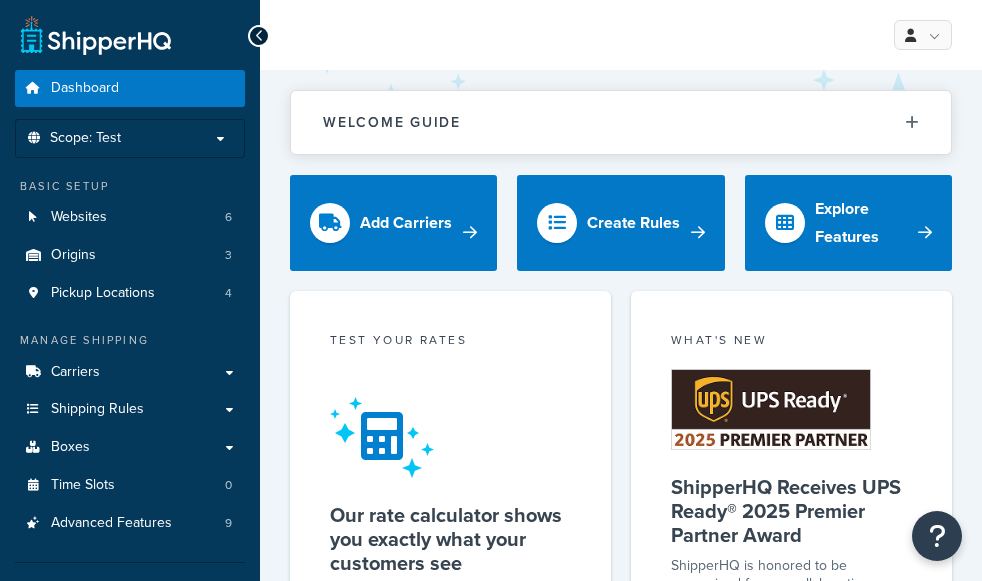 scroll, scrollTop: 0, scrollLeft: 0, axis: both 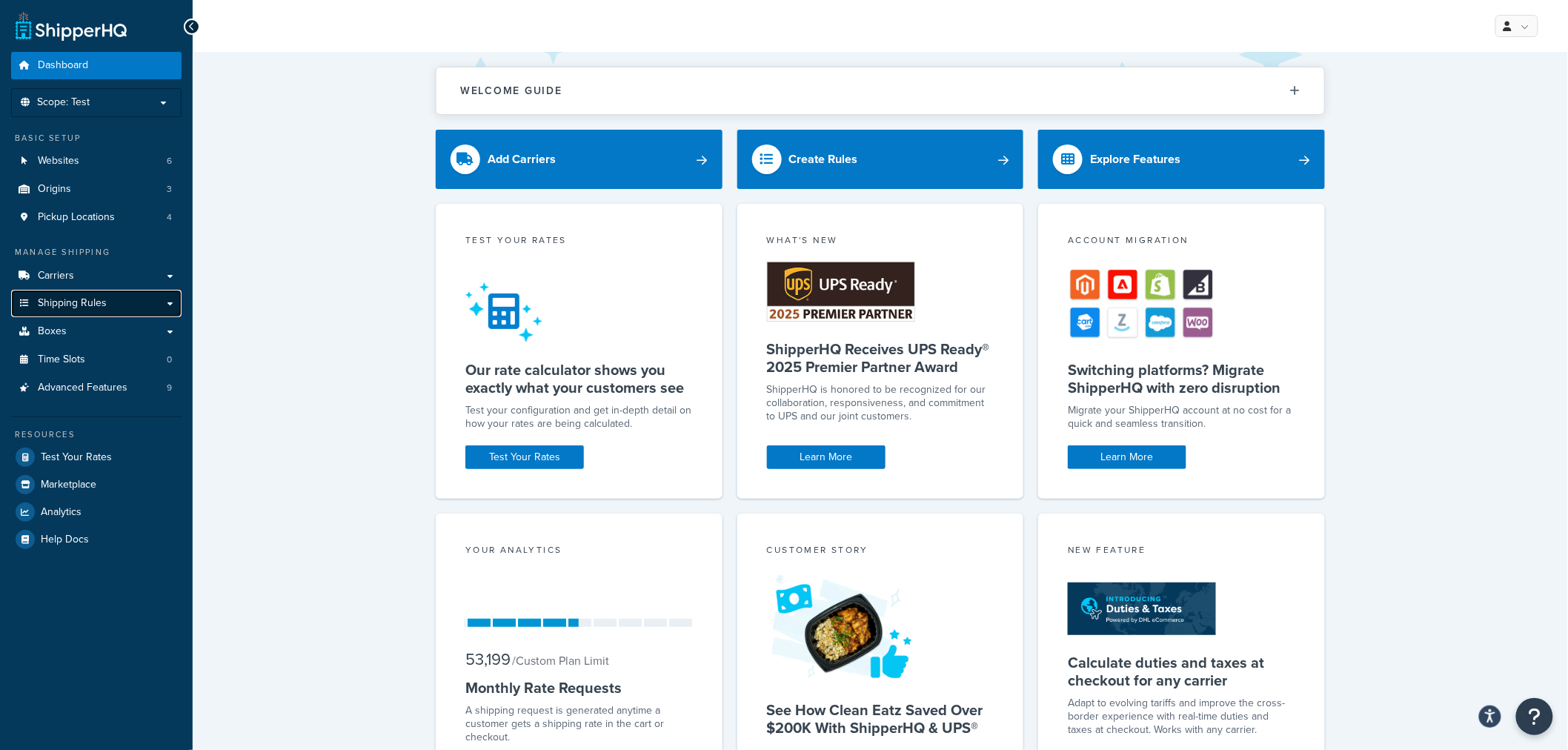 click on "Shipping Rules" at bounding box center [96, 303] 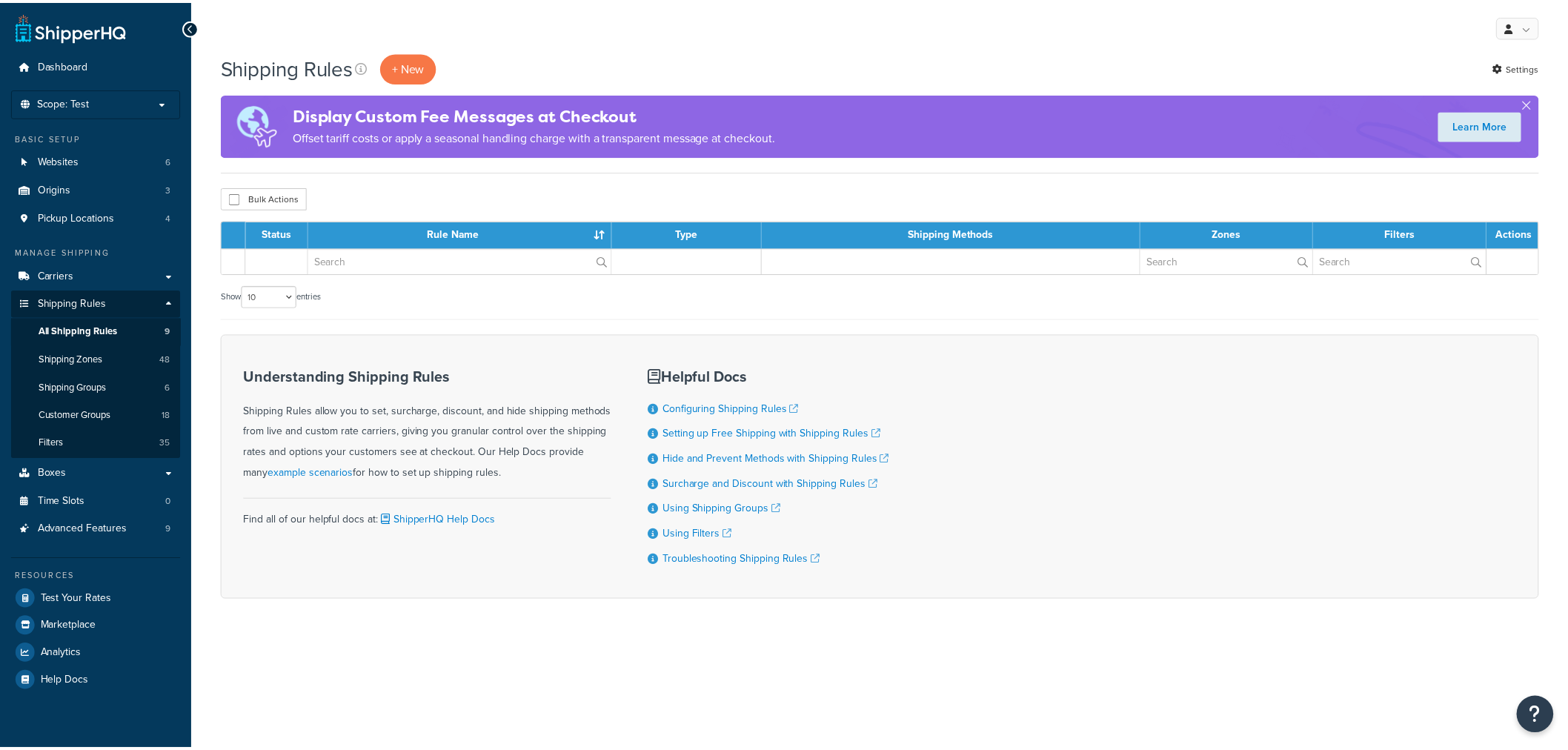 scroll, scrollTop: 0, scrollLeft: 0, axis: both 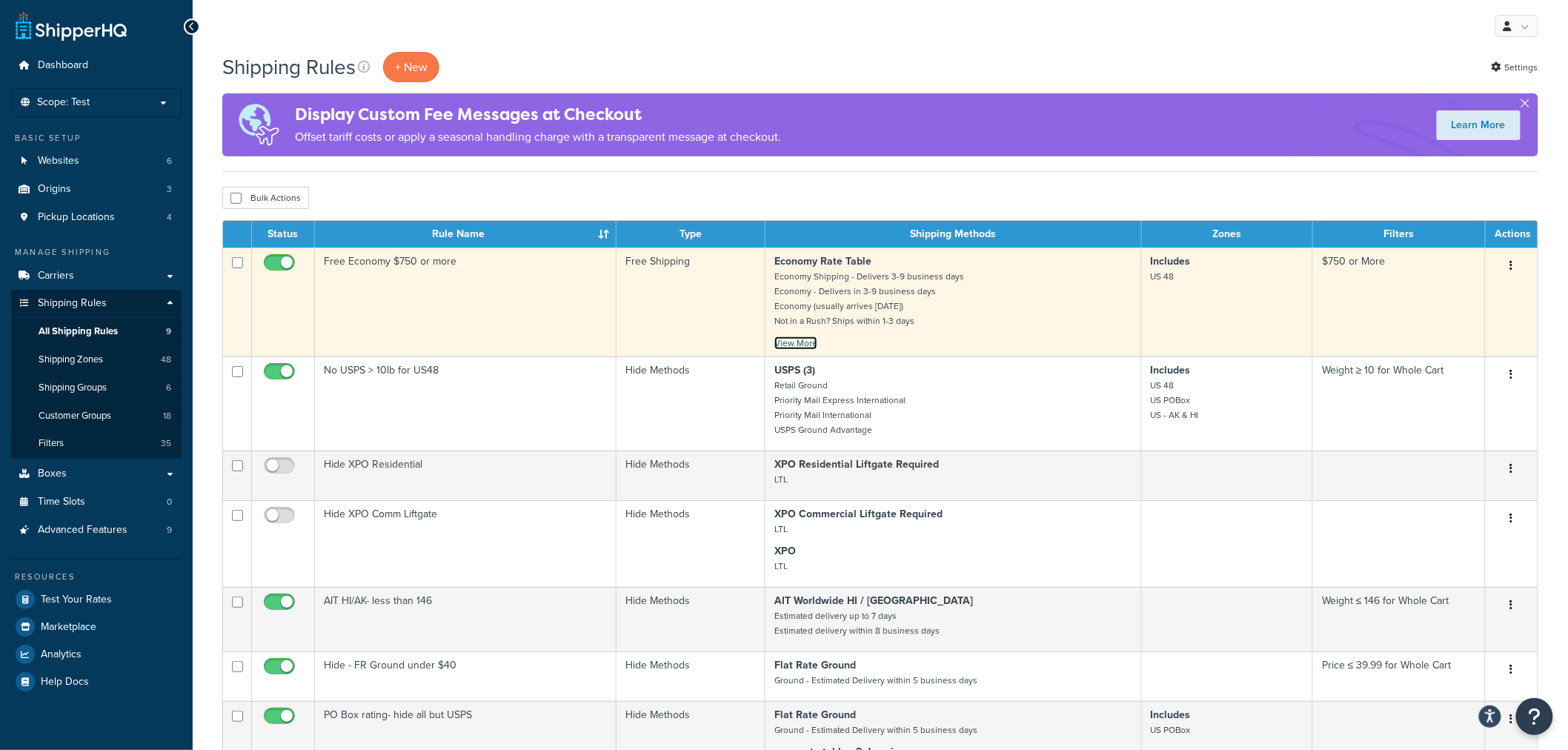 click on "View More" at bounding box center (796, 343) 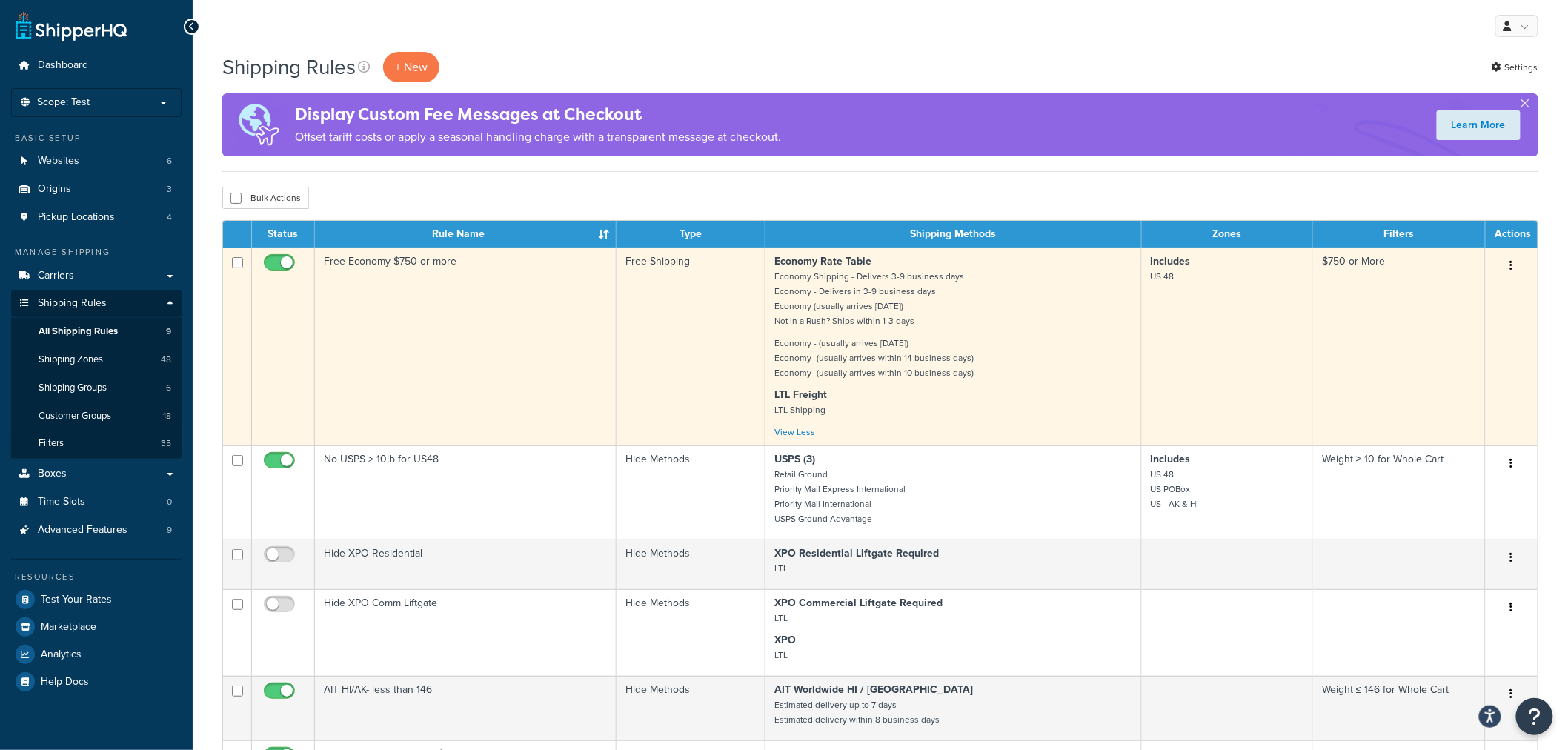 click at bounding box center (1512, 265) 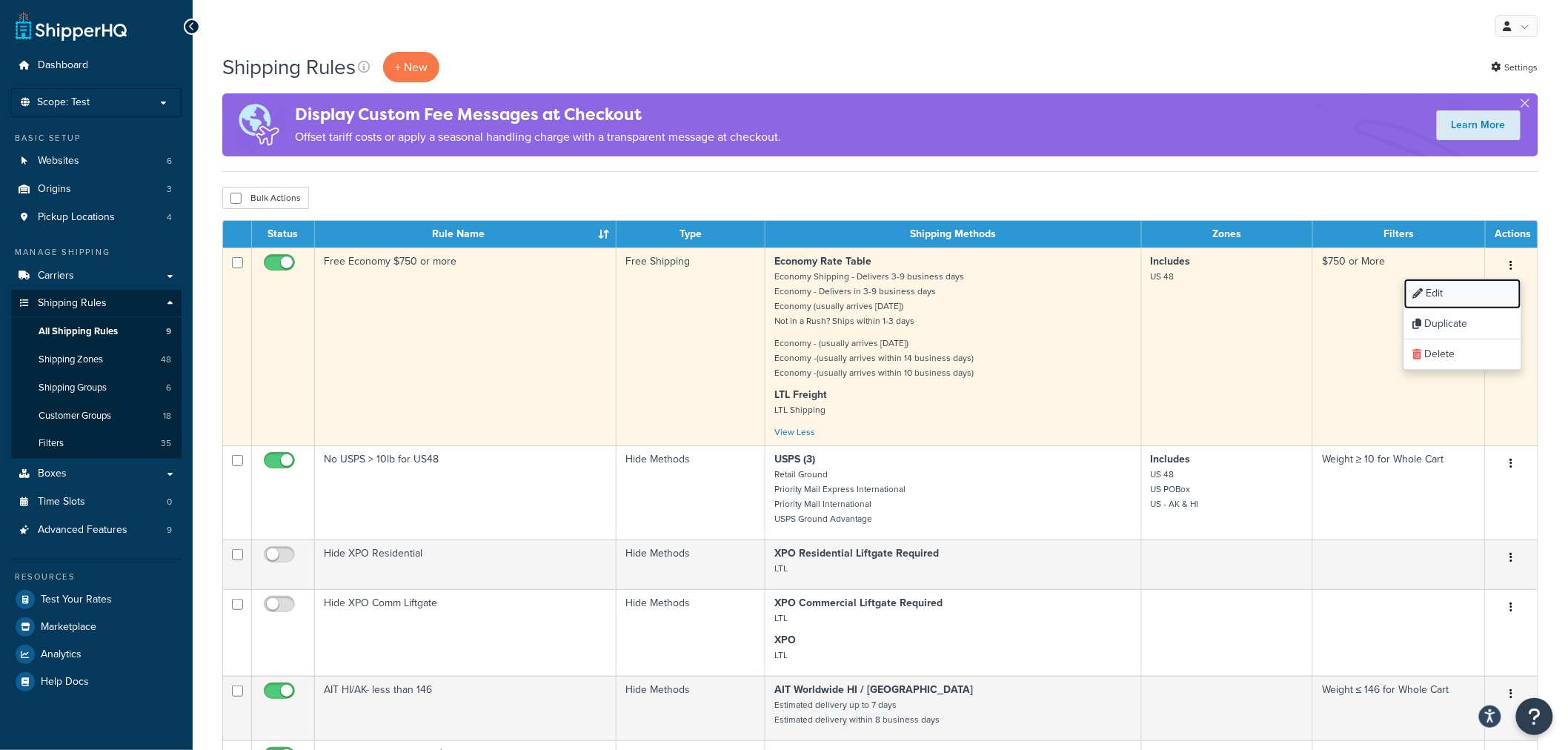 click on "Edit" at bounding box center (1463, 293) 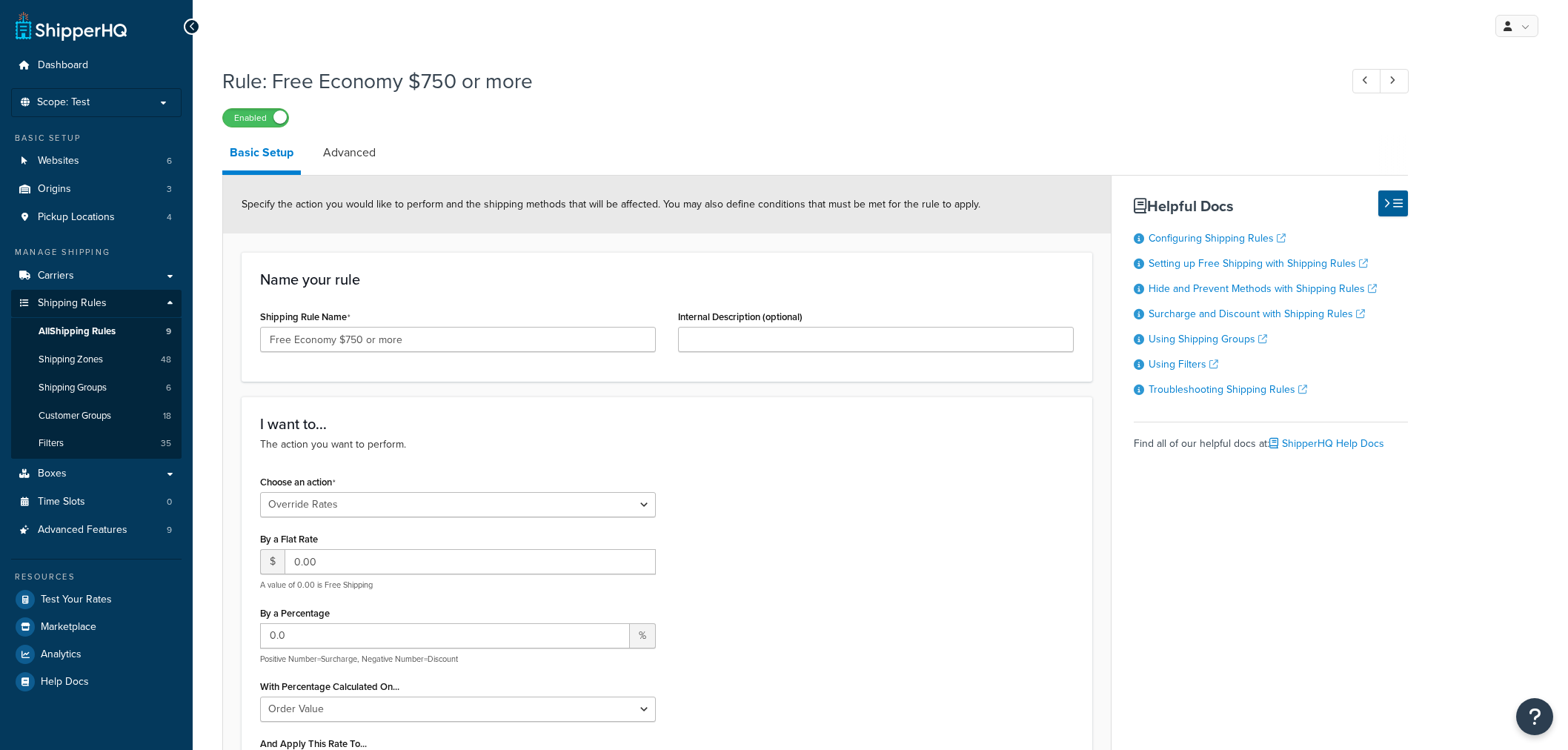 select on "OVERRIDE" 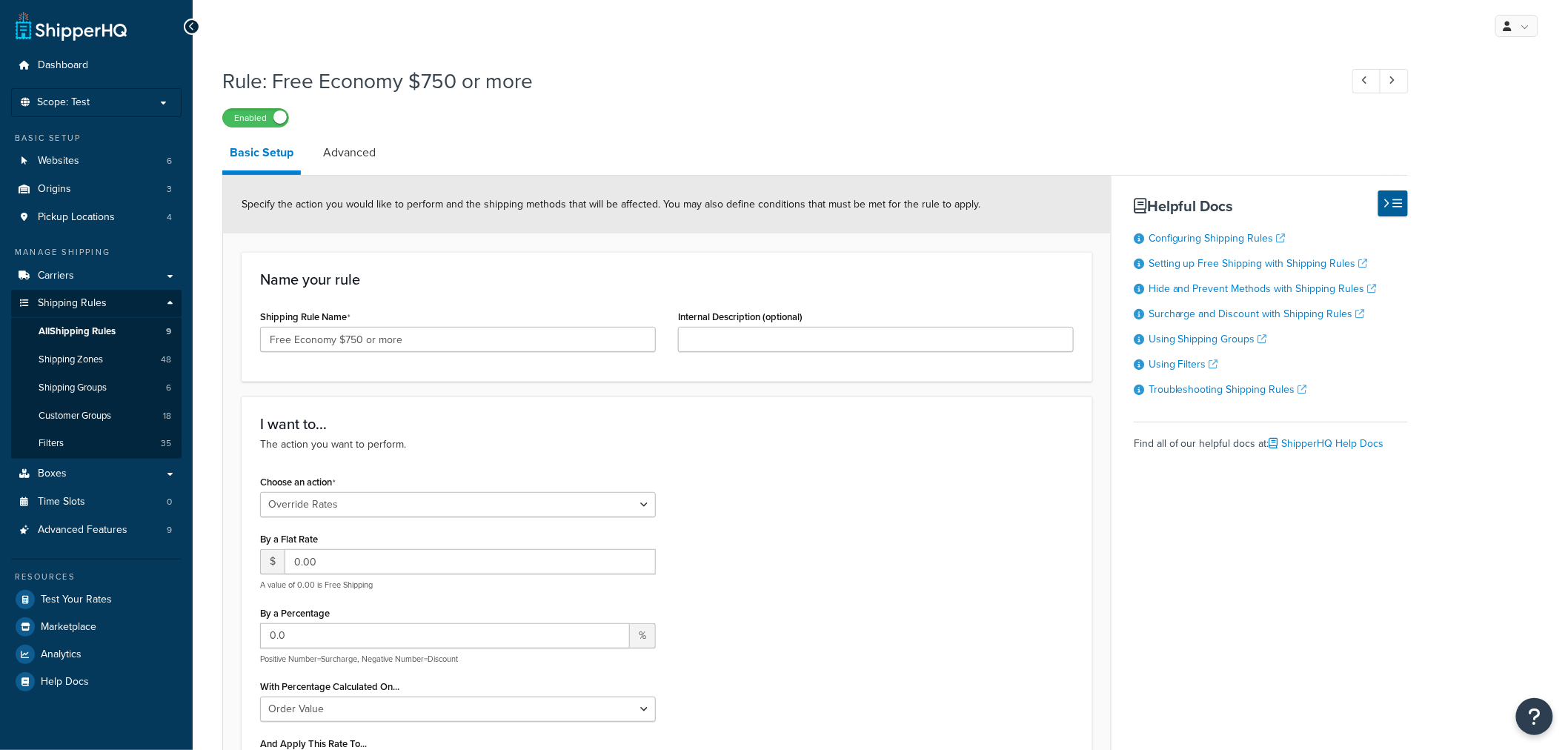 scroll, scrollTop: 0, scrollLeft: 0, axis: both 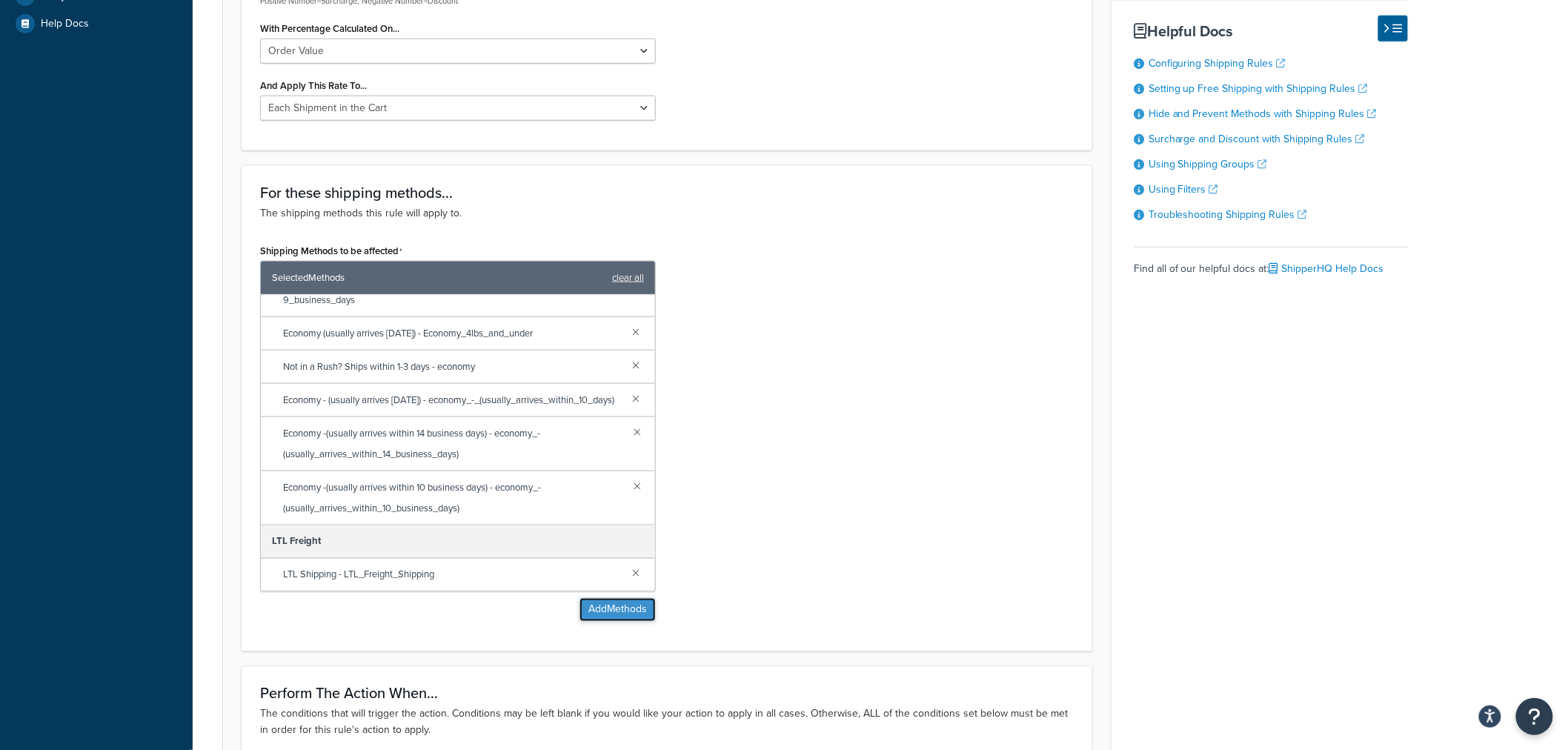 click on "Add  Methods" at bounding box center (617, 610) 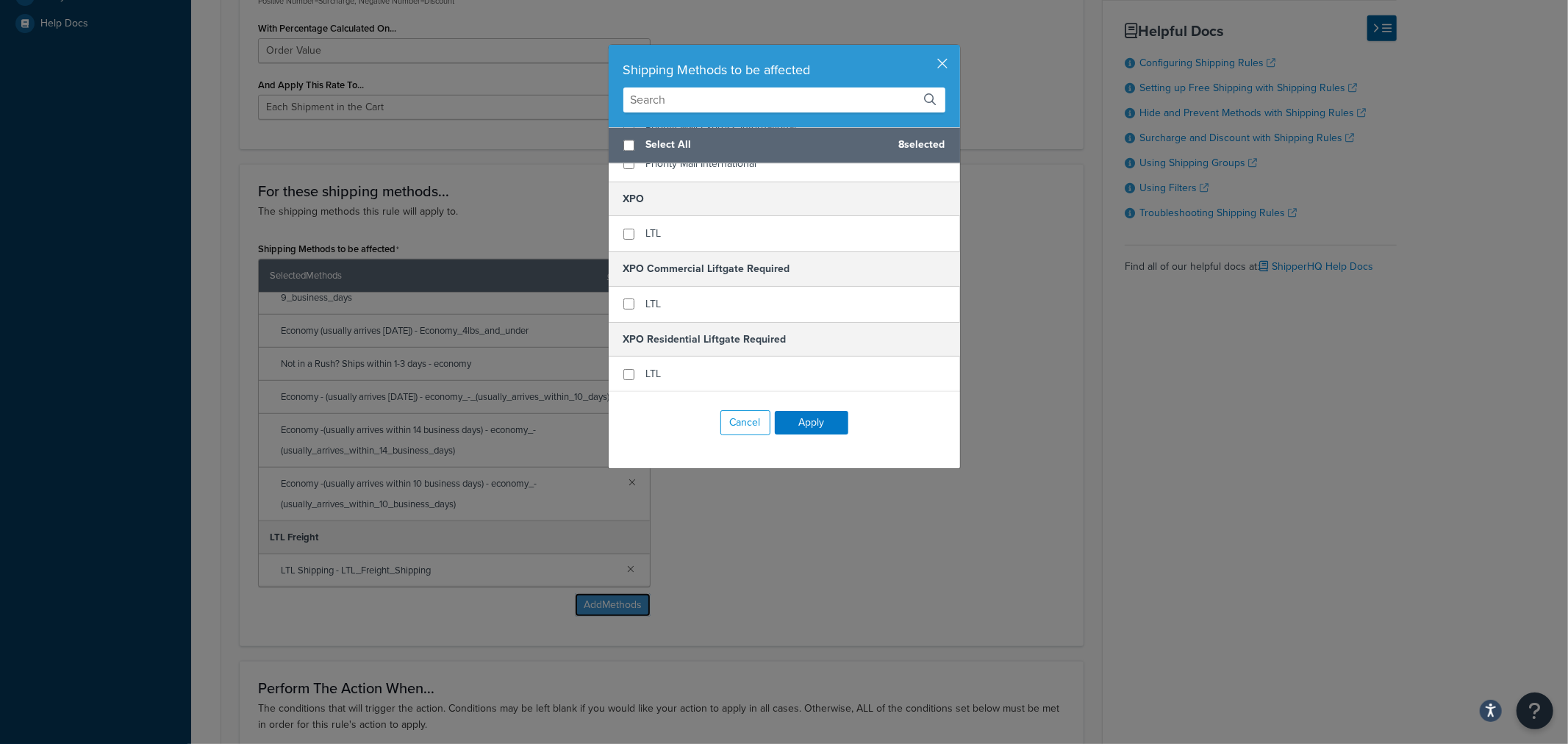 scroll, scrollTop: 2944, scrollLeft: 0, axis: vertical 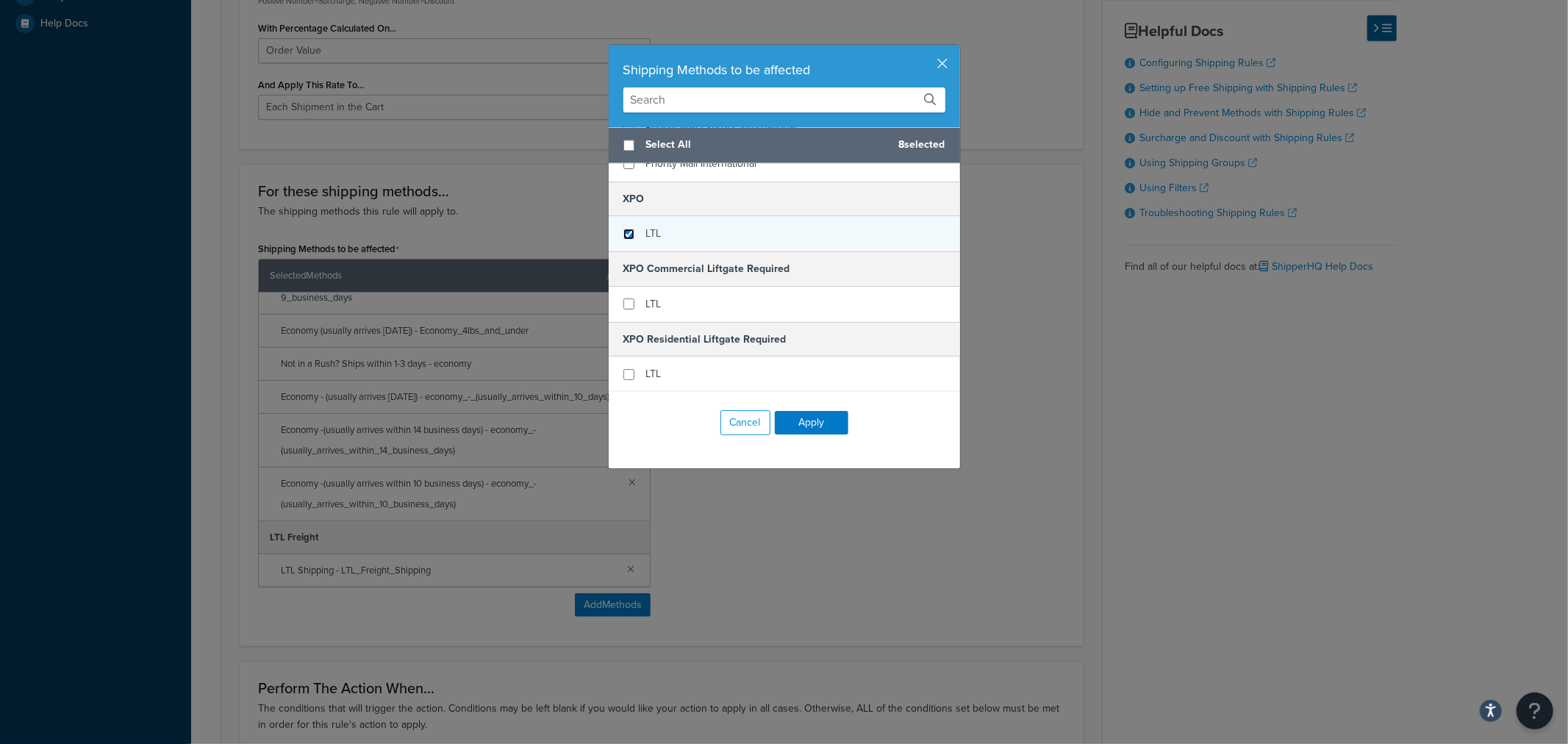 click at bounding box center [629, 234] 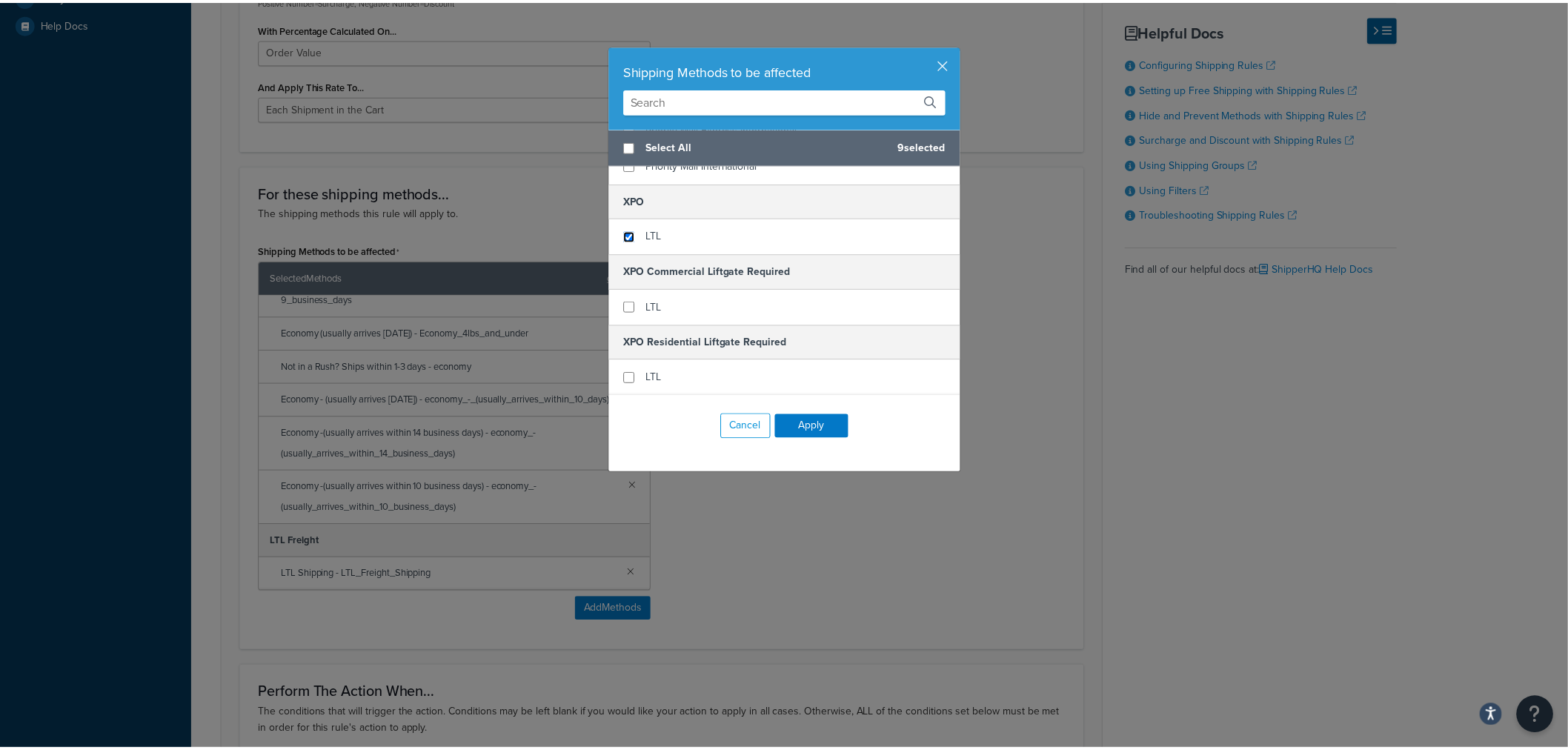 scroll, scrollTop: 2968, scrollLeft: 0, axis: vertical 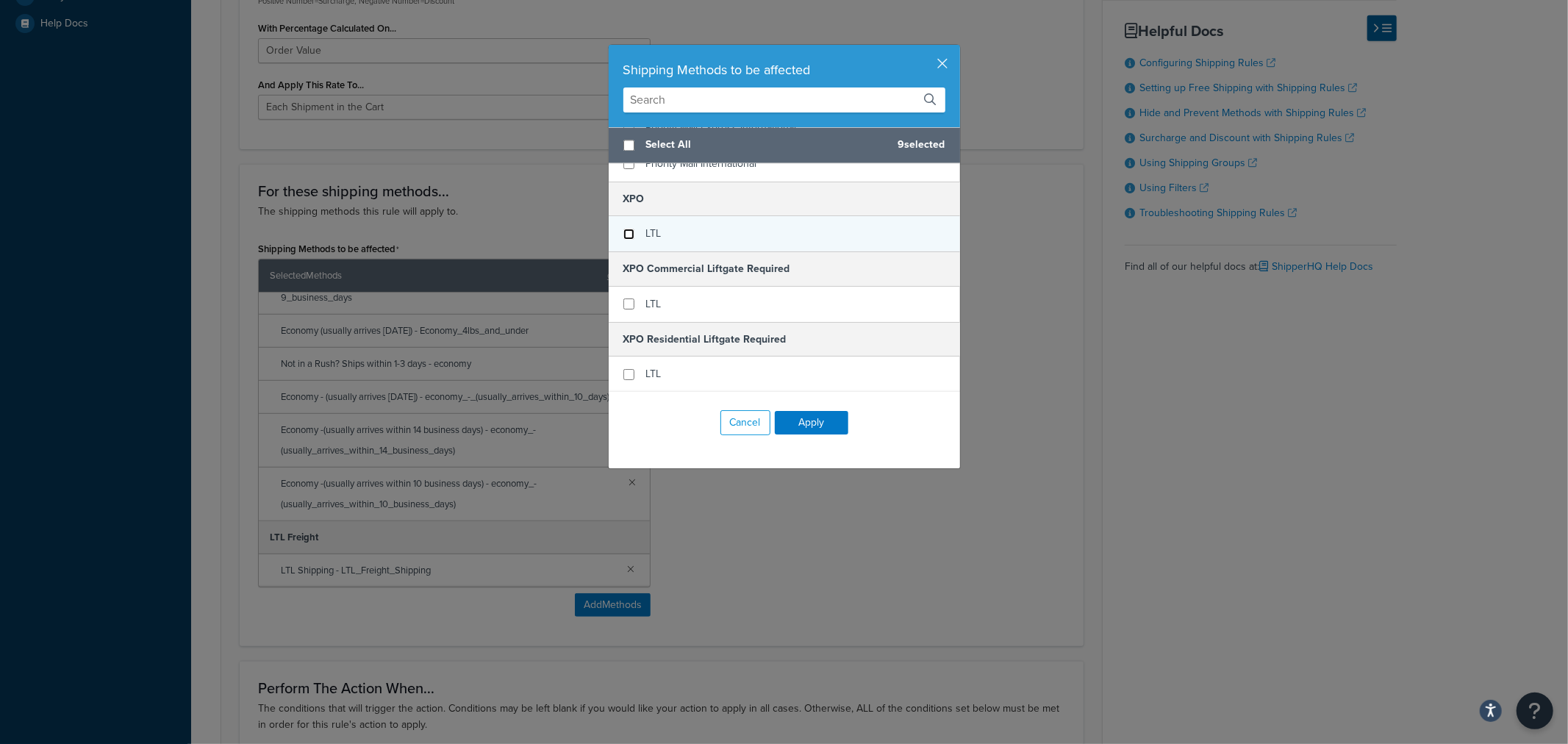 click at bounding box center [629, 234] 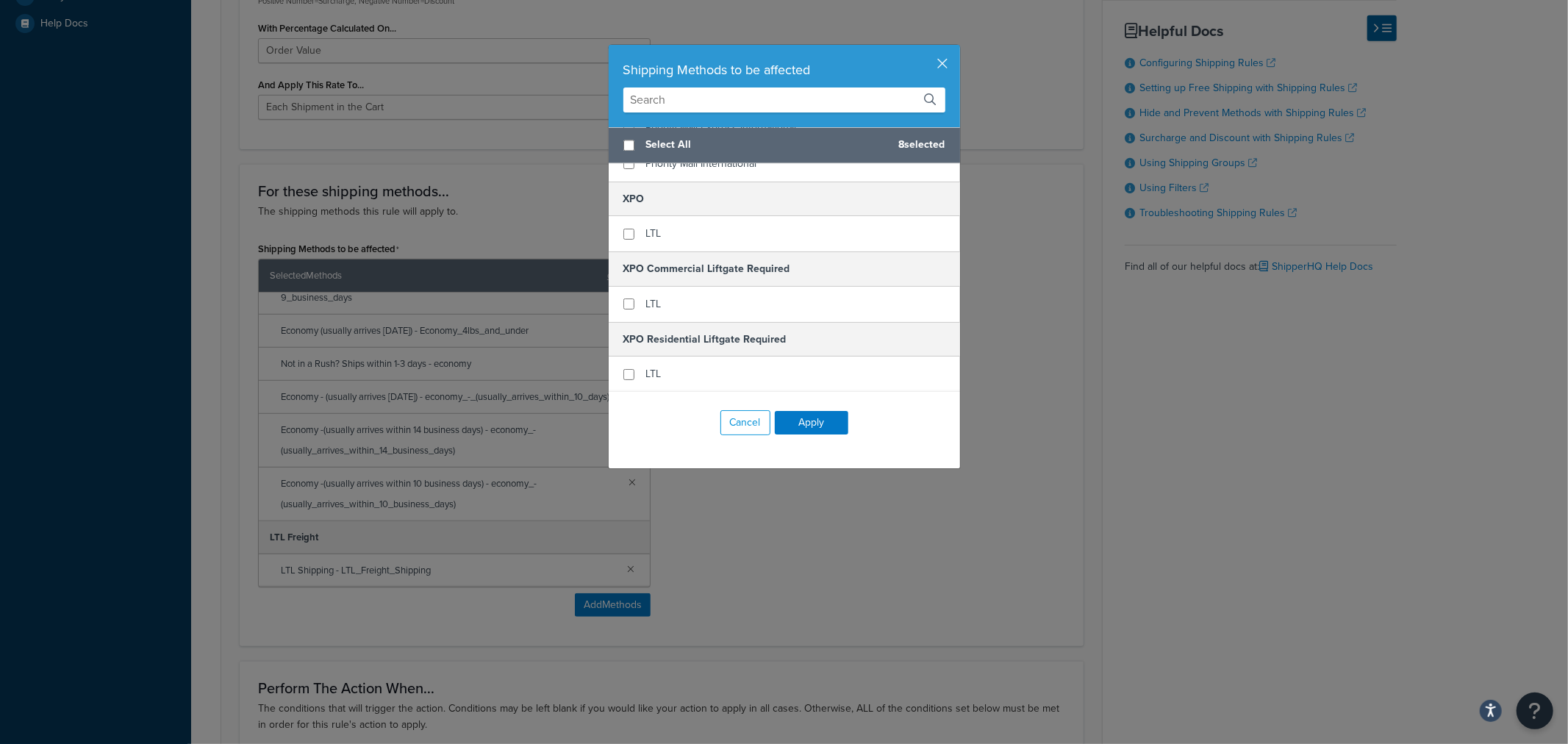 click on "Shipping Methods to be affected   Select All 8  selected AIT Worldwide HI / AK   Estimated delivery up to 7 days - ait_worldwide_parcel_shipment   Estimated delivery within 8 business days - estimated_delivery_up_to_8_business_days Call for Quote   Call for Quote Call for Quote (Backup)   Call for Quote Economy Rate Table   Economy Shipping - Delivers 3-9  business days - deferred_ground   Deferred Air - Delivers in approximately 4-8 days - deferred_air   Economy - Delivers in 3-9 business days - economy_shipping_-_delivers_in_3-9_business_days   Economy (usually arrives within 14 days) - Economy_4lbs_and_under   Not in a Rush? Ships within 1-3 days - economy   Economy - (usually arrives within 10 days) - economy_-_(usually_arrives_within_10_days)   Economy -(usually arrives within 14 business days) - economy_-(usually_arrives_within_14_business_days)   Economy -(usually arrives within 10 business days) - economy_-(usually_arrives_within_10_business_days) Flat Rate Economy   Flat Rate Ground   LTL Freight" at bounding box center (784, 372) 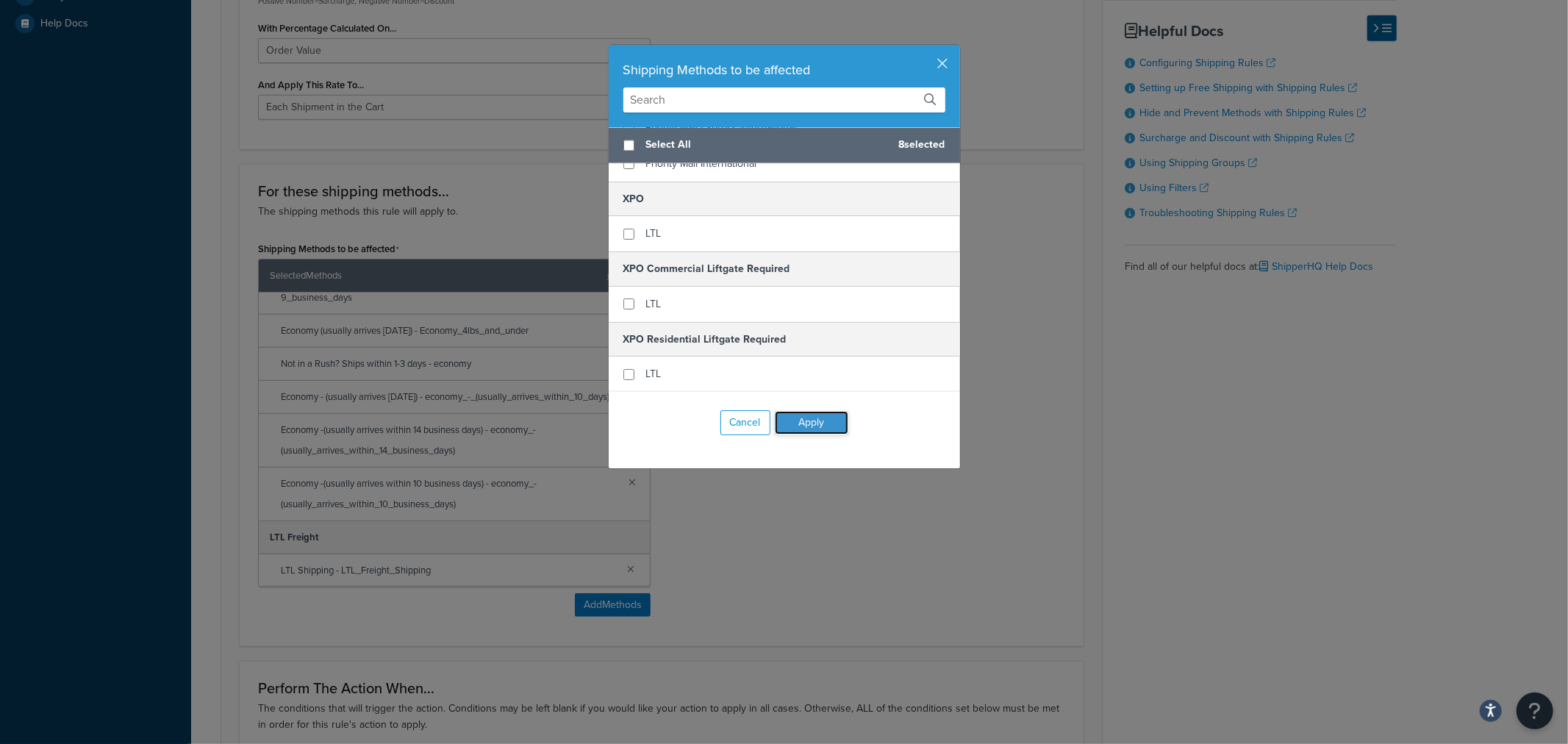 click on "Apply" at bounding box center (812, 423) 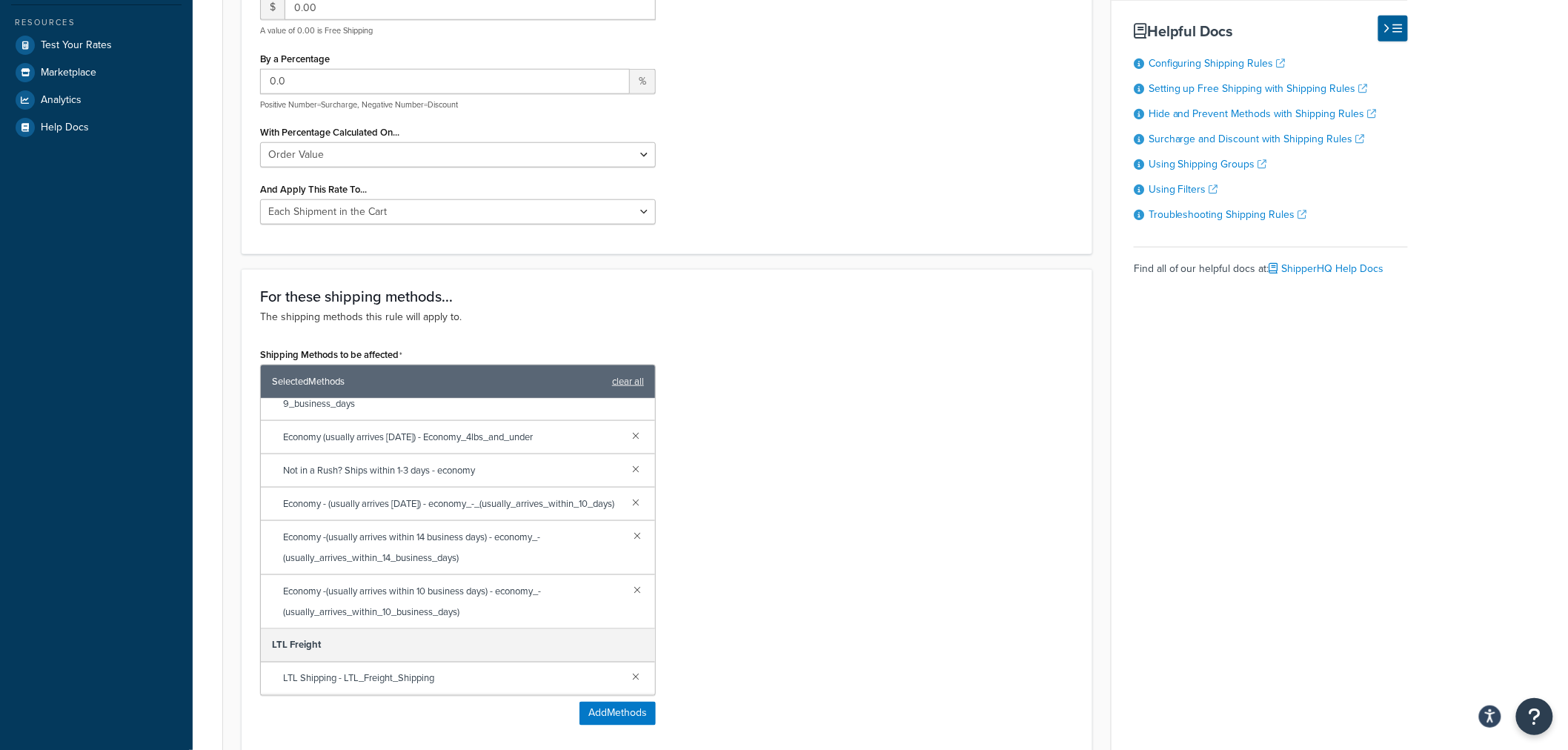 scroll, scrollTop: 576, scrollLeft: 0, axis: vertical 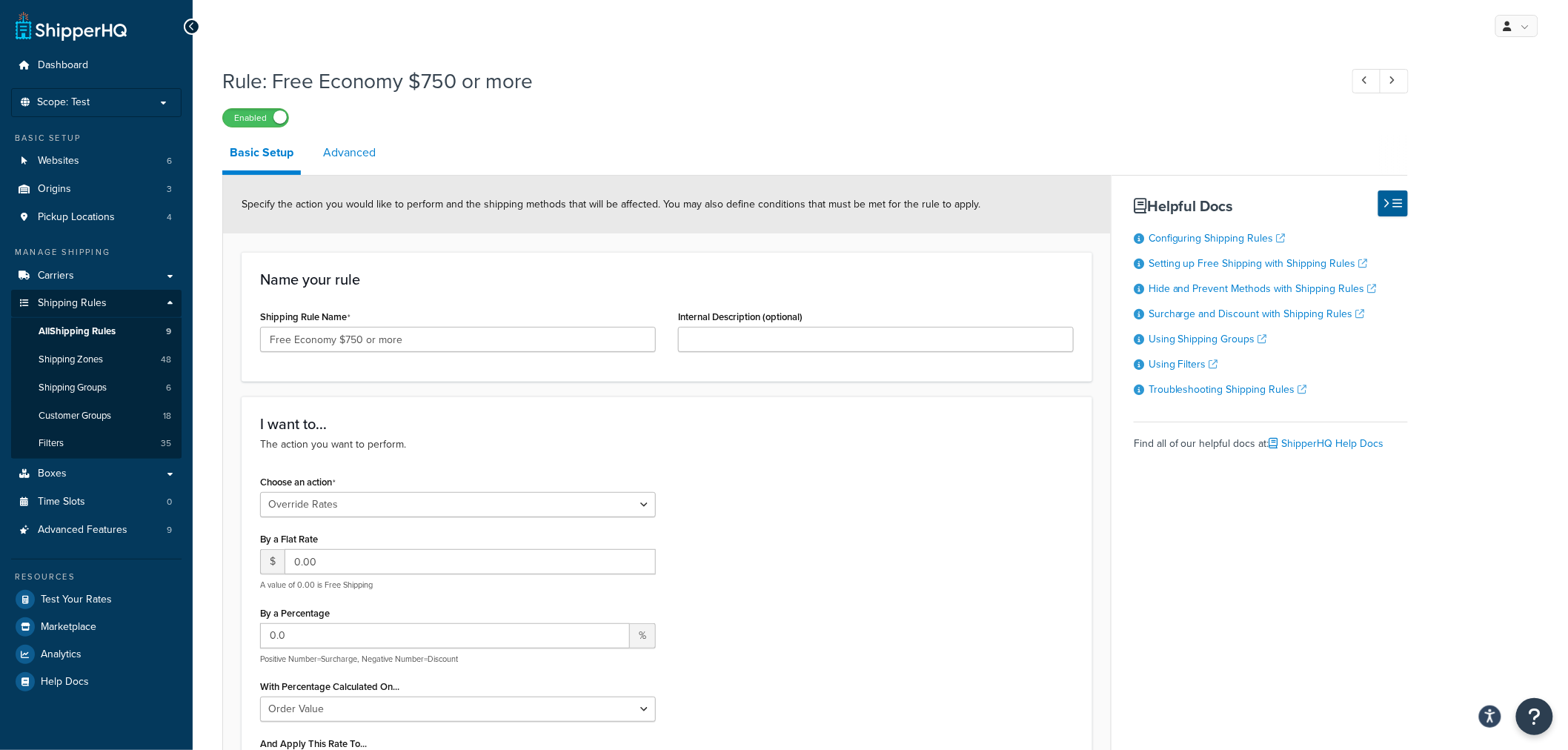 click on "Advanced" at bounding box center (349, 153) 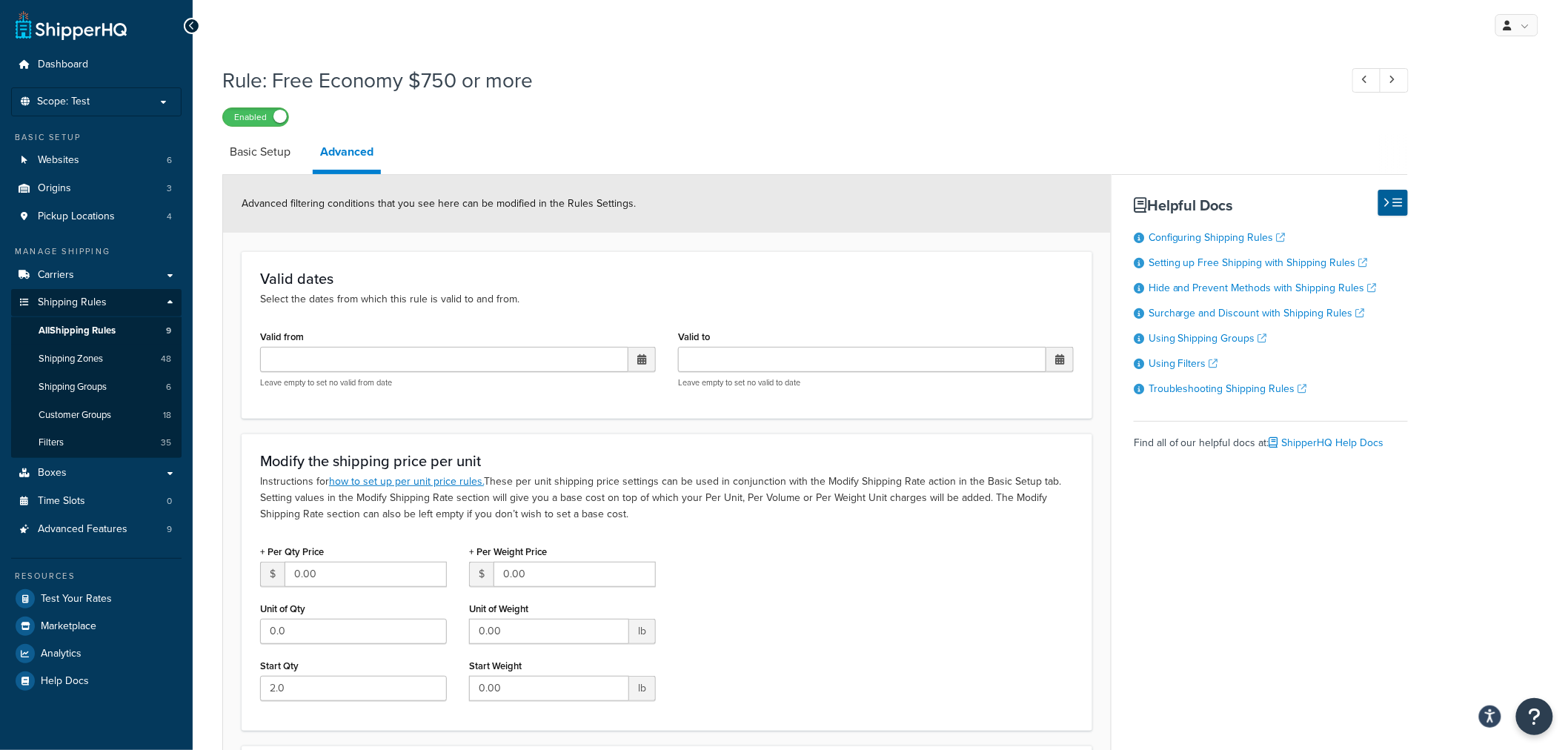scroll, scrollTop: 0, scrollLeft: 0, axis: both 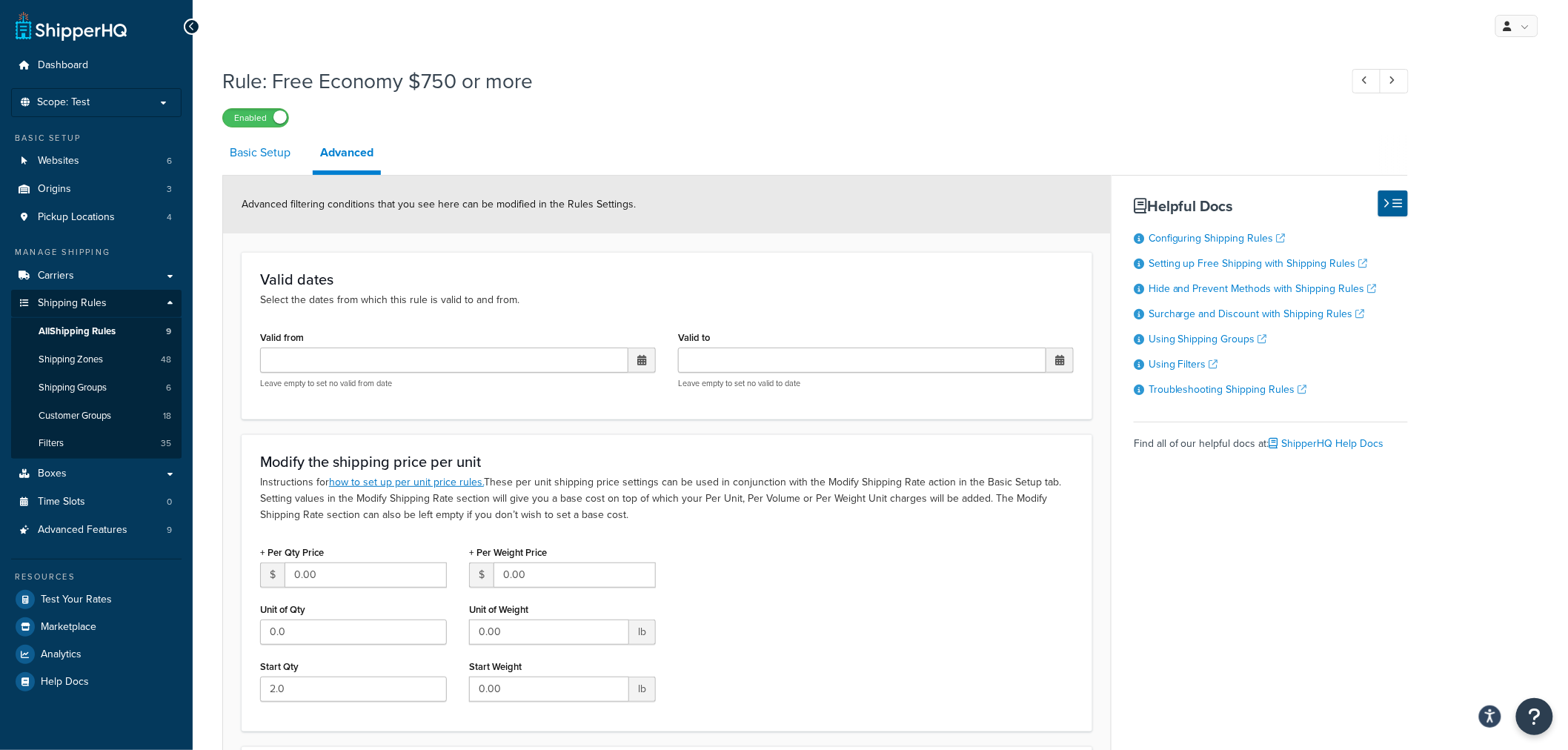 click on "Basic Setup" at bounding box center (260, 153) 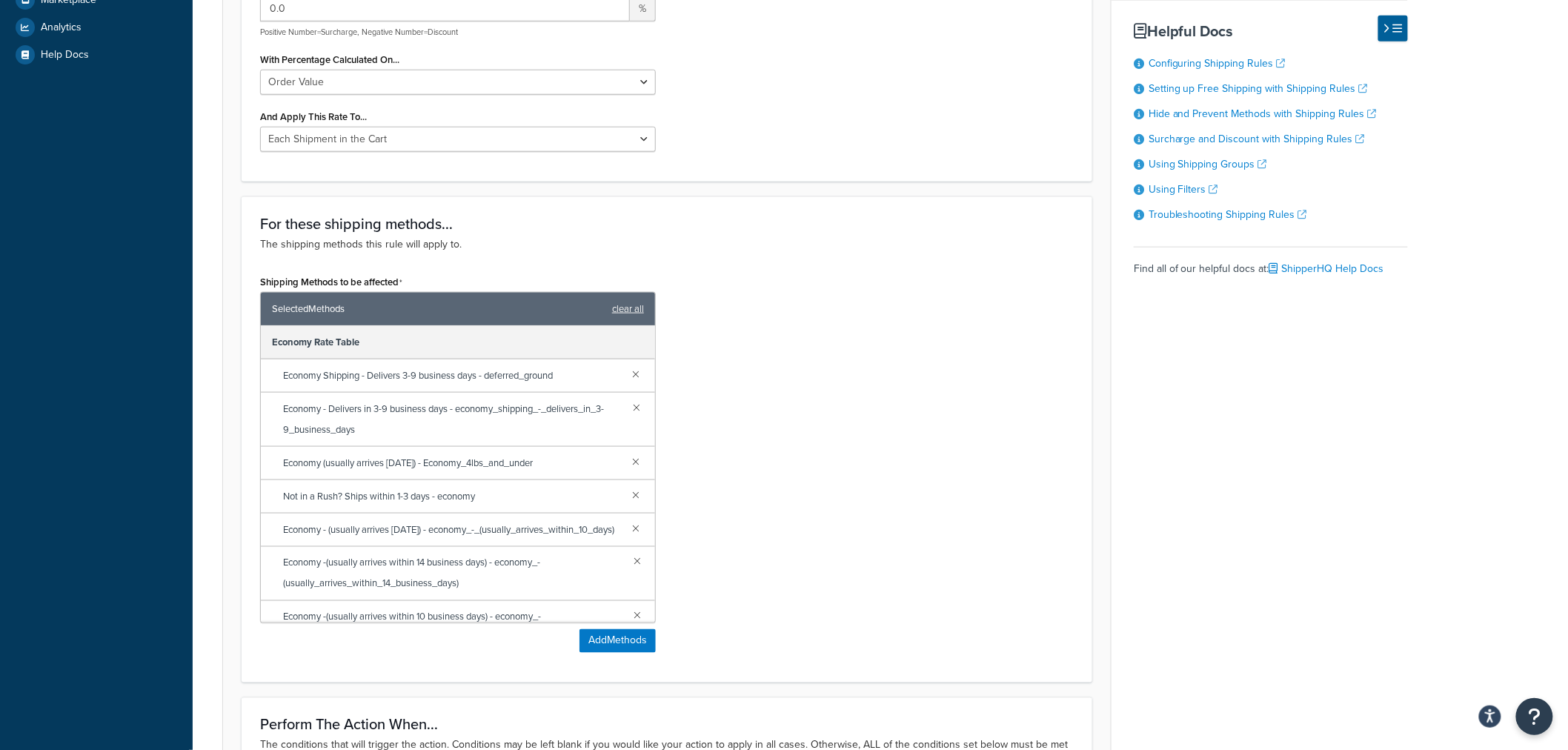 scroll, scrollTop: 741, scrollLeft: 0, axis: vertical 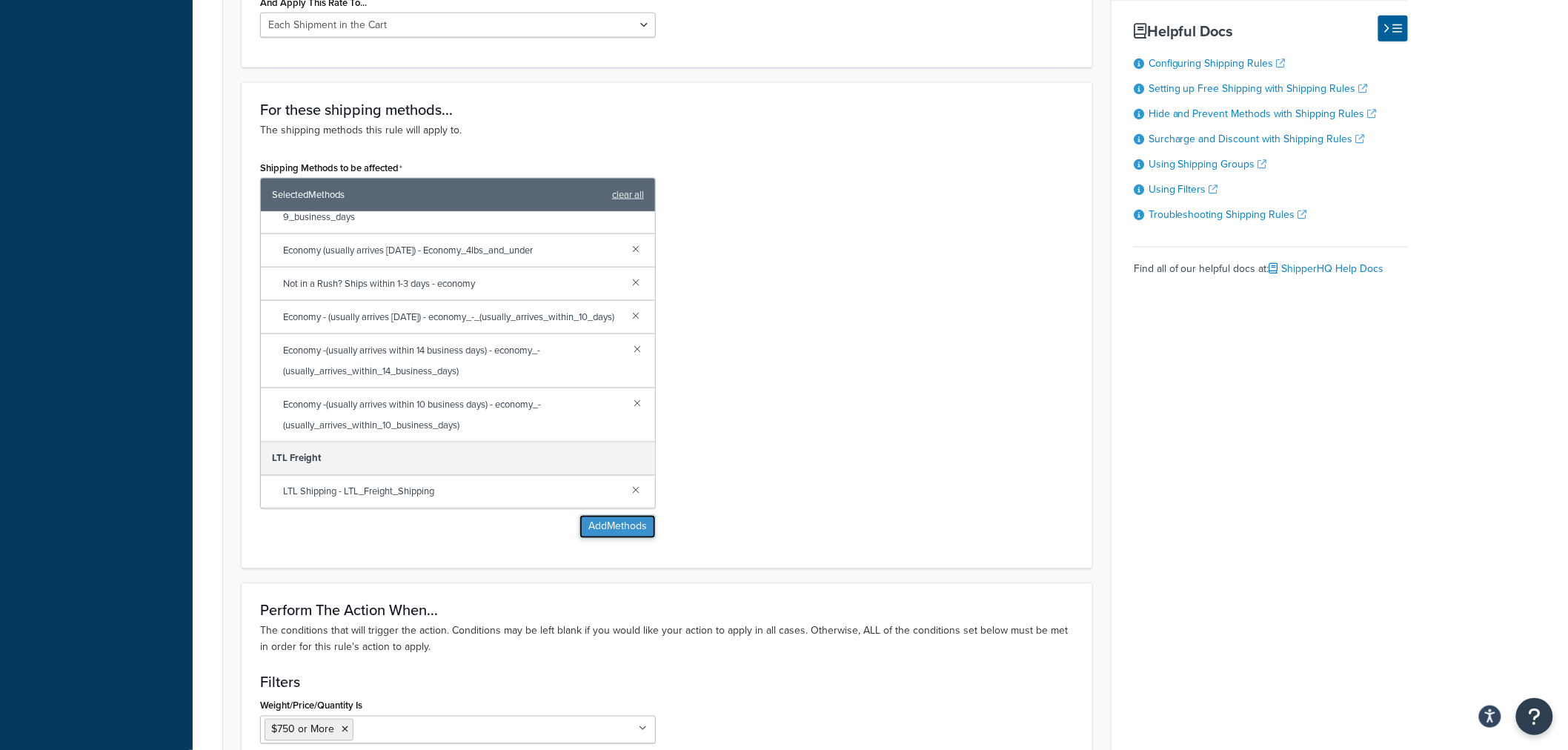click on "Add  Methods" at bounding box center [617, 527] 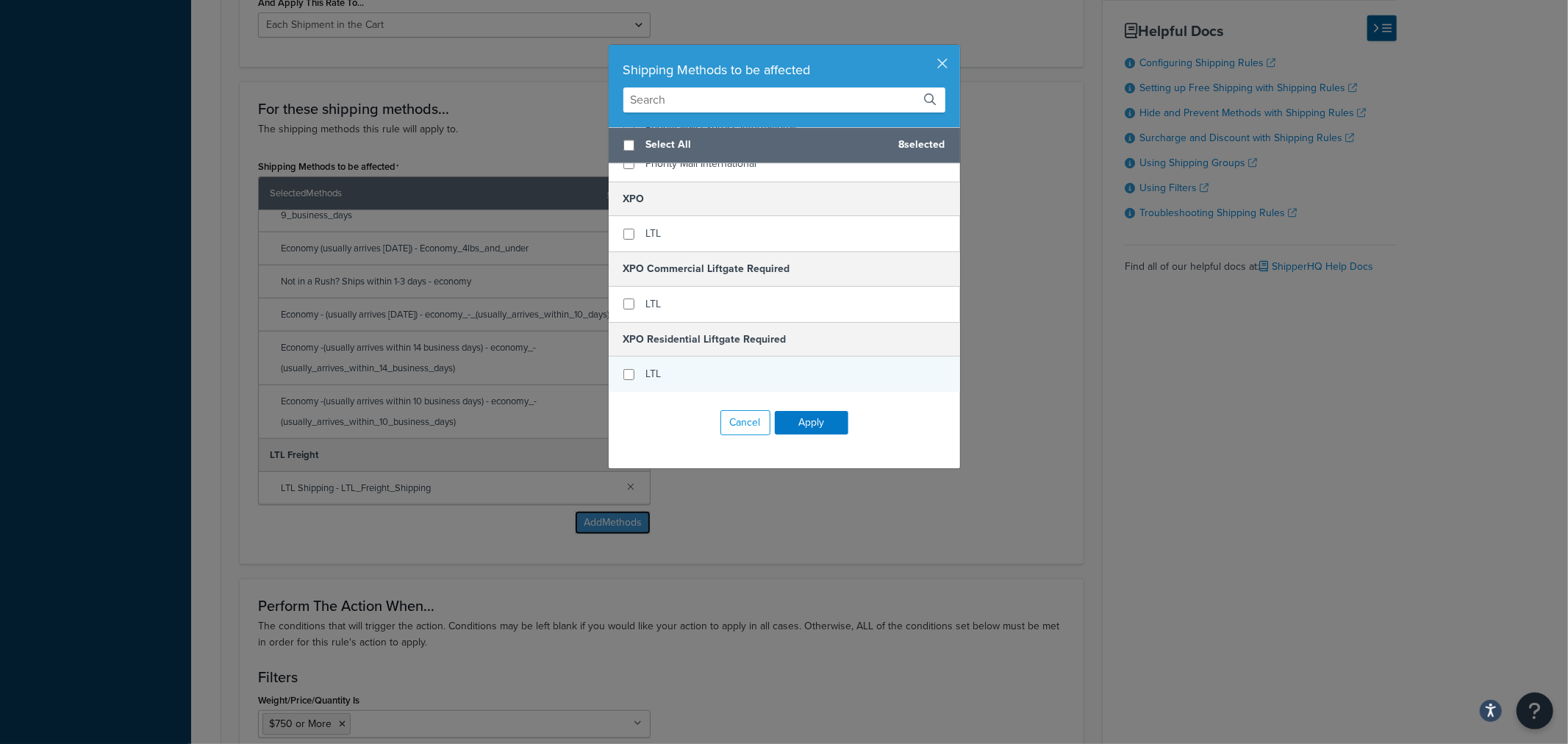 scroll, scrollTop: 2944, scrollLeft: 0, axis: vertical 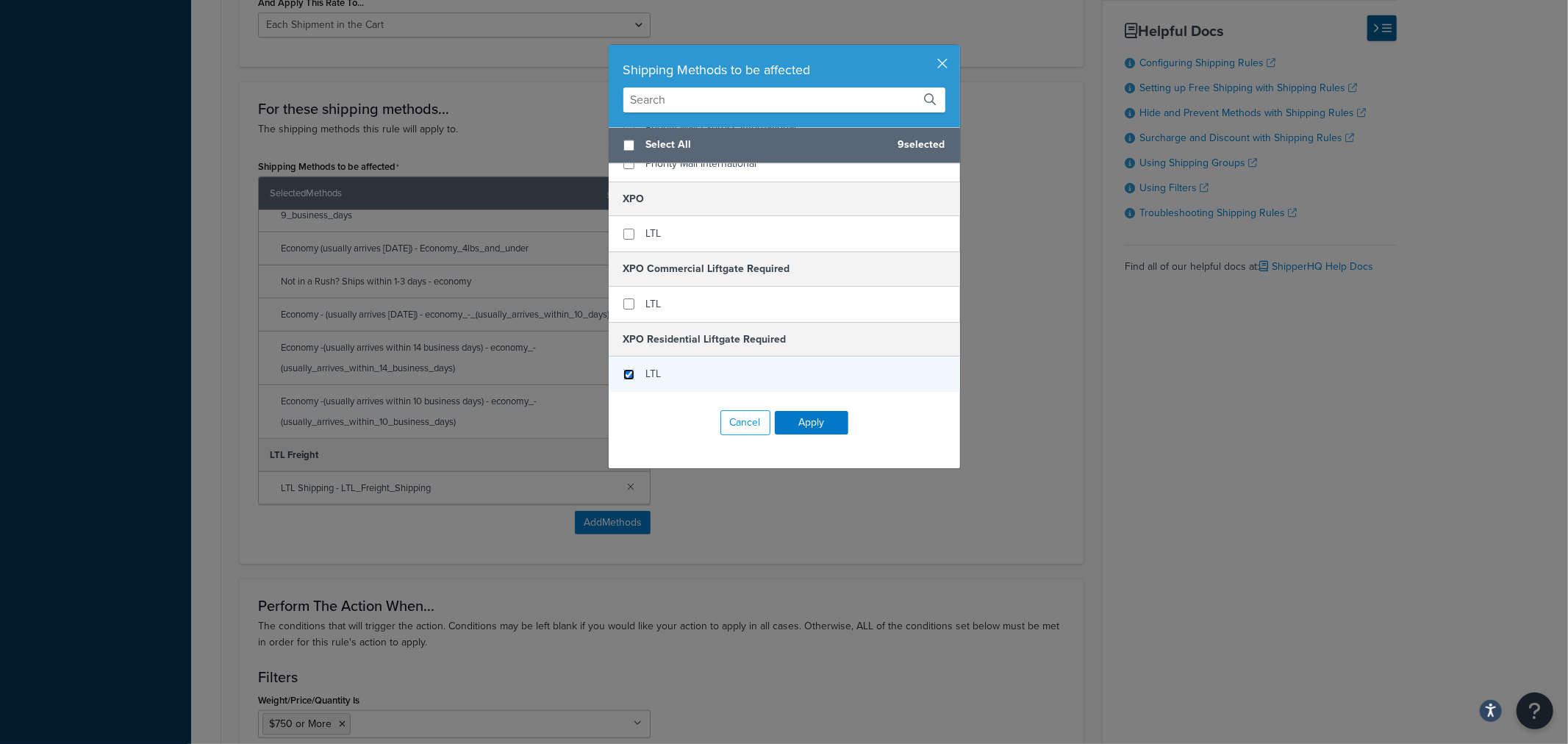 drag, startPoint x: 622, startPoint y: 372, endPoint x: 629, endPoint y: 378, distance: 9.2195445 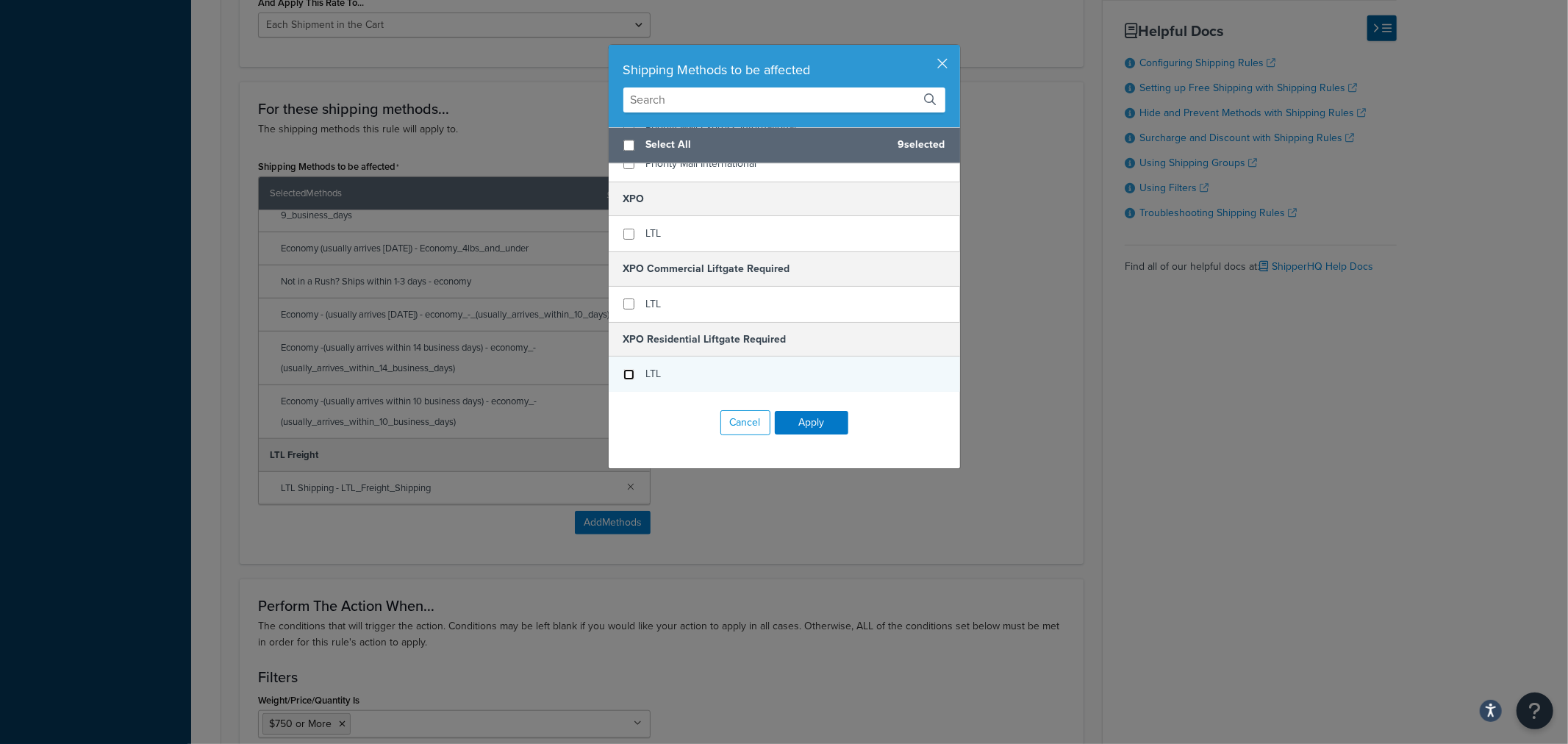 click at bounding box center [629, 374] 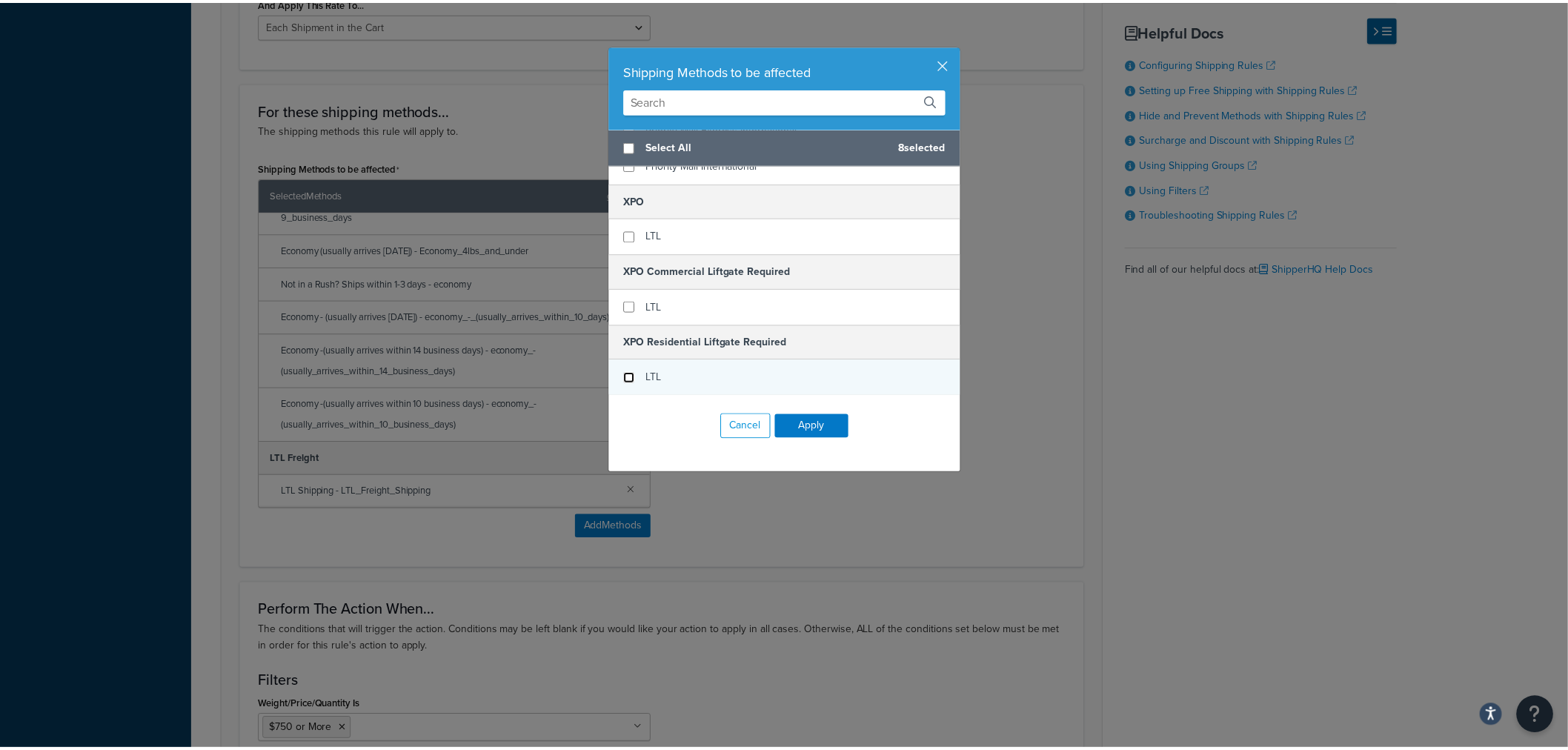 scroll, scrollTop: 2886, scrollLeft: 0, axis: vertical 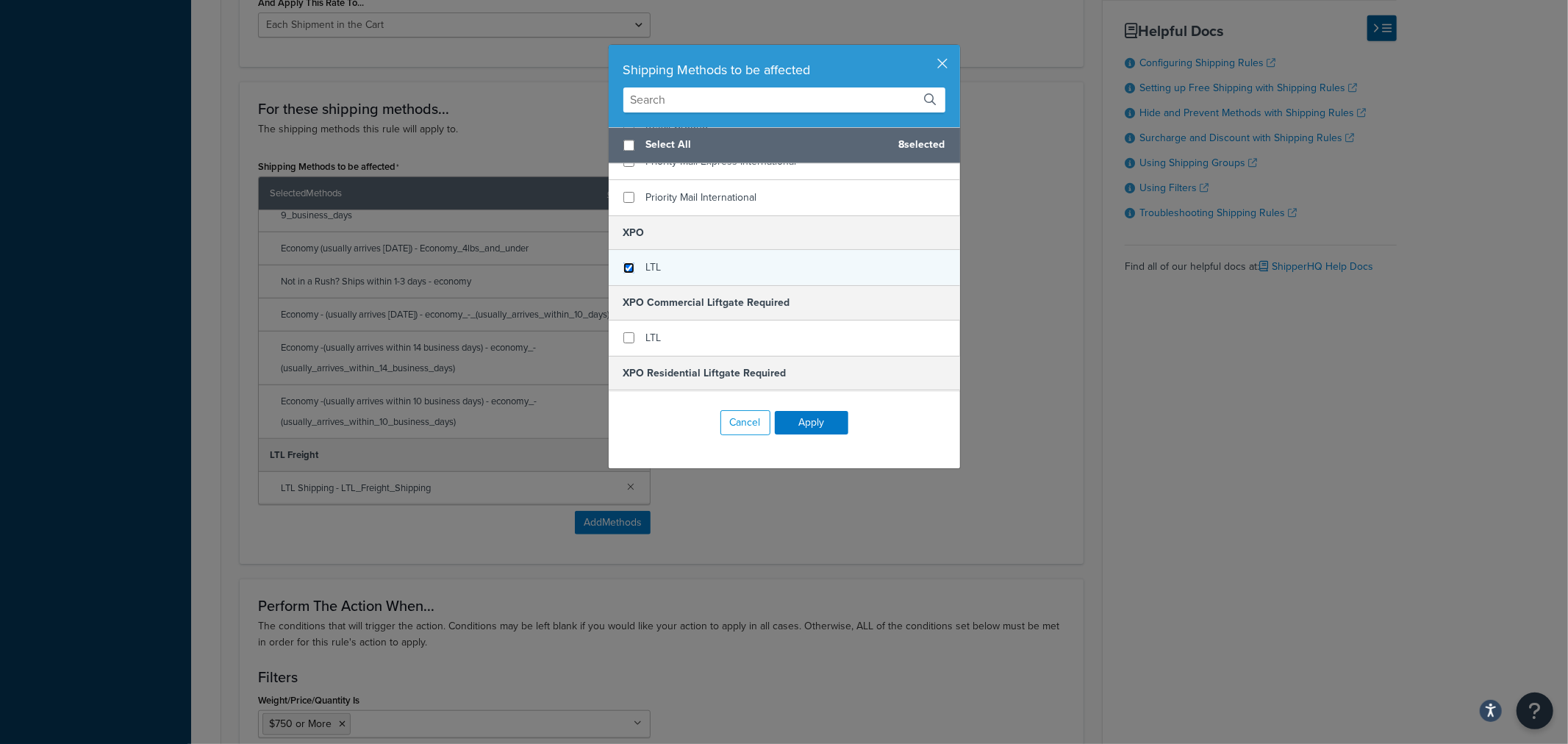 click at bounding box center [629, 268] 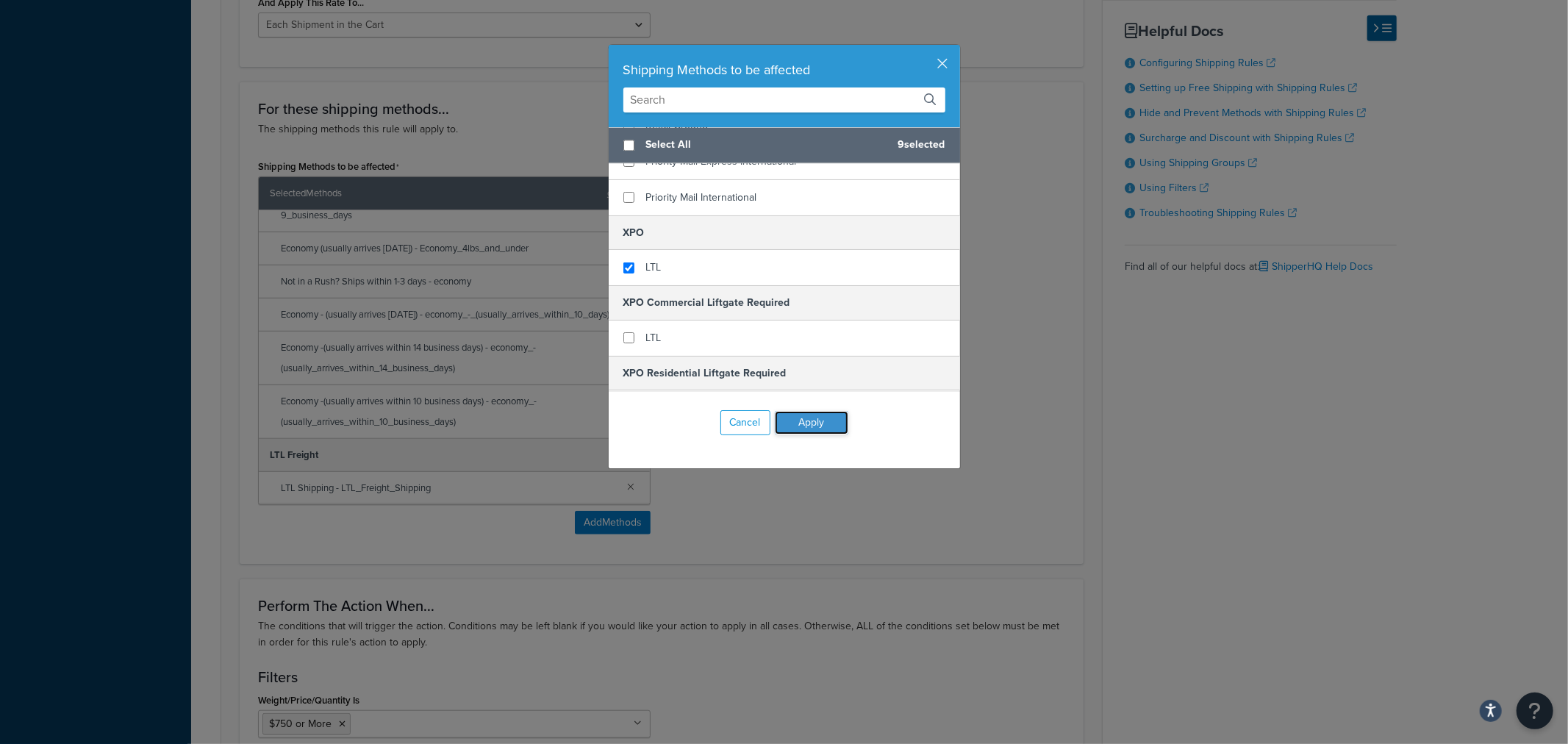click on "Apply" at bounding box center (812, 423) 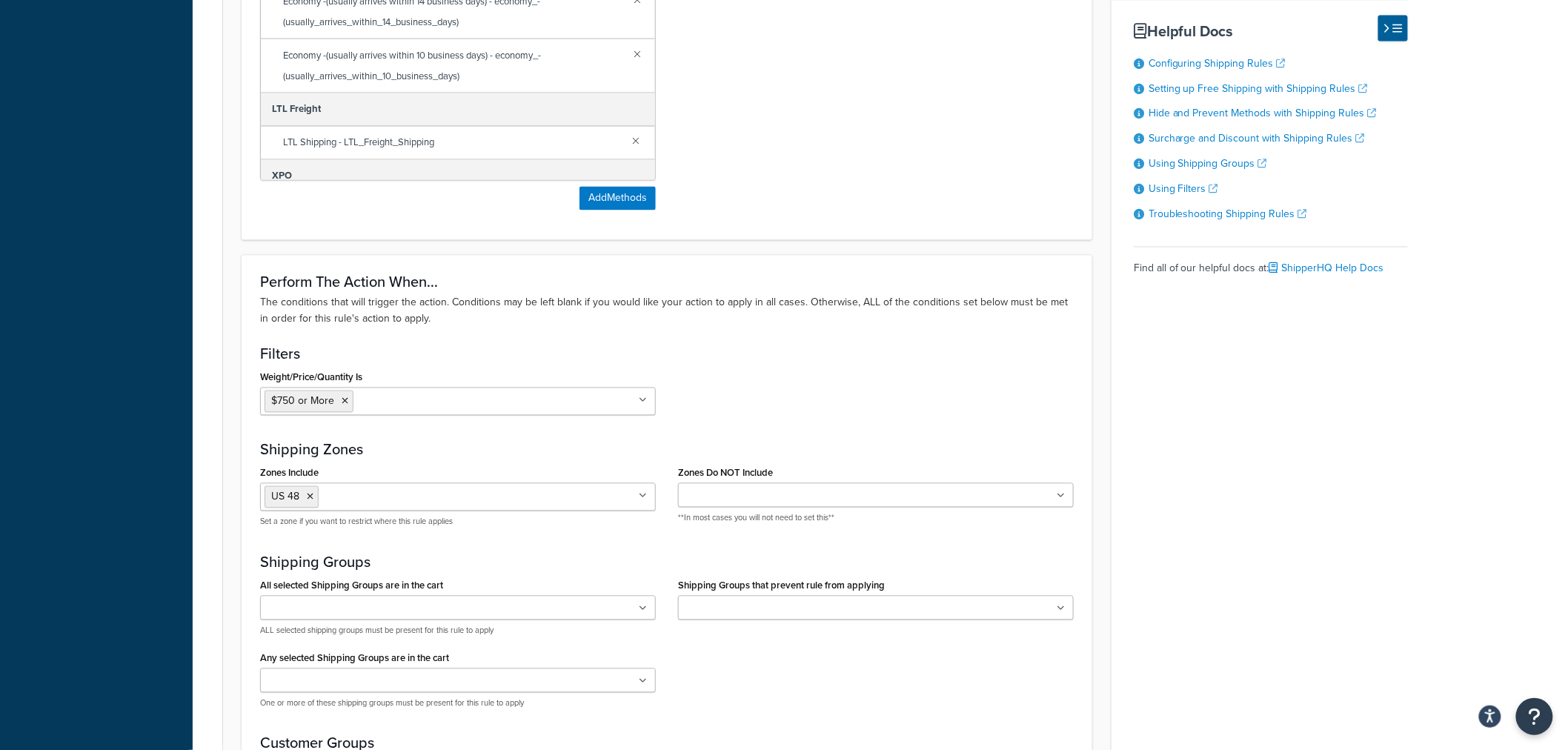 scroll, scrollTop: 1055, scrollLeft: 0, axis: vertical 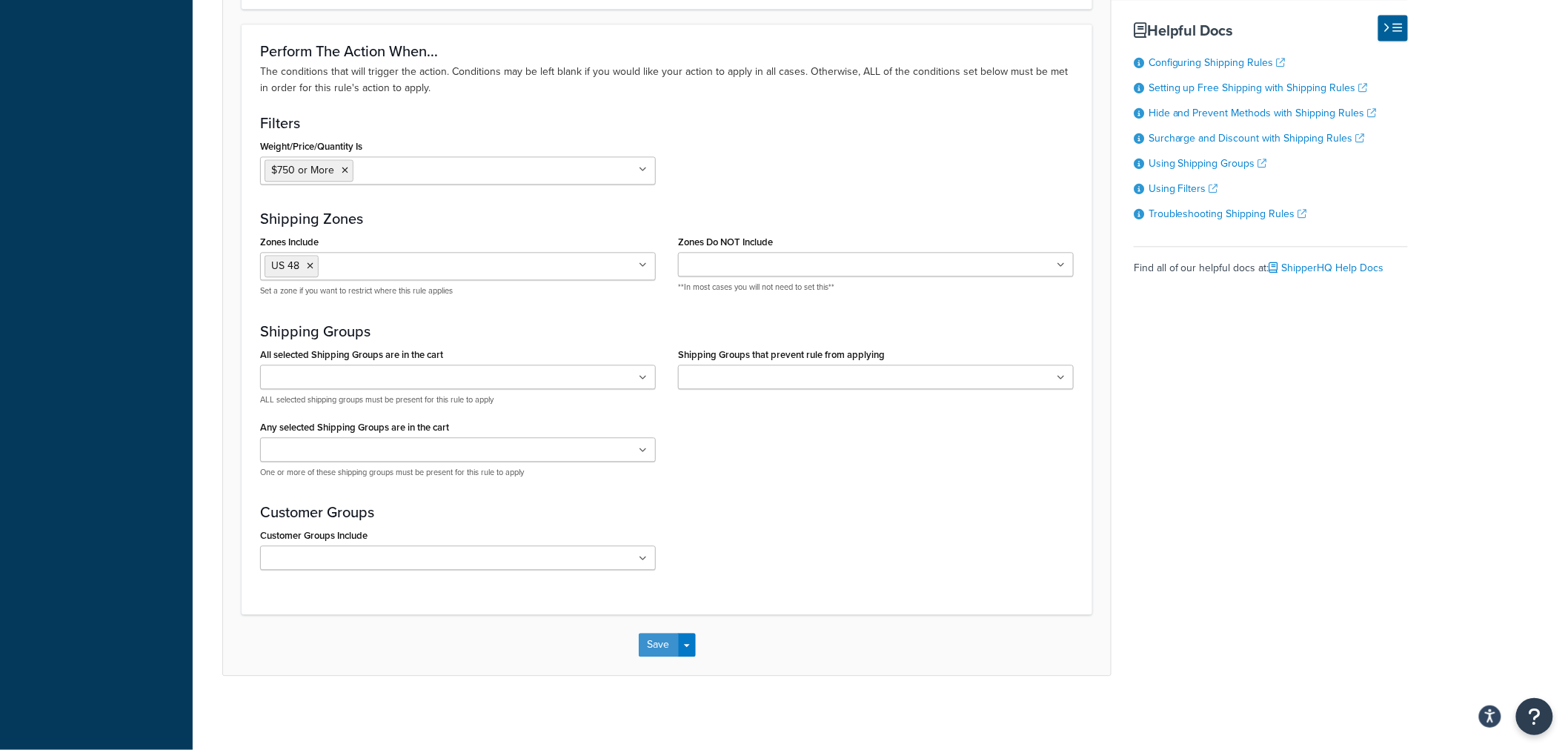 click on "Save" at bounding box center [659, 645] 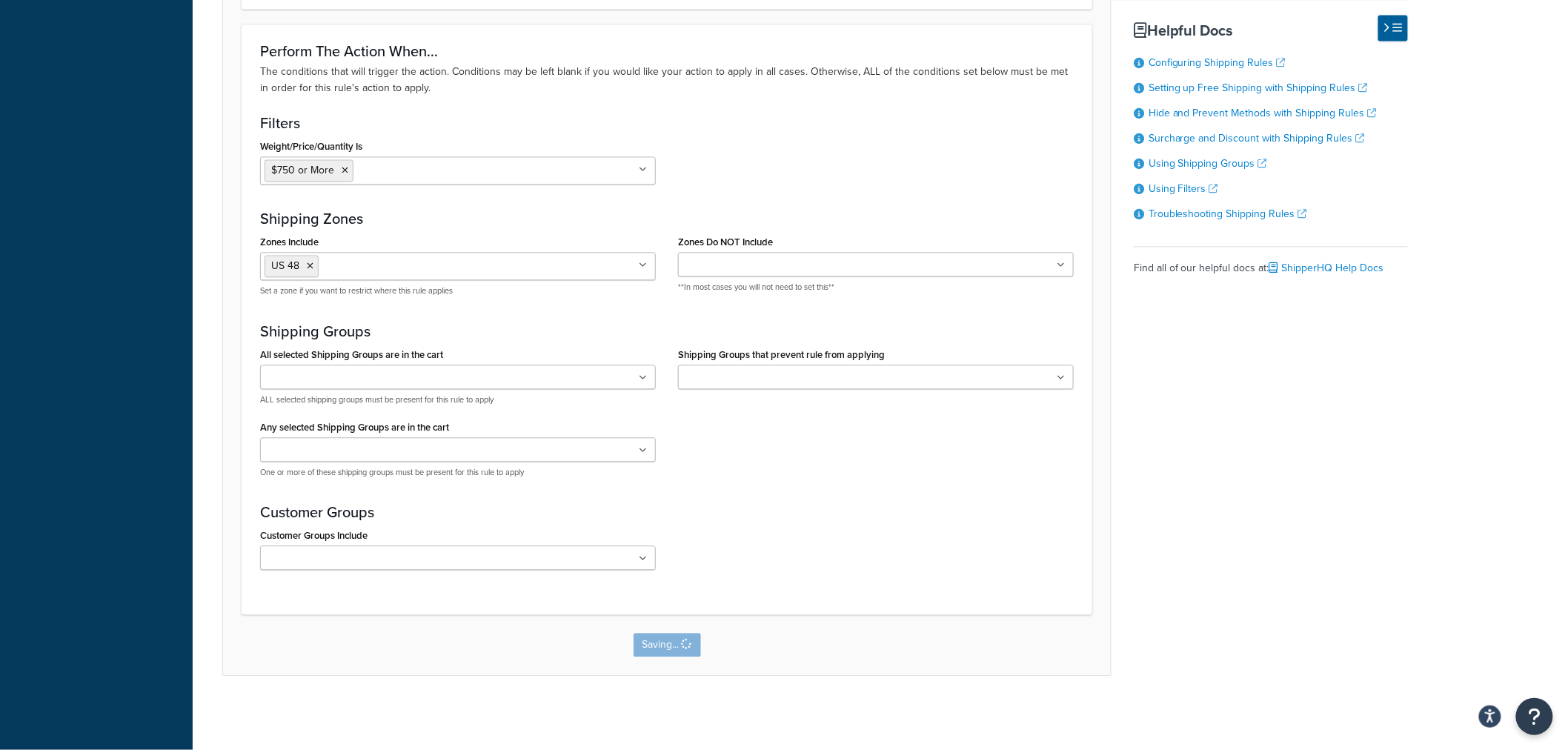 scroll, scrollTop: 0, scrollLeft: 0, axis: both 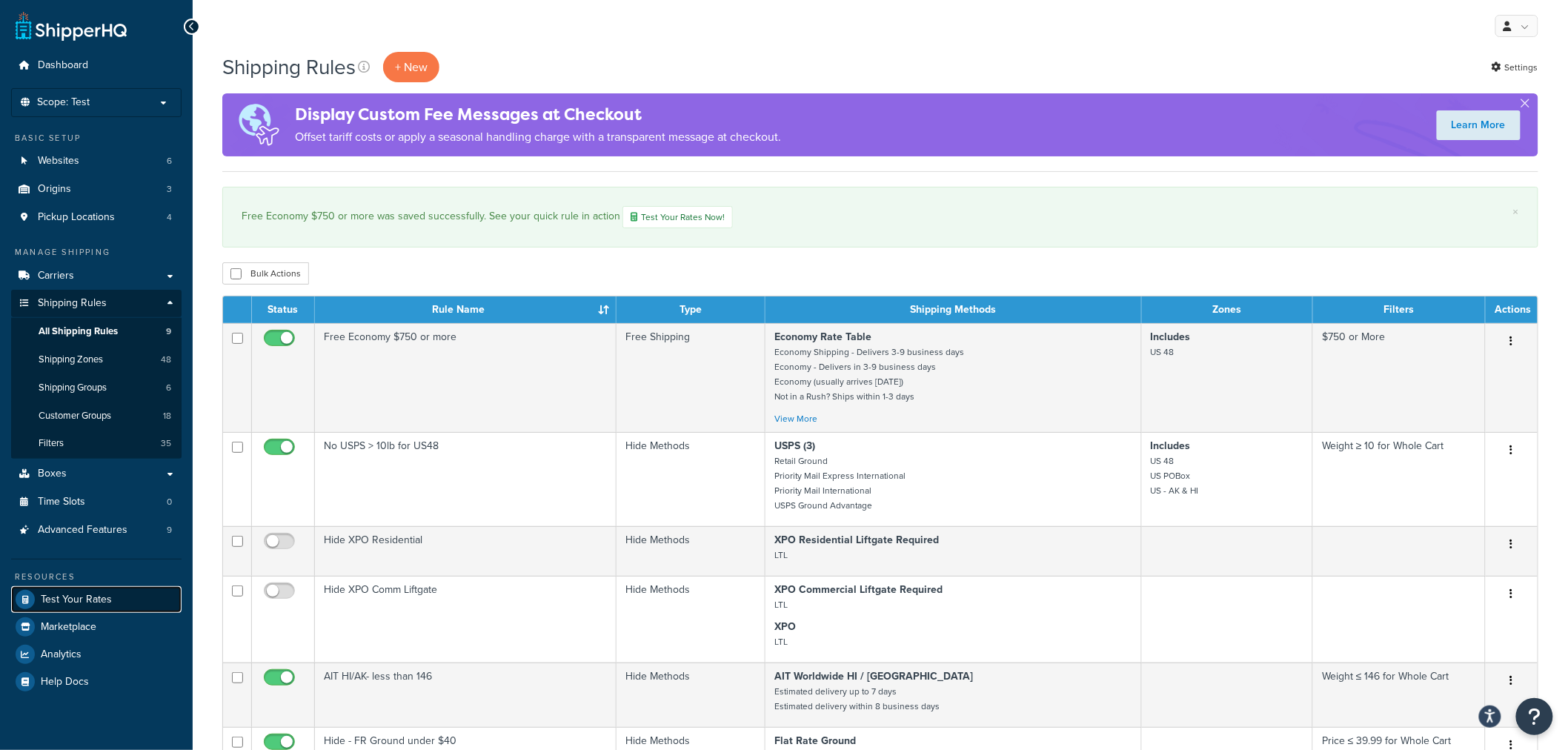 click on "Test Your Rates" at bounding box center [96, 600] 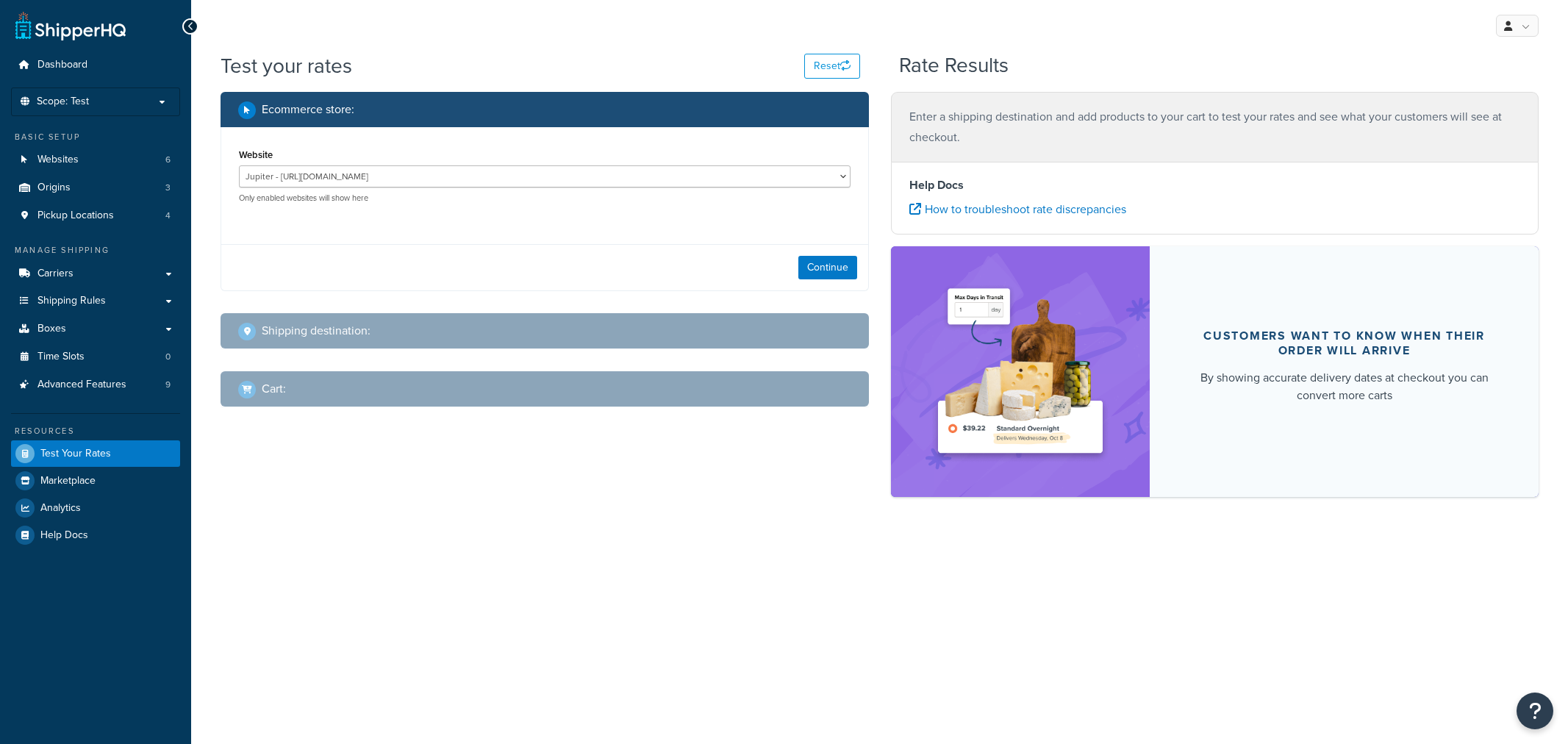 scroll, scrollTop: 0, scrollLeft: 0, axis: both 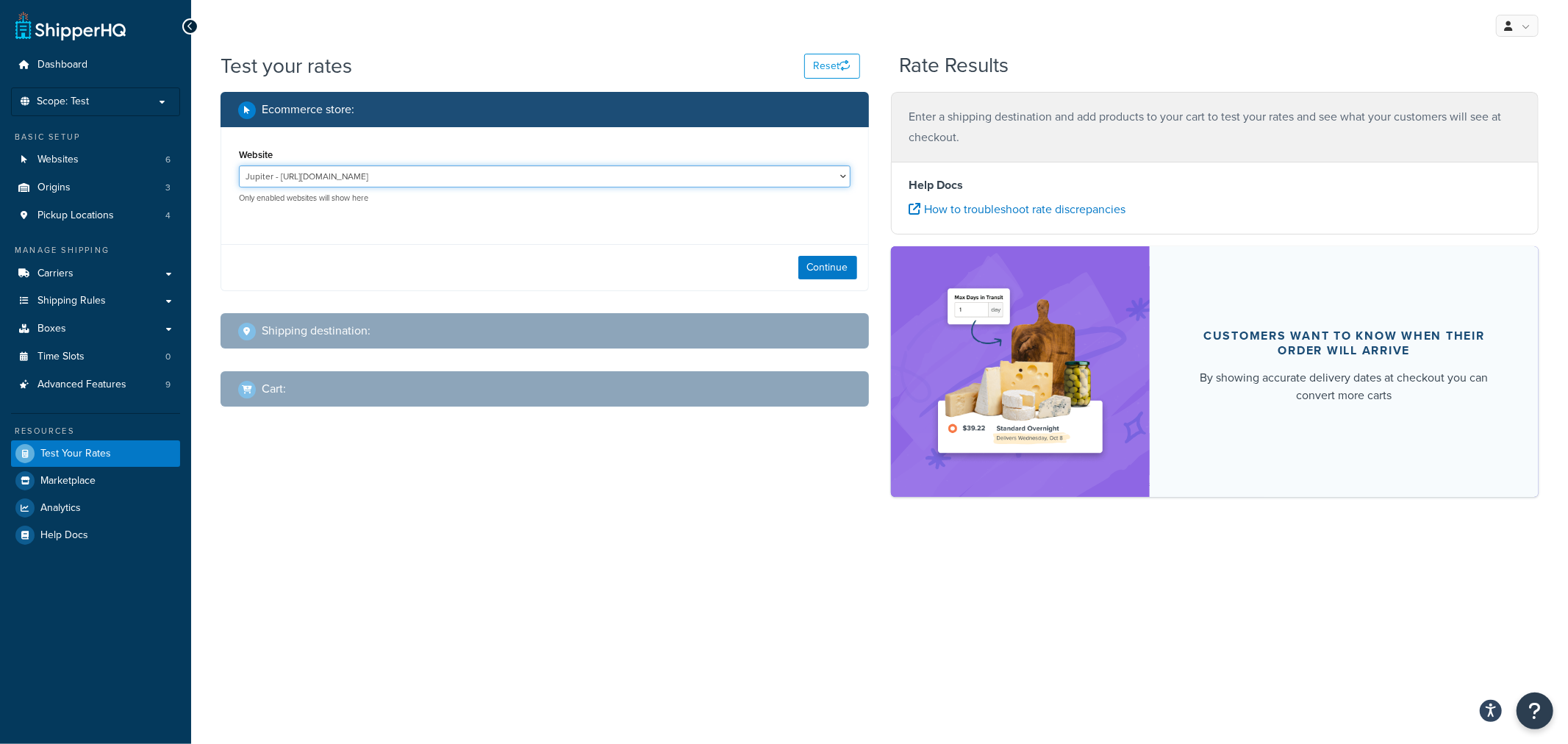 click on "Jupiter - https://jupiter.clearbags.cloud/ Mercury - https://mercury.clearbags.cloud/ production - https://www.clearbags.com/ Venus - SnowDog - https://venus.clearbags.cloud/" at bounding box center [545, 176] 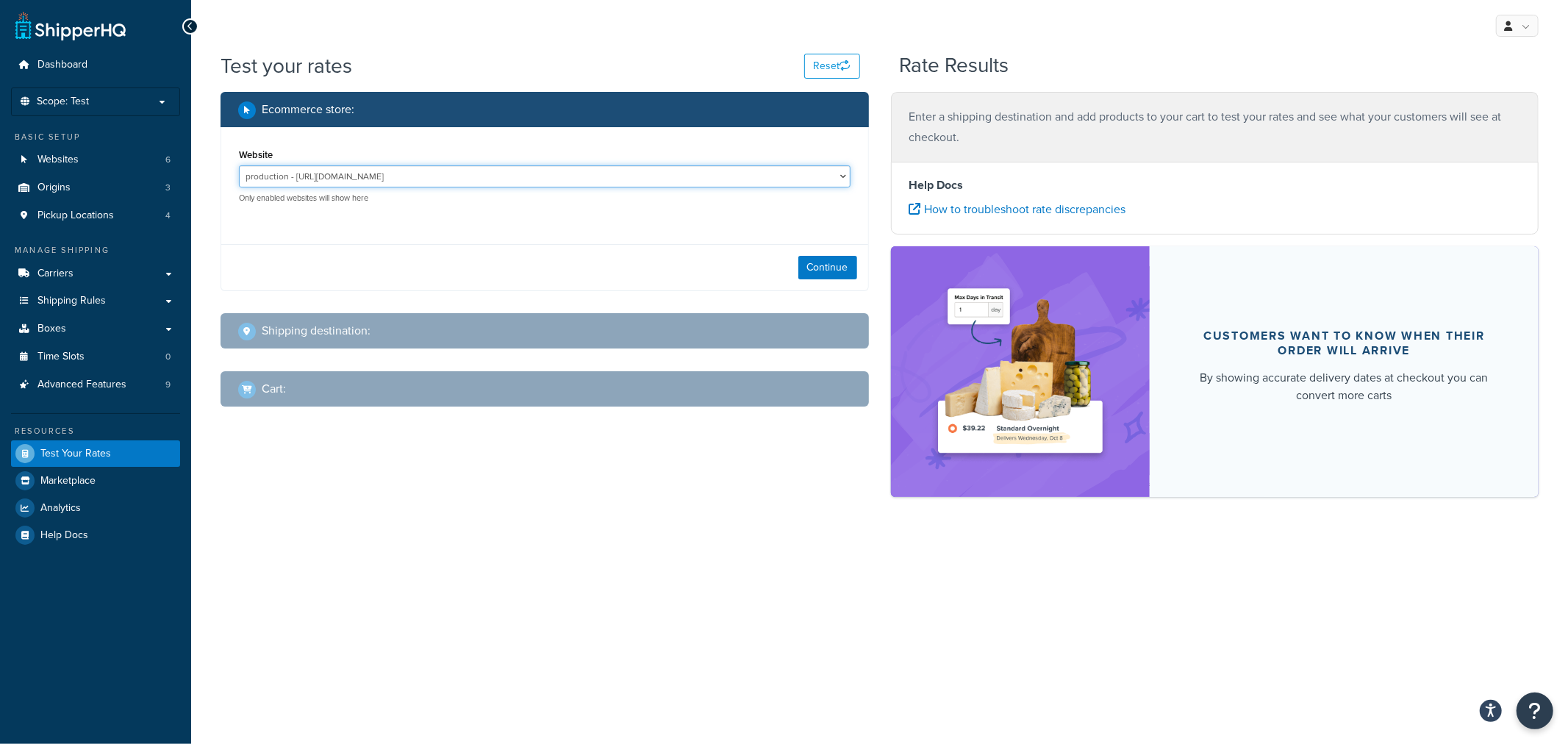 click on "Jupiter - https://jupiter.clearbags.cloud/ Mercury - https://mercury.clearbags.cloud/ production - https://www.clearbags.com/ Venus - SnowDog - https://venus.clearbags.cloud/" at bounding box center [545, 176] 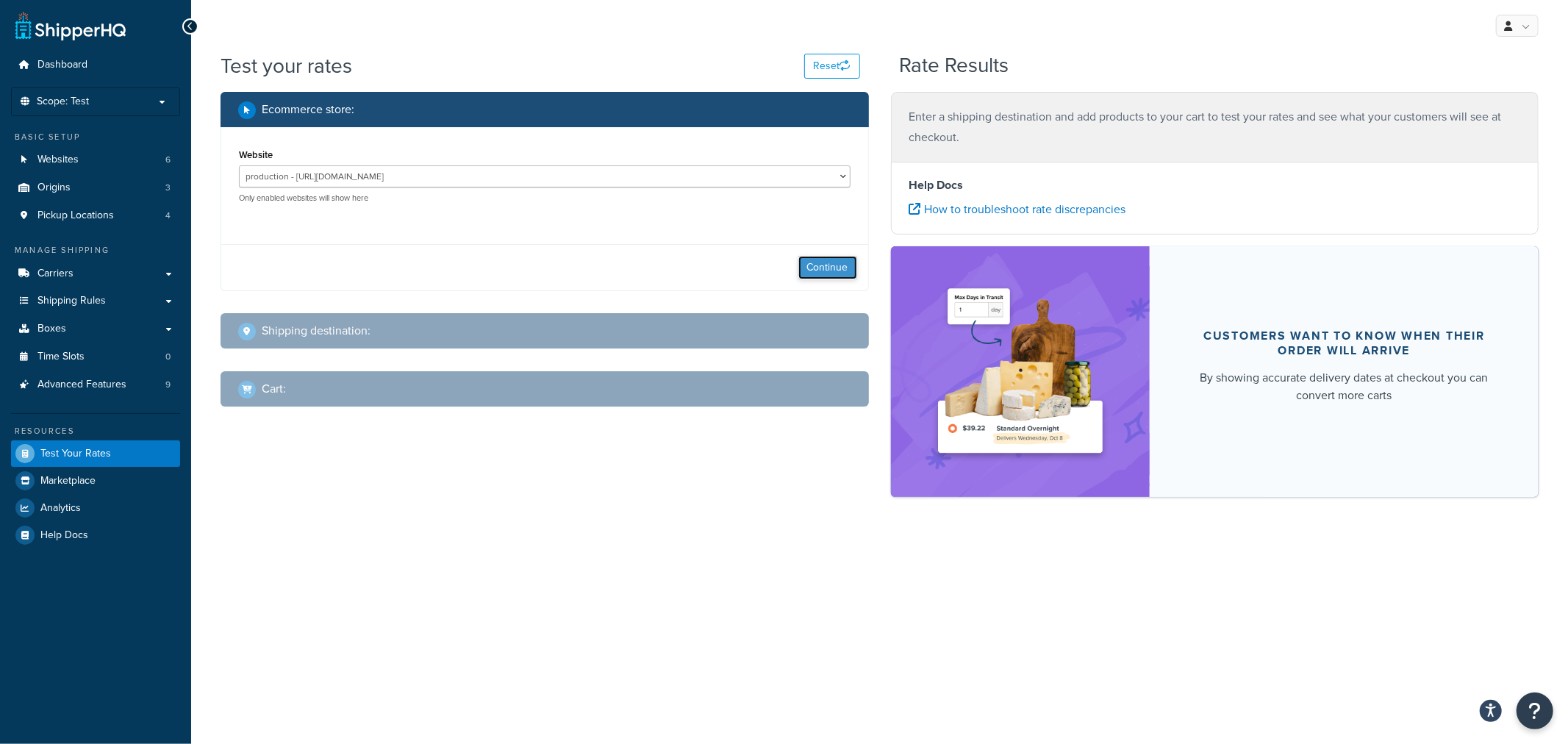 click on "Continue" at bounding box center (828, 268) 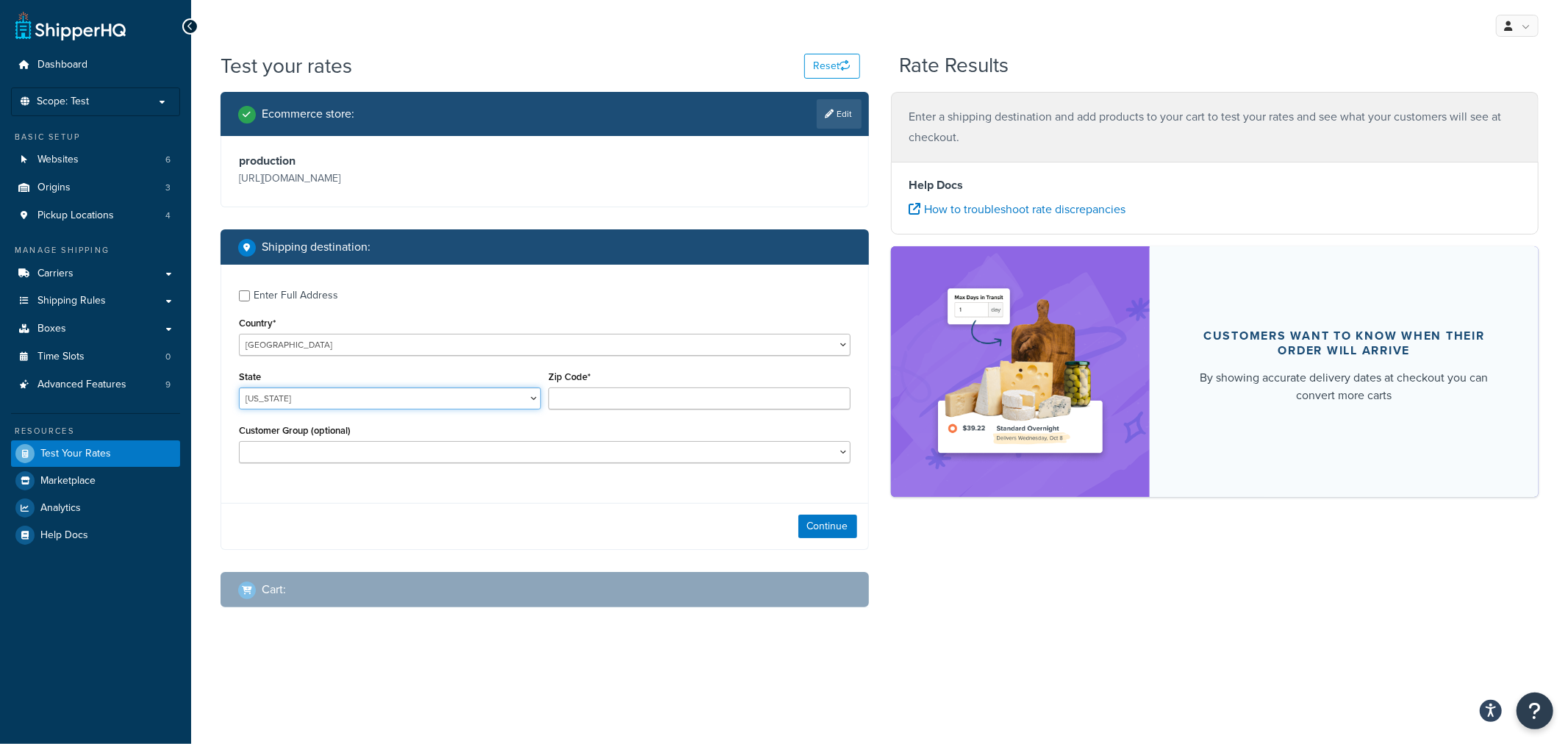 click on "Alabama  Alaska  American Samoa  Arizona  Arkansas  Armed Forces Americas  Armed Forces Europe, Middle East, Africa, Canada  Armed Forces Pacific  California  Colorado  Connecticut  Delaware  District of Columbia  Federated States of Micronesia  Florida  Georgia  Guam  Hawaii  Idaho  Illinois  Indiana  Iowa  Kansas  Kentucky  Louisiana  Maine  Marshall Islands  Maryland  Massachusetts  Michigan  Minnesota  Mississippi  Missouri  Montana  Nebraska  Nevada  New Hampshire  New Jersey  New Mexico  New York  North Carolina  North Dakota  Northern Mariana Islands  Ohio  Oklahoma  Oregon  Palau  Pennsylvania  Puerto Rico  Rhode Island  South Carolina  South Dakota  Tennessee  Texas  United States Minor Outlying Islands  Utah  Vermont  Virgin Islands  Virginia  Washington  West Virginia  Wisconsin  Wyoming" at bounding box center [390, 398] 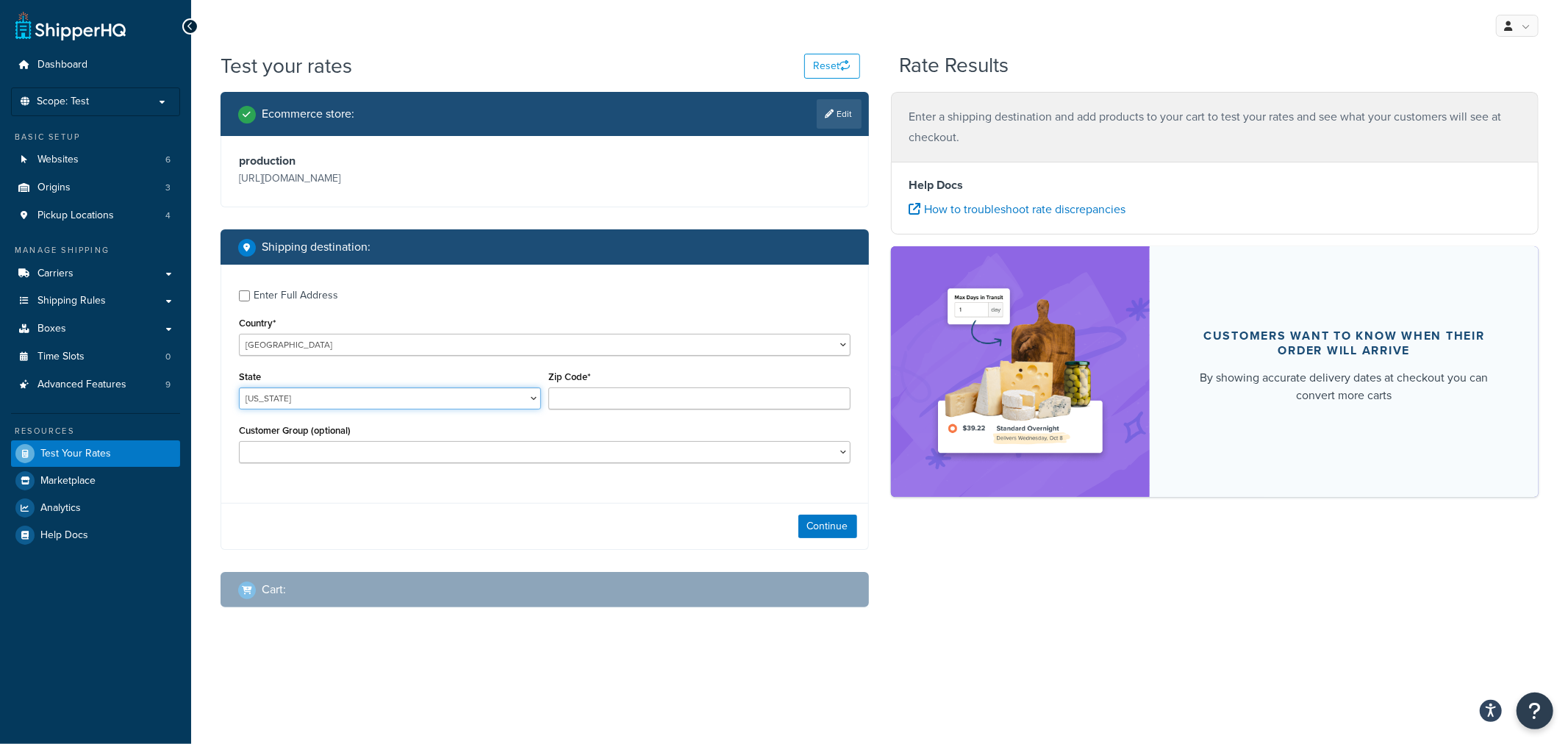 select on "OH" 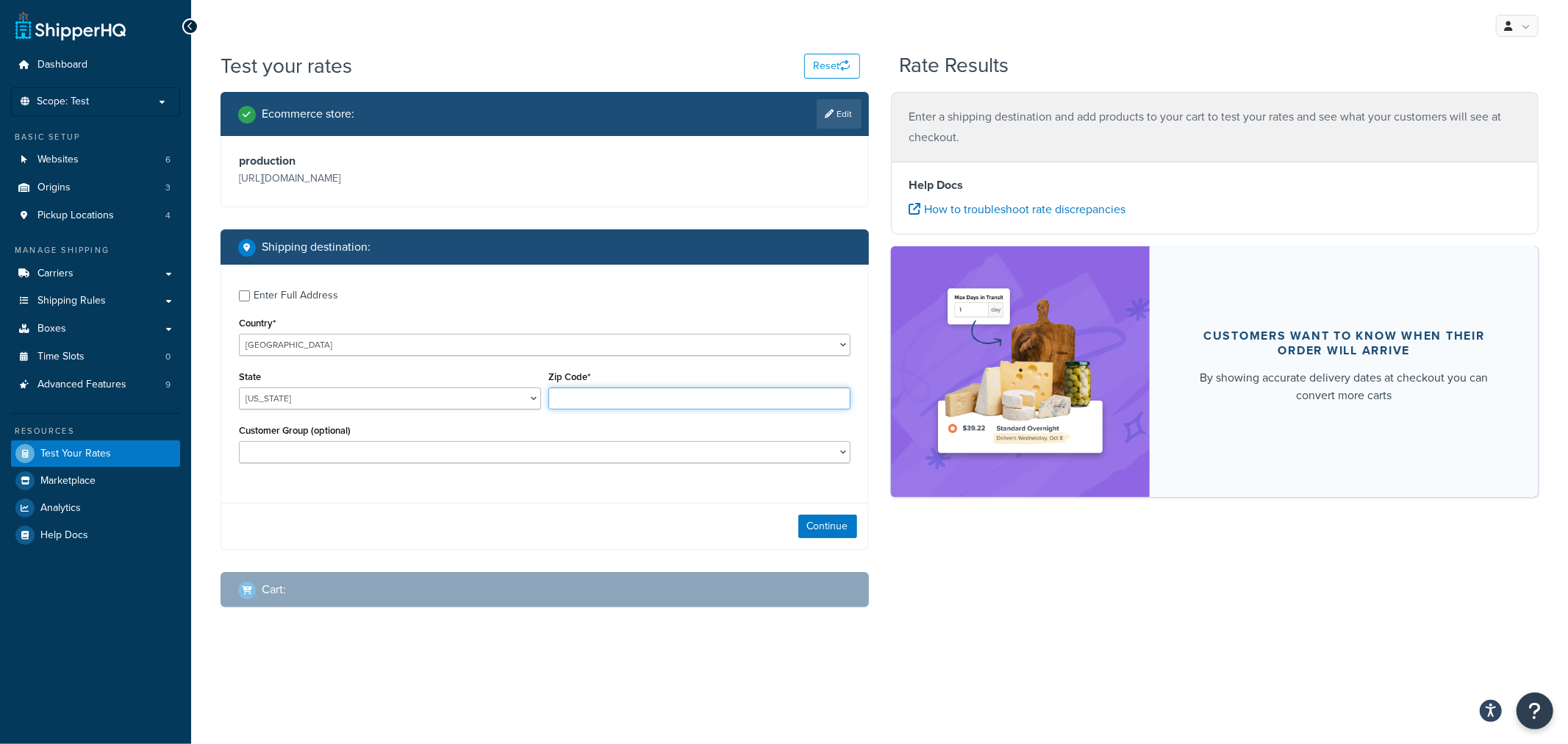 click on "Zip Code*" at bounding box center [699, 398] 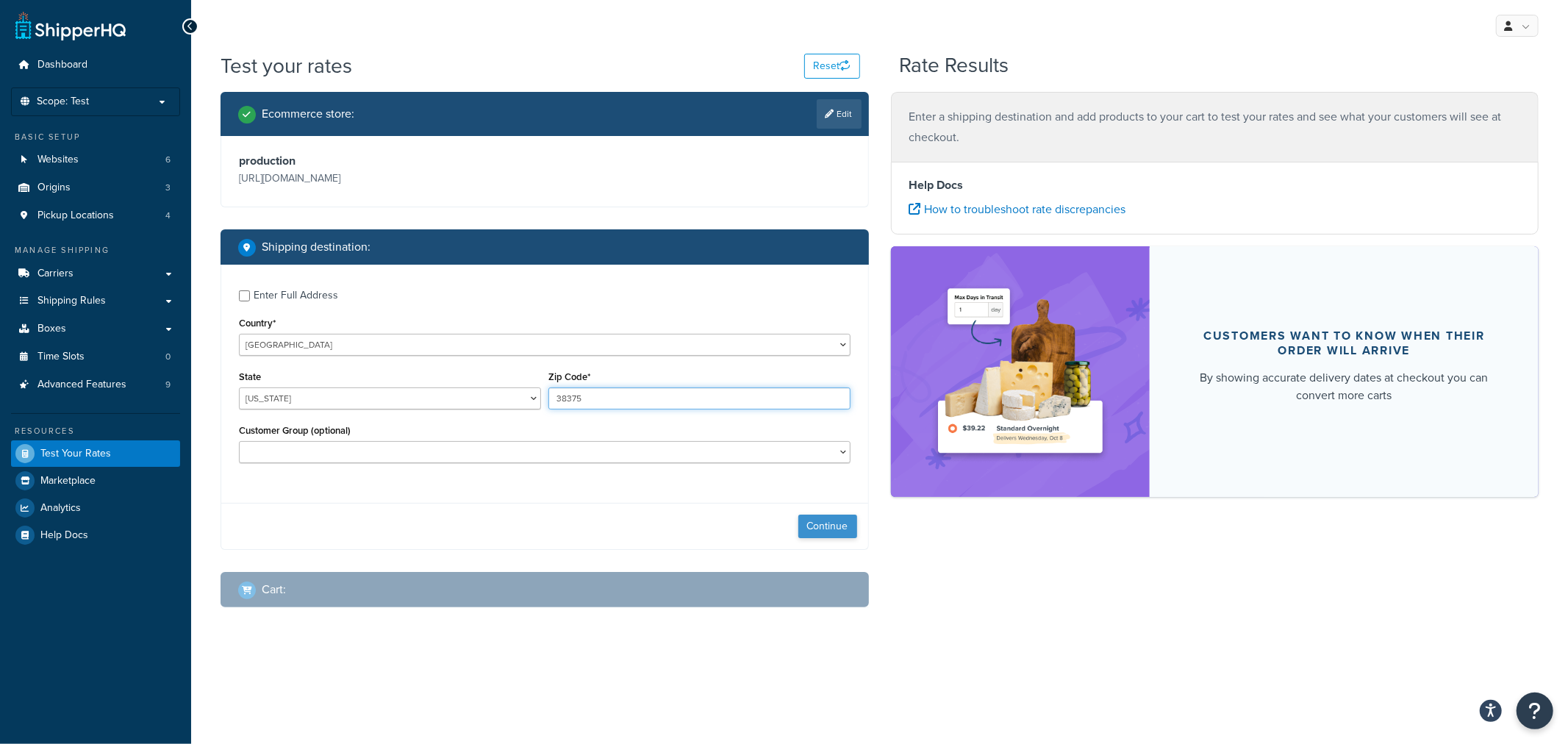 type on "38375" 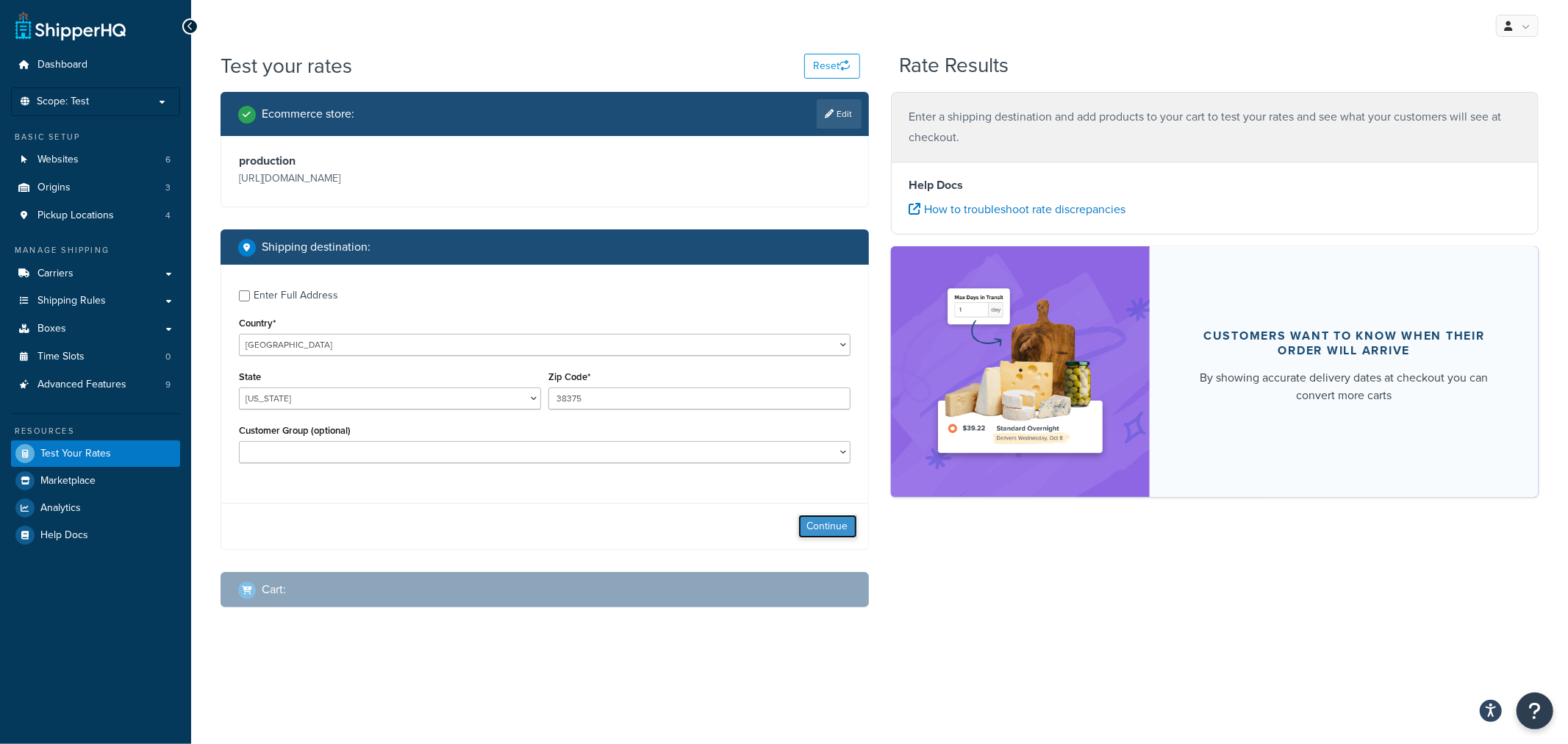 click on "Continue" at bounding box center [828, 526] 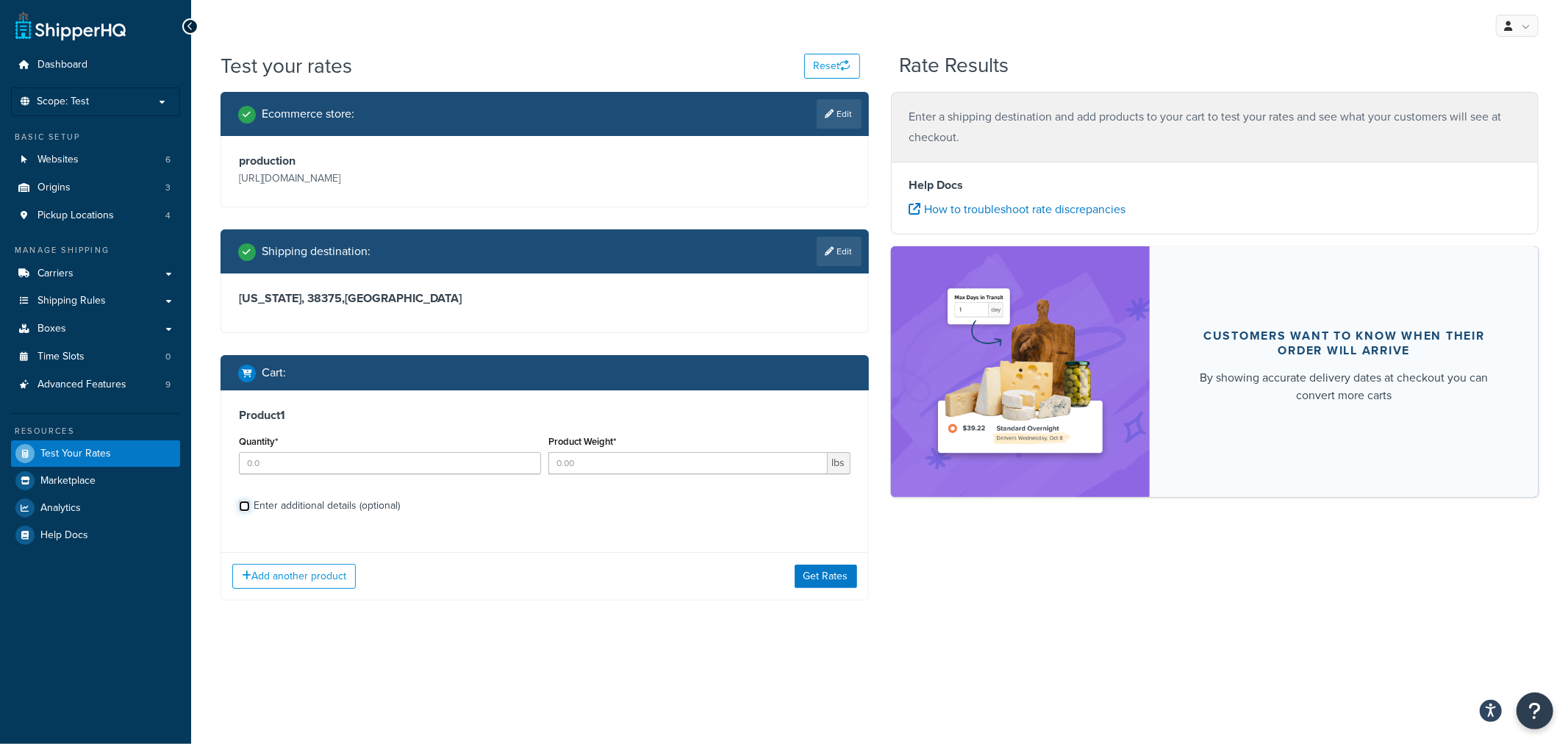 click on "Enter additional details (optional)" at bounding box center [244, 506] 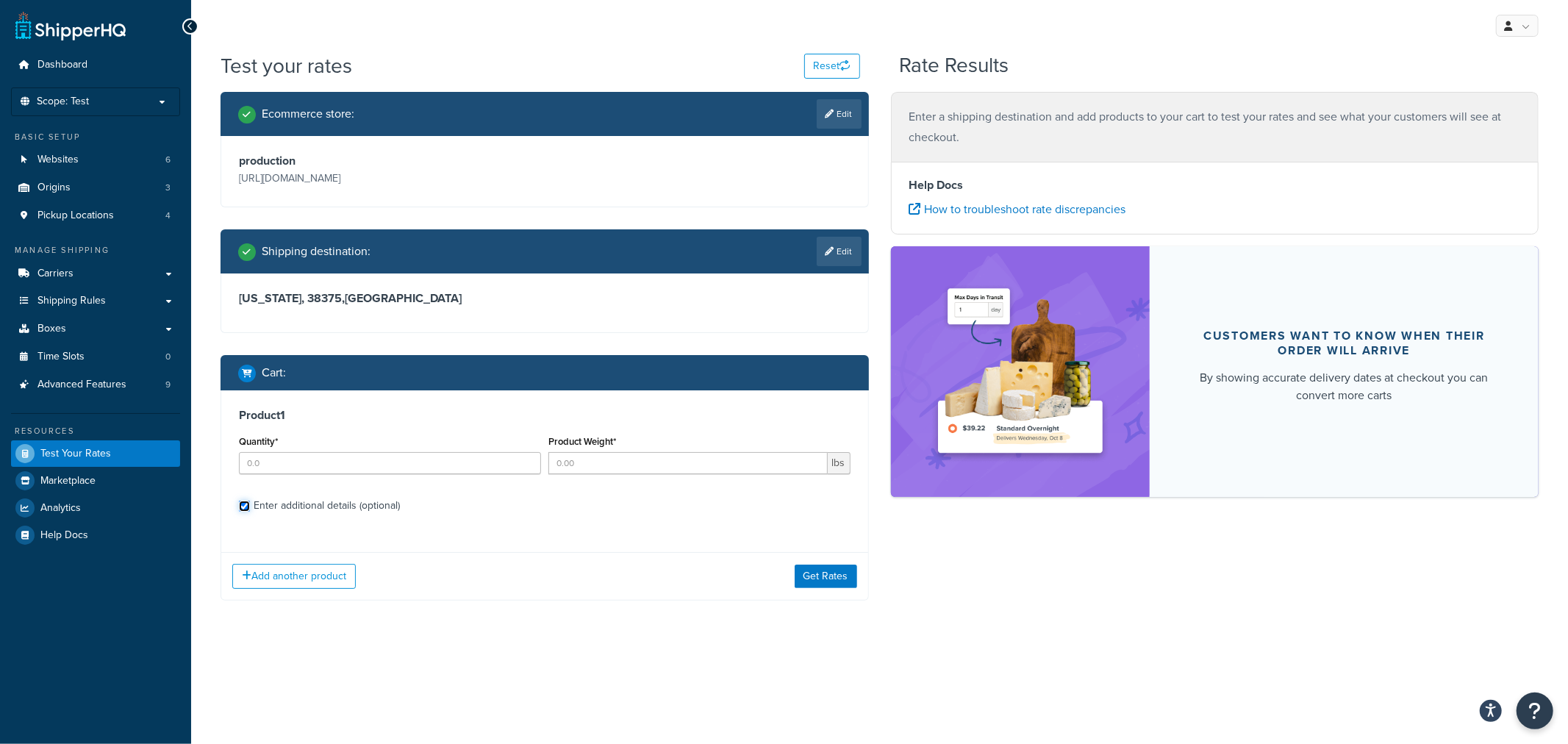 checkbox on "true" 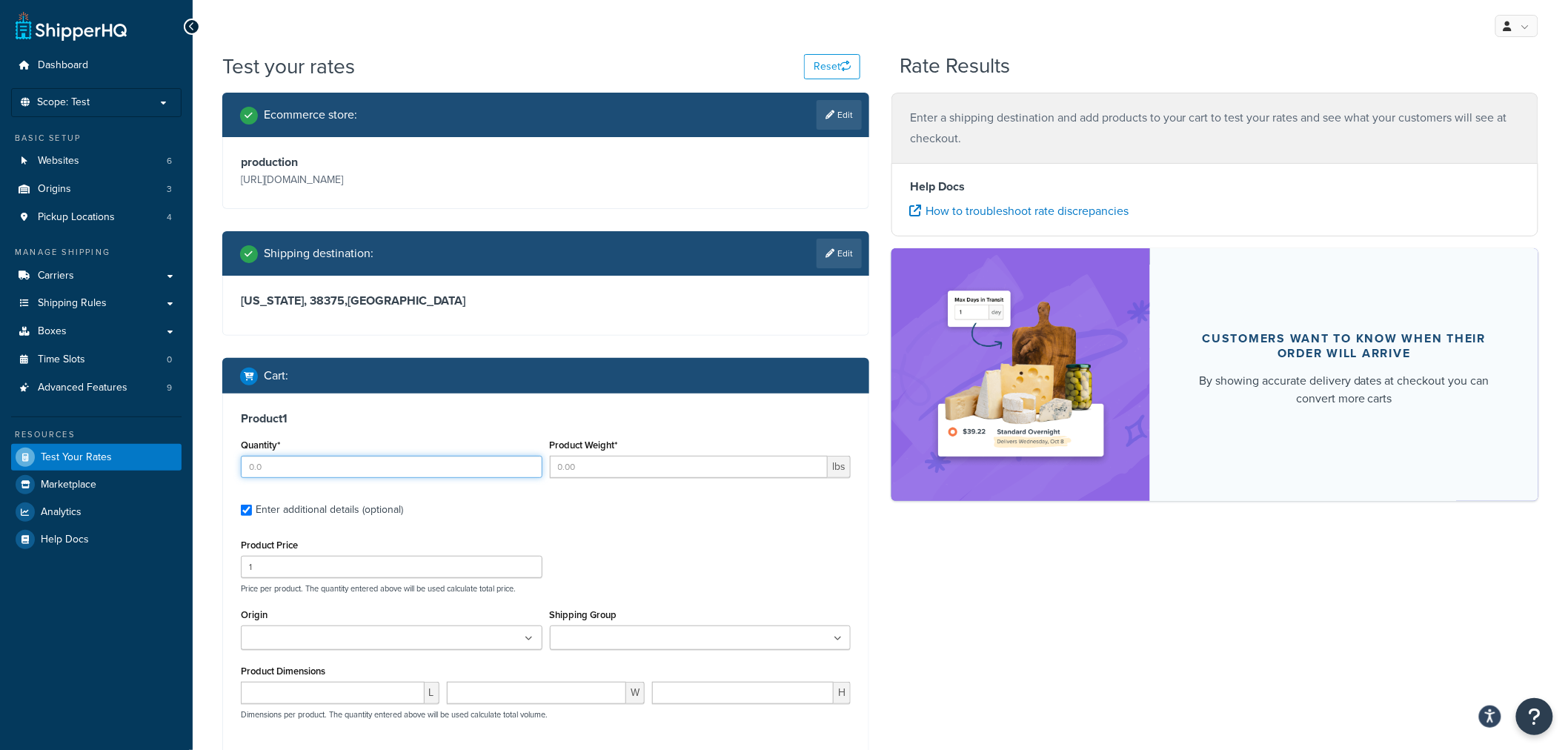 click on "Quantity*" at bounding box center (391, 467) 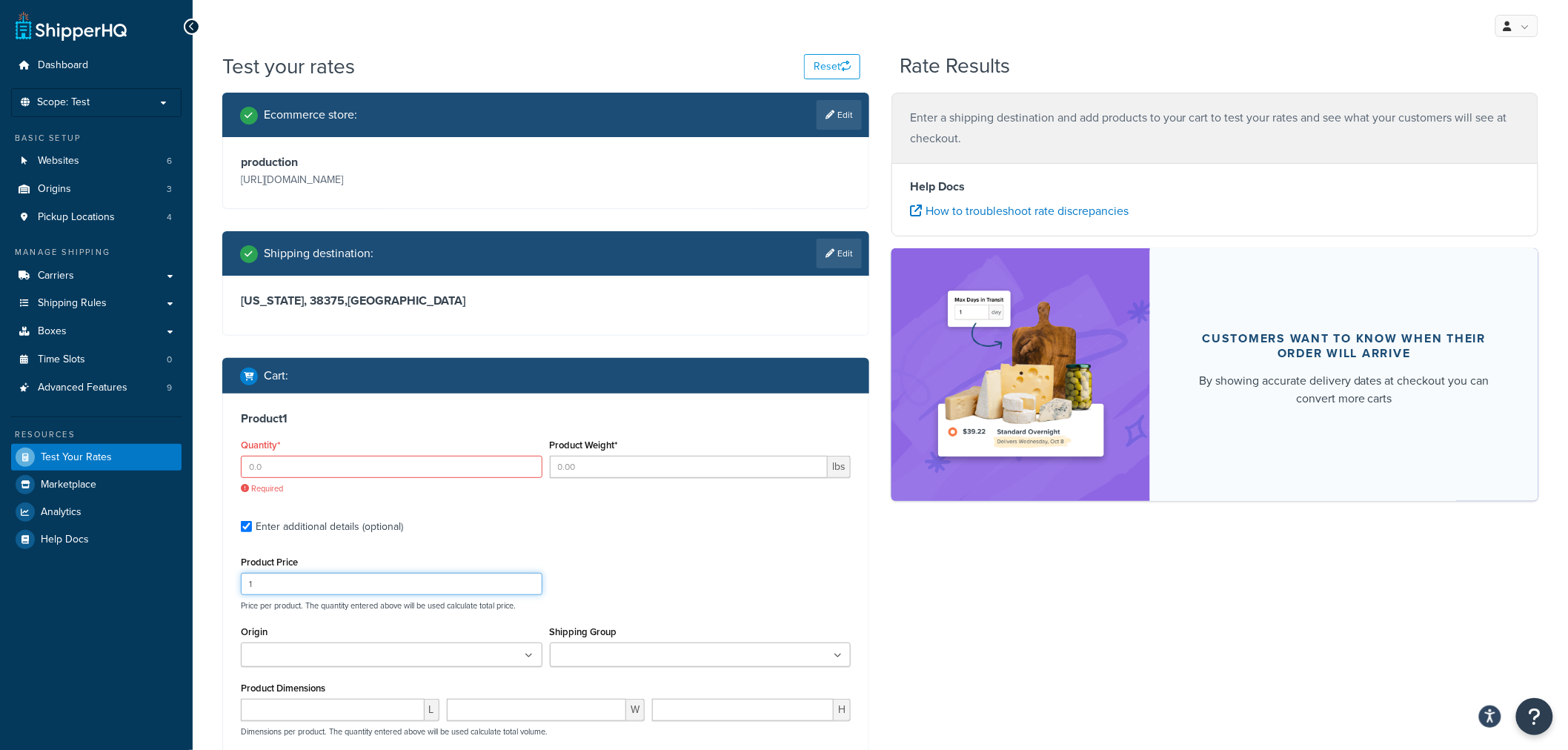 click on "Product Price   1" at bounding box center (391, 574) 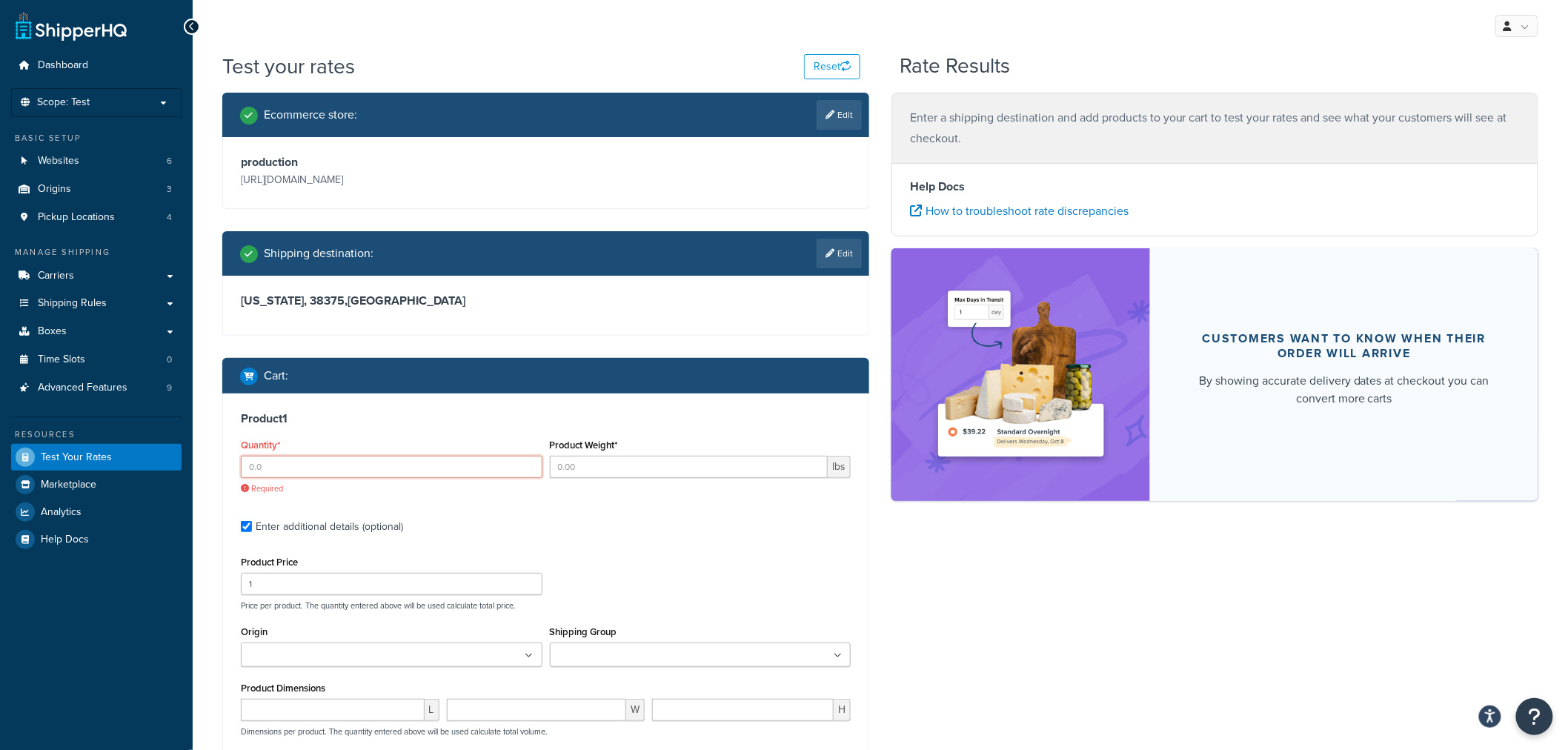 click on "Quantity*" at bounding box center [391, 467] 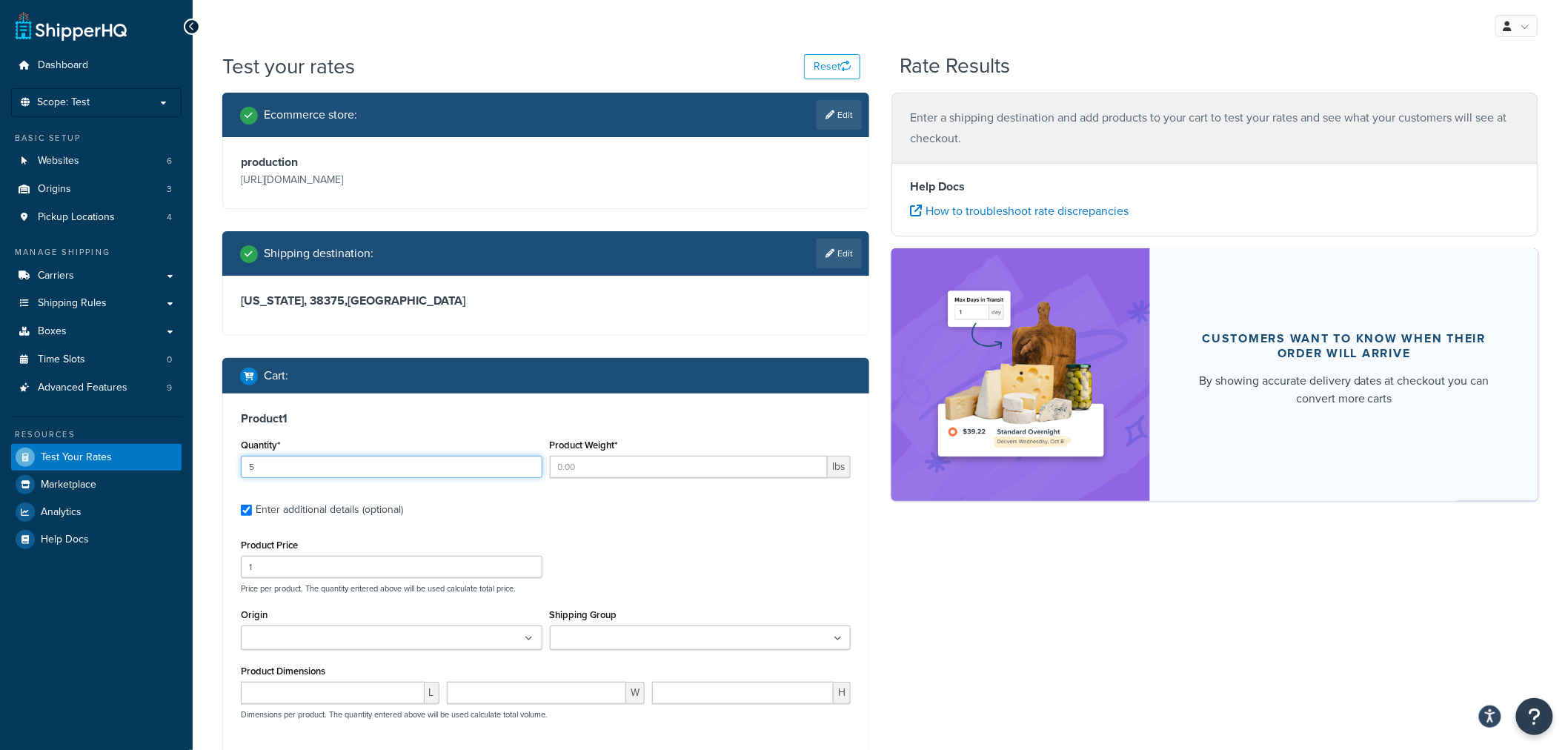 type on "5" 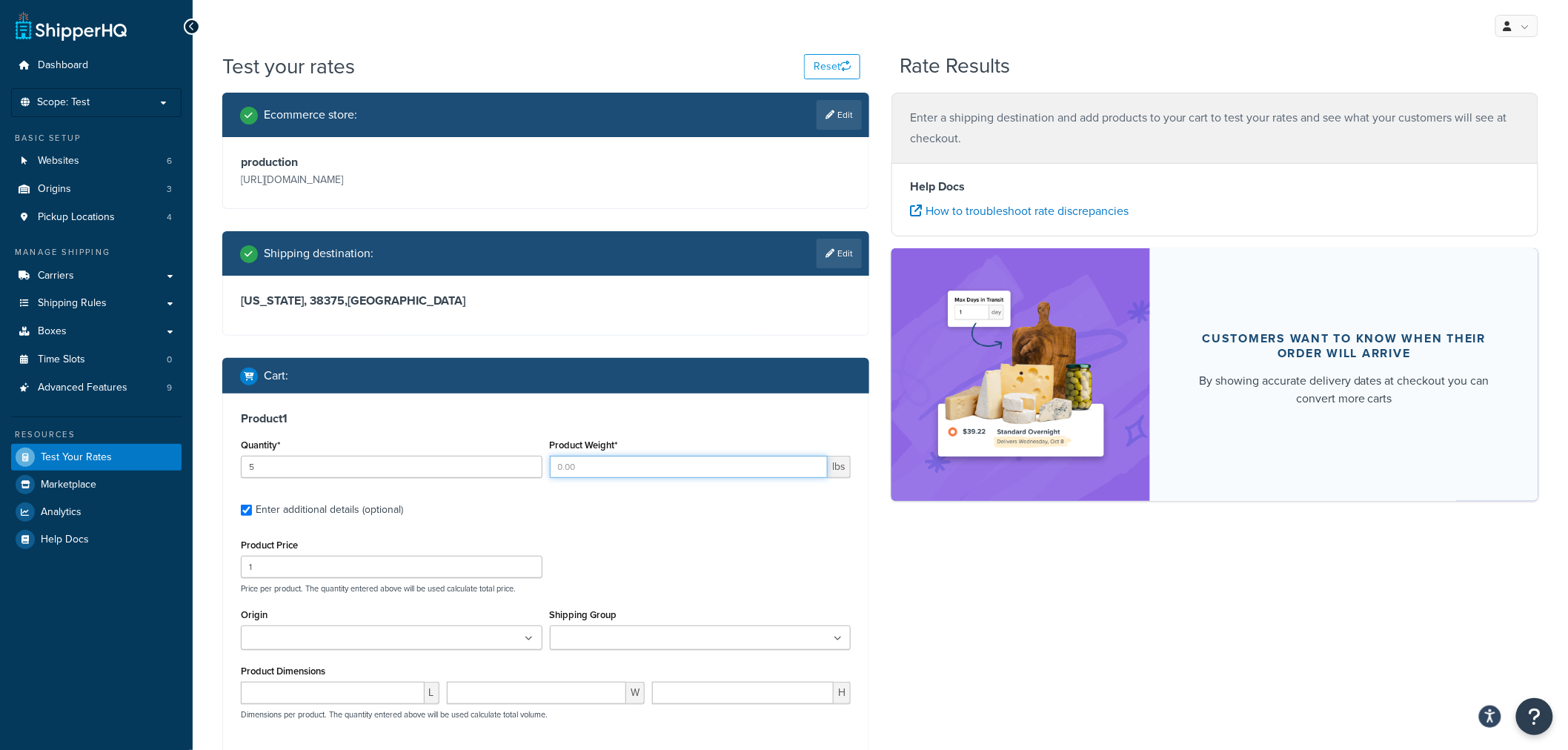click on "Product Weight*" at bounding box center (689, 467) 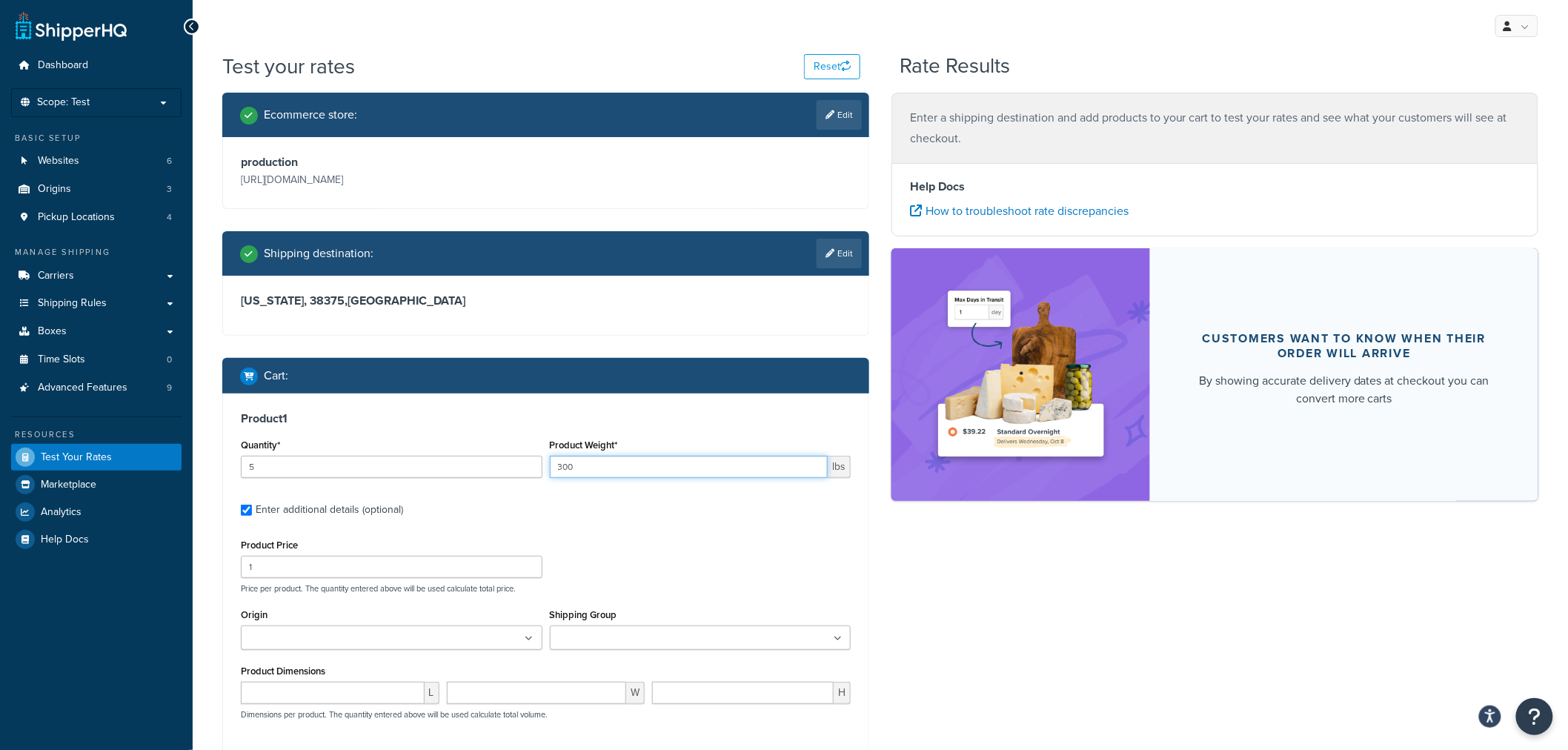 type on "300" 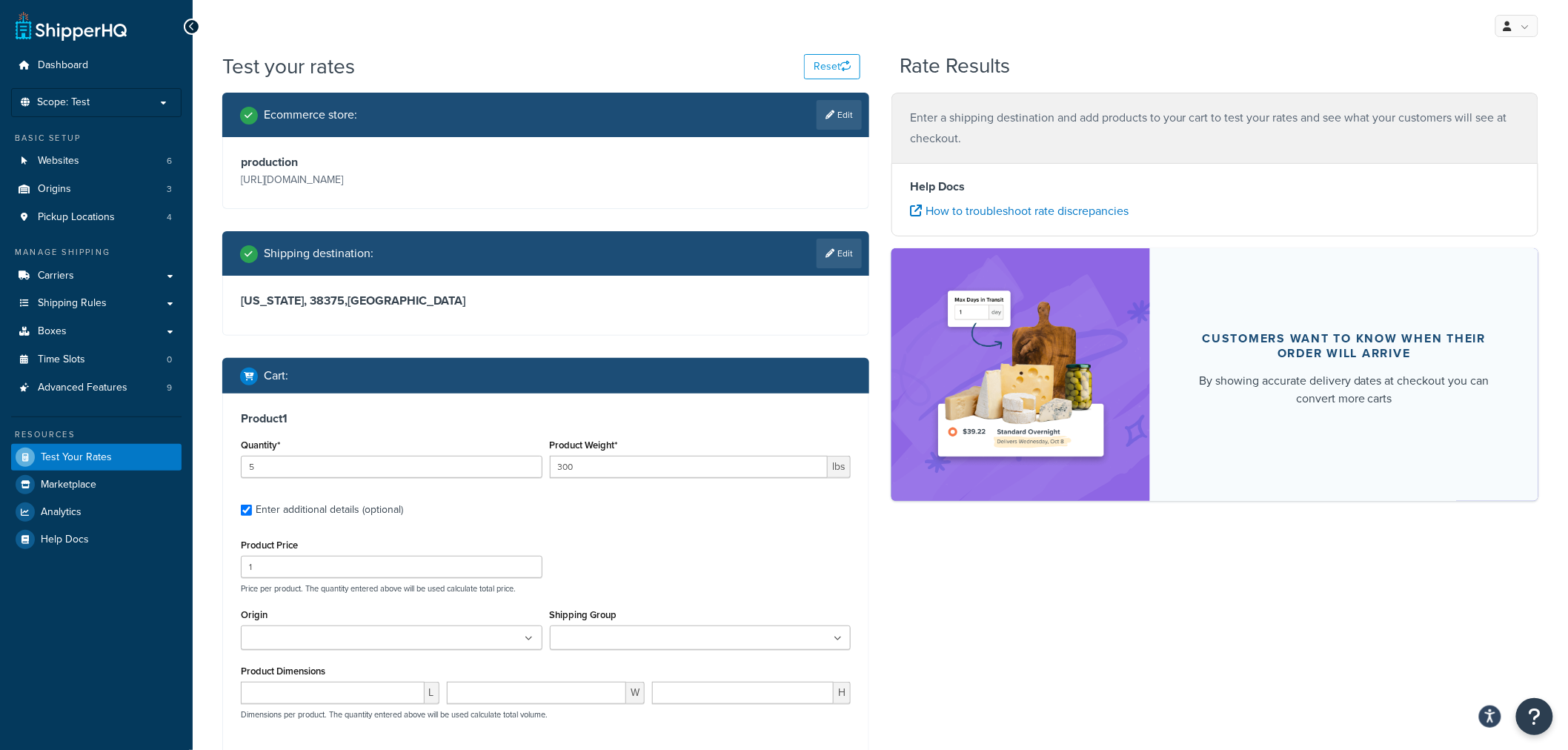 click on "Product Price   1 Price per product. The quantity entered above will be used calculate total price." at bounding box center (545, 564) 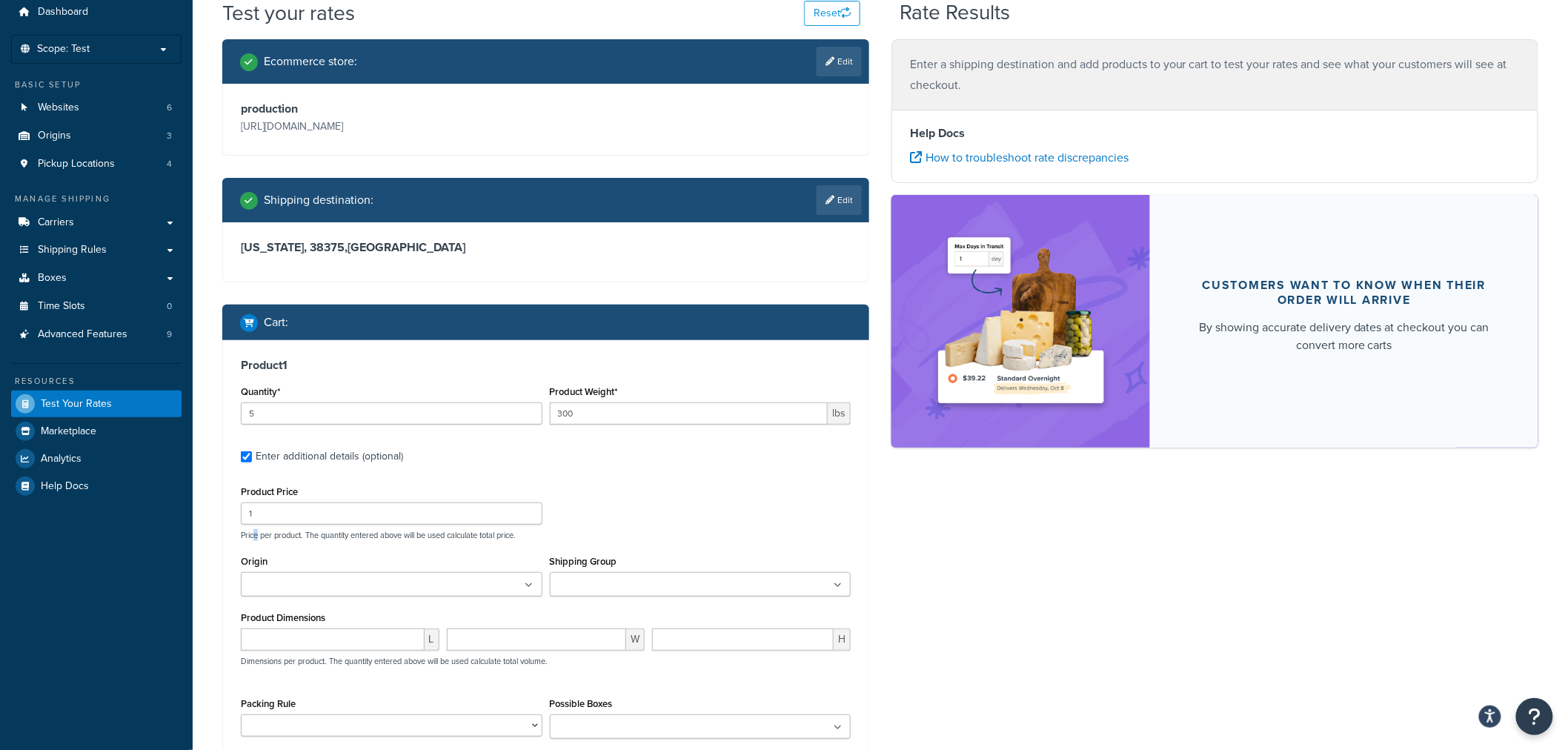 scroll, scrollTop: 82, scrollLeft: 0, axis: vertical 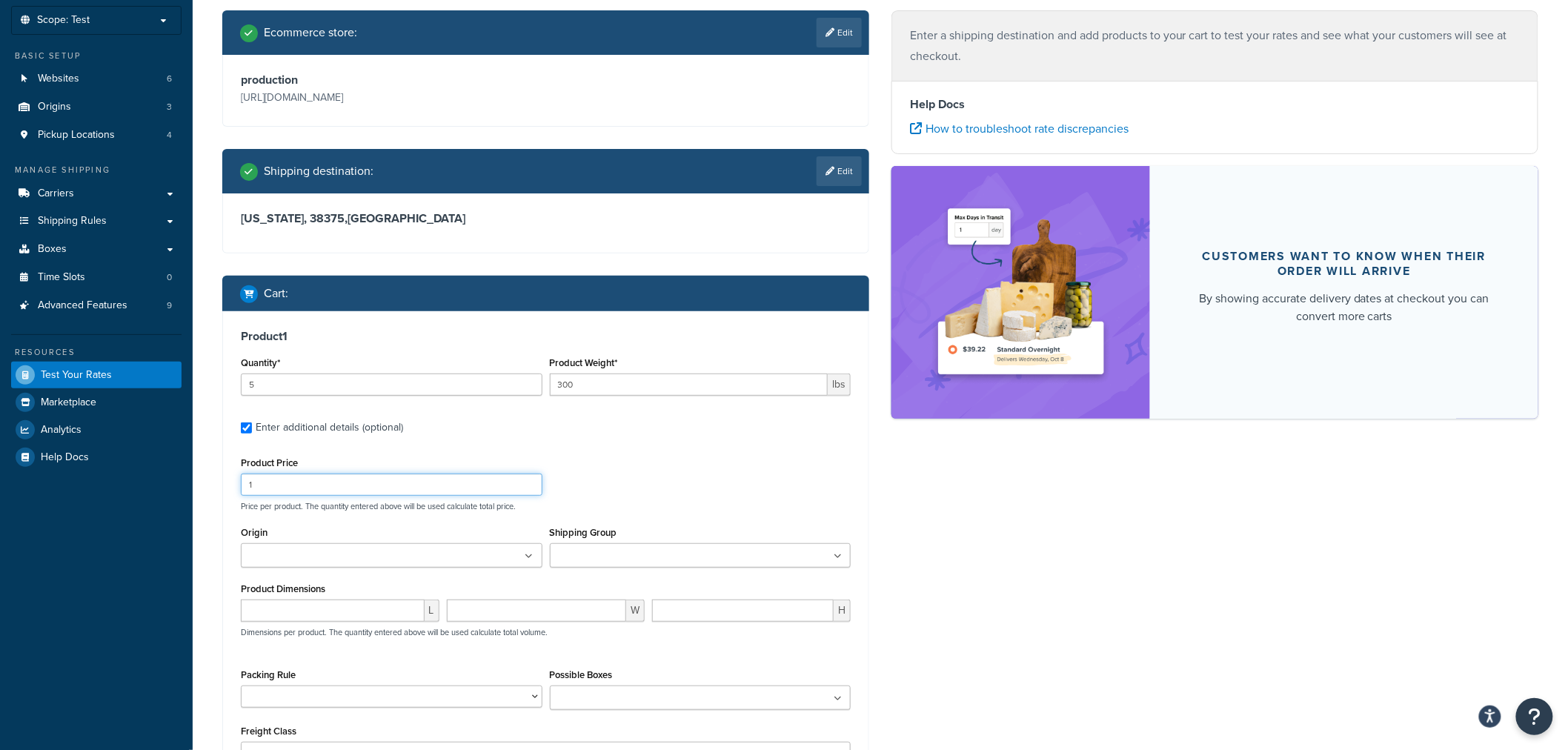 drag, startPoint x: 258, startPoint y: 491, endPoint x: 225, endPoint y: 491, distance: 33 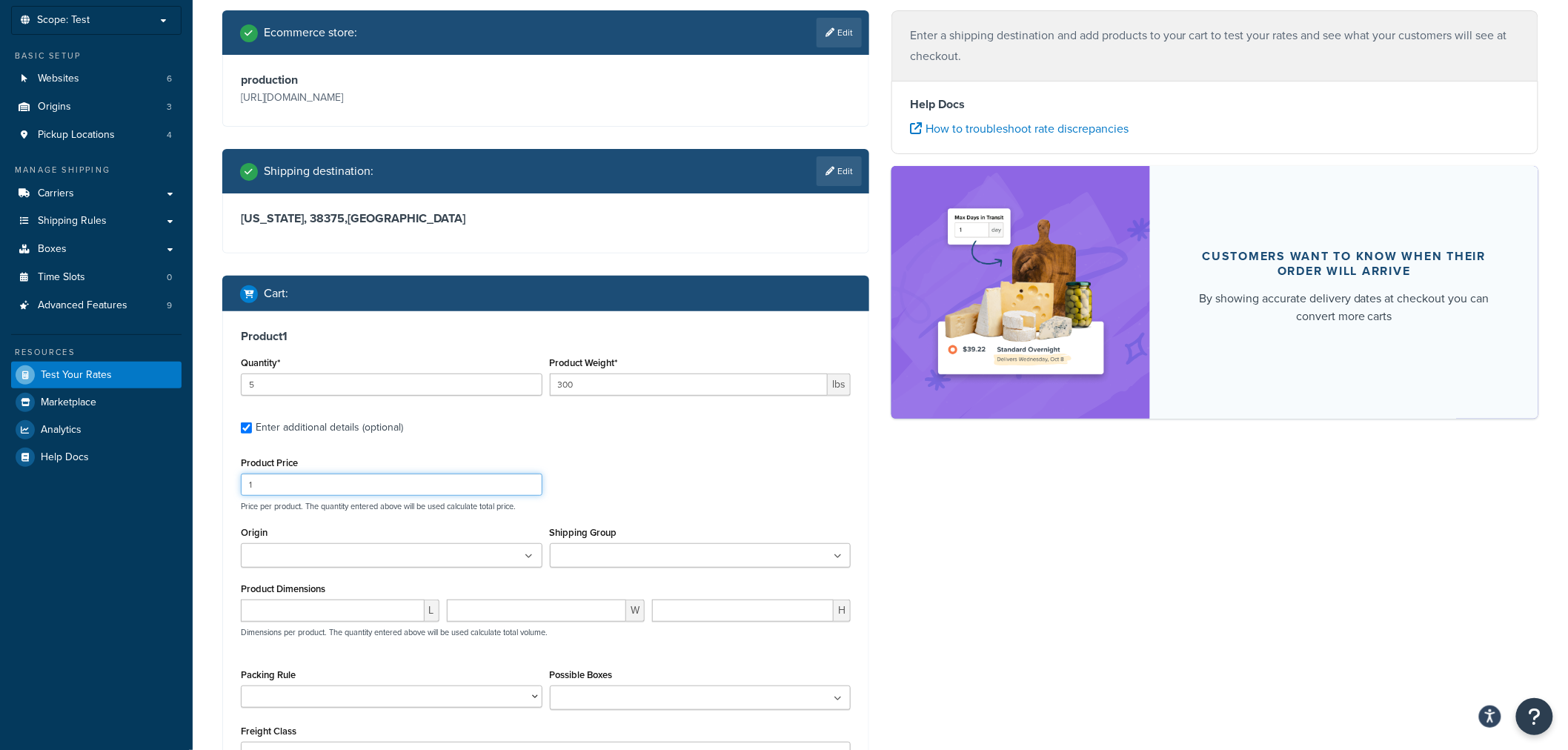 click on "Product  1 Quantity*   5 Product Weight*   300 lbs   Enter additional details (optional) Product Price   1 Price per product. The quantity entered above will be used calculate total price. Origin   California Nevada Tennessee Shipping Group   Backing Boards Cannot Ship Flat Rate Cannot Ship In Envelope Free Shipping  - AK HI SmartSleeves Product Dimensions   L   W   H Dimensions per product. The quantity entered above will be used calculate total volume. Packing Rule     Possible Boxes   Large Mailing Envelope USPS Flat Envelope 0.5 Thick USPS Flat Envelope 1.5 Thick USPS Flat Envelope 2.5 Thick USPS Flat Envelope 3.5 Thick USPS Large Board Game Flat Box USPS Large Flat Box USPS Legal Flat Envelope 0.5 Thick USPS Legal Flat Envelope 1.5 Thick USPS Legal Flat Envelope 2.5 Thick USPS Legal Flat Envelope 3.5 Thick USPS Medium Flat Box 1 USPS Medium Flat Box 2 USPS Small Flat Box Freight Class     50  55  60  65  70  77.5  85  92.5  100  110  125  150  175  200  250  300  400  500" at bounding box center (545, 552) 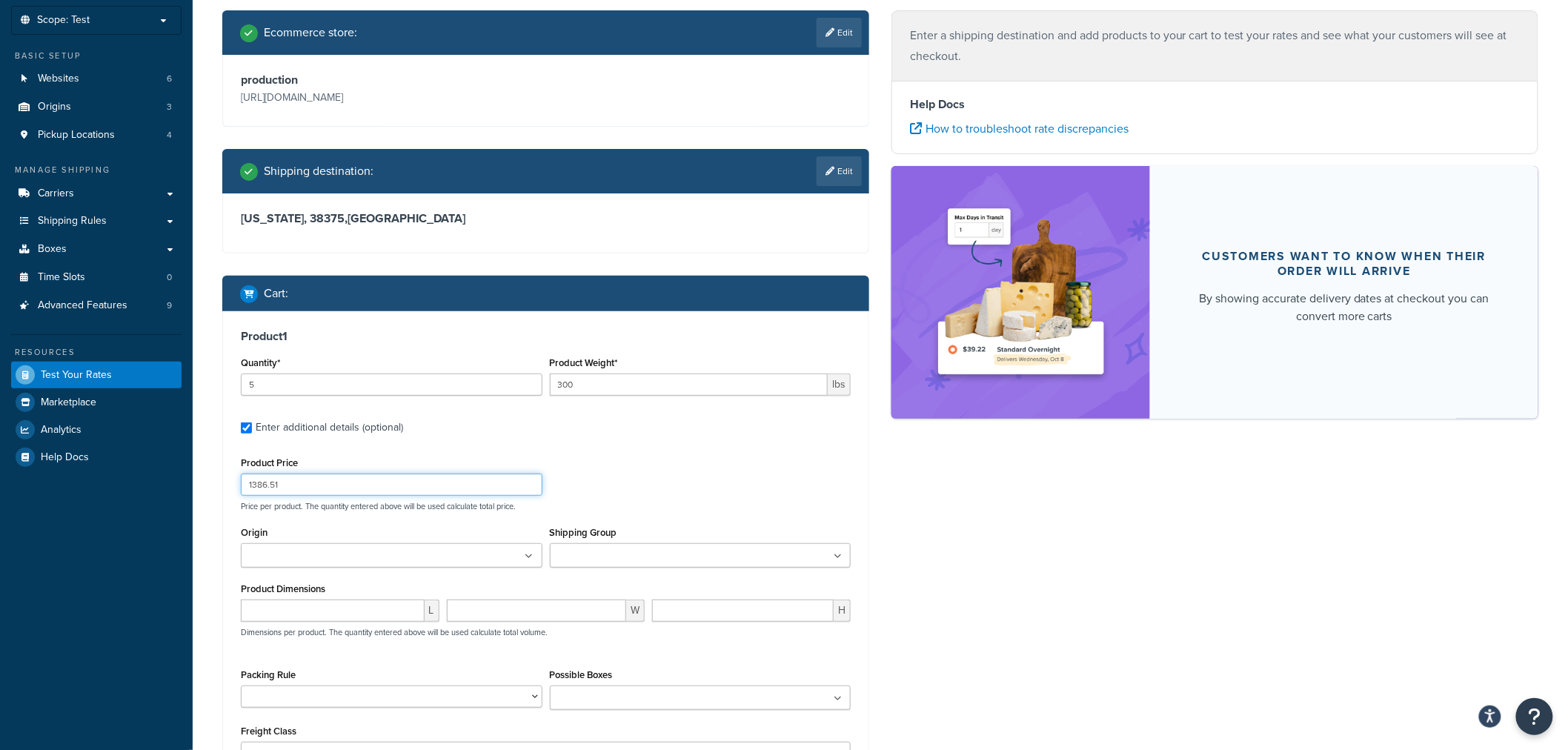 drag, startPoint x: 297, startPoint y: 479, endPoint x: 127, endPoint y: 482, distance: 170.02647 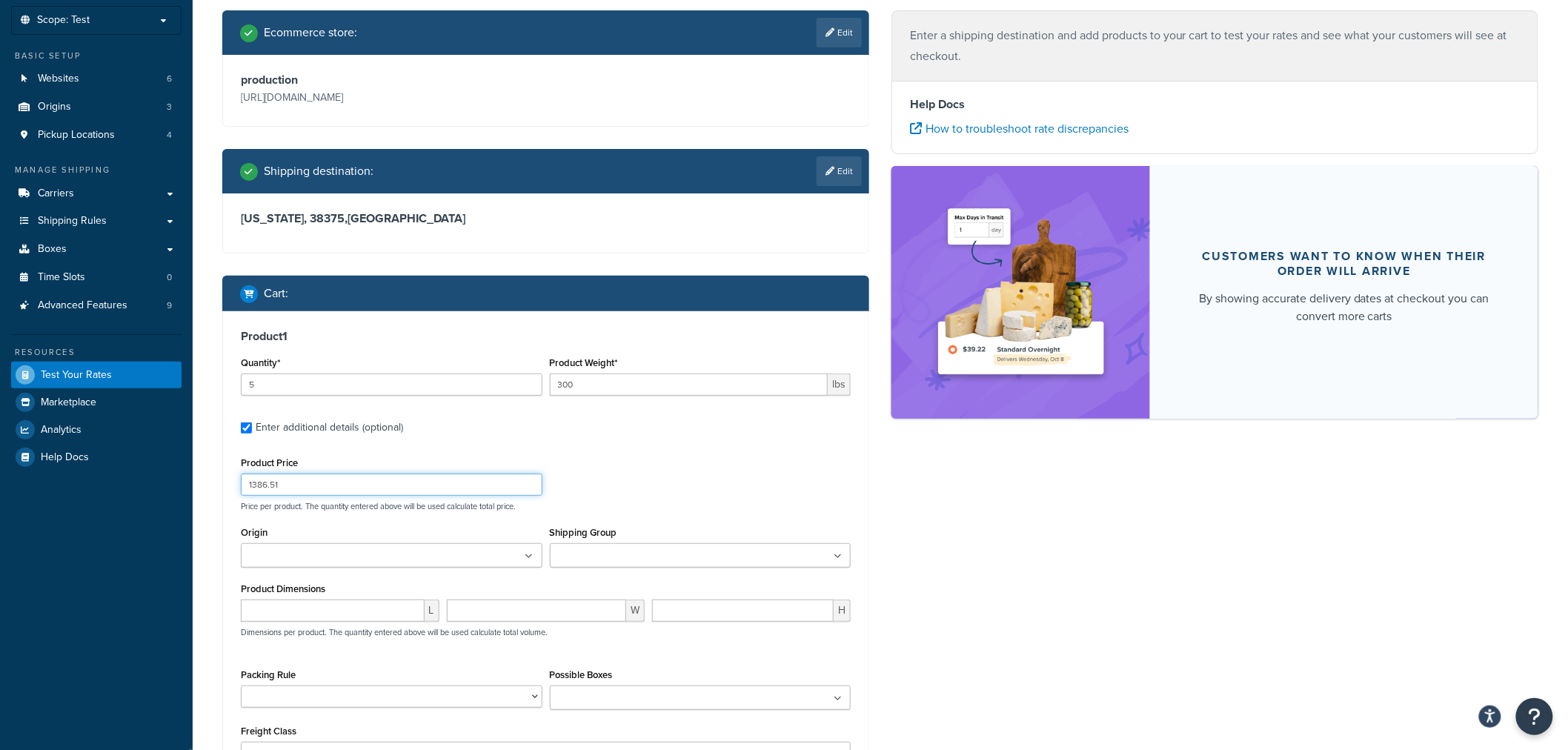 type on "1386.51" 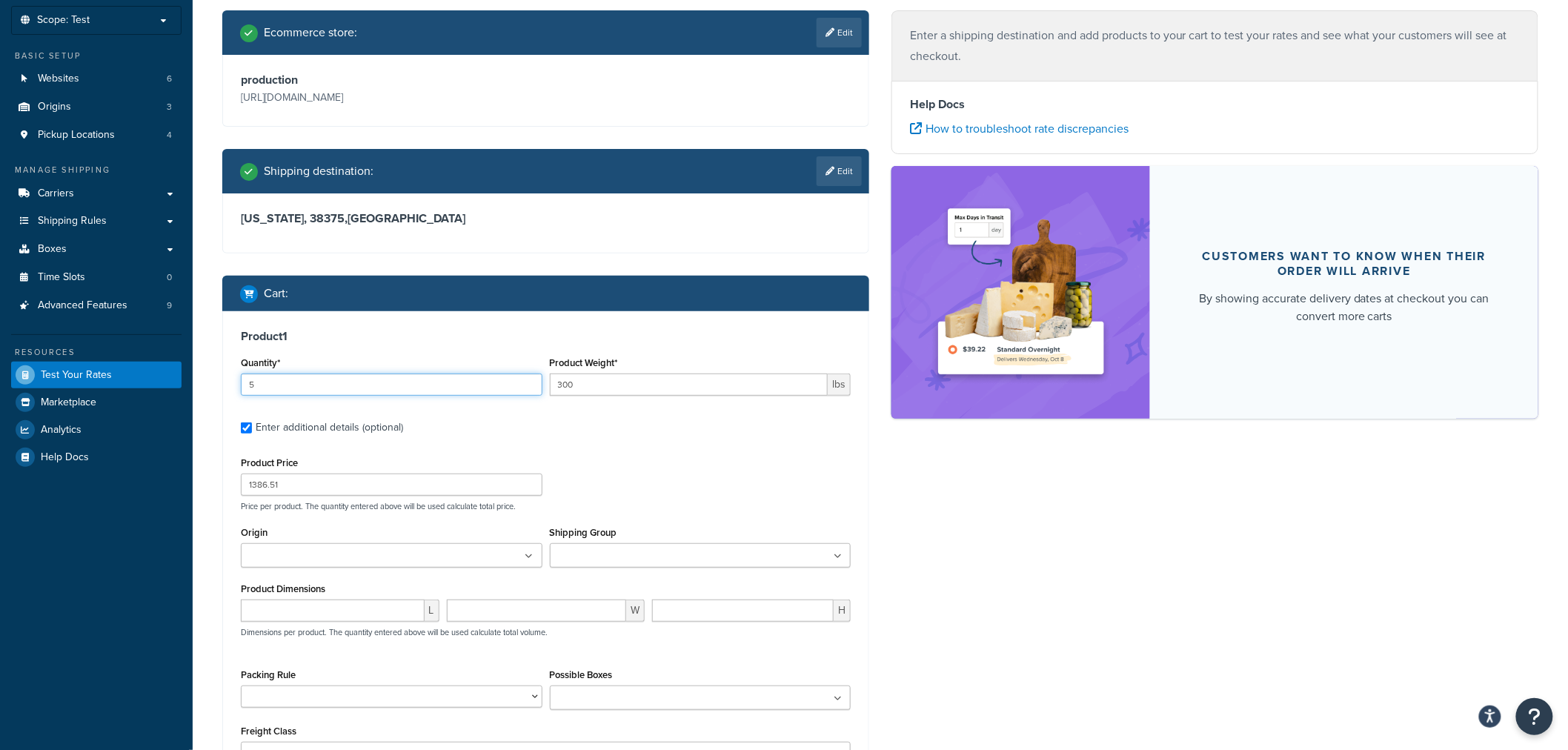 click on "5" at bounding box center (391, 385) 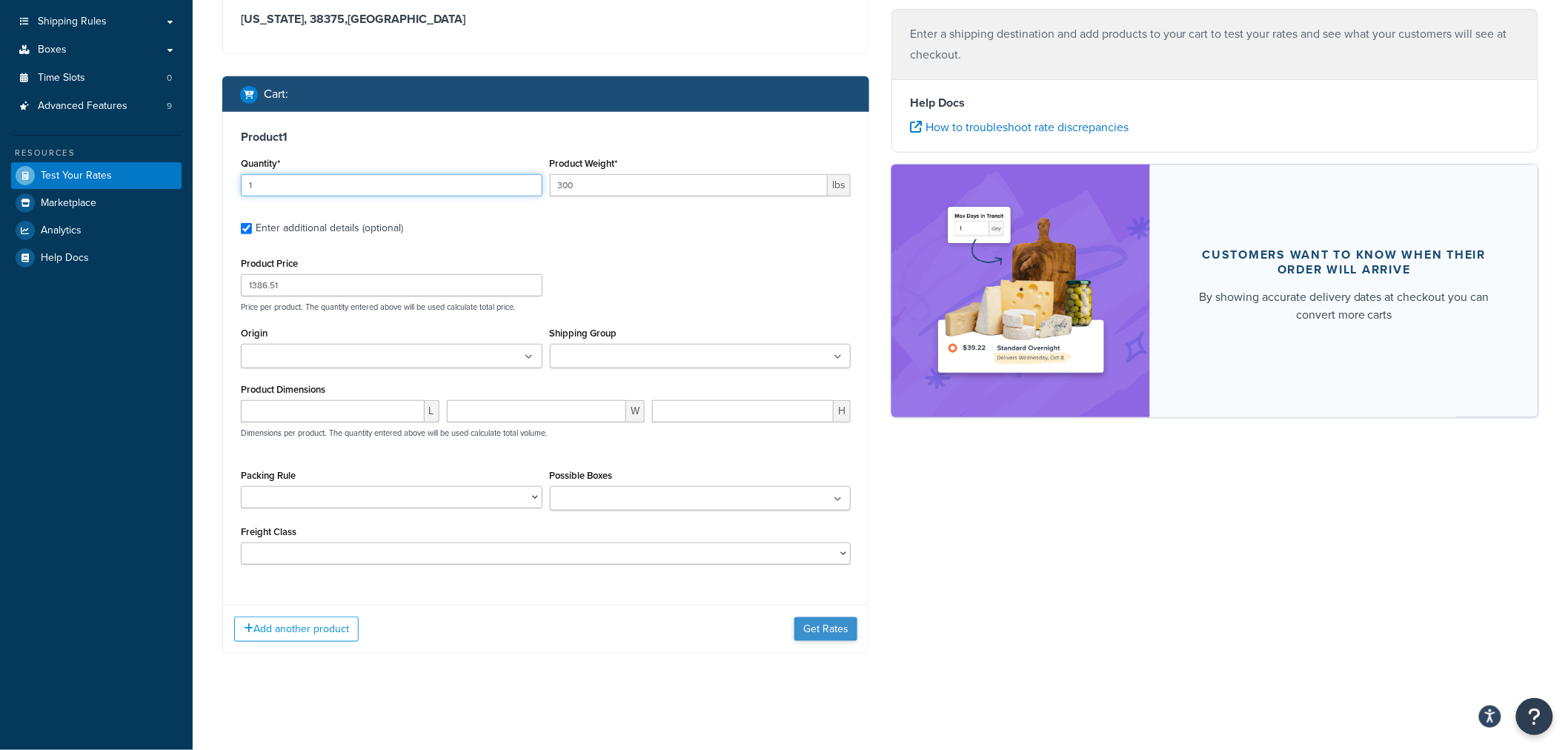 type on "1" 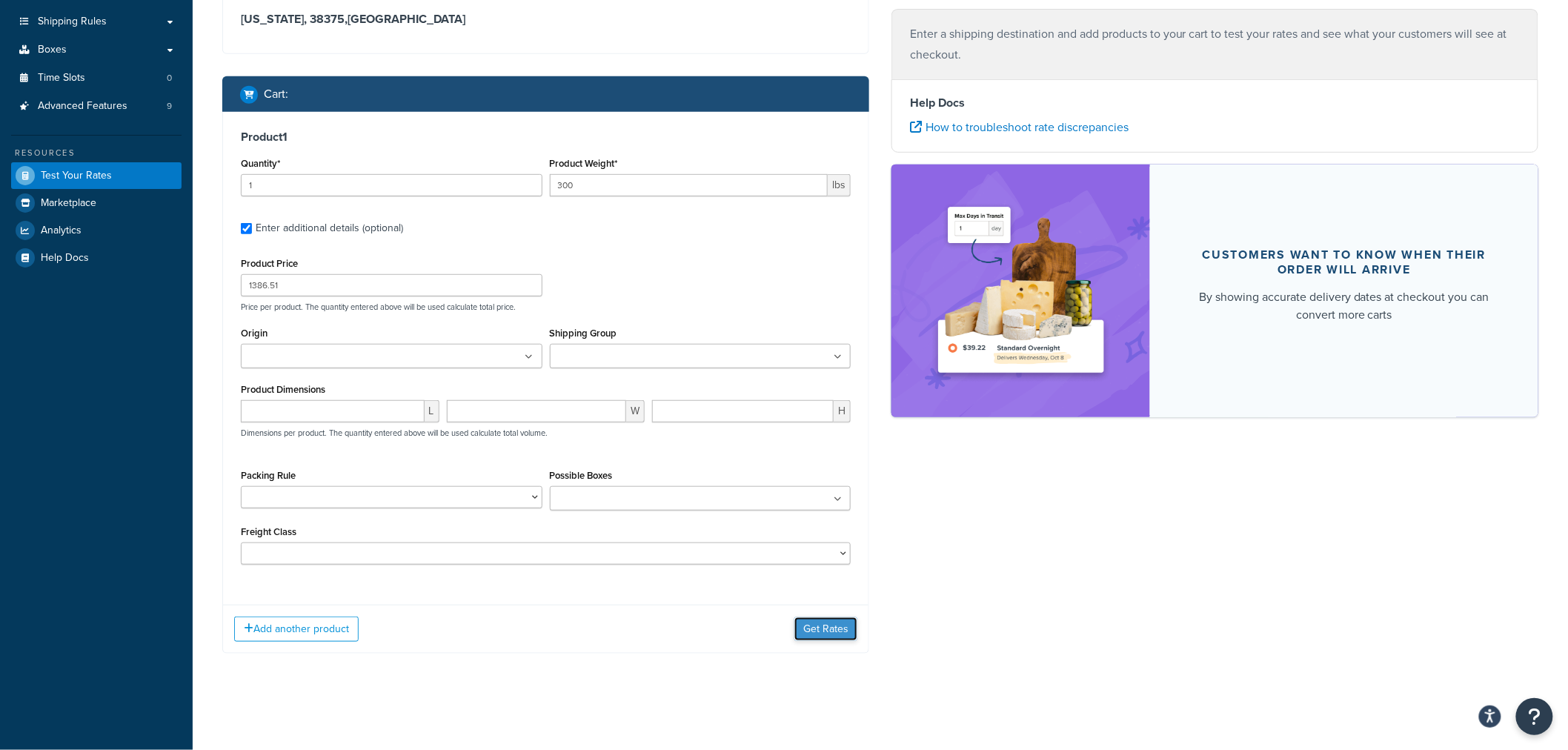 click on "Get Rates" at bounding box center (825, 629) 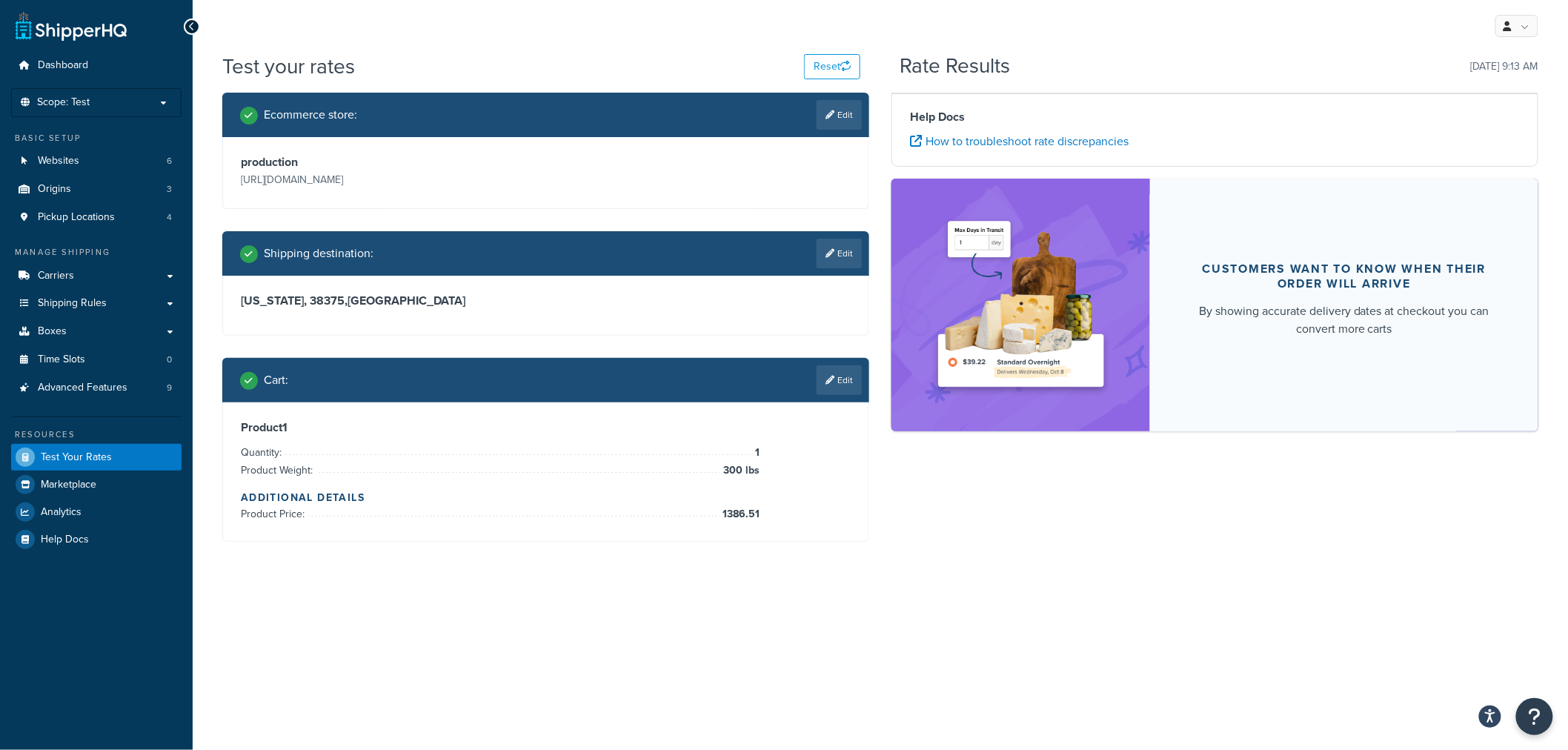 scroll, scrollTop: 0, scrollLeft: 0, axis: both 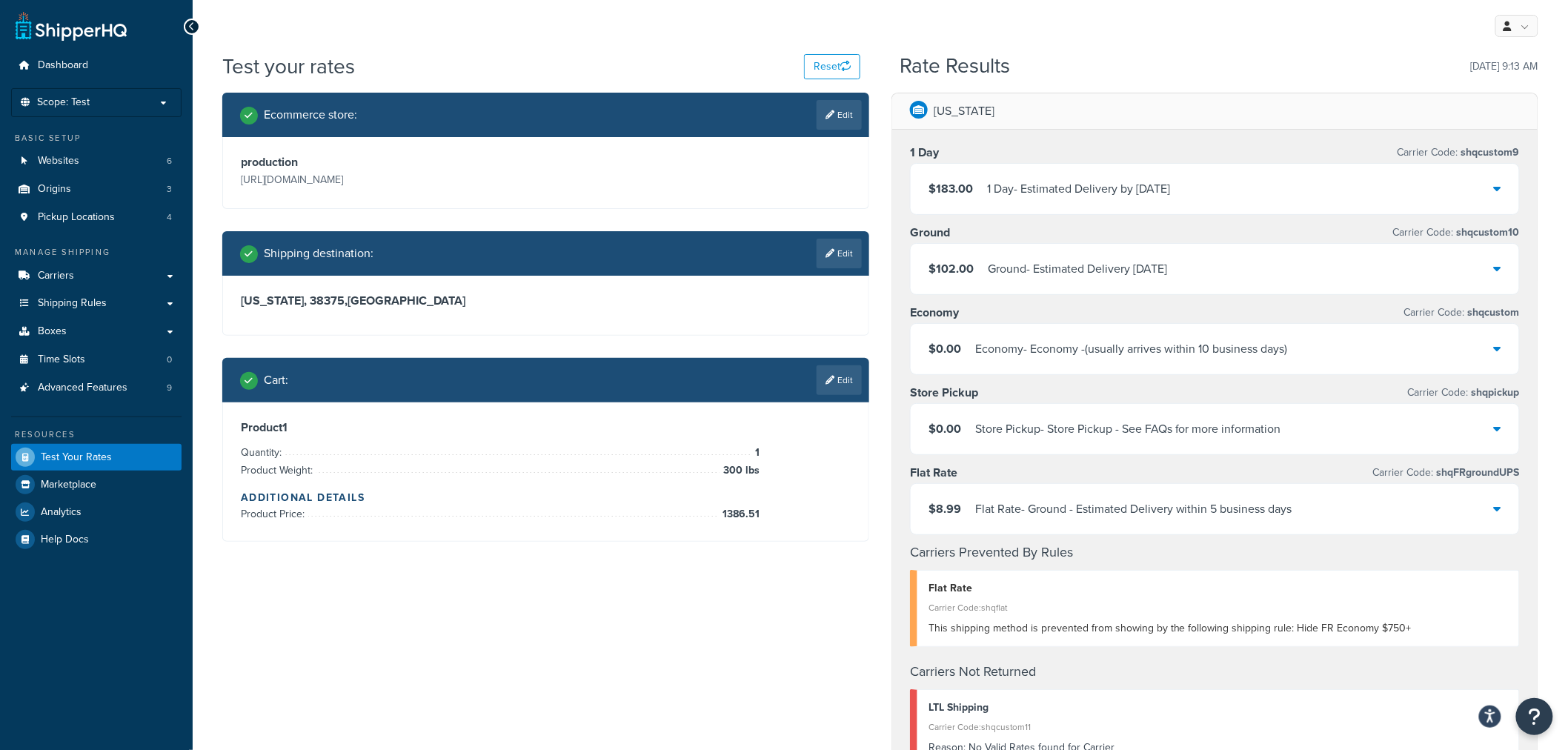 click at bounding box center (1498, 348) 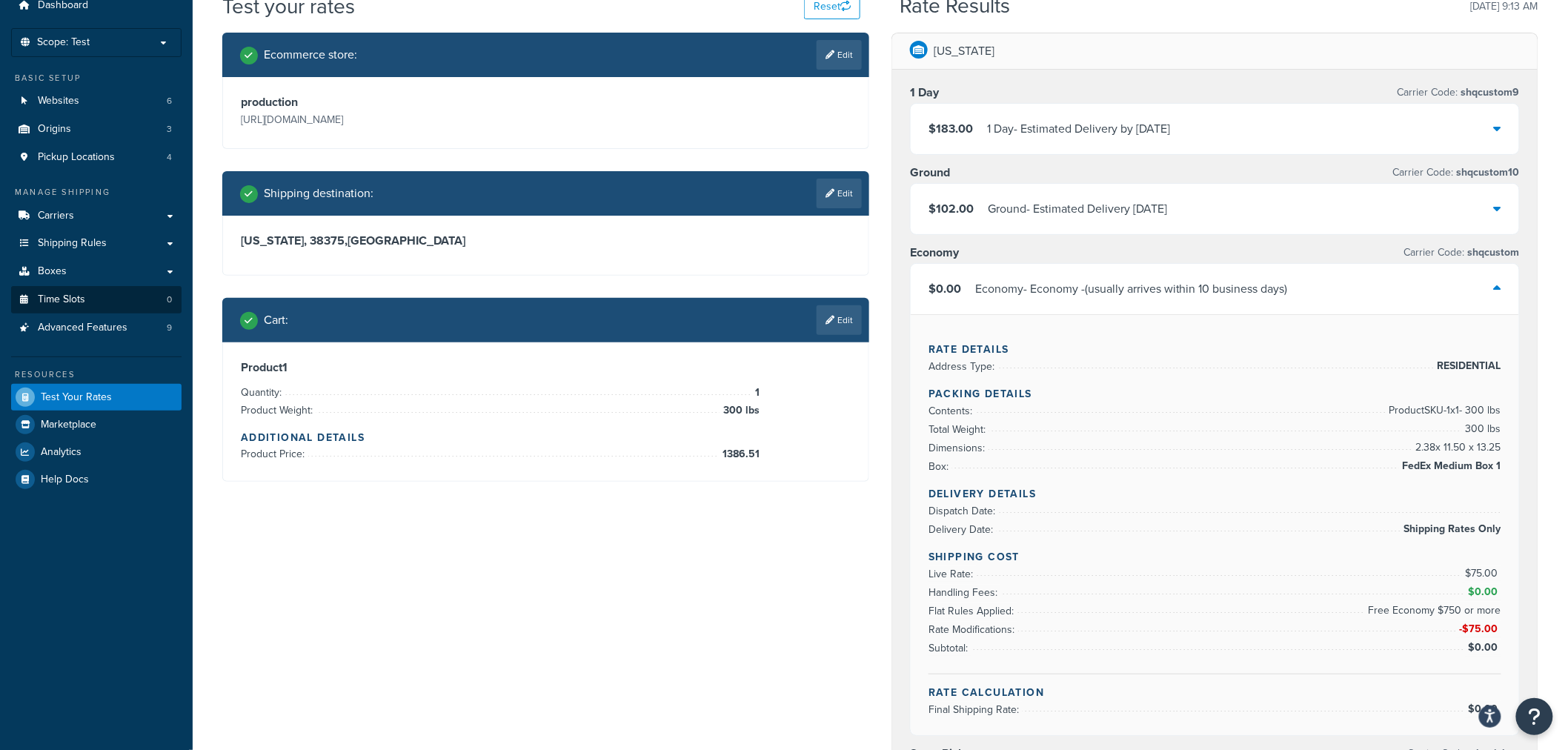 scroll, scrollTop: 0, scrollLeft: 0, axis: both 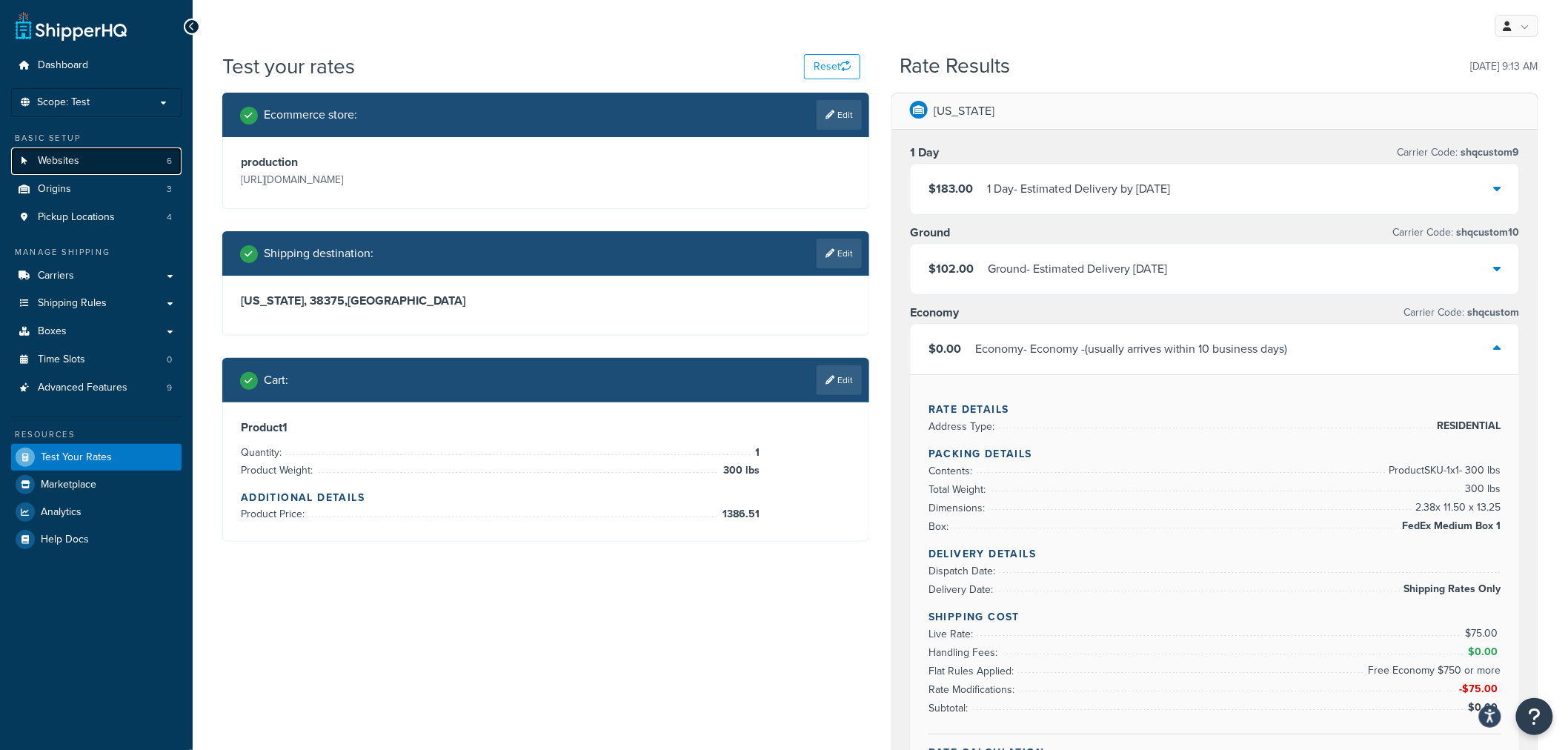 click on "Websites" at bounding box center (59, 161) 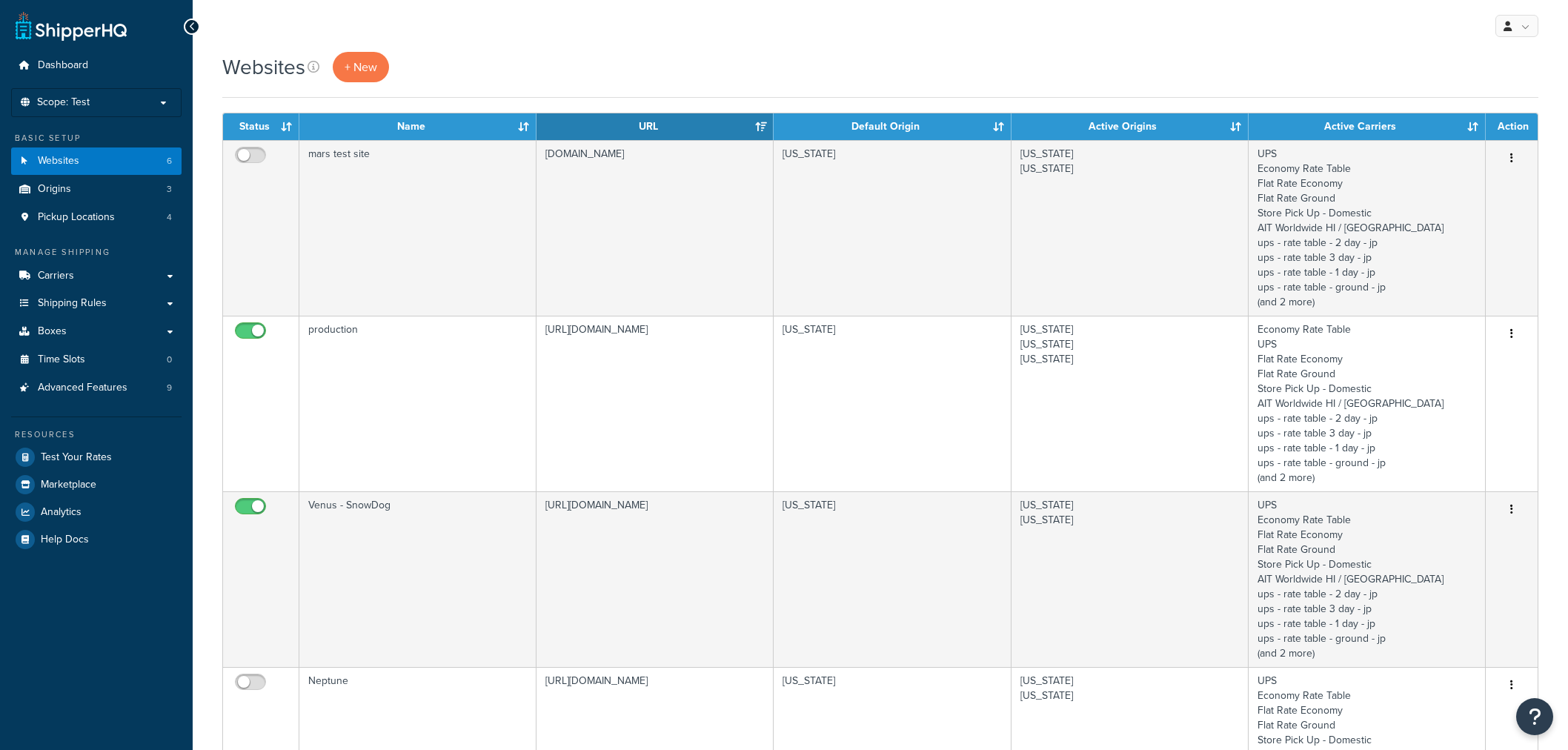 scroll, scrollTop: 0, scrollLeft: 0, axis: both 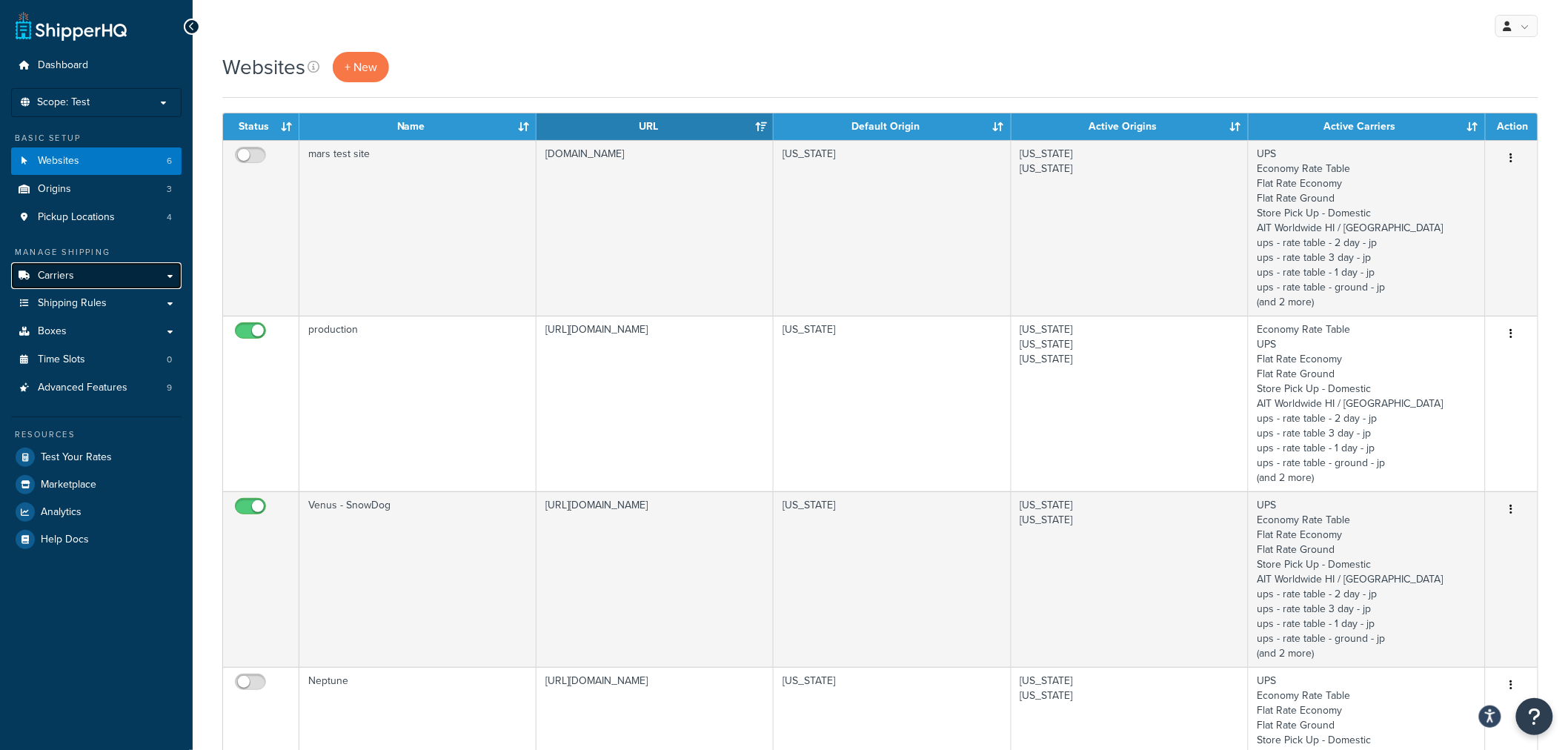 click on "Carriers" at bounding box center (96, 276) 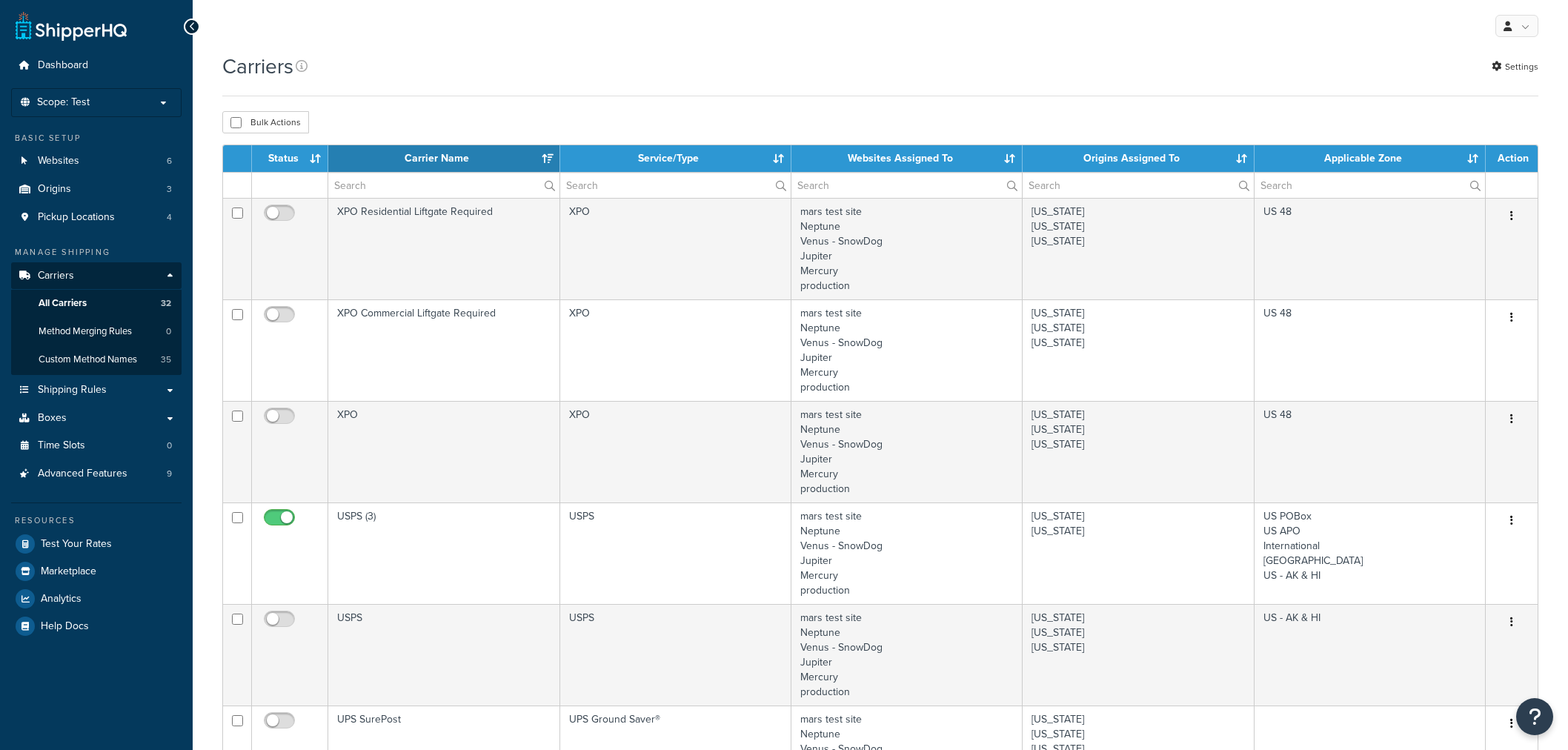 select on "15" 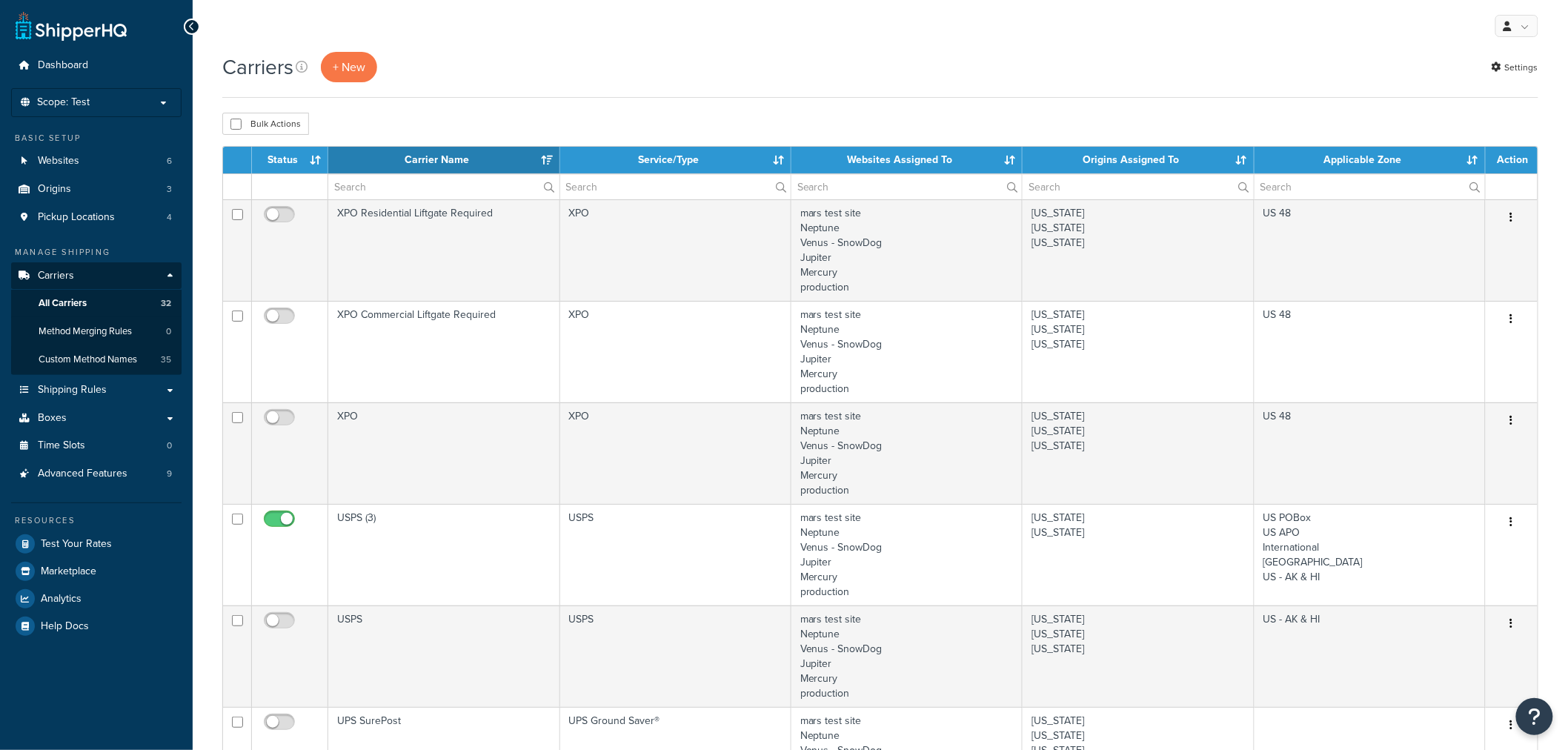 scroll, scrollTop: 0, scrollLeft: 0, axis: both 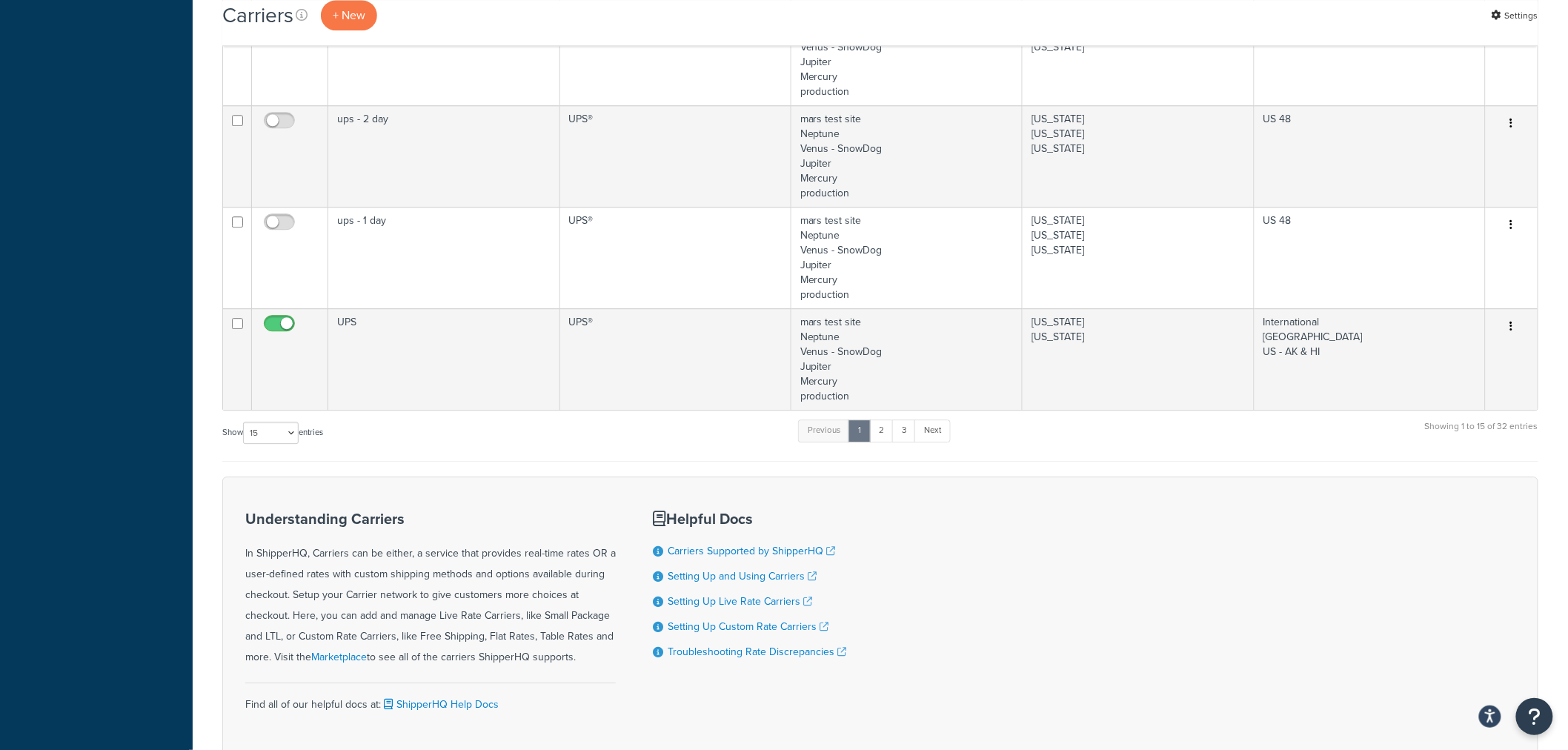 click on "Previous 1 2 3 Next" at bounding box center (874, 434) 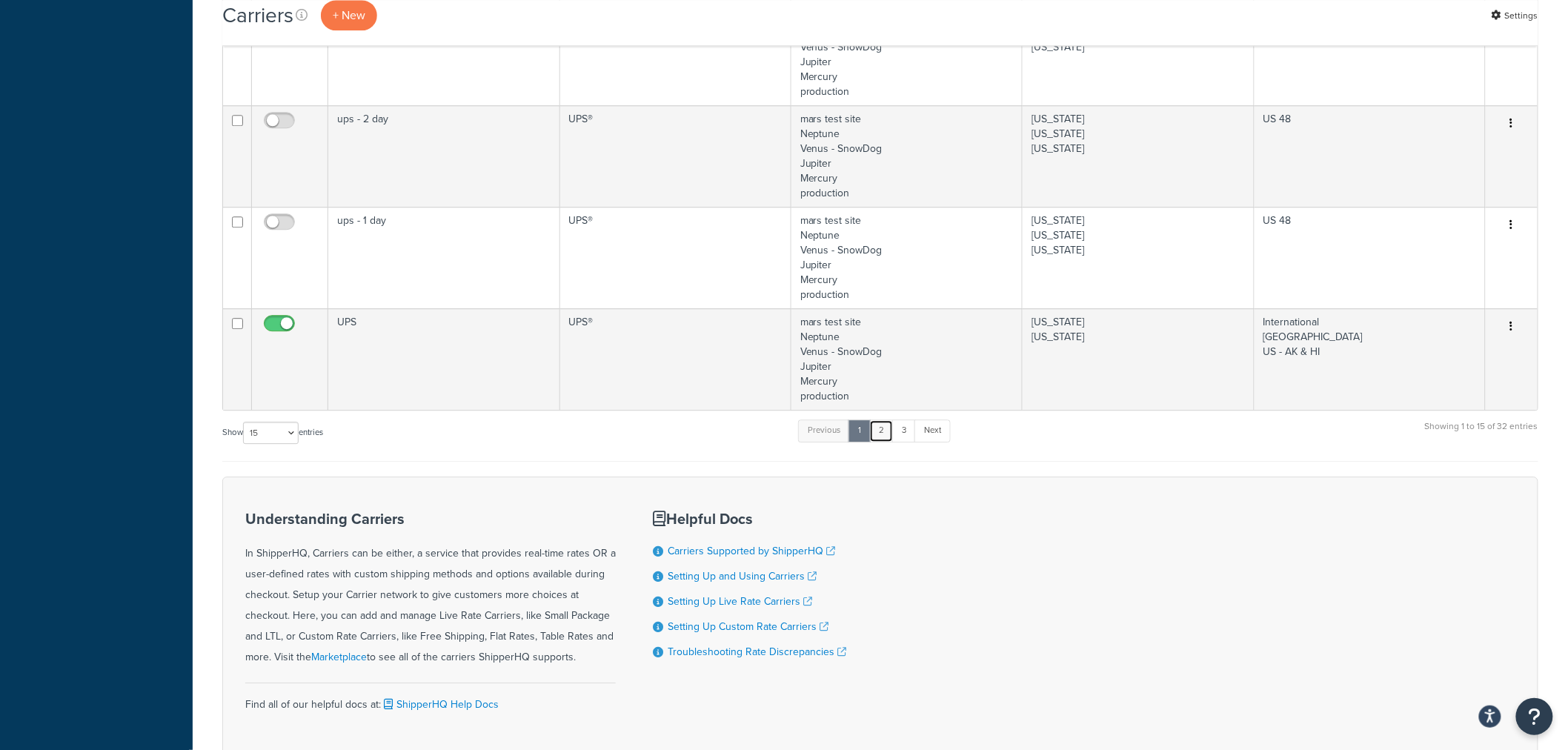 click on "2" at bounding box center (881, 431) 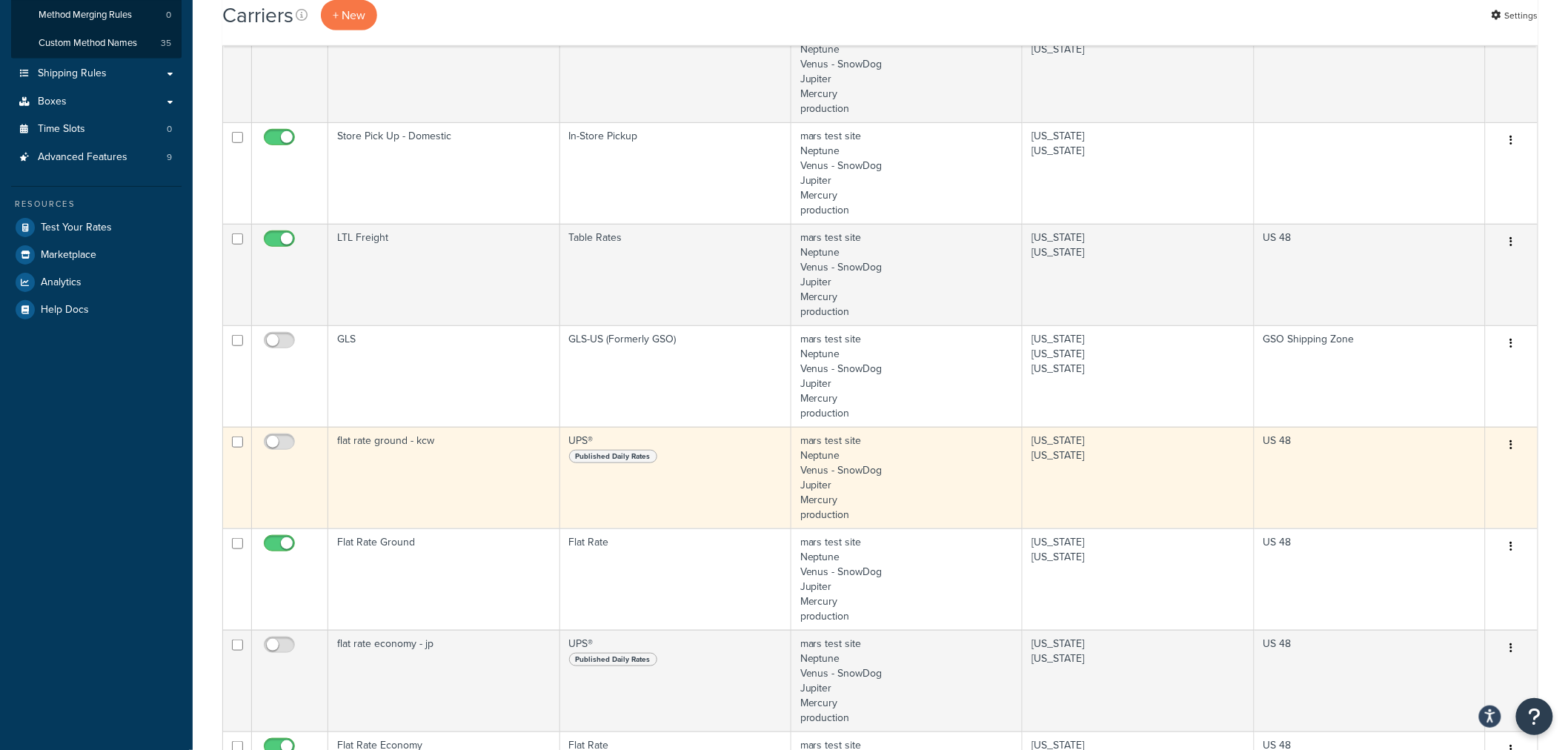scroll, scrollTop: 276, scrollLeft: 0, axis: vertical 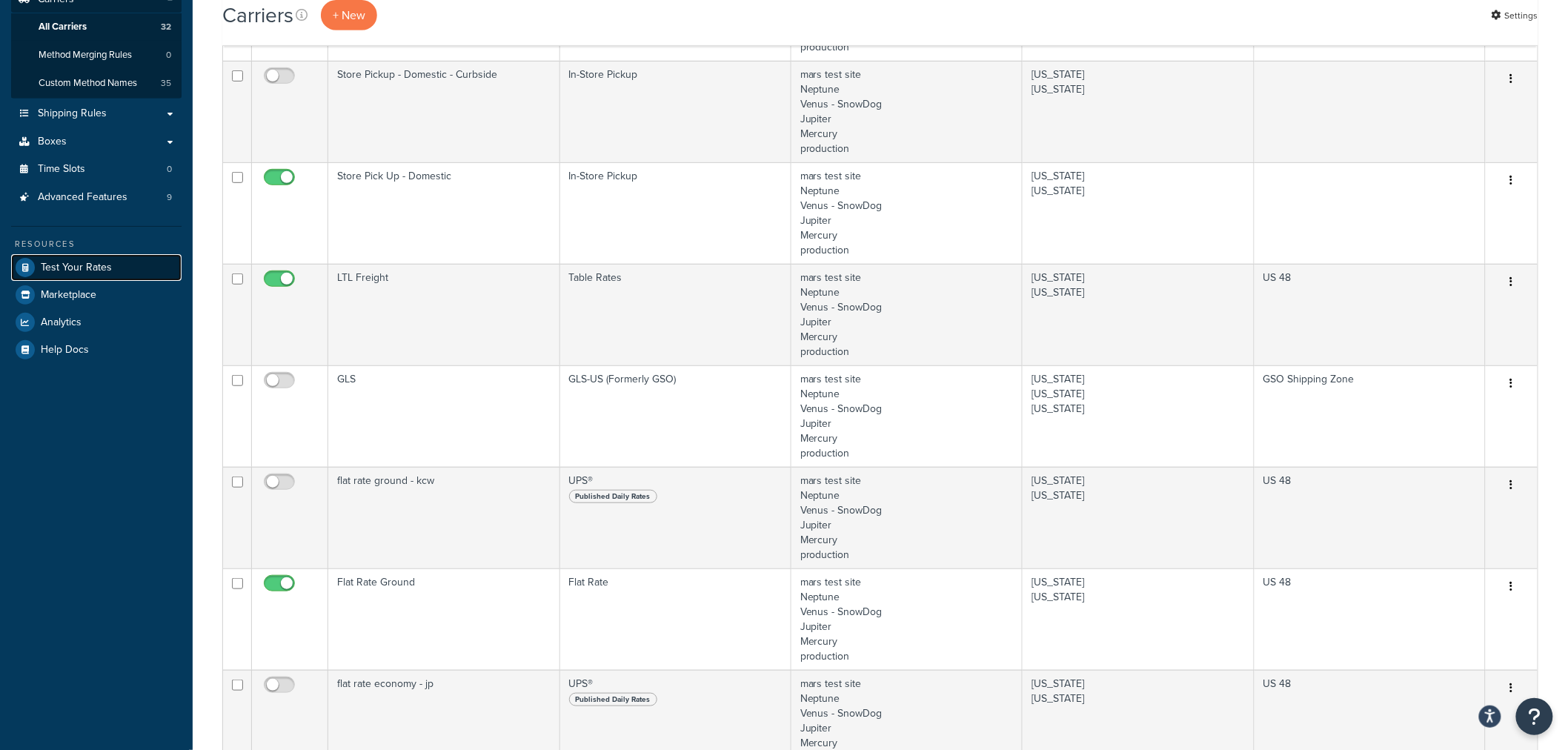 click on "Test Your Rates" at bounding box center (76, 268) 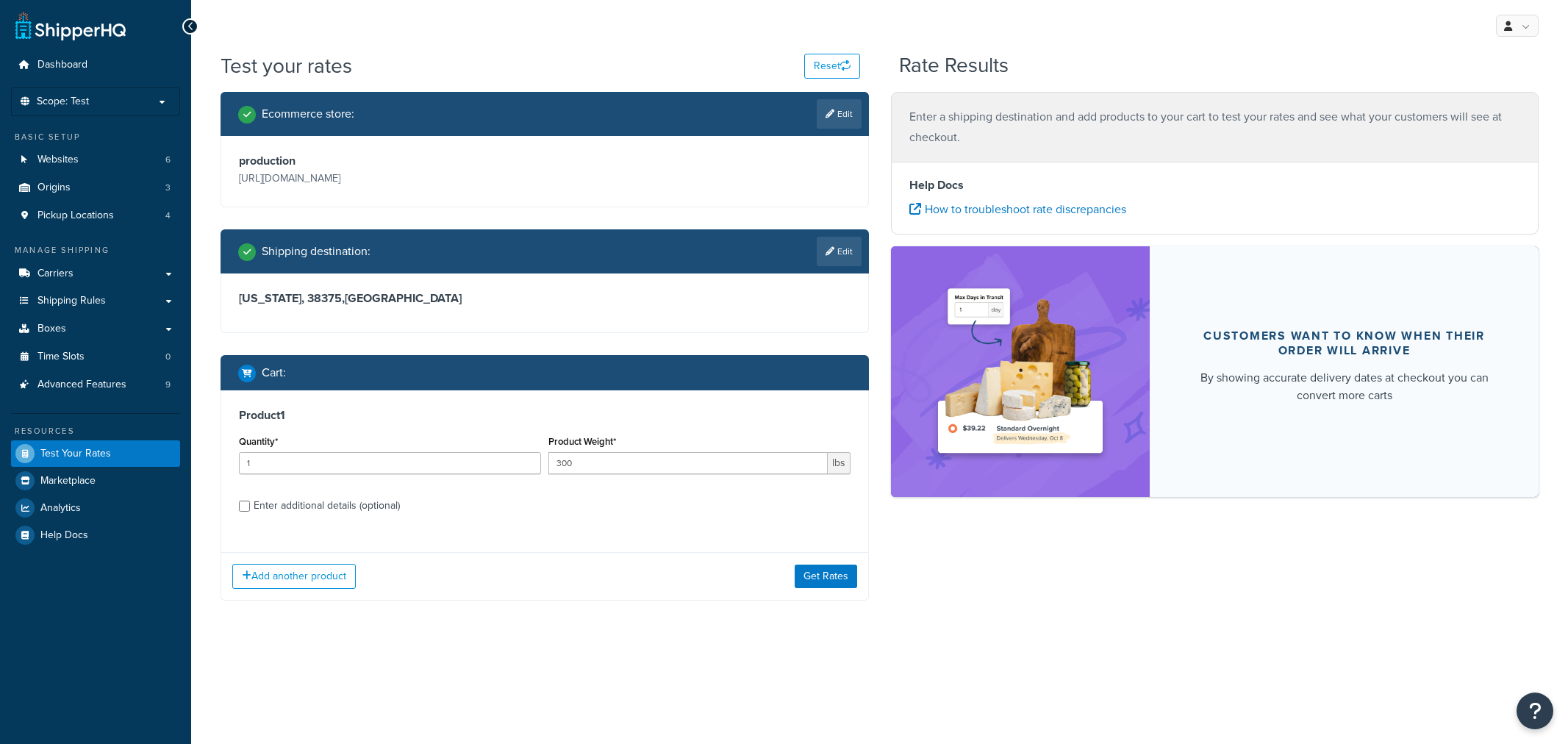 scroll, scrollTop: 0, scrollLeft: 0, axis: both 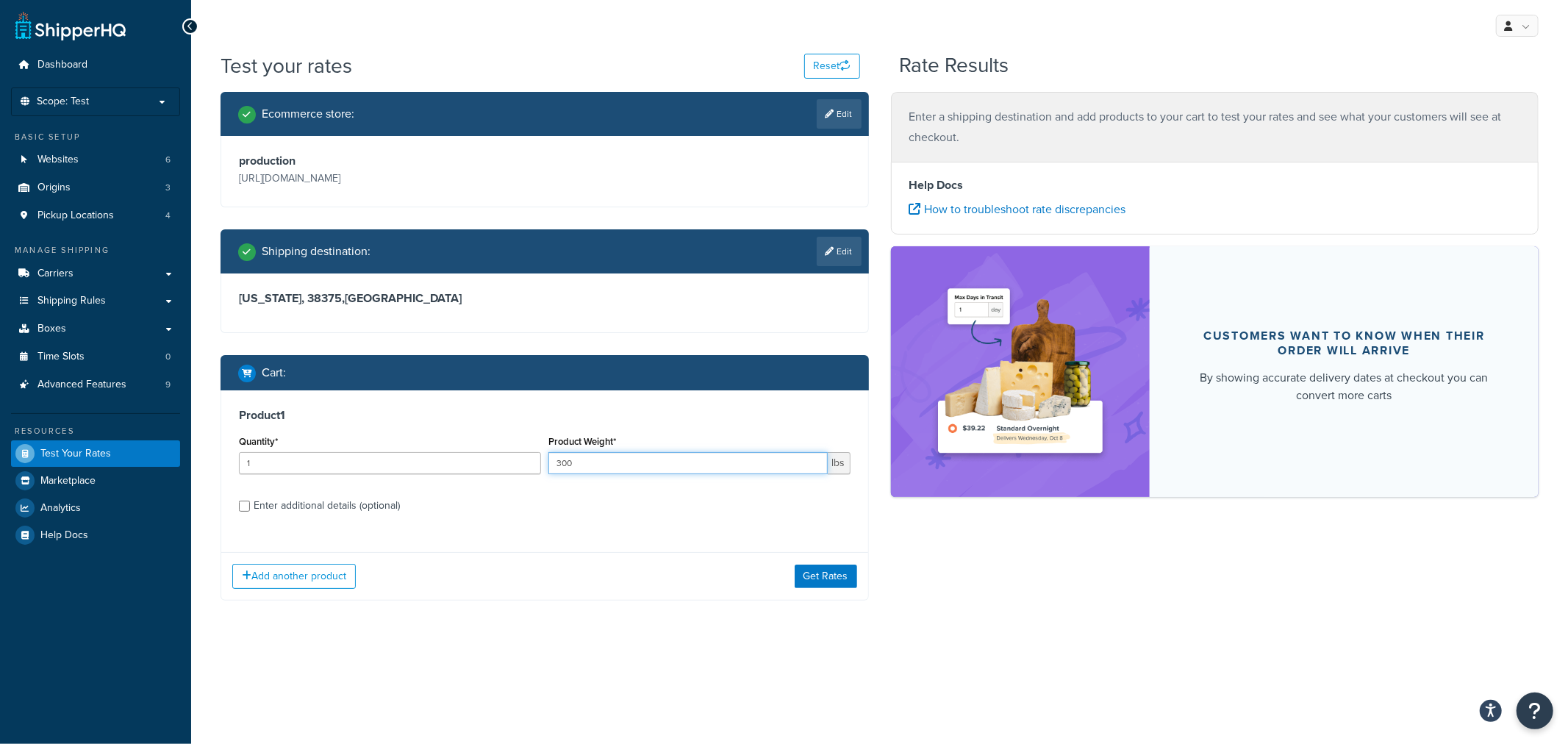 drag, startPoint x: 592, startPoint y: 459, endPoint x: 474, endPoint y: 466, distance: 118.2074 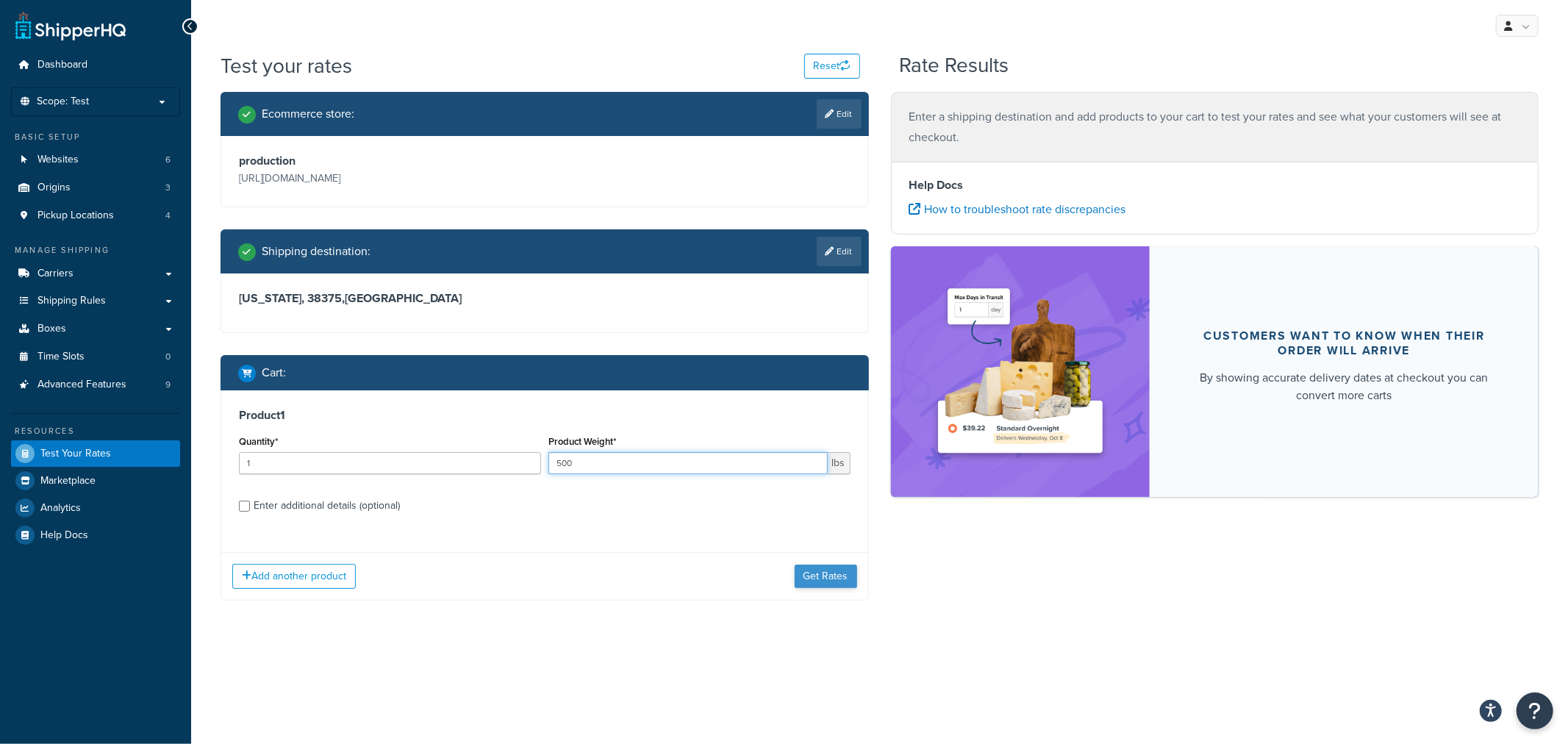 type on "500" 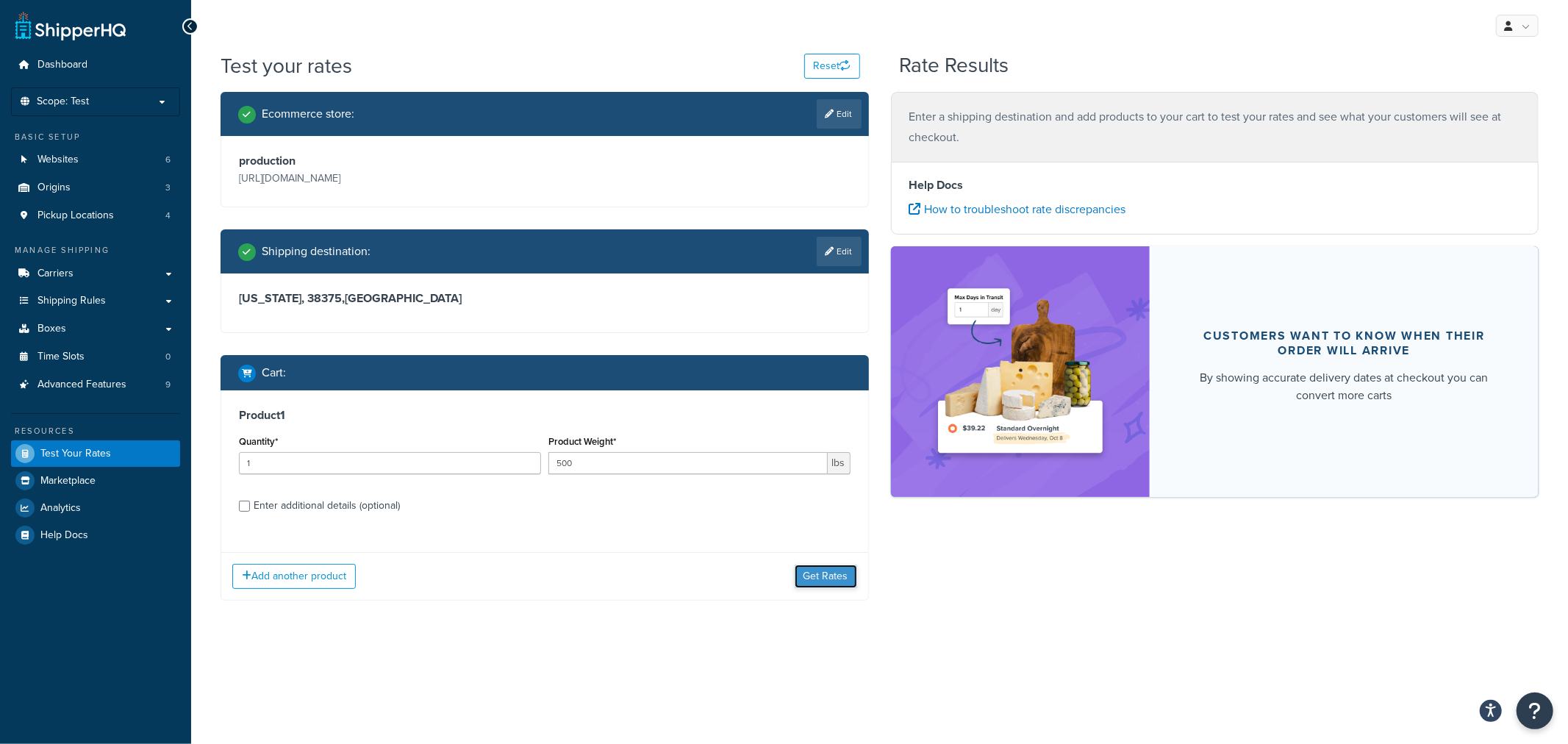 click on "Get Rates" at bounding box center (826, 576) 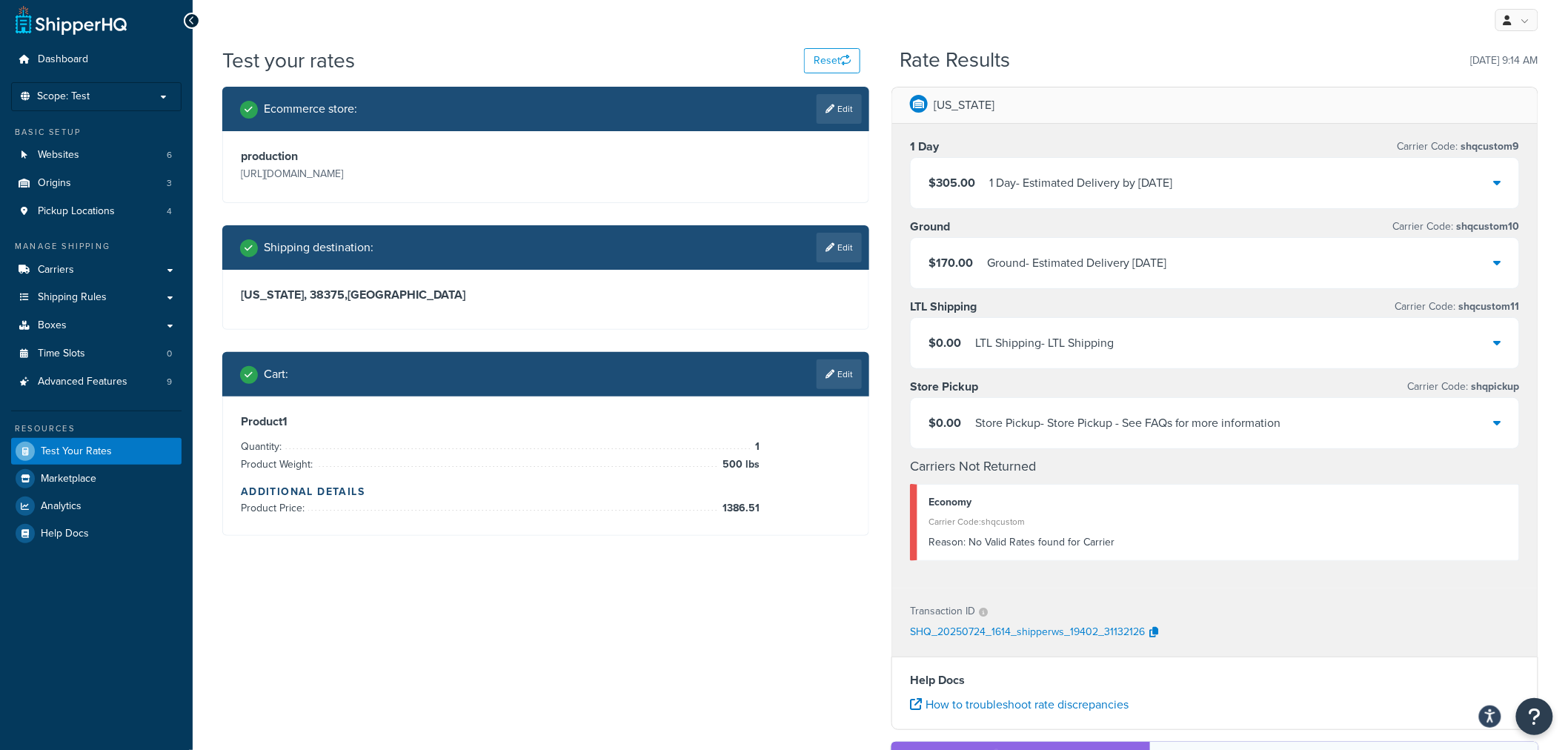 scroll, scrollTop: 0, scrollLeft: 0, axis: both 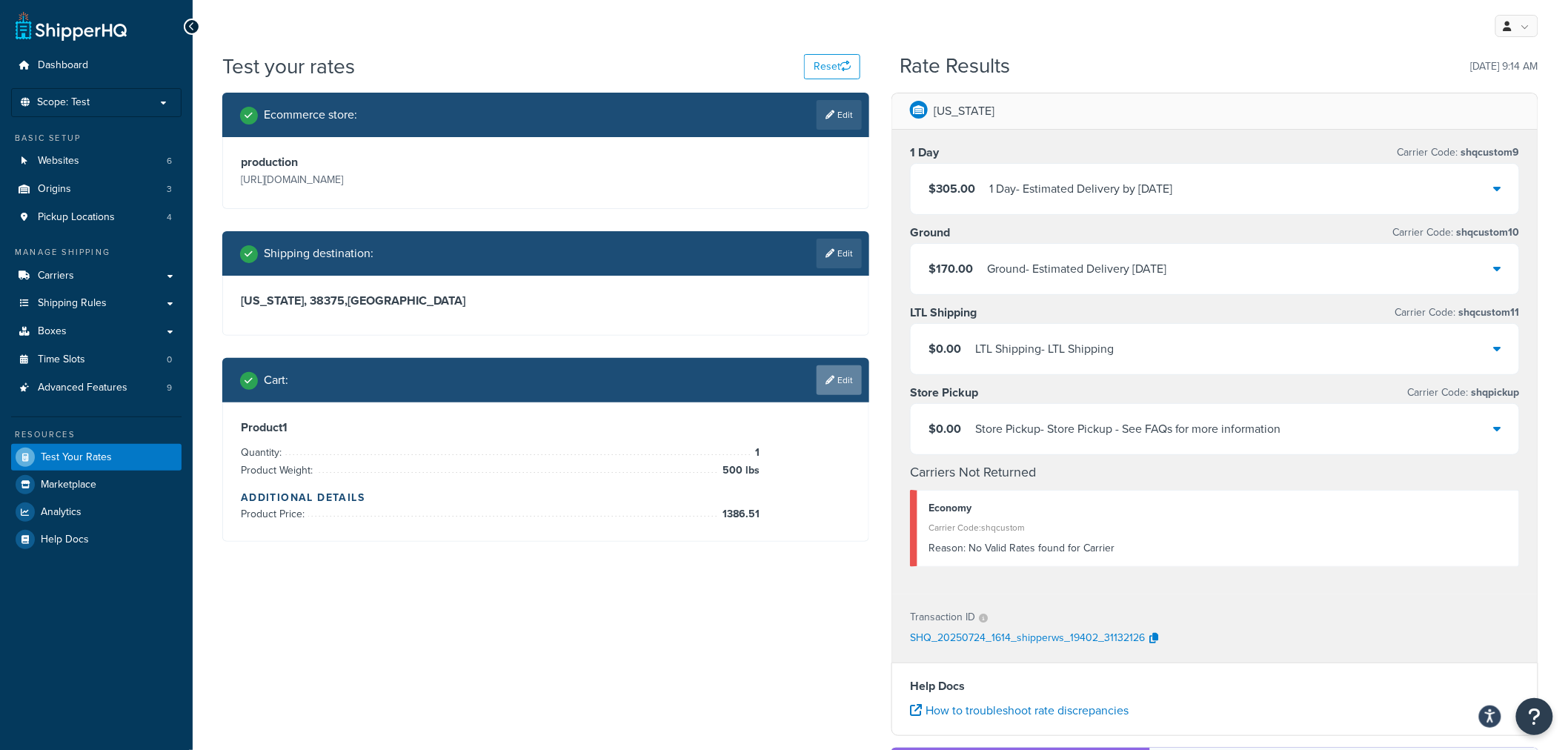 click on "Edit" at bounding box center (839, 380) 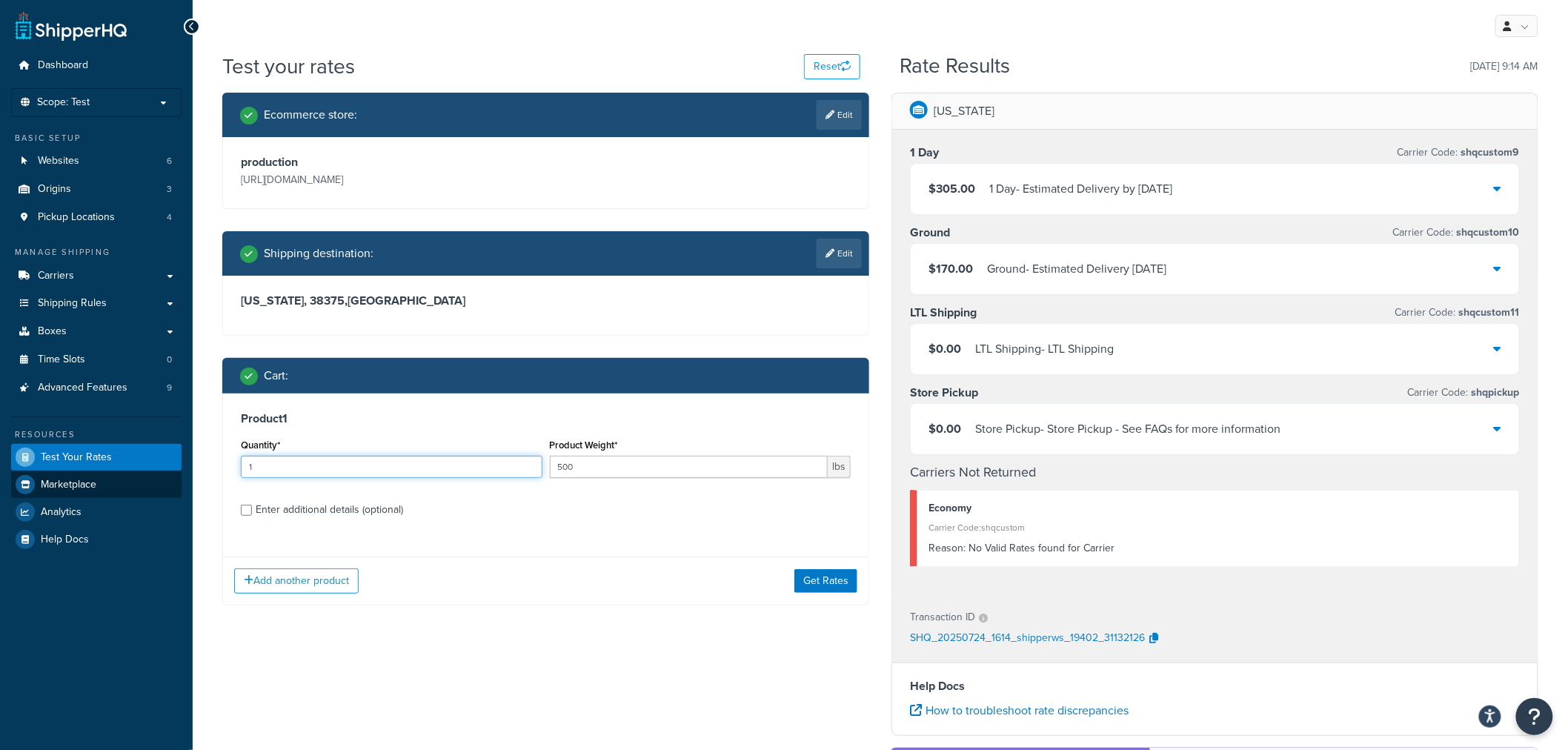 drag, startPoint x: 265, startPoint y: 473, endPoint x: 166, endPoint y: 475, distance: 99.0202 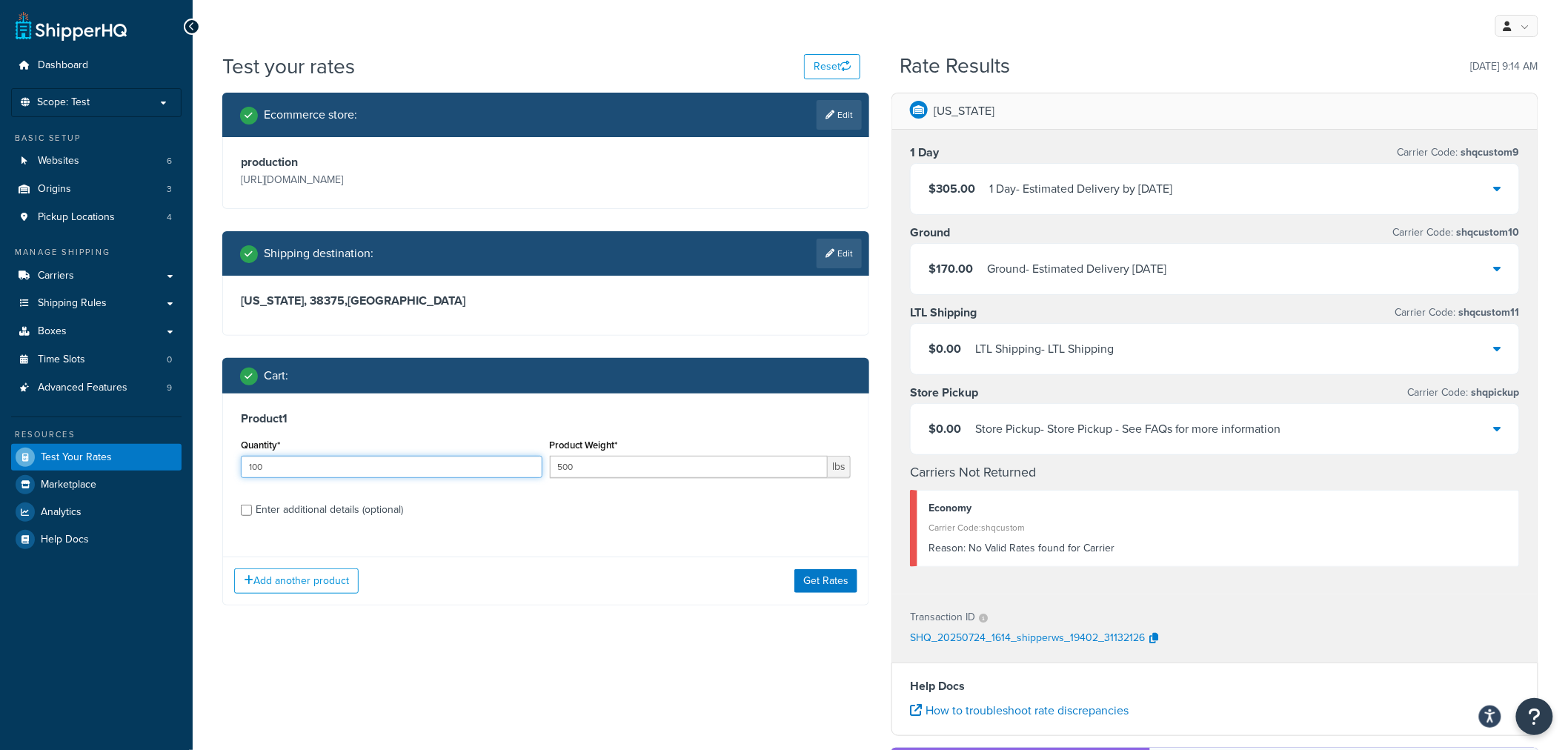 type on "100" 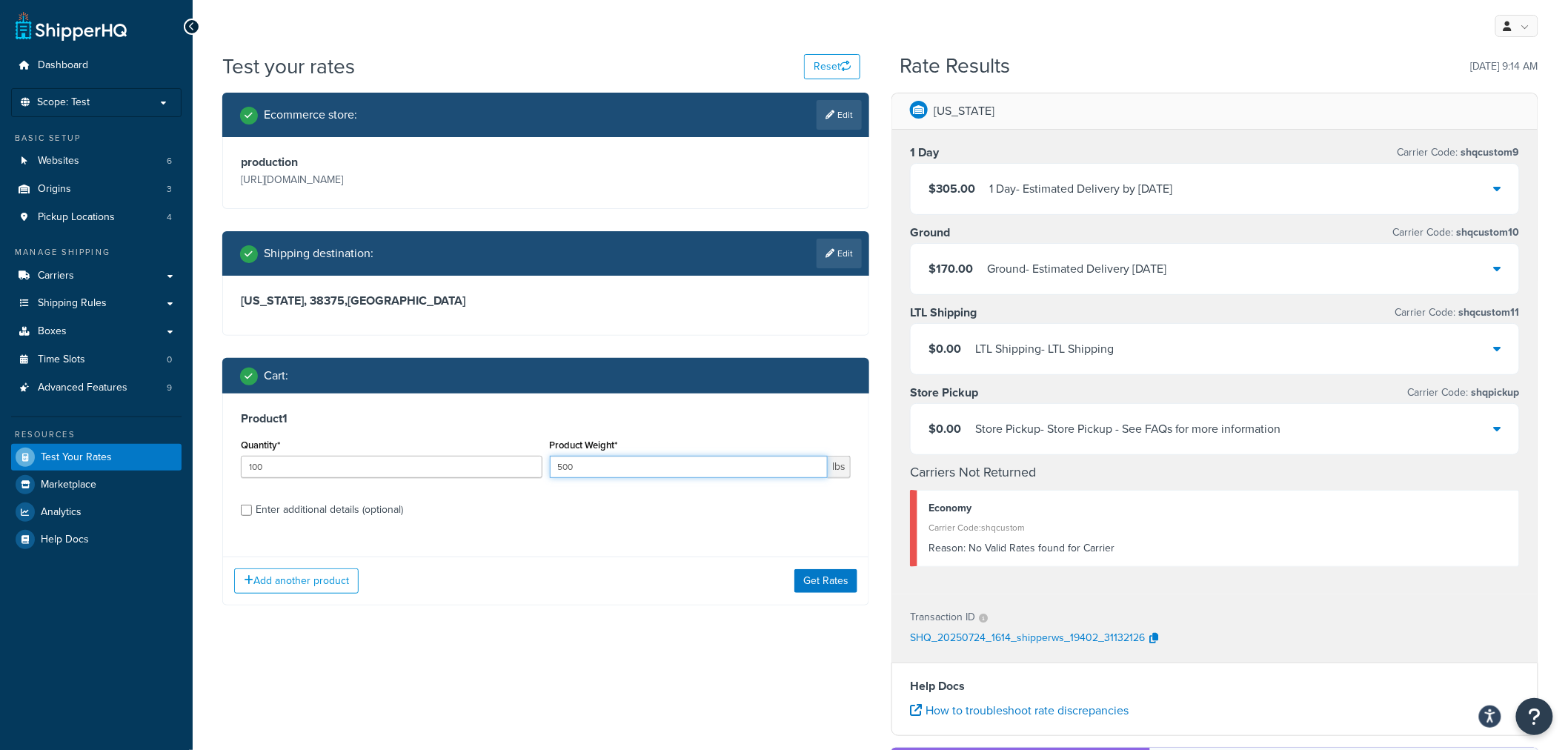 drag, startPoint x: 571, startPoint y: 467, endPoint x: 460, endPoint y: 470, distance: 111.04053 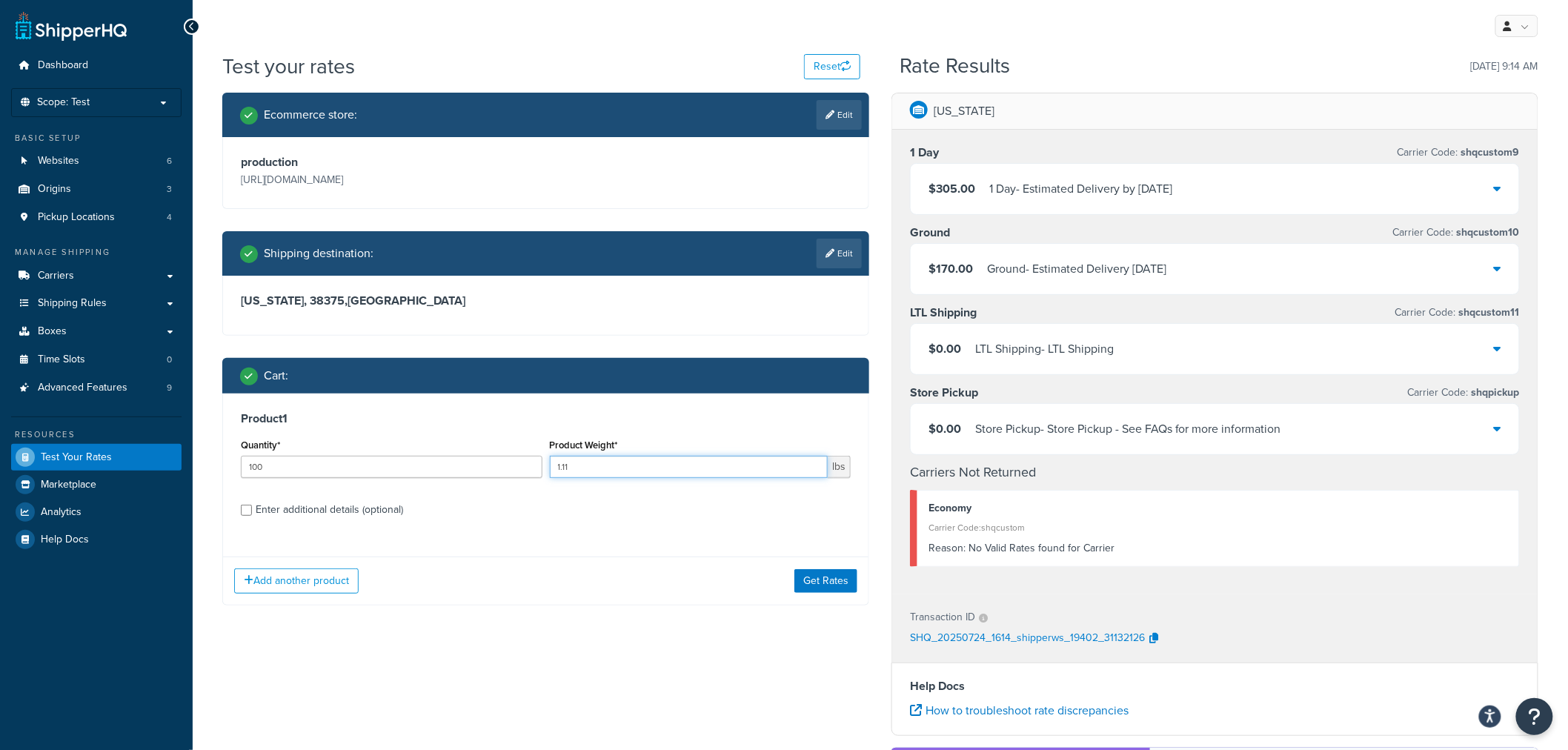 type on "1.11" 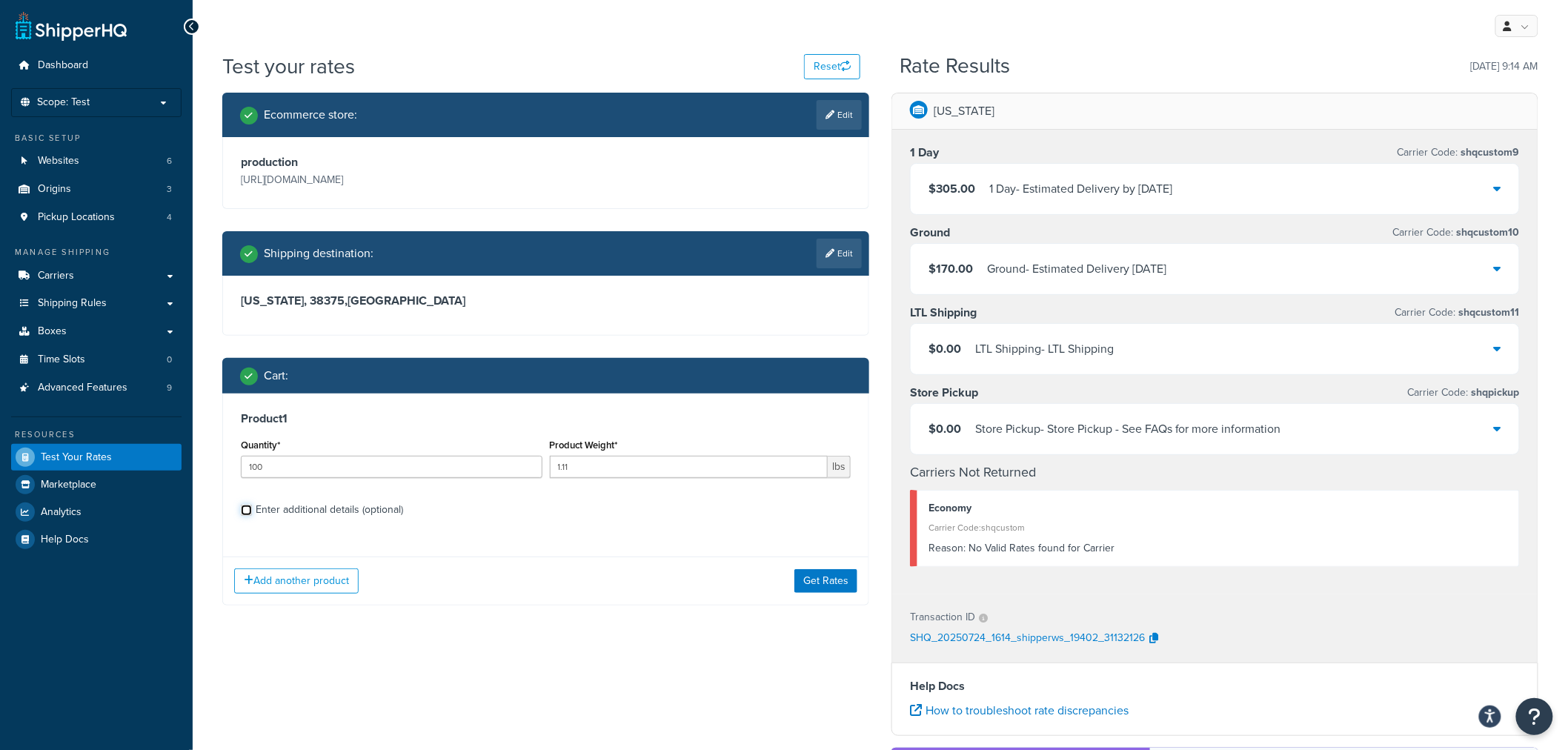 click on "Enter additional details (optional)" at bounding box center [246, 510] 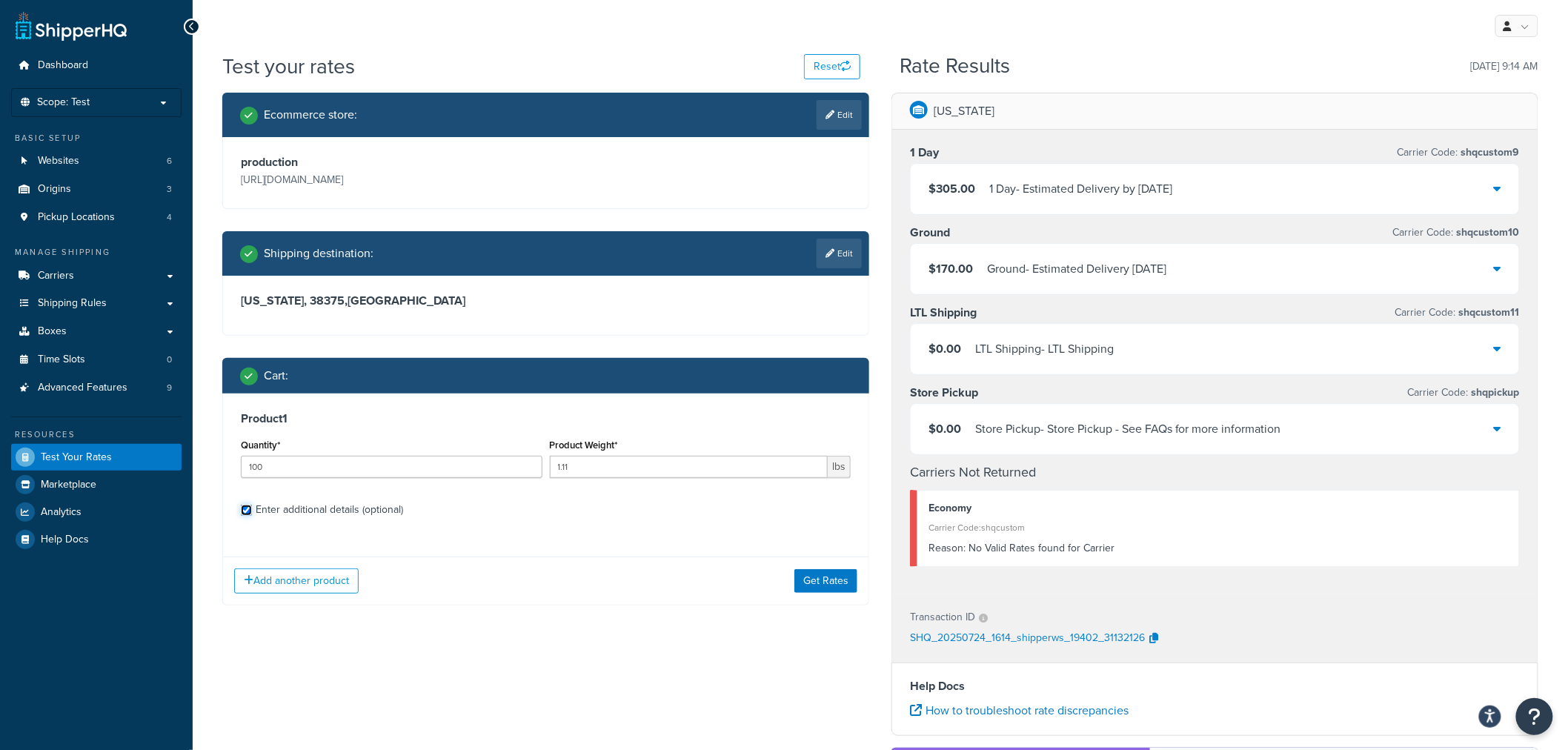 checkbox on "true" 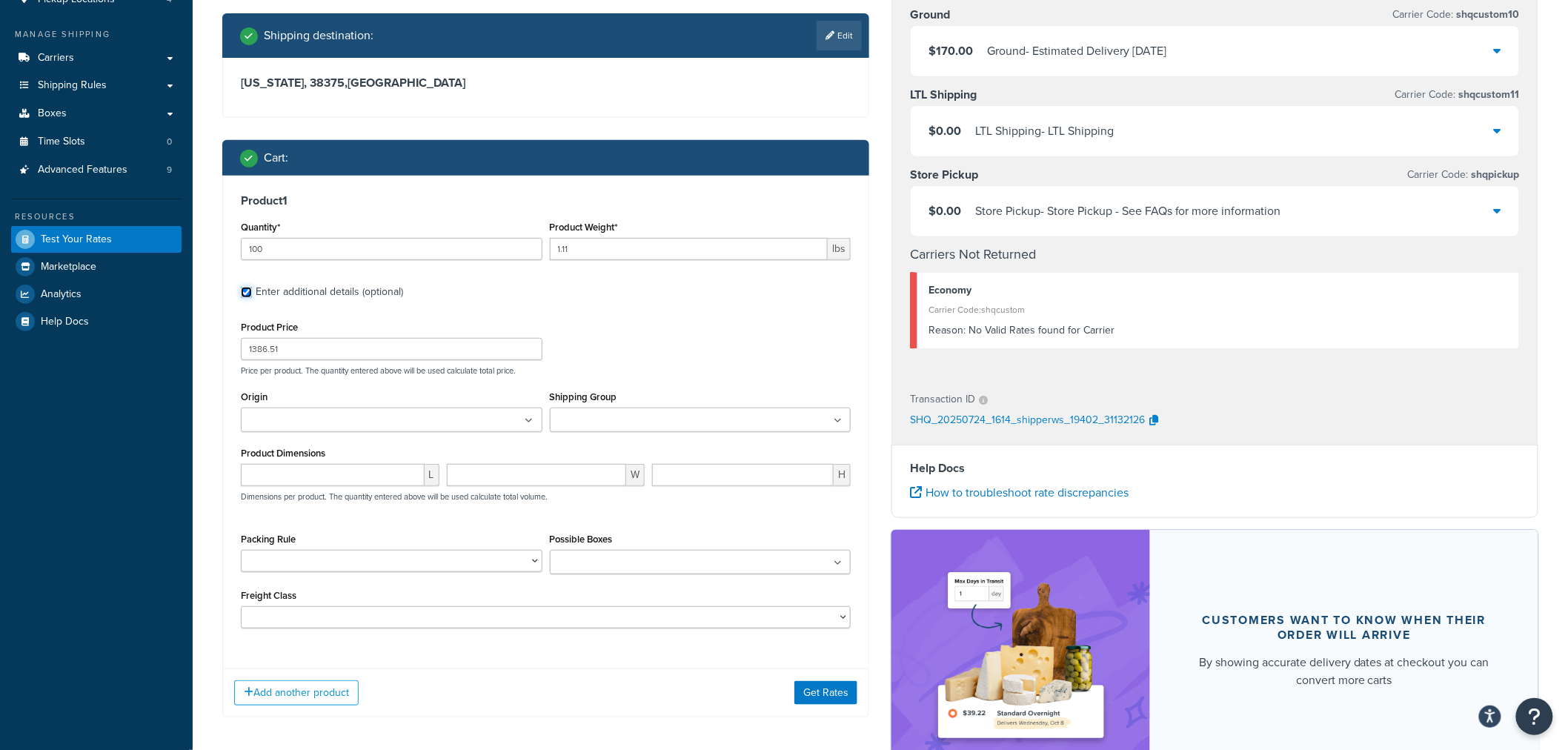 scroll, scrollTop: 247, scrollLeft: 0, axis: vertical 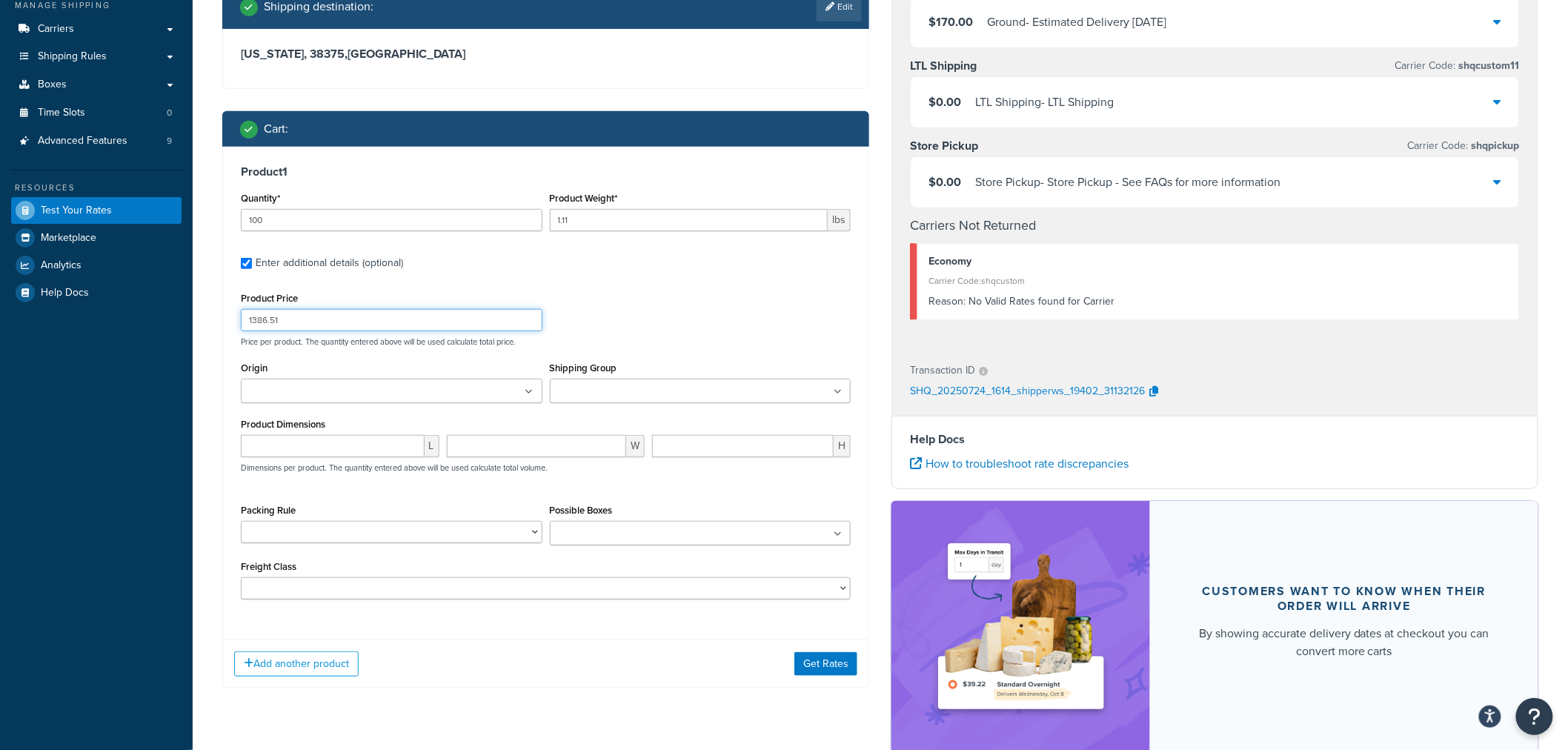 drag, startPoint x: 312, startPoint y: 321, endPoint x: 175, endPoint y: 331, distance: 137.36448 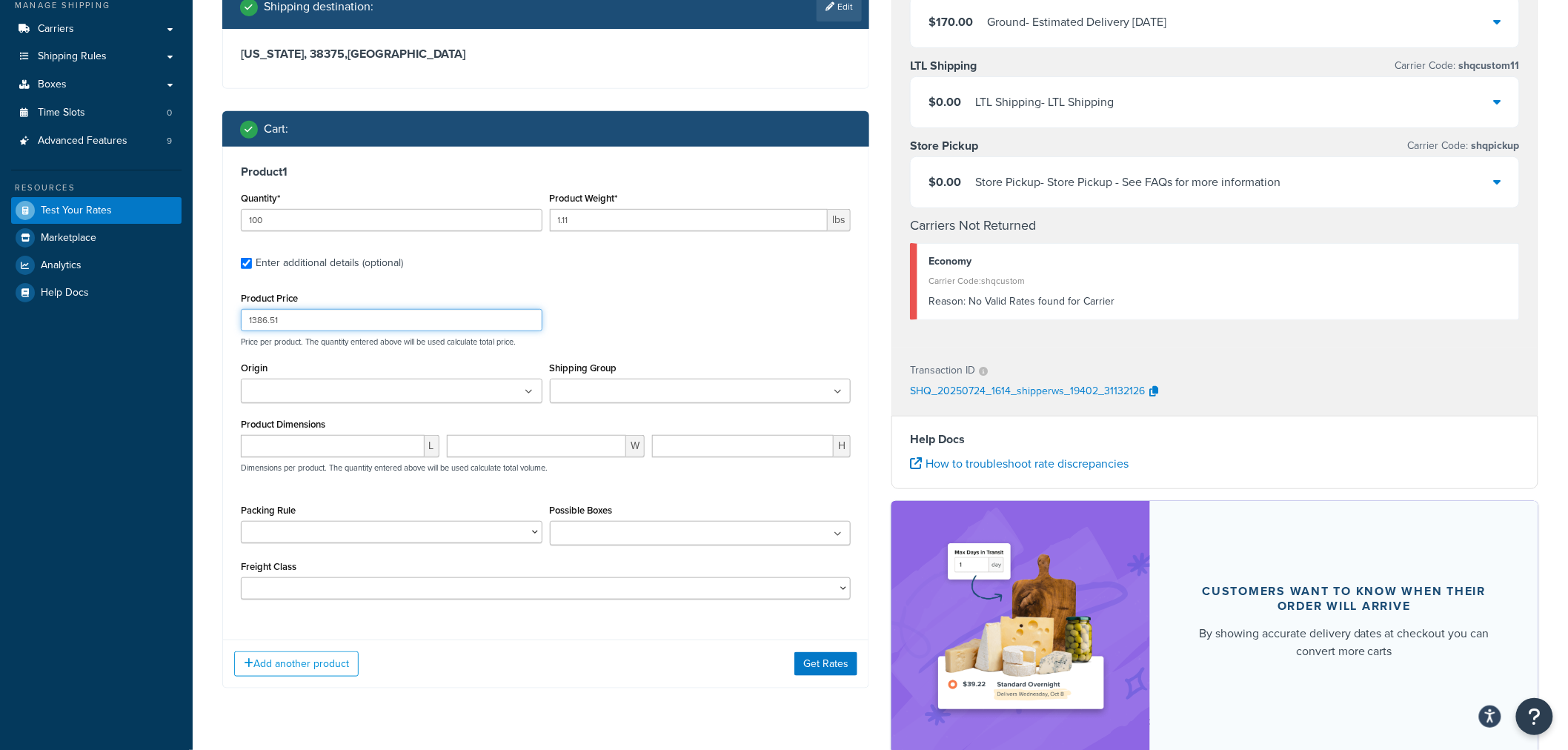 click on "Dashboard Scope:   Test Basic Setup   Websites 6   Origins 3   Pickup Locations 4 Manage Shipping   Carriers Carriers All  Carriers 32   Method Merging Rules 0   Custom Method Names 35   Shipping Rules Shipping Rules All  Shipping Rules 9   Shipping Zones 48   Shipping Groups 6   Customer Groups 18   Filters 35   Boxes Boxes All  Boxes 69   Packing Rules 0   Time Slots 0   Advanced Features 9 Resources   Test Your Rates   Marketplace   Analytics   Help Docs       My Profile   Billing   Global Settings   Contact Us   Logout Test your rates Reset   Rate Results 07/24/2025,  9:14 AM Ecommerce store :  Edit production https://www.clearbags.com/ Shipping destination :  Edit   Ohio,    38375 ,  United States Cart : Product  1 Quantity*   100 Product Weight*   1.11 lbs   Enter additional details (optional) Product Price   1386.51 Price per product. The quantity entered above will be used calculate total price. Origin   California Nevada Tennessee Shipping Group   Backing Boards Cannot Ship Flat Rate SmartSleeves" at bounding box center [784, 298] 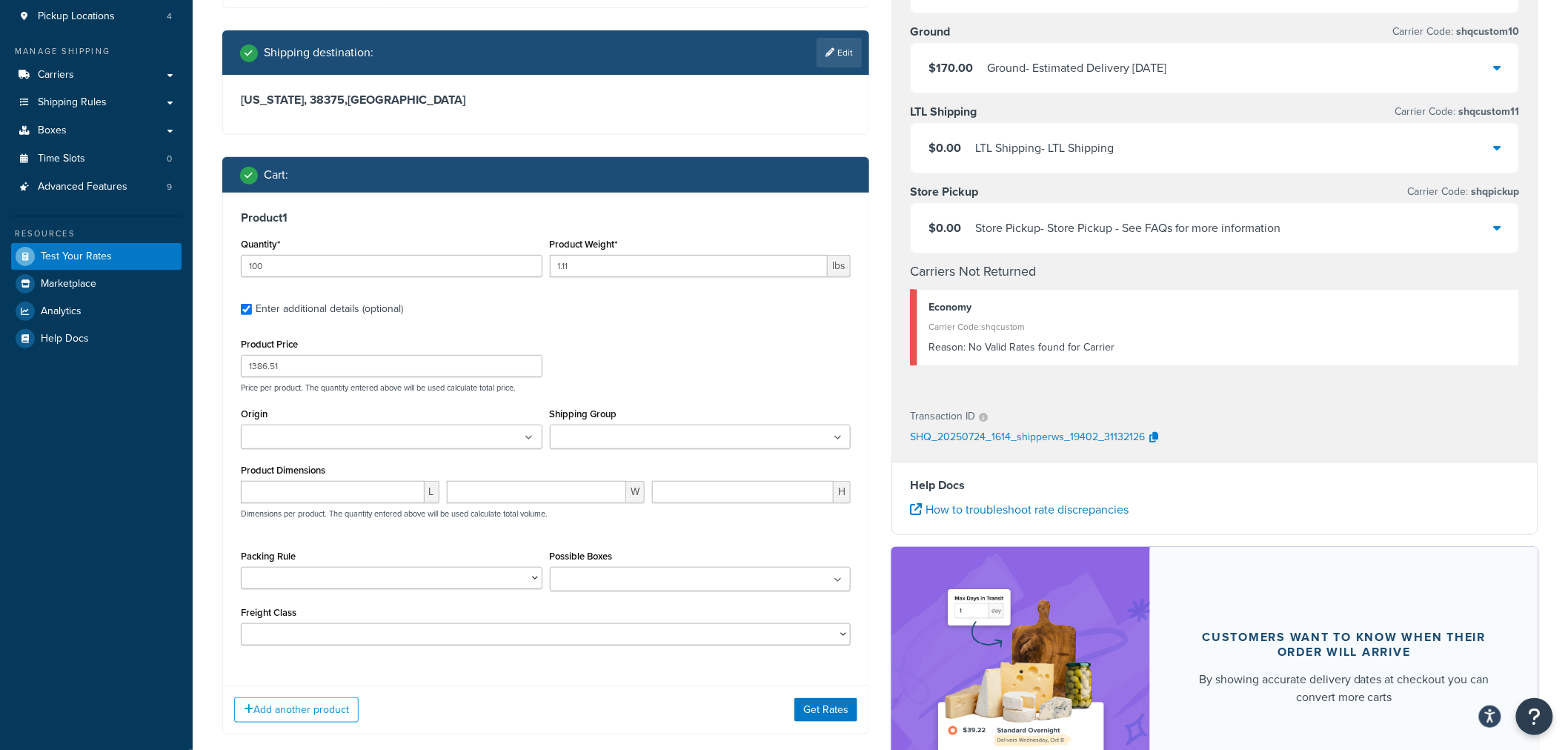 scroll, scrollTop: 165, scrollLeft: 0, axis: vertical 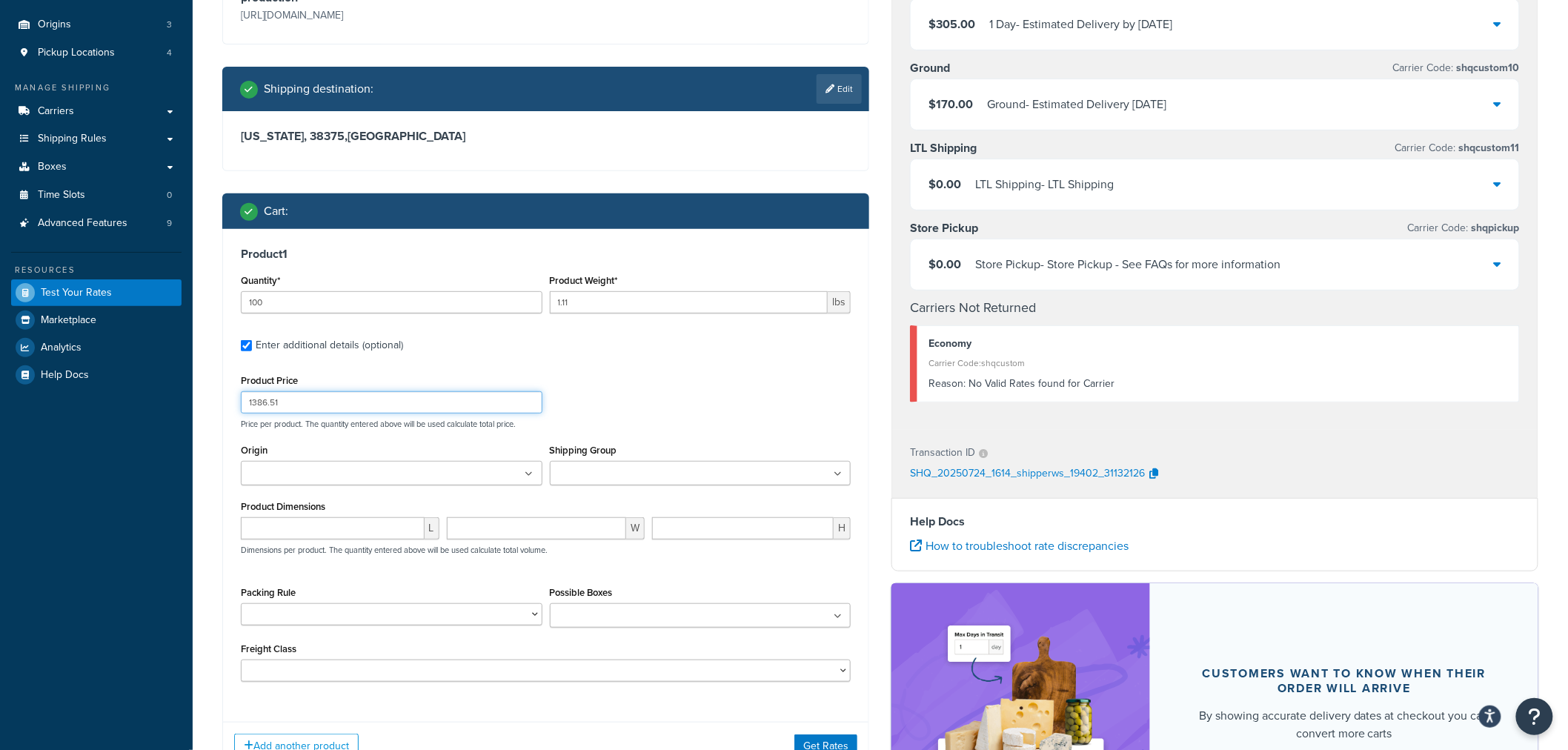 click on "1386.51" at bounding box center (391, 402) 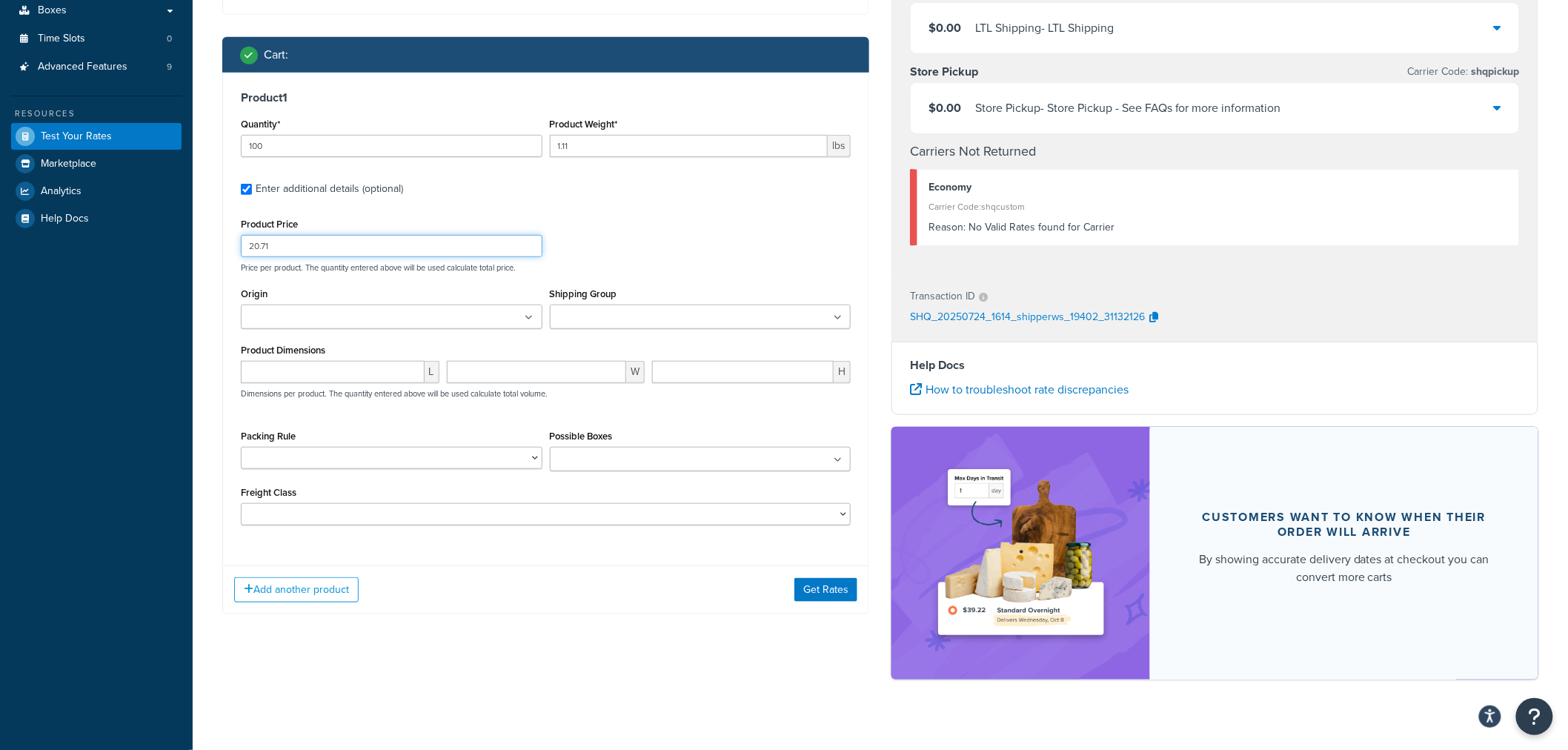 scroll, scrollTop: 341, scrollLeft: 0, axis: vertical 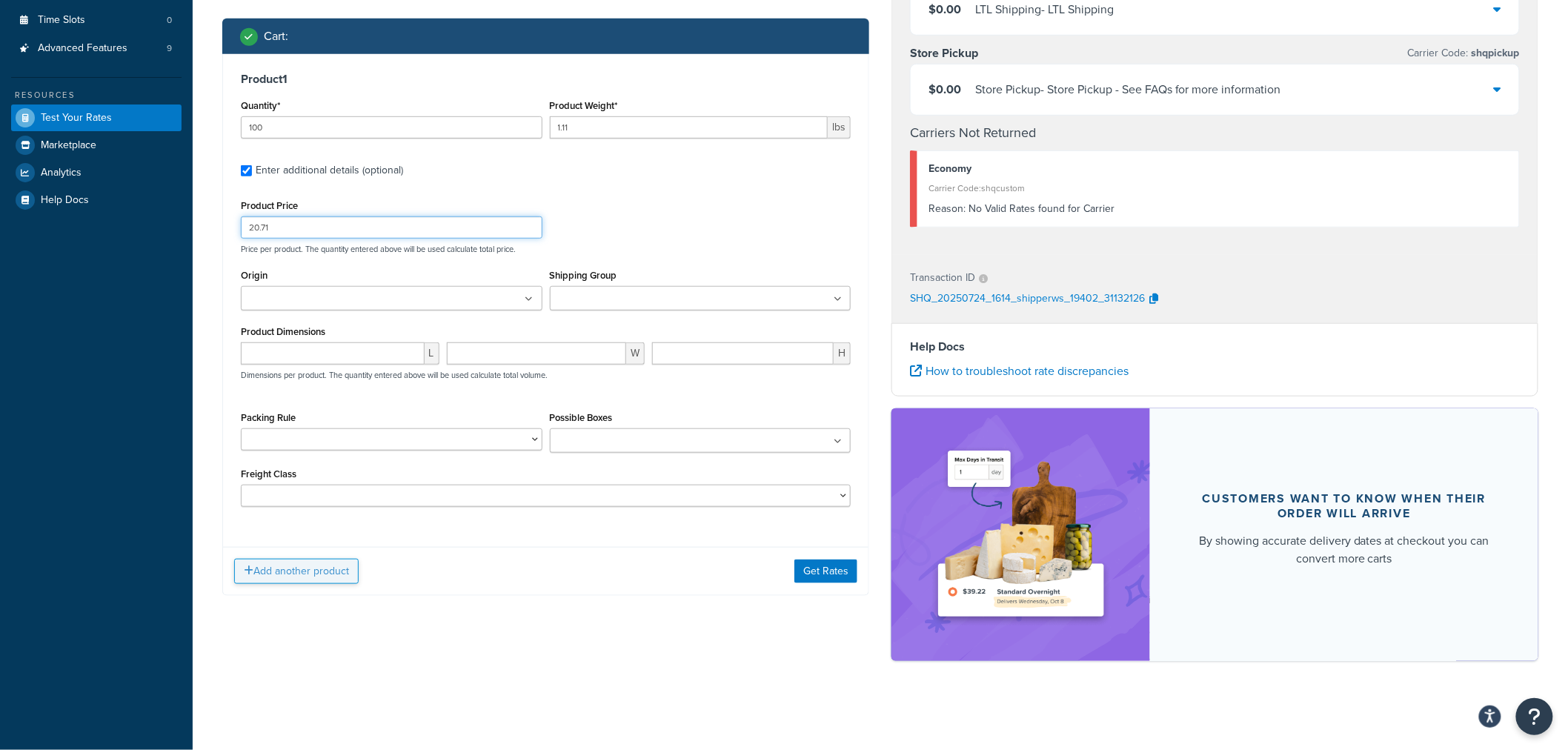 type on "20.71" 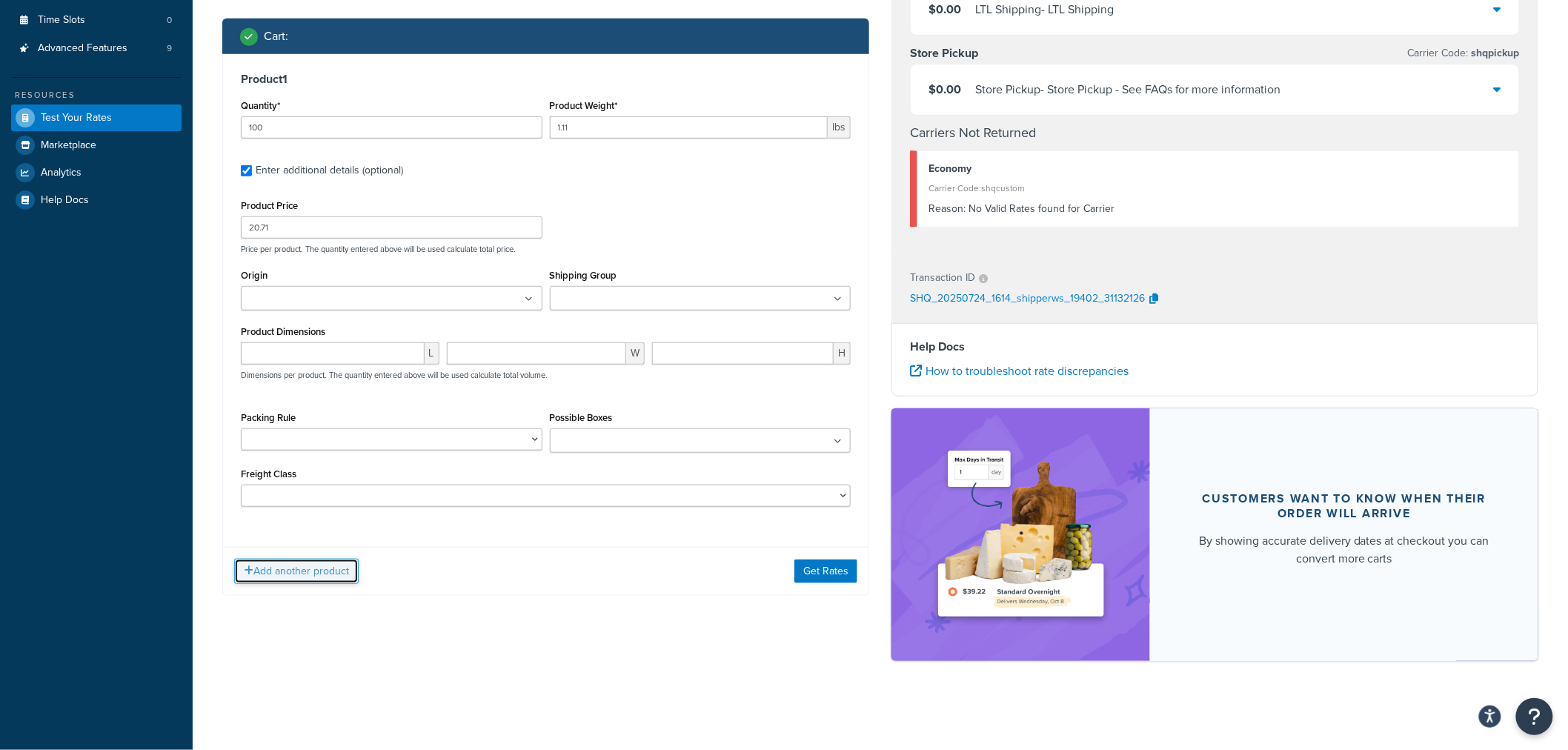 click on "Add another product" at bounding box center [296, 571] 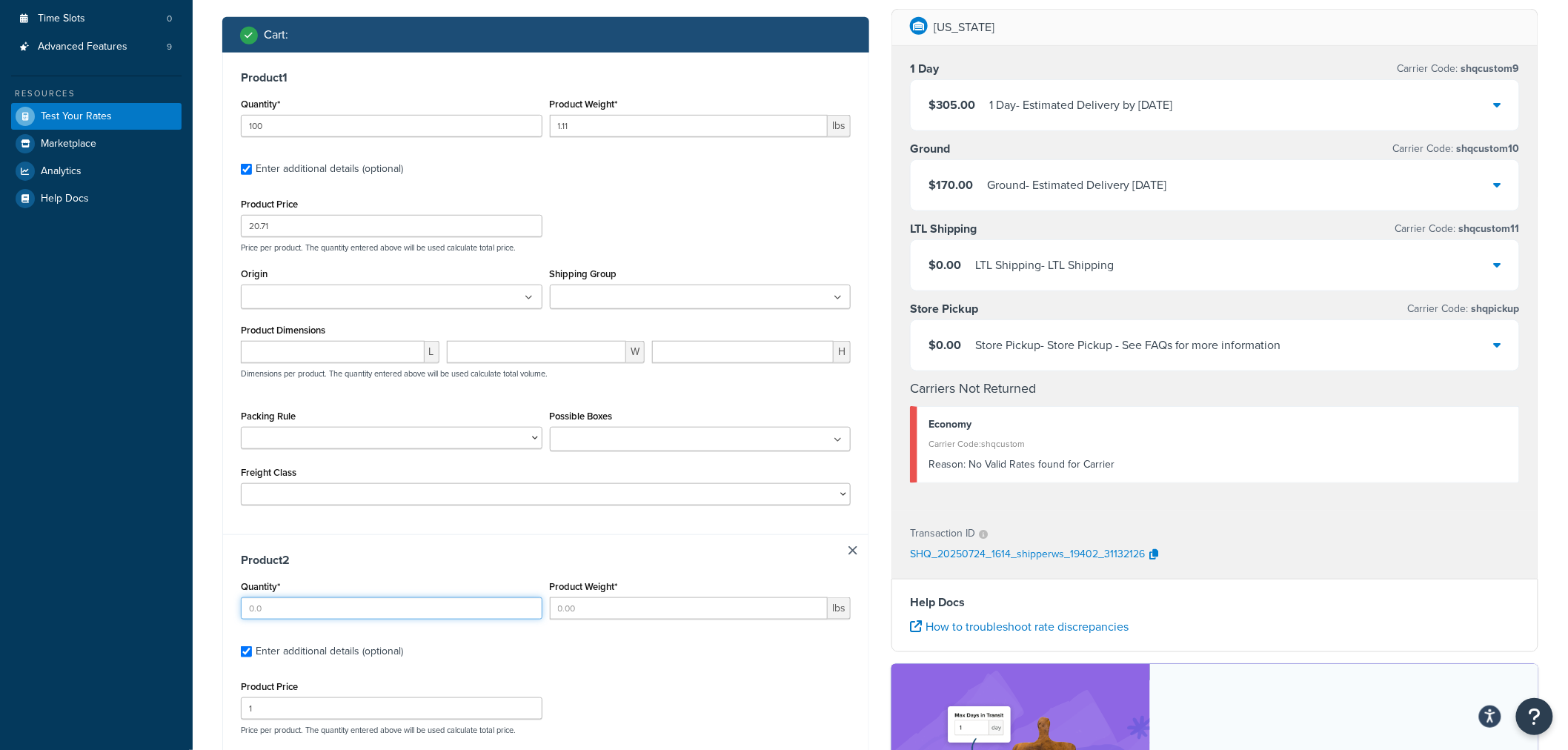click on "Quantity*" at bounding box center (391, 608) 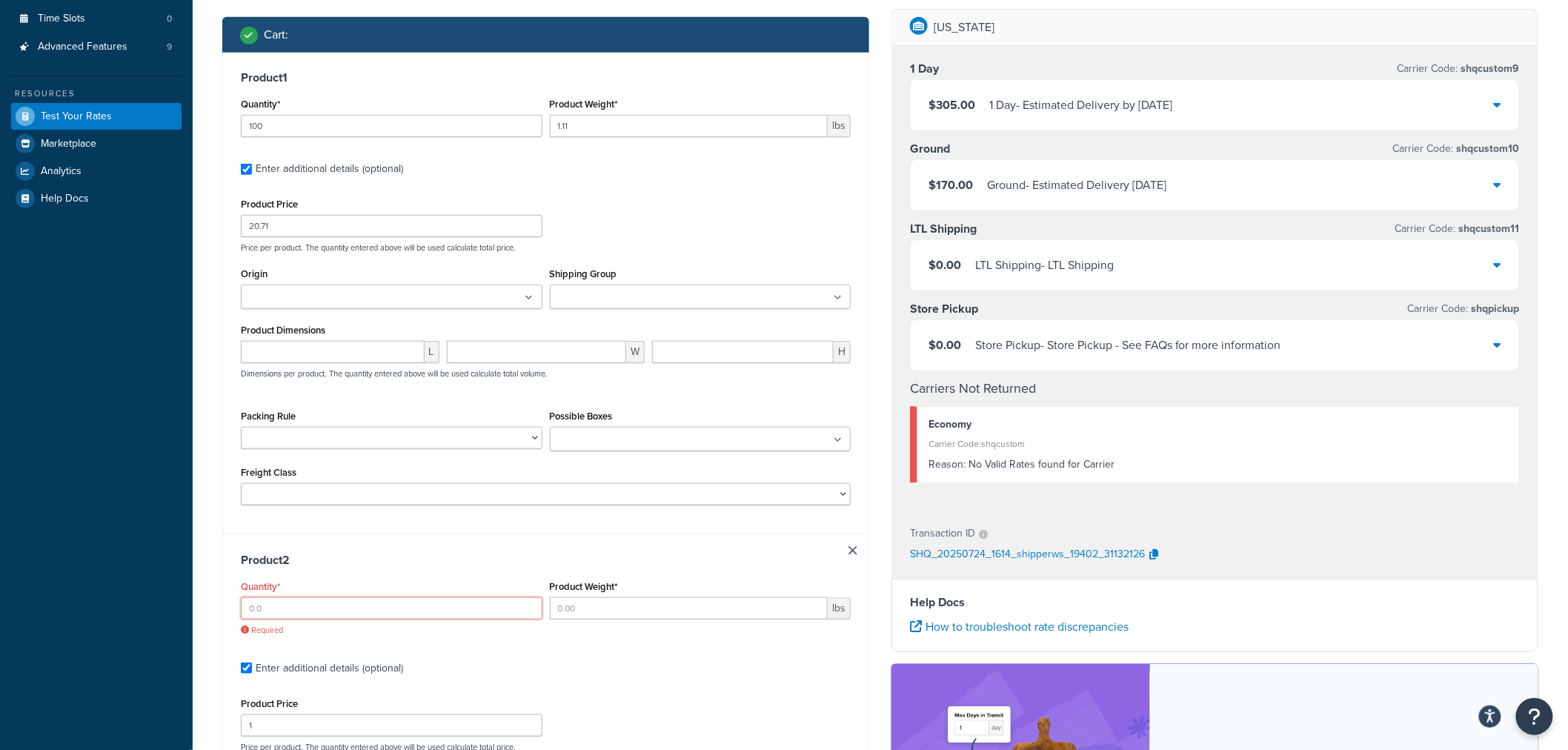 click on "Quantity*" at bounding box center (391, 608) 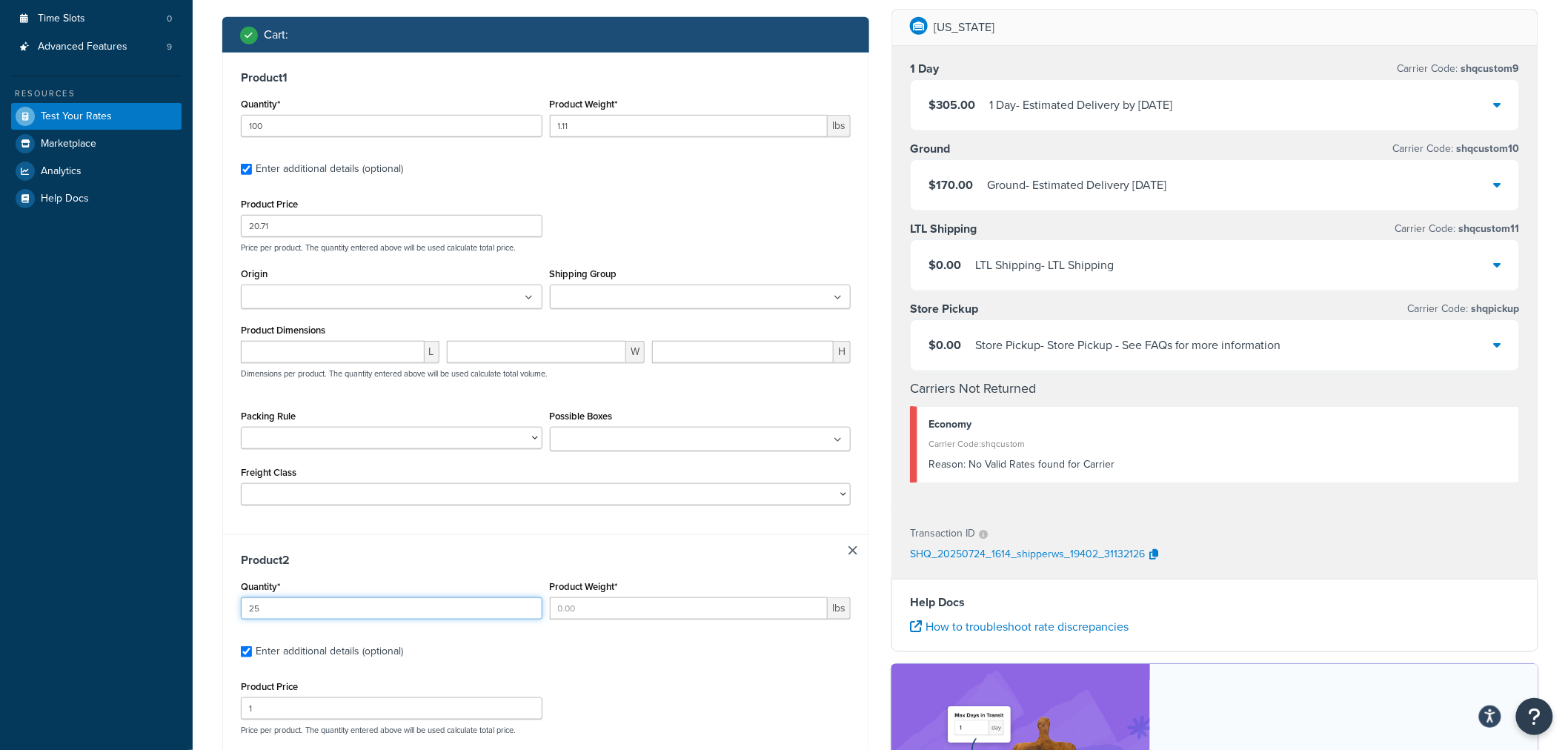 type on "25" 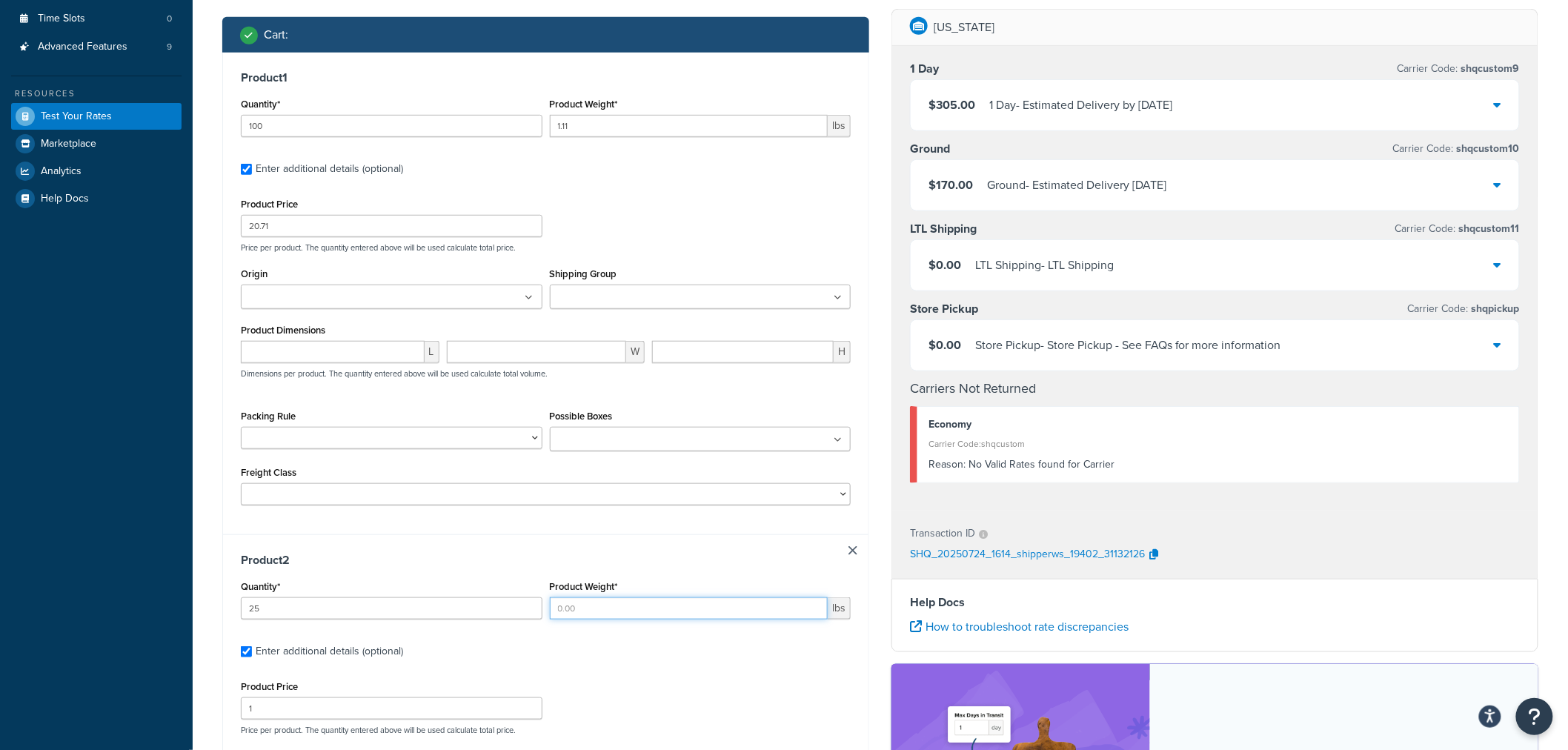 click on "Product Weight*" at bounding box center (689, 608) 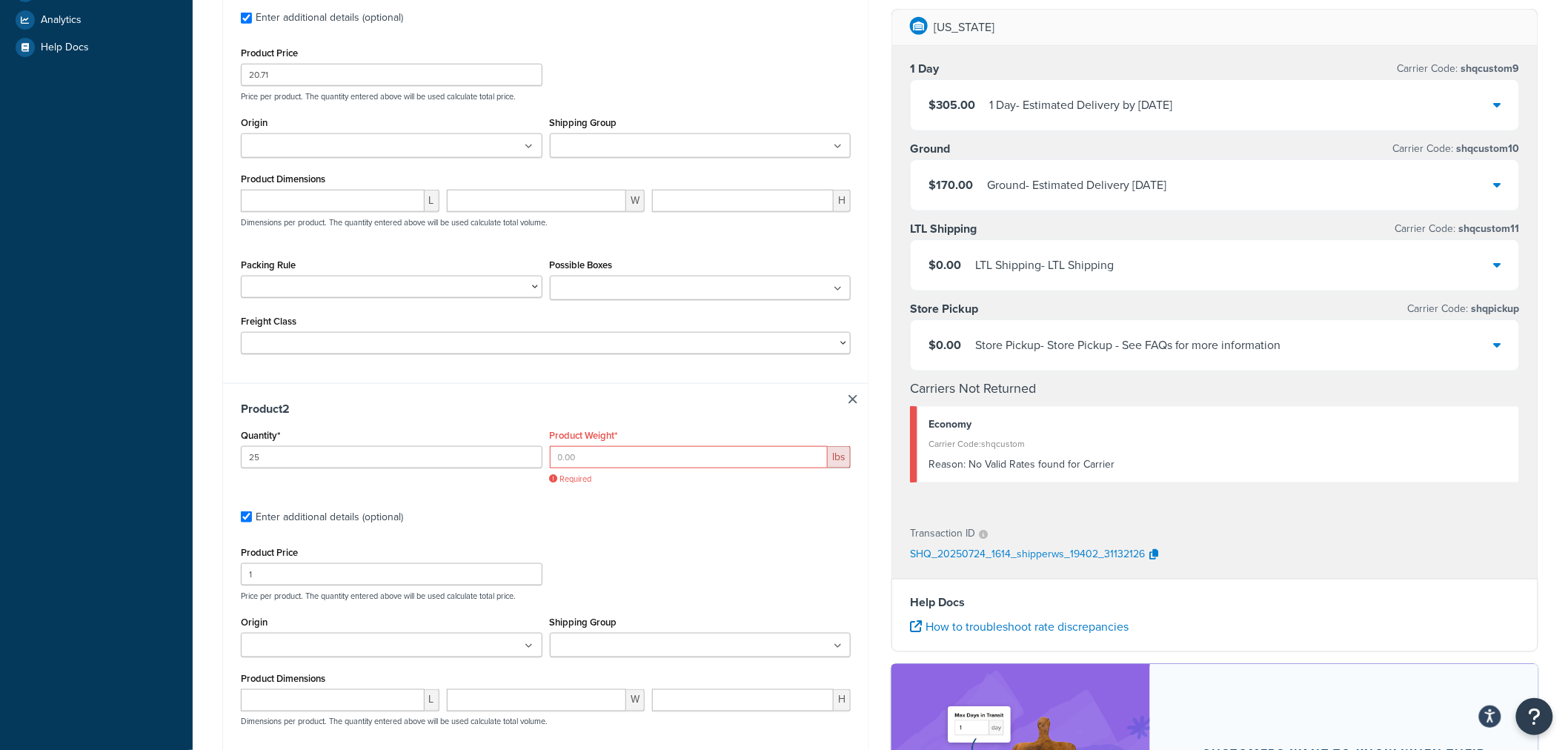 scroll, scrollTop: 505, scrollLeft: 0, axis: vertical 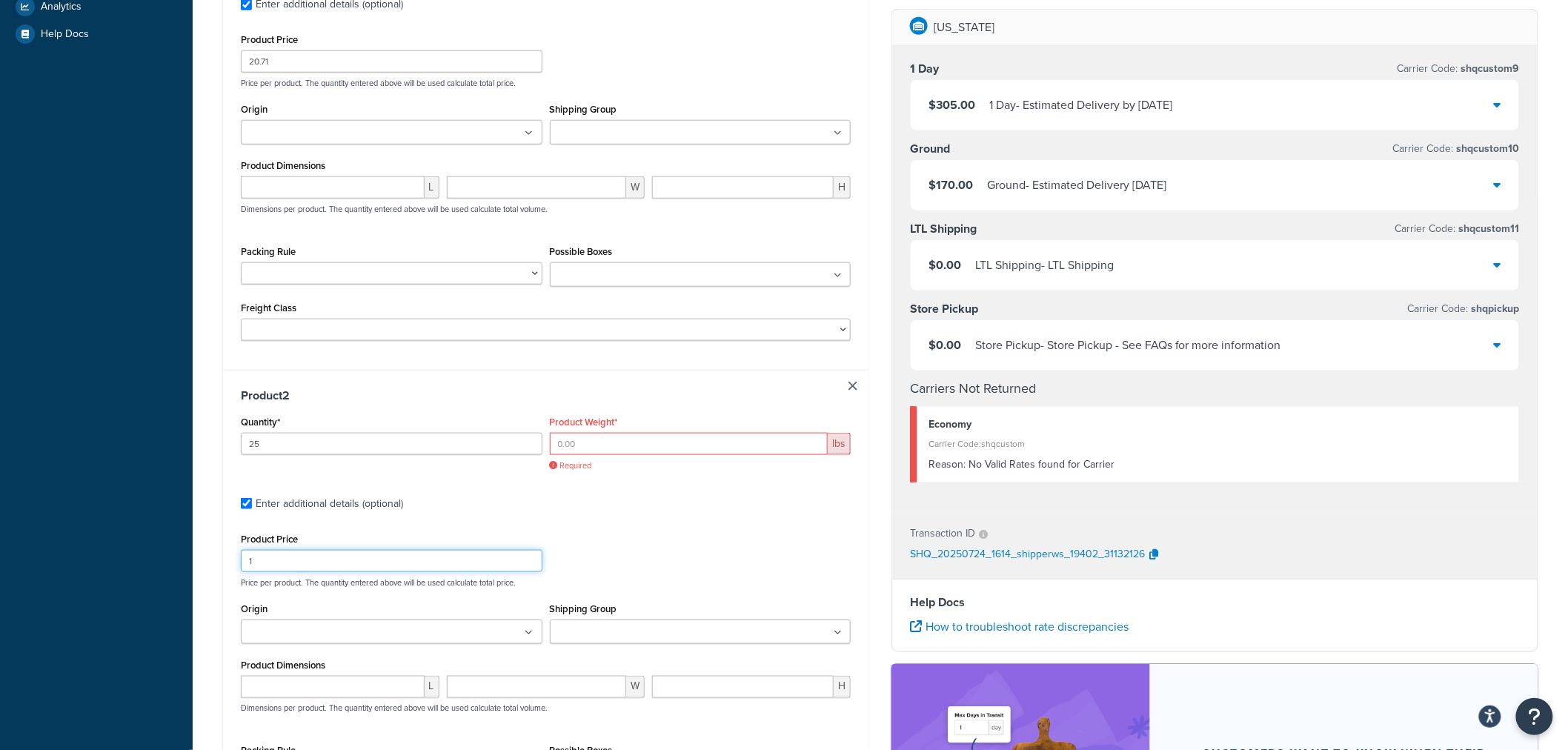 drag, startPoint x: 254, startPoint y: 571, endPoint x: 204, endPoint y: 572, distance: 50.009999 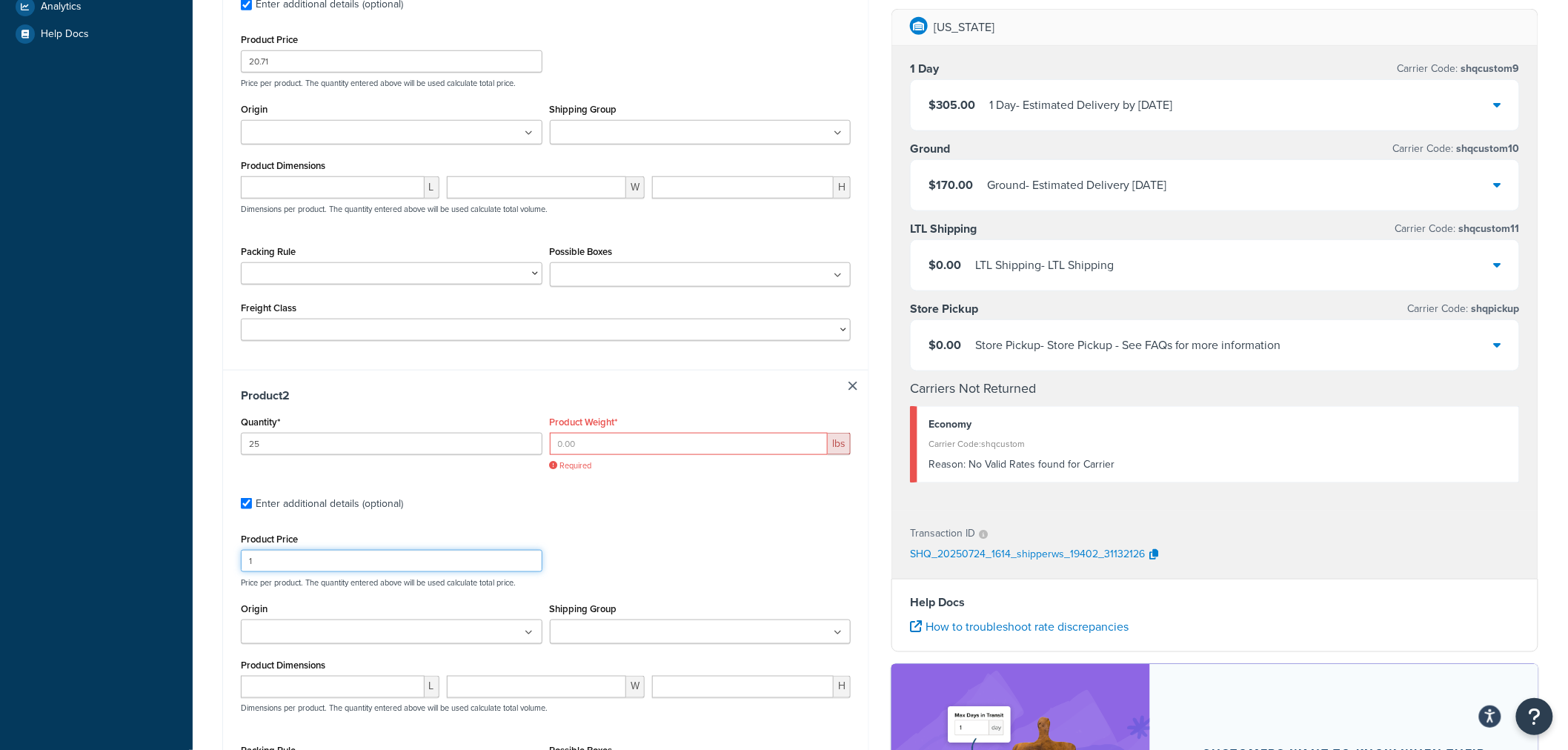 click on "Test your rates Reset   Rate Results 07/24/2025,  9:14 AM Ecommerce store :  Edit production https://www.clearbags.com/ Shipping destination :  Edit   Ohio,    38375 ,  United States Cart : Product  1 Quantity*   100 Product Weight*   1.11 lbs   Enter additional details (optional) Product Price   20.71 Price per product. The quantity entered above will be used calculate total price. Origin   California Nevada Tennessee Shipping Group   Backing Boards Cannot Ship Flat Rate Cannot Ship In Envelope Free Shipping  - AK HI SmartSleeves Product Dimensions   L   W   H Dimensions per product. The quantity entered above will be used calculate total volume. Packing Rule     Possible Boxes   Large Mailing Envelope USPS Flat Envelope 0.5 Thick USPS Flat Envelope 1.5 Thick USPS Flat Envelope 2.5 Thick USPS Flat Envelope 3.5 Thick USPS Large Board Game Flat Box USPS Large Flat Box USPS Legal Flat Envelope 0.5 Thick USPS Legal Flat Envelope 1.5 Thick USPS Legal Flat Envelope 2.5 Thick USPS Legal Flat Envelope 3.5 Thick" at bounding box center [880, 268] 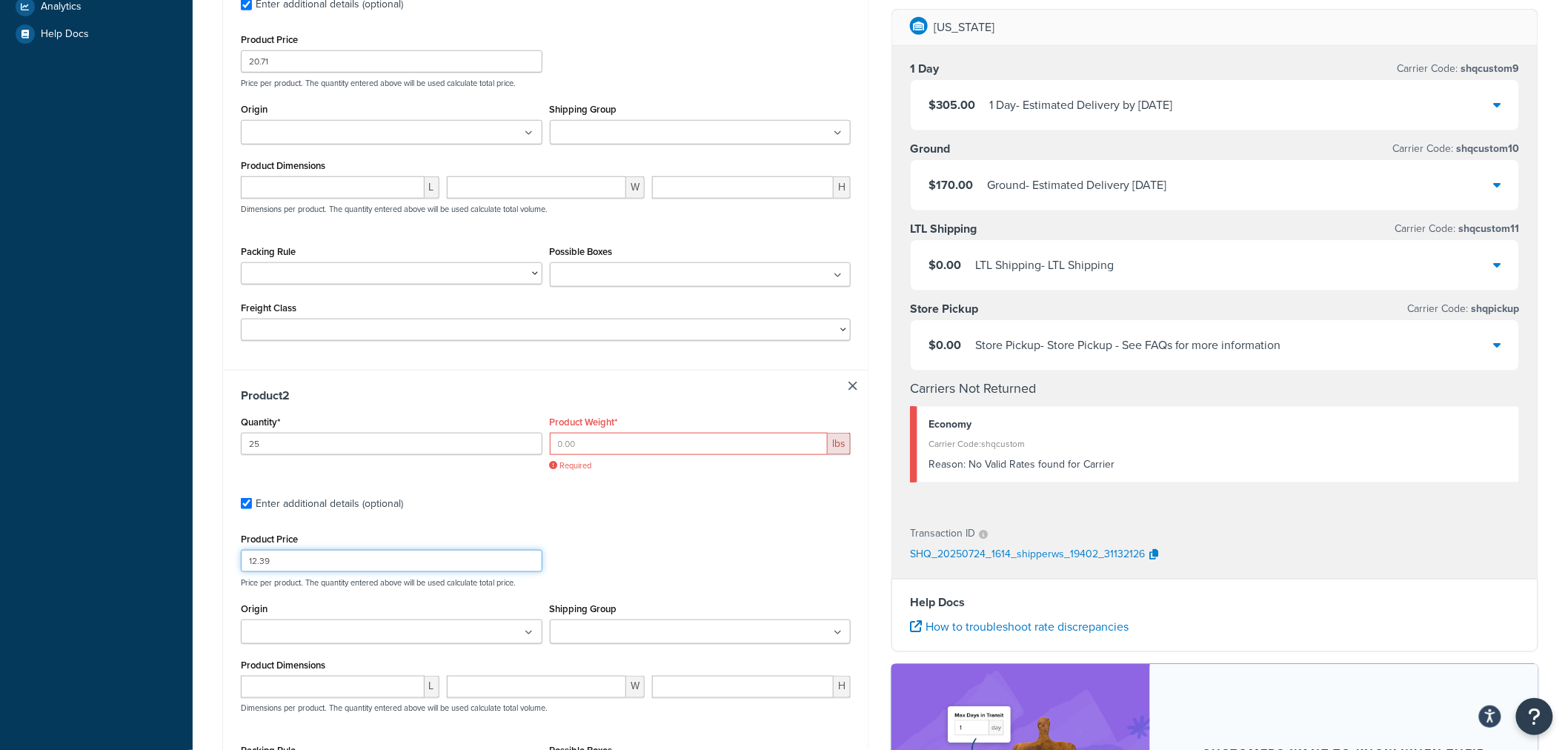type on "12.39" 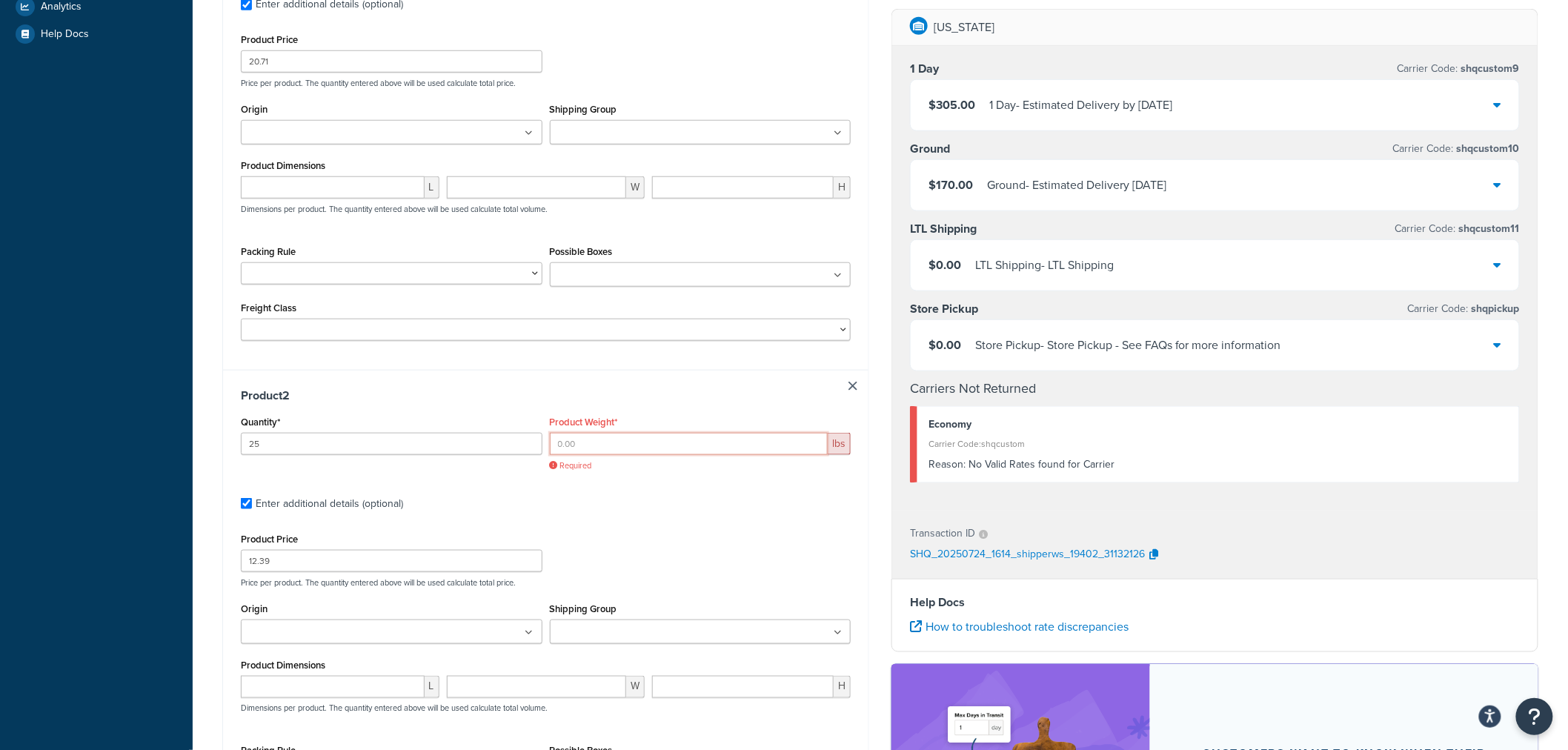 click on "Product Weight*" at bounding box center [689, 444] 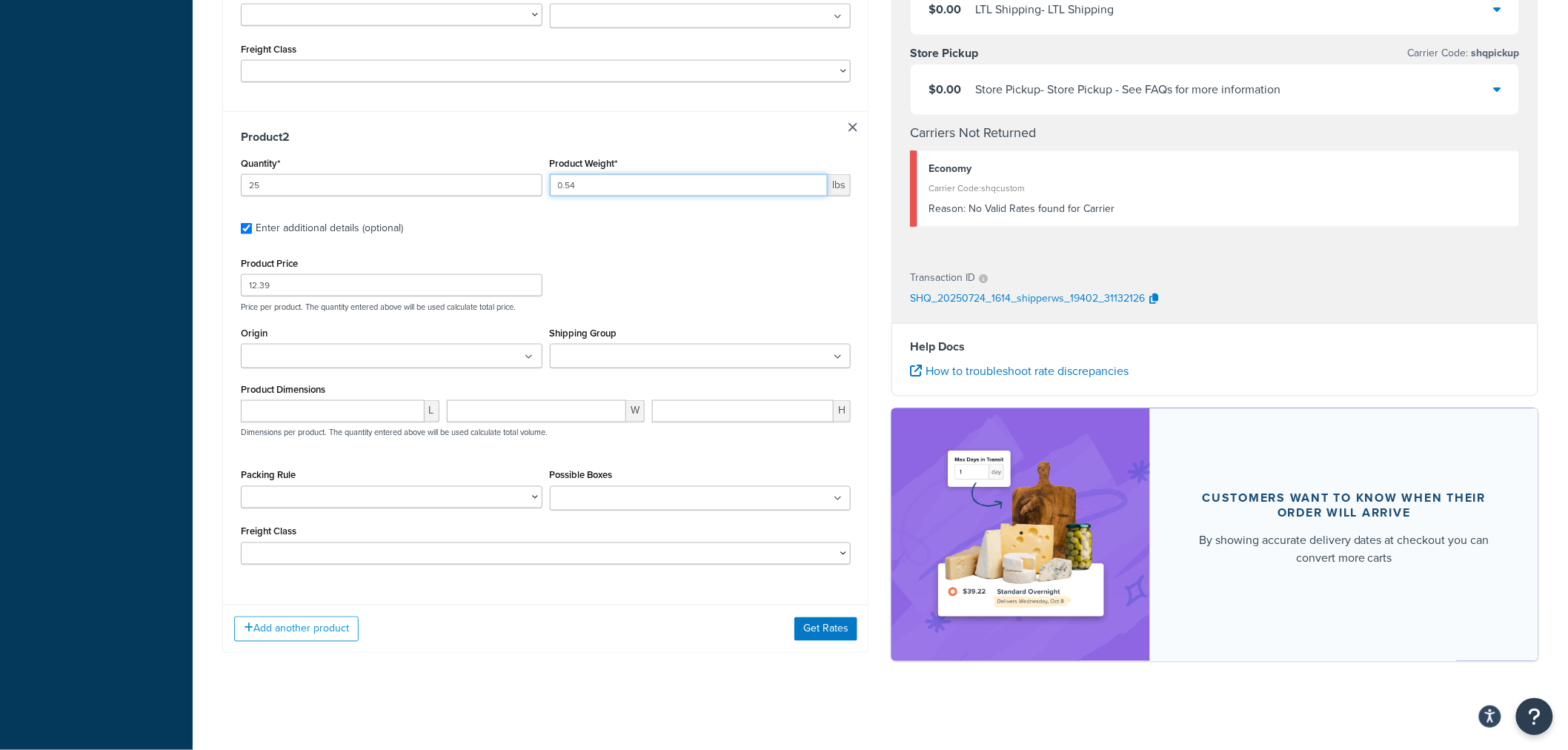scroll, scrollTop: 767, scrollLeft: 0, axis: vertical 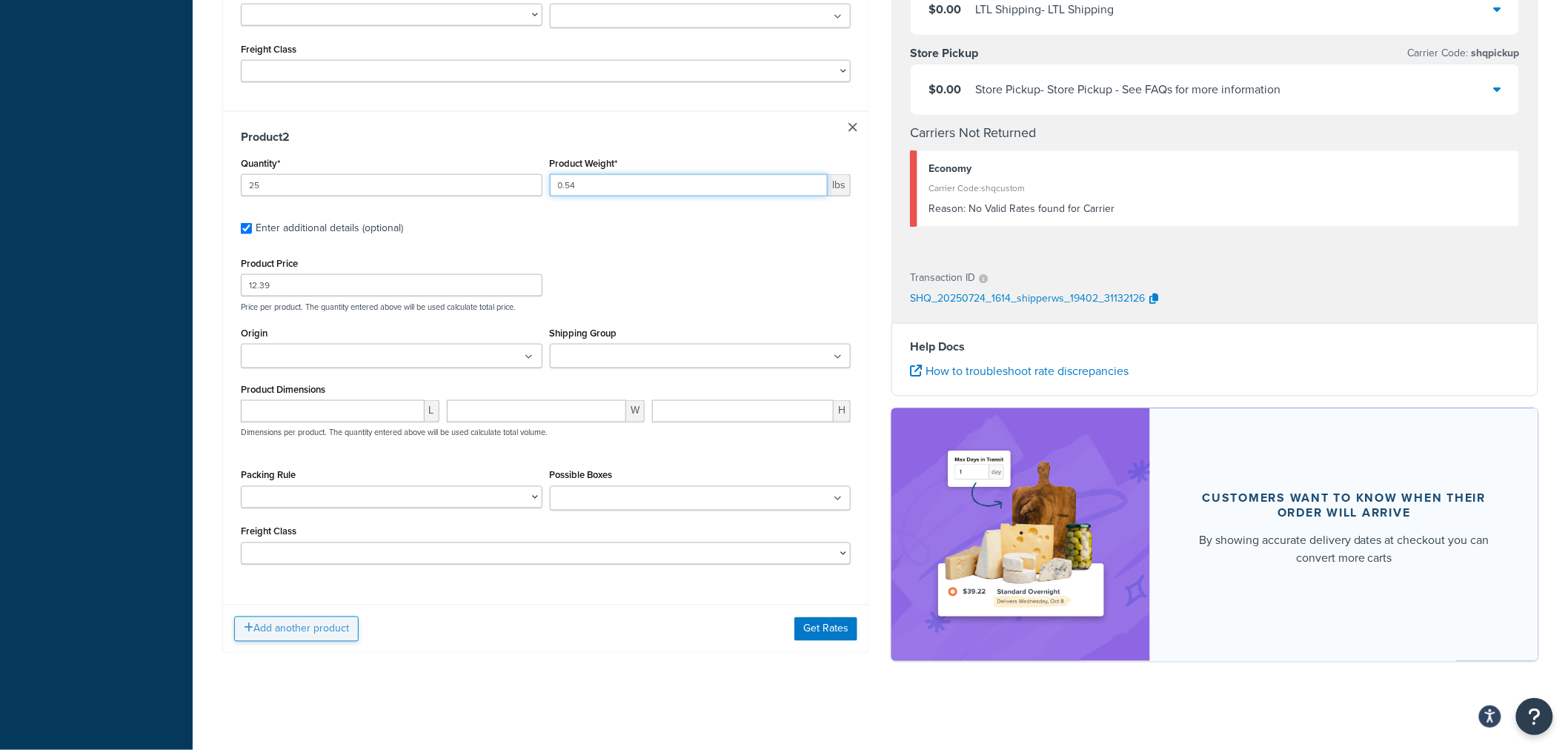 type on "0.54" 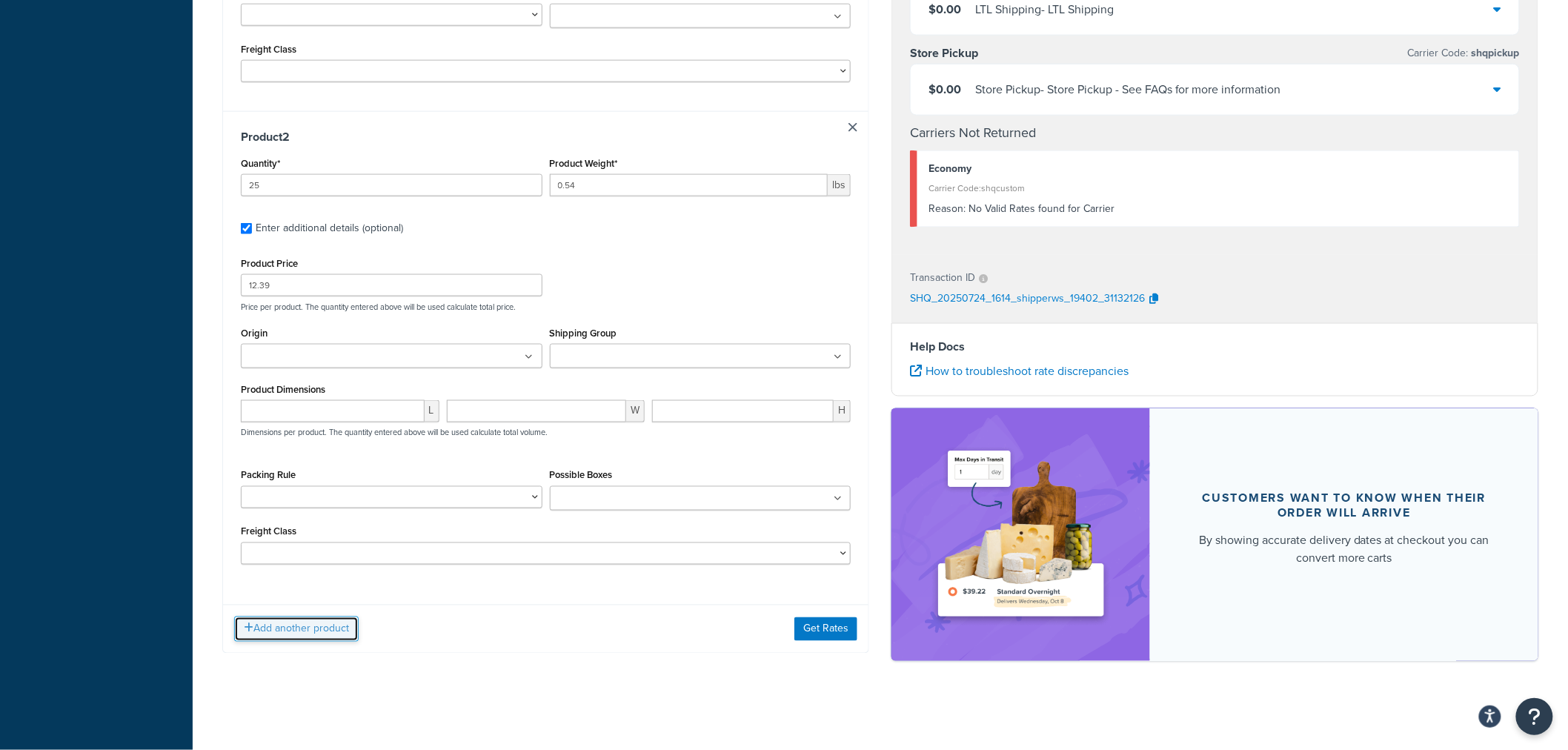 click on "Add another product" at bounding box center (296, 629) 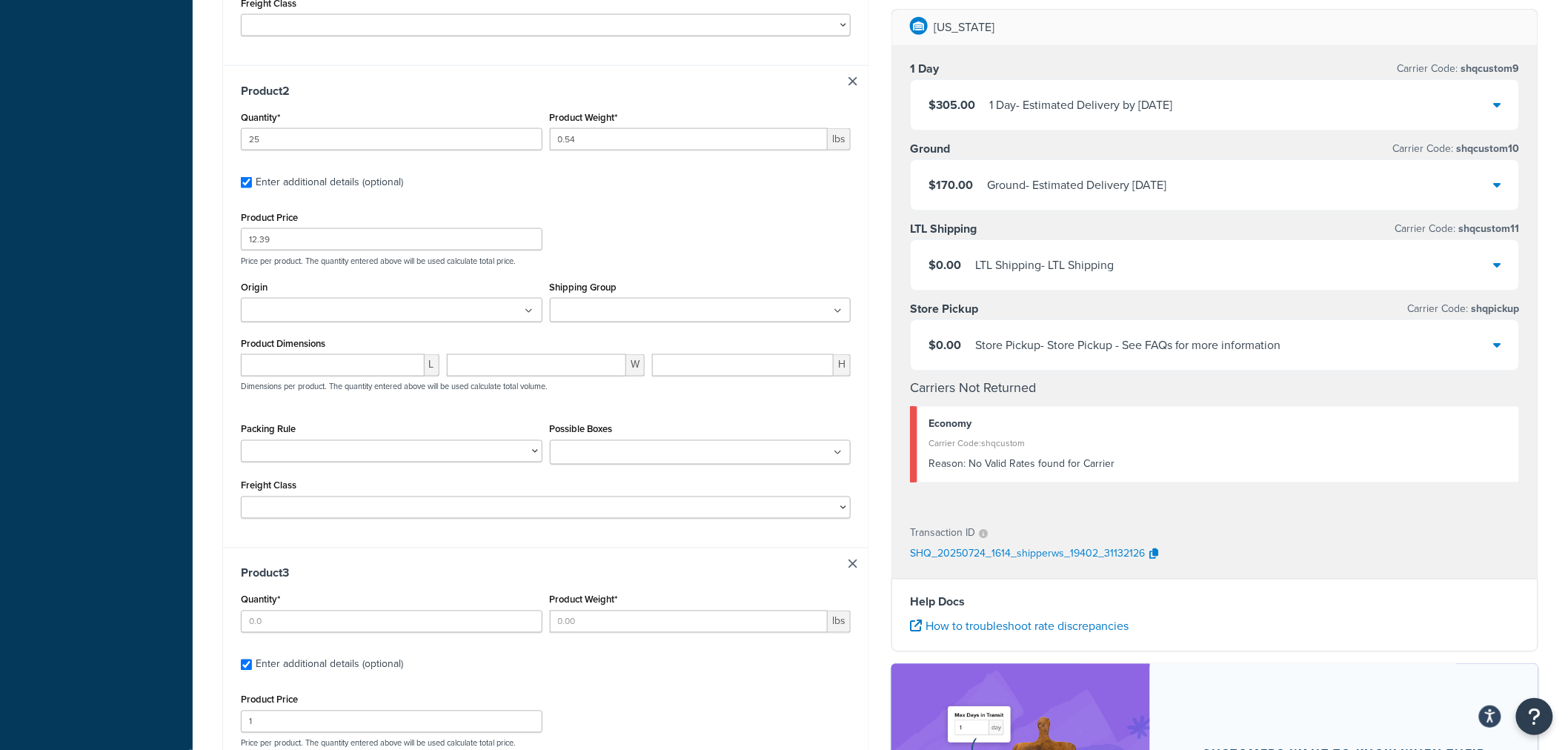 scroll, scrollTop: 849, scrollLeft: 0, axis: vertical 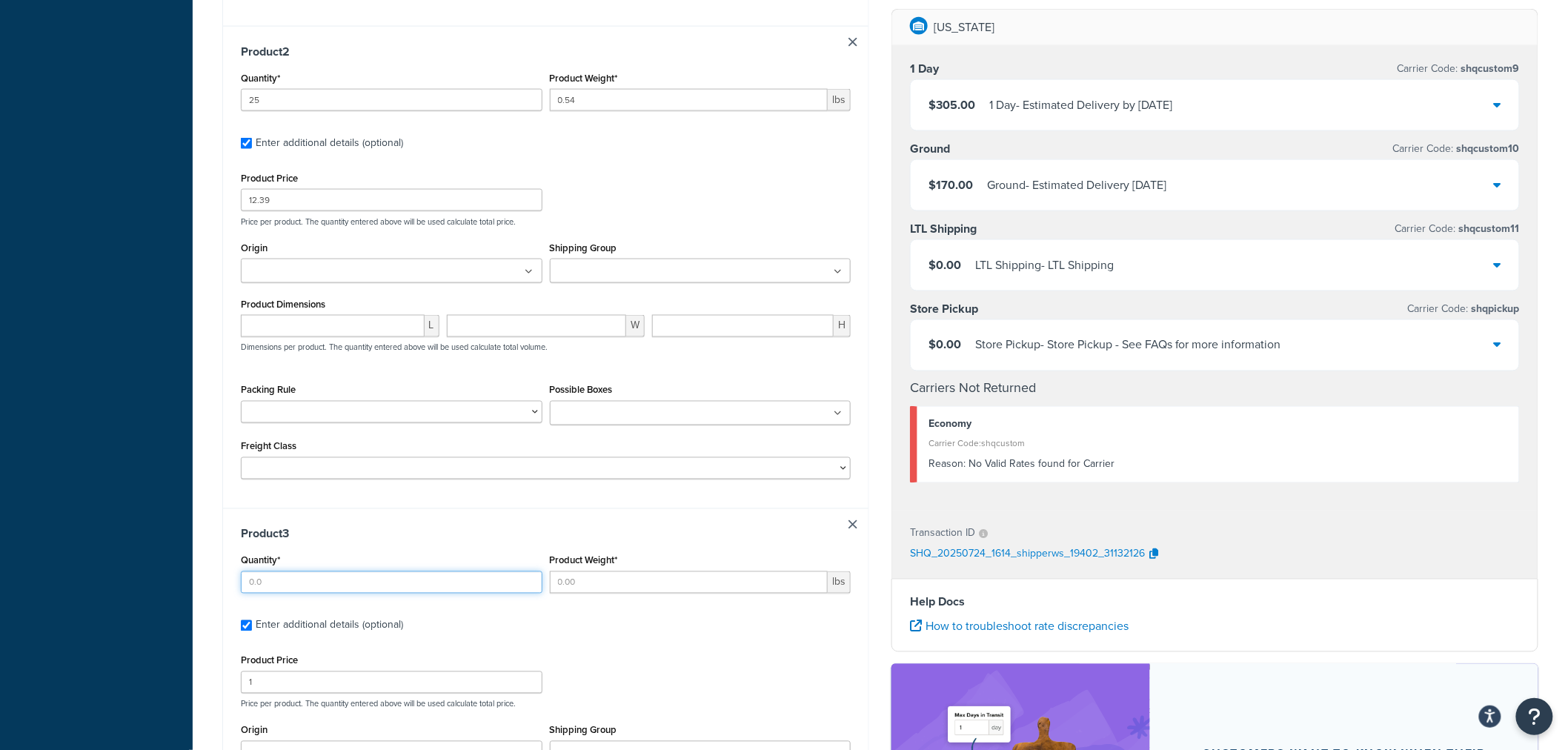 click on "Quantity*" at bounding box center [391, 583] 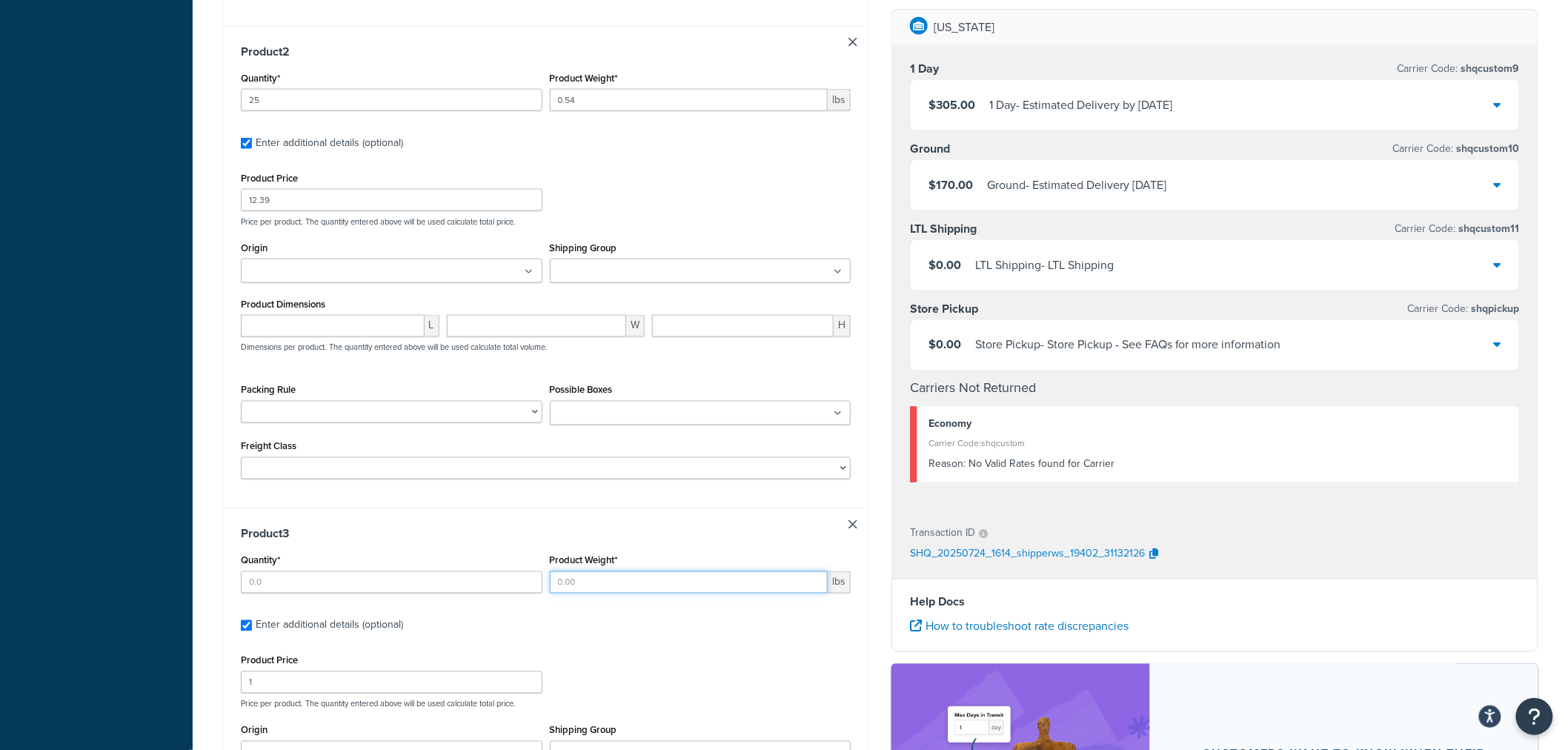 click on "Product Weight*" at bounding box center [689, 583] 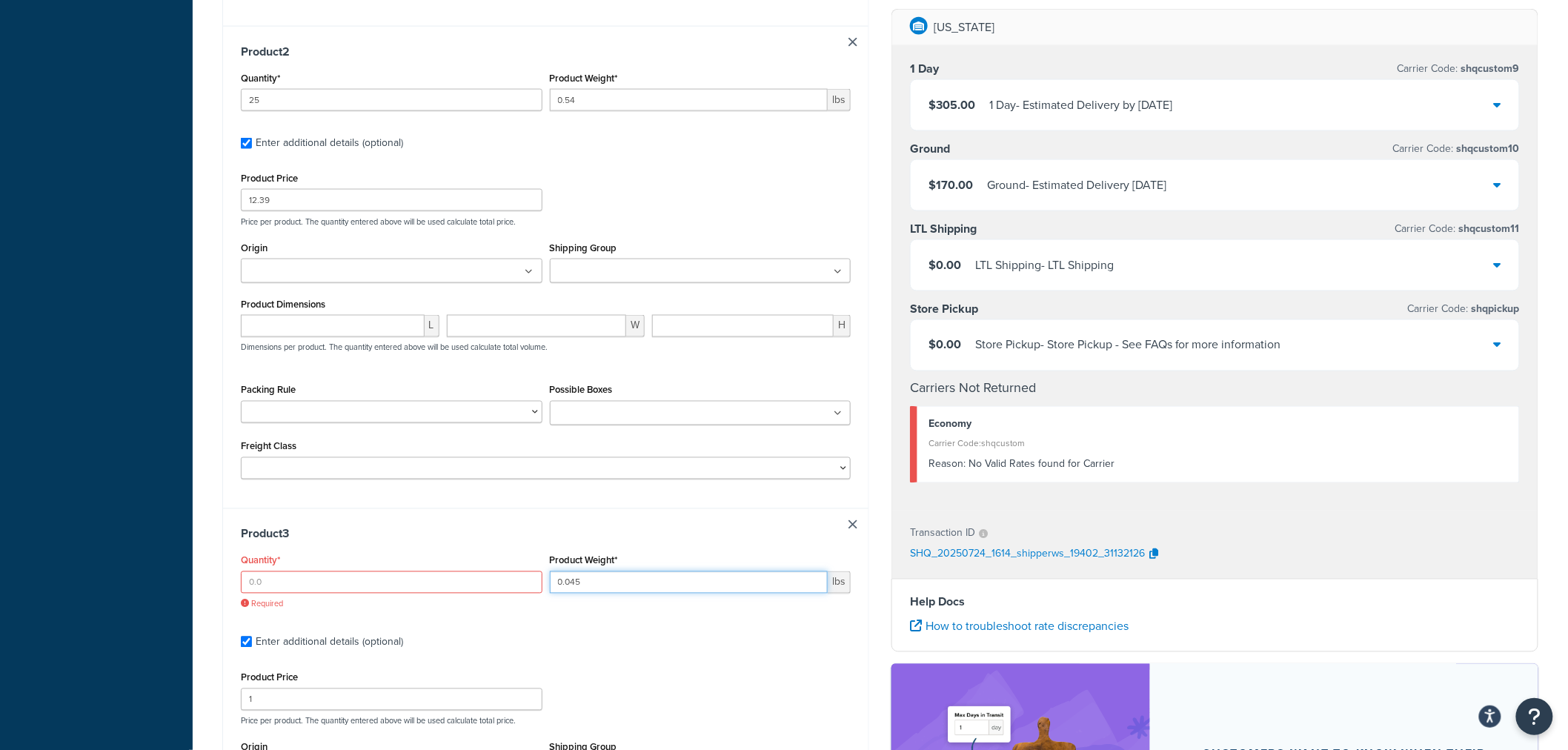 type on "0.045" 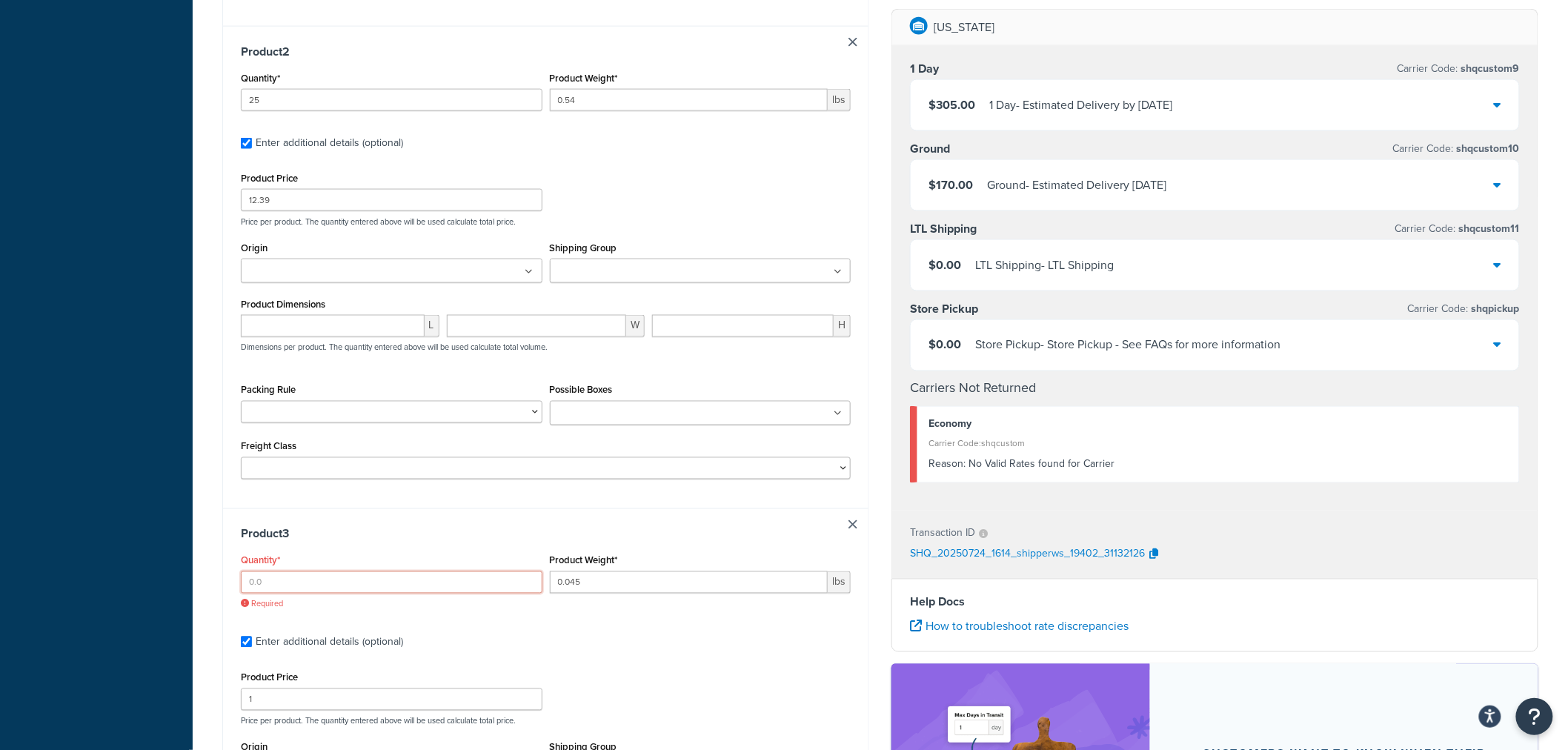 click on "Quantity*" at bounding box center [391, 583] 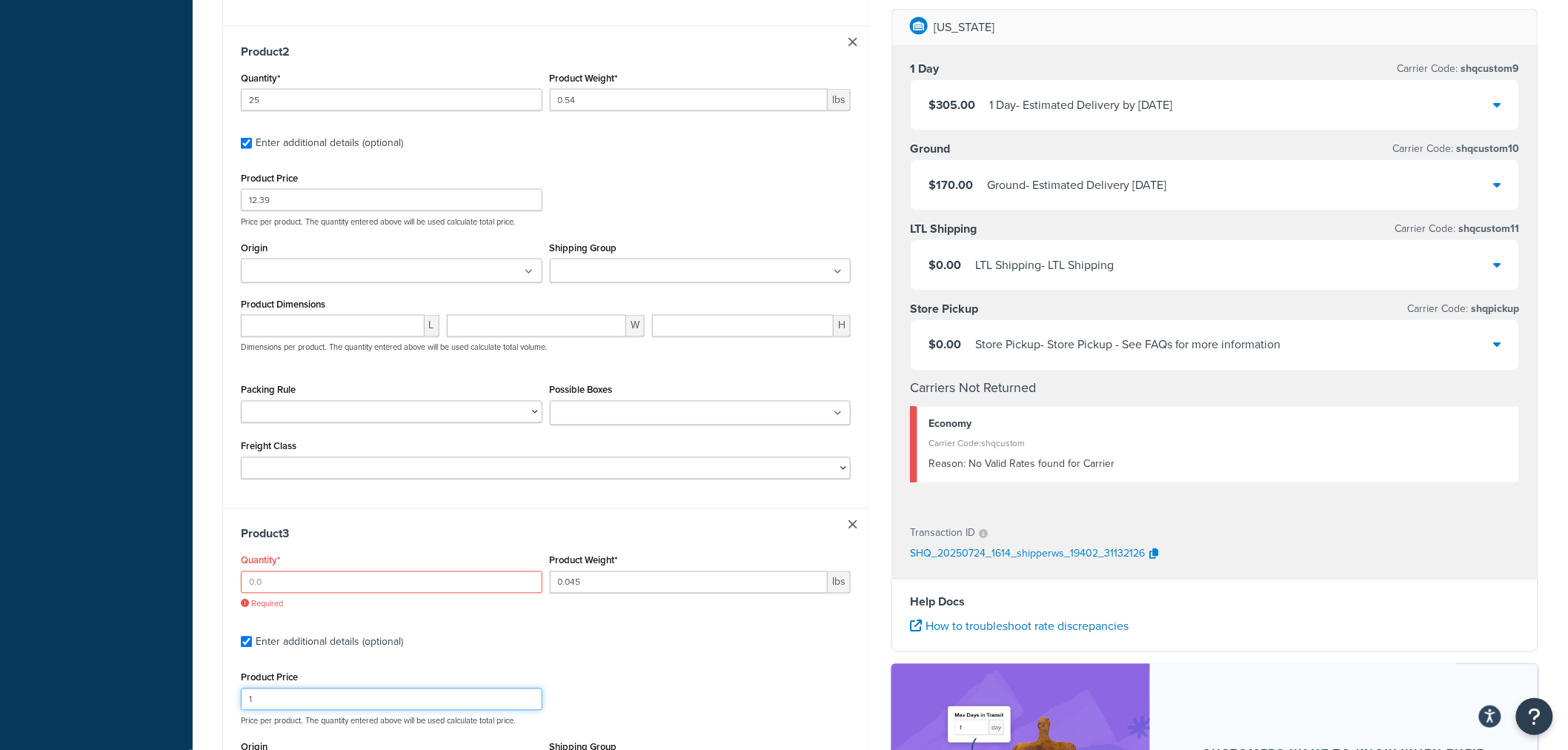drag, startPoint x: 232, startPoint y: 700, endPoint x: 213, endPoint y: 700, distance: 19 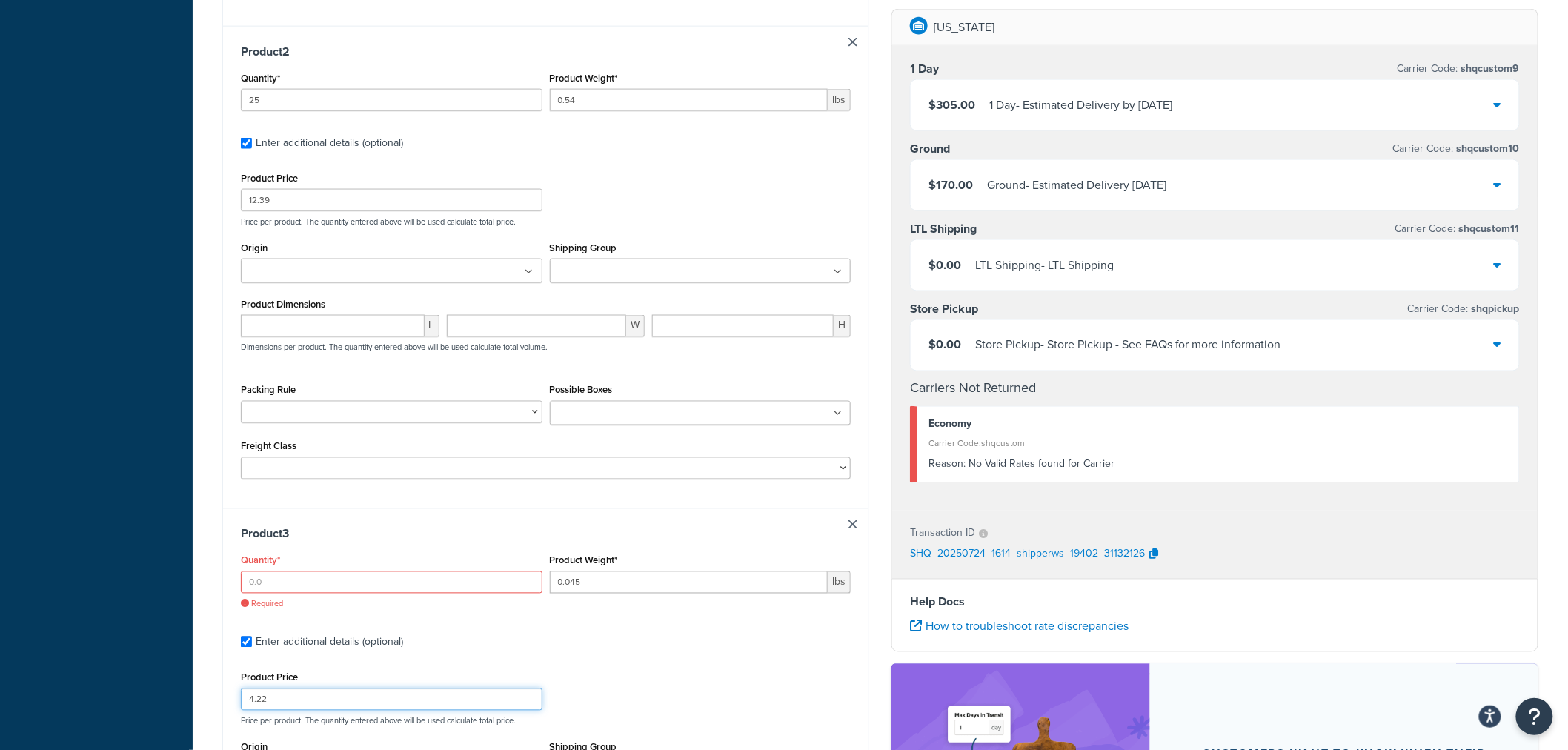 type on "4.22" 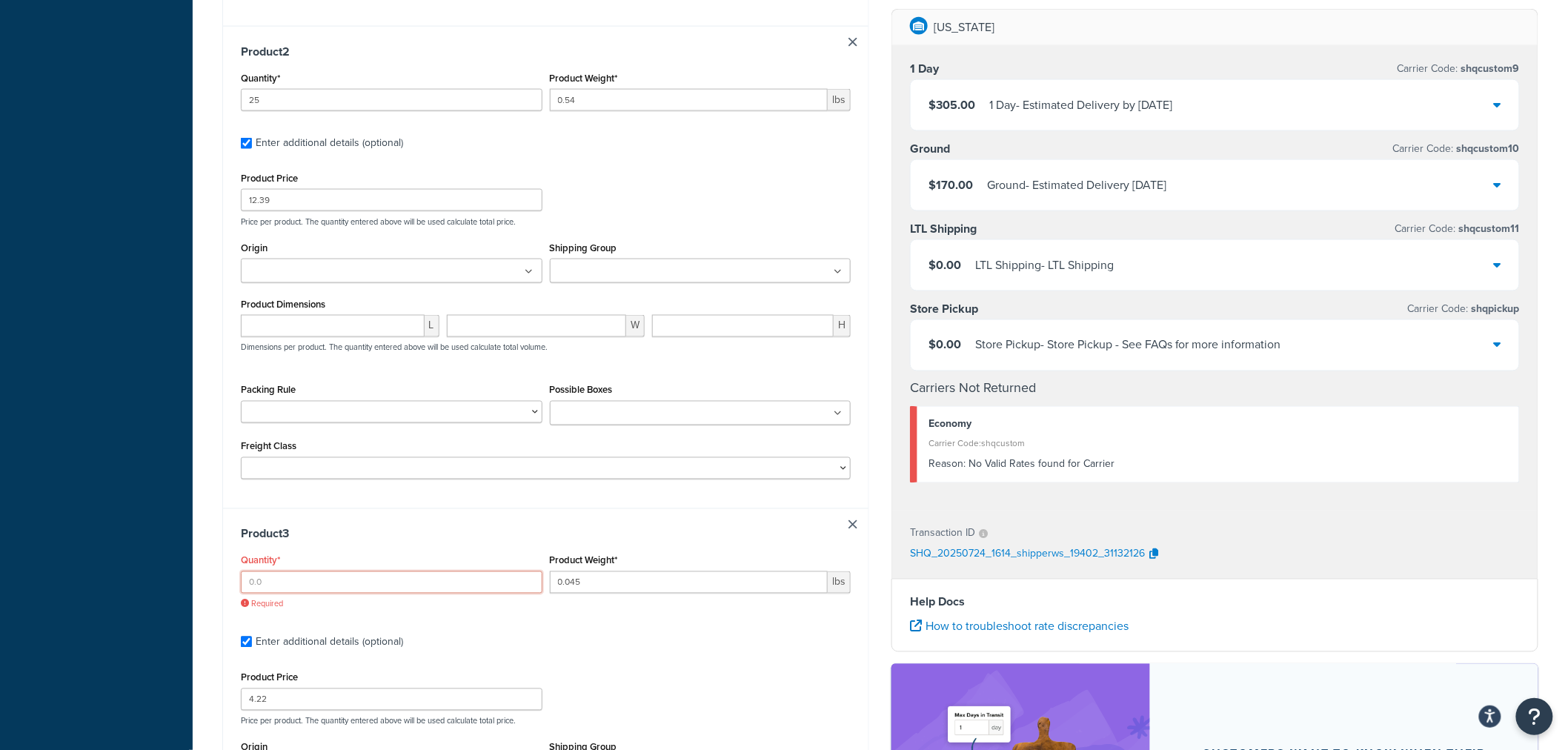 click on "Quantity*" at bounding box center [391, 583] 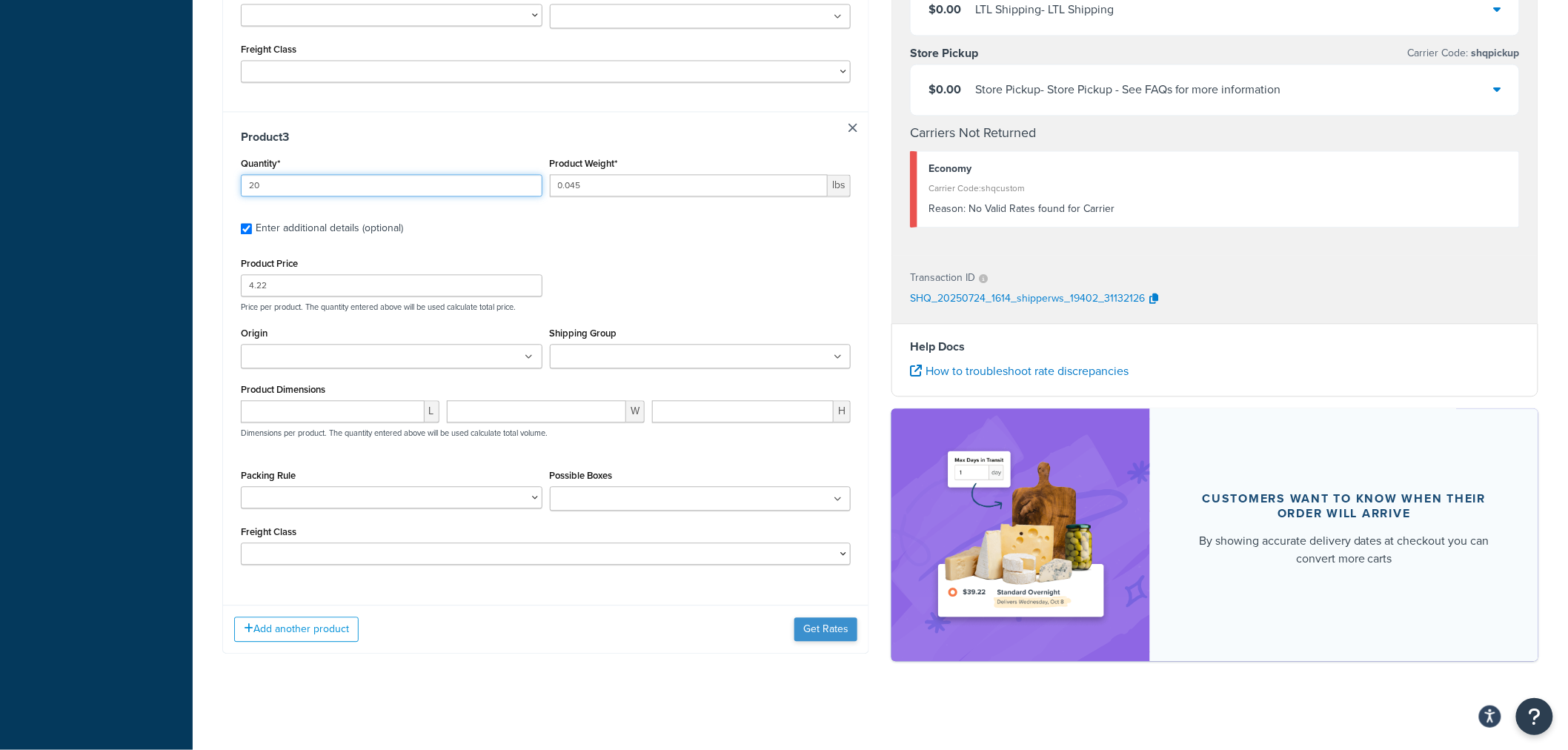 type on "20" 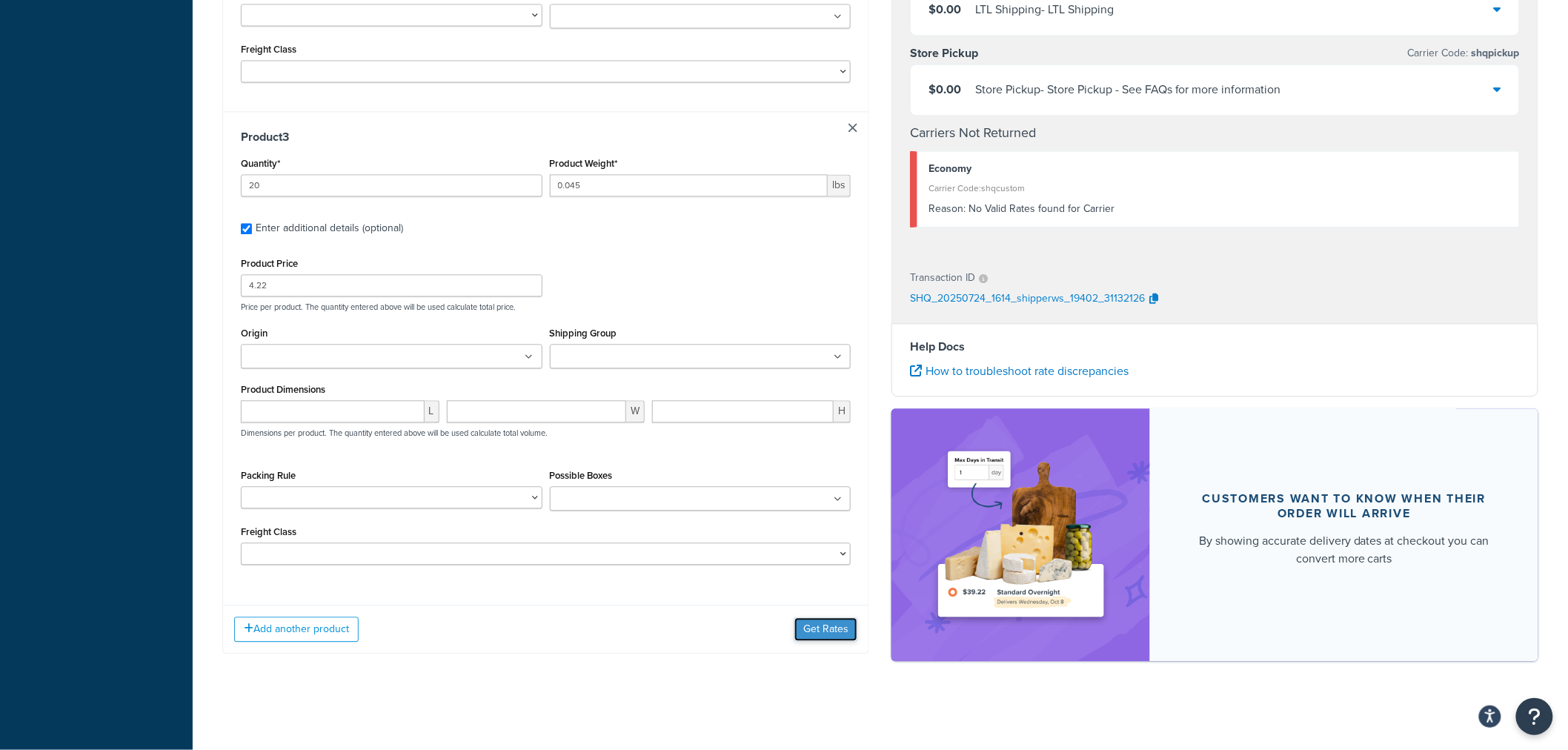 click on "Get Rates" at bounding box center (825, 629) 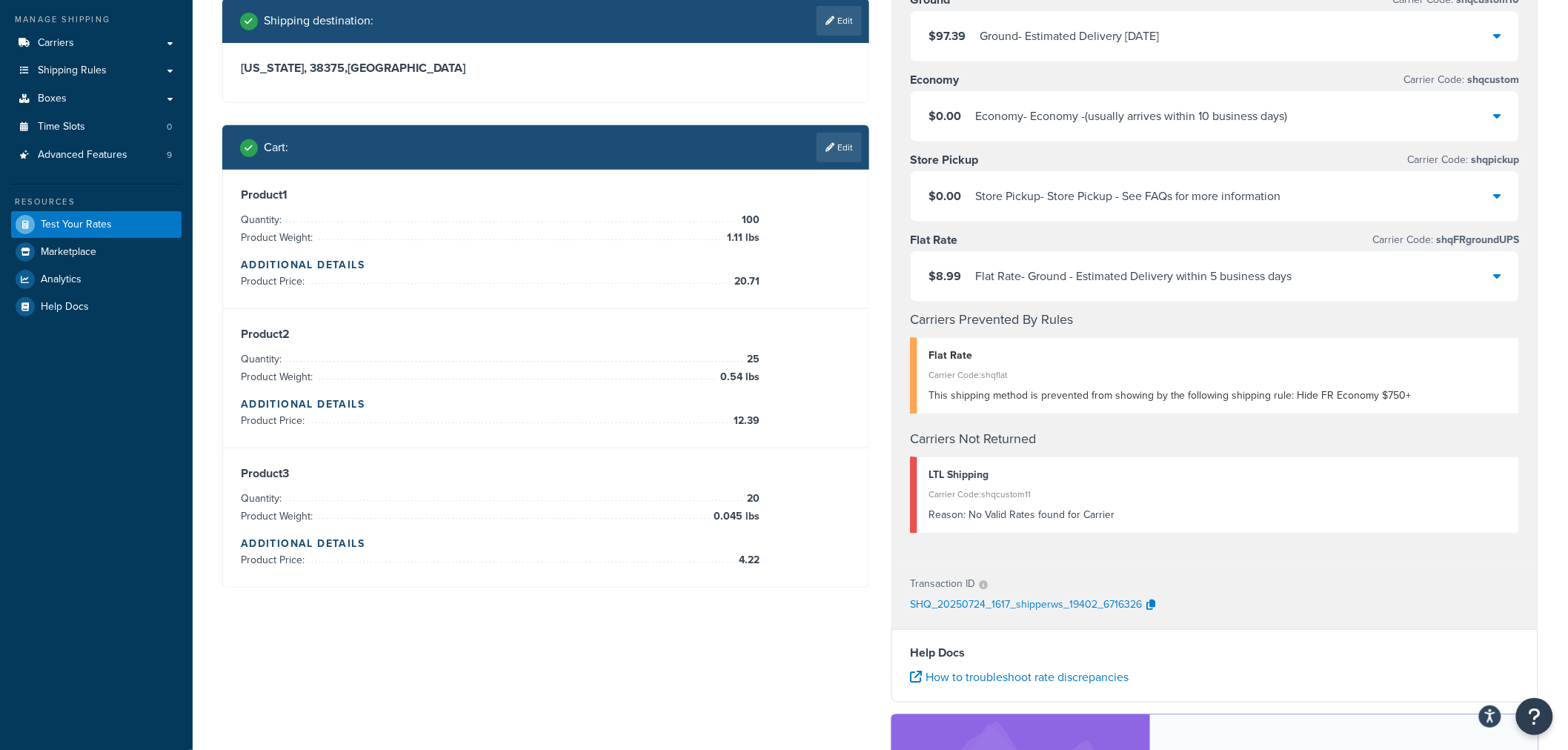 scroll, scrollTop: 210, scrollLeft: 0, axis: vertical 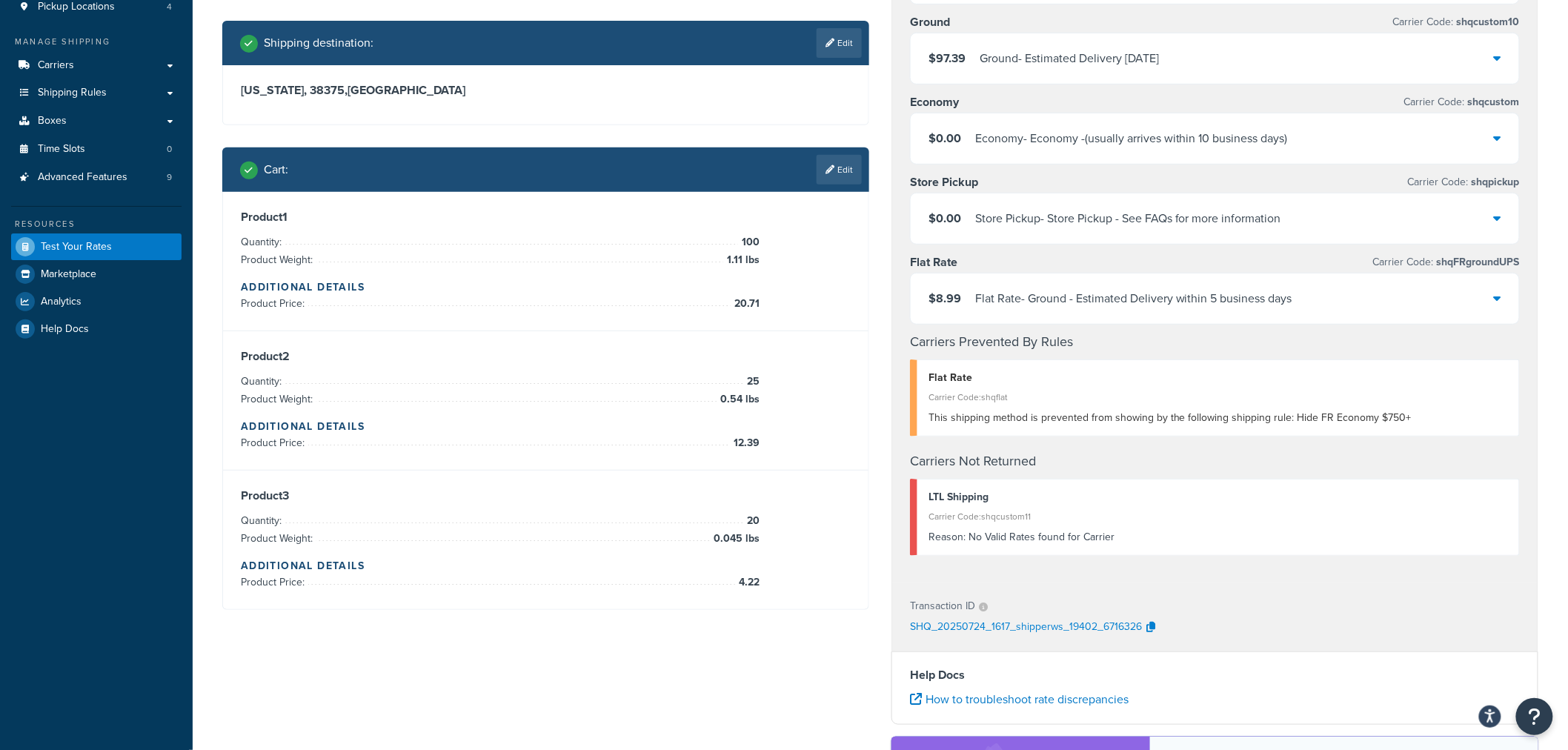click at bounding box center [1498, 138] 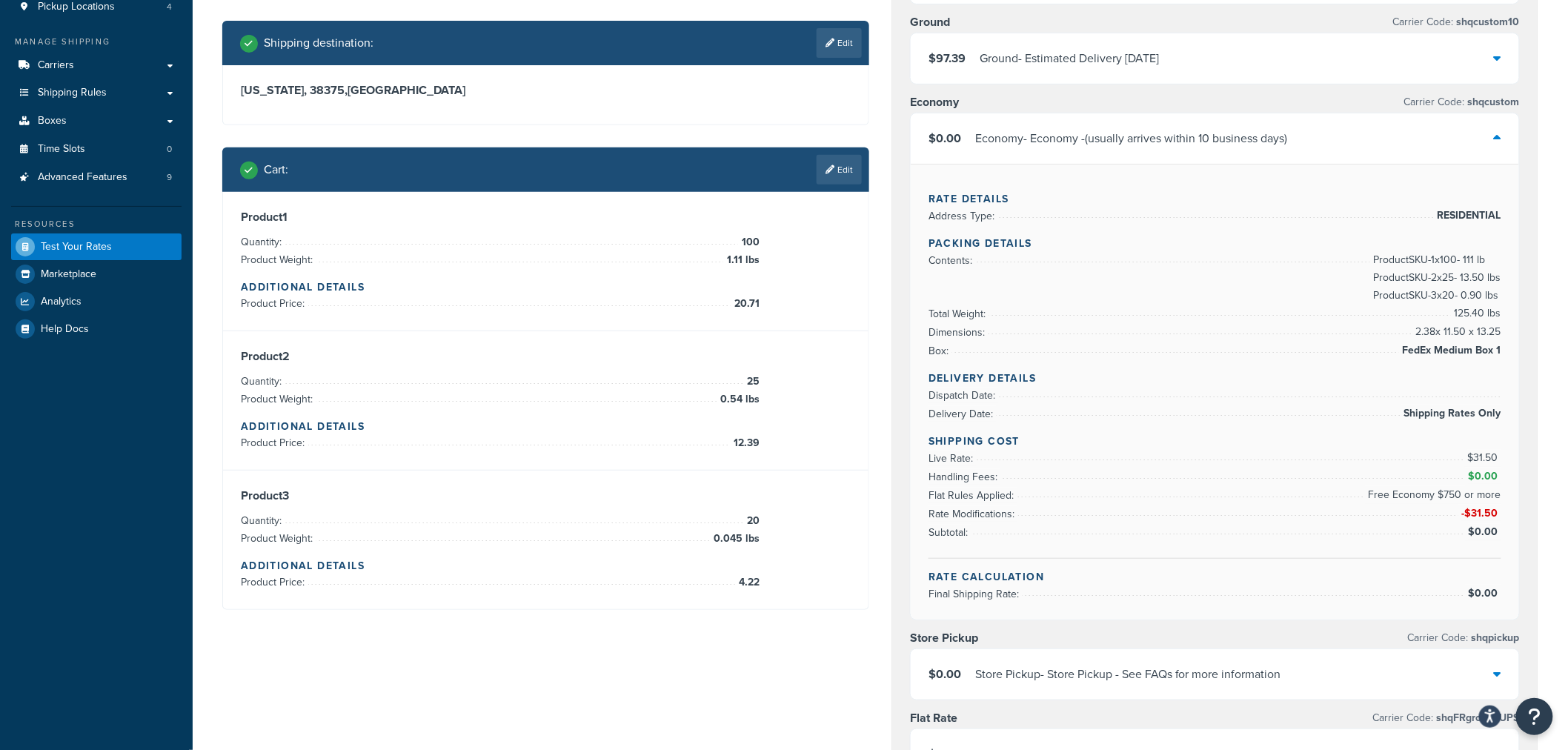 click on "$0.00 Economy  -   Economy -(usually arrives within 10 business days)" at bounding box center [1215, 139] 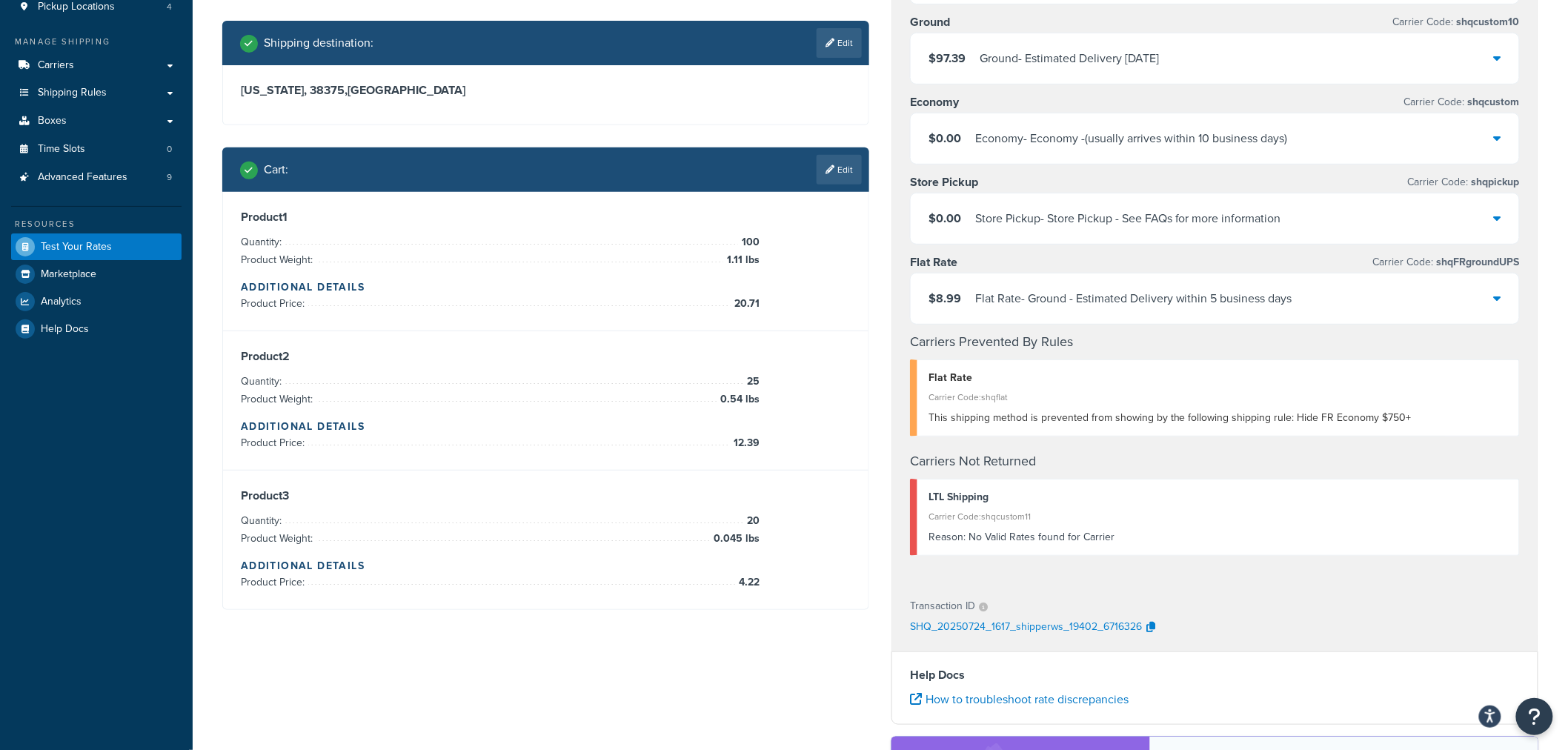 click at bounding box center (1498, 138) 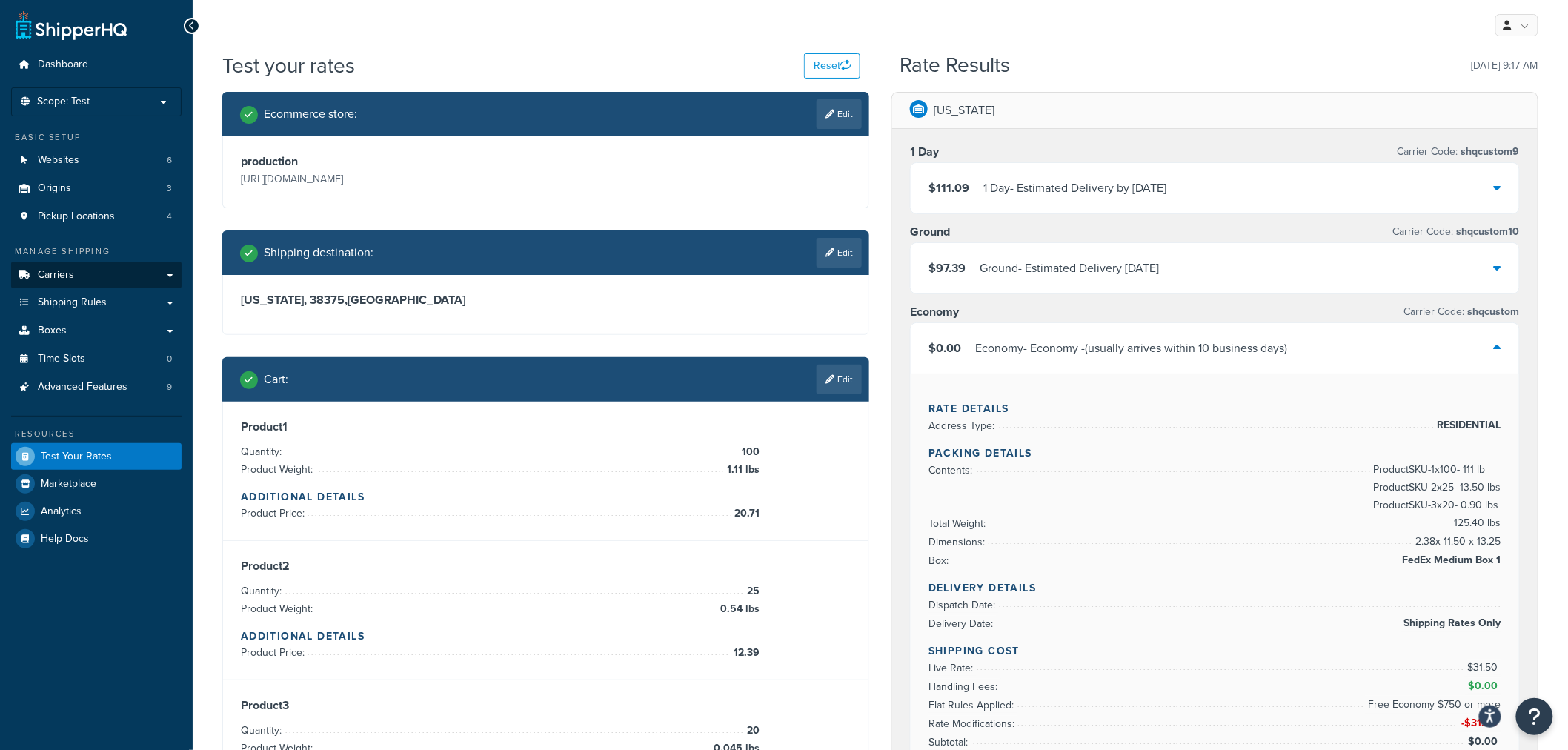 scroll, scrollTop: 0, scrollLeft: 0, axis: both 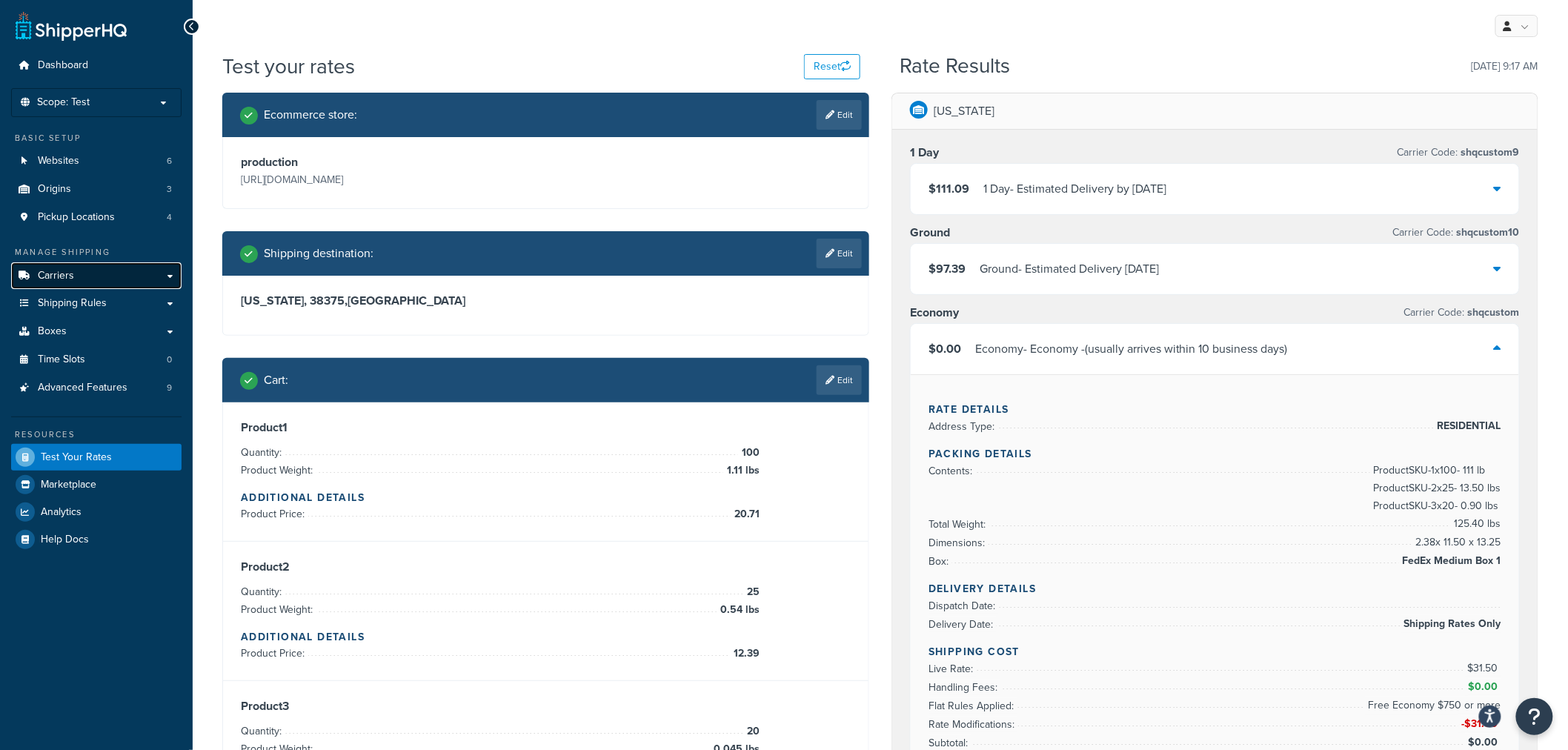 click on "Carriers" at bounding box center [96, 276] 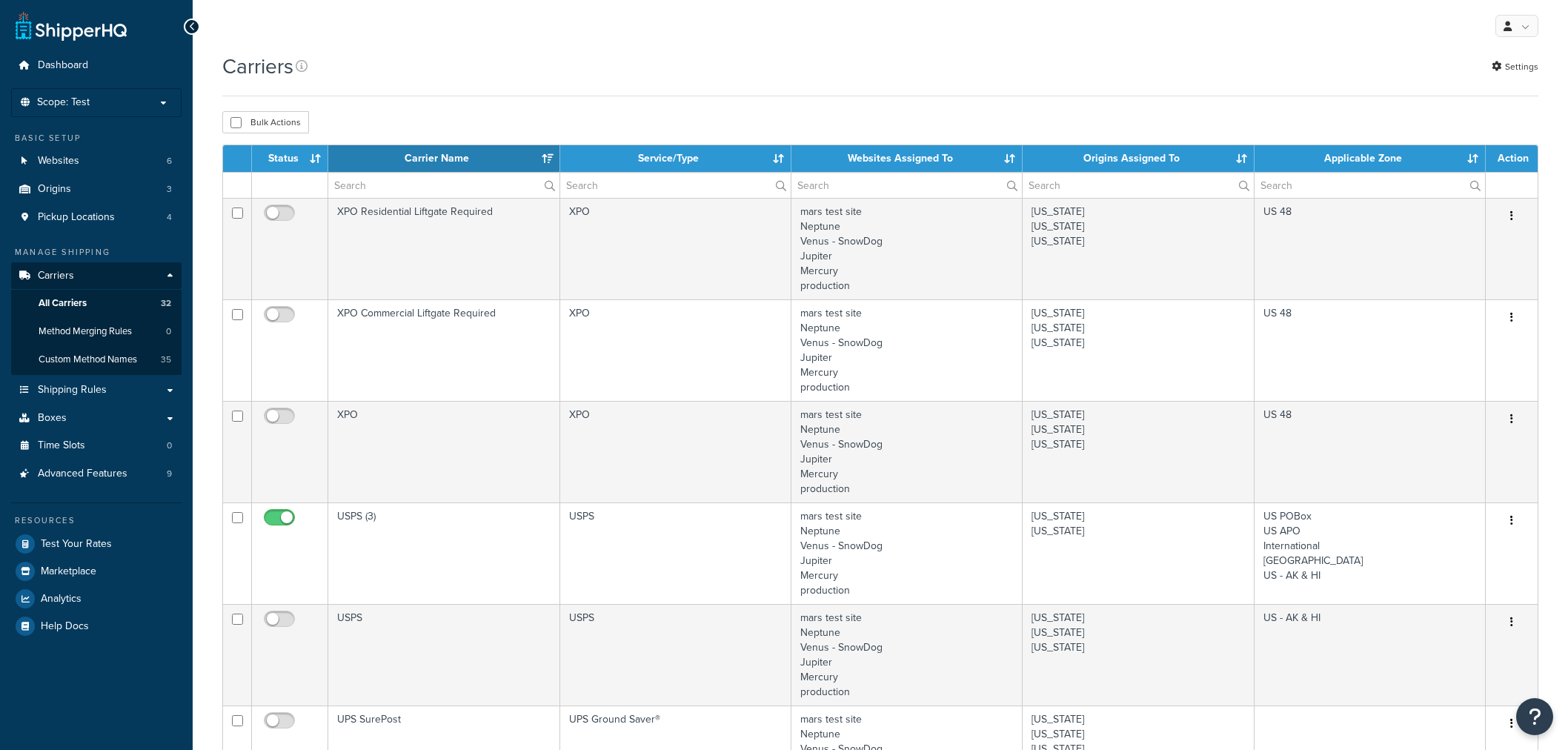 select on "15" 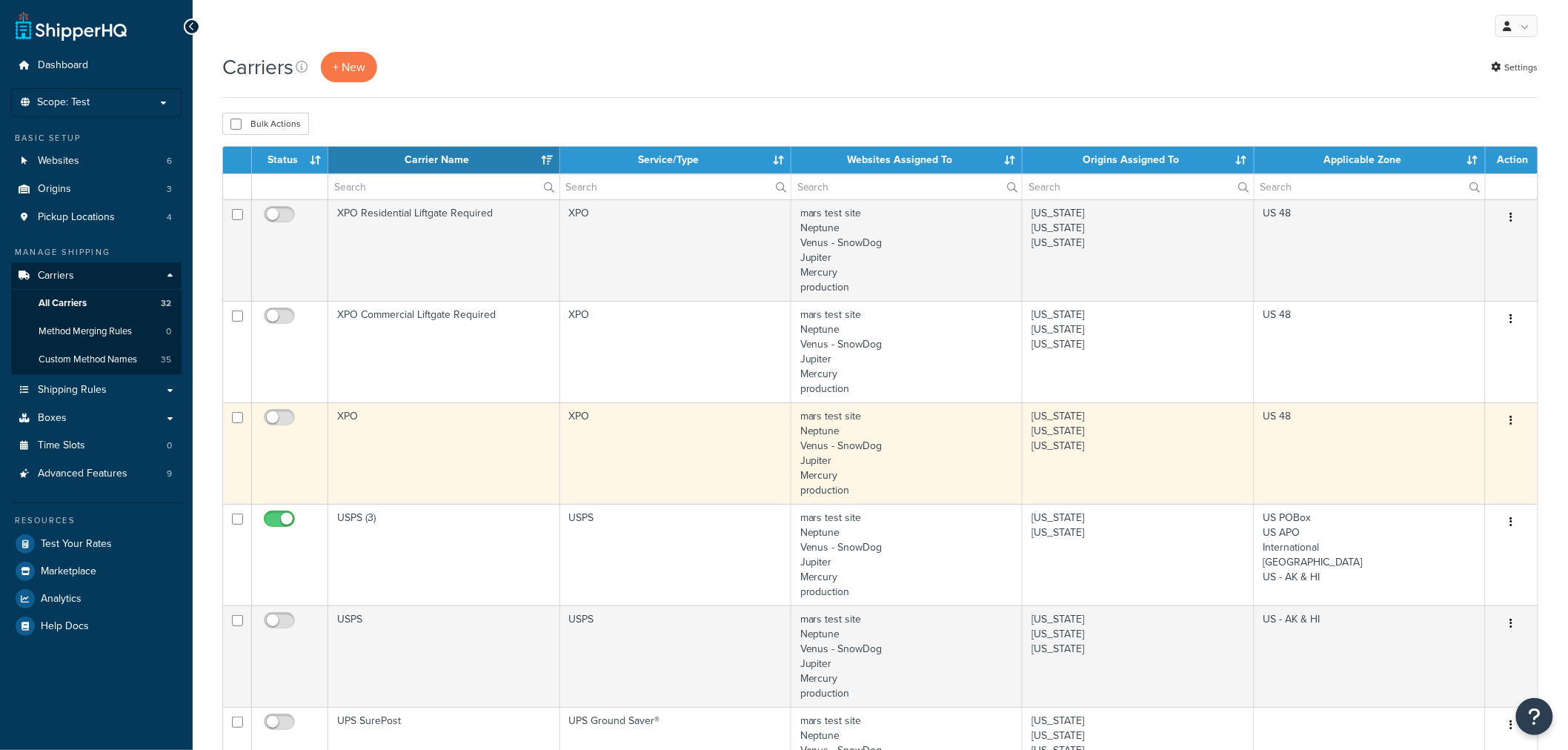 scroll, scrollTop: 0, scrollLeft: 0, axis: both 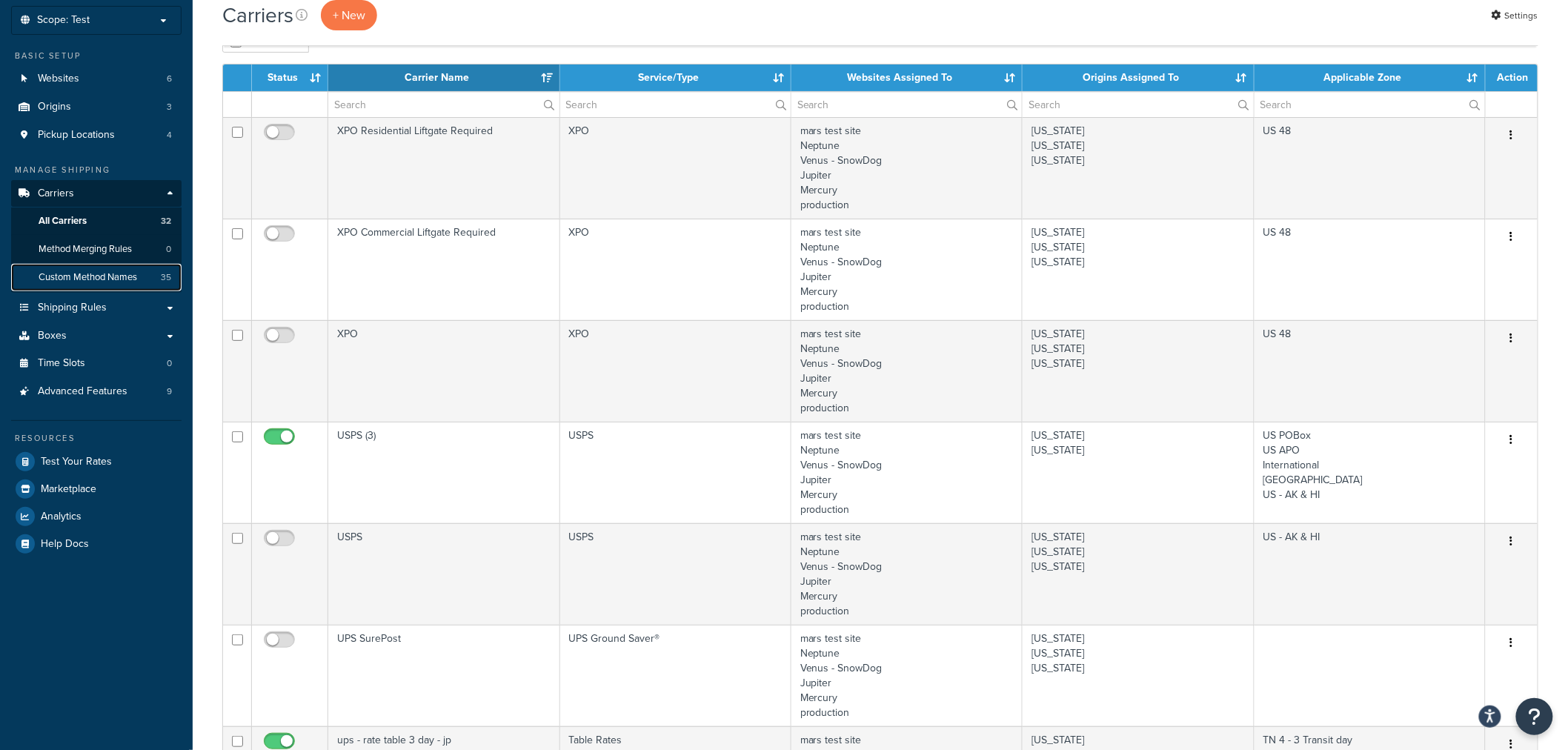 click on "Custom Method Names" at bounding box center (87, 277) 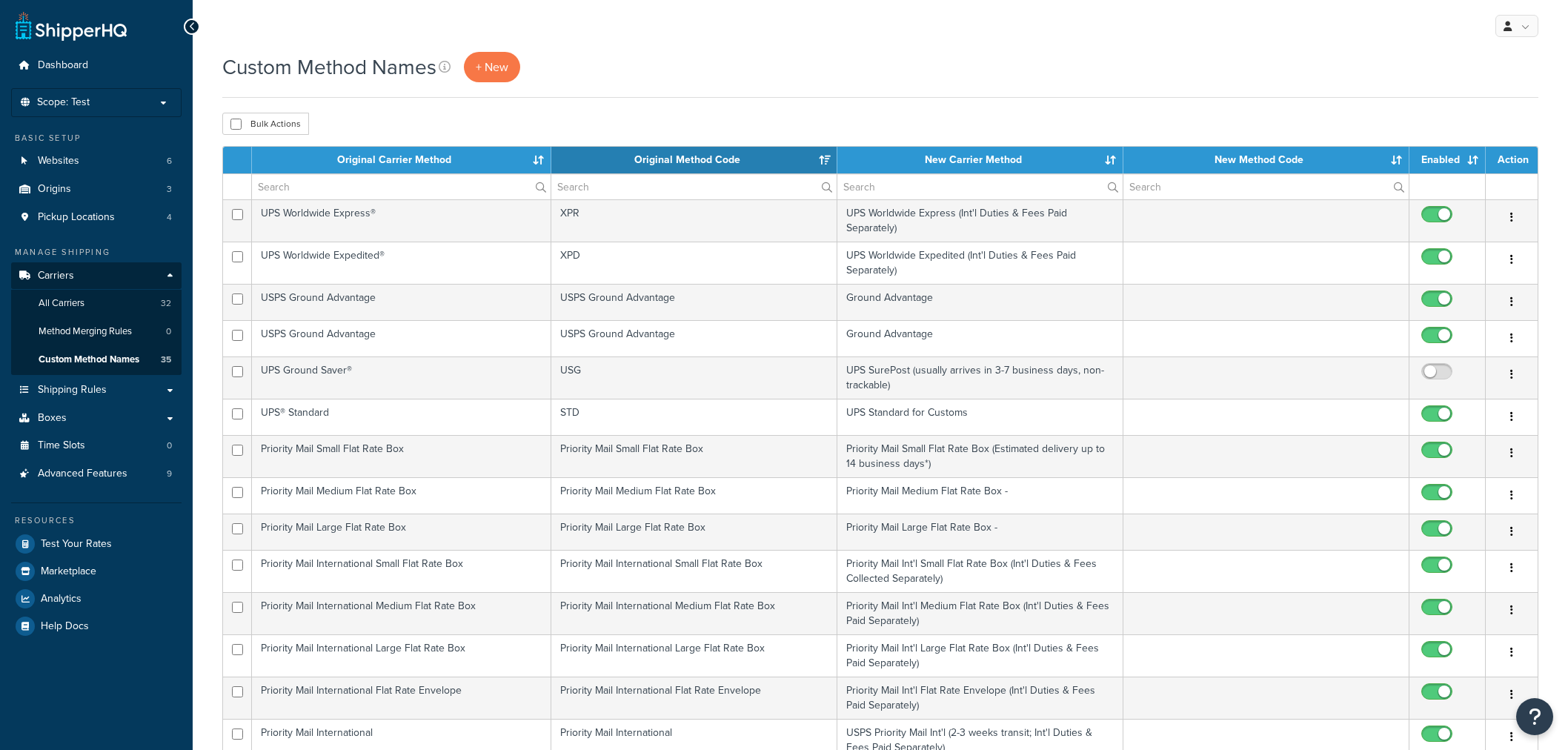 select on "15" 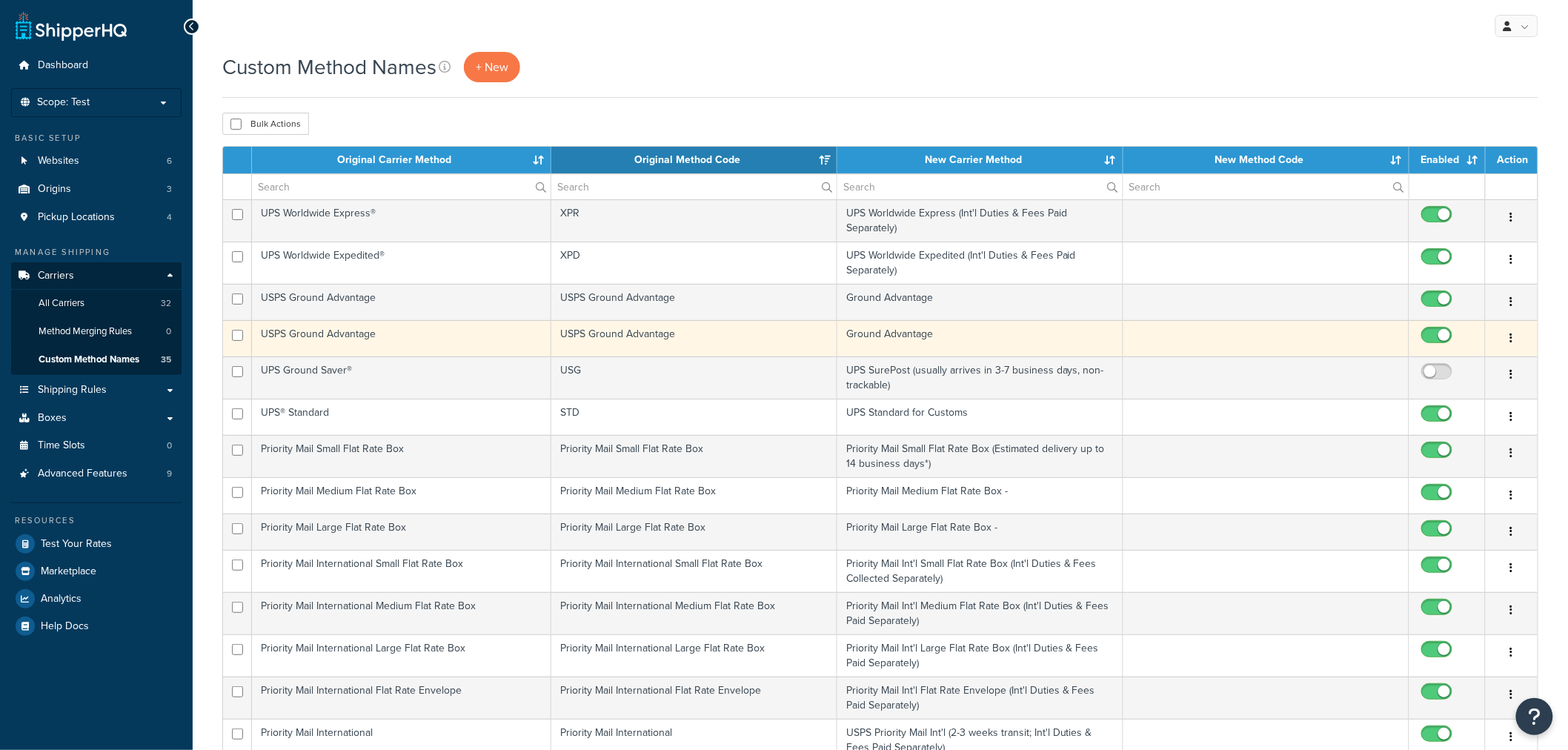 scroll, scrollTop: 0, scrollLeft: 0, axis: both 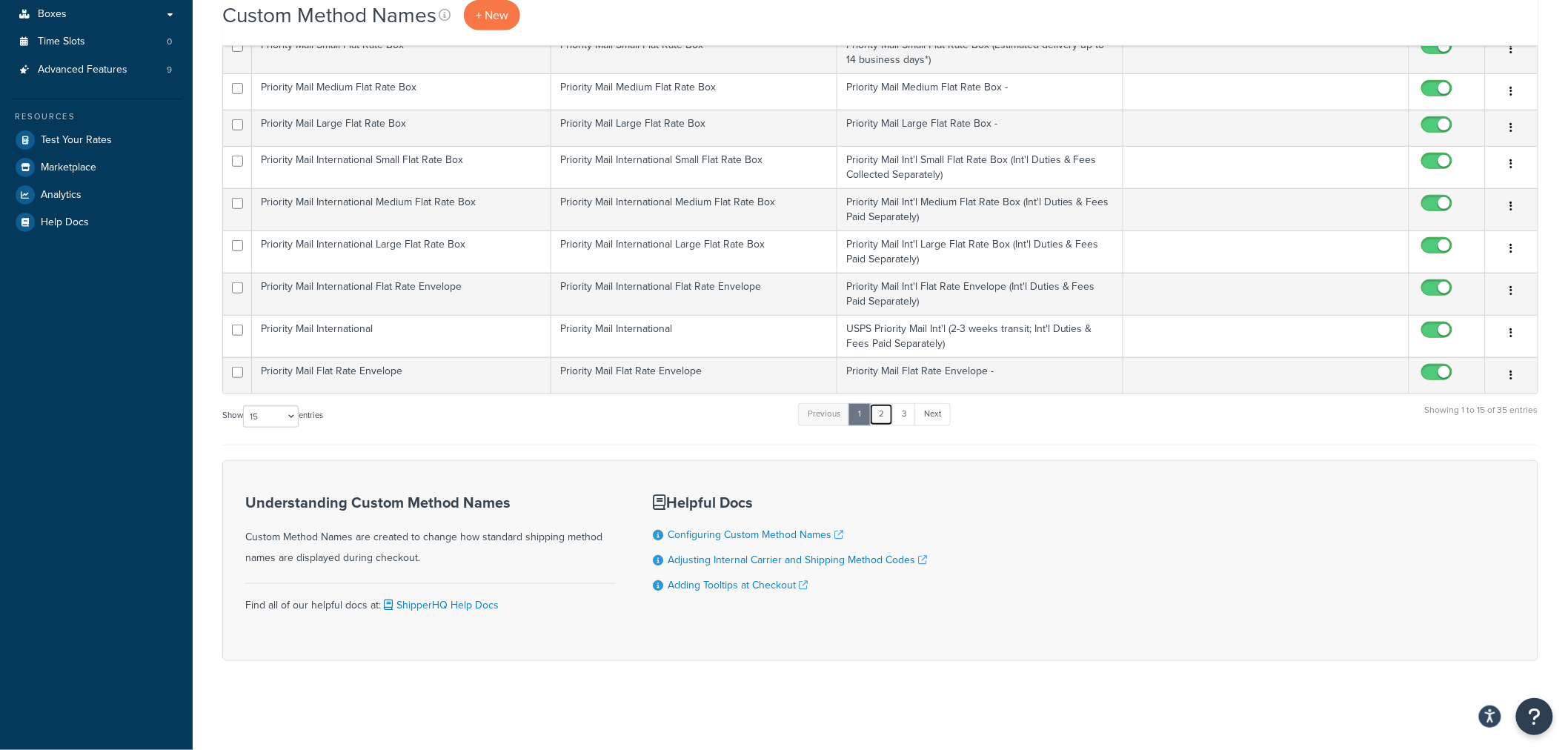 click on "2" at bounding box center (881, 414) 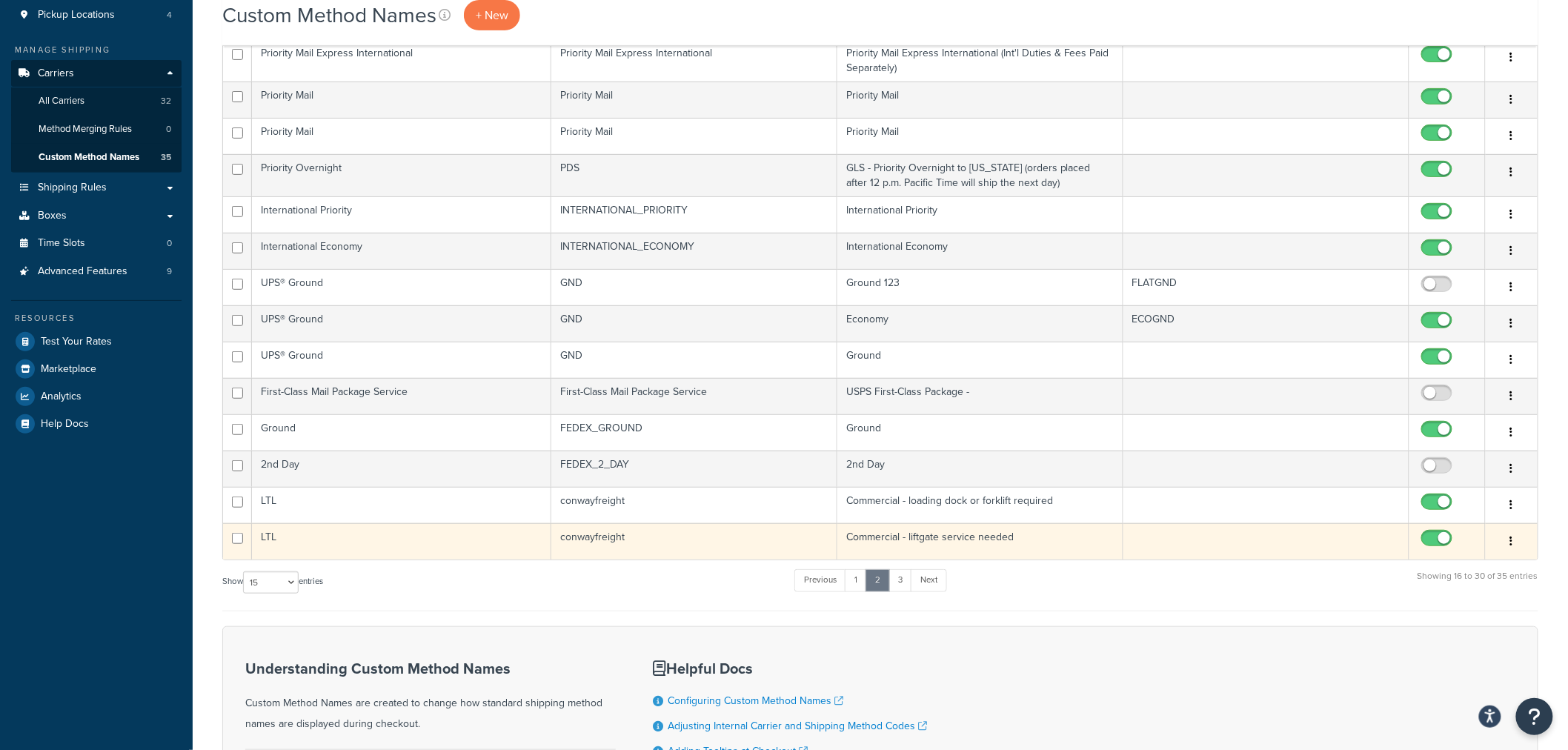 scroll, scrollTop: 204, scrollLeft: 0, axis: vertical 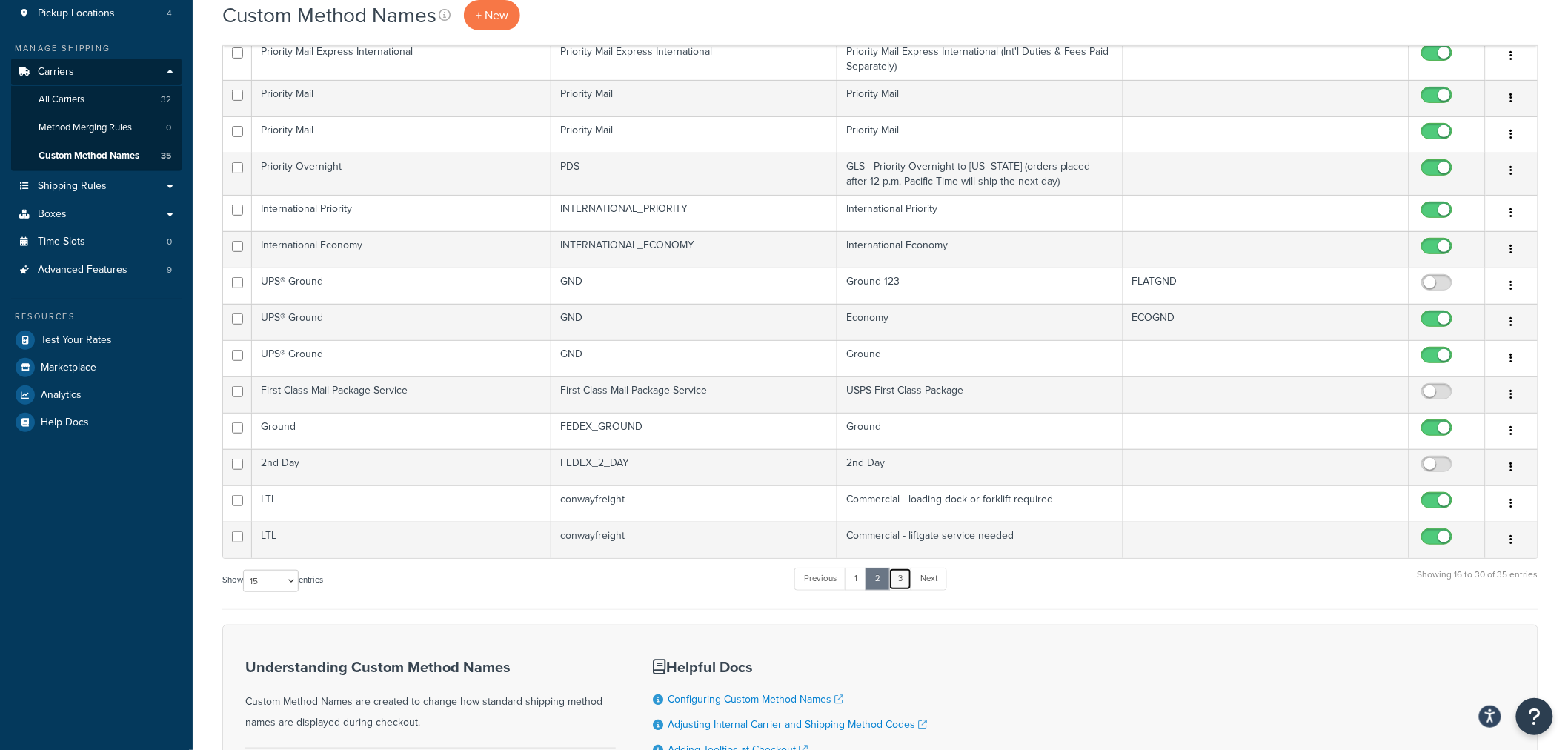 click on "3" at bounding box center (900, 579) 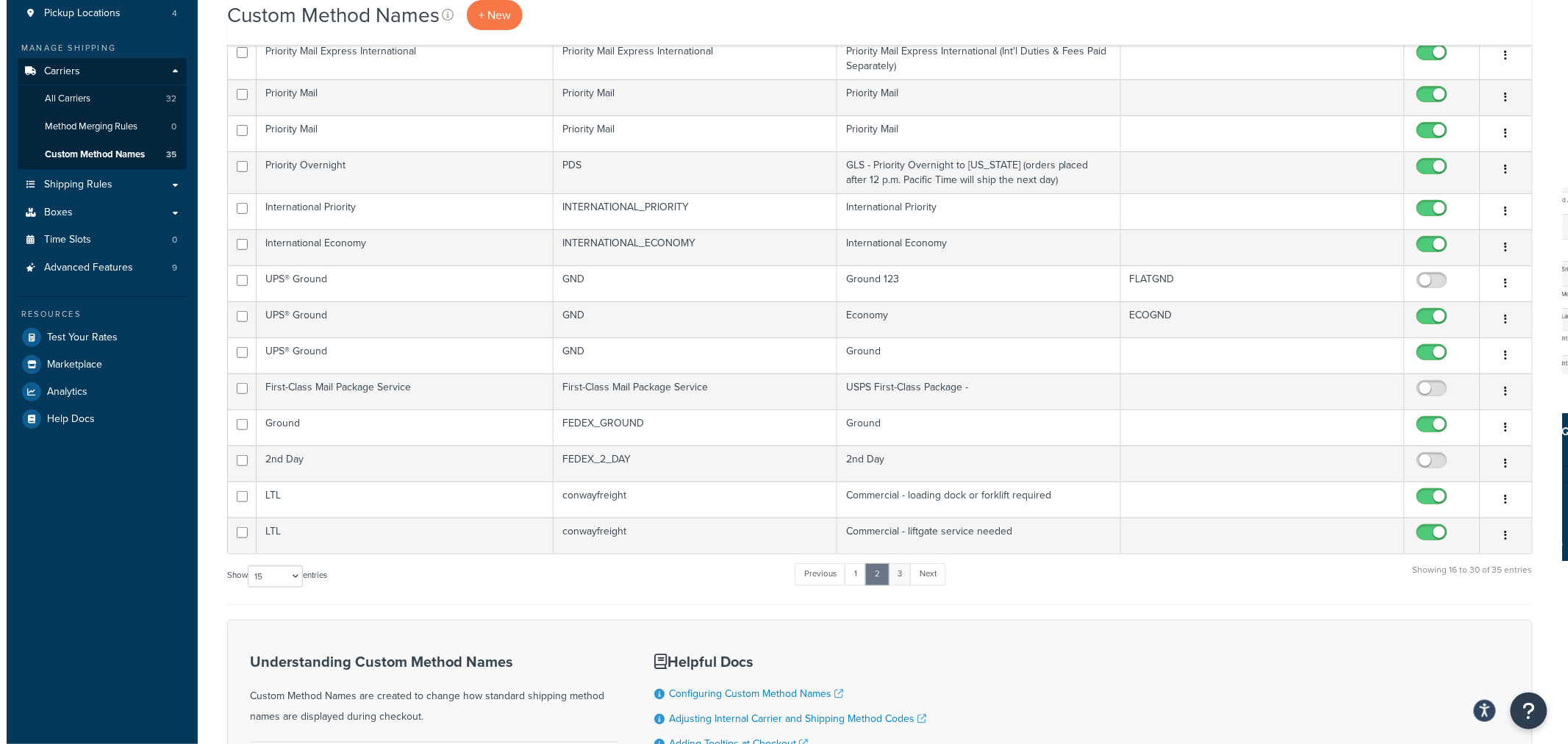 scroll, scrollTop: 0, scrollLeft: 0, axis: both 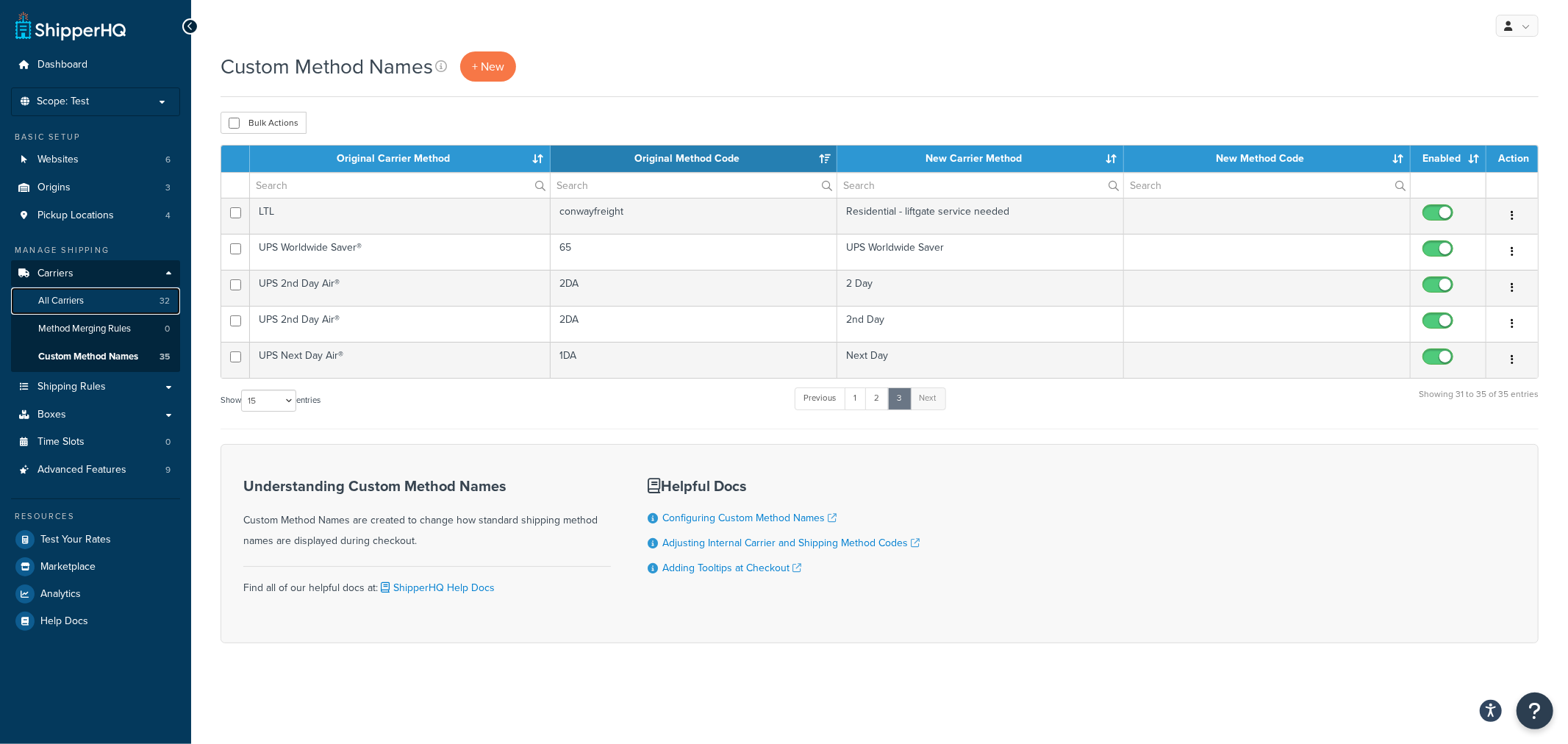 click on "All Carriers" at bounding box center (61, 301) 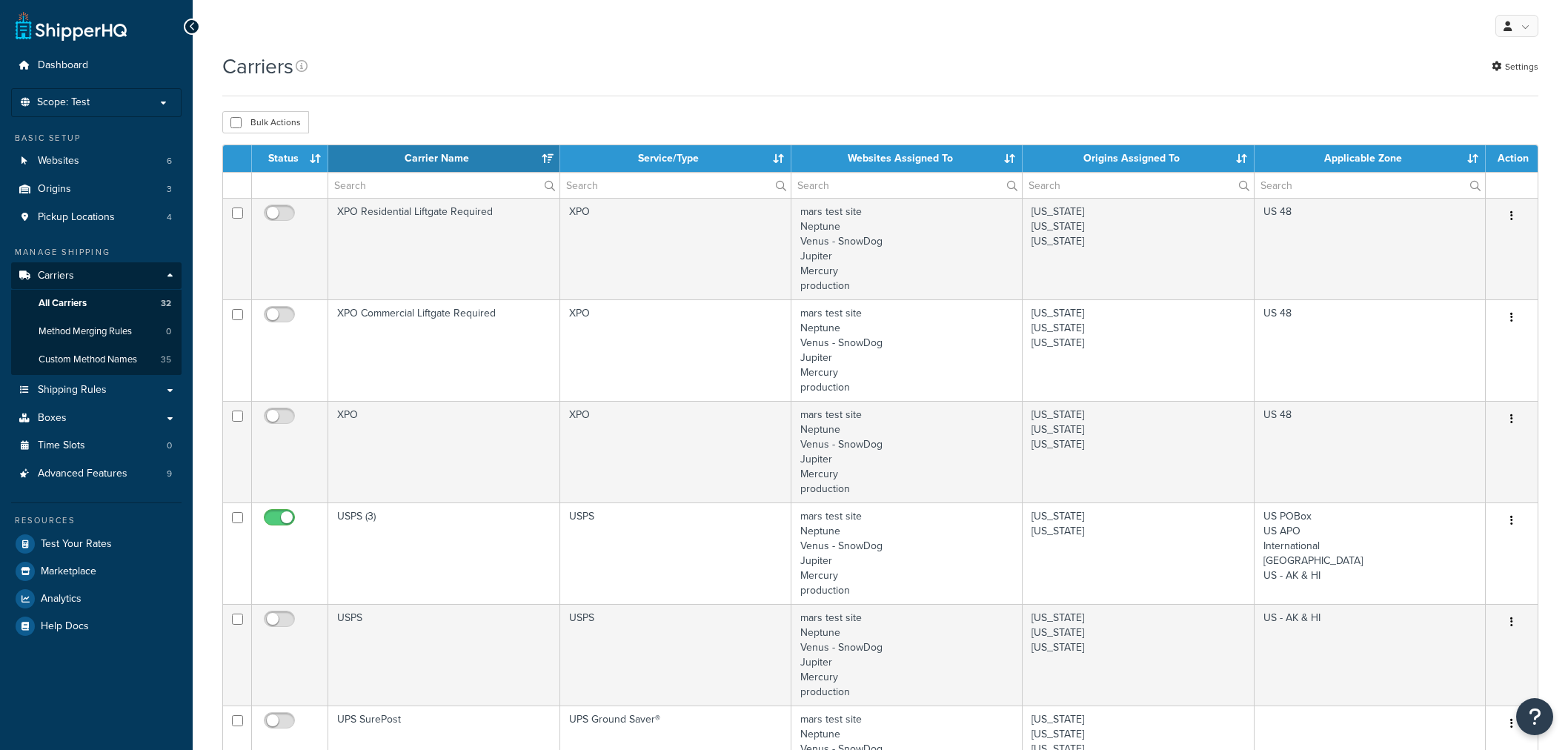 select on "15" 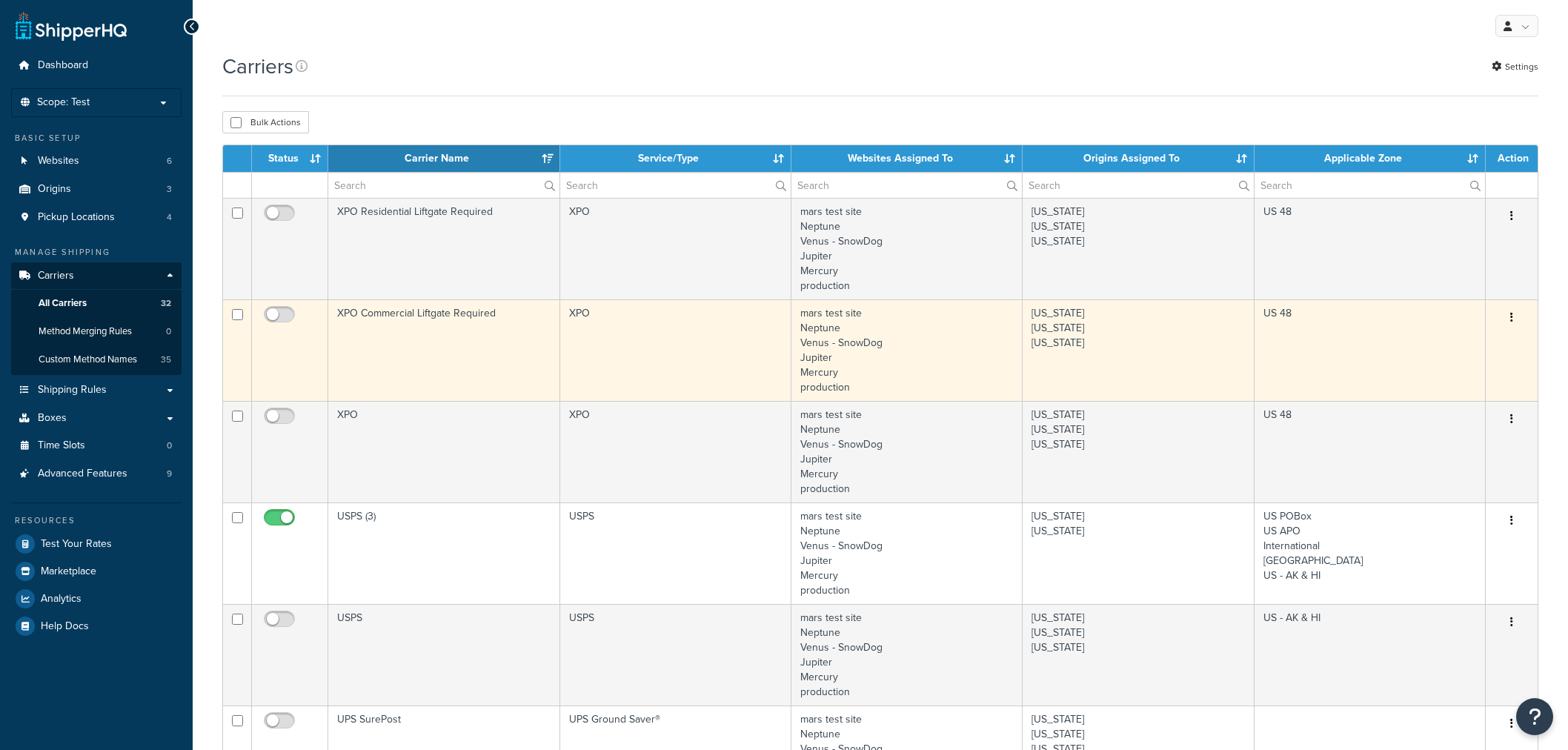 scroll, scrollTop: 0, scrollLeft: 0, axis: both 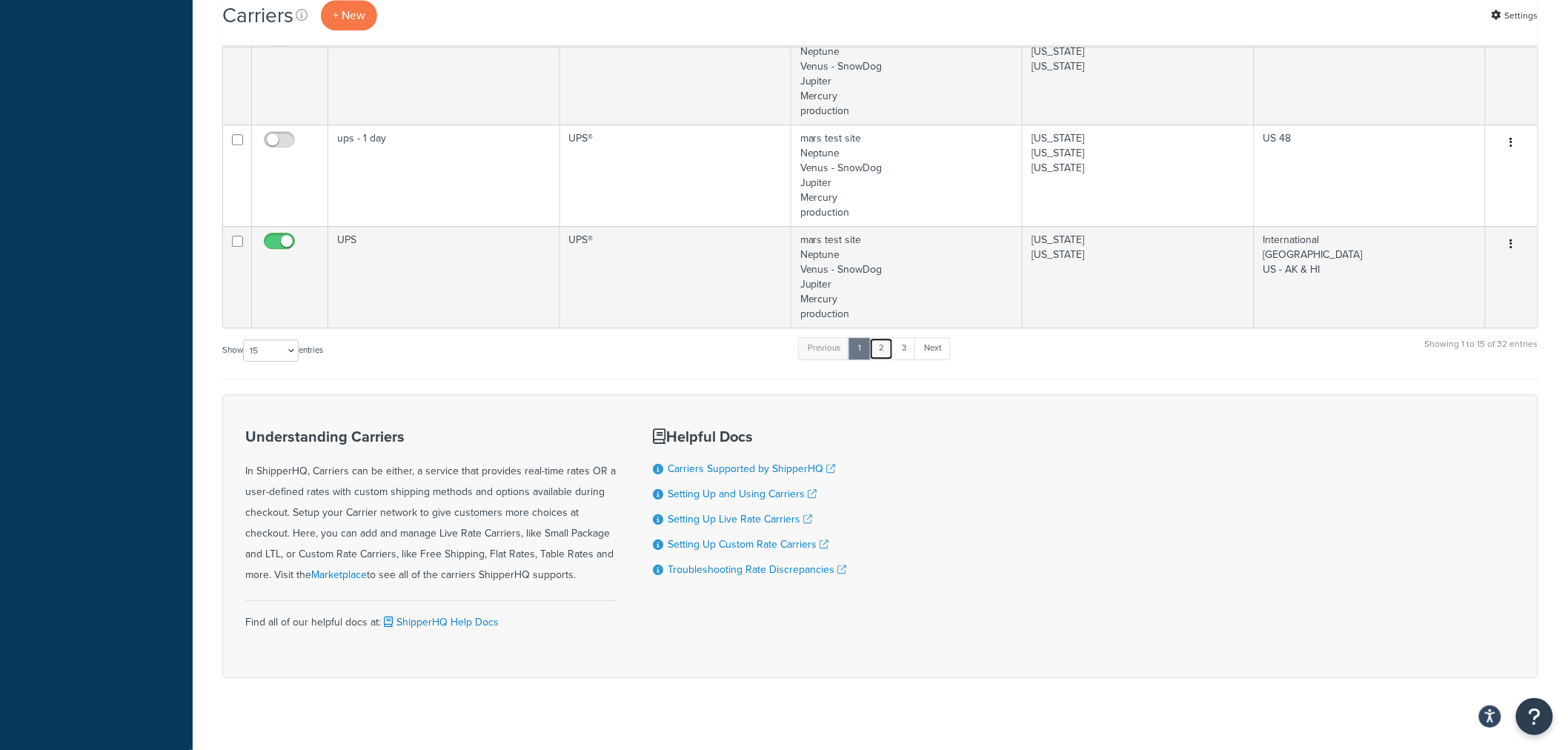 click on "2" at bounding box center [881, 348] 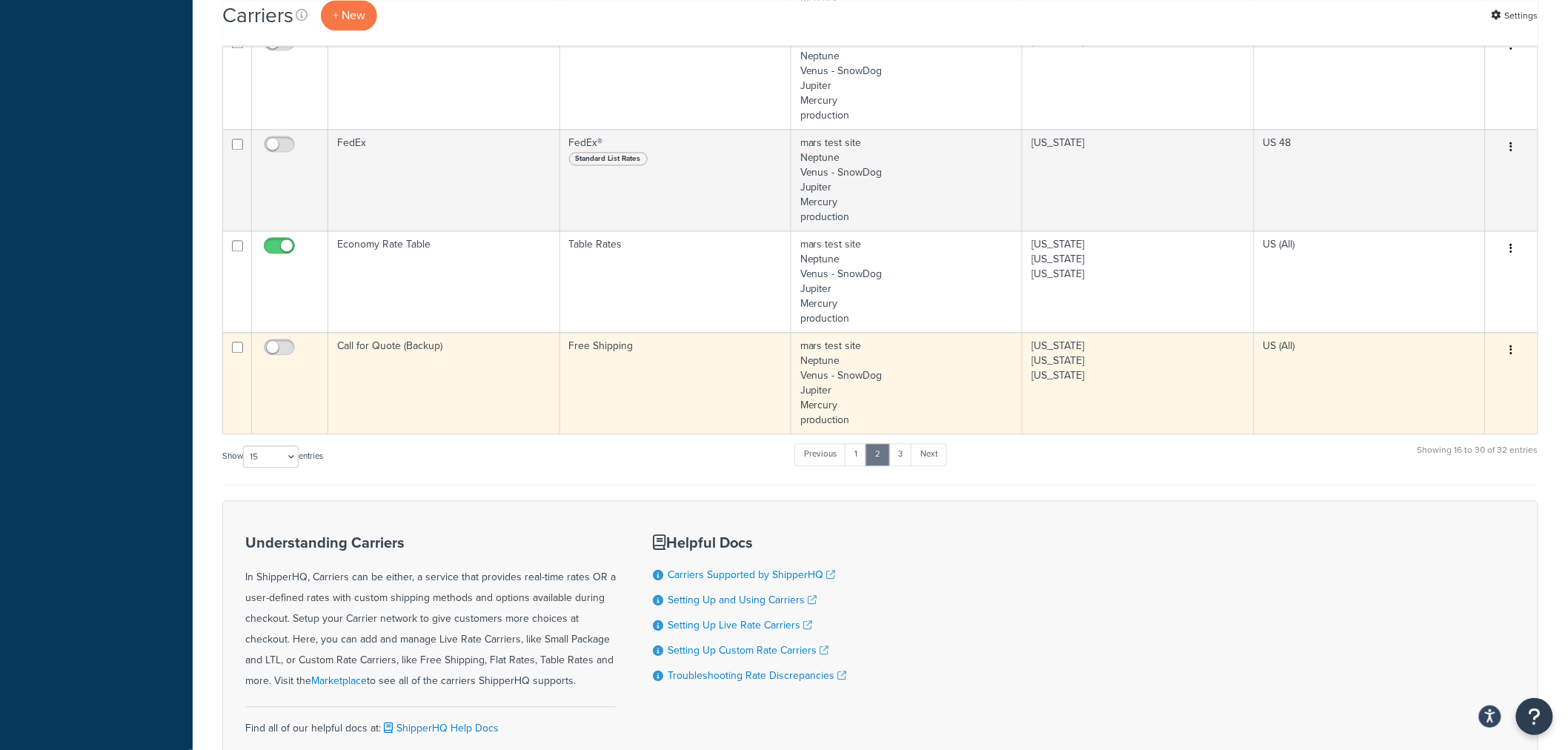 scroll, scrollTop: 1182, scrollLeft: 0, axis: vertical 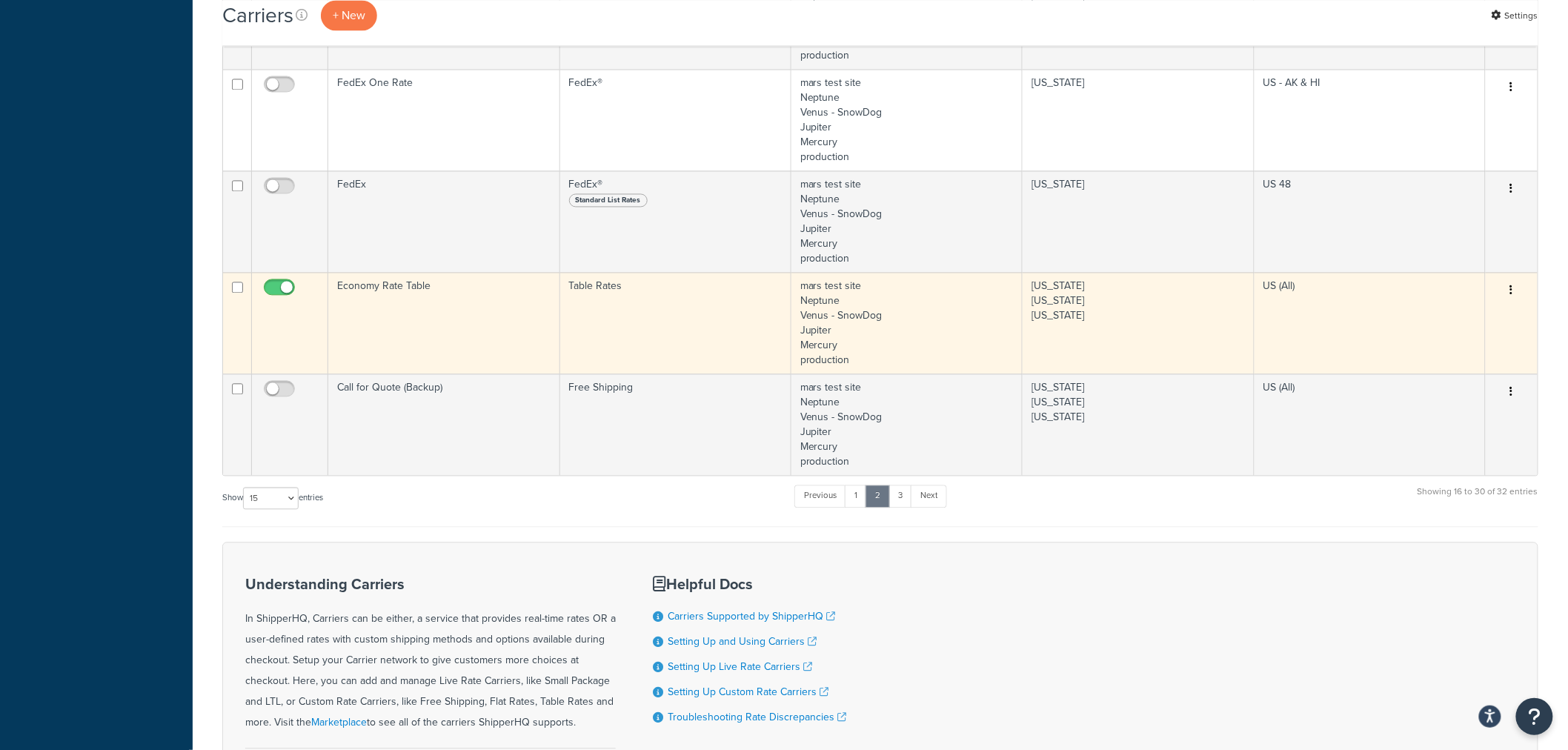 click at bounding box center [1512, 291] 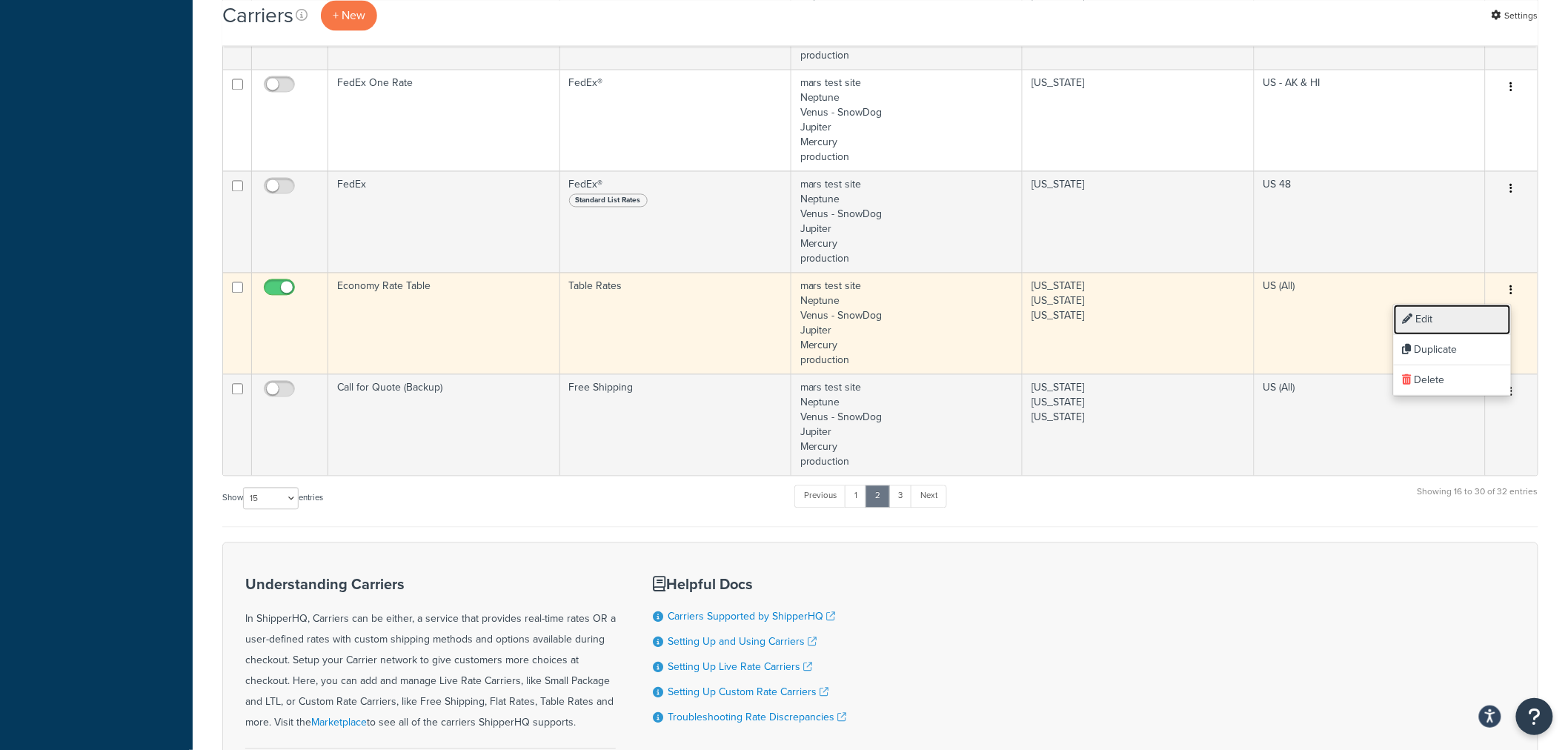 click on "Edit" at bounding box center (1452, 319) 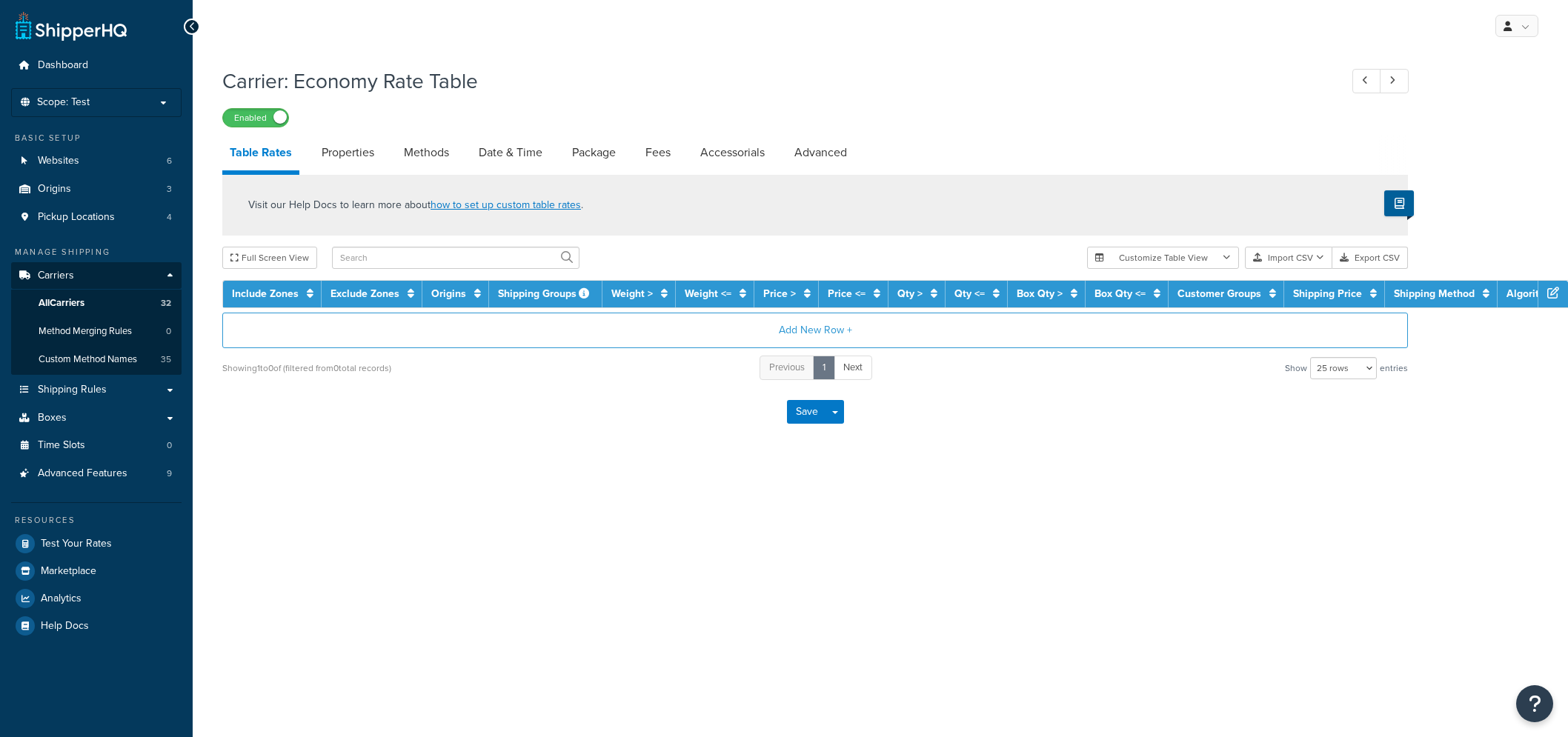 select on "25" 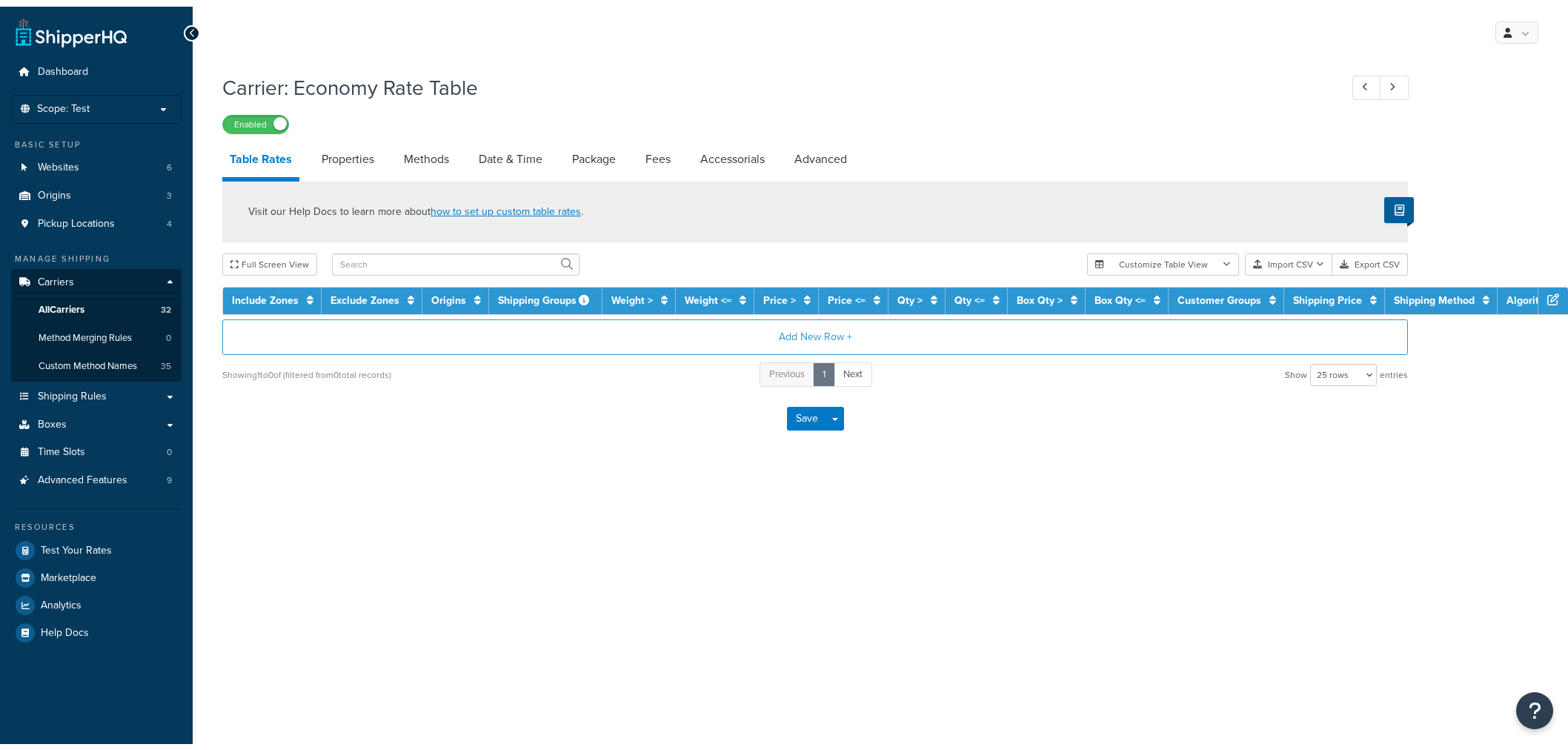 scroll, scrollTop: 0, scrollLeft: 0, axis: both 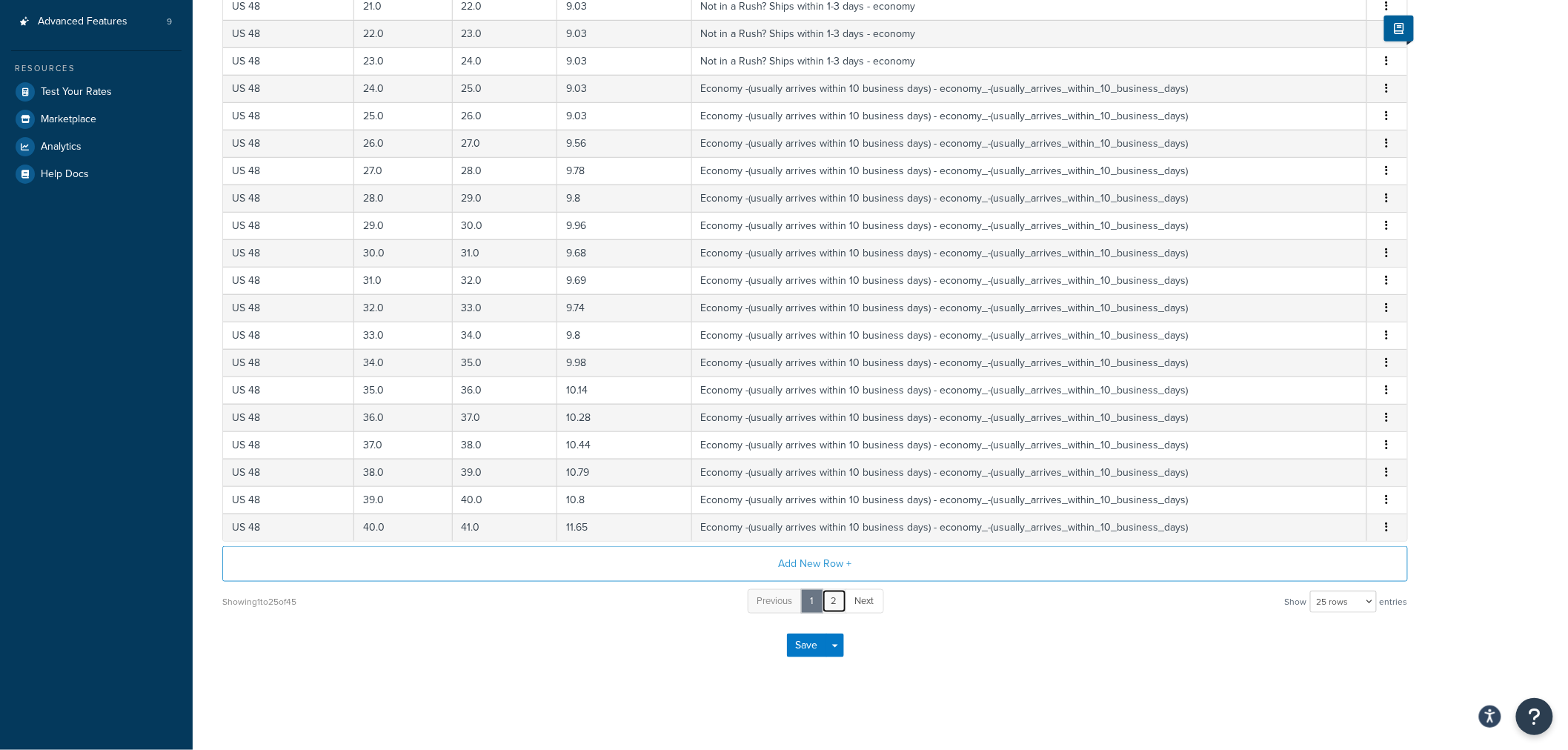 click on "2" at bounding box center (834, 601) 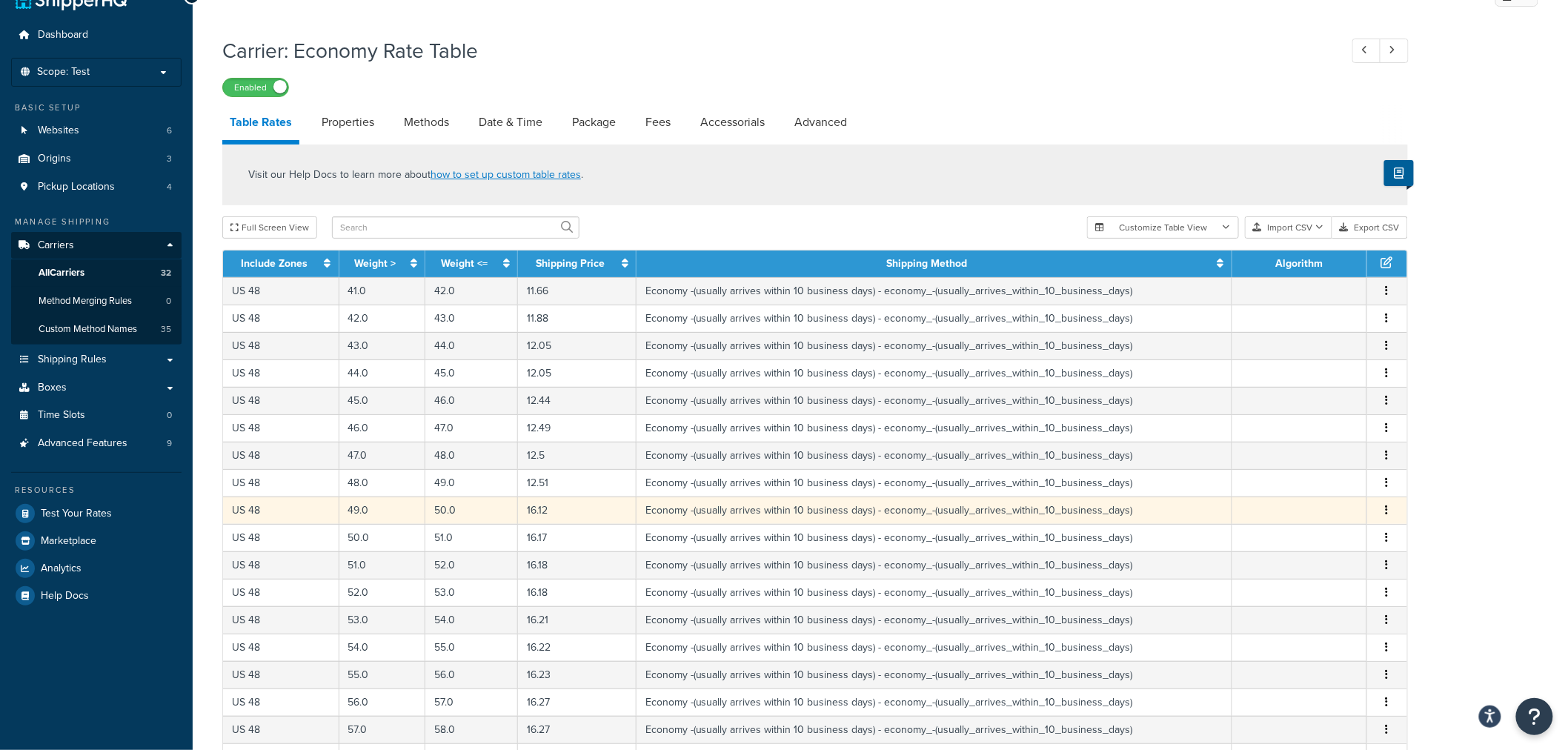 scroll, scrollTop: 0, scrollLeft: 0, axis: both 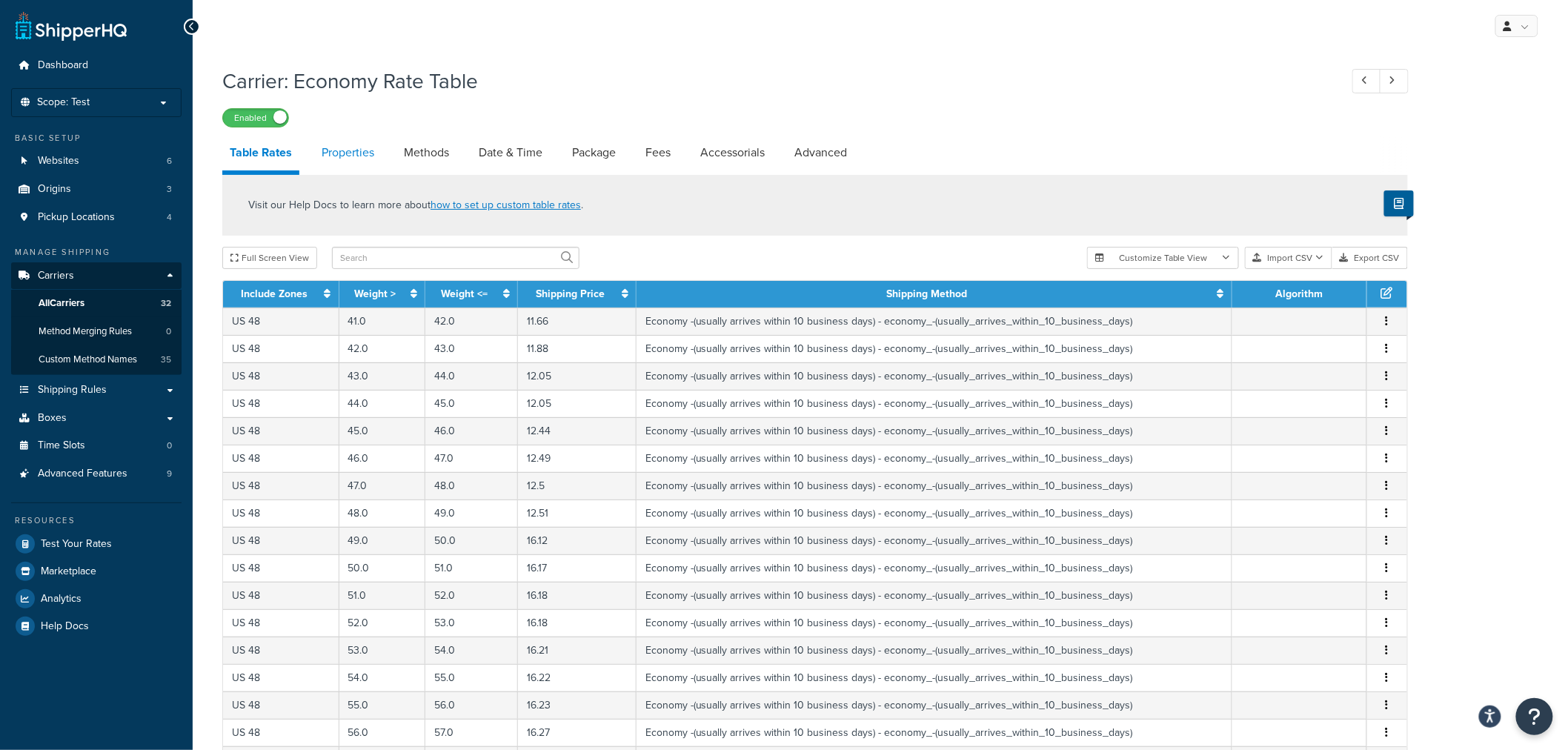 click on "Properties" at bounding box center (348, 153) 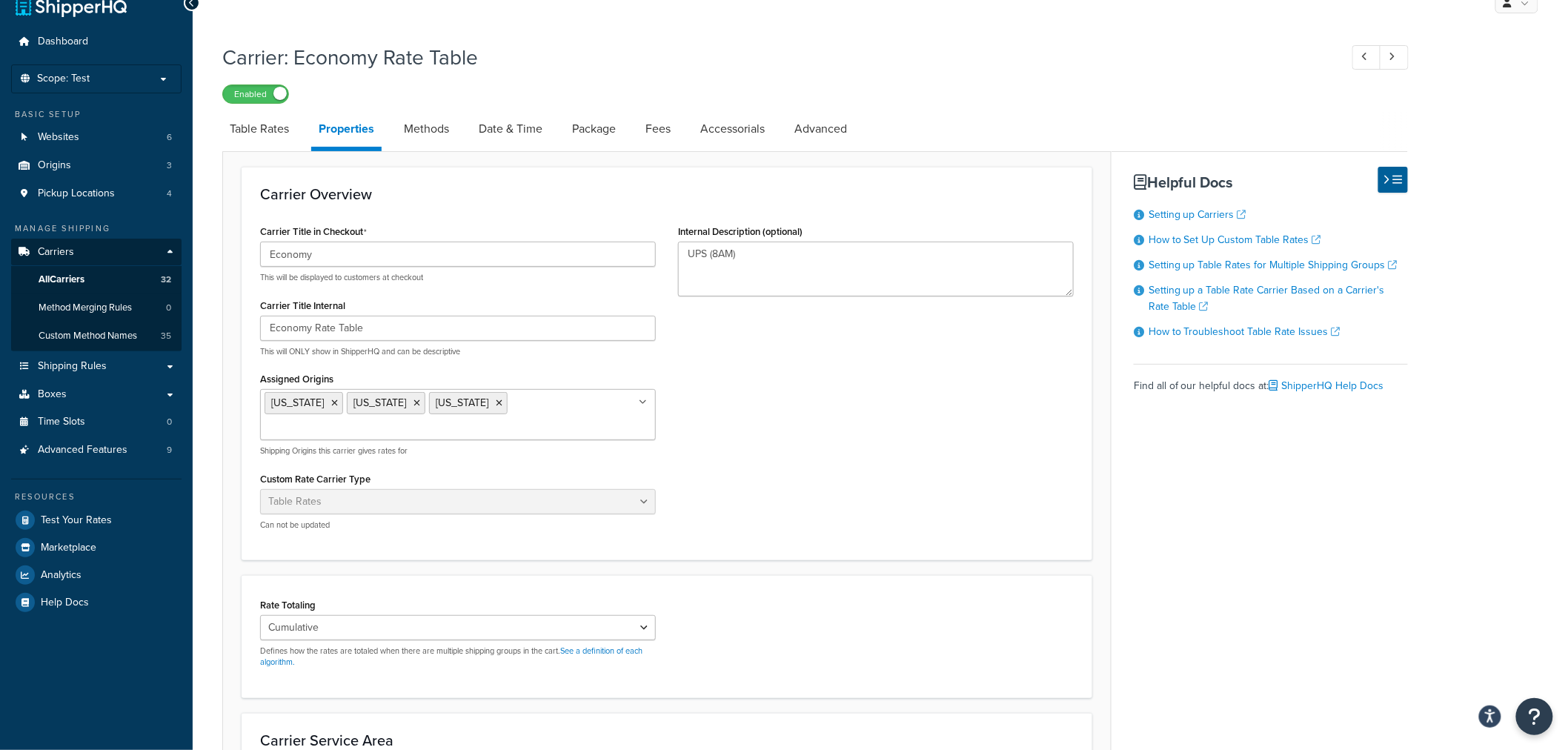 scroll, scrollTop: 0, scrollLeft: 0, axis: both 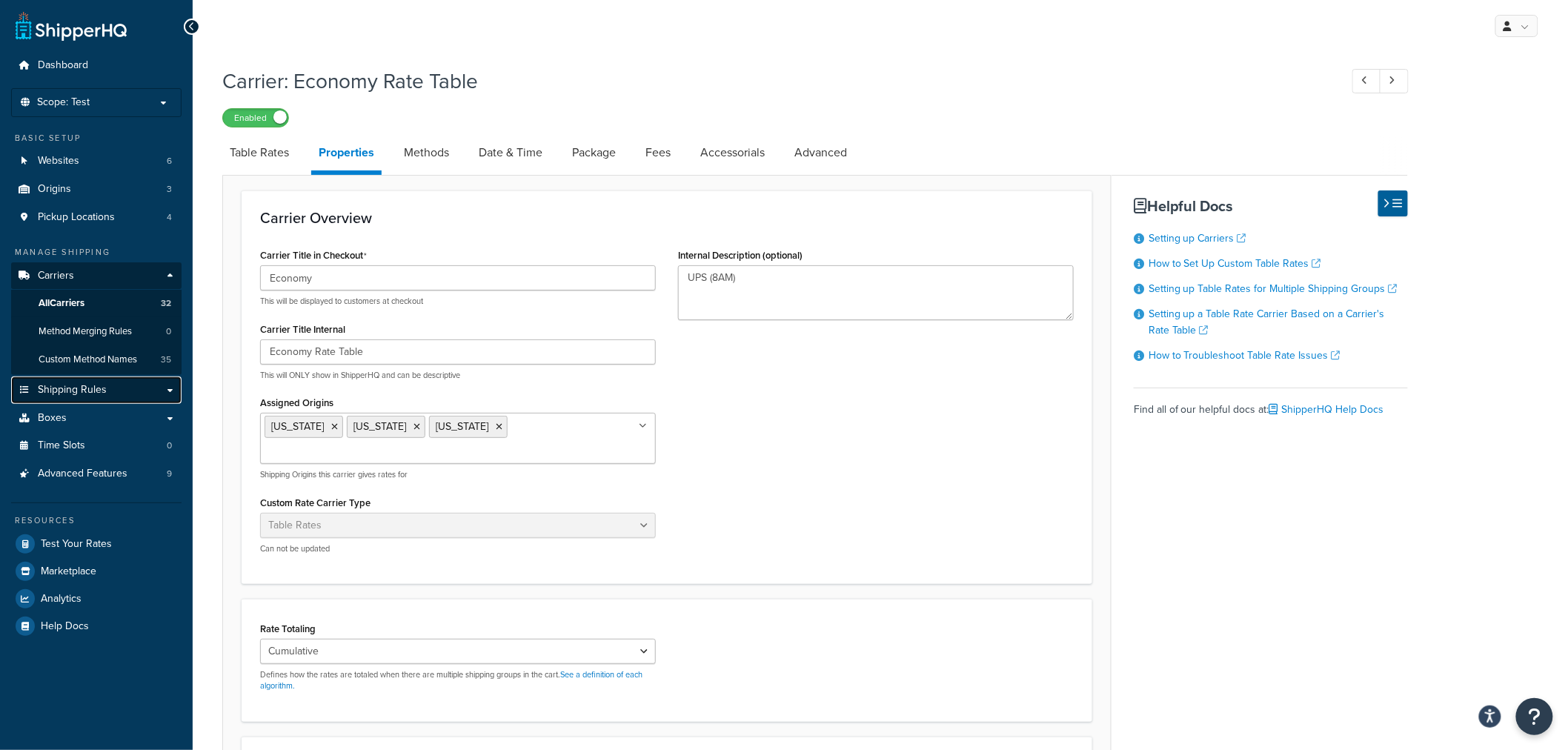 click on "Shipping Rules" at bounding box center (96, 390) 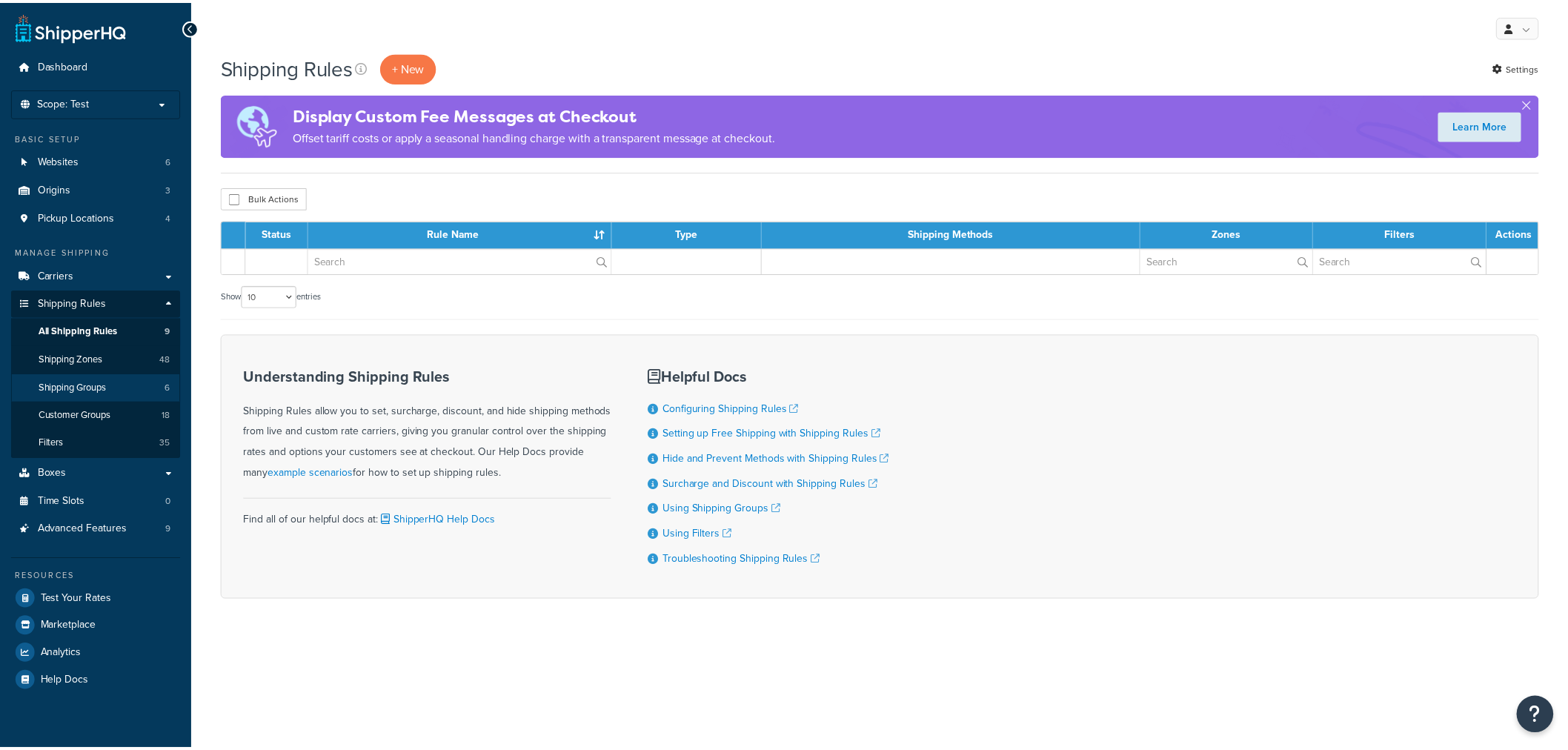 scroll, scrollTop: 0, scrollLeft: 0, axis: both 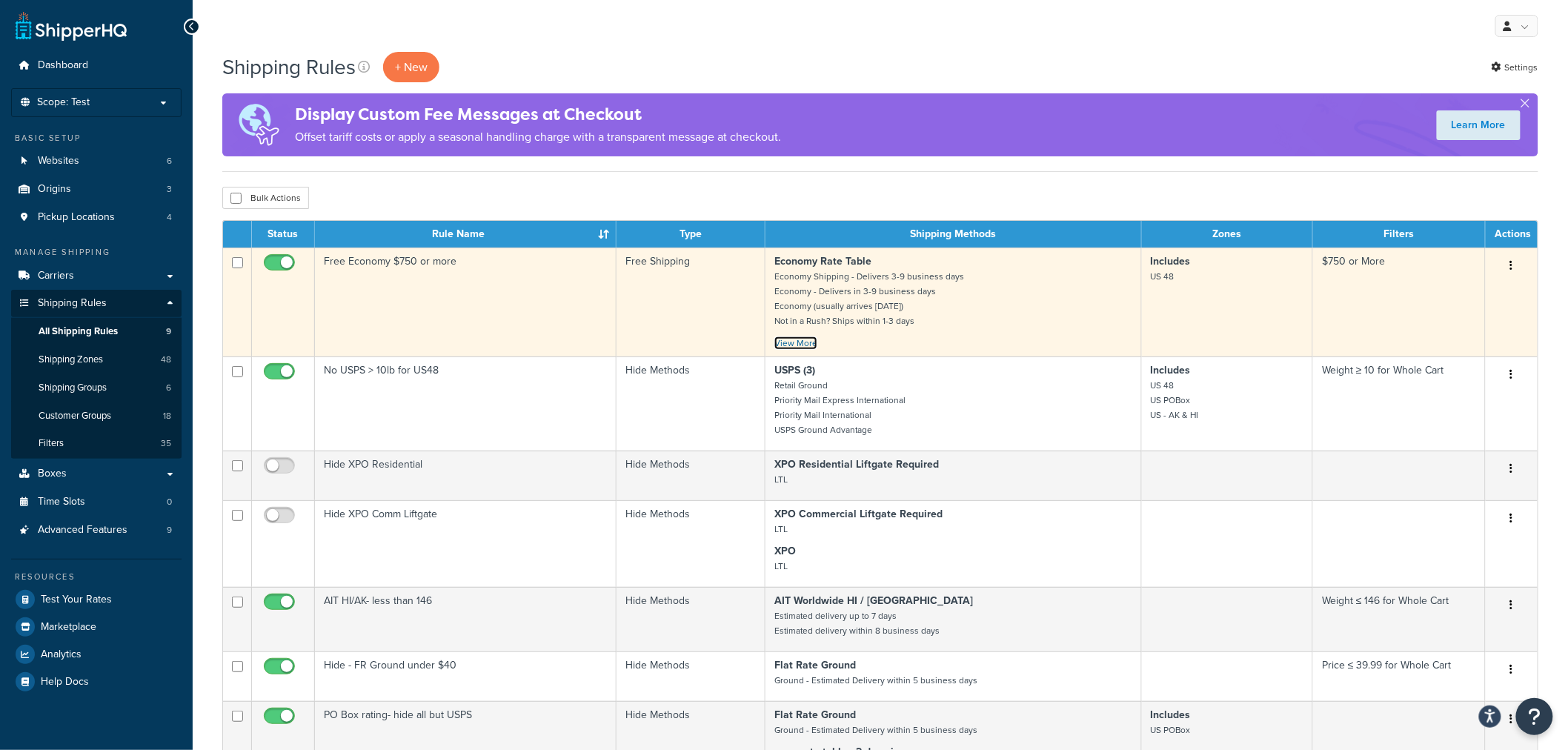 click on "View More" at bounding box center (796, 343) 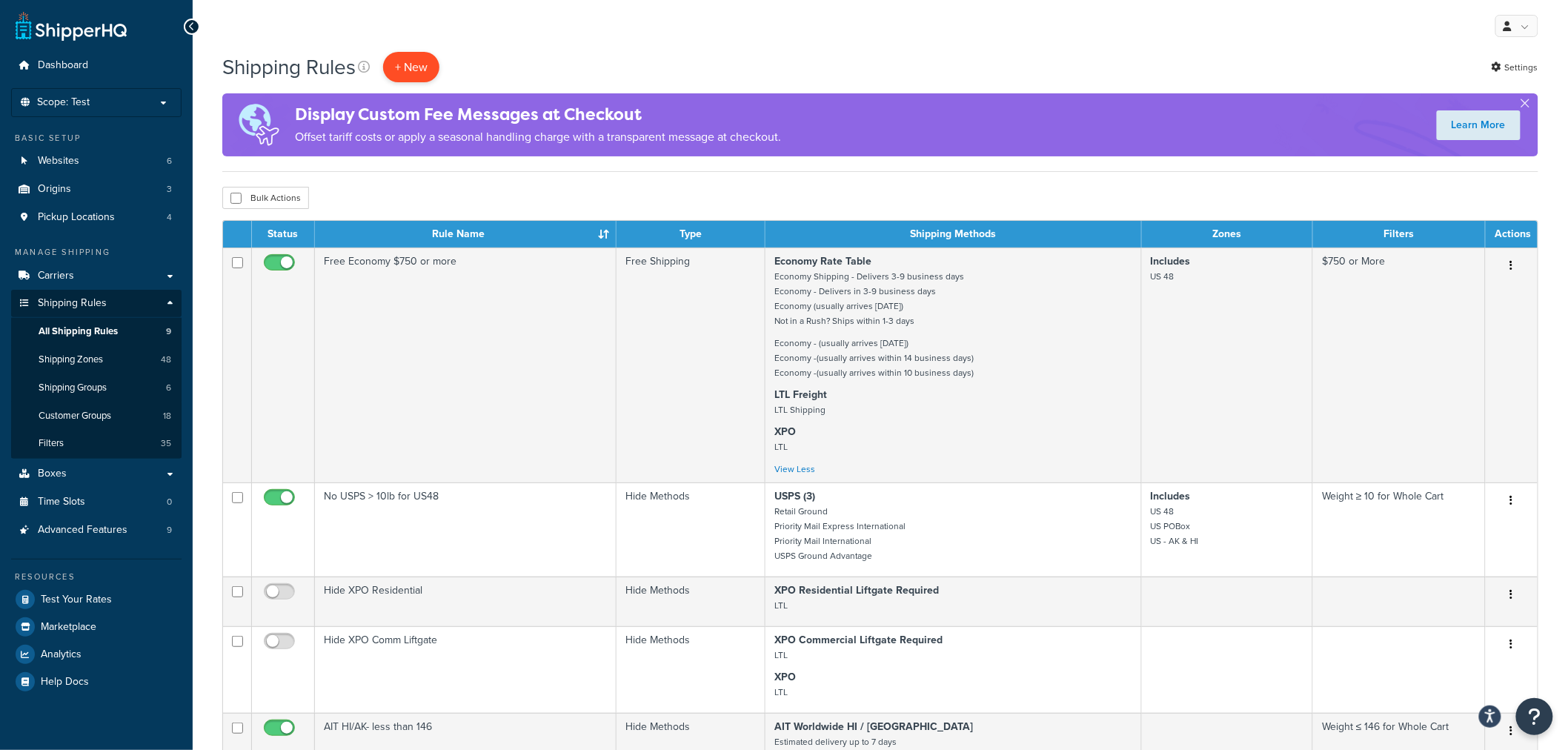 click on "+ New" at bounding box center (411, 67) 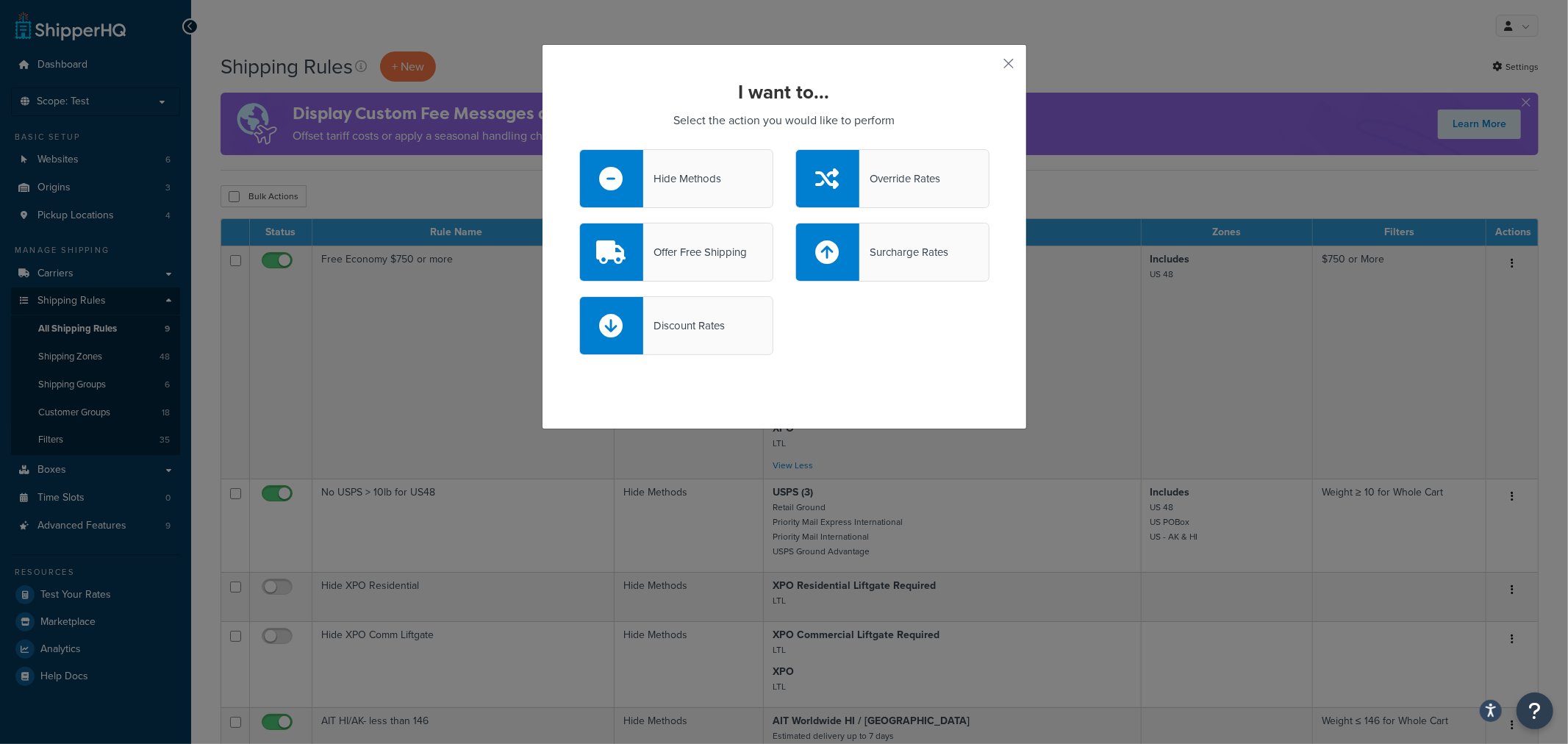 click on "Offer Free Shipping" at bounding box center [695, 252] 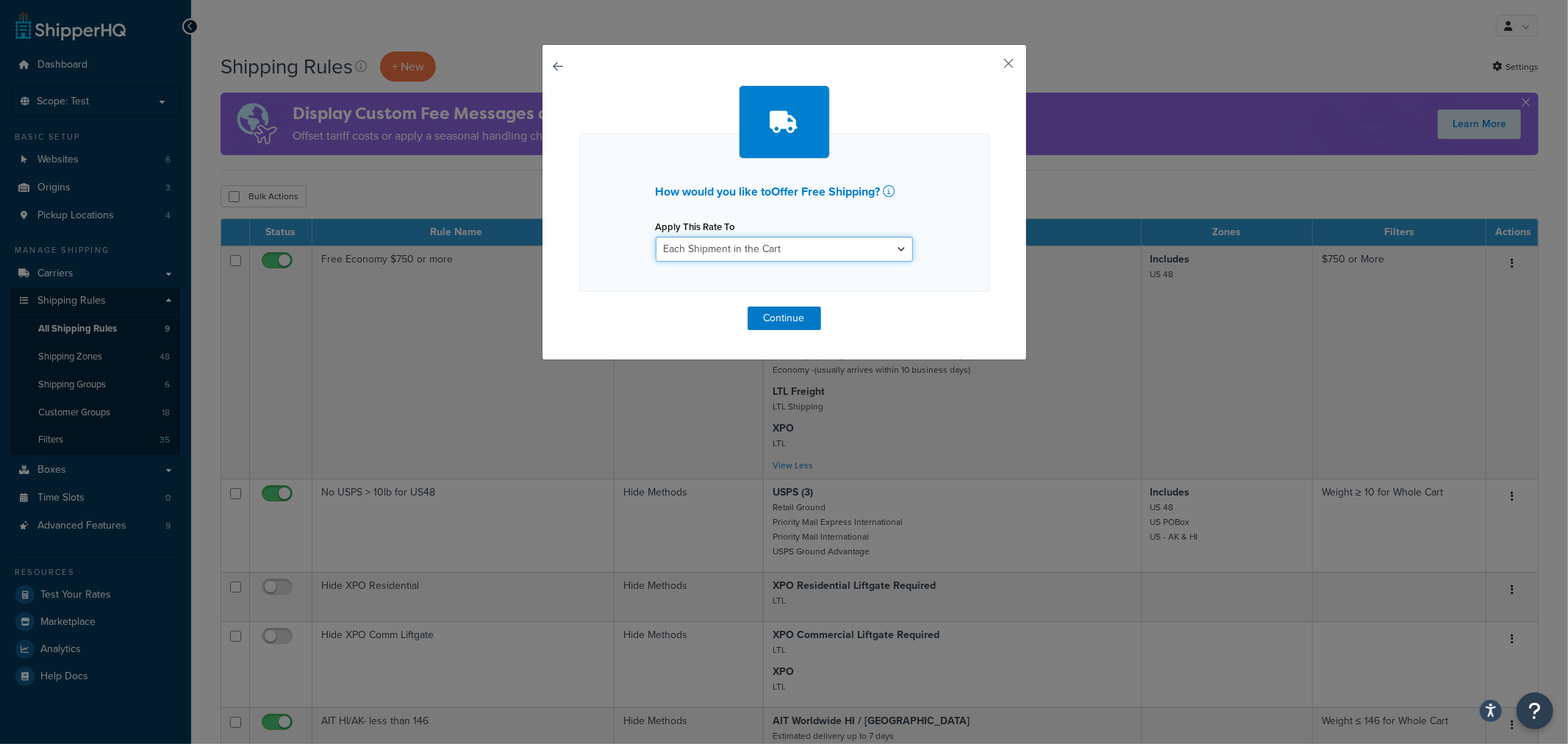 click on "Each Shipment in the Cart  Each Origin in the Cart  Each Shipping Group in the Cart  Each Item within a Shipping Group  Each Box per Each Shipping Group" at bounding box center [784, 249] 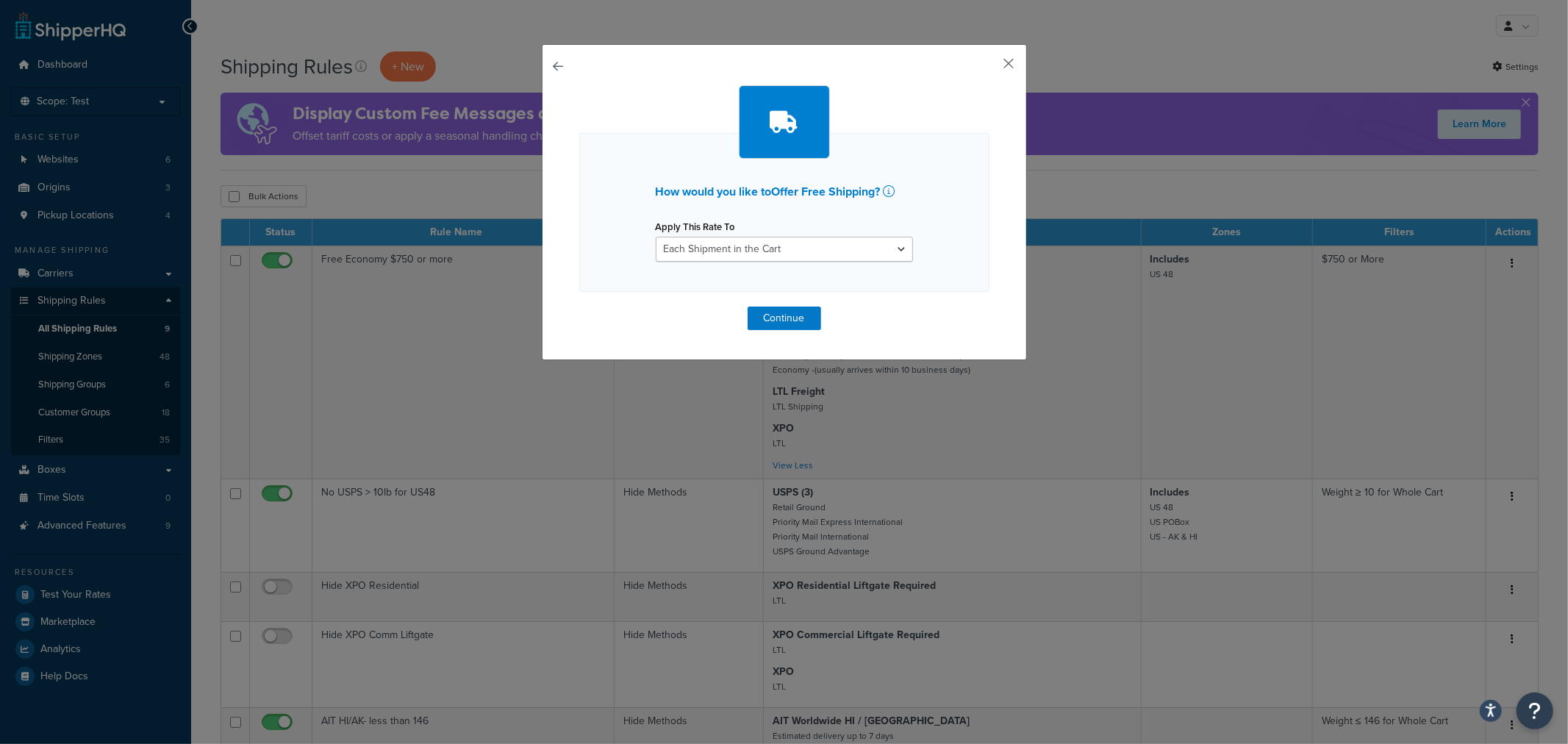 click at bounding box center [987, 68] 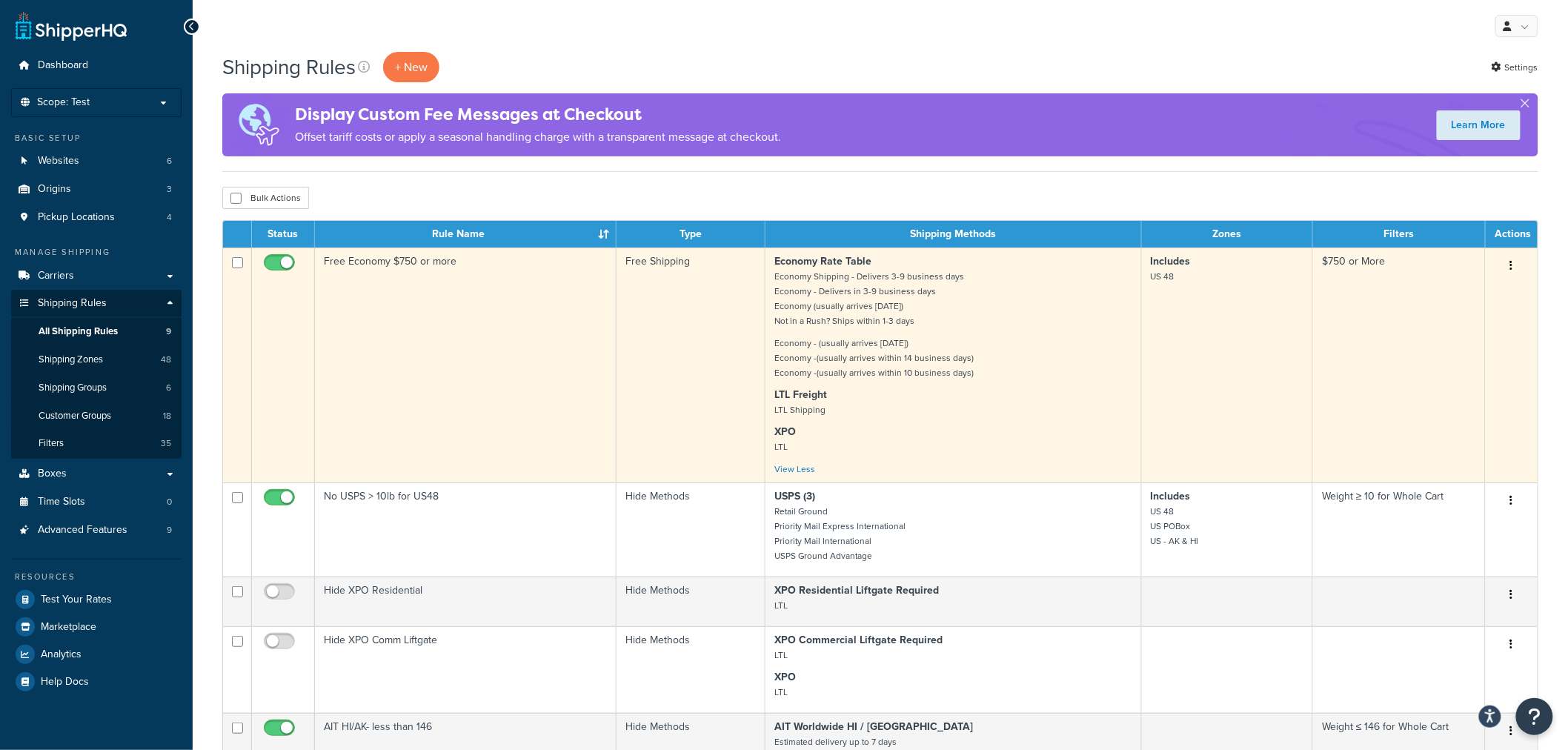 click at bounding box center (1512, 266) 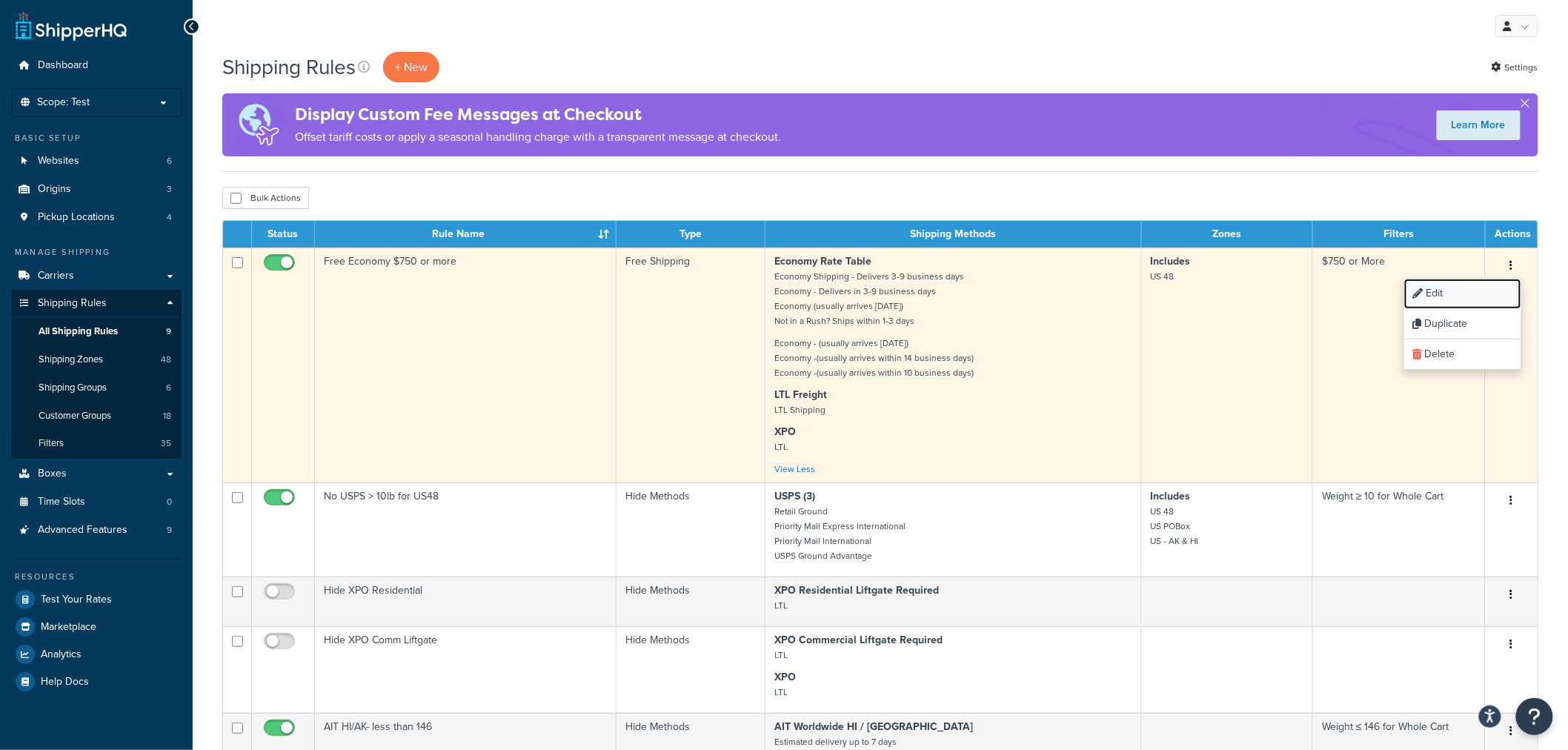 click on "Edit" at bounding box center (1463, 293) 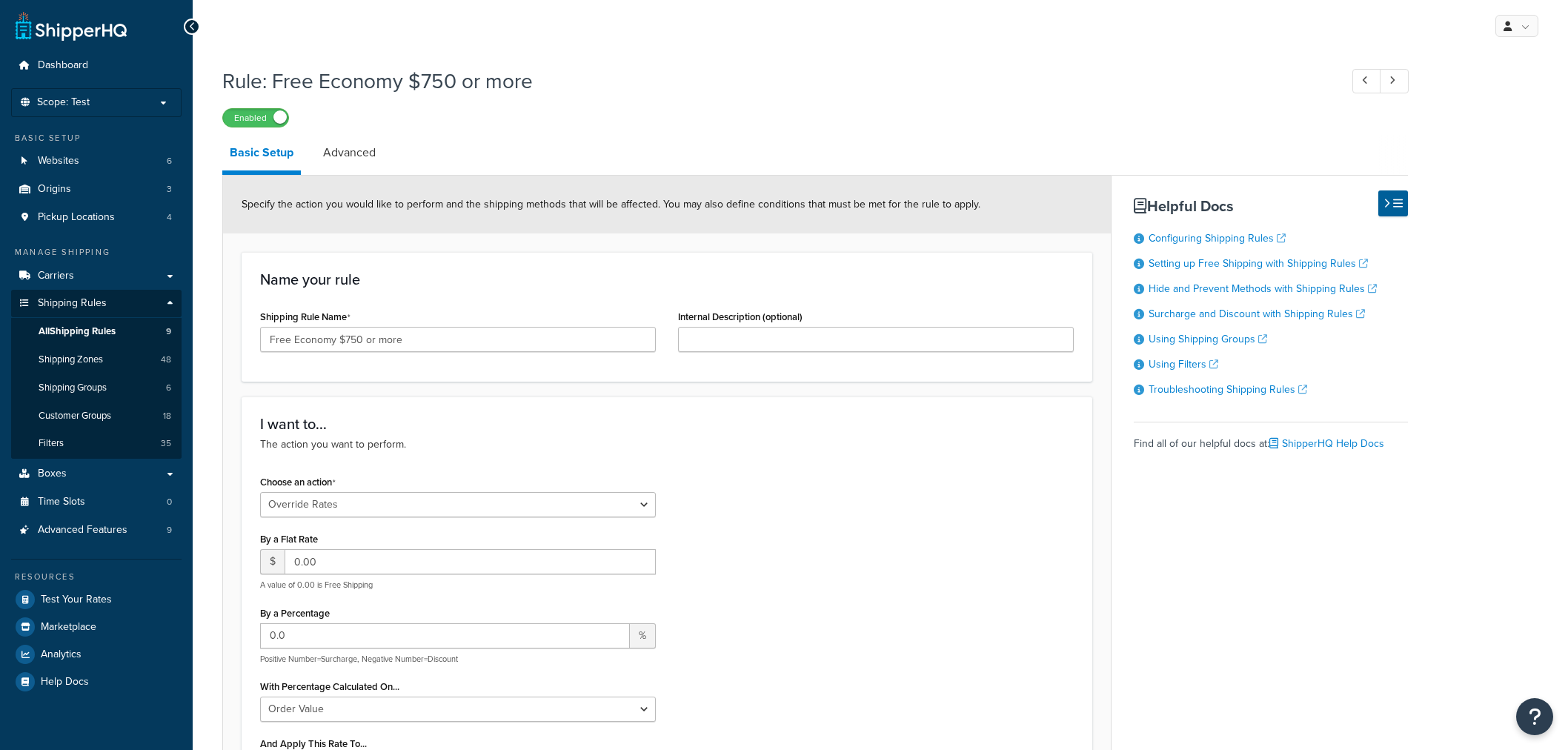 select on "OVERRIDE" 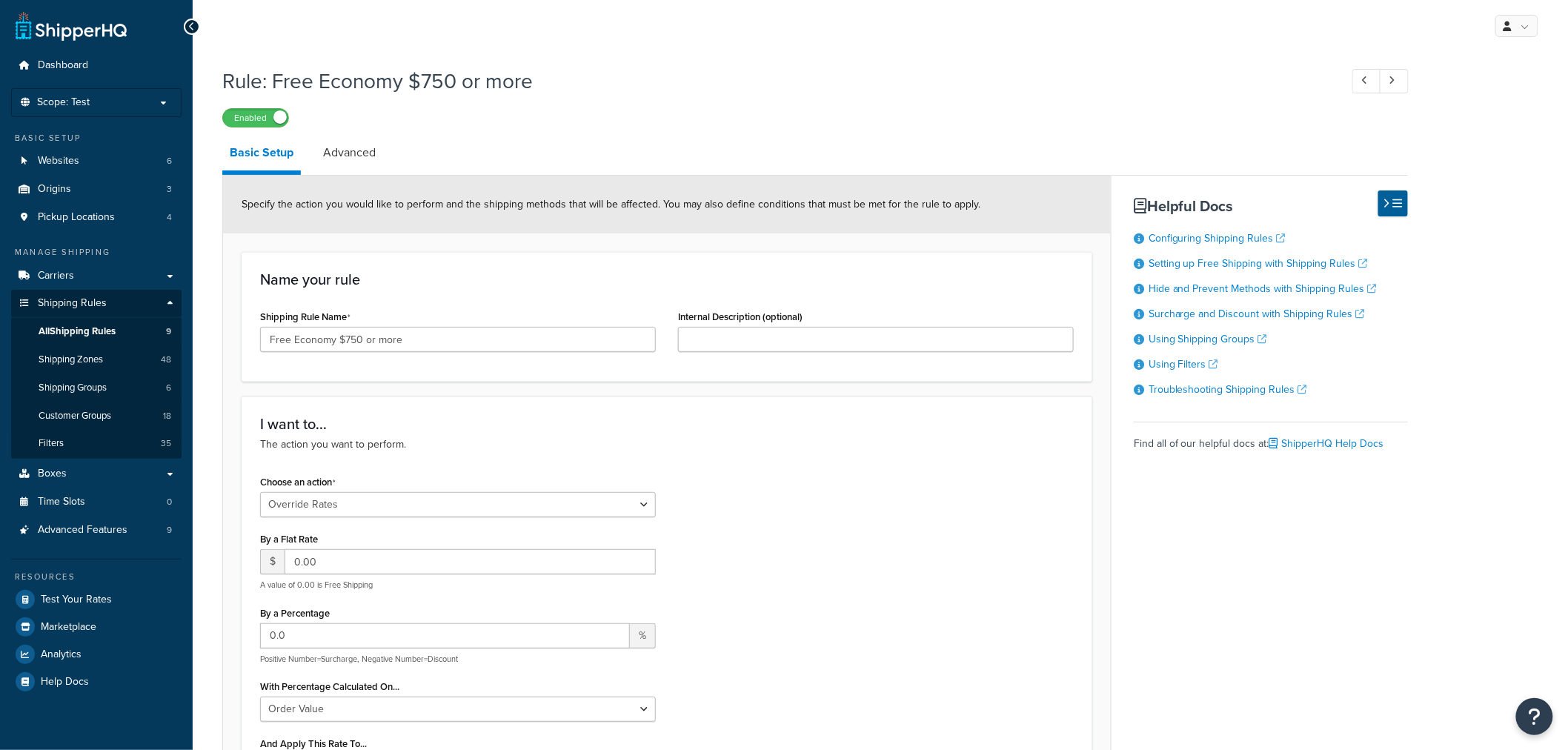 scroll, scrollTop: 0, scrollLeft: 0, axis: both 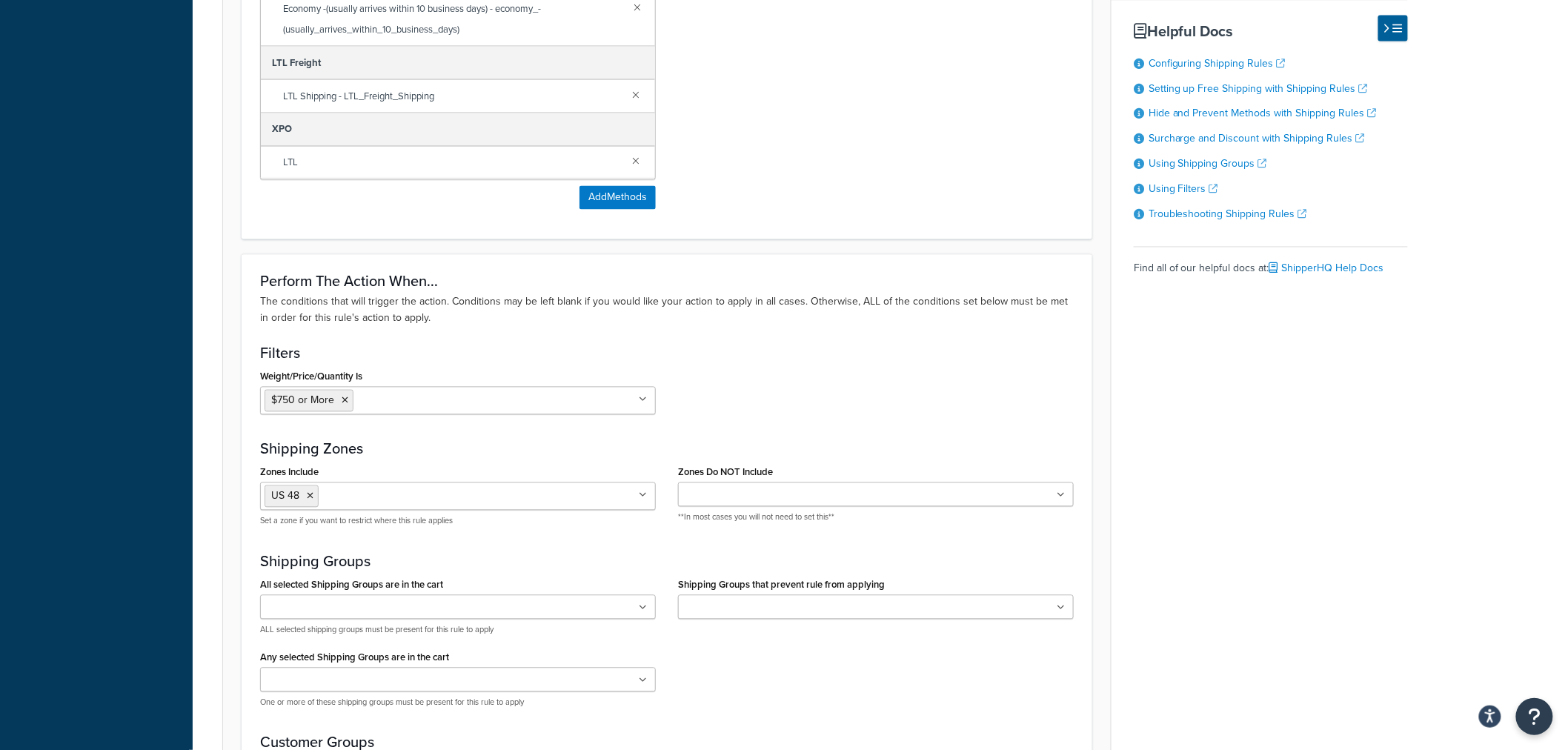 click on "Weight/Price/Quantity Is" at bounding box center (422, 400) 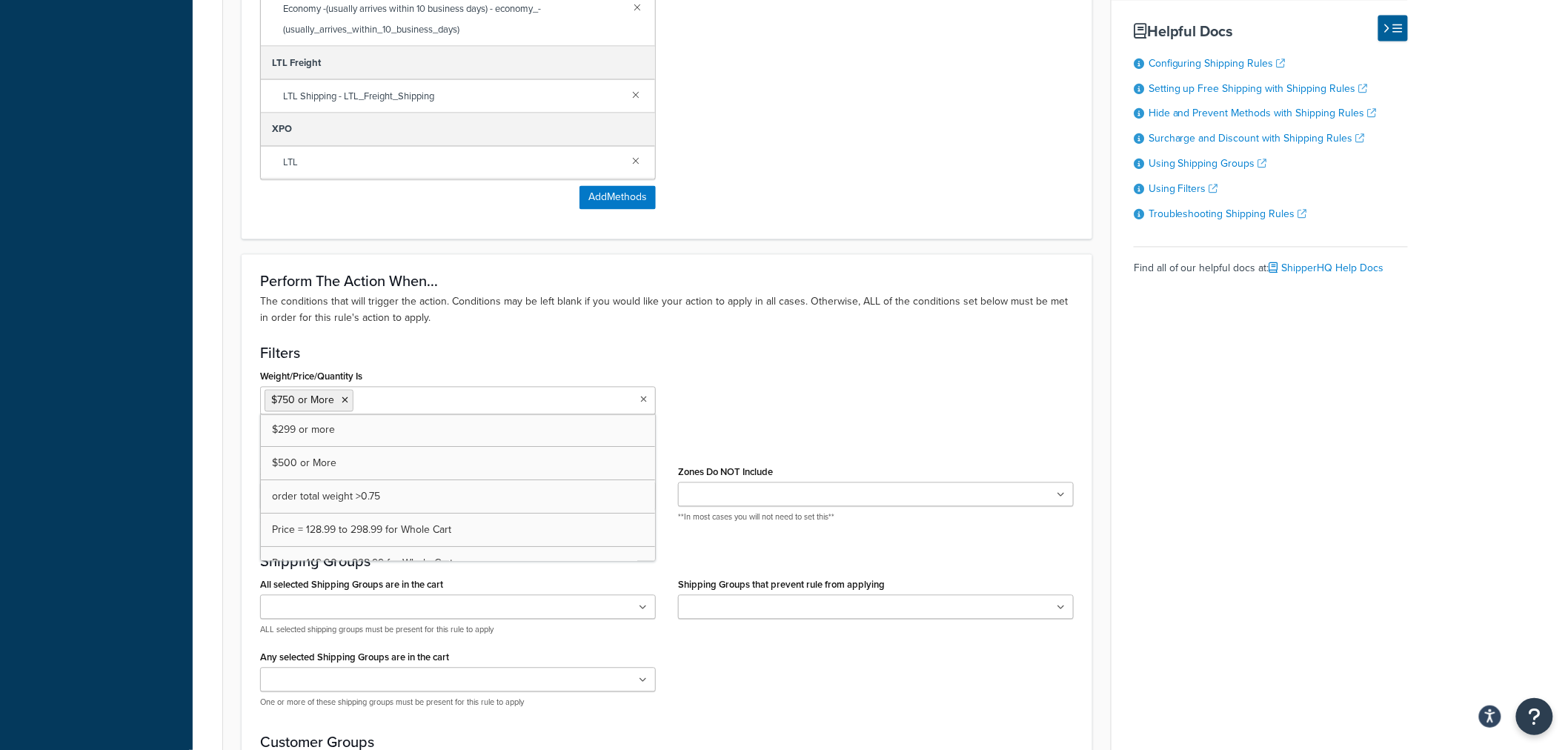 click on "Weight/Price/Quantity Is" at bounding box center (422, 400) 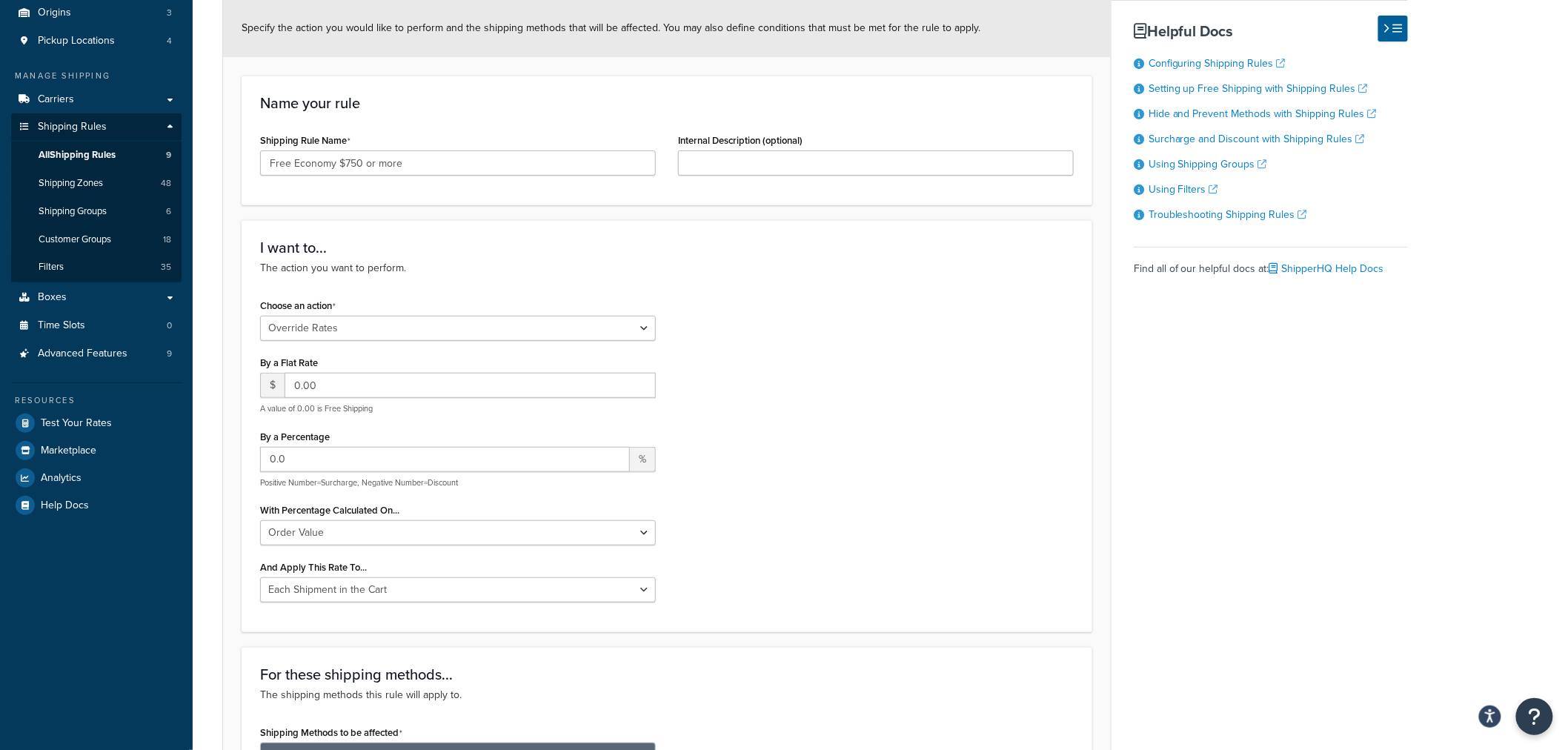 scroll, scrollTop: 0, scrollLeft: 0, axis: both 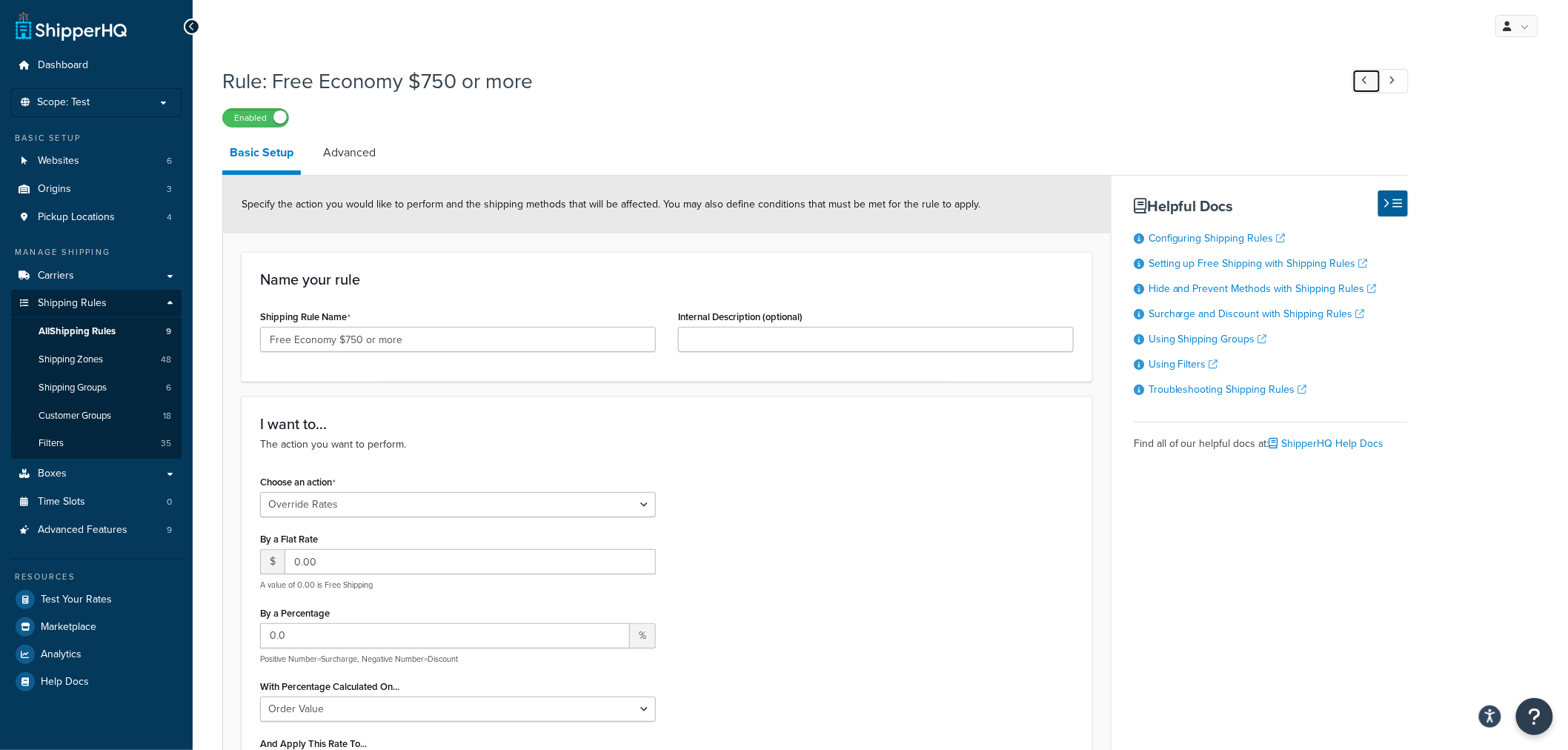 click at bounding box center (1365, 80) 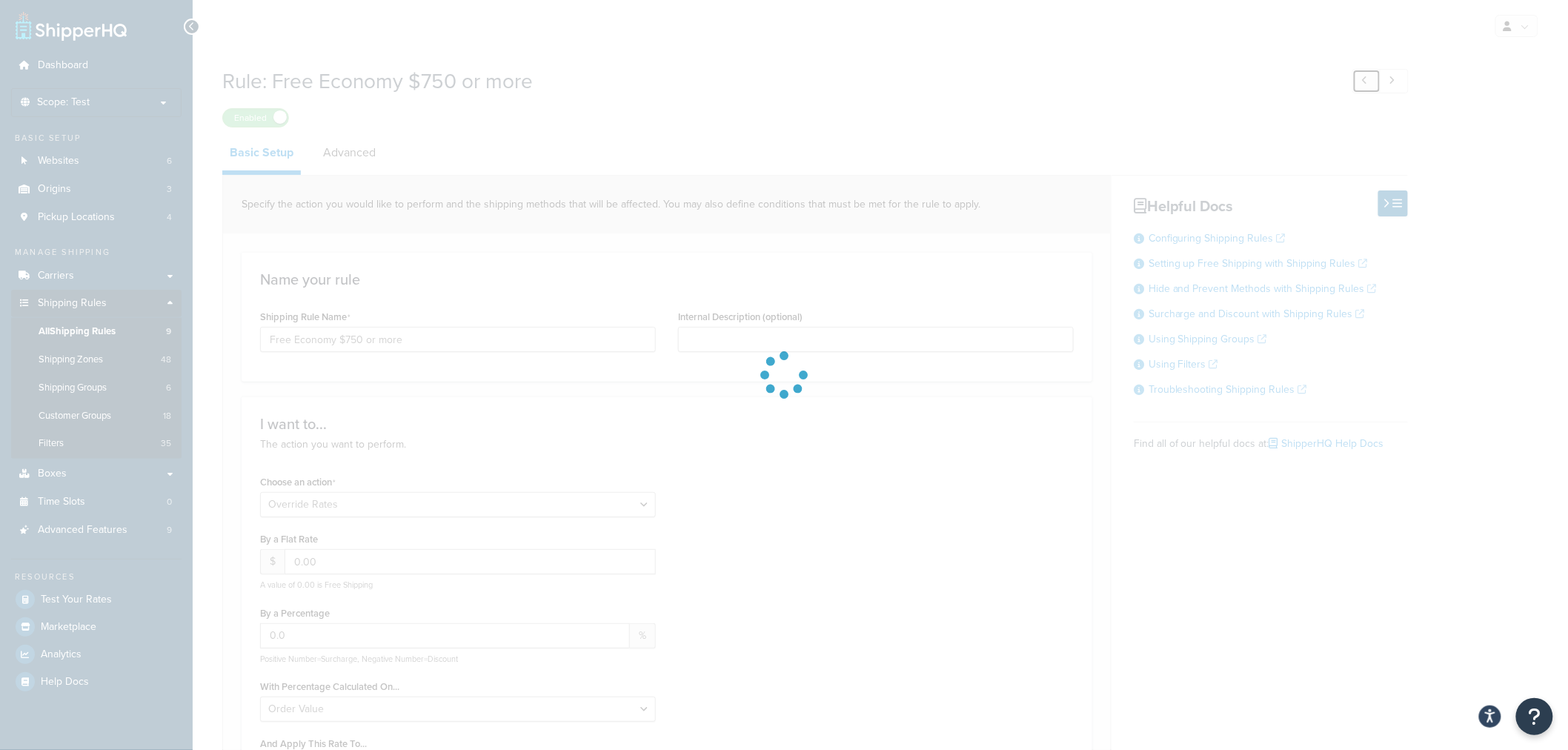 type on "Hide FR Economy $750+" 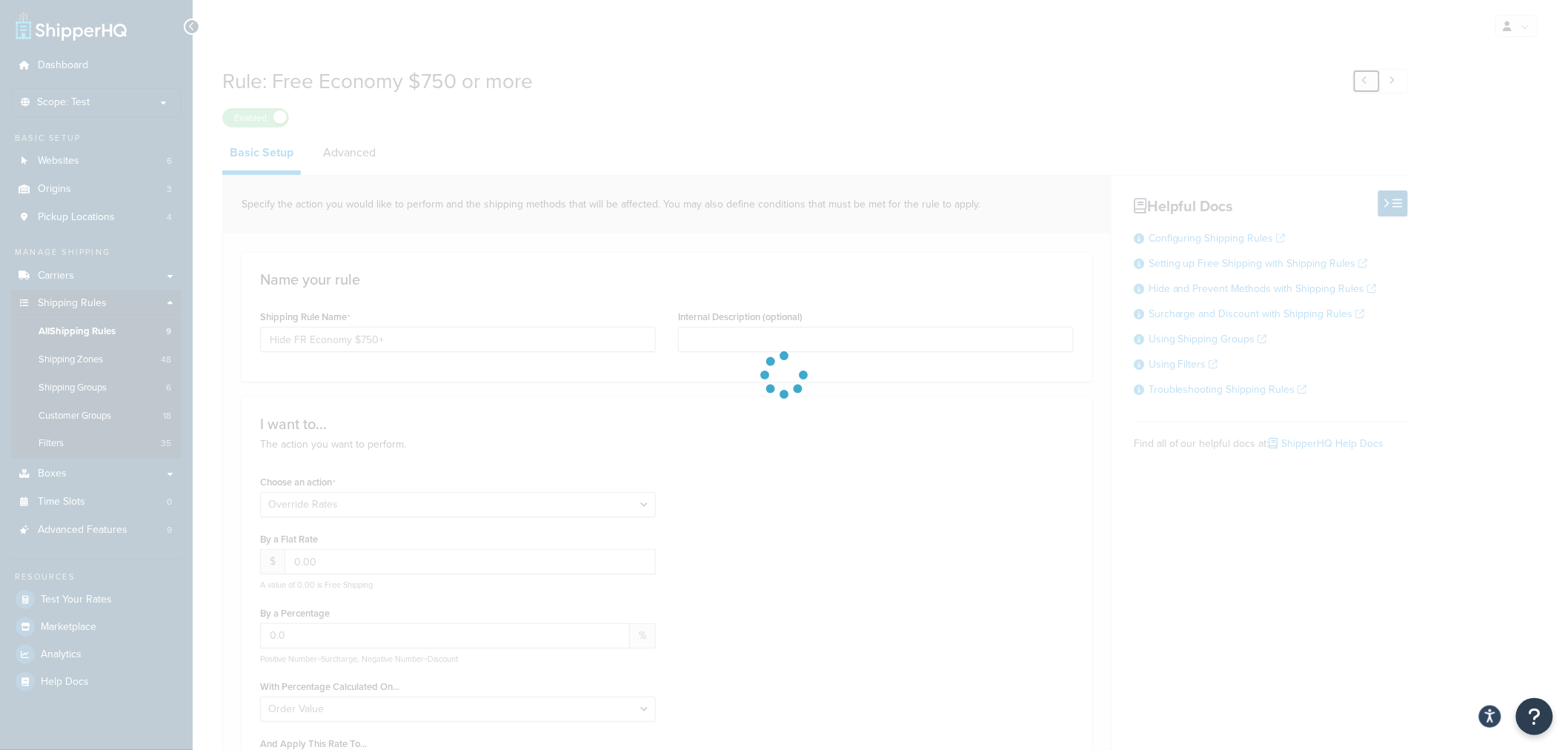 scroll, scrollTop: 0, scrollLeft: 0, axis: both 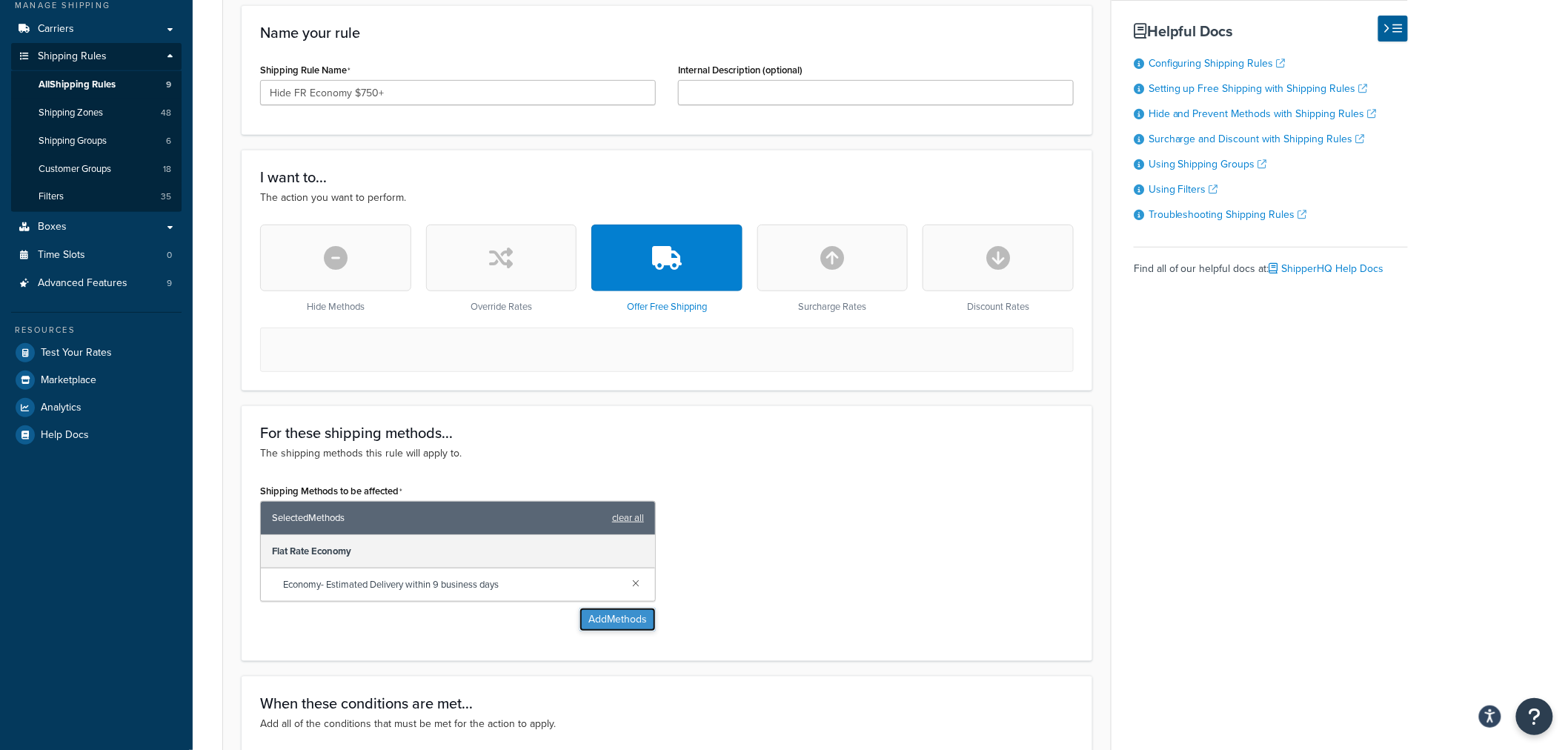 click on "Add  Methods" at bounding box center [617, 620] 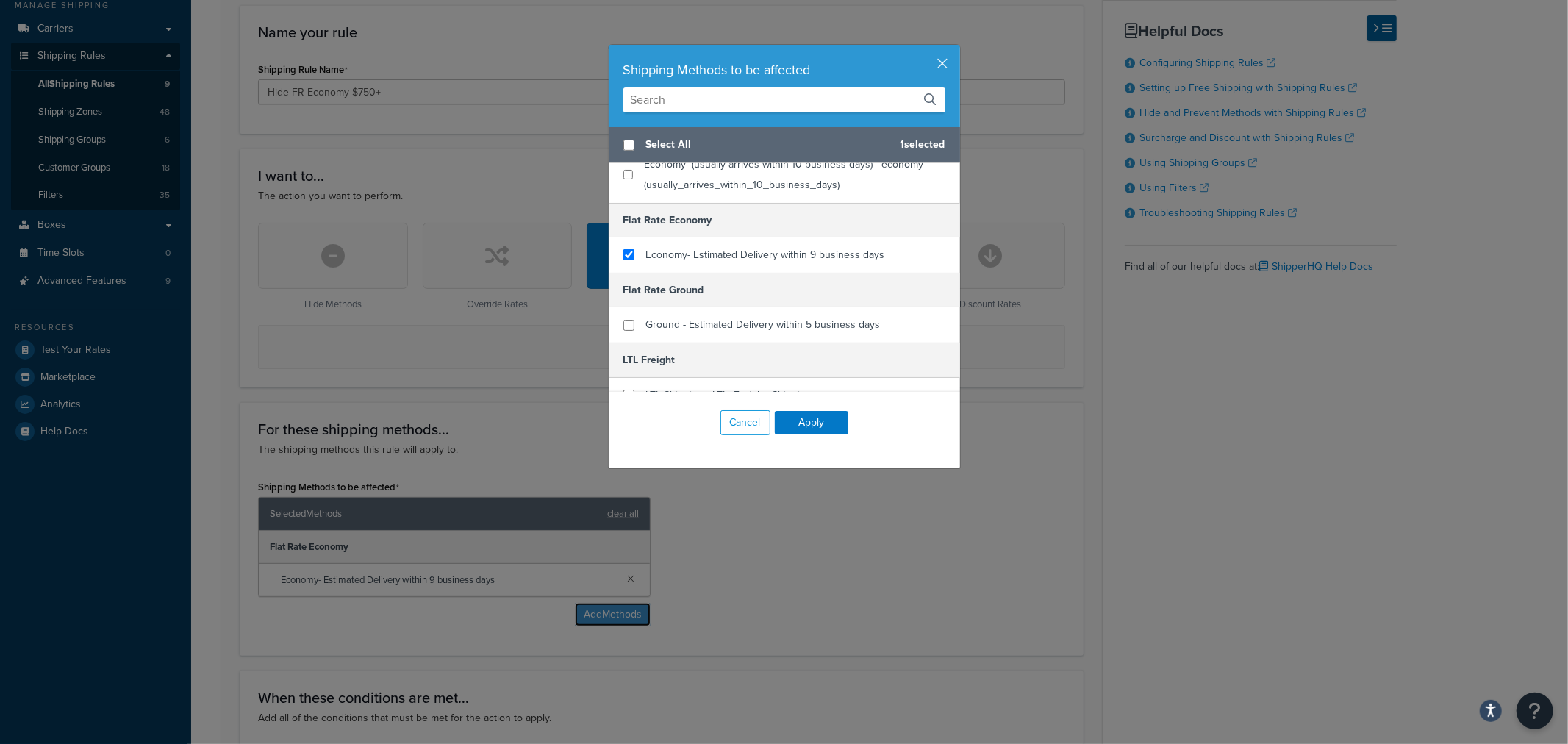scroll, scrollTop: 653, scrollLeft: 0, axis: vertical 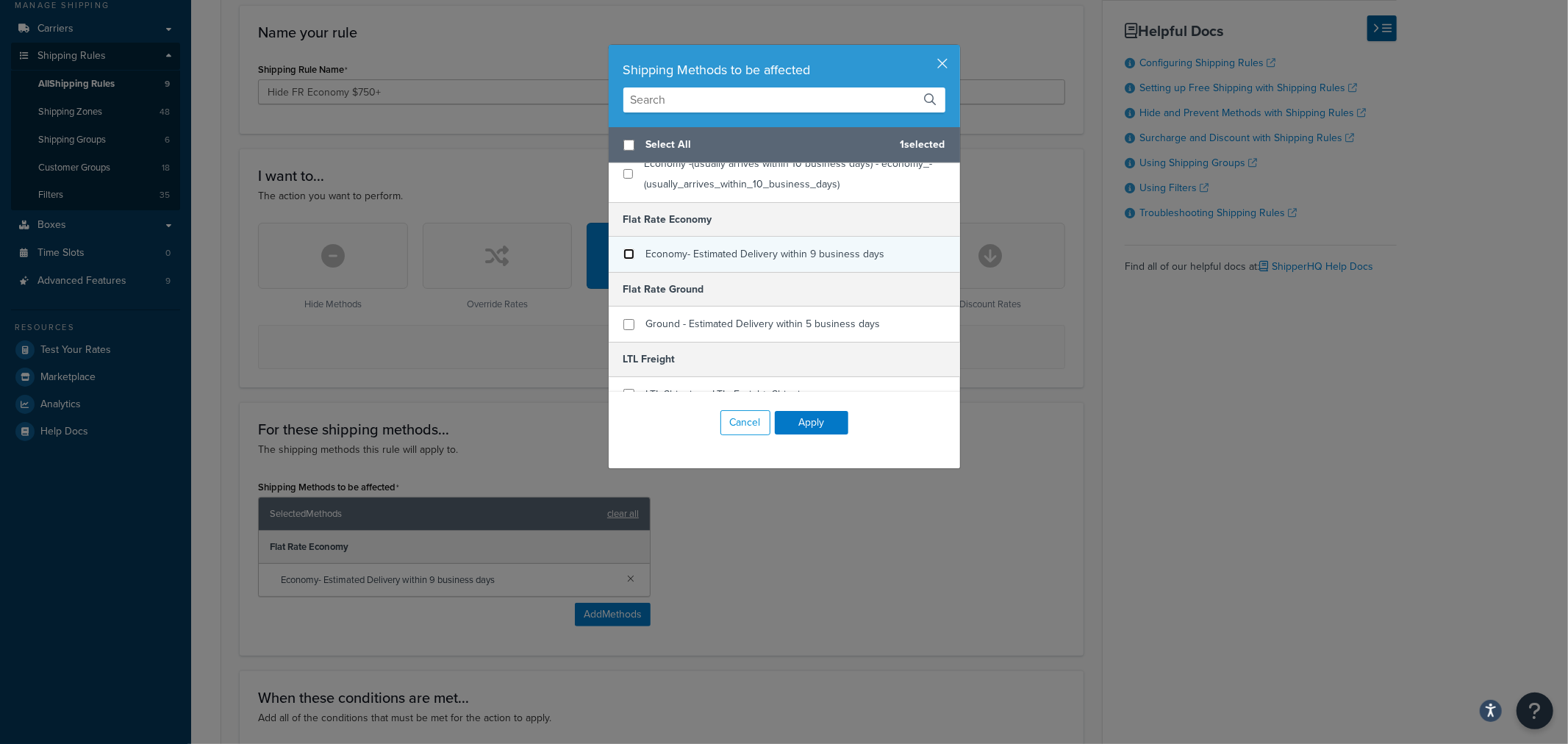 click at bounding box center (629, 254) 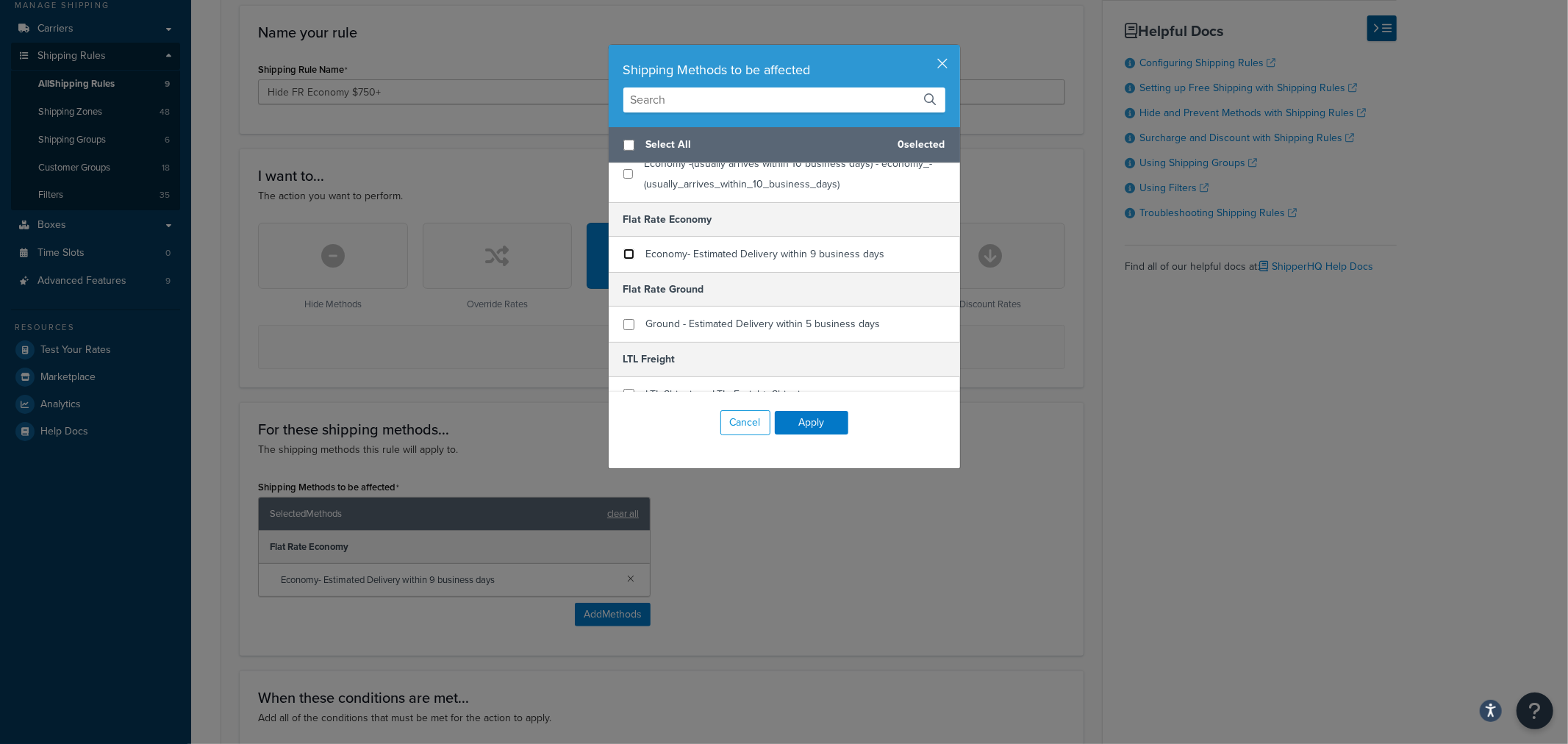 scroll, scrollTop: 571, scrollLeft: 0, axis: vertical 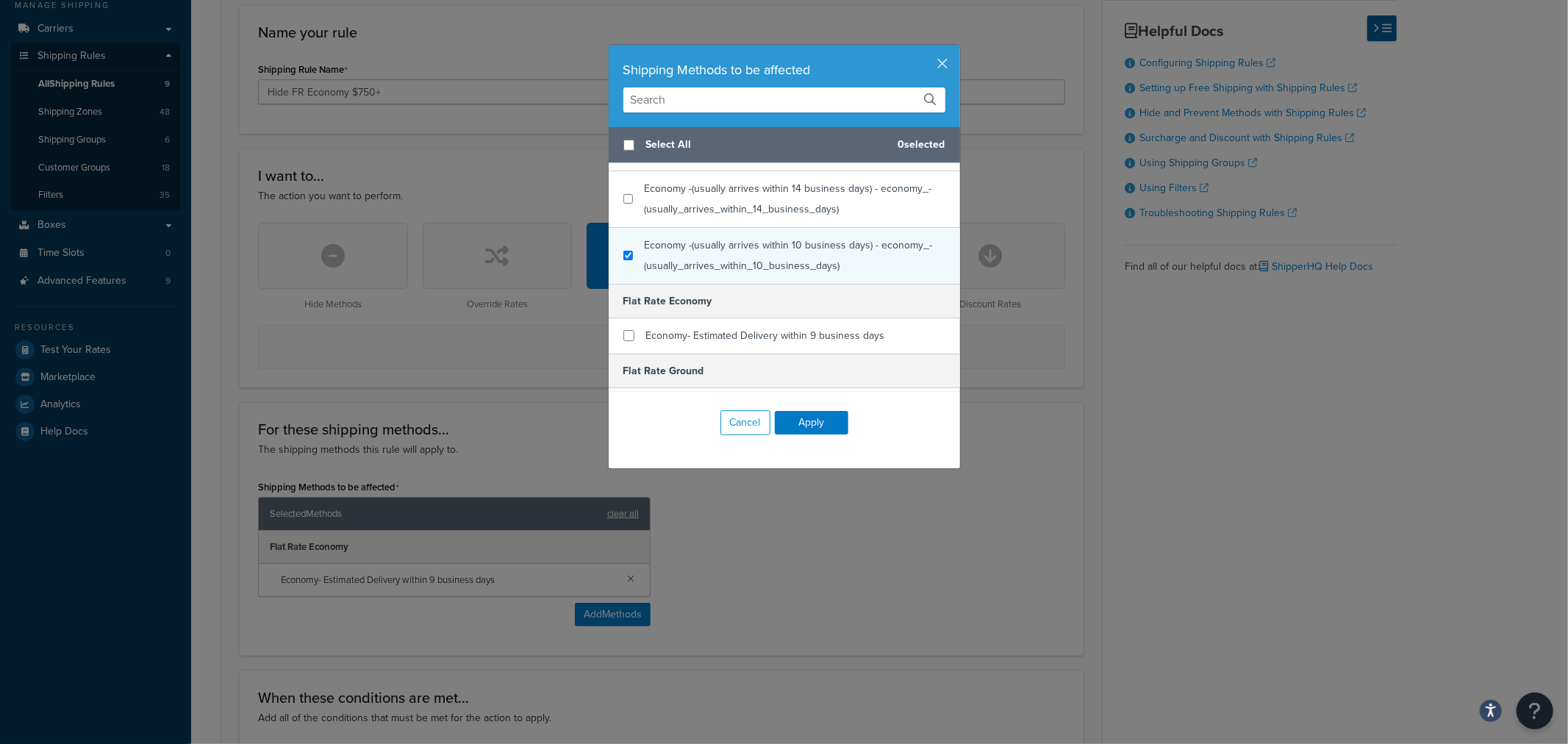 checkbox on "true" 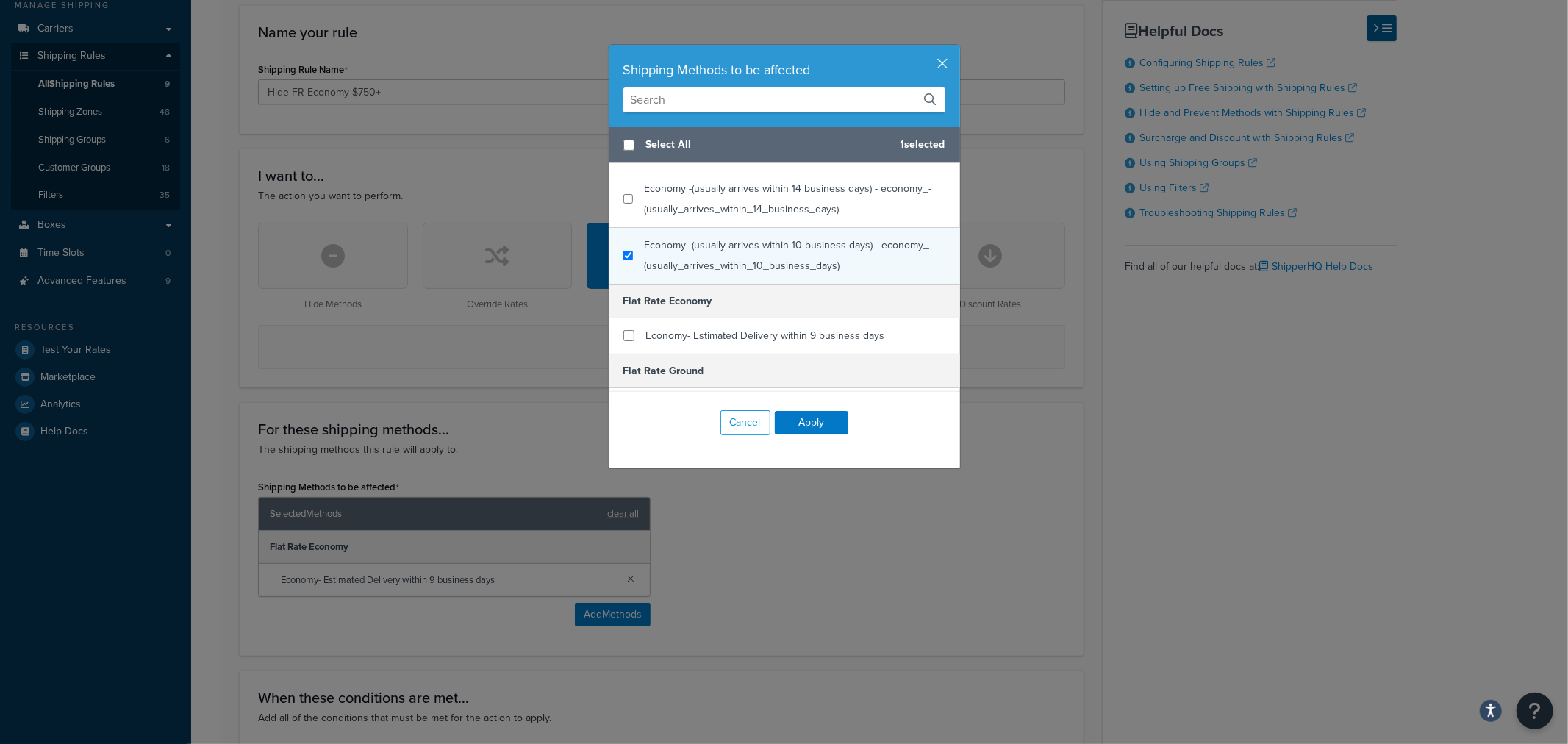 click on "Economy -(usually arrives within 10 business days) - economy_-(usually_arrives_within_10_business_days)" at bounding box center [784, 256] 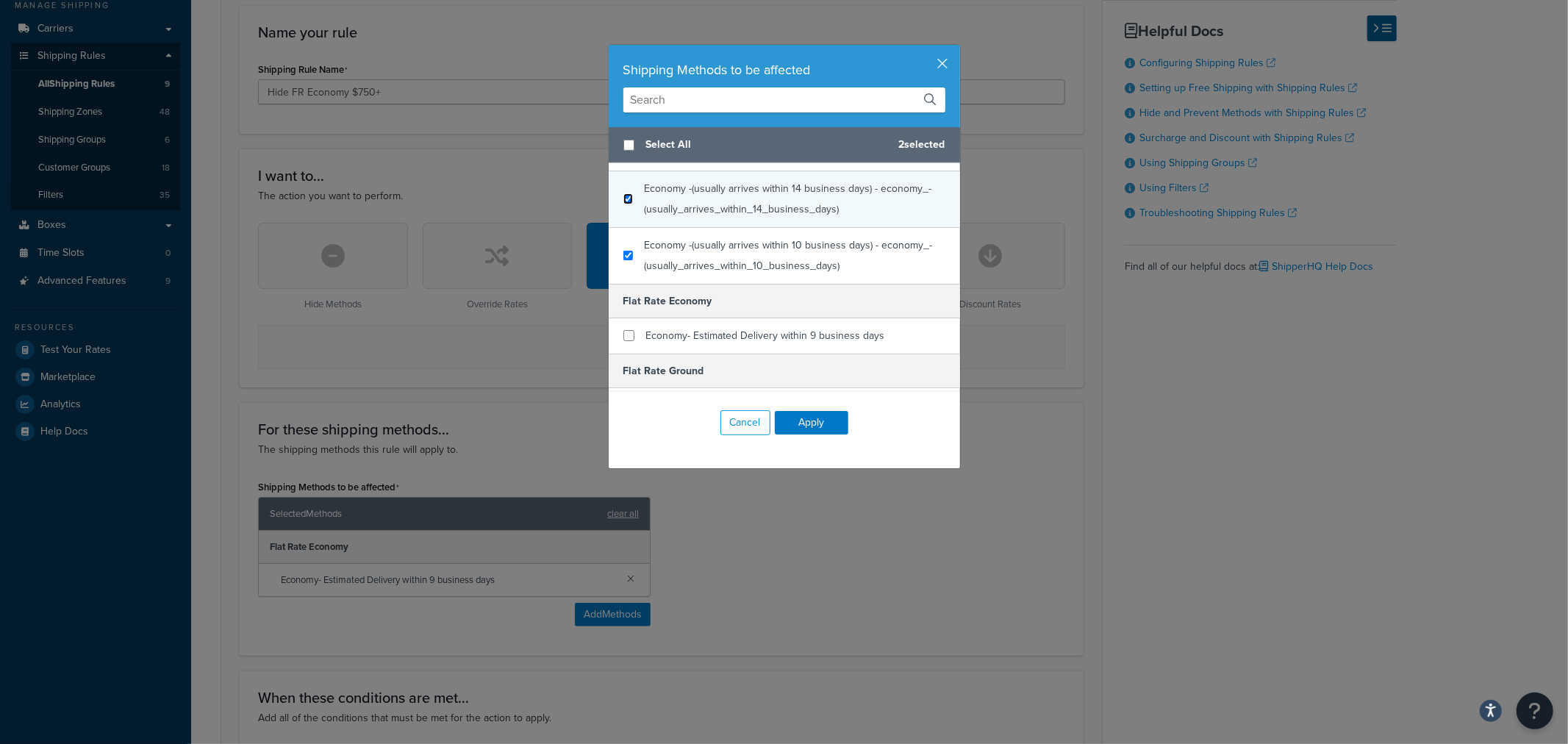 click at bounding box center [628, 198] 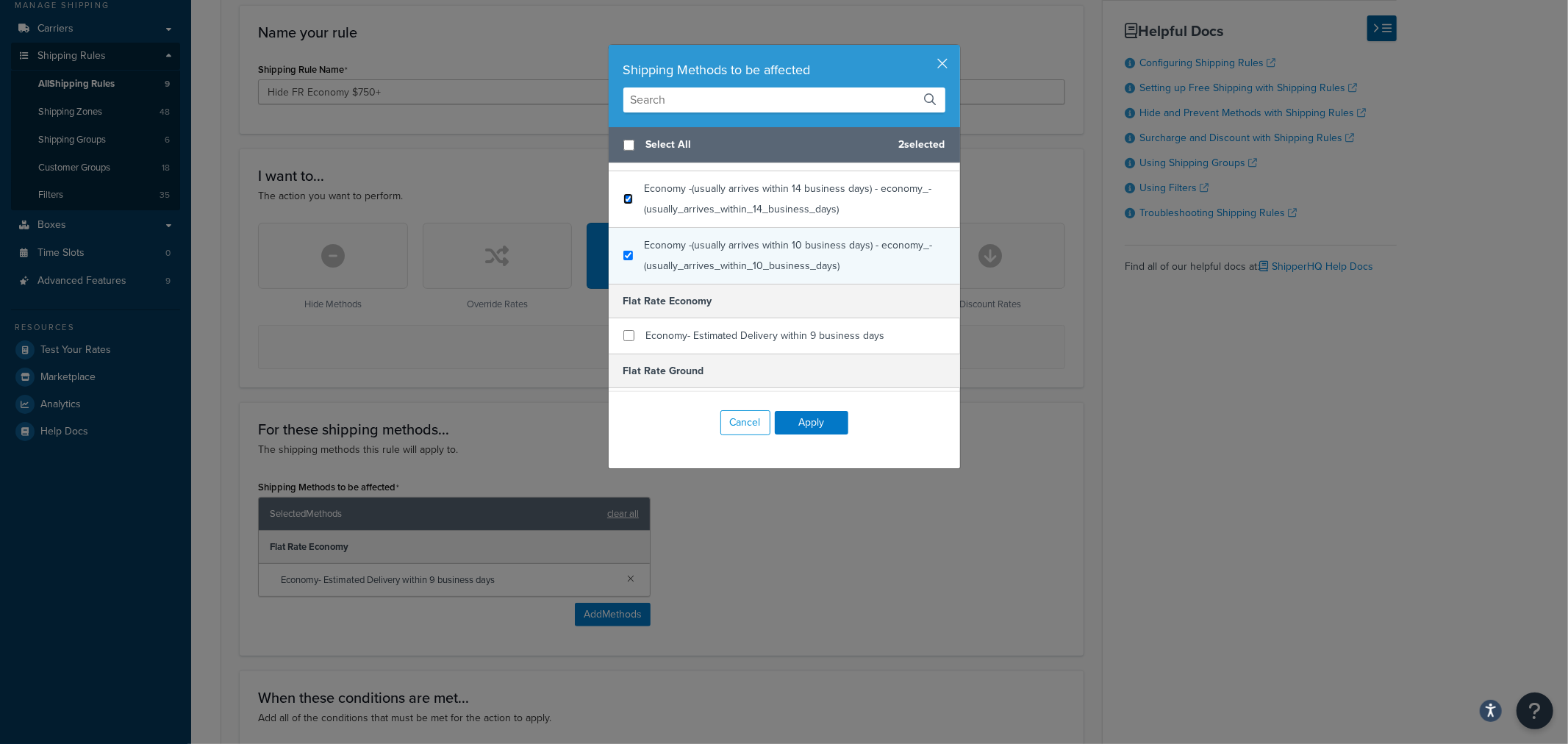 scroll, scrollTop: 490, scrollLeft: 0, axis: vertical 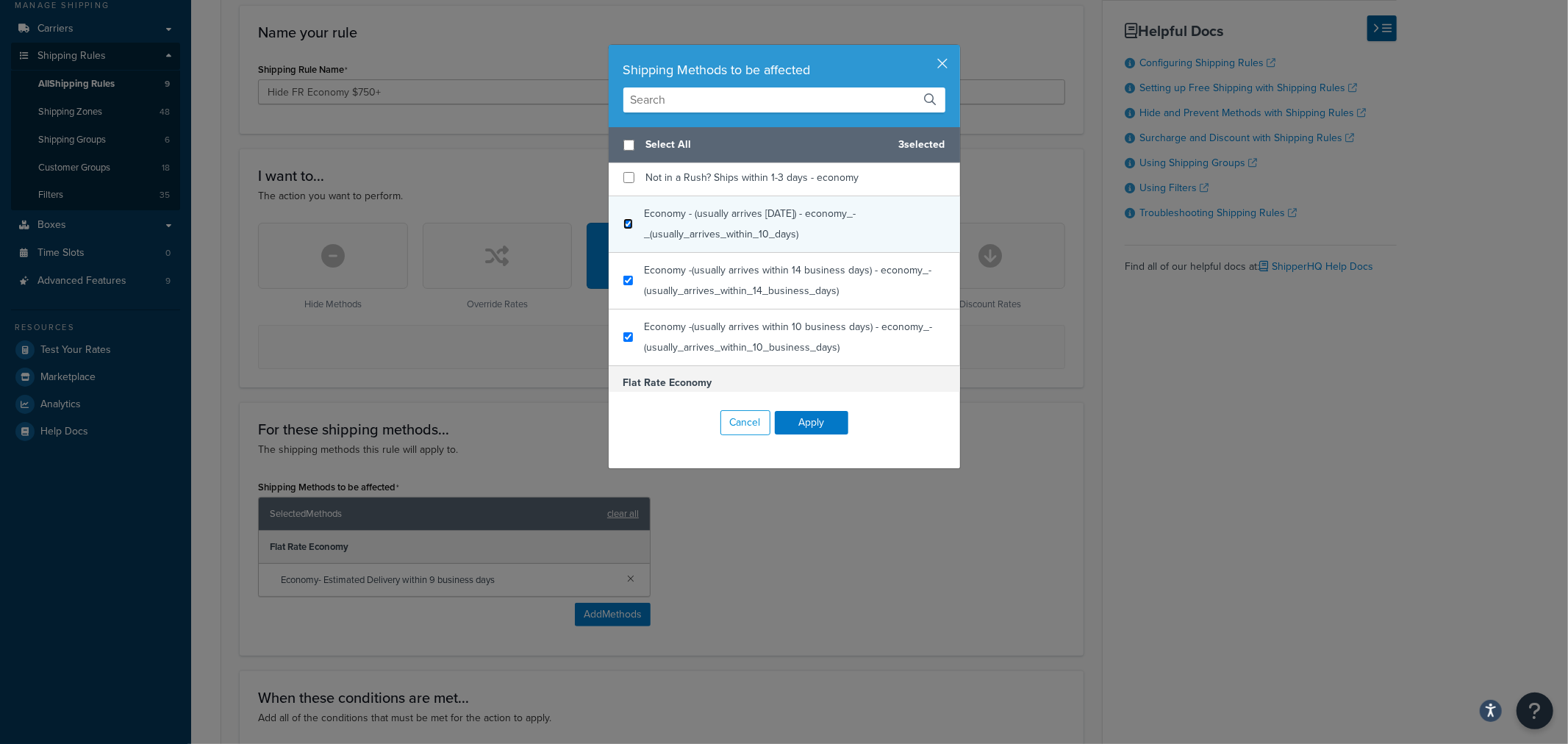 click at bounding box center (628, 223) 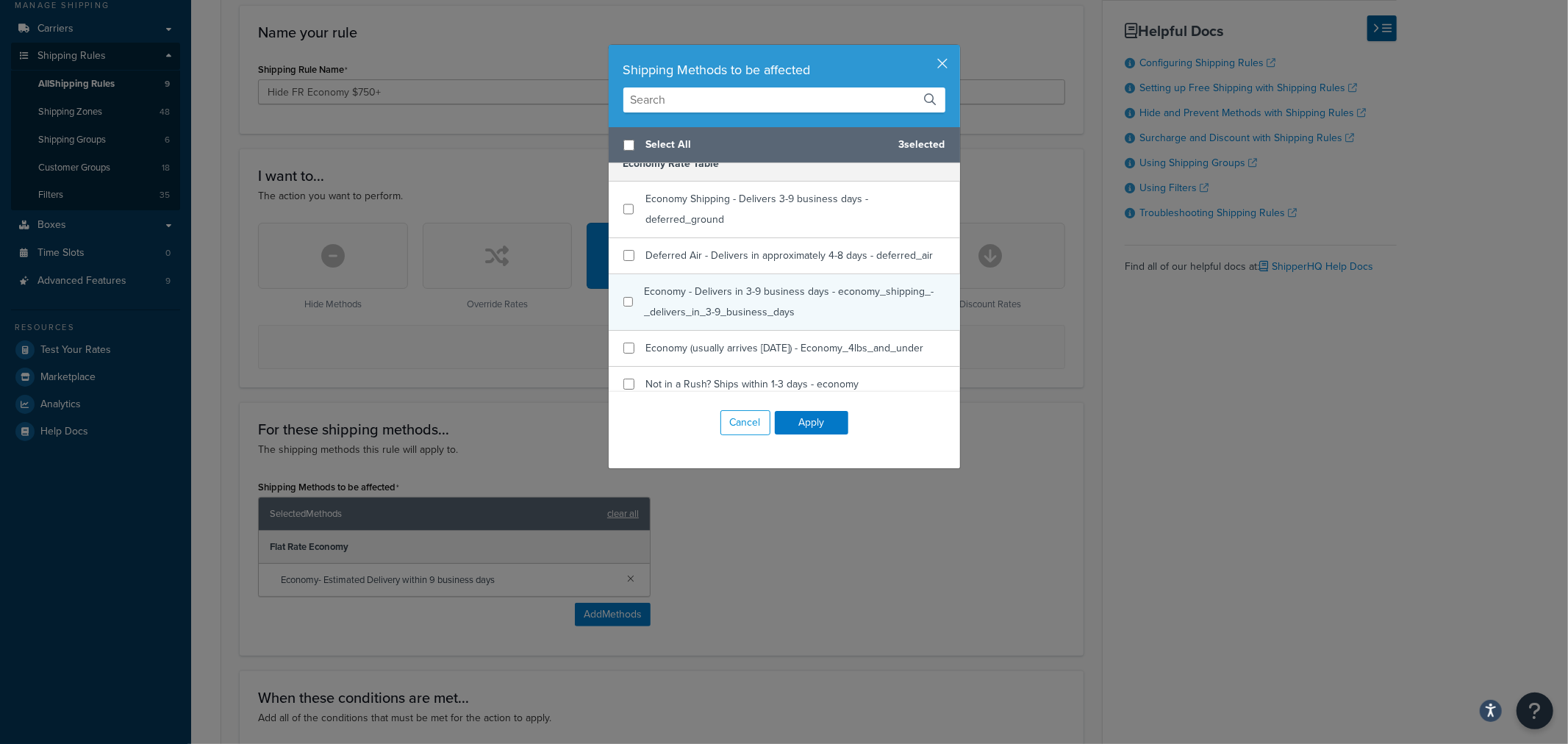scroll, scrollTop: 245, scrollLeft: 0, axis: vertical 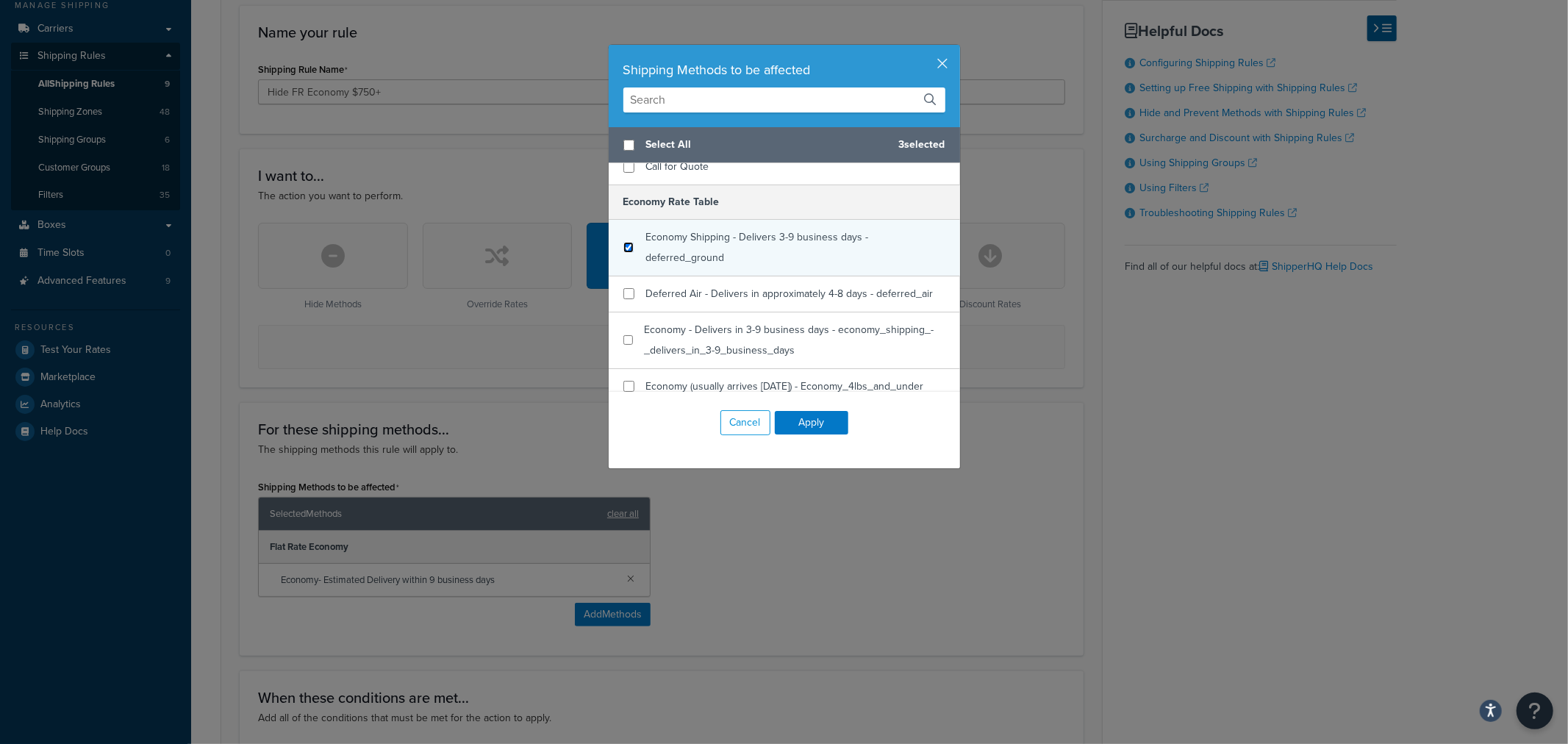 click at bounding box center [629, 247] 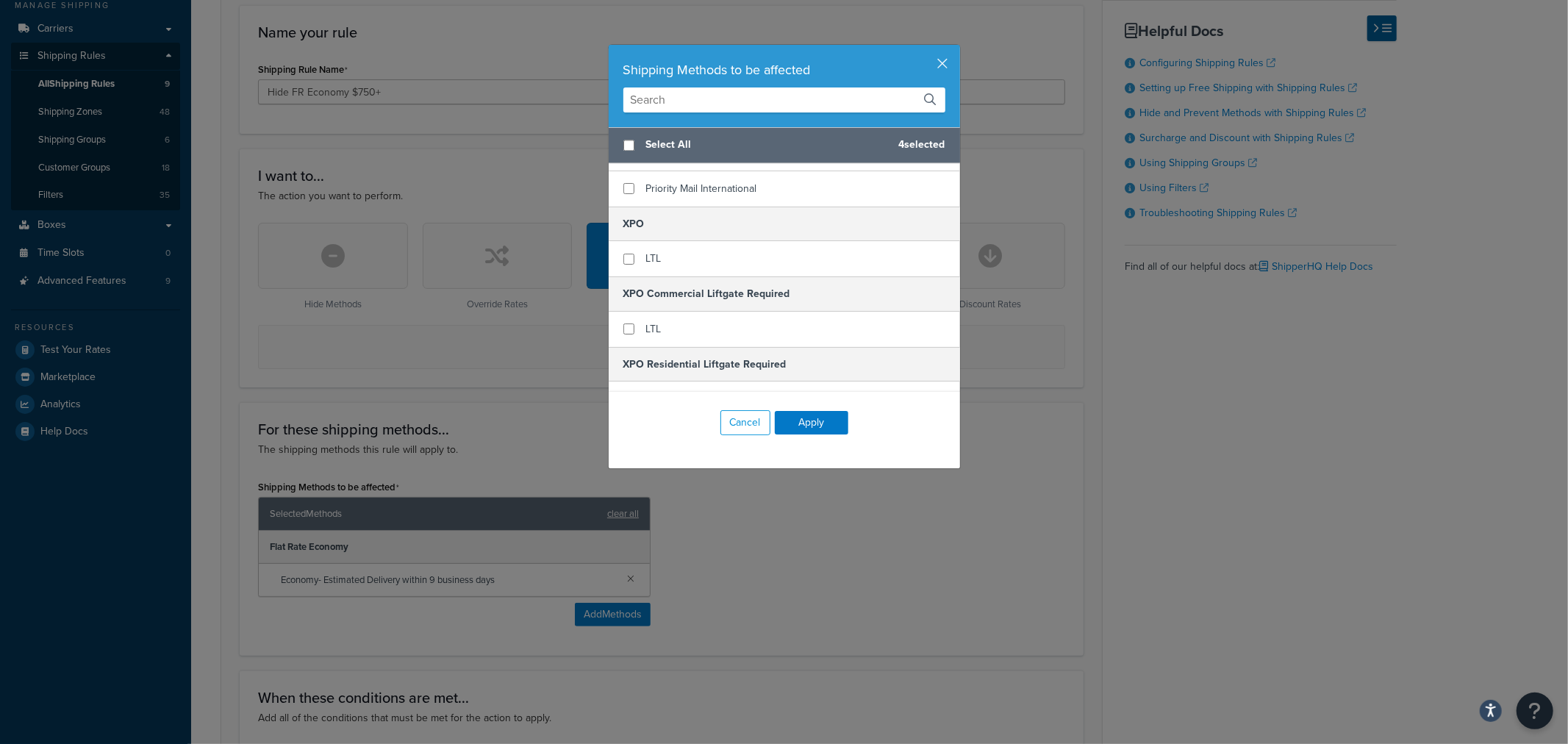 scroll, scrollTop: 2941, scrollLeft: 0, axis: vertical 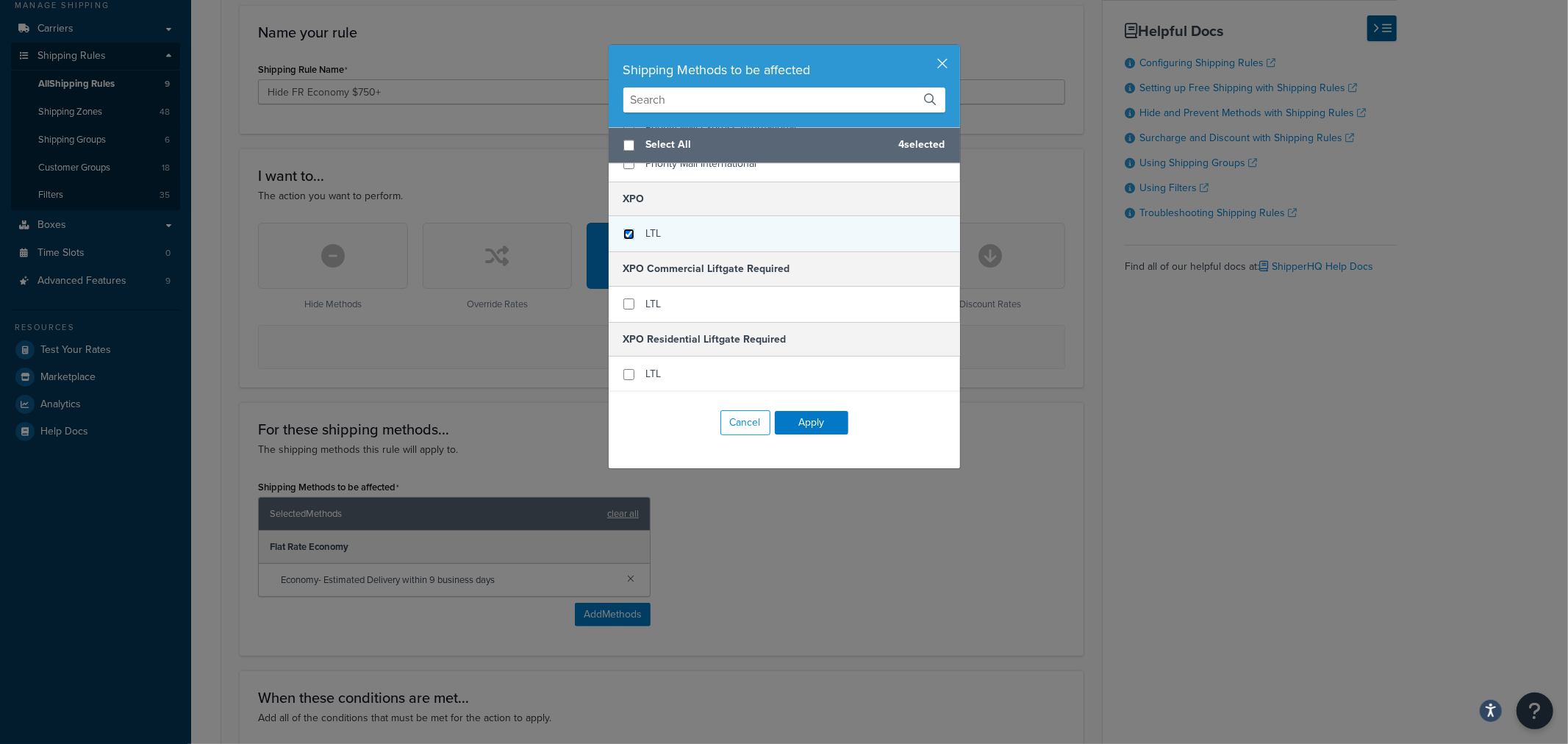 click at bounding box center (629, 234) 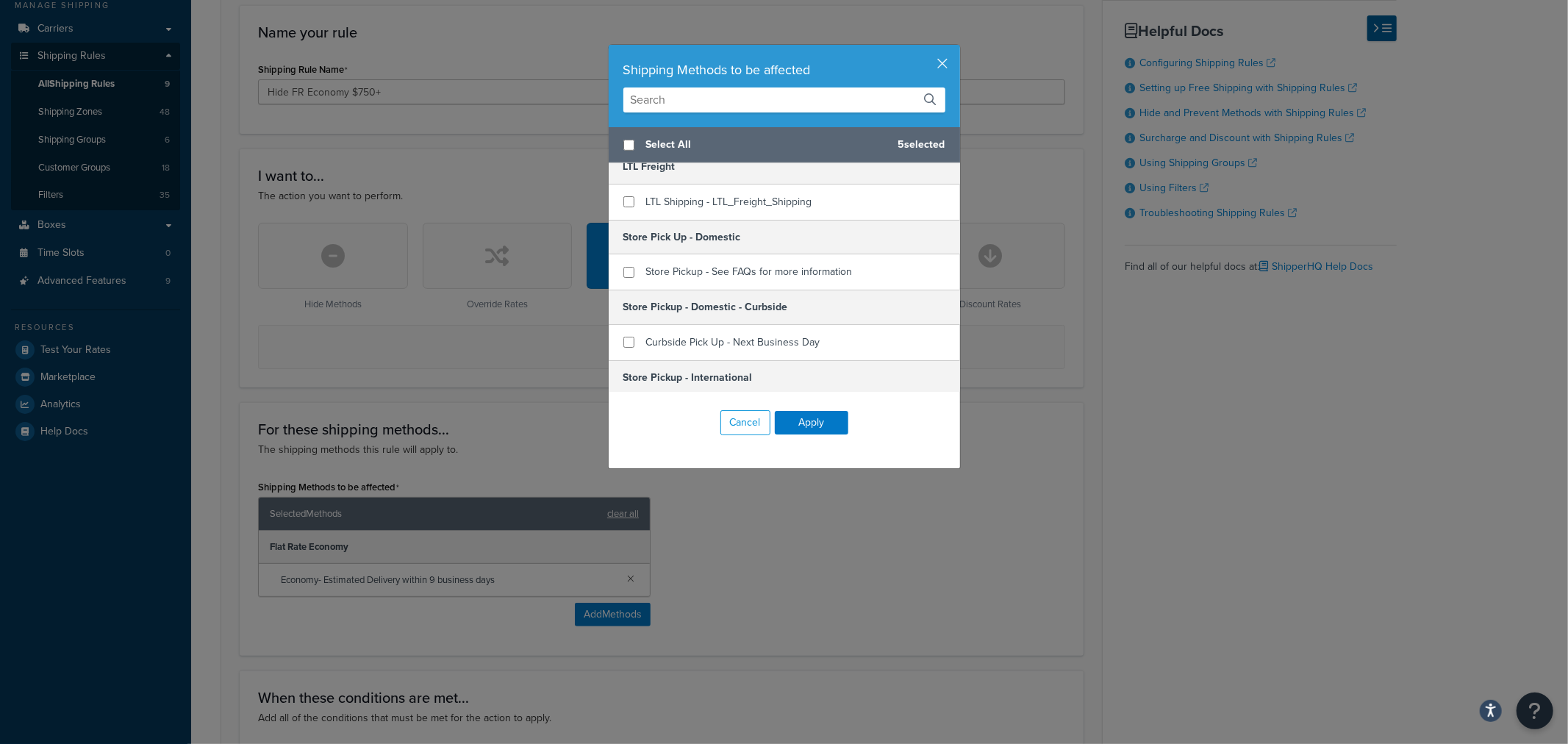 scroll, scrollTop: 817, scrollLeft: 0, axis: vertical 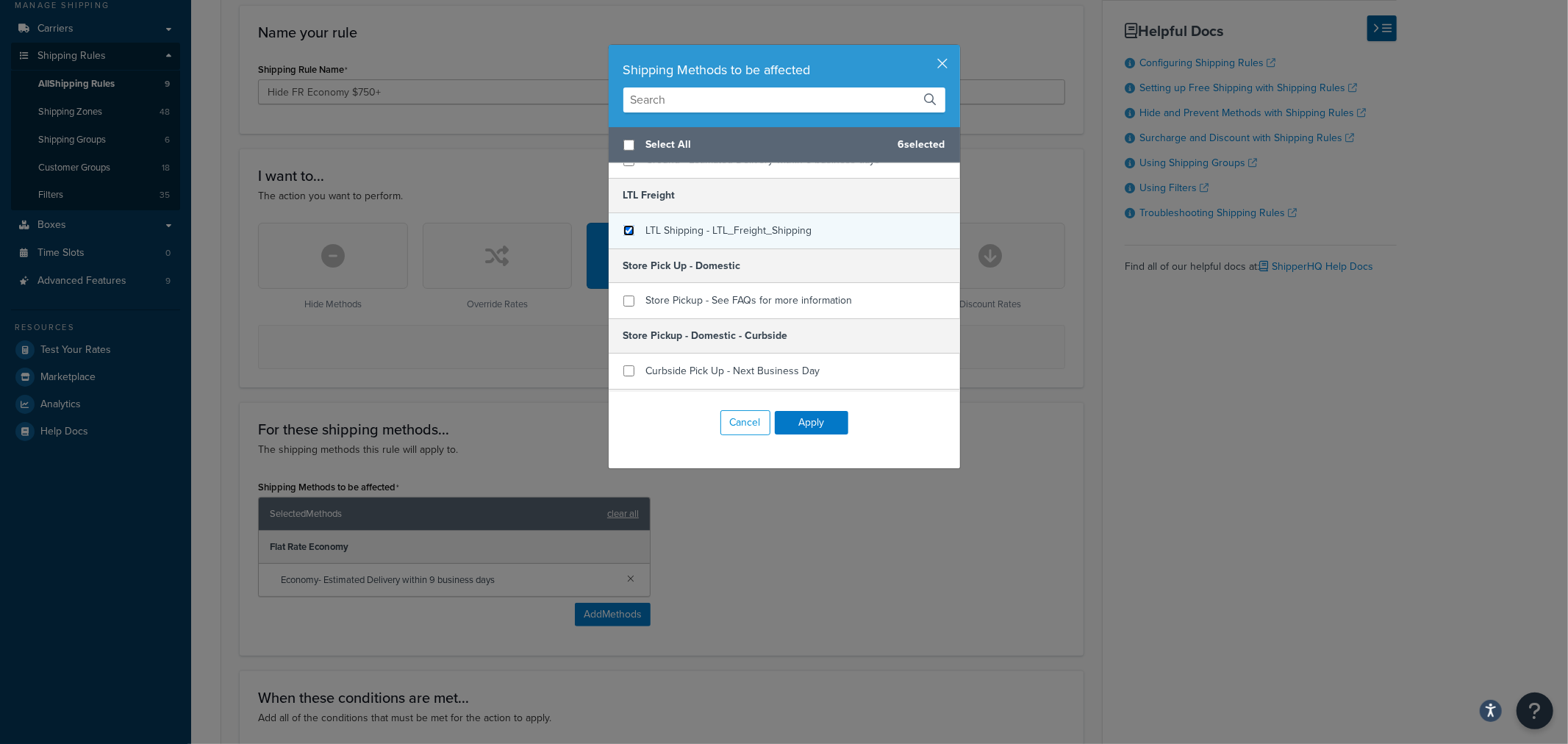 drag, startPoint x: 620, startPoint y: 274, endPoint x: 653, endPoint y: 284, distance: 34.48188 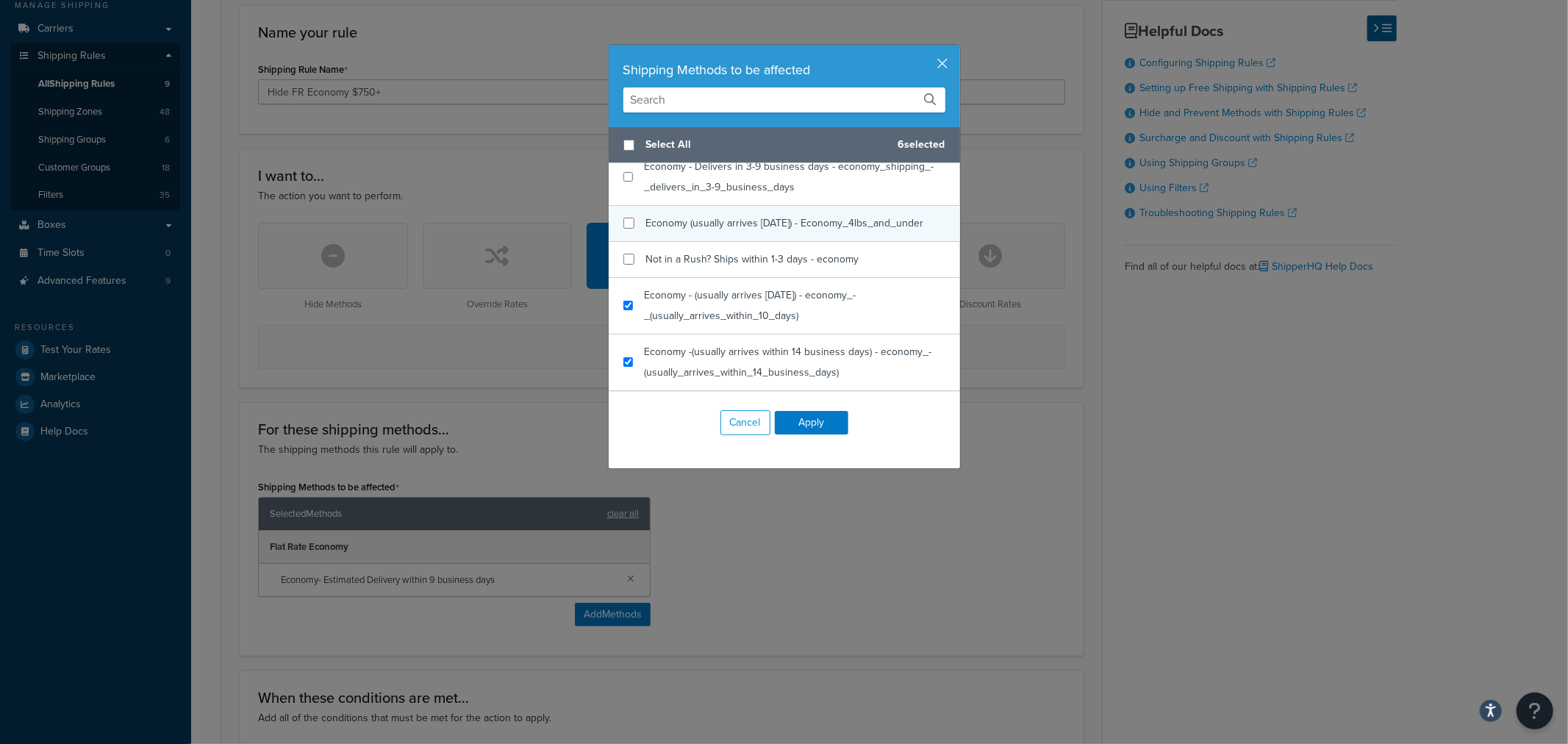 scroll, scrollTop: 326, scrollLeft: 0, axis: vertical 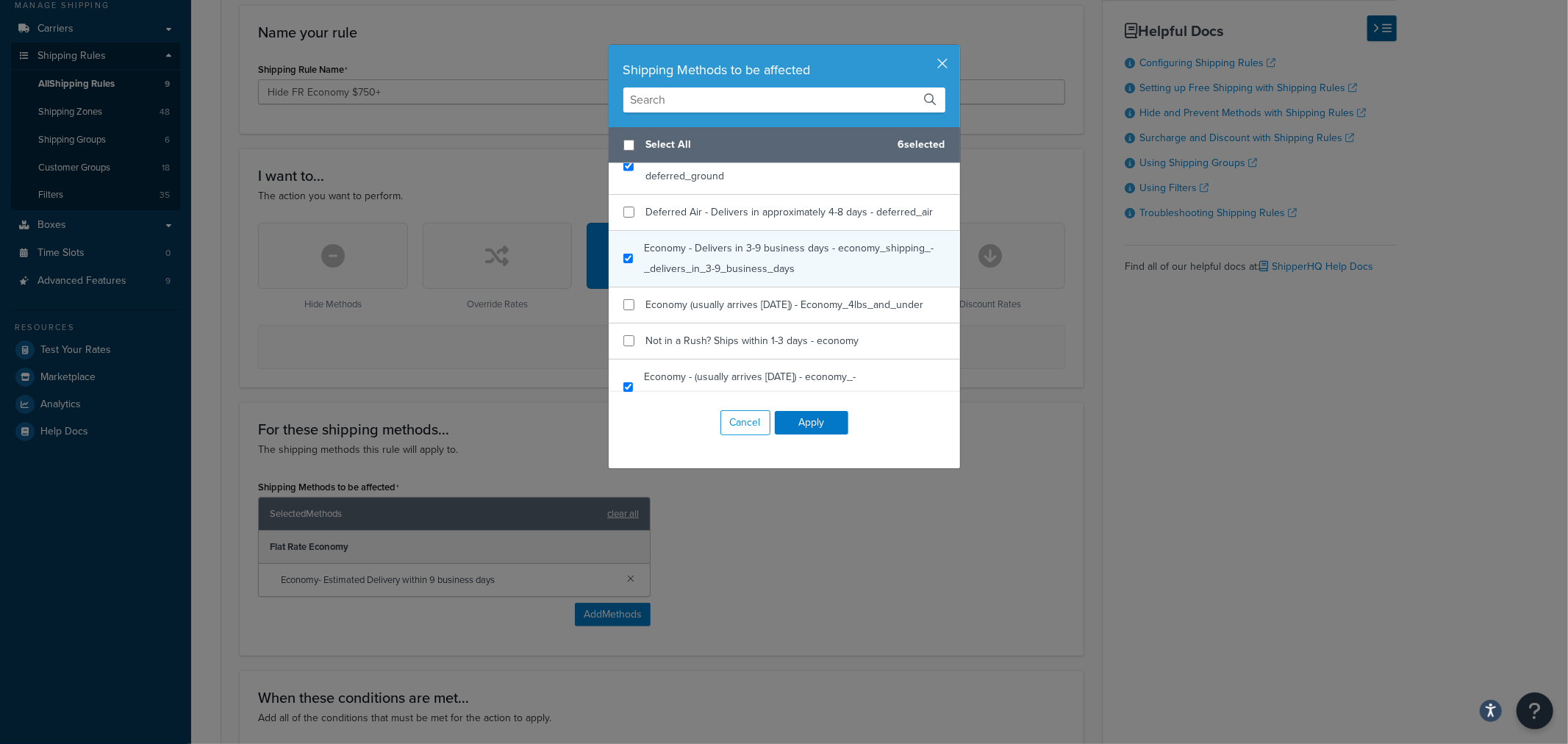 checkbox on "true" 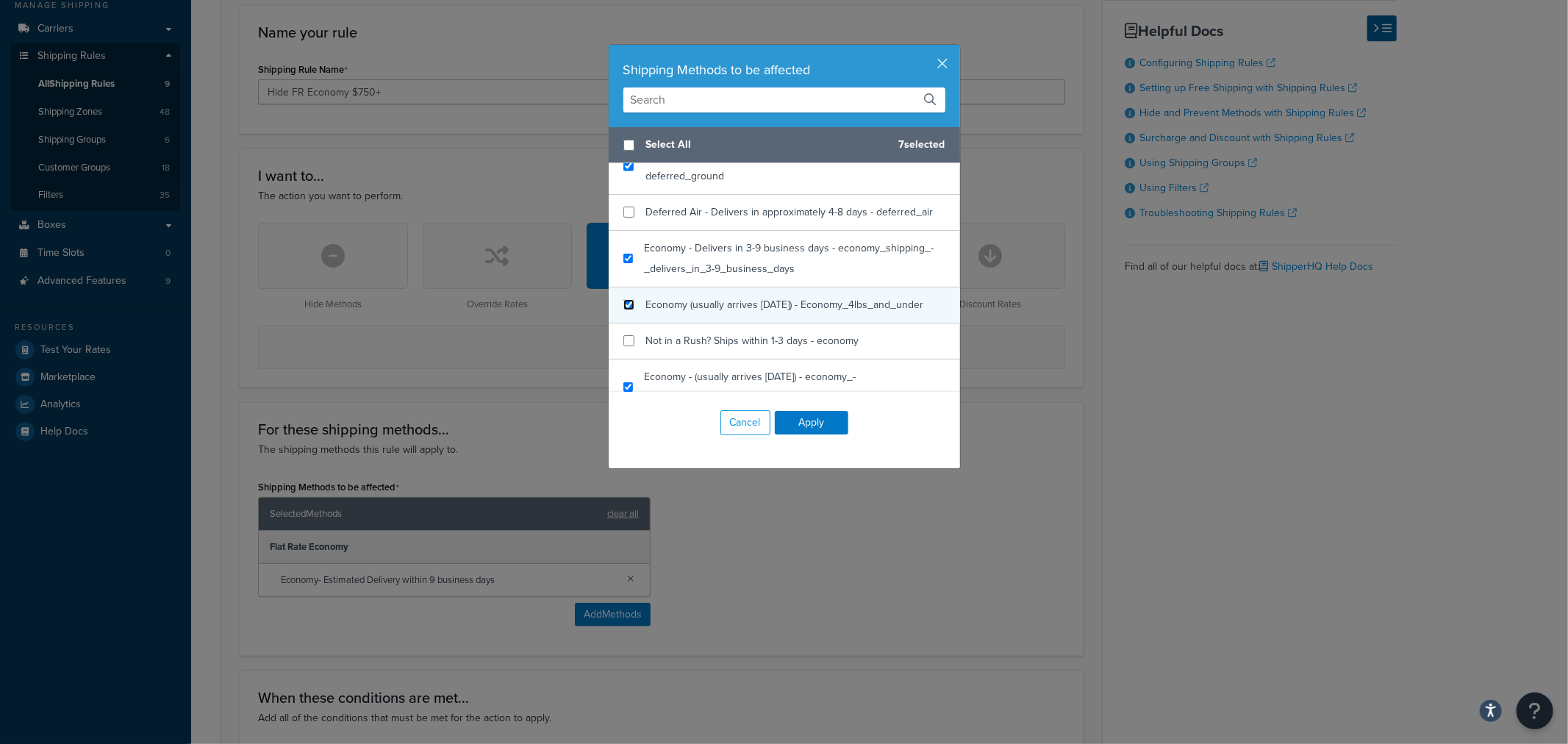 click at bounding box center [629, 304] 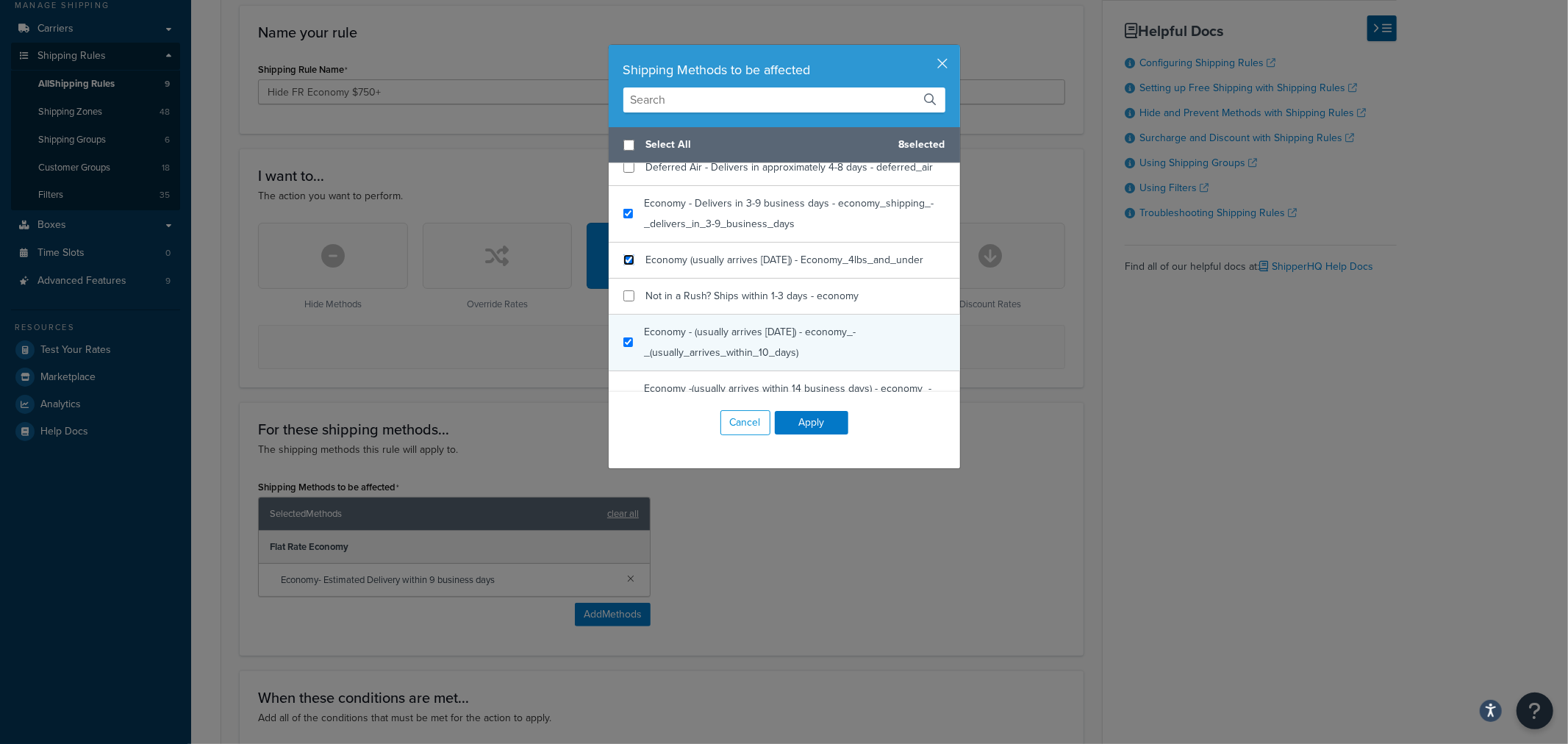 scroll, scrollTop: 408, scrollLeft: 0, axis: vertical 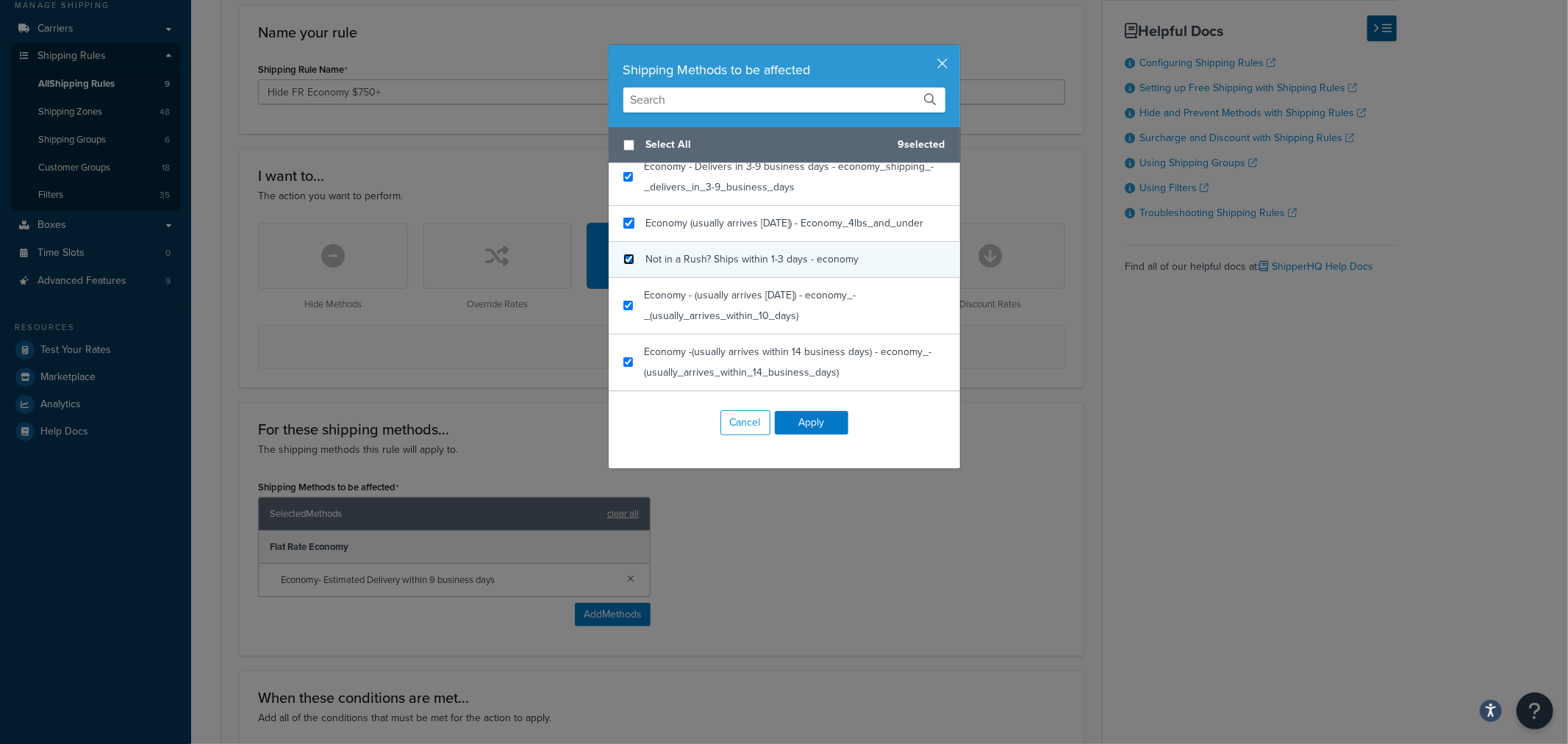 click at bounding box center [629, 259] 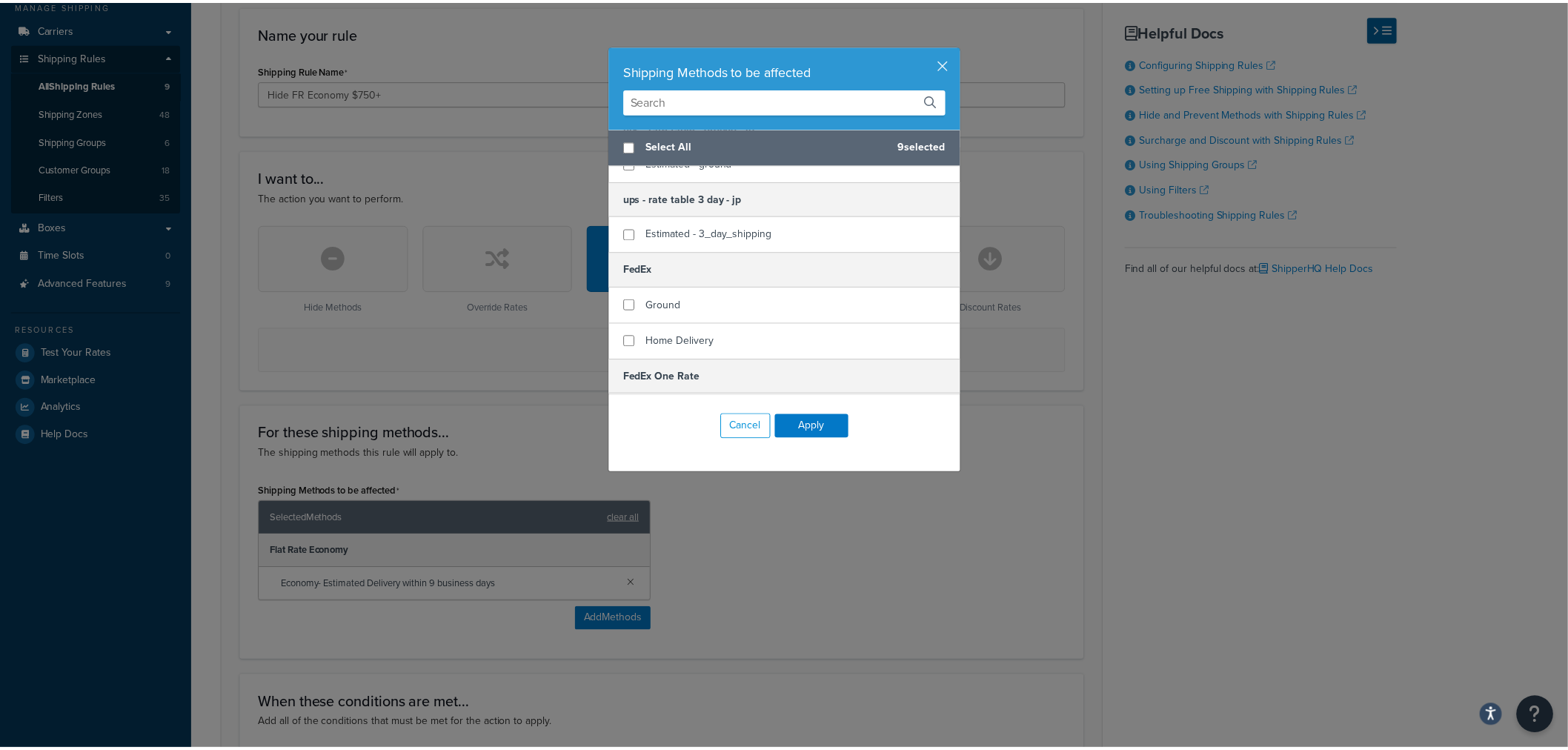 scroll, scrollTop: 2968, scrollLeft: 0, axis: vertical 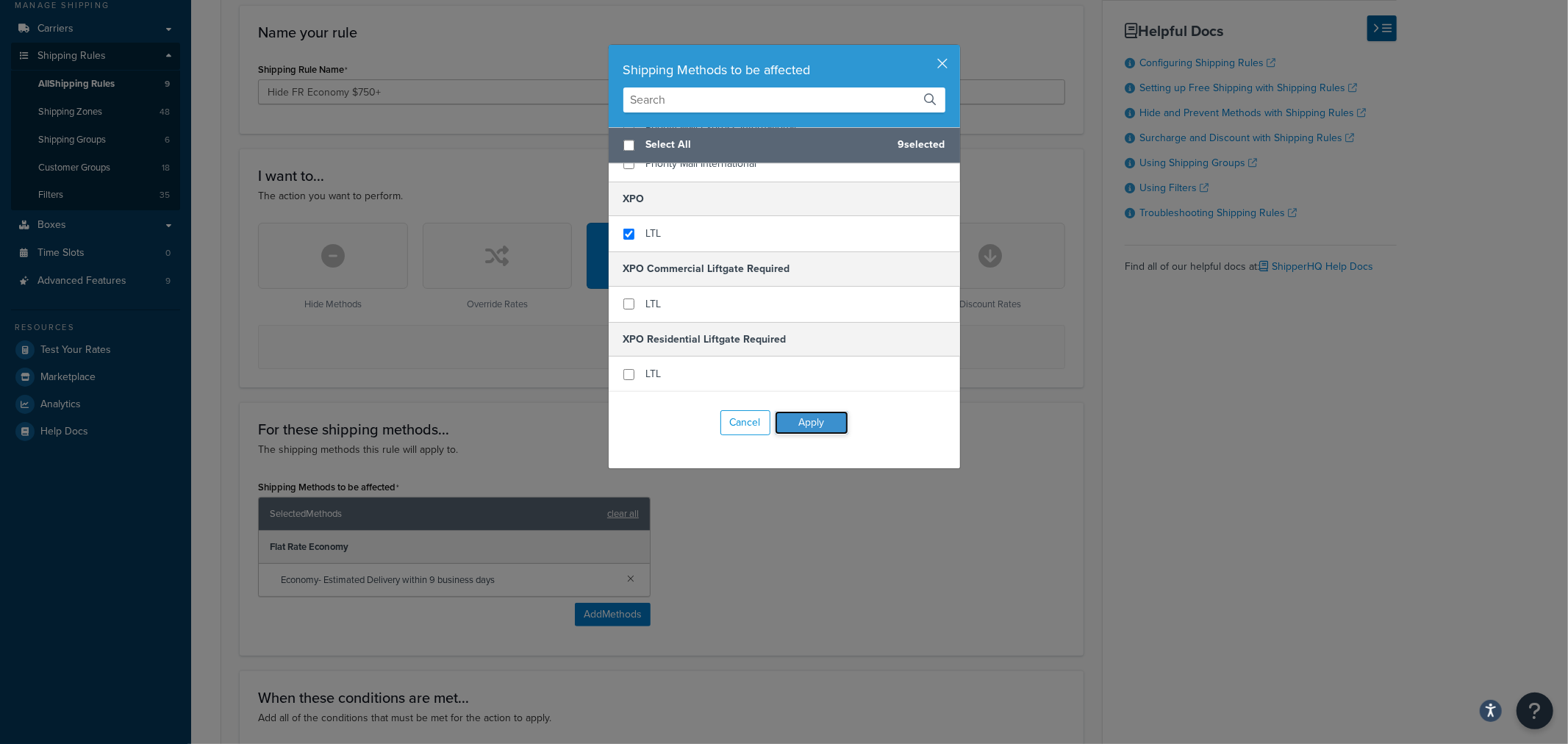 click on "Apply" at bounding box center [812, 423] 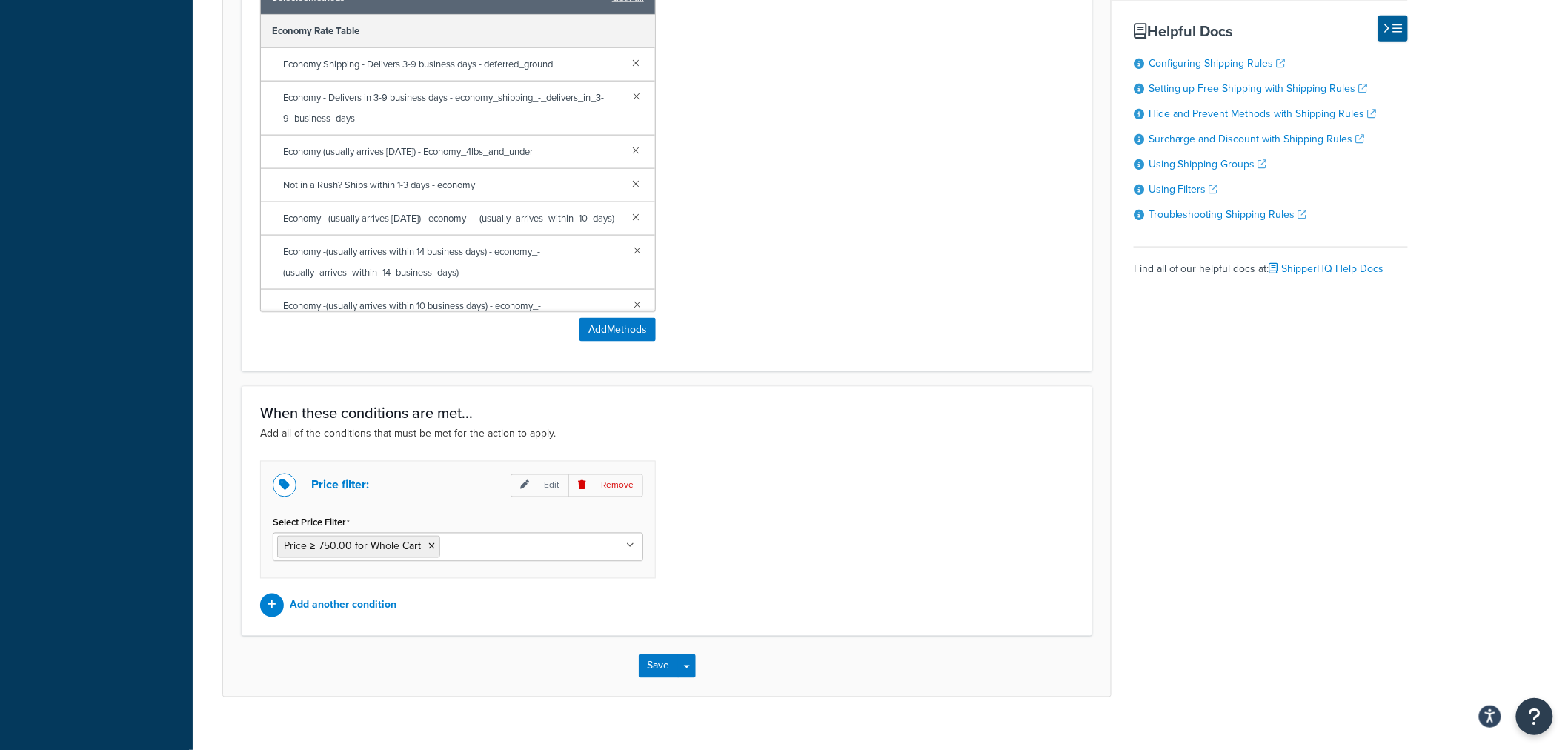 scroll, scrollTop: 789, scrollLeft: 0, axis: vertical 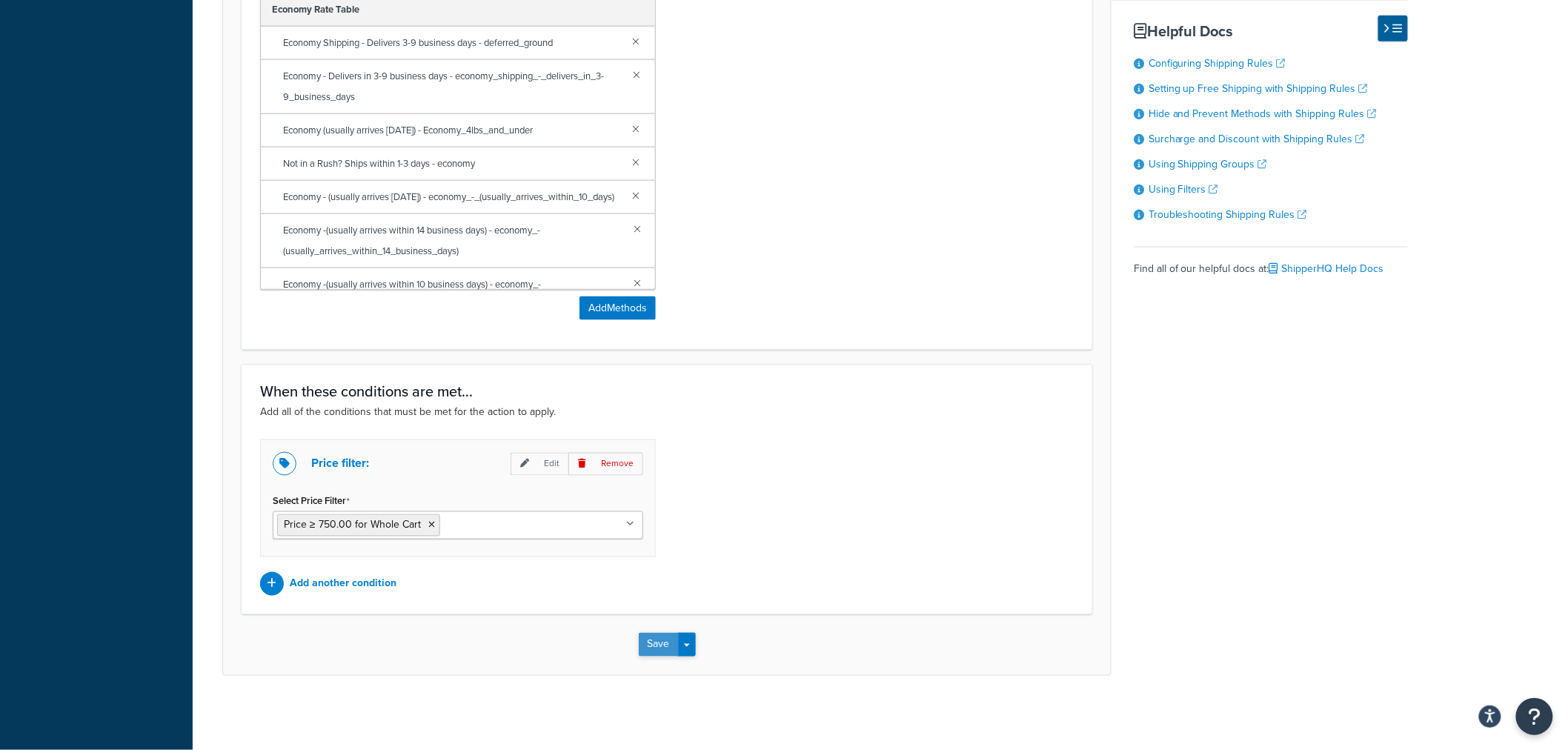 click on "Save" at bounding box center [659, 645] 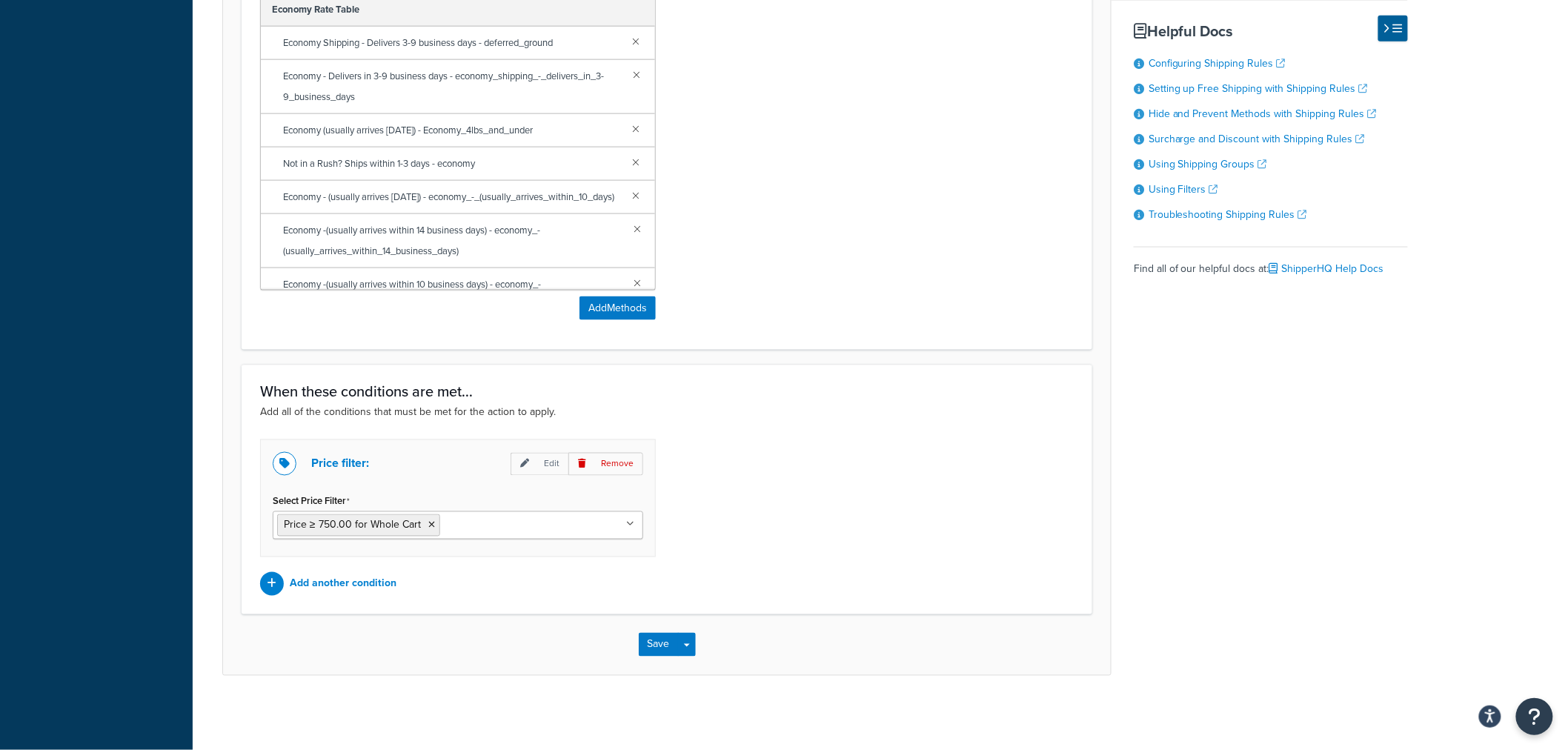 scroll, scrollTop: 0, scrollLeft: 0, axis: both 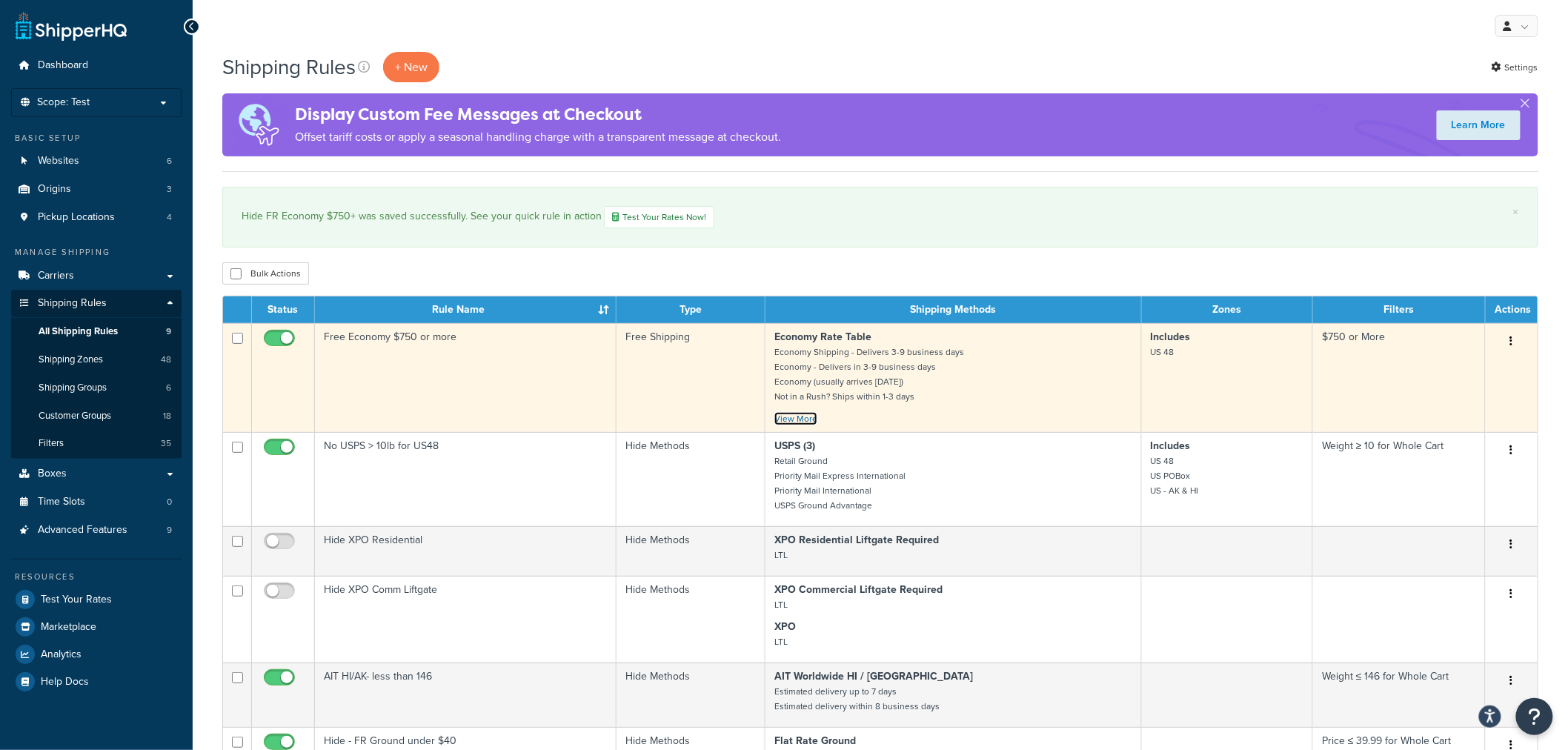 click on "View More" at bounding box center (796, 419) 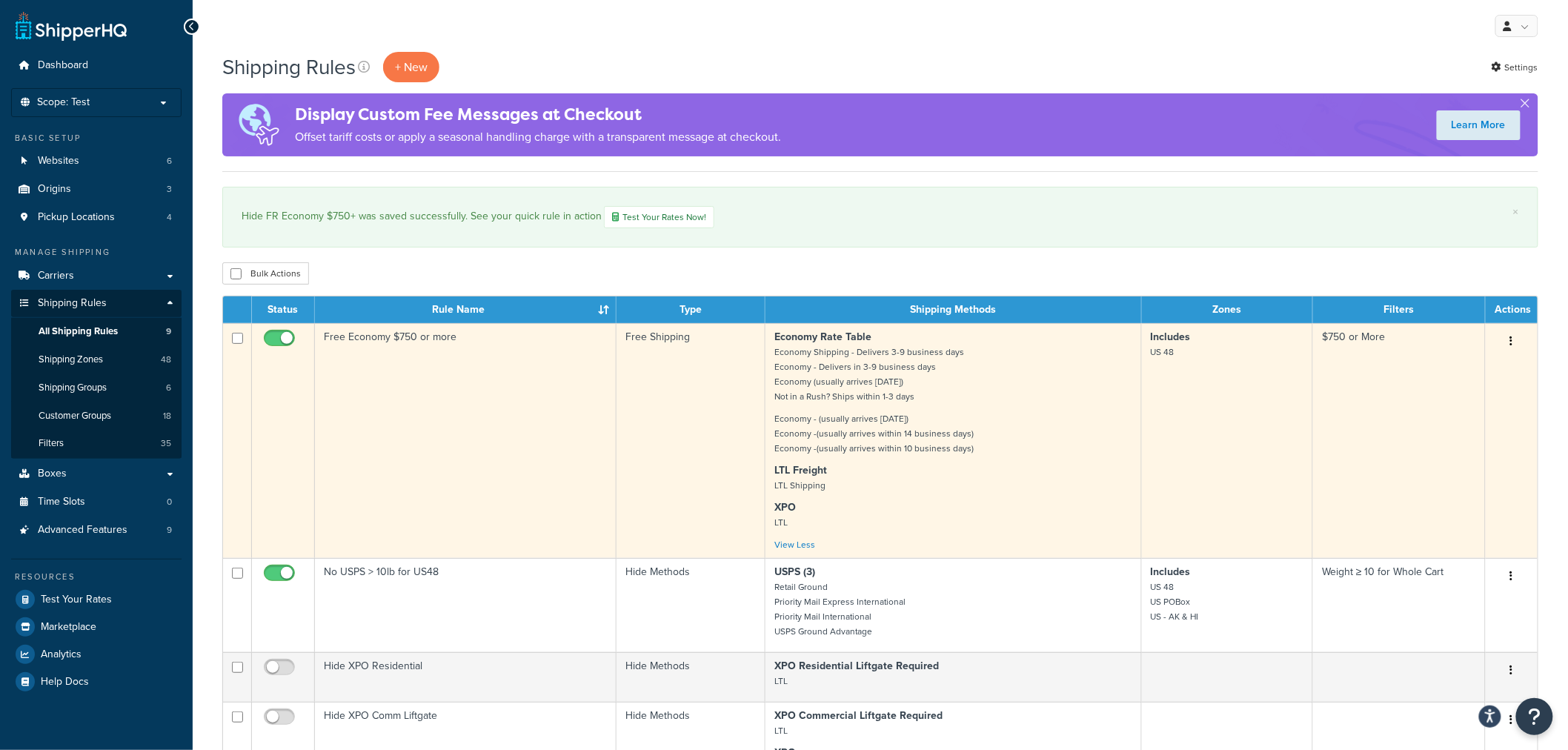 click at bounding box center (1512, 341) 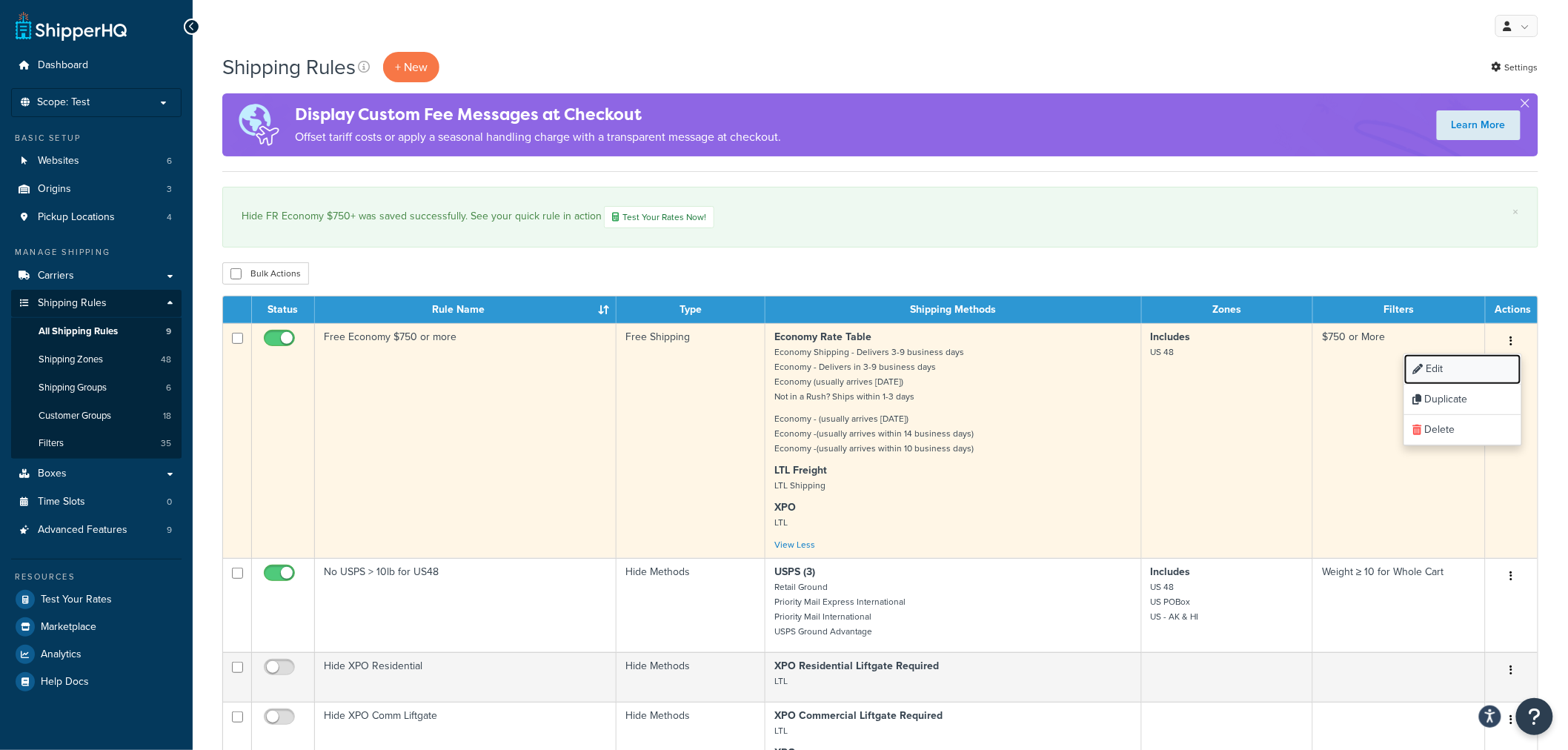 click on "Edit" at bounding box center (1463, 369) 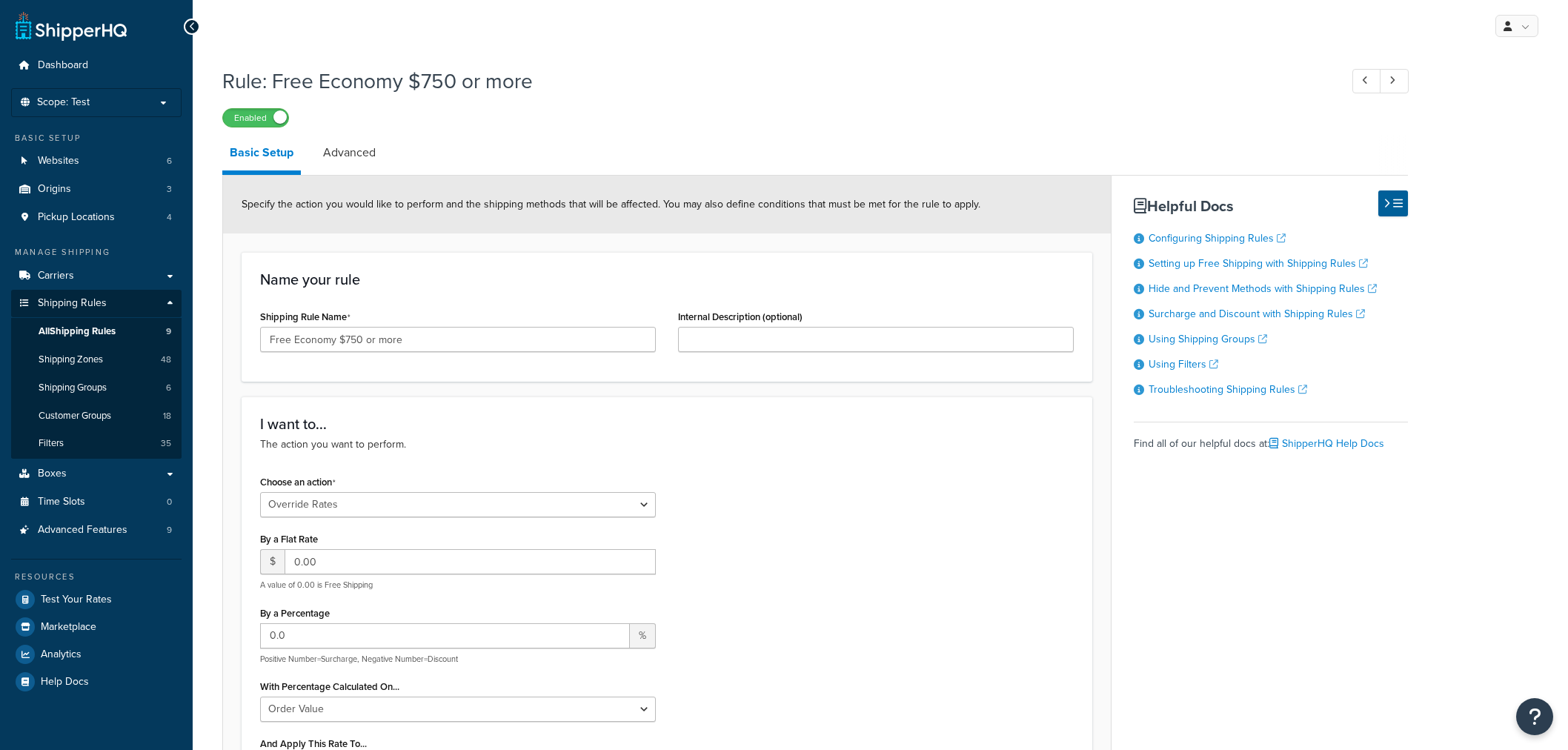 select on "OVERRIDE" 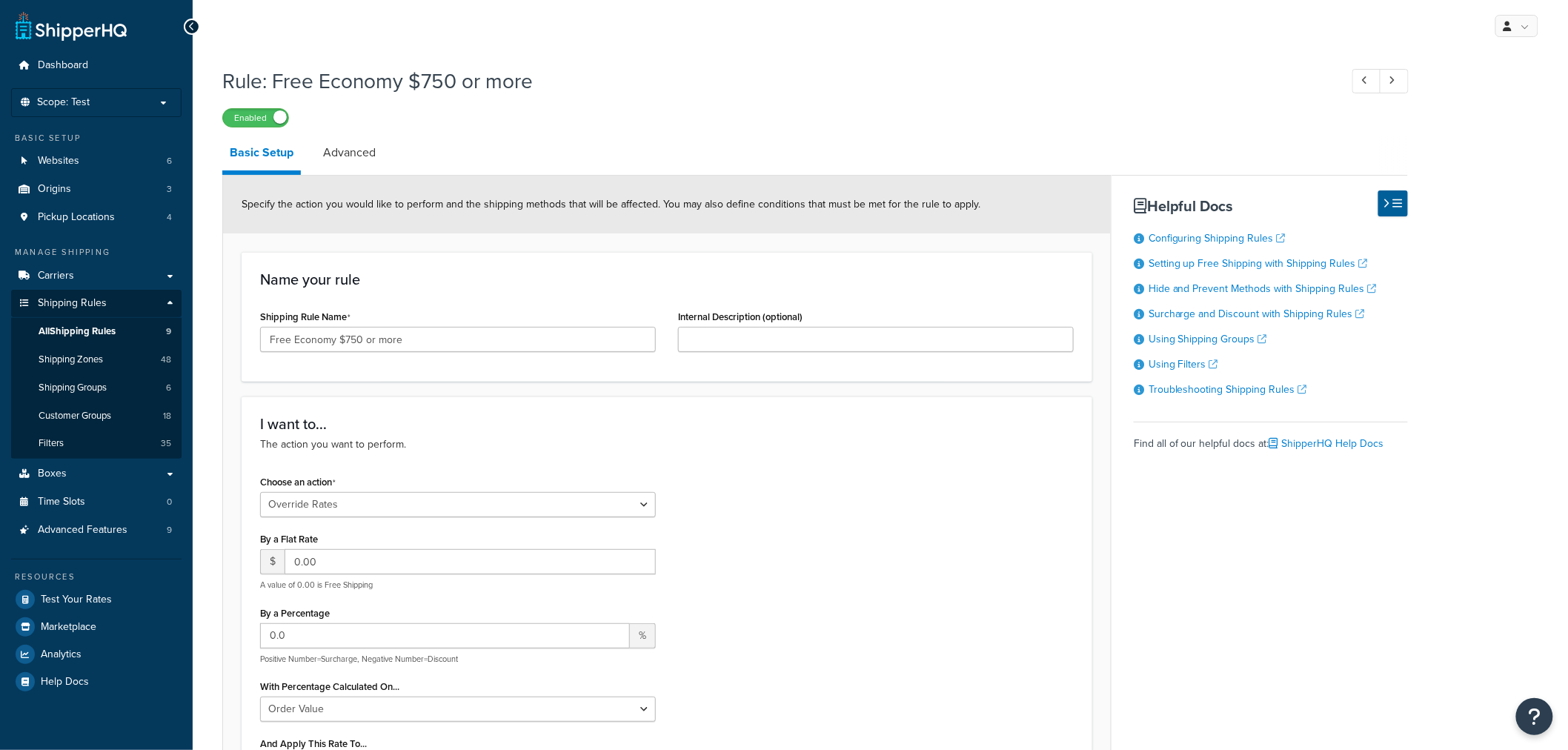 scroll, scrollTop: 0, scrollLeft: 0, axis: both 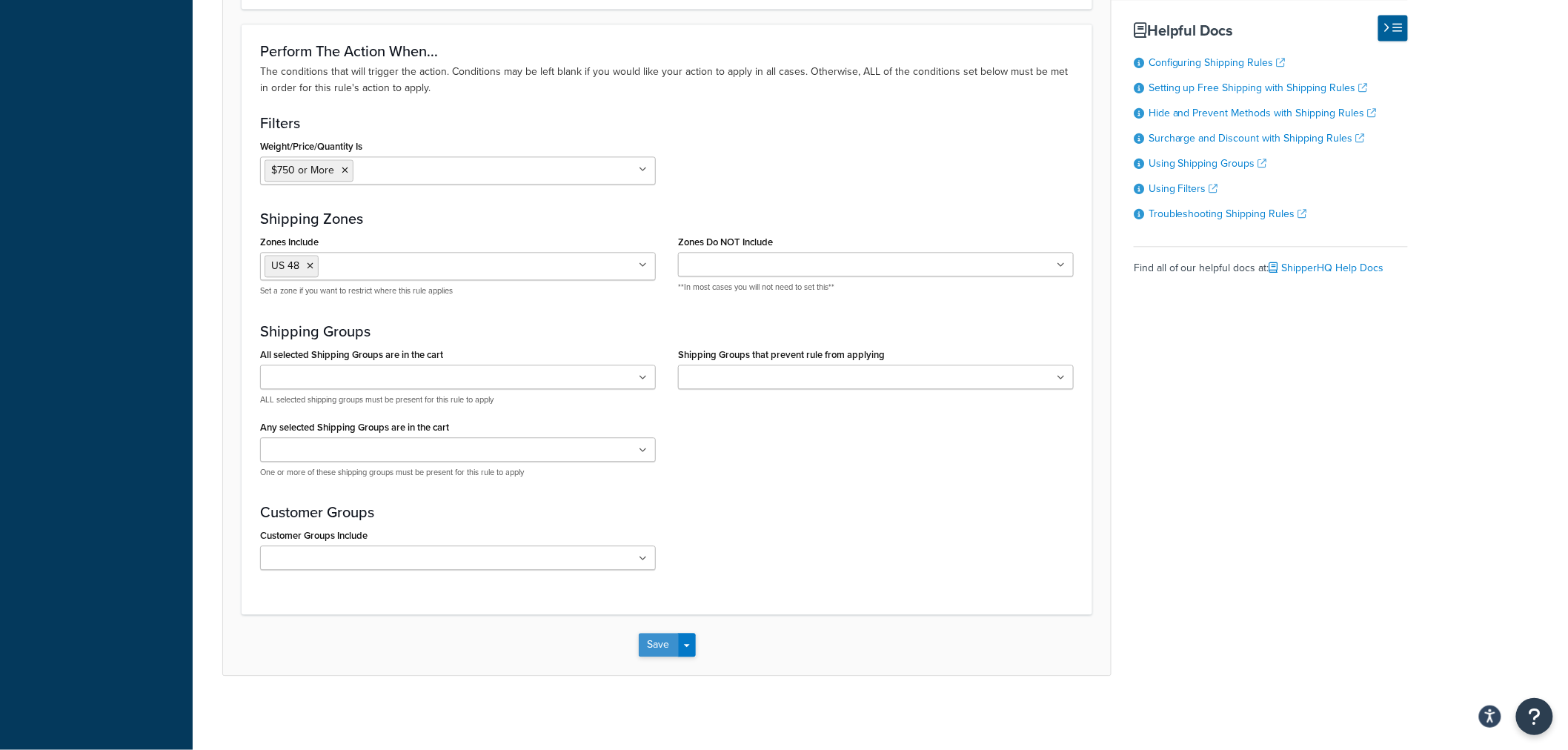 click on "Save" at bounding box center (659, 645) 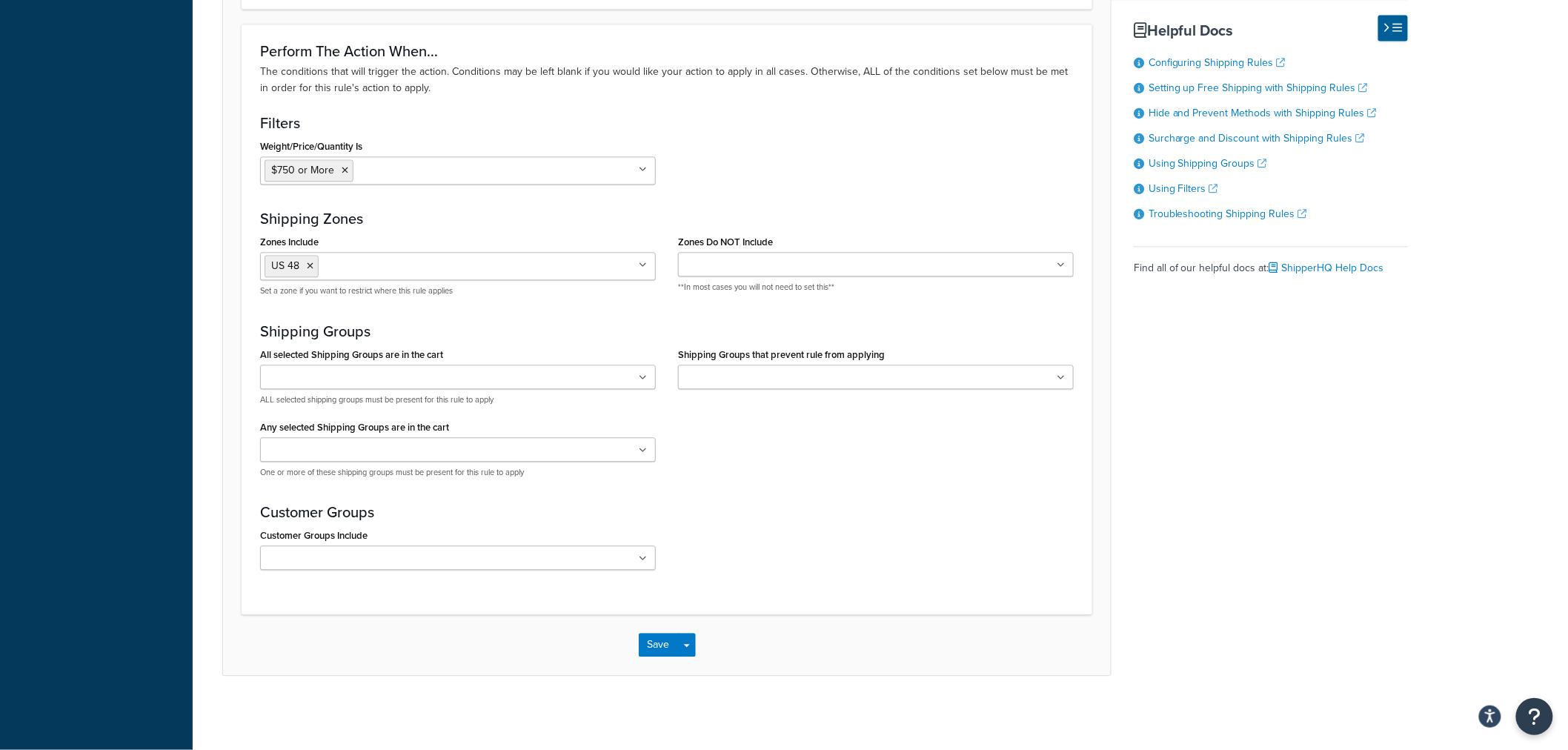 scroll, scrollTop: 0, scrollLeft: 0, axis: both 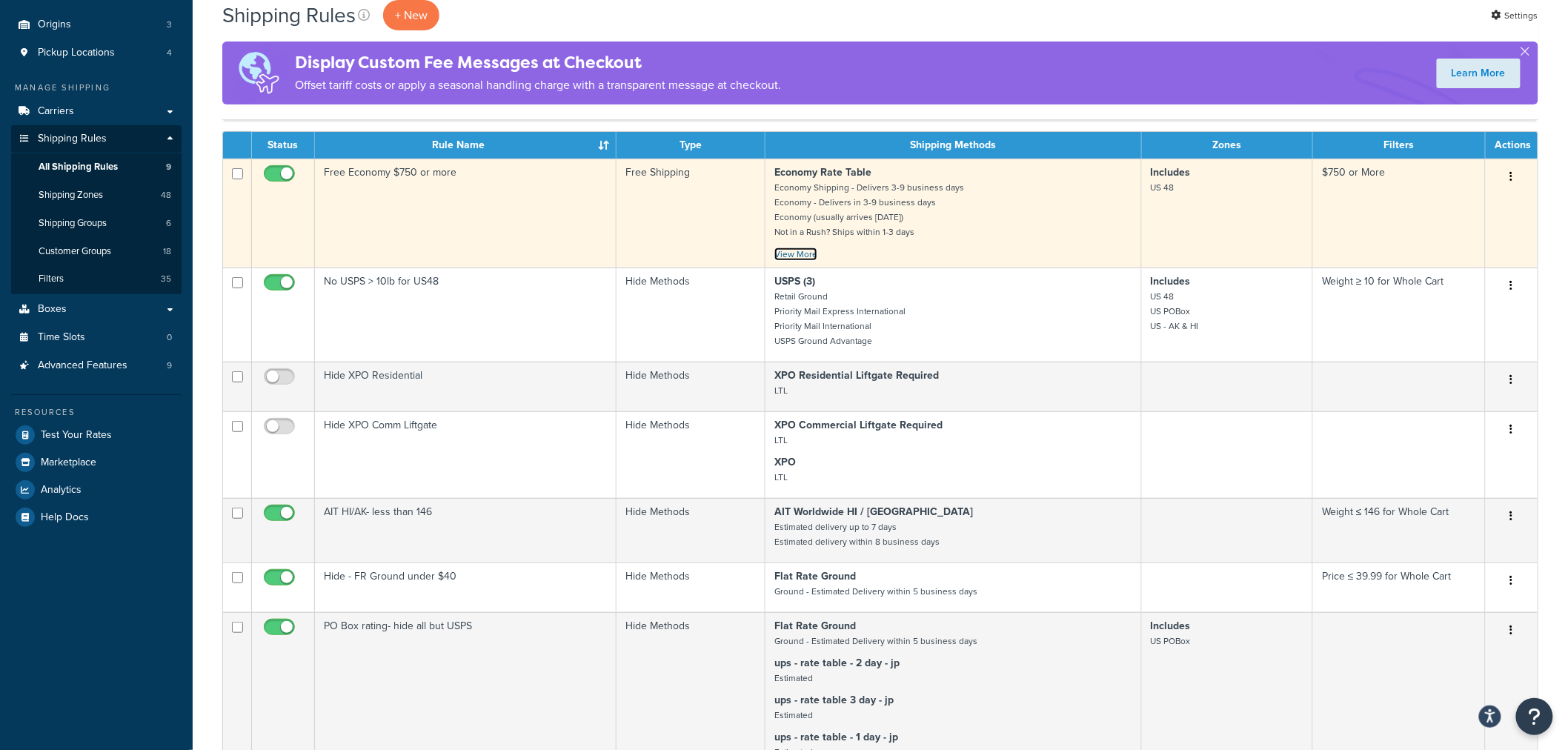 click on "View More" at bounding box center (796, 254) 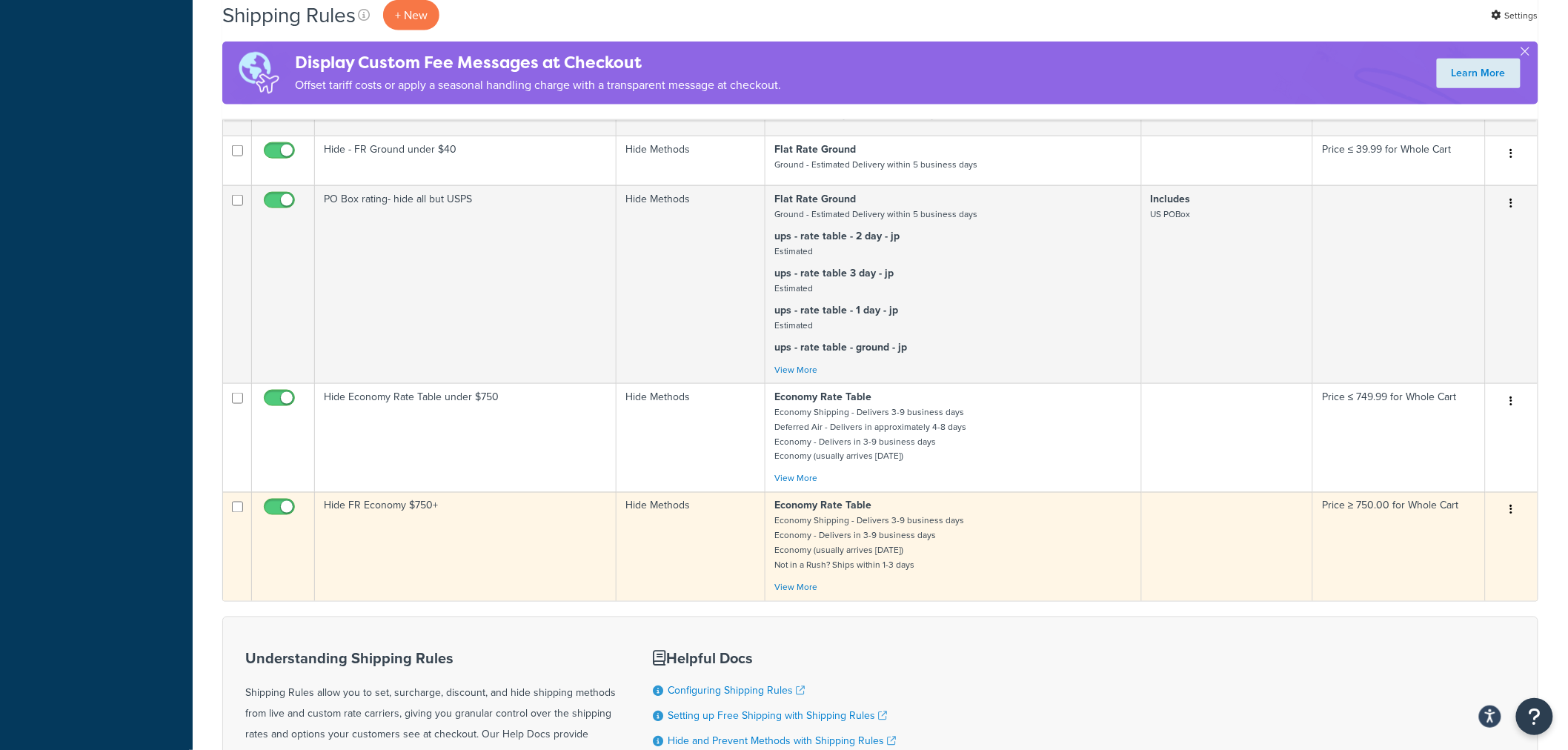 scroll, scrollTop: 741, scrollLeft: 0, axis: vertical 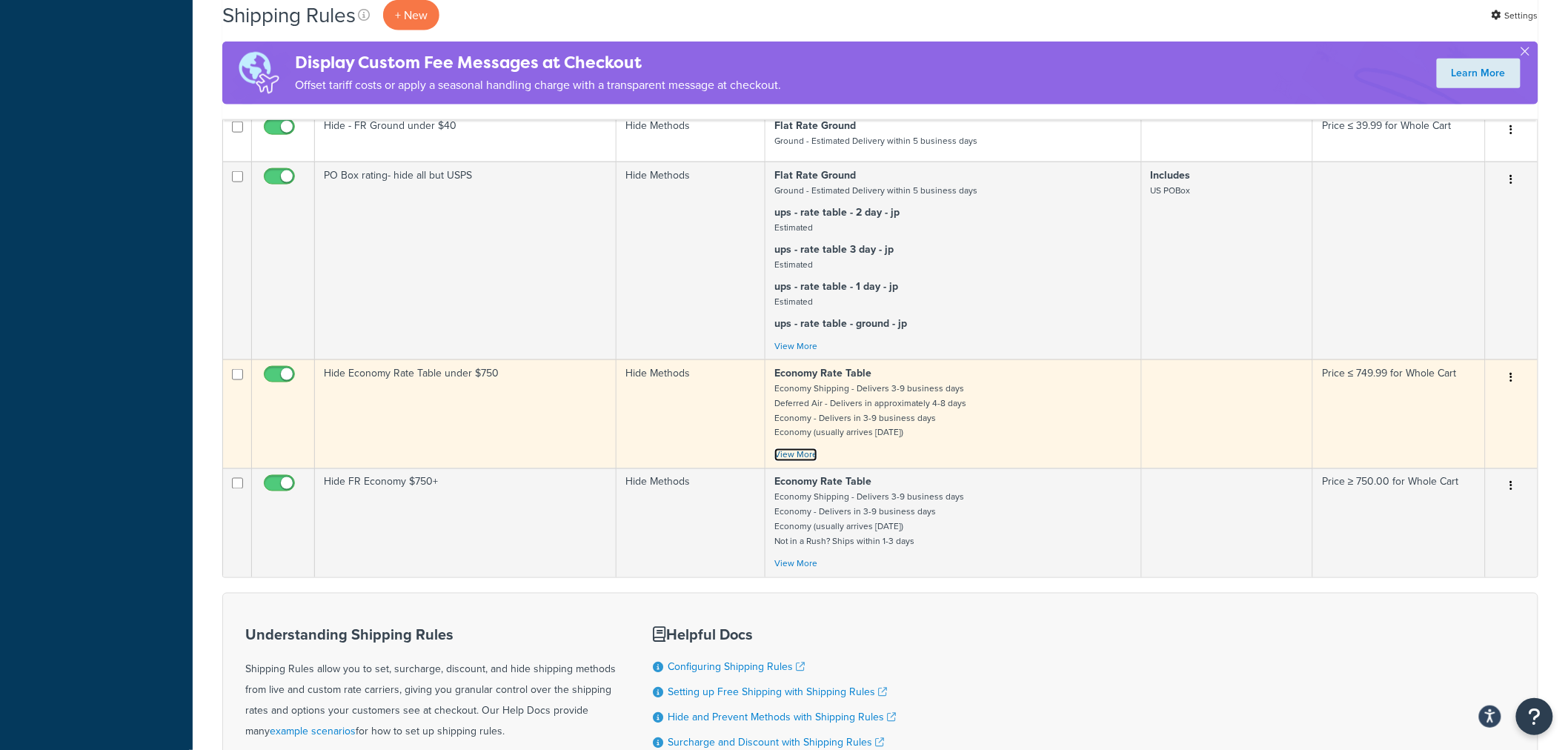 click on "View More" at bounding box center (796, 455) 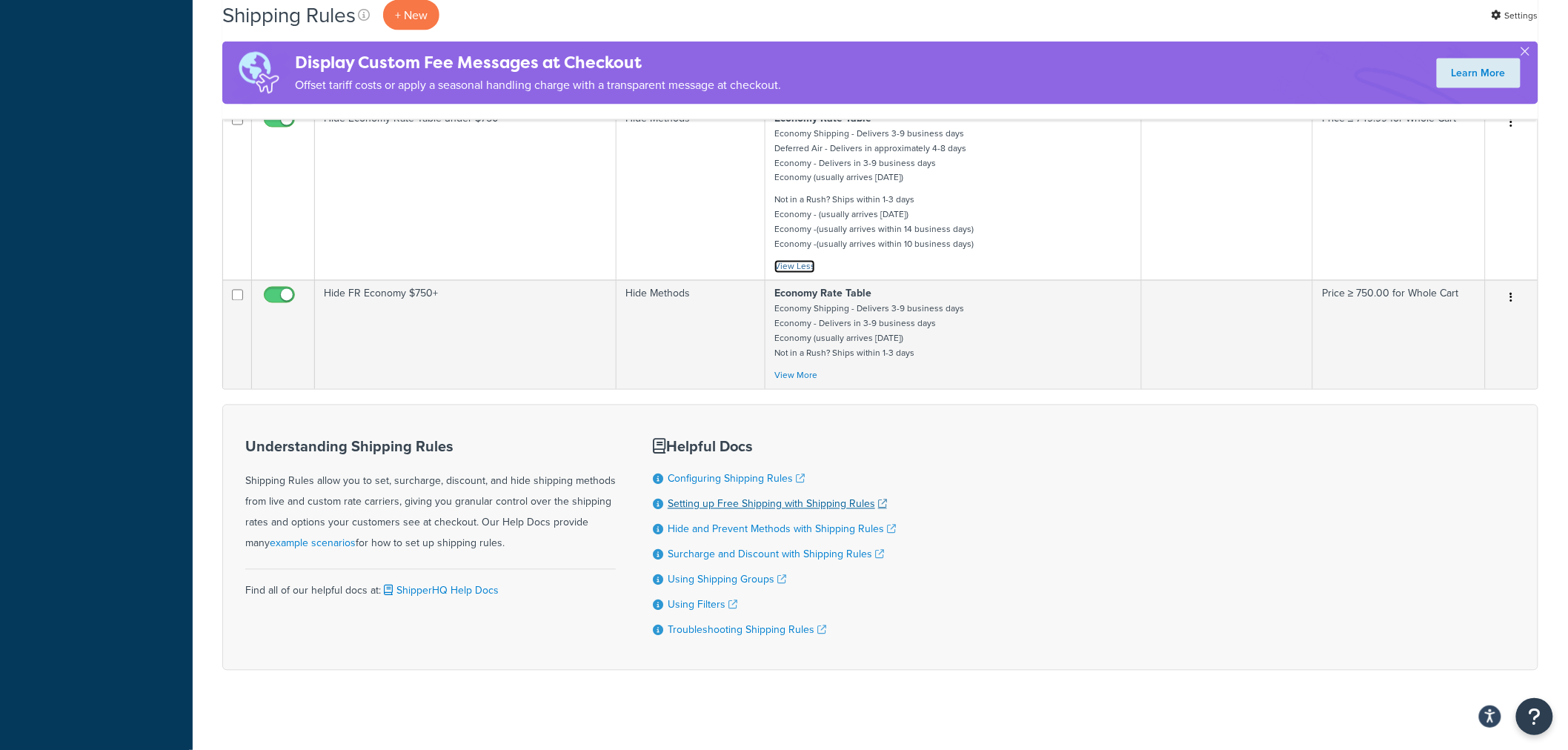 scroll, scrollTop: 1012, scrollLeft: 0, axis: vertical 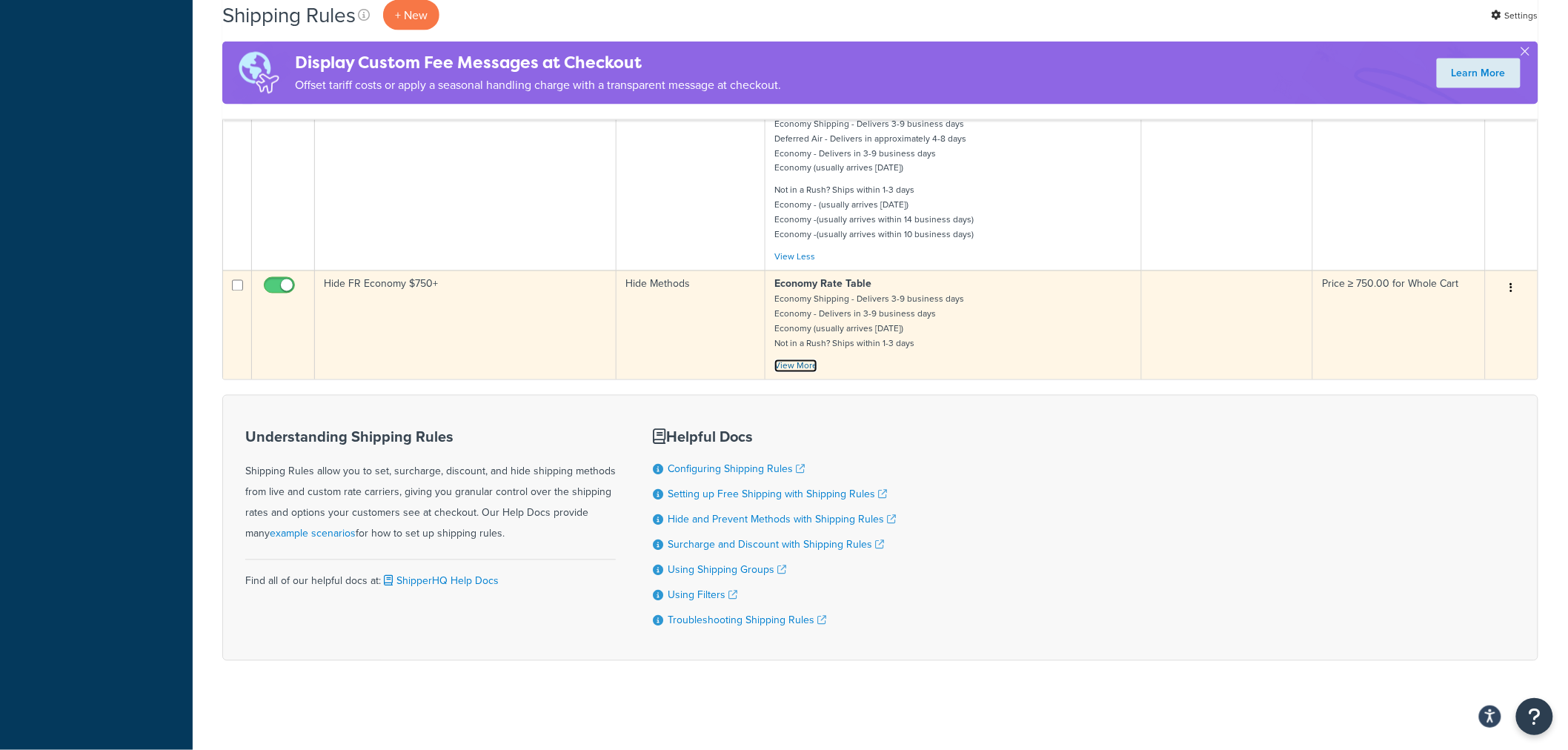 click on "View More" at bounding box center (796, 366) 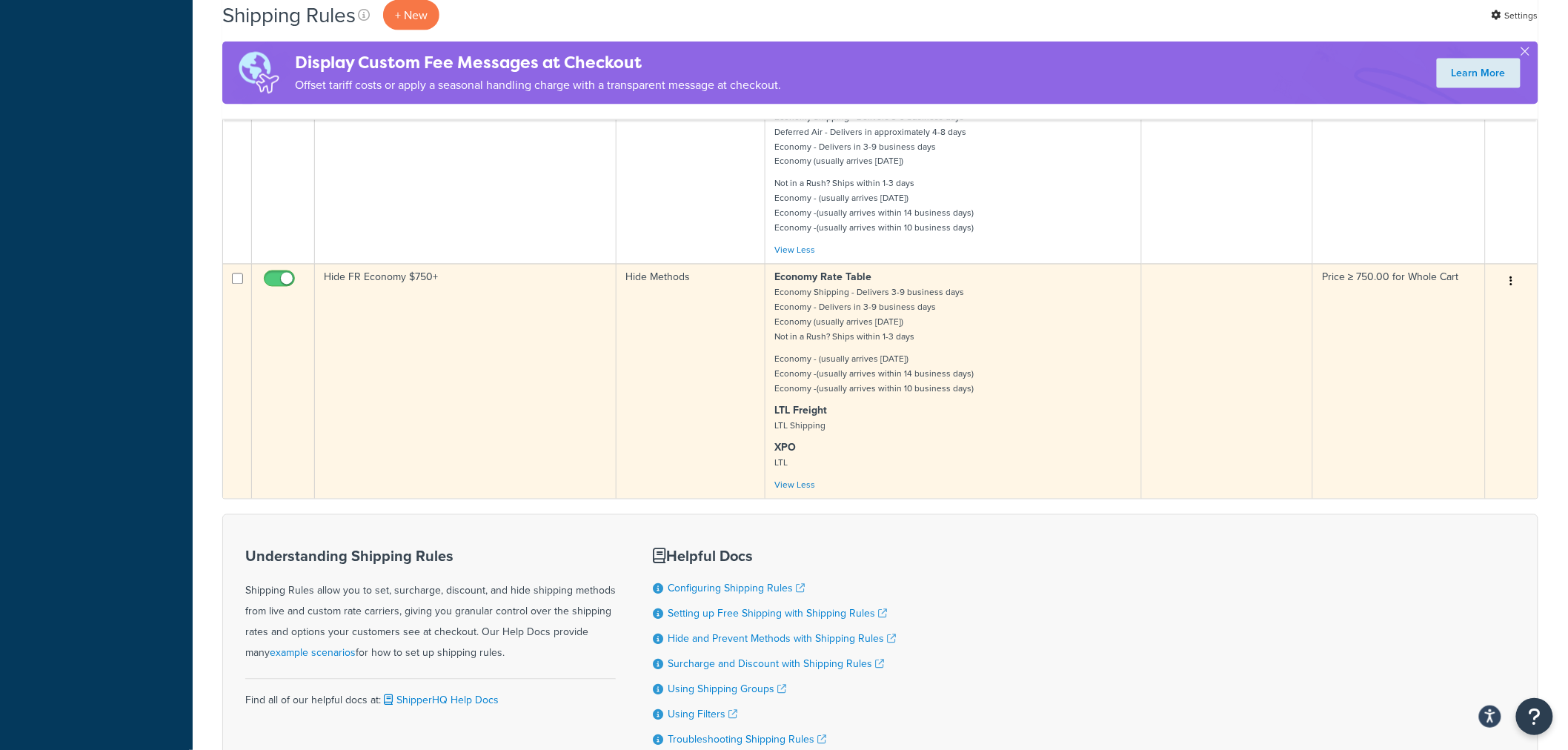 click at bounding box center (1512, 282) 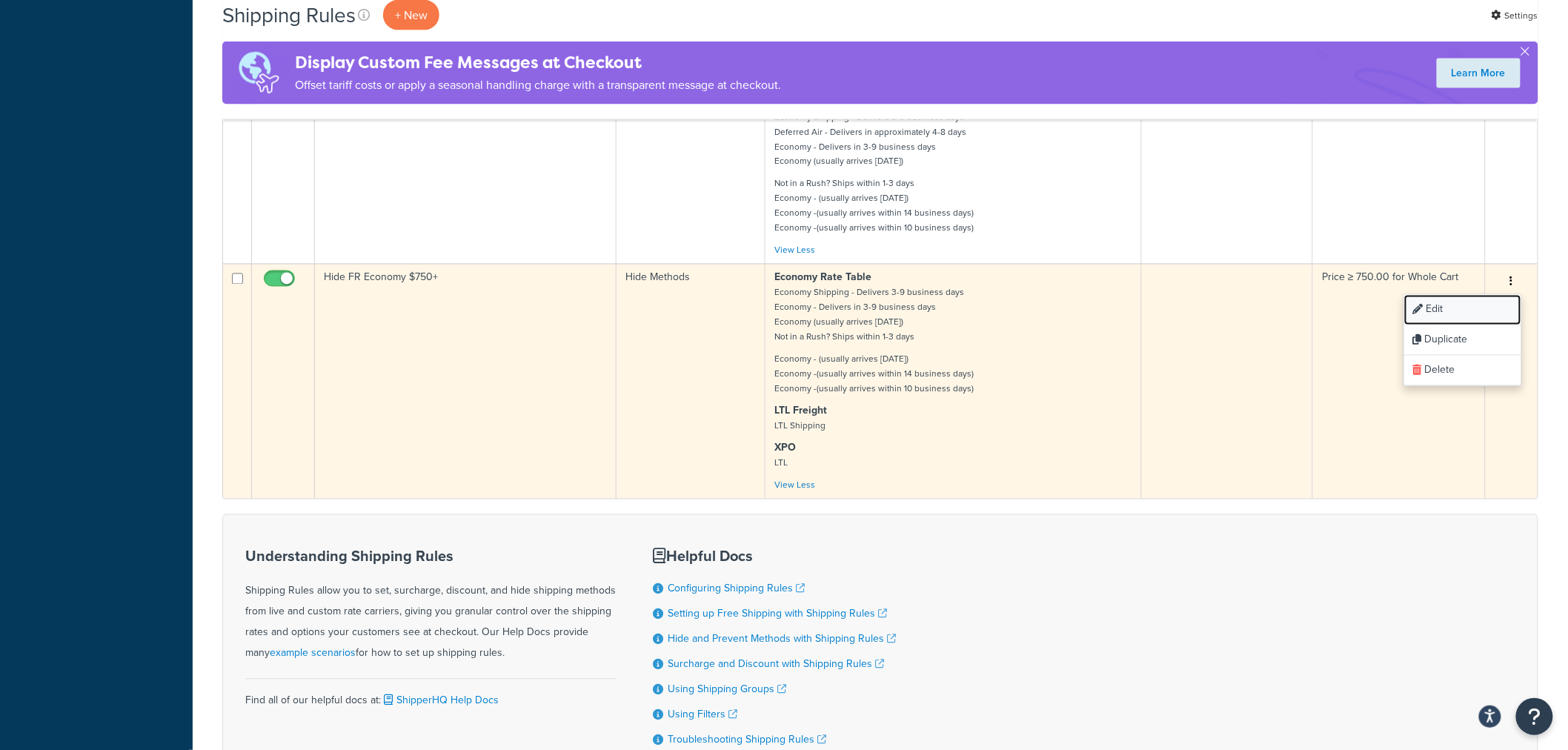 click on "Edit" at bounding box center [1463, 310] 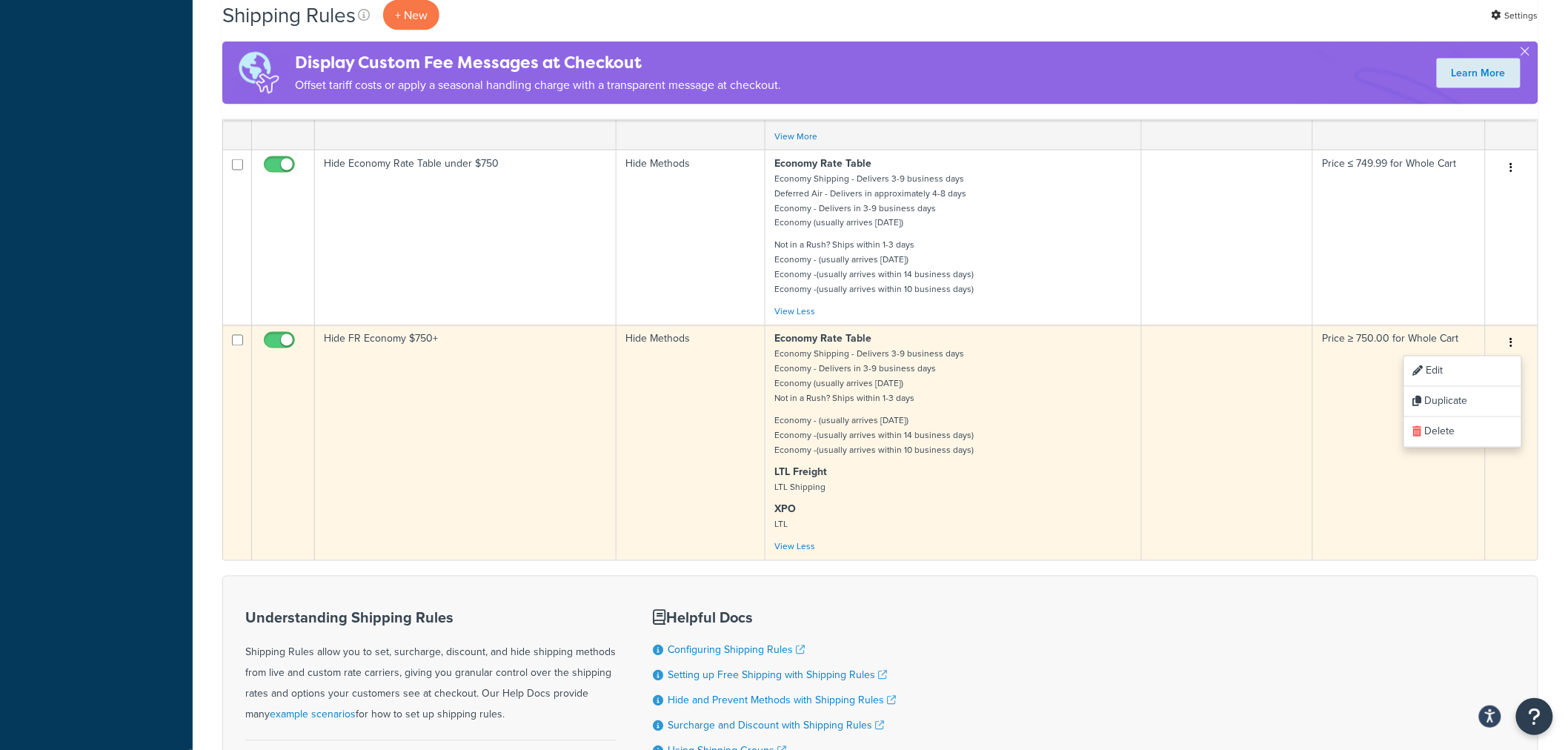 scroll, scrollTop: 848, scrollLeft: 0, axis: vertical 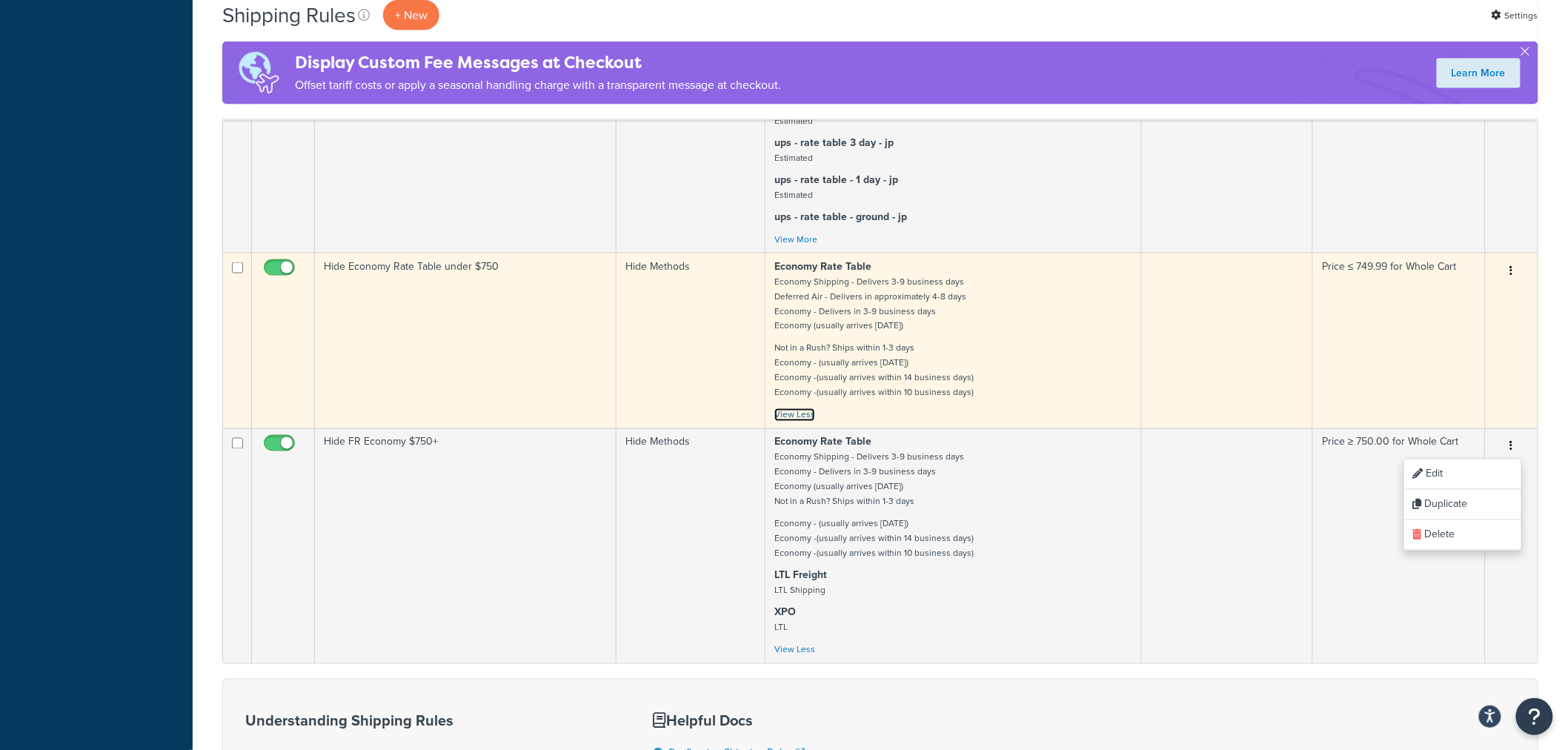 click on "View Less" at bounding box center [794, 415] 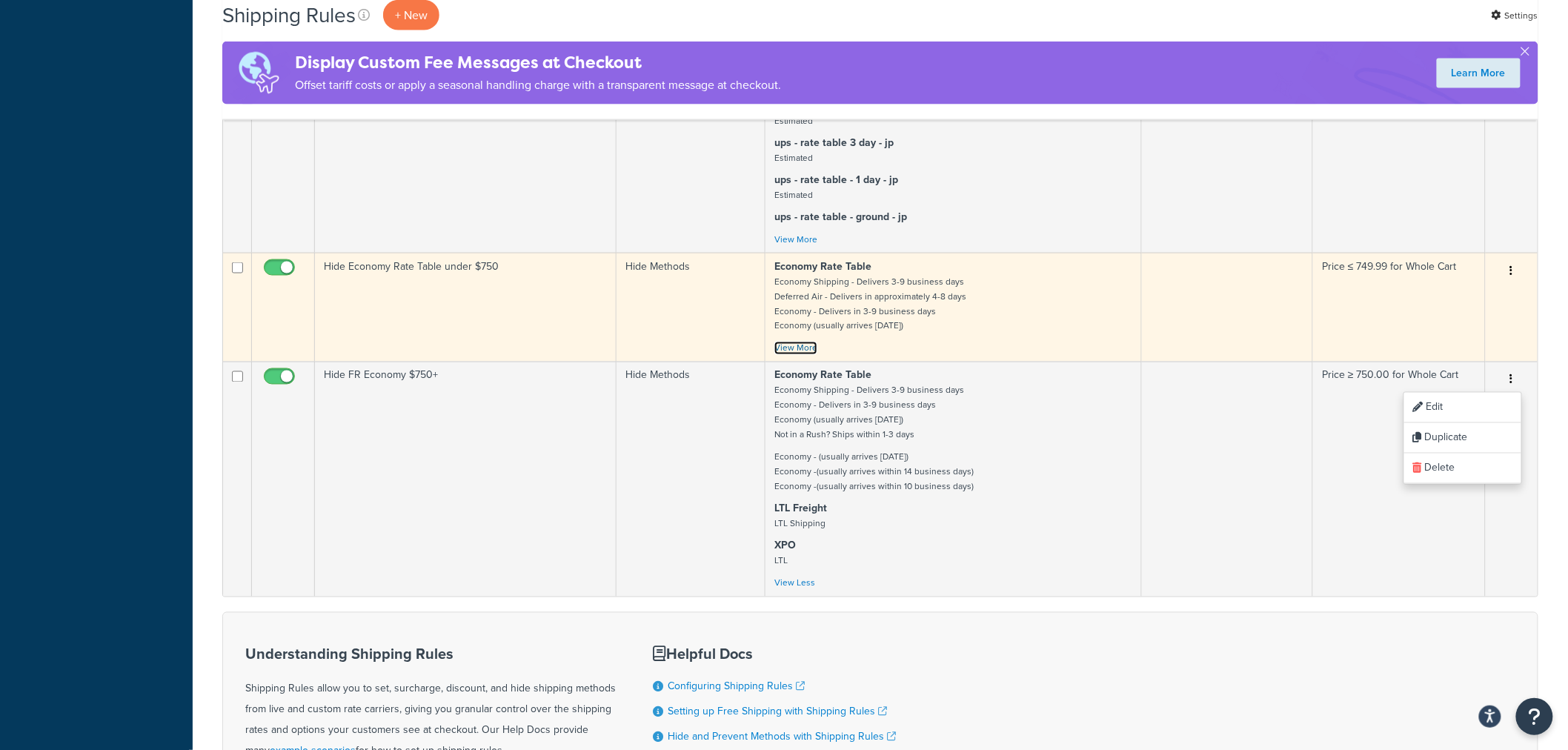 click on "View More" at bounding box center (796, 348) 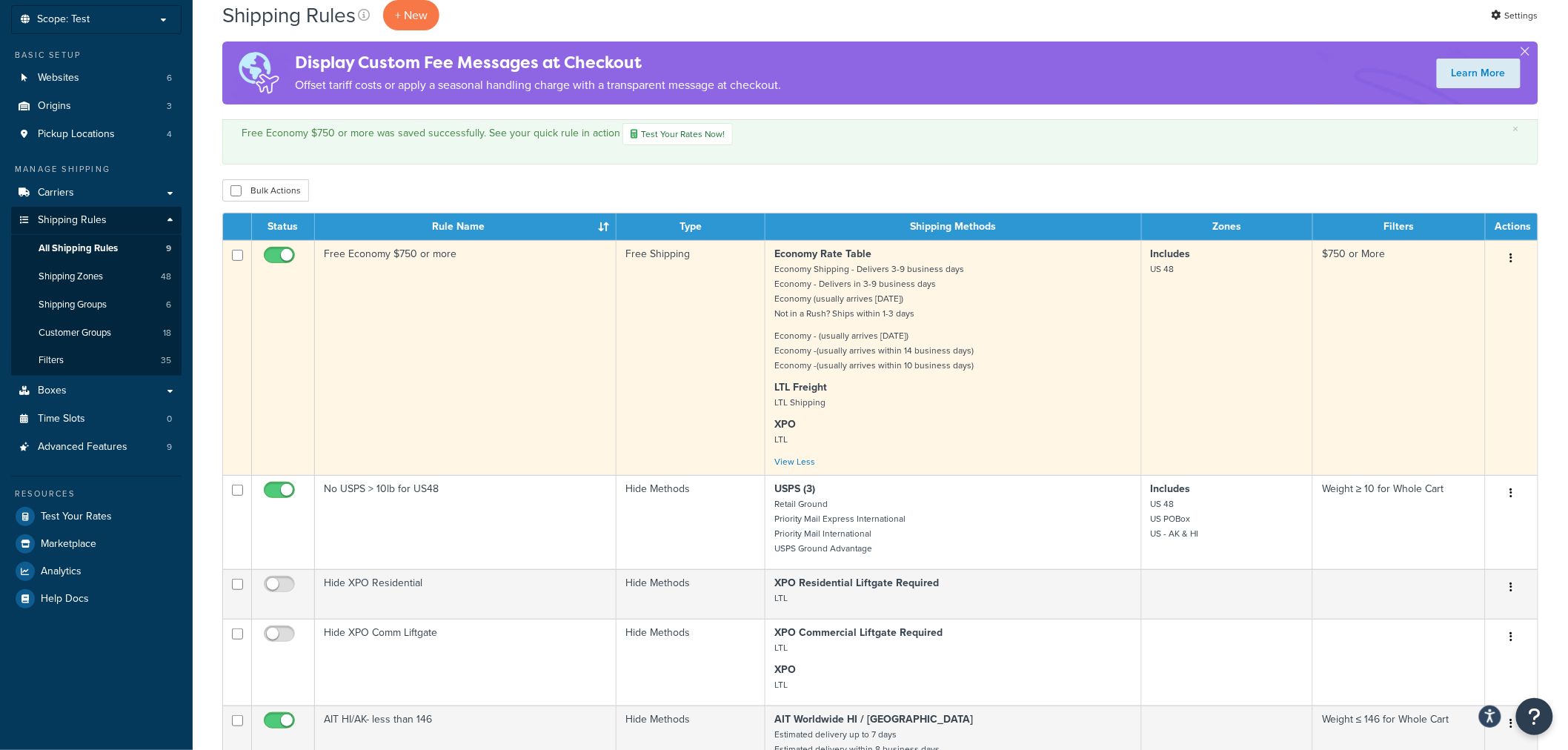 scroll, scrollTop: 0, scrollLeft: 0, axis: both 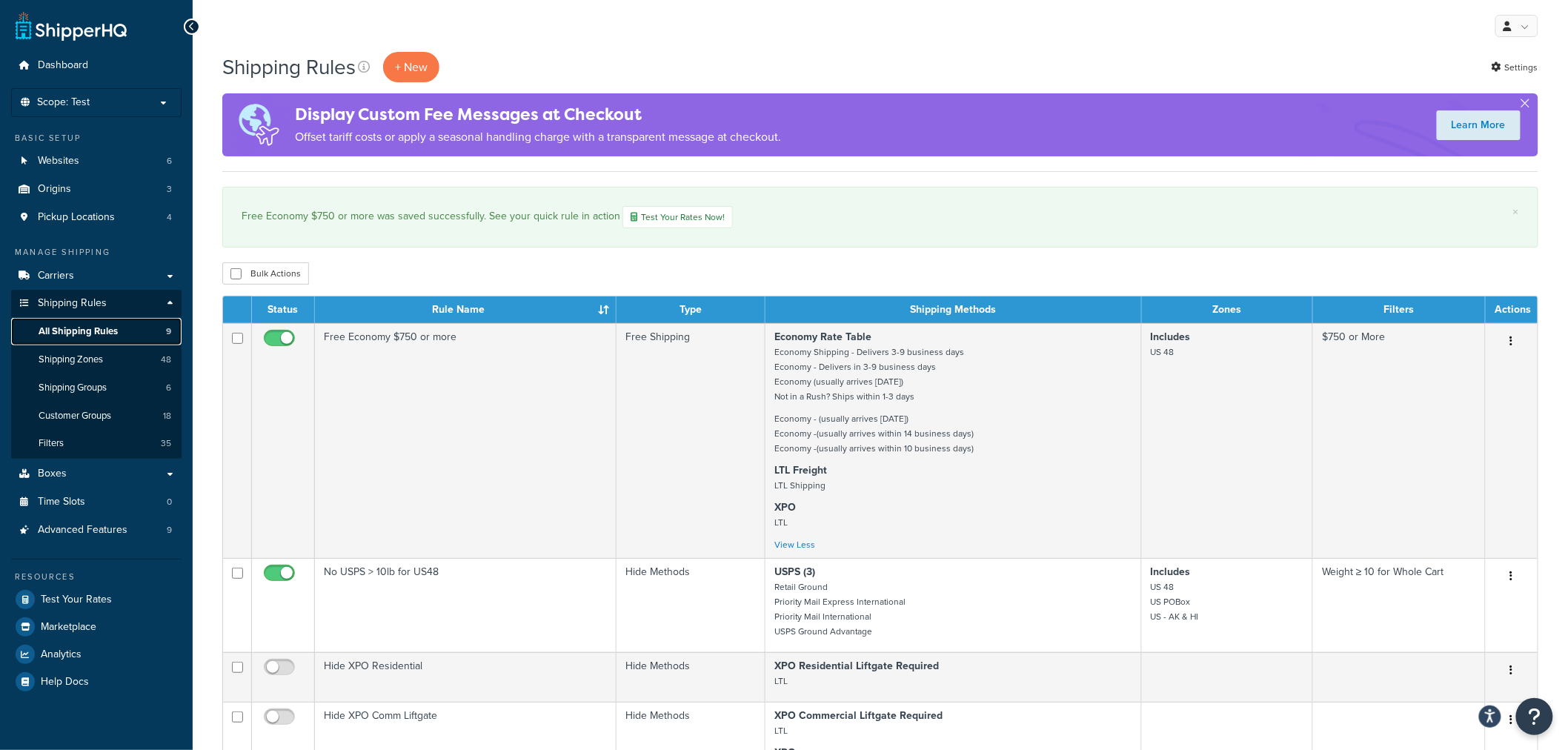 click on "All Shipping Rules" at bounding box center (78, 331) 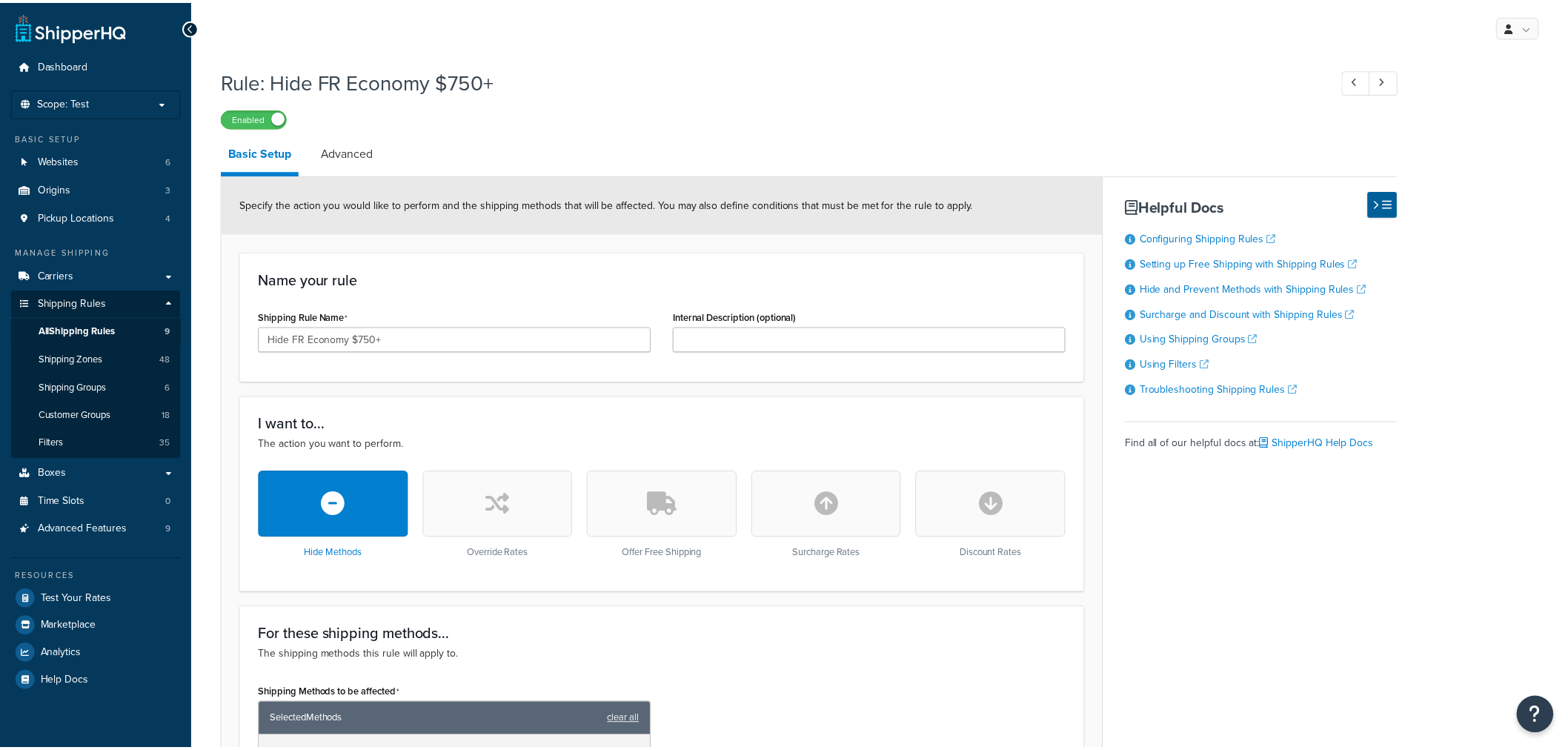scroll, scrollTop: 0, scrollLeft: 0, axis: both 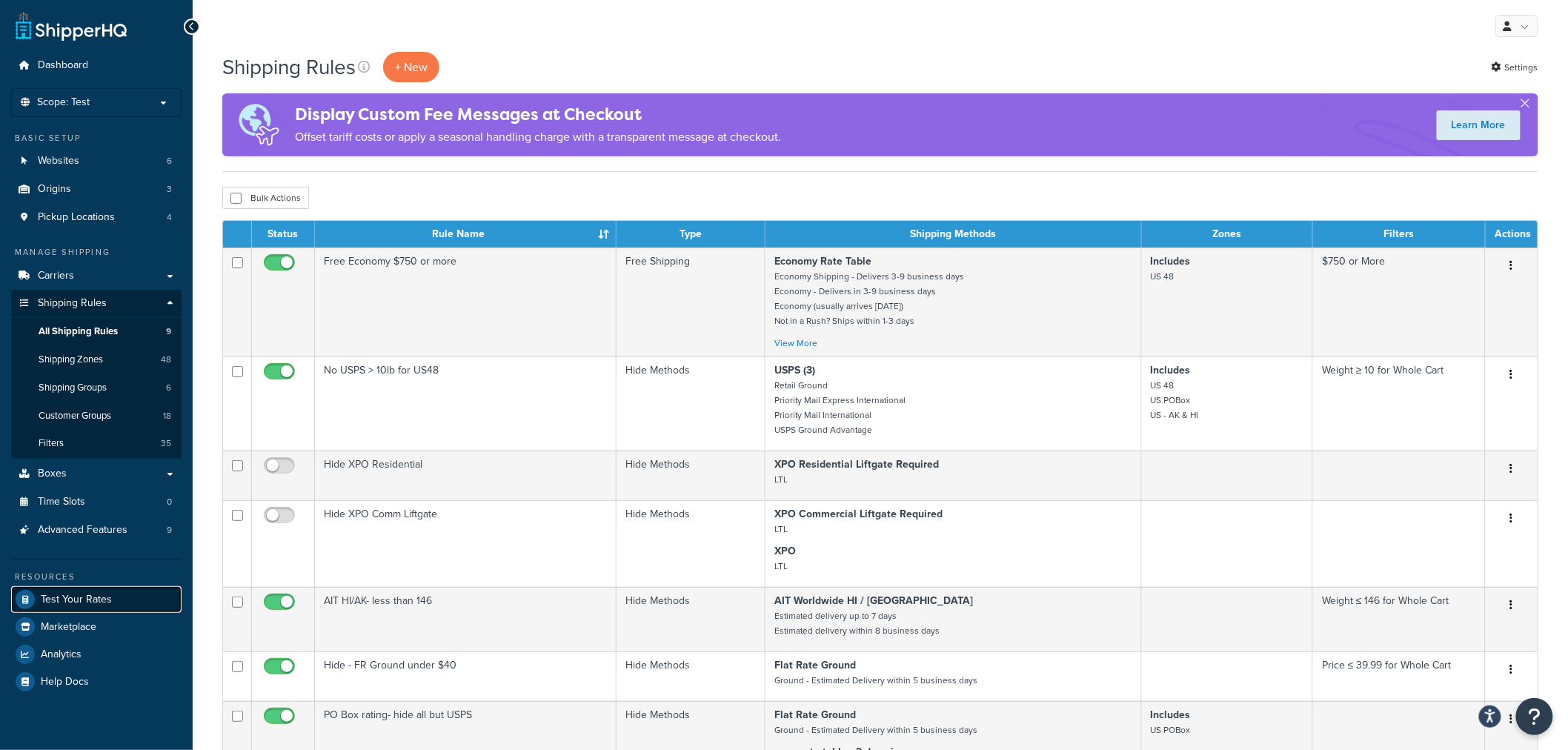click on "Test Your Rates" at bounding box center (76, 600) 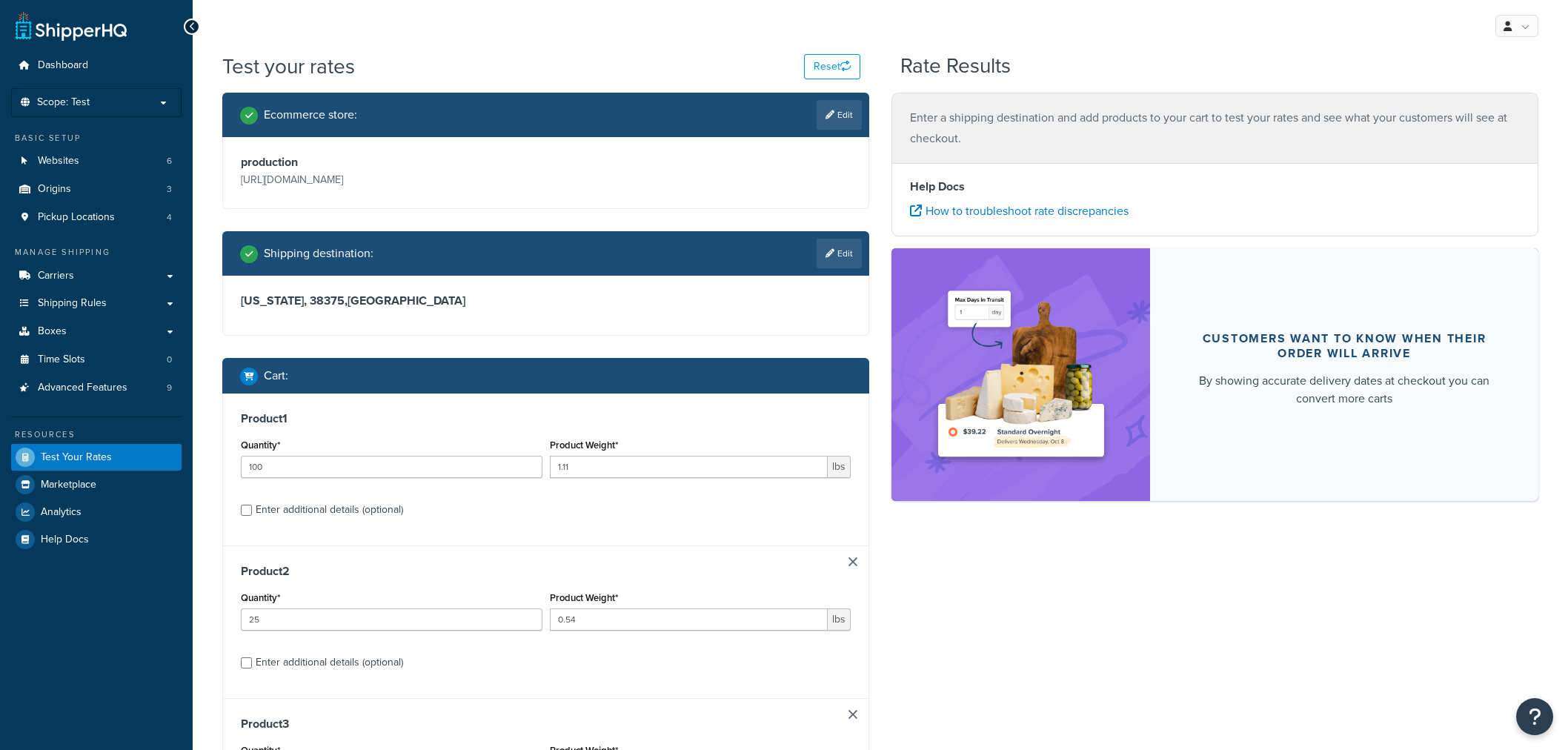 scroll, scrollTop: 0, scrollLeft: 0, axis: both 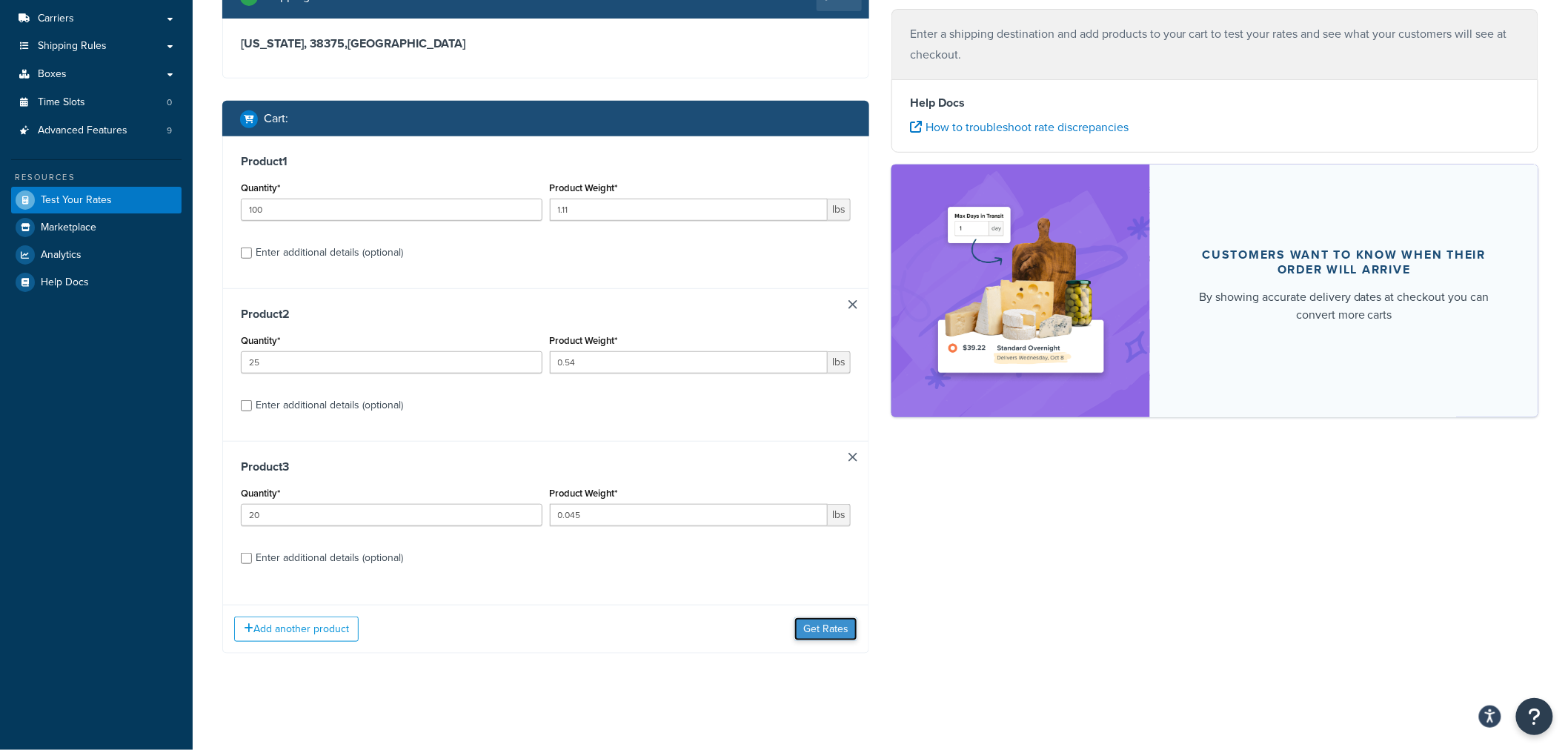 click on "Get Rates" at bounding box center [825, 629] 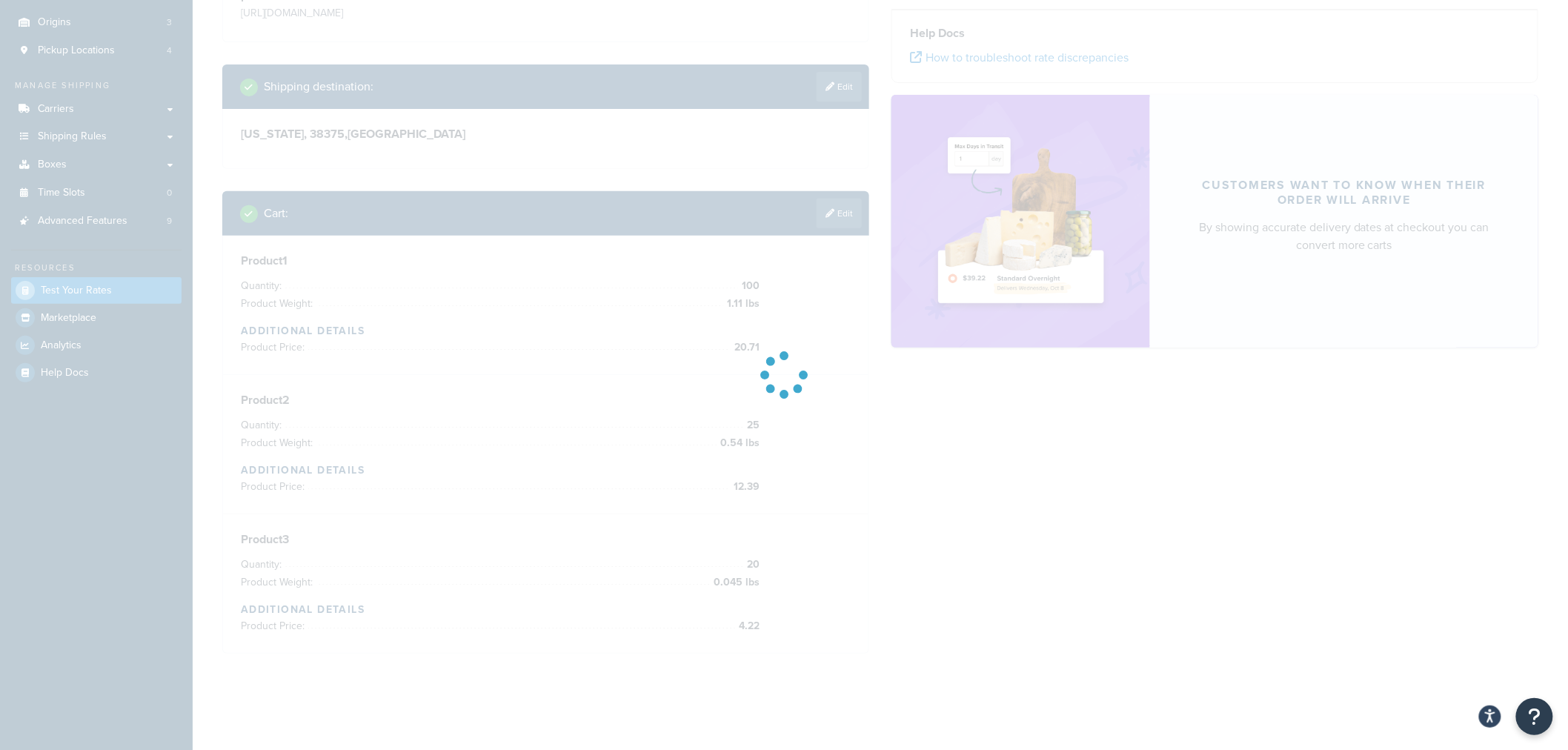 scroll, scrollTop: 258, scrollLeft: 0, axis: vertical 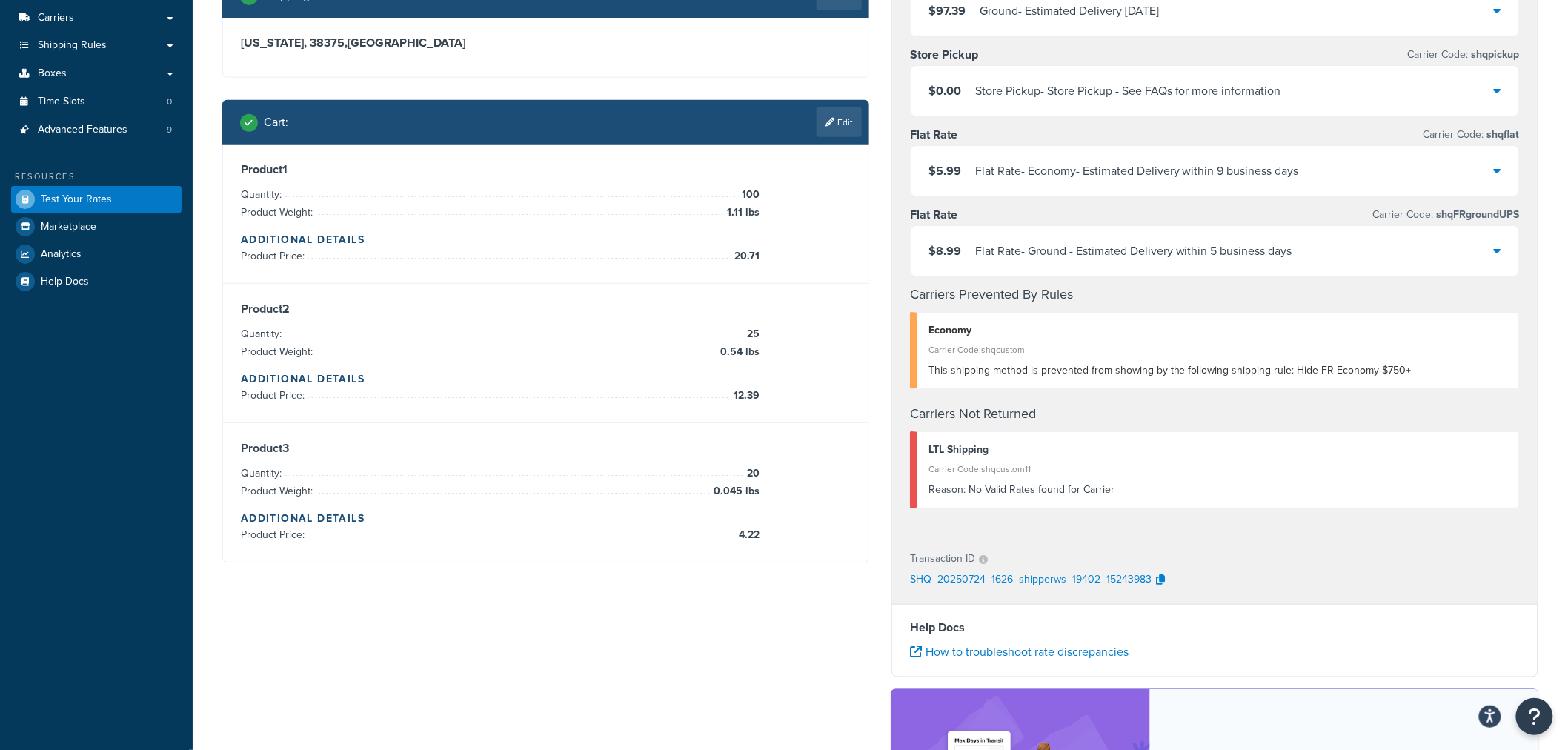 click on "$5.99 Flat Rate  -   Economy- Estimated Delivery within 9 business days" at bounding box center [1215, 171] 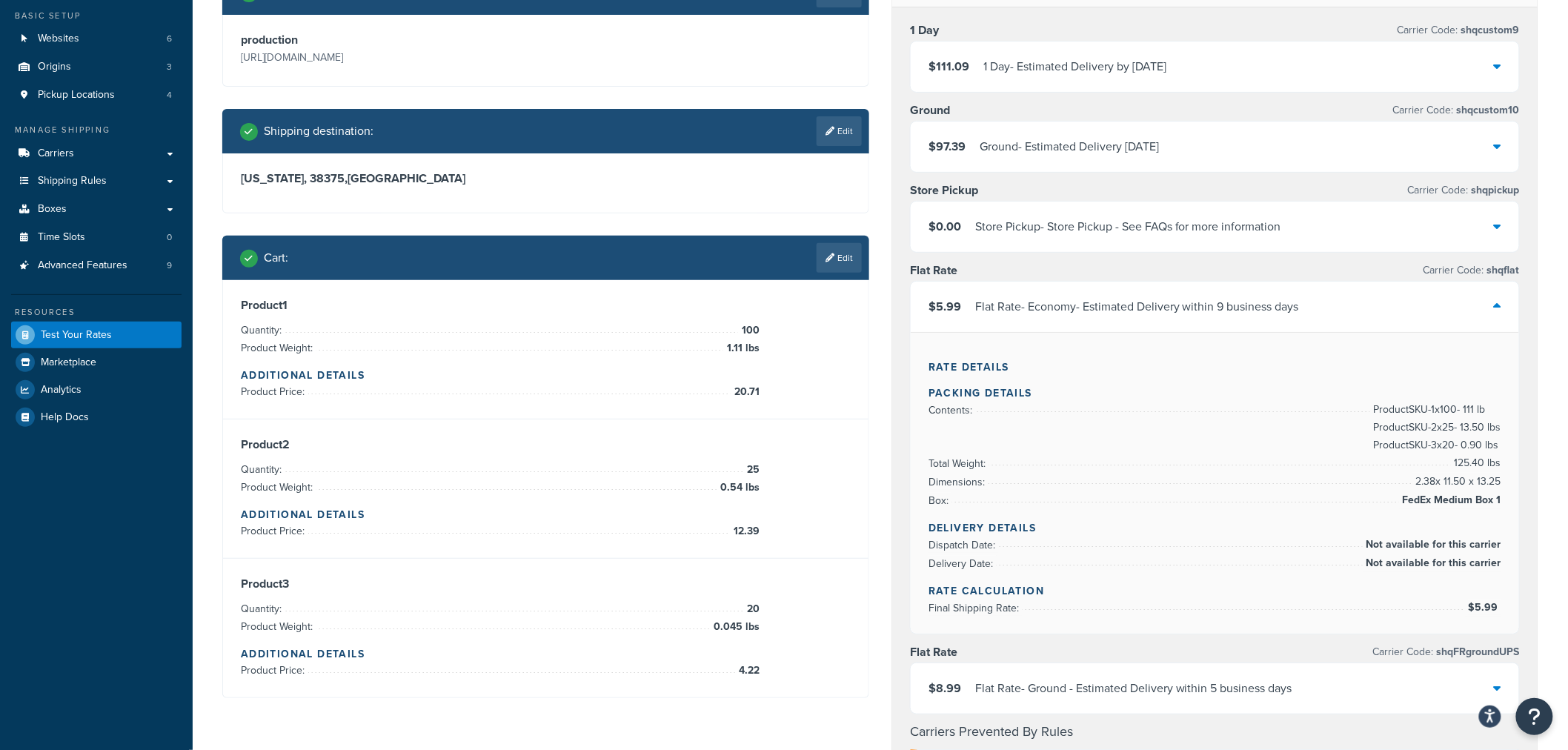 scroll, scrollTop: 93, scrollLeft: 0, axis: vertical 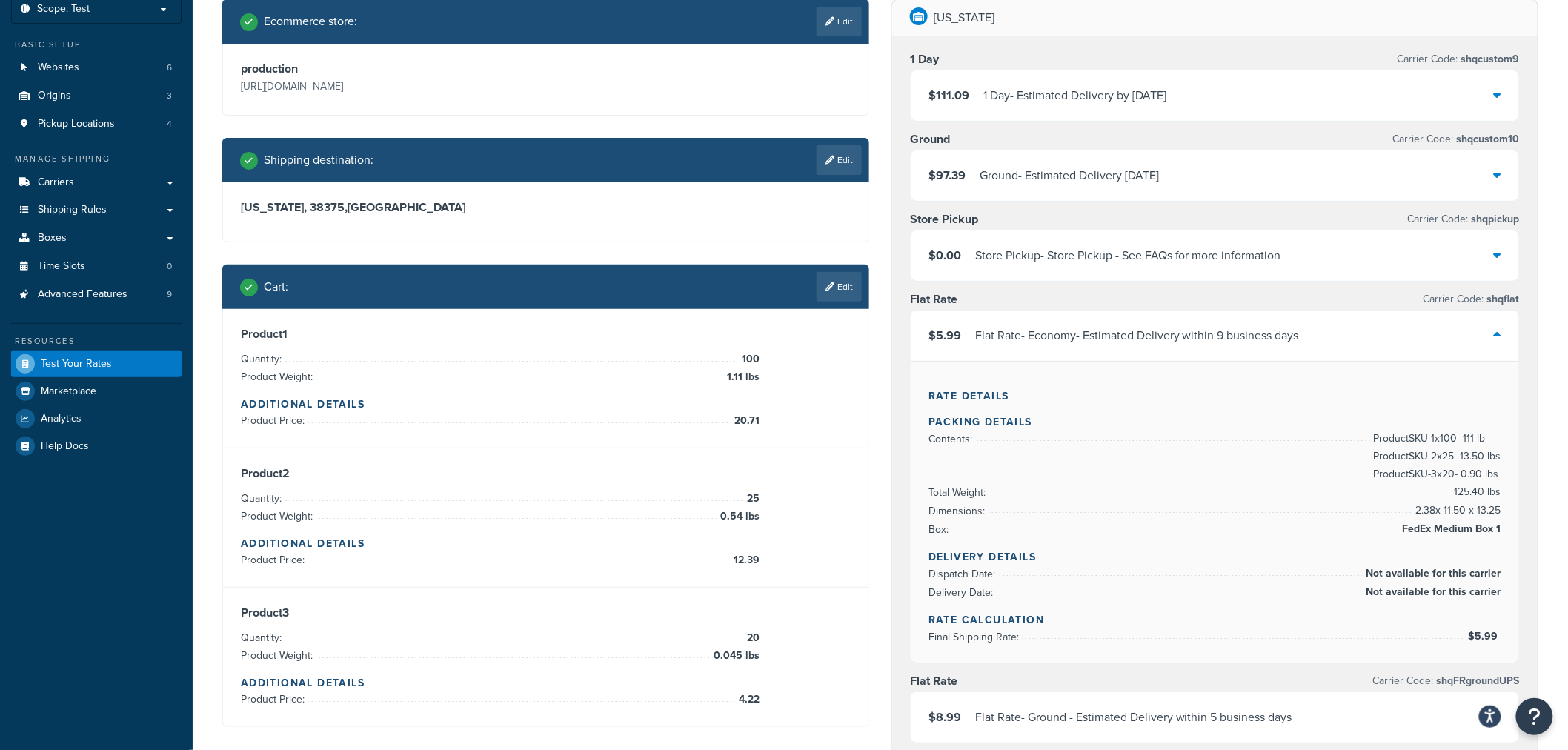 click on "$5.99 Flat Rate  -   Economy- Estimated Delivery within 9 business days" at bounding box center [1215, 336] 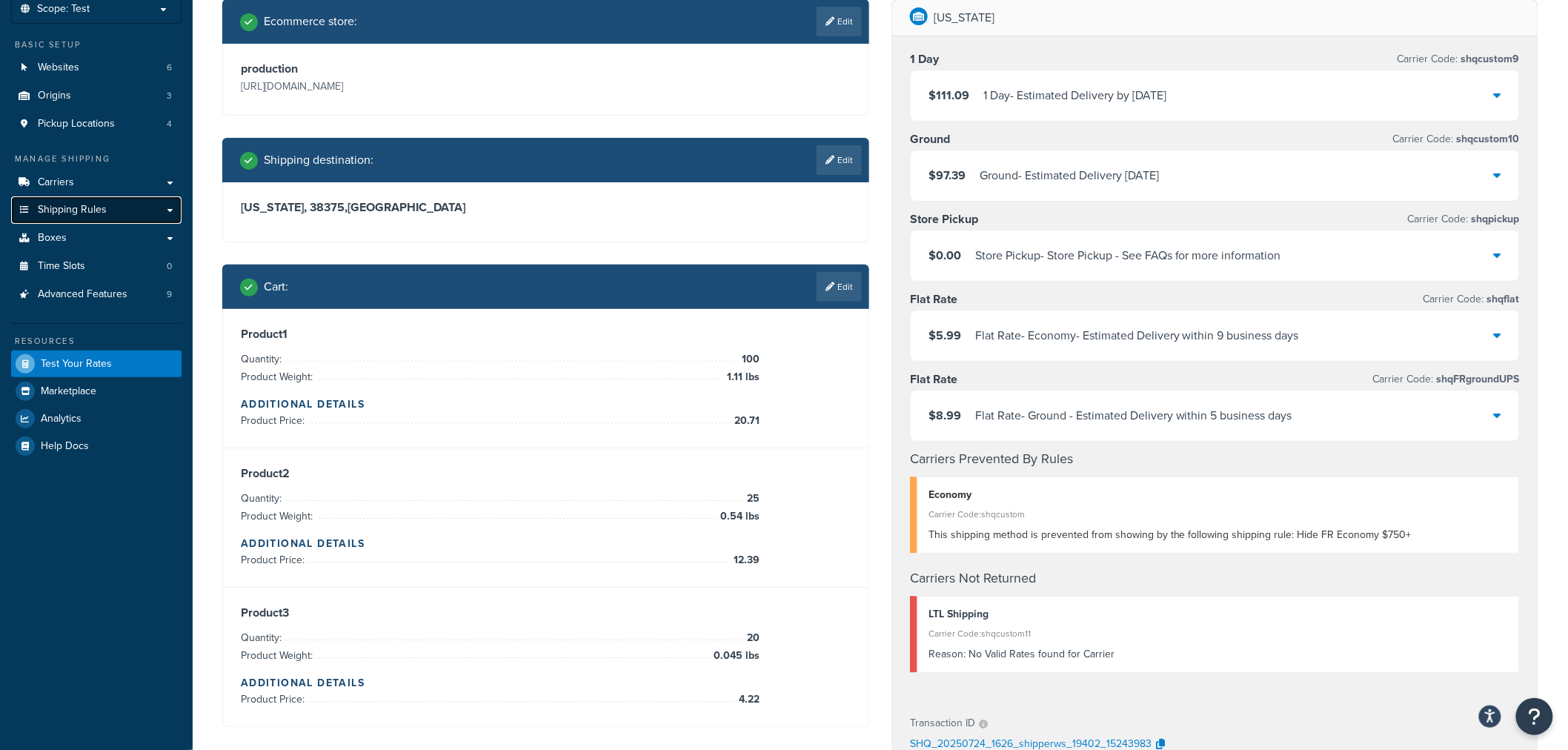 click on "Shipping Rules" at bounding box center (72, 210) 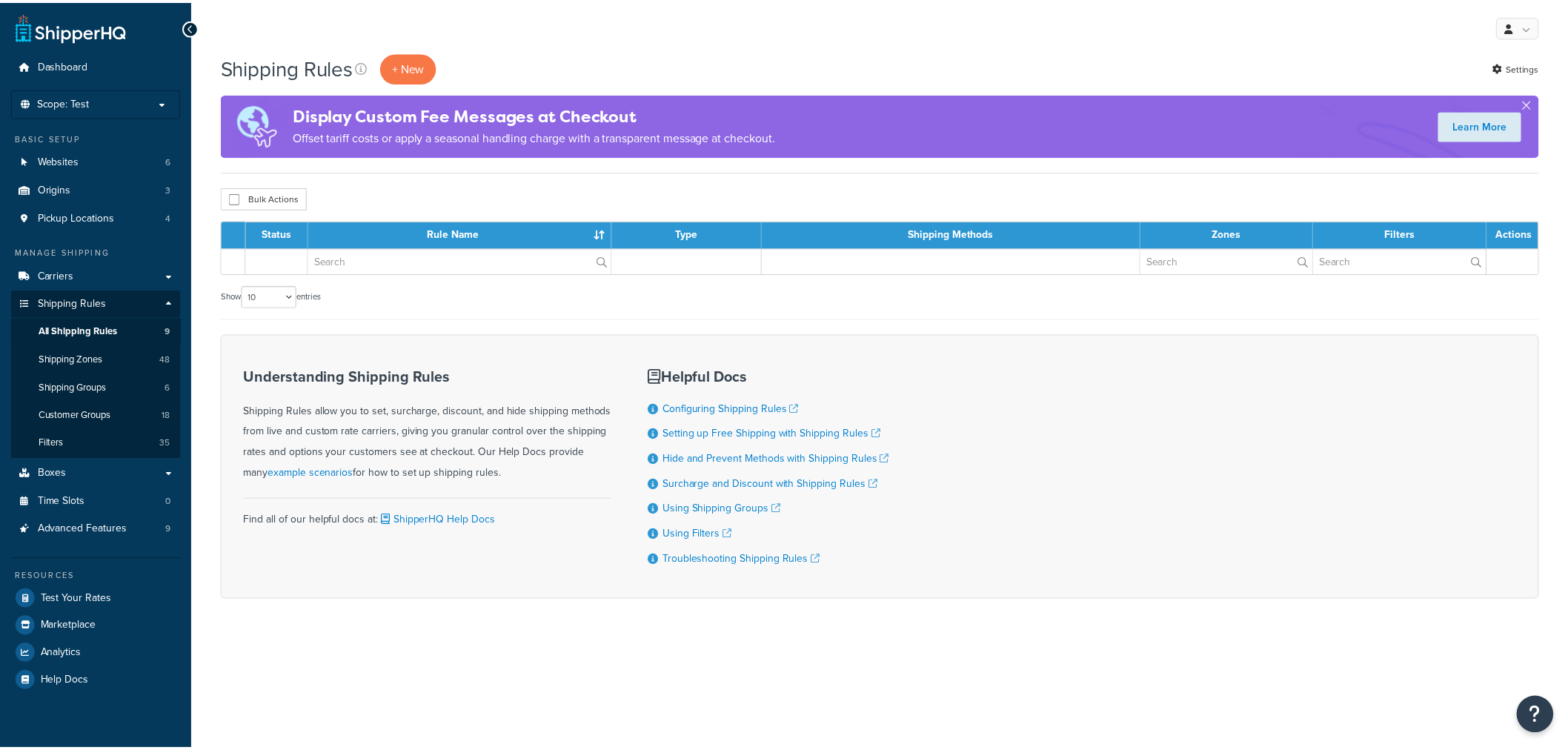 scroll, scrollTop: 0, scrollLeft: 0, axis: both 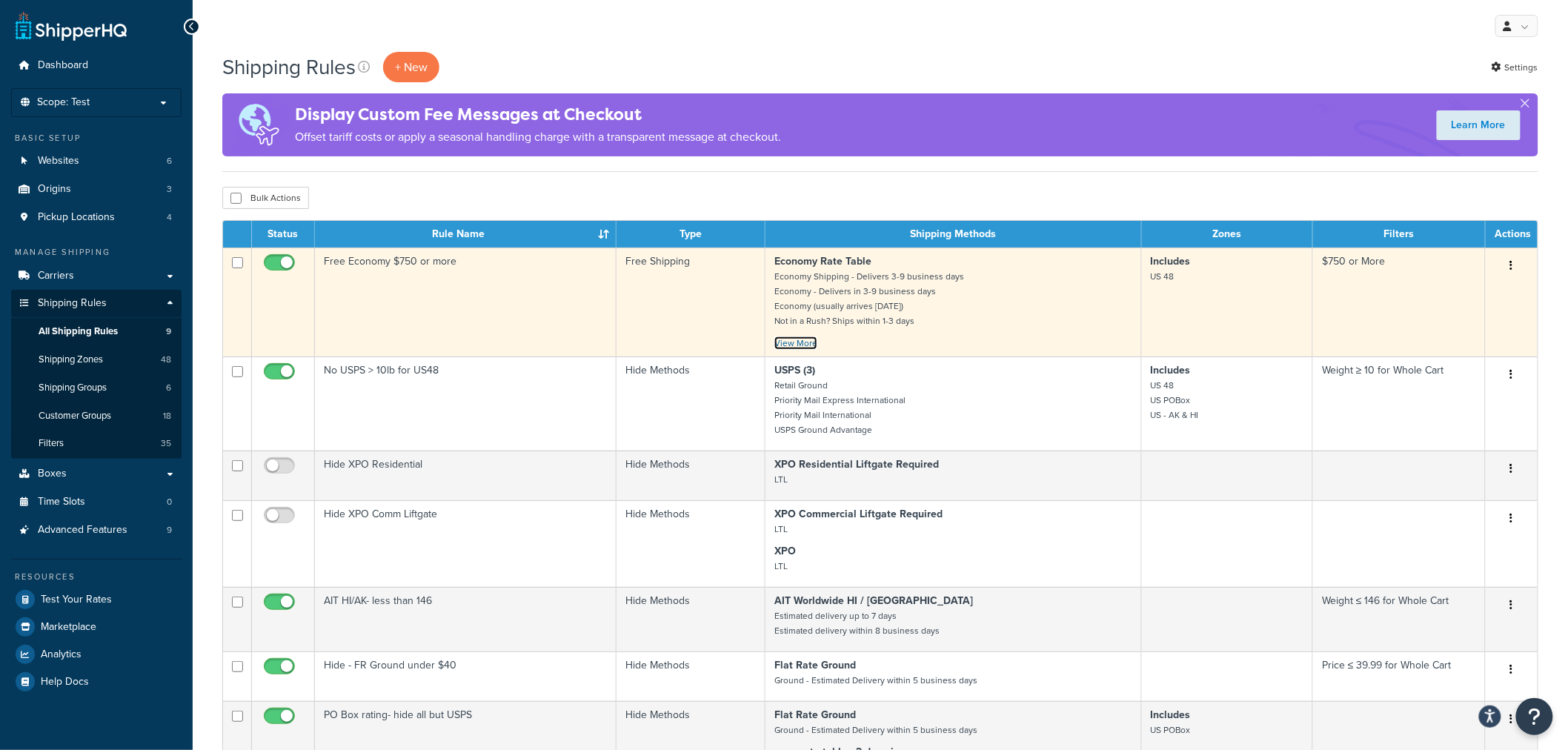 click on "View More" at bounding box center [796, 343] 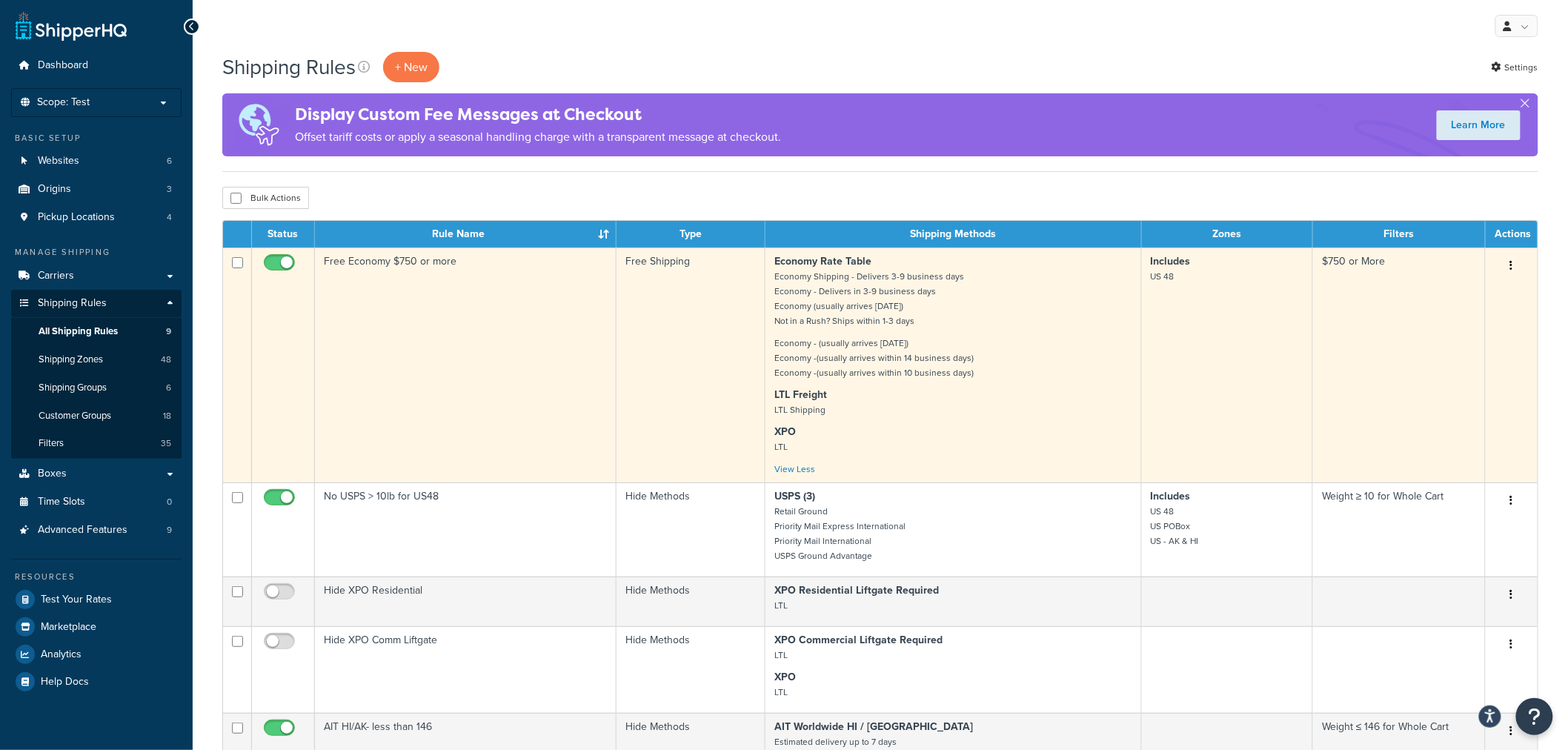click at bounding box center (1512, 266) 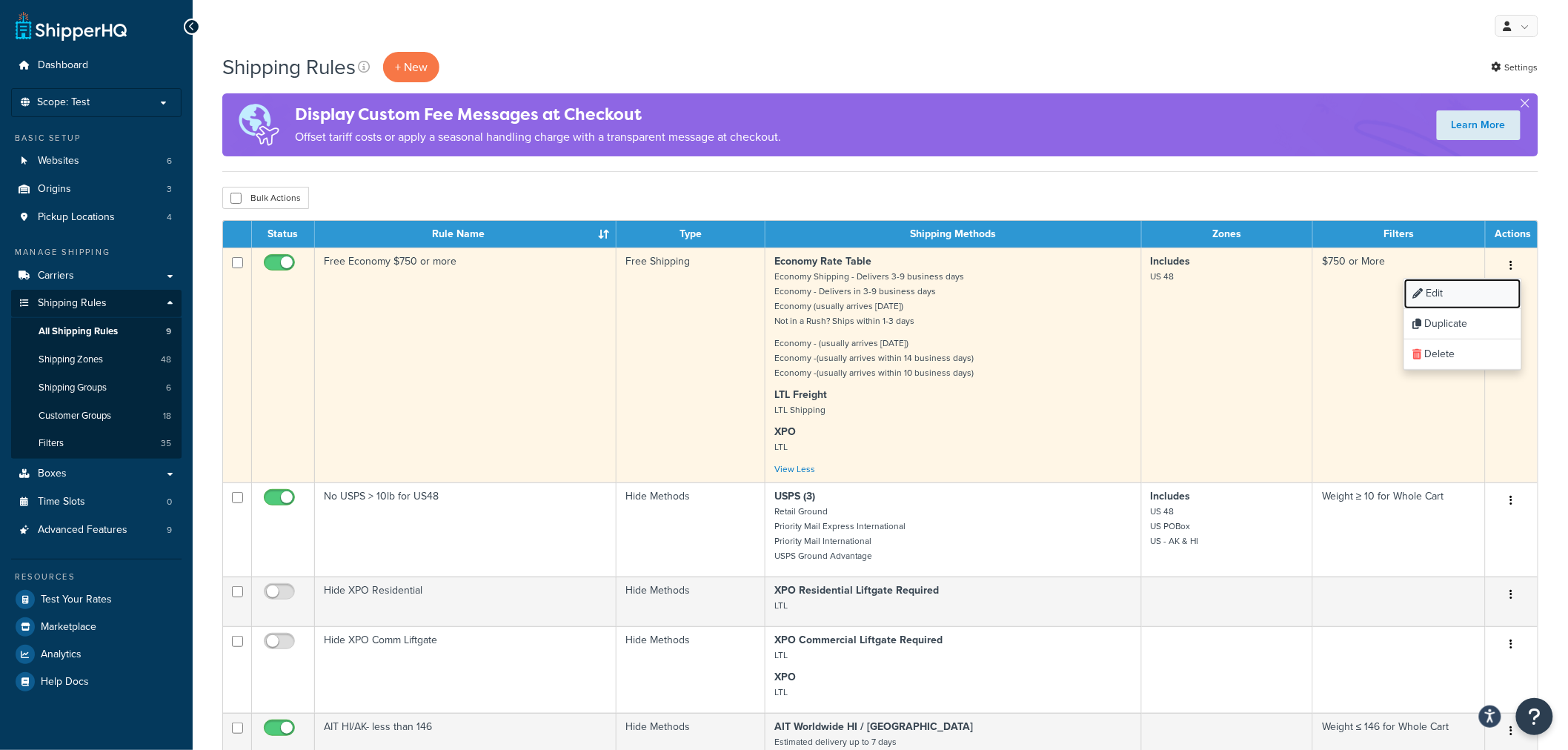click on "Edit" at bounding box center [1463, 293] 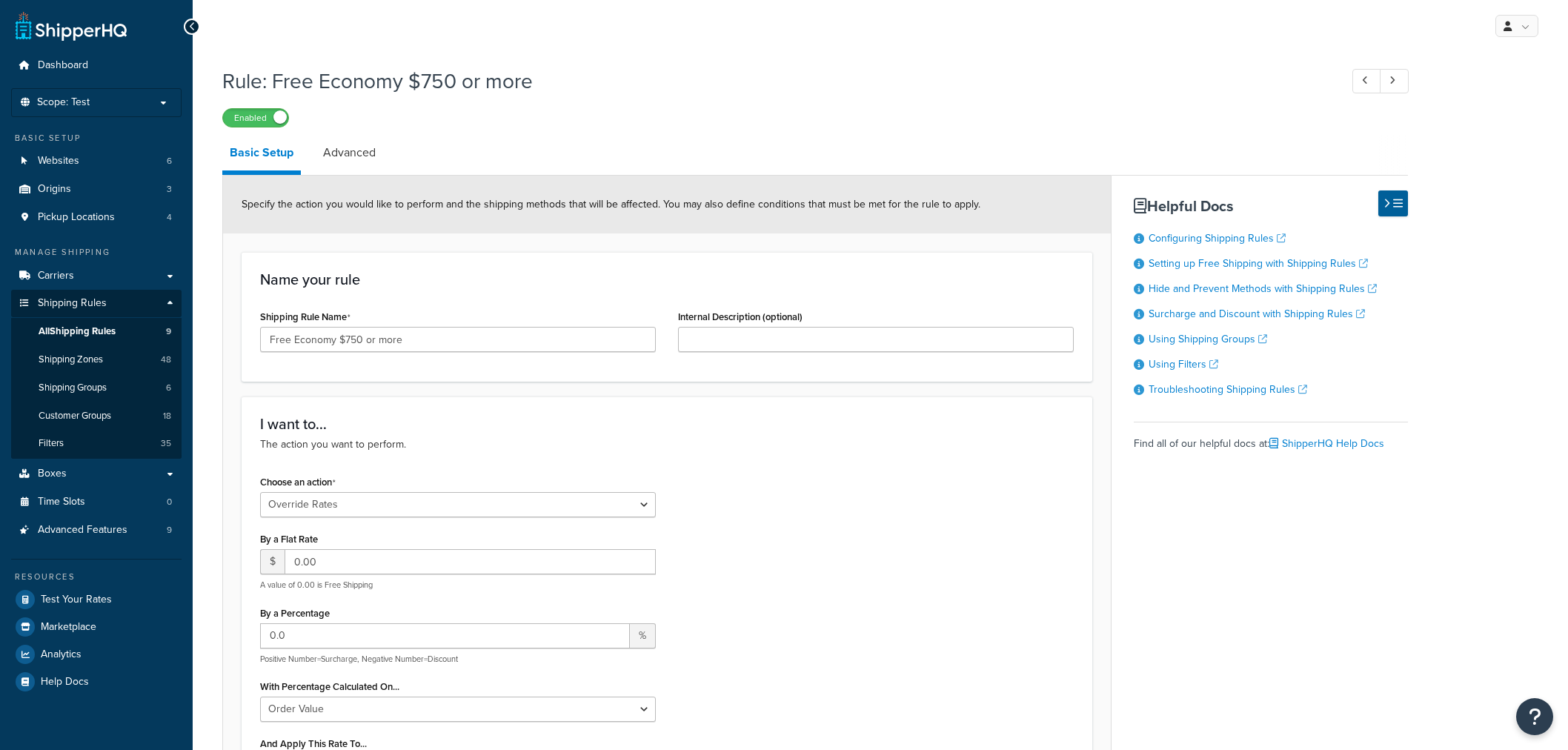 select on "OVERRIDE" 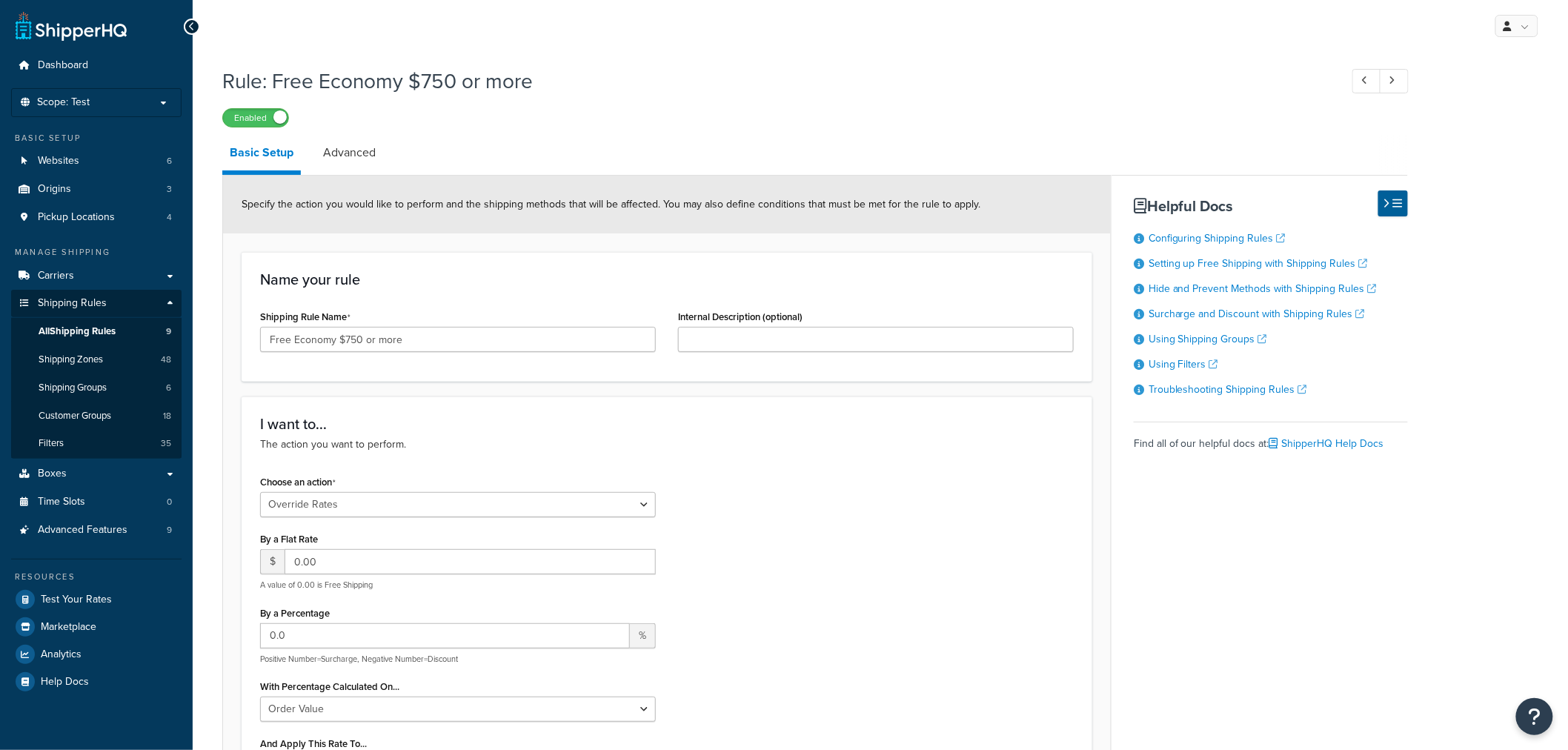 scroll, scrollTop: 0, scrollLeft: 0, axis: both 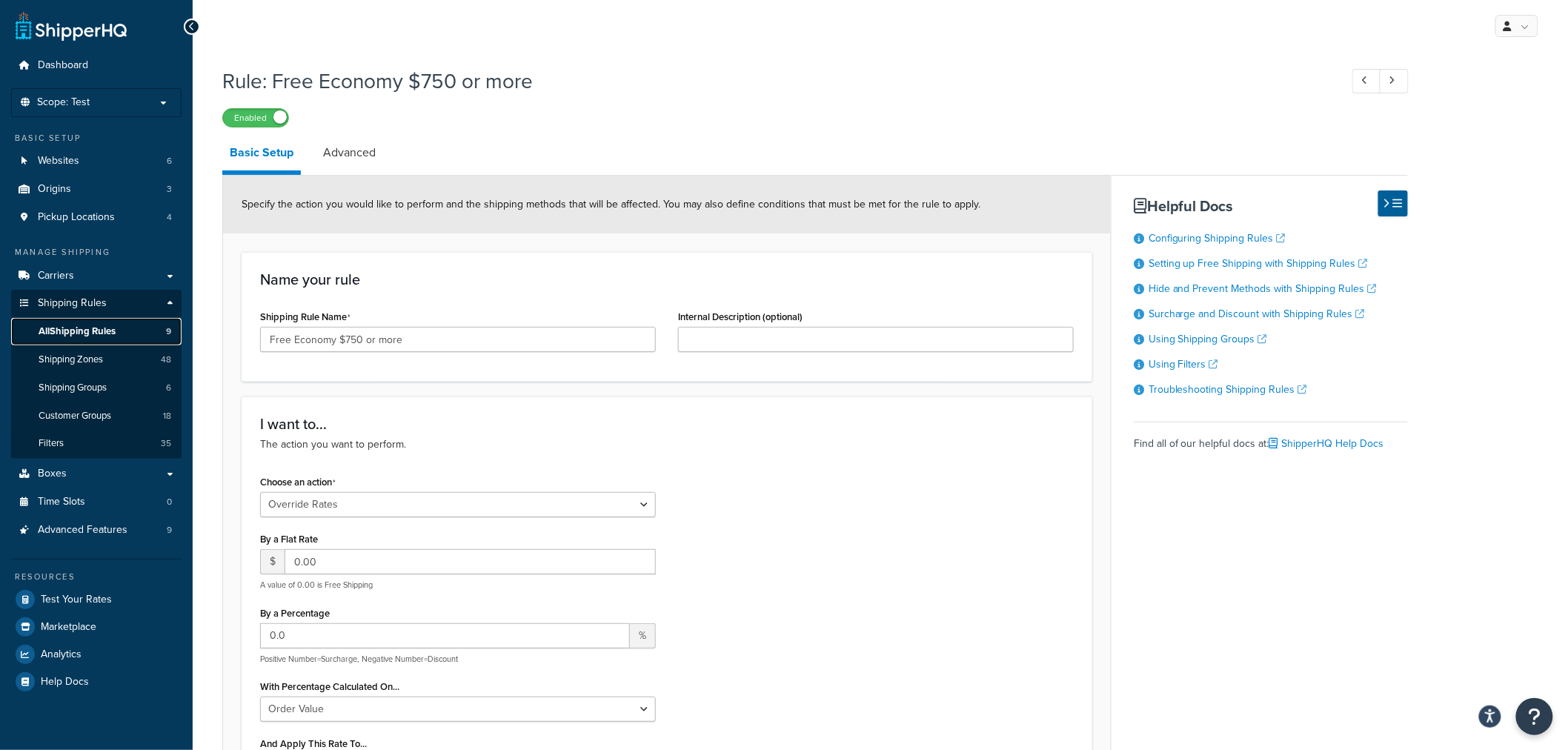 click on "All  Shipping Rules" at bounding box center (77, 331) 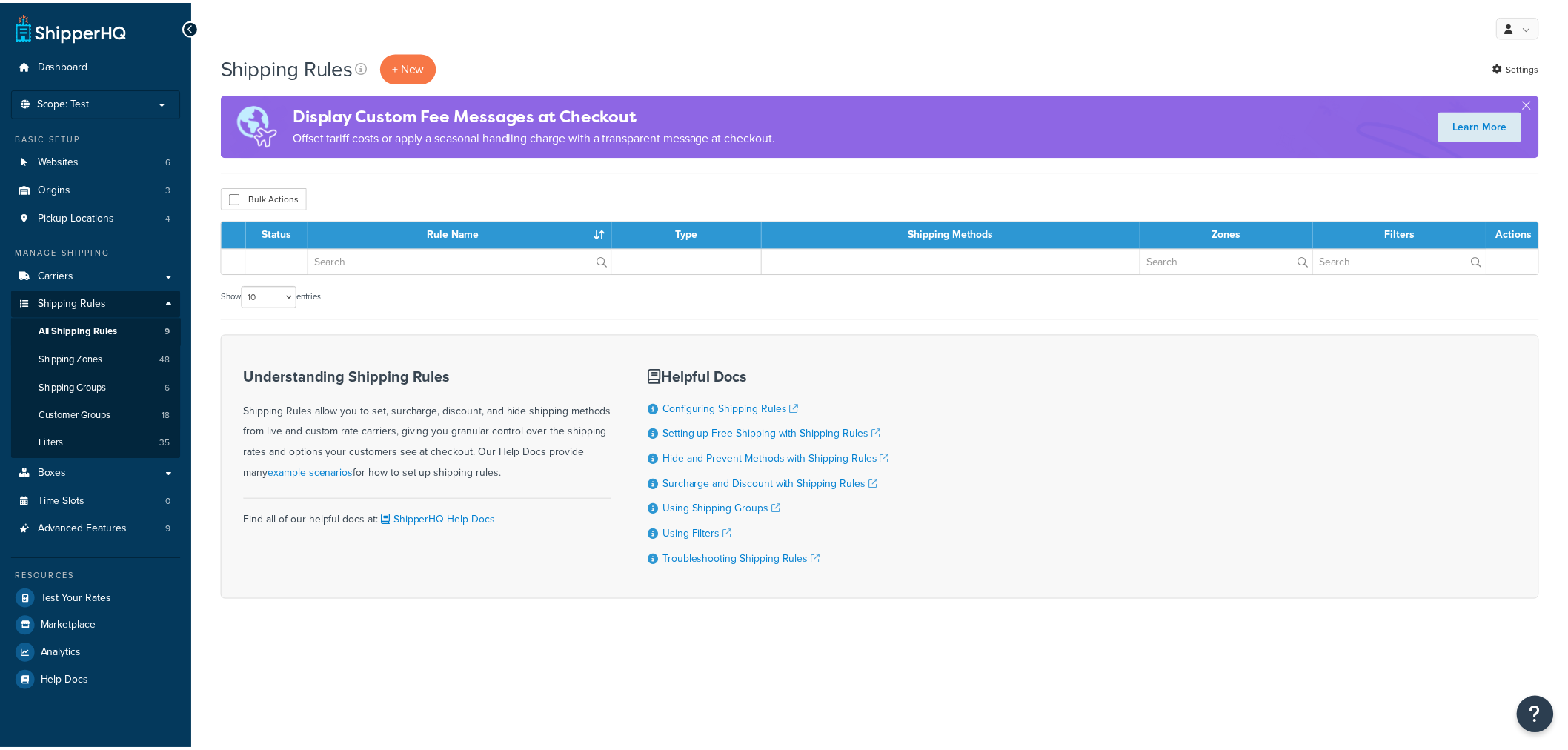 scroll, scrollTop: 0, scrollLeft: 0, axis: both 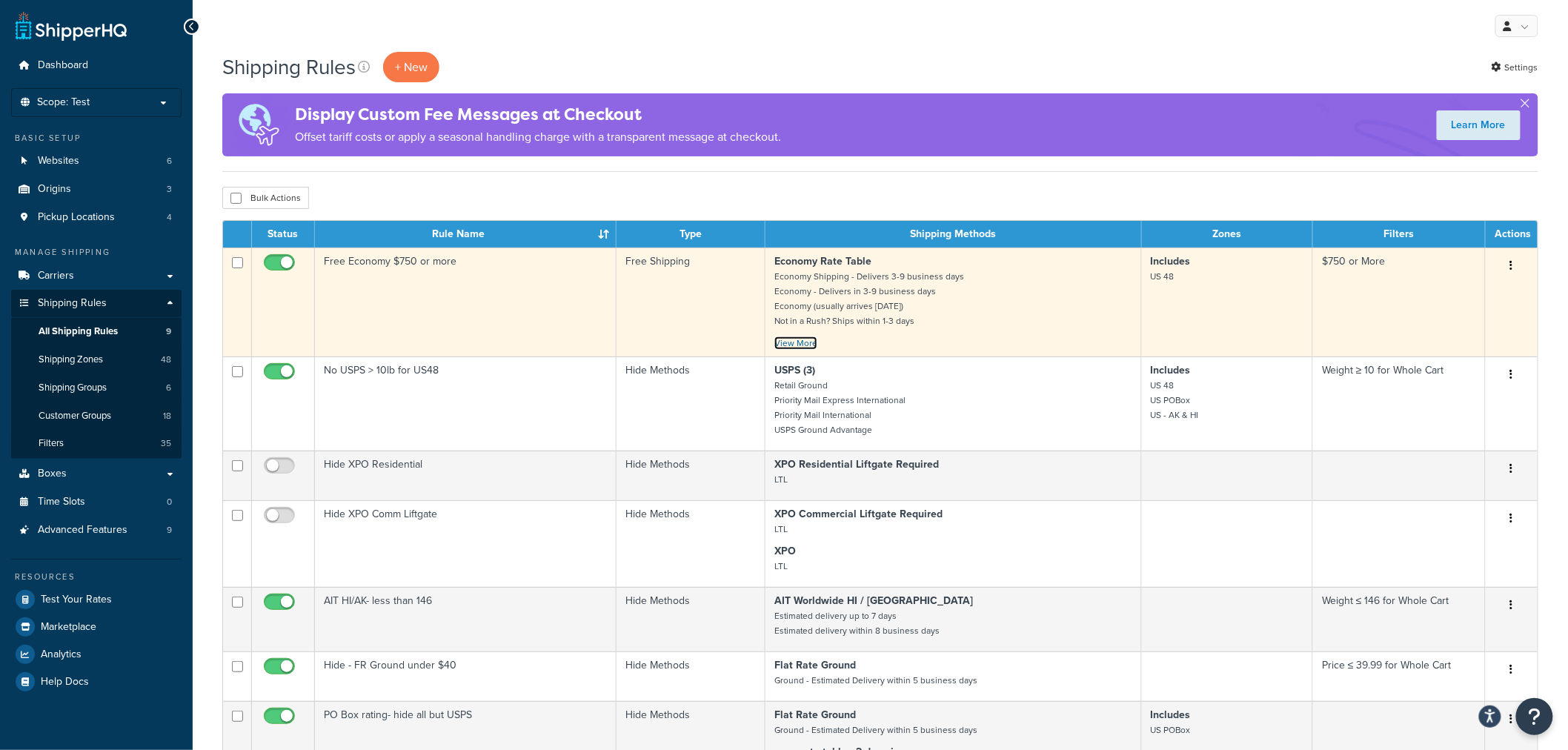 click on "View More" at bounding box center (796, 343) 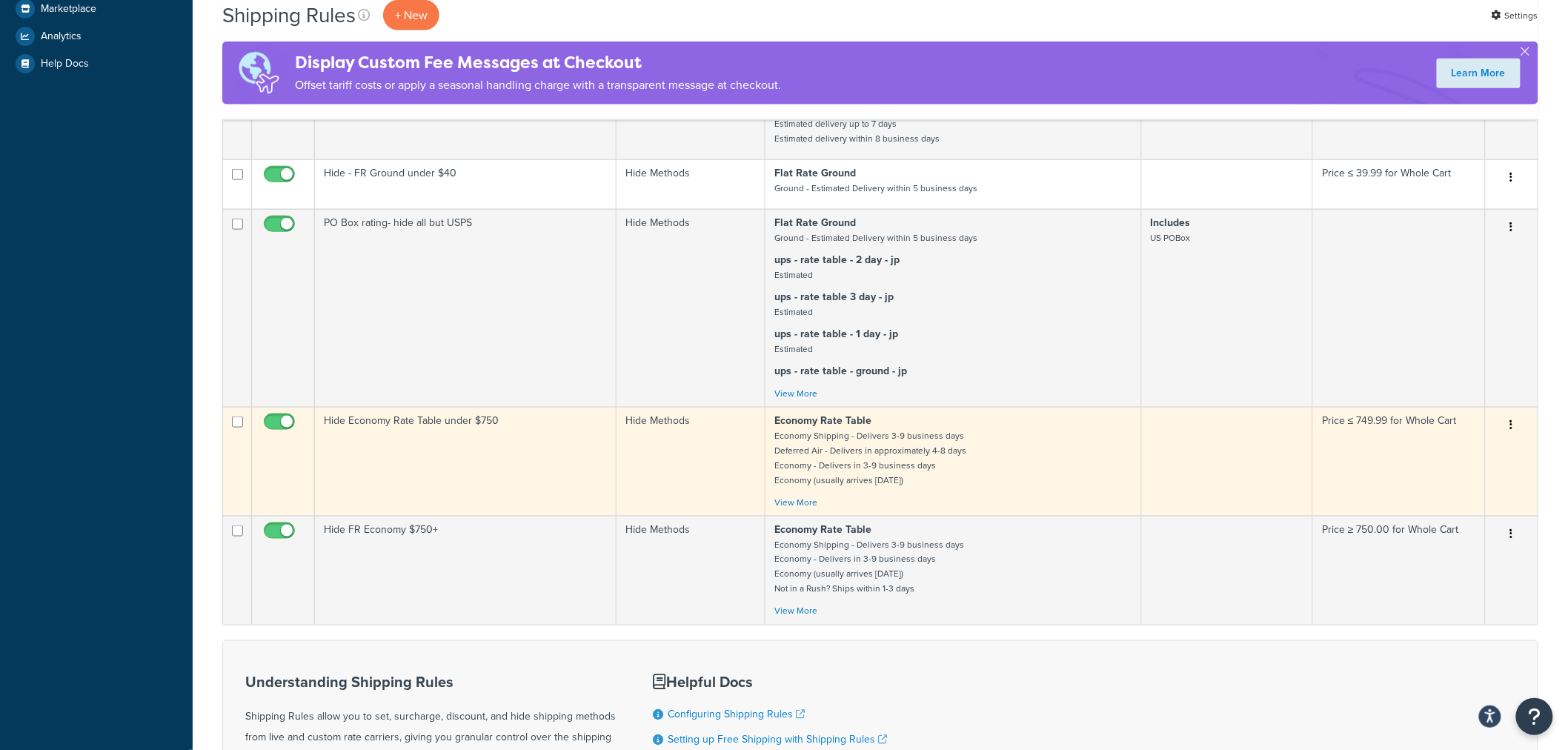 scroll, scrollTop: 658, scrollLeft: 0, axis: vertical 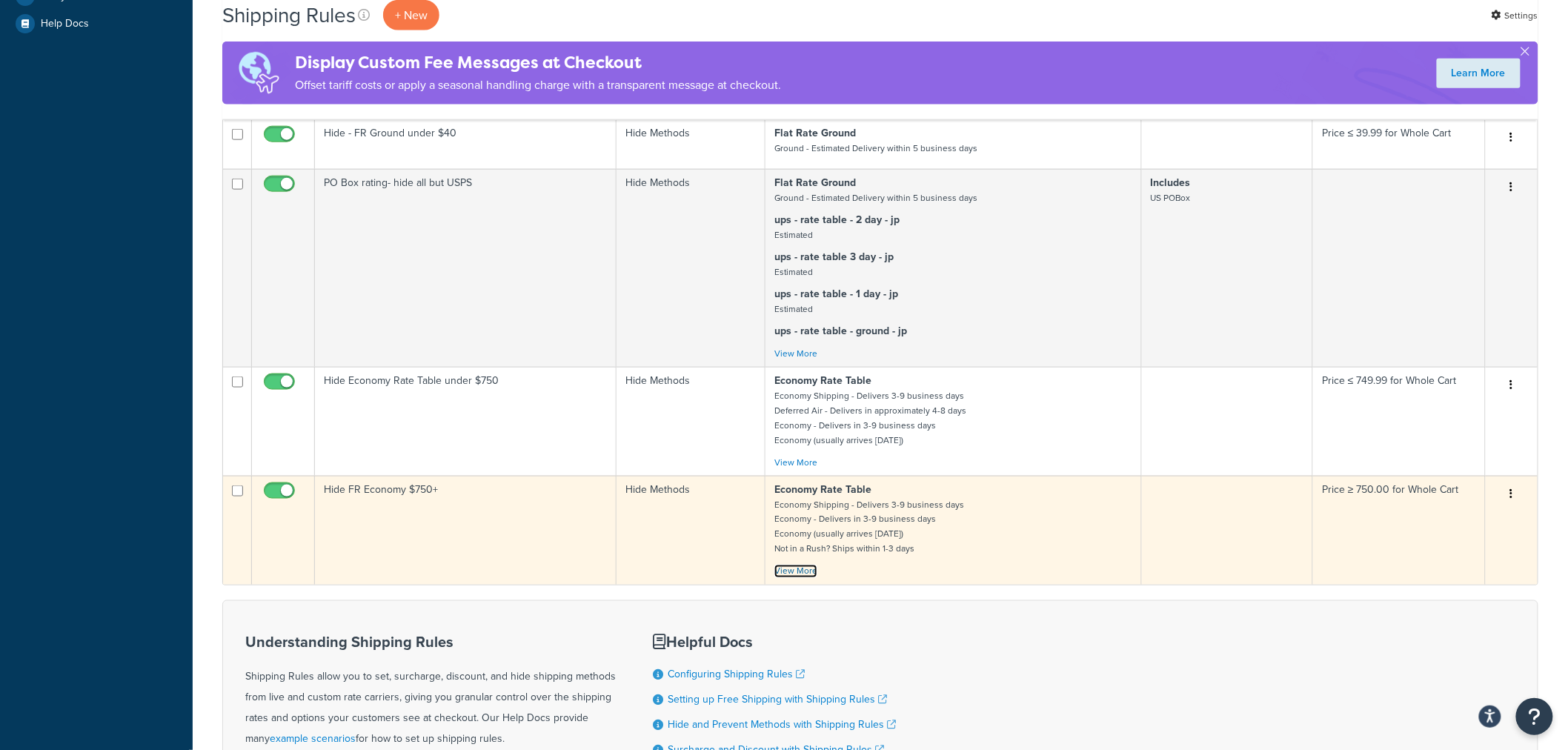 click on "View More" at bounding box center [796, 571] 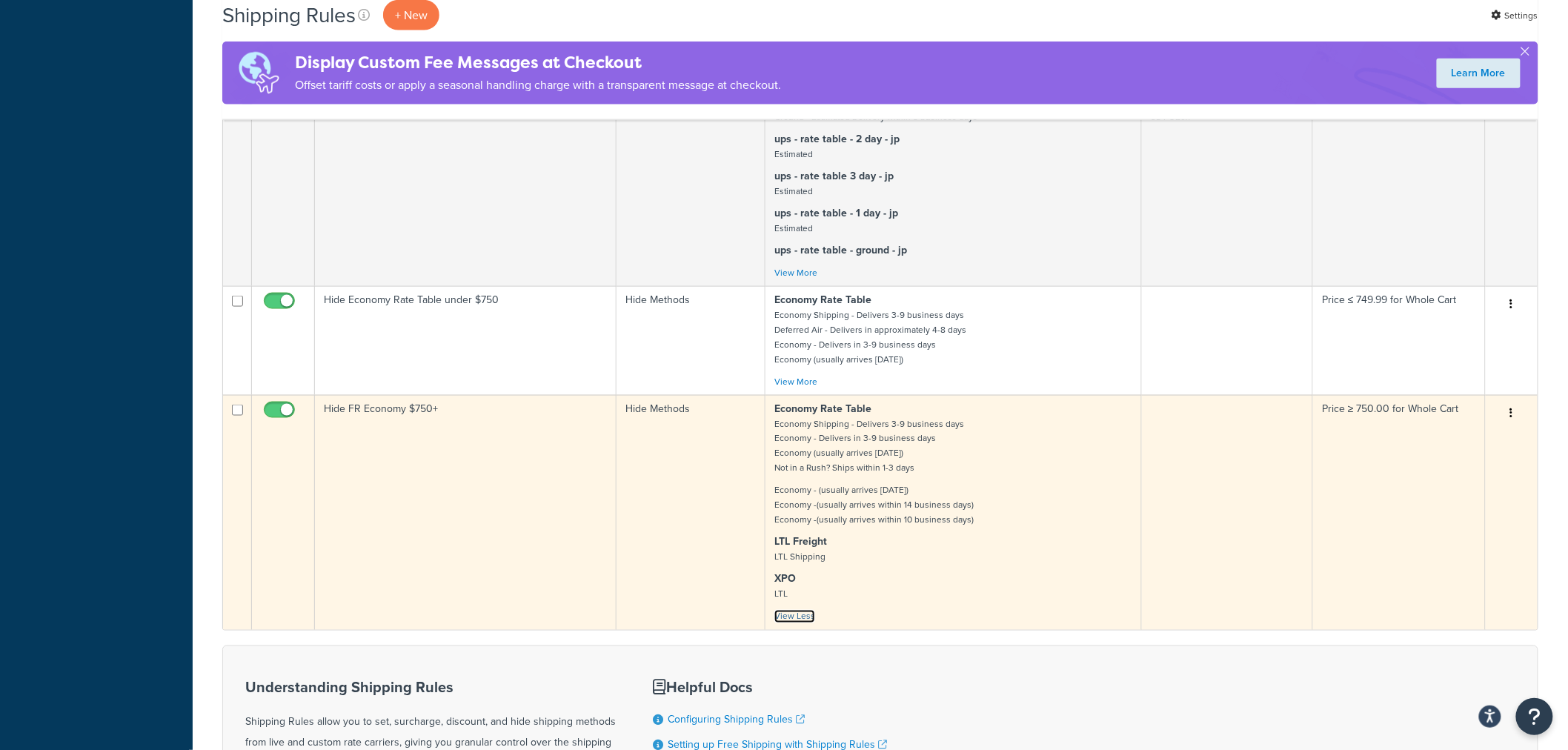scroll, scrollTop: 741, scrollLeft: 0, axis: vertical 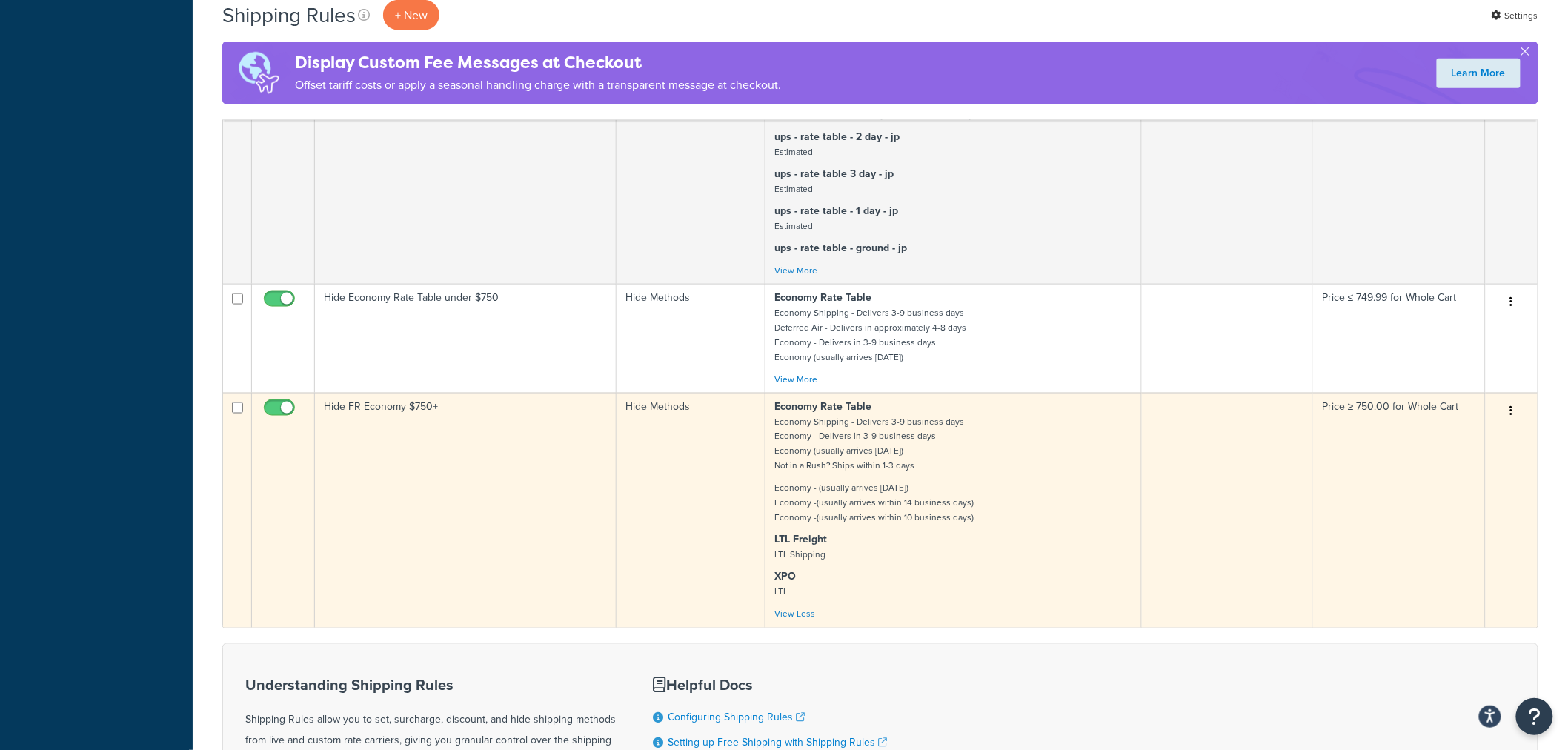 click at bounding box center [1512, 411] 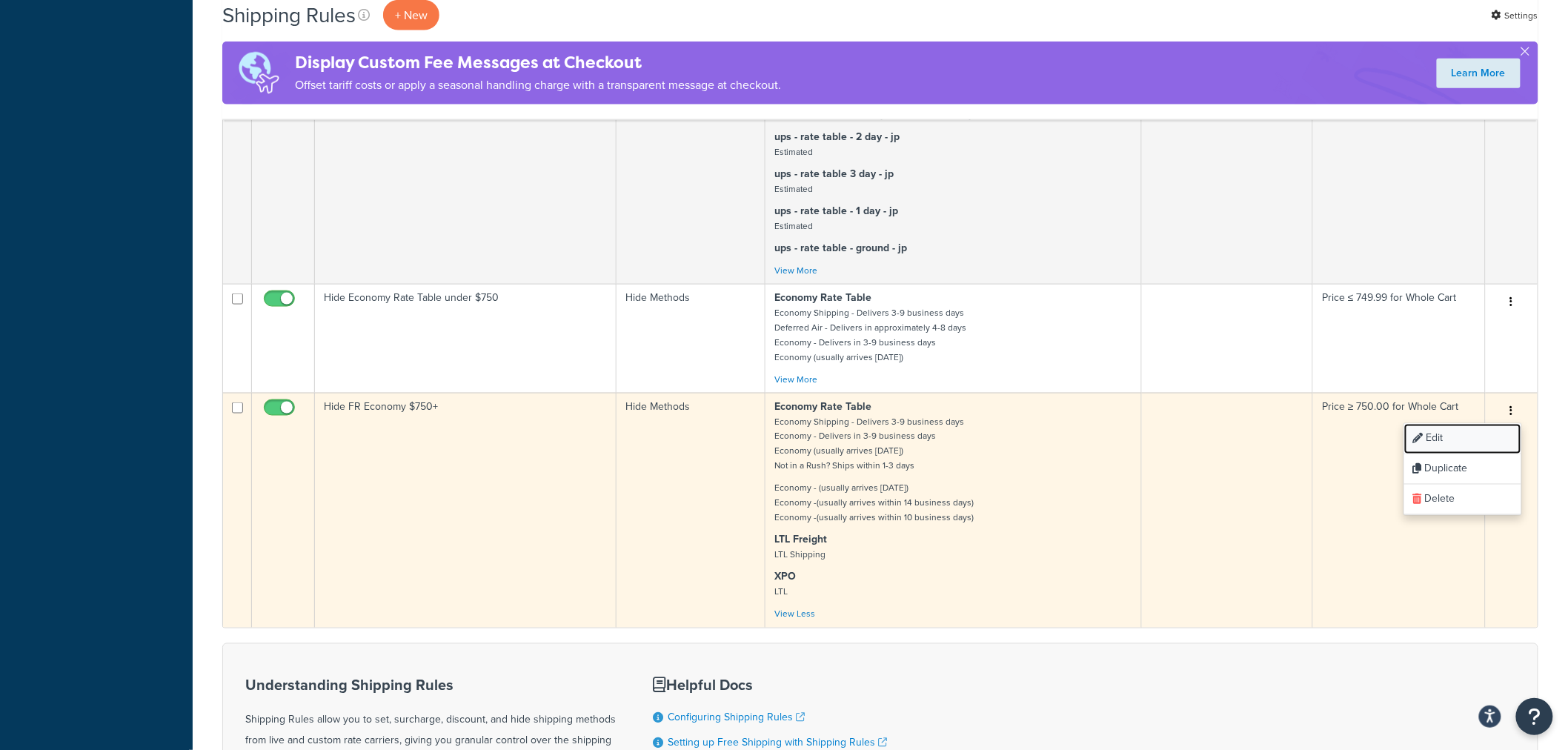 click on "Edit" at bounding box center (1463, 439) 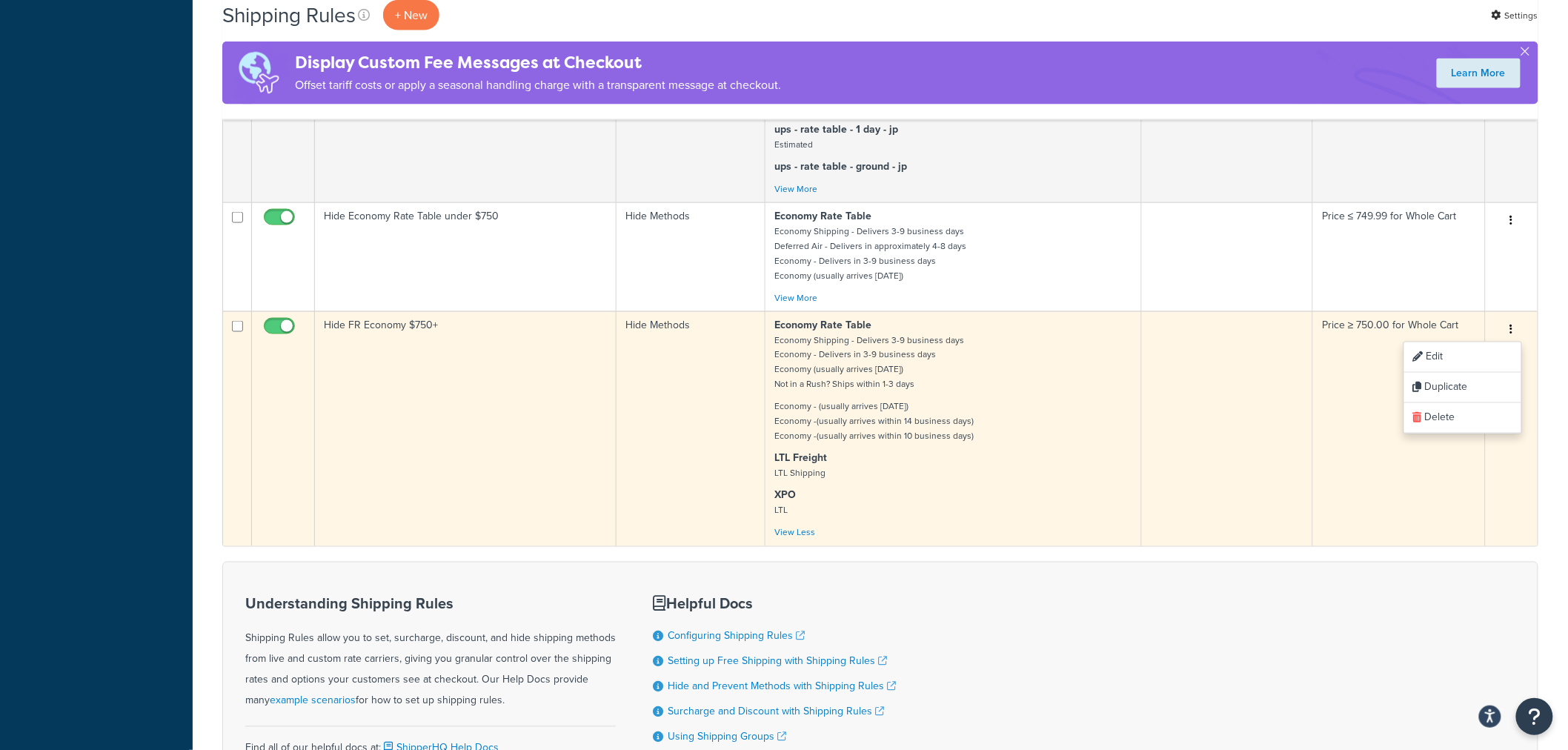 scroll, scrollTop: 823, scrollLeft: 0, axis: vertical 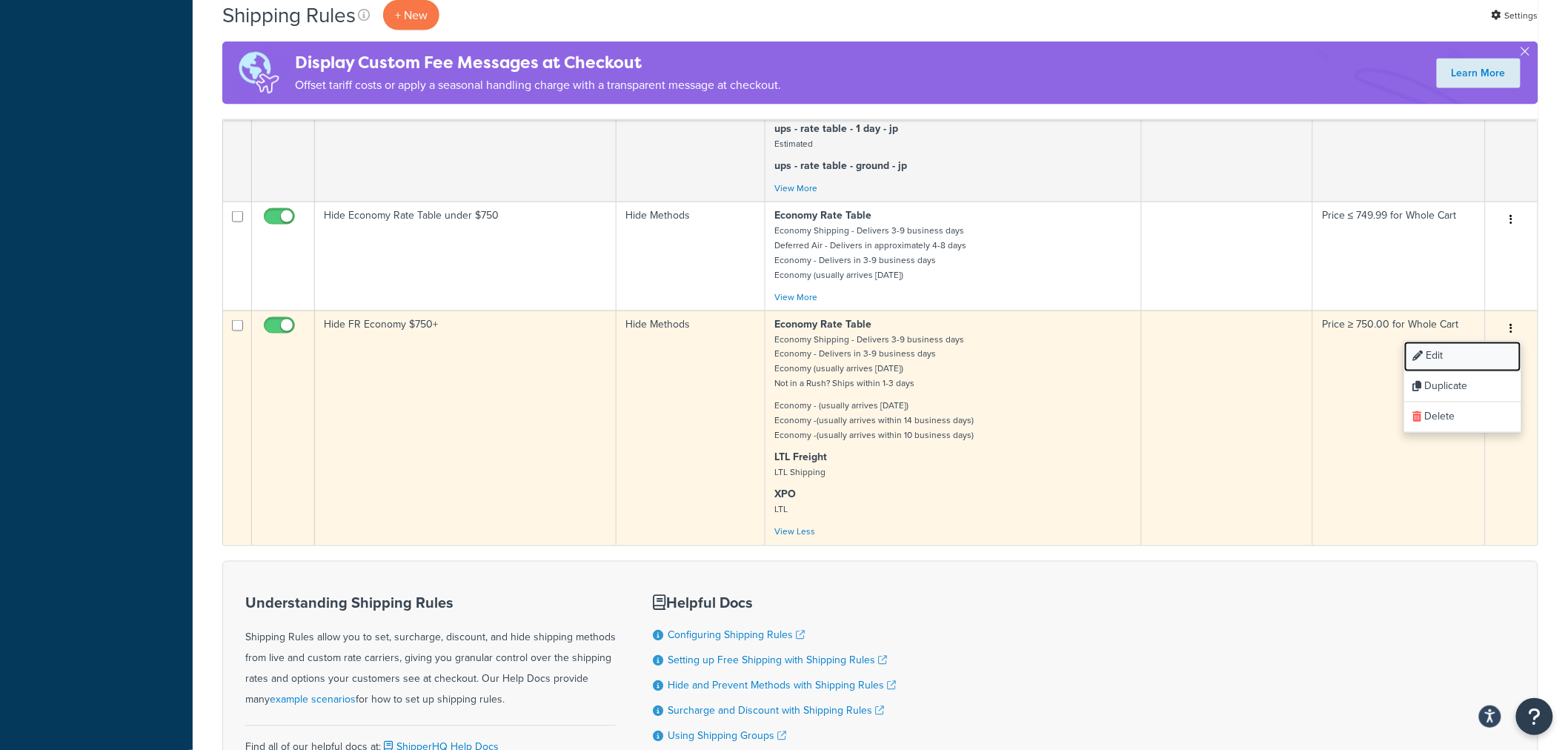 click on "Edit" at bounding box center [1463, 356] 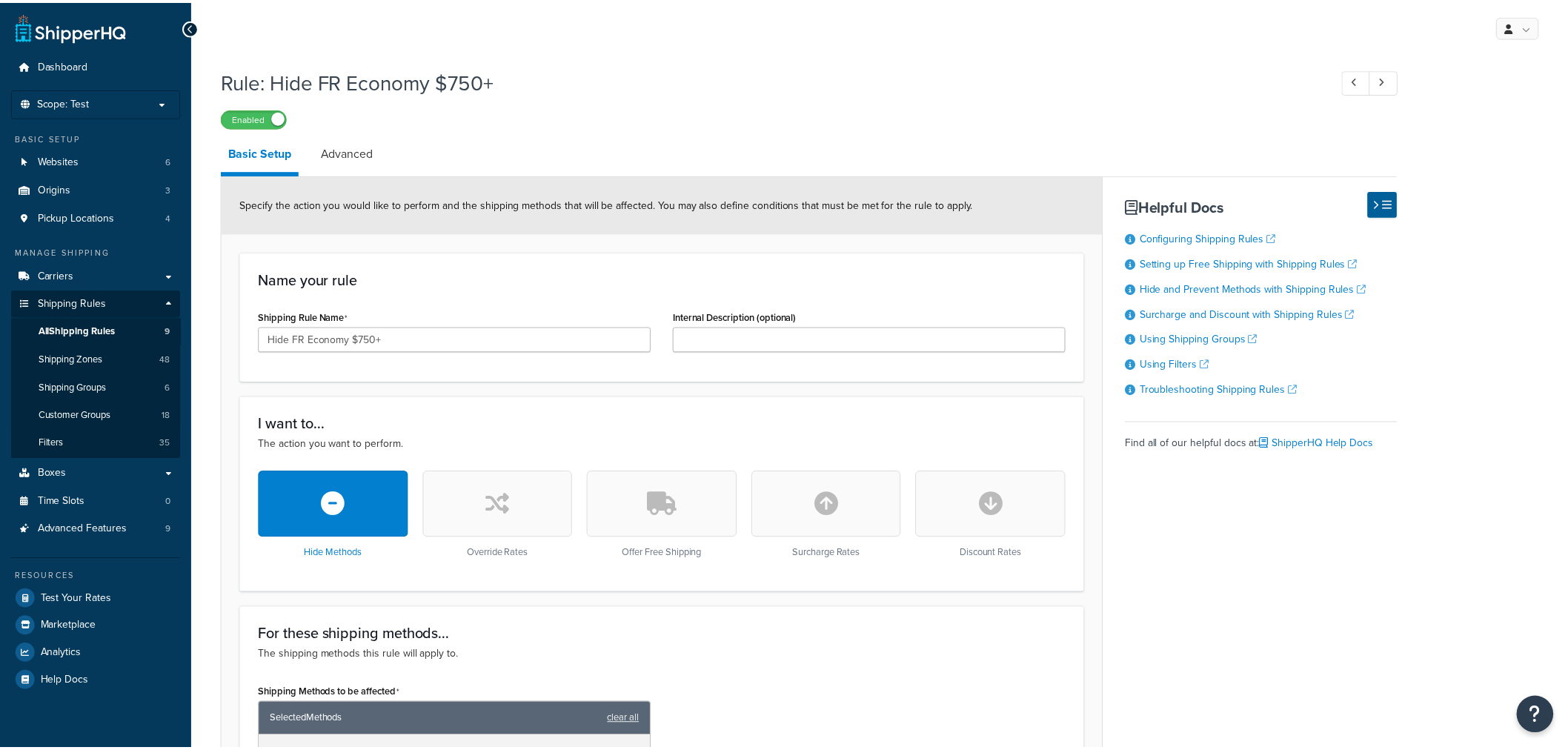 scroll, scrollTop: 0, scrollLeft: 0, axis: both 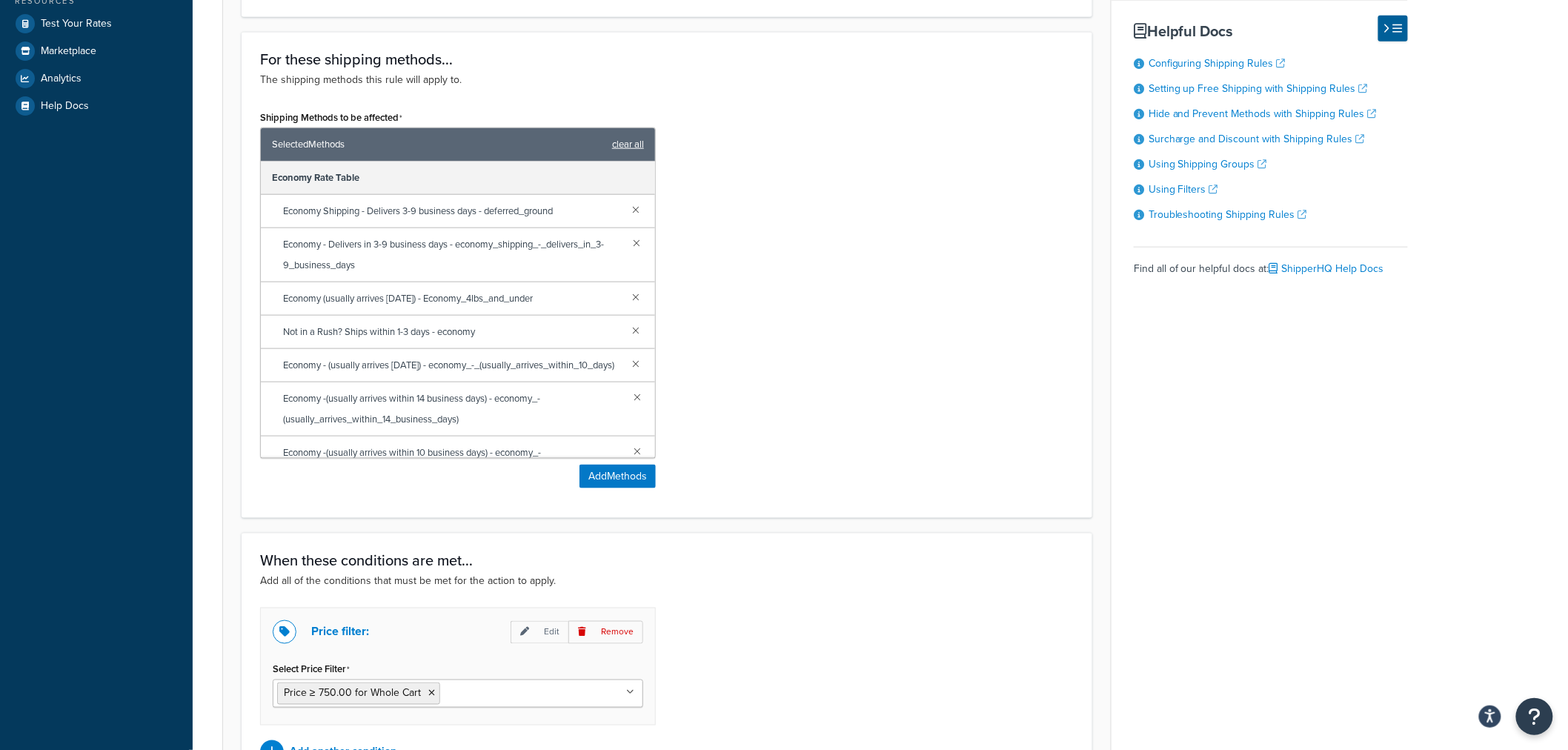 click on "clear all" at bounding box center [628, 145] 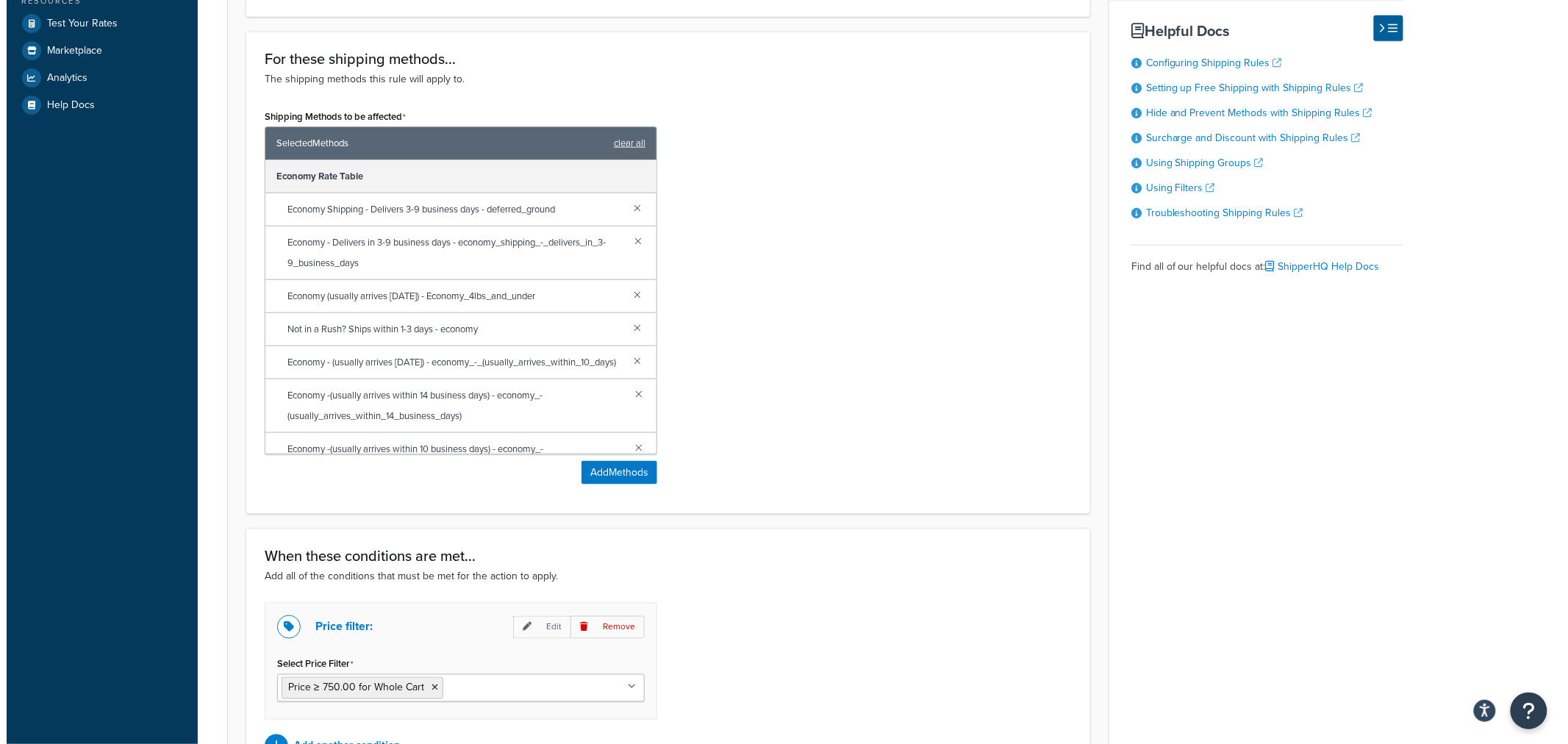 scroll, scrollTop: 434, scrollLeft: 0, axis: vertical 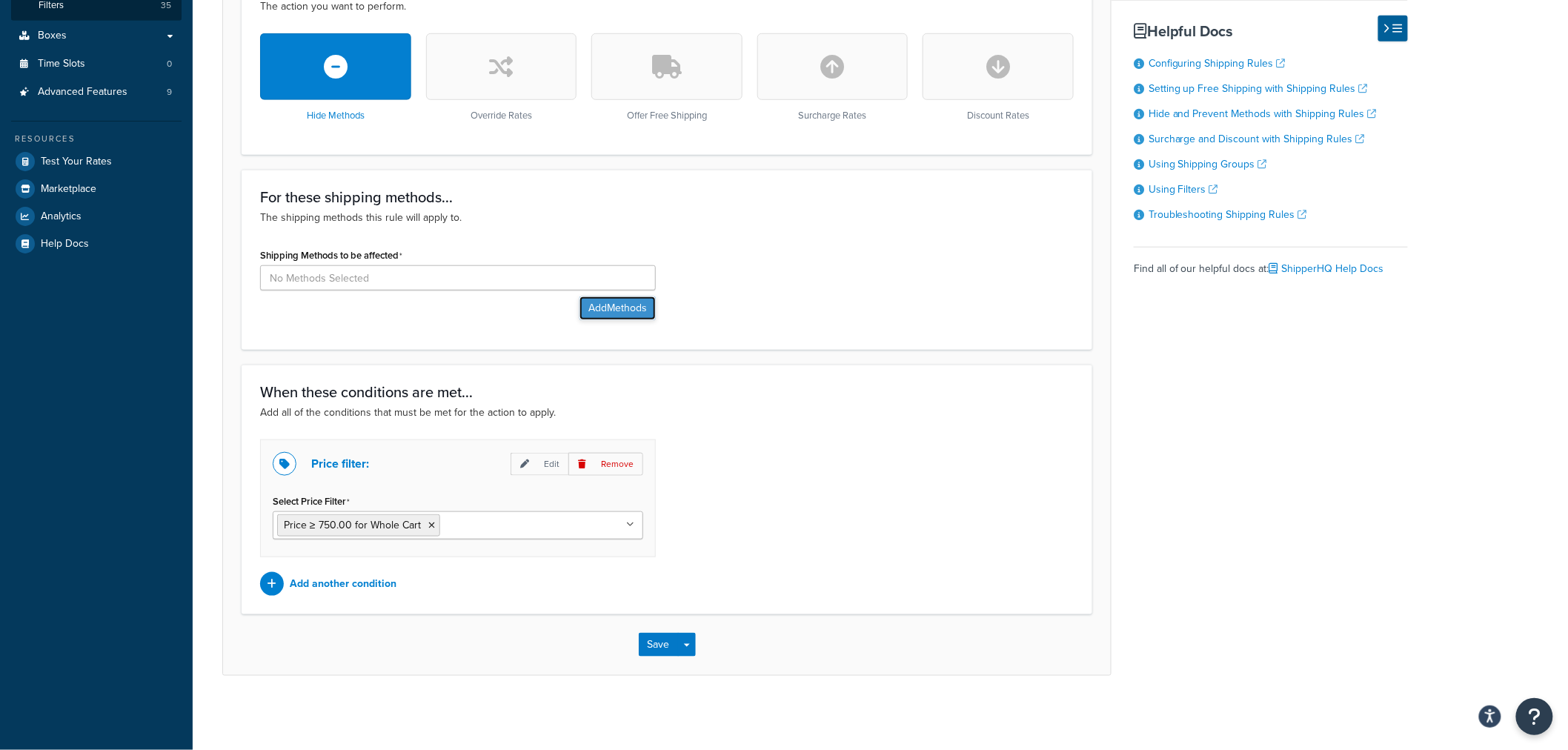 click on "Add  Methods" at bounding box center (617, 308) 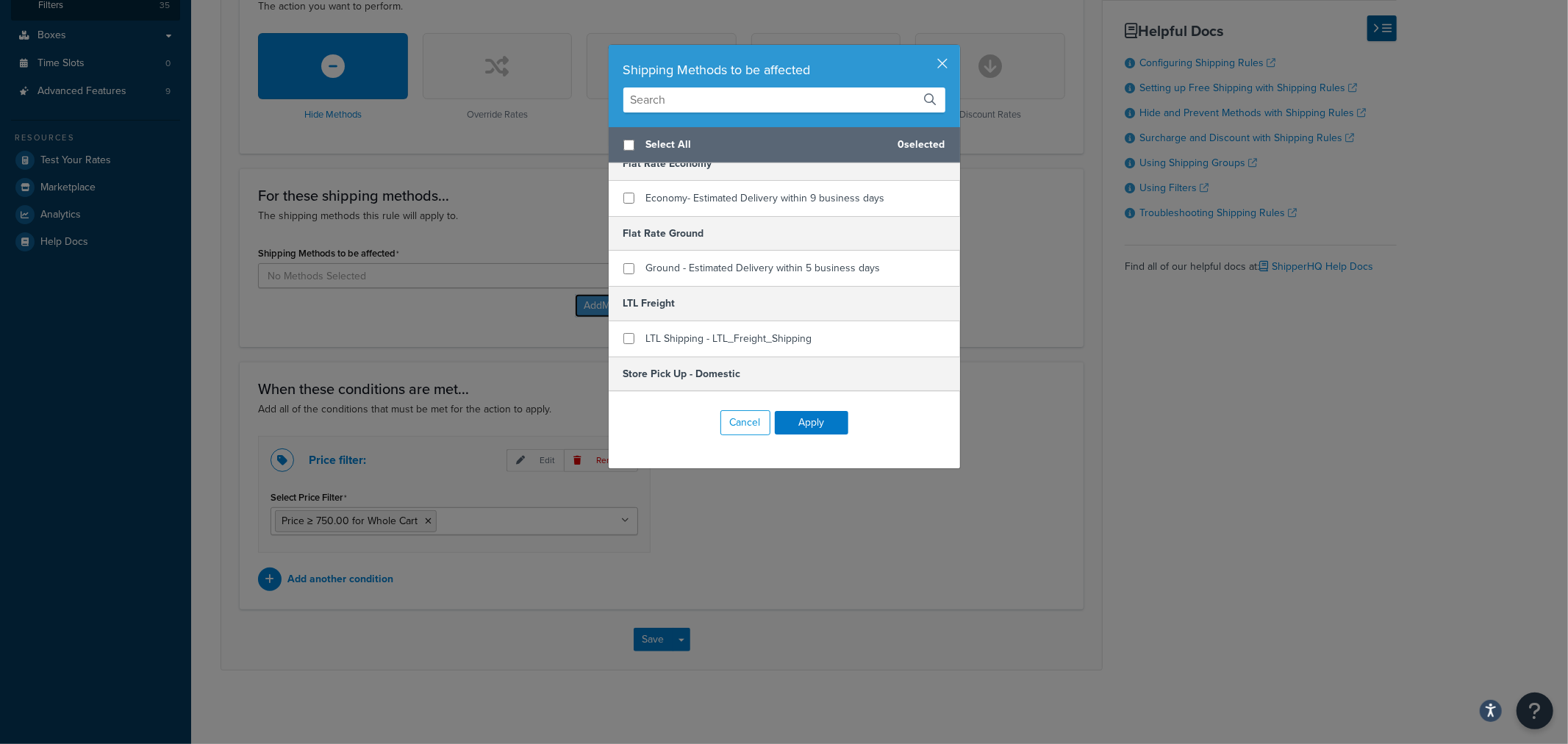 scroll, scrollTop: 735, scrollLeft: 0, axis: vertical 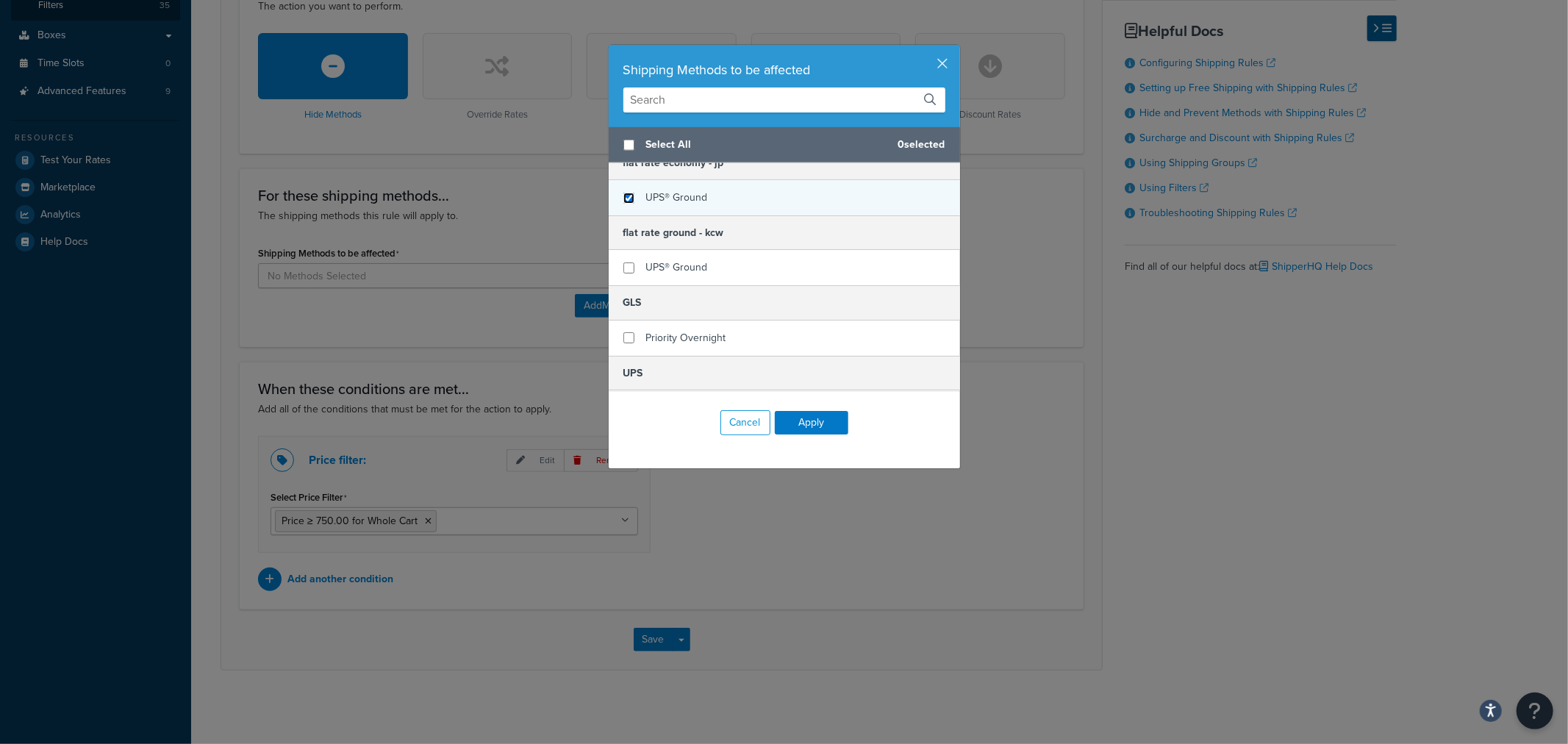 click at bounding box center (629, 198) 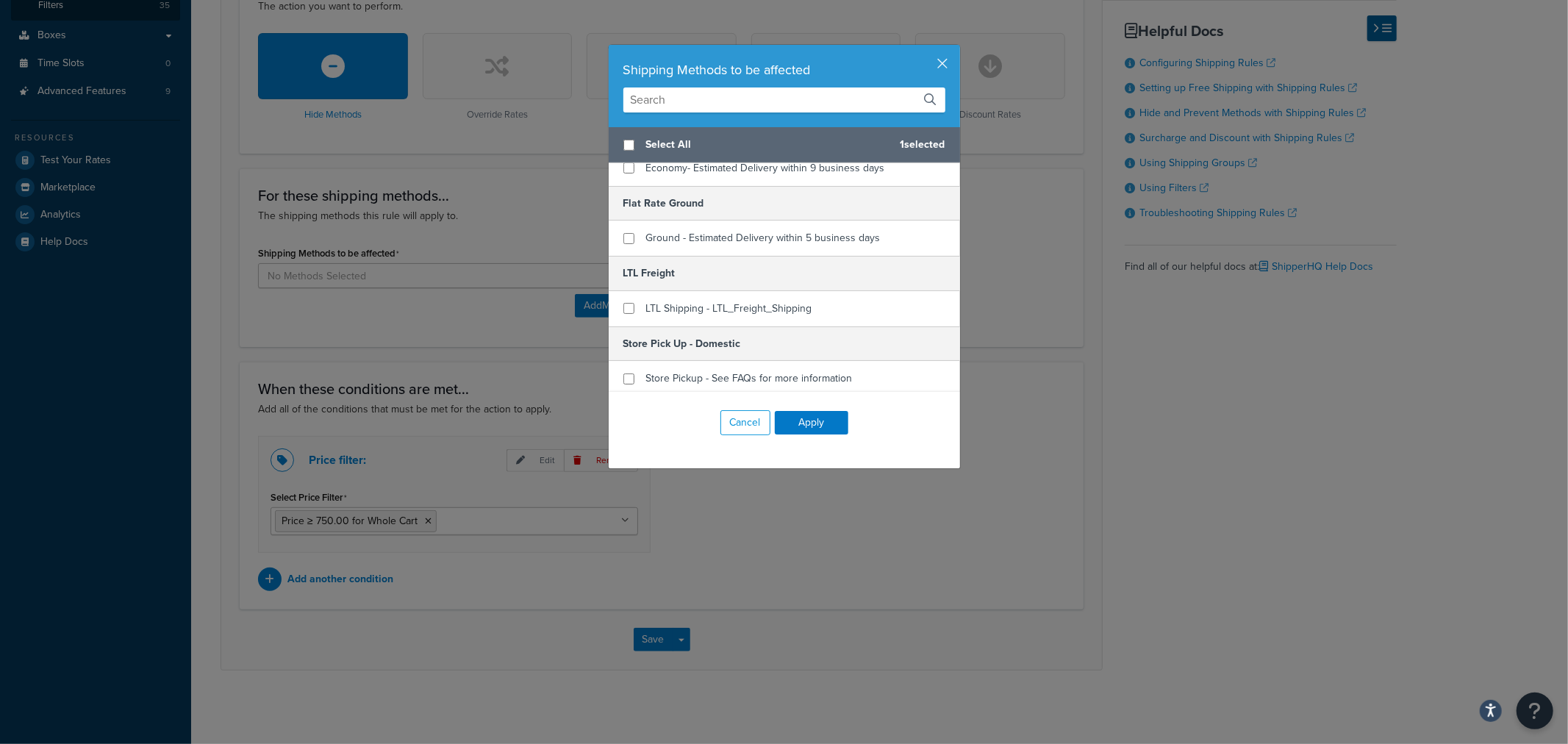 scroll, scrollTop: 657, scrollLeft: 0, axis: vertical 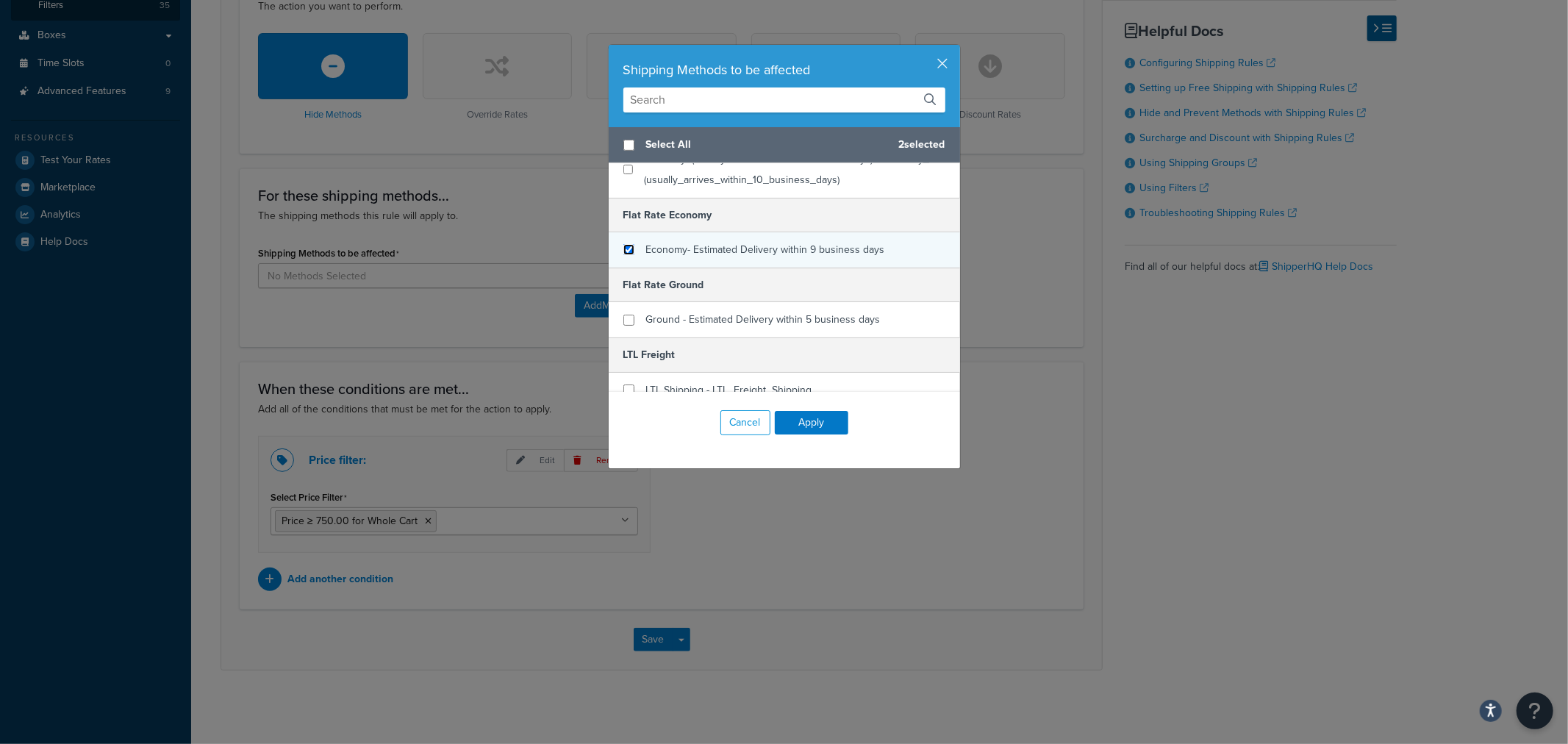 click at bounding box center (629, 249) 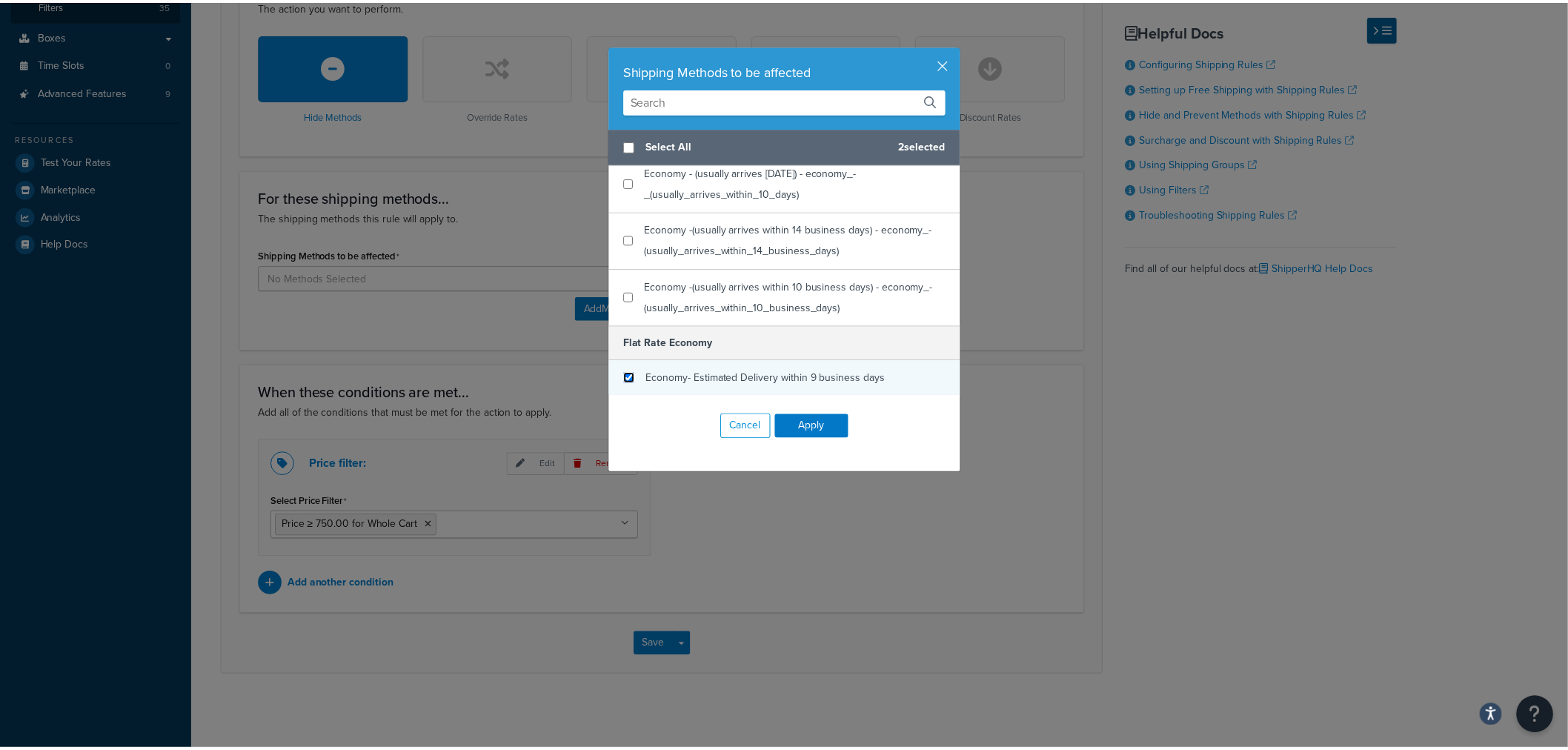 scroll, scrollTop: 498, scrollLeft: 0, axis: vertical 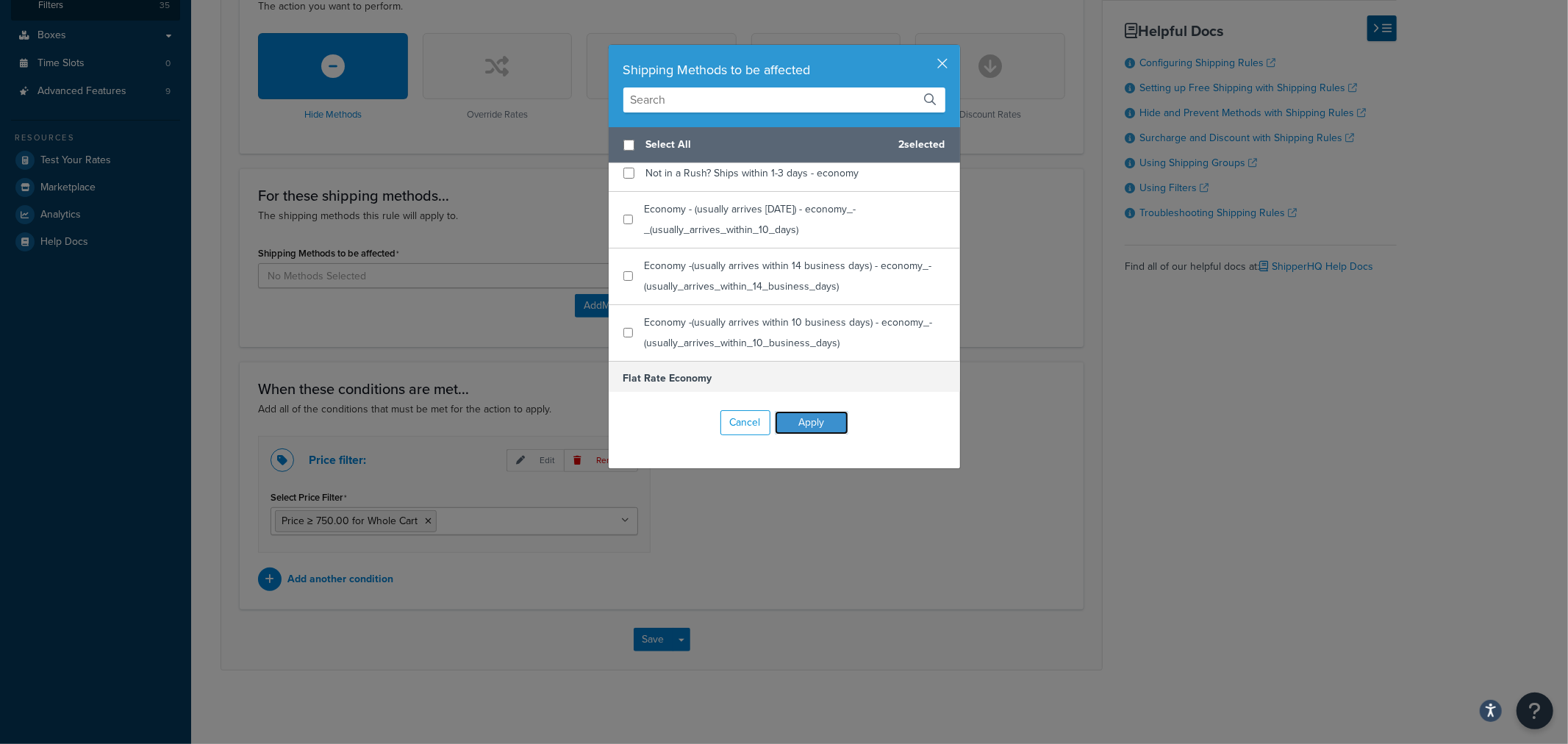 click on "Apply" at bounding box center (812, 423) 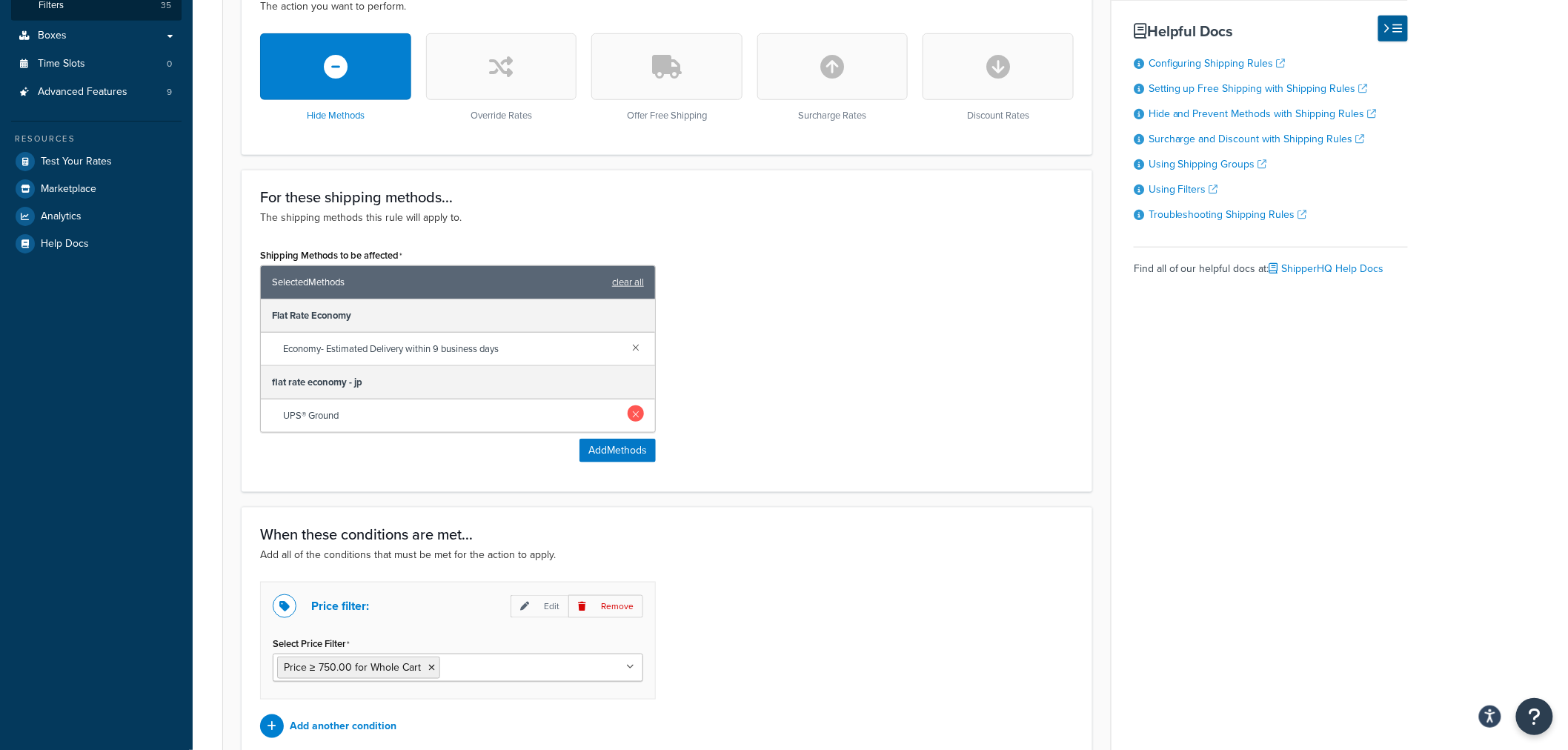 click at bounding box center (636, 414) 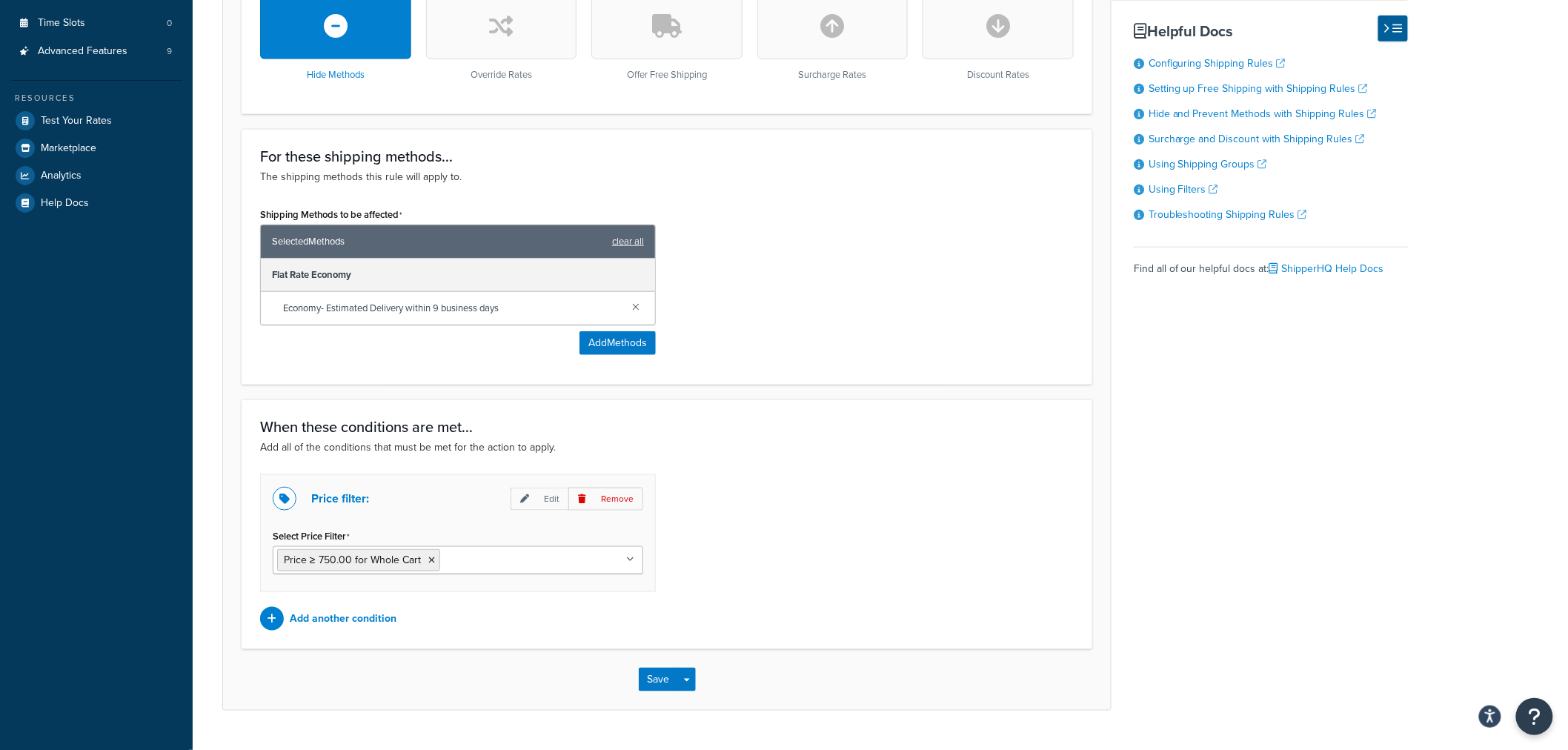 scroll, scrollTop: 514, scrollLeft: 0, axis: vertical 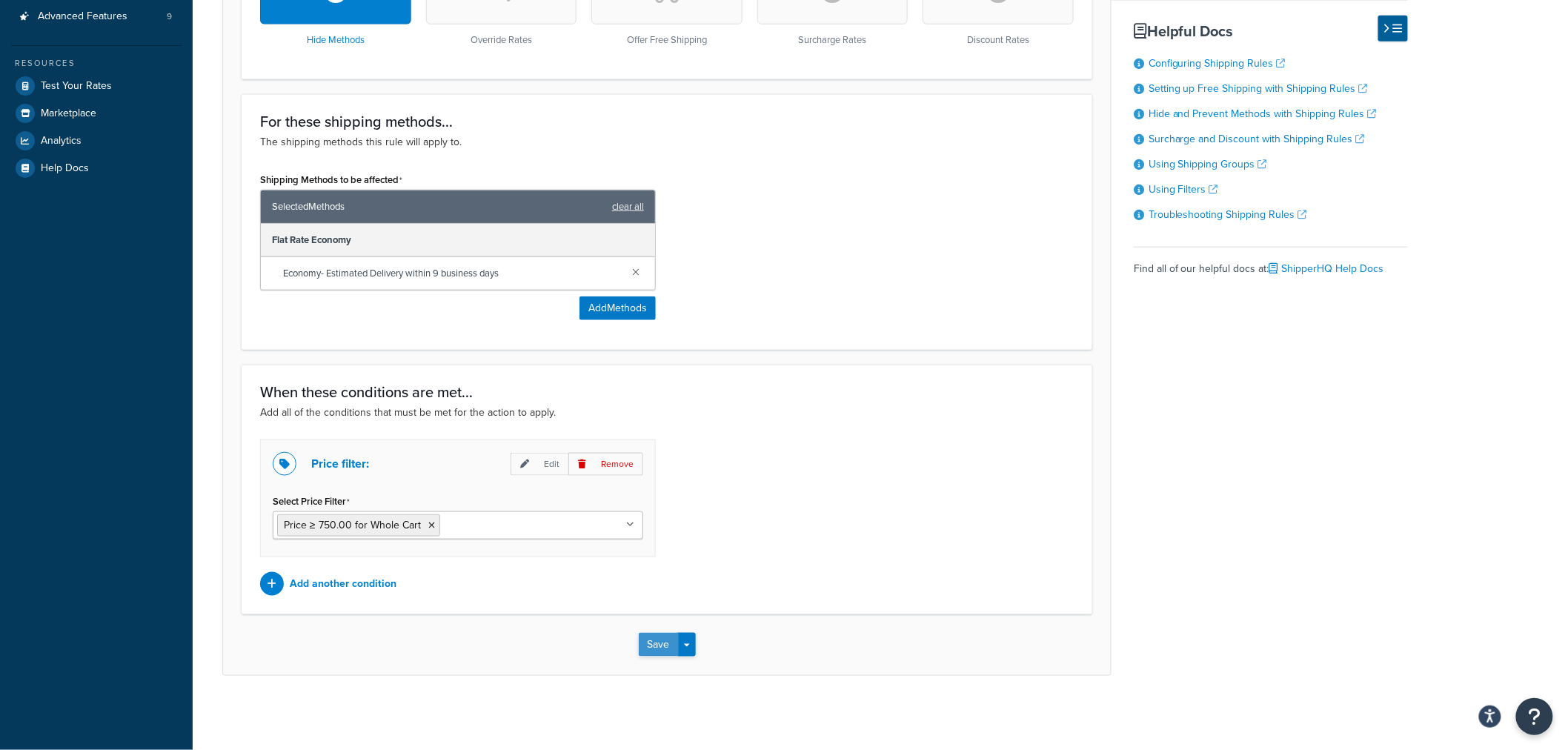 click on "Save" at bounding box center (659, 645) 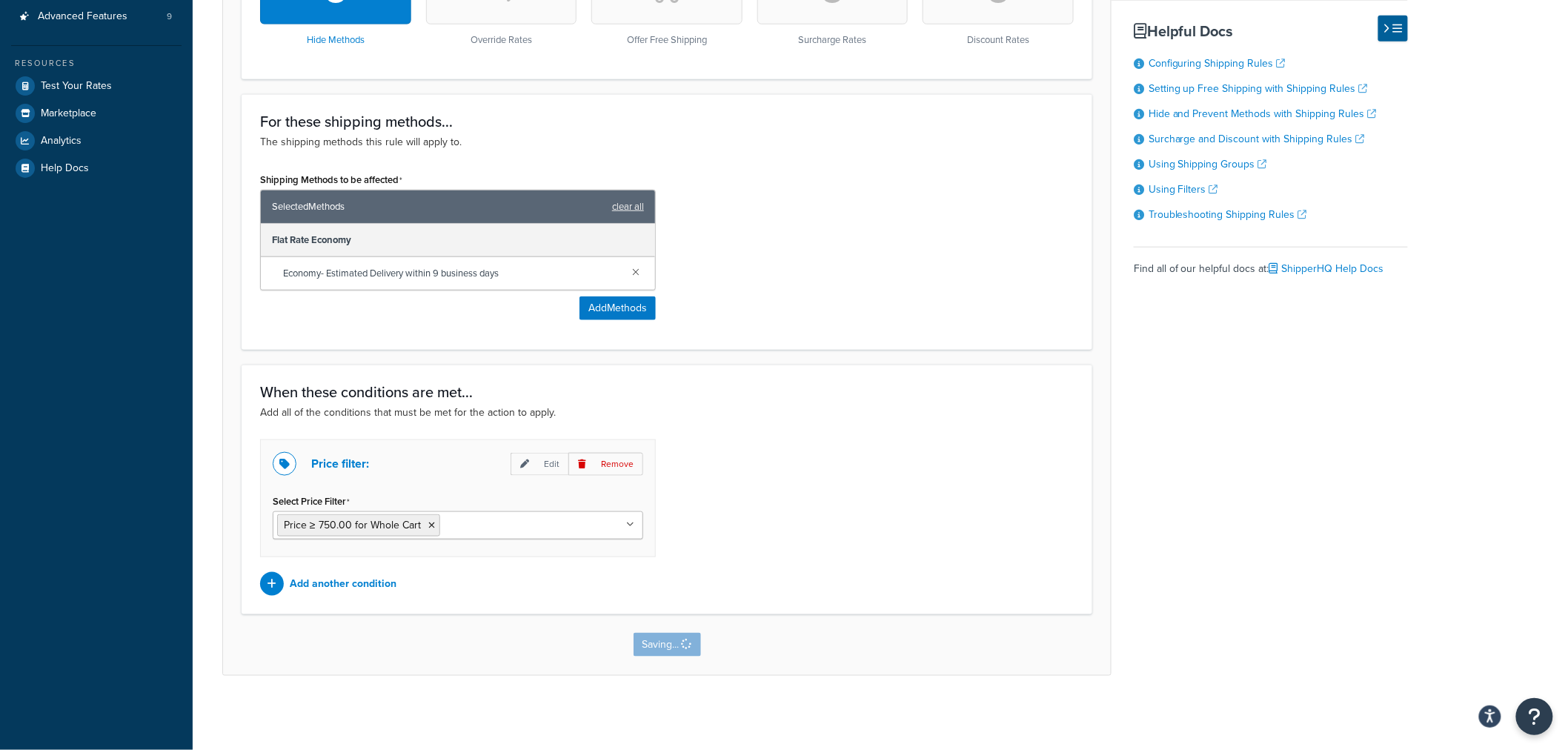 scroll, scrollTop: 0, scrollLeft: 0, axis: both 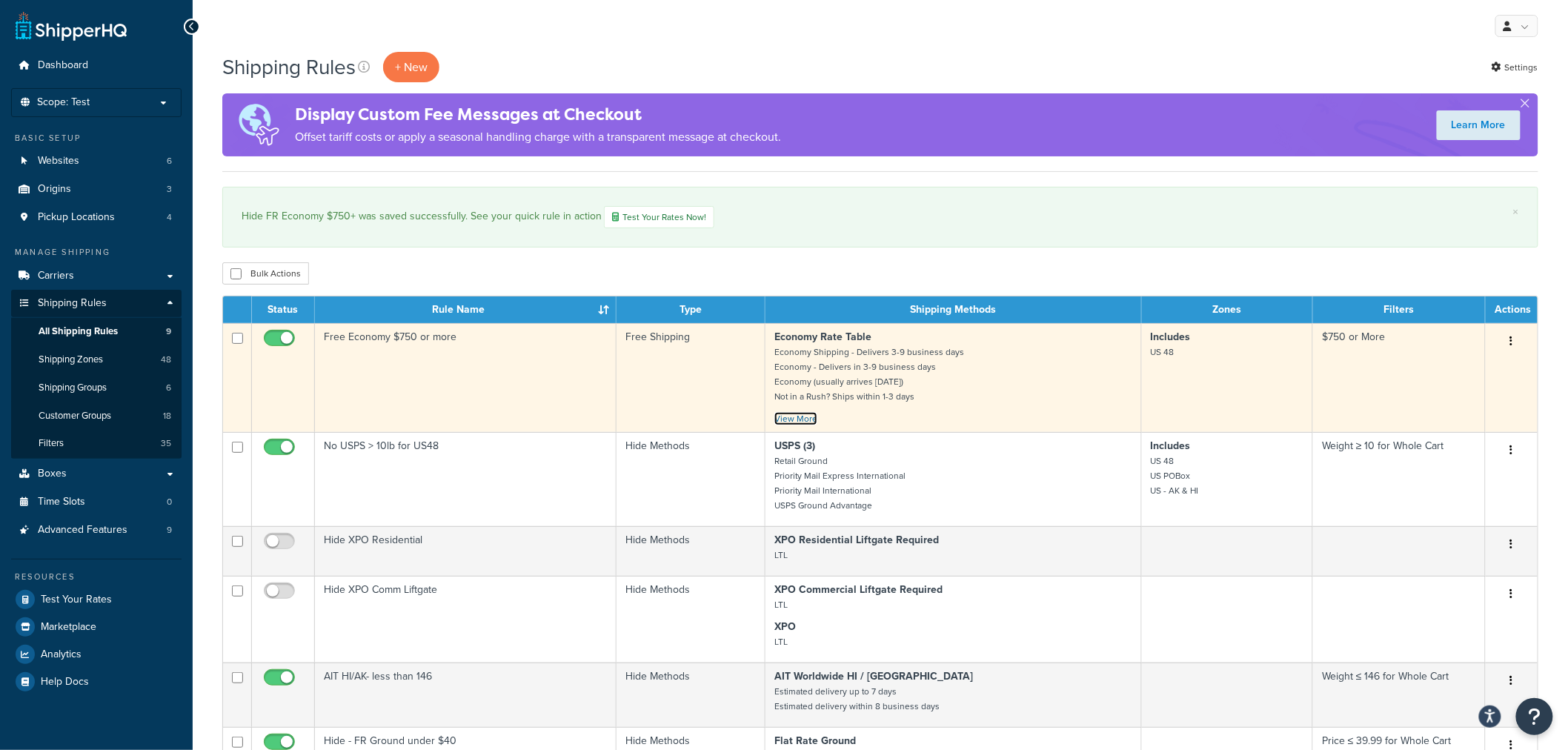 click on "View More" at bounding box center [796, 419] 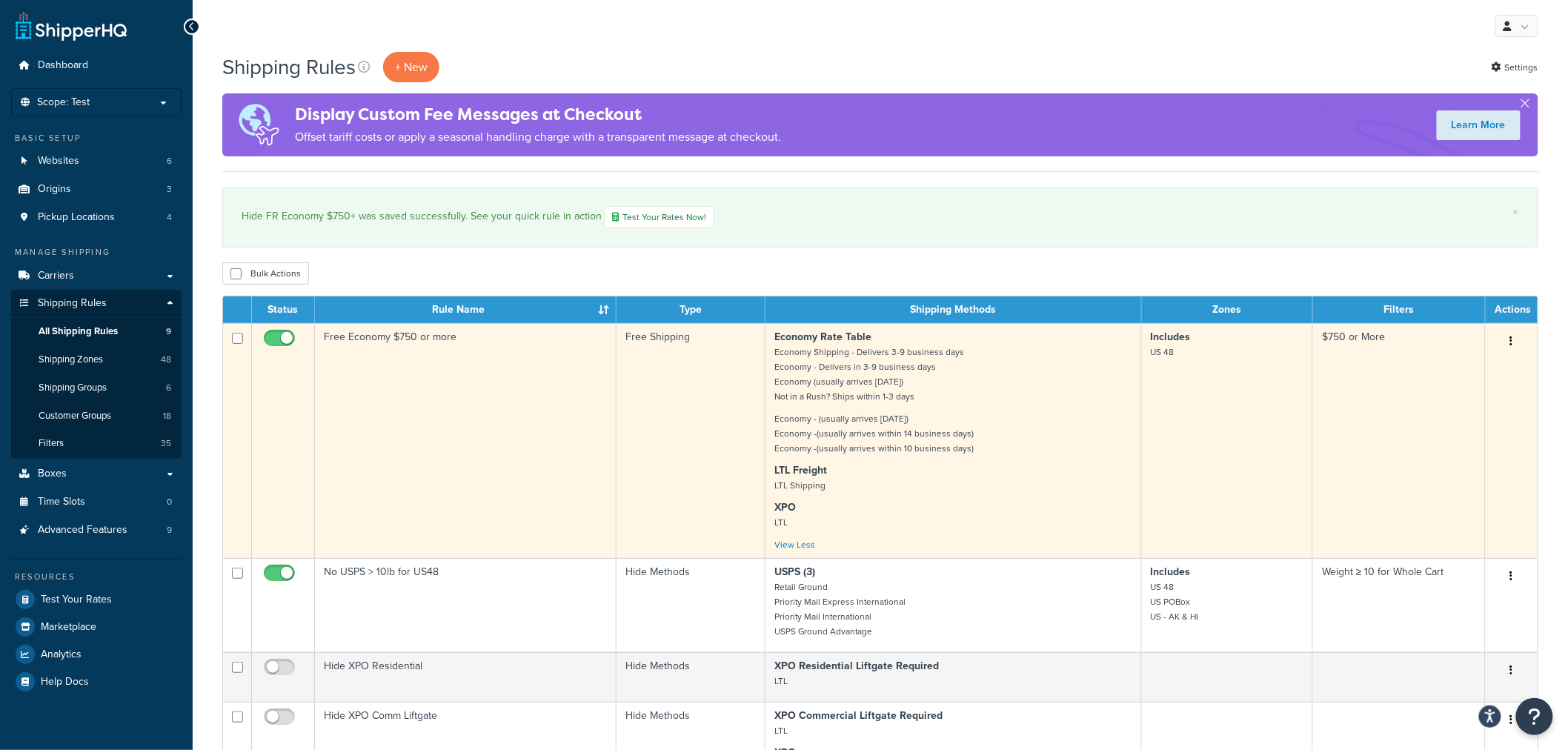 click at bounding box center (1512, 342) 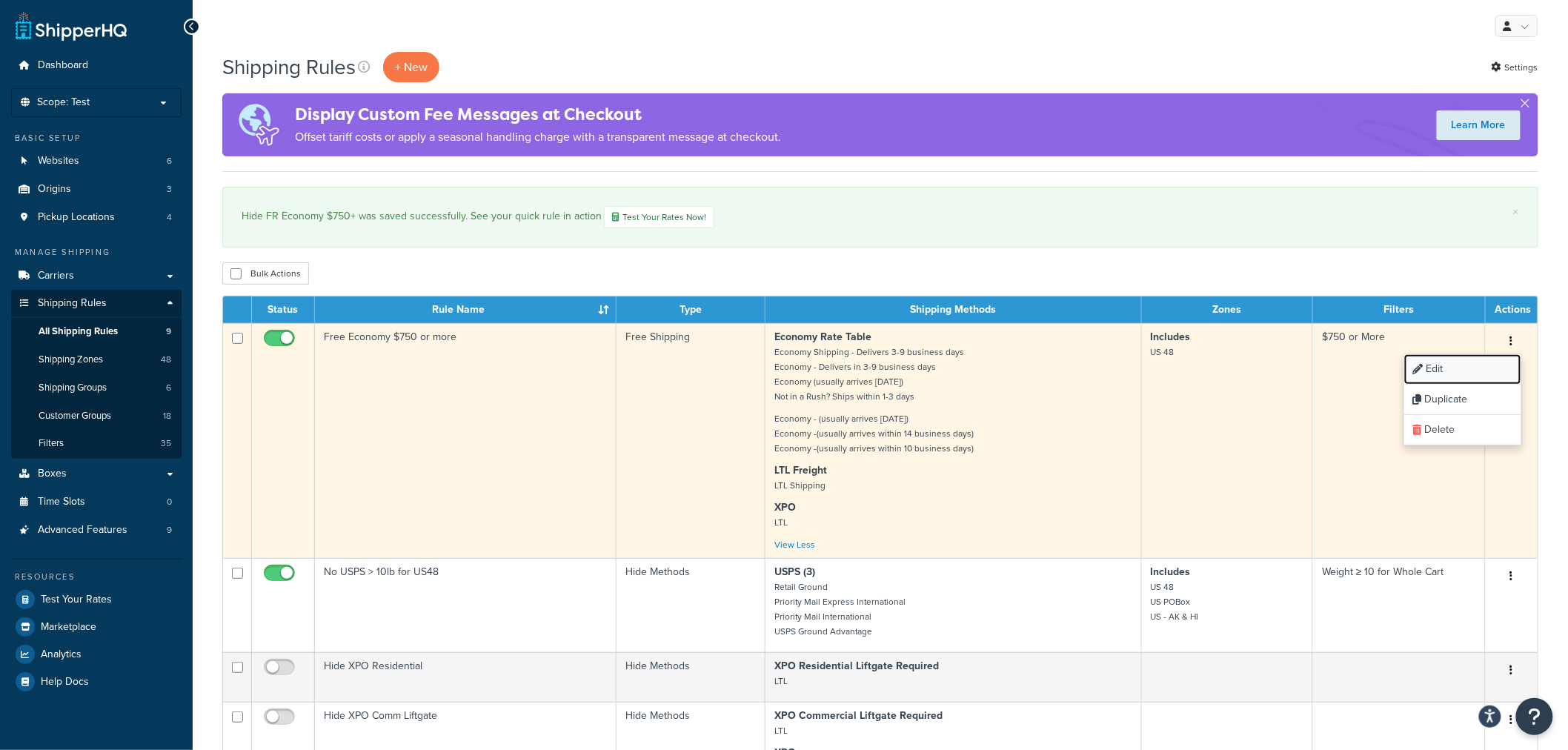 click on "Edit" at bounding box center (1463, 369) 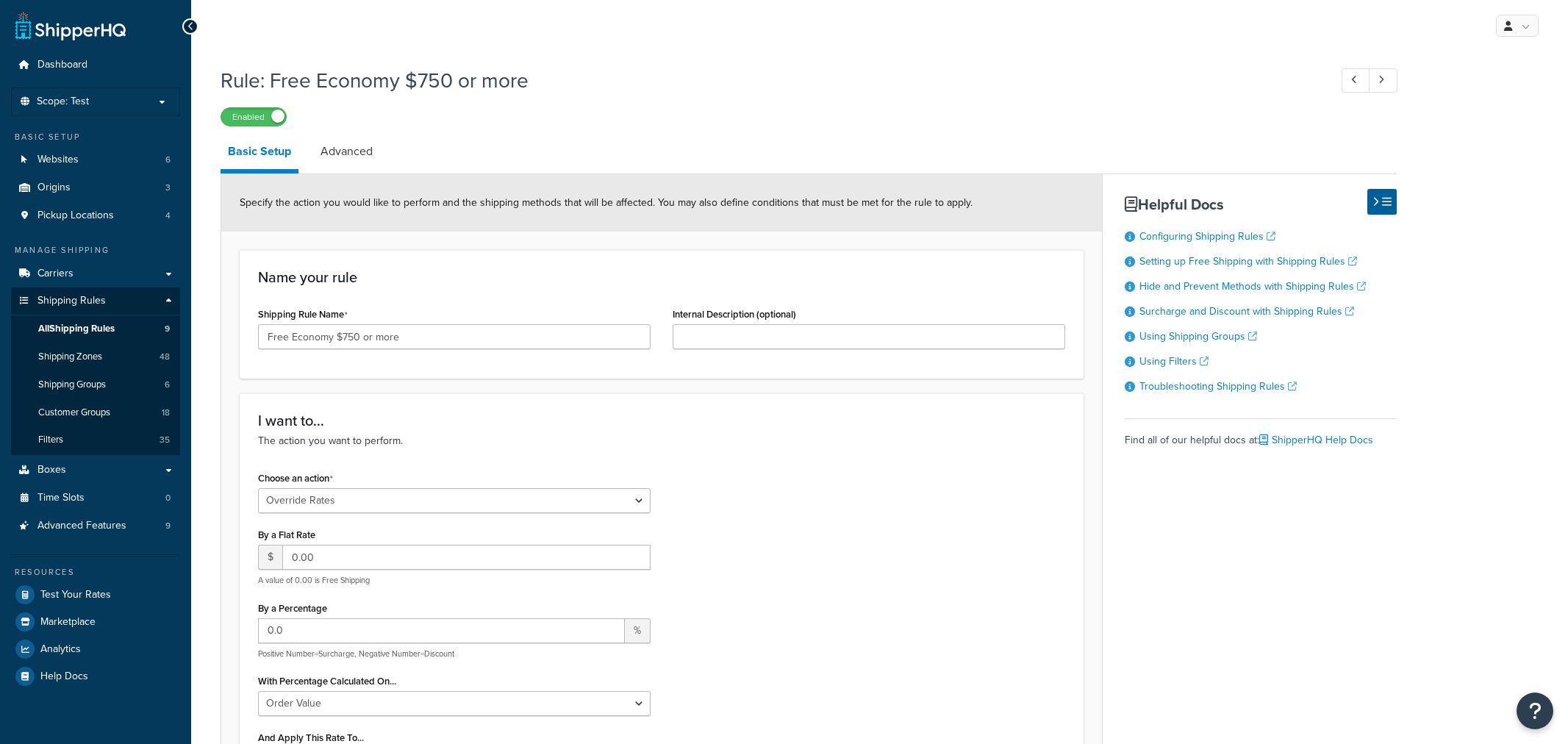 select on "OVERRIDE" 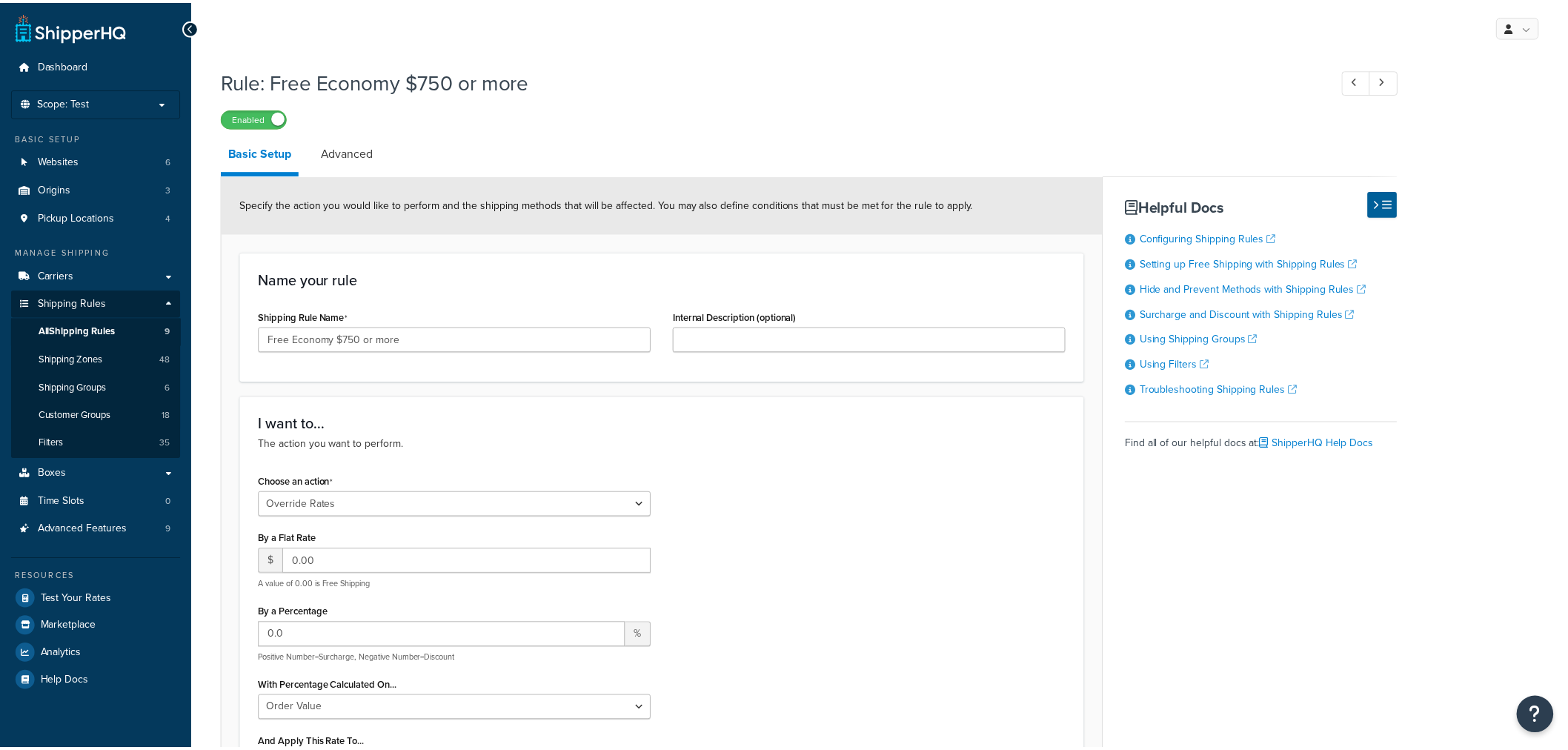 scroll, scrollTop: 0, scrollLeft: 0, axis: both 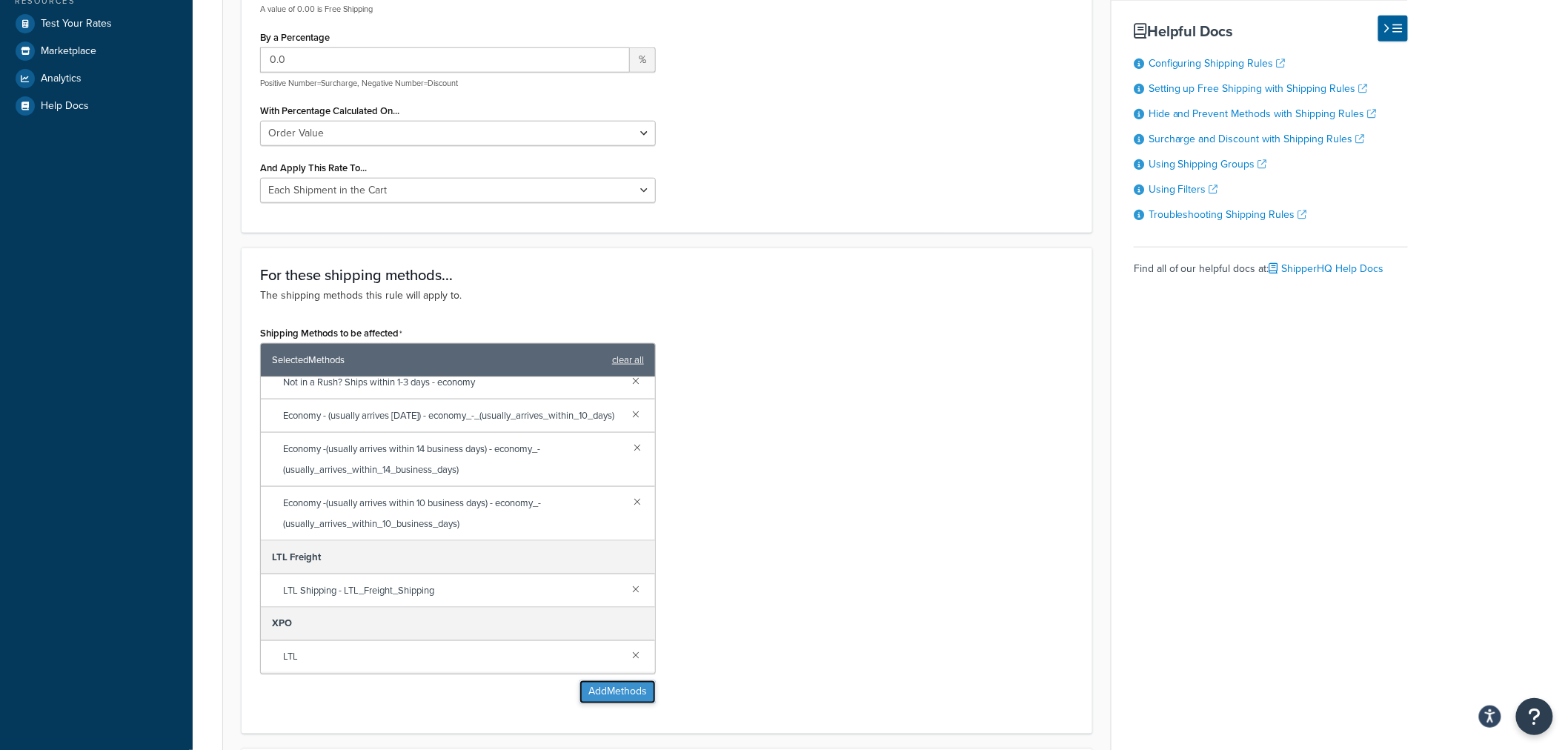 click on "Add  Methods" at bounding box center (617, 692) 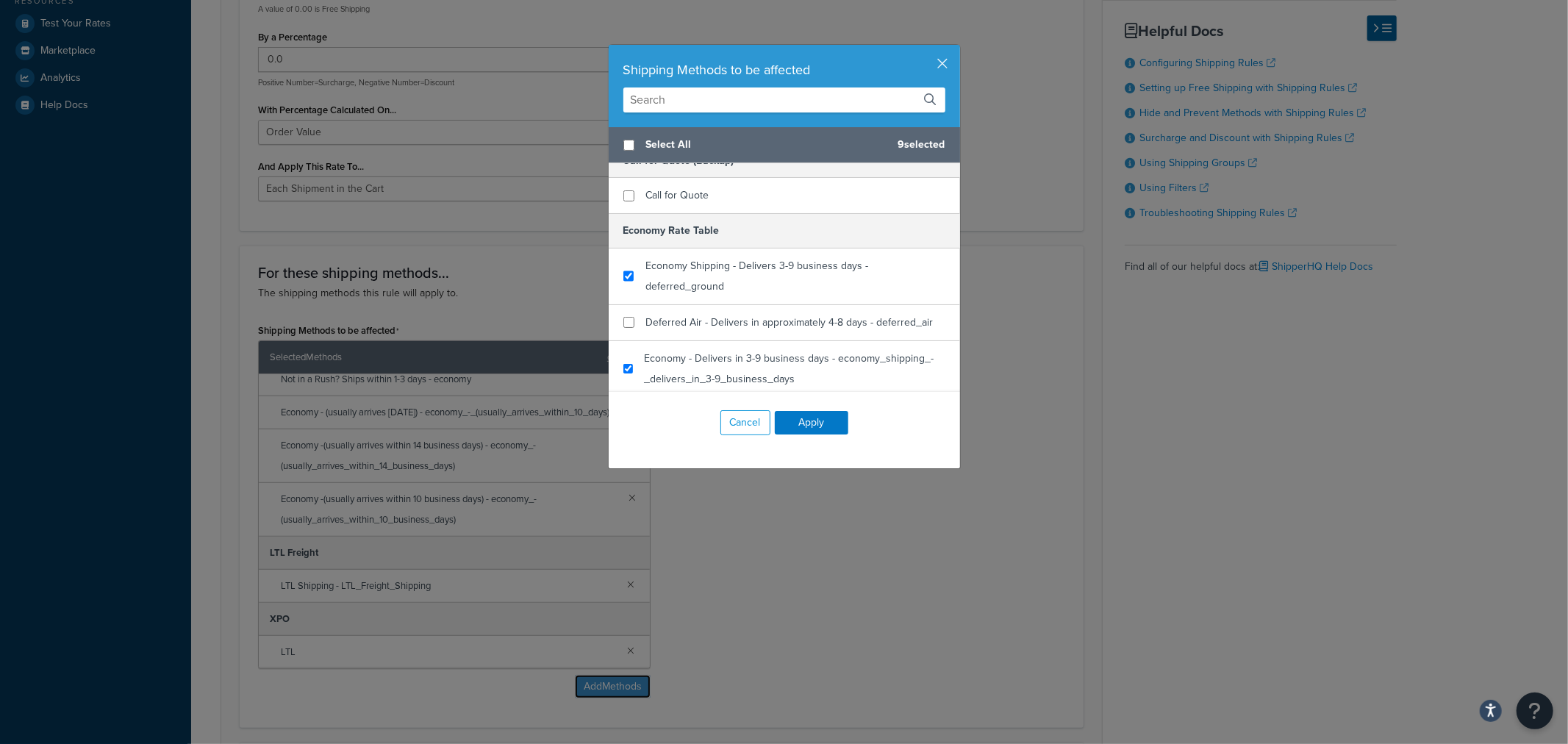 scroll, scrollTop: 245, scrollLeft: 0, axis: vertical 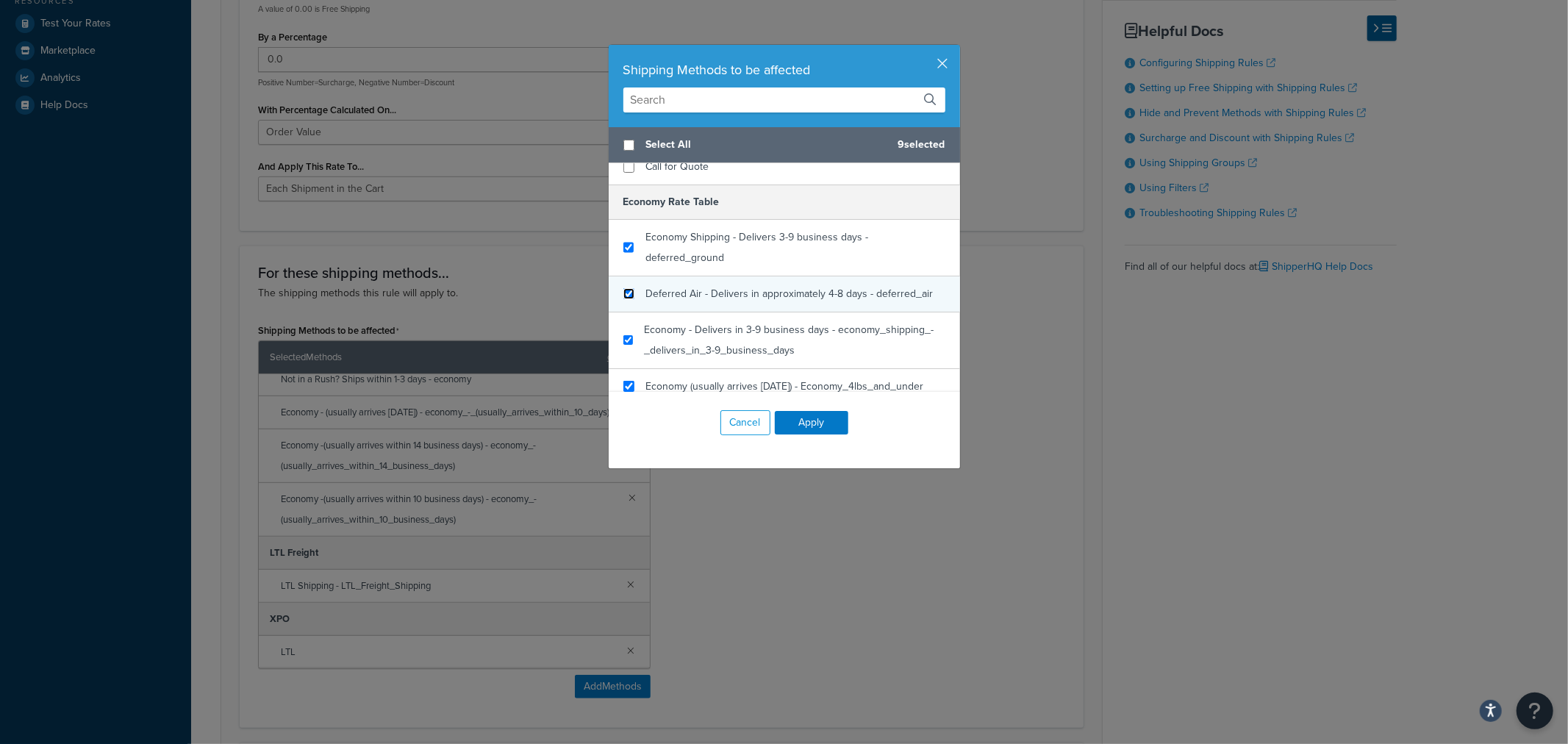 click at bounding box center [629, 293] 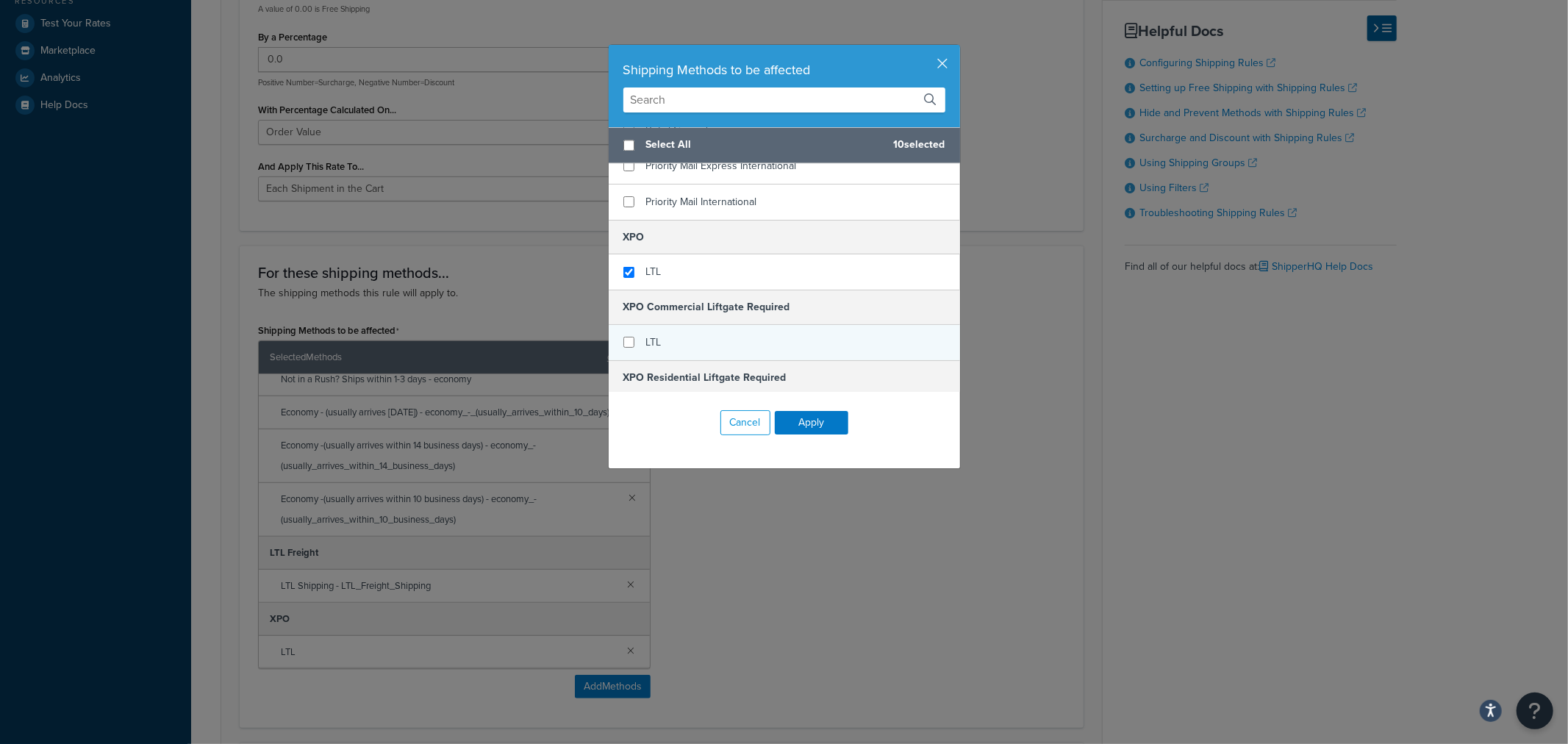 scroll, scrollTop: 2941, scrollLeft: 0, axis: vertical 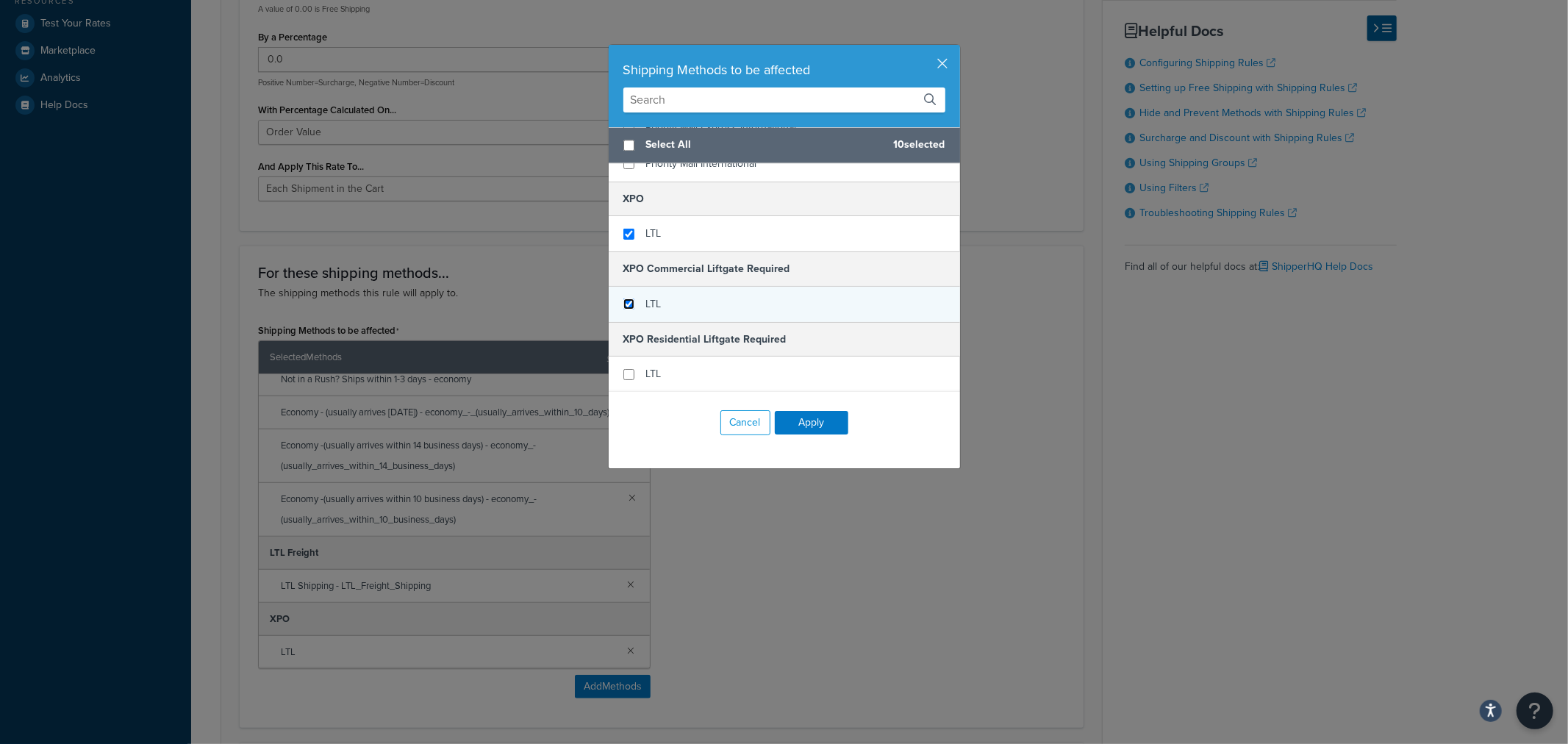 click at bounding box center [629, 304] 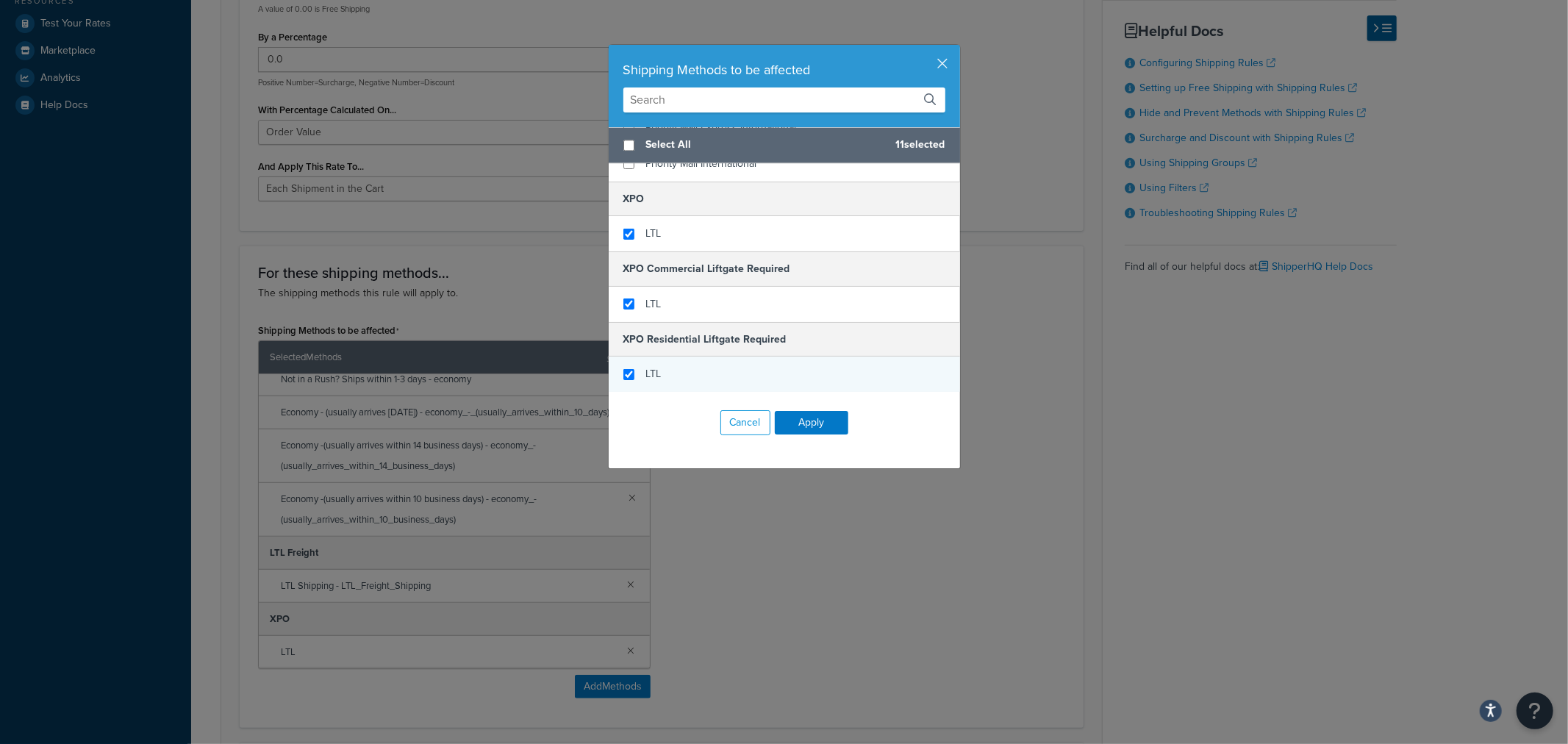 checkbox on "true" 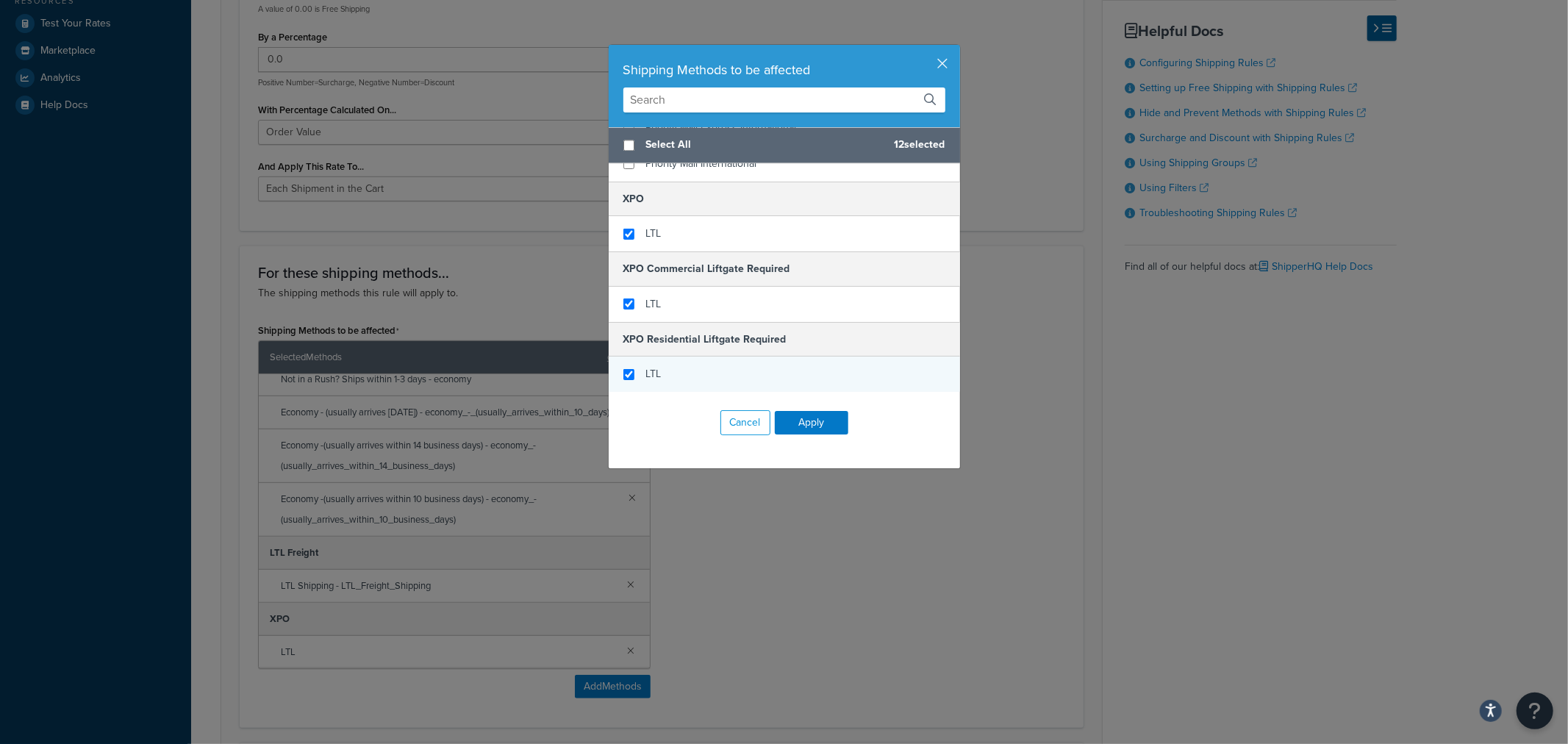 click on "LTL" at bounding box center [784, 374] 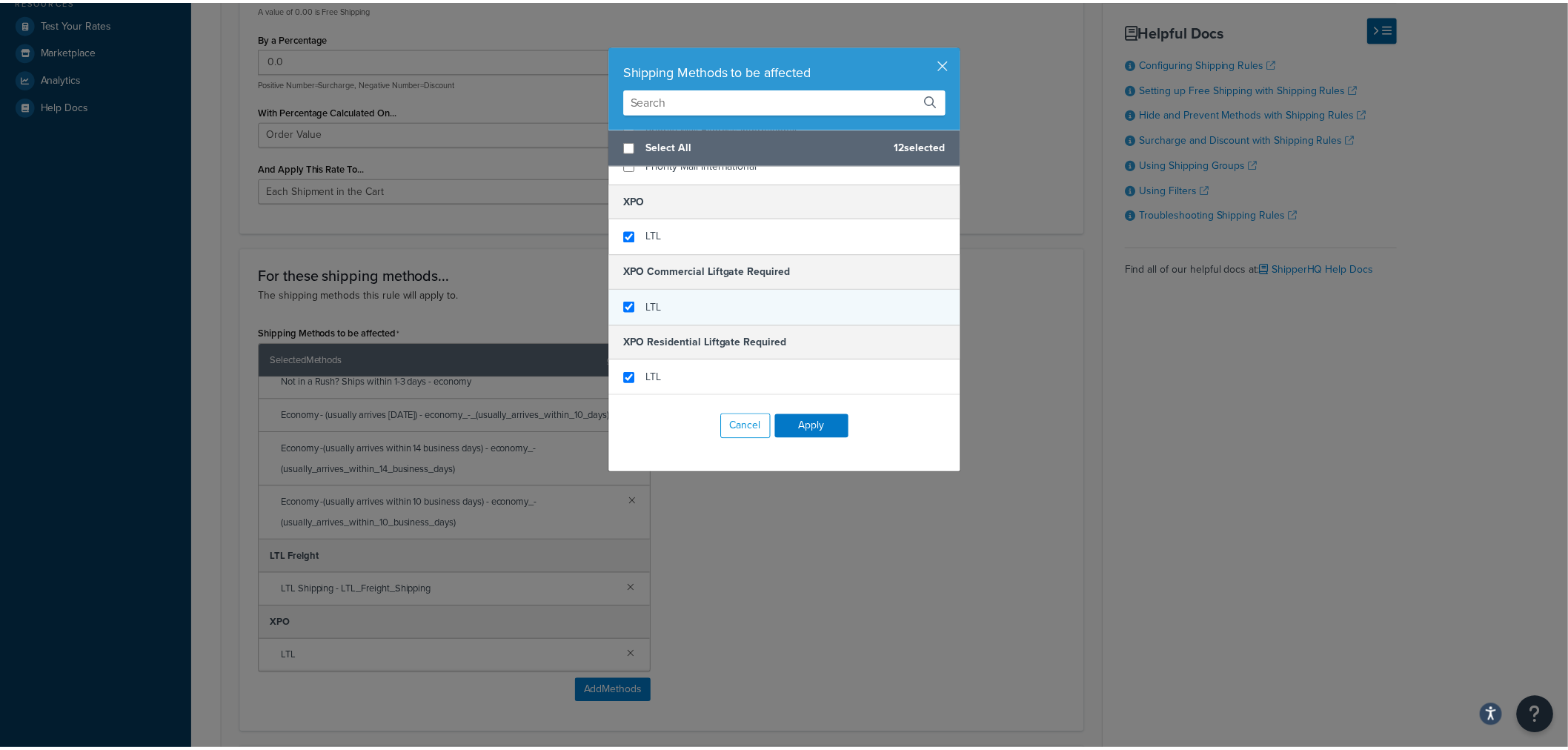 scroll, scrollTop: 2968, scrollLeft: 0, axis: vertical 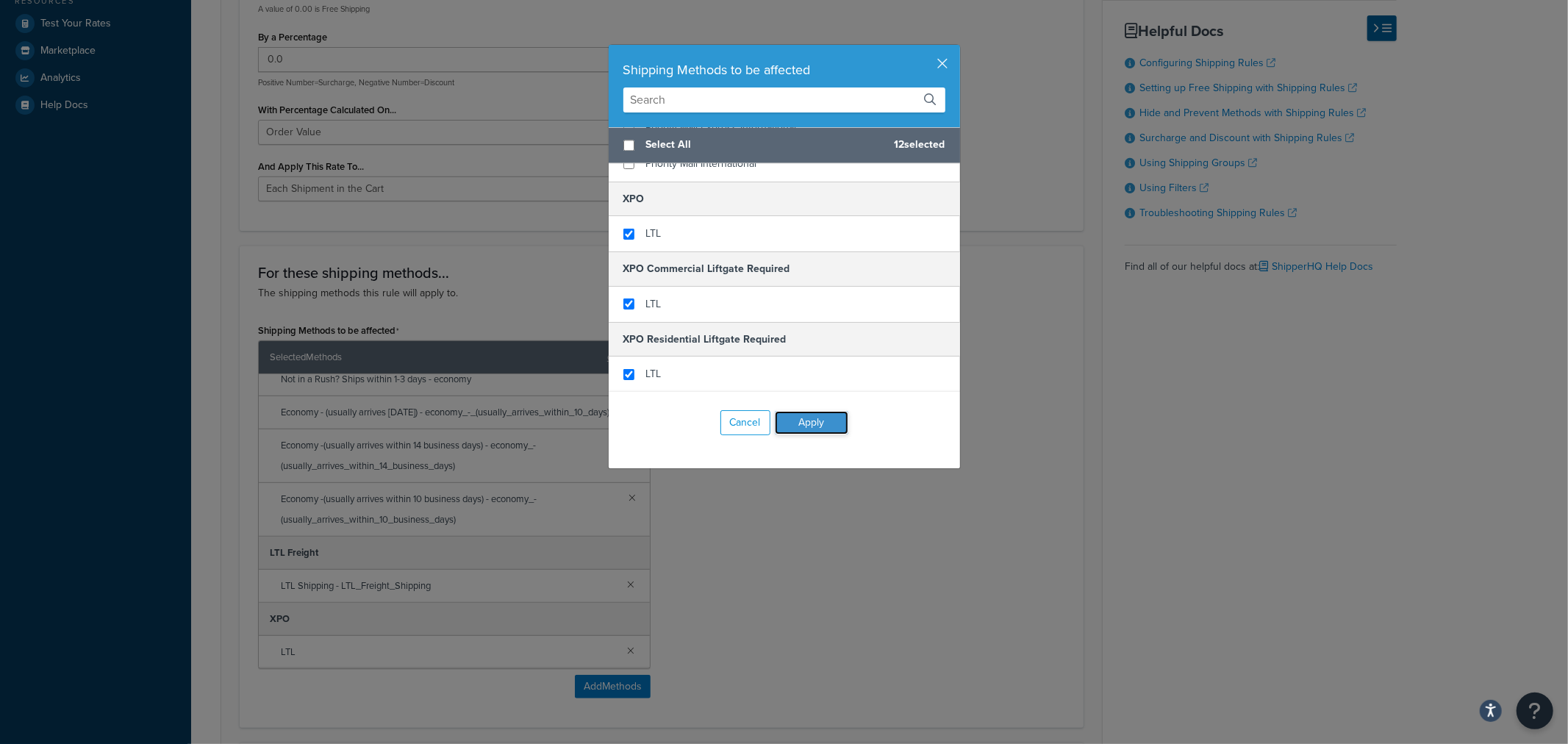 click on "Apply" at bounding box center [812, 423] 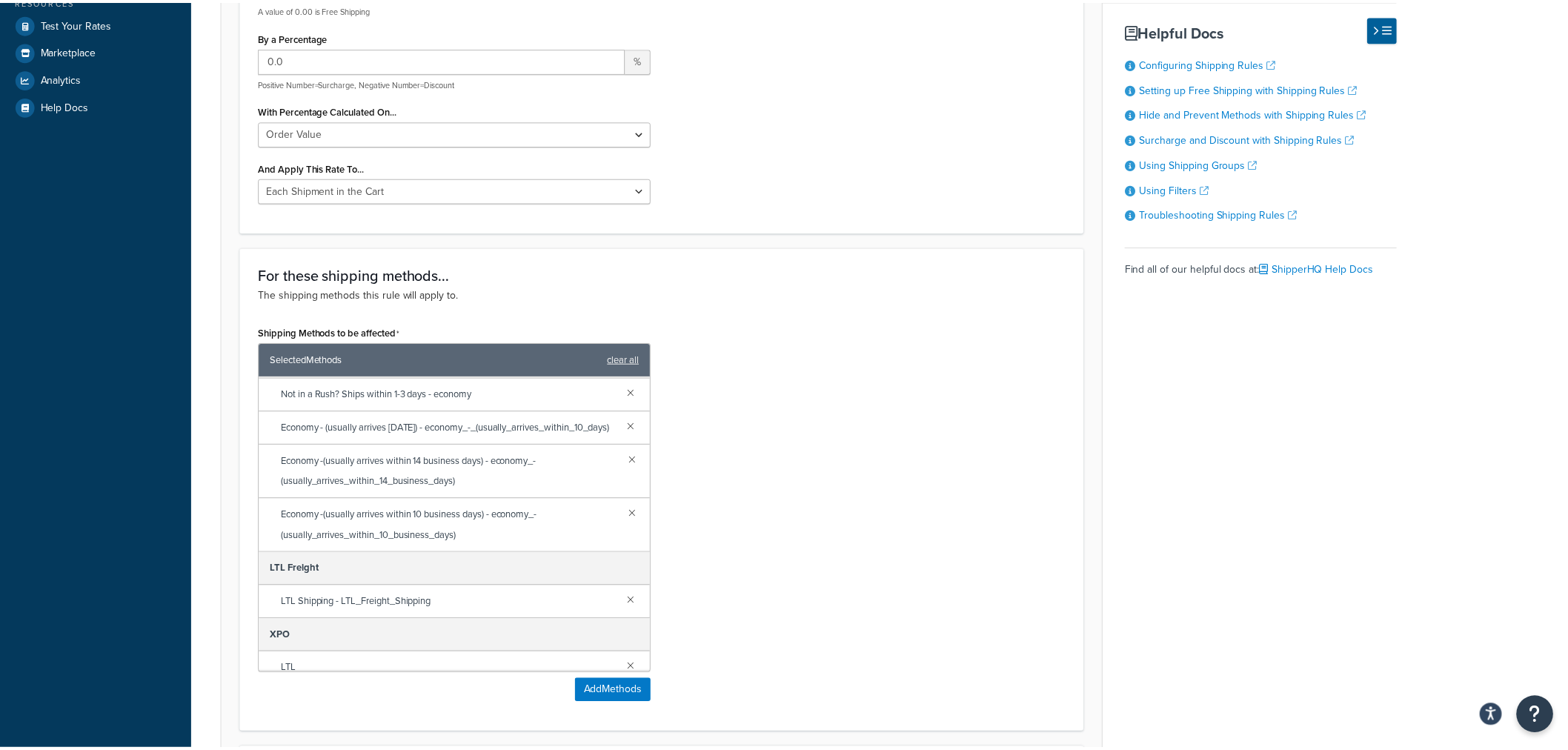 scroll, scrollTop: 219, scrollLeft: 0, axis: vertical 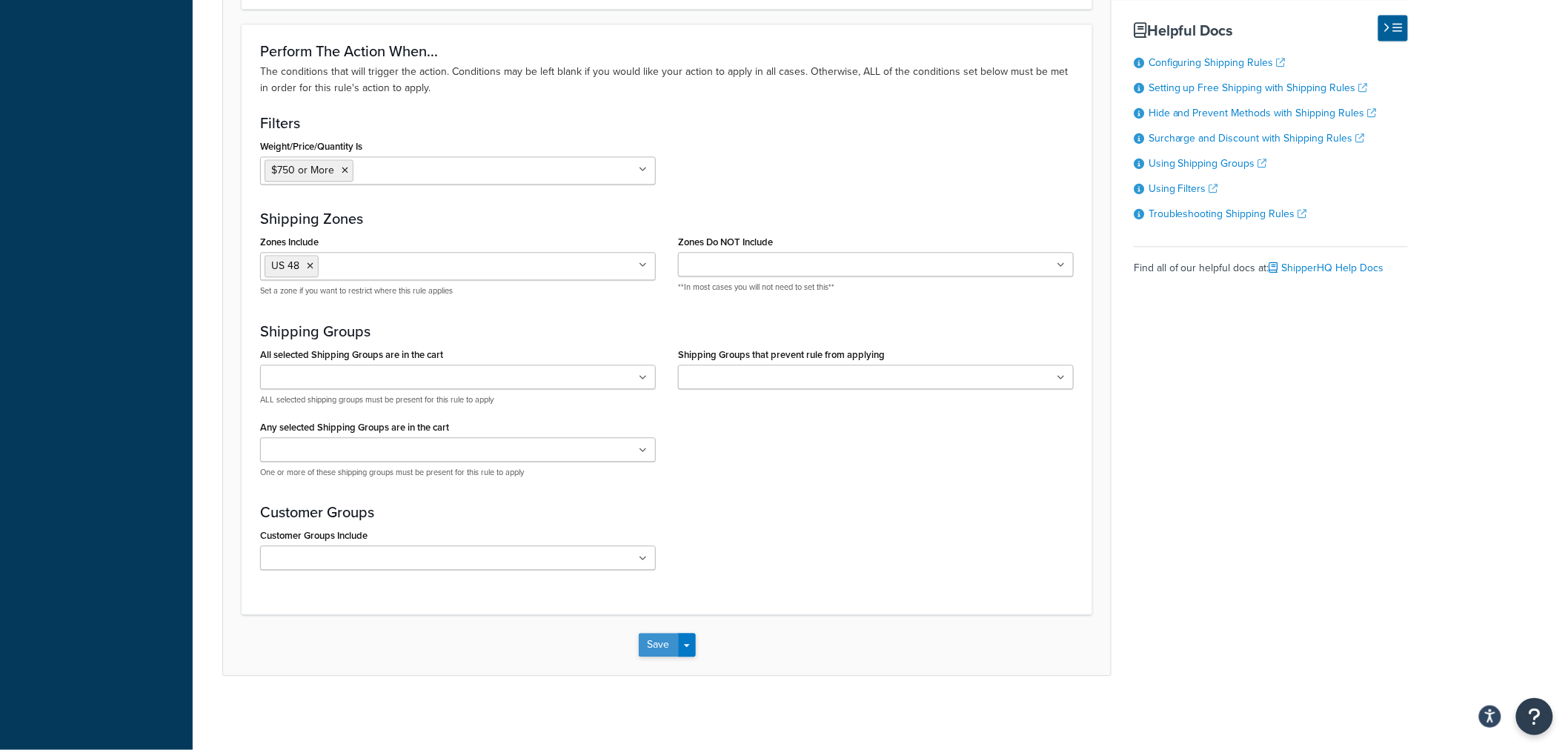 click on "Save" at bounding box center (659, 645) 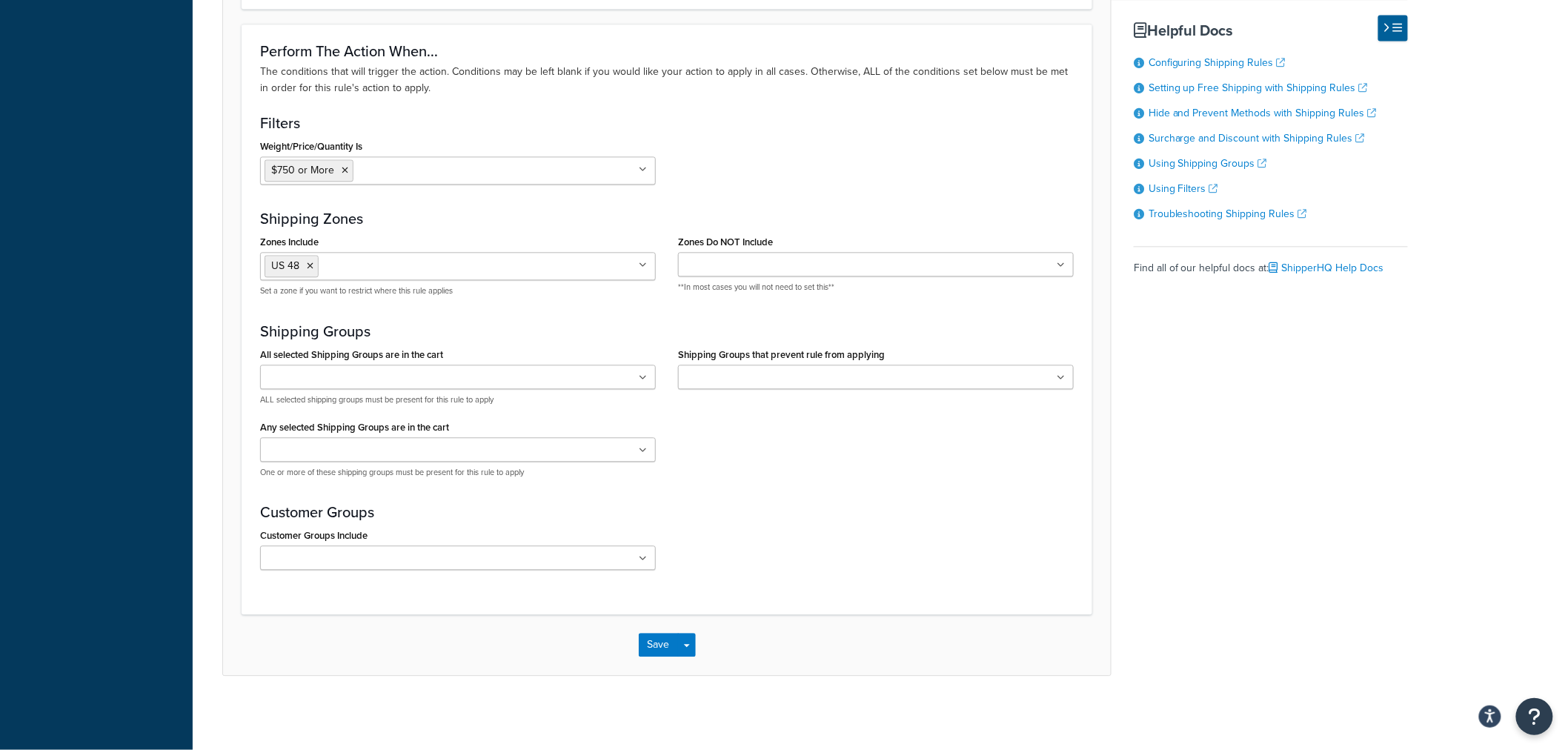 scroll, scrollTop: 0, scrollLeft: 0, axis: both 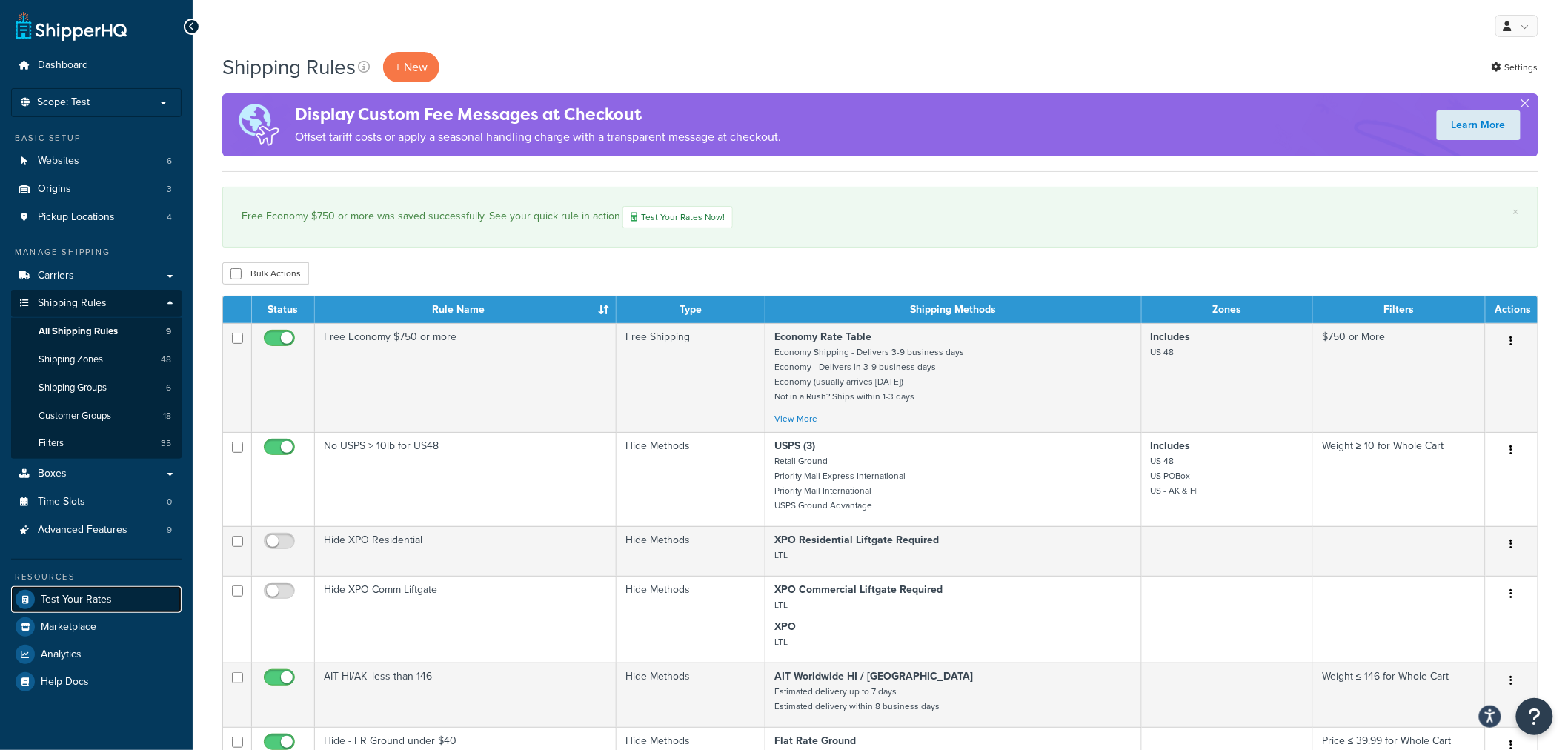 click on "Test Your Rates" at bounding box center [76, 600] 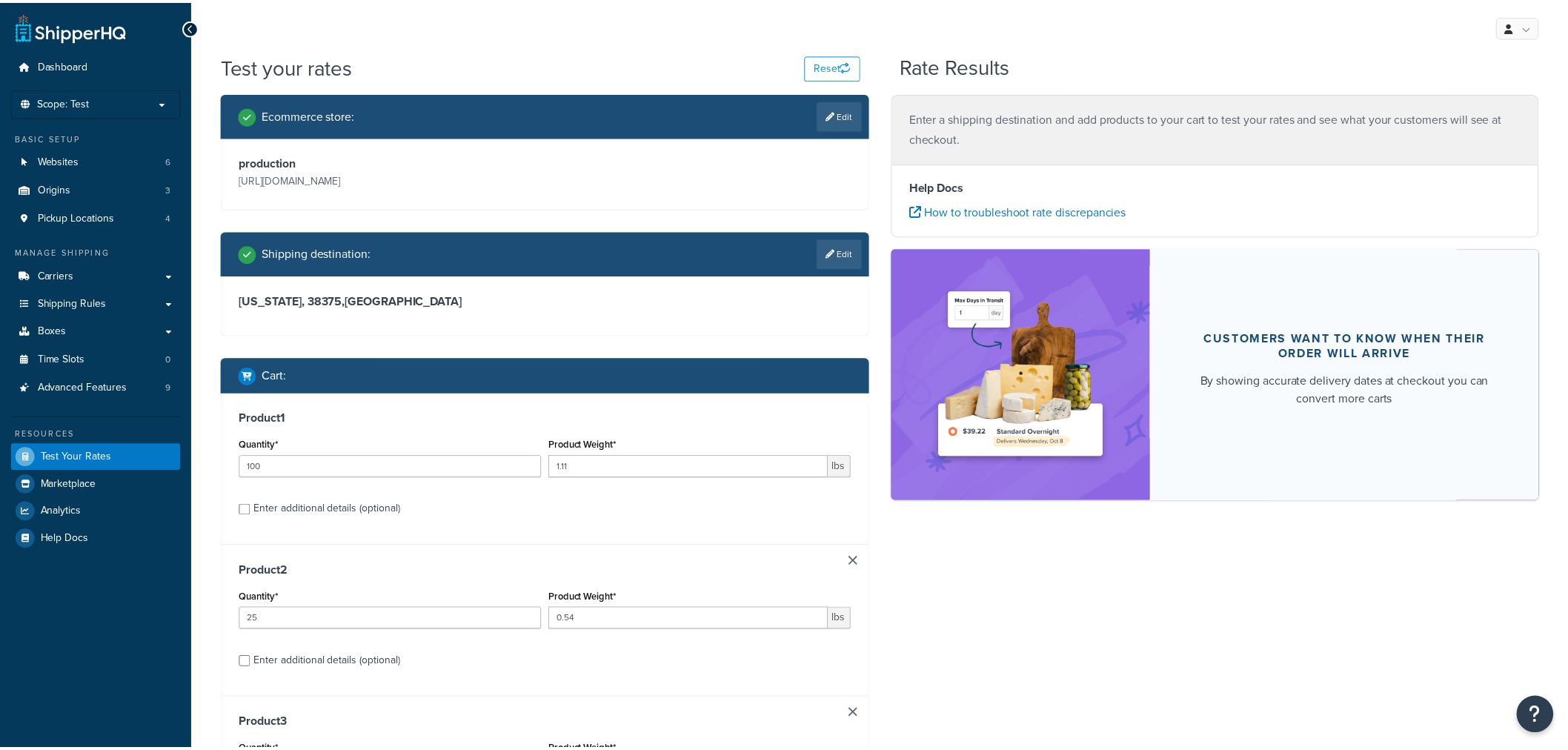 scroll, scrollTop: 0, scrollLeft: 0, axis: both 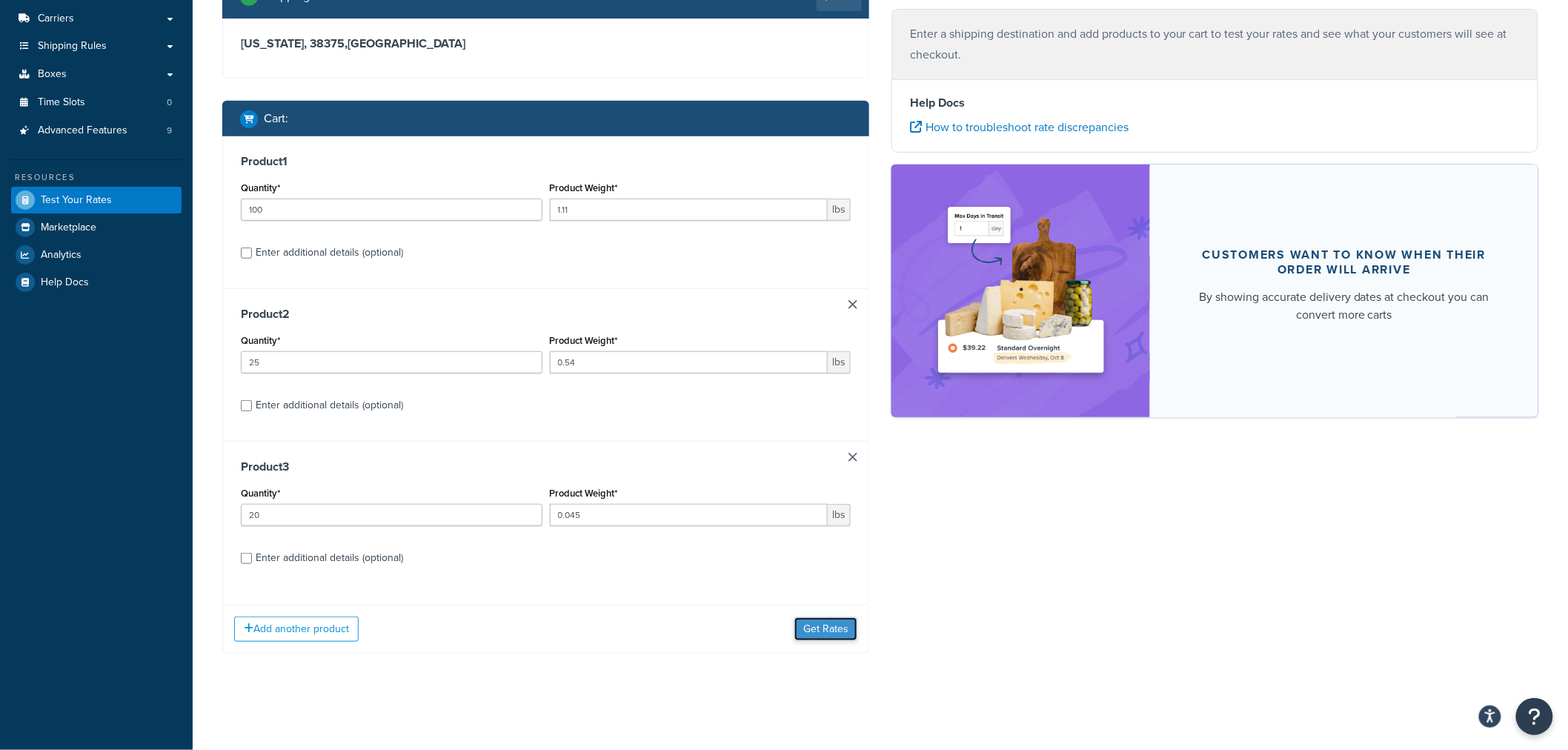 click on "Get Rates" at bounding box center [825, 629] 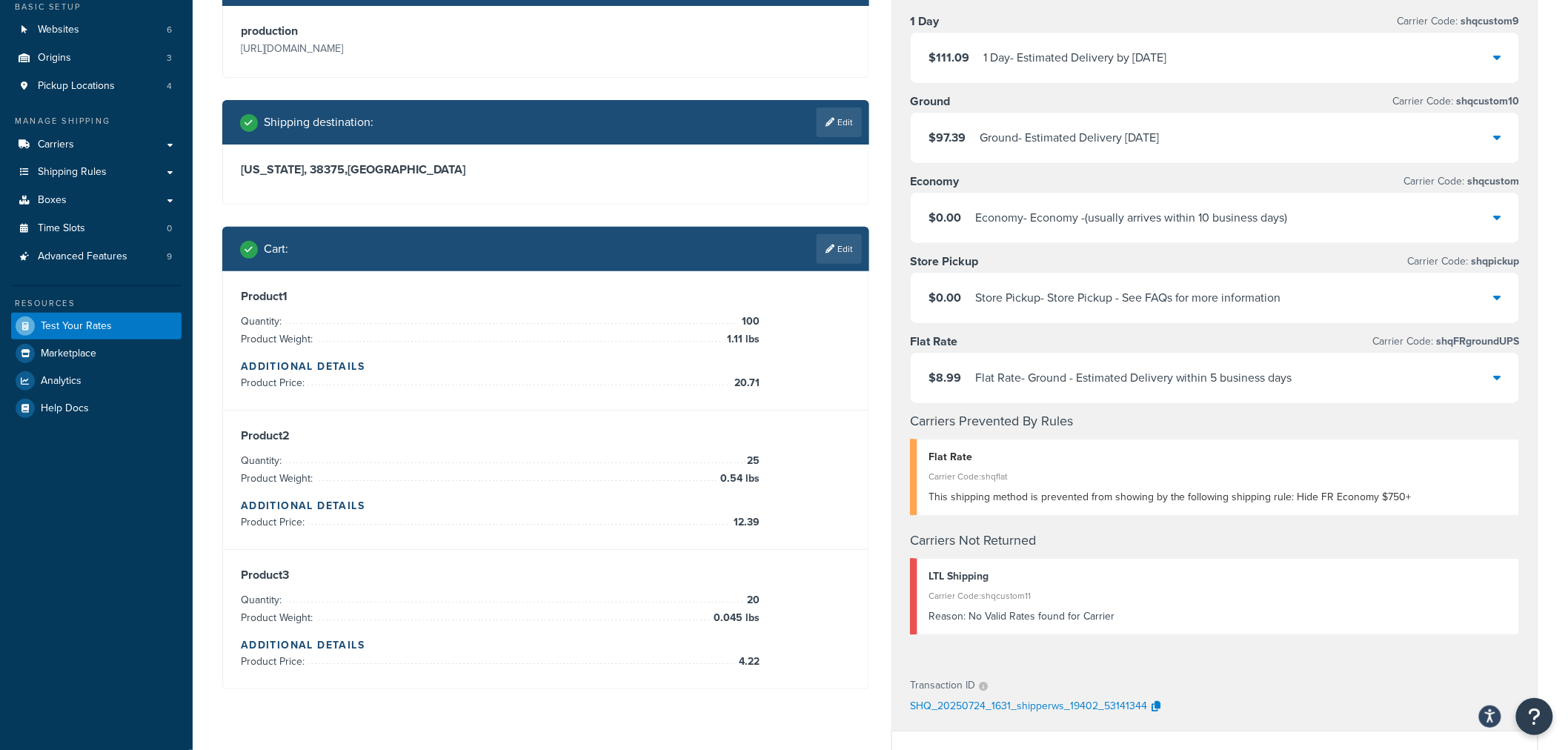 scroll, scrollTop: 93, scrollLeft: 0, axis: vertical 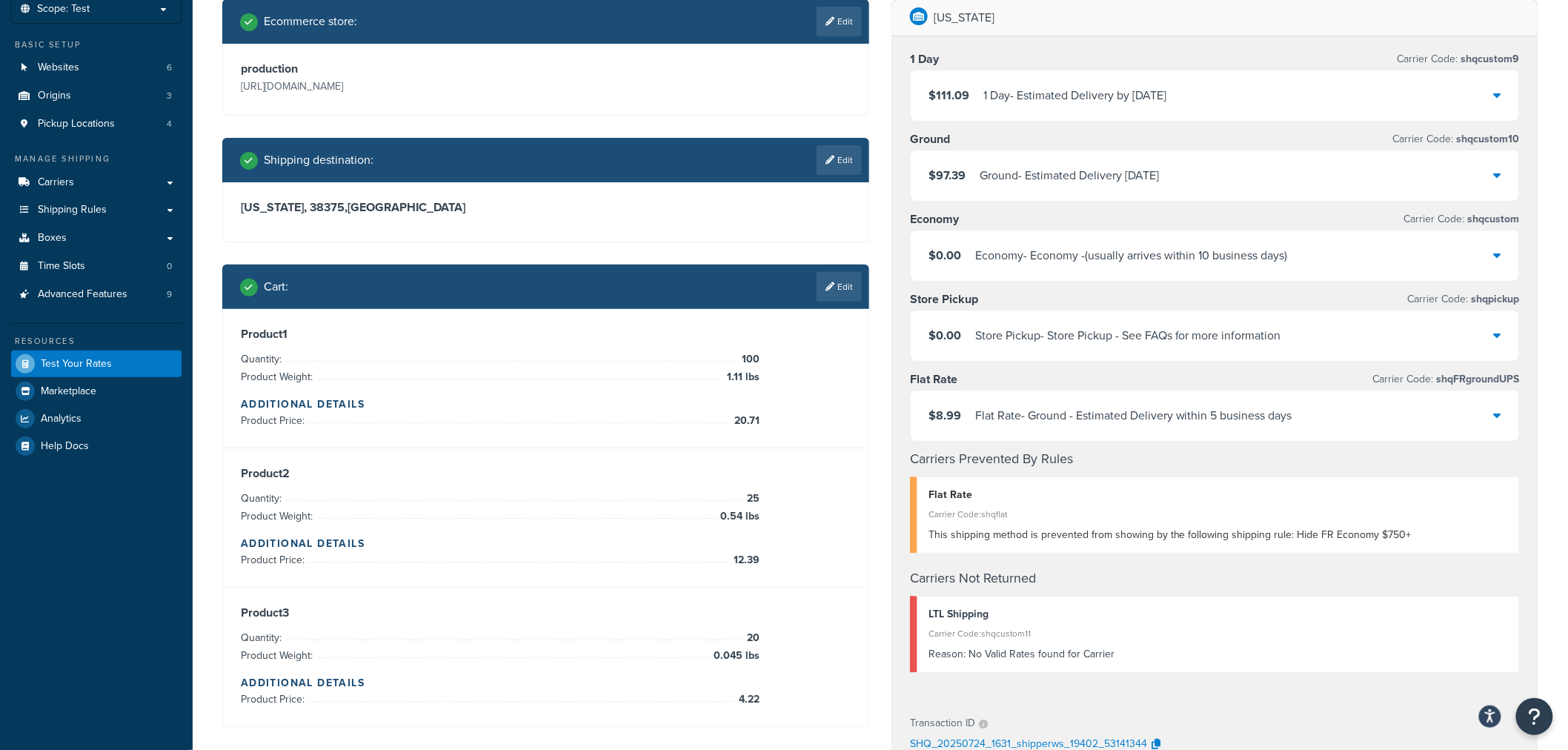 click on "Economy  -   Economy -(usually arrives within 10 business days)" at bounding box center (1132, 256) 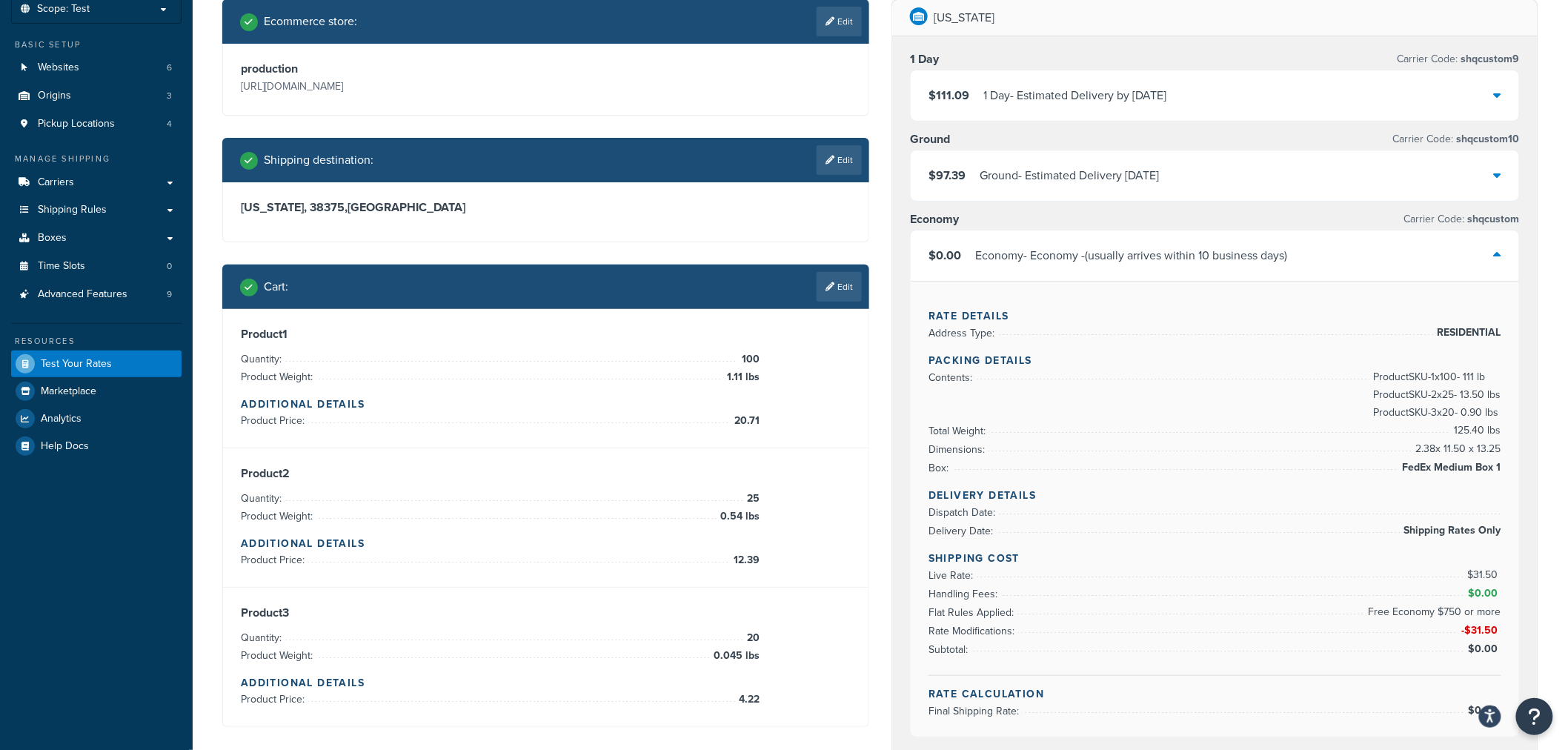 click at bounding box center [1498, 255] 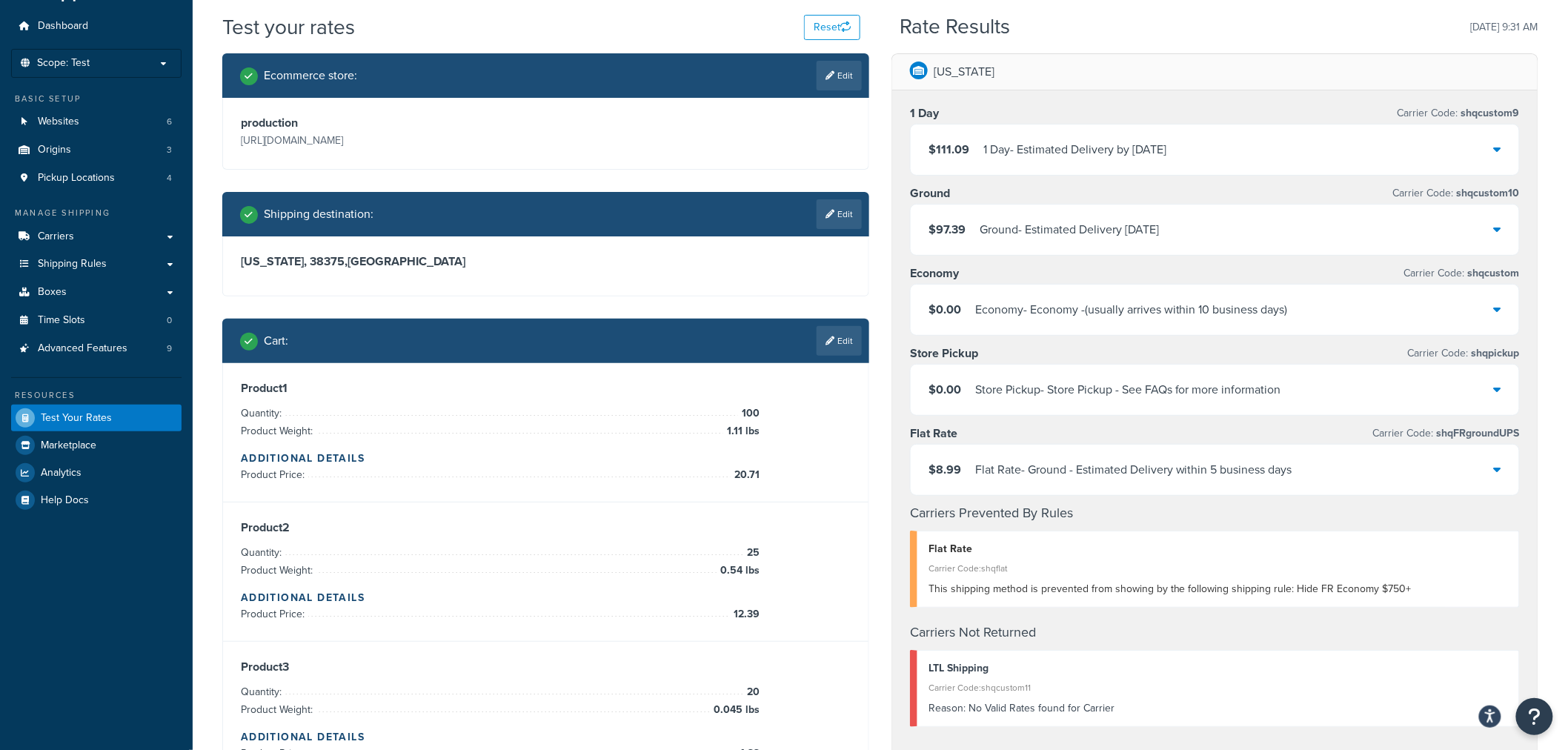 scroll, scrollTop: 11, scrollLeft: 0, axis: vertical 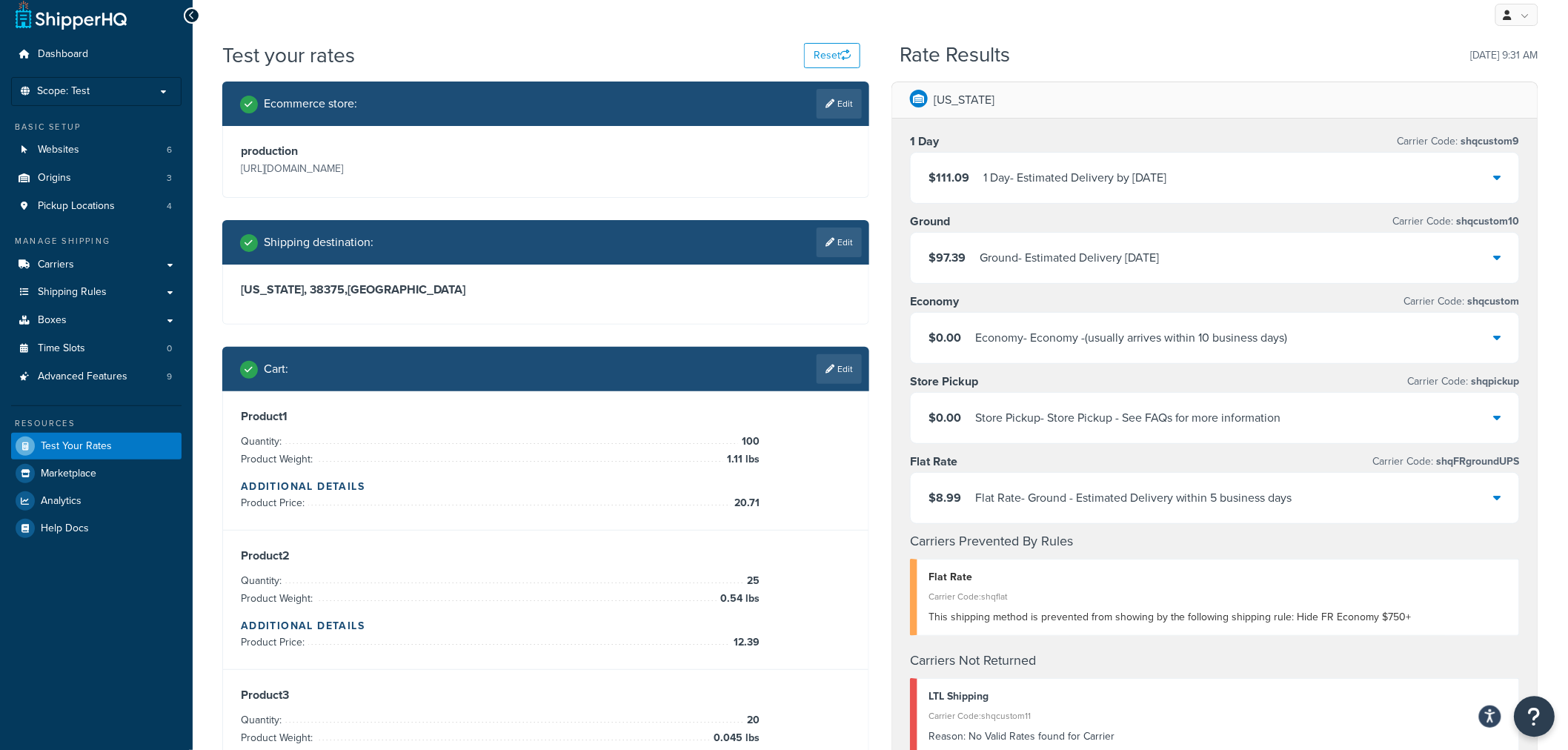 click at bounding box center (1535, 717) 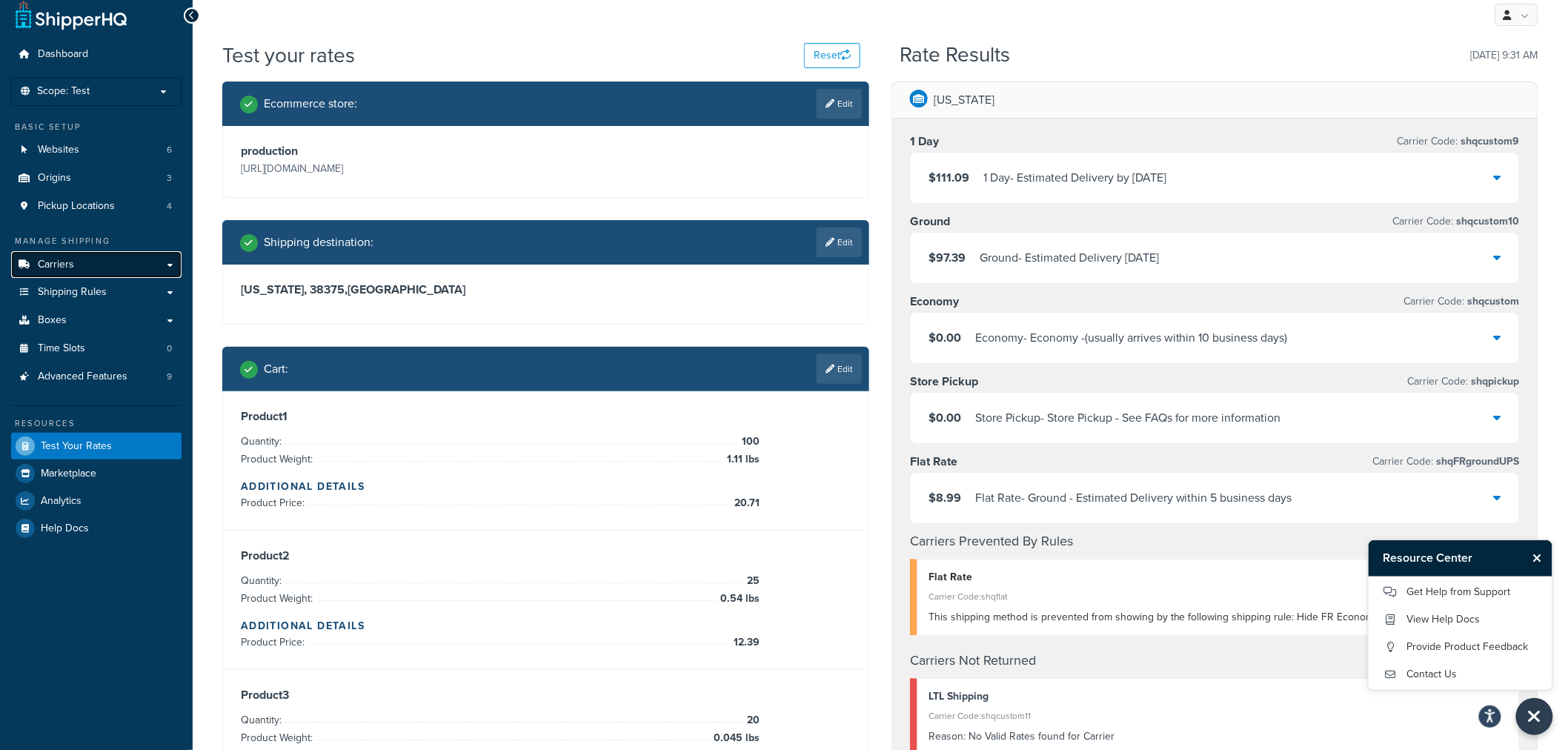 drag, startPoint x: 43, startPoint y: 274, endPoint x: 49, endPoint y: 268, distance: 8.485281 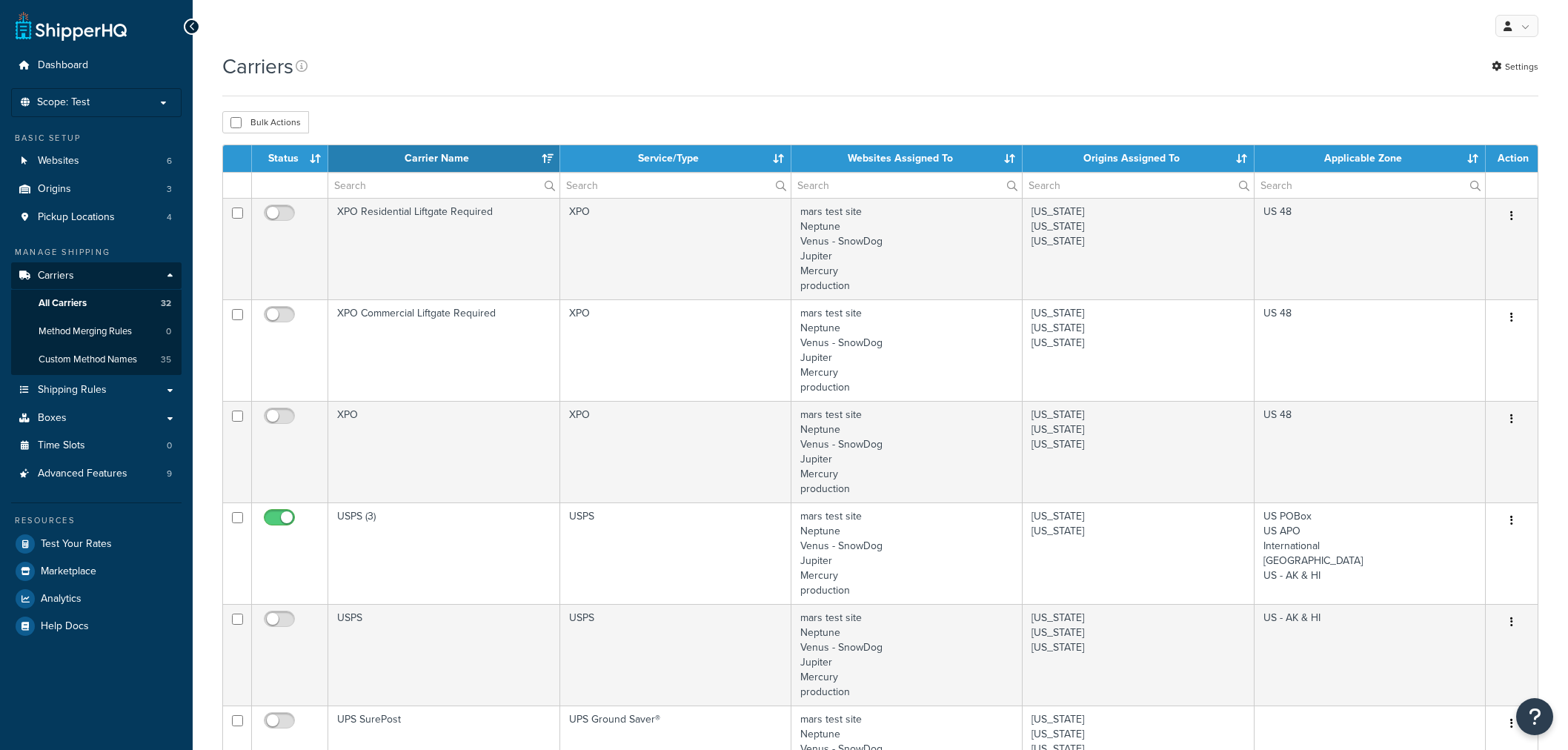 select on "15" 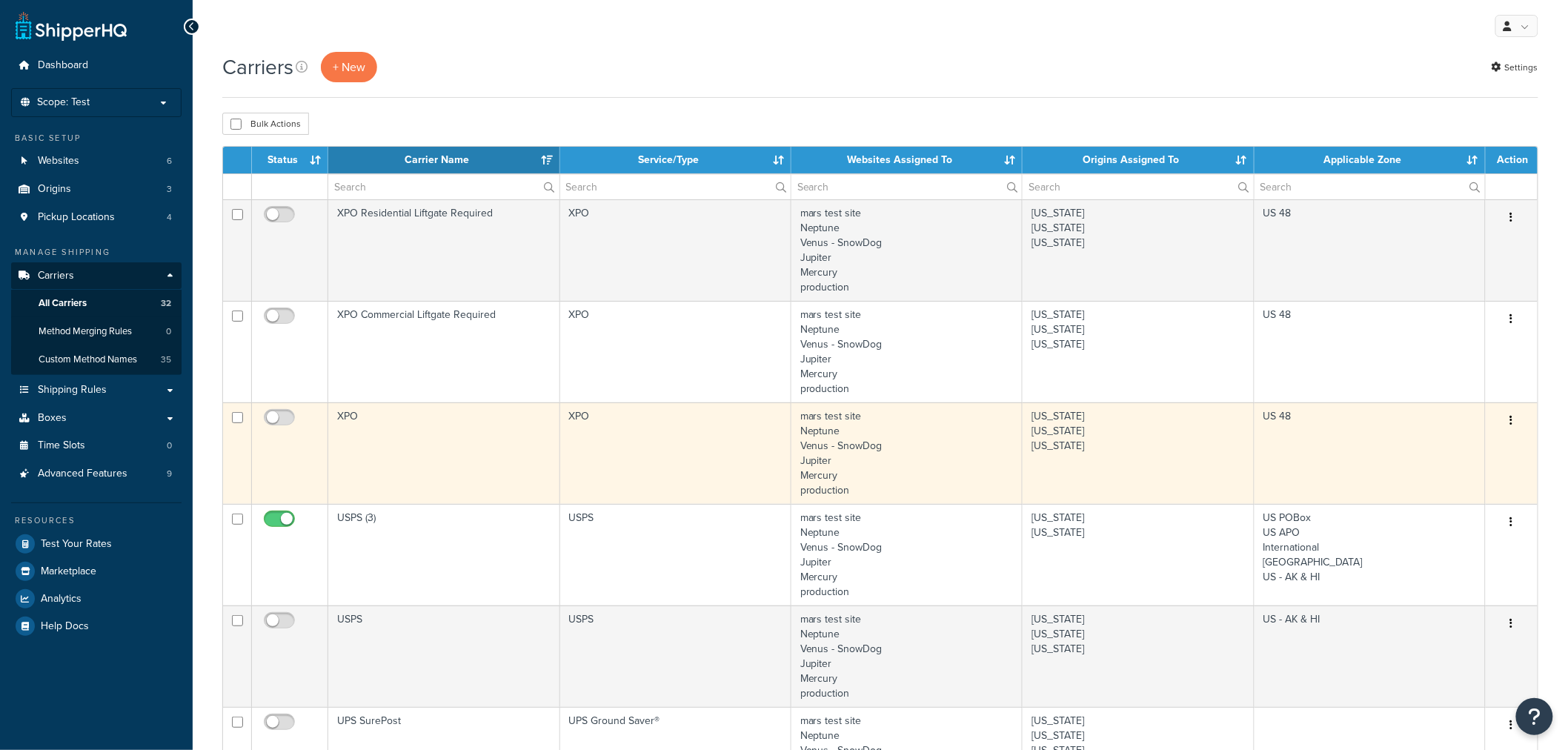 scroll, scrollTop: 0, scrollLeft: 0, axis: both 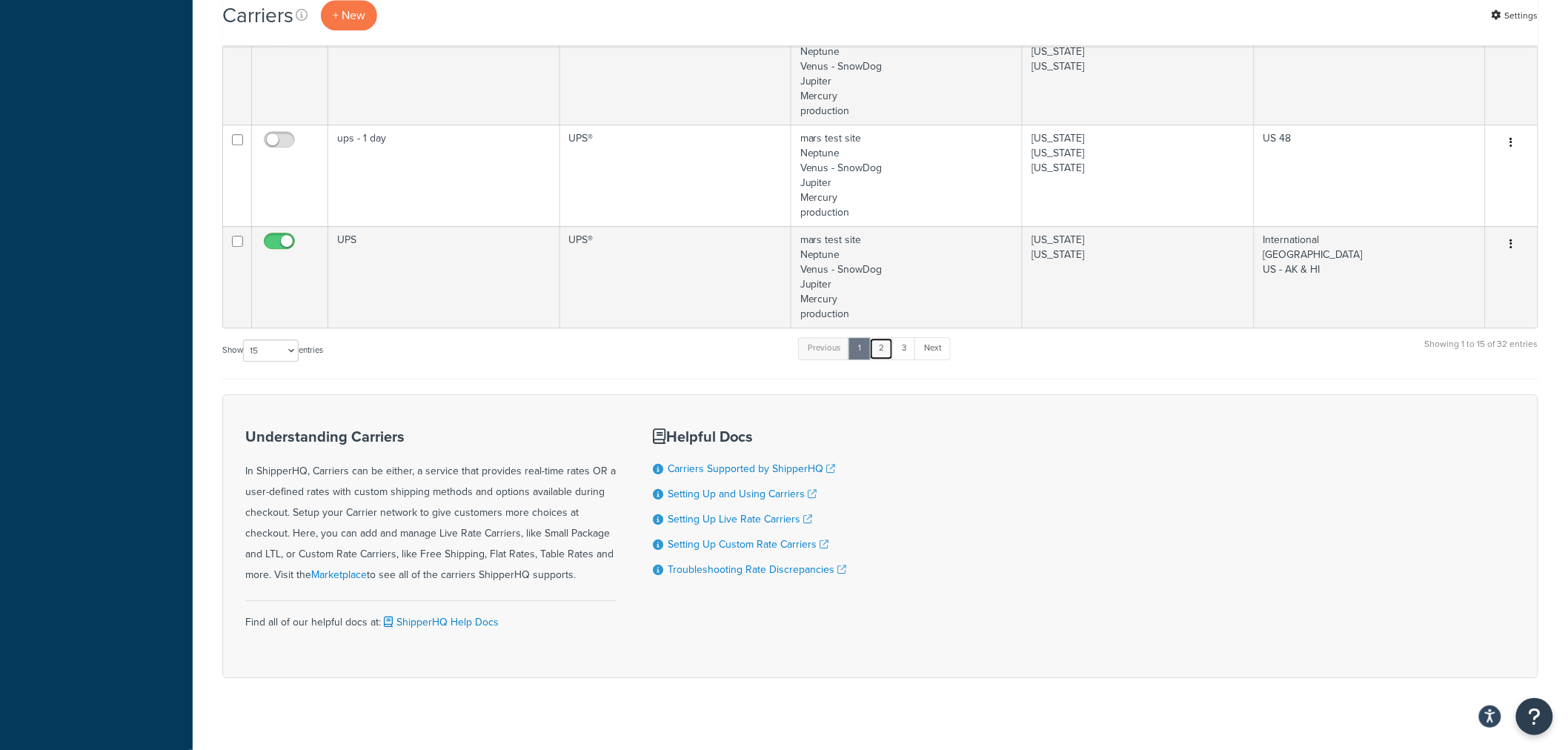 click on "2" at bounding box center [881, 348] 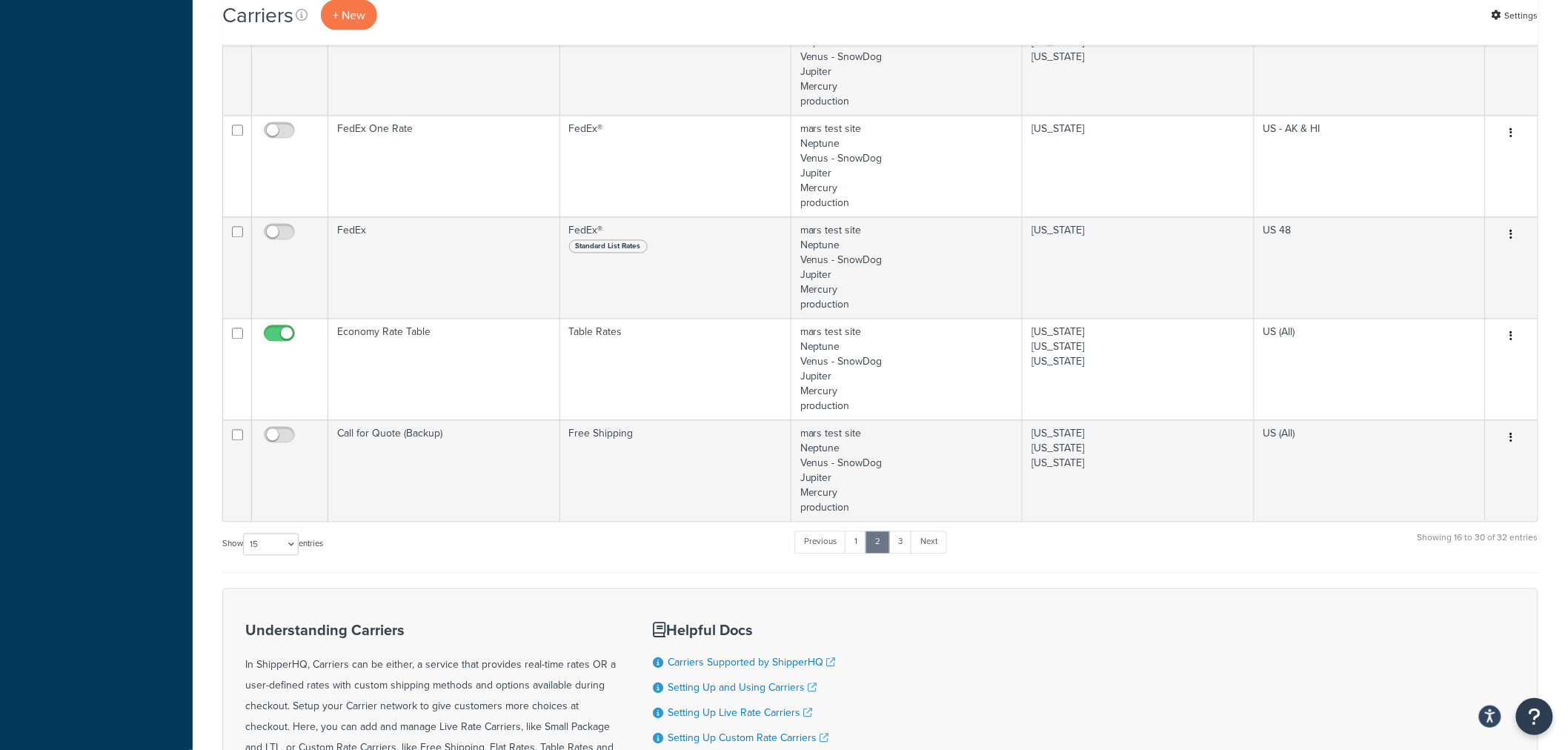 scroll, scrollTop: 1100, scrollLeft: 0, axis: vertical 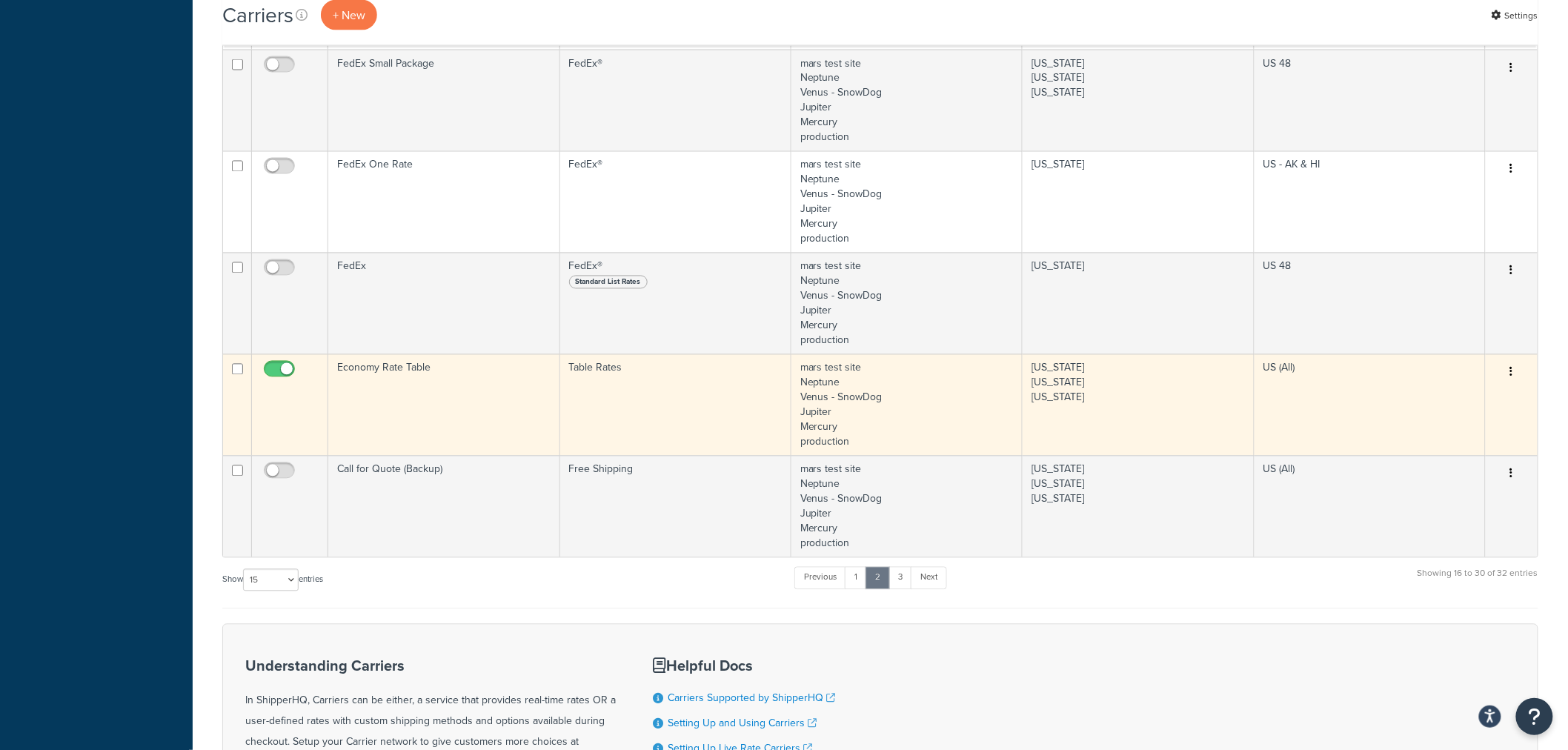 click at bounding box center [1512, 373] 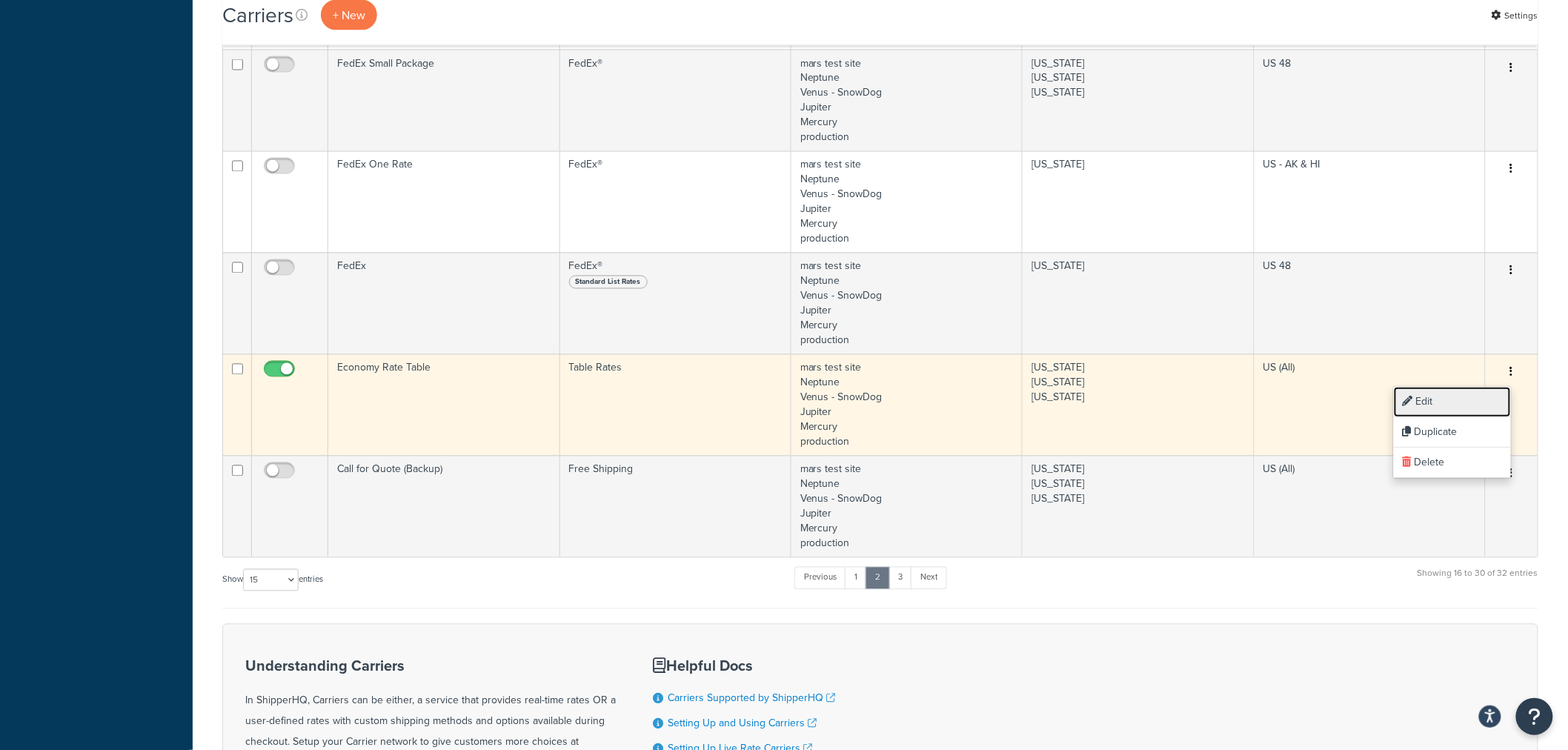 click on "Edit" at bounding box center (1452, 402) 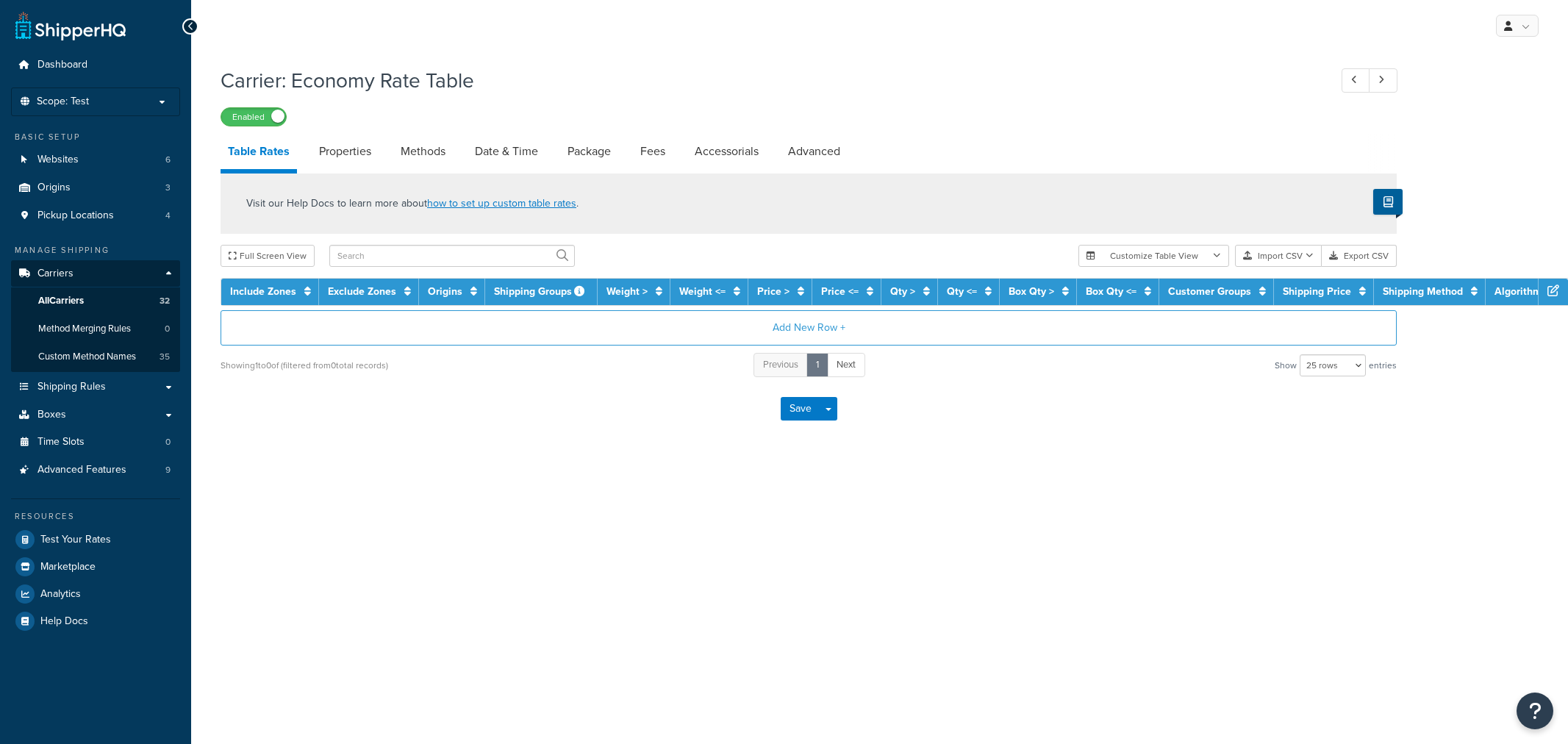 select on "25" 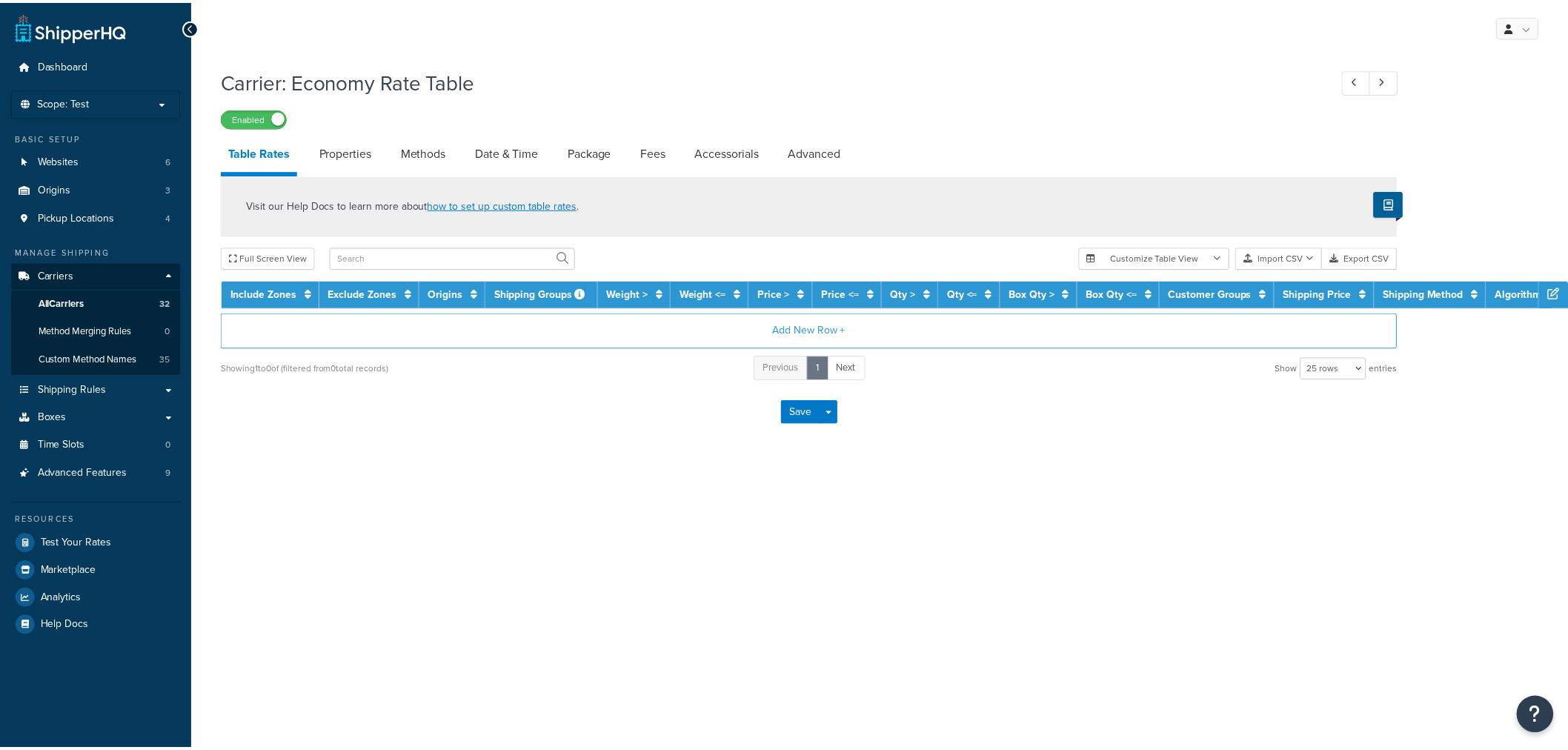 scroll, scrollTop: 0, scrollLeft: 0, axis: both 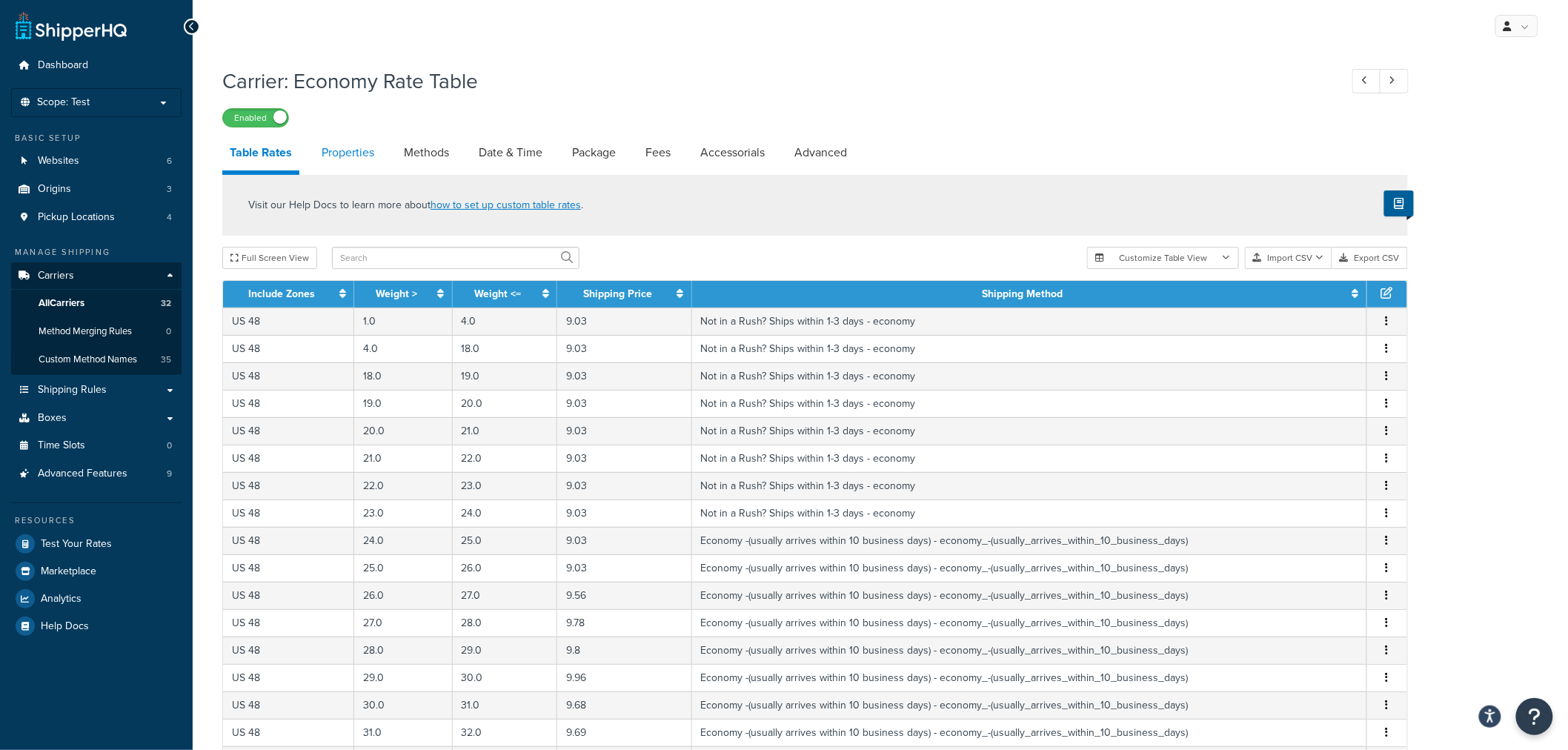 click on "Properties" at bounding box center [348, 153] 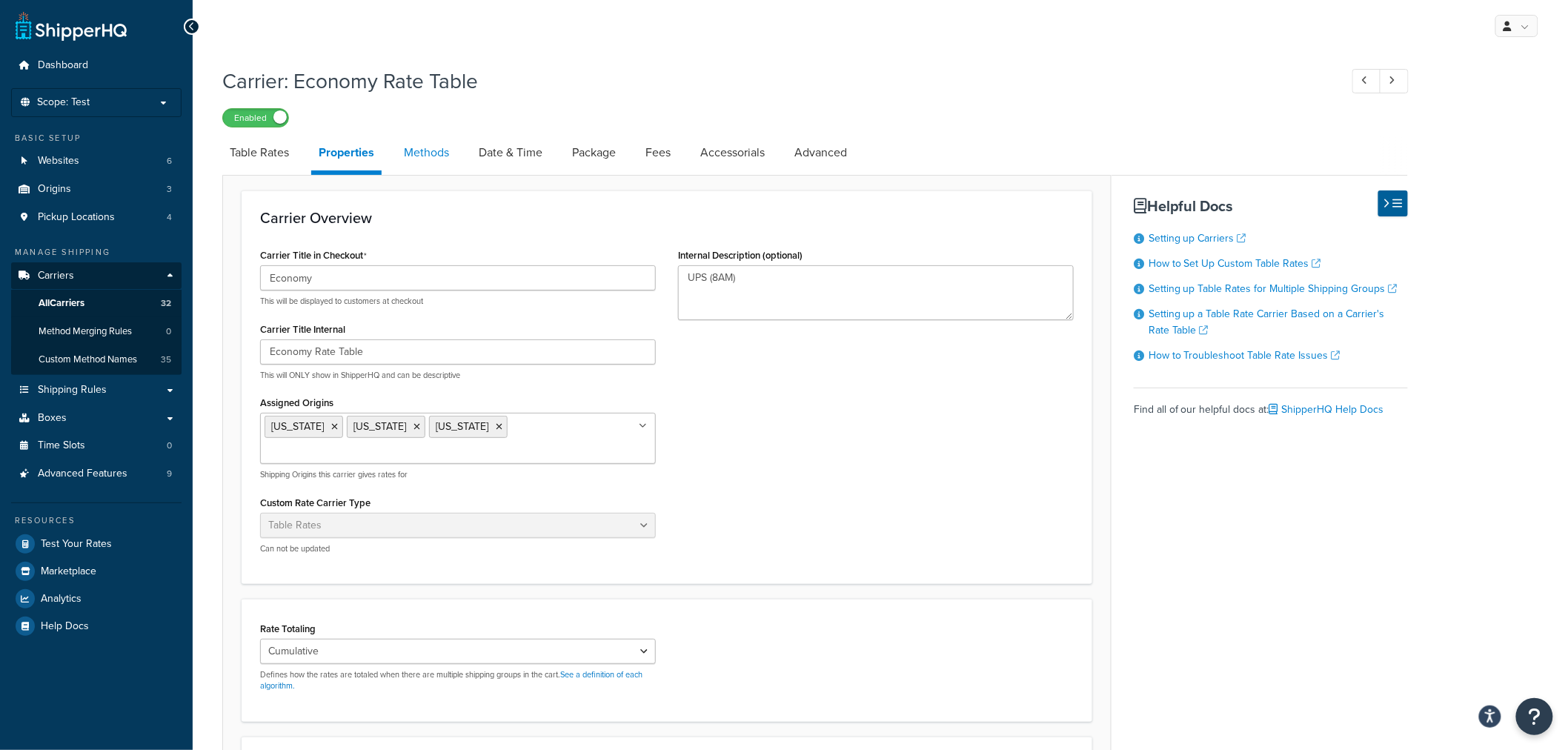 click on "Methods" at bounding box center (426, 153) 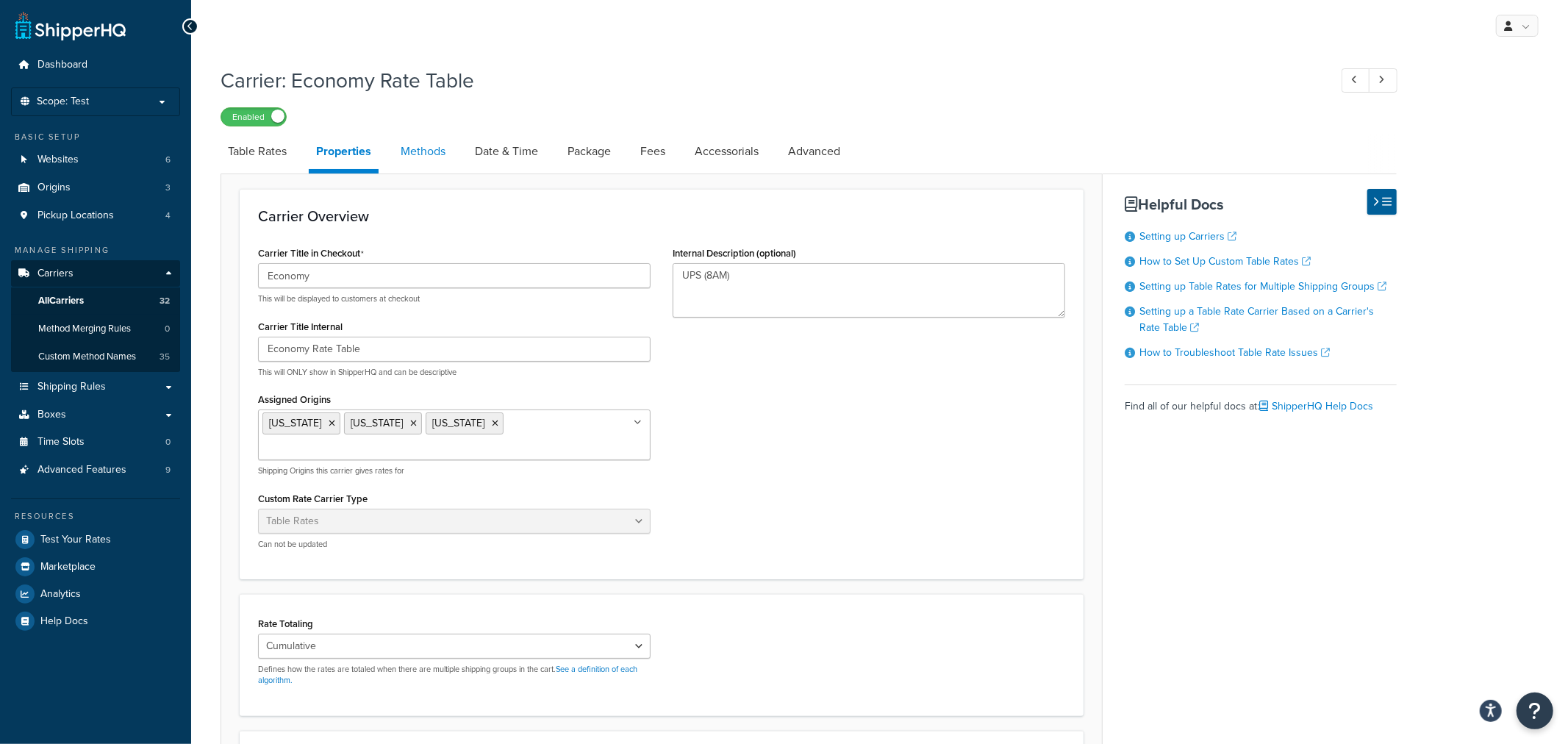 select on "25" 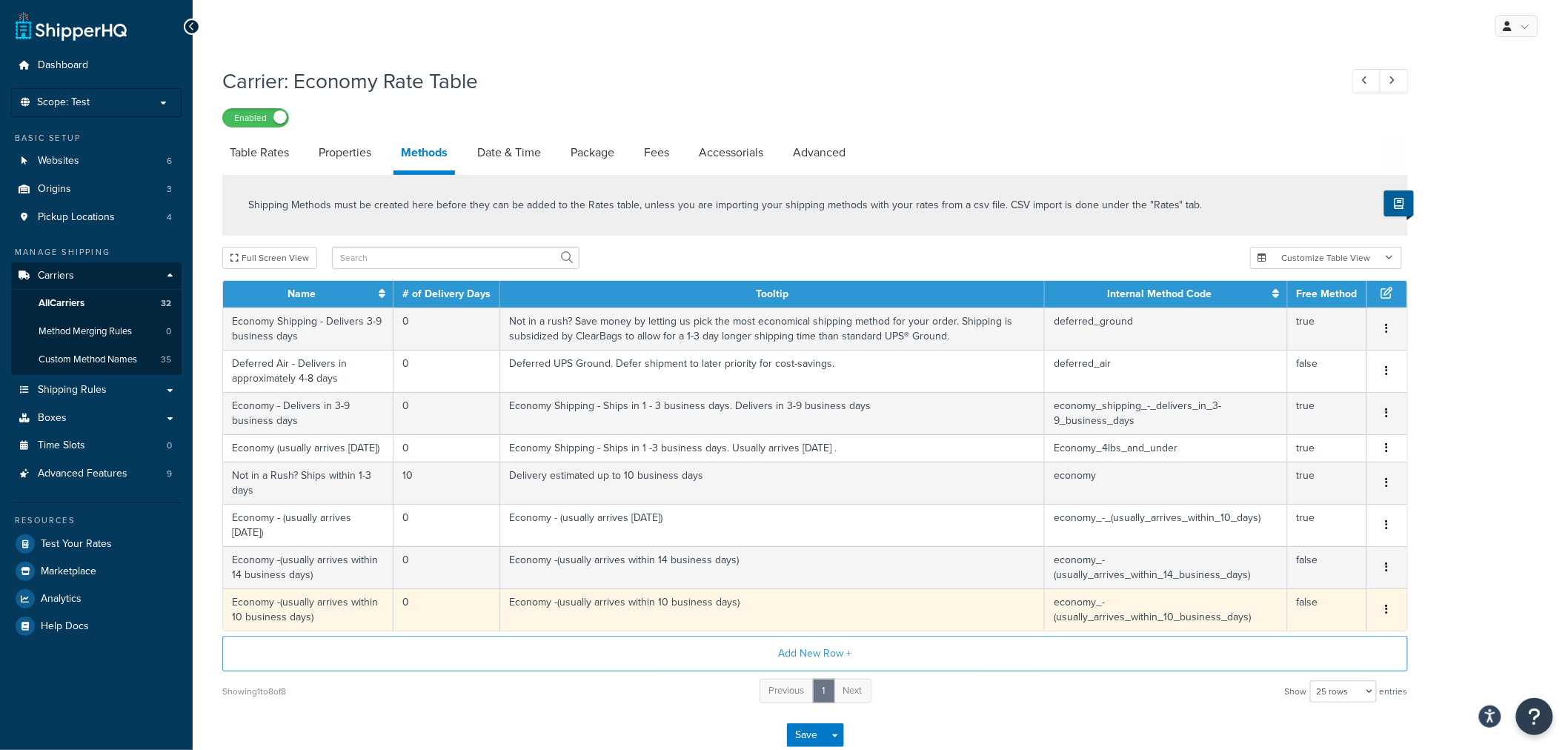 click at bounding box center [1387, 609] 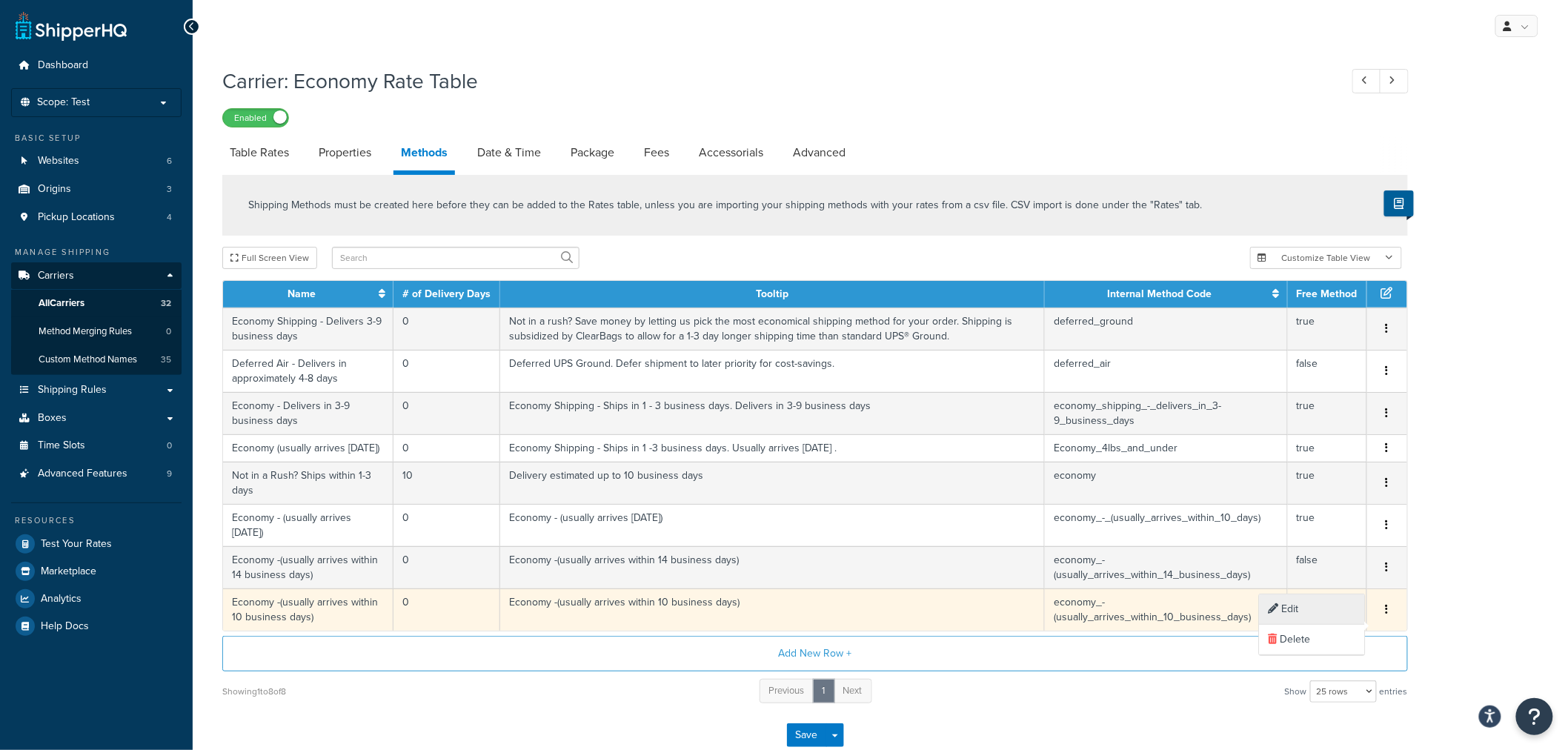 click on "Edit" at bounding box center (1312, 609) 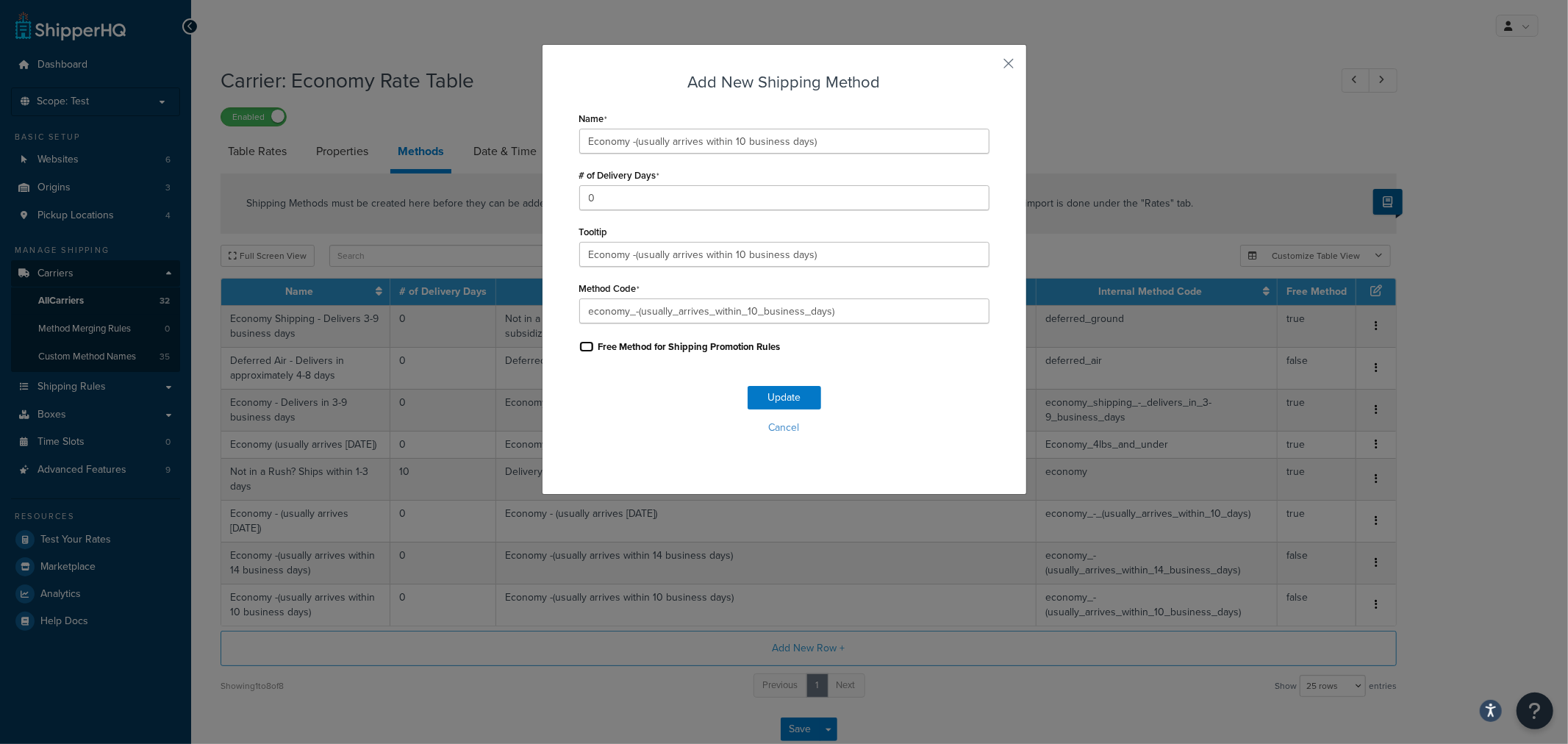 click on "Free Method for Shipping Promotion Rules" at bounding box center (587, 346) 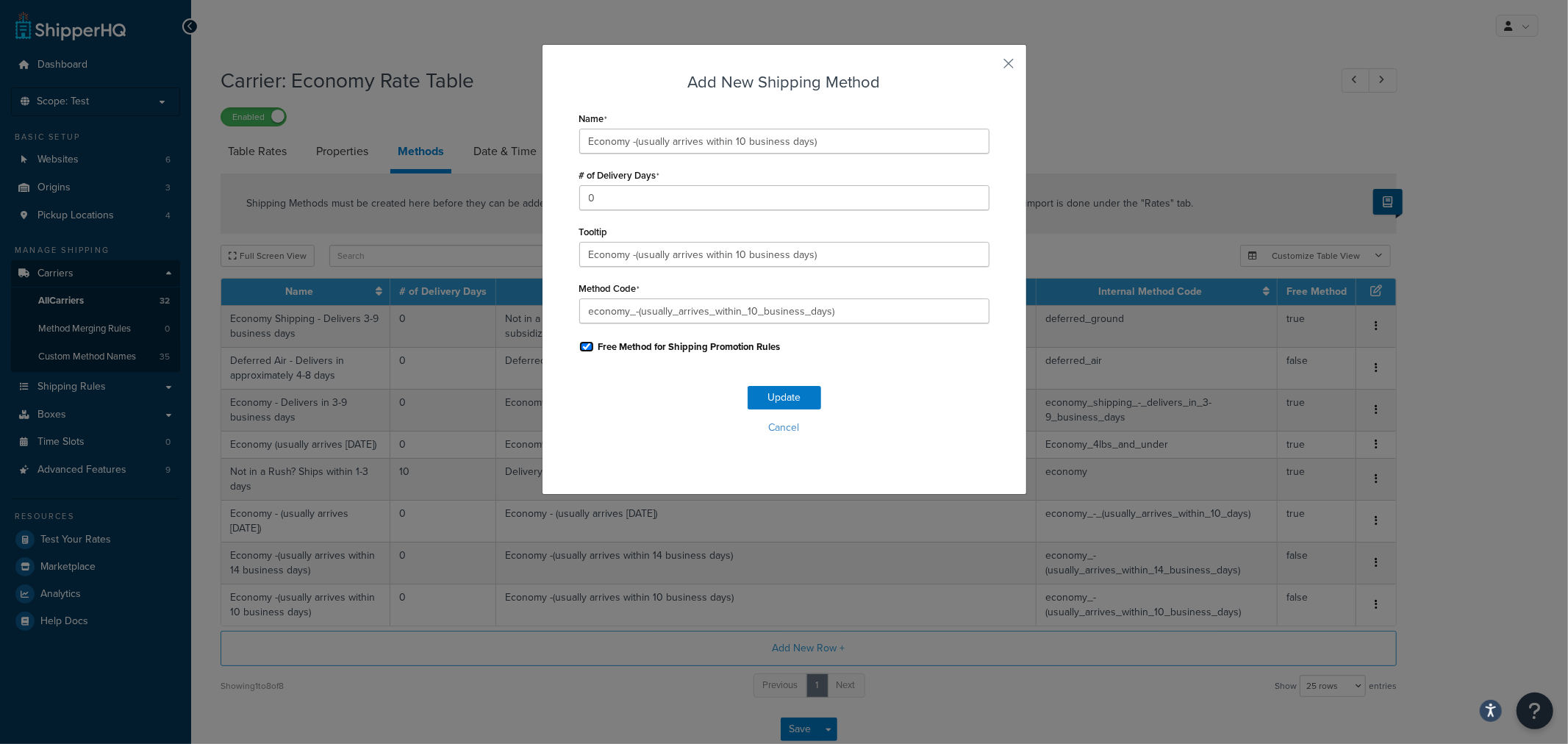 checkbox on "true" 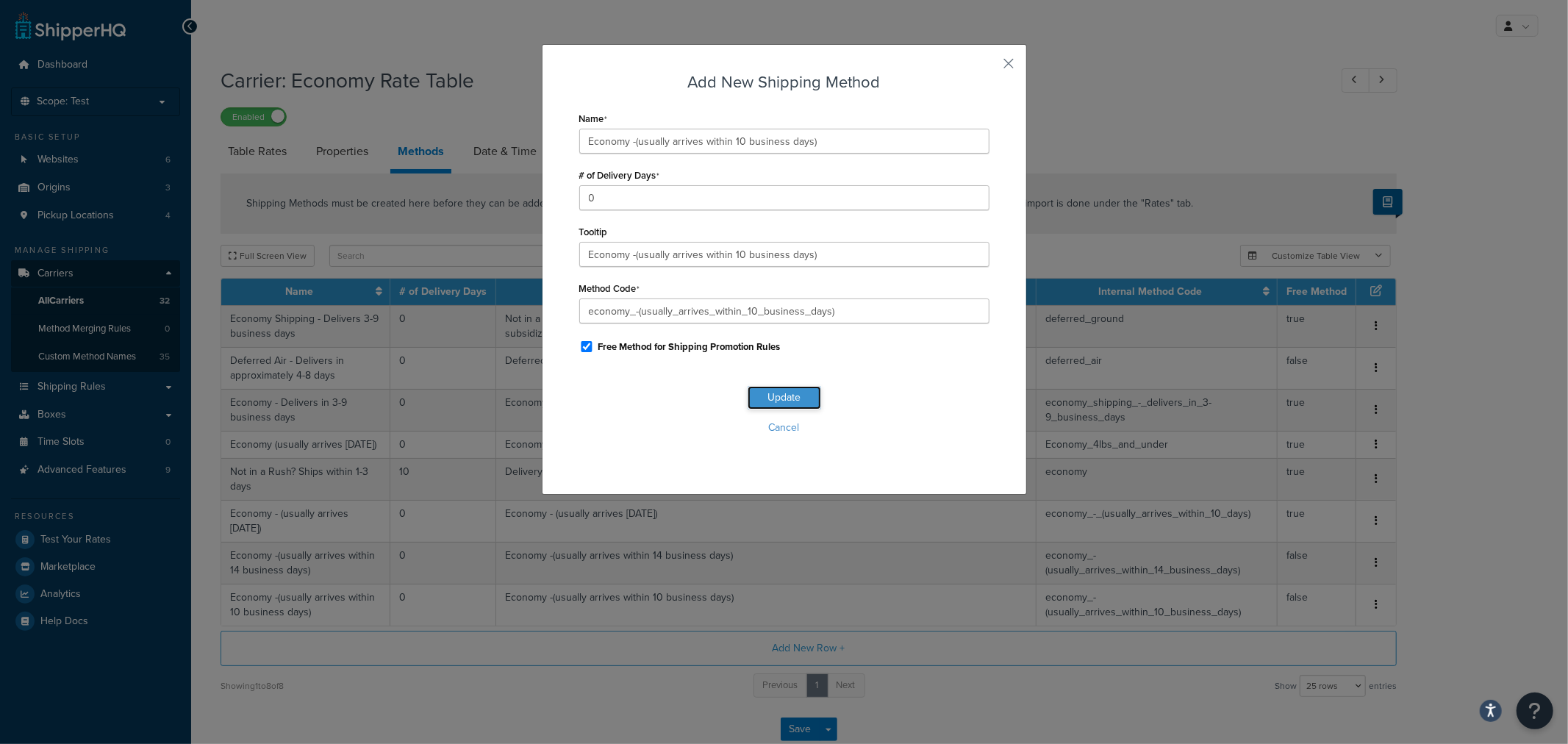 click on "Update" at bounding box center (784, 398) 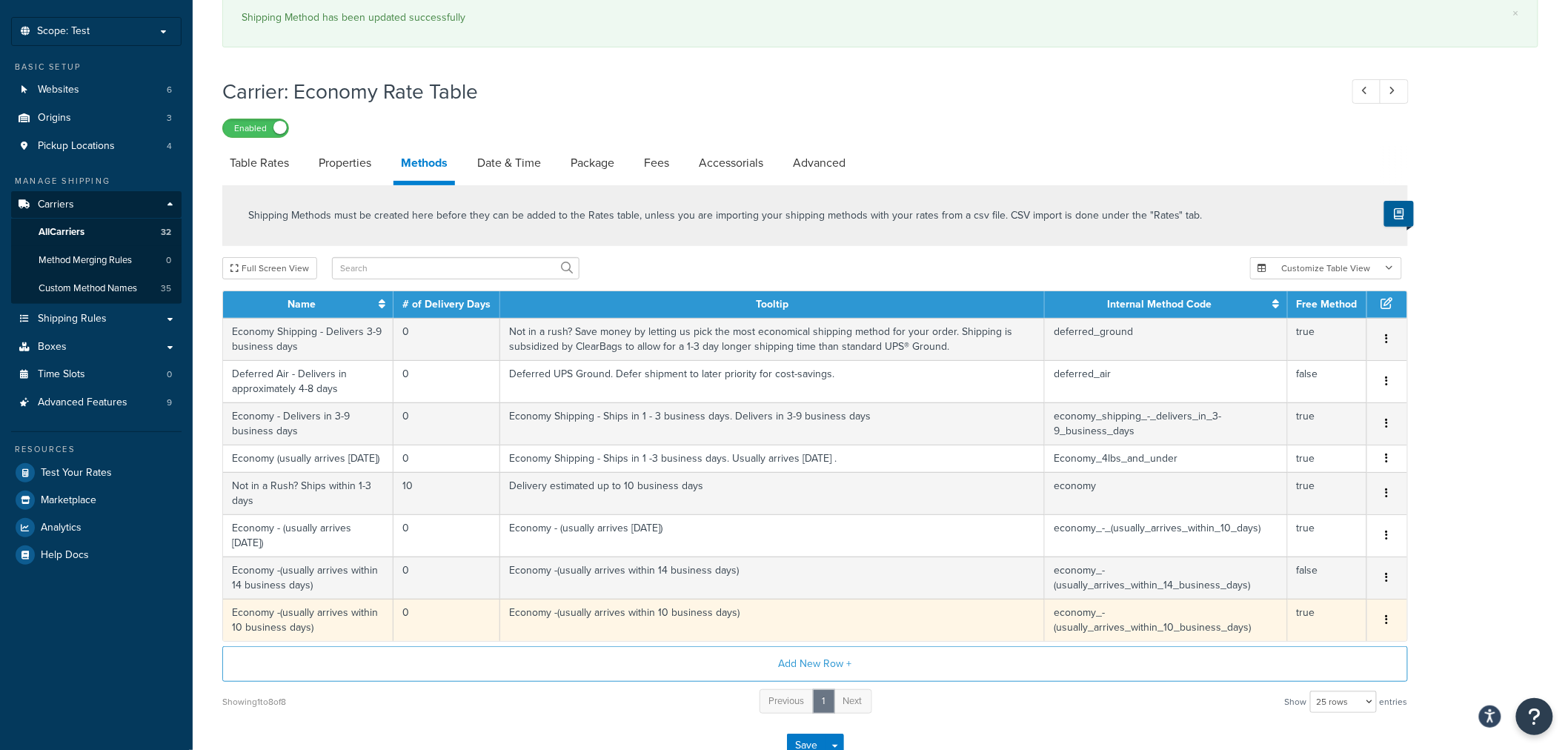 scroll, scrollTop: 82, scrollLeft: 0, axis: vertical 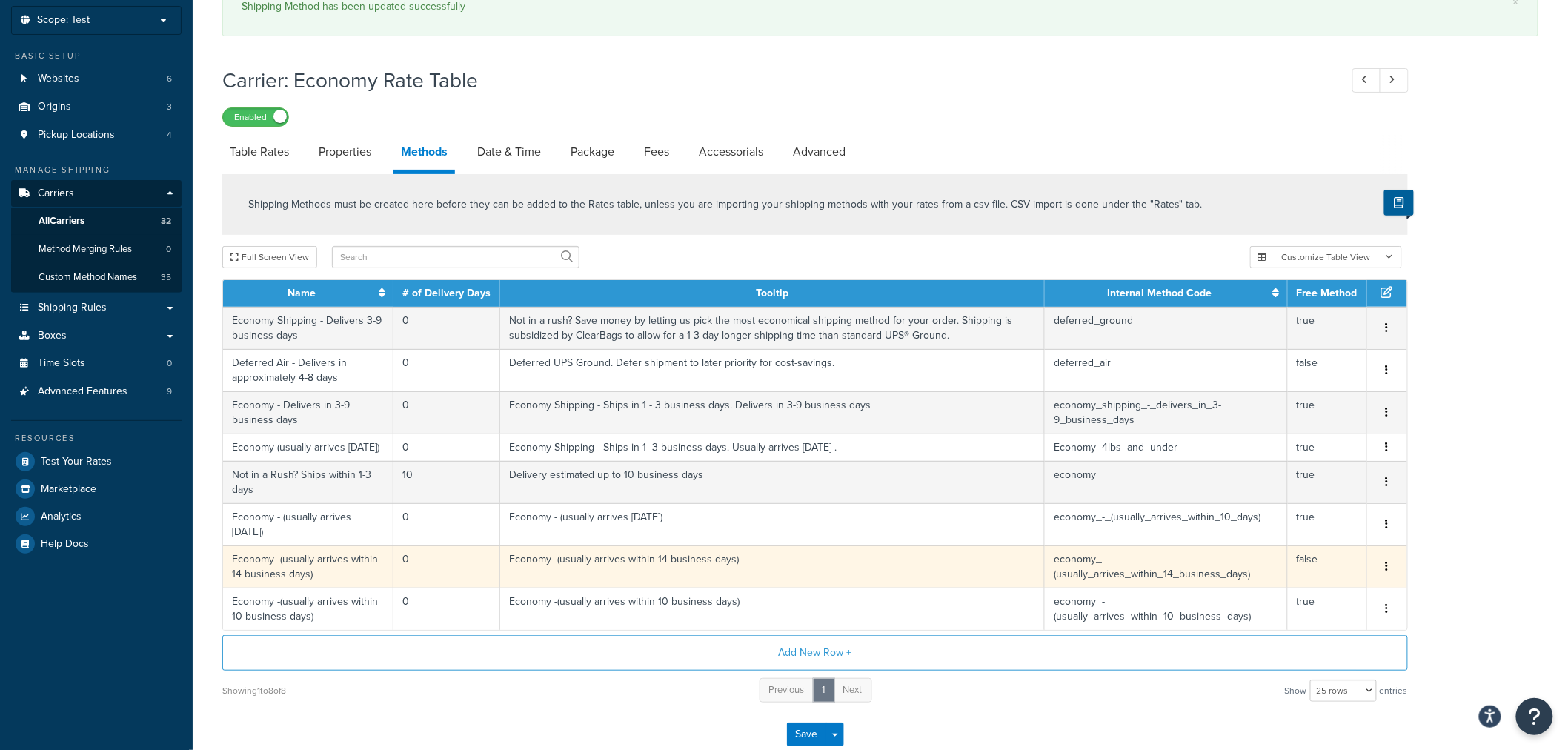 click at bounding box center [1387, 566] 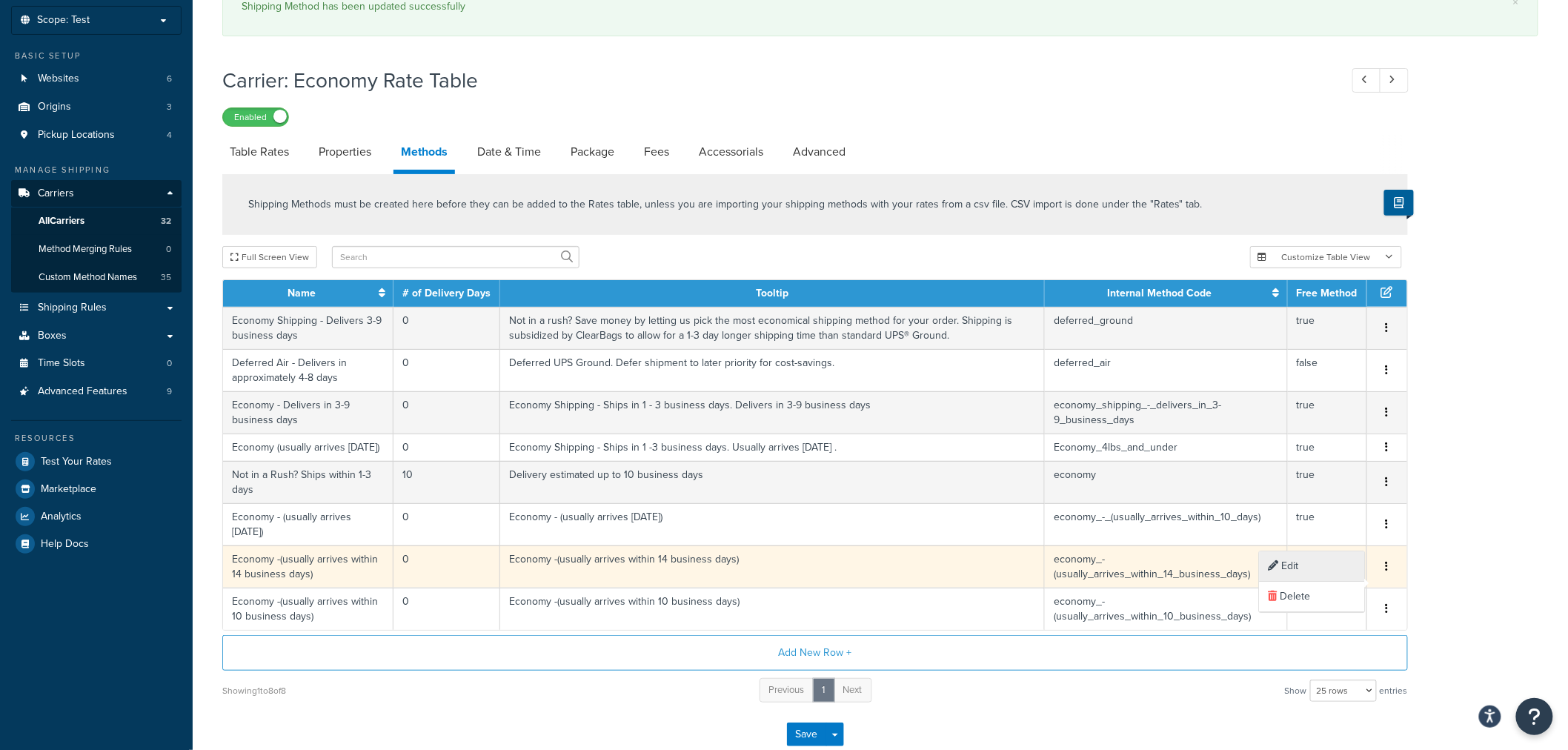 click on "Edit" at bounding box center [1312, 566] 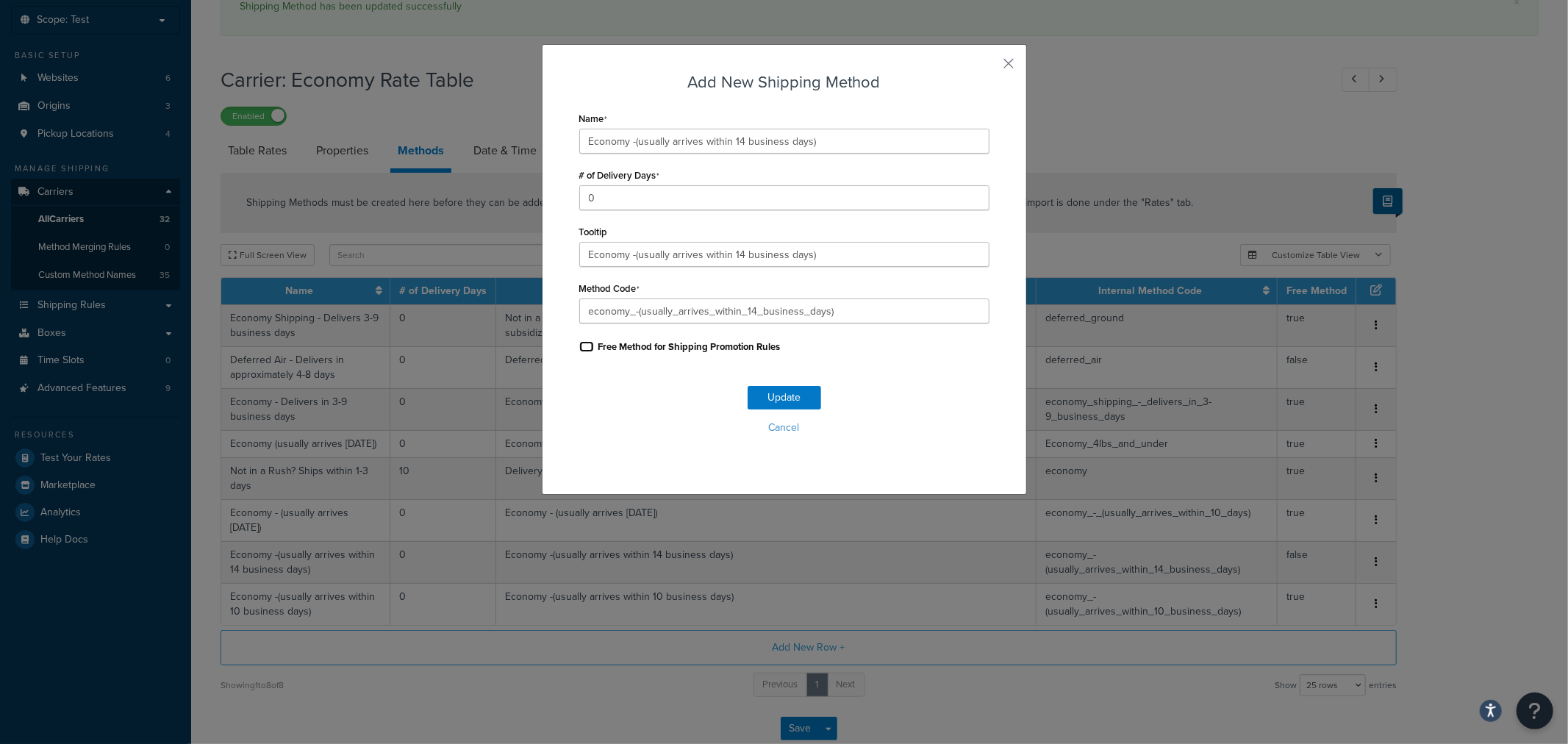 click on "Free Method for Shipping Promotion Rules" at bounding box center [587, 346] 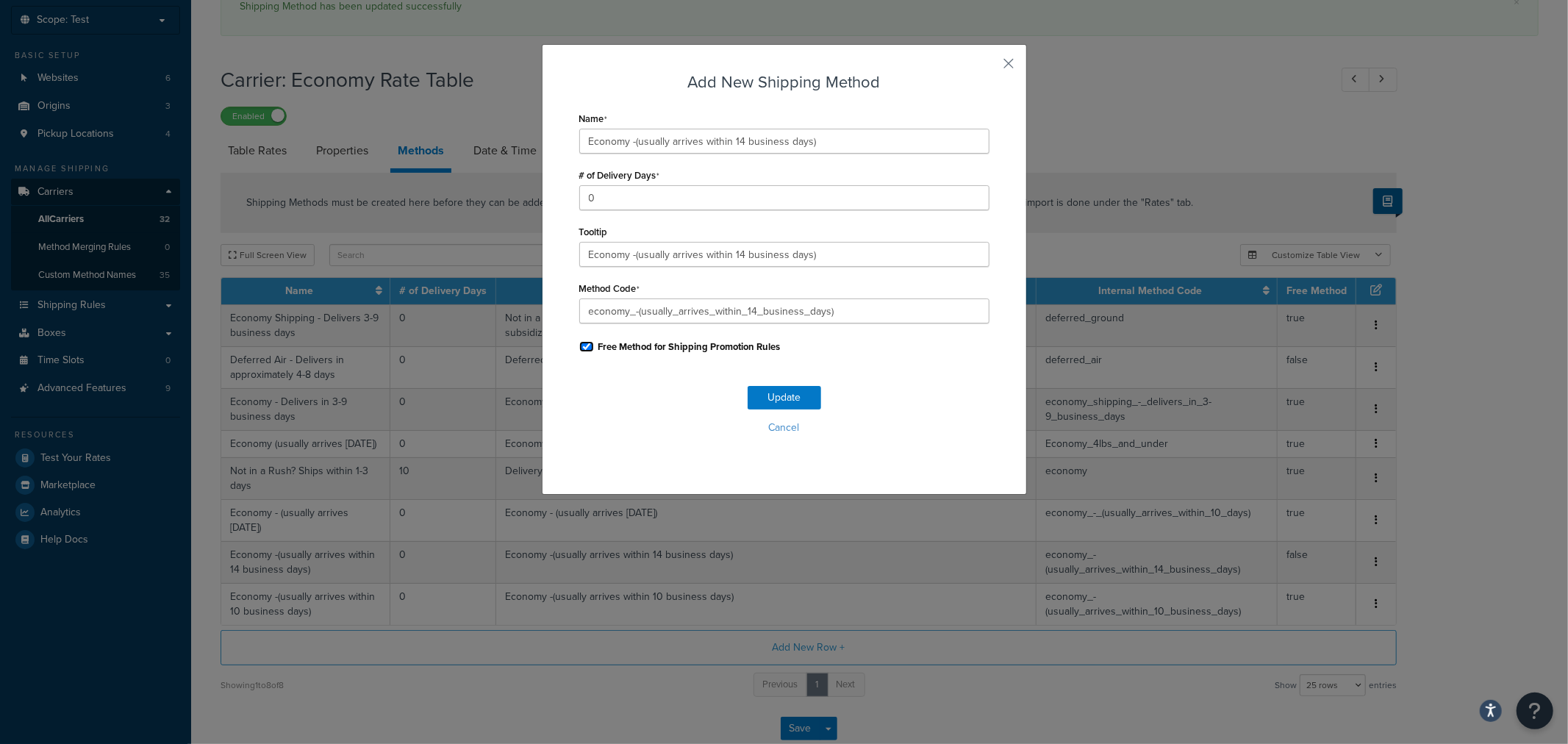 checkbox on "true" 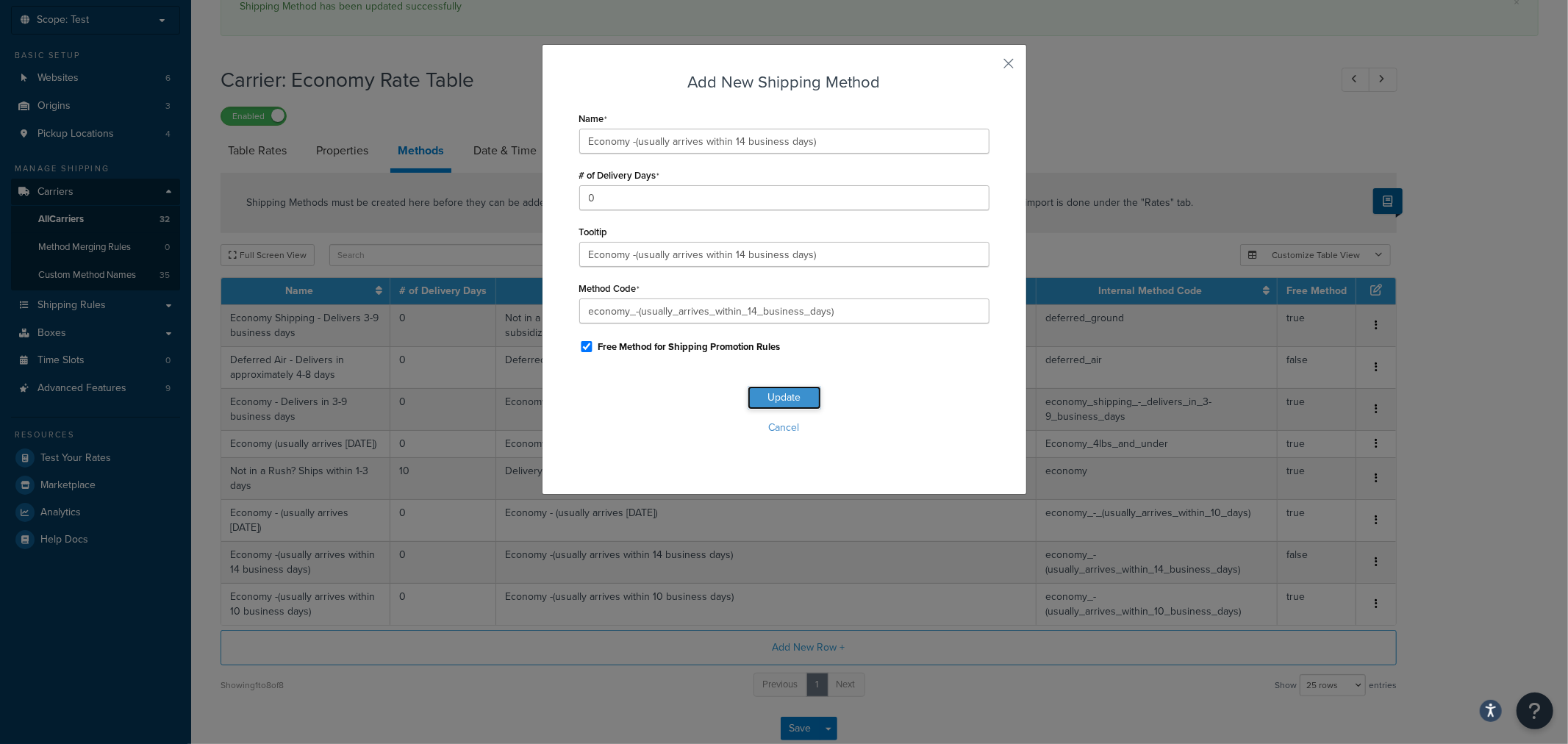 click on "Update" at bounding box center [784, 398] 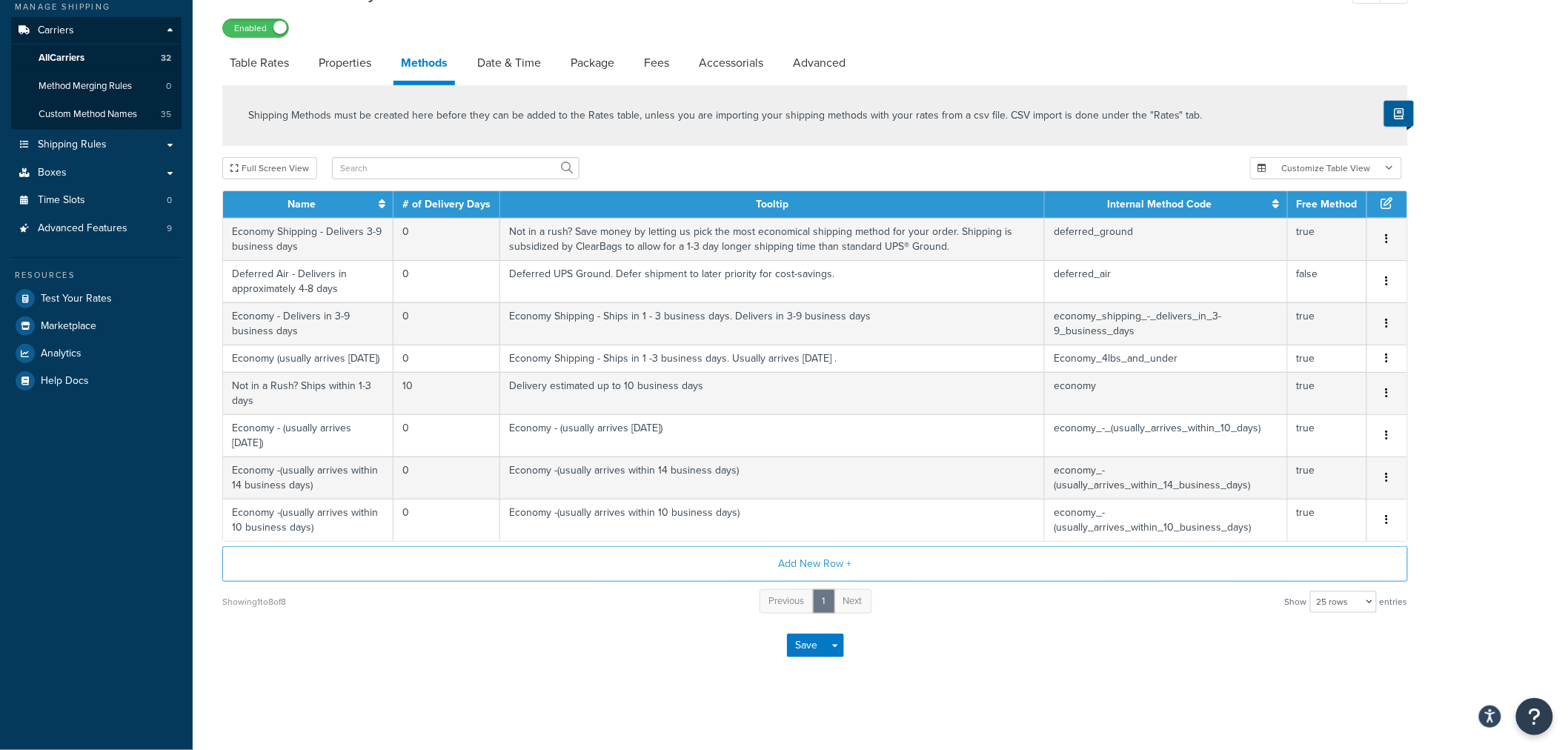 scroll, scrollTop: 260, scrollLeft: 0, axis: vertical 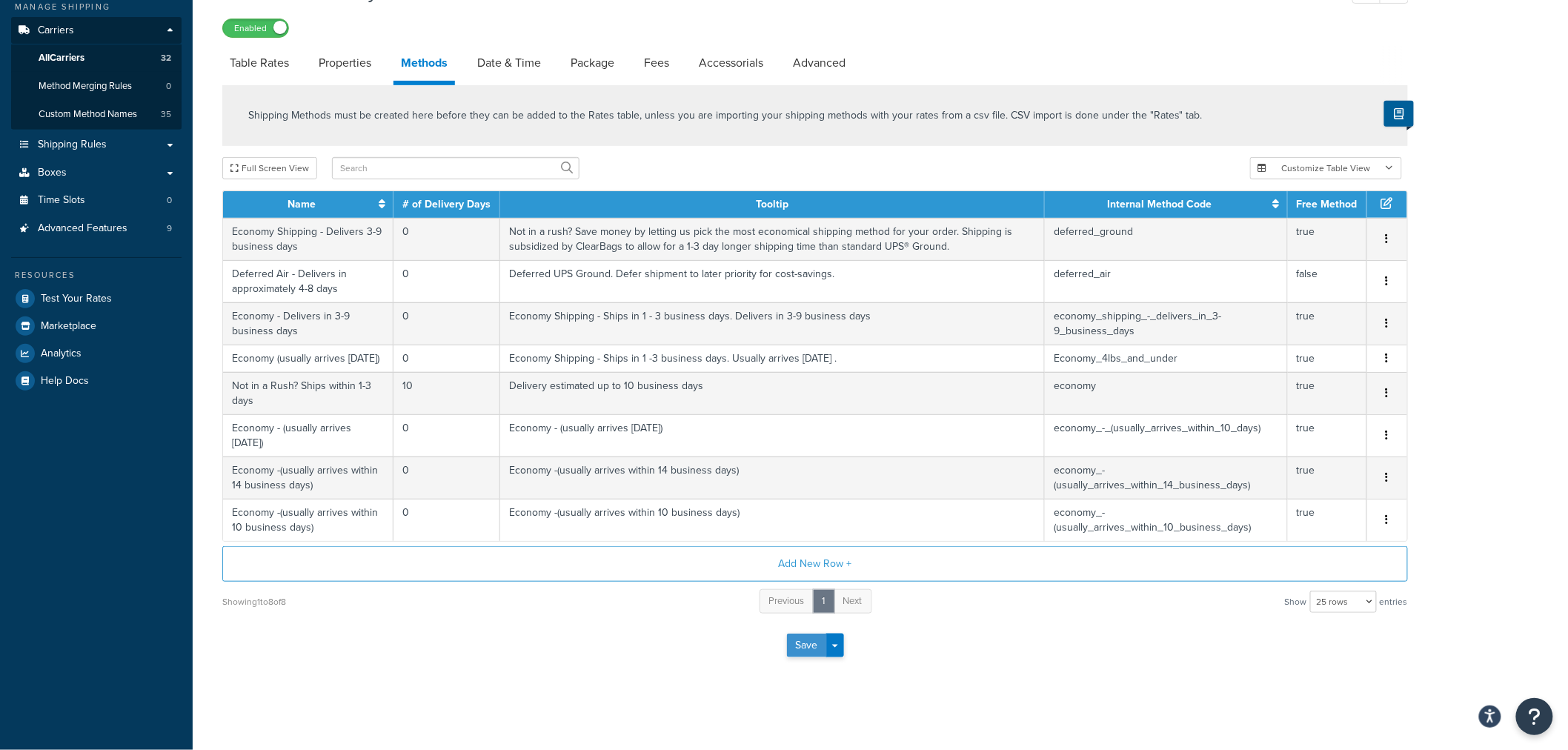click on "Save" at bounding box center (807, 646) 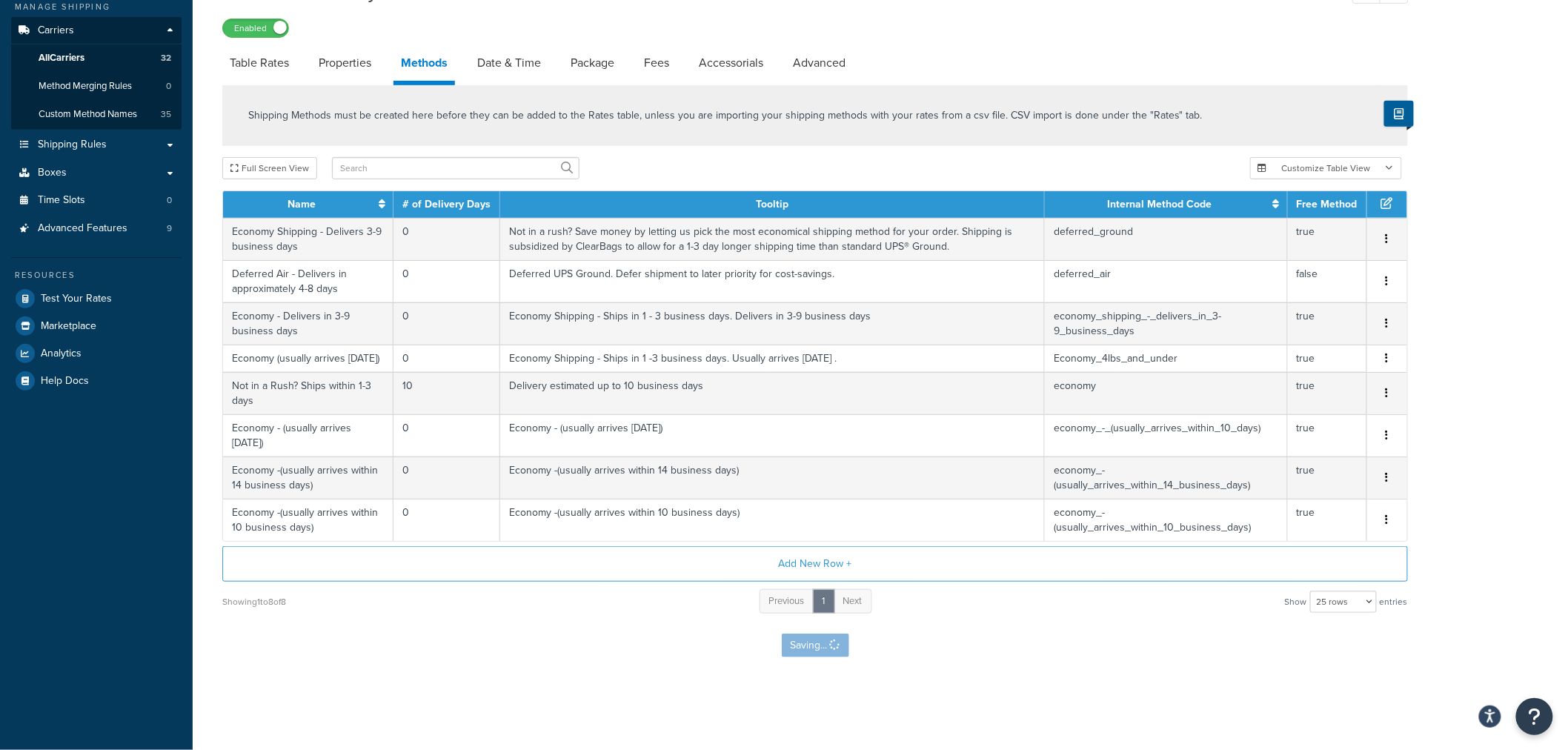 scroll, scrollTop: 0, scrollLeft: 0, axis: both 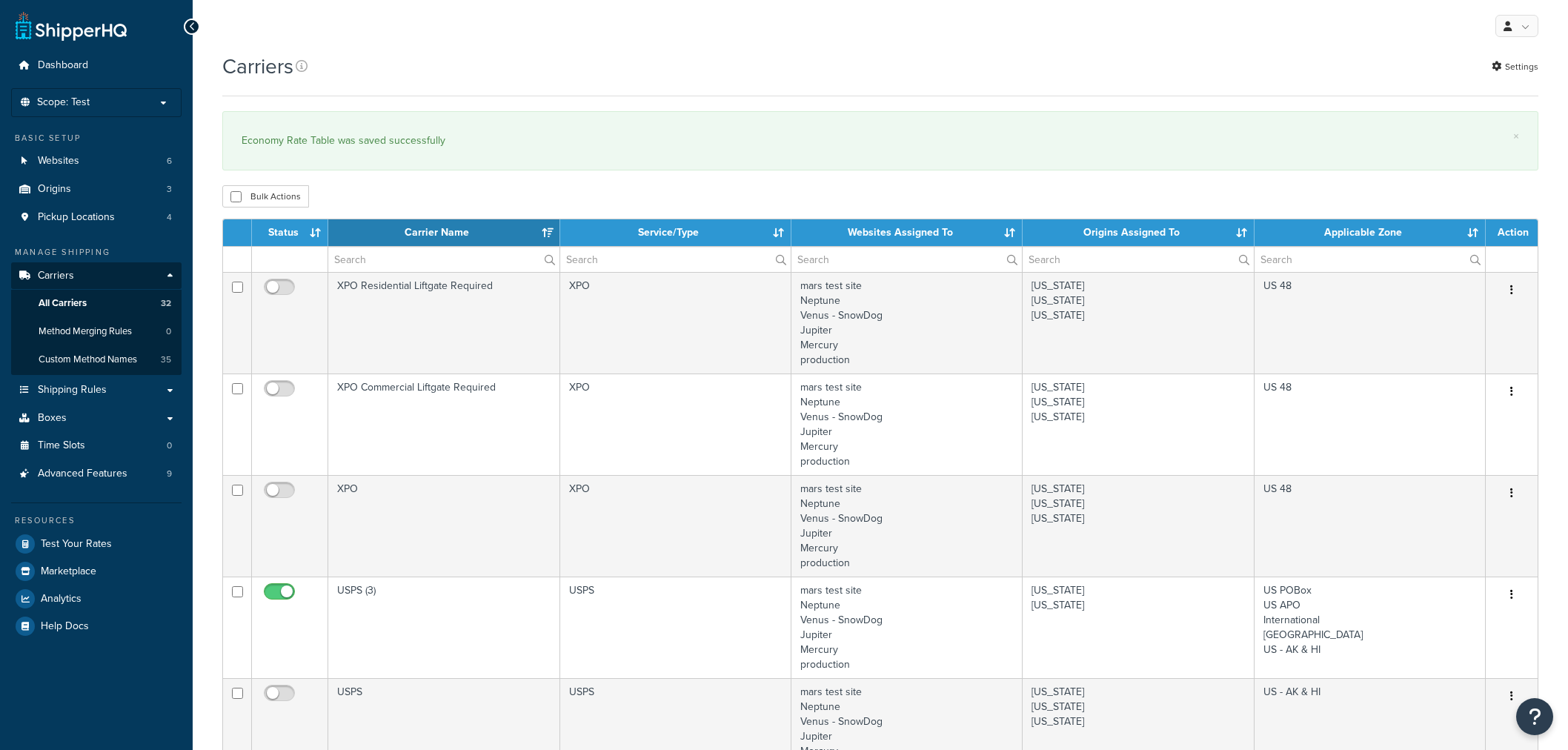 select on "15" 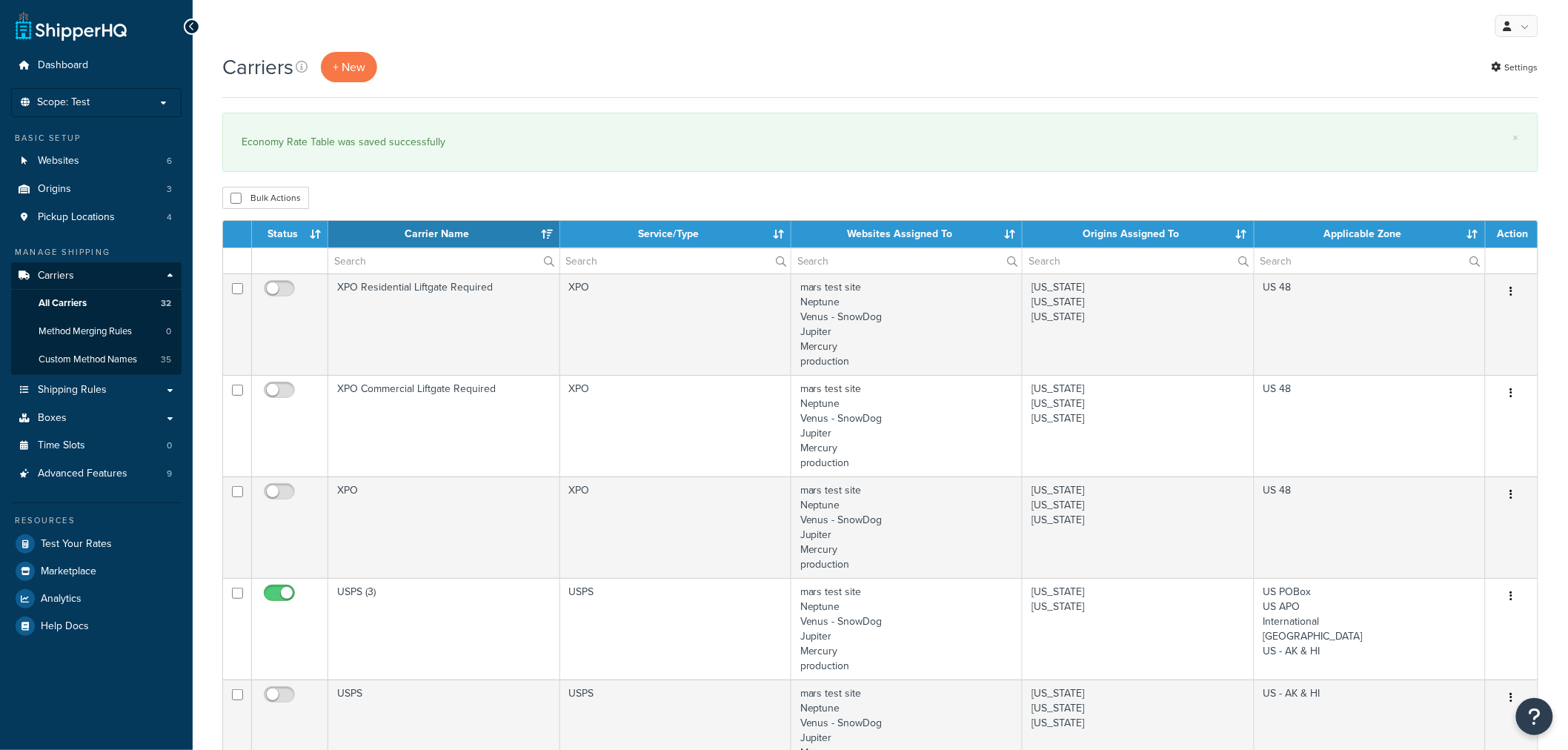 scroll, scrollTop: 0, scrollLeft: 0, axis: both 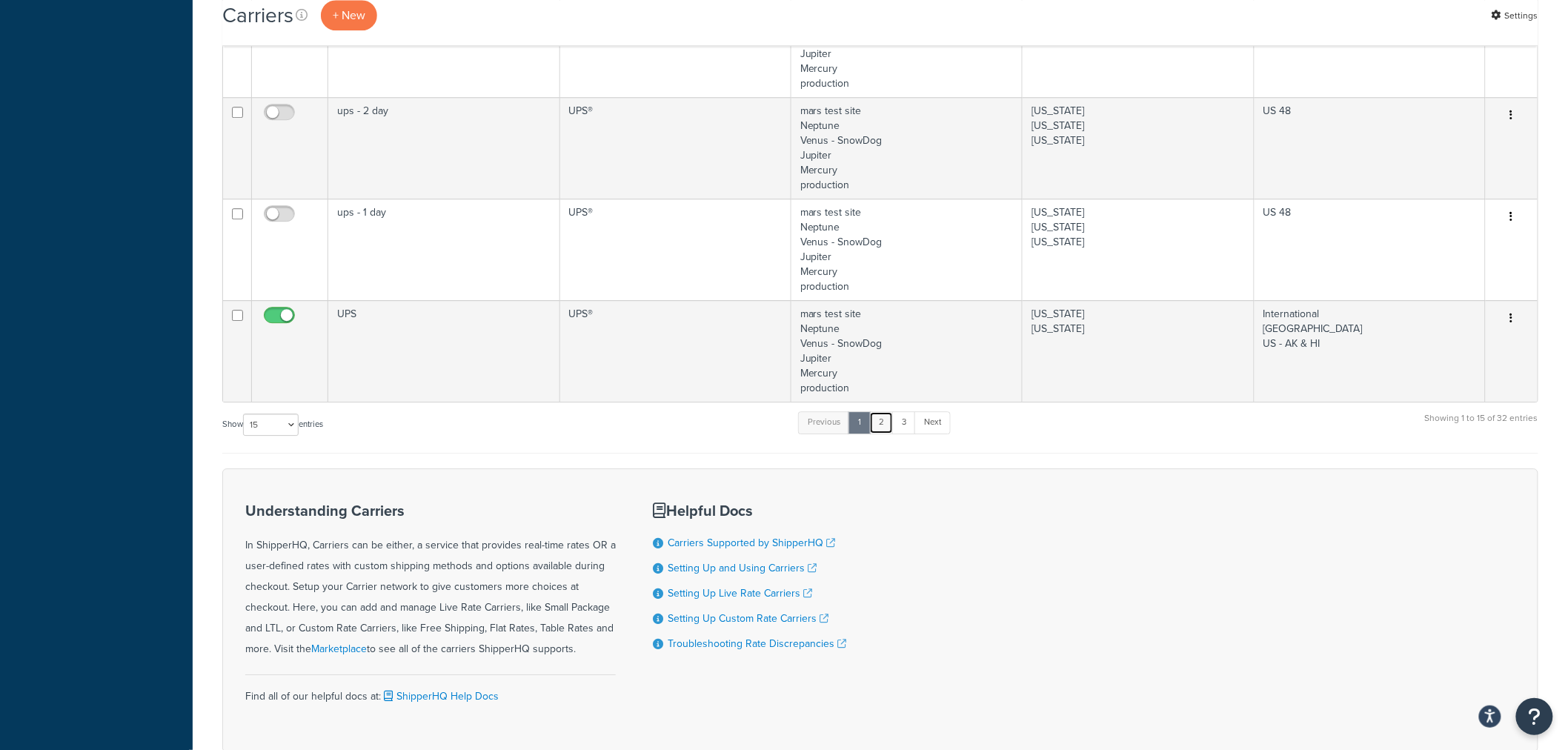 click on "2" at bounding box center (881, 422) 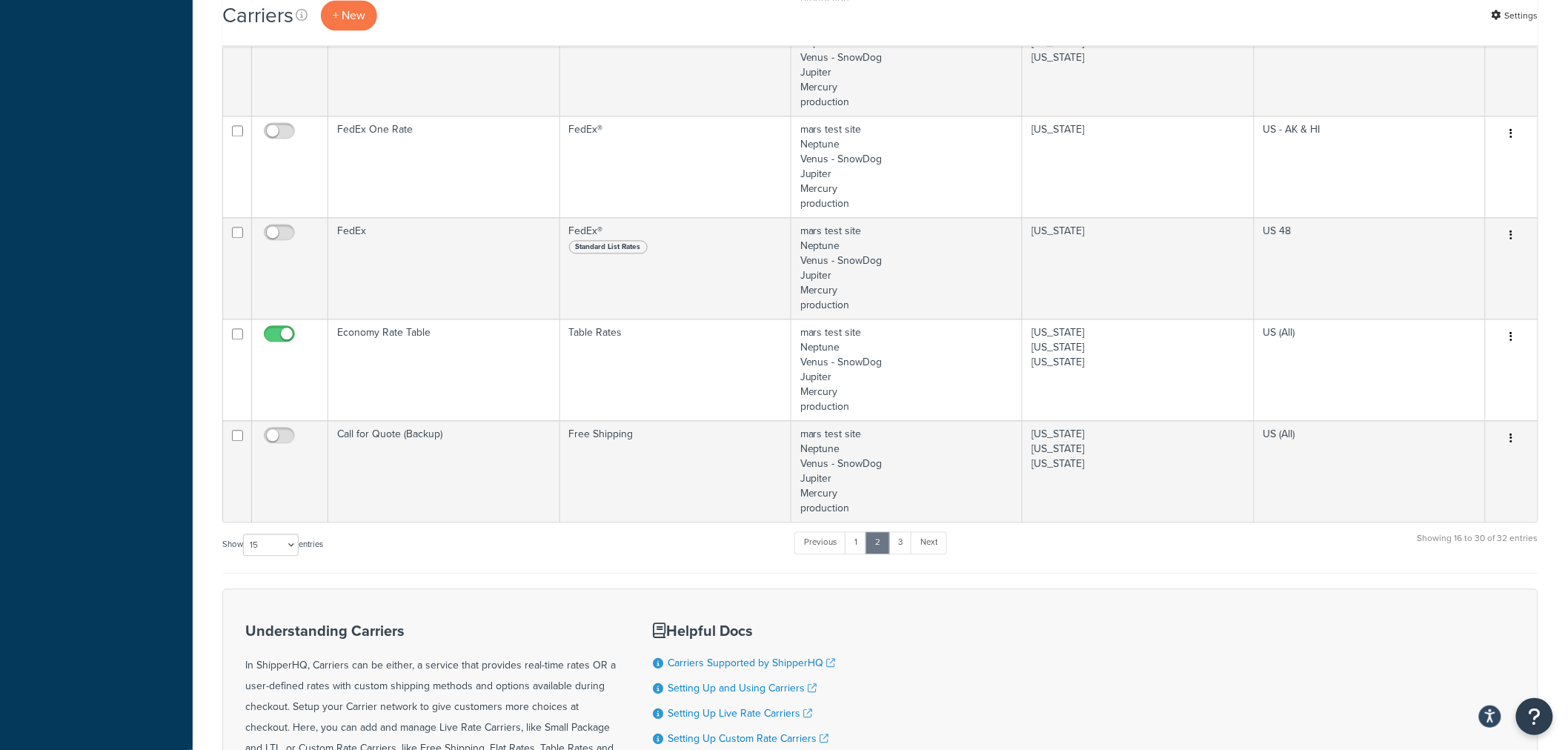 scroll, scrollTop: 1174, scrollLeft: 0, axis: vertical 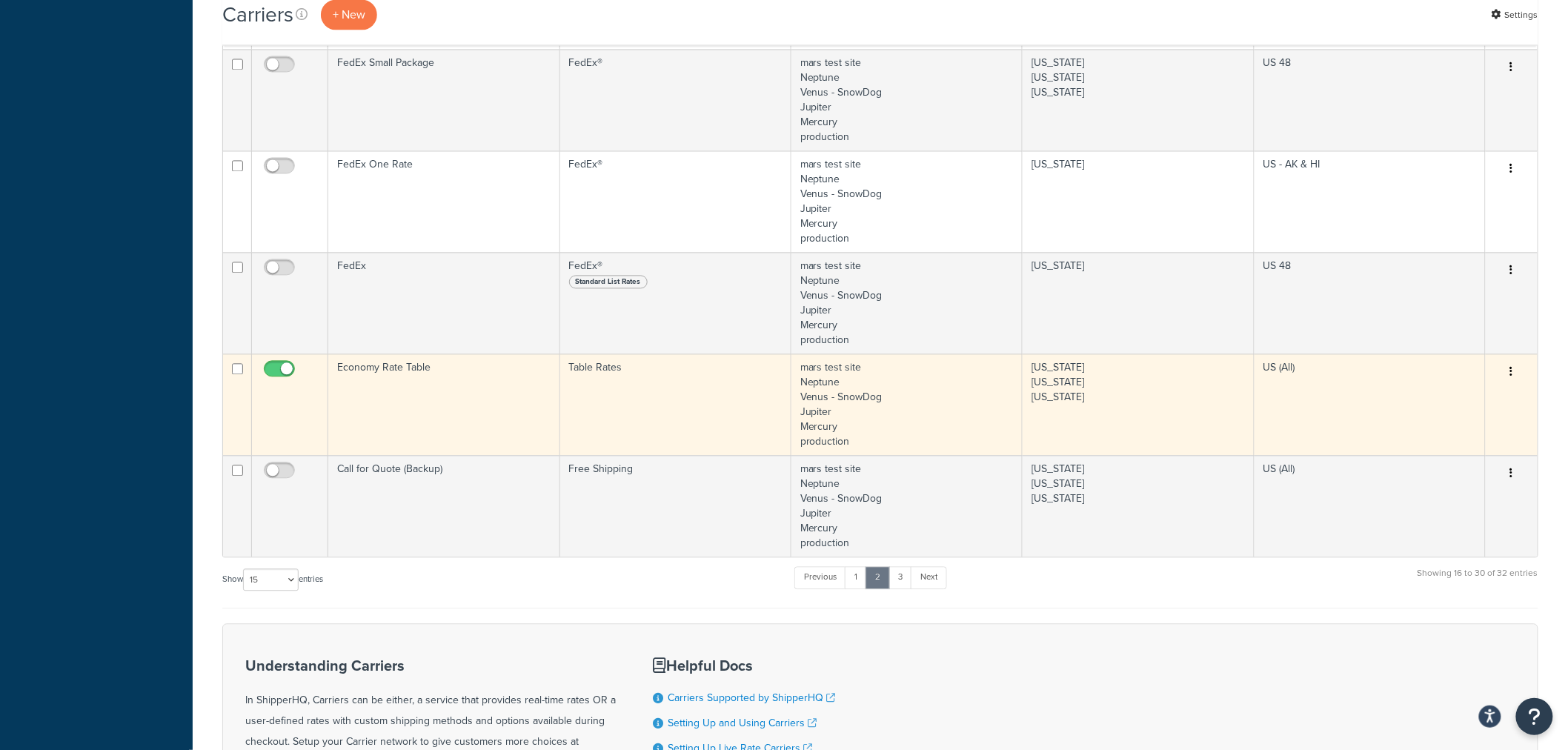 click at bounding box center (1512, 373) 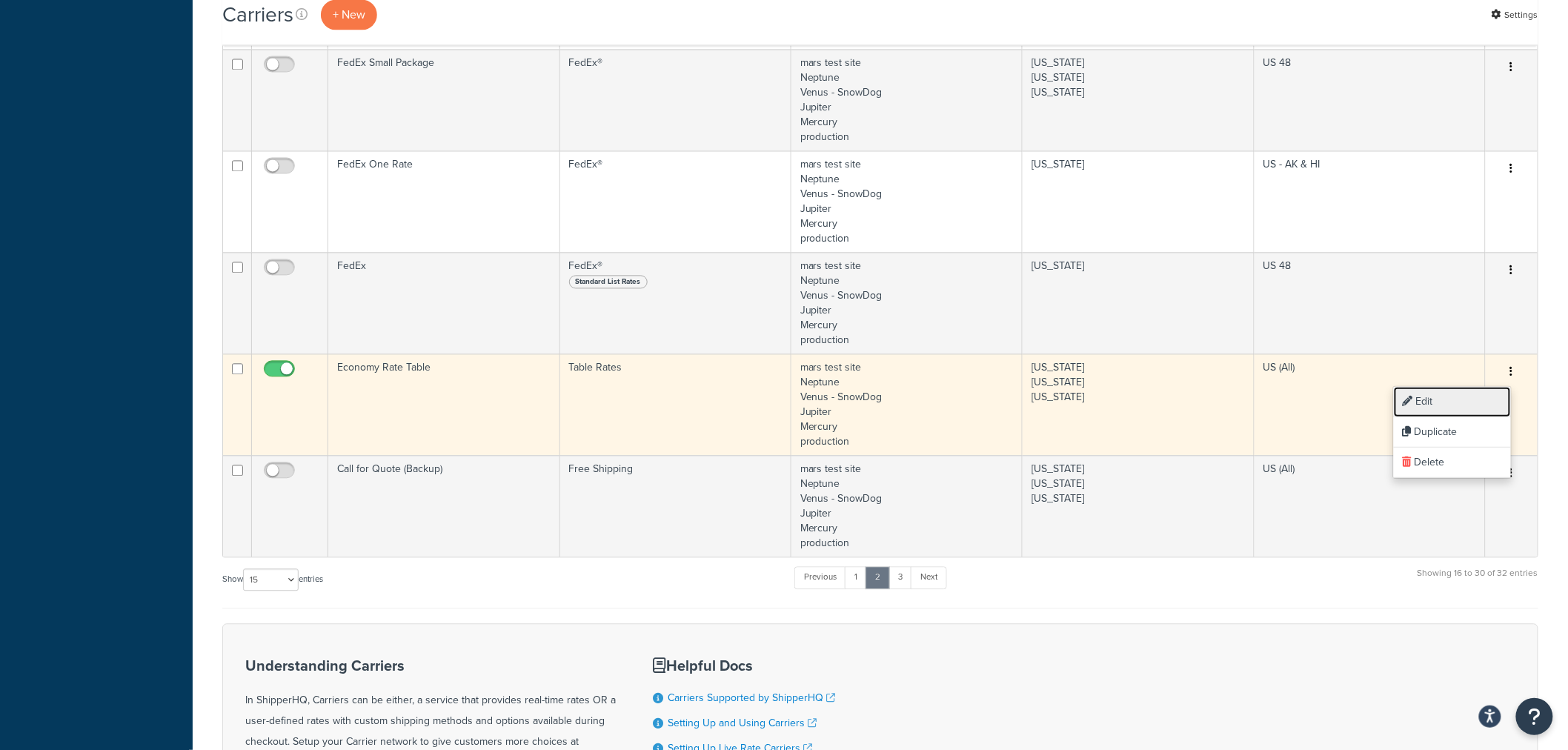 click on "Edit" at bounding box center [1452, 402] 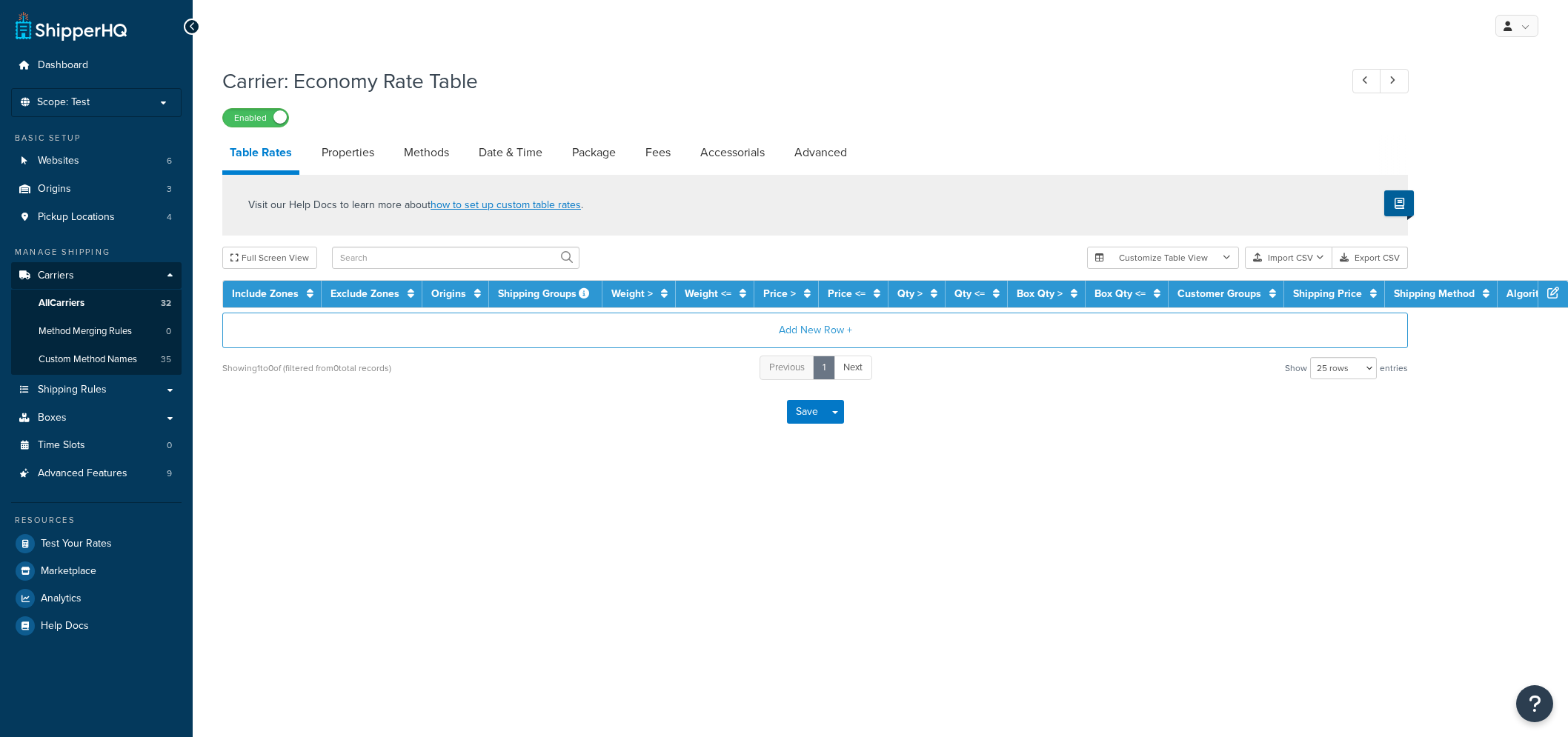 select on "25" 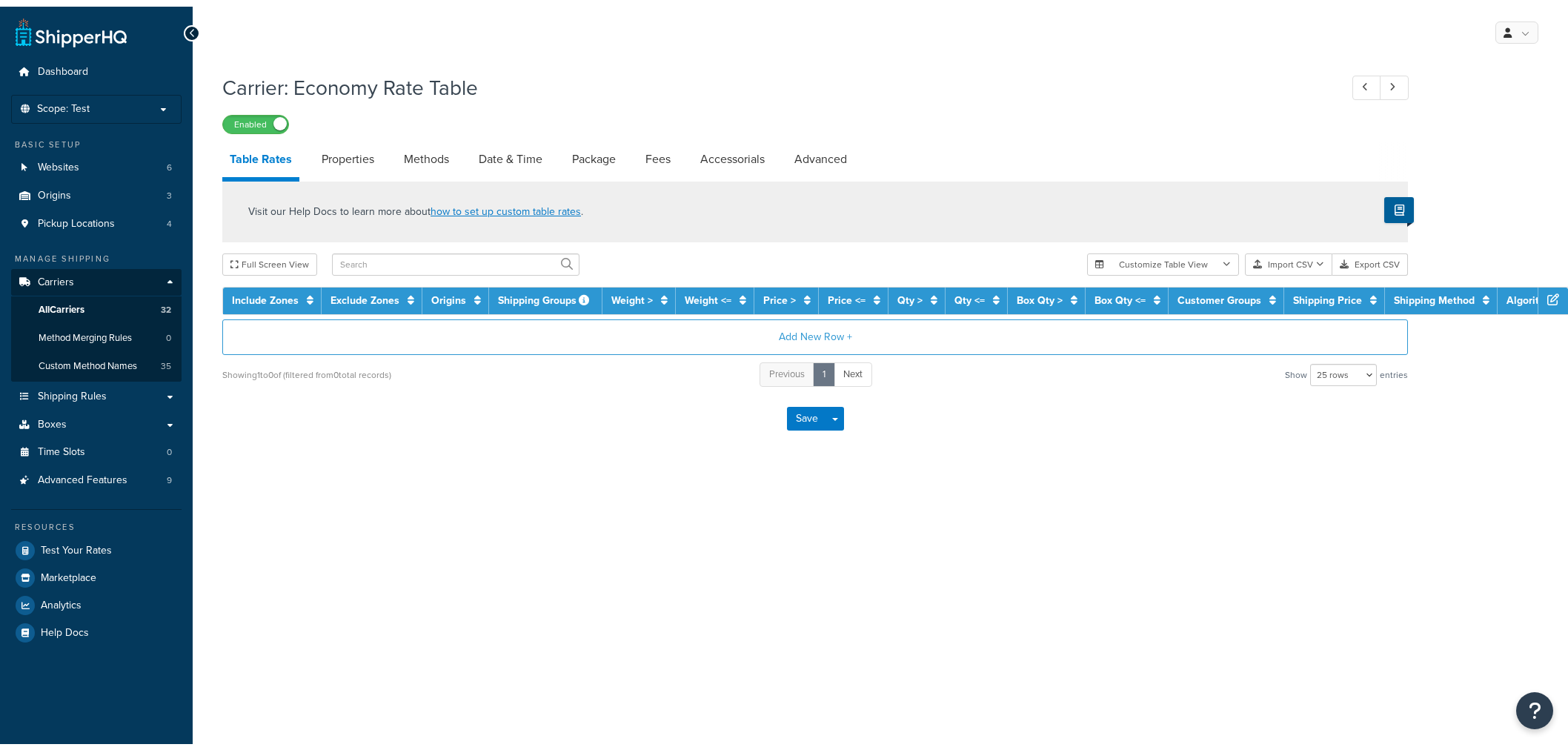 scroll, scrollTop: 0, scrollLeft: 0, axis: both 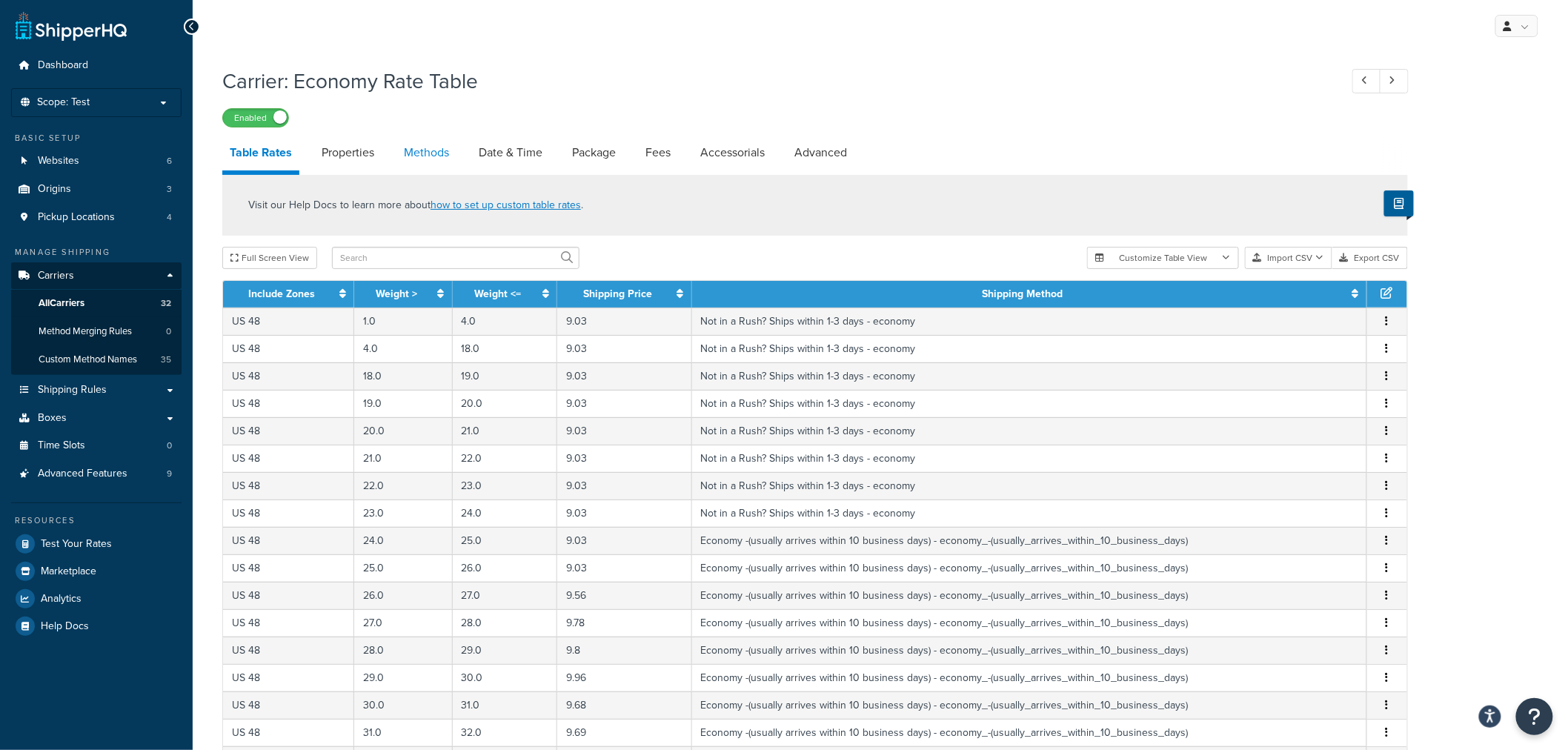 click on "Methods" at bounding box center [426, 153] 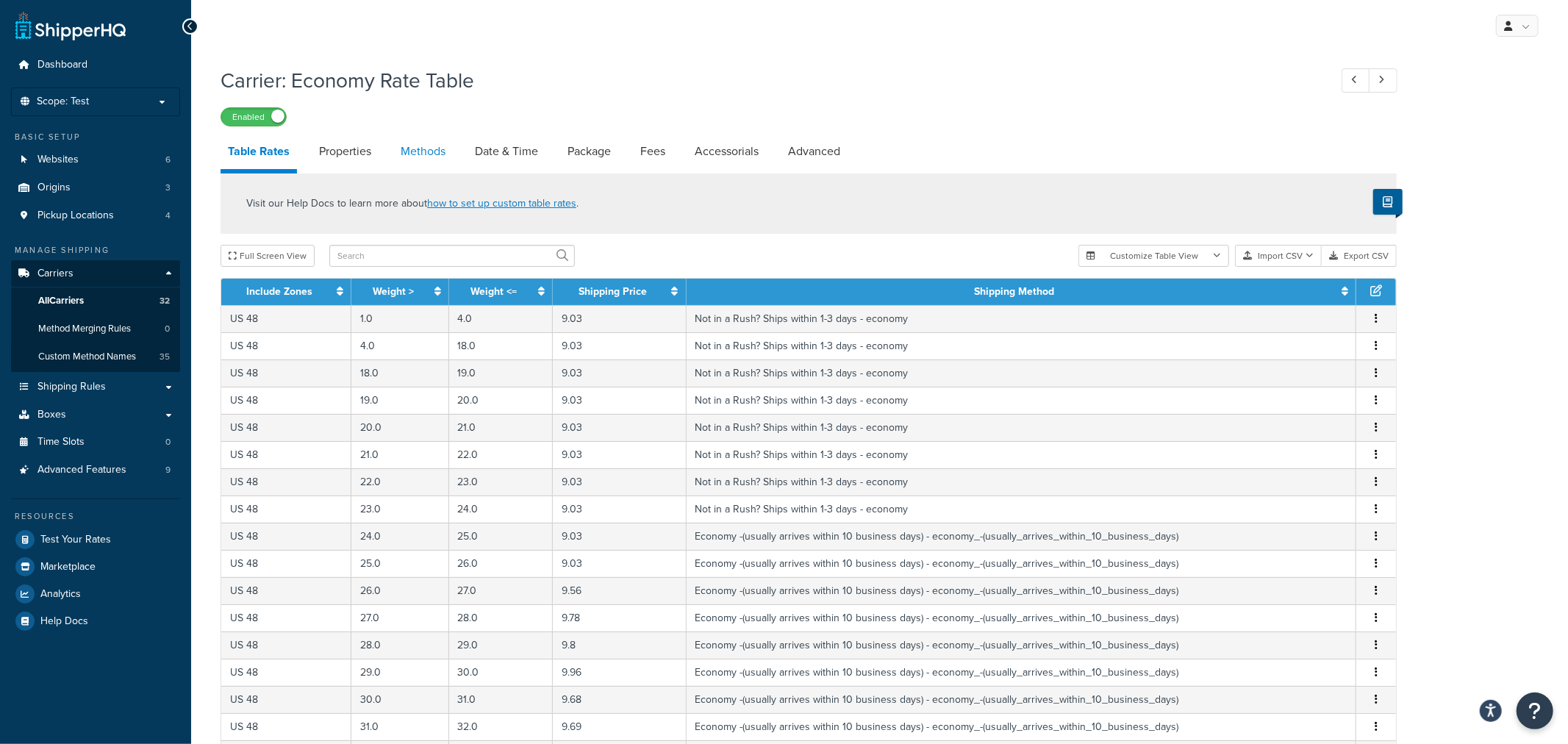 select on "25" 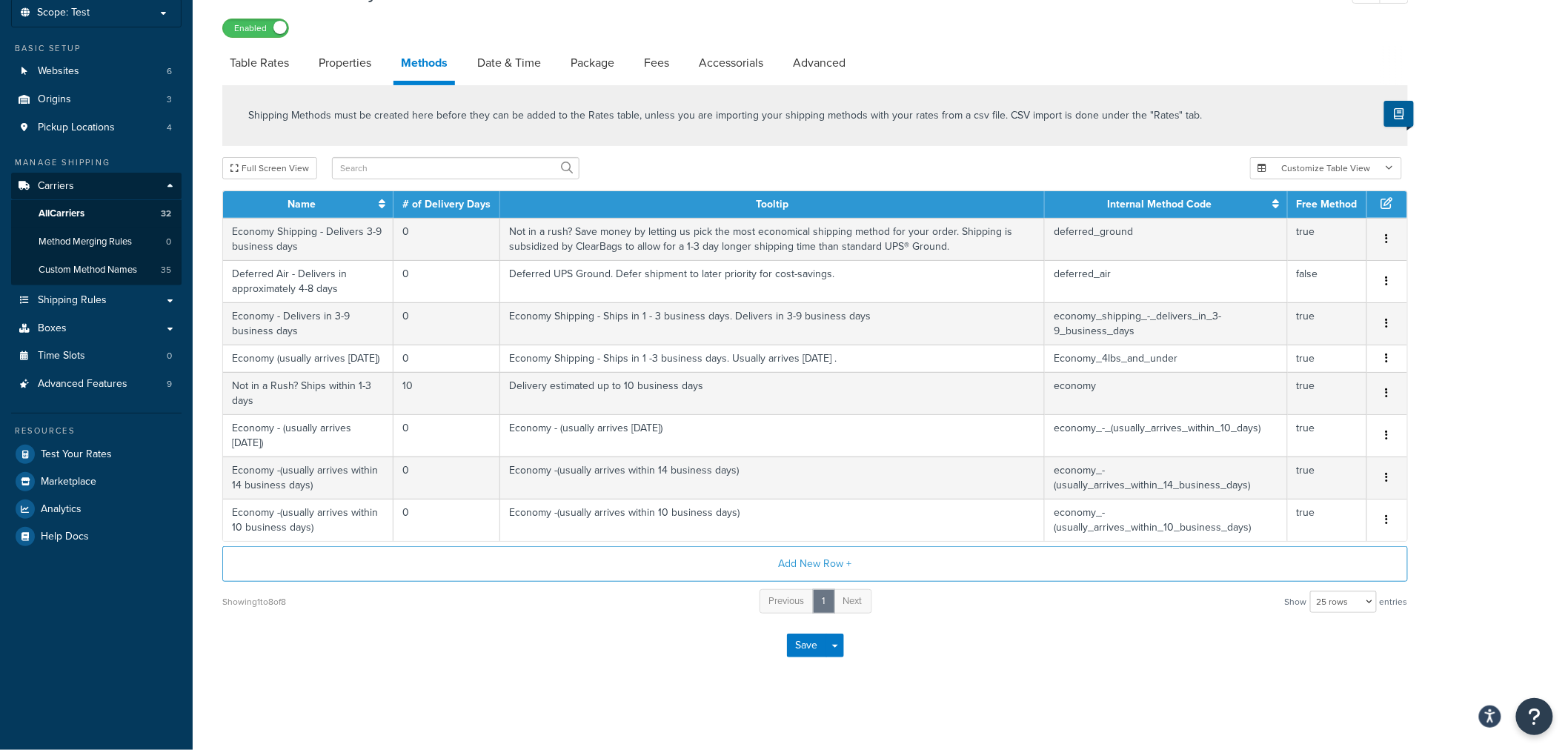 scroll, scrollTop: 0, scrollLeft: 0, axis: both 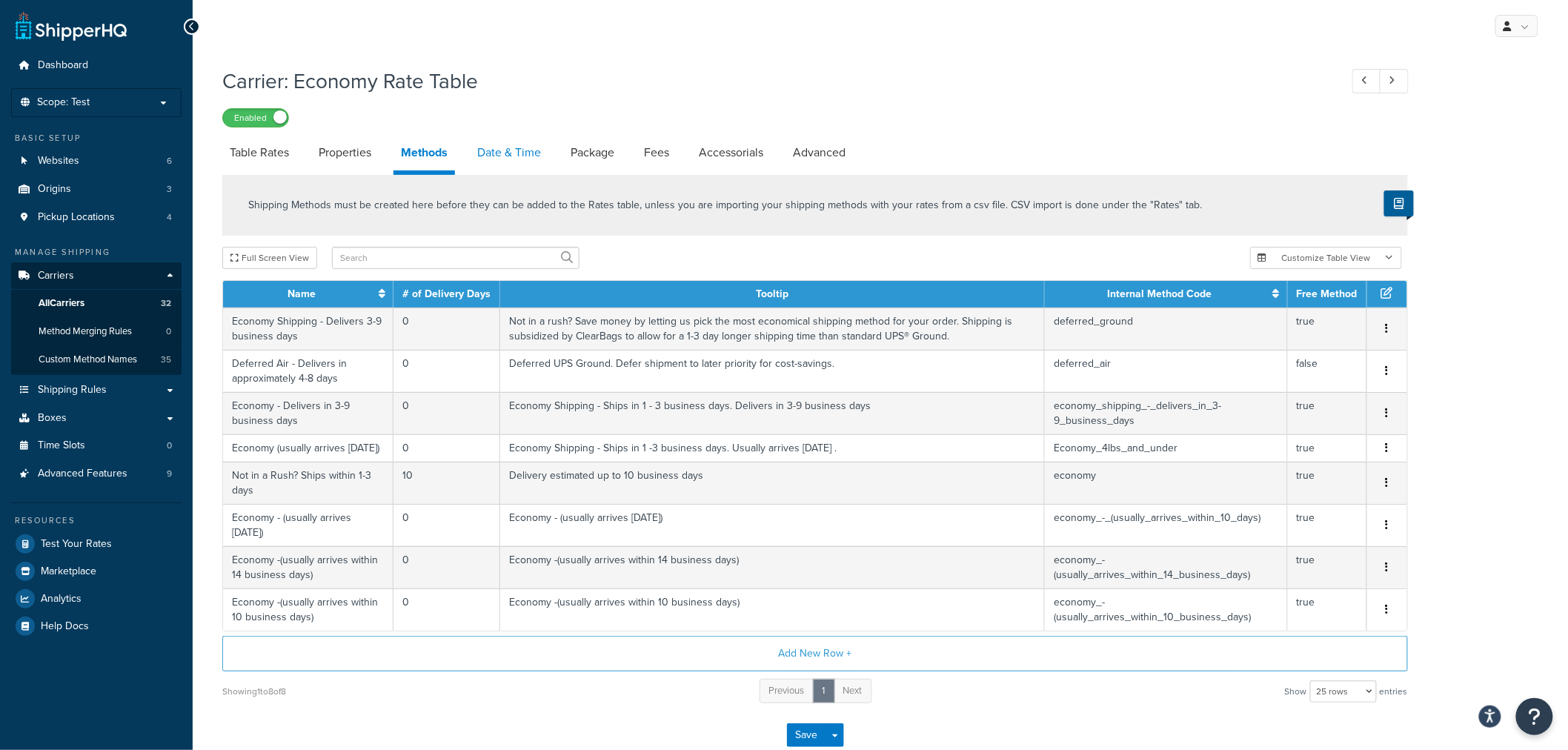 click on "Date & Time" at bounding box center [509, 153] 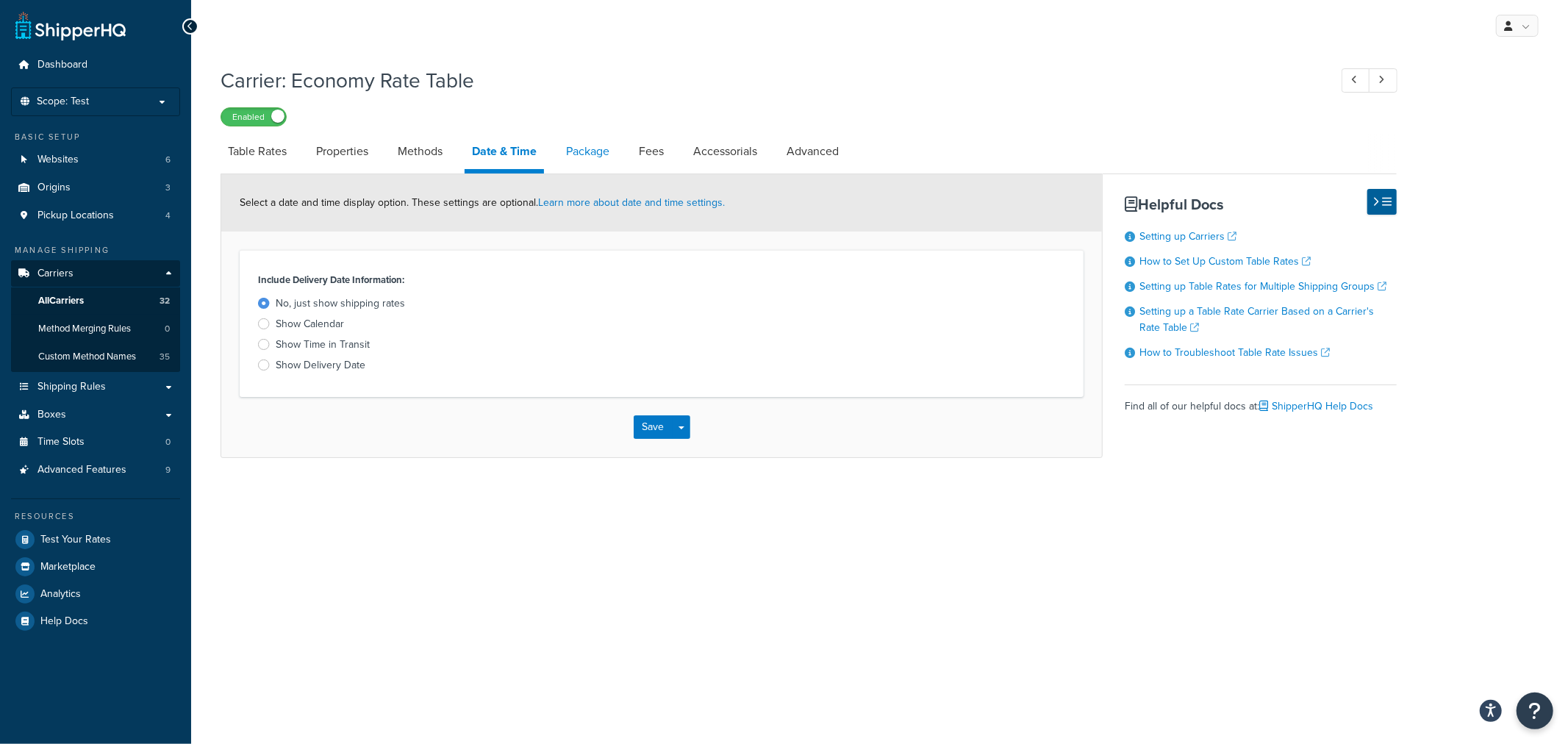 click on "Package" at bounding box center (587, 151) 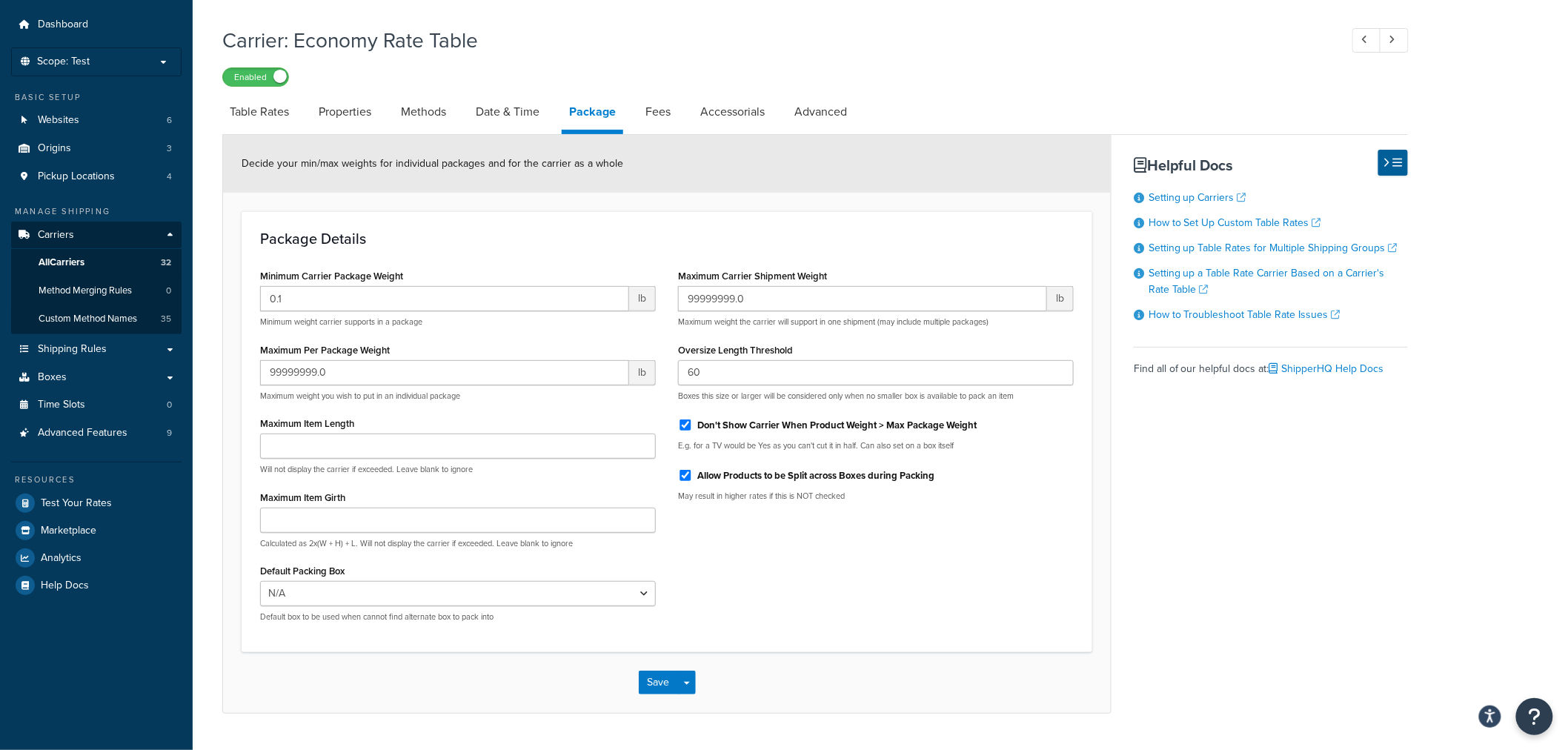 scroll, scrollTop: 78, scrollLeft: 0, axis: vertical 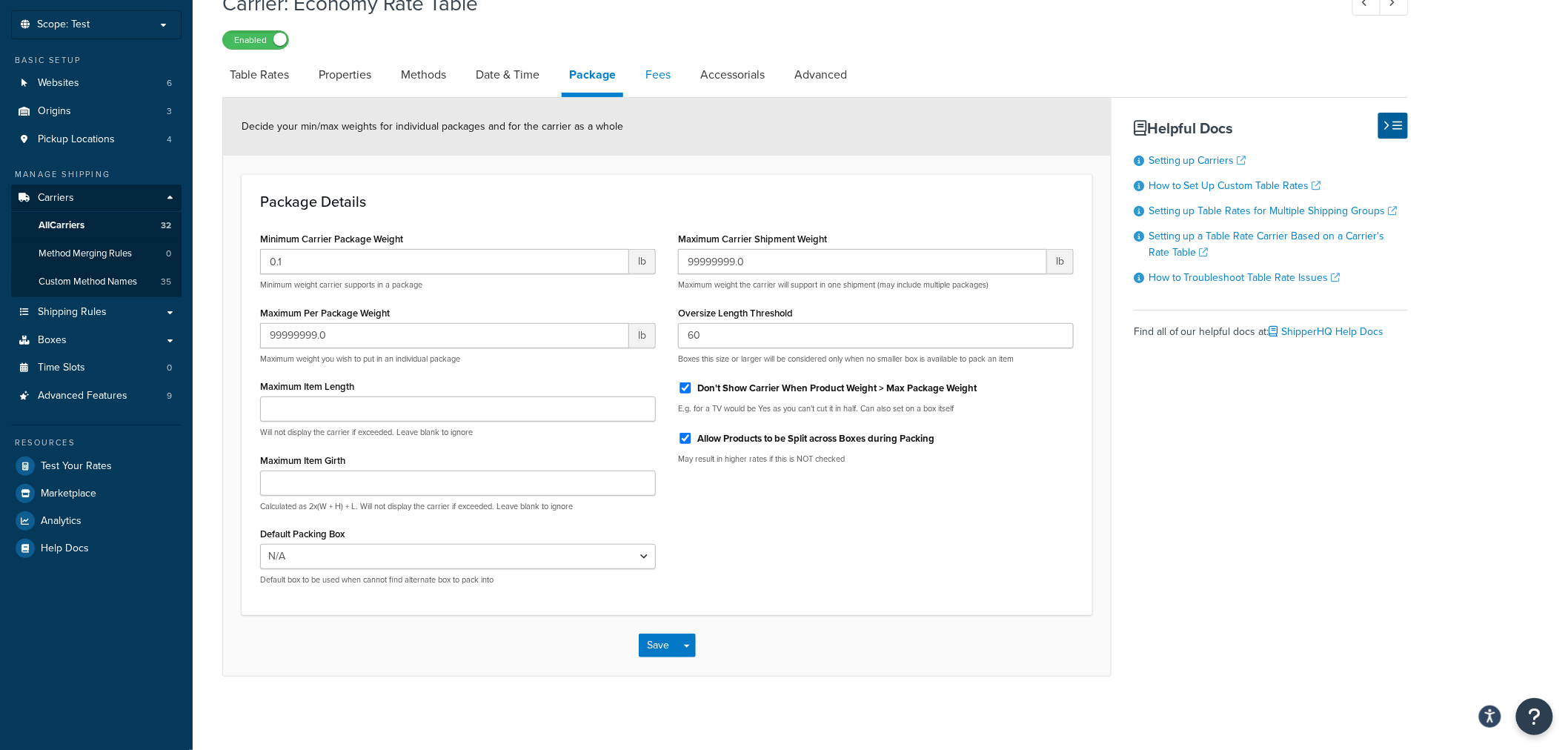 click on "Fees" at bounding box center [658, 75] 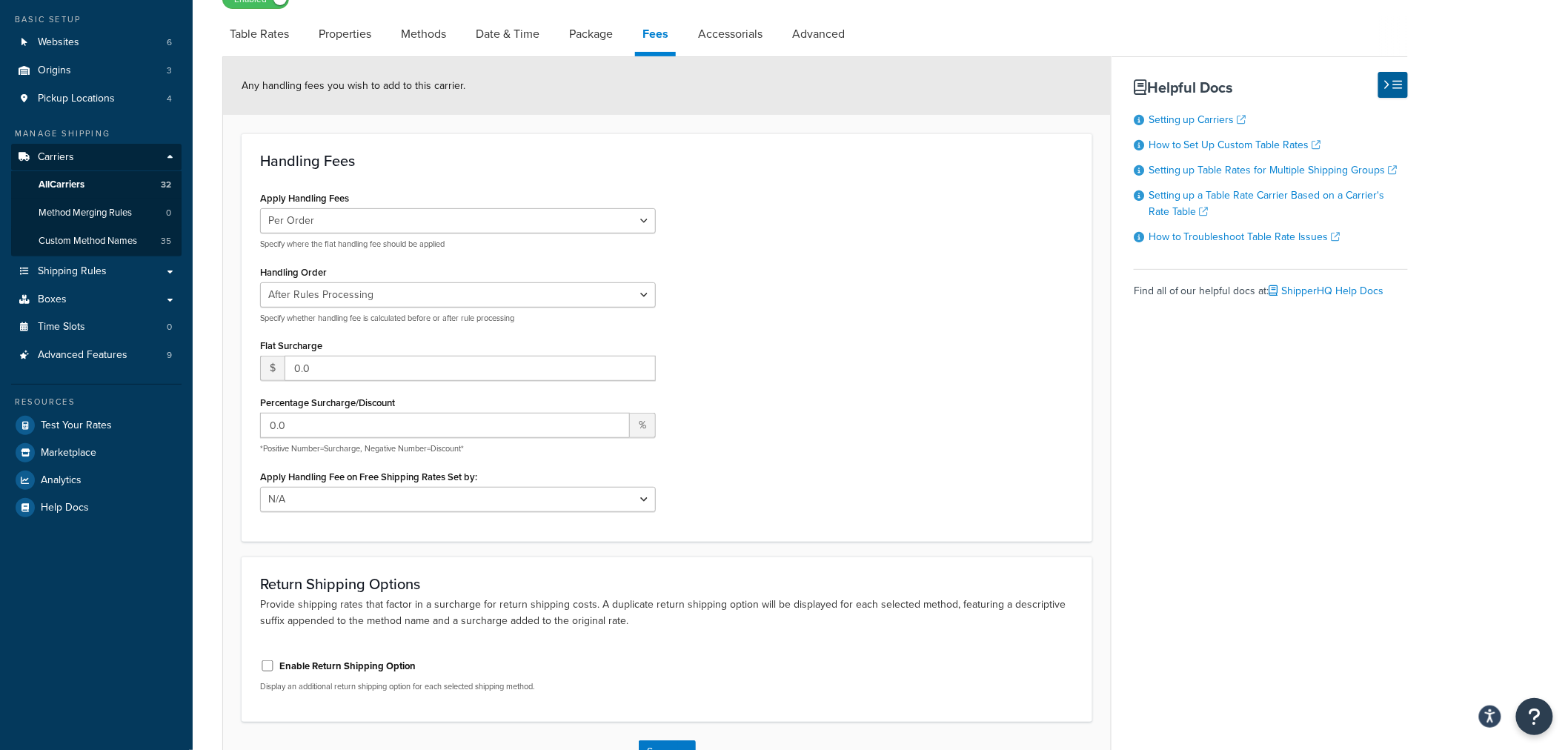 scroll, scrollTop: 0, scrollLeft: 0, axis: both 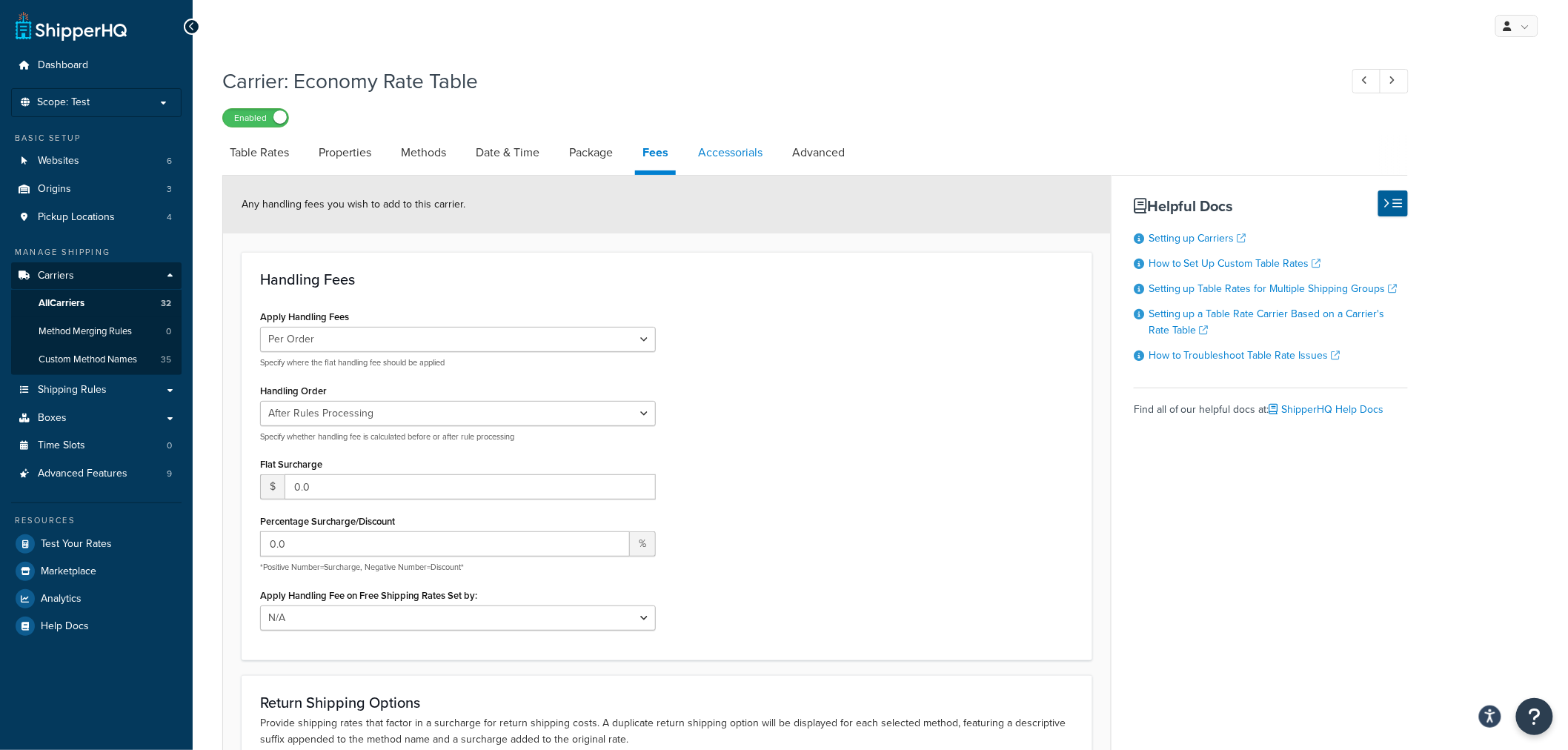 click on "Accessorials" at bounding box center [730, 153] 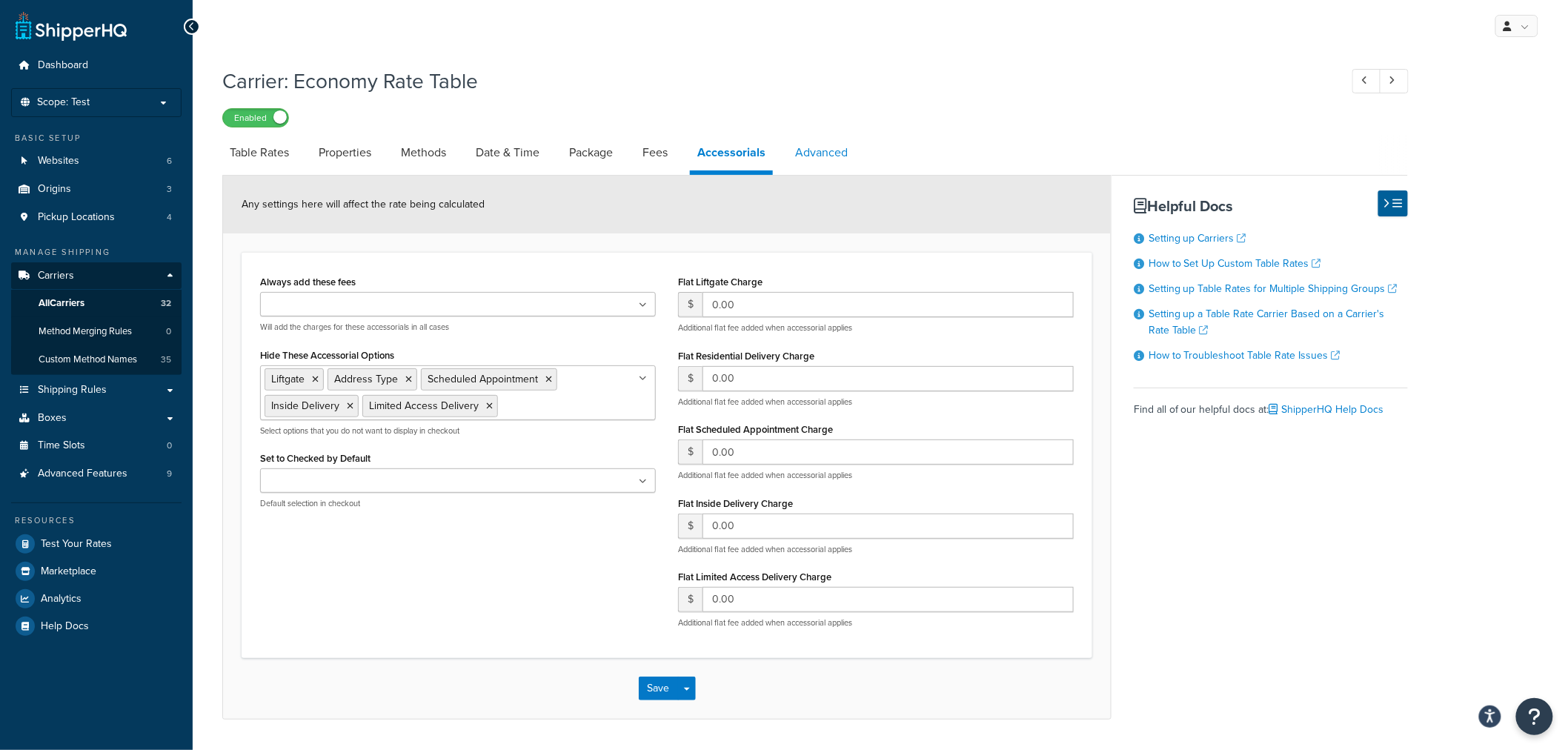 click on "Advanced" at bounding box center [821, 153] 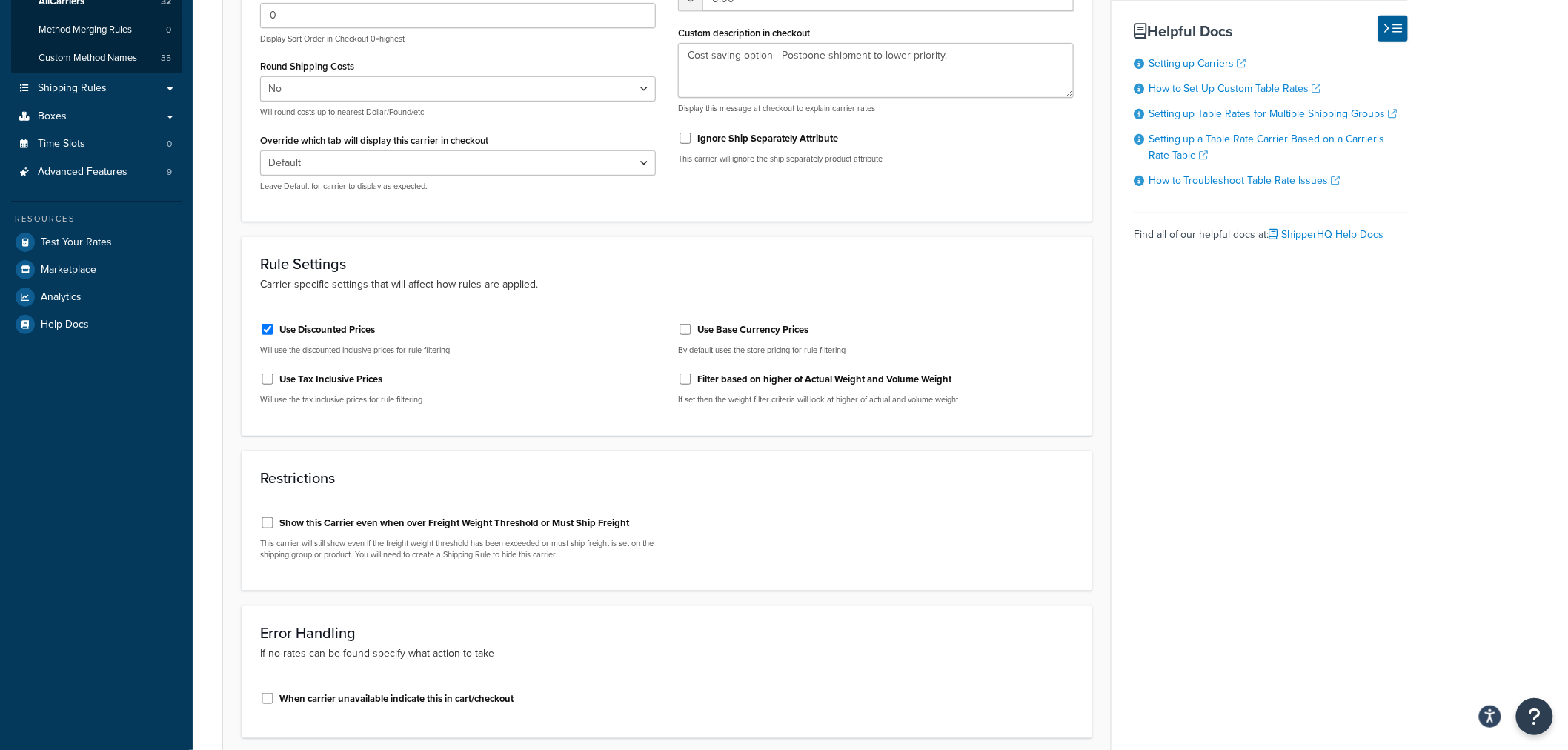 scroll, scrollTop: 261, scrollLeft: 0, axis: vertical 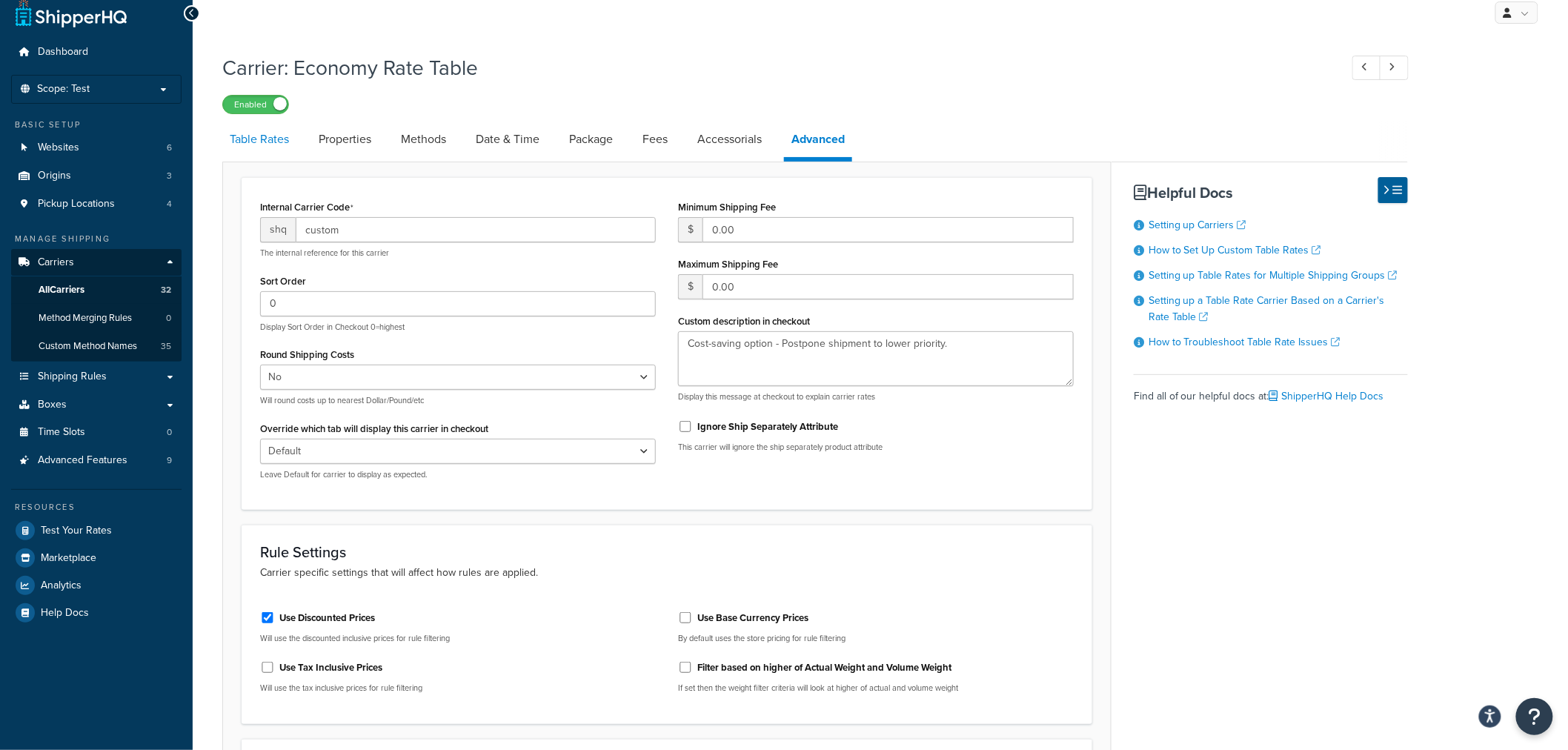 click on "Table Rates" at bounding box center [259, 139] 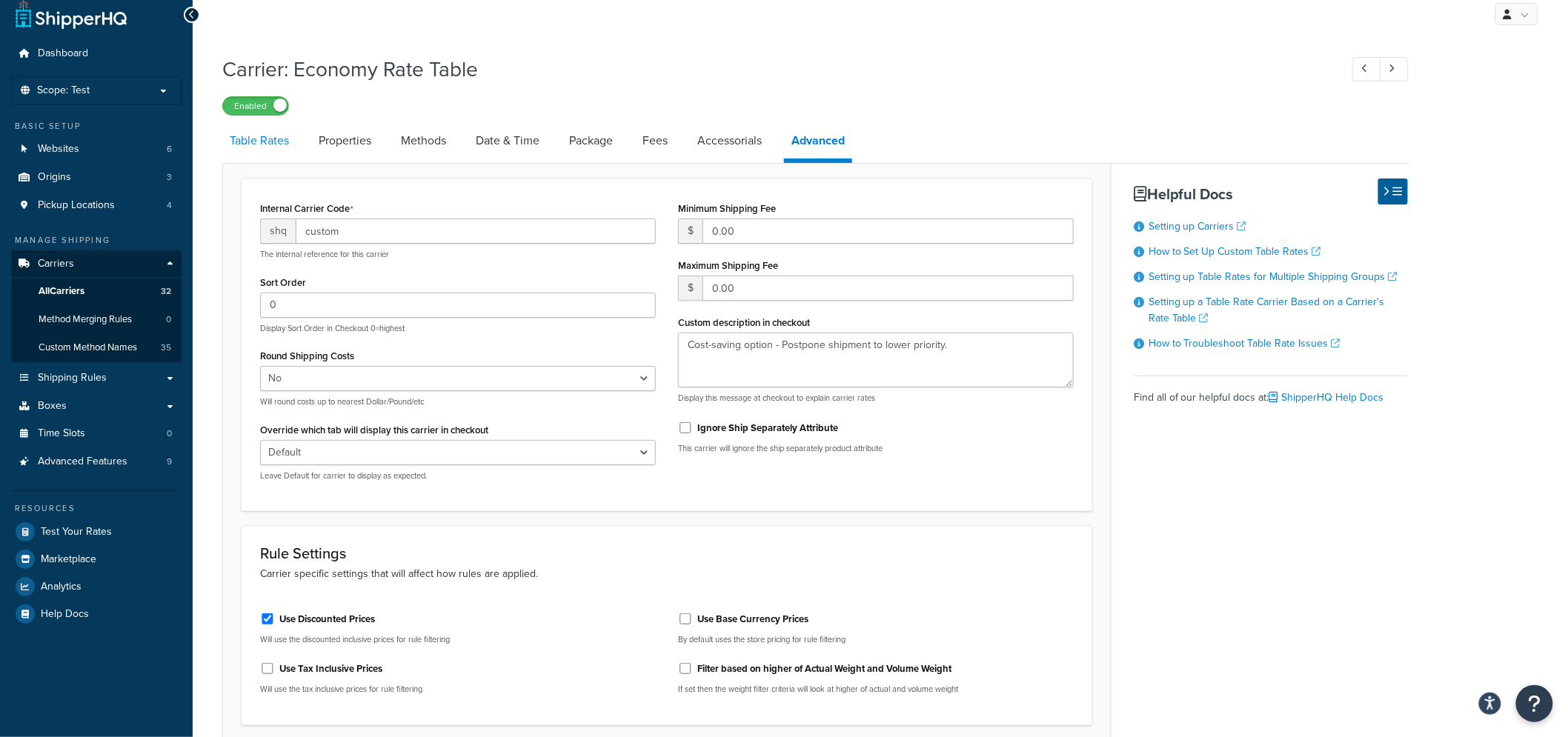 select on "25" 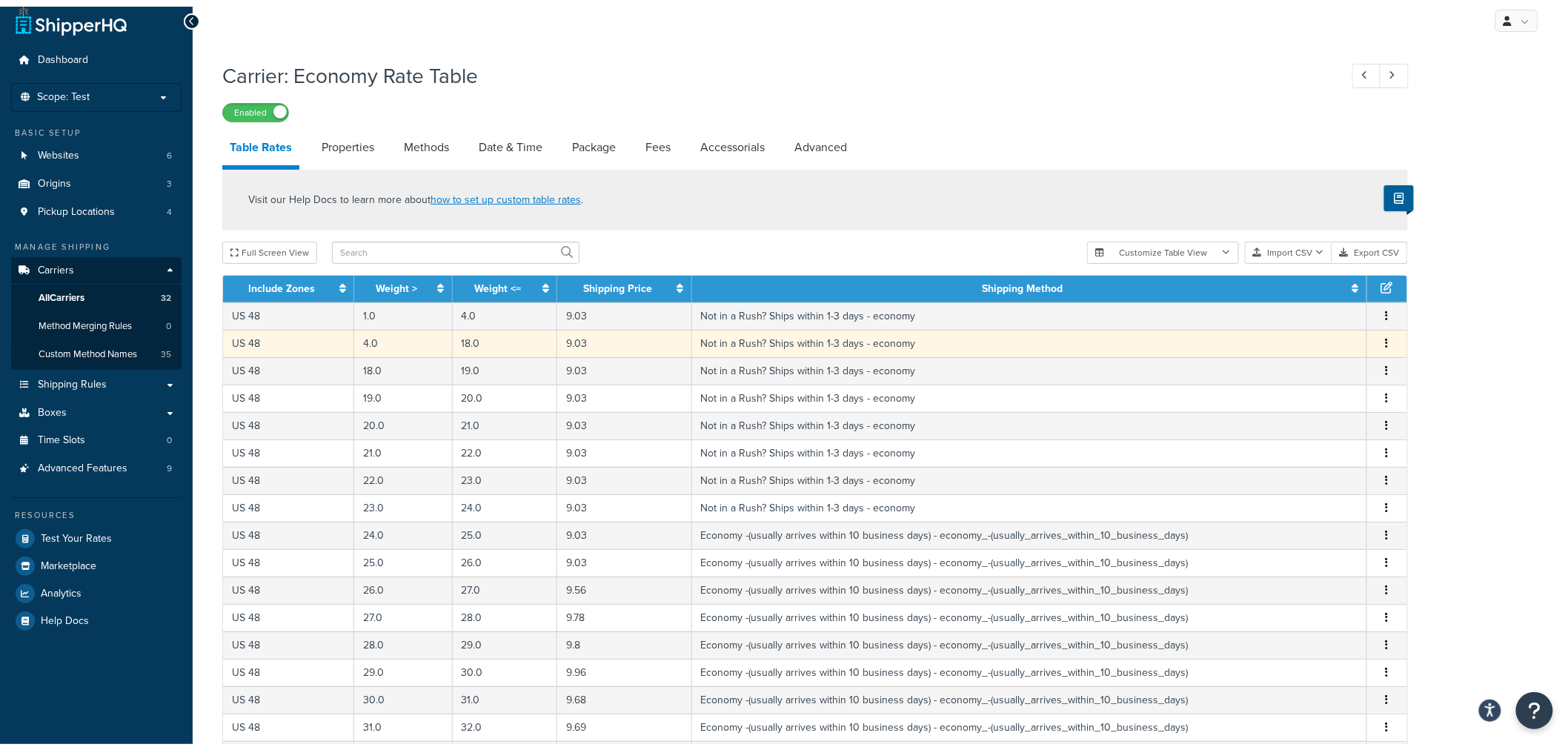 scroll, scrollTop: 13, scrollLeft: 0, axis: vertical 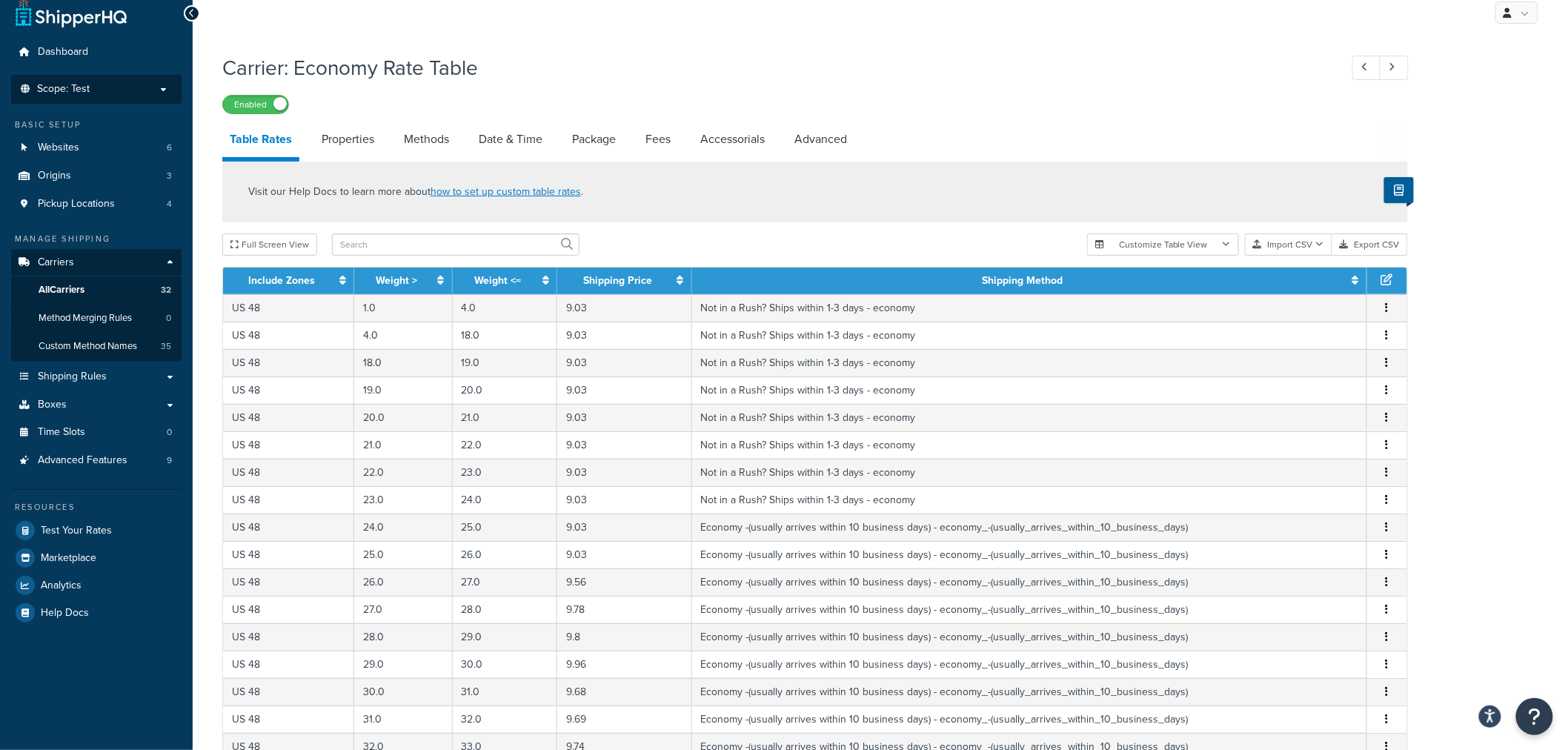 click on "Scope:   Test" at bounding box center [63, 89] 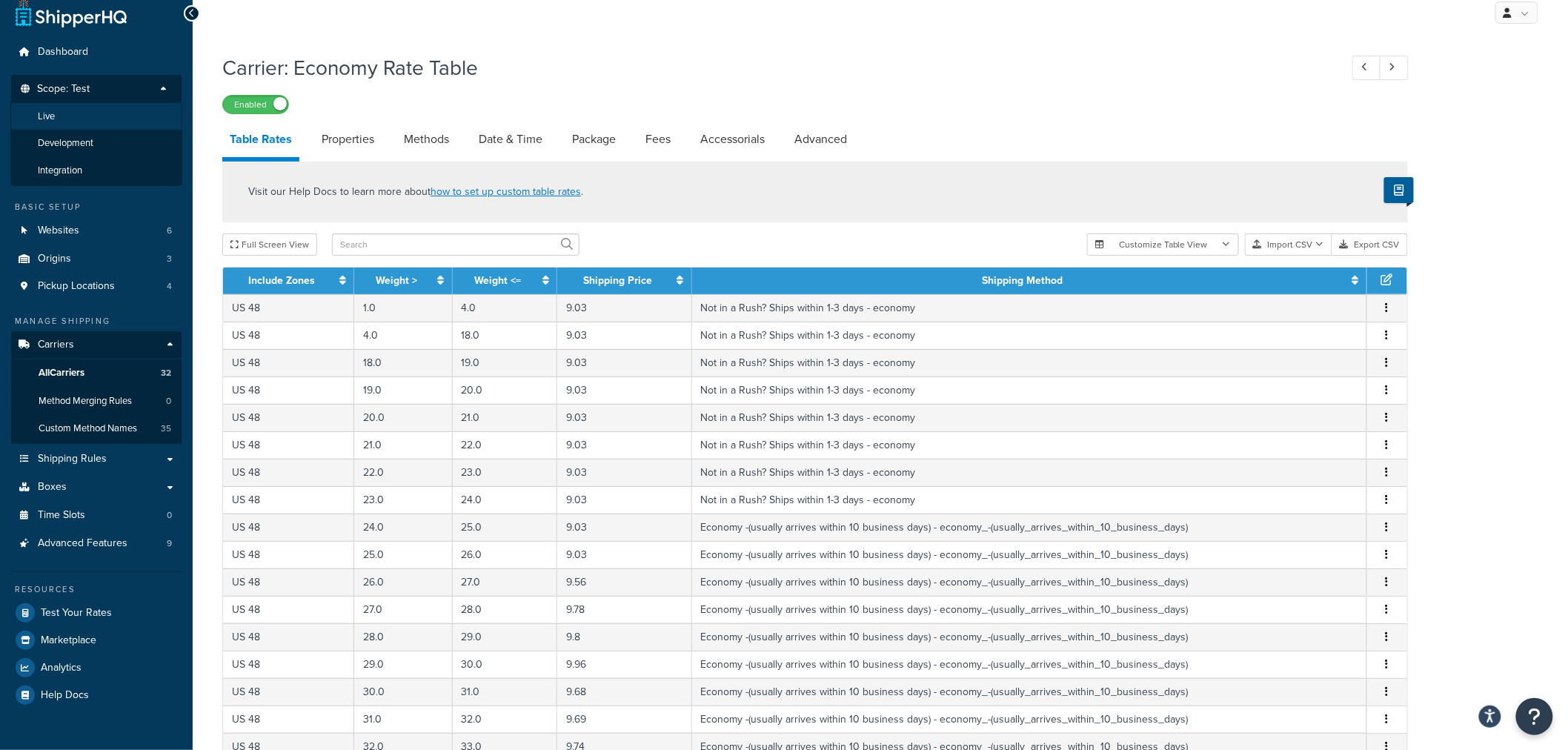 click on "Live" at bounding box center (46, 116) 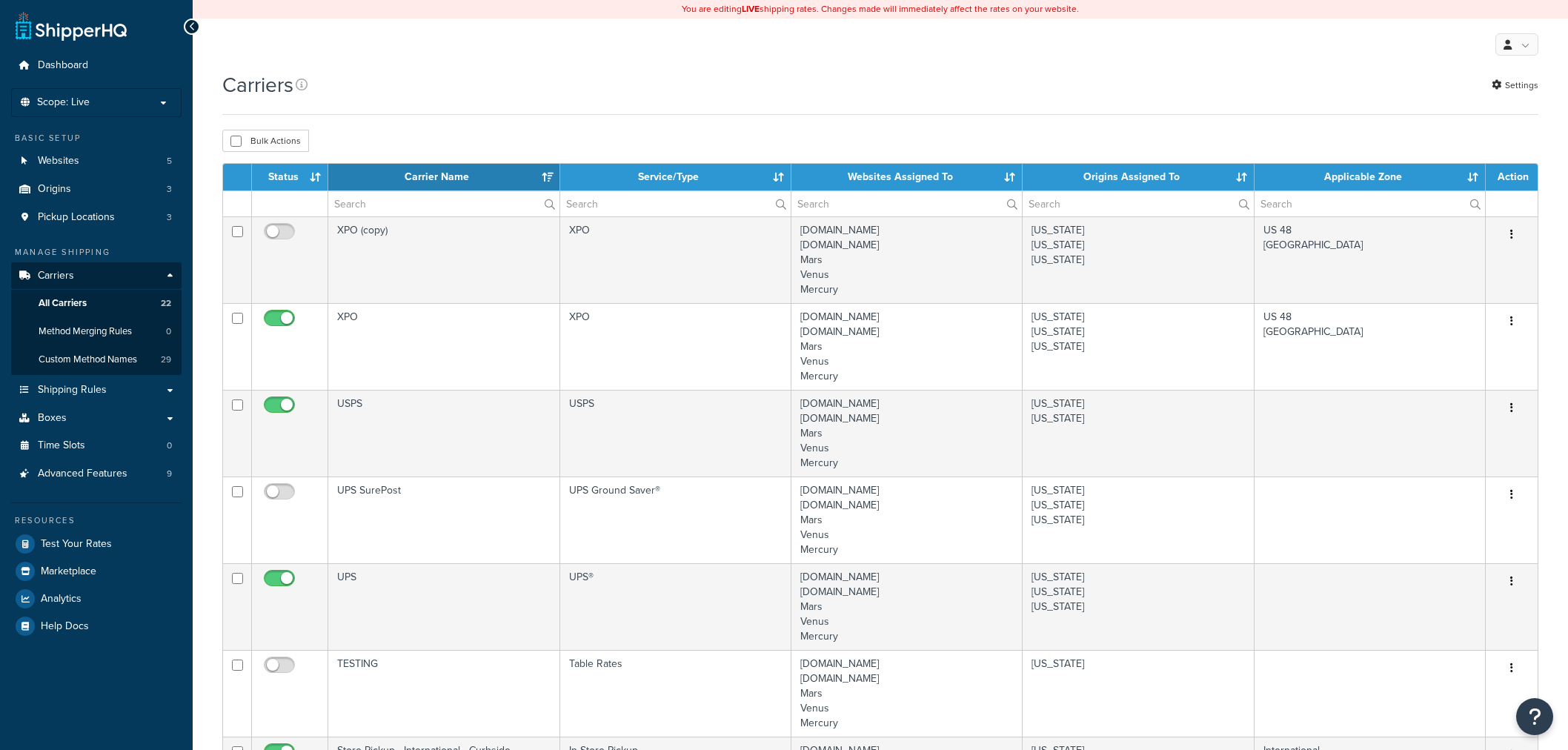 select on "15" 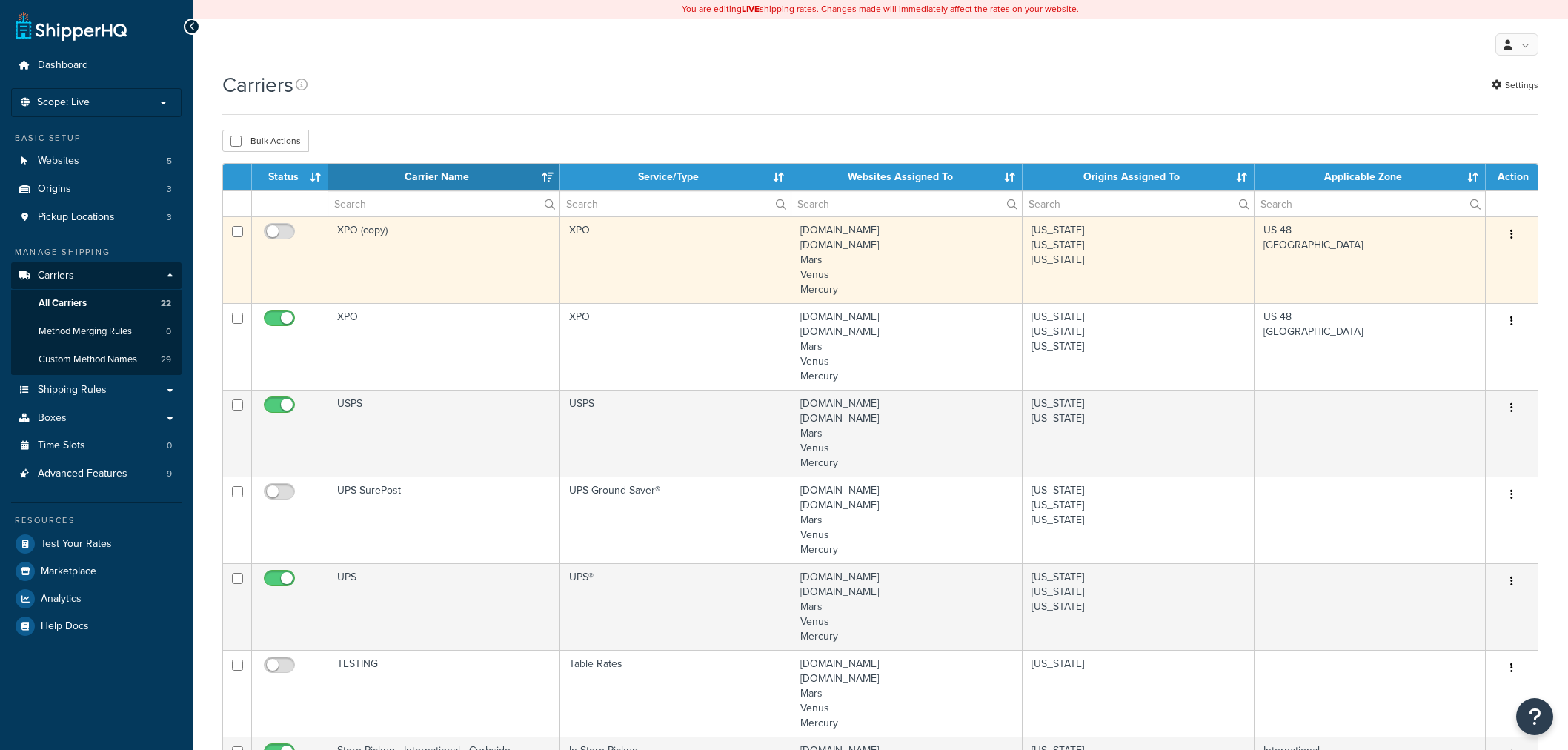 scroll, scrollTop: 0, scrollLeft: 0, axis: both 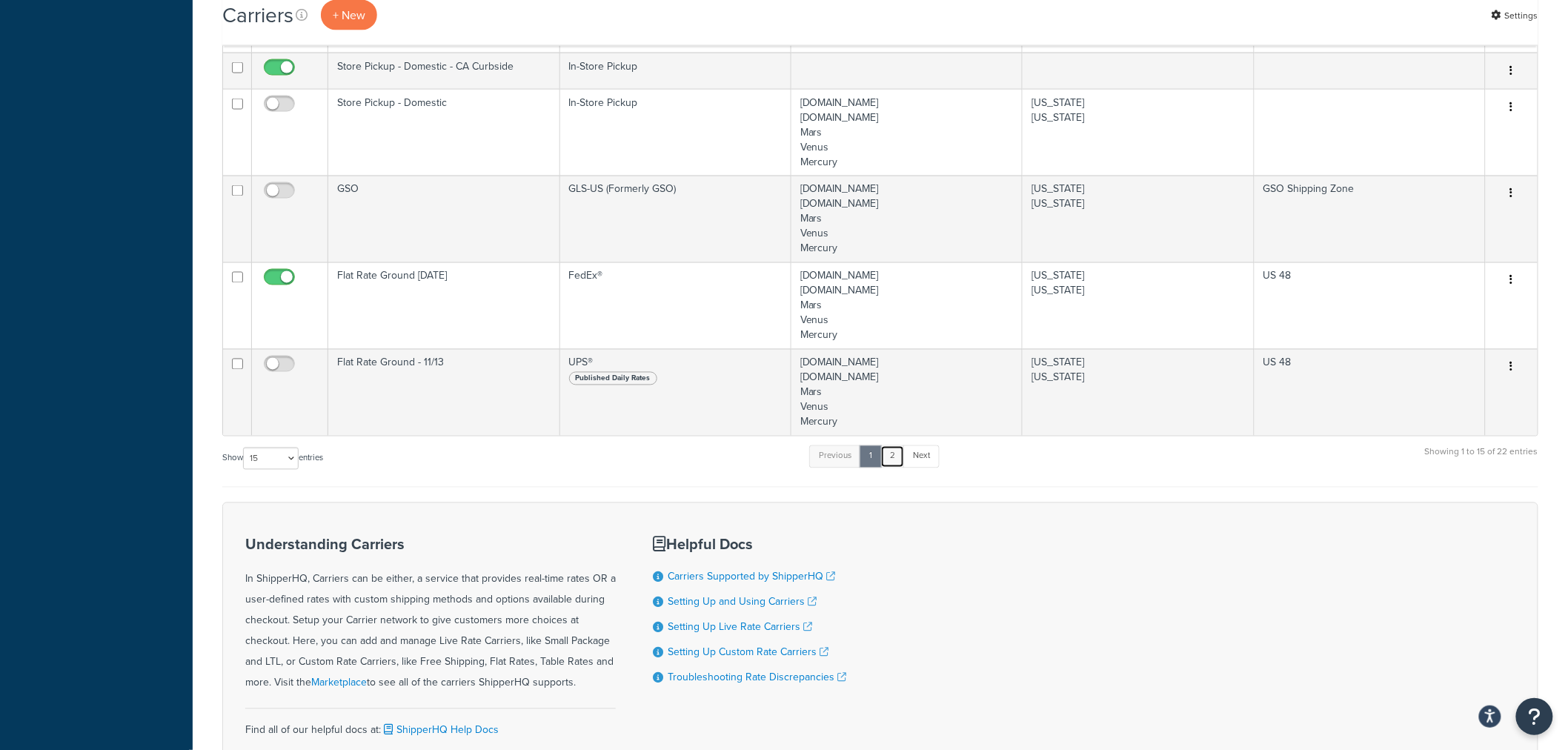 click on "2" at bounding box center [892, 457] 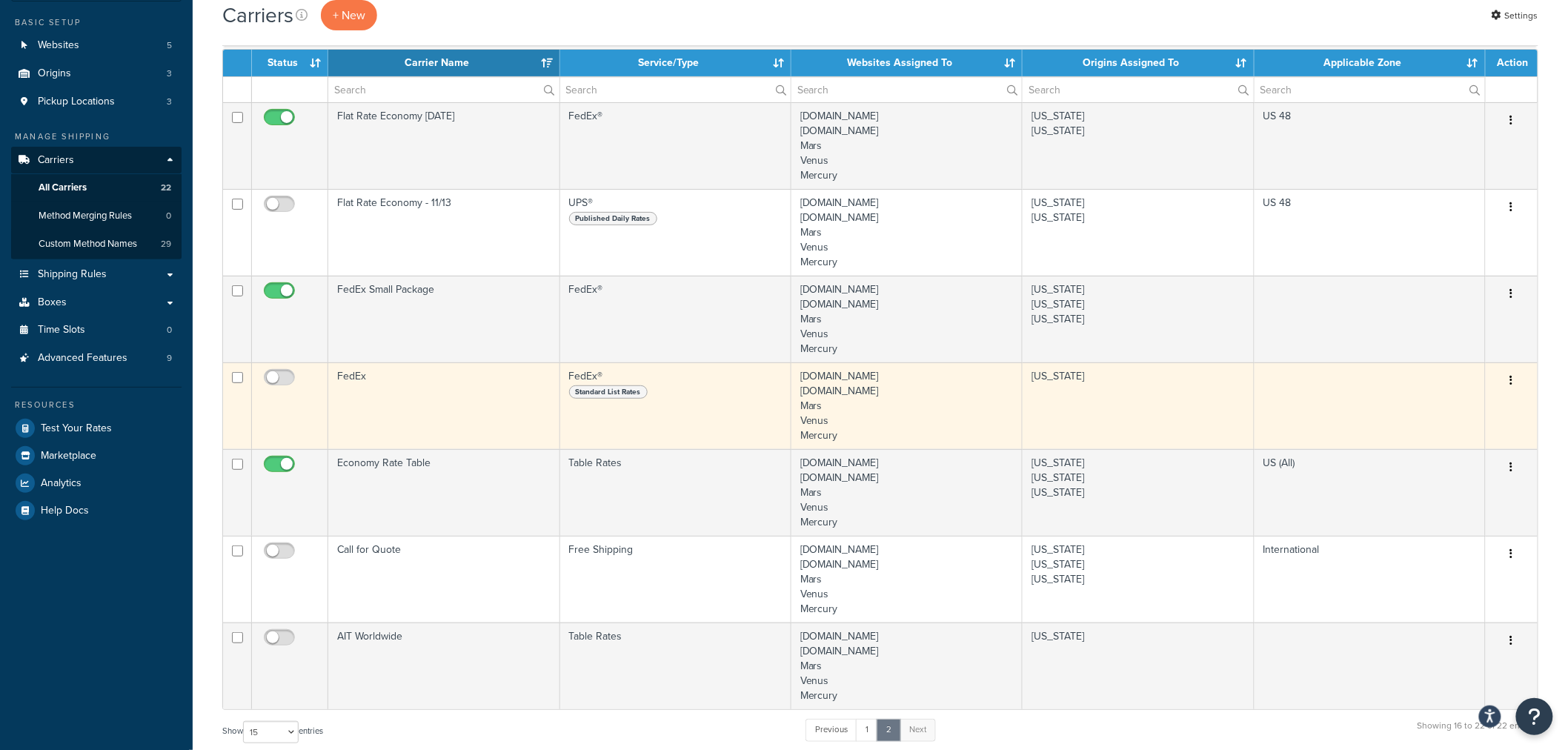 scroll, scrollTop: 102, scrollLeft: 0, axis: vertical 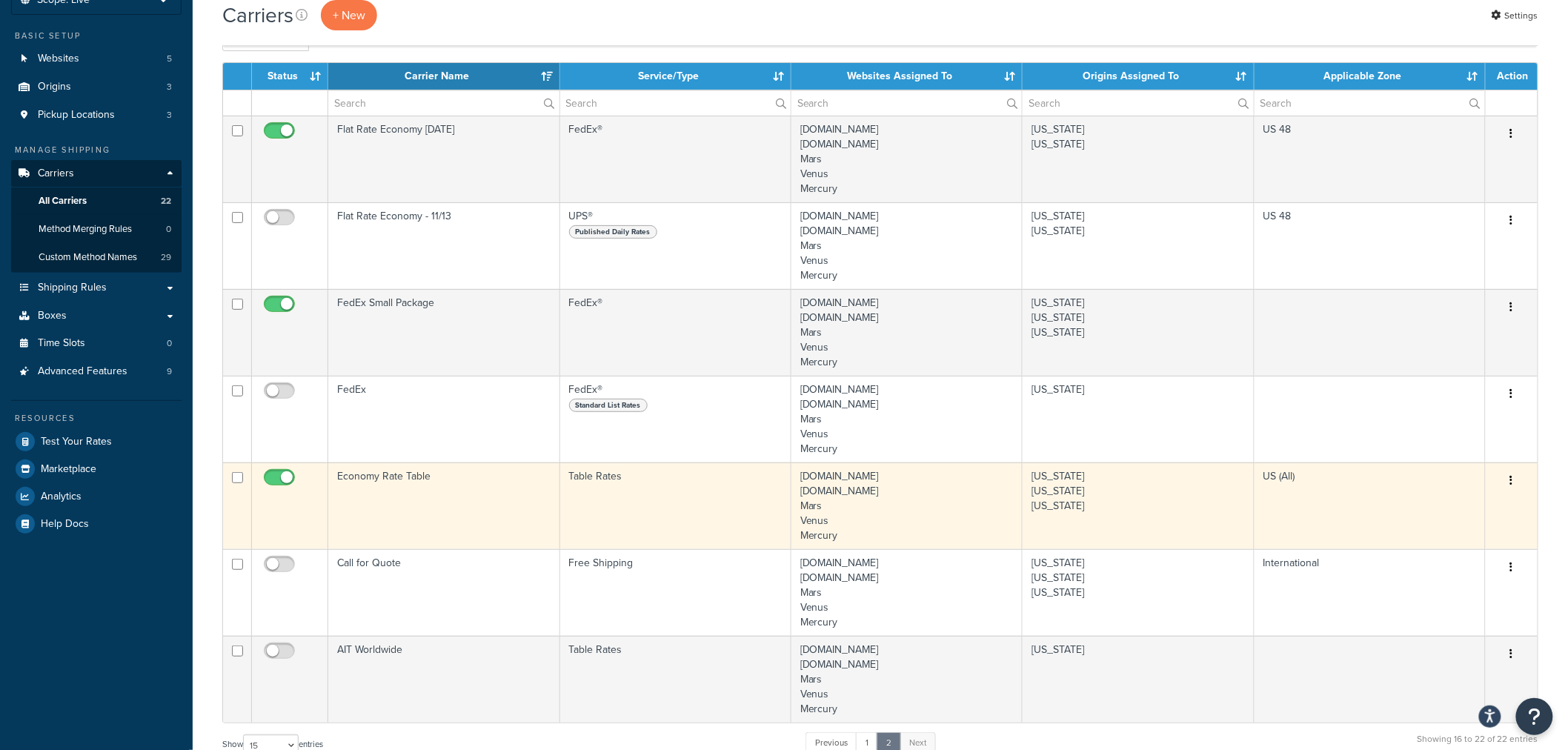 click at bounding box center (1512, 480) 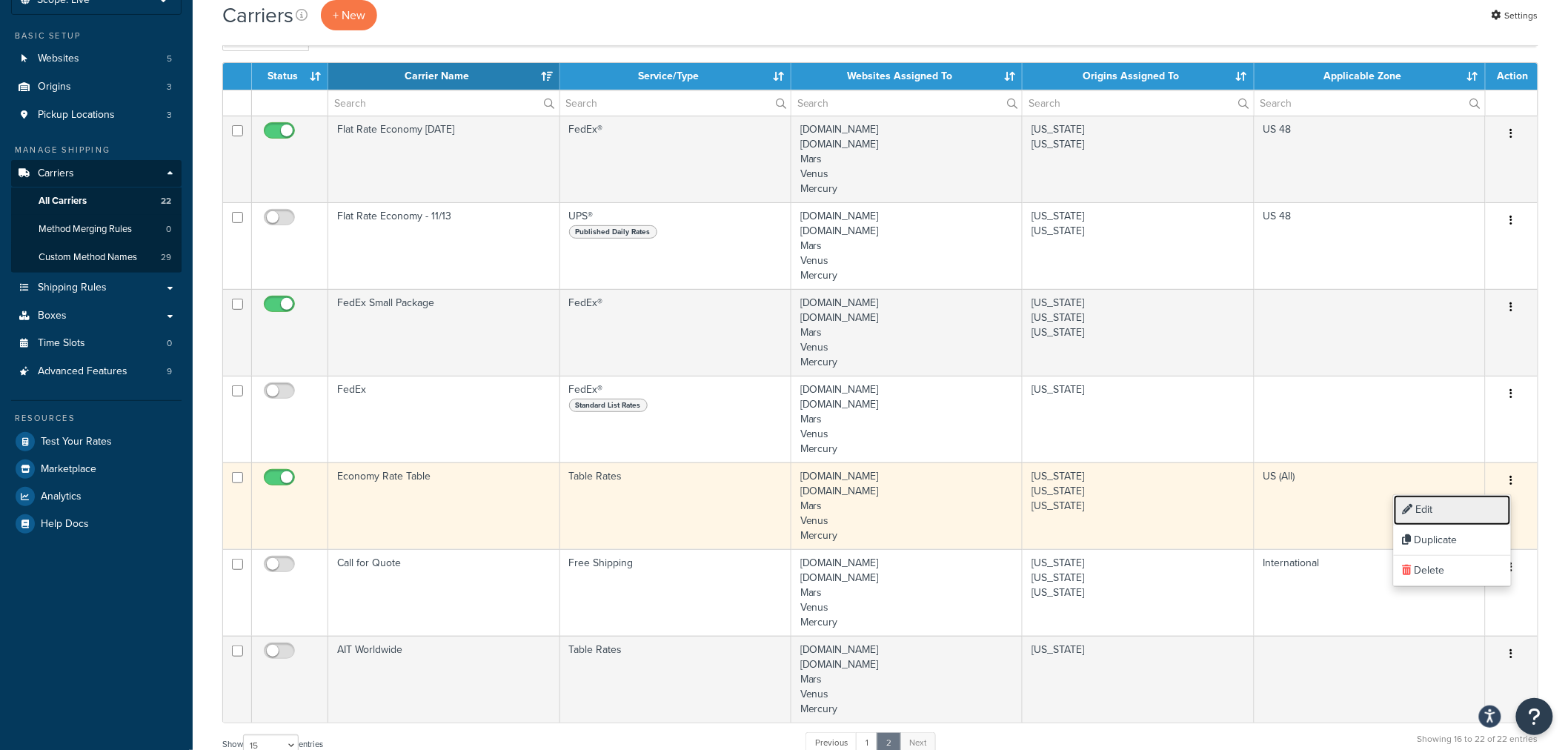 click on "Edit" at bounding box center [1452, 510] 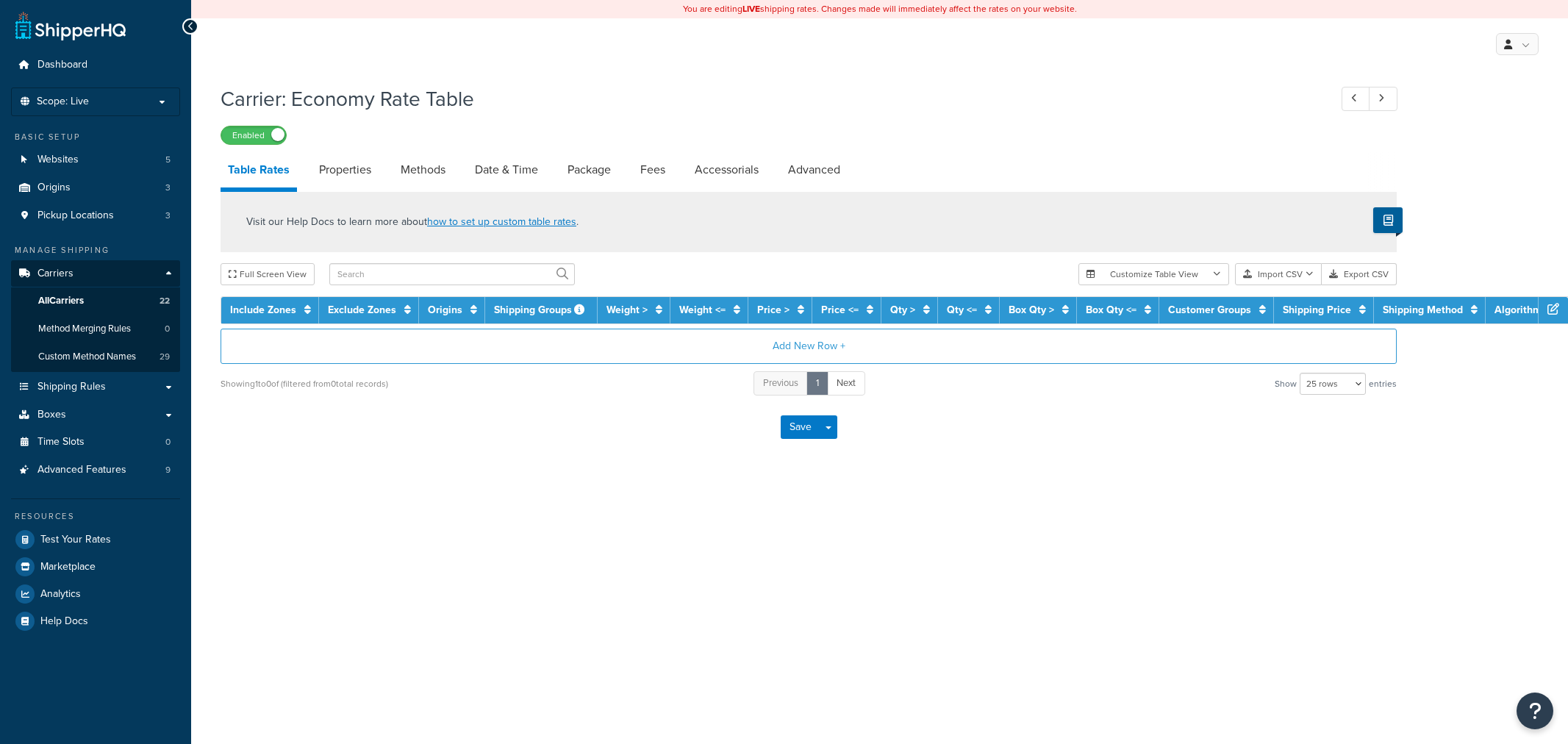 select on "25" 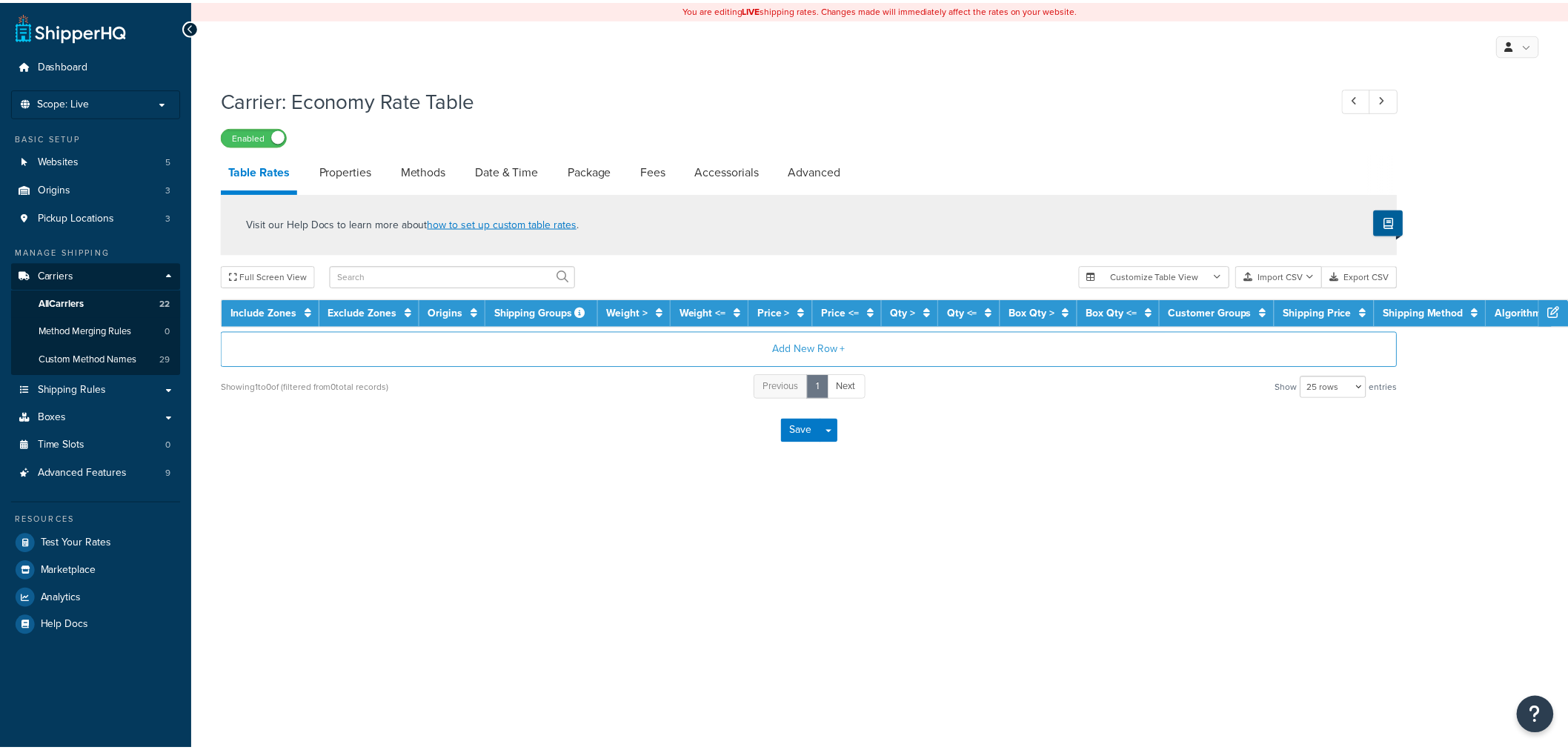 scroll, scrollTop: 0, scrollLeft: 0, axis: both 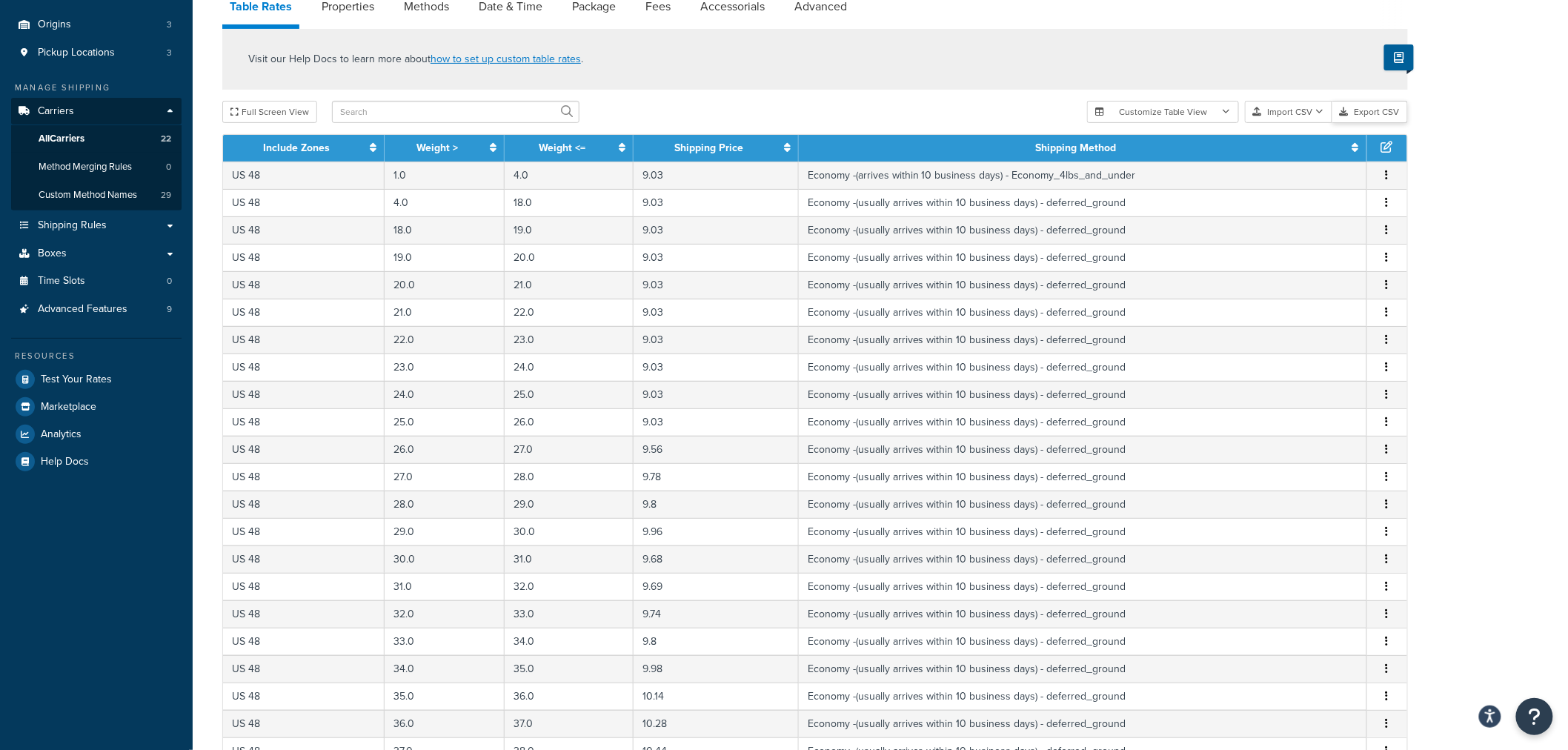 click on "Export CSV" at bounding box center (1370, 112) 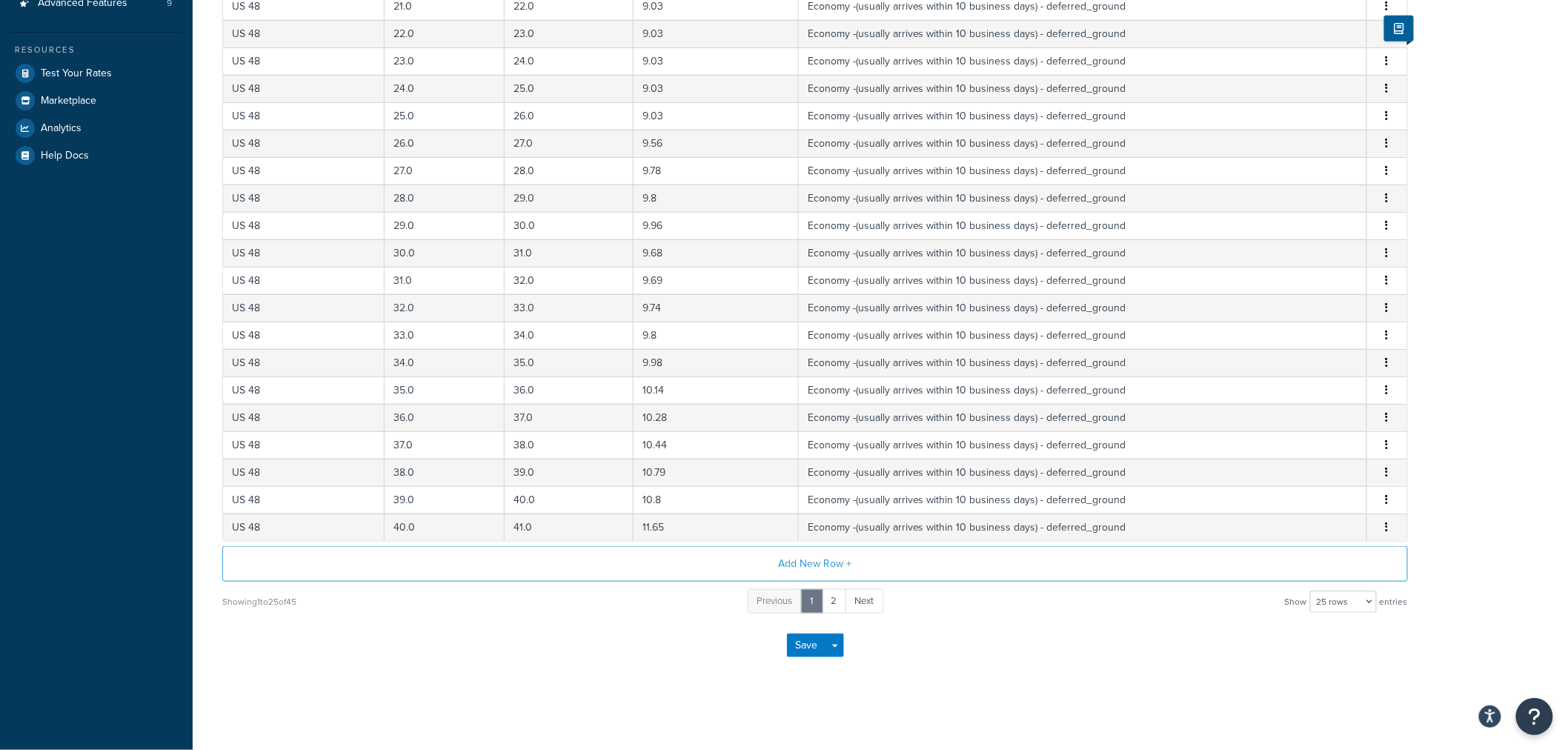 scroll, scrollTop: 0, scrollLeft: 0, axis: both 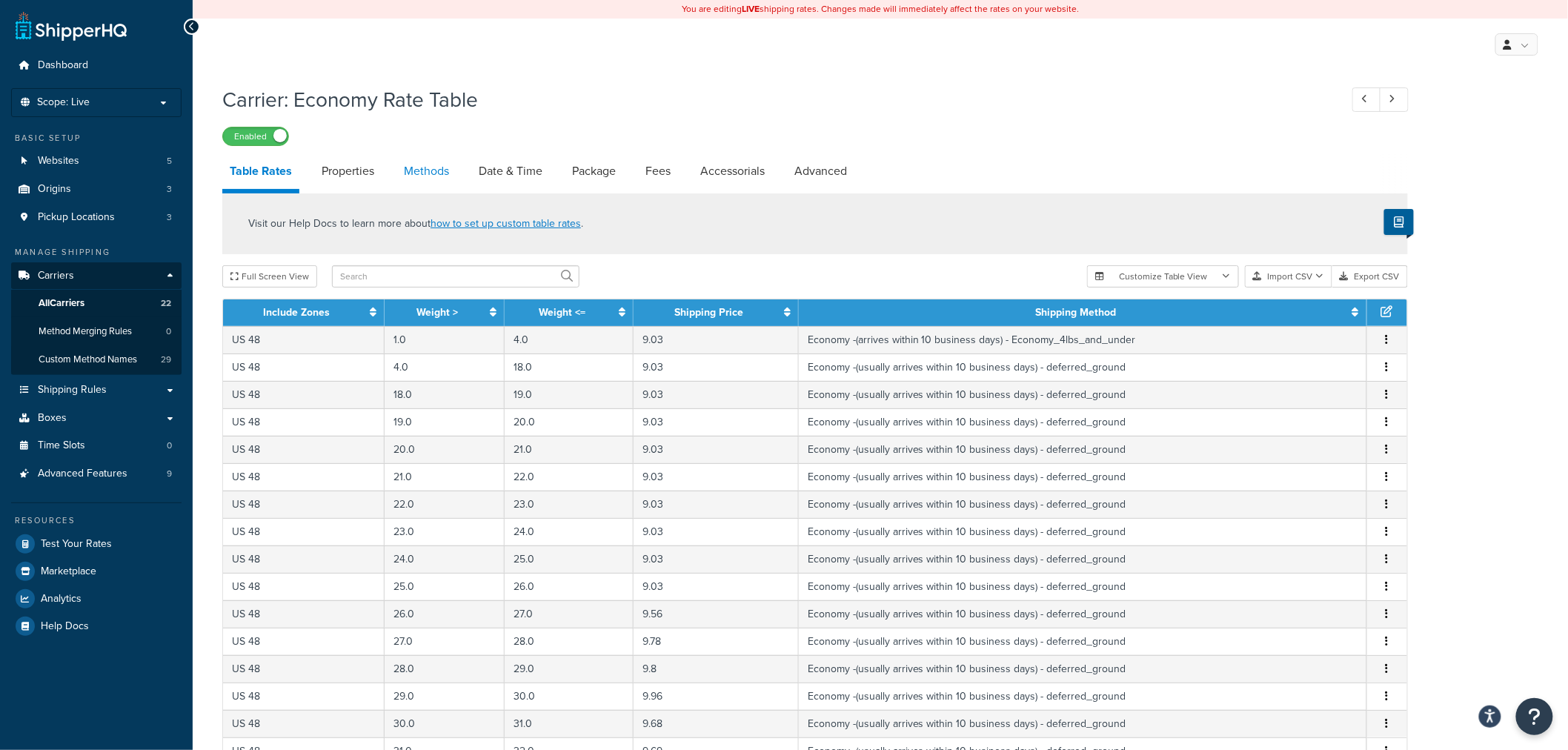 click on "Methods" at bounding box center (426, 171) 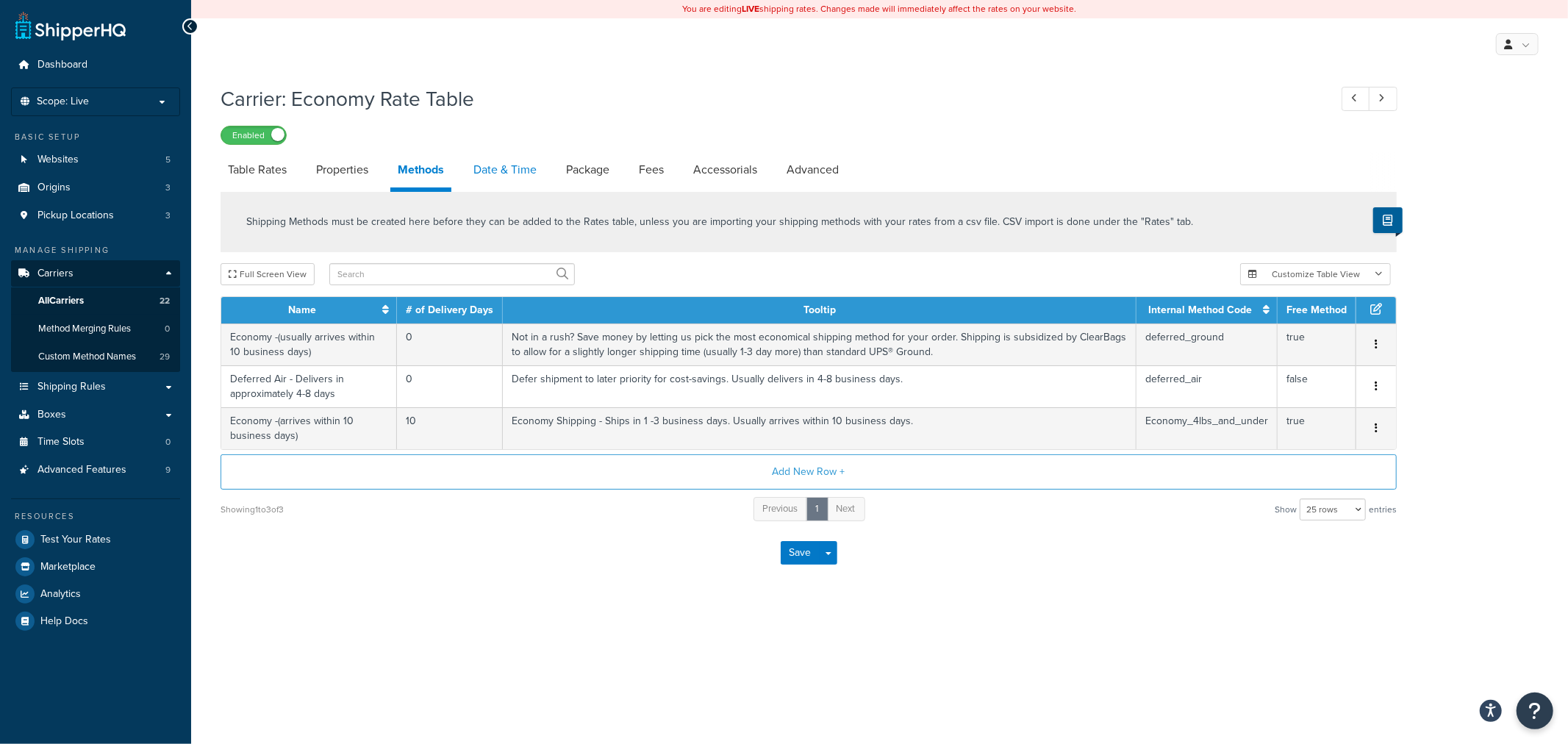 click on "Date & Time" at bounding box center (505, 170) 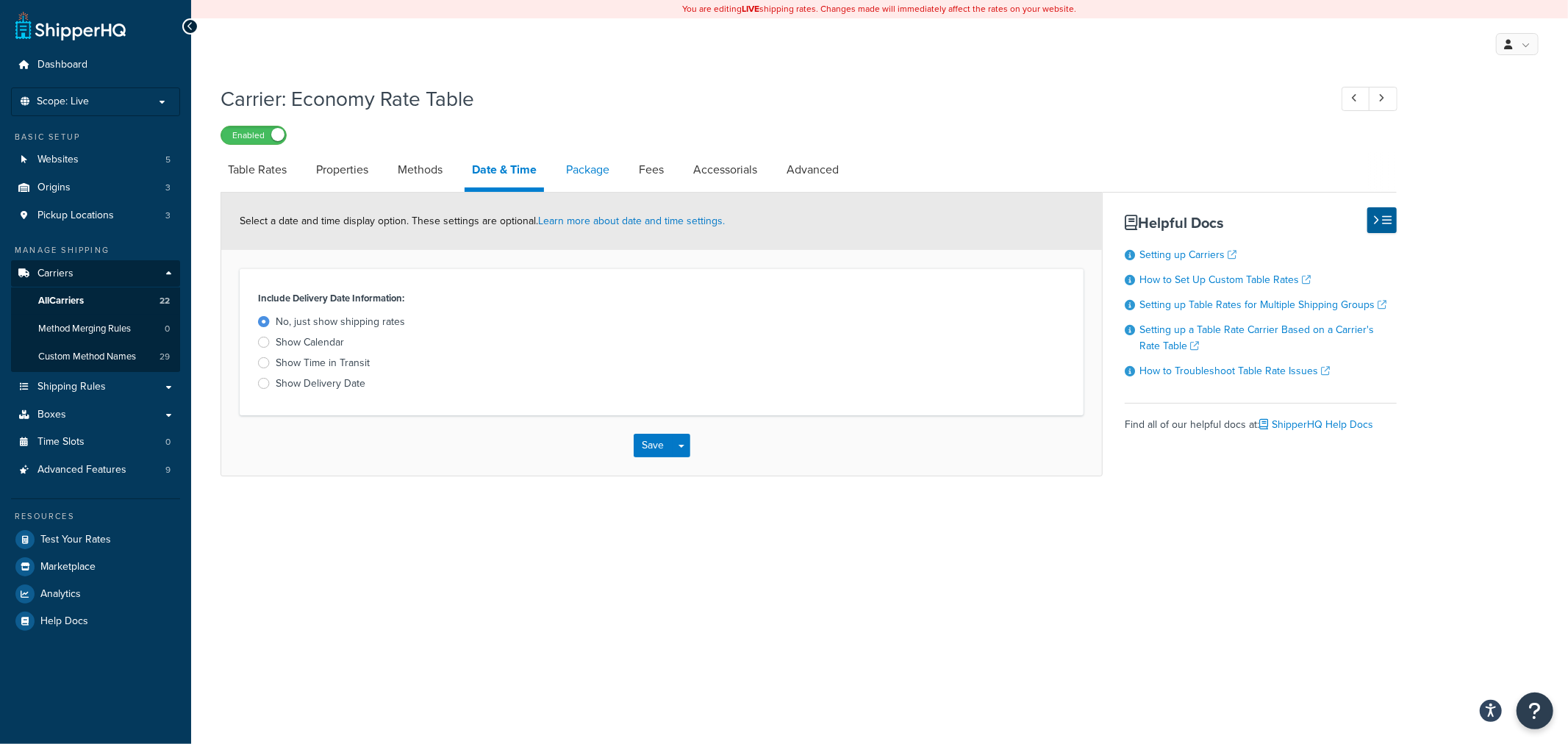 click on "Package" at bounding box center (587, 170) 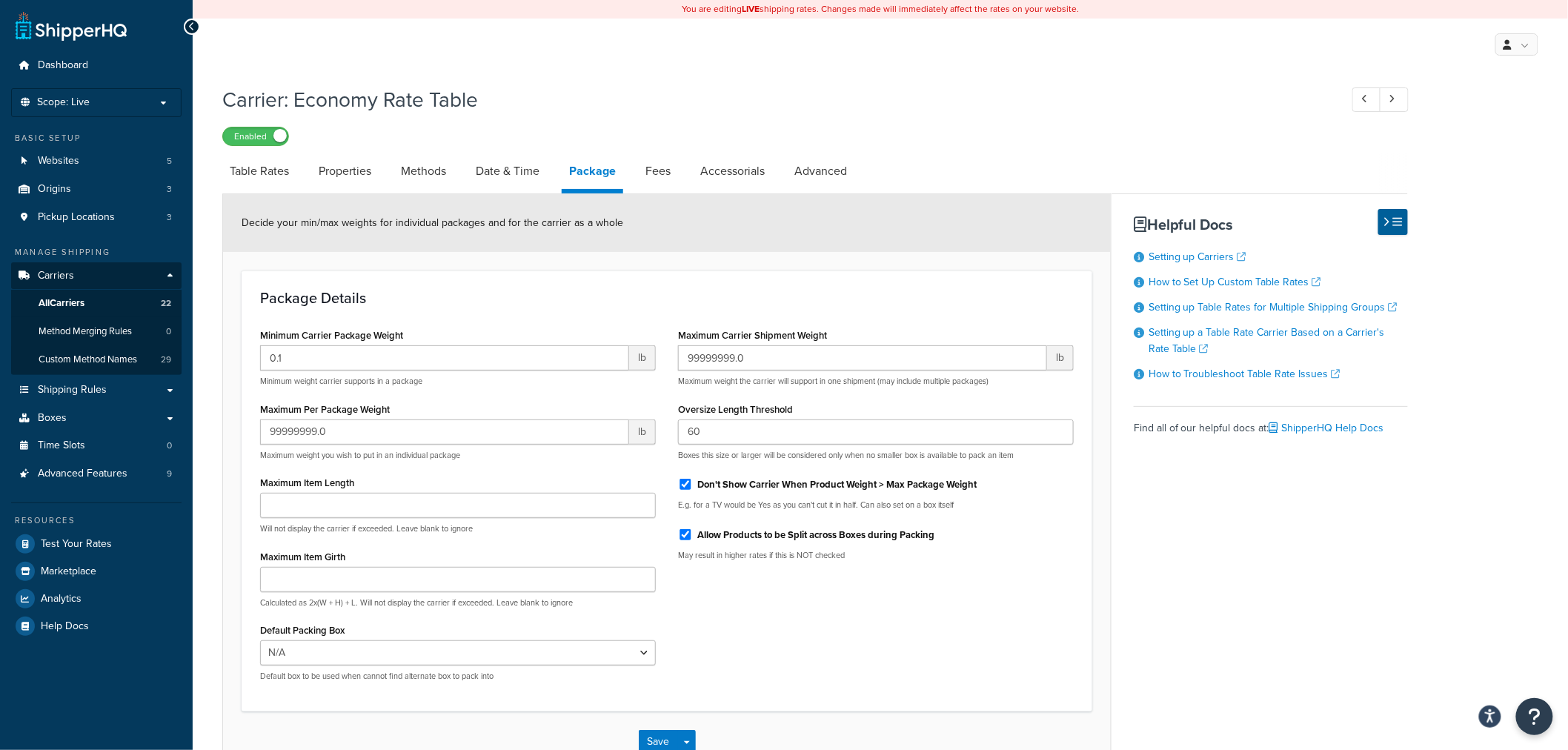 click on "Fees" at bounding box center [665, 171] 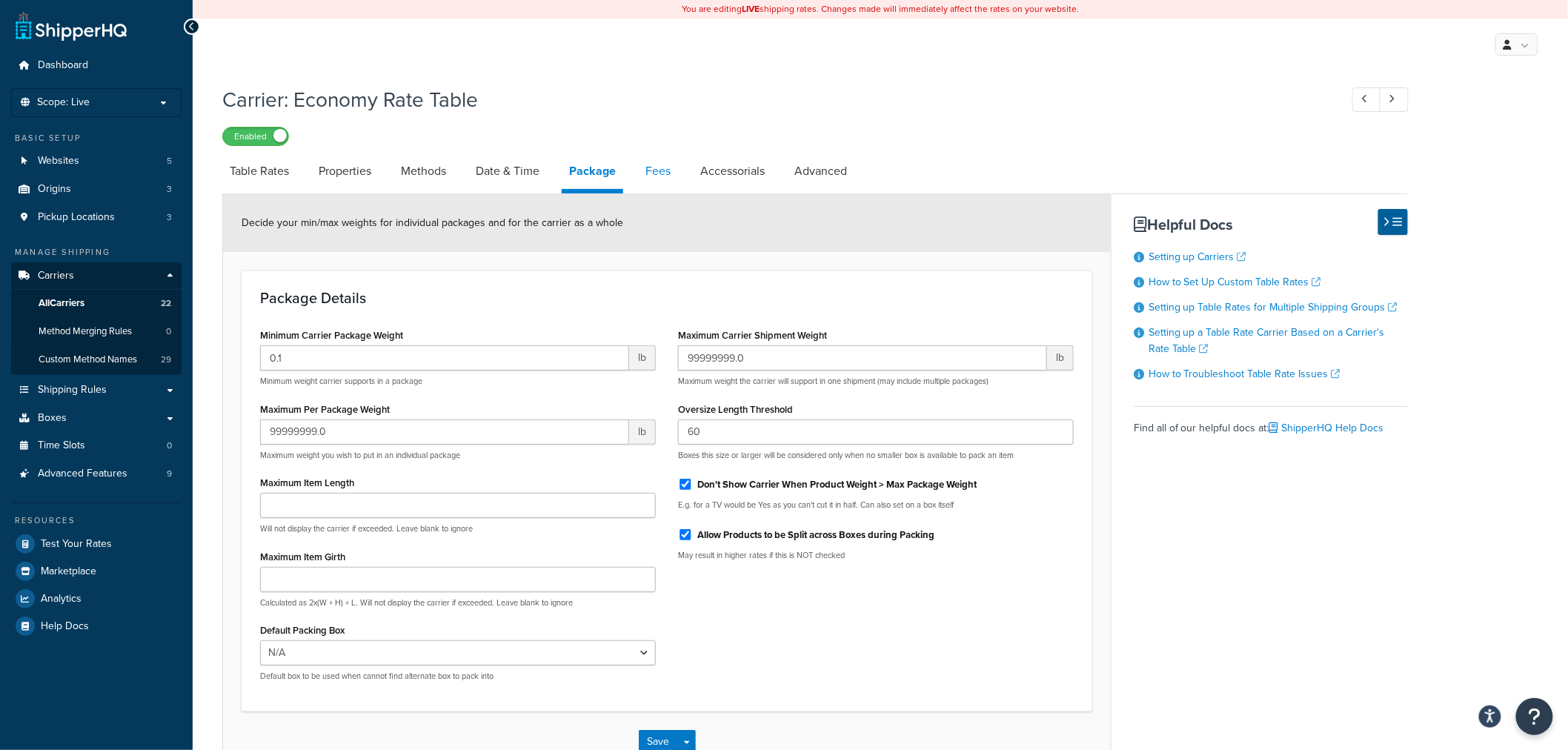 click on "Fees" at bounding box center (658, 171) 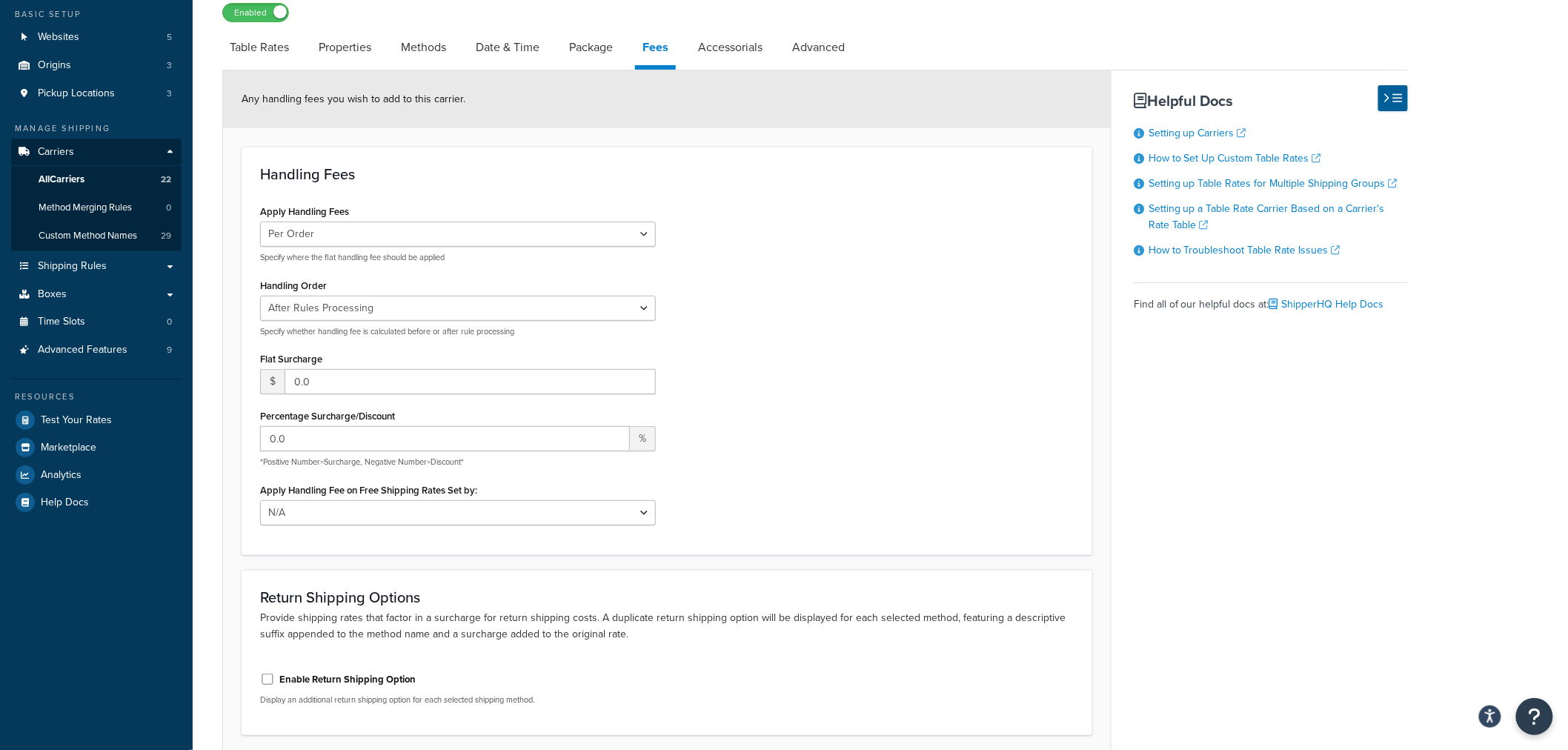 scroll, scrollTop: 0, scrollLeft: 0, axis: both 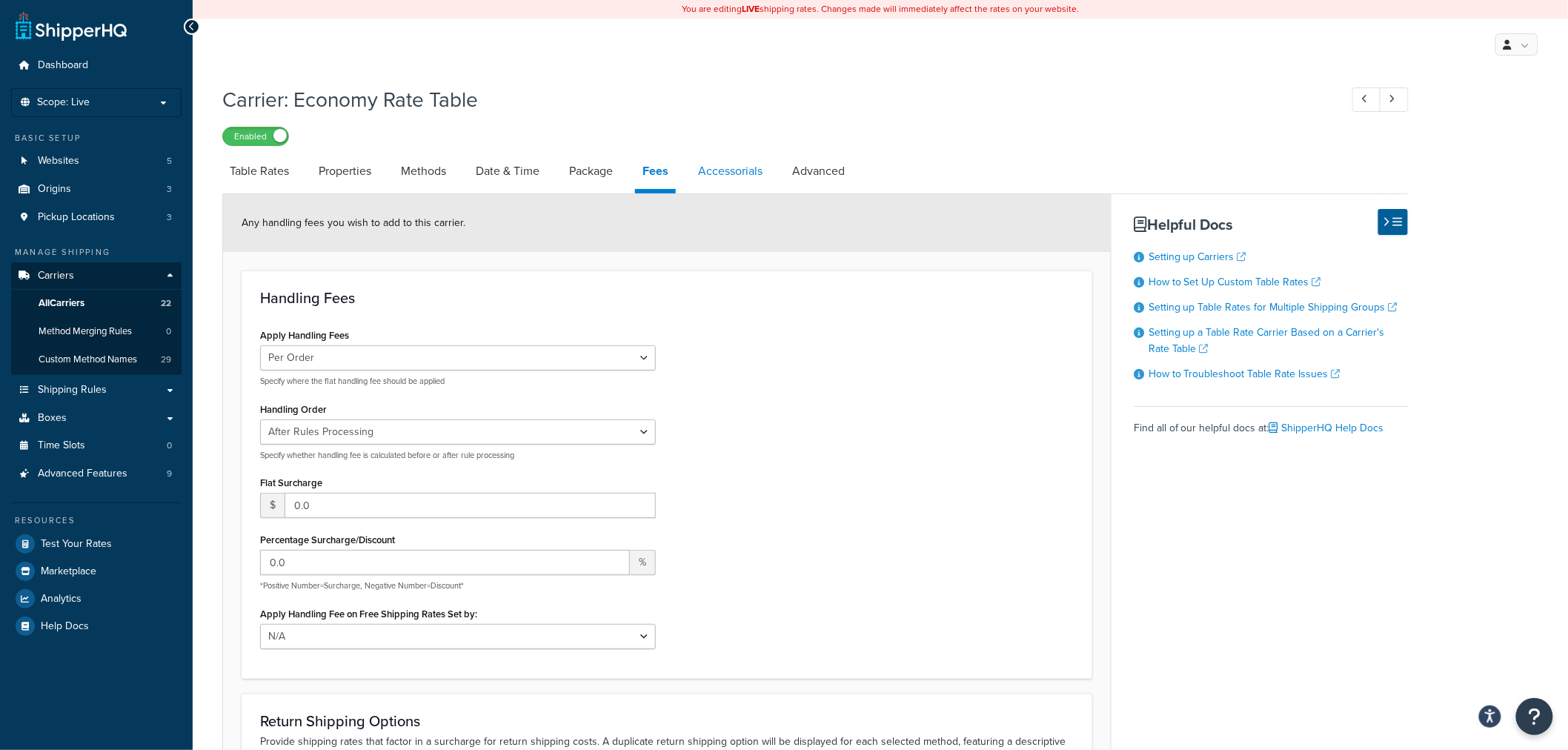 click on "Accessorials" at bounding box center [730, 171] 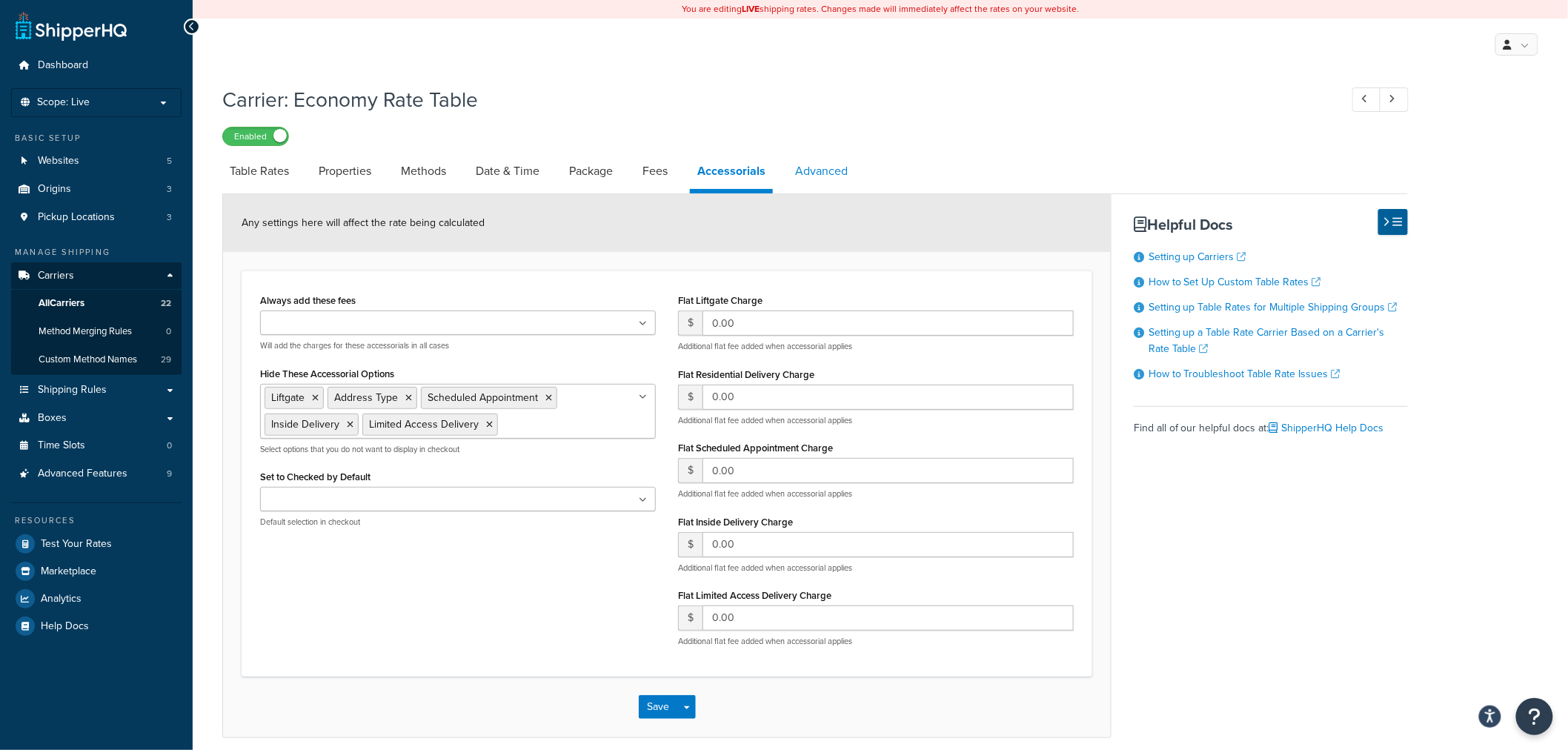 click on "Advanced" at bounding box center (821, 171) 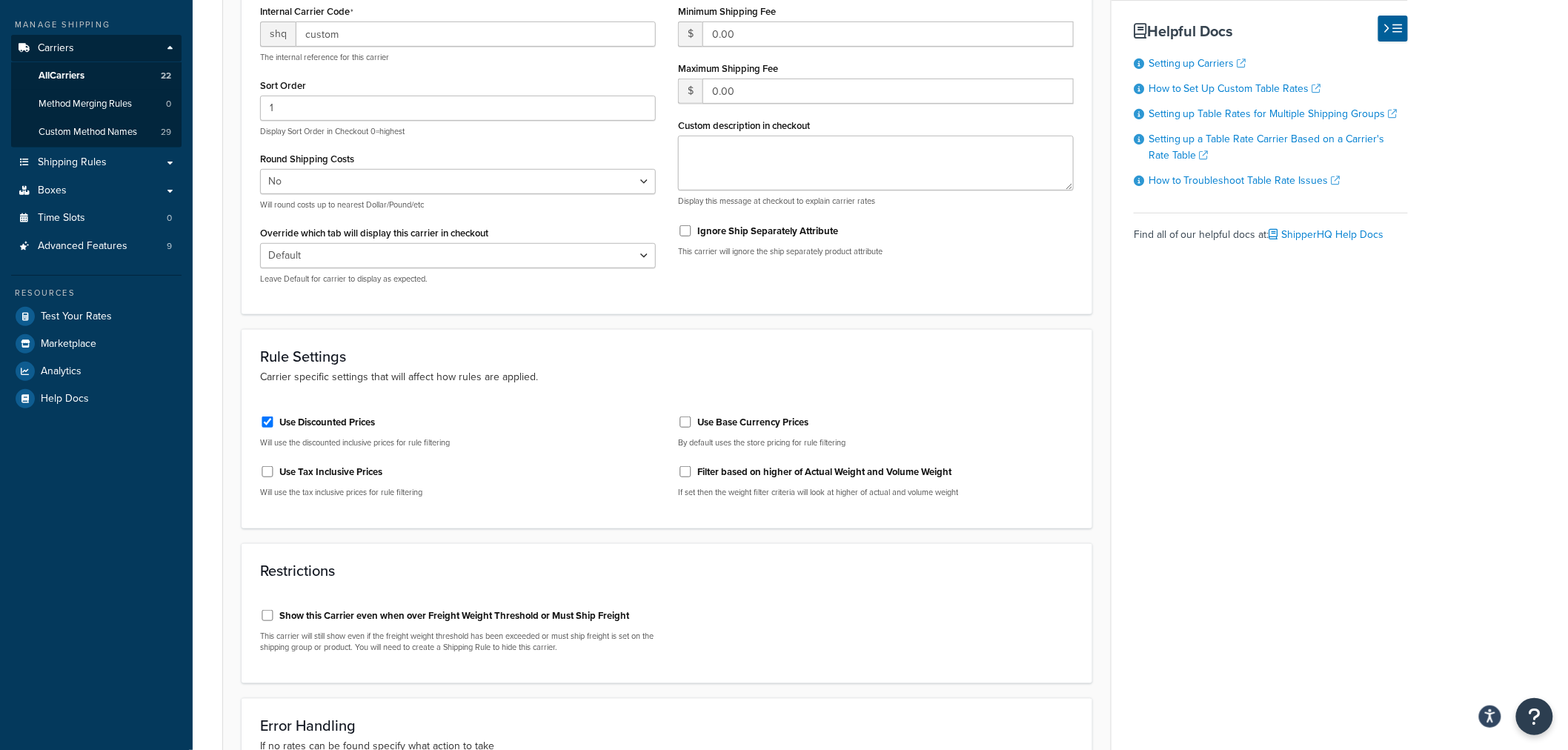 scroll, scrollTop: 329, scrollLeft: 0, axis: vertical 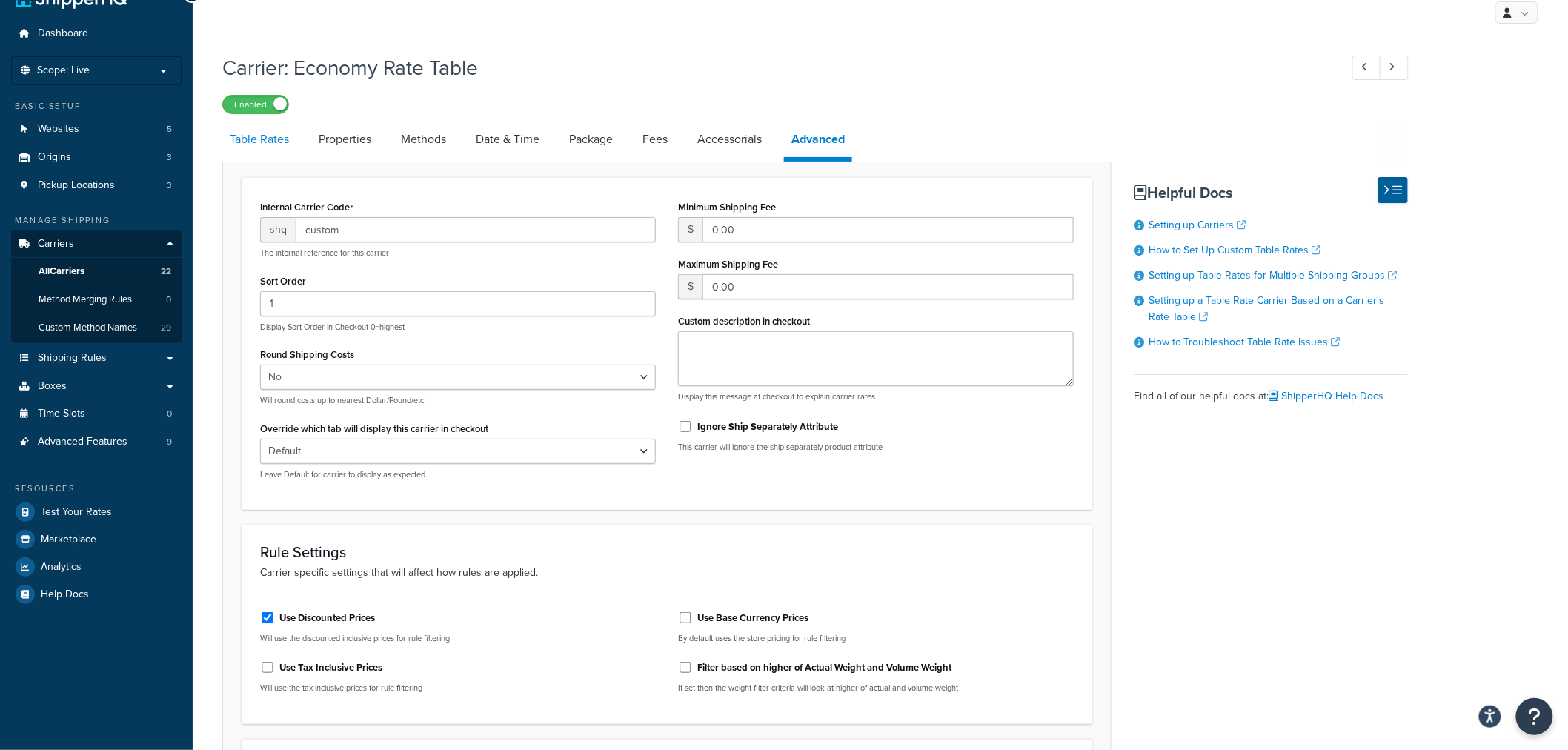 click on "Table Rates" at bounding box center (259, 139) 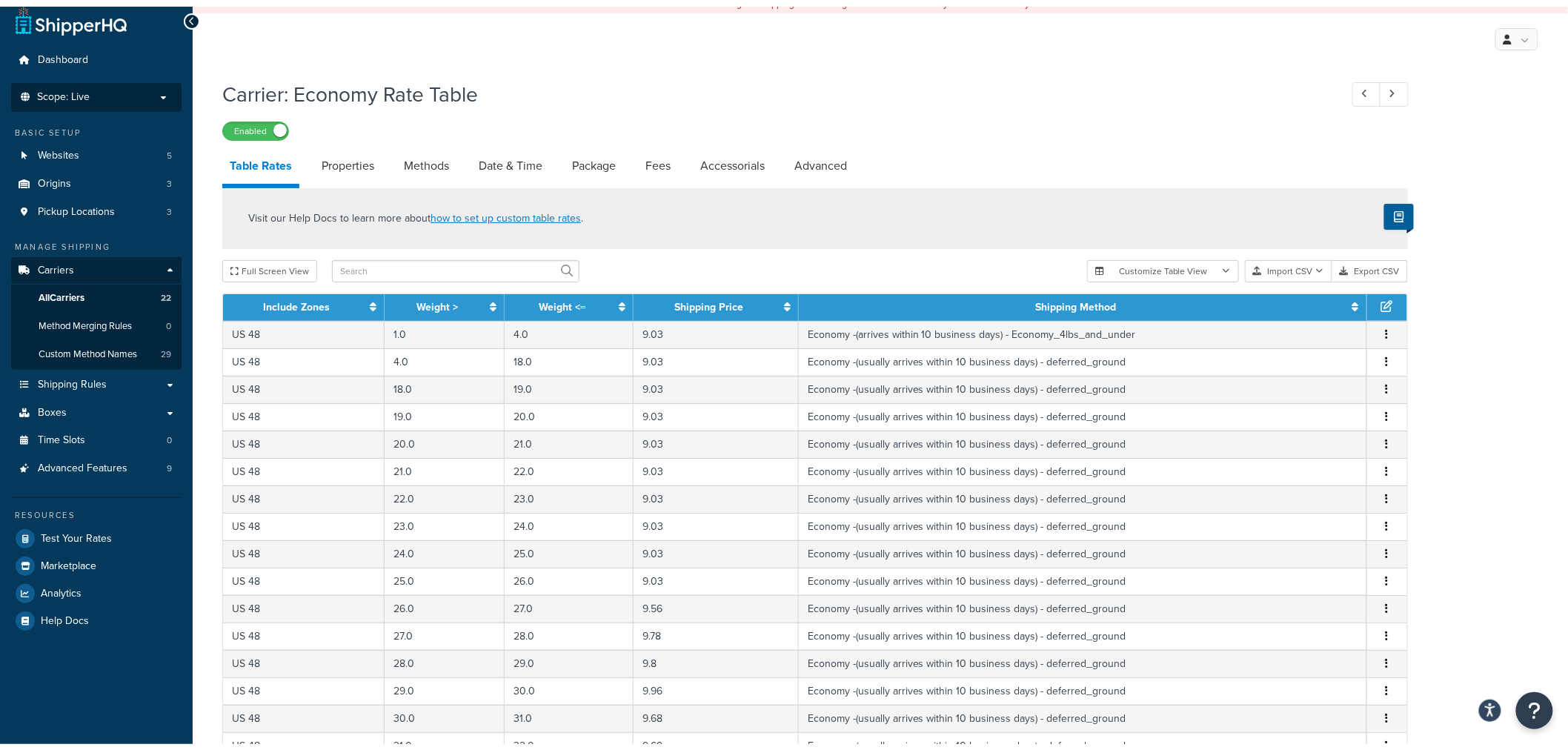 scroll, scrollTop: 32, scrollLeft: 0, axis: vertical 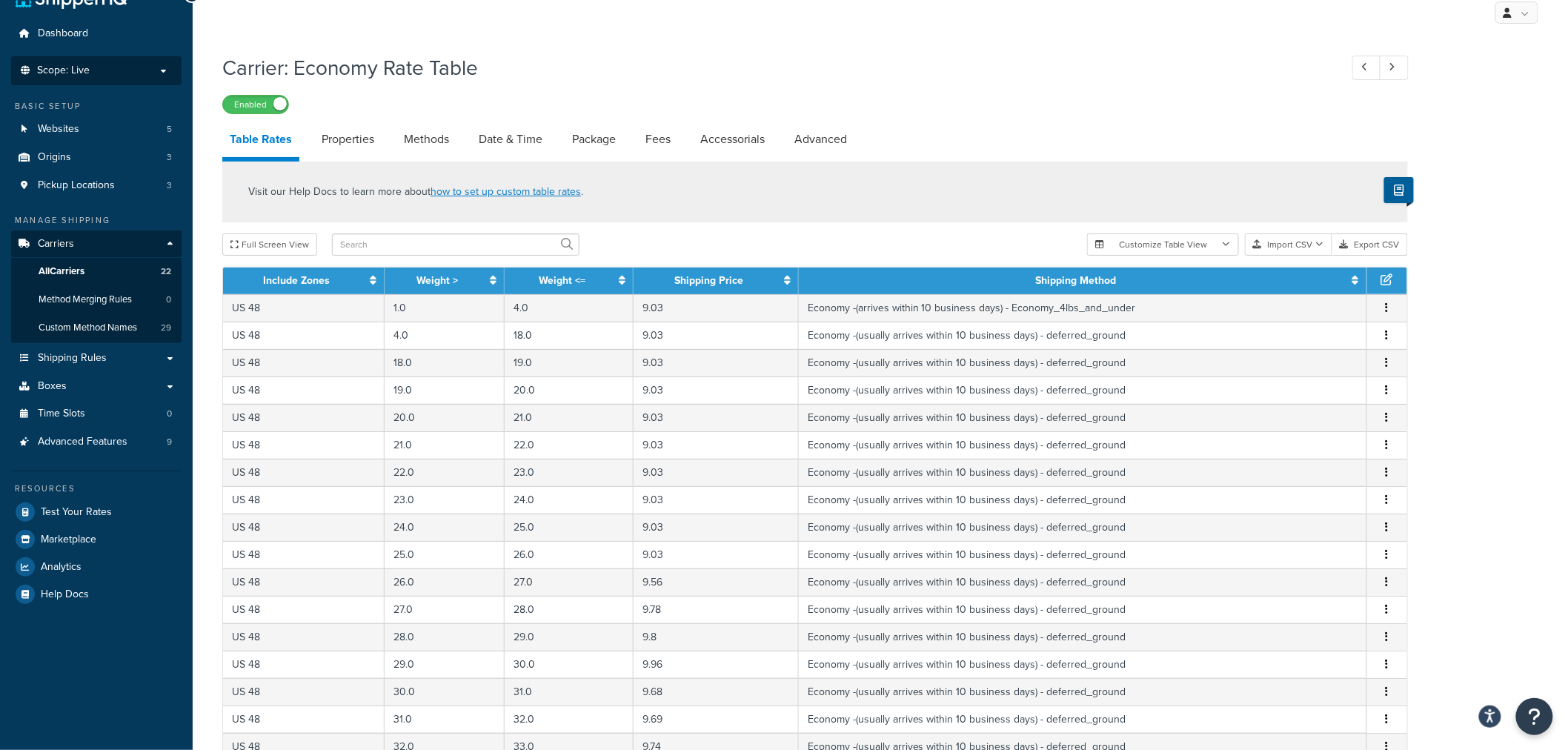 click on "Scope:   Live" at bounding box center (96, 70) 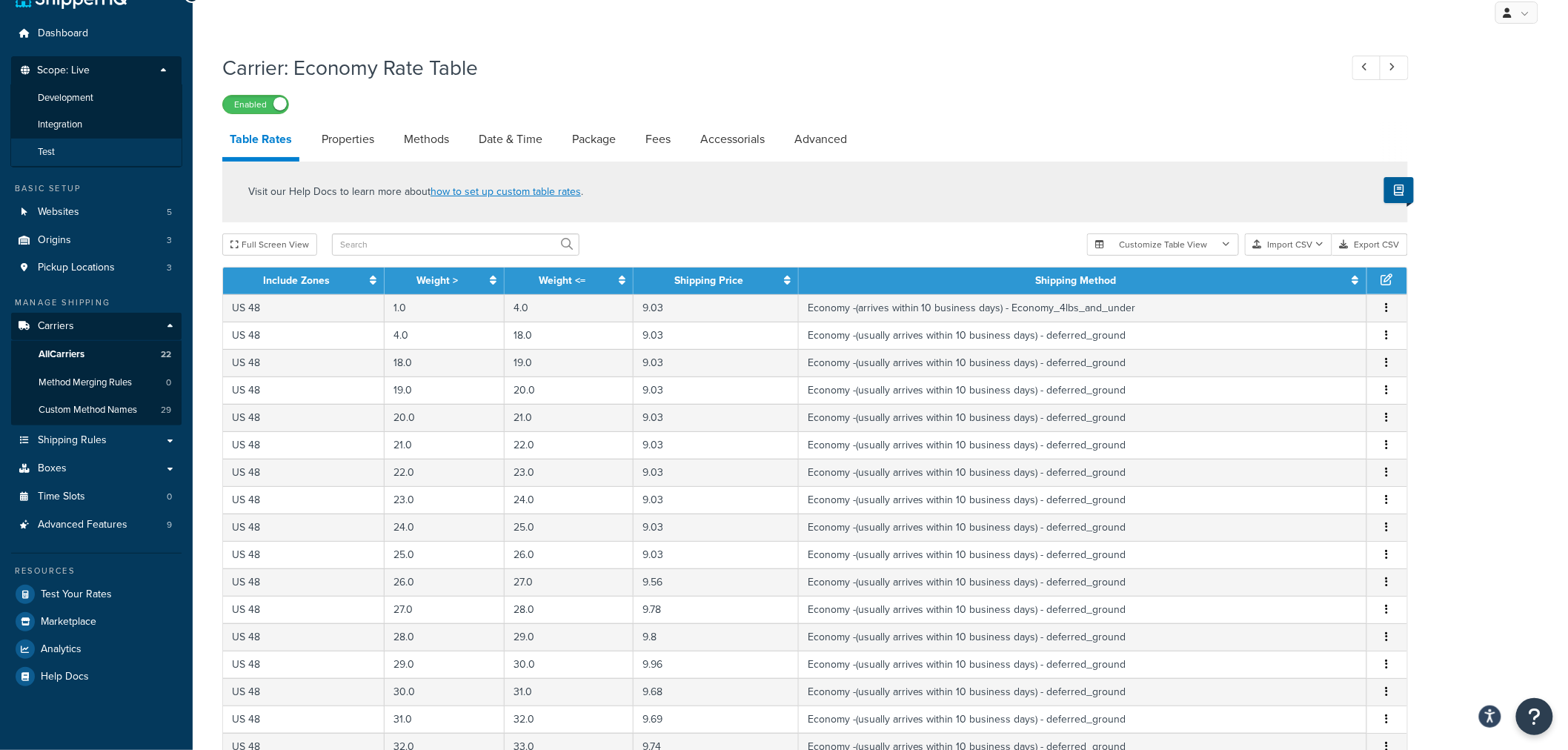 click on "Test" at bounding box center (96, 152) 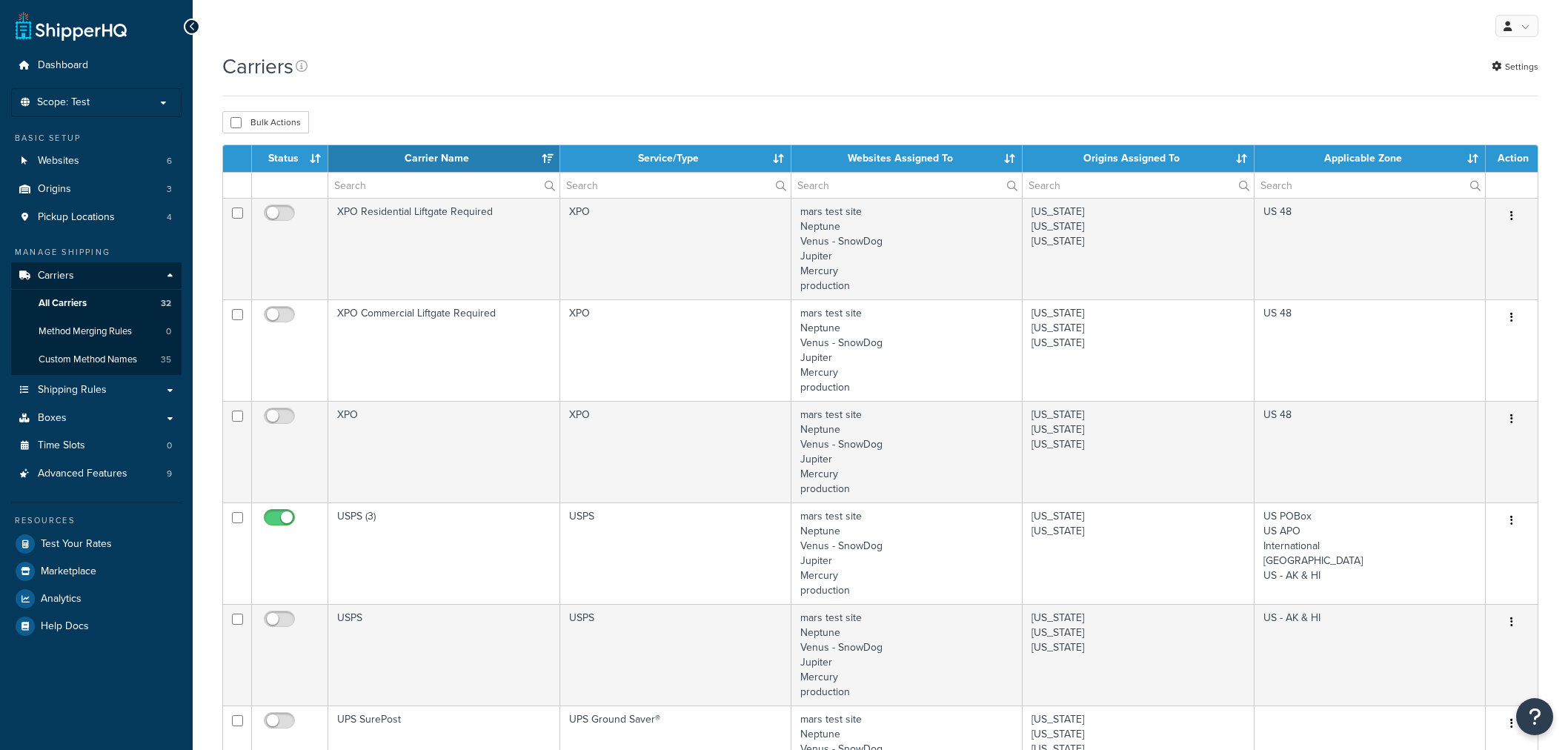 select on "15" 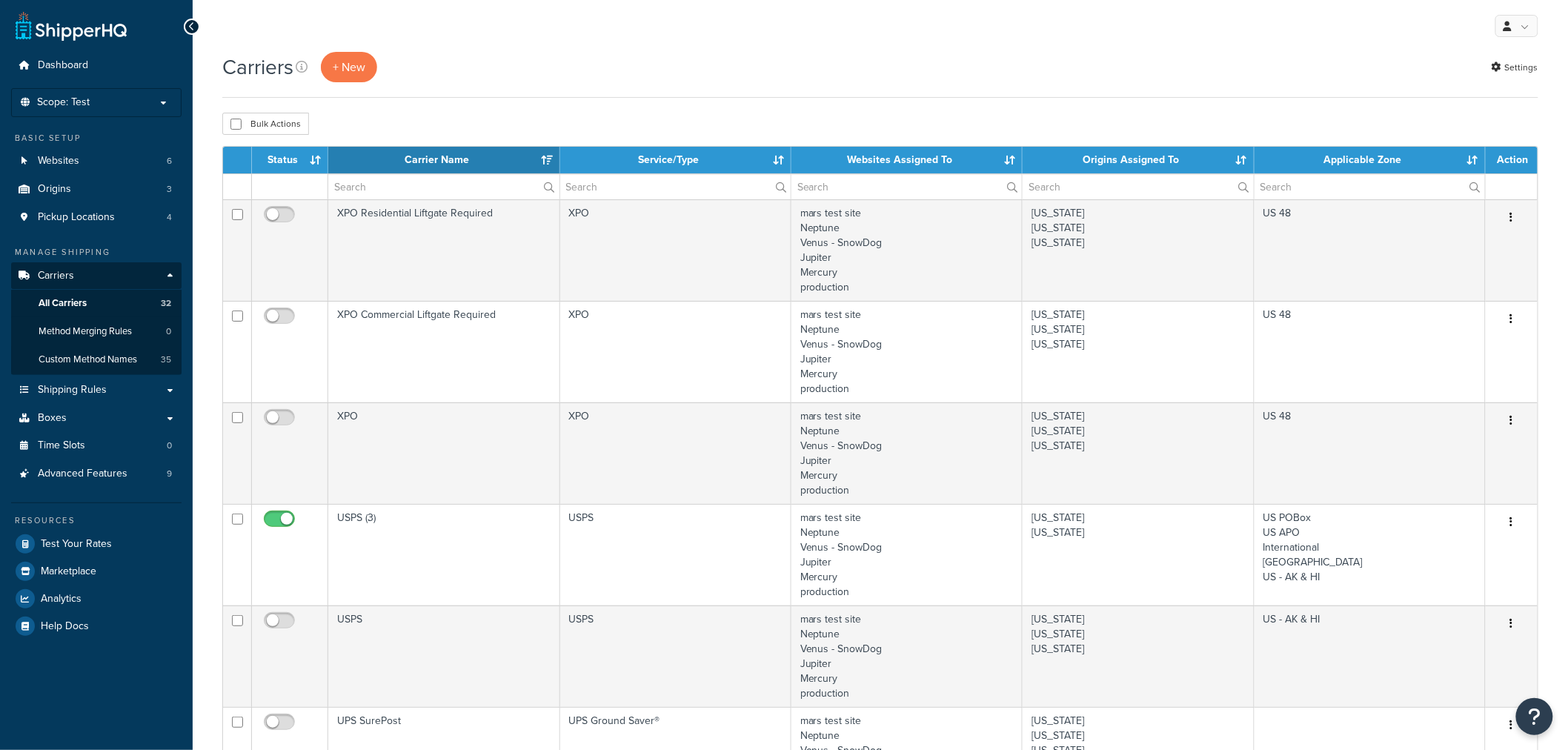 scroll, scrollTop: 0, scrollLeft: 0, axis: both 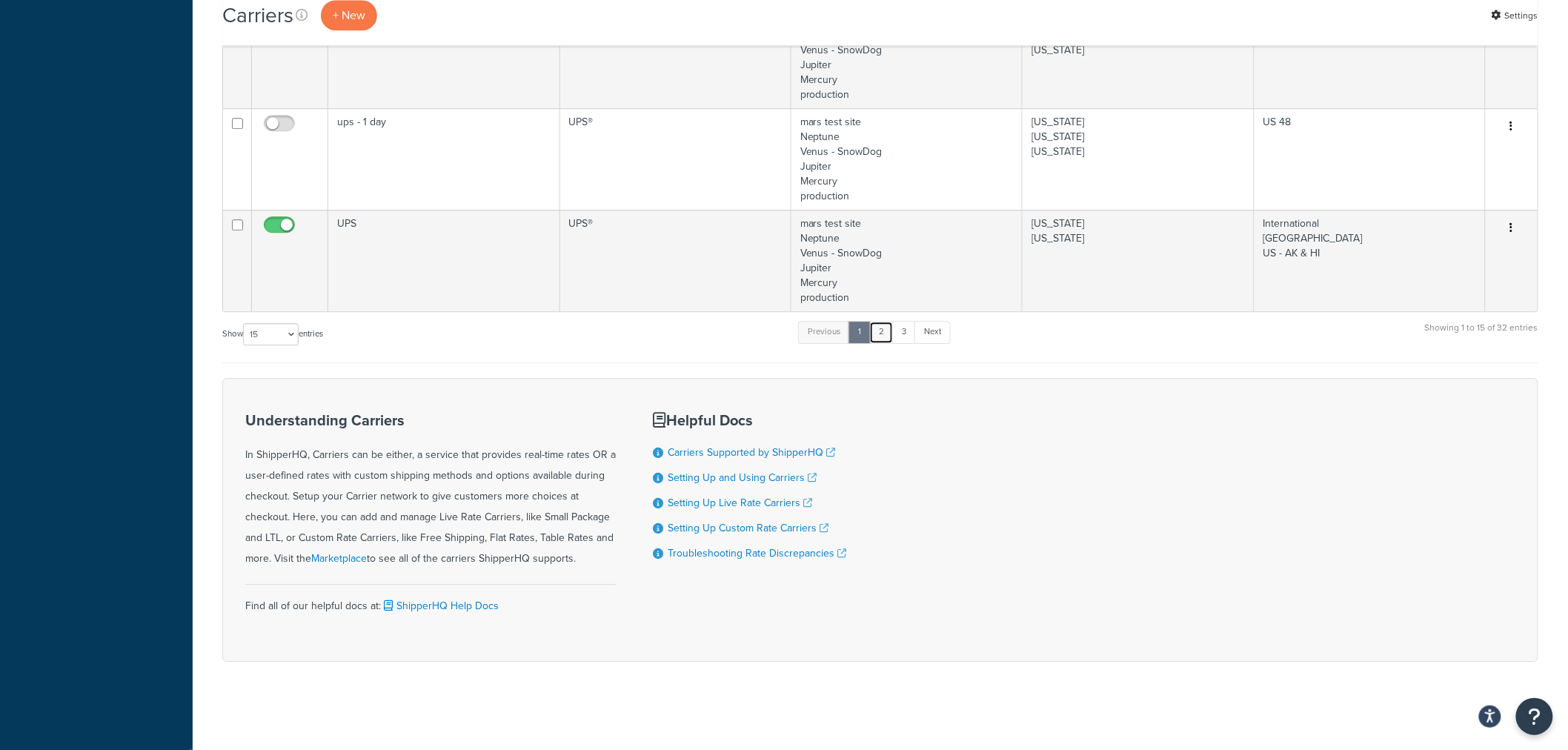 click on "2" at bounding box center (881, 332) 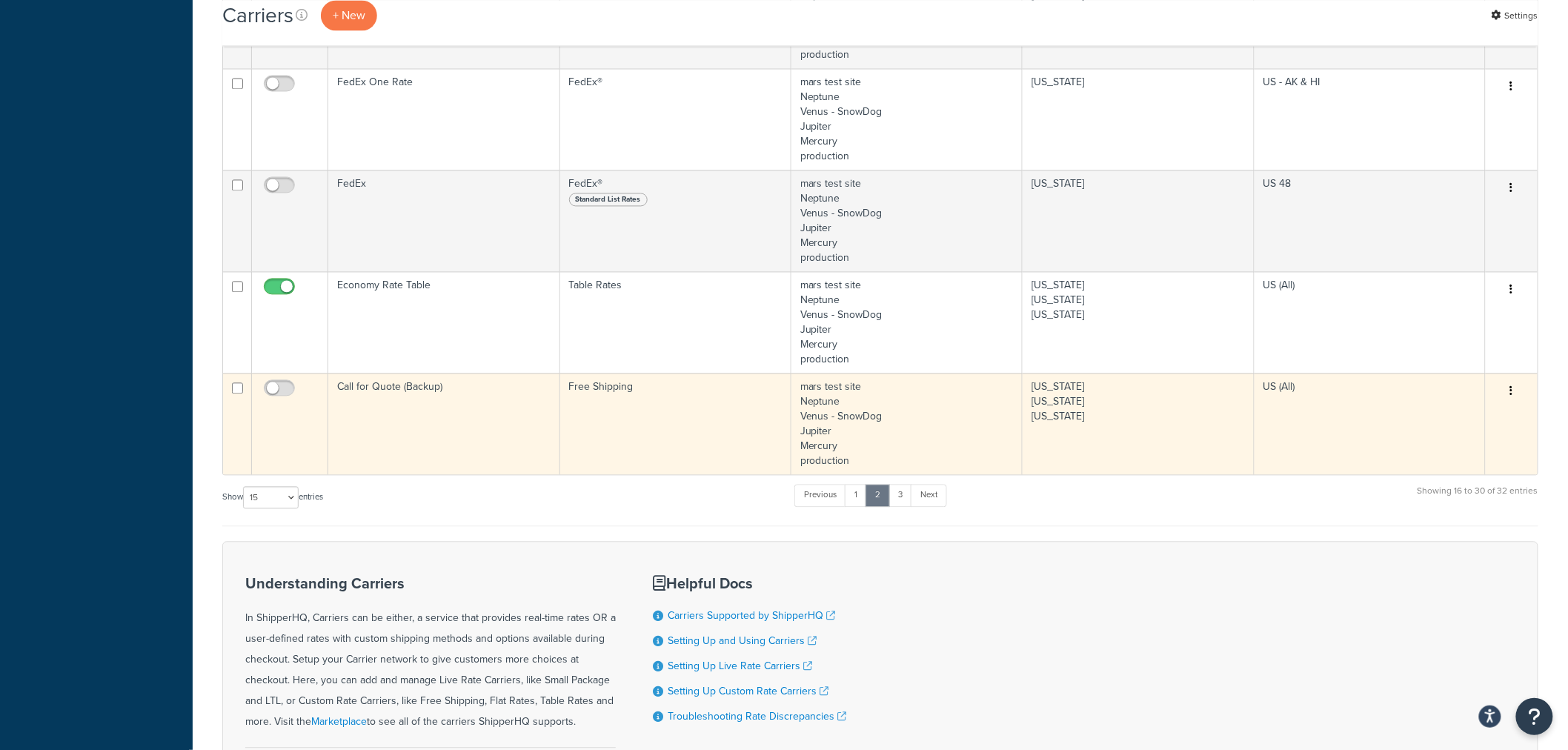 scroll, scrollTop: 1182, scrollLeft: 0, axis: vertical 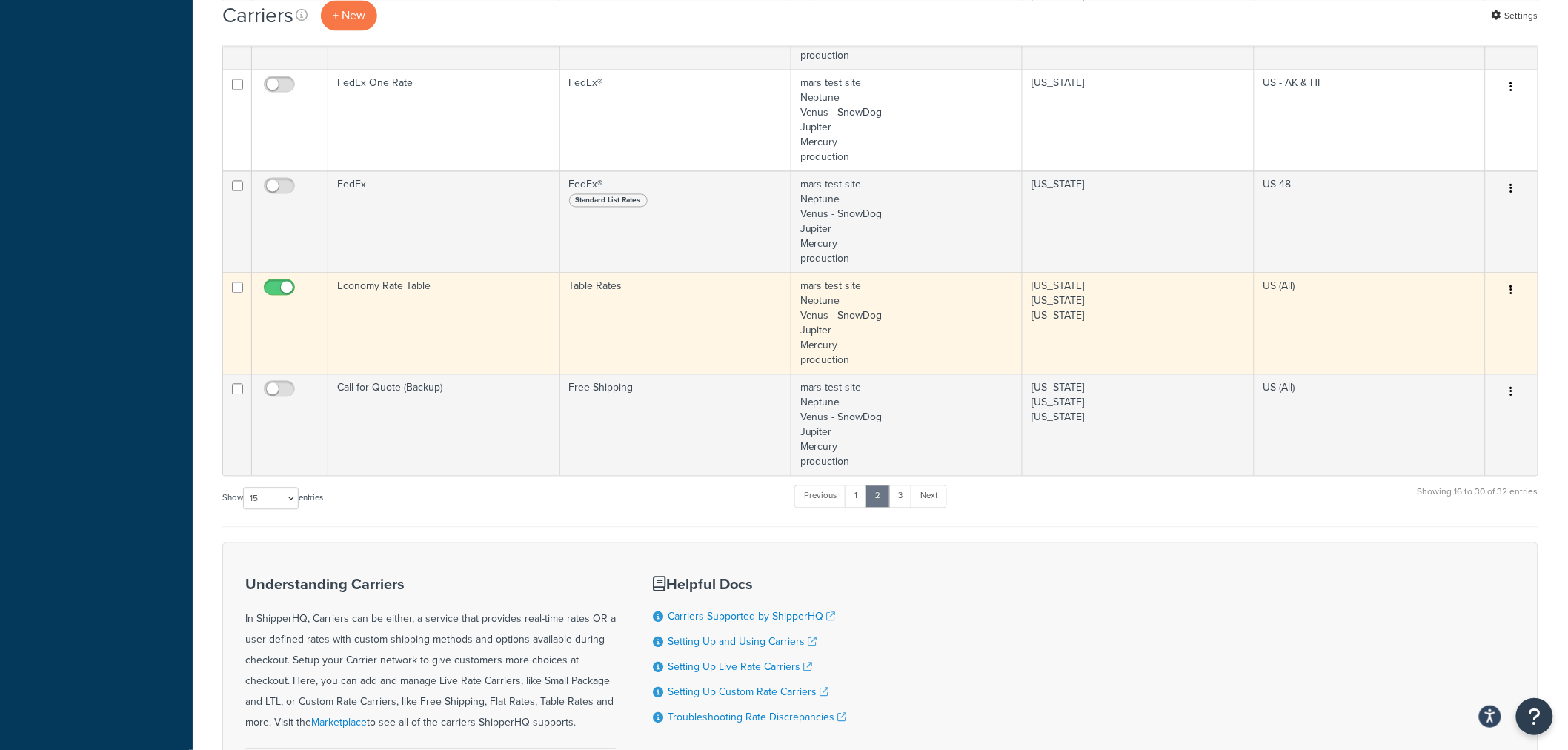 click at bounding box center (1512, 291) 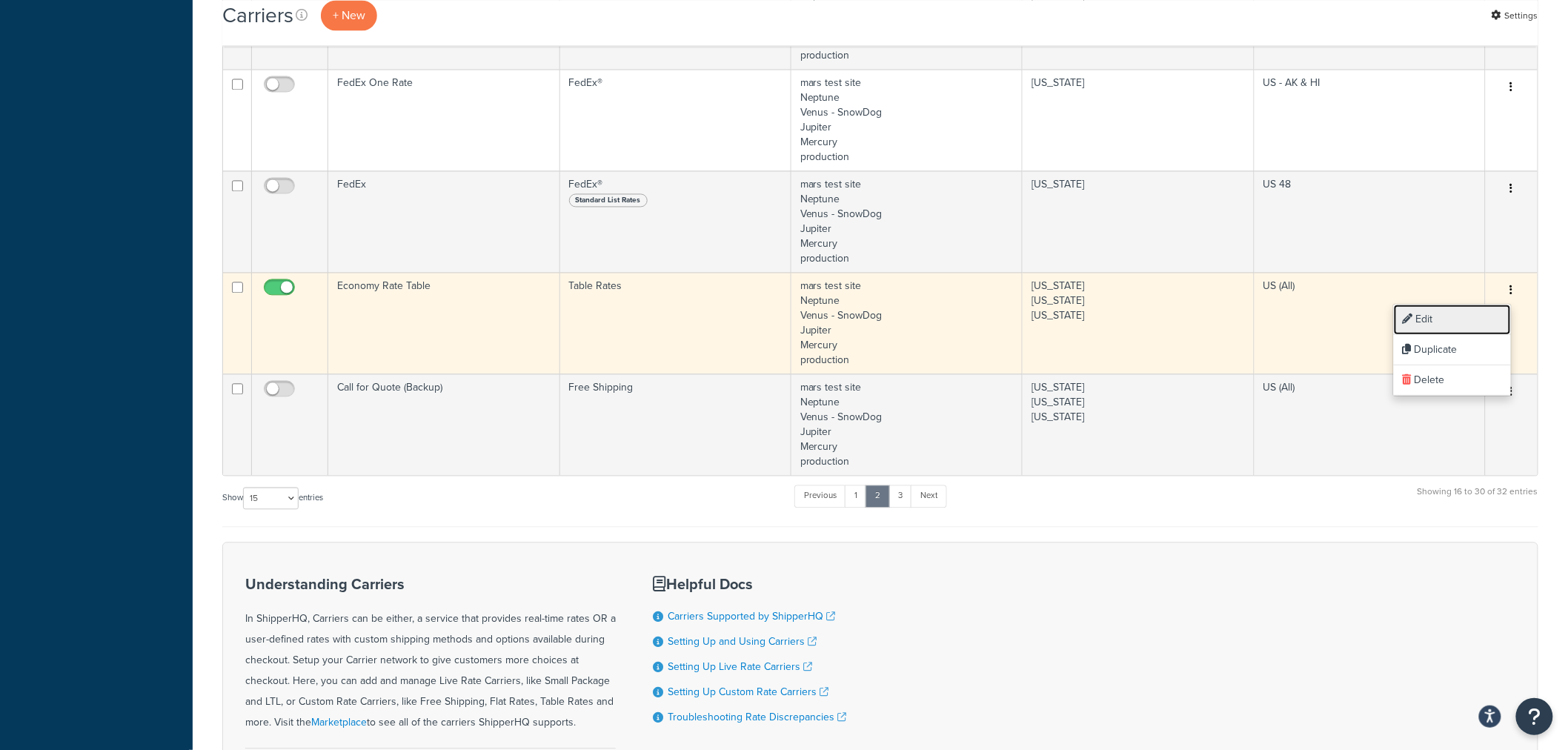 click on "Edit" at bounding box center (1452, 319) 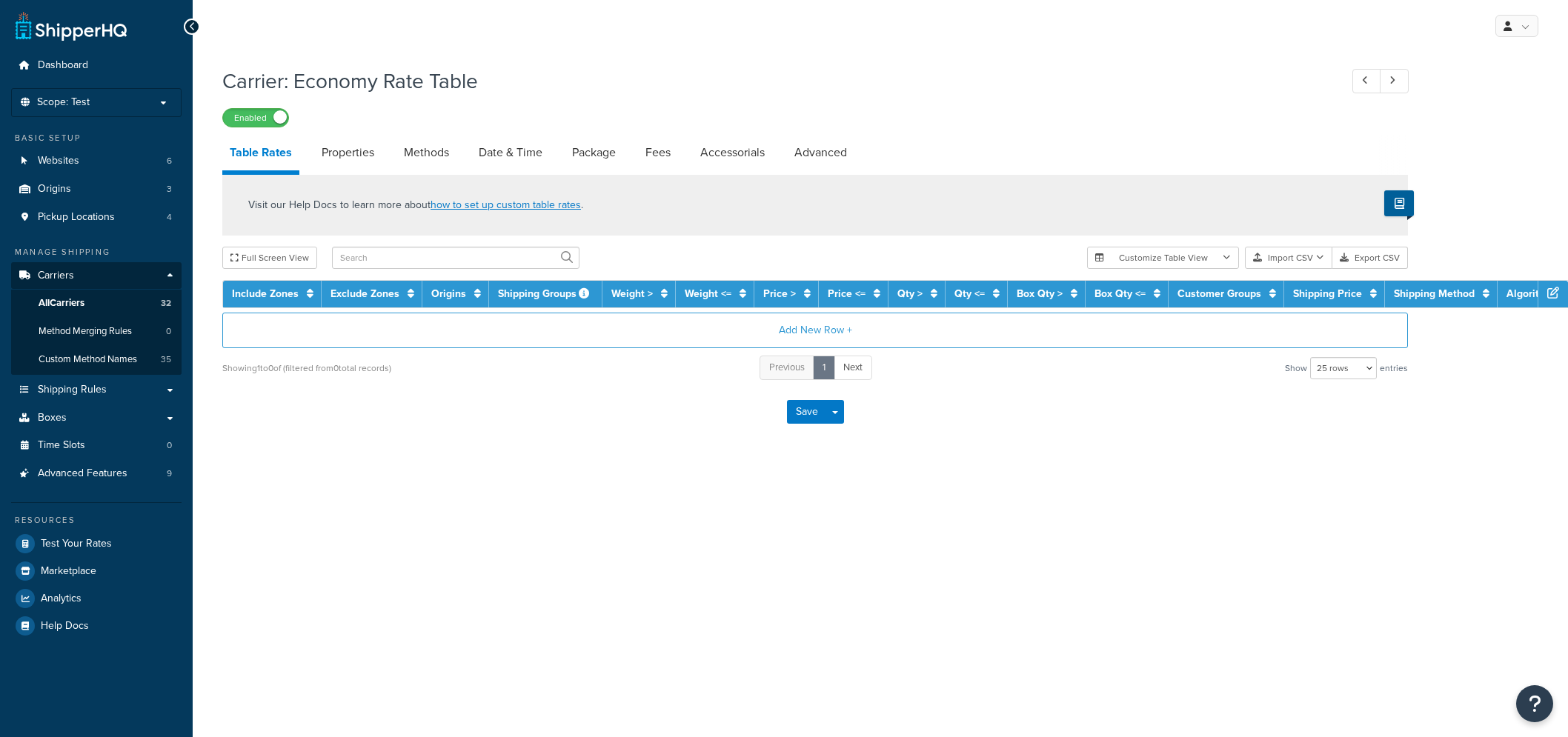 select on "25" 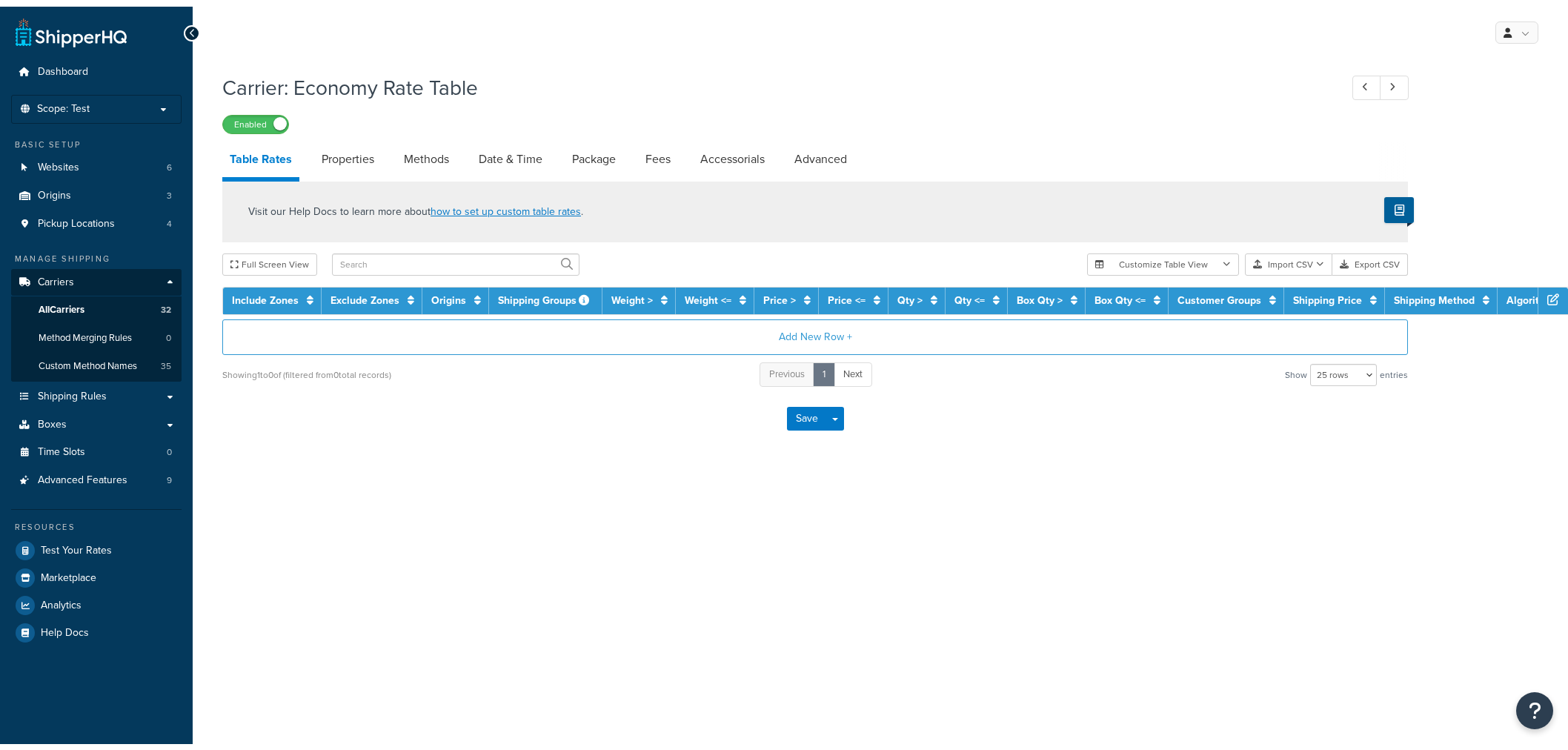 scroll, scrollTop: 0, scrollLeft: 0, axis: both 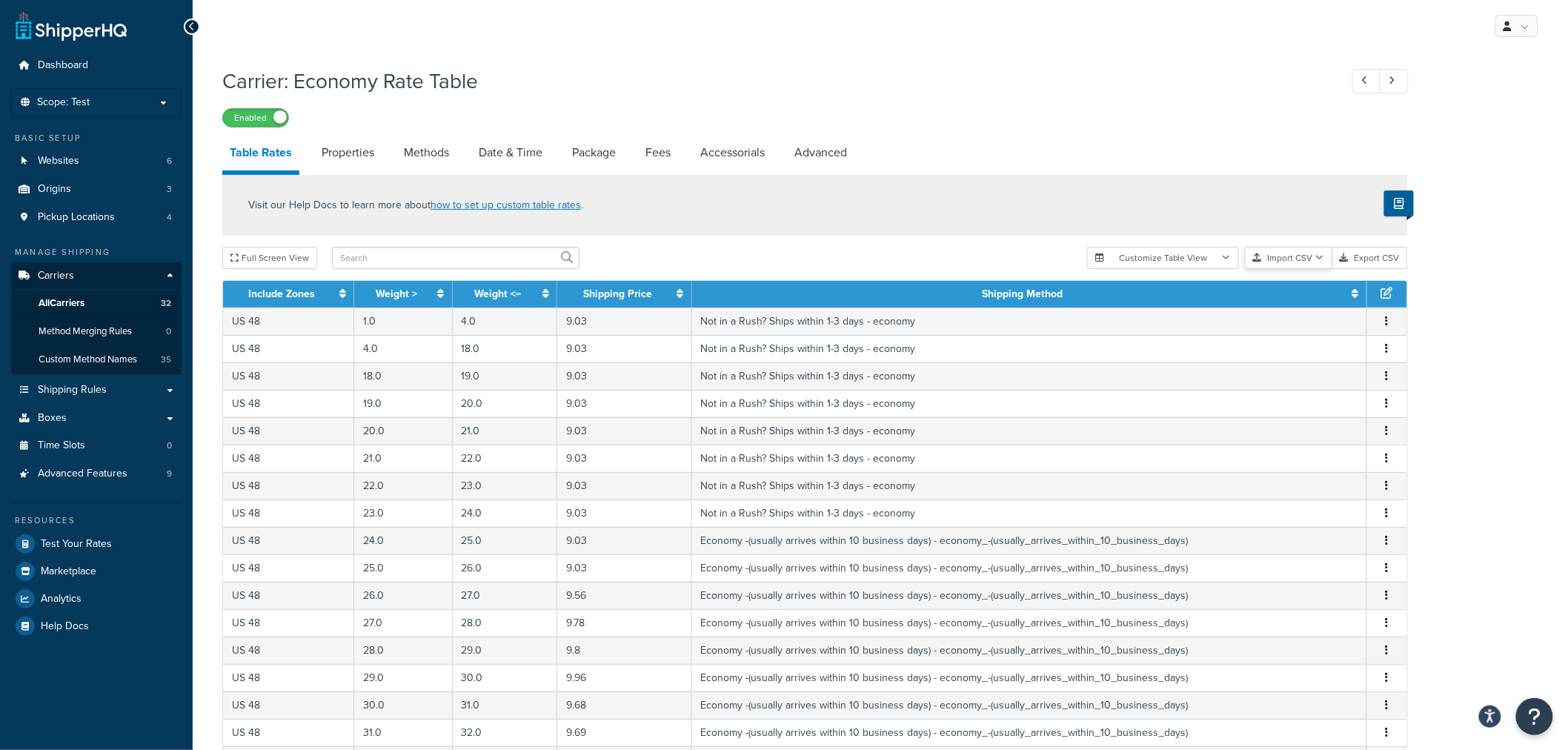 click on "Import CSV" at bounding box center [1289, 258] 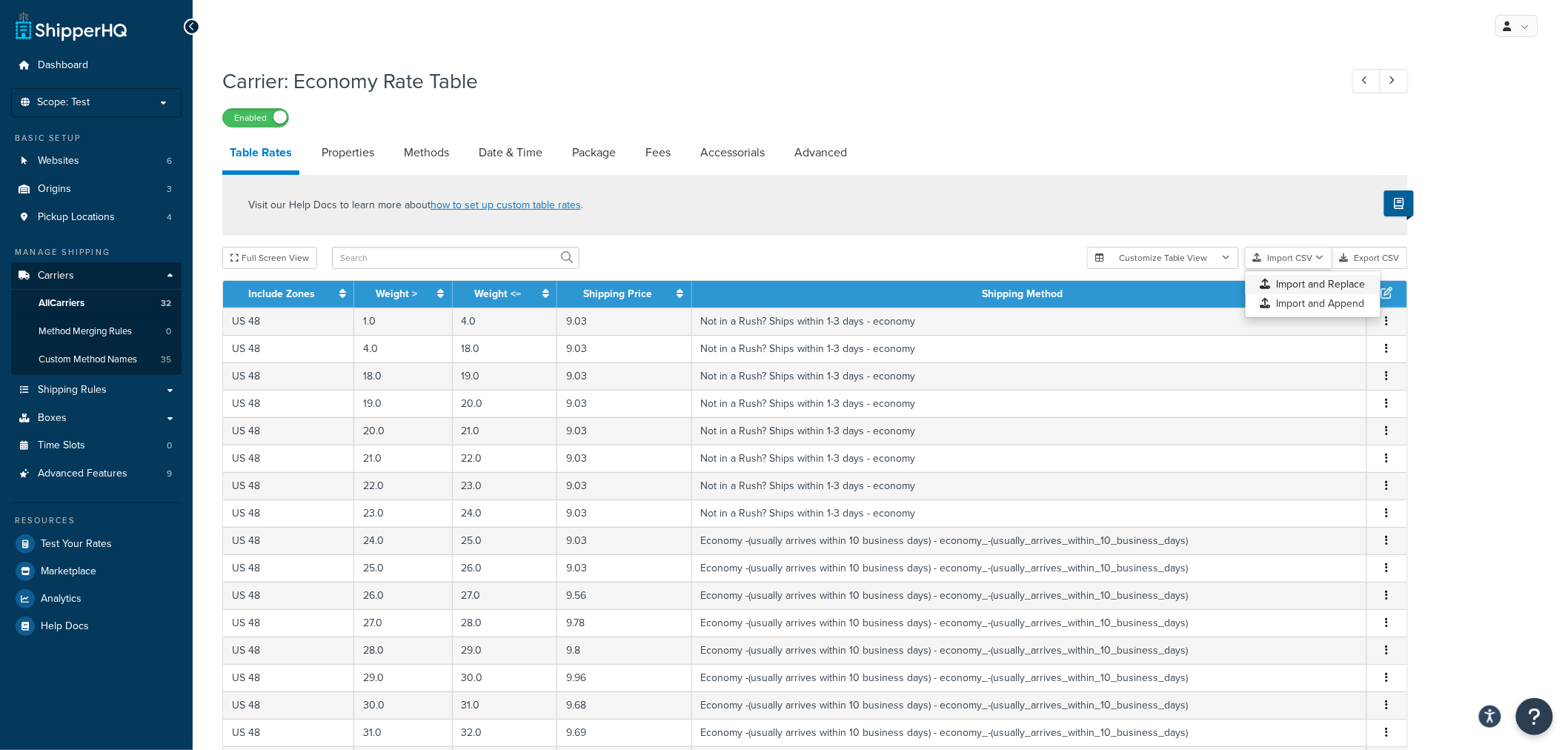 click on "Customize Table View Show all columns Show selected columns Import CSV Import and Replace  Import and Append  Export CSV" at bounding box center [1247, 258] 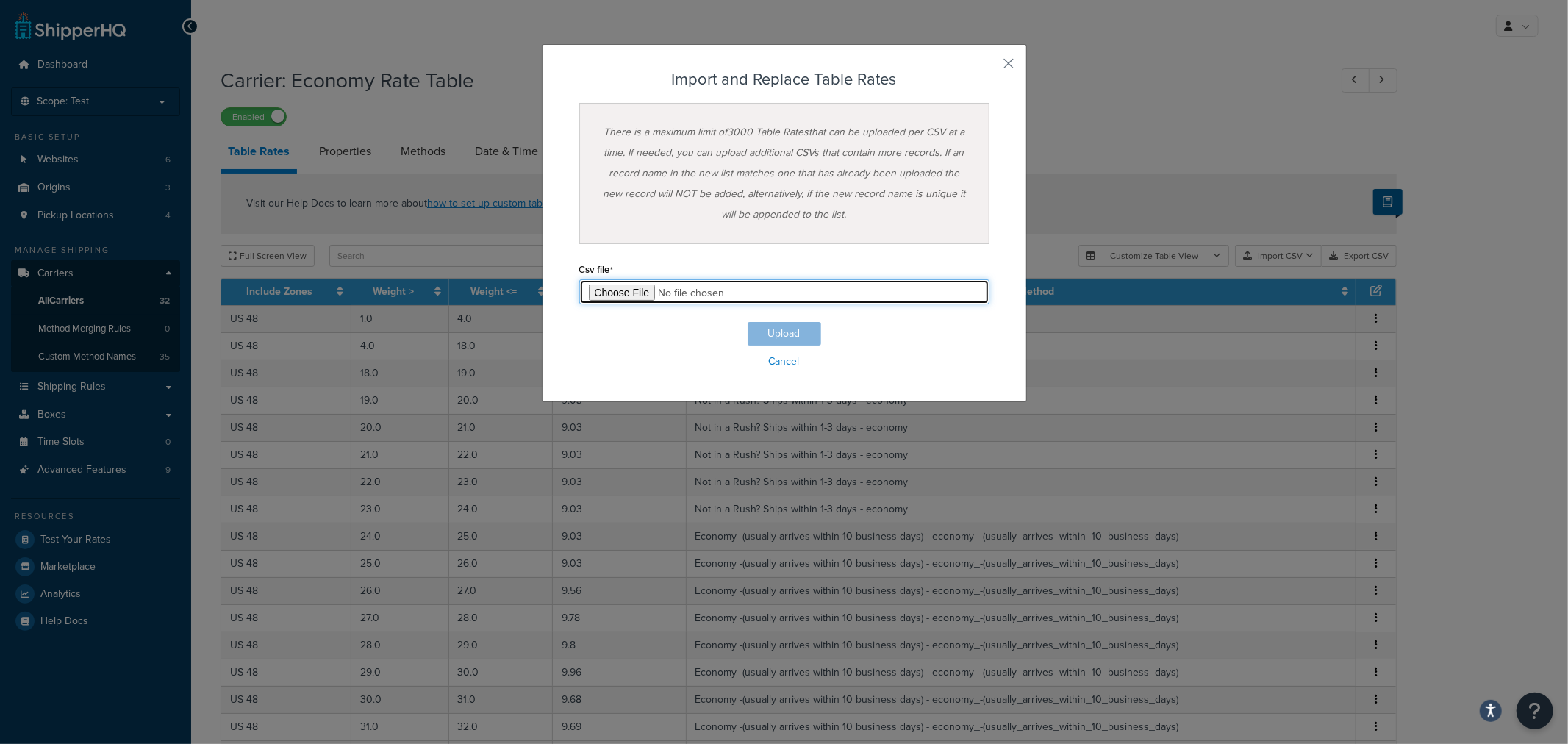 click at bounding box center [784, 292] 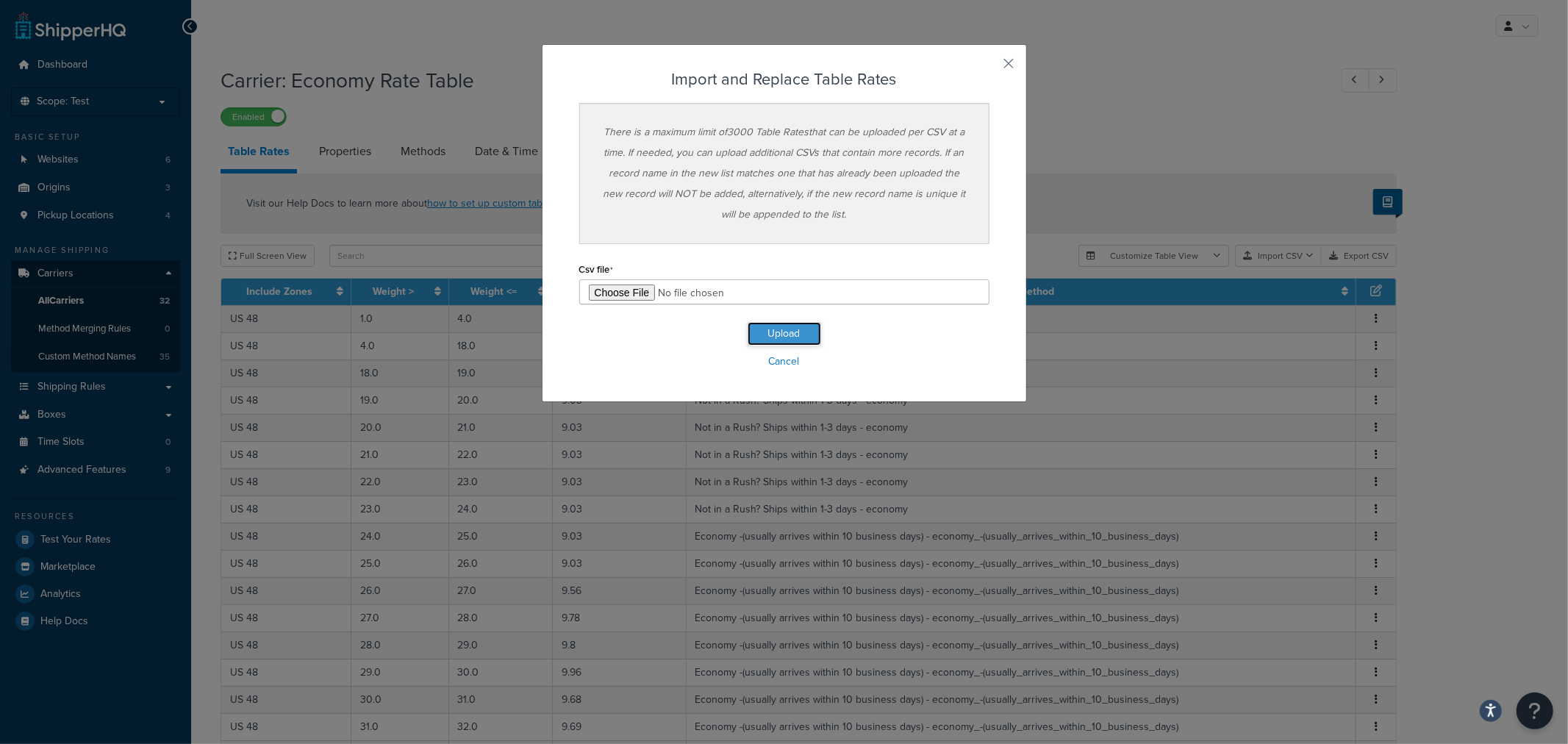 click on "Upload" at bounding box center [784, 334] 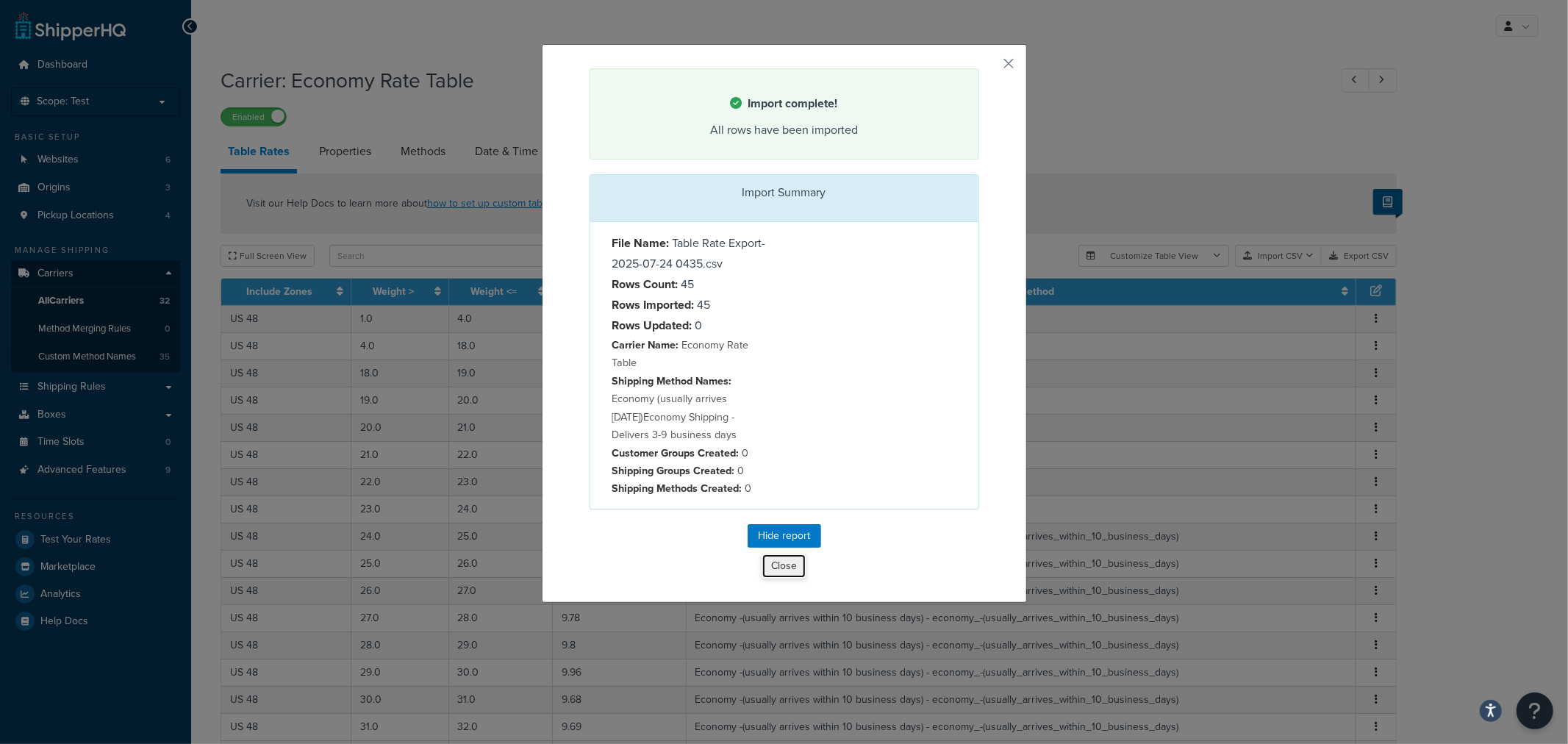click on "Close" at bounding box center [784, 566] 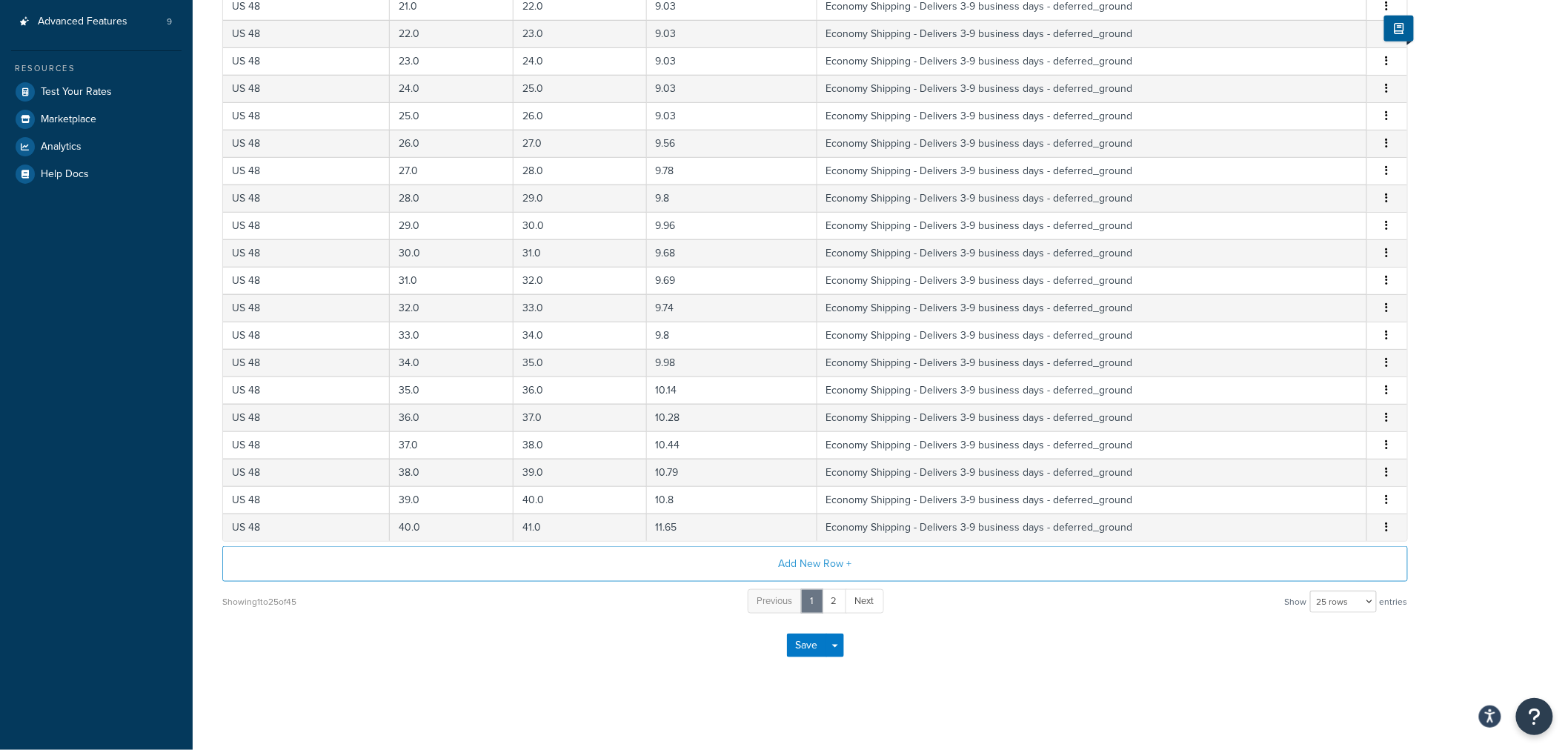 scroll, scrollTop: 0, scrollLeft: 0, axis: both 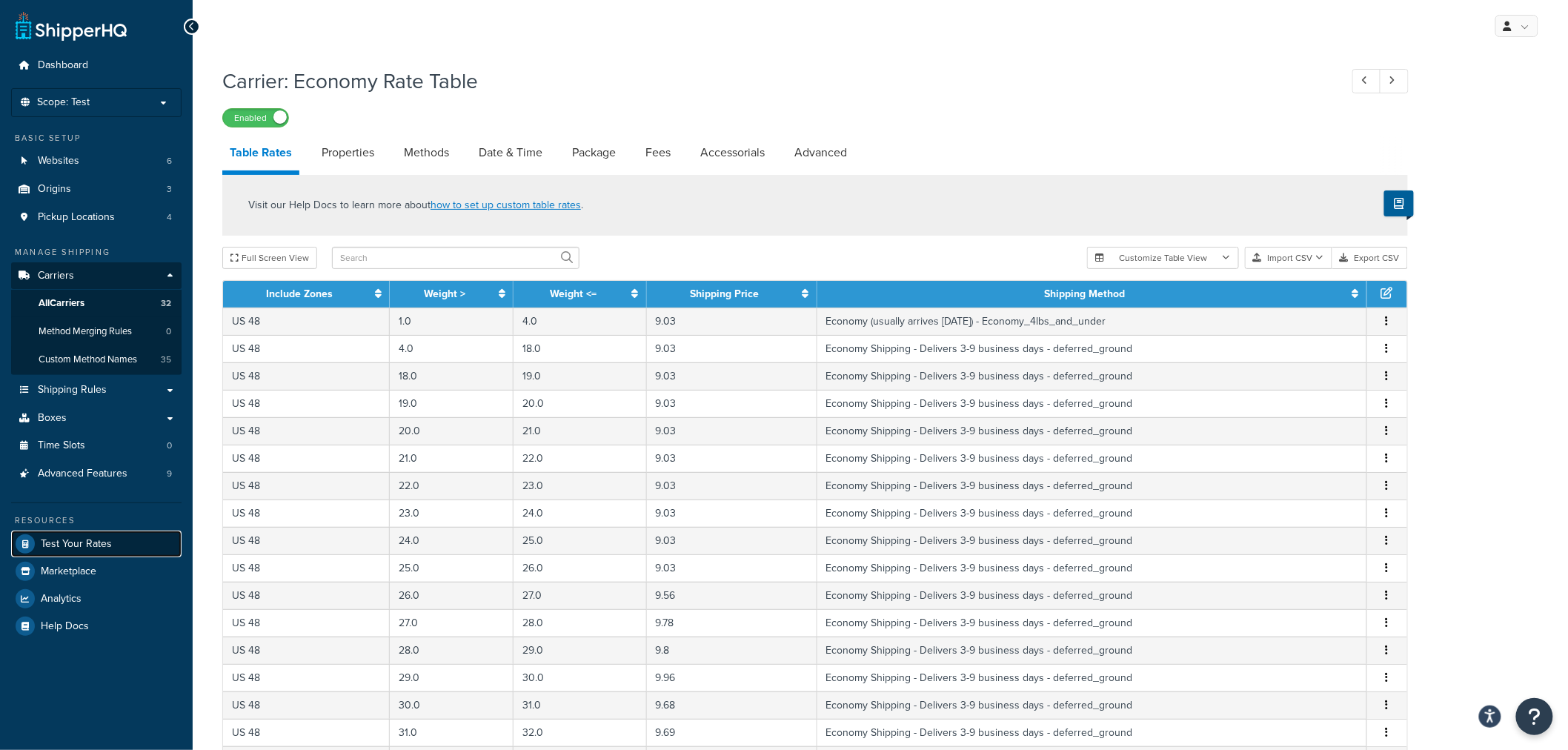 click on "Test Your Rates" at bounding box center (76, 544) 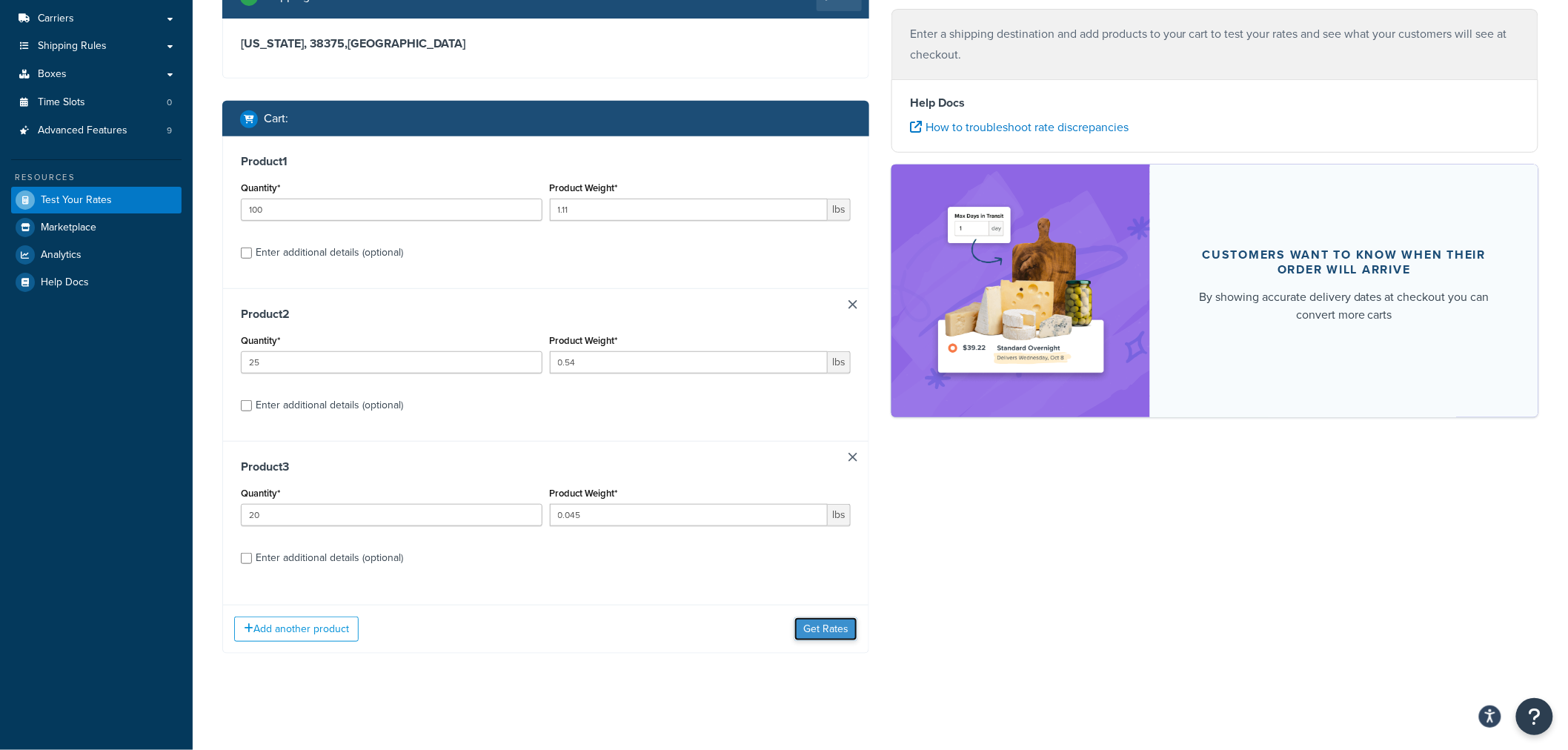 click on "Get Rates" at bounding box center (825, 629) 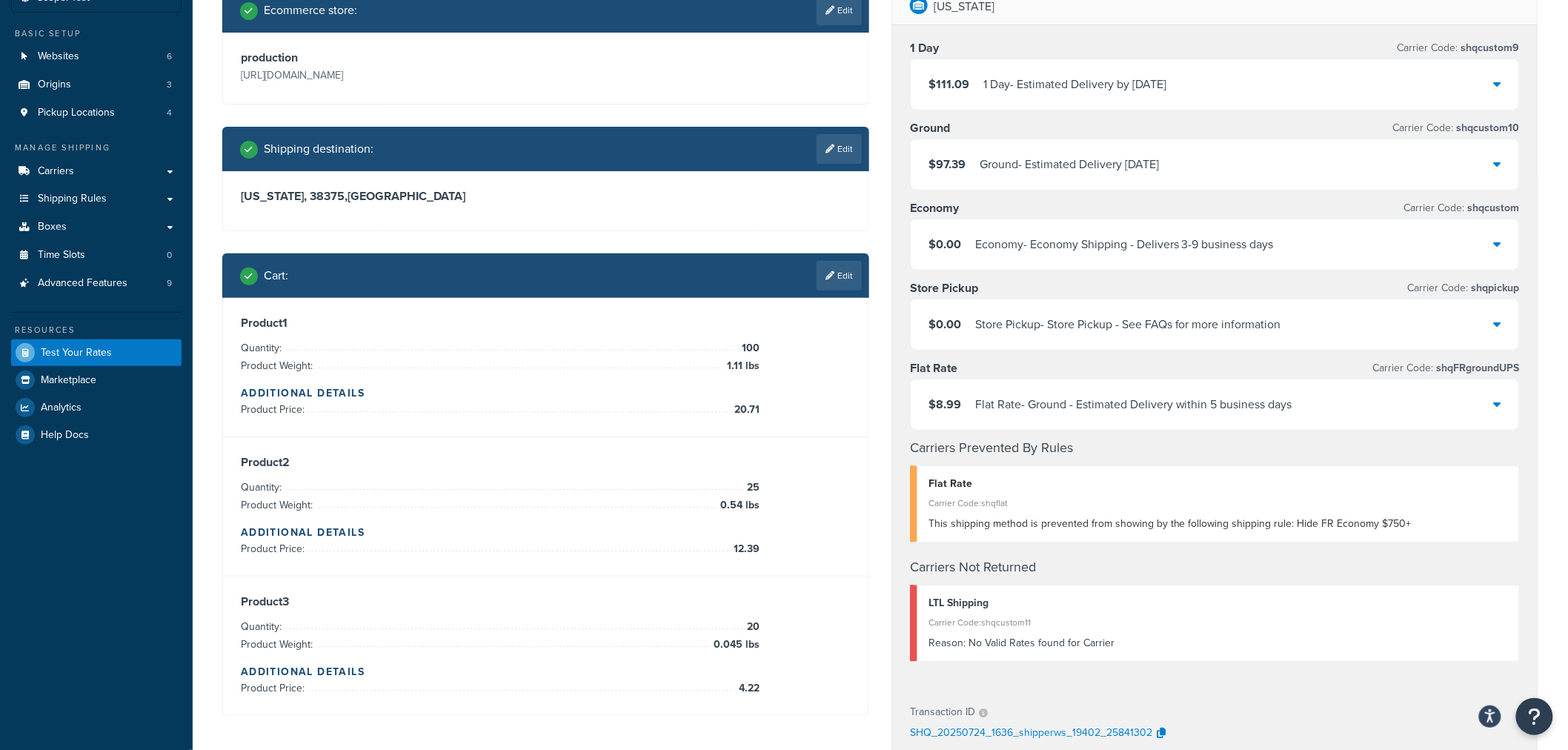 scroll, scrollTop: 93, scrollLeft: 0, axis: vertical 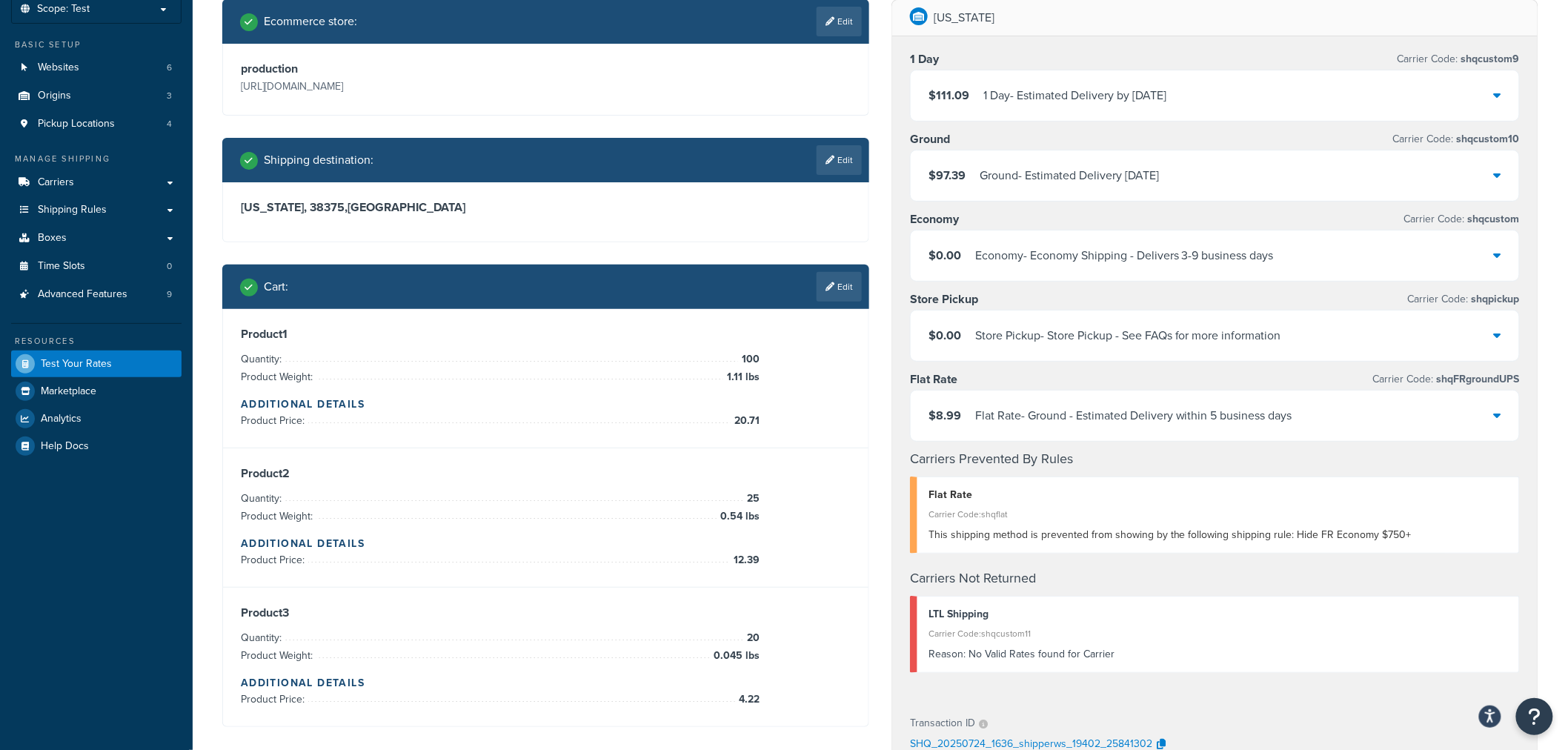 click on "Economy  -   Economy Shipping - Delivers 3-9  business days" at bounding box center [1124, 256] 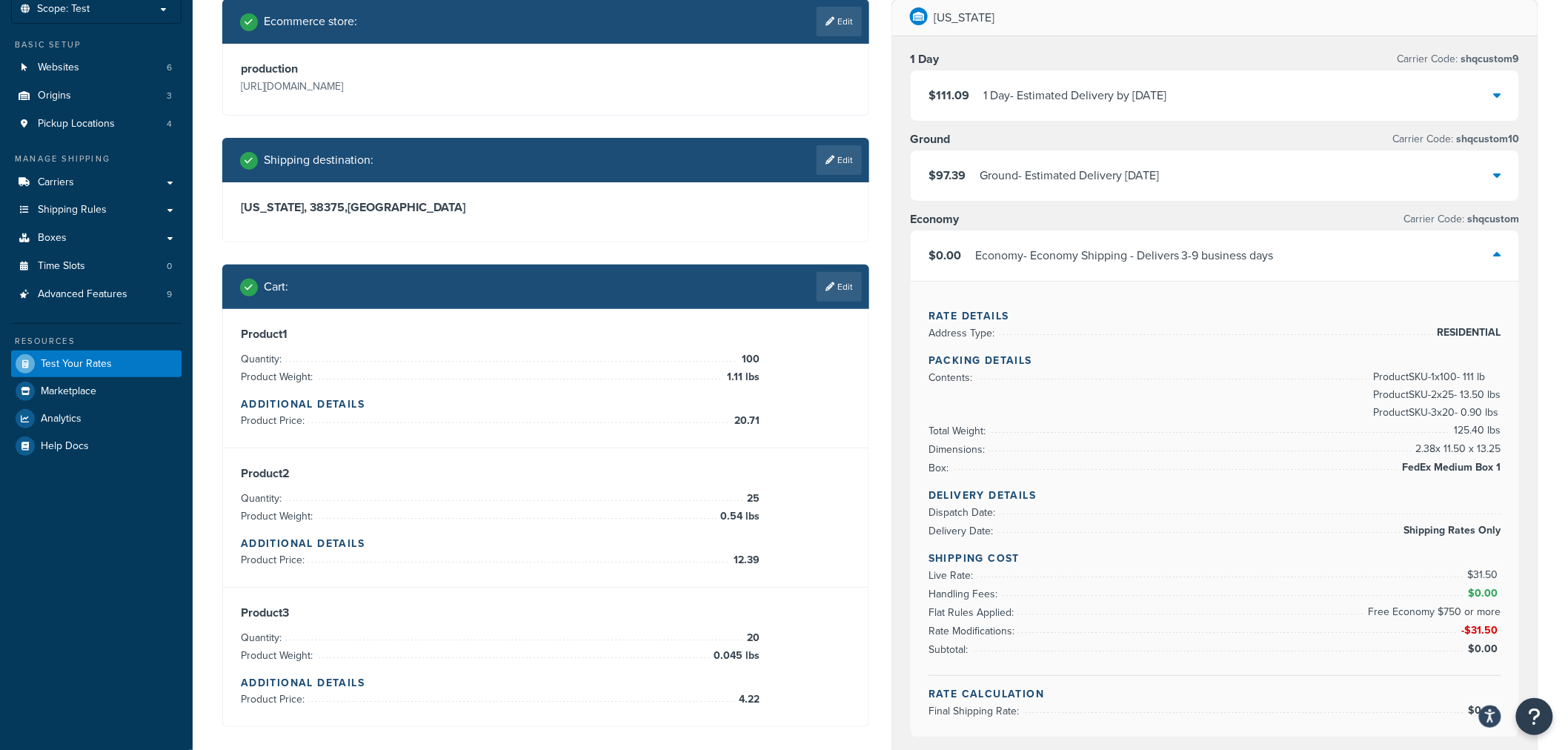 click on "Economy  -   Economy Shipping - Delivers 3-9  business days" at bounding box center [1124, 256] 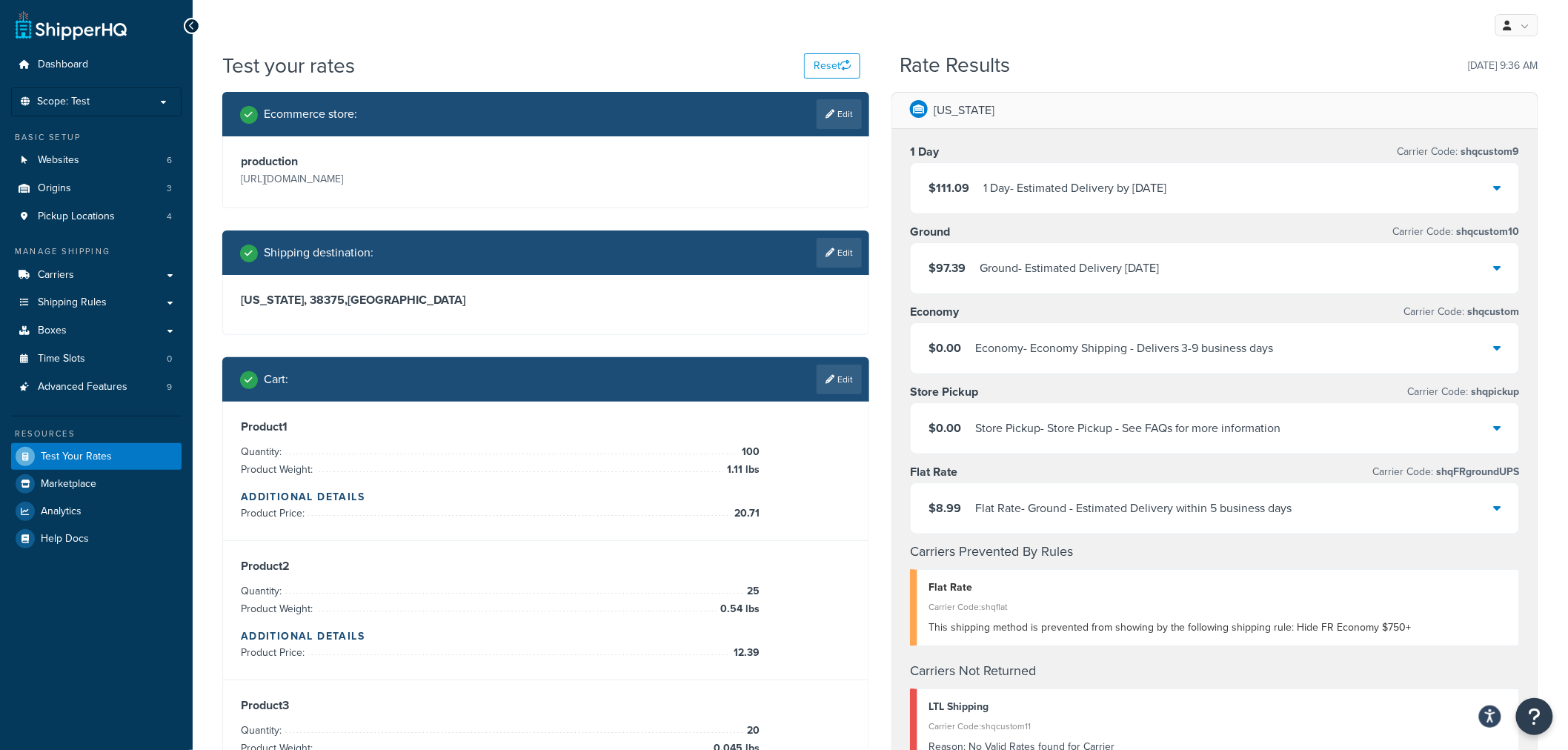 scroll, scrollTop: 0, scrollLeft: 0, axis: both 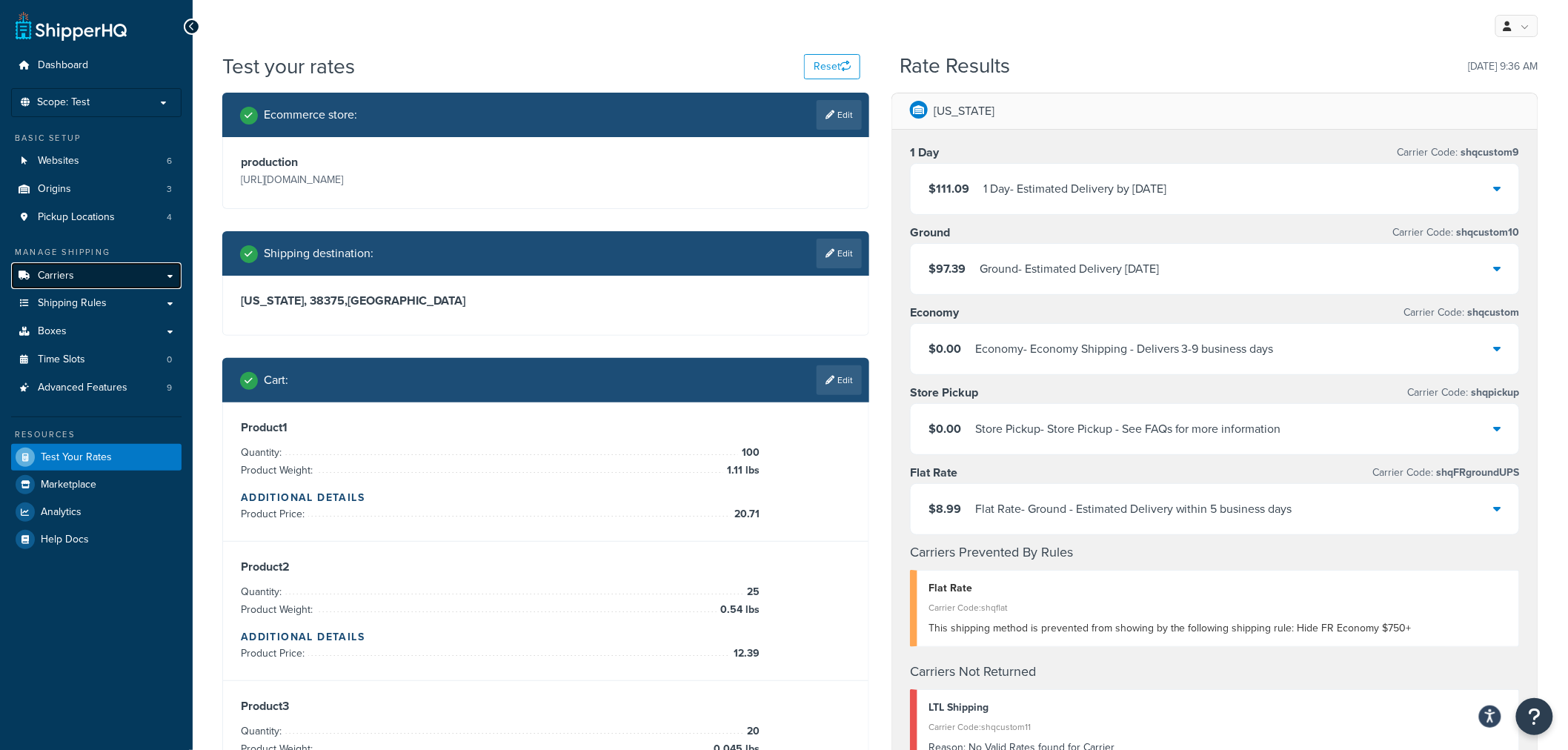 click on "Carriers" at bounding box center (56, 276) 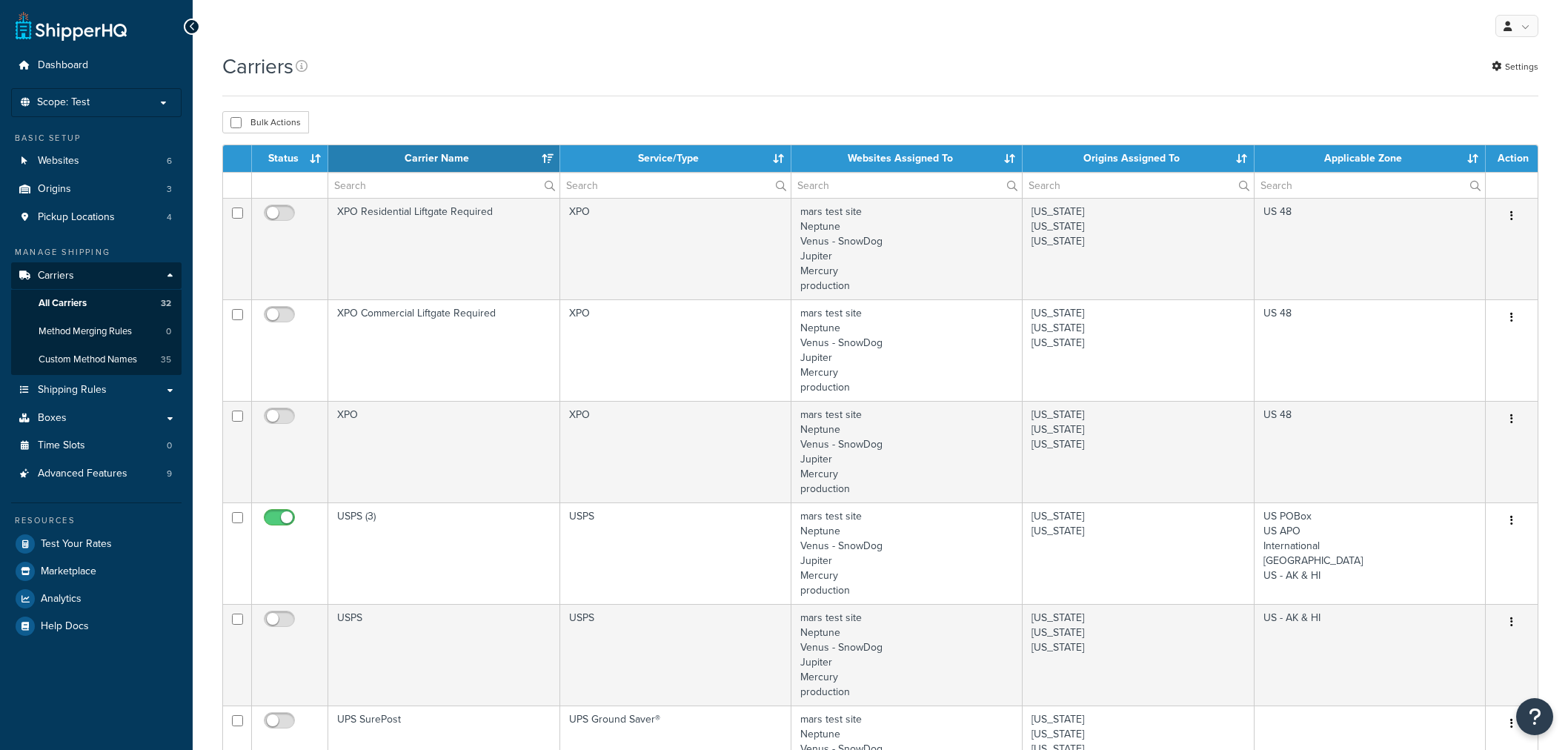 select on "15" 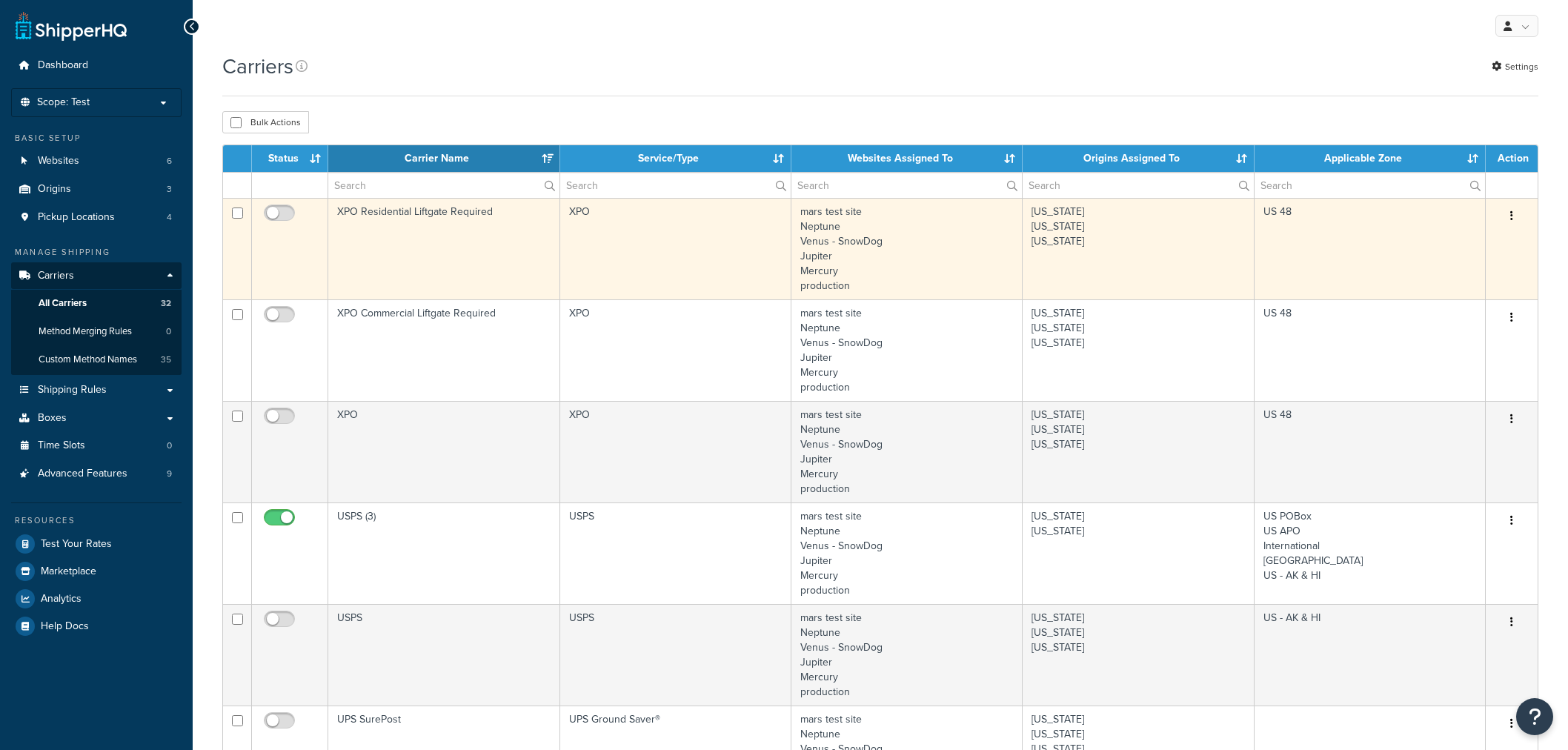 scroll, scrollTop: 0, scrollLeft: 0, axis: both 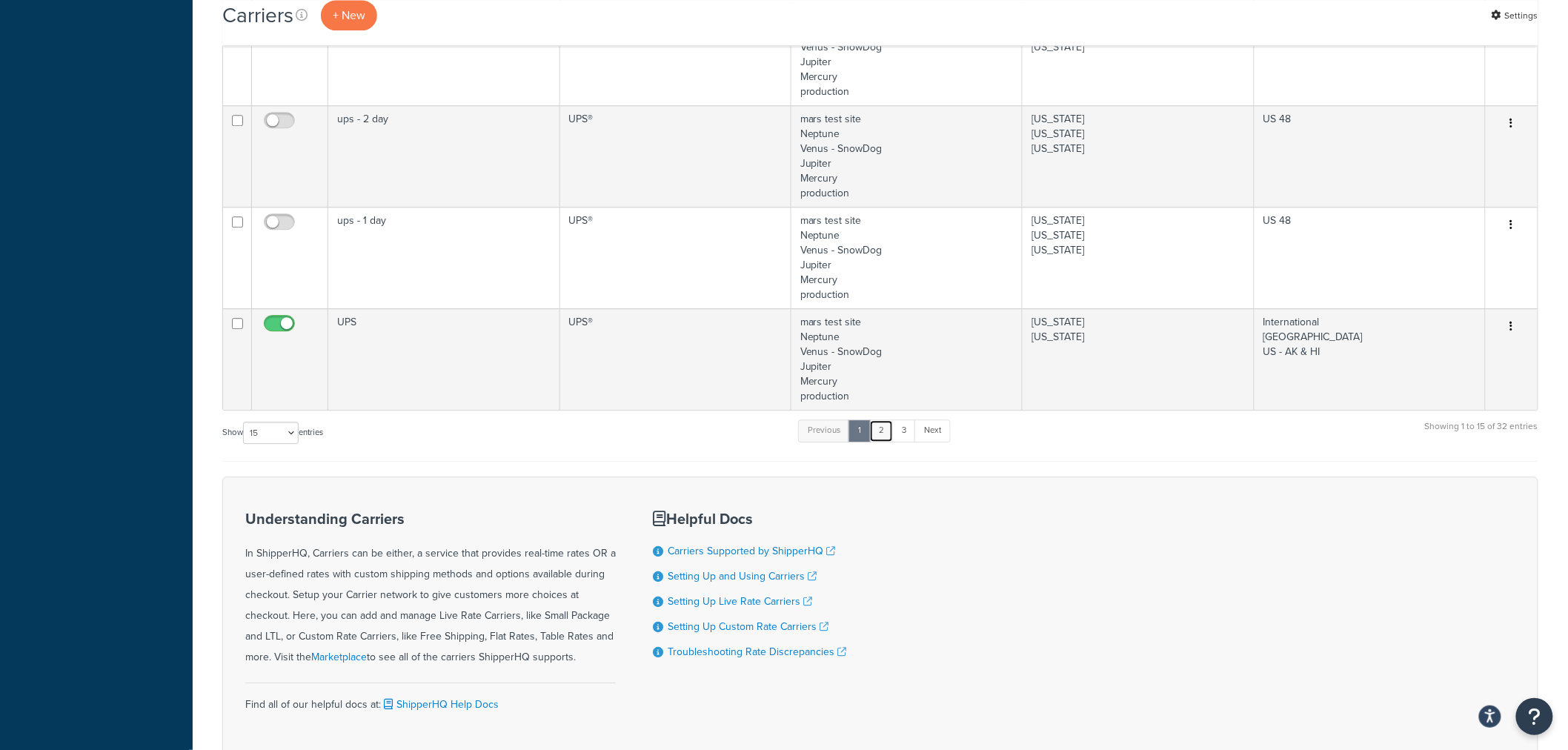 click on "2" at bounding box center (881, 431) 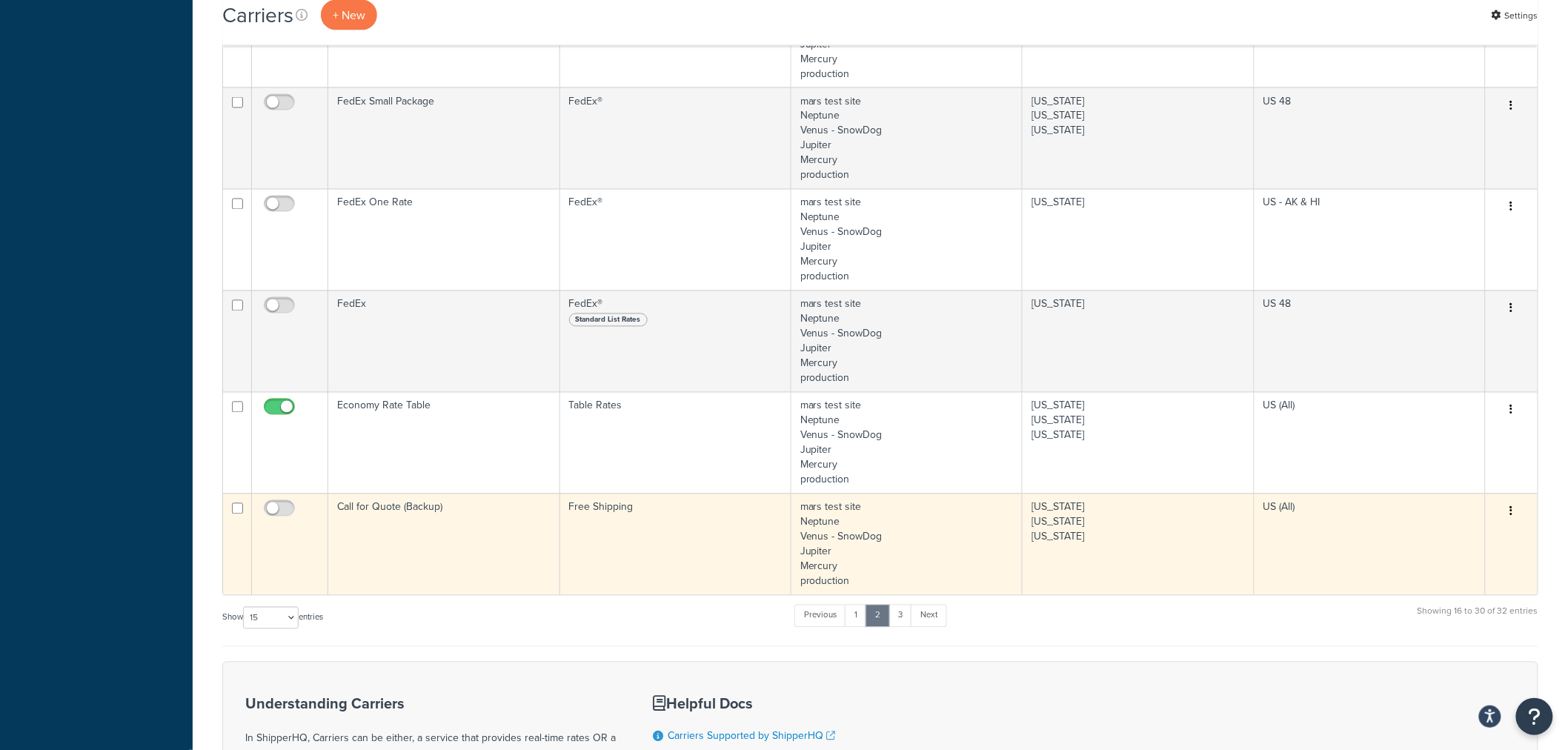 scroll, scrollTop: 1018, scrollLeft: 0, axis: vertical 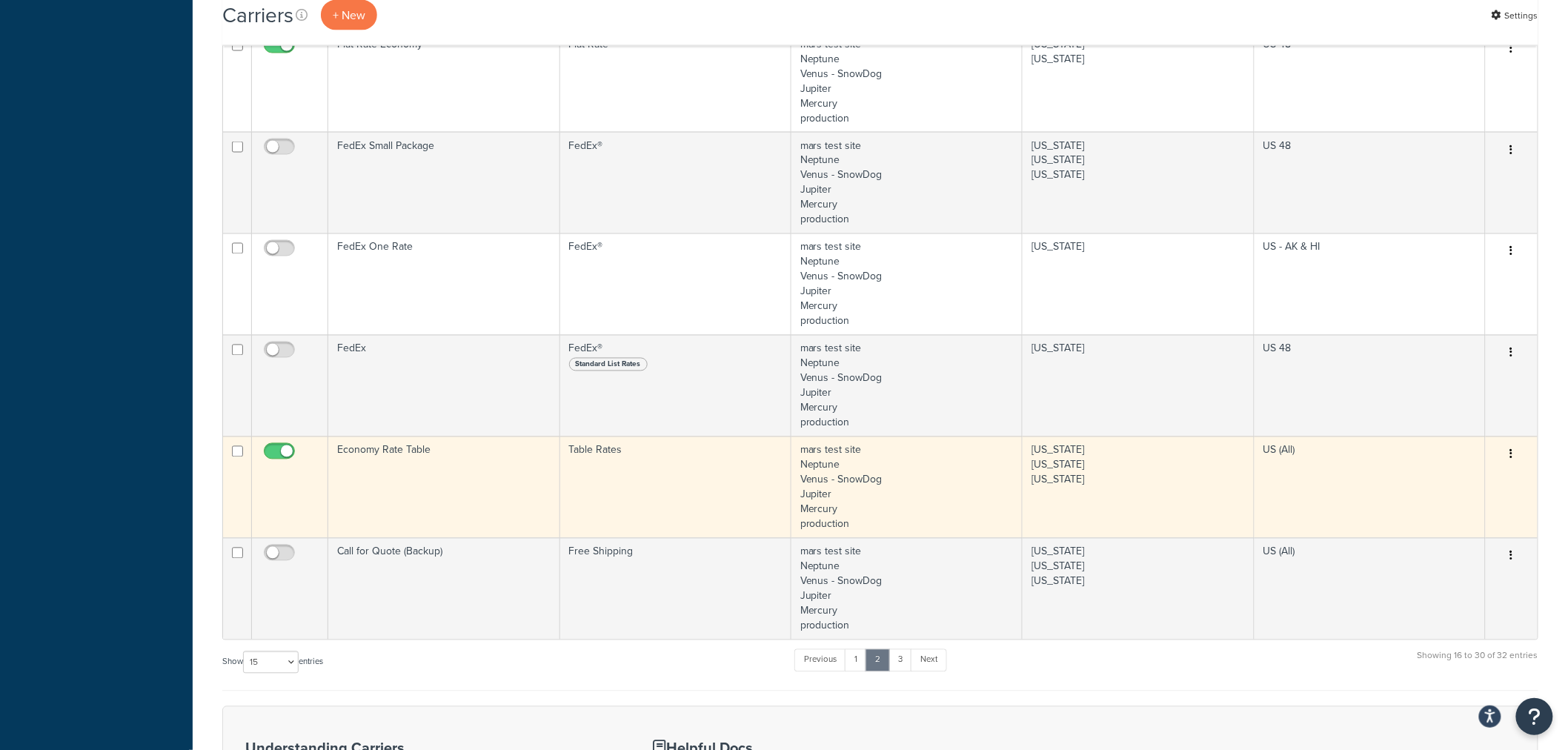 click at bounding box center [1512, 455] 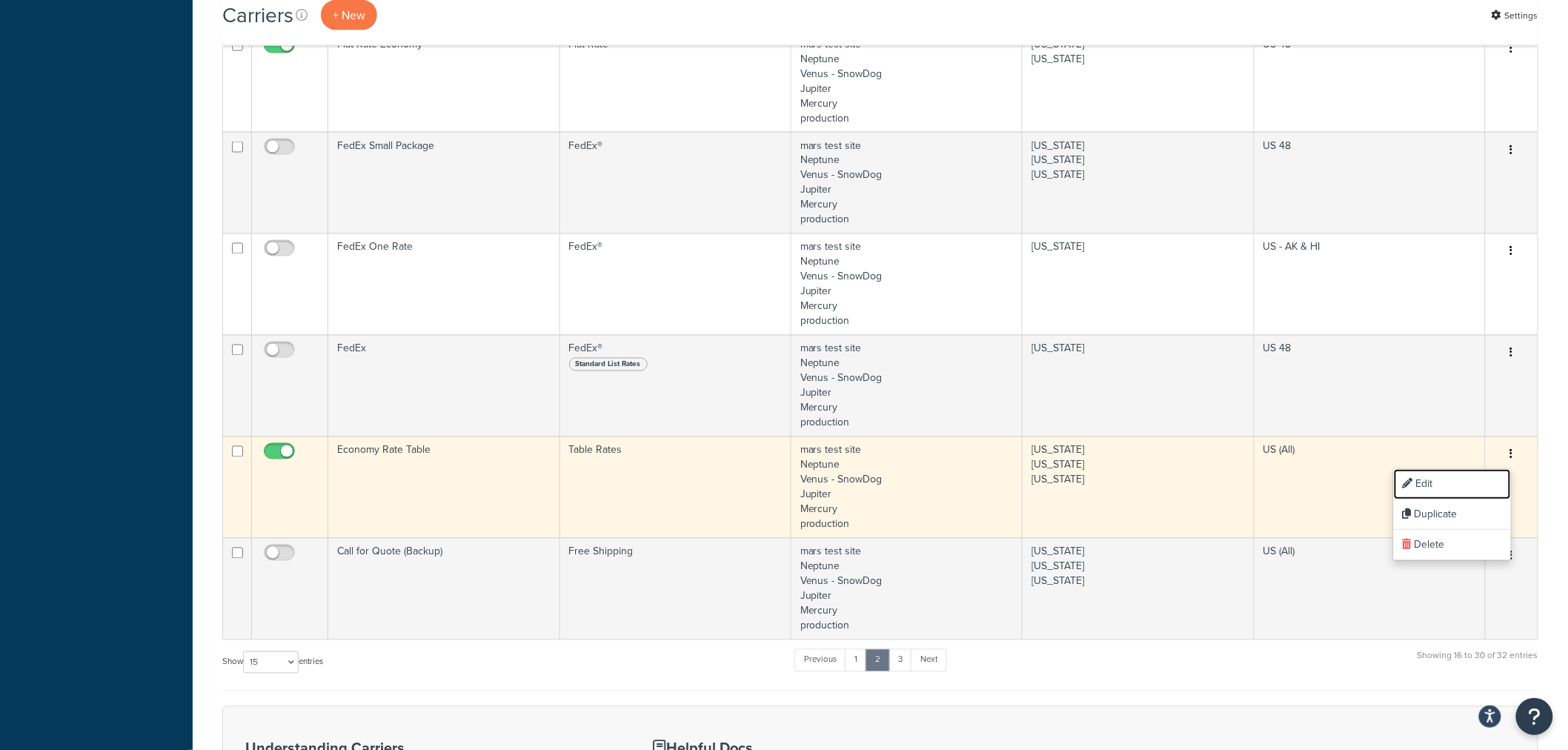 click on "Edit" at bounding box center (1452, 484) 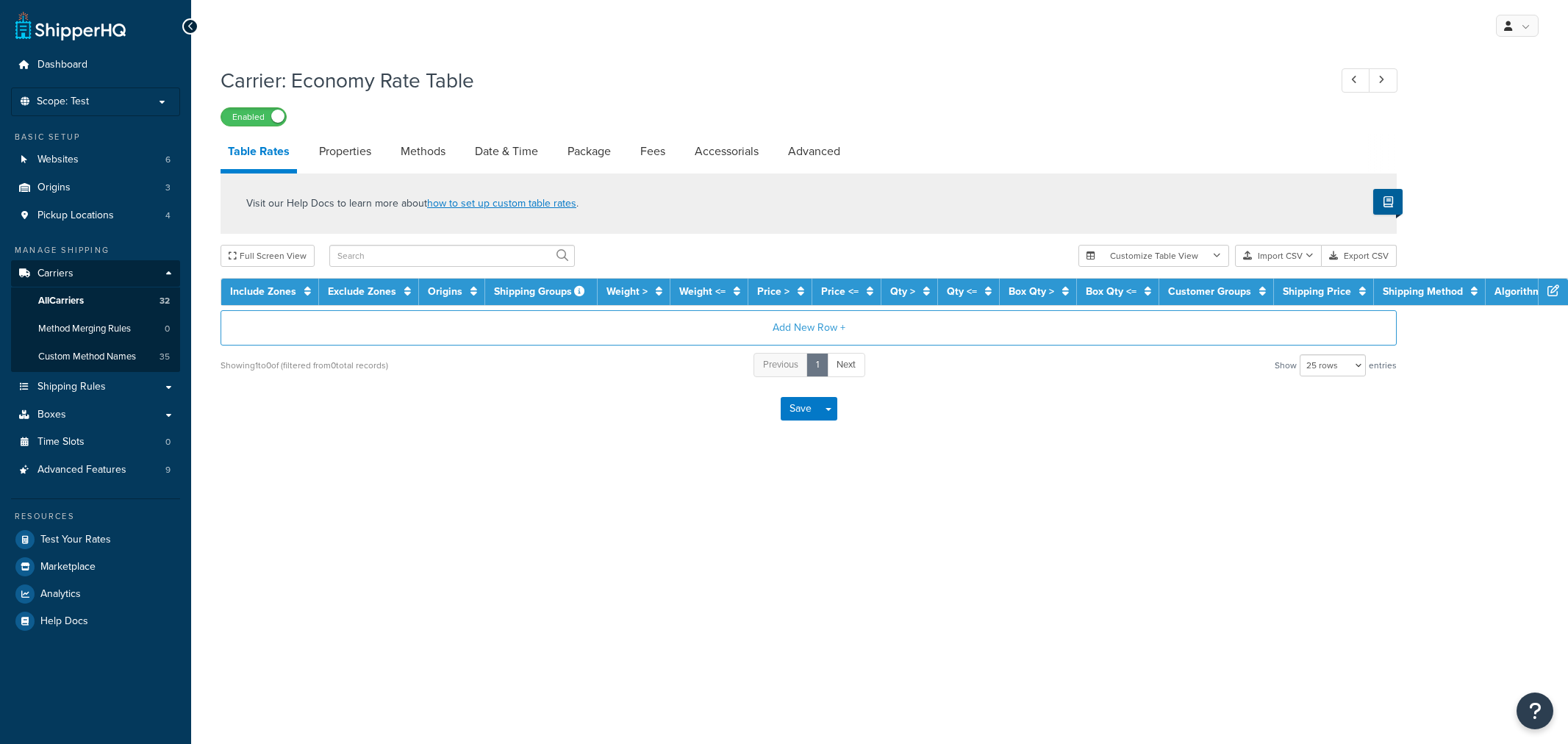 select on "25" 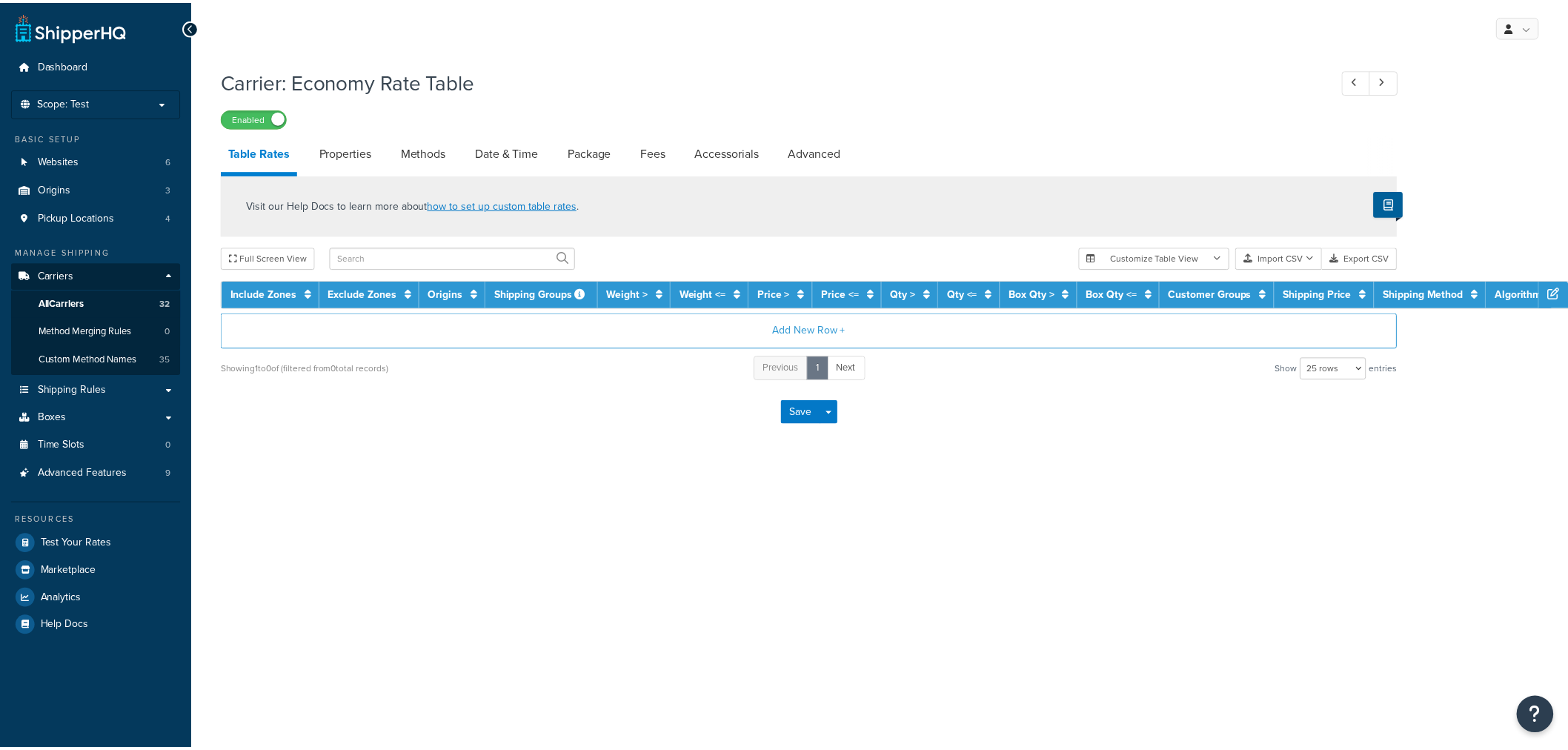 scroll, scrollTop: 0, scrollLeft: 0, axis: both 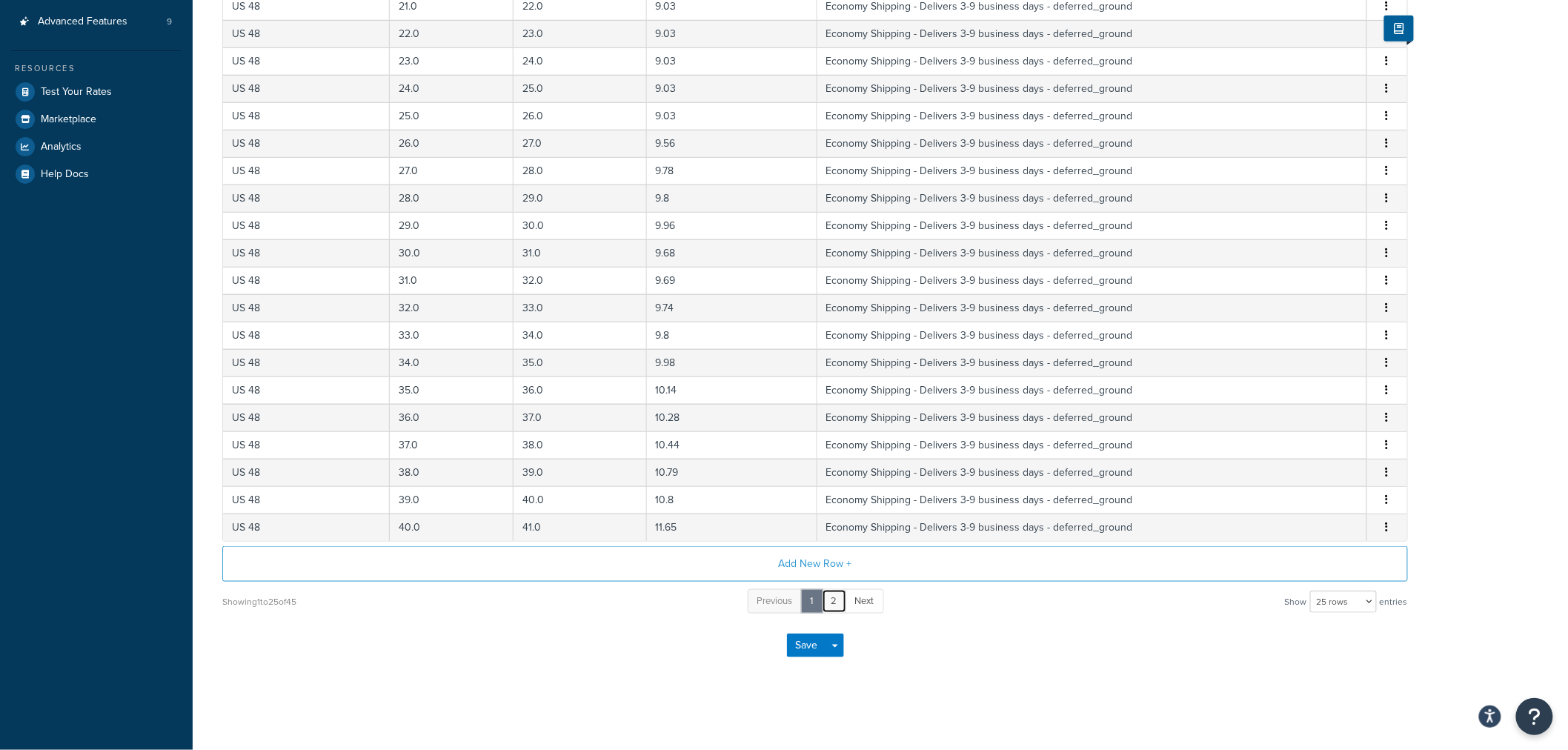 click on "2" at bounding box center (834, 601) 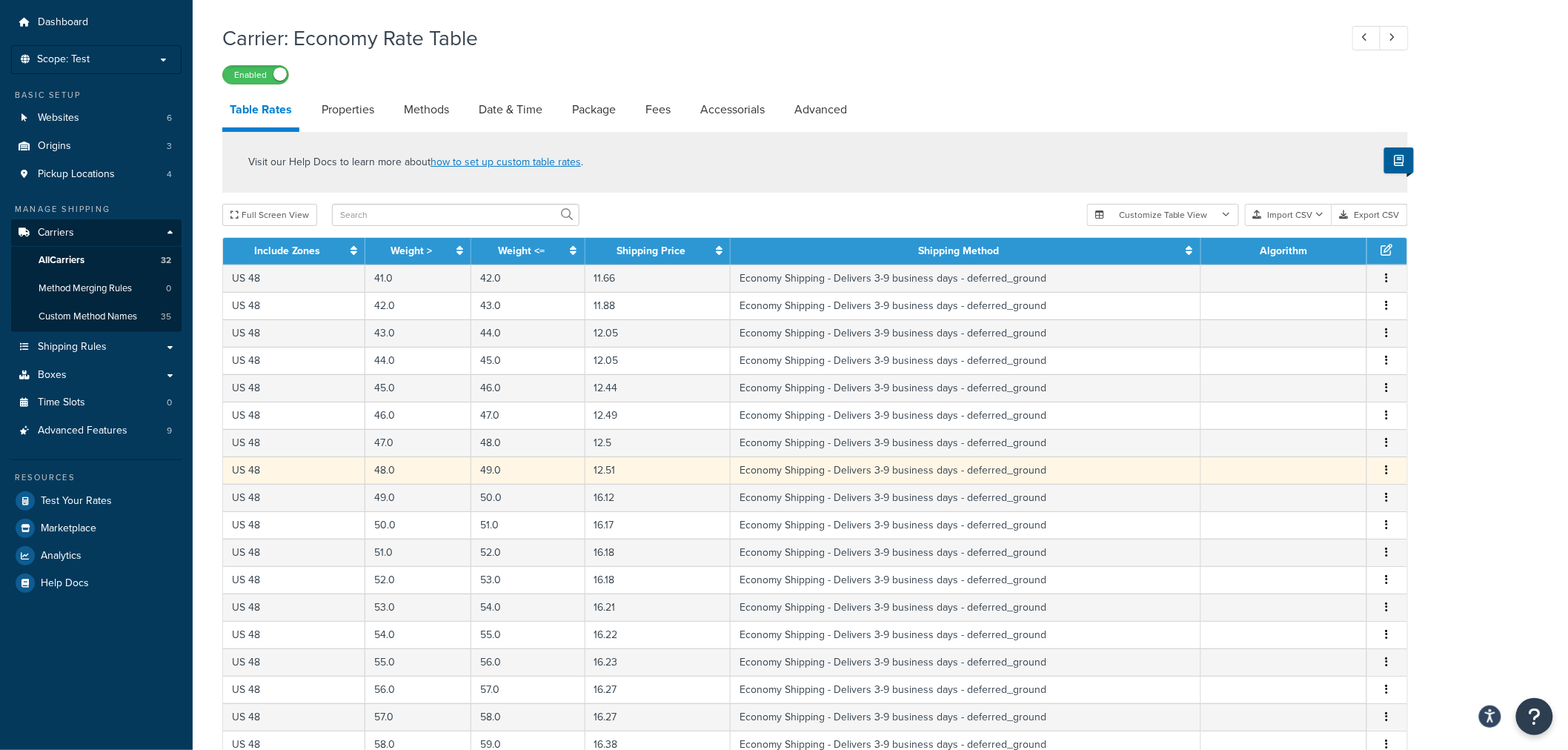 scroll, scrollTop: 0, scrollLeft: 0, axis: both 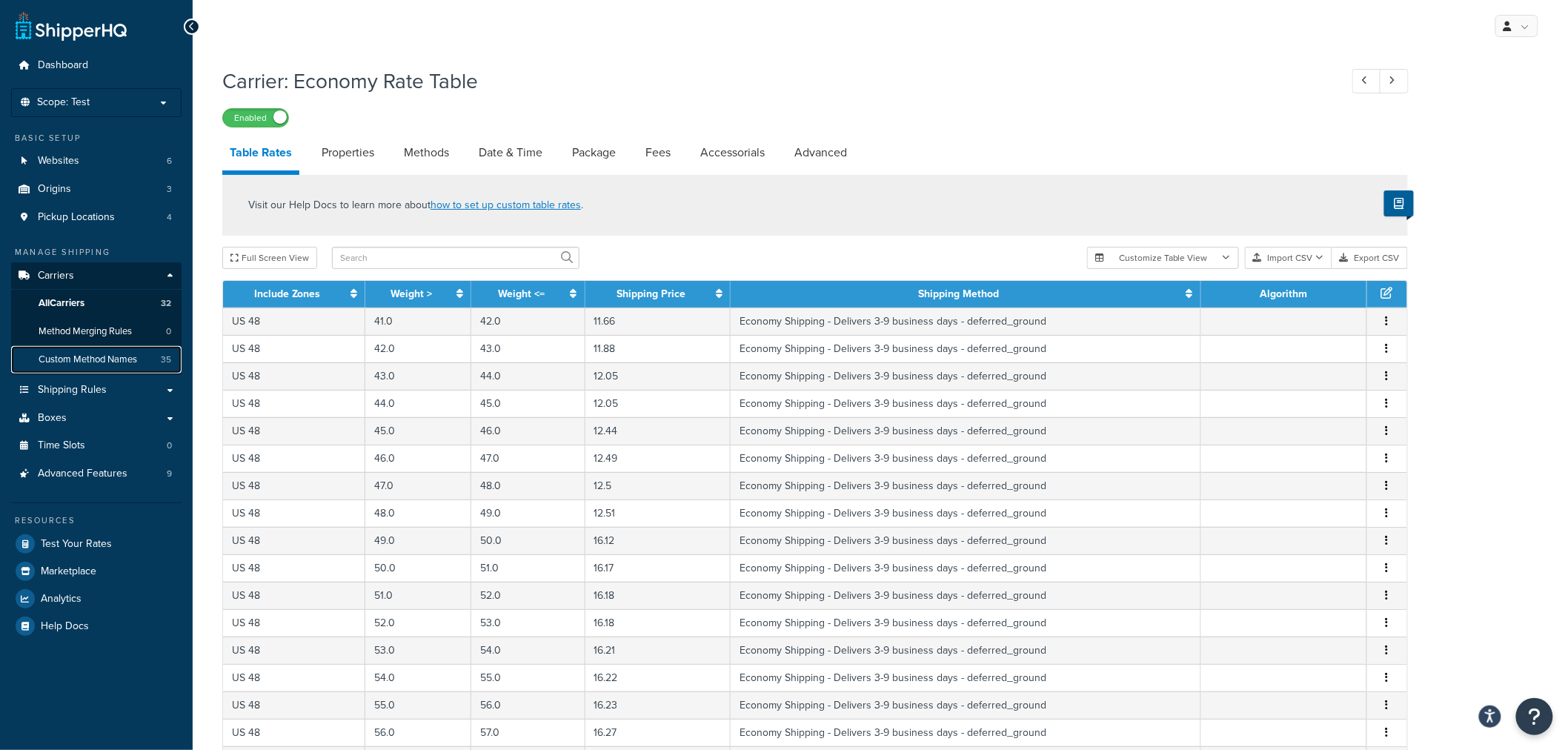 click on "Custom Method Names" at bounding box center [87, 359] 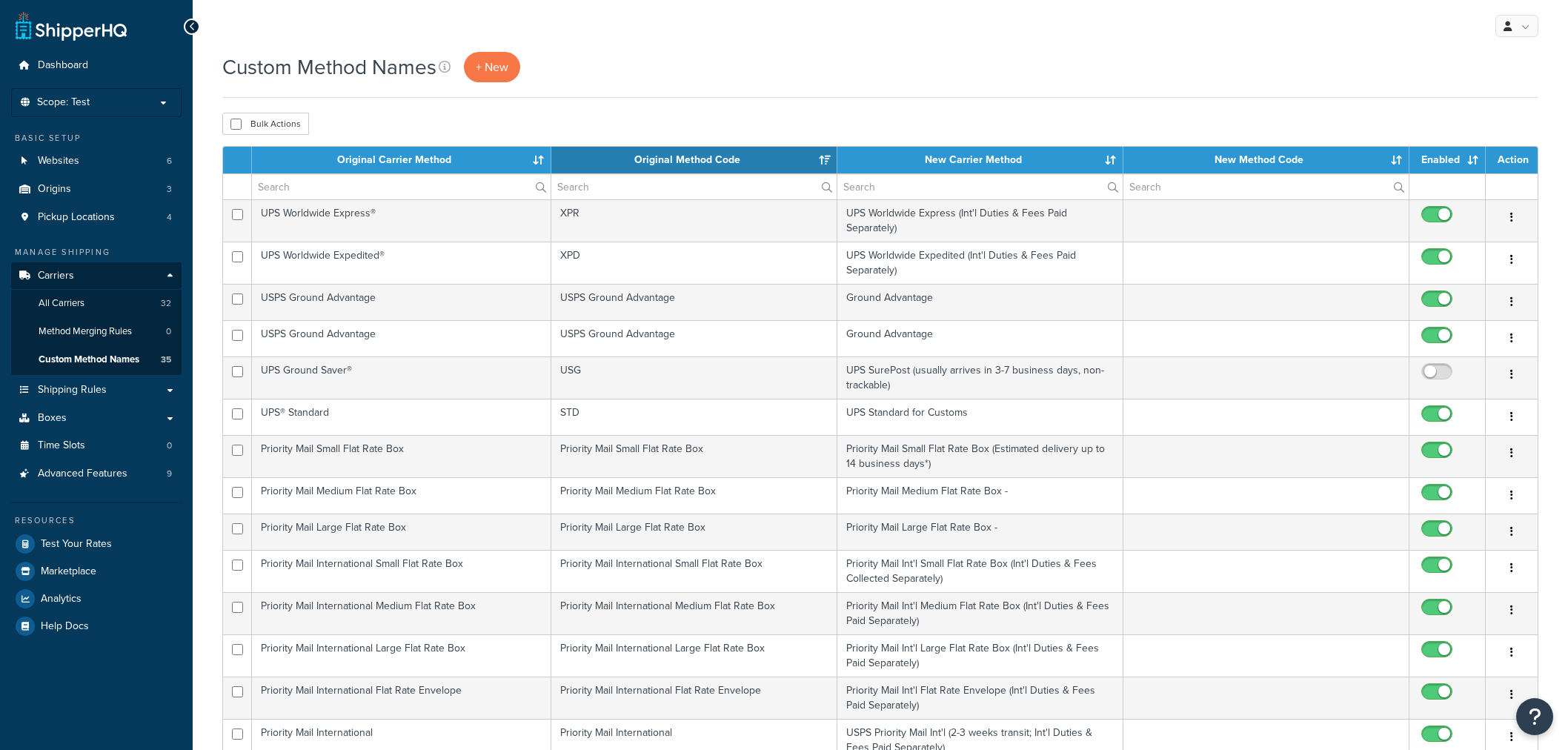select on "15" 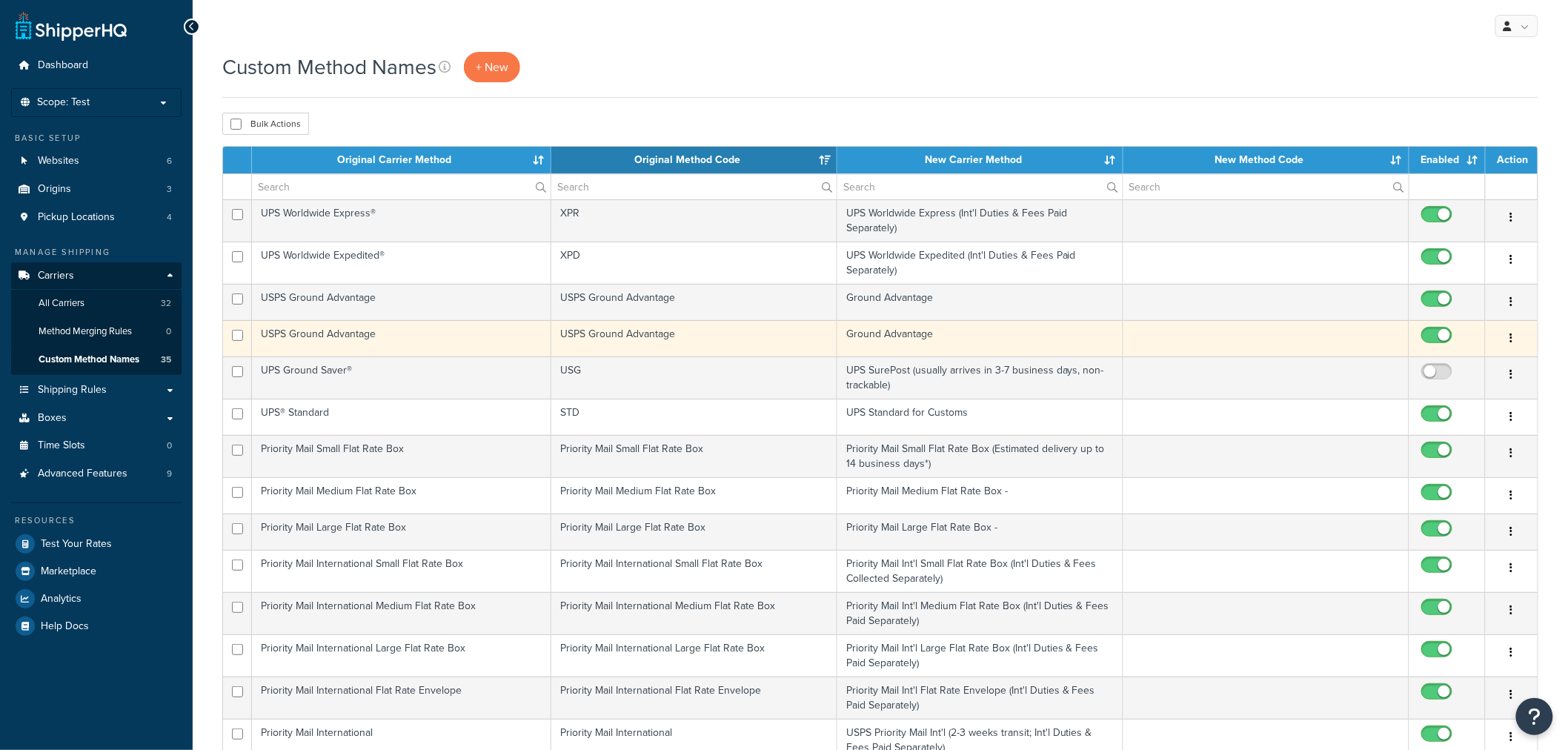 scroll, scrollTop: 0, scrollLeft: 0, axis: both 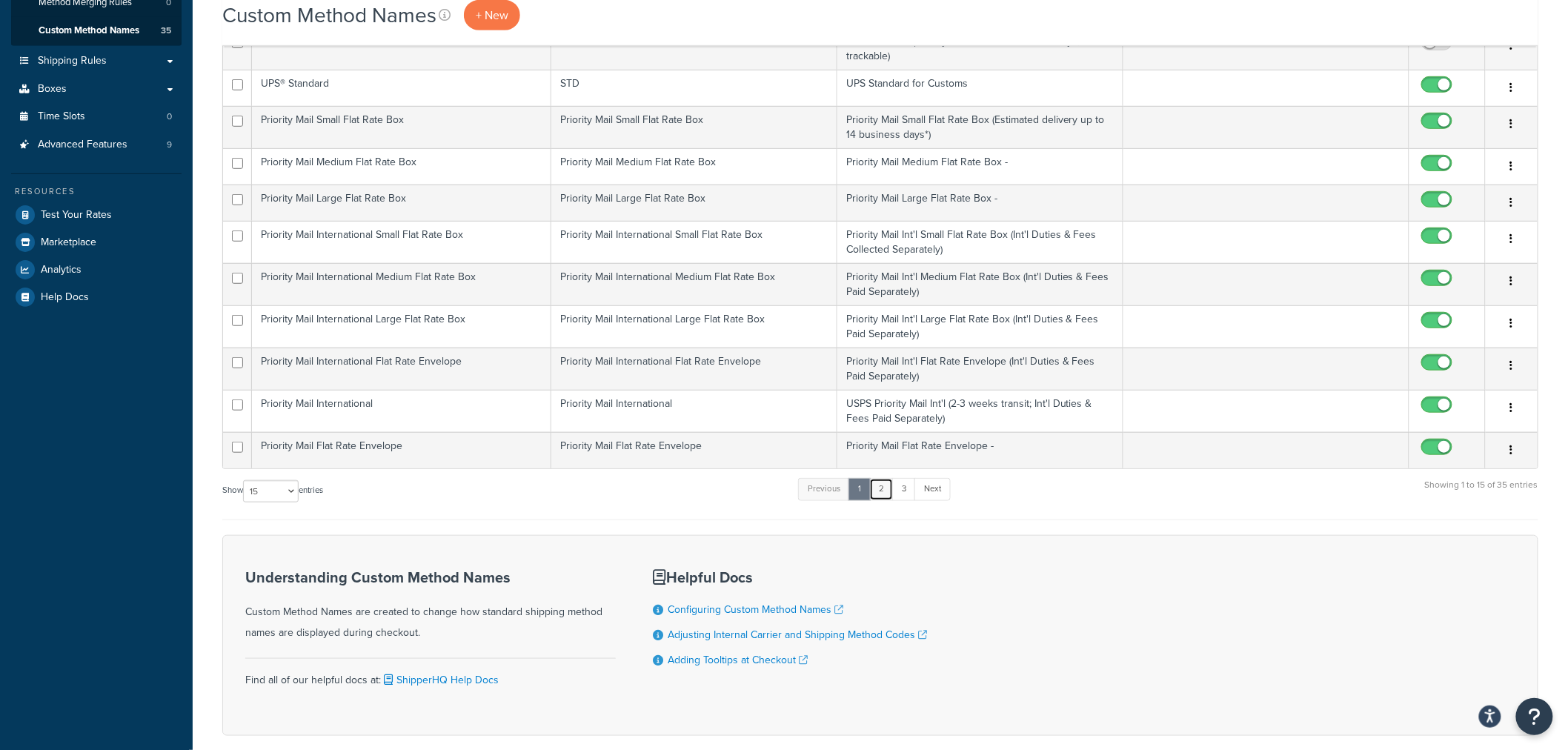 click on "2" at bounding box center (881, 489) 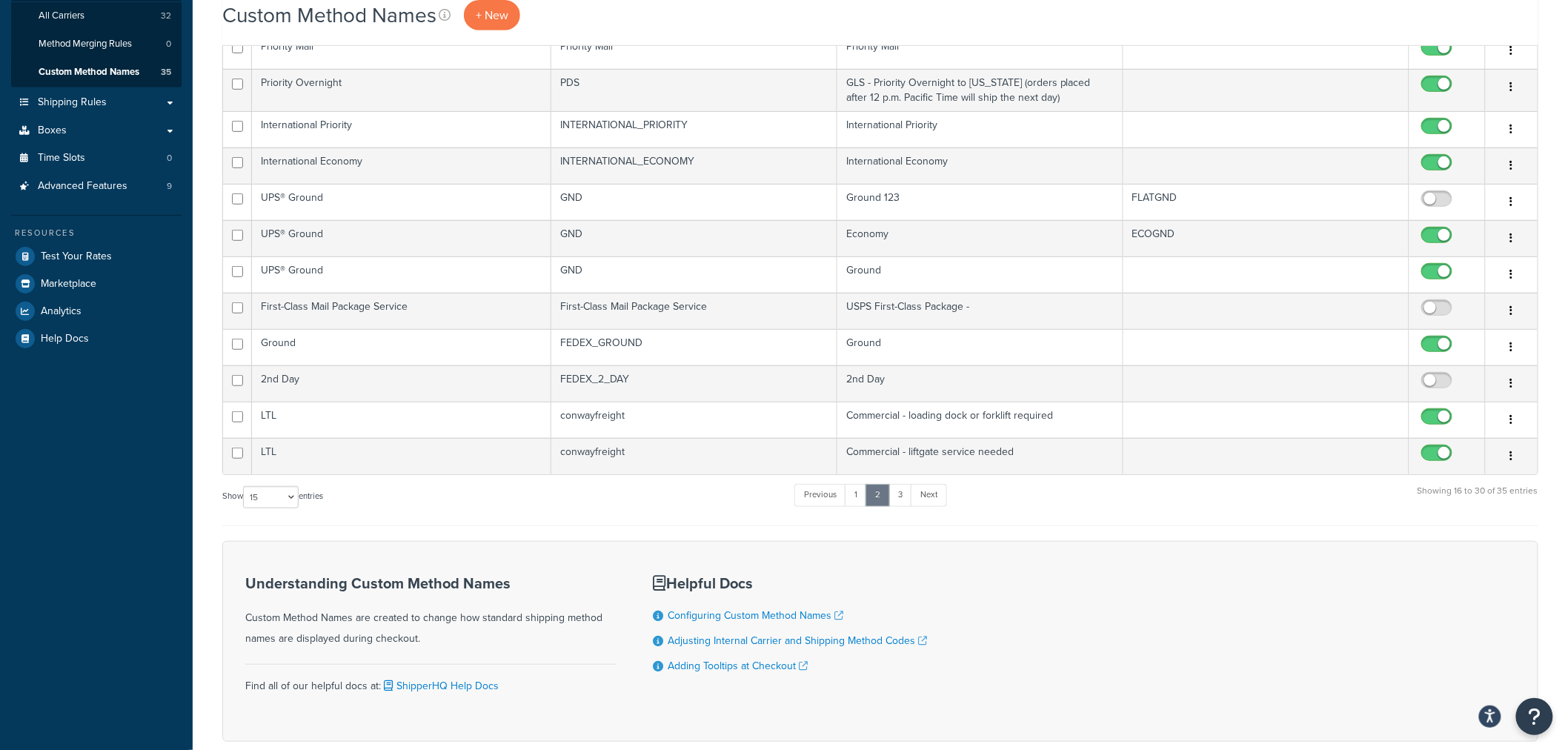 scroll, scrollTop: 329, scrollLeft: 0, axis: vertical 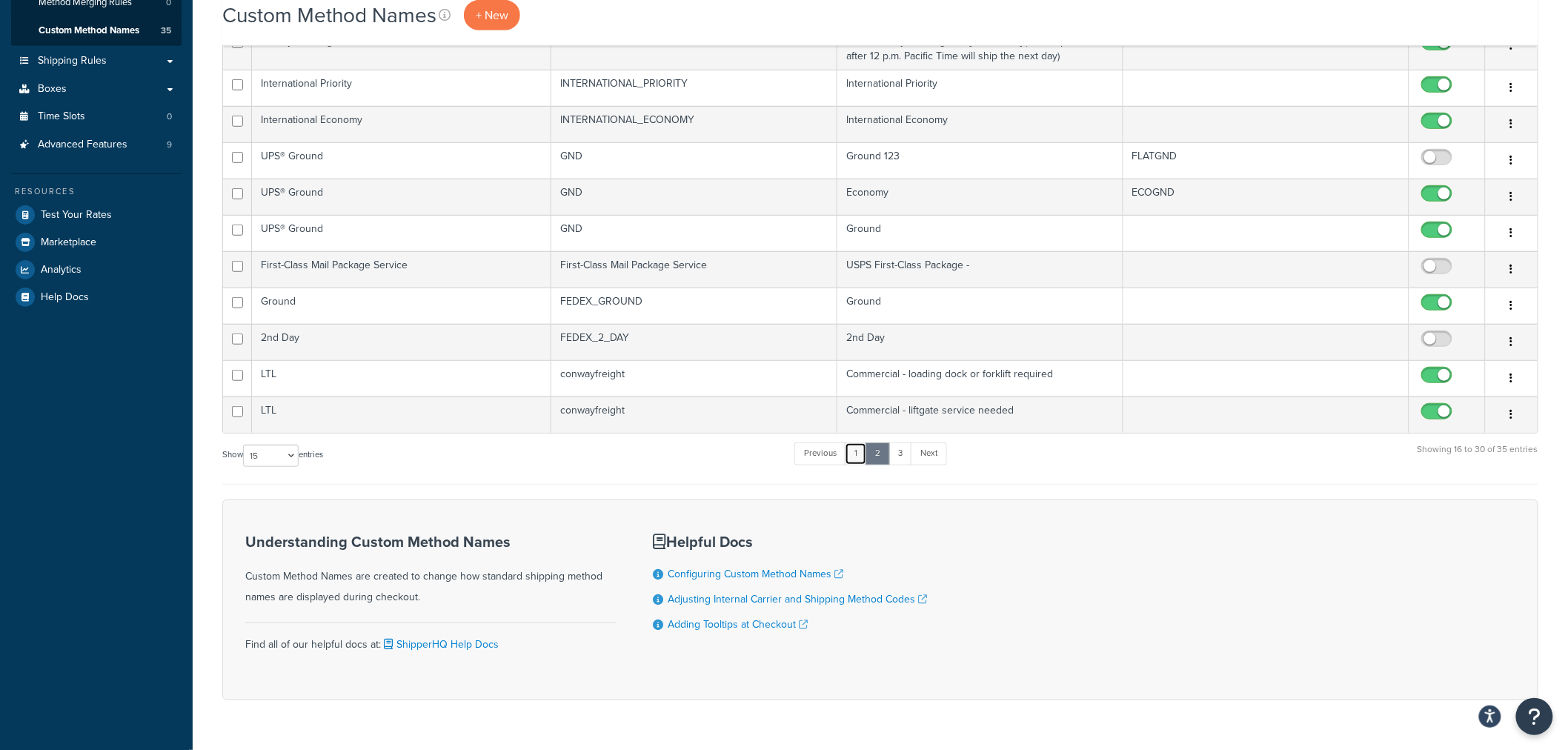 click on "1" at bounding box center (856, 454) 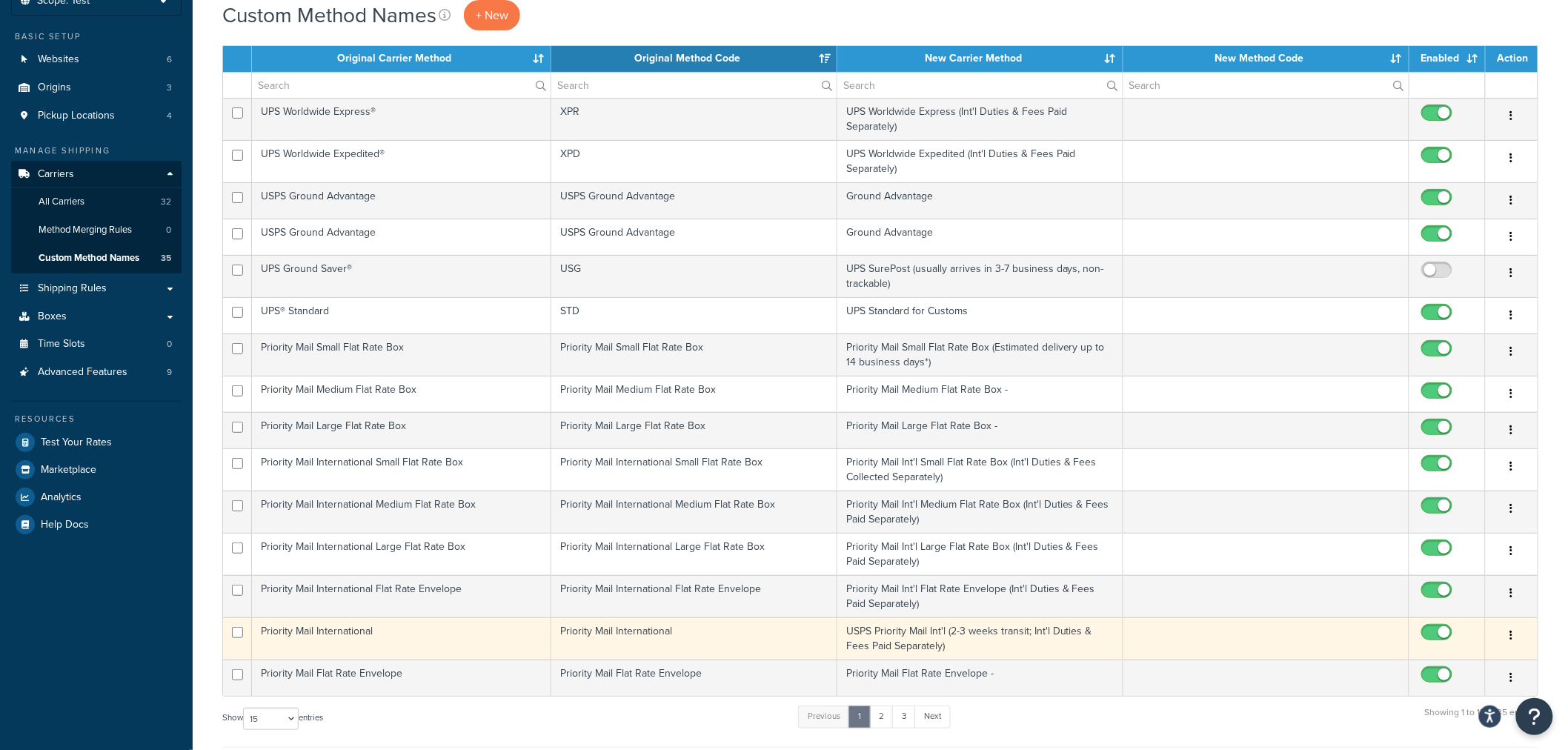 scroll, scrollTop: 0, scrollLeft: 0, axis: both 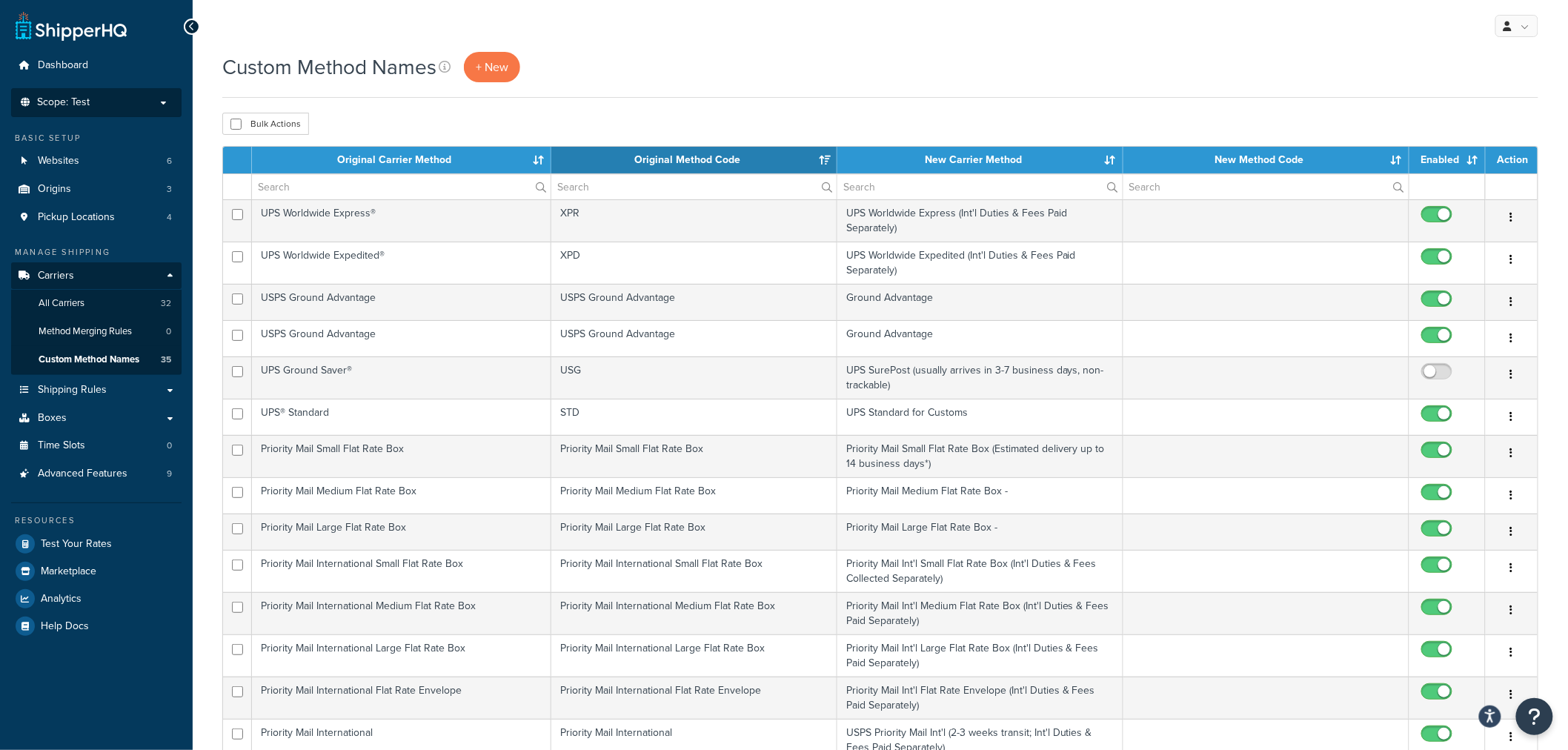 click on "Scope: Test
Live
Development
Integration" at bounding box center (96, 102) 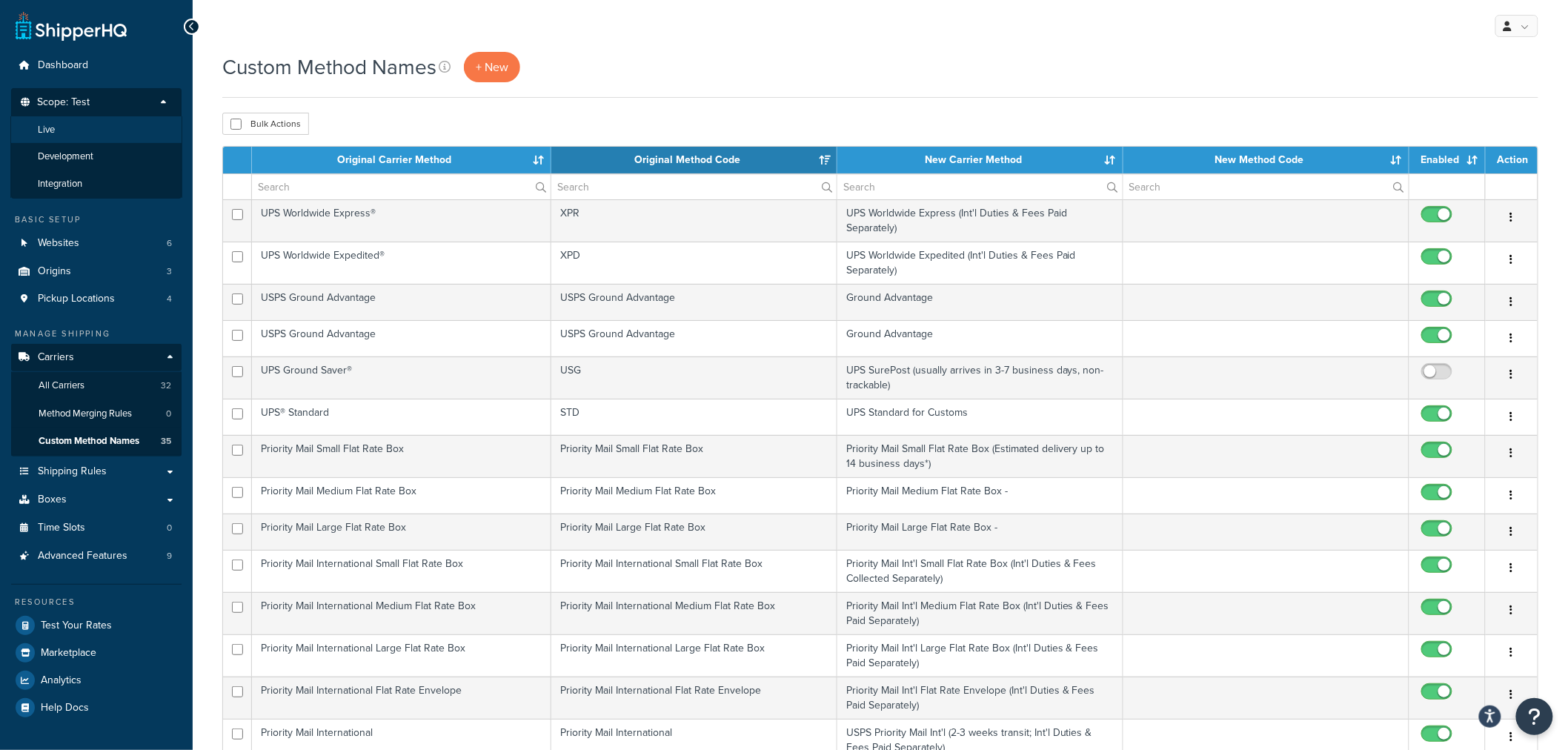 click on "Live" at bounding box center [96, 130] 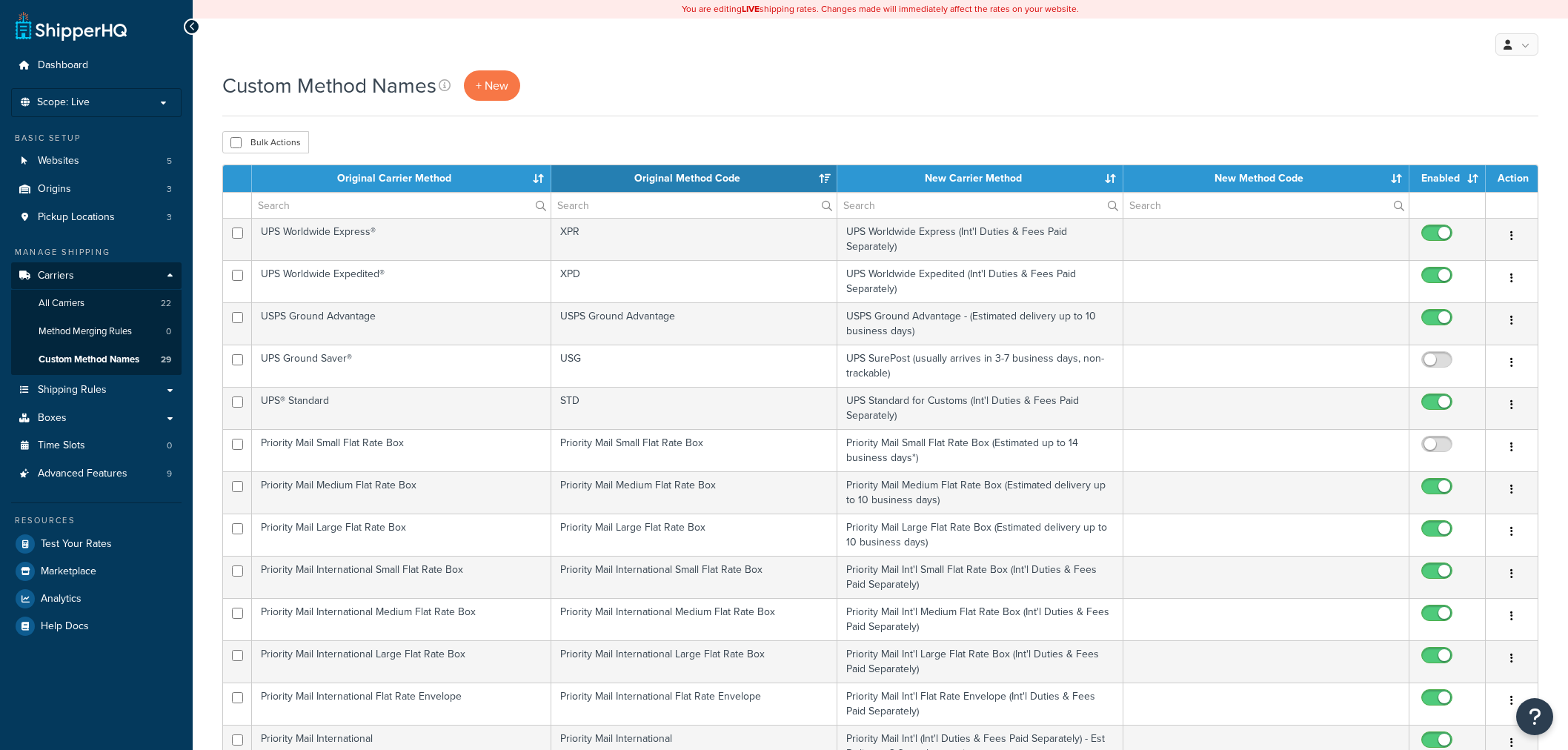 select on "15" 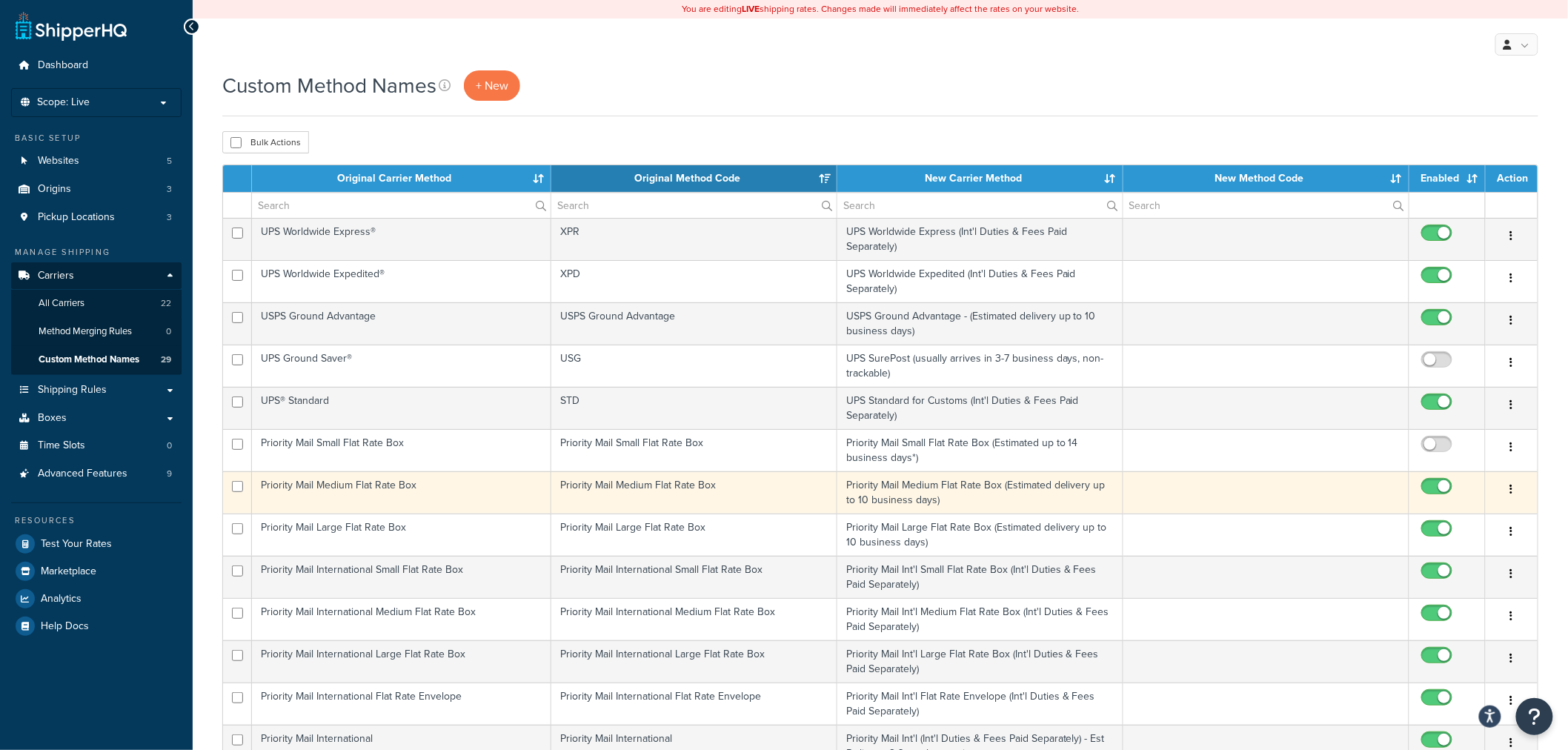 scroll, scrollTop: 276, scrollLeft: 0, axis: vertical 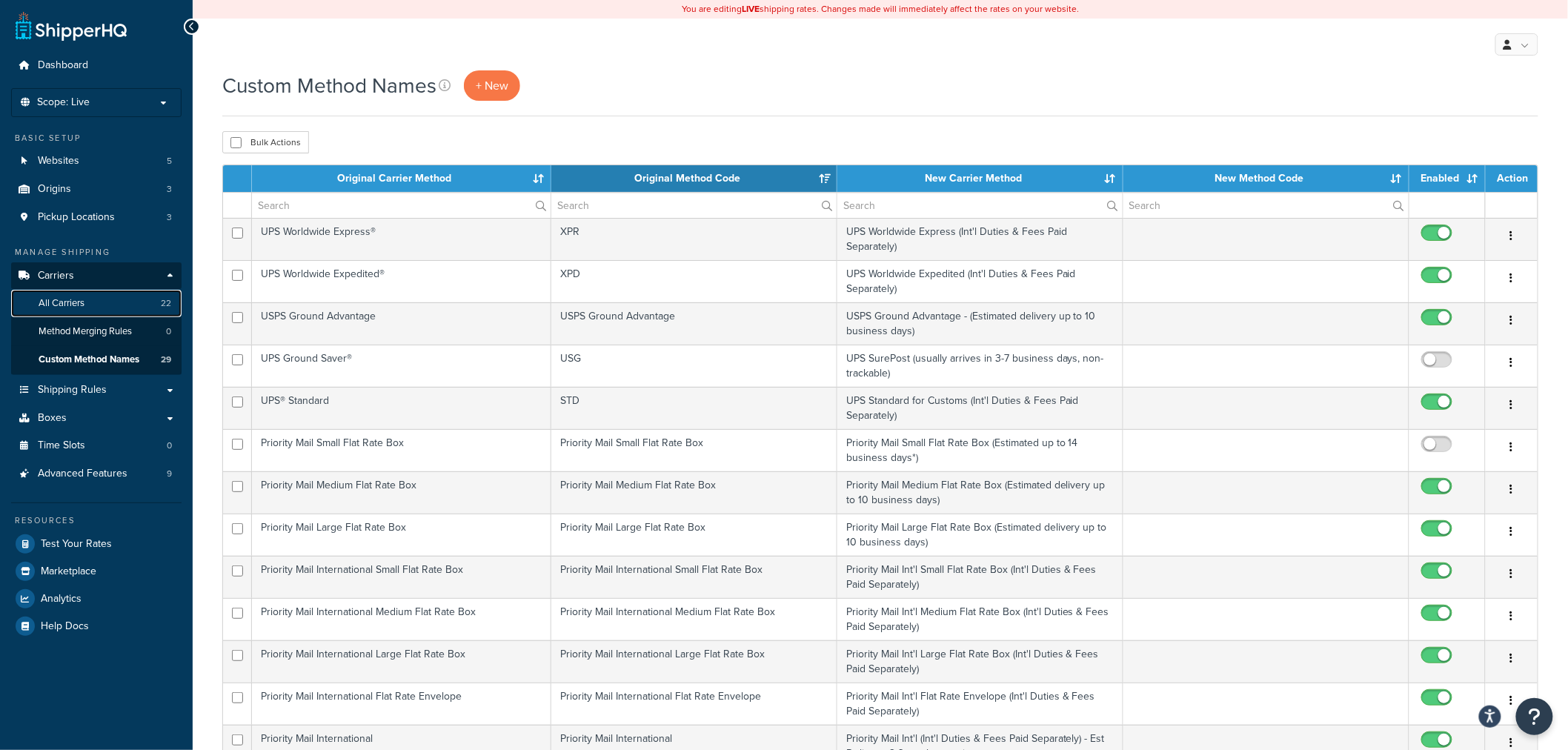 click on "All Carriers" at bounding box center (62, 303) 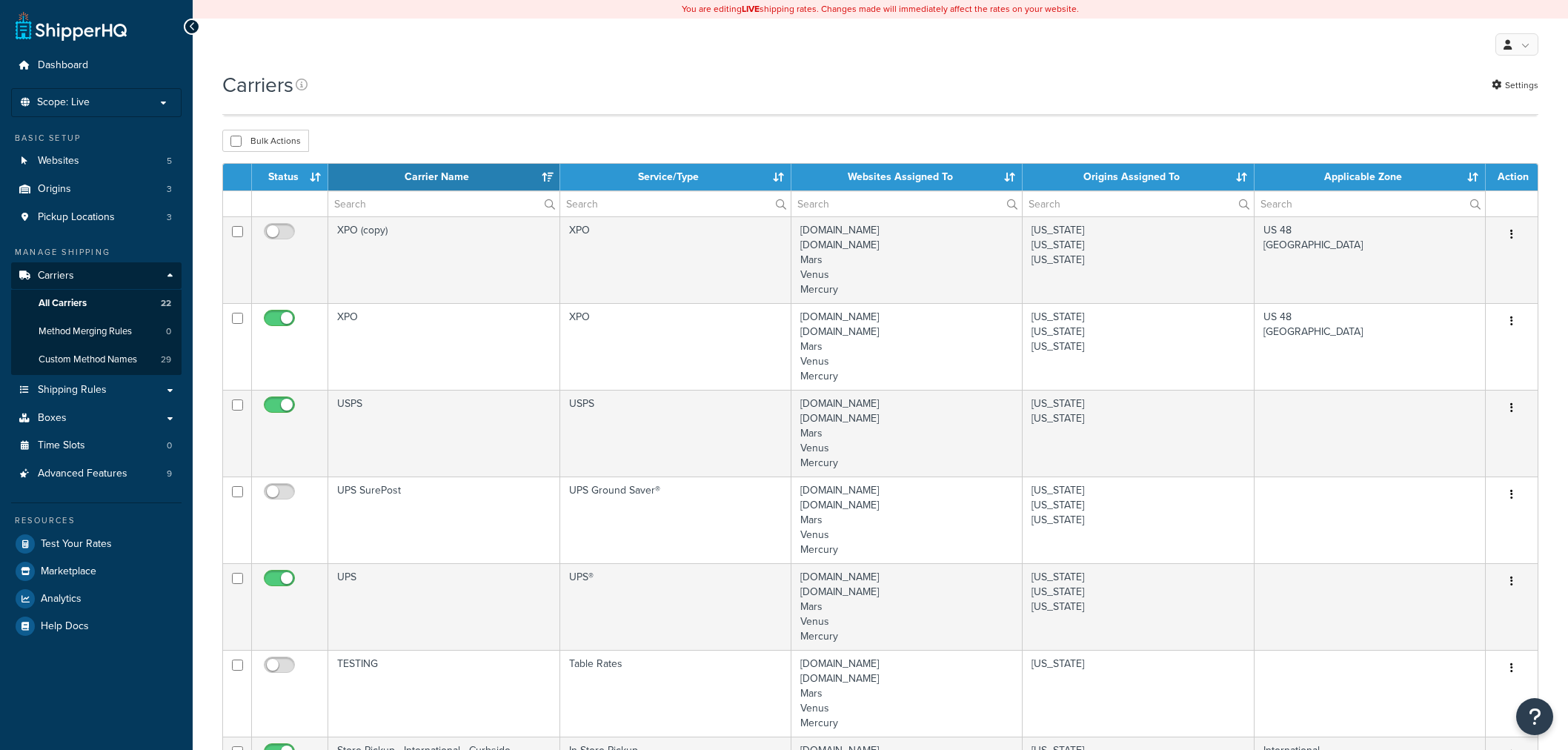 select on "15" 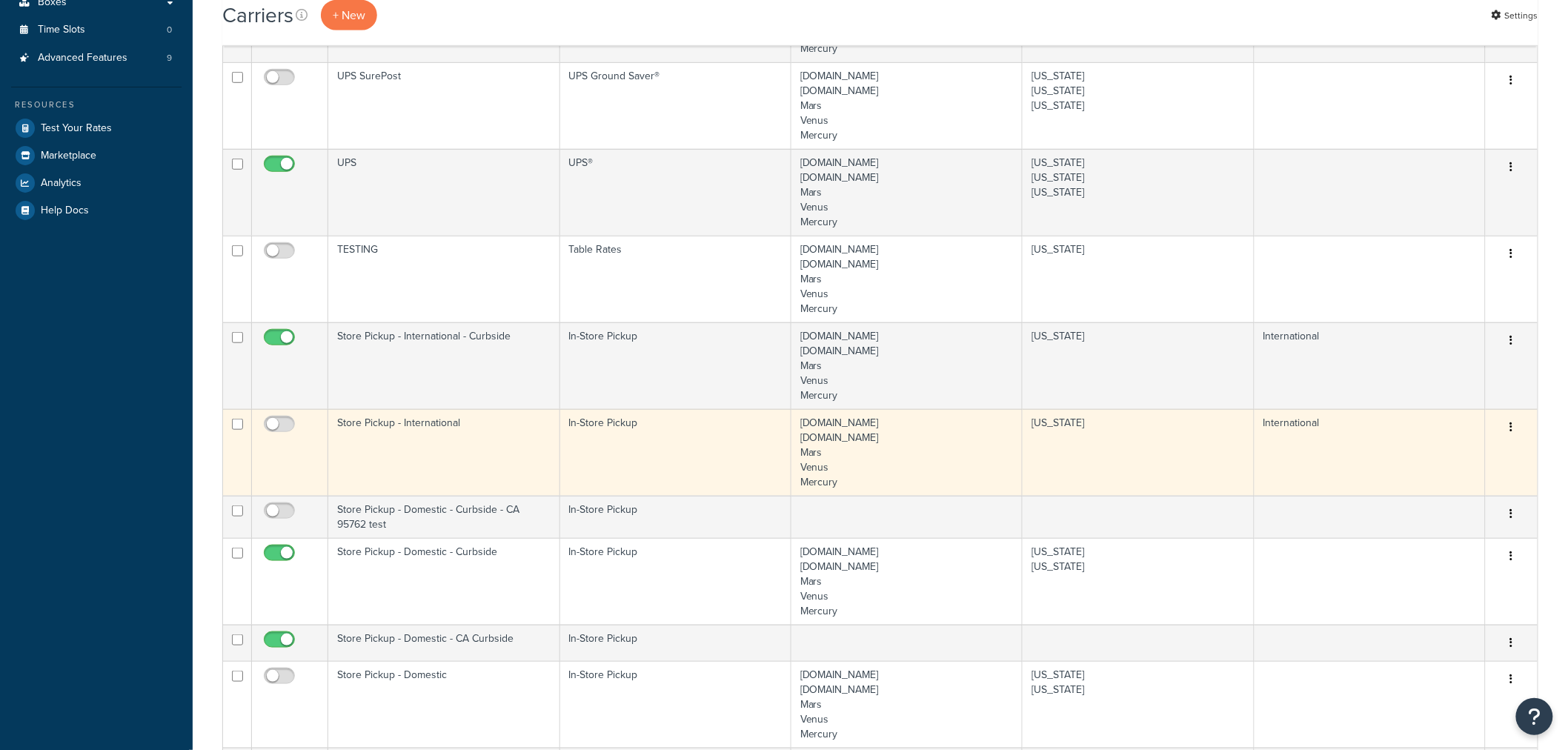 scroll, scrollTop: 0, scrollLeft: 0, axis: both 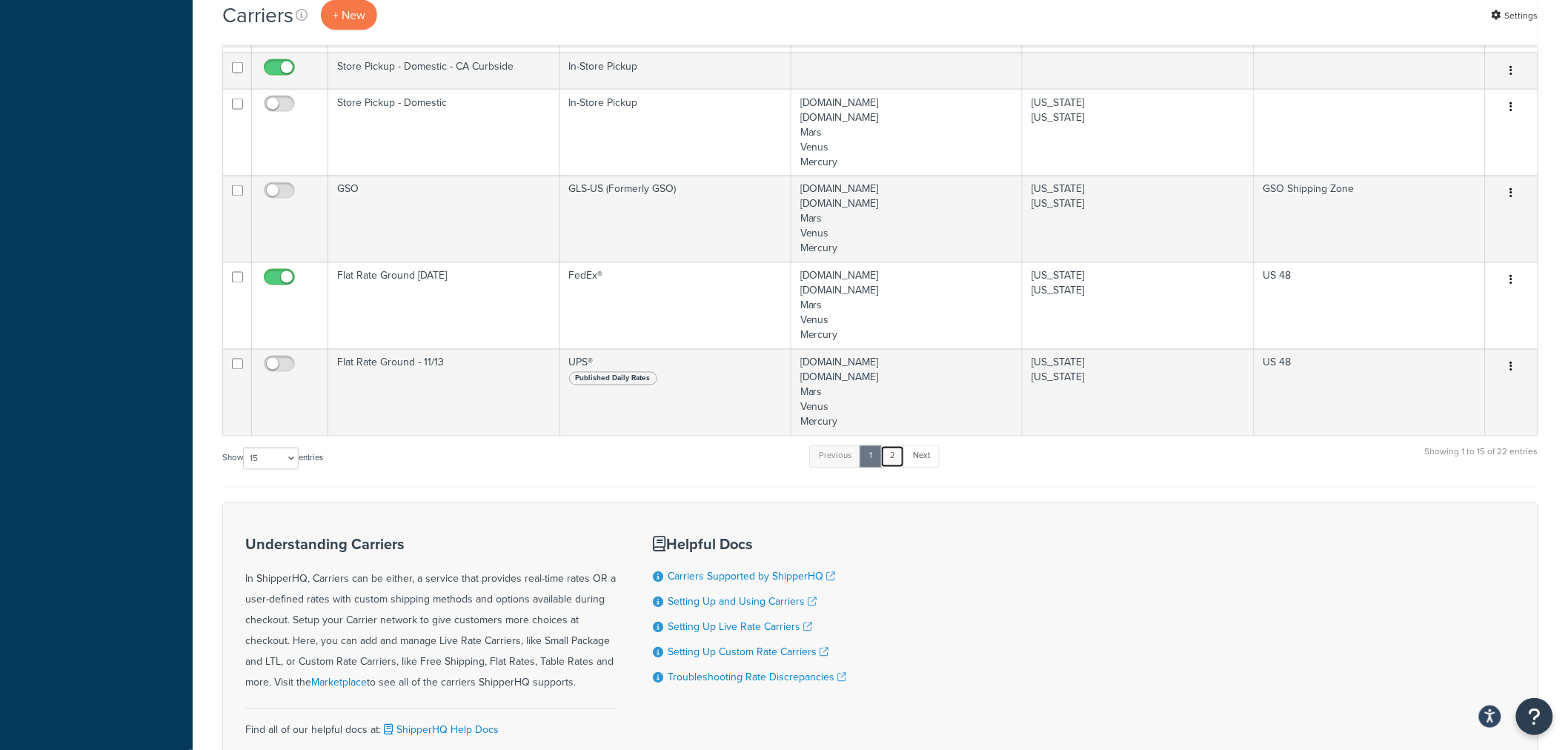 click on "2" at bounding box center [892, 457] 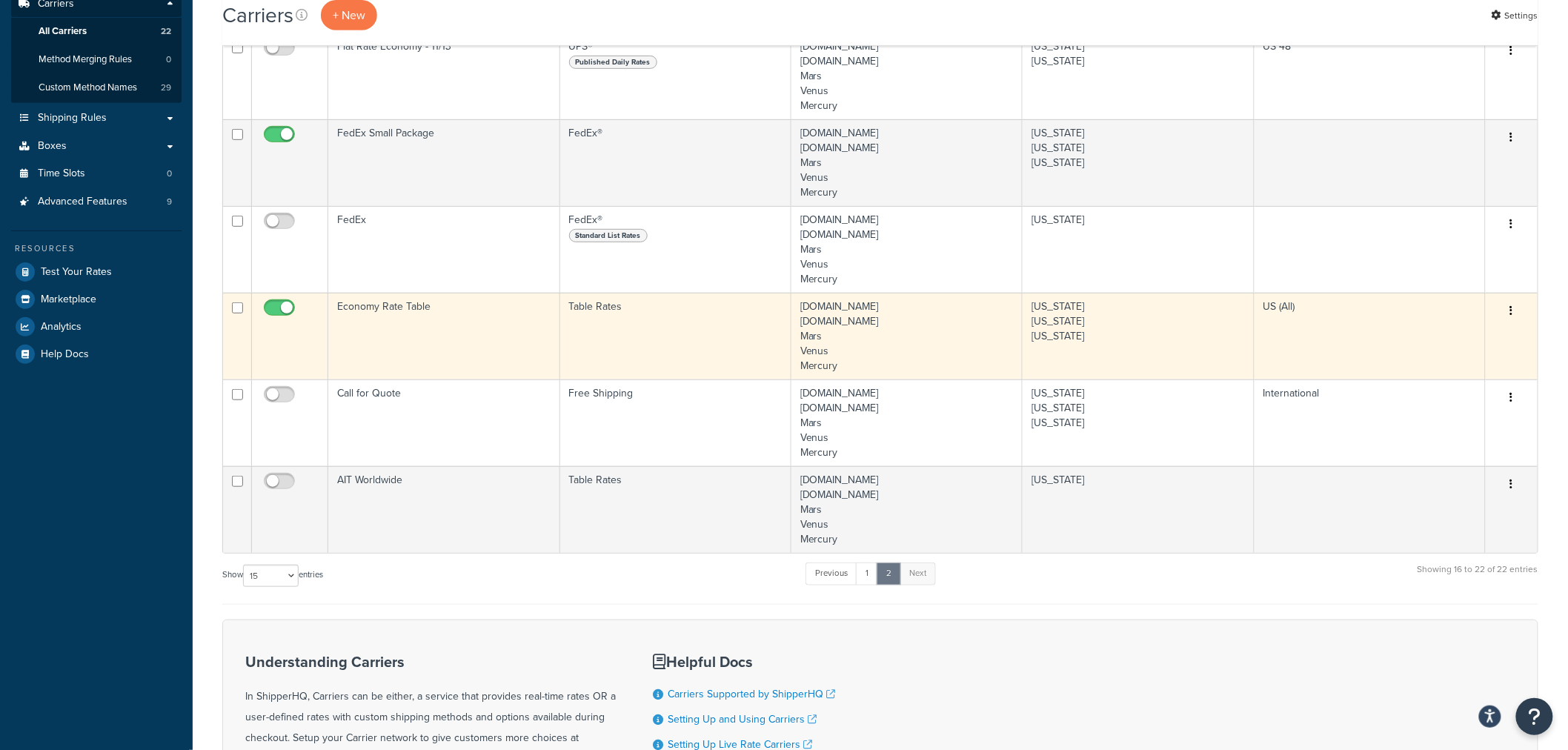 scroll, scrollTop: 268, scrollLeft: 0, axis: vertical 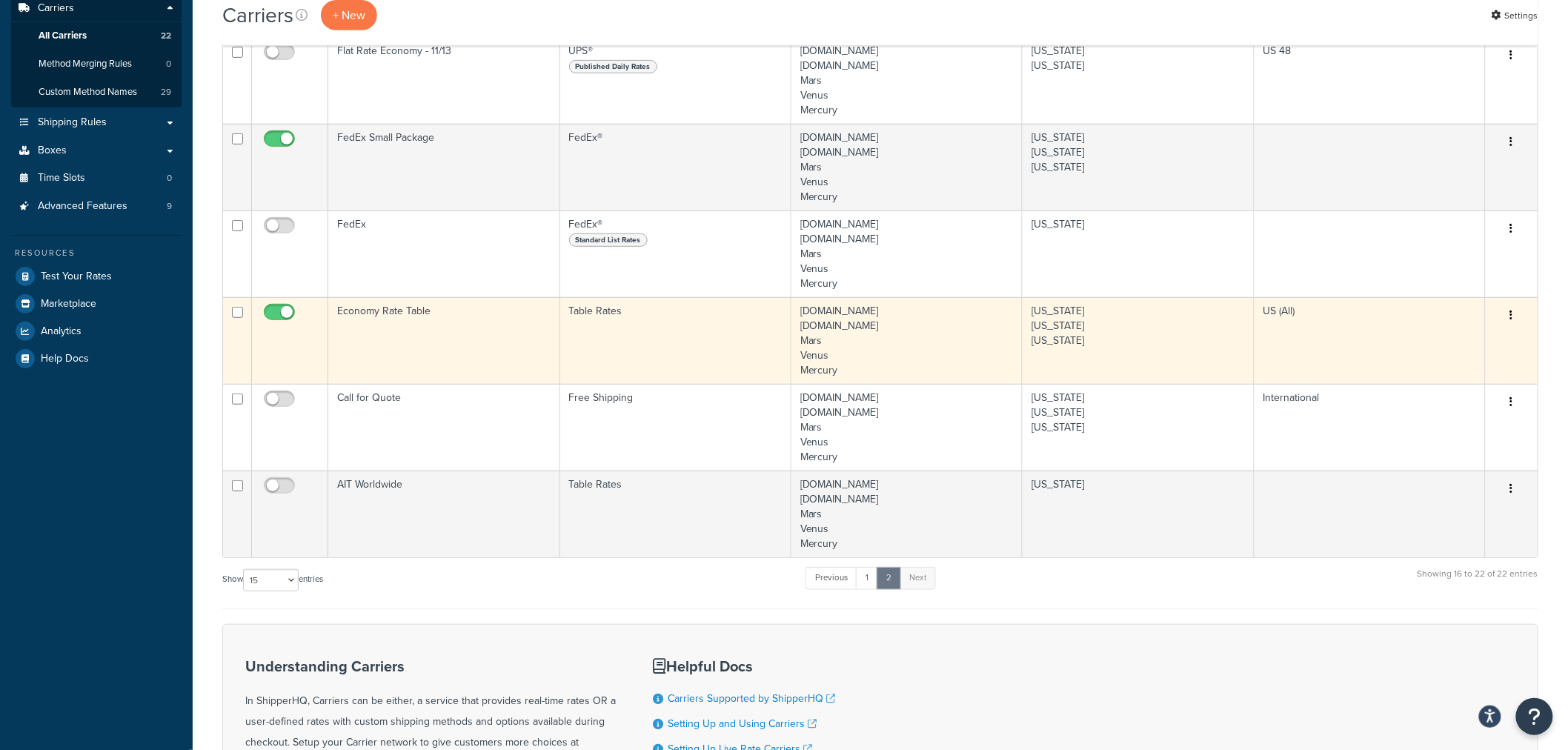 click at bounding box center [1512, 316] 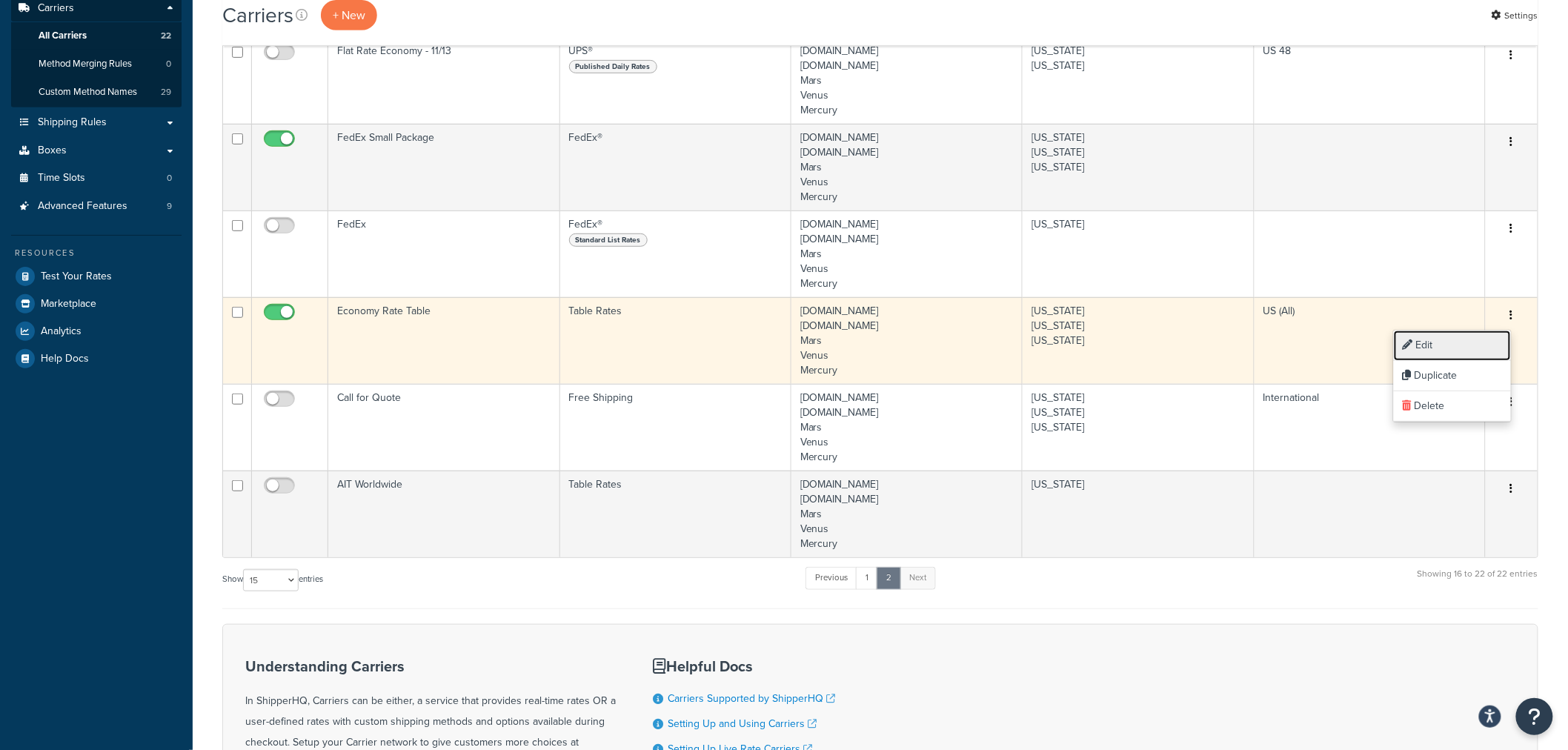click on "Edit" at bounding box center (1452, 345) 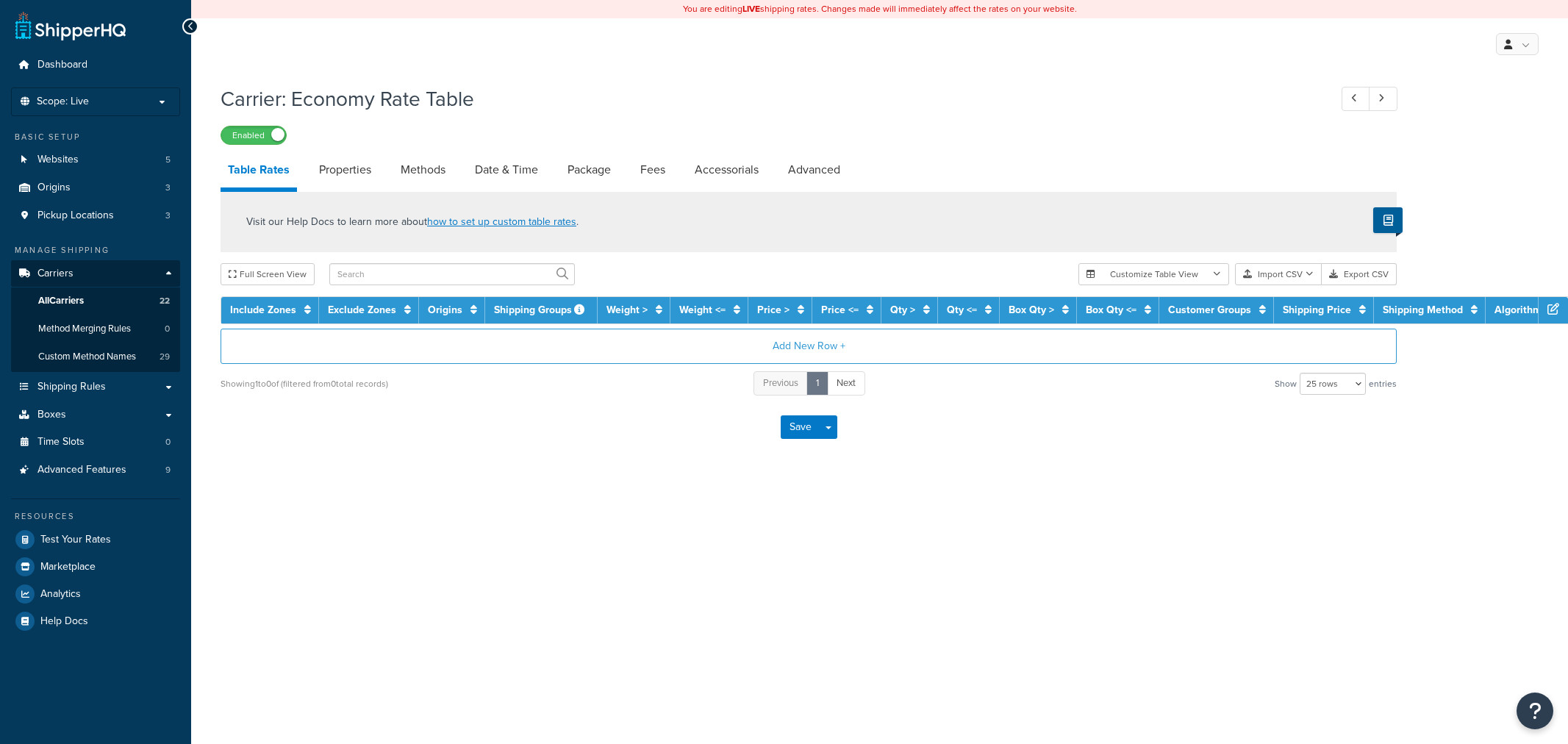 select on "25" 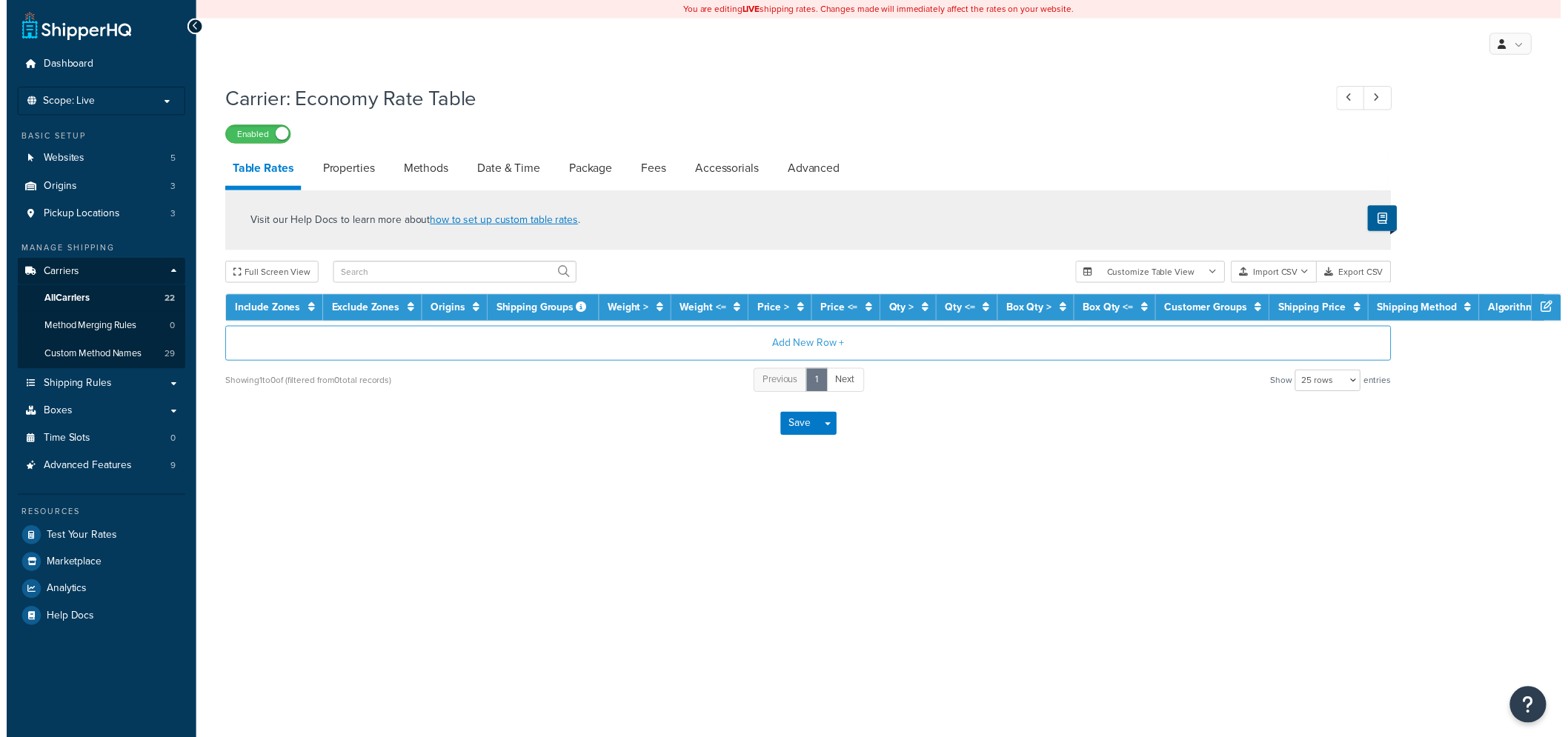 scroll, scrollTop: 0, scrollLeft: 0, axis: both 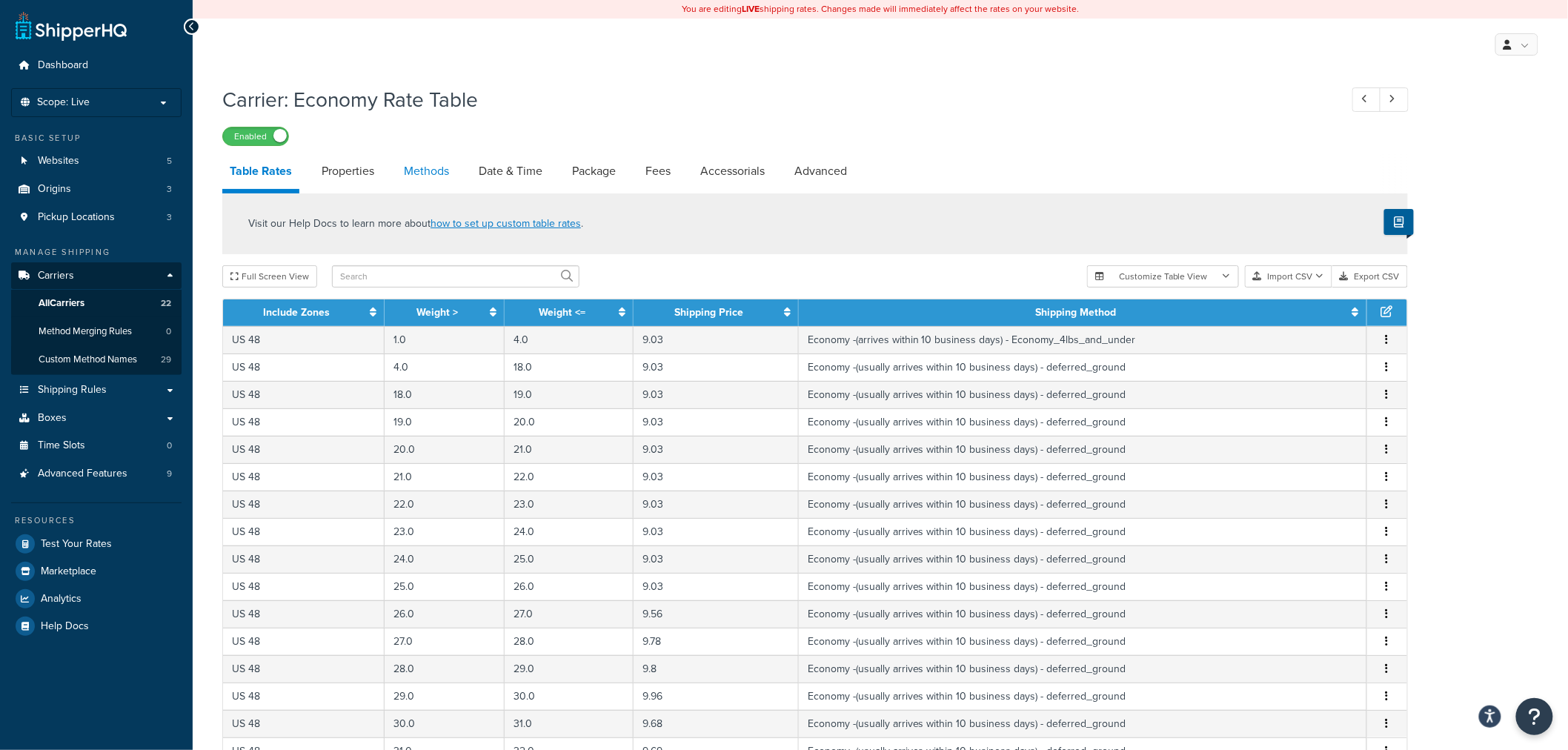 click on "Methods" at bounding box center (426, 171) 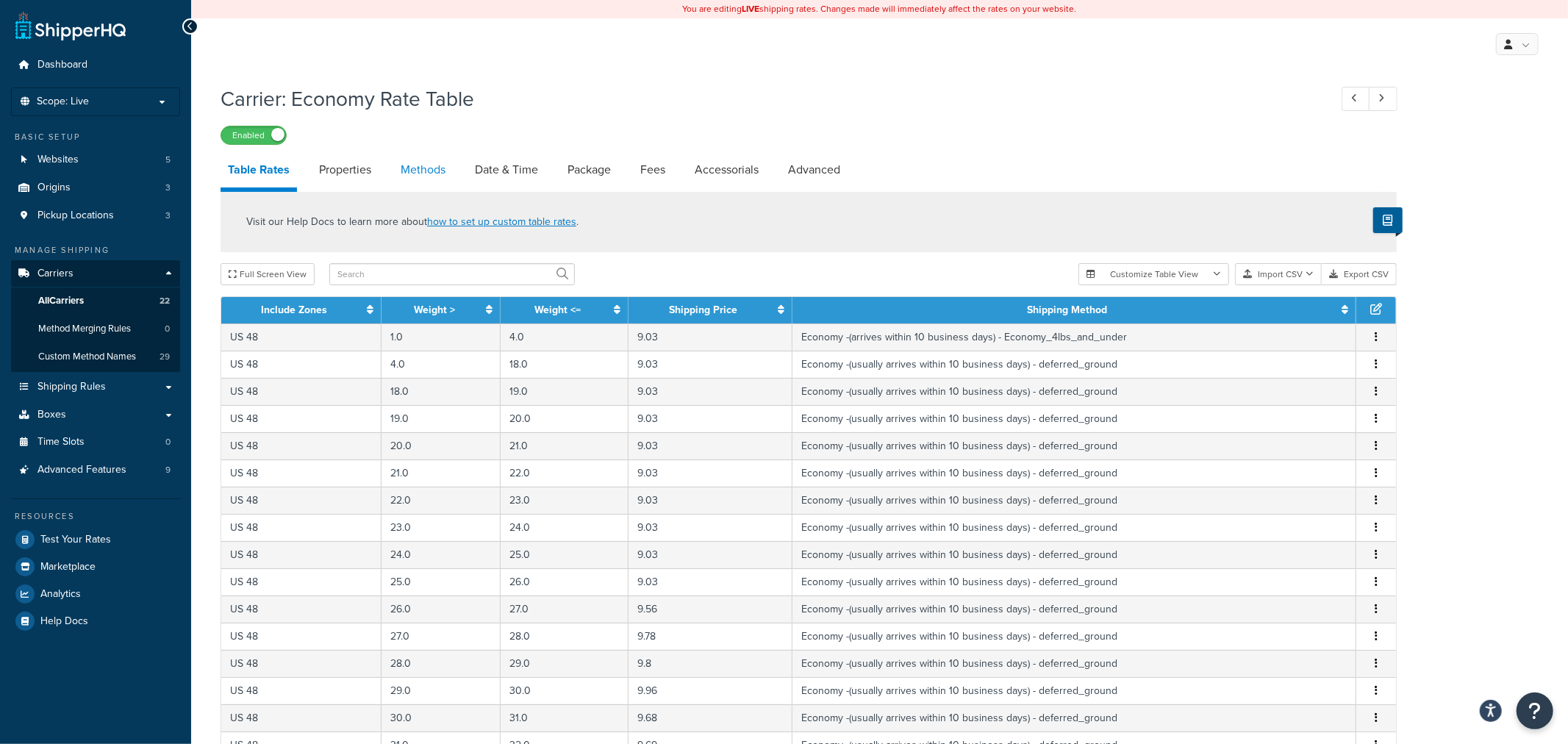 select on "25" 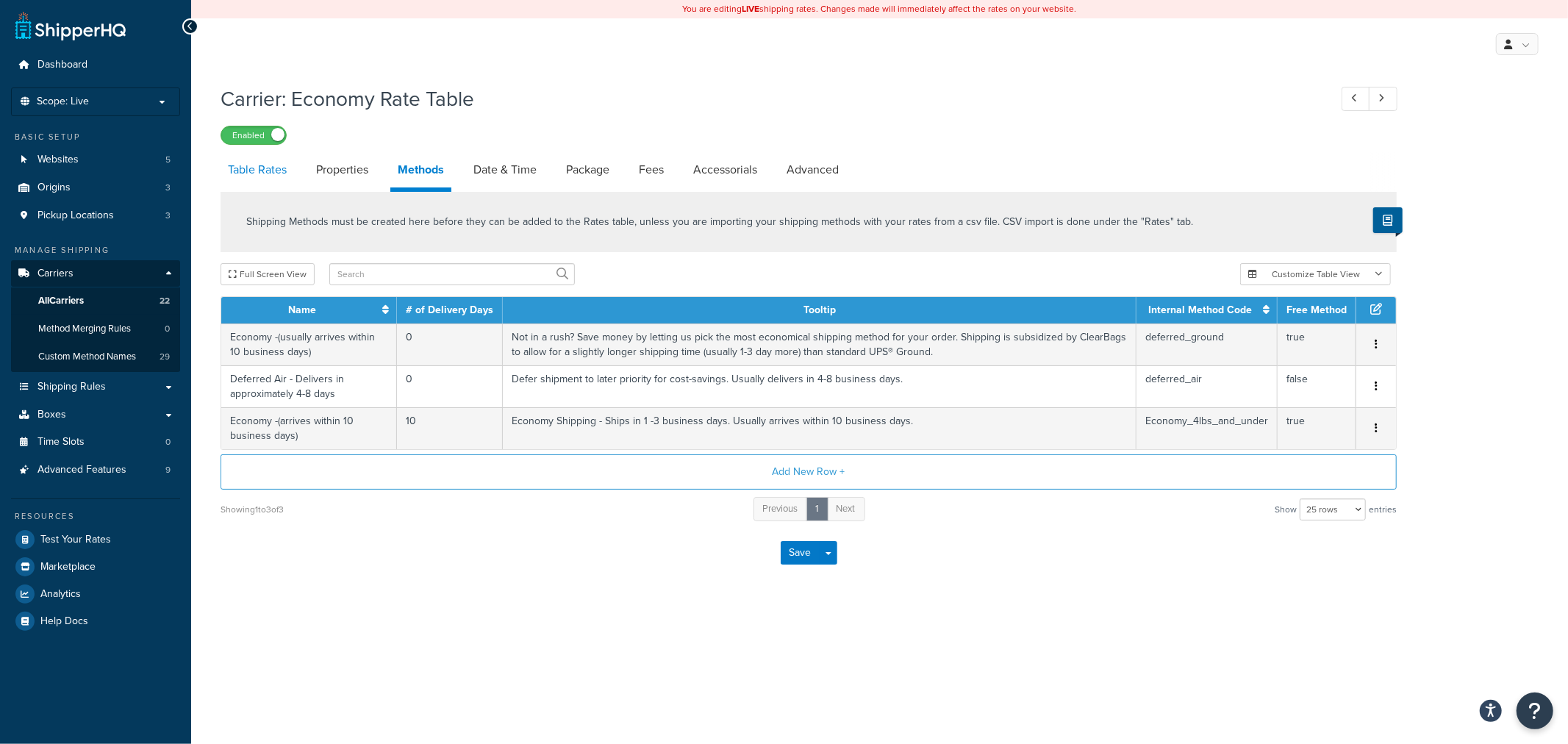 click on "Table Rates" at bounding box center [257, 170] 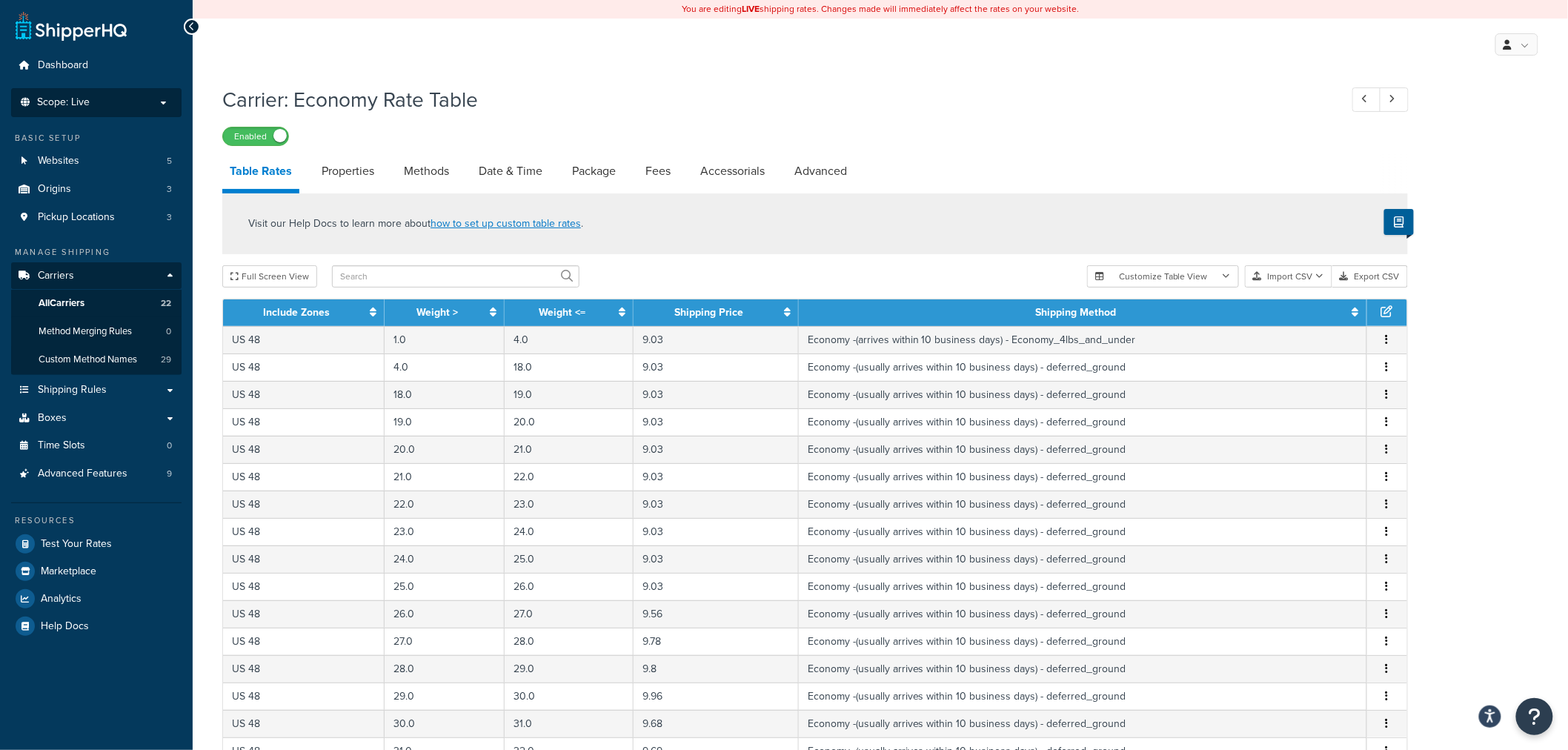 click on "Scope:   Live" at bounding box center (63, 102) 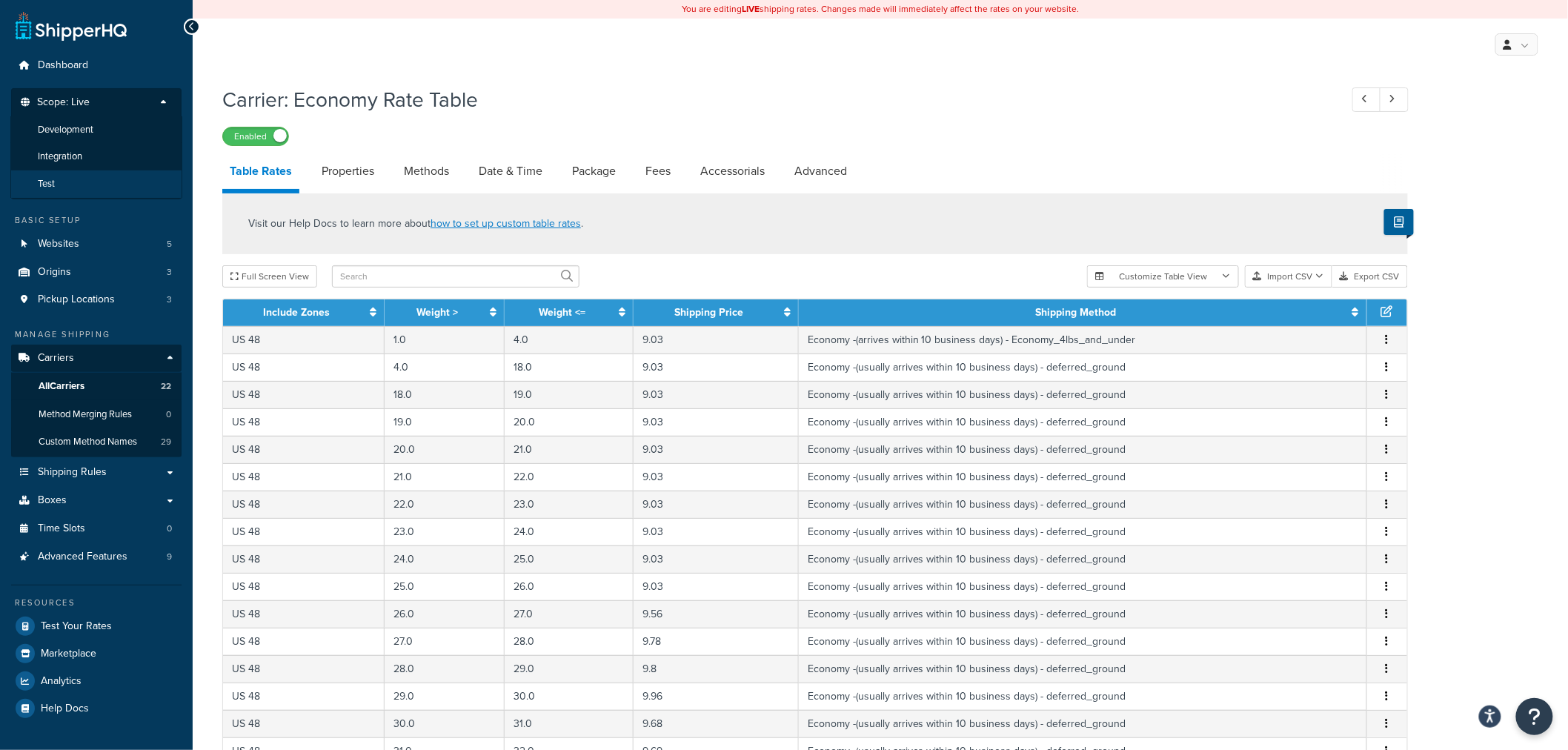 click on "Test" at bounding box center (96, 184) 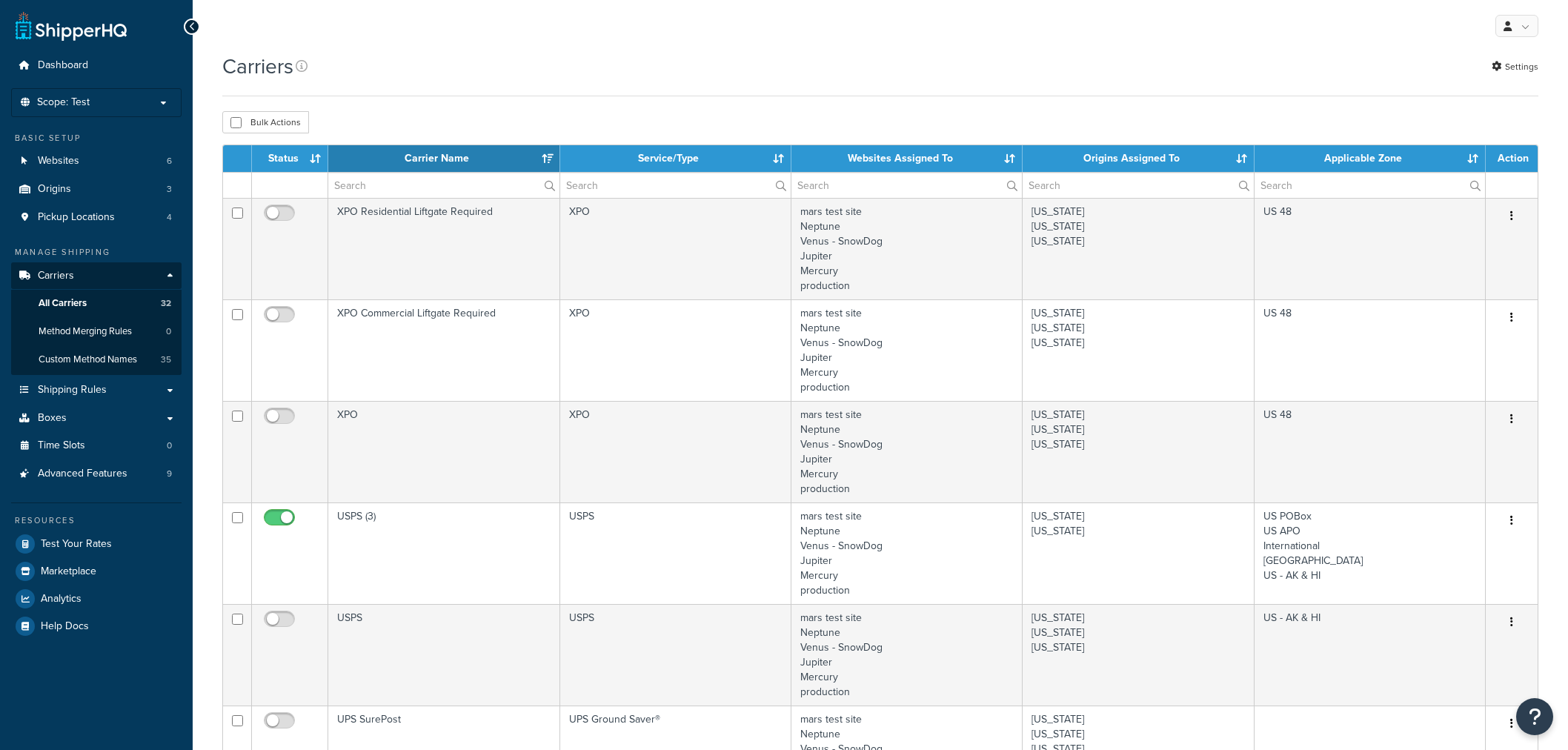 select on "15" 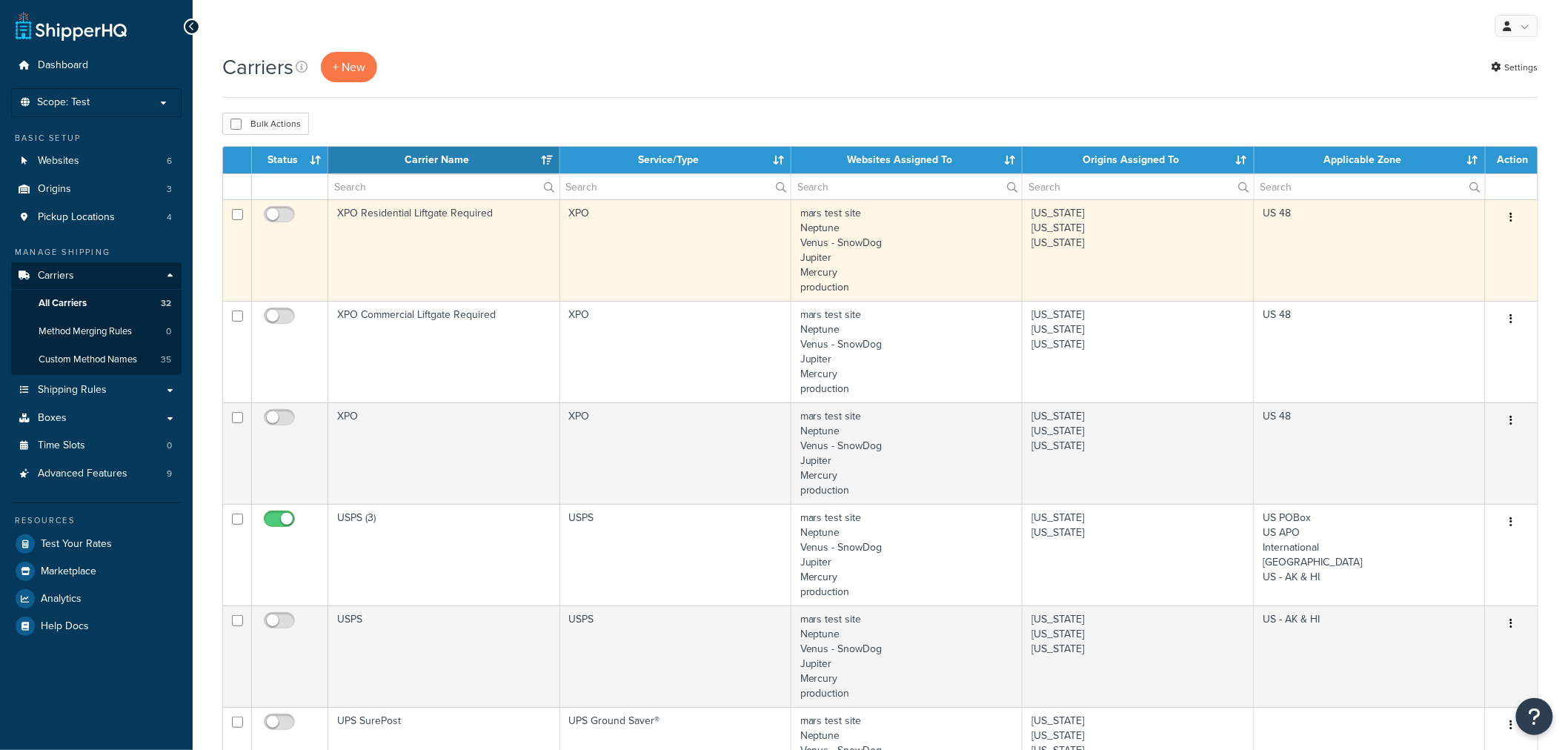 scroll, scrollTop: 0, scrollLeft: 0, axis: both 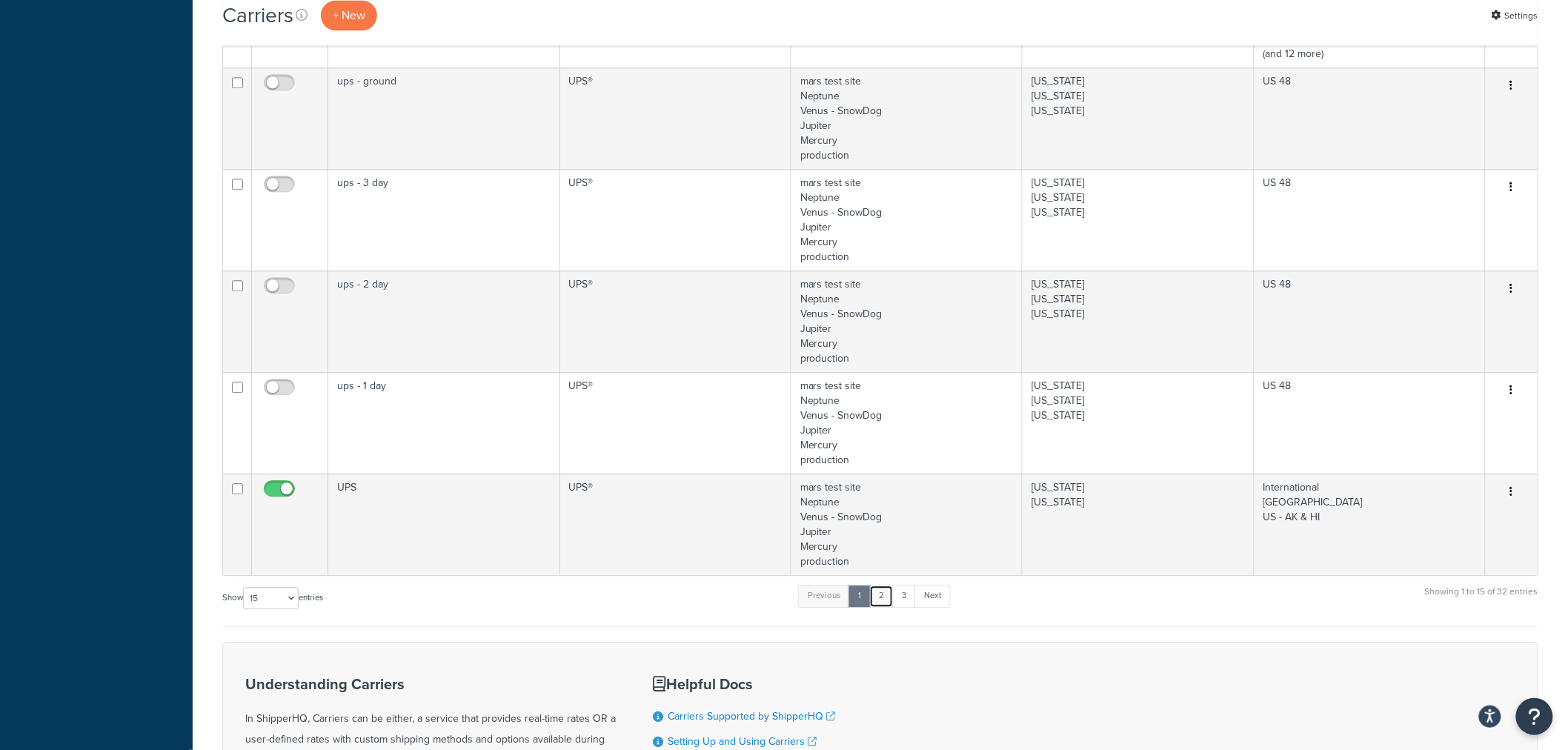 click on "2" at bounding box center (881, 596) 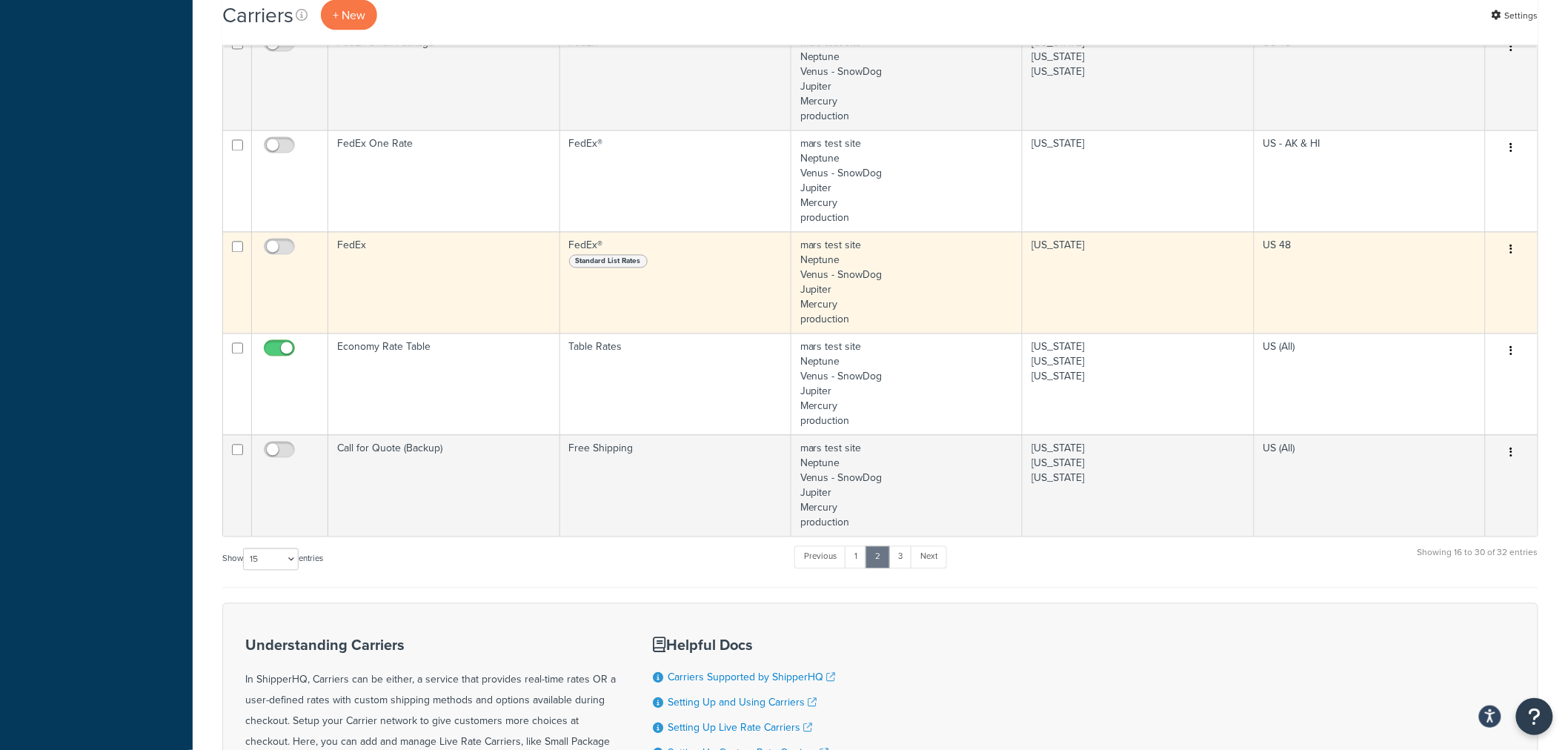scroll, scrollTop: 1100, scrollLeft: 0, axis: vertical 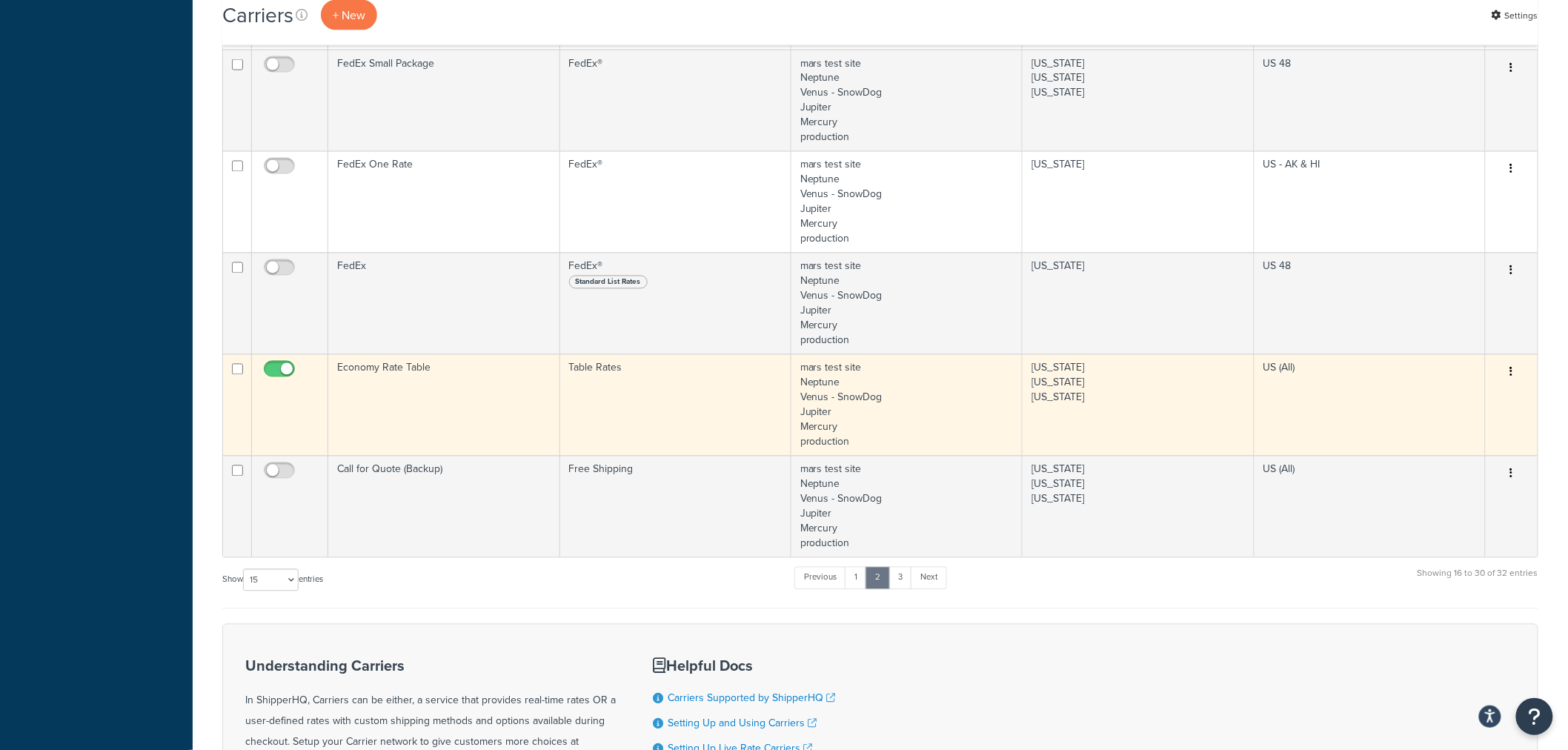 click at bounding box center [1512, 373] 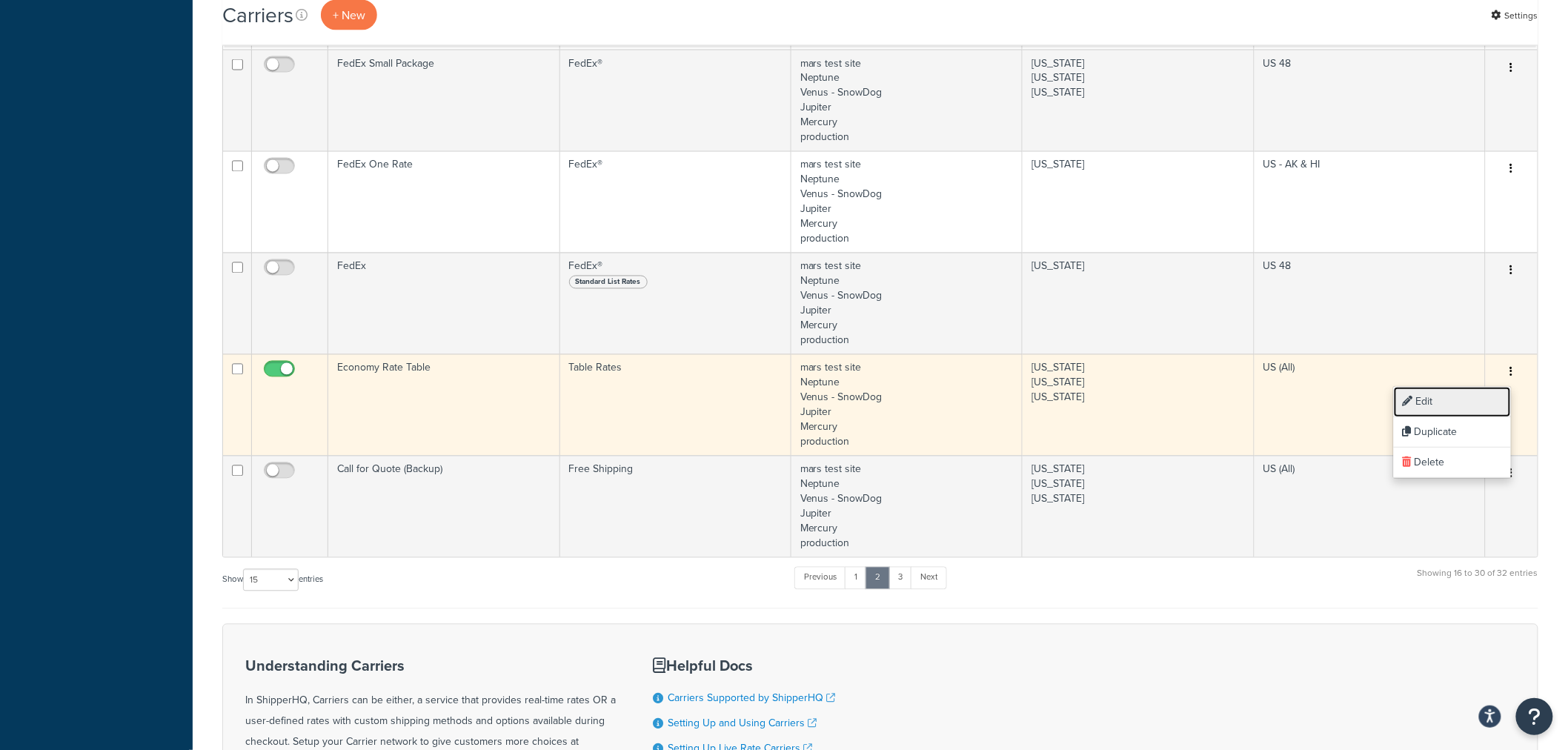 click on "Edit" at bounding box center (1452, 402) 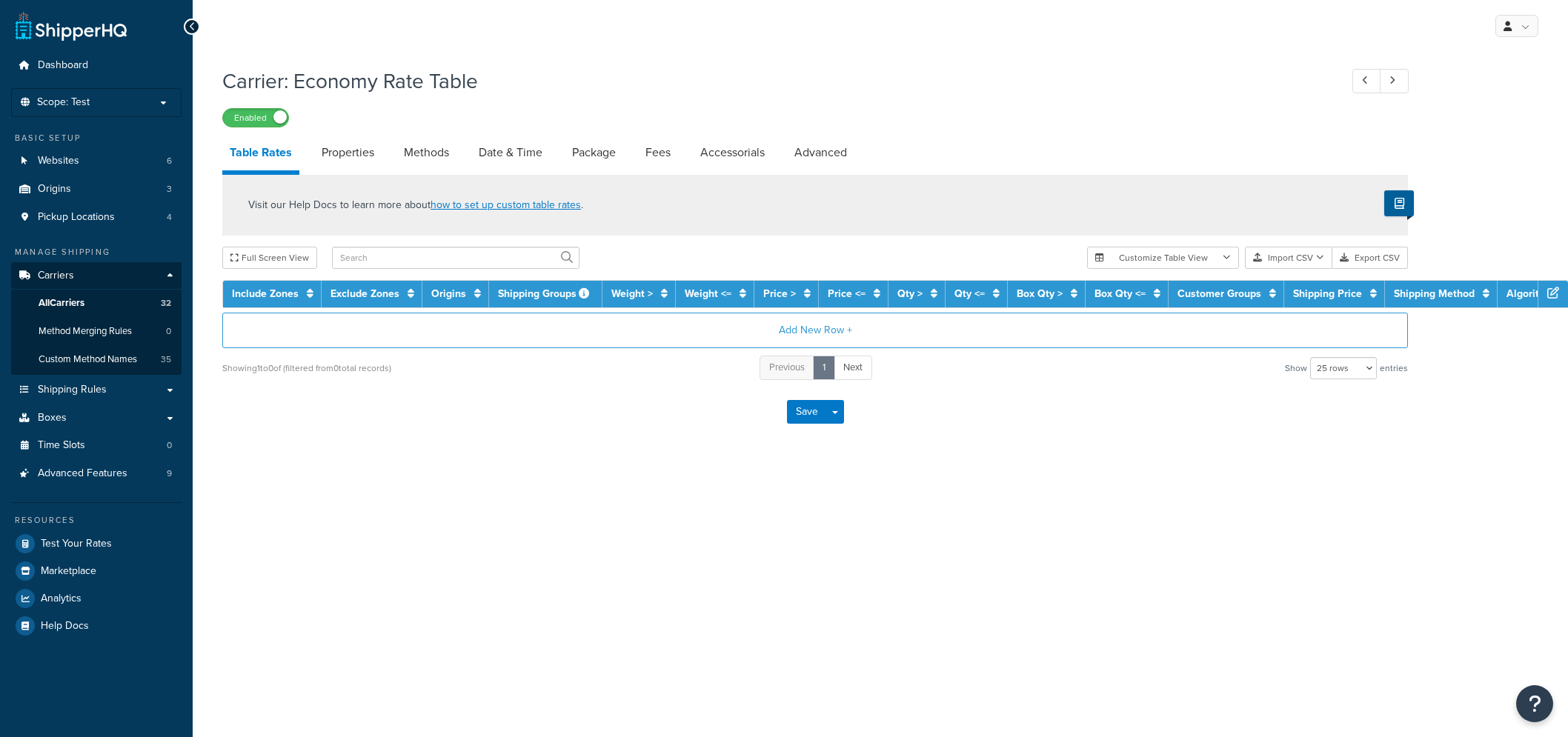 select on "25" 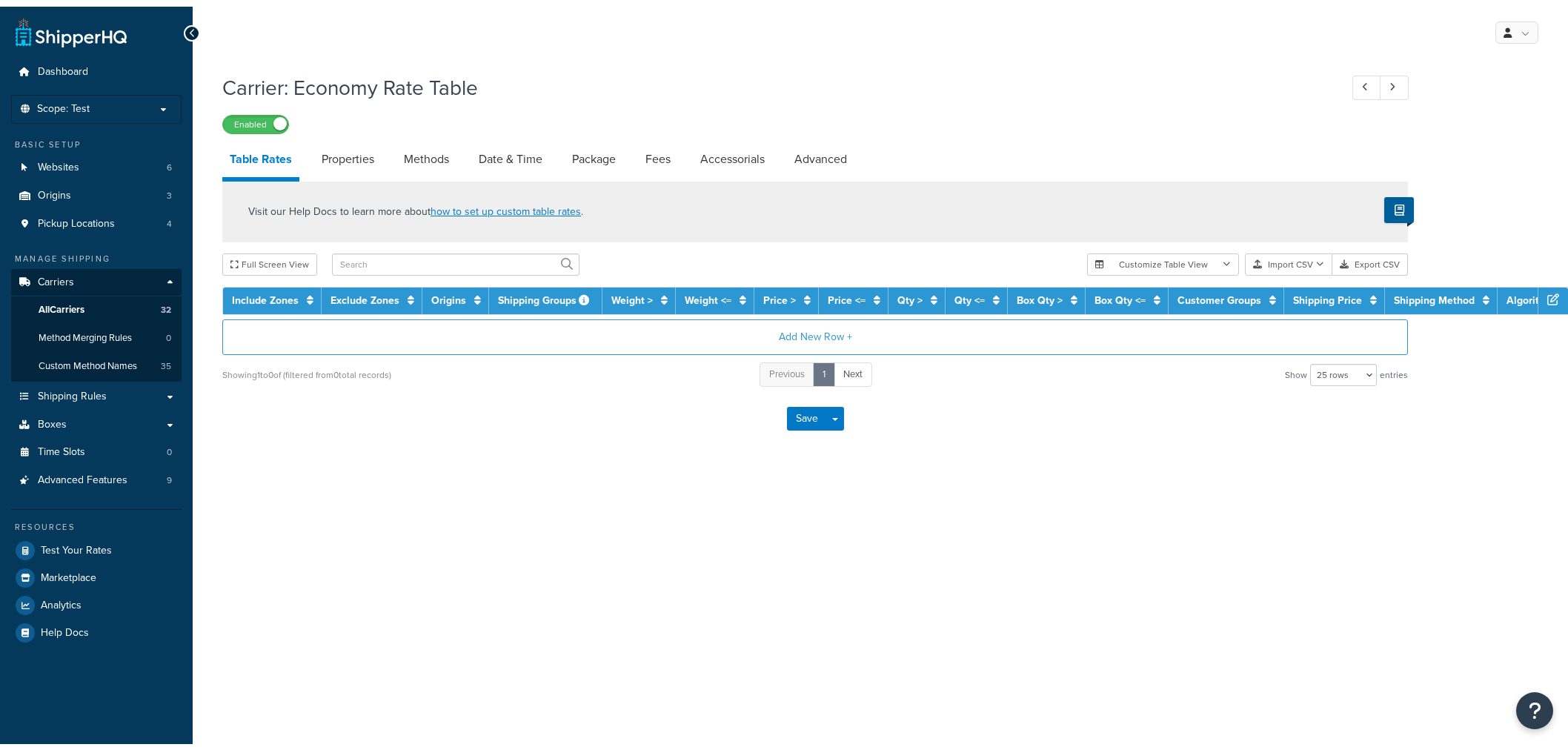 scroll, scrollTop: 0, scrollLeft: 0, axis: both 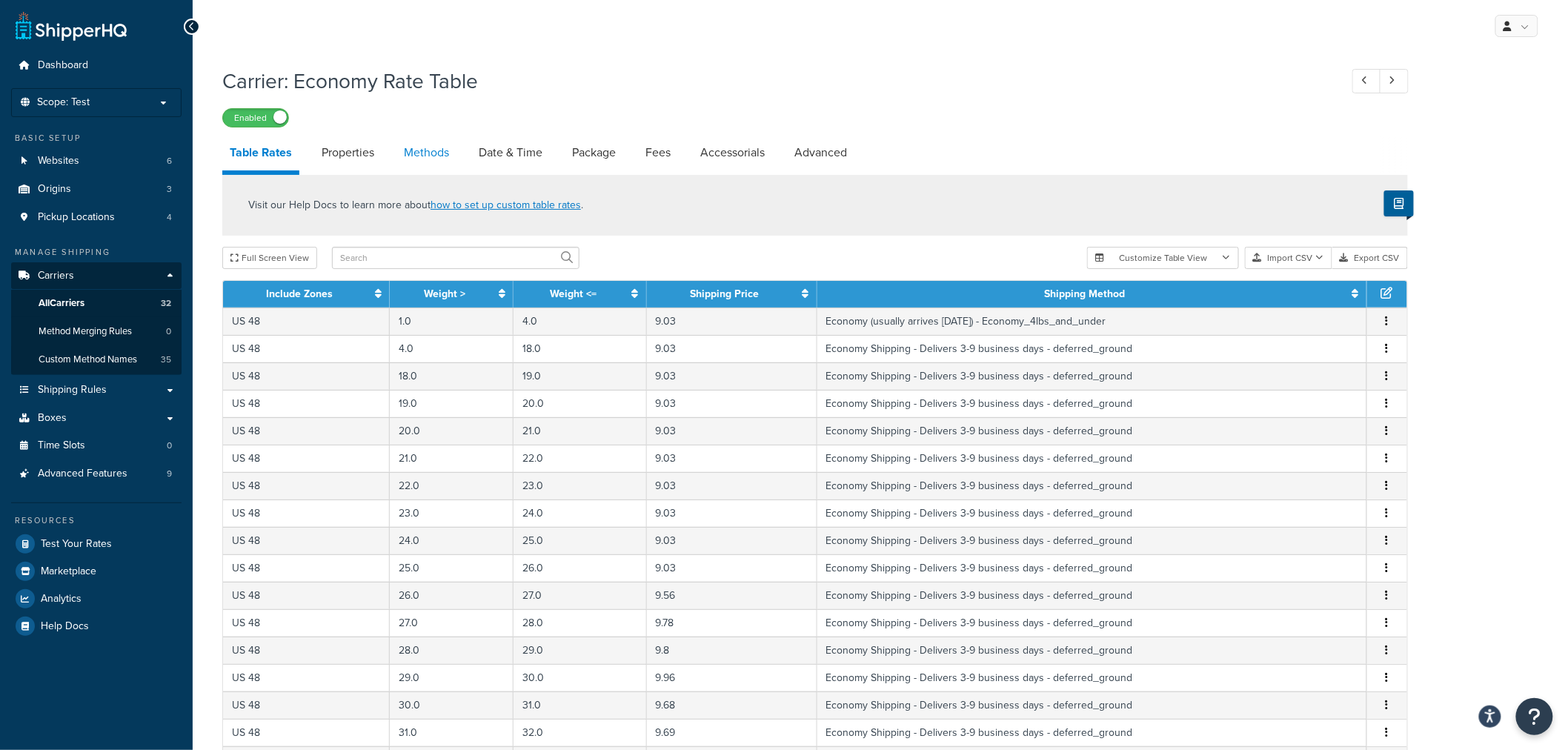 click on "Methods" at bounding box center [426, 153] 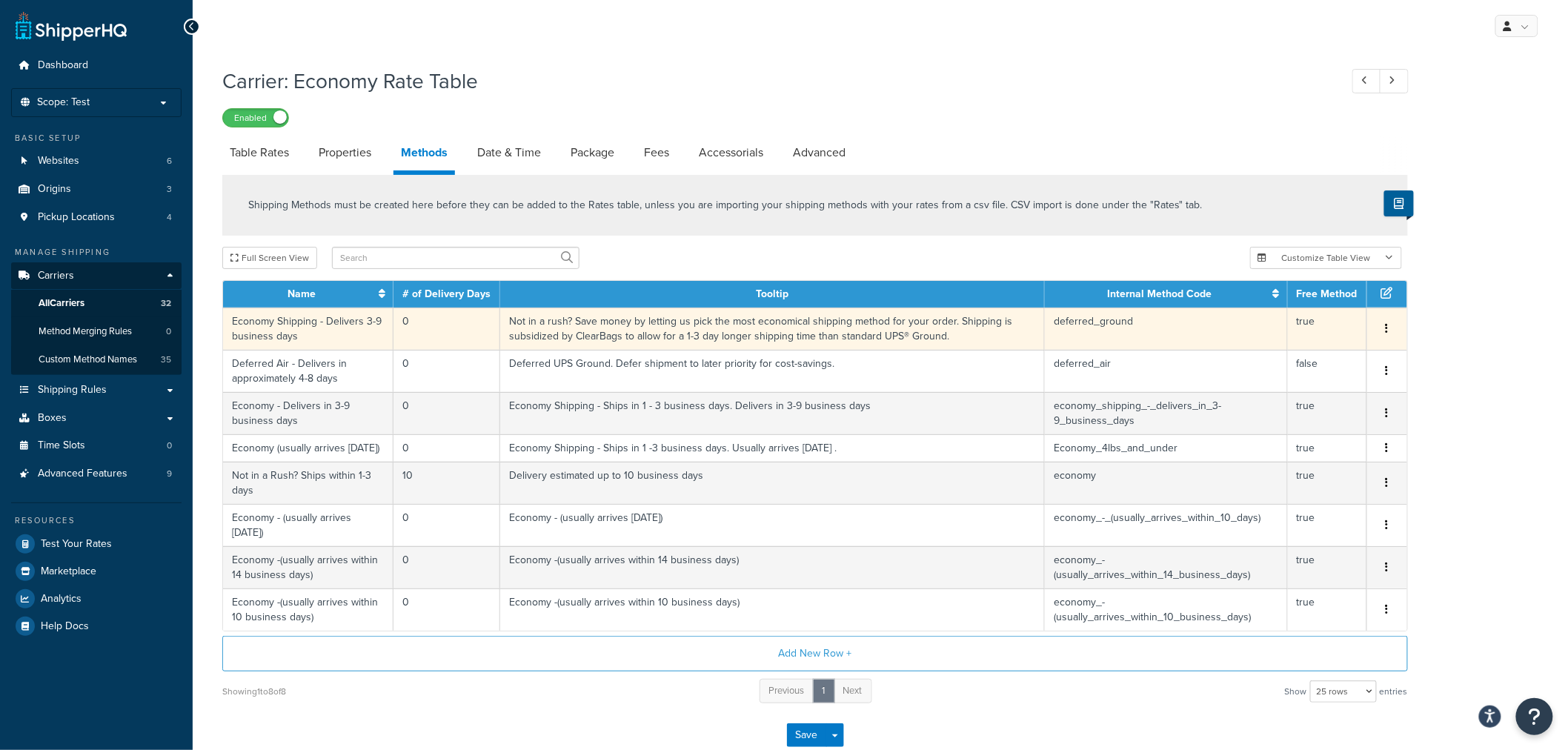 click at bounding box center [1387, 329] 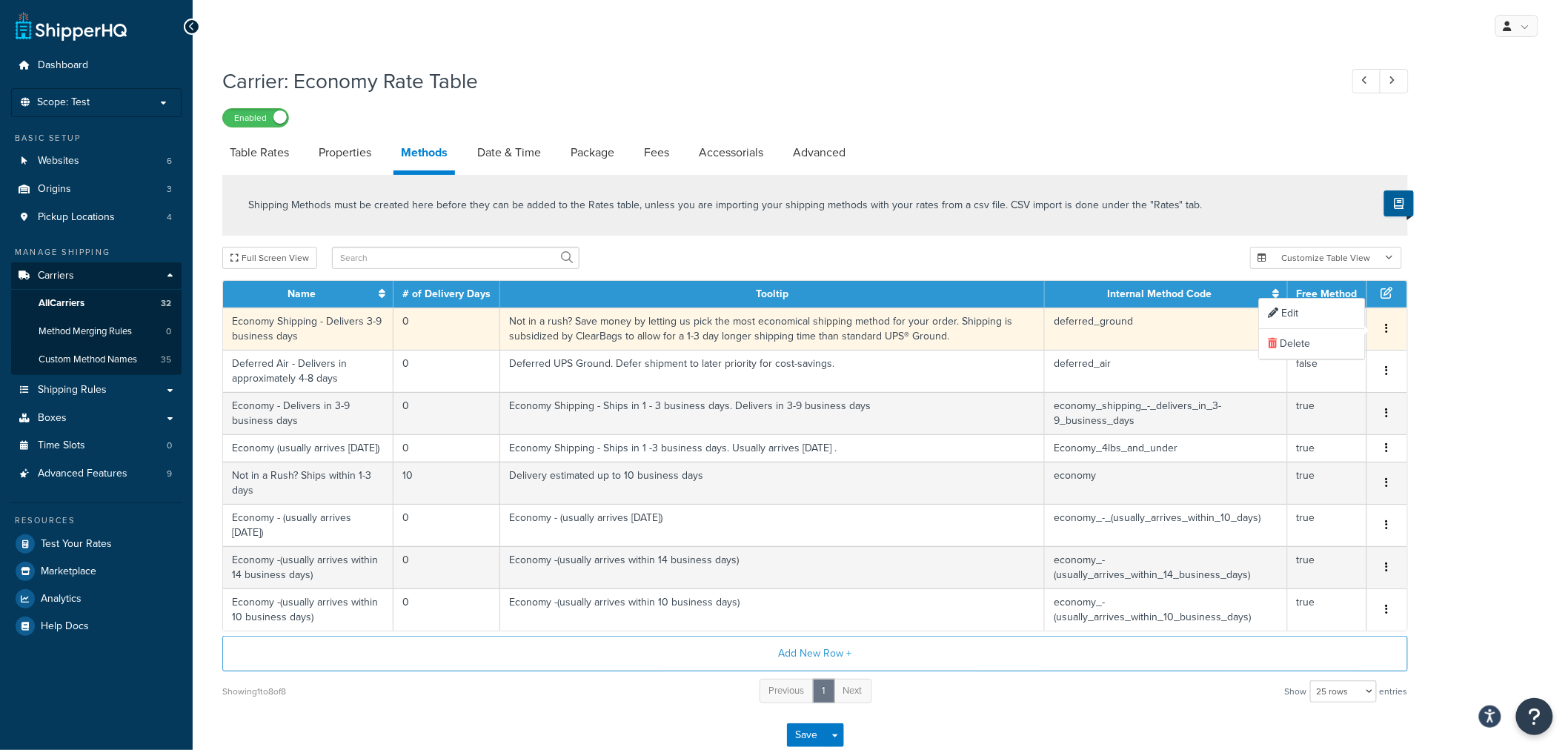 click on "Shipping Methods must be created here before they can be added to the Rates table, unless you are importing your shipping methods with your rates from a csv file. CSV import is done under the "Rates" tab. Full Screen View Customize Table View Show all columns Show selected columns Name   # of Delivery Days Tooltip Internal Method Code   Free Method Economy Shipping - Delivers 3-9  business days 0 Not in a rush? Save money by letting us pick the most economical shipping method for your order. Shipping is subsidized by ClearBags to allow for a 1-3 day longer shipping time than standard UPS® Ground. deferred_ground true  Edit  Delete Deferred Air - Delivers in approximately 4-8 days 0 Deferred UPS Ground. Defer shipment to later priority for cost-savings. deferred_air false  Edit  Delete Economy - Delivers in 3-9 business days 0 Economy Shipping - Ships in 1 - 3 business days. Delivers in 3-9 business days economy_shipping_-_delivers_in_3-9_business_days true  Edit  Delete 0 Economy_4lbs_and_under true  Edit 10" at bounding box center [815, 439] 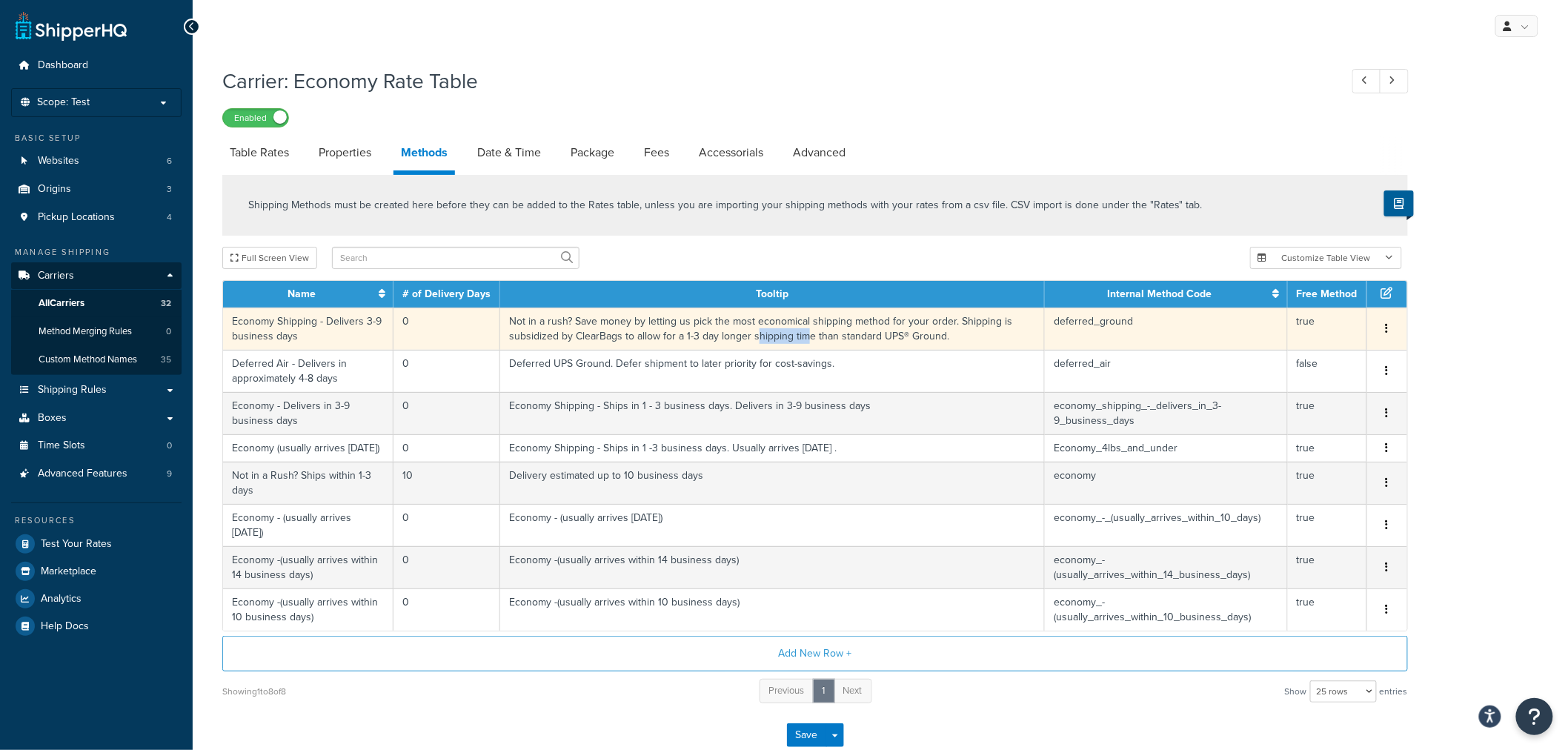 drag, startPoint x: 757, startPoint y: 330, endPoint x: 840, endPoint y: 330, distance: 83 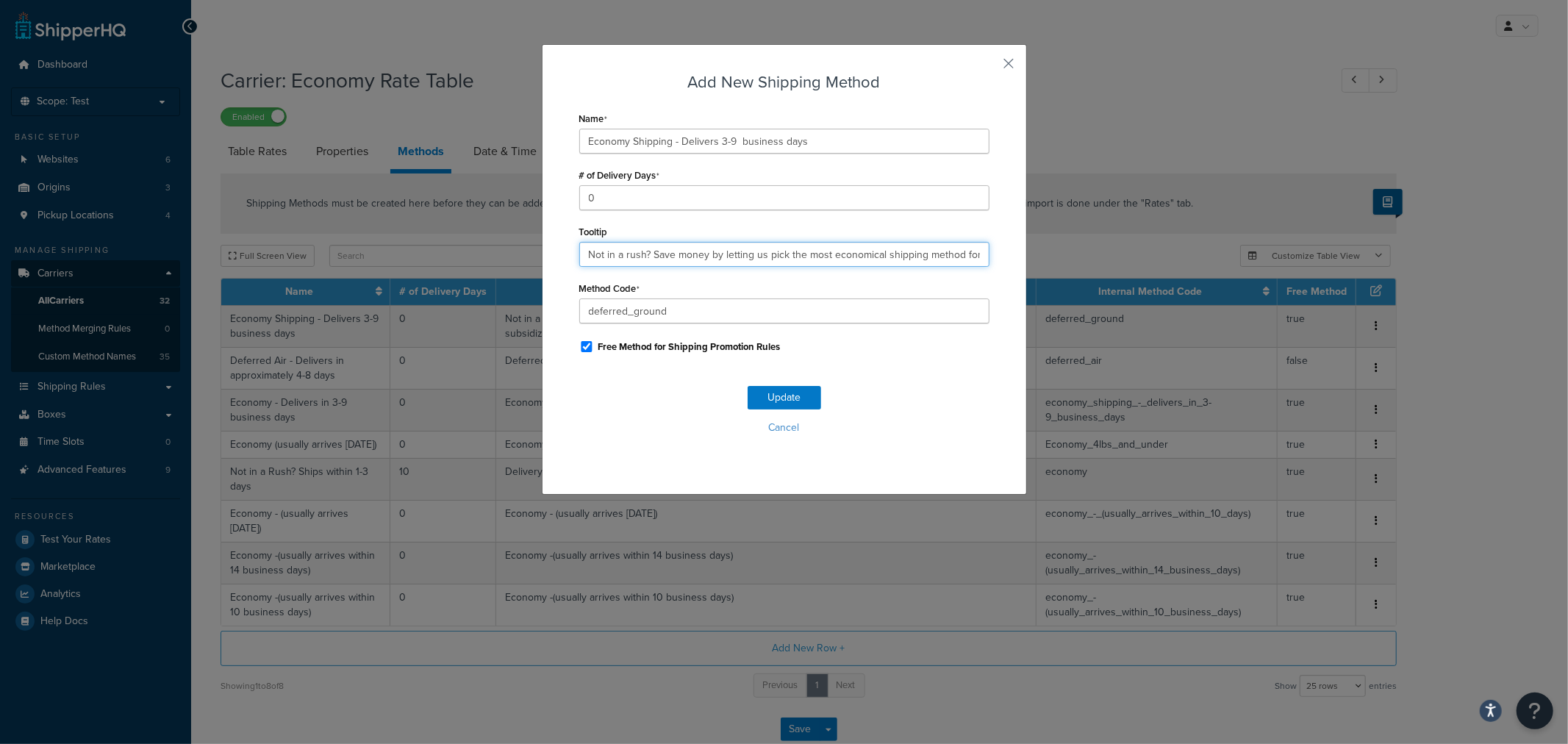 scroll, scrollTop: 0, scrollLeft: 534, axis: horizontal 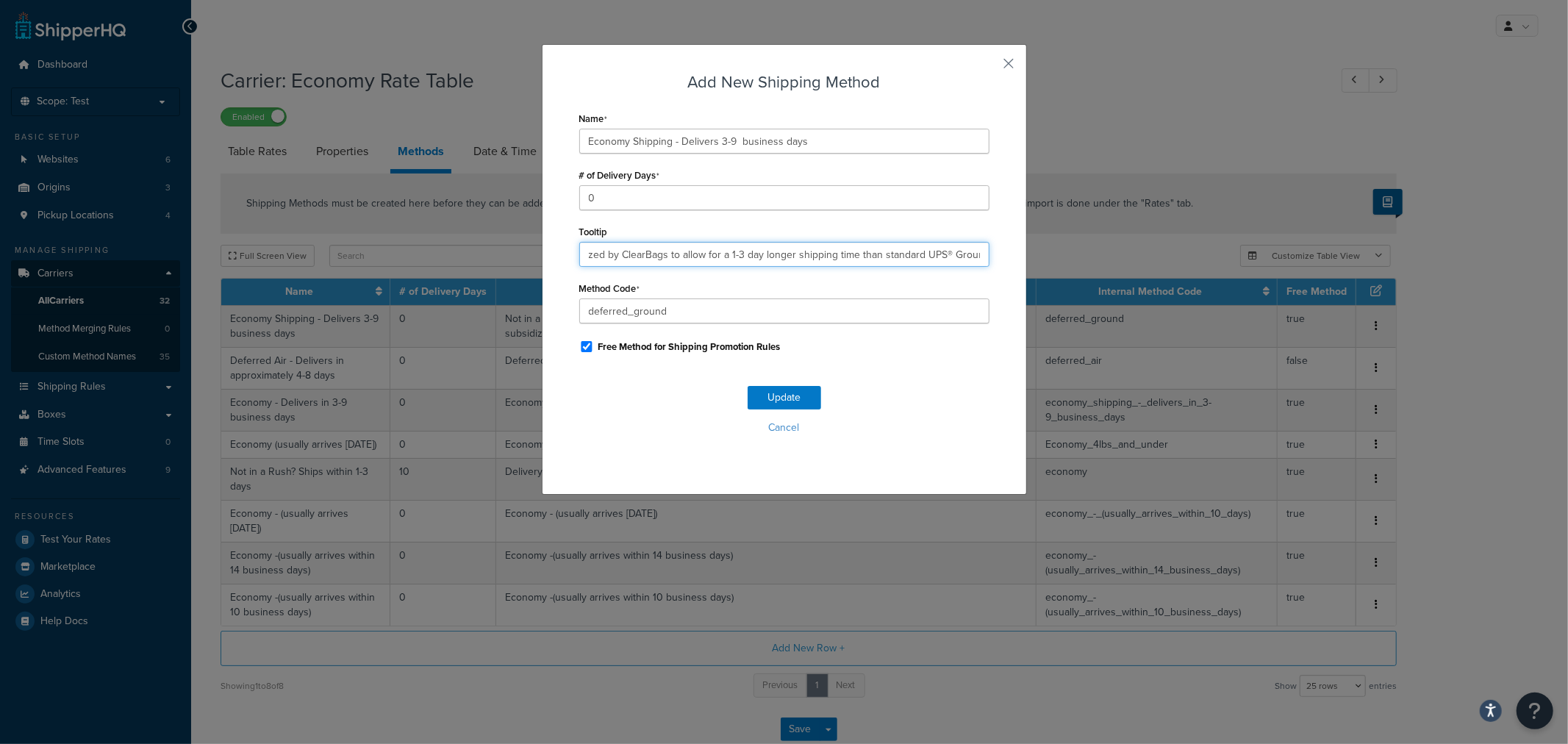 drag, startPoint x: 598, startPoint y: 251, endPoint x: 1264, endPoint y: 258, distance: 666.0368 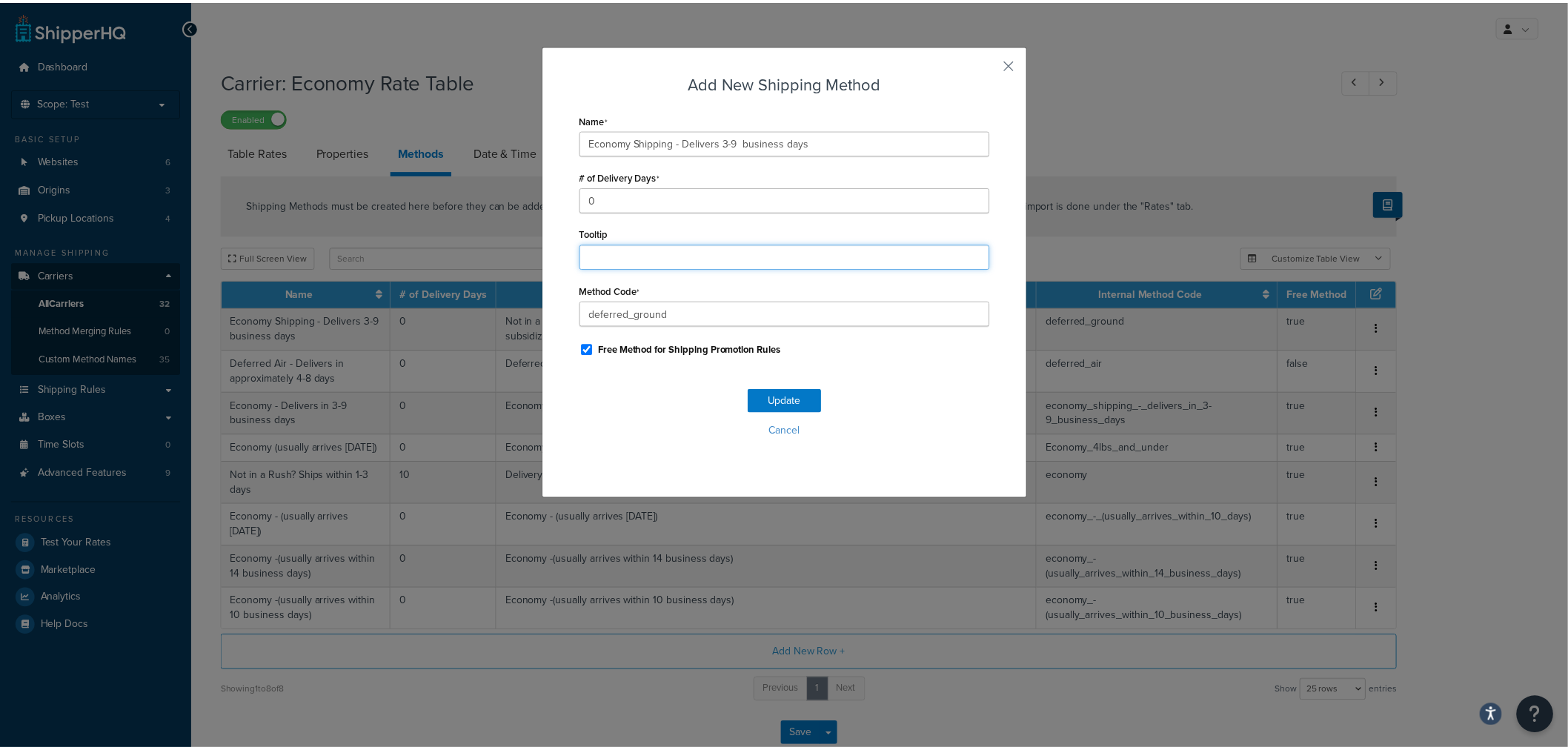 scroll, scrollTop: 0, scrollLeft: 0, axis: both 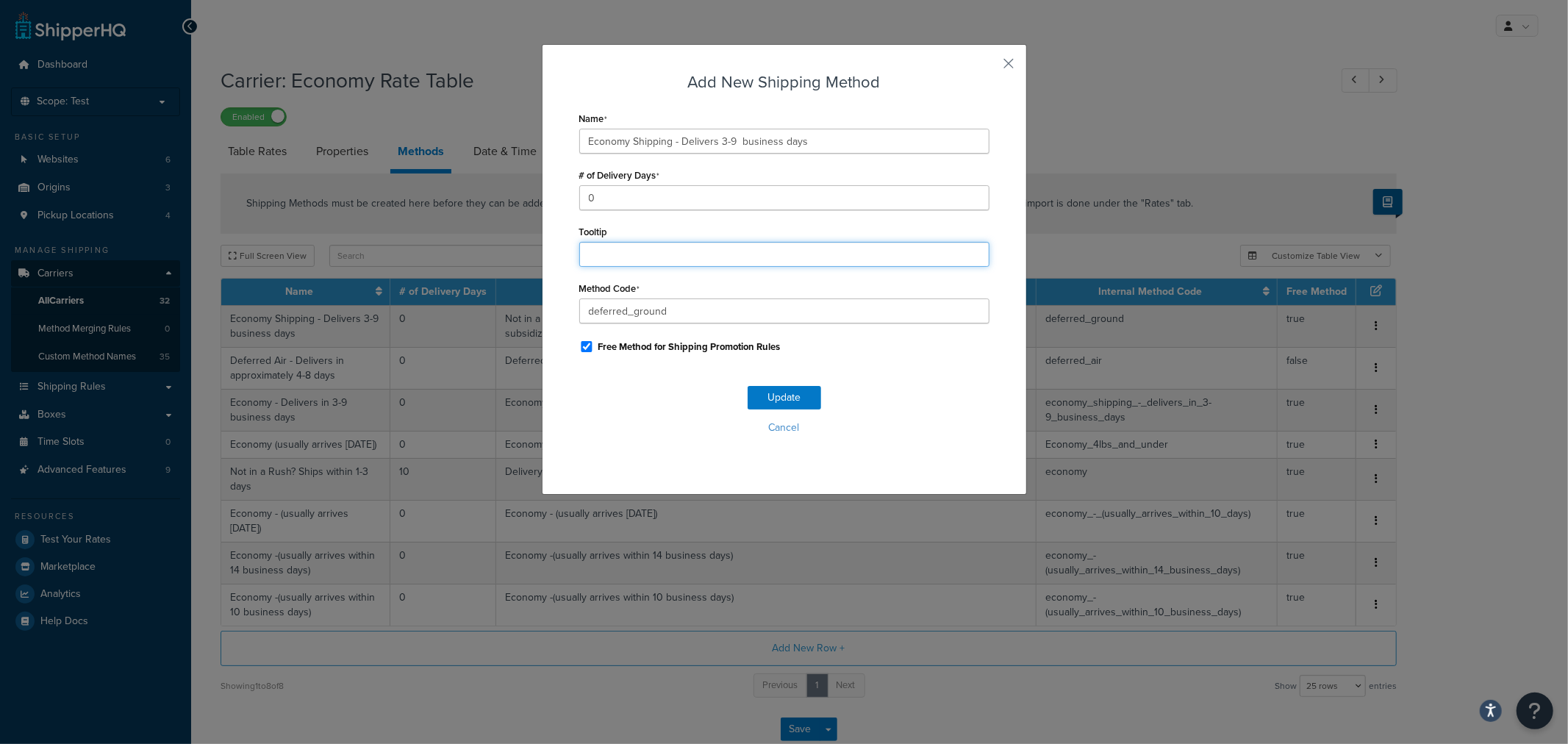 type 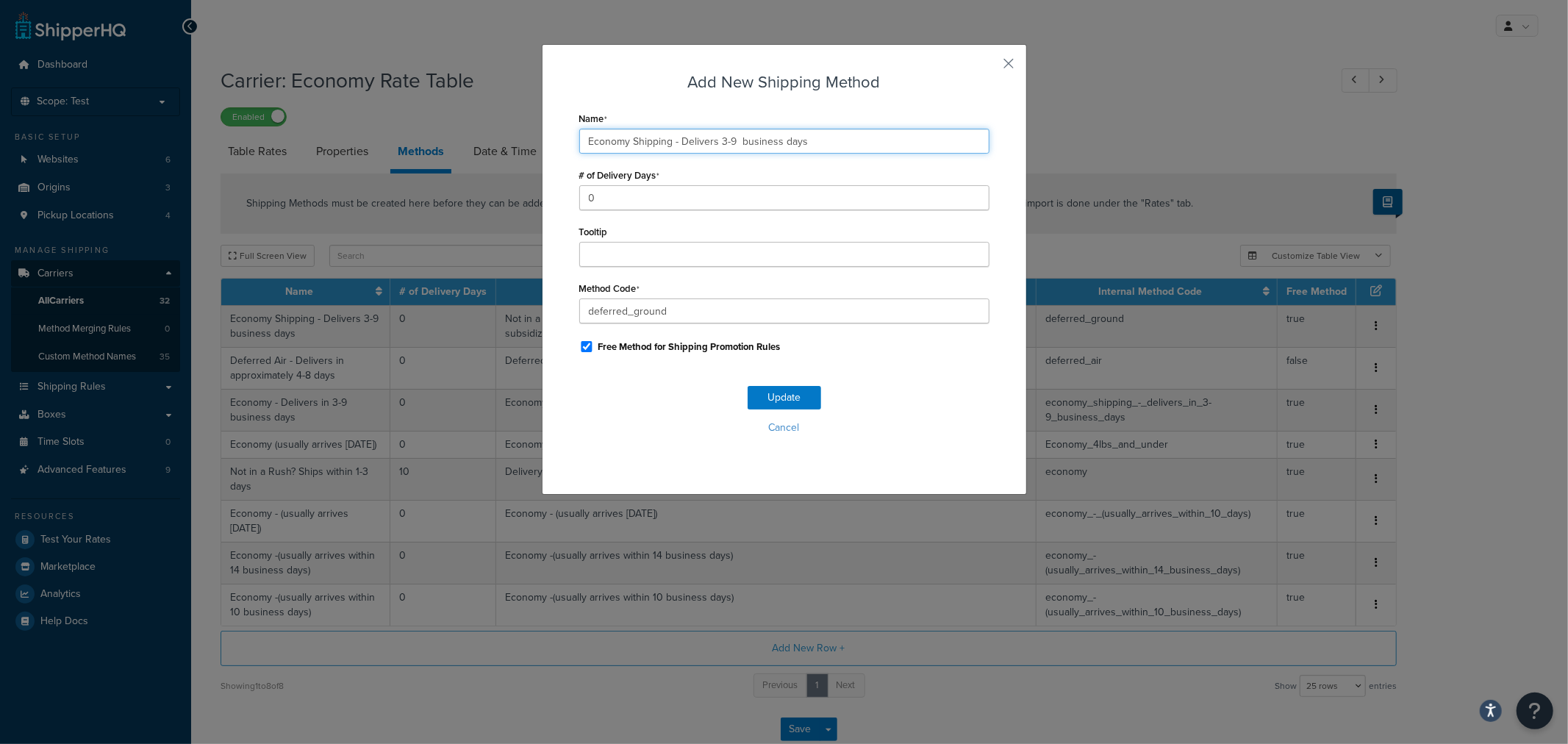 drag, startPoint x: 715, startPoint y: 141, endPoint x: 864, endPoint y: 143, distance: 149.01342 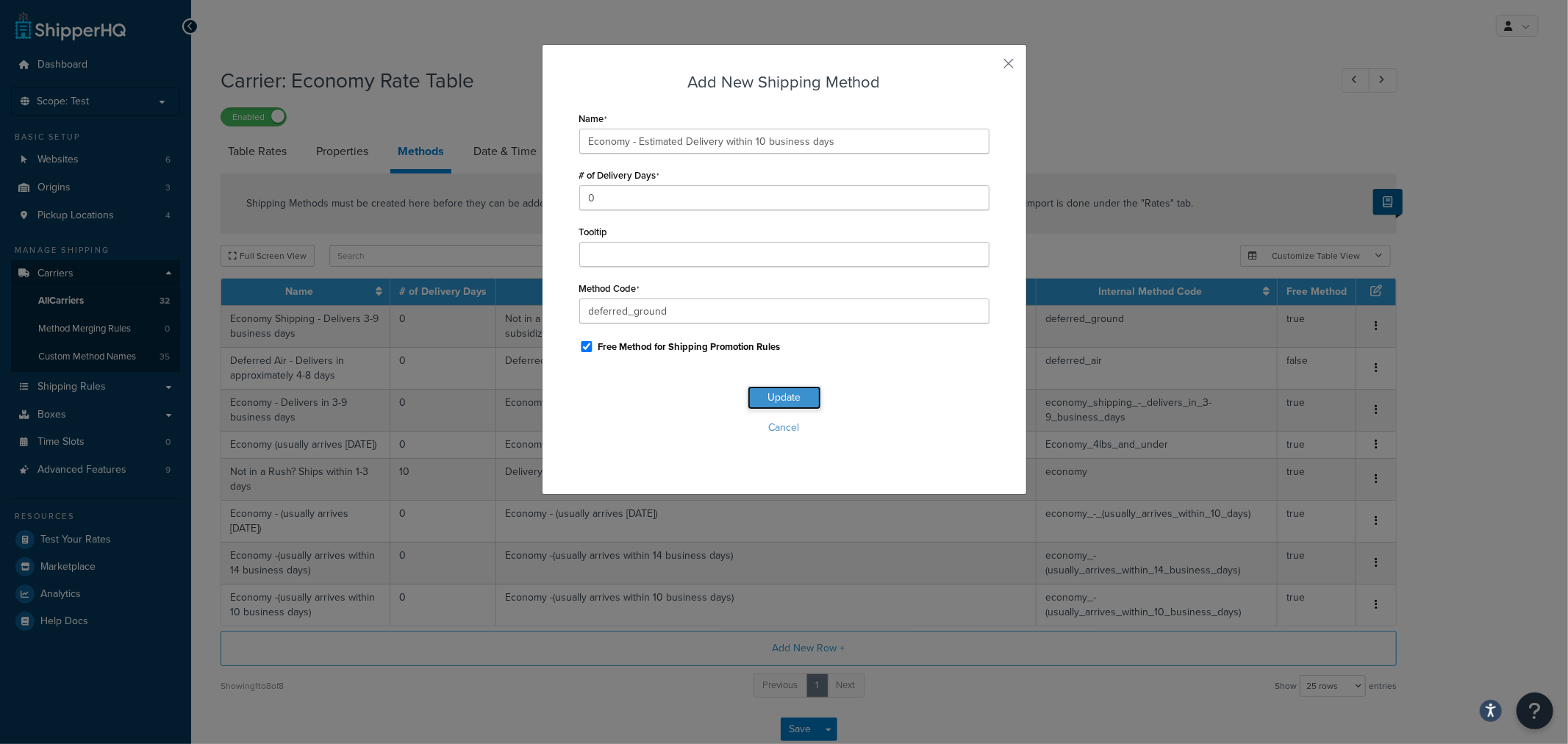 click on "Update Cancel" at bounding box center (784, 416) 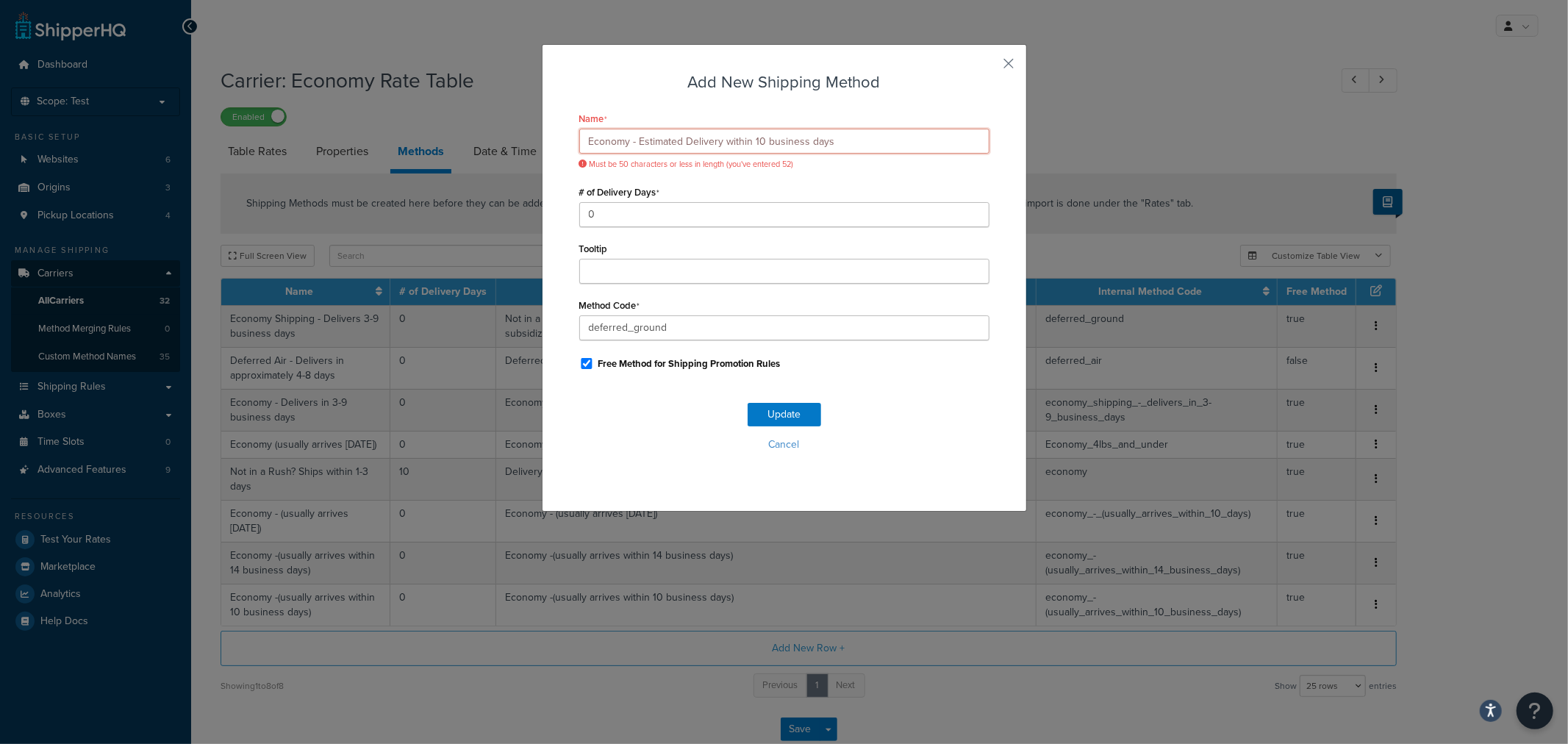 drag, startPoint x: 840, startPoint y: 142, endPoint x: 681, endPoint y: 149, distance: 159.15401 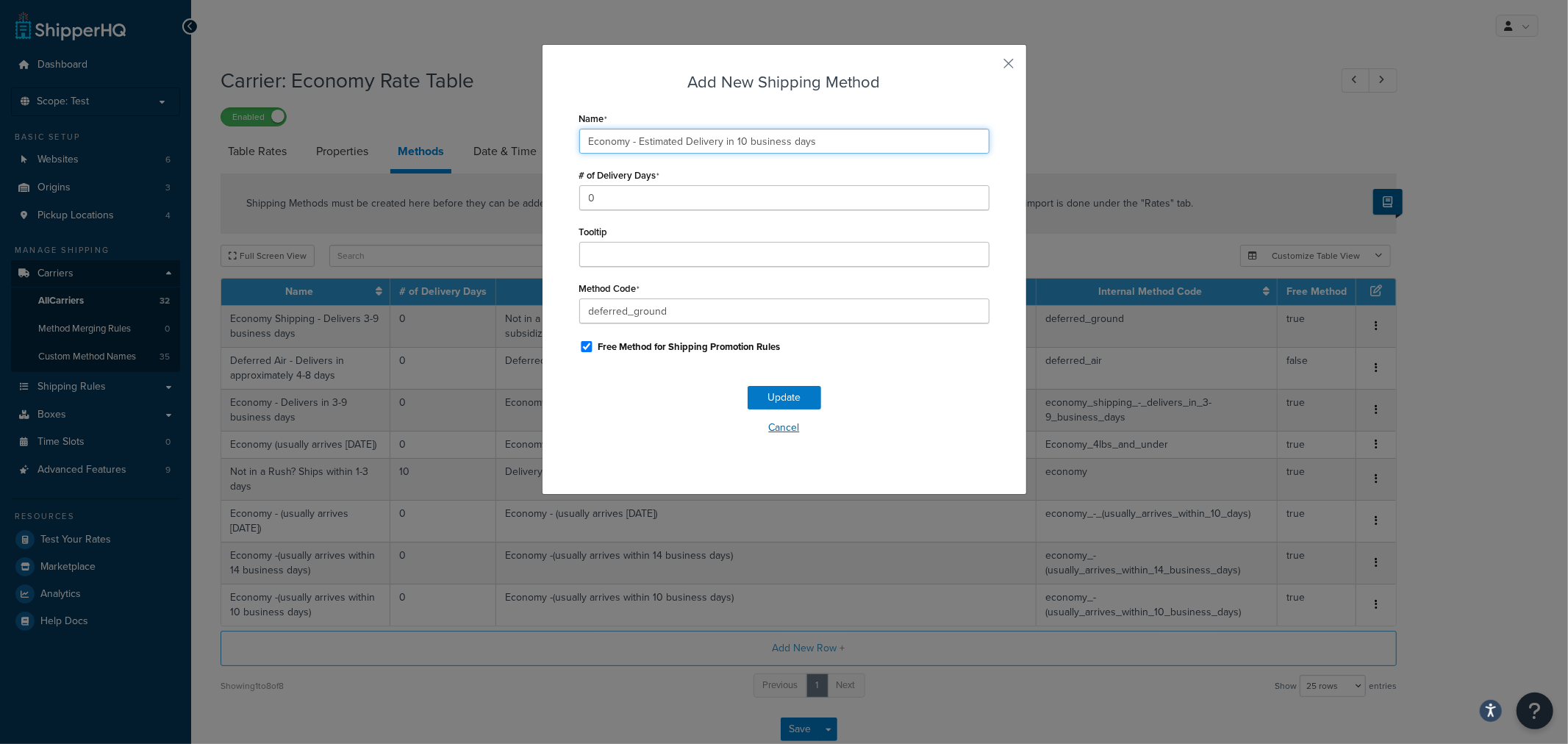 type on "Economy - Estimated Delivery in 10 business days" 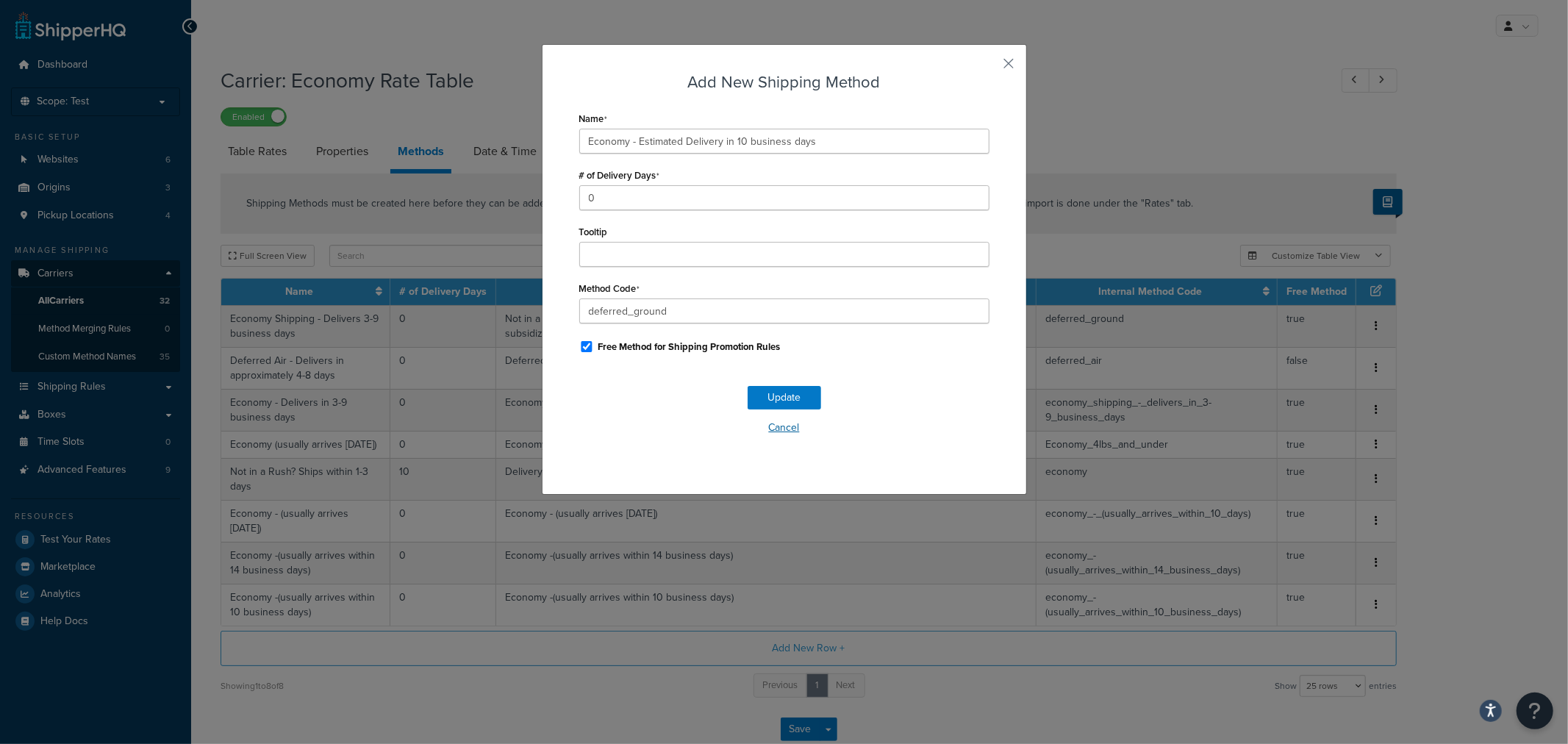 click on "Cancel" at bounding box center (784, 428) 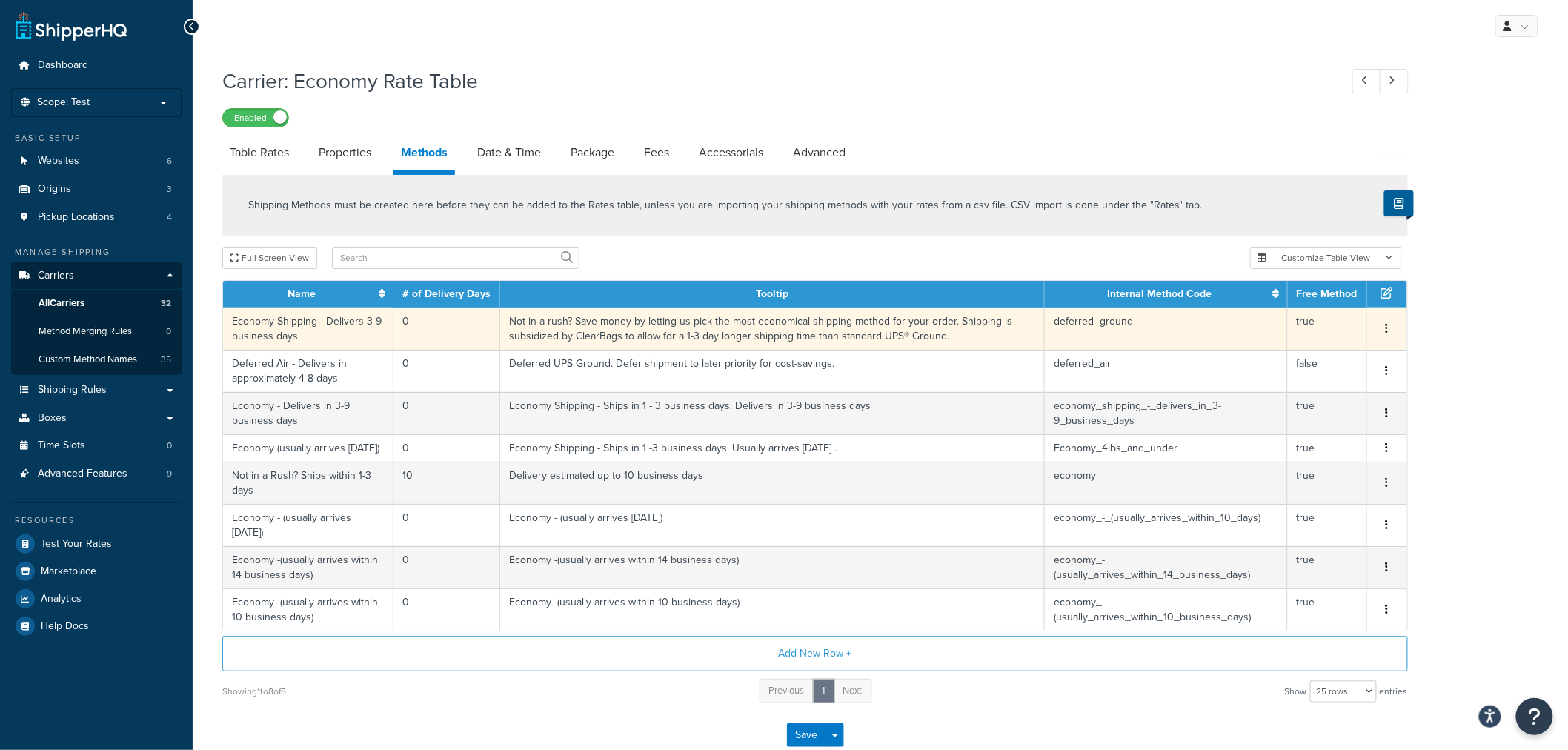 click on "Economy Shipping - Delivers 3-9  business days" at bounding box center (308, 328) 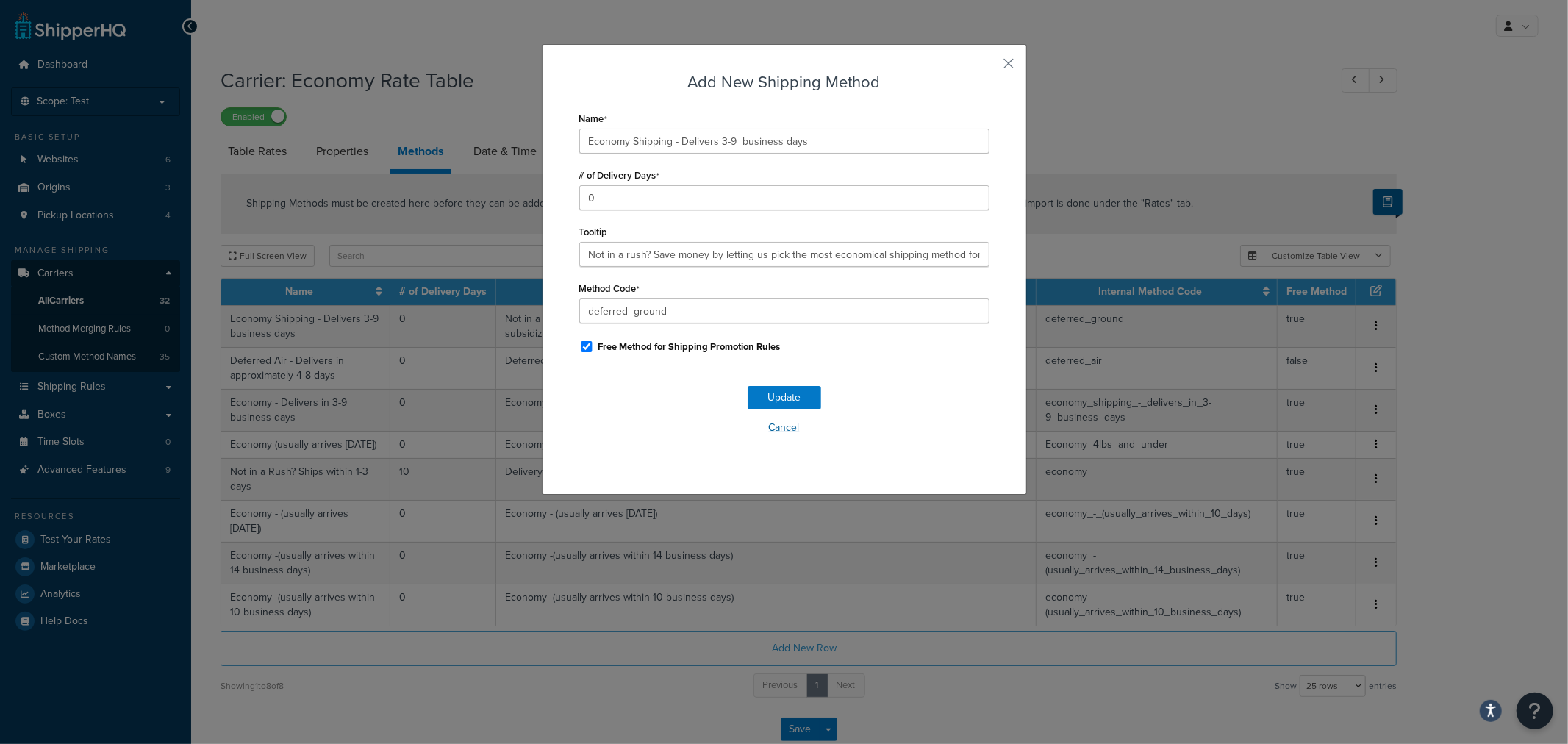 click on "Cancel" at bounding box center (784, 428) 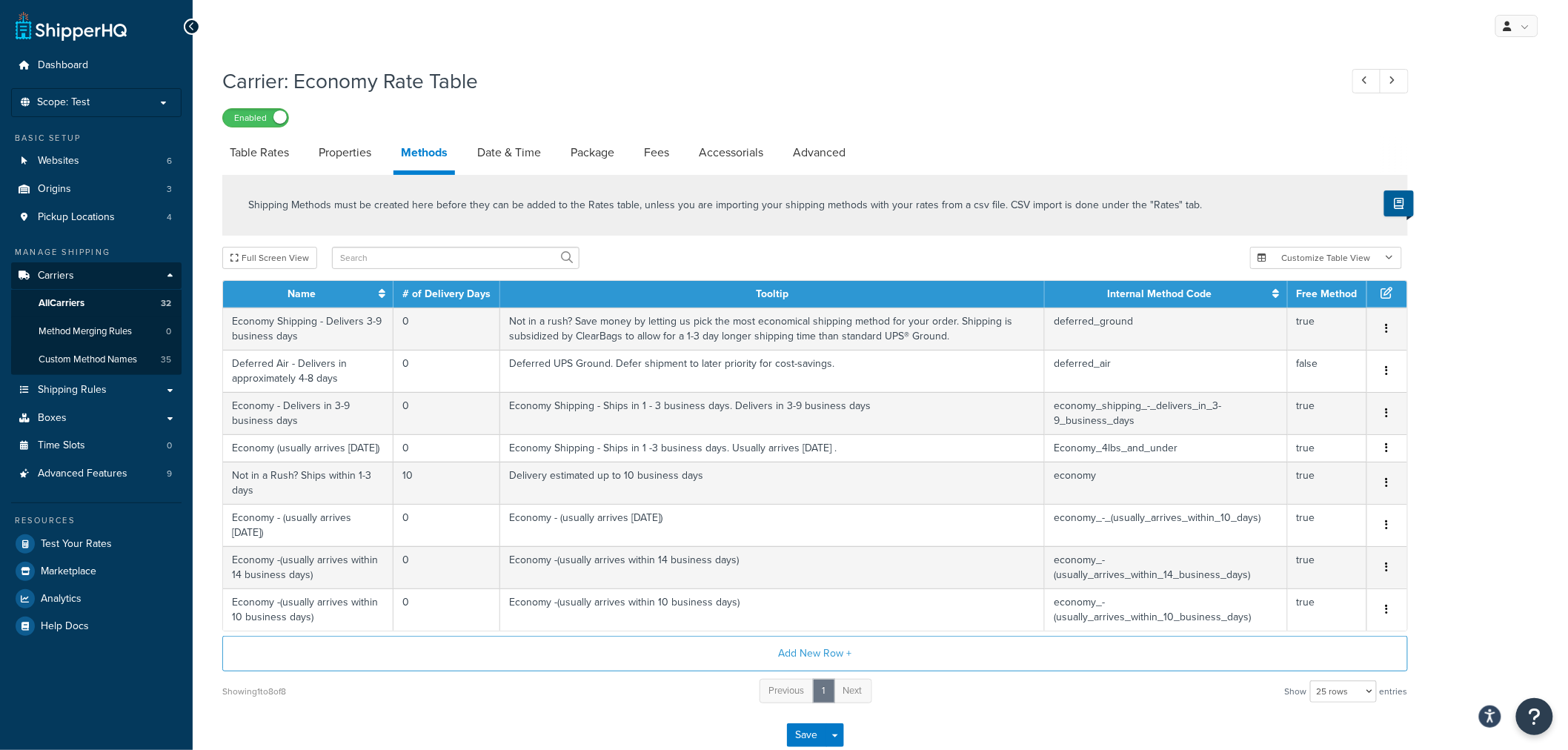 click on "Edit  Delete" at bounding box center [1387, 329] 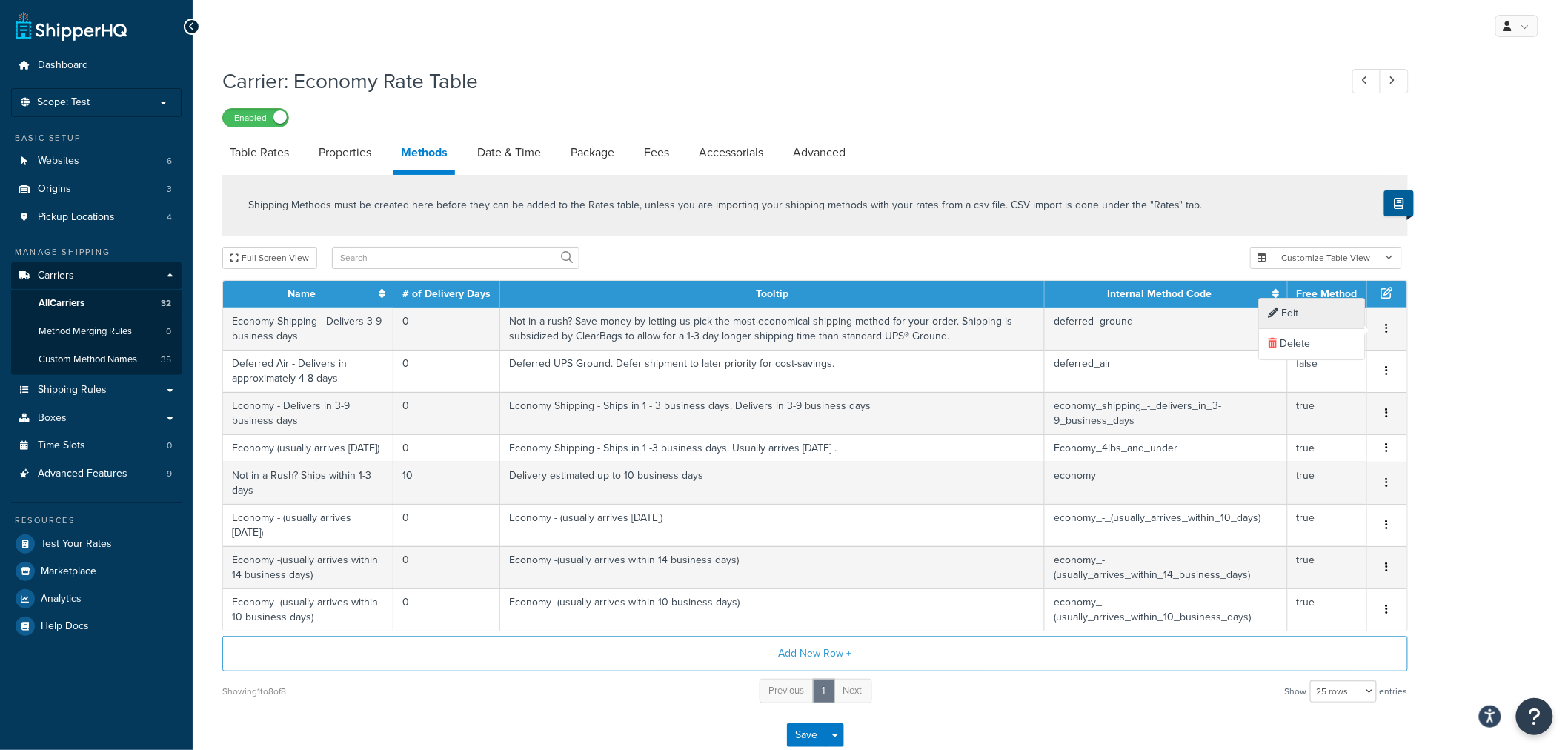 click on "Edit" at bounding box center [1312, 313] 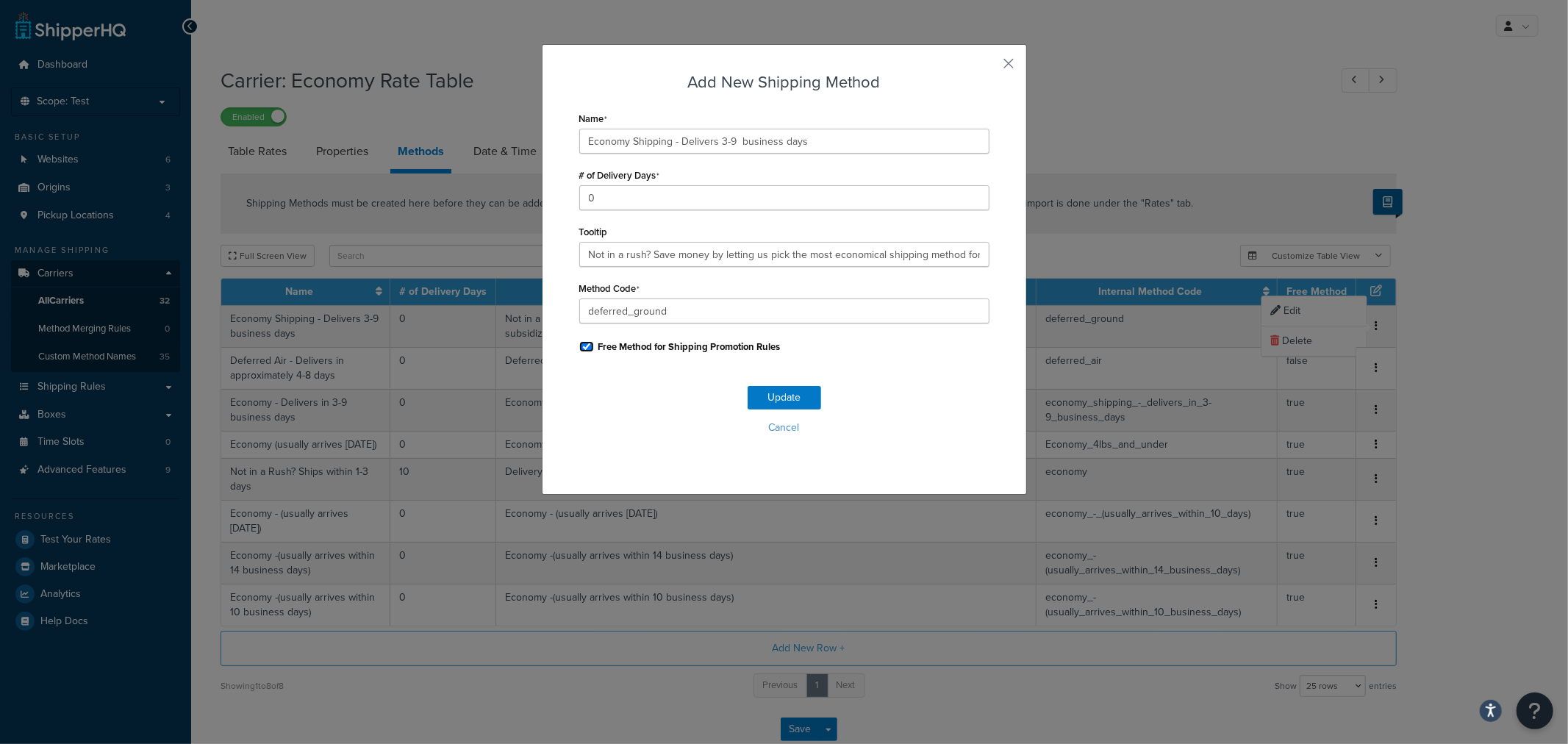 click on "Free Method for Shipping Promotion Rules" at bounding box center (587, 346) 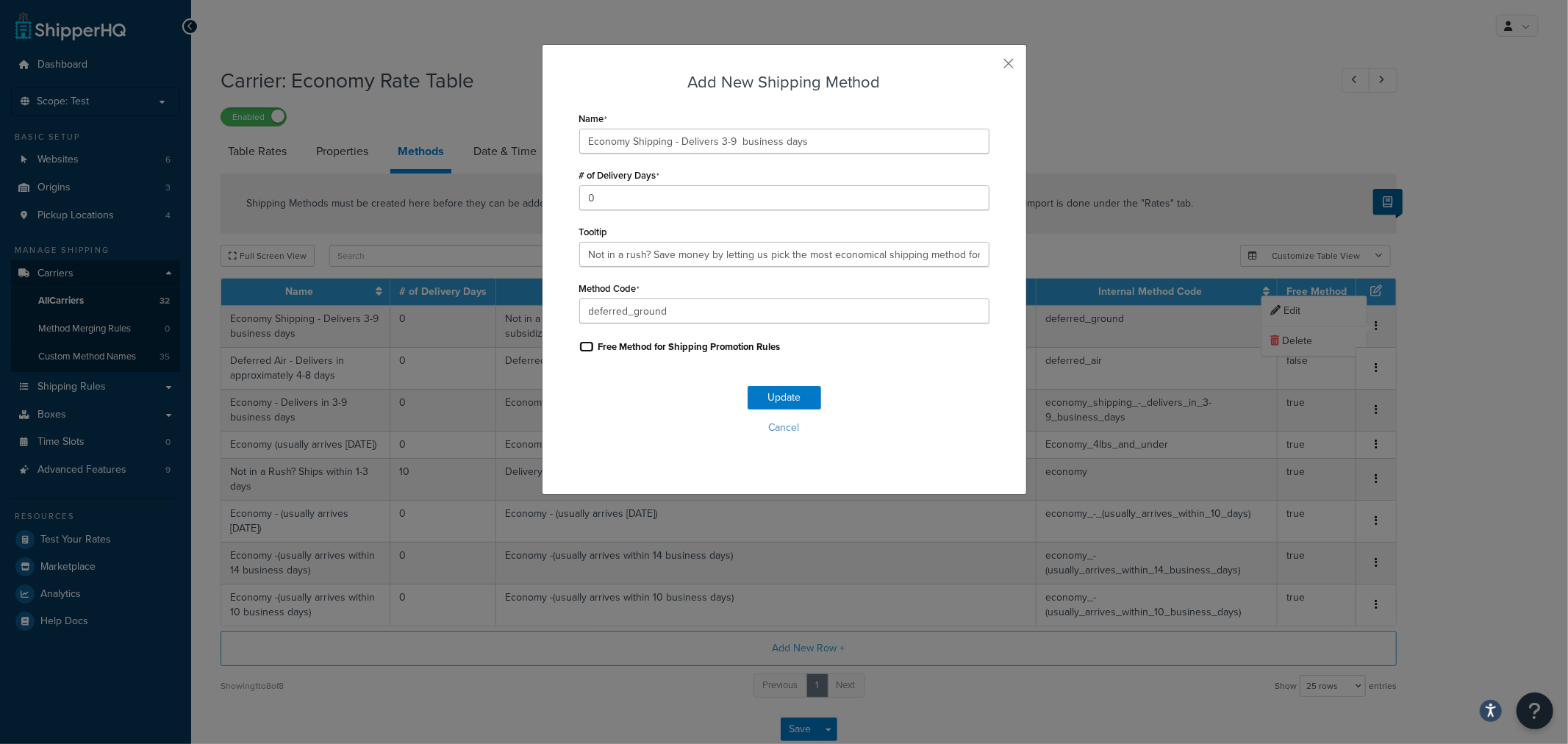 checkbox on "false" 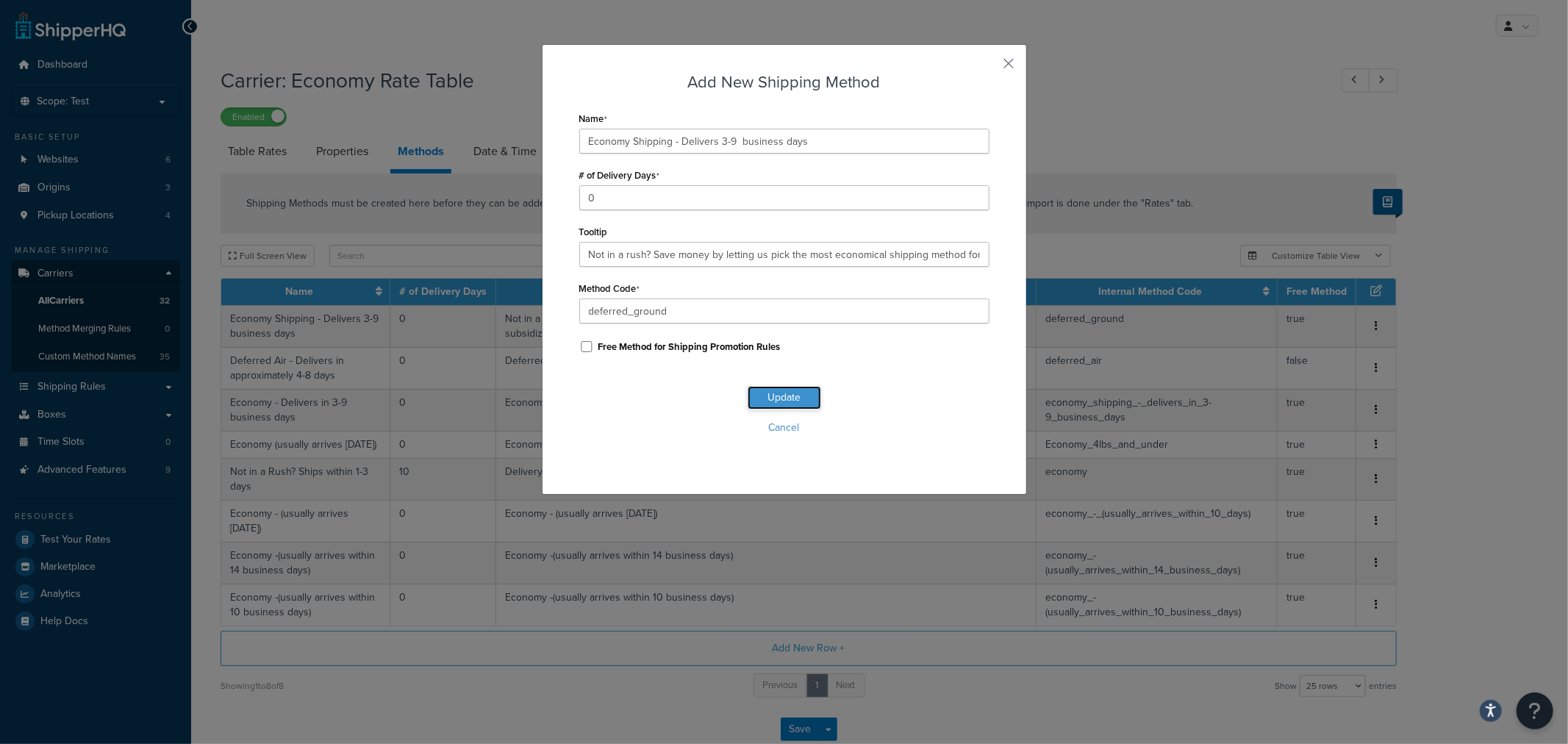 click on "Update" at bounding box center (784, 398) 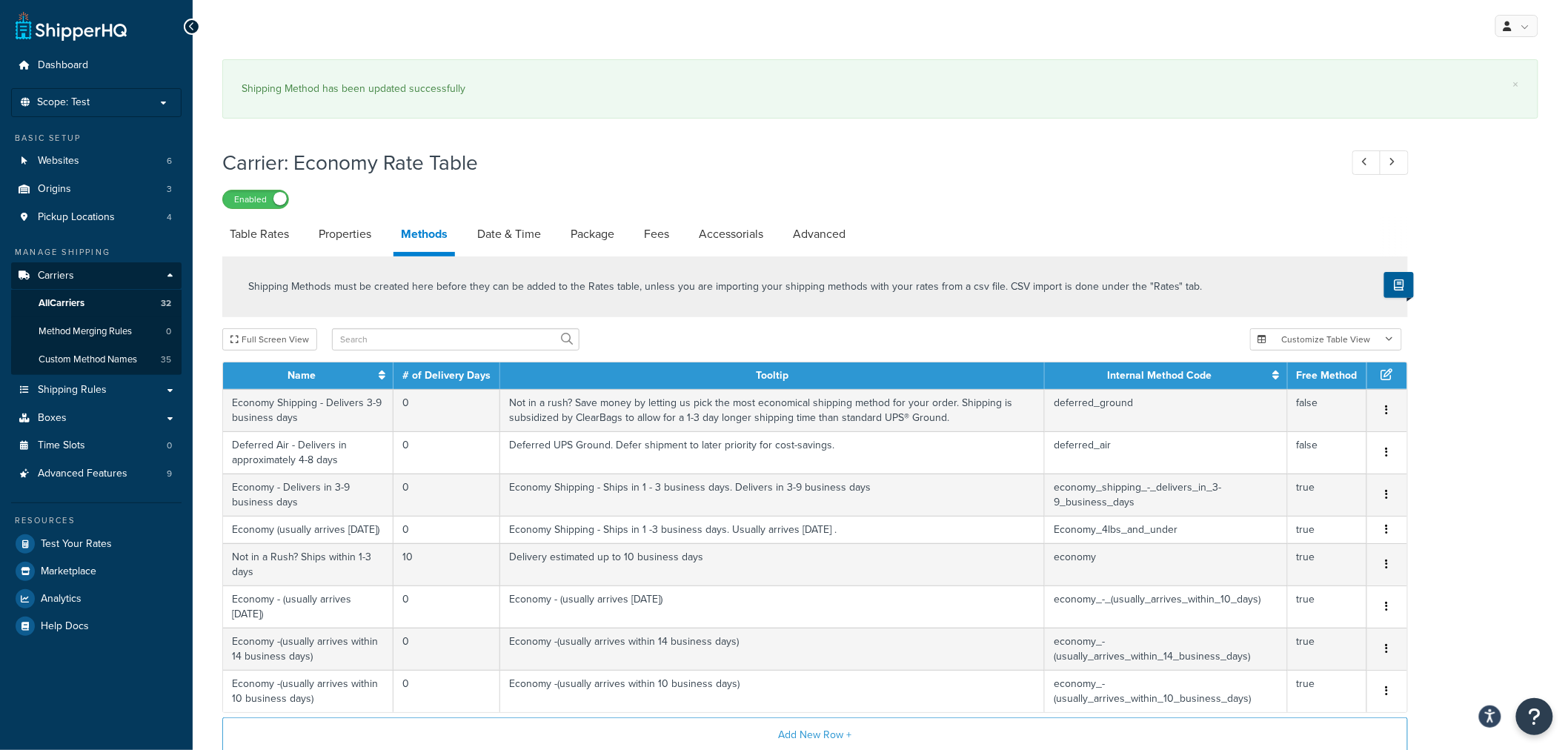 click at bounding box center [1387, 495] 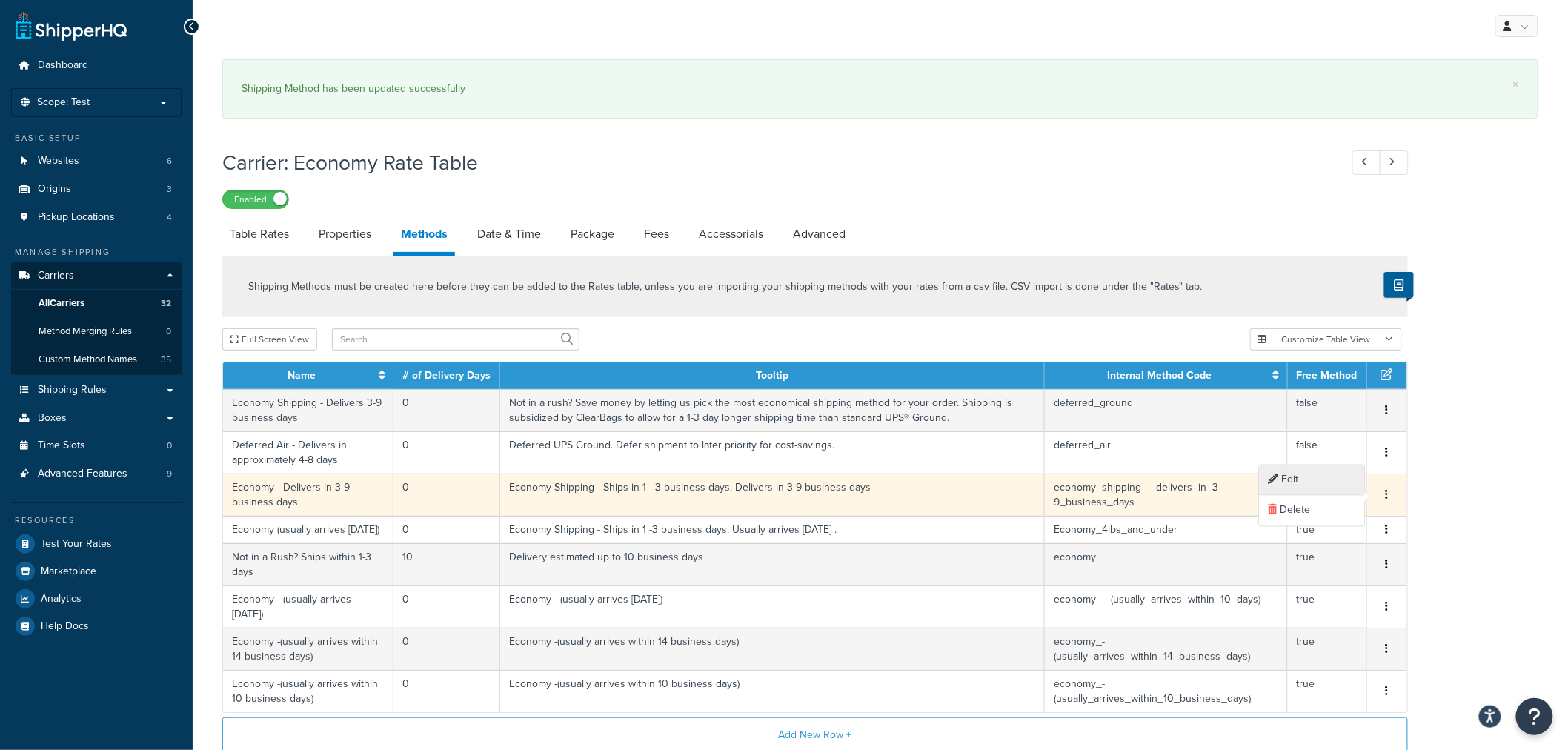 click on "Edit" at bounding box center [1312, 480] 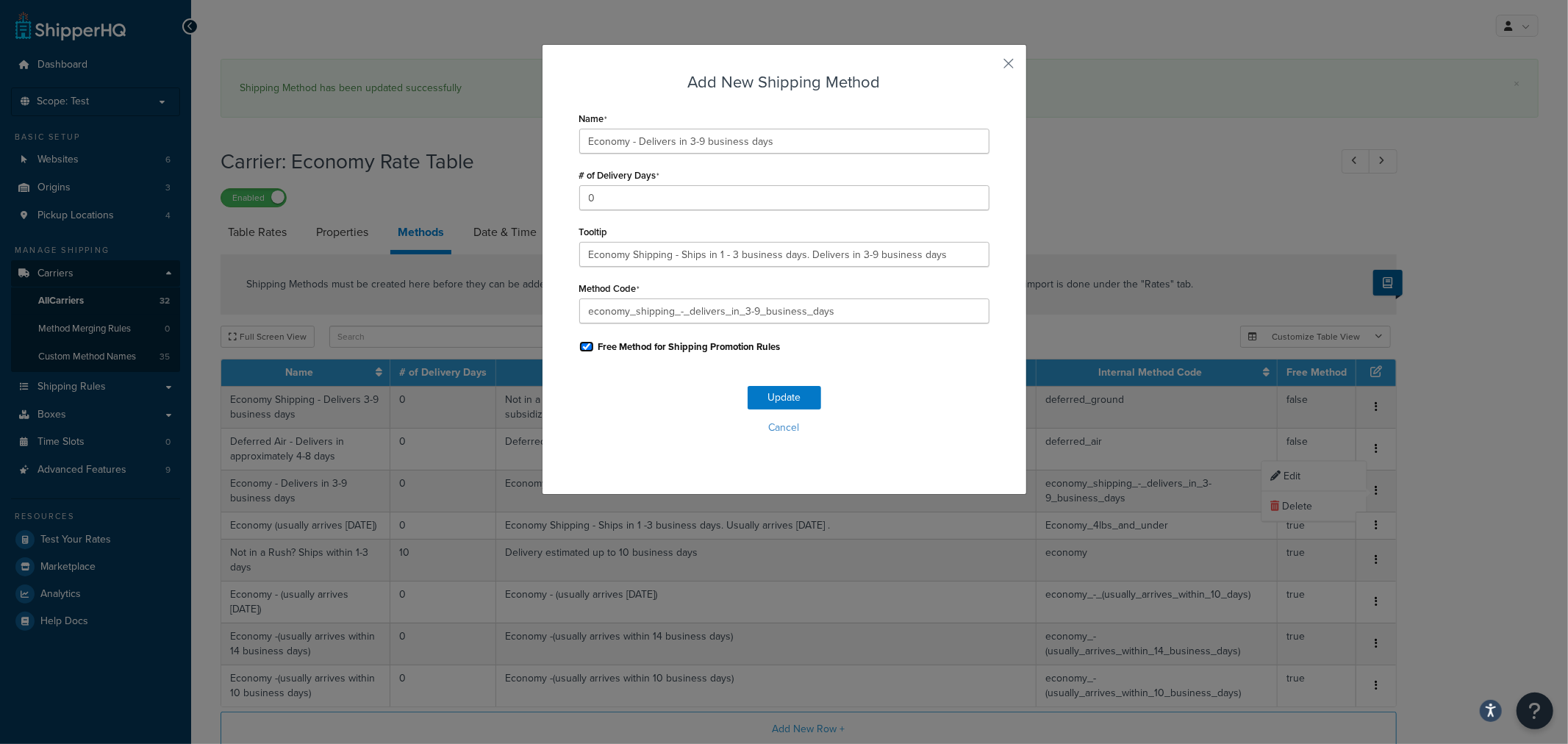 click on "Free Method for Shipping Promotion Rules" at bounding box center (587, 346) 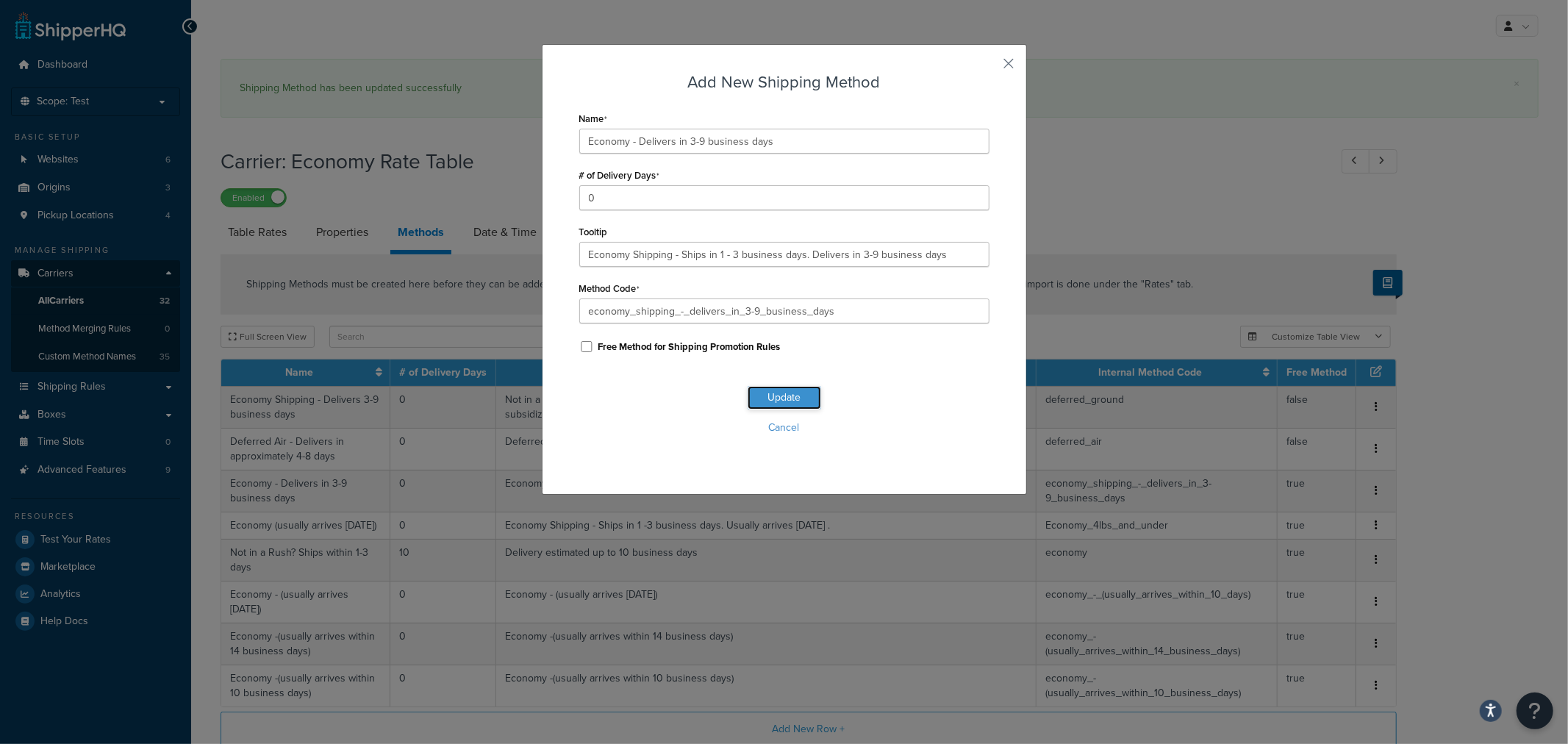 click on "Update" at bounding box center (784, 398) 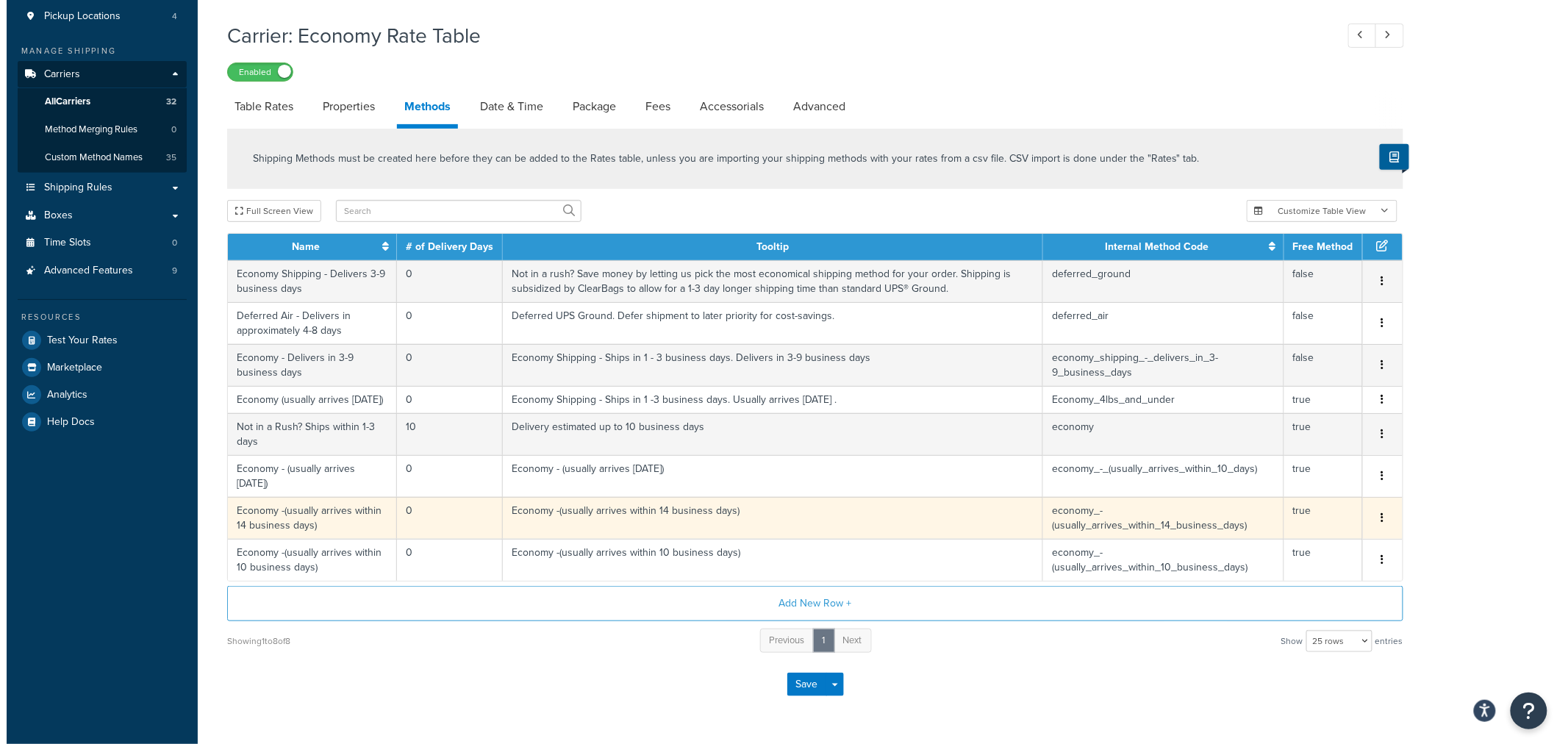 scroll, scrollTop: 245, scrollLeft: 0, axis: vertical 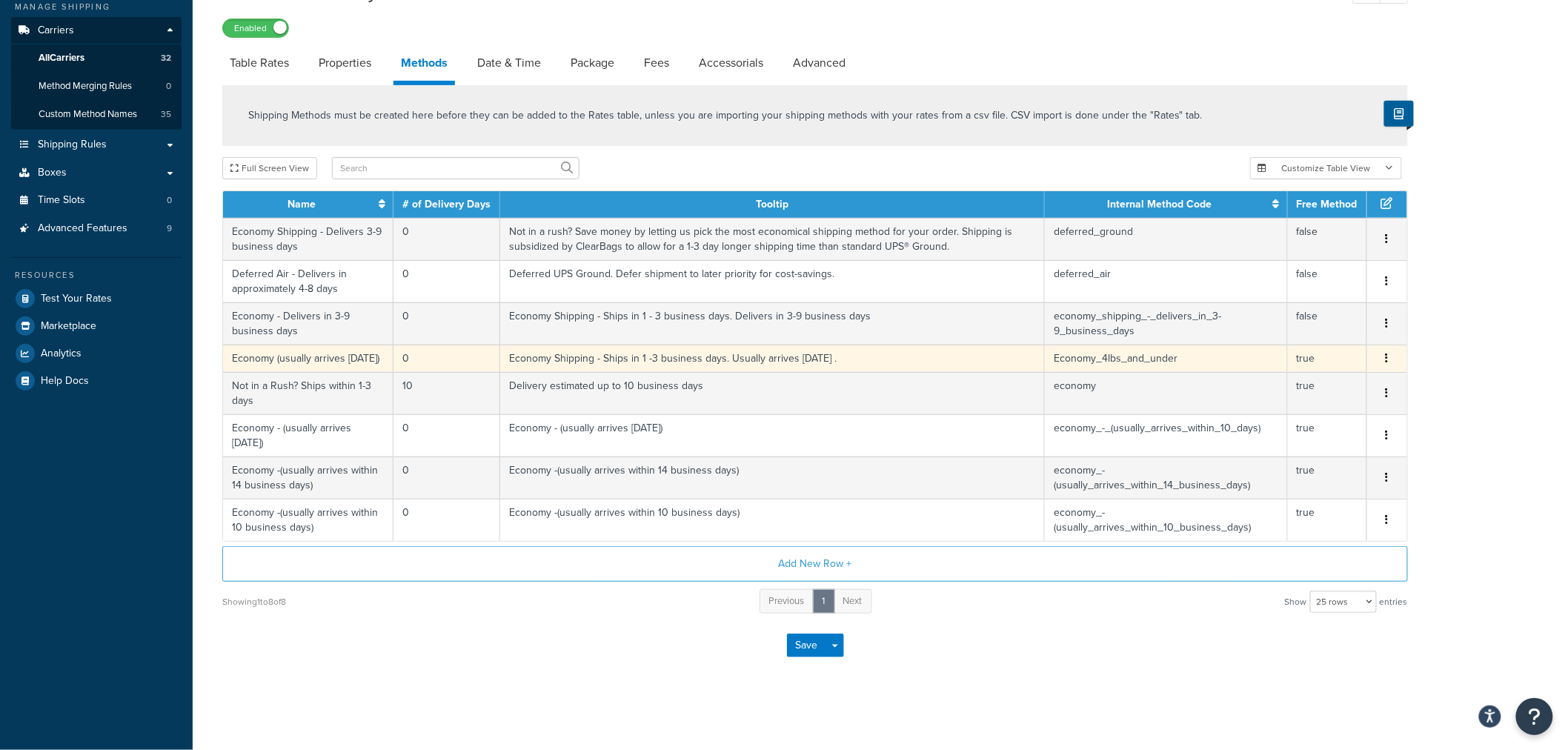 click at bounding box center (1387, 359) 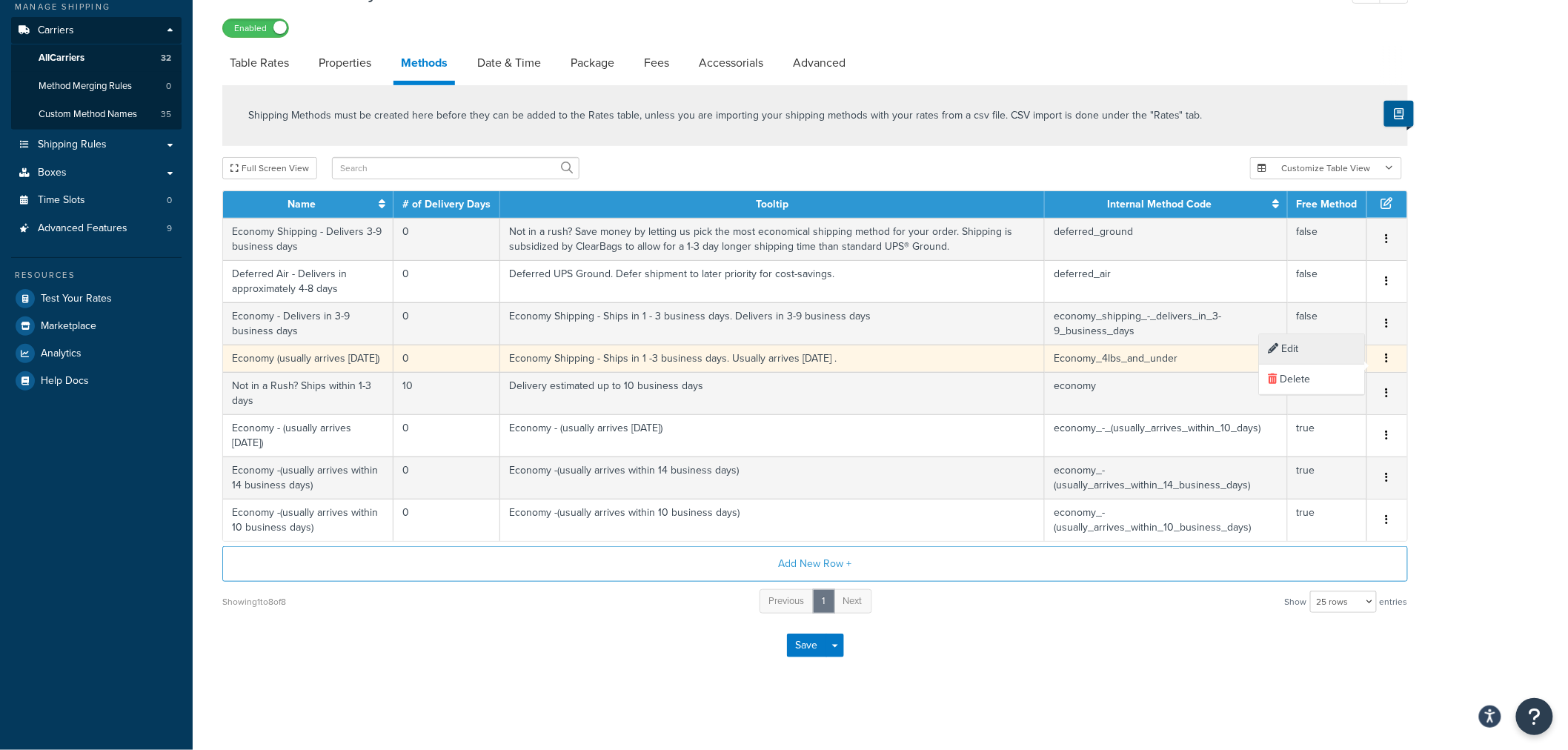 click on "Edit" at bounding box center (1312, 349) 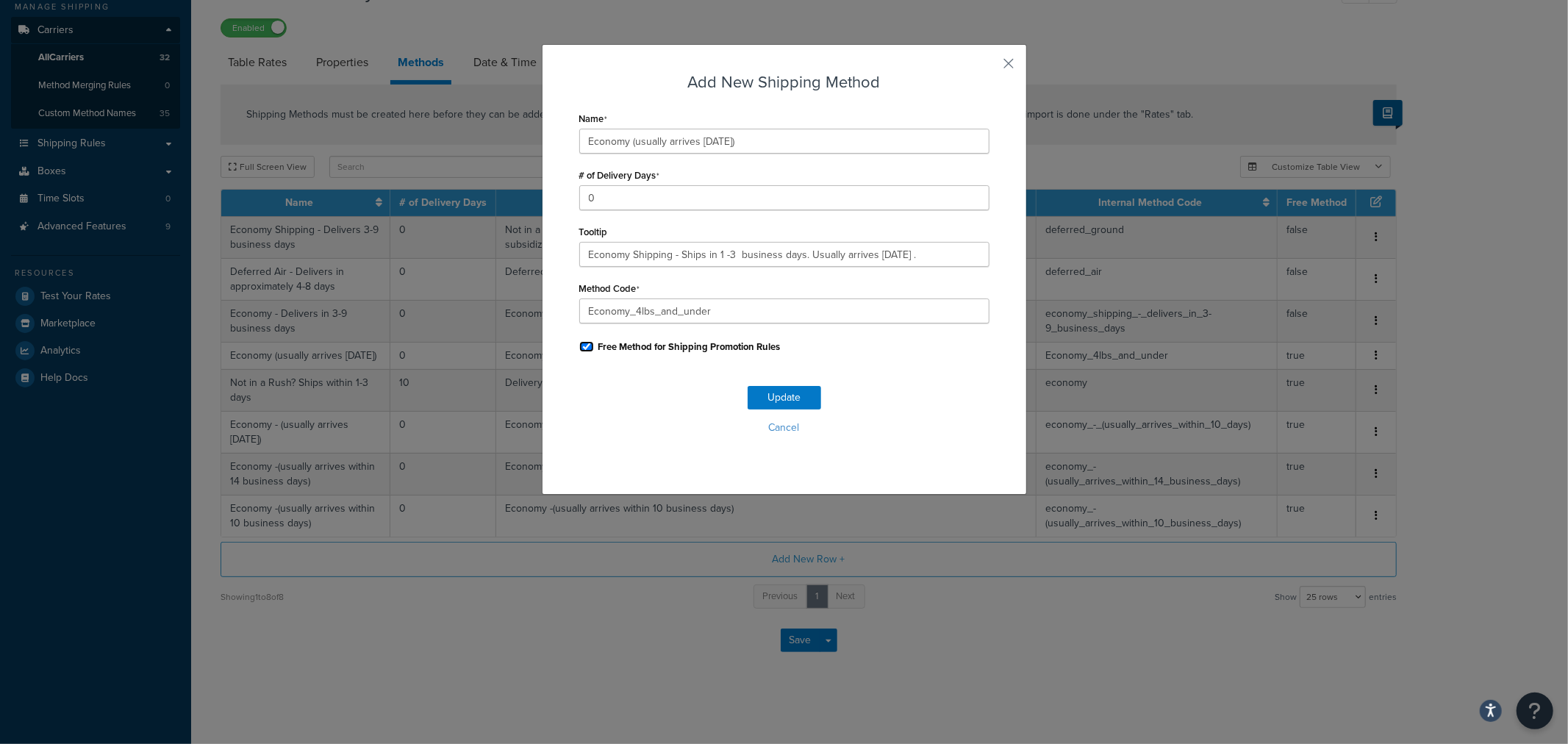 click on "Free Method for Shipping Promotion Rules" at bounding box center (587, 346) 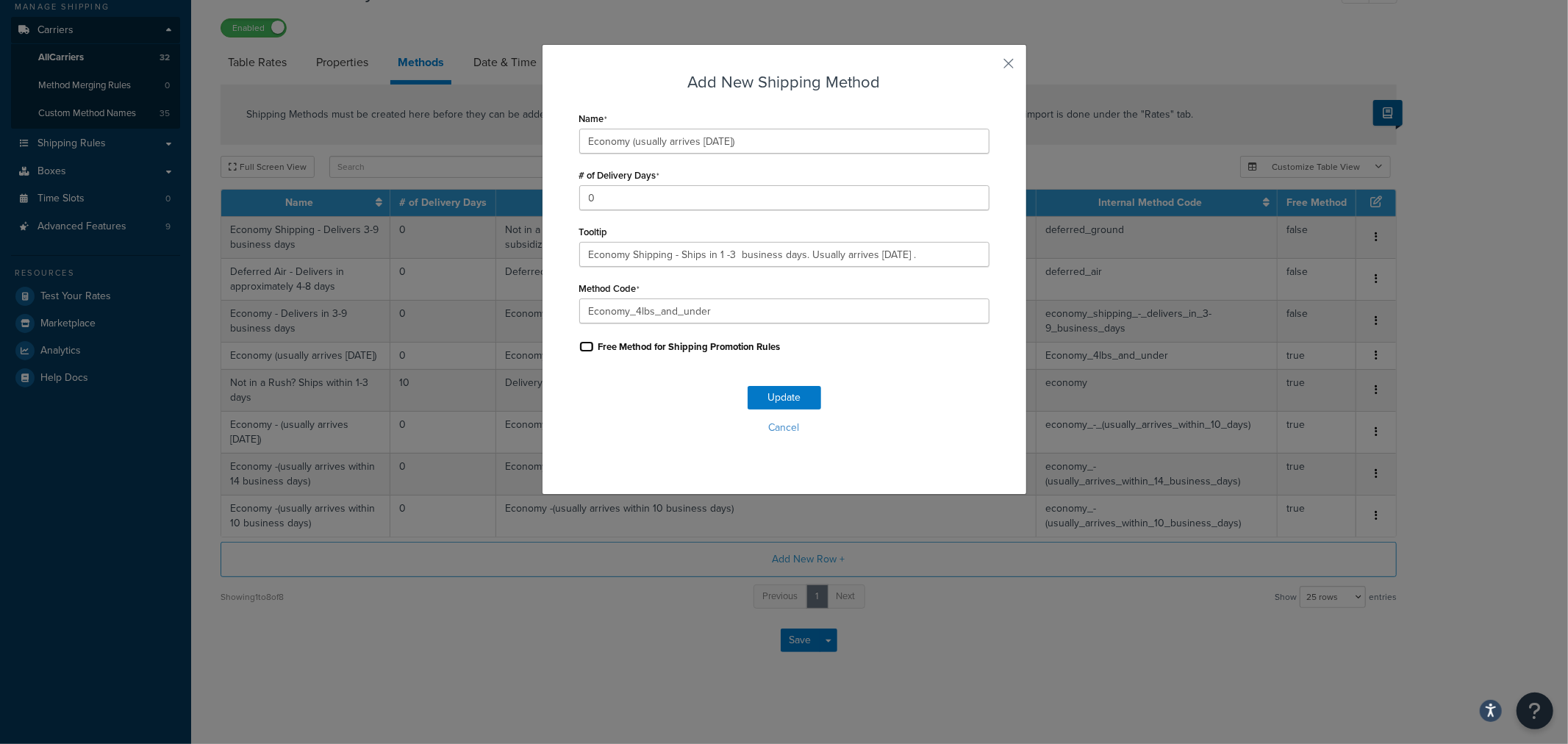 checkbox on "false" 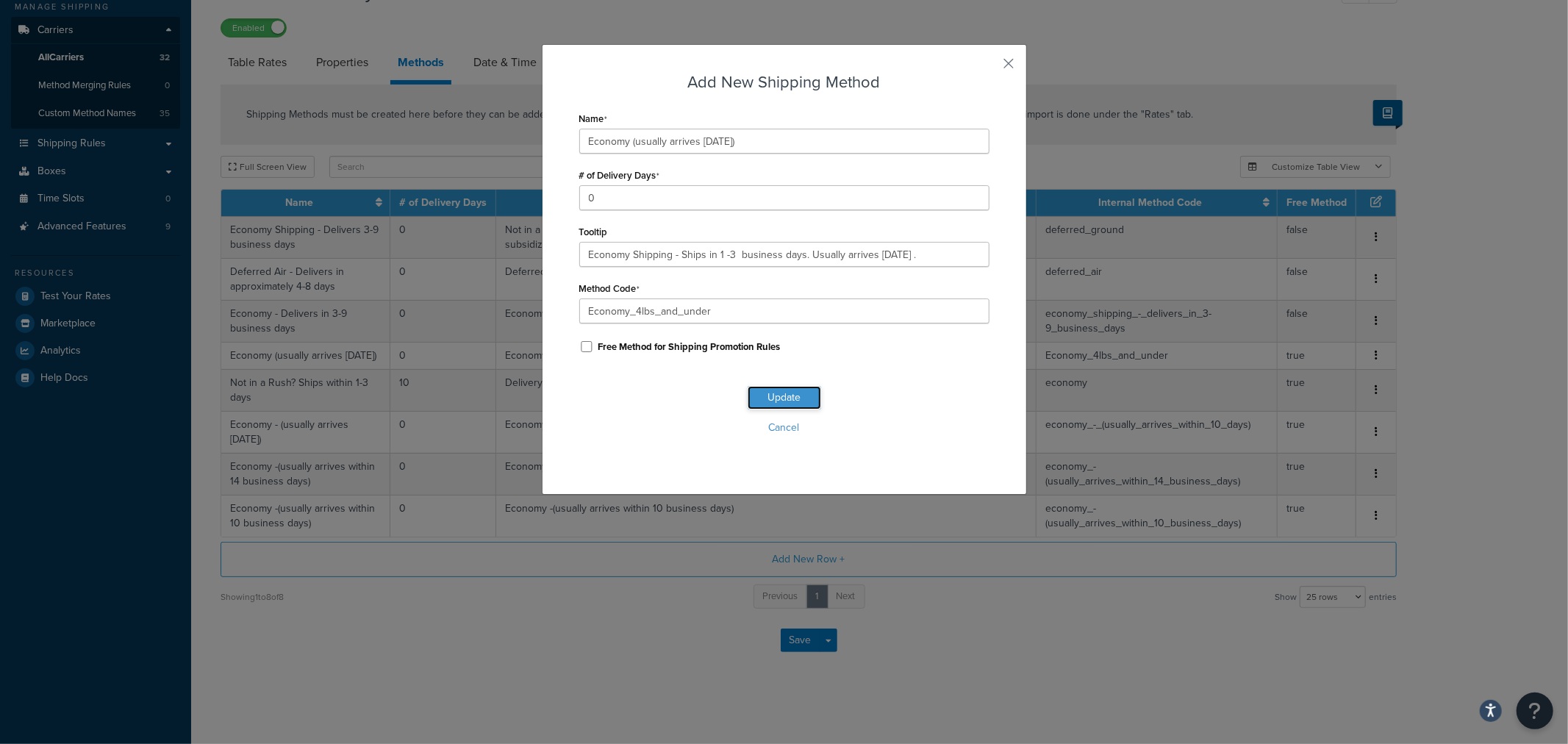 click on "Update" at bounding box center (784, 398) 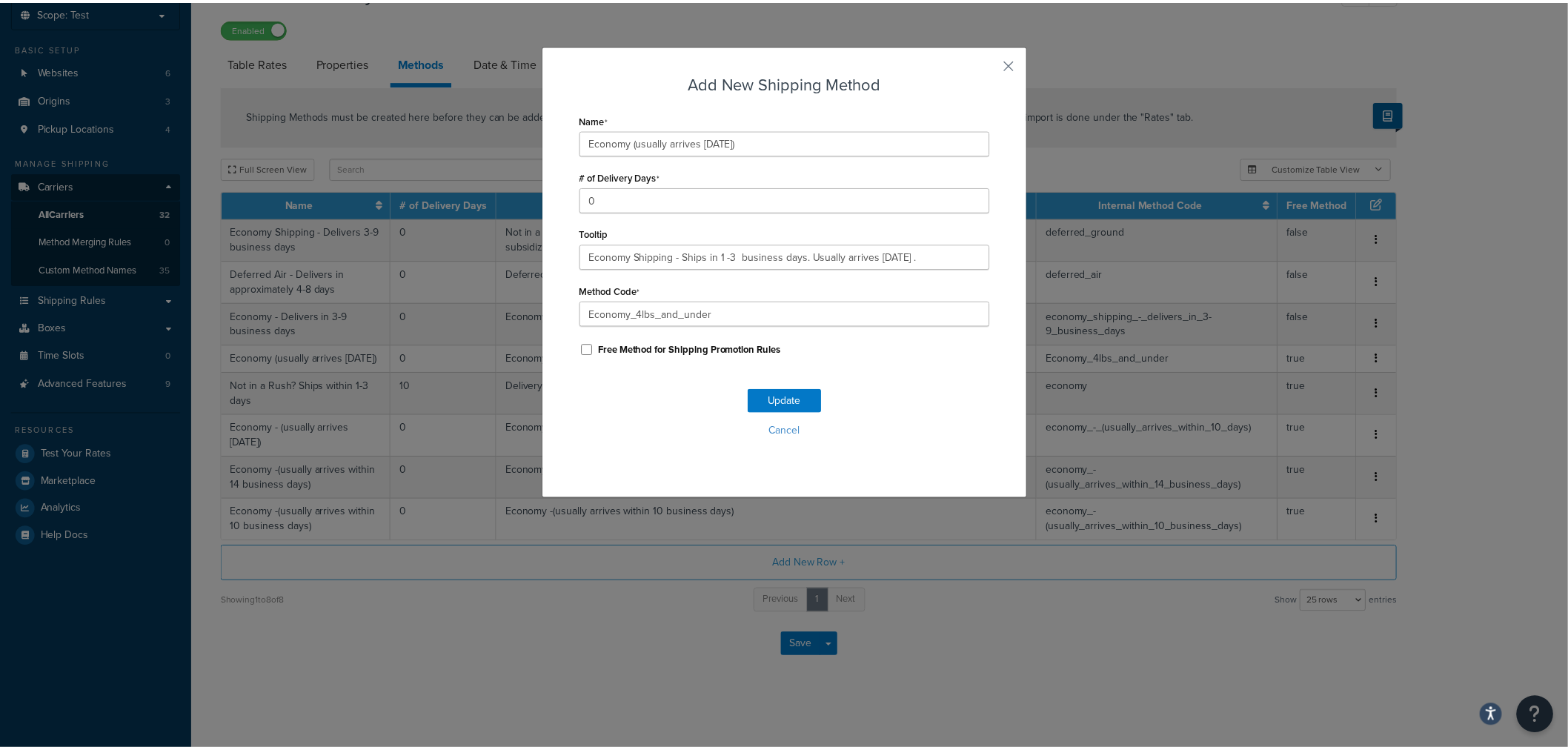 scroll, scrollTop: 124, scrollLeft: 0, axis: vertical 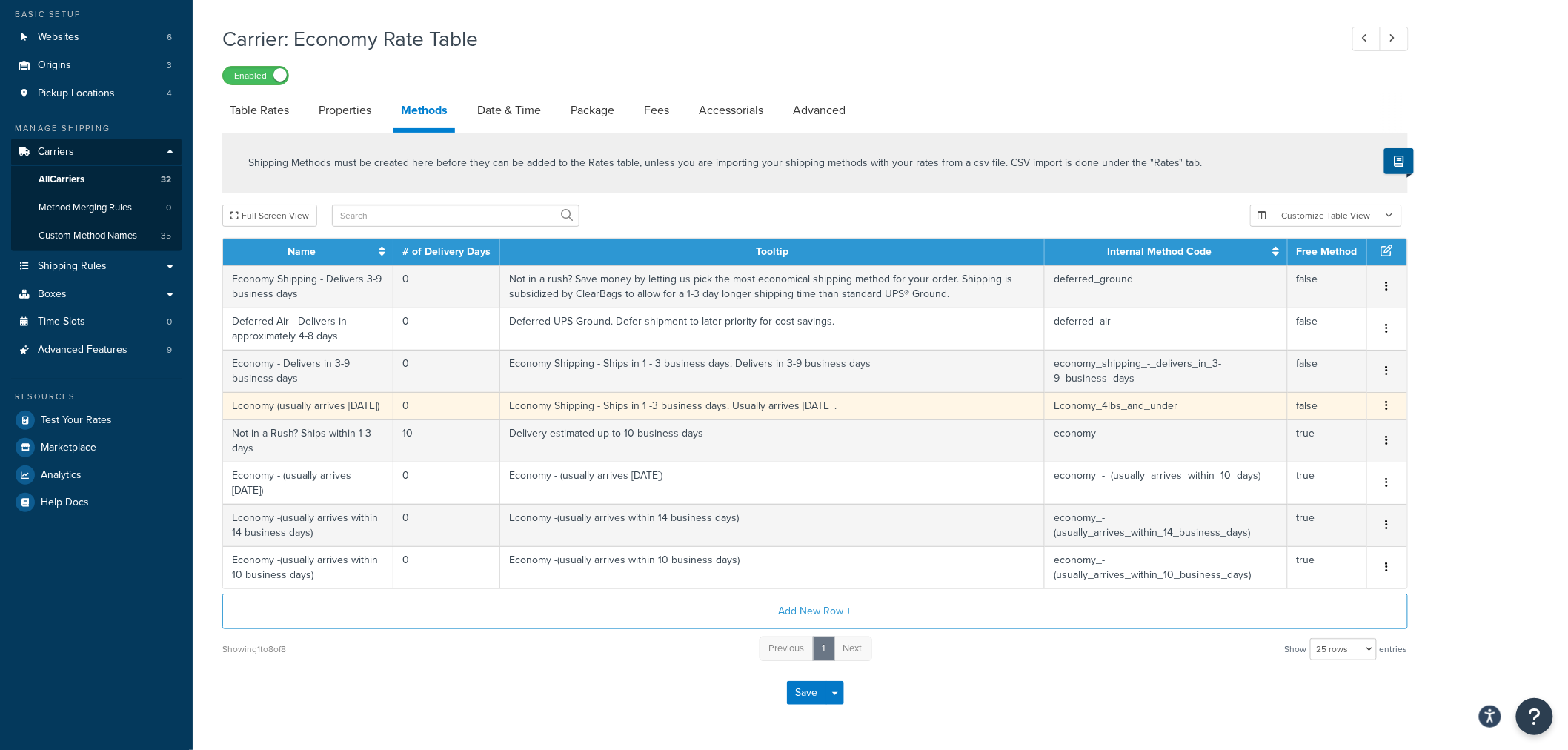 click at bounding box center (1387, 405) 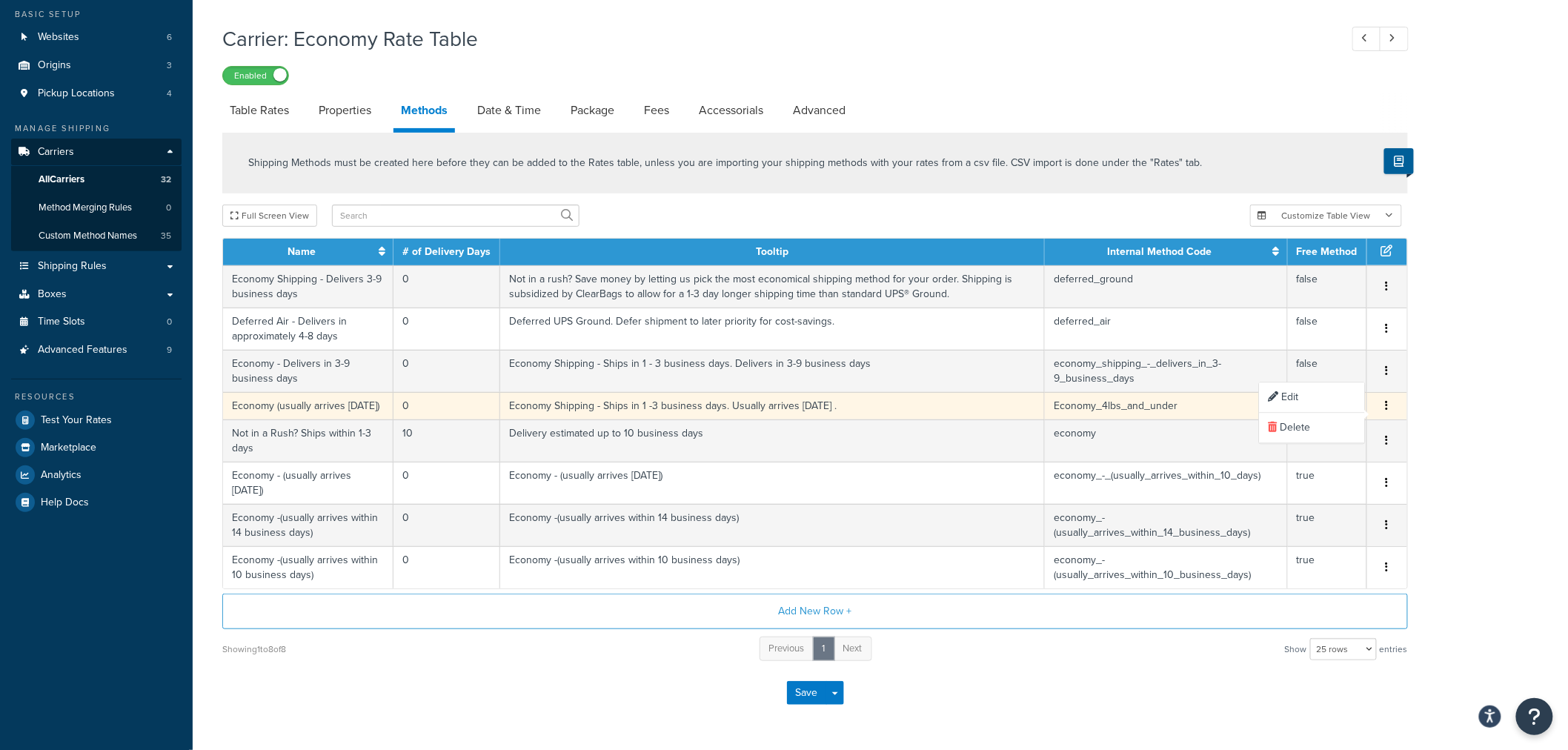 click on "× Shipping Method has been updated successfully Carrier: Economy Rate Table Enabled Table Rates   Properties   Methods   Date & Time   Package   Fees   Accessorials   Advanced   Shipping Methods must be created here before they can be added to the Rates table, unless you are importing your shipping methods with your rates from a csv file. CSV import is done under the "Rates" tab. Full Screen View Customize Table View Show all columns Show selected columns Name   # of Delivery Days Tooltip Internal Method Code   Free Method Economy Shipping - Delivers 3-9  business days 0 Not in a rush? Save money by letting us pick the most economical shipping method for your order. Shipping is subsidized by ClearBags to allow for a 1-3 day longer shipping time than standard UPS® Ground. deferred_ground false  Edit  Delete Deferred Air - Delivers in approximately 4-8 days 0 Deferred UPS Ground. Defer shipment to later priority for cost-savings. deferred_air false  Edit  Delete Economy - Delivers in 3-9 business days 0 false" at bounding box center (880, 344) 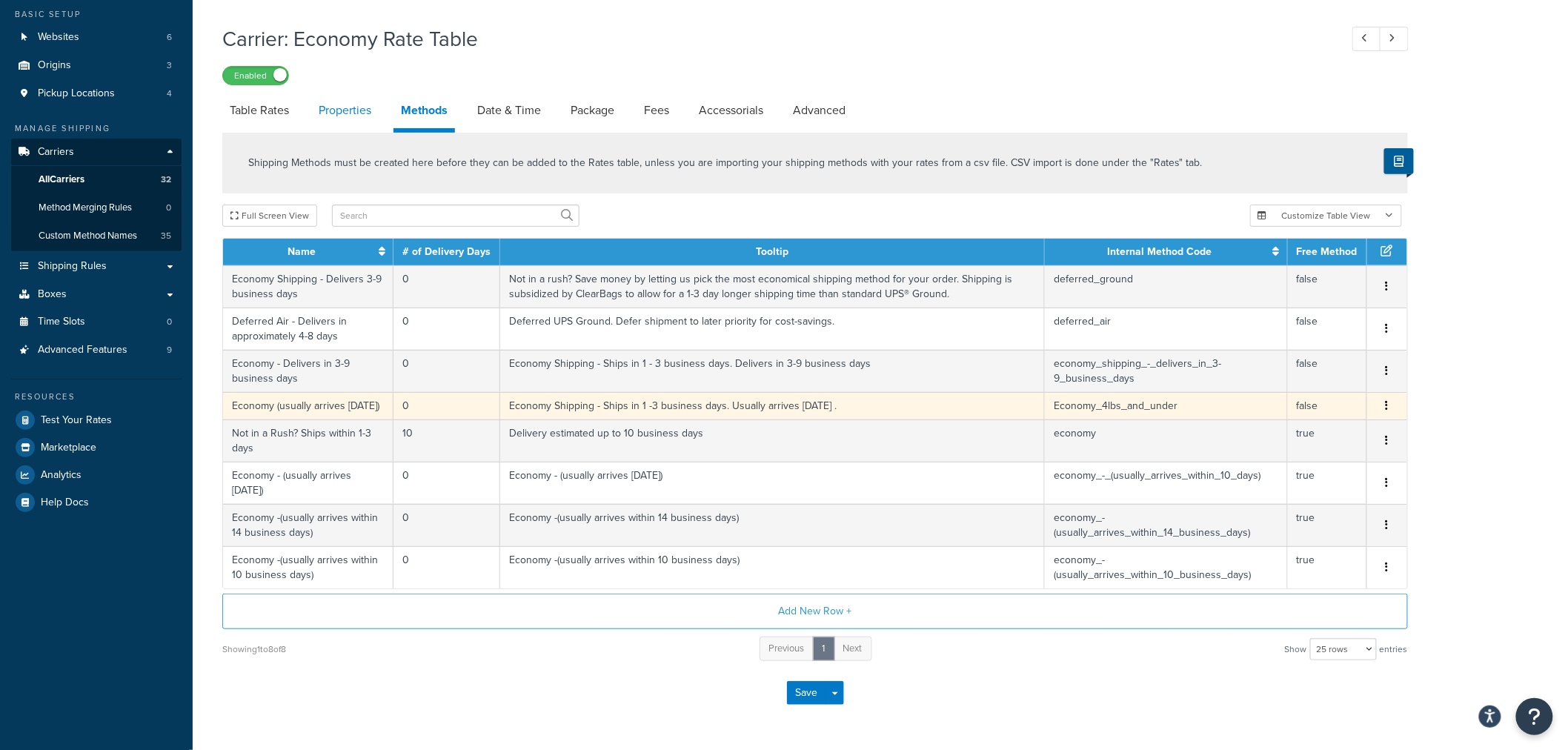 click on "Properties" at bounding box center [345, 110] 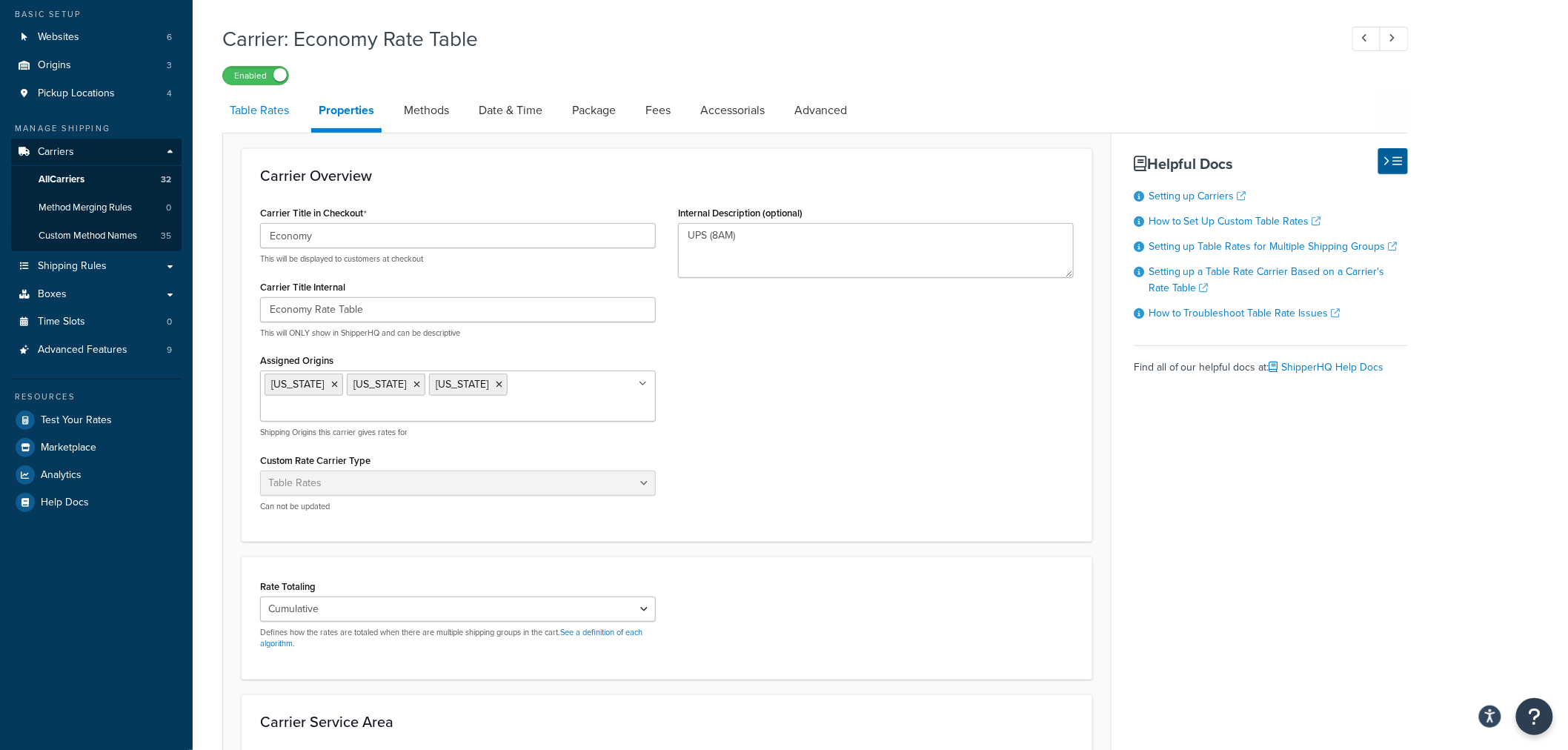 click on "Table Rates" at bounding box center [259, 110] 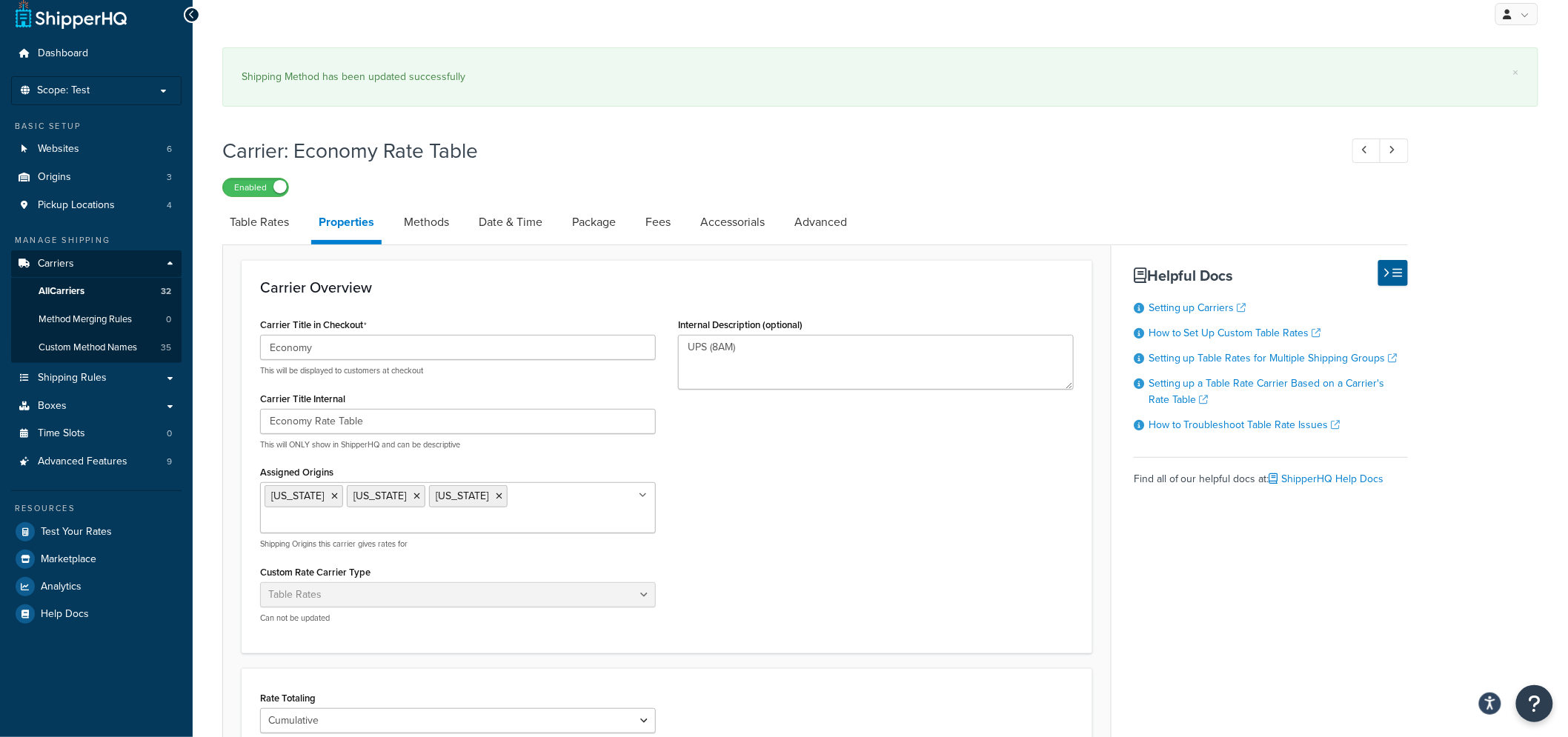 select on "25" 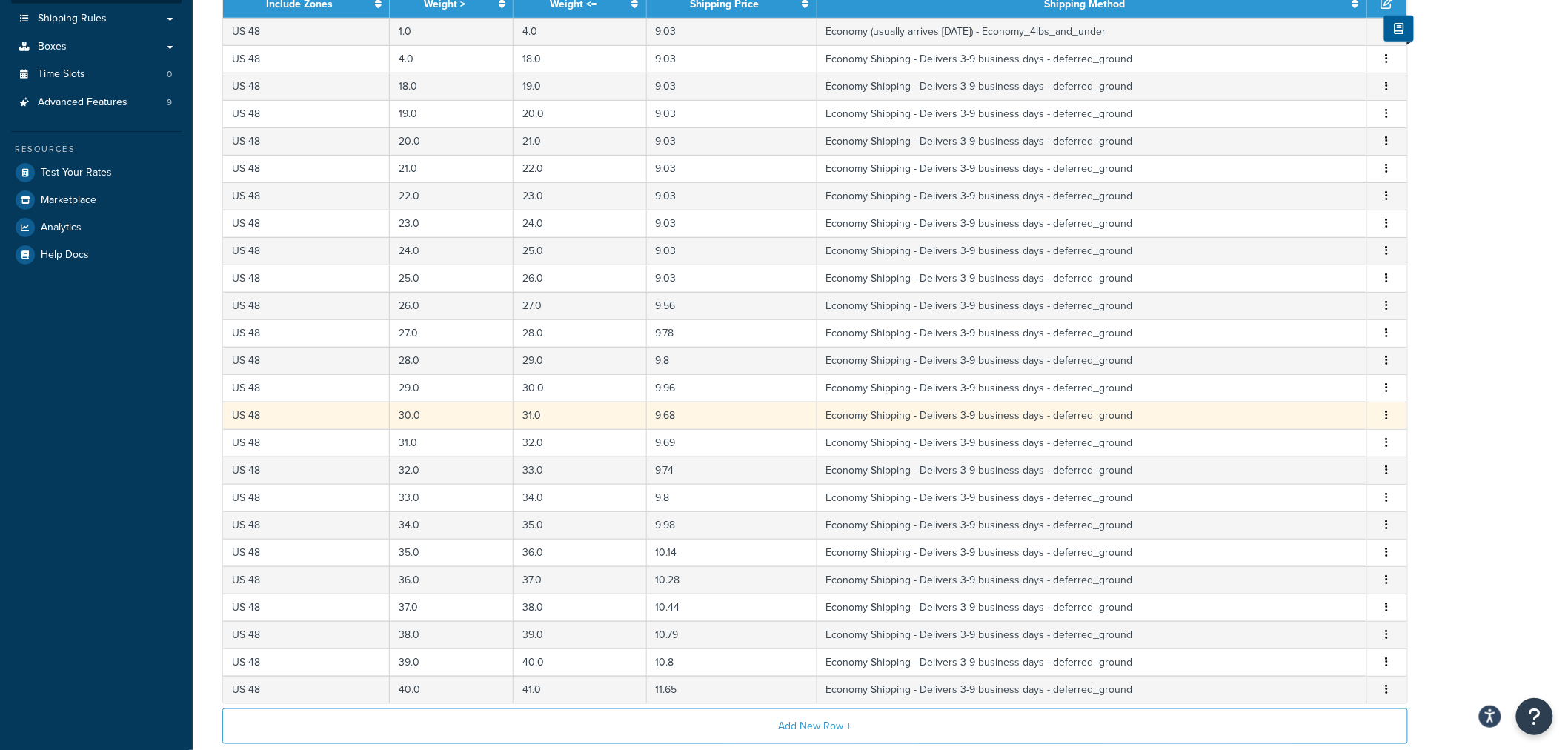 scroll, scrollTop: 534, scrollLeft: 0, axis: vertical 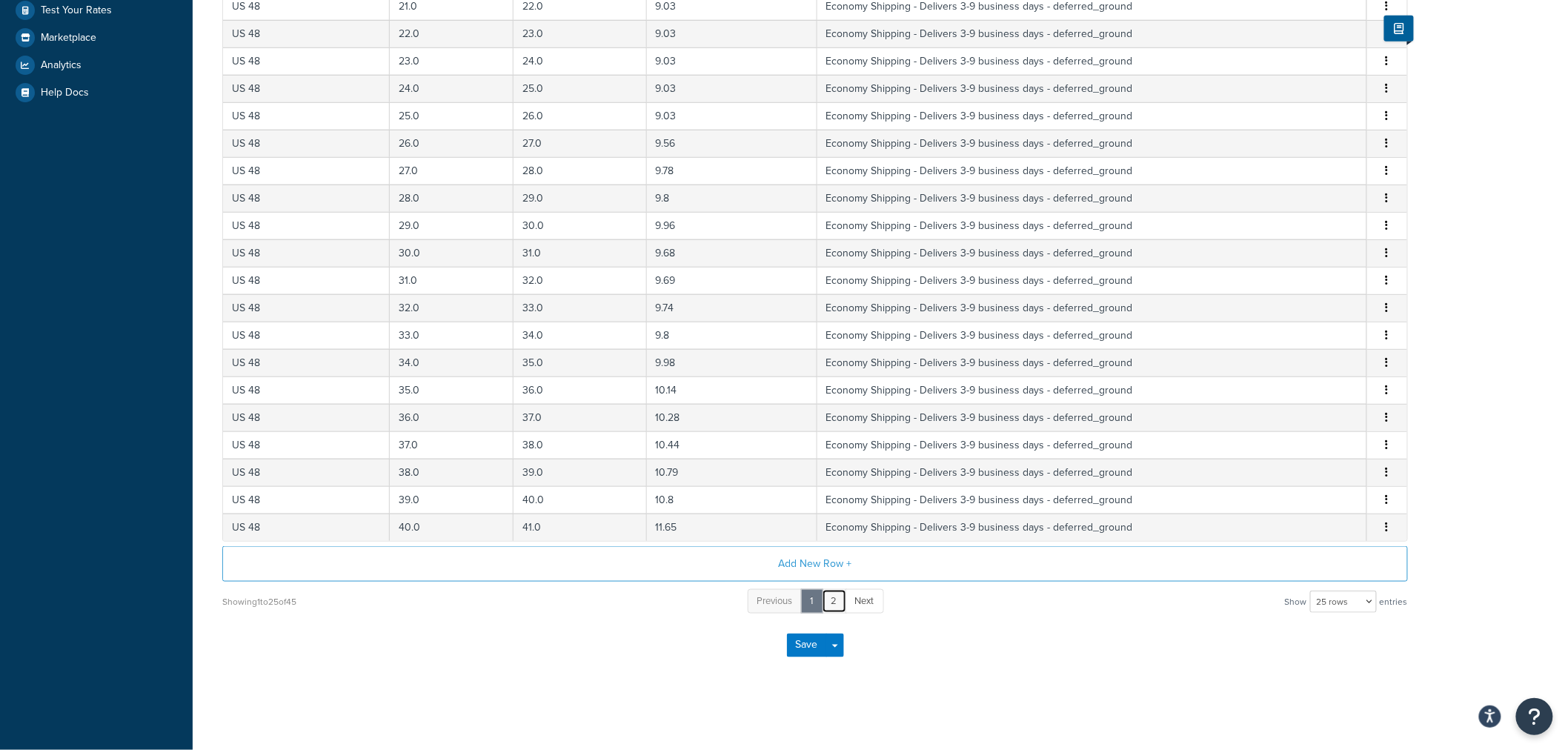 click on "2" at bounding box center [834, 601] 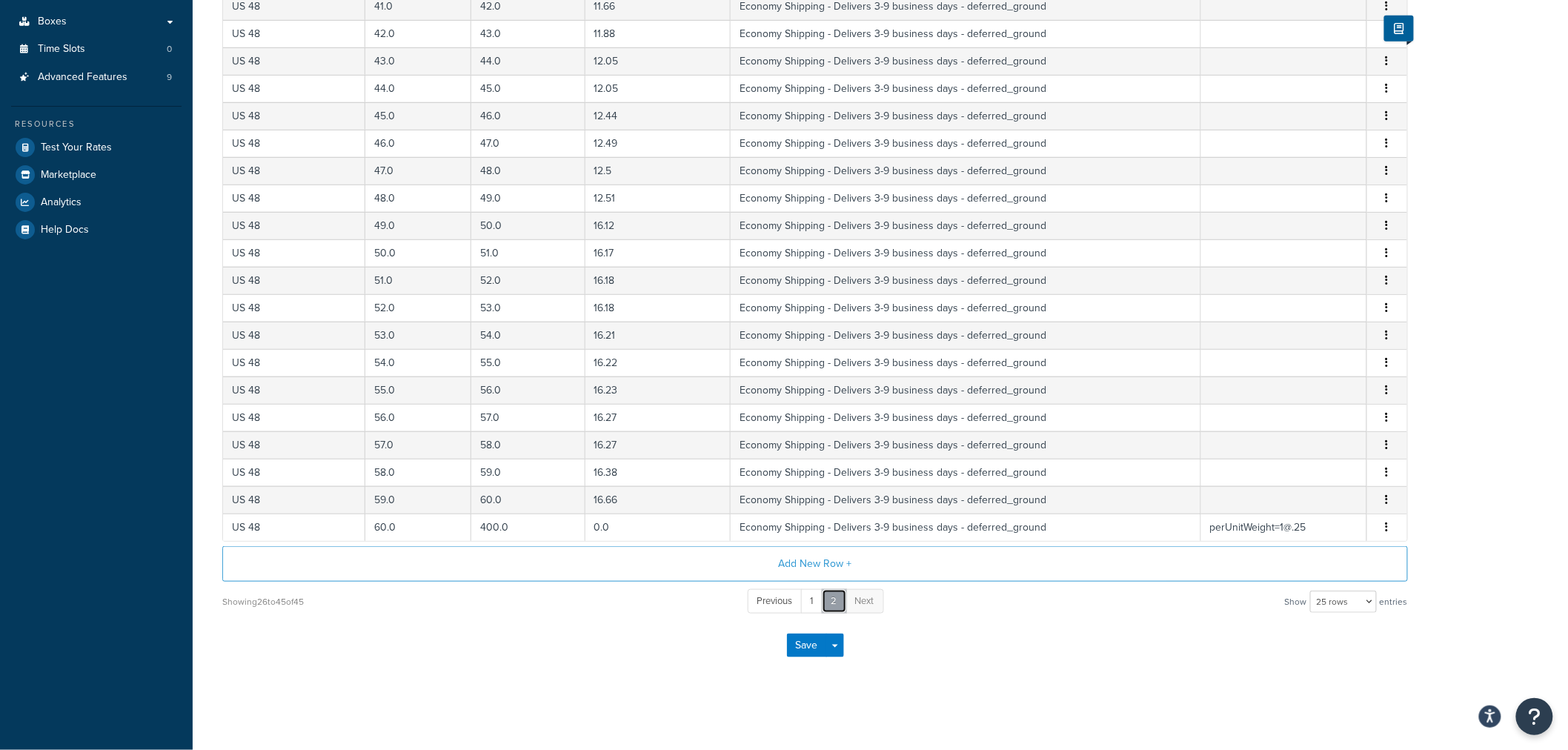 scroll, scrollTop: 397, scrollLeft: 0, axis: vertical 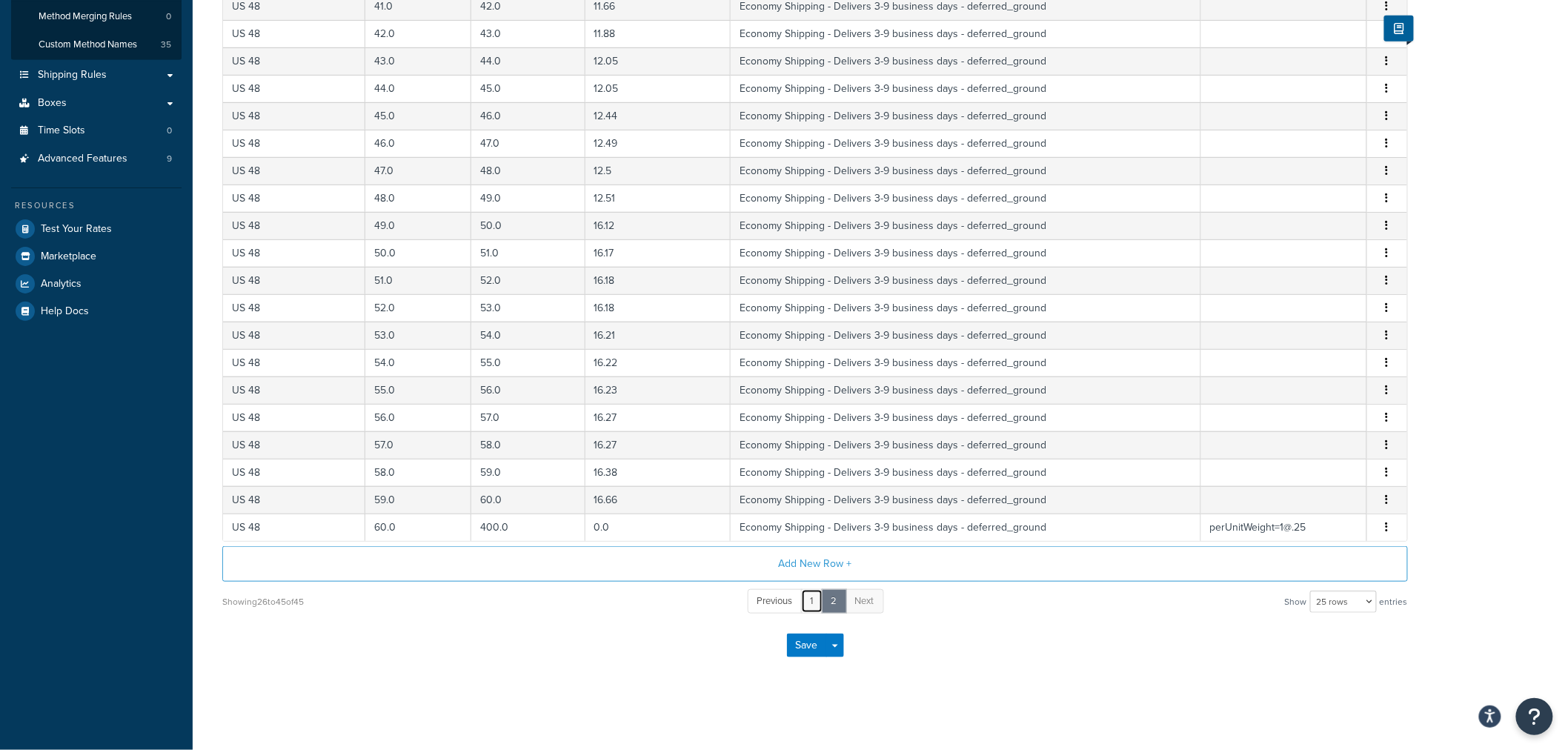 click on "1" at bounding box center (812, 601) 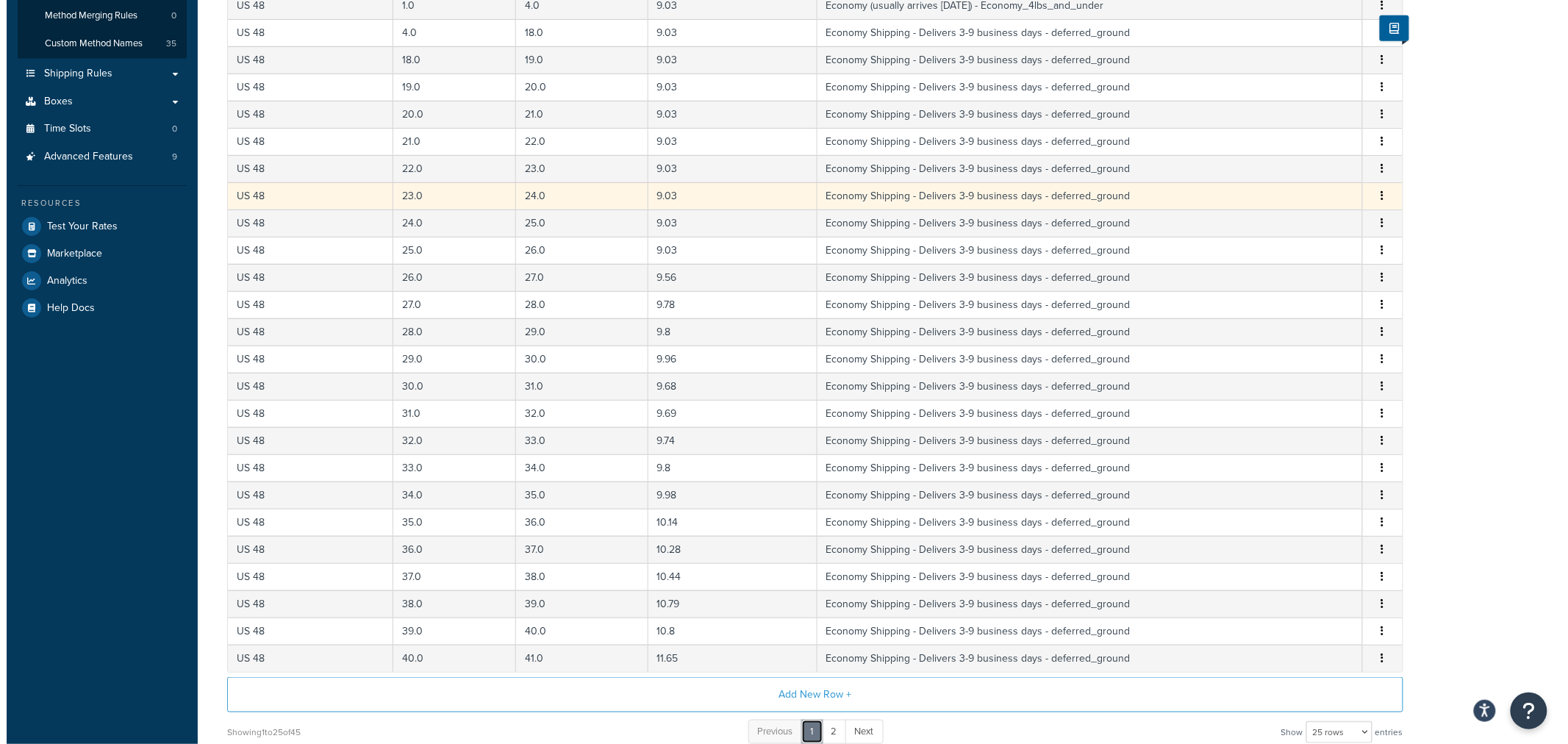 scroll, scrollTop: 0, scrollLeft: 0, axis: both 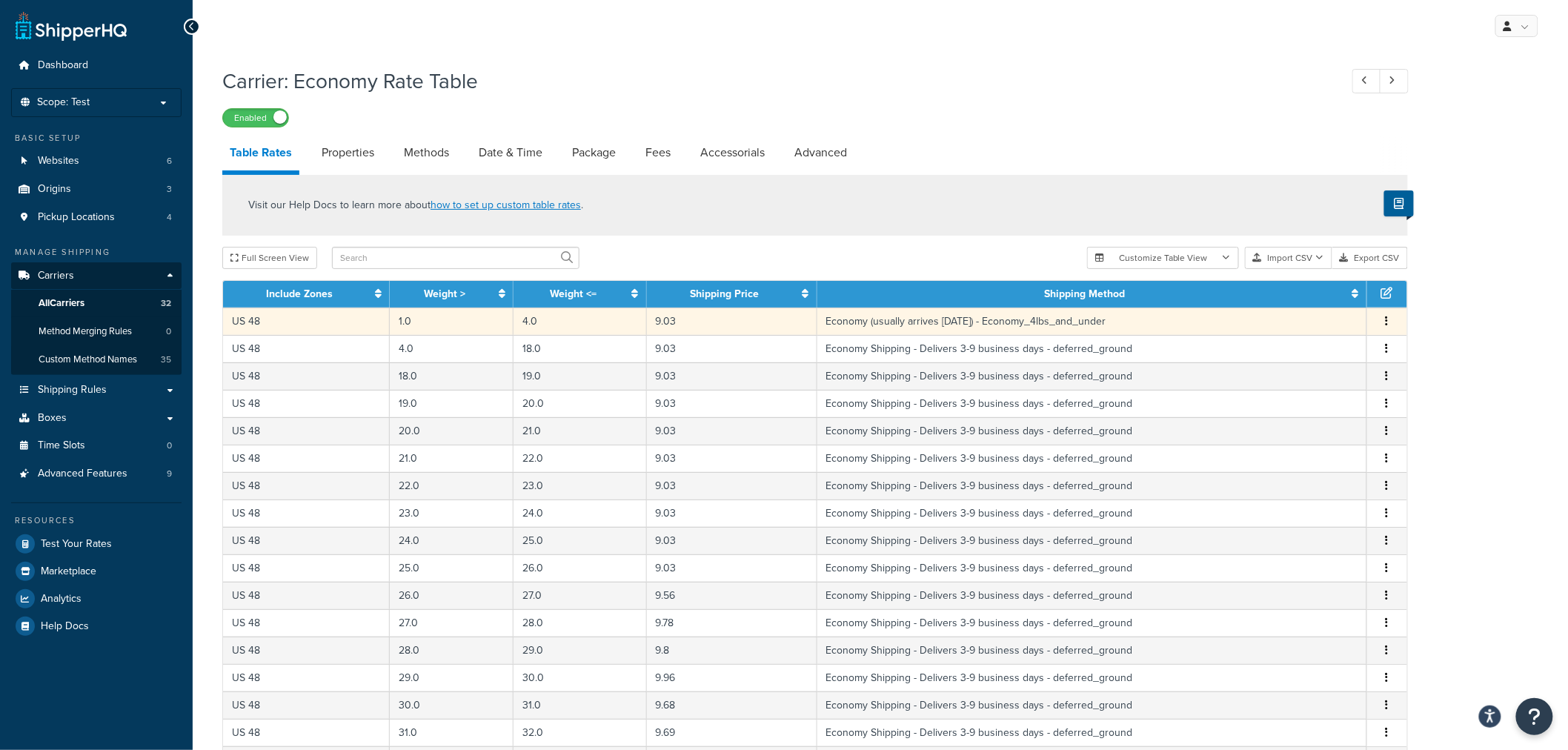 click on "Edit  Duplicate  Delete" at bounding box center [1387, 321] 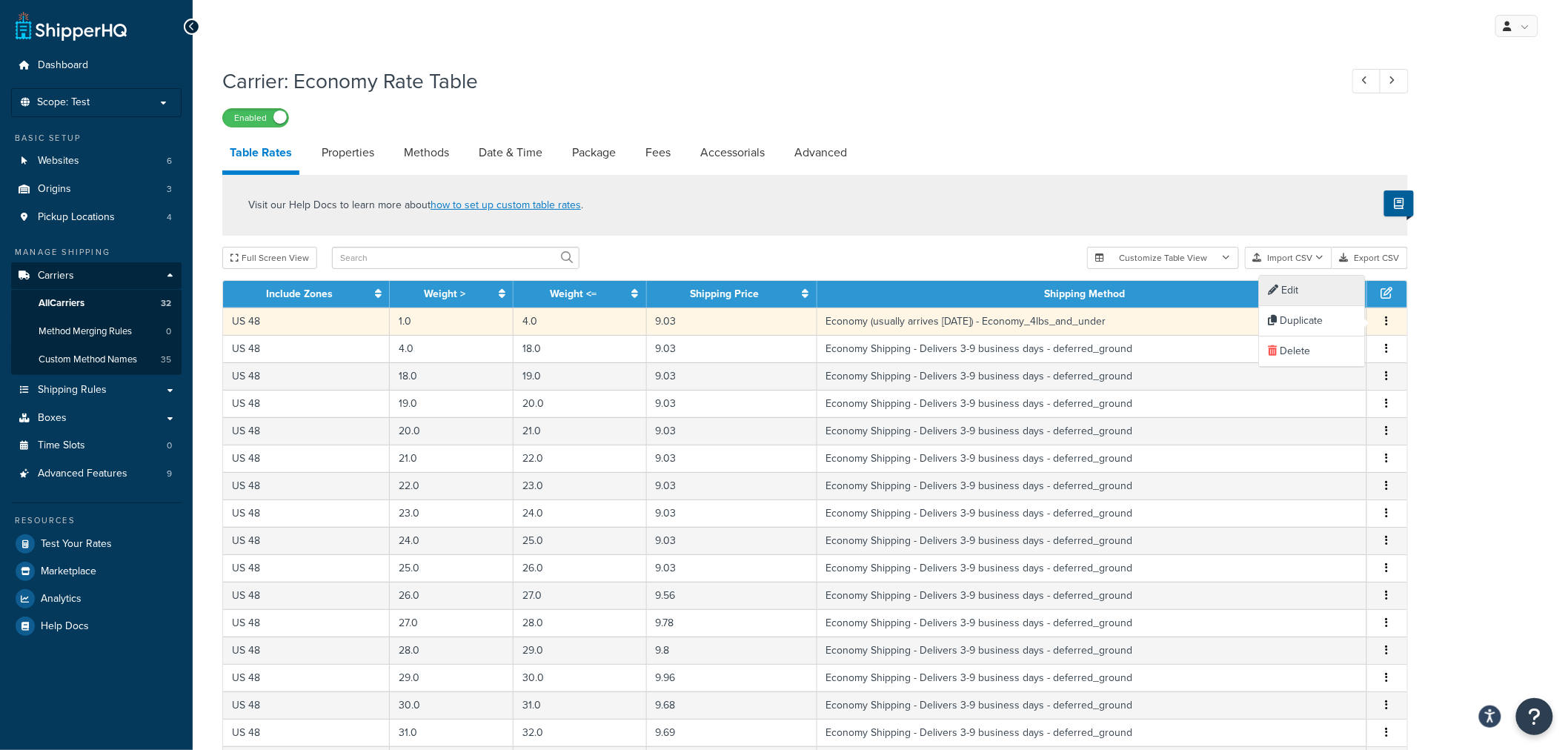 click on "Edit" at bounding box center [1312, 291] 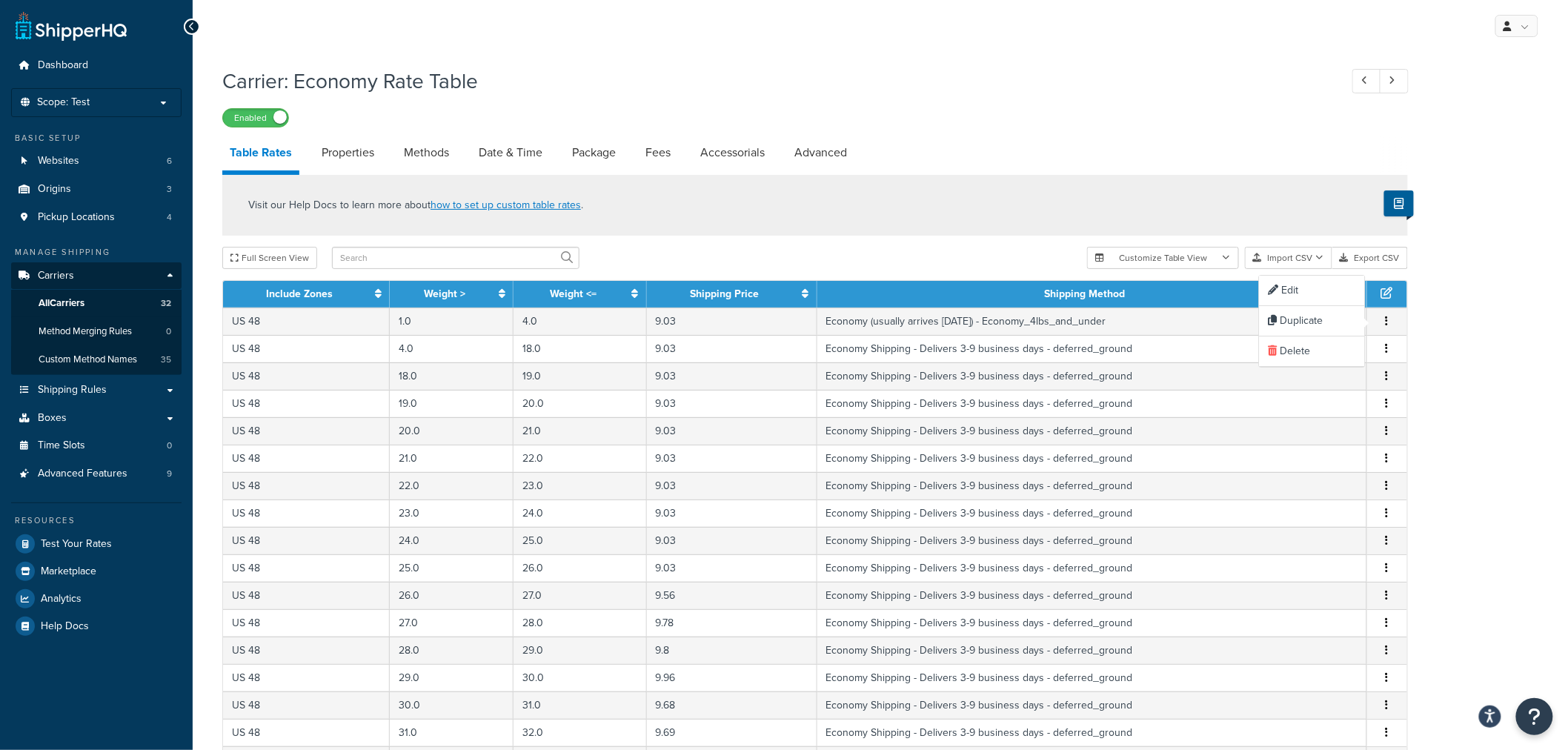 select on "84112" 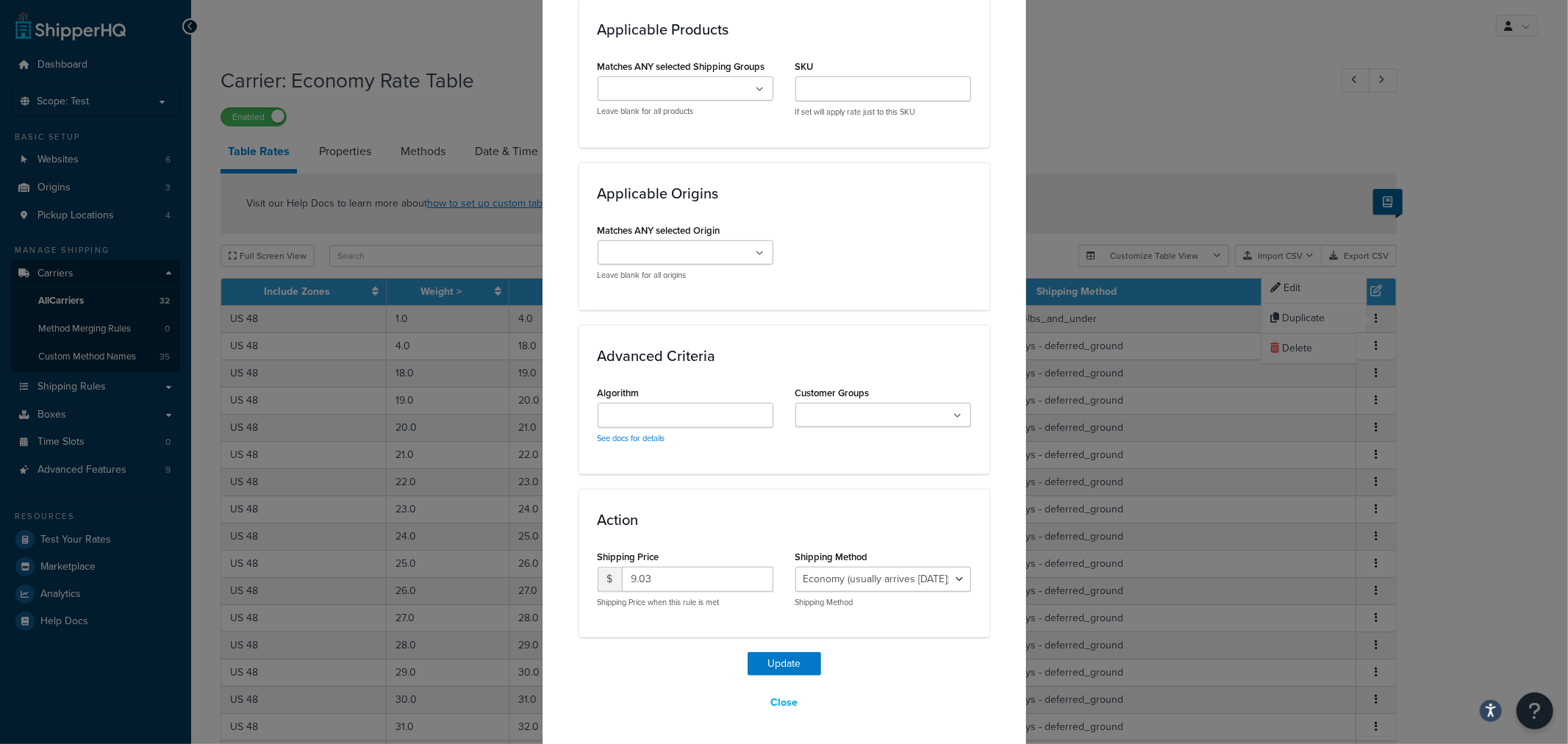 scroll, scrollTop: 979, scrollLeft: 0, axis: vertical 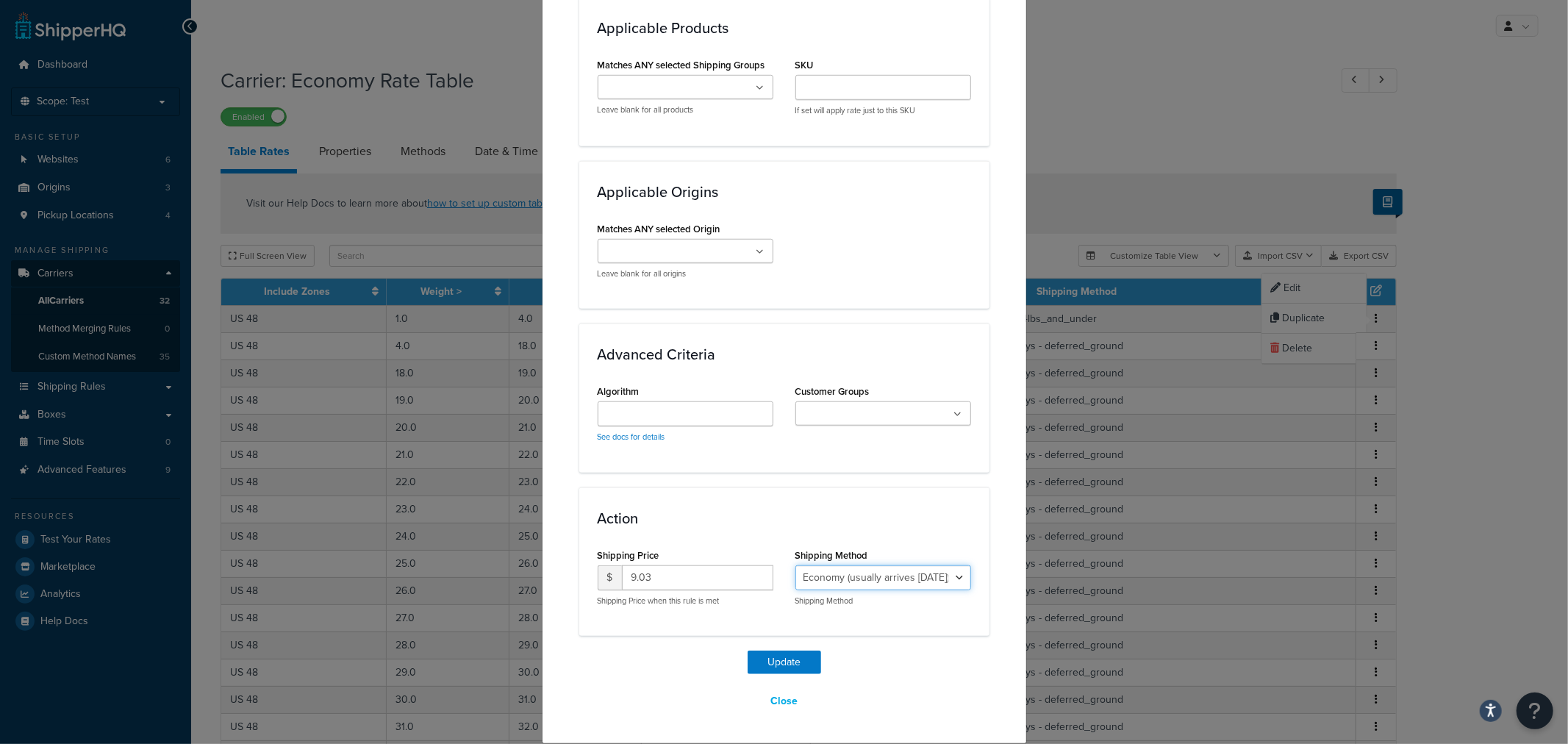 click on "Economy Shipping - Delivers 3-9  business days - deferred_ground  Deferred Air - Delivers in approximately 4-8 days - deferred_air  Economy - Delivers in 3-9 business days - economy_shipping_-_delivers_in_3-9_business_days  Economy (usually arrives within 14 days) - Economy_4lbs_and_under  Not in a Rush? Ships within 1-3 days - economy  Economy - (usually arrives within 10 days) - economy_-_(usually_arrives_within_10_days)  Economy -(usually arrives within 14 business days) - economy_-(usually_arrives_within_14_business_days)  Economy -(usually arrives within 10 business days) - economy_-(usually_arrives_within_10_business_days)" at bounding box center [883, 578] 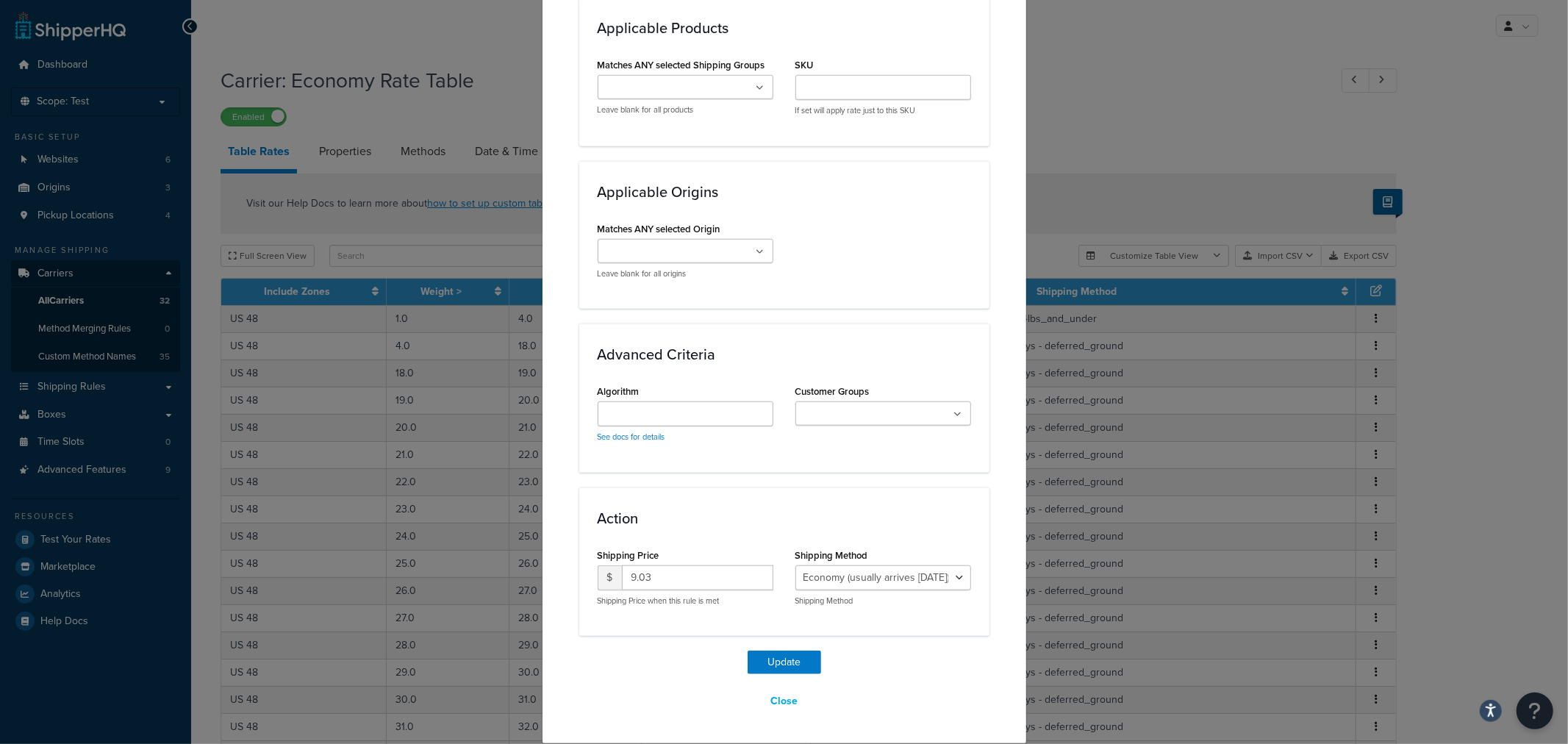 click on "Update Table Rate Applicable Zones See examples and learn more about  how include and exclude zones work. Include Zones   US 48   GSO Shipping Zone US APO Sacramento Region USA US but Not Lower 48 Preferred Fed Ex Ground Lanes Canada US (All) International Mexico US (Territory) US - AK & HI Canada POBox USPS Restricted UPS & Fedex Restricted Fedex Ground Flat Rate AIT Zone A AIT Zone B AIT Zone C AIT Zone D TN 2 - 1 Transit day TN 2 - 2 Transit day TN 3 - 1 Transit day TN 3 - 2 Transit day TN 4 - 2 Transit day -a TN 4 - 2 Transit day -b TN 4 - 3 Transit day TN 5 - 2 Transit day TN 5 - 3 Transit day TN 6 - 2 Transit day TN 6 - 3 Transit day TN 6 - 4 Transit day TN 45 - 4 Transit day NV 2 - 1 Transit day NV 2 - 2 Transit day NV 3 - 1 Transit day NV 3 - 2 Transit day NV 4 - 2 Transit day NV 4 - 3 Transit day NV 5 - 2 Transit day NV 5 - 3 Transit day NV 6 - 3 Transit day NV 7 - 3 Transit day ClearBags NV LTL ClearBags TN LTL US POBox Defines which zone(s) this rate applies to Exclude Zones   GSO Shipping Zone USA" 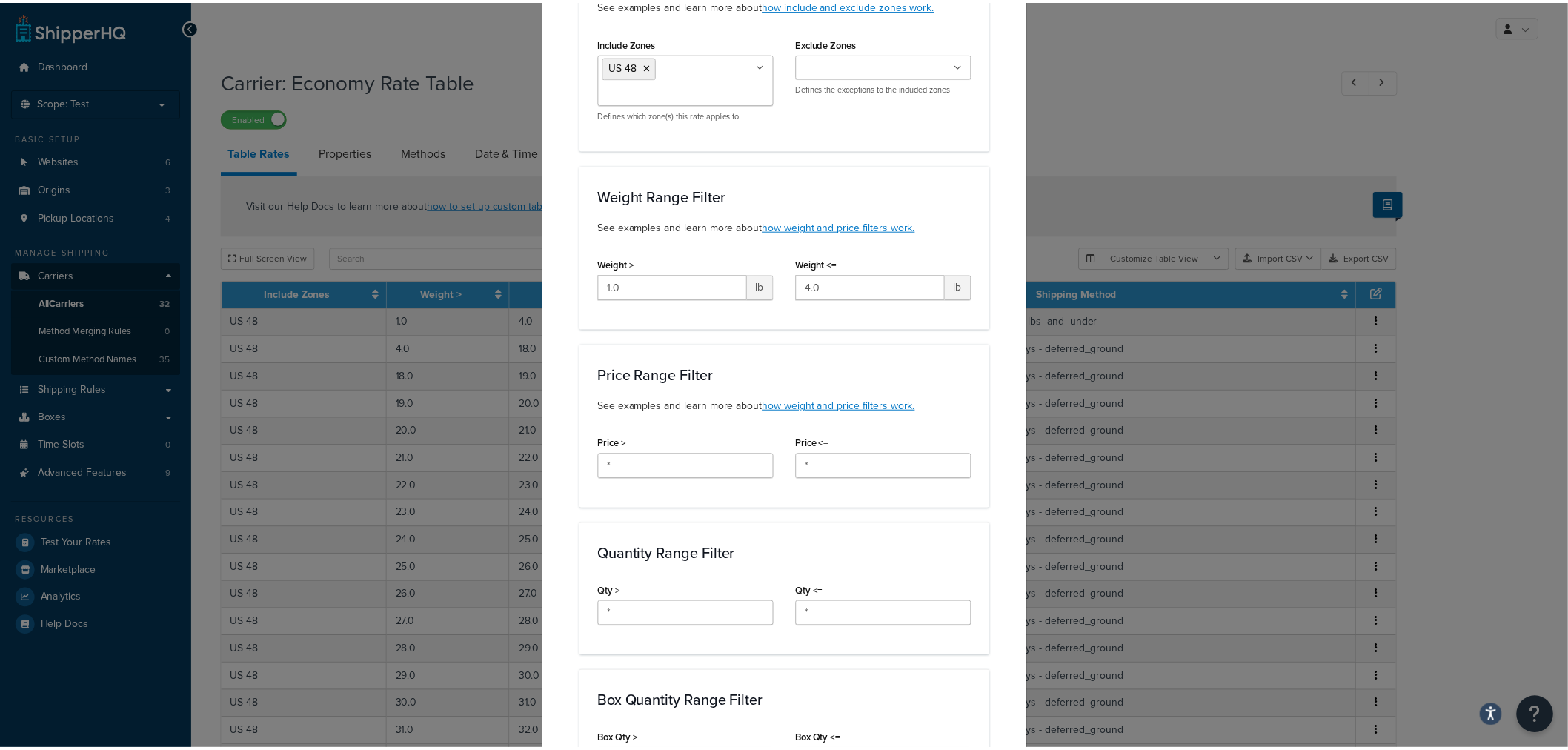 scroll, scrollTop: 0, scrollLeft: 0, axis: both 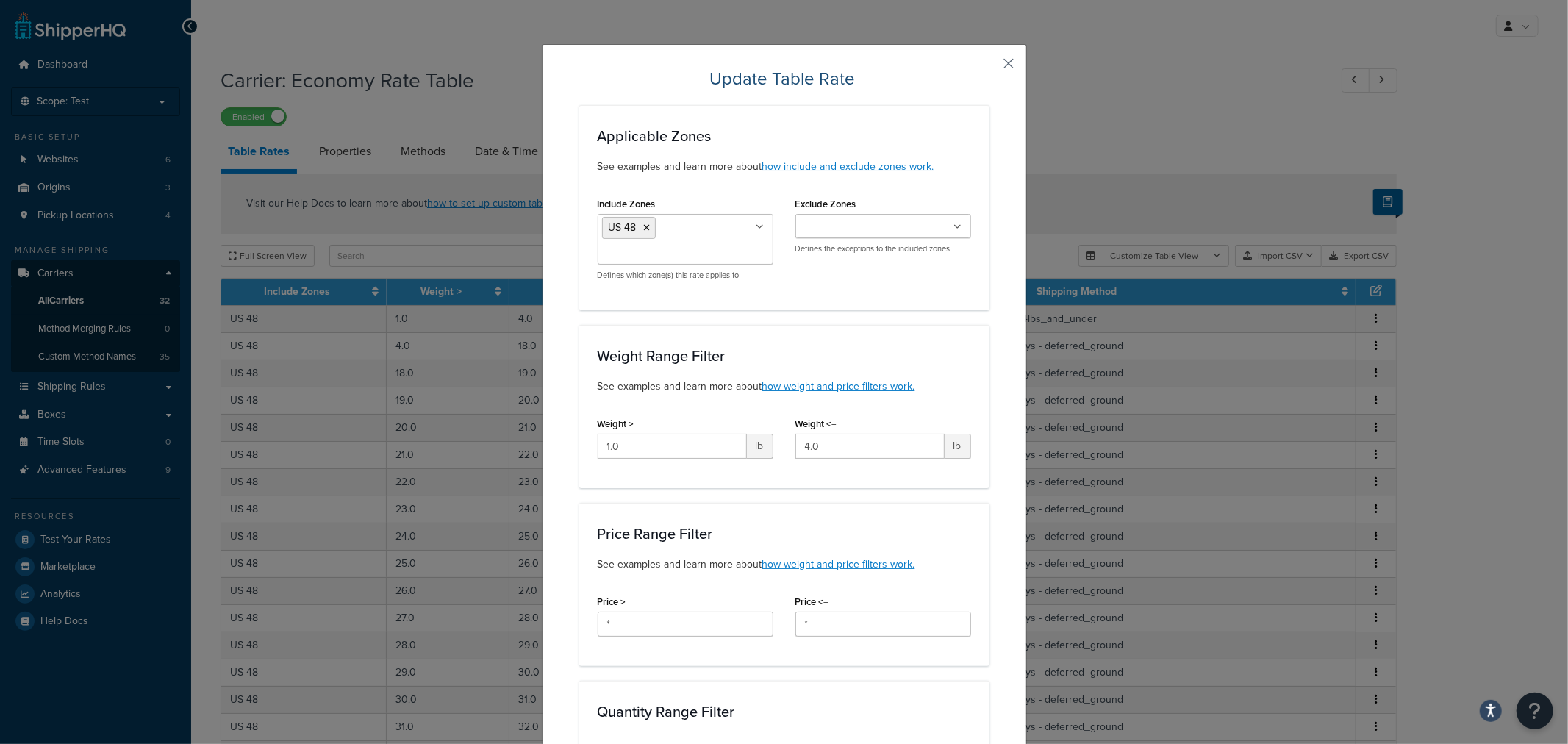 click at bounding box center (987, 68) 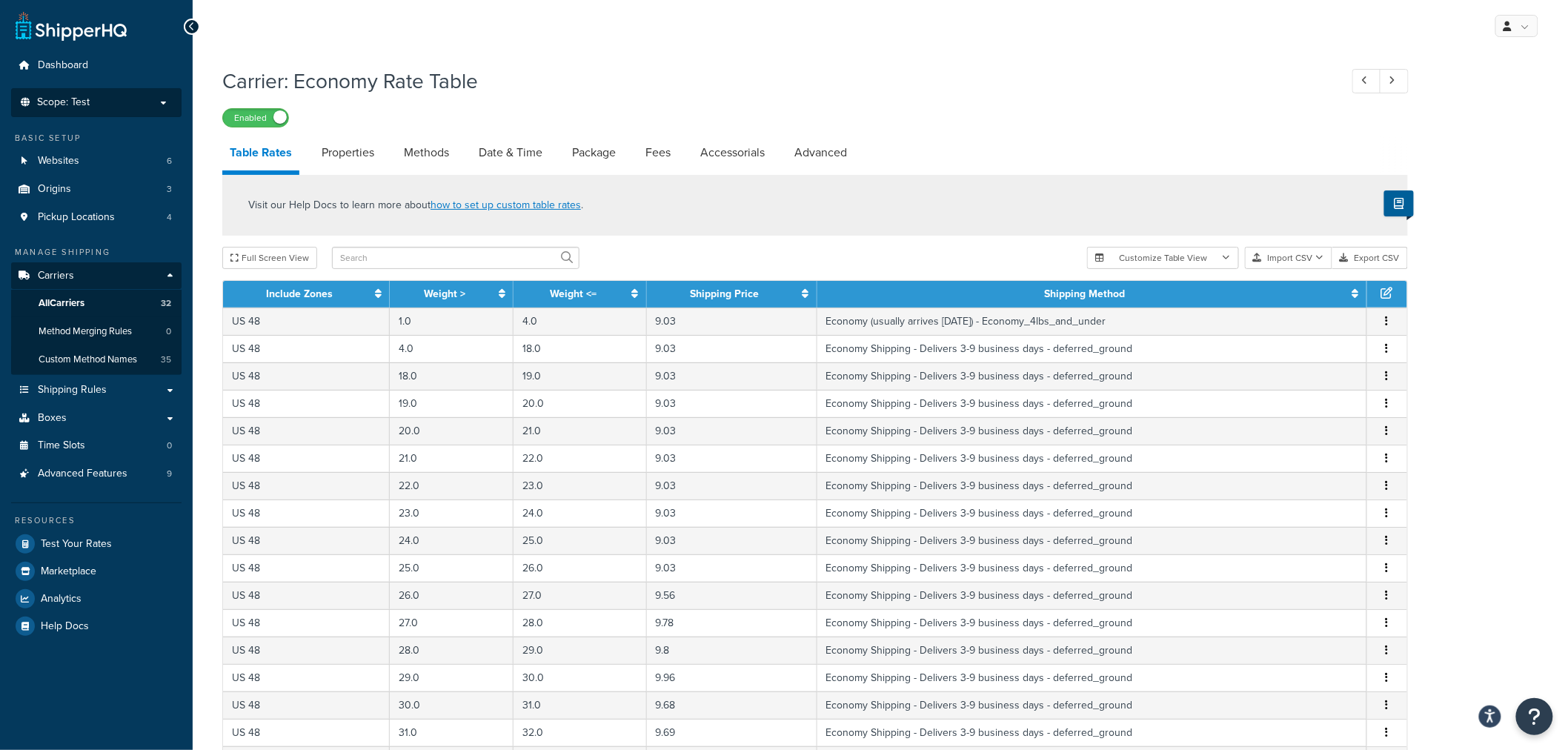 click on "Scope:   Test" at bounding box center (63, 102) 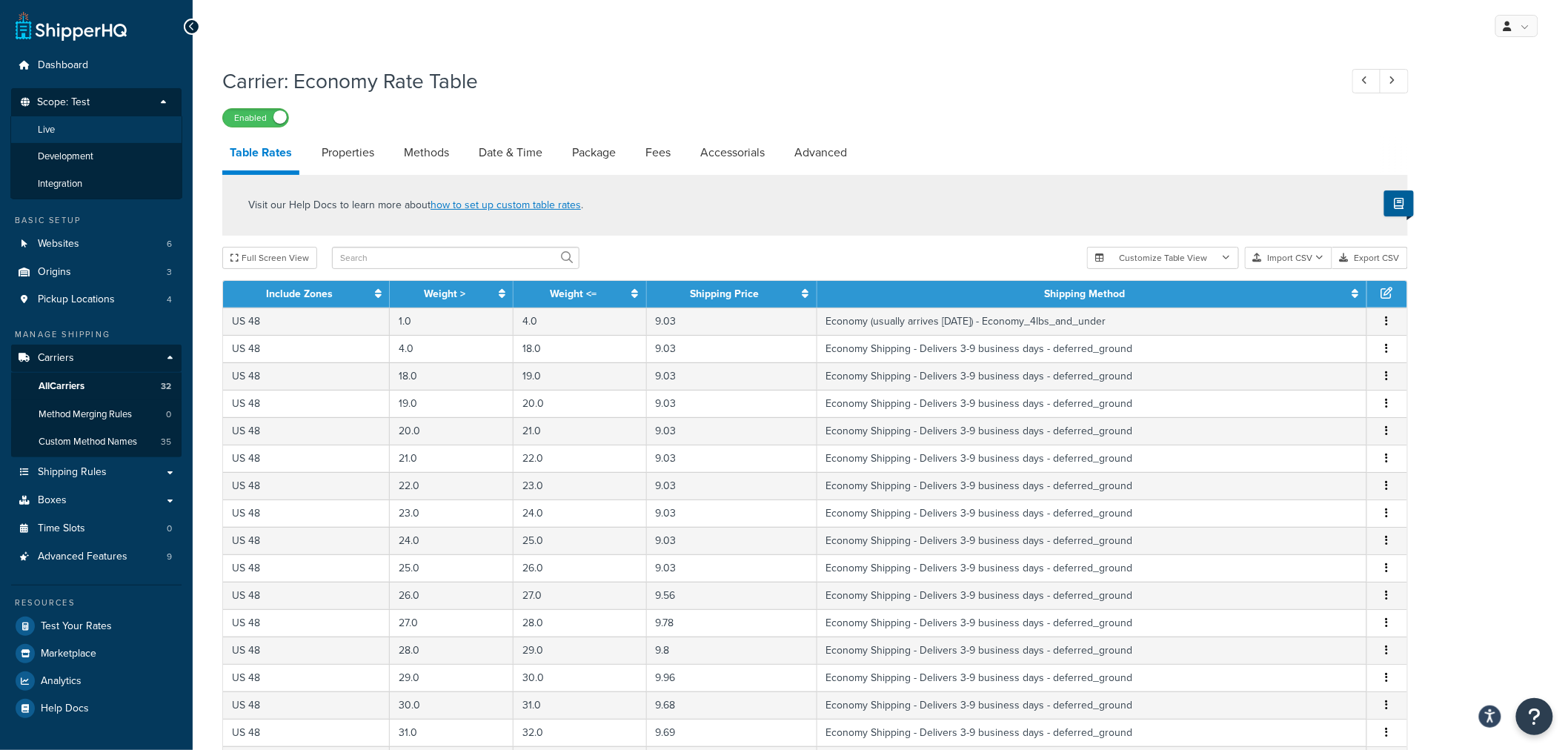 click on "Live" at bounding box center [96, 130] 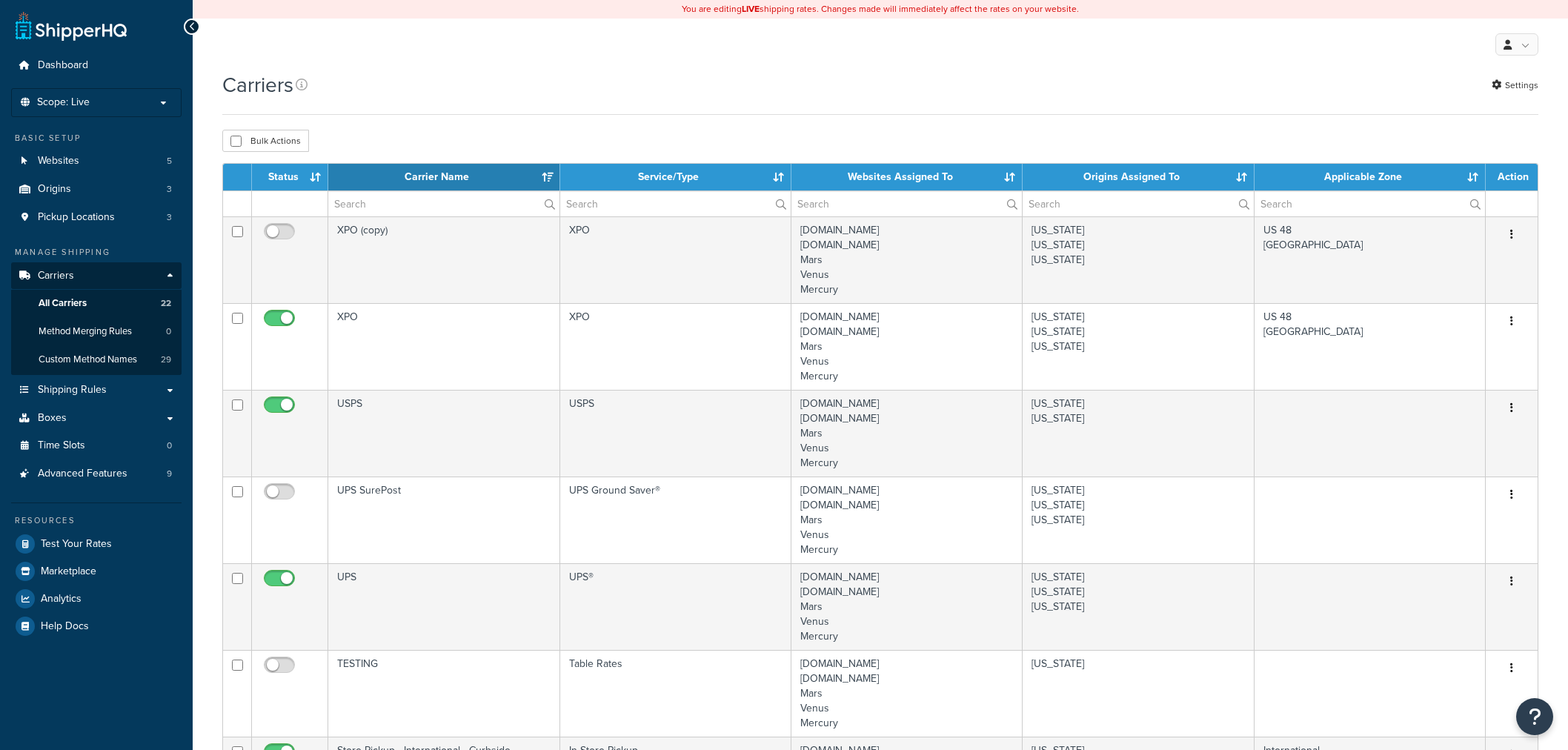 select on "15" 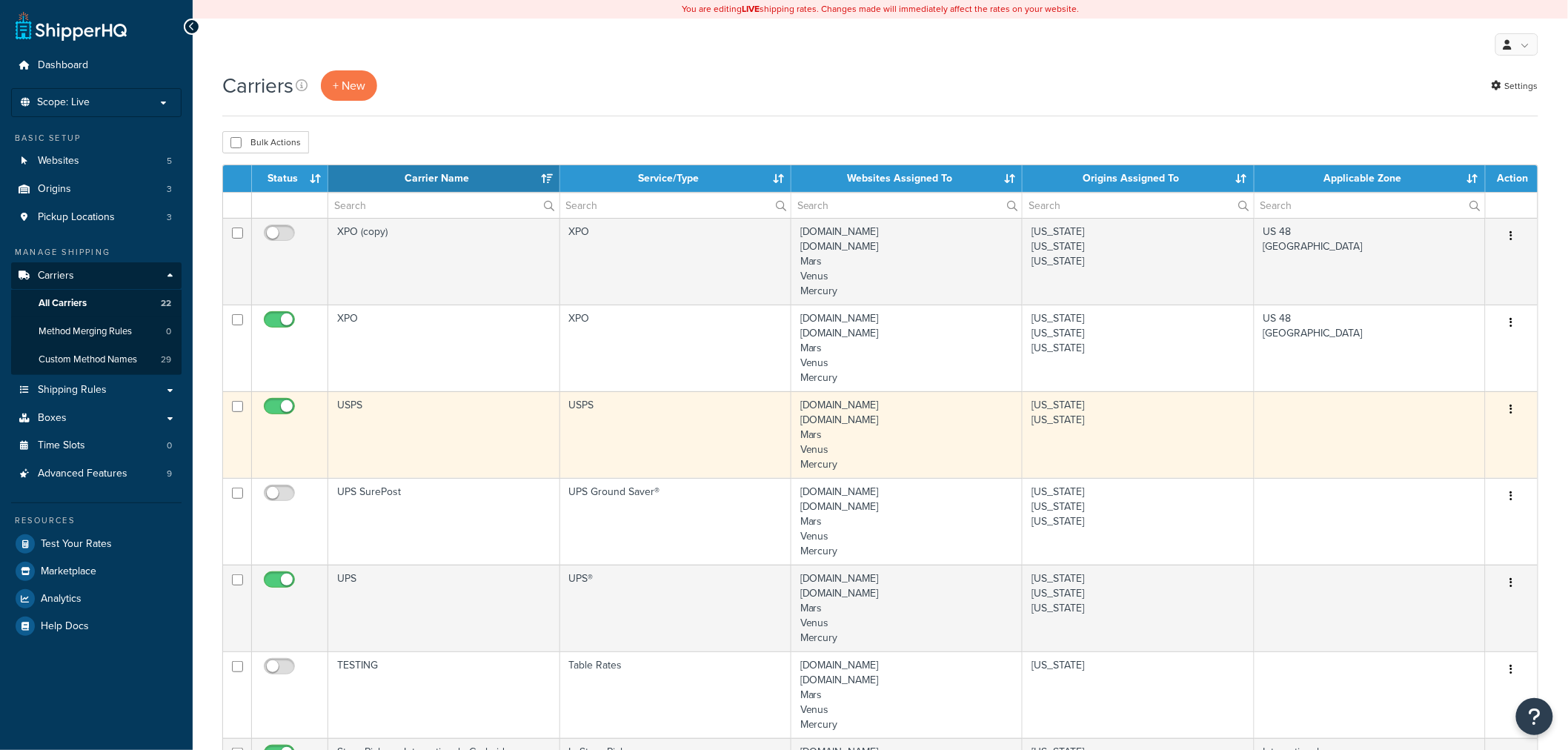 scroll, scrollTop: 0, scrollLeft: 0, axis: both 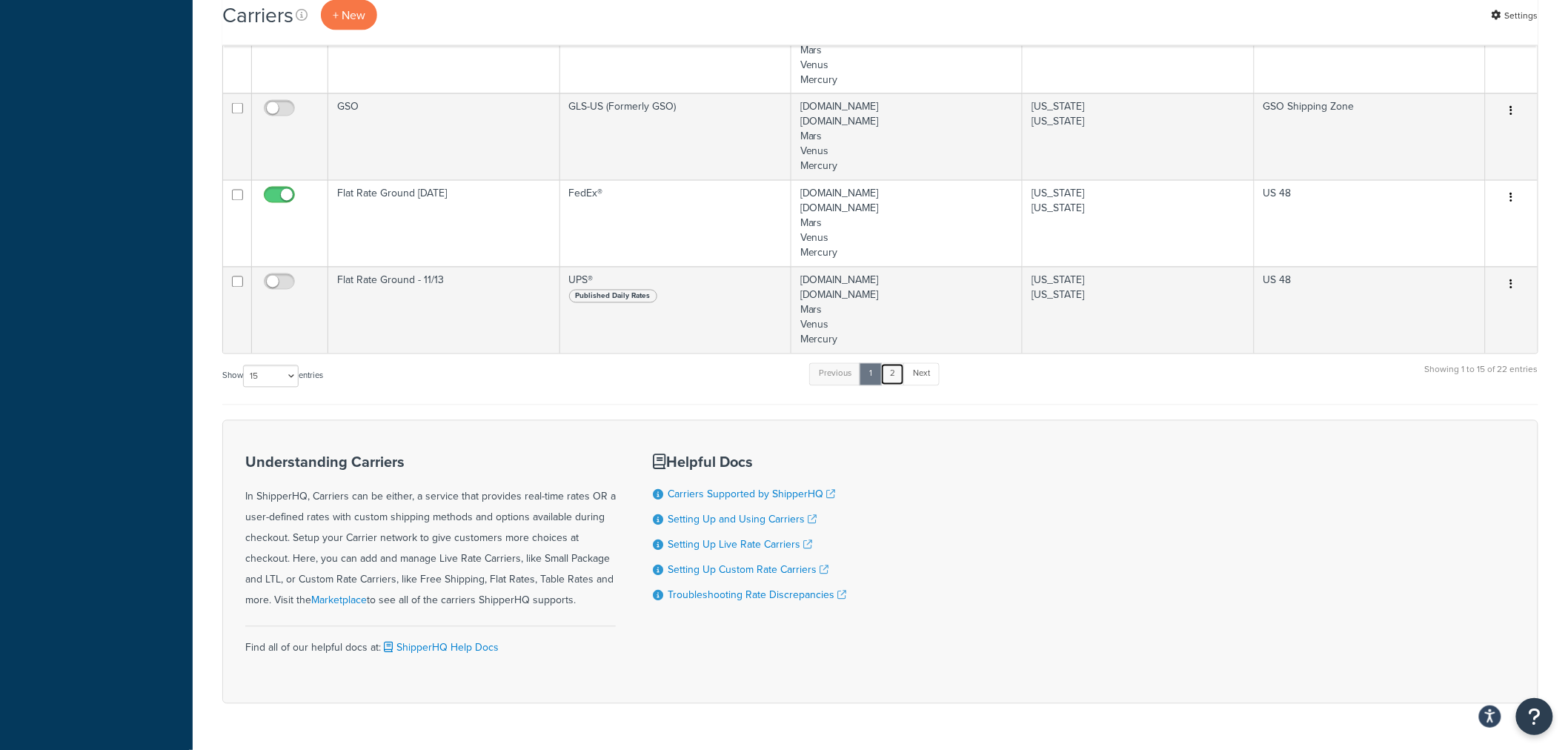 click on "2" at bounding box center [892, 374] 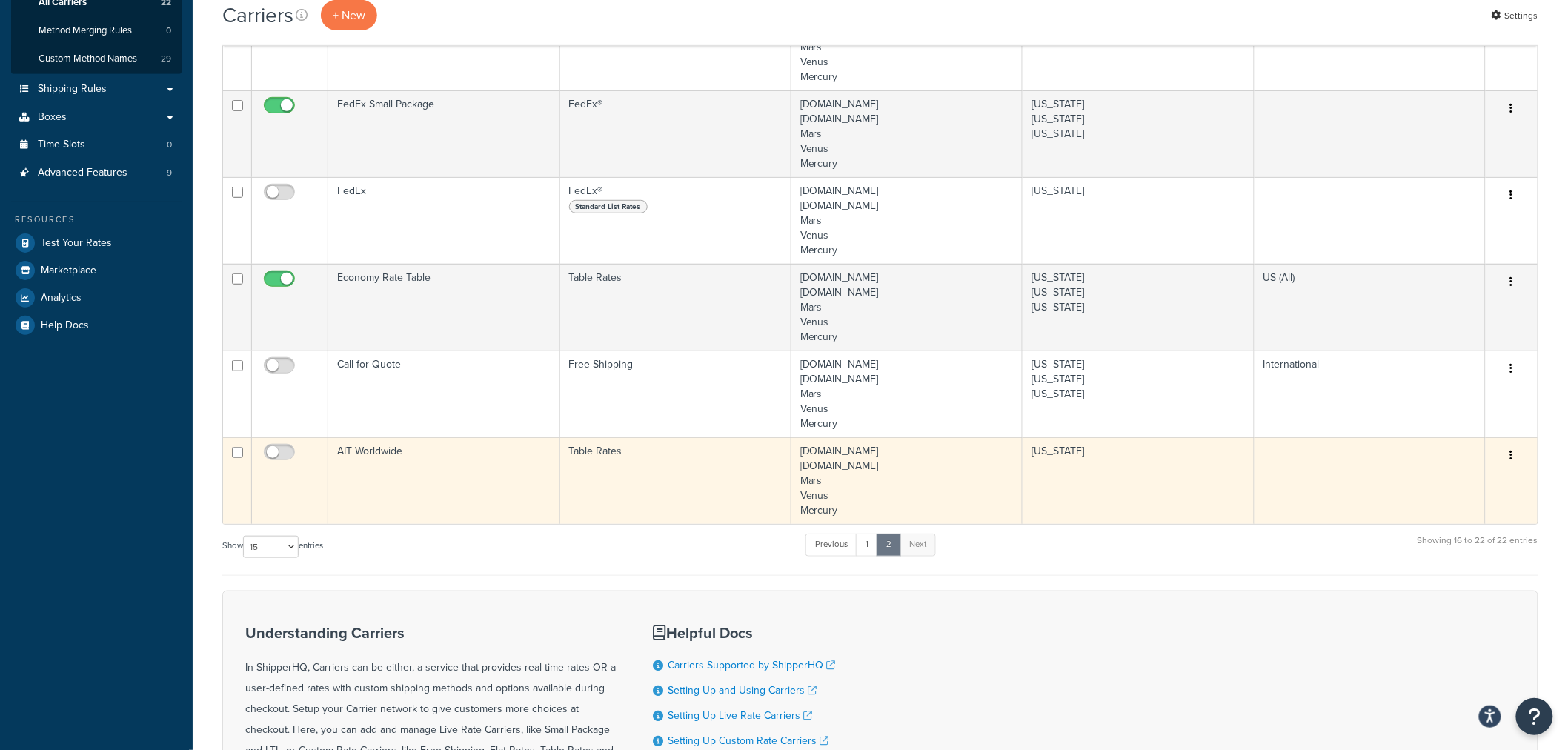 scroll, scrollTop: 268, scrollLeft: 0, axis: vertical 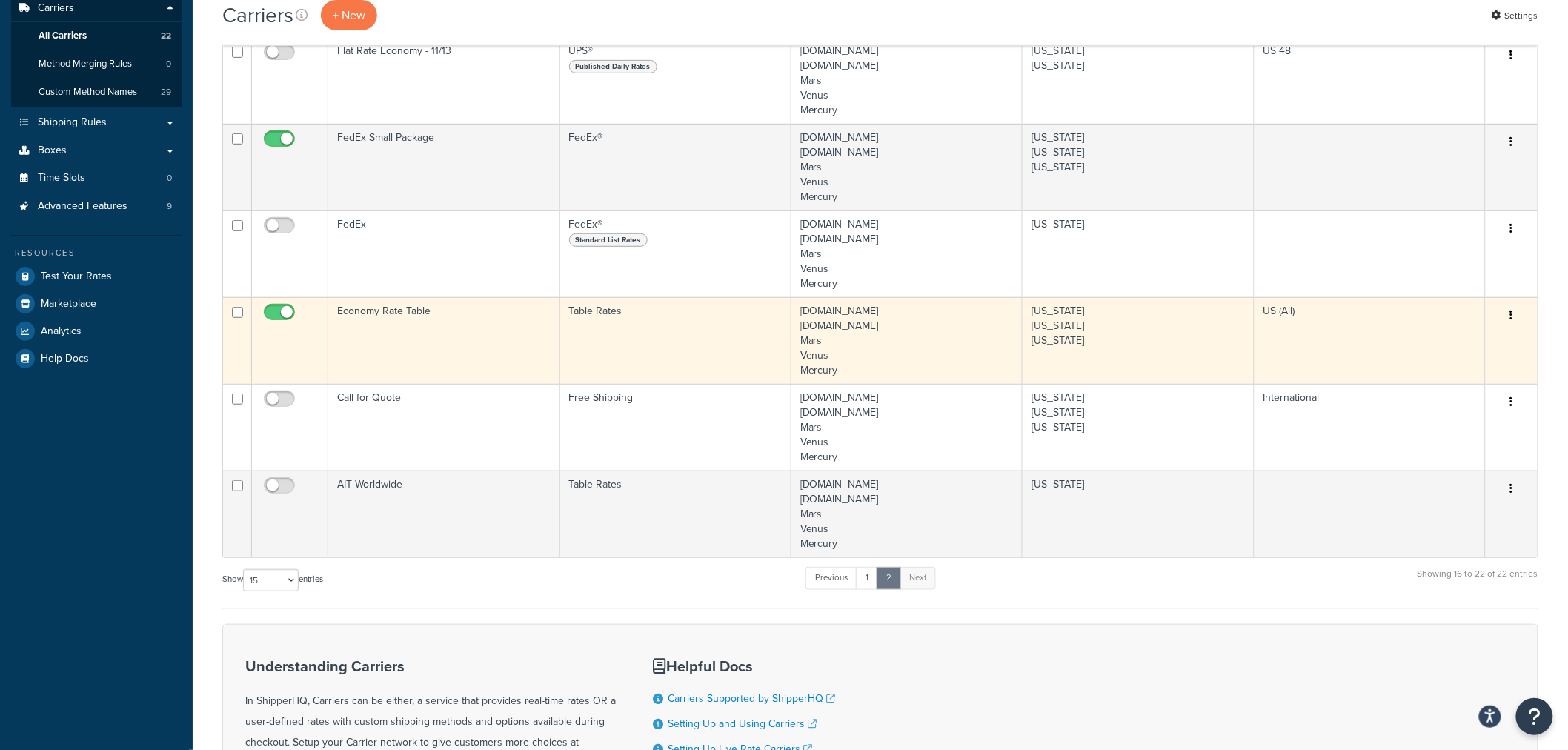 click at bounding box center [1512, 316] 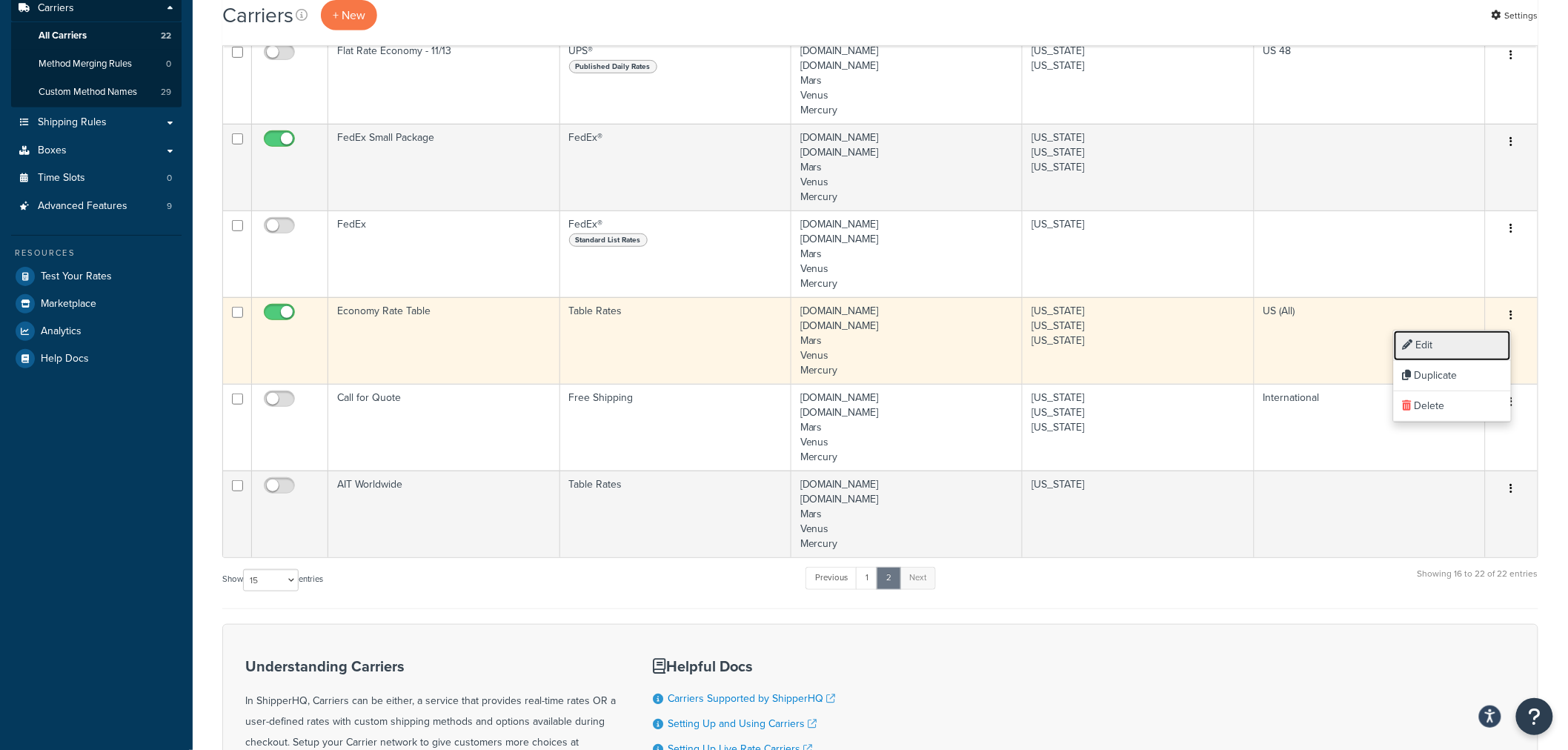click on "Edit" at bounding box center (1452, 345) 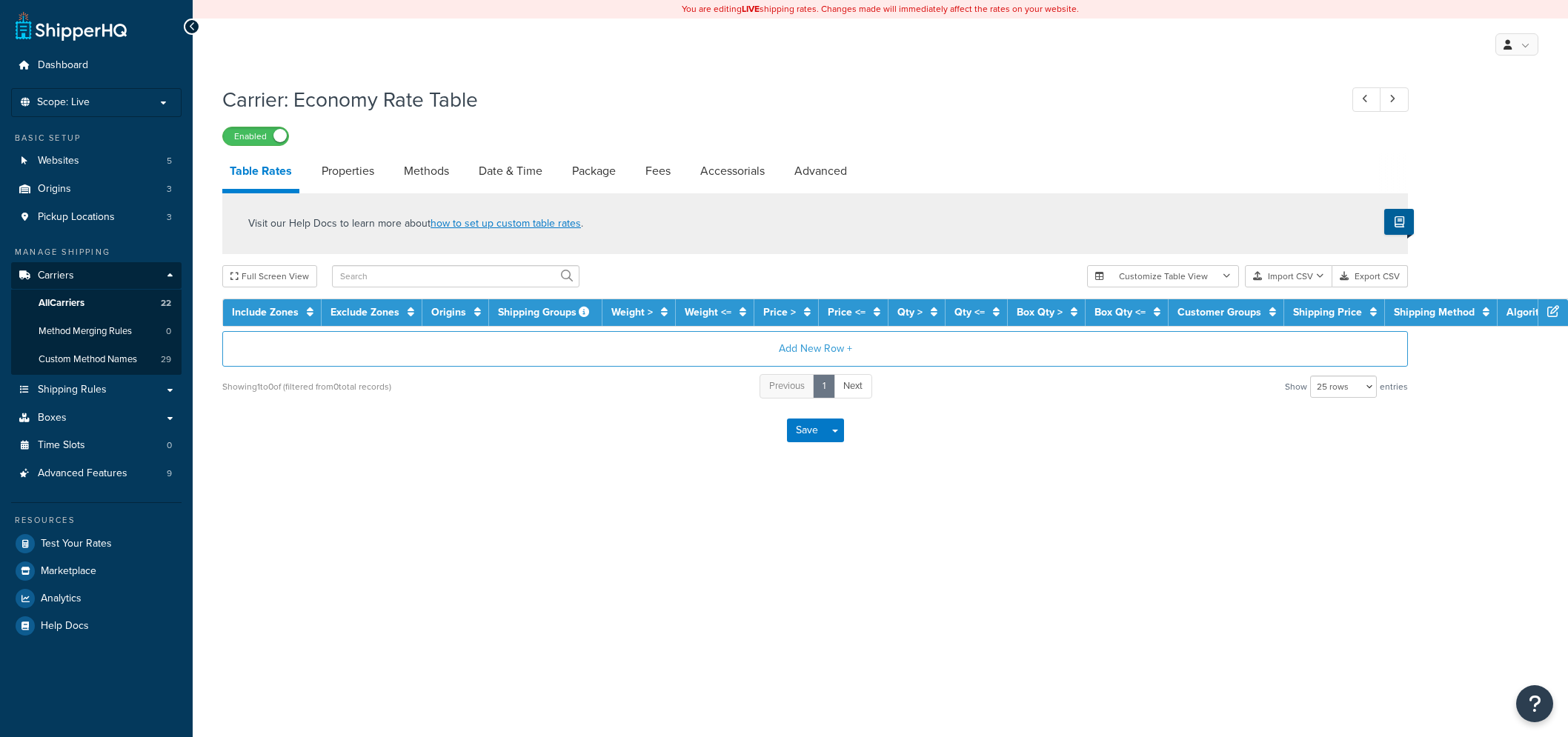 select on "25" 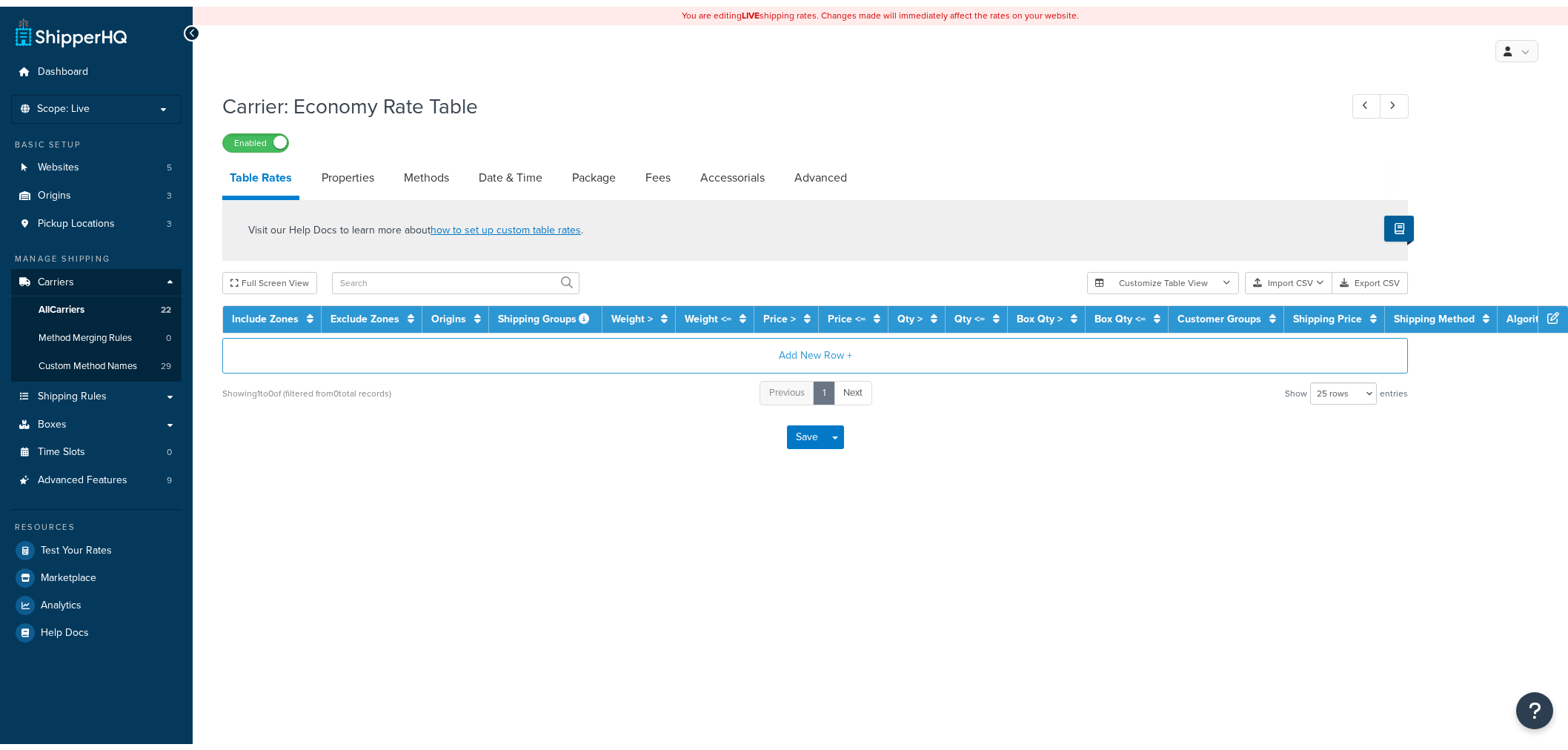 scroll, scrollTop: 0, scrollLeft: 0, axis: both 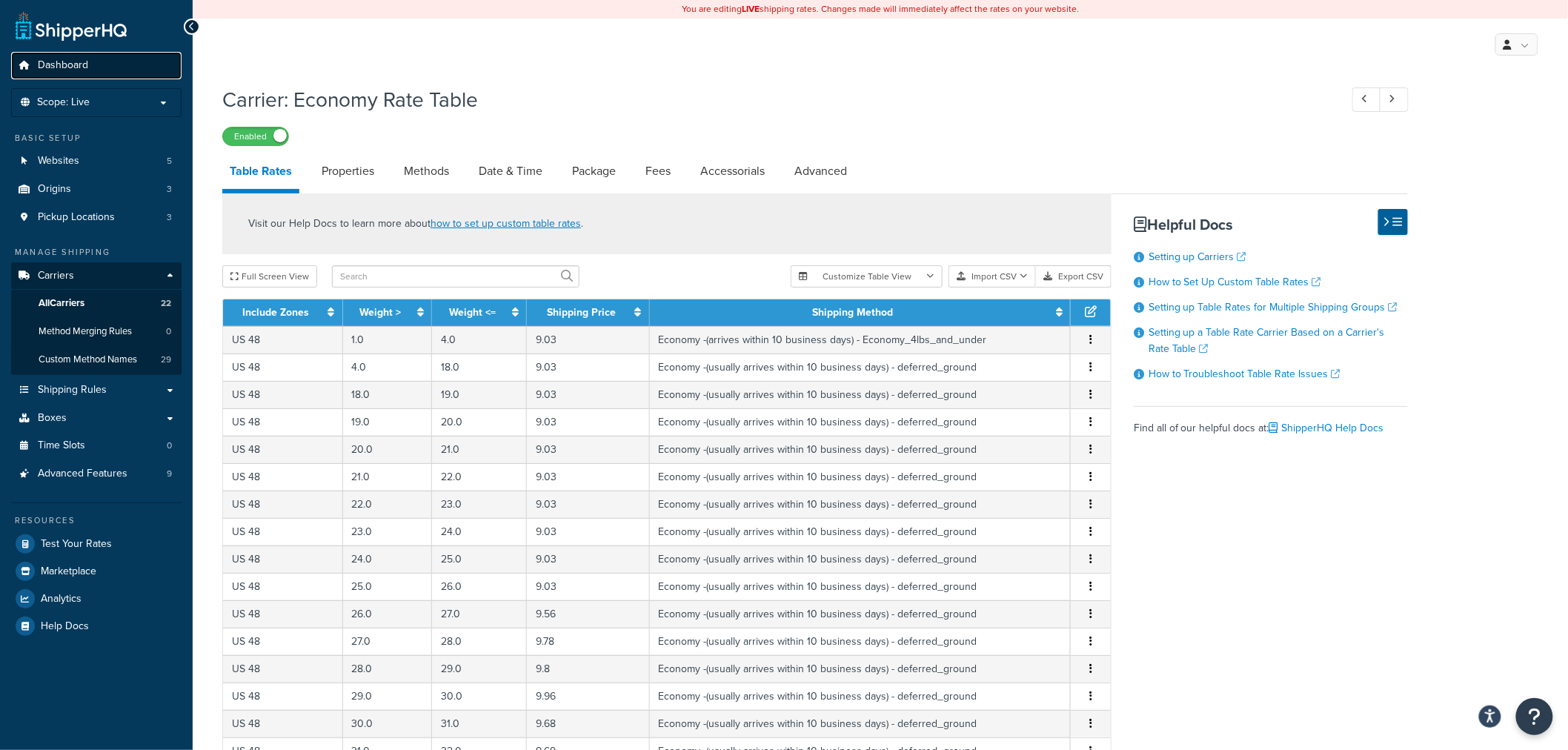 click on "Dashboard" at bounding box center [96, 65] 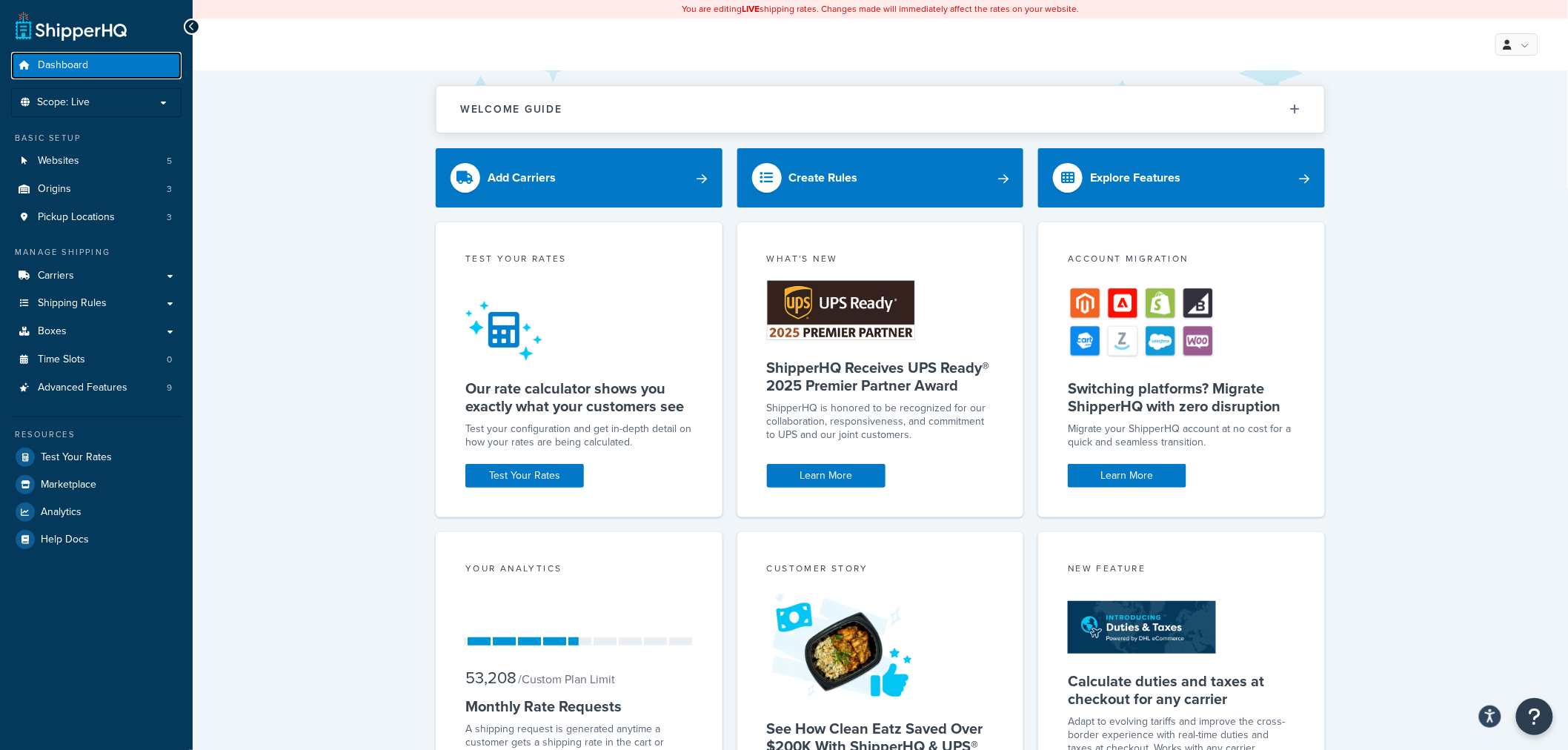drag, startPoint x: 86, startPoint y: 39, endPoint x: 60, endPoint y: 61, distance: 34.058773 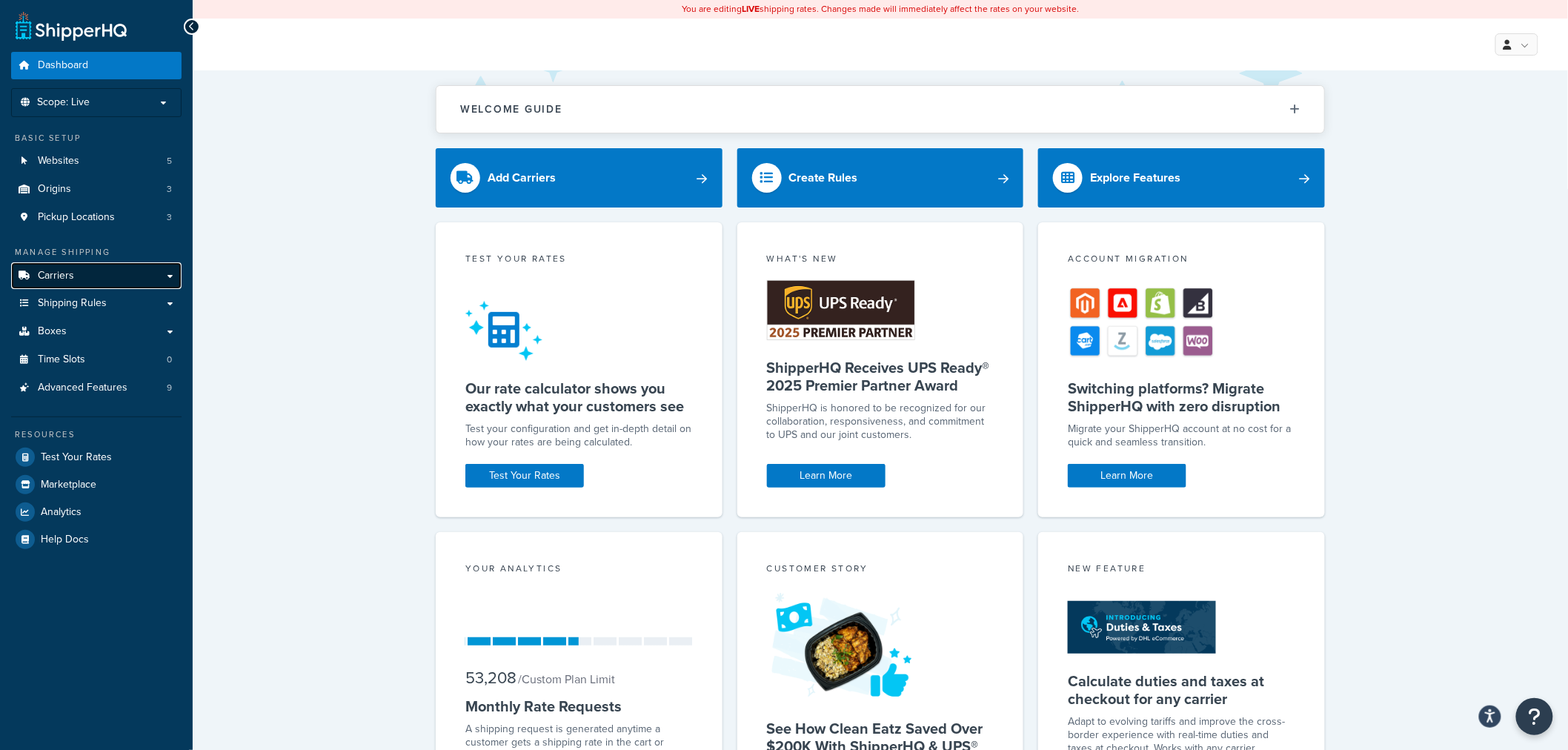 click on "Carriers" at bounding box center (56, 276) 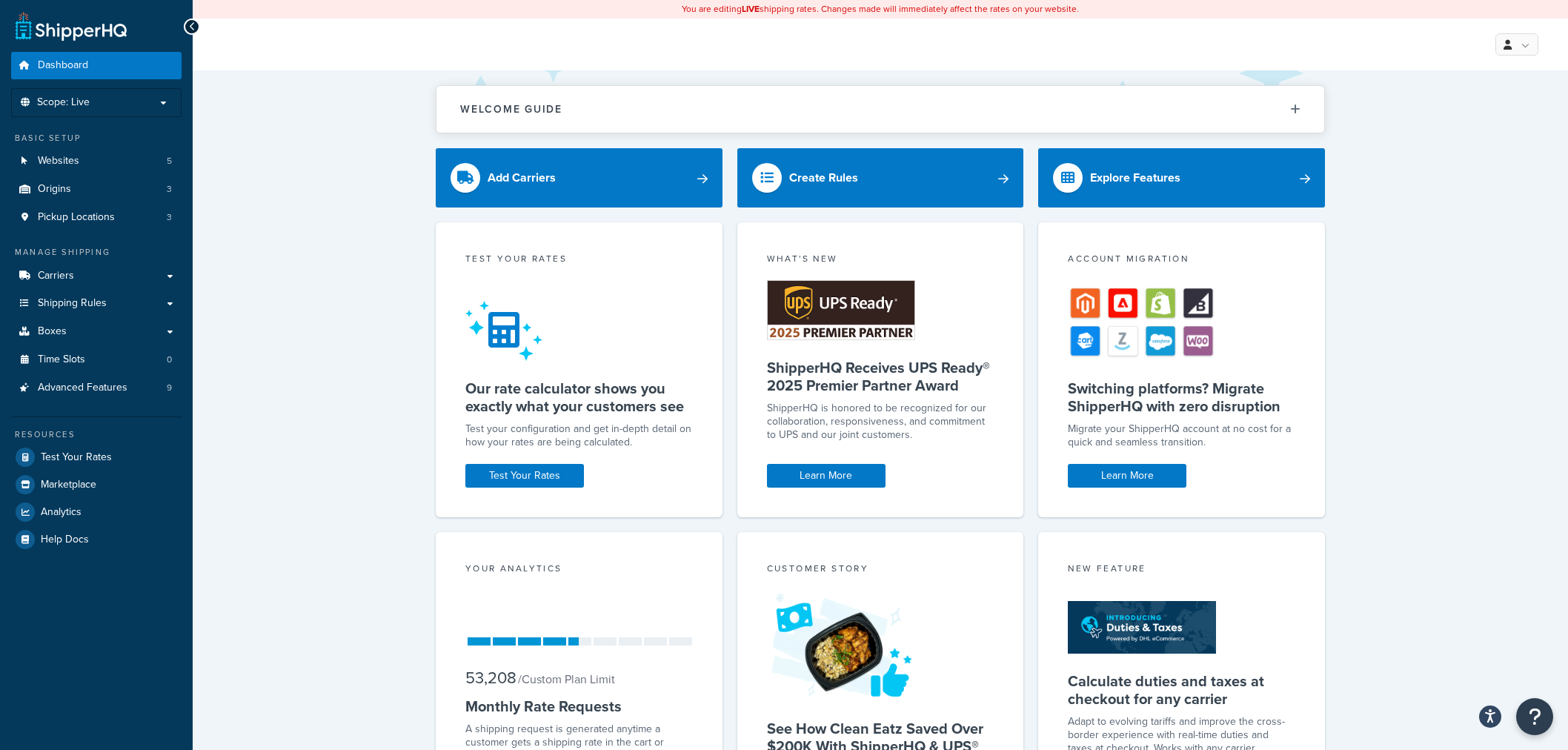 scroll, scrollTop: 0, scrollLeft: 0, axis: both 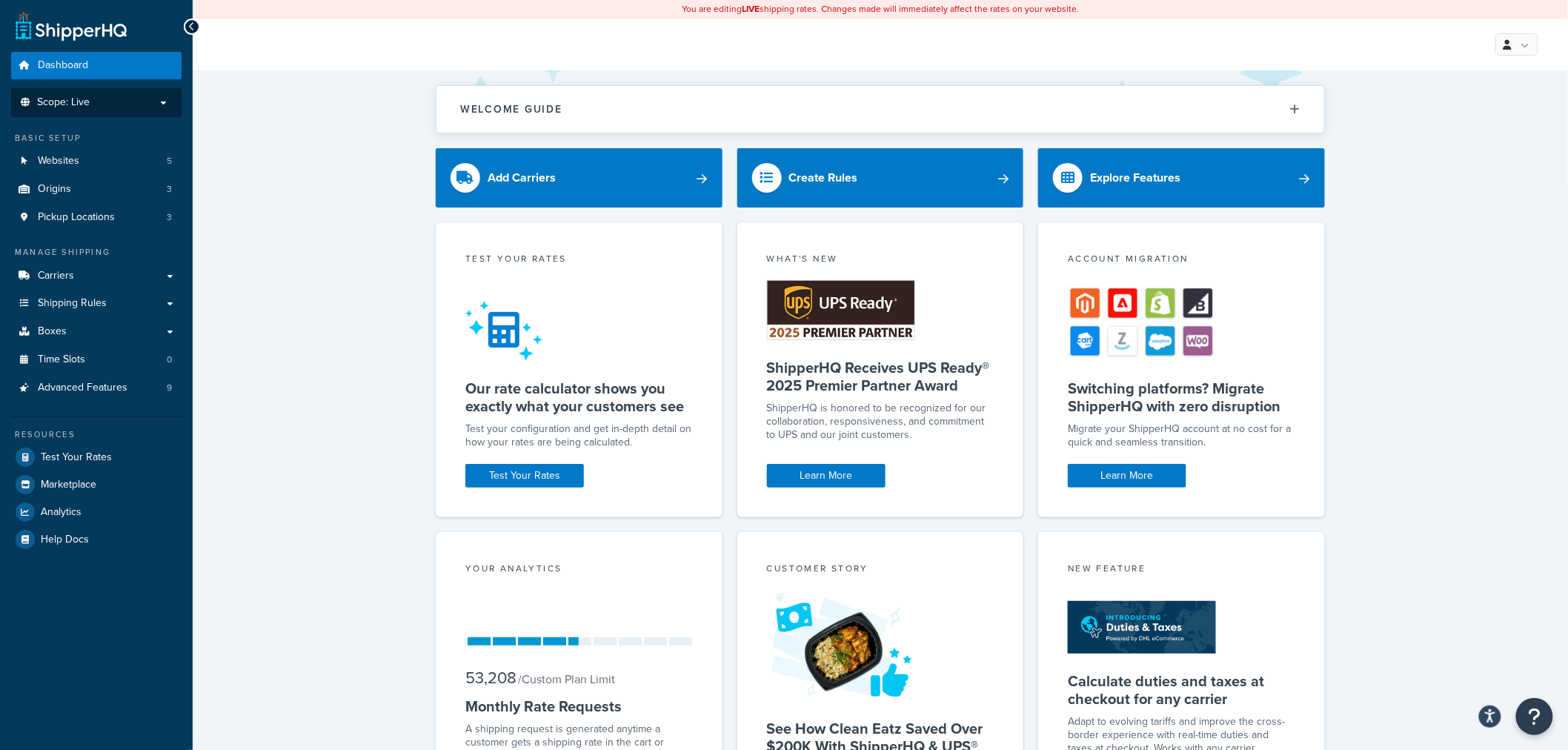 click on "Scope:   Live" at bounding box center [96, 102] 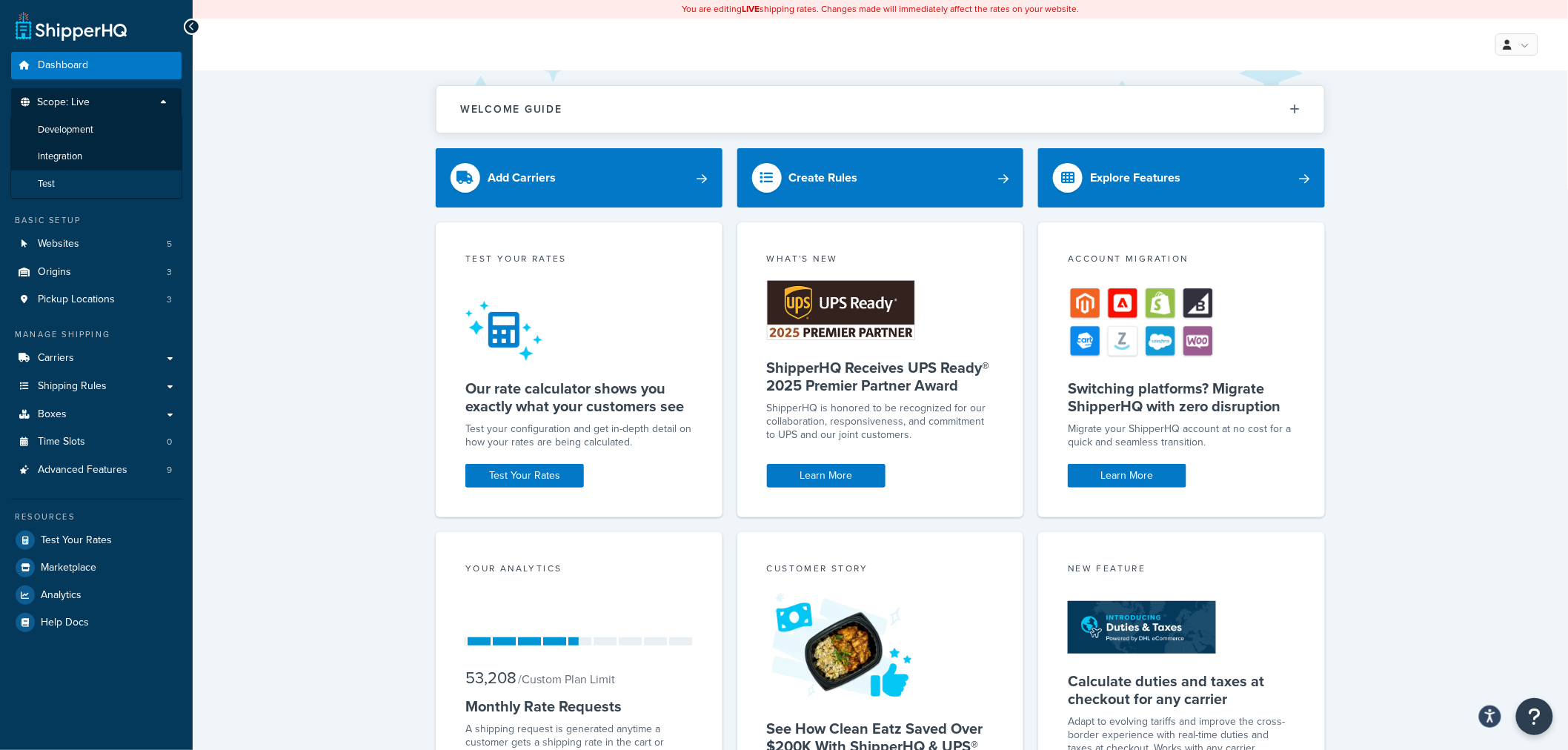 click on "Test" at bounding box center [96, 184] 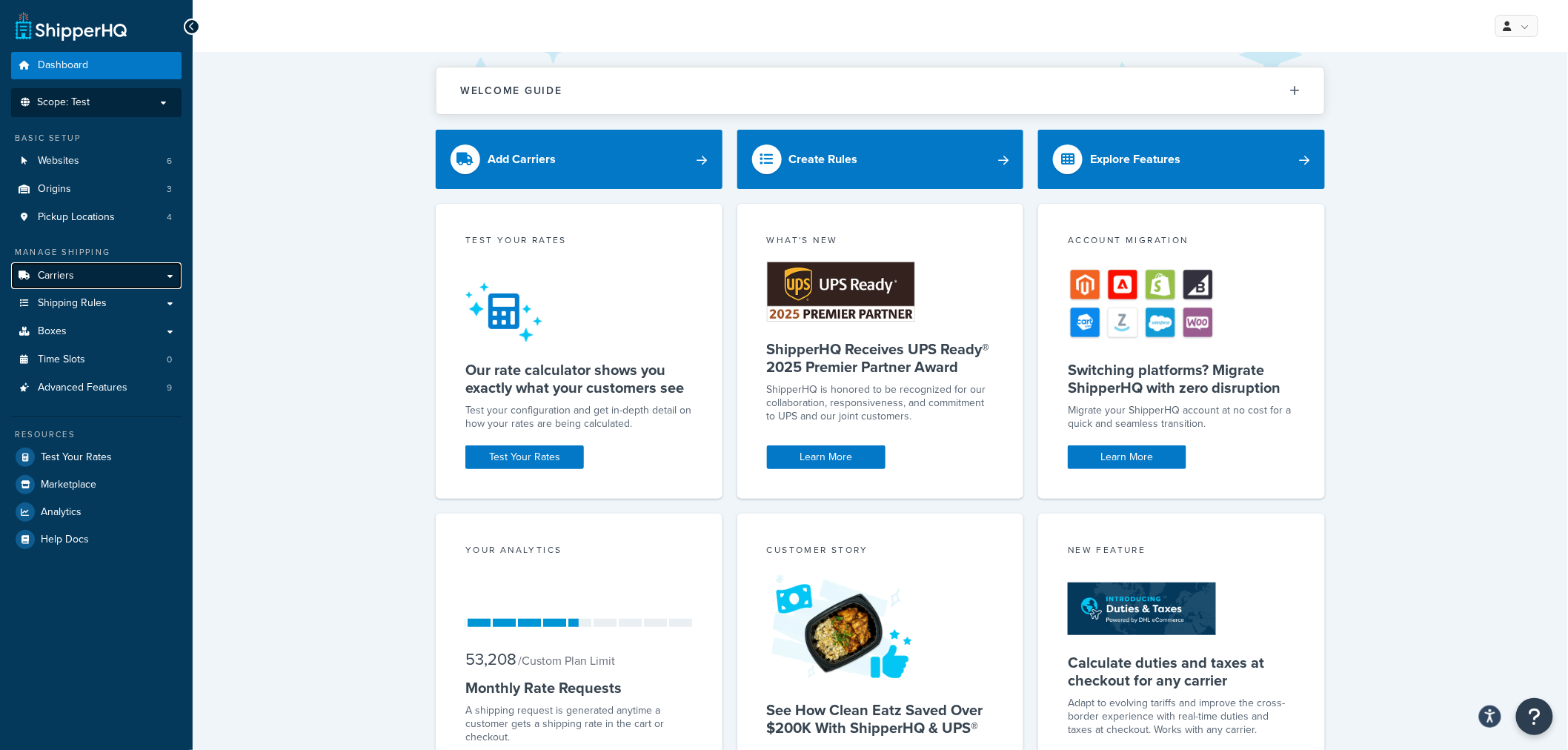 click on "Carriers" at bounding box center [56, 276] 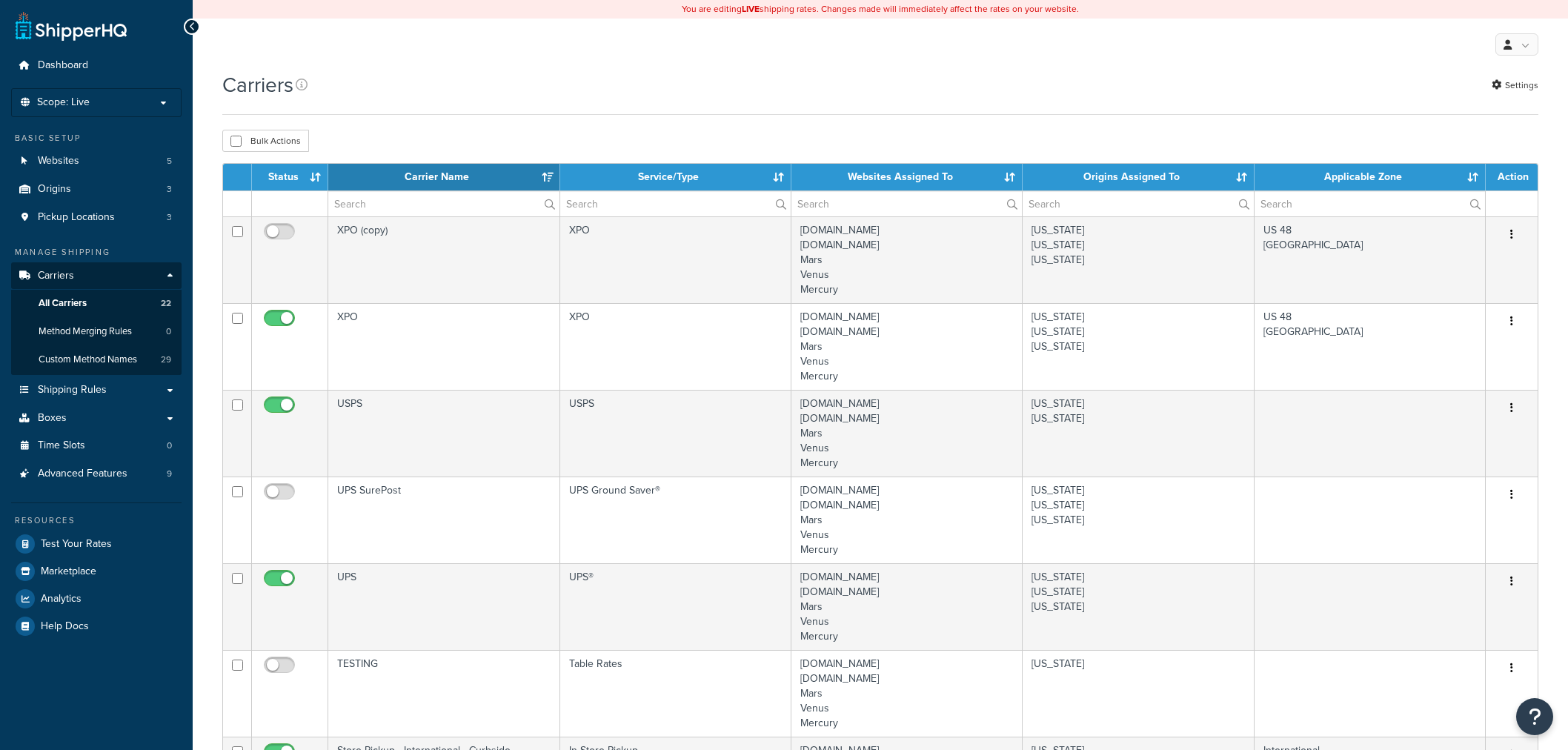 select on "15" 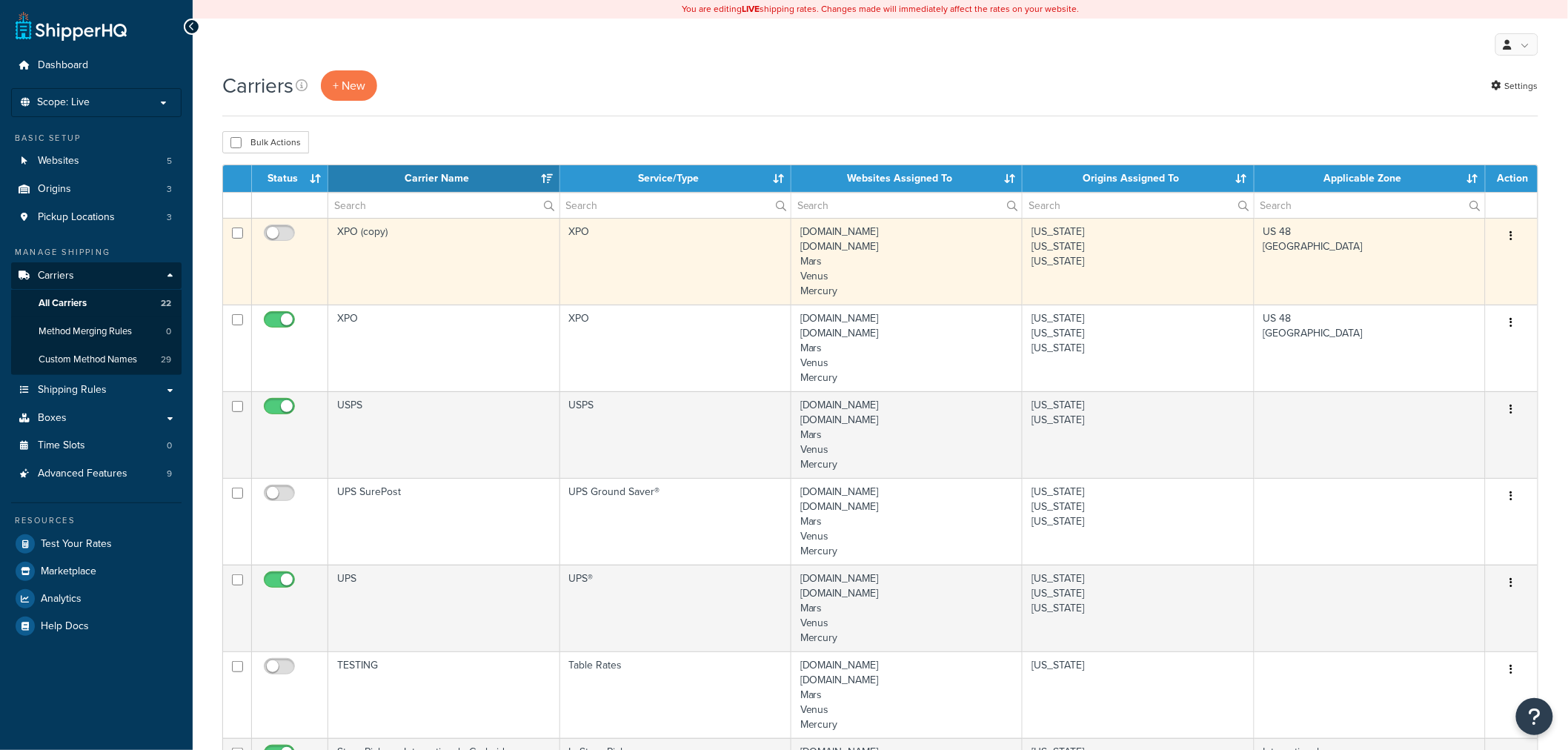 scroll, scrollTop: 0, scrollLeft: 0, axis: both 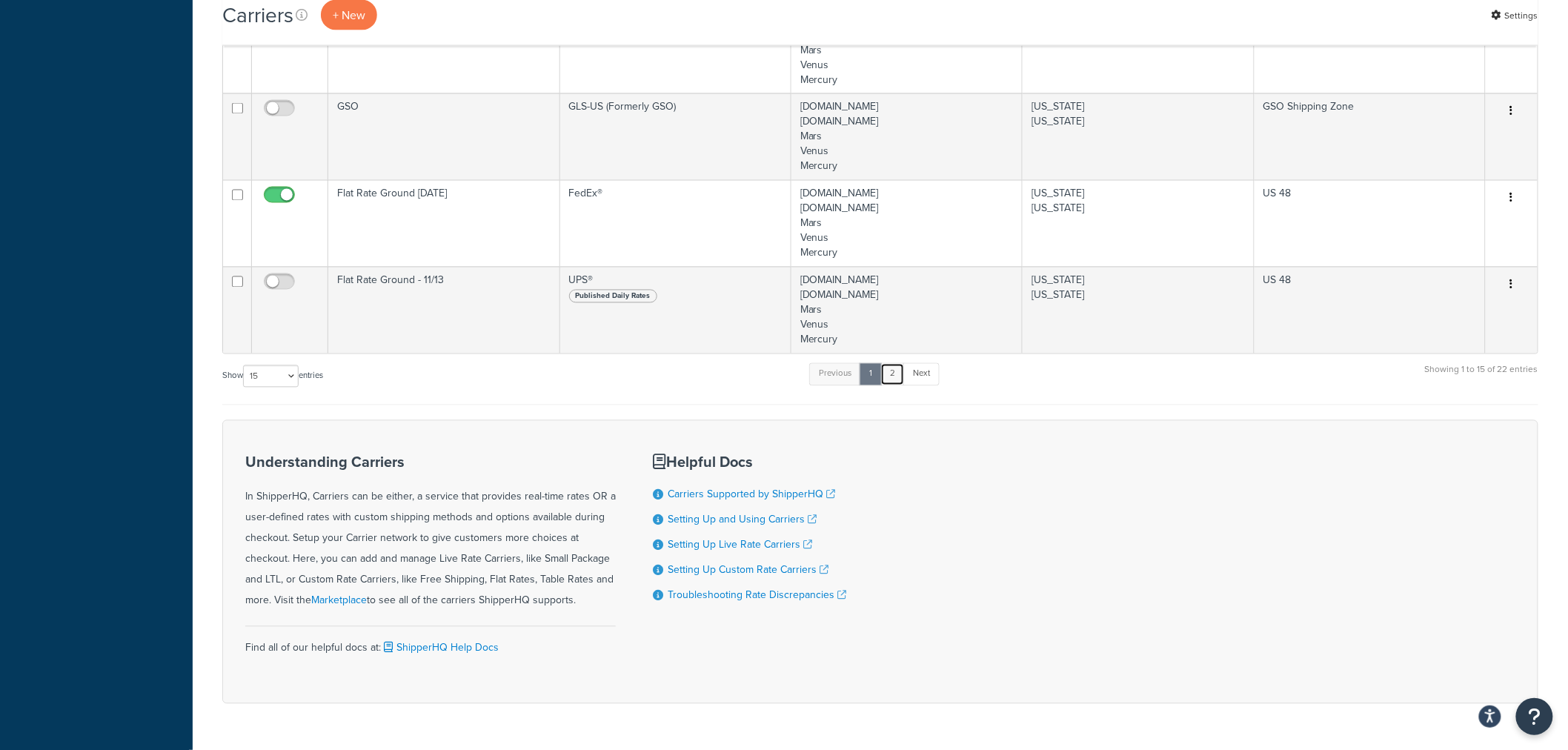 click on "2" at bounding box center (892, 374) 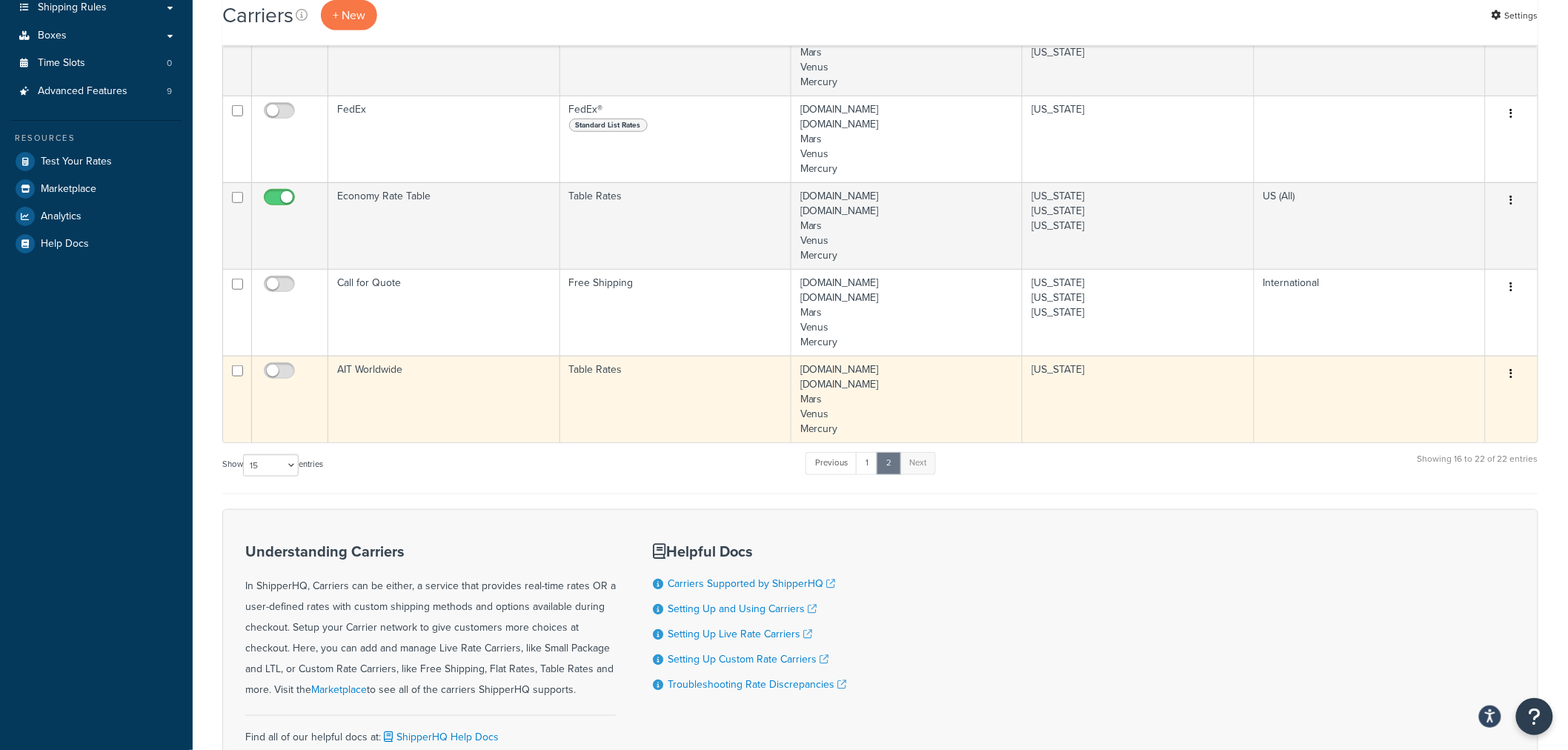 scroll, scrollTop: 185, scrollLeft: 0, axis: vertical 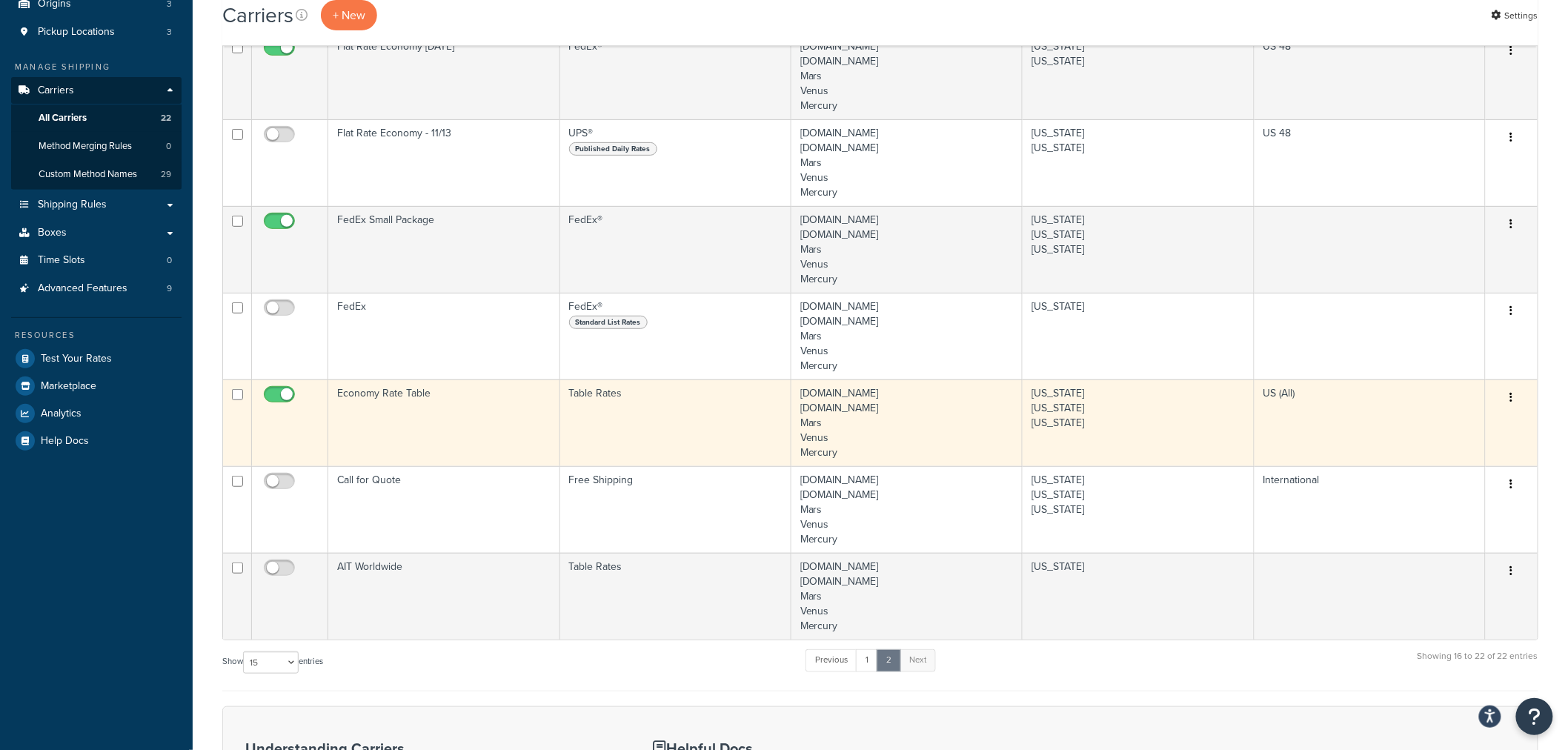 click at bounding box center (1512, 397) 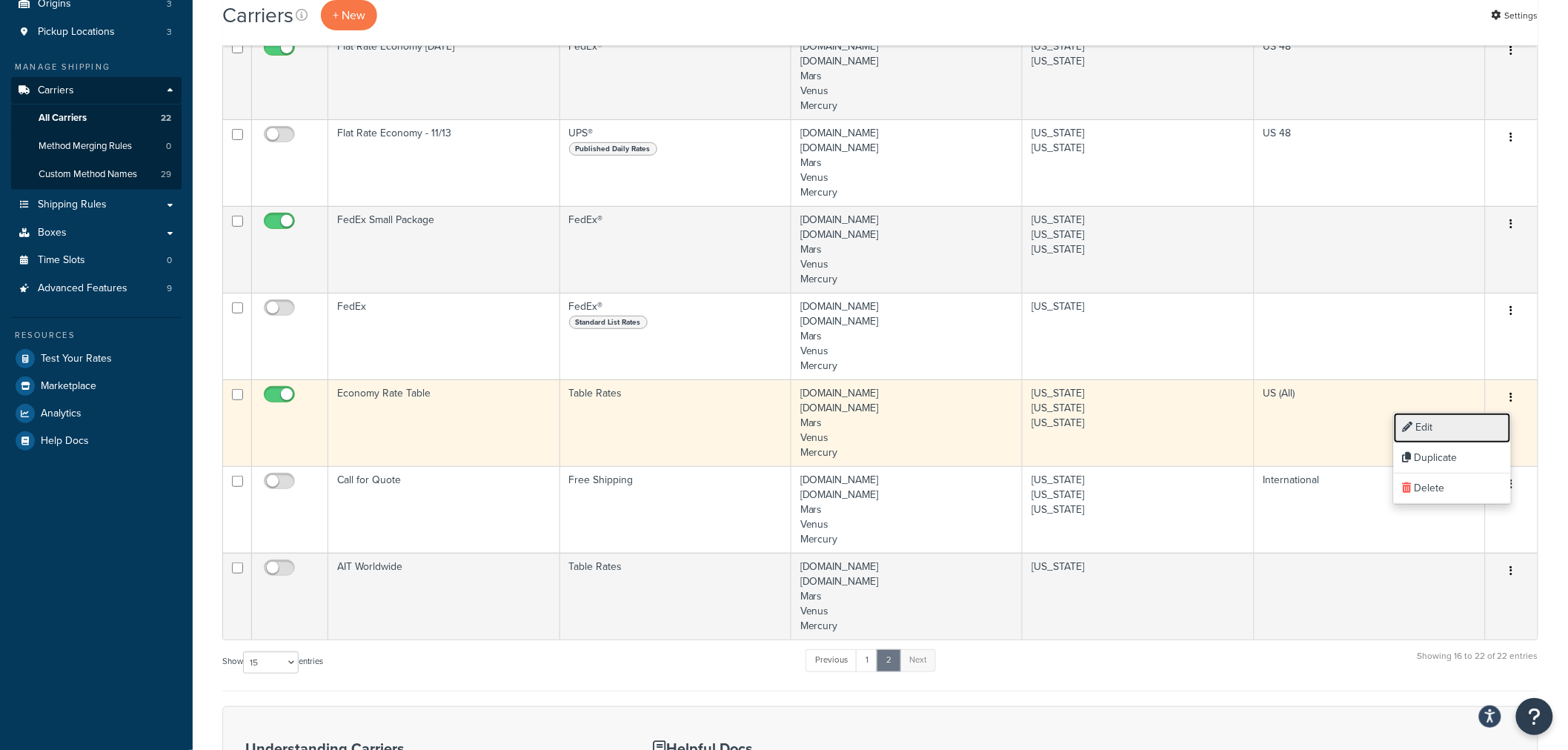 click on "Edit" at bounding box center (1452, 428) 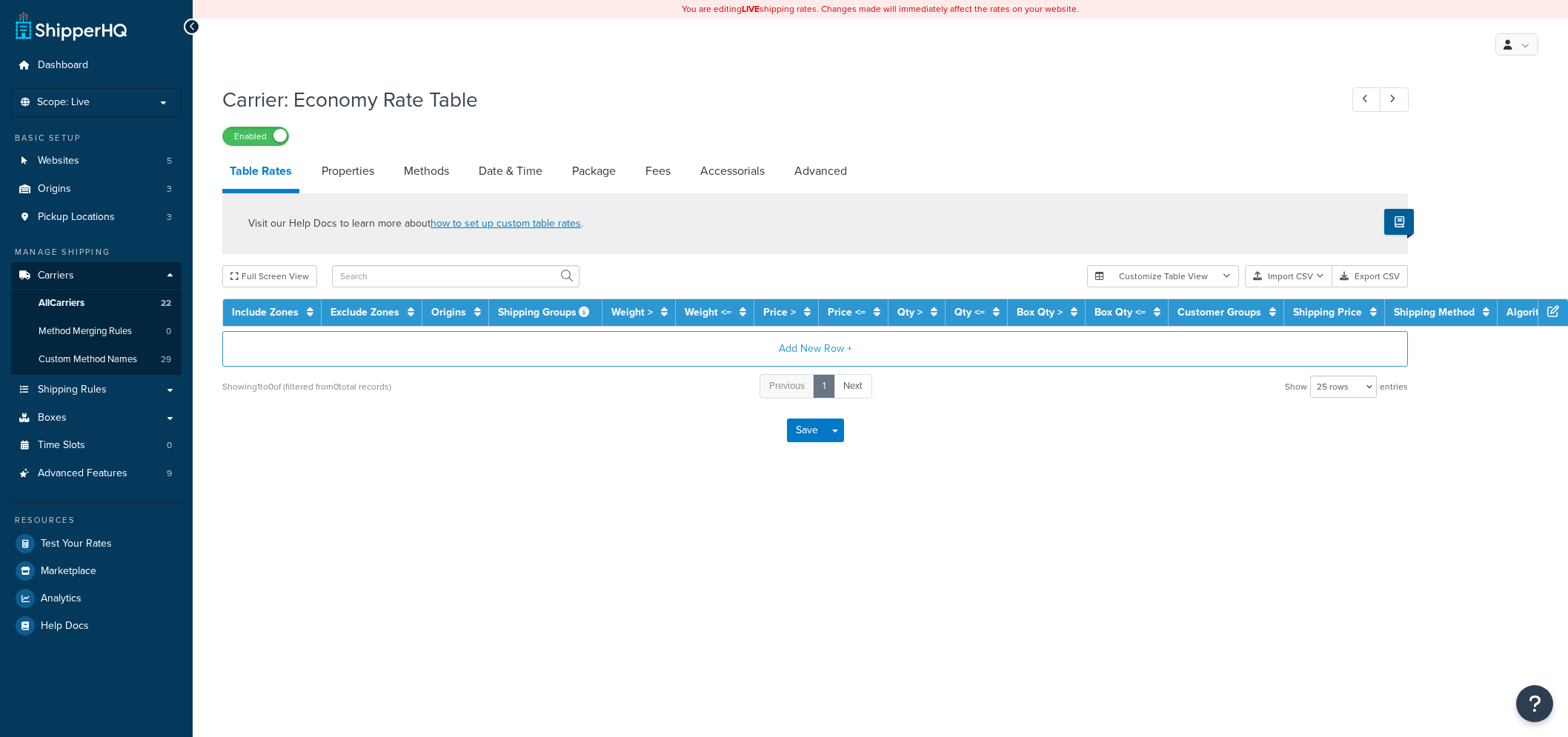 select on "25" 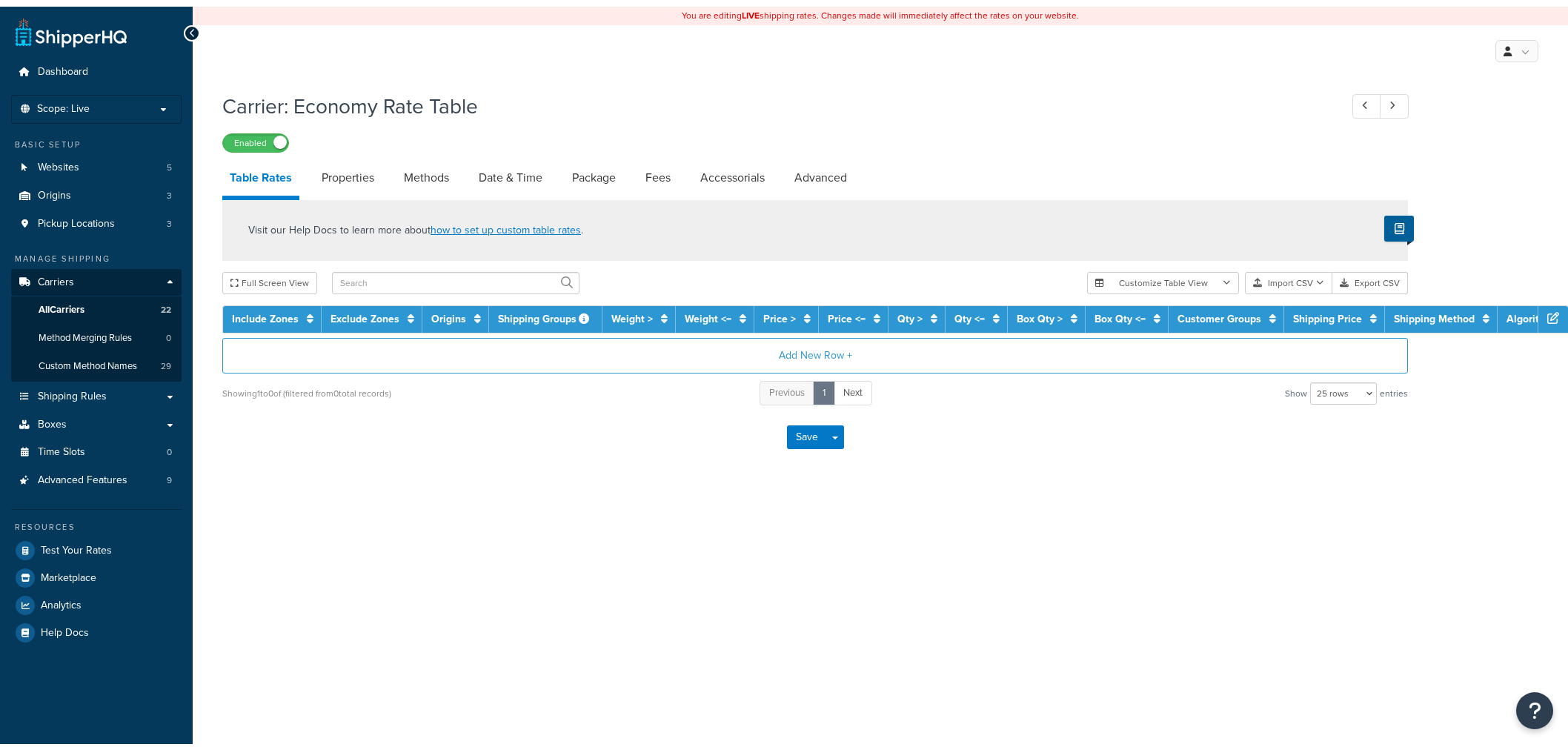 scroll, scrollTop: 0, scrollLeft: 0, axis: both 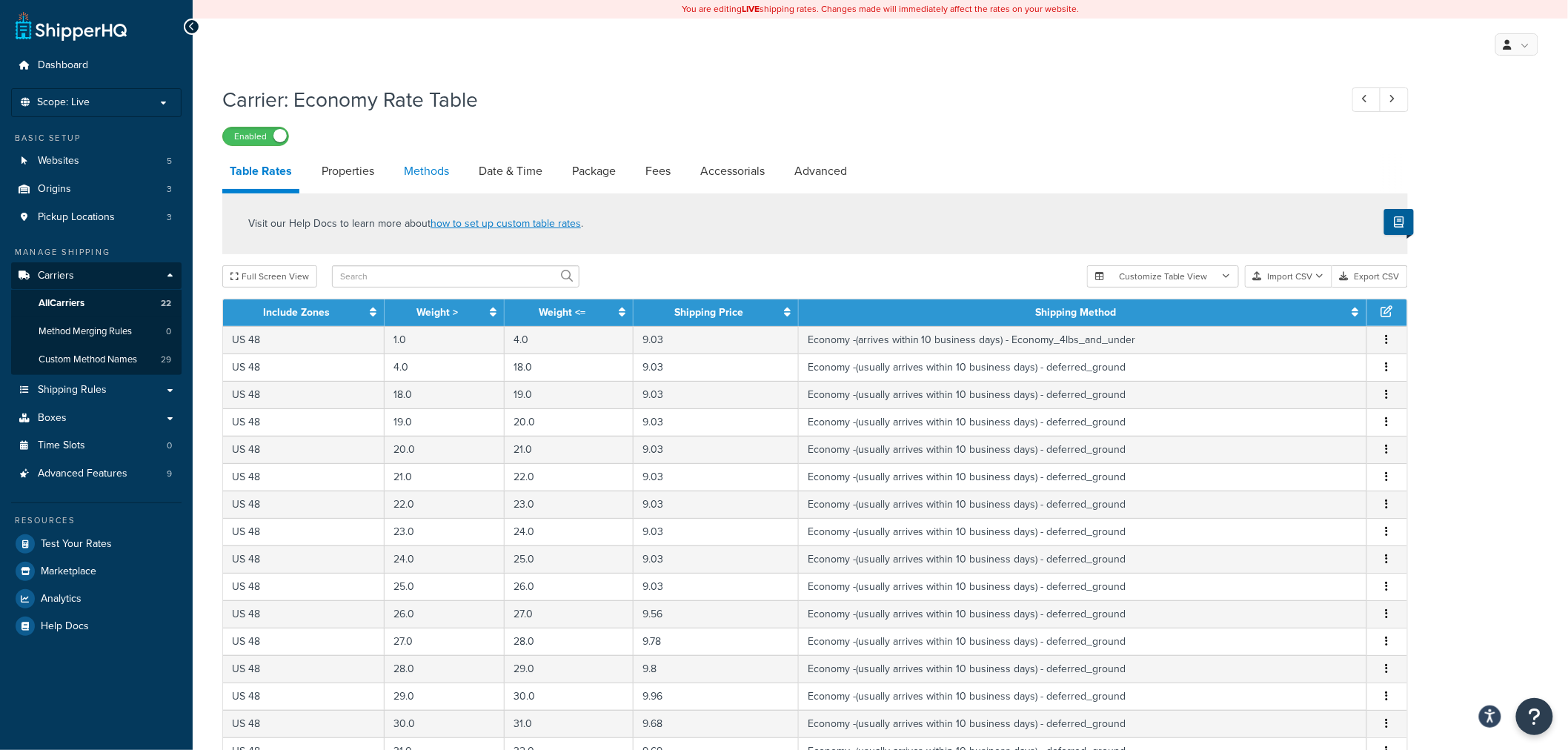click on "Methods" at bounding box center [426, 171] 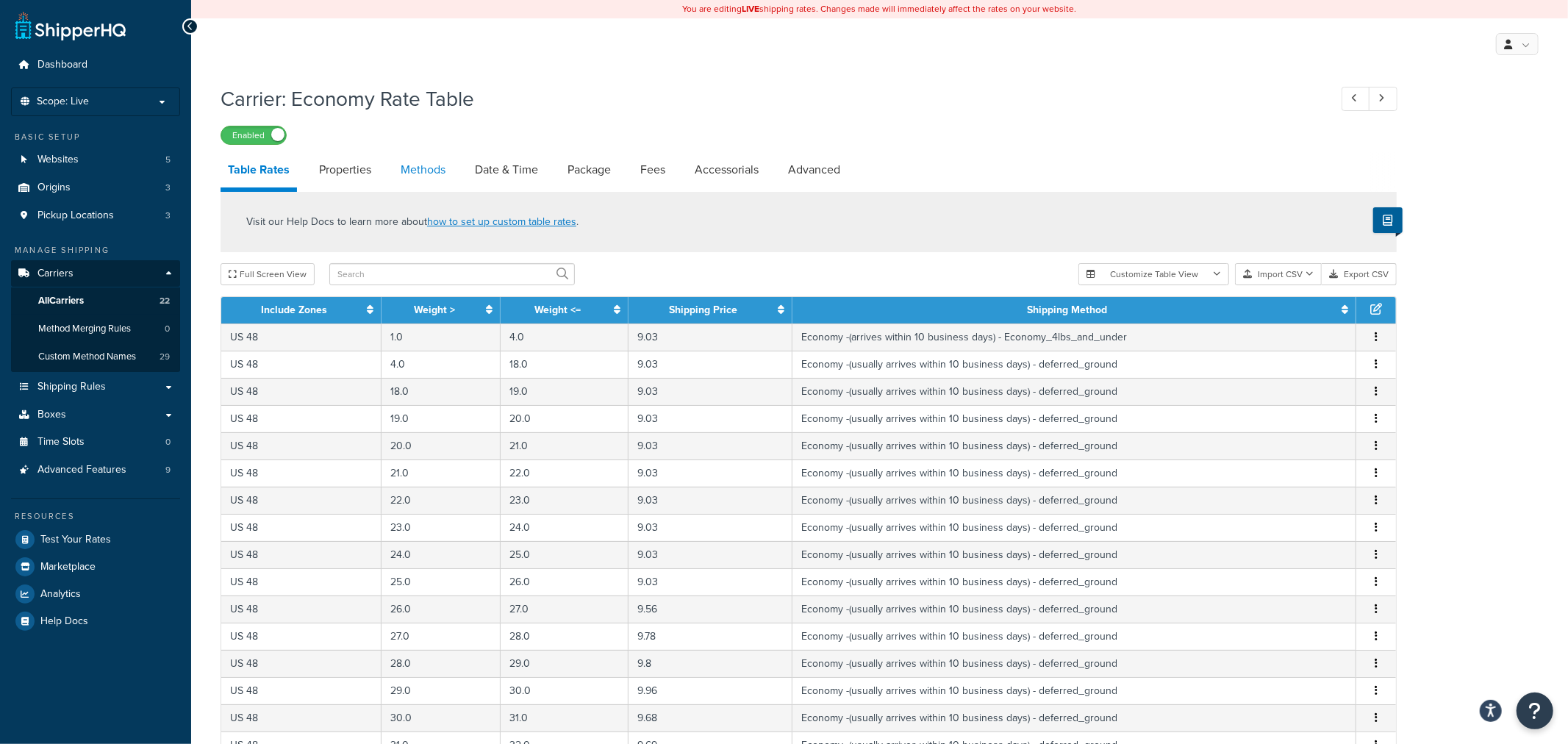 select on "25" 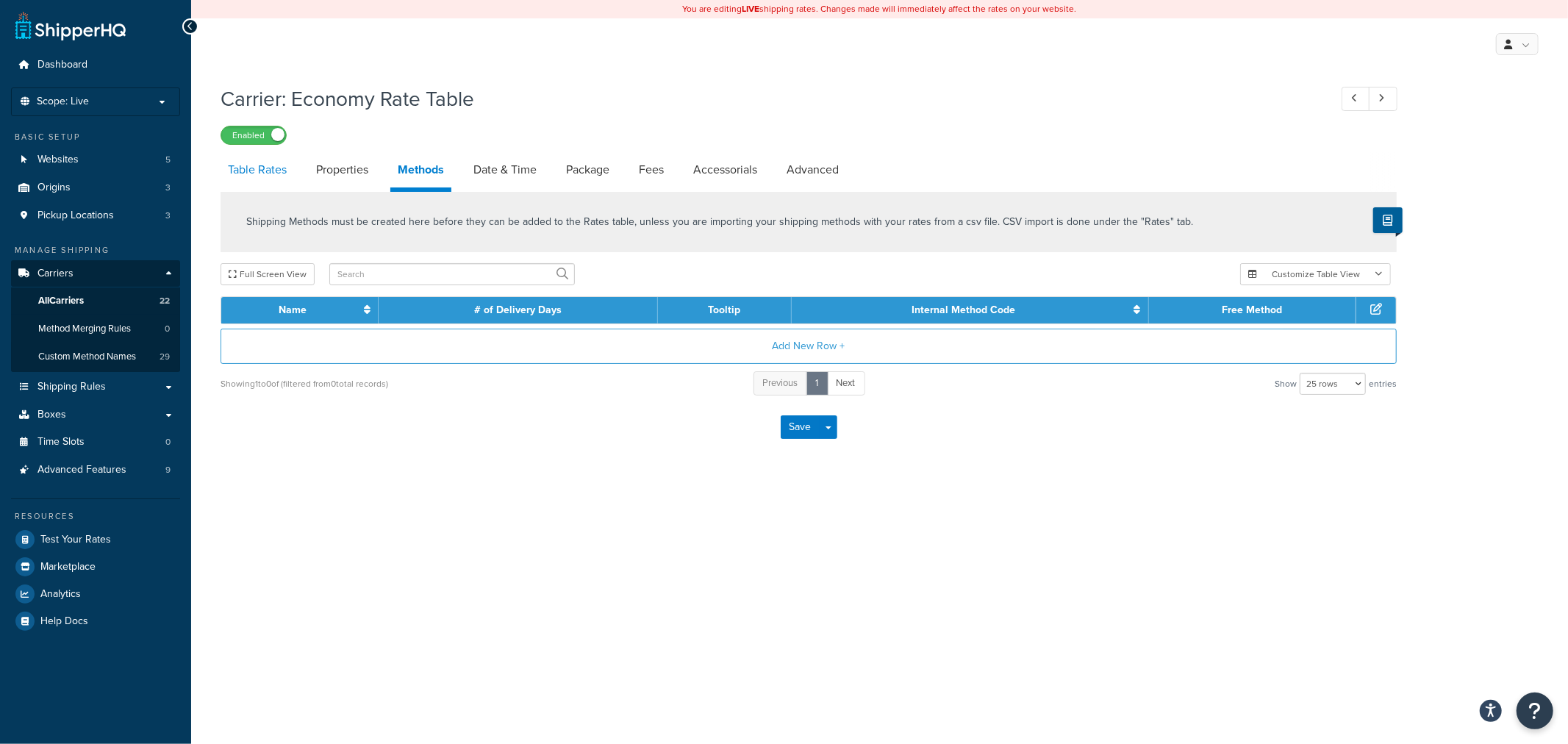 click on "Table Rates" at bounding box center [257, 170] 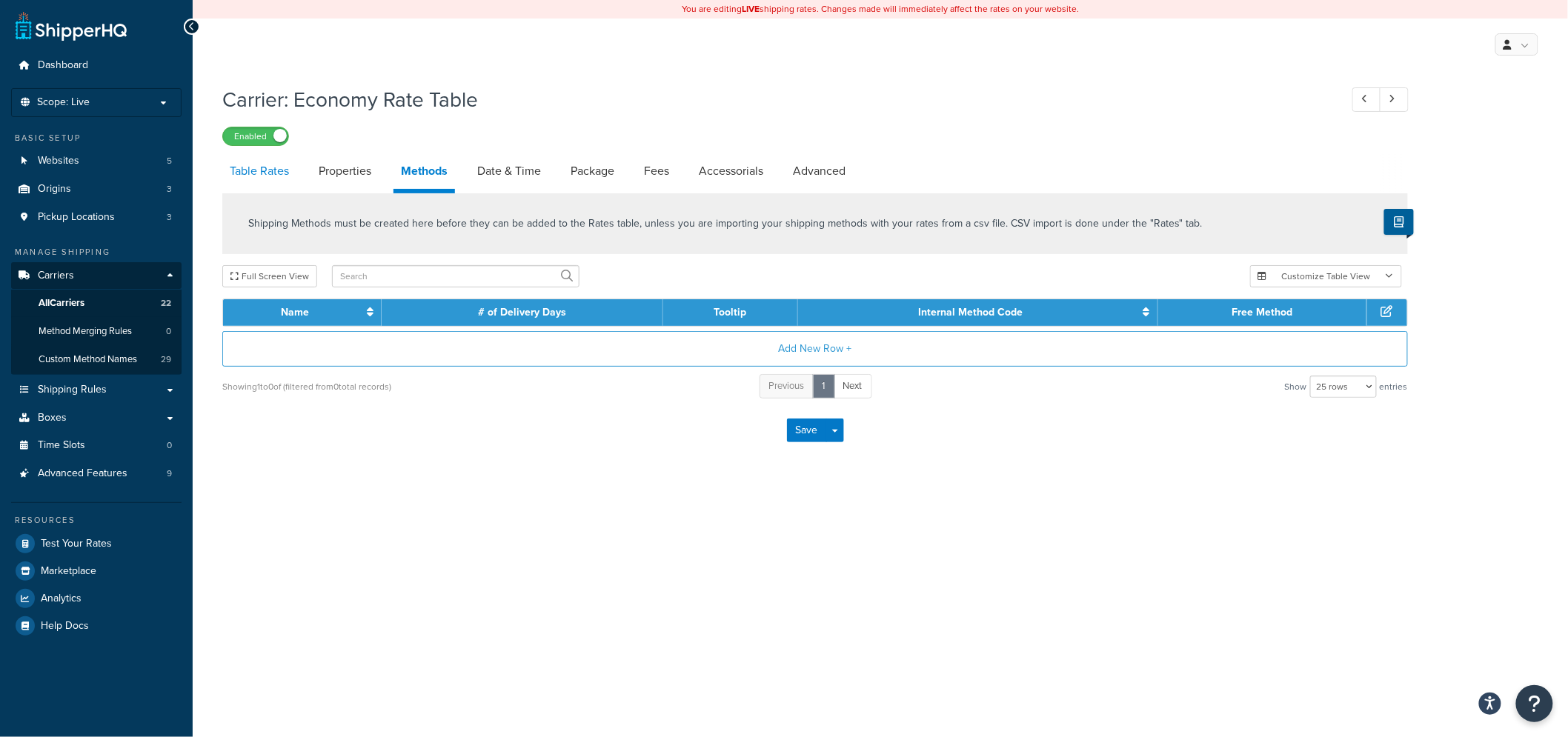 select on "25" 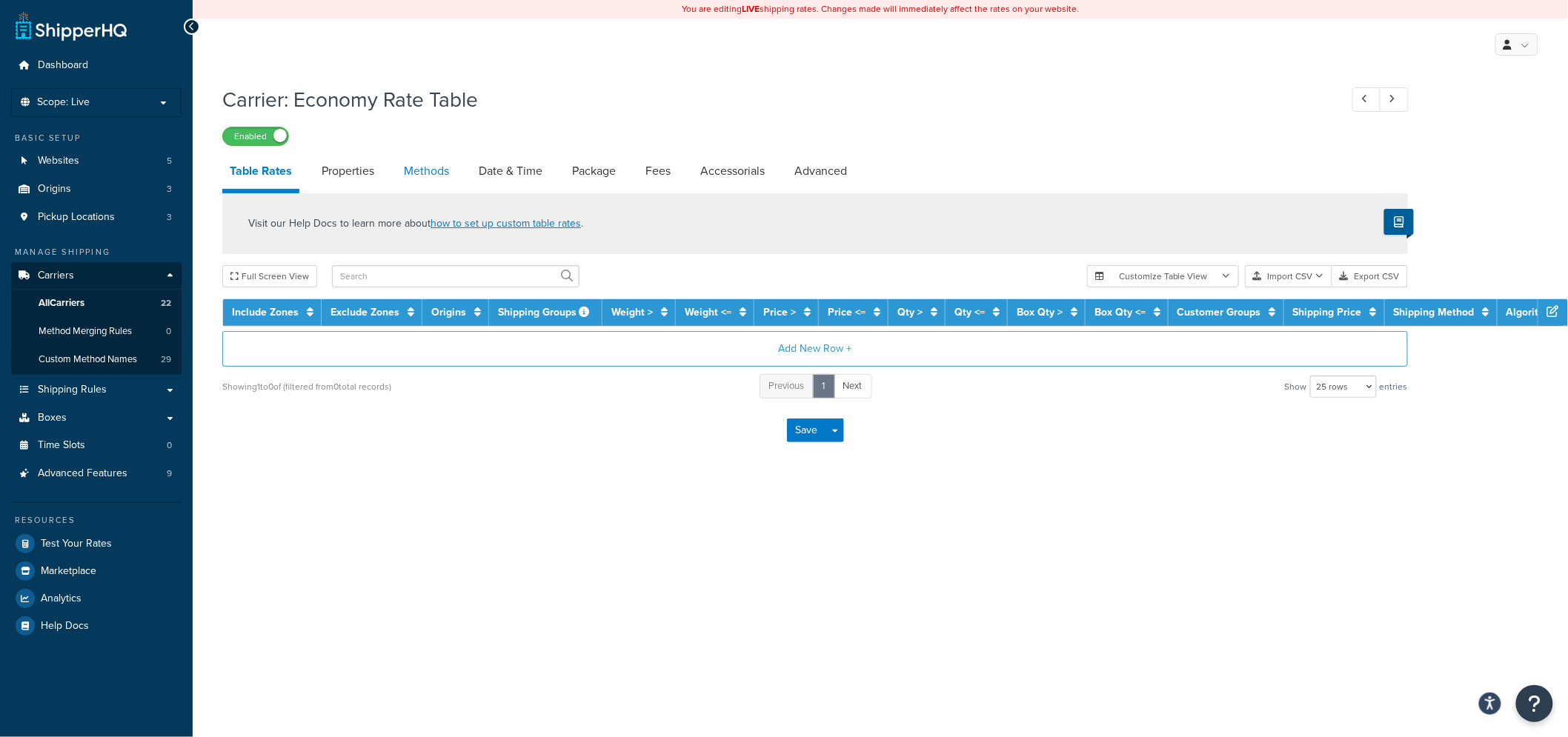 click on "Methods" at bounding box center [426, 171] 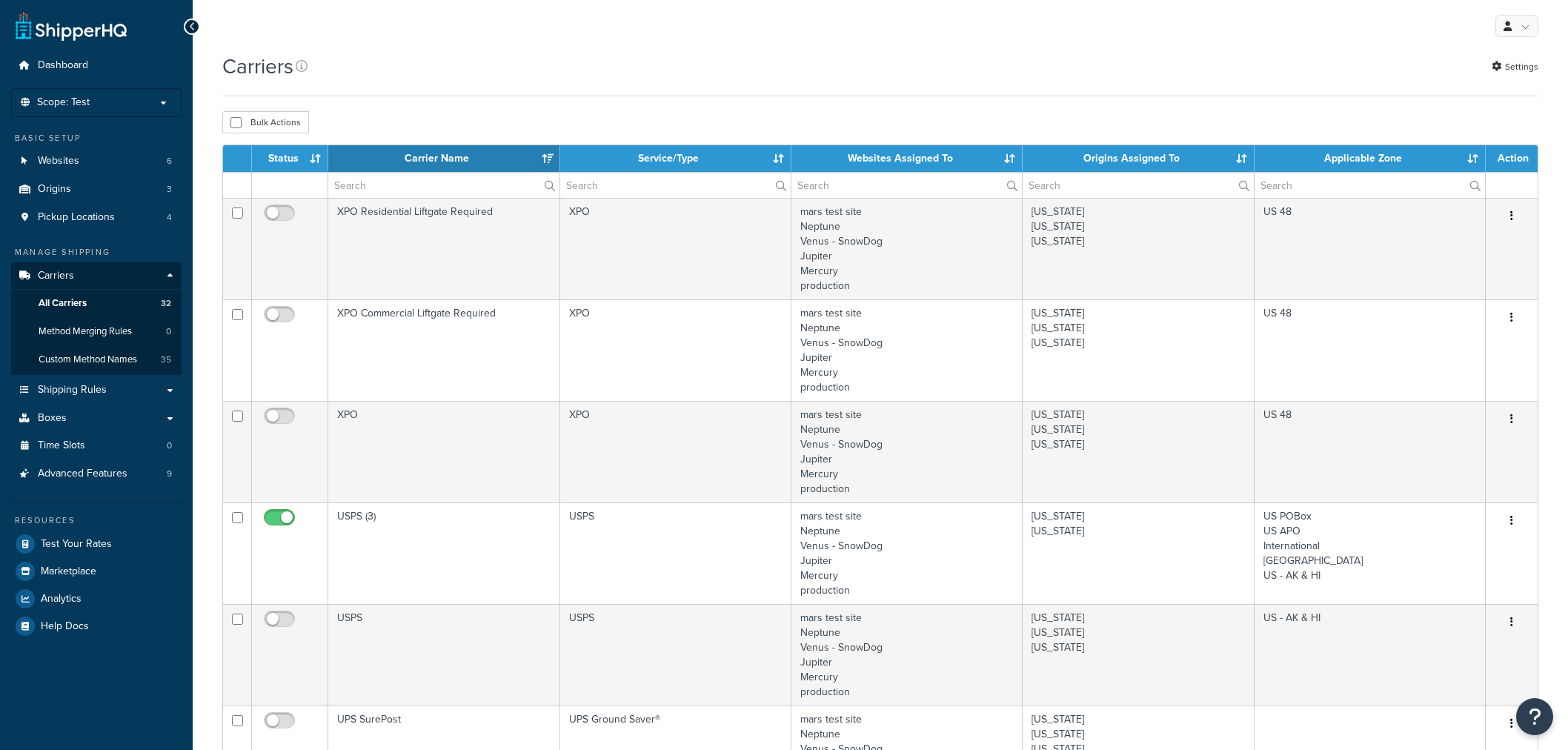 select on "15" 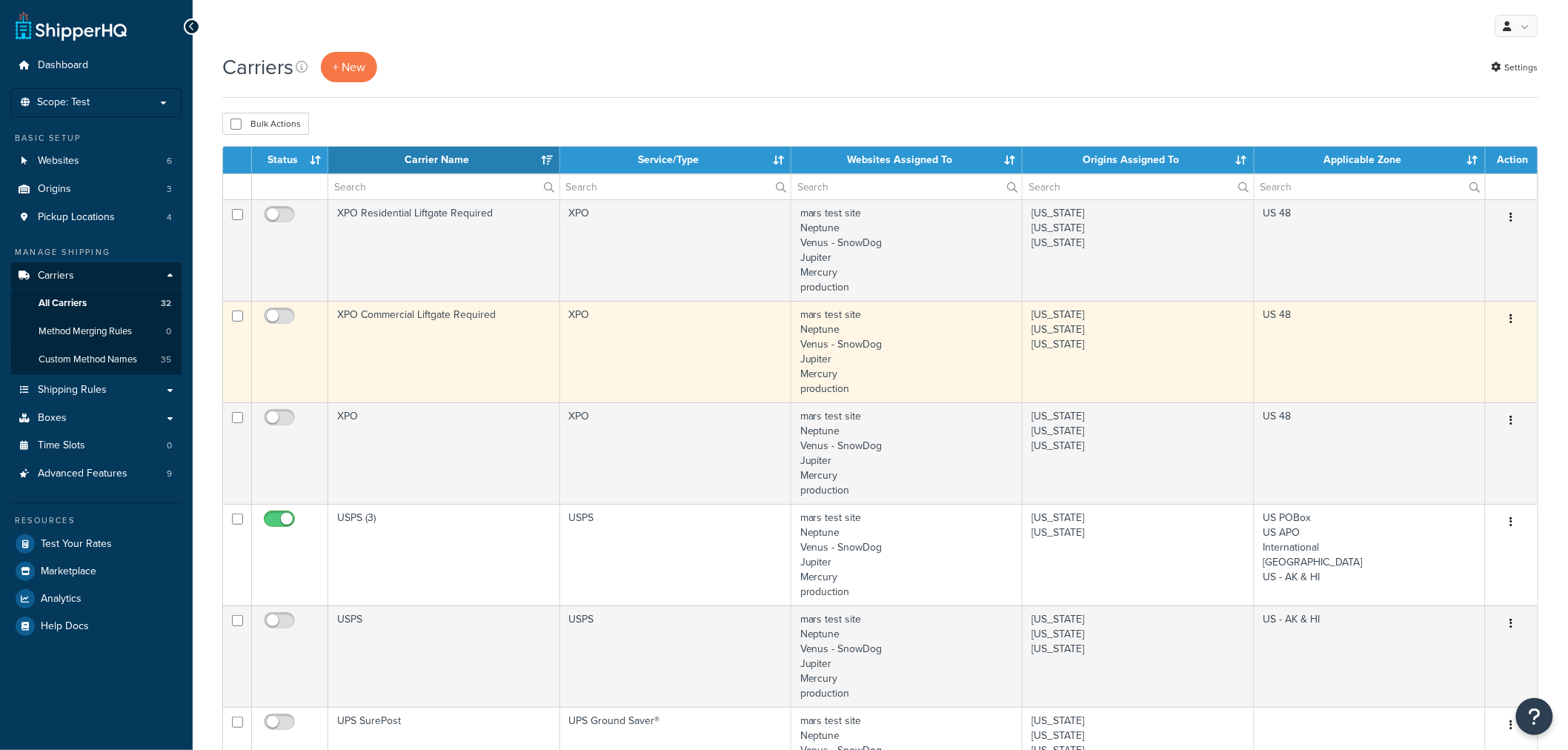scroll, scrollTop: 0, scrollLeft: 0, axis: both 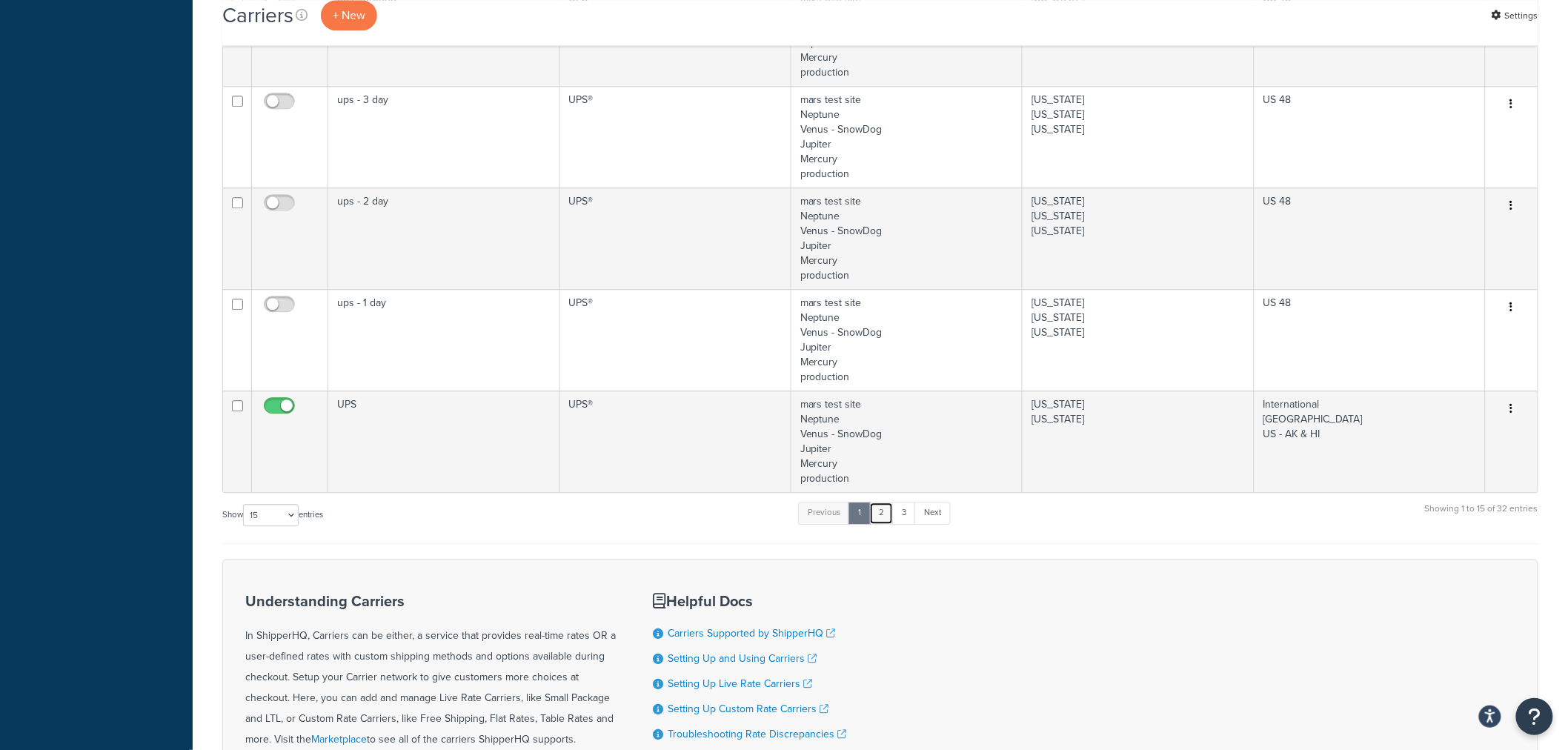 click on "2" at bounding box center (881, 513) 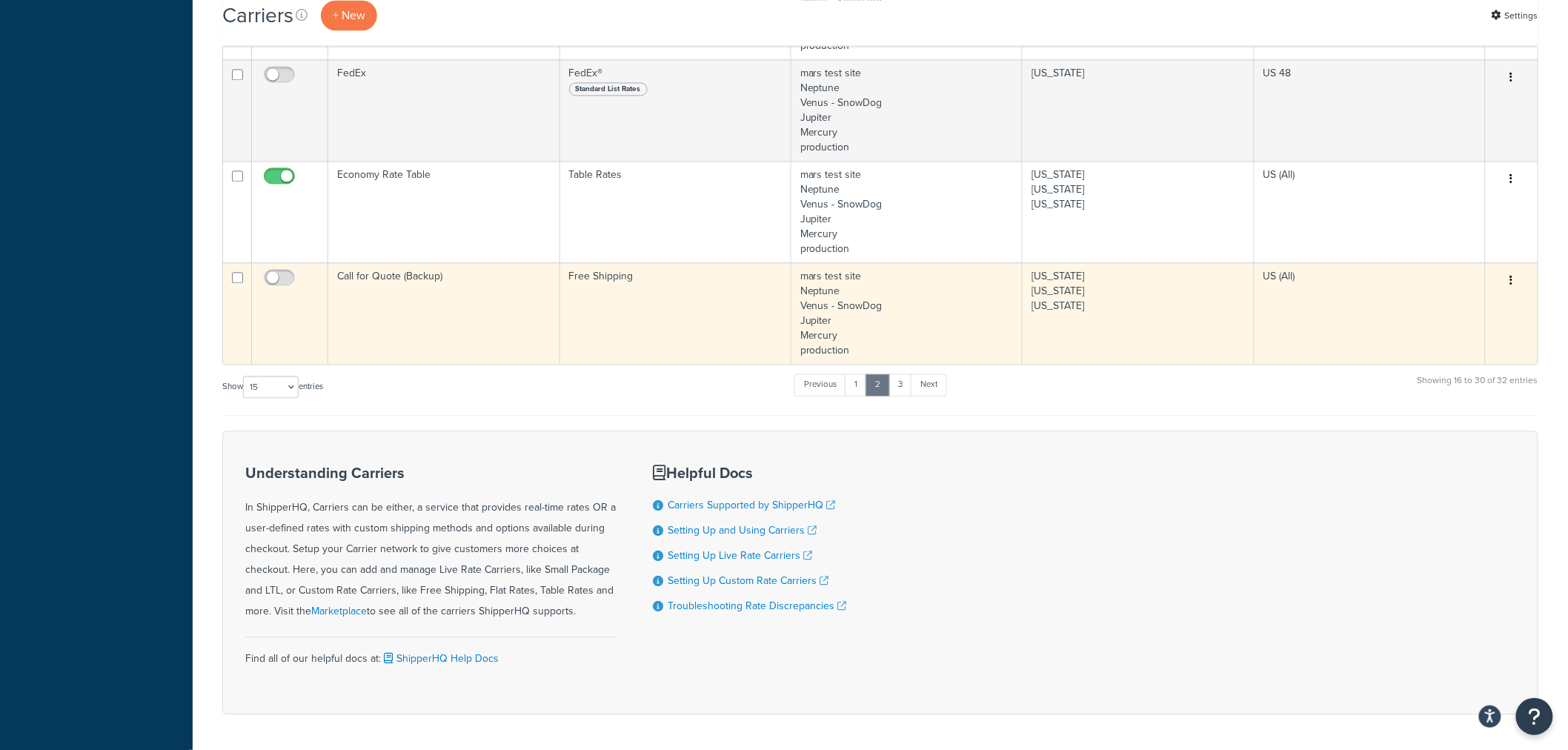 scroll, scrollTop: 1264, scrollLeft: 0, axis: vertical 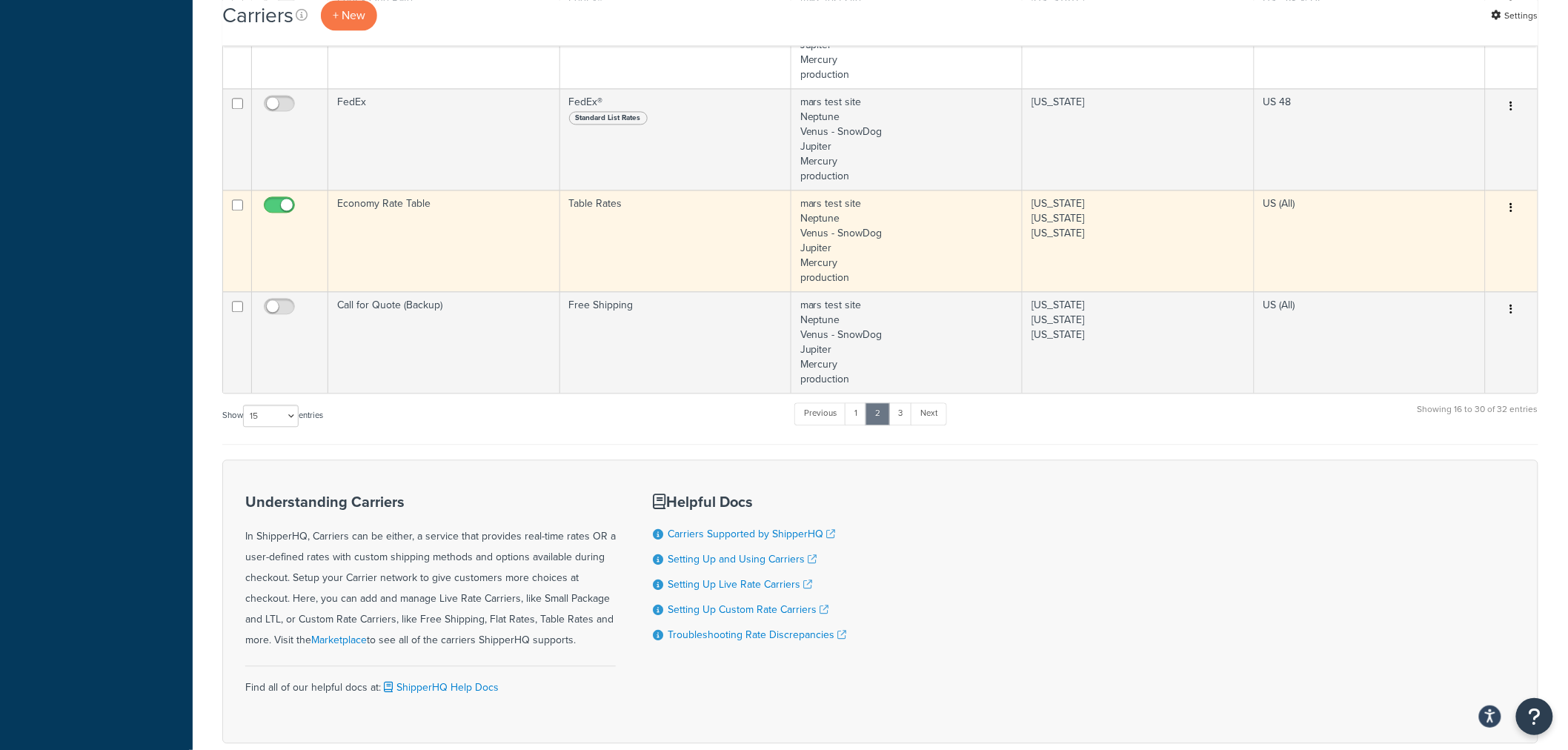 click at bounding box center [1512, 208] 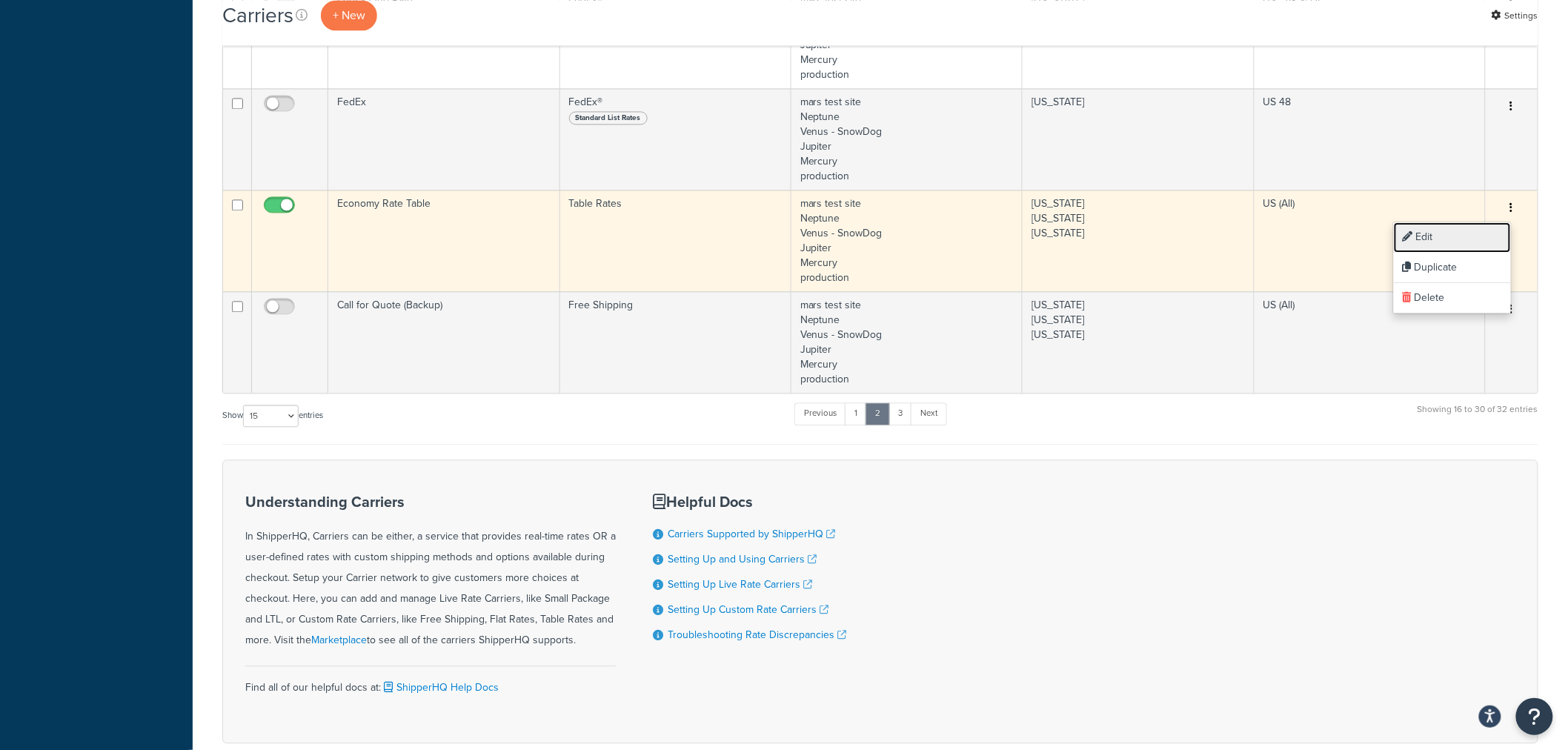click on "Edit" at bounding box center (1452, 237) 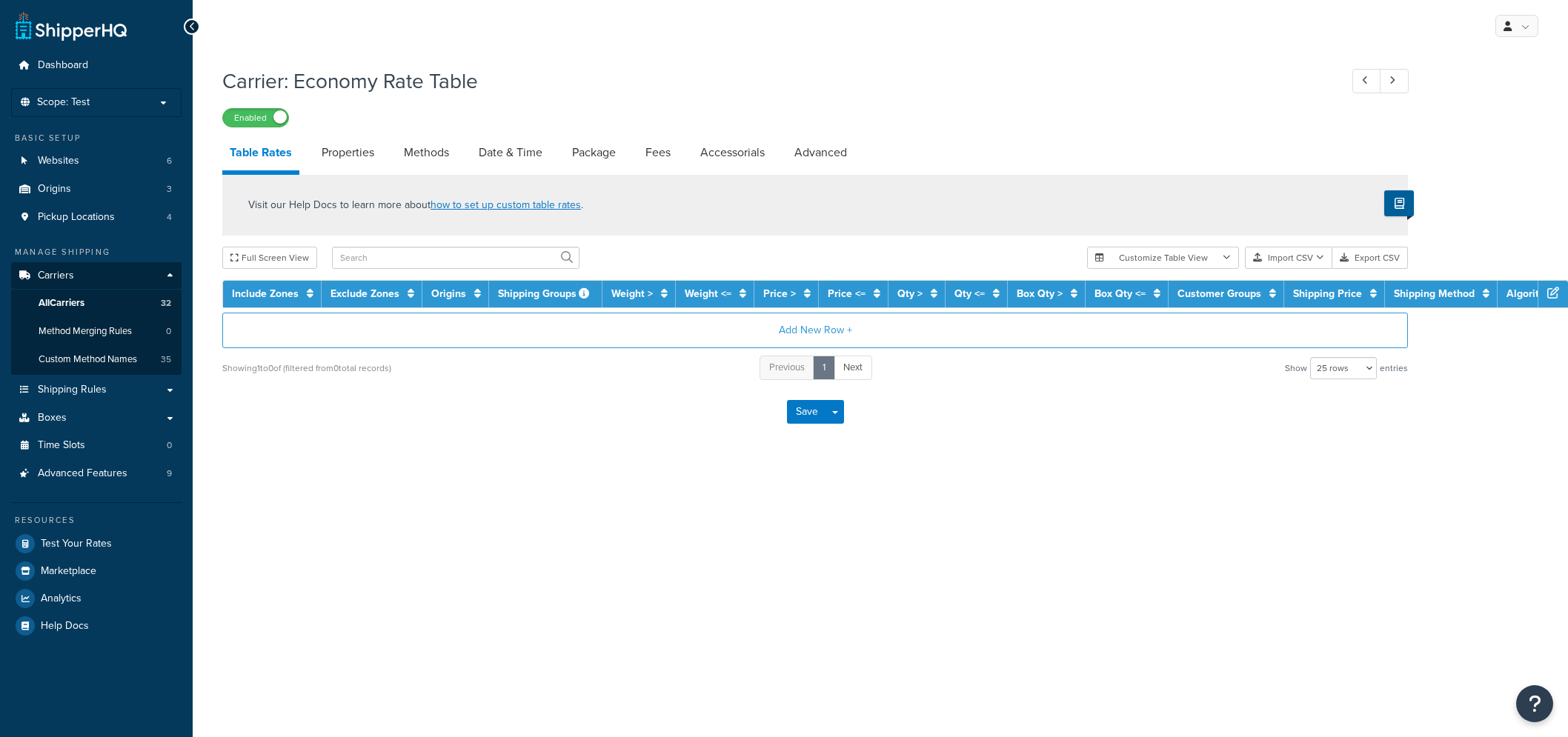 select on "25" 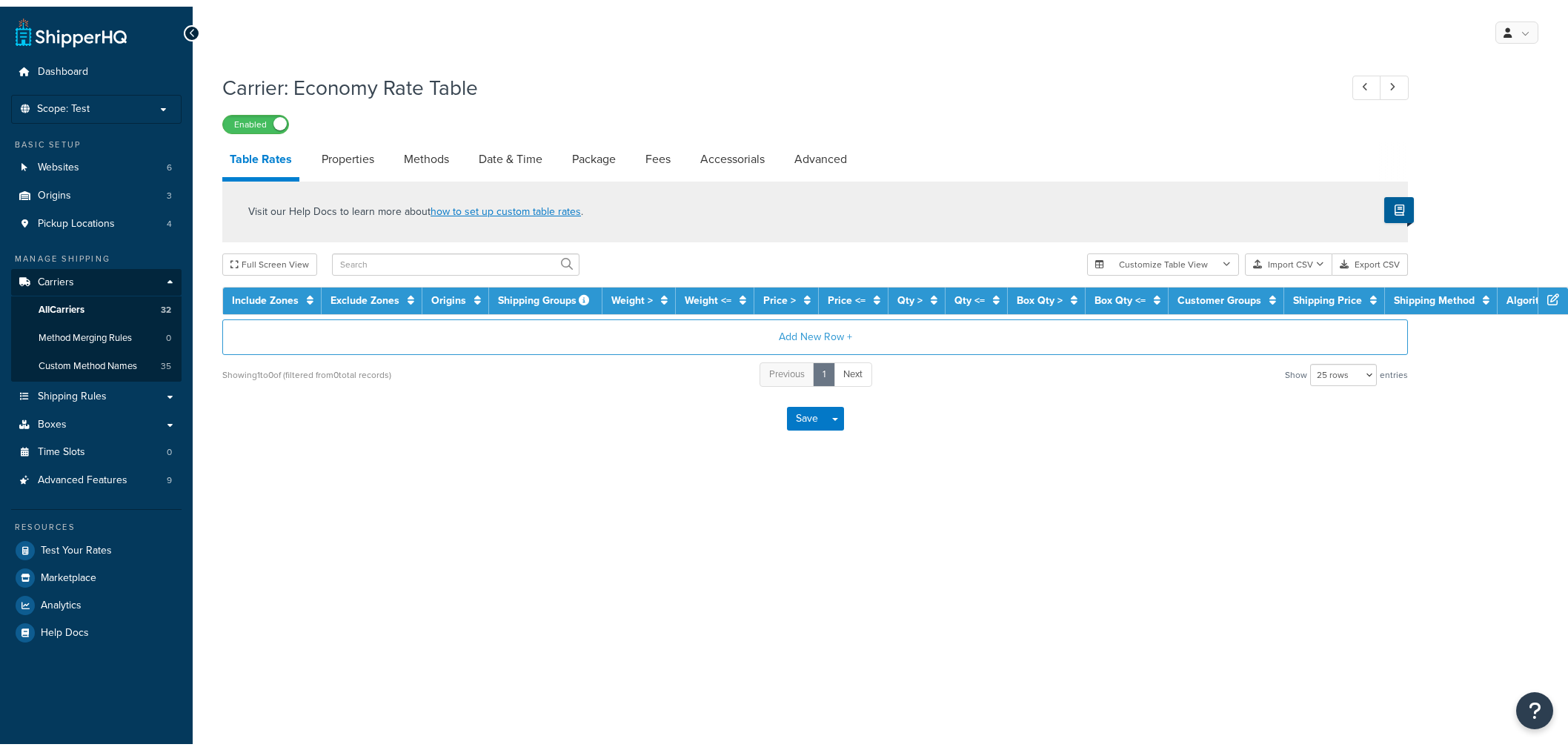 scroll, scrollTop: 0, scrollLeft: 0, axis: both 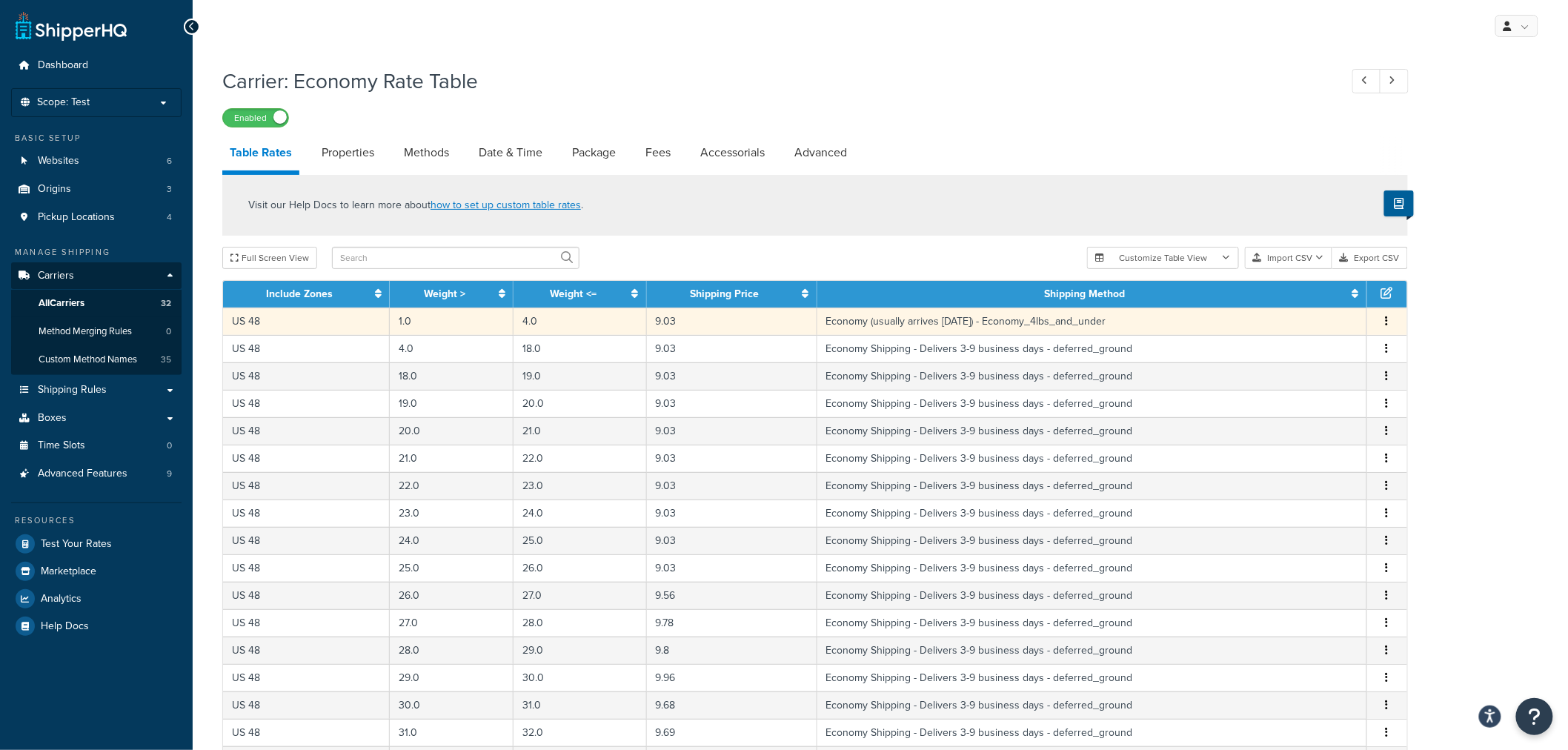 click on "Edit  Duplicate  Delete" at bounding box center (1387, 322) 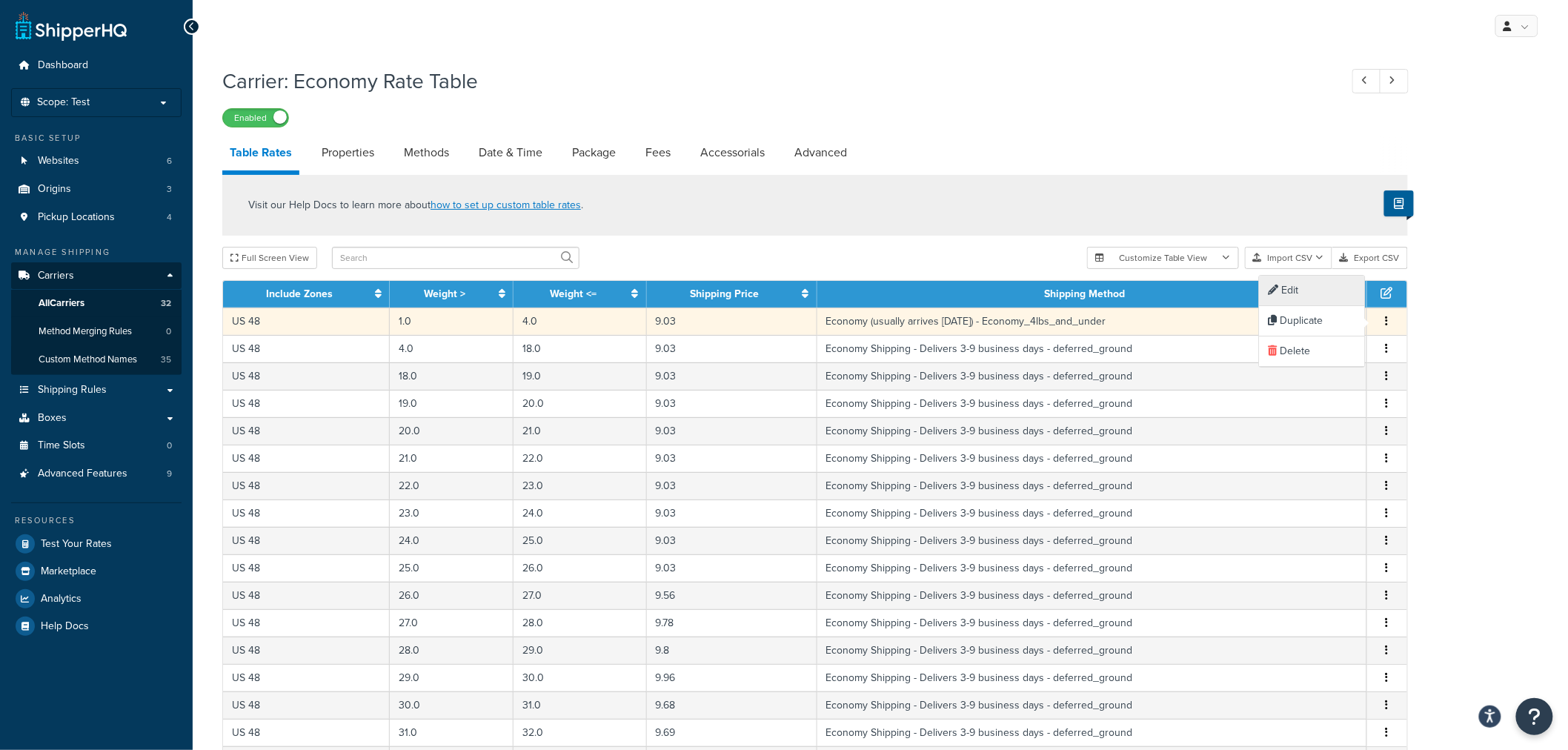 click on "Edit" at bounding box center [1312, 291] 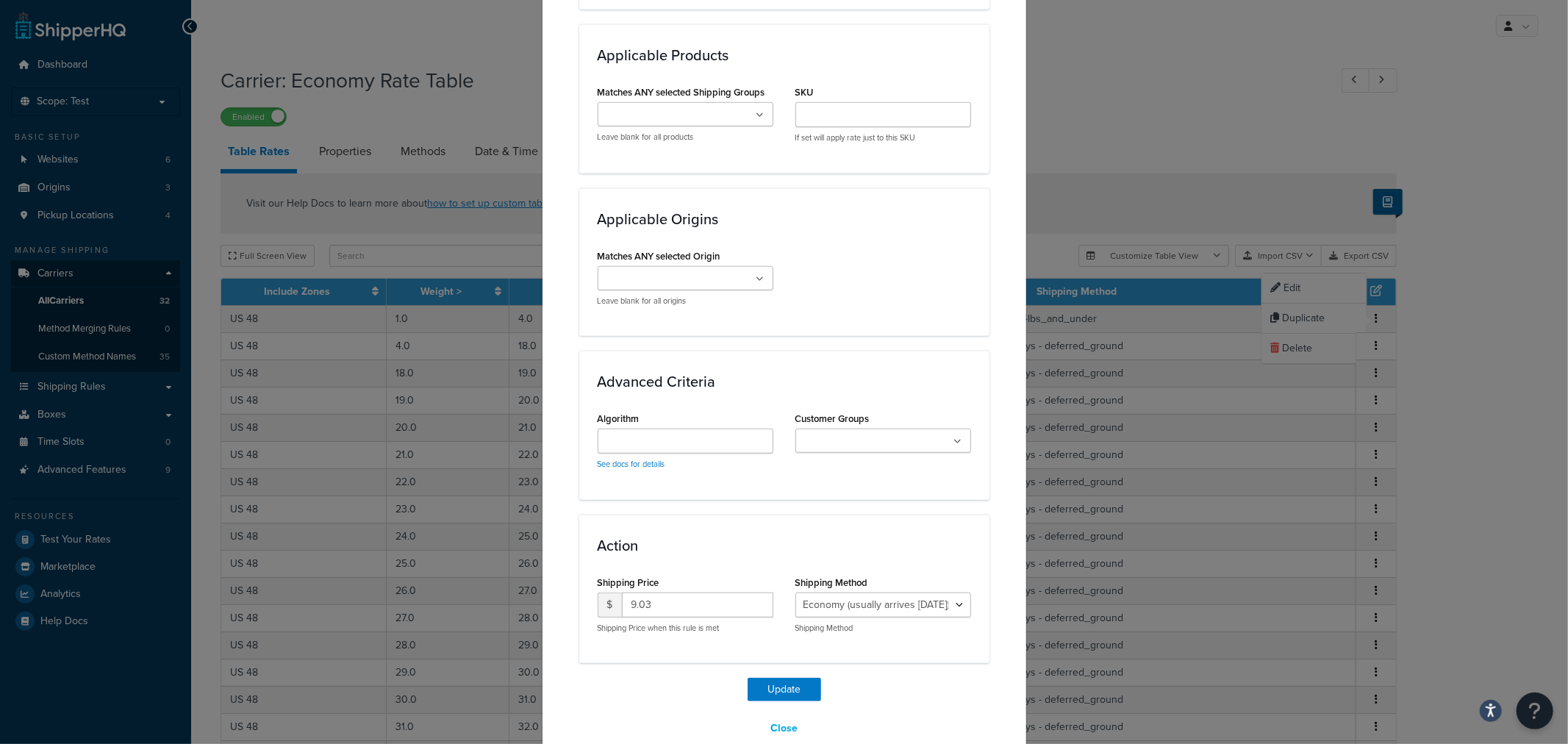 scroll, scrollTop: 979, scrollLeft: 0, axis: vertical 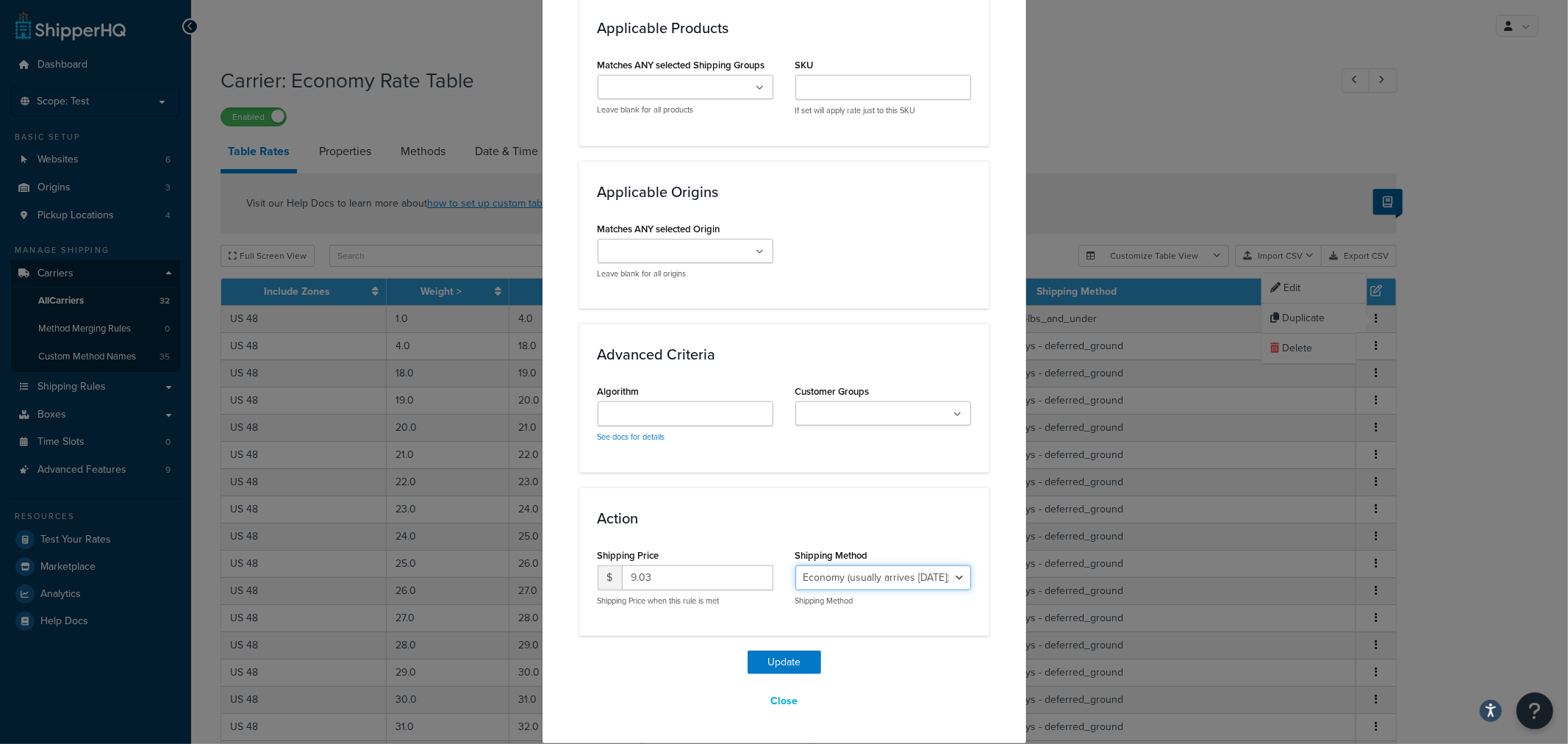 click on "Economy Shipping - Delivers 3-9  business days - deferred_ground  Deferred Air - Delivers in approximately 4-8 days - deferred_air  Economy - Delivers in 3-9 business days - economy_shipping_-_delivers_in_3-9_business_days  Economy (usually arrives within 14 days) - Economy_4lbs_and_under  Not in a Rush? Ships within 1-3 days - economy  Economy - (usually arrives within 10 days) - economy_-_(usually_arrives_within_10_days)  Economy -(usually arrives within 14 business days) - economy_-(usually_arrives_within_14_business_days)  Economy -(usually arrives within 10 business days) - economy_-(usually_arrives_within_10_business_days)" at bounding box center (883, 578) 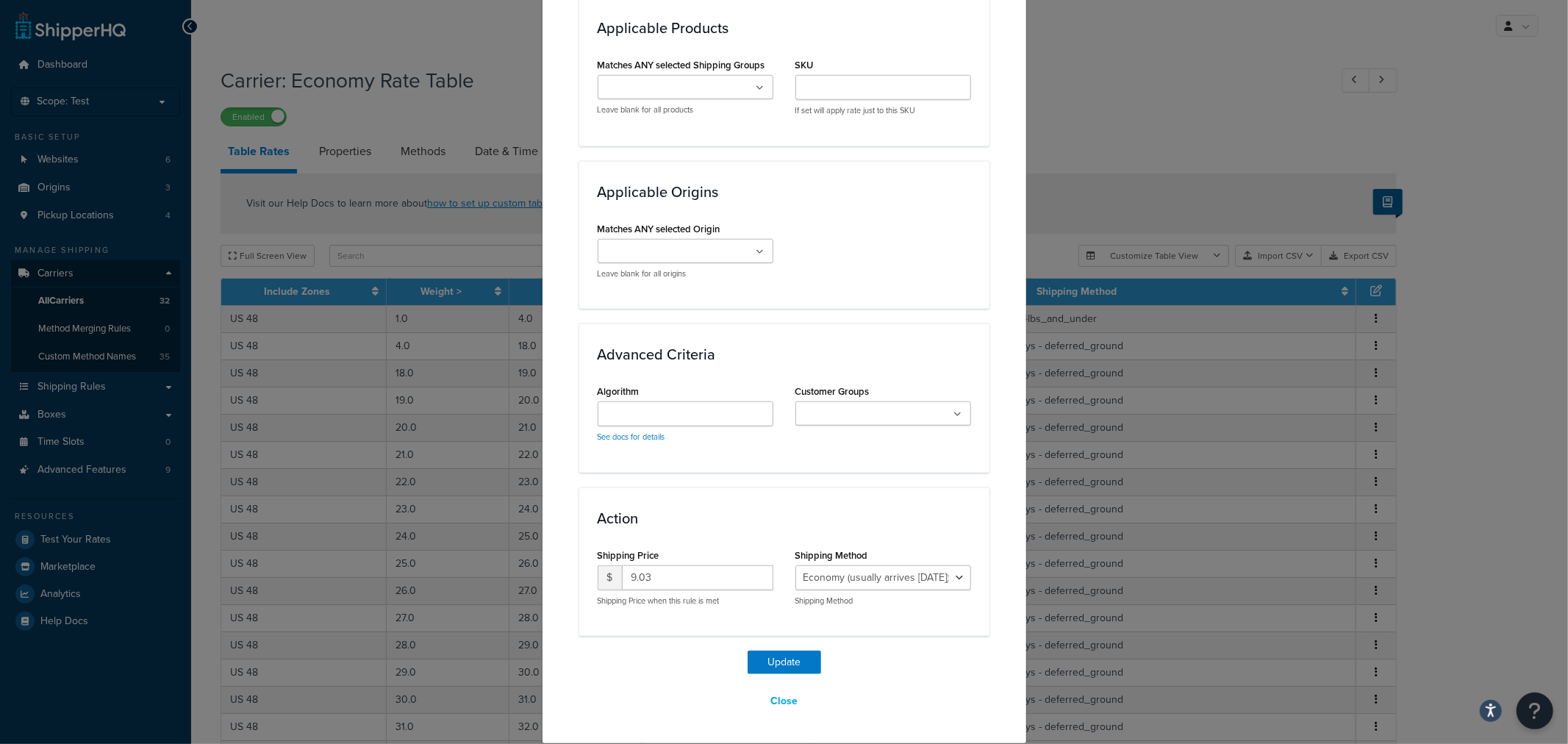 click on "Update Table Rate Applicable Zones See examples and learn more about  how include and exclude zones work. Include Zones   US 48   GSO Shipping Zone US APO Sacramento Region USA US but Not Lower 48 Preferred Fed Ex Ground Lanes Canada US (All) International Mexico US (Territory) US - AK & HI Canada POBox USPS Restricted UPS & Fedex Restricted Fedex Ground Flat Rate AIT Zone A AIT Zone B AIT Zone C AIT Zone D TN 2 - 1 Transit day TN 2 - 2 Transit day TN 3 - 1 Transit day TN 3 - 2 Transit day TN 4 - 2 Transit day -a TN 4 - 2 Transit day -b TN 4 - 3 Transit day TN 5 - 2 Transit day TN 5 - 3 Transit day TN 6 - 2 Transit day TN 6 - 3 Transit day TN 6 - 4 Transit day TN 45 - 4 Transit day NV 2 - 1 Transit day NV 2 - 2 Transit day NV 3 - 1 Transit day NV 3 - 2 Transit day NV 4 - 2 Transit day NV 4 - 3 Transit day NV 5 - 2 Transit day NV 5 - 3 Transit day NV 6 - 3 Transit day NV 7 - 3 Transit day ClearBags NV LTL ClearBags TN LTL US POBox Defines which zone(s) this rate applies to Exclude Zones   GSO Shipping Zone USA" 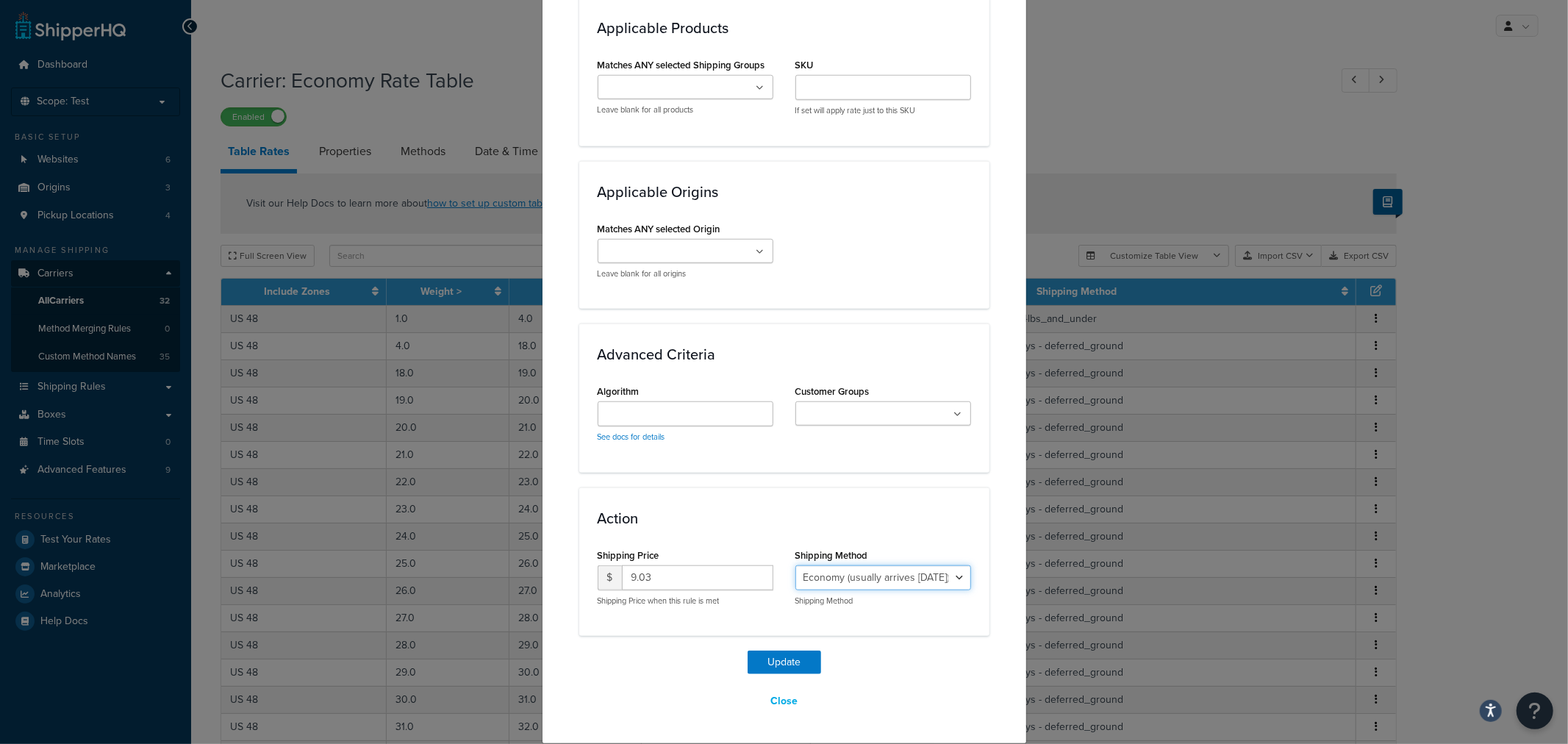 click on "Economy Shipping - Delivers 3-9  business days - deferred_ground  Deferred Air - Delivers in approximately 4-8 days - deferred_air  Economy - Delivers in 3-9 business days - economy_shipping_-_delivers_in_3-9_business_days  Economy (usually arrives within 14 days) - Economy_4lbs_and_under  Not in a Rush? Ships within 1-3 days - economy  Economy - (usually arrives within 10 days) - economy_-_(usually_arrives_within_10_days)  Economy -(usually arrives within 14 business days) - economy_-(usually_arrives_within_14_business_days)  Economy -(usually arrives within 10 business days) - economy_-(usually_arrives_within_10_business_days)" at bounding box center [883, 578] 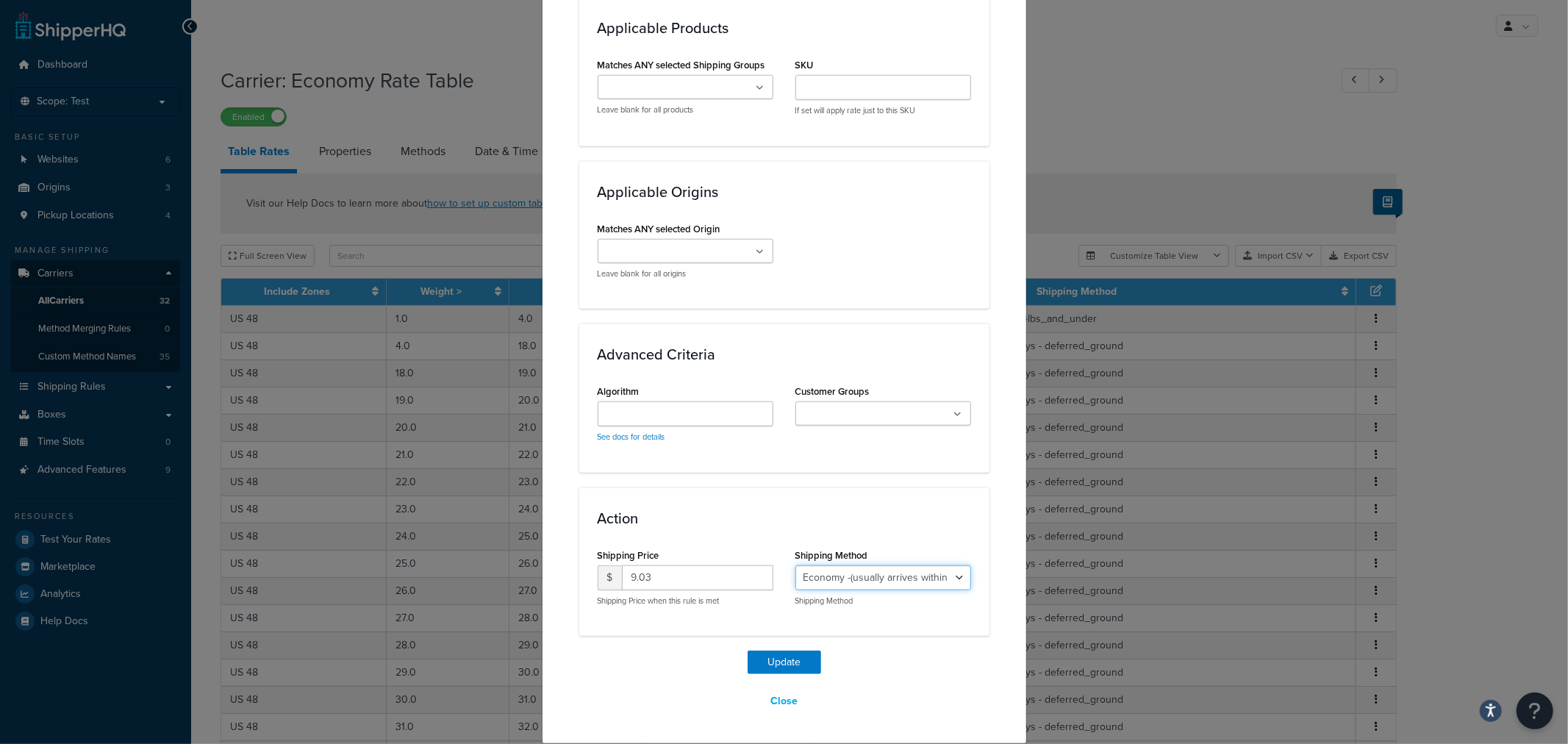 click on "Economy Shipping - Delivers 3-9  business days - deferred_ground  Deferred Air - Delivers in approximately 4-8 days - deferred_air  Economy - Delivers in 3-9 business days - economy_shipping_-_delivers_in_3-9_business_days  Economy (usually arrives within 14 days) - Economy_4lbs_and_under  Not in a Rush? Ships within 1-3 days - economy  Economy - (usually arrives within 10 days) - economy_-_(usually_arrives_within_10_days)  Economy -(usually arrives within 14 business days) - economy_-(usually_arrives_within_14_business_days)  Economy -(usually arrives within 10 business days) - economy_-(usually_arrives_within_10_business_days)" at bounding box center [883, 578] 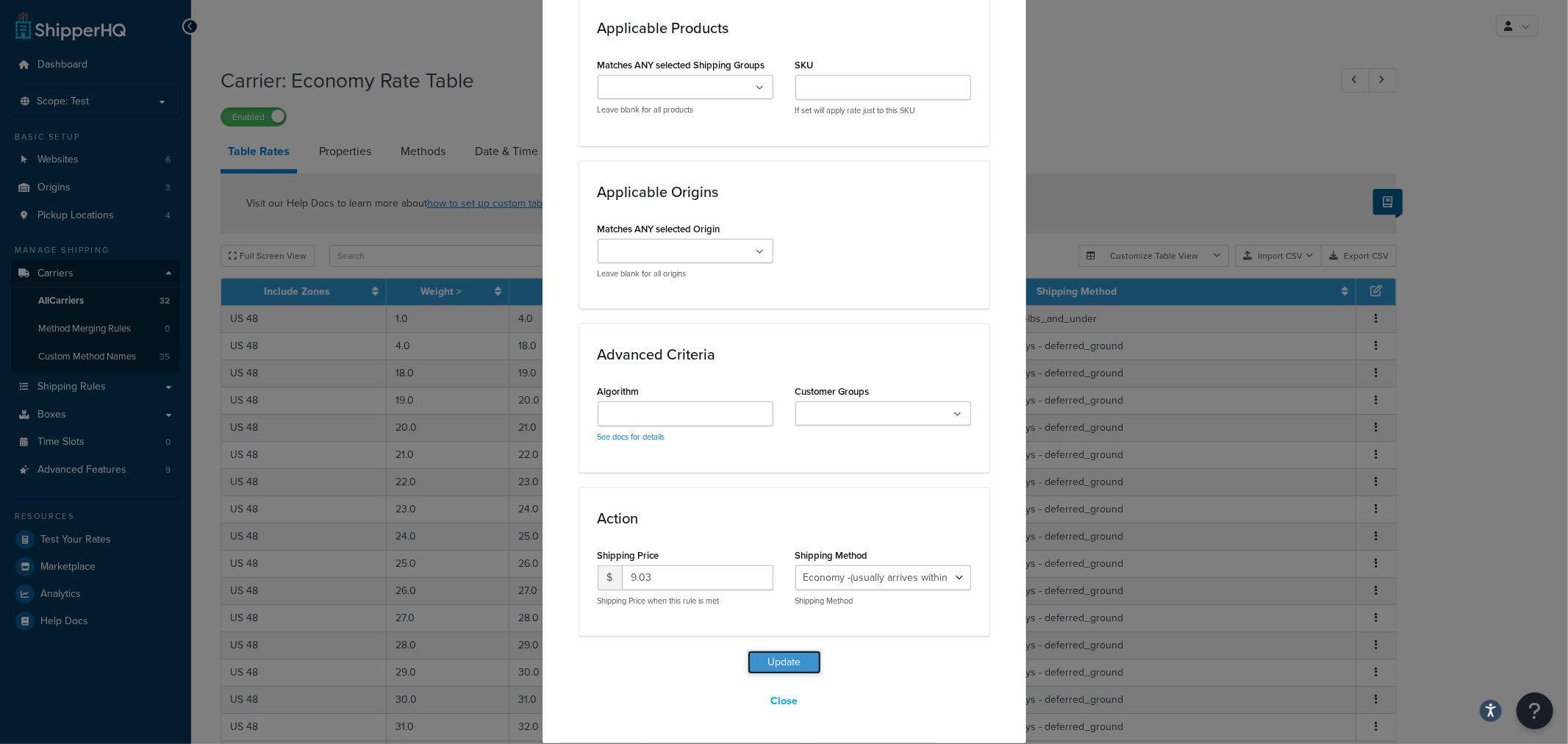 click on "Update" at bounding box center (784, 662) 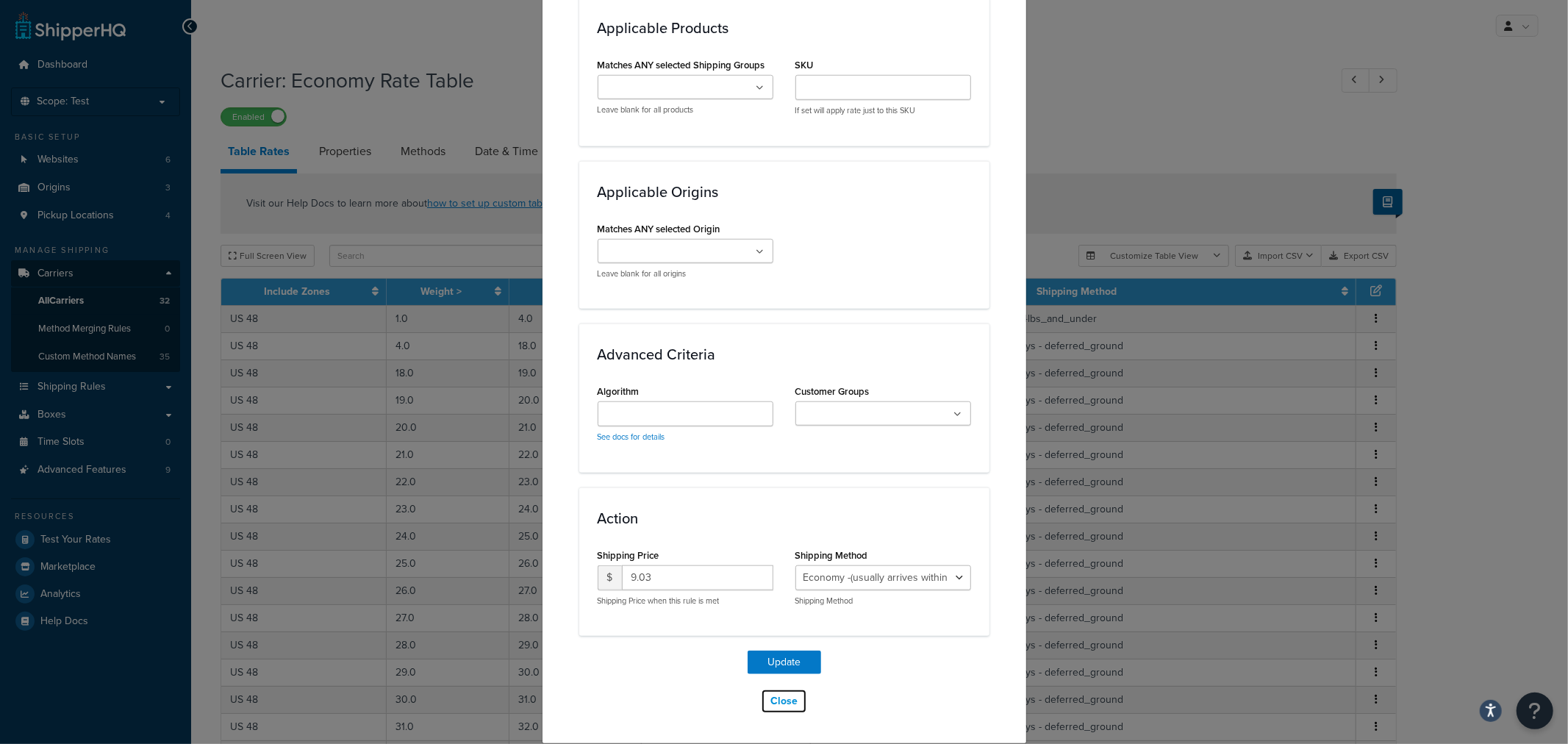 click on "Close" at bounding box center [784, 701] 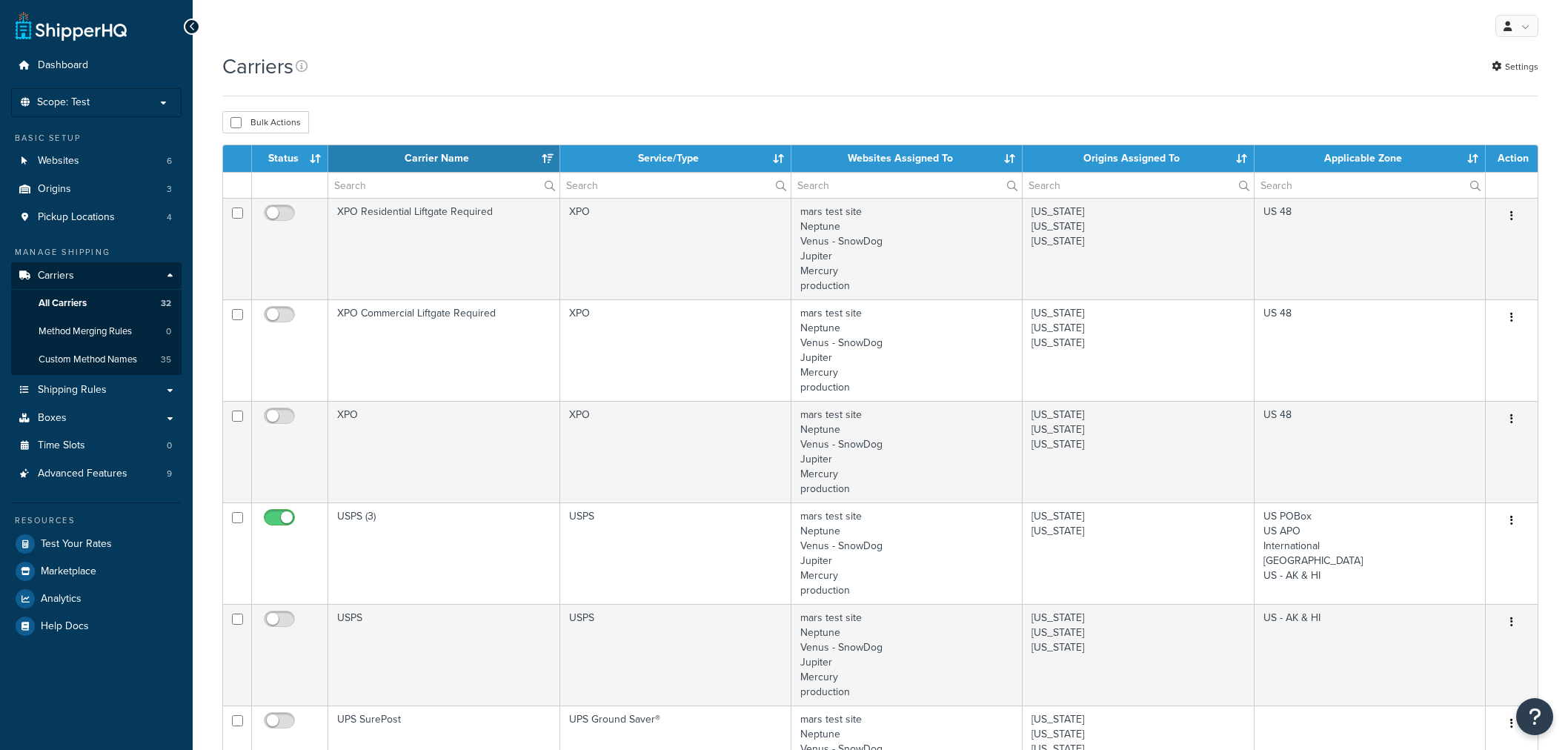 select on "15" 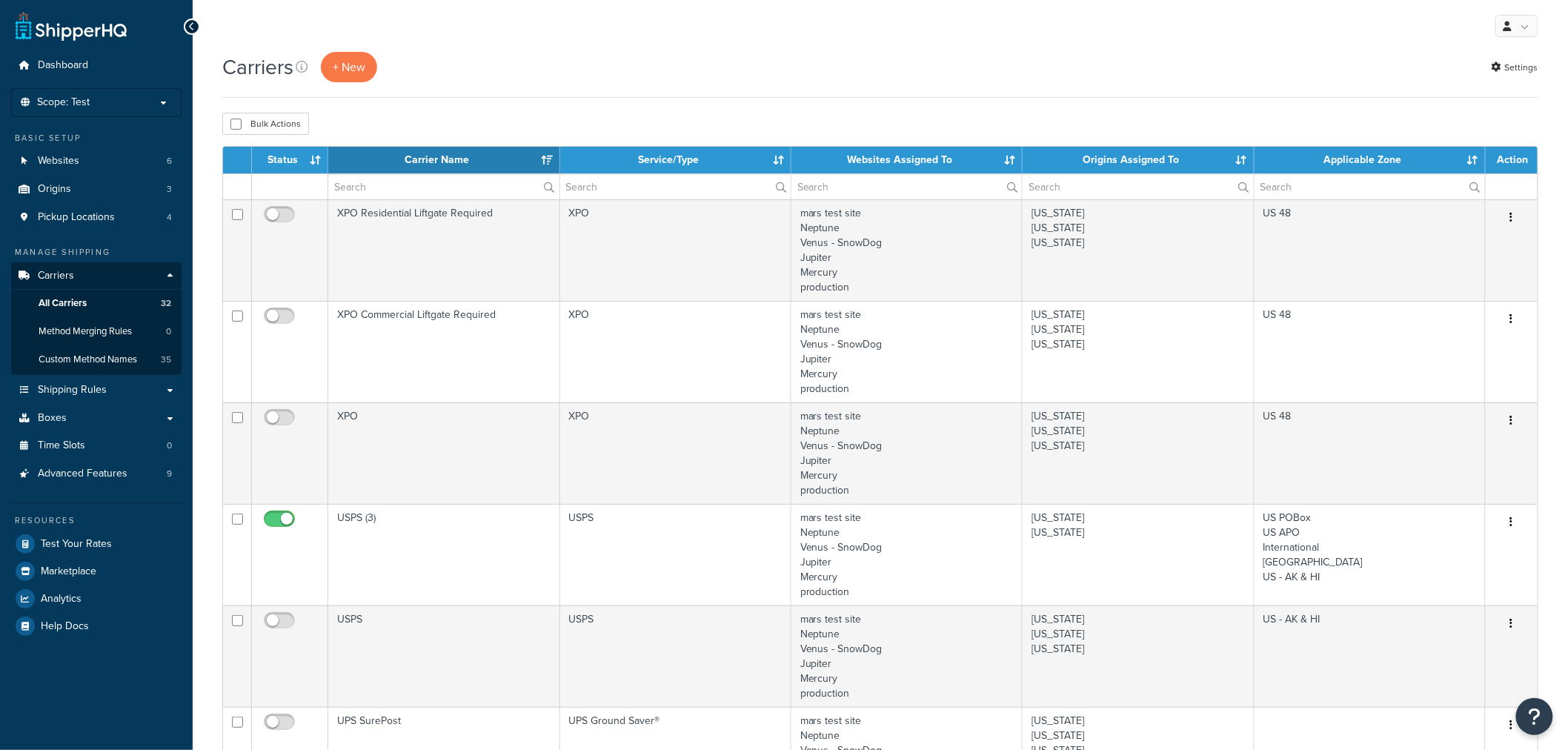 scroll, scrollTop: 0, scrollLeft: 0, axis: both 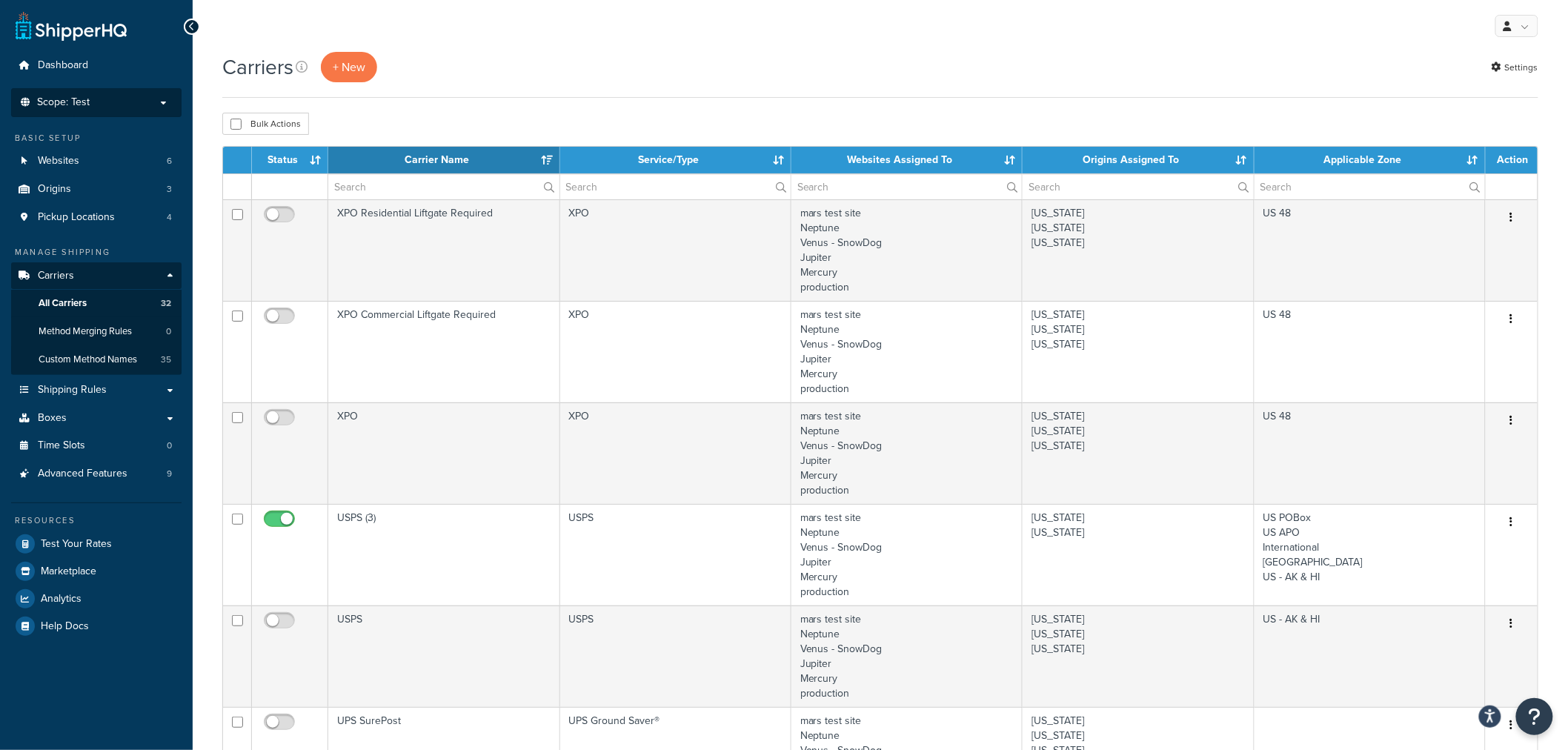click on "Scope: Test" at bounding box center [96, 102] 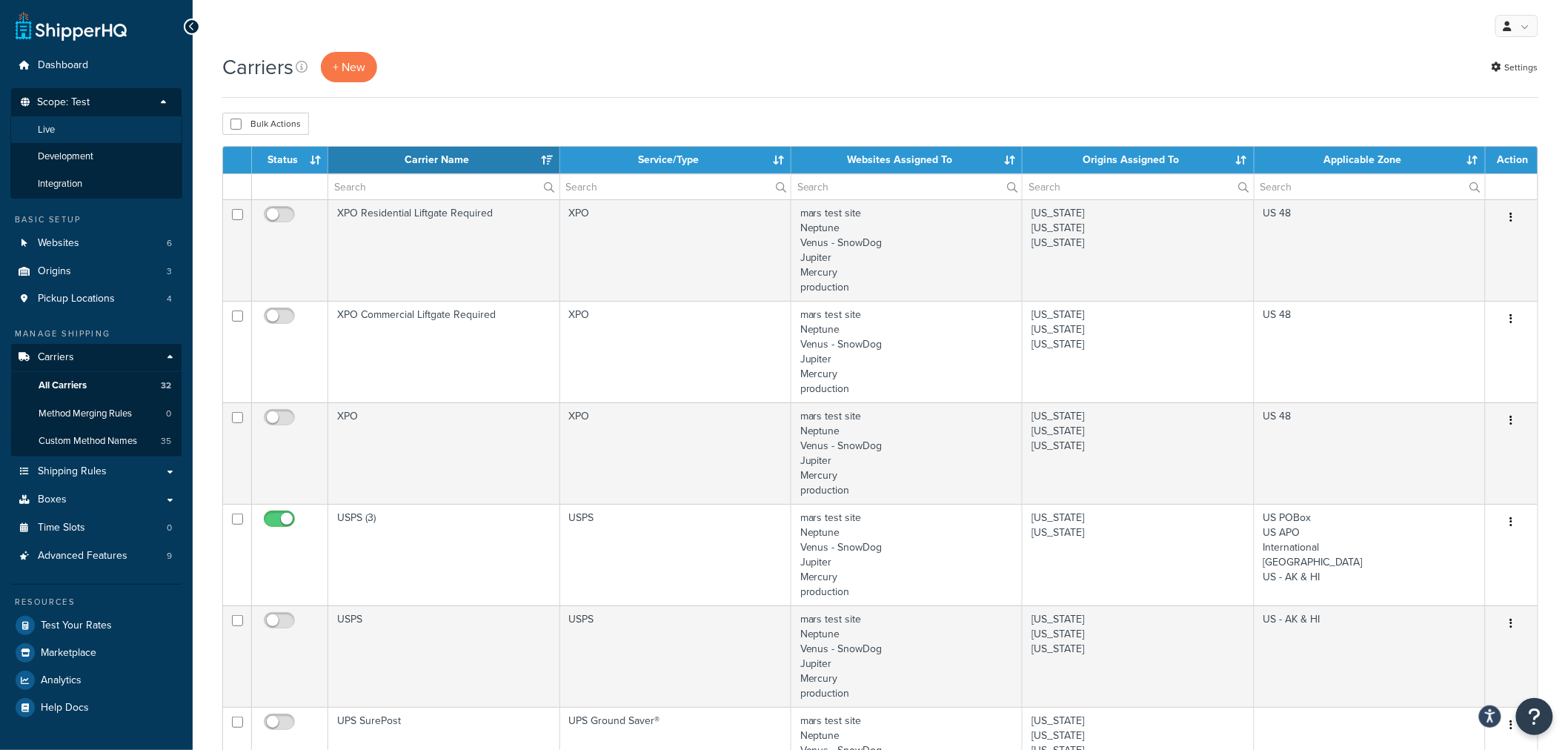 click on "Live" at bounding box center [96, 130] 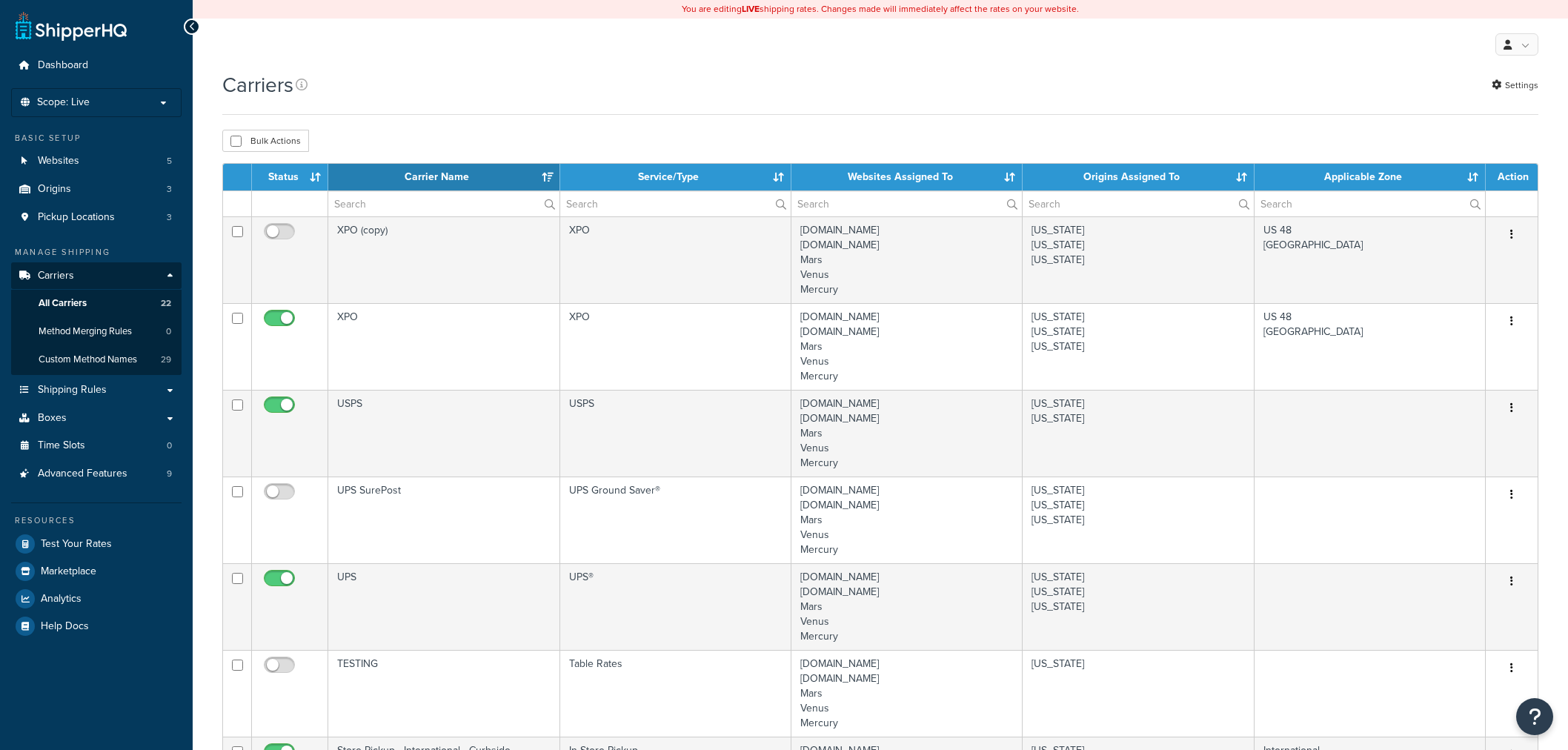 select on "15" 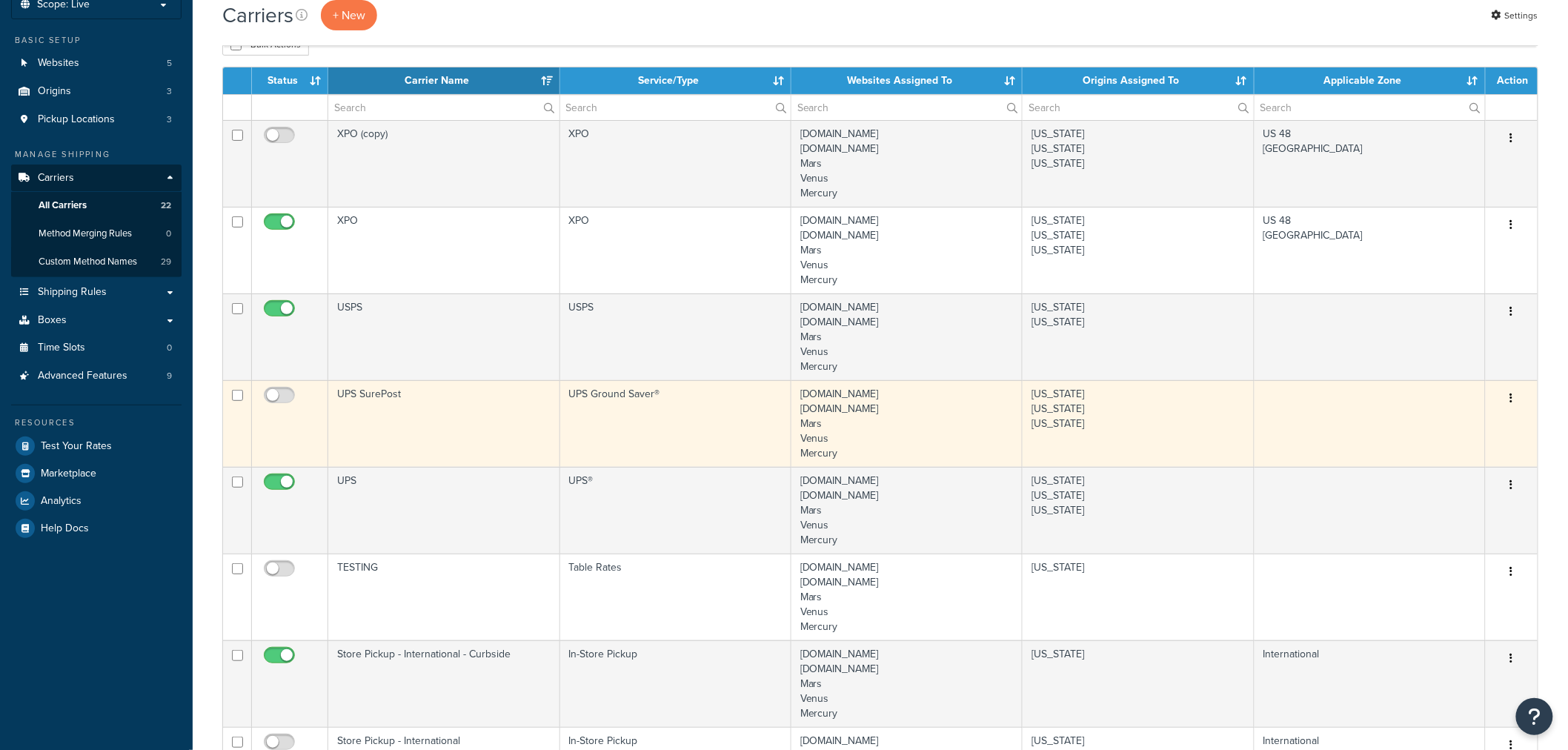 scroll, scrollTop: 411, scrollLeft: 0, axis: vertical 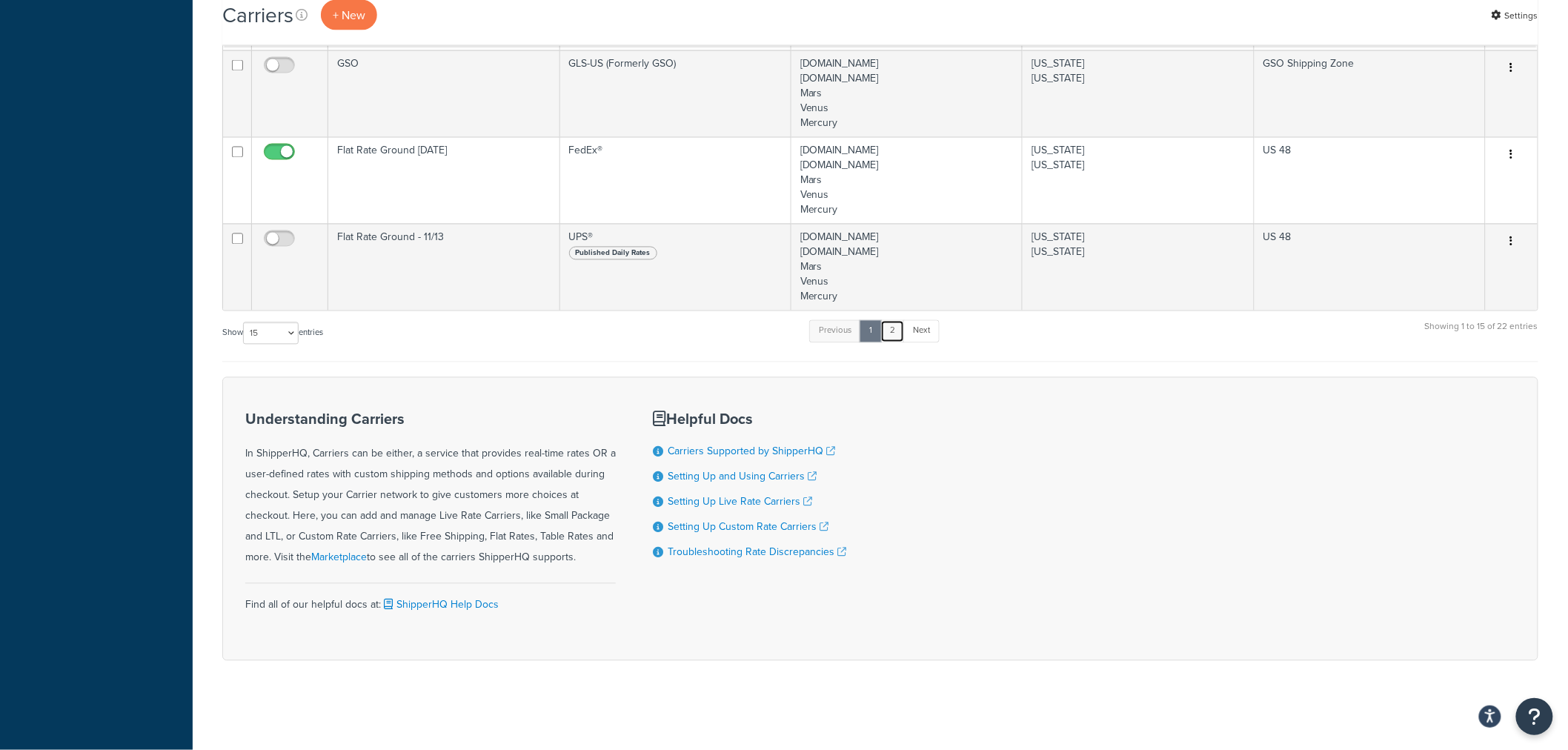 click on "2" at bounding box center [892, 331] 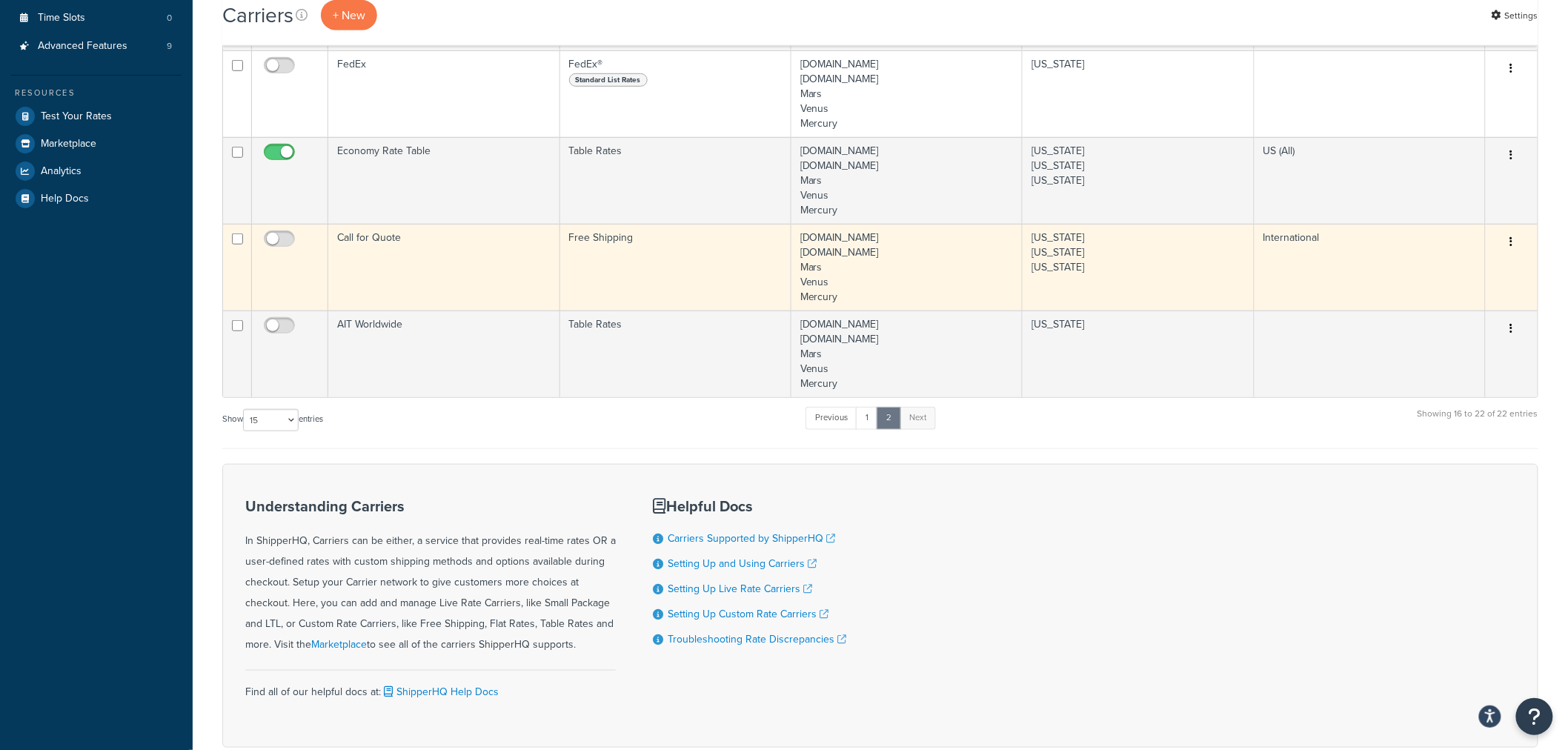 scroll, scrollTop: 350, scrollLeft: 0, axis: vertical 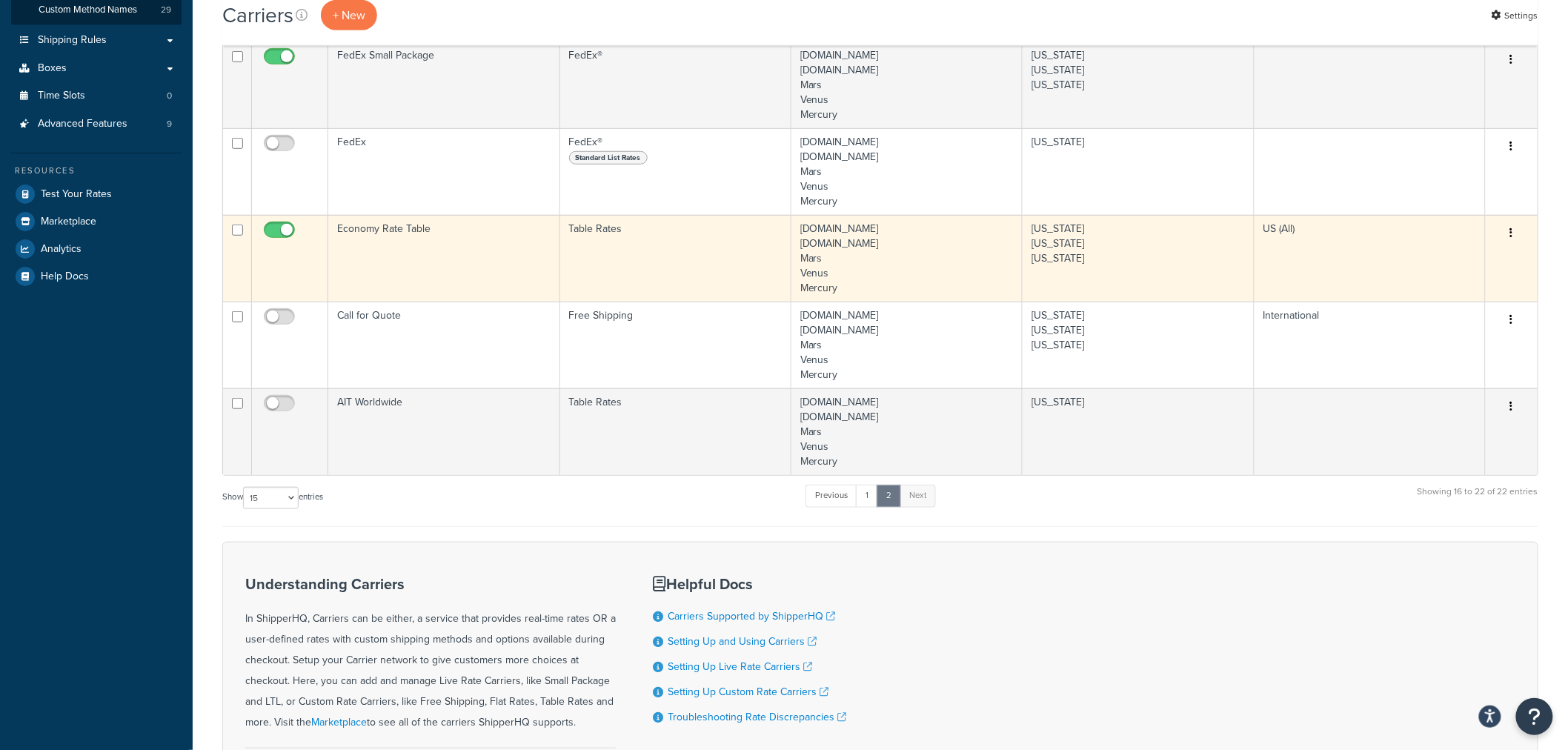 click at bounding box center [1512, 233] 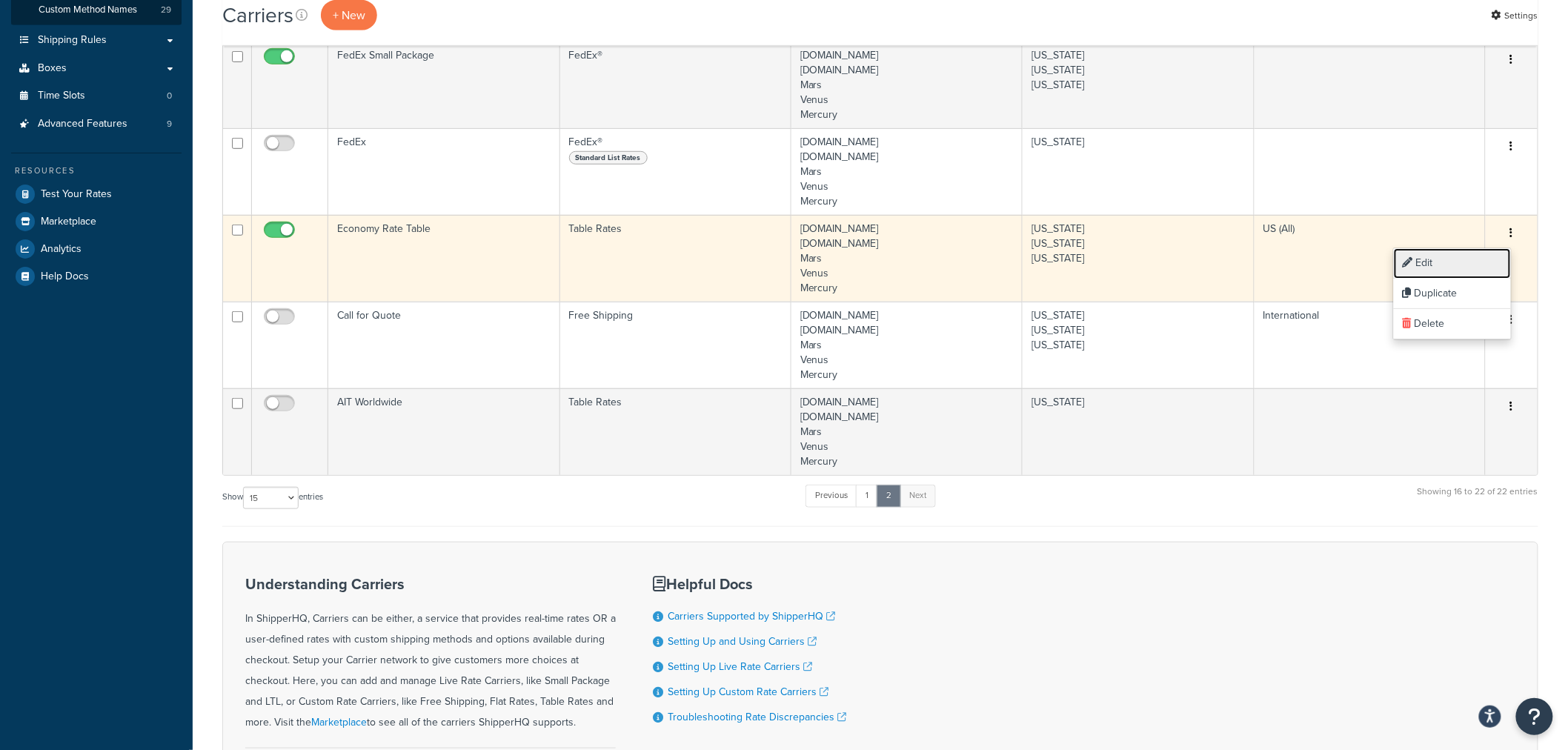 click on "Edit" at bounding box center [1452, 263] 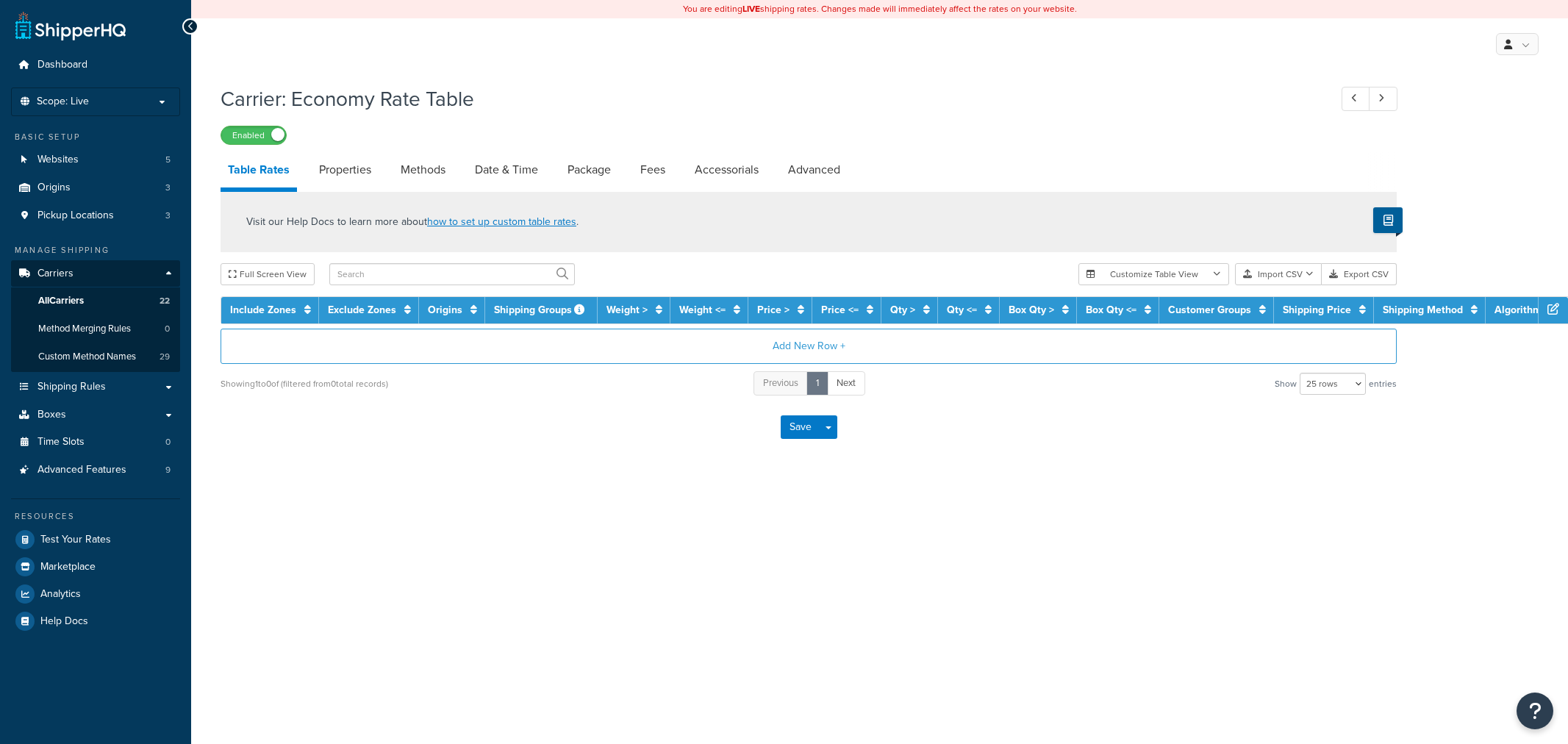 select on "25" 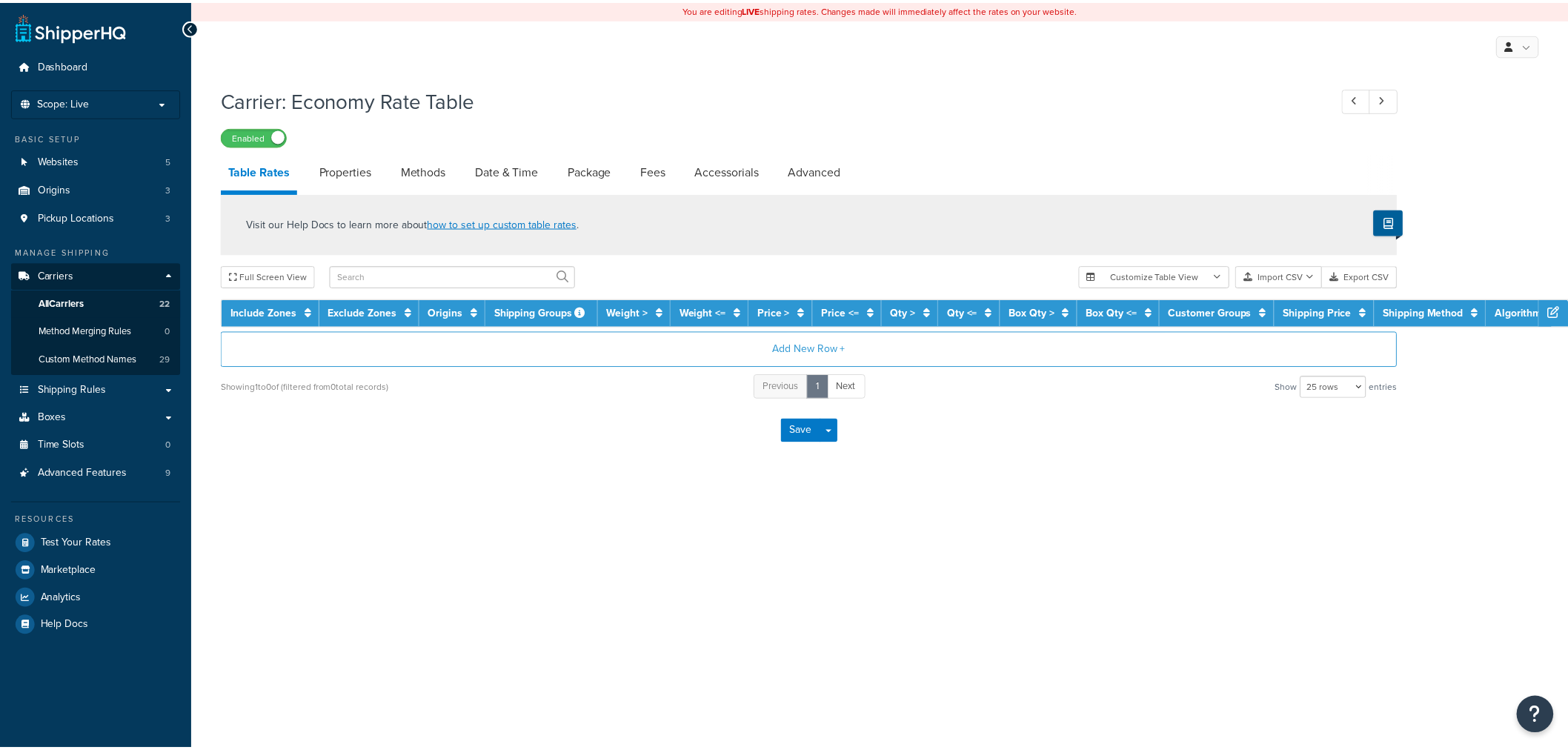 scroll, scrollTop: 0, scrollLeft: 0, axis: both 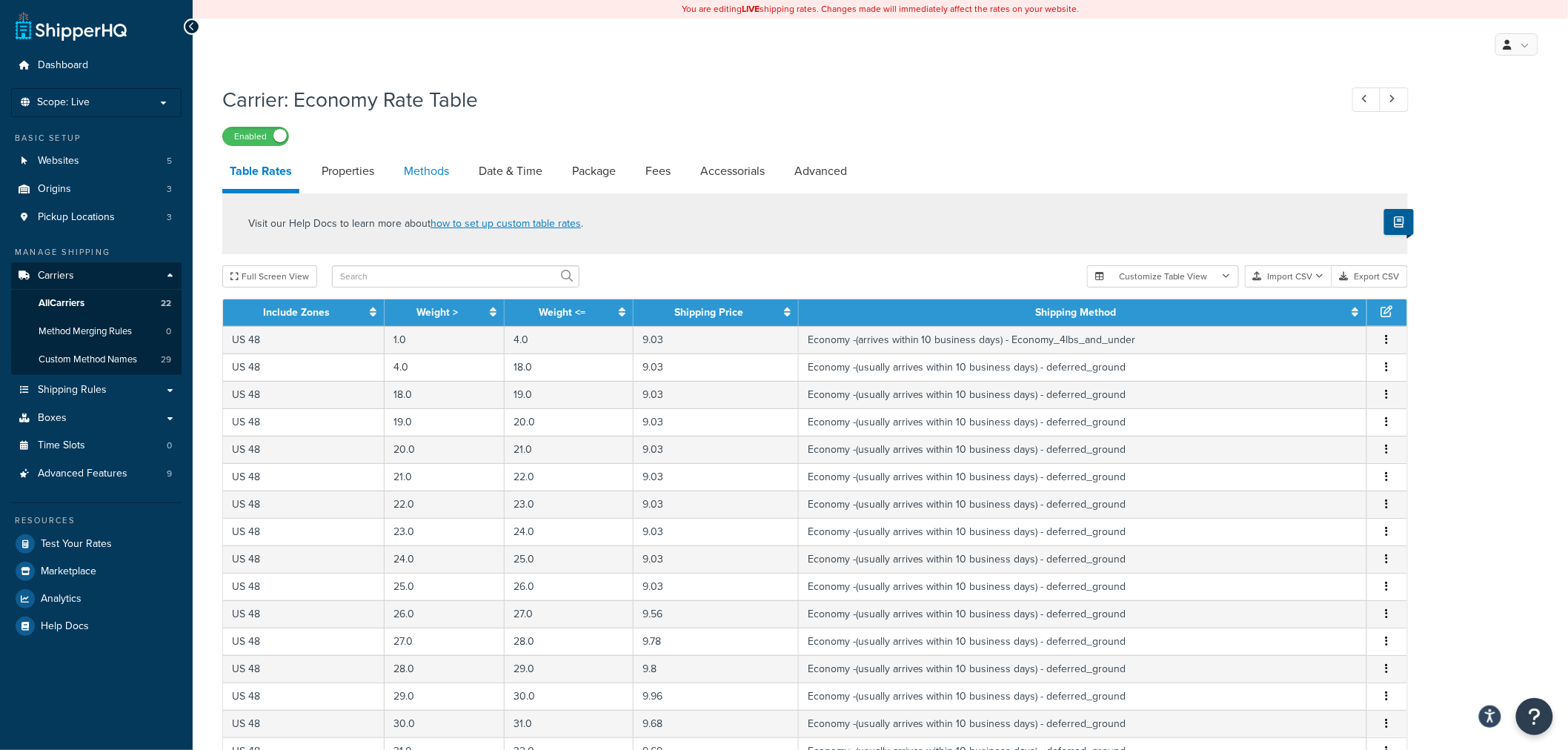 click on "Methods" at bounding box center [426, 171] 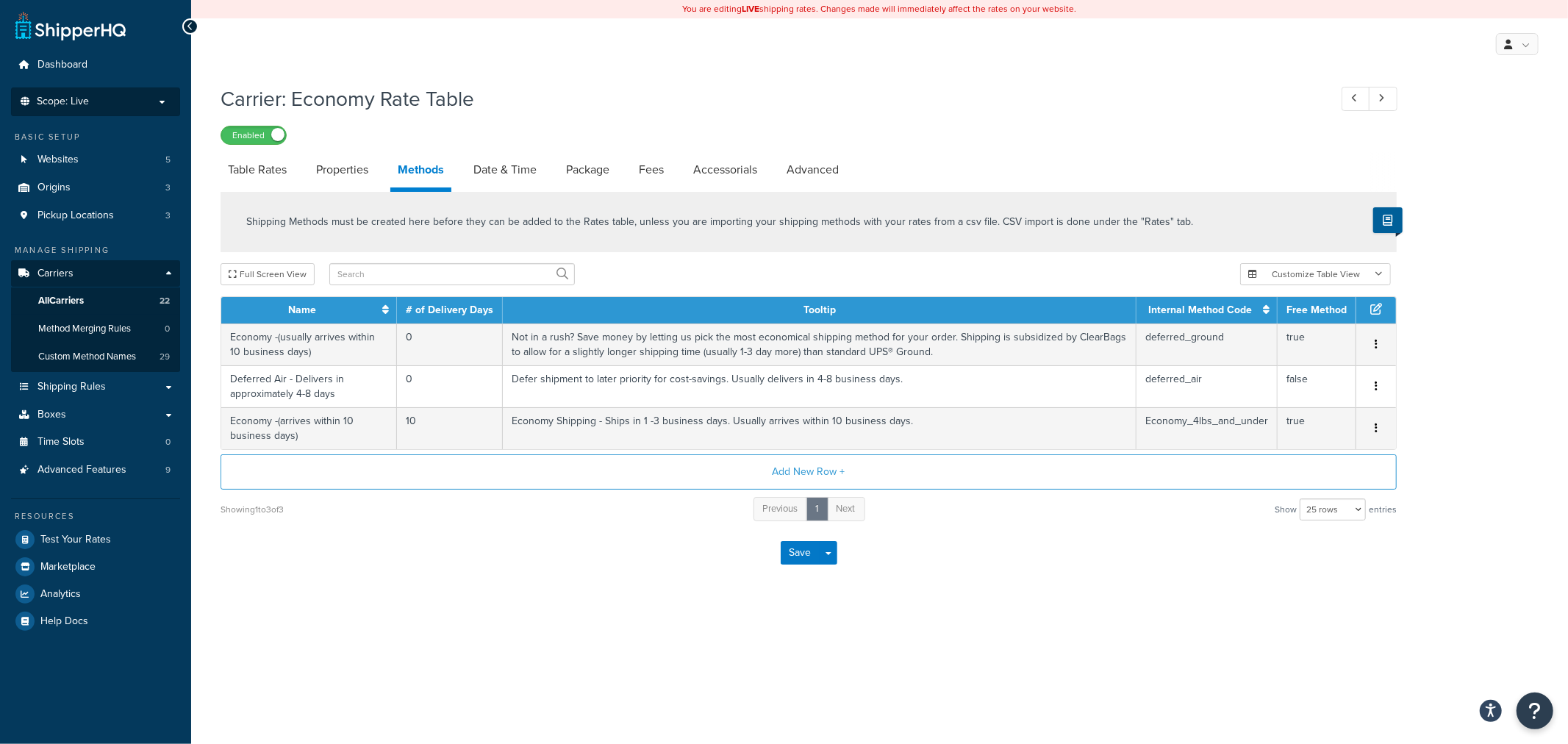 click on "Scope:   Live" at bounding box center (62, 101) 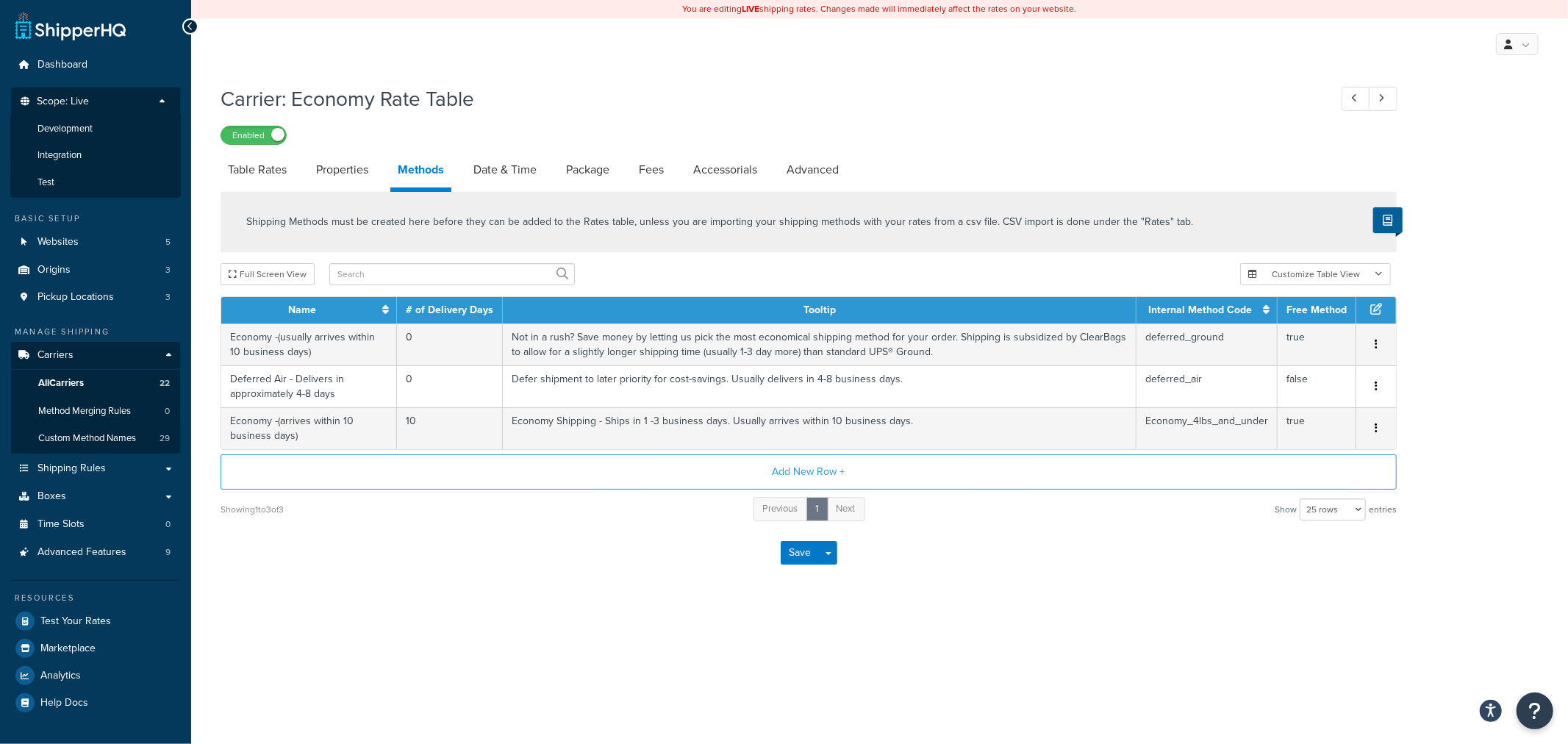 drag, startPoint x: 634, startPoint y: 101, endPoint x: 548, endPoint y: 118, distance: 87.66413 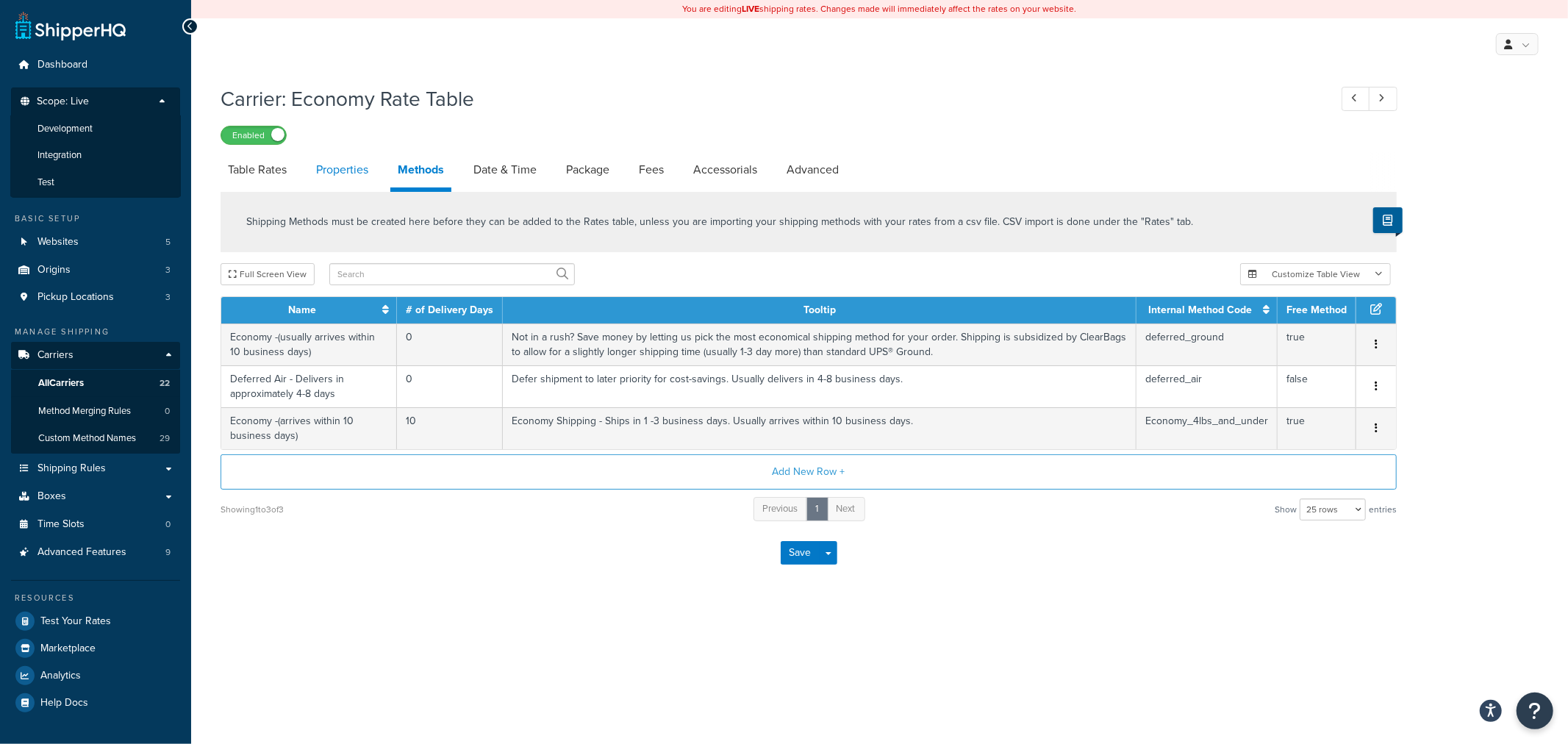click on "Properties" at bounding box center (342, 170) 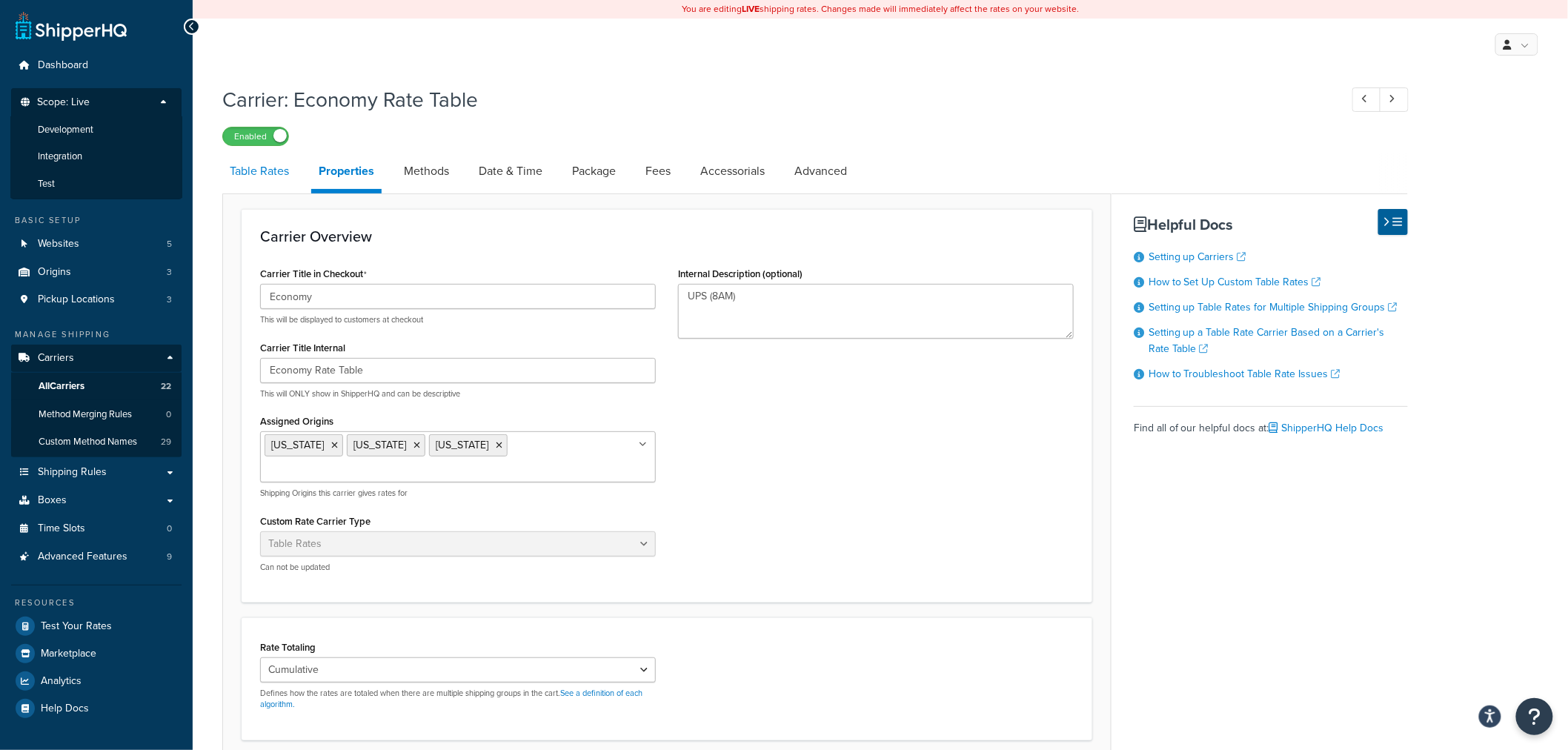 click on "Table Rates" at bounding box center (259, 171) 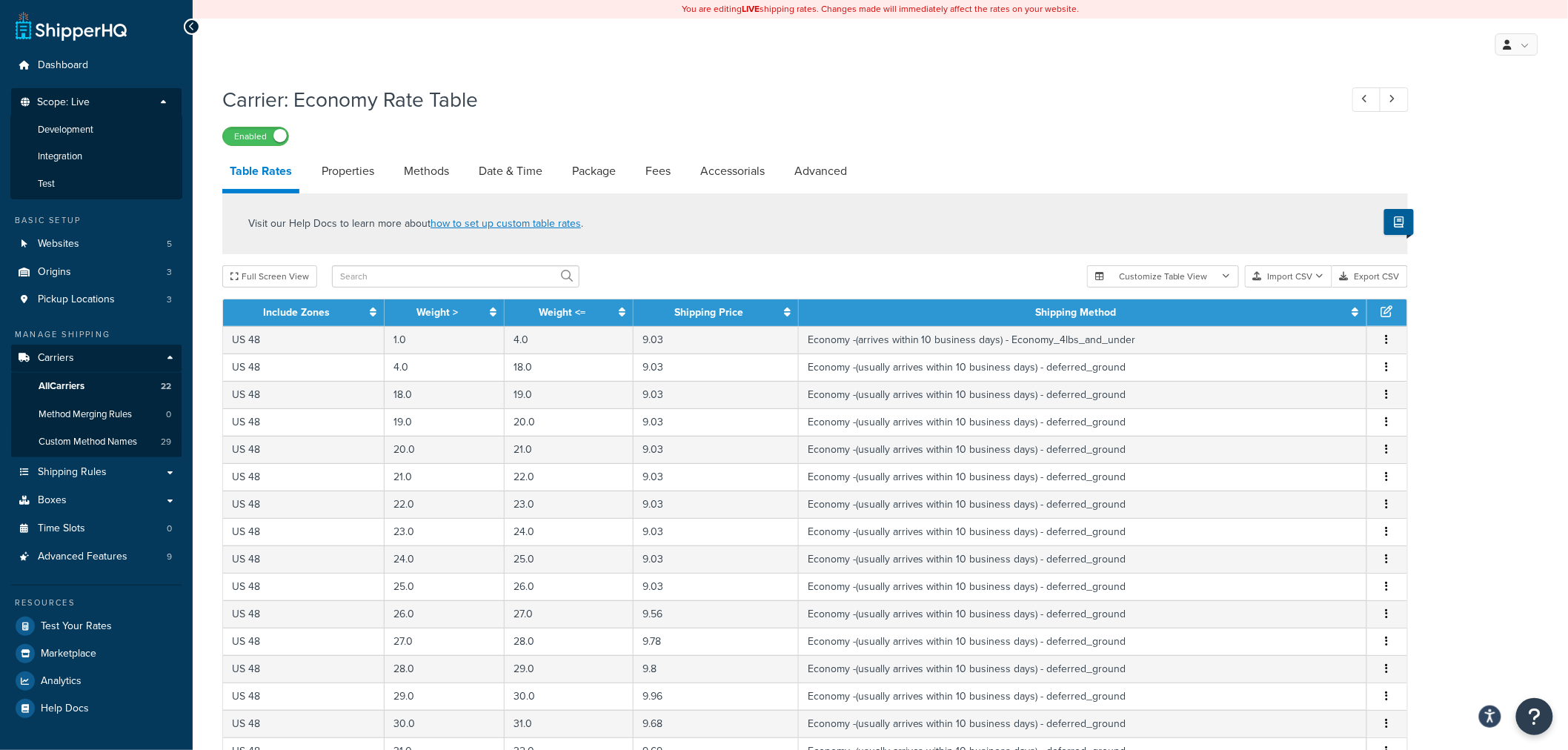 click on "Scope:   Live" at bounding box center (96, 106) 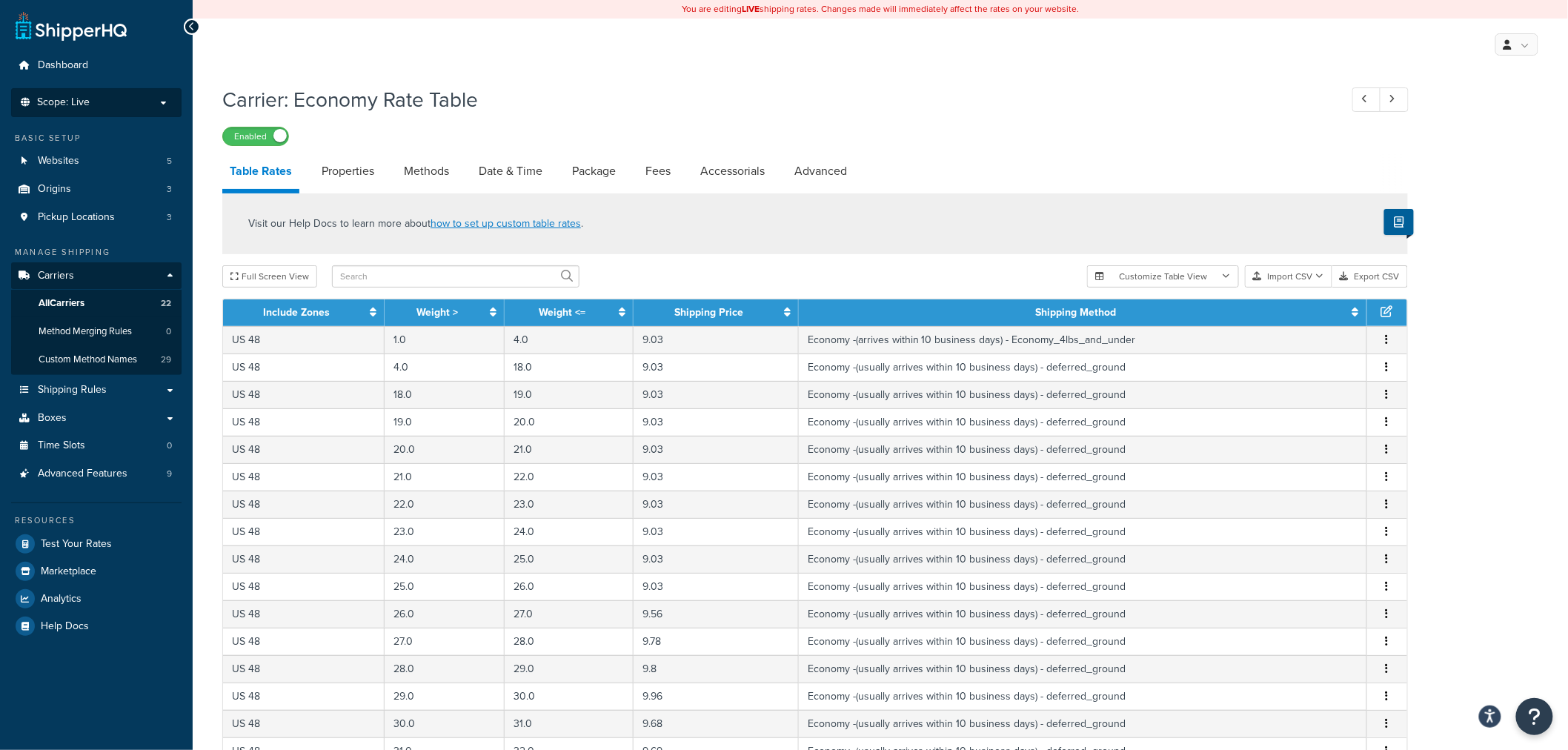 click on "Scope:   Live" at bounding box center [96, 102] 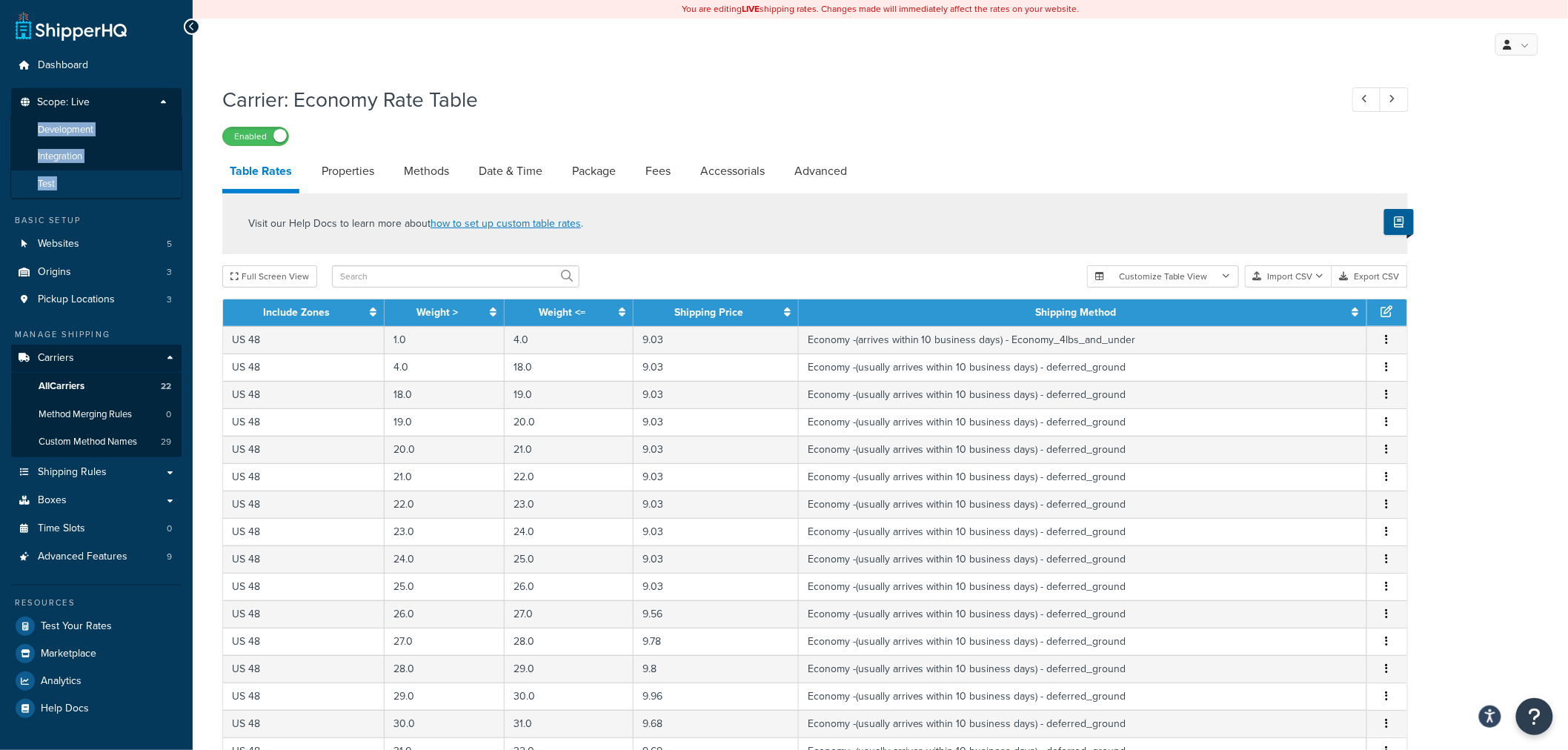 click on "Test" at bounding box center (46, 184) 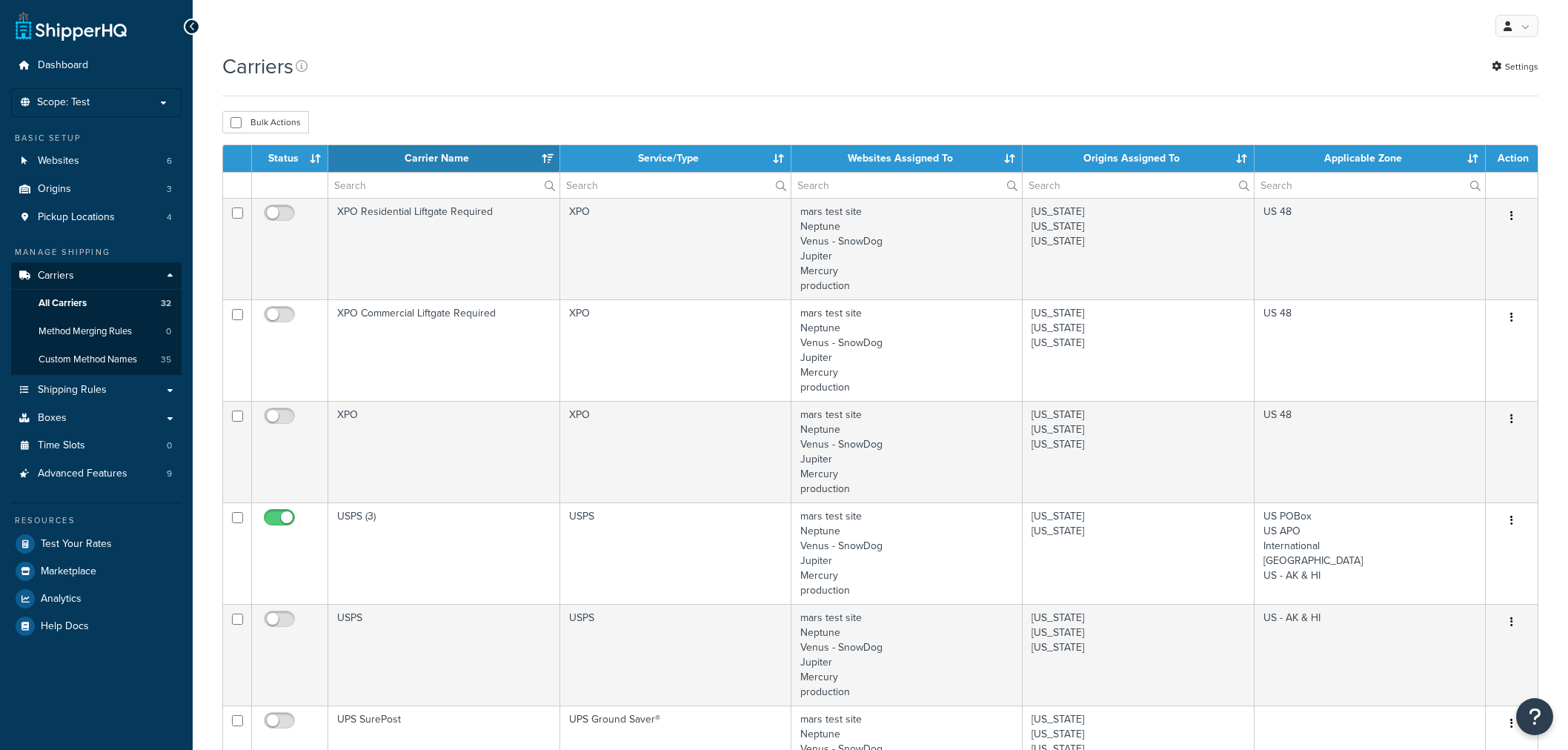 select on "15" 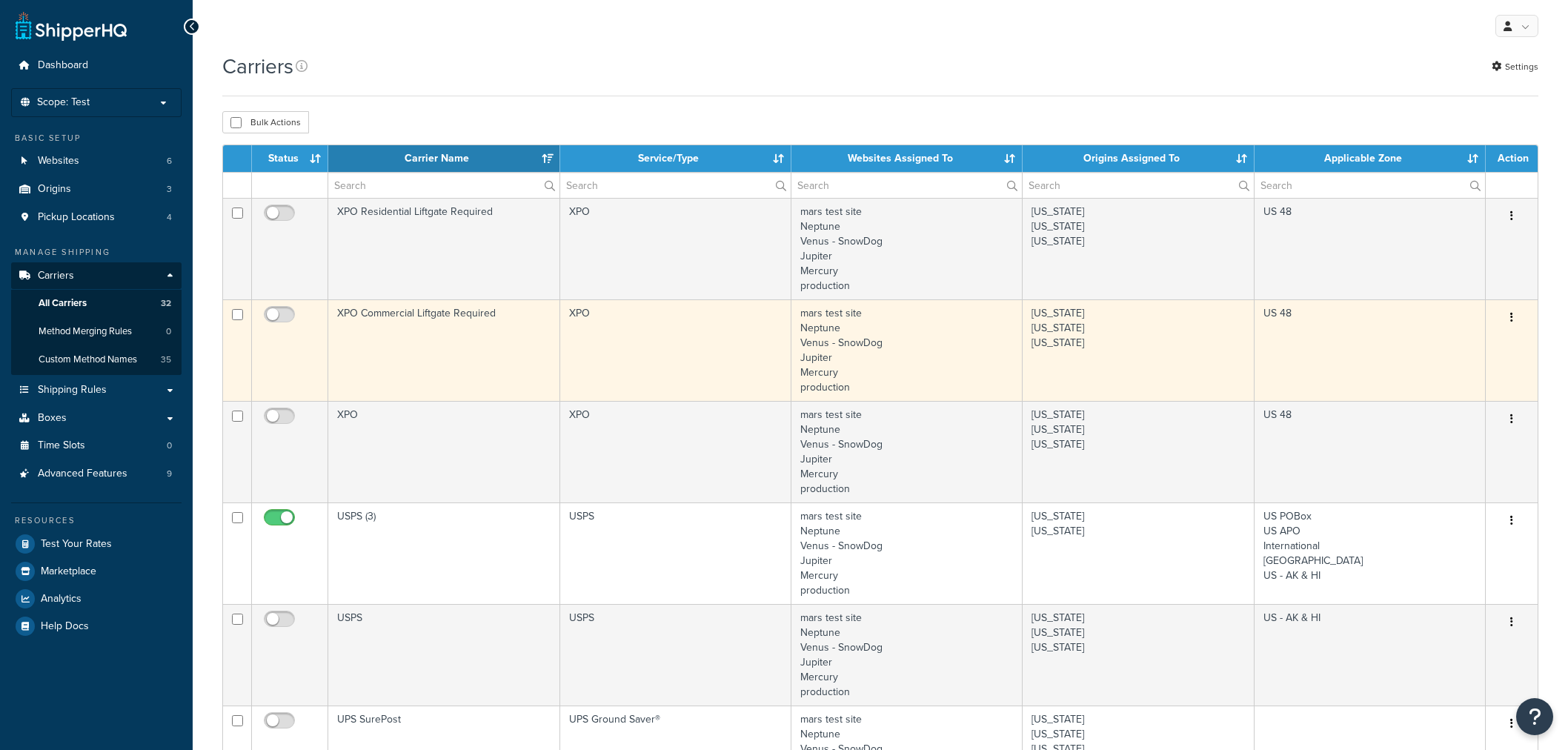 scroll, scrollTop: 0, scrollLeft: 0, axis: both 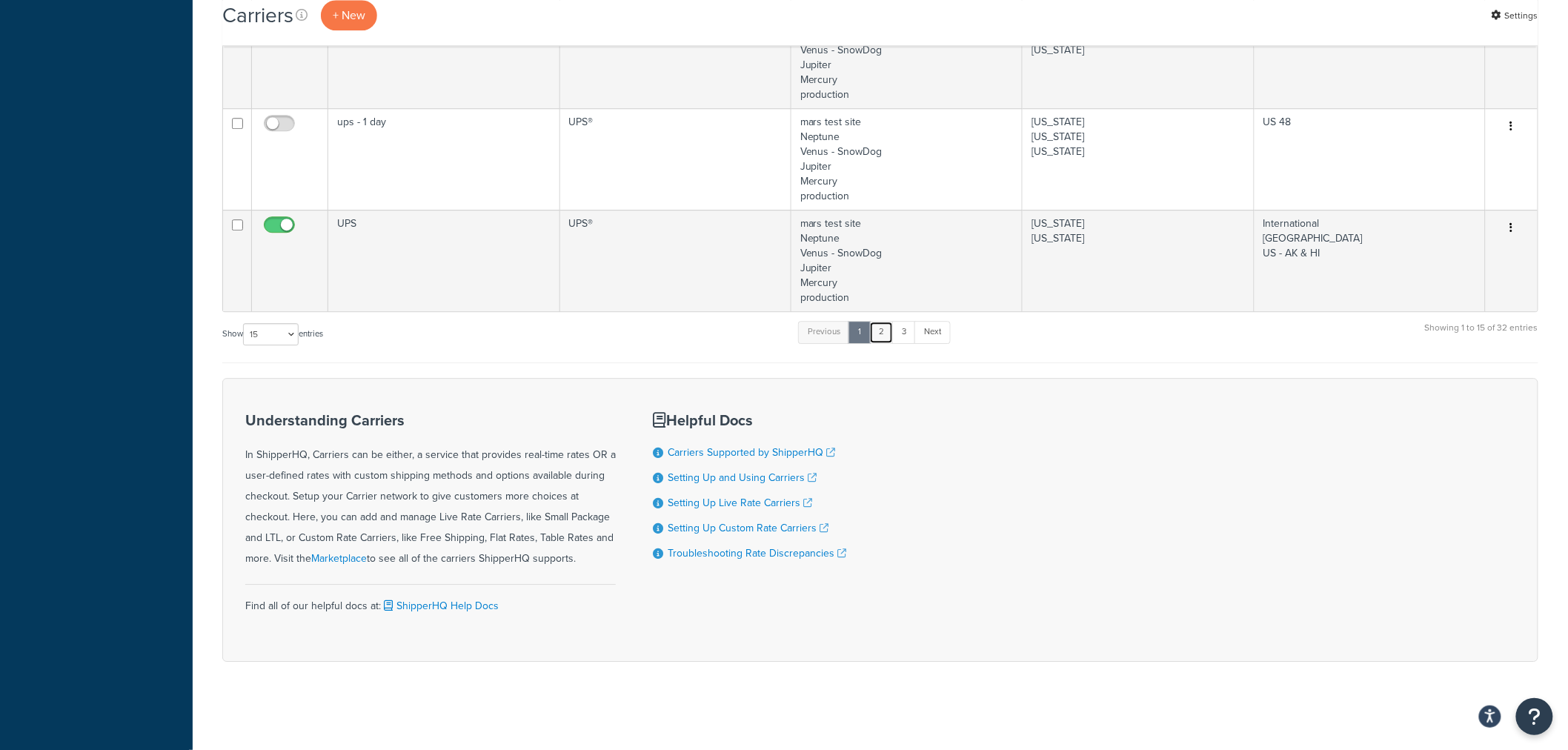 click on "2" at bounding box center [881, 332] 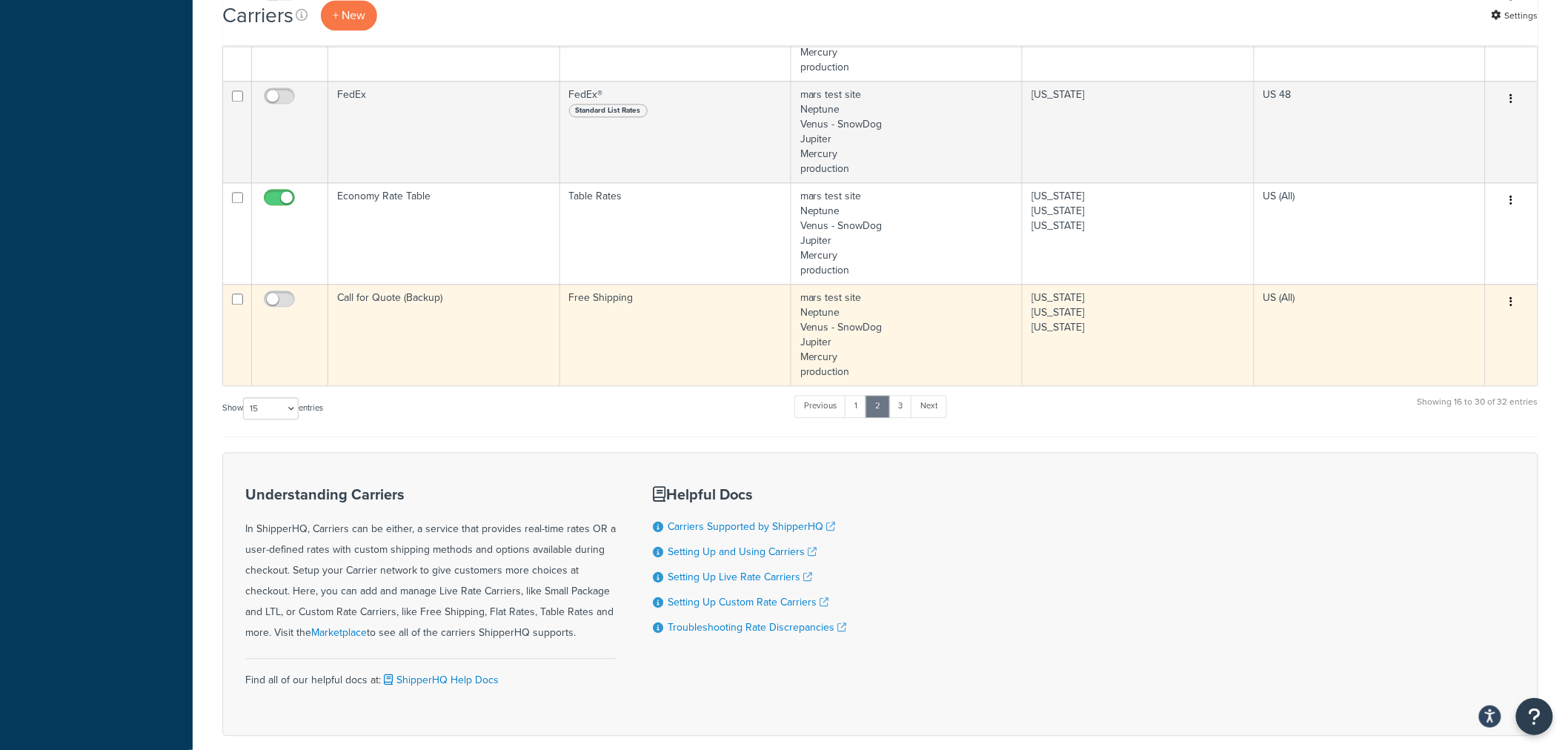 scroll, scrollTop: 1182, scrollLeft: 0, axis: vertical 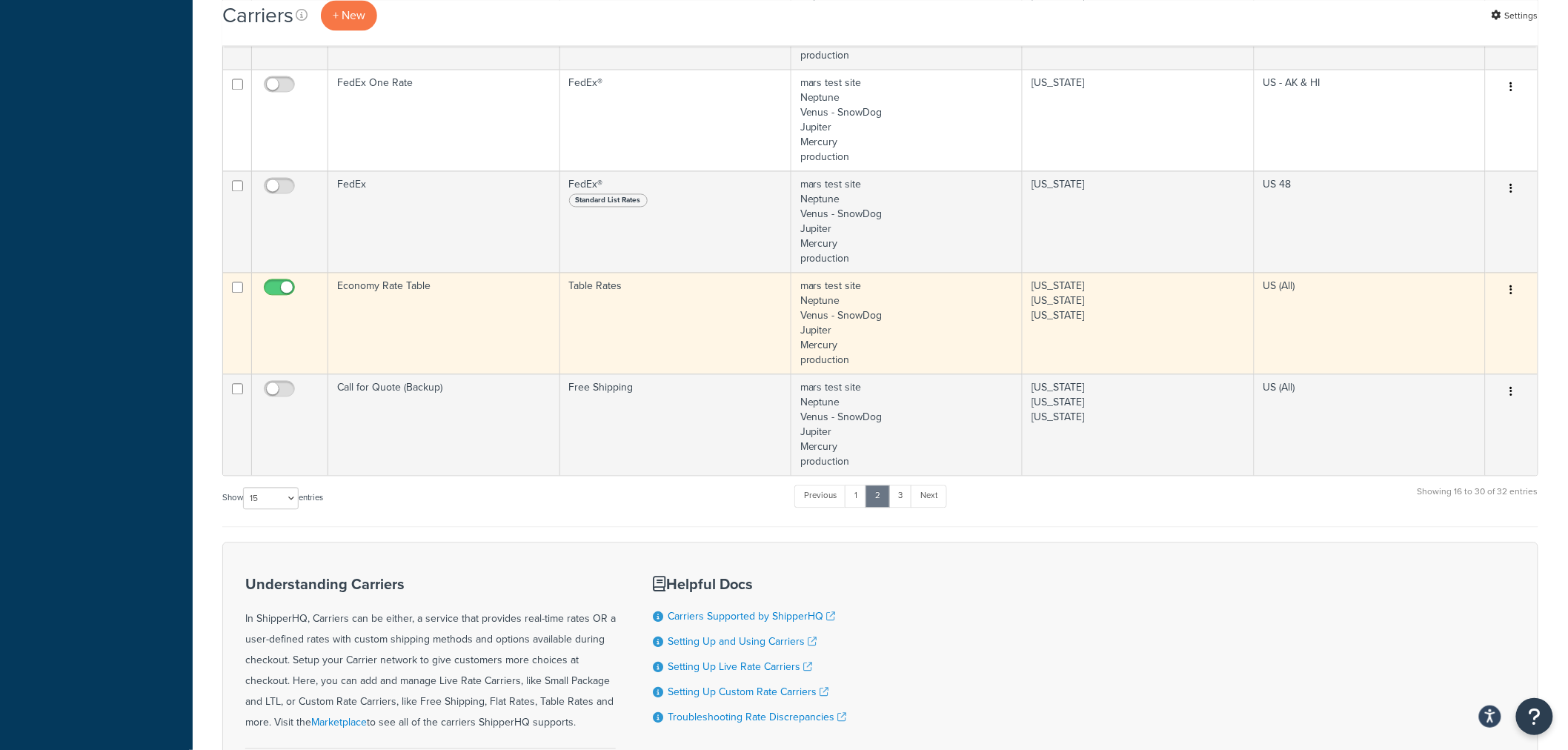 click at bounding box center [1512, 290] 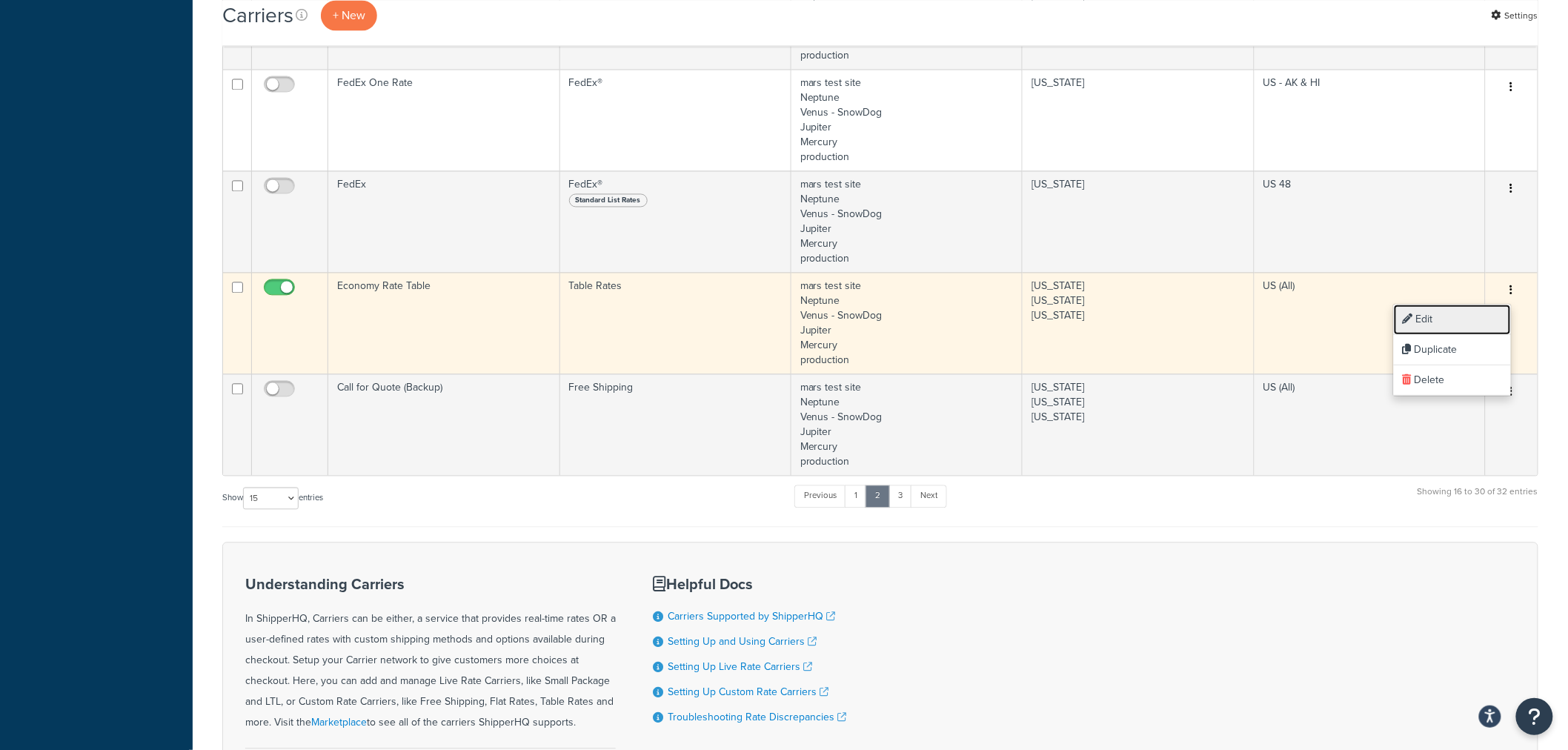 click on "Edit" at bounding box center [1452, 319] 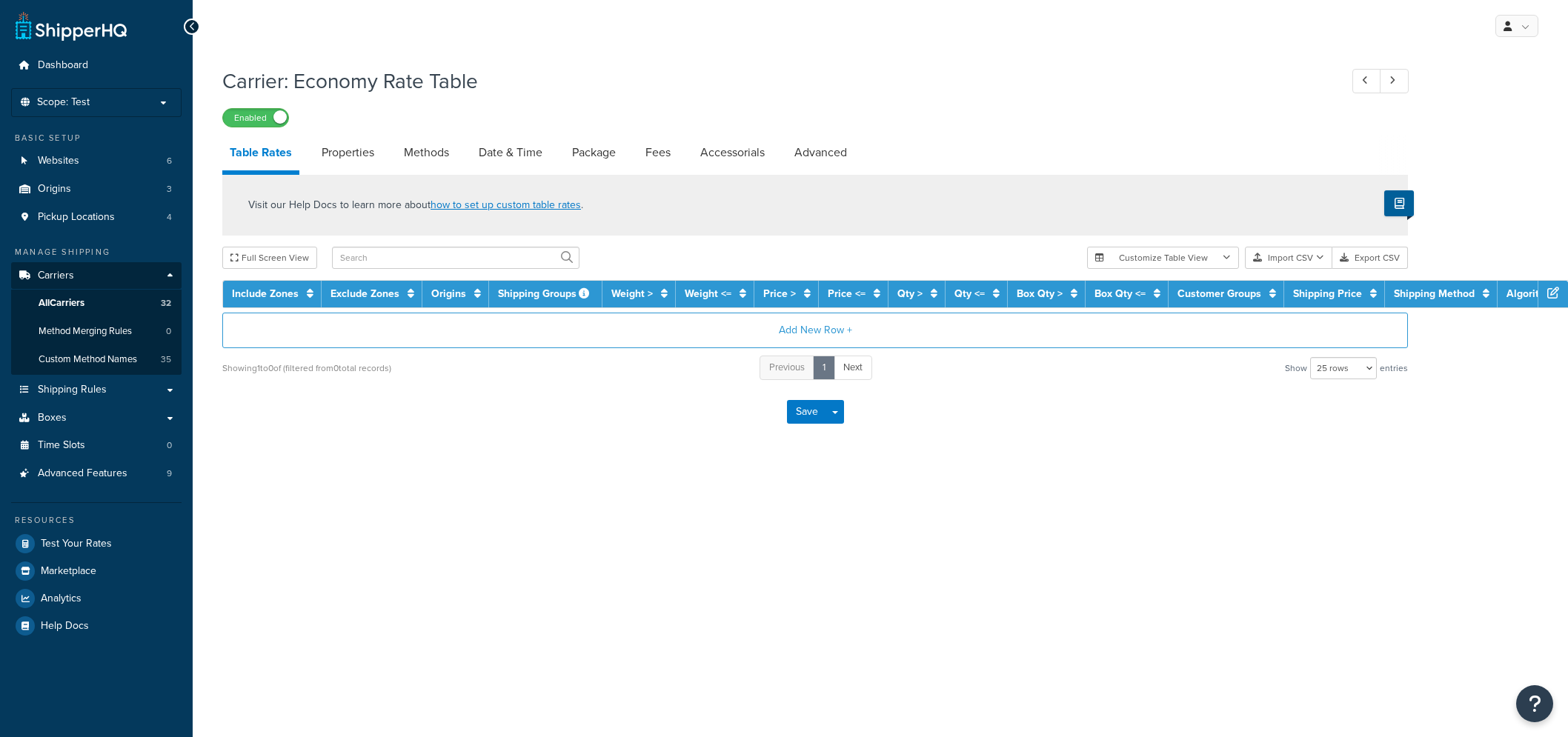 select on "25" 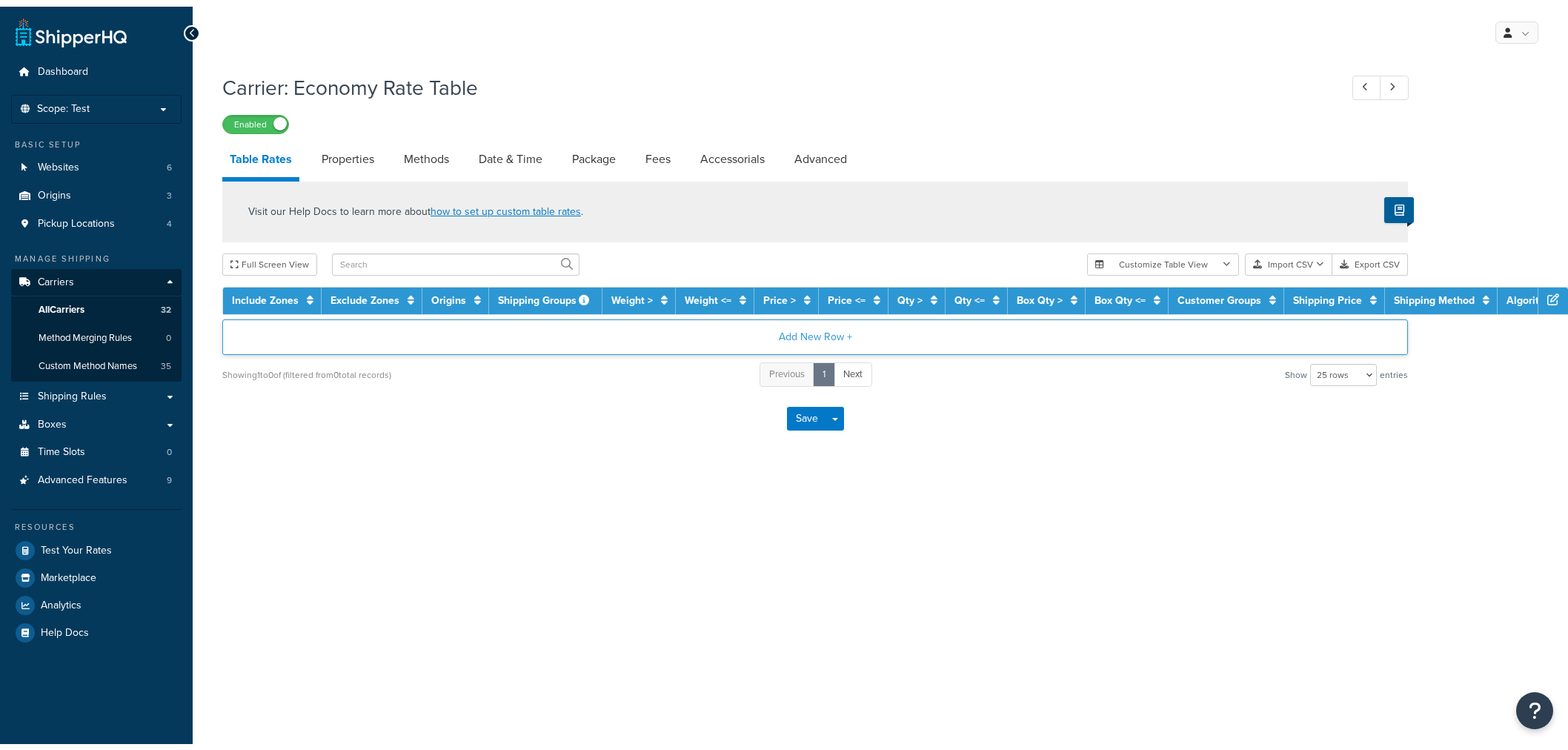 scroll, scrollTop: 0, scrollLeft: 0, axis: both 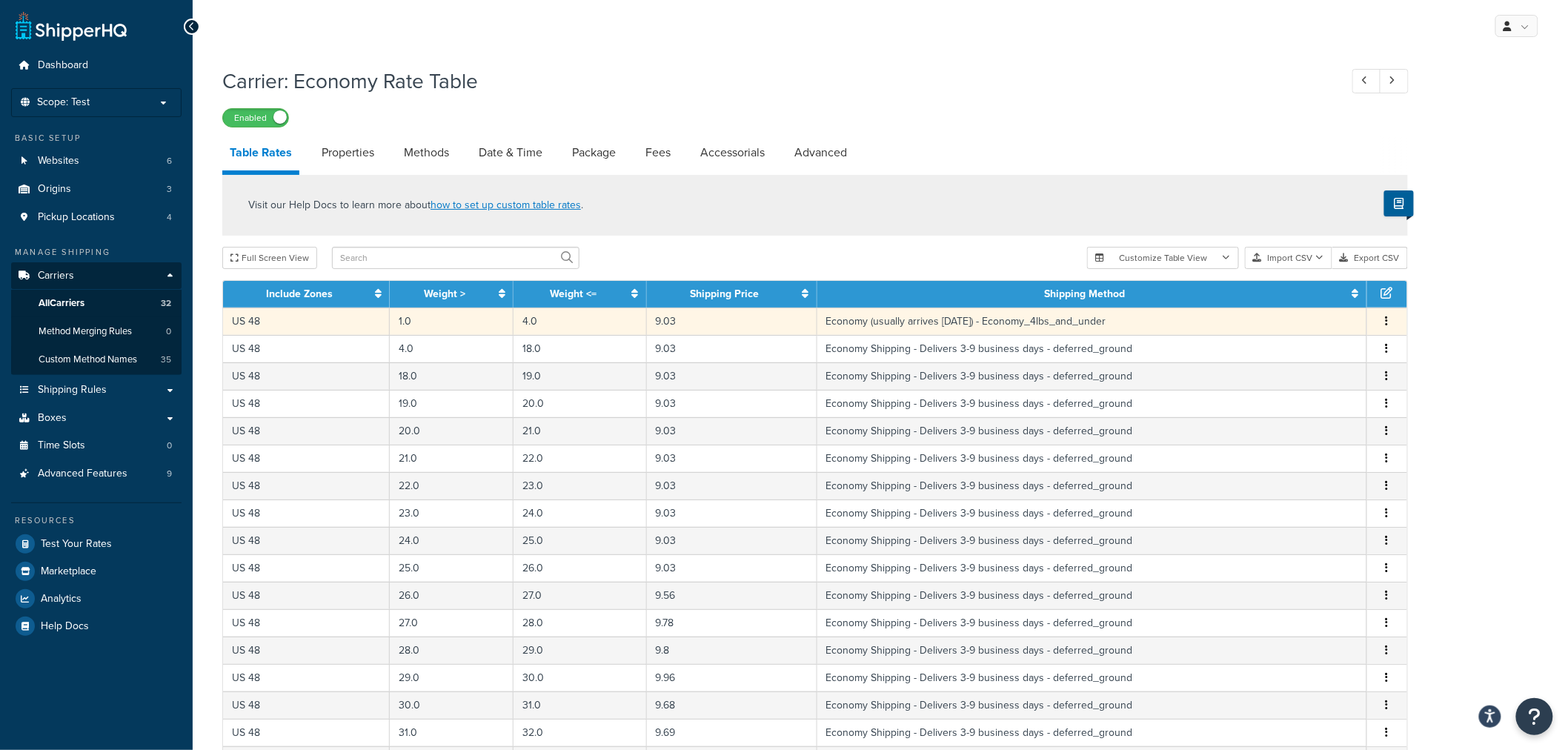 click at bounding box center [1387, 322] 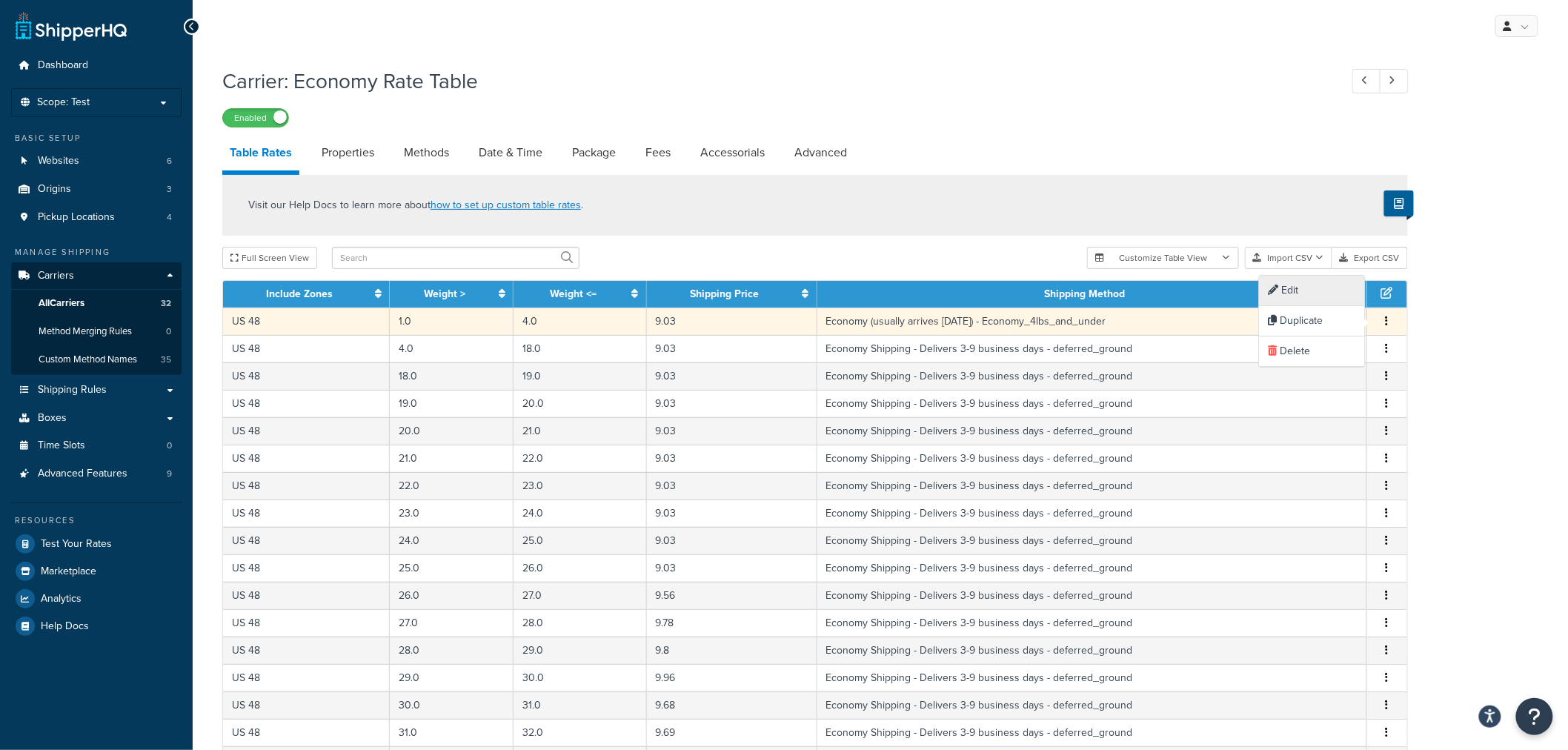 click on "Edit" at bounding box center [1312, 291] 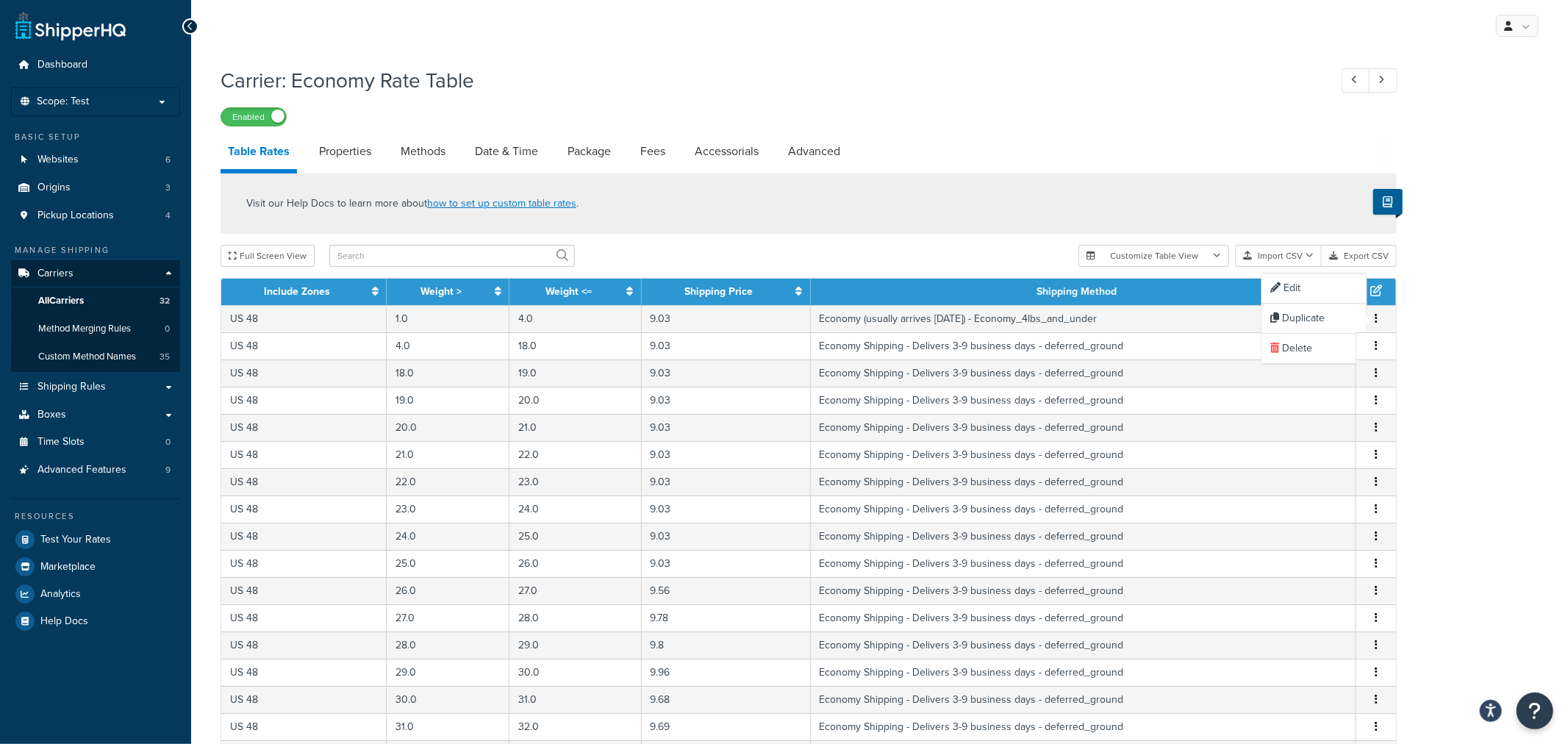 select on "84112" 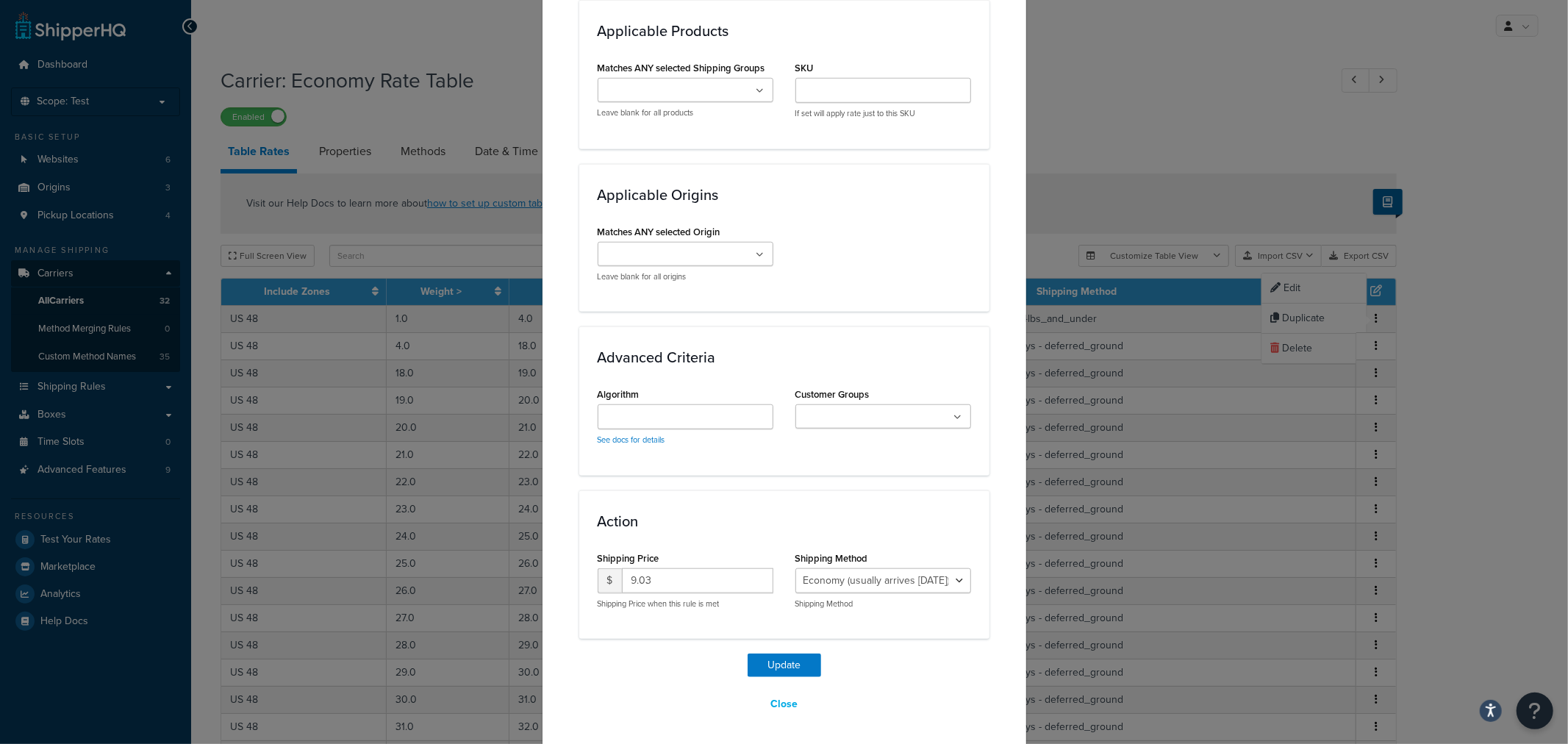 scroll, scrollTop: 979, scrollLeft: 0, axis: vertical 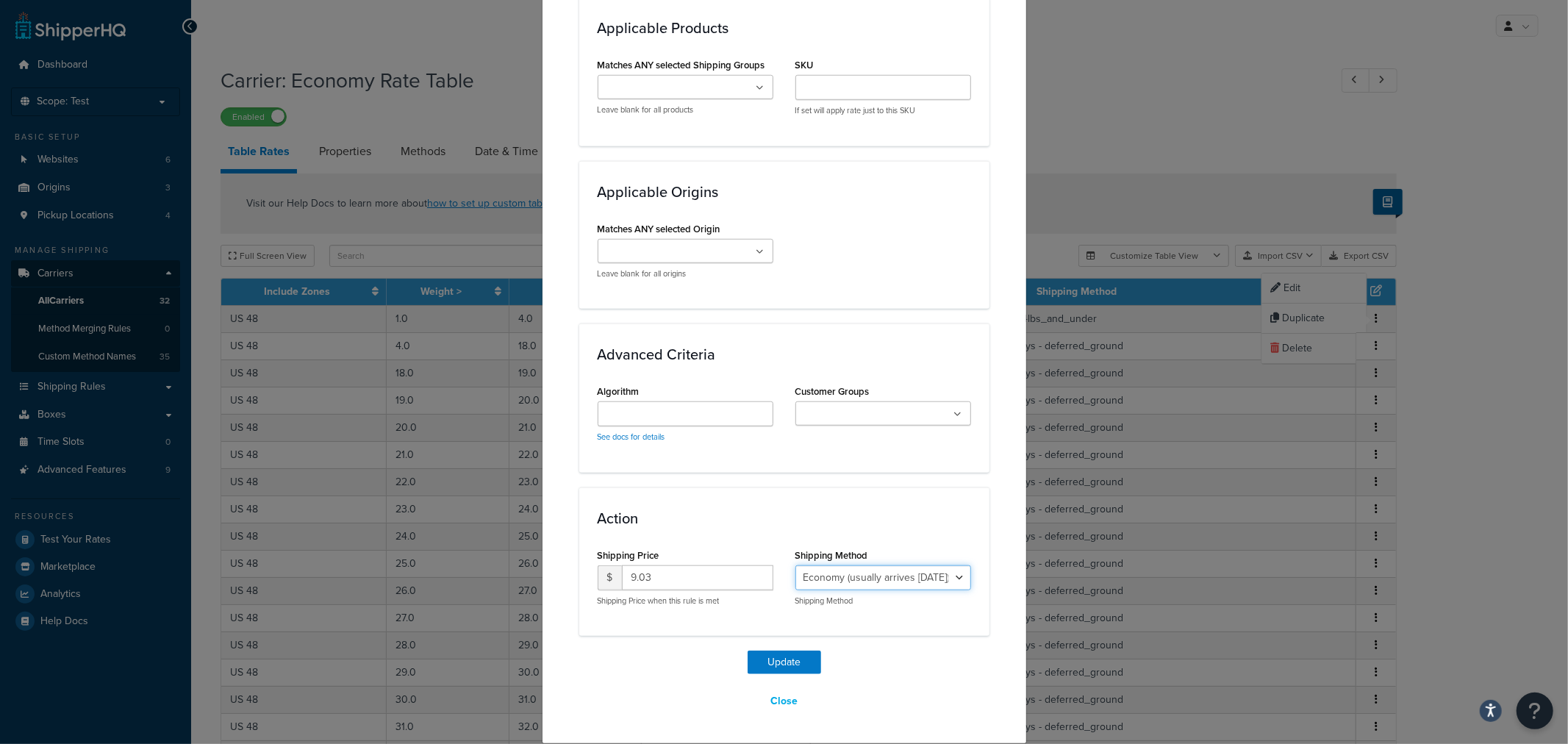 click on "Economy Shipping - Delivers 3-9  business days - deferred_ground  Deferred Air - Delivers in approximately 4-8 days - deferred_air  Economy - Delivers in 3-9 business days - economy_shipping_-_delivers_in_3-9_business_days  Economy (usually arrives [DATE]) - Economy_4lbs_and_under  Not in a Rush? Ships within 1-3 days - economy  Economy - (usually arrives [DATE]) - economy_-_(usually_arrives_within_10_days)  Economy -(usually arrives within 14 business days) - economy_-(usually_arrives_within_14_business_days)  Economy -(usually arrives within 10 business days) - economy_-(usually_arrives_within_10_business_days)" at bounding box center [883, 578] 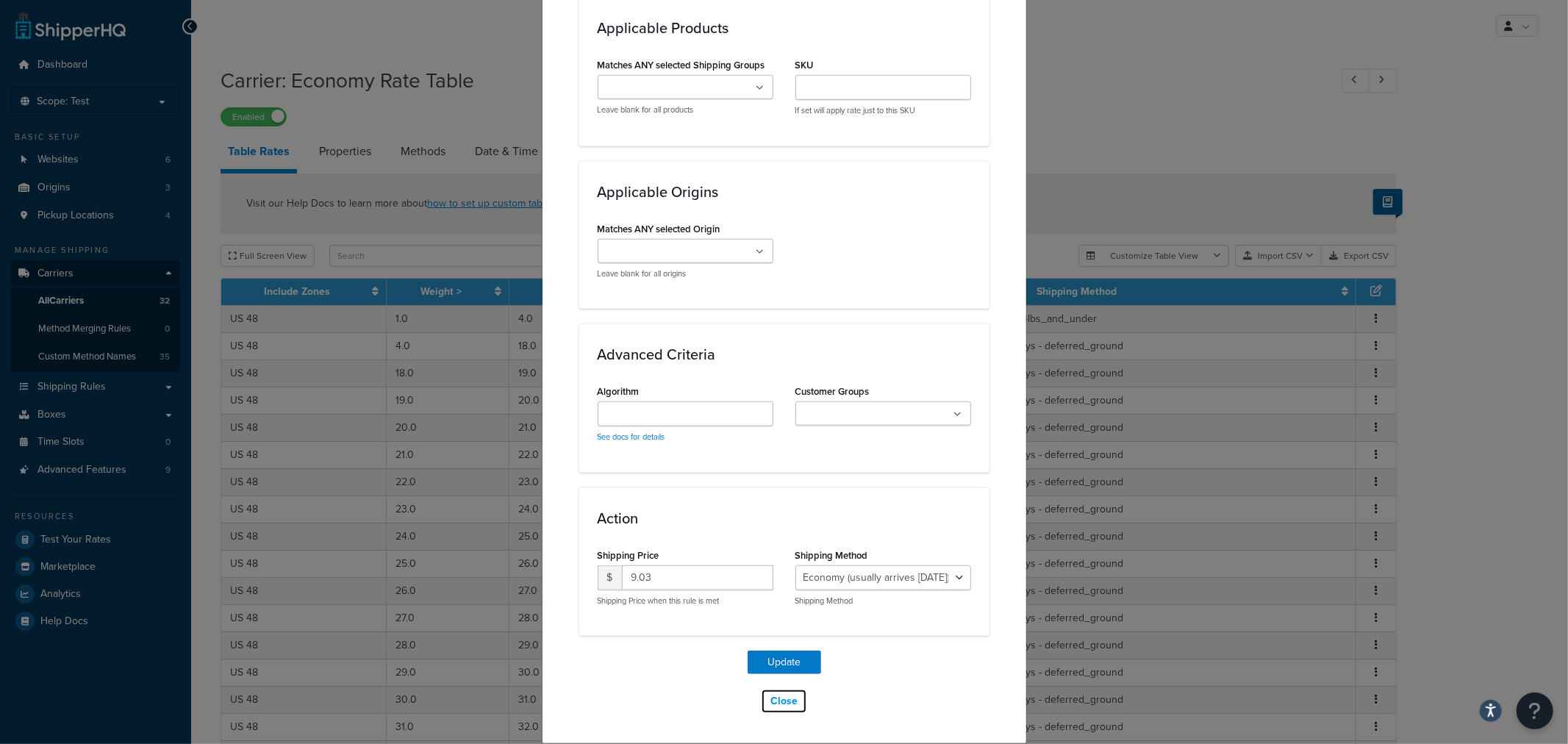 click on "Close" at bounding box center [784, 701] 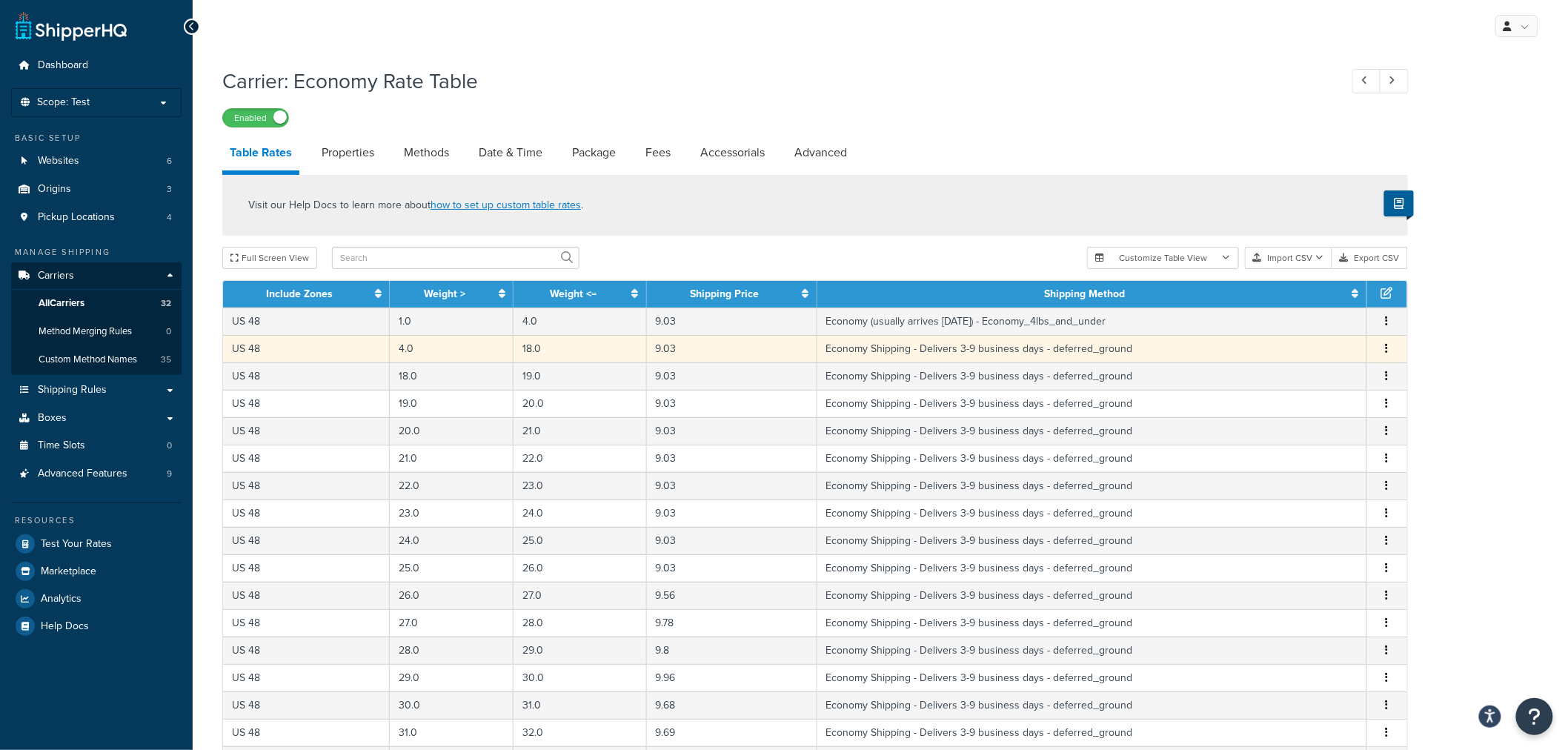 click on "Economy Shipping - Delivers 3-9  business days - deferred_ground" at bounding box center [1092, 348] 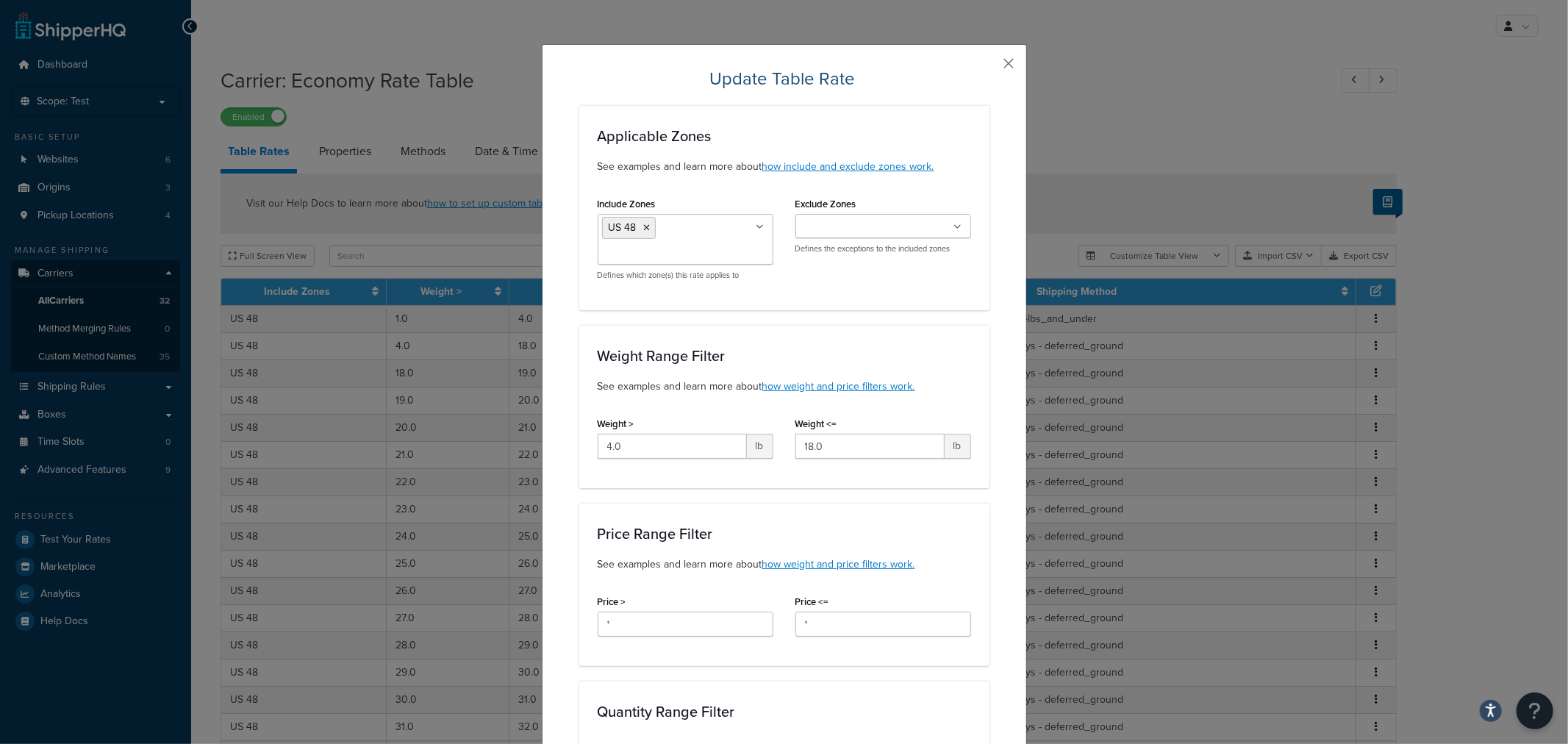 click at bounding box center (987, 68) 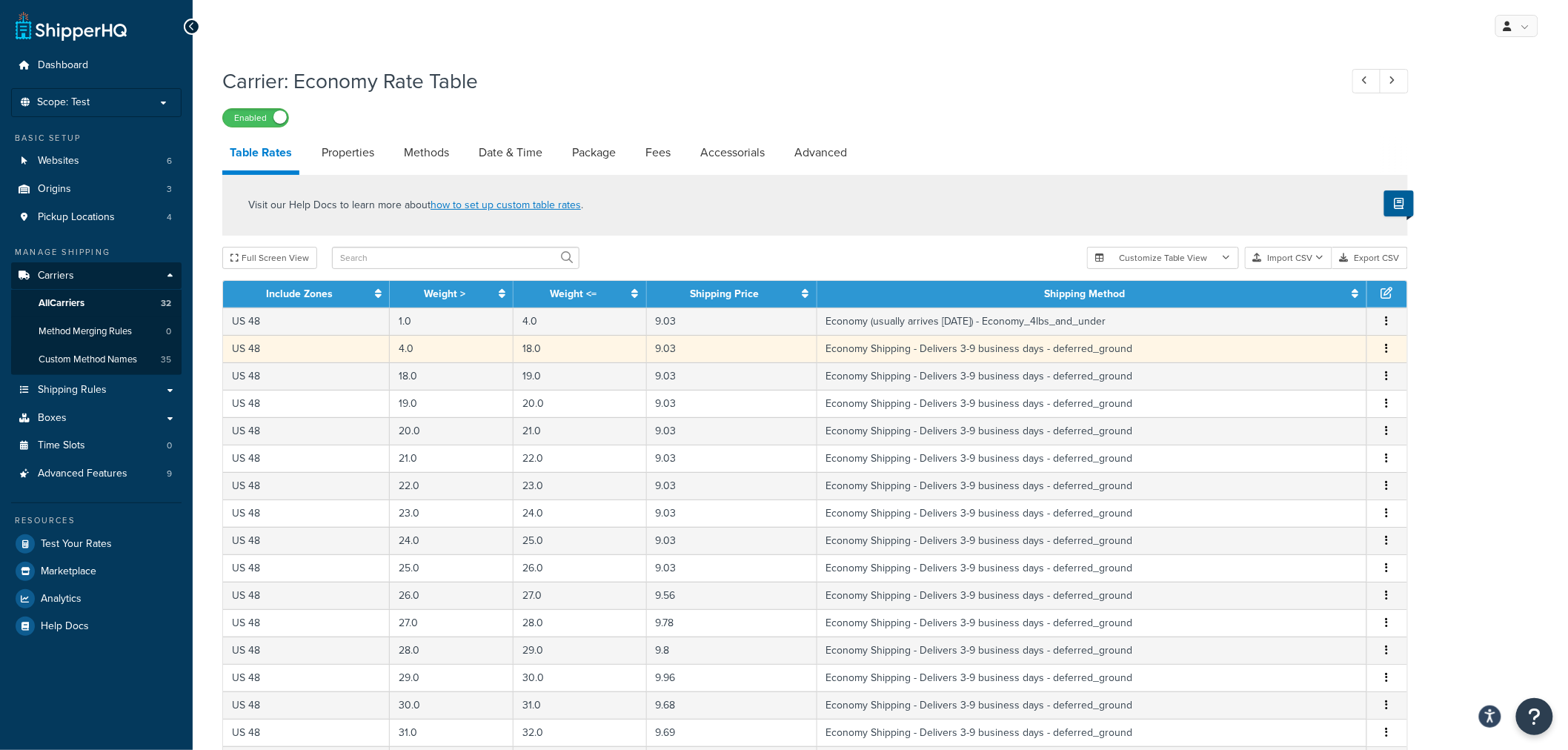 click at bounding box center [1387, 348] 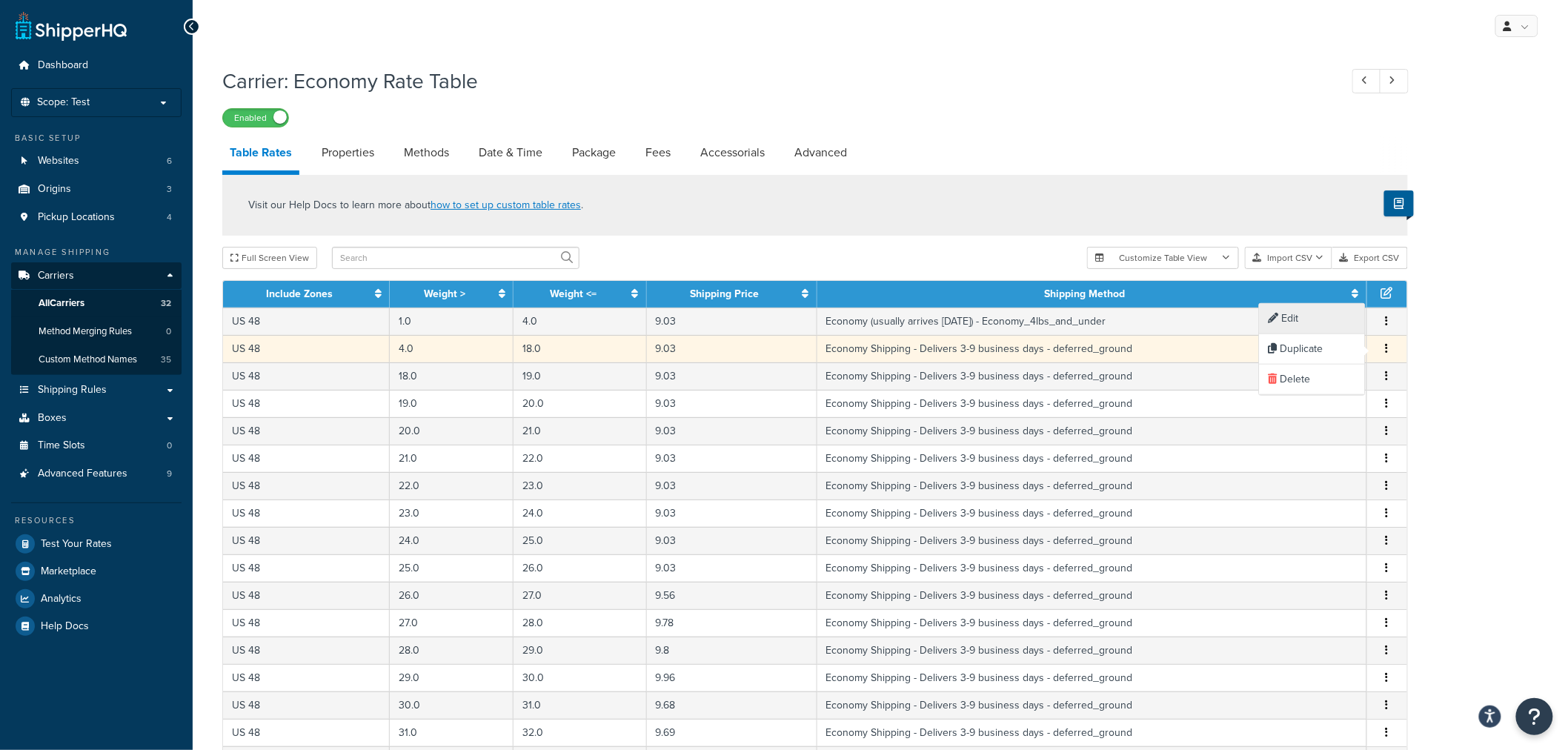 click on "Edit" at bounding box center [1312, 319] 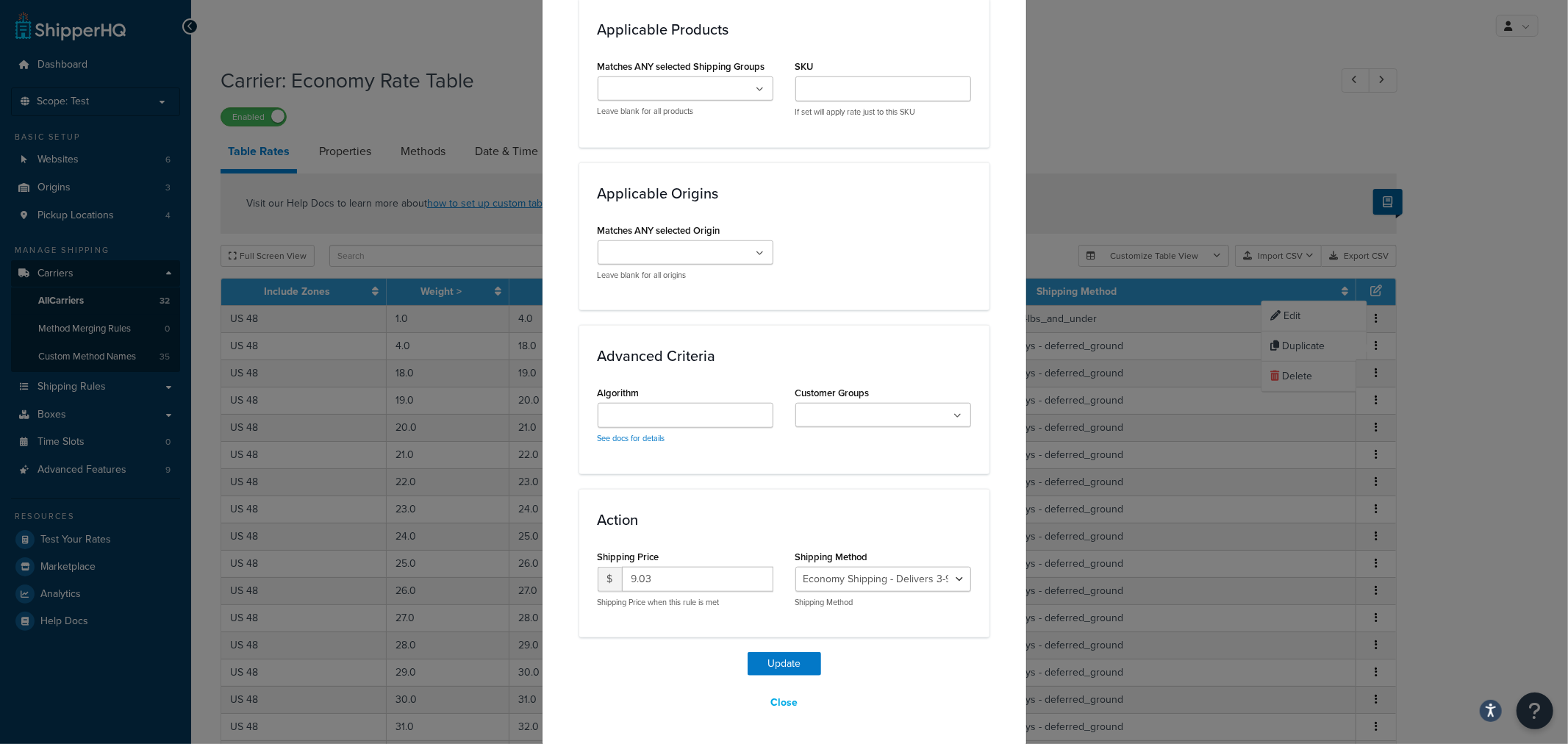 scroll, scrollTop: 979, scrollLeft: 0, axis: vertical 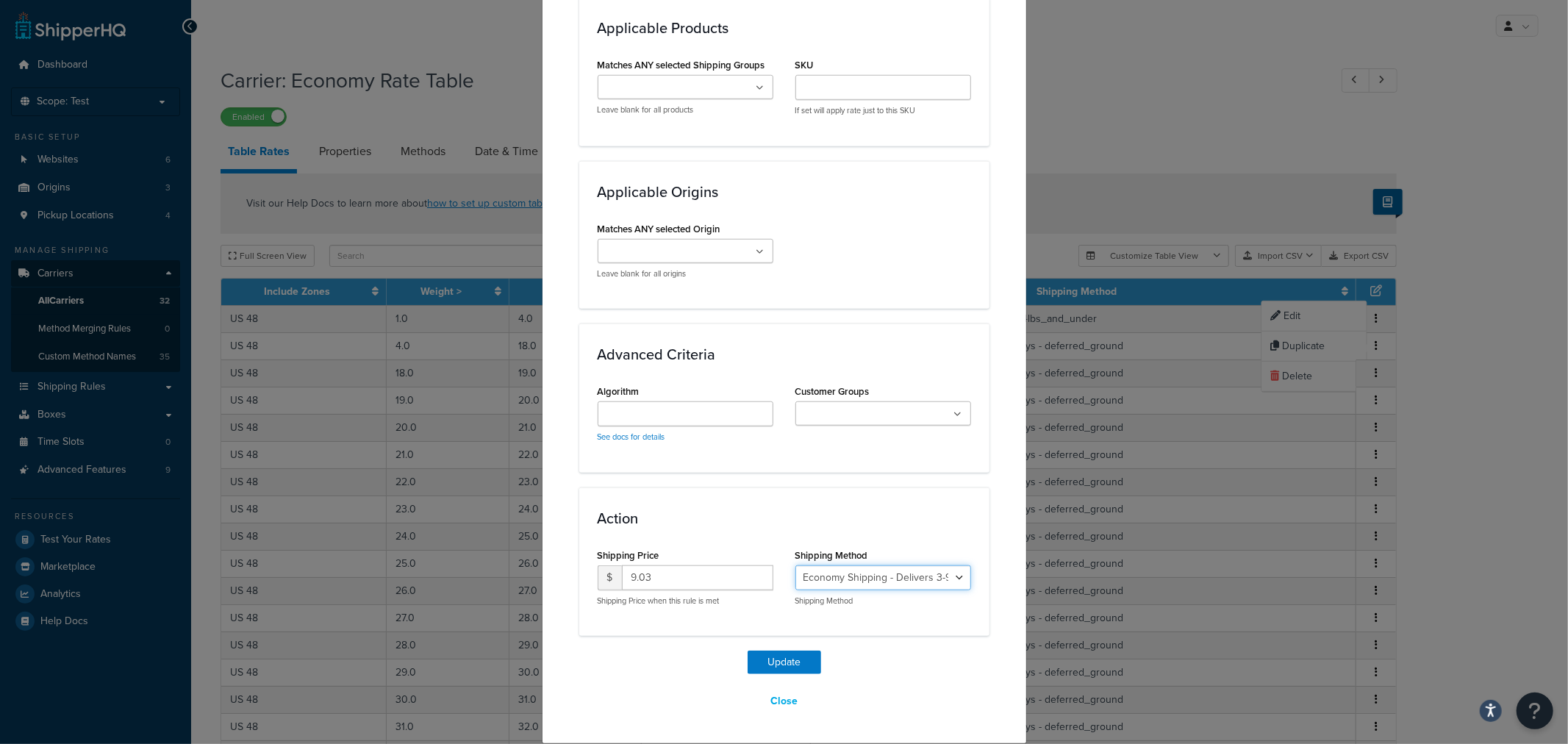 click on "Economy Shipping - Delivers 3-9  business days - deferred_ground  Deferred Air - Delivers in approximately 4-8 days - deferred_air  Economy - Delivers in 3-9 business days - economy_shipping_-_delivers_in_3-9_business_days  Economy (usually arrives [DATE]) - Economy_4lbs_and_under  Not in a Rush? Ships within 1-3 days - economy  Economy - (usually arrives [DATE]) - economy_-_(usually_arrives_within_10_days)  Economy -(usually arrives within 14 business days) - economy_-(usually_arrives_within_14_business_days)  Economy -(usually arrives within 10 business days) - economy_-(usually_arrives_within_10_business_days)" at bounding box center [883, 578] 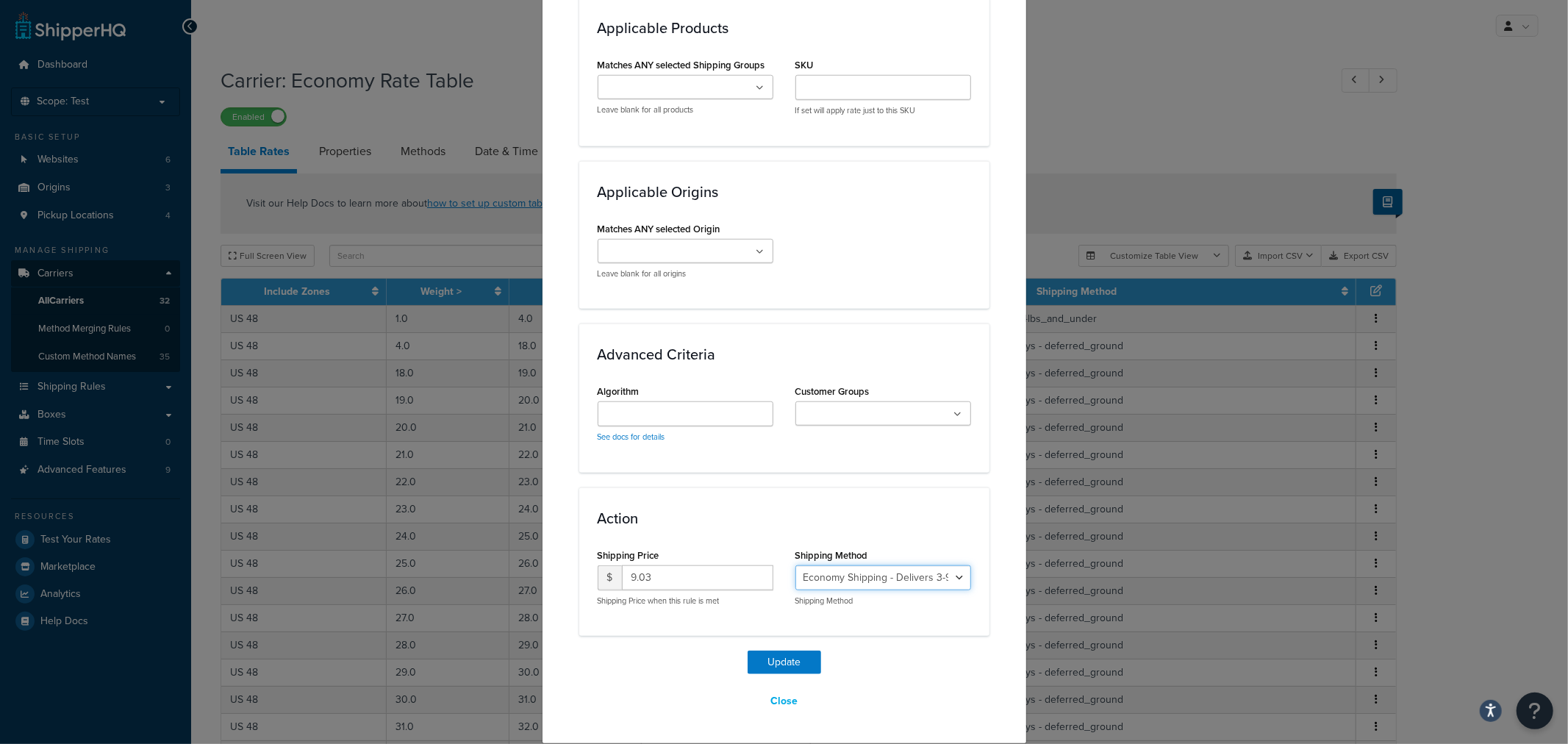 select on "135534" 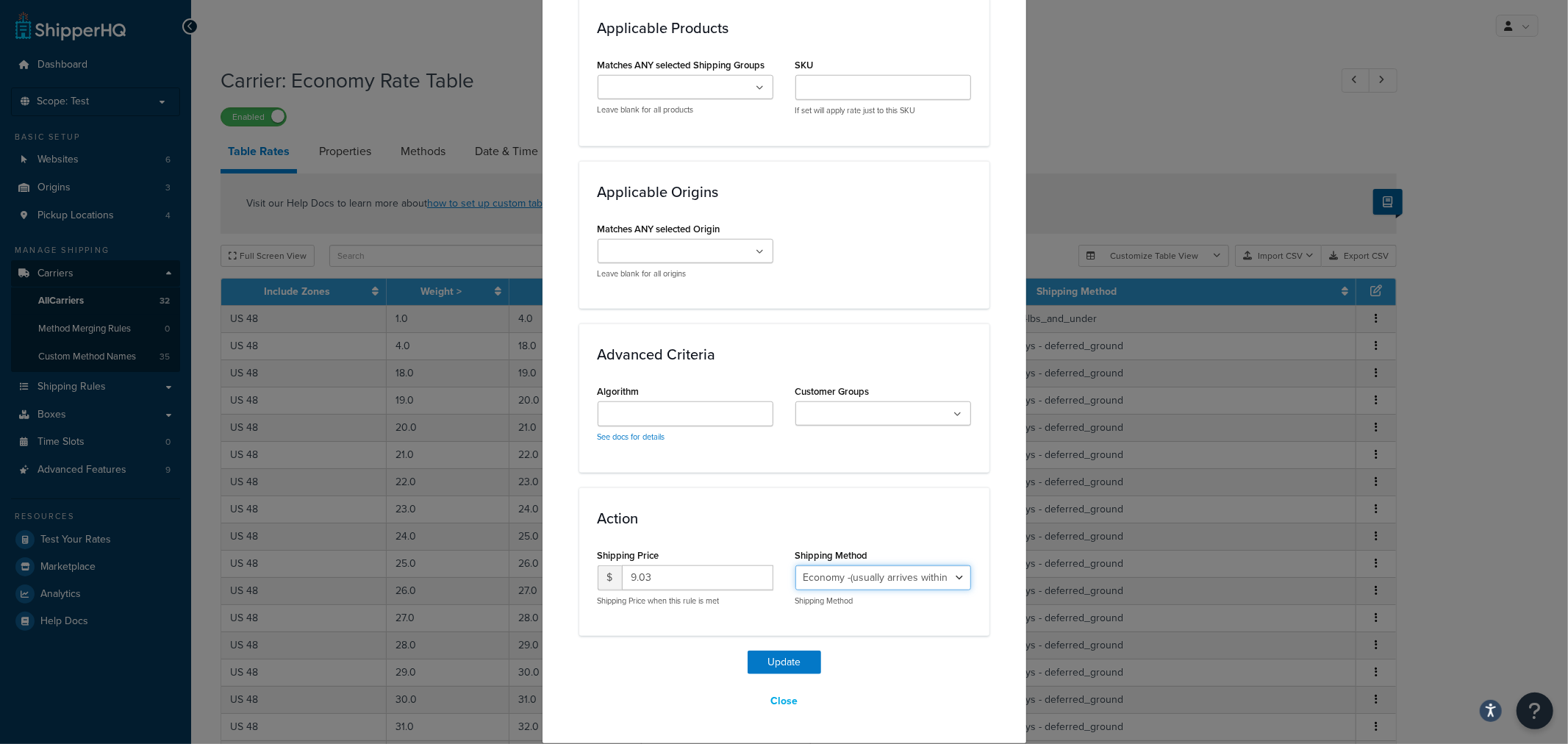 click on "Economy Shipping - Delivers 3-9  business days - deferred_ground  Deferred Air - Delivers in approximately 4-8 days - deferred_air  Economy - Delivers in 3-9 business days - economy_shipping_-_delivers_in_3-9_business_days  Economy (usually arrives [DATE]) - Economy_4lbs_and_under  Not in a Rush? Ships within 1-3 days - economy  Economy - (usually arrives [DATE]) - economy_-_(usually_arrives_within_10_days)  Economy -(usually arrives within 14 business days) - economy_-(usually_arrives_within_14_business_days)  Economy -(usually arrives within 10 business days) - economy_-(usually_arrives_within_10_business_days)" at bounding box center [883, 578] 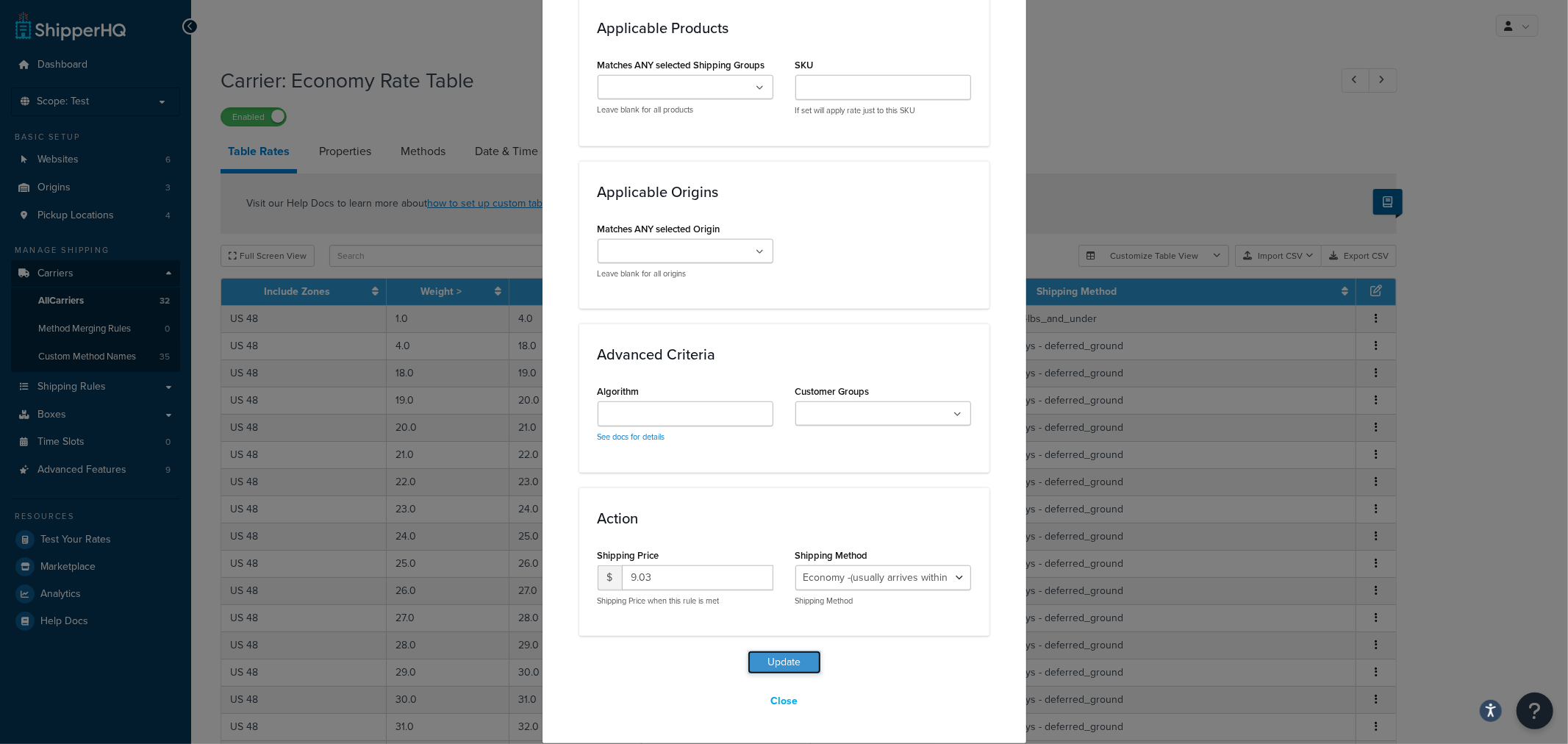 click on "Update" at bounding box center [784, 662] 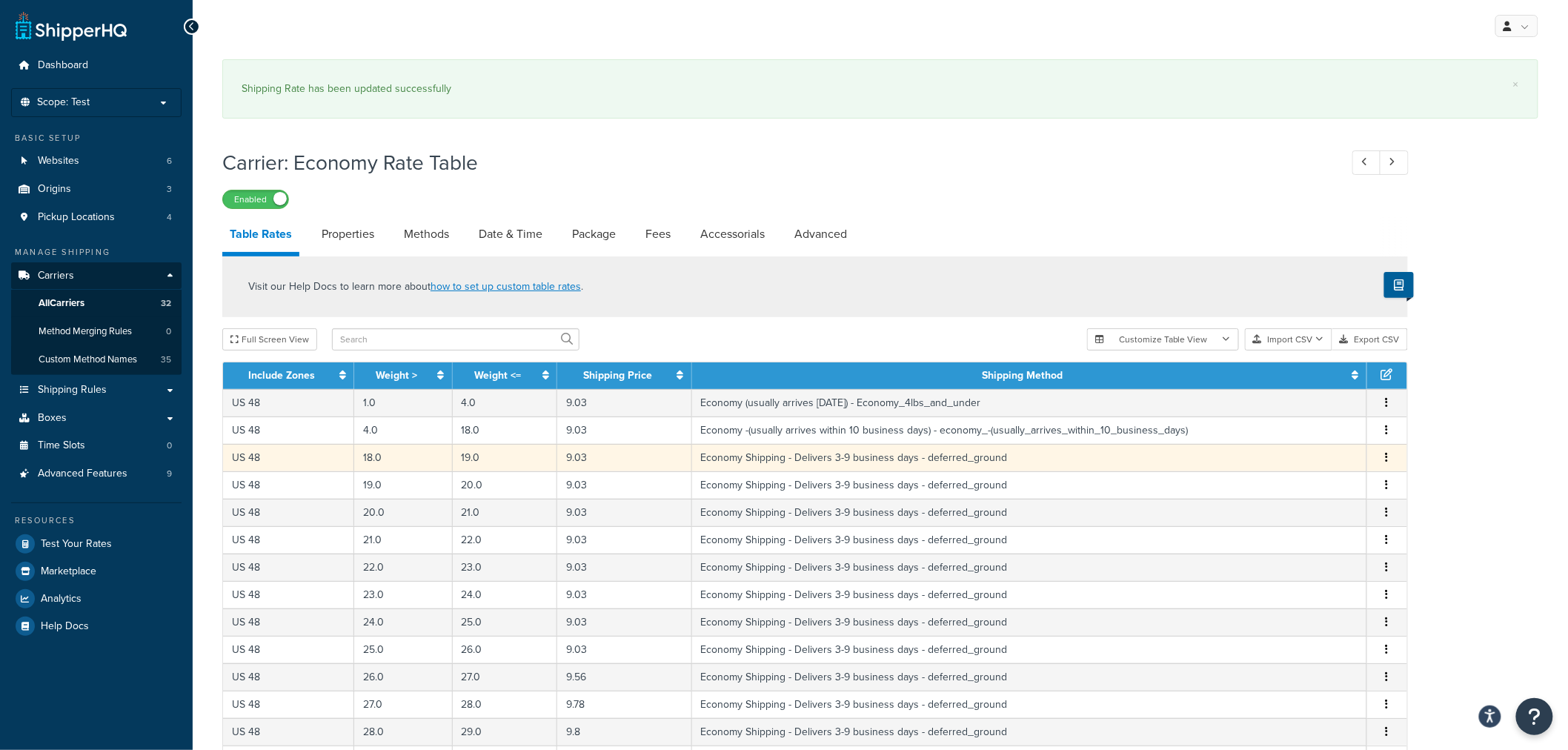 click at bounding box center [1387, 458] 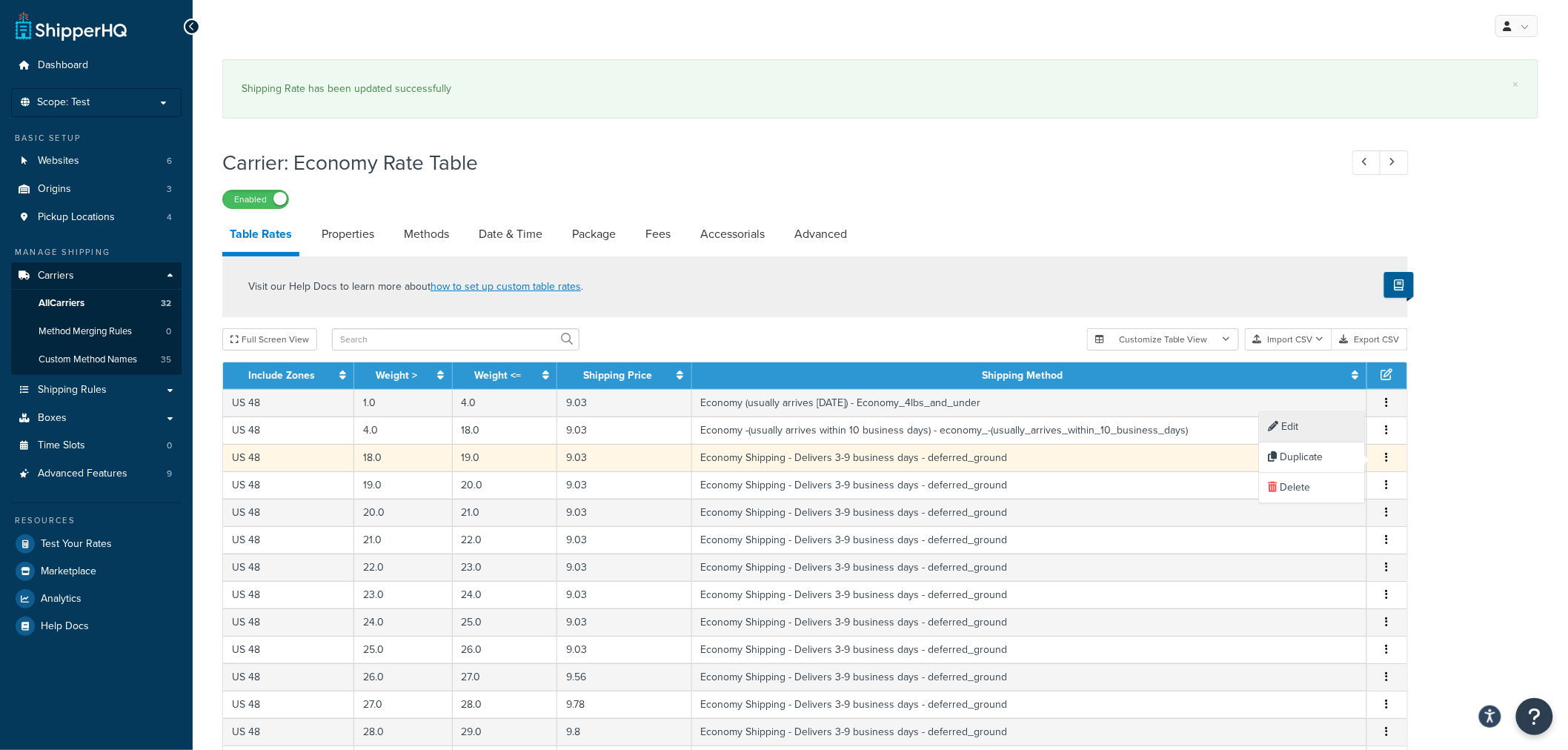 click on "Edit" at bounding box center (1312, 428) 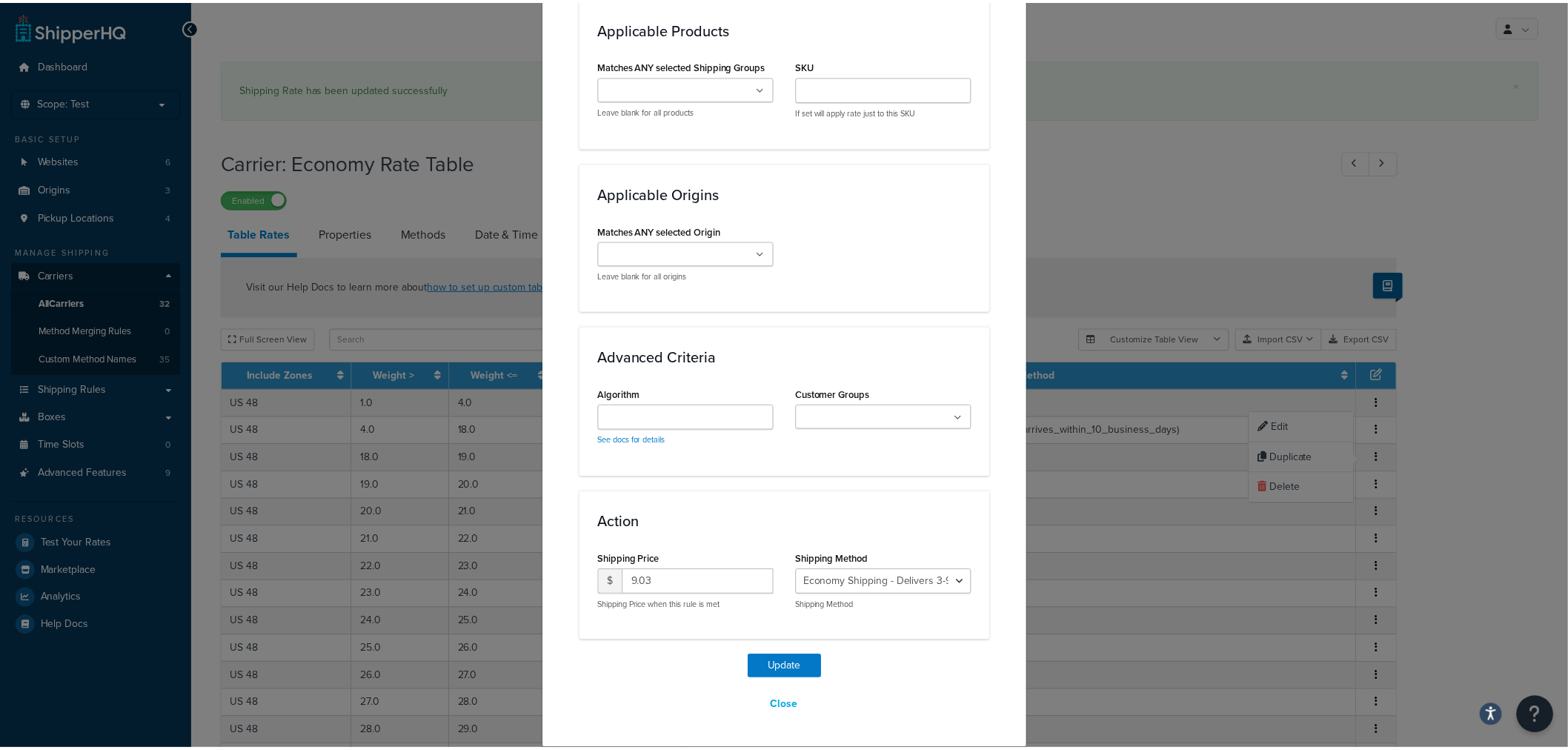 scroll, scrollTop: 986, scrollLeft: 0, axis: vertical 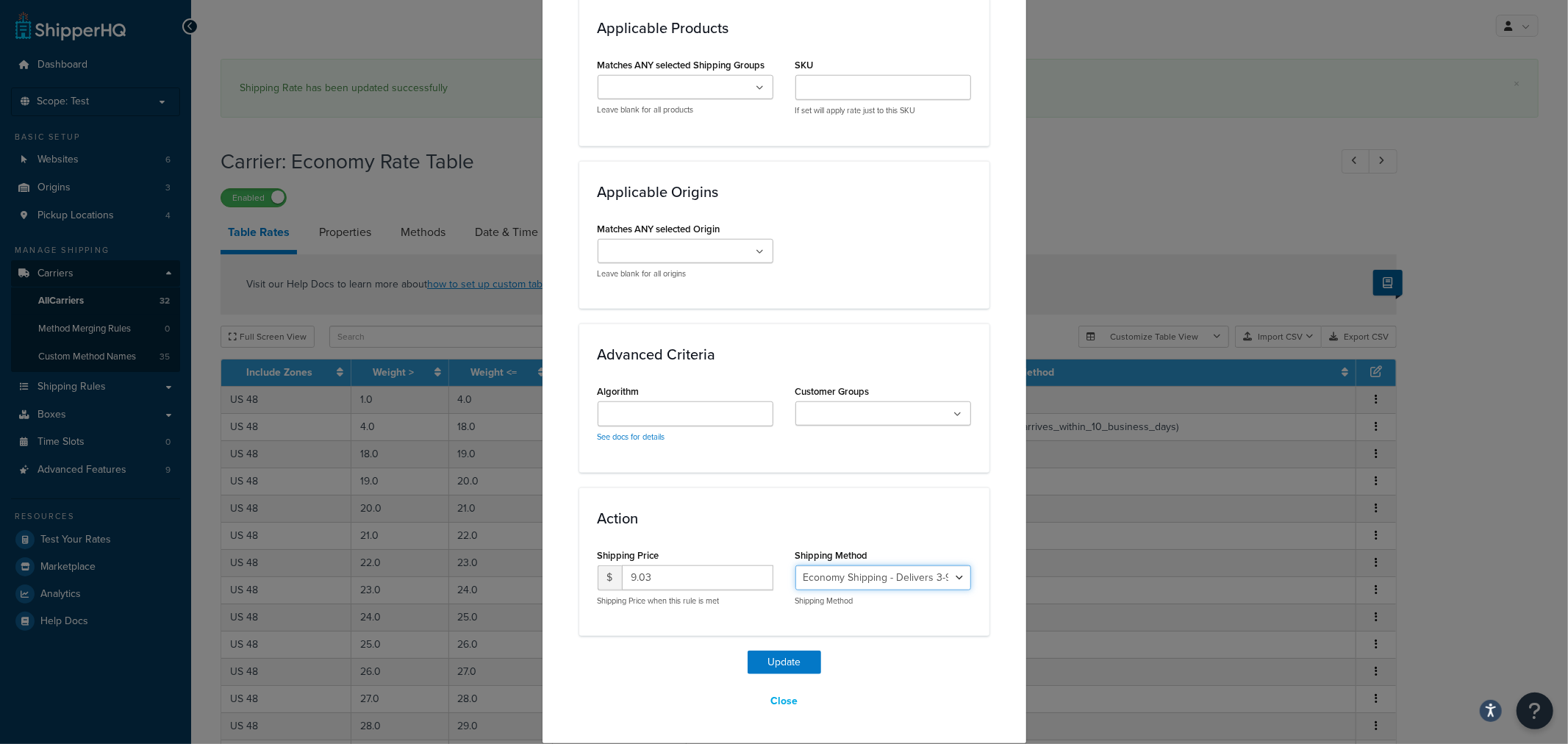 click on "Economy Shipping - Delivers 3-9  business days - deferred_ground  Deferred Air - Delivers in approximately 4-8 days - deferred_air  Economy - Delivers in 3-9 business days - economy_shipping_-_delivers_in_3-9_business_days  Economy (usually arrives [DATE]) - Economy_4lbs_and_under  Not in a Rush? Ships within 1-3 days - economy  Economy - (usually arrives [DATE]) - economy_-_(usually_arrives_within_10_days)  Economy -(usually arrives within 14 business days) - economy_-(usually_arrives_within_14_business_days)  Economy -(usually arrives within 10 business days) - economy_-(usually_arrives_within_10_business_days)" at bounding box center (883, 578) 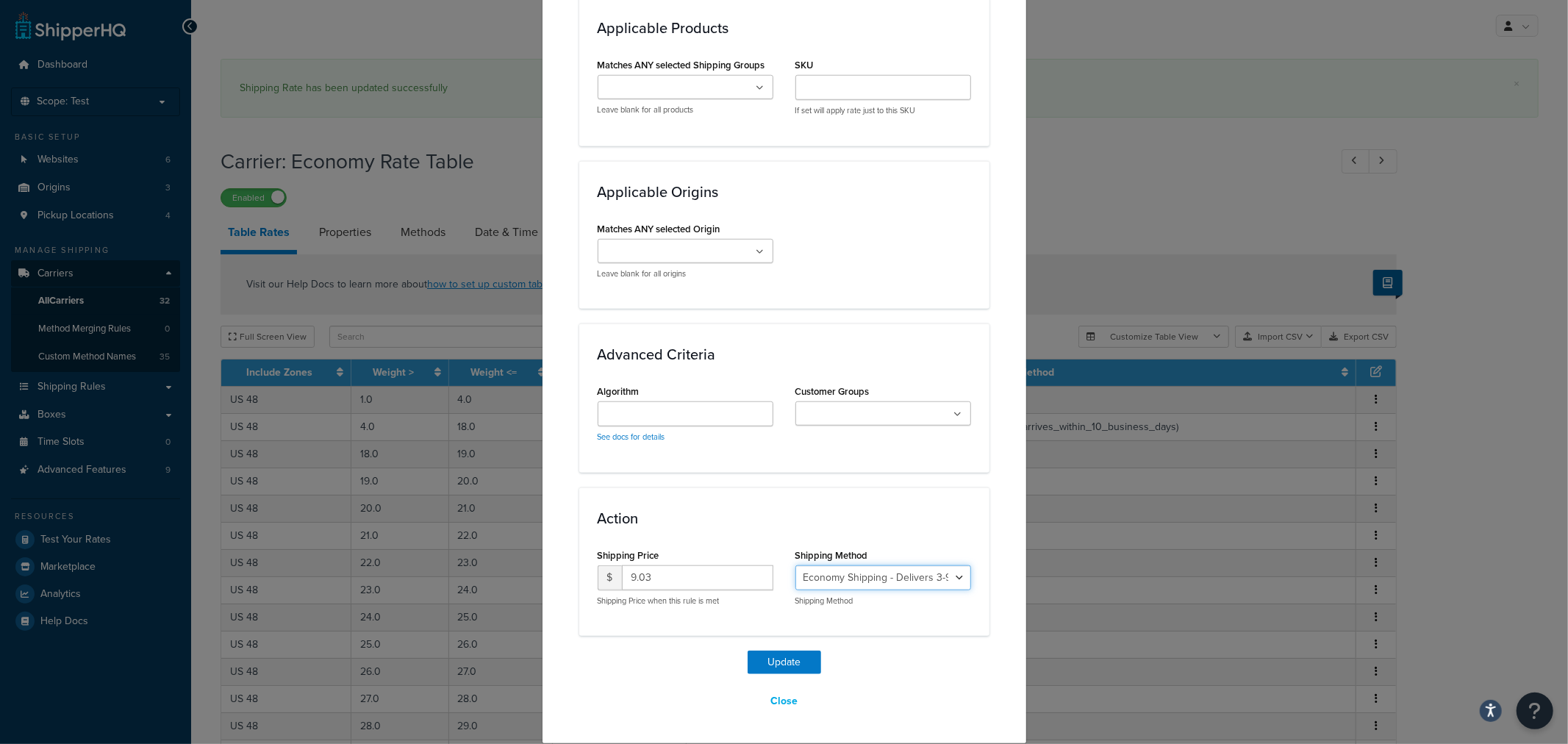 select on "135534" 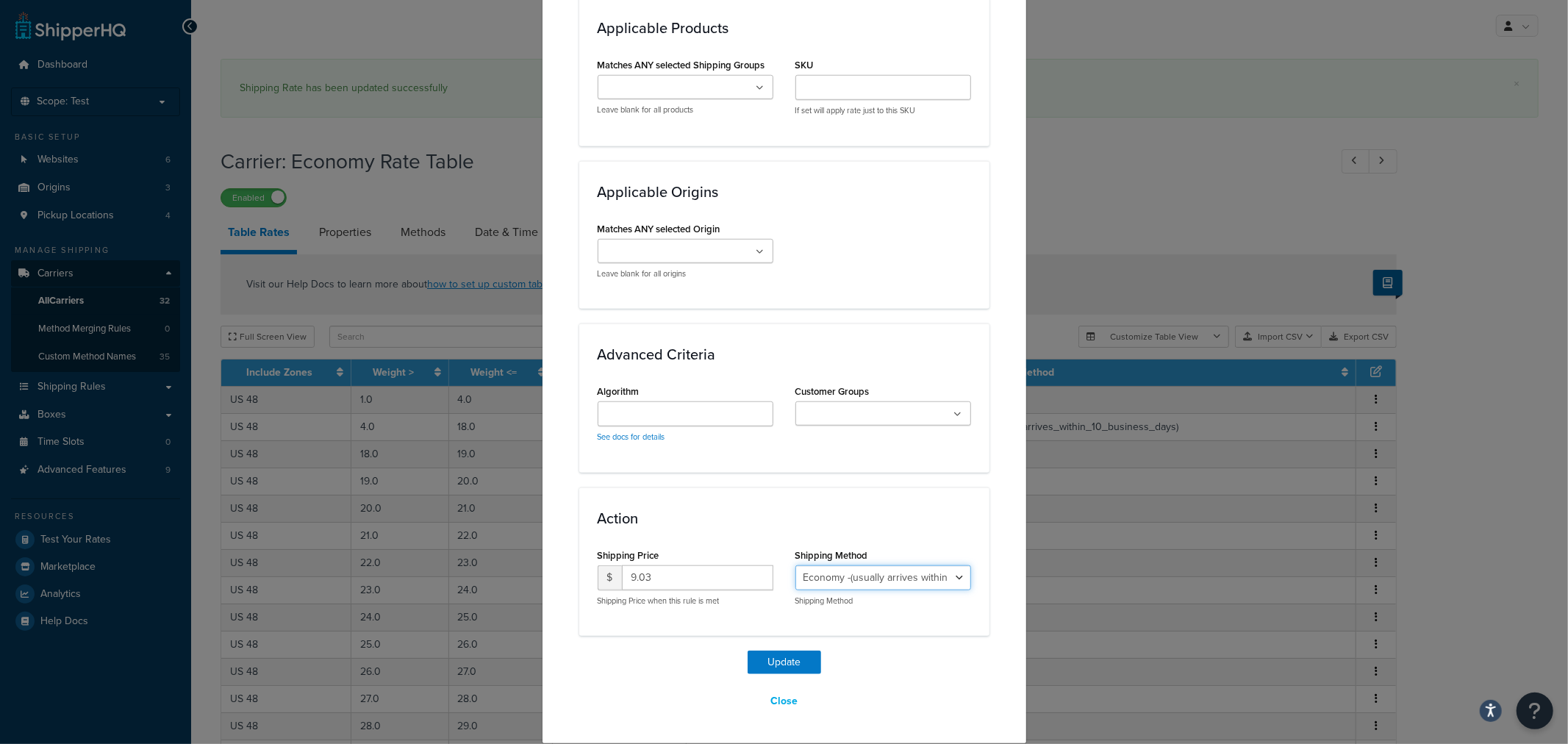 click on "Economy Shipping - Delivers 3-9  business days - deferred_ground  Deferred Air - Delivers in approximately 4-8 days - deferred_air  Economy - Delivers in 3-9 business days - economy_shipping_-_delivers_in_3-9_business_days  Economy (usually arrives [DATE]) - Economy_4lbs_and_under  Not in a Rush? Ships within 1-3 days - economy  Economy - (usually arrives [DATE]) - economy_-_(usually_arrives_within_10_days)  Economy -(usually arrives within 14 business days) - economy_-(usually_arrives_within_14_business_days)  Economy -(usually arrives within 10 business days) - economy_-(usually_arrives_within_10_business_days)" at bounding box center [883, 578] 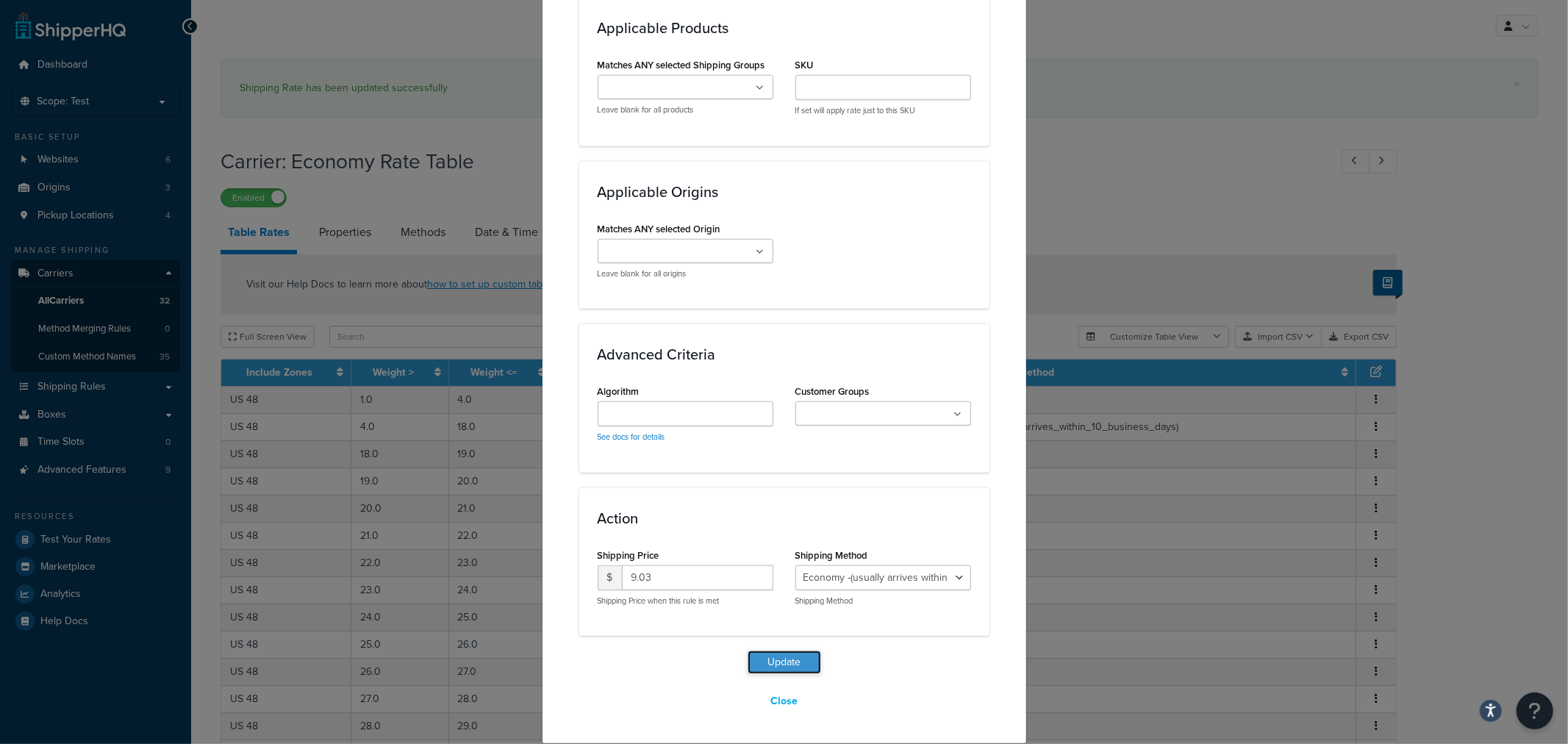 click on "Update" at bounding box center [784, 662] 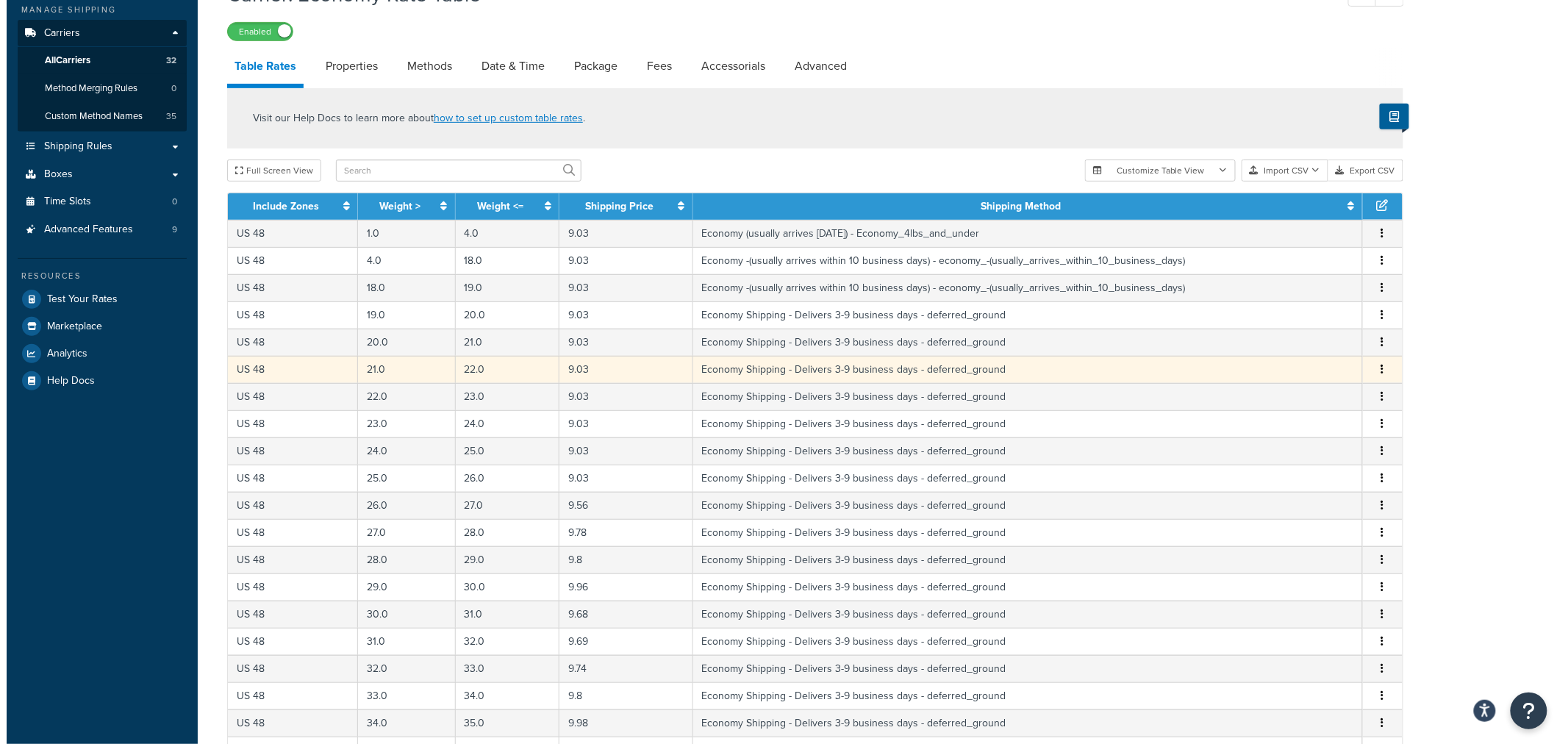 scroll, scrollTop: 245, scrollLeft: 0, axis: vertical 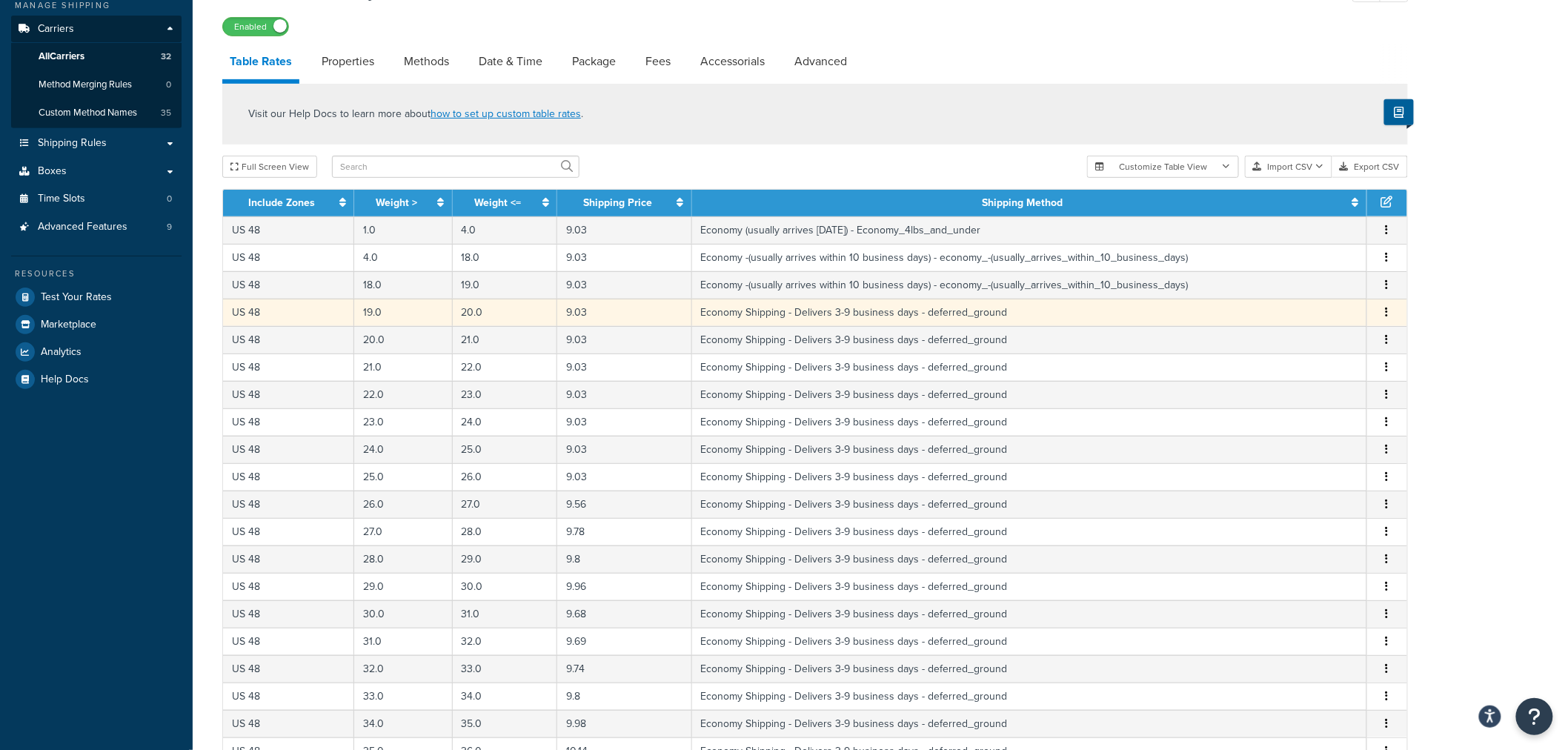 click at bounding box center [1387, 313] 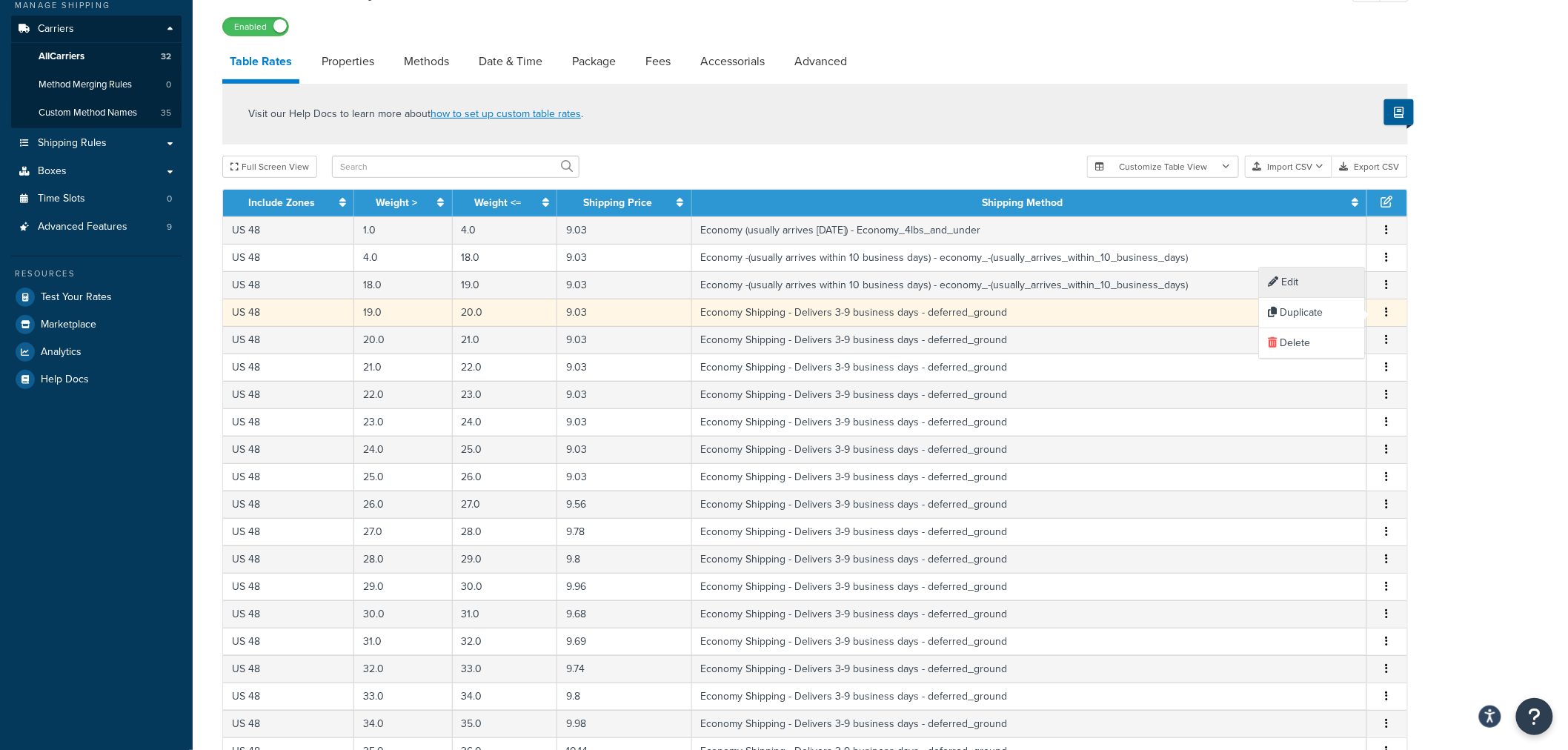 click on "Edit" at bounding box center [1312, 282] 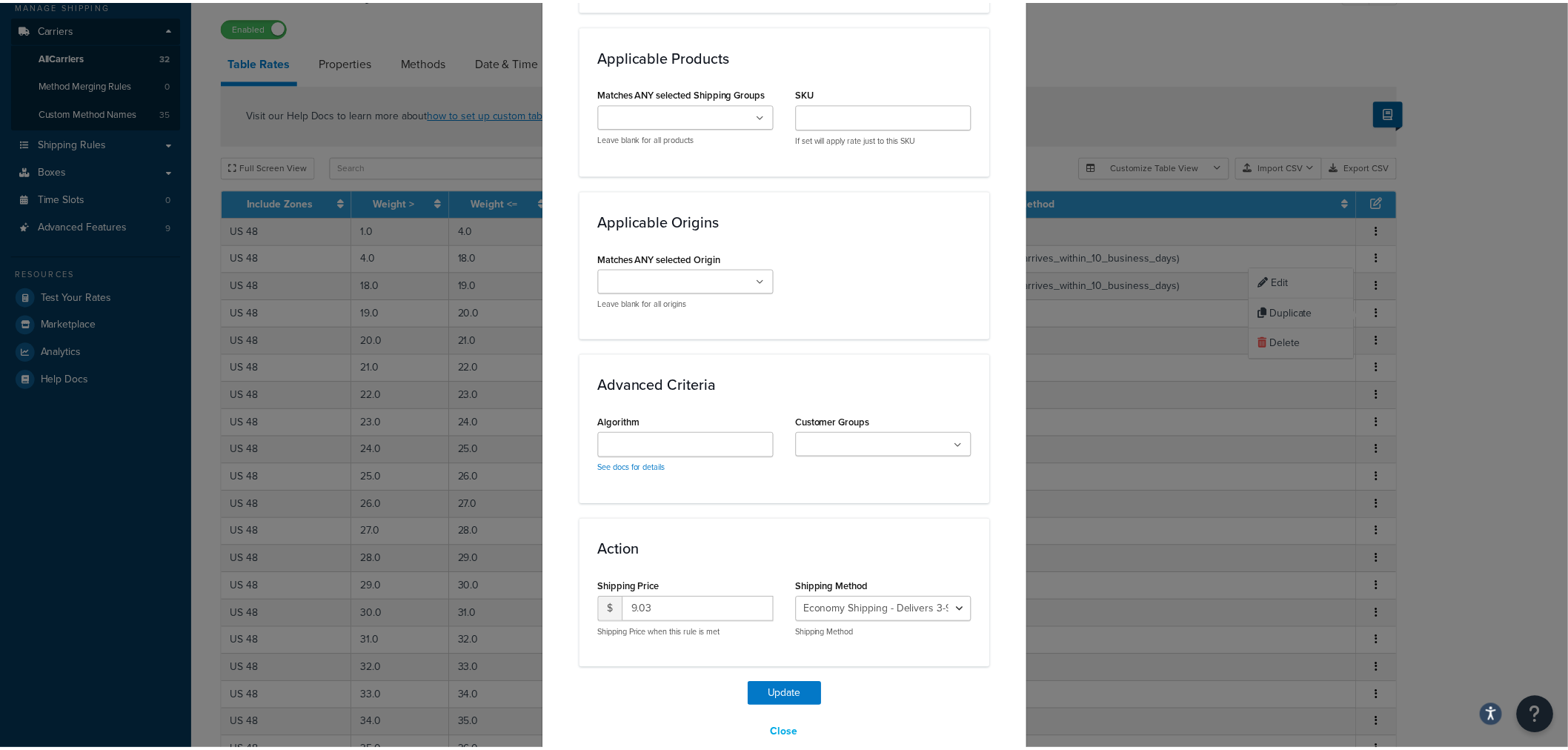 scroll, scrollTop: 986, scrollLeft: 0, axis: vertical 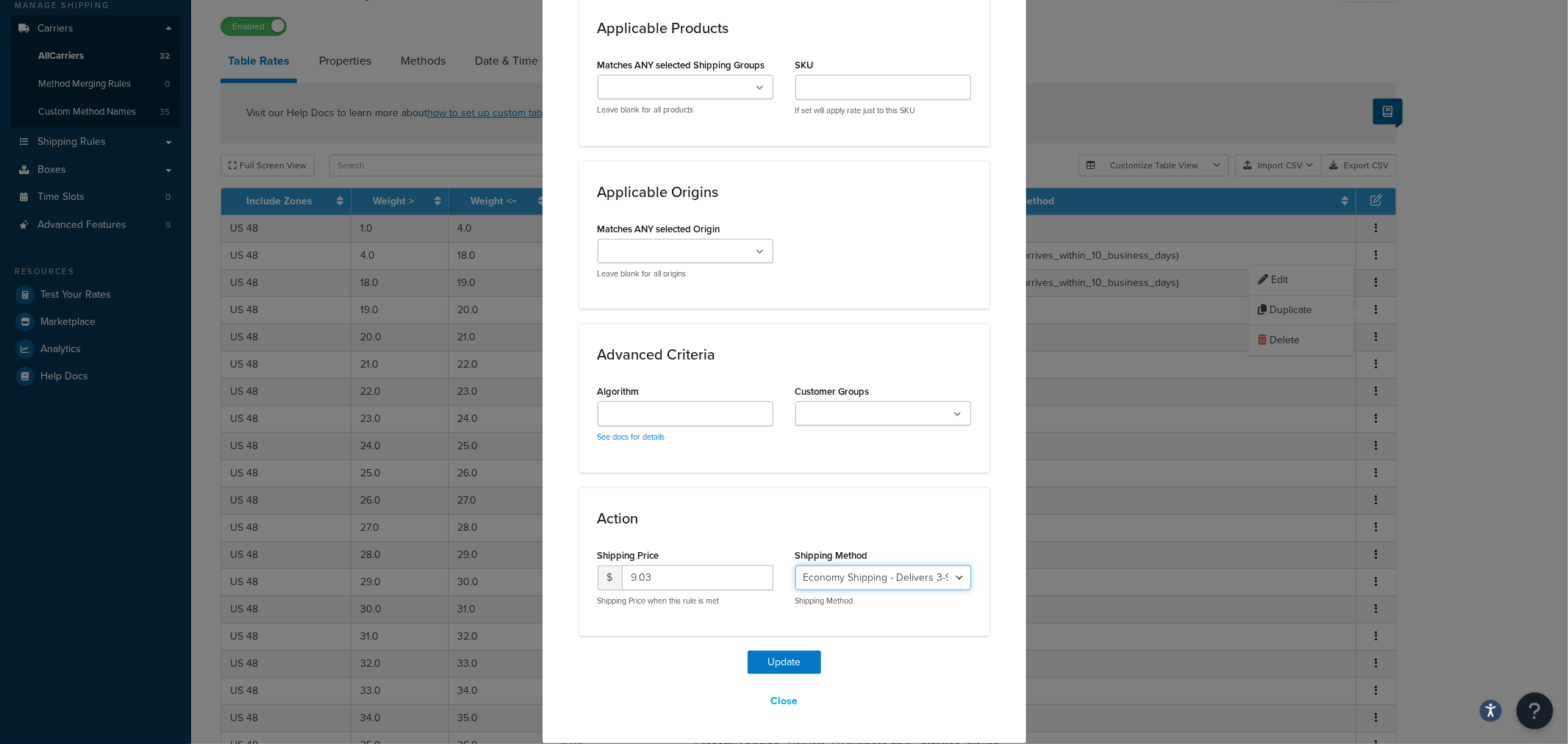 click on "Economy Shipping - Delivers 3-9  business days - deferred_ground  Deferred Air - Delivers in approximately 4-8 days - deferred_air  Economy - Delivers in 3-9 business days - economy_shipping_-_delivers_in_3-9_business_days  Economy (usually arrives within 14 days) - Economy_4lbs_and_under  Not in a Rush? Ships within 1-3 days - economy  Economy - (usually arrives within 10 days) - economy_-_(usually_arrives_within_10_days)  Economy -(usually arrives within 14 business days) - economy_-(usually_arrives_within_14_business_days)  Economy -(usually arrives within 10 business days) - economy_-(usually_arrives_within_10_business_days)" at bounding box center [883, 578] 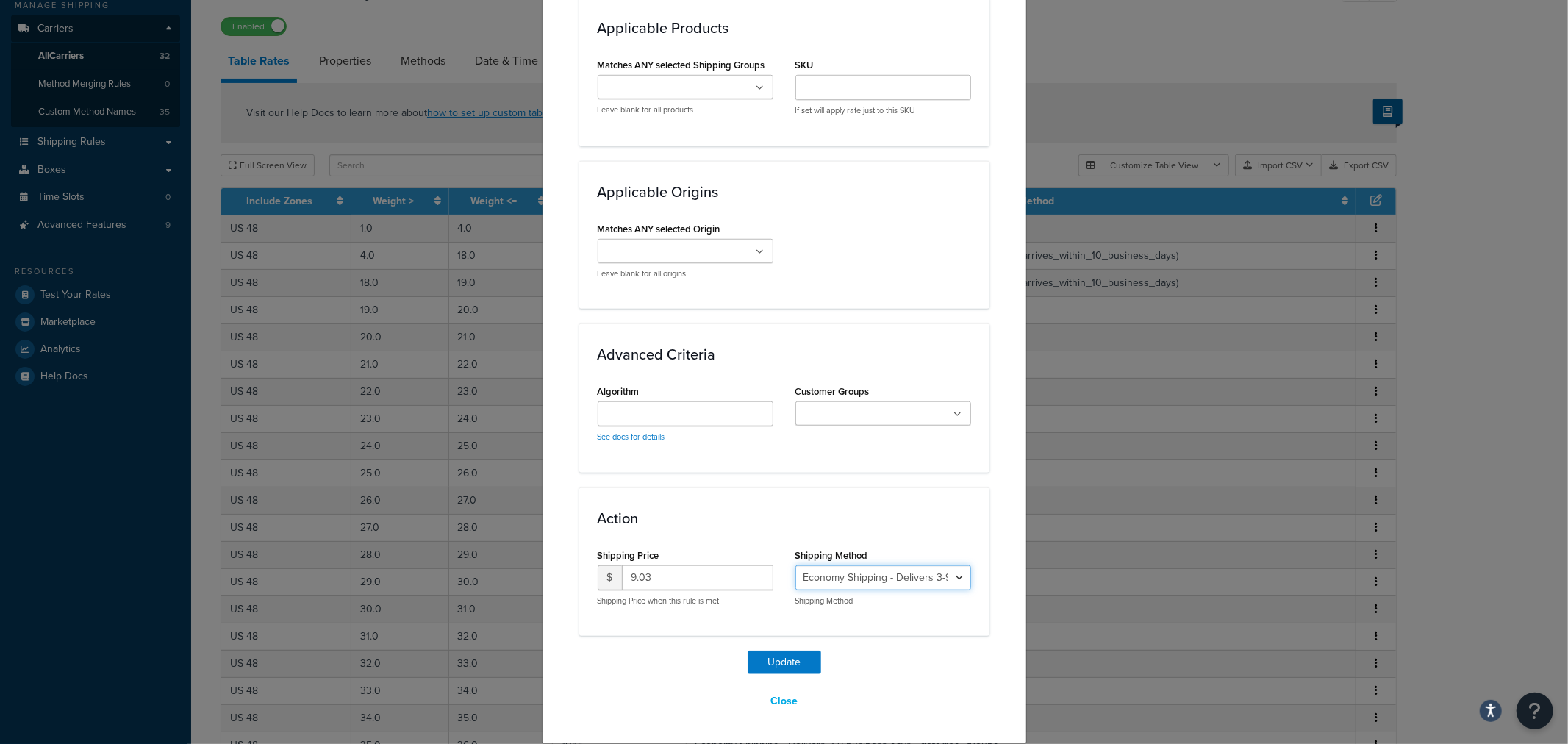 select on "135534" 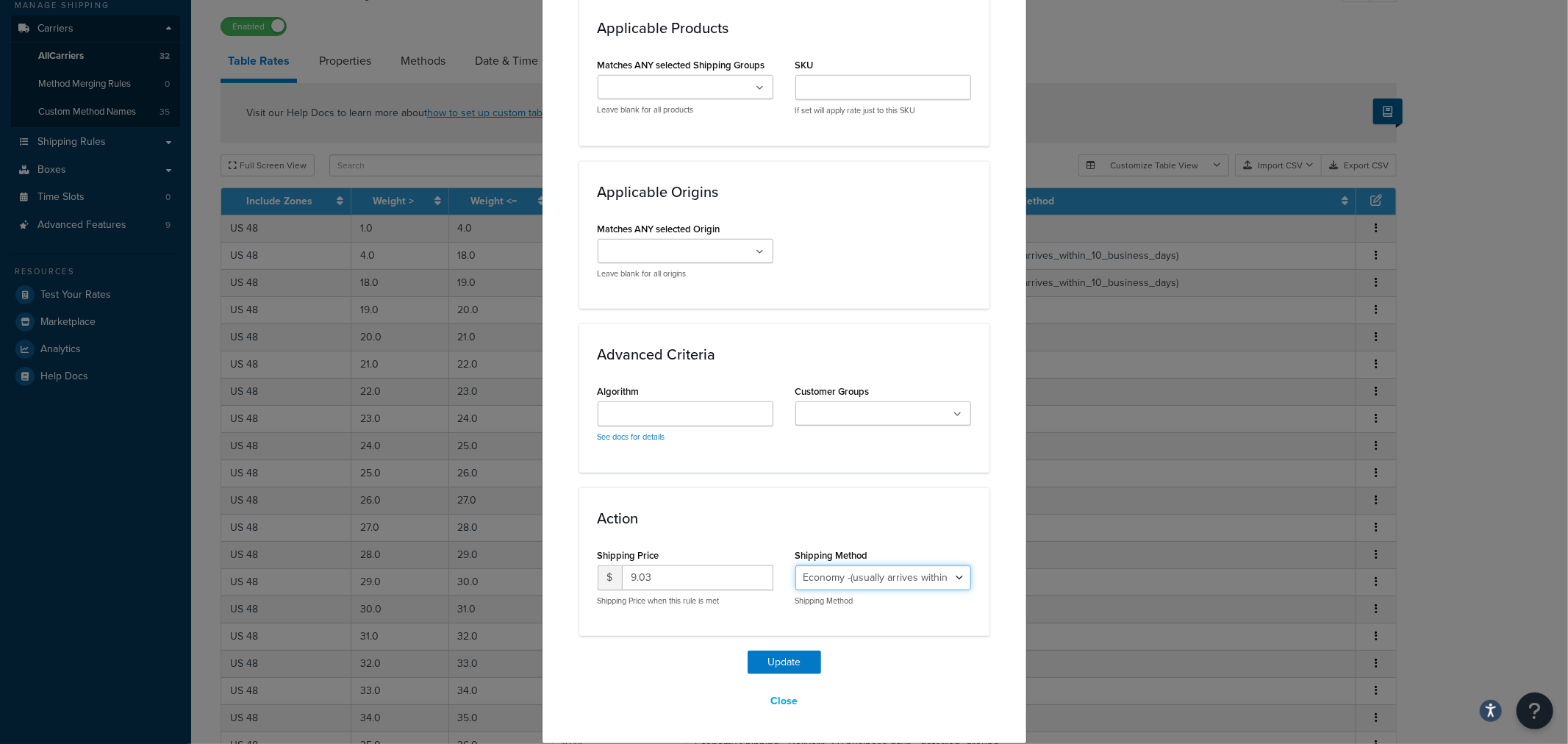 click on "Economy Shipping - Delivers 3-9  business days - deferred_ground  Deferred Air - Delivers in approximately 4-8 days - deferred_air  Economy - Delivers in 3-9 business days - economy_shipping_-_delivers_in_3-9_business_days  Economy (usually arrives within 14 days) - Economy_4lbs_and_under  Not in a Rush? Ships within 1-3 days - economy  Economy - (usually arrives within 10 days) - economy_-_(usually_arrives_within_10_days)  Economy -(usually arrives within 14 business days) - economy_-(usually_arrives_within_14_business_days)  Economy -(usually arrives within 10 business days) - economy_-(usually_arrives_within_10_business_days)" at bounding box center [883, 578] 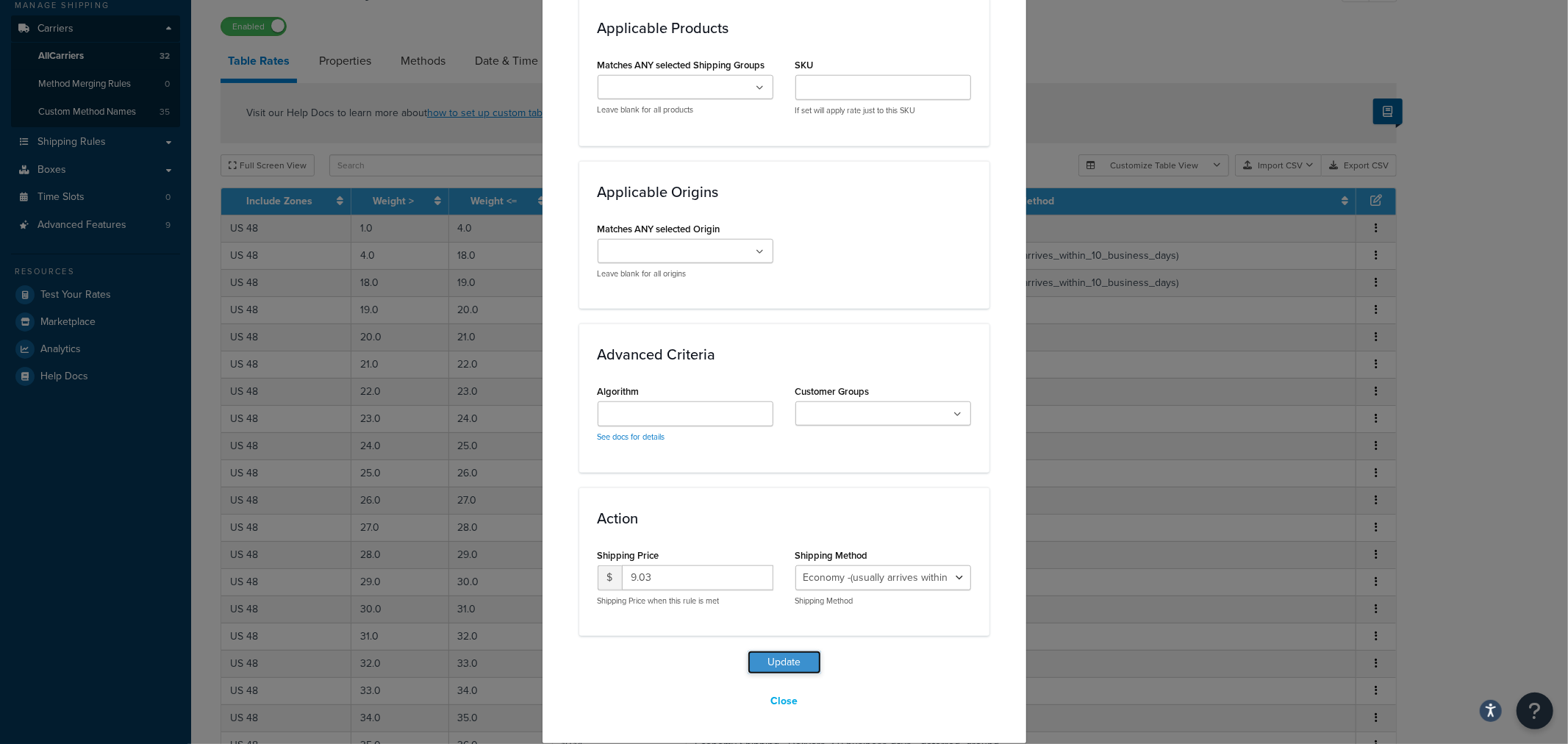click on "Update" at bounding box center (784, 662) 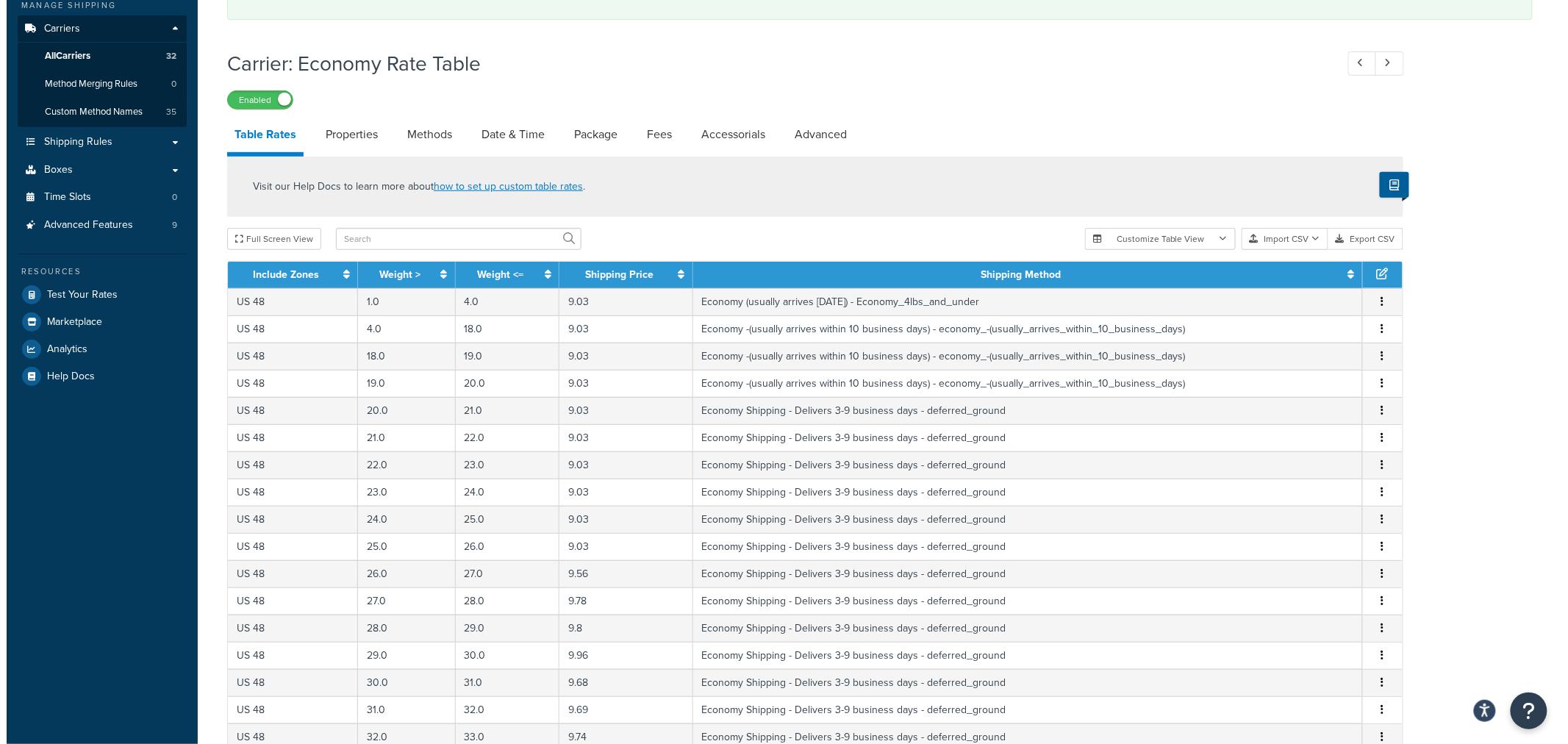 scroll, scrollTop: 408, scrollLeft: 0, axis: vertical 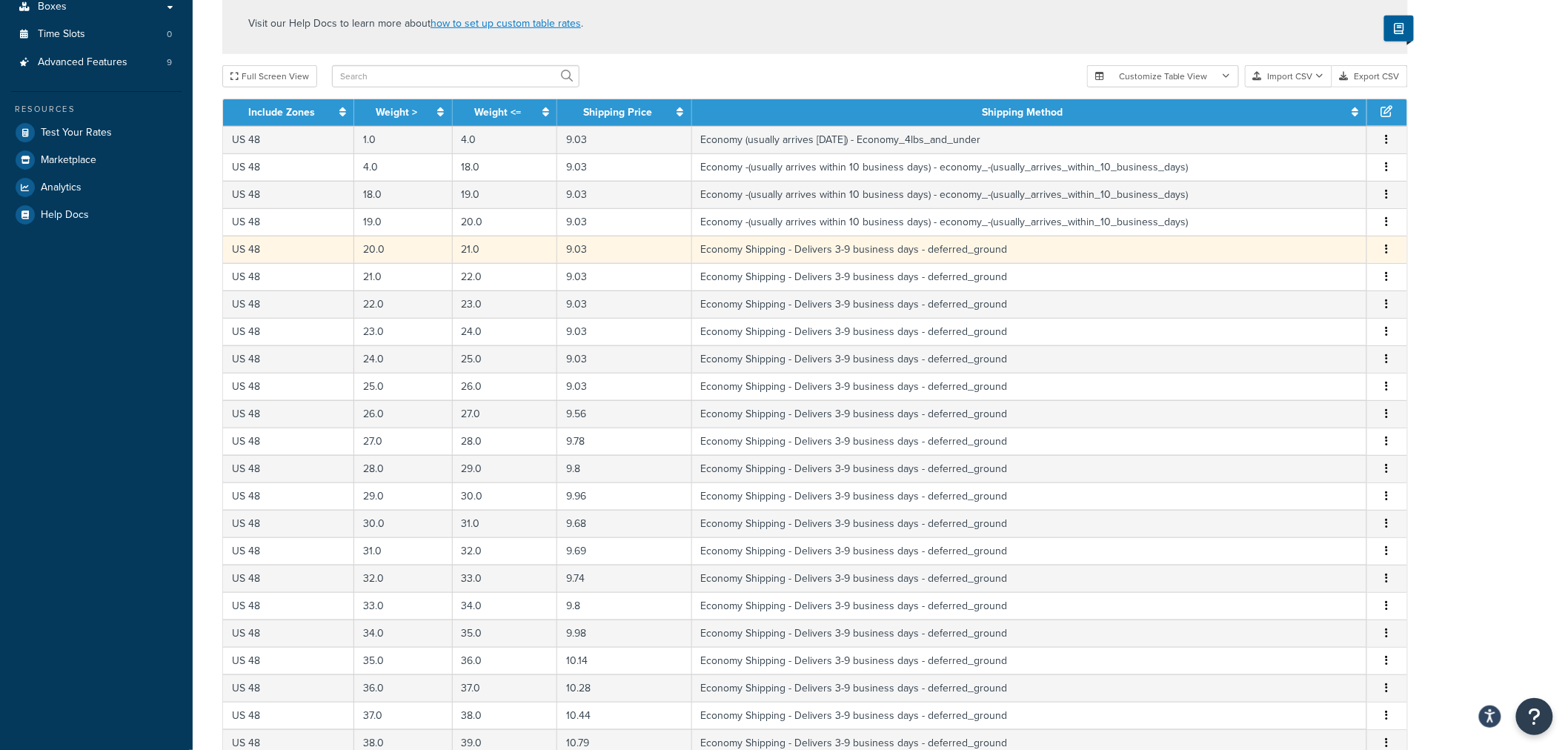 click at bounding box center (1387, 250) 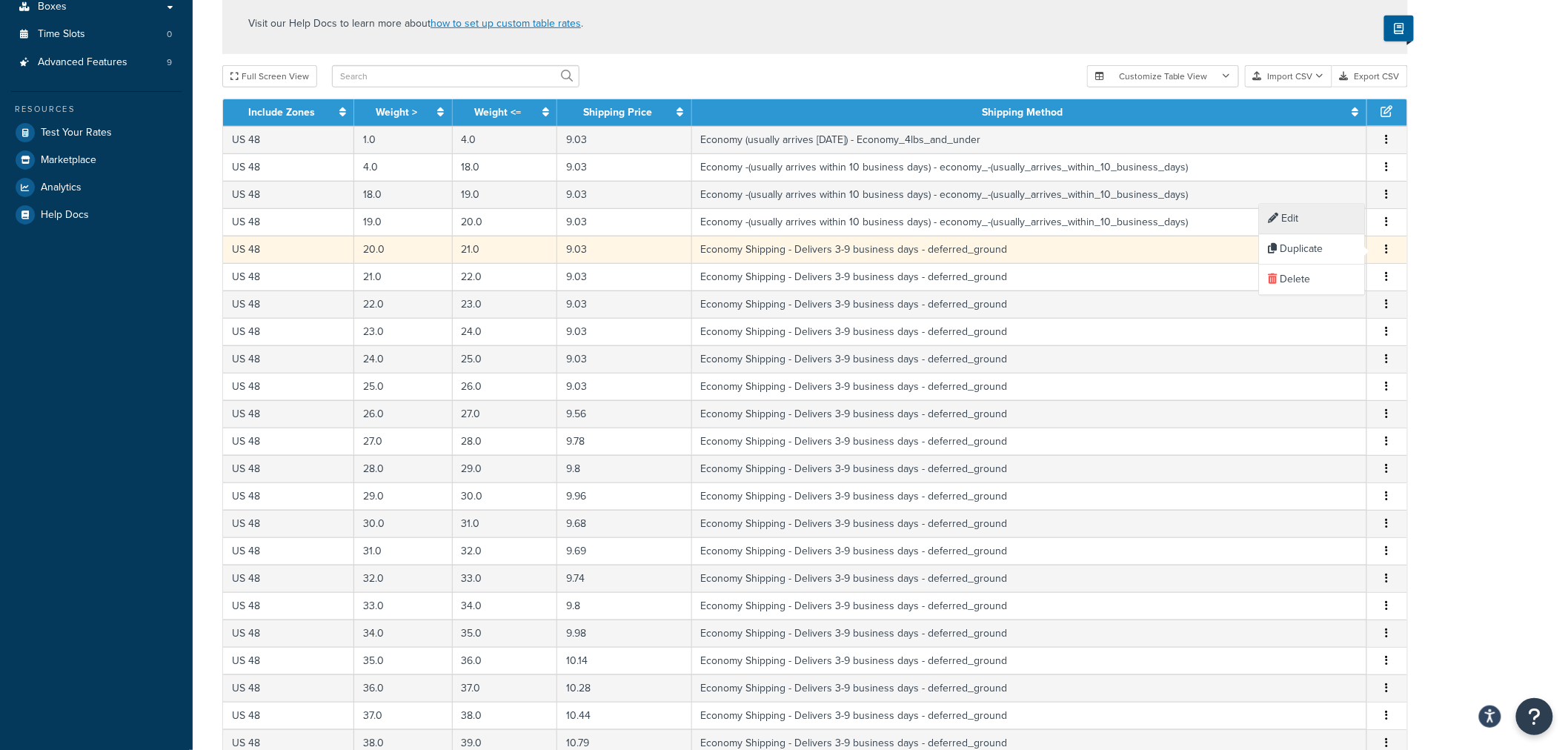 click on "Edit" at bounding box center [1312, 219] 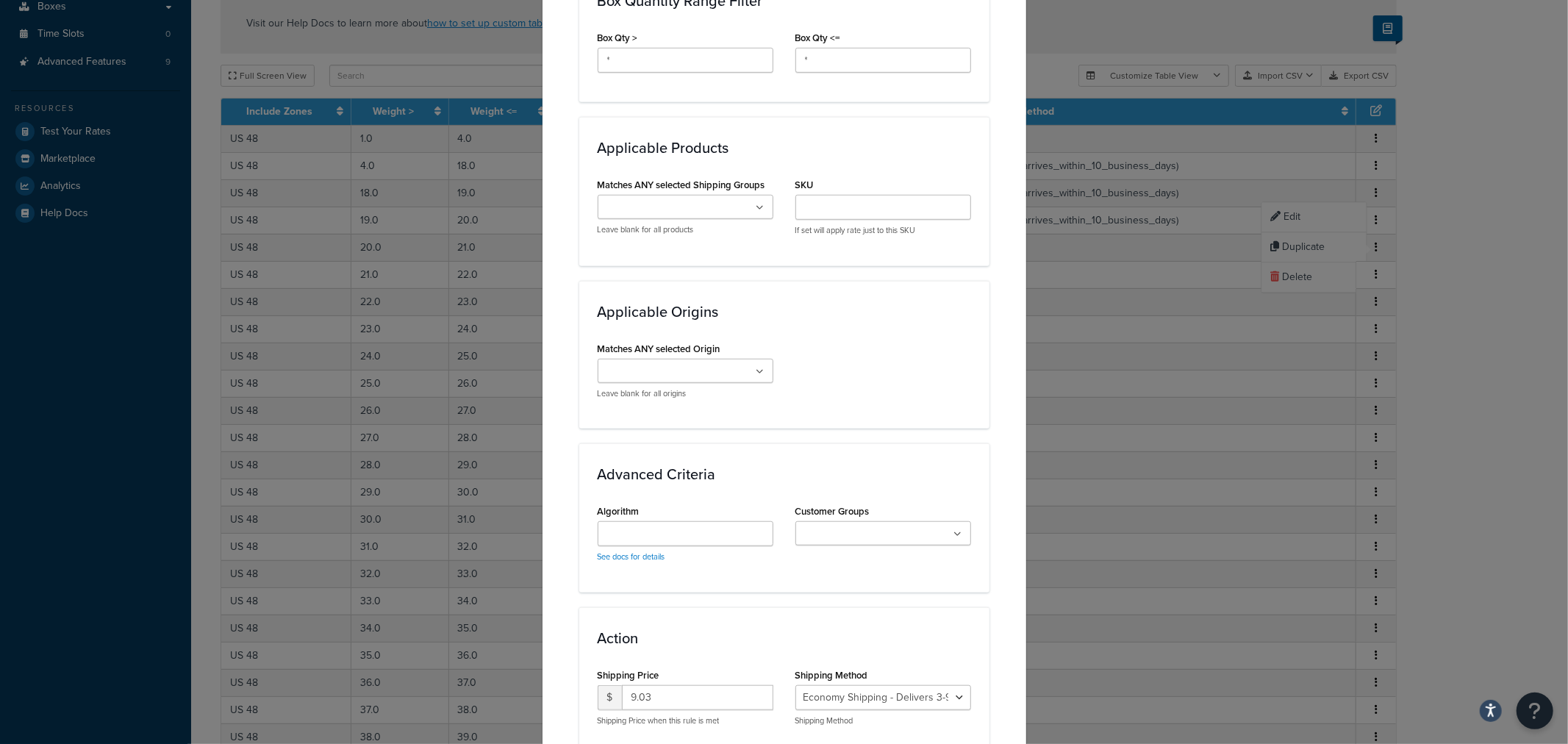 scroll, scrollTop: 979, scrollLeft: 0, axis: vertical 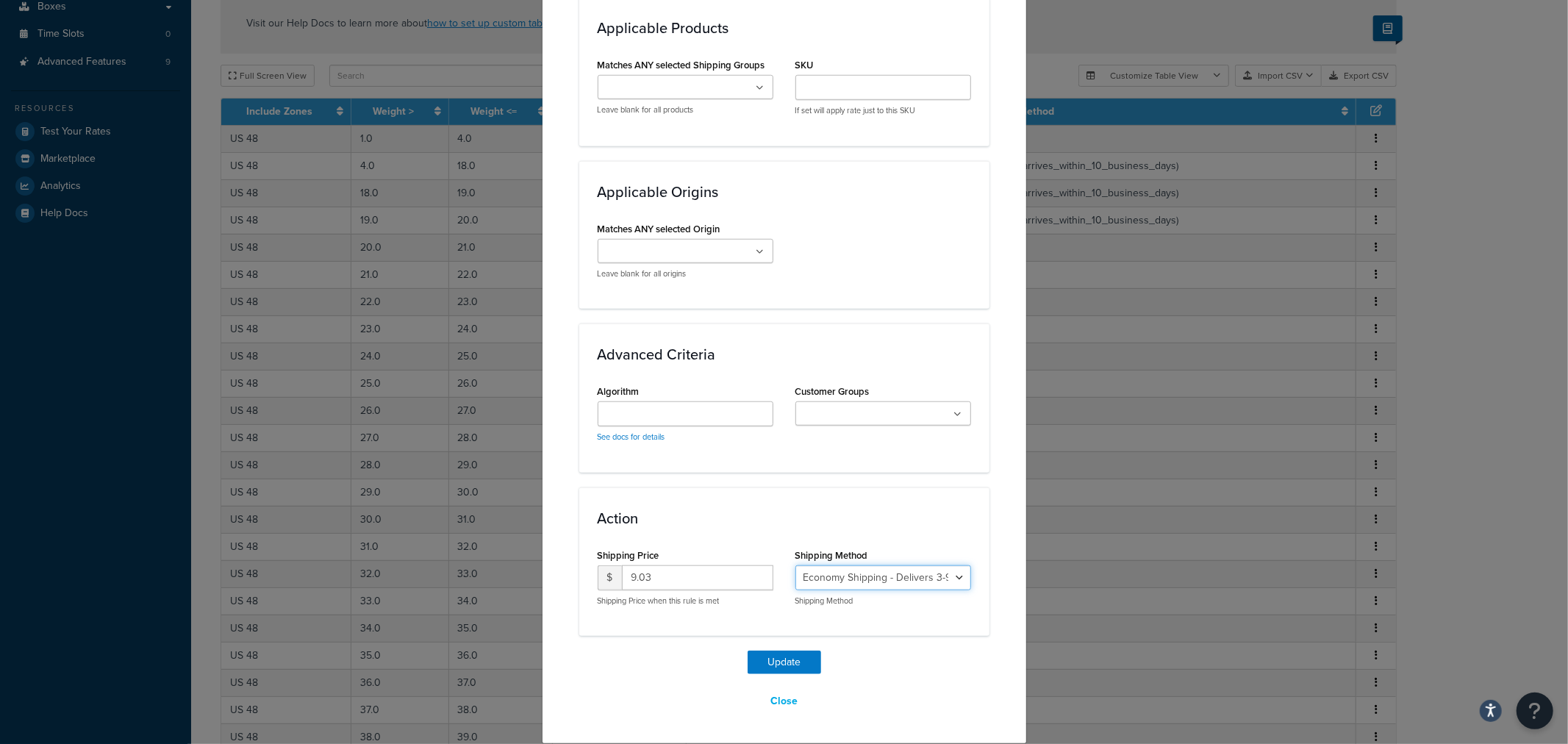 click on "Economy Shipping - Delivers 3-9  business days - deferred_ground  Deferred Air - Delivers in approximately 4-8 days - deferred_air  Economy - Delivers in 3-9 business days - economy_shipping_-_delivers_in_3-9_business_days  Economy (usually arrives within 14 days) - Economy_4lbs_and_under  Not in a Rush? Ships within 1-3 days - economy  Economy - (usually arrives within 10 days) - economy_-_(usually_arrives_within_10_days)  Economy -(usually arrives within 14 business days) - economy_-(usually_arrives_within_14_business_days)  Economy -(usually arrives within 10 business days) - economy_-(usually_arrives_within_10_business_days)" at bounding box center [883, 578] 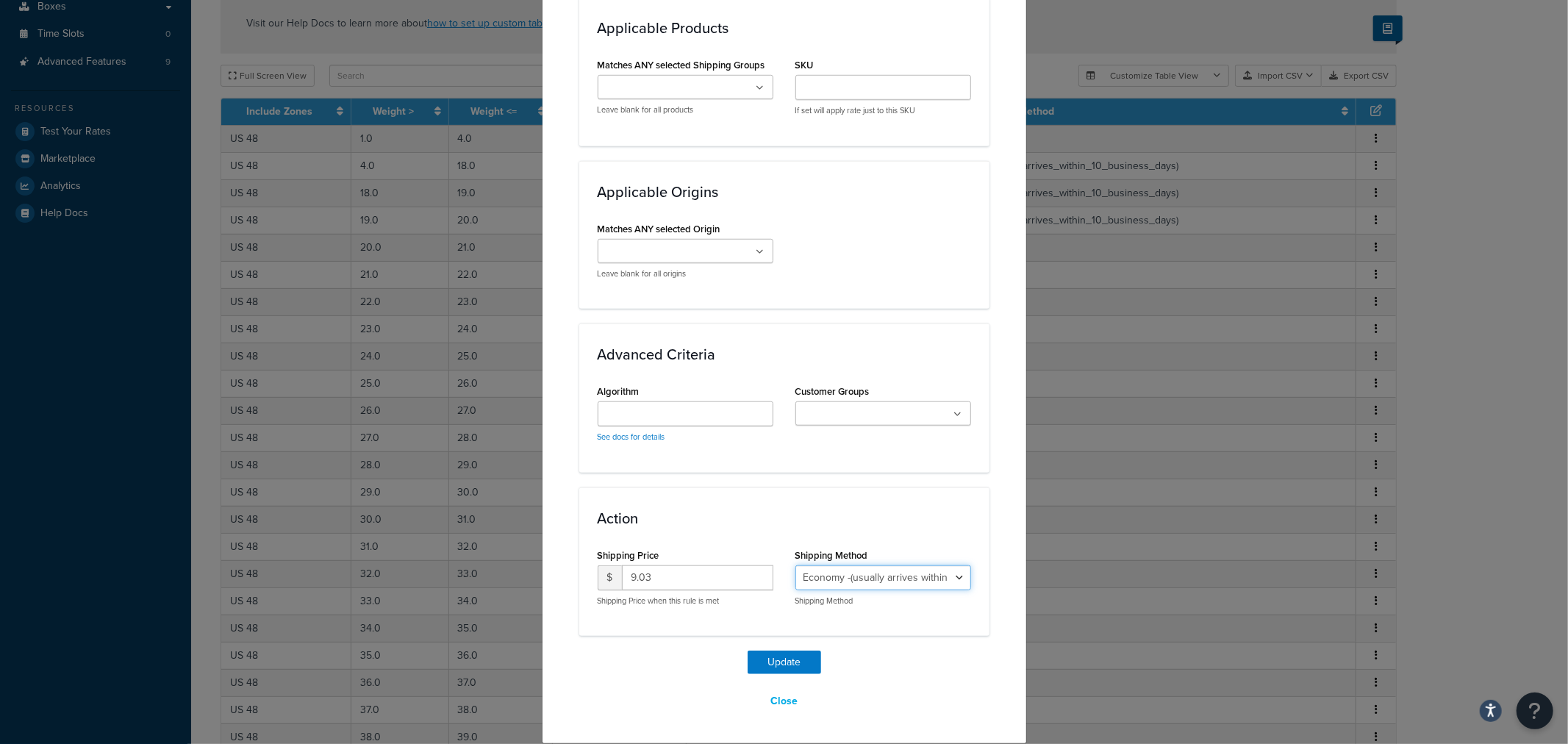 click on "Economy Shipping - Delivers 3-9  business days - deferred_ground  Deferred Air - Delivers in approximately 4-8 days - deferred_air  Economy - Delivers in 3-9 business days - economy_shipping_-_delivers_in_3-9_business_days  Economy (usually arrives within 14 days) - Economy_4lbs_and_under  Not in a Rush? Ships within 1-3 days - economy  Economy - (usually arrives within 10 days) - economy_-_(usually_arrives_within_10_days)  Economy -(usually arrives within 14 business days) - economy_-(usually_arrives_within_14_business_days)  Economy -(usually arrives within 10 business days) - economy_-(usually_arrives_within_10_business_days)" at bounding box center [883, 578] 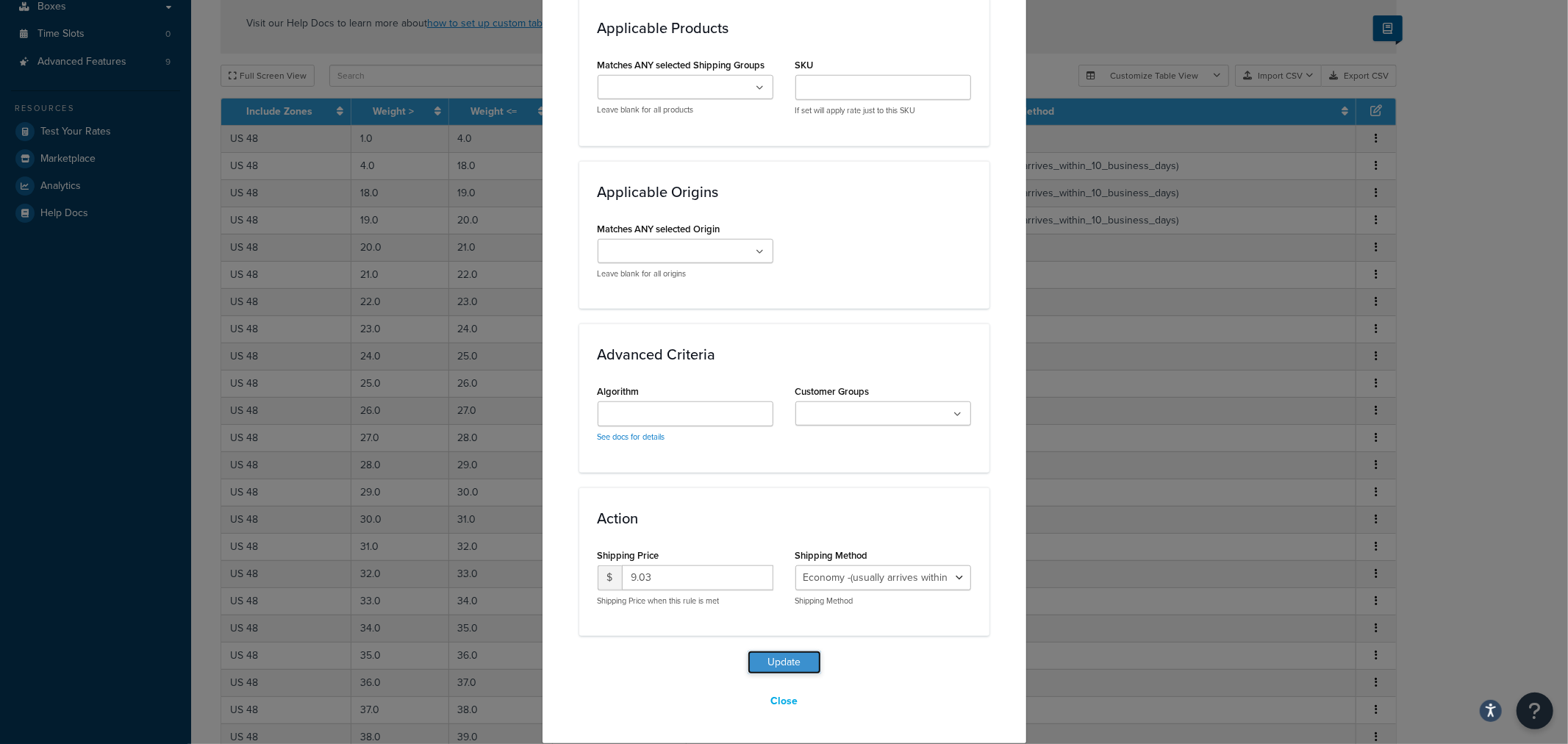 click on "Update" at bounding box center (784, 662) 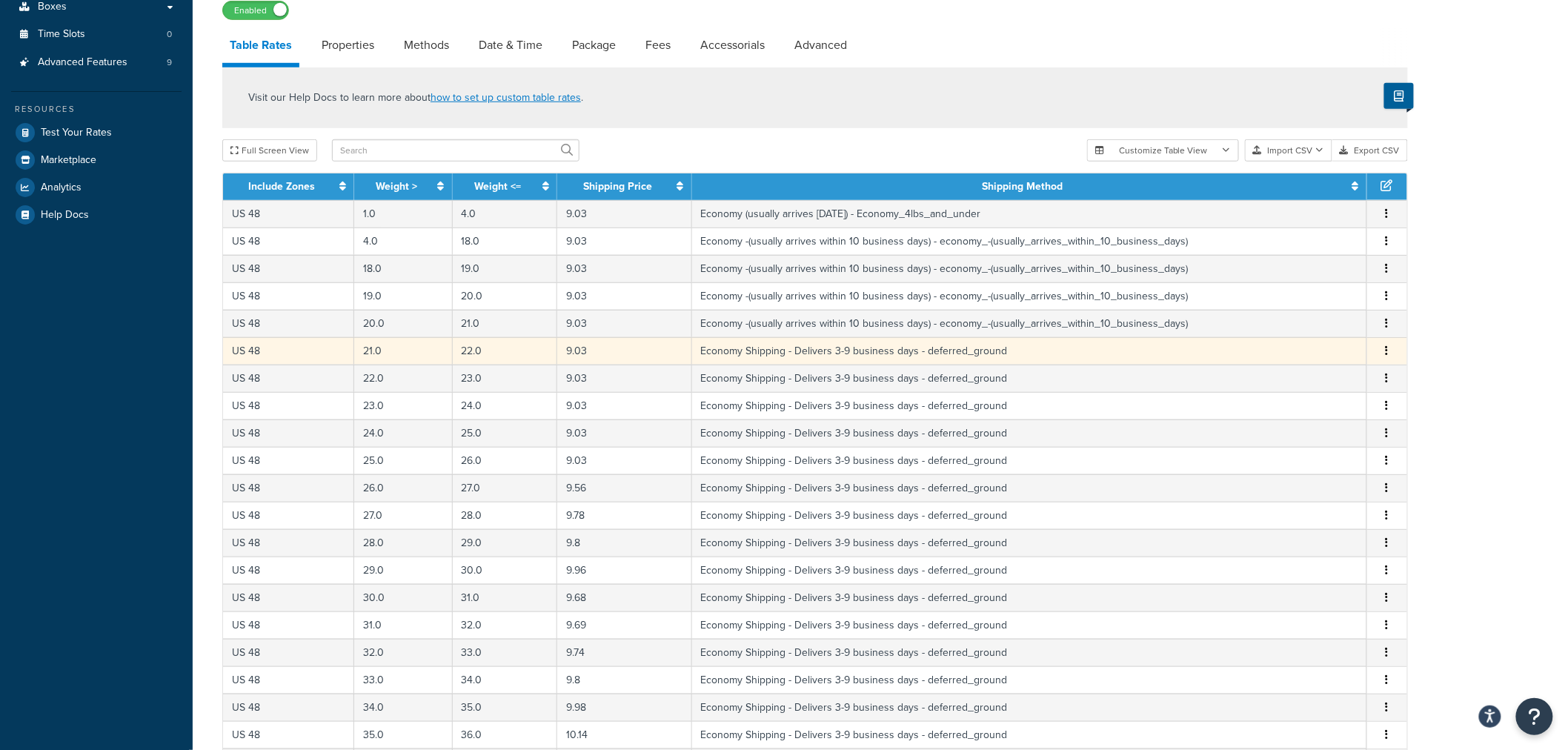 click at bounding box center [1387, 351] 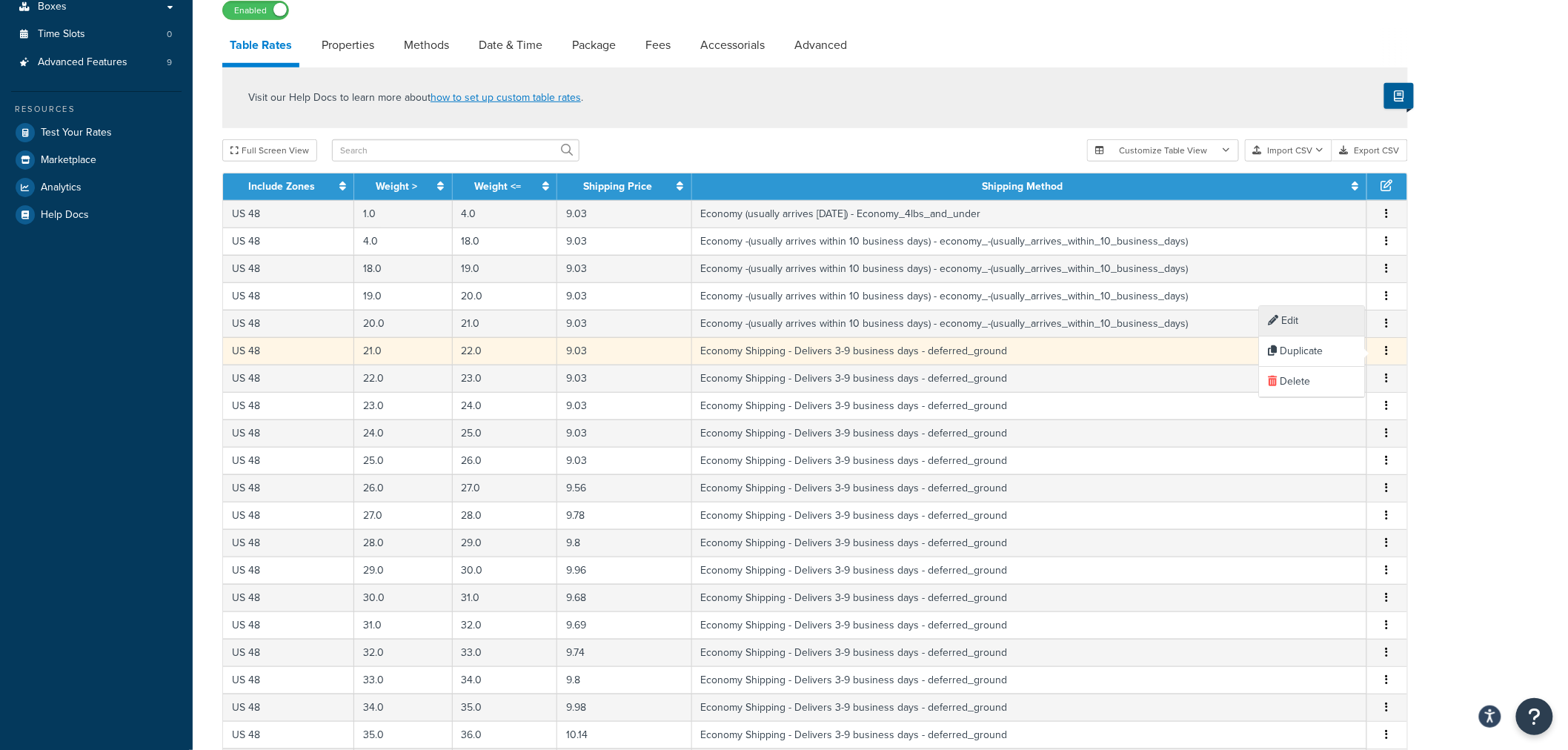 click on "Edit" at bounding box center [1312, 321] 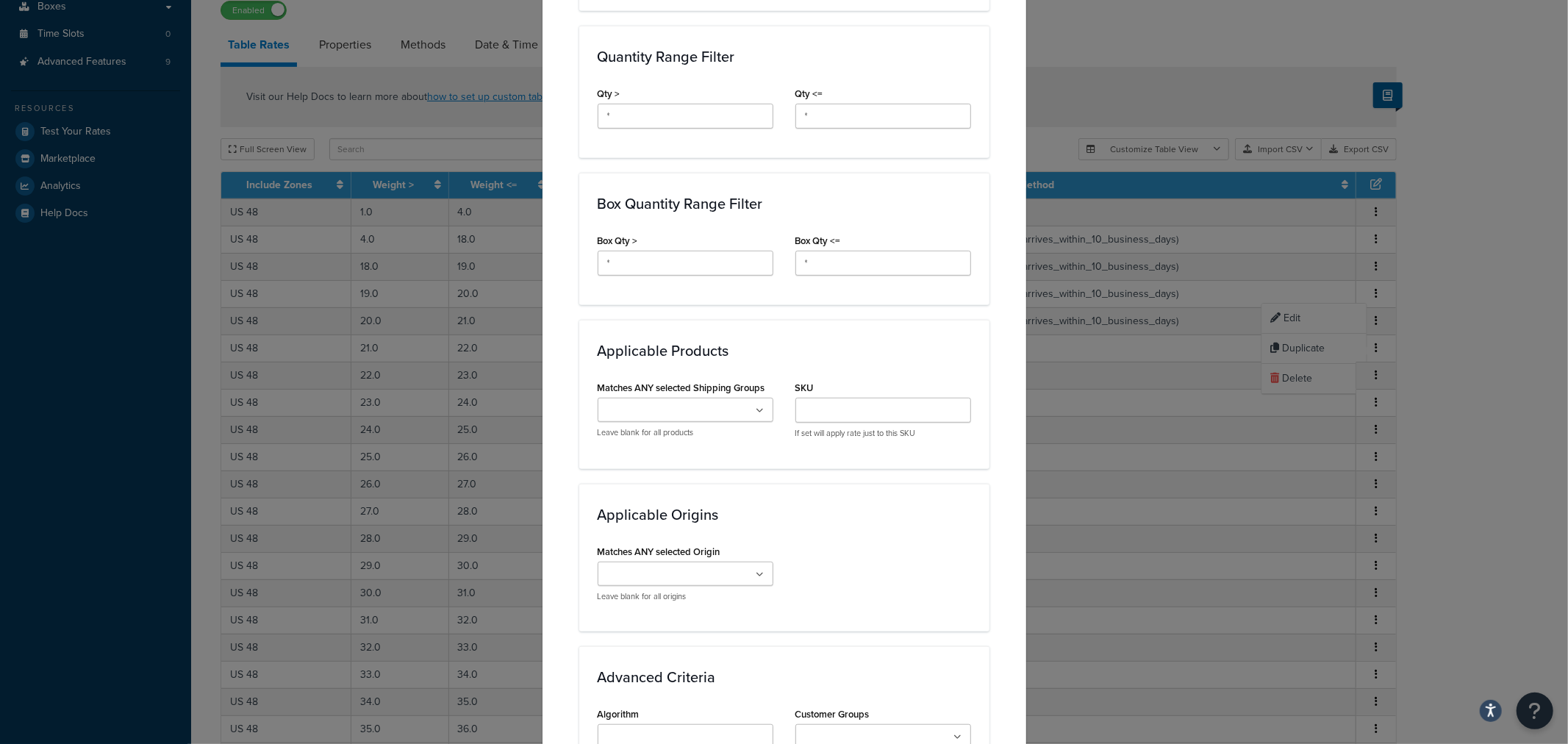 scroll, scrollTop: 979, scrollLeft: 0, axis: vertical 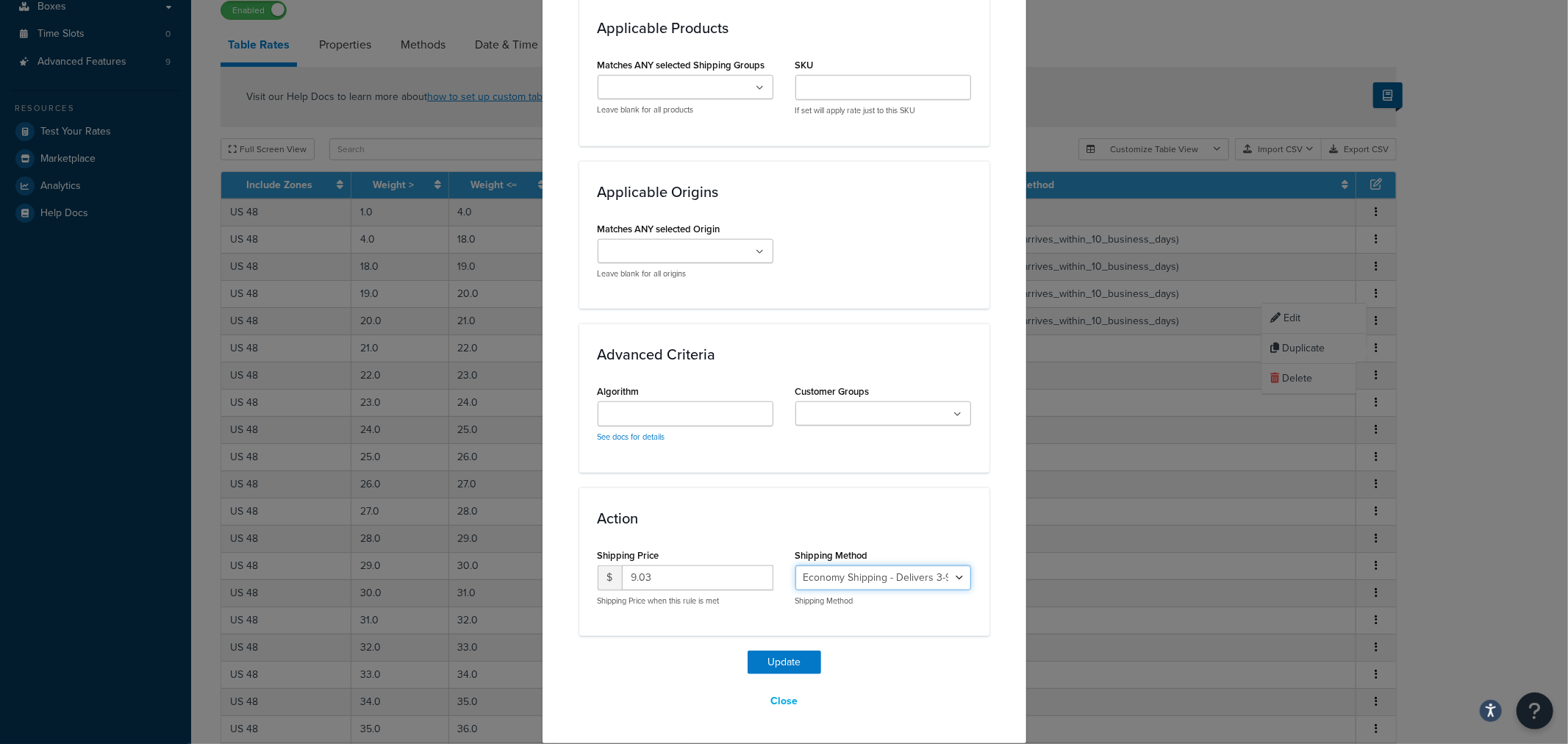 click on "Economy Shipping - Delivers 3-9  business days - deferred_ground  Deferred Air - Delivers in approximately 4-8 days - deferred_air  Economy - Delivers in 3-9 business days - economy_shipping_-_delivers_in_3-9_business_days  Economy (usually arrives within 14 days) - Economy_4lbs_and_under  Not in a Rush? Ships within 1-3 days - economy  Economy - (usually arrives within 10 days) - economy_-_(usually_arrives_within_10_days)  Economy -(usually arrives within 14 business days) - economy_-(usually_arrives_within_14_business_days)  Economy -(usually arrives within 10 business days) - economy_-(usually_arrives_within_10_business_days)" at bounding box center [883, 578] 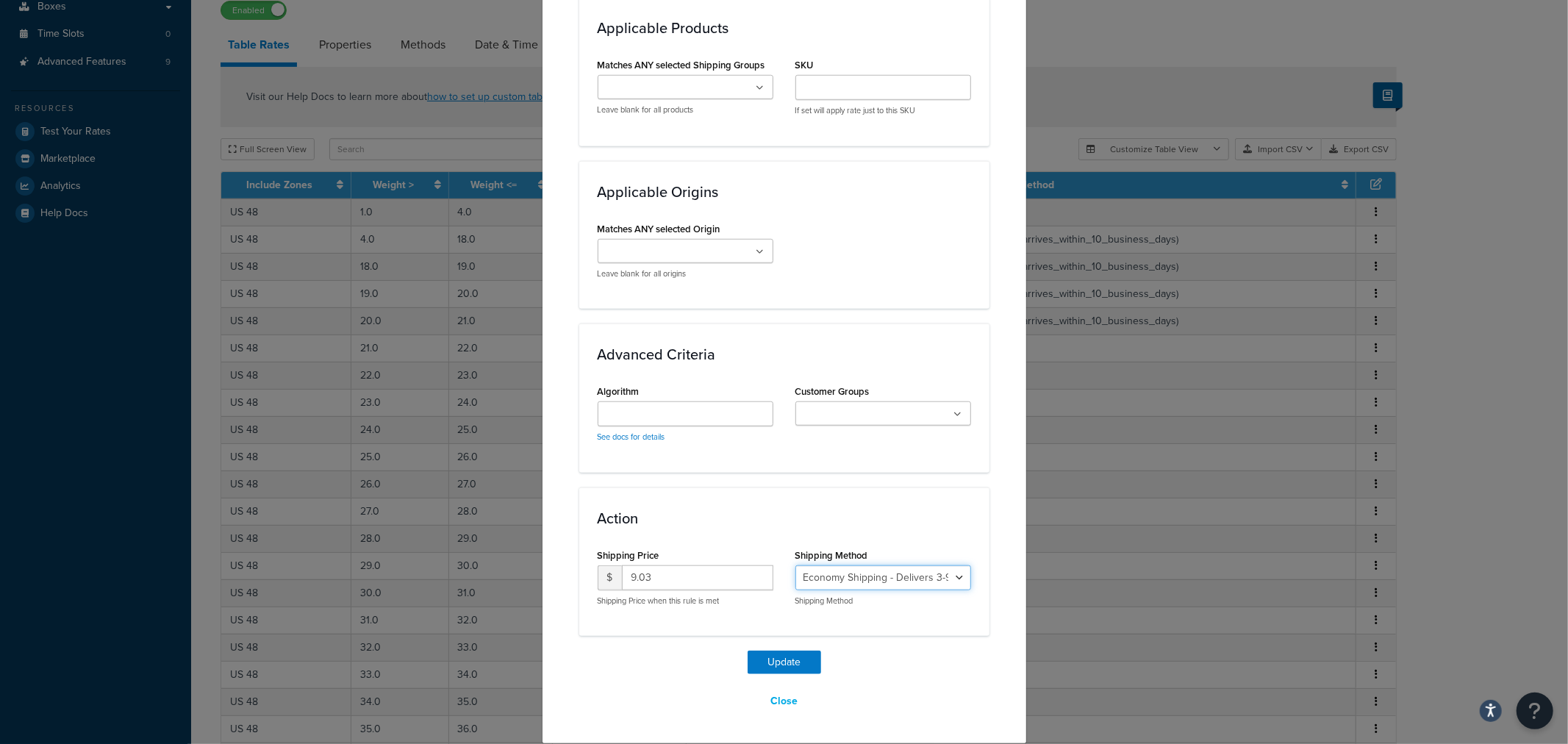 select on "135534" 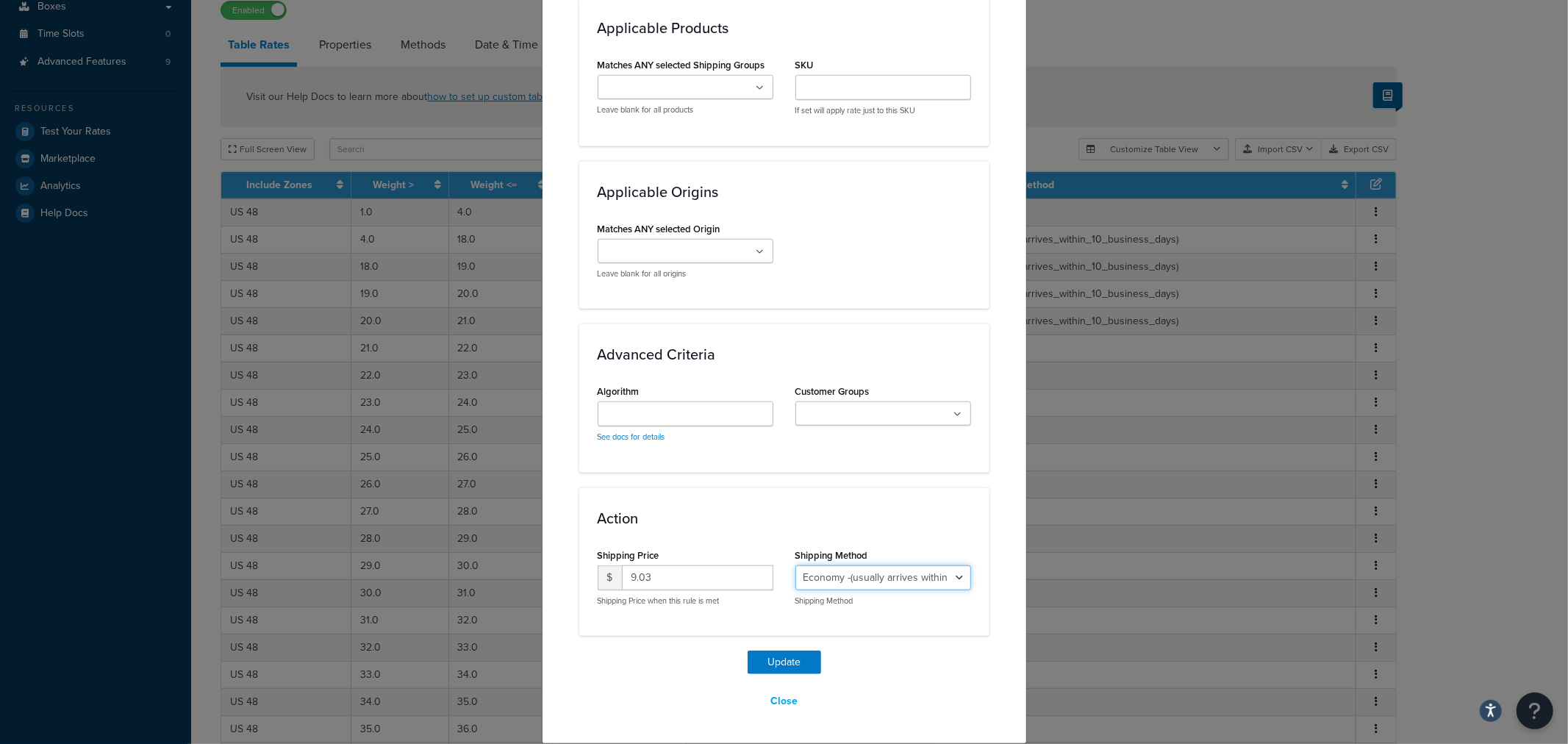 click on "Economy Shipping - Delivers 3-9  business days - deferred_ground  Deferred Air - Delivers in approximately 4-8 days - deferred_air  Economy - Delivers in 3-9 business days - economy_shipping_-_delivers_in_3-9_business_days  Economy (usually arrives within 14 days) - Economy_4lbs_and_under  Not in a Rush? Ships within 1-3 days - economy  Economy - (usually arrives within 10 days) - economy_-_(usually_arrives_within_10_days)  Economy -(usually arrives within 14 business days) - economy_-(usually_arrives_within_14_business_days)  Economy -(usually arrives within 10 business days) - economy_-(usually_arrives_within_10_business_days)" at bounding box center (883, 578) 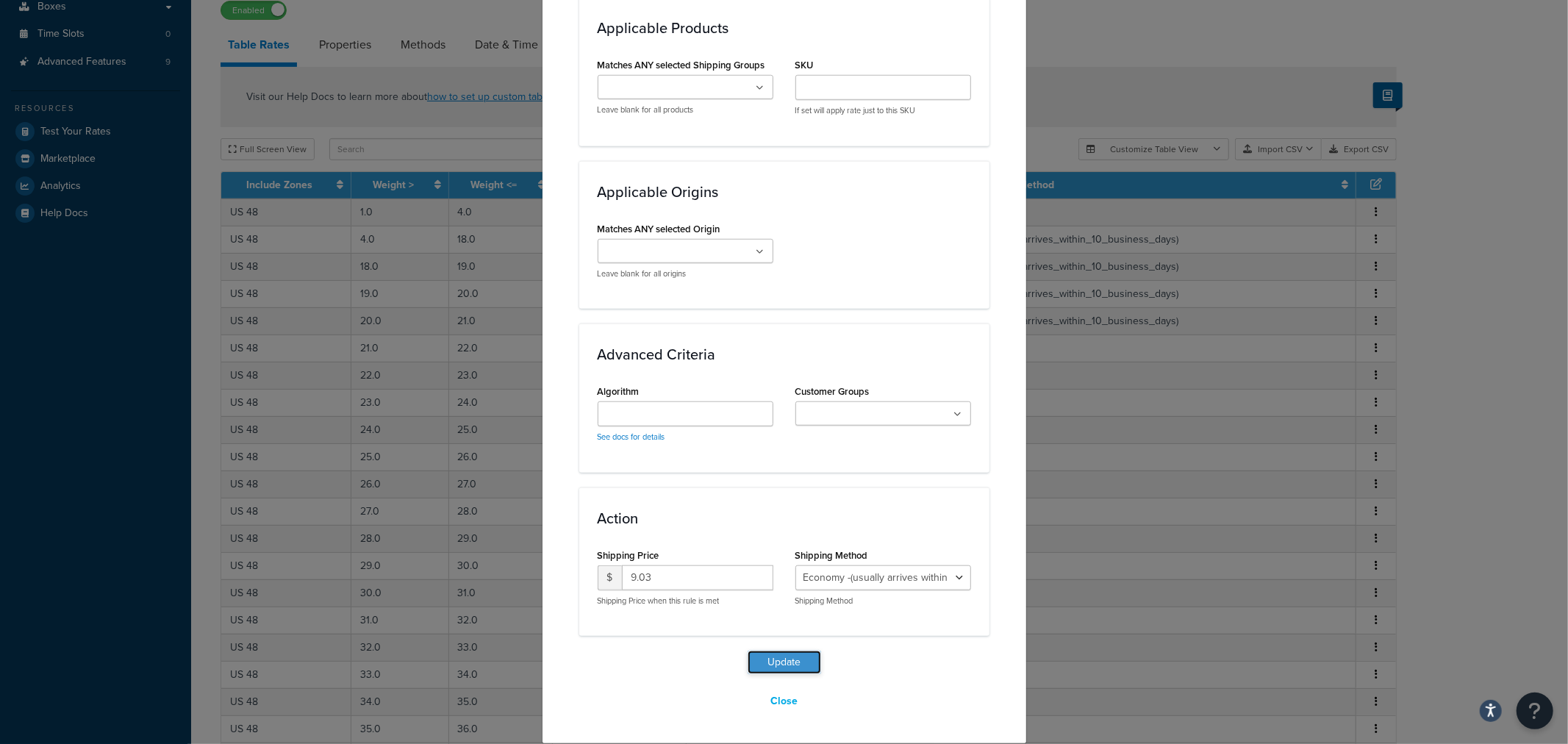 click on "Update" at bounding box center [784, 662] 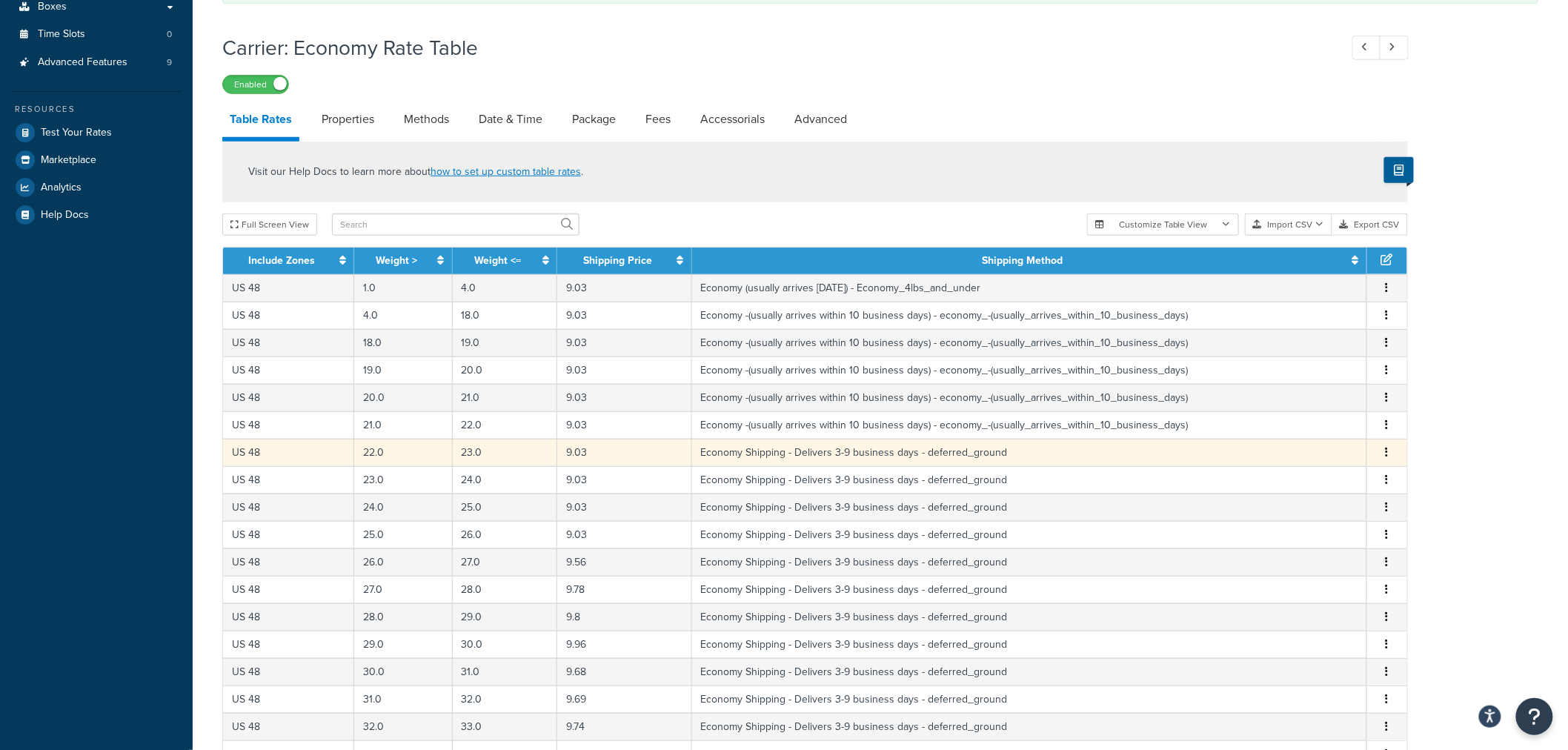 click at bounding box center (1387, 452) 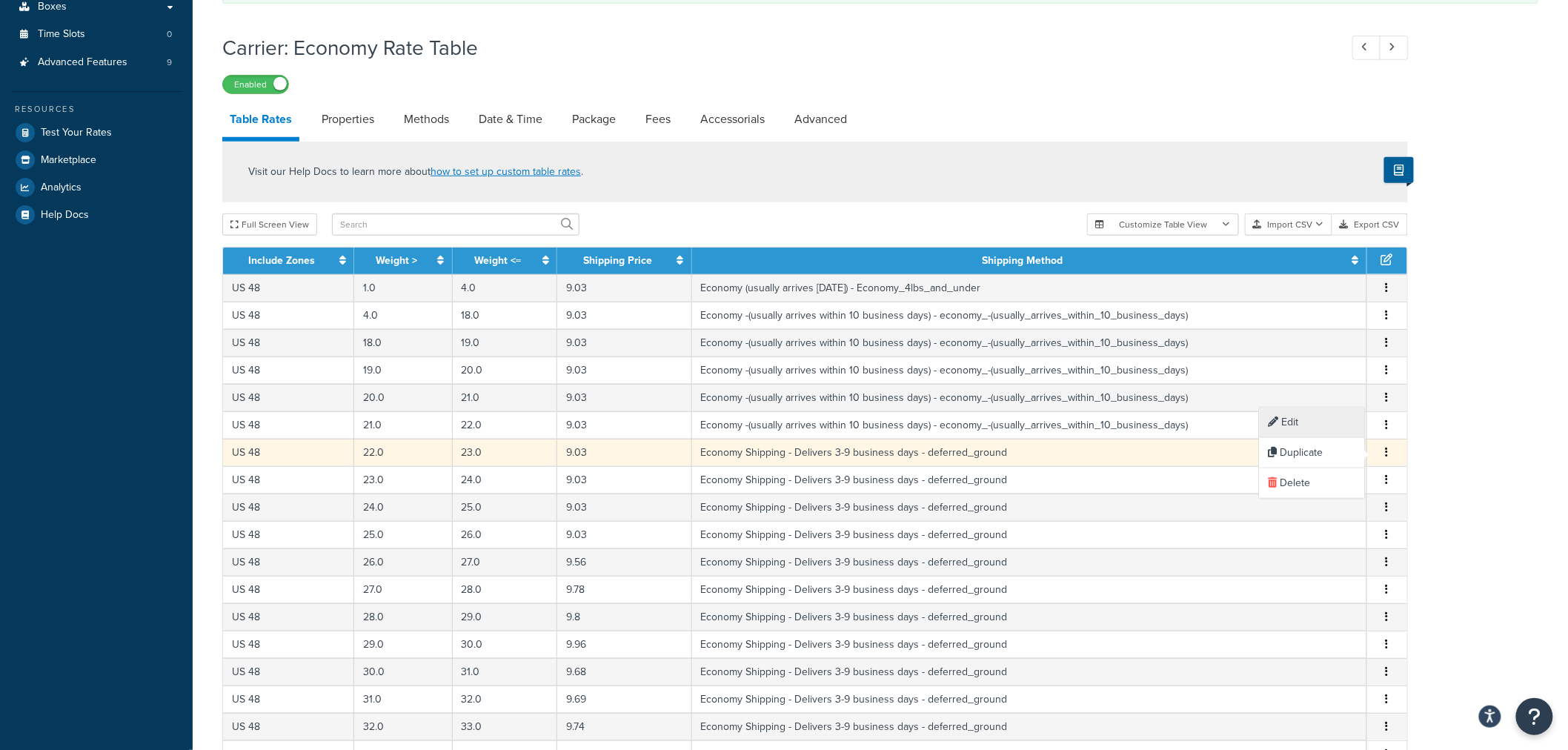 click on "Edit" at bounding box center [1312, 422] 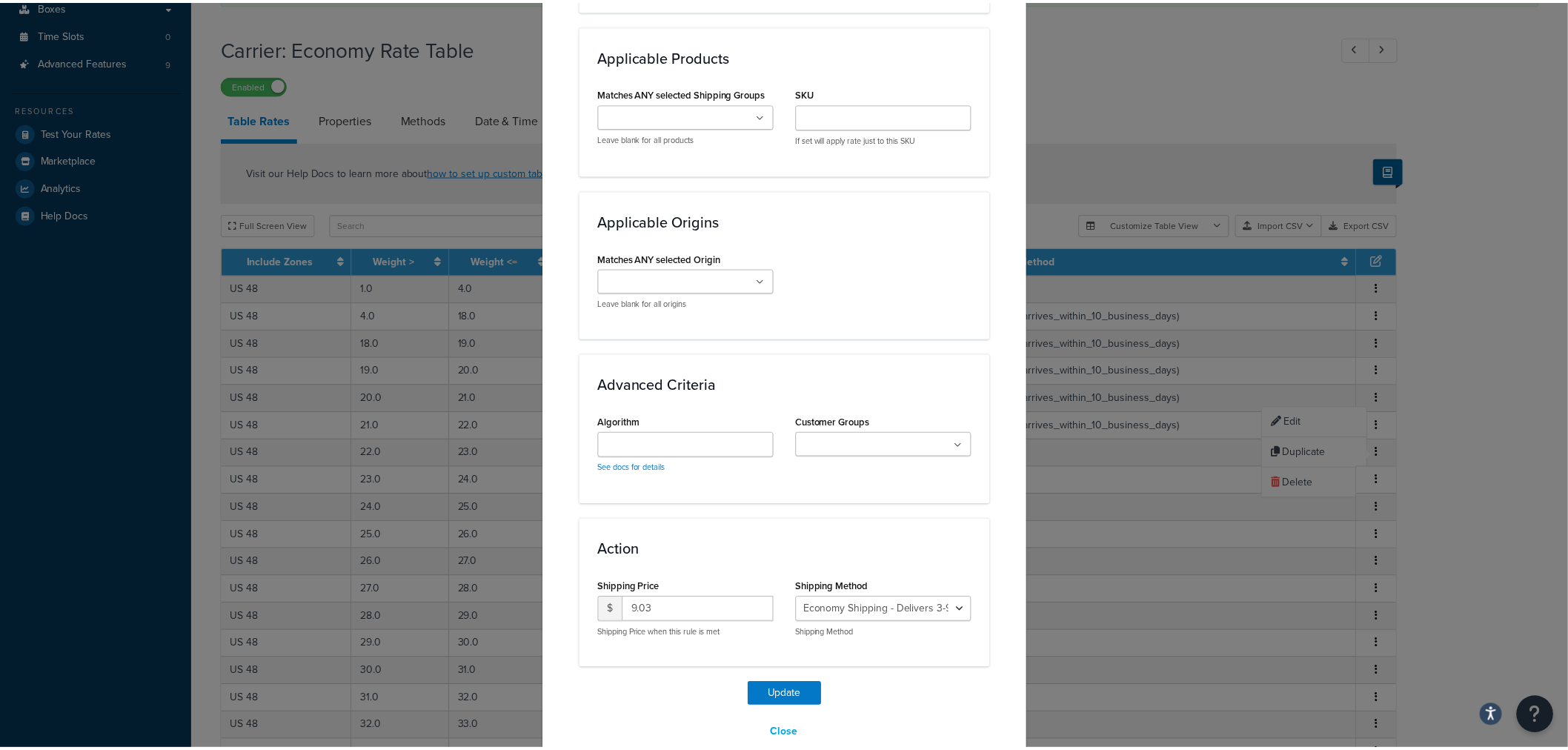 scroll, scrollTop: 986, scrollLeft: 0, axis: vertical 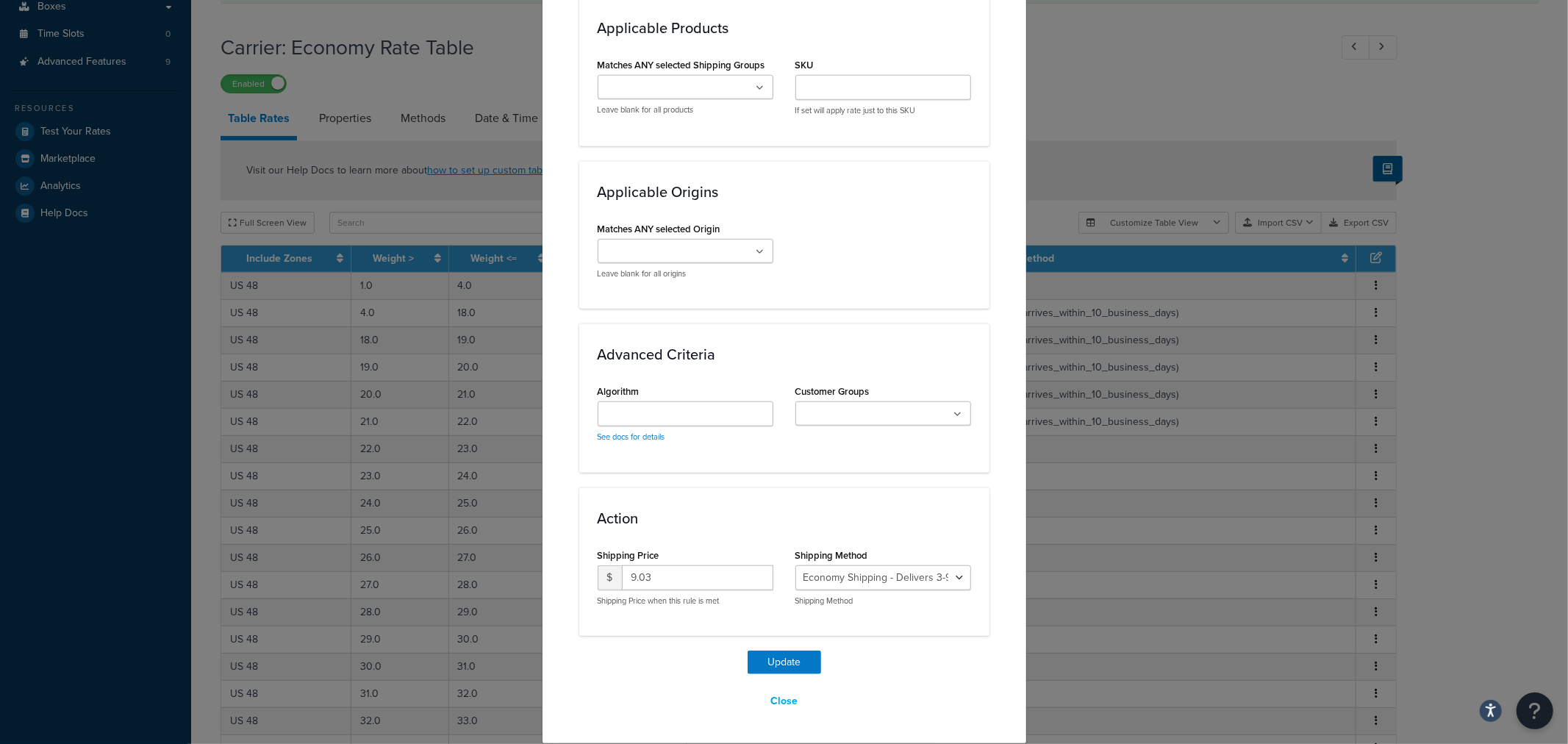 drag, startPoint x: 964, startPoint y: 578, endPoint x: 957, endPoint y: 581, distance: 7.615773 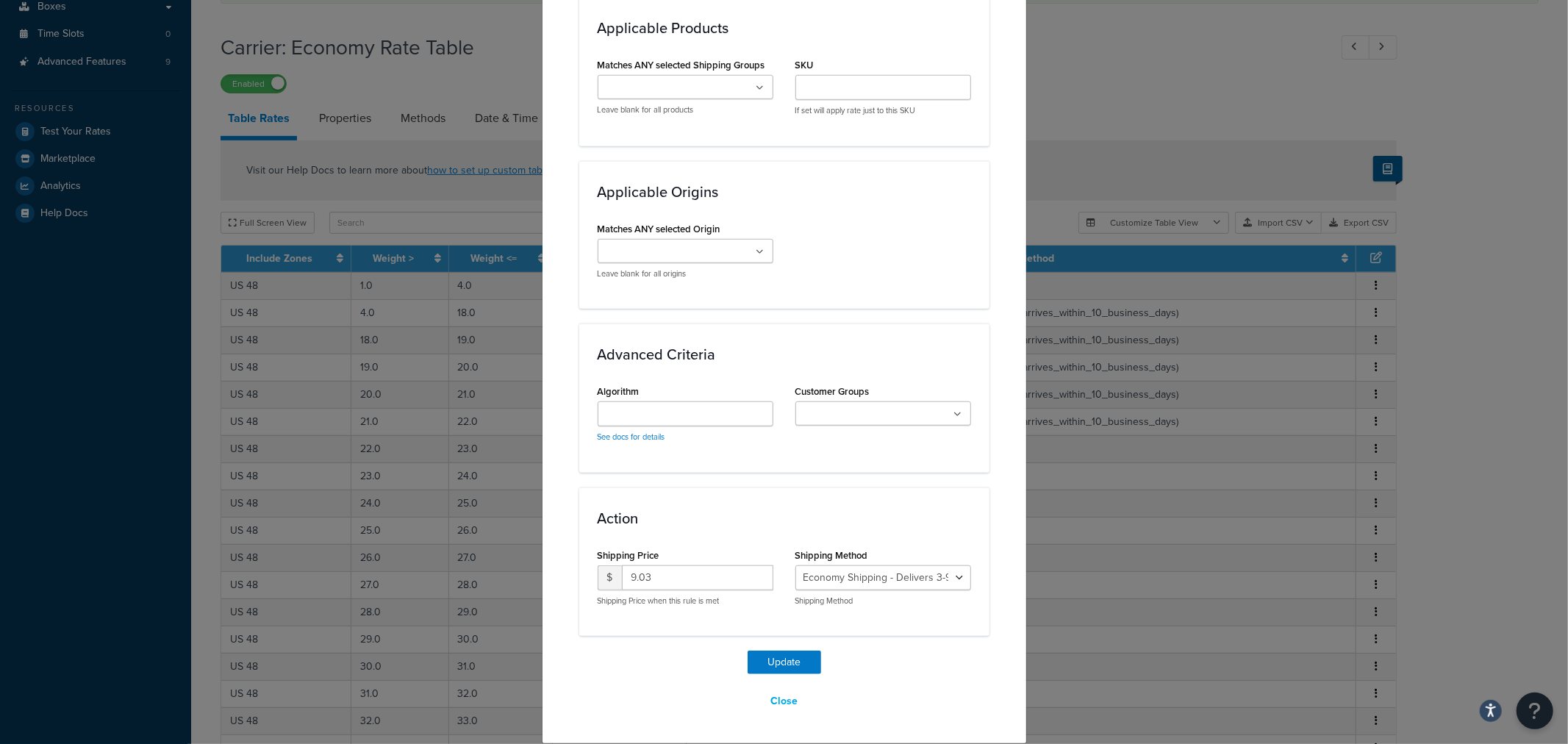click on "Shipping Method   Economy Shipping - Delivers 3-9  business days - deferred_ground  Deferred Air - Delivers in approximately 4-8 days - deferred_air  Economy - Delivers in 3-9 business days - economy_shipping_-_delivers_in_3-9_business_days  Economy (usually arrives within 14 days) - Economy_4lbs_and_under  Not in a Rush? Ships within 1-3 days - economy  Economy - (usually arrives within 10 days) - economy_-_(usually_arrives_within_10_days)  Economy -(usually arrives within 14 business days) - economy_-(usually_arrives_within_14_business_days)  Economy -(usually arrives within 10 business days) - economy_-(usually_arrives_within_10_business_days)  Shipping Method" at bounding box center (883, 581) 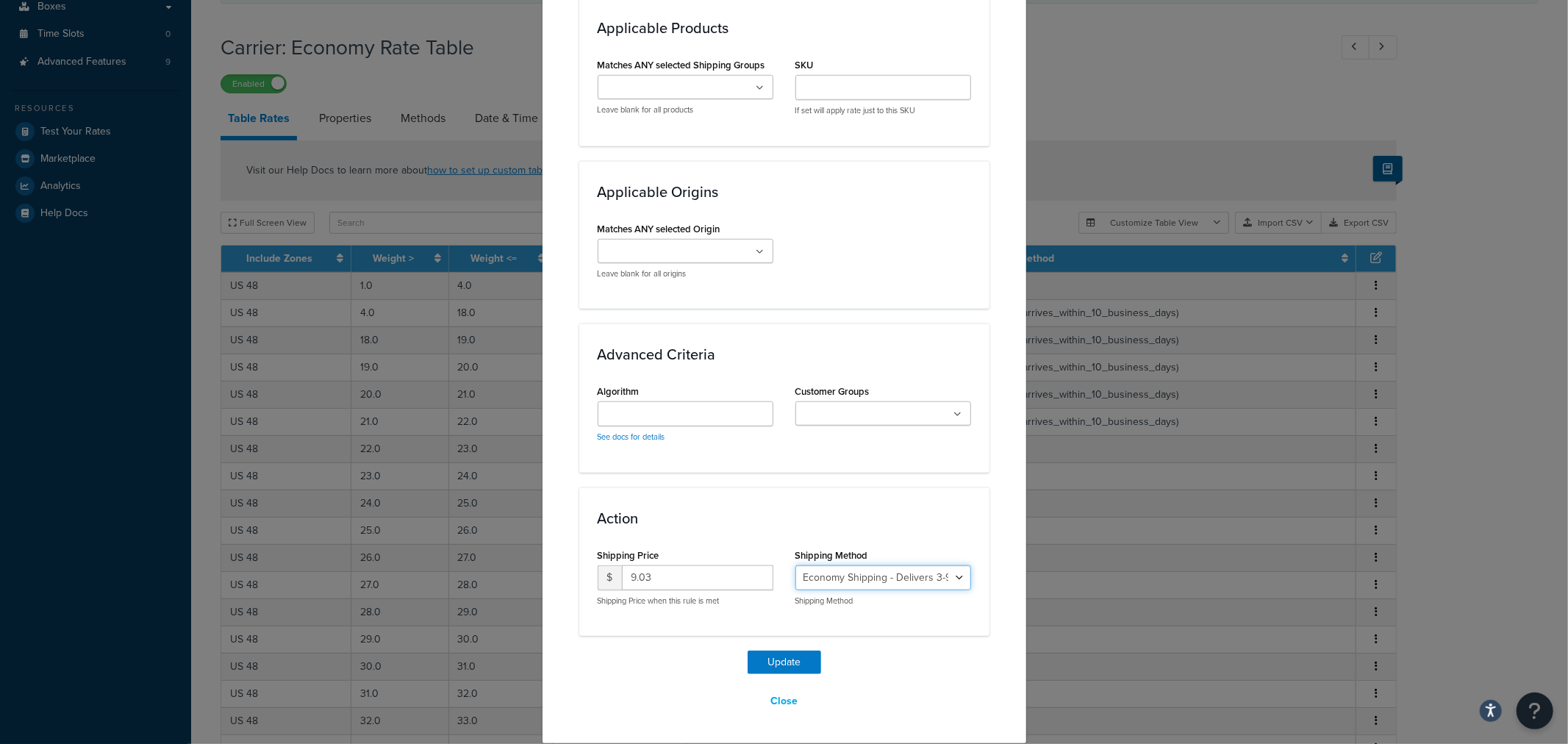 click on "Economy Shipping - Delivers 3-9  business days - deferred_ground  Deferred Air - Delivers in approximately 4-8 days - deferred_air  Economy - Delivers in 3-9 business days - economy_shipping_-_delivers_in_3-9_business_days  Economy (usually arrives [DATE]) - Economy_4lbs_and_under  Not in a Rush? Ships within 1-3 days - economy  Economy - (usually arrives [DATE]) - economy_-_(usually_arrives_within_10_days)  Economy -(usually arrives within 14 business days) - economy_-(usually_arrives_within_14_business_days)  Economy -(usually arrives within 10 business days) - economy_-(usually_arrives_within_10_business_days)" at bounding box center [883, 578] 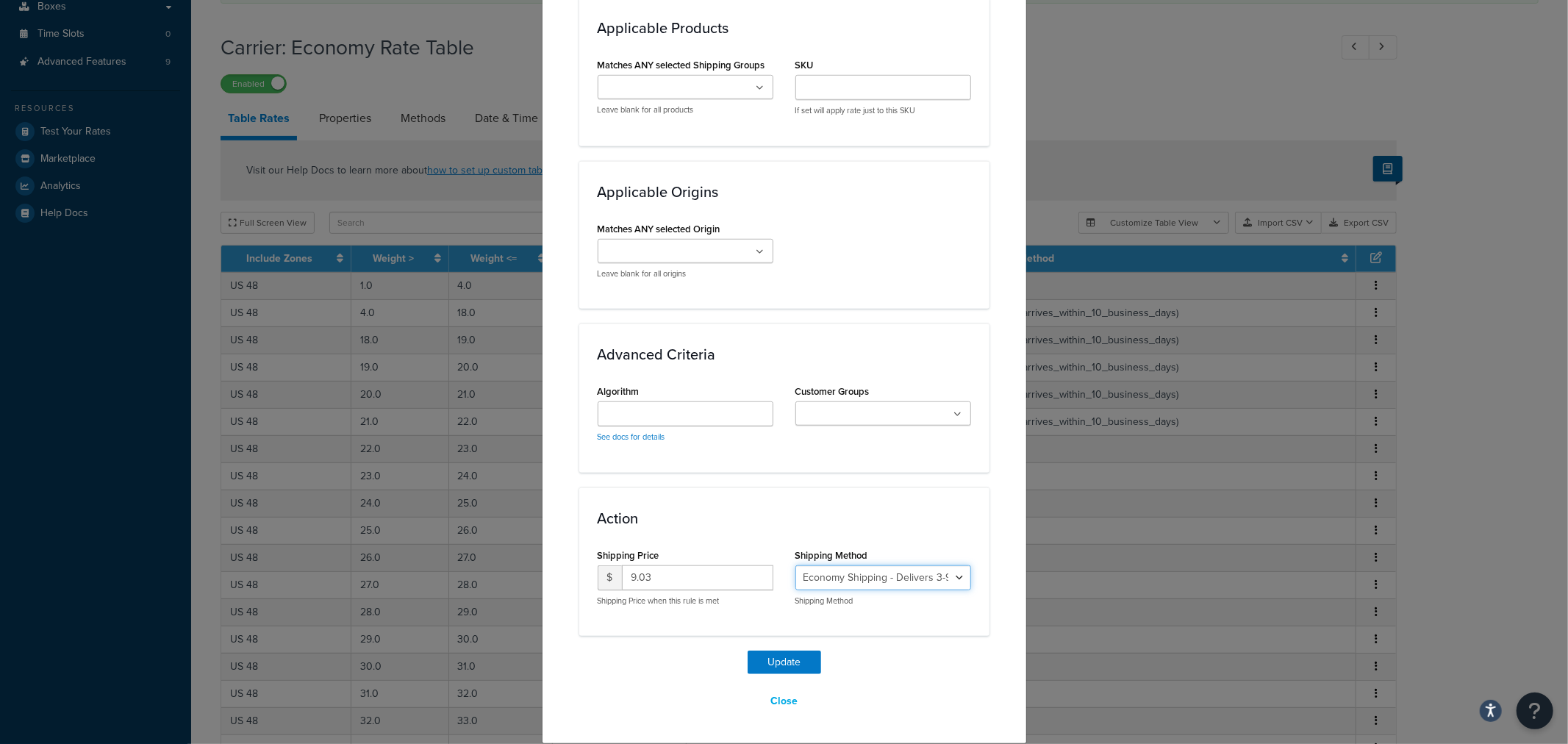 select on "135534" 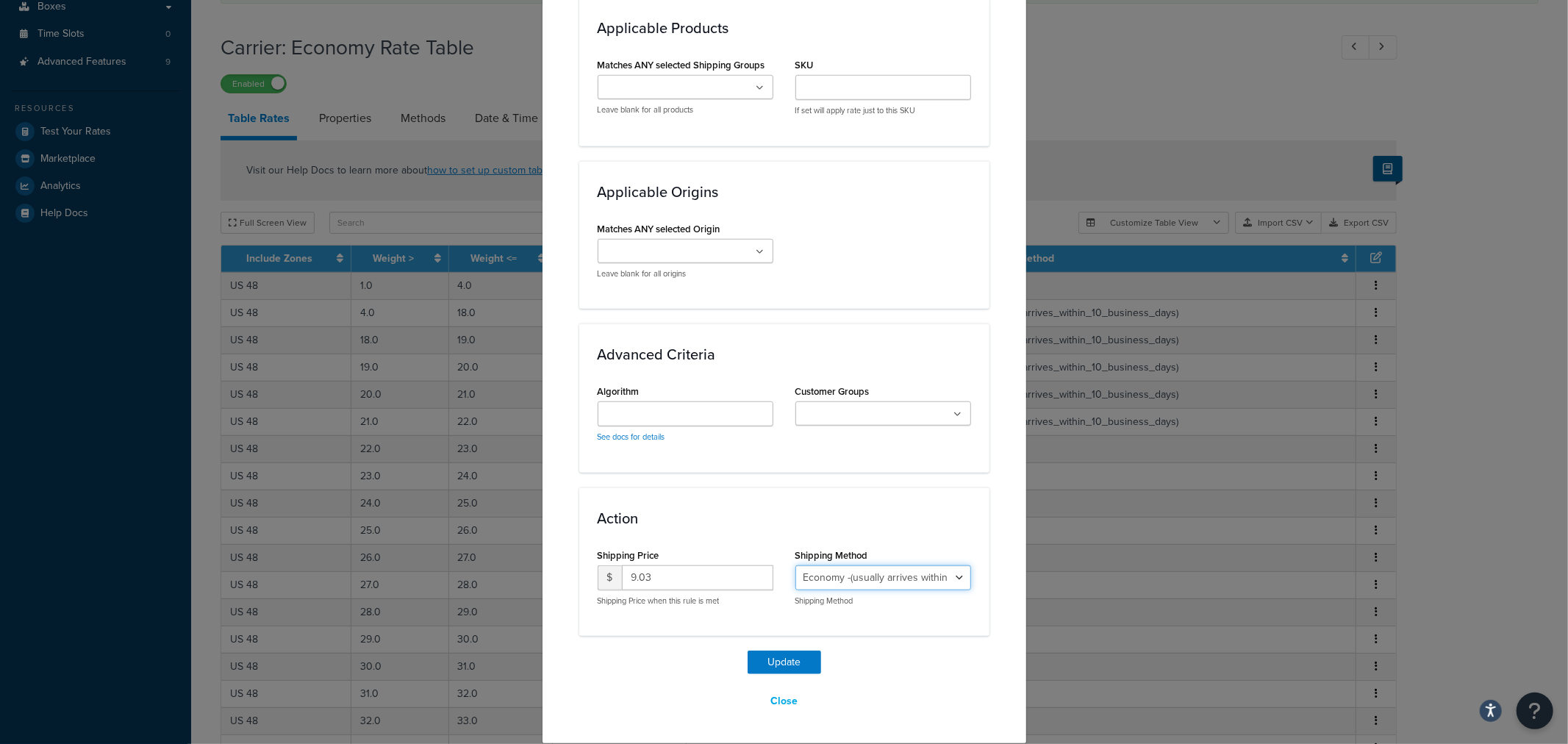 click on "Economy Shipping - Delivers 3-9  business days - deferred_ground  Deferred Air - Delivers in approximately 4-8 days - deferred_air  Economy - Delivers in 3-9 business days - economy_shipping_-_delivers_in_3-9_business_days  Economy (usually arrives [DATE]) - Economy_4lbs_and_under  Not in a Rush? Ships within 1-3 days - economy  Economy - (usually arrives [DATE]) - economy_-_(usually_arrives_within_10_days)  Economy -(usually arrives within 14 business days) - economy_-(usually_arrives_within_14_business_days)  Economy -(usually arrives within 10 business days) - economy_-(usually_arrives_within_10_business_days)" at bounding box center [883, 578] 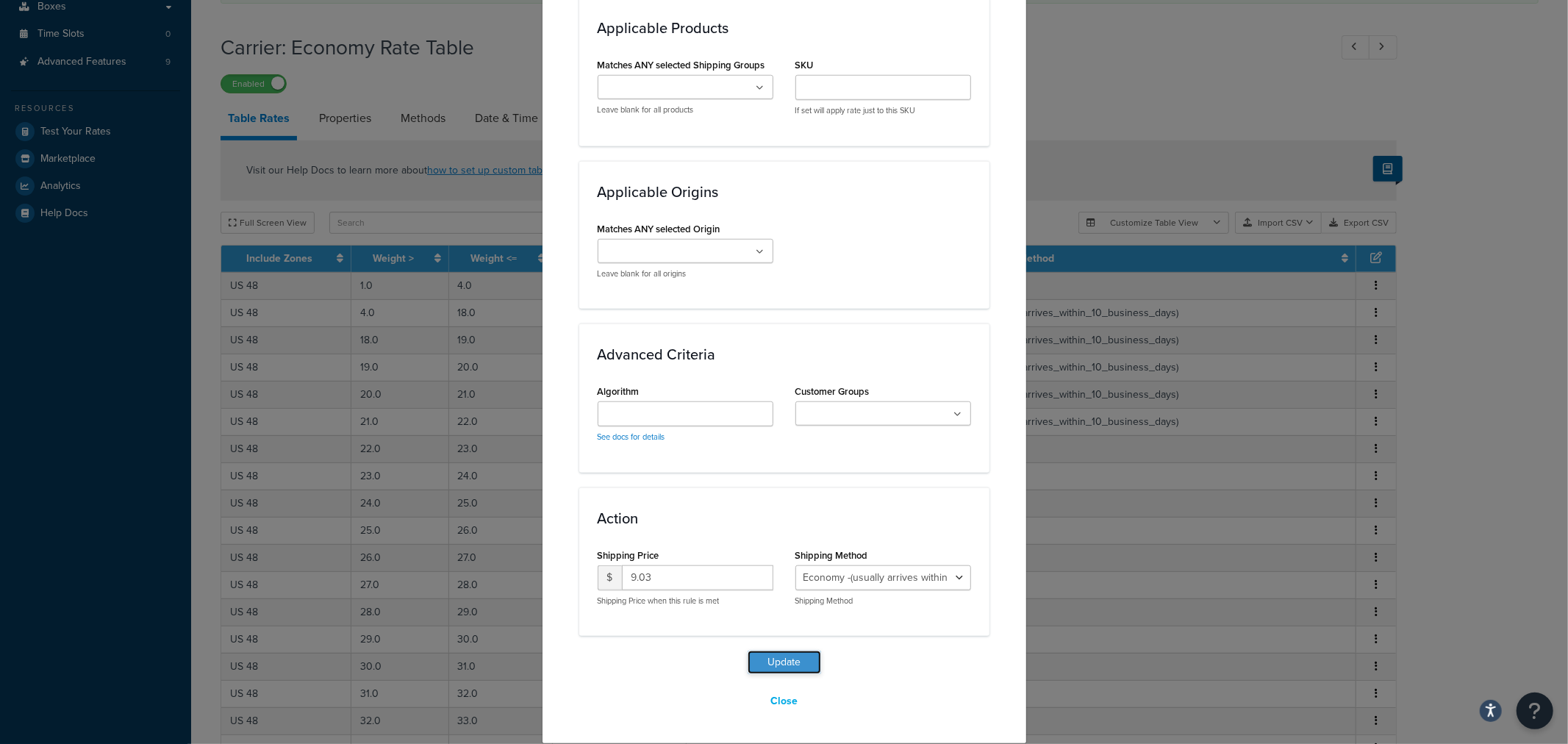 click on "Update" at bounding box center [784, 662] 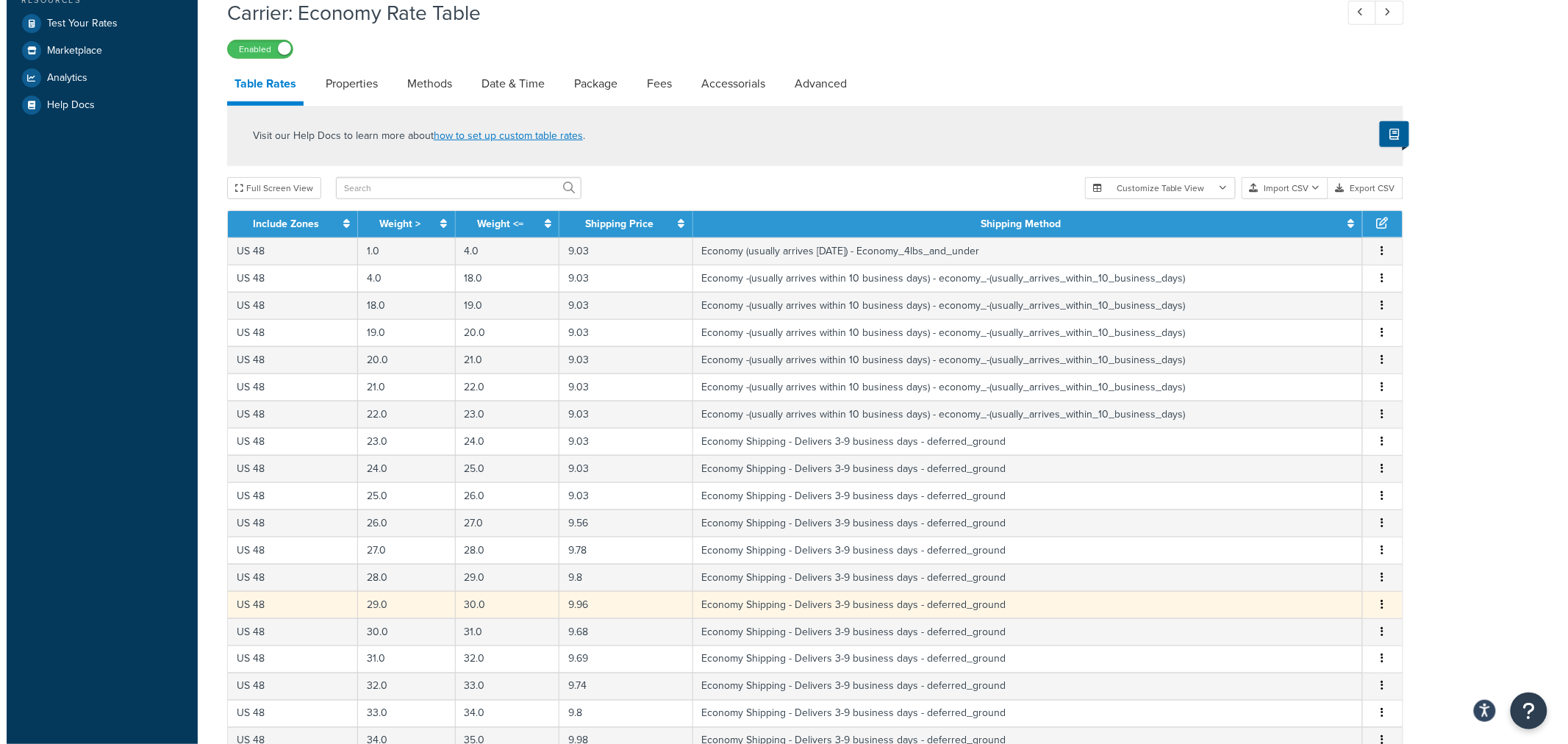 scroll, scrollTop: 653, scrollLeft: 0, axis: vertical 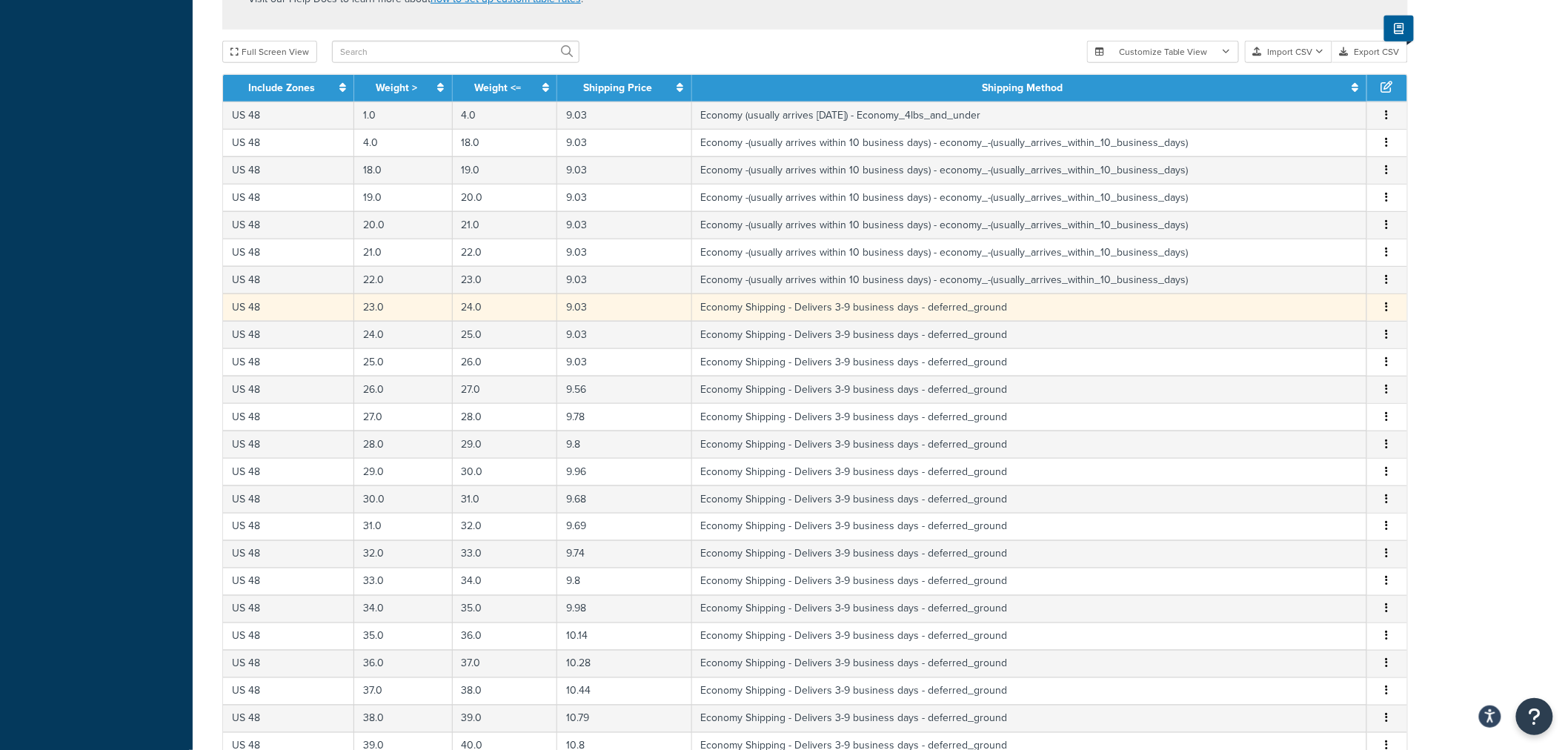 click at bounding box center (1387, 308) 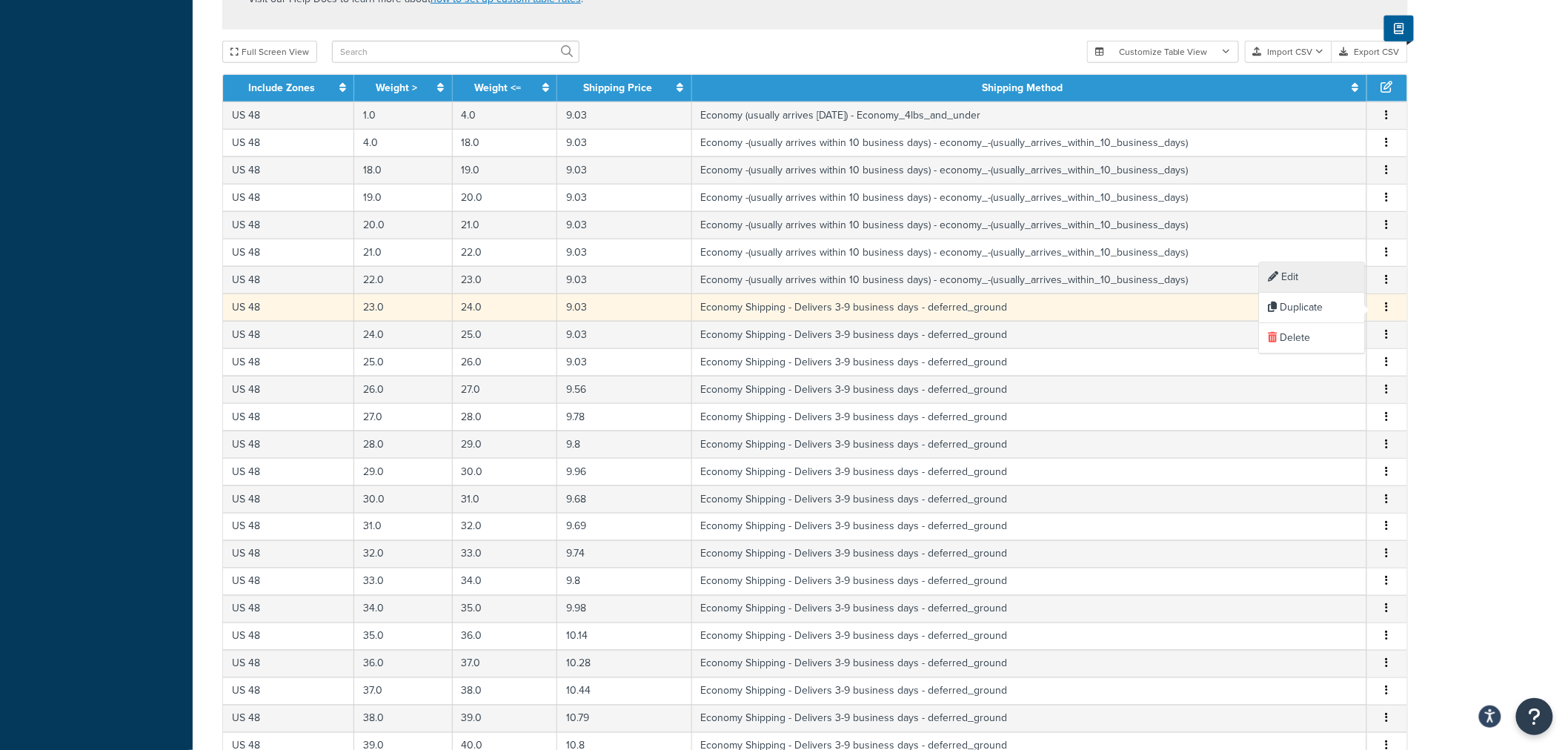 click on "Edit" at bounding box center (1312, 277) 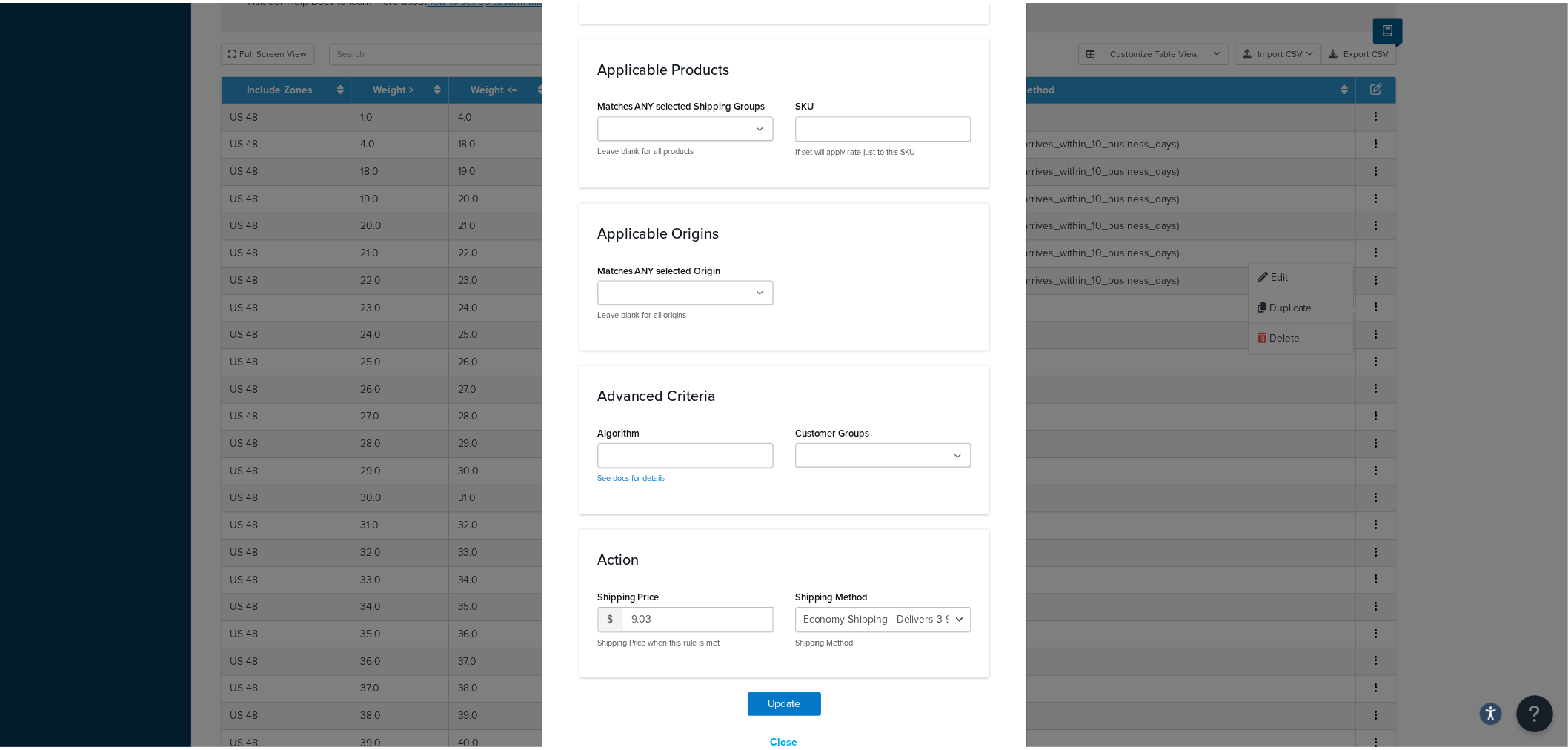 scroll, scrollTop: 986, scrollLeft: 0, axis: vertical 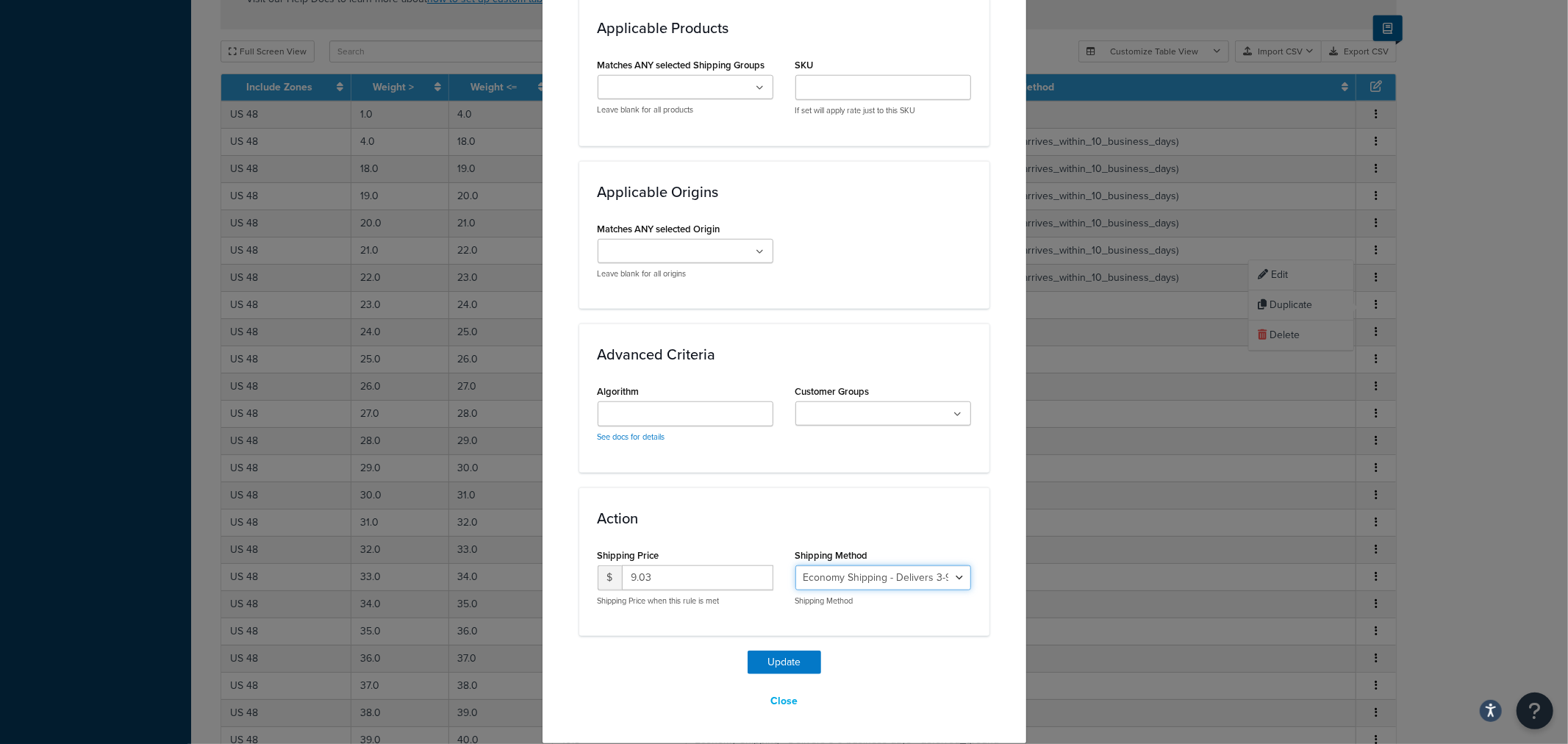 click on "Economy Shipping - Delivers 3-9  business days - deferred_ground  Deferred Air - Delivers in approximately 4-8 days - deferred_air  Economy - Delivers in 3-9 business days - economy_shipping_-_delivers_in_3-9_business_days  Economy (usually arrives [DATE]) - Economy_4lbs_and_under  Not in a Rush? Ships within 1-3 days - economy  Economy - (usually arrives [DATE]) - economy_-_(usually_arrives_within_10_days)  Economy -(usually arrives within 14 business days) - economy_-(usually_arrives_within_14_business_days)  Economy -(usually arrives within 10 business days) - economy_-(usually_arrives_within_10_business_days)" at bounding box center (883, 578) 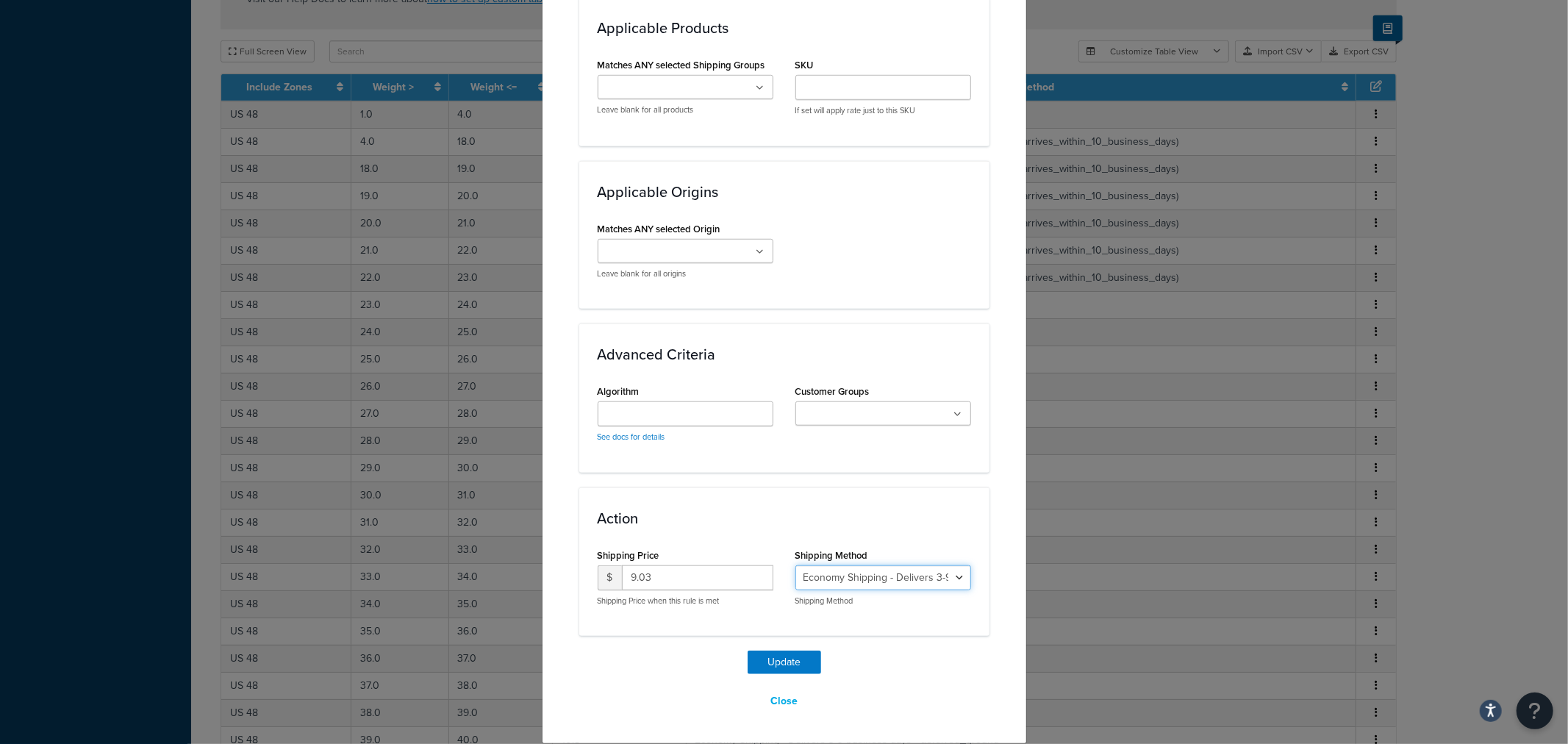 select on "135534" 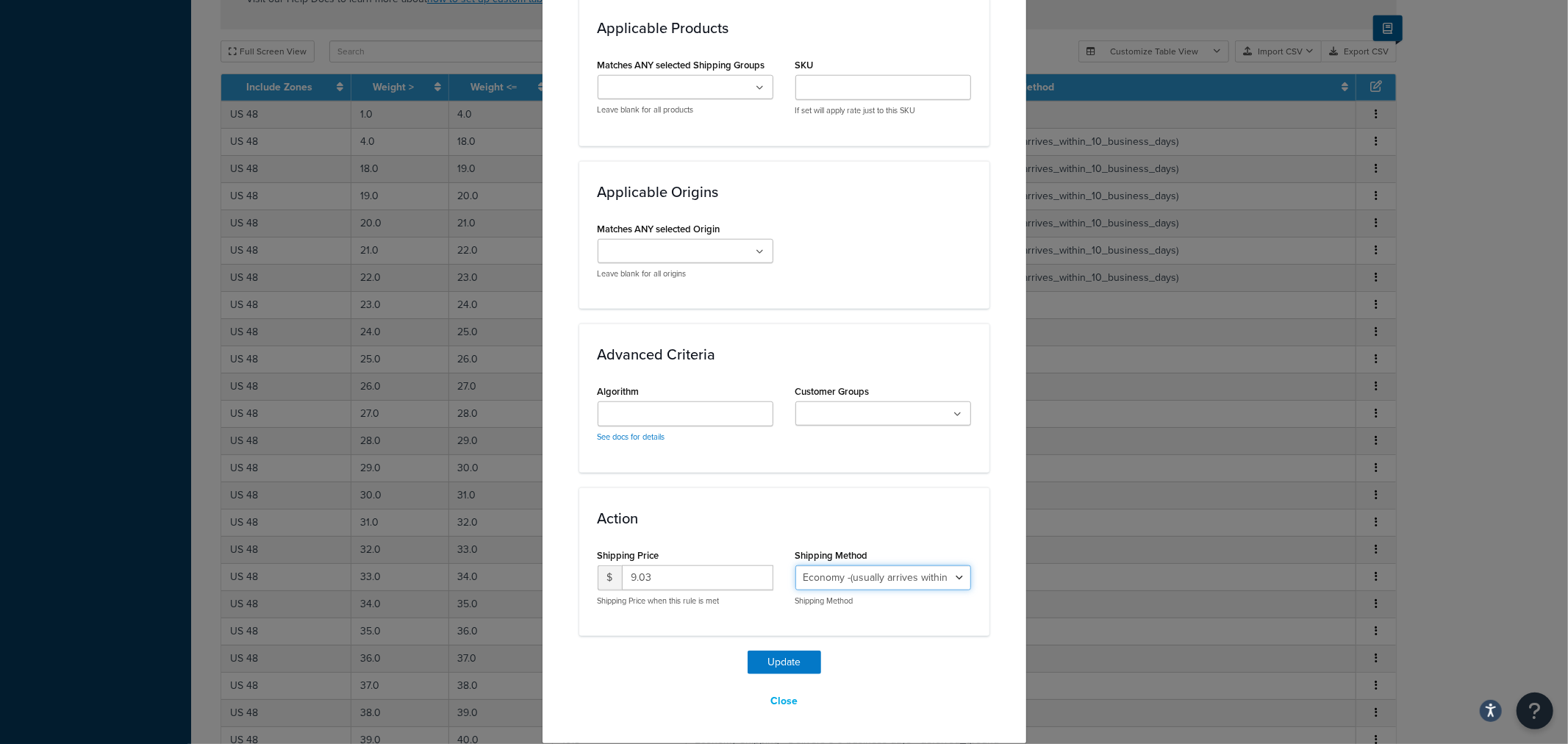 click on "Economy Shipping - Delivers 3-9  business days - deferred_ground  Deferred Air - Delivers in approximately 4-8 days - deferred_air  Economy - Delivers in 3-9 business days - economy_shipping_-_delivers_in_3-9_business_days  Economy (usually arrives [DATE]) - Economy_4lbs_and_under  Not in a Rush? Ships within 1-3 days - economy  Economy - (usually arrives [DATE]) - economy_-_(usually_arrives_within_10_days)  Economy -(usually arrives within 14 business days) - economy_-(usually_arrives_within_14_business_days)  Economy -(usually arrives within 10 business days) - economy_-(usually_arrives_within_10_business_days)" at bounding box center [883, 578] 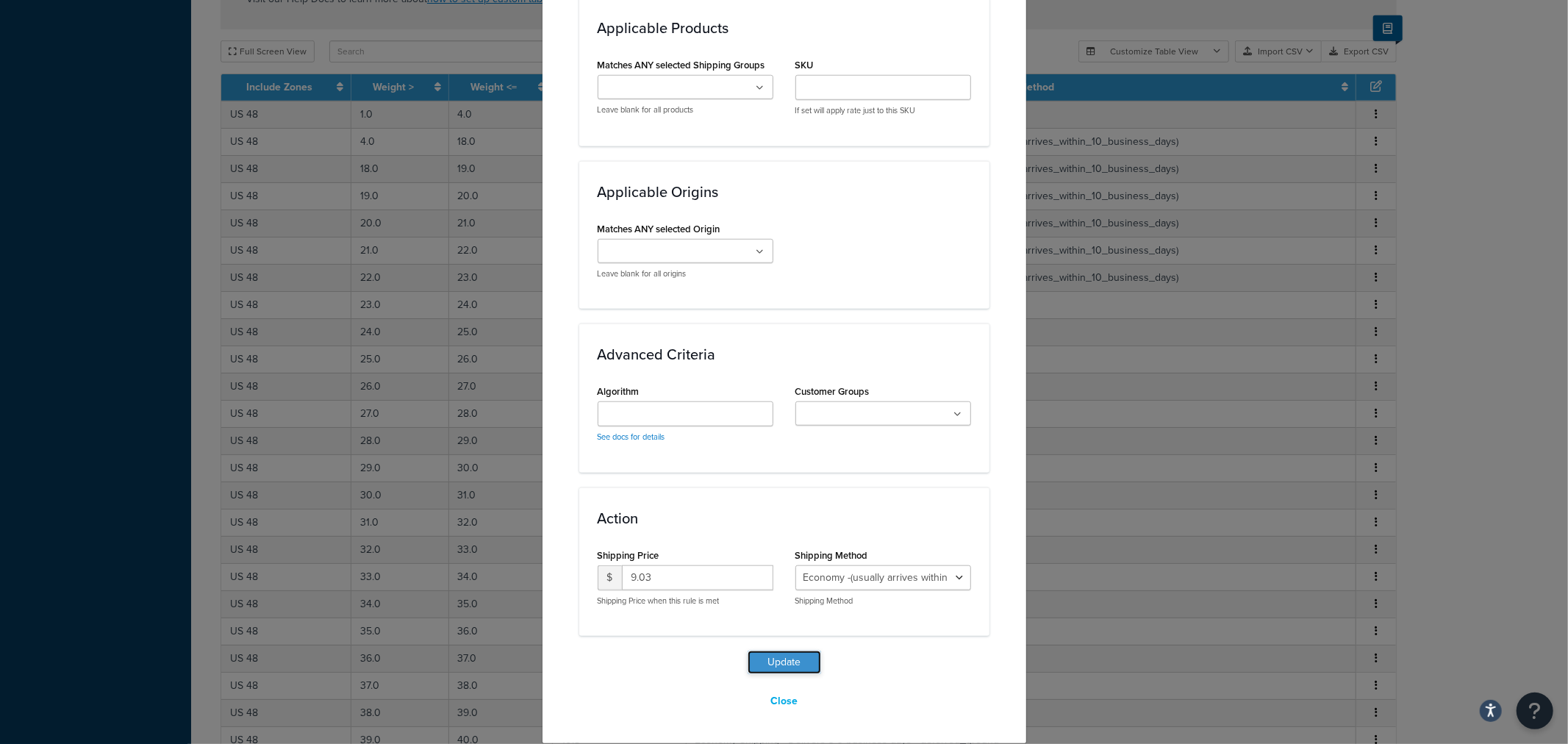 click on "Update" at bounding box center [784, 662] 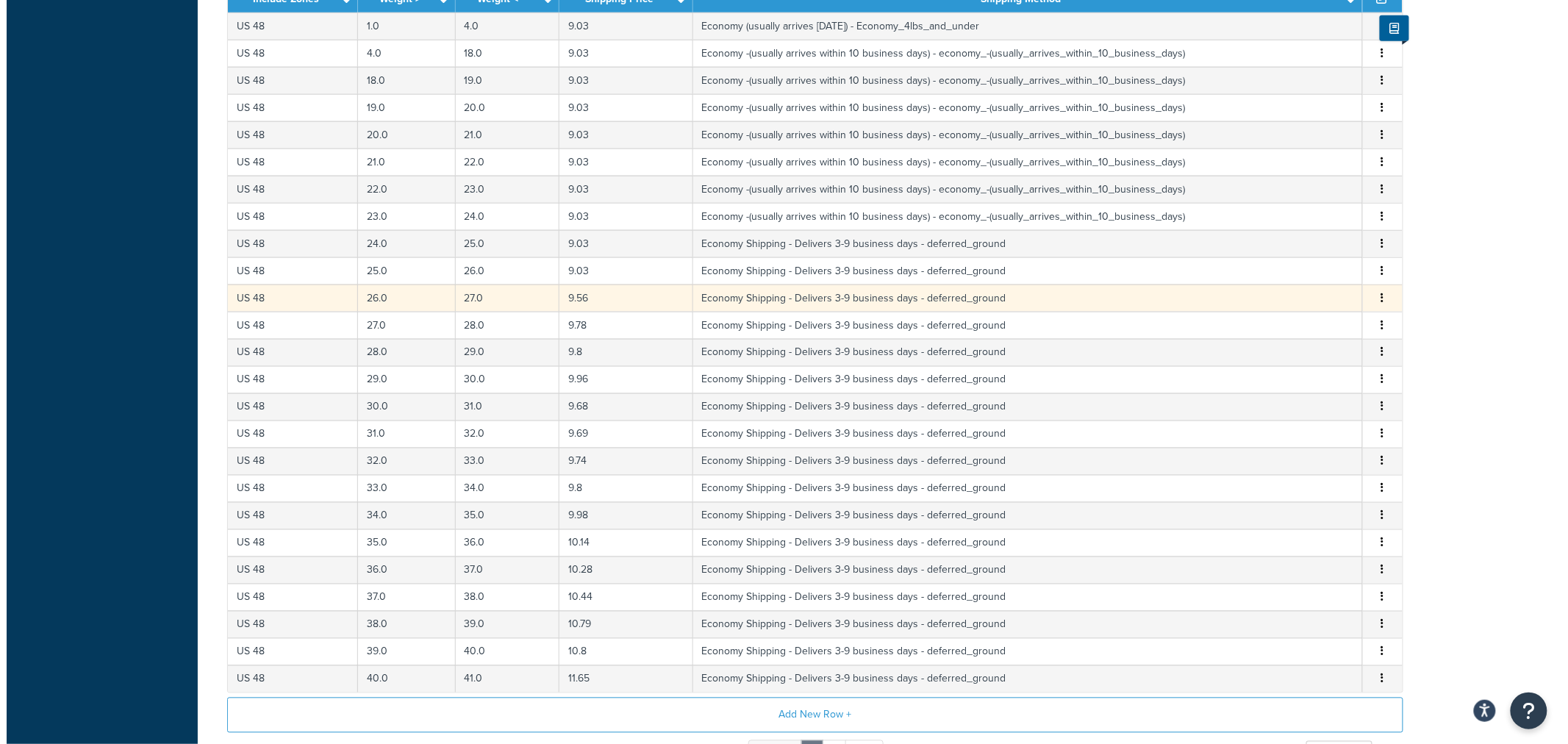 scroll, scrollTop: 817, scrollLeft: 0, axis: vertical 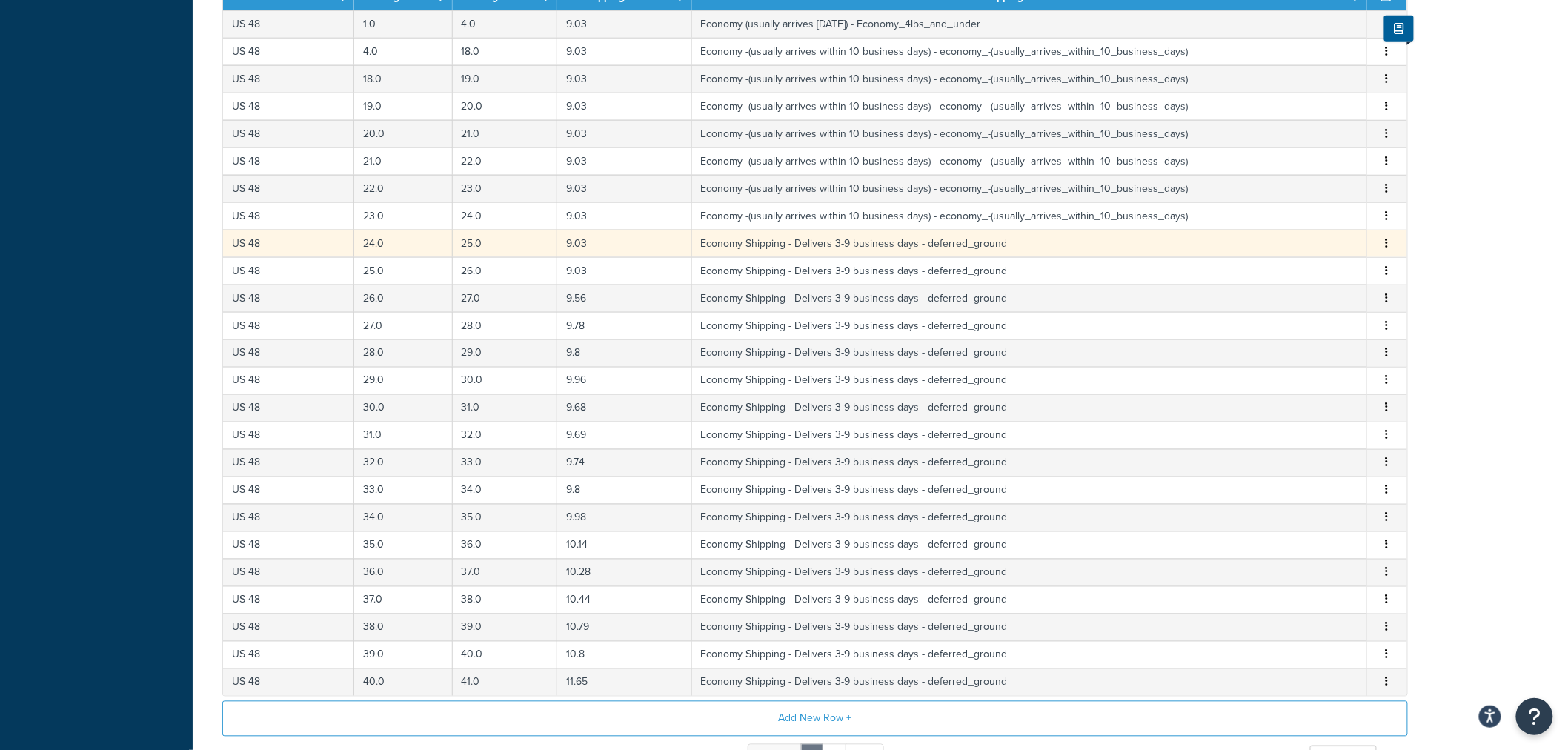 click at bounding box center [1387, 243] 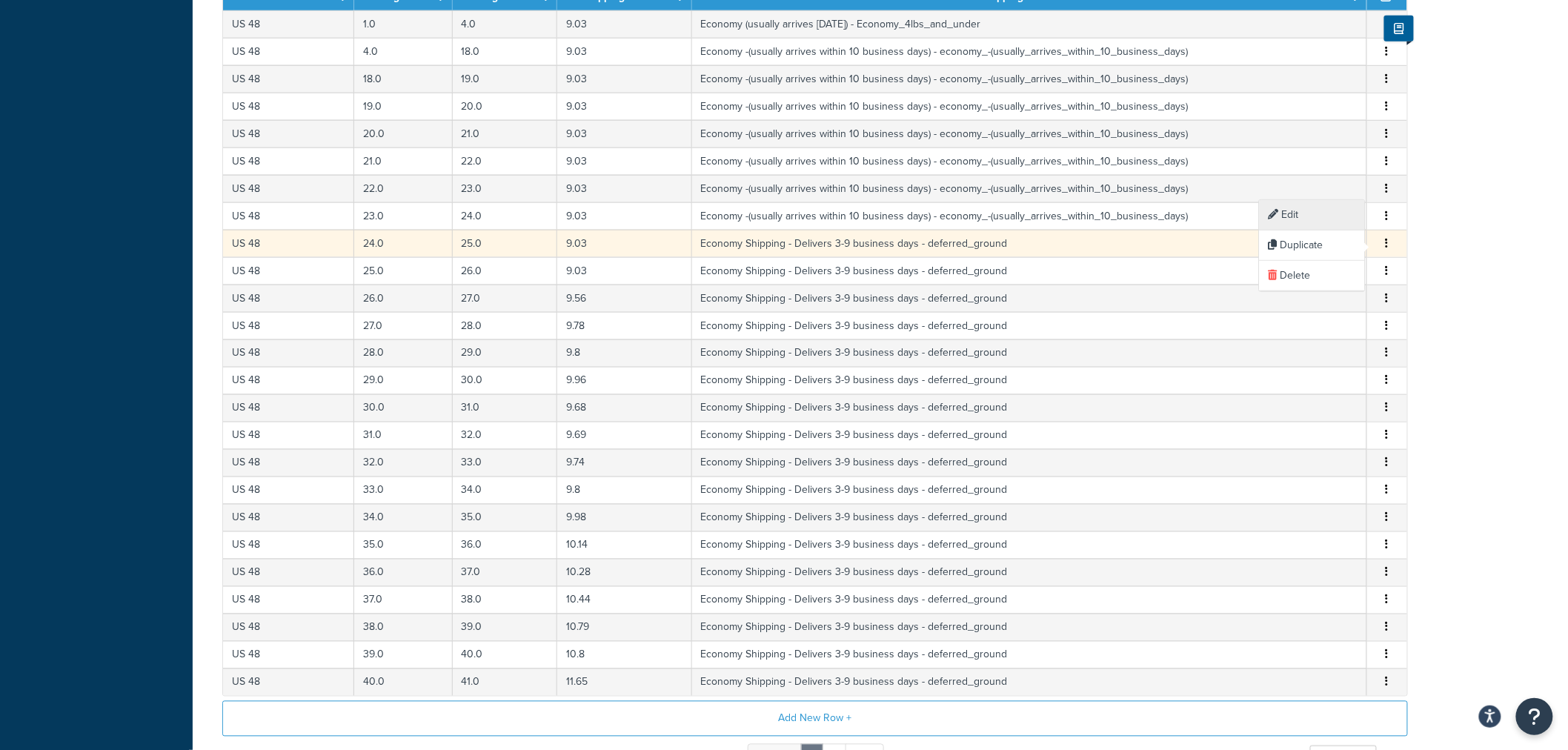 click on "Edit" at bounding box center (1312, 215) 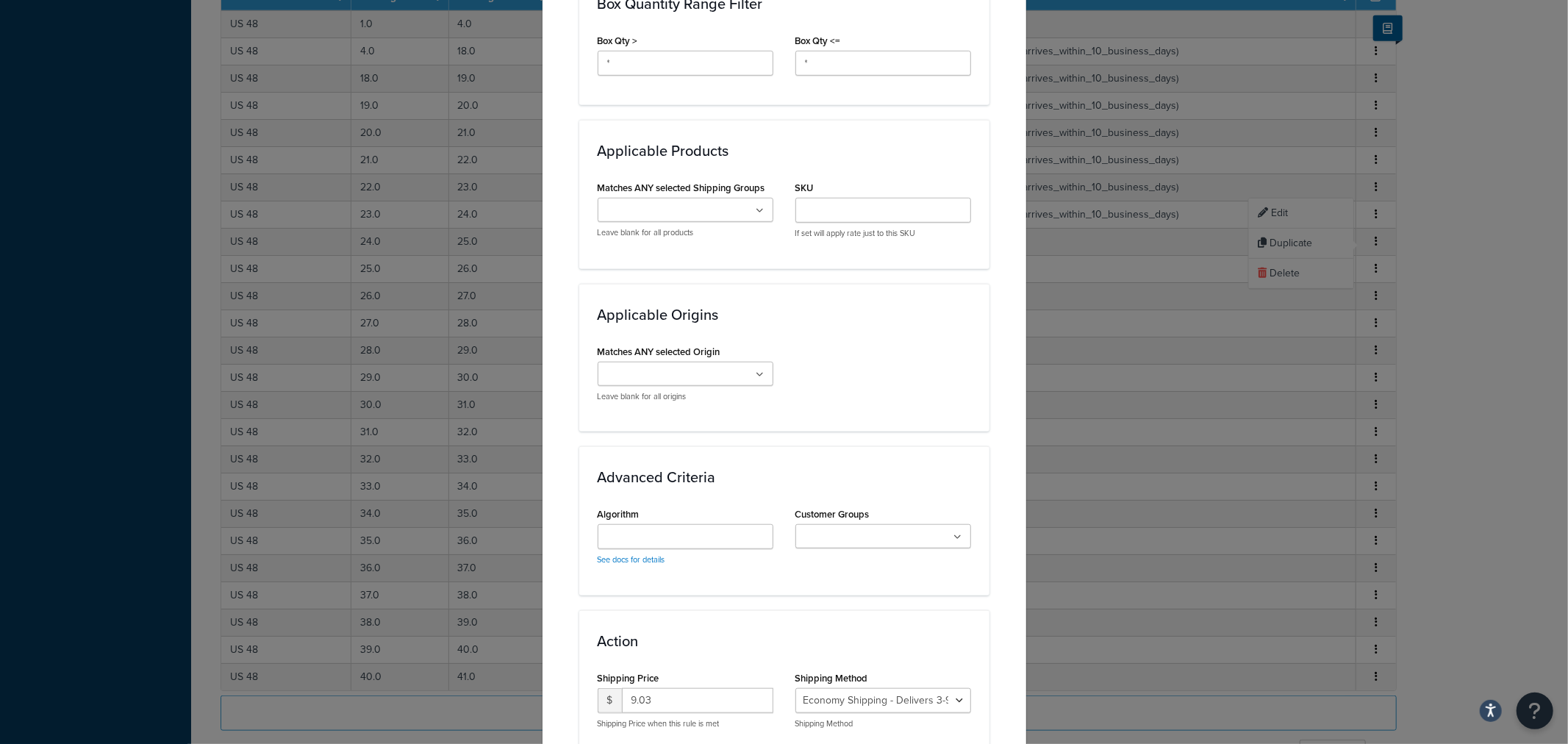 scroll, scrollTop: 979, scrollLeft: 0, axis: vertical 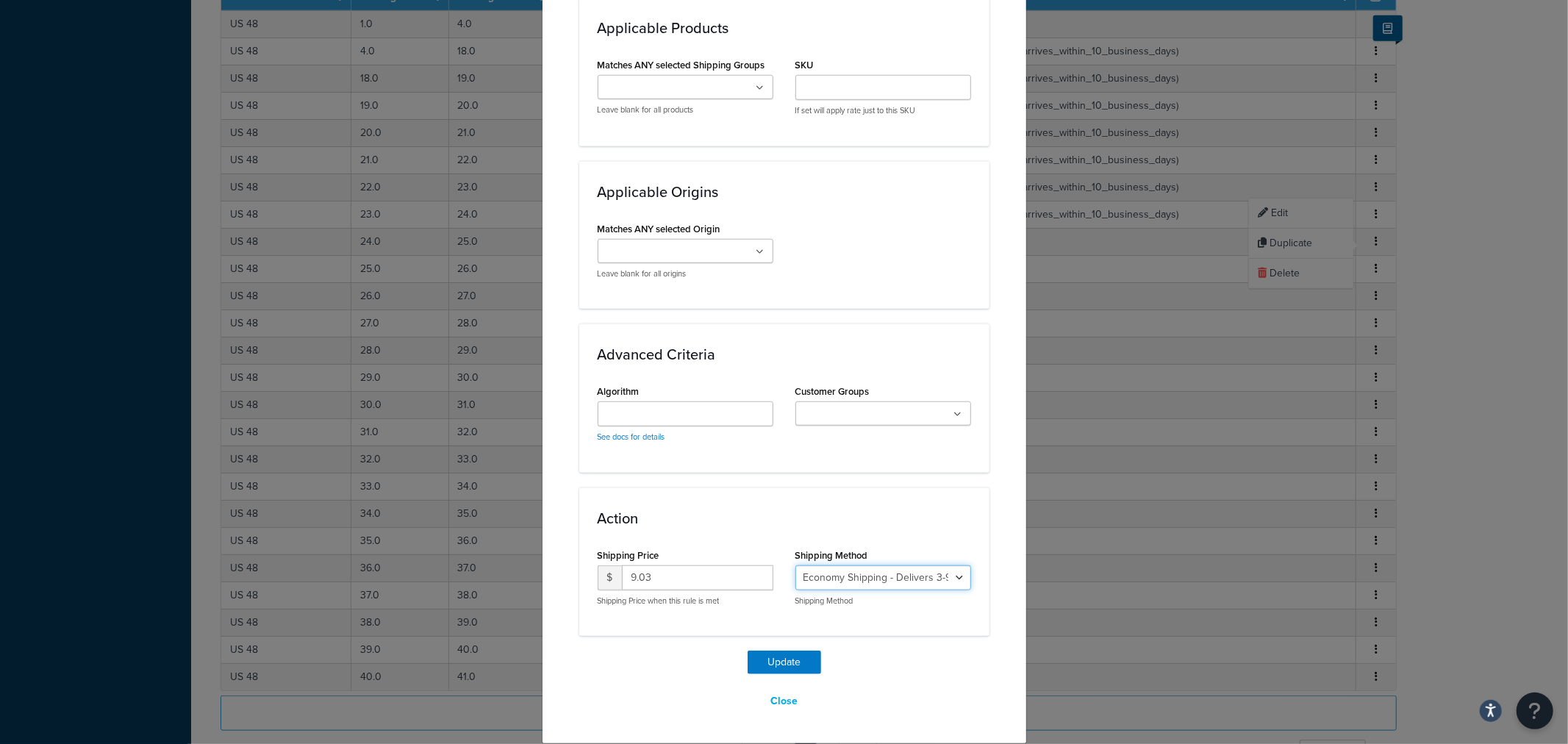 click on "Economy Shipping - Delivers 3-9  business days - deferred_ground  Deferred Air - Delivers in approximately 4-8 days - deferred_air  Economy - Delivers in 3-9 business days - economy_shipping_-_delivers_in_3-9_business_days  Economy (usually arrives [DATE]) - Economy_4lbs_and_under  Not in a Rush? Ships within 1-3 days - economy  Economy - (usually arrives [DATE]) - economy_-_(usually_arrives_within_10_days)  Economy -(usually arrives within 14 business days) - economy_-(usually_arrives_within_14_business_days)  Economy -(usually arrives within 10 business days) - economy_-(usually_arrives_within_10_business_days)" at bounding box center [883, 578] 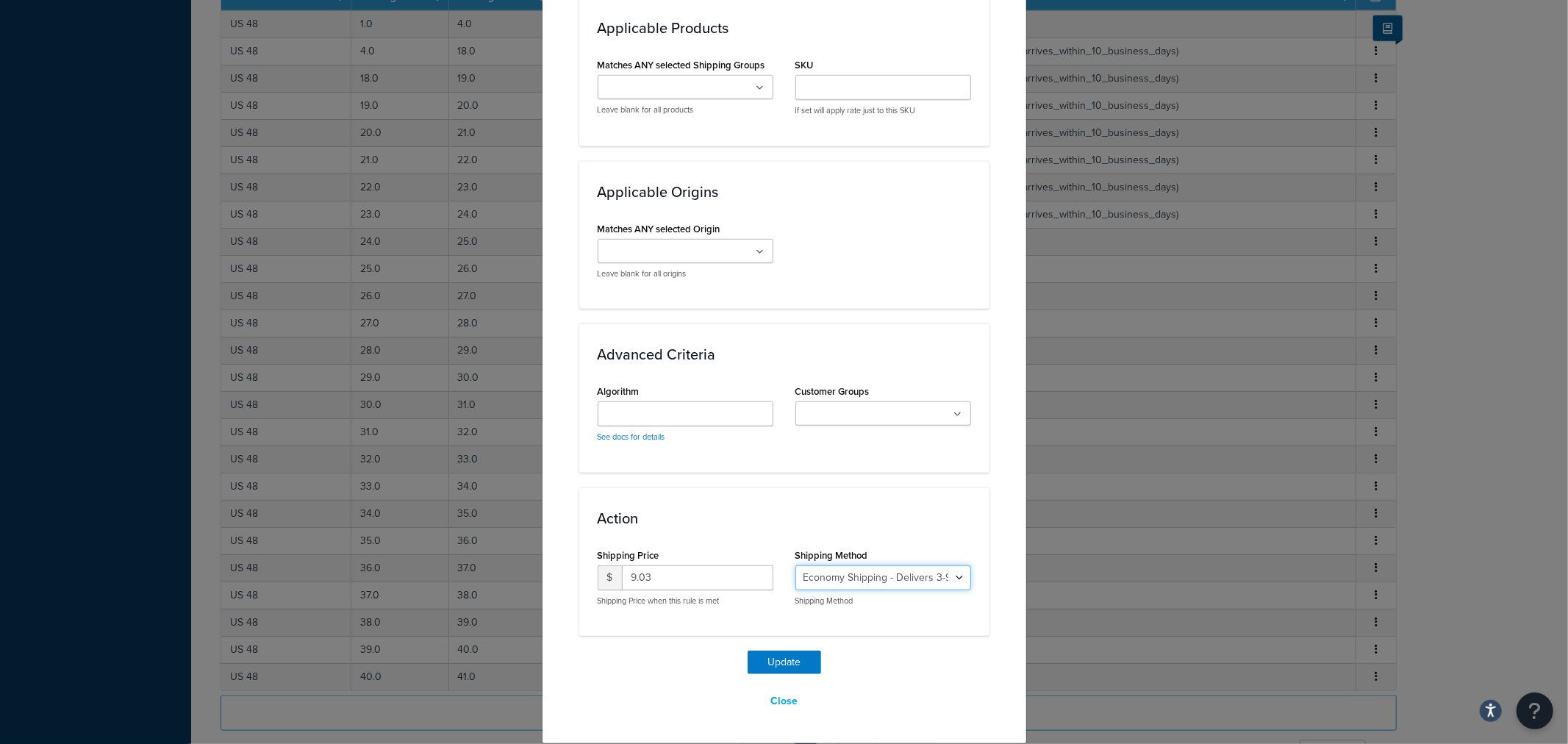 select on "135534" 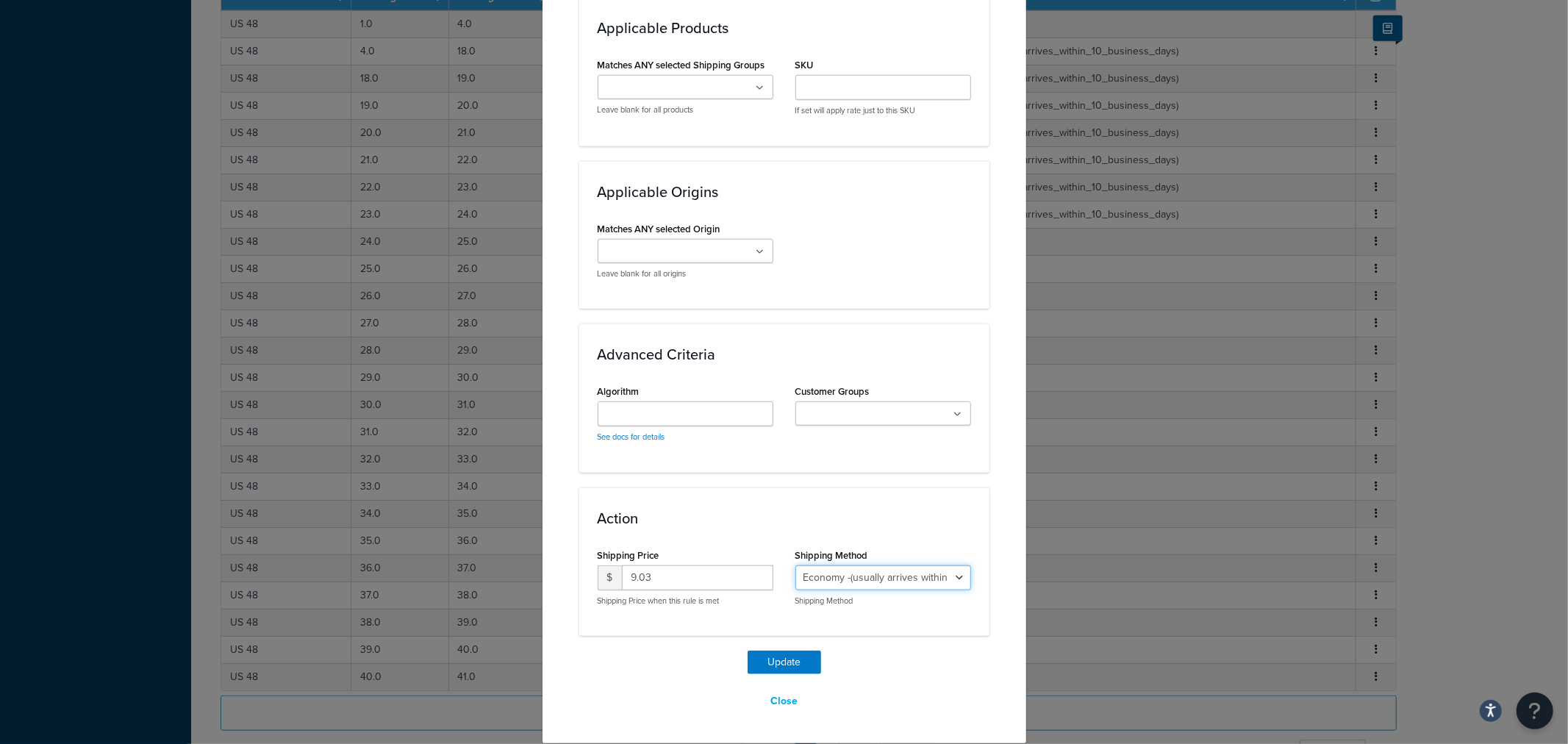 click on "Economy Shipping - Delivers 3-9  business days - deferred_ground  Deferred Air - Delivers in approximately 4-8 days - deferred_air  Economy - Delivers in 3-9 business days - economy_shipping_-_delivers_in_3-9_business_days  Economy (usually arrives within 14 days) - Economy_4lbs_and_under  Not in a Rush? Ships within 1-3 days - economy  Economy - (usually arrives within 10 days) - economy_-_(usually_arrives_within_10_days)  Economy -(usually arrives within 14 business days) - economy_-(usually_arrives_within_14_business_days)  Economy -(usually arrives within 10 business days) - economy_-(usually_arrives_within_10_business_days)" at bounding box center [883, 578] 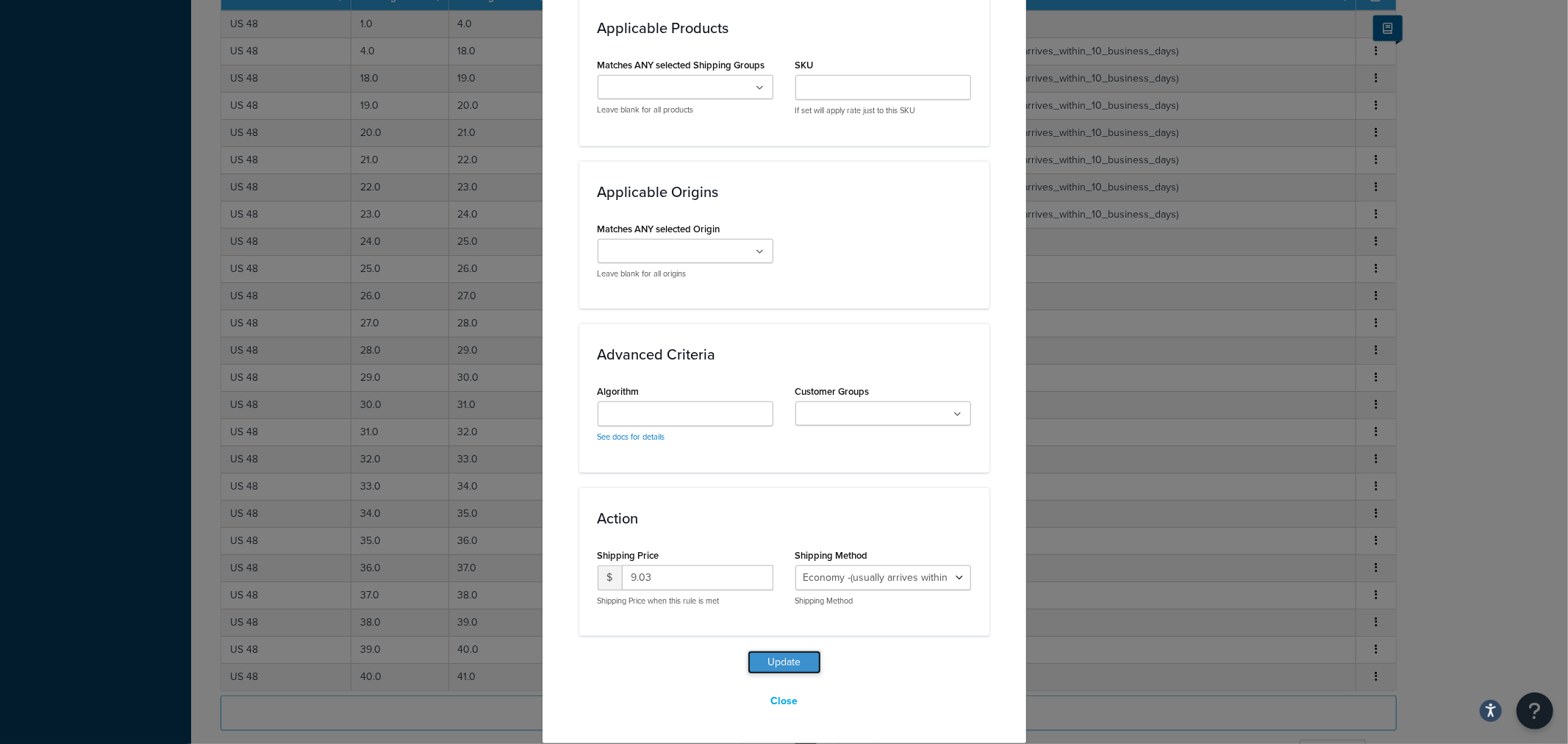 click on "Update" at bounding box center (784, 662) 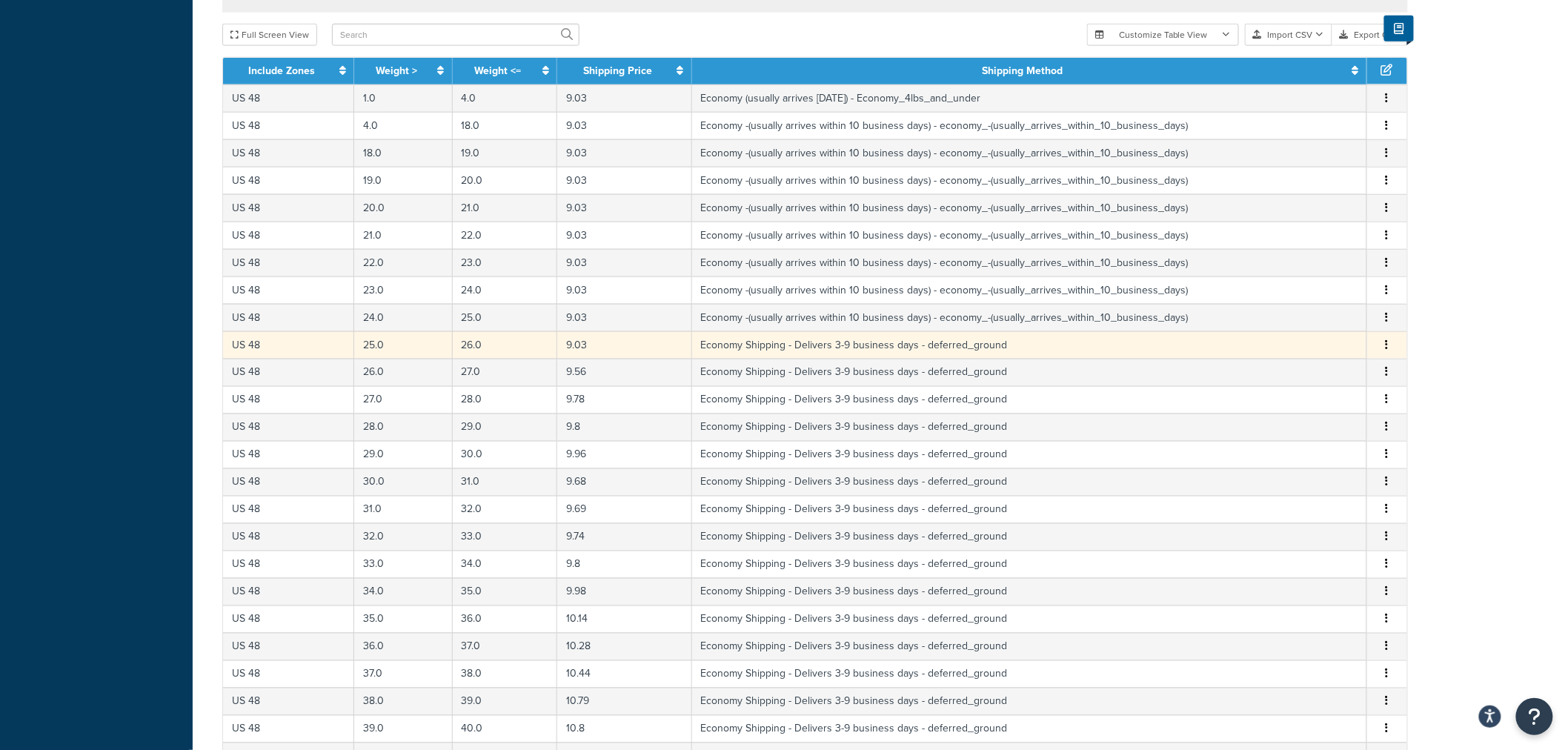 click at bounding box center (1387, 345) 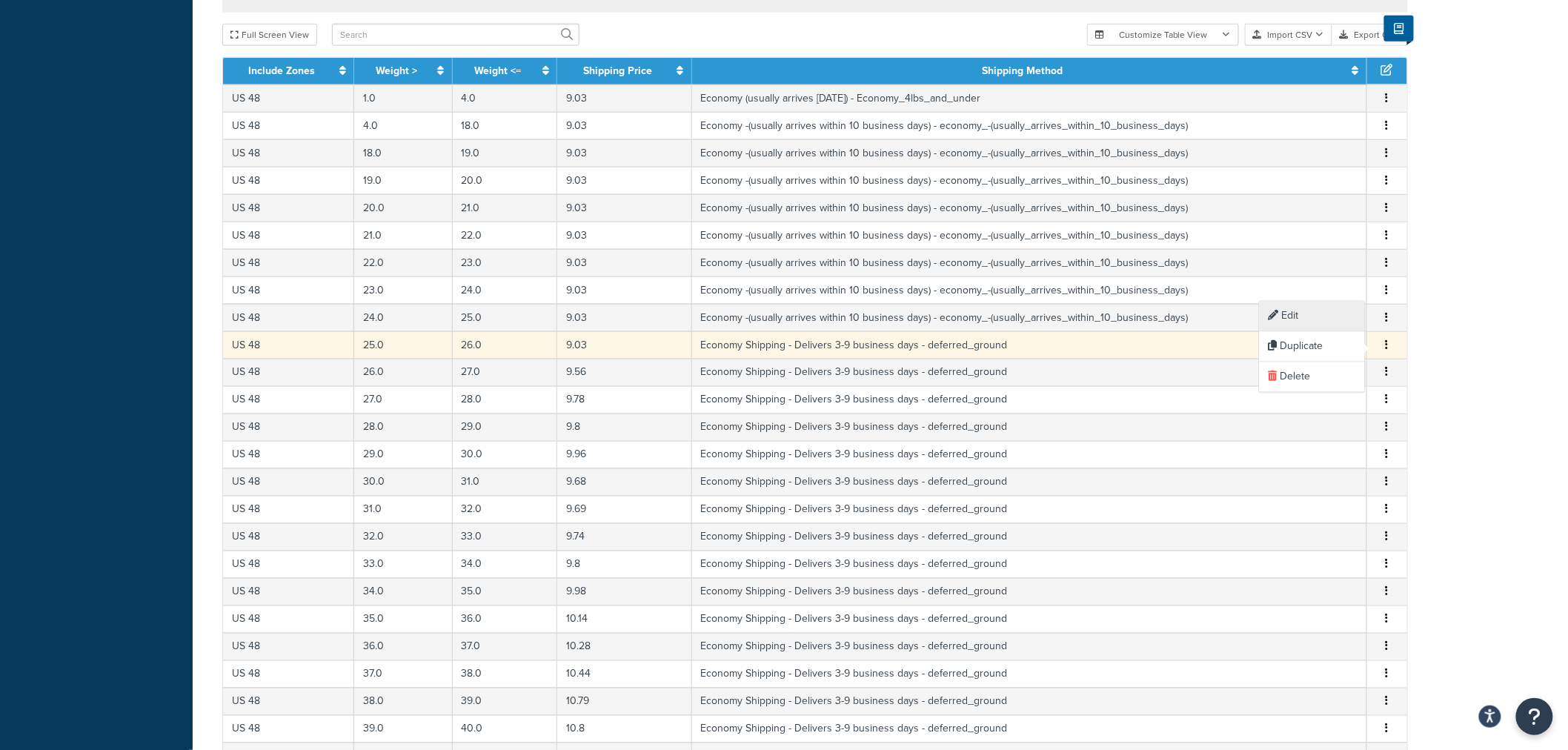 click on "Edit" at bounding box center (1312, 316) 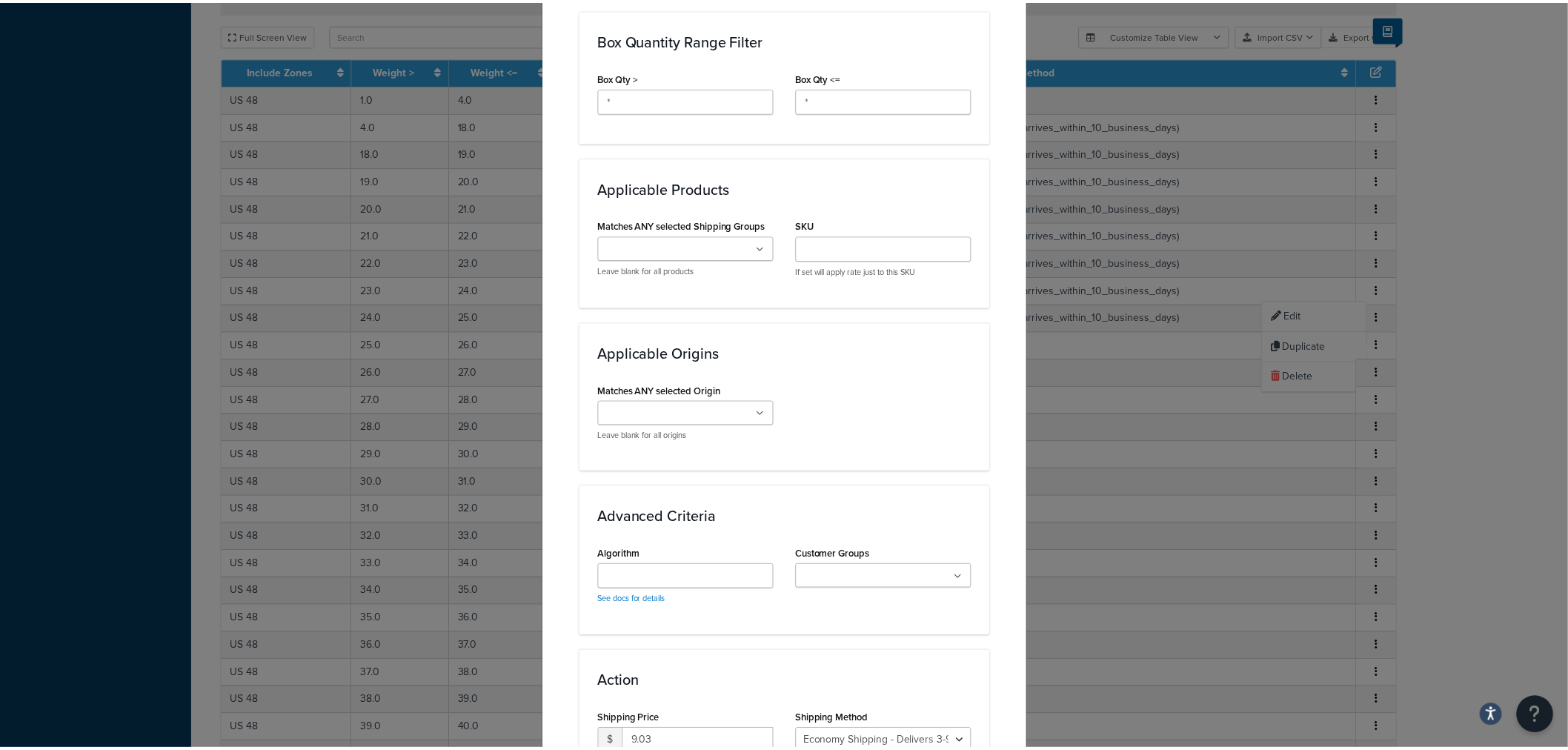 scroll, scrollTop: 986, scrollLeft: 0, axis: vertical 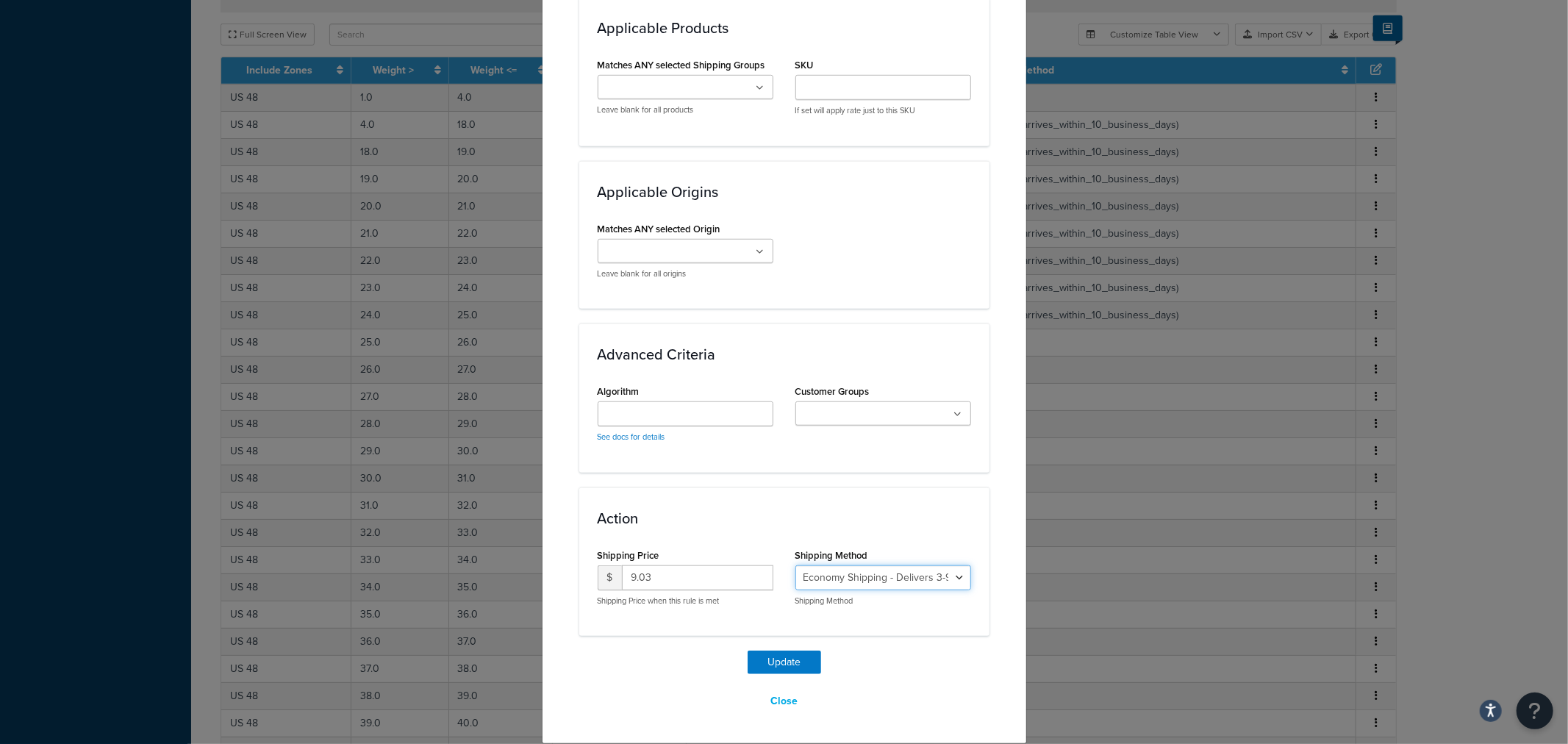 click on "Economy Shipping - Delivers 3-9  business days - deferred_ground  Deferred Air - Delivers in approximately 4-8 days - deferred_air  Economy - Delivers in 3-9 business days - economy_shipping_-_delivers_in_3-9_business_days  Economy (usually arrives within 14 days) - Economy_4lbs_and_under  Not in a Rush? Ships within 1-3 days - economy  Economy - (usually arrives within 10 days) - economy_-_(usually_arrives_within_10_days)  Economy -(usually arrives within 14 business days) - economy_-(usually_arrives_within_14_business_days)  Economy -(usually arrives within 10 business days) - economy_-(usually_arrives_within_10_business_days)" at bounding box center (883, 578) 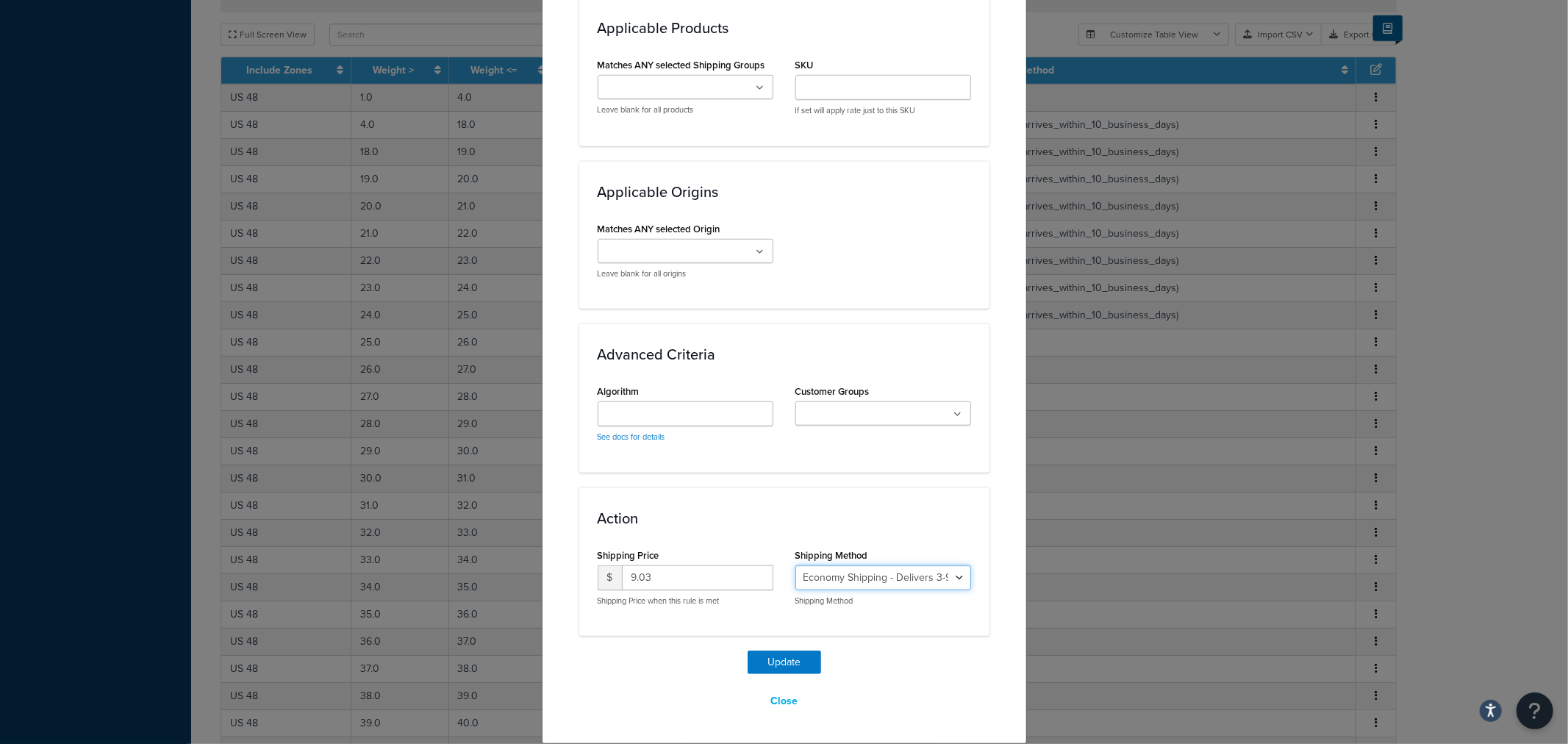 select on "135534" 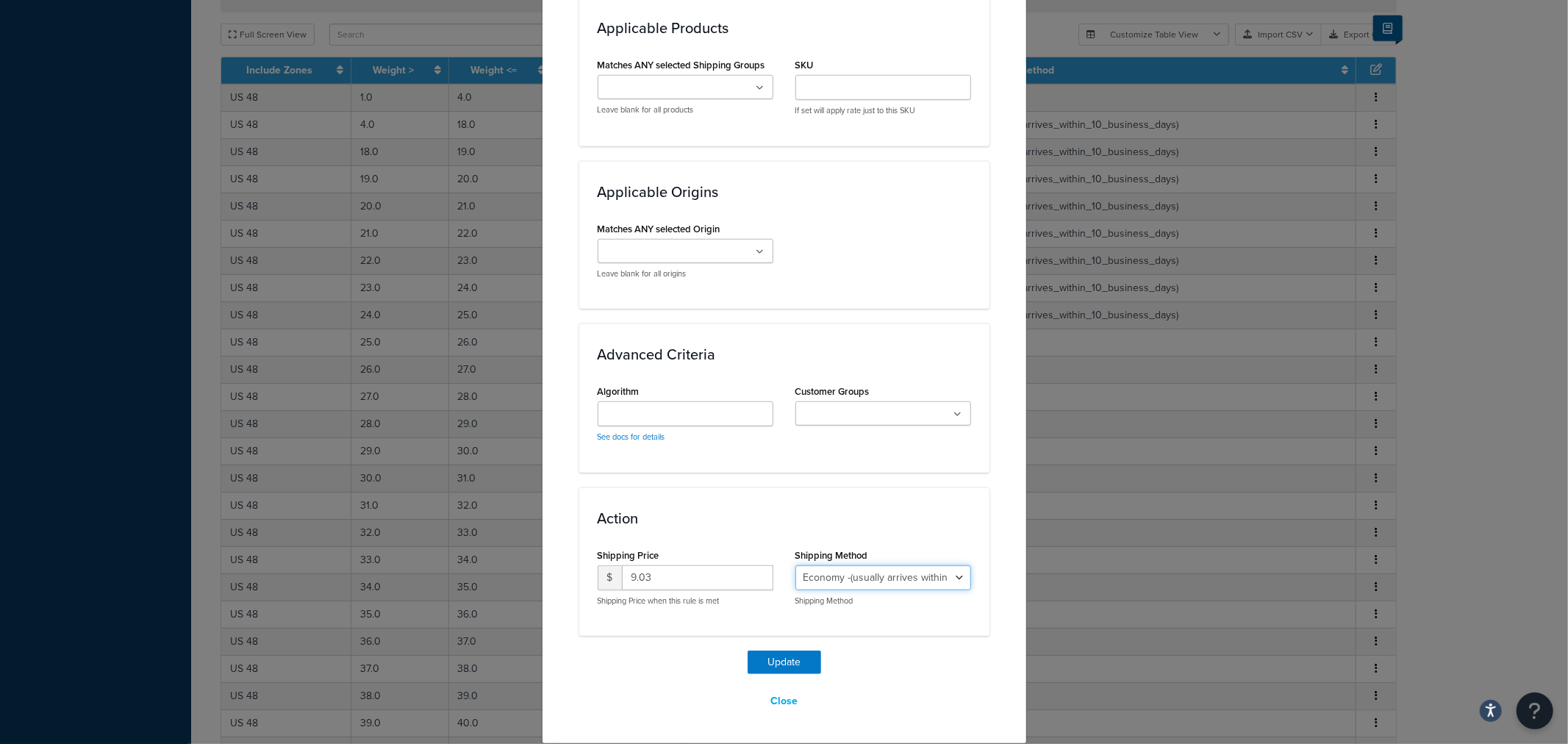 click on "Economy Shipping - Delivers 3-9  business days - deferred_ground  Deferred Air - Delivers in approximately 4-8 days - deferred_air  Economy - Delivers in 3-9 business days - economy_shipping_-_delivers_in_3-9_business_days  Economy (usually arrives within 14 days) - Economy_4lbs_and_under  Not in a Rush? Ships within 1-3 days - economy  Economy - (usually arrives within 10 days) - economy_-_(usually_arrives_within_10_days)  Economy -(usually arrives within 14 business days) - economy_-(usually_arrives_within_14_business_days)  Economy -(usually arrives within 10 business days) - economy_-(usually_arrives_within_10_business_days)" at bounding box center [883, 578] 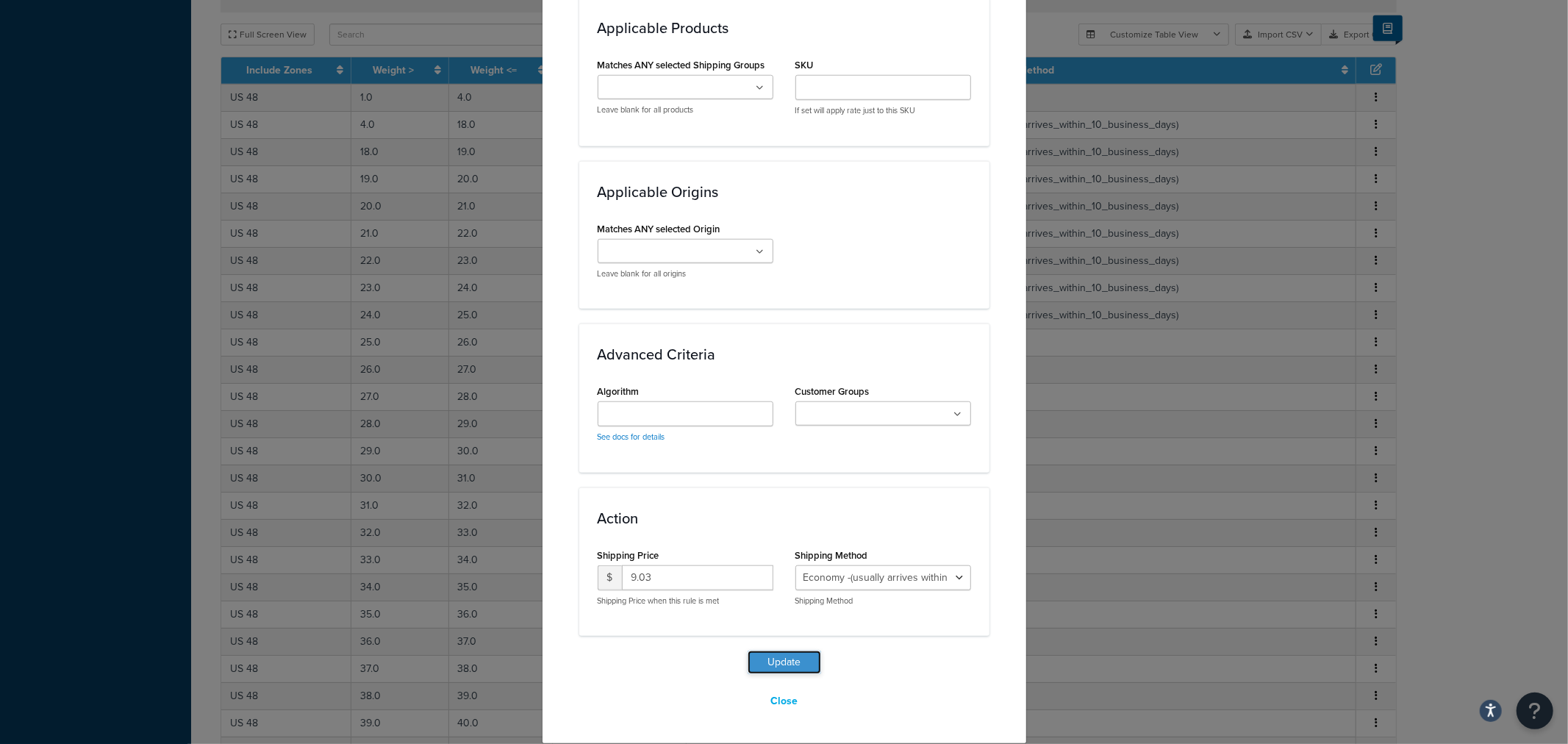 click on "Update" at bounding box center (784, 662) 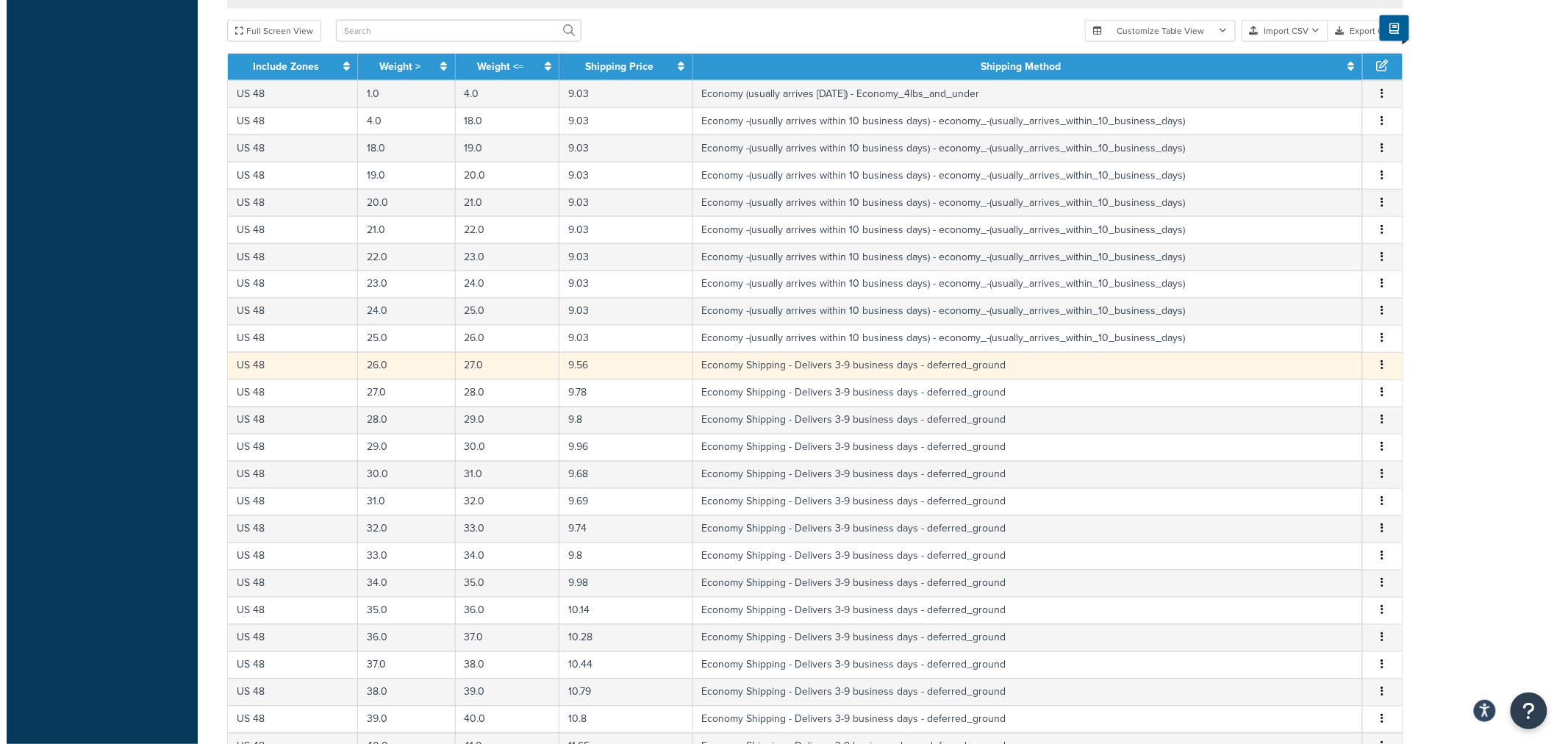 scroll, scrollTop: 898, scrollLeft: 0, axis: vertical 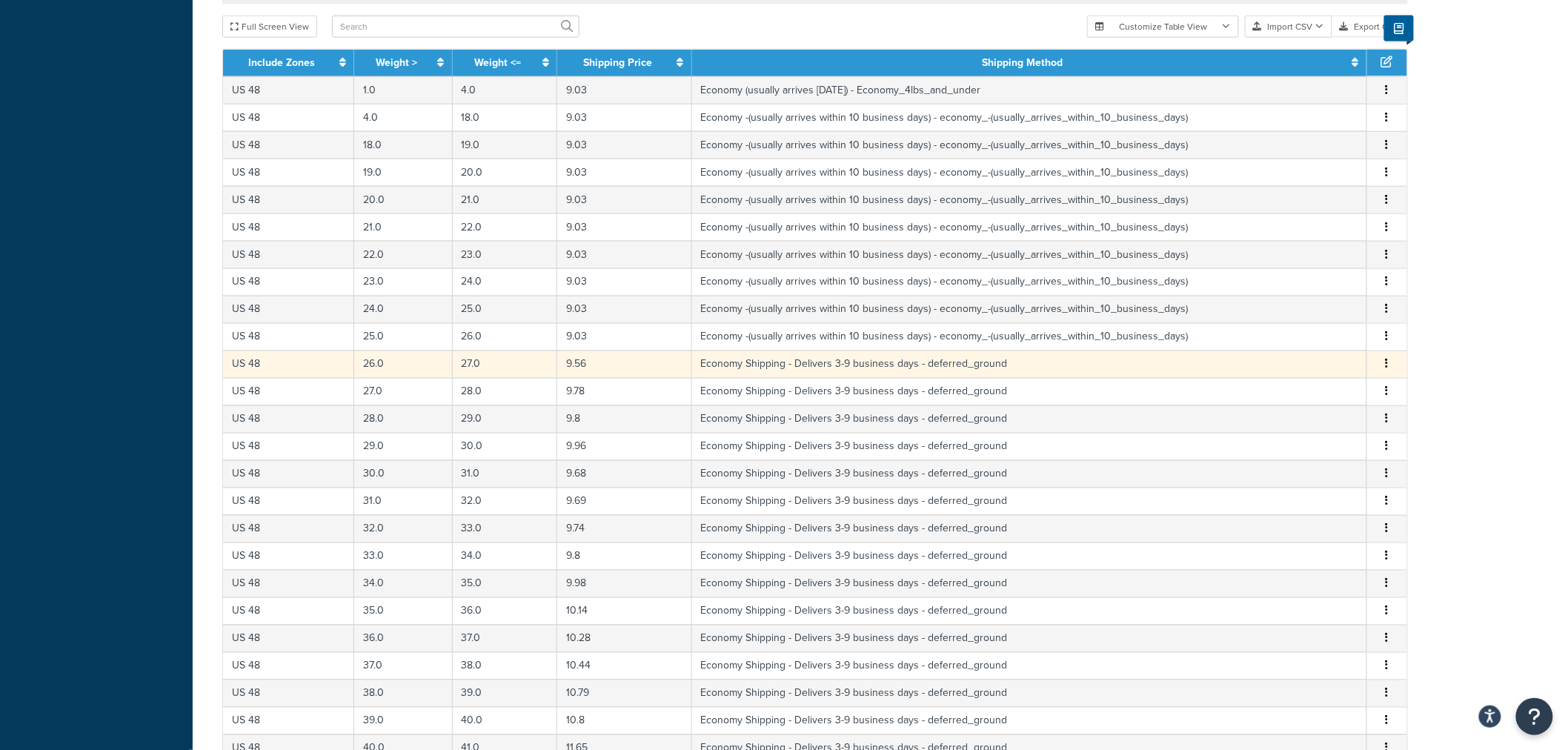 click at bounding box center [1387, 365] 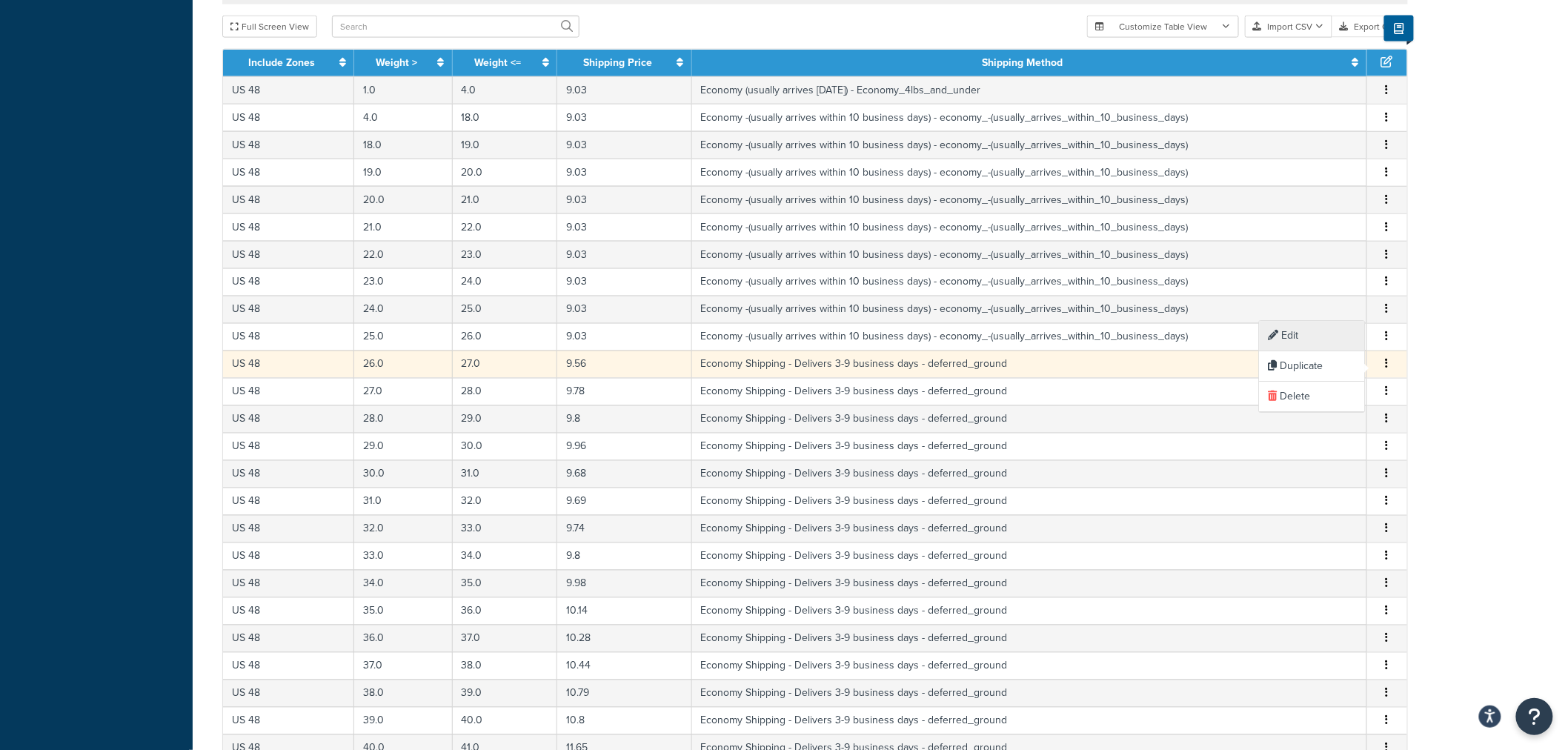 click on "Edit" at bounding box center (1312, 336) 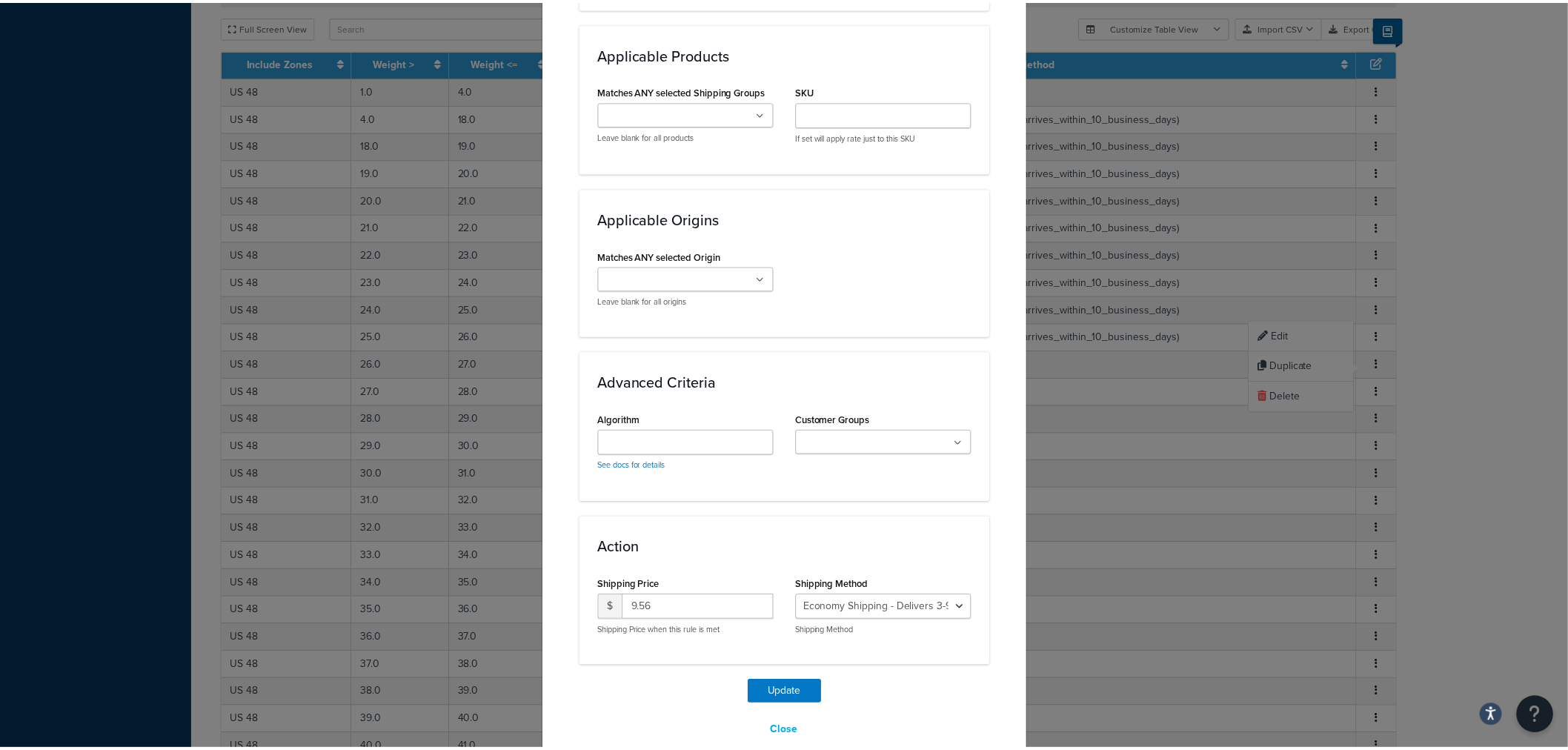 scroll, scrollTop: 986, scrollLeft: 0, axis: vertical 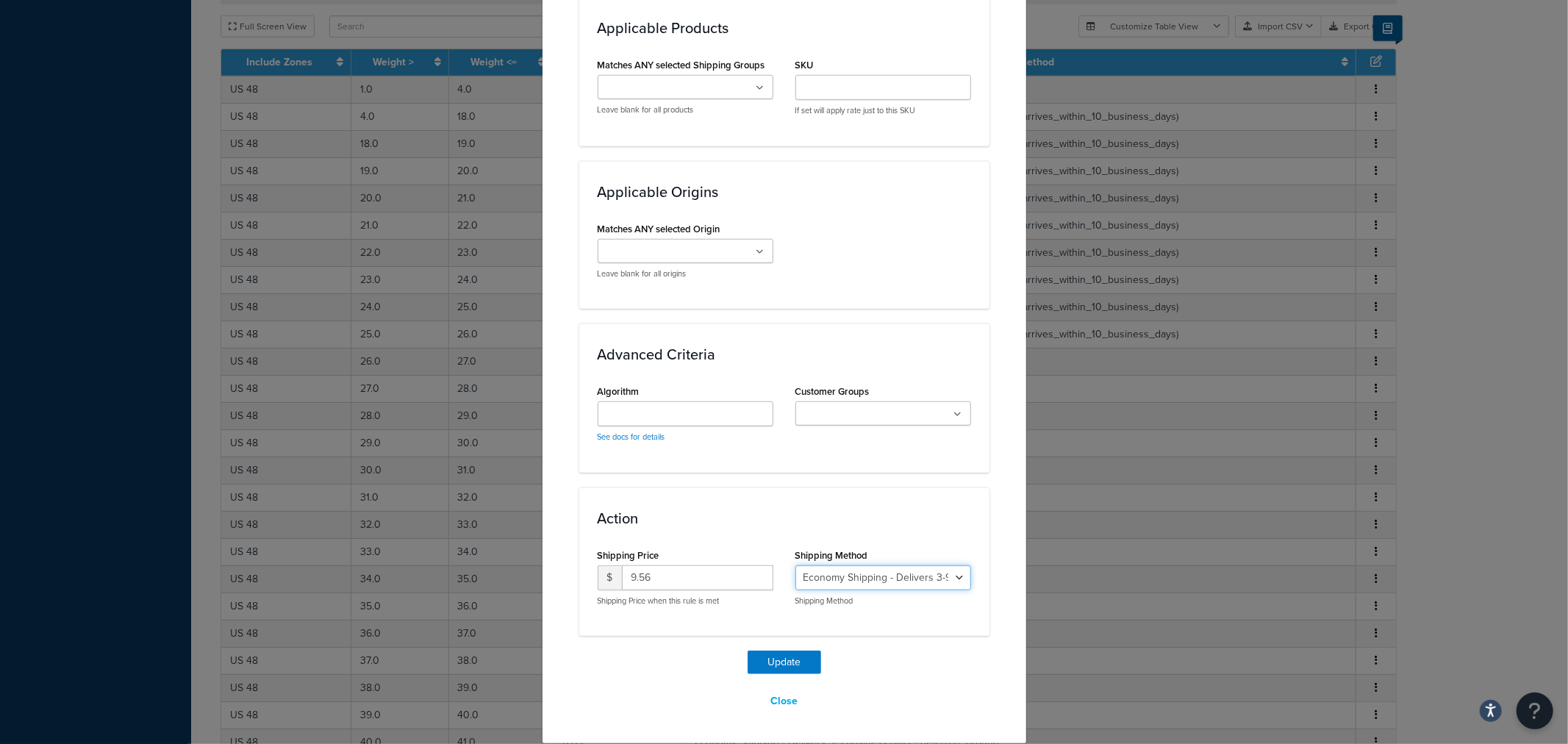 click on "Economy Shipping - Delivers 3-9  business days - deferred_ground  Deferred Air - Delivers in approximately 4-8 days - deferred_air  Economy - Delivers in 3-9 business days - economy_shipping_-_delivers_in_3-9_business_days  Economy (usually arrives within 14 days) - Economy_4lbs_and_under  Not in a Rush? Ships within 1-3 days - economy  Economy - (usually arrives within 10 days) - economy_-_(usually_arrives_within_10_days)  Economy -(usually arrives within 14 business days) - economy_-(usually_arrives_within_14_business_days)  Economy -(usually arrives within 10 business days) - economy_-(usually_arrives_within_10_business_days)" at bounding box center (883, 578) 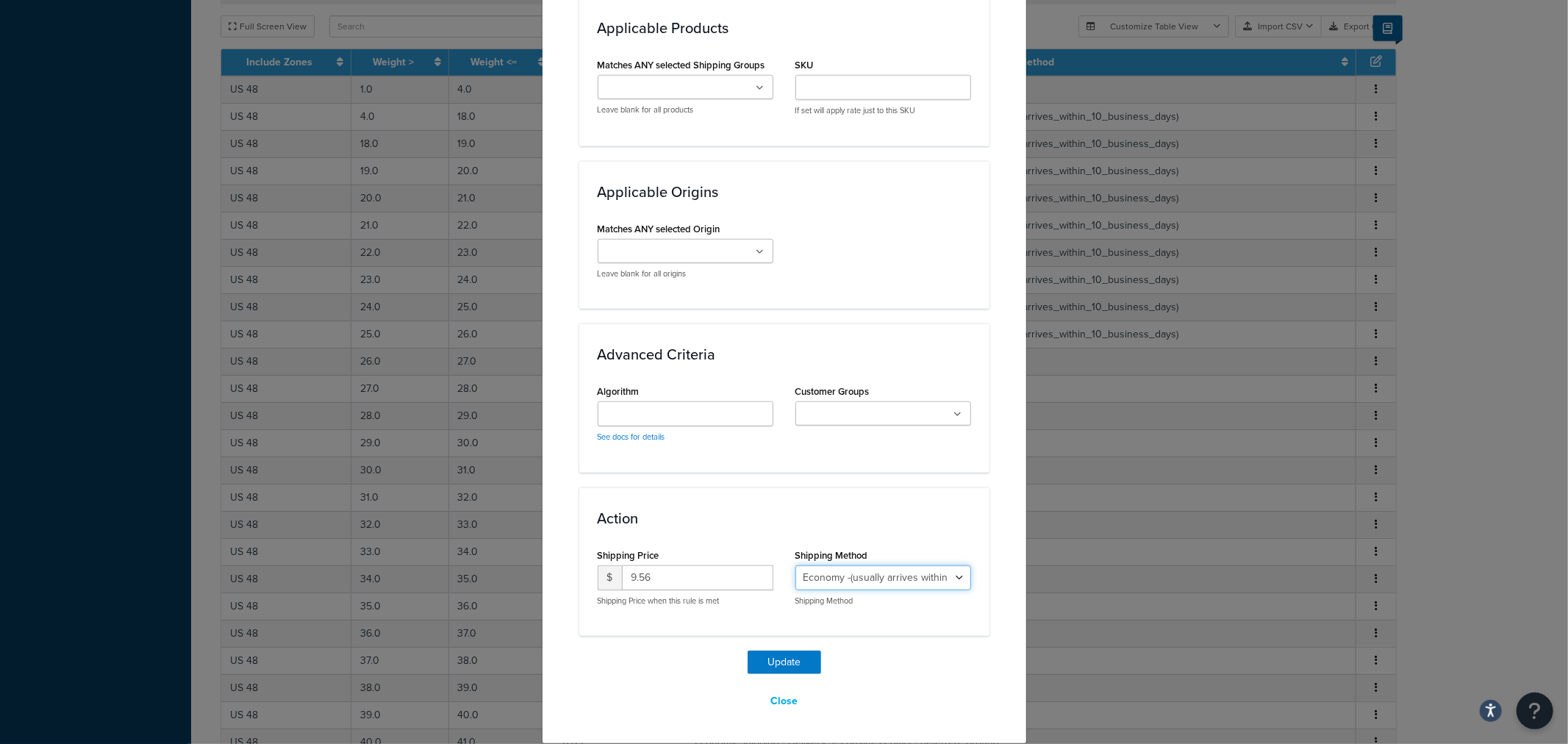 click on "Economy Shipping - Delivers 3-9  business days - deferred_ground  Deferred Air - Delivers in approximately 4-8 days - deferred_air  Economy - Delivers in 3-9 business days - economy_shipping_-_delivers_in_3-9_business_days  Economy (usually arrives within 14 days) - Economy_4lbs_and_under  Not in a Rush? Ships within 1-3 days - economy  Economy - (usually arrives within 10 days) - economy_-_(usually_arrives_within_10_days)  Economy -(usually arrives within 14 business days) - economy_-(usually_arrives_within_14_business_days)  Economy -(usually arrives within 10 business days) - economy_-(usually_arrives_within_10_business_days)" at bounding box center (883, 578) 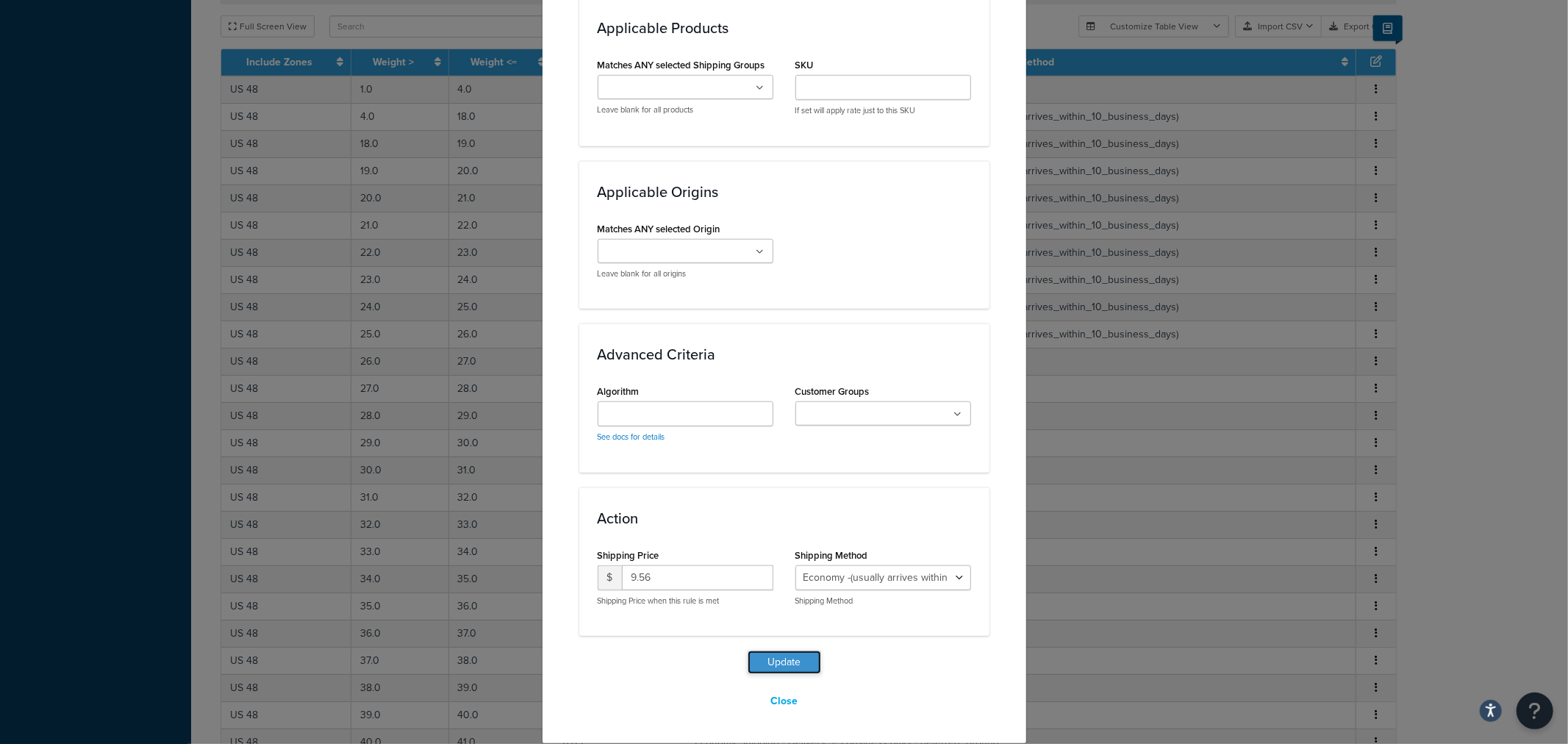 click on "Update" at bounding box center (784, 662) 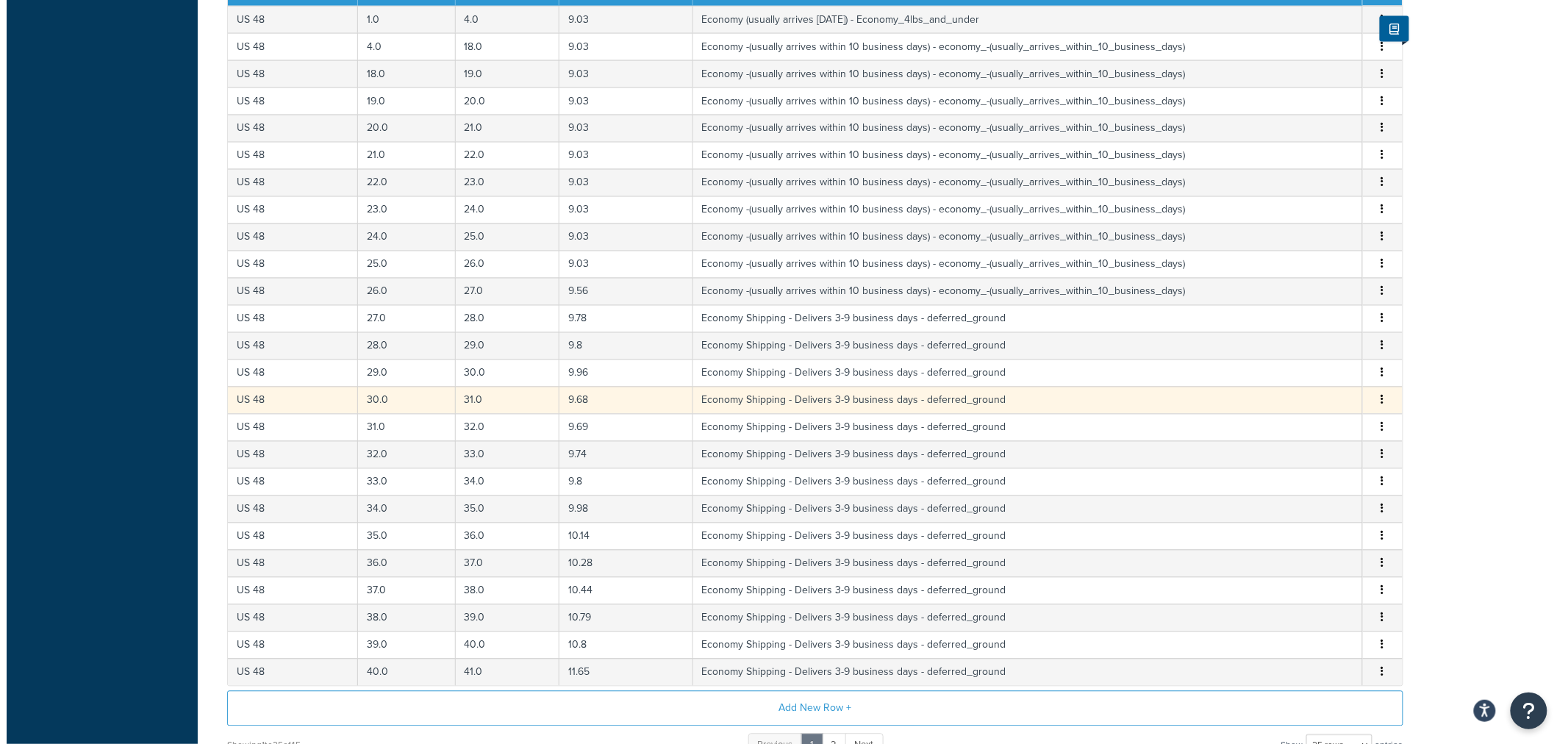scroll, scrollTop: 1143, scrollLeft: 0, axis: vertical 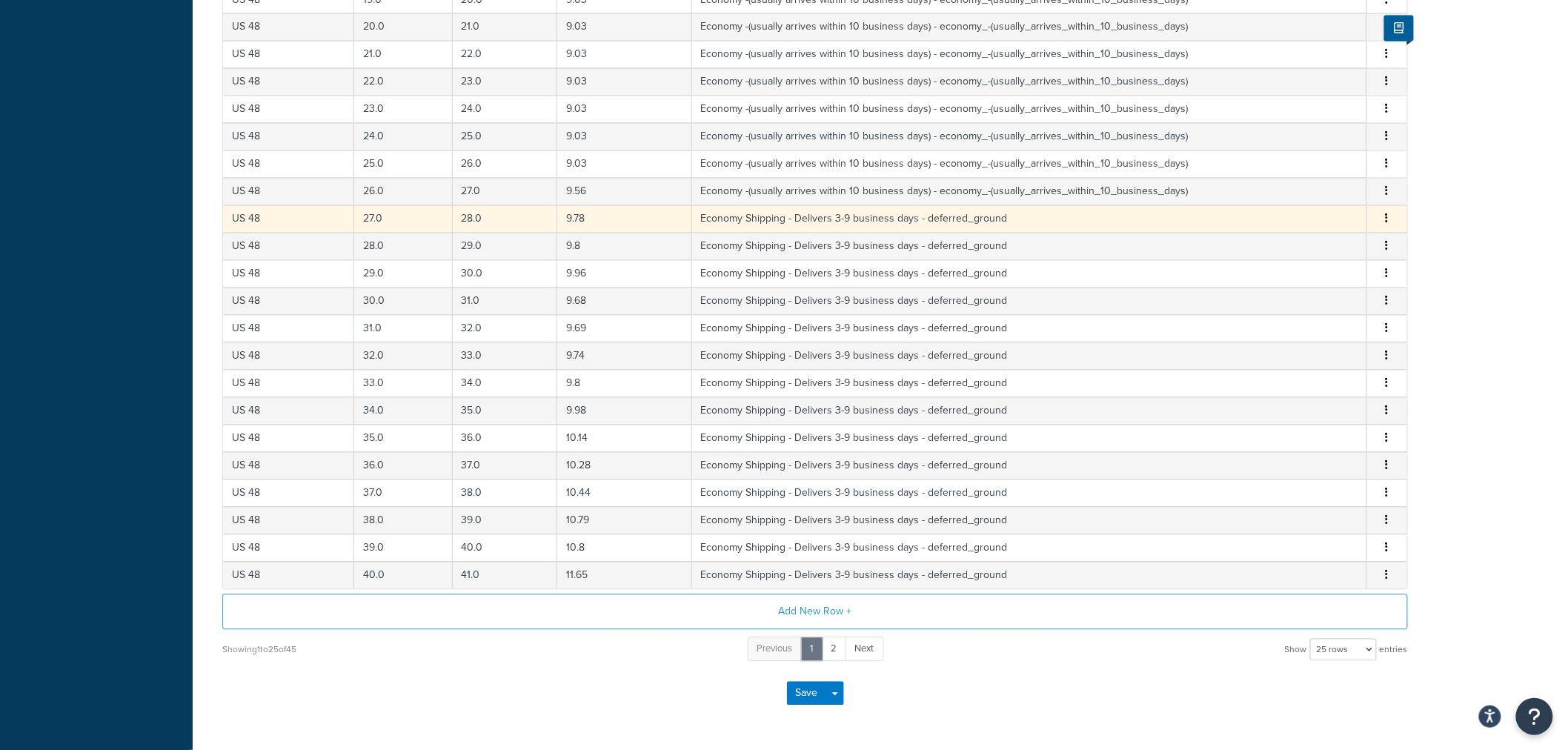 click at bounding box center [1387, 219] 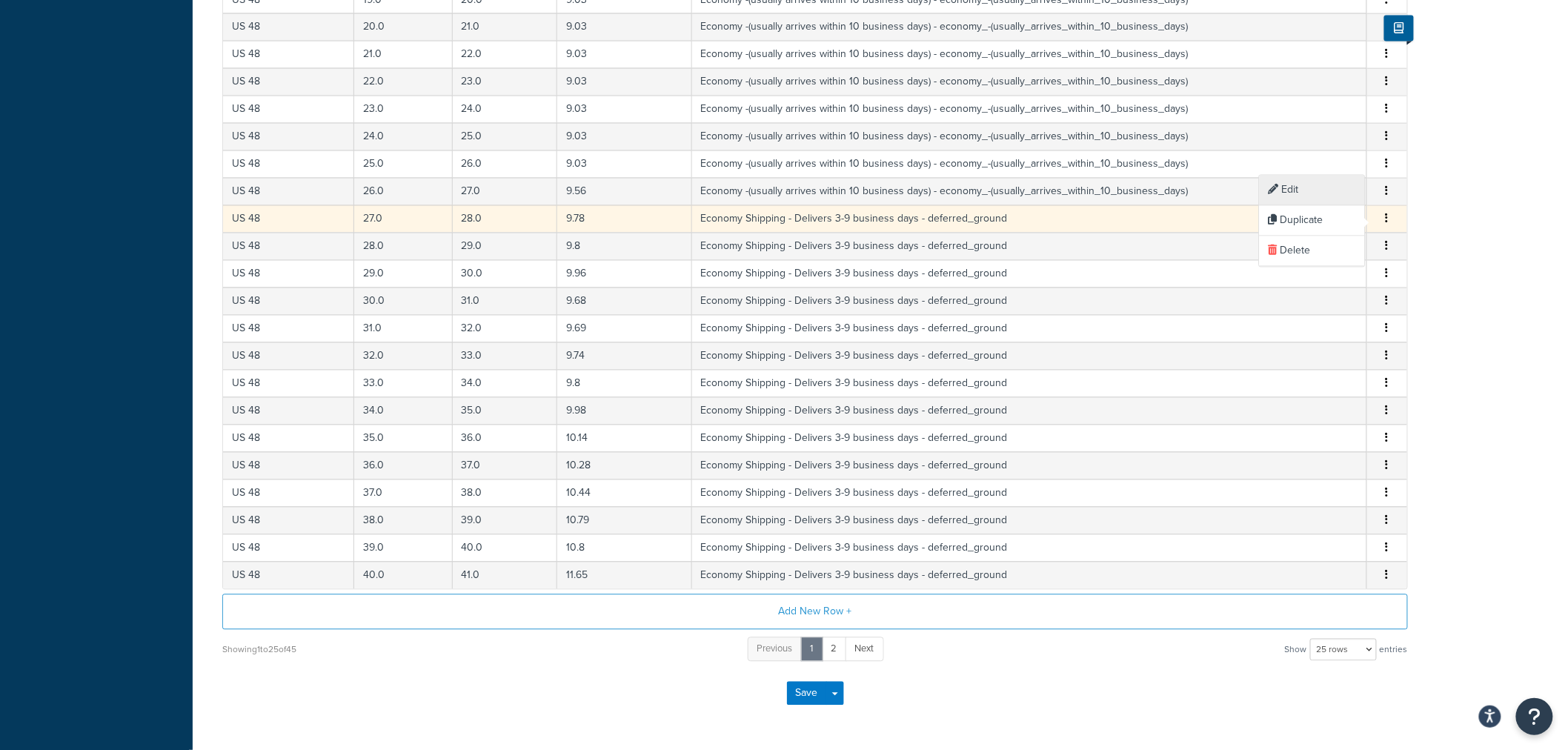 click on "Edit" at bounding box center [1312, 190] 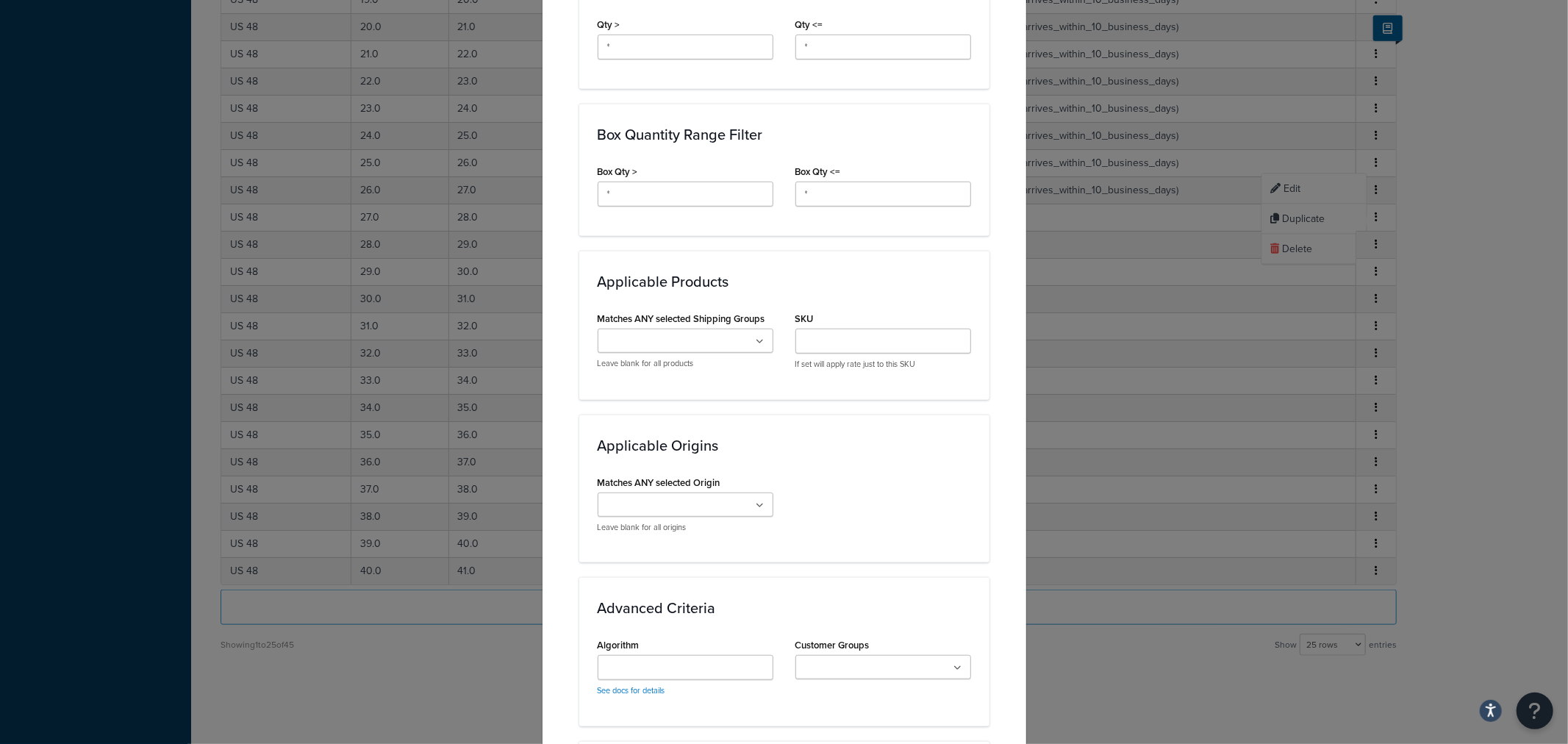scroll, scrollTop: 979, scrollLeft: 0, axis: vertical 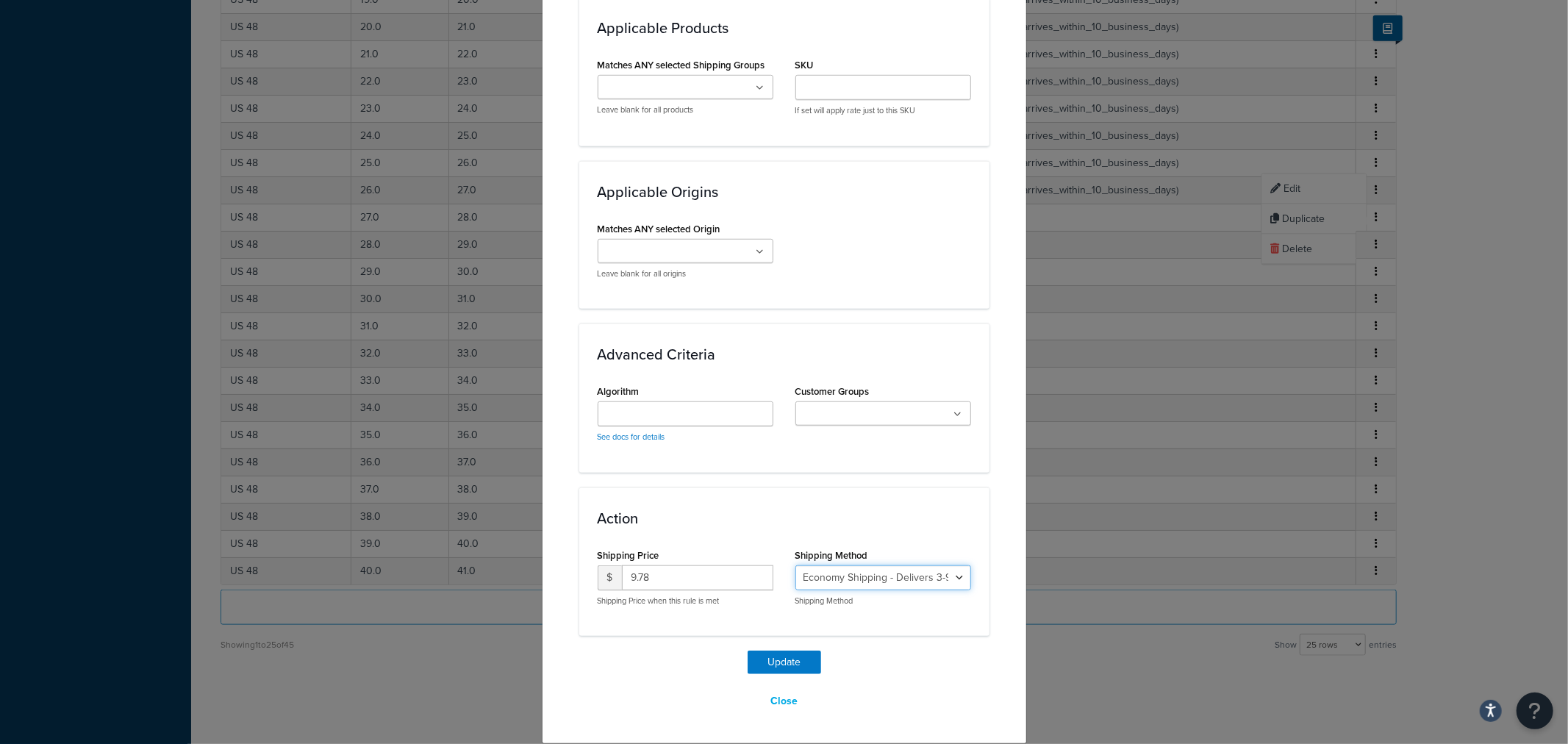 click on "Economy Shipping - Delivers 3-9  business days - deferred_ground  Deferred Air - Delivers in approximately 4-8 days - deferred_air  Economy - Delivers in 3-9 business days - economy_shipping_-_delivers_in_3-9_business_days  Economy (usually arrives within 14 days) - Economy_4lbs_and_under  Not in a Rush? Ships within 1-3 days - economy  Economy - (usually arrives within 10 days) - economy_-_(usually_arrives_within_10_days)  Economy -(usually arrives within 14 business days) - economy_-(usually_arrives_within_14_business_days)  Economy -(usually arrives within 10 business days) - economy_-(usually_arrives_within_10_business_days)" at bounding box center (883, 578) 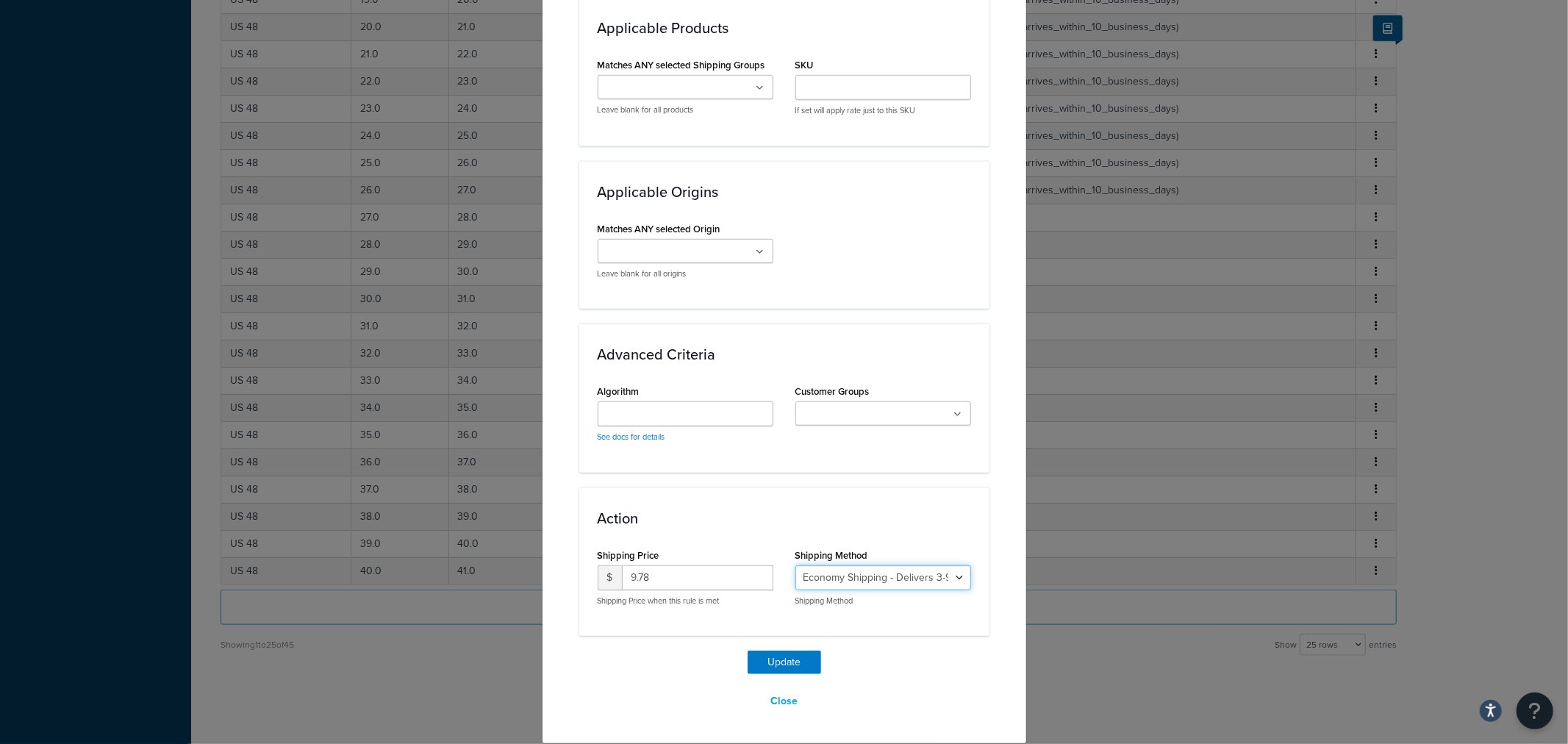 select on "135534" 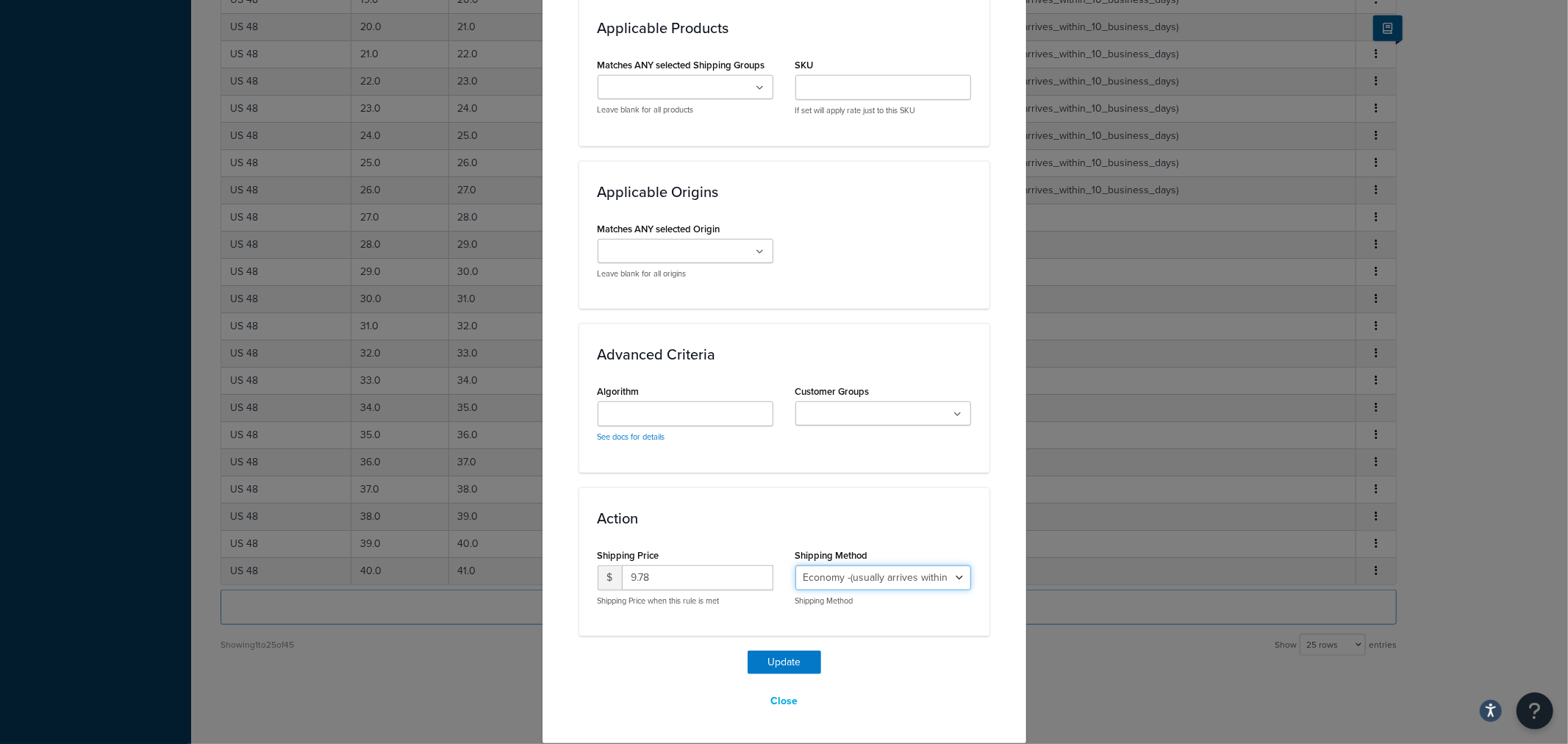 click on "Economy Shipping - Delivers 3-9  business days - deferred_ground  Deferred Air - Delivers in approximately 4-8 days - deferred_air  Economy - Delivers in 3-9 business days - economy_shipping_-_delivers_in_3-9_business_days  Economy (usually arrives within 14 days) - Economy_4lbs_and_under  Not in a Rush? Ships within 1-3 days - economy  Economy - (usually arrives within 10 days) - economy_-_(usually_arrives_within_10_days)  Economy -(usually arrives within 14 business days) - economy_-(usually_arrives_within_14_business_days)  Economy -(usually arrives within 10 business days) - economy_-(usually_arrives_within_10_business_days)" at bounding box center (883, 578) 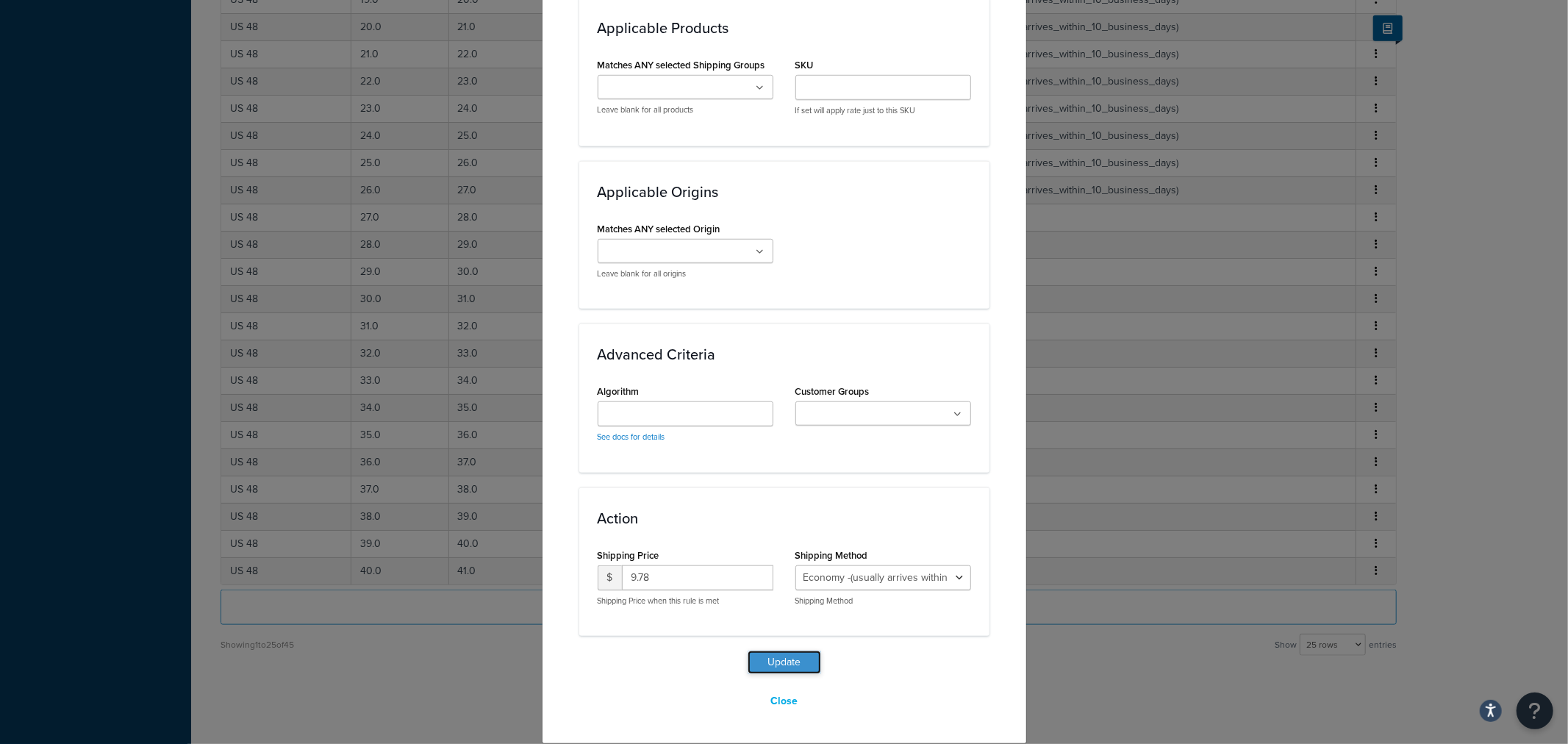 click on "Update" at bounding box center (784, 662) 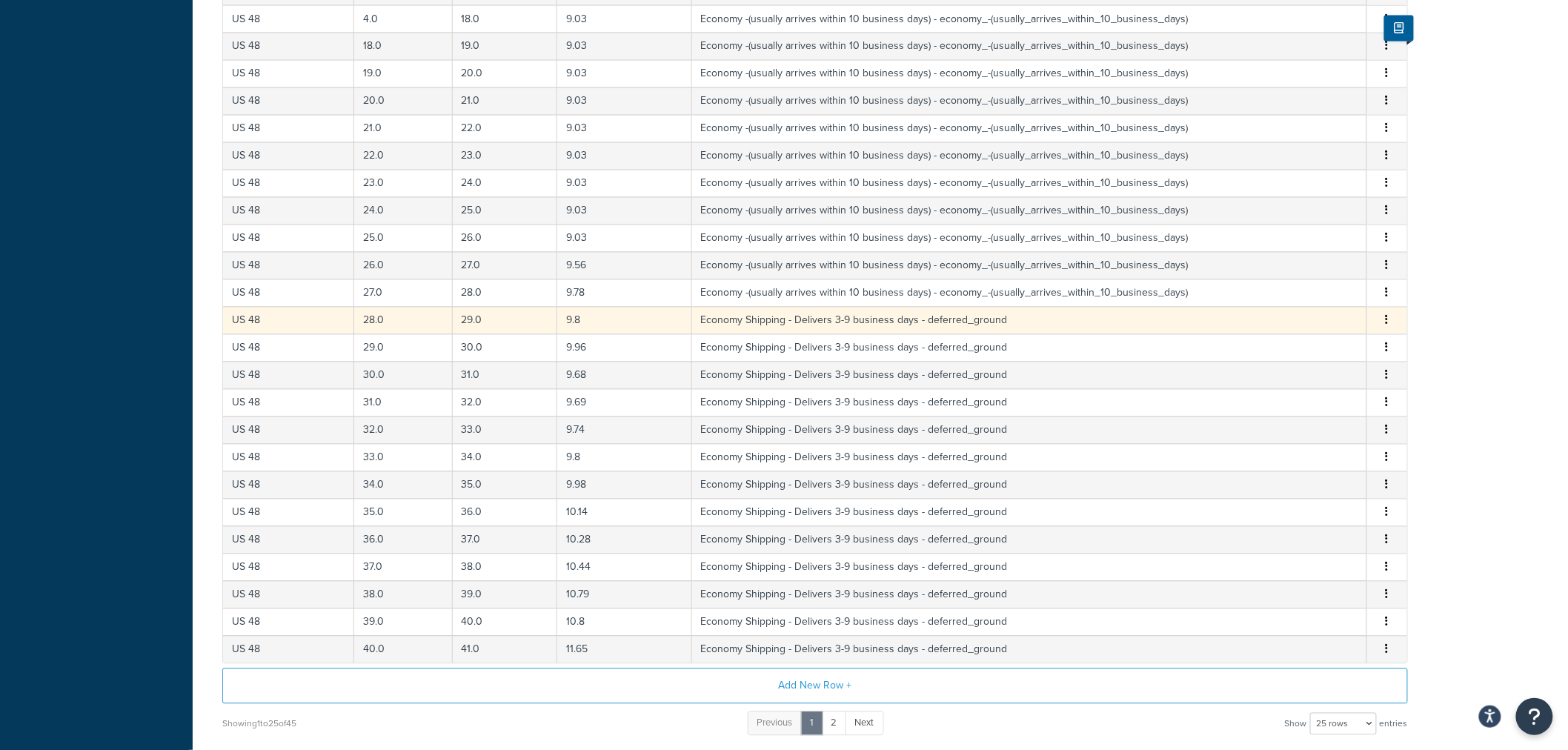 click at bounding box center [1387, 320] 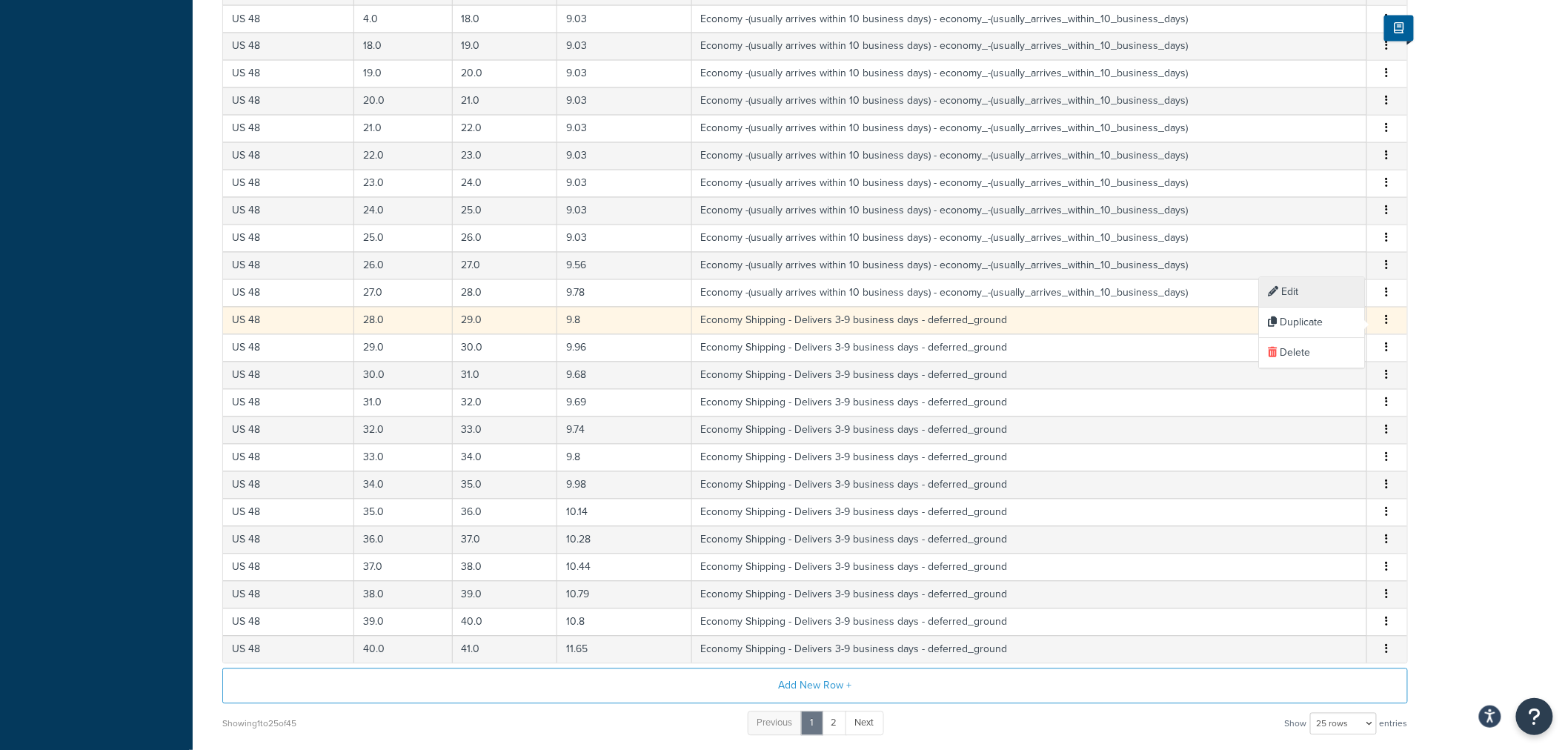 click on "Edit" at bounding box center [1312, 292] 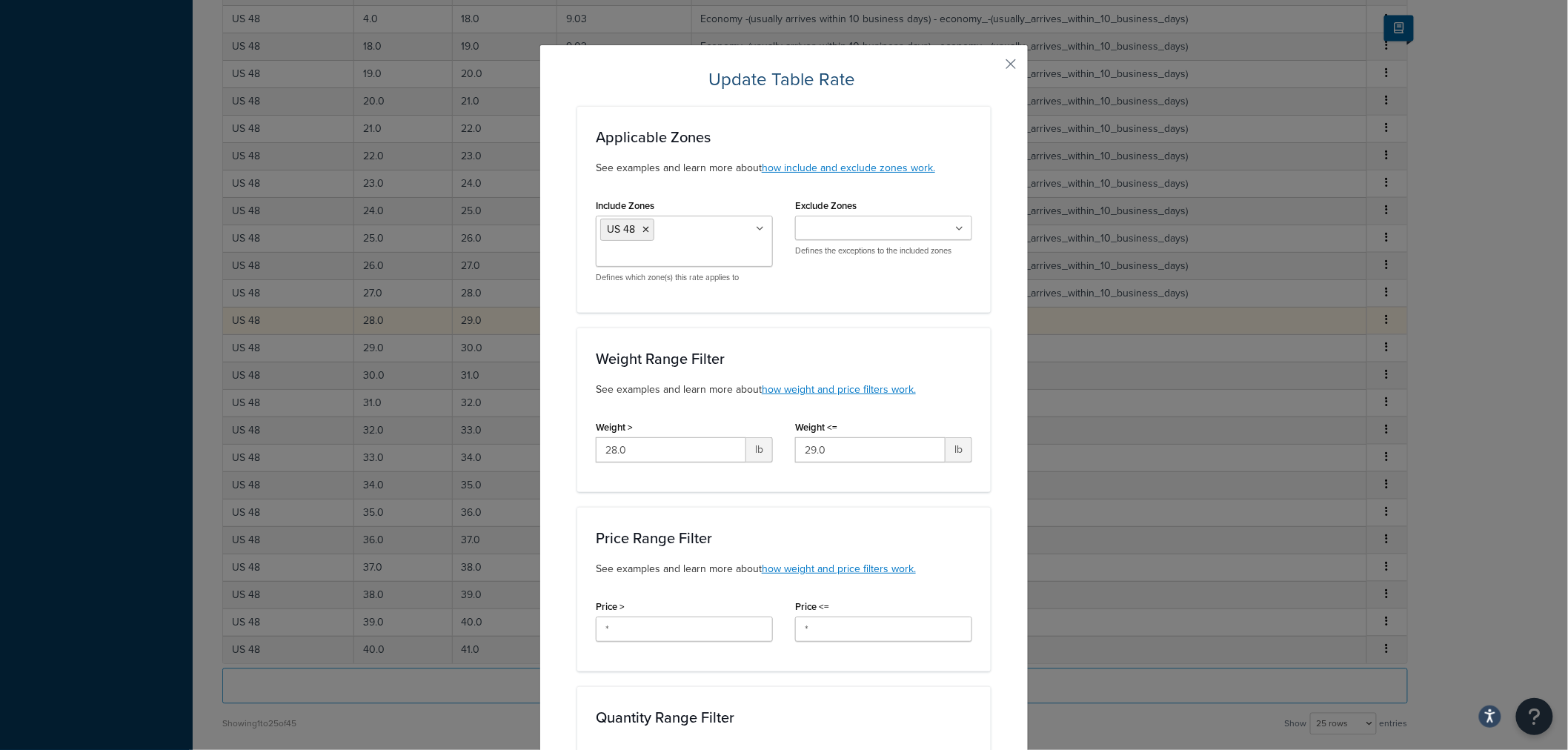 click on "Update Table Rate Applicable Zones See examples and learn more about  how include and exclude zones work. Include Zones   US 48   GSO Shipping Zone US APO Sacramento Region USA US but Not Lower 48 Preferred Fed Ex Ground Lanes Canada US (All) International Mexico US (Territory) US - AK & HI Canada POBox USPS Restricted UPS & Fedex Restricted Fedex Ground Flat Rate AIT Zone A AIT Zone B AIT Zone C AIT Zone D TN 2 - 1 Transit day TN 2 - 2 Transit day TN 3 - 1 Transit day TN 3 - 2 Transit day TN 4 - 2 Transit day -a TN 4 - 2 Transit day -b TN 4 - 3 Transit day TN 5 - 2 Transit day TN 5 - 3 Transit day TN 6 - 2 Transit day TN 6 - 3 Transit day TN 6 - 4 Transit day TN 45 - 4 Transit day NV 2 - 1 Transit day NV 2 - 2 Transit day NV 3 - 1 Transit day NV 3 - 2 Transit day NV 4 - 2 Transit day NV 4 - 3 Transit day NV 5 - 2 Transit day NV 5 - 3 Transit day NV 6 - 3 Transit day NV 7 - 3 Transit day ClearBags NV LTL ClearBags TN LTL US POBox Defines which zone(s) this rate applies to Exclude Zones   GSO Shipping Zone USA" 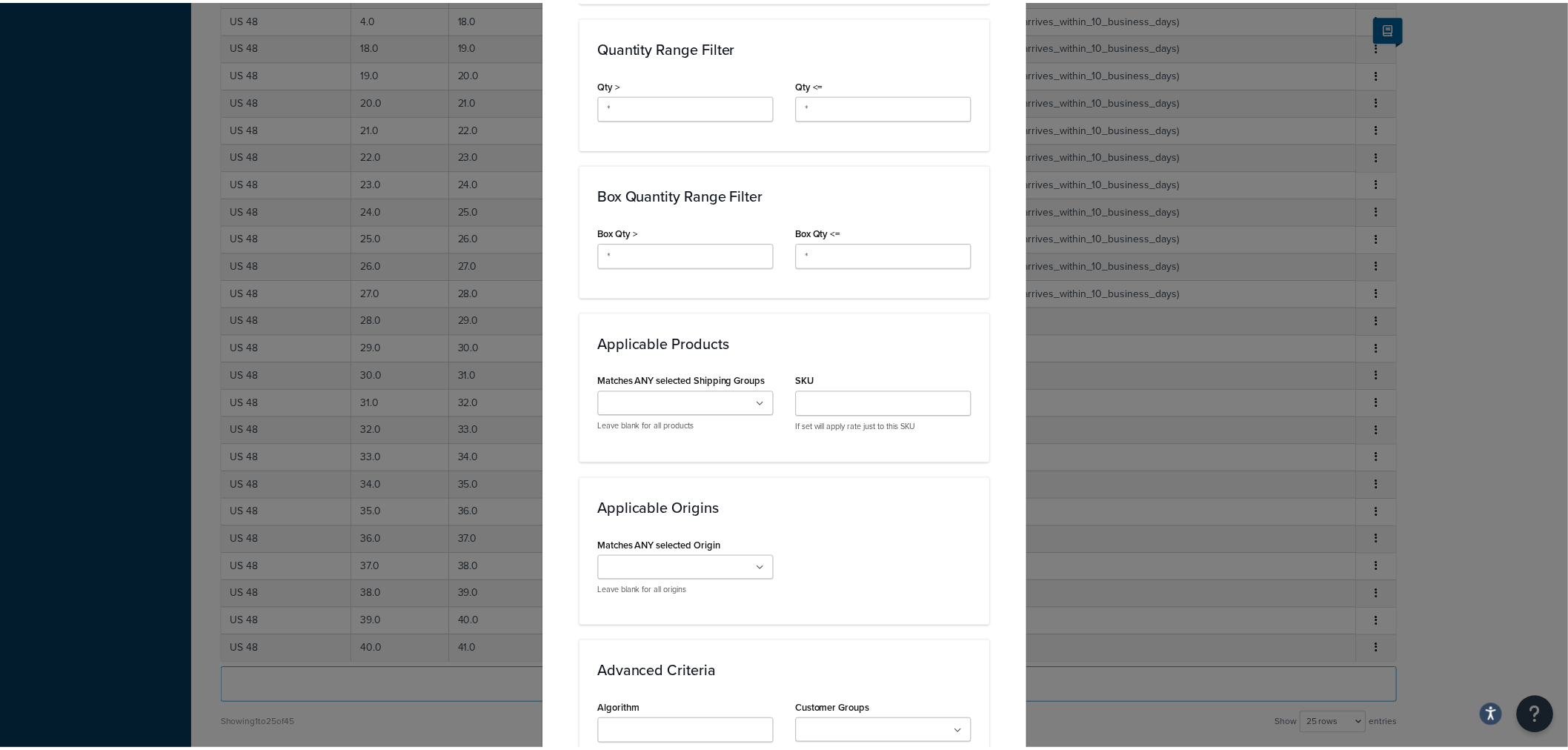 scroll, scrollTop: 986, scrollLeft: 0, axis: vertical 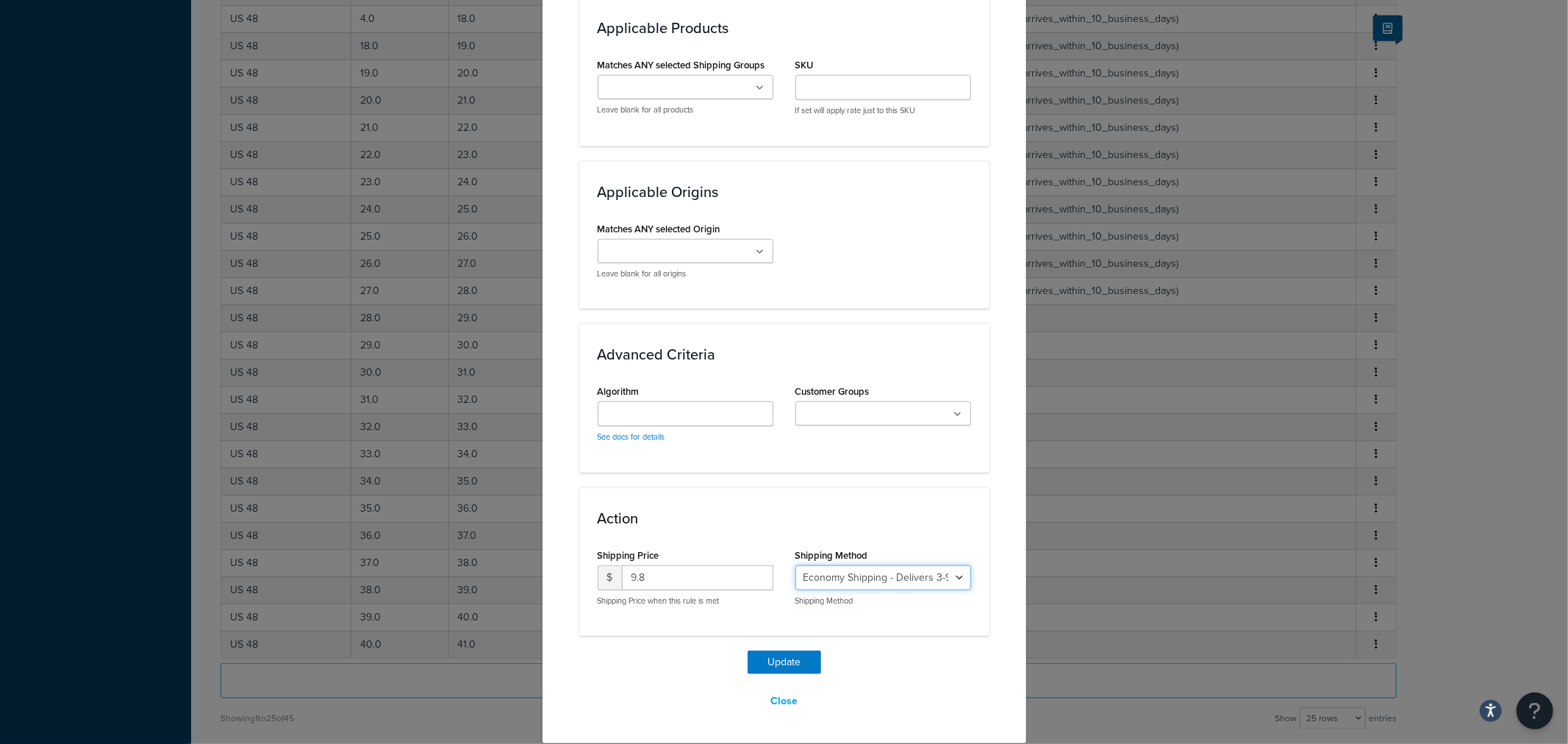 click on "Economy Shipping - Delivers 3-9  business days - deferred_ground  Deferred Air - Delivers in approximately 4-8 days - deferred_air  Economy - Delivers in 3-9 business days - economy_shipping_-_delivers_in_3-9_business_days  Economy (usually arrives within 14 days) - Economy_4lbs_and_under  Not in a Rush? Ships within 1-3 days - economy  Economy - (usually arrives within 10 days) - economy_-_(usually_arrives_within_10_days)  Economy -(usually arrives within 14 business days) - economy_-(usually_arrives_within_14_business_days)  Economy -(usually arrives within 10 business days) - economy_-(usually_arrives_within_10_business_days)" at bounding box center (883, 578) 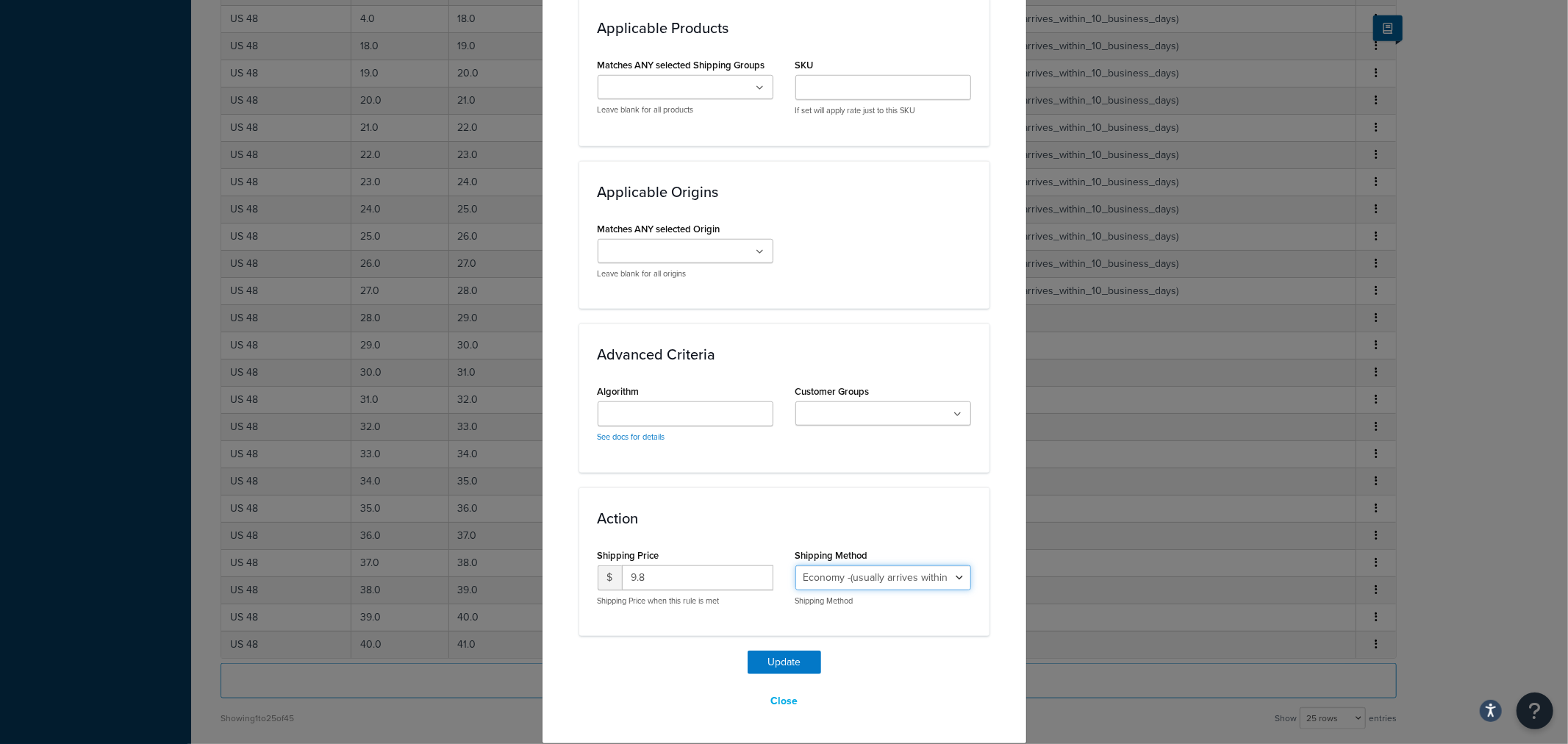 click on "Economy Shipping - Delivers 3-9  business days - deferred_ground  Deferred Air - Delivers in approximately 4-8 days - deferred_air  Economy - Delivers in 3-9 business days - economy_shipping_-_delivers_in_3-9_business_days  Economy (usually arrives [DATE]) - Economy_4lbs_and_under  Not in a Rush? Ships within 1-3 days - economy  Economy - (usually arrives [DATE]) - economy_-_(usually_arrives_within_10_days)  Economy -(usually arrives within 14 business days) - economy_-(usually_arrives_within_14_business_days)  Economy -(usually arrives within 10 business days) - economy_-(usually_arrives_within_10_business_days)" at bounding box center (883, 578) 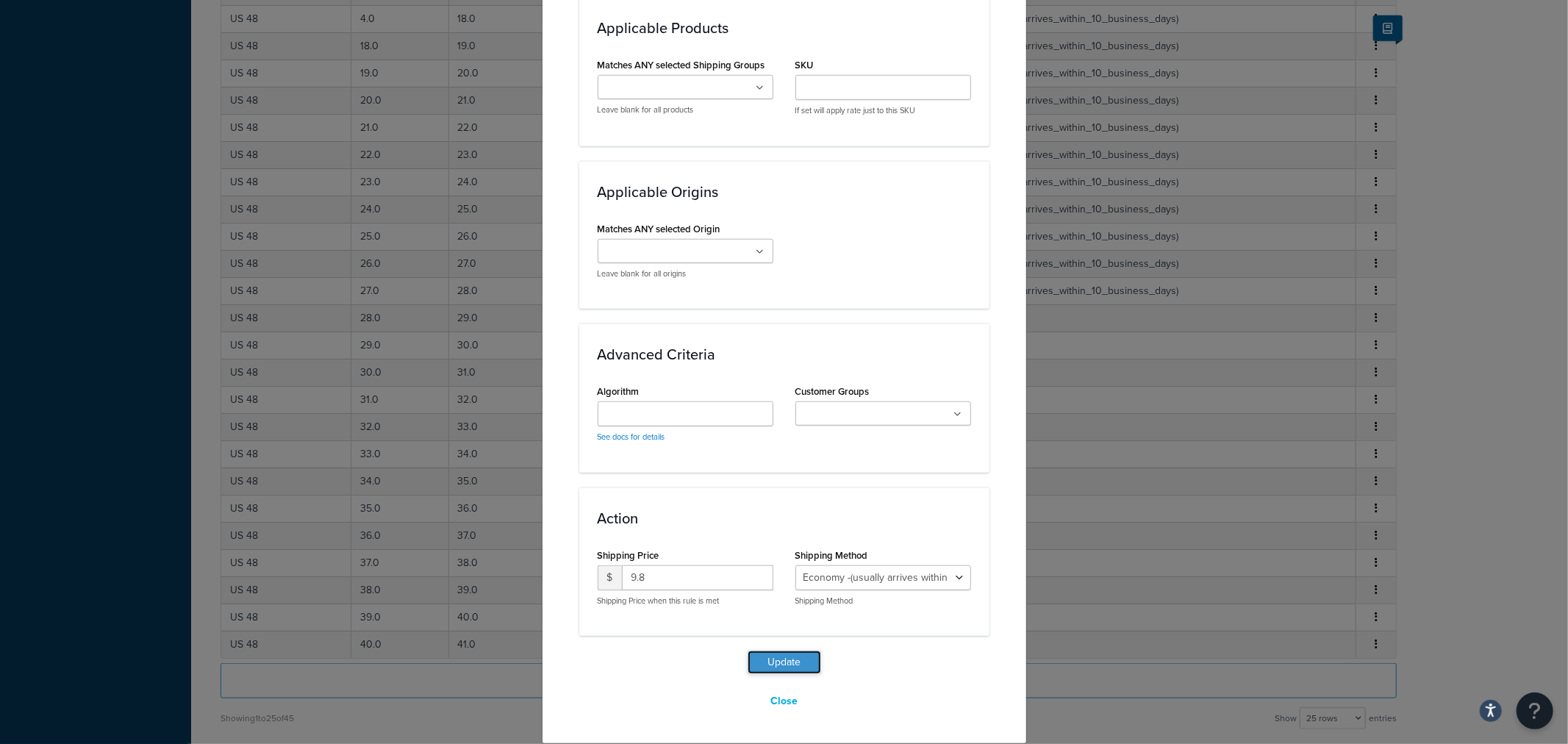 click on "Update" at bounding box center [784, 662] 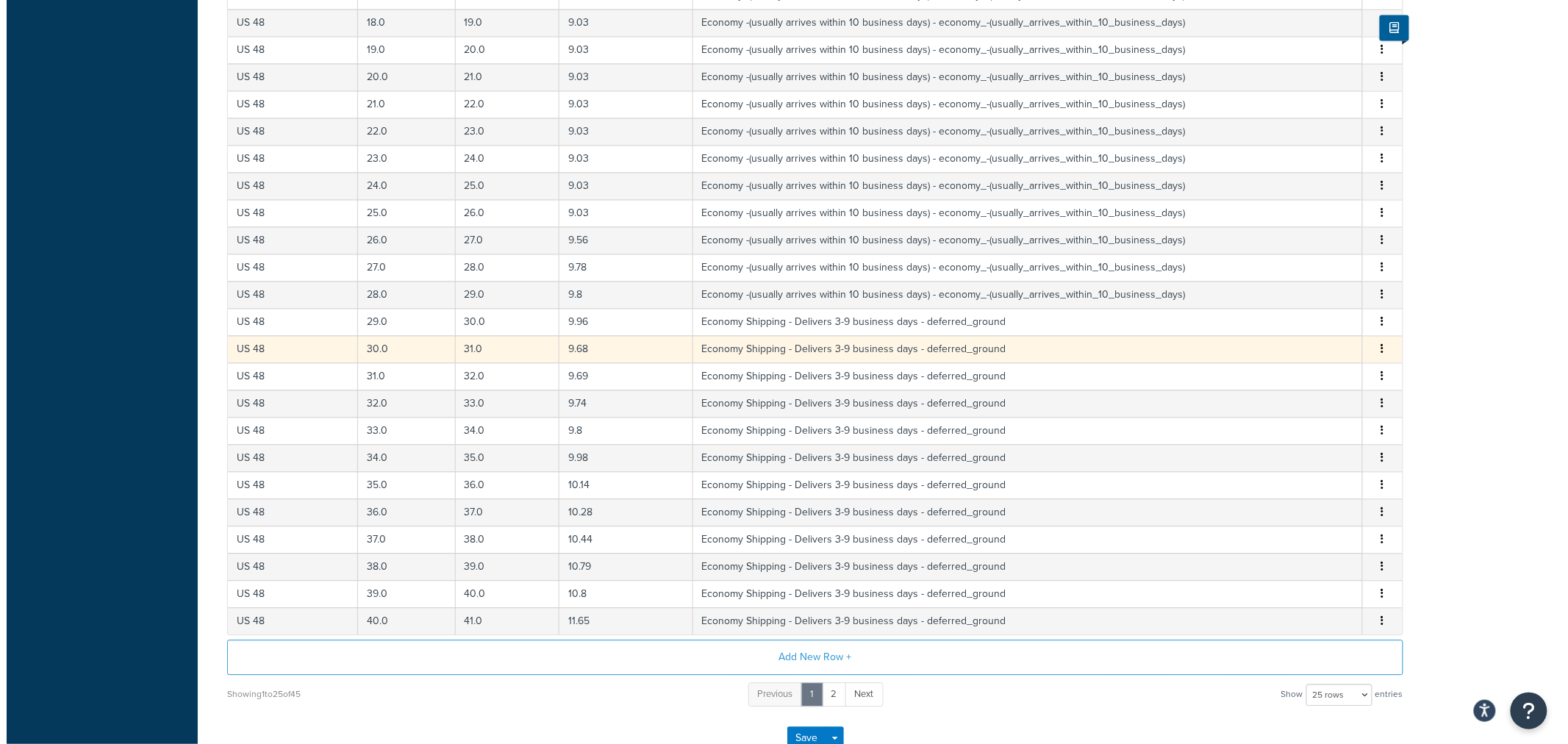 scroll, scrollTop: 1302, scrollLeft: 0, axis: vertical 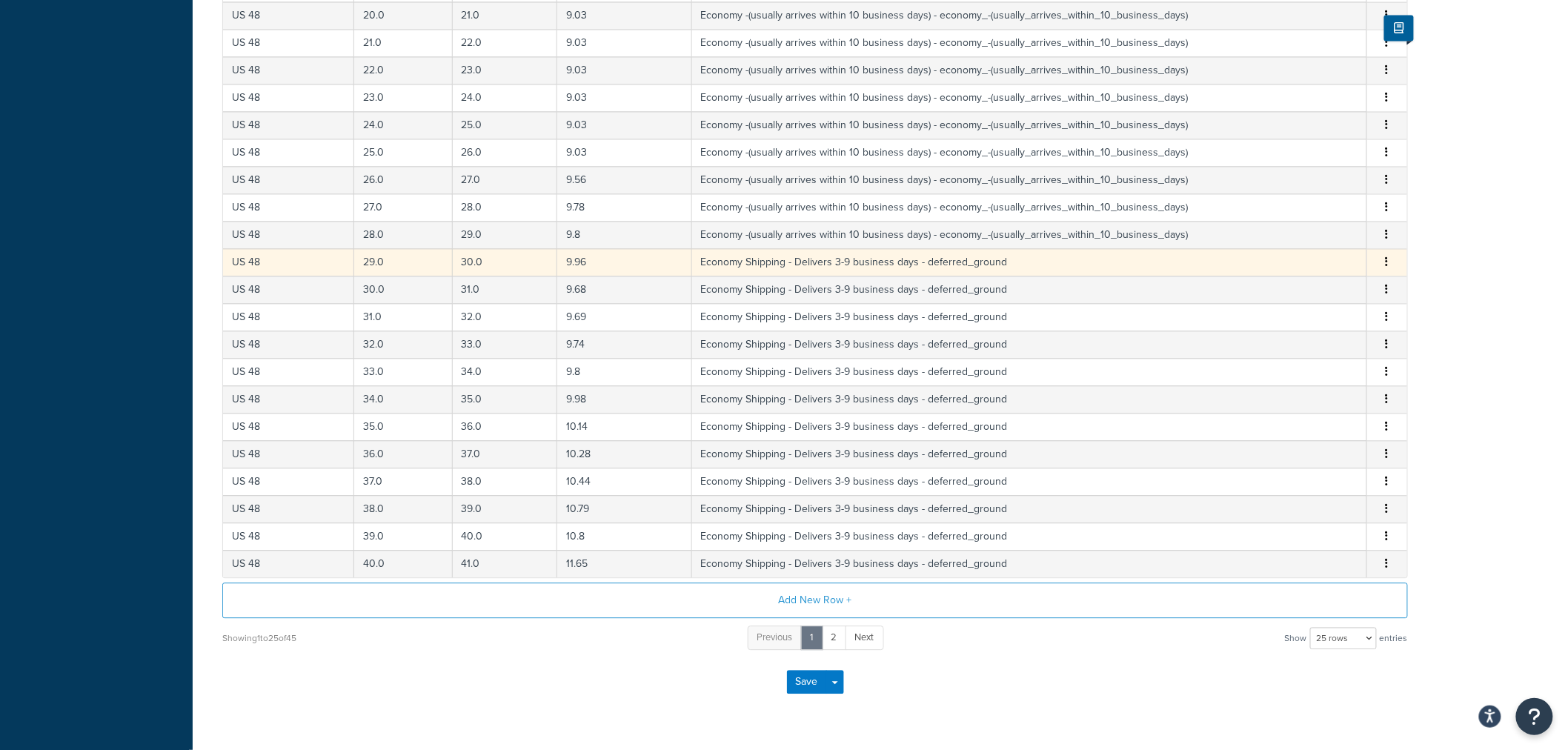 click at bounding box center [1387, 262] 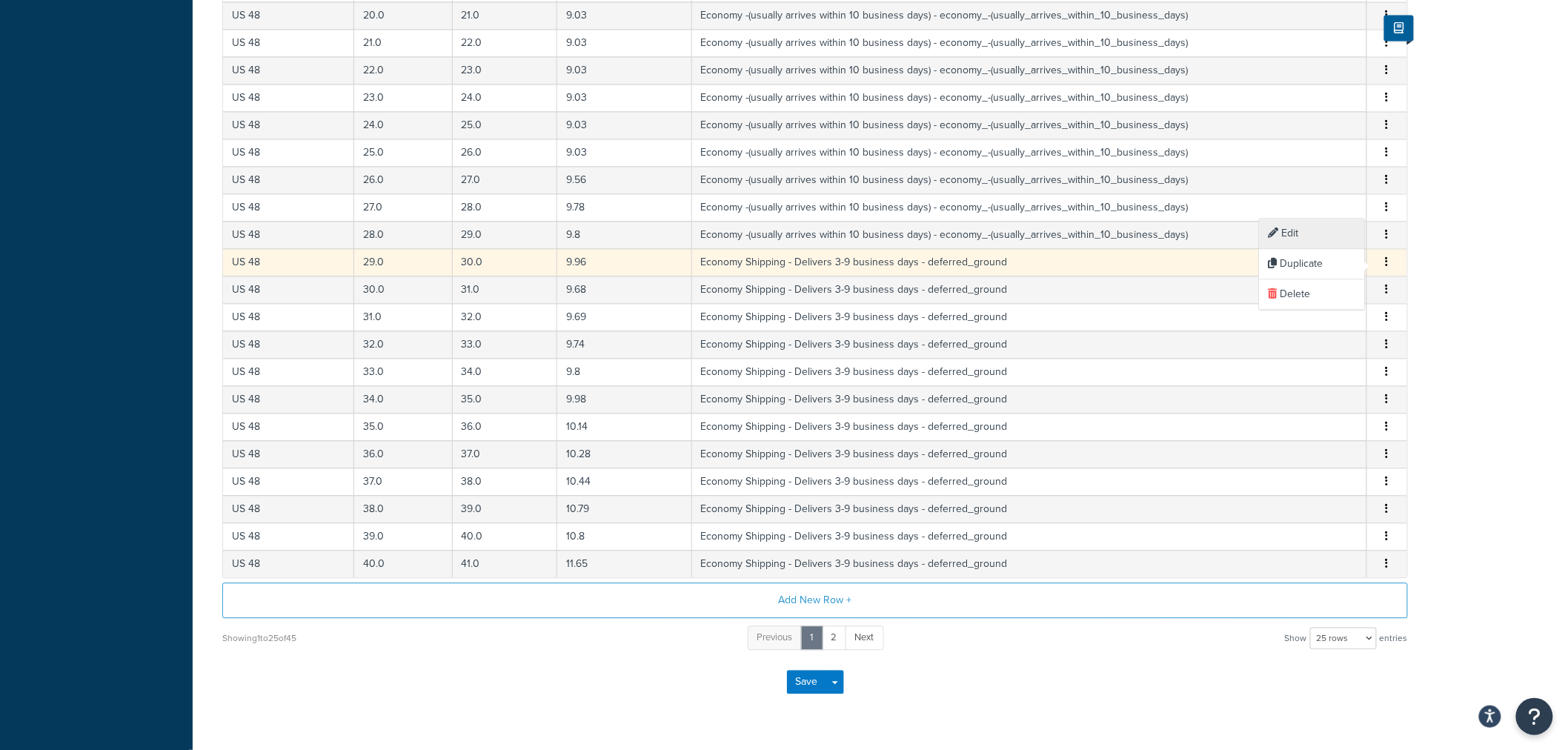 click on "Edit" at bounding box center (1312, 233) 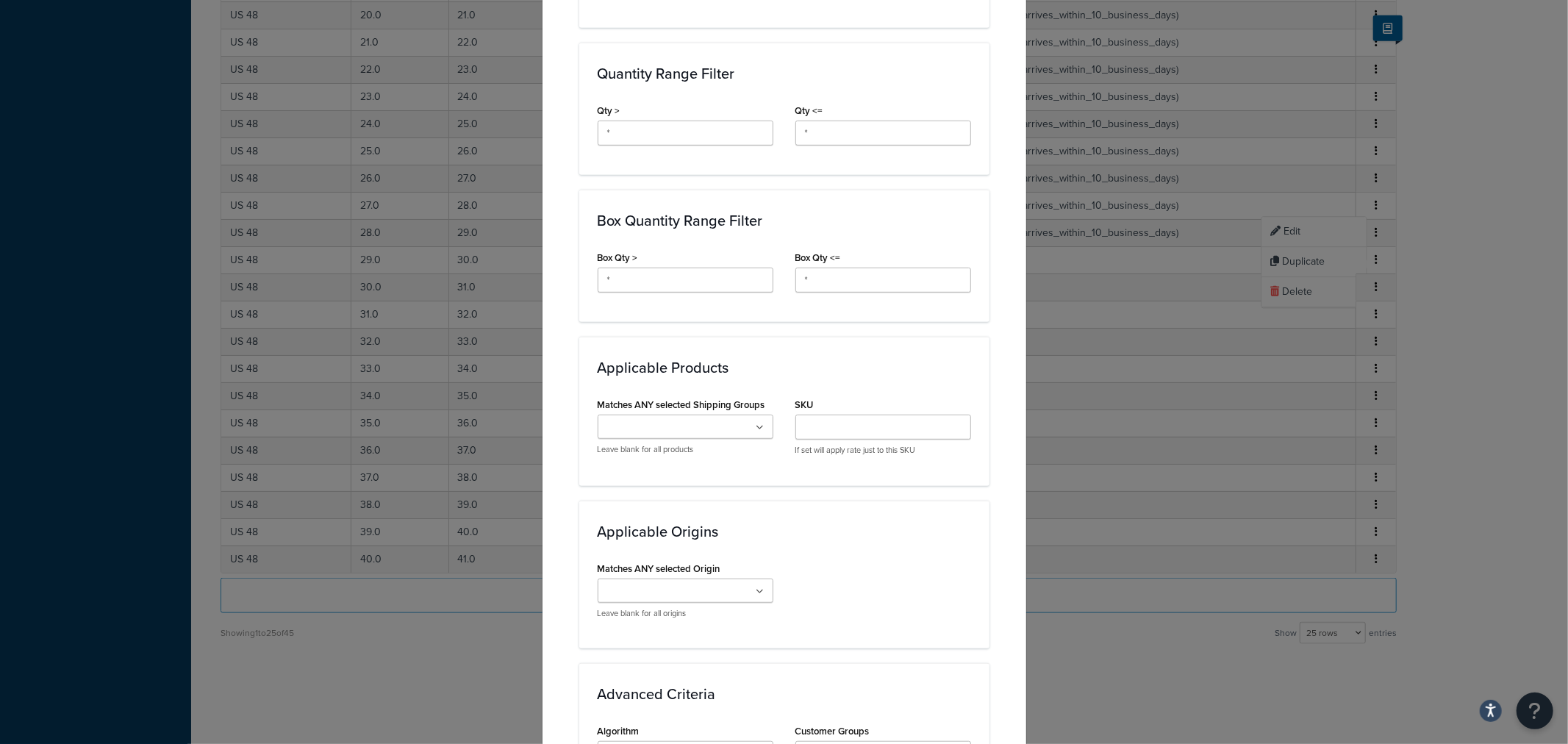 scroll, scrollTop: 979, scrollLeft: 0, axis: vertical 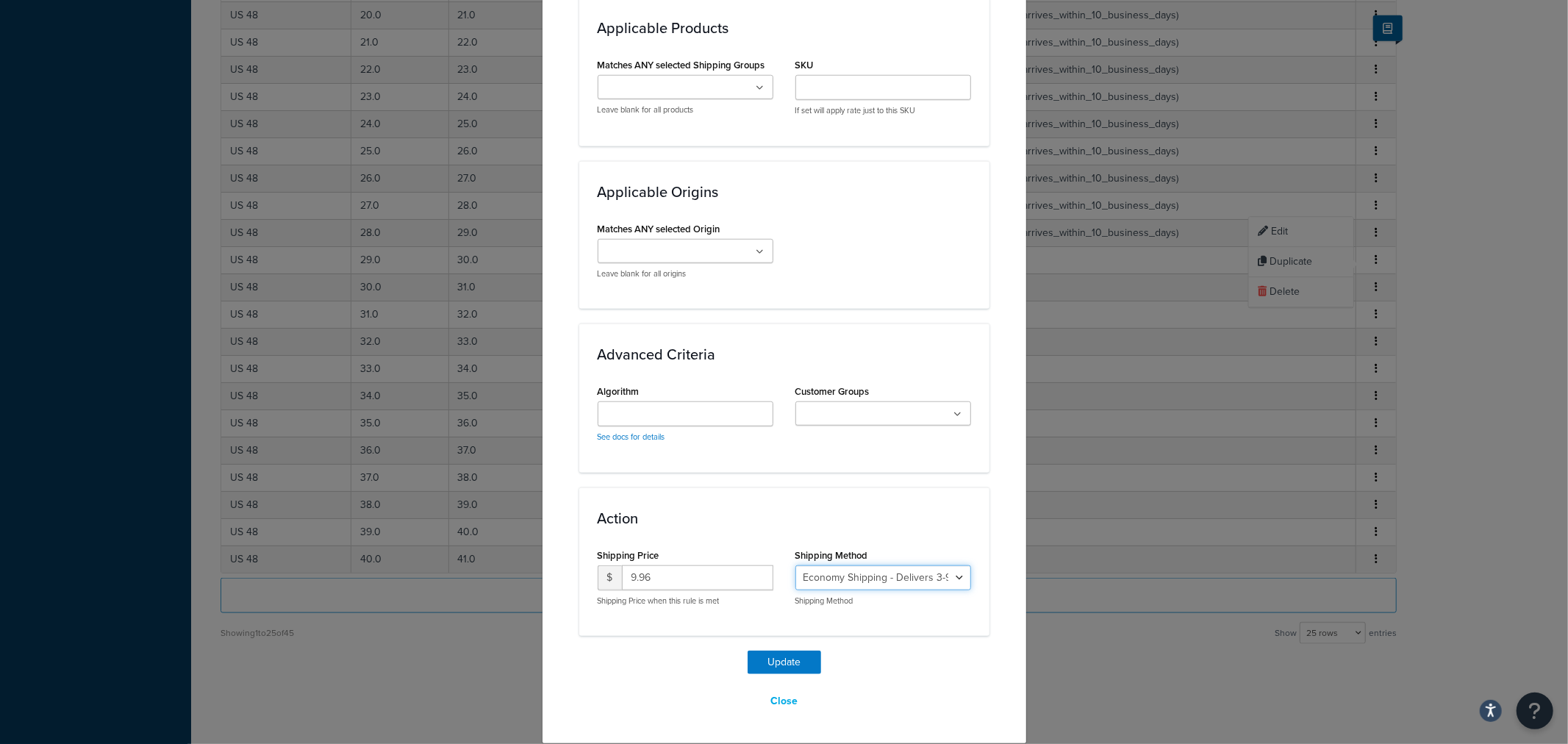 click on "Economy Shipping - Delivers 3-9  business days - deferred_ground  Deferred Air - Delivers in approximately 4-8 days - deferred_air  Economy - Delivers in 3-9 business days - economy_shipping_-_delivers_in_3-9_business_days  Economy (usually arrives [DATE]) - Economy_4lbs_and_under  Not in a Rush? Ships within 1-3 days - economy  Economy - (usually arrives [DATE]) - economy_-_(usually_arrives_within_10_days)  Economy -(usually arrives within 14 business days) - economy_-(usually_arrives_within_14_business_days)  Economy -(usually arrives within 10 business days) - economy_-(usually_arrives_within_10_business_days)" at bounding box center [883, 578] 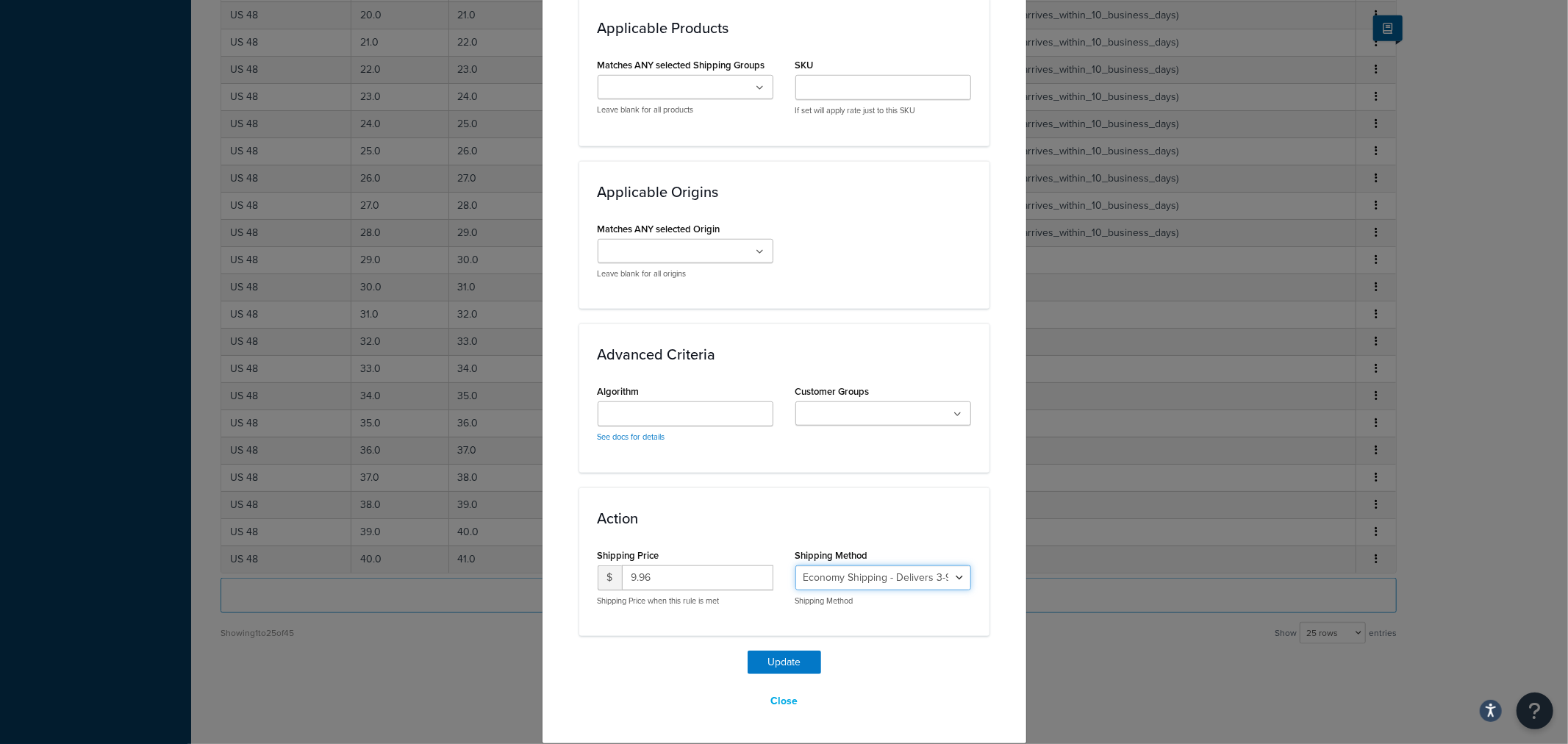 select on "135534" 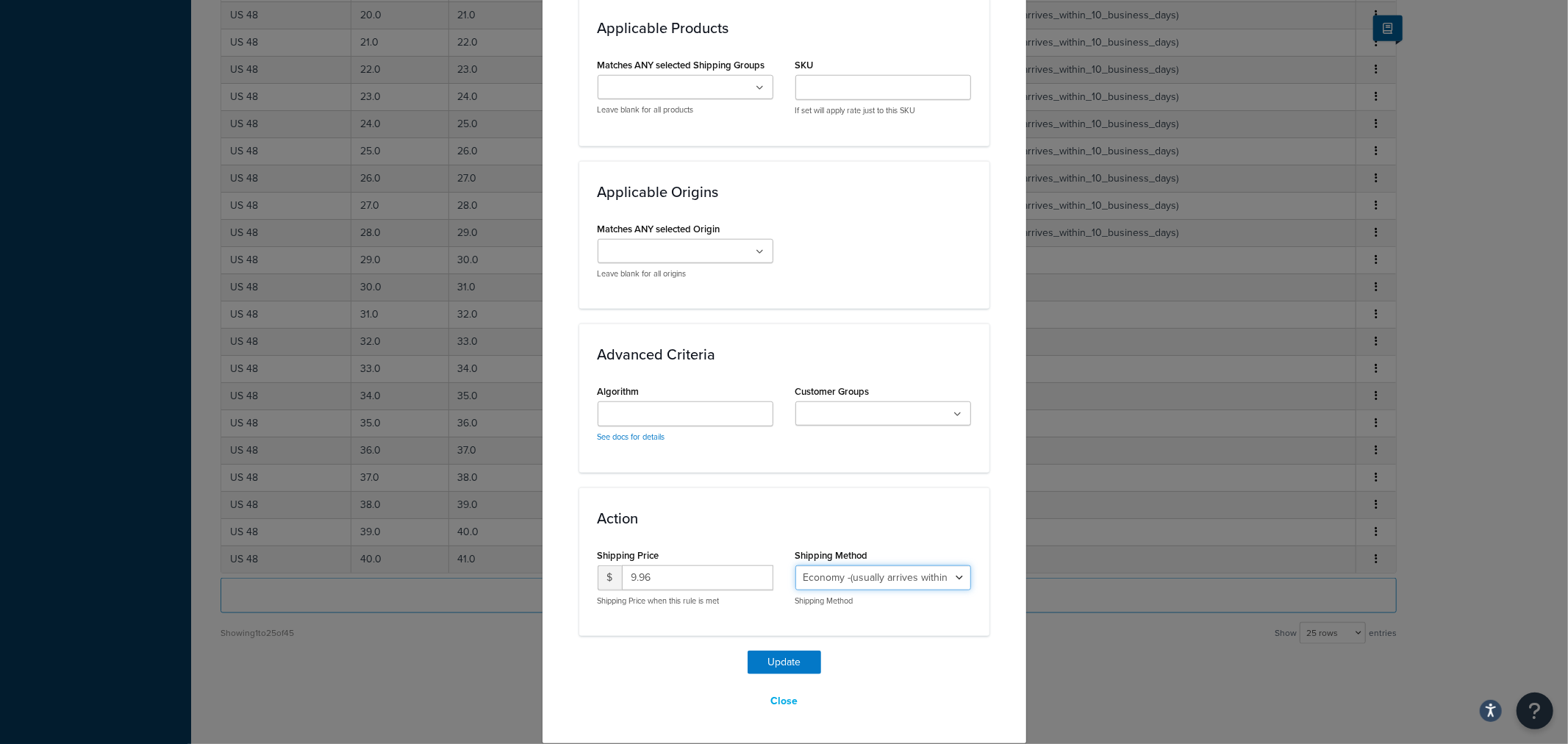 click on "Economy Shipping - Delivers 3-9  business days - deferred_ground  Deferred Air - Delivers in approximately 4-8 days - deferred_air  Economy - Delivers in 3-9 business days - economy_shipping_-_delivers_in_3-9_business_days  Economy (usually arrives [DATE]) - Economy_4lbs_and_under  Not in a Rush? Ships within 1-3 days - economy  Economy - (usually arrives [DATE]) - economy_-_(usually_arrives_within_10_days)  Economy -(usually arrives within 14 business days) - economy_-(usually_arrives_within_14_business_days)  Economy -(usually arrives within 10 business days) - economy_-(usually_arrives_within_10_business_days)" at bounding box center (883, 578) 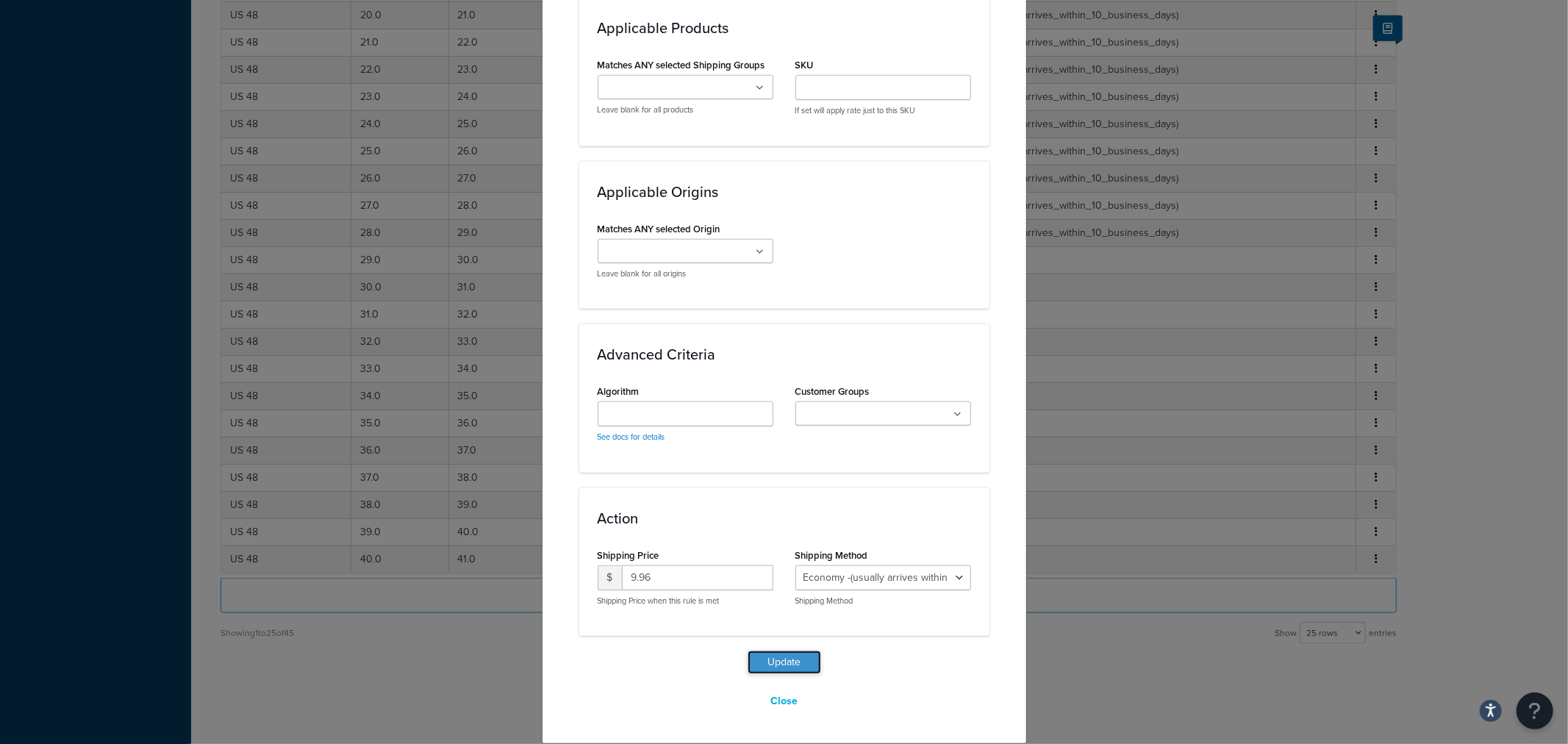 click on "Update" at bounding box center (784, 662) 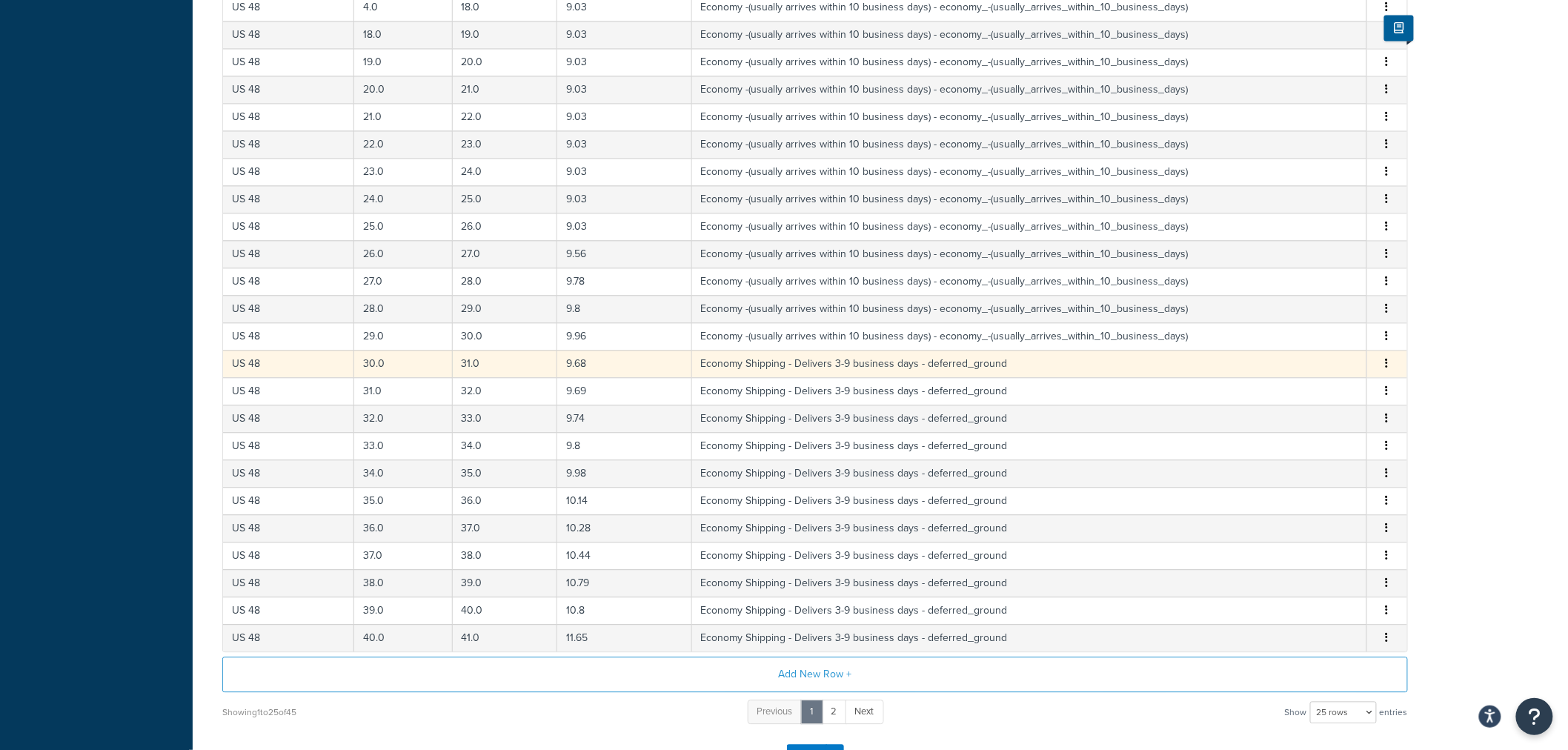 click at bounding box center (1387, 364) 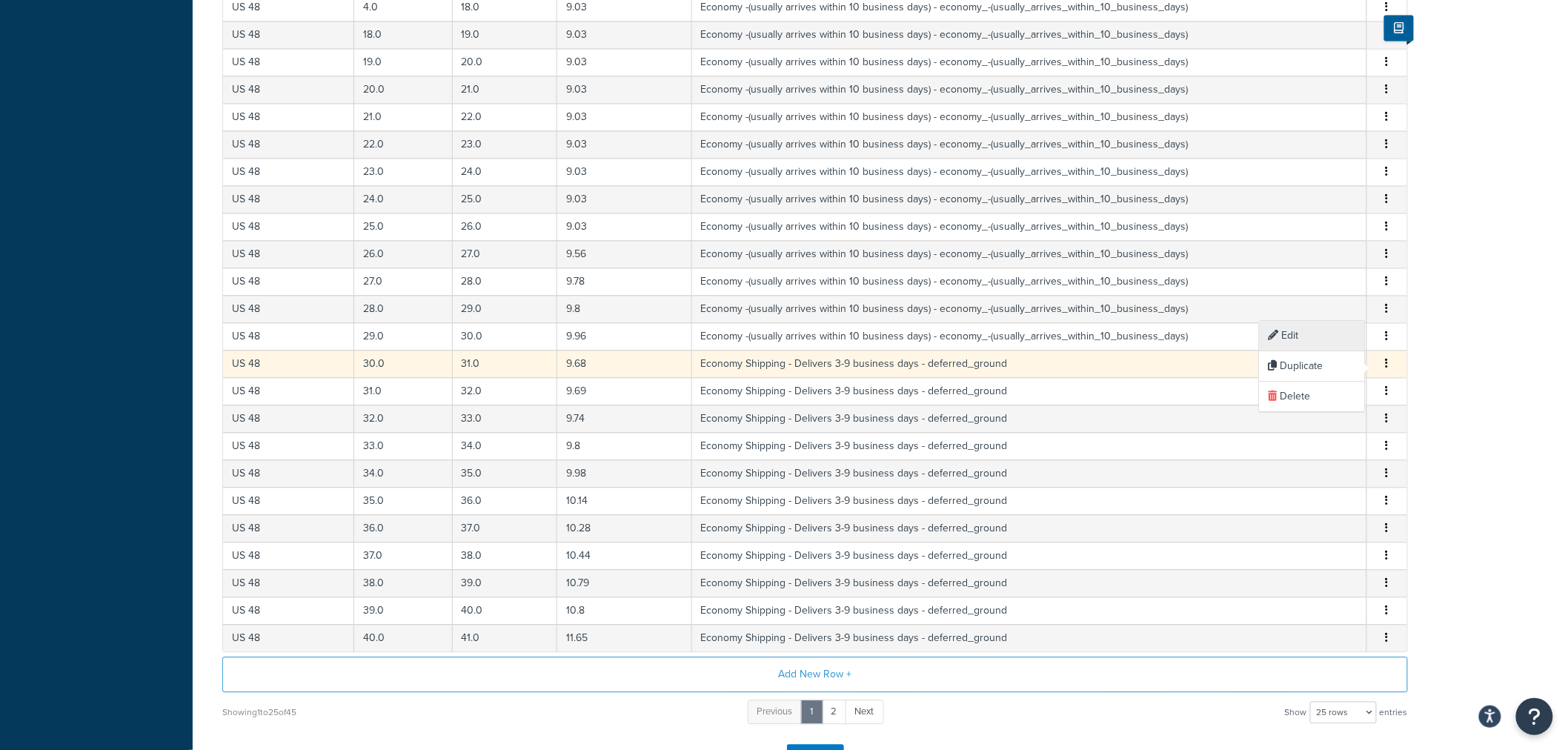 click on "Edit" at bounding box center [1312, 336] 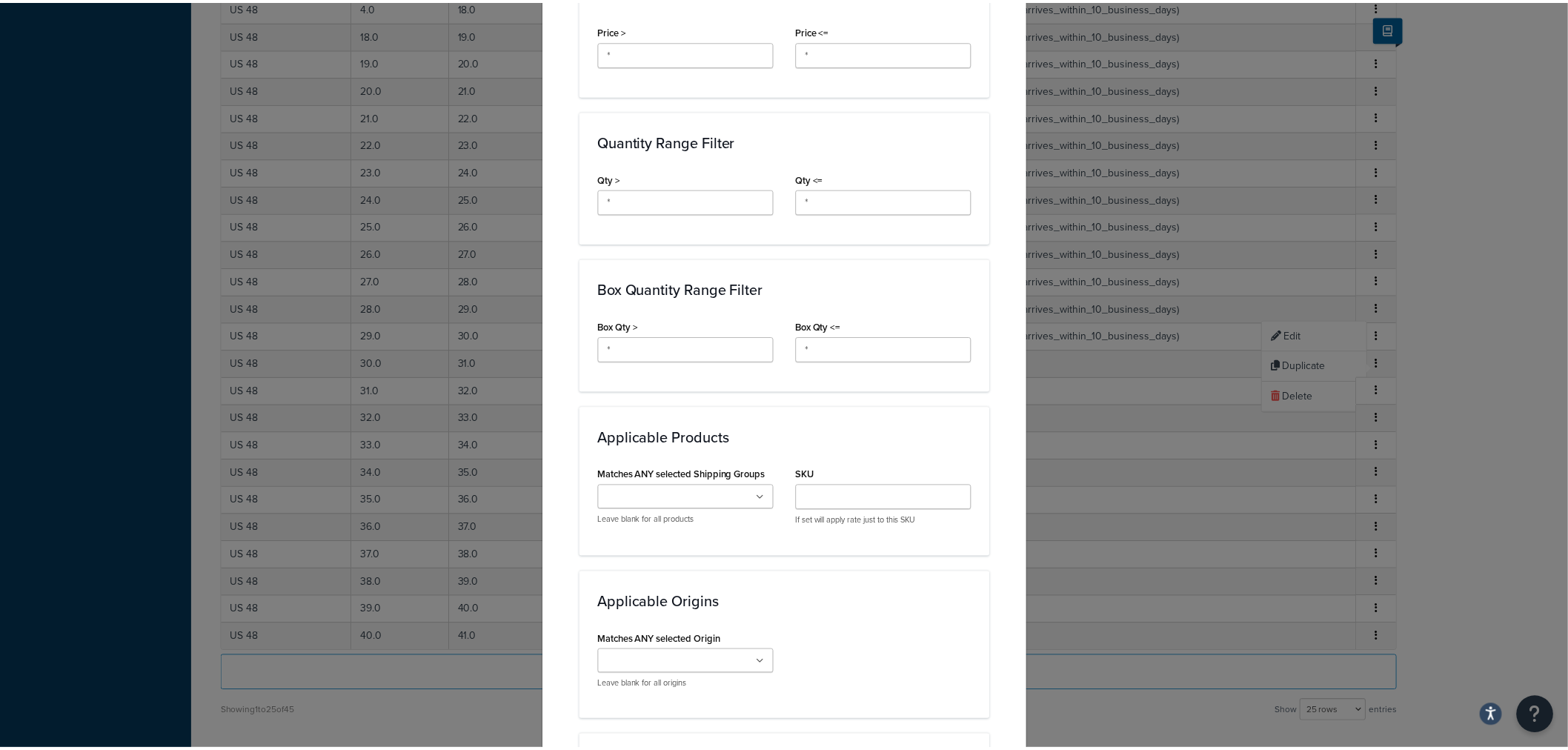 scroll, scrollTop: 986, scrollLeft: 0, axis: vertical 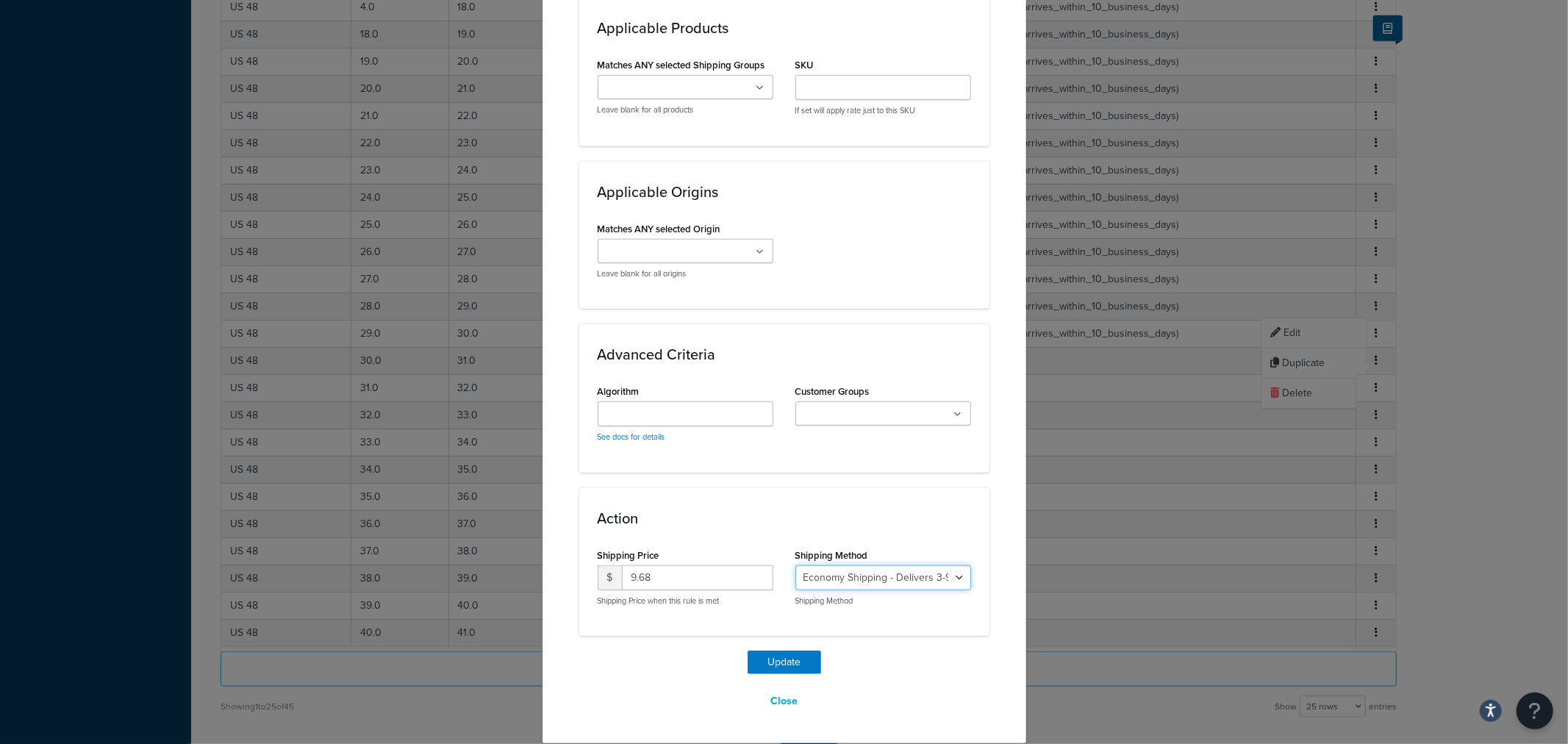 click on "Economy Shipping - Delivers 3-9  business days - deferred_ground  Deferred Air - Delivers in approximately 4-8 days - deferred_air  Economy - Delivers in 3-9 business days - economy_shipping_-_delivers_in_3-9_business_days  Economy (usually arrives within 14 days) - Economy_4lbs_and_under  Not in a Rush? Ships within 1-3 days - economy  Economy - (usually arrives within 10 days) - economy_-_(usually_arrives_within_10_days)  Economy -(usually arrives within 14 business days) - economy_-(usually_arrives_within_14_business_days)  Economy -(usually arrives within 10 business days) - economy_-(usually_arrives_within_10_business_days)" at bounding box center (883, 578) 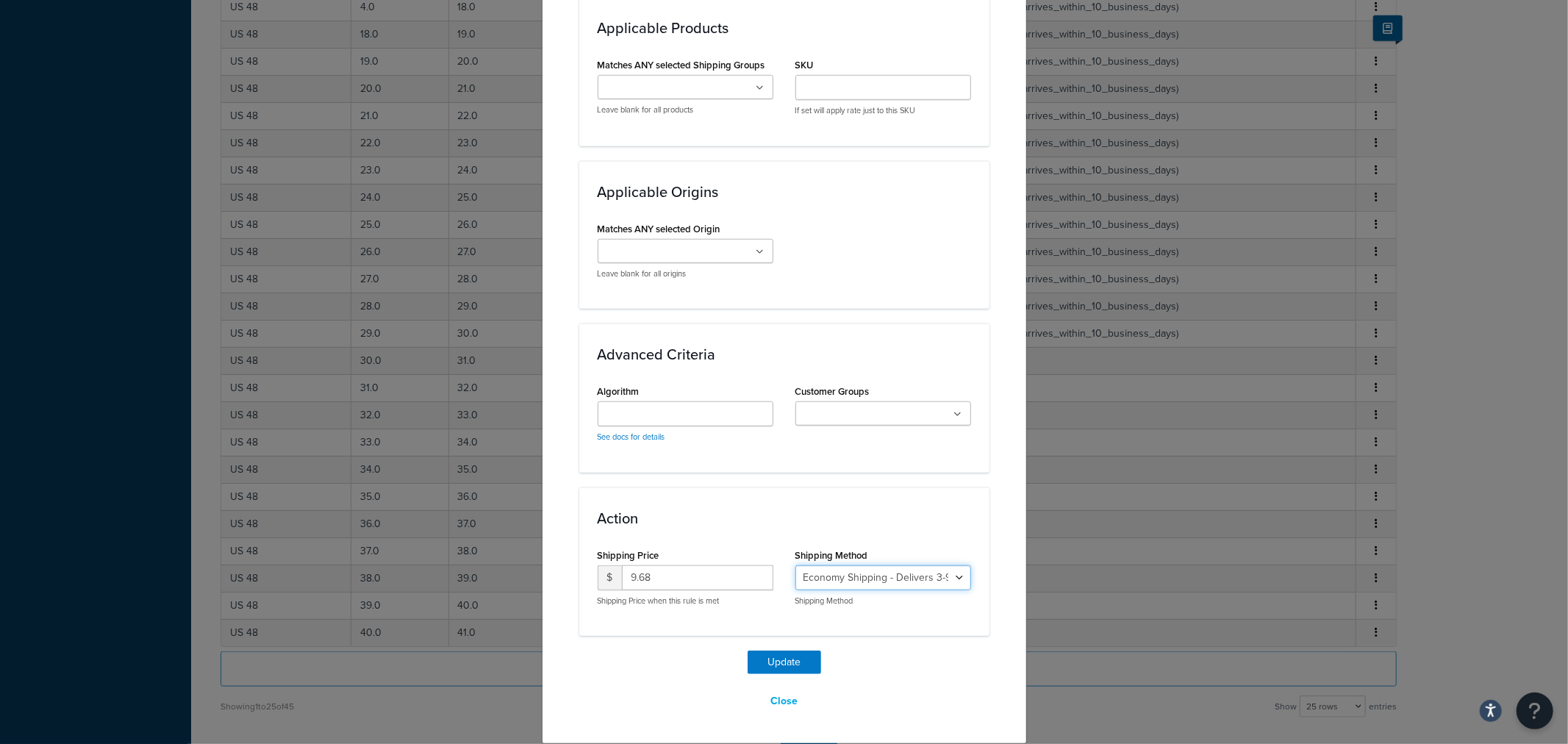 select on "135534" 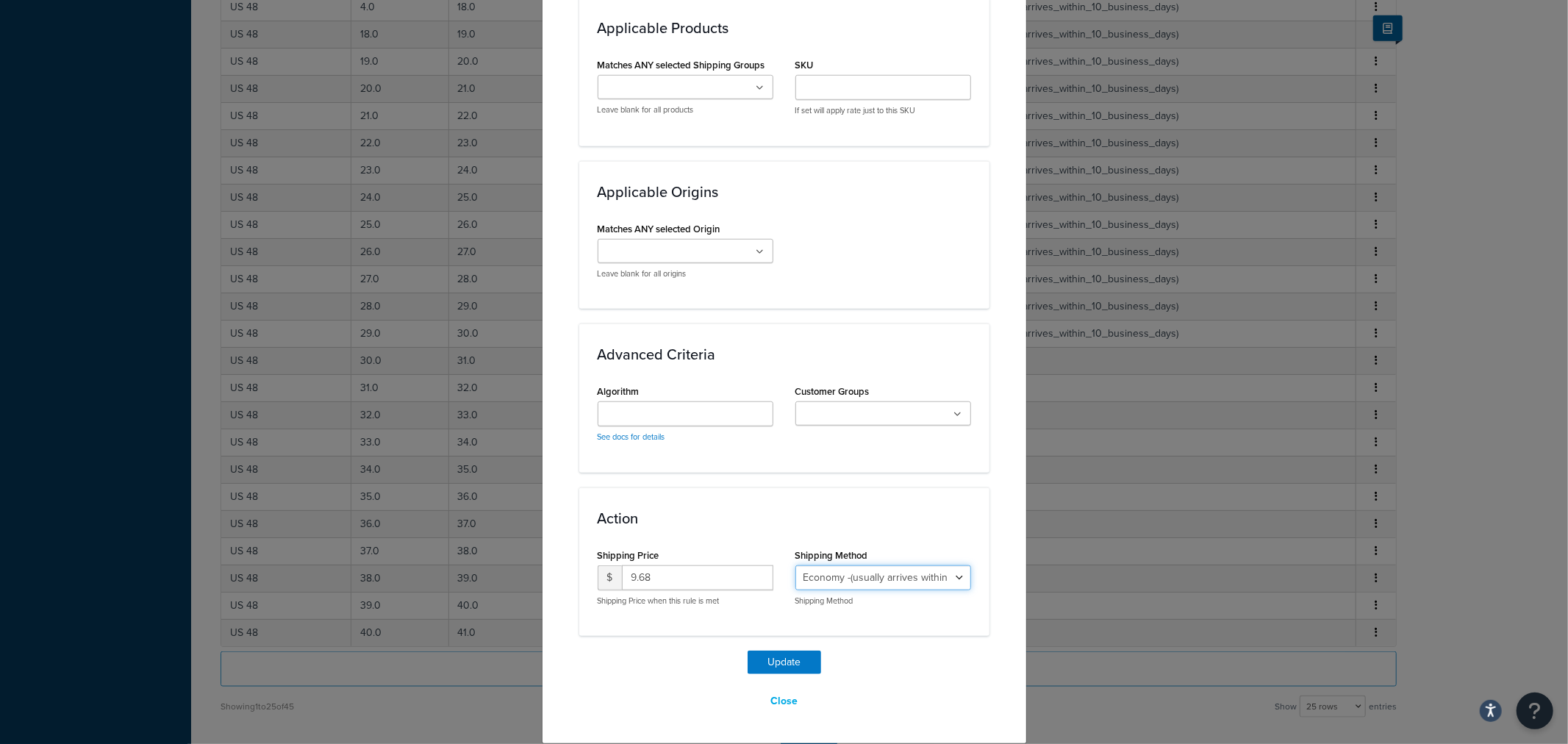 click on "Economy Shipping - Delivers 3-9  business days - deferred_ground  Deferred Air - Delivers in approximately 4-8 days - deferred_air  Economy - Delivers in 3-9 business days - economy_shipping_-_delivers_in_3-9_business_days  Economy (usually arrives within 14 days) - Economy_4lbs_and_under  Not in a Rush? Ships within 1-3 days - economy  Economy - (usually arrives within 10 days) - economy_-_(usually_arrives_within_10_days)  Economy -(usually arrives within 14 business days) - economy_-(usually_arrives_within_14_business_days)  Economy -(usually arrives within 10 business days) - economy_-(usually_arrives_within_10_business_days)" at bounding box center [883, 578] 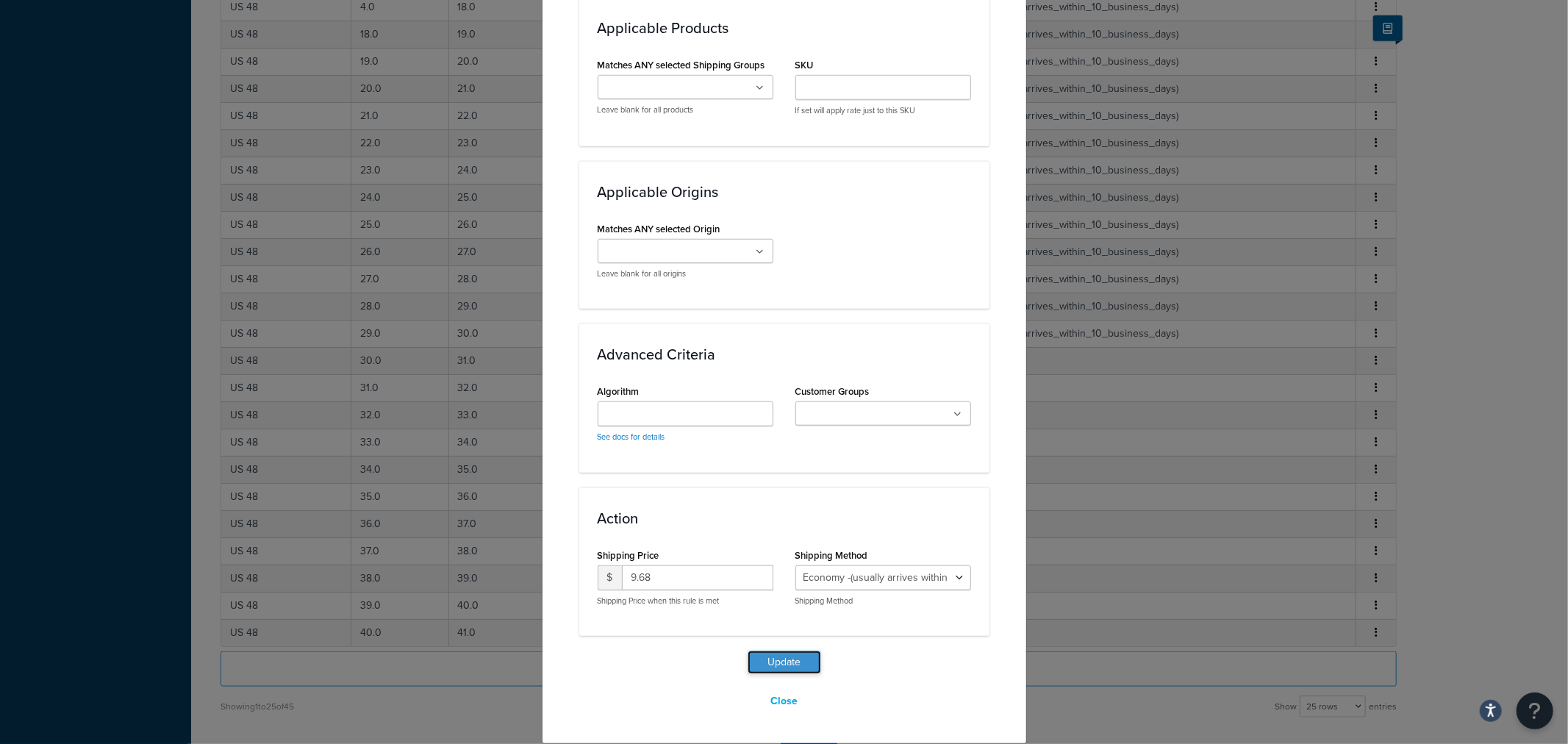 click on "Update" at bounding box center [784, 662] 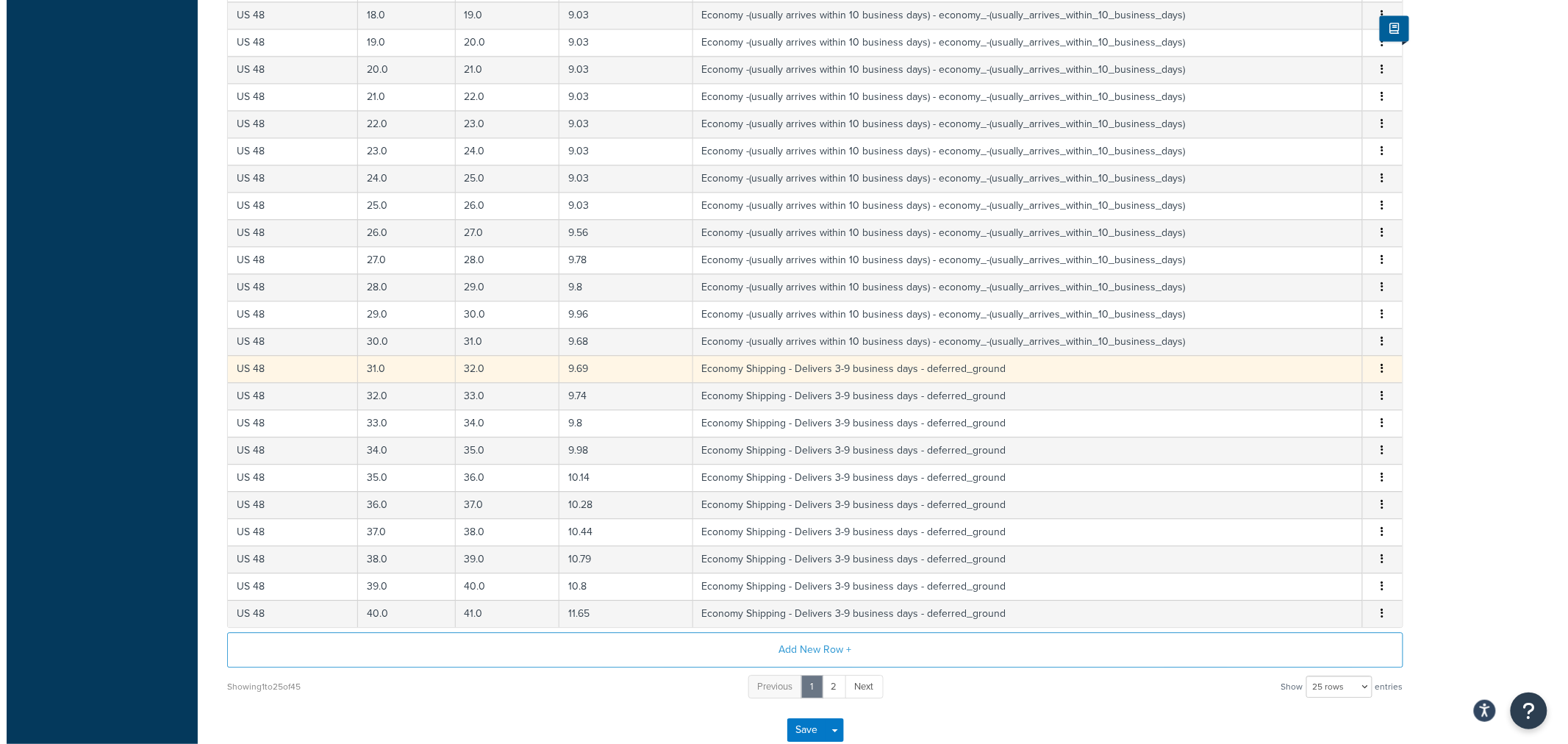 scroll, scrollTop: 1434, scrollLeft: 0, axis: vertical 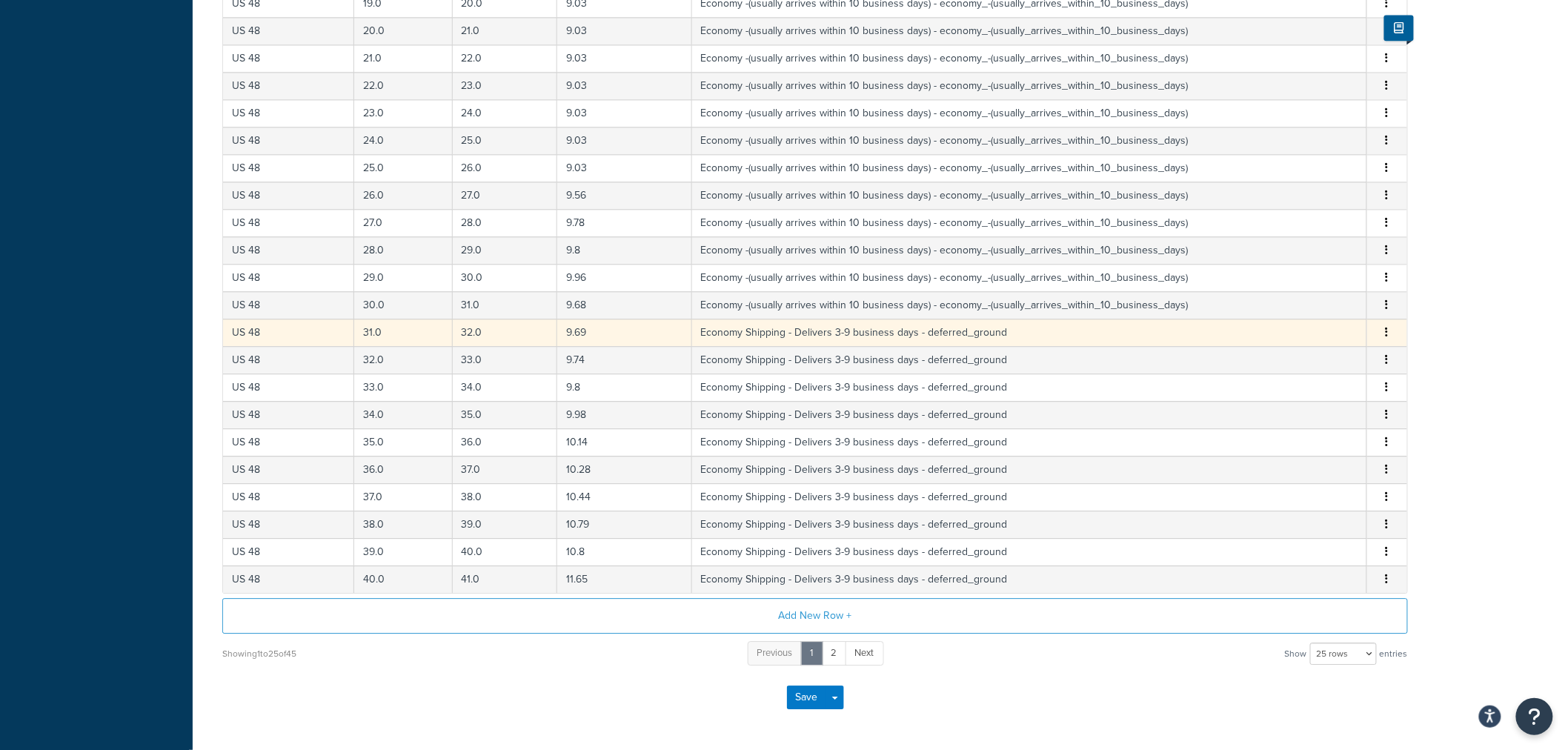 click at bounding box center [1387, 333] 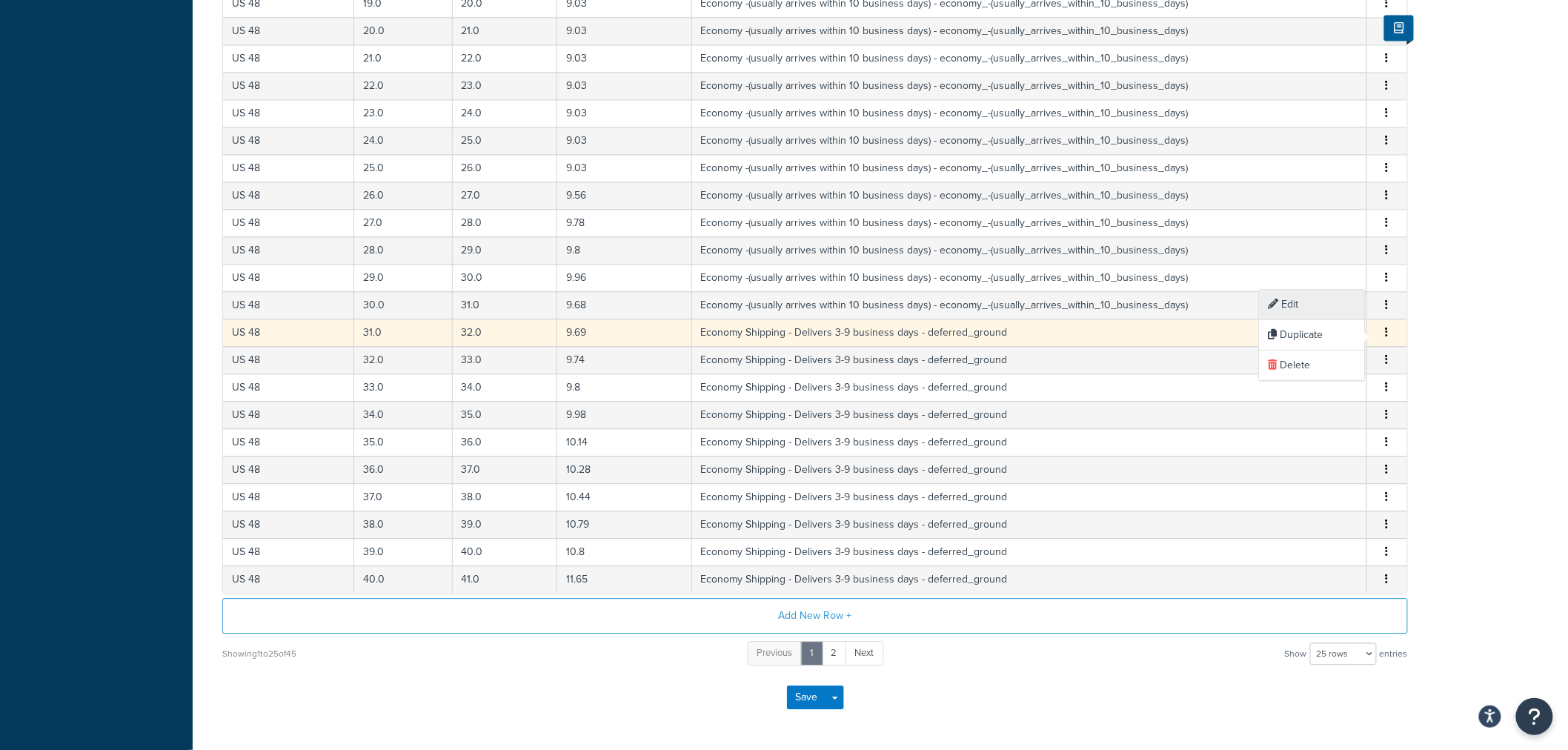 click on "Edit" at bounding box center [1312, 305] 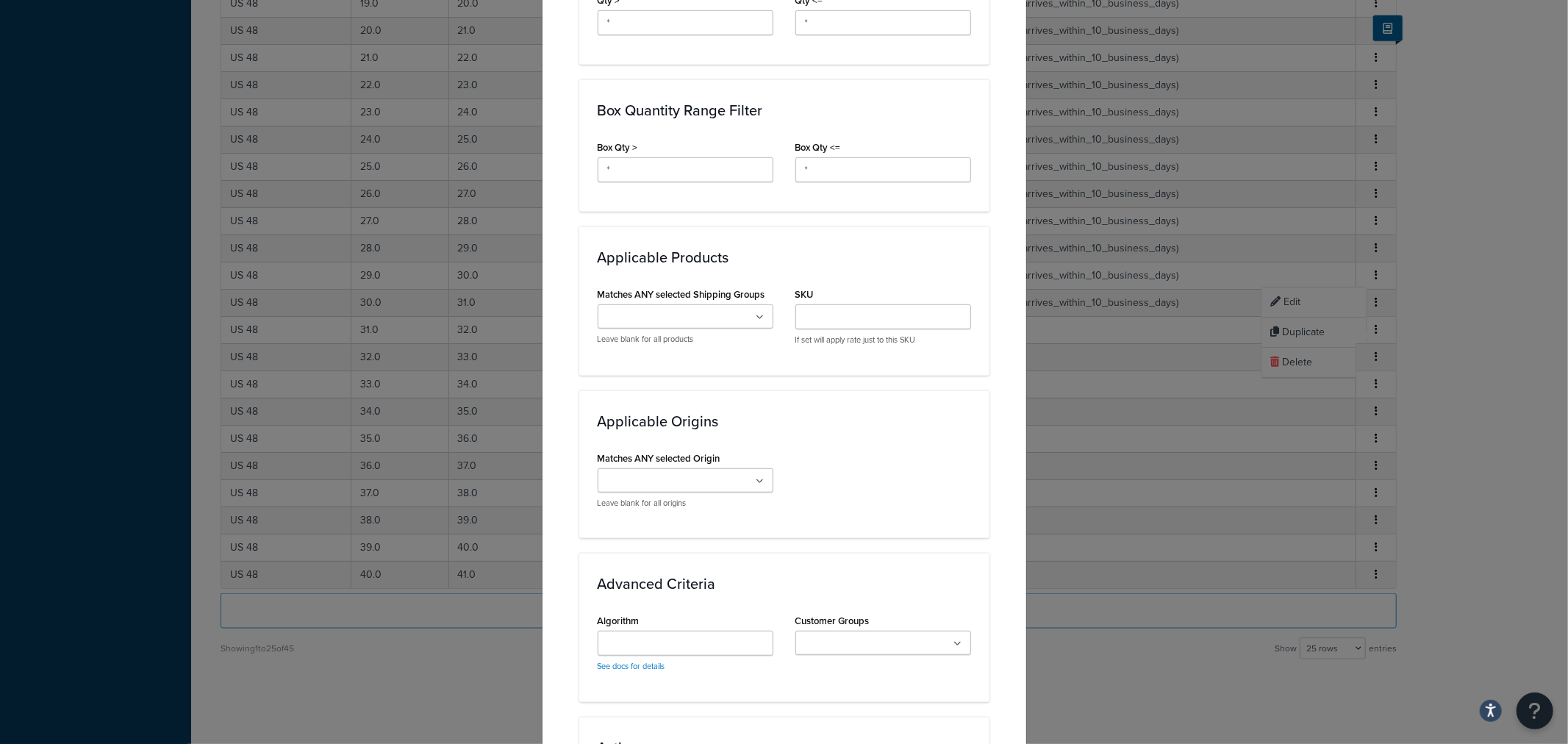 scroll, scrollTop: 979, scrollLeft: 0, axis: vertical 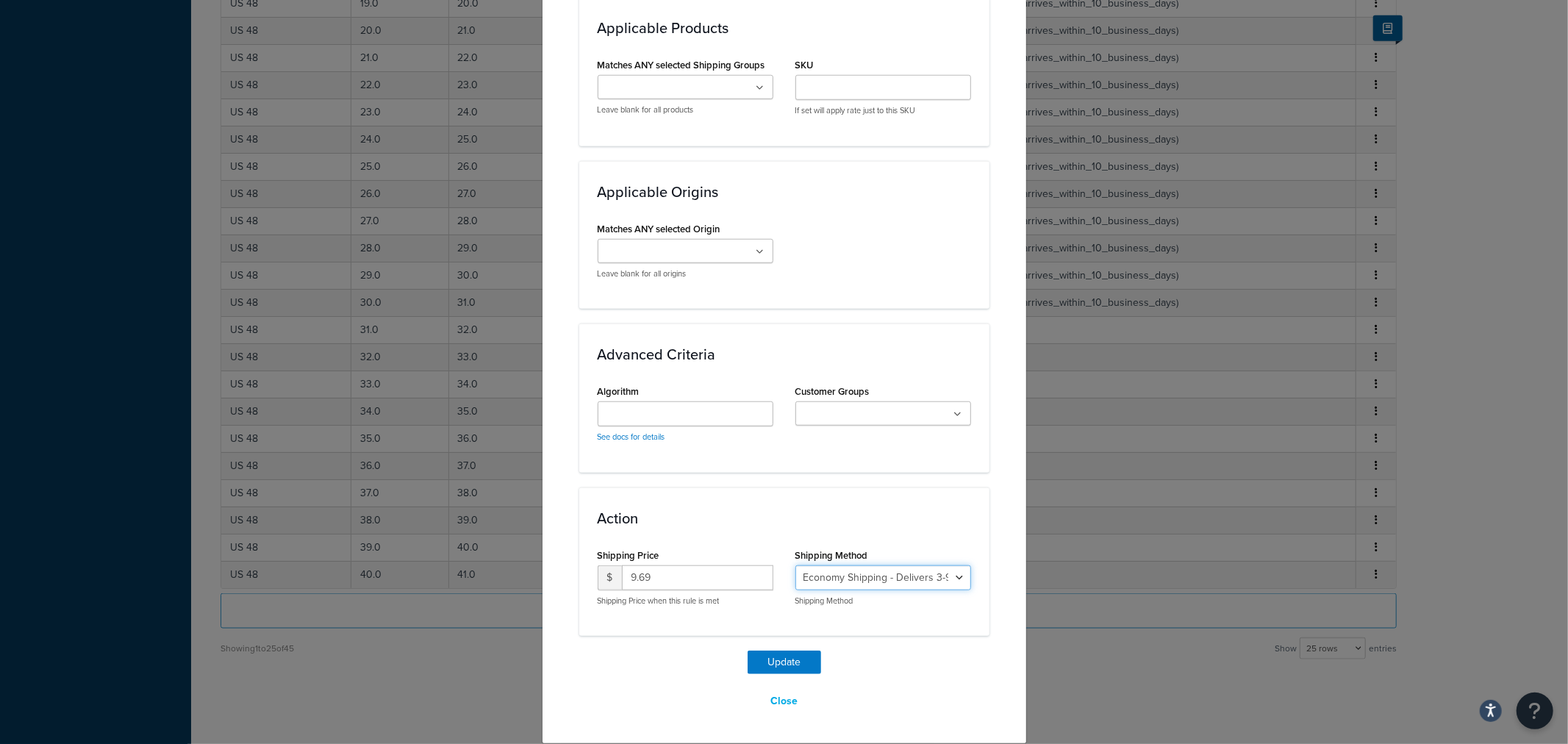 click on "Economy Shipping - Delivers 3-9  business days - deferred_ground  Deferred Air - Delivers in approximately 4-8 days - deferred_air  Economy - Delivers in 3-9 business days - economy_shipping_-_delivers_in_3-9_business_days  Economy (usually arrives within 14 days) - Economy_4lbs_and_under  Not in a Rush? Ships within 1-3 days - economy  Economy - (usually arrives within 10 days) - economy_-_(usually_arrives_within_10_days)  Economy -(usually arrives within 14 business days) - economy_-(usually_arrives_within_14_business_days)  Economy -(usually arrives within 10 business days) - economy_-(usually_arrives_within_10_business_days)" at bounding box center [883, 578] 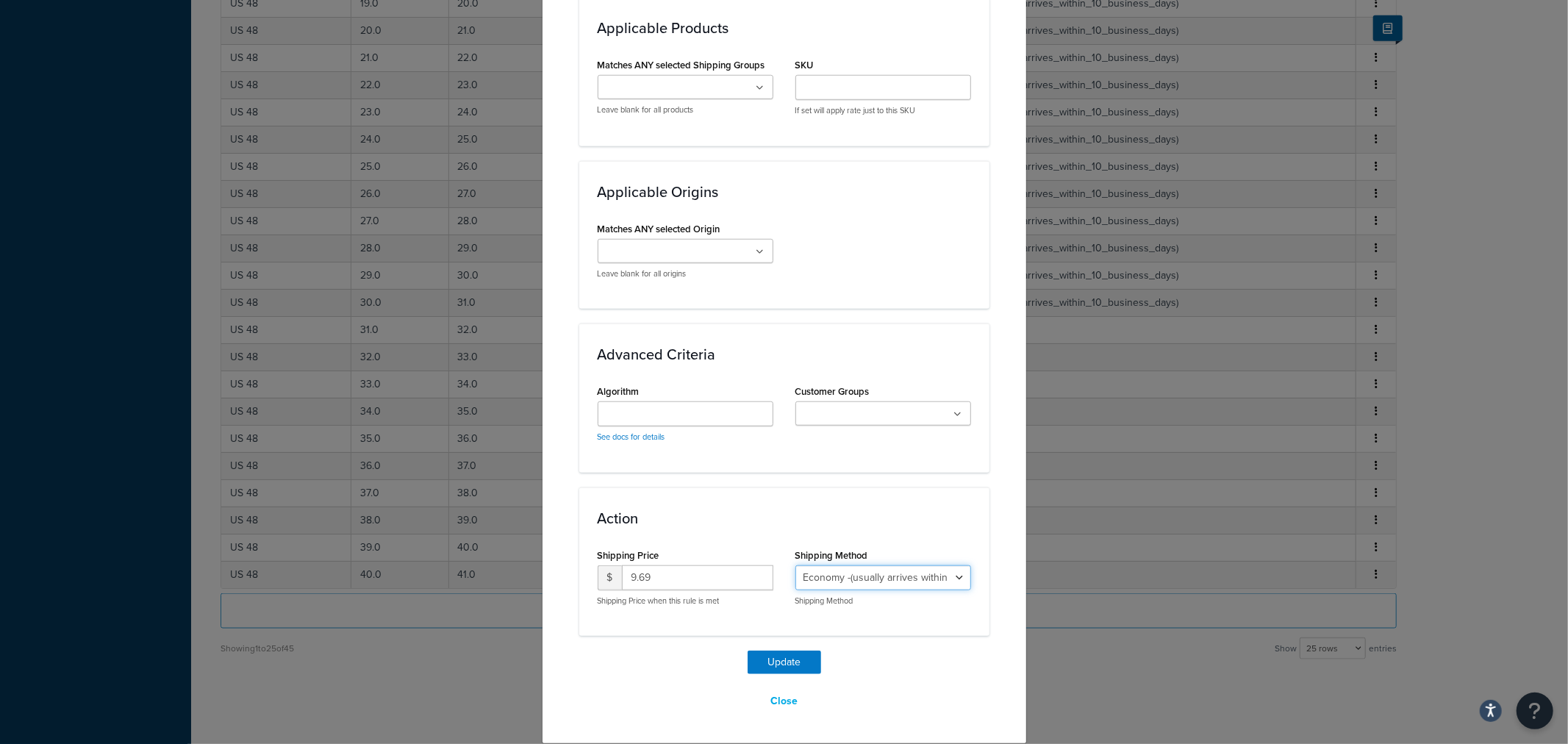 click on "Economy Shipping - Delivers 3-9  business days - deferred_ground  Deferred Air - Delivers in approximately 4-8 days - deferred_air  Economy - Delivers in 3-9 business days - economy_shipping_-_delivers_in_3-9_business_days  Economy (usually arrives within 14 days) - Economy_4lbs_and_under  Not in a Rush? Ships within 1-3 days - economy  Economy - (usually arrives within 10 days) - economy_-_(usually_arrives_within_10_days)  Economy -(usually arrives within 14 business days) - economy_-(usually_arrives_within_14_business_days)  Economy -(usually arrives within 10 business days) - economy_-(usually_arrives_within_10_business_days)" at bounding box center [883, 578] 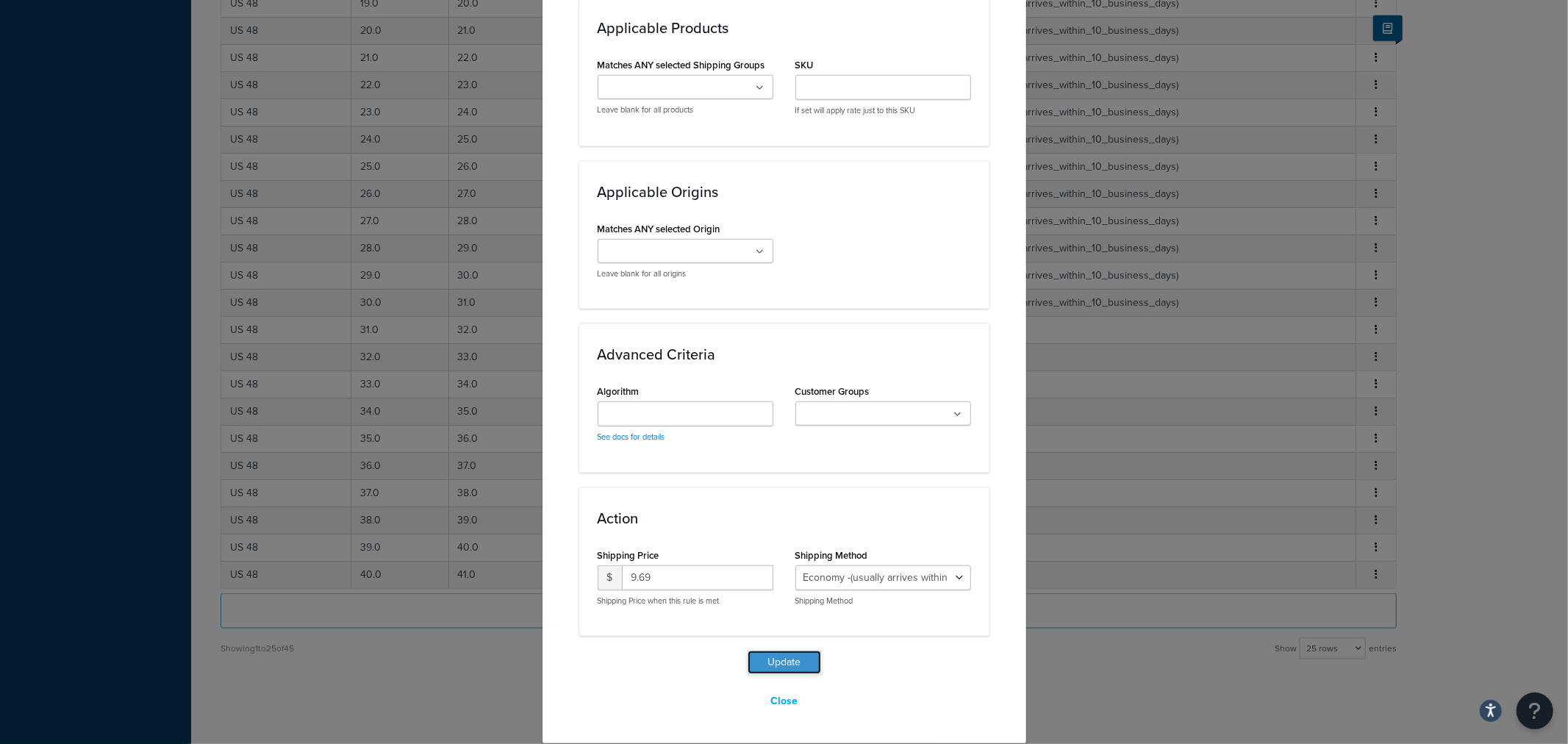 click on "Update" at bounding box center (784, 662) 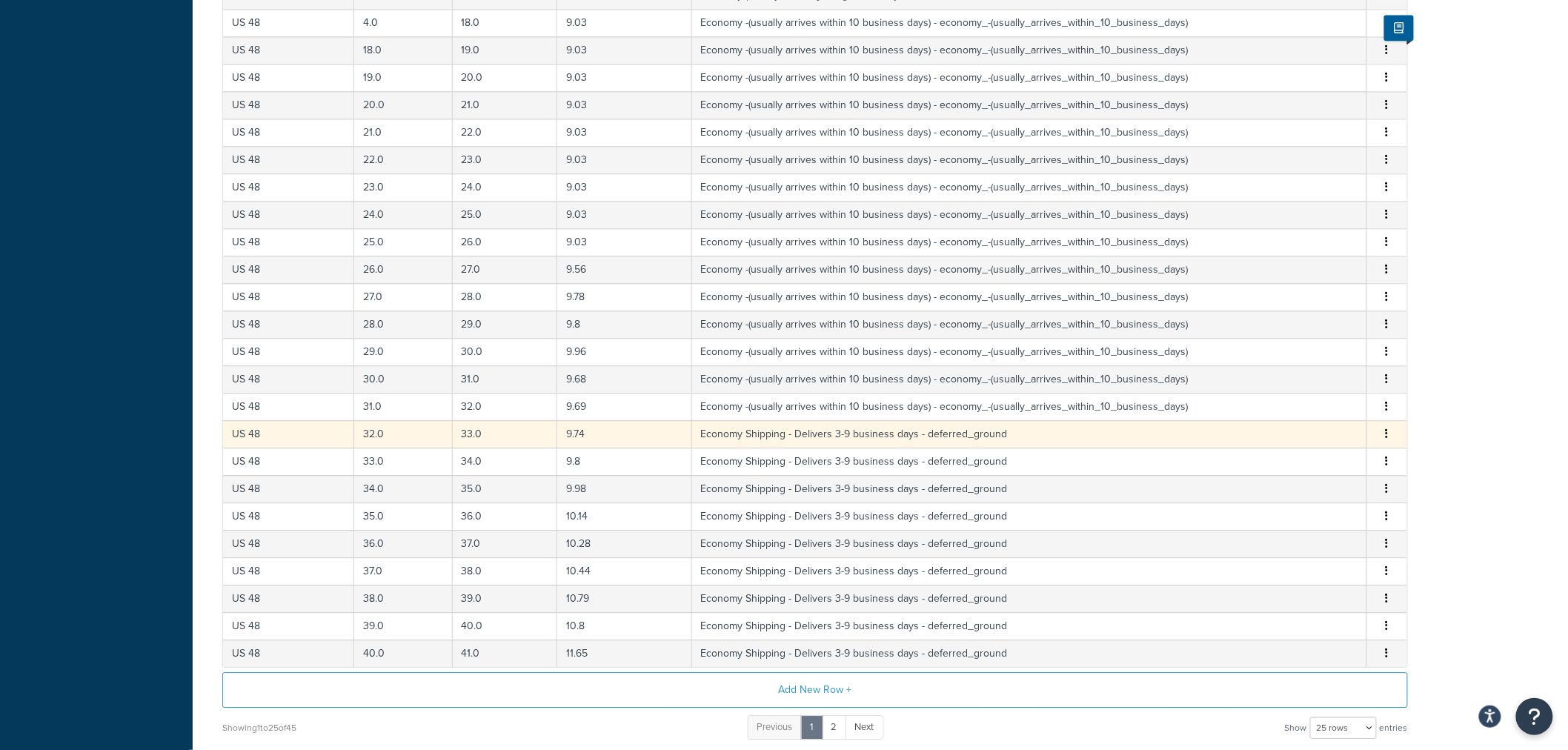 click at bounding box center (1387, 434) 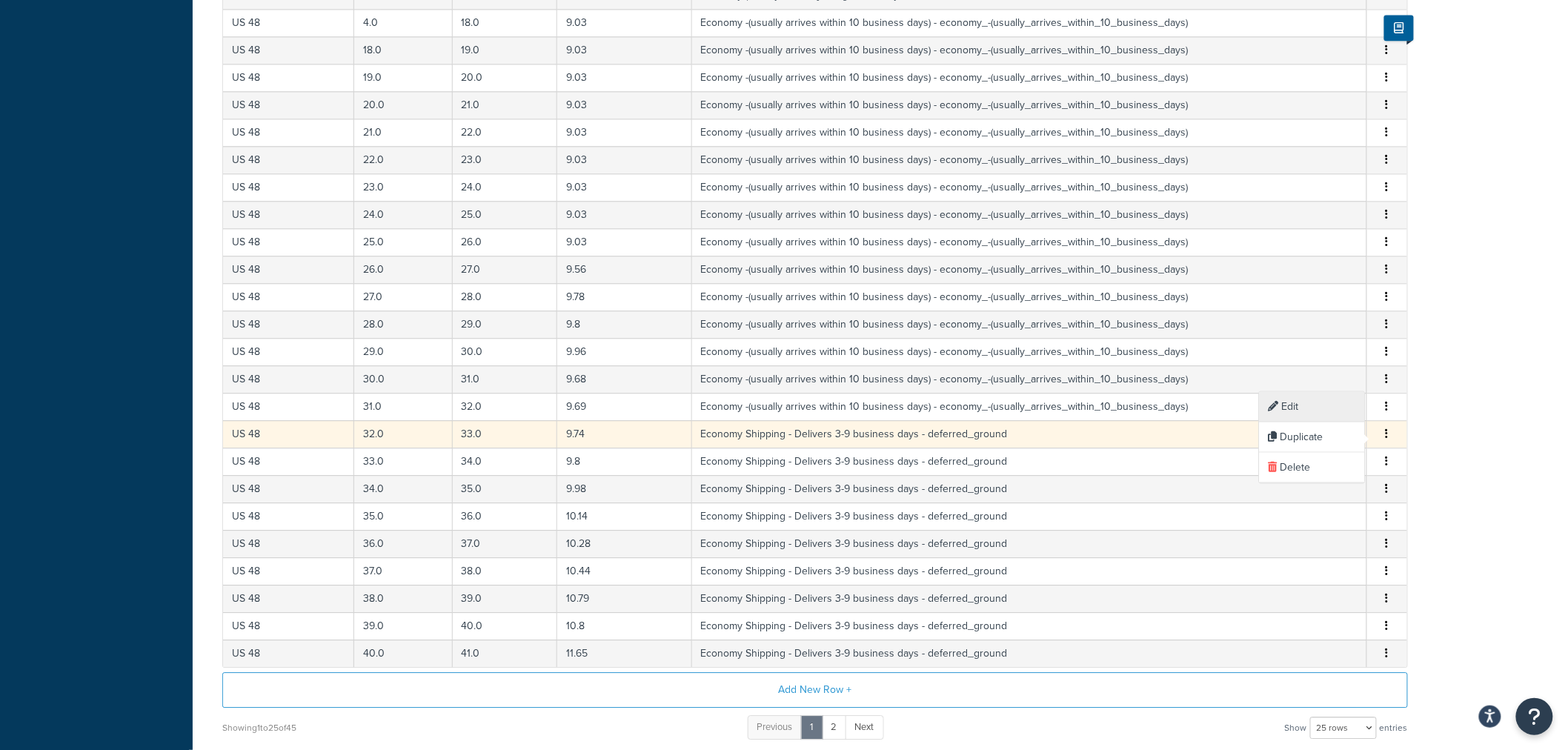 click on "Edit" at bounding box center [1312, 407] 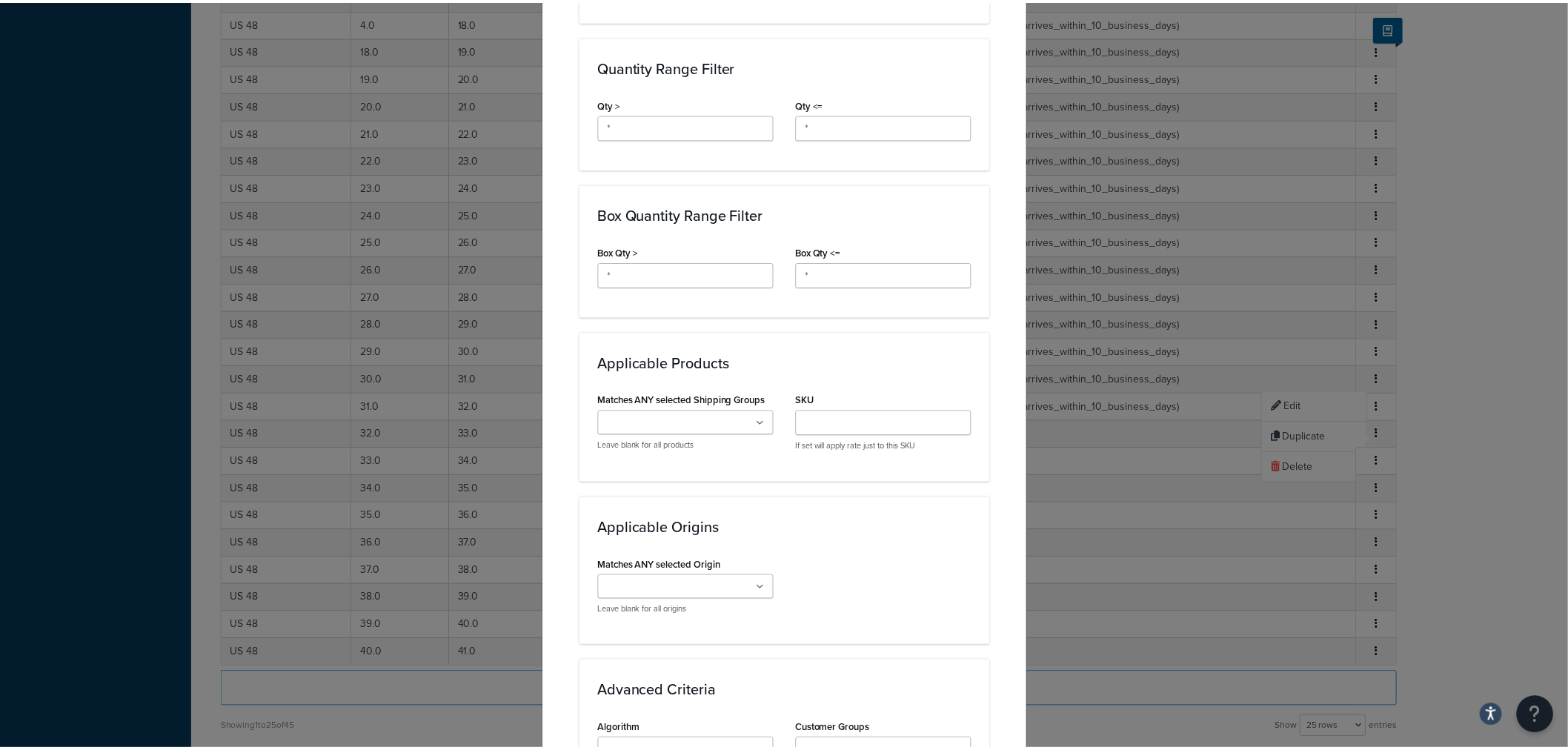 scroll, scrollTop: 986, scrollLeft: 0, axis: vertical 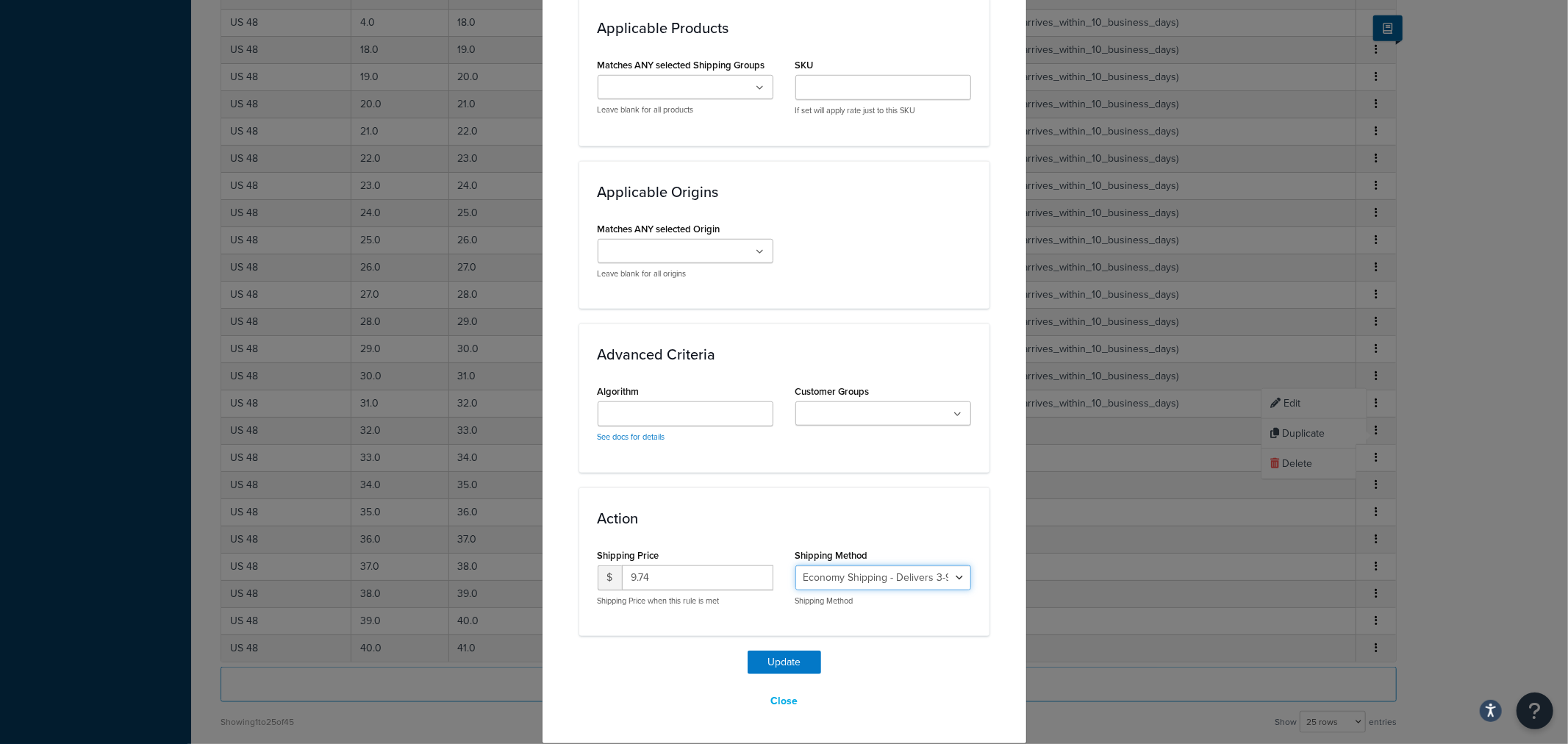 click on "Economy Shipping - Delivers 3-9  business days - deferred_ground  Deferred Air - Delivers in approximately 4-8 days - deferred_air  Economy - Delivers in 3-9 business days - economy_shipping_-_delivers_in_3-9_business_days  Economy (usually arrives within 14 days) - Economy_4lbs_and_under  Not in a Rush? Ships within 1-3 days - economy  Economy - (usually arrives within 10 days) - economy_-_(usually_arrives_within_10_days)  Economy -(usually arrives within 14 business days) - economy_-(usually_arrives_within_14_business_days)  Economy -(usually arrives within 10 business days) - economy_-(usually_arrives_within_10_business_days)" at bounding box center (883, 578) 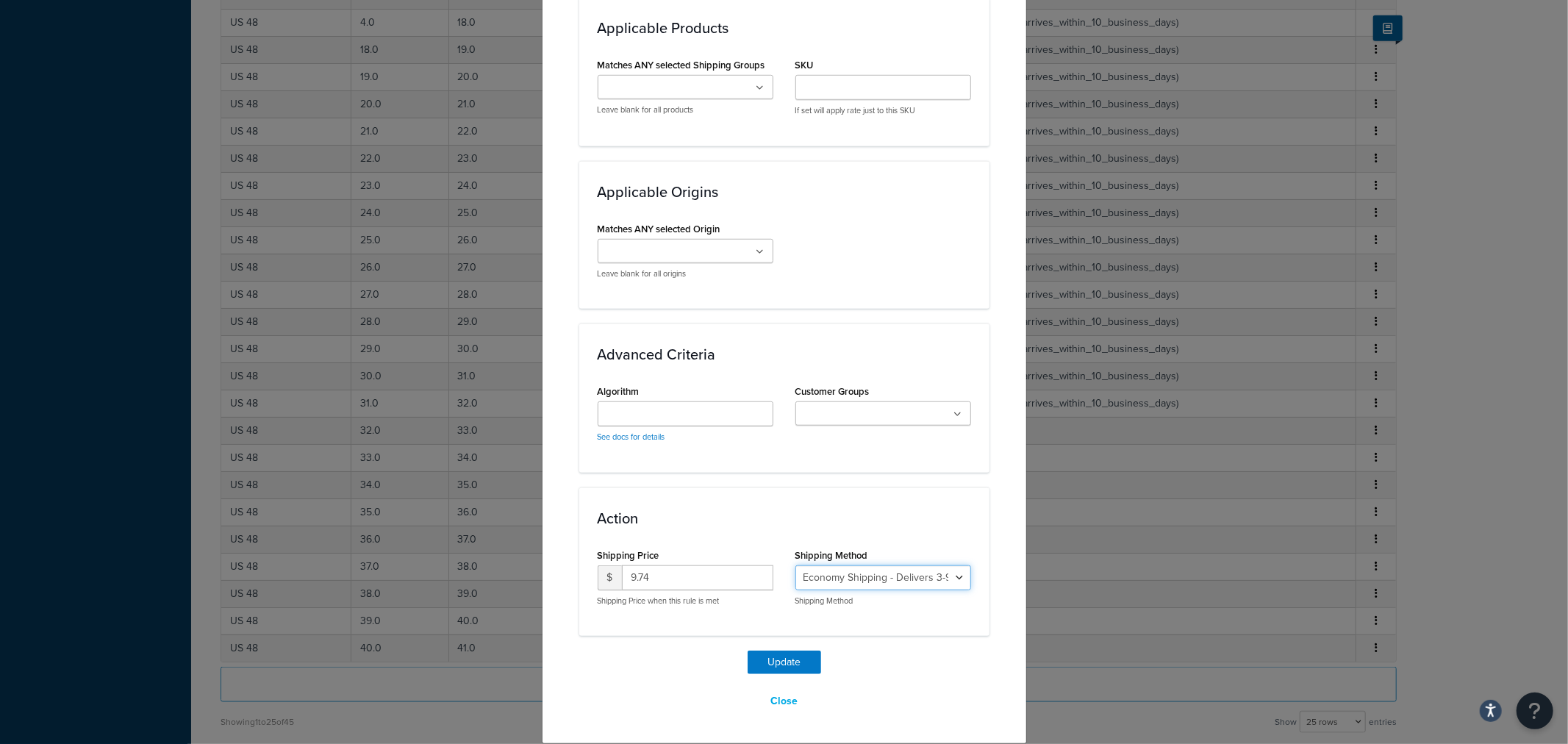 select on "135534" 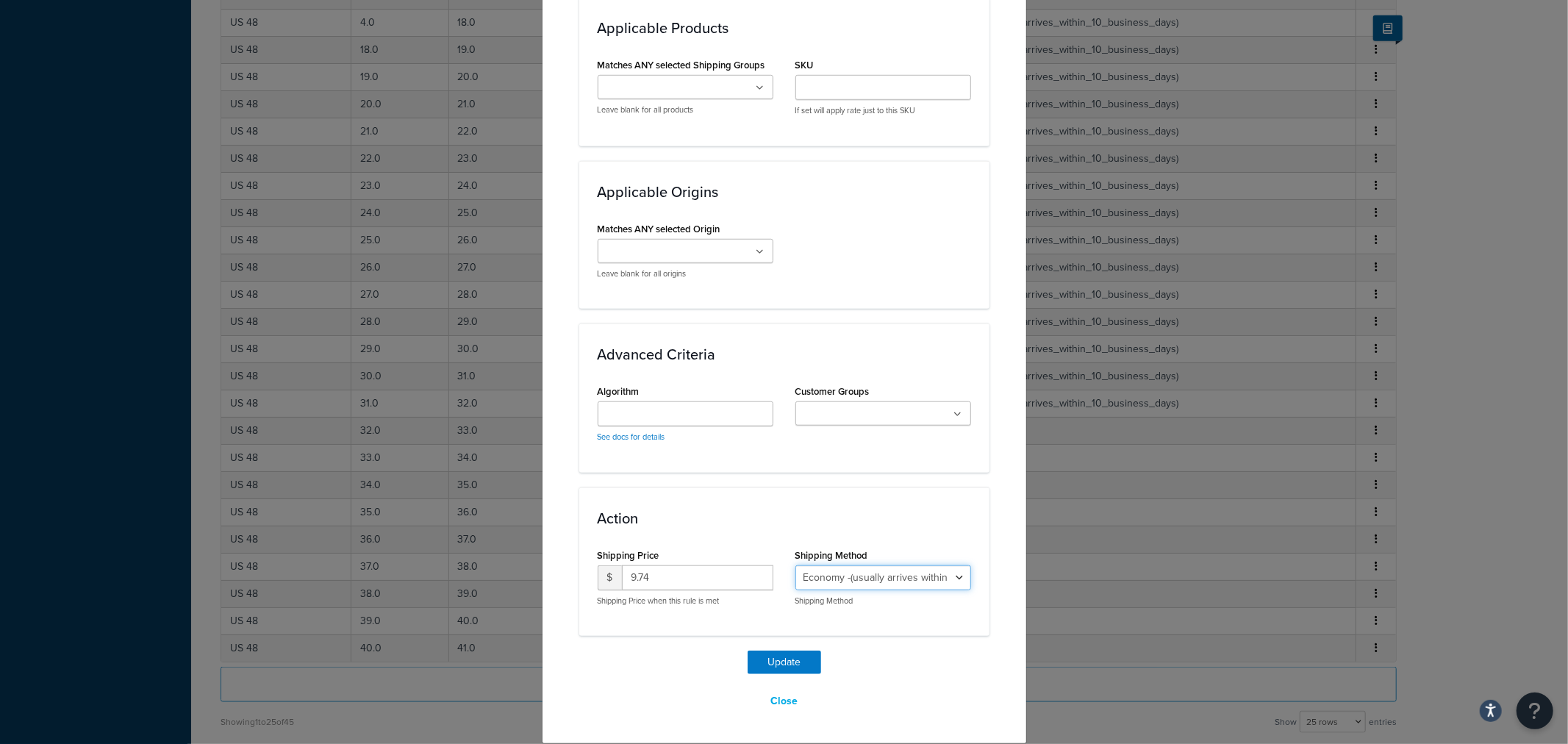 click on "Economy Shipping - Delivers 3-9  business days - deferred_ground  Deferred Air - Delivers in approximately 4-8 days - deferred_air  Economy - Delivers in 3-9 business days - economy_shipping_-_delivers_in_3-9_business_days  Economy (usually arrives within 14 days) - Economy_4lbs_and_under  Not in a Rush? Ships within 1-3 days - economy  Economy - (usually arrives within 10 days) - economy_-_(usually_arrives_within_10_days)  Economy -(usually arrives within 14 business days) - economy_-(usually_arrives_within_14_business_days)  Economy -(usually arrives within 10 business days) - economy_-(usually_arrives_within_10_business_days)" at bounding box center [883, 578] 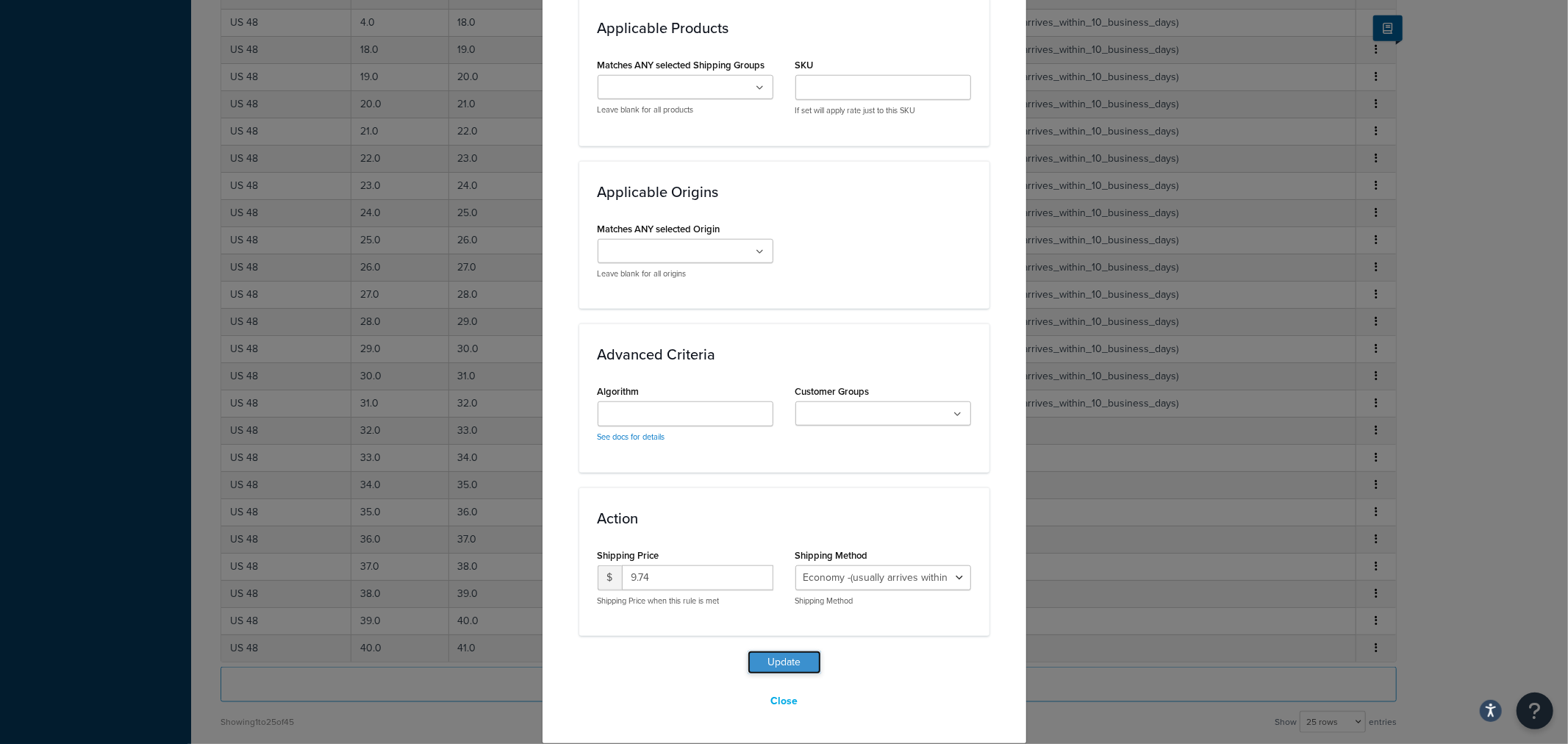 click on "Update" at bounding box center [784, 662] 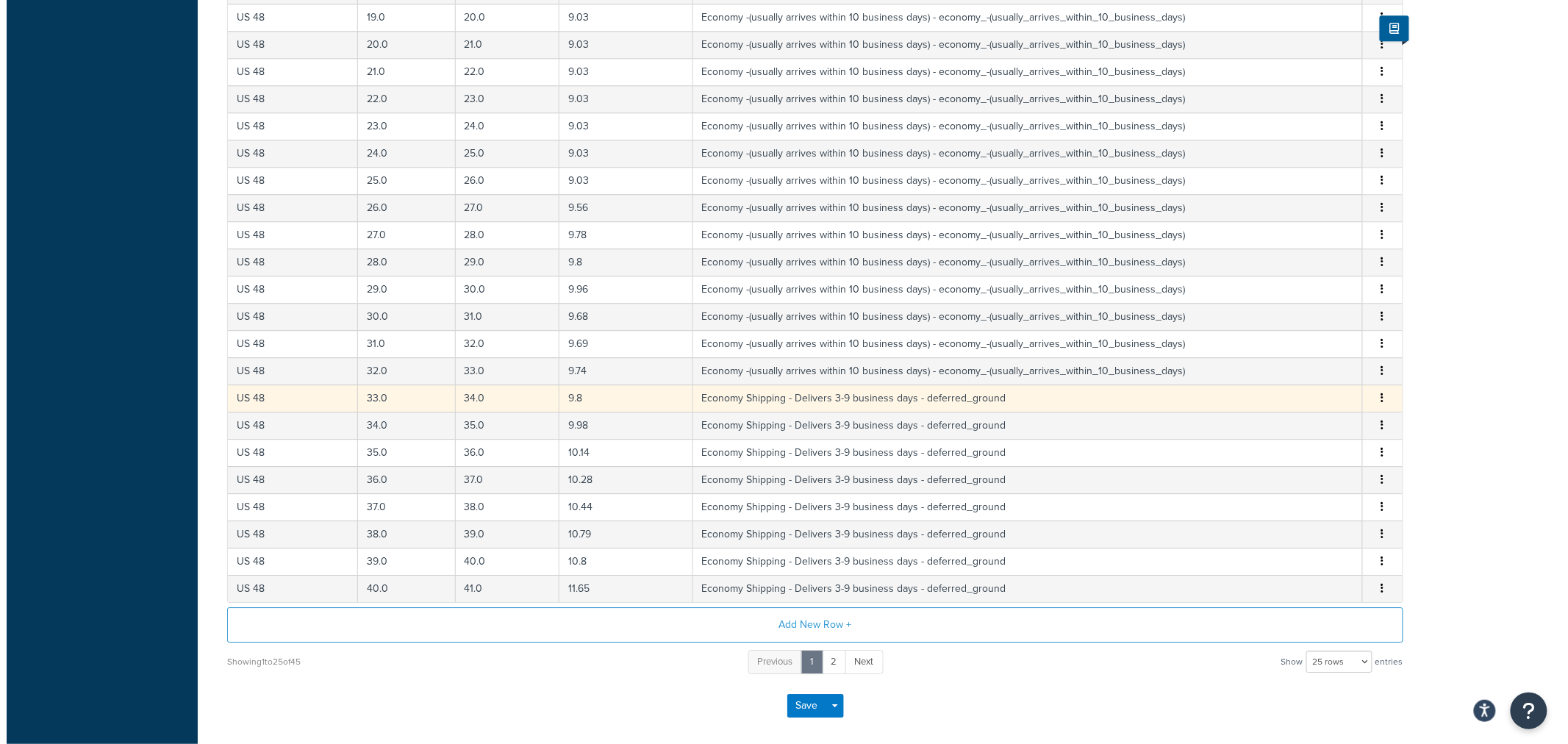scroll, scrollTop: 1590, scrollLeft: 0, axis: vertical 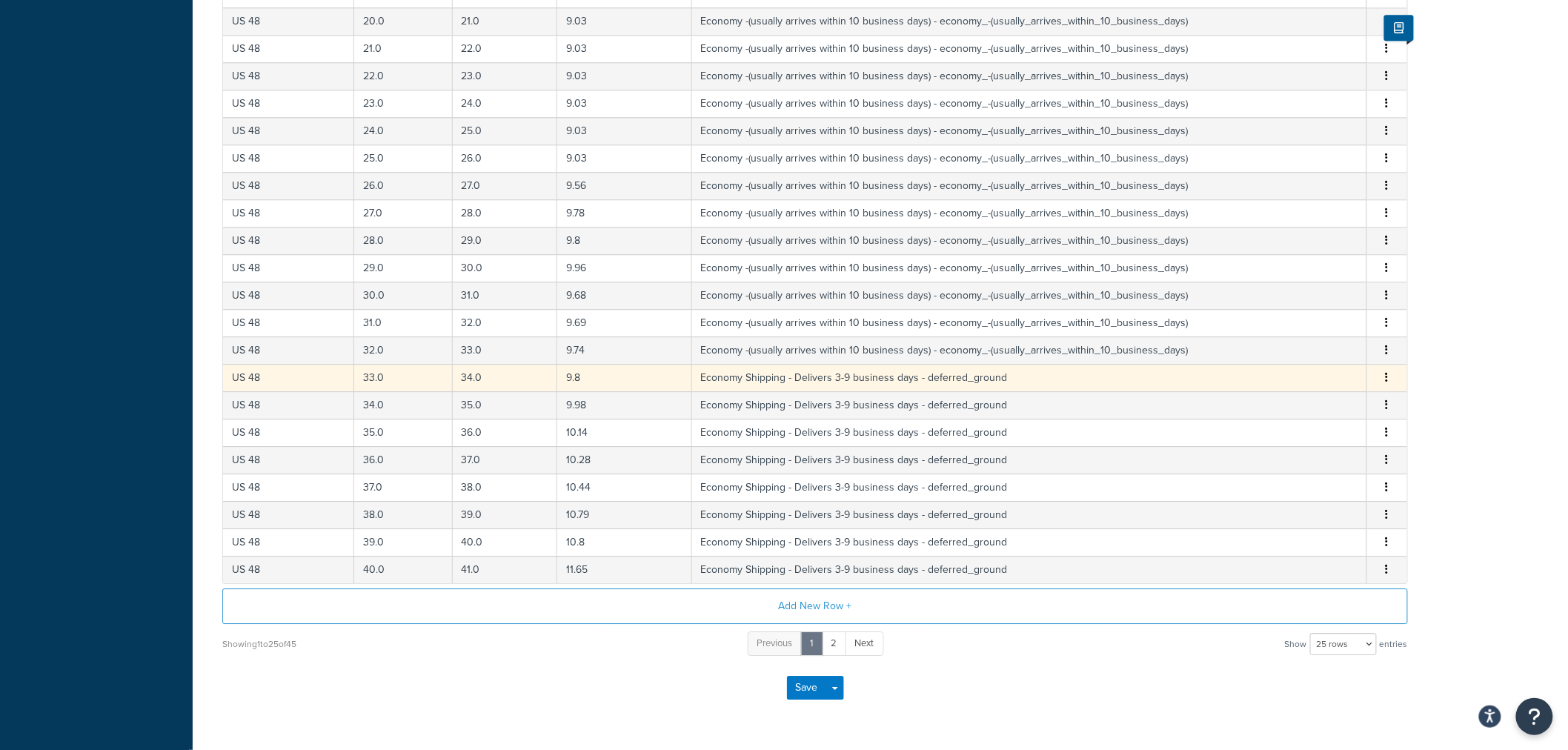 click at bounding box center [1387, 377] 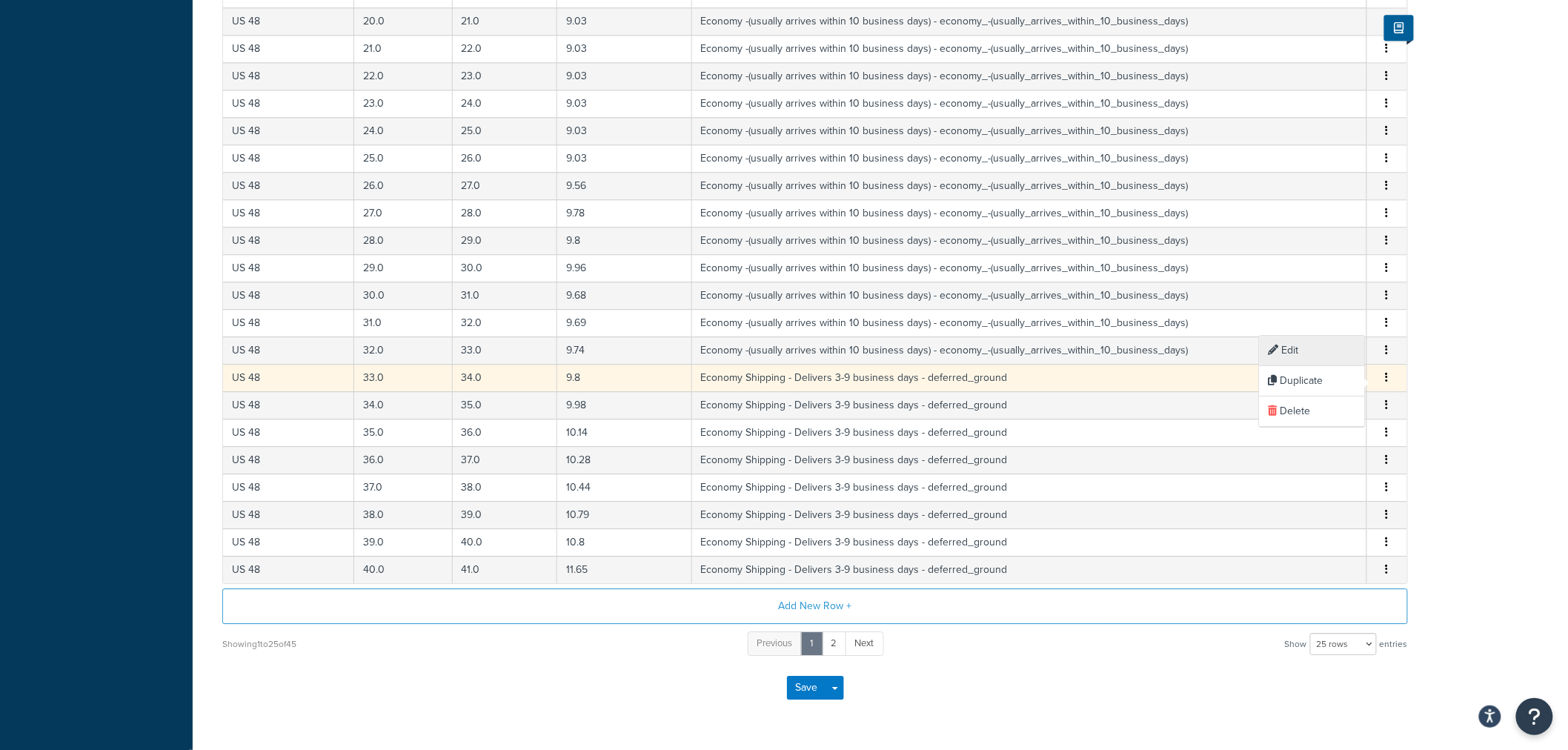 click on "Edit" at bounding box center (1312, 351) 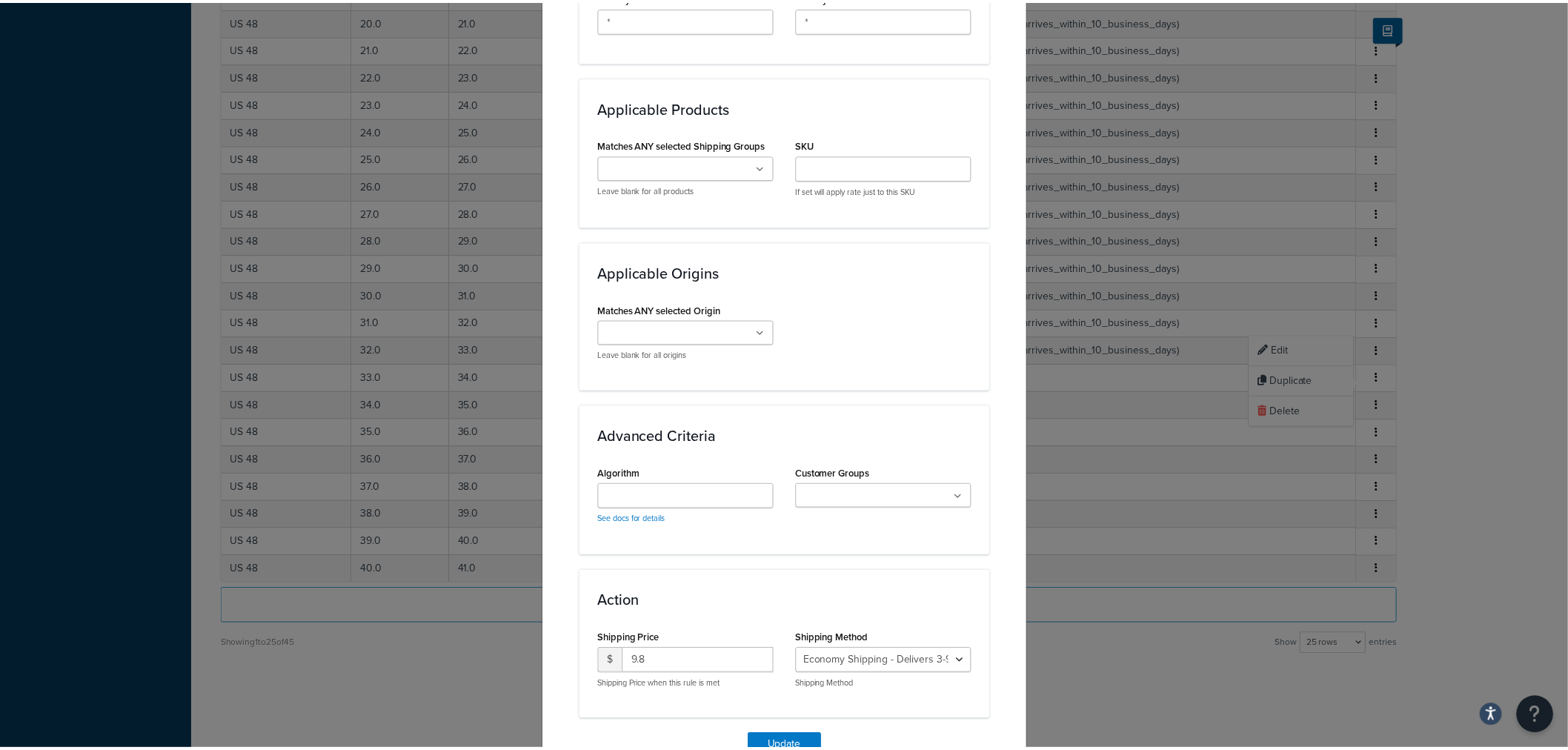 scroll, scrollTop: 986, scrollLeft: 0, axis: vertical 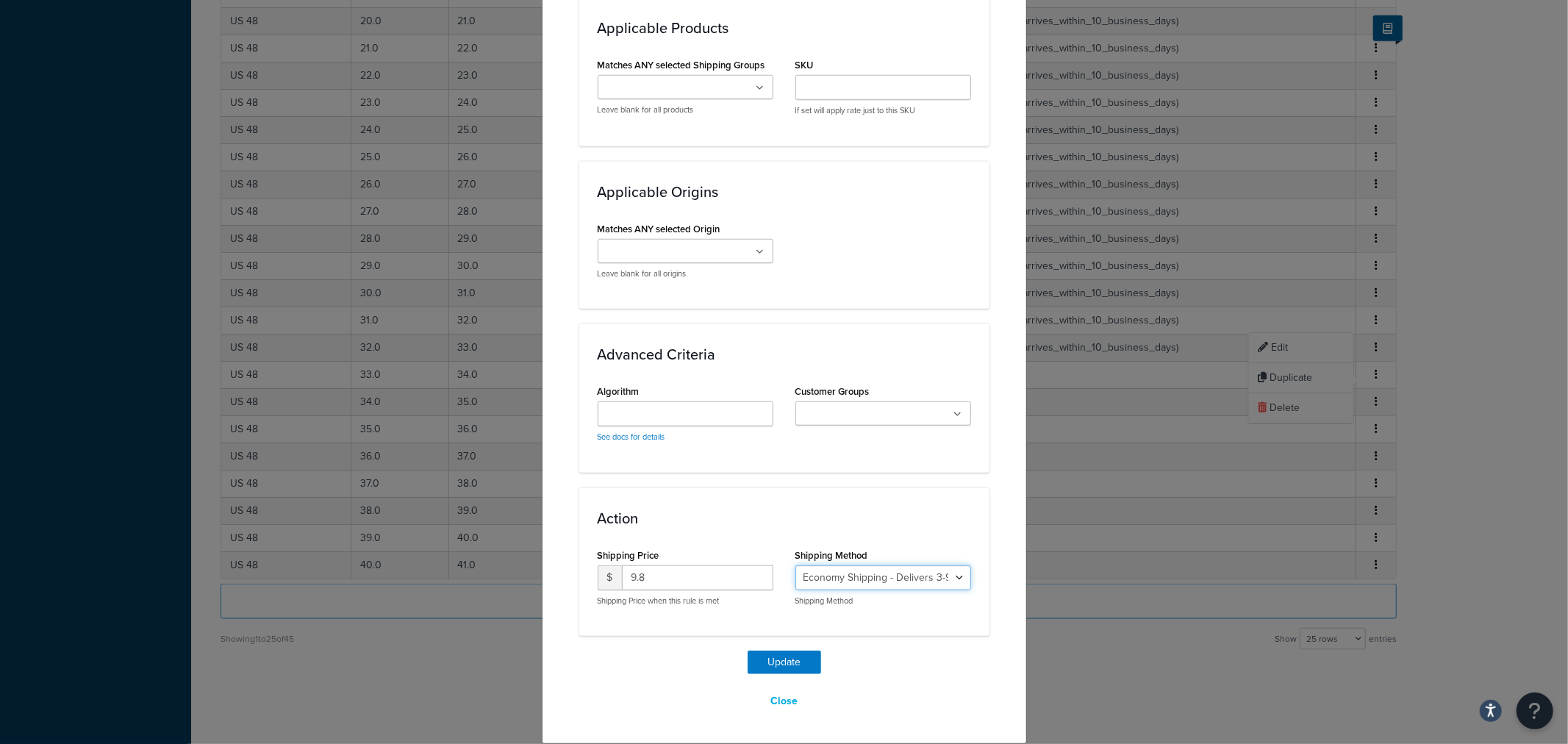 click on "Economy Shipping - Delivers 3-9  business days - deferred_ground  Deferred Air - Delivers in approximately 4-8 days - deferred_air  Economy - Delivers in 3-9 business days - economy_shipping_-_delivers_in_3-9_business_days  Economy (usually arrives within 14 days) - Economy_4lbs_and_under  Not in a Rush? Ships within 1-3 days - economy  Economy - (usually arrives within 10 days) - economy_-_(usually_arrives_within_10_days)  Economy -(usually arrives within 14 business days) - economy_-(usually_arrives_within_14_business_days)  Economy -(usually arrives within 10 business days) - economy_-(usually_arrives_within_10_business_days)" at bounding box center [883, 578] 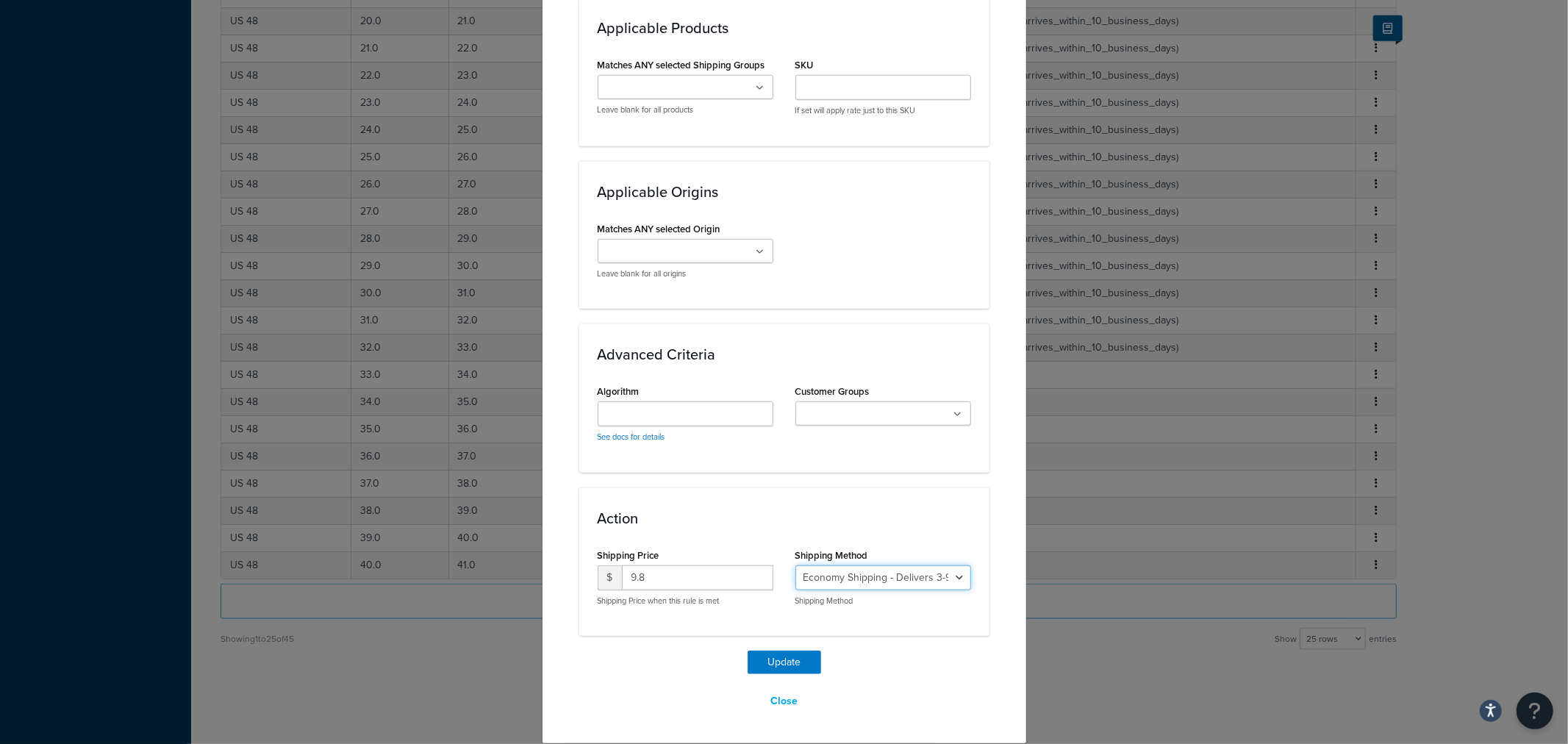 select on "135534" 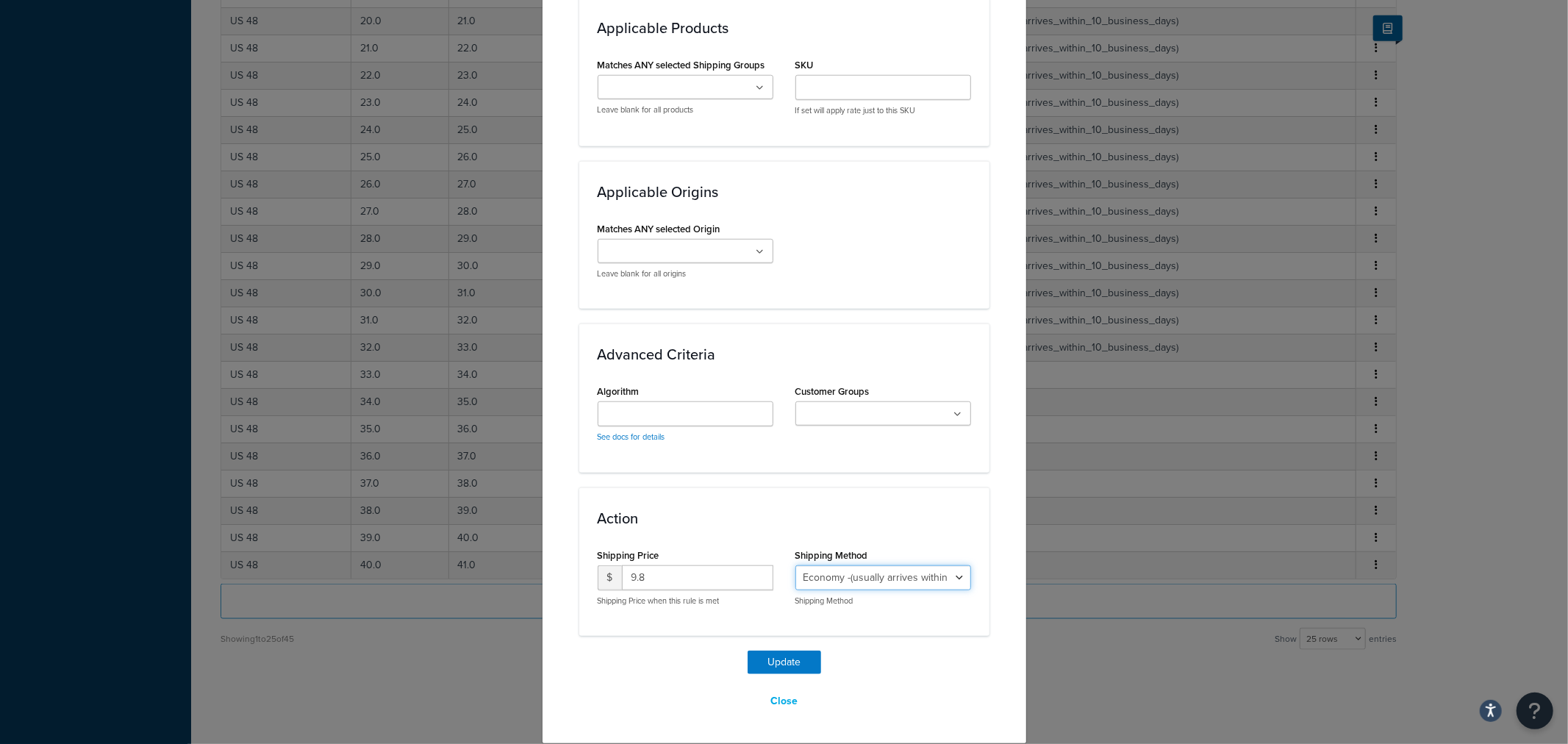click on "Economy Shipping - Delivers 3-9  business days - deferred_ground  Deferred Air - Delivers in approximately 4-8 days - deferred_air  Economy - Delivers in 3-9 business days - economy_shipping_-_delivers_in_3-9_business_days  Economy (usually arrives within 14 days) - Economy_4lbs_and_under  Not in a Rush? Ships within 1-3 days - economy  Economy - (usually arrives within 10 days) - economy_-_(usually_arrives_within_10_days)  Economy -(usually arrives within 14 business days) - economy_-(usually_arrives_within_14_business_days)  Economy -(usually arrives within 10 business days) - economy_-(usually_arrives_within_10_business_days)" at bounding box center (883, 578) 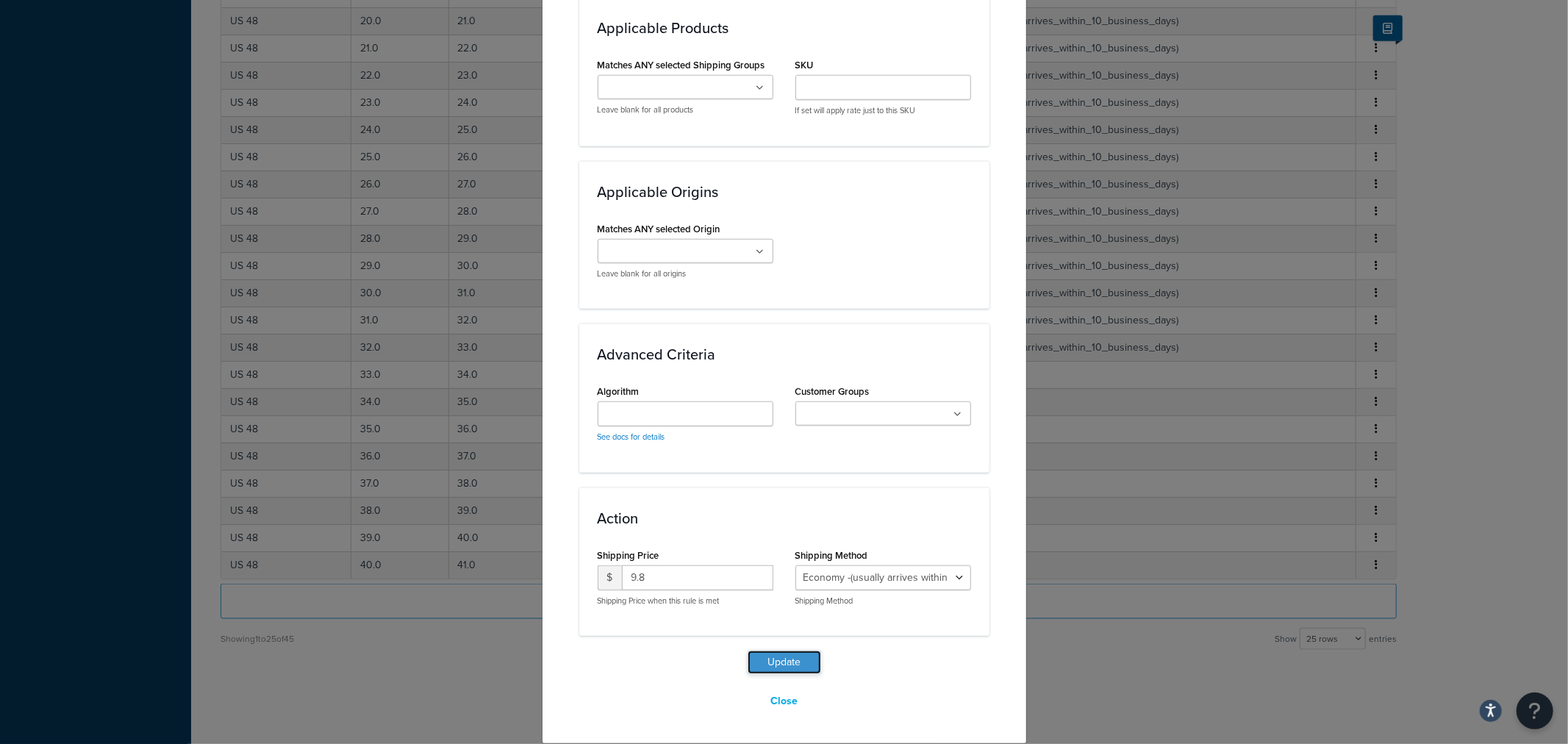 click on "Update" at bounding box center (784, 662) 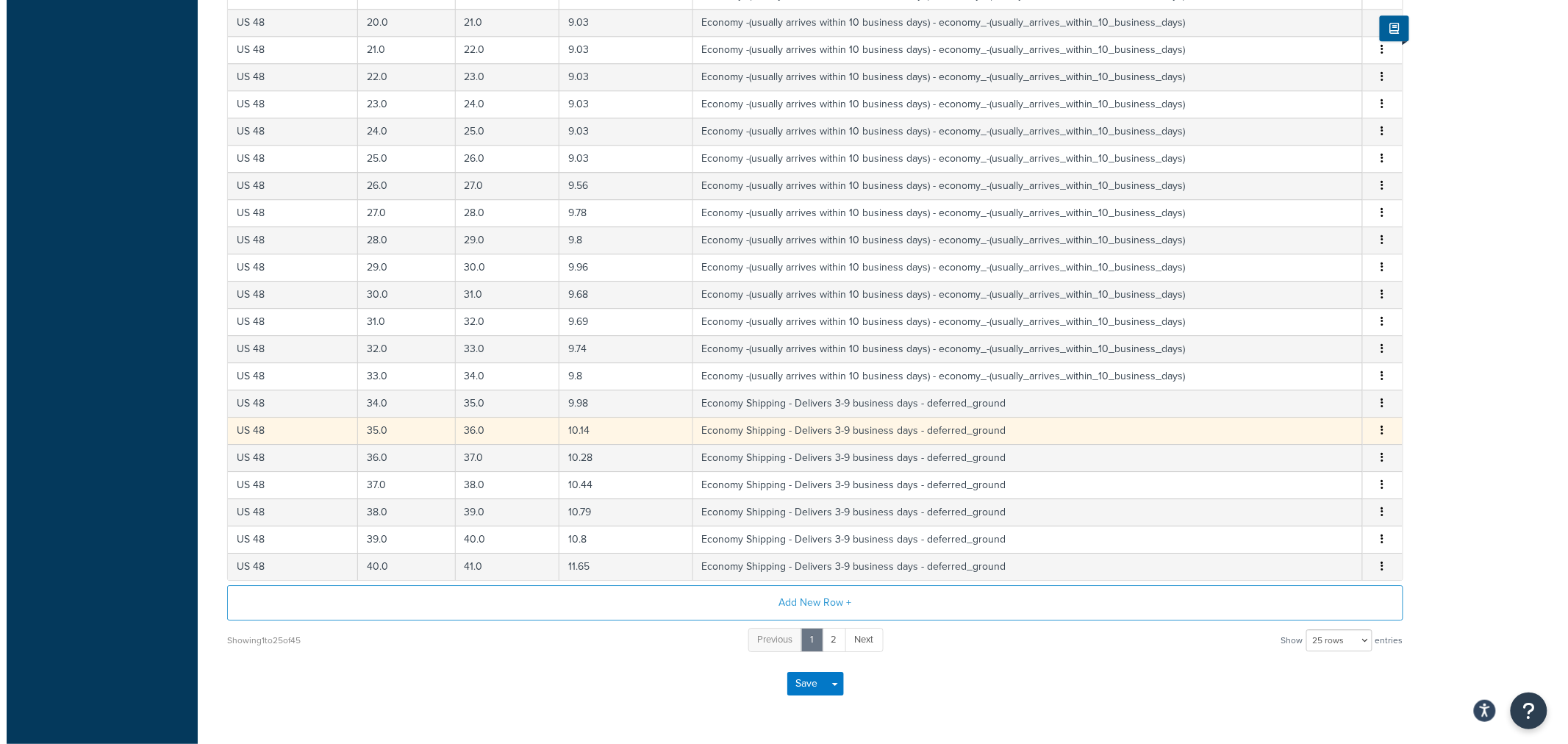 scroll, scrollTop: 1681, scrollLeft: 0, axis: vertical 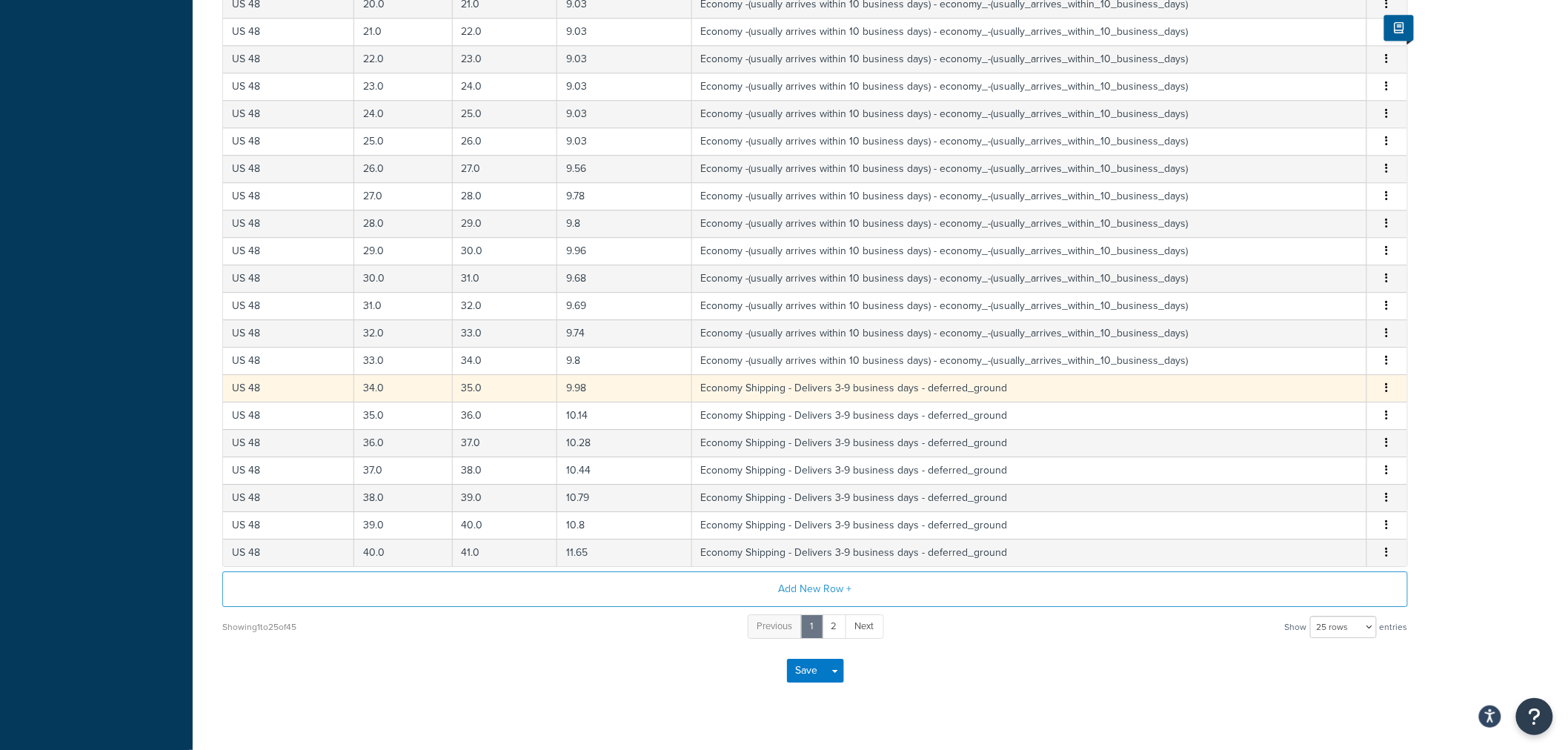 click at bounding box center [1387, 388] 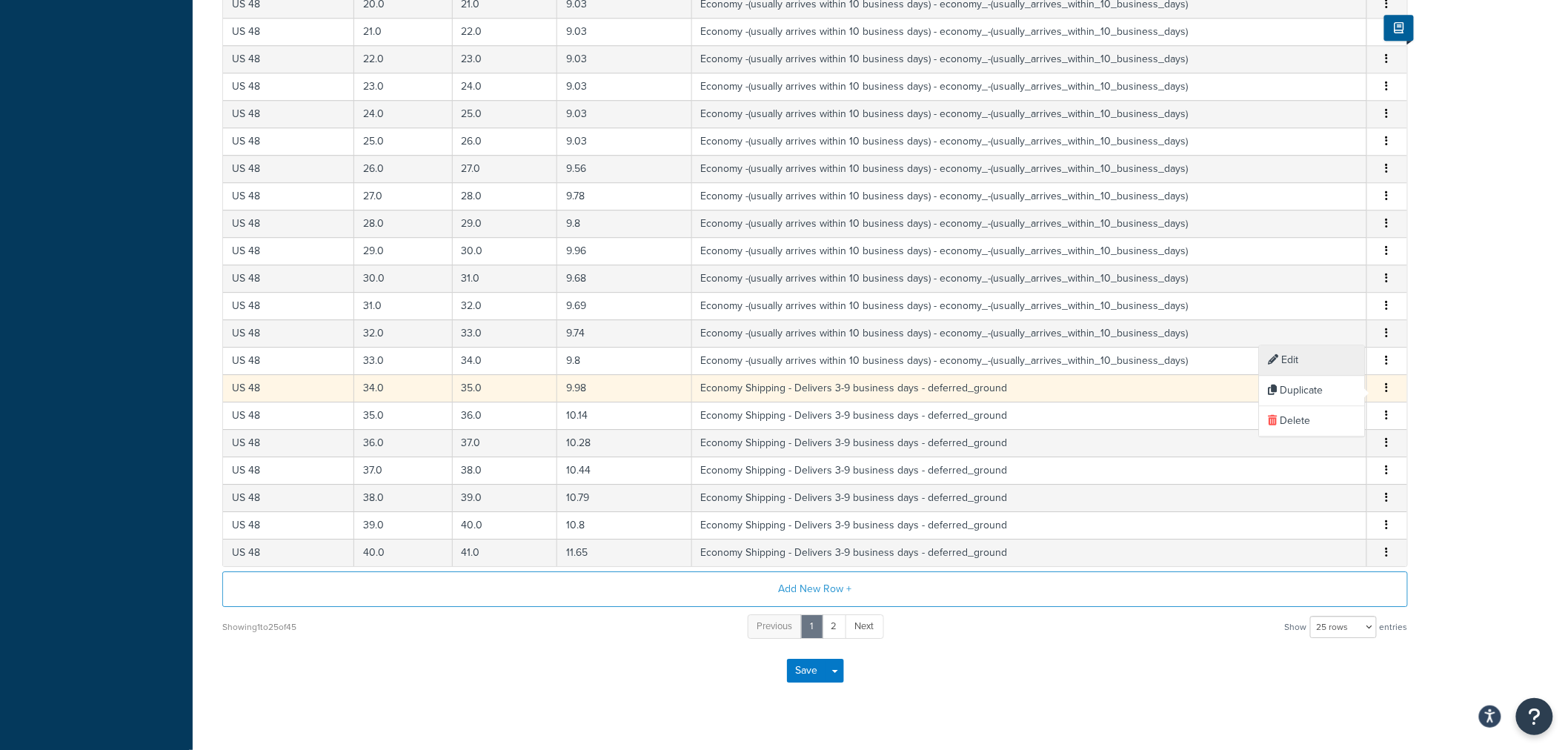 click on "Edit" at bounding box center [1312, 361] 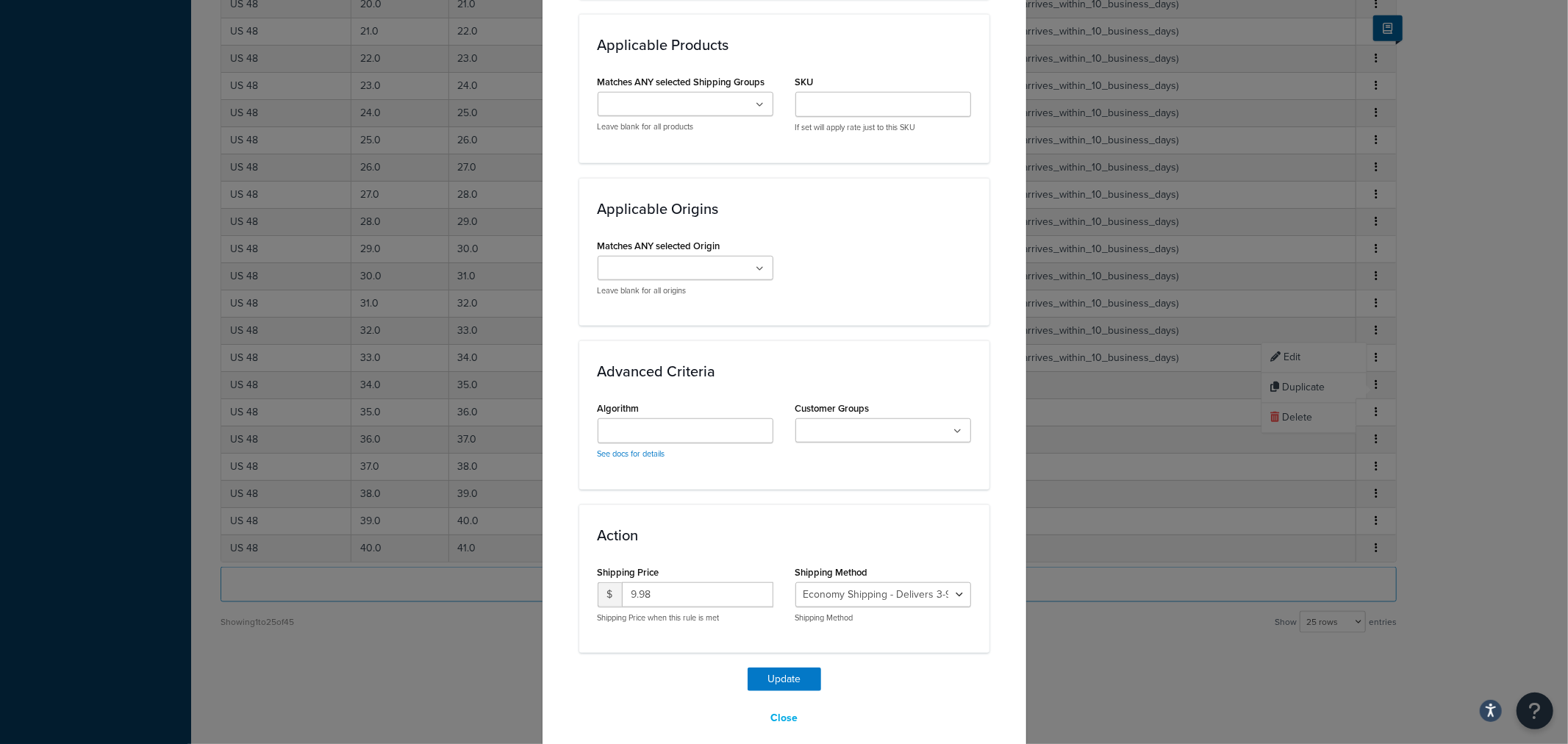 scroll, scrollTop: 979, scrollLeft: 0, axis: vertical 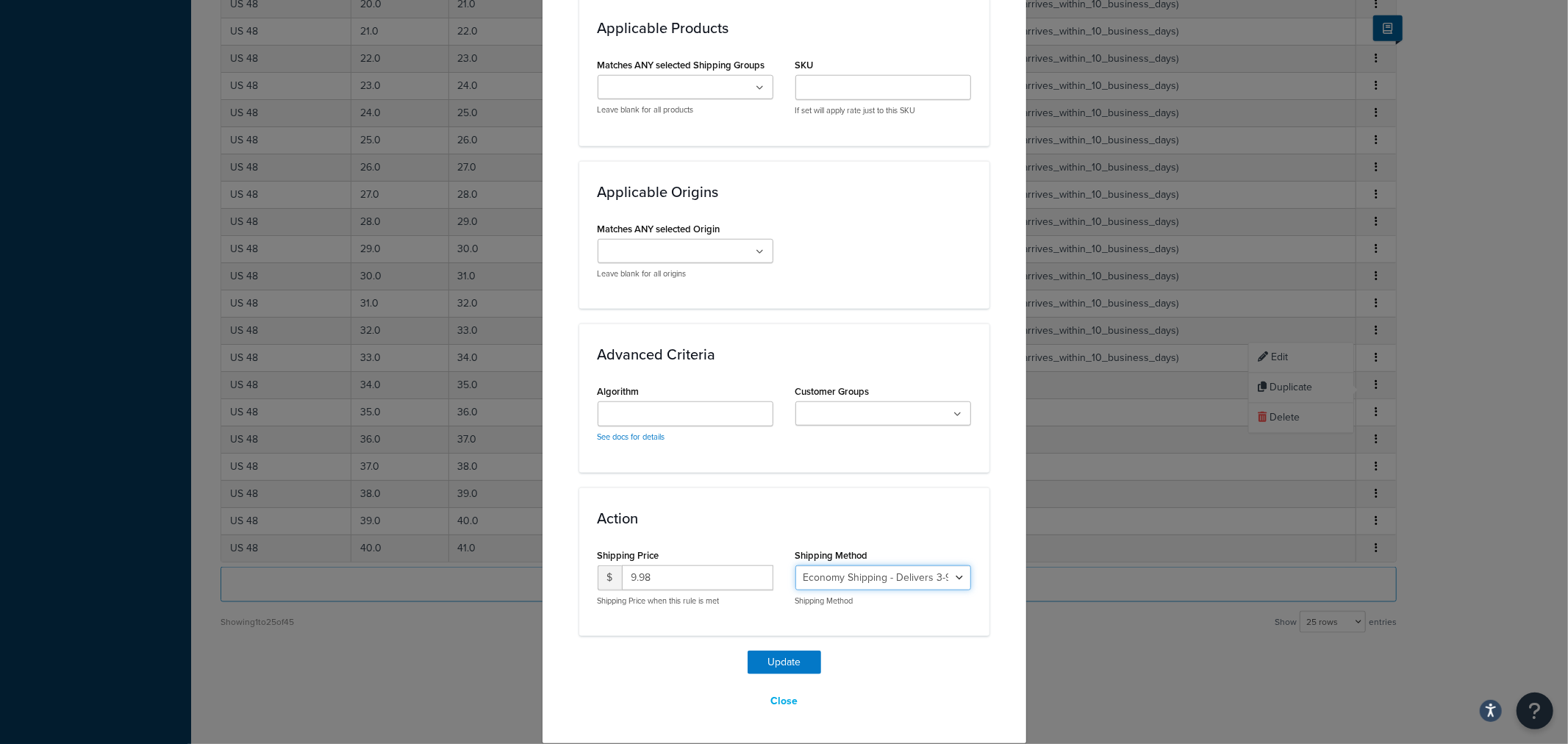 click on "Economy Shipping - Delivers 3-9  business days - deferred_ground  Deferred Air - Delivers in approximately 4-8 days - deferred_air  Economy - Delivers in 3-9 business days - economy_shipping_-_delivers_in_3-9_business_days  Economy (usually arrives within 14 days) - Economy_4lbs_and_under  Not in a Rush? Ships within 1-3 days - economy  Economy - (usually arrives within 10 days) - economy_-_(usually_arrives_within_10_days)  Economy -(usually arrives within 14 business days) - economy_-(usually_arrives_within_14_business_days)  Economy -(usually arrives within 10 business days) - economy_-(usually_arrives_within_10_business_days)" at bounding box center (883, 578) 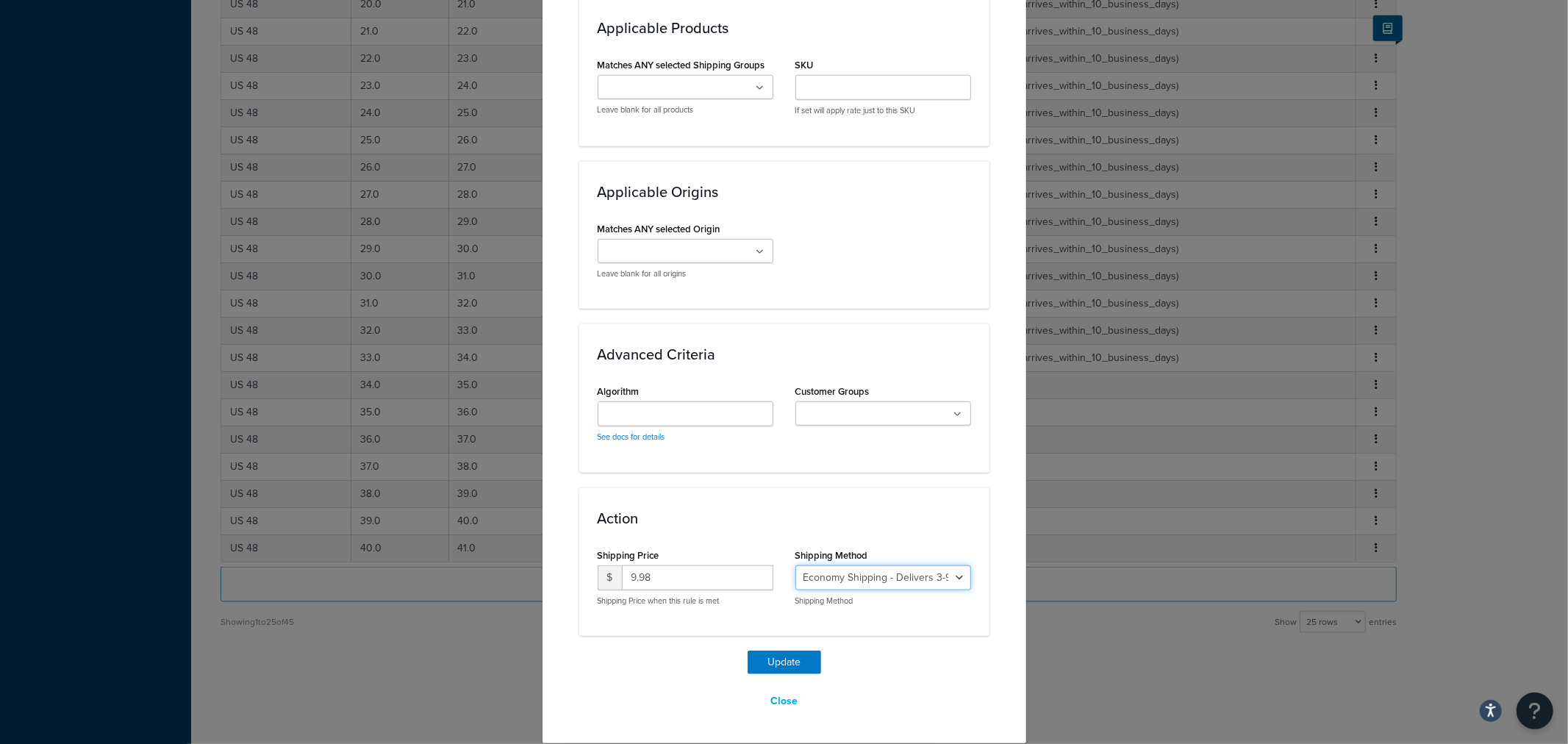 select on "135534" 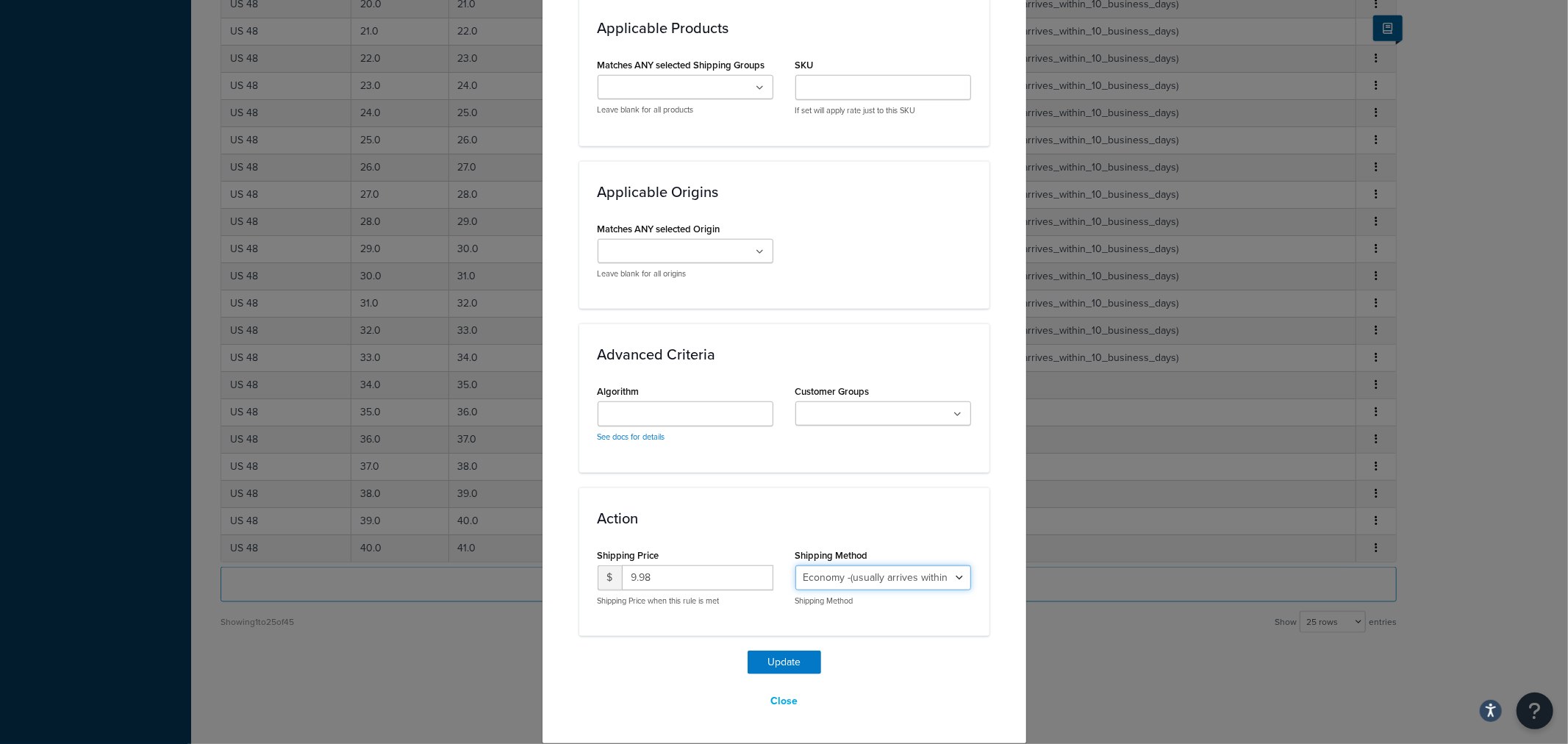 click on "Economy Shipping - Delivers 3-9  business days - deferred_ground  Deferred Air - Delivers in approximately 4-8 days - deferred_air  Economy - Delivers in 3-9 business days - economy_shipping_-_delivers_in_3-9_business_days  Economy (usually arrives within 14 days) - Economy_4lbs_and_under  Not in a Rush? Ships within 1-3 days - economy  Economy - (usually arrives within 10 days) - economy_-_(usually_arrives_within_10_days)  Economy -(usually arrives within 14 business days) - economy_-(usually_arrives_within_14_business_days)  Economy -(usually arrives within 10 business days) - economy_-(usually_arrives_within_10_business_days)" at bounding box center [883, 578] 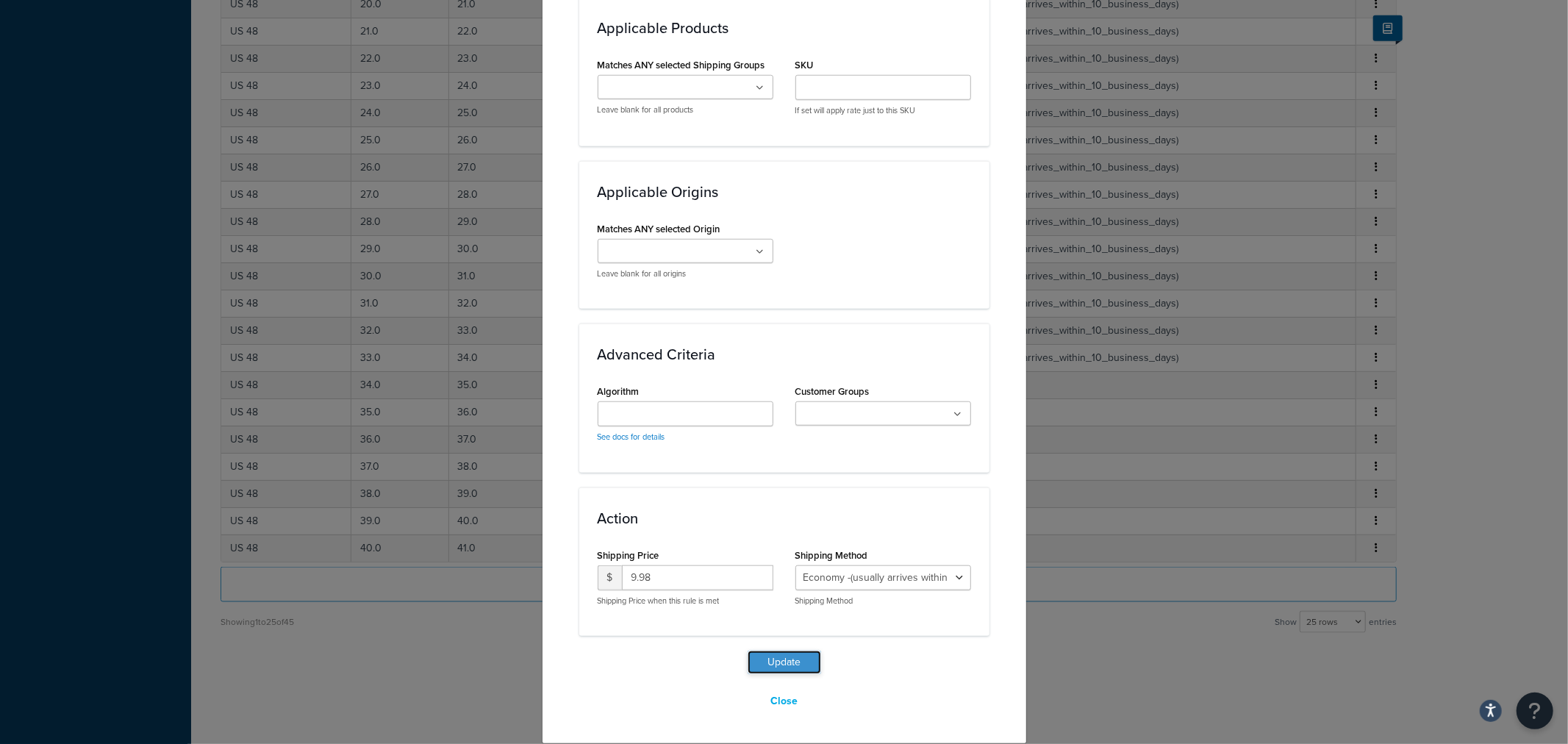 click on "Update" at bounding box center [784, 662] 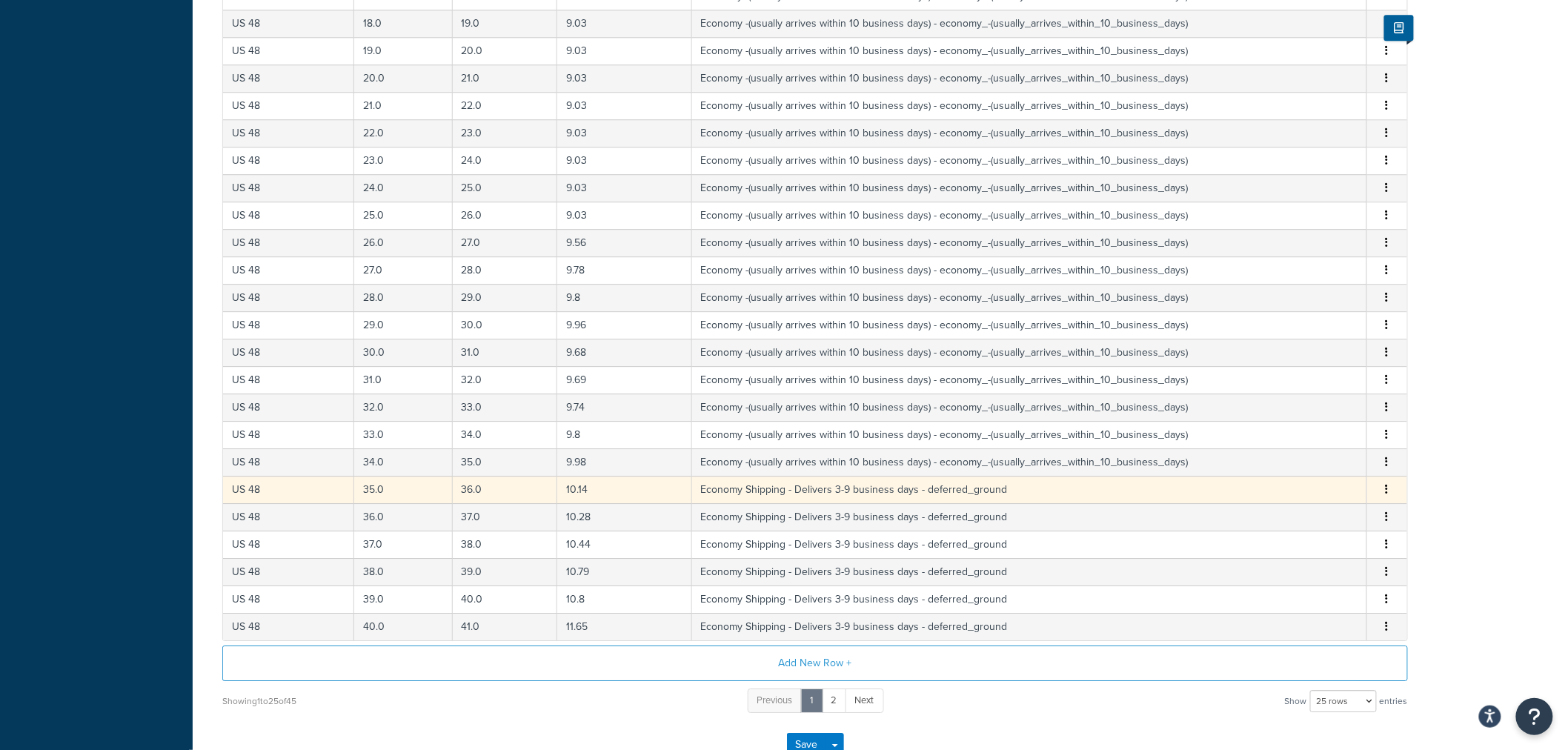 click at bounding box center [1387, 490] 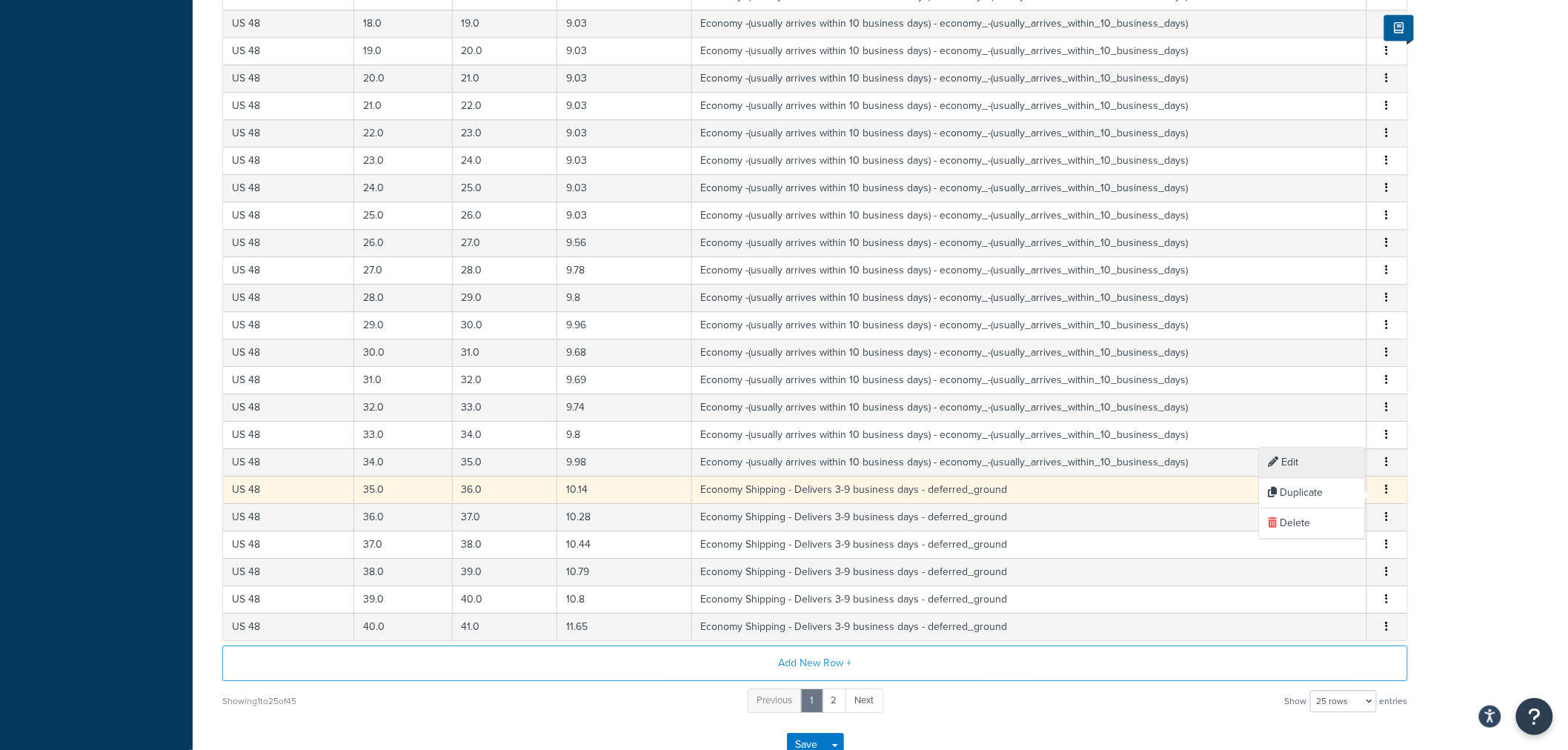 click on "Edit" at bounding box center (1312, 462) 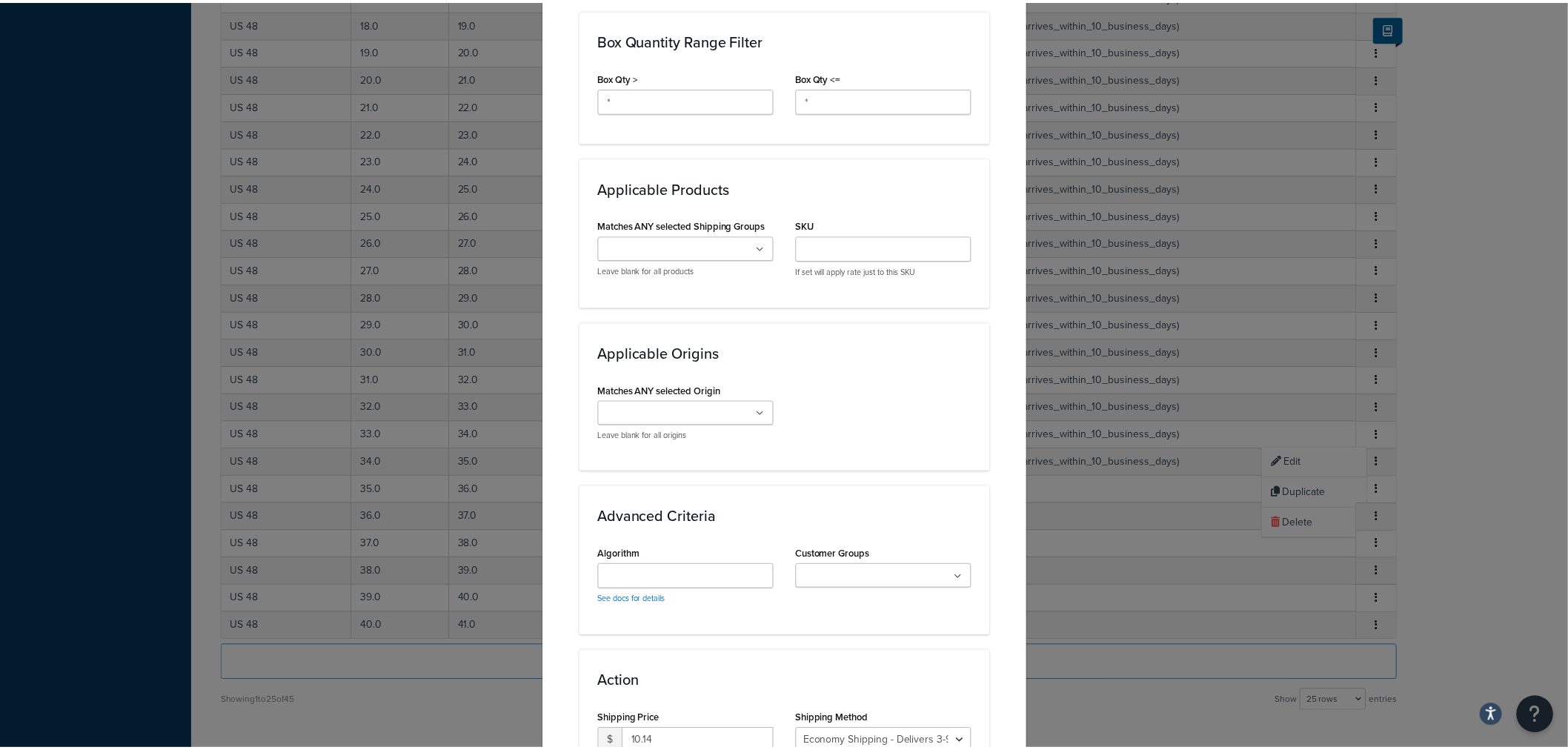 scroll, scrollTop: 986, scrollLeft: 0, axis: vertical 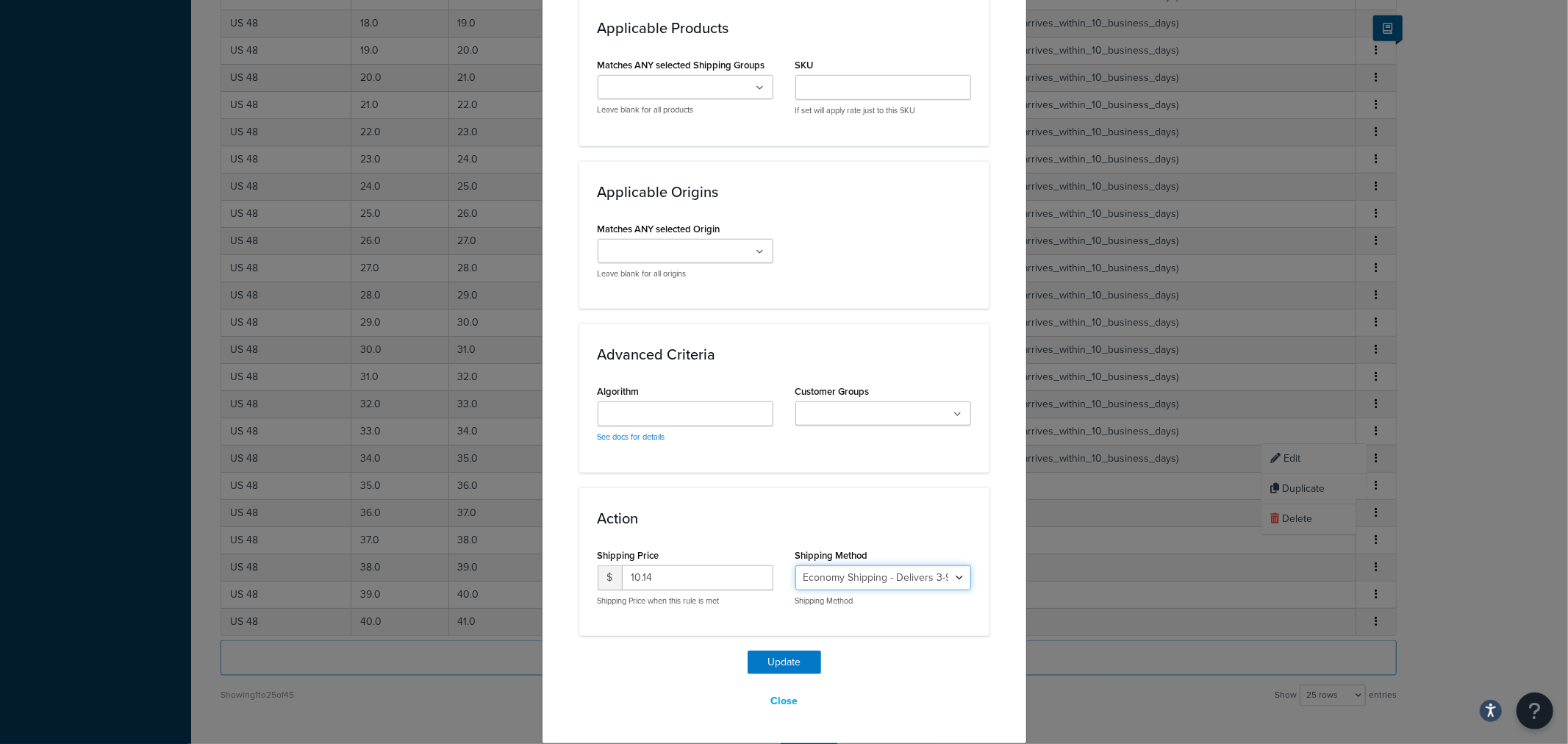 click on "Economy Shipping - Delivers 3-9  business days - deferred_ground  Deferred Air - Delivers in approximately 4-8 days - deferred_air  Economy - Delivers in 3-9 business days - economy_shipping_-_delivers_in_3-9_business_days  Economy (usually arrives within 14 days) - Economy_4lbs_and_under  Not in a Rush? Ships within 1-3 days - economy  Economy - (usually arrives within 10 days) - economy_-_(usually_arrives_within_10_days)  Economy -(usually arrives within 14 business days) - economy_-(usually_arrives_within_14_business_days)  Economy -(usually arrives within 10 business days) - economy_-(usually_arrives_within_10_business_days)" at bounding box center (883, 578) 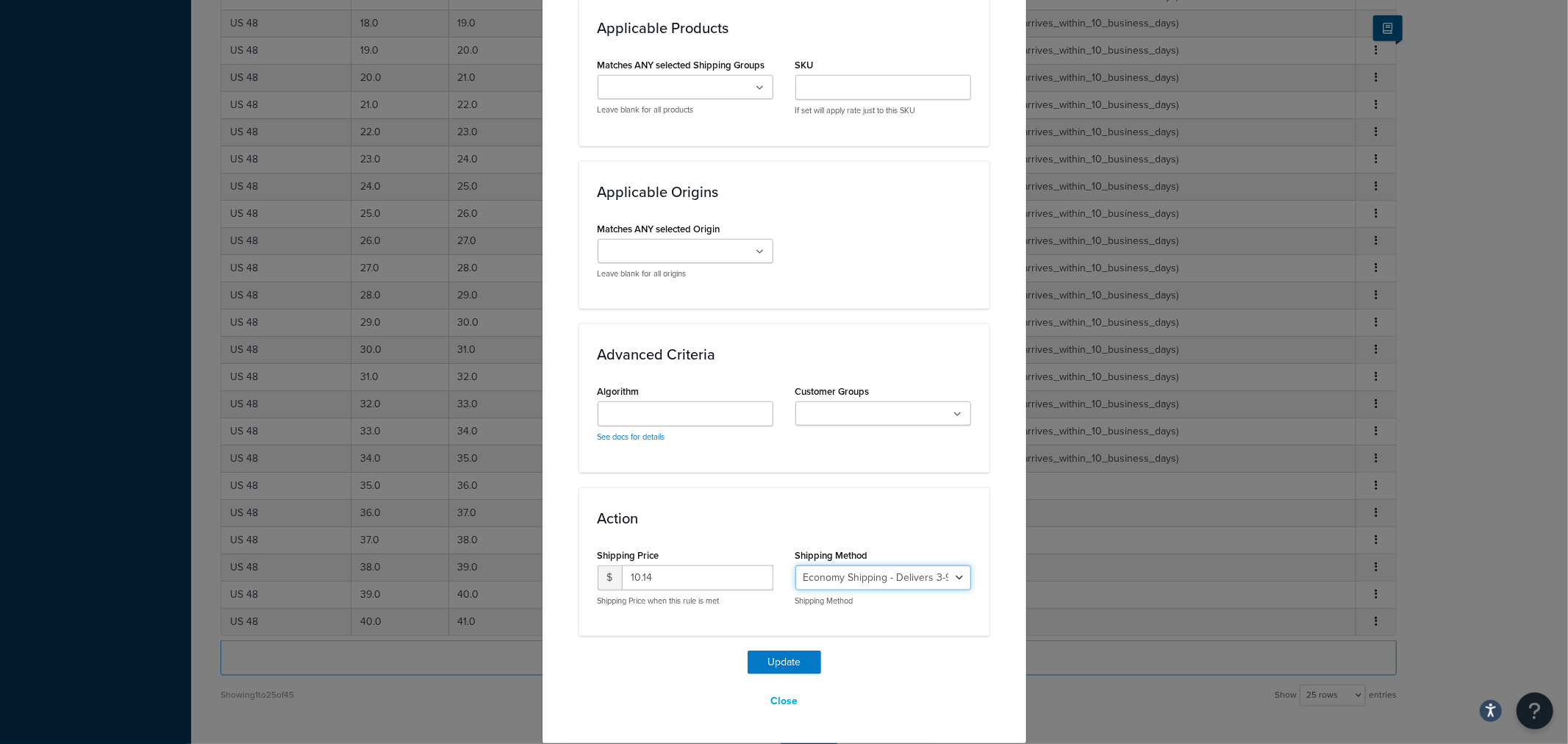 select on "135534" 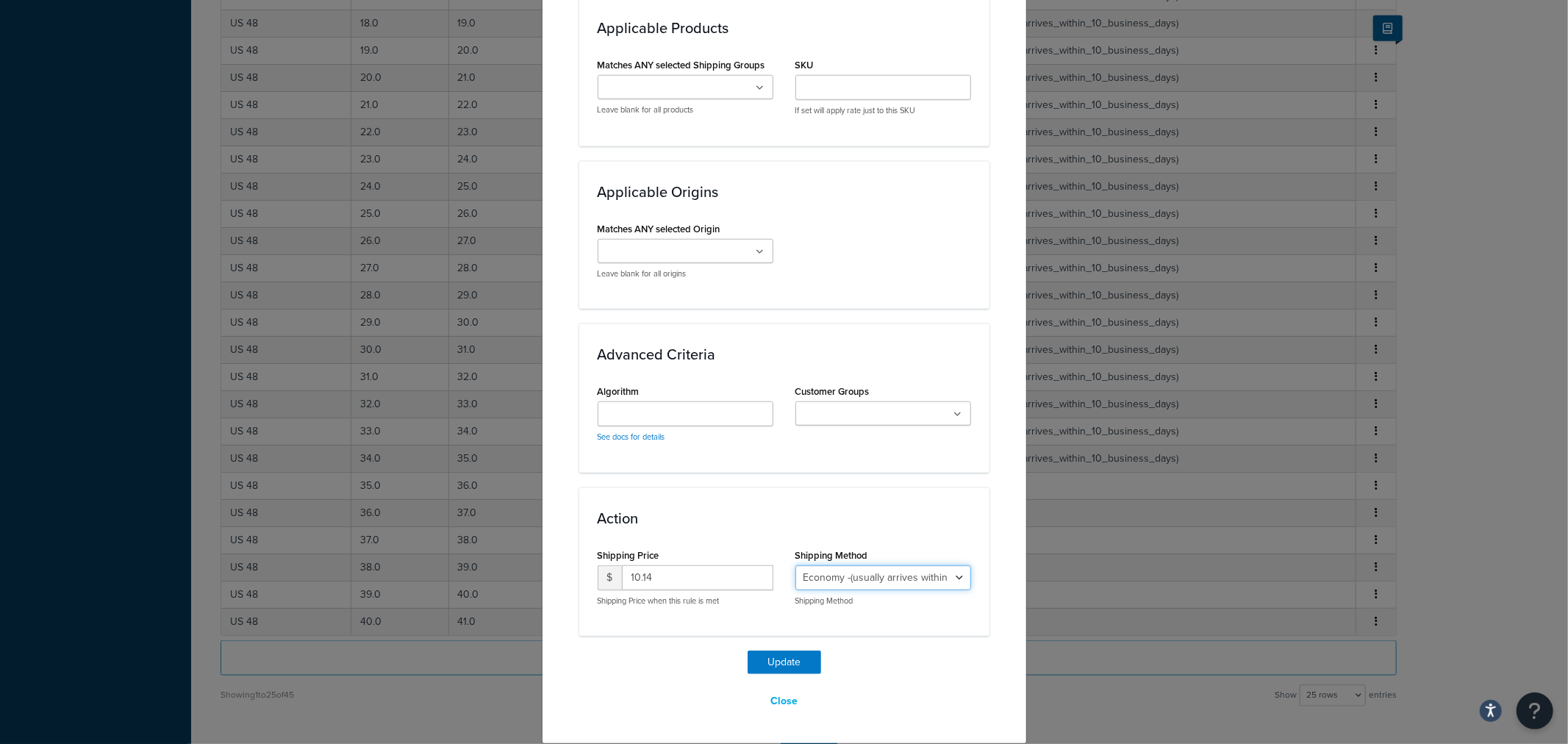 click on "Economy Shipping - Delivers 3-9  business days - deferred_ground  Deferred Air - Delivers in approximately 4-8 days - deferred_air  Economy - Delivers in 3-9 business days - economy_shipping_-_delivers_in_3-9_business_days  Economy (usually arrives within 14 days) - Economy_4lbs_and_under  Not in a Rush? Ships within 1-3 days - economy  Economy - (usually arrives within 10 days) - economy_-_(usually_arrives_within_10_days)  Economy -(usually arrives within 14 business days) - economy_-(usually_arrives_within_14_business_days)  Economy -(usually arrives within 10 business days) - economy_-(usually_arrives_within_10_business_days)" at bounding box center [883, 578] 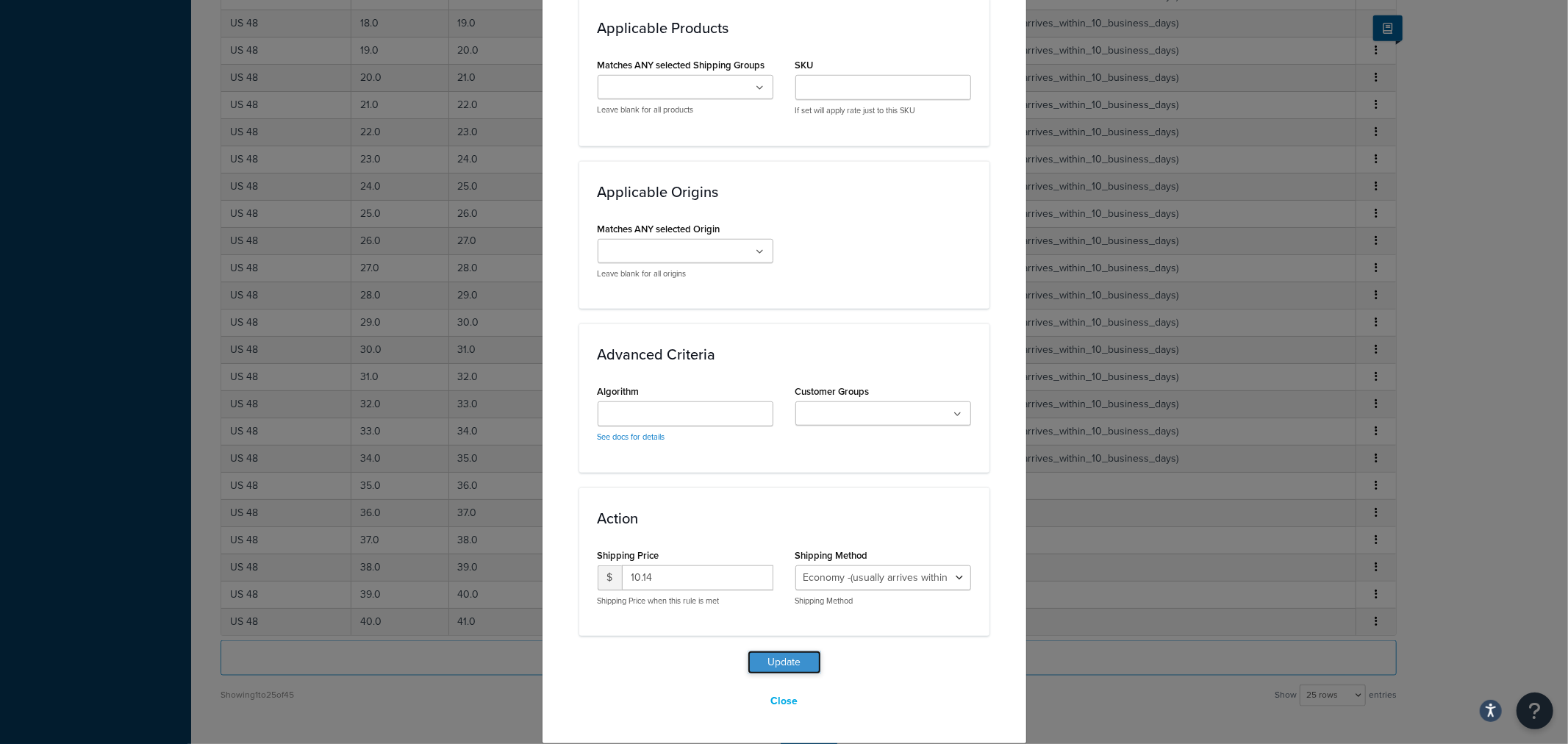 click on "Update" at bounding box center (784, 662) 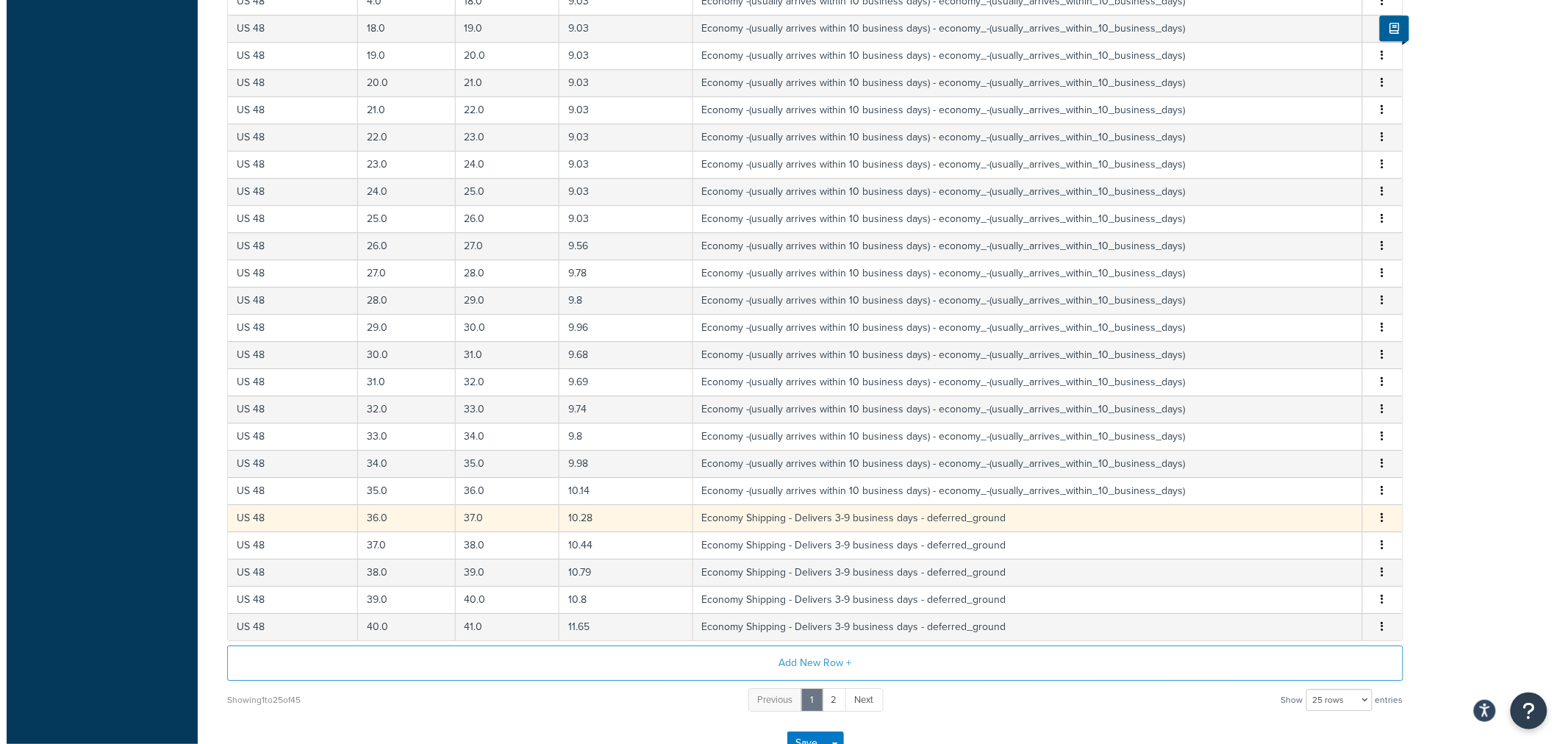 scroll, scrollTop: 1762, scrollLeft: 0, axis: vertical 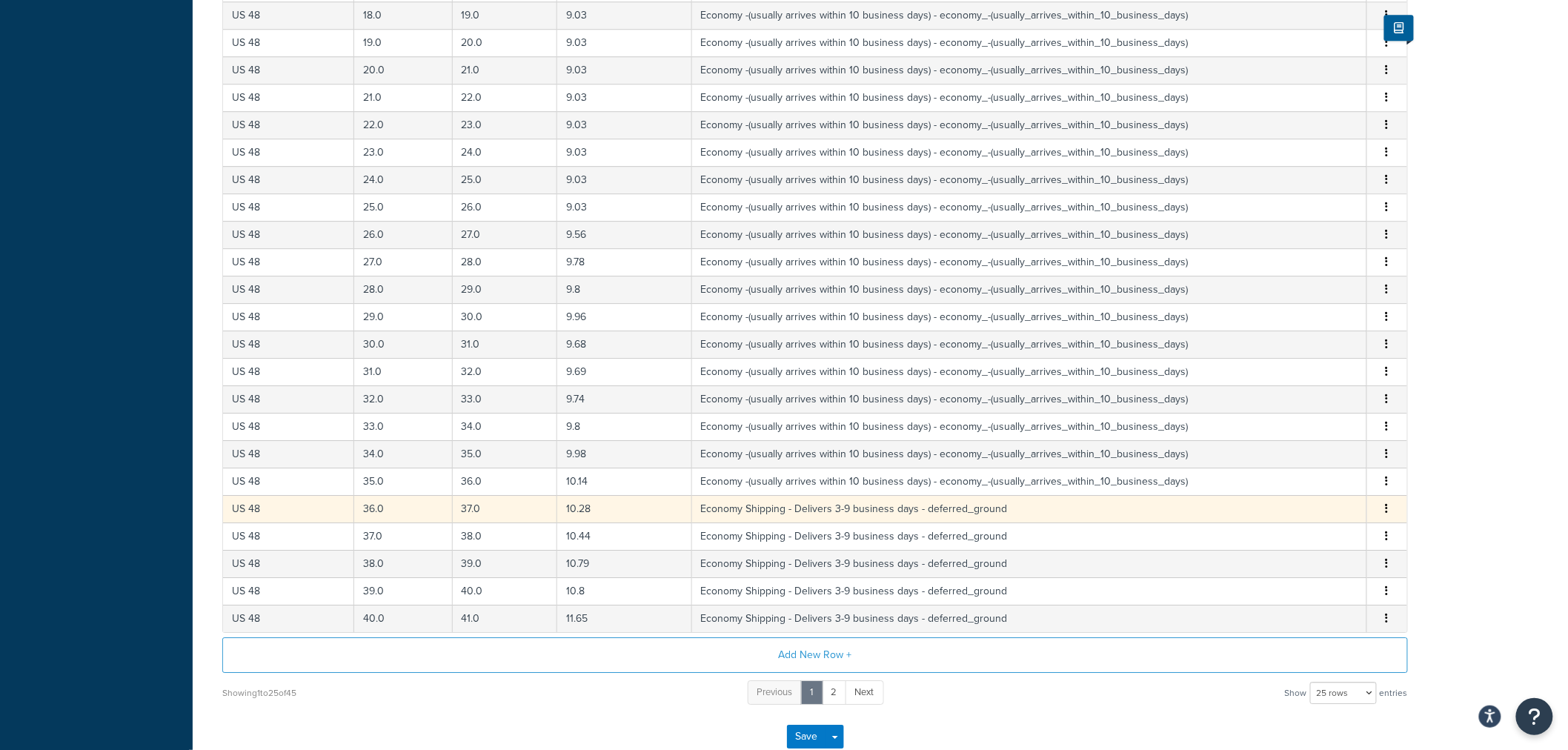 click at bounding box center [1387, 508] 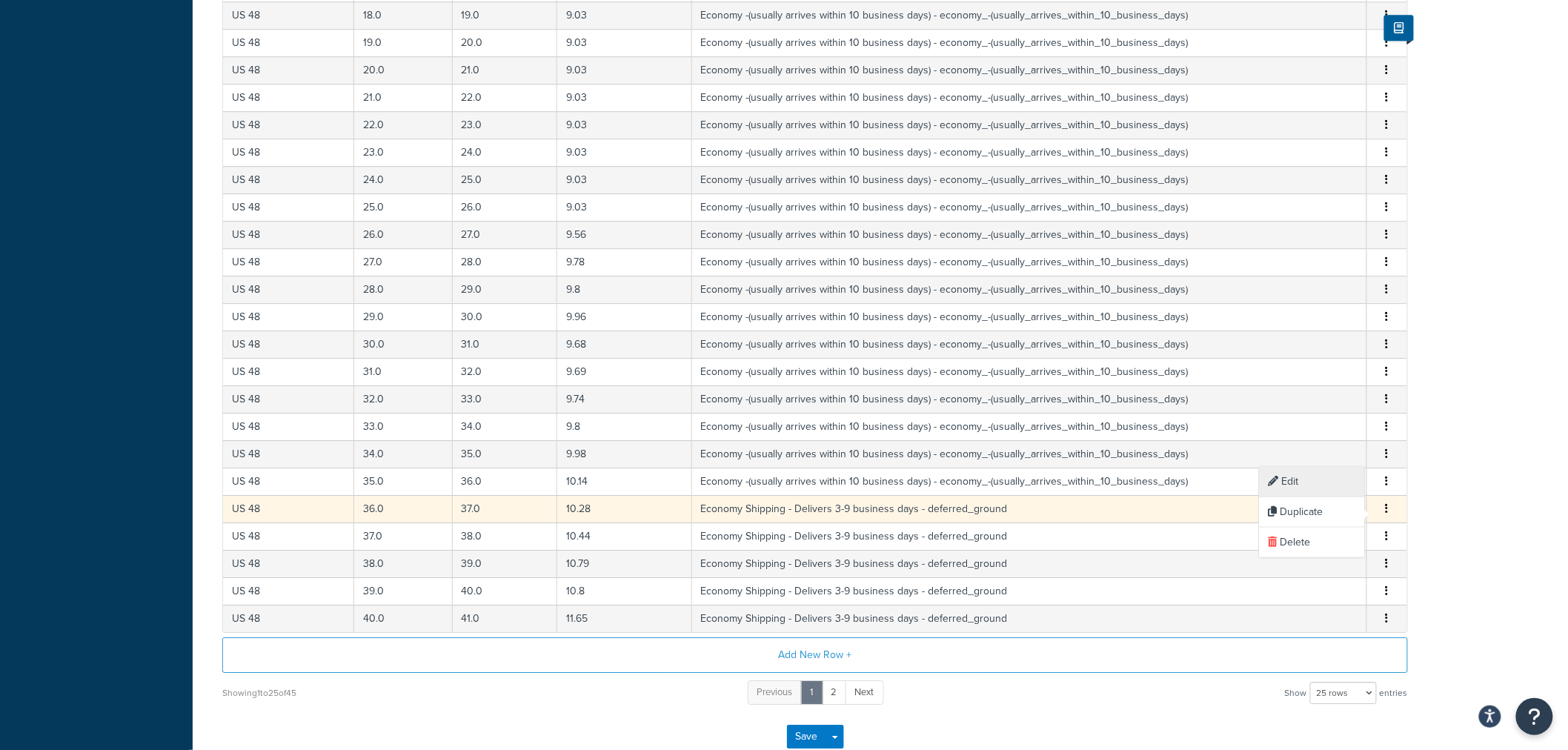click on "Edit" at bounding box center [1312, 482] 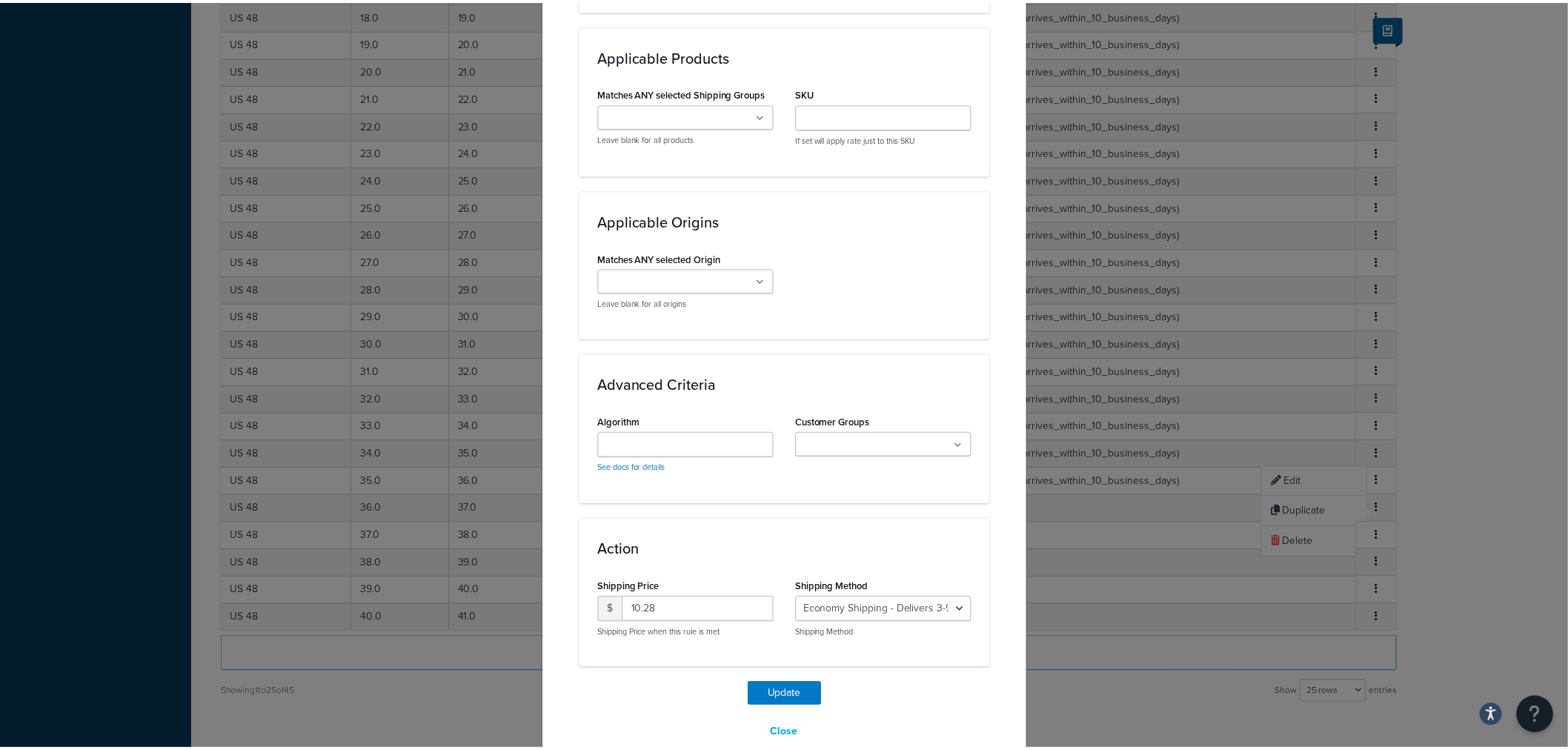scroll, scrollTop: 986, scrollLeft: 0, axis: vertical 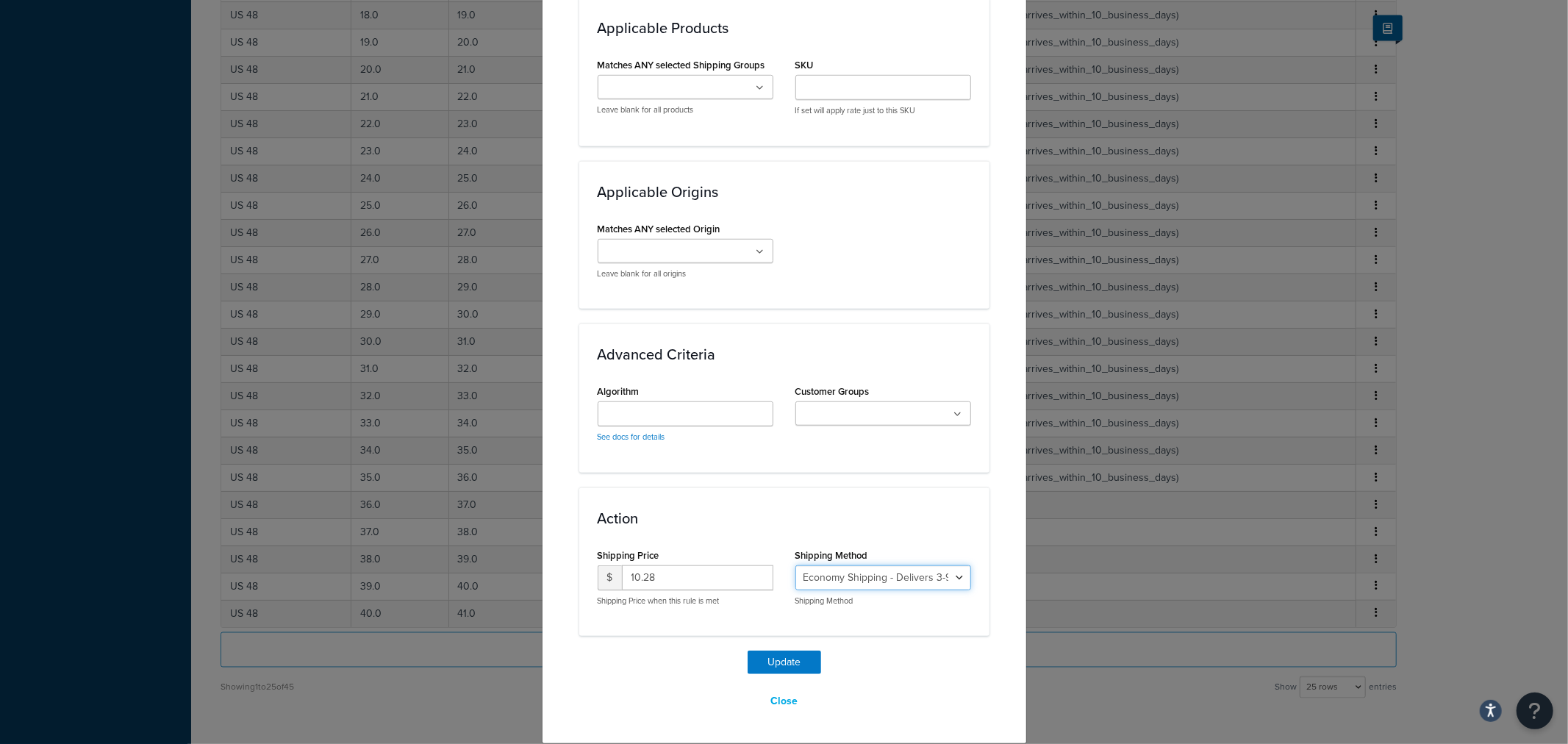 click on "Economy Shipping - Delivers 3-9  business days - deferred_ground  Deferred Air - Delivers in approximately 4-8 days - deferred_air  Economy - Delivers in 3-9 business days - economy_shipping_-_delivers_in_3-9_business_days  Economy (usually arrives within 14 days) - Economy_4lbs_and_under  Not in a Rush? Ships within 1-3 days - economy  Economy - (usually arrives within 10 days) - economy_-_(usually_arrives_within_10_days)  Economy -(usually arrives within 14 business days) - economy_-(usually_arrives_within_14_business_days)  Economy -(usually arrives within 10 business days) - economy_-(usually_arrives_within_10_business_days)" at bounding box center [883, 578] 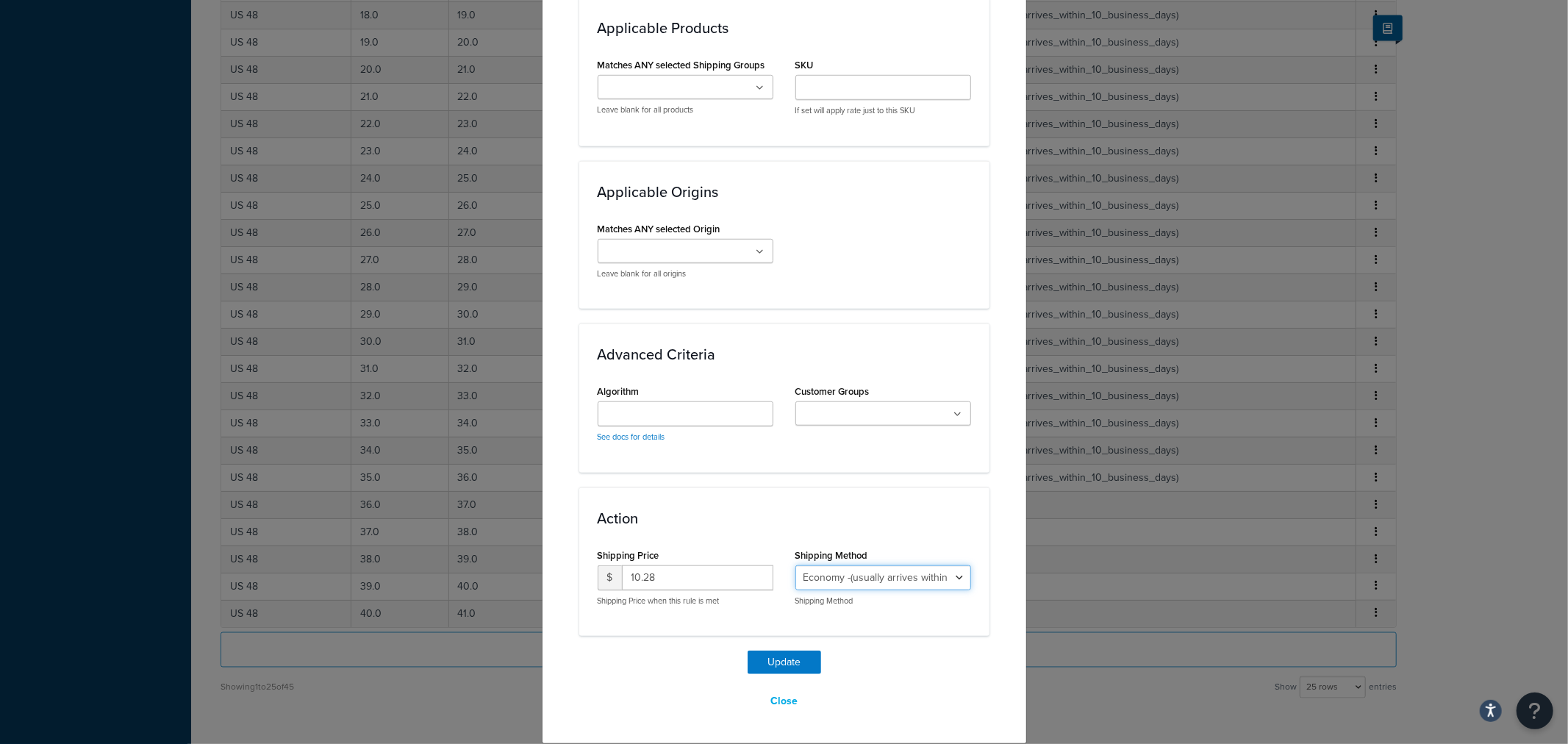 click on "Economy Shipping - Delivers 3-9  business days - deferred_ground  Deferred Air - Delivers in approximately 4-8 days - deferred_air  Economy - Delivers in 3-9 business days - economy_shipping_-_delivers_in_3-9_business_days  Economy (usually arrives within 14 days) - Economy_4lbs_and_under  Not in a Rush? Ships within 1-3 days - economy  Economy - (usually arrives within 10 days) - economy_-_(usually_arrives_within_10_days)  Economy -(usually arrives within 14 business days) - economy_-(usually_arrives_within_14_business_days)  Economy -(usually arrives within 10 business days) - economy_-(usually_arrives_within_10_business_days)" at bounding box center [883, 578] 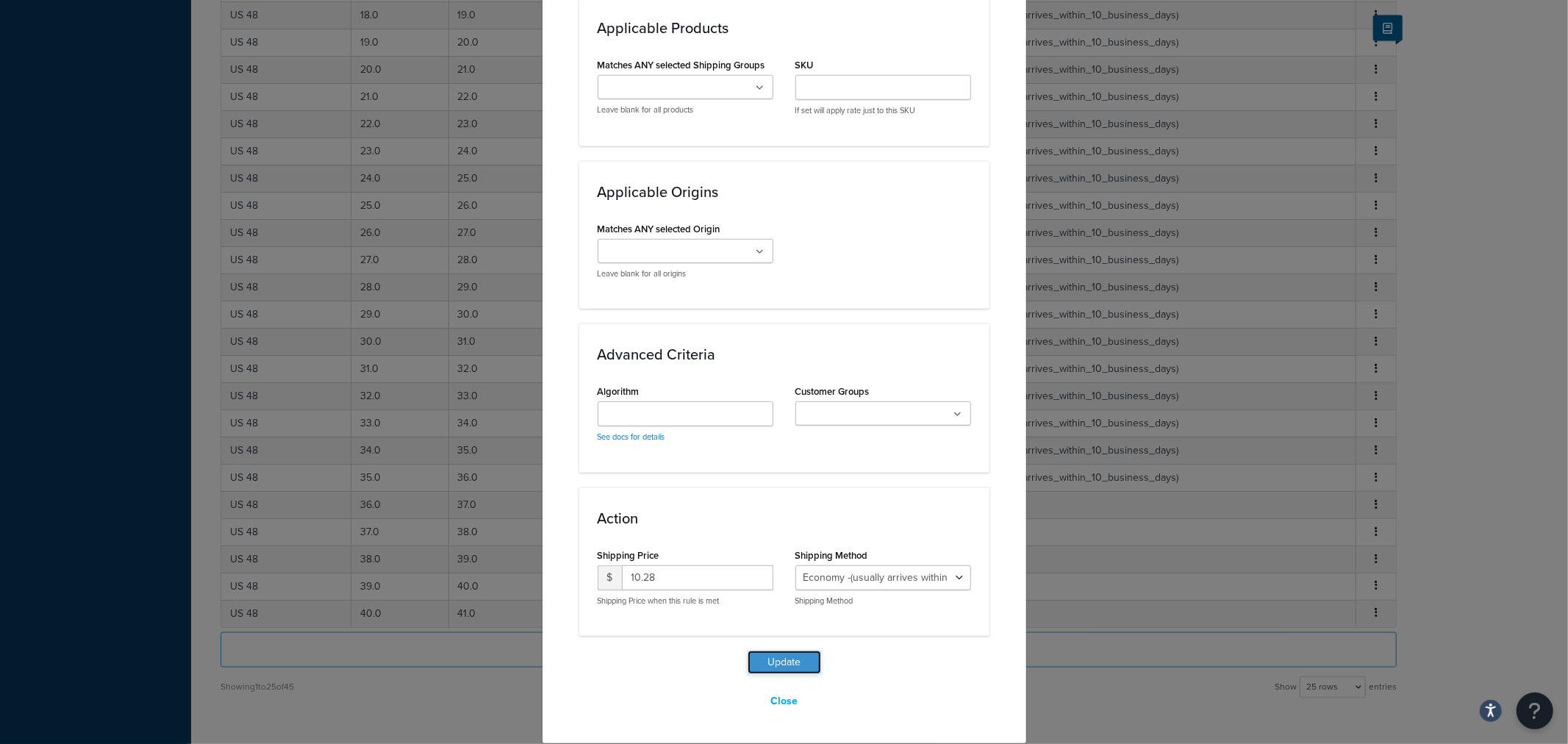 click on "Update" at bounding box center (784, 662) 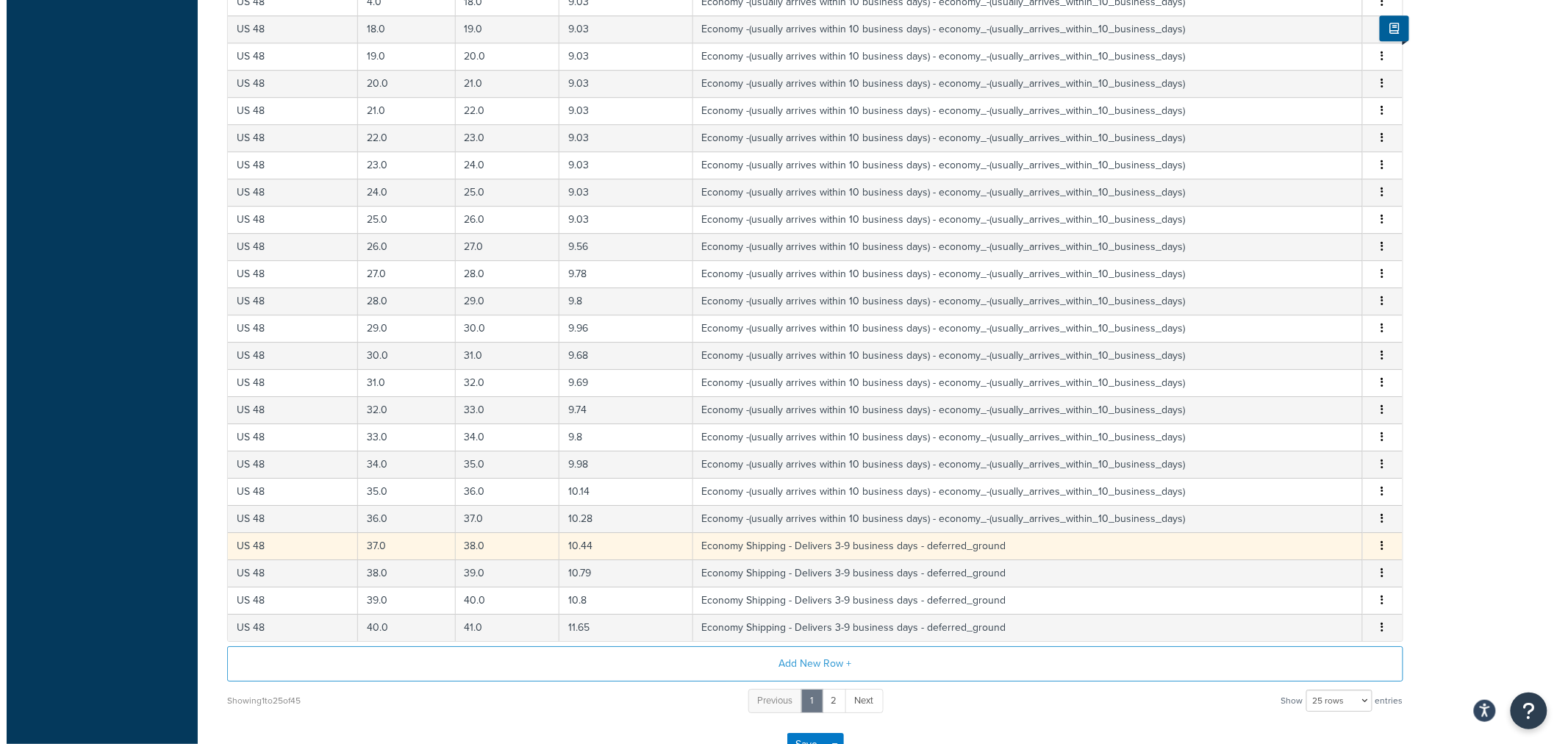 scroll, scrollTop: 1873, scrollLeft: 0, axis: vertical 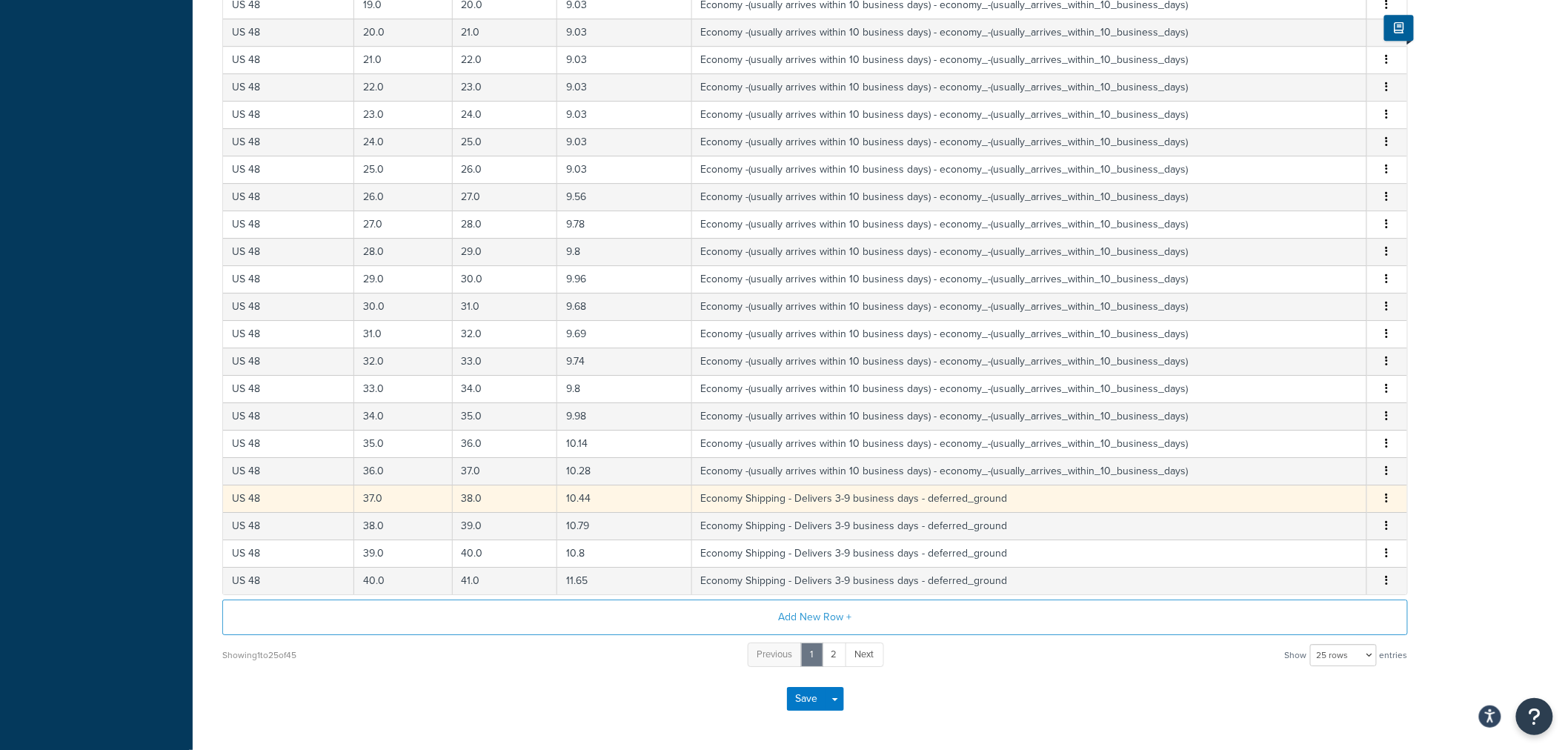 click at bounding box center [1387, 499] 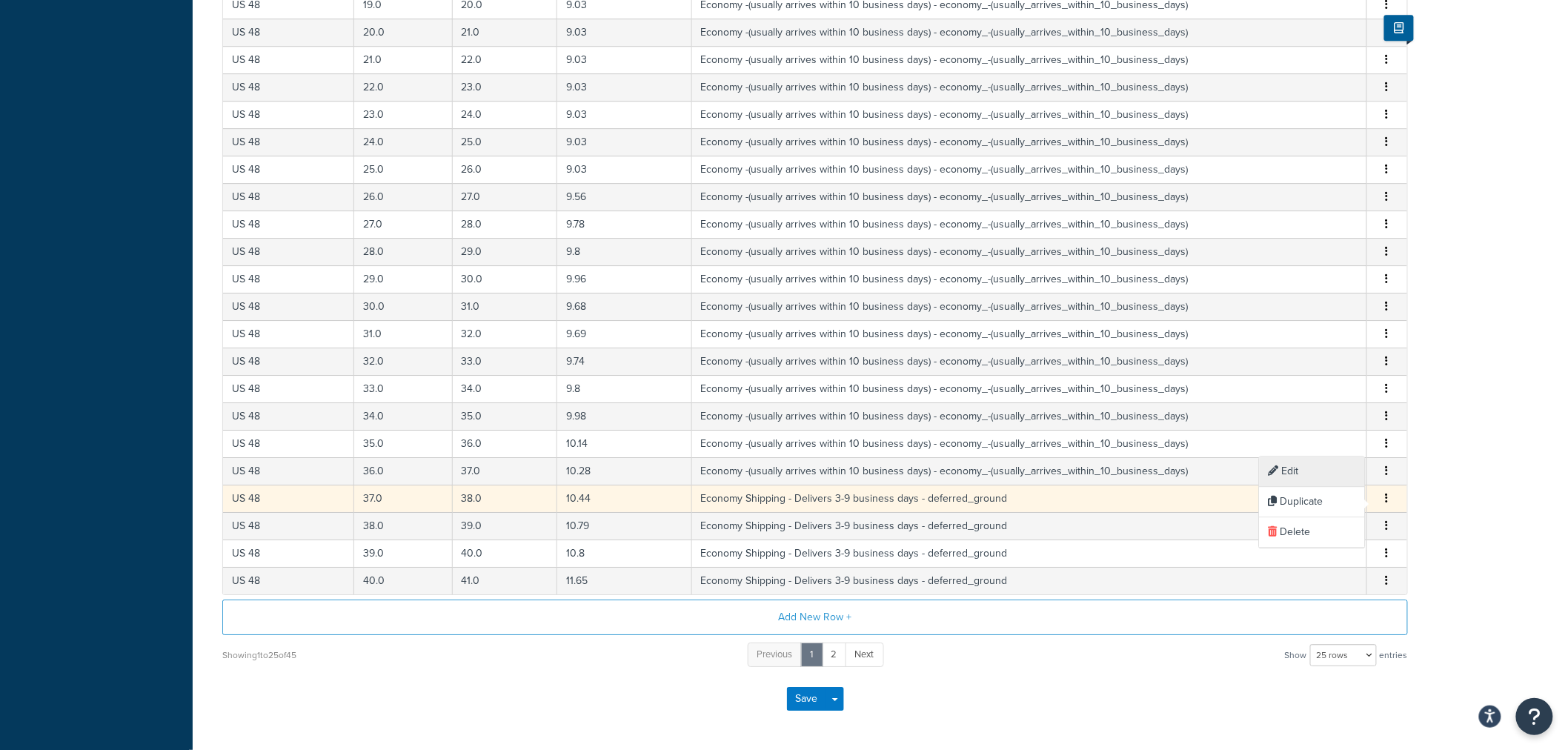 click on "Edit" at bounding box center (1312, 472) 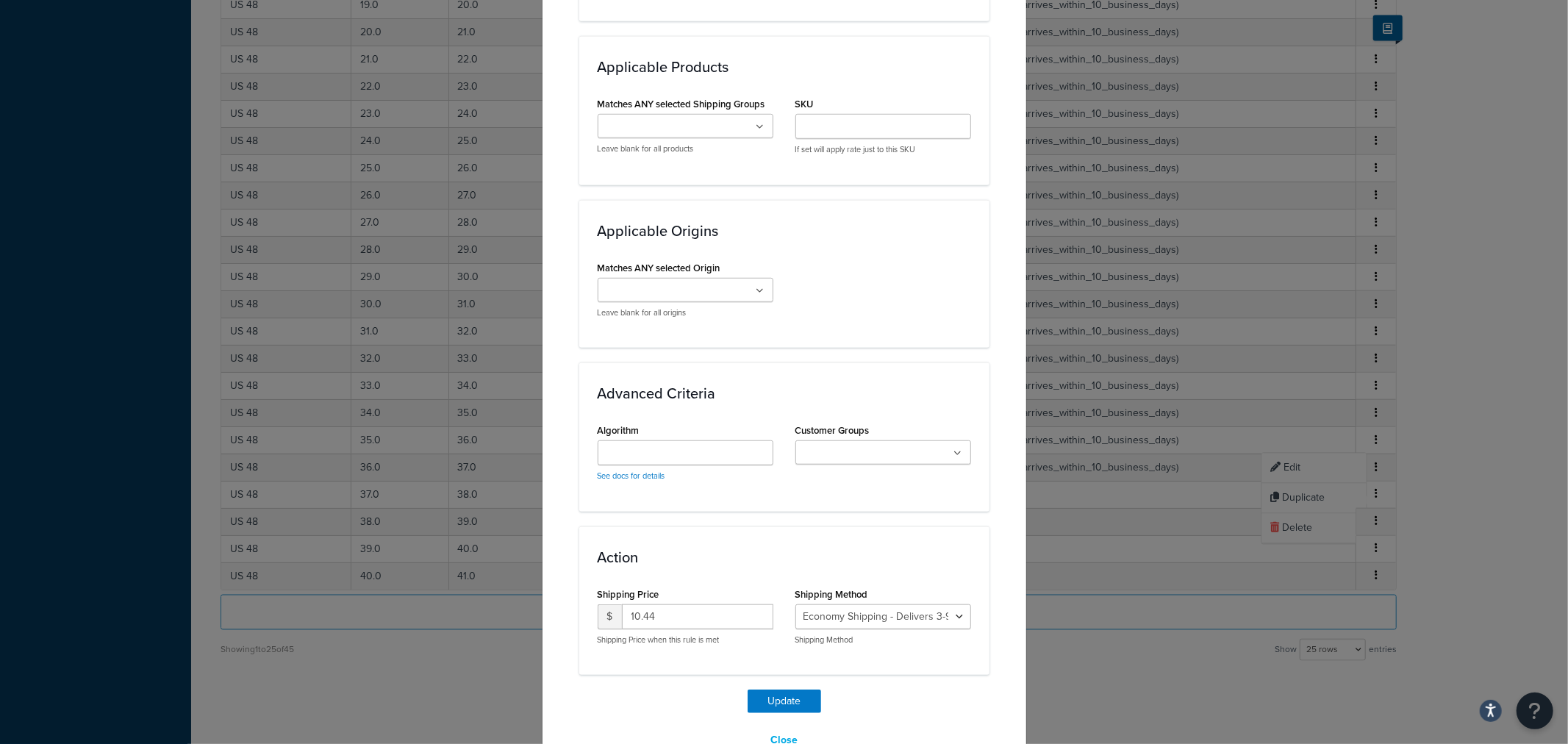 scroll, scrollTop: 979, scrollLeft: 0, axis: vertical 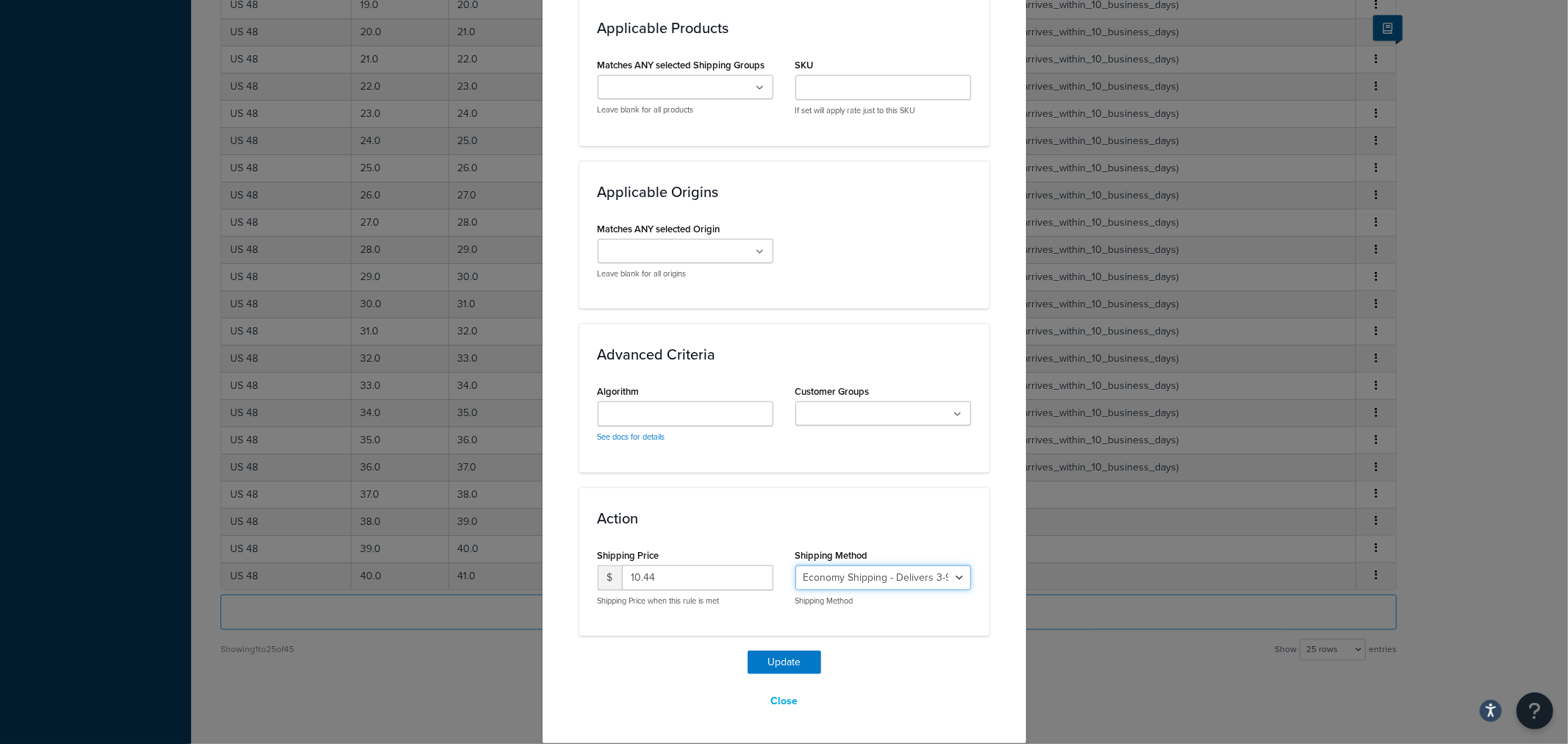 click on "Economy Shipping - Delivers 3-9  business days - deferred_ground  Deferred Air - Delivers in approximately 4-8 days - deferred_air  Economy - Delivers in 3-9 business days - economy_shipping_-_delivers_in_3-9_business_days  Economy (usually arrives [DATE]) - Economy_4lbs_and_under  Not in a Rush? Ships within 1-3 days - economy  Economy - (usually arrives [DATE]) - economy_-_(usually_arrives_within_10_days)  Economy -(usually arrives within 14 business days) - economy_-(usually_arrives_within_14_business_days)  Economy -(usually arrives within 10 business days) - economy_-(usually_arrives_within_10_business_days)" at bounding box center (883, 578) 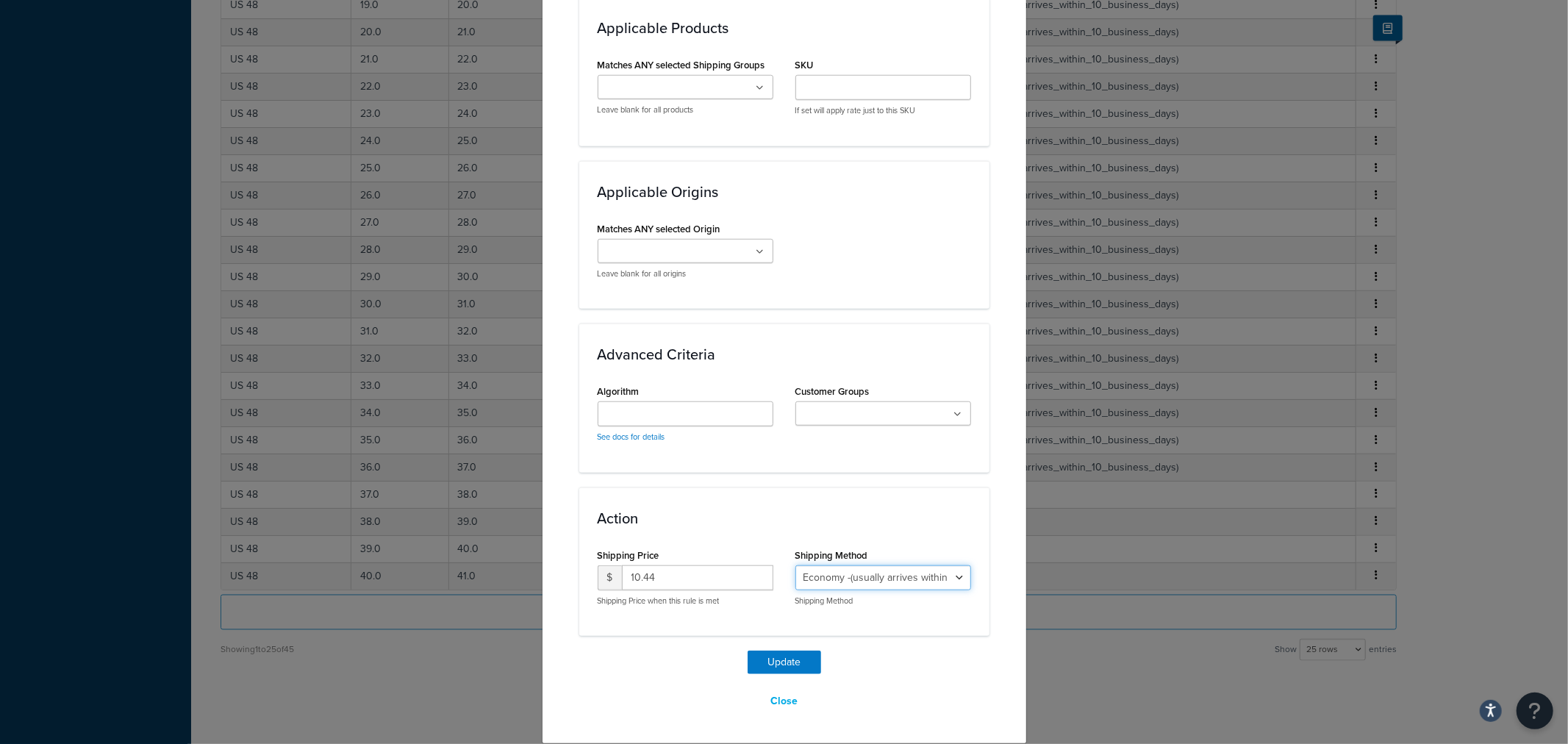 click on "Economy Shipping - Delivers 3-9  business days - deferred_ground  Deferred Air - Delivers in approximately 4-8 days - deferred_air  Economy - Delivers in 3-9 business days - economy_shipping_-_delivers_in_3-9_business_days  Economy (usually arrives [DATE]) - Economy_4lbs_and_under  Not in a Rush? Ships within 1-3 days - economy  Economy - (usually arrives [DATE]) - economy_-_(usually_arrives_within_10_days)  Economy -(usually arrives within 14 business days) - economy_-(usually_arrives_within_14_business_days)  Economy -(usually arrives within 10 business days) - economy_-(usually_arrives_within_10_business_days)" at bounding box center (883, 578) 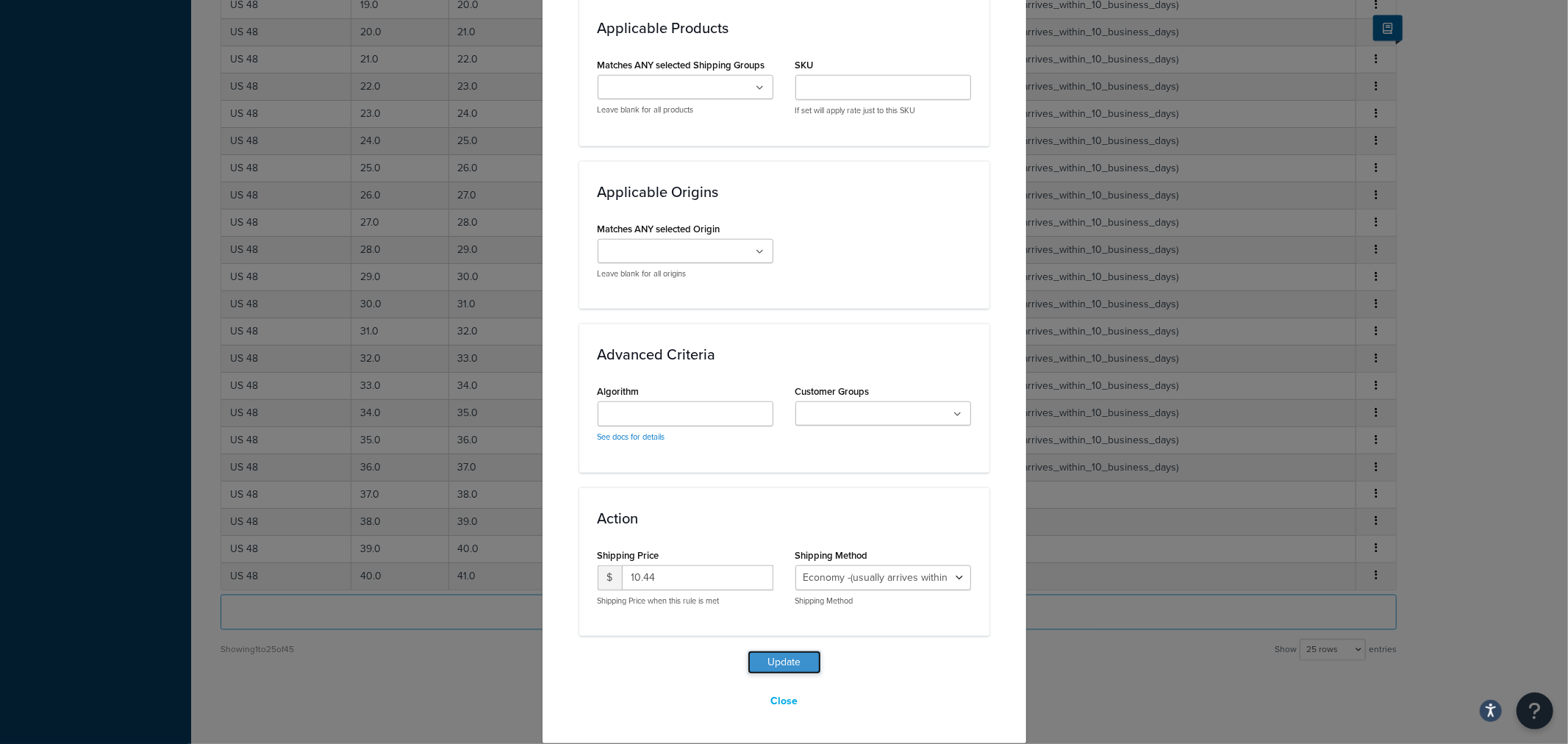 click on "Update" at bounding box center [784, 662] 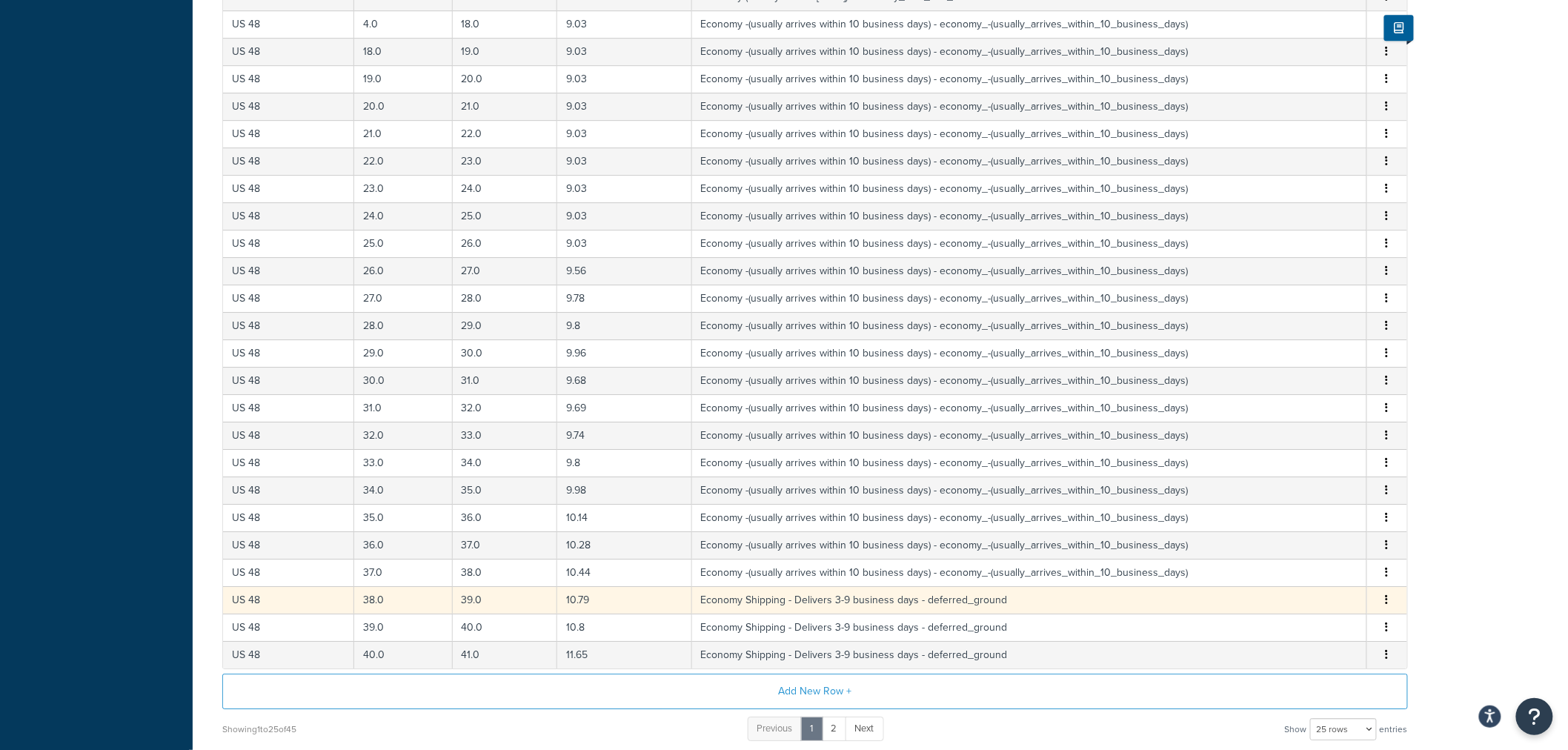 click on "Edit  Duplicate  Delete" at bounding box center (1387, 600) 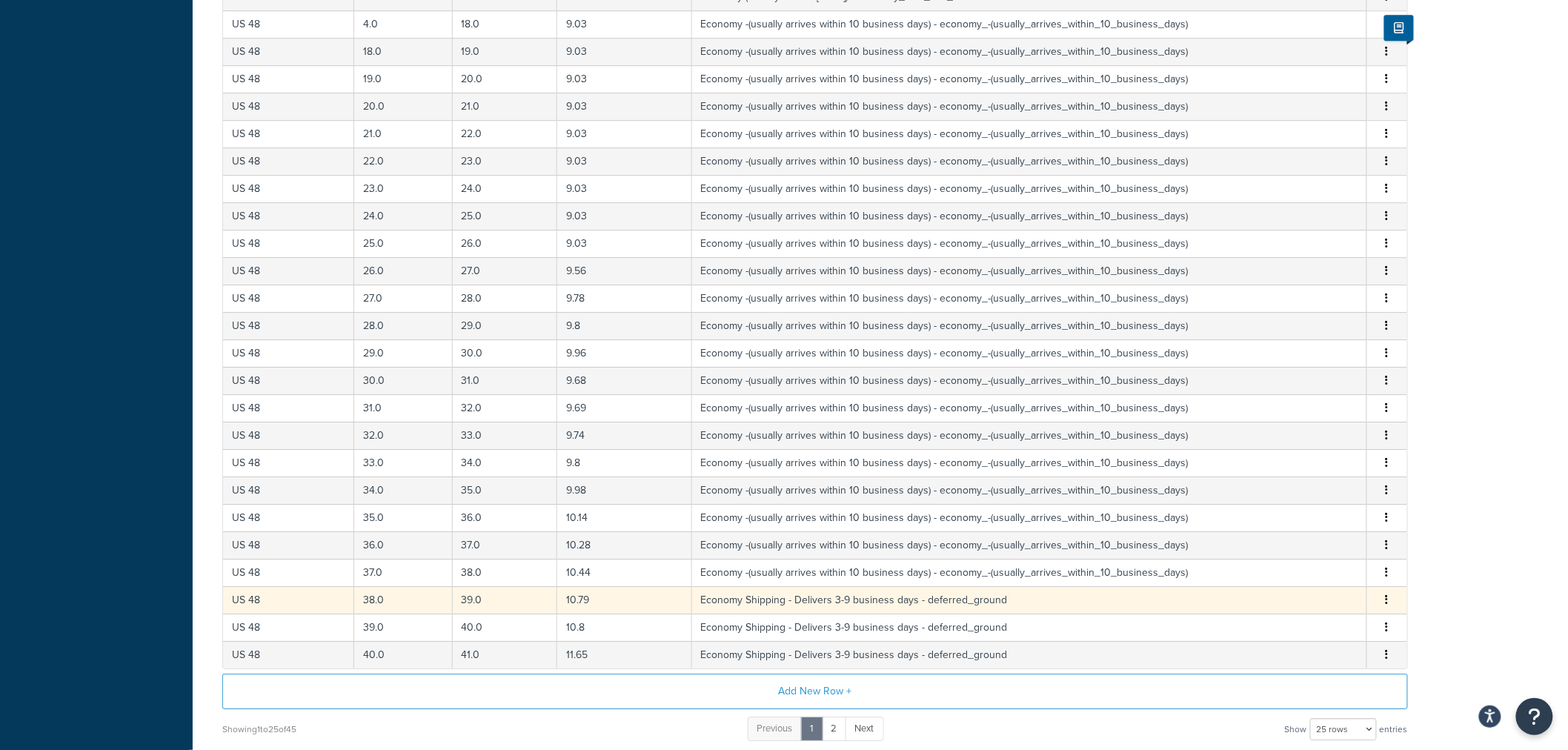 click at bounding box center [1387, 600] 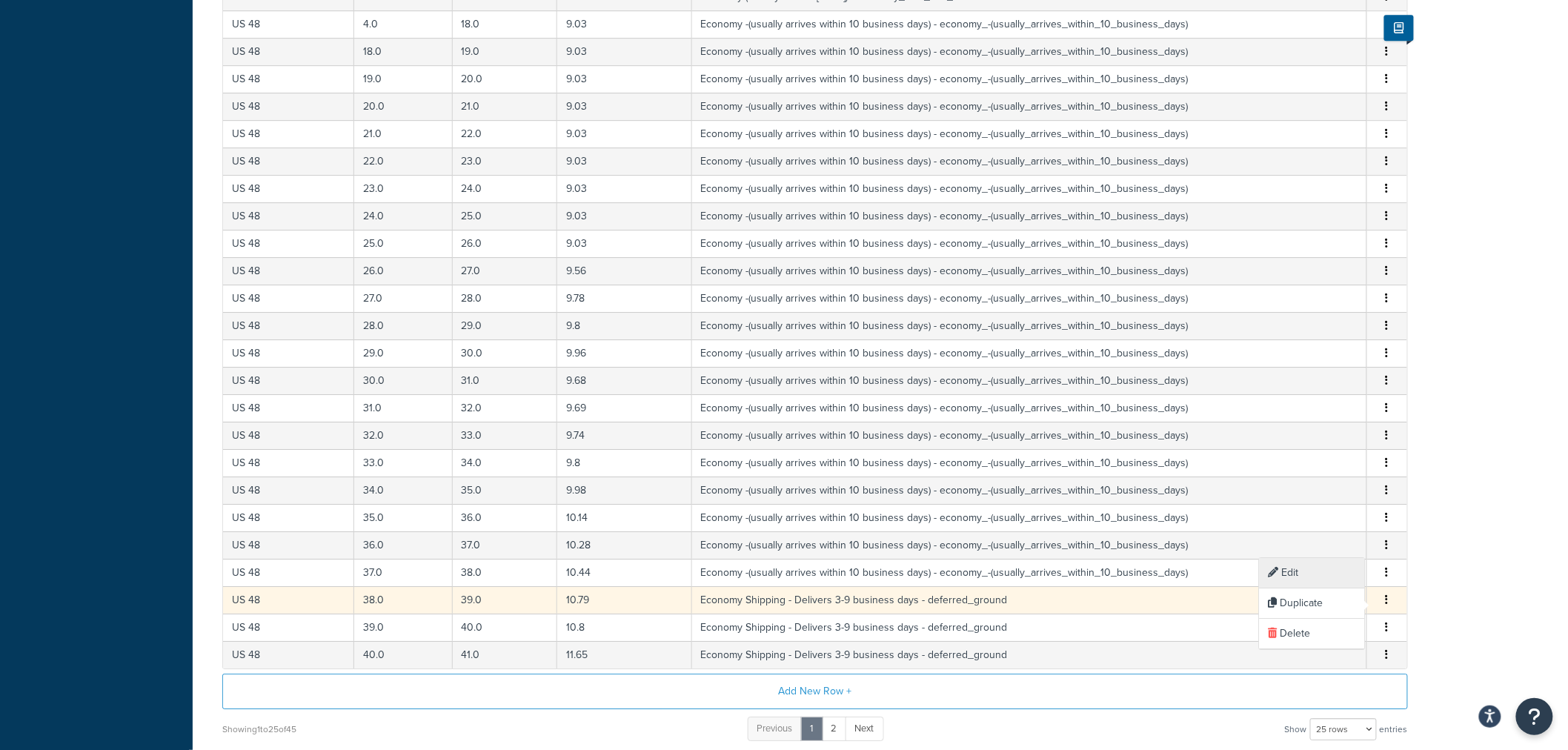click on "Edit" at bounding box center [1312, 573] 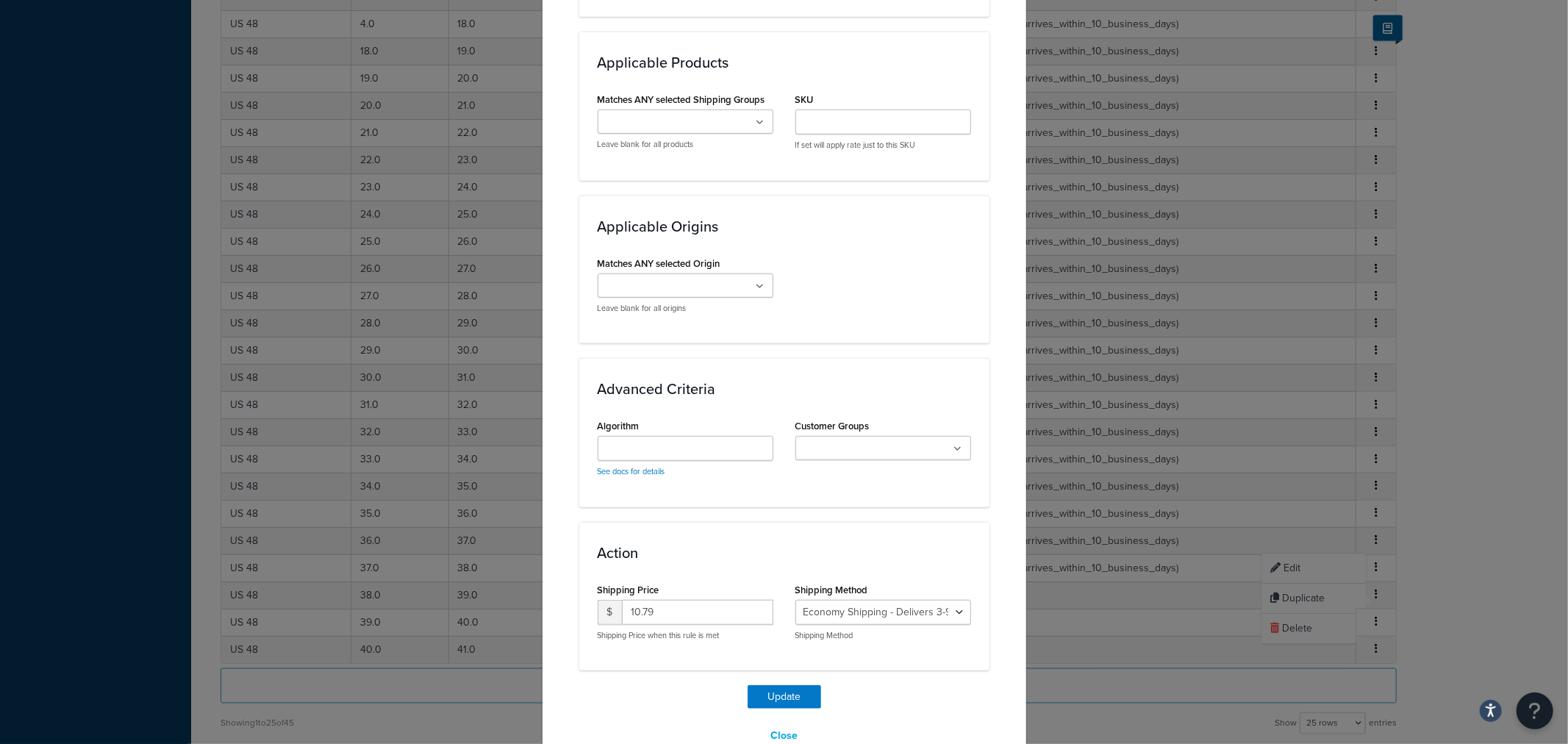scroll, scrollTop: 979, scrollLeft: 0, axis: vertical 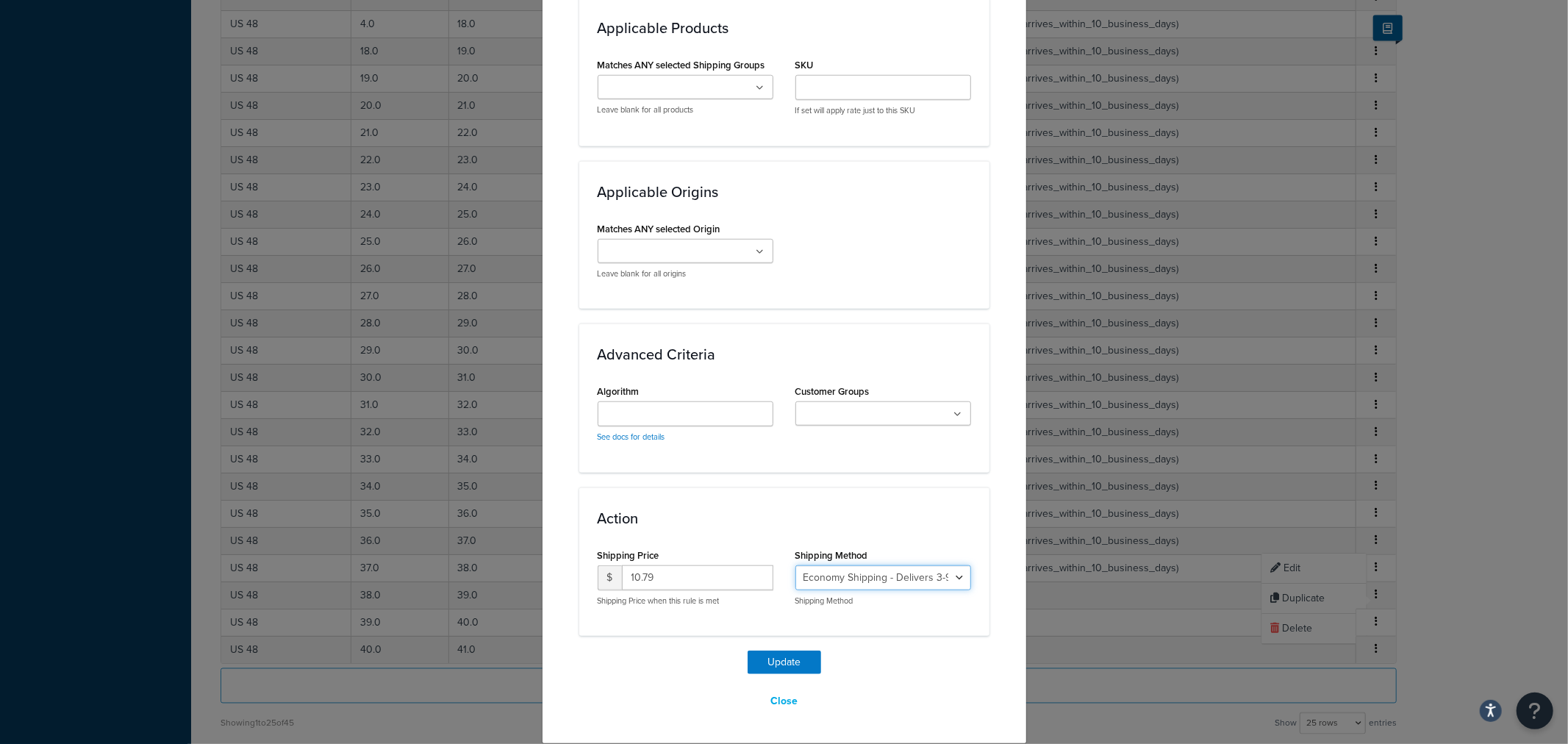click on "Economy Shipping - Delivers 3-9  business days - deferred_ground  Deferred Air - Delivers in approximately 4-8 days - deferred_air  Economy - Delivers in 3-9 business days - economy_shipping_-_delivers_in_3-9_business_days  Economy (usually arrives [DATE]) - Economy_4lbs_and_under  Not in a Rush? Ships within 1-3 days - economy  Economy - (usually arrives [DATE]) - economy_-_(usually_arrives_within_10_days)  Economy -(usually arrives within 14 business days) - economy_-(usually_arrives_within_14_business_days)  Economy -(usually arrives within 10 business days) - economy_-(usually_arrives_within_10_business_days)" at bounding box center [883, 578] 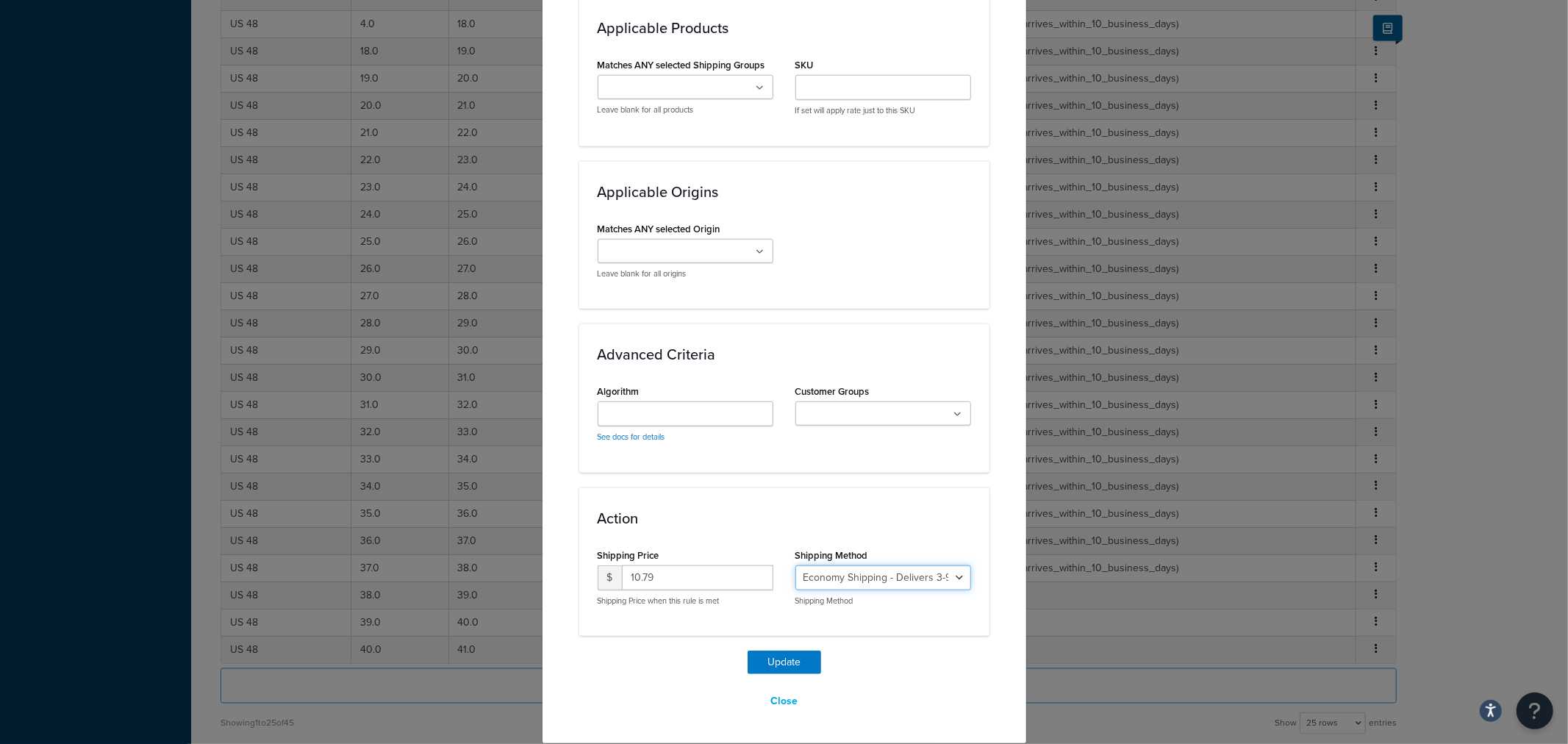 select on "135534" 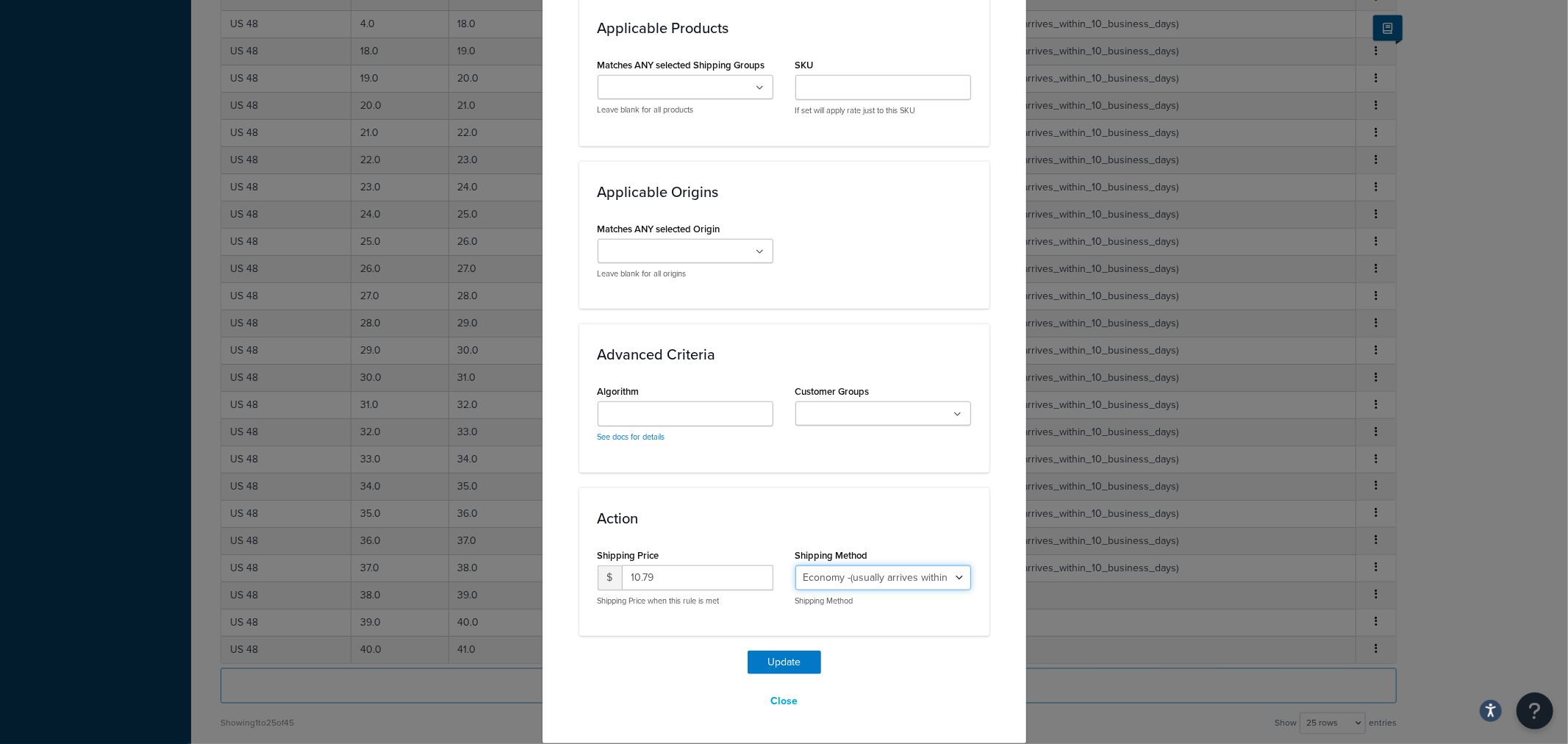 click on "Economy Shipping - Delivers 3-9  business days - deferred_ground  Deferred Air - Delivers in approximately 4-8 days - deferred_air  Economy - Delivers in 3-9 business days - economy_shipping_-_delivers_in_3-9_business_days  Economy (usually arrives within 14 days) - Economy_4lbs_and_under  Not in a Rush? Ships within 1-3 days - economy  Economy - (usually arrives within 10 days) - economy_-_(usually_arrives_within_10_days)  Economy -(usually arrives within 14 business days) - economy_-(usually_arrives_within_14_business_days)  Economy -(usually arrives within 10 business days) - economy_-(usually_arrives_within_10_business_days)" at bounding box center [883, 578] 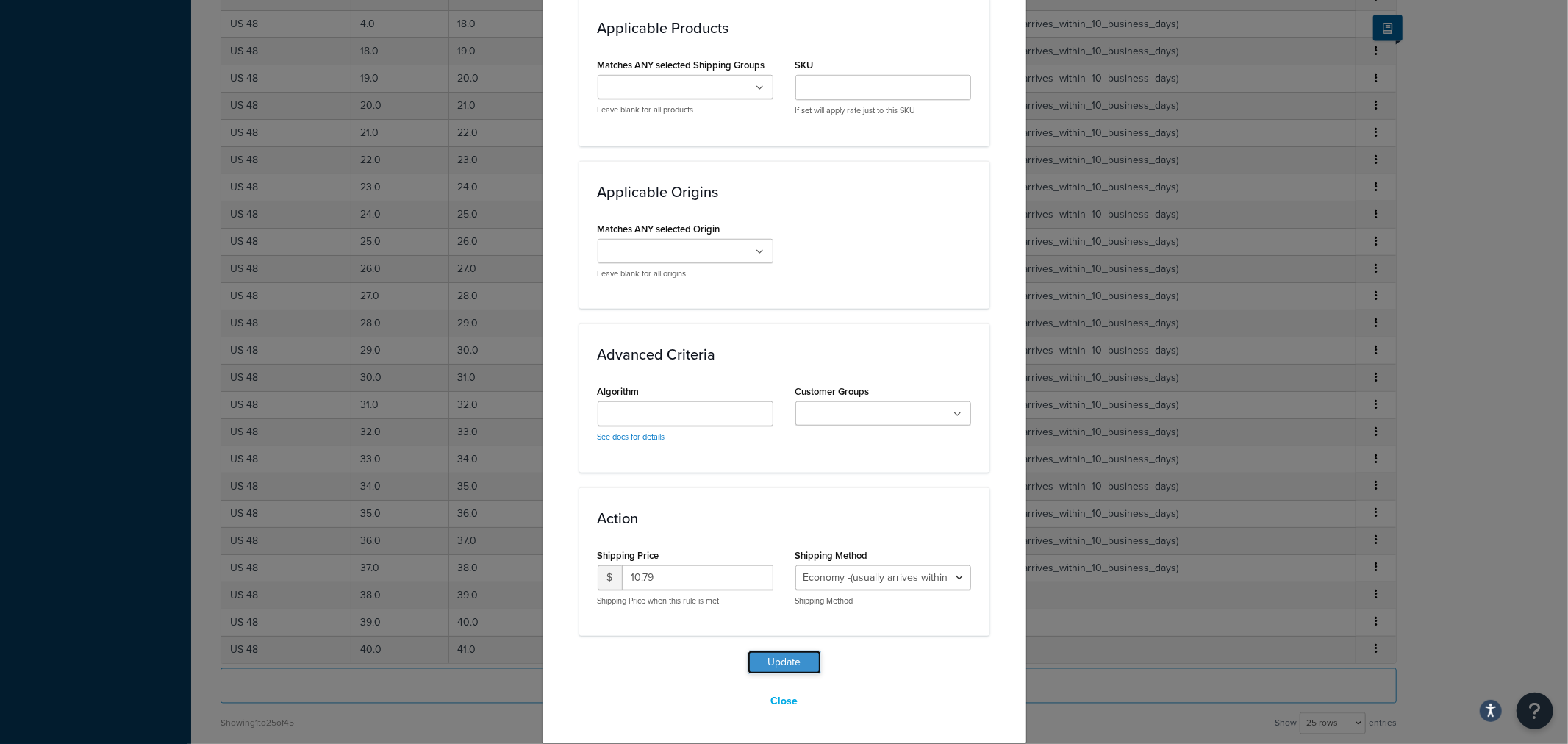 click on "Update" at bounding box center [784, 662] 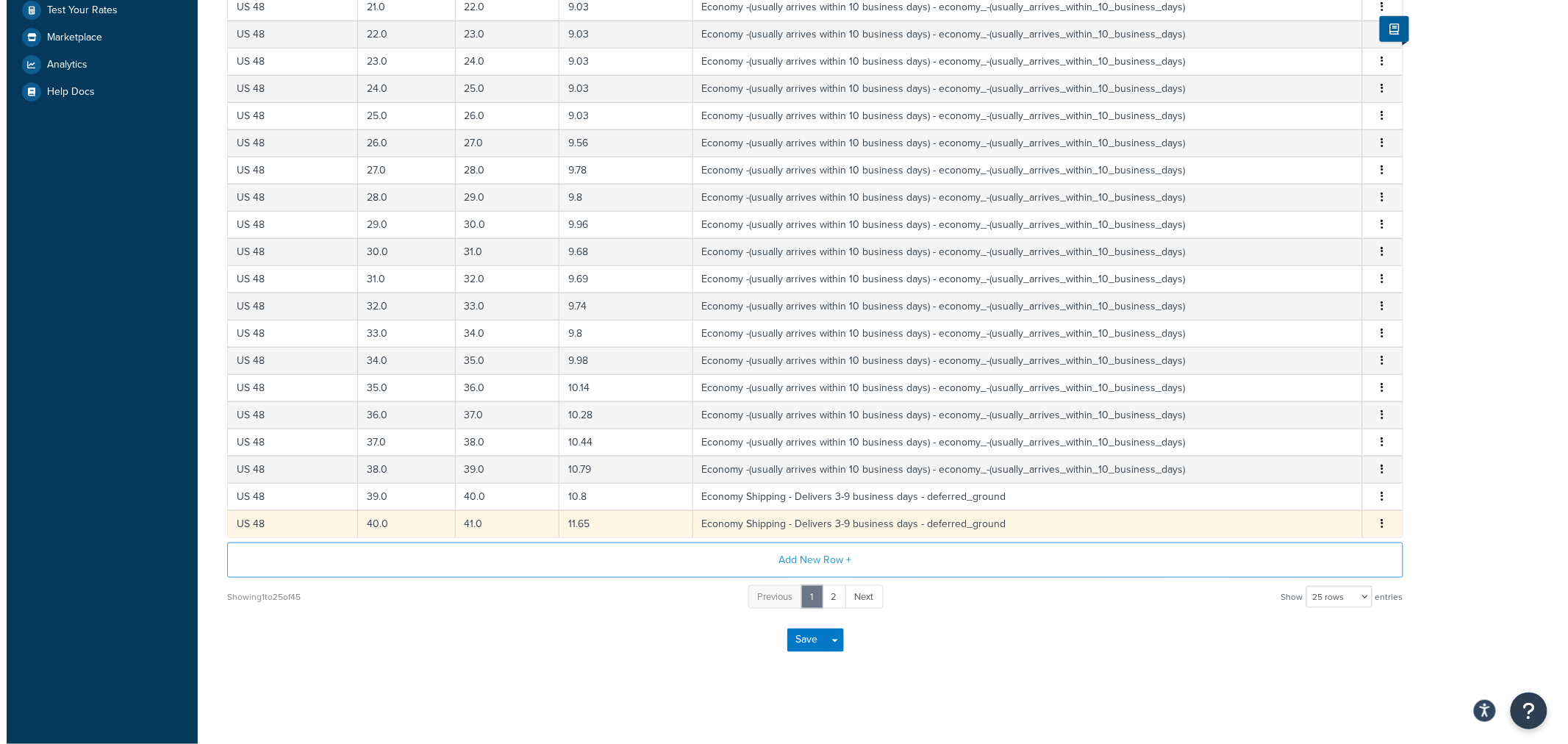 scroll, scrollTop: 530, scrollLeft: 0, axis: vertical 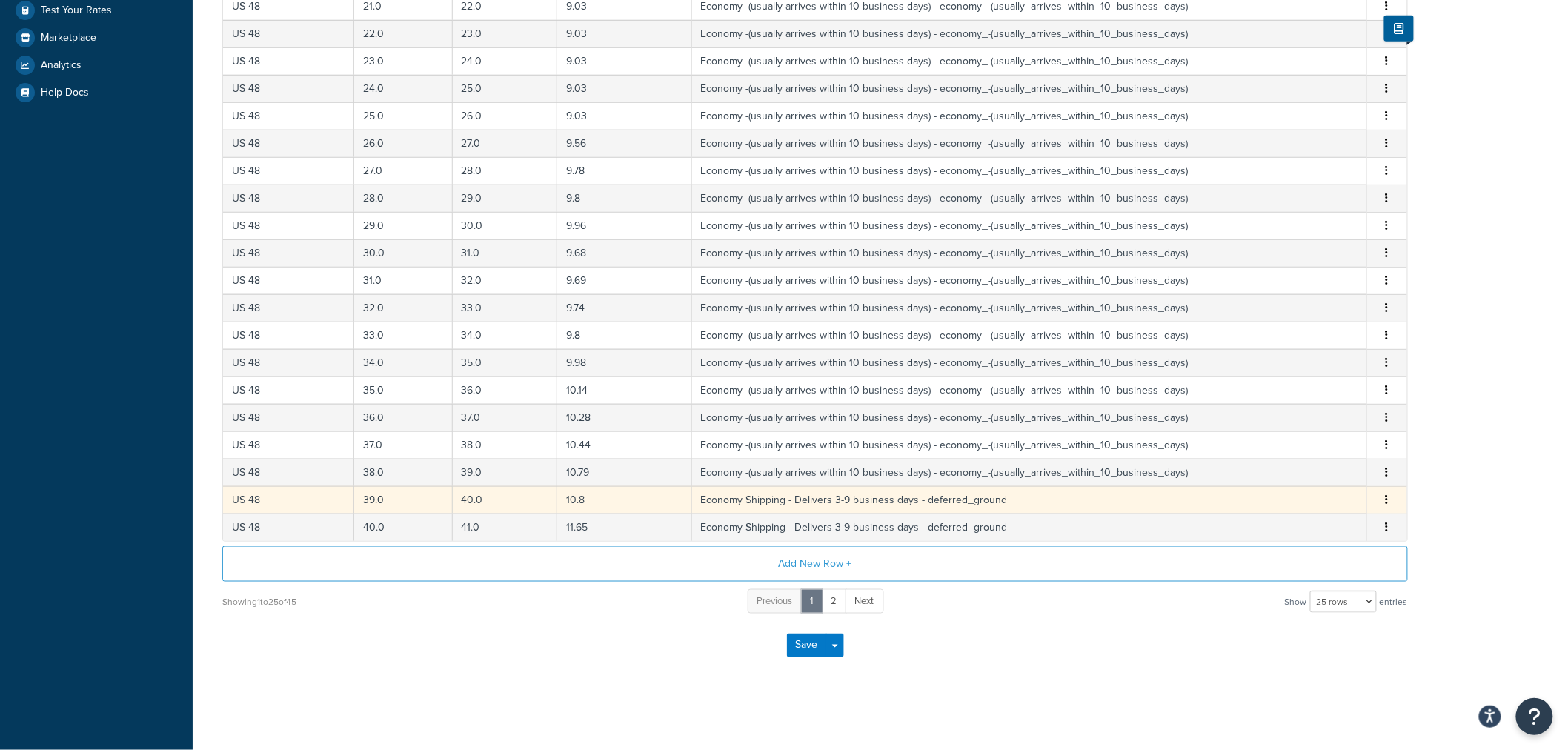 click at bounding box center [1387, 500] 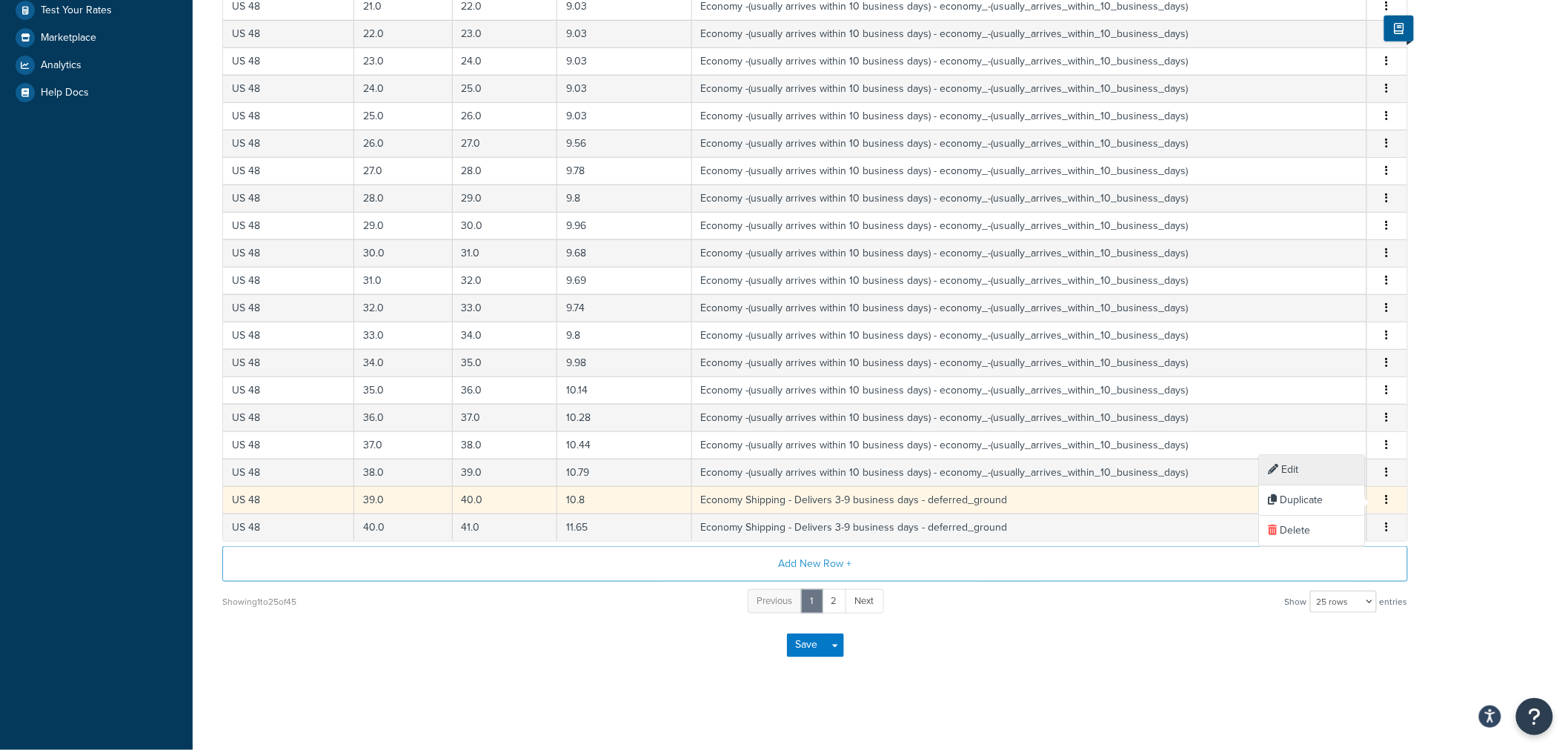 click on "Edit" at bounding box center (1312, 470) 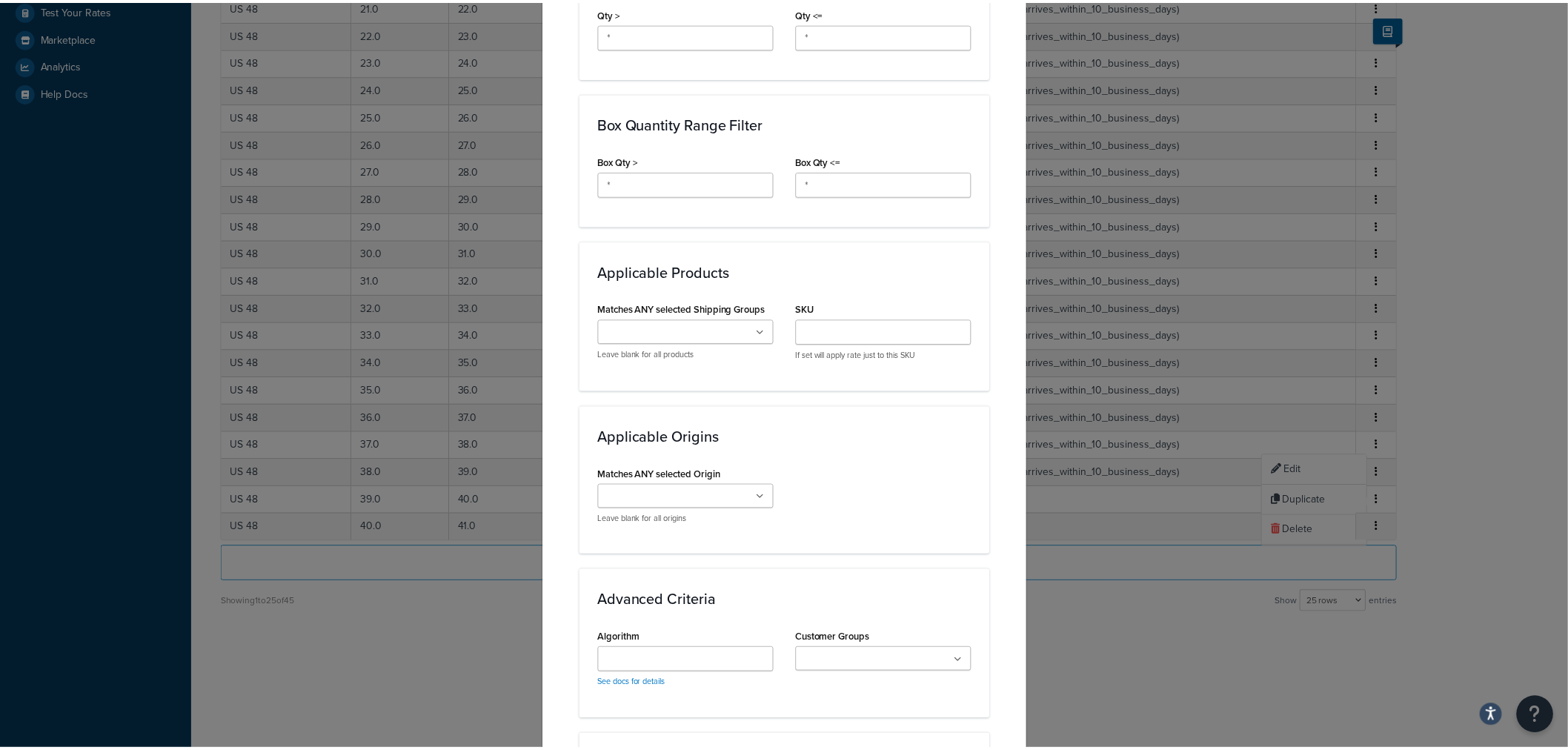 scroll, scrollTop: 986, scrollLeft: 0, axis: vertical 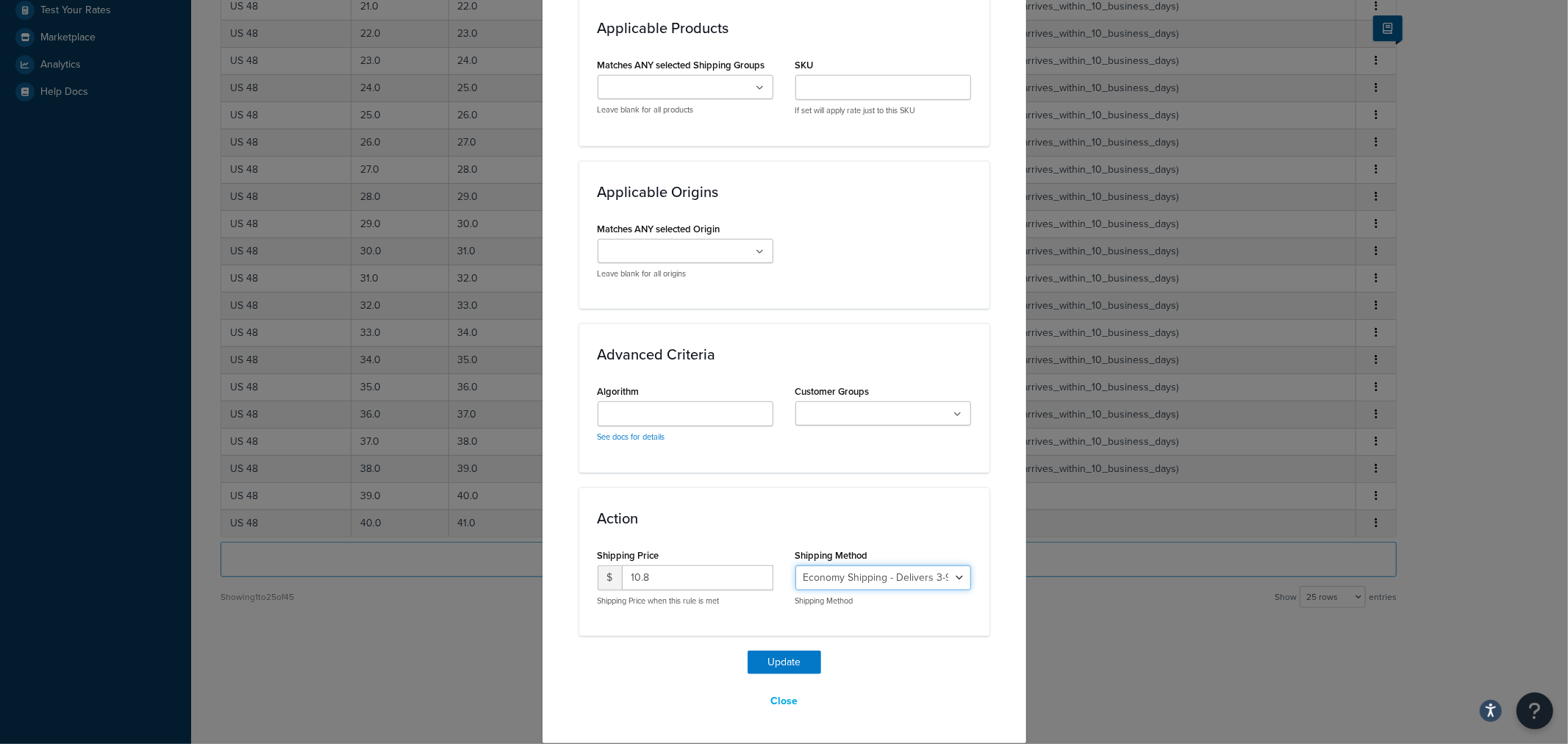 click on "Economy Shipping - Delivers 3-9  business days - deferred_ground  Deferred Air - Delivers in approximately 4-8 days - deferred_air  Economy - Delivers in 3-9 business days - economy_shipping_-_delivers_in_3-9_business_days  Economy (usually arrives within 14 days) - Economy_4lbs_and_under  Not in a Rush? Ships within 1-3 days - economy  Economy - (usually arrives within 10 days) - economy_-_(usually_arrives_within_10_days)  Economy -(usually arrives within 14 business days) - economy_-(usually_arrives_within_14_business_days)  Economy -(usually arrives within 10 business days) - economy_-(usually_arrives_within_10_business_days)" at bounding box center [883, 578] 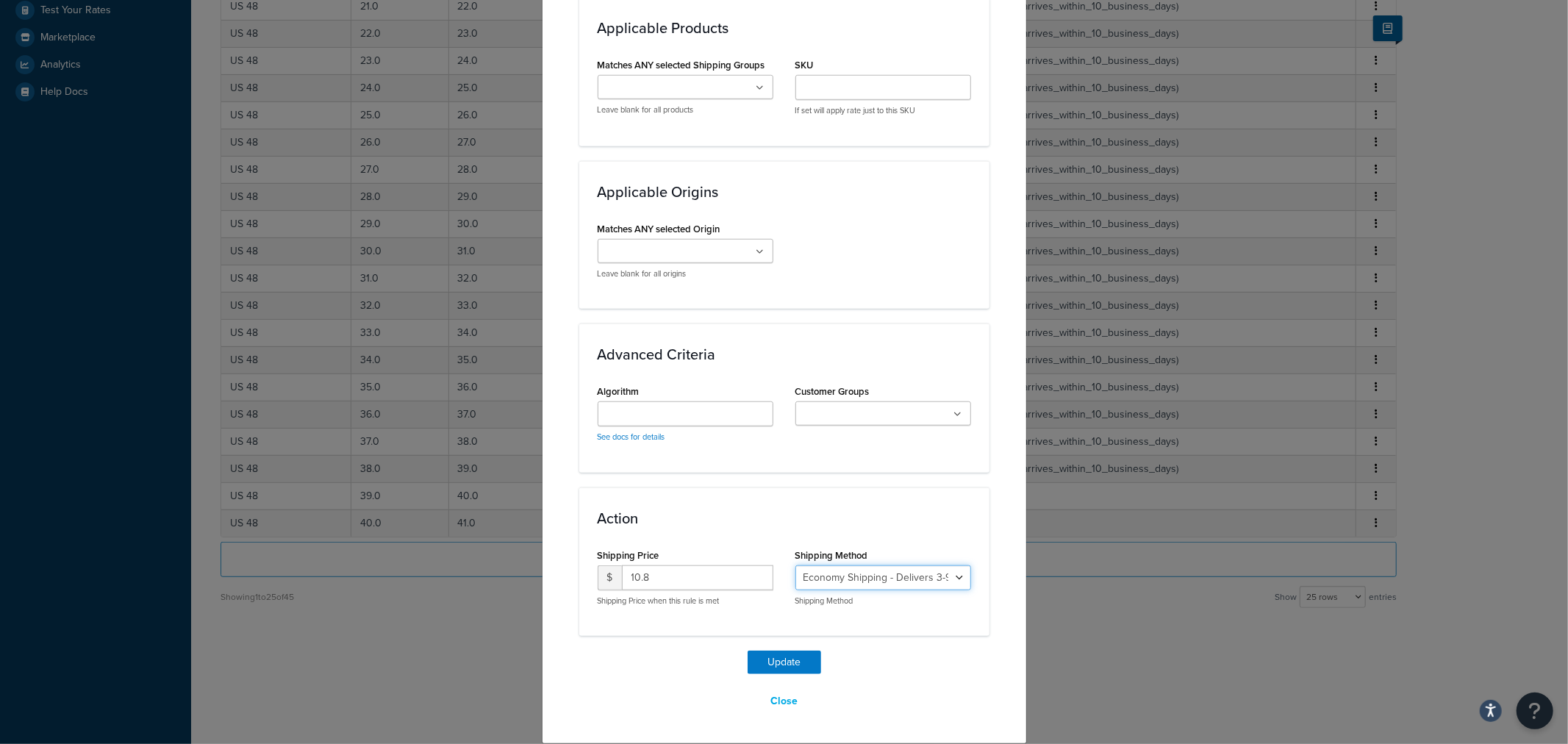 select on "135534" 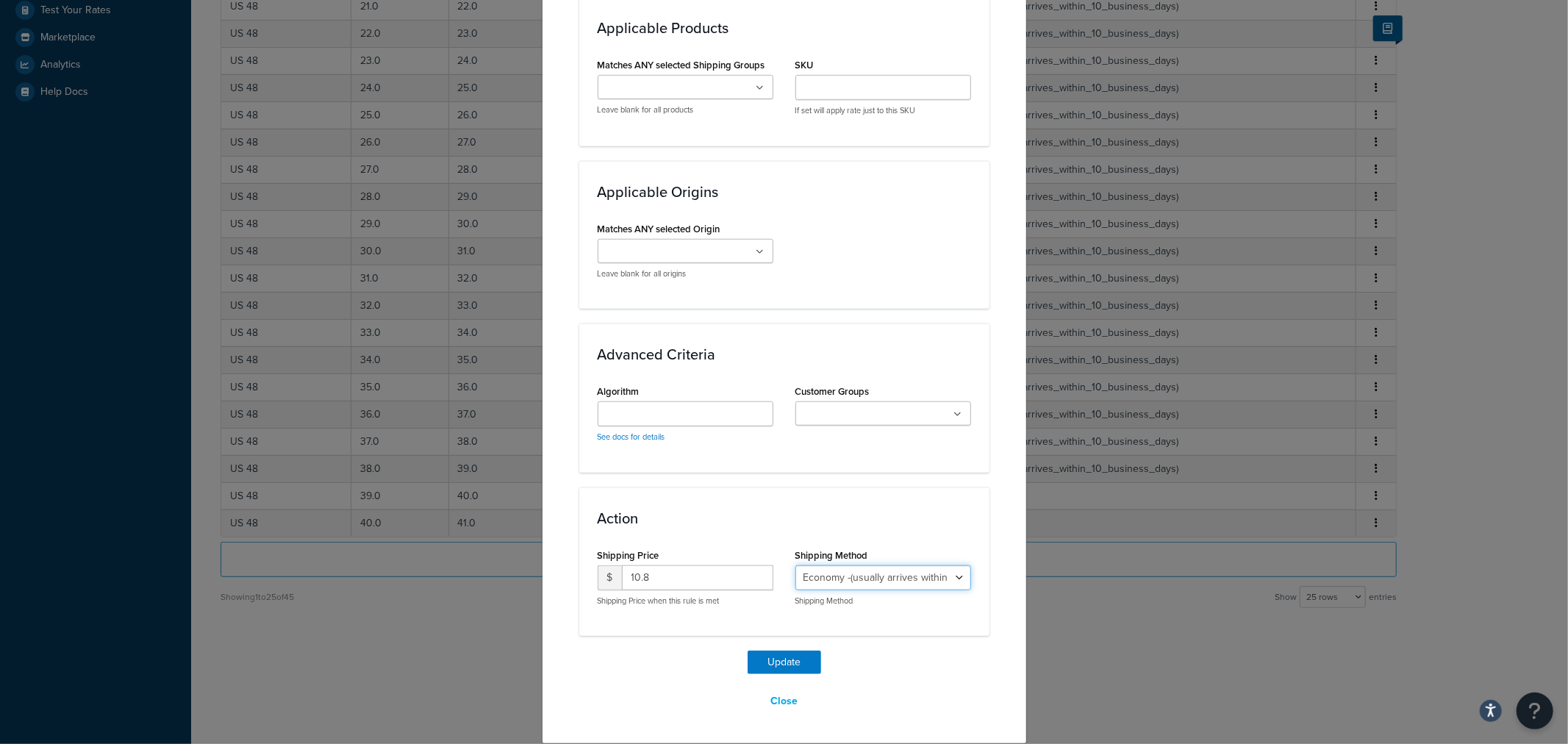 click on "Economy Shipping - Delivers 3-9  business days - deferred_ground  Deferred Air - Delivers in approximately 4-8 days - deferred_air  Economy - Delivers in 3-9 business days - economy_shipping_-_delivers_in_3-9_business_days  Economy (usually arrives within 14 days) - Economy_4lbs_and_under  Not in a Rush? Ships within 1-3 days - economy  Economy - (usually arrives within 10 days) - economy_-_(usually_arrives_within_10_days)  Economy -(usually arrives within 14 business days) - economy_-(usually_arrives_within_14_business_days)  Economy -(usually arrives within 10 business days) - economy_-(usually_arrives_within_10_business_days)" at bounding box center [883, 578] 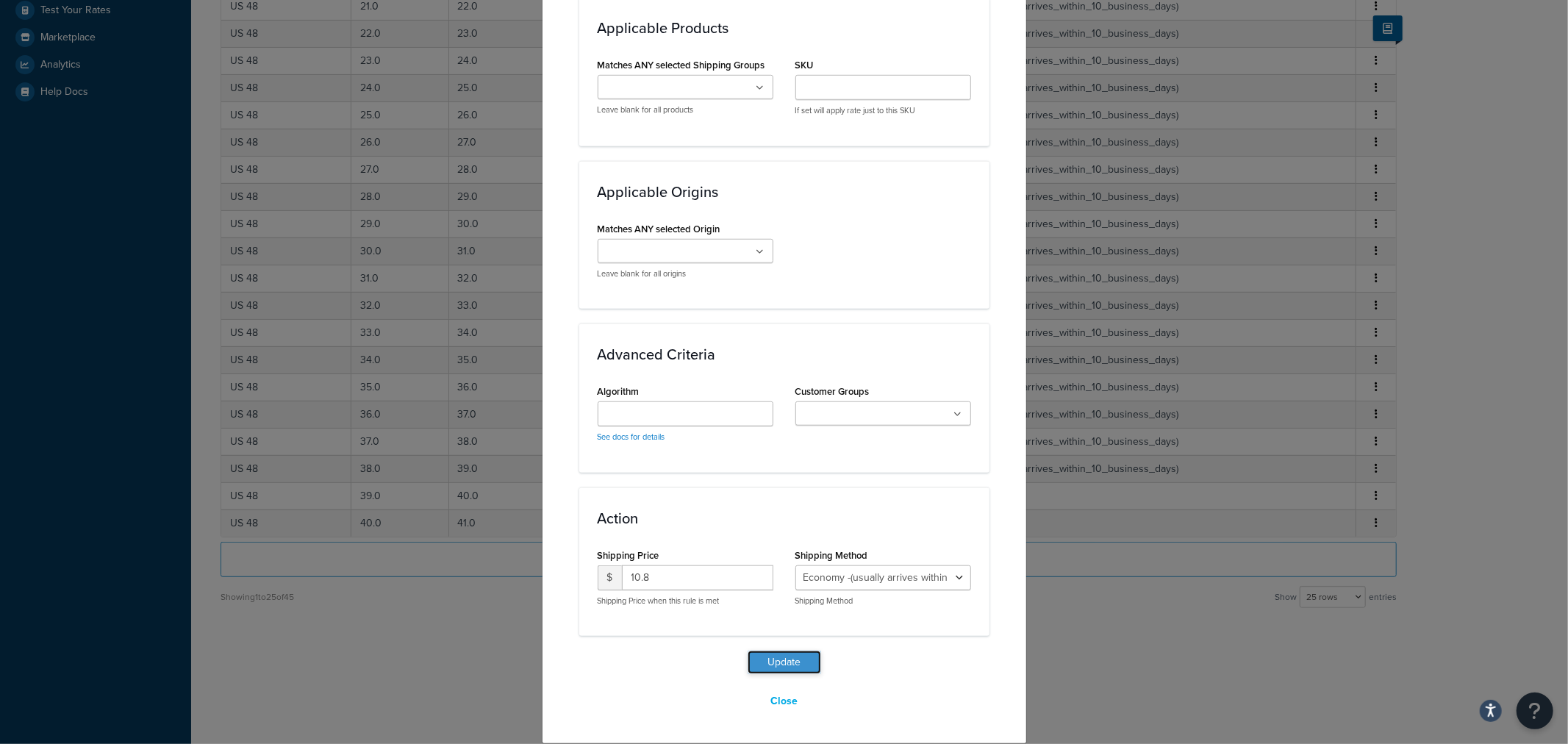 click on "Update" at bounding box center (784, 662) 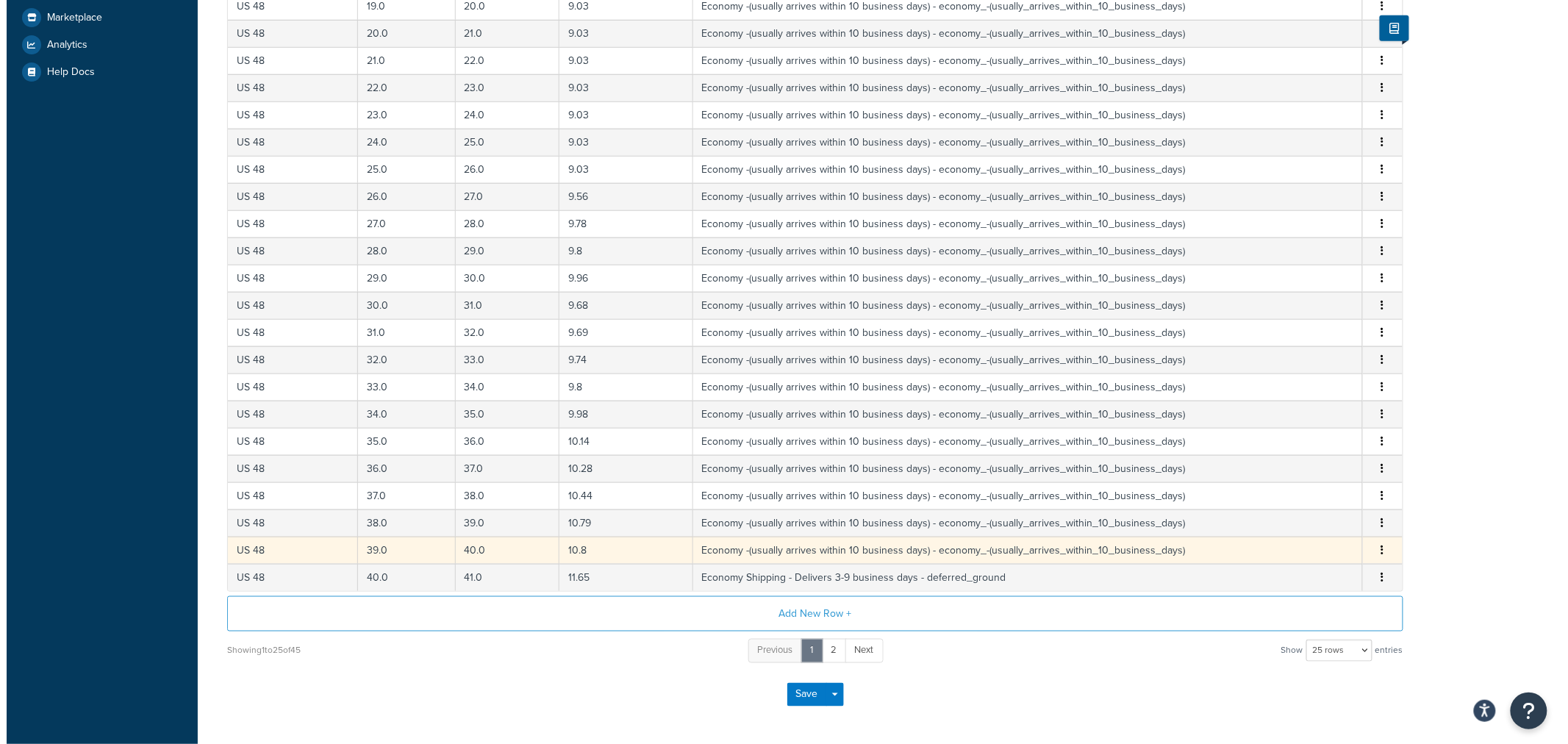 scroll, scrollTop: 557, scrollLeft: 0, axis: vertical 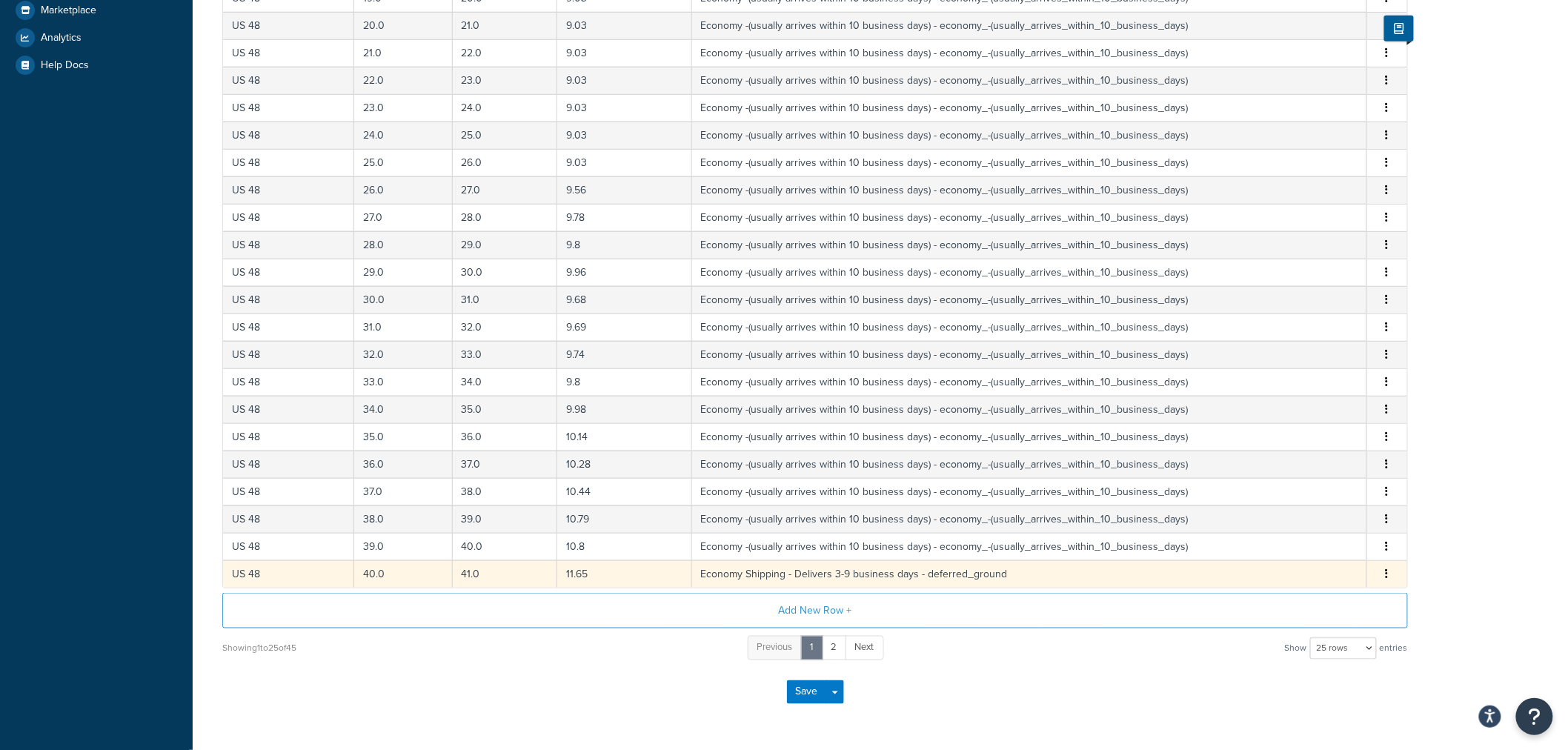 click at bounding box center (1387, 574) 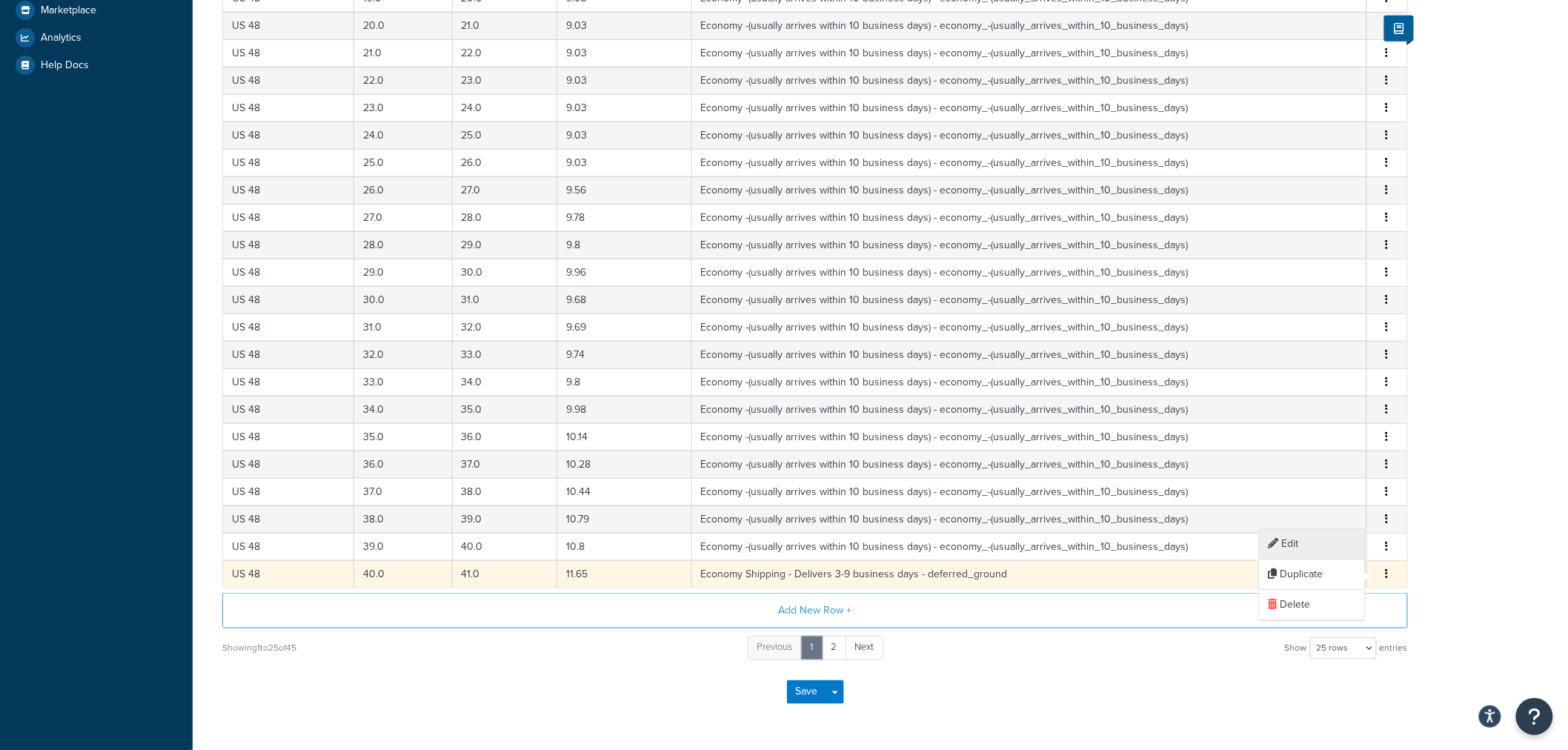 click on "Edit" at bounding box center [1312, 544] 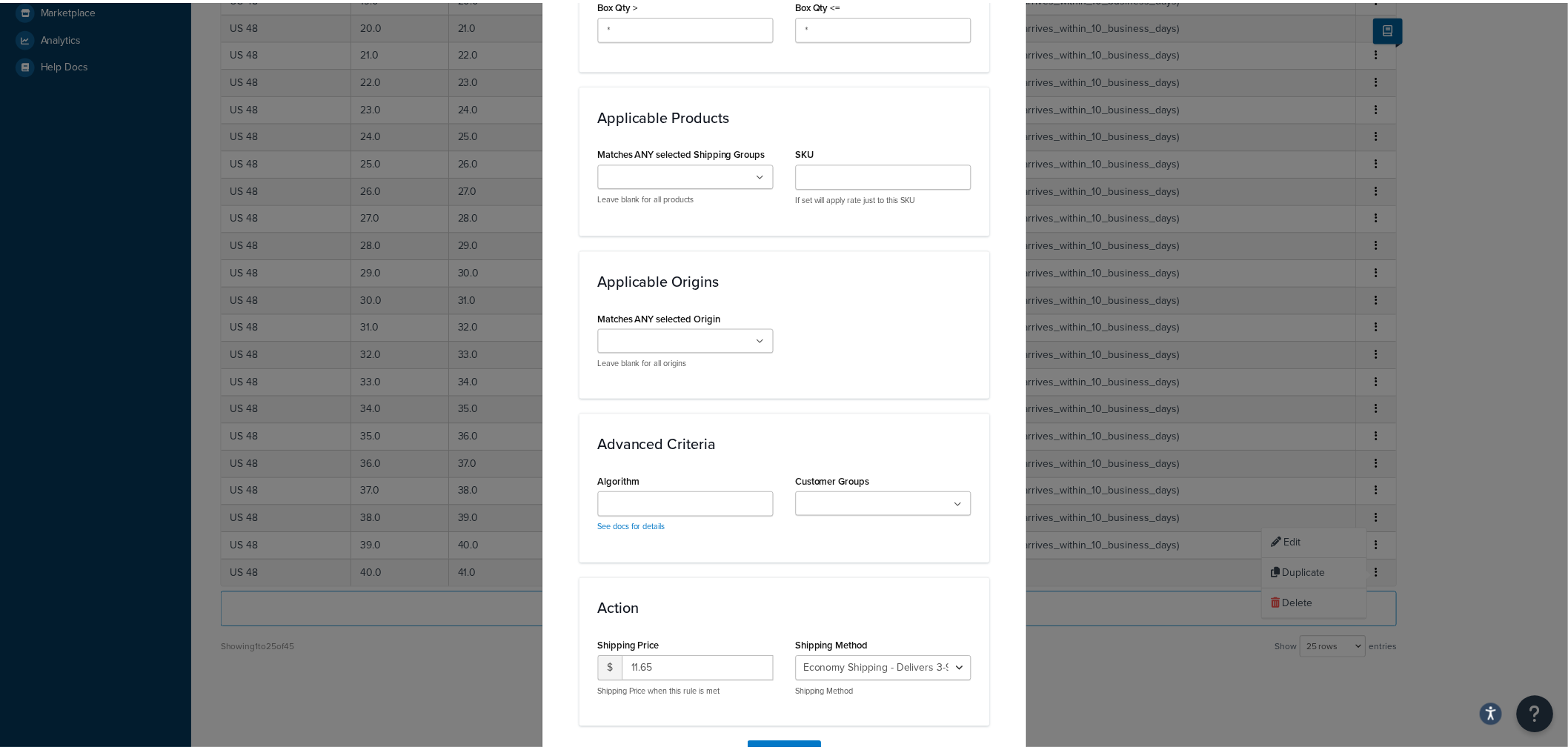 scroll, scrollTop: 986, scrollLeft: 0, axis: vertical 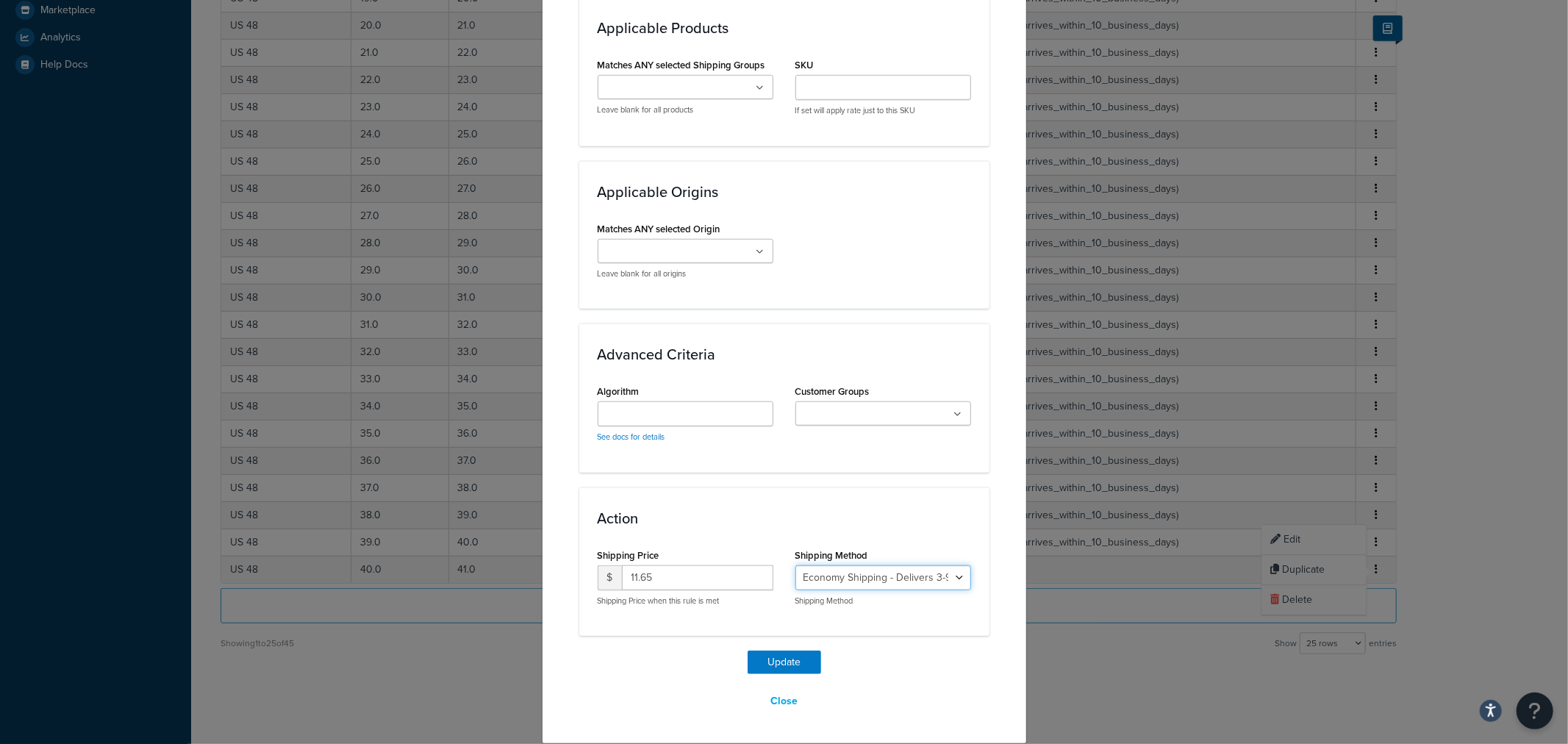 click on "Economy Shipping - Delivers 3-9  business days - deferred_ground  Deferred Air - Delivers in approximately 4-8 days - deferred_air  Economy - Delivers in 3-9 business days - economy_shipping_-_delivers_in_3-9_business_days  Economy (usually arrives [DATE]) - Economy_4lbs_and_under  Not in a Rush? Ships within 1-3 days - economy  Economy - (usually arrives [DATE]) - economy_-_(usually_arrives_within_10_days)  Economy -(usually arrives within 14 business days) - economy_-(usually_arrives_within_14_business_days)  Economy -(usually arrives within 10 business days) - economy_-(usually_arrives_within_10_business_days)" at bounding box center (883, 578) 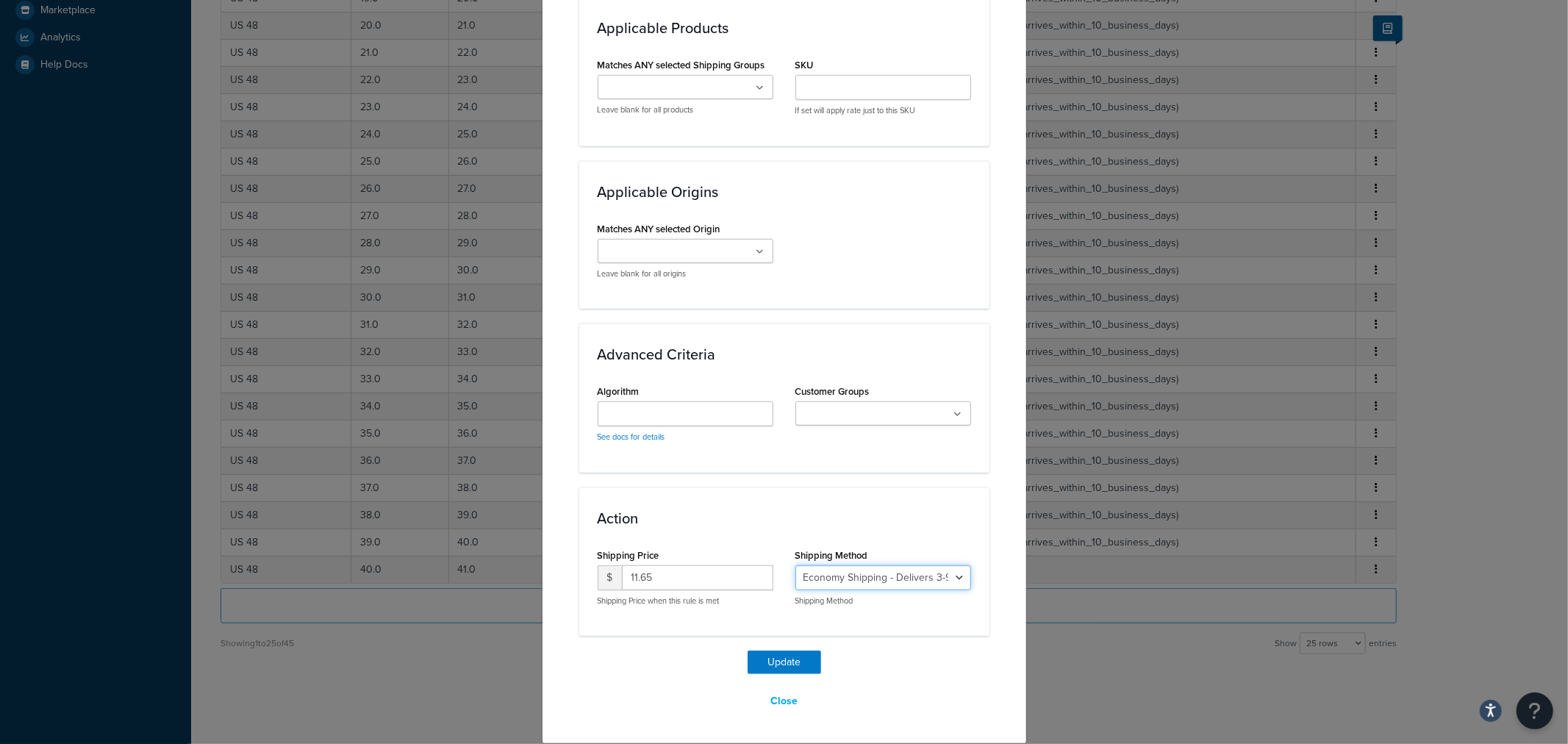 select on "135534" 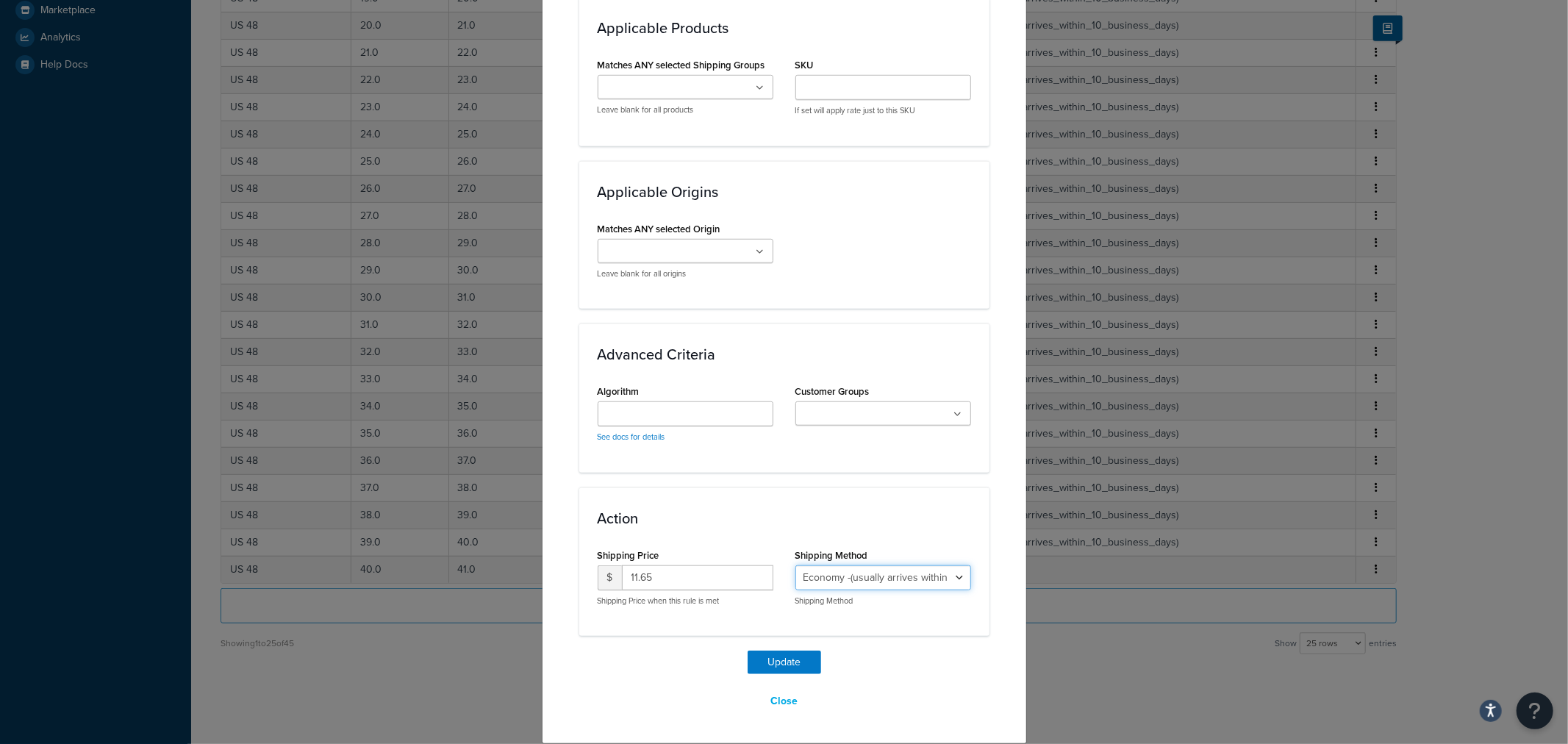 click on "Economy Shipping - Delivers 3-9  business days - deferred_ground  Deferred Air - Delivers in approximately 4-8 days - deferred_air  Economy - Delivers in 3-9 business days - economy_shipping_-_delivers_in_3-9_business_days  Economy (usually arrives [DATE]) - Economy_4lbs_and_under  Not in a Rush? Ships within 1-3 days - economy  Economy - (usually arrives [DATE]) - economy_-_(usually_arrives_within_10_days)  Economy -(usually arrives within 14 business days) - economy_-(usually_arrives_within_14_business_days)  Economy -(usually arrives within 10 business days) - economy_-(usually_arrives_within_10_business_days)" at bounding box center [883, 578] 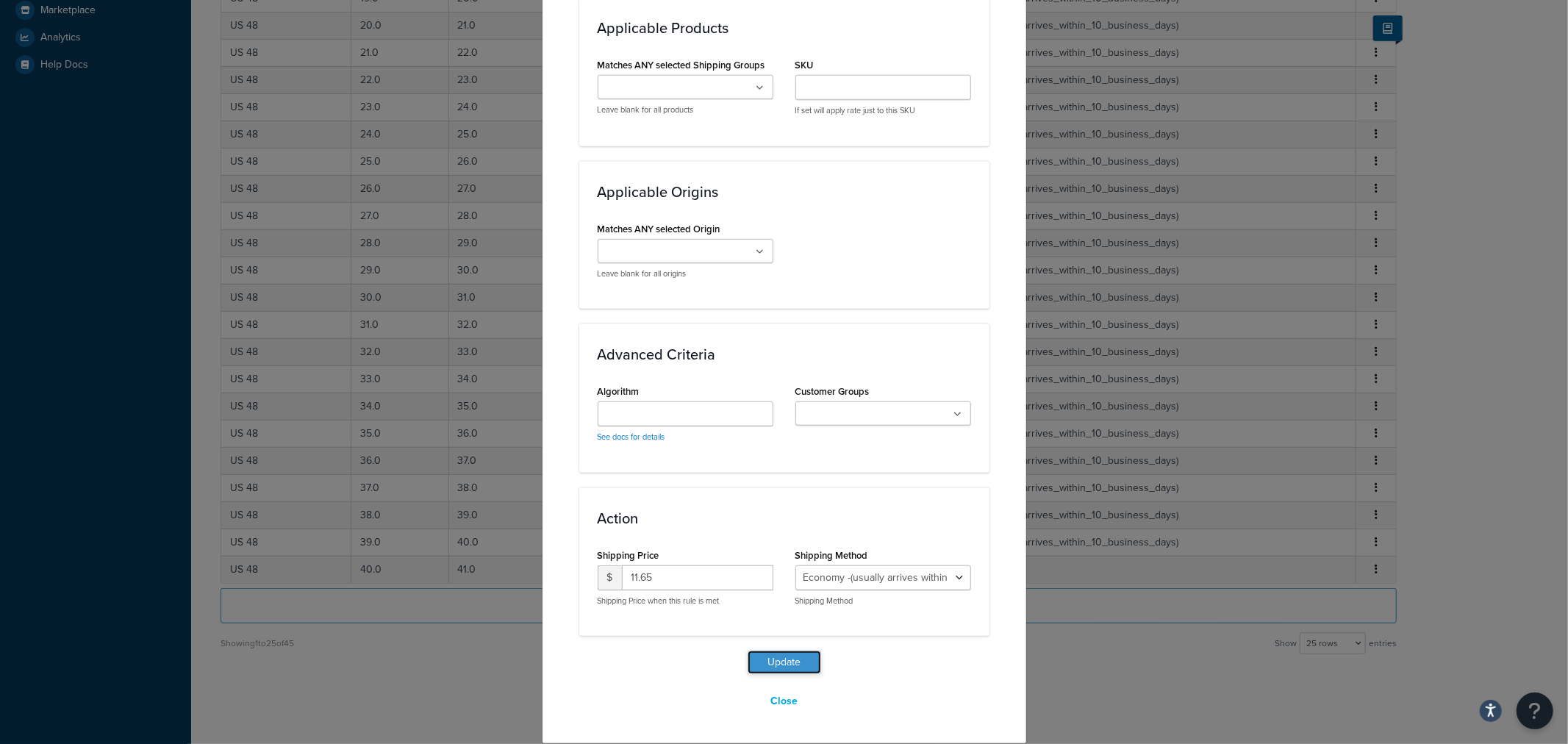 click on "Update" at bounding box center [784, 662] 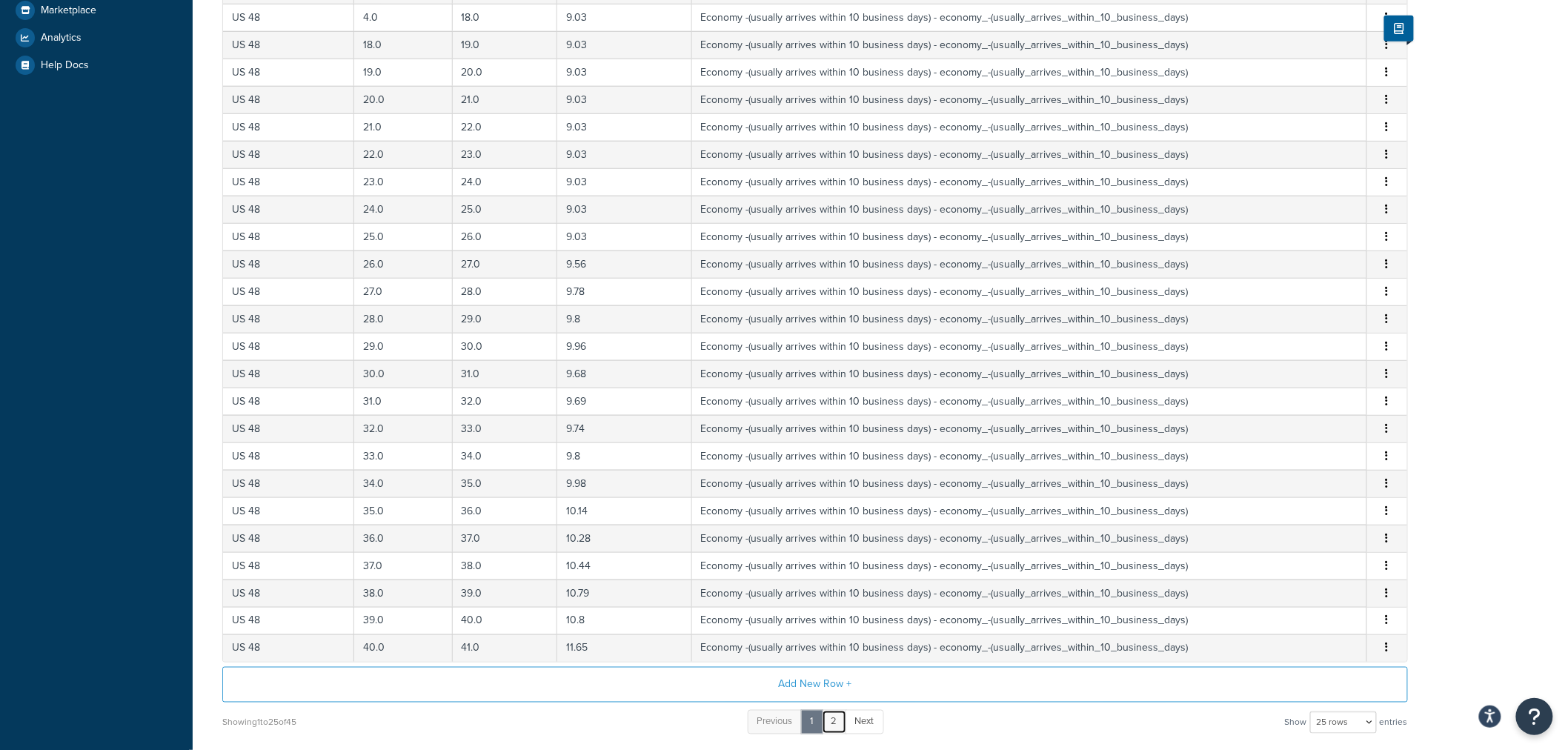 click on "2" at bounding box center (834, 722) 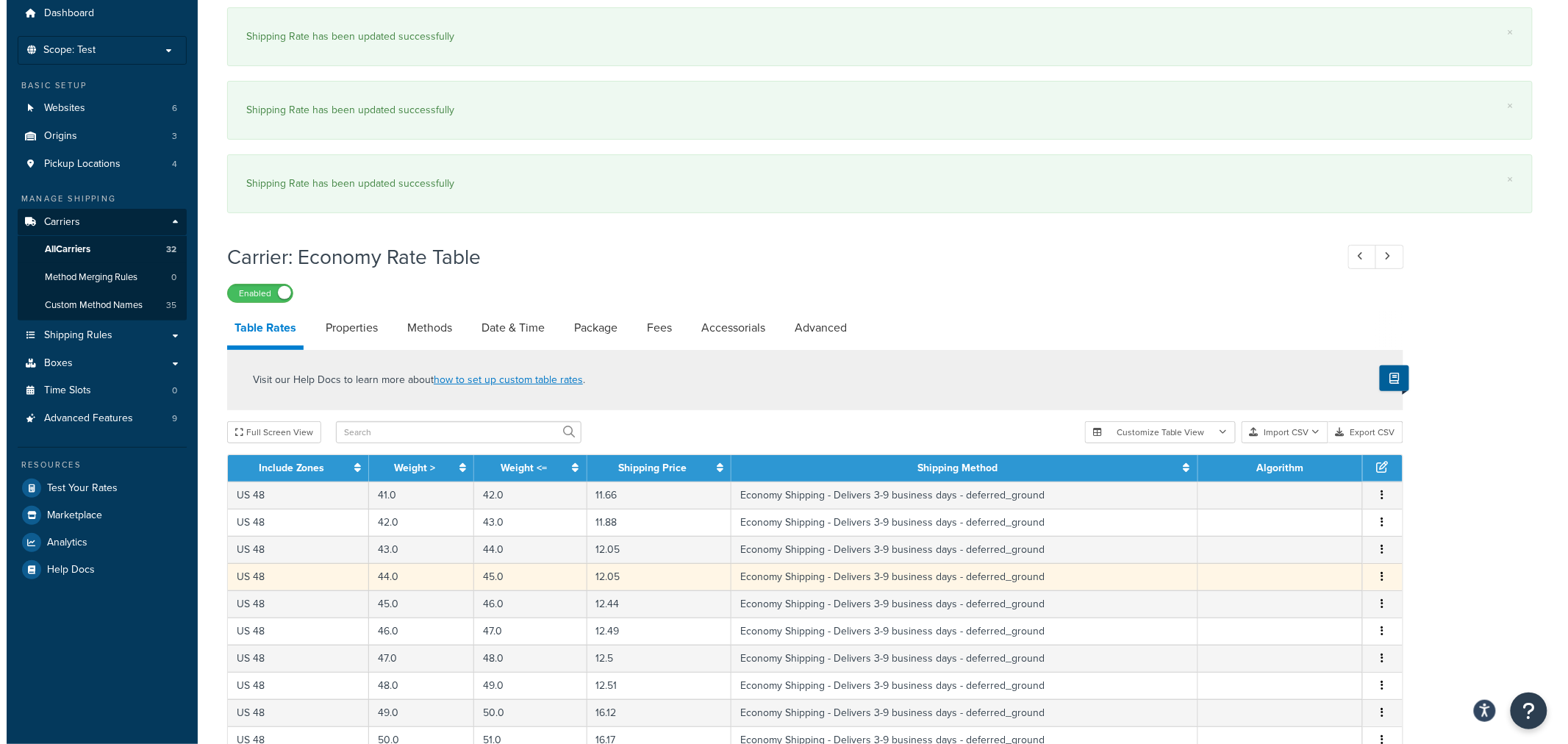 scroll, scrollTop: 215, scrollLeft: 0, axis: vertical 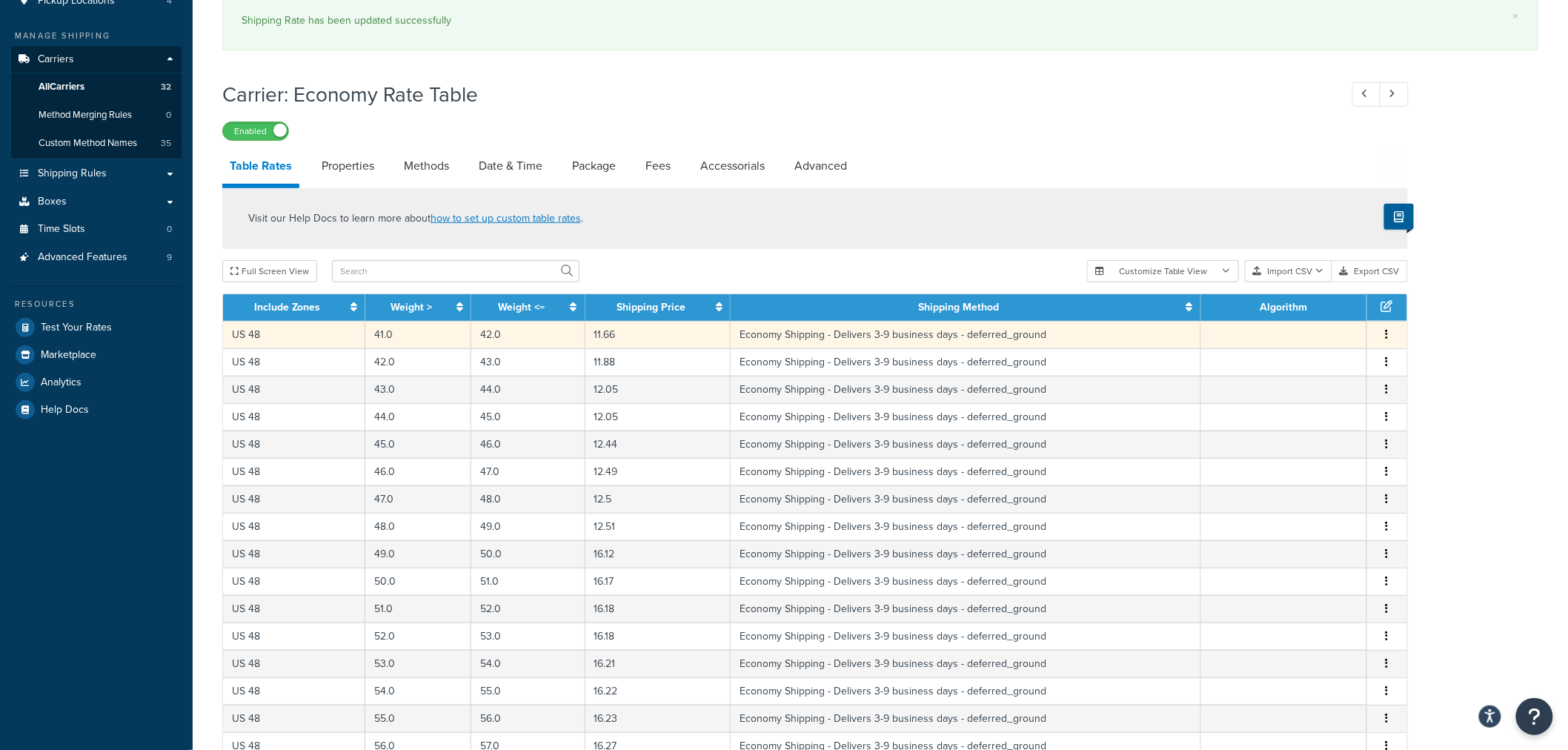 click on "Edit  Duplicate  Delete" at bounding box center (1387, 335) 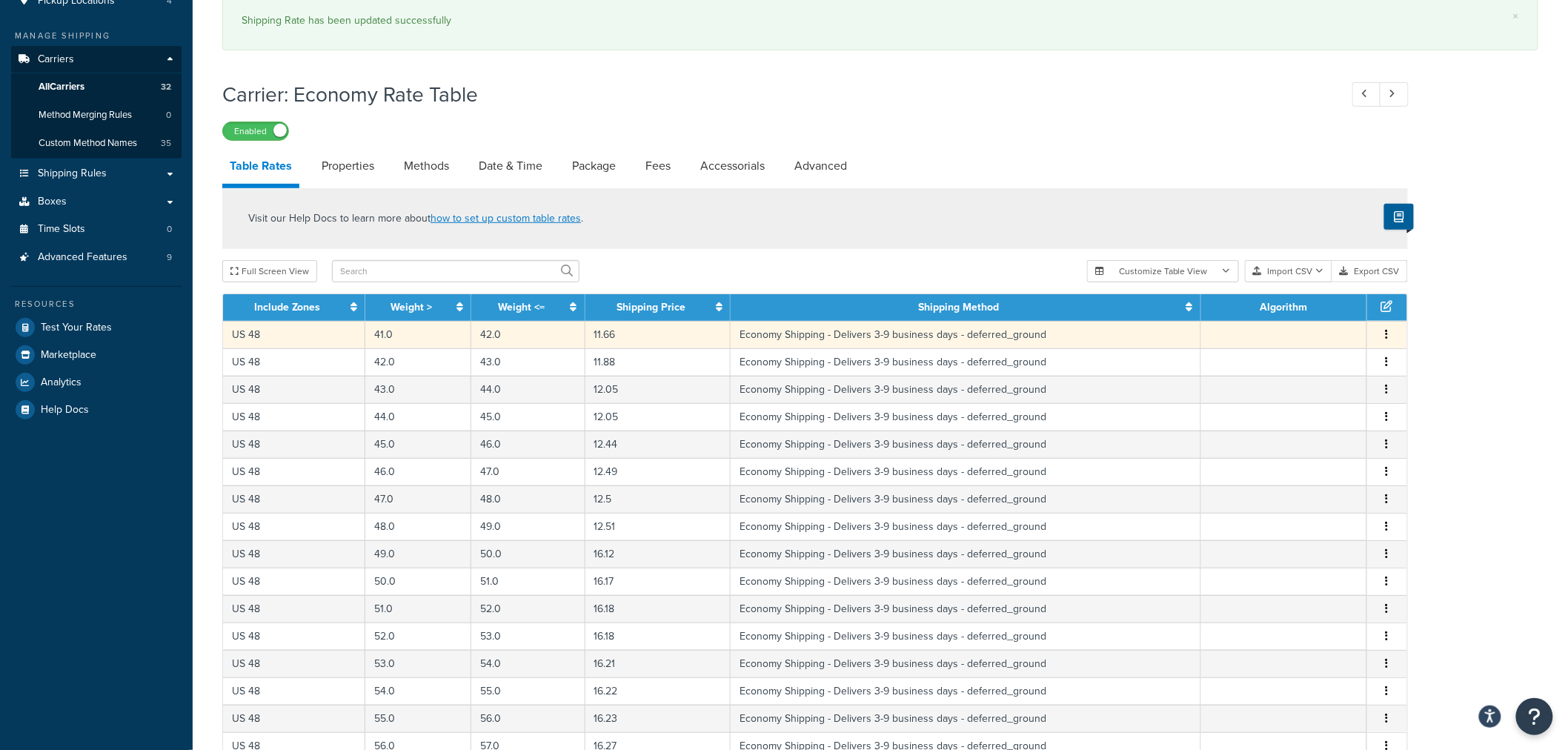 click at bounding box center (1387, 335) 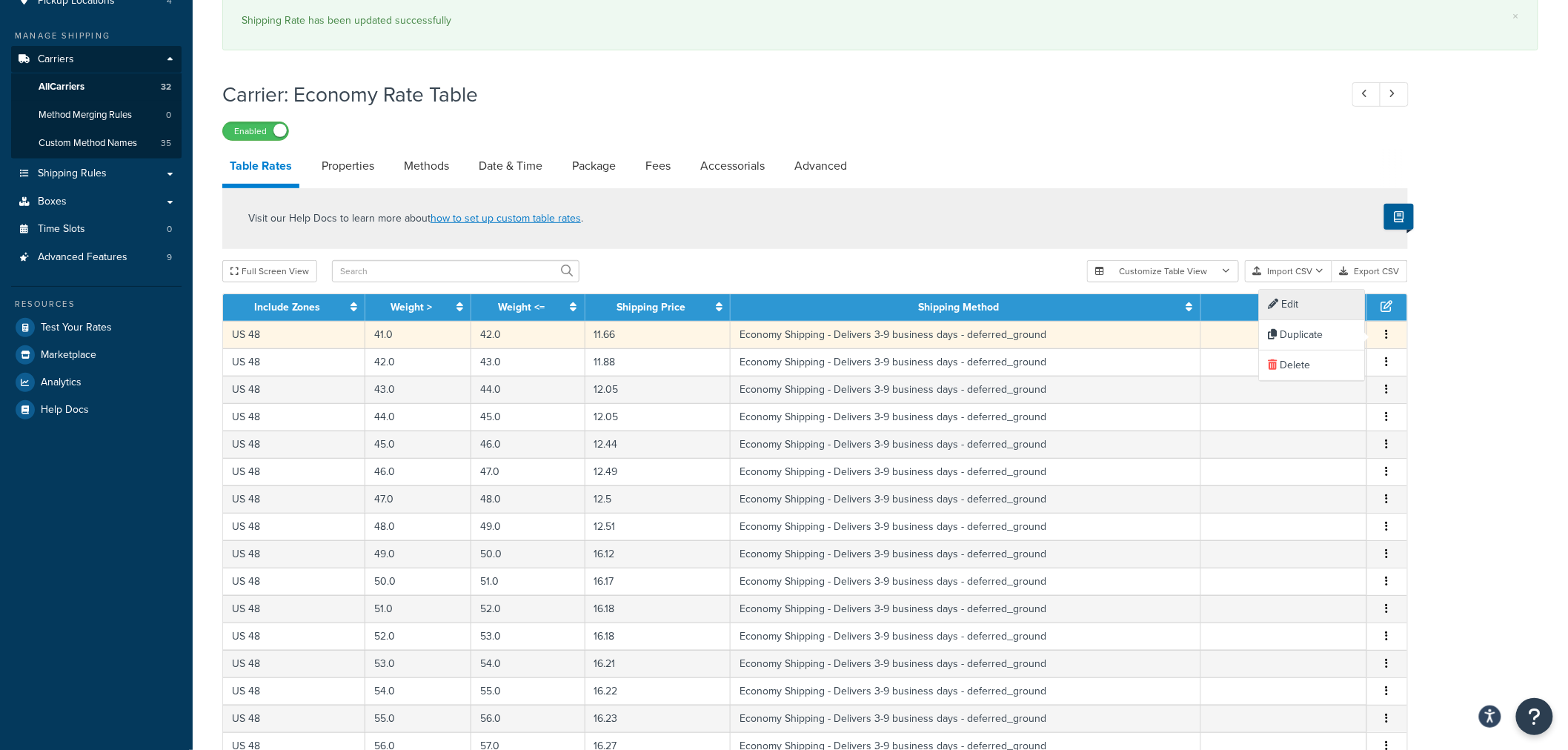 click on "Edit" at bounding box center [1312, 305] 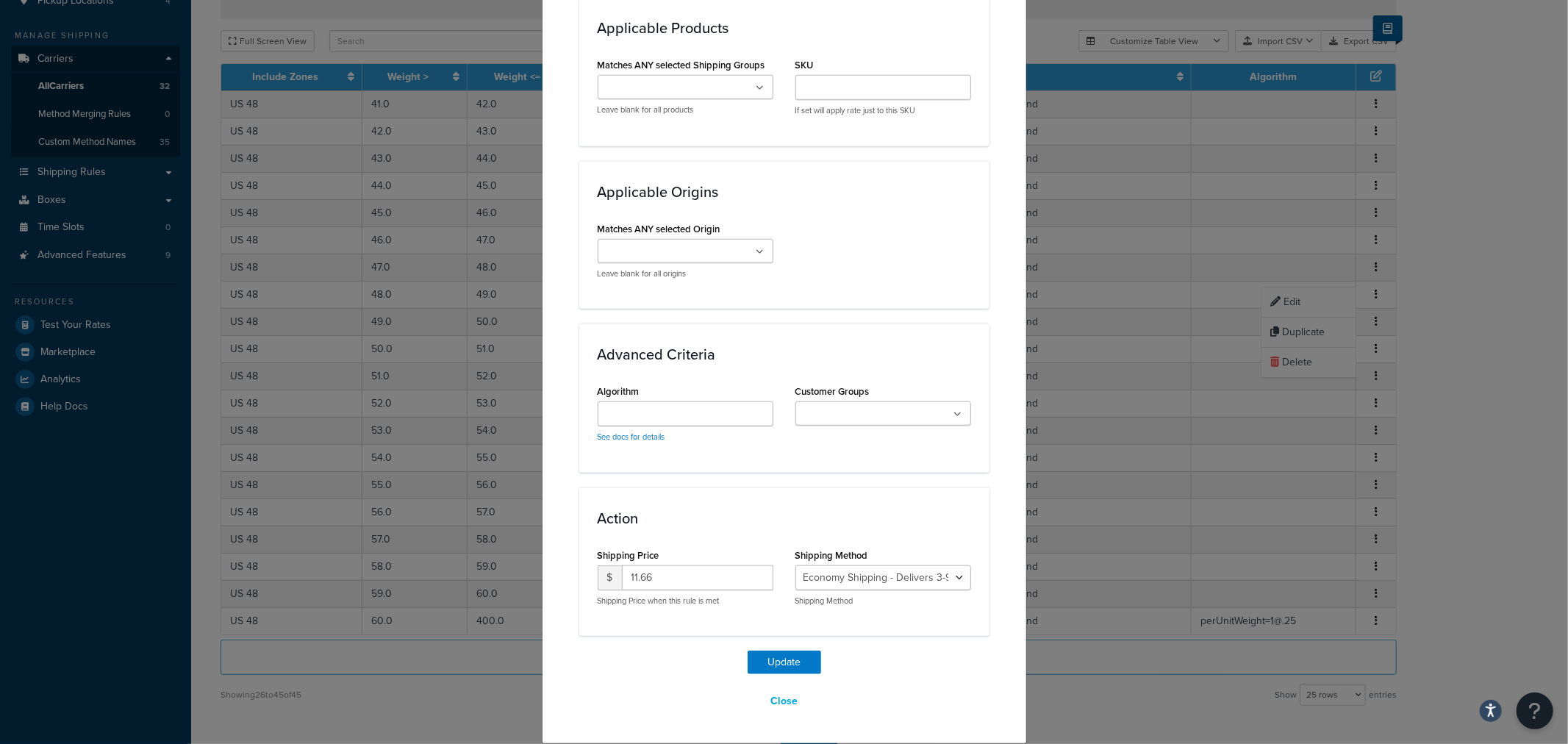 scroll, scrollTop: 979, scrollLeft: 0, axis: vertical 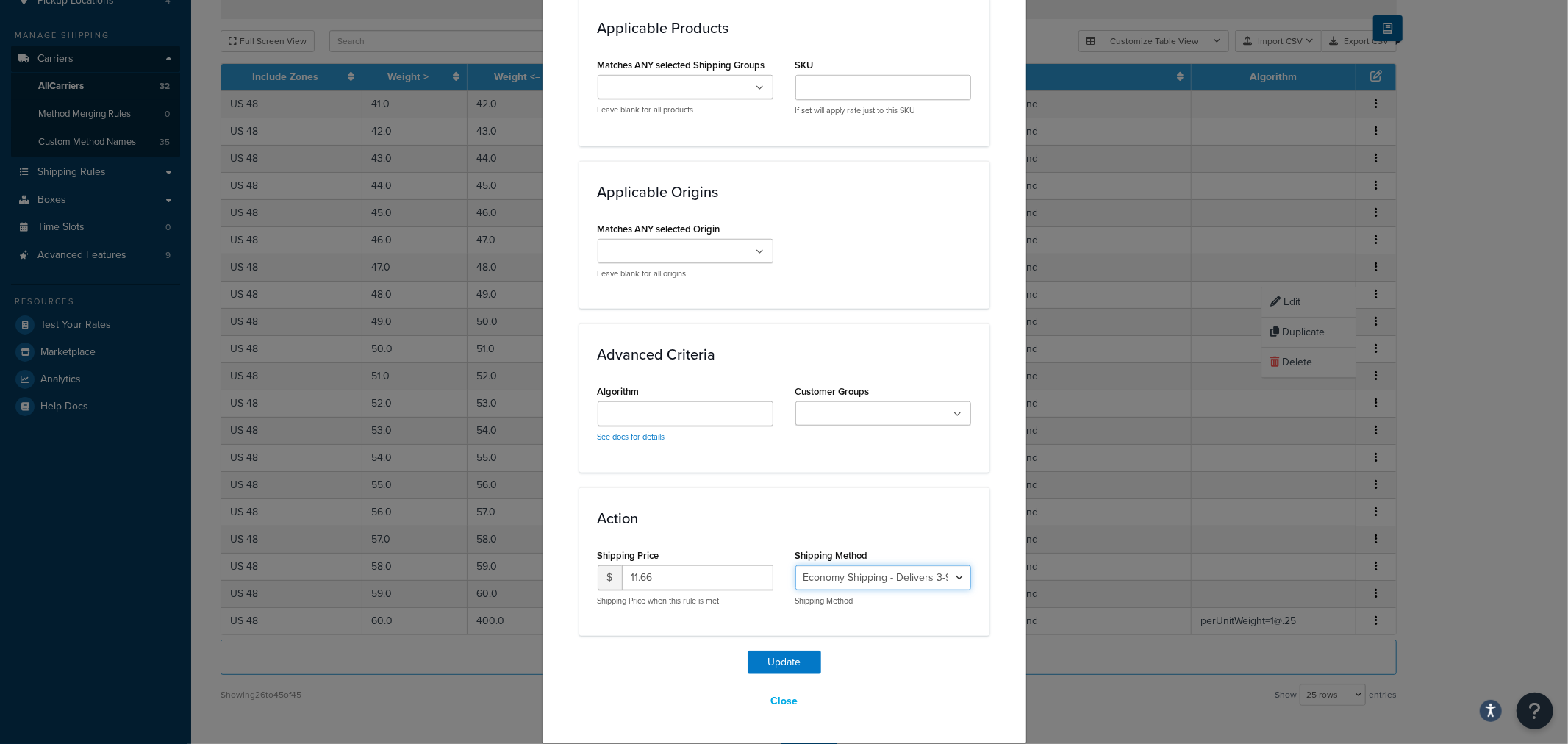 click on "Economy Shipping - Delivers 3-9  business days - deferred_ground  Deferred Air - Delivers in approximately 4-8 days - deferred_air  Economy - Delivers in 3-9 business days - economy_shipping_-_delivers_in_3-9_business_days  Economy (usually arrives [DATE]) - Economy_4lbs_and_under  Not in a Rush? Ships within 1-3 days - economy  Economy - (usually arrives [DATE]) - economy_-_(usually_arrives_within_10_days)  Economy -(usually arrives within 14 business days) - economy_-(usually_arrives_within_14_business_days)  Economy -(usually arrives within 10 business days) - economy_-(usually_arrives_within_10_business_days)" at bounding box center (883, 578) 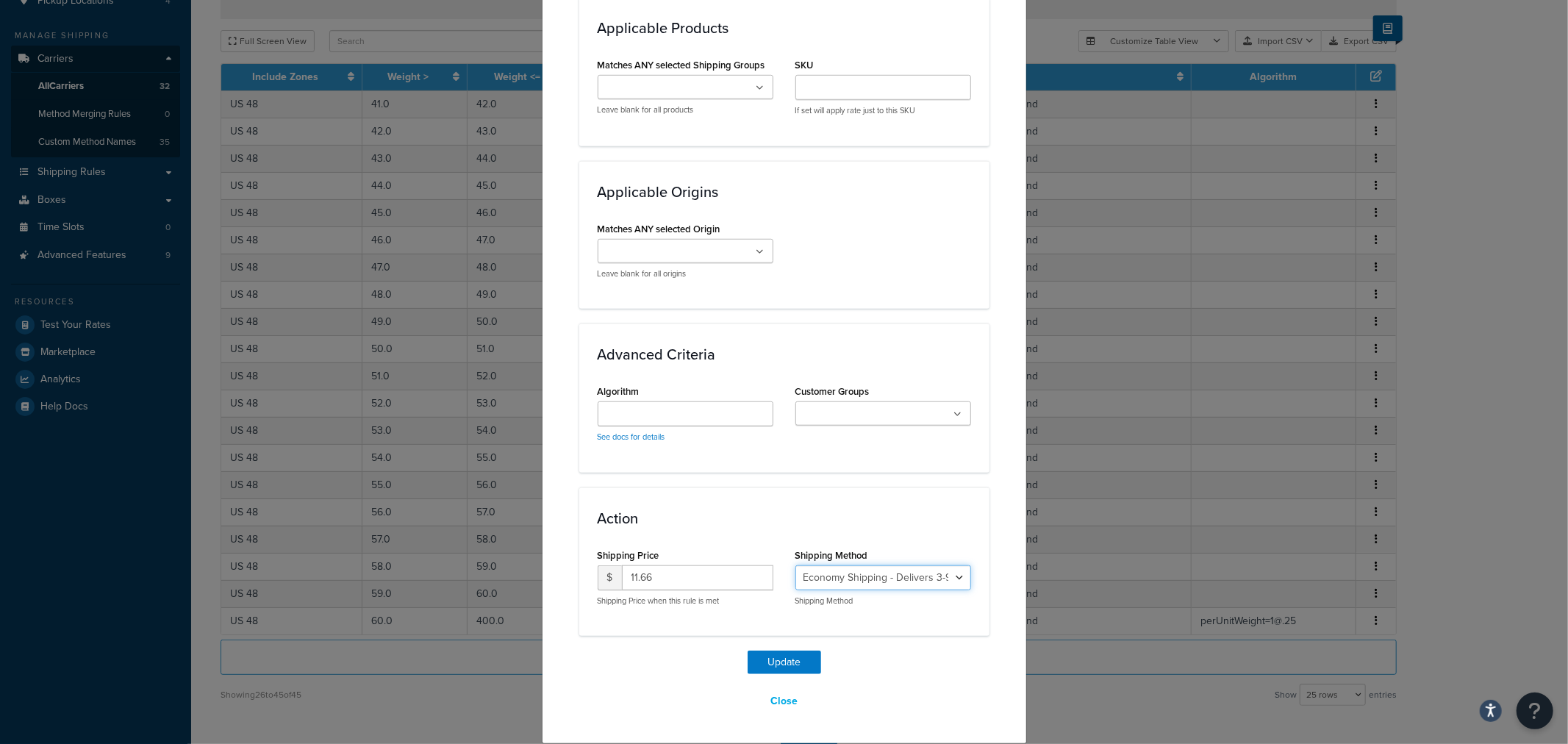 select on "135534" 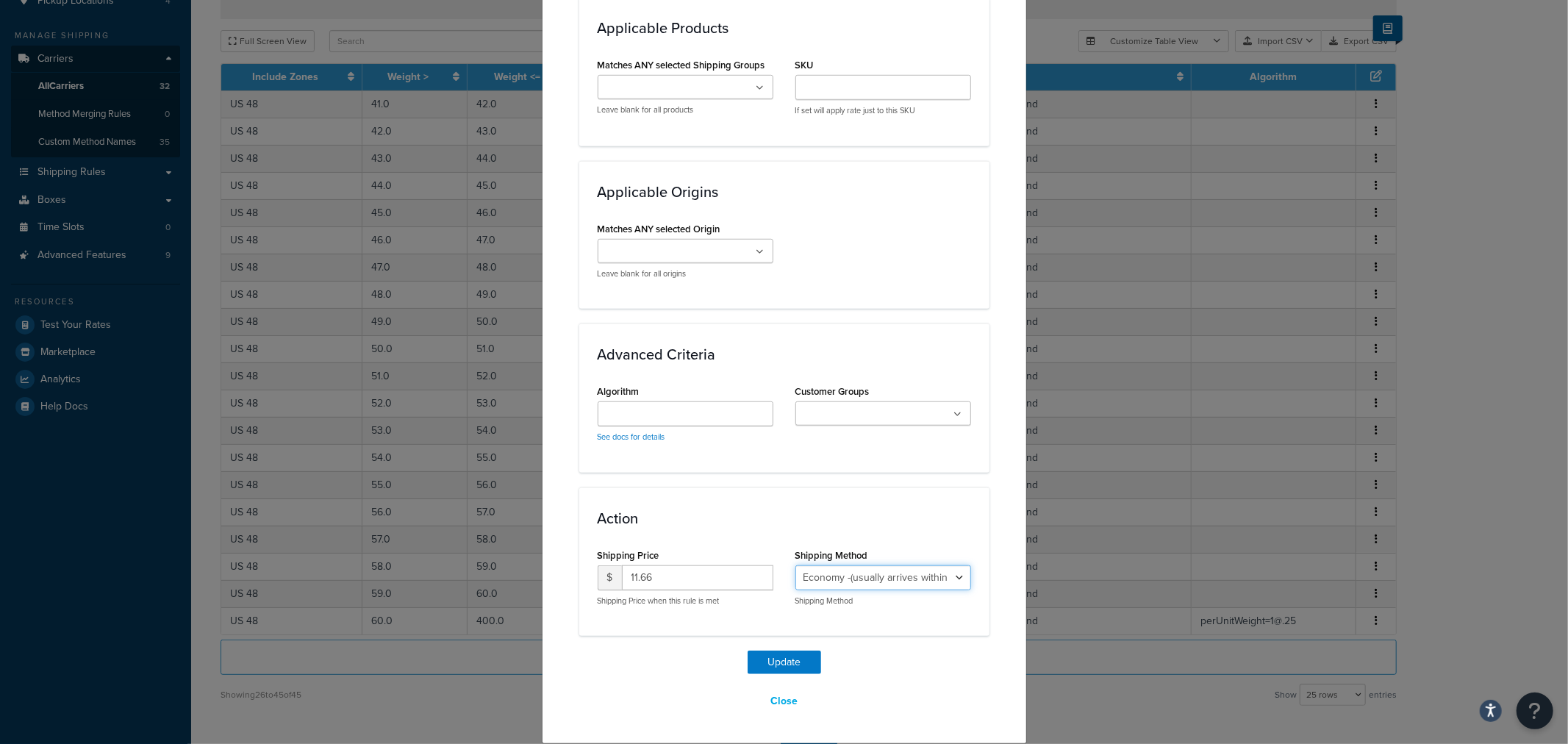 click on "Economy Shipping - Delivers 3-9  business days - deferred_ground  Deferred Air - Delivers in approximately 4-8 days - deferred_air  Economy - Delivers in 3-9 business days - economy_shipping_-_delivers_in_3-9_business_days  Economy (usually arrives [DATE]) - Economy_4lbs_and_under  Not in a Rush? Ships within 1-3 days - economy  Economy - (usually arrives [DATE]) - economy_-_(usually_arrives_within_10_days)  Economy -(usually arrives within 14 business days) - economy_-(usually_arrives_within_14_business_days)  Economy -(usually arrives within 10 business days) - economy_-(usually_arrives_within_10_business_days)" at bounding box center [883, 578] 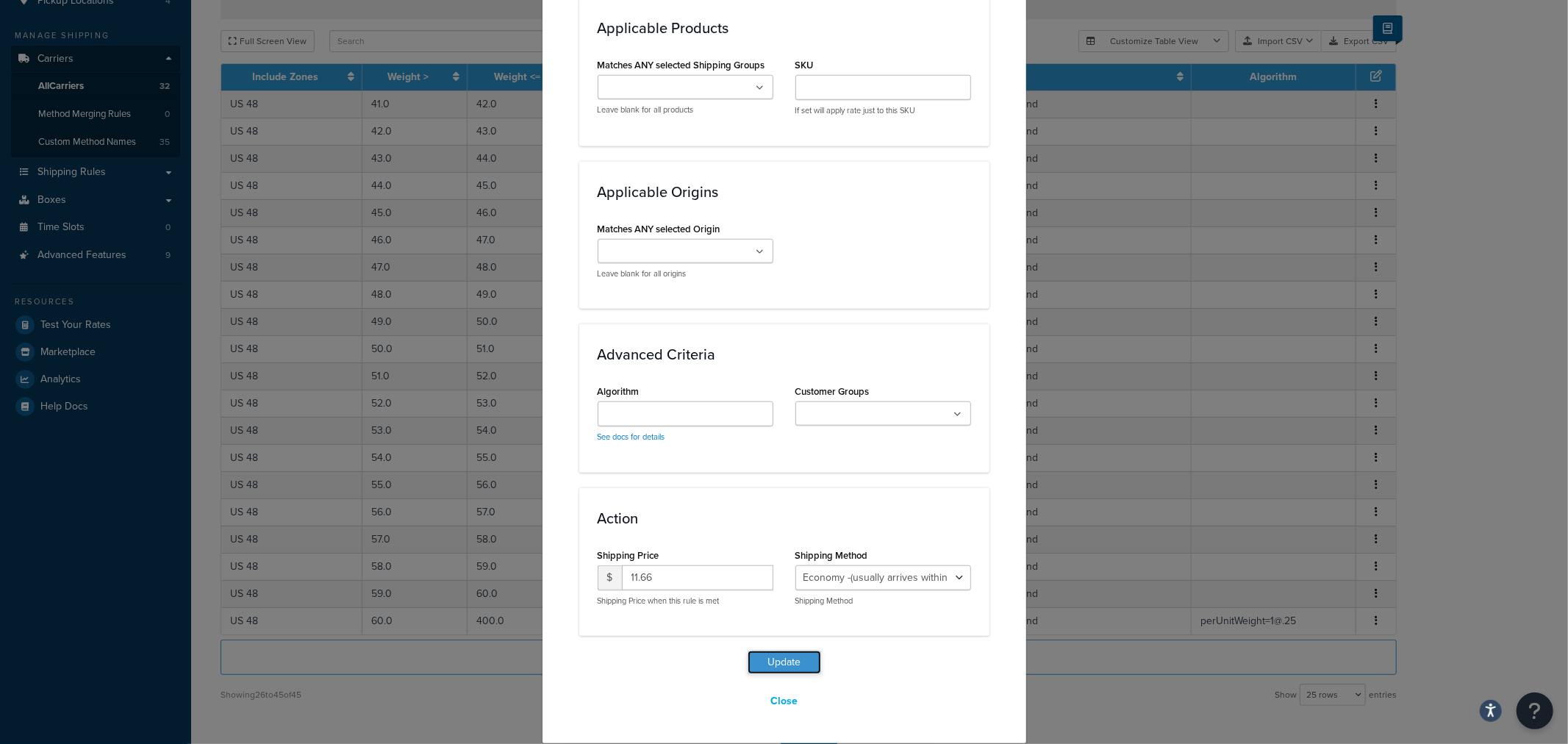 click on "Update" at bounding box center (784, 662) 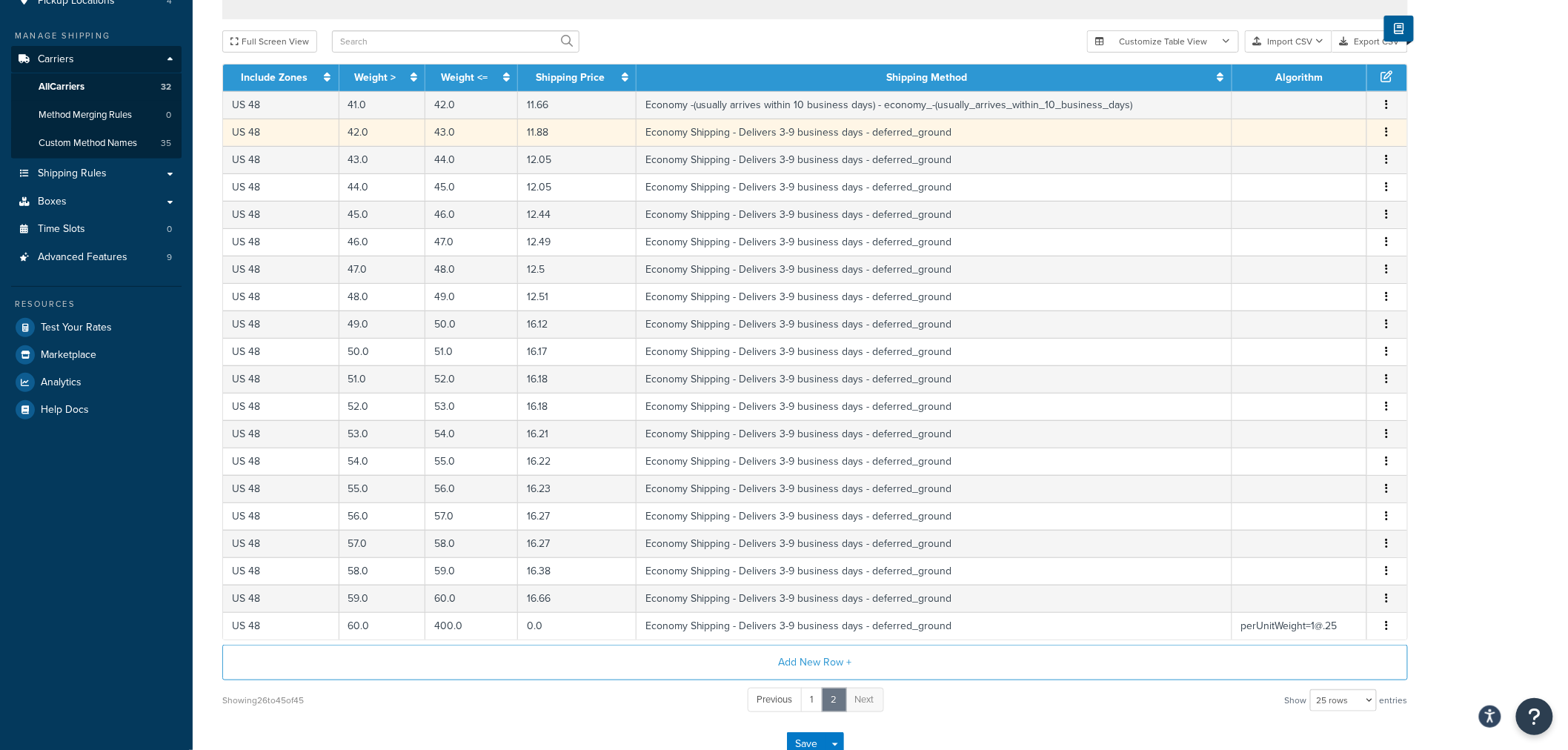 click at bounding box center [1387, 132] 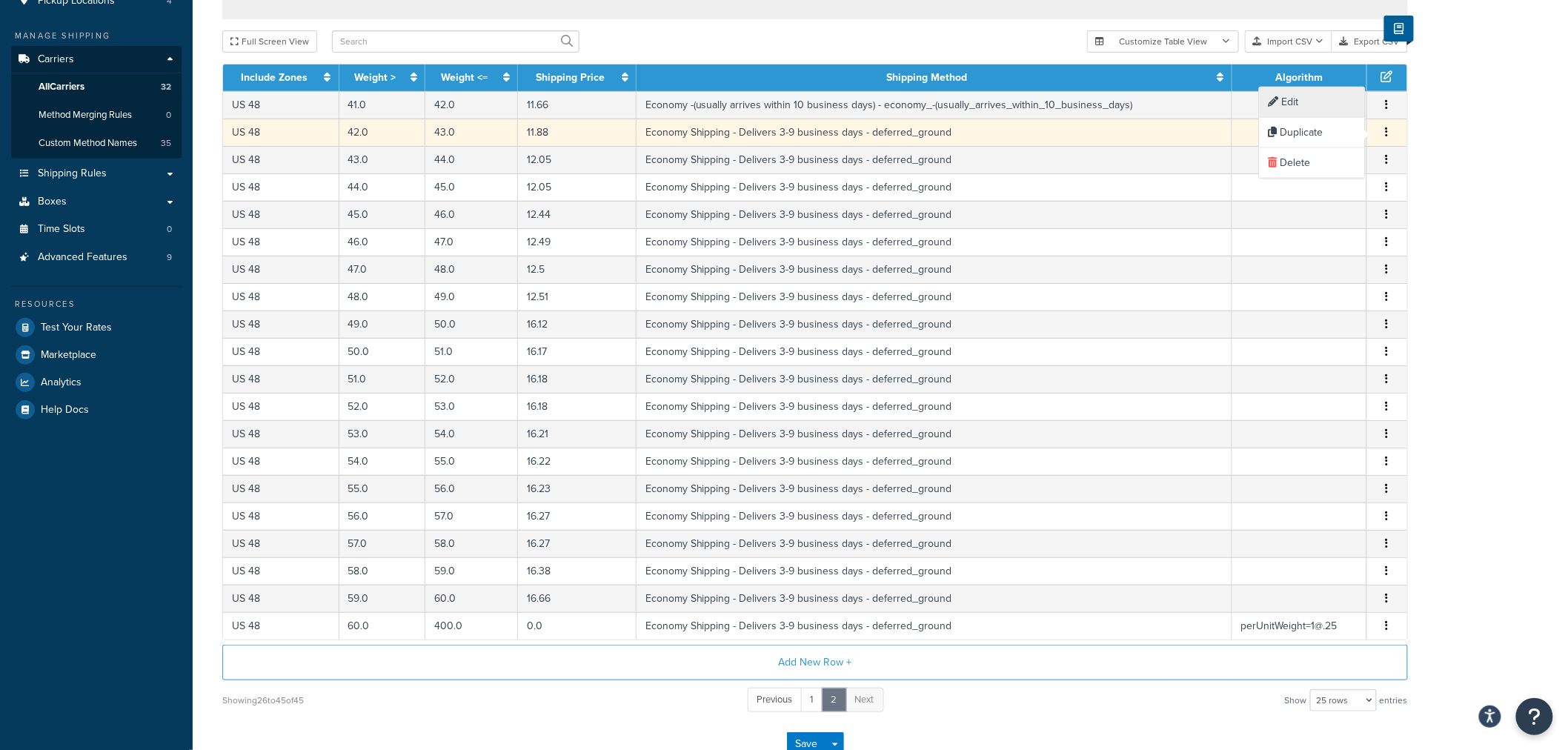 click on "Edit" at bounding box center (1312, 102) 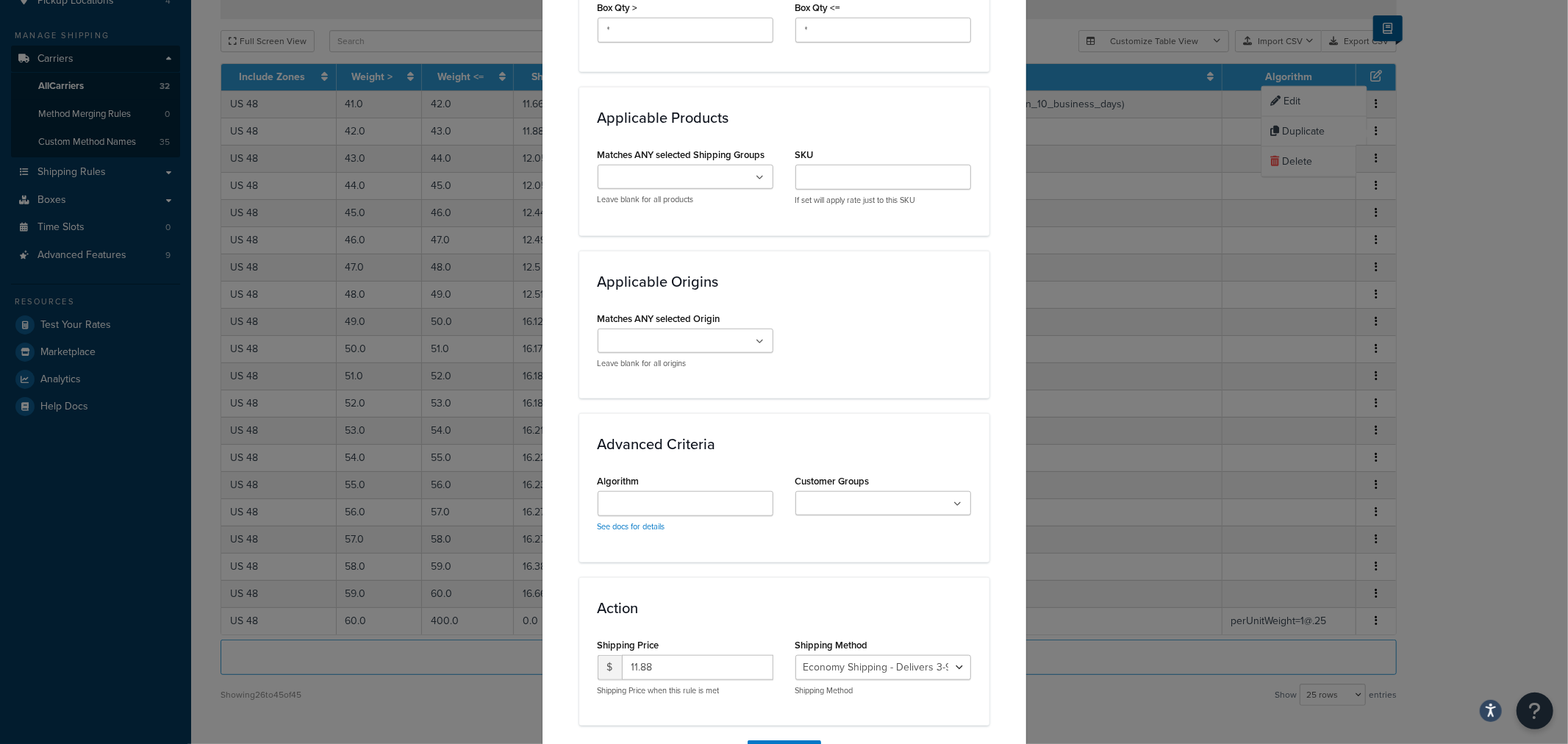 scroll, scrollTop: 979, scrollLeft: 0, axis: vertical 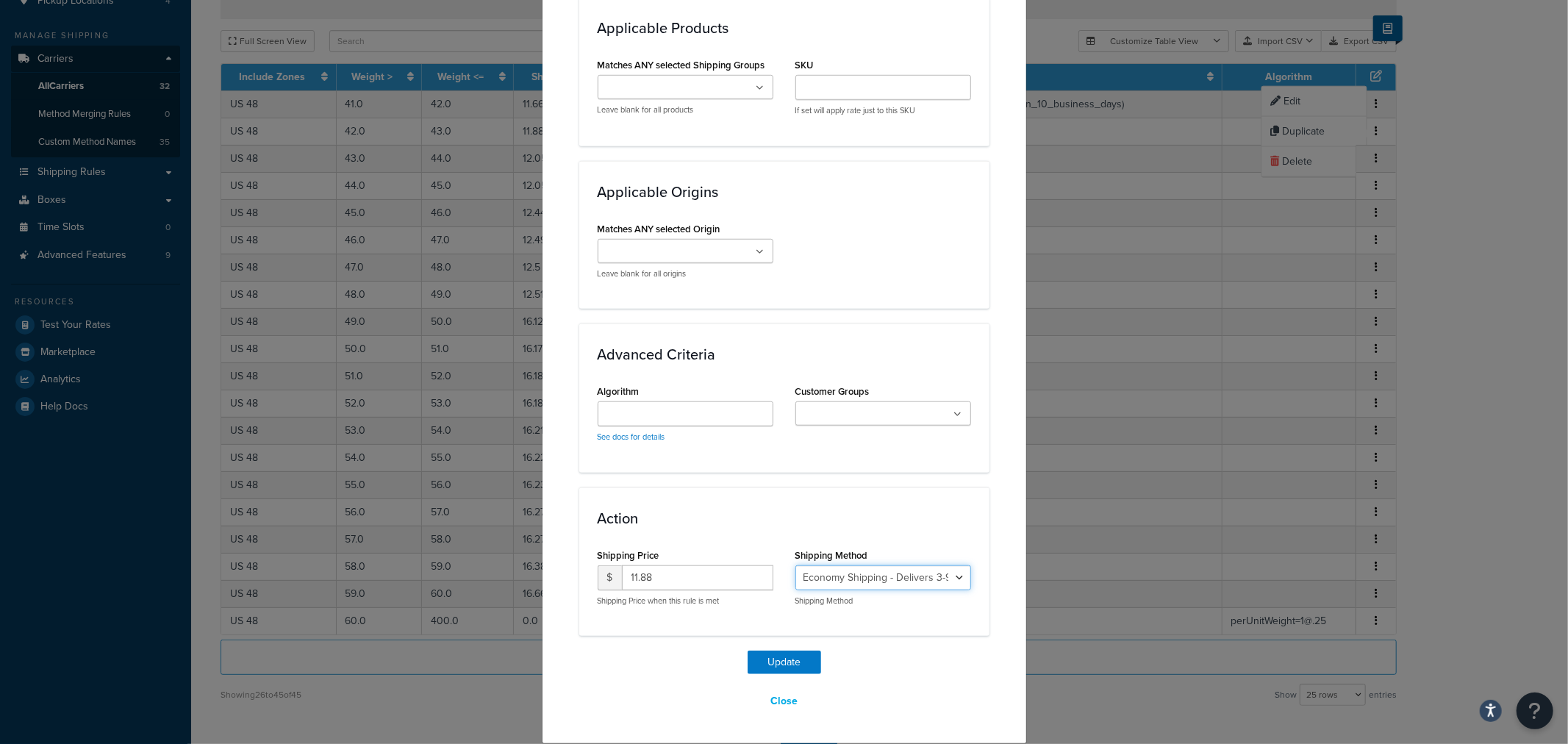 click on "Economy Shipping - Delivers 3-9  business days - deferred_ground  Deferred Air - Delivers in approximately 4-8 days - deferred_air  Economy - Delivers in 3-9 business days - economy_shipping_-_delivers_in_3-9_business_days  Economy (usually arrives within 14 days) - Economy_4lbs_and_under  Not in a Rush? Ships within 1-3 days - economy  Economy - (usually arrives within 10 days) - economy_-_(usually_arrives_within_10_days)  Economy -(usually arrives within 14 business days) - economy_-(usually_arrives_within_14_business_days)  Economy -(usually arrives within 10 business days) - economy_-(usually_arrives_within_10_business_days)" at bounding box center (883, 578) 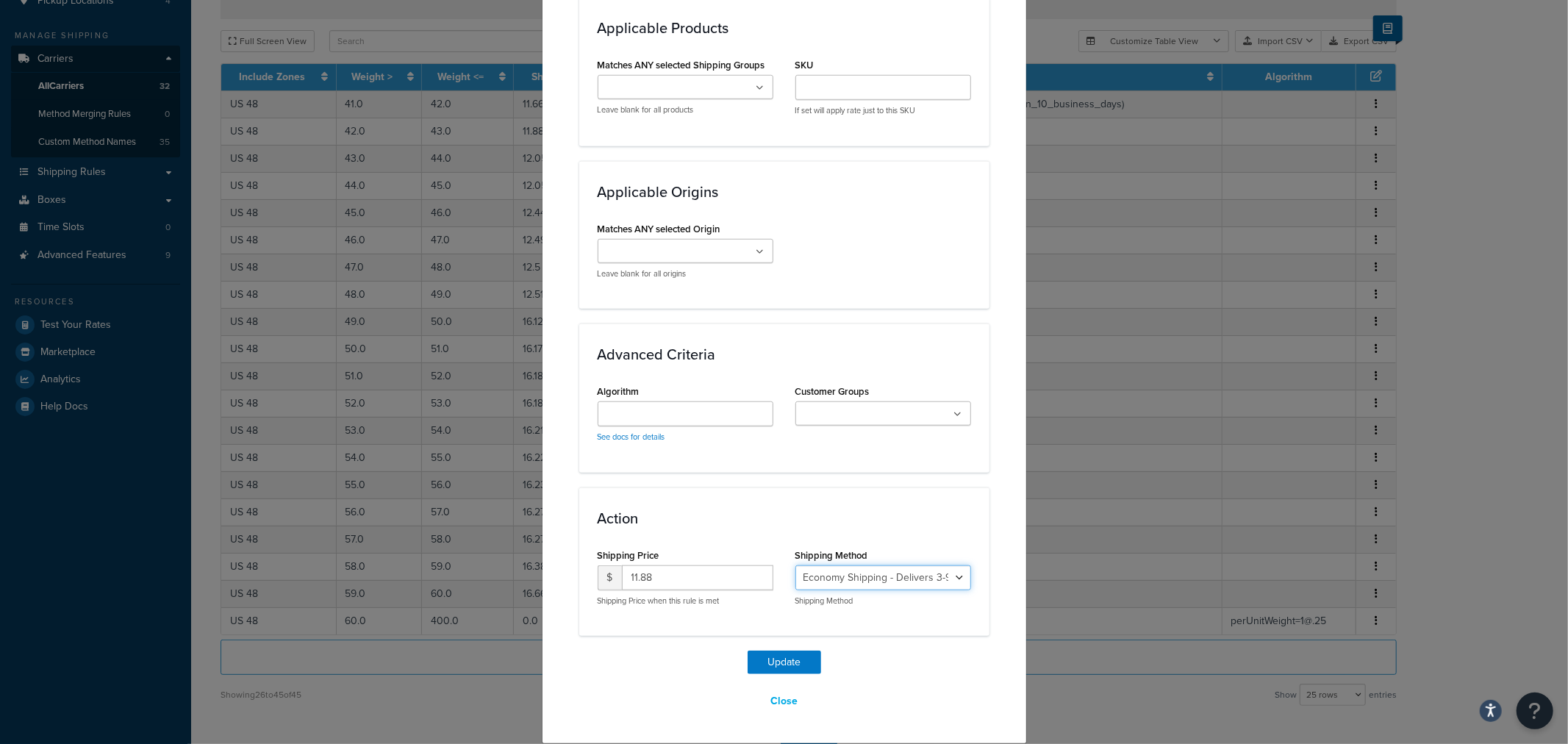 select on "135534" 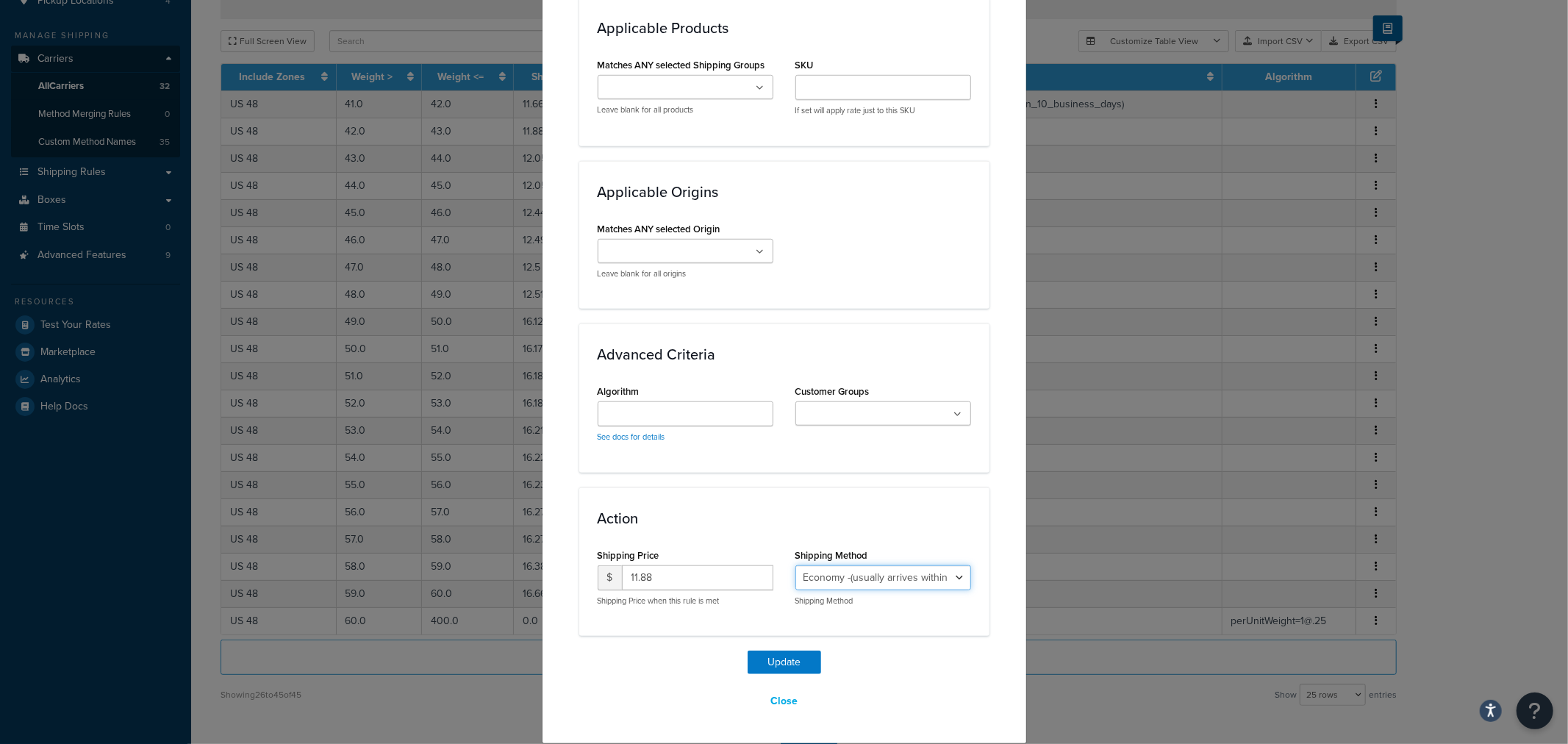 click on "Economy Shipping - Delivers 3-9  business days - deferred_ground  Deferred Air - Delivers in approximately 4-8 days - deferred_air  Economy - Delivers in 3-9 business days - economy_shipping_-_delivers_in_3-9_business_days  Economy (usually arrives within 14 days) - Economy_4lbs_and_under  Not in a Rush? Ships within 1-3 days - economy  Economy - (usually arrives within 10 days) - economy_-_(usually_arrives_within_10_days)  Economy -(usually arrives within 14 business days) - economy_-(usually_arrives_within_14_business_days)  Economy -(usually arrives within 10 business days) - economy_-(usually_arrives_within_10_business_days)" at bounding box center (883, 578) 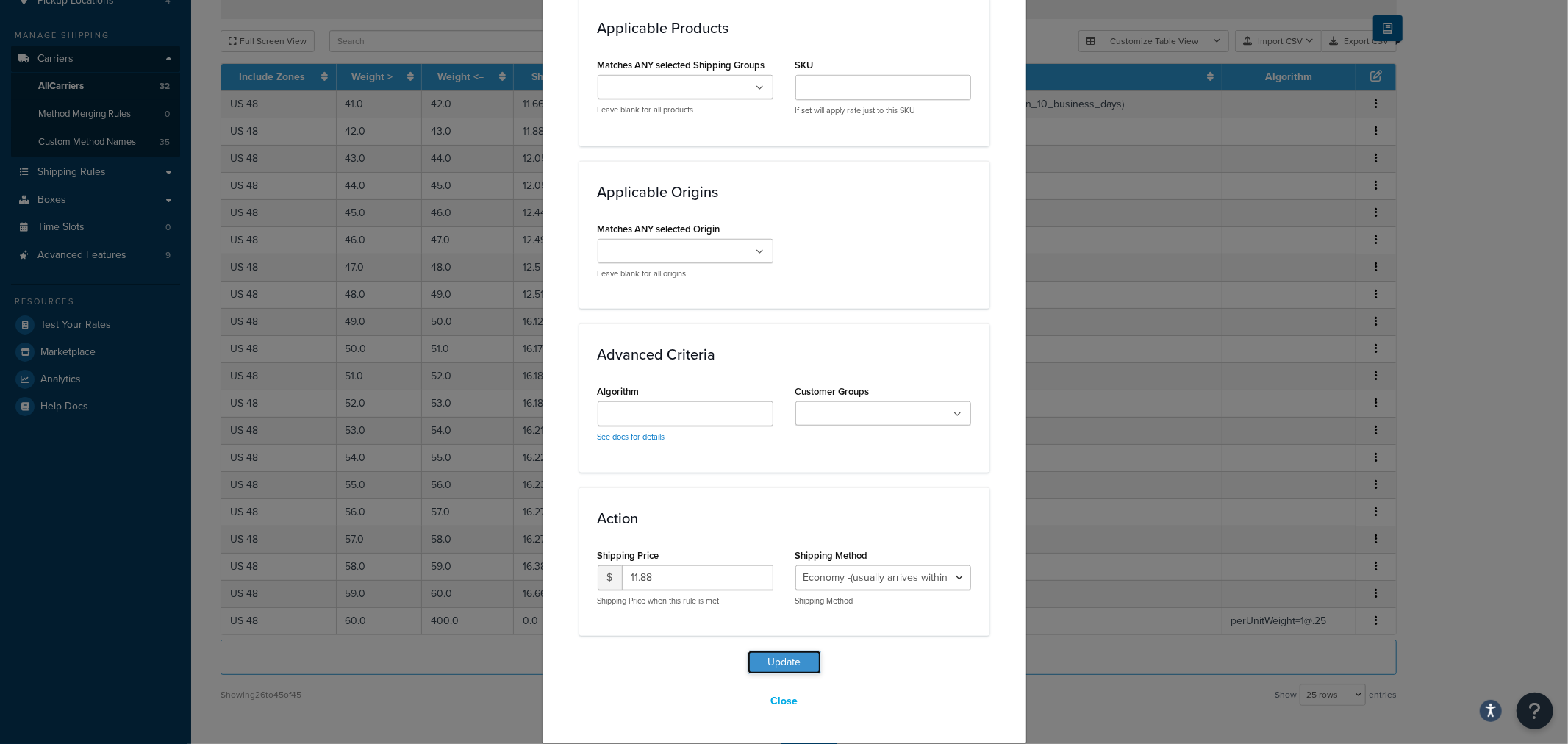 click on "Update" at bounding box center [784, 662] 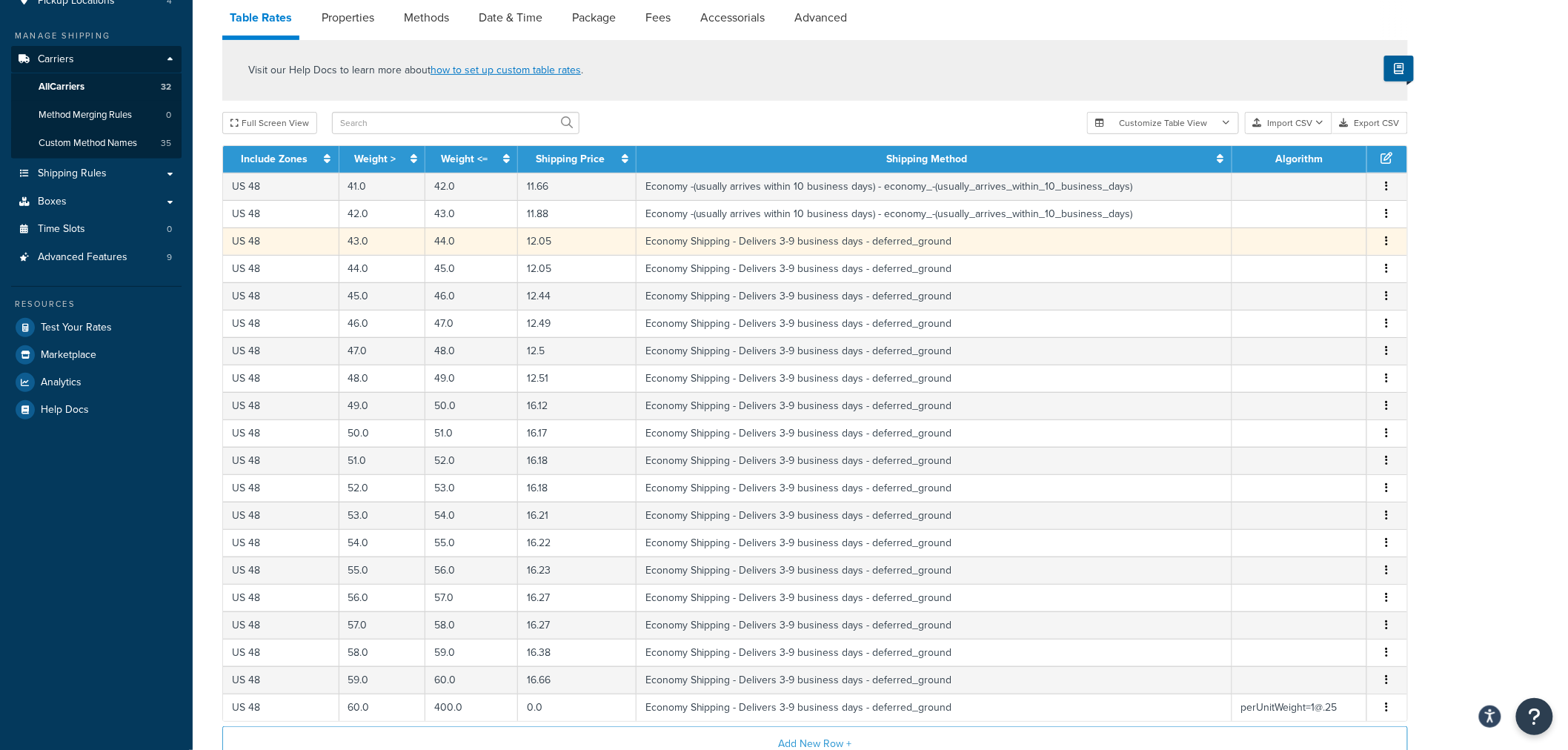 click at bounding box center [1387, 242] 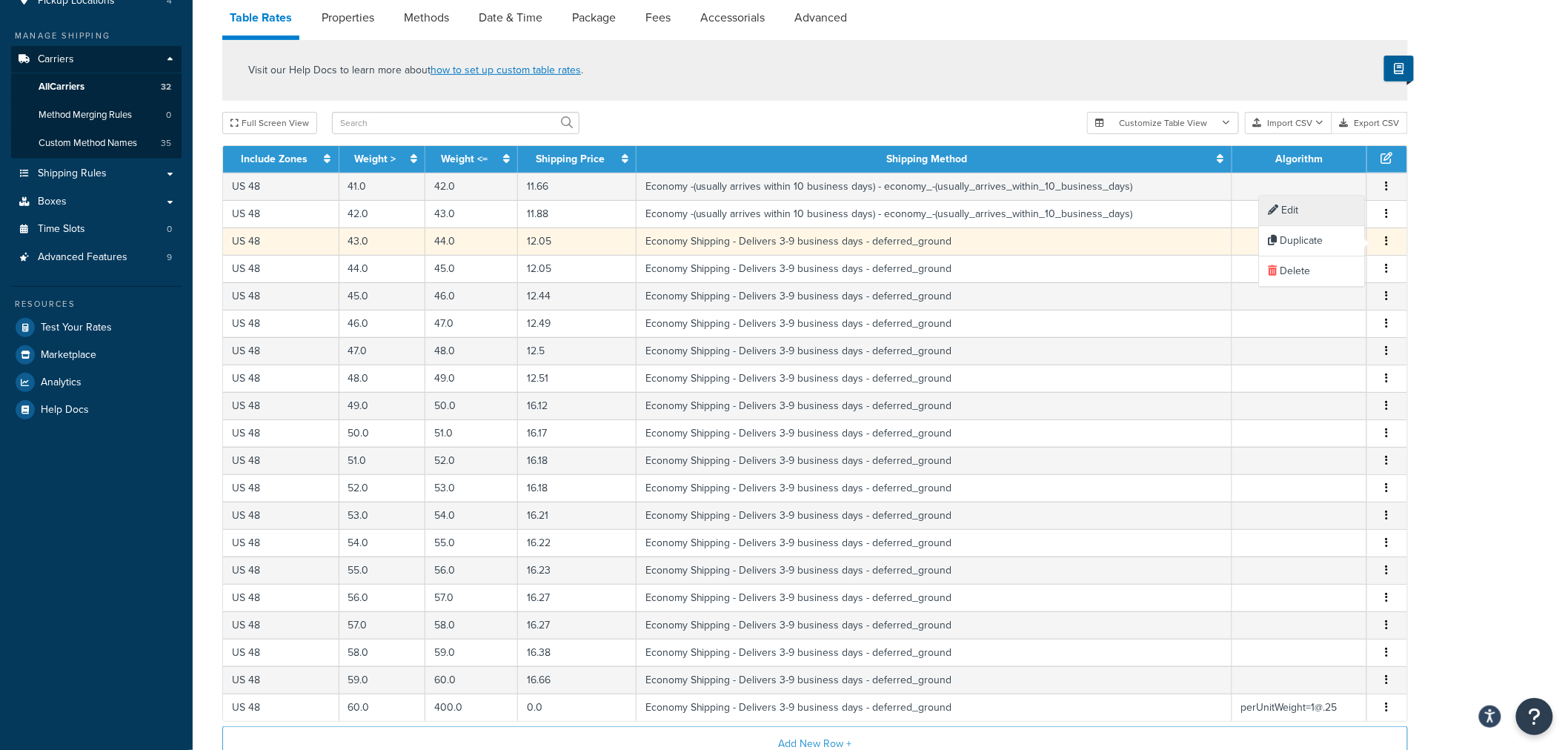 click on "Edit" at bounding box center (1312, 210) 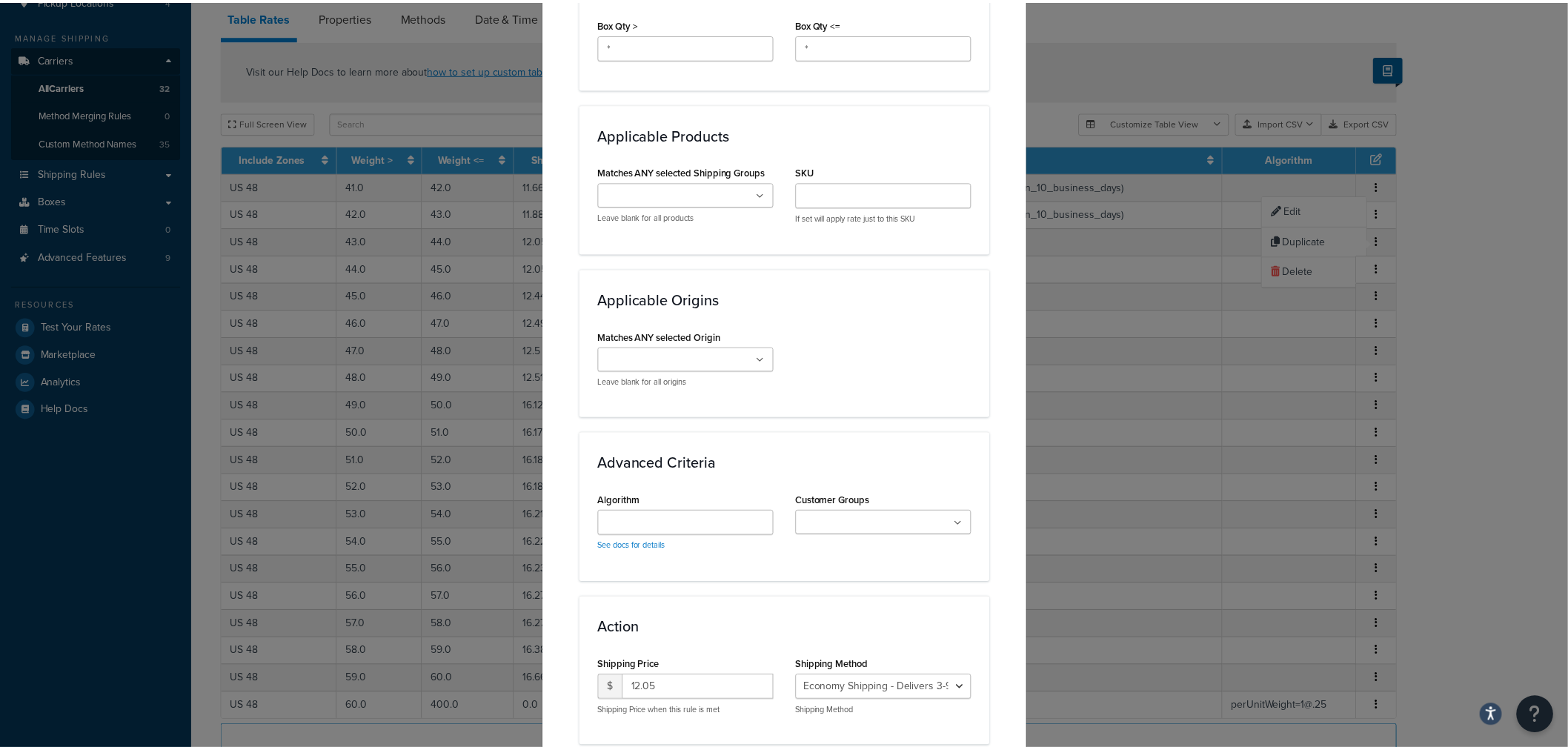 scroll, scrollTop: 986, scrollLeft: 0, axis: vertical 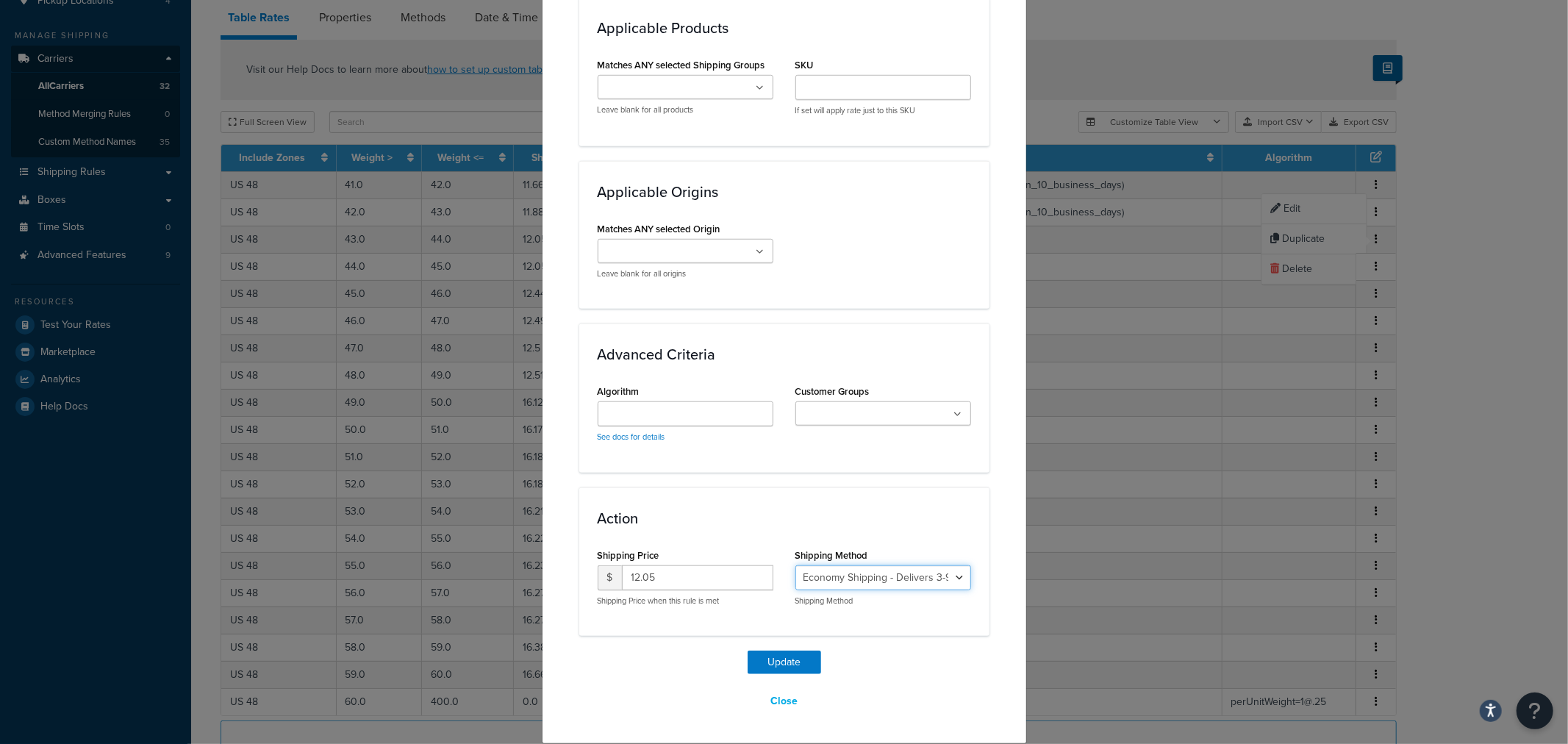 click on "Economy Shipping - Delivers 3-9  business days - deferred_ground  Deferred Air - Delivers in approximately 4-8 days - deferred_air  Economy - Delivers in 3-9 business days - economy_shipping_-_delivers_in_3-9_business_days  Economy (usually arrives within 14 days) - Economy_4lbs_and_under  Not in a Rush? Ships within 1-3 days - economy  Economy - (usually arrives within 10 days) - economy_-_(usually_arrives_within_10_days)  Economy -(usually arrives within 14 business days) - economy_-(usually_arrives_within_14_business_days)  Economy -(usually arrives within 10 business days) - economy_-(usually_arrives_within_10_business_days)" at bounding box center (883, 578) 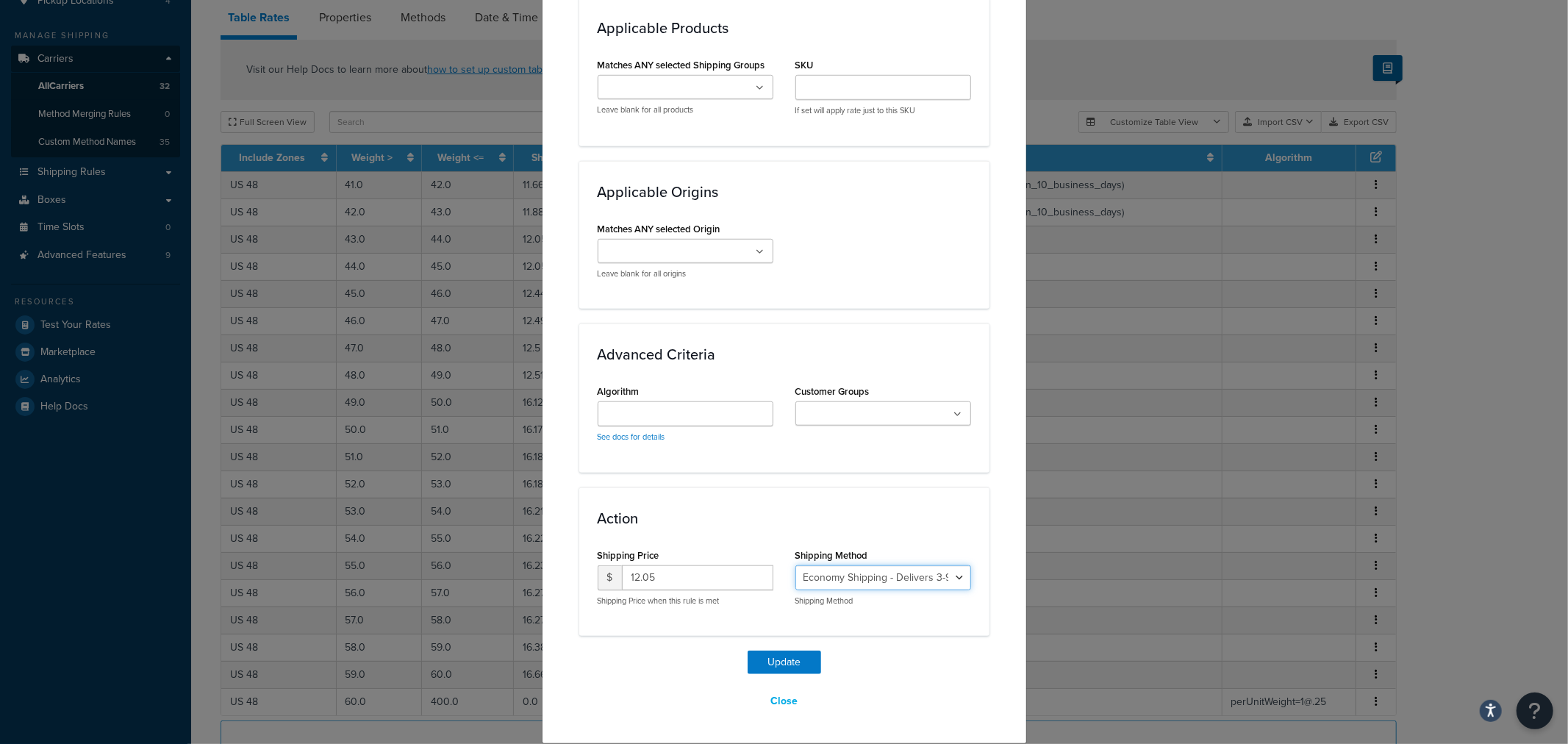 select on "135534" 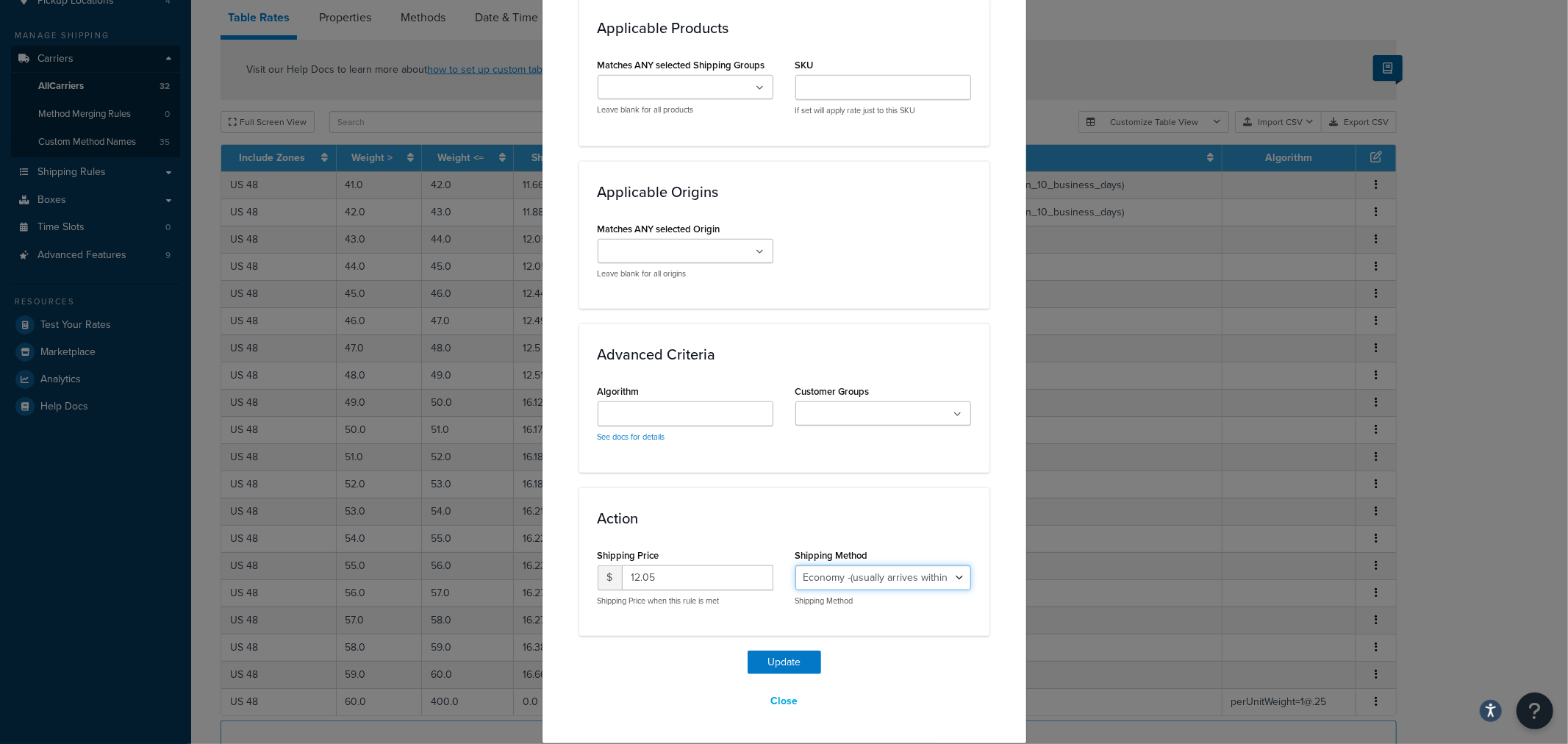 click on "Economy Shipping - Delivers 3-9  business days - deferred_ground  Deferred Air - Delivers in approximately 4-8 days - deferred_air  Economy - Delivers in 3-9 business days - economy_shipping_-_delivers_in_3-9_business_days  Economy (usually arrives within 14 days) - Economy_4lbs_and_under  Not in a Rush? Ships within 1-3 days - economy  Economy - (usually arrives within 10 days) - economy_-_(usually_arrives_within_10_days)  Economy -(usually arrives within 14 business days) - economy_-(usually_arrives_within_14_business_days)  Economy -(usually arrives within 10 business days) - economy_-(usually_arrives_within_10_business_days)" at bounding box center (883, 578) 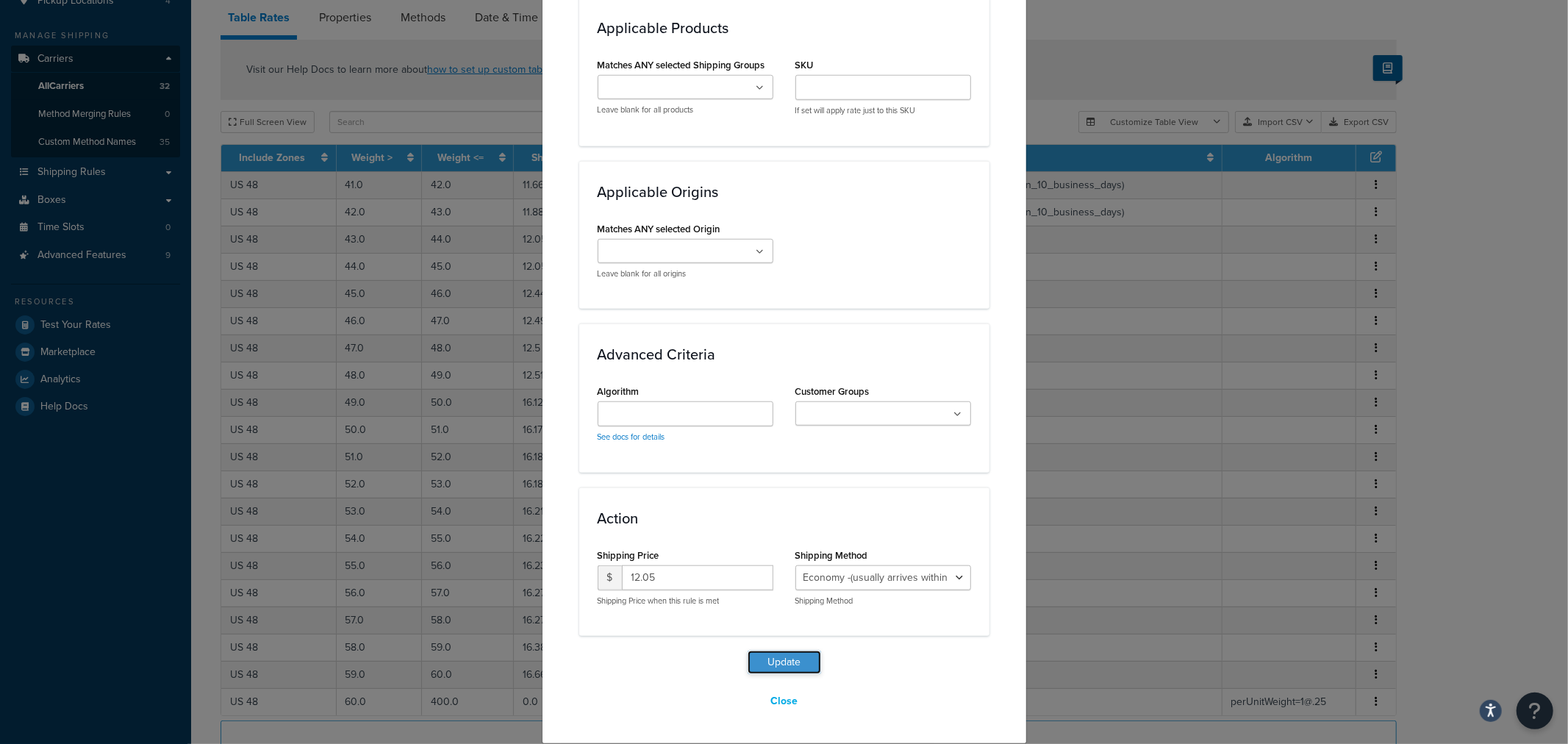 click on "Update" at bounding box center [784, 662] 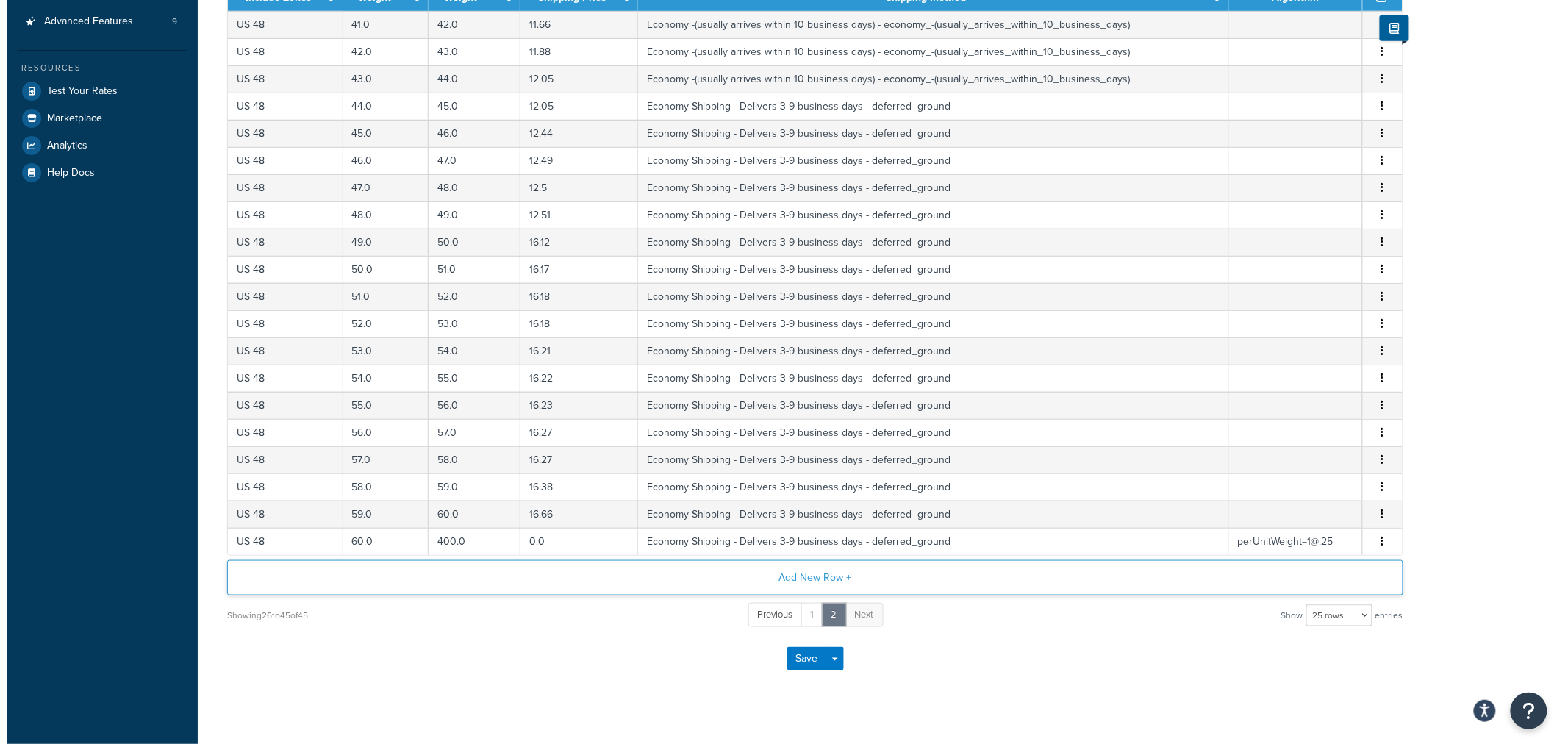 scroll, scrollTop: 468, scrollLeft: 0, axis: vertical 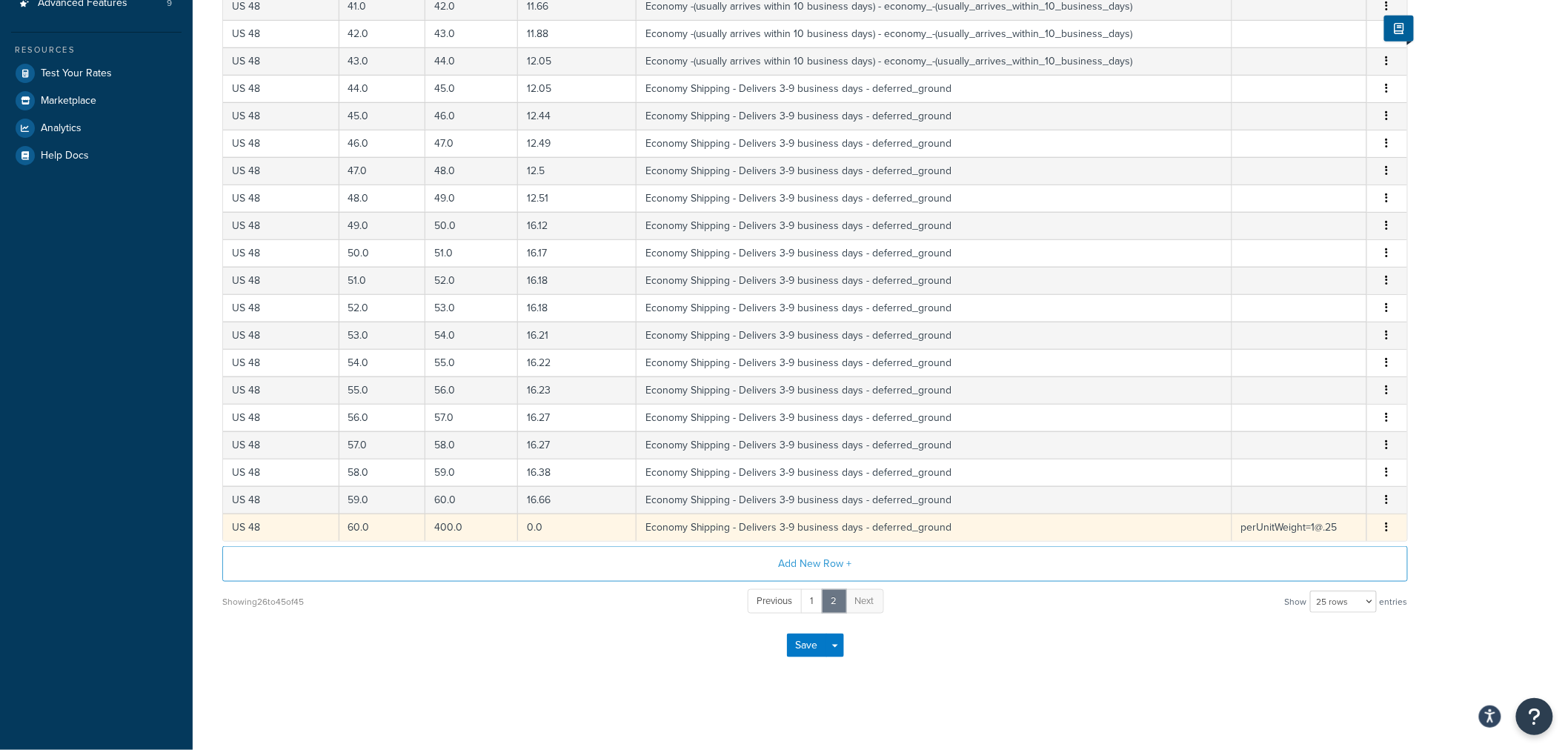 click at bounding box center (1387, 528) 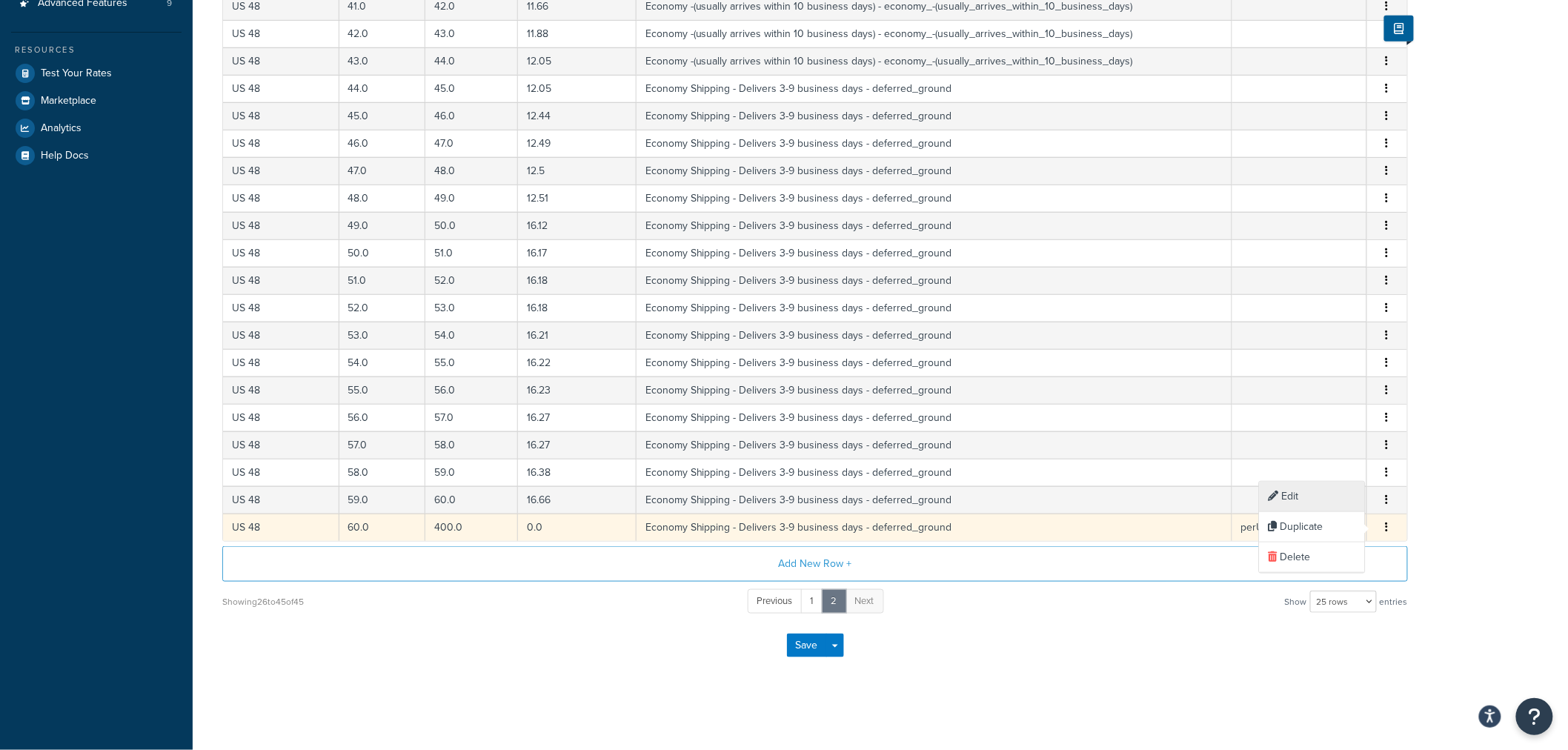 click on "Edit" at bounding box center (1312, 497) 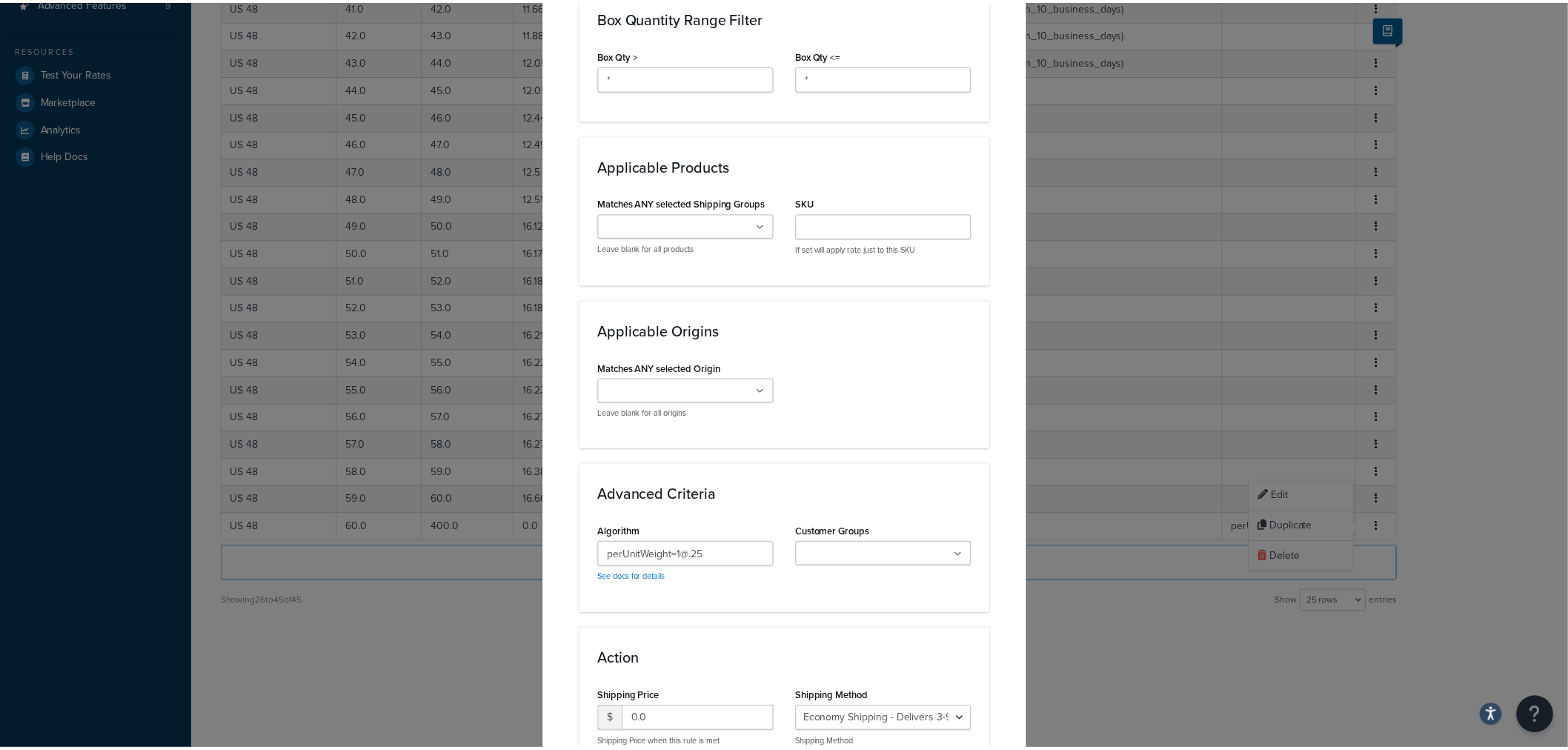 scroll, scrollTop: 986, scrollLeft: 0, axis: vertical 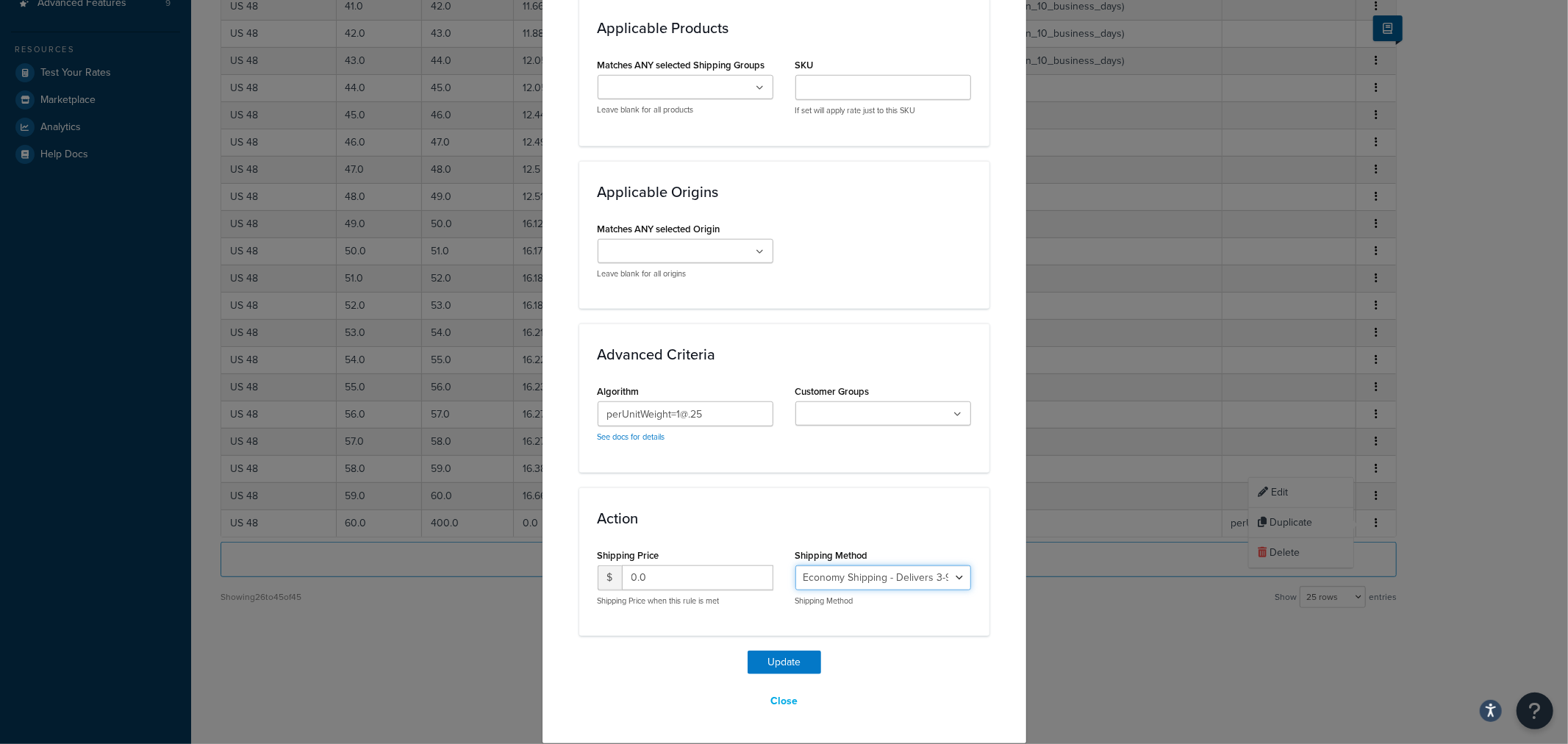 click on "Economy Shipping - Delivers 3-9  business days - deferred_ground  Deferred Air - Delivers in approximately 4-8 days - deferred_air  Economy - Delivers in 3-9 business days - economy_shipping_-_delivers_in_3-9_business_days  Economy (usually arrives within 14 days) - Economy_4lbs_and_under  Not in a Rush? Ships within 1-3 days - economy  Economy - (usually arrives within 10 days) - economy_-_(usually_arrives_within_10_days)  Economy -(usually arrives within 14 business days) - economy_-(usually_arrives_within_14_business_days)  Economy -(usually arrives within 10 business days) - economy_-(usually_arrives_within_10_business_days)" at bounding box center (883, 578) 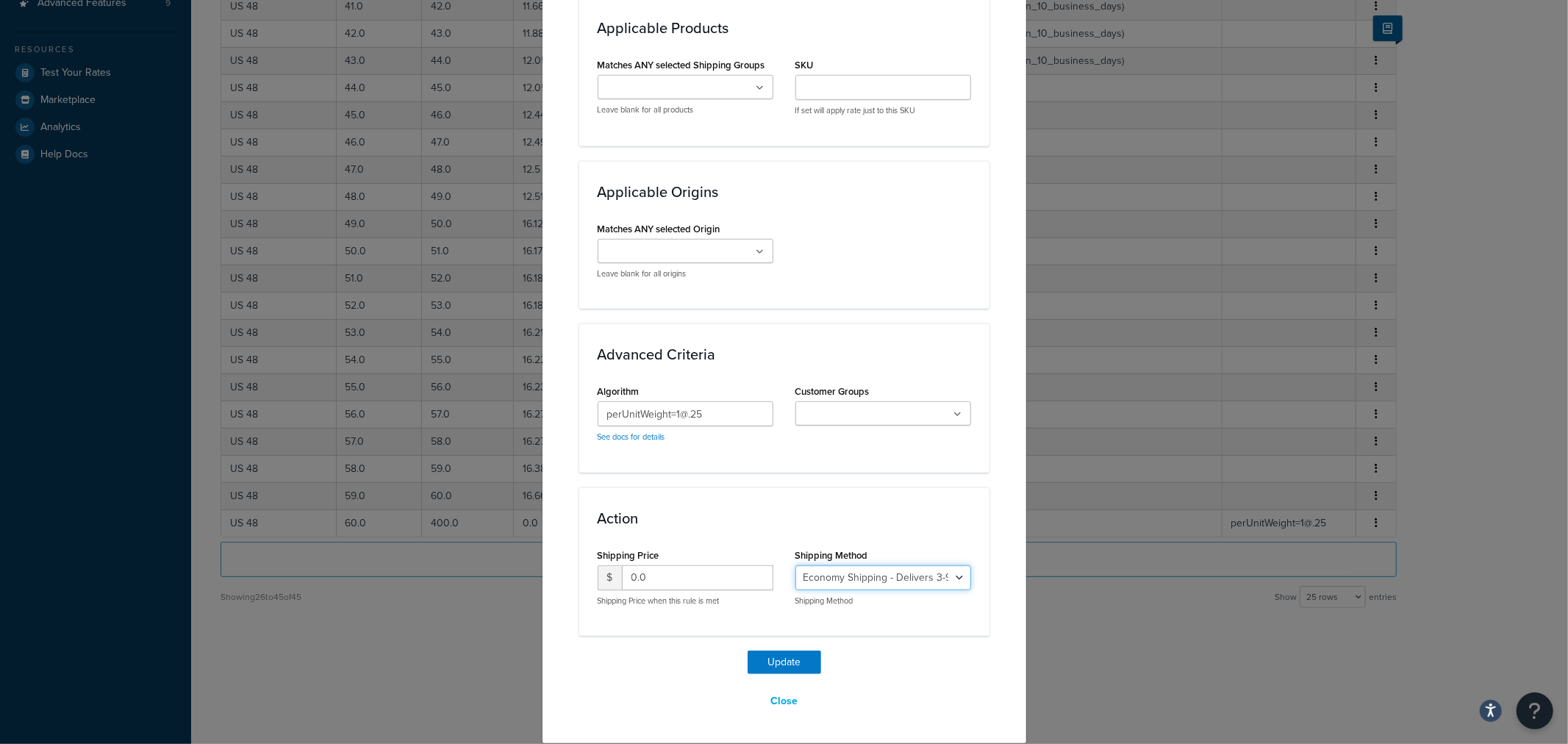 select on "135534" 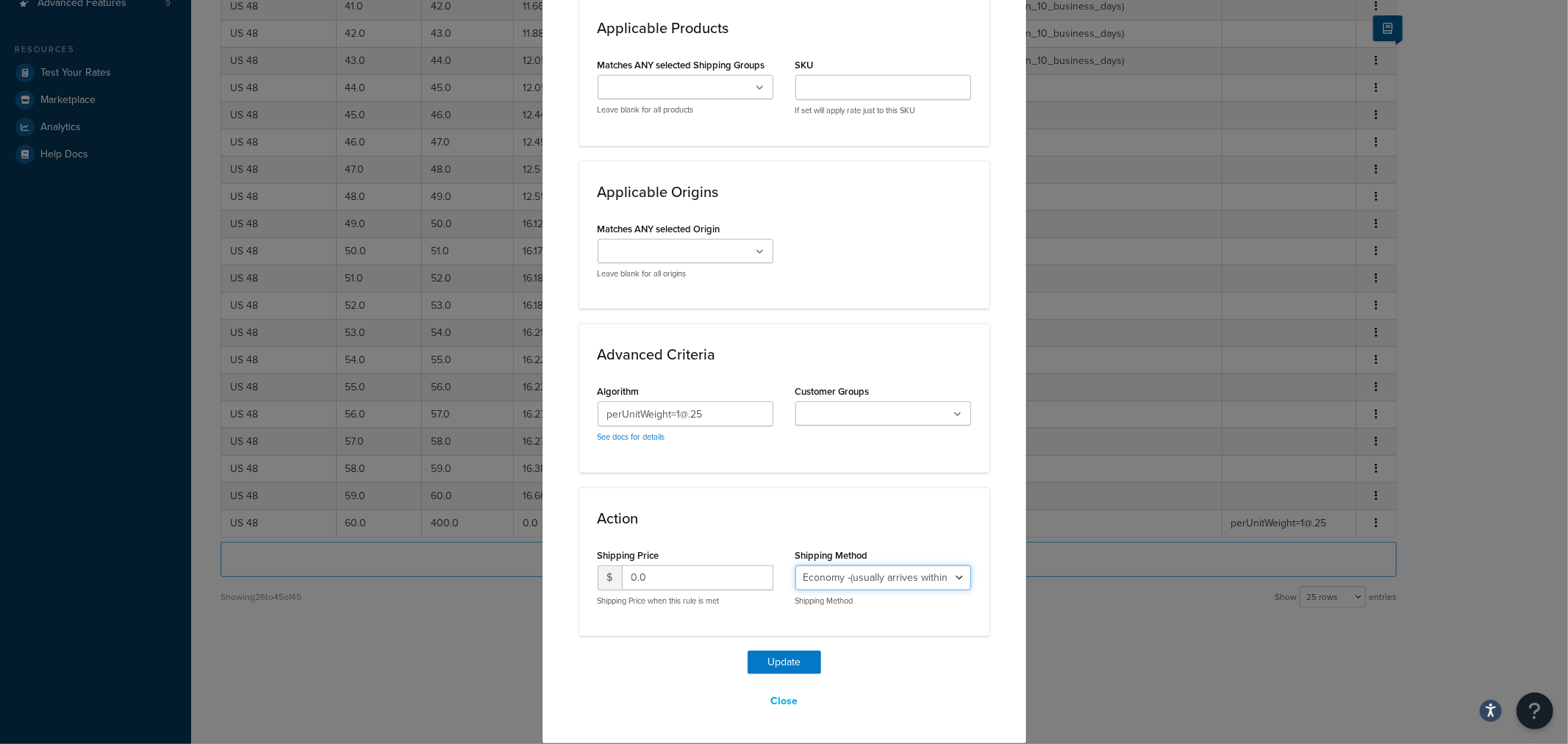 click on "Economy Shipping - Delivers 3-9  business days - deferred_ground  Deferred Air - Delivers in approximately 4-8 days - deferred_air  Economy - Delivers in 3-9 business days - economy_shipping_-_delivers_in_3-9_business_days  Economy (usually arrives within 14 days) - Economy_4lbs_and_under  Not in a Rush? Ships within 1-3 days - economy  Economy - (usually arrives within 10 days) - economy_-_(usually_arrives_within_10_days)  Economy -(usually arrives within 14 business days) - economy_-(usually_arrives_within_14_business_days)  Economy -(usually arrives within 10 business days) - economy_-(usually_arrives_within_10_business_days)" at bounding box center (883, 578) 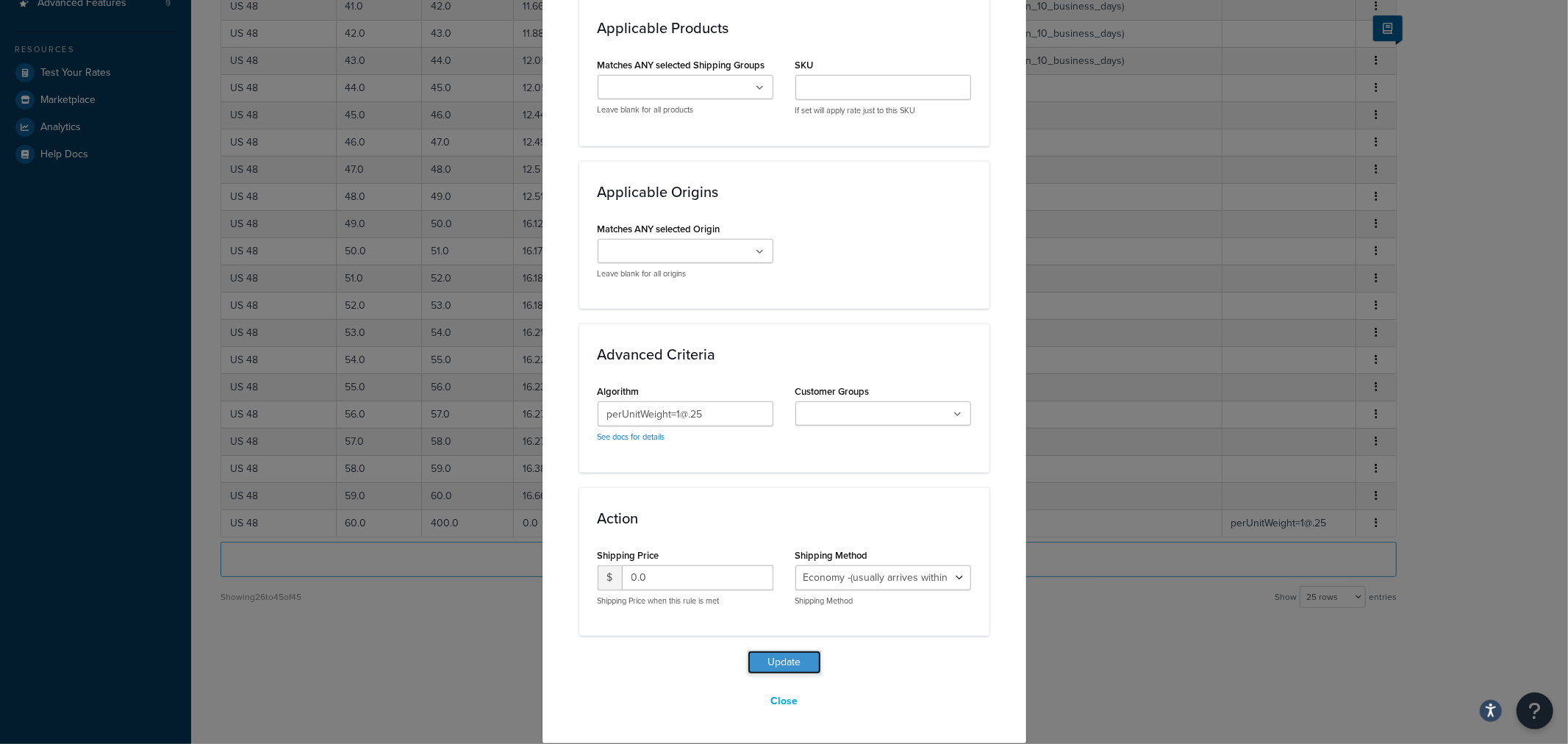 click on "Update" at bounding box center (784, 662) 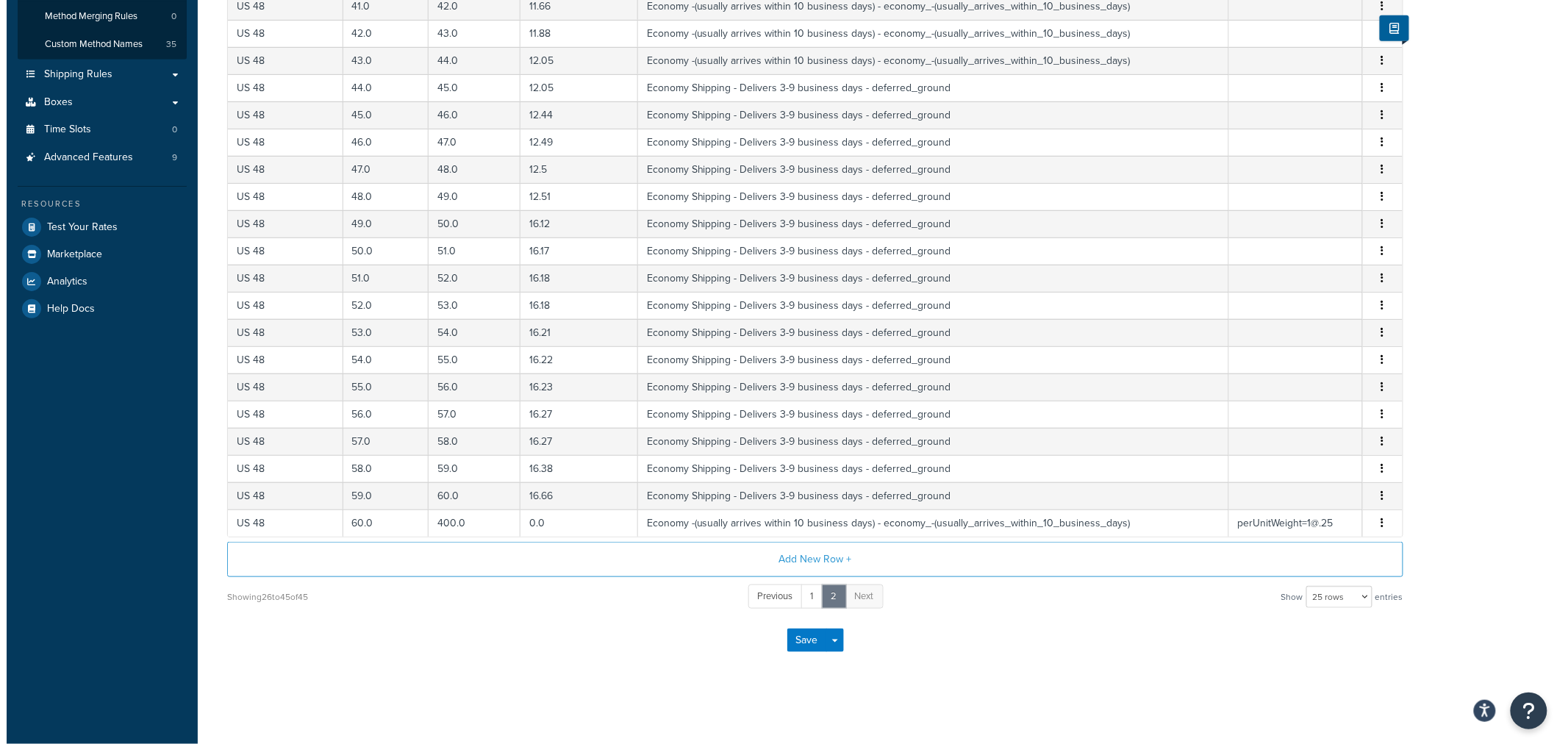 scroll, scrollTop: 312, scrollLeft: 0, axis: vertical 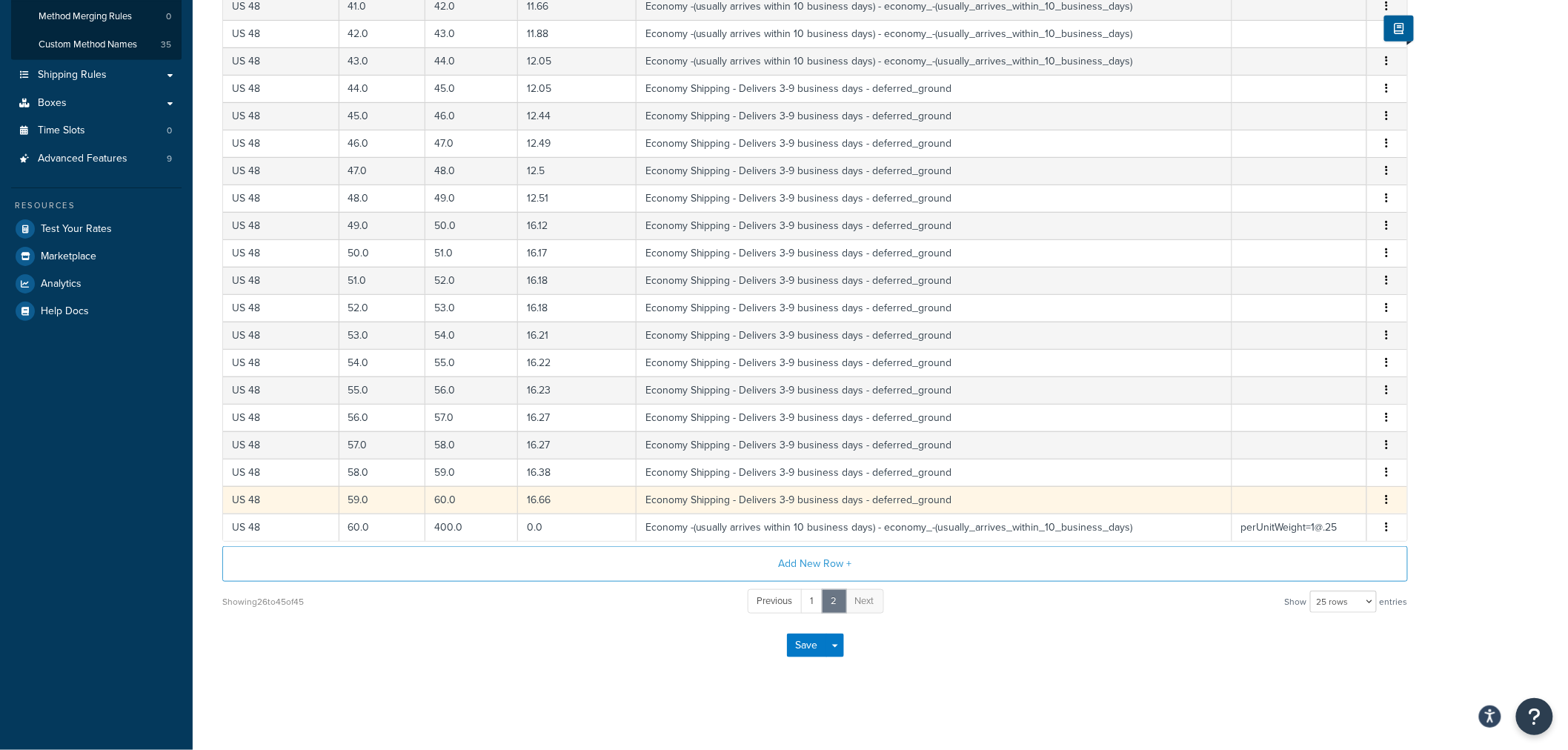 click at bounding box center (1387, 500) 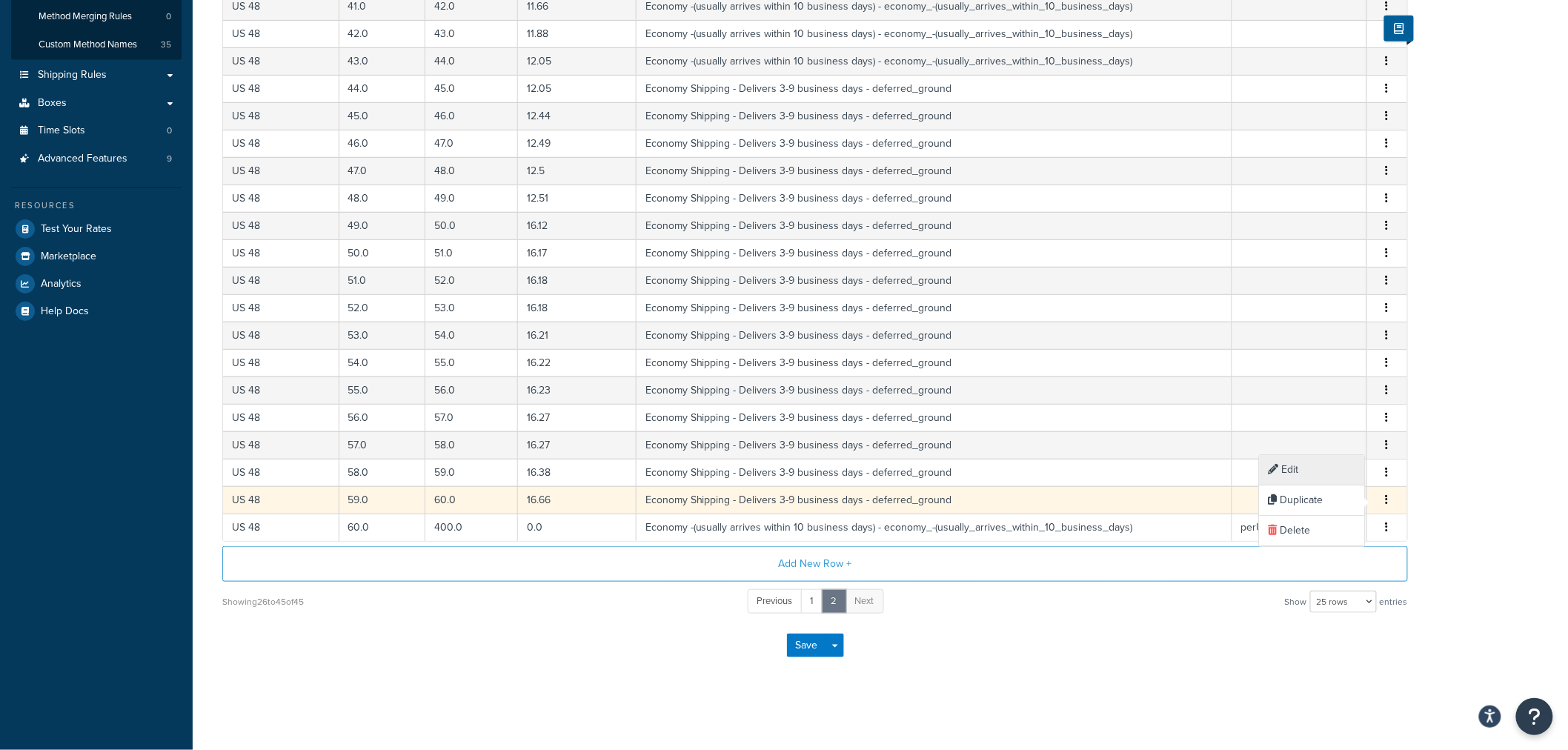 click on "Edit" at bounding box center [1312, 470] 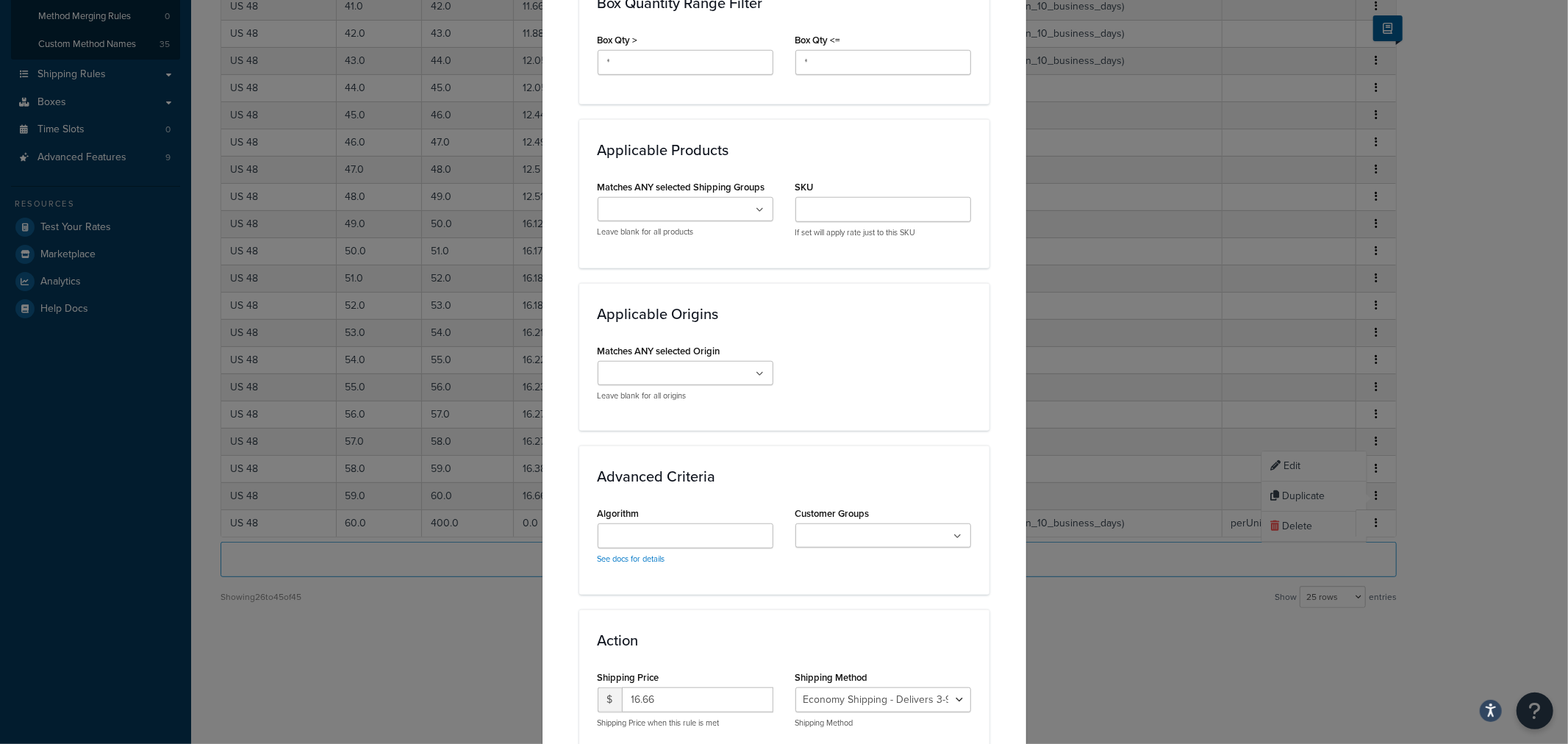 scroll, scrollTop: 979, scrollLeft: 0, axis: vertical 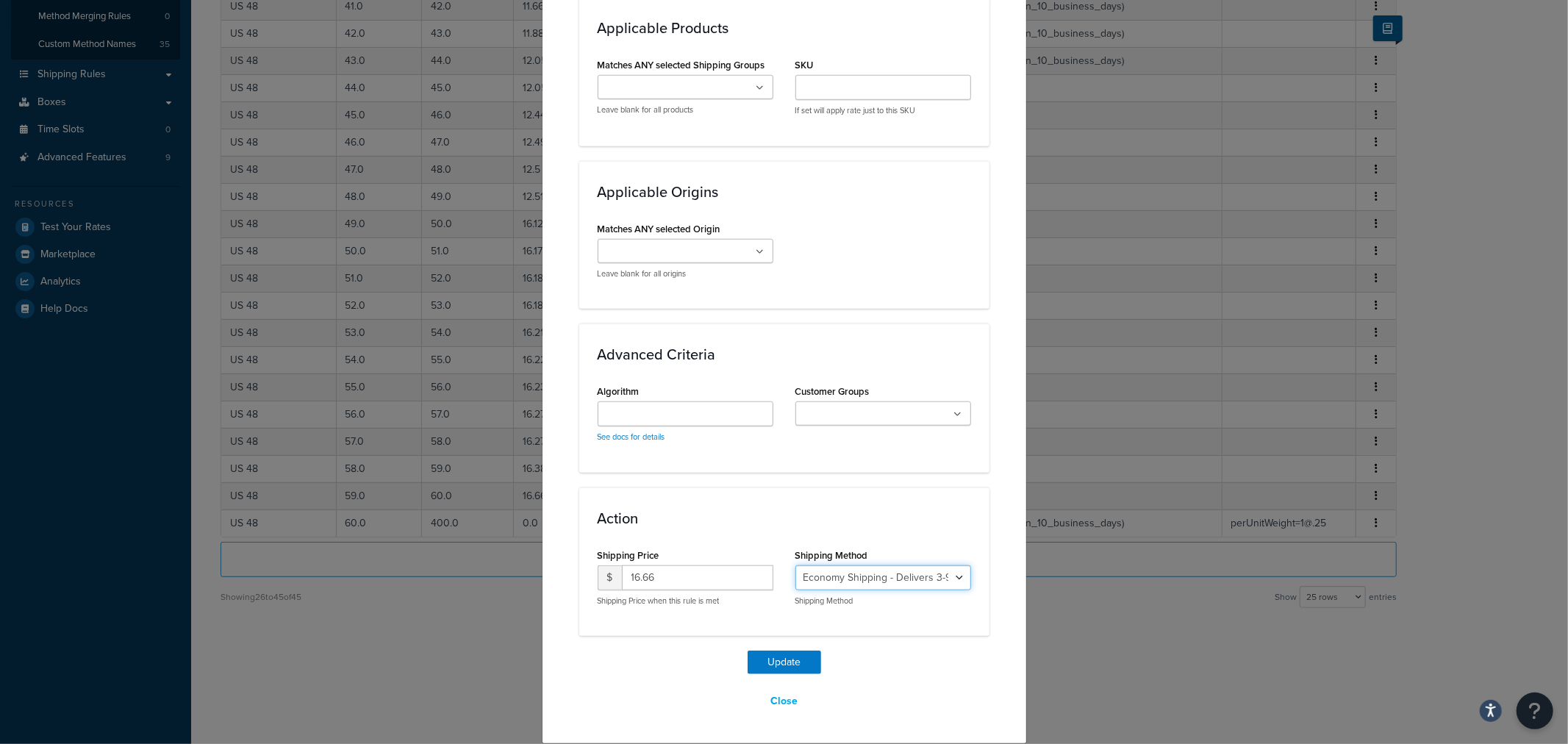 click on "Economy Shipping - Delivers 3-9  business days - deferred_ground  Deferred Air - Delivers in approximately 4-8 days - deferred_air  Economy - Delivers in 3-9 business days - economy_shipping_-_delivers_in_3-9_business_days  Economy (usually arrives within 14 days) - Economy_4lbs_and_under  Not in a Rush? Ships within 1-3 days - economy  Economy - (usually arrives within 10 days) - economy_-_(usually_arrives_within_10_days)  Economy -(usually arrives within 14 business days) - economy_-(usually_arrives_within_14_business_days)  Economy -(usually arrives within 10 business days) - economy_-(usually_arrives_within_10_business_days)" at bounding box center (883, 578) 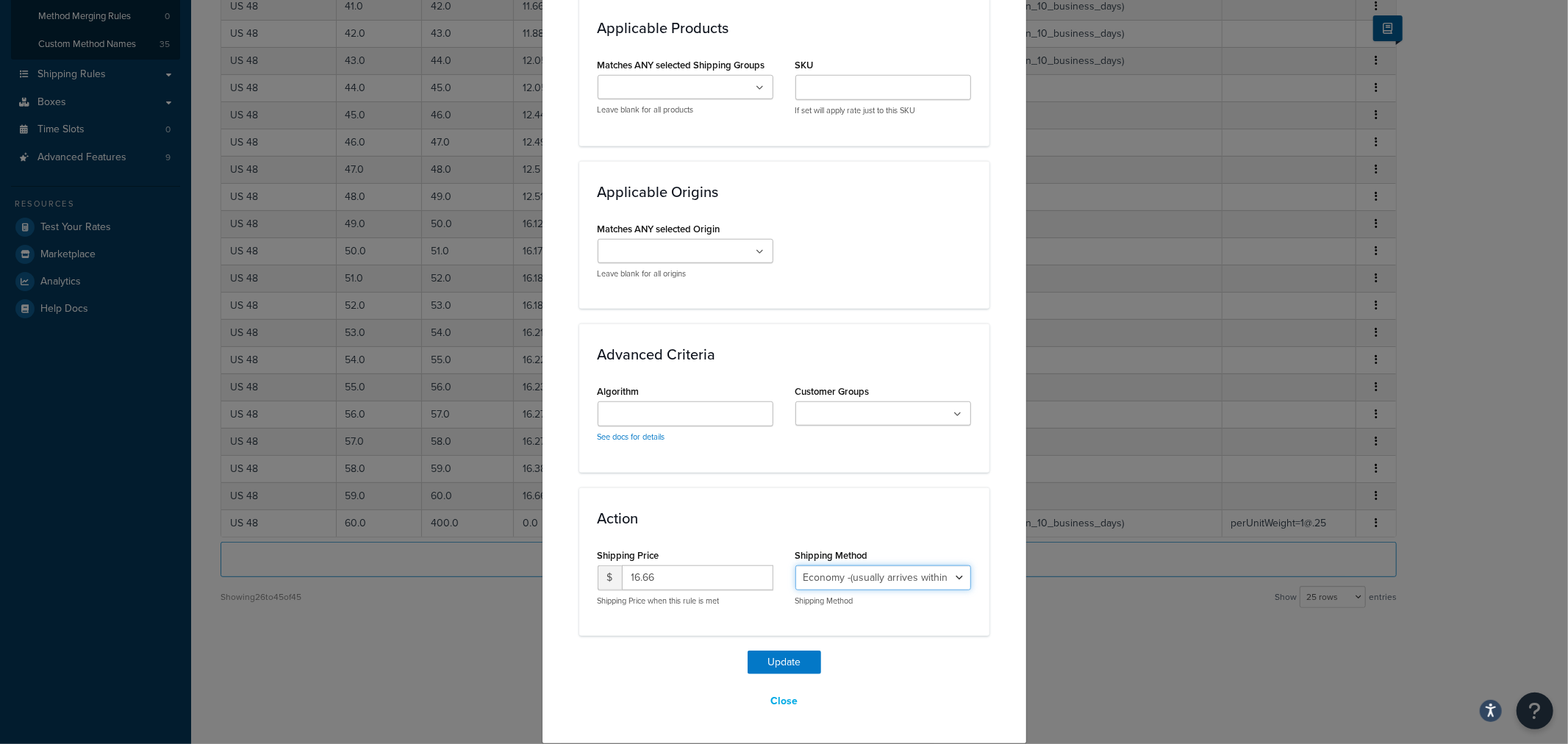 click on "Economy Shipping - Delivers 3-9  business days - deferred_ground  Deferred Air - Delivers in approximately 4-8 days - deferred_air  Economy - Delivers in 3-9 business days - economy_shipping_-_delivers_in_3-9_business_days  Economy (usually arrives within 14 days) - Economy_4lbs_and_under  Not in a Rush? Ships within 1-3 days - economy  Economy - (usually arrives within 10 days) - economy_-_(usually_arrives_within_10_days)  Economy -(usually arrives within 14 business days) - economy_-(usually_arrives_within_14_business_days)  Economy -(usually arrives within 10 business days) - economy_-(usually_arrives_within_10_business_days)" at bounding box center [883, 578] 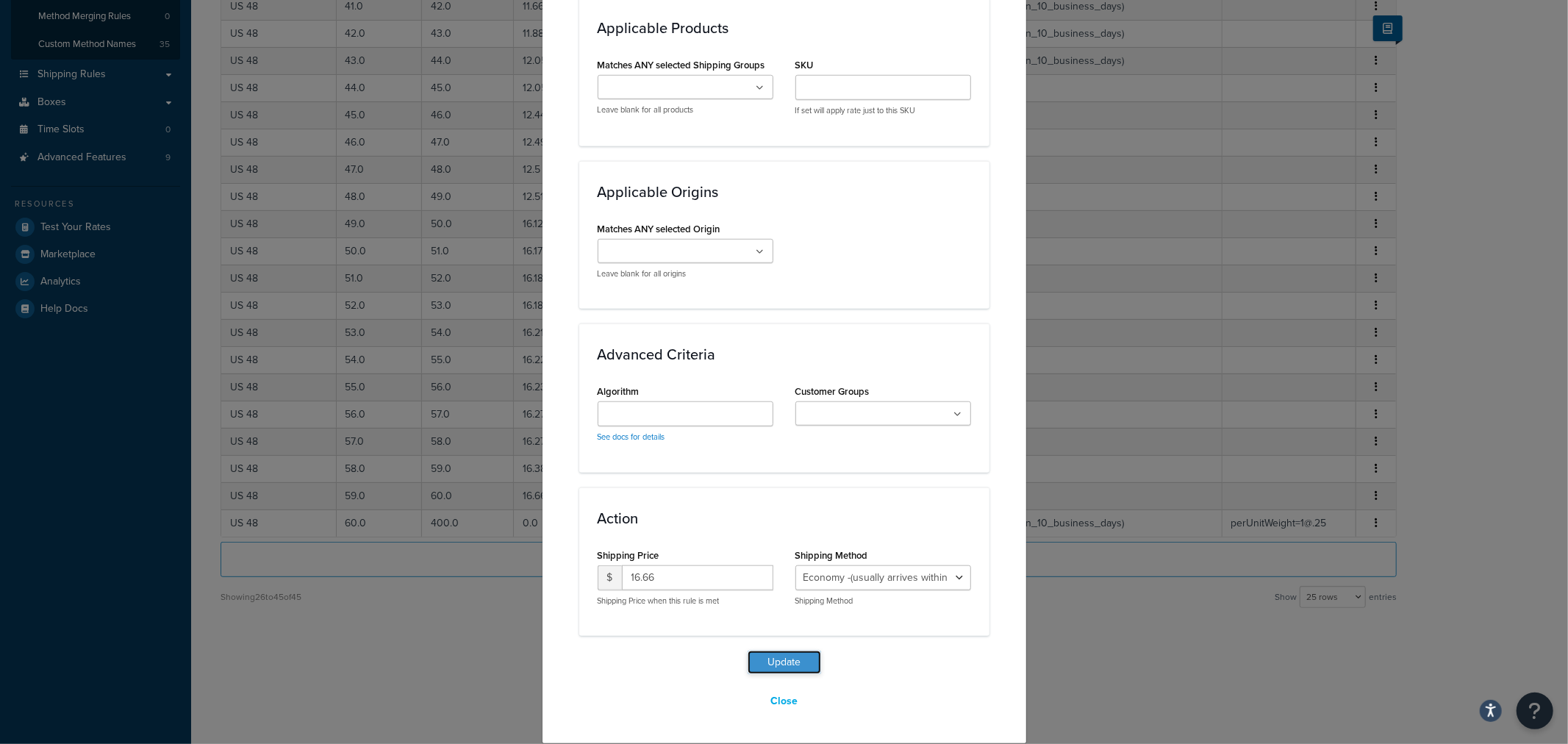 click on "Update" at bounding box center [784, 662] 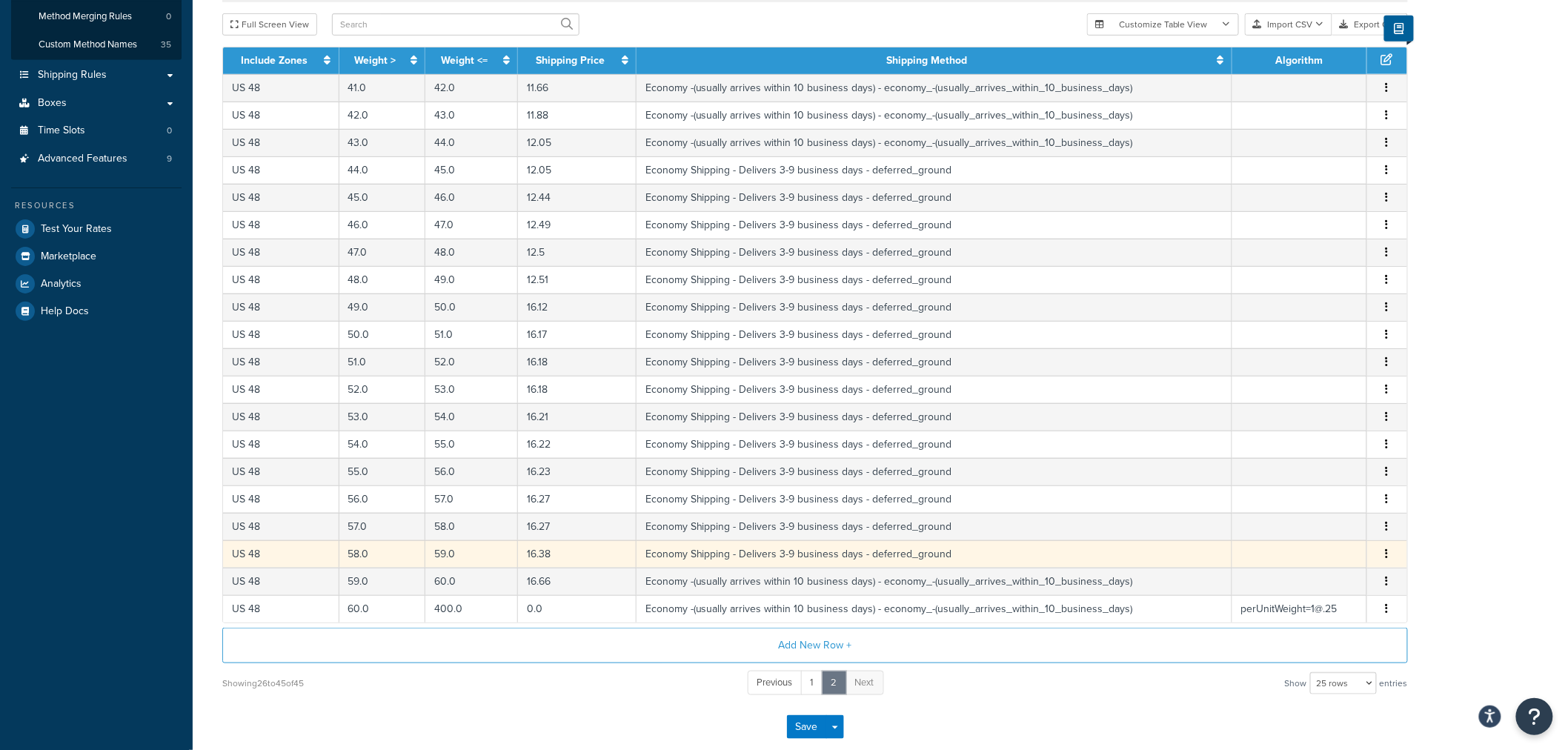 click at bounding box center [1387, 554] 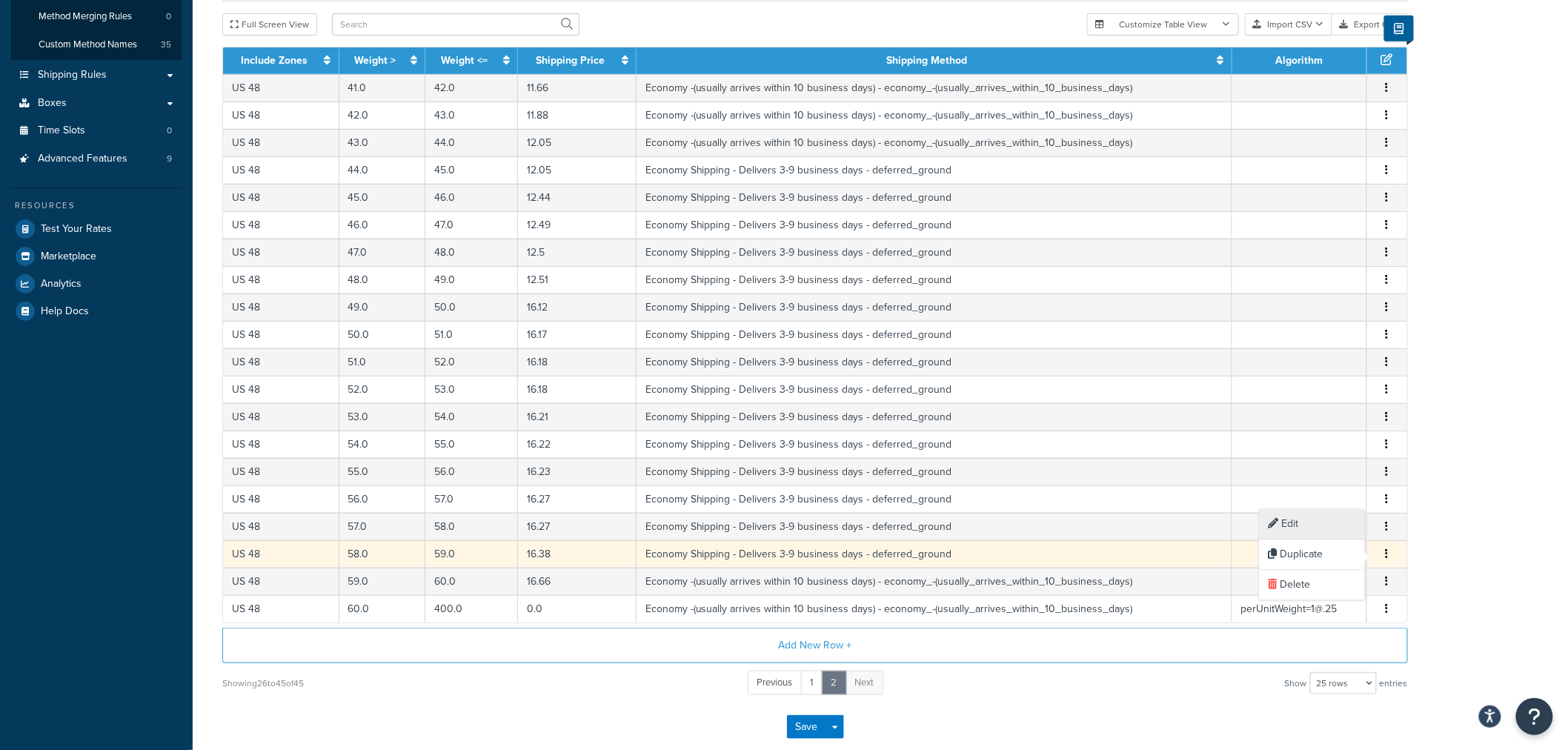 click on "Edit" at bounding box center [1312, 525] 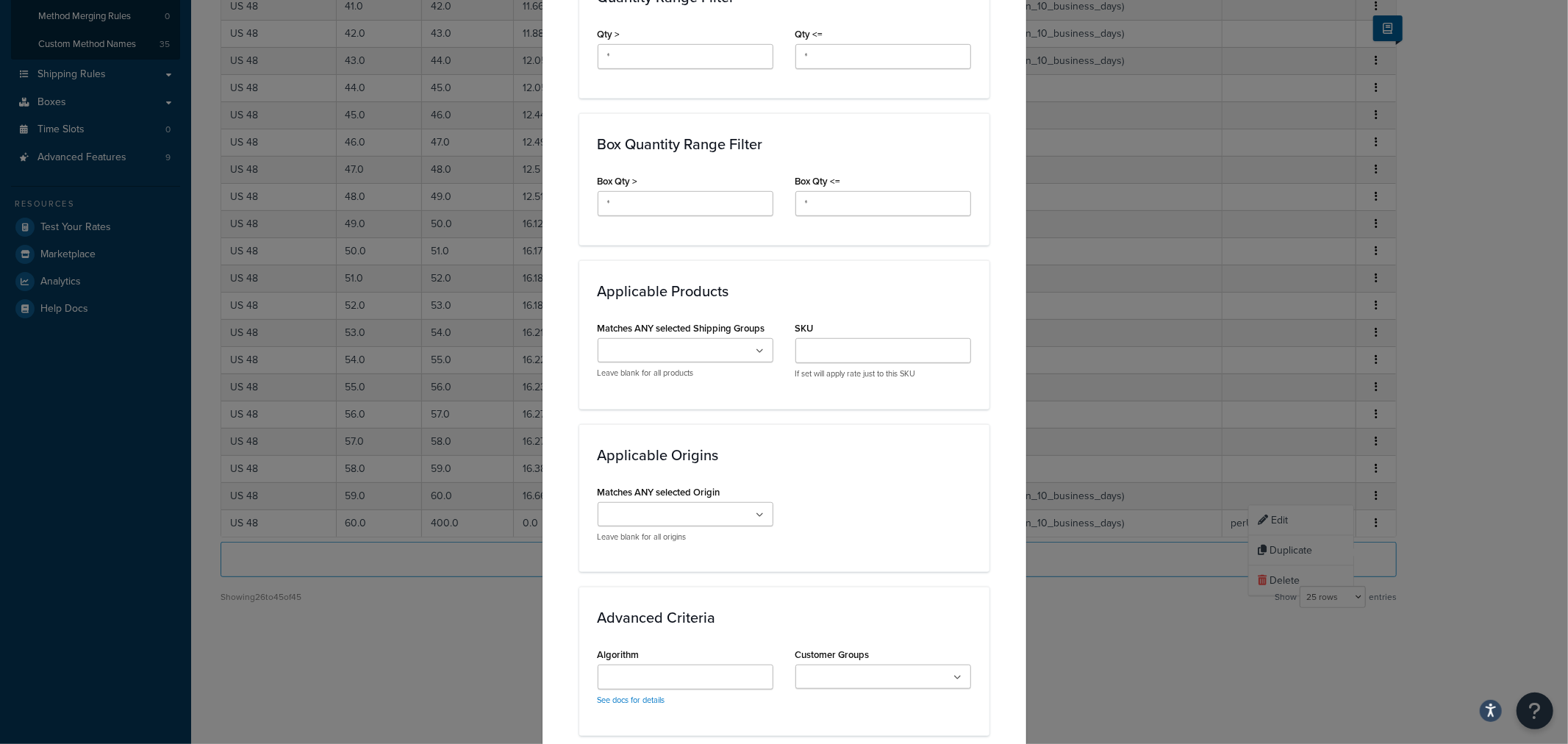 scroll, scrollTop: 979, scrollLeft: 0, axis: vertical 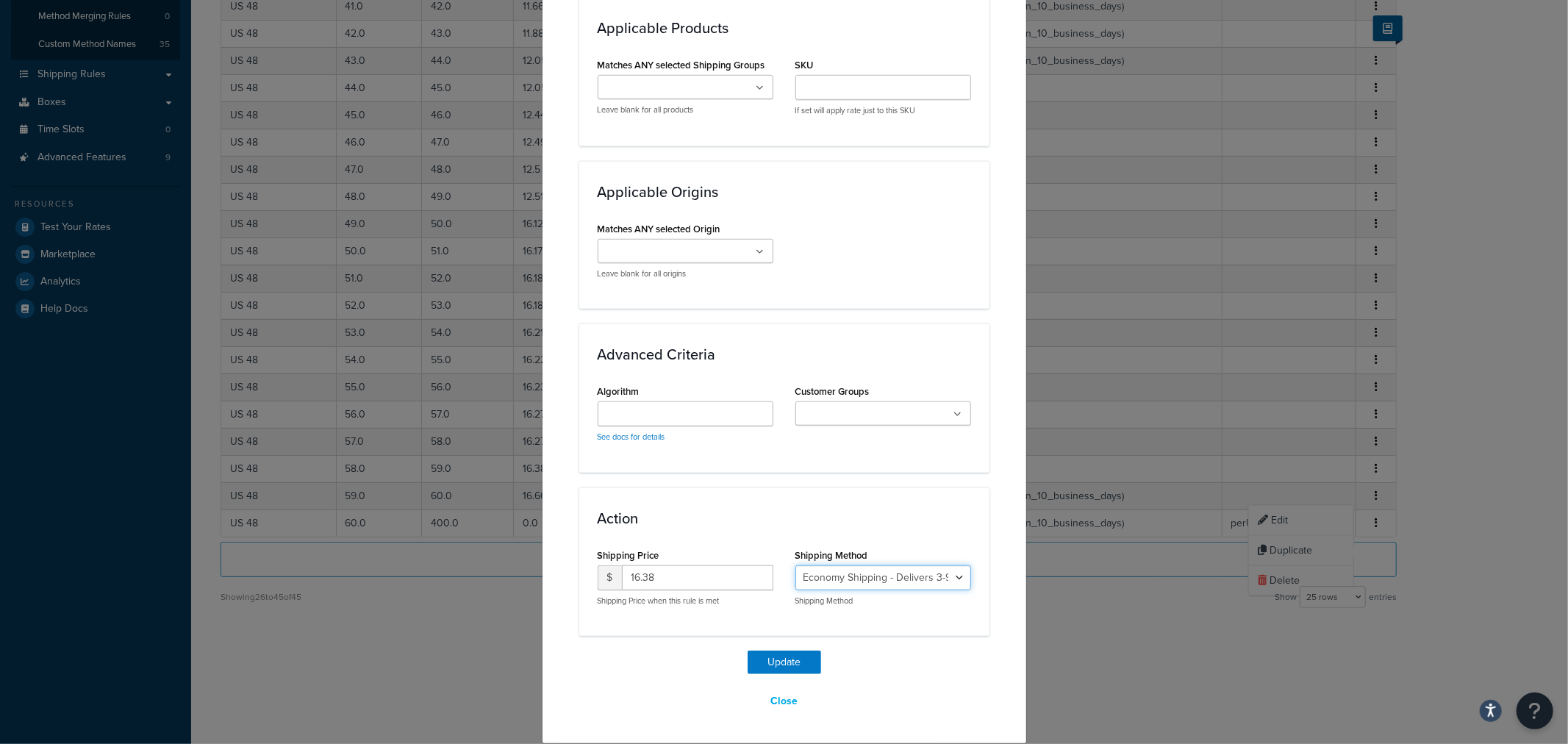 click on "Economy Shipping - Delivers 3-9  business days - deferred_ground  Deferred Air - Delivers in approximately 4-8 days - deferred_air  Economy - Delivers in 3-9 business days - economy_shipping_-_delivers_in_3-9_business_days  Economy (usually arrives within 14 days) - Economy_4lbs_and_under  Not in a Rush? Ships within 1-3 days - economy  Economy - (usually arrives within 10 days) - economy_-_(usually_arrives_within_10_days)  Economy -(usually arrives within 14 business days) - economy_-(usually_arrives_within_14_business_days)  Economy -(usually arrives within 10 business days) - economy_-(usually_arrives_within_10_business_days)" at bounding box center (883, 578) 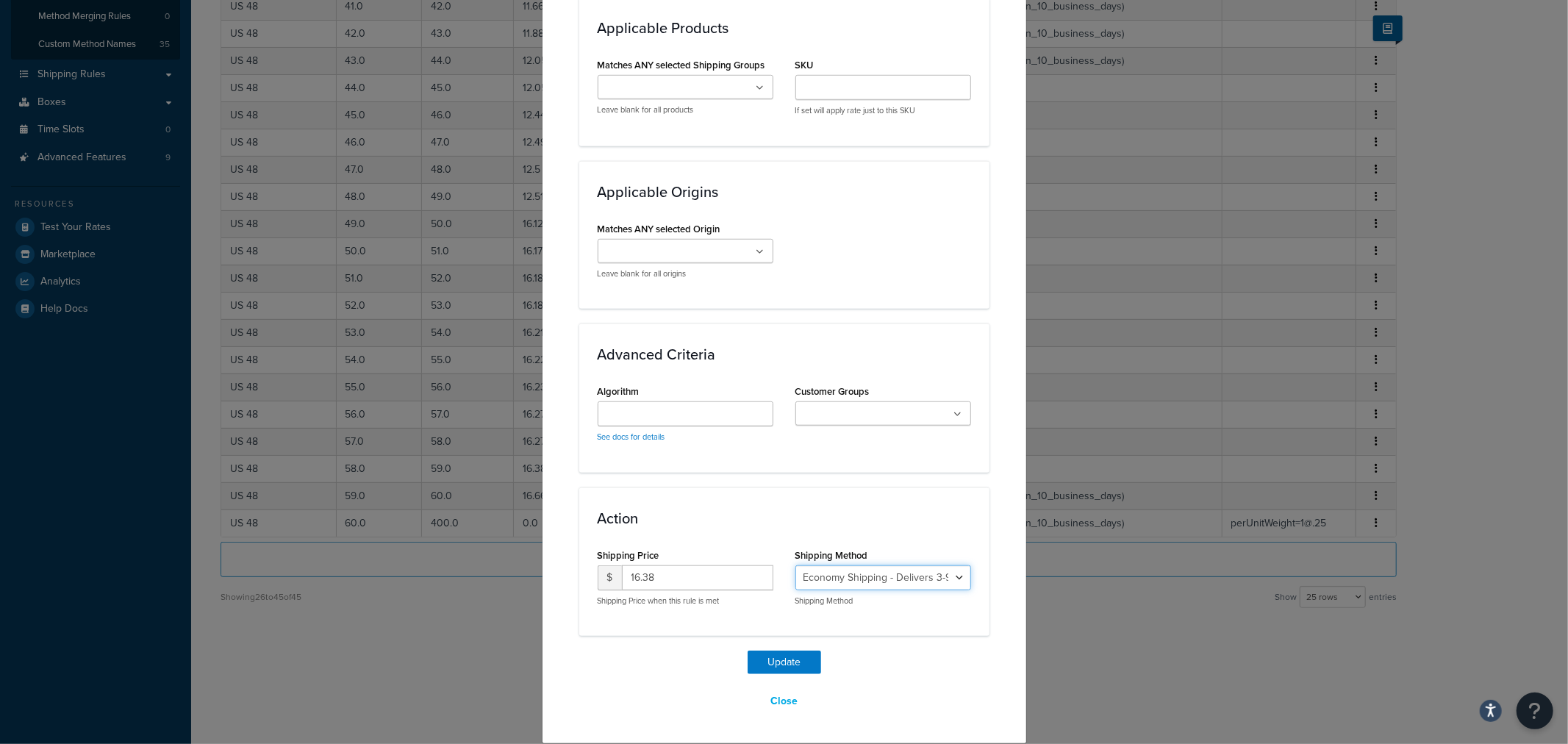 select on "135534" 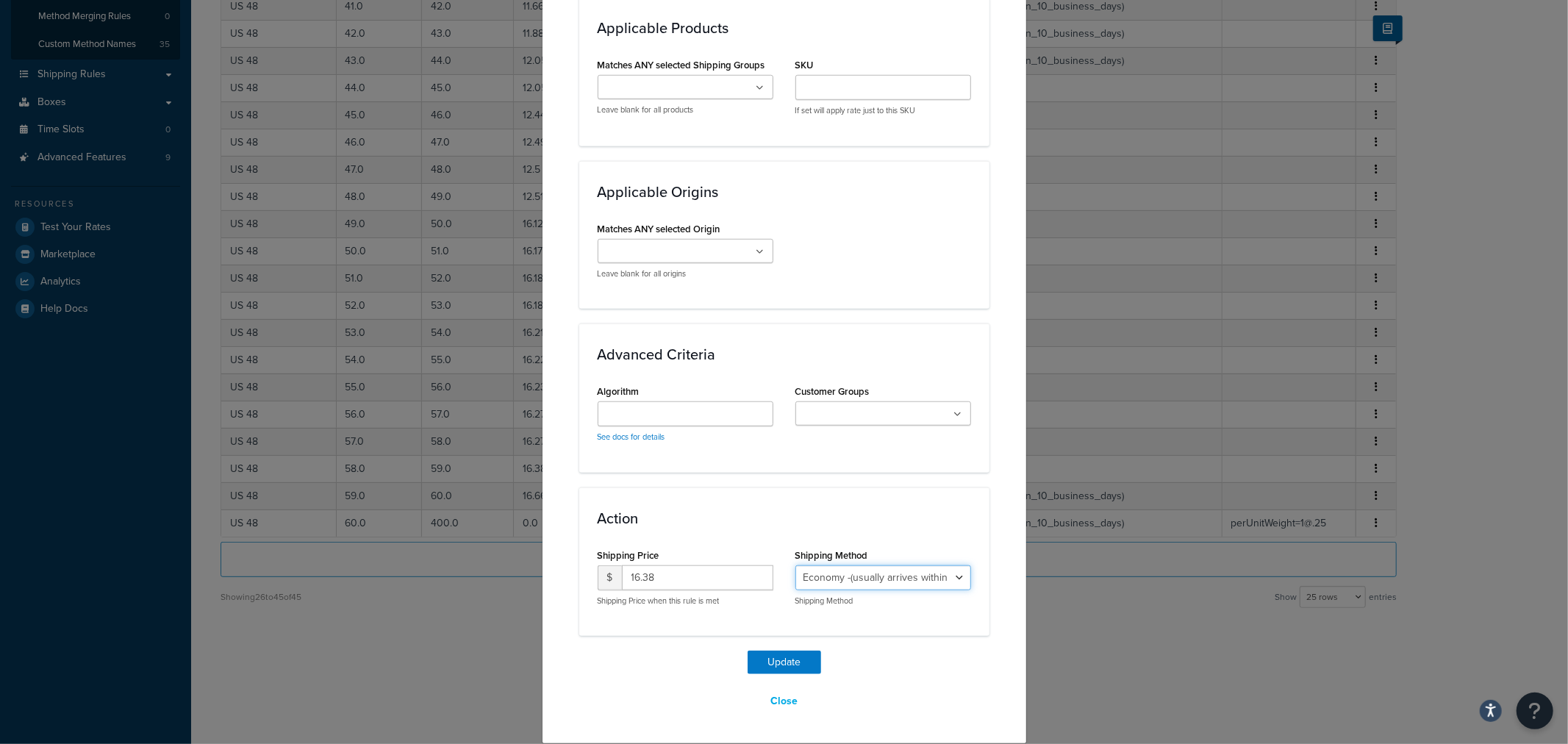 click on "Economy Shipping - Delivers 3-9  business days - deferred_ground  Deferred Air - Delivers in approximately 4-8 days - deferred_air  Economy - Delivers in 3-9 business days - economy_shipping_-_delivers_in_3-9_business_days  Economy (usually arrives within 14 days) - Economy_4lbs_and_under  Not in a Rush? Ships within 1-3 days - economy  Economy - (usually arrives within 10 days) - economy_-_(usually_arrives_within_10_days)  Economy -(usually arrives within 14 business days) - economy_-(usually_arrives_within_14_business_days)  Economy -(usually arrives within 10 business days) - economy_-(usually_arrives_within_10_business_days)" at bounding box center [883, 578] 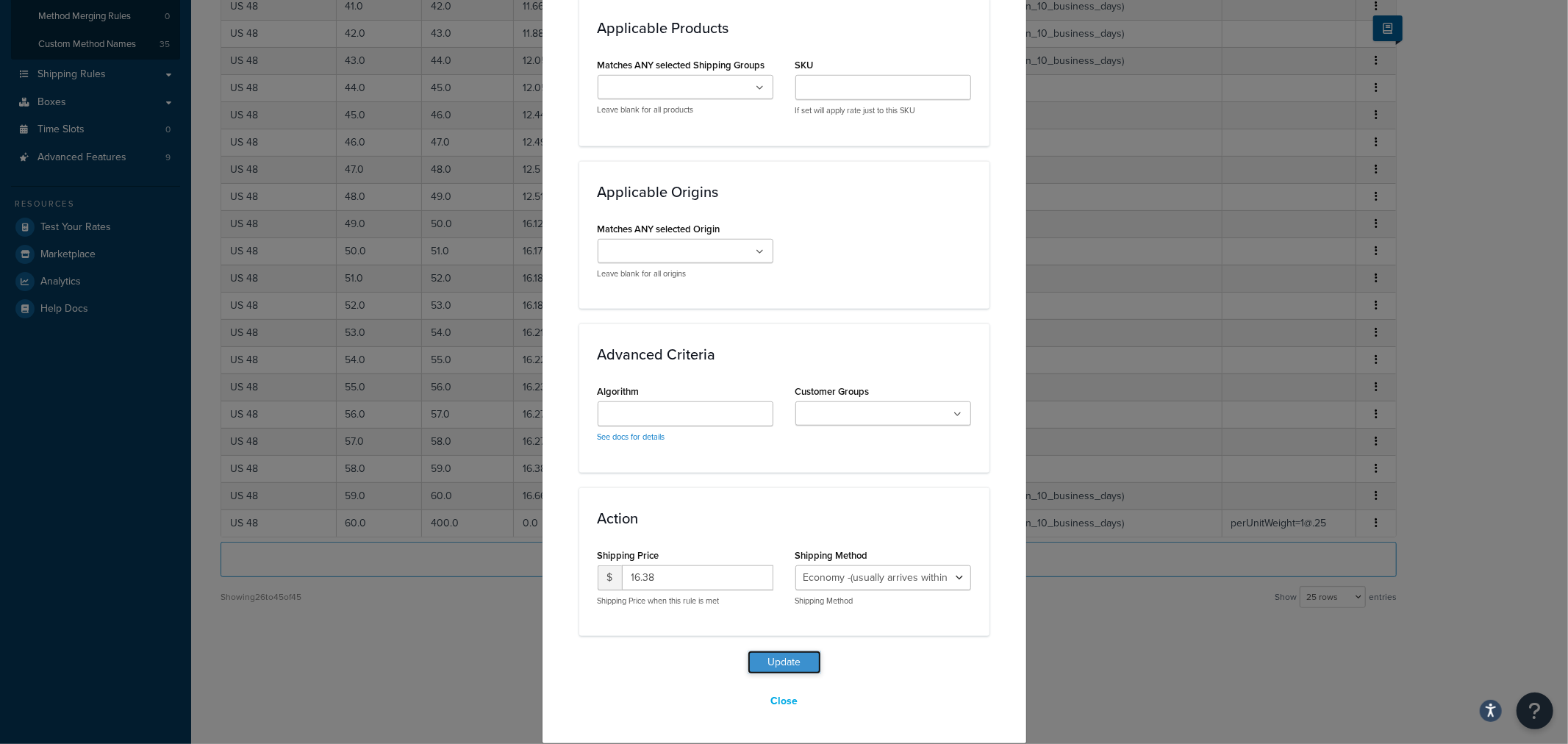 click on "Update" at bounding box center (784, 662) 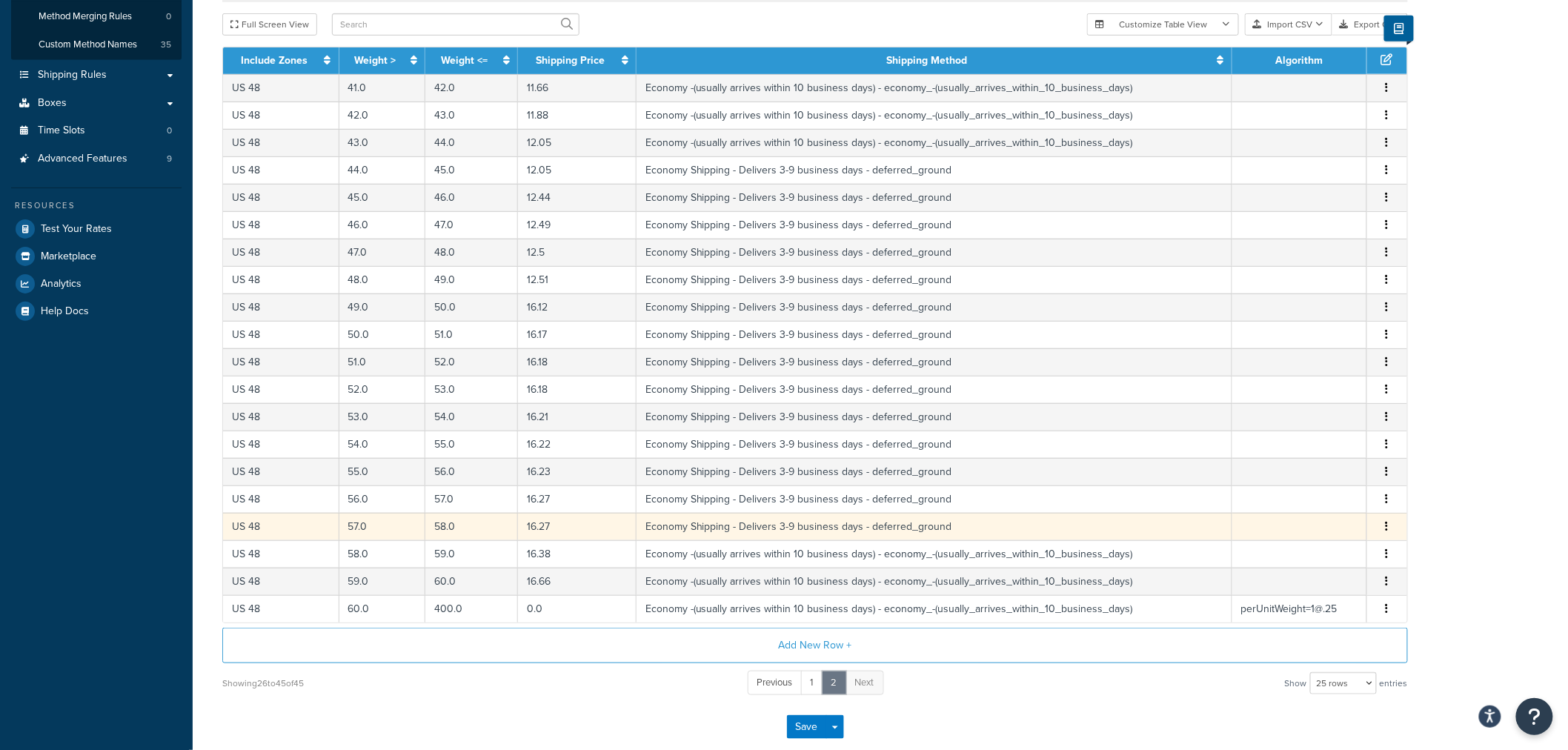 click at bounding box center [1387, 526] 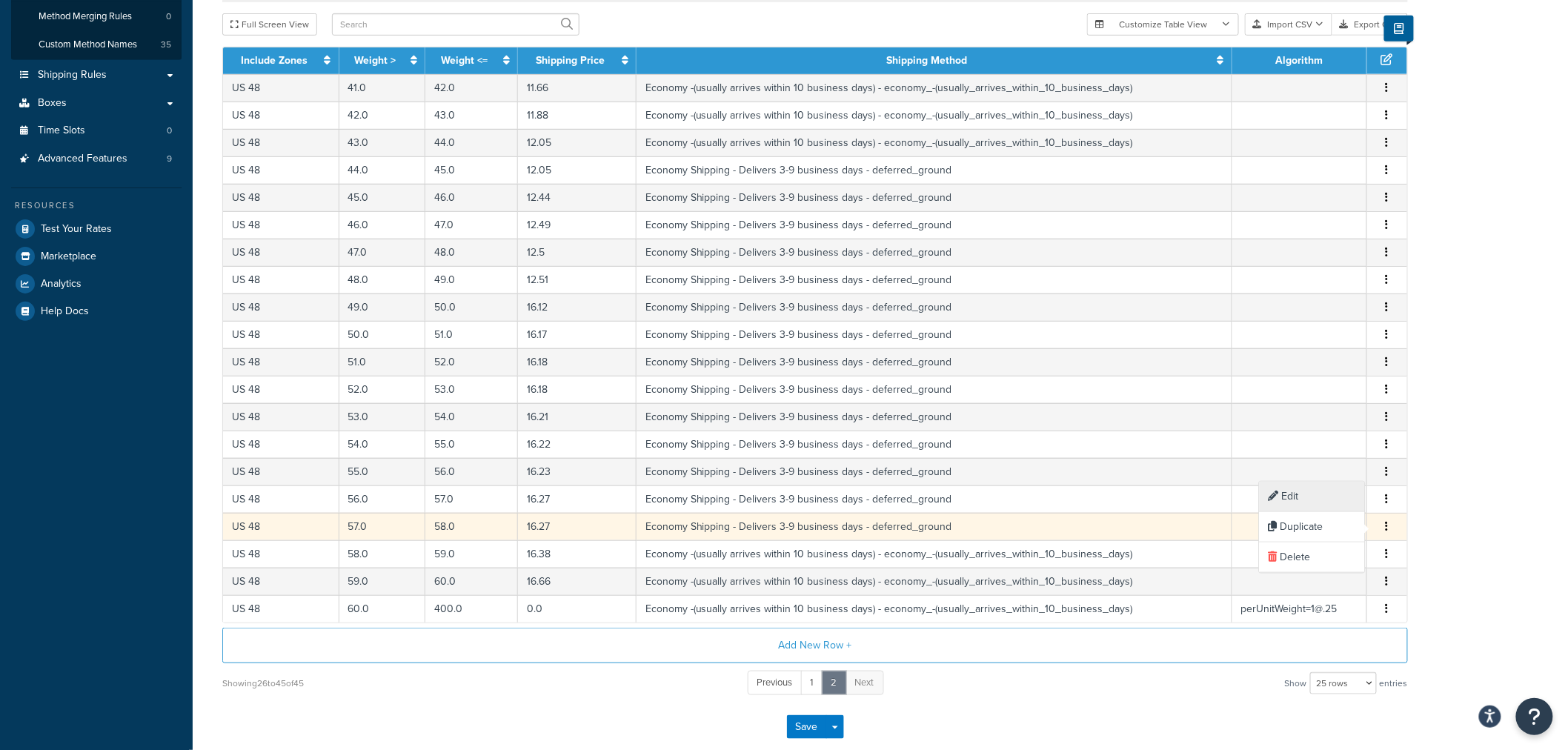 click on "Edit" at bounding box center [1312, 497] 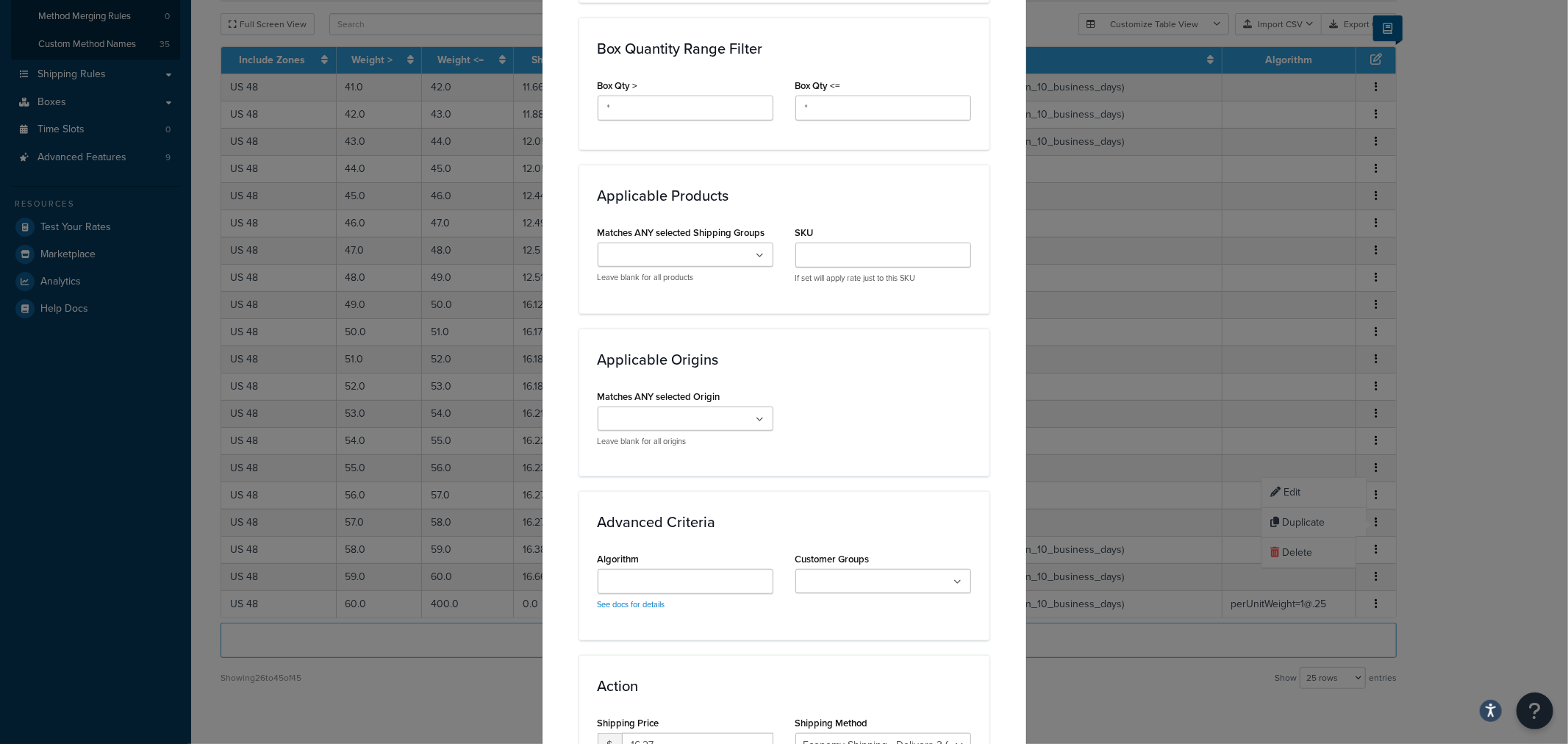scroll, scrollTop: 979, scrollLeft: 0, axis: vertical 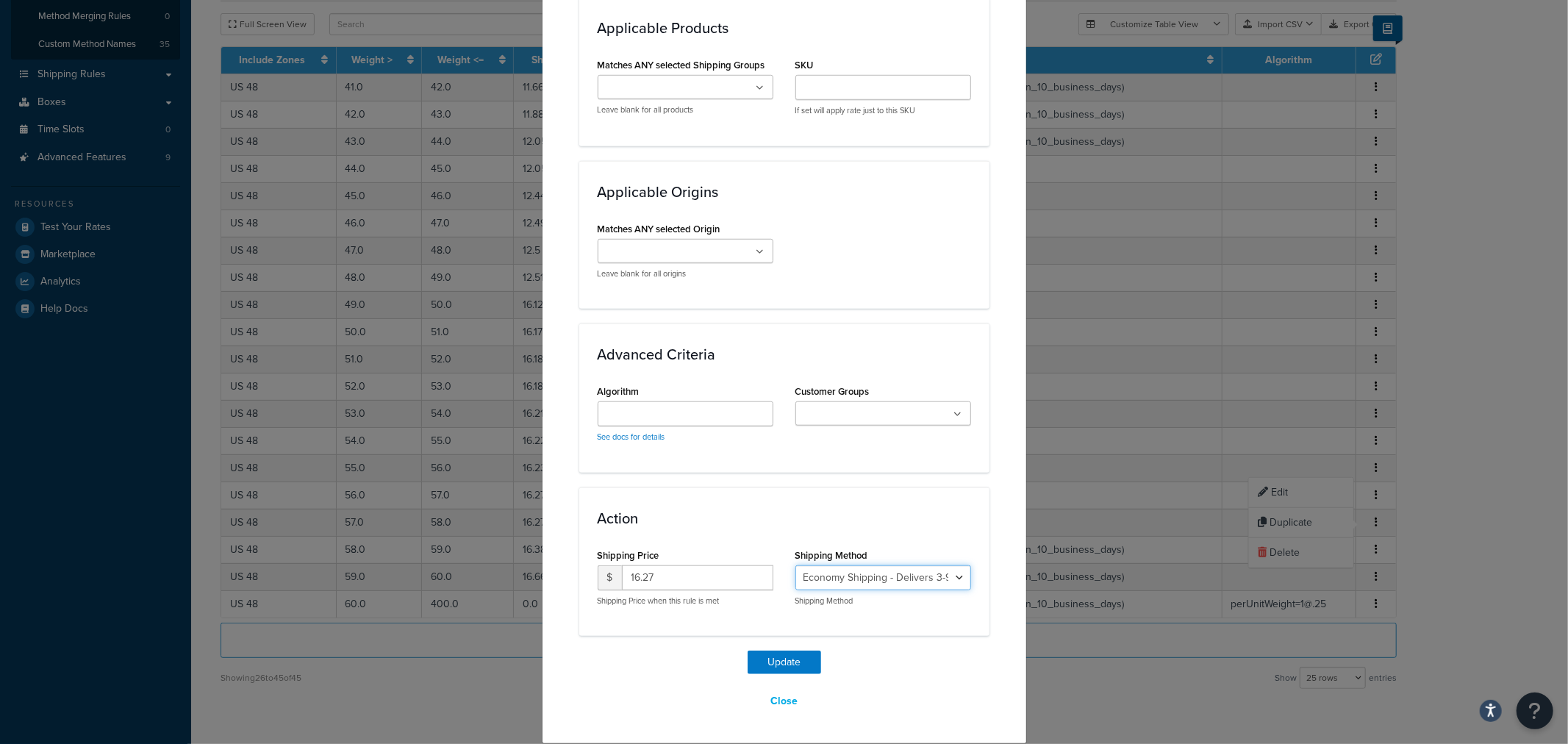 click on "Economy Shipping - Delivers 3-9  business days - deferred_ground  Deferred Air - Delivers in approximately 4-8 days - deferred_air  Economy - Delivers in 3-9 business days - economy_shipping_-_delivers_in_3-9_business_days  Economy (usually arrives within 14 days) - Economy_4lbs_and_under  Not in a Rush? Ships within 1-3 days - economy  Economy - (usually arrives within 10 days) - economy_-_(usually_arrives_within_10_days)  Economy -(usually arrives within 14 business days) - economy_-(usually_arrives_within_14_business_days)  Economy -(usually arrives within 10 business days) - economy_-(usually_arrives_within_10_business_days)" at bounding box center (883, 578) 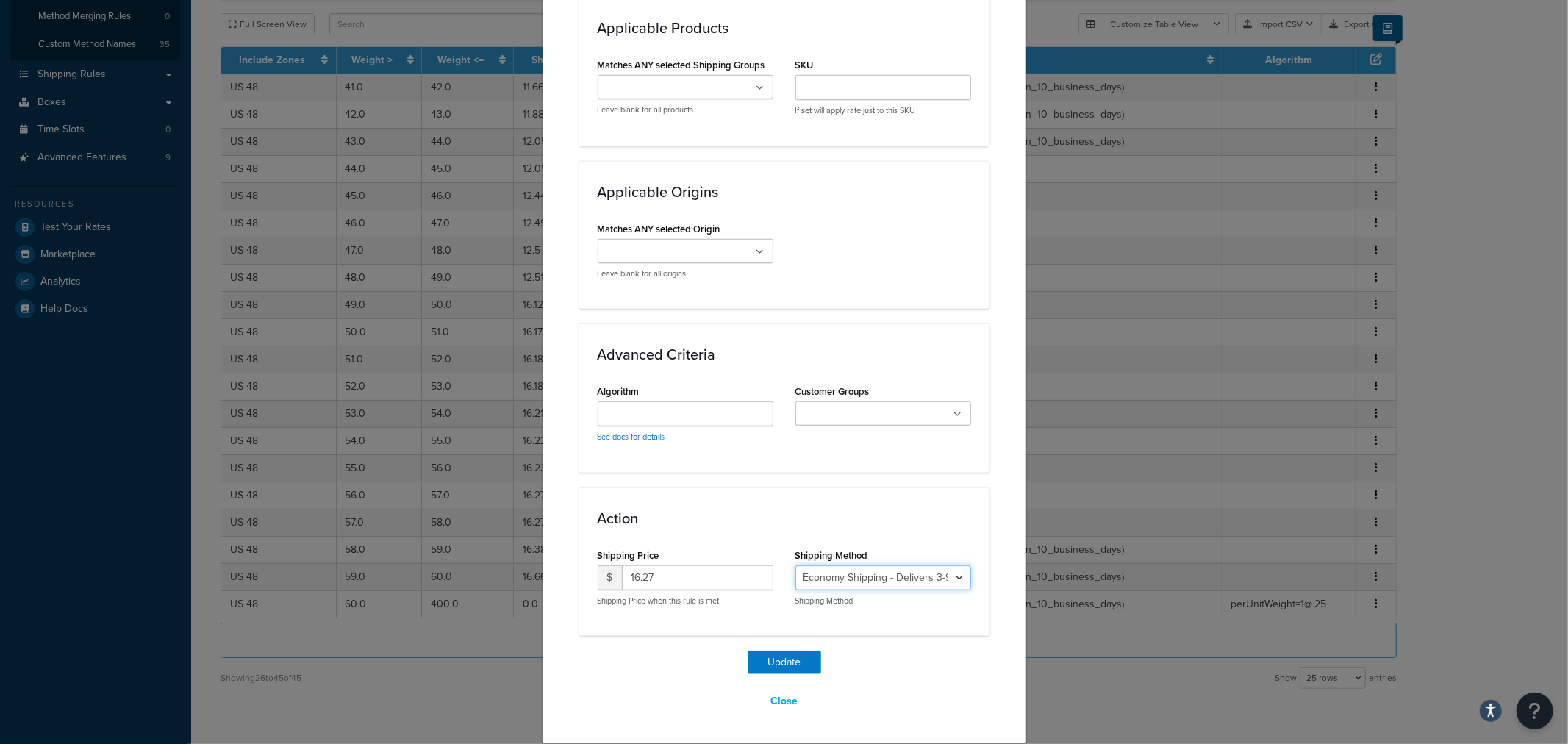 select on "135534" 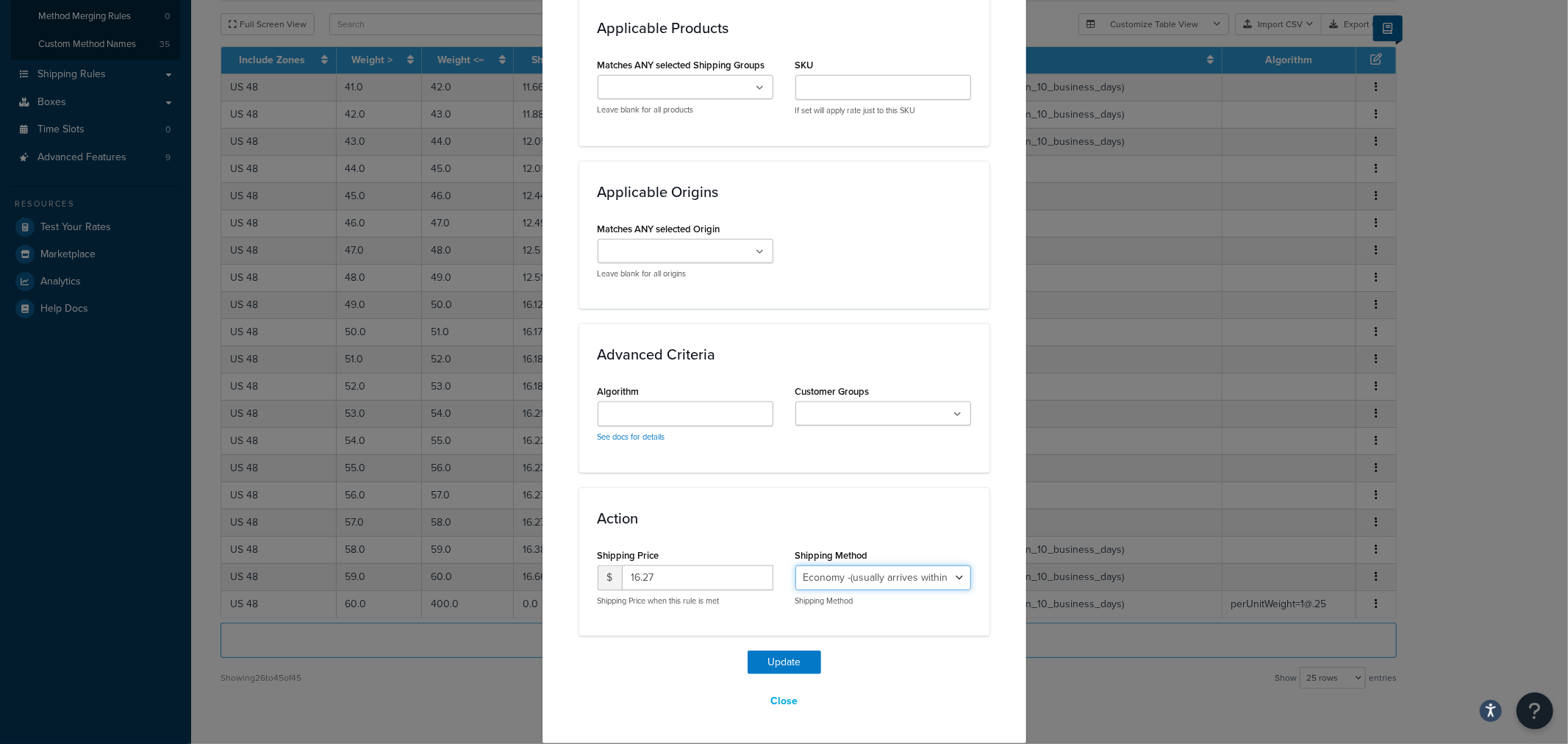 click on "Economy Shipping - Delivers 3-9  business days - deferred_ground  Deferred Air - Delivers in approximately 4-8 days - deferred_air  Economy - Delivers in 3-9 business days - economy_shipping_-_delivers_in_3-9_business_days  Economy (usually arrives within 14 days) - Economy_4lbs_and_under  Not in a Rush? Ships within 1-3 days - economy  Economy - (usually arrives within 10 days) - economy_-_(usually_arrives_within_10_days)  Economy -(usually arrives within 14 business days) - economy_-(usually_arrives_within_14_business_days)  Economy -(usually arrives within 10 business days) - economy_-(usually_arrives_within_10_business_days)" at bounding box center [883, 578] 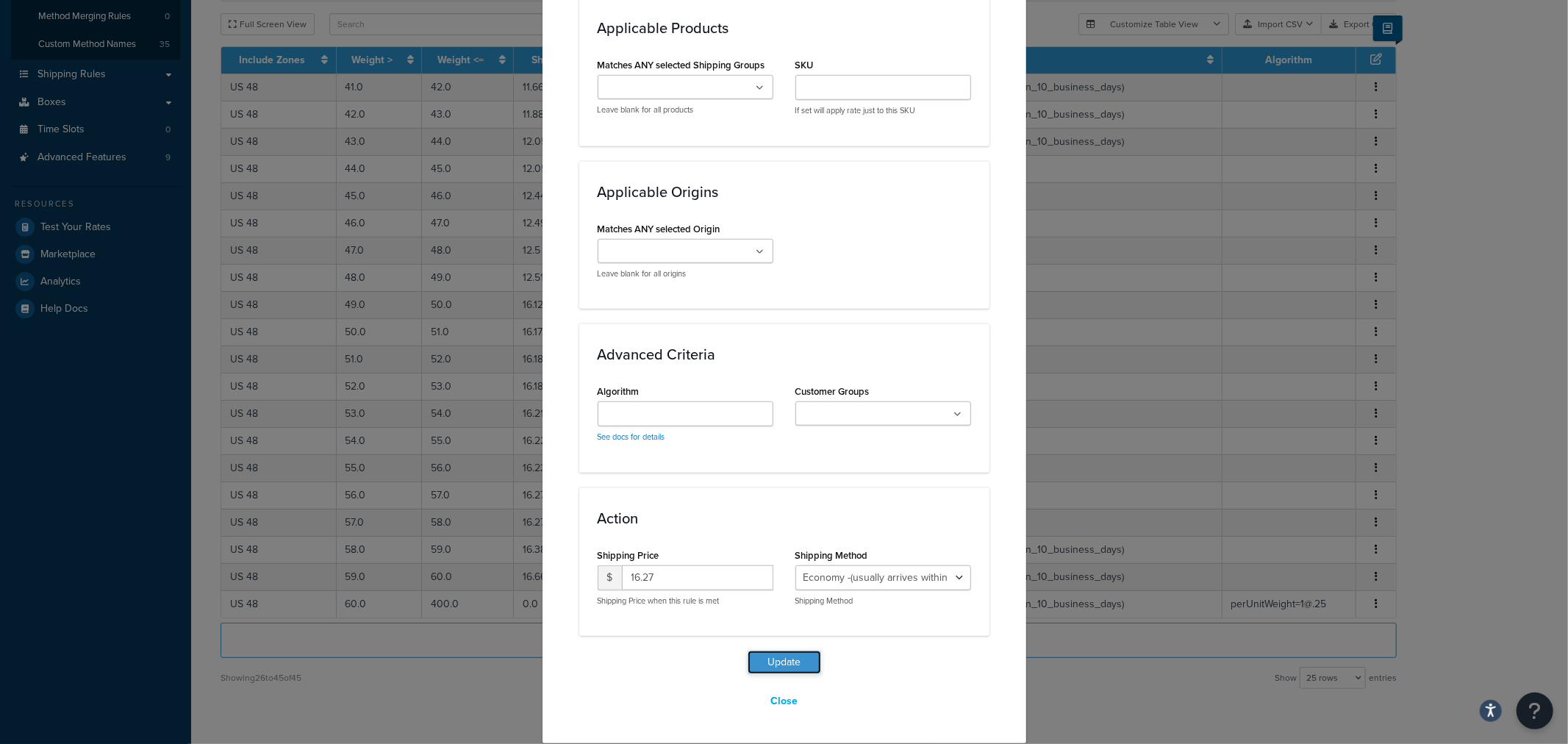 click on "Update" at bounding box center [784, 662] 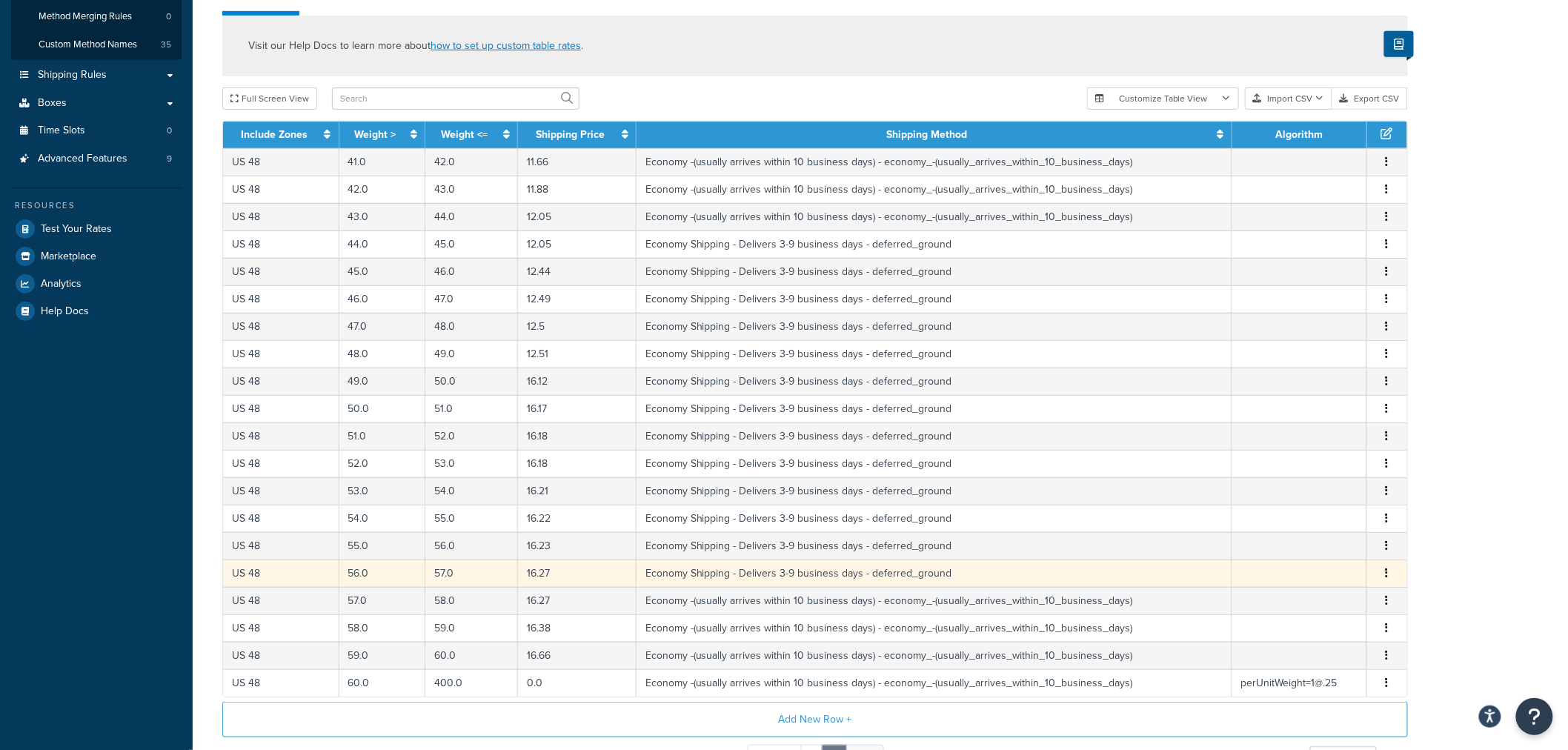 click at bounding box center (1387, 574) 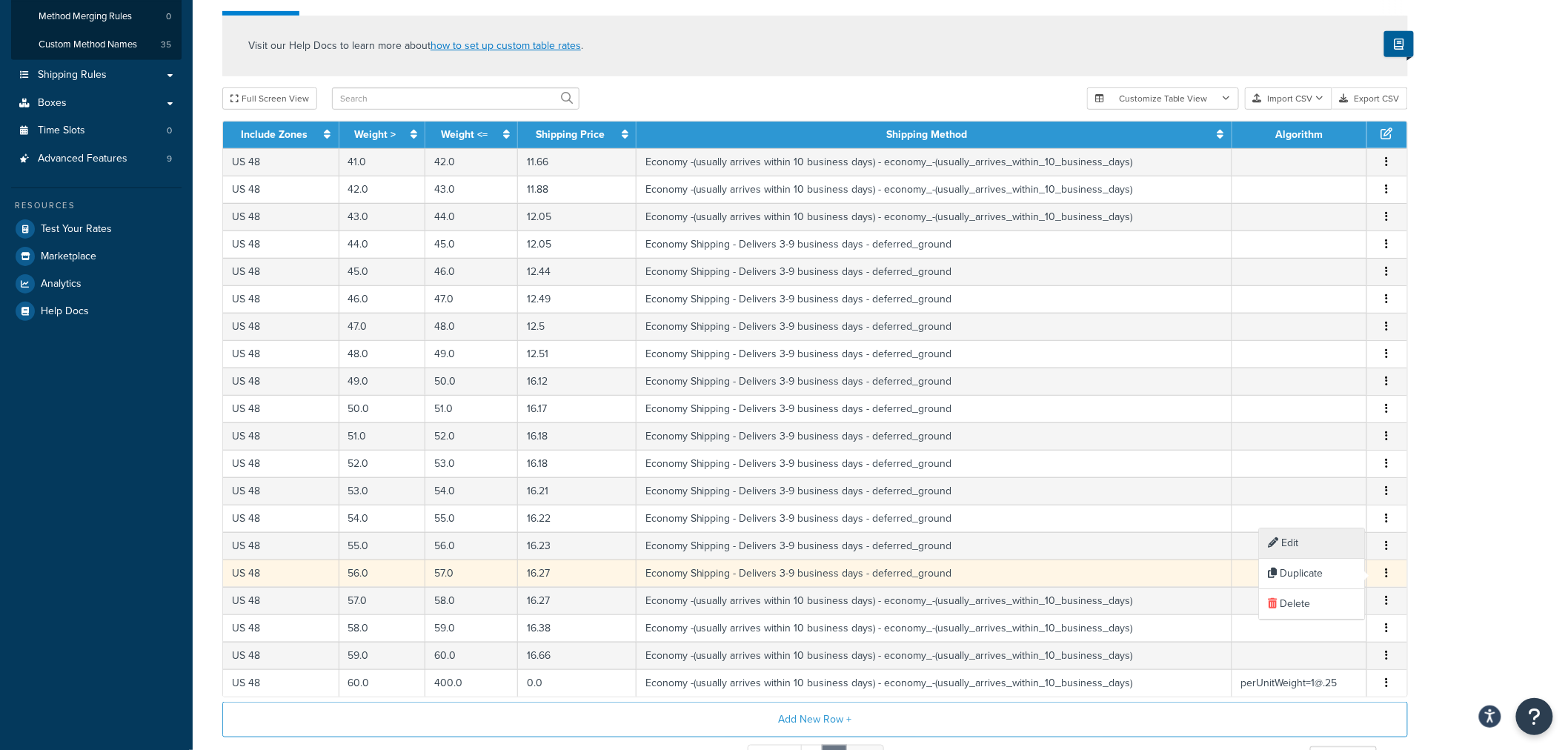 click on "Edit" at bounding box center (1312, 543) 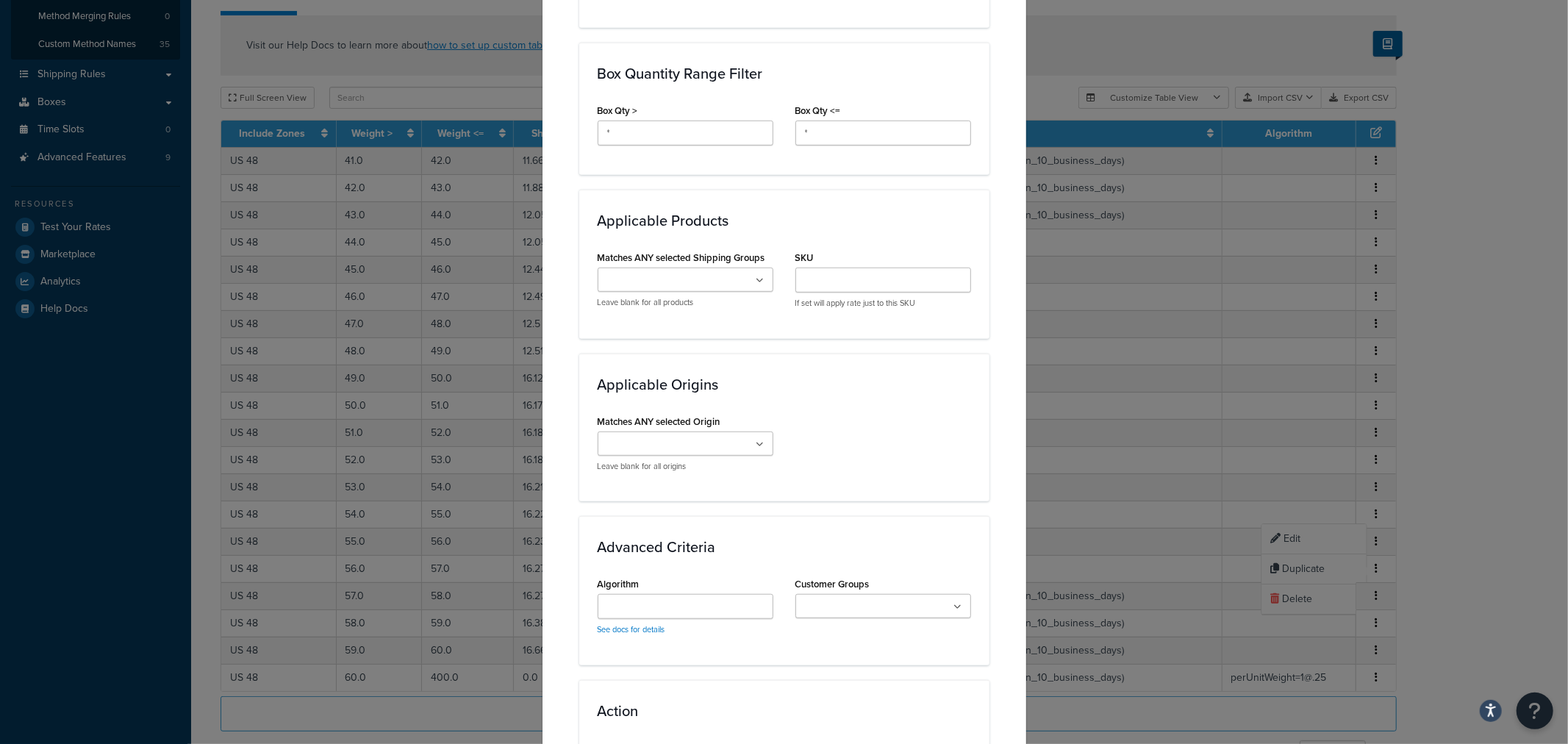 scroll, scrollTop: 979, scrollLeft: 0, axis: vertical 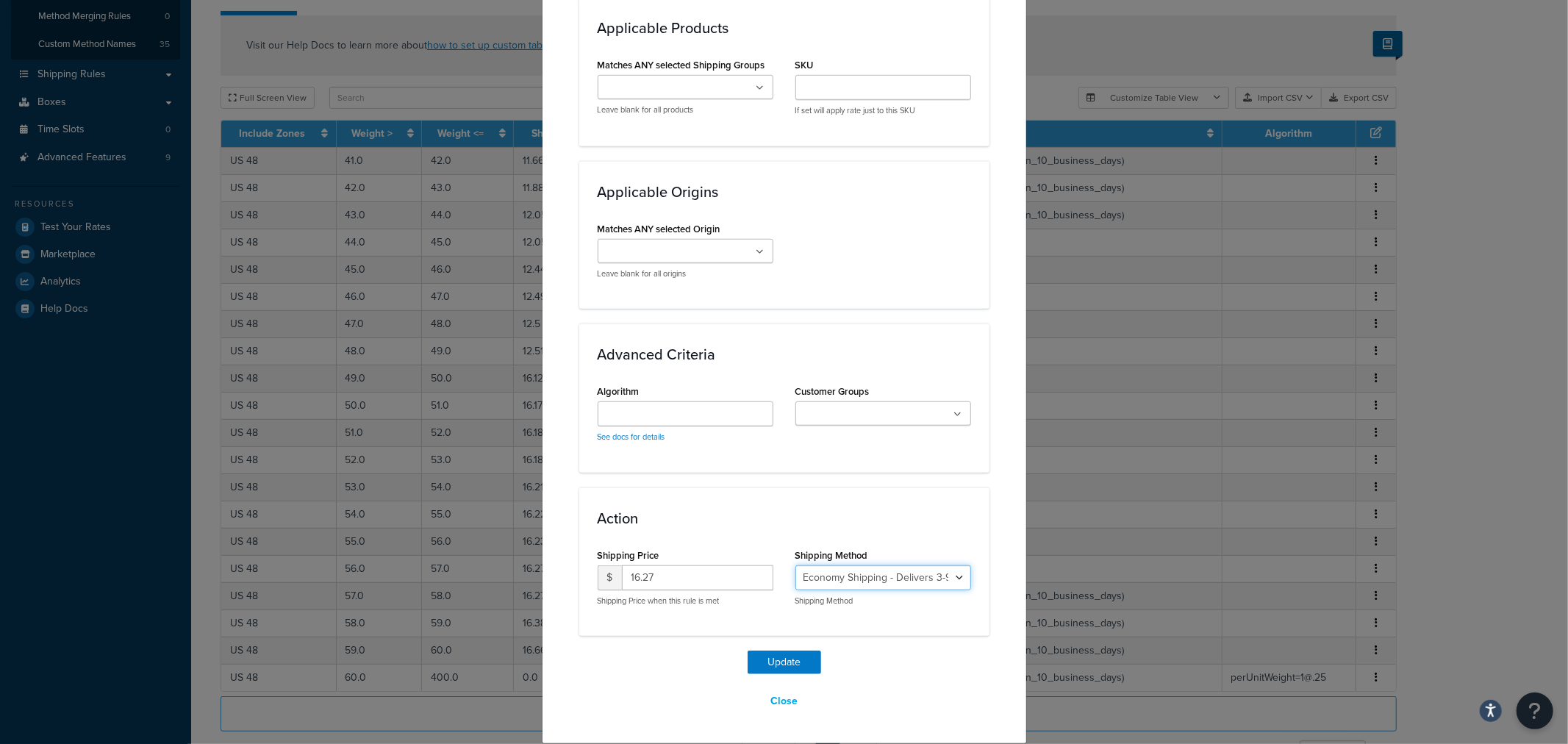 click on "Economy Shipping - Delivers 3-9  business days - deferred_ground  Deferred Air - Delivers in approximately 4-8 days - deferred_air  Economy - Delivers in 3-9 business days - economy_shipping_-_delivers_in_3-9_business_days  Economy (usually arrives within 14 days) - Economy_4lbs_and_under  Not in a Rush? Ships within 1-3 days - economy  Economy - (usually arrives within 10 days) - economy_-_(usually_arrives_within_10_days)  Economy -(usually arrives within 14 business days) - economy_-(usually_arrives_within_14_business_days)  Economy -(usually arrives within 10 business days) - economy_-(usually_arrives_within_10_business_days)" at bounding box center [883, 578] 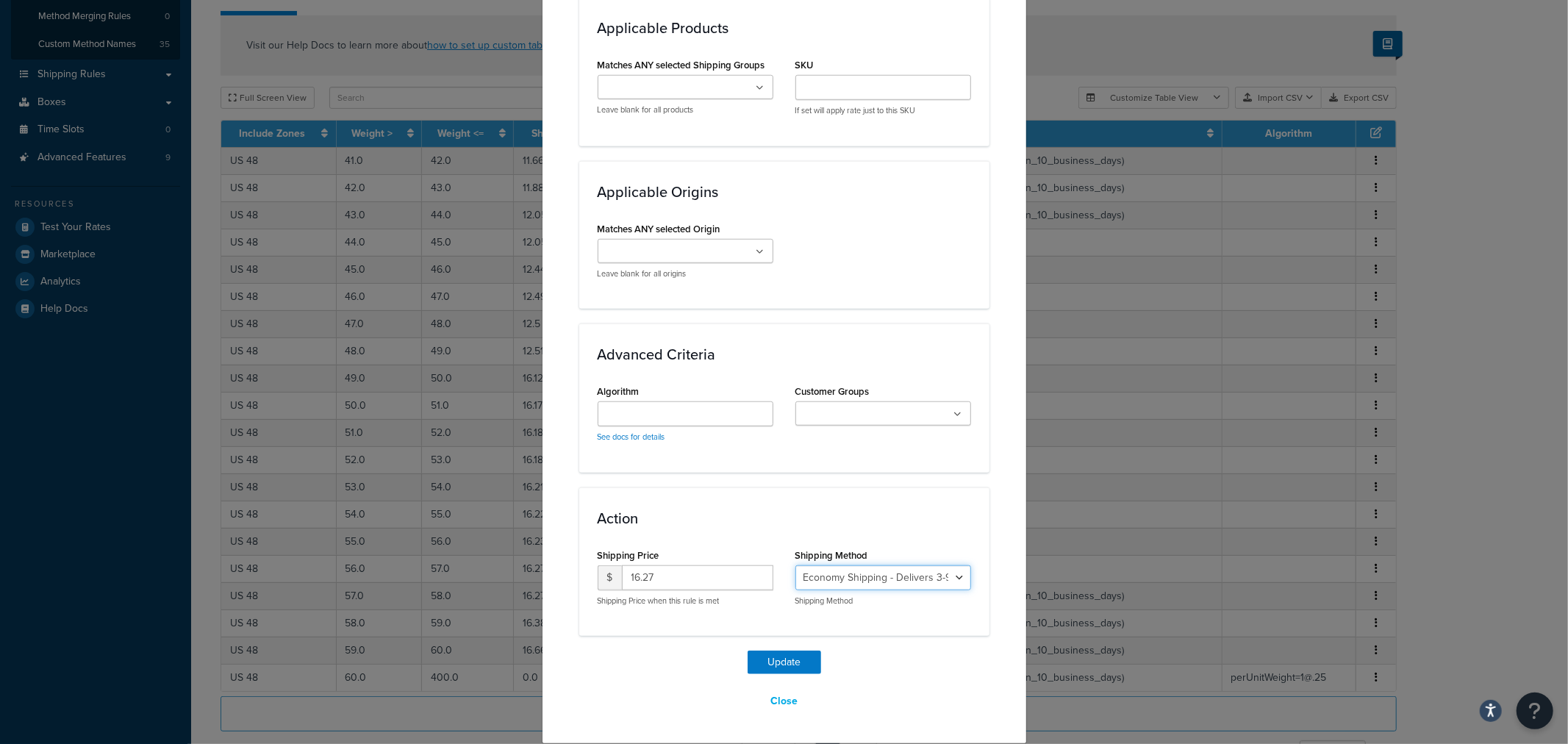 select on "135534" 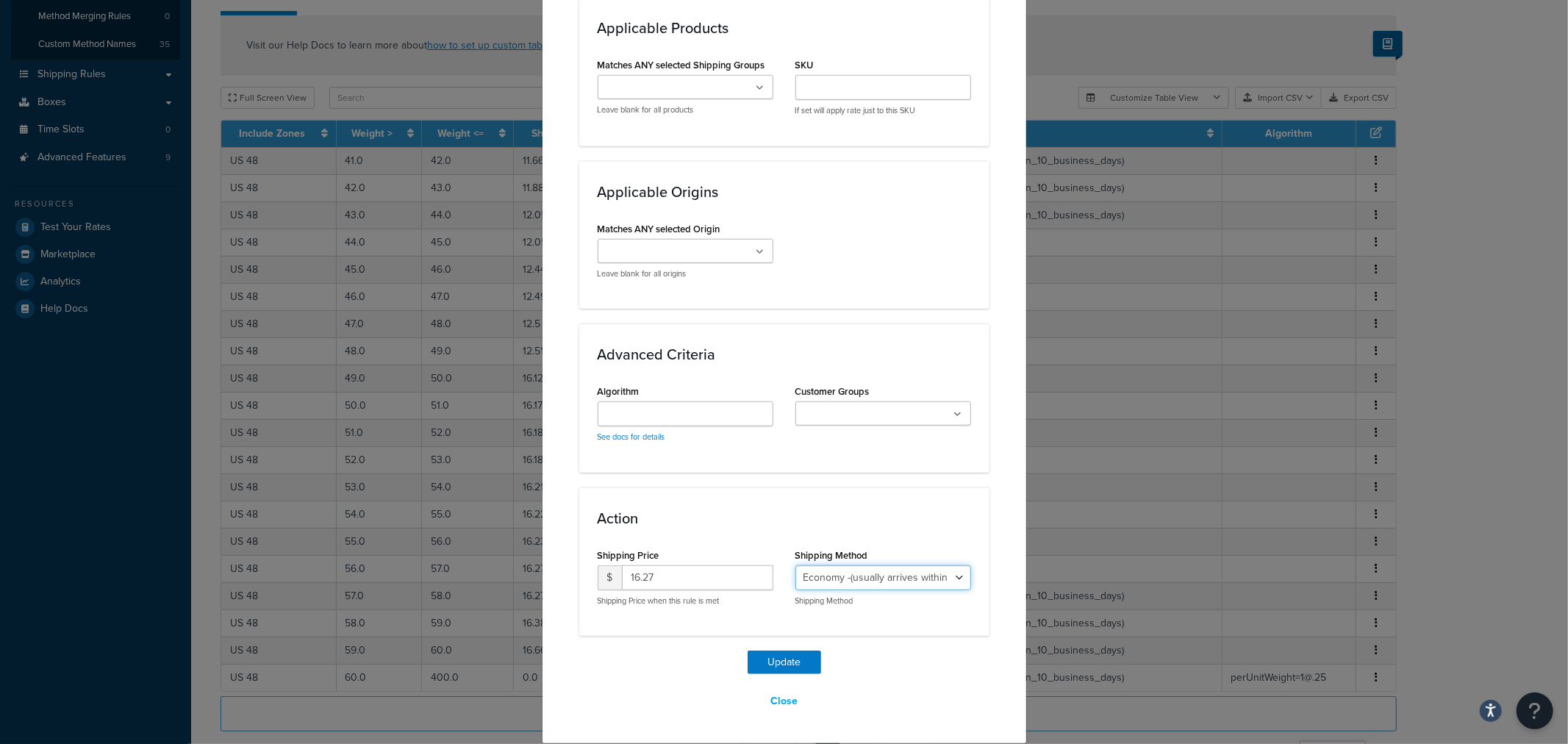 click on "Economy Shipping - Delivers 3-9  business days - deferred_ground  Deferred Air - Delivers in approximately 4-8 days - deferred_air  Economy - Delivers in 3-9 business days - economy_shipping_-_delivers_in_3-9_business_days  Economy (usually arrives within 14 days) - Economy_4lbs_and_under  Not in a Rush? Ships within 1-3 days - economy  Economy - (usually arrives within 10 days) - economy_-_(usually_arrives_within_10_days)  Economy -(usually arrives within 14 business days) - economy_-(usually_arrives_within_14_business_days)  Economy -(usually arrives within 10 business days) - economy_-(usually_arrives_within_10_business_days)" at bounding box center [883, 578] 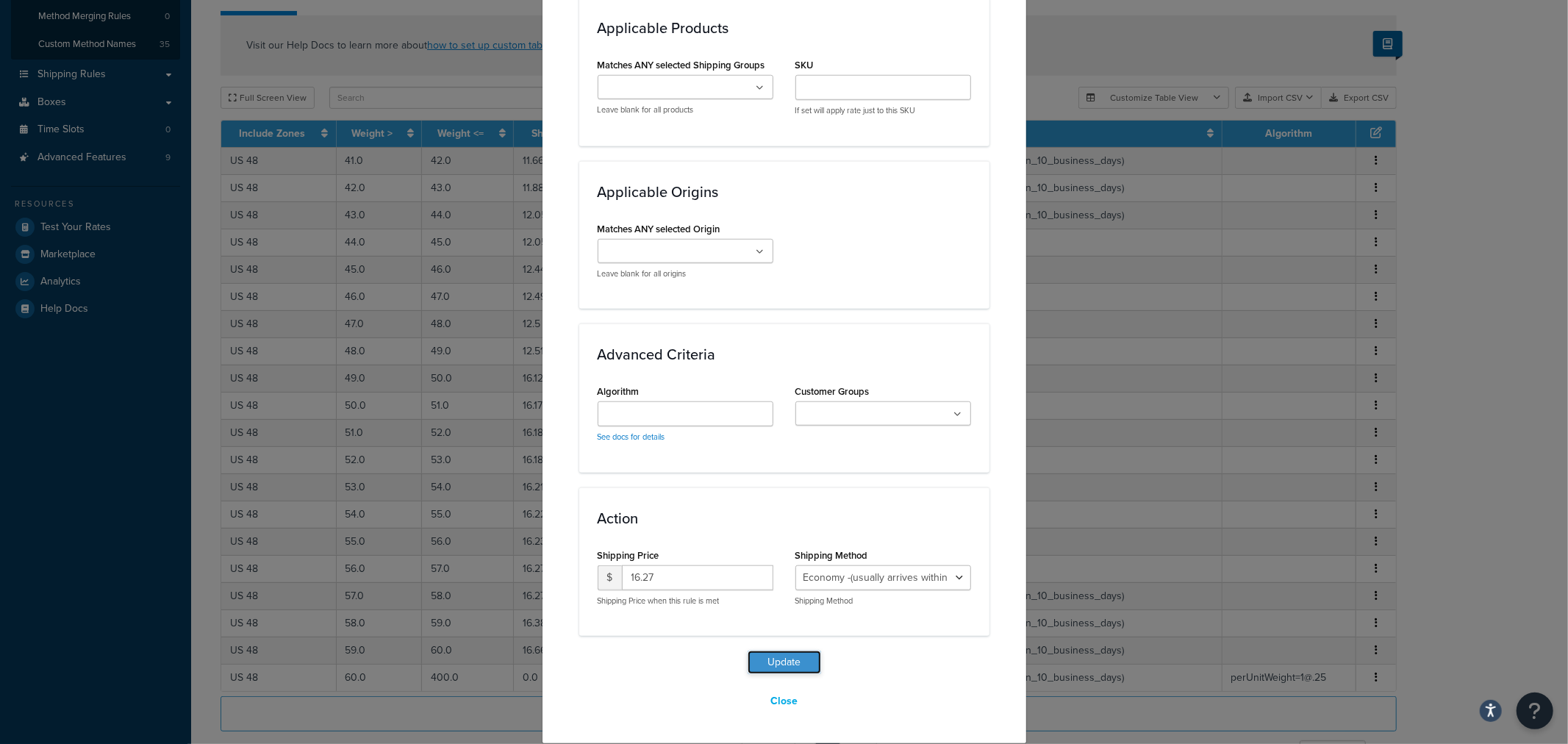 click on "Update" at bounding box center (784, 662) 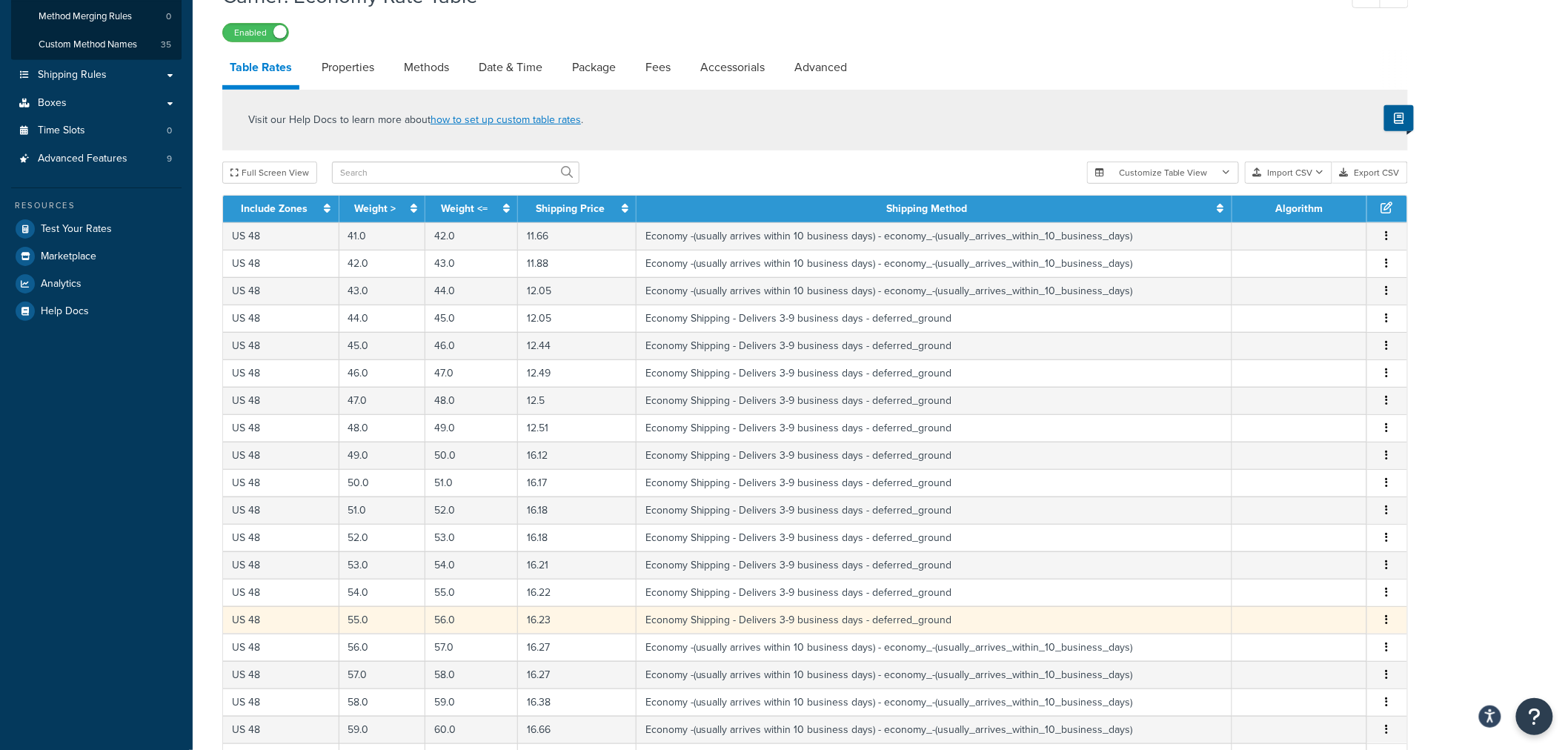 click at bounding box center (1387, 620) 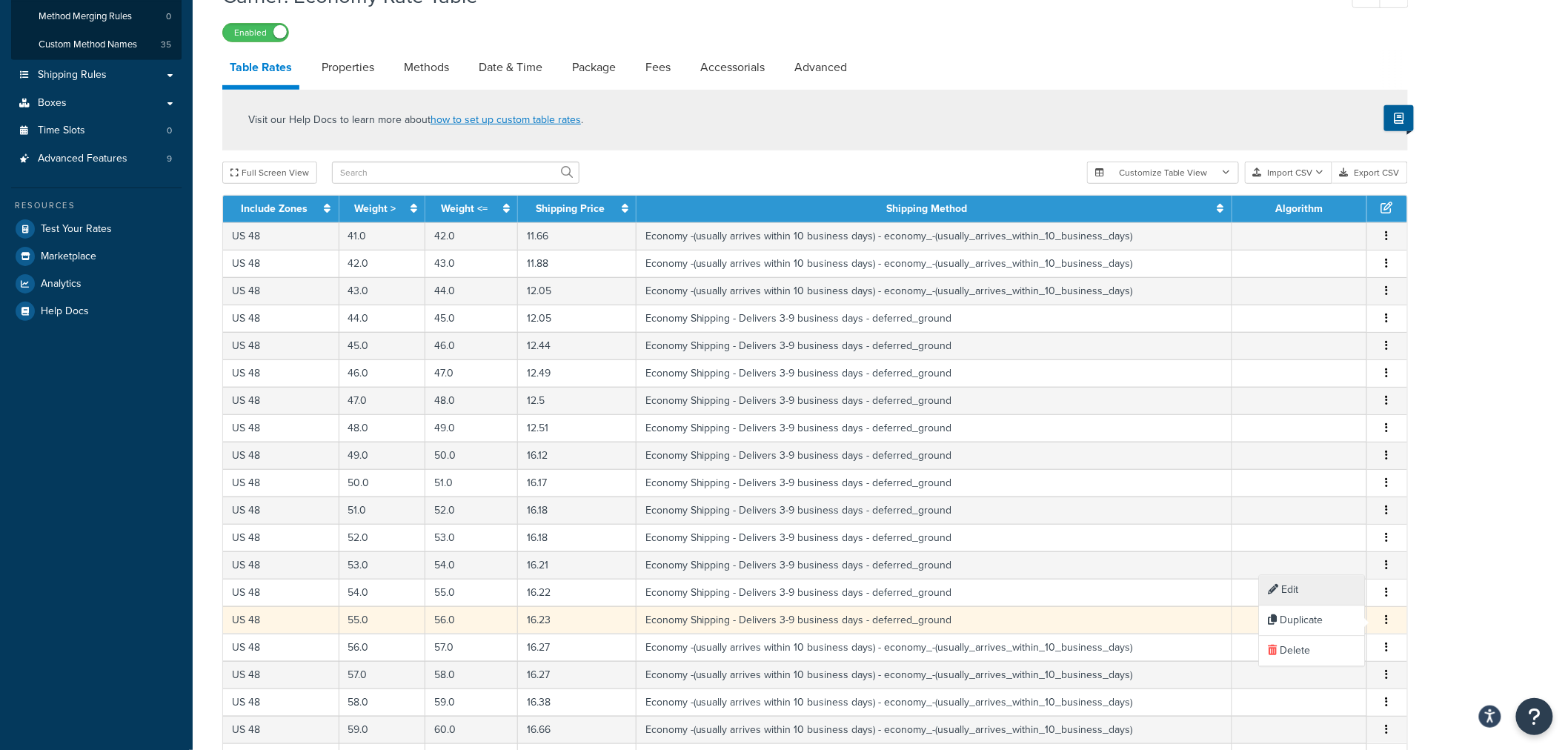 click on "Edit" at bounding box center [1312, 591] 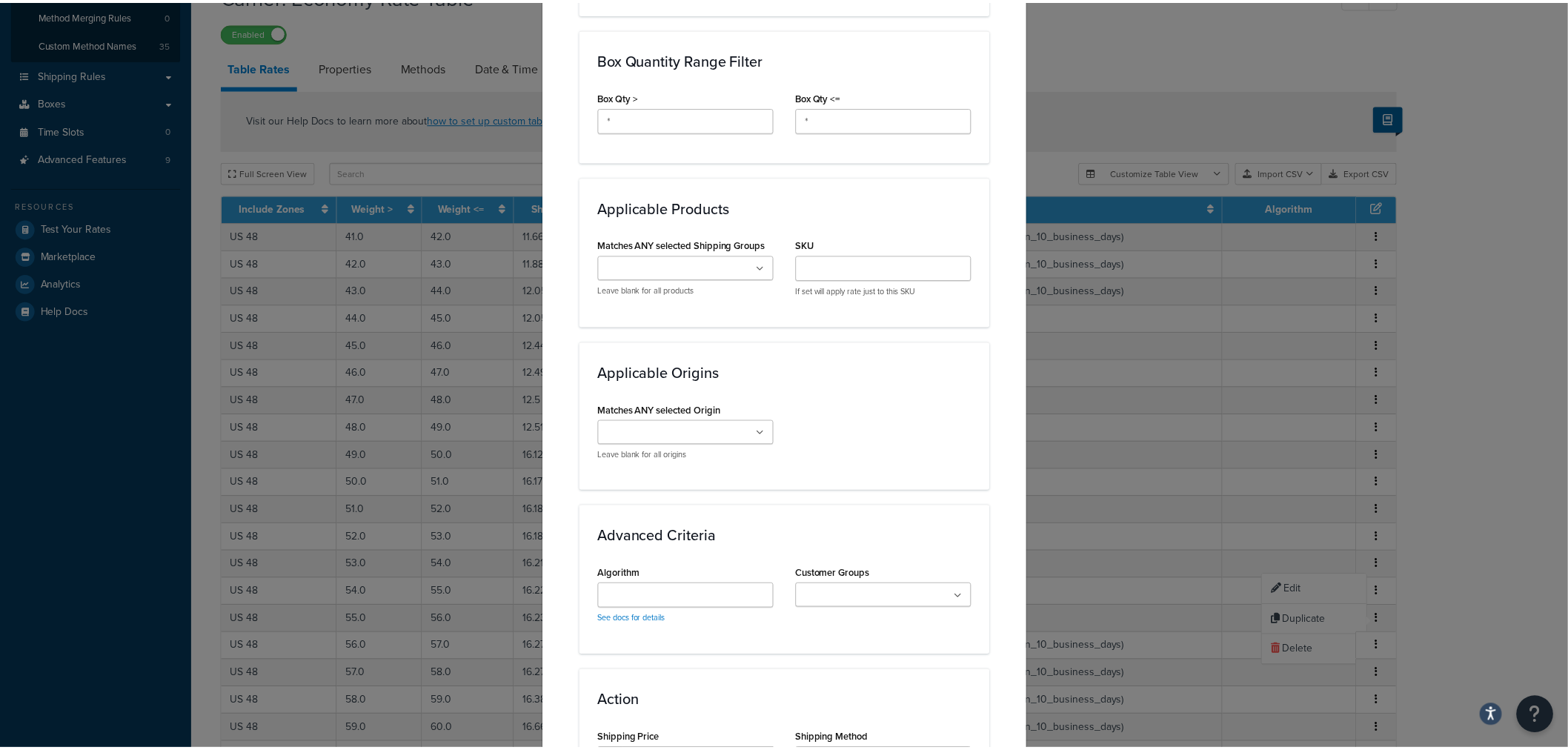 scroll, scrollTop: 986, scrollLeft: 0, axis: vertical 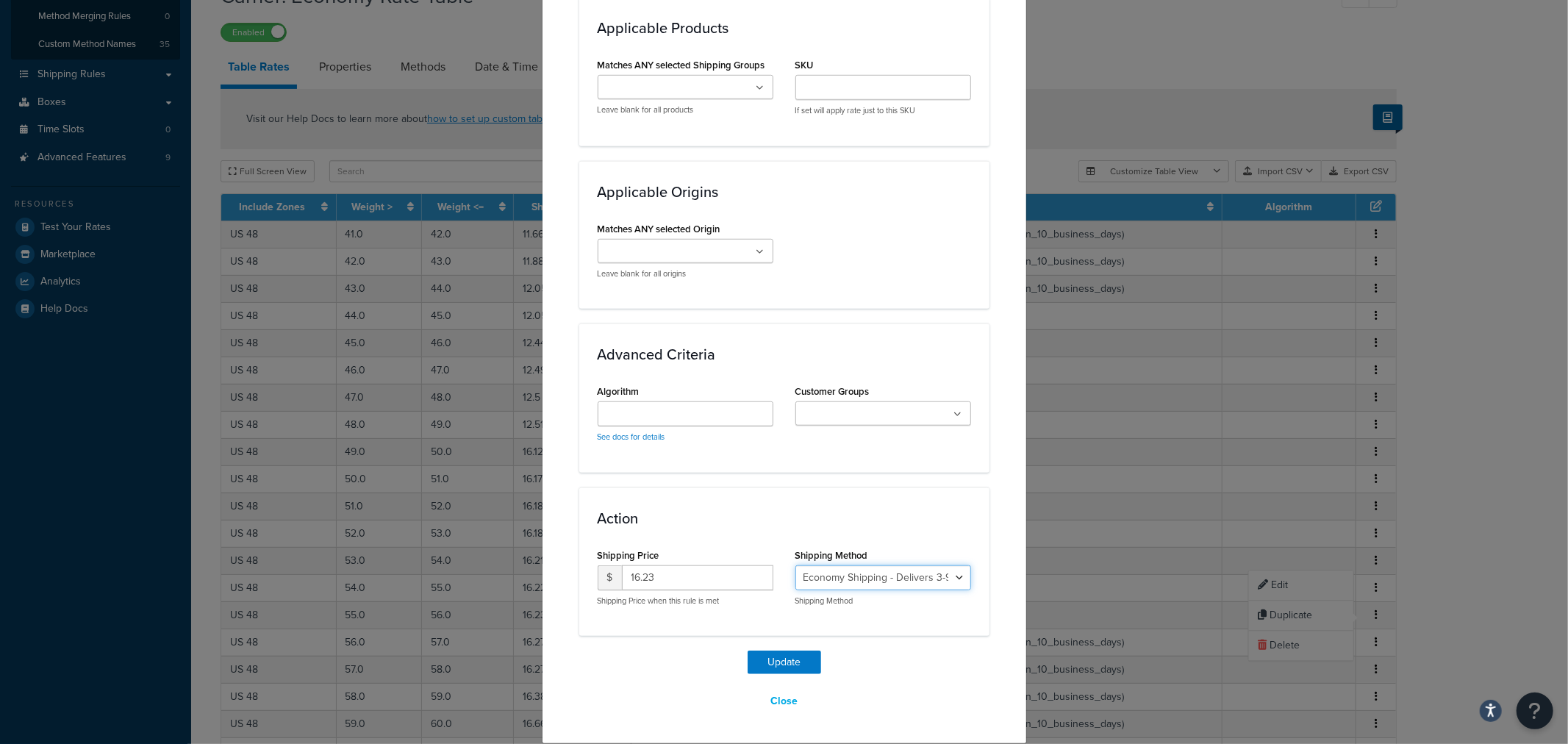 click on "Economy Shipping - Delivers 3-9  business days - deferred_ground  Deferred Air - Delivers in approximately 4-8 days - deferred_air  Economy - Delivers in 3-9 business days - economy_shipping_-_delivers_in_3-9_business_days  Economy (usually arrives within 14 days) - Economy_4lbs_and_under  Not in a Rush? Ships within 1-3 days - economy  Economy - (usually arrives within 10 days) - economy_-_(usually_arrives_within_10_days)  Economy -(usually arrives within 14 business days) - economy_-(usually_arrives_within_14_business_days)  Economy -(usually arrives within 10 business days) - economy_-(usually_arrives_within_10_business_days)" at bounding box center (883, 578) 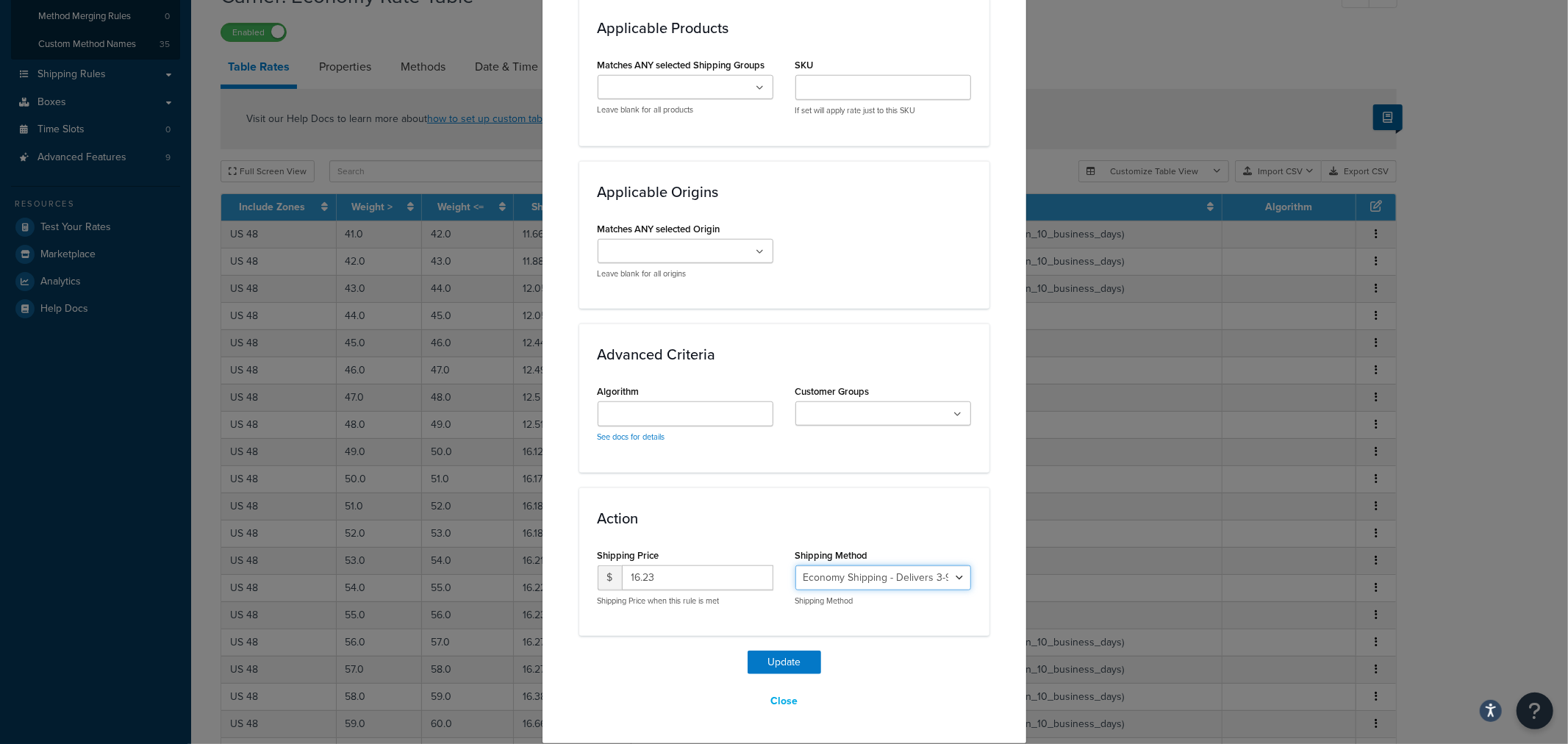 select on "135534" 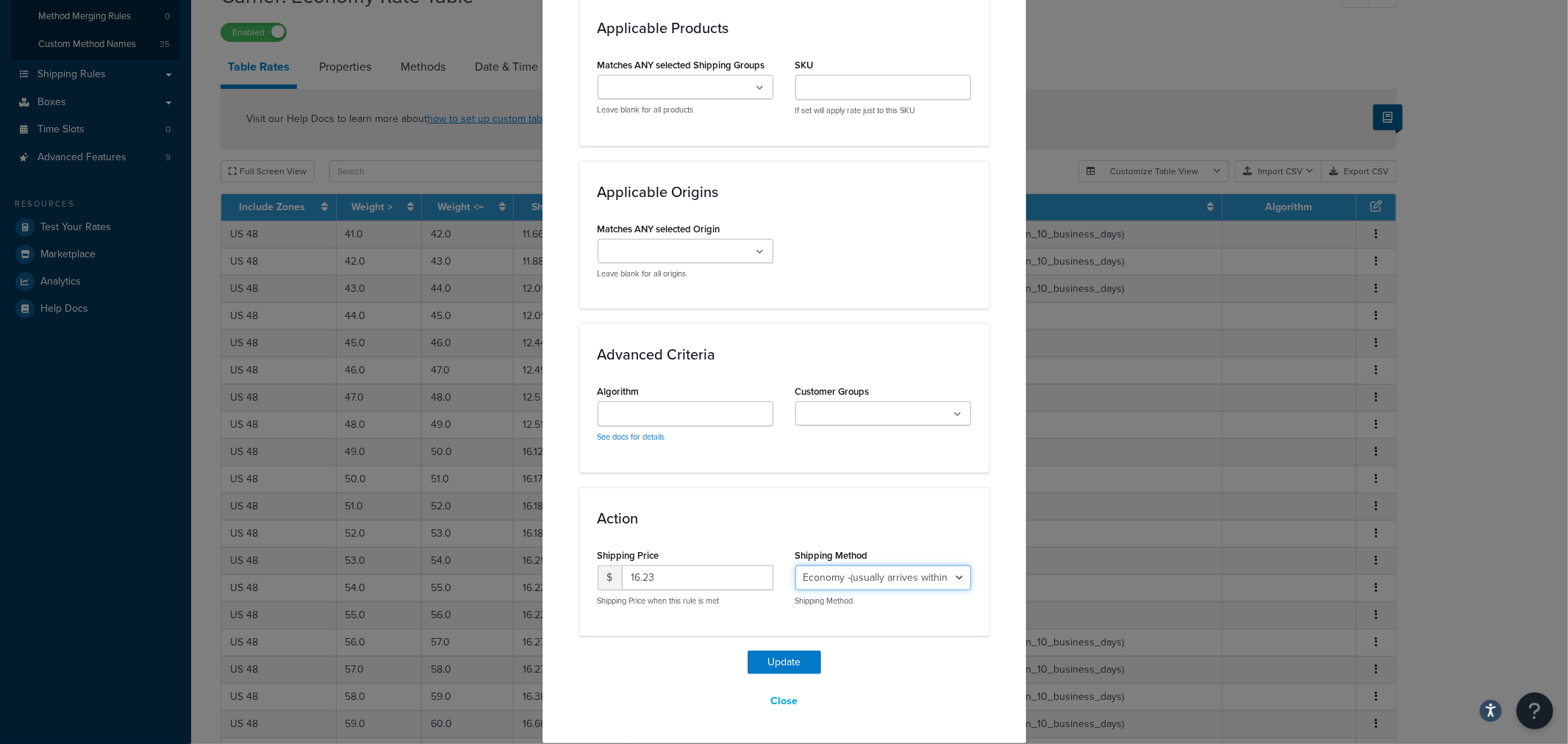 click on "Economy Shipping - Delivers 3-9  business days - deferred_ground  Deferred Air - Delivers in approximately 4-8 days - deferred_air  Economy - Delivers in 3-9 business days - economy_shipping_-_delivers_in_3-9_business_days  Economy (usually arrives within 14 days) - Economy_4lbs_and_under  Not in a Rush? Ships within 1-3 days - economy  Economy - (usually arrives within 10 days) - economy_-_(usually_arrives_within_10_days)  Economy -(usually arrives within 14 business days) - economy_-(usually_arrives_within_14_business_days)  Economy -(usually arrives within 10 business days) - economy_-(usually_arrives_within_10_business_days)" at bounding box center (883, 578) 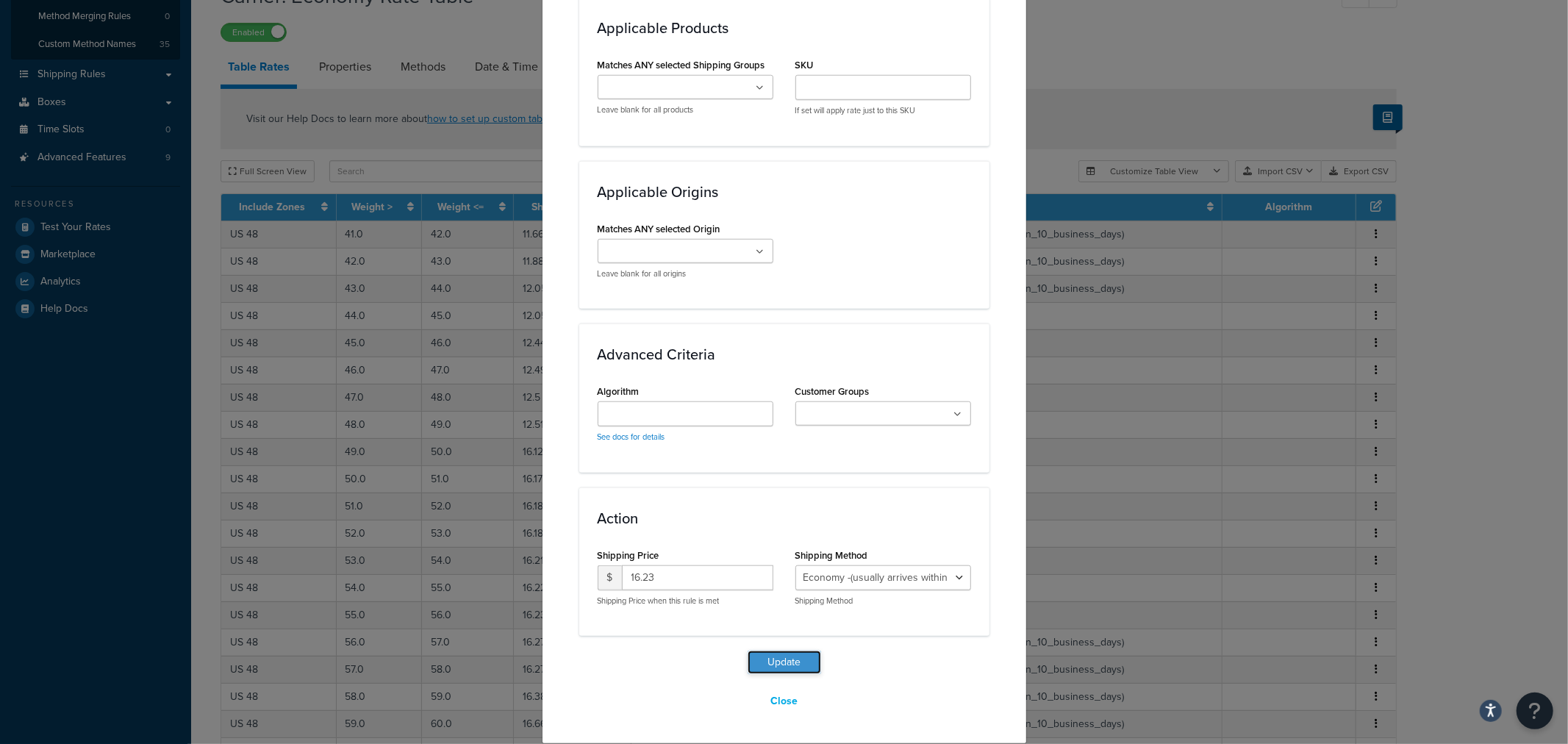 click on "Update" at bounding box center (784, 662) 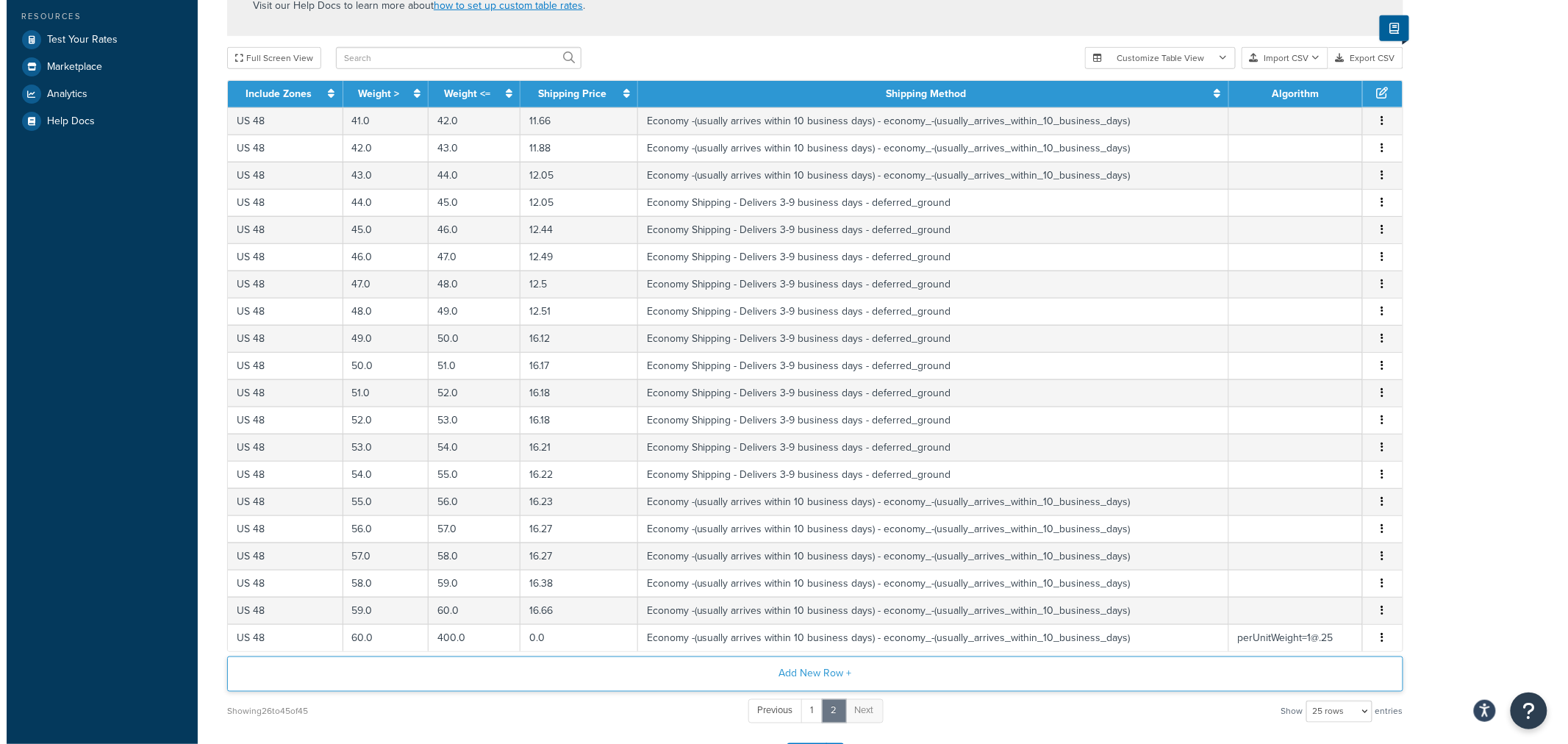 scroll, scrollTop: 557, scrollLeft: 0, axis: vertical 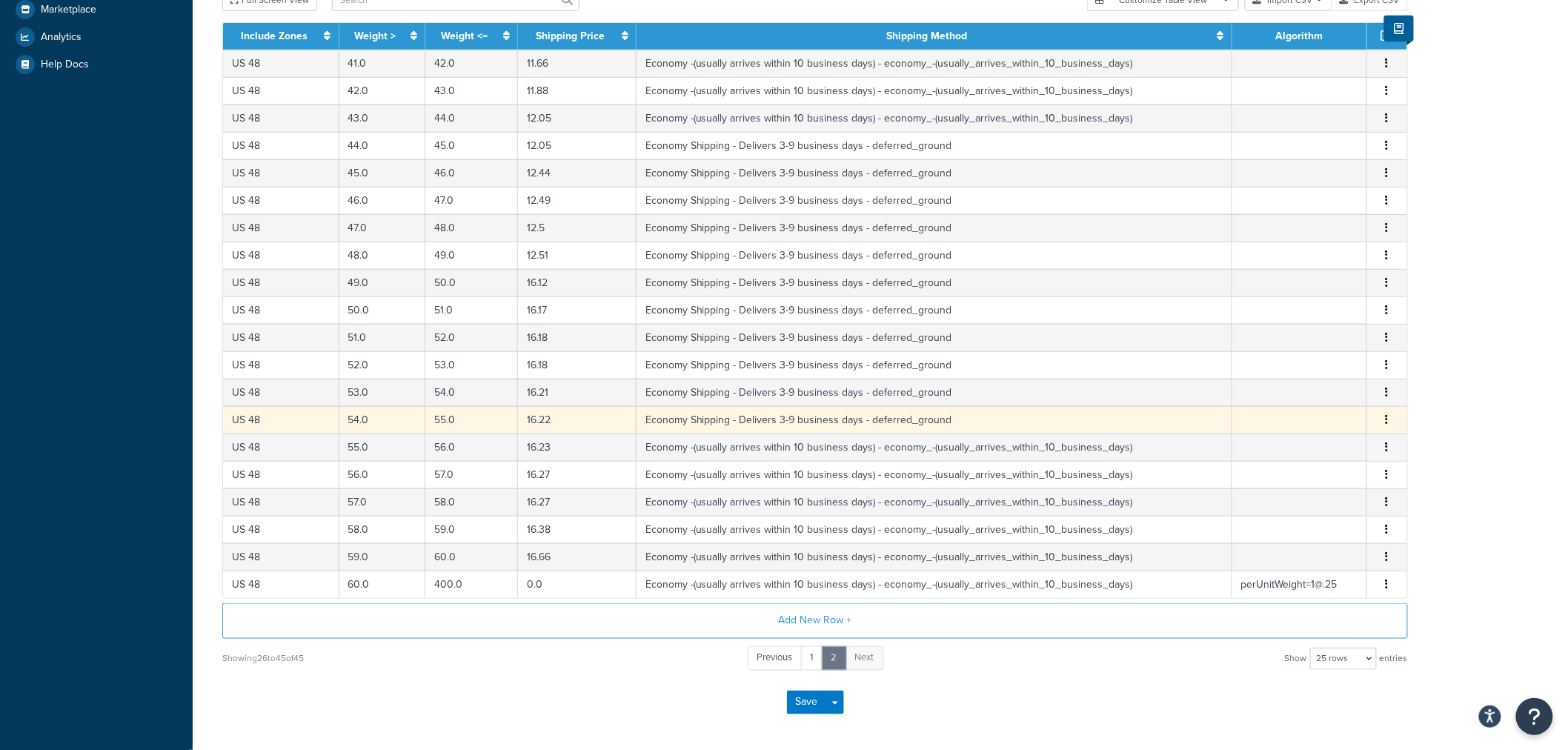click at bounding box center [1387, 420] 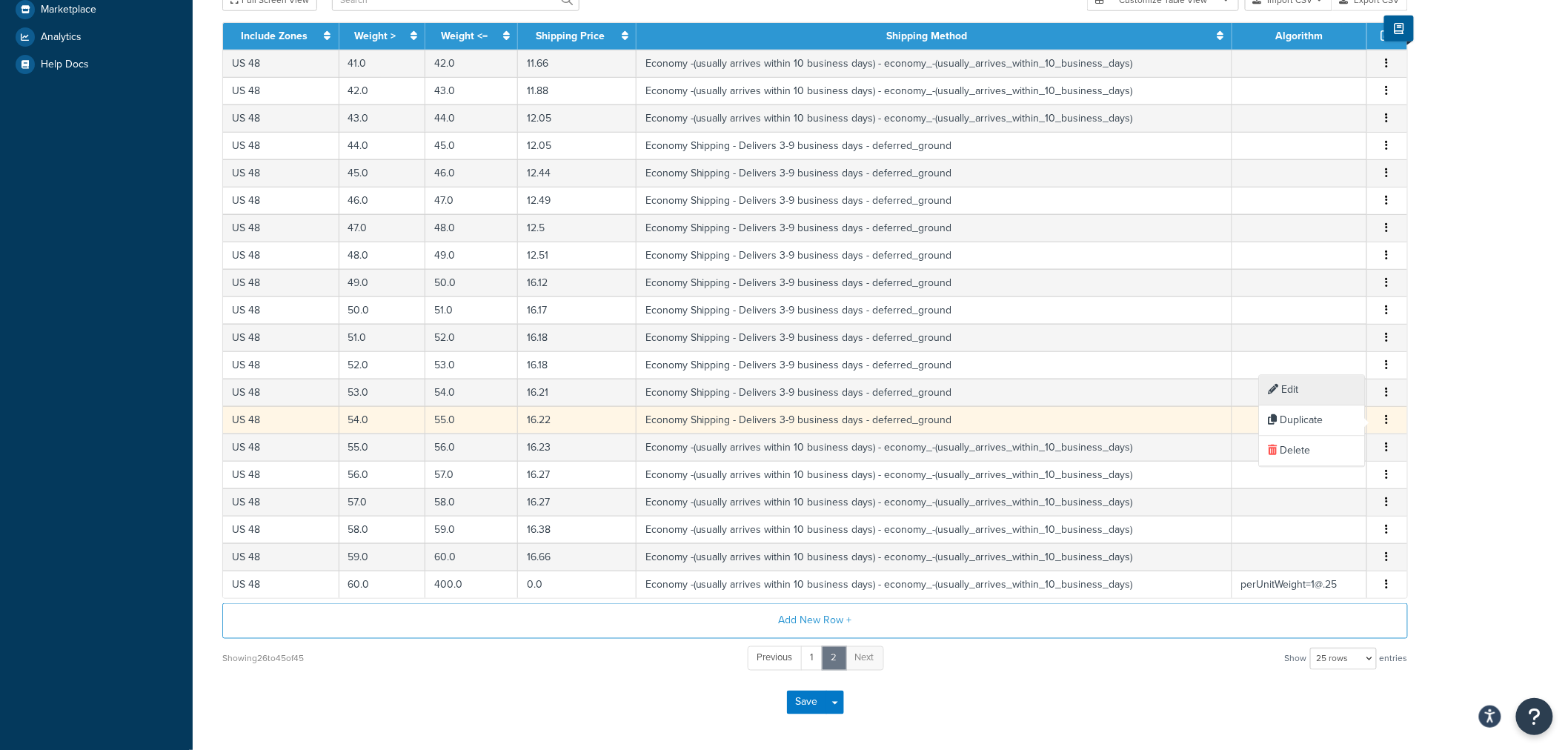 click on "Edit" at bounding box center (1312, 391) 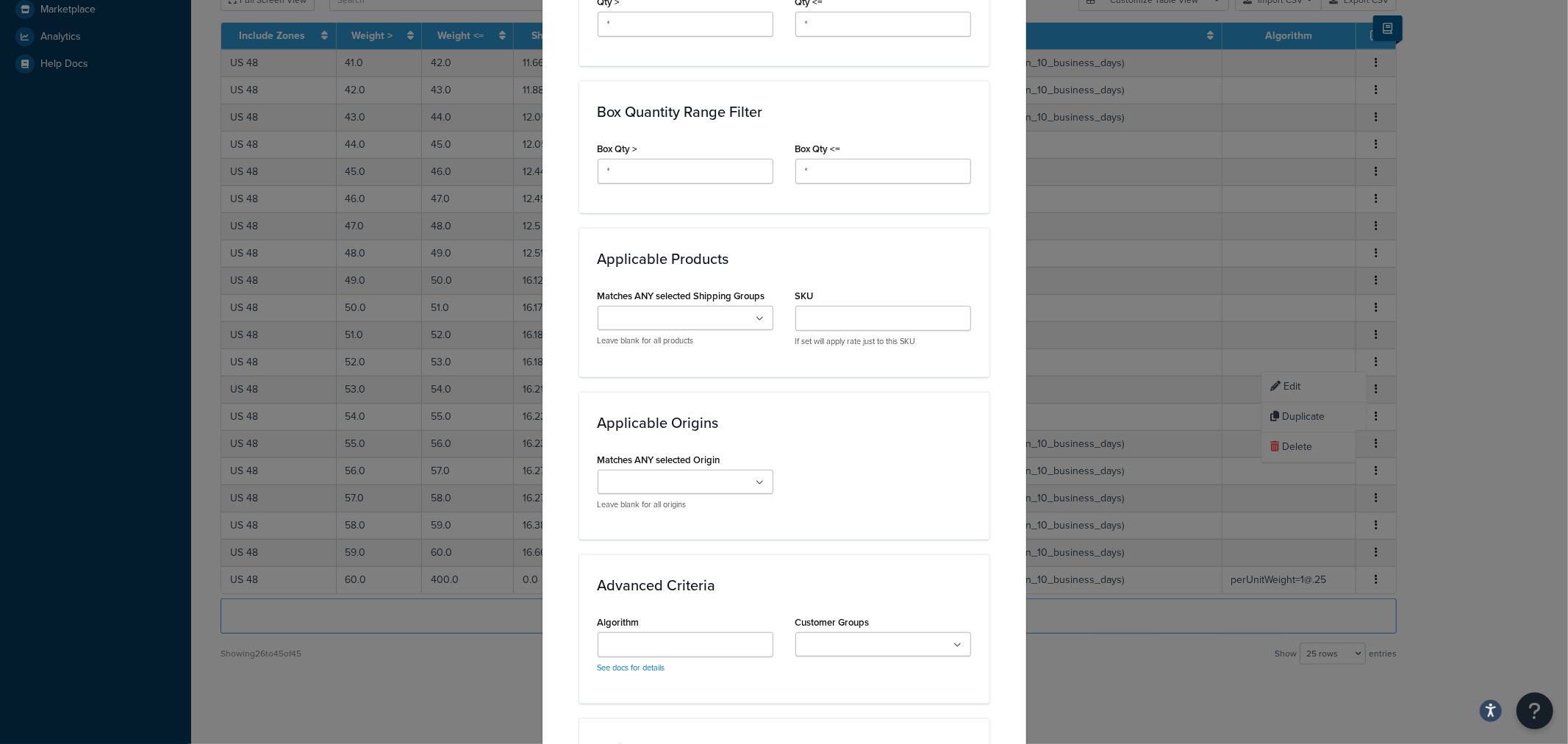 scroll, scrollTop: 979, scrollLeft: 0, axis: vertical 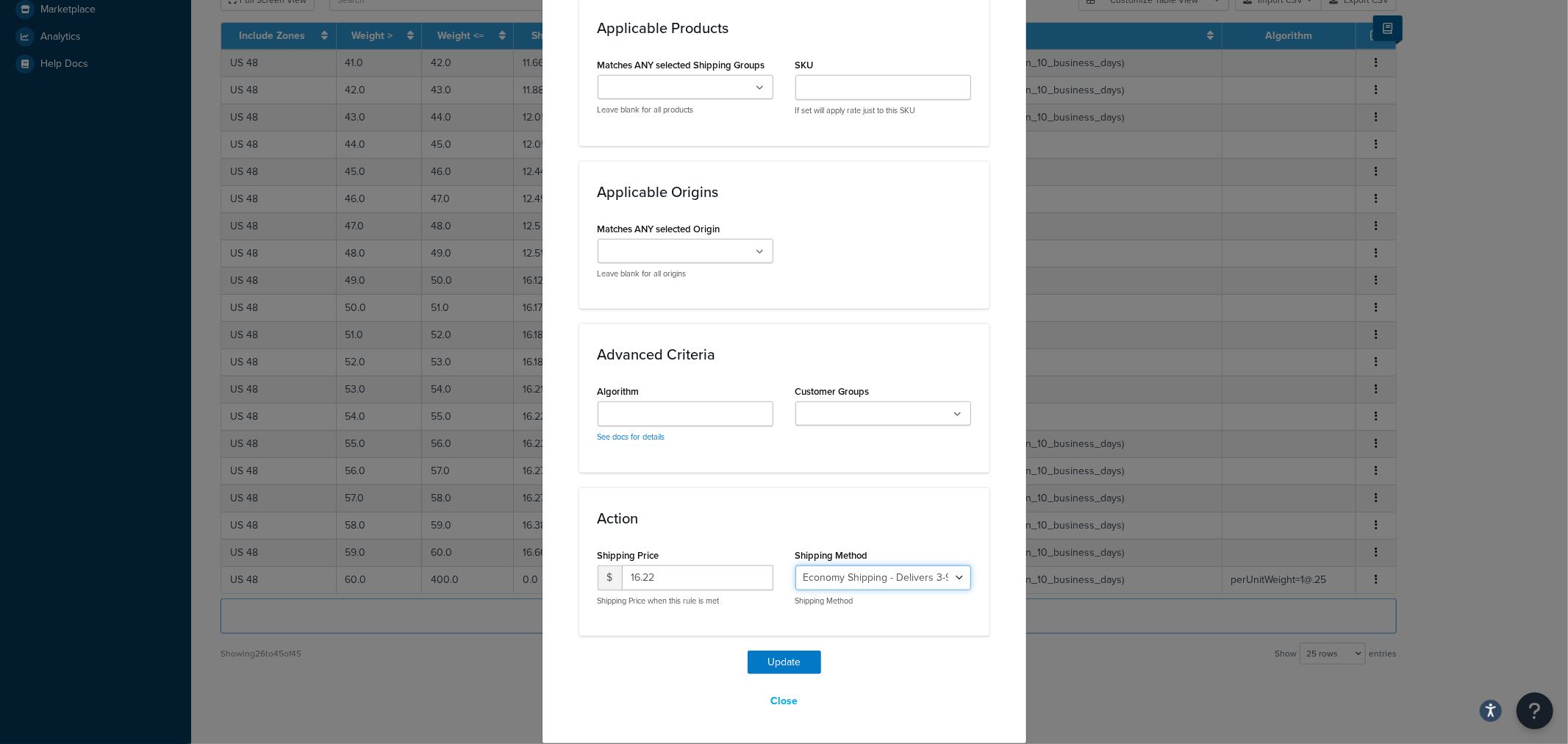 click on "Economy Shipping - Delivers 3-9  business days - deferred_ground  Deferred Air - Delivers in approximately 4-8 days - deferred_air  Economy - Delivers in 3-9 business days - economy_shipping_-_delivers_in_3-9_business_days  Economy (usually arrives within 14 days) - Economy_4lbs_and_under  Not in a Rush? Ships within 1-3 days - economy  Economy - (usually arrives within 10 days) - economy_-_(usually_arrives_within_10_days)  Economy -(usually arrives within 14 business days) - economy_-(usually_arrives_within_14_business_days)  Economy -(usually arrives within 10 business days) - economy_-(usually_arrives_within_10_business_days)" at bounding box center [883, 578] 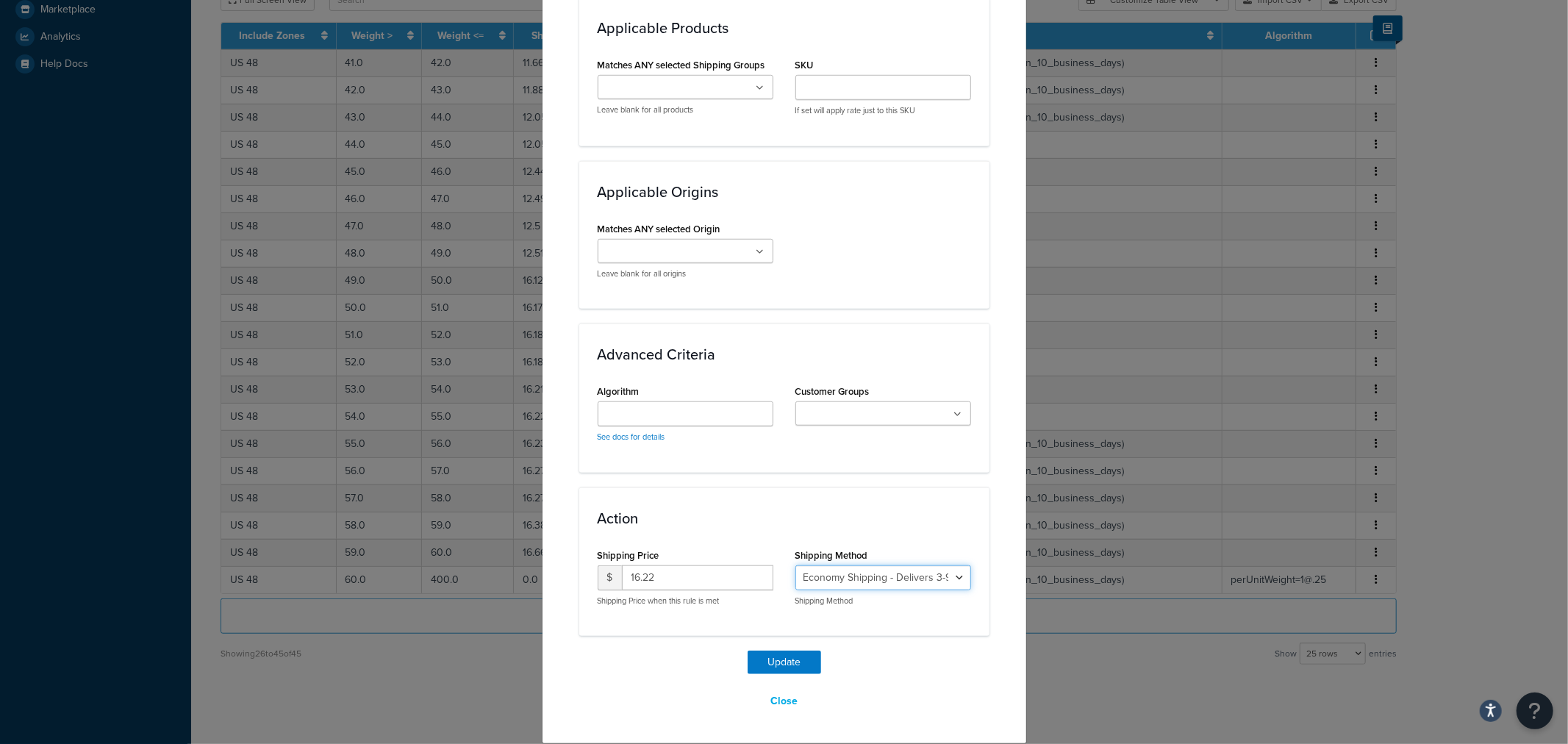 select on "135534" 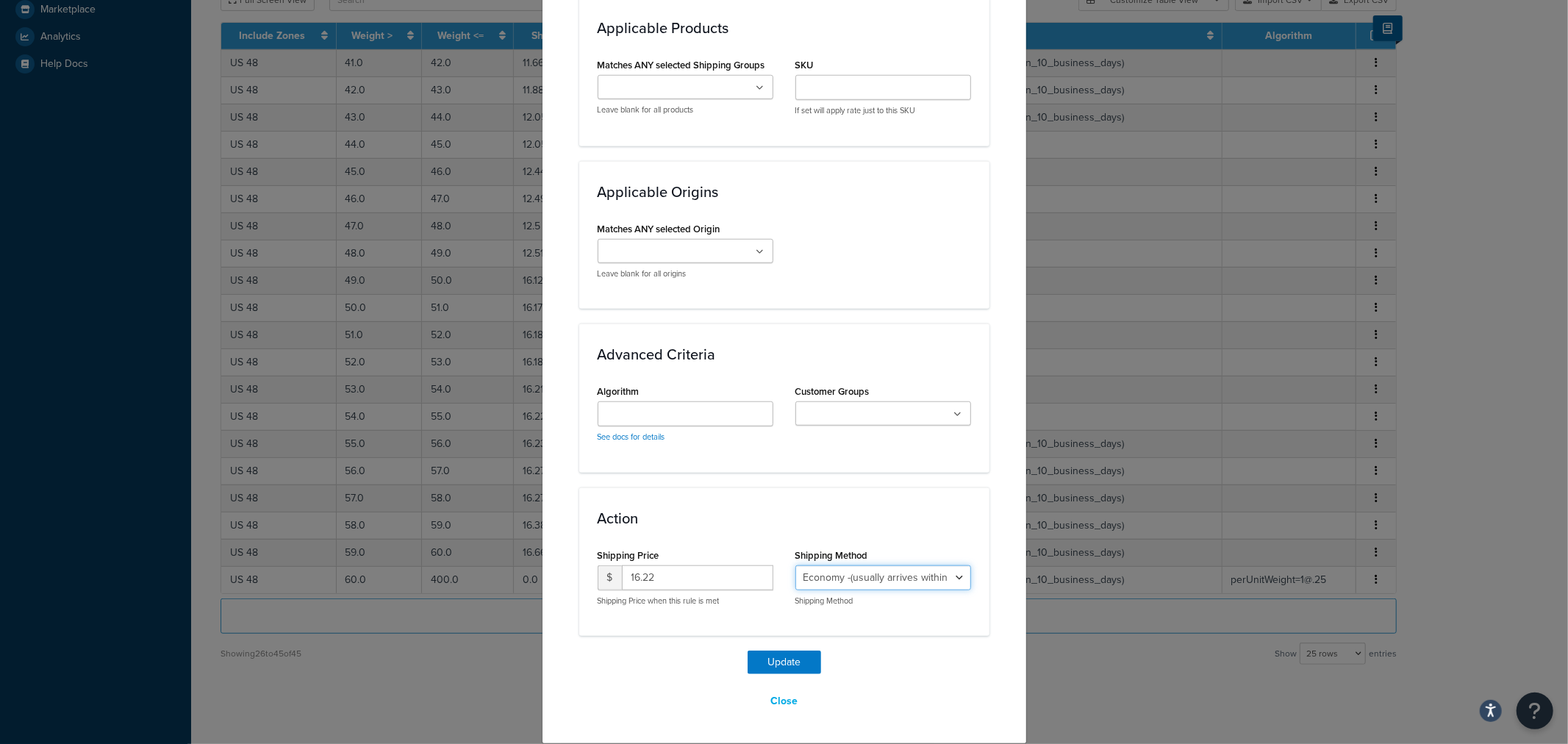 click on "Economy Shipping - Delivers 3-9  business days - deferred_ground  Deferred Air - Delivers in approximately 4-8 days - deferred_air  Economy - Delivers in 3-9 business days - economy_shipping_-_delivers_in_3-9_business_days  Economy (usually arrives within 14 days) - Economy_4lbs_and_under  Not in a Rush? Ships within 1-3 days - economy  Economy - (usually arrives within 10 days) - economy_-_(usually_arrives_within_10_days)  Economy -(usually arrives within 14 business days) - economy_-(usually_arrives_within_14_business_days)  Economy -(usually arrives within 10 business days) - economy_-(usually_arrives_within_10_business_days)" at bounding box center [883, 578] 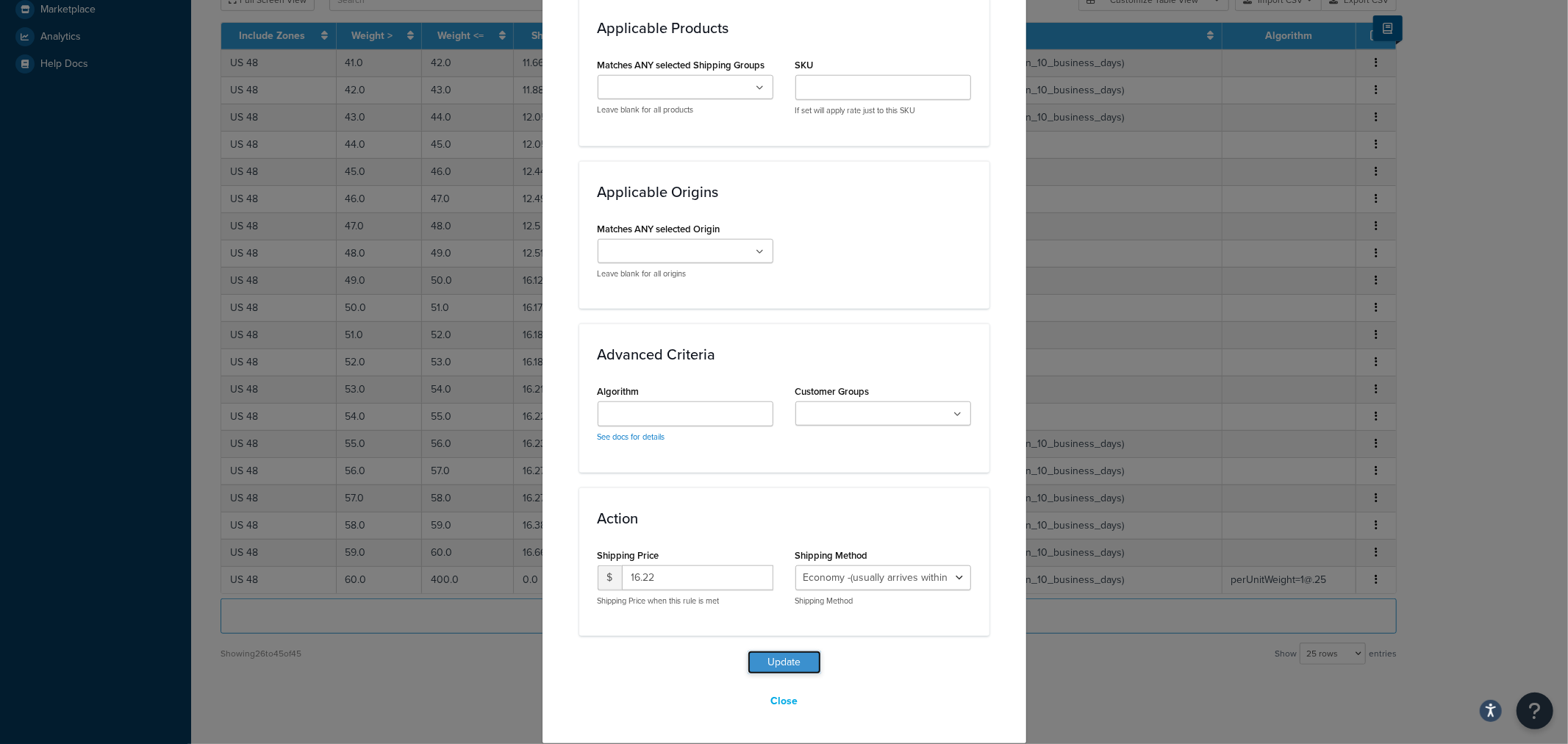 click on "Update" at bounding box center [784, 662] 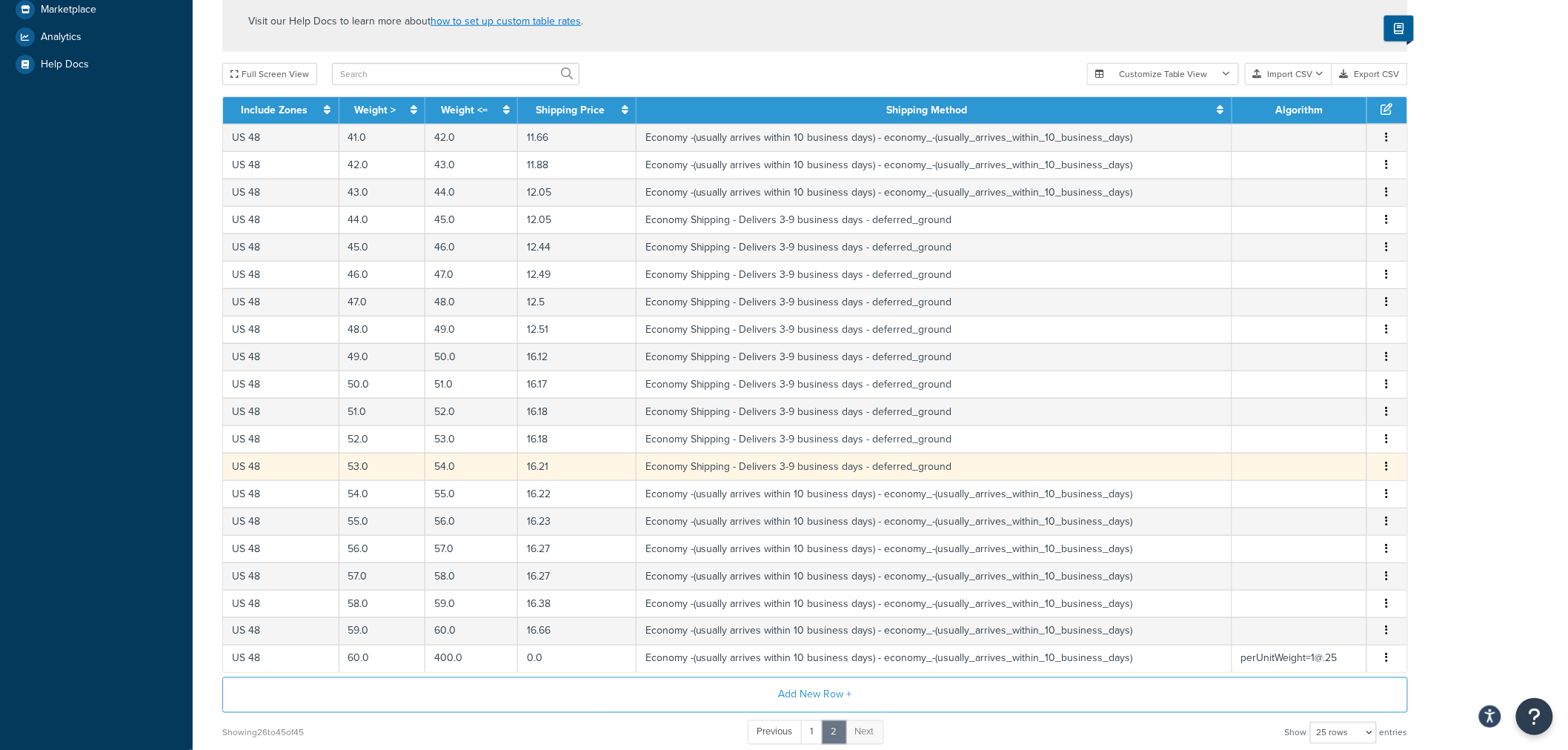 click at bounding box center (1387, 467) 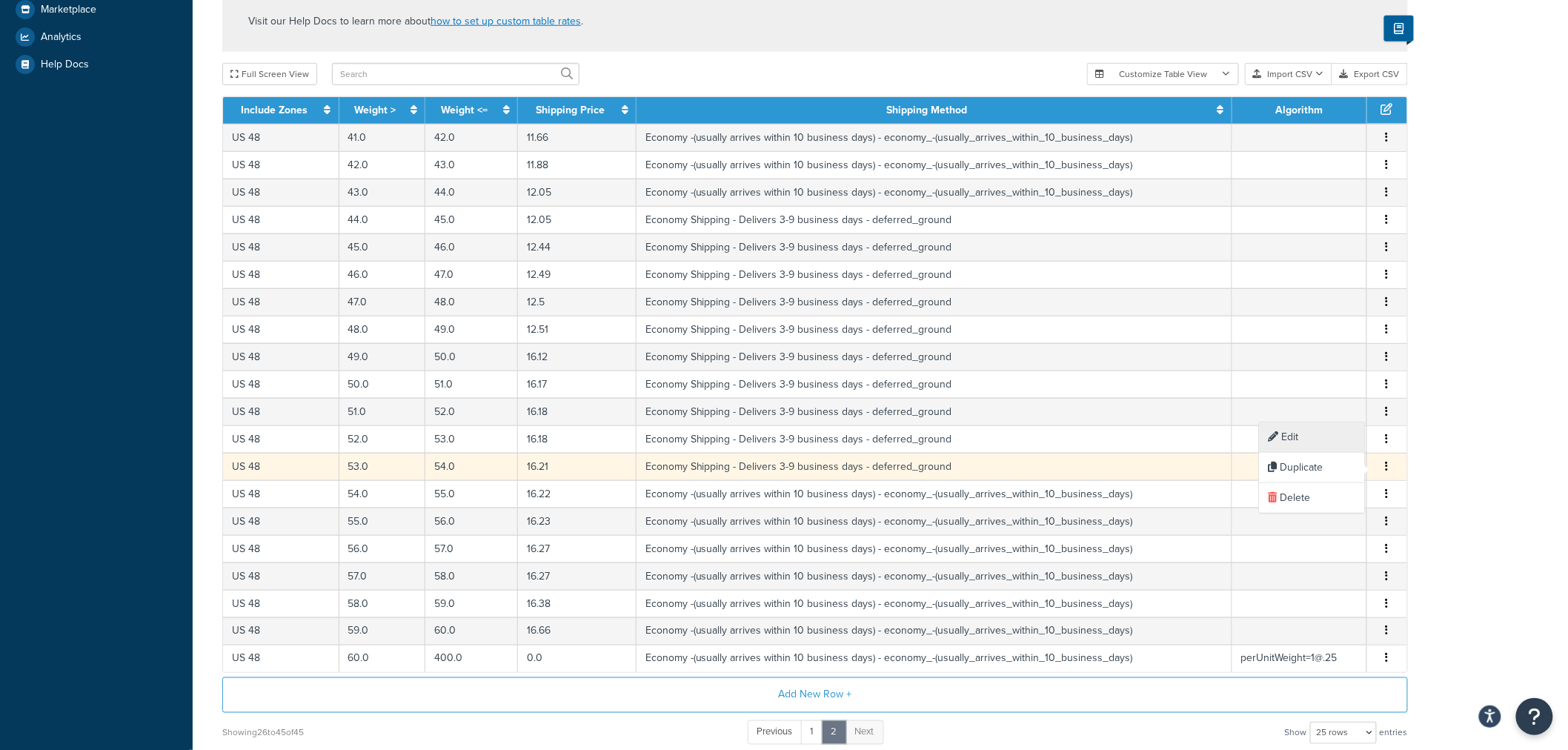 click on "Edit" at bounding box center [1312, 437] 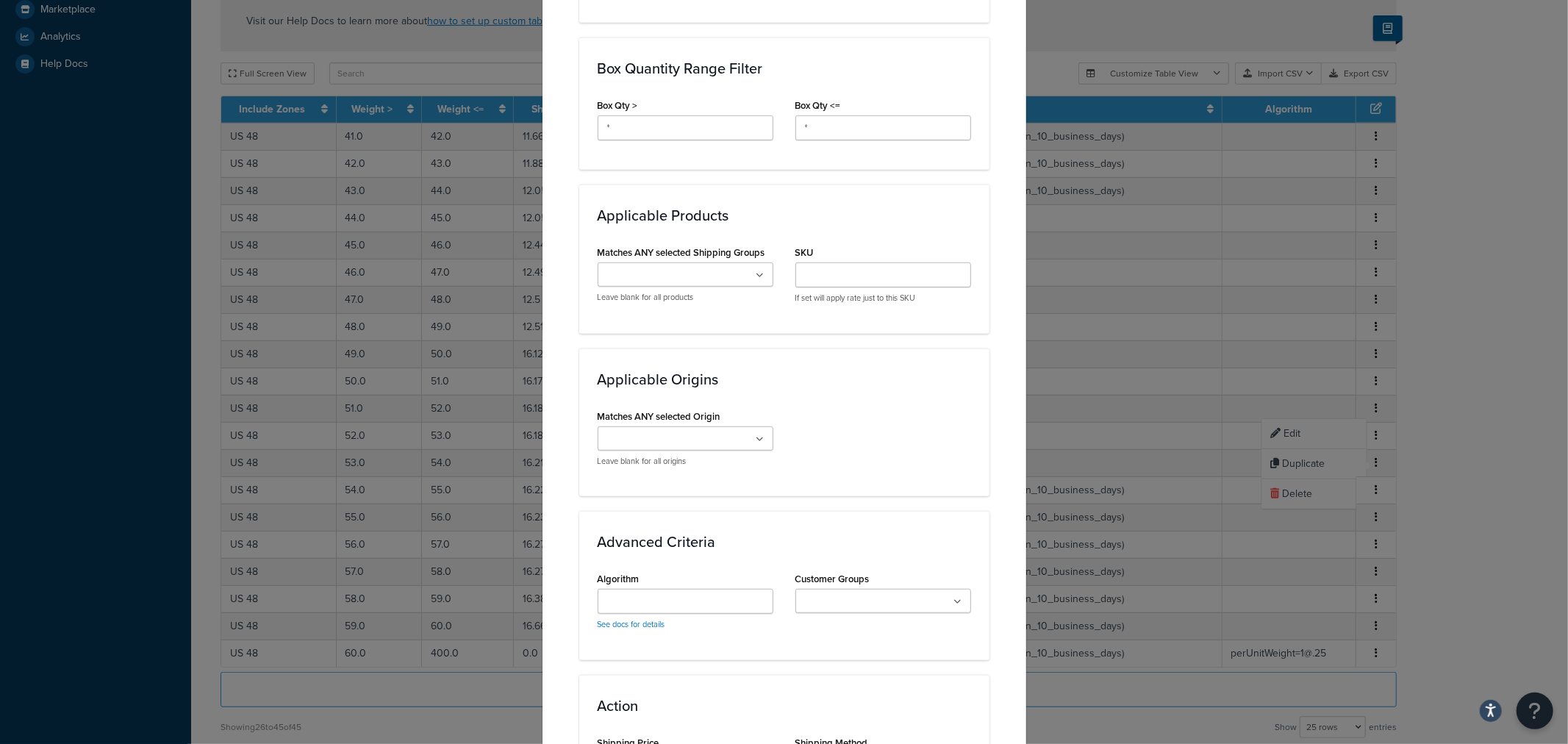 scroll, scrollTop: 979, scrollLeft: 0, axis: vertical 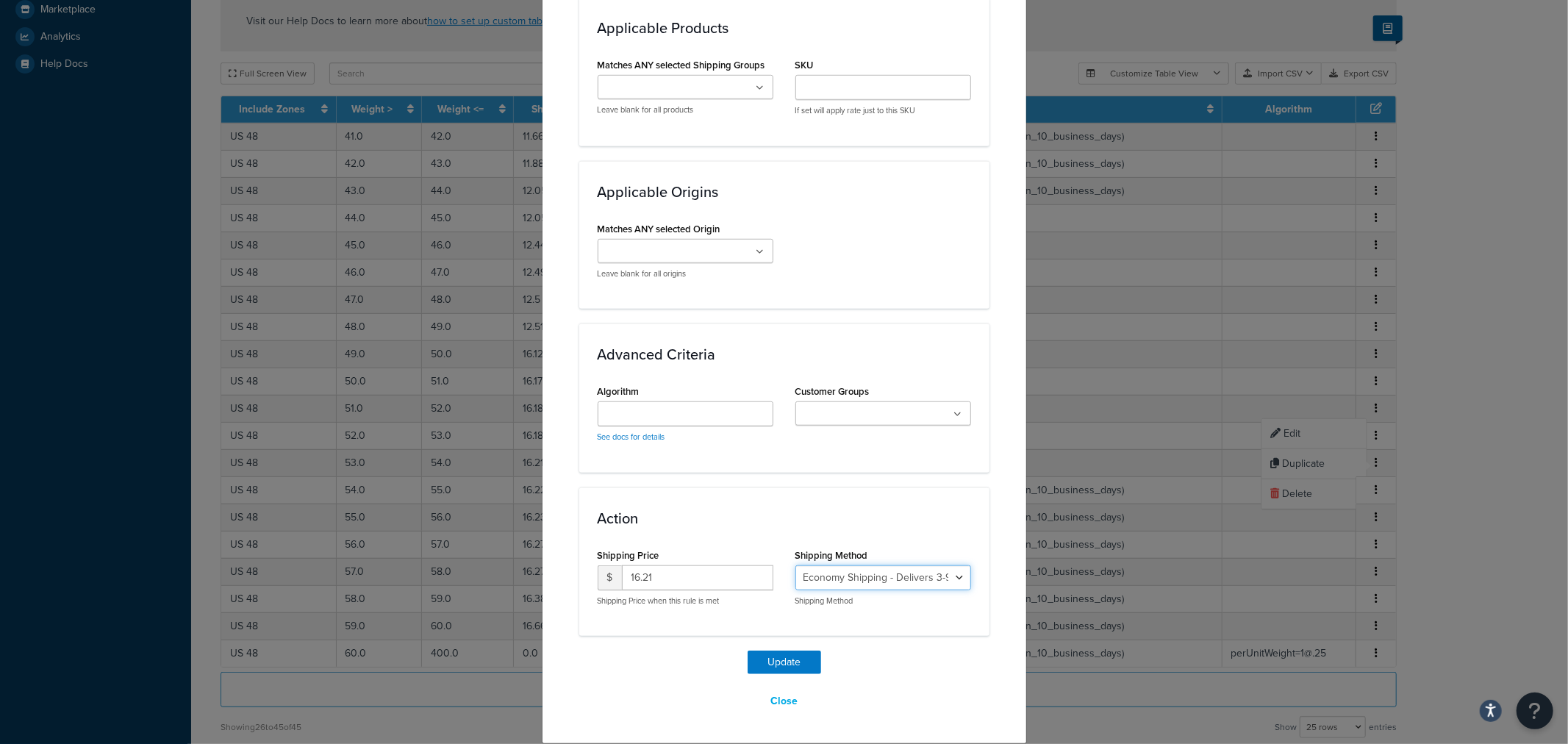 click on "Economy Shipping - Delivers 3-9  business days - deferred_ground  Deferred Air - Delivers in approximately 4-8 days - deferred_air  Economy - Delivers in 3-9 business days - economy_shipping_-_delivers_in_3-9_business_days  Economy (usually arrives within 14 days) - Economy_4lbs_and_under  Not in a Rush? Ships within 1-3 days - economy  Economy - (usually arrives within 10 days) - economy_-_(usually_arrives_within_10_days)  Economy -(usually arrives within 14 business days) - economy_-(usually_arrives_within_14_business_days)  Economy -(usually arrives within 10 business days) - economy_-(usually_arrives_within_10_business_days)" at bounding box center (883, 578) 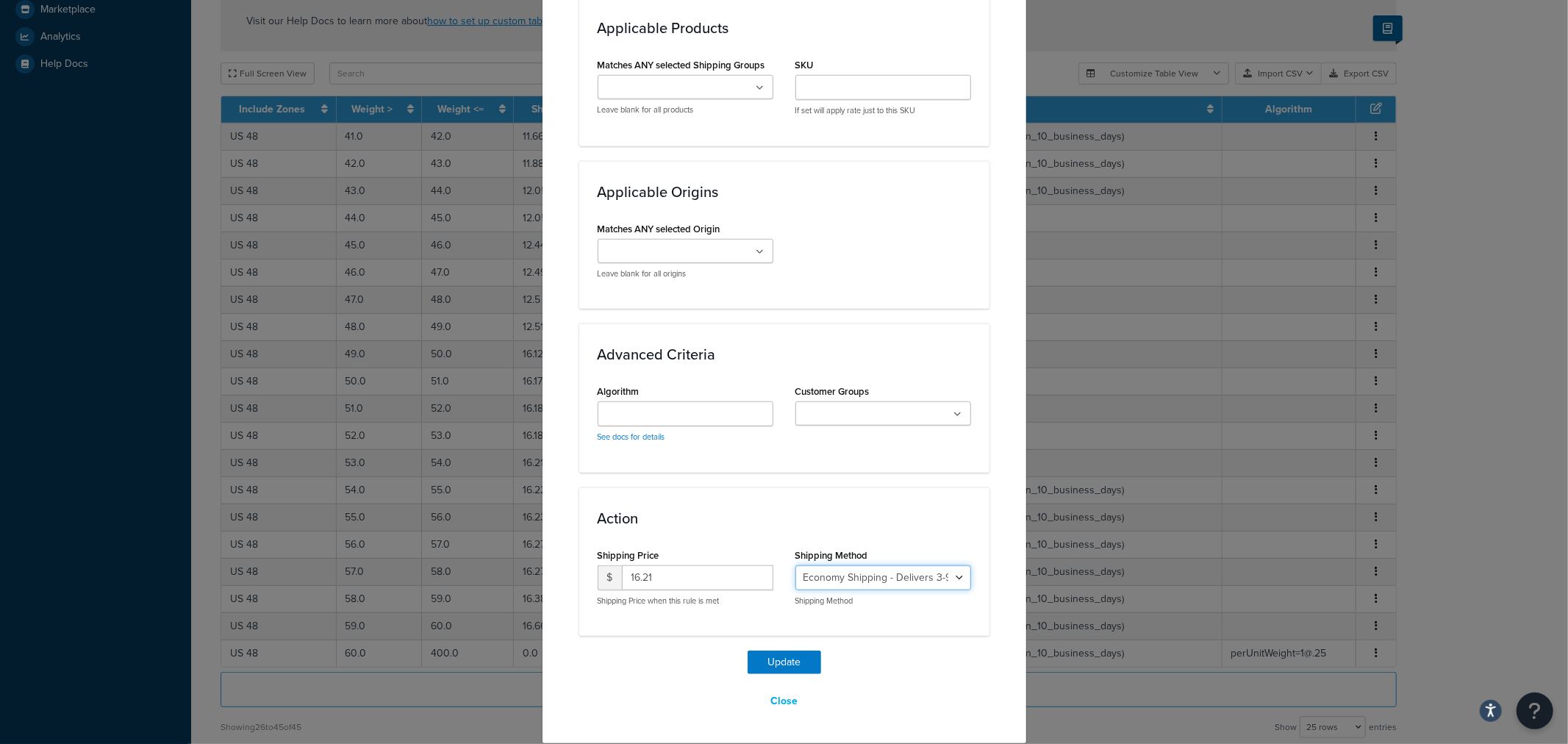 select on "135534" 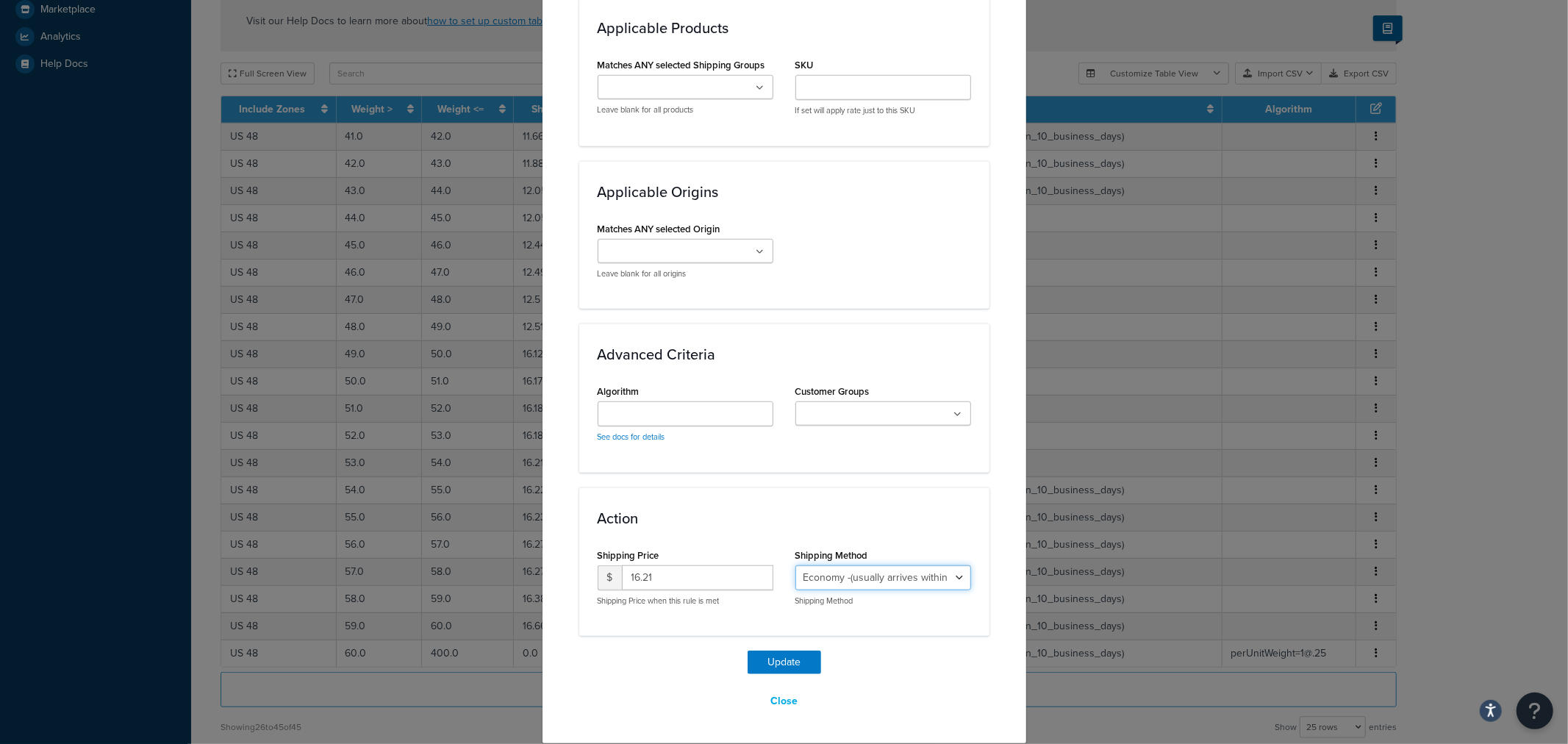 click on "Economy Shipping - Delivers 3-9  business days - deferred_ground  Deferred Air - Delivers in approximately 4-8 days - deferred_air  Economy - Delivers in 3-9 business days - economy_shipping_-_delivers_in_3-9_business_days  Economy (usually arrives within 14 days) - Economy_4lbs_and_under  Not in a Rush? Ships within 1-3 days - economy  Economy - (usually arrives within 10 days) - economy_-_(usually_arrives_within_10_days)  Economy -(usually arrives within 14 business days) - economy_-(usually_arrives_within_14_business_days)  Economy -(usually arrives within 10 business days) - economy_-(usually_arrives_within_10_business_days)" at bounding box center (883, 578) 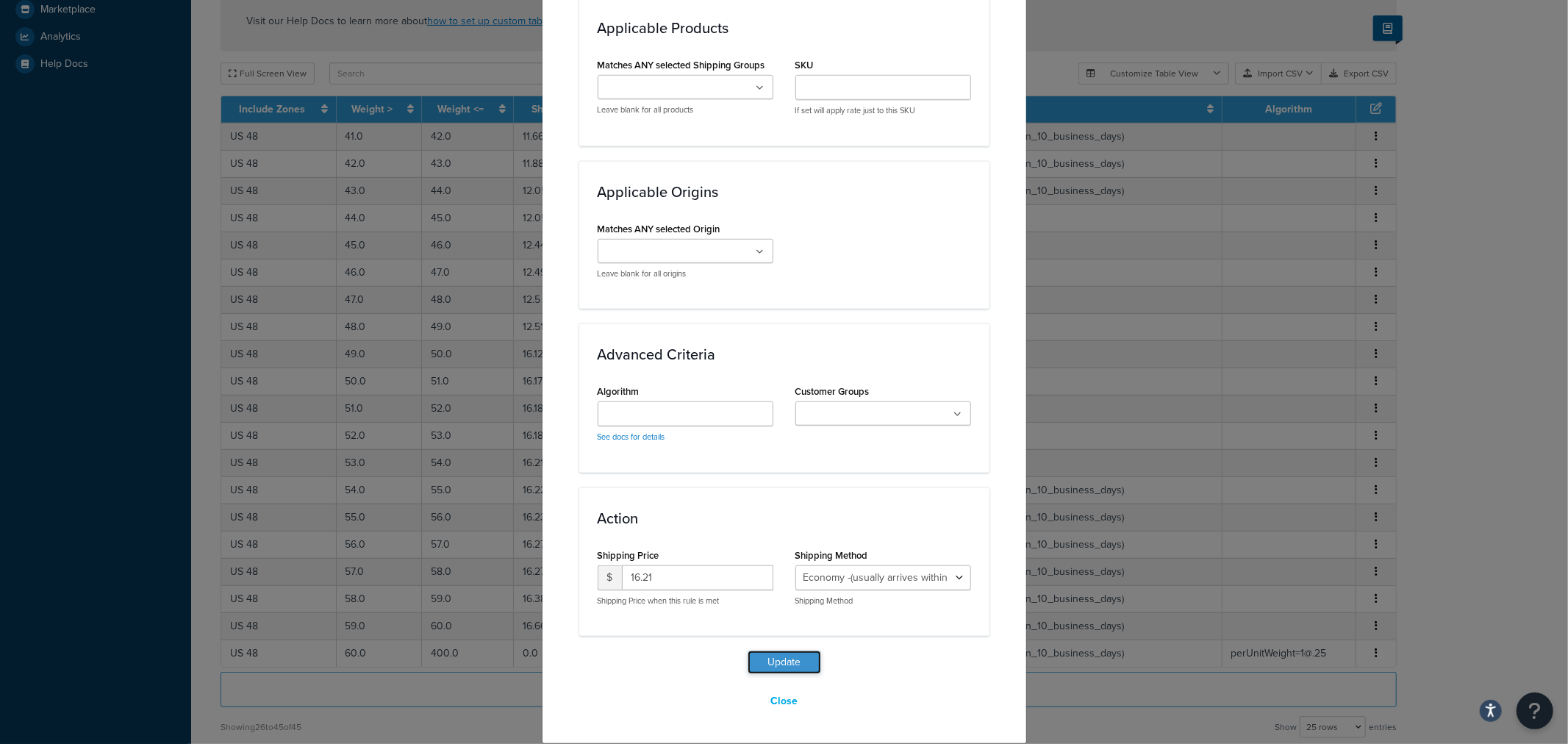 click on "Update" at bounding box center [784, 662] 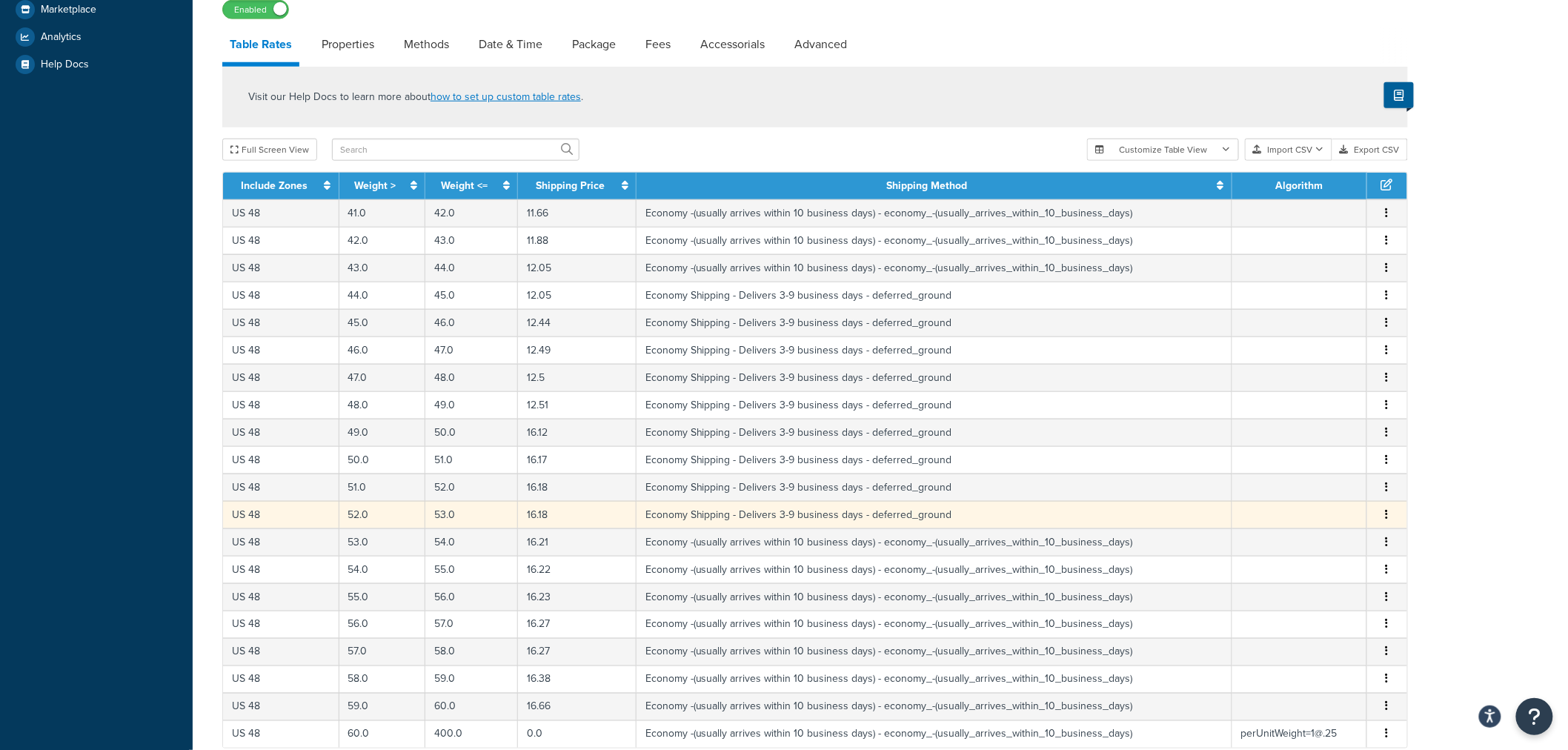 click on "Edit  Duplicate  Delete" at bounding box center [1387, 514] 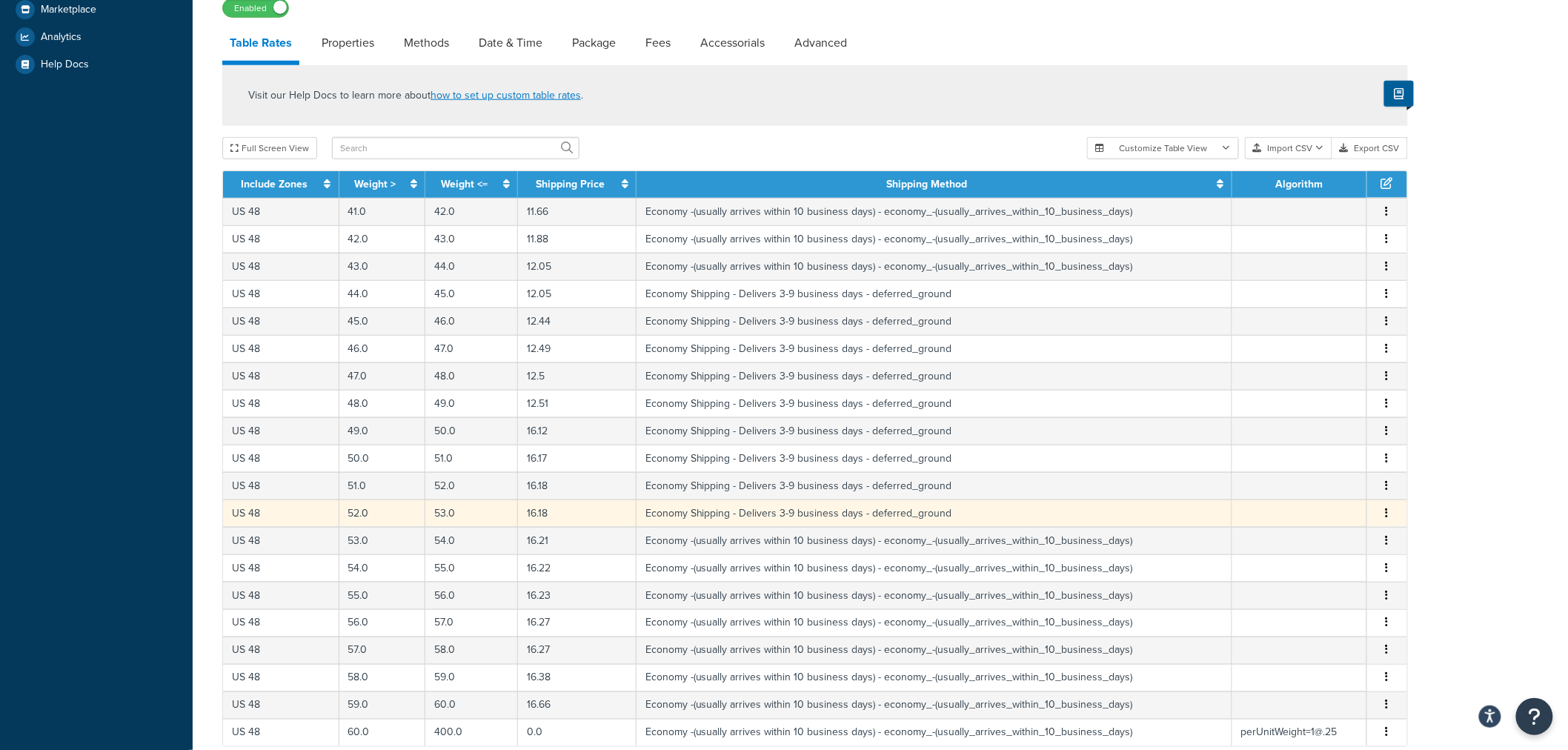 click at bounding box center [1387, 514] 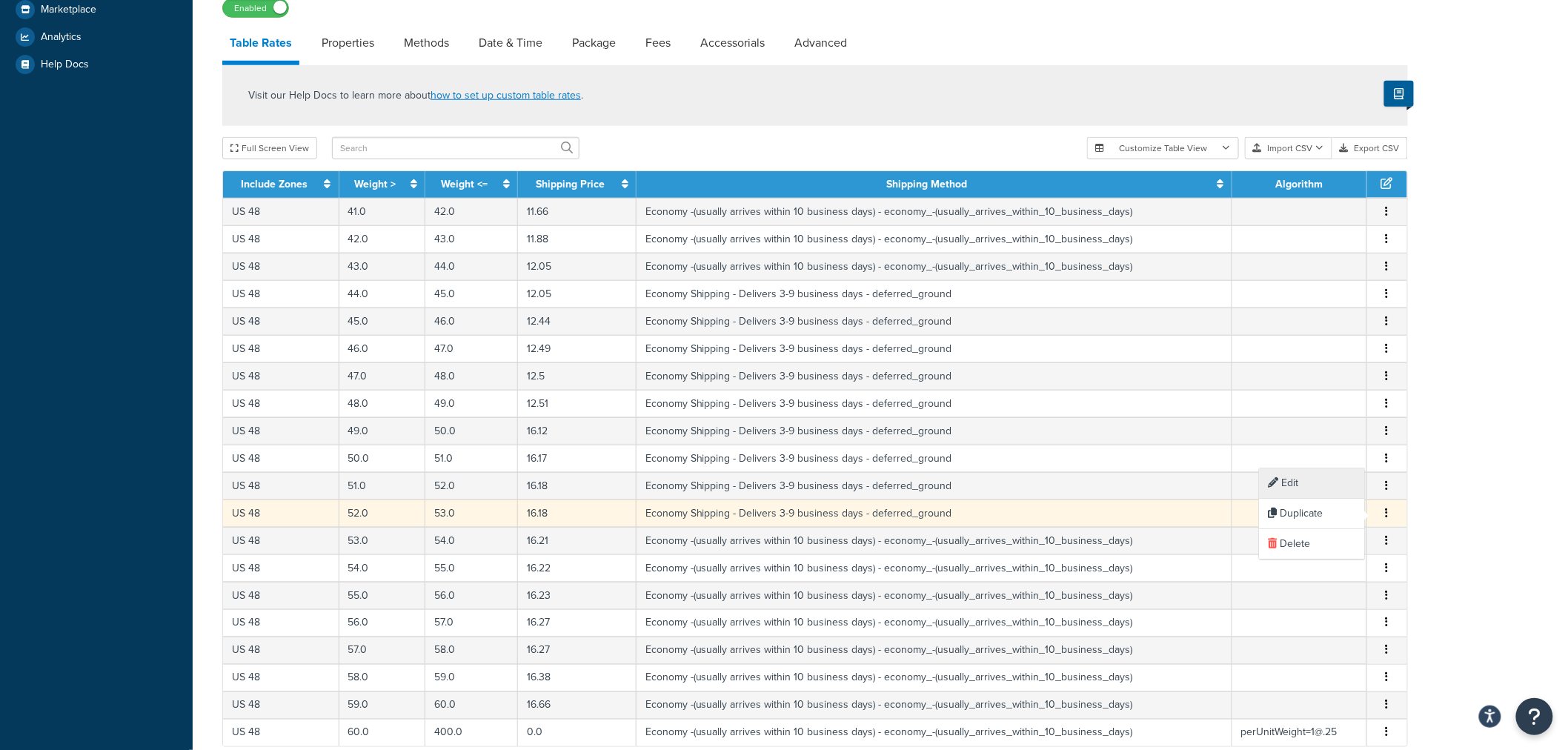 click on "Edit" at bounding box center (1312, 483) 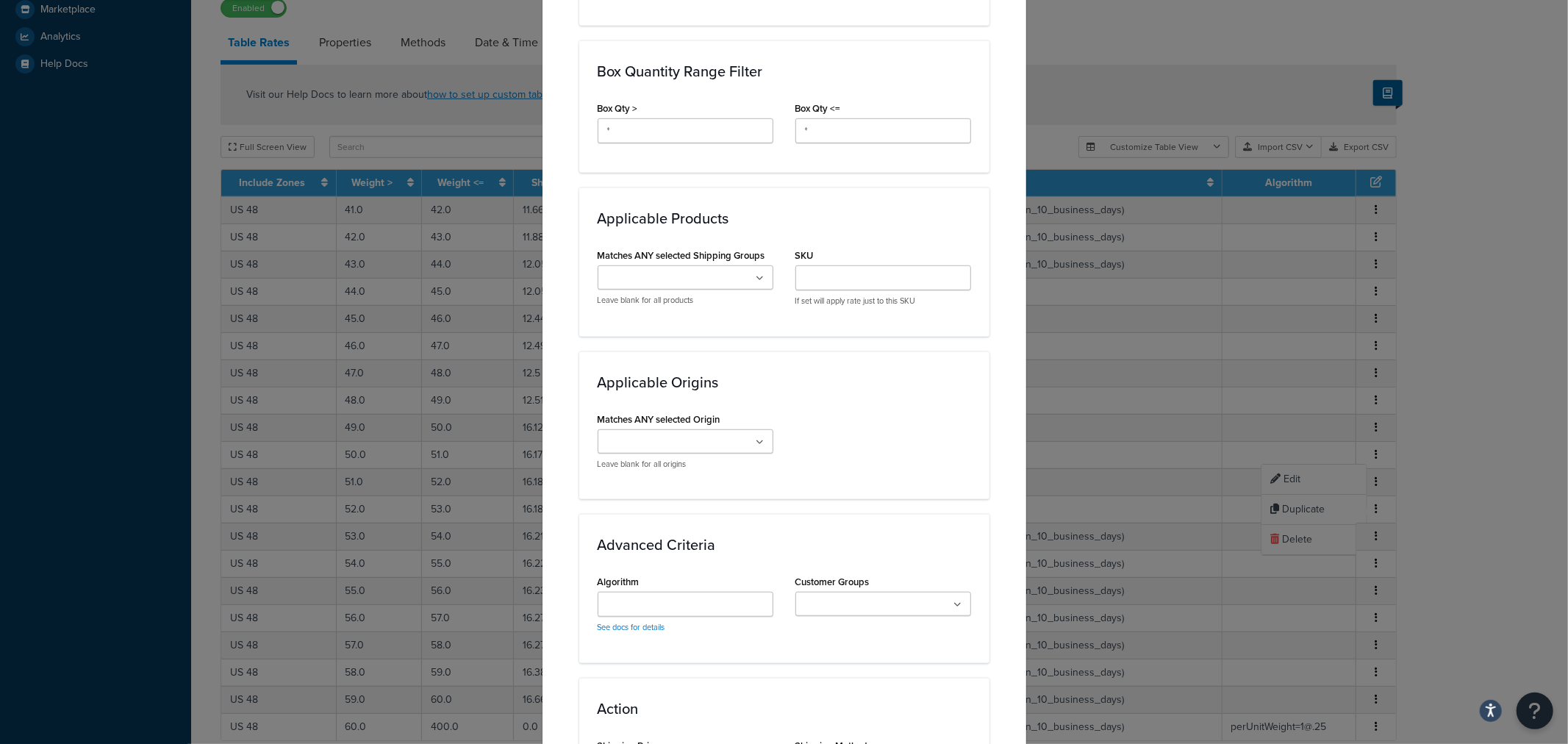 scroll, scrollTop: 979, scrollLeft: 0, axis: vertical 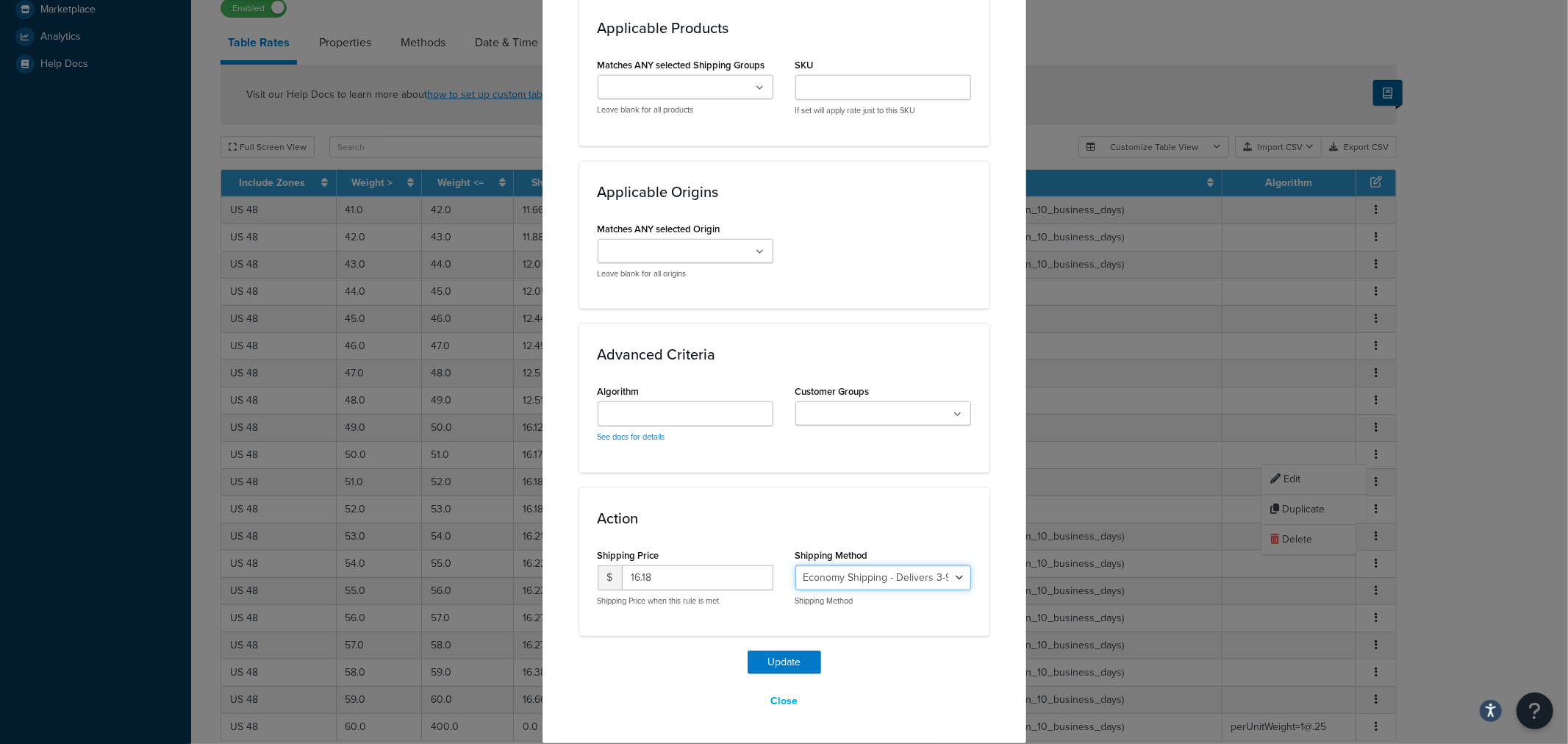 click on "Economy Shipping - Delivers 3-9  business days - deferred_ground  Deferred Air - Delivers in approximately 4-8 days - deferred_air  Economy - Delivers in 3-9 business days - economy_shipping_-_delivers_in_3-9_business_days  Economy (usually arrives within 14 days) - Economy_4lbs_and_under  Not in a Rush? Ships within 1-3 days - economy  Economy - (usually arrives within 10 days) - economy_-_(usually_arrives_within_10_days)  Economy -(usually arrives within 14 business days) - economy_-(usually_arrives_within_14_business_days)  Economy -(usually arrives within 10 business days) - economy_-(usually_arrives_within_10_business_days)" at bounding box center [883, 578] 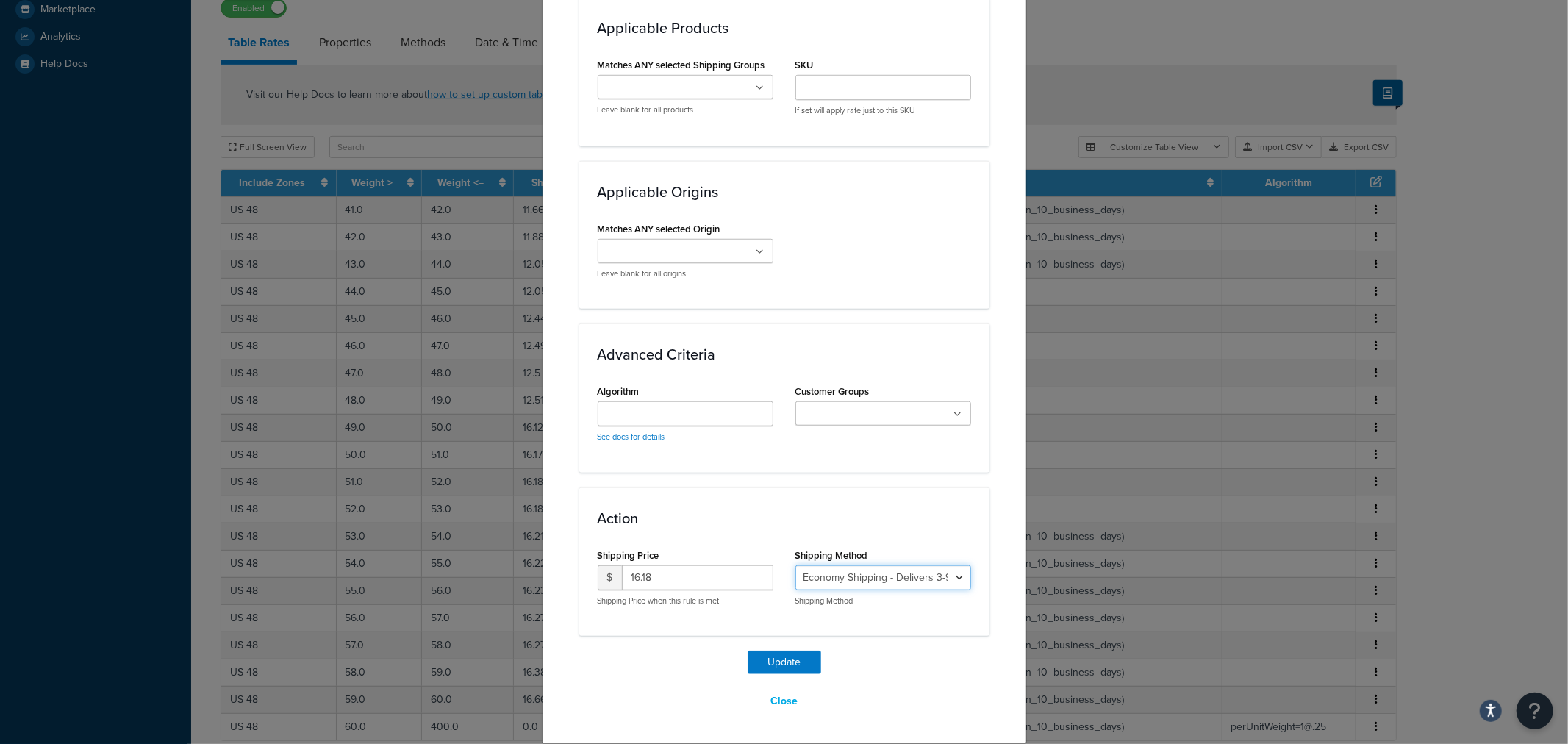select on "135534" 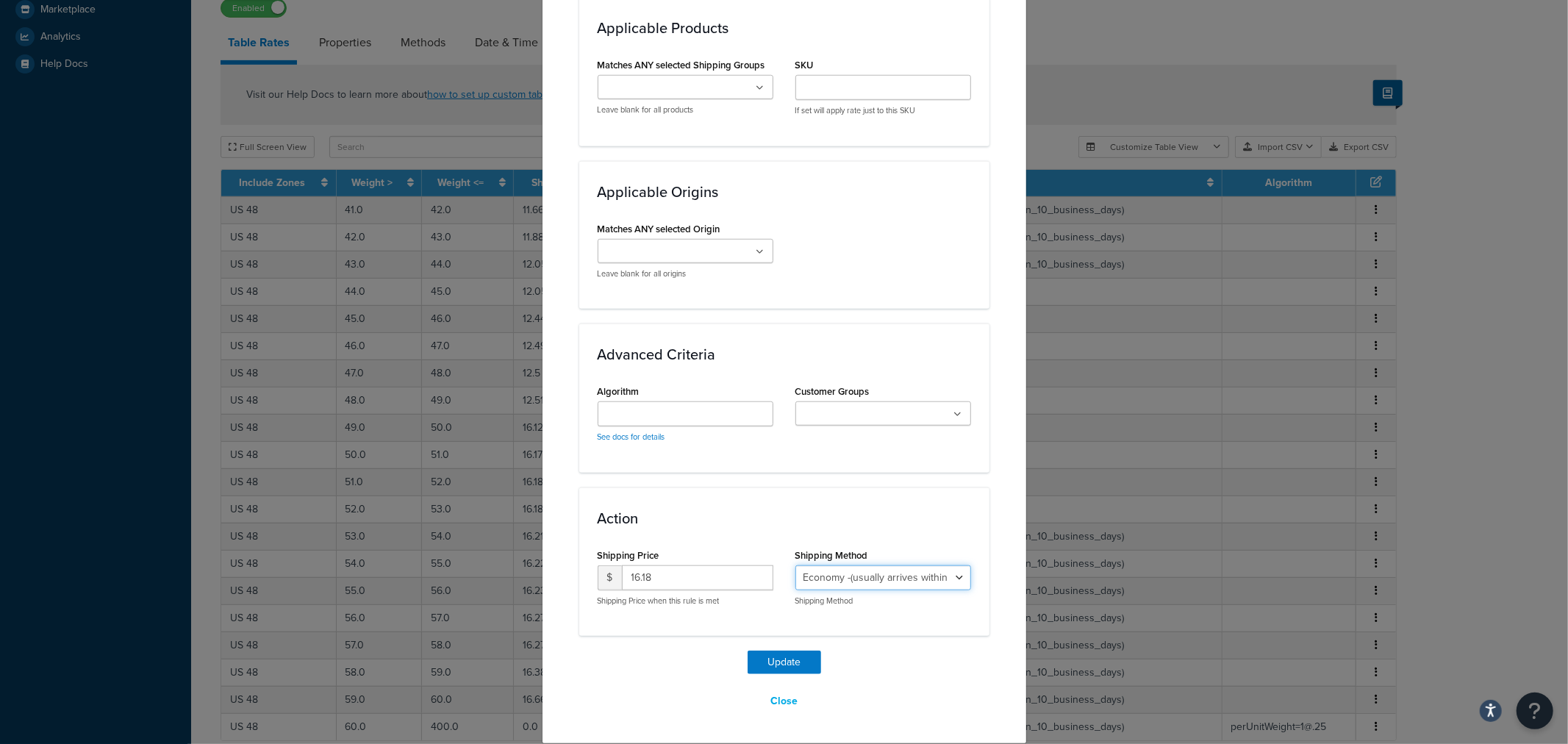 click on "Economy Shipping - Delivers 3-9  business days - deferred_ground  Deferred Air - Delivers in approximately 4-8 days - deferred_air  Economy - Delivers in 3-9 business days - economy_shipping_-_delivers_in_3-9_business_days  Economy (usually arrives within 14 days) - Economy_4lbs_and_under  Not in a Rush? Ships within 1-3 days - economy  Economy - (usually arrives within 10 days) - economy_-_(usually_arrives_within_10_days)  Economy -(usually arrives within 14 business days) - economy_-(usually_arrives_within_14_business_days)  Economy -(usually arrives within 10 business days) - economy_-(usually_arrives_within_10_business_days)" at bounding box center [883, 578] 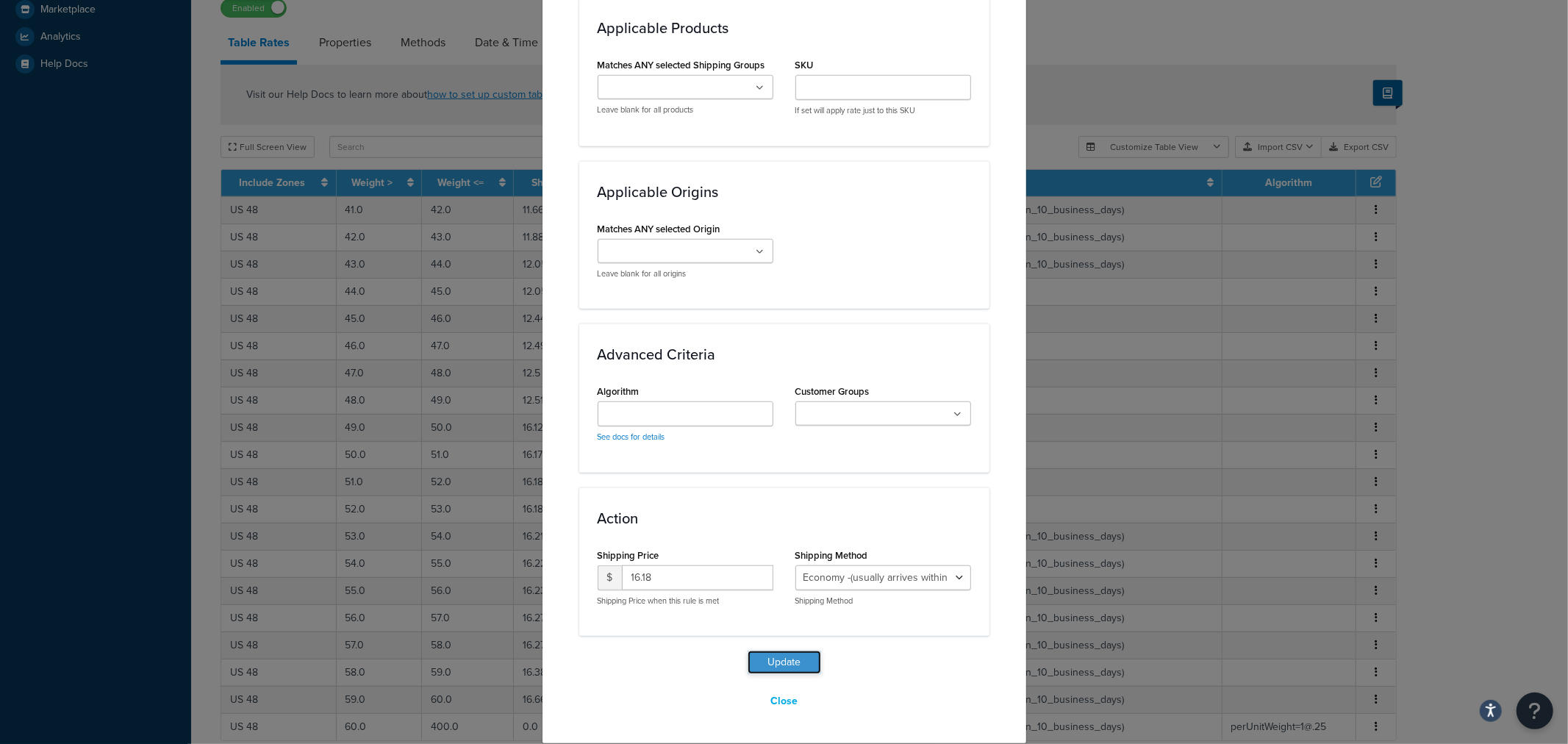 click on "Update" at bounding box center (784, 662) 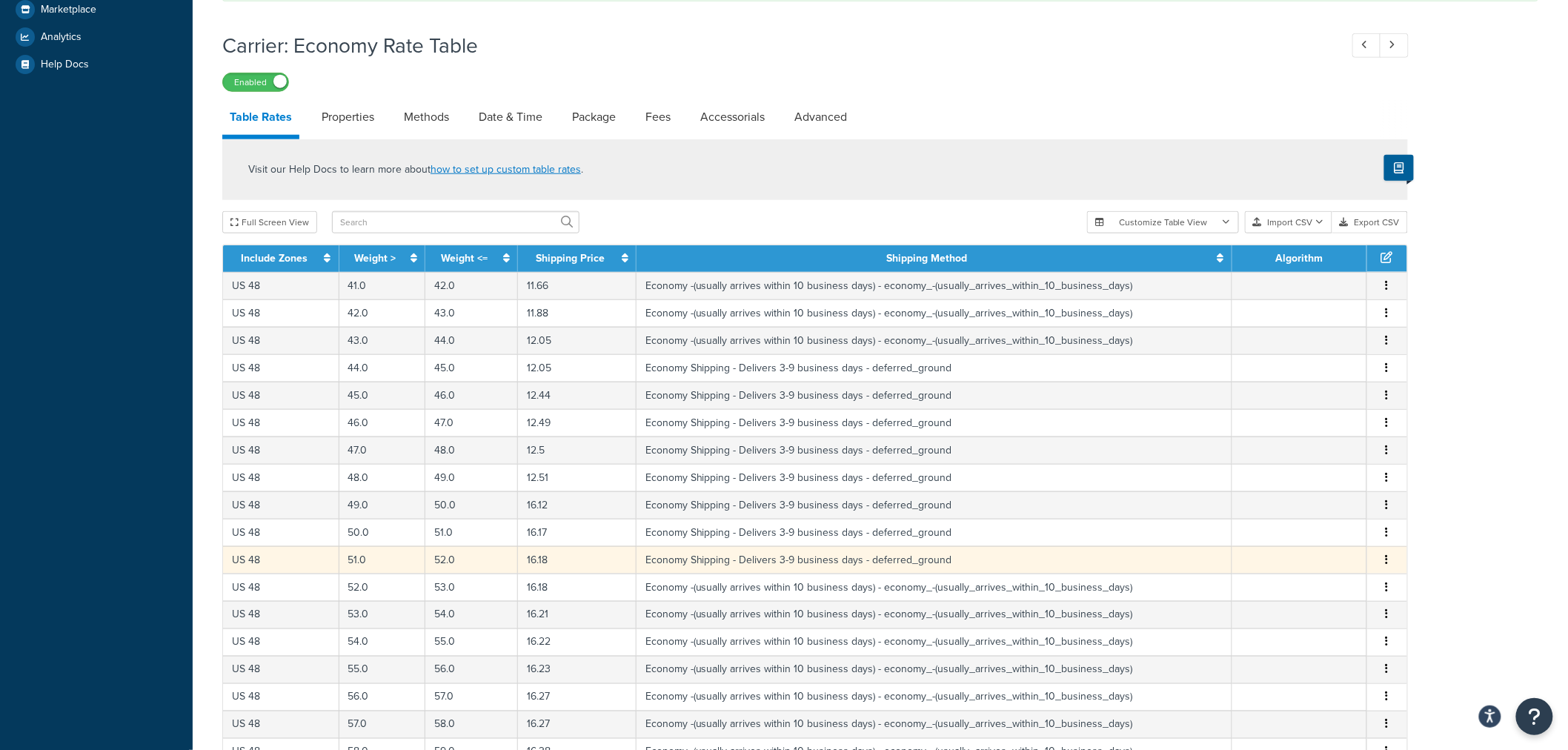 click at bounding box center [1387, 560] 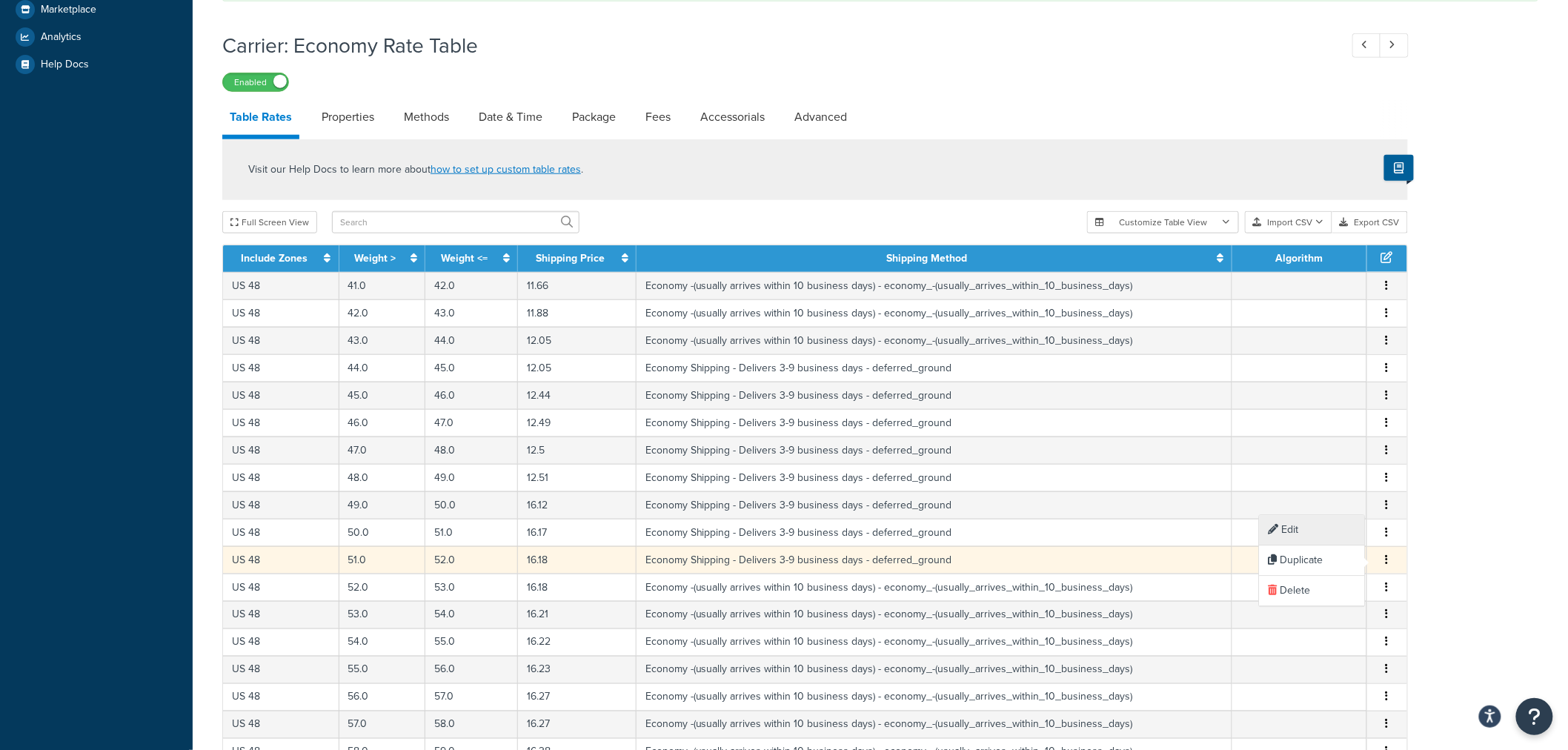 click on "Edit" at bounding box center [1312, 530] 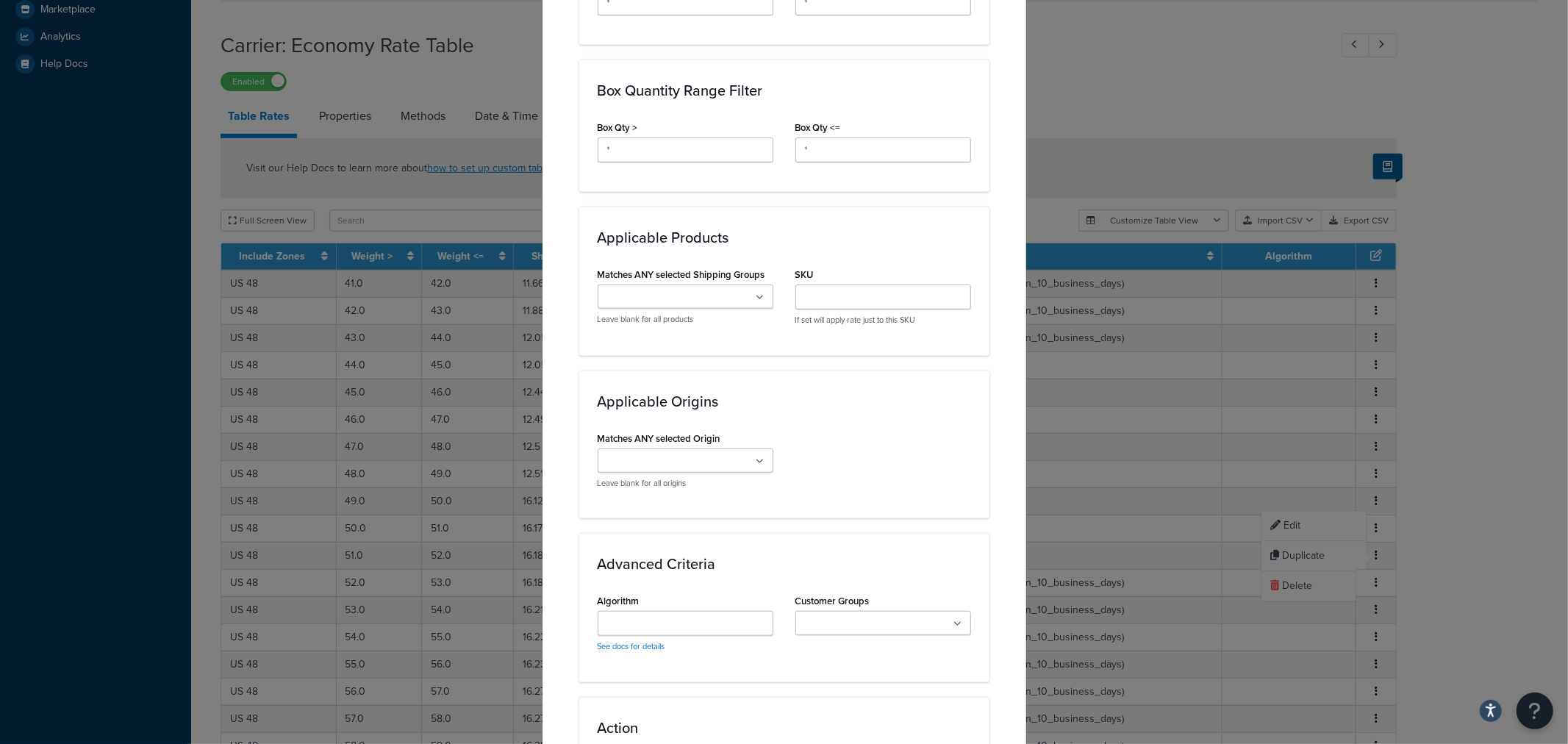 scroll, scrollTop: 979, scrollLeft: 0, axis: vertical 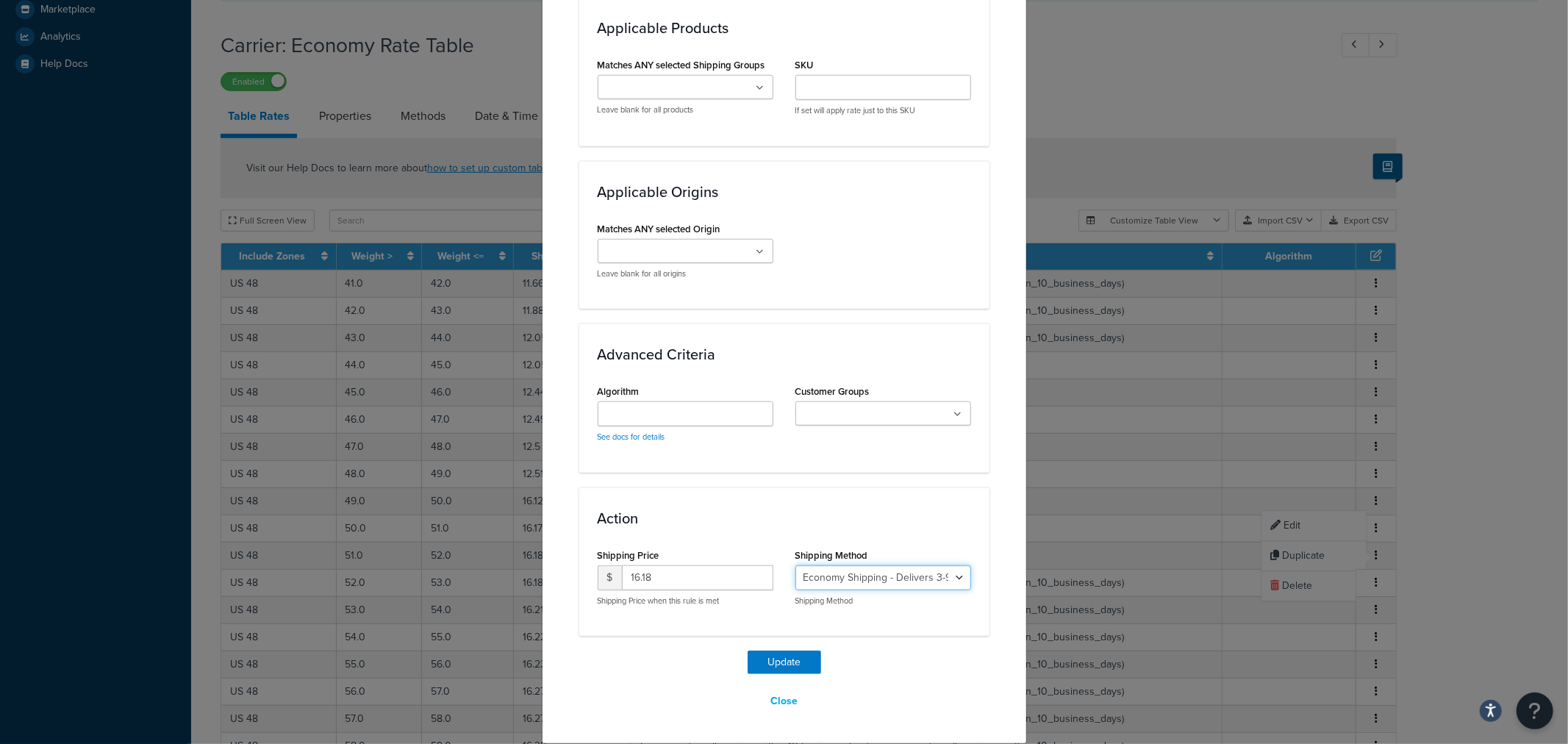 click on "Economy Shipping - Delivers 3-9  business days - deferred_ground  Deferred Air - Delivers in approximately 4-8 days - deferred_air  Economy - Delivers in 3-9 business days - economy_shipping_-_delivers_in_3-9_business_days  Economy (usually arrives within 14 days) - Economy_4lbs_and_under  Not in a Rush? Ships within 1-3 days - economy  Economy - (usually arrives within 10 days) - economy_-_(usually_arrives_within_10_days)  Economy -(usually arrives within 14 business days) - economy_-(usually_arrives_within_14_business_days)  Economy -(usually arrives within 10 business days) - economy_-(usually_arrives_within_10_business_days)" at bounding box center [883, 578] 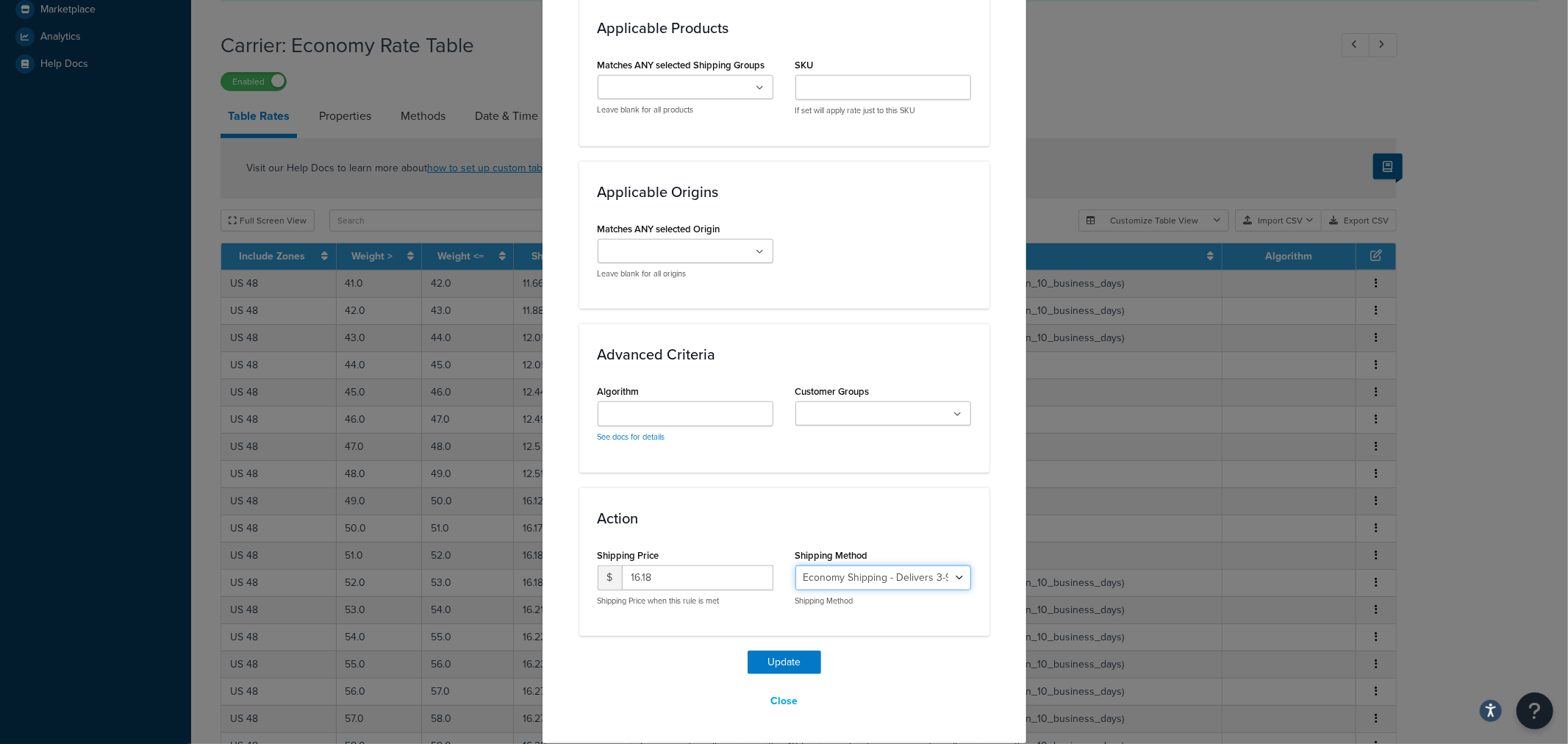 select on "135534" 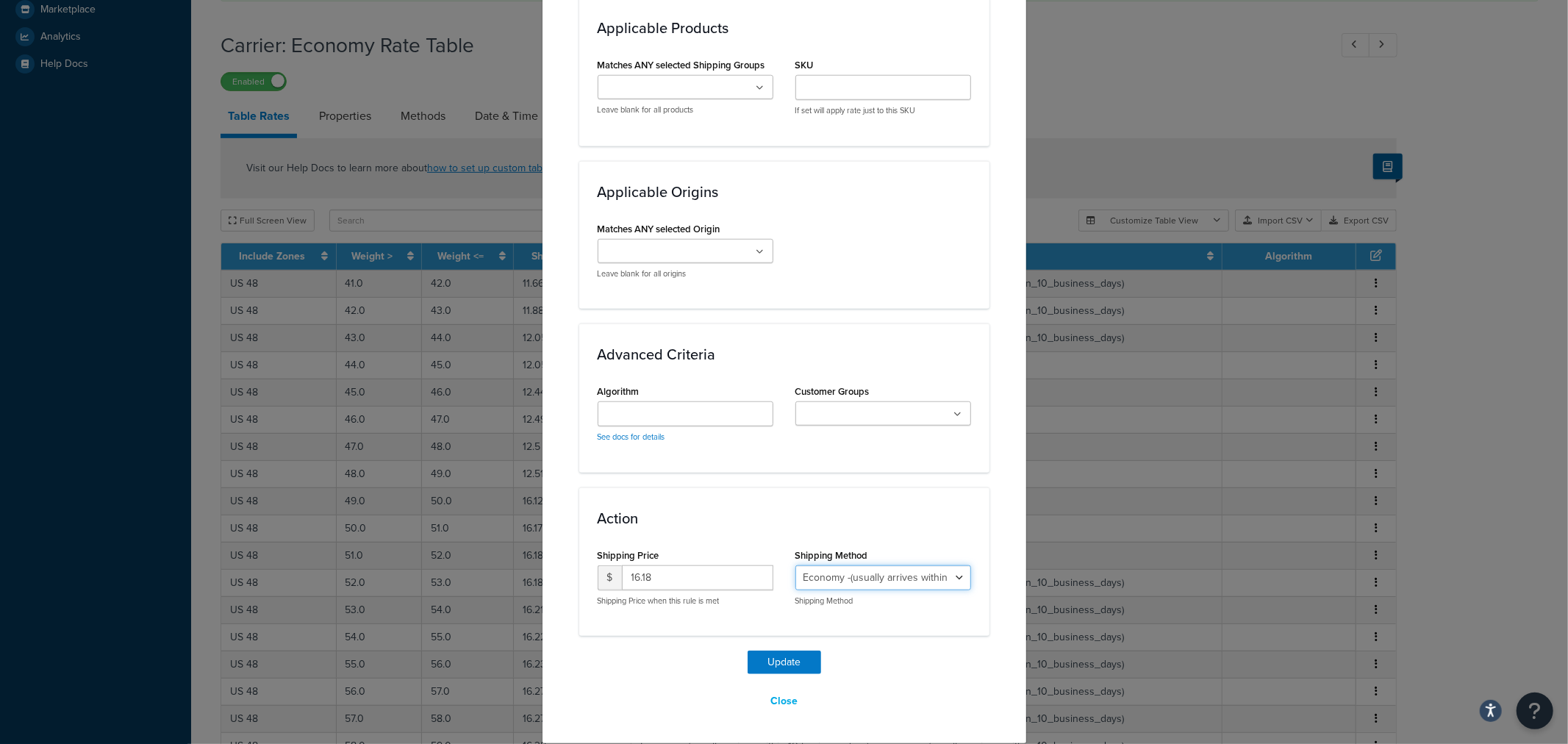 click on "Economy Shipping - Delivers 3-9  business days - deferred_ground  Deferred Air - Delivers in approximately 4-8 days - deferred_air  Economy - Delivers in 3-9 business days - economy_shipping_-_delivers_in_3-9_business_days  Economy (usually arrives within 14 days) - Economy_4lbs_and_under  Not in a Rush? Ships within 1-3 days - economy  Economy - (usually arrives within 10 days) - economy_-_(usually_arrives_within_10_days)  Economy -(usually arrives within 14 business days) - economy_-(usually_arrives_within_14_business_days)  Economy -(usually arrives within 10 business days) - economy_-(usually_arrives_within_10_business_days)" at bounding box center [883, 578] 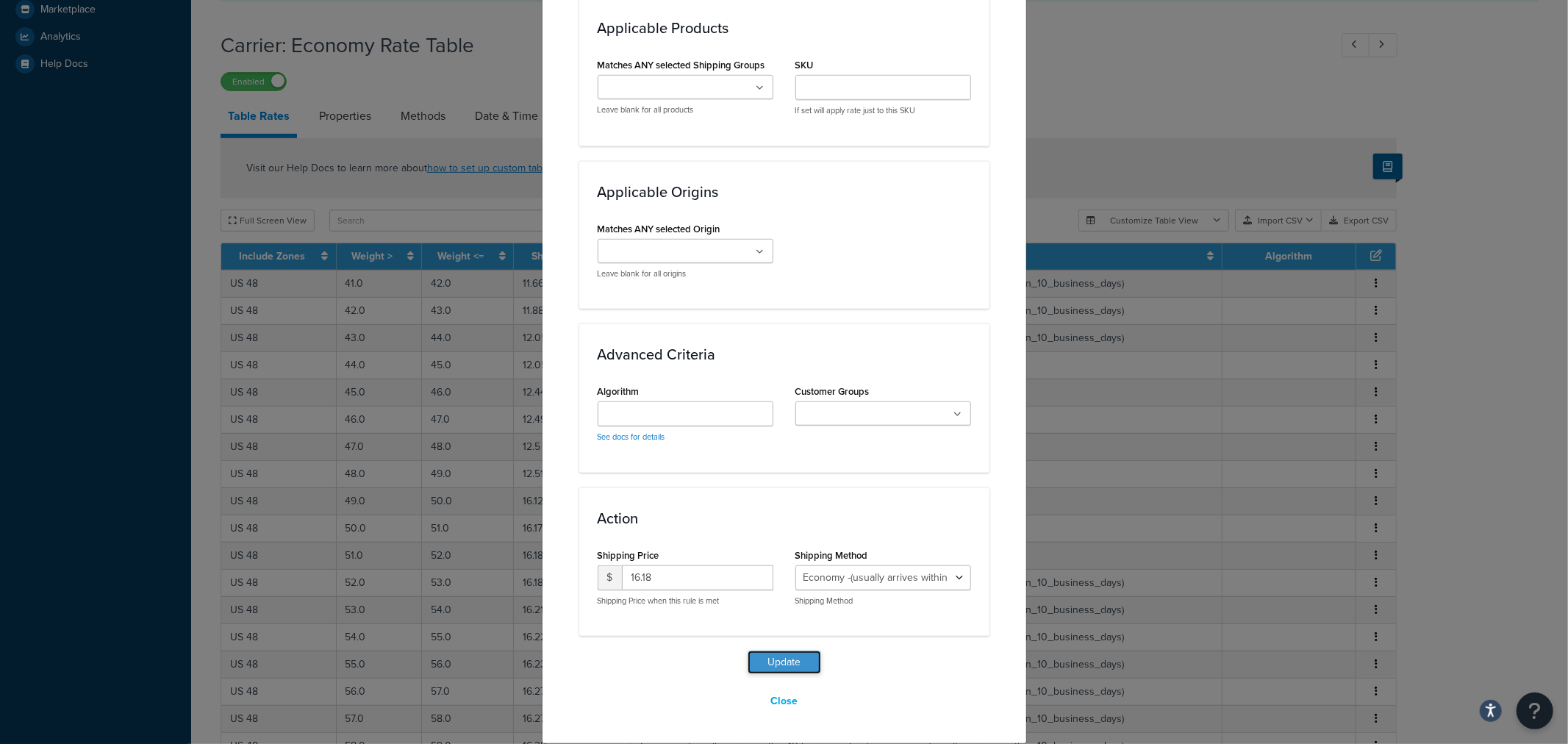 click on "Update" at bounding box center (784, 662) 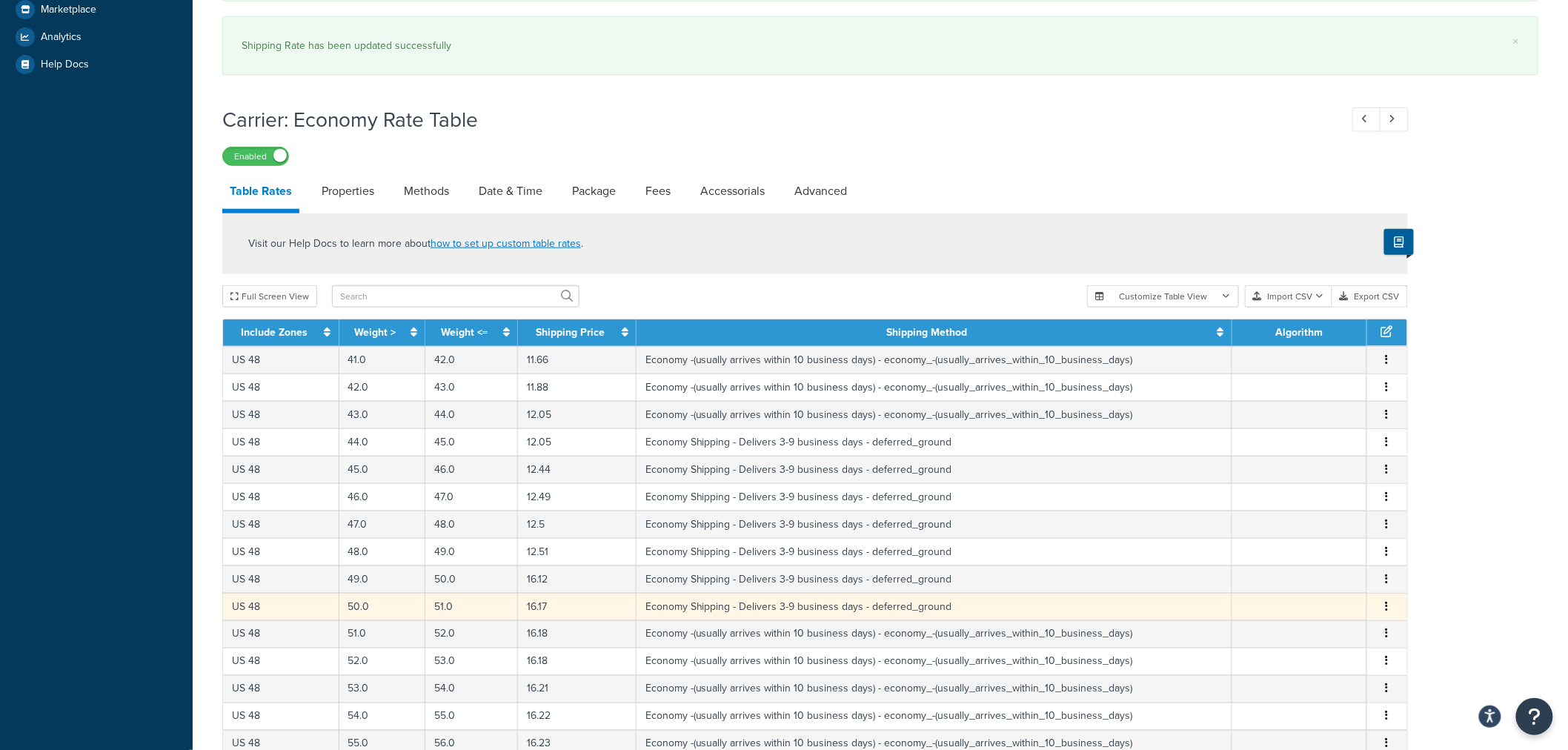 click at bounding box center (1387, 606) 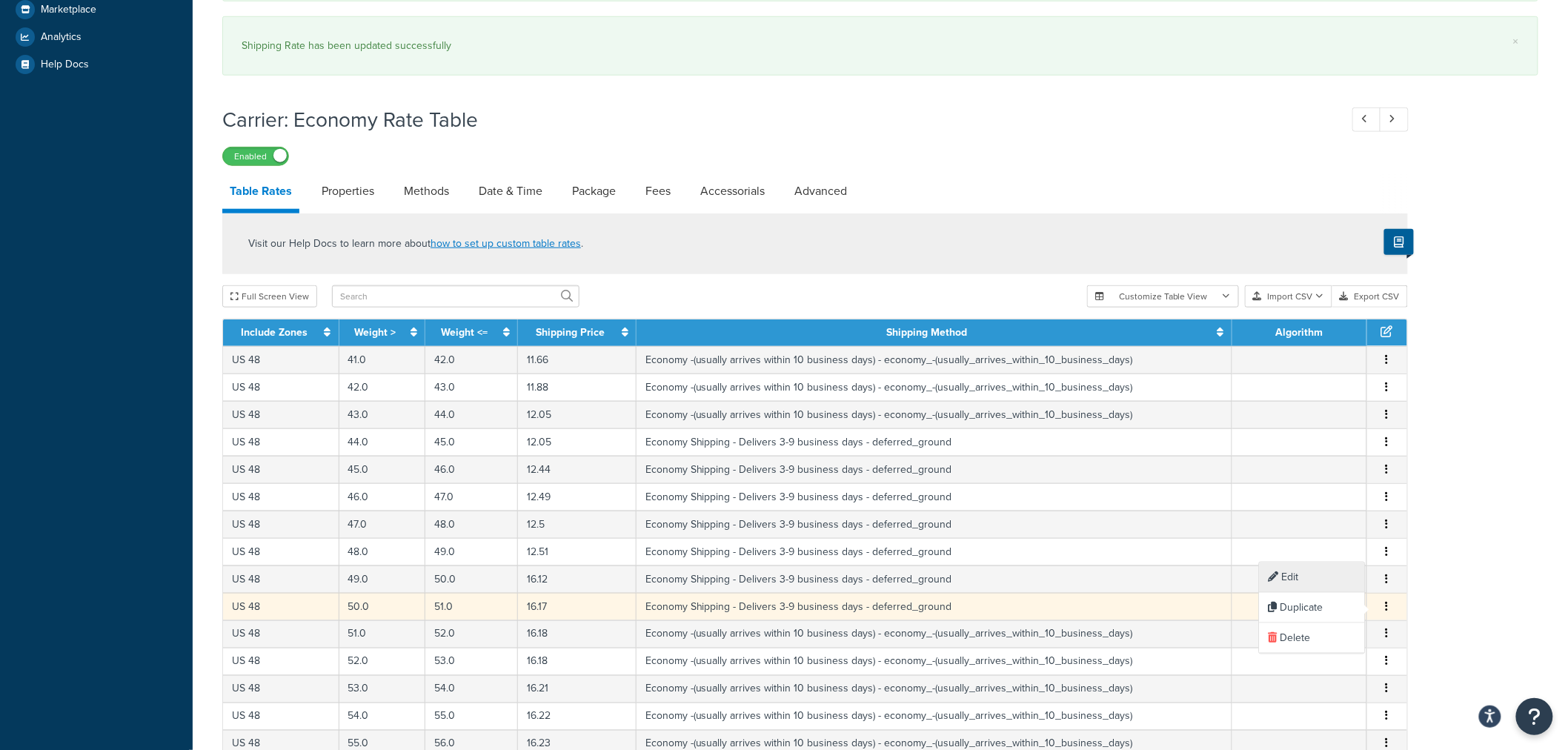click on "Edit" at bounding box center (1312, 577) 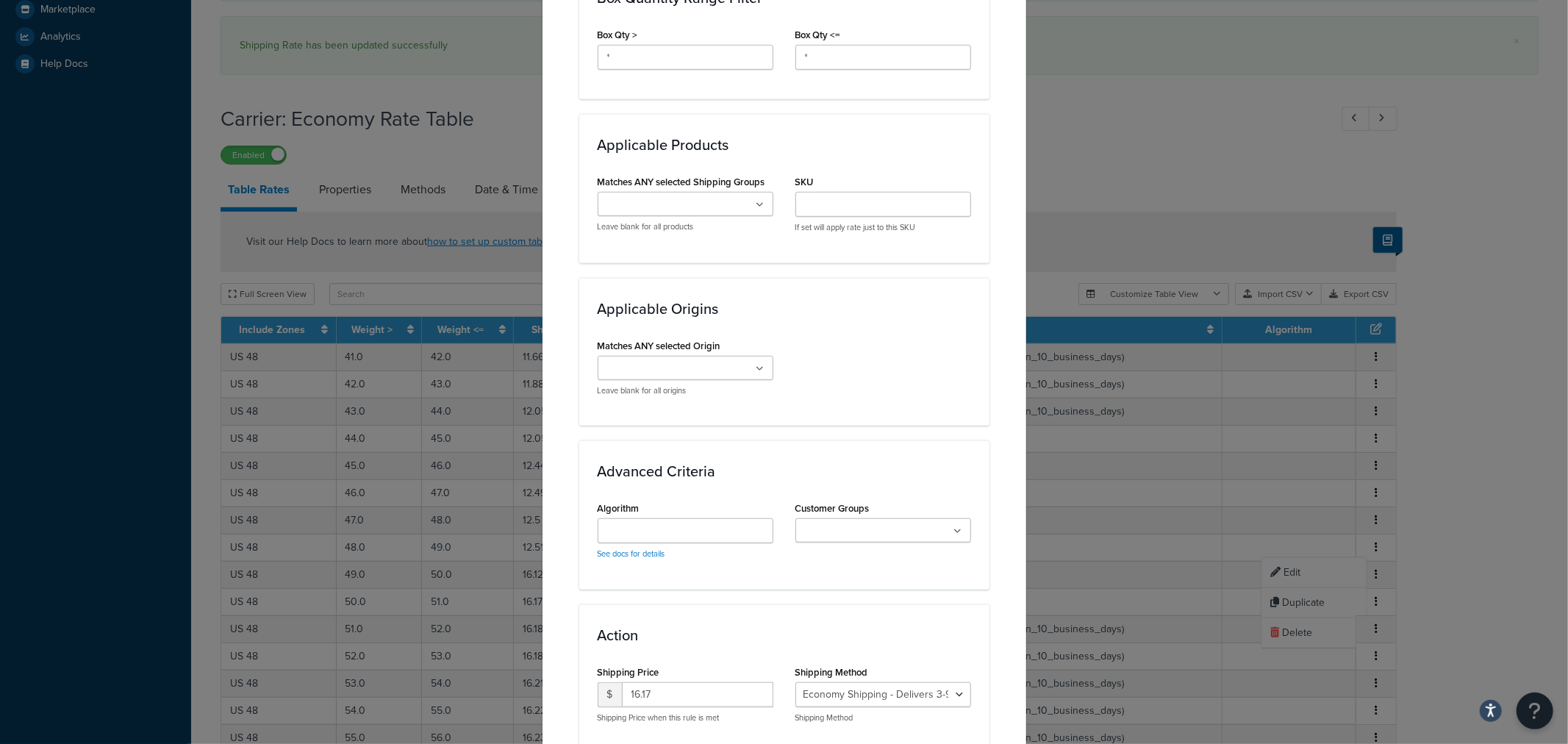 scroll, scrollTop: 979, scrollLeft: 0, axis: vertical 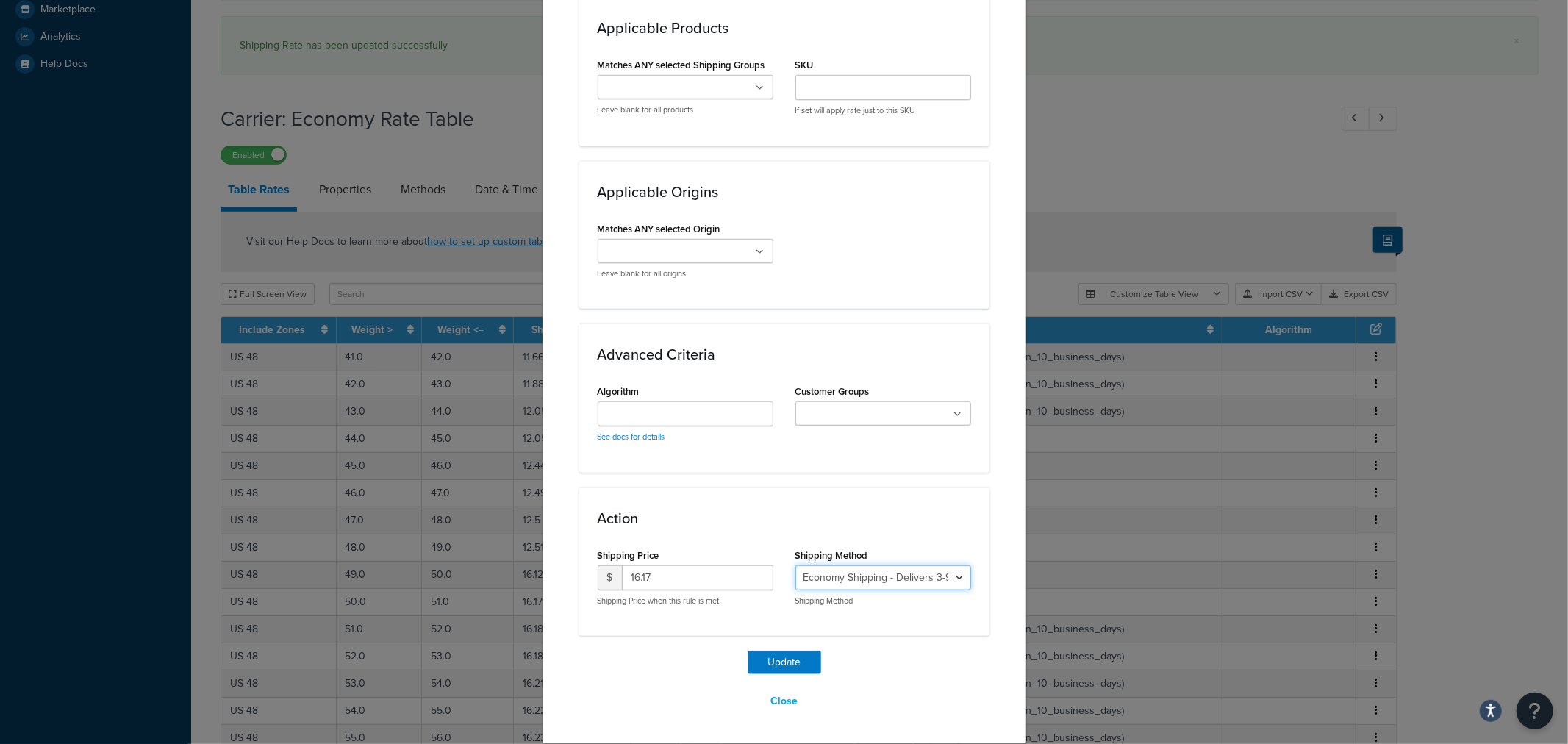 click on "Economy Shipping - Delivers 3-9  business days - deferred_ground  Deferred Air - Delivers in approximately 4-8 days - deferred_air  Economy - Delivers in 3-9 business days - economy_shipping_-_delivers_in_3-9_business_days  Economy (usually arrives within 14 days) - Economy_4lbs_and_under  Not in a Rush? Ships within 1-3 days - economy  Economy - (usually arrives within 10 days) - economy_-_(usually_arrives_within_10_days)  Economy -(usually arrives within 14 business days) - economy_-(usually_arrives_within_14_business_days)  Economy -(usually arrives within 10 business days) - economy_-(usually_arrives_within_10_business_days)" at bounding box center [883, 578] 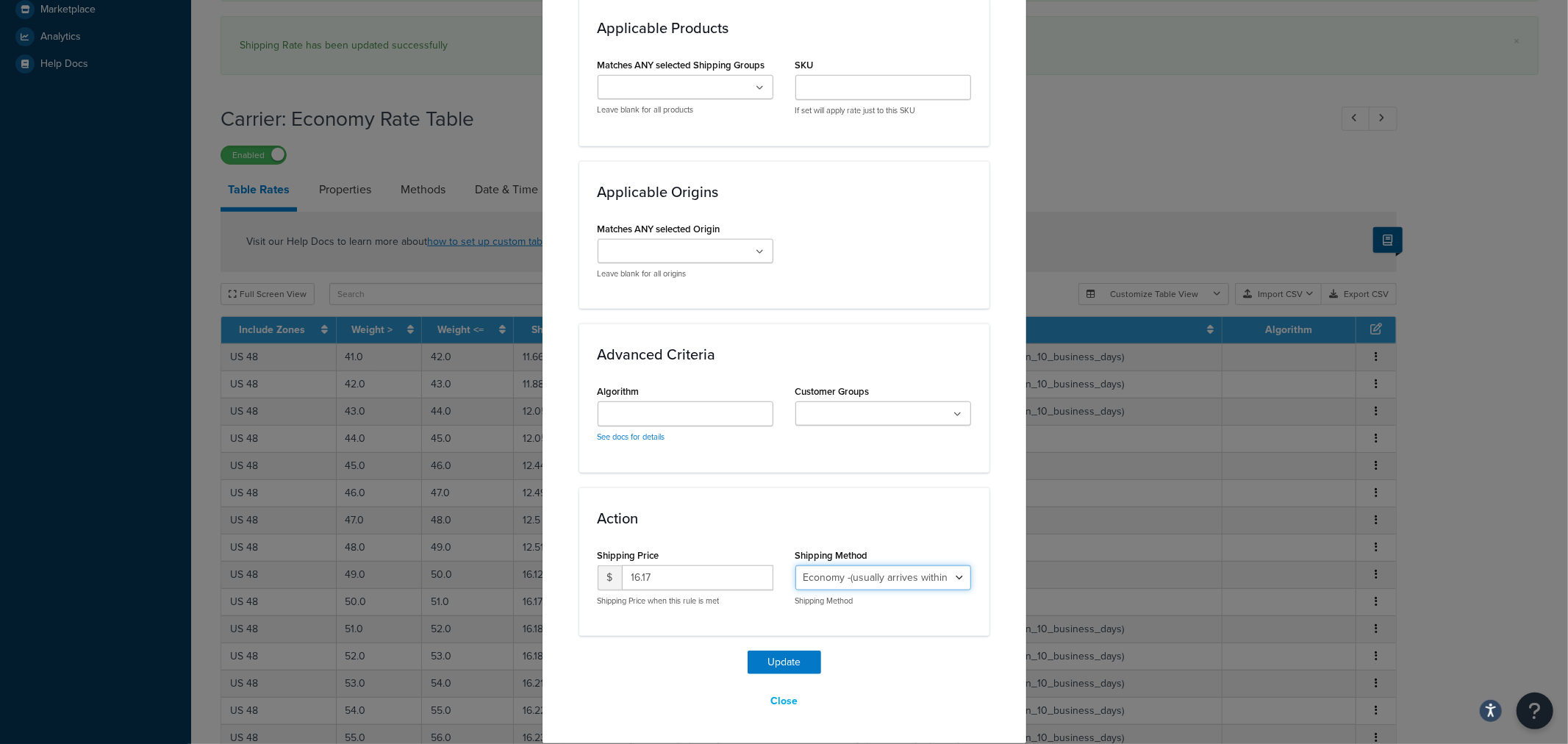 click on "Economy Shipping - Delivers 3-9  business days - deferred_ground  Deferred Air - Delivers in approximately 4-8 days - deferred_air  Economy - Delivers in 3-9 business days - economy_shipping_-_delivers_in_3-9_business_days  Economy (usually arrives within 14 days) - Economy_4lbs_and_under  Not in a Rush? Ships within 1-3 days - economy  Economy - (usually arrives within 10 days) - economy_-_(usually_arrives_within_10_days)  Economy -(usually arrives within 14 business days) - economy_-(usually_arrives_within_14_business_days)  Economy -(usually arrives within 10 business days) - economy_-(usually_arrives_within_10_business_days)" at bounding box center (883, 578) 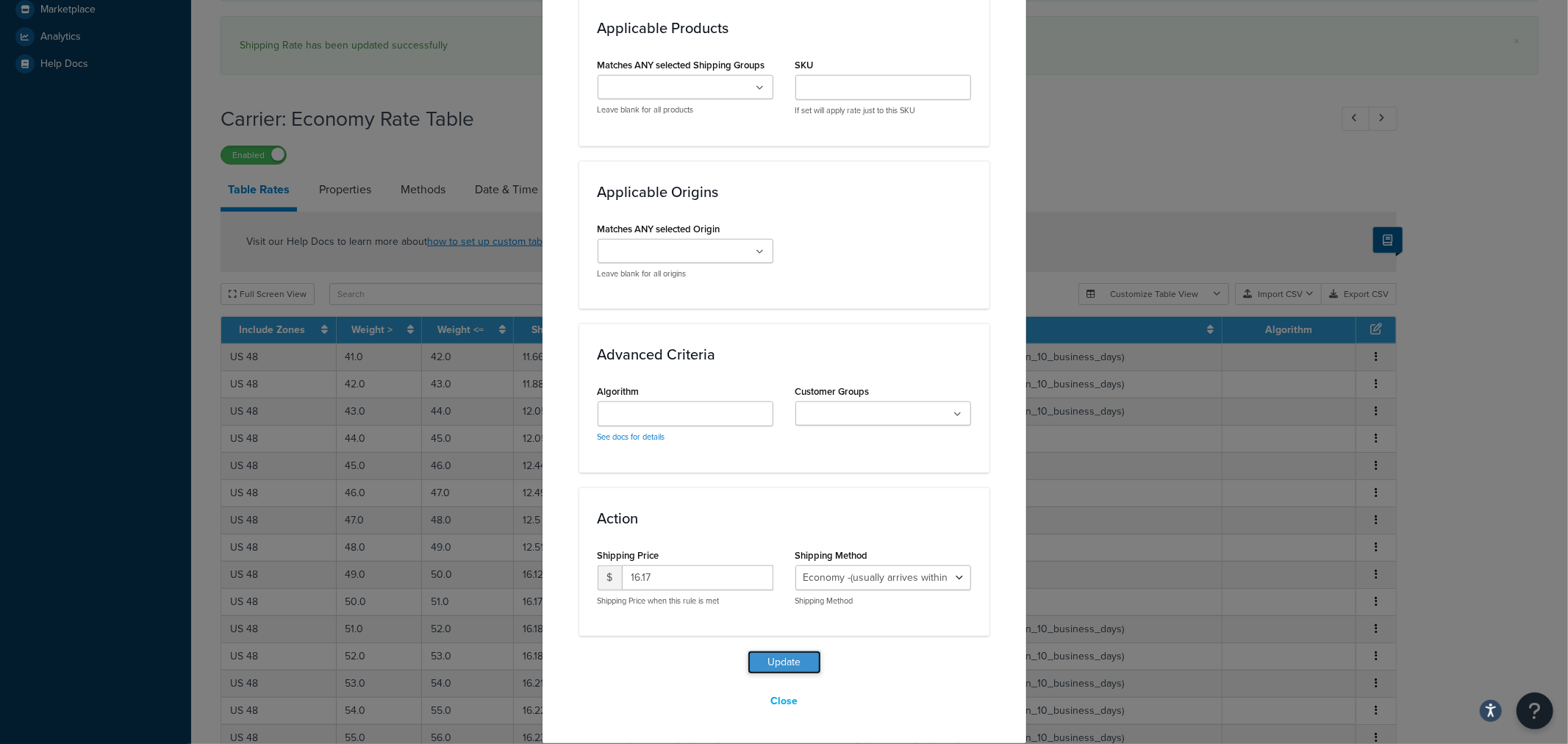click on "Update" at bounding box center (784, 662) 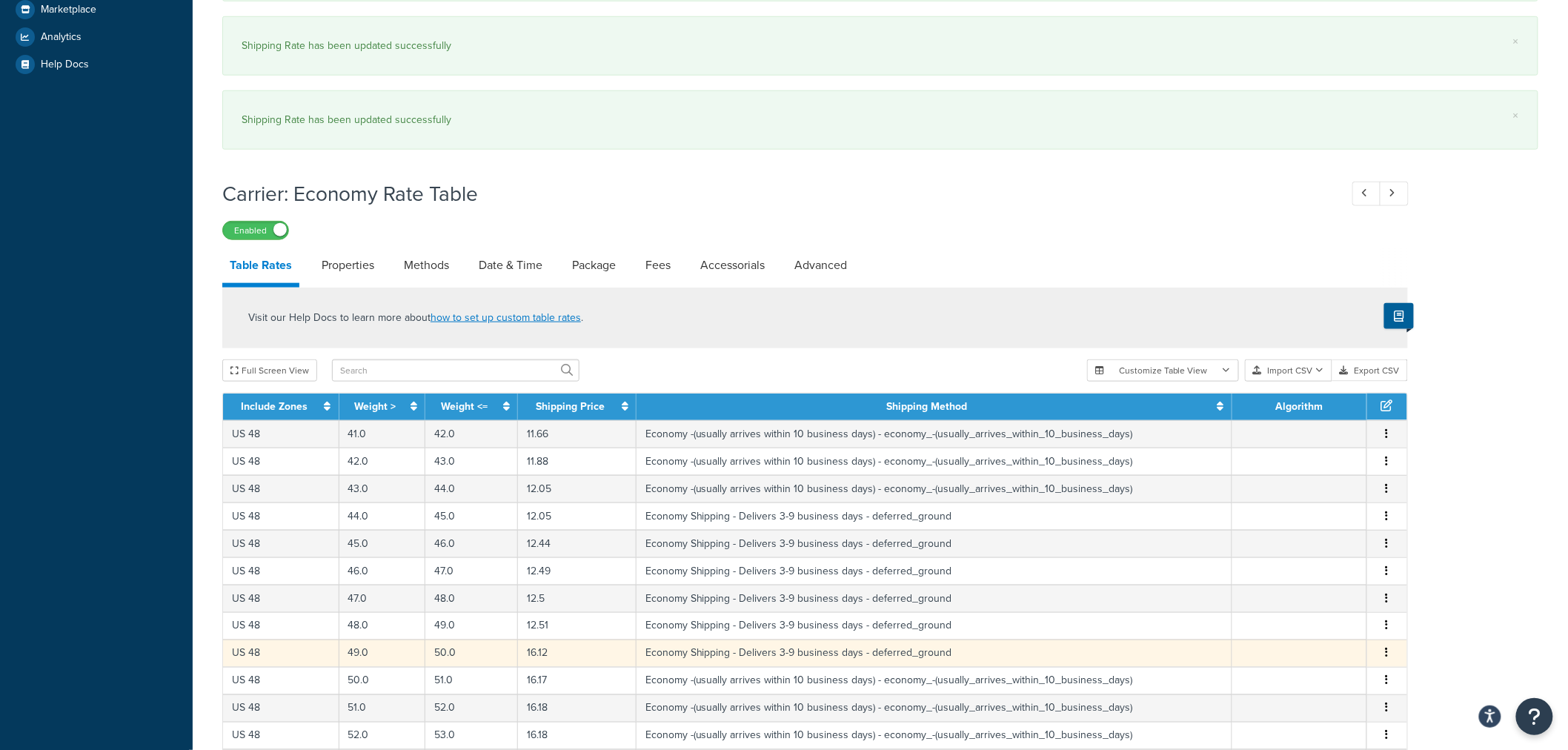click at bounding box center (1387, 654) 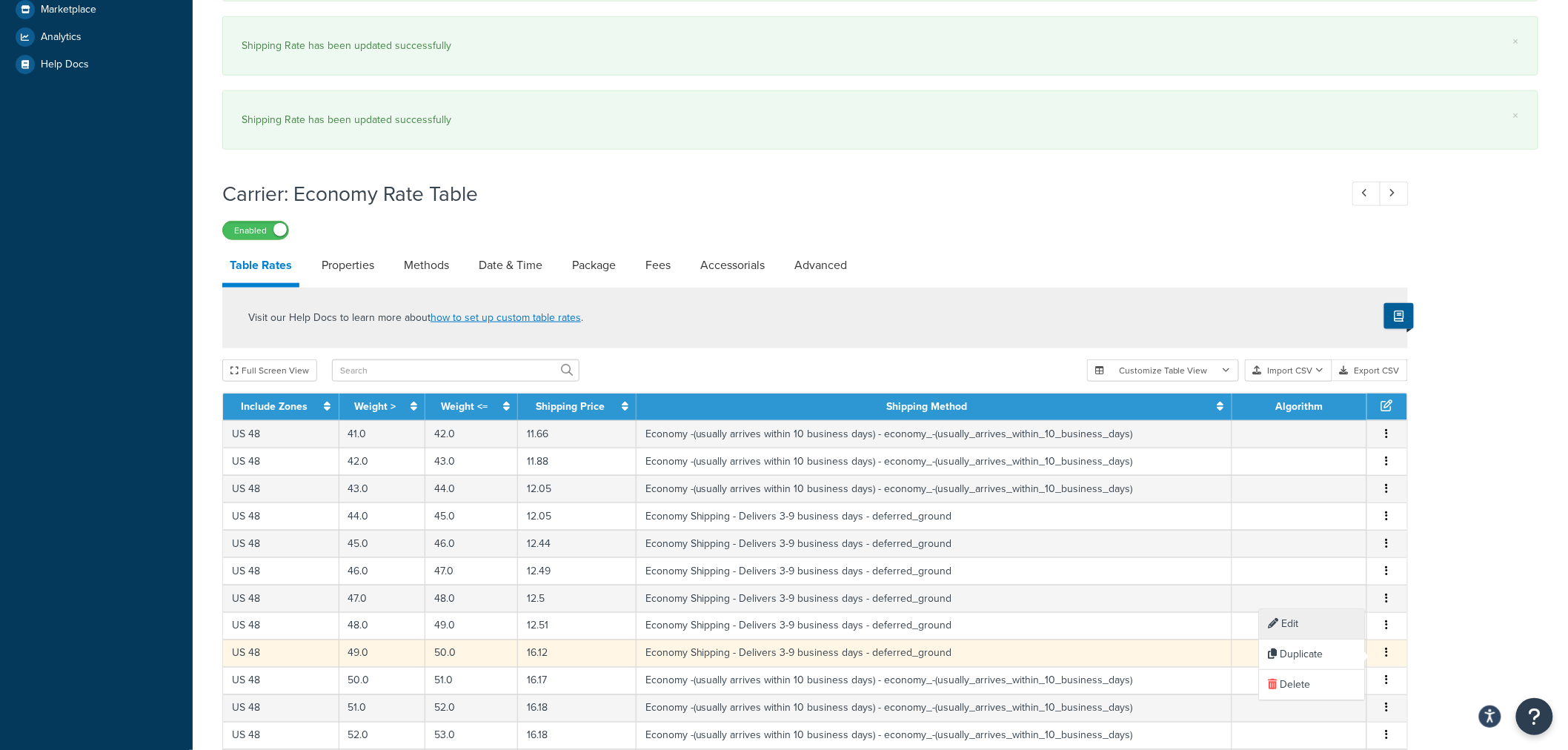 click on "Edit" at bounding box center [1312, 624] 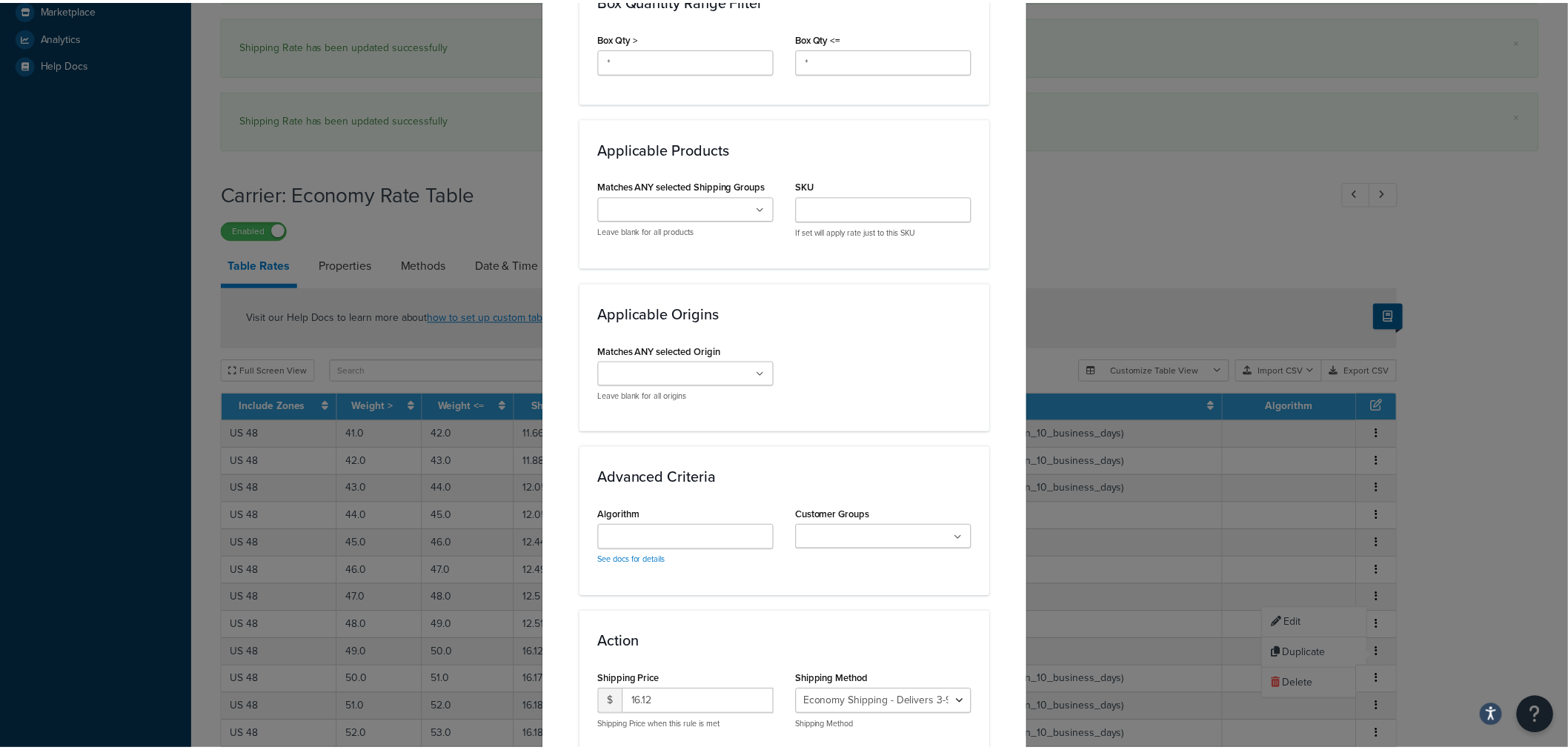 scroll, scrollTop: 986, scrollLeft: 0, axis: vertical 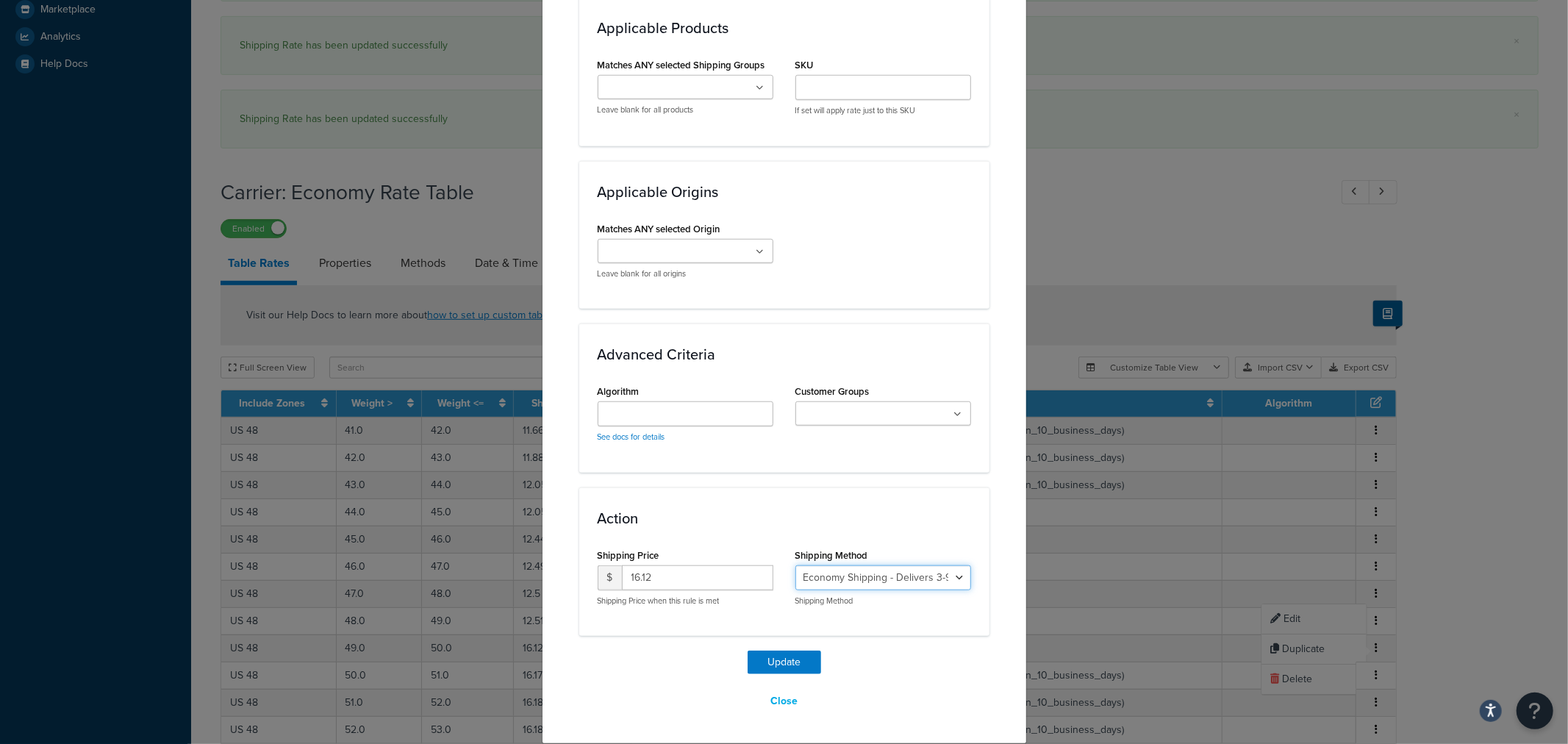 click on "Economy Shipping - Delivers 3-9  business days - deferred_ground  Deferred Air - Delivers in approximately 4-8 days - deferred_air  Economy - Delivers in 3-9 business days - economy_shipping_-_delivers_in_3-9_business_days  Economy (usually arrives within 14 days) - Economy_4lbs_and_under  Not in a Rush? Ships within 1-3 days - economy  Economy - (usually arrives within 10 days) - economy_-_(usually_arrives_within_10_days)  Economy -(usually arrives within 14 business days) - economy_-(usually_arrives_within_14_business_days)  Economy -(usually arrives within 10 business days) - economy_-(usually_arrives_within_10_business_days)" at bounding box center [883, 578] 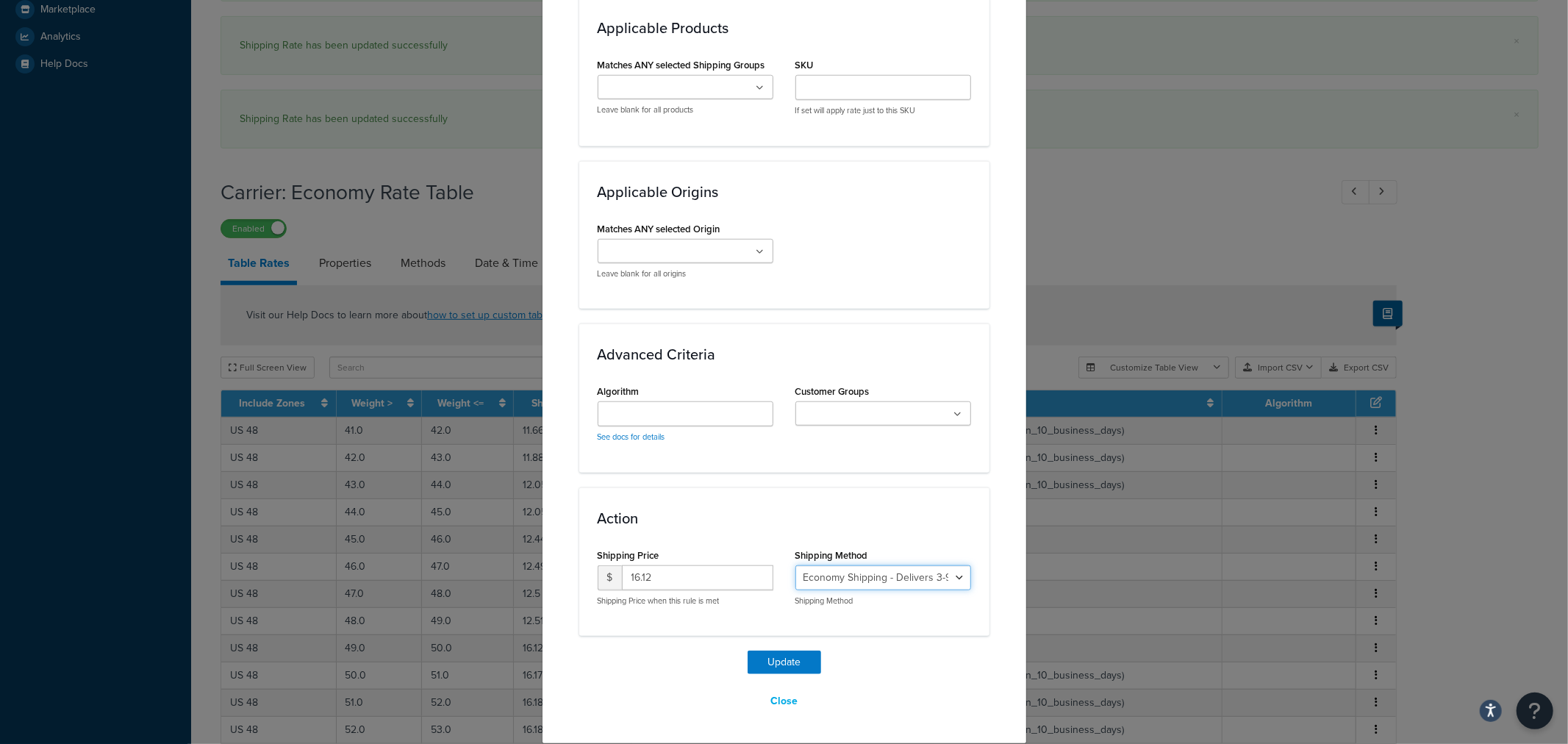 select on "135534" 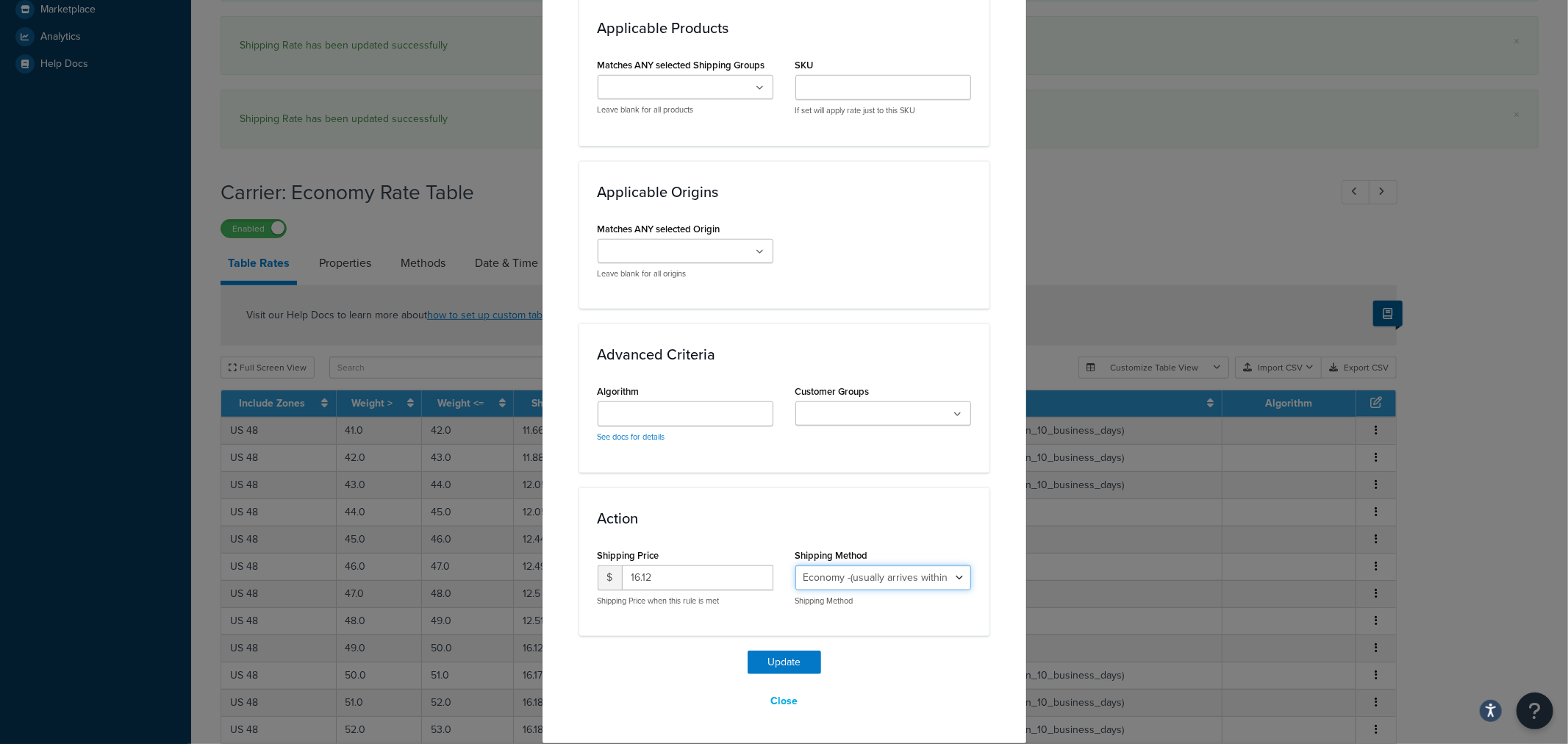 click on "Economy Shipping - Delivers 3-9  business days - deferred_ground  Deferred Air - Delivers in approximately 4-8 days - deferred_air  Economy - Delivers in 3-9 business days - economy_shipping_-_delivers_in_3-9_business_days  Economy (usually arrives within 14 days) - Economy_4lbs_and_under  Not in a Rush? Ships within 1-3 days - economy  Economy - (usually arrives within 10 days) - economy_-_(usually_arrives_within_10_days)  Economy -(usually arrives within 14 business days) - economy_-(usually_arrives_within_14_business_days)  Economy -(usually arrives within 10 business days) - economy_-(usually_arrives_within_10_business_days)" at bounding box center (883, 578) 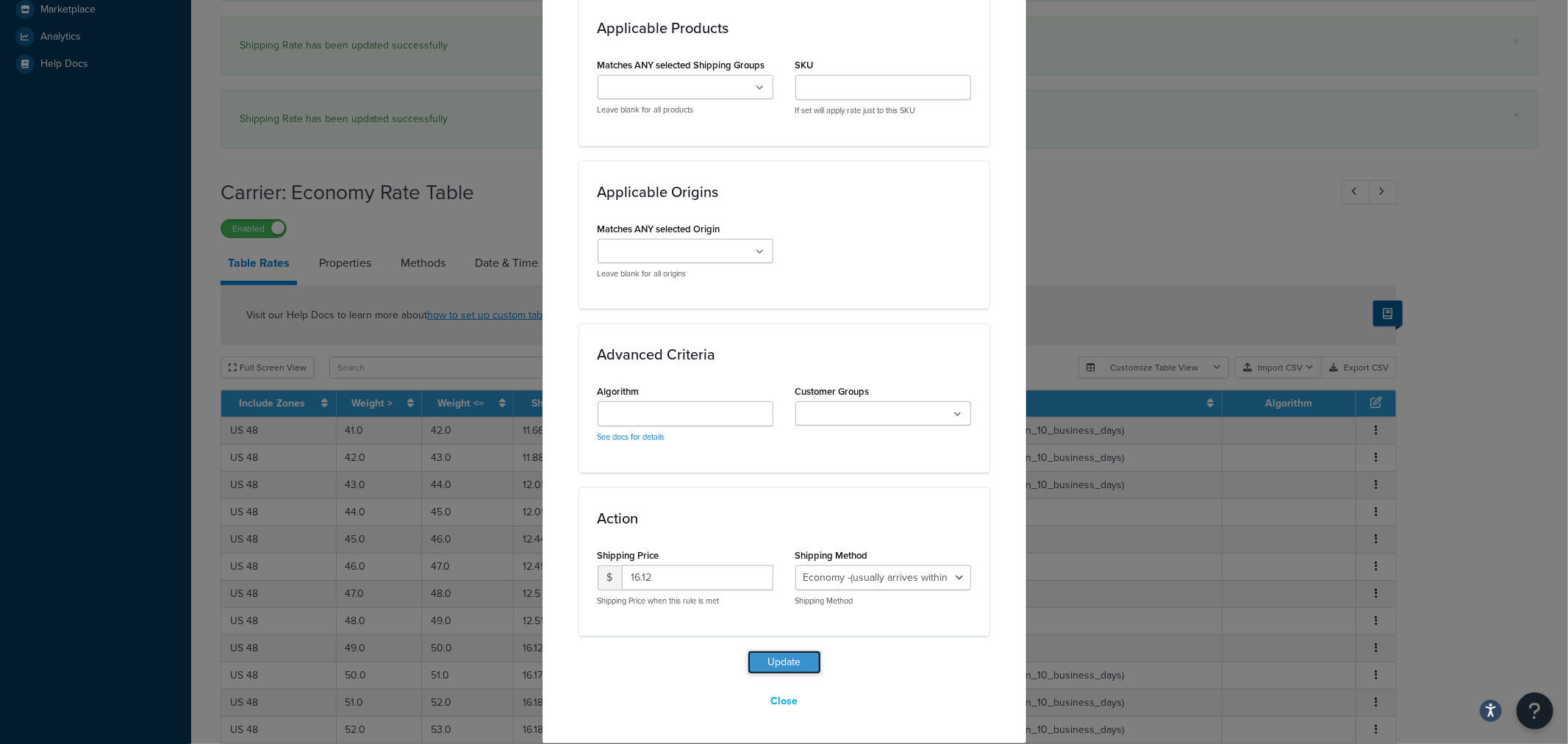 click on "Update" at bounding box center [784, 662] 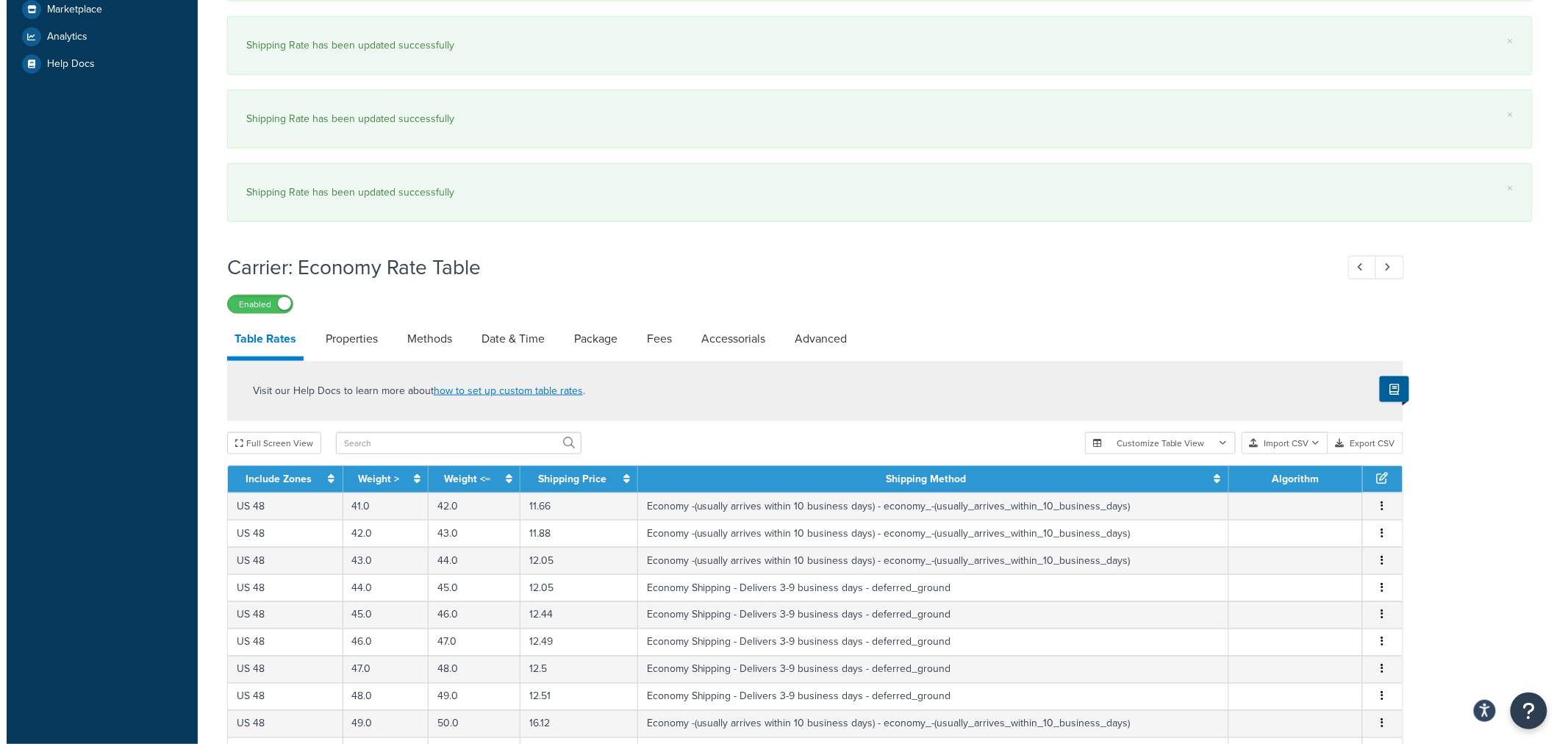 scroll, scrollTop: 803, scrollLeft: 0, axis: vertical 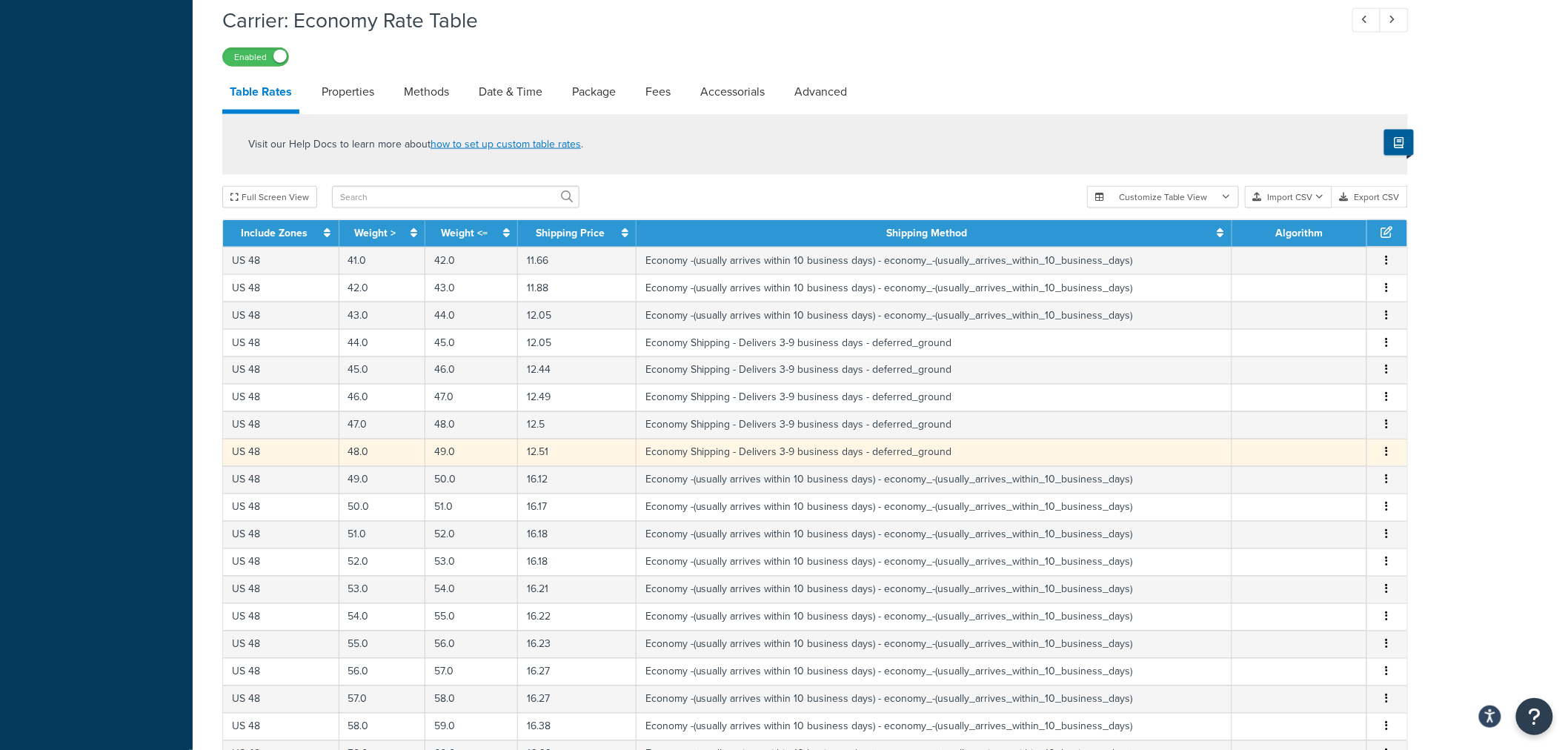 click at bounding box center [1387, 453] 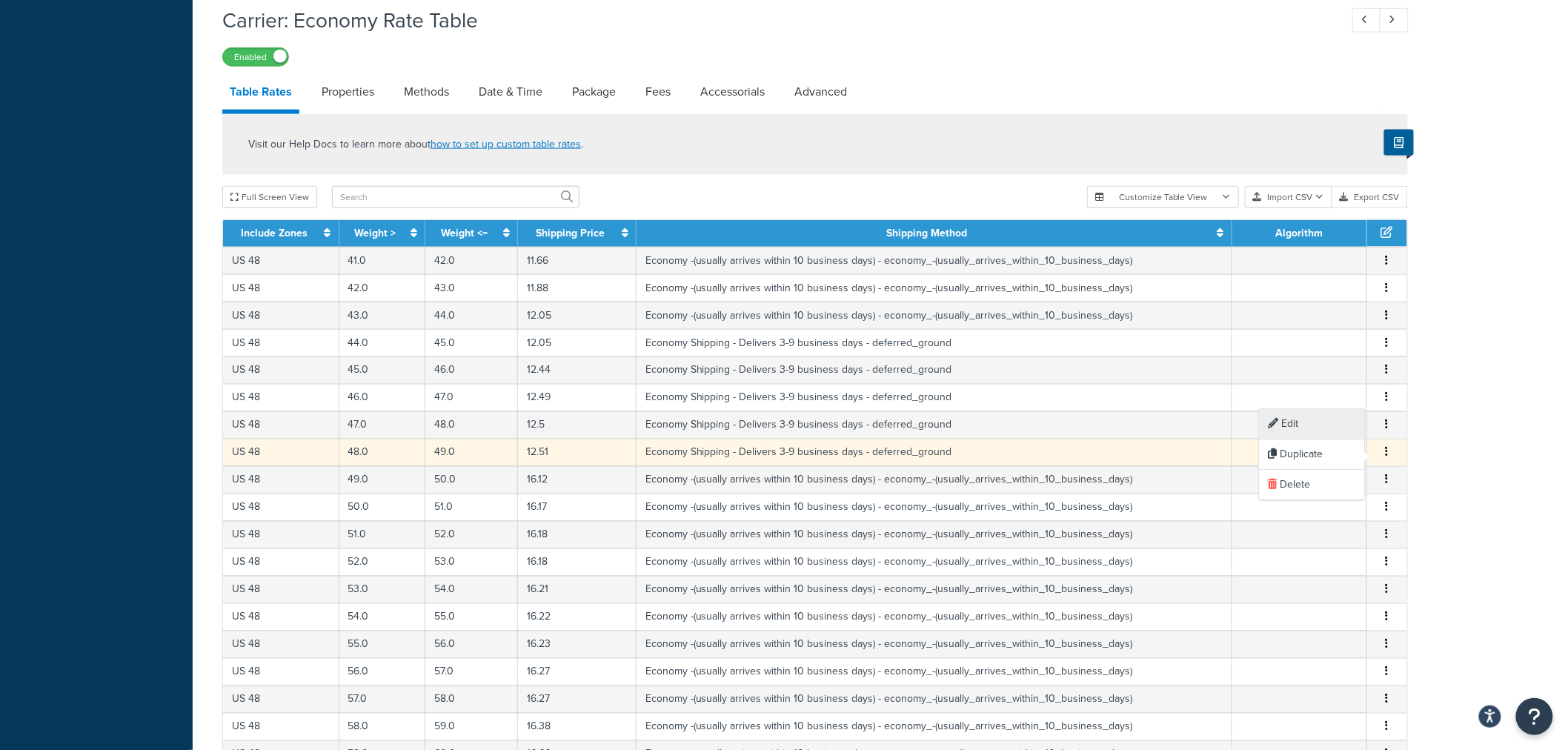 click on "Edit" at bounding box center (1312, 424) 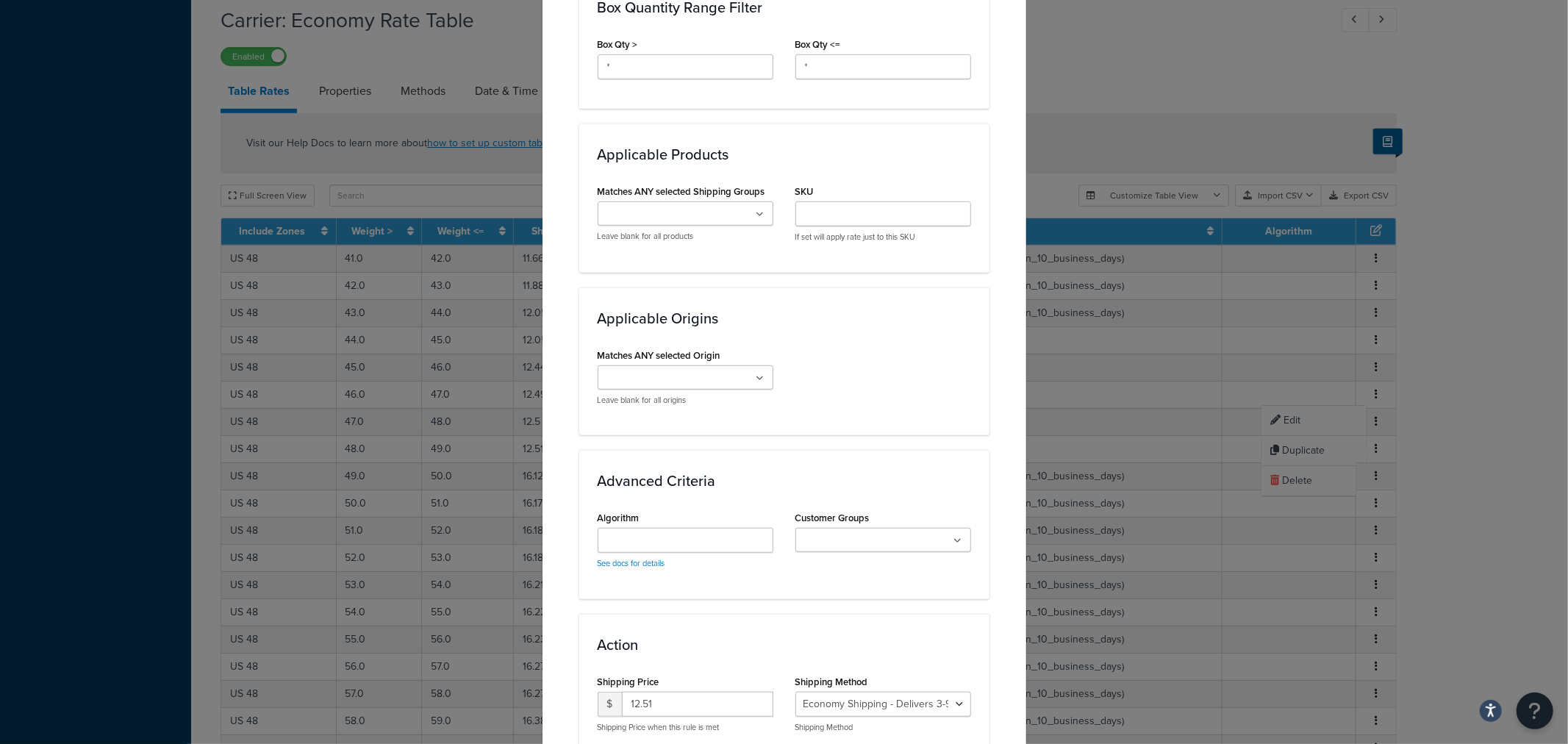 scroll, scrollTop: 979, scrollLeft: 0, axis: vertical 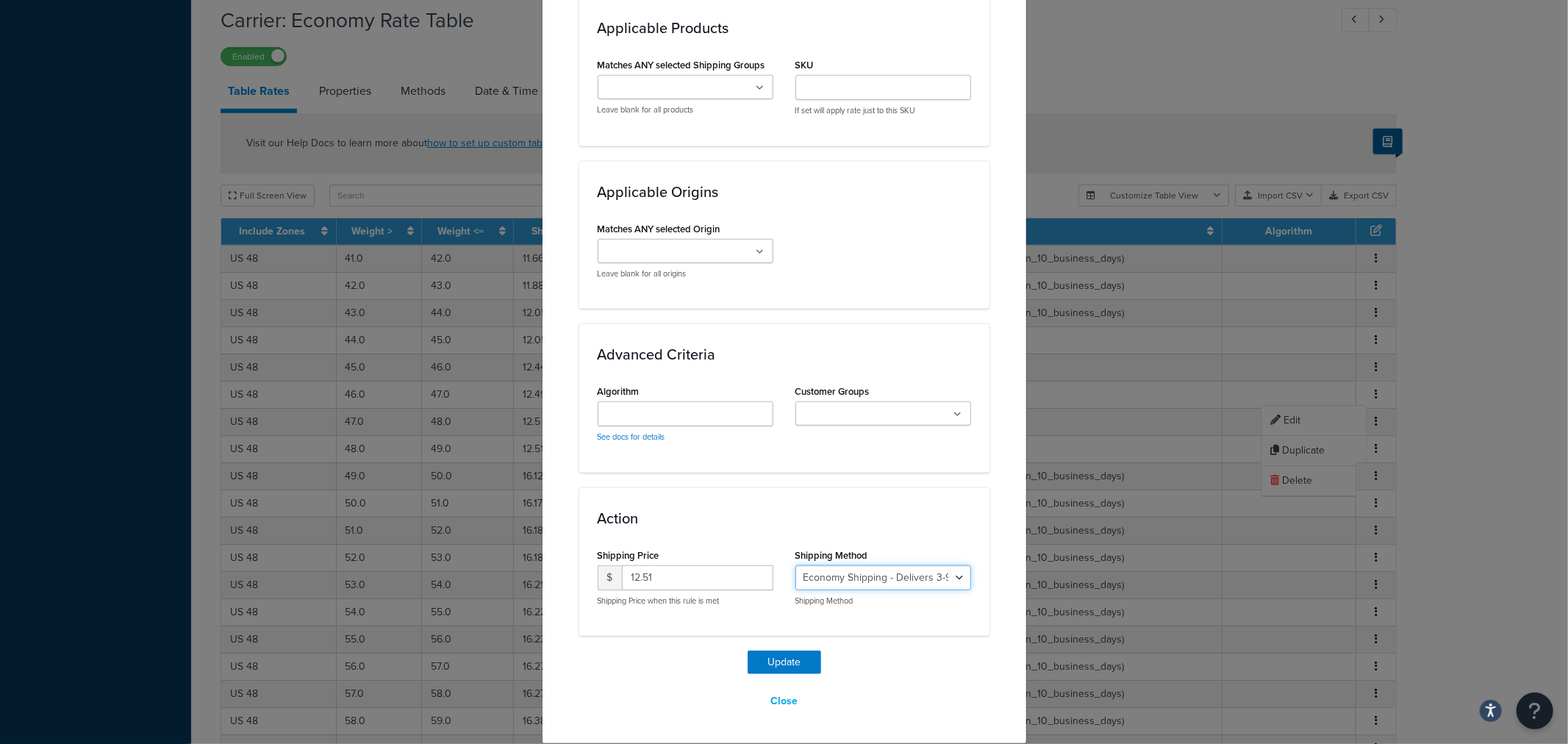 click on "Economy Shipping - Delivers 3-9  business days - deferred_ground  Deferred Air - Delivers in approximately 4-8 days - deferred_air  Economy - Delivers in 3-9 business days - economy_shipping_-_delivers_in_3-9_business_days  Economy (usually arrives within 14 days) - Economy_4lbs_and_under  Not in a Rush? Ships within 1-3 days - economy  Economy - (usually arrives within 10 days) - economy_-_(usually_arrives_within_10_days)  Economy -(usually arrives within 14 business days) - economy_-(usually_arrives_within_14_business_days)  Economy -(usually arrives within 10 business days) - economy_-(usually_arrives_within_10_business_days)" at bounding box center (883, 578) 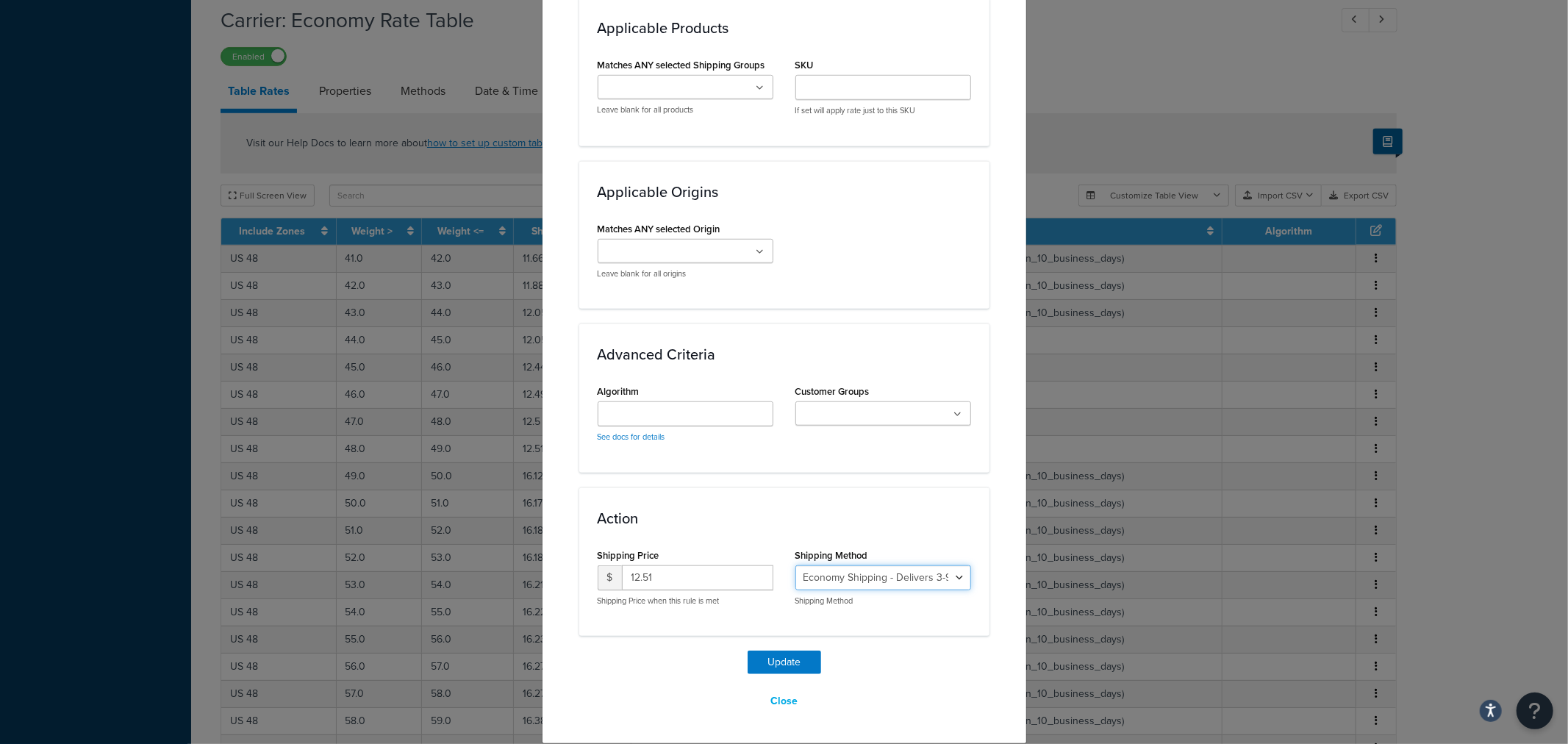 select on "135534" 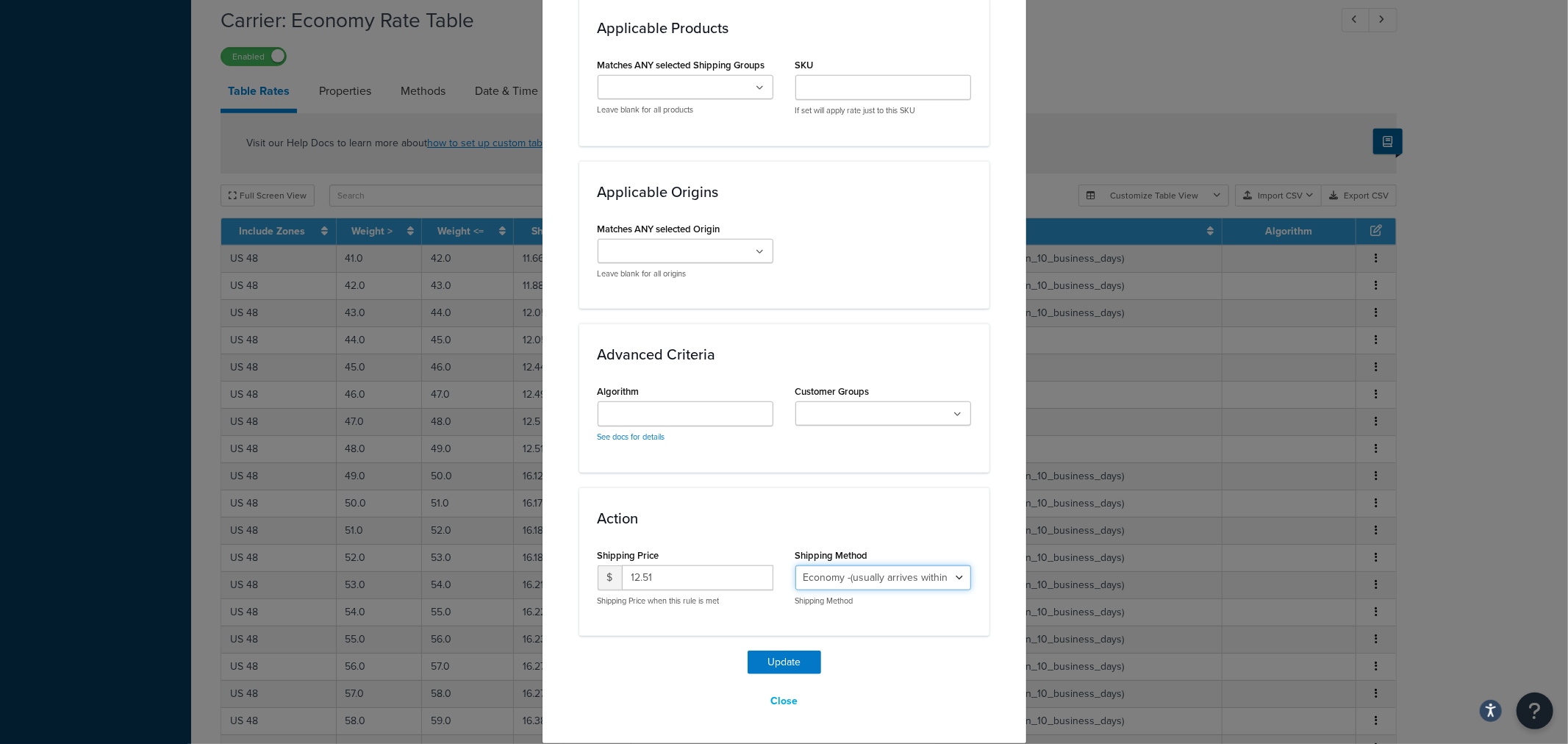 click on "Economy Shipping - Delivers 3-9  business days - deferred_ground  Deferred Air - Delivers in approximately 4-8 days - deferred_air  Economy - Delivers in 3-9 business days - economy_shipping_-_delivers_in_3-9_business_days  Economy (usually arrives within 14 days) - Economy_4lbs_and_under  Not in a Rush? Ships within 1-3 days - economy  Economy - (usually arrives within 10 days) - economy_-_(usually_arrives_within_10_days)  Economy -(usually arrives within 14 business days) - economy_-(usually_arrives_within_14_business_days)  Economy -(usually arrives within 10 business days) - economy_-(usually_arrives_within_10_business_days)" at bounding box center [883, 578] 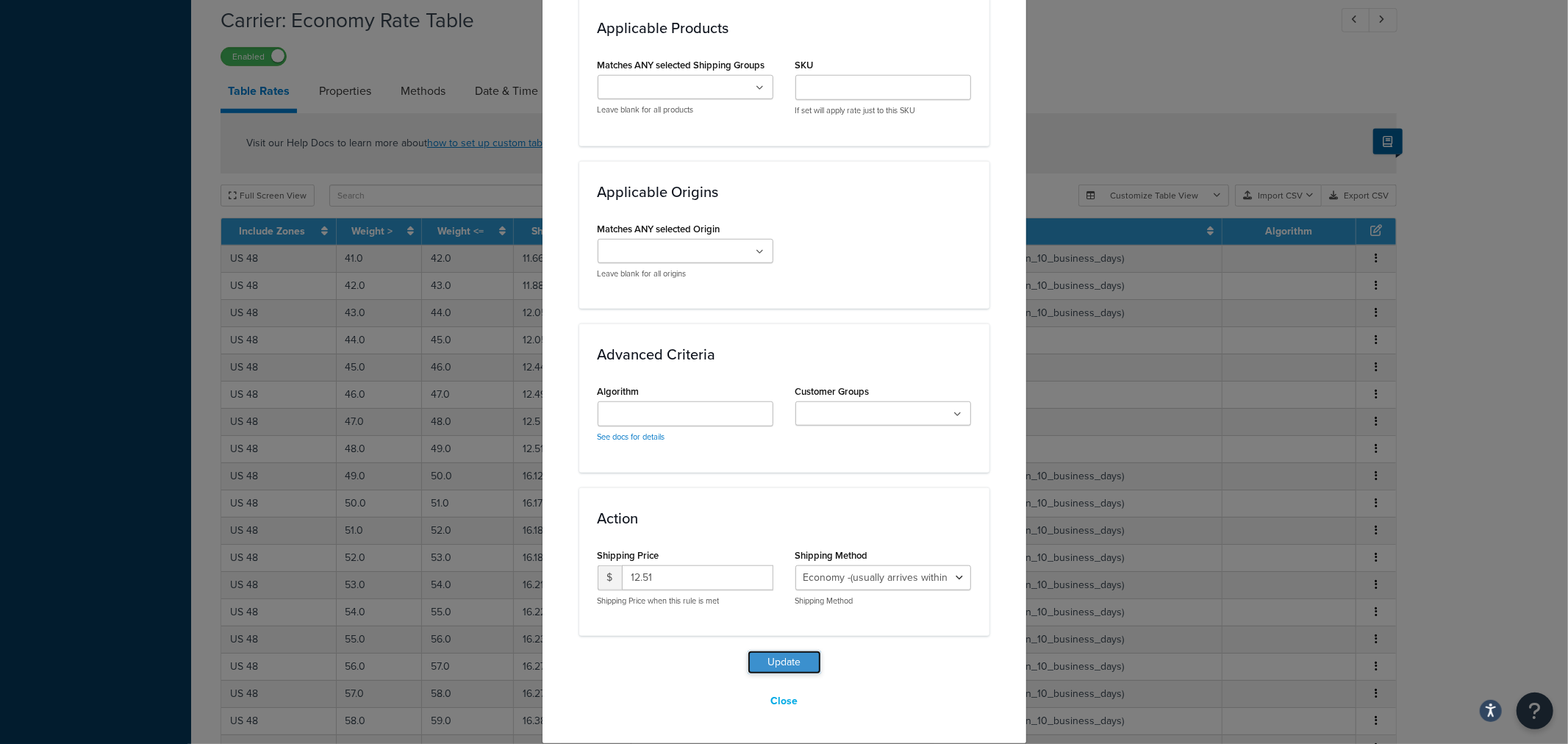 click on "Update" at bounding box center [784, 662] 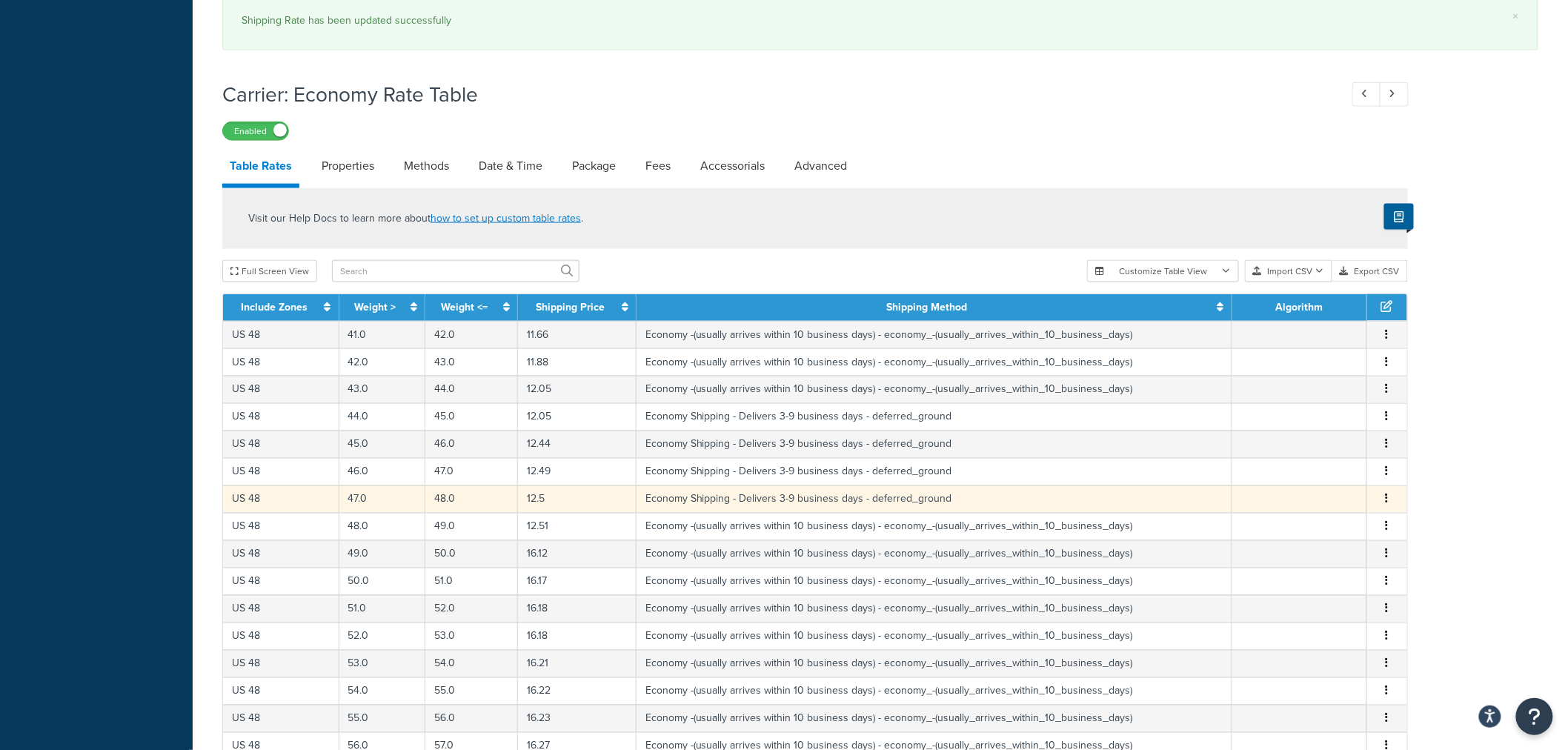 click at bounding box center (1387, 499) 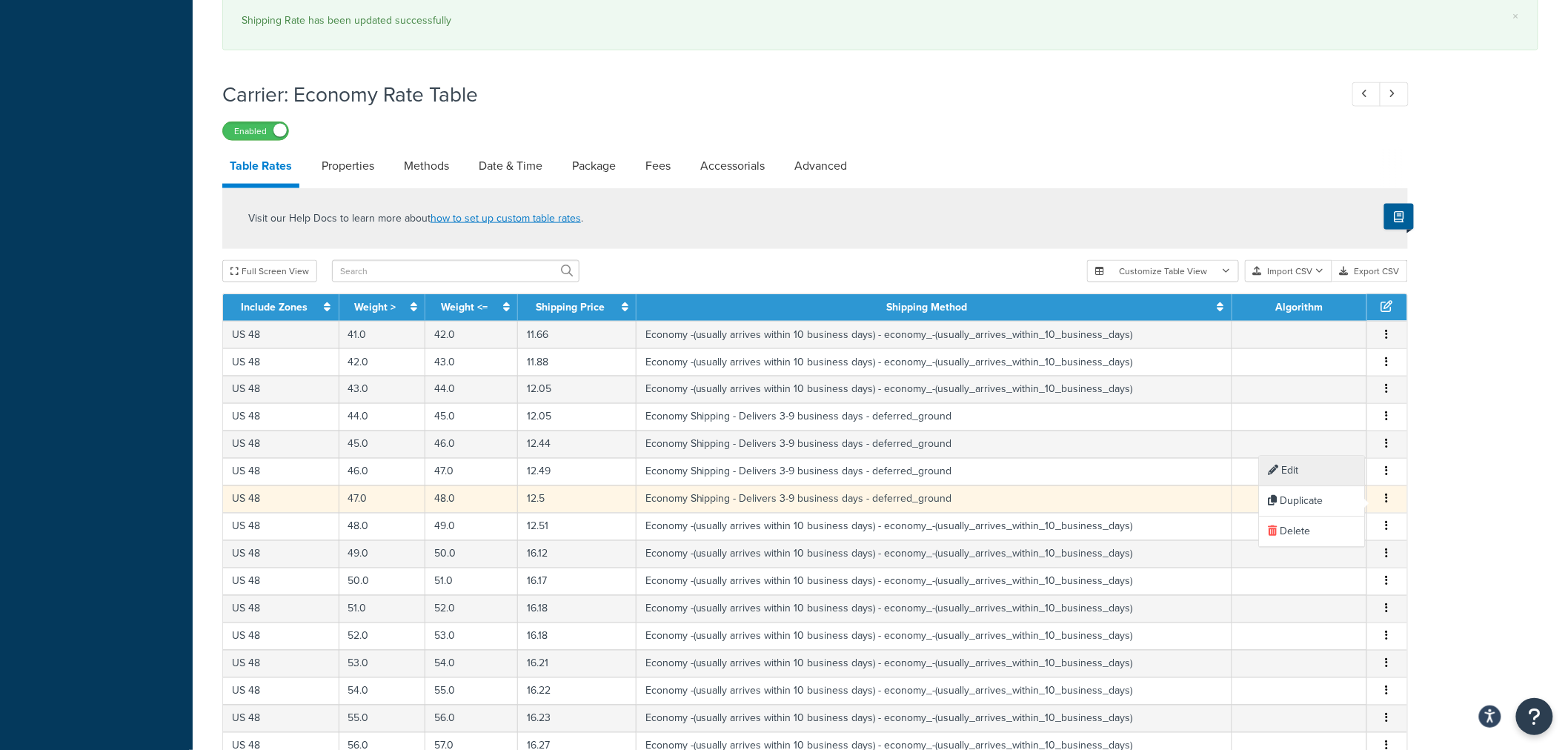 click on "Edit" at bounding box center (1312, 471) 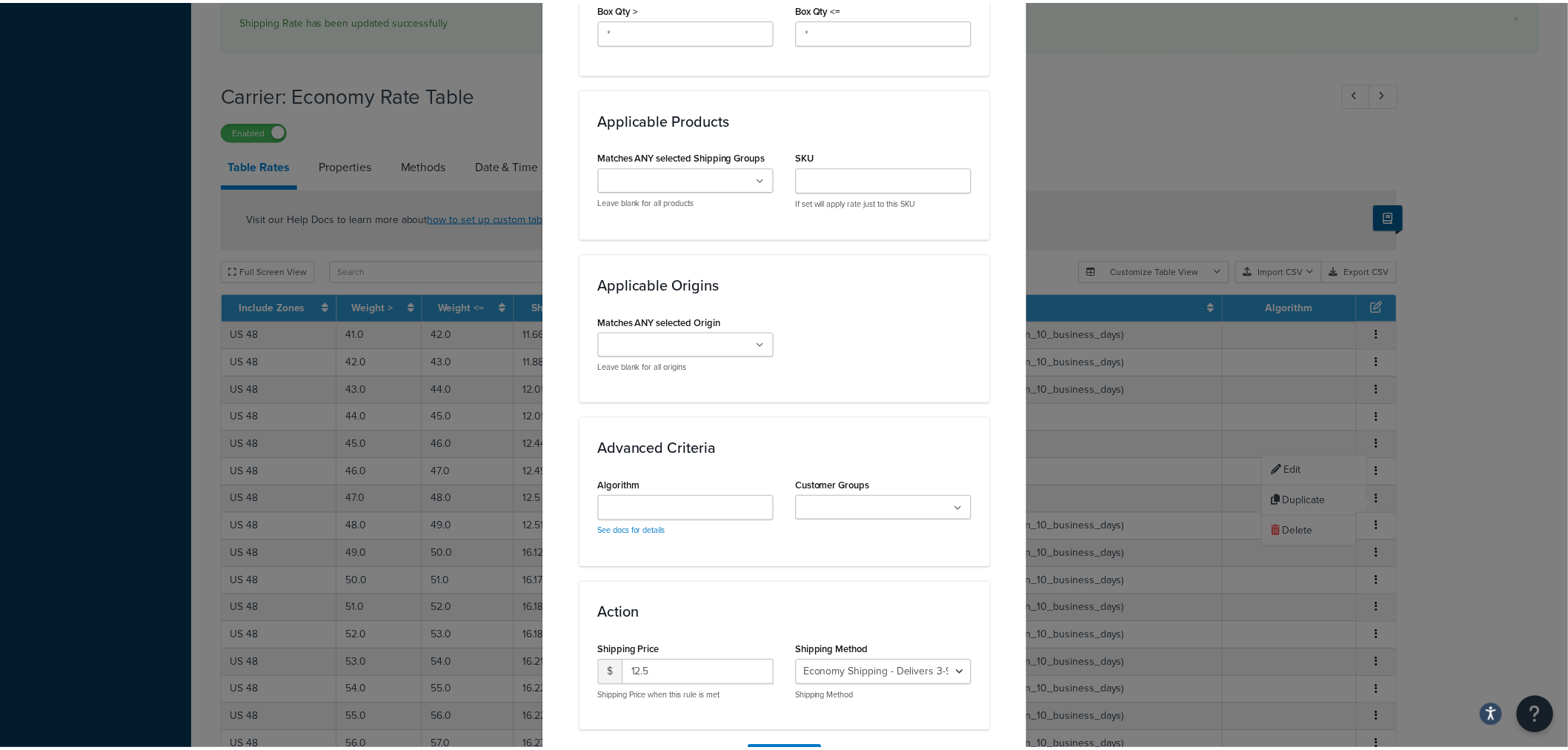 scroll, scrollTop: 986, scrollLeft: 0, axis: vertical 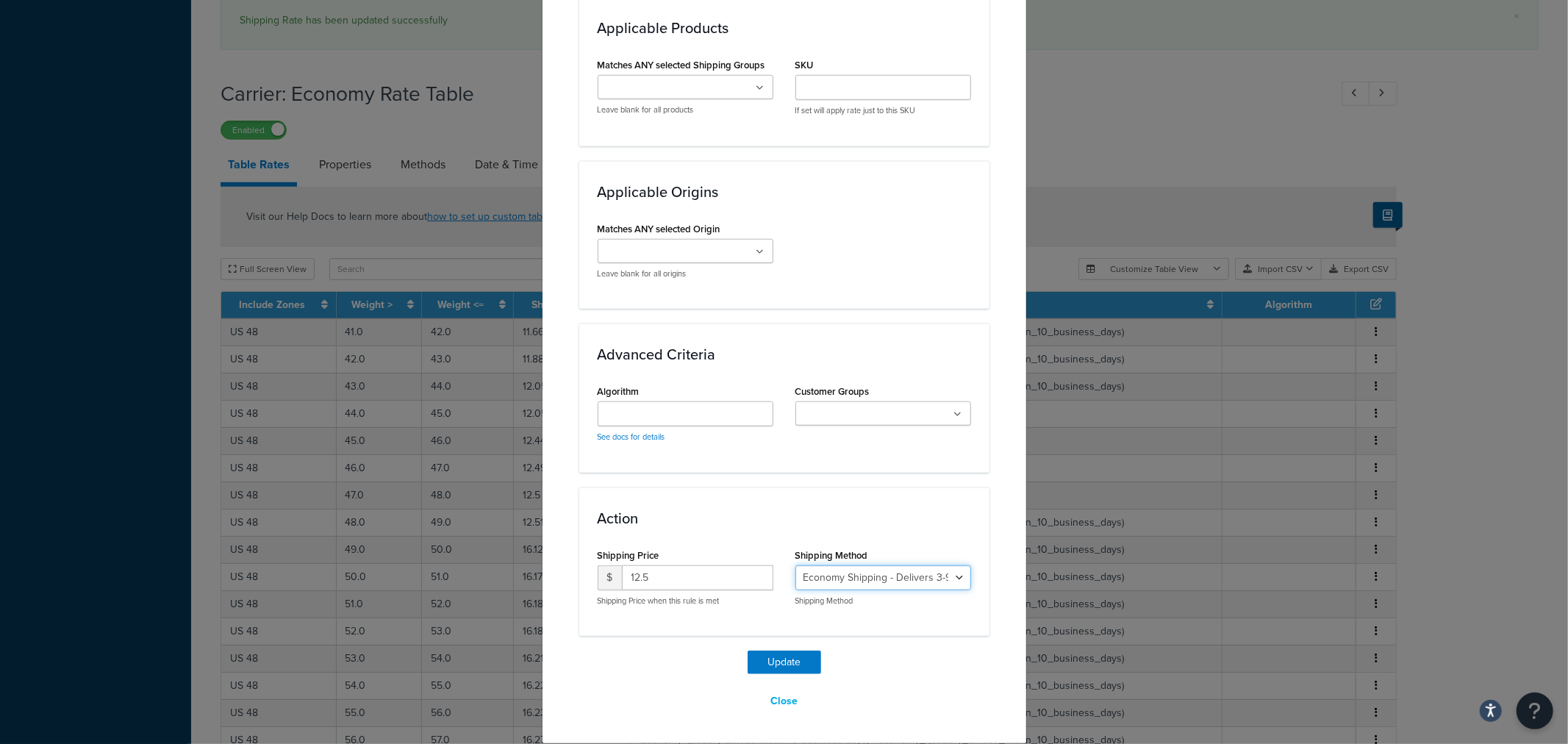 click on "Economy Shipping - Delivers 3-9  business days - deferred_ground  Deferred Air - Delivers in approximately 4-8 days - deferred_air  Economy - Delivers in 3-9 business days - economy_shipping_-_delivers_in_3-9_business_days  Economy (usually arrives within 14 days) - Economy_4lbs_and_under  Not in a Rush? Ships within 1-3 days - economy  Economy - (usually arrives within 10 days) - economy_-_(usually_arrives_within_10_days)  Economy -(usually arrives within 14 business days) - economy_-(usually_arrives_within_14_business_days)  Economy -(usually arrives within 10 business days) - economy_-(usually_arrives_within_10_business_days)" at bounding box center [883, 578] 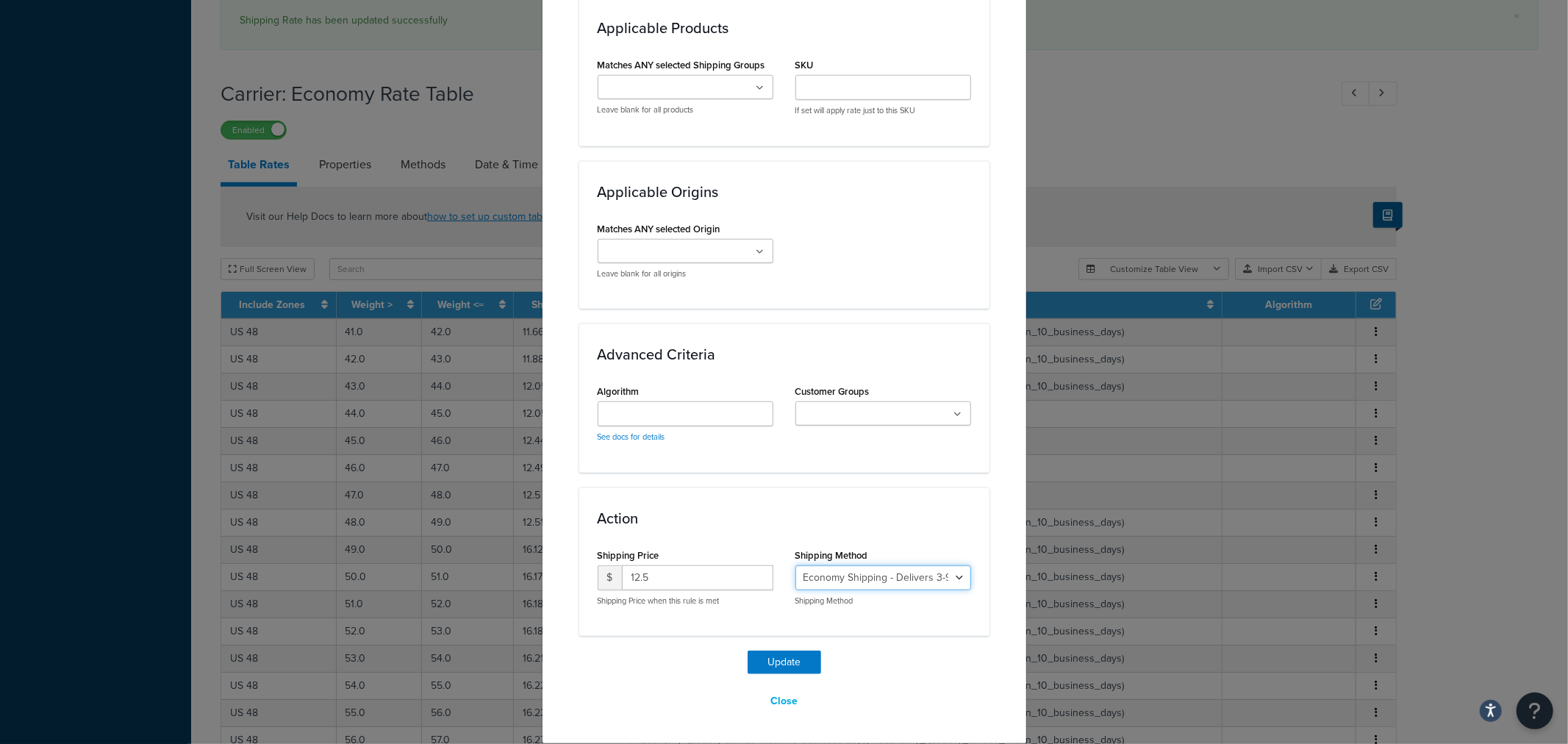 select on "135534" 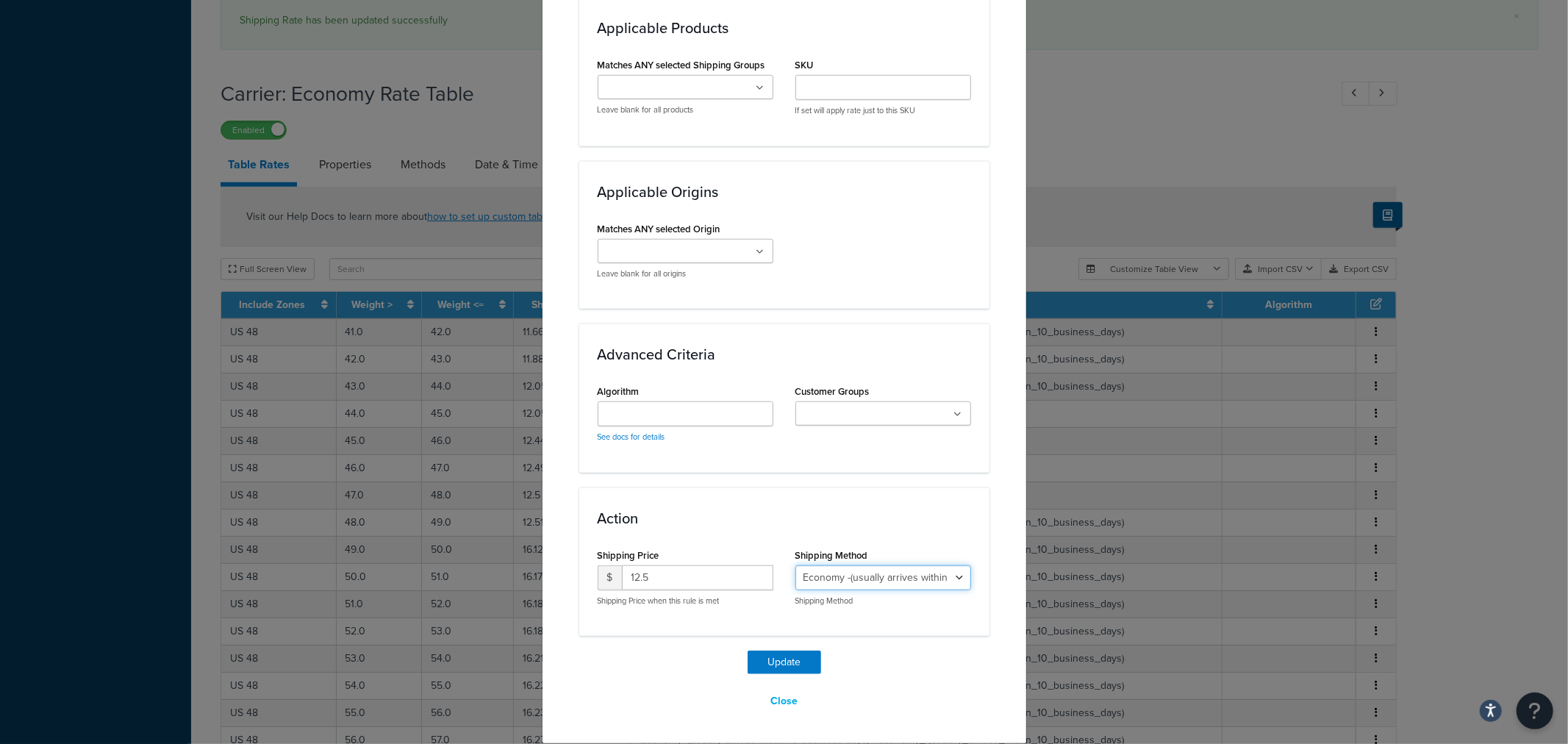 click on "Economy Shipping - Delivers 3-9  business days - deferred_ground  Deferred Air - Delivers in approximately 4-8 days - deferred_air  Economy - Delivers in 3-9 business days - economy_shipping_-_delivers_in_3-9_business_days  Economy (usually arrives within 14 days) - Economy_4lbs_and_under  Not in a Rush? Ships within 1-3 days - economy  Economy - (usually arrives within 10 days) - economy_-_(usually_arrives_within_10_days)  Economy -(usually arrives within 14 business days) - economy_-(usually_arrives_within_14_business_days)  Economy -(usually arrives within 10 business days) - economy_-(usually_arrives_within_10_business_days)" at bounding box center [883, 578] 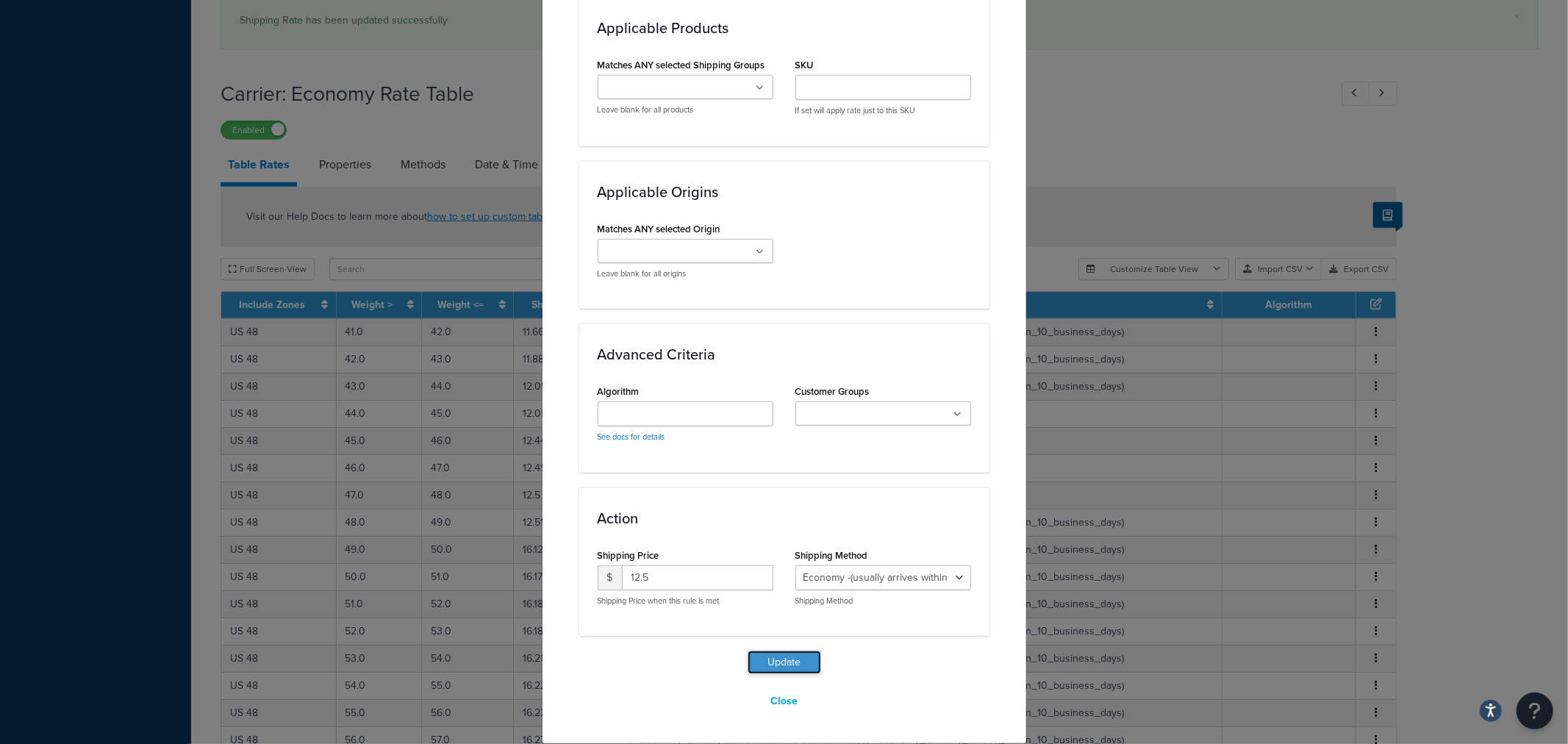 click on "Update" at bounding box center [784, 662] 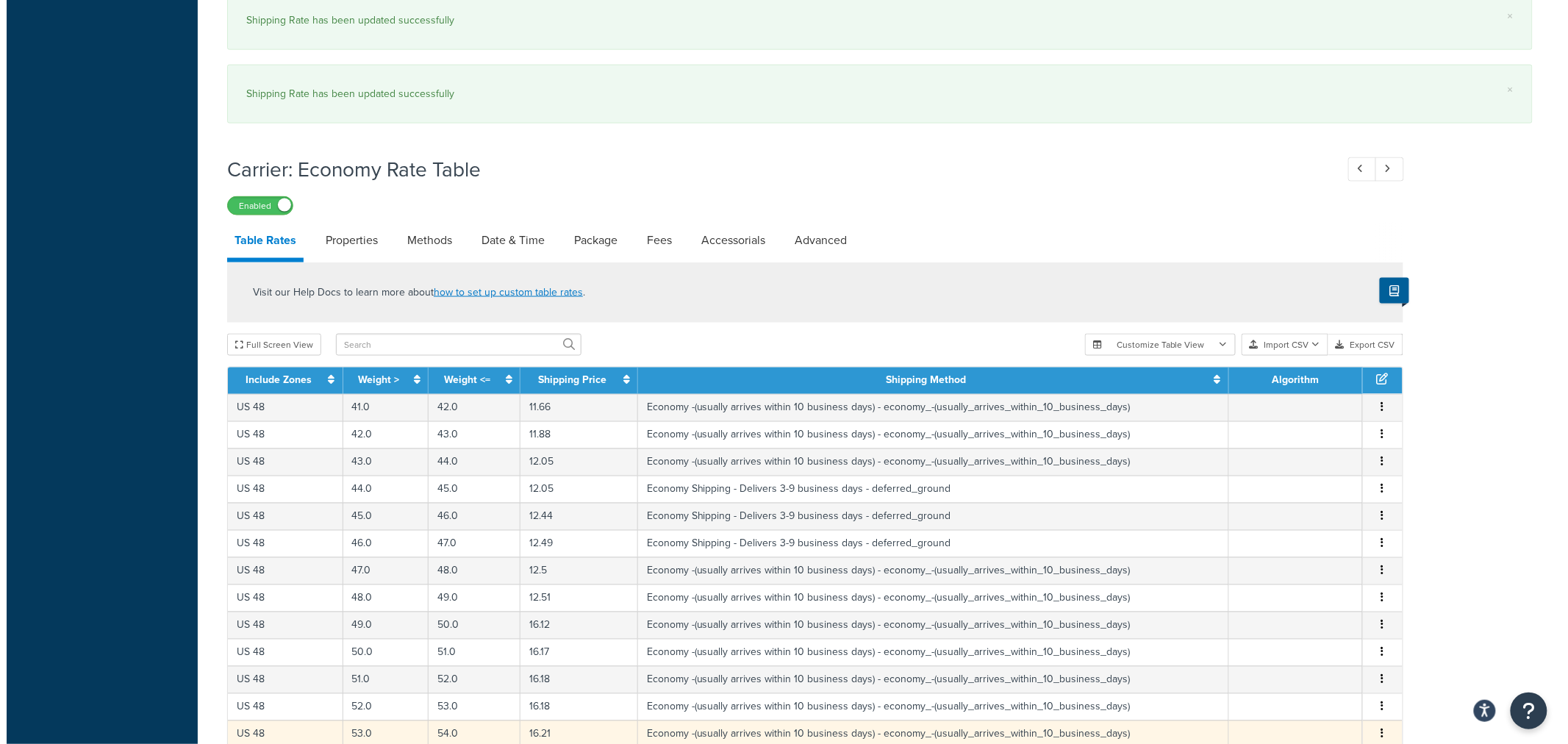 scroll, scrollTop: 966, scrollLeft: 0, axis: vertical 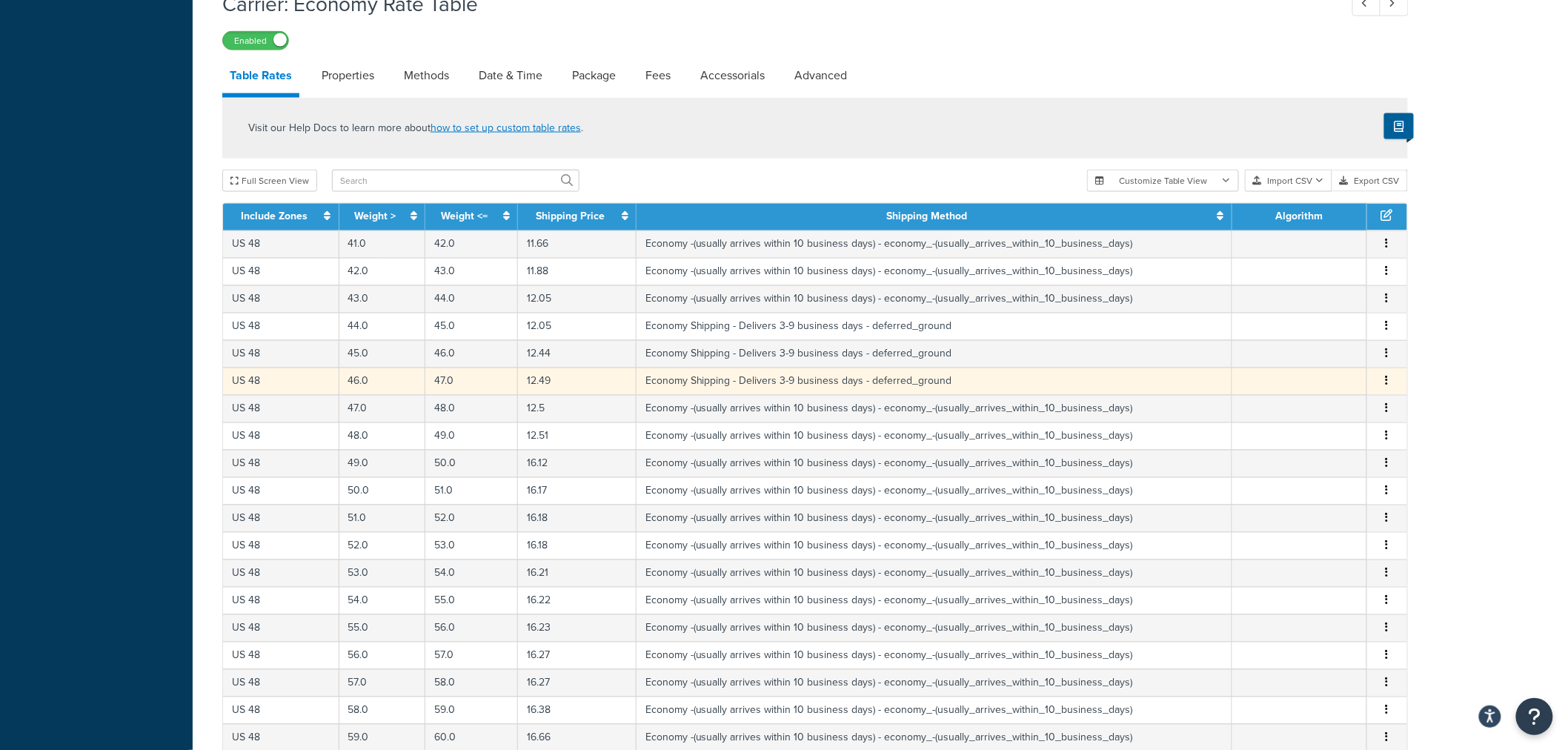 click at bounding box center (1387, 381) 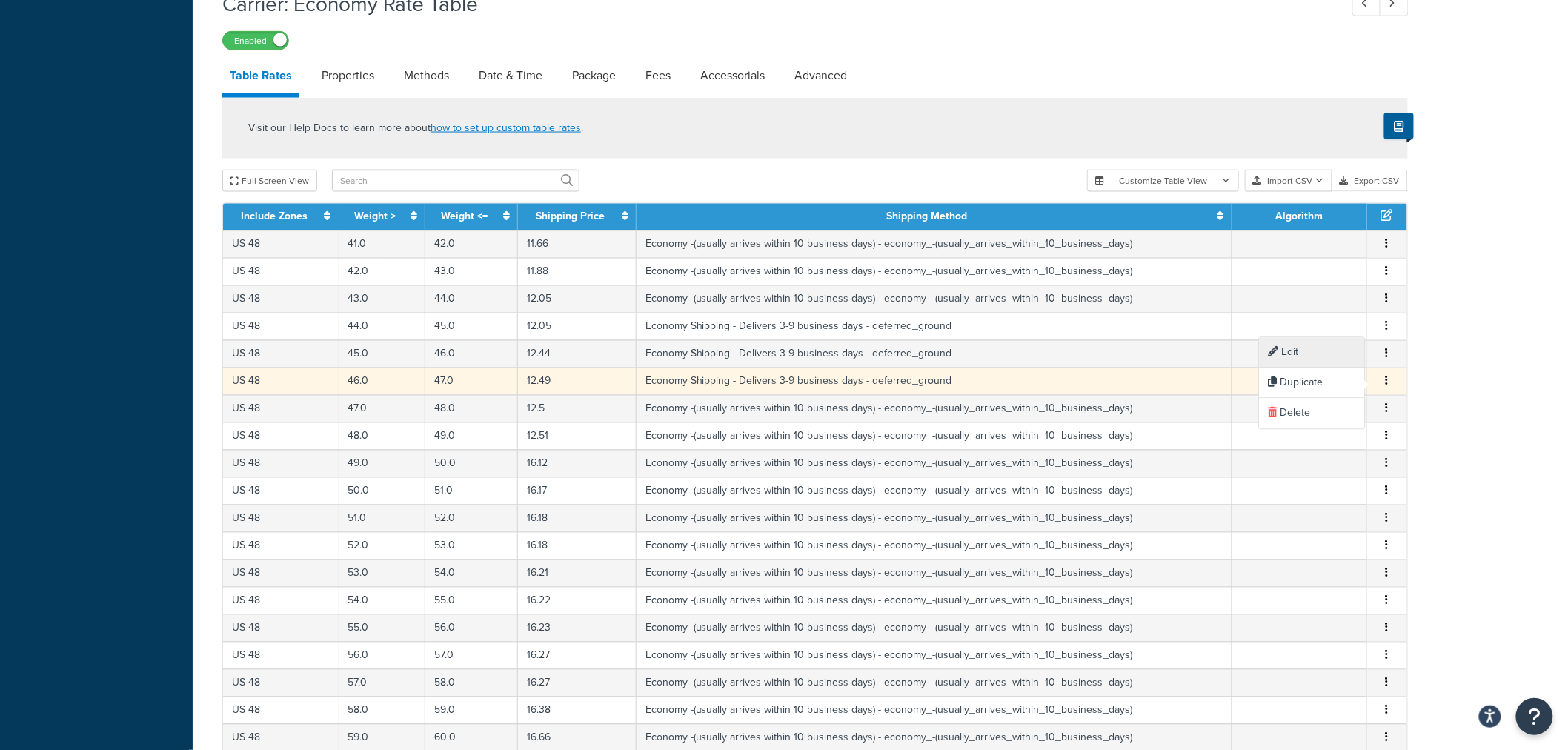 click on "Edit" at bounding box center (1312, 352) 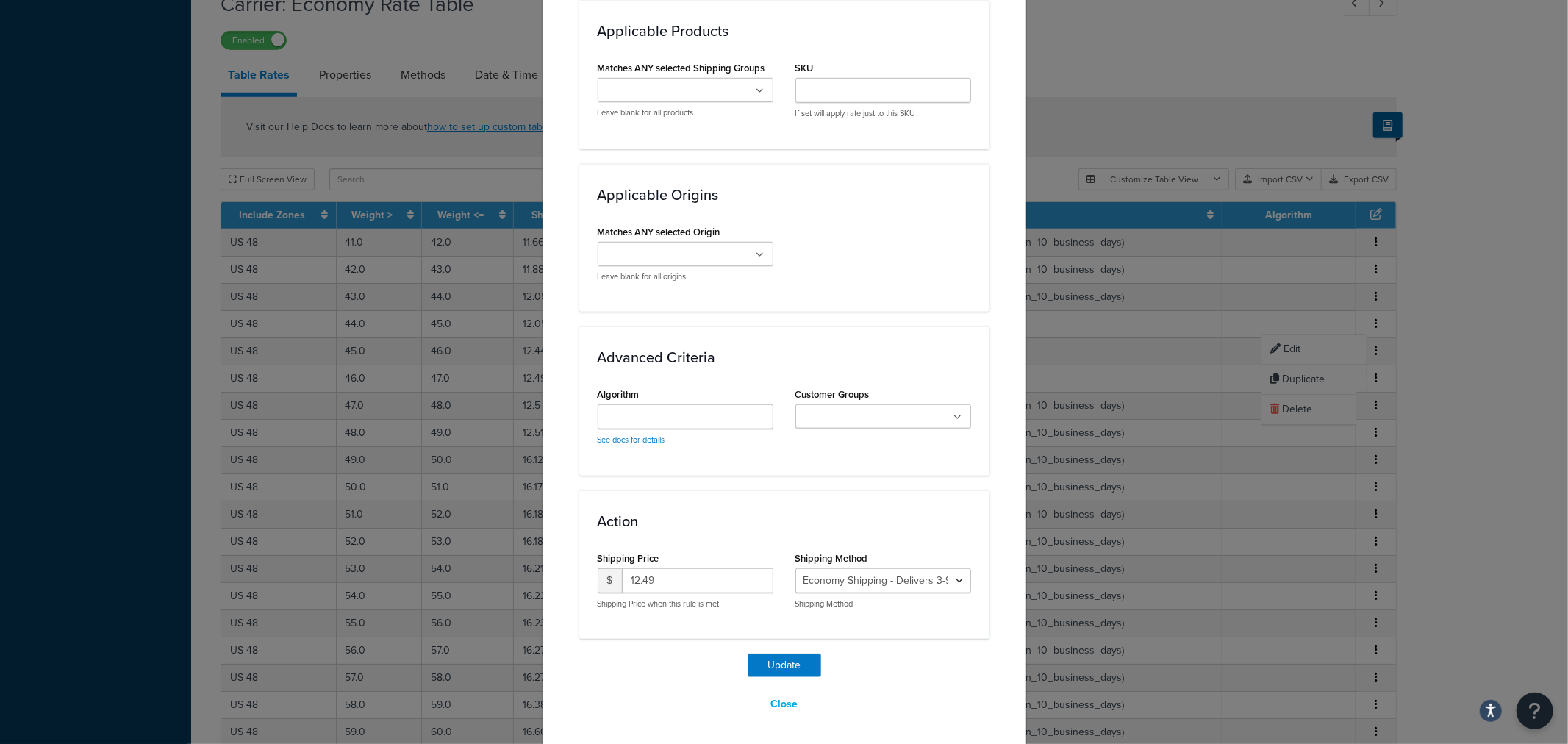 scroll, scrollTop: 979, scrollLeft: 0, axis: vertical 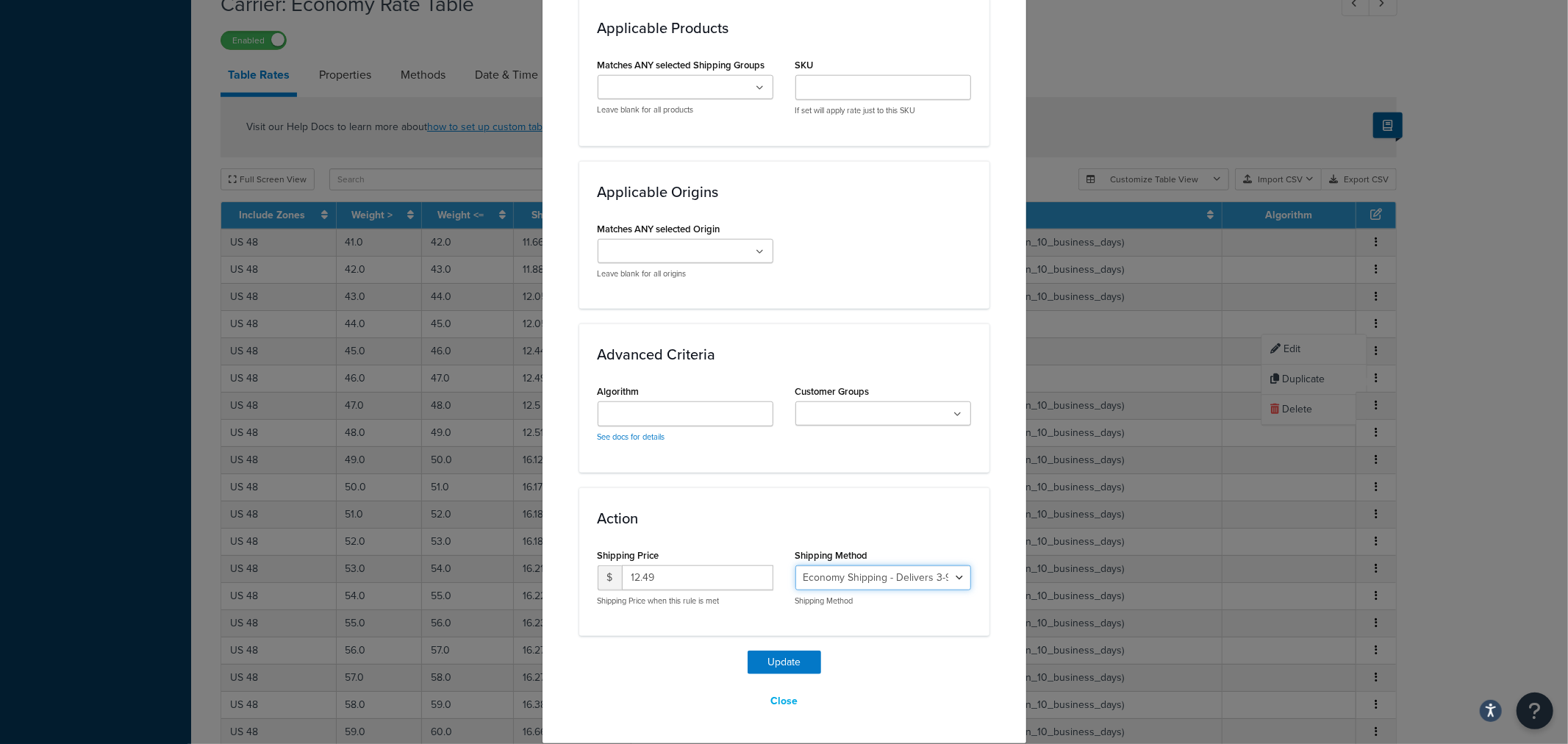 click on "Economy Shipping - Delivers 3-9  business days - deferred_ground  Deferred Air - Delivers in approximately 4-8 days - deferred_air  Economy - Delivers in 3-9 business days - economy_shipping_-_delivers_in_3-9_business_days  Economy (usually arrives within 14 days) - Economy_4lbs_and_under  Not in a Rush? Ships within 1-3 days - economy  Economy - (usually arrives within 10 days) - economy_-_(usually_arrives_within_10_days)  Economy -(usually arrives within 14 business days) - economy_-(usually_arrives_within_14_business_days)  Economy -(usually arrives within 10 business days) - economy_-(usually_arrives_within_10_business_days)" at bounding box center [883, 578] 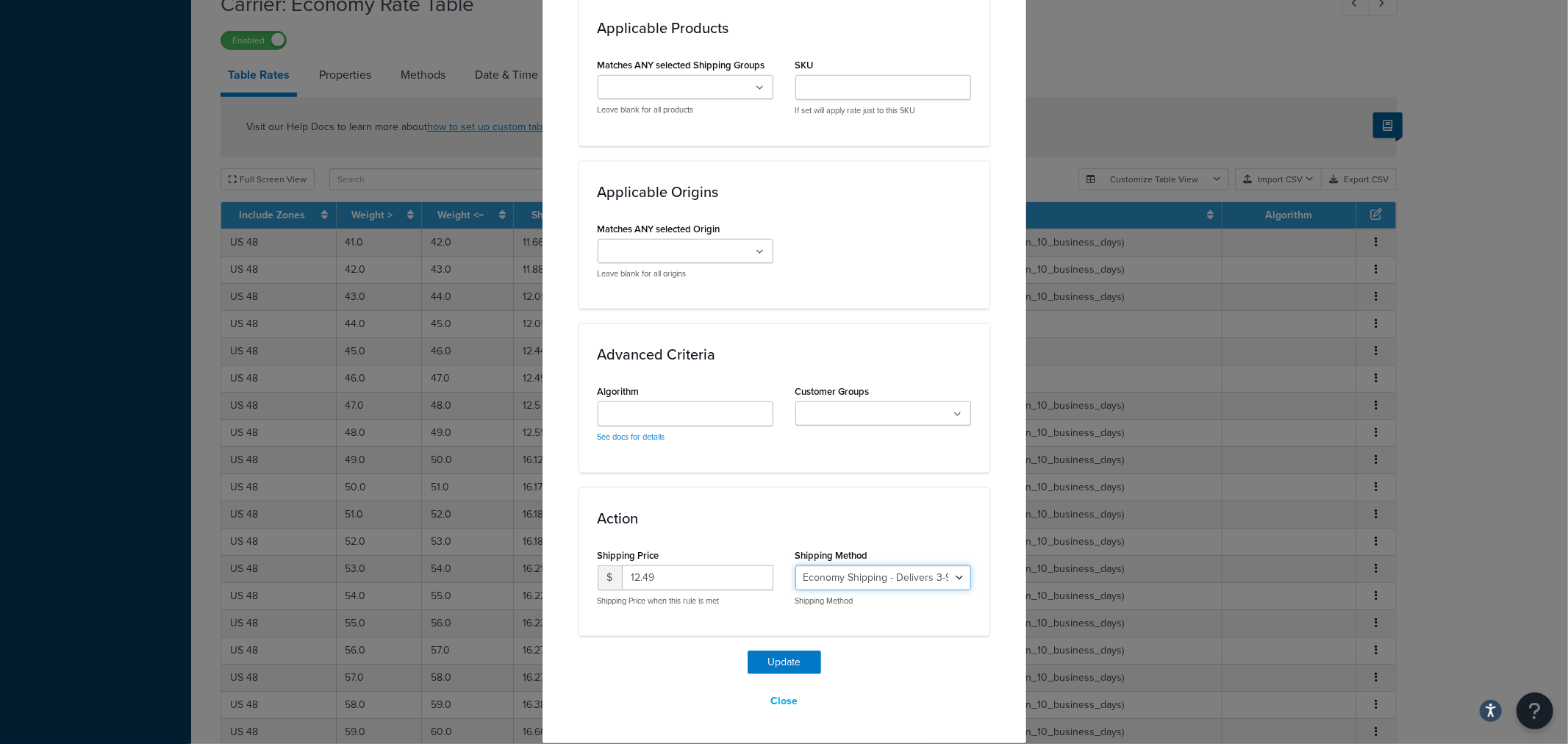 select on "135534" 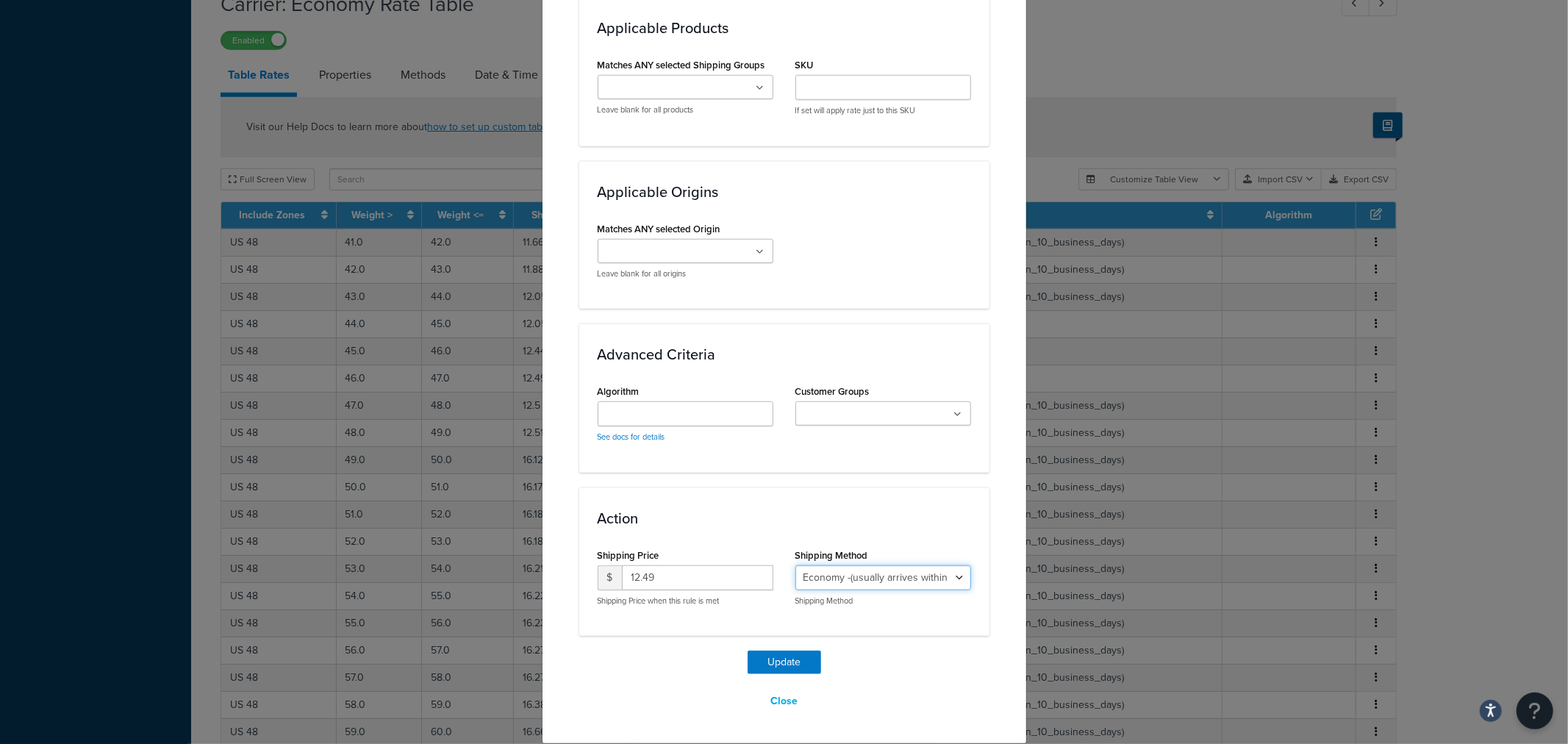 click on "Economy Shipping - Delivers 3-9  business days - deferred_ground  Deferred Air - Delivers in approximately 4-8 days - deferred_air  Economy - Delivers in 3-9 business days - economy_shipping_-_delivers_in_3-9_business_days  Economy (usually arrives within 14 days) - Economy_4lbs_and_under  Not in a Rush? Ships within 1-3 days - economy  Economy - (usually arrives within 10 days) - economy_-_(usually_arrives_within_10_days)  Economy -(usually arrives within 14 business days) - economy_-(usually_arrives_within_14_business_days)  Economy -(usually arrives within 10 business days) - economy_-(usually_arrives_within_10_business_days)" at bounding box center [883, 578] 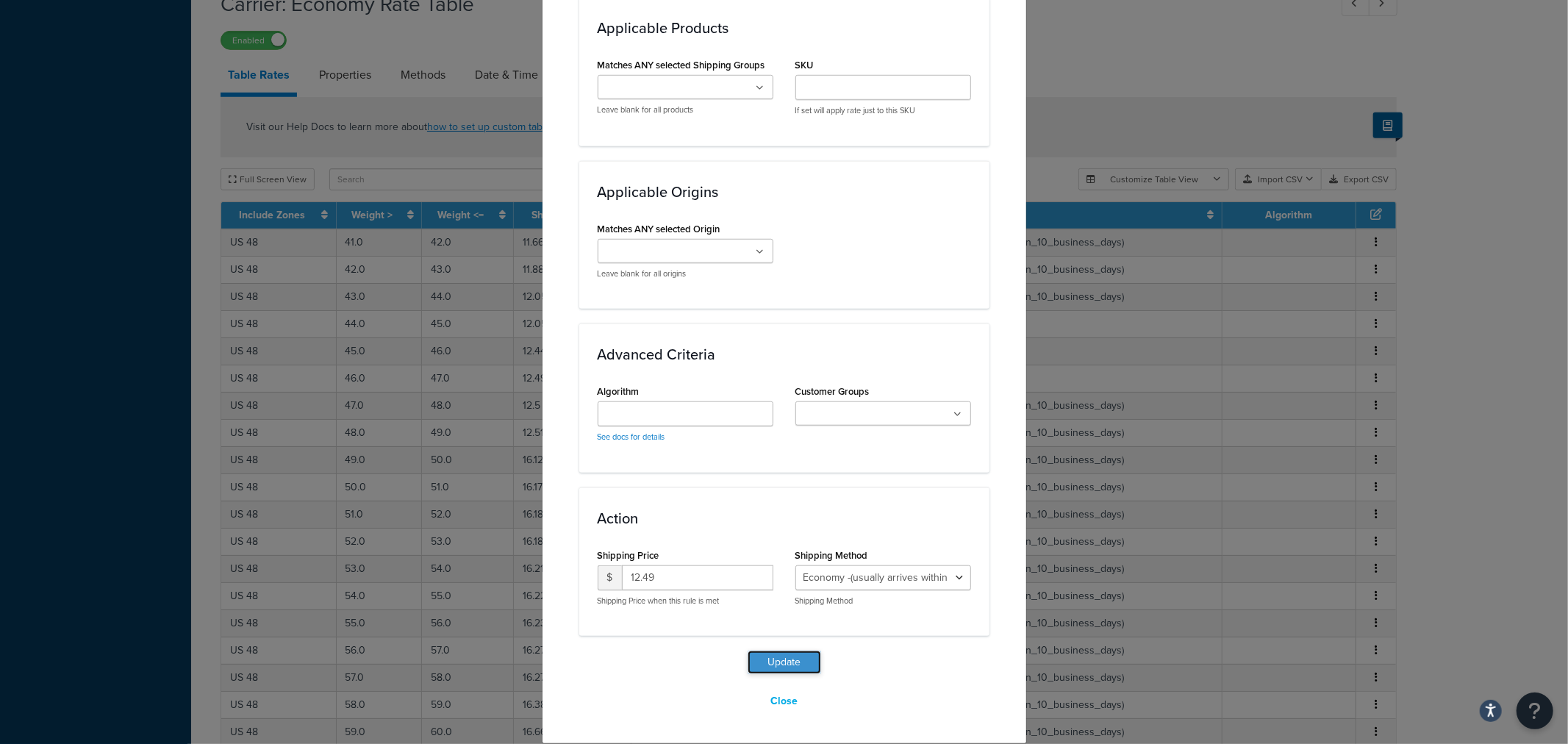 click on "Update" at bounding box center [784, 662] 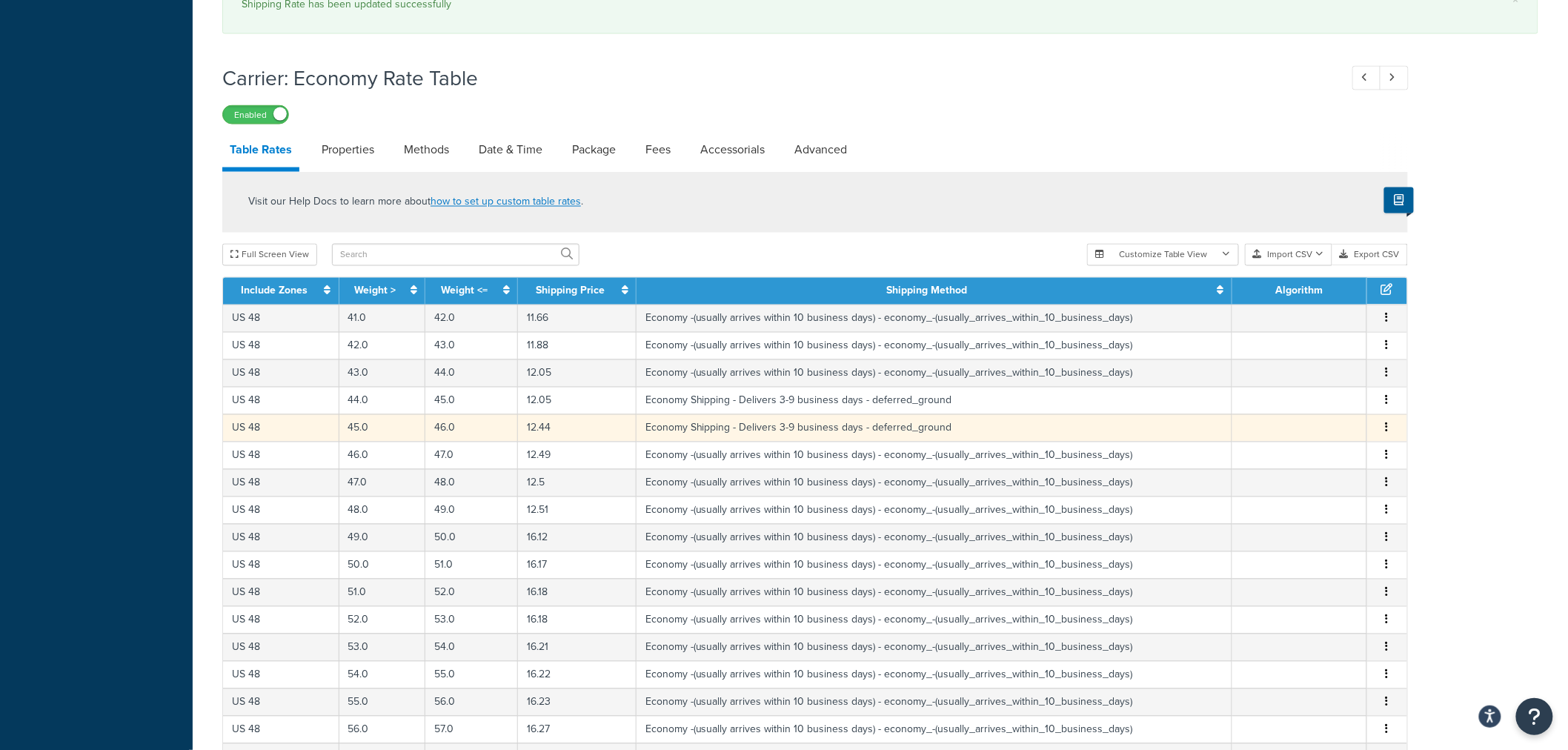 click at bounding box center (1387, 428) 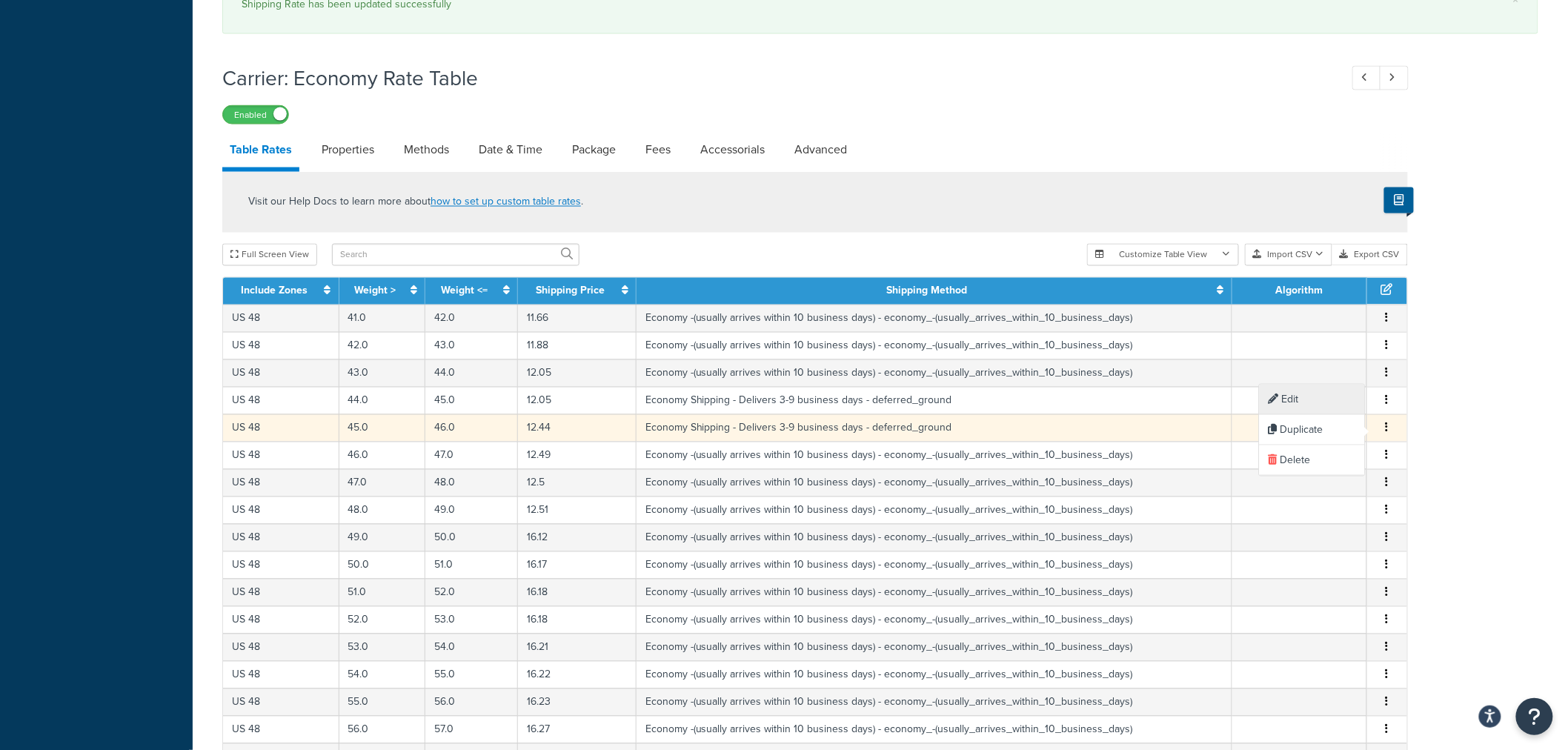 click on "Edit" at bounding box center (1312, 399) 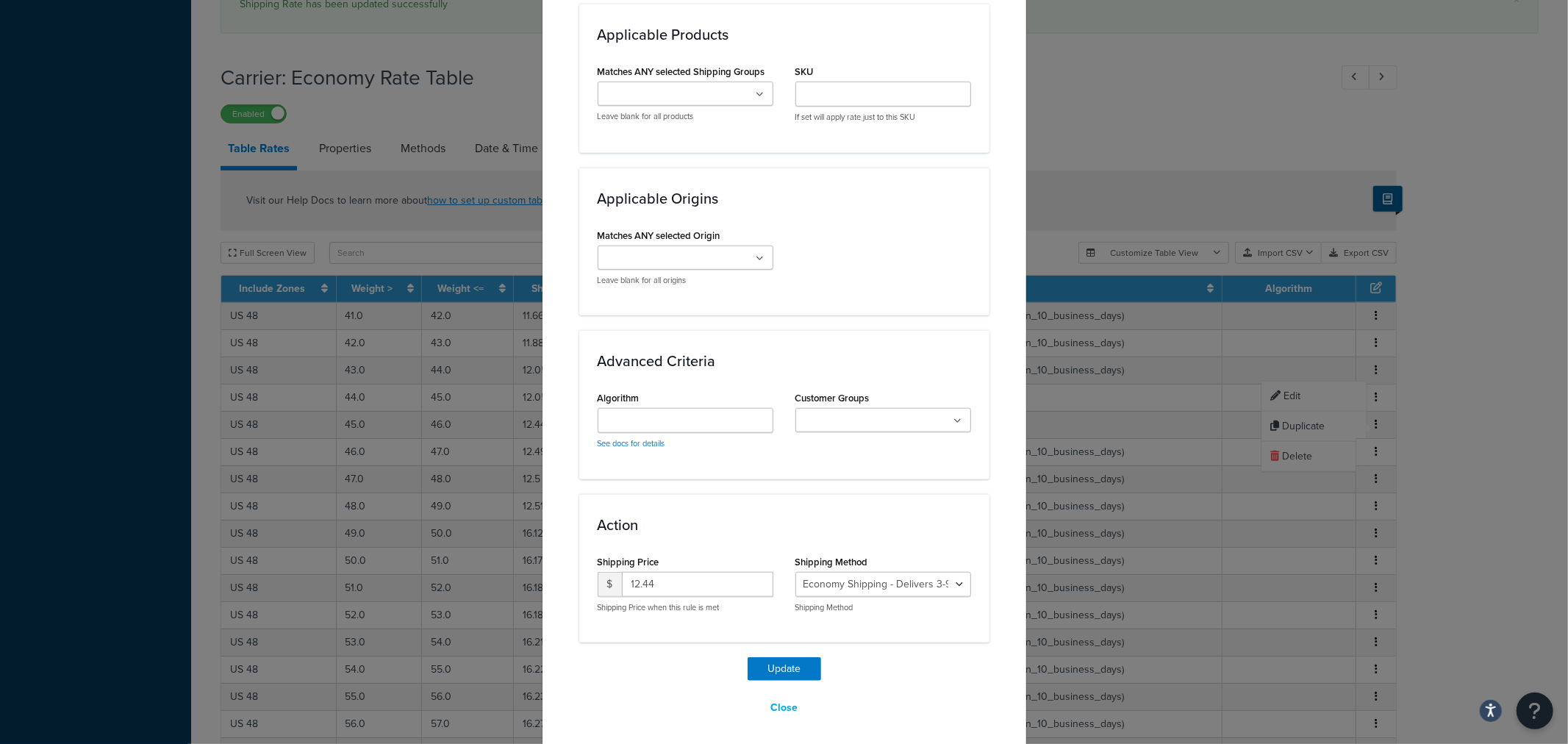 scroll, scrollTop: 979, scrollLeft: 0, axis: vertical 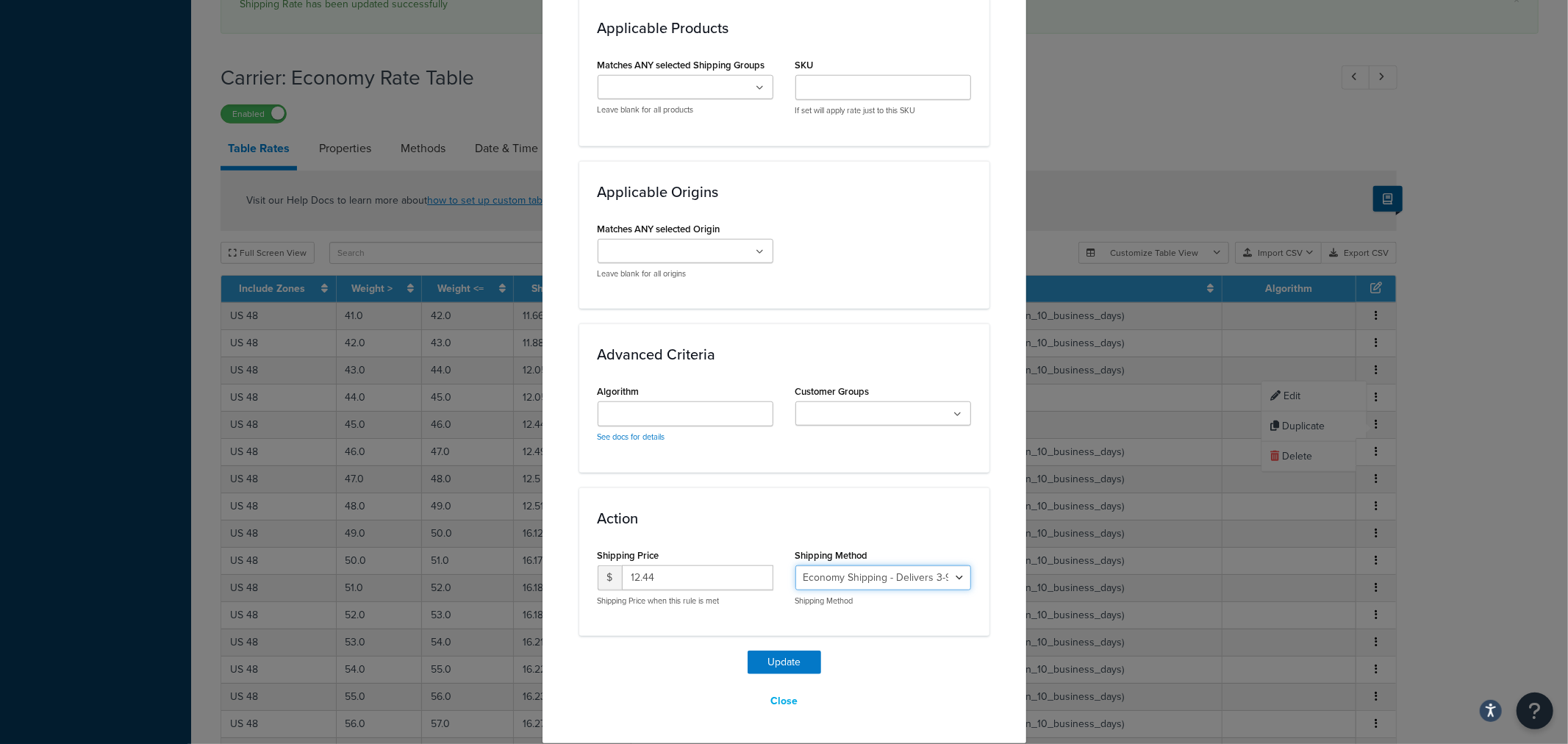 click on "Economy Shipping - Delivers 3-9  business days - deferred_ground  Deferred Air - Delivers in approximately 4-8 days - deferred_air  Economy - Delivers in 3-9 business days - economy_shipping_-_delivers_in_3-9_business_days  Economy (usually arrives within 14 days) - Economy_4lbs_and_under  Not in a Rush? Ships within 1-3 days - economy  Economy - (usually arrives within 10 days) - economy_-_(usually_arrives_within_10_days)  Economy -(usually arrives within 14 business days) - economy_-(usually_arrives_within_14_business_days)  Economy -(usually arrives within 10 business days) - economy_-(usually_arrives_within_10_business_days)" at bounding box center (883, 578) 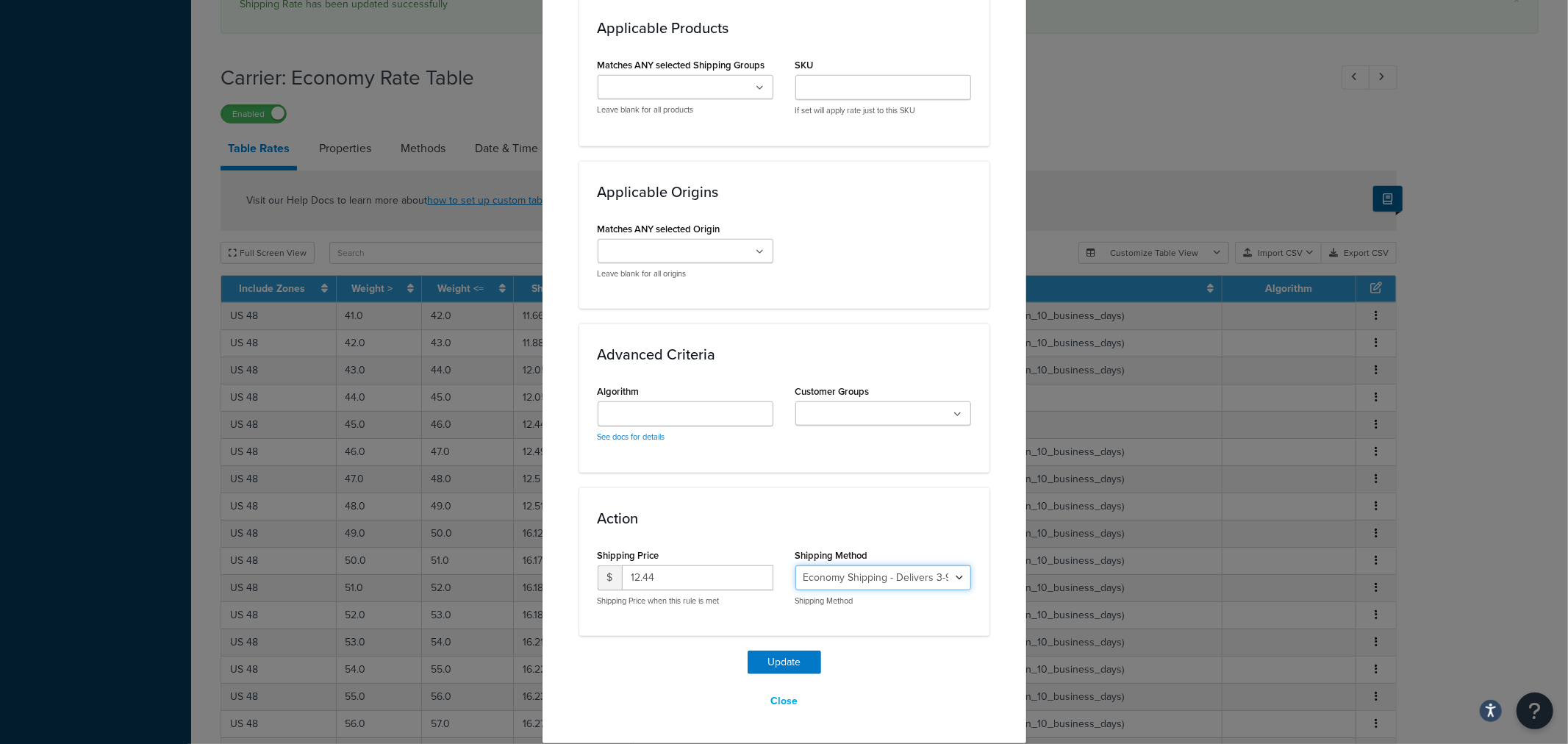 select on "135534" 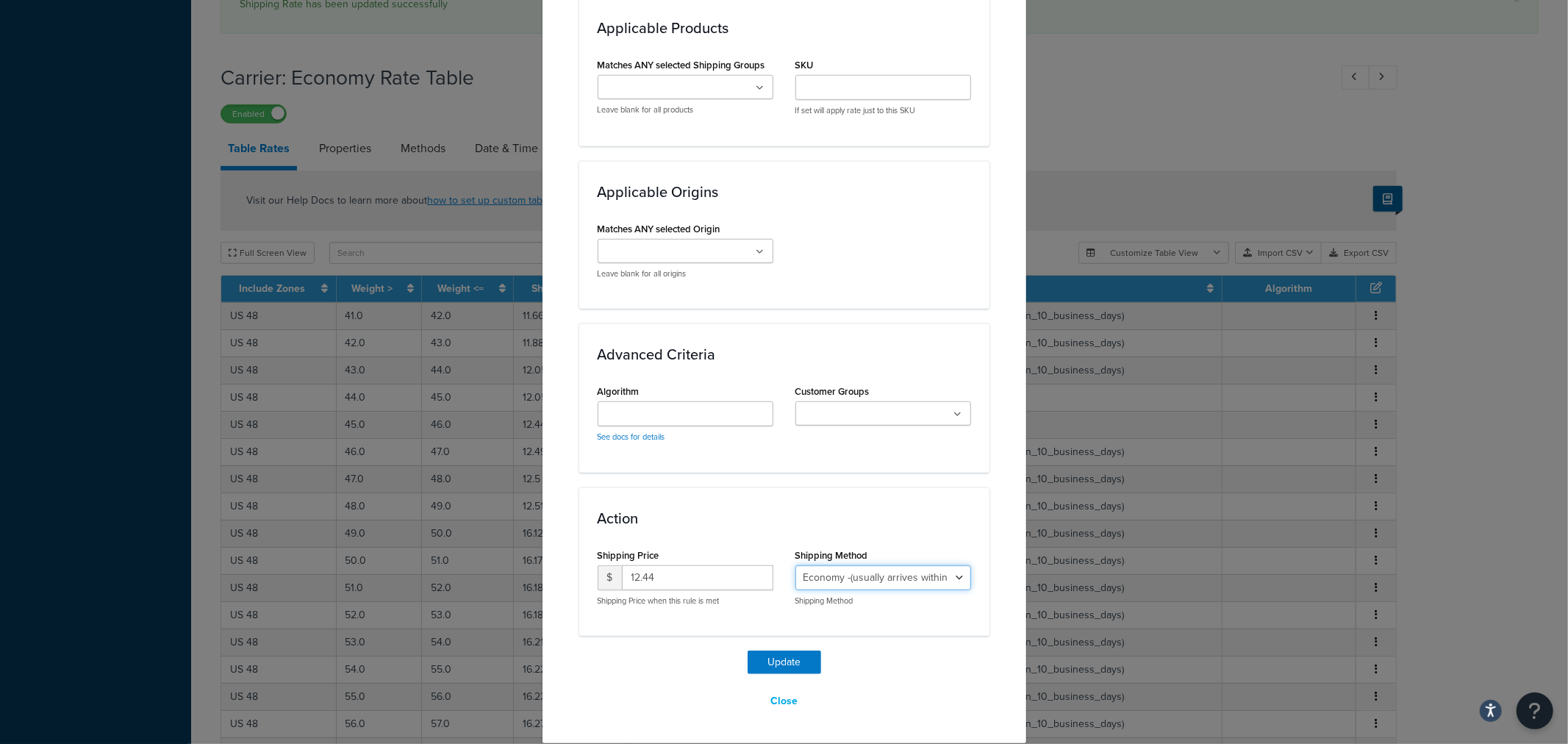 click on "Economy Shipping - Delivers 3-9  business days - deferred_ground  Deferred Air - Delivers in approximately 4-8 days - deferred_air  Economy - Delivers in 3-9 business days - economy_shipping_-_delivers_in_3-9_business_days  Economy (usually arrives within 14 days) - Economy_4lbs_and_under  Not in a Rush? Ships within 1-3 days - economy  Economy - (usually arrives within 10 days) - economy_-_(usually_arrives_within_10_days)  Economy -(usually arrives within 14 business days) - economy_-(usually_arrives_within_14_business_days)  Economy -(usually arrives within 10 business days) - economy_-(usually_arrives_within_10_business_days)" at bounding box center (883, 578) 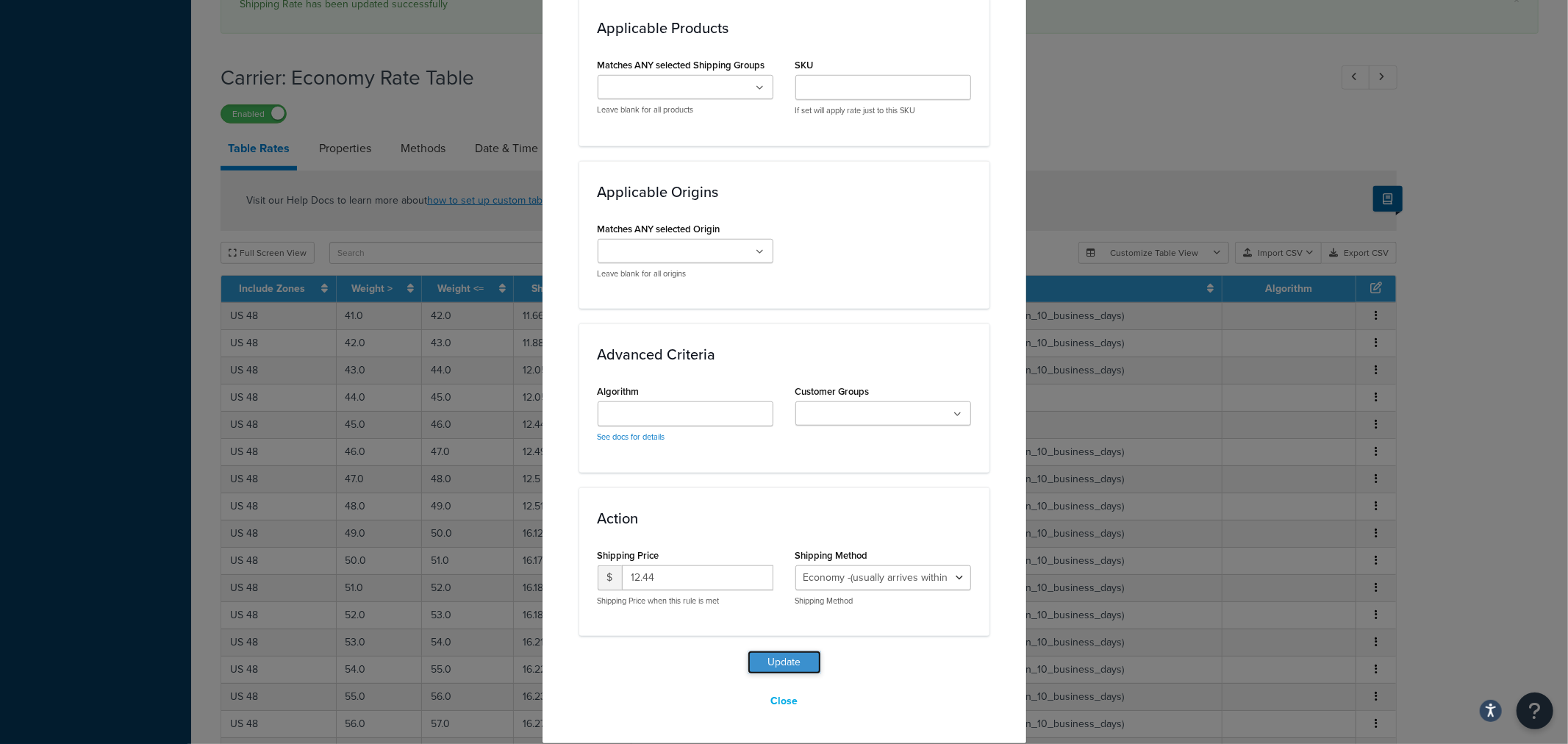 click on "Update" at bounding box center (784, 662) 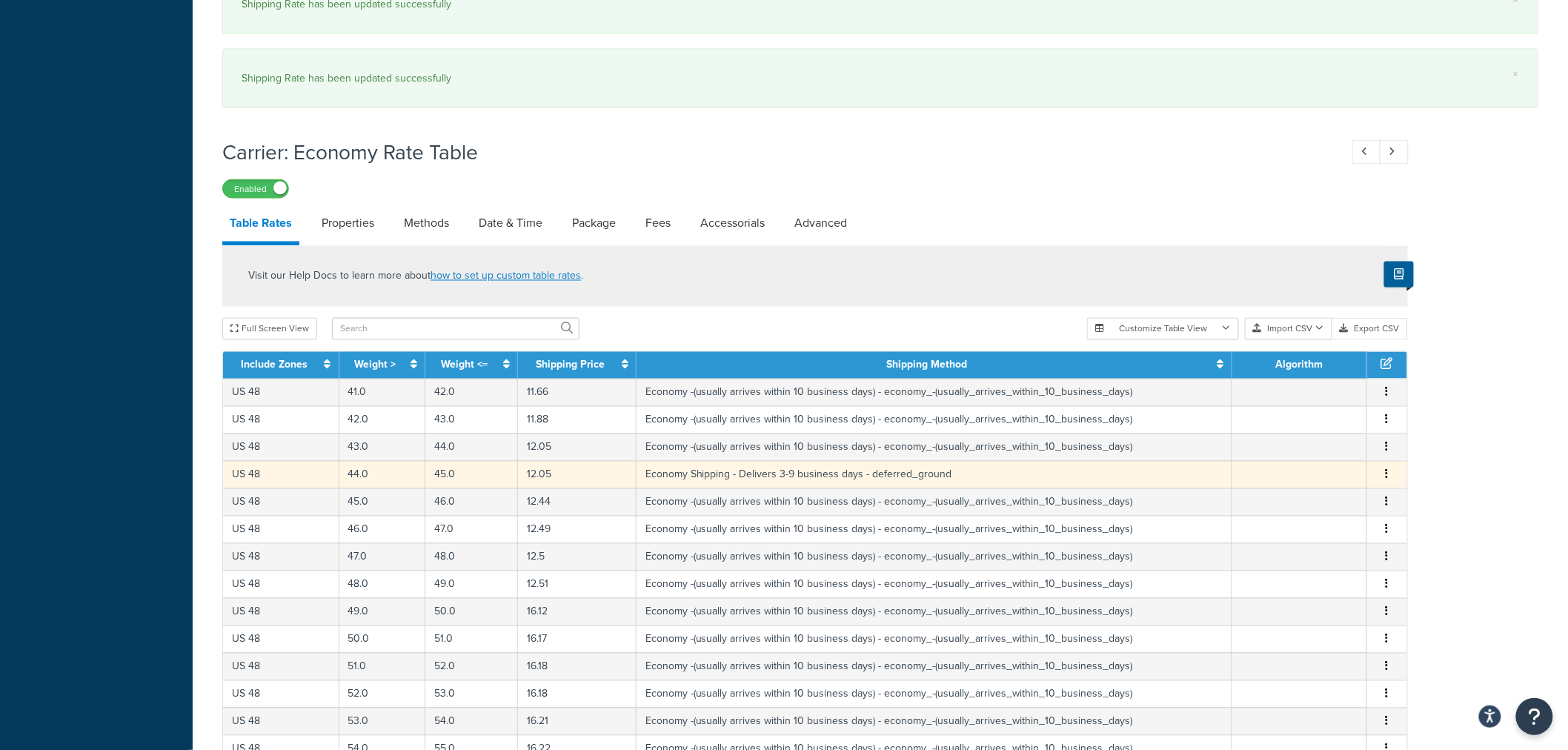 click at bounding box center [1387, 475] 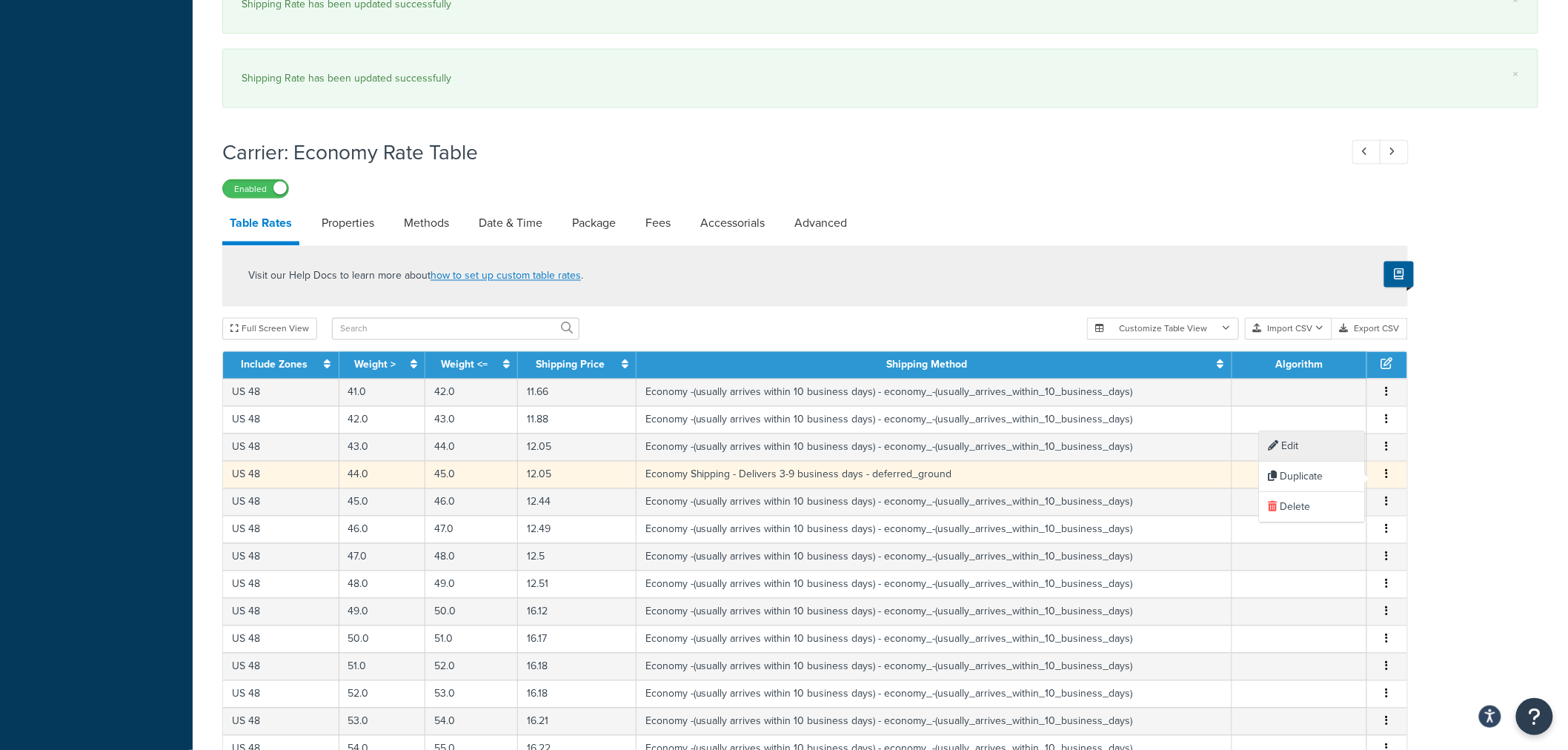 click on "Edit" at bounding box center [1312, 446] 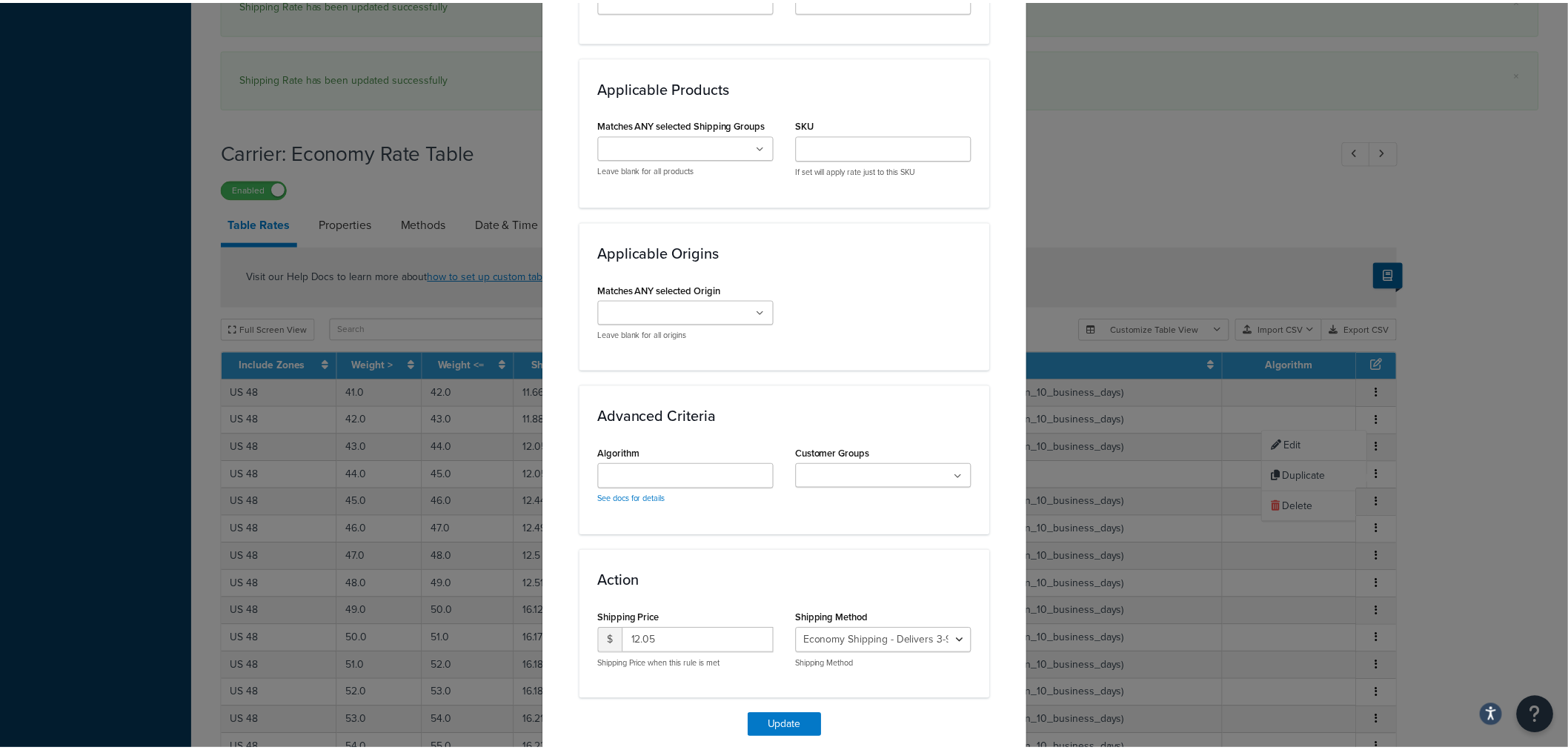 scroll, scrollTop: 986, scrollLeft: 0, axis: vertical 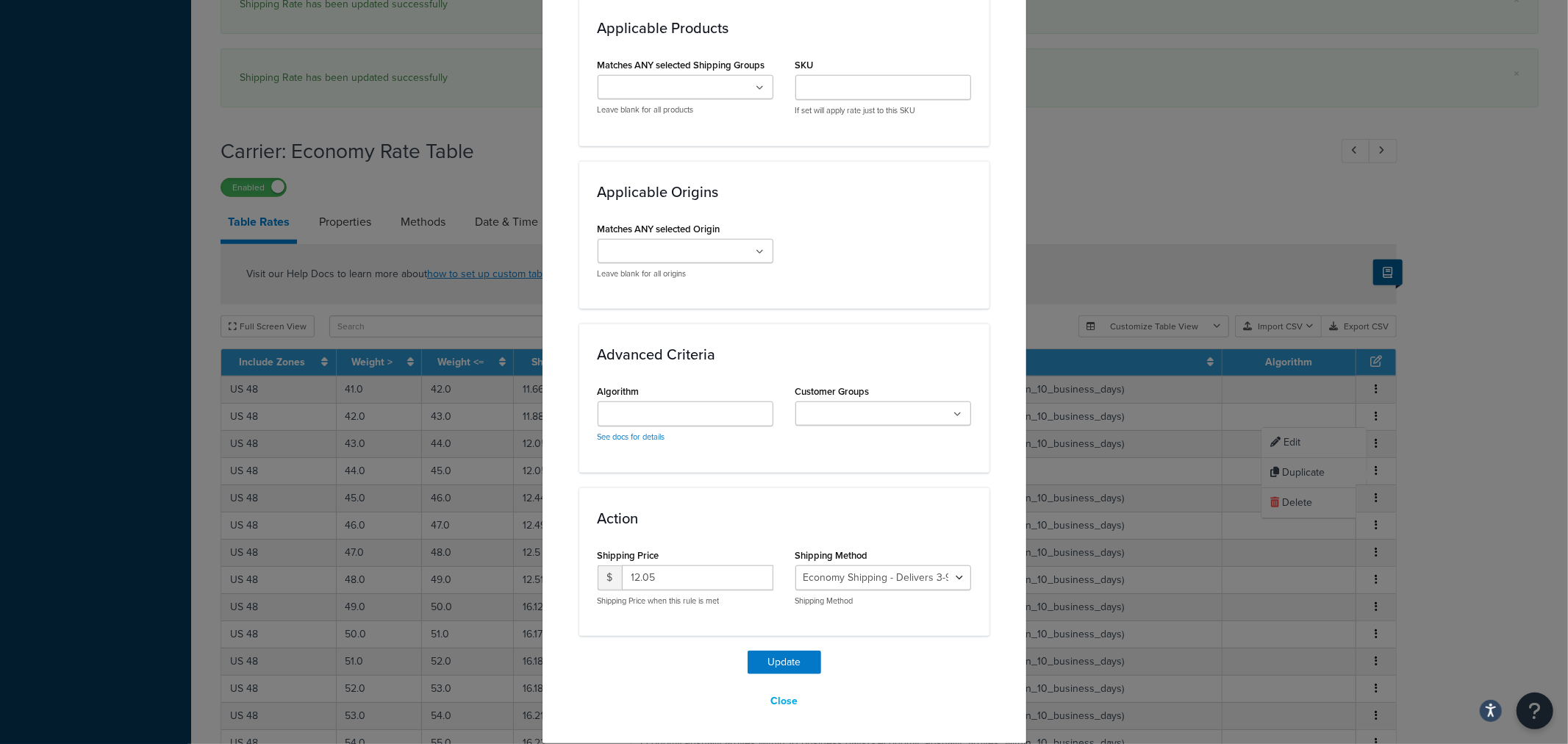 click on "Shipping Method   Economy Shipping - Delivers 3-9  business days - deferred_ground  Deferred Air - Delivers in approximately 4-8 days - deferred_air  Economy - Delivers in 3-9 business days - economy_shipping_-_delivers_in_3-9_business_days  Economy (usually arrives within 14 days) - Economy_4lbs_and_under  Not in a Rush? Ships within 1-3 days - economy  Economy - (usually arrives within 10 days) - economy_-_(usually_arrives_within_10_days)  Economy -(usually arrives within 14 business days) - economy_-(usually_arrives_within_14_business_days)  Economy -(usually arrives within 10 business days) - economy_-(usually_arrives_within_10_business_days)  Shipping Method" at bounding box center (883, 581) 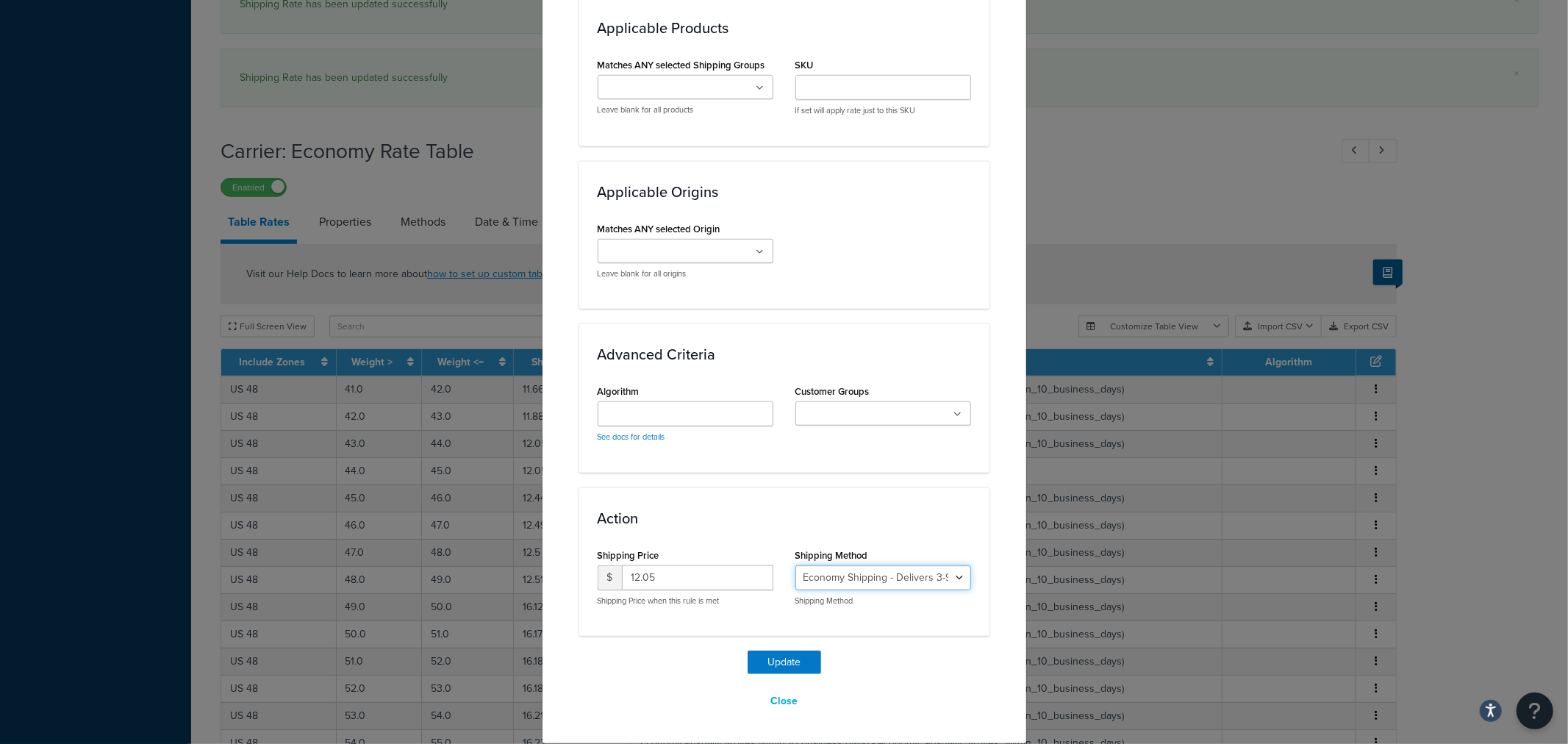 click on "Economy Shipping - Delivers 3-9  business days - deferred_ground  Deferred Air - Delivers in approximately 4-8 days - deferred_air  Economy - Delivers in 3-9 business days - economy_shipping_-_delivers_in_3-9_business_days  Economy (usually arrives within 14 days) - Economy_4lbs_and_under  Not in a Rush? Ships within 1-3 days - economy  Economy - (usually arrives within 10 days) - economy_-_(usually_arrives_within_10_days)  Economy -(usually arrives within 14 business days) - economy_-(usually_arrives_within_14_business_days)  Economy -(usually arrives within 10 business days) - economy_-(usually_arrives_within_10_business_days)" at bounding box center [883, 578] 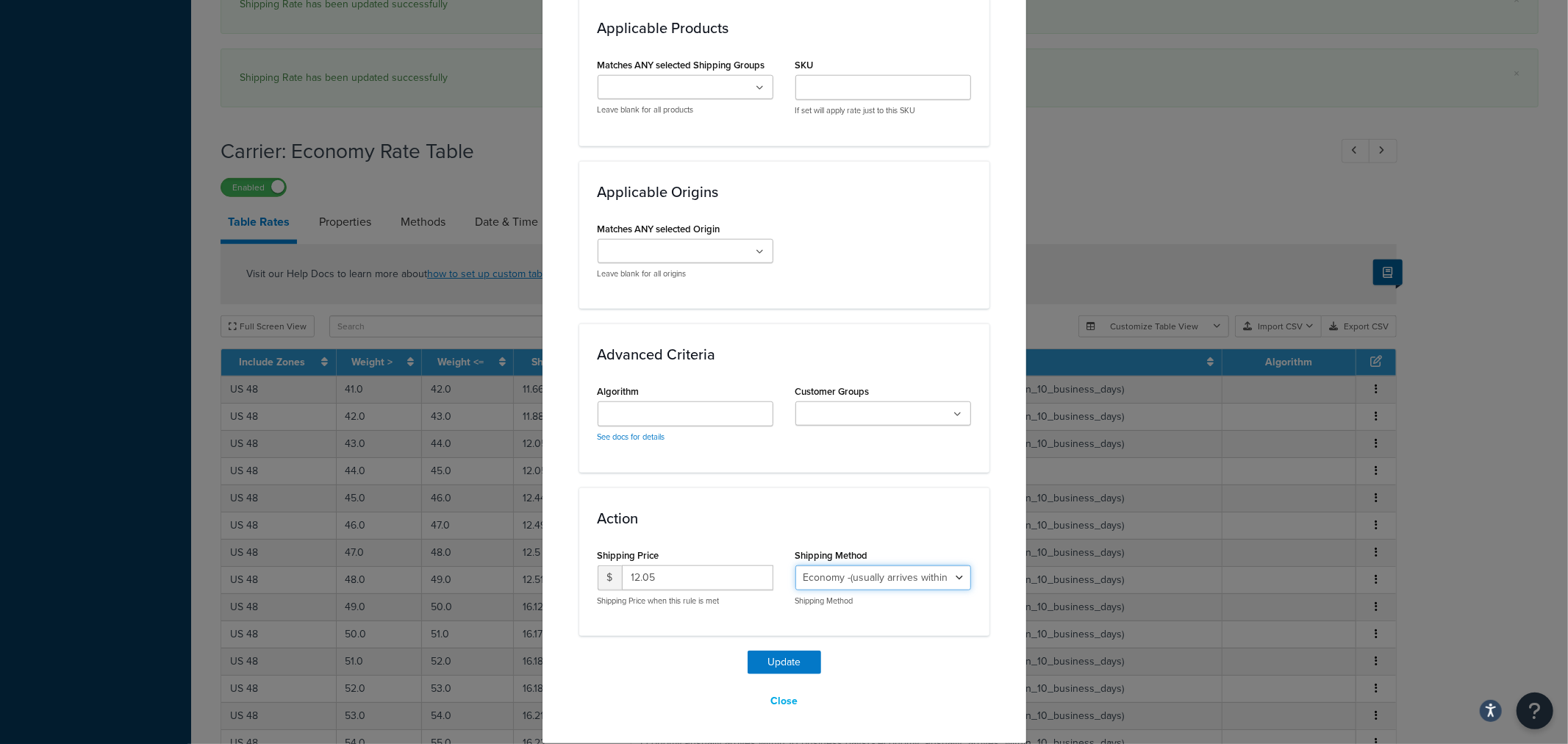 click on "Economy Shipping - Delivers 3-9  business days - deferred_ground  Deferred Air - Delivers in approximately 4-8 days - deferred_air  Economy - Delivers in 3-9 business days - economy_shipping_-_delivers_in_3-9_business_days  Economy (usually arrives within 14 days) - Economy_4lbs_and_under  Not in a Rush? Ships within 1-3 days - economy  Economy - (usually arrives within 10 days) - economy_-_(usually_arrives_within_10_days)  Economy -(usually arrives within 14 business days) - economy_-(usually_arrives_within_14_business_days)  Economy -(usually arrives within 10 business days) - economy_-(usually_arrives_within_10_business_days)" at bounding box center [883, 578] 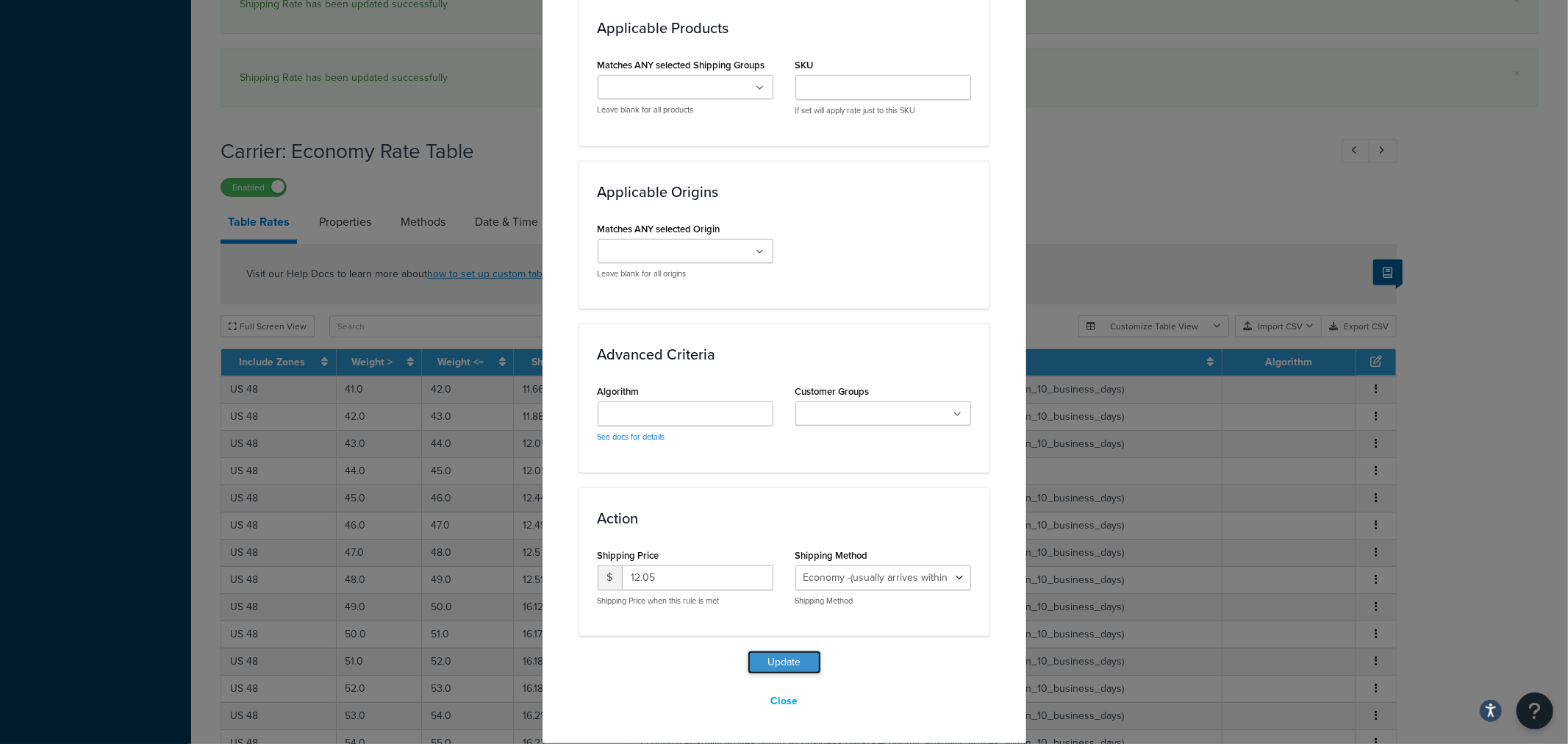 click on "Update" at bounding box center (784, 662) 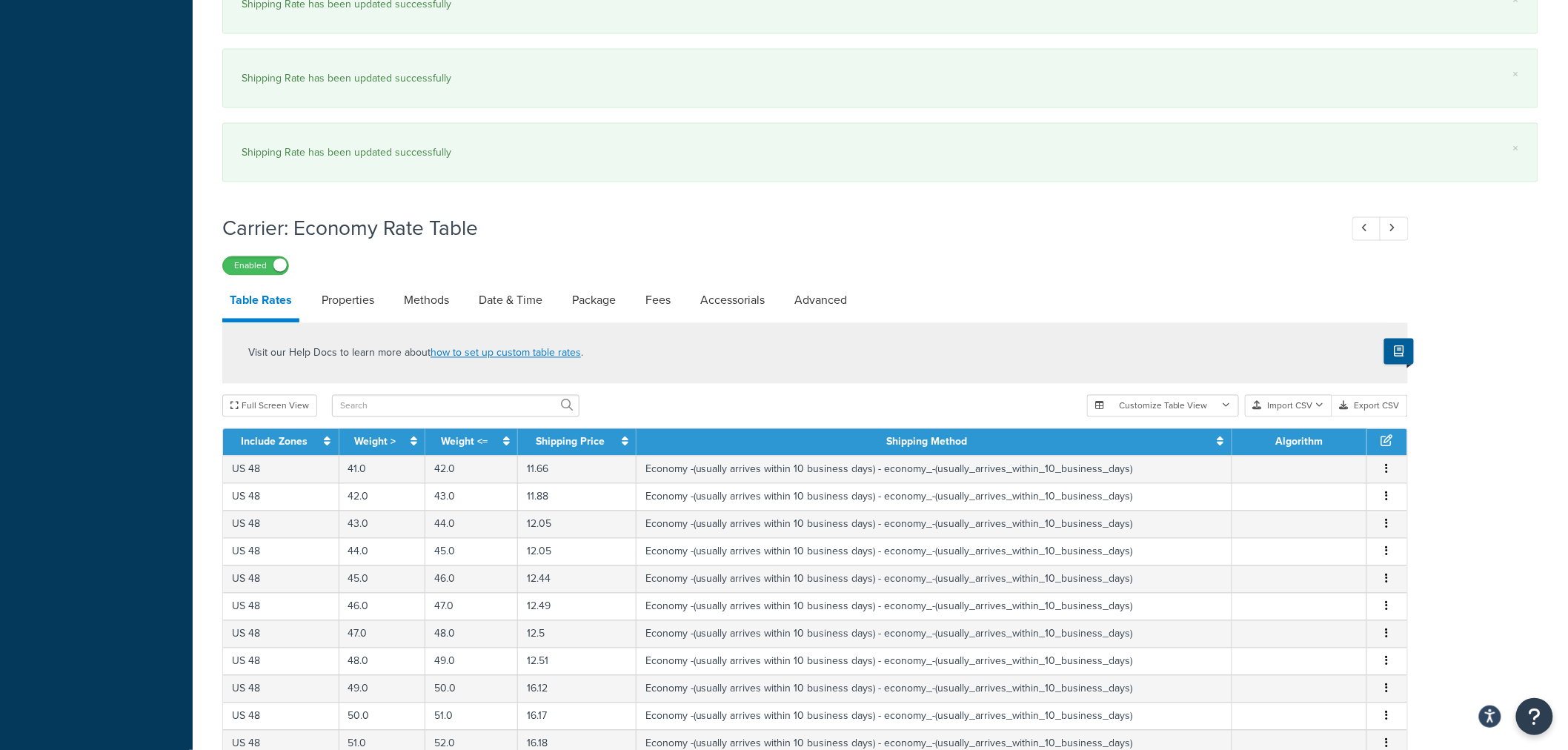 scroll, scrollTop: 1432, scrollLeft: 0, axis: vertical 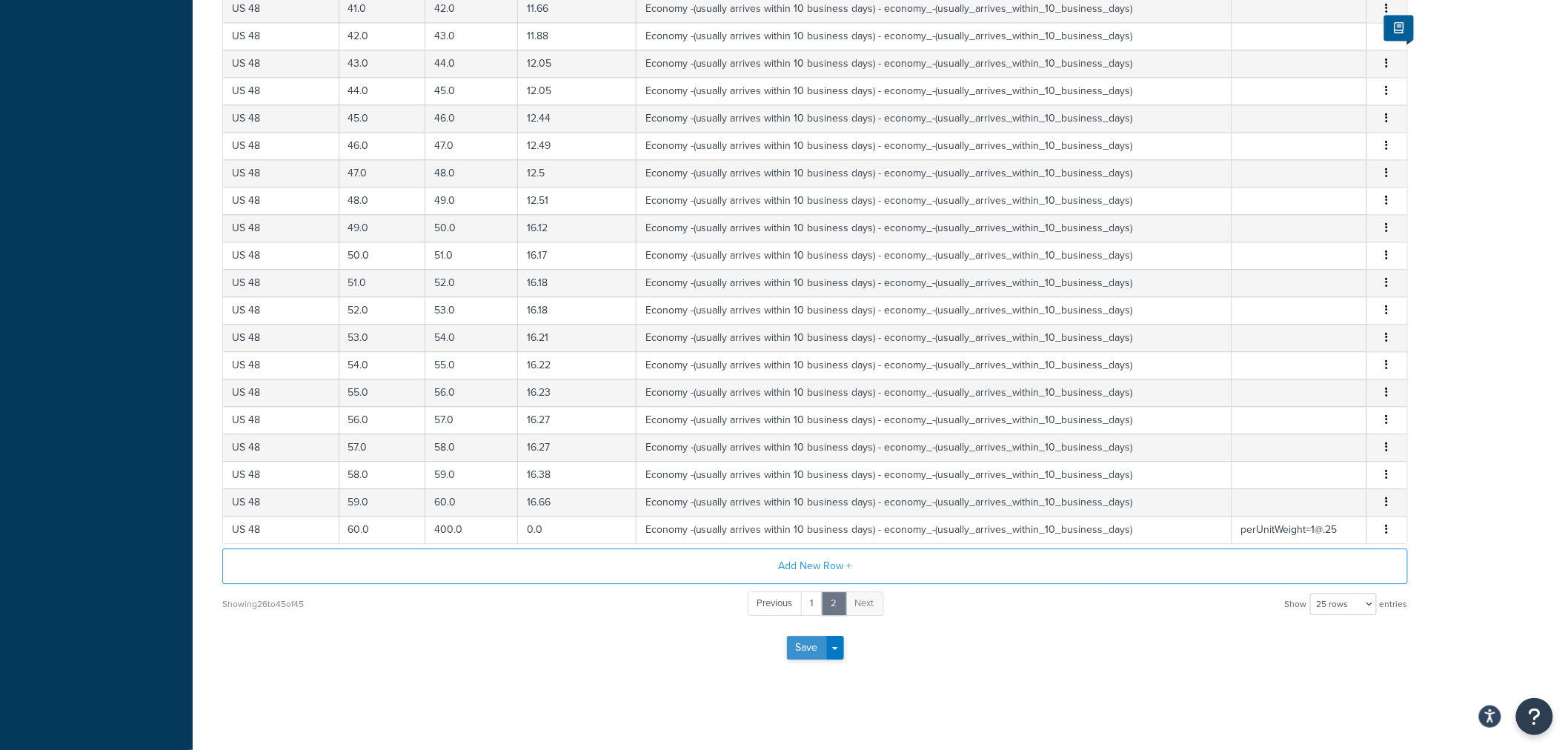 click on "Save" at bounding box center (807, 648) 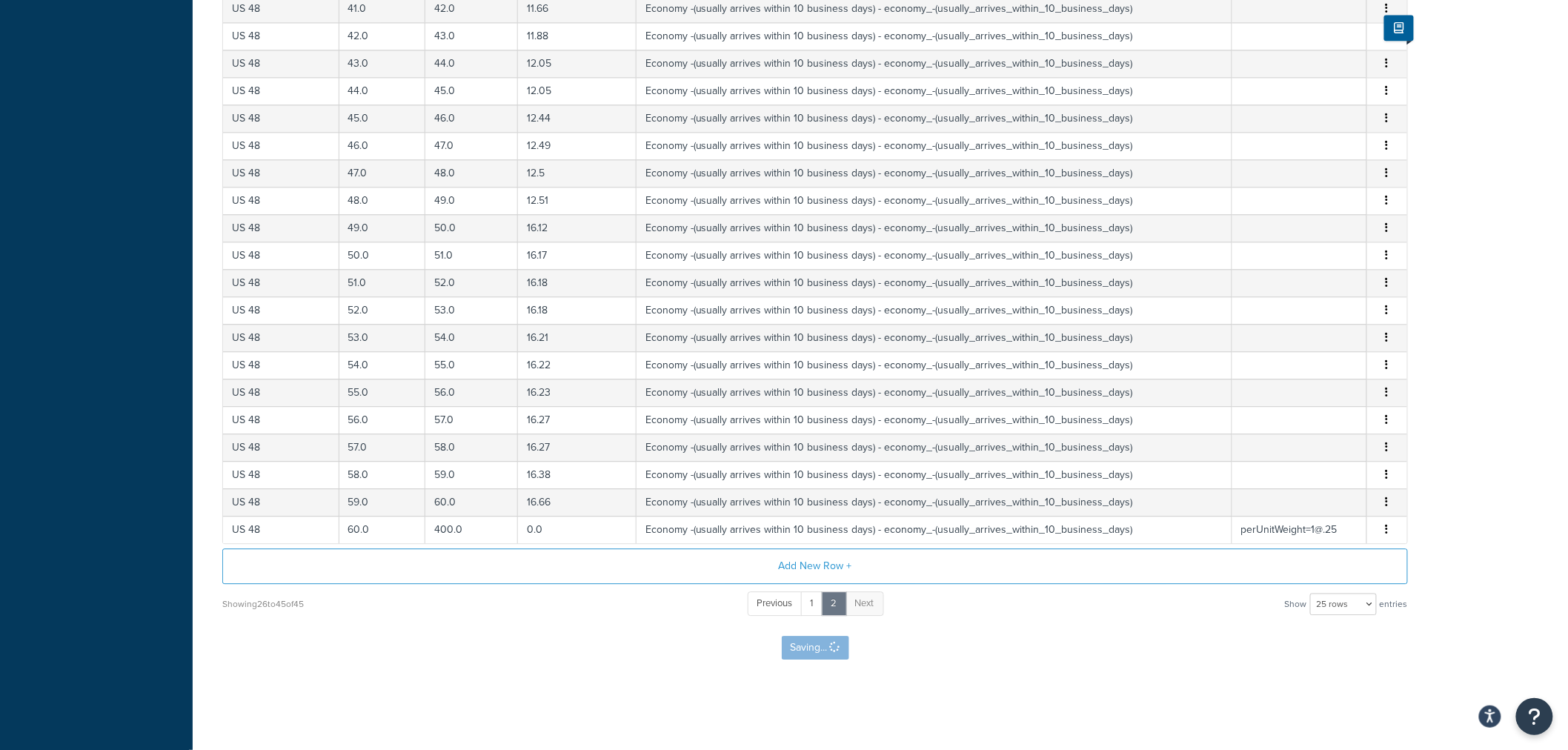 scroll, scrollTop: 0, scrollLeft: 0, axis: both 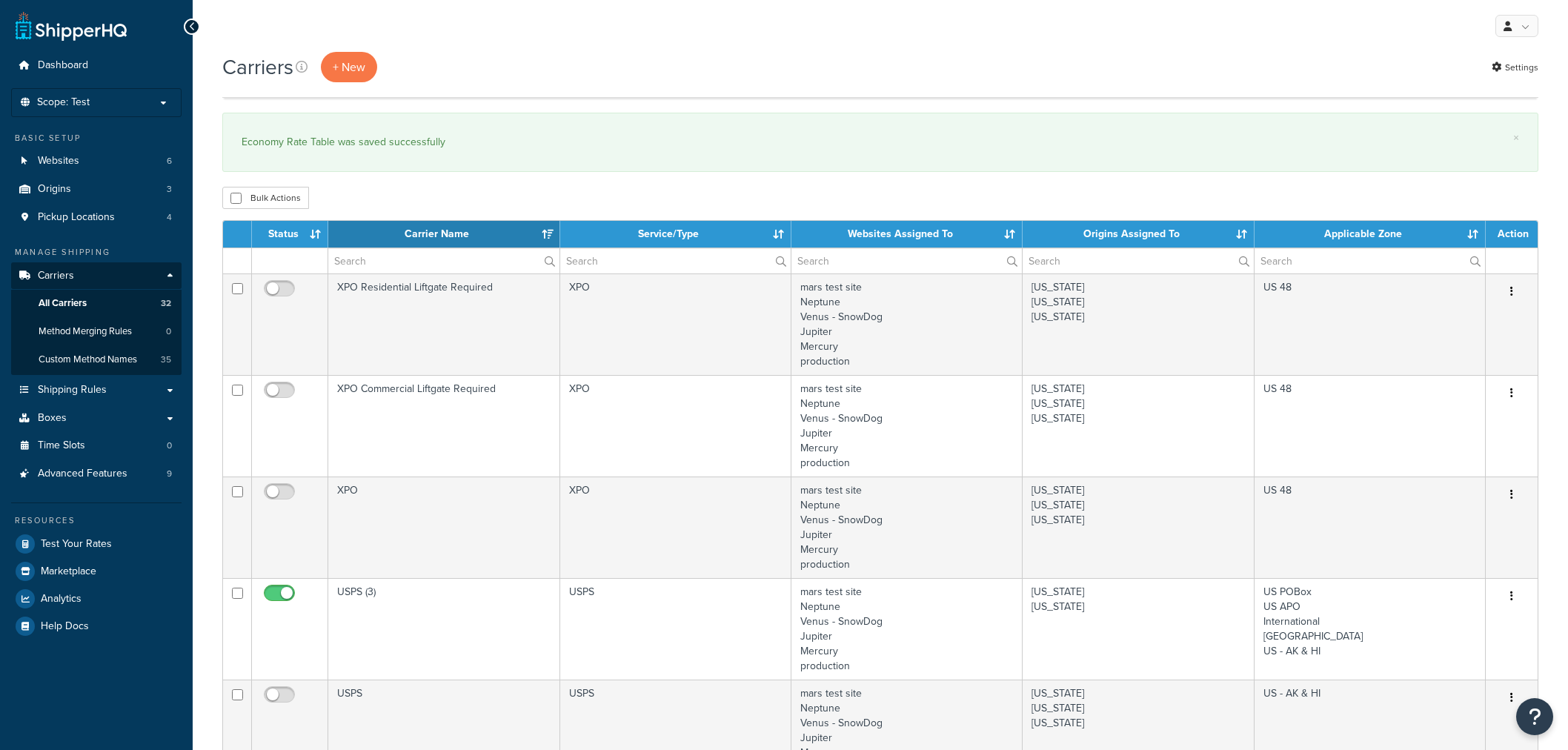 select on "15" 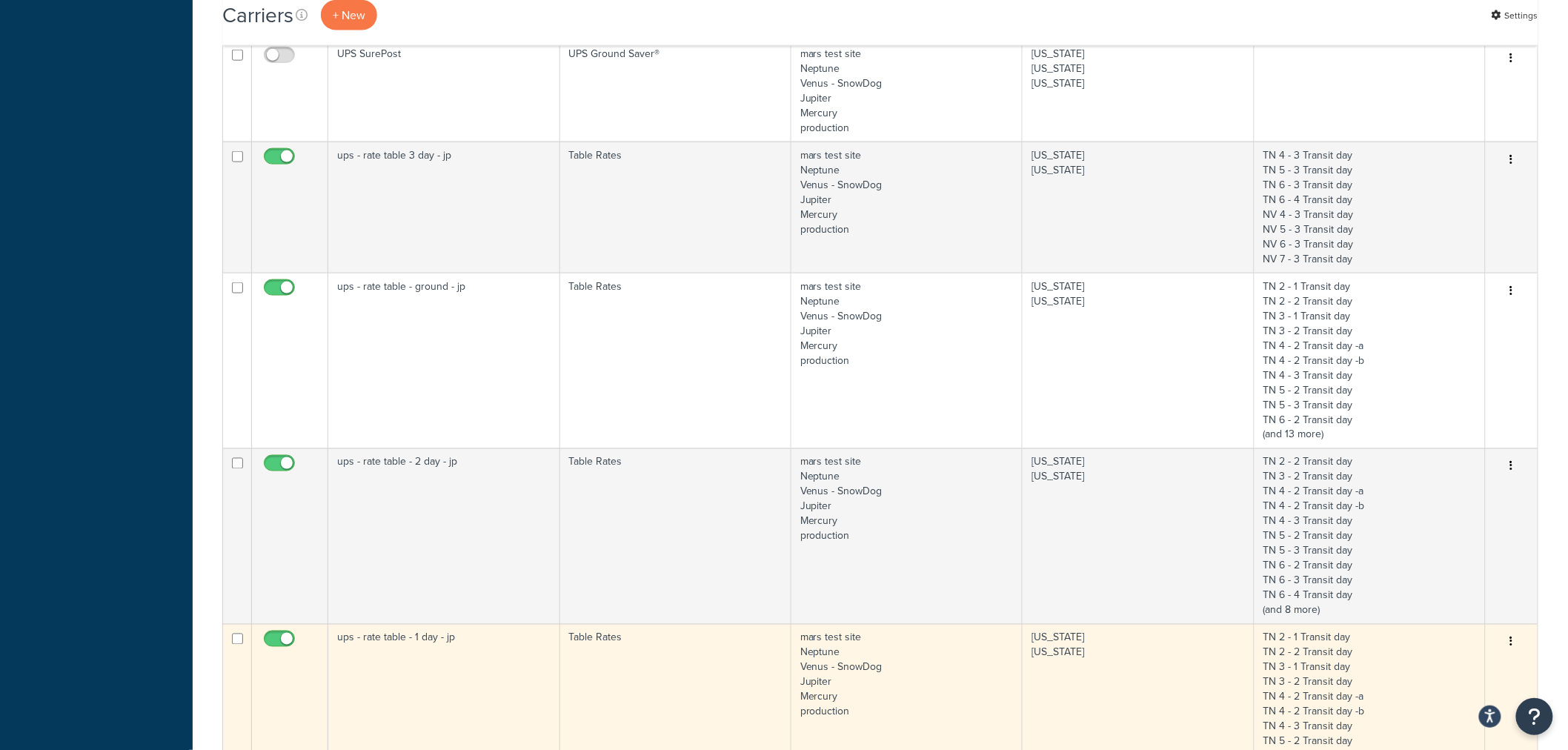 scroll, scrollTop: 0, scrollLeft: 0, axis: both 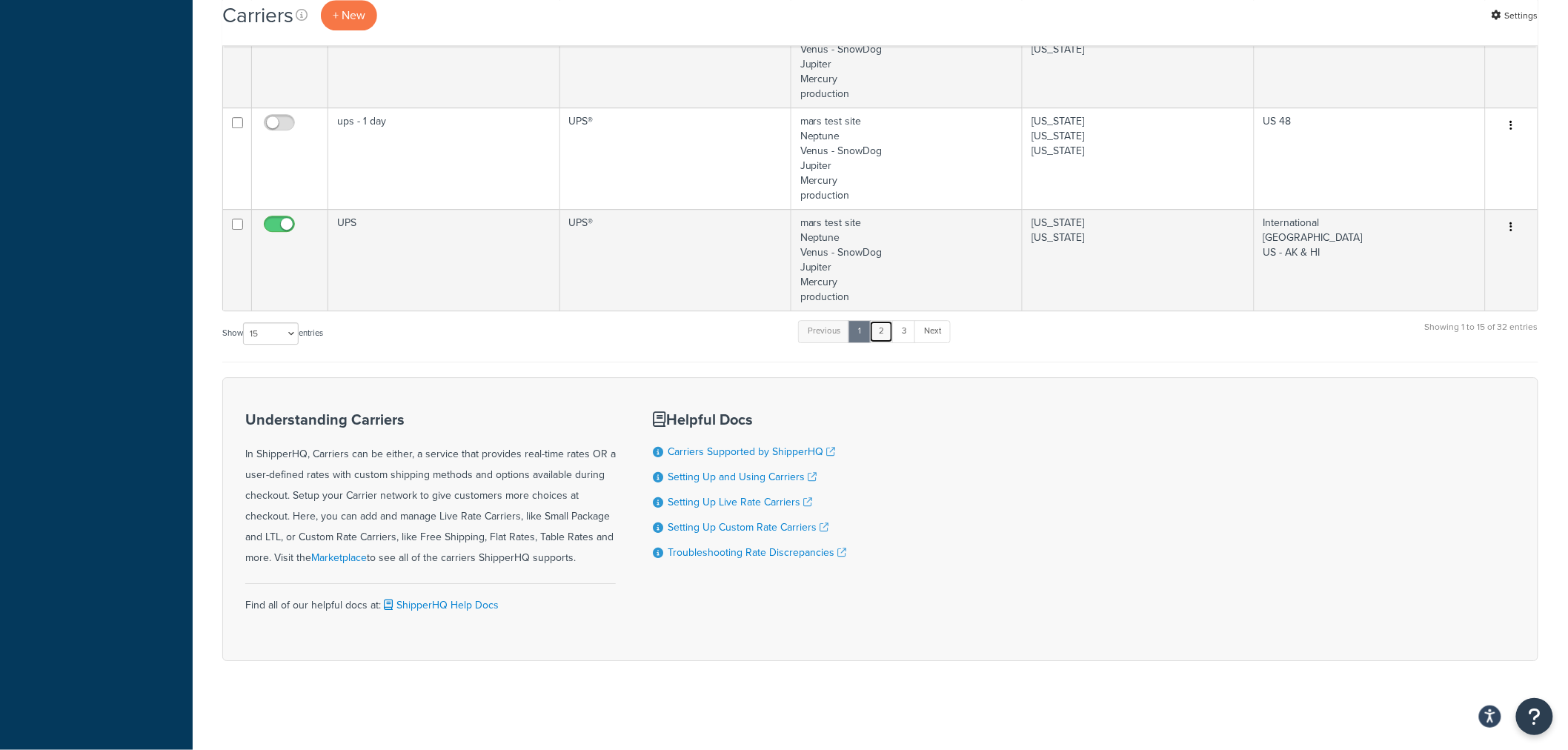 click on "2" at bounding box center (881, 331) 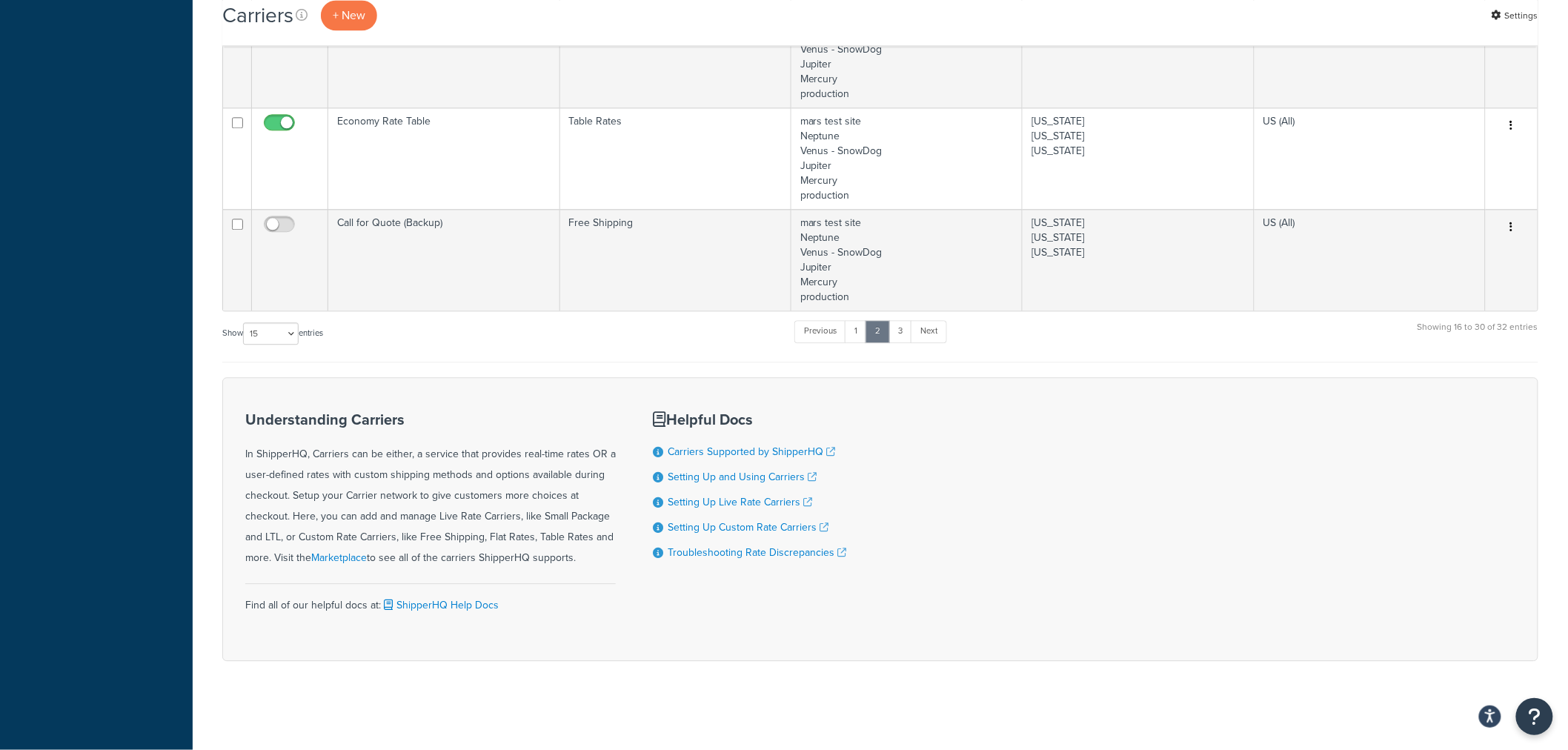scroll, scrollTop: 1421, scrollLeft: 0, axis: vertical 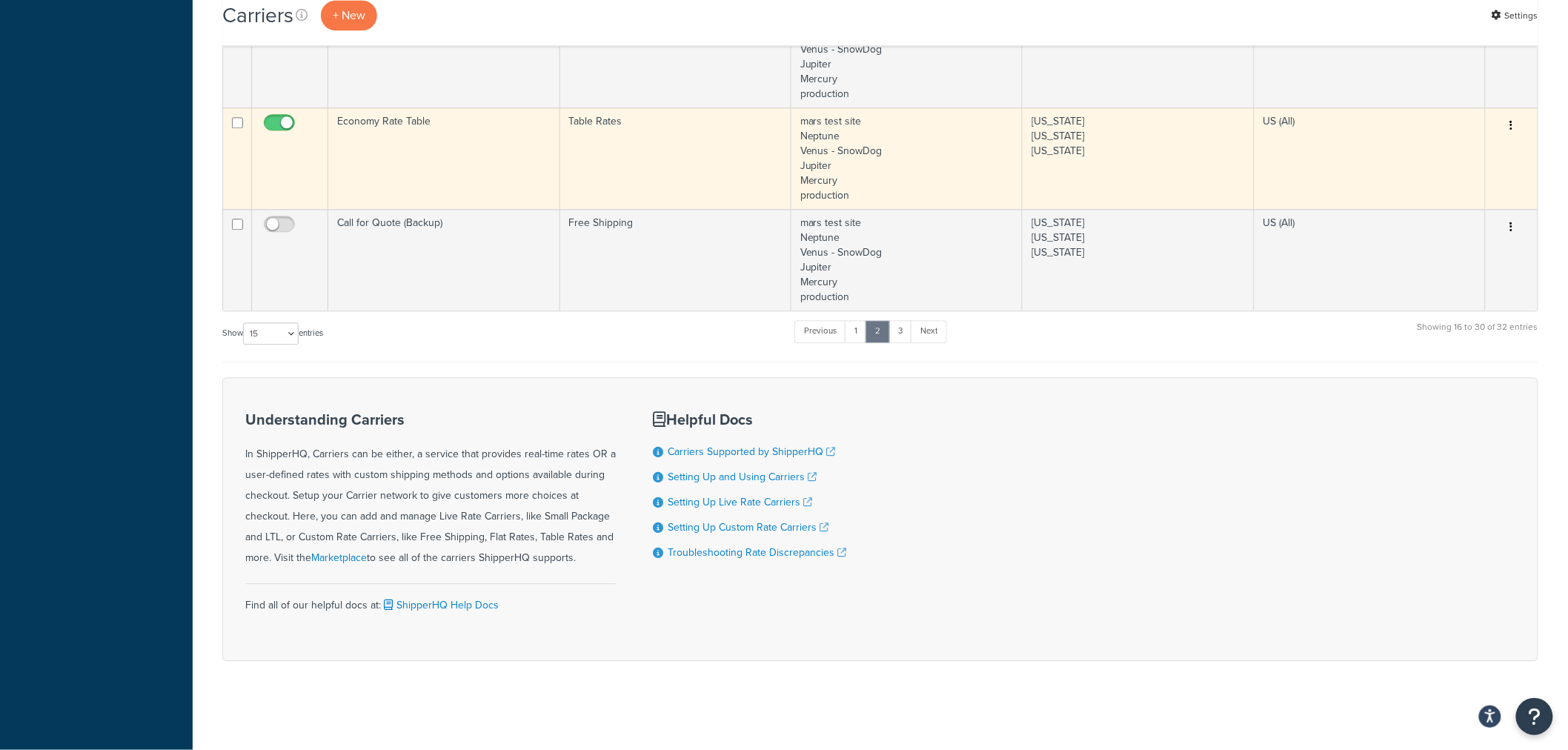 click at bounding box center (1512, 126) 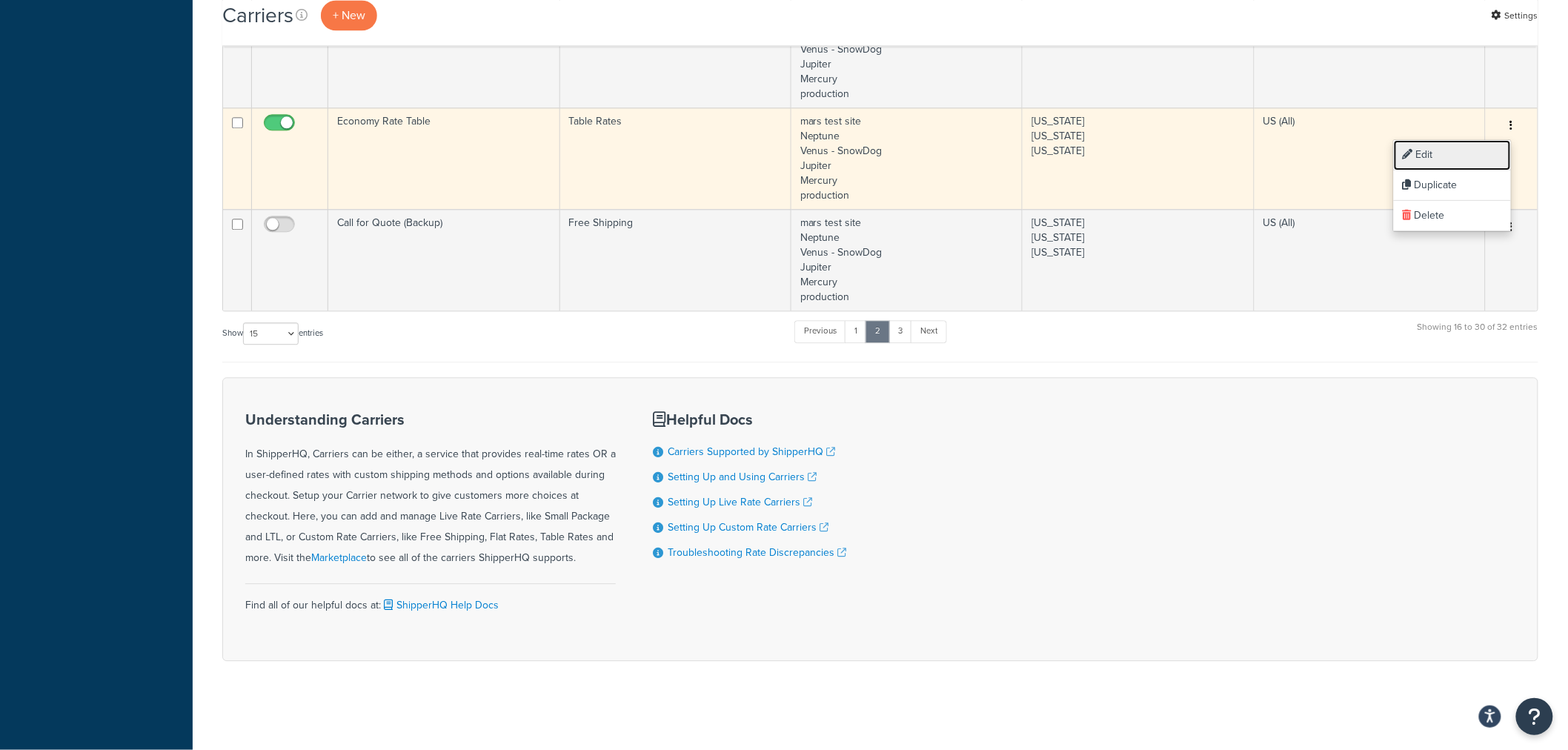 click on "Edit" at bounding box center (1452, 155) 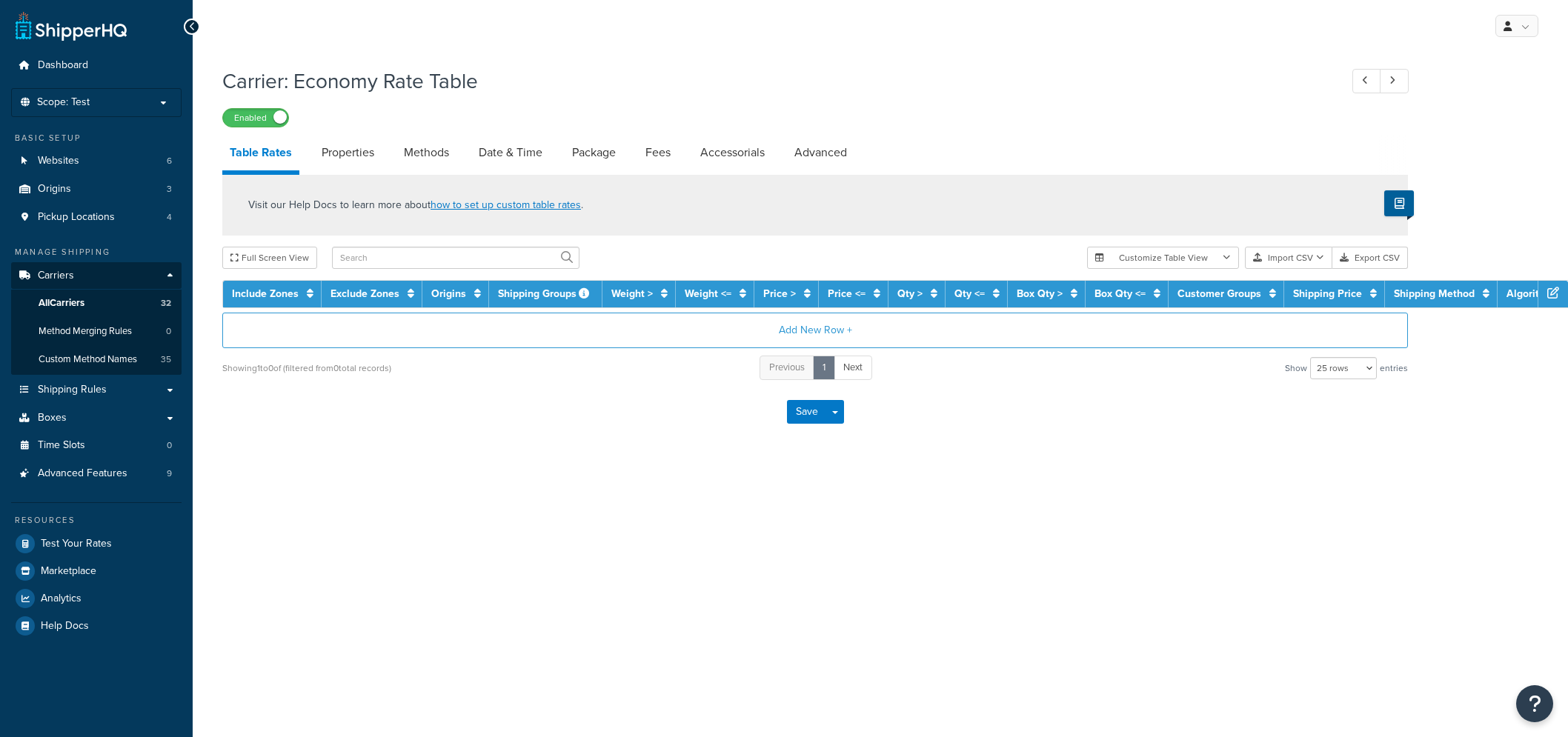 select on "25" 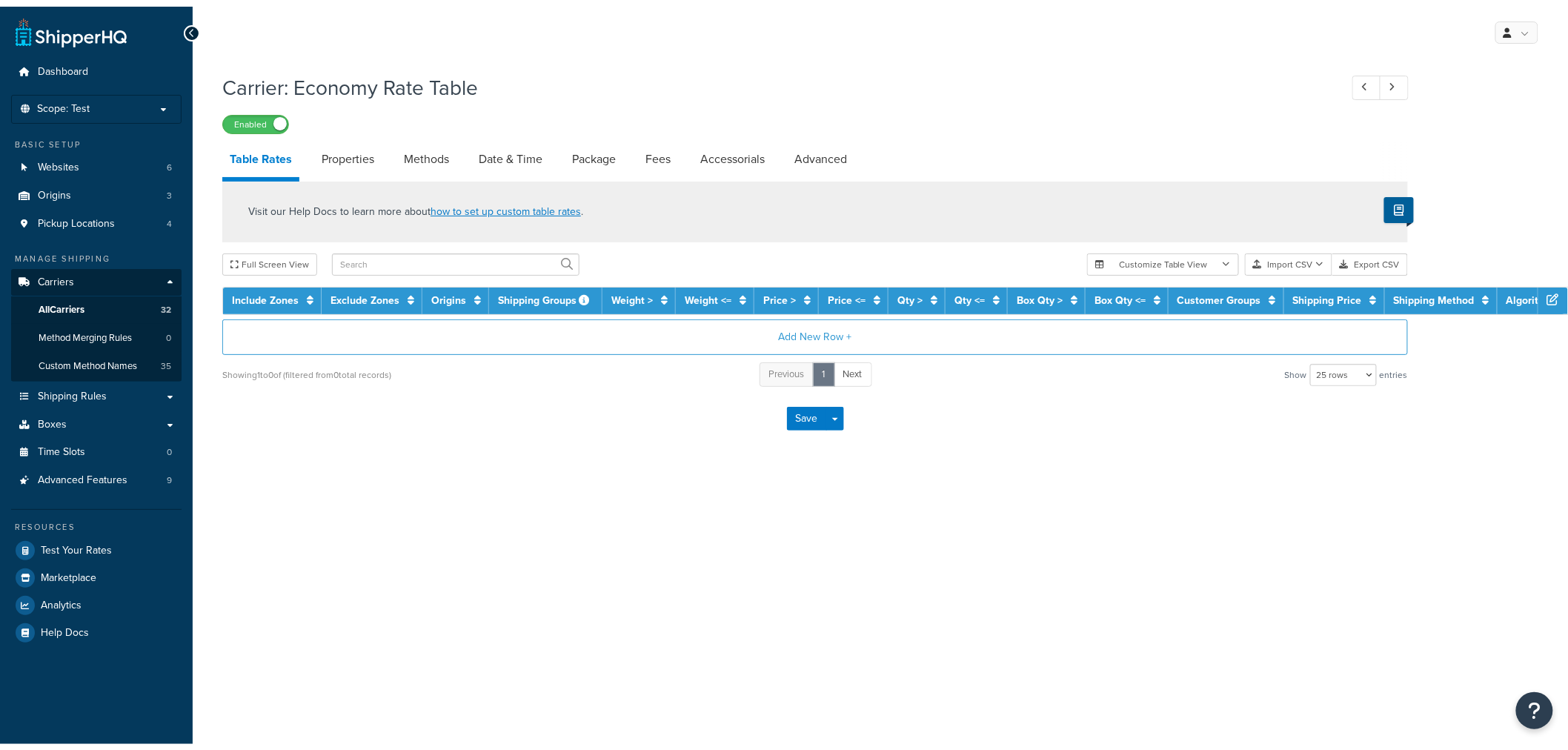 scroll, scrollTop: 0, scrollLeft: 0, axis: both 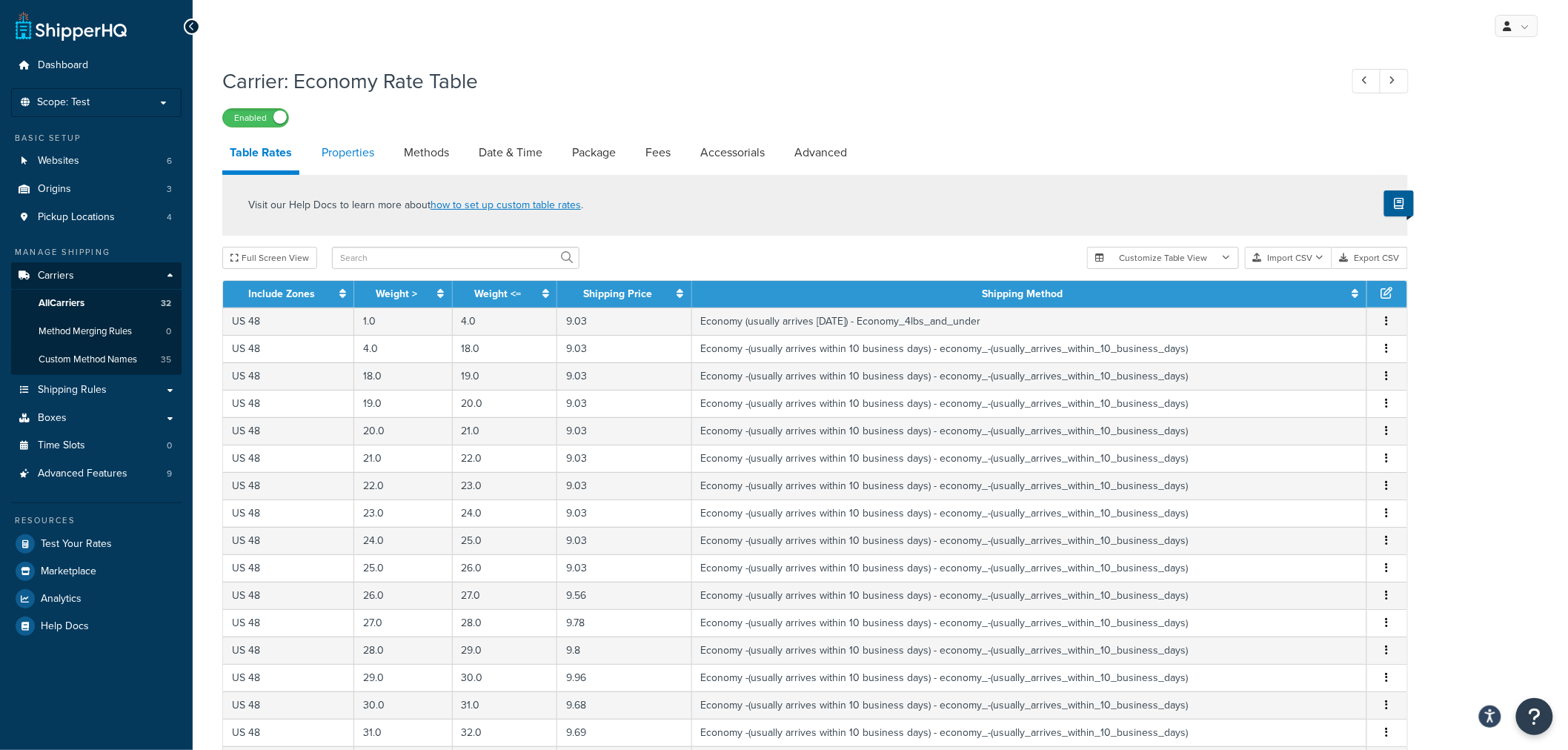 click on "Properties" at bounding box center [348, 153] 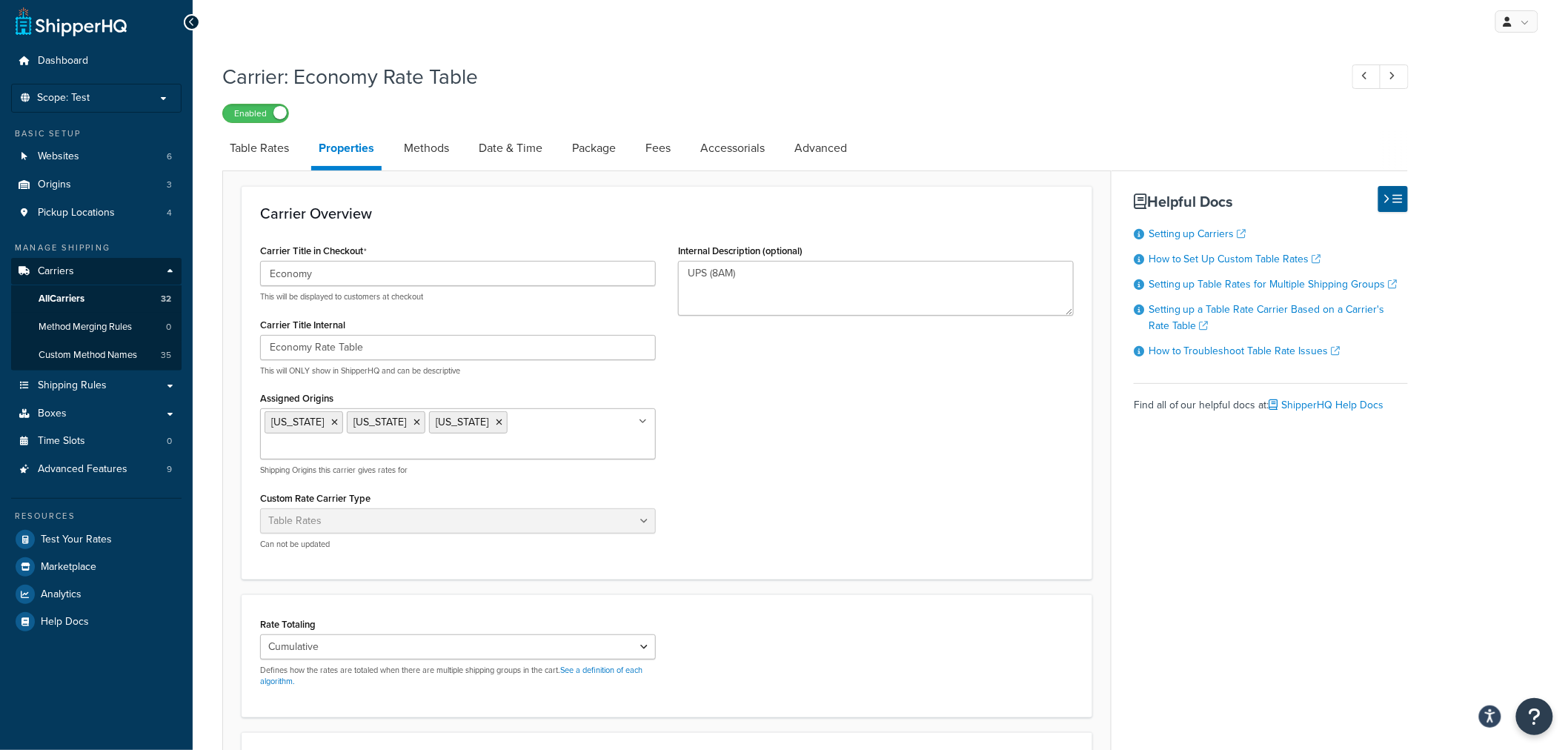 scroll, scrollTop: 0, scrollLeft: 0, axis: both 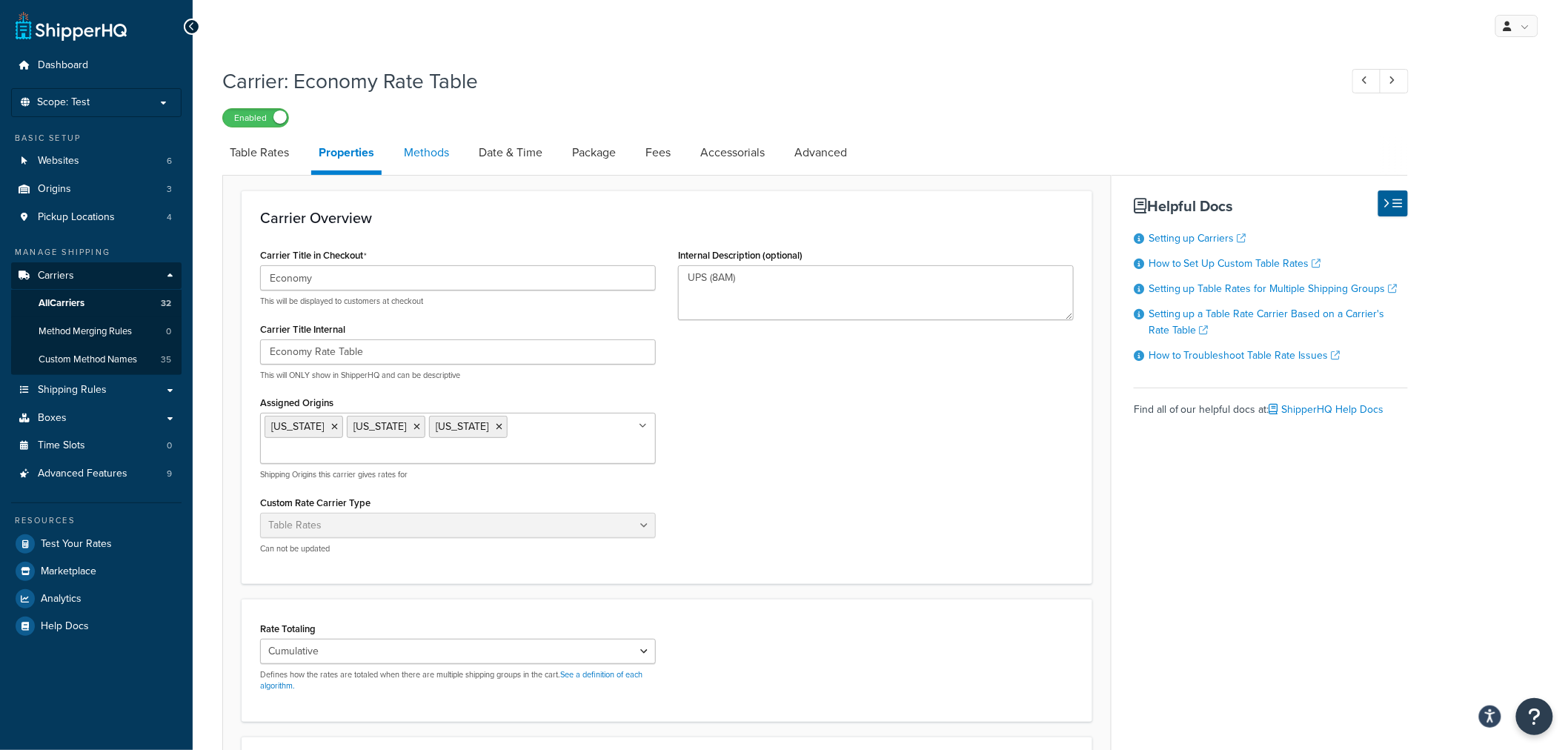 click on "Methods" at bounding box center [426, 153] 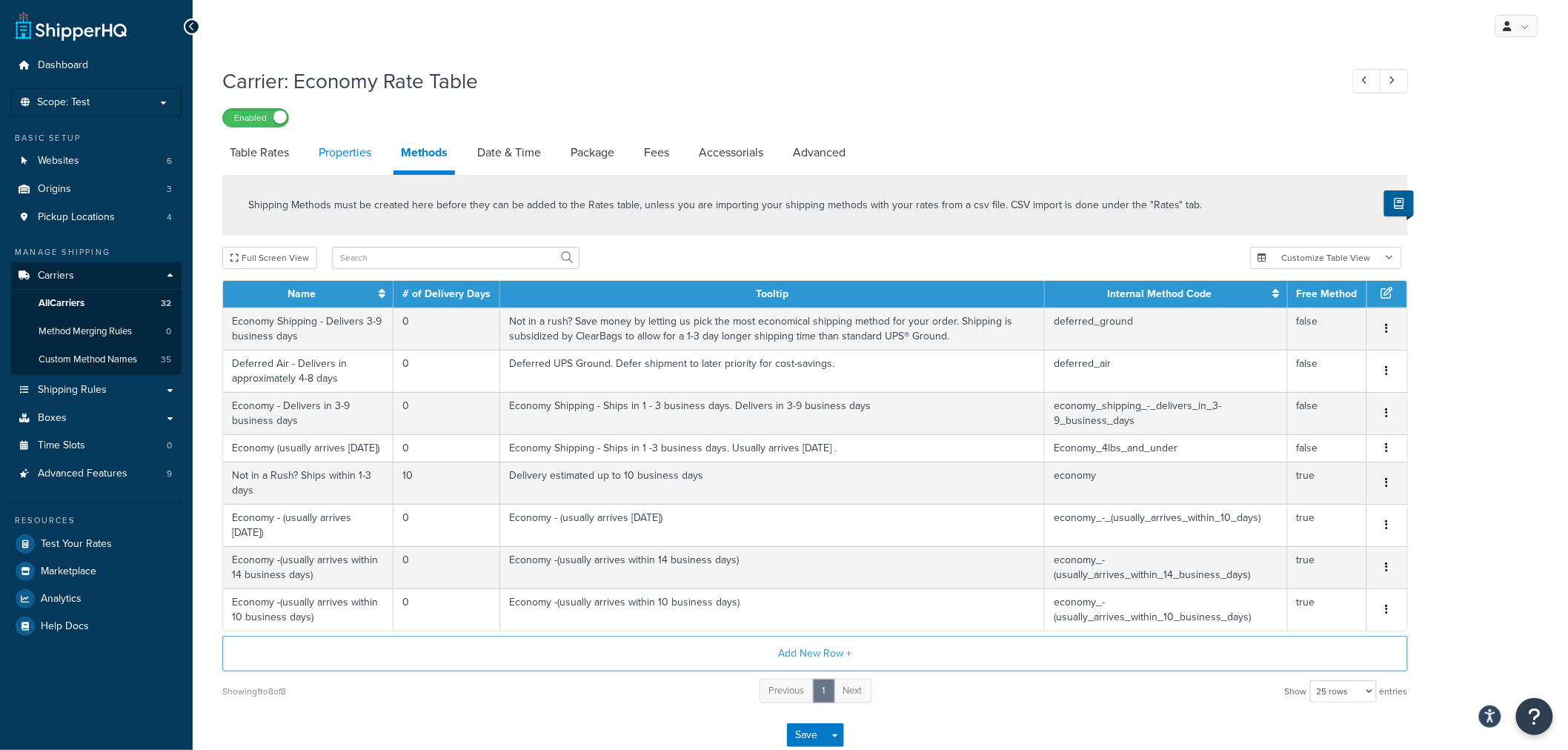 click on "Properties" at bounding box center (345, 153) 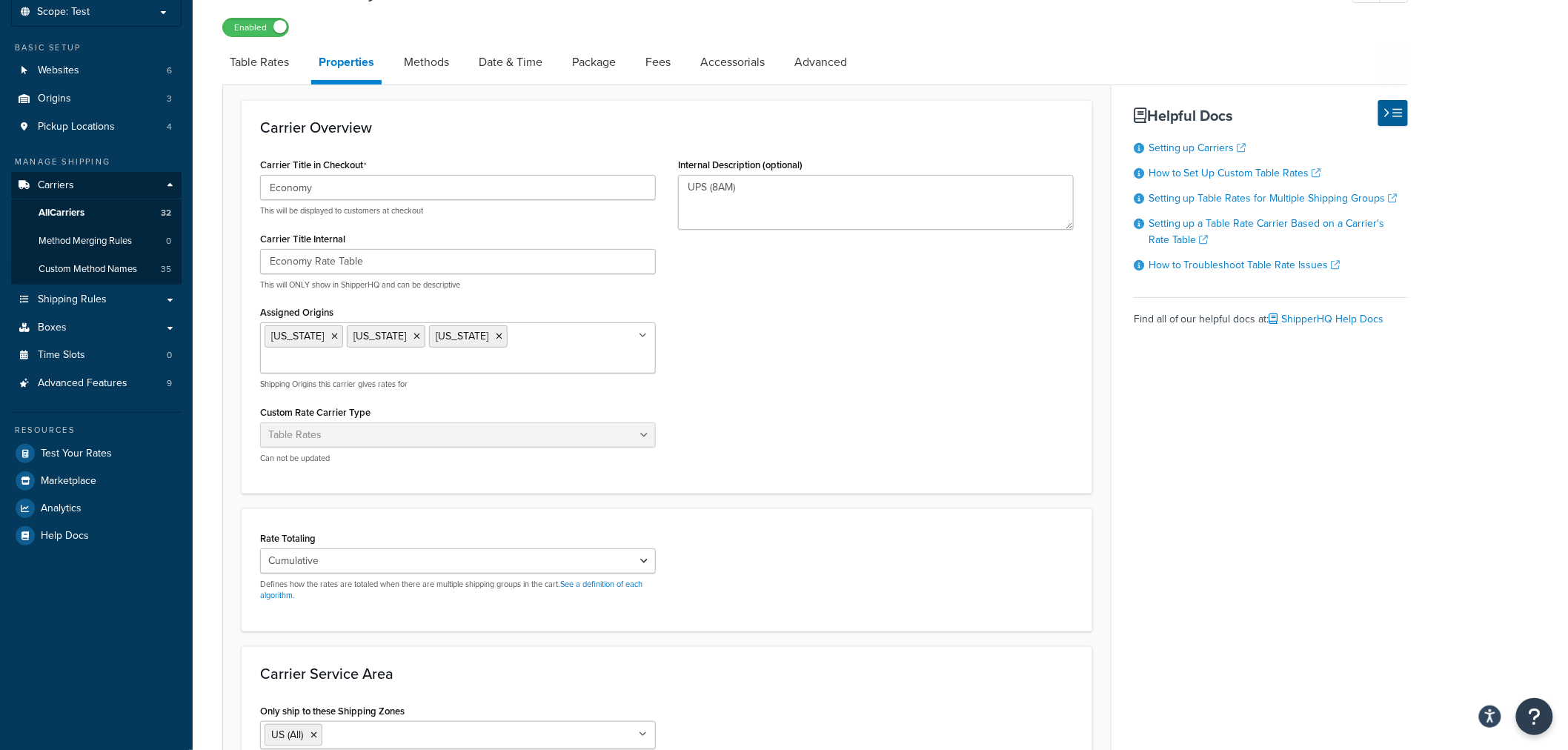 scroll, scrollTop: 0, scrollLeft: 0, axis: both 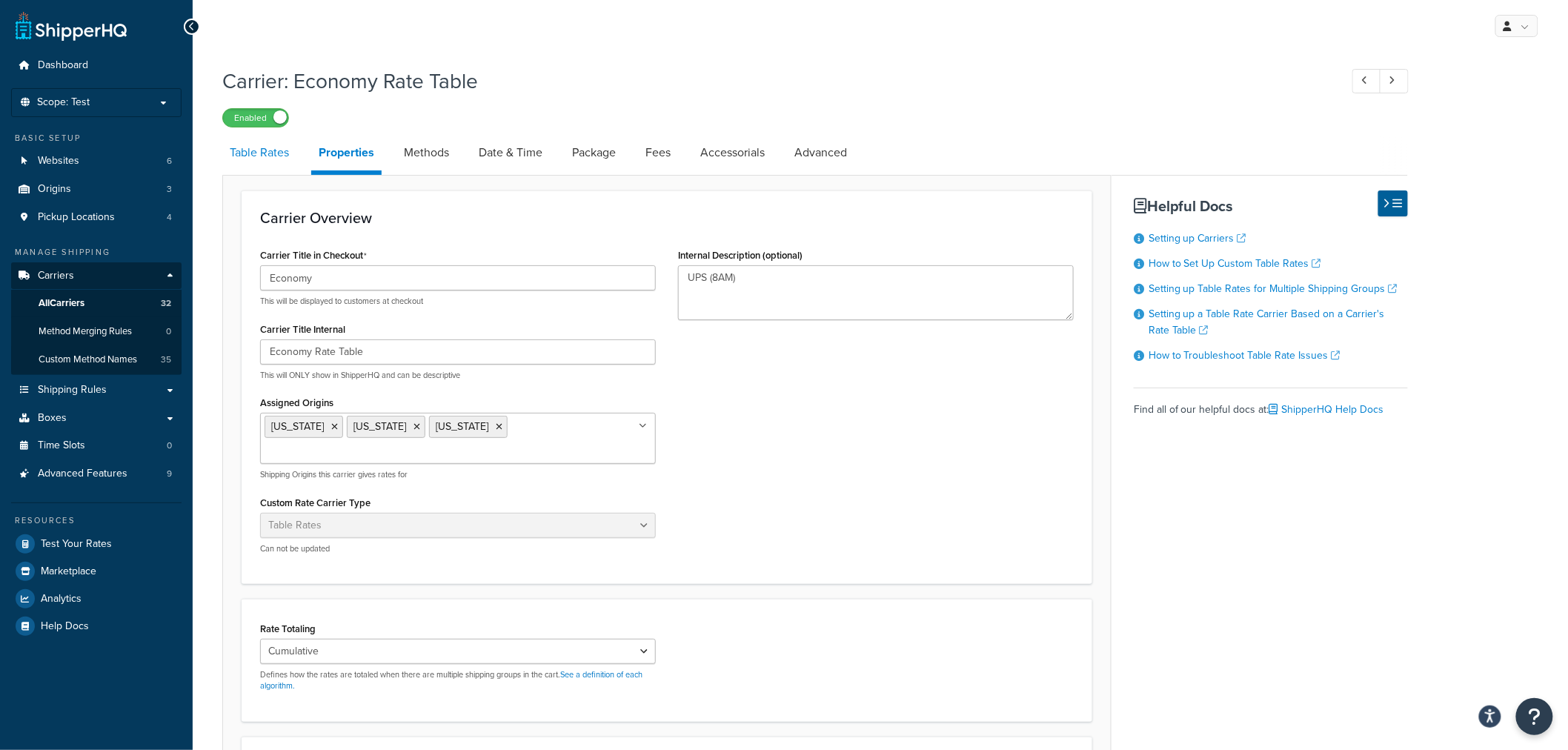 click on "Table Rates" at bounding box center (259, 153) 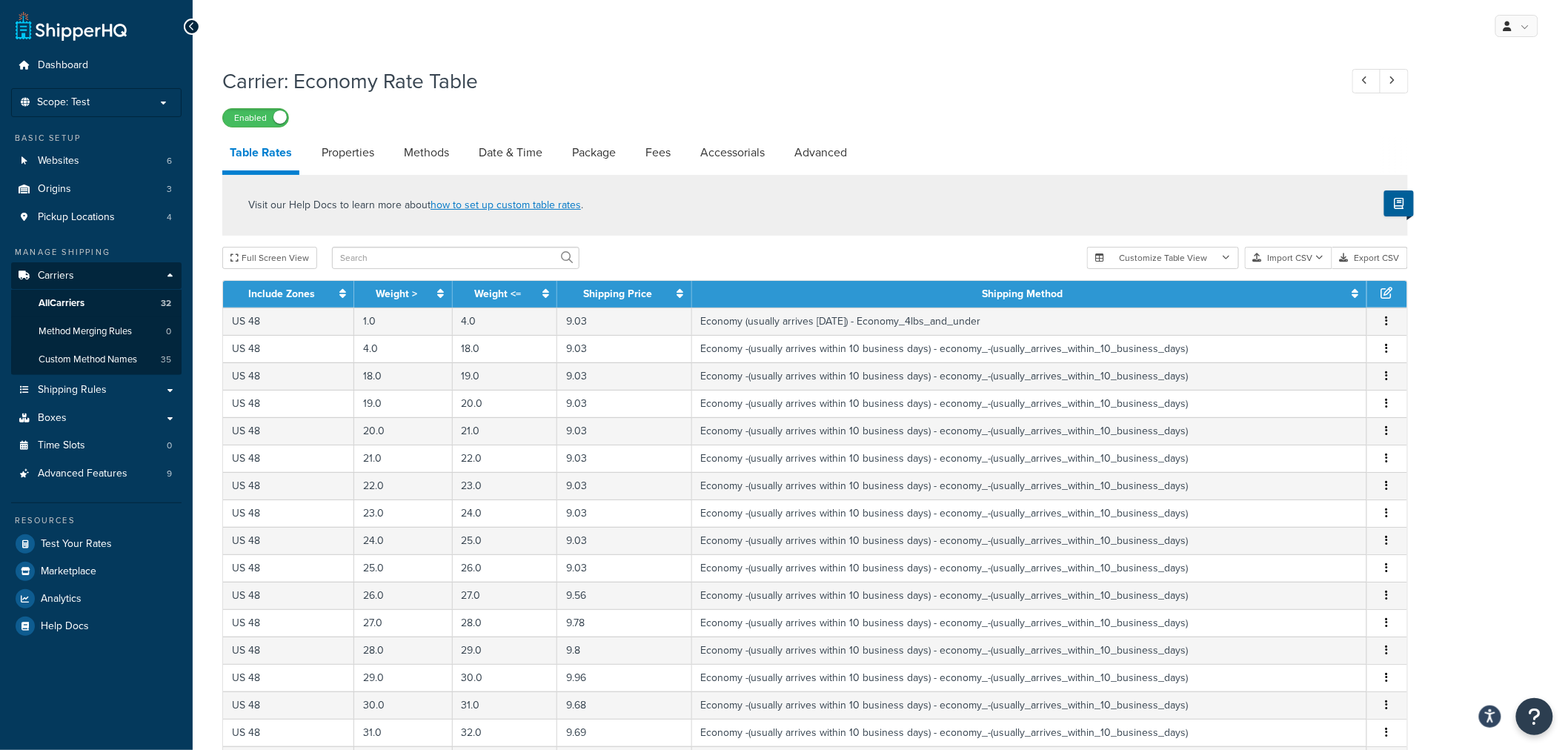 scroll, scrollTop: 453, scrollLeft: 0, axis: vertical 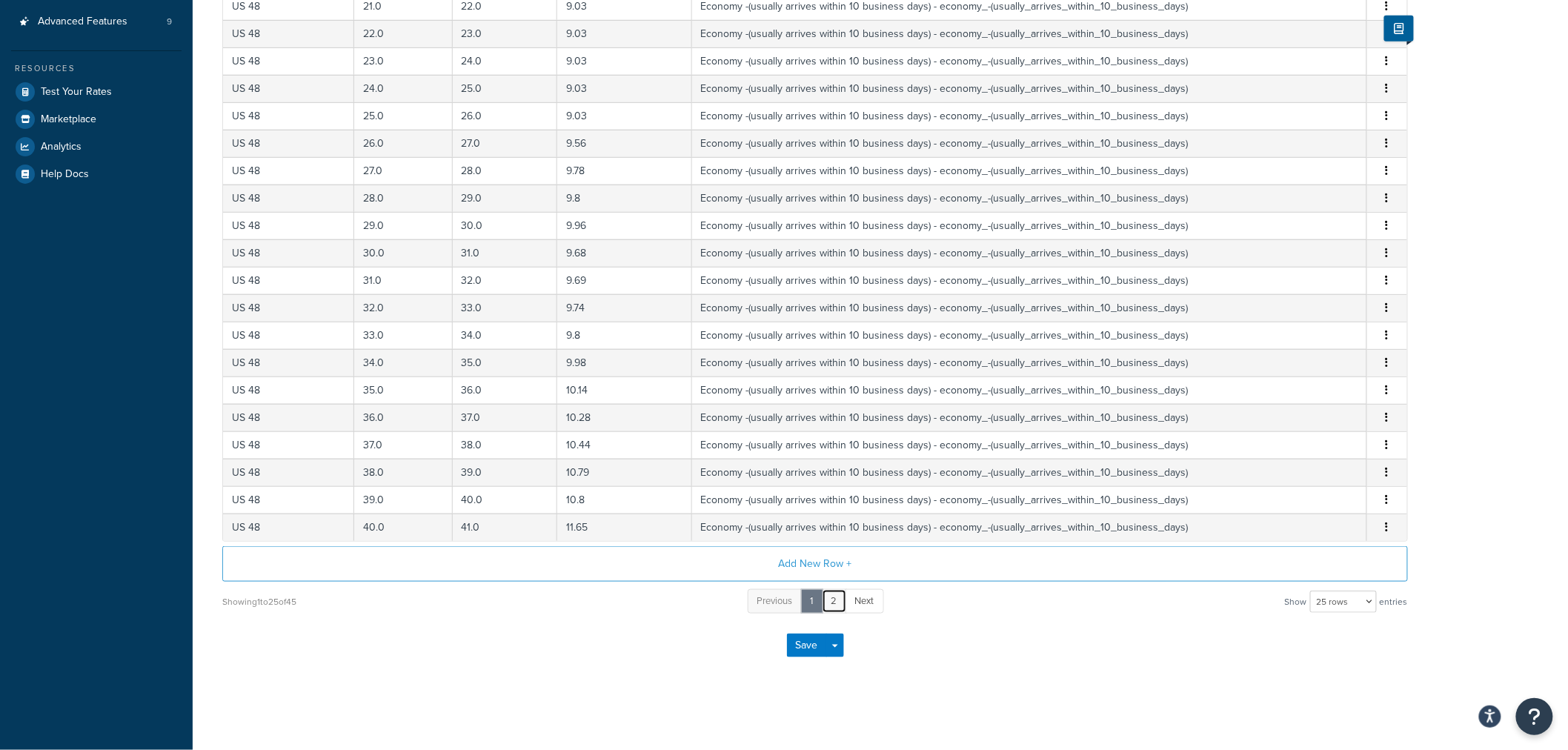 click on "2" at bounding box center (834, 601) 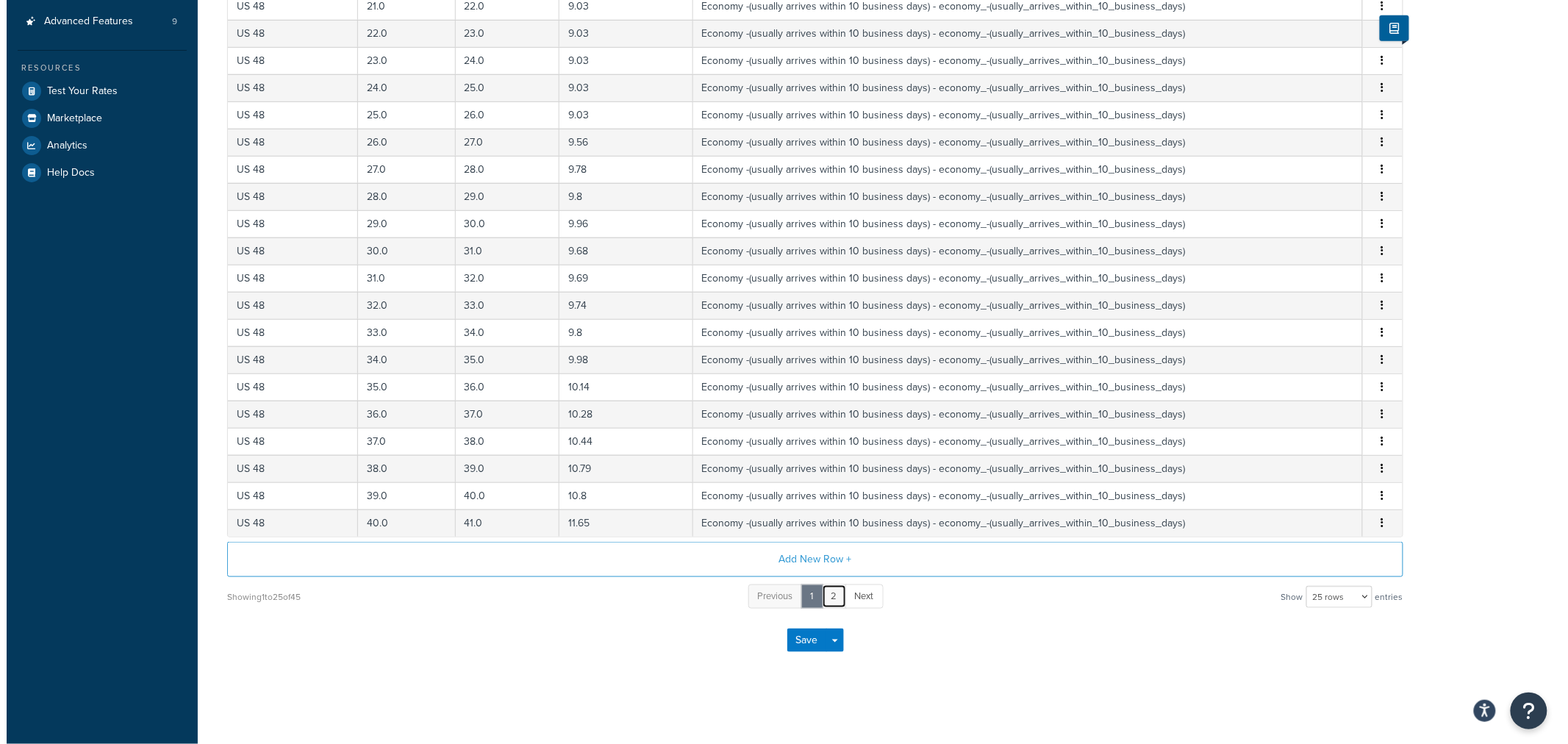 scroll, scrollTop: 312, scrollLeft: 0, axis: vertical 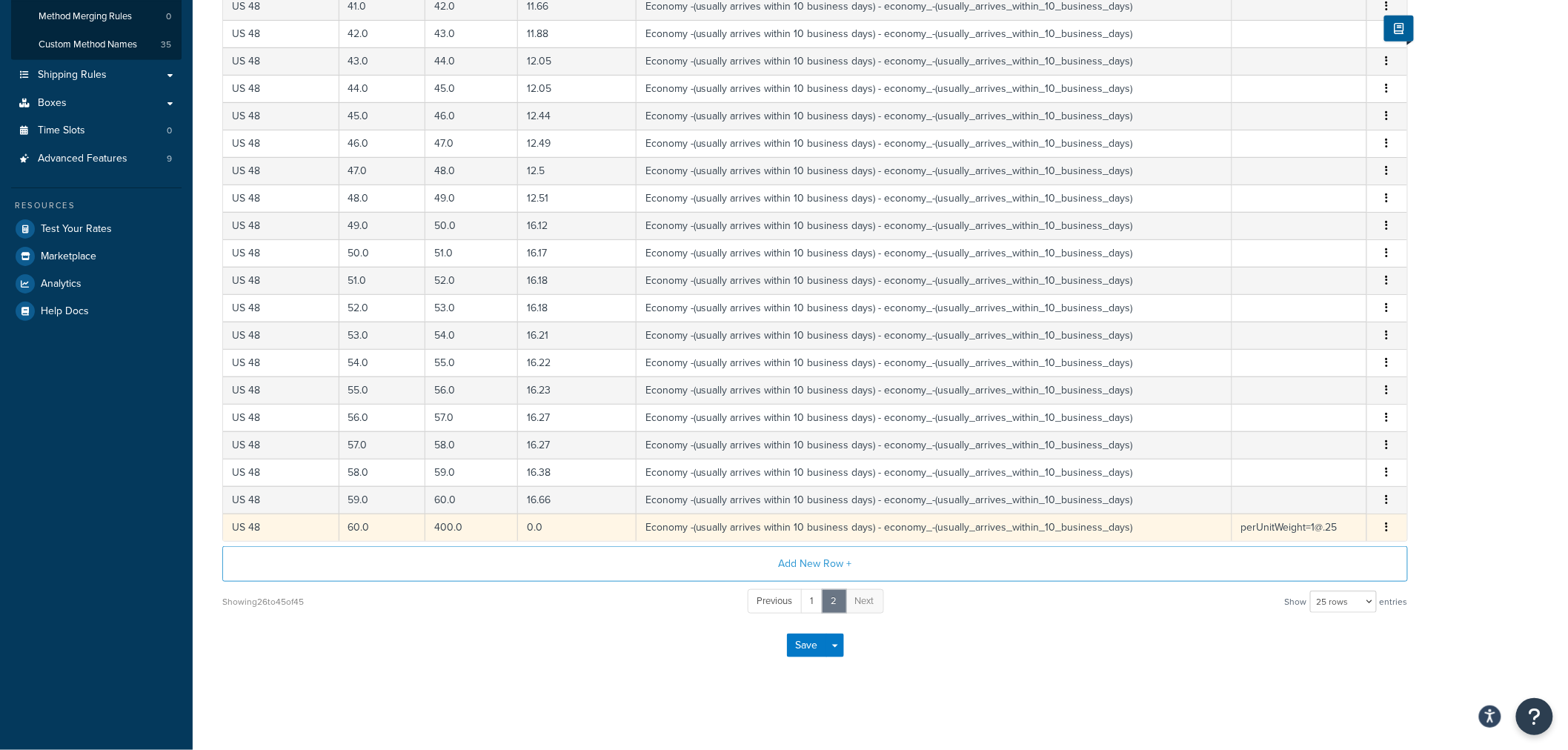 click at bounding box center (1387, 528) 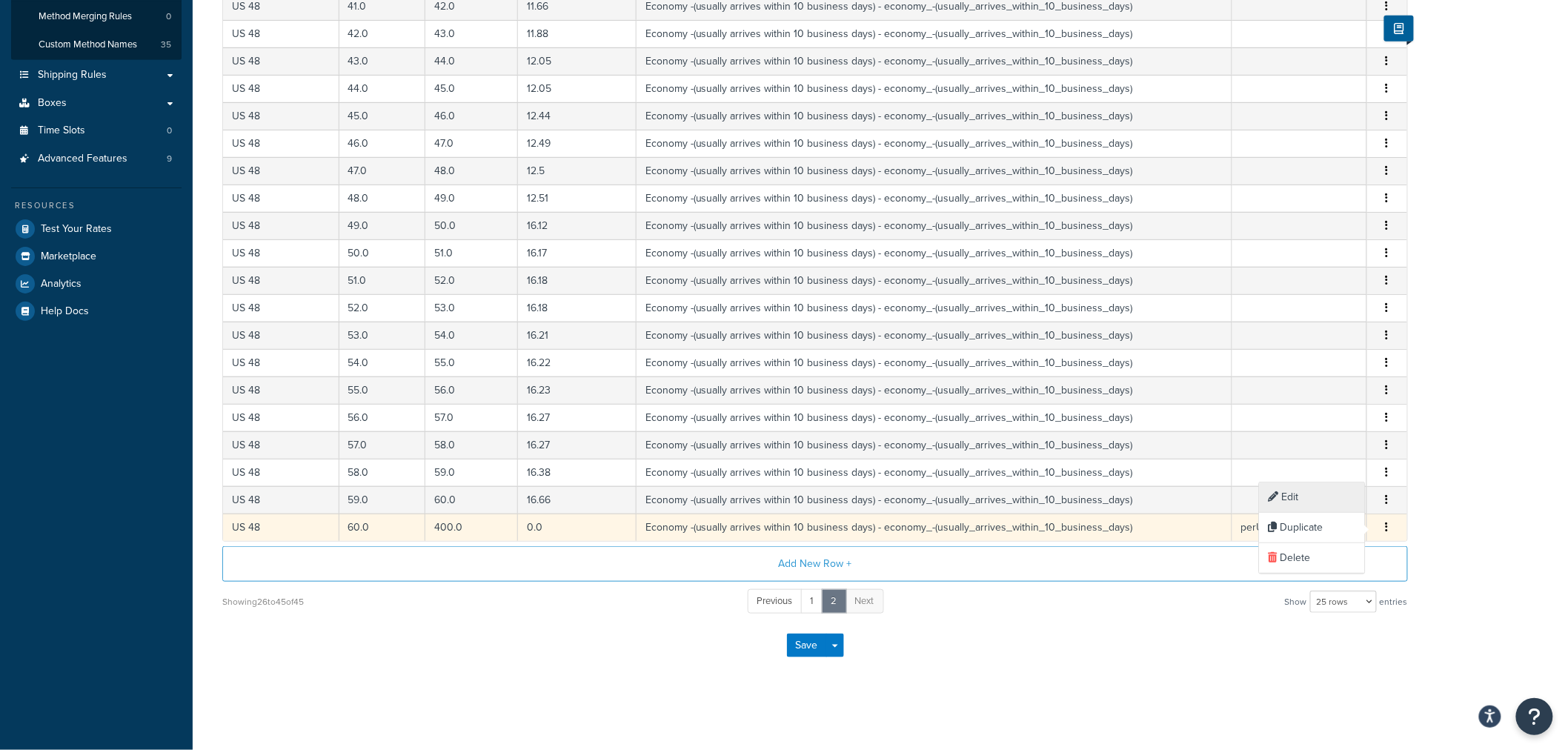 click on "Edit" at bounding box center [1312, 497] 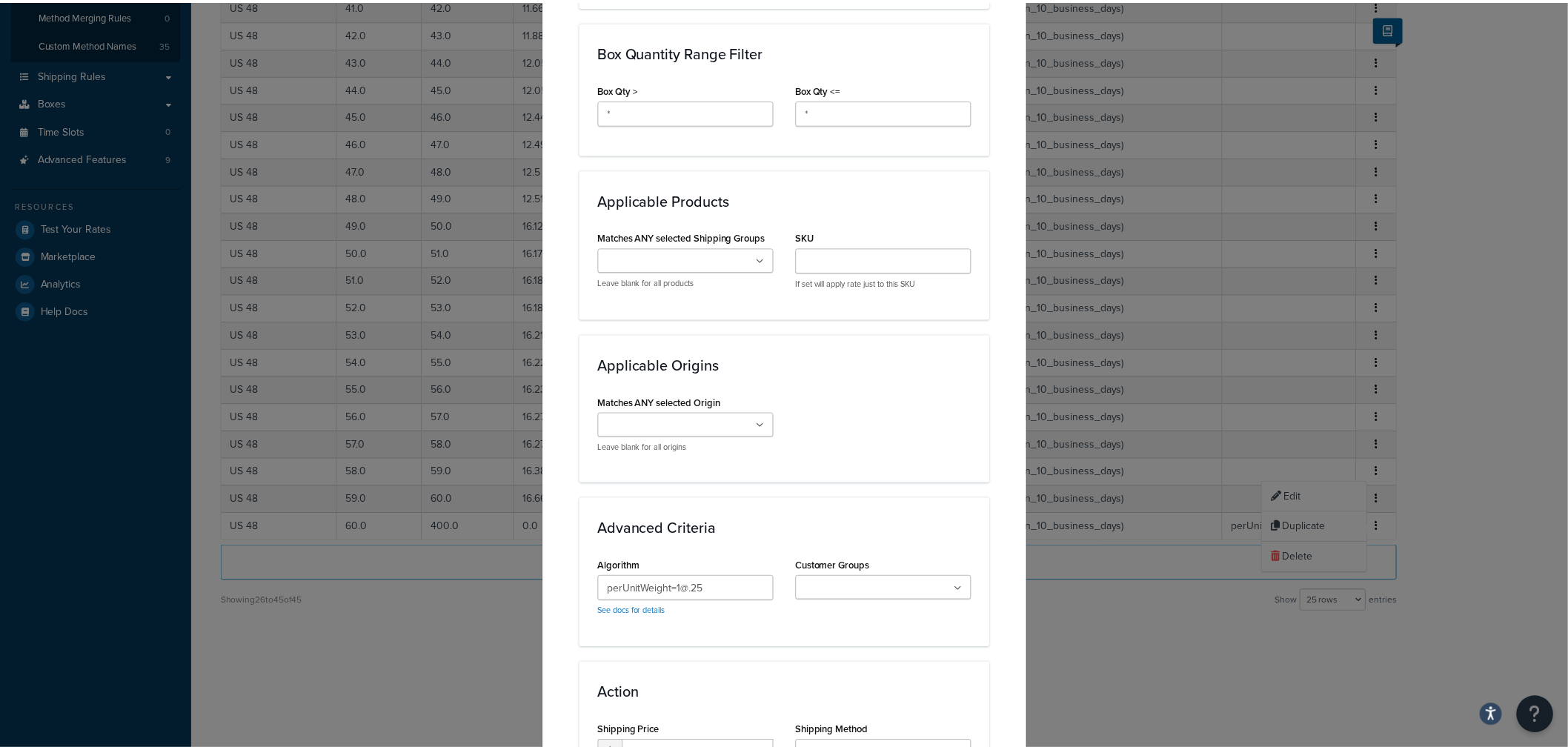 scroll, scrollTop: 986, scrollLeft: 0, axis: vertical 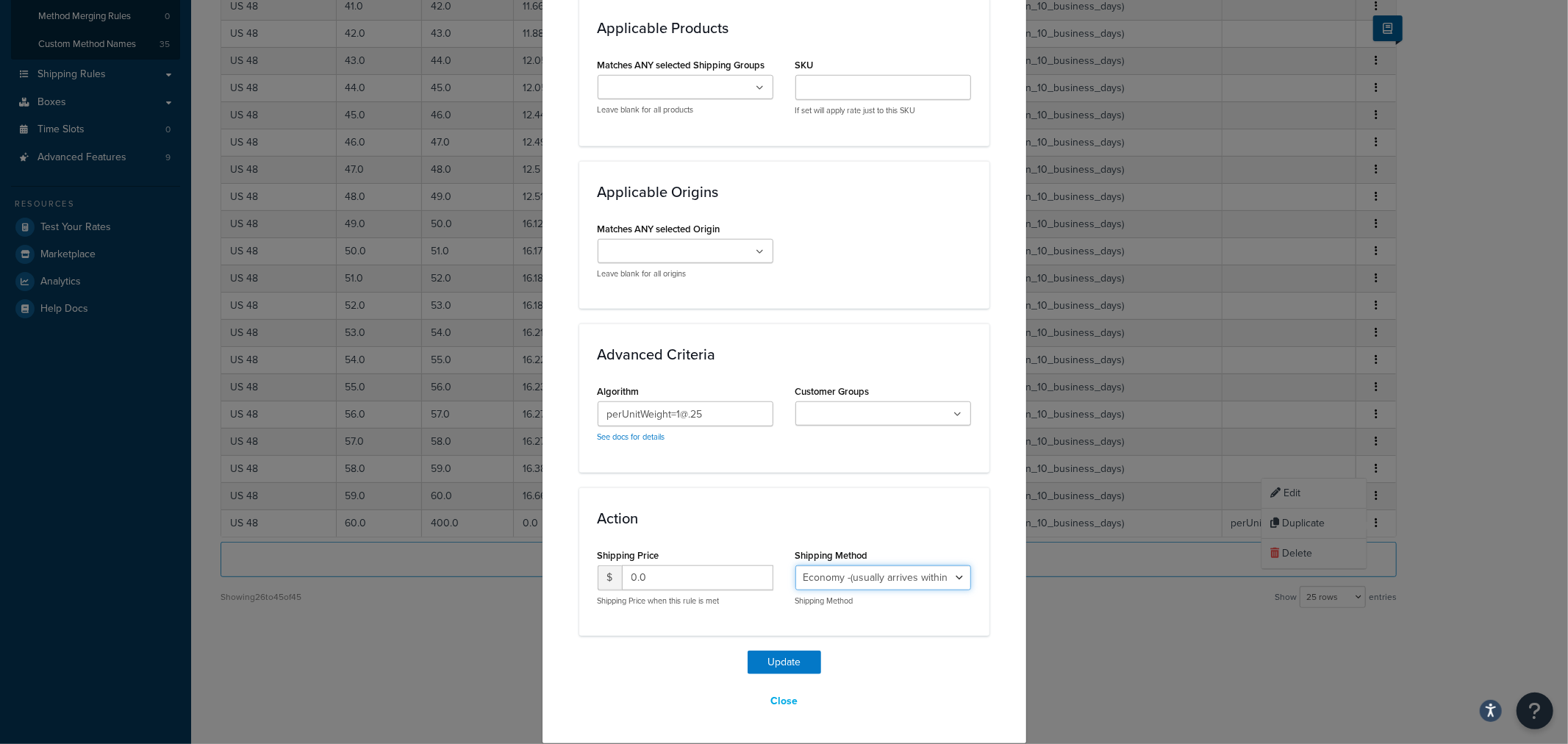 click on "Economy Shipping - Delivers 3-9  business days - deferred_ground  Deferred Air - Delivers in approximately 4-8 days - deferred_air  Economy - Delivers in 3-9 business days - economy_shipping_-_delivers_in_3-9_business_days  Economy (usually arrives [DATE]) - Economy_4lbs_and_under  Not in a Rush? Ships within 1-3 days - economy  Economy - (usually arrives [DATE]) - economy_-_(usually_arrives_within_10_days)  Economy -(usually arrives within 14 business days) - economy_-(usually_arrives_within_14_business_days)  Economy -(usually arrives within 10 business days) - economy_-(usually_arrives_within_10_business_days)" at bounding box center [883, 578] 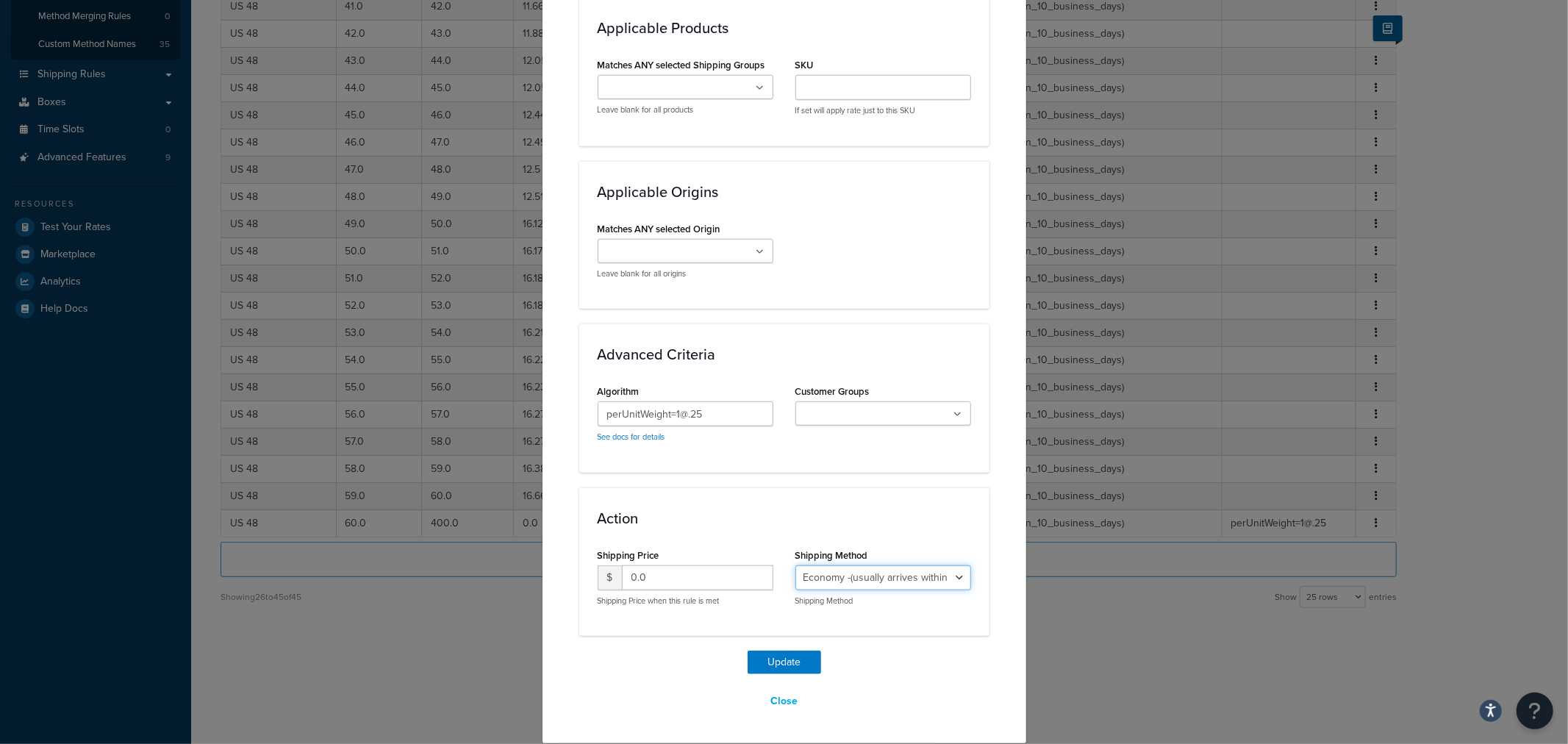 select on "118800" 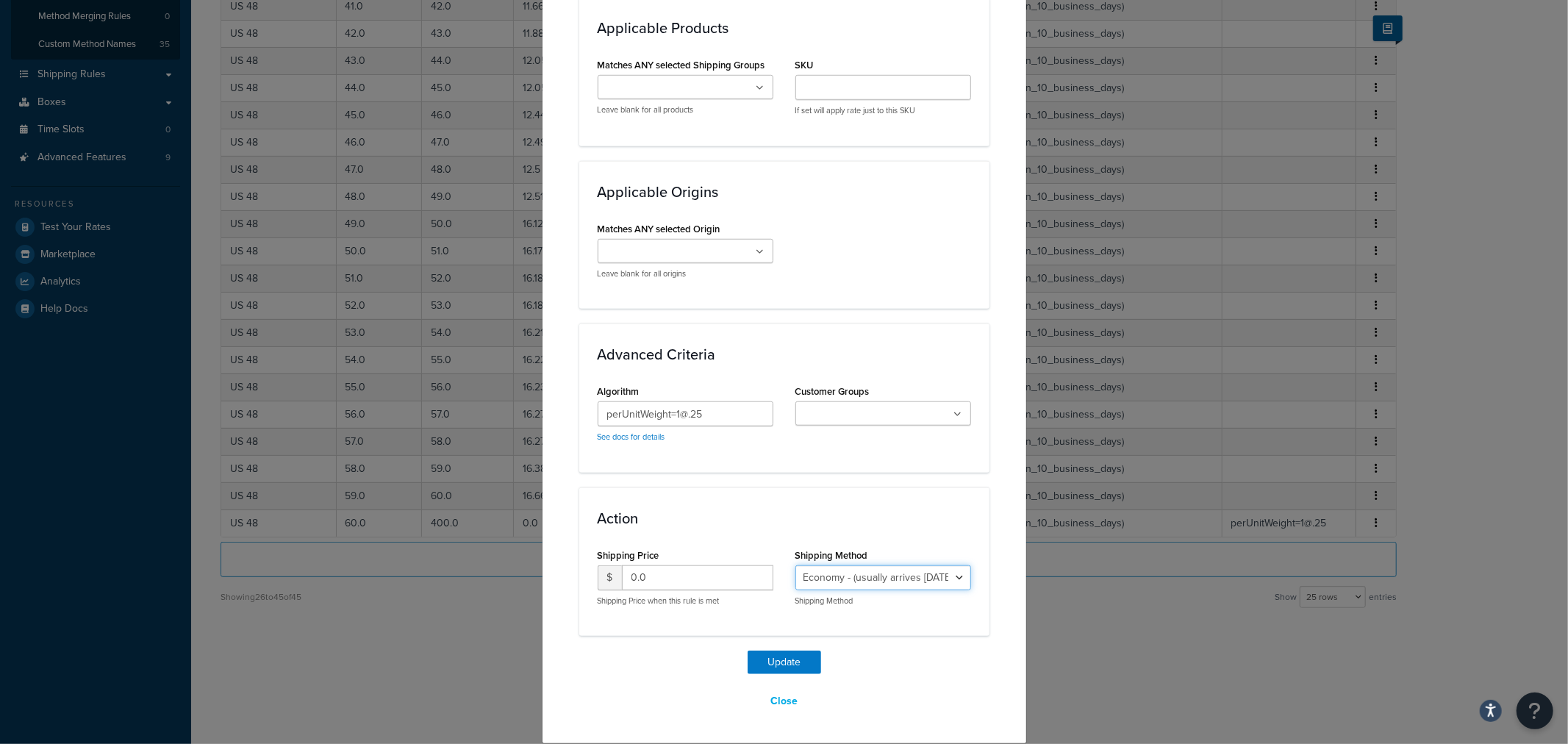 click on "Economy Shipping - Delivers 3-9  business days - deferred_ground  Deferred Air - Delivers in approximately 4-8 days - deferred_air  Economy - Delivers in 3-9 business days - economy_shipping_-_delivers_in_3-9_business_days  Economy (usually arrives [DATE]) - Economy_4lbs_and_under  Not in a Rush? Ships within 1-3 days - economy  Economy - (usually arrives [DATE]) - economy_-_(usually_arrives_within_10_days)  Economy -(usually arrives within 14 business days) - economy_-(usually_arrives_within_14_business_days)  Economy -(usually arrives within 10 business days) - economy_-(usually_arrives_within_10_business_days)" at bounding box center (883, 578) 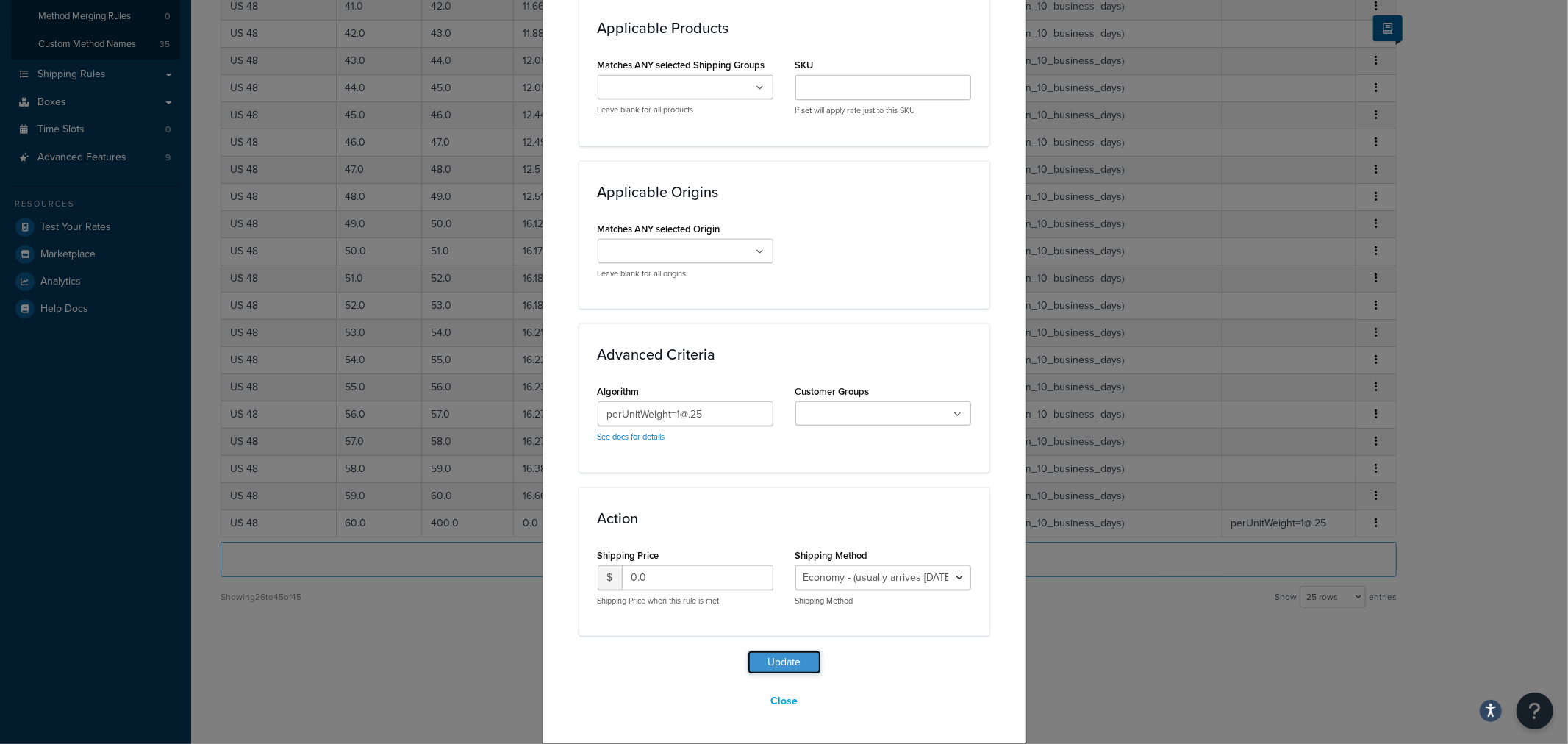 click on "Update" at bounding box center [784, 662] 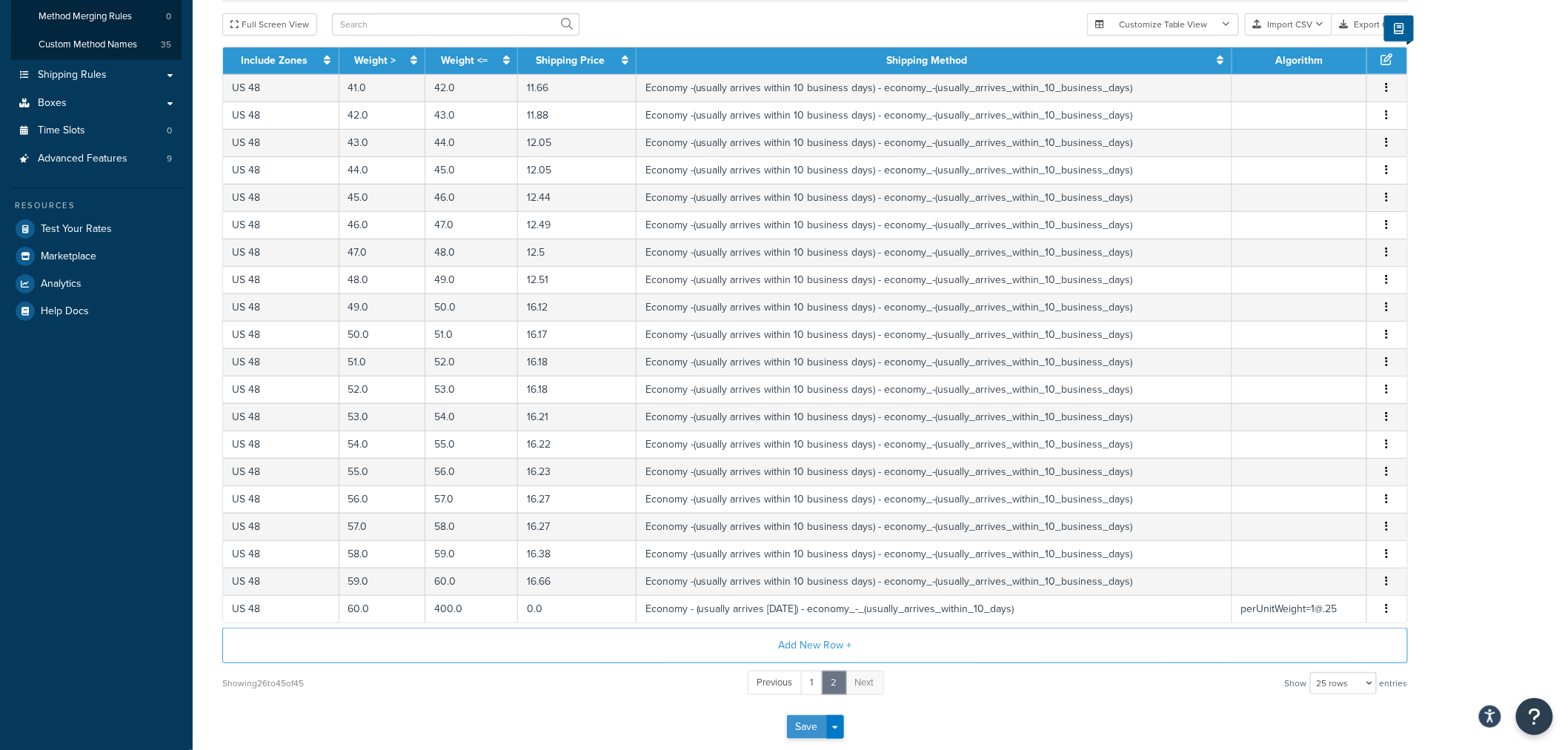 click on "Save" at bounding box center [807, 727] 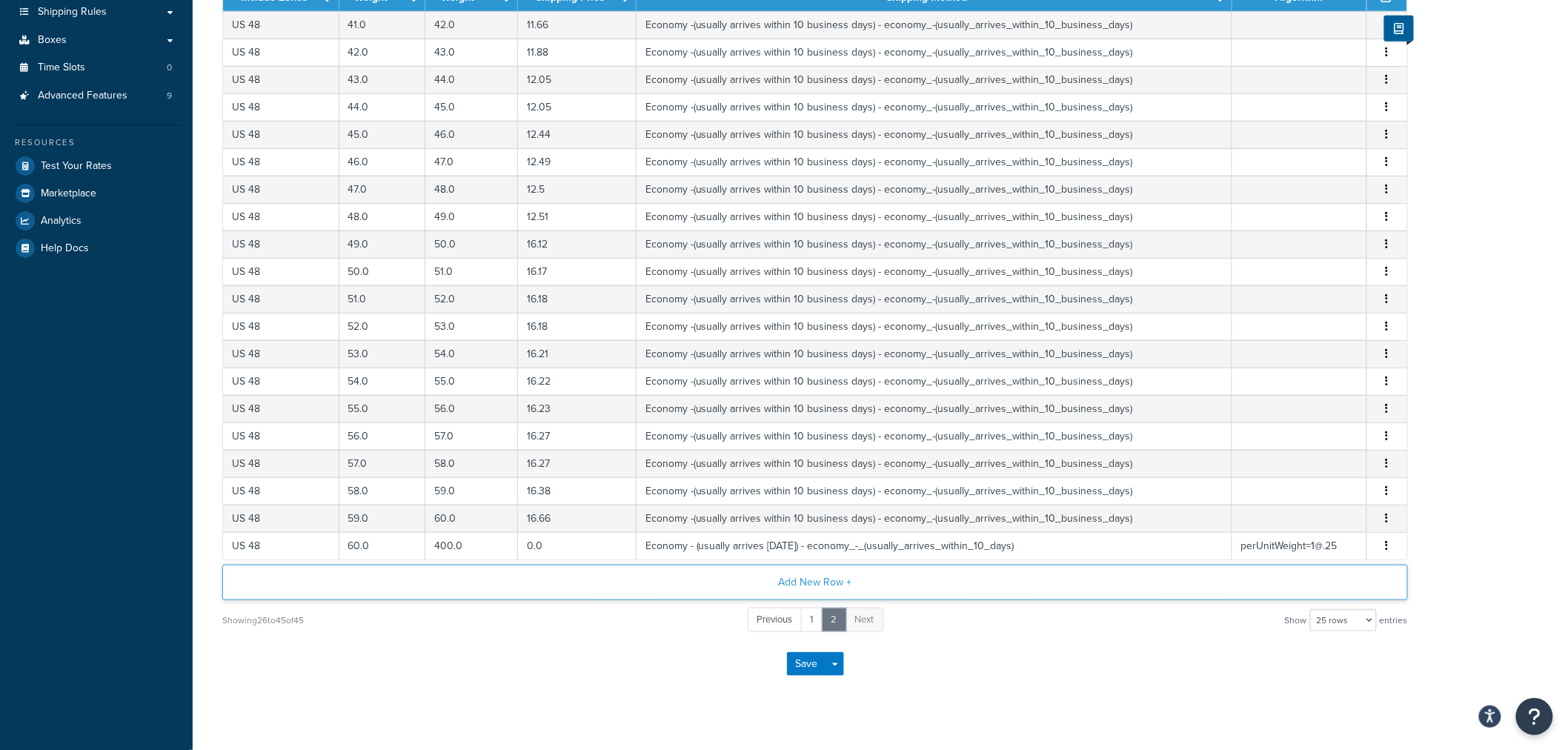 scroll, scrollTop: 397, scrollLeft: 0, axis: vertical 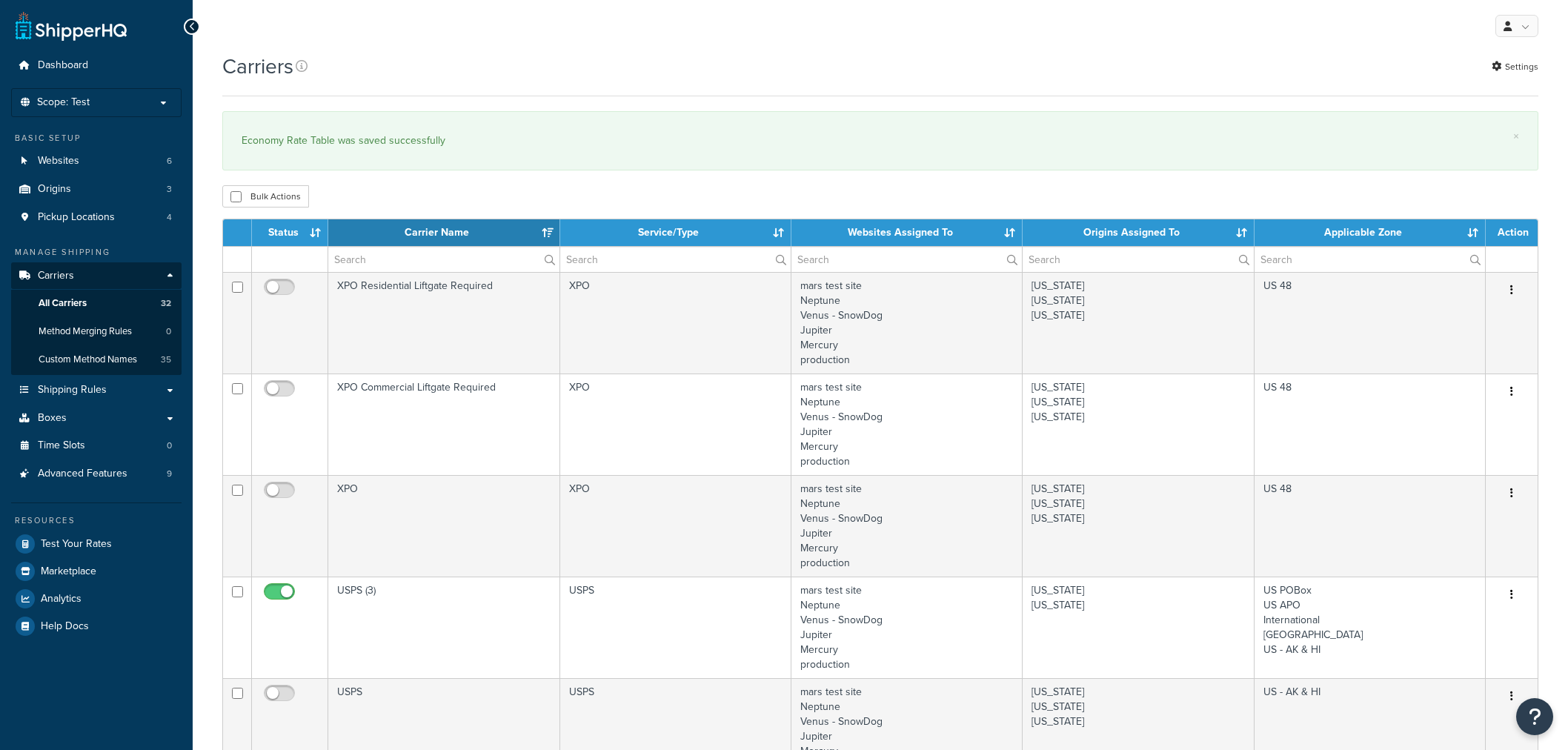 select on "15" 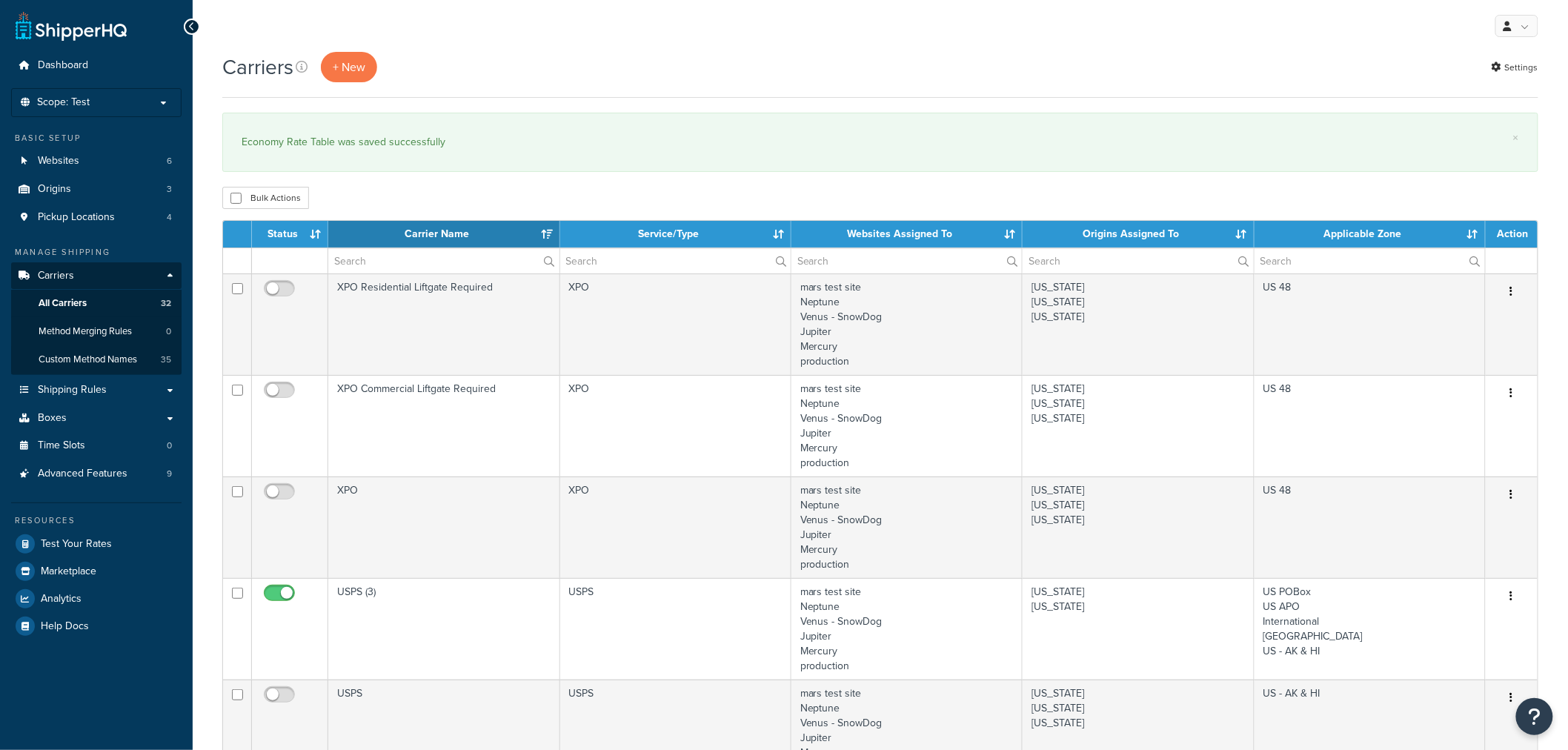 scroll, scrollTop: 0, scrollLeft: 0, axis: both 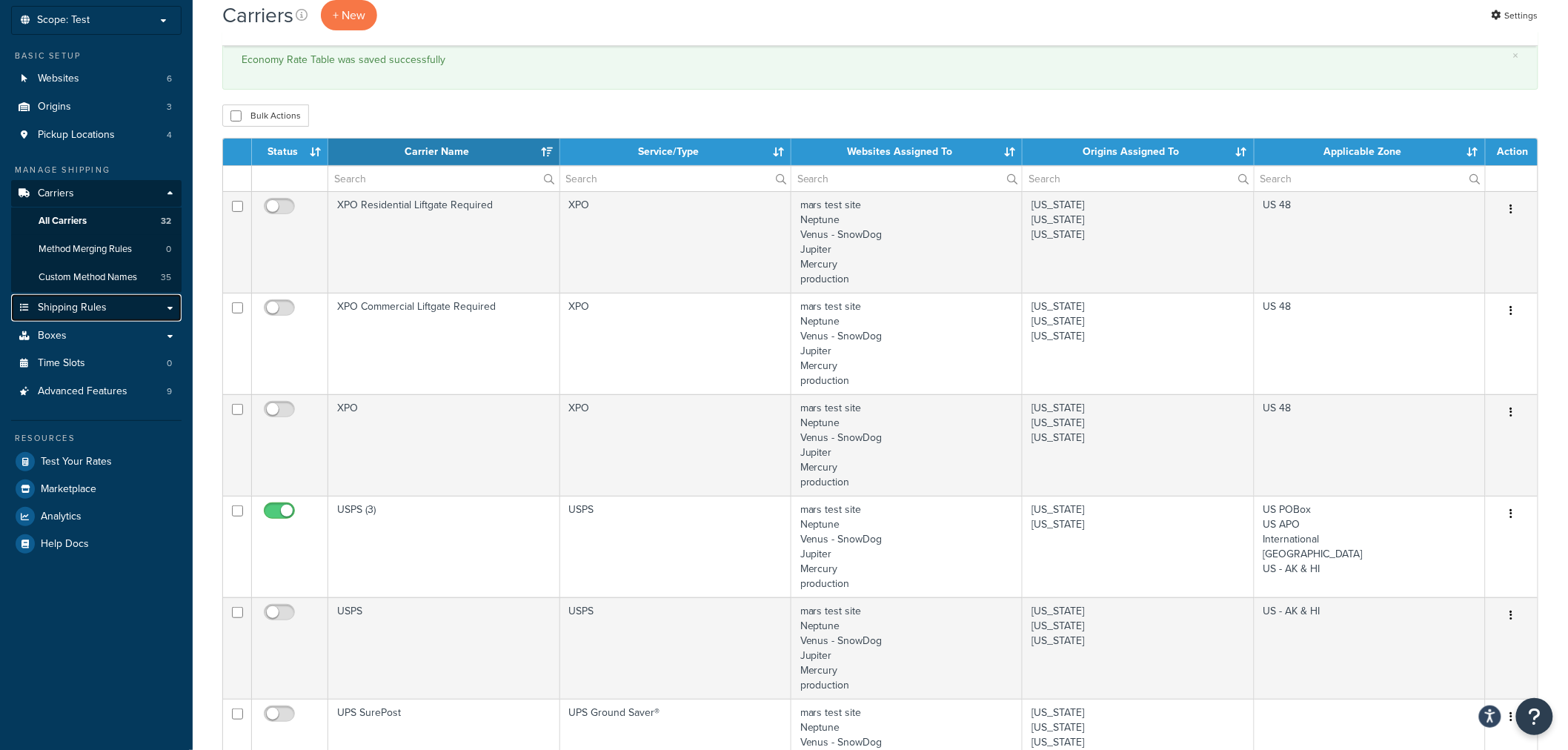 click on "Shipping Rules" at bounding box center (96, 308) 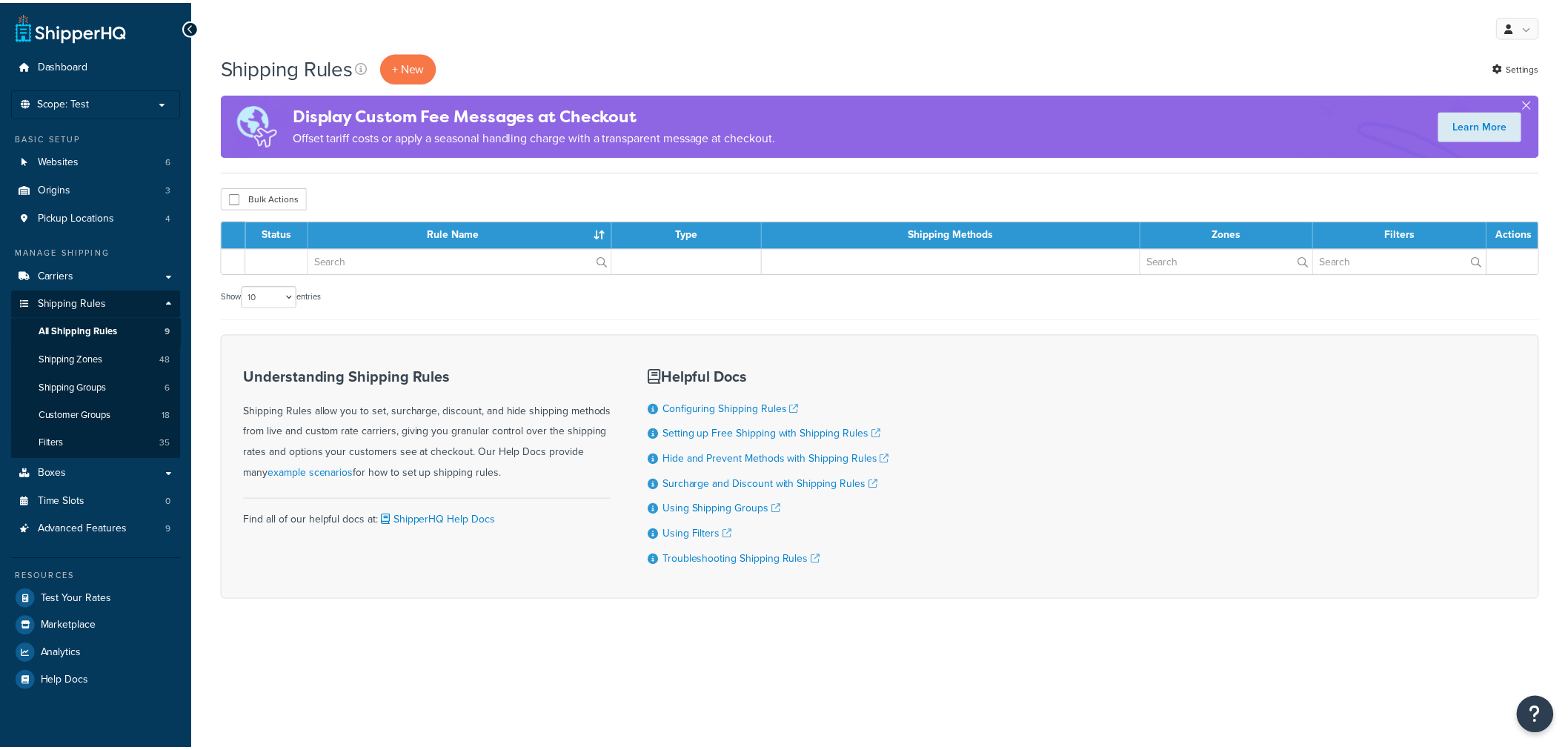 scroll, scrollTop: 0, scrollLeft: 0, axis: both 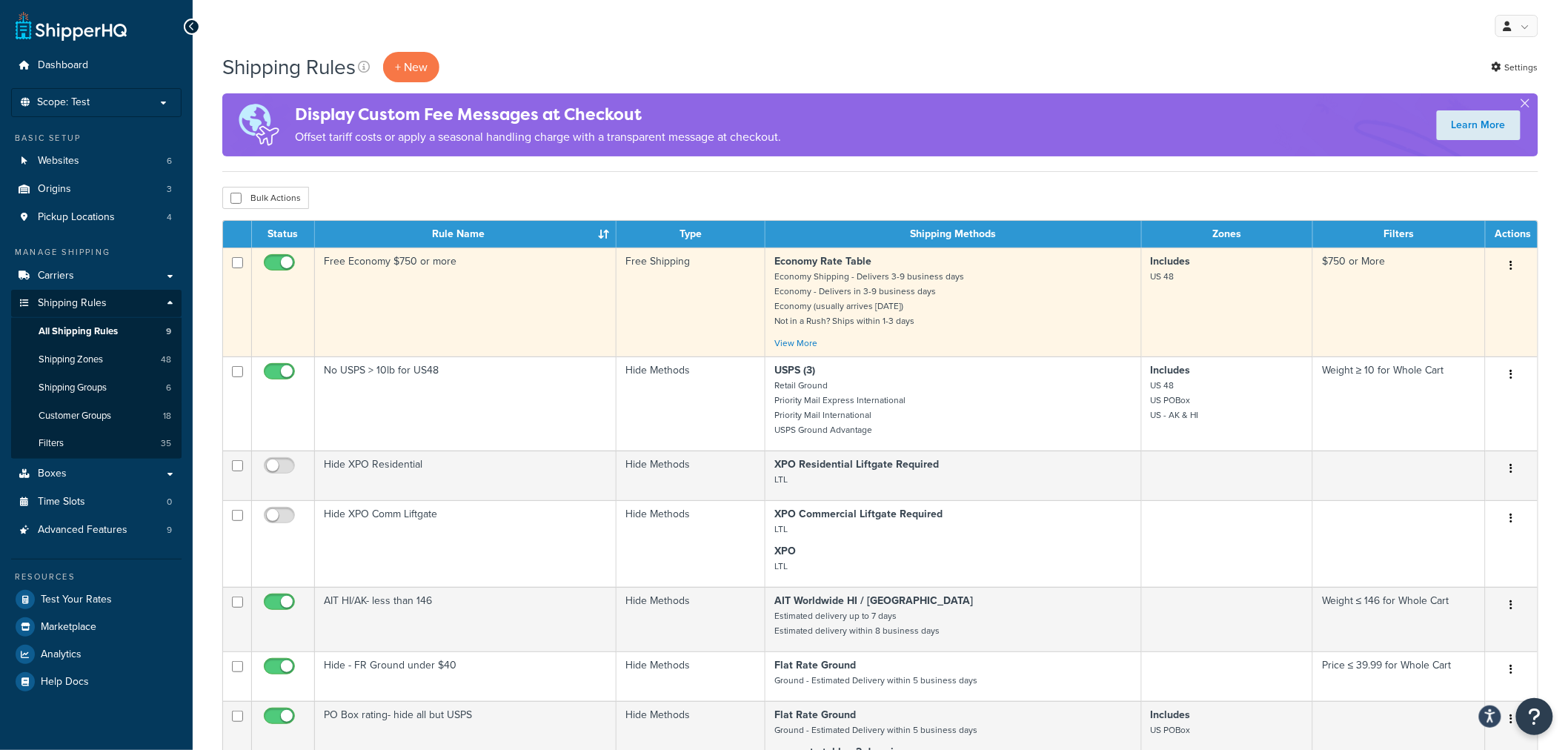 click at bounding box center [1512, 265] 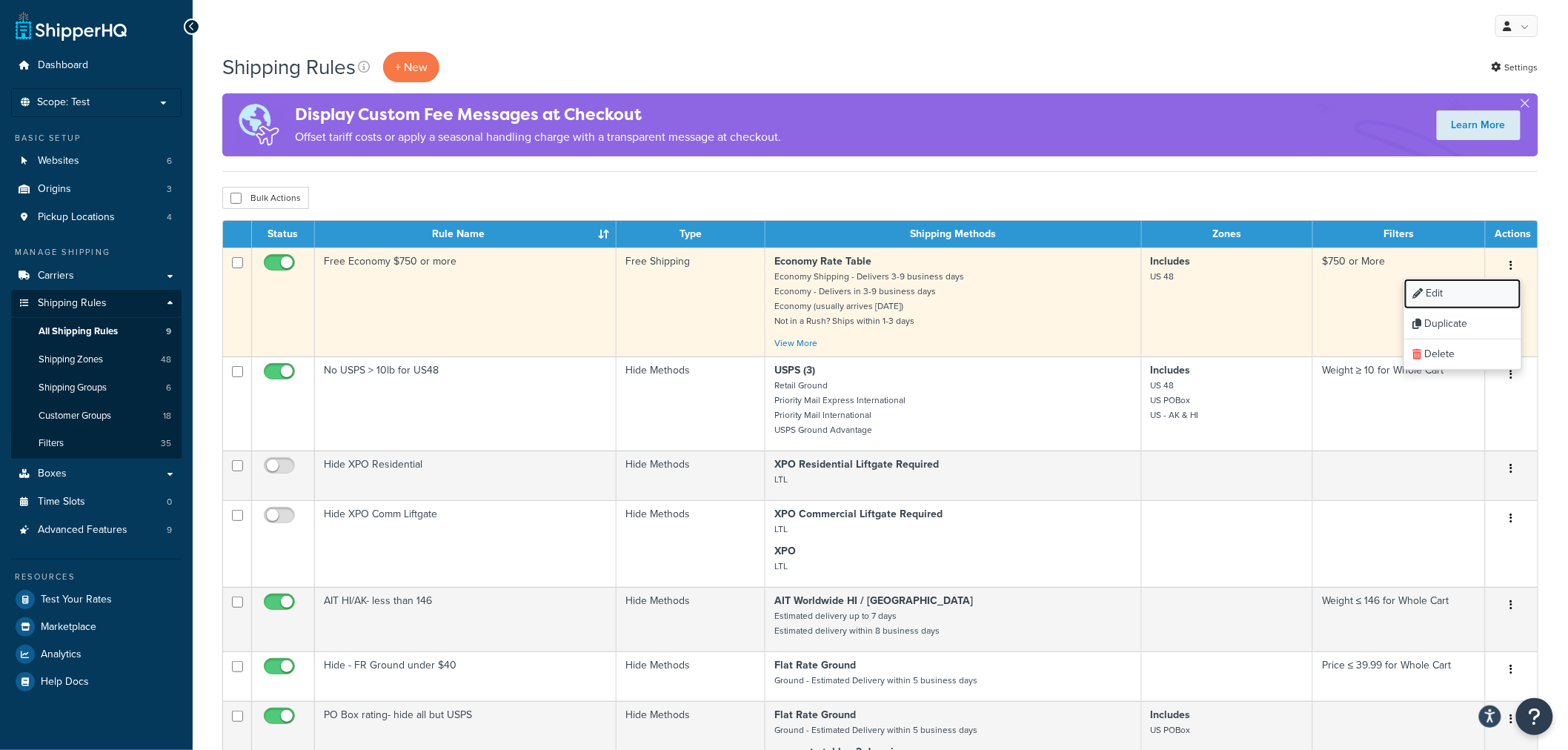 click on "Edit" at bounding box center (1463, 293) 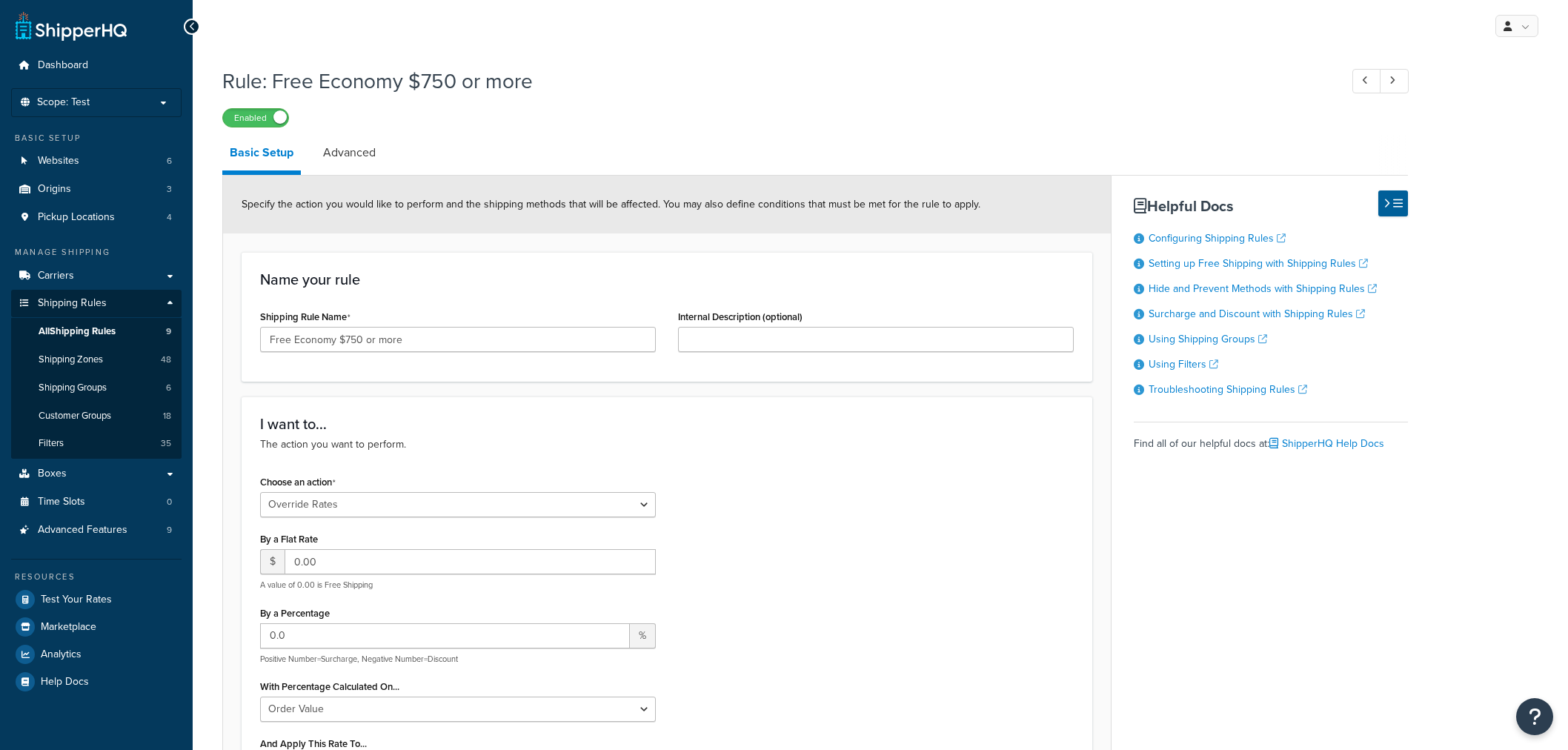 select on "OVERRIDE" 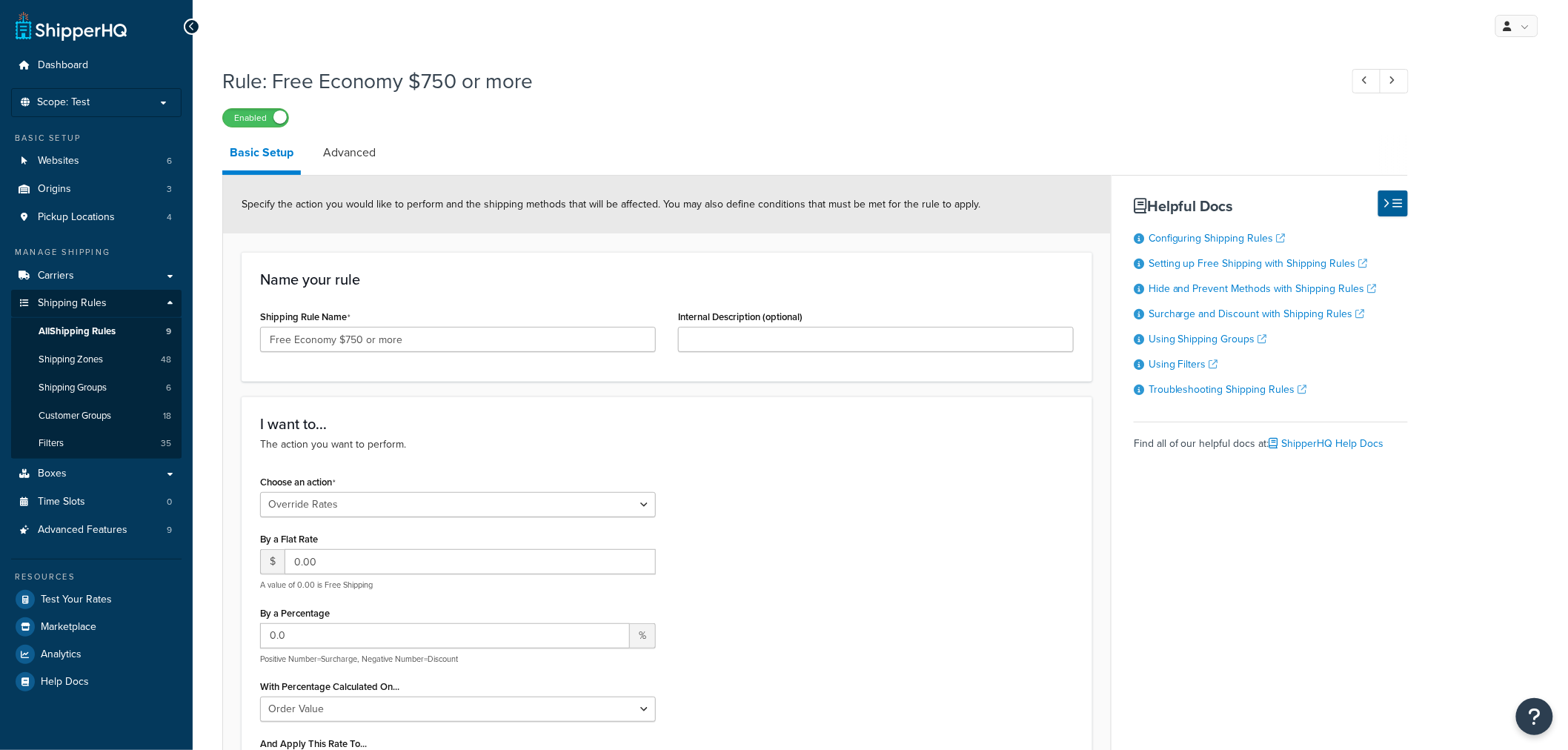 scroll, scrollTop: 0, scrollLeft: 0, axis: both 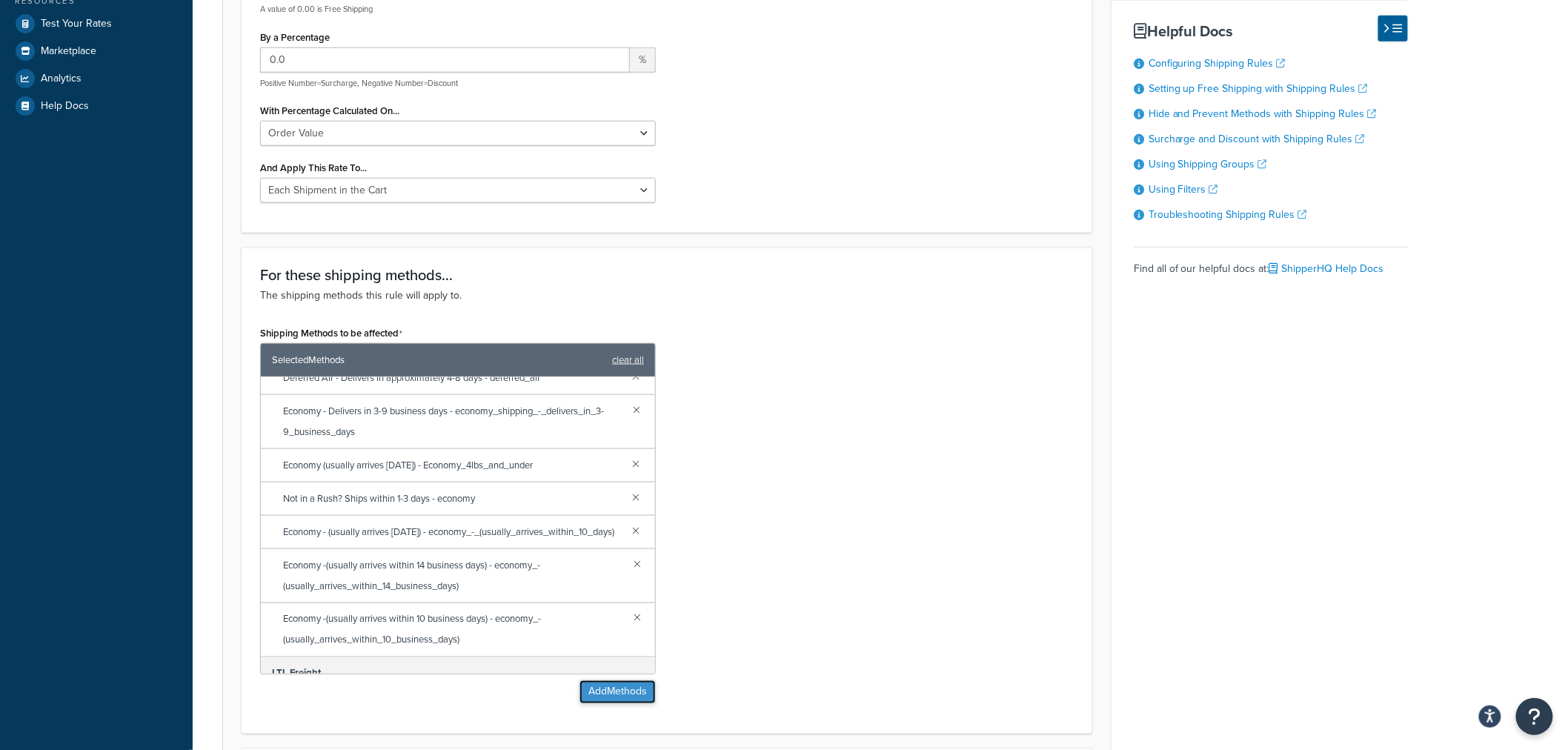 click on "Add  Methods" at bounding box center [617, 692] 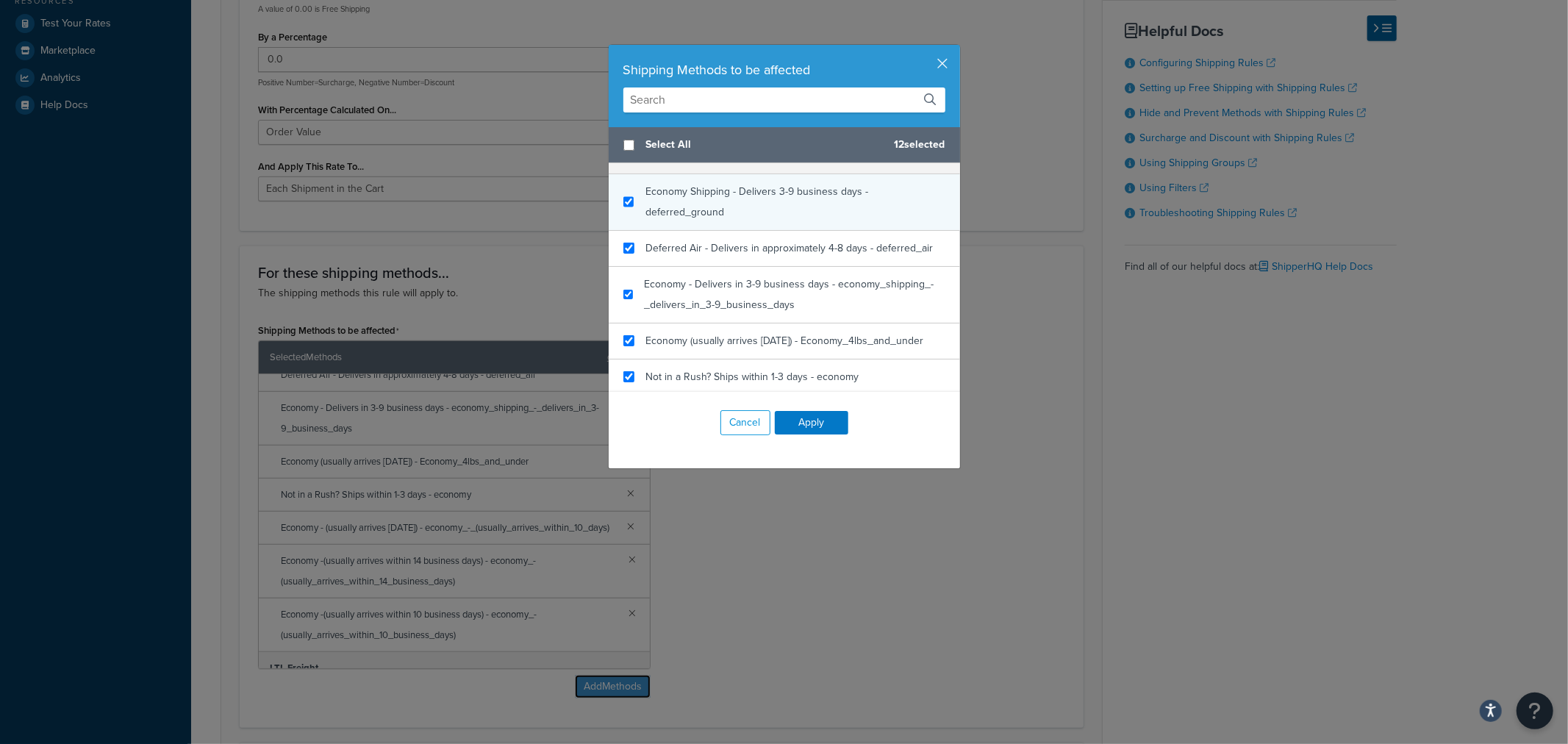 scroll, scrollTop: 326, scrollLeft: 0, axis: vertical 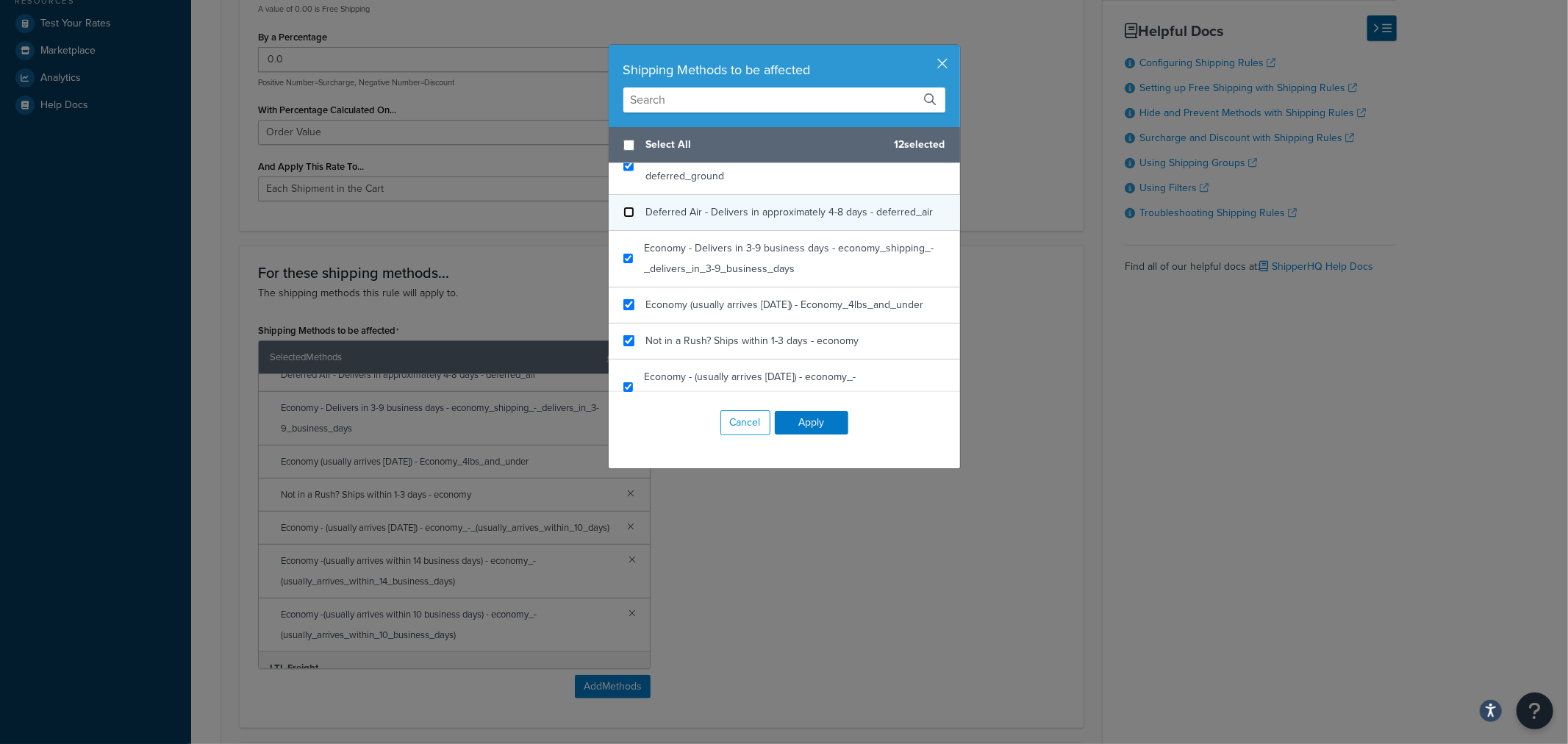 click at bounding box center (629, 212) 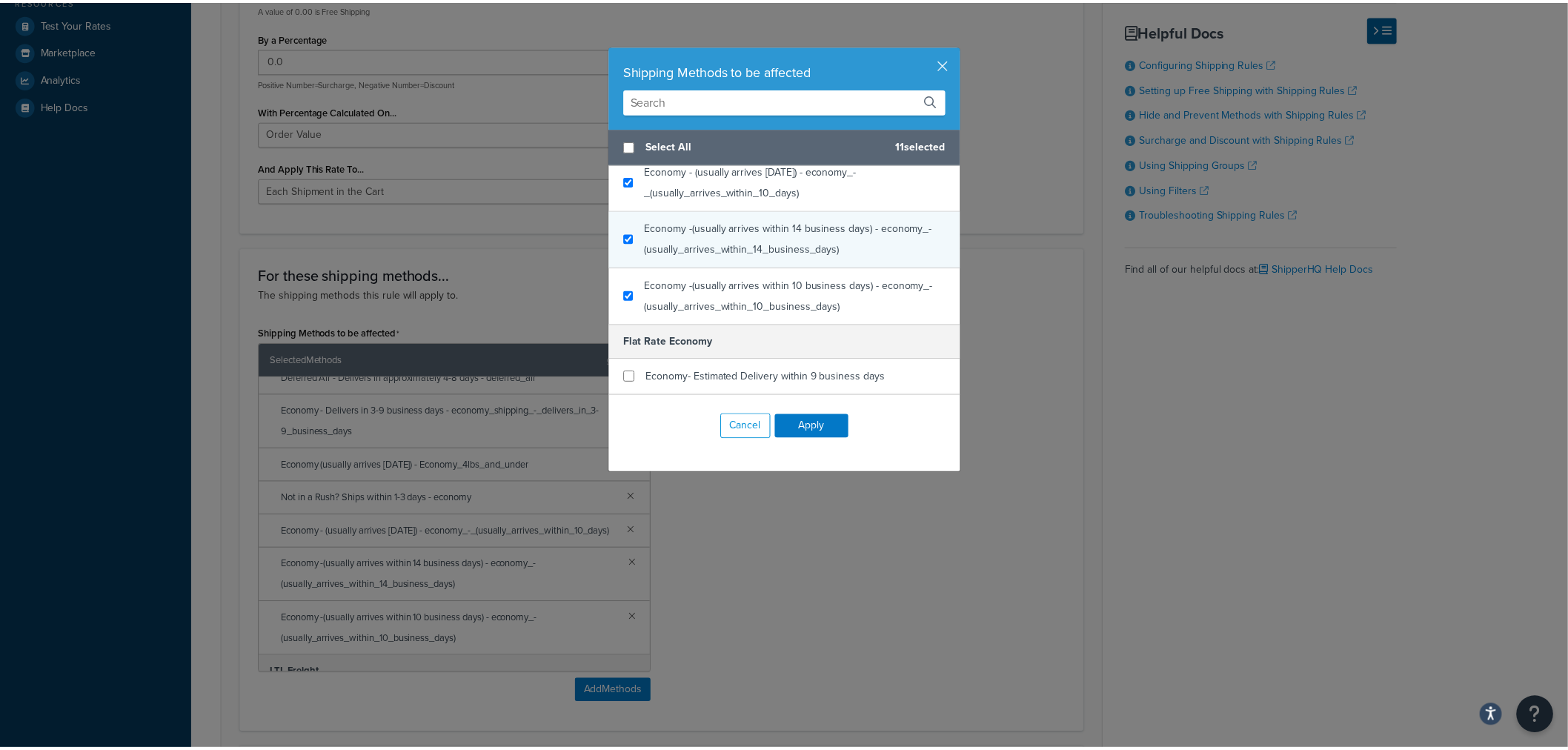scroll, scrollTop: 576, scrollLeft: 0, axis: vertical 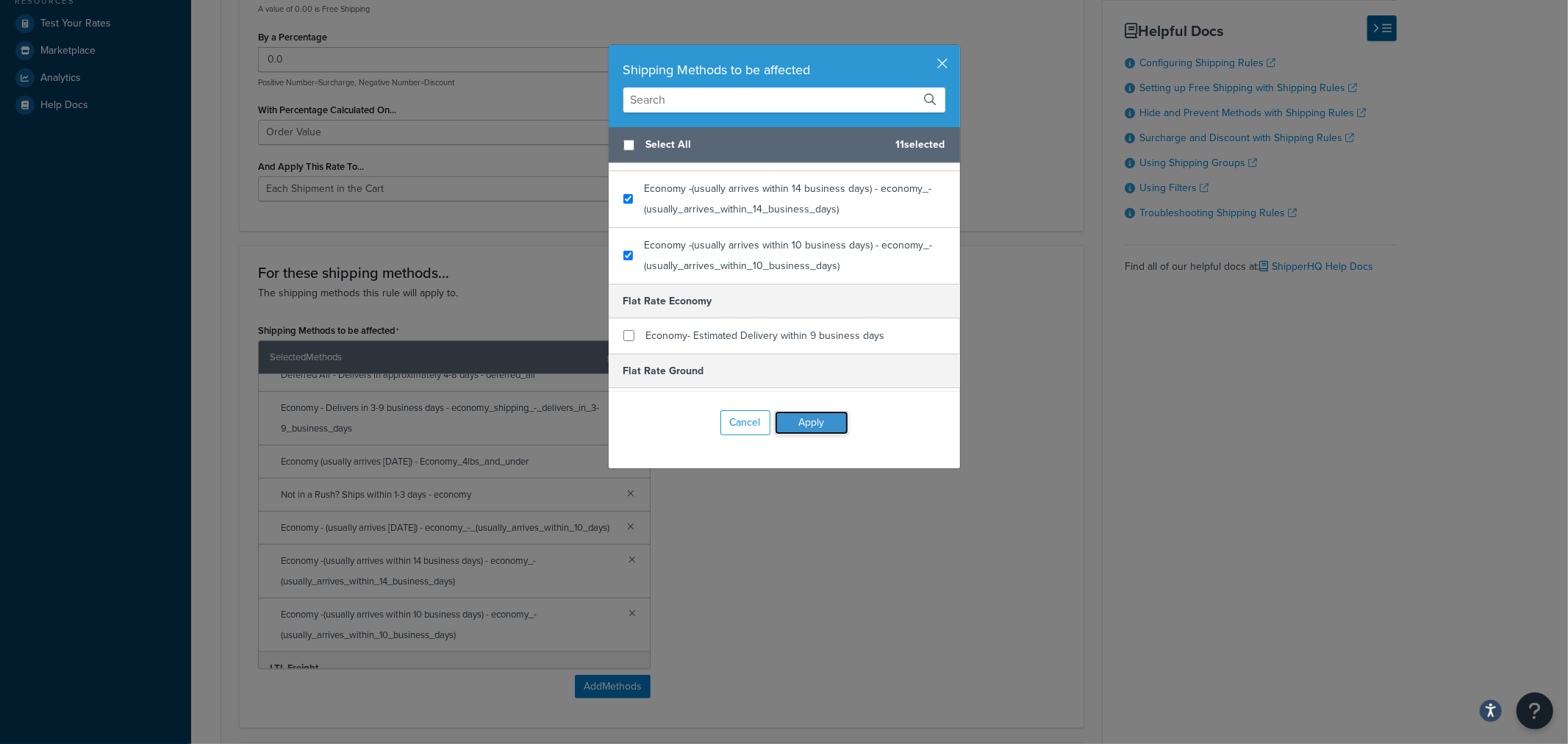 click on "Apply" at bounding box center [812, 423] 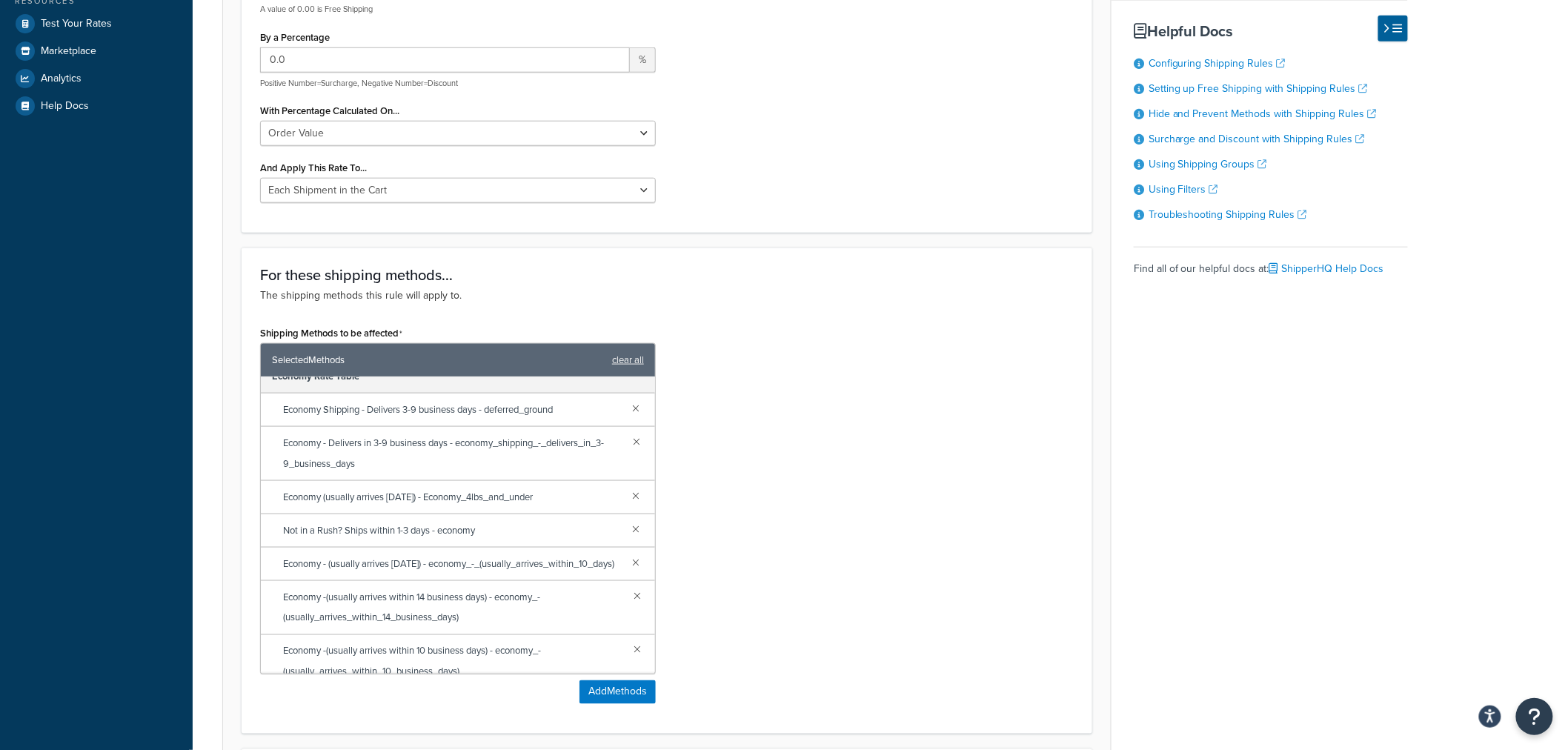 scroll, scrollTop: 0, scrollLeft: 0, axis: both 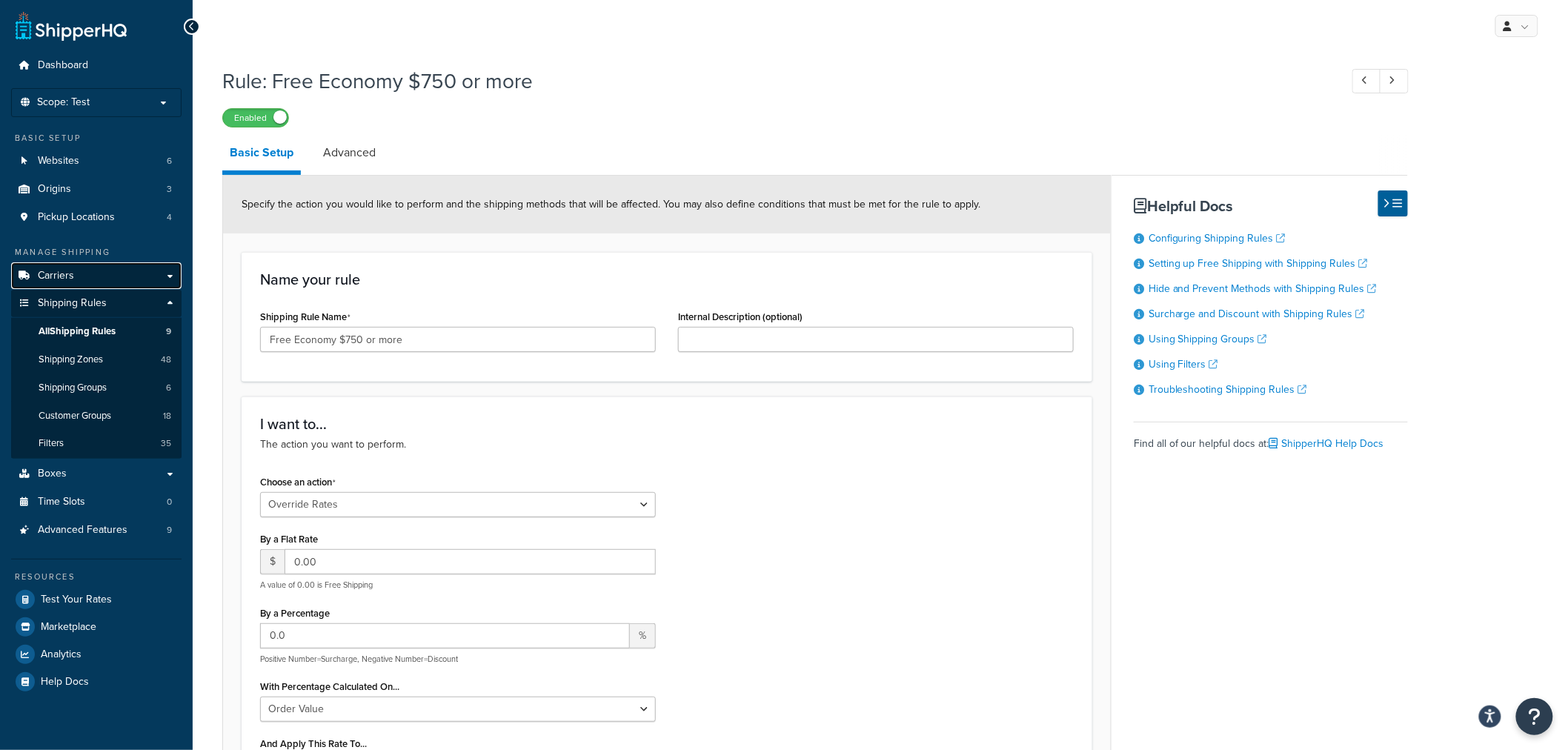 click on "Carriers" at bounding box center [56, 276] 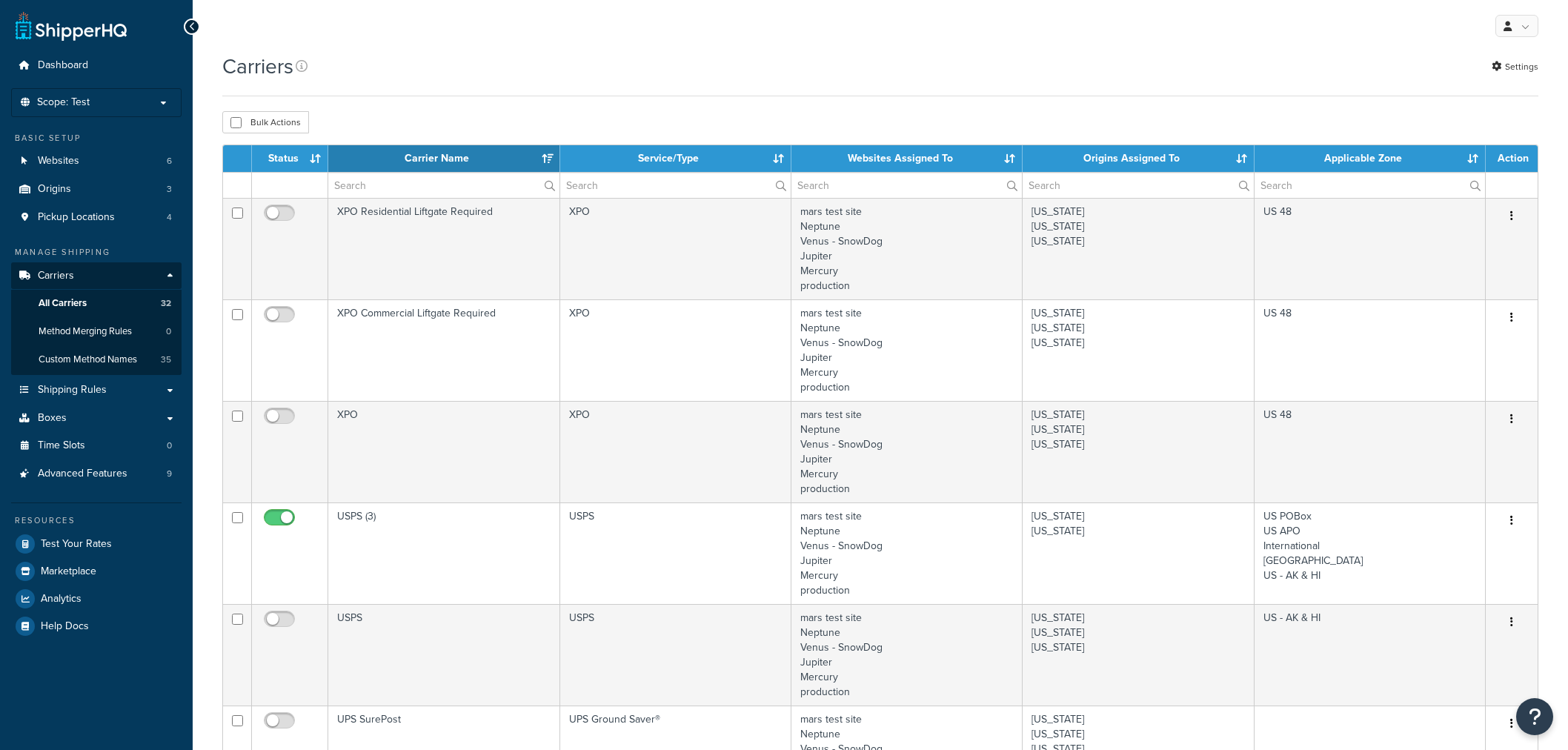 select on "15" 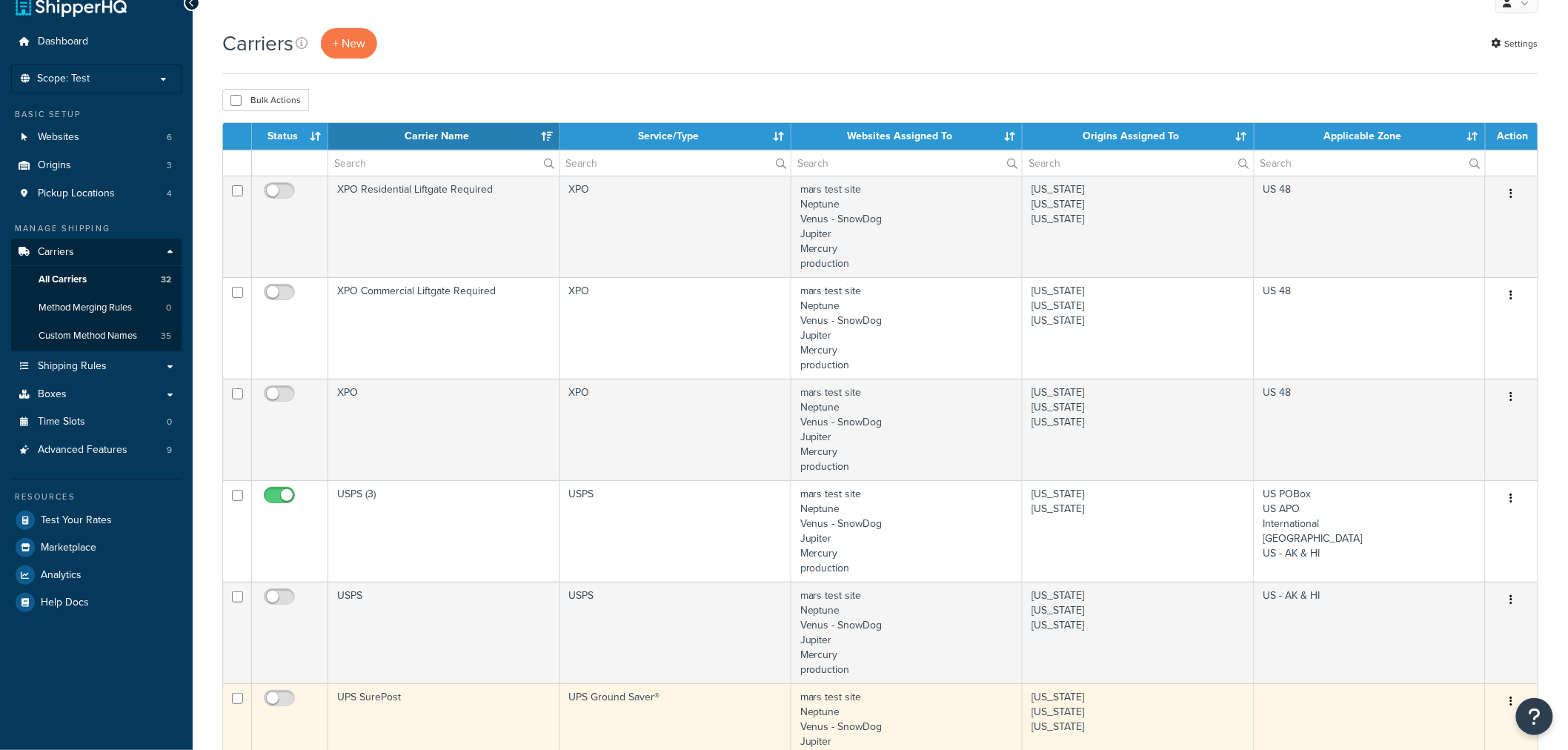 scroll, scrollTop: 404, scrollLeft: 0, axis: vertical 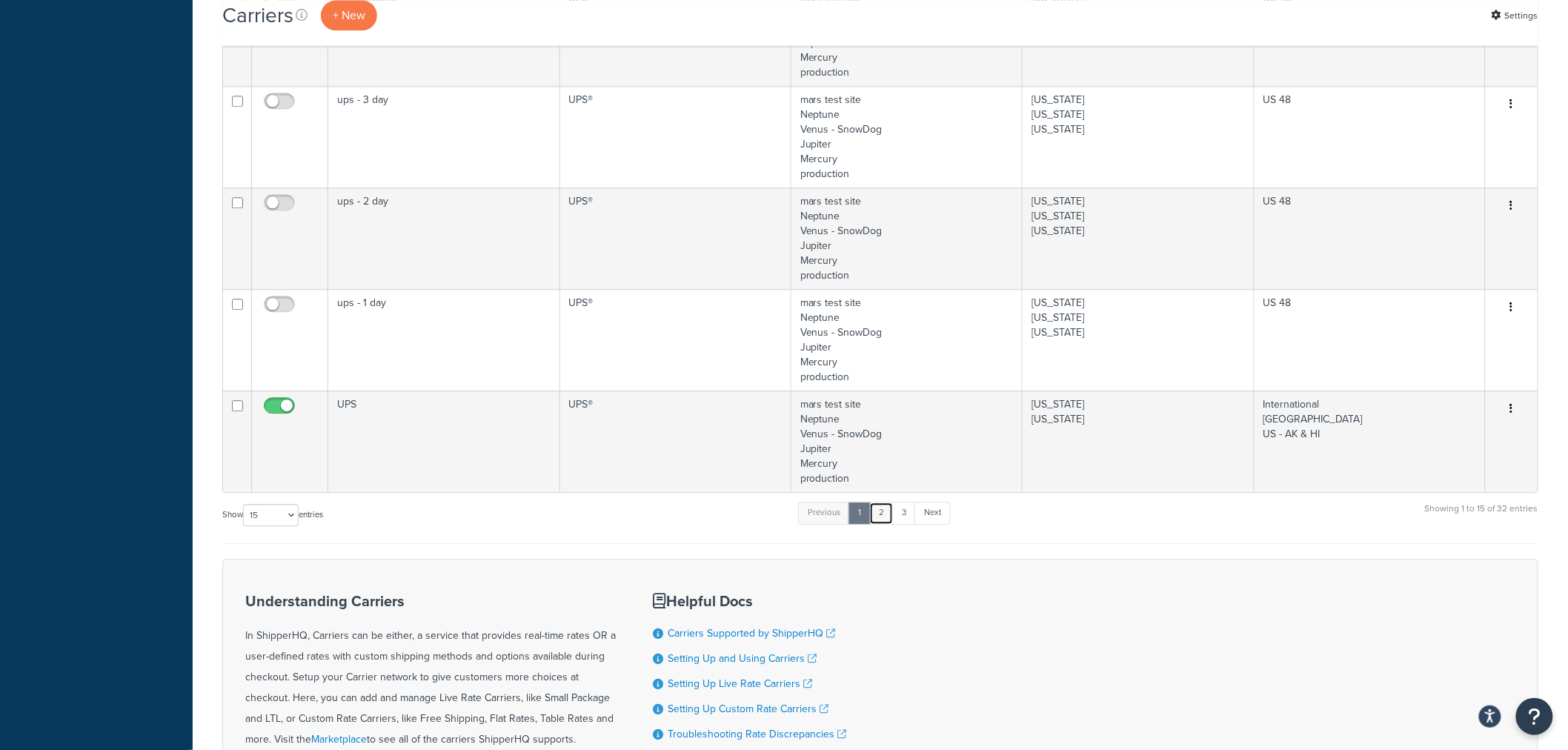 click on "2" at bounding box center [881, 513] 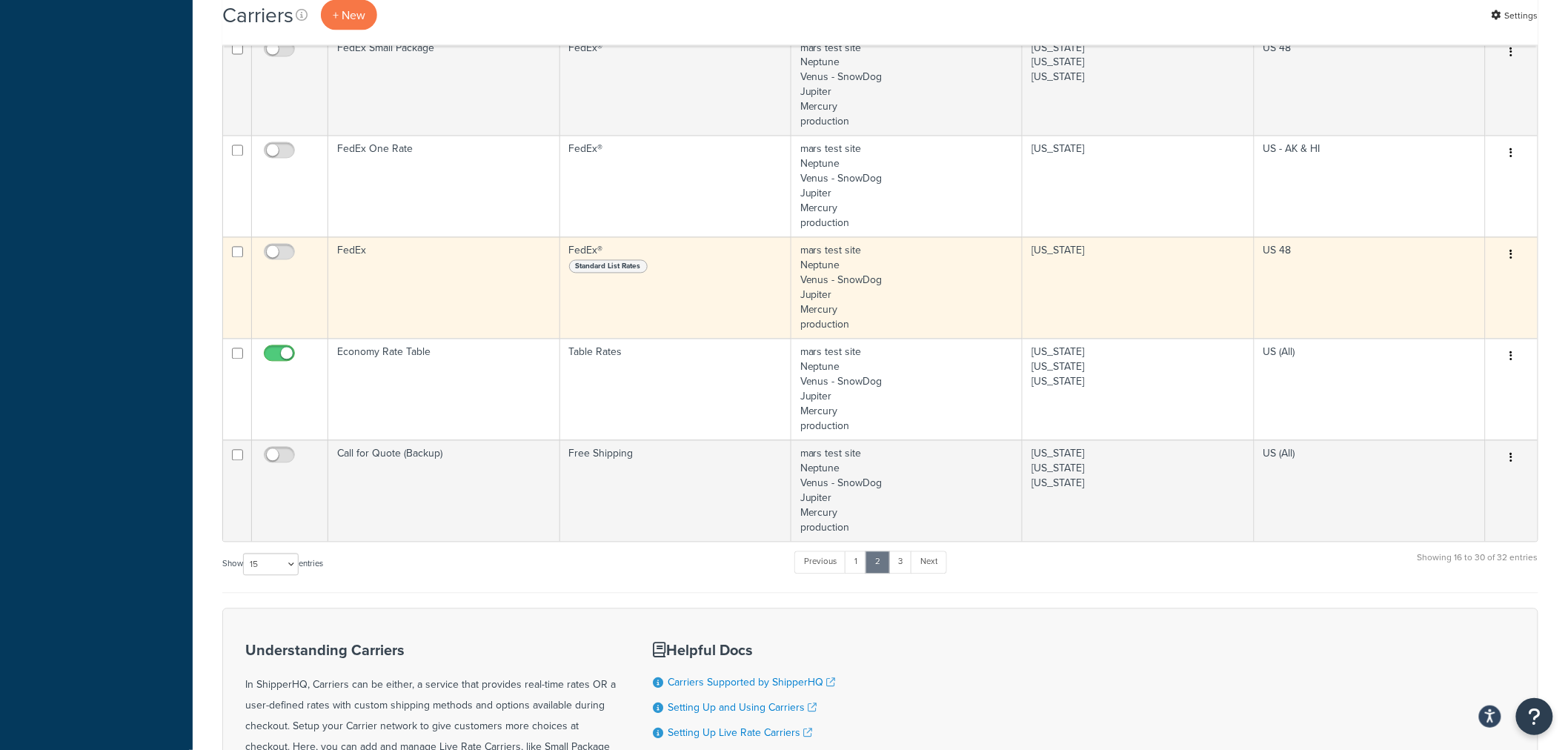 scroll, scrollTop: 1100, scrollLeft: 0, axis: vertical 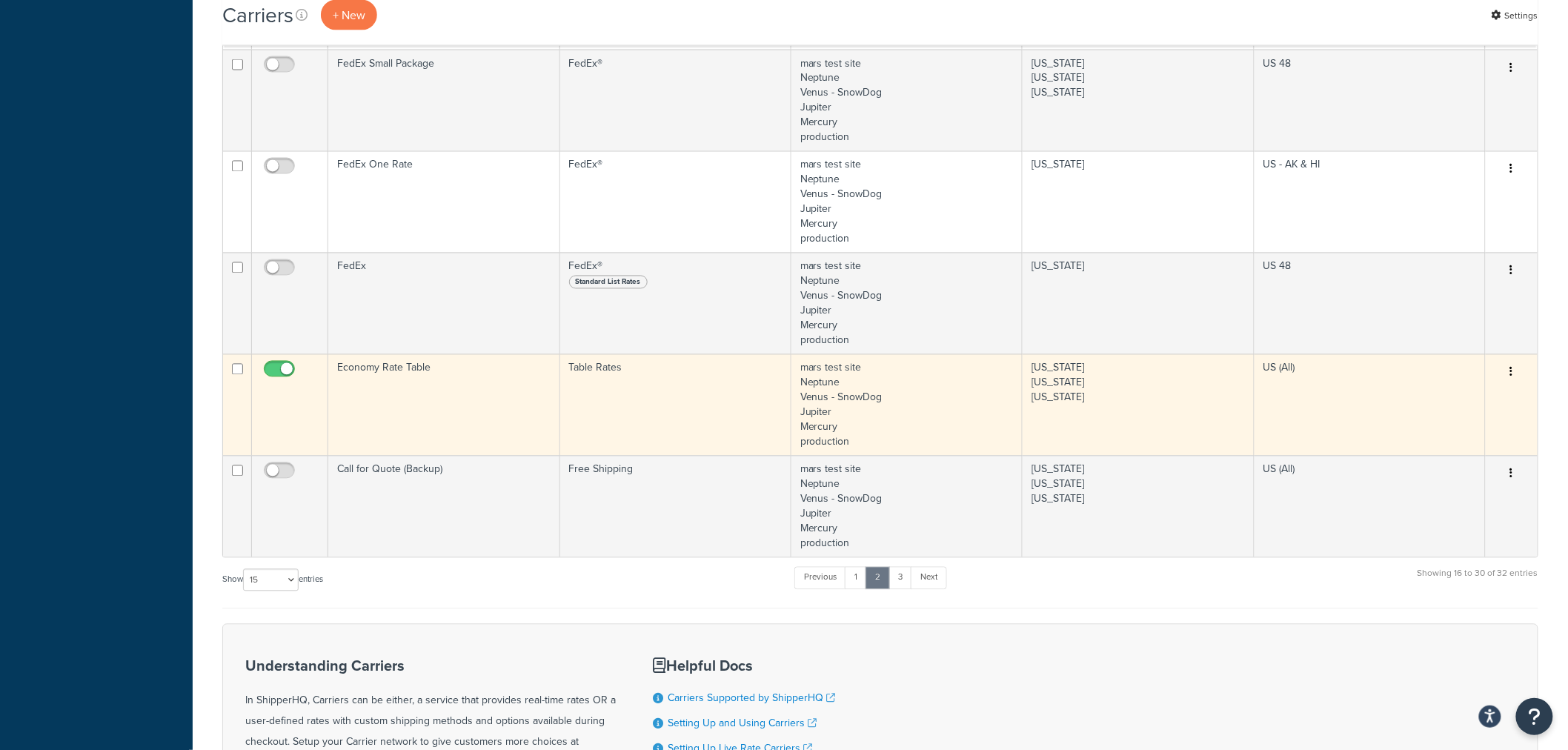 click on "mars test site
Neptune
Venus - SnowDog
Jupiter
Mercury
production" at bounding box center (907, 405) 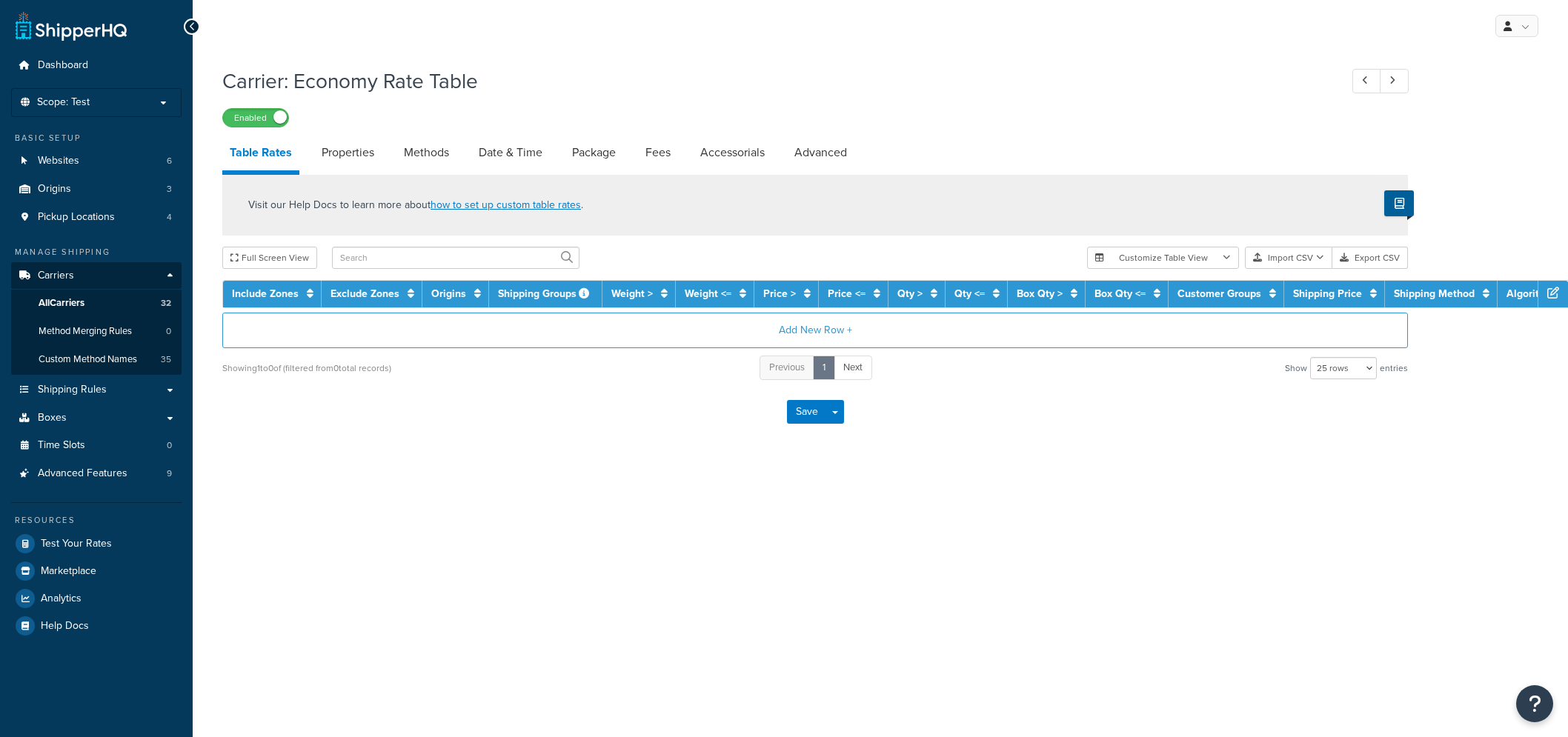 select on "25" 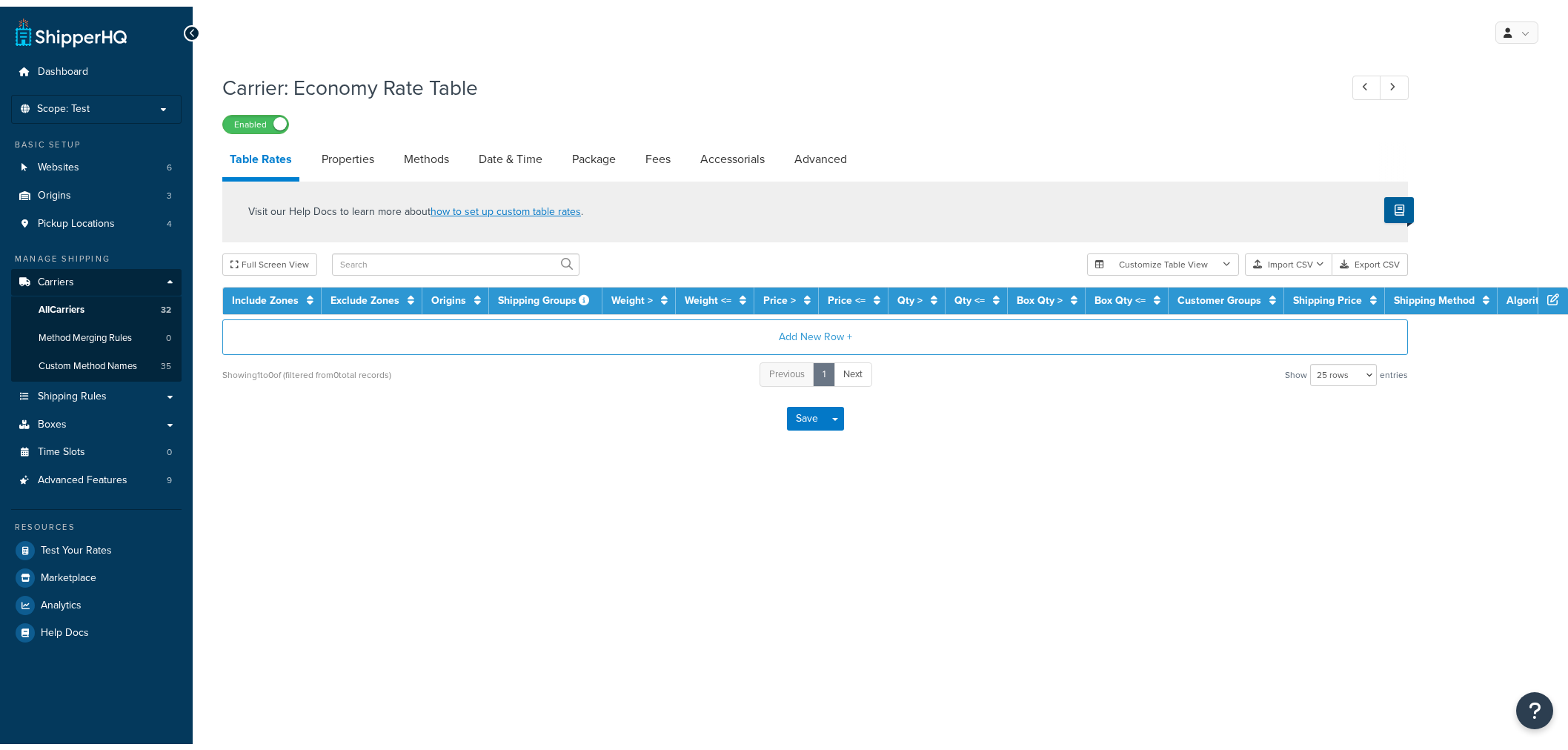 scroll, scrollTop: 0, scrollLeft: 0, axis: both 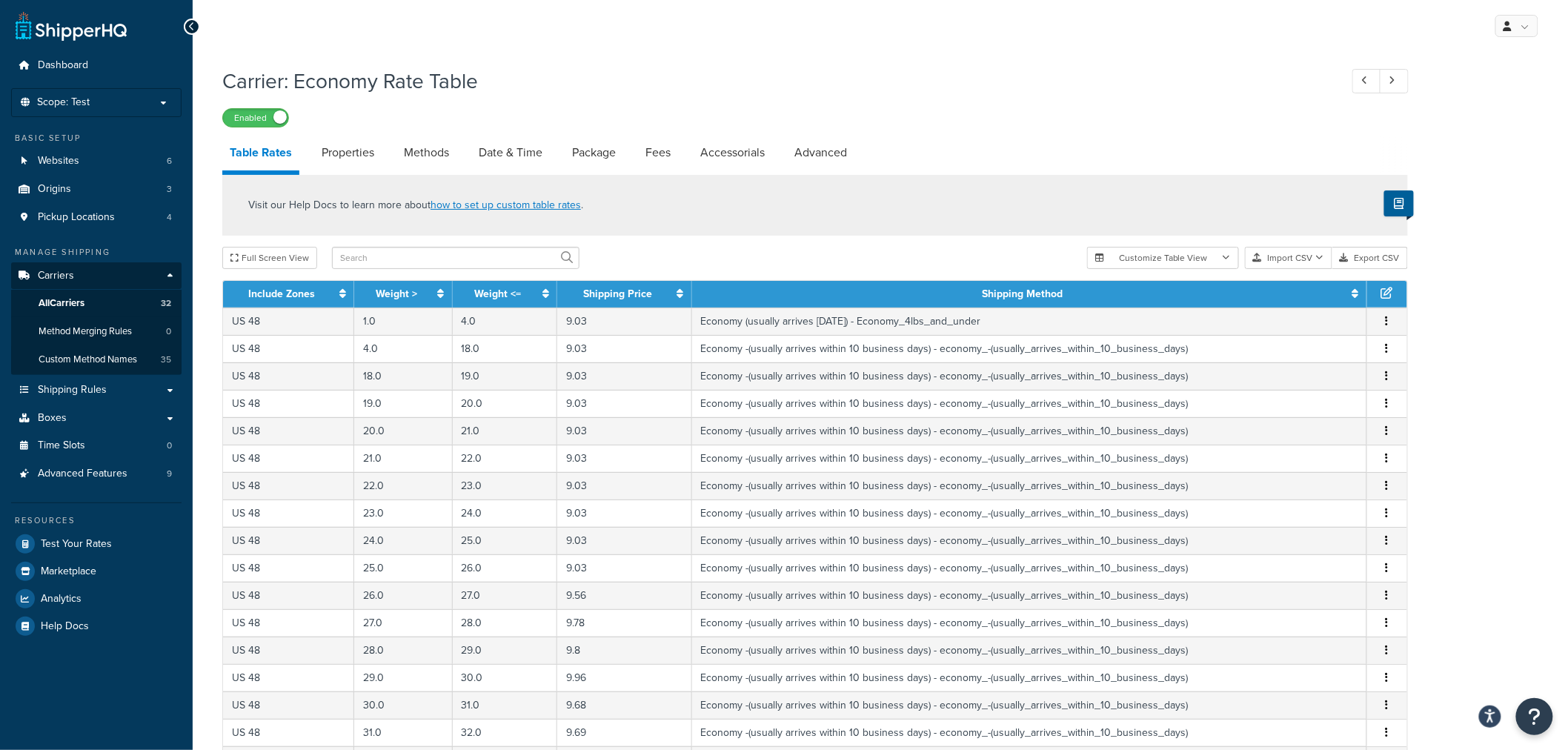 click on "Methods" at bounding box center [433, 153] 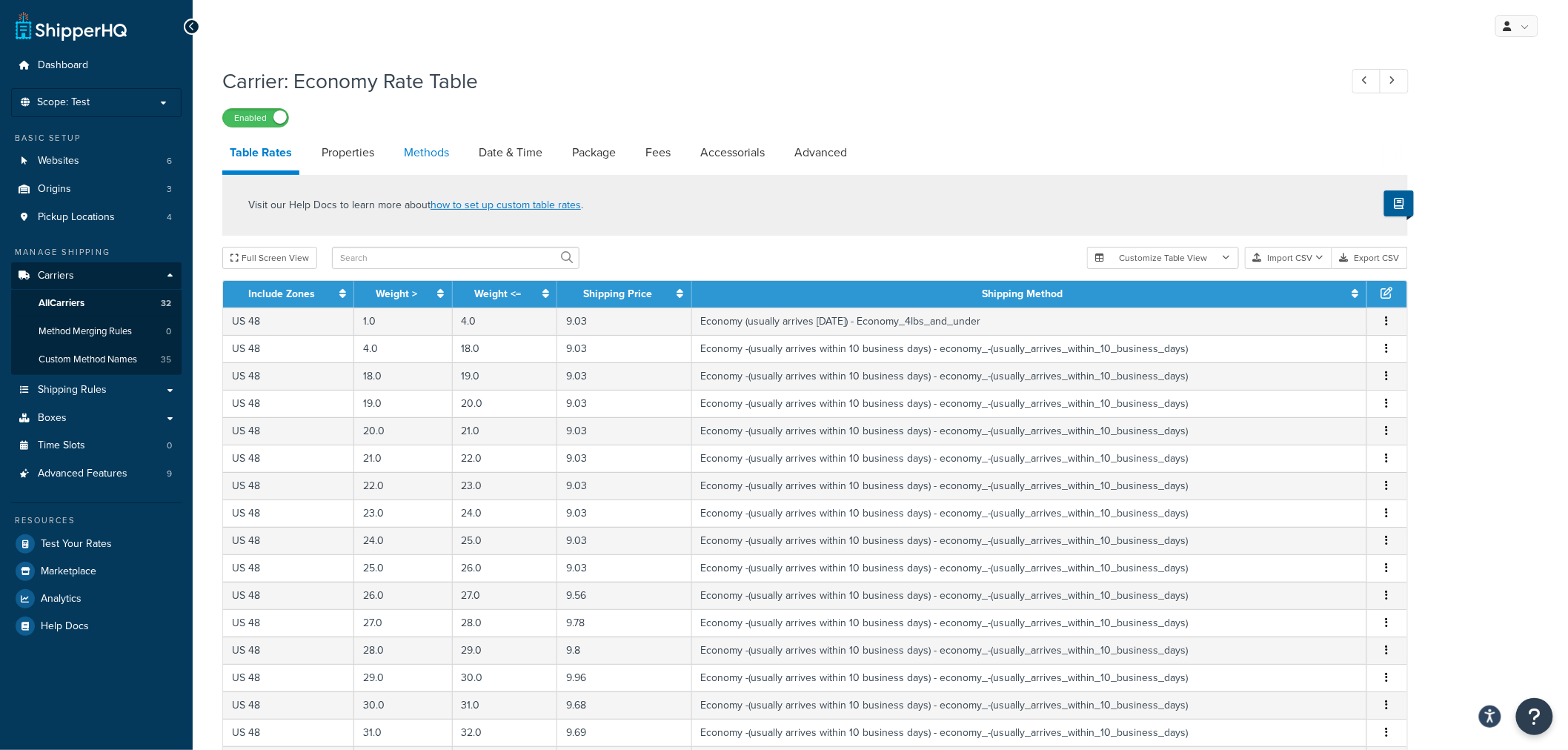 click on "Methods" at bounding box center (426, 153) 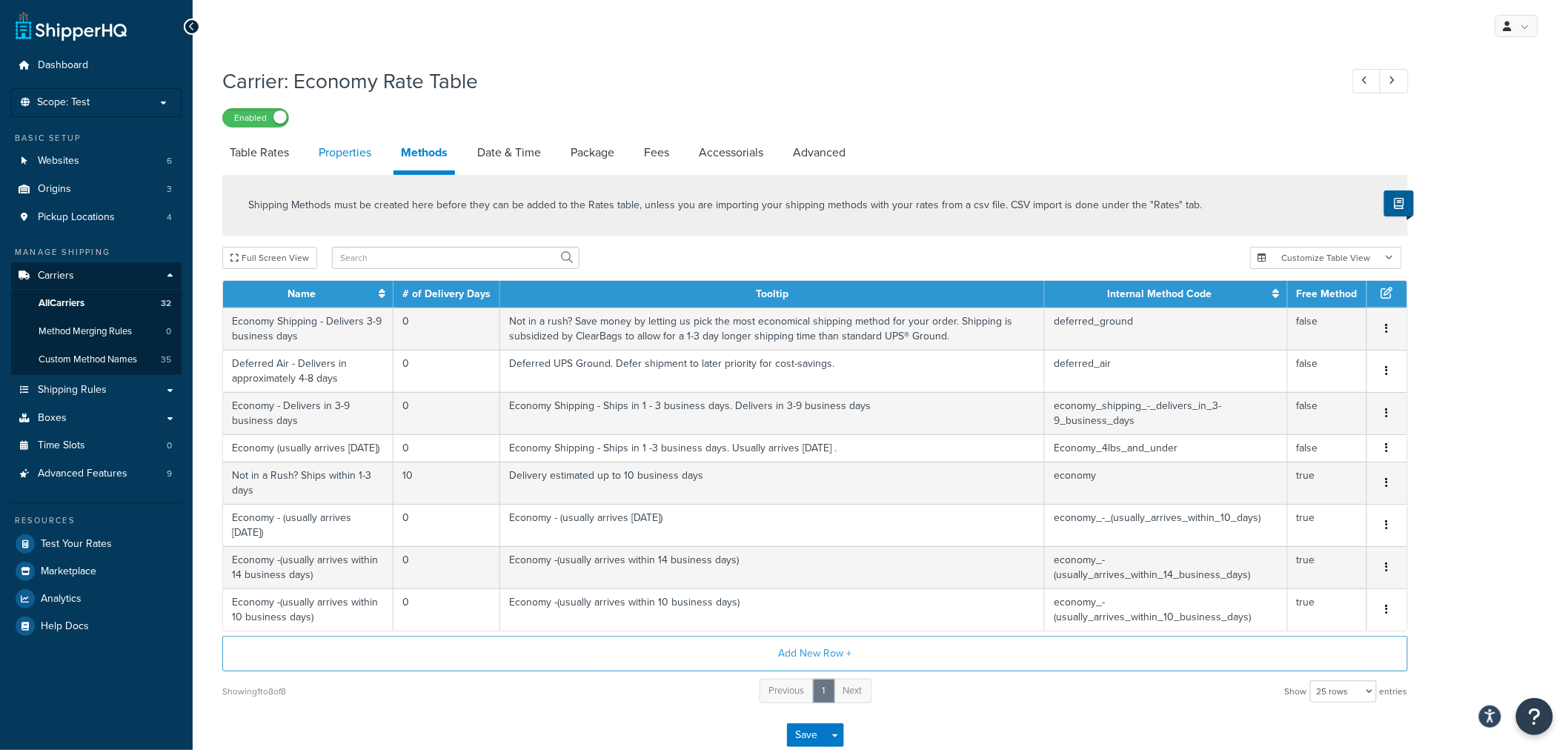 click on "Properties" at bounding box center [345, 153] 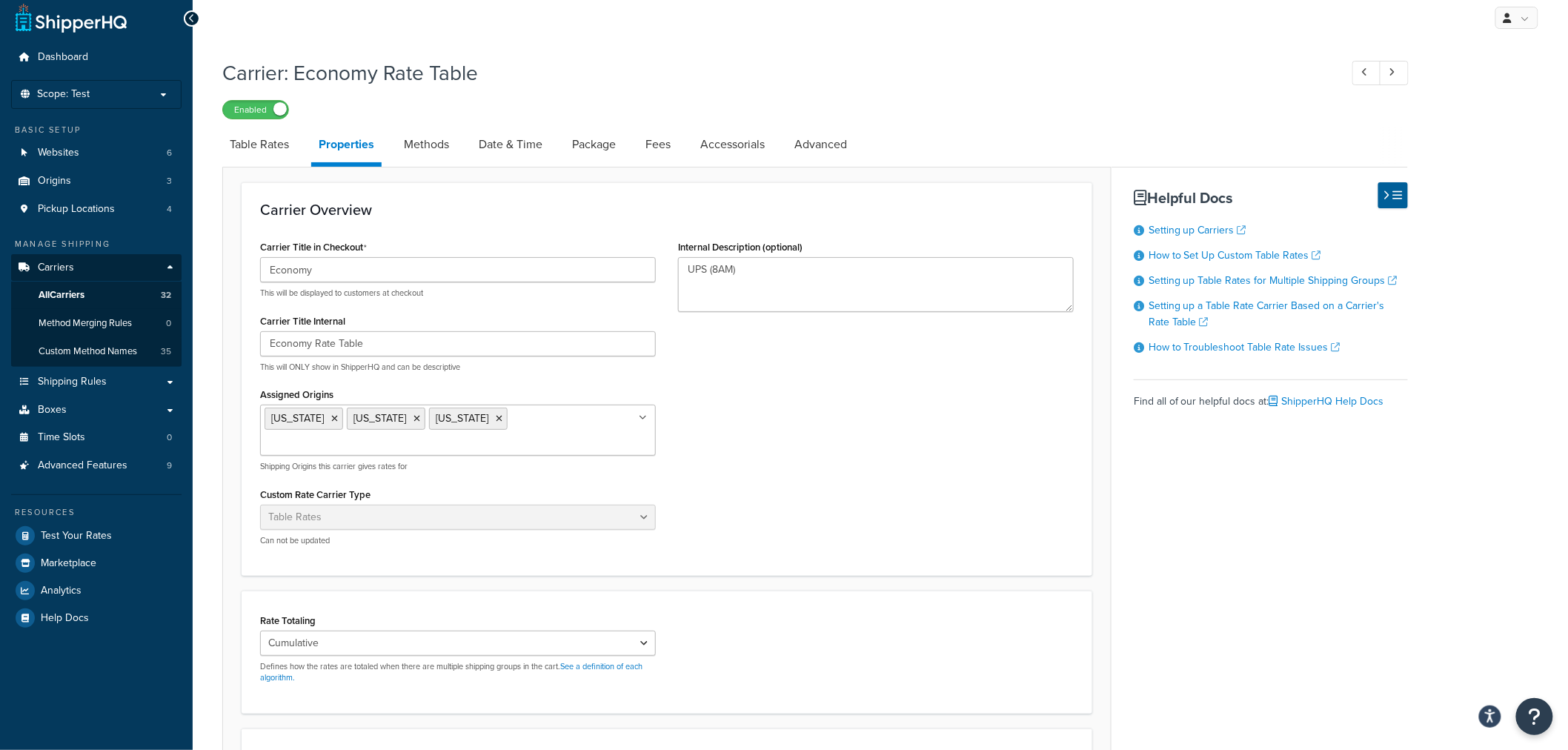 scroll, scrollTop: 0, scrollLeft: 0, axis: both 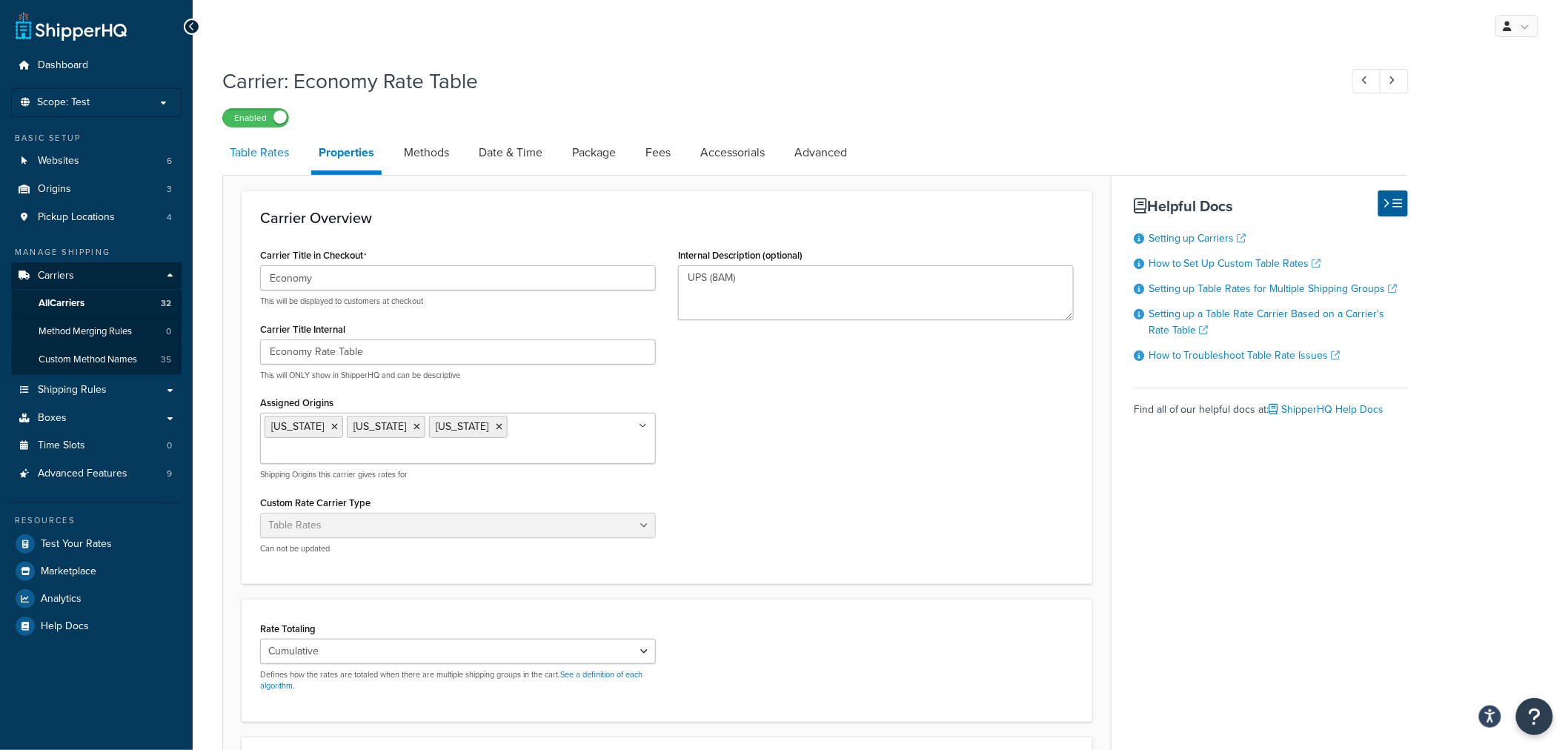 click on "Table Rates" at bounding box center (259, 153) 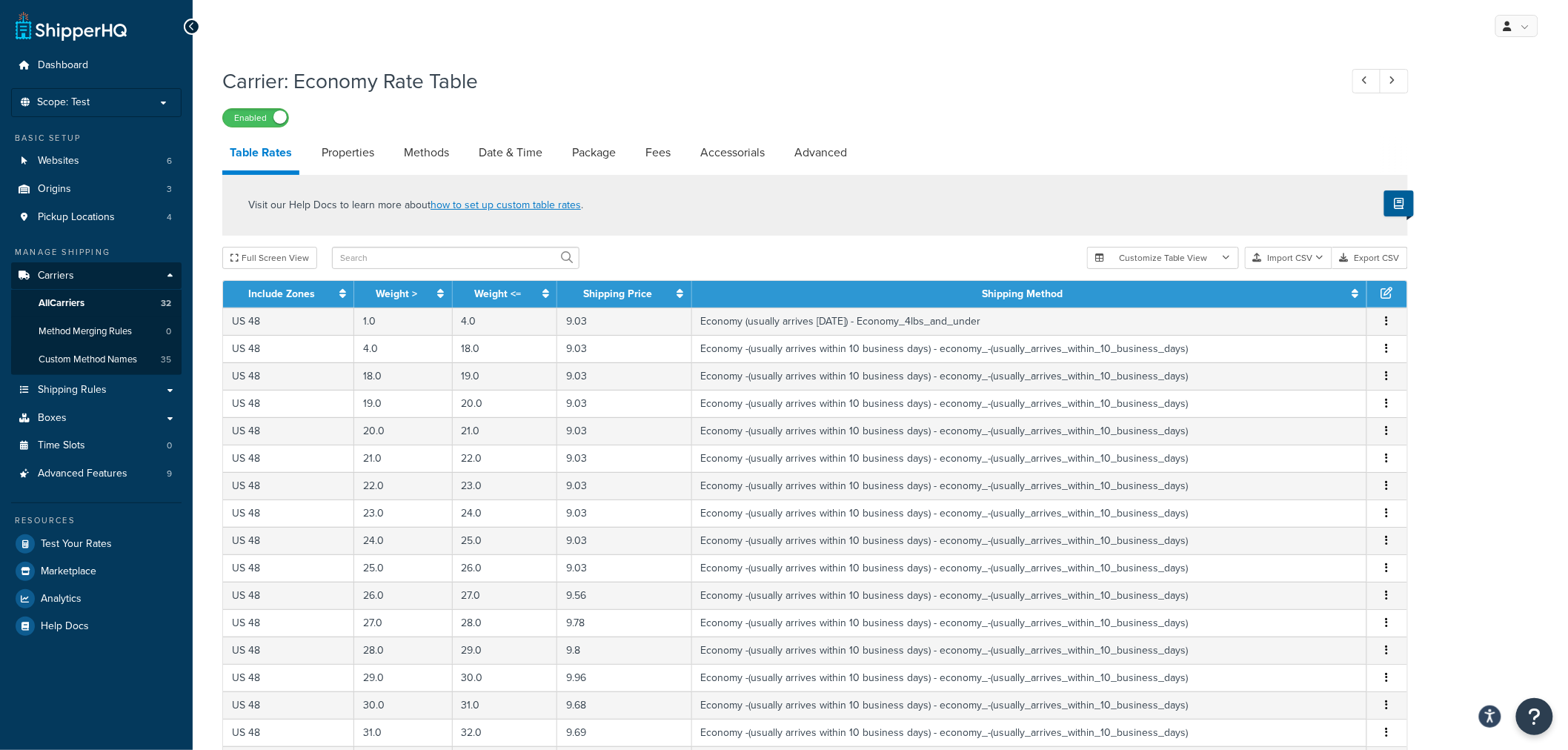 scroll, scrollTop: 453, scrollLeft: 0, axis: vertical 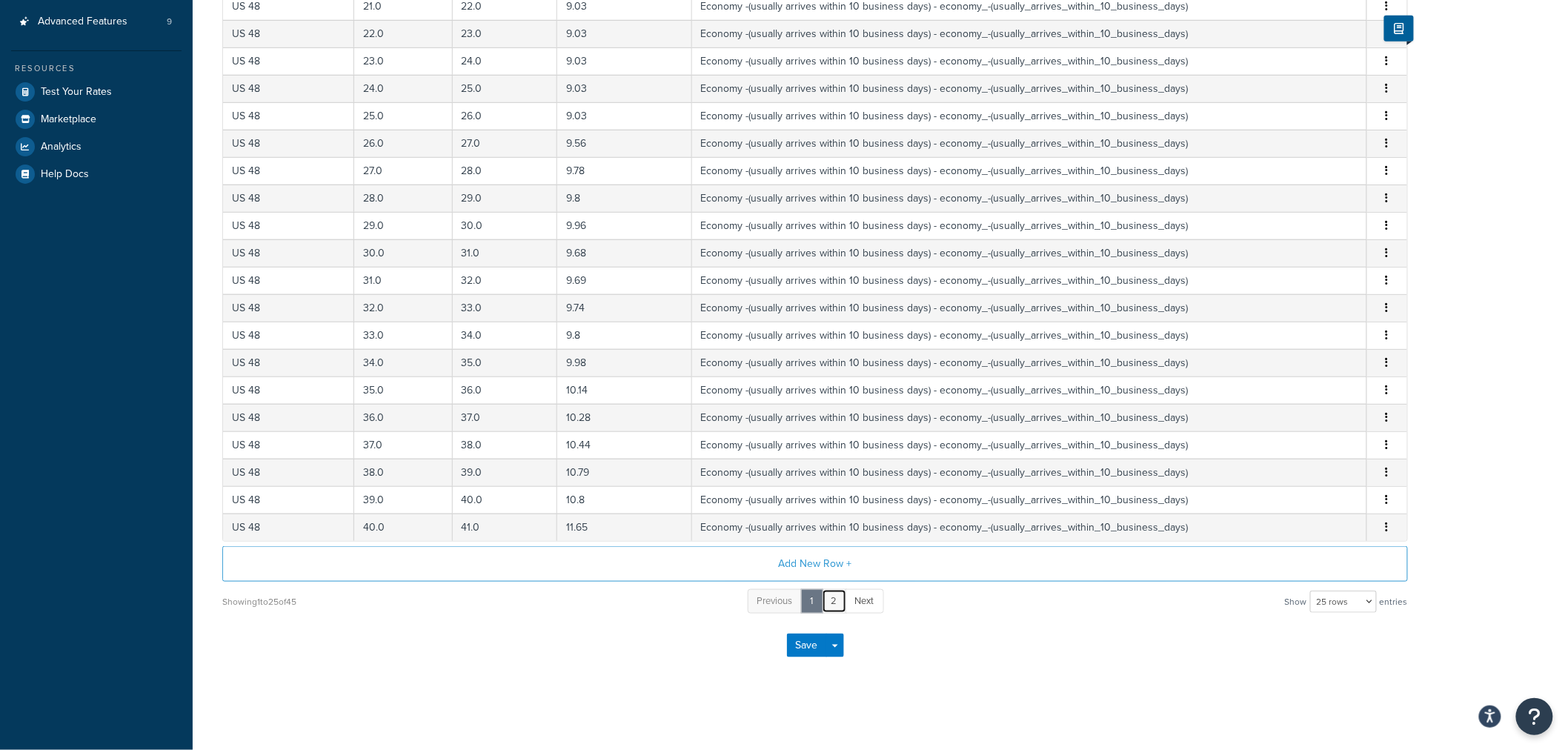 click on "2" at bounding box center (834, 601) 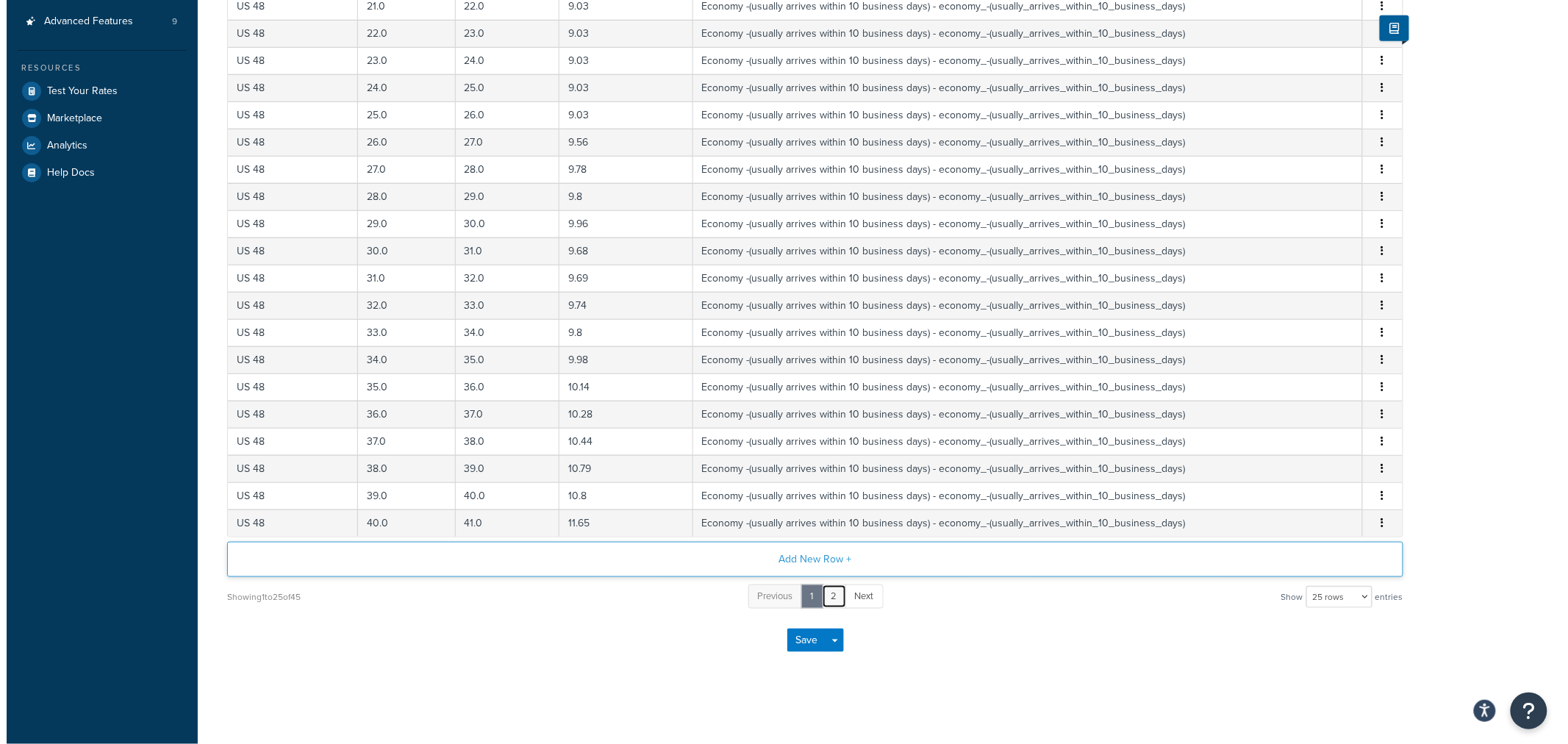 scroll, scrollTop: 312, scrollLeft: 0, axis: vertical 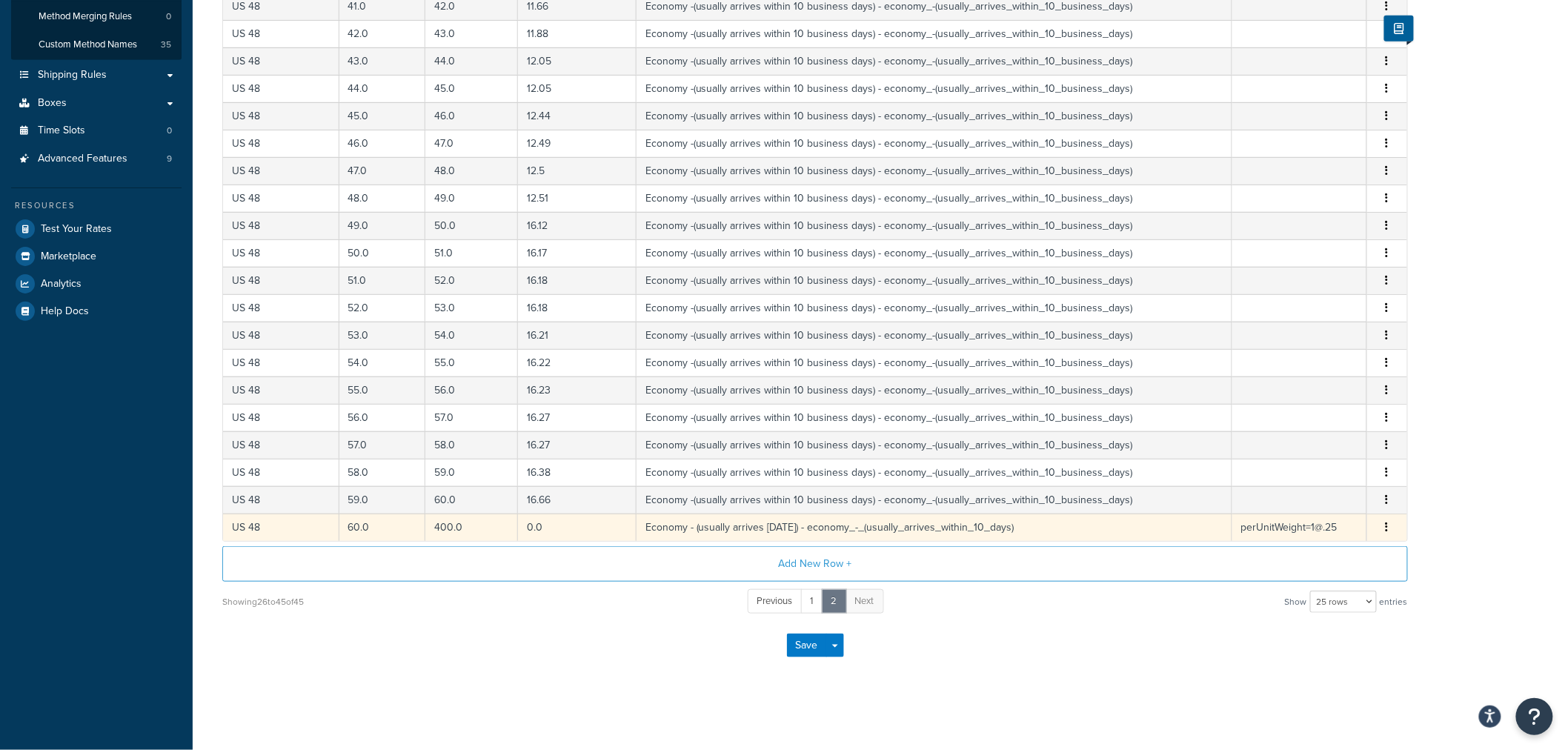 click at bounding box center [1387, 527] 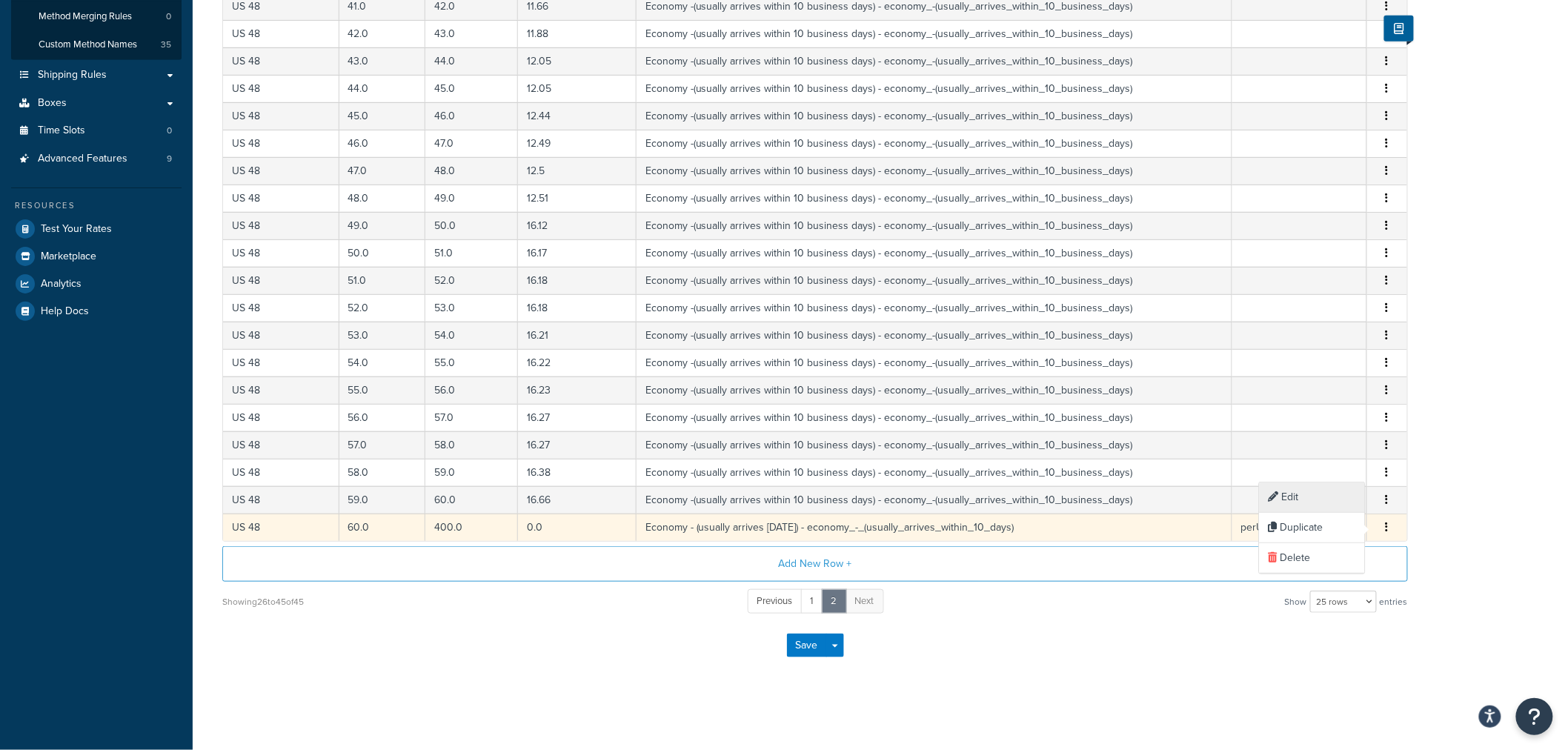 click on "Edit" at bounding box center [1312, 497] 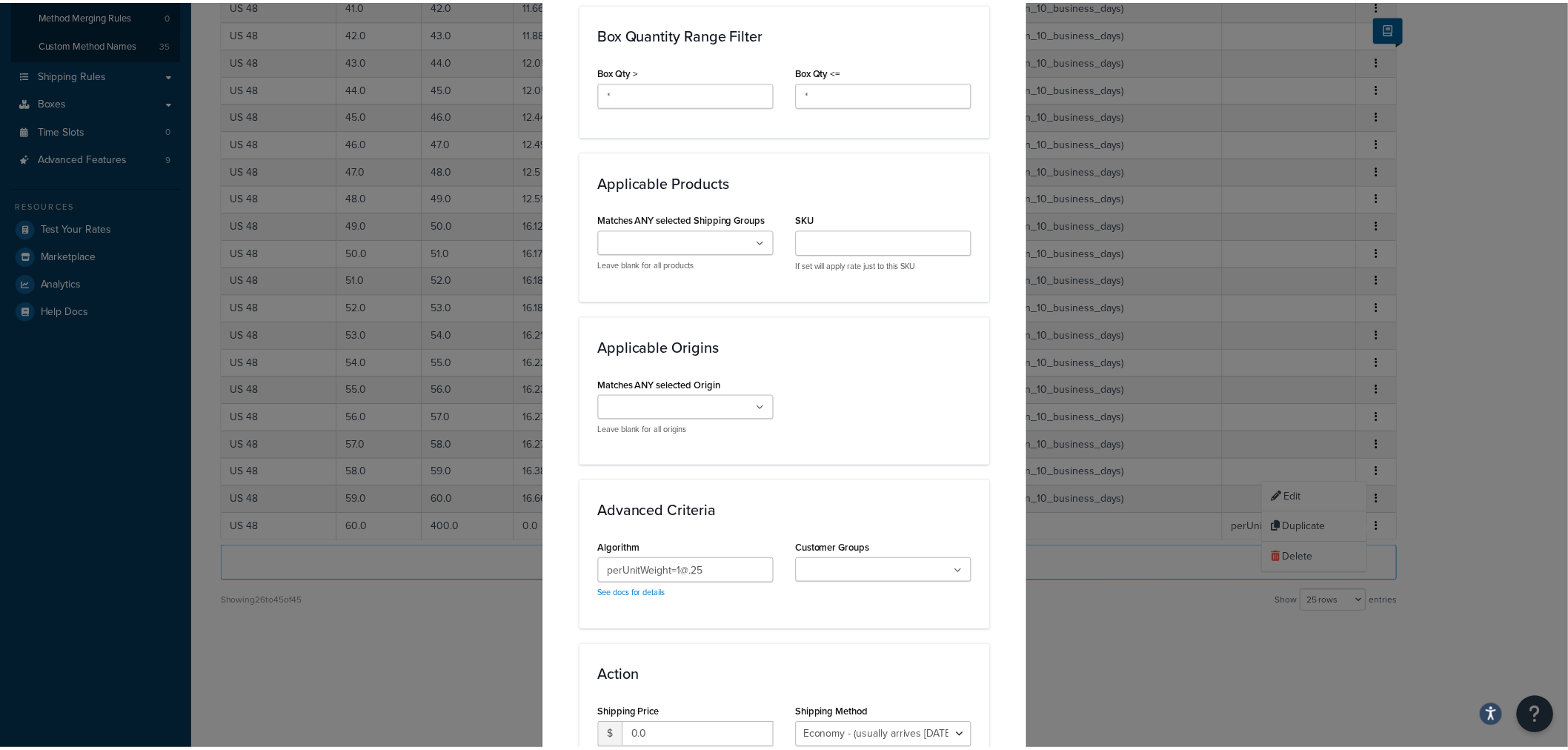 scroll, scrollTop: 986, scrollLeft: 0, axis: vertical 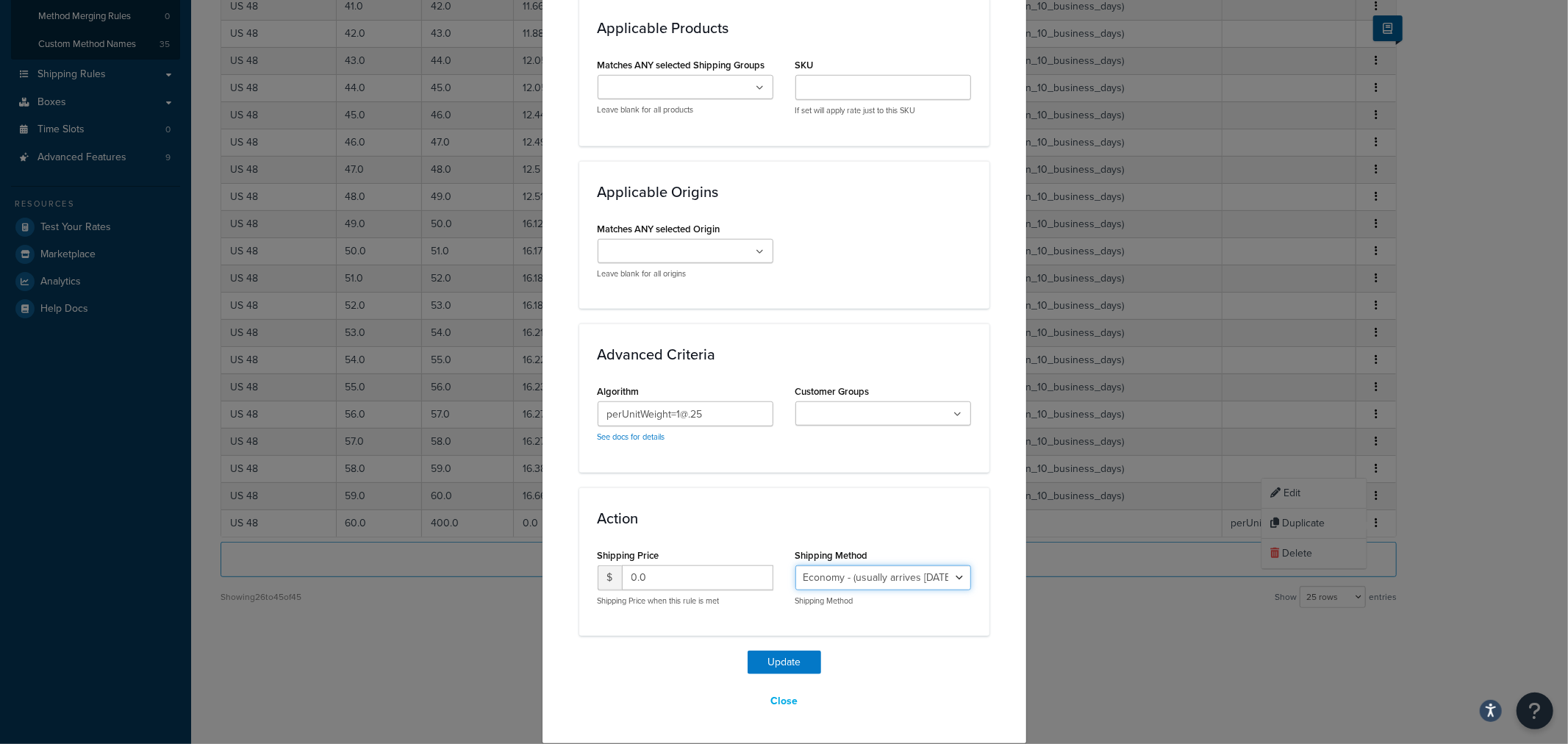 click on "Economy Shipping - Delivers 3-9  business days - deferred_ground  Deferred Air - Delivers in approximately 4-8 days - deferred_air  Economy - Delivers in 3-9 business days - economy_shipping_-_delivers_in_3-9_business_days  Economy (usually arrives [DATE]) - Economy_4lbs_and_under  Not in a Rush? Ships within 1-3 days - economy  Economy - (usually arrives [DATE]) - economy_-_(usually_arrives_within_10_days)  Economy -(usually arrives within 14 business days) - economy_-(usually_arrives_within_14_business_days)  Economy -(usually arrives within 10 business days) - economy_-(usually_arrives_within_10_business_days)" at bounding box center [883, 578] 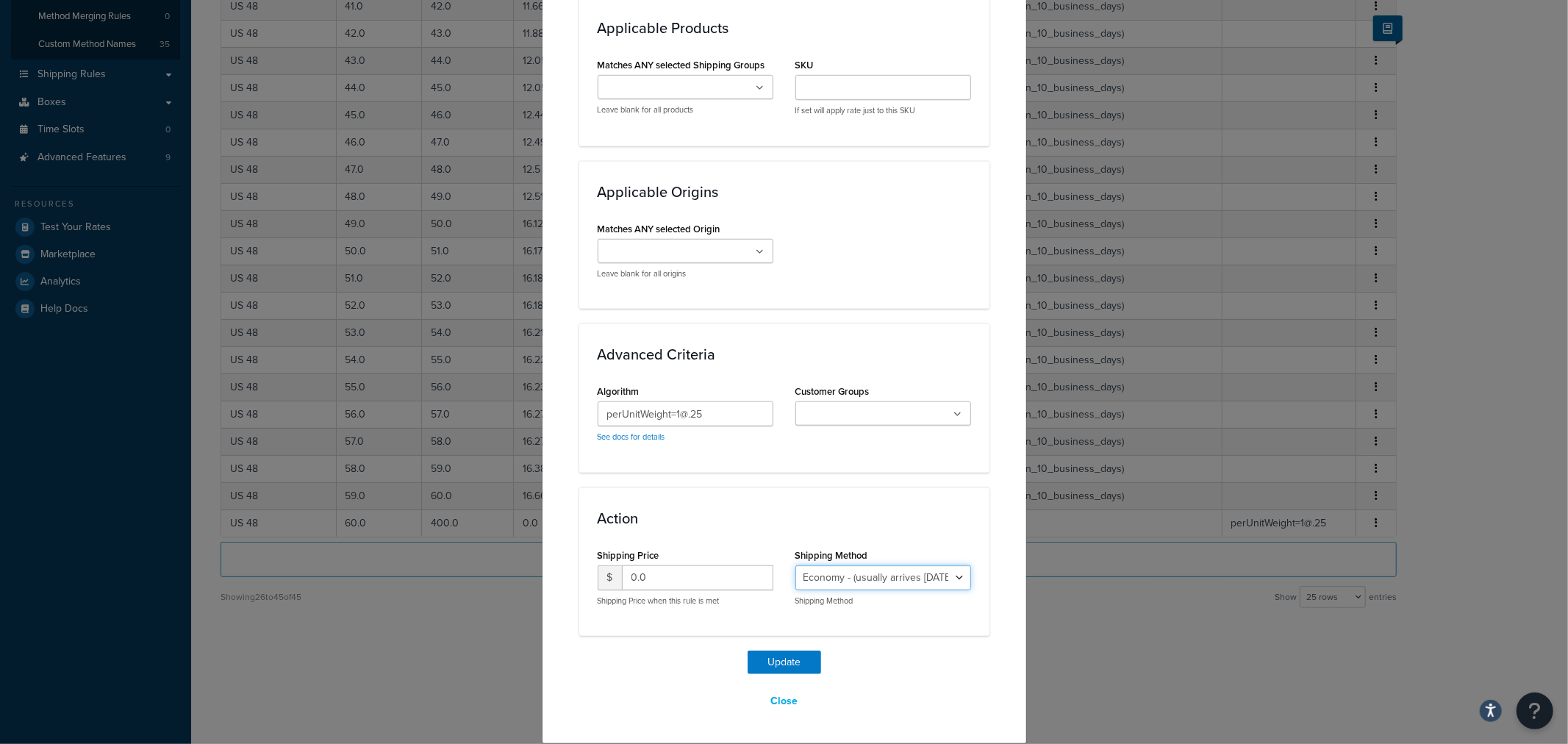 click on "Economy Shipping - Delivers 3-9  business days - deferred_ground  Deferred Air - Delivers in approximately 4-8 days - deferred_air  Economy - Delivers in 3-9 business days - economy_shipping_-_delivers_in_3-9_business_days  Economy (usually arrives within 14 days) - Economy_4lbs_and_under  Not in a Rush? Ships within 1-3 days - economy  Economy - (usually arrives within 10 days) - economy_-_(usually_arrives_within_10_days)  Economy -(usually arrives within 14 business days) - economy_-(usually_arrives_within_14_business_days)  Economy -(usually arrives within 10 business days) - economy_-(usually_arrives_within_10_business_days)" at bounding box center [883, 578] 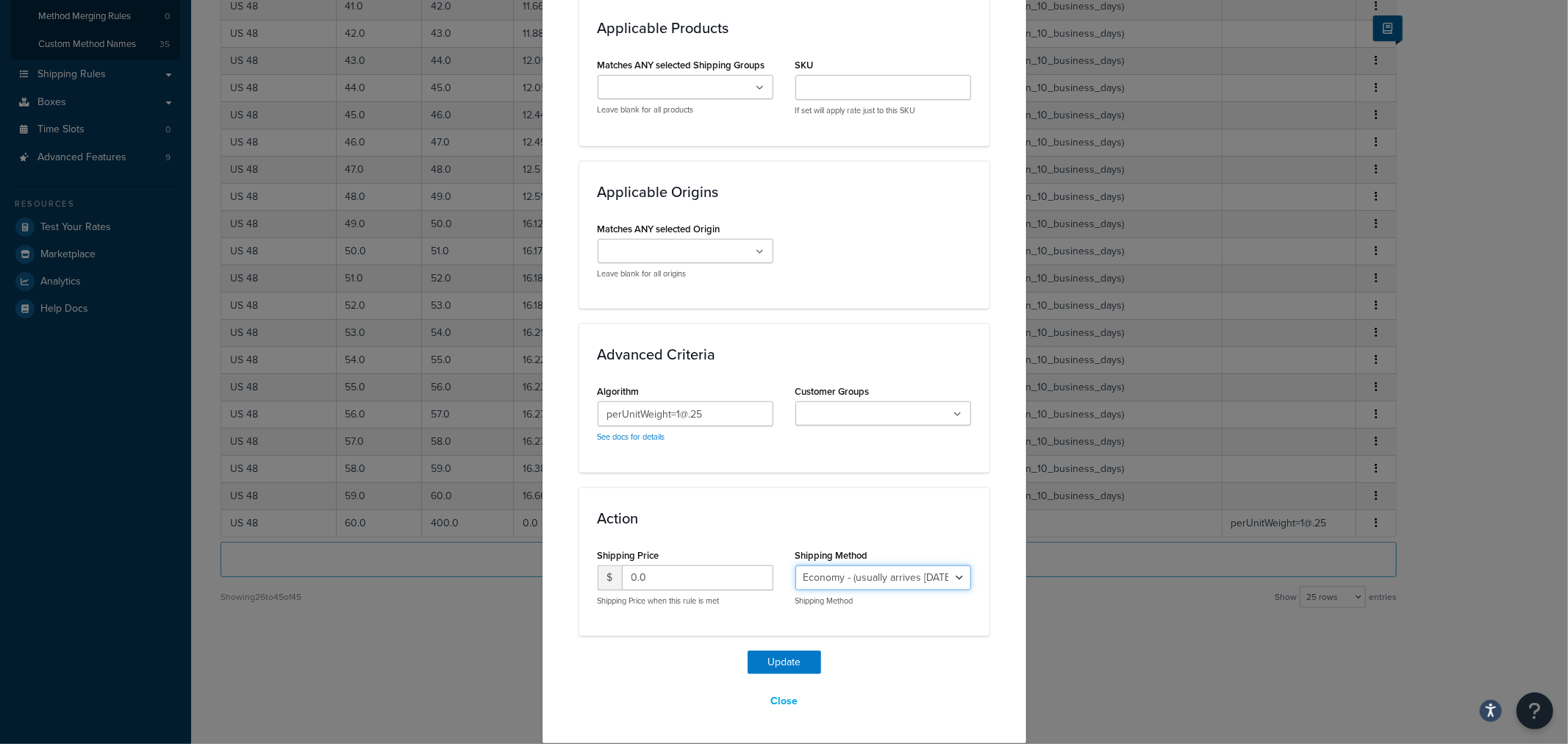 select on "118799" 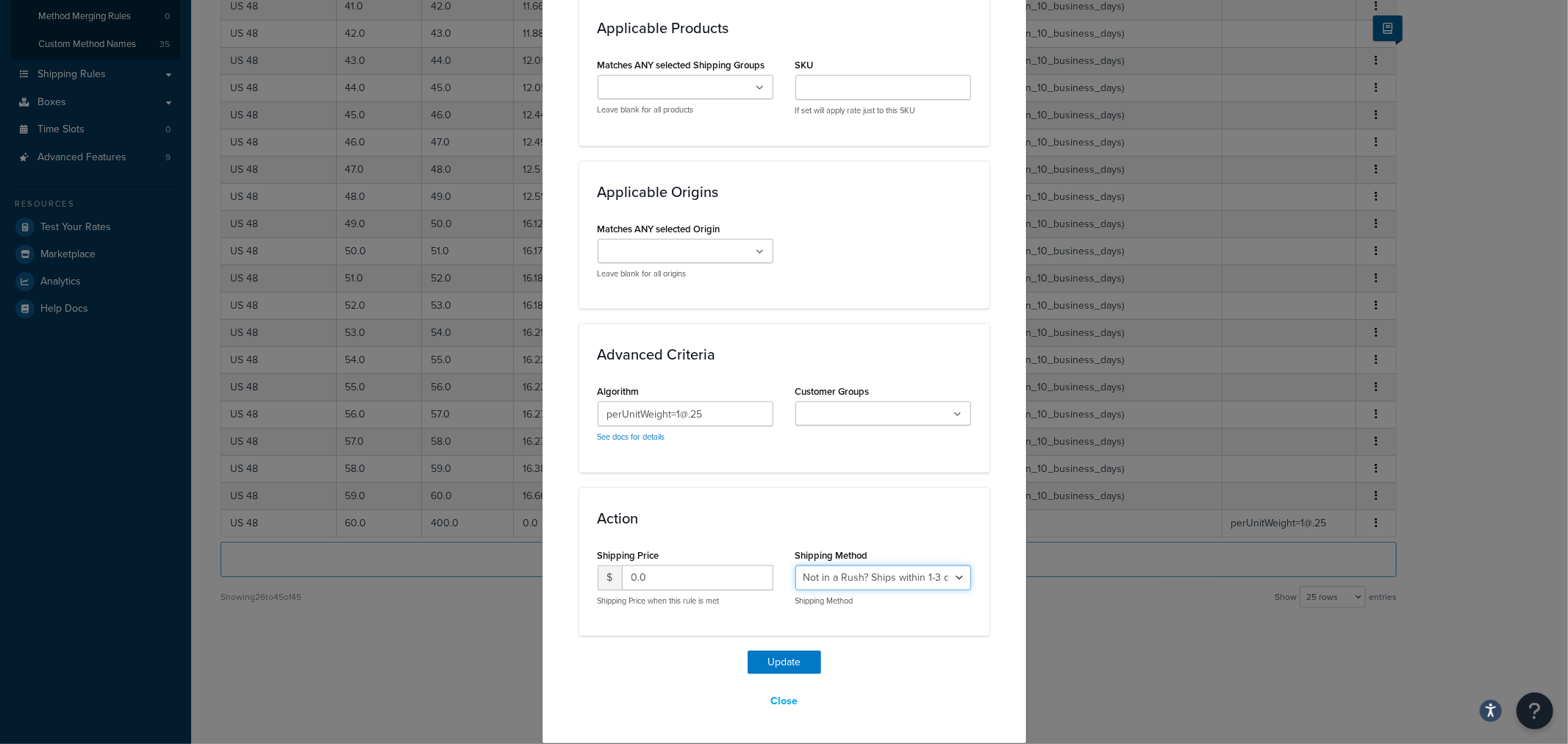 click on "Economy Shipping - Delivers 3-9  business days - deferred_ground  Deferred Air - Delivers in approximately 4-8 days - deferred_air  Economy - Delivers in 3-9 business days - economy_shipping_-_delivers_in_3-9_business_days  Economy (usually arrives within 14 days) - Economy_4lbs_and_under  Not in a Rush? Ships within 1-3 days - economy  Economy - (usually arrives within 10 days) - economy_-_(usually_arrives_within_10_days)  Economy -(usually arrives within 14 business days) - economy_-(usually_arrives_within_14_business_days)  Economy -(usually arrives within 10 business days) - economy_-(usually_arrives_within_10_business_days)" at bounding box center (883, 578) 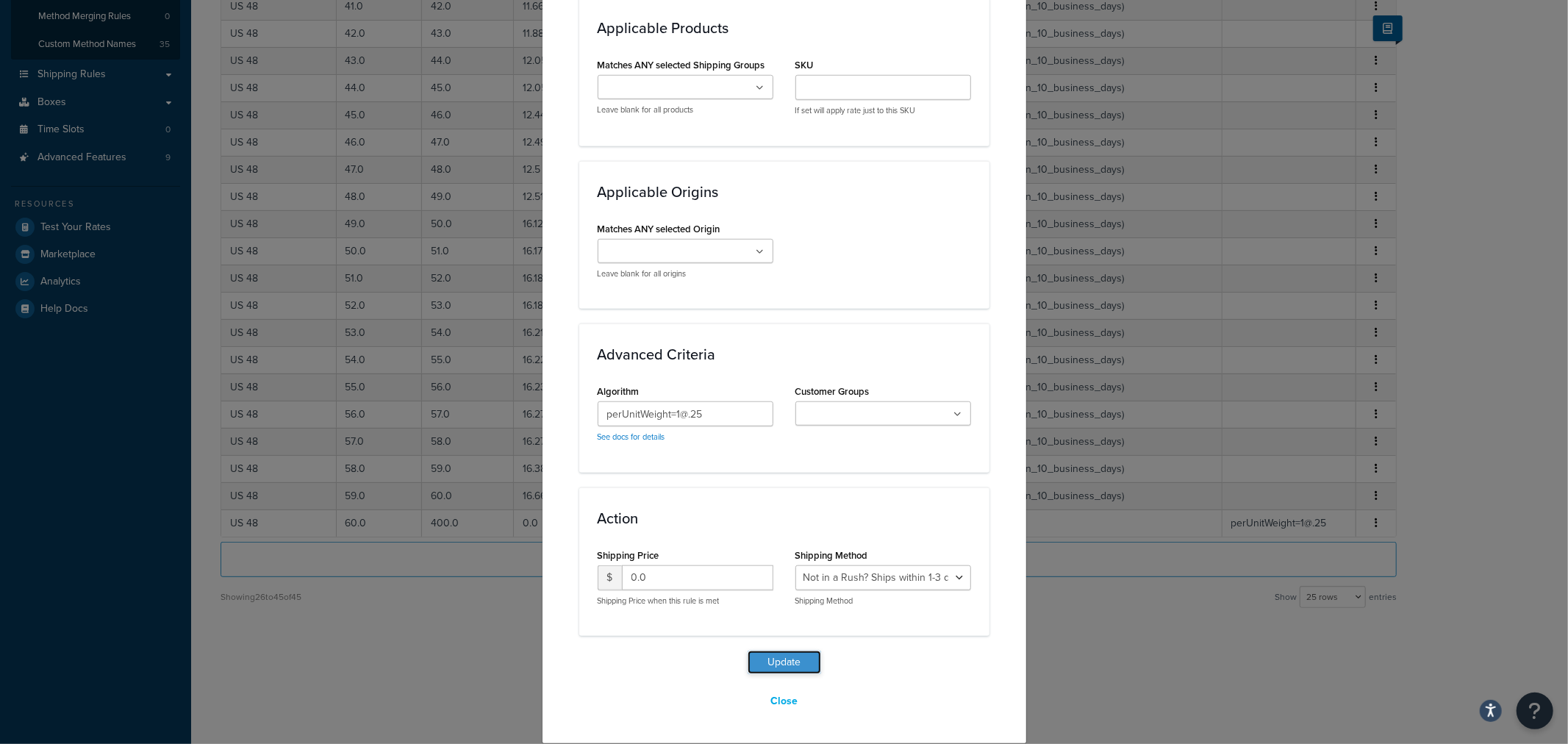 click on "Update" at bounding box center (784, 662) 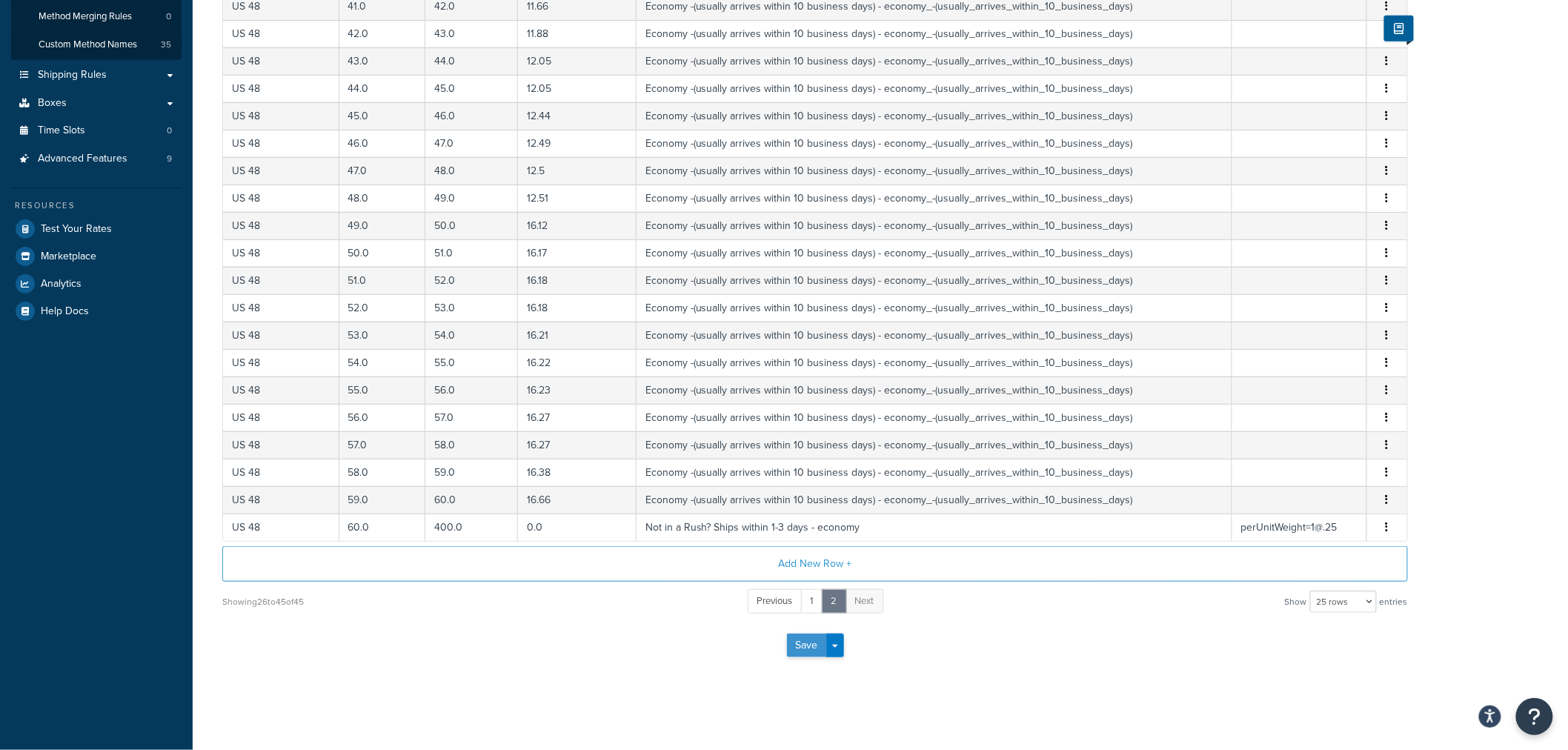 click on "Save" at bounding box center [807, 646] 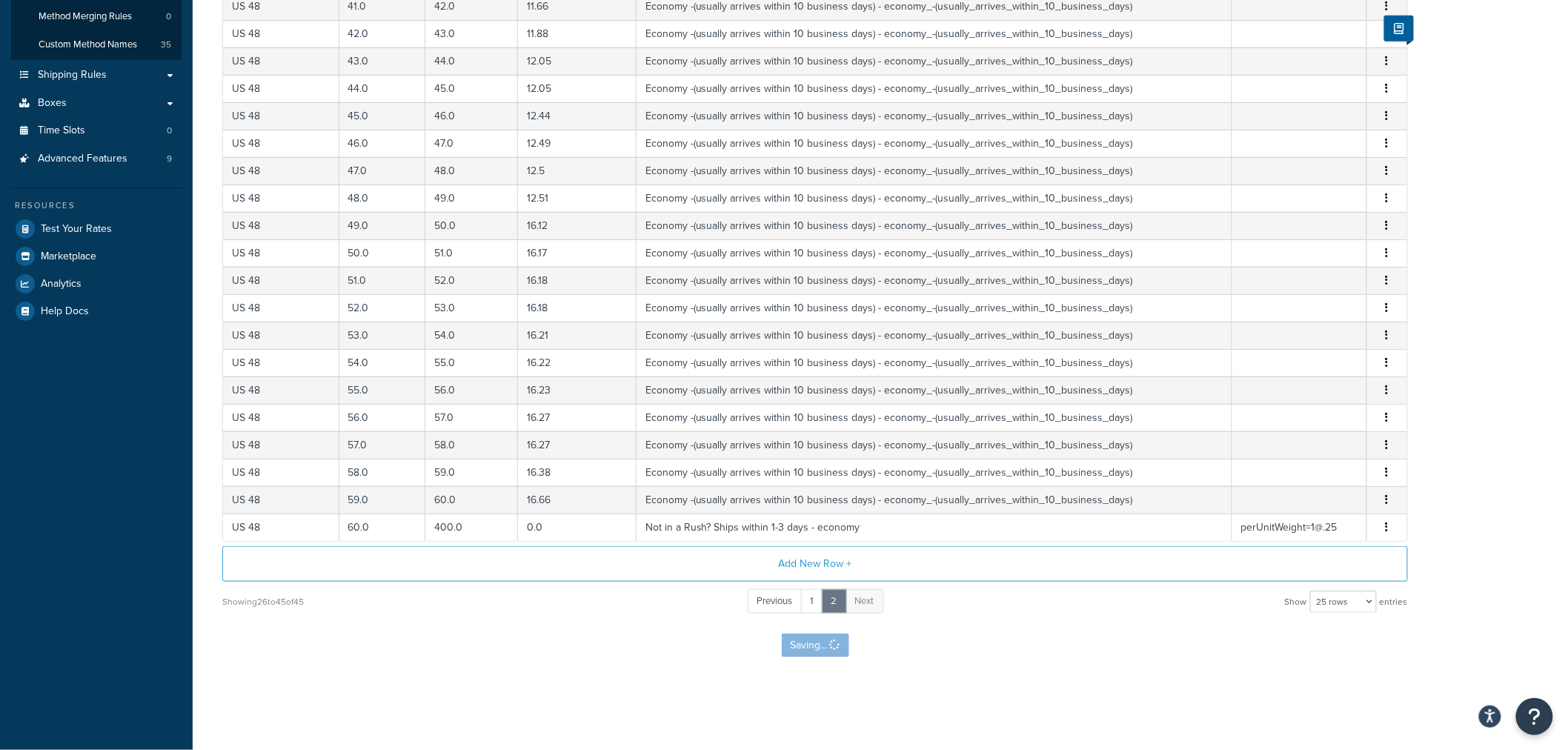 scroll, scrollTop: 0, scrollLeft: 0, axis: both 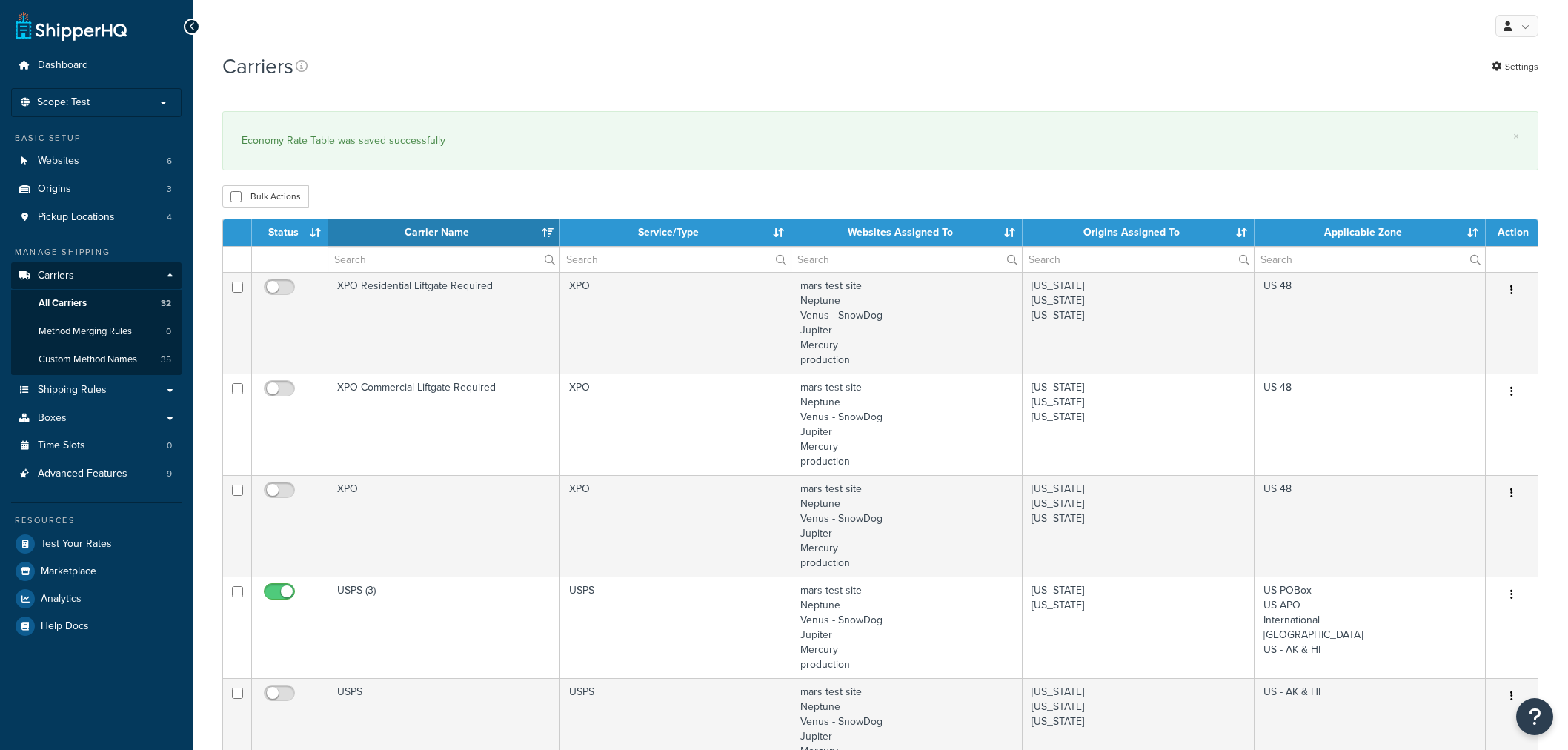 select on "15" 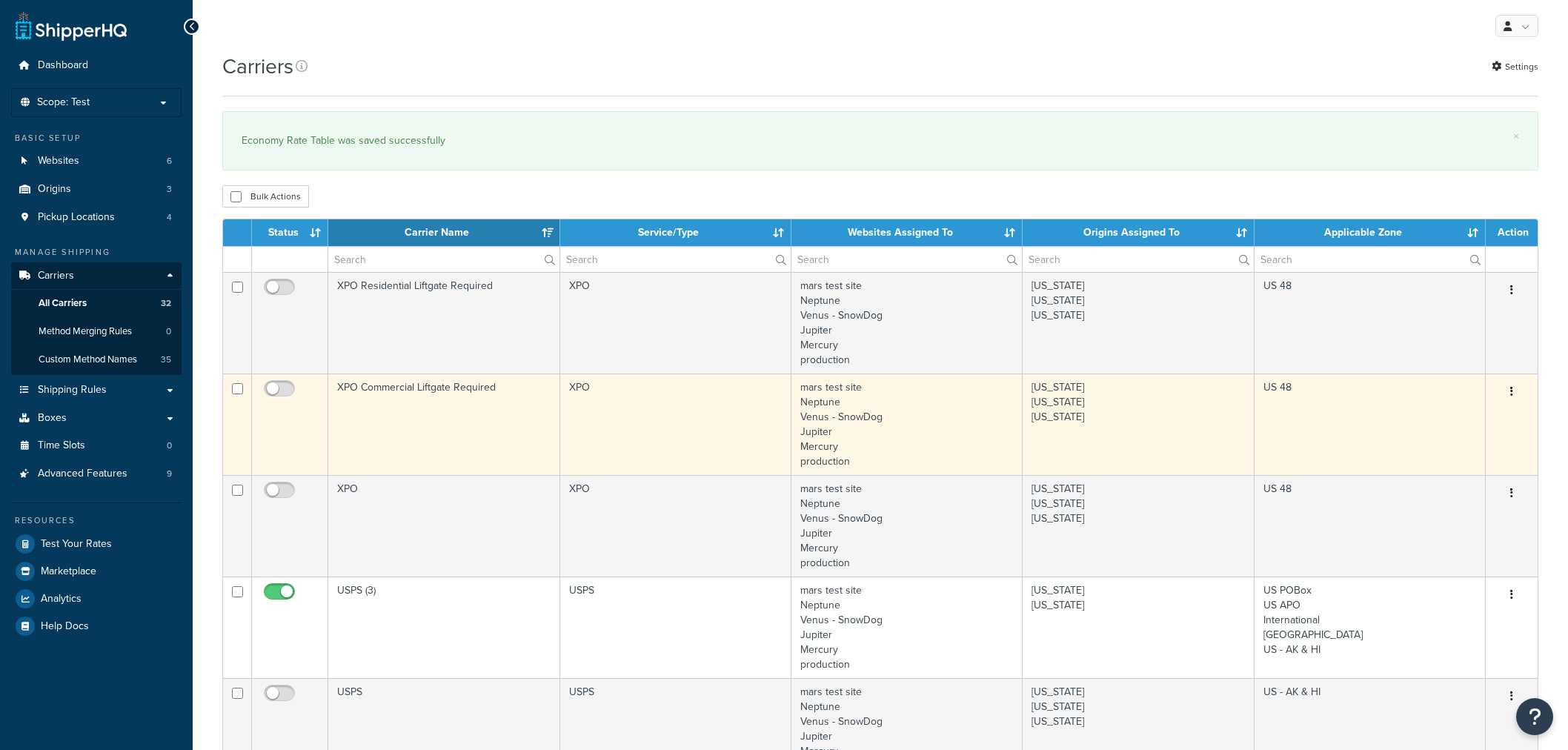 scroll, scrollTop: 0, scrollLeft: 0, axis: both 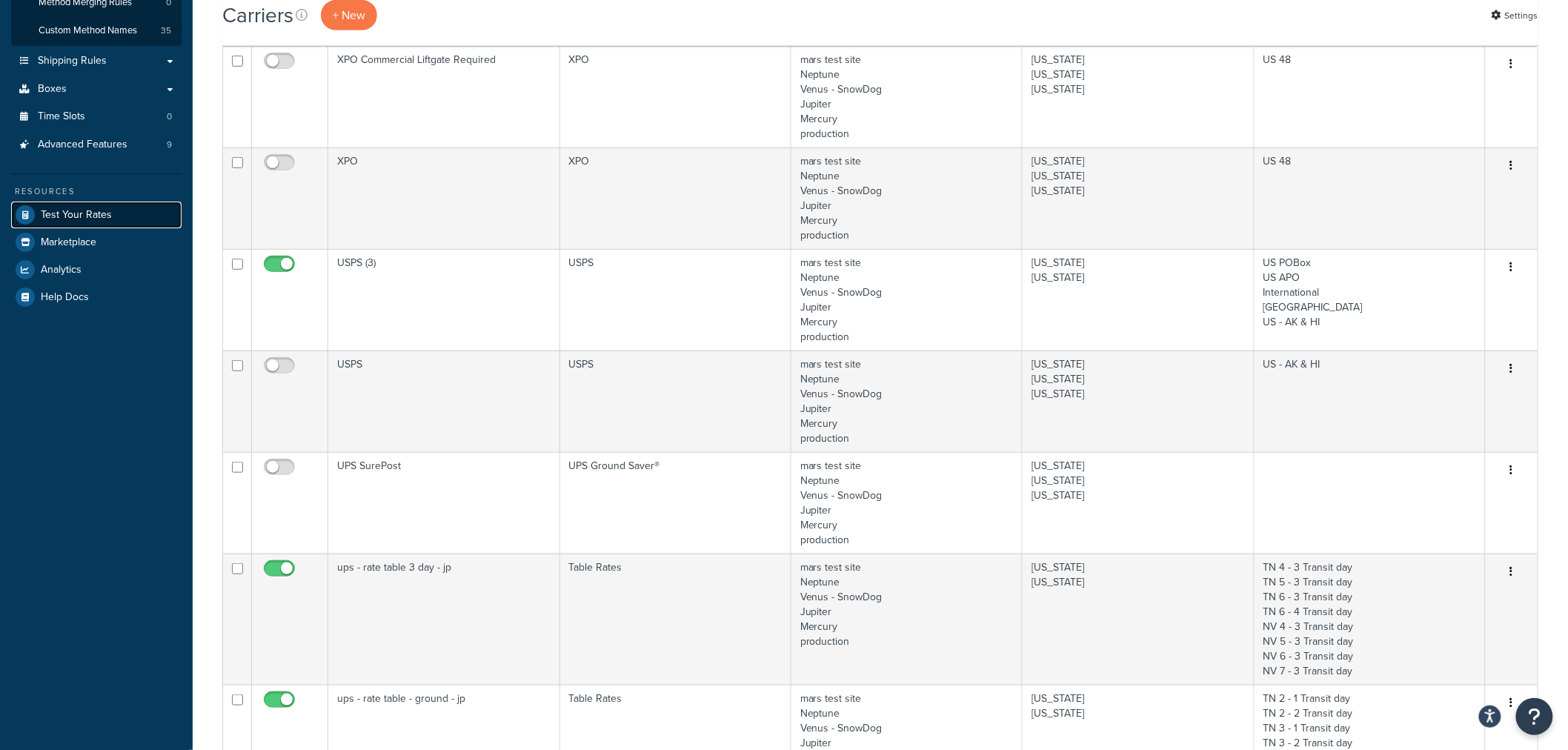 click on "Test Your Rates" at bounding box center [76, 215] 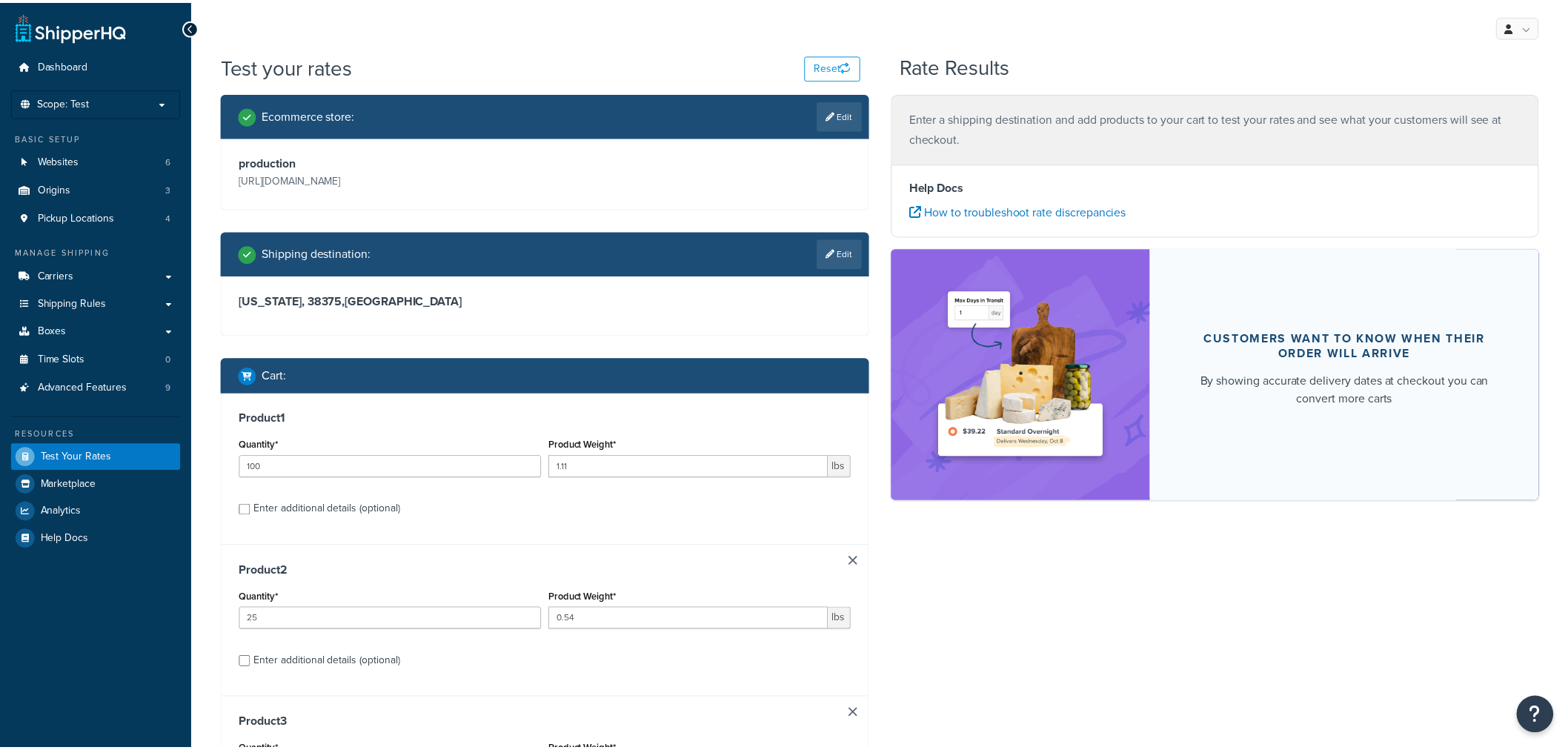 scroll, scrollTop: 0, scrollLeft: 0, axis: both 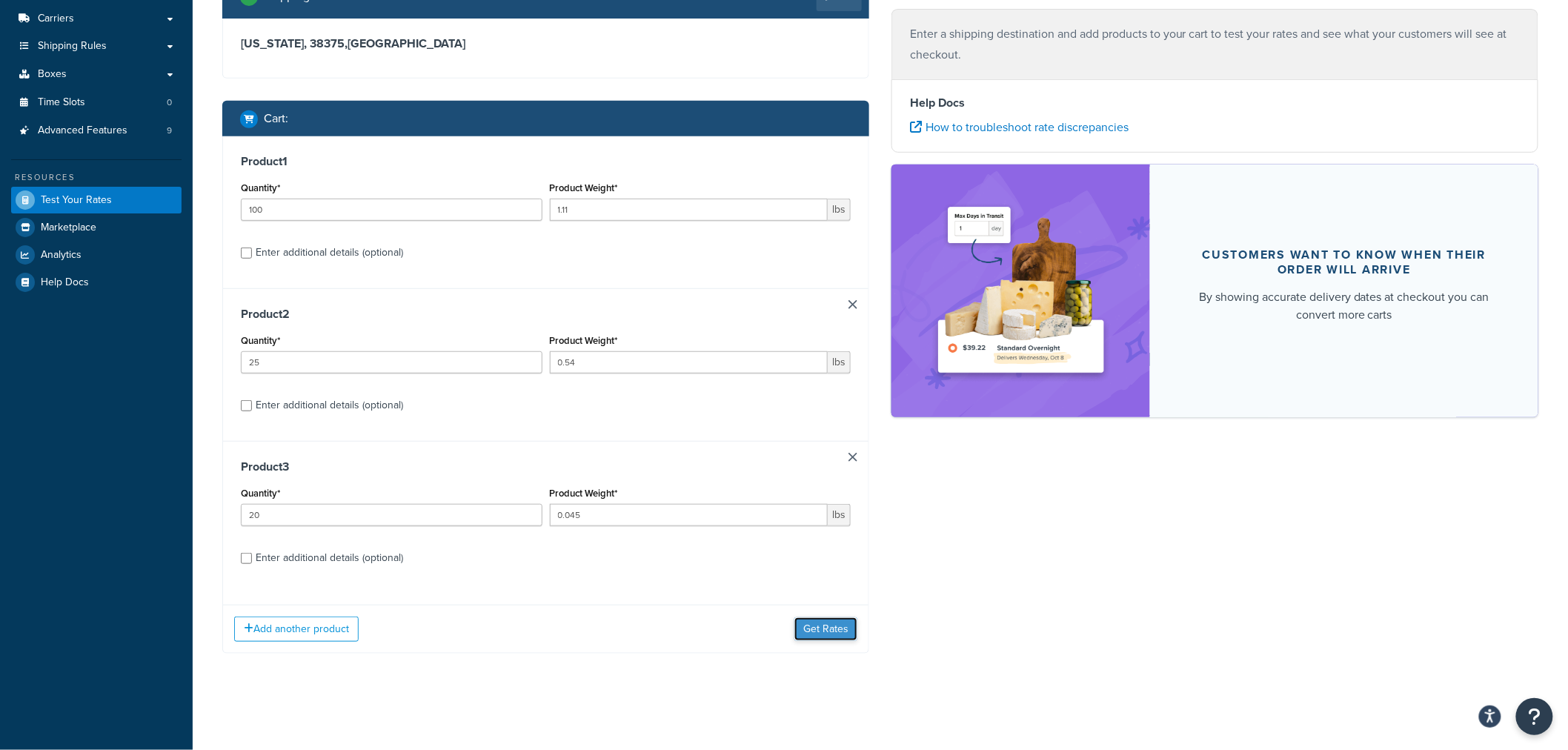 click on "Get Rates" at bounding box center (825, 629) 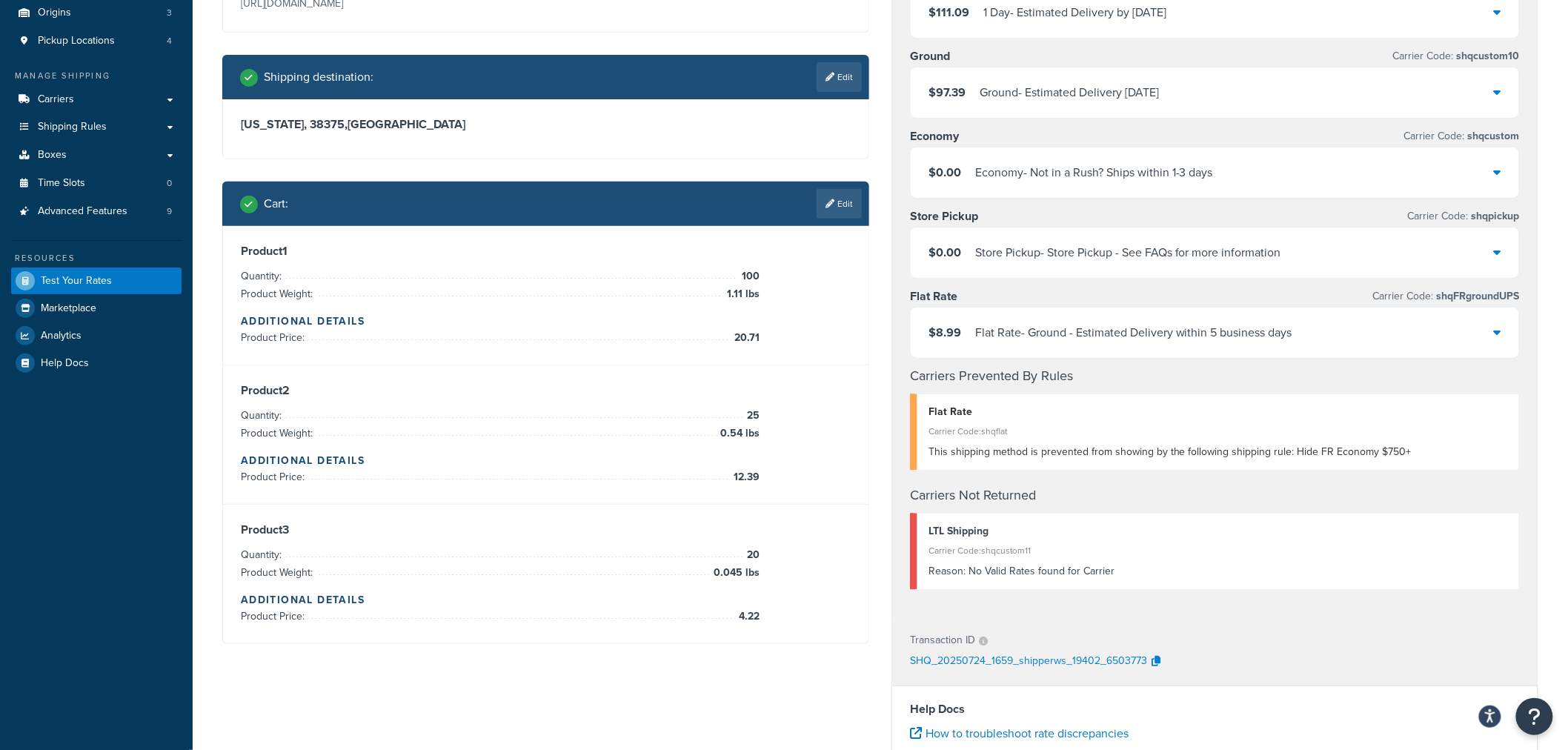 scroll, scrollTop: 176, scrollLeft: 0, axis: vertical 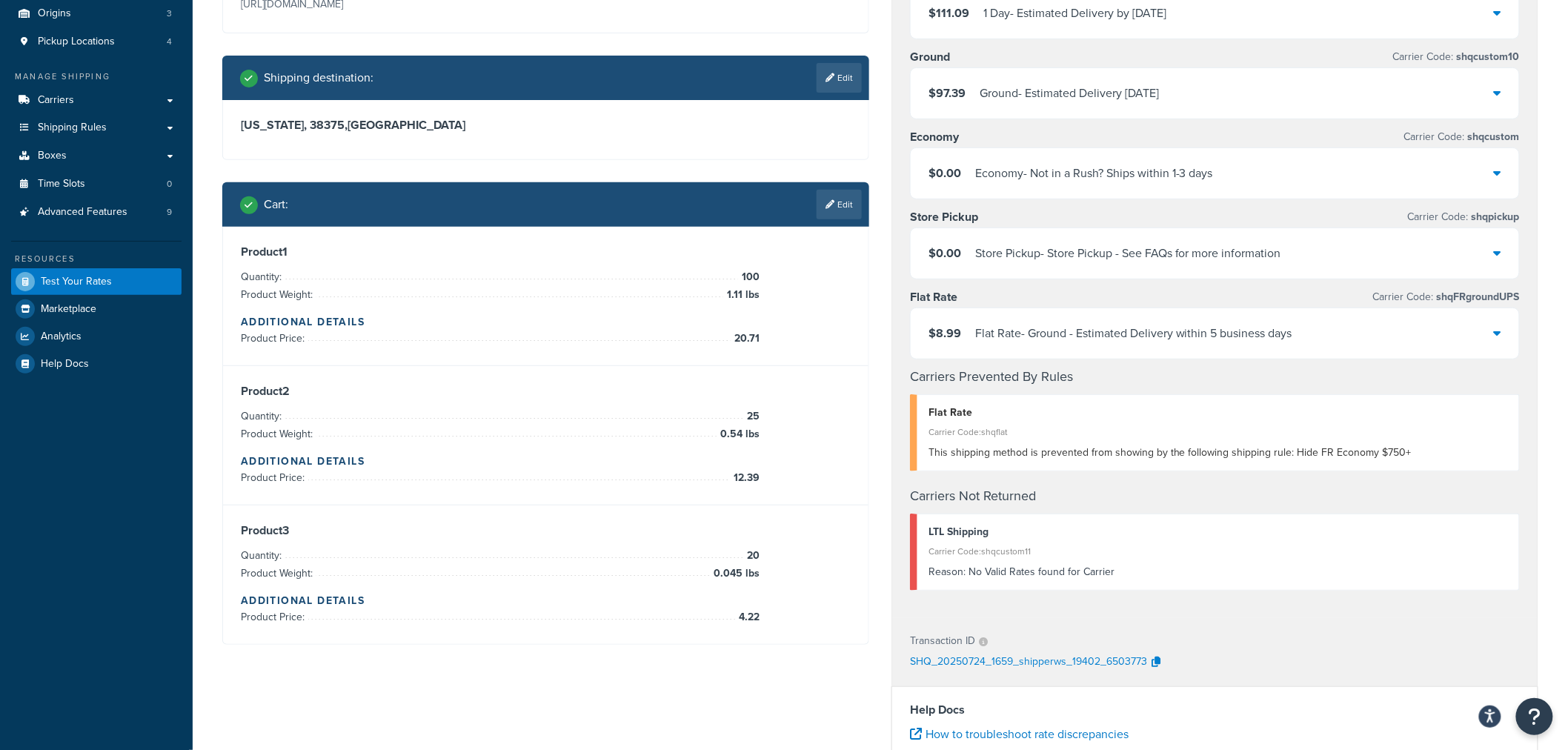 click on "Economy  -   Not in a Rush? Ships within 1-3 days" at bounding box center (1094, 173) 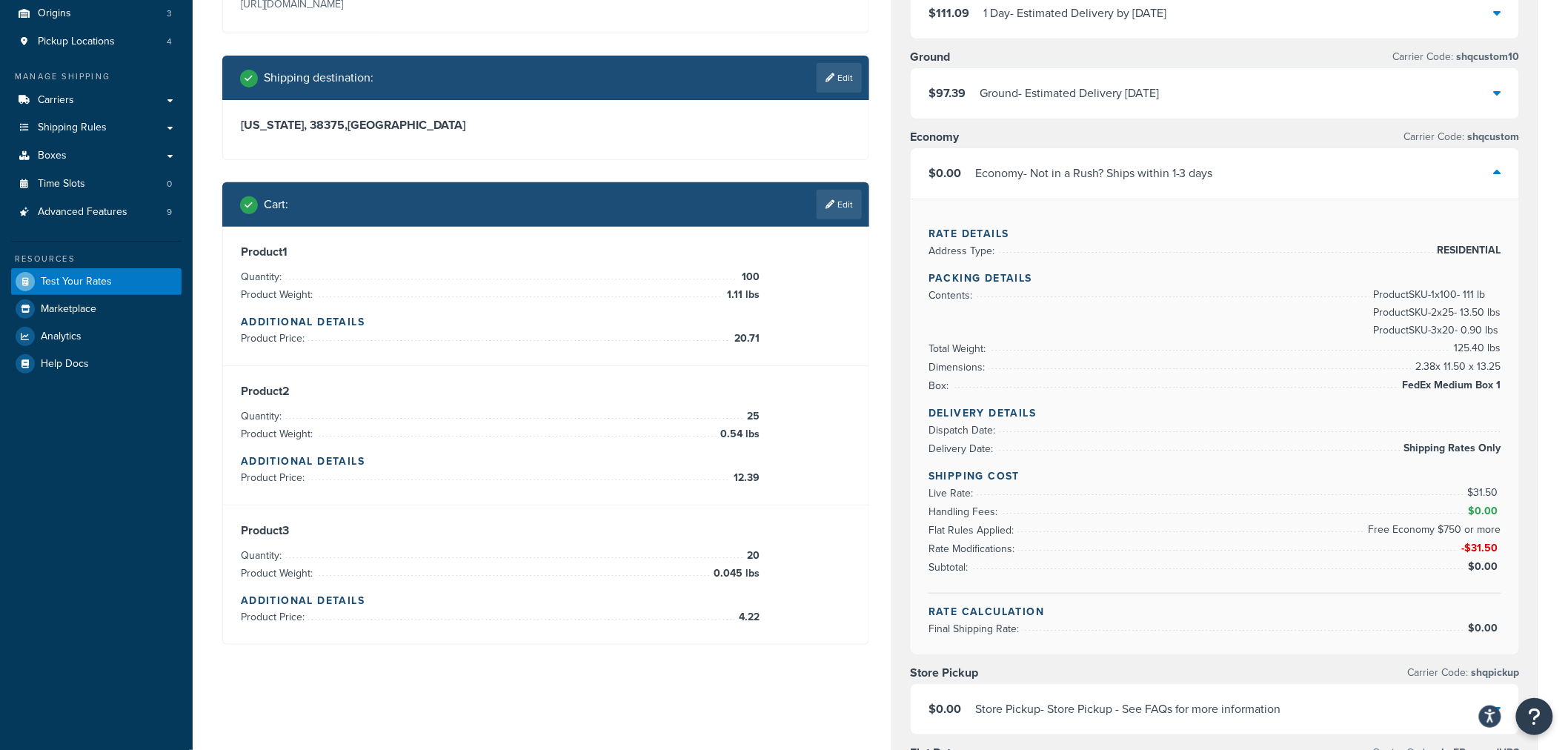 click on "Economy  -   Not in a Rush? Ships within 1-3 days" at bounding box center (1094, 173) 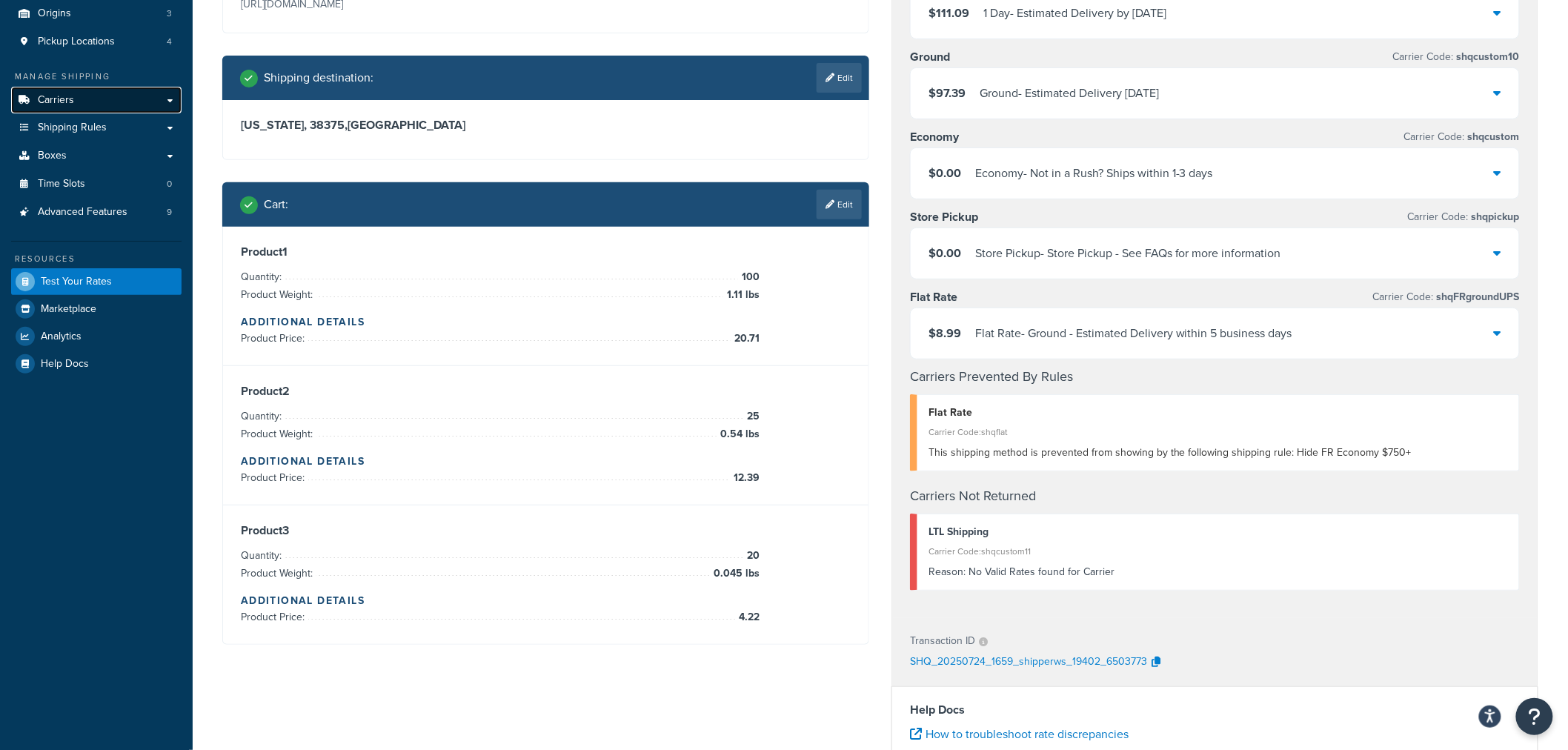 click on "Carriers" at bounding box center [96, 100] 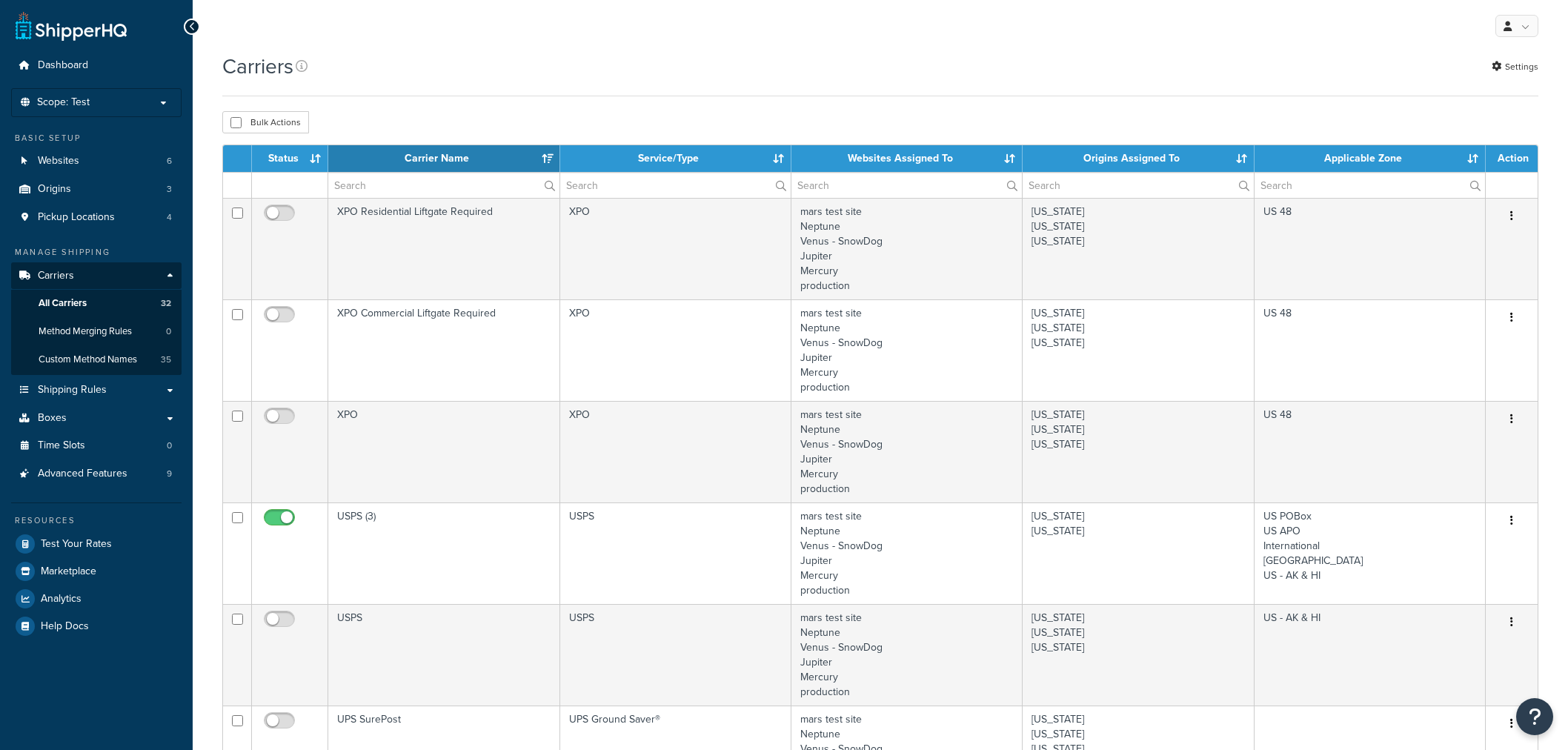 select on "15" 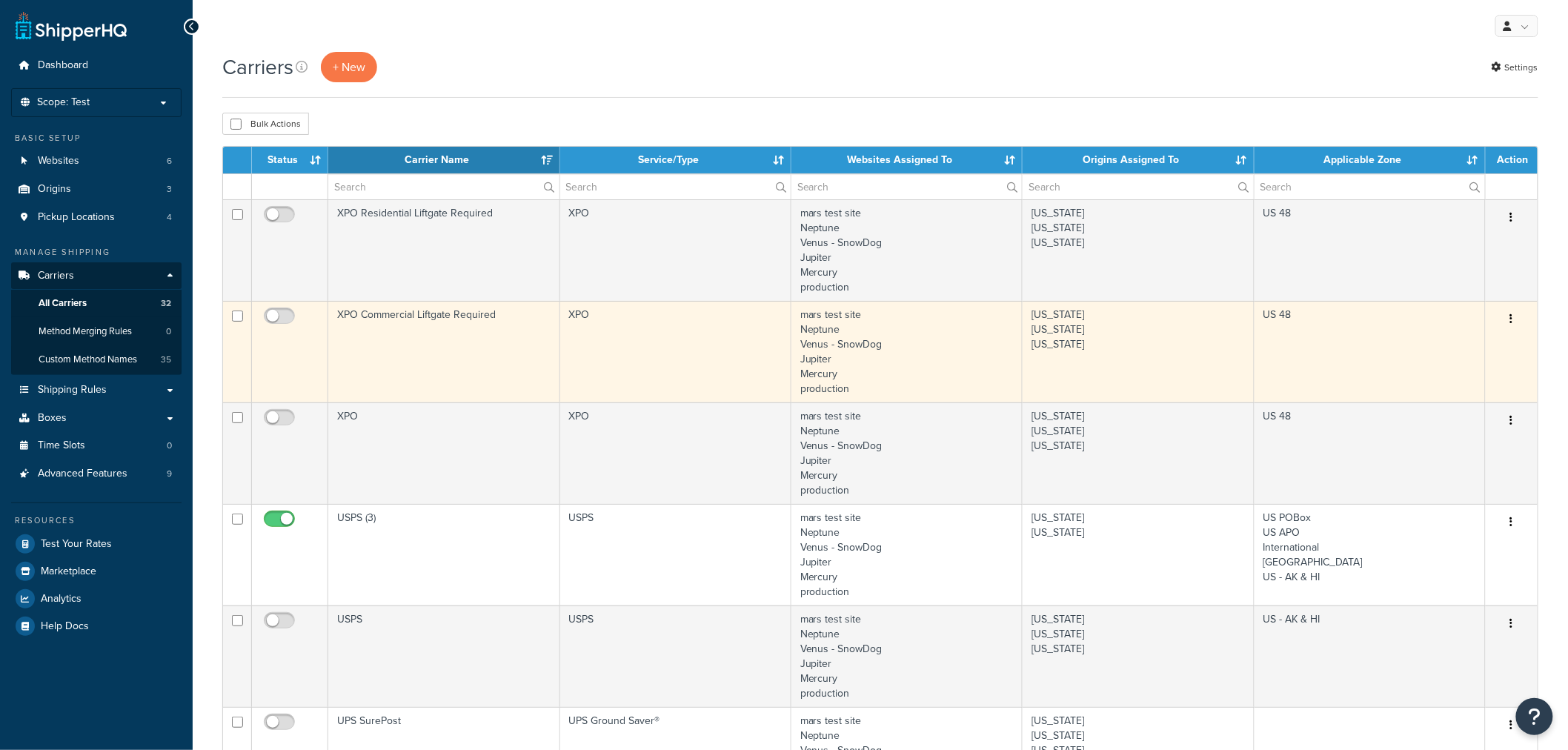 scroll, scrollTop: 0, scrollLeft: 0, axis: both 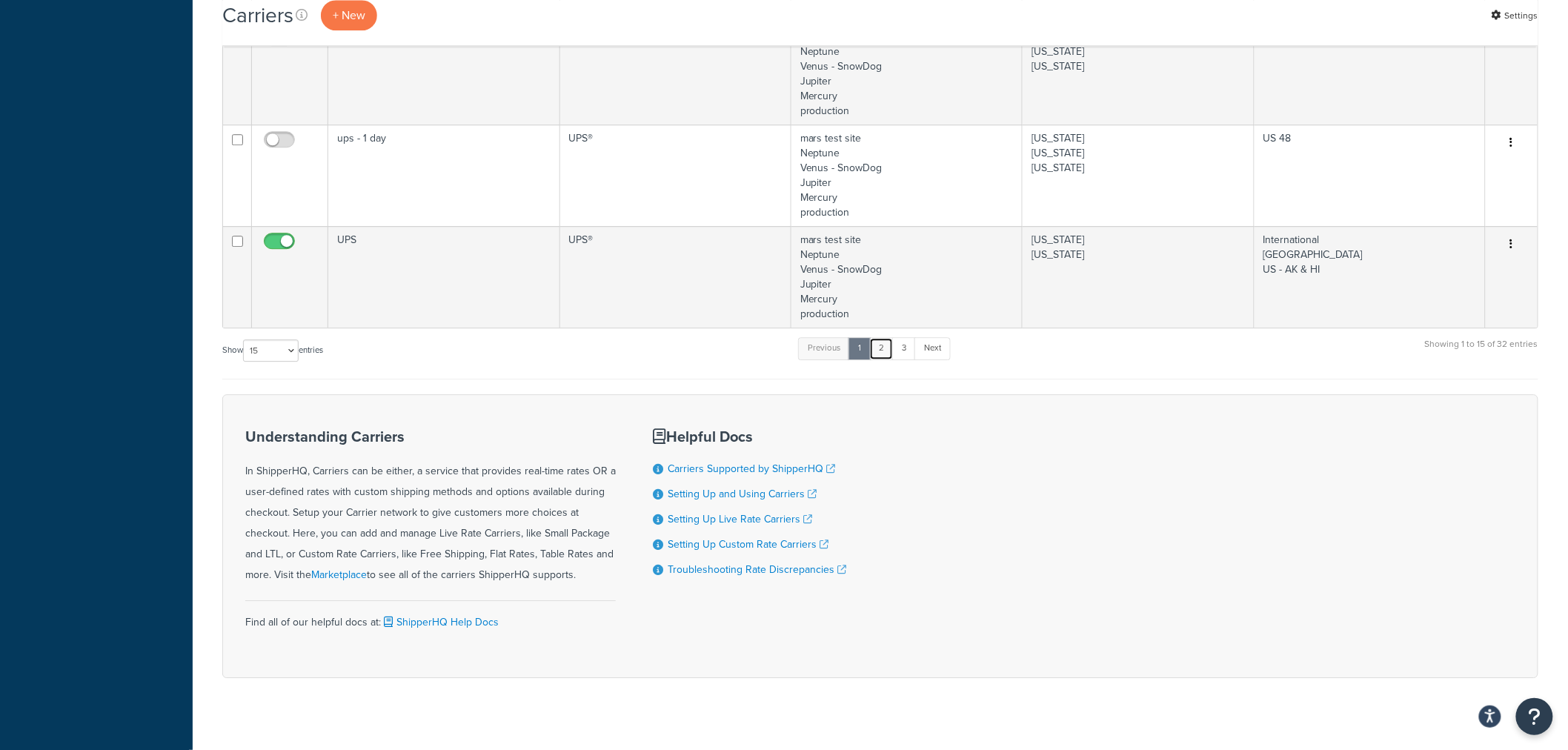 click on "2" at bounding box center [881, 348] 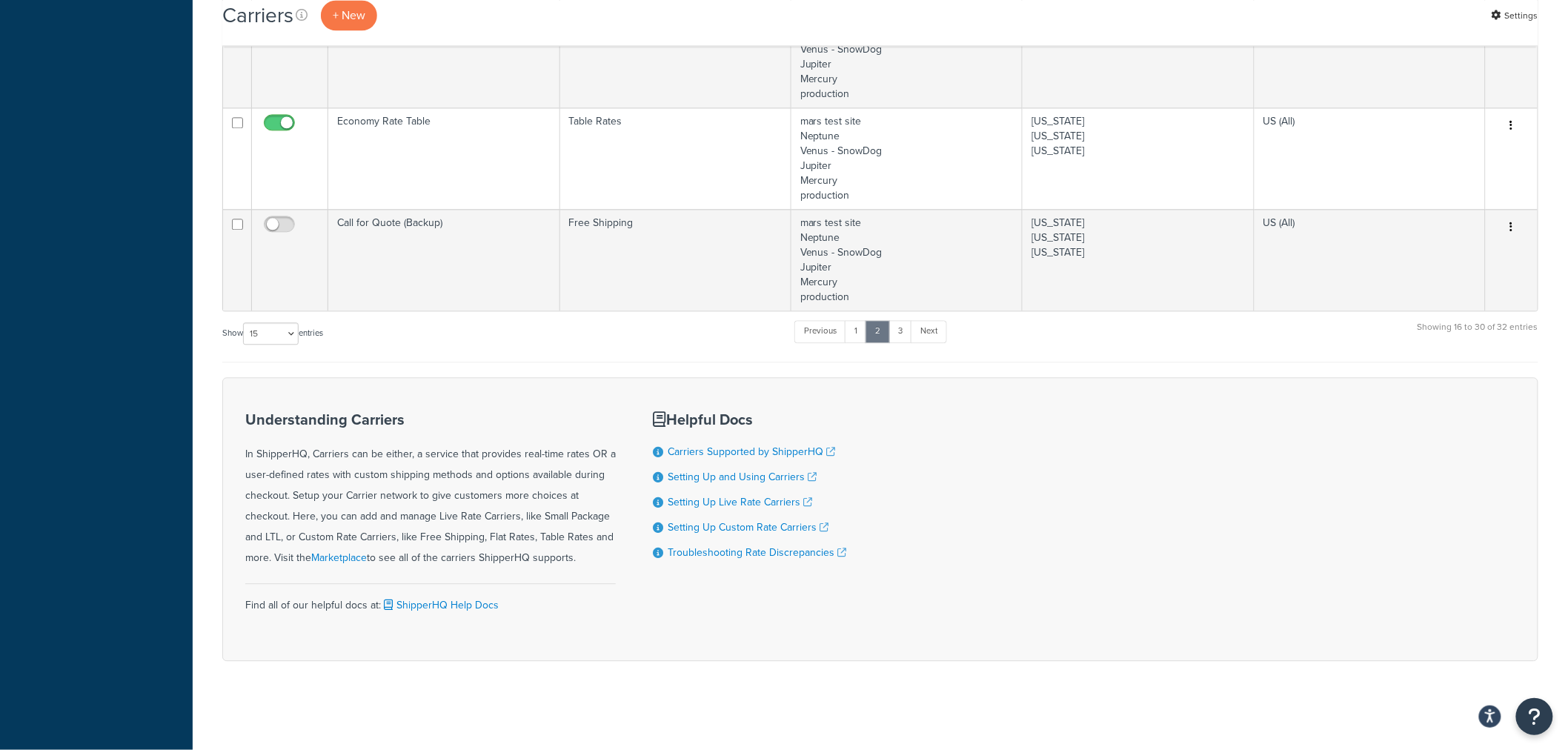 scroll, scrollTop: 1347, scrollLeft: 0, axis: vertical 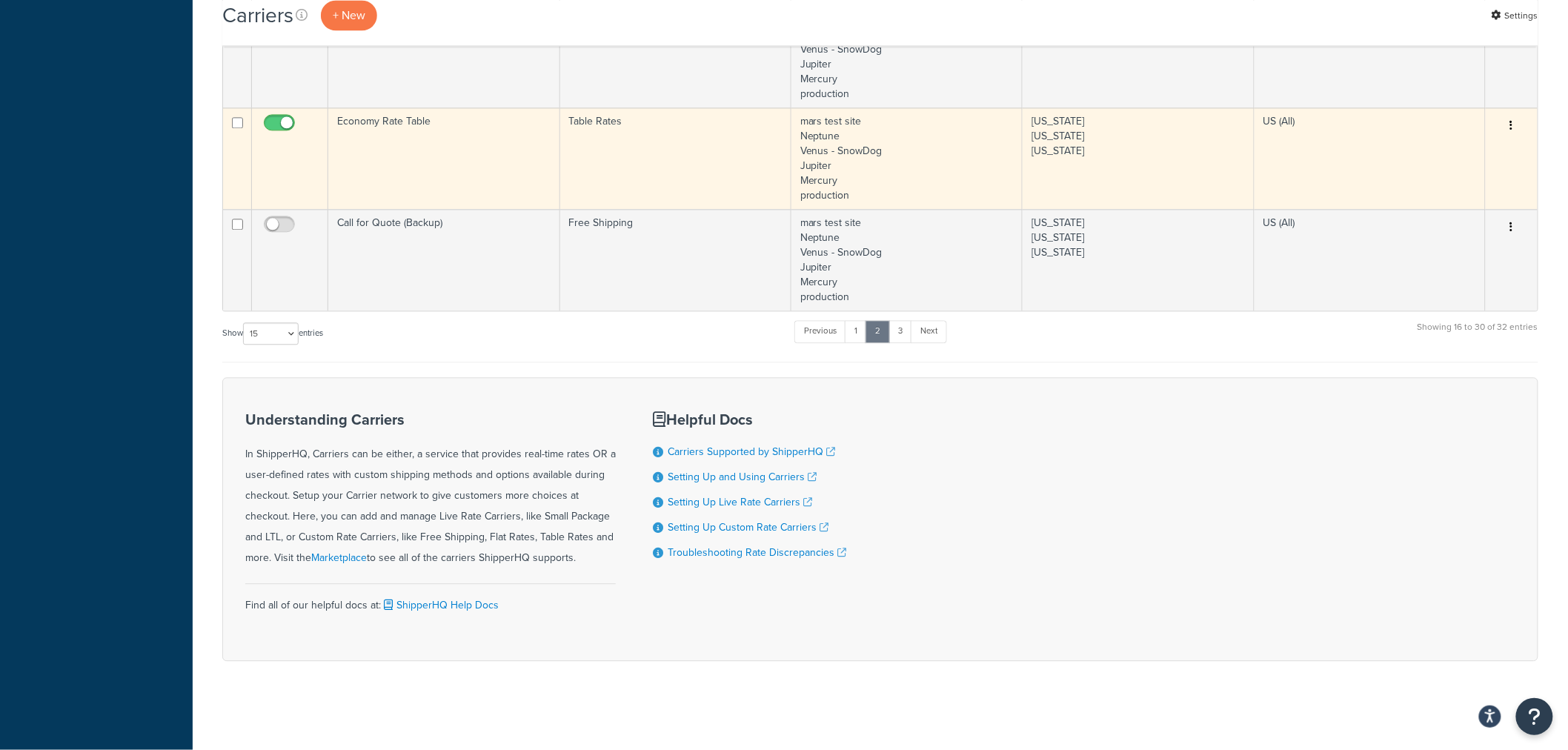 click at bounding box center [1512, 125] 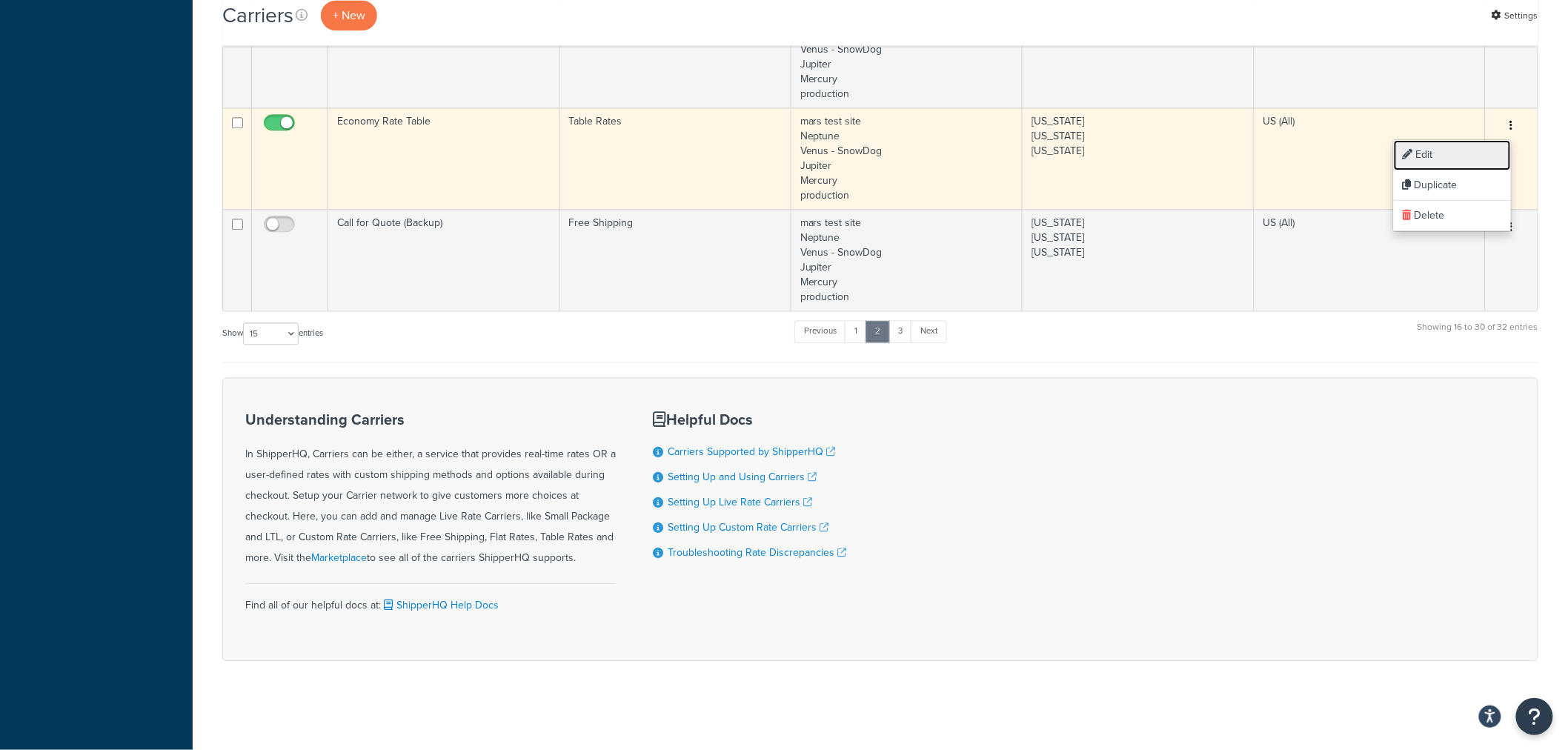 click on "Edit" at bounding box center [1452, 155] 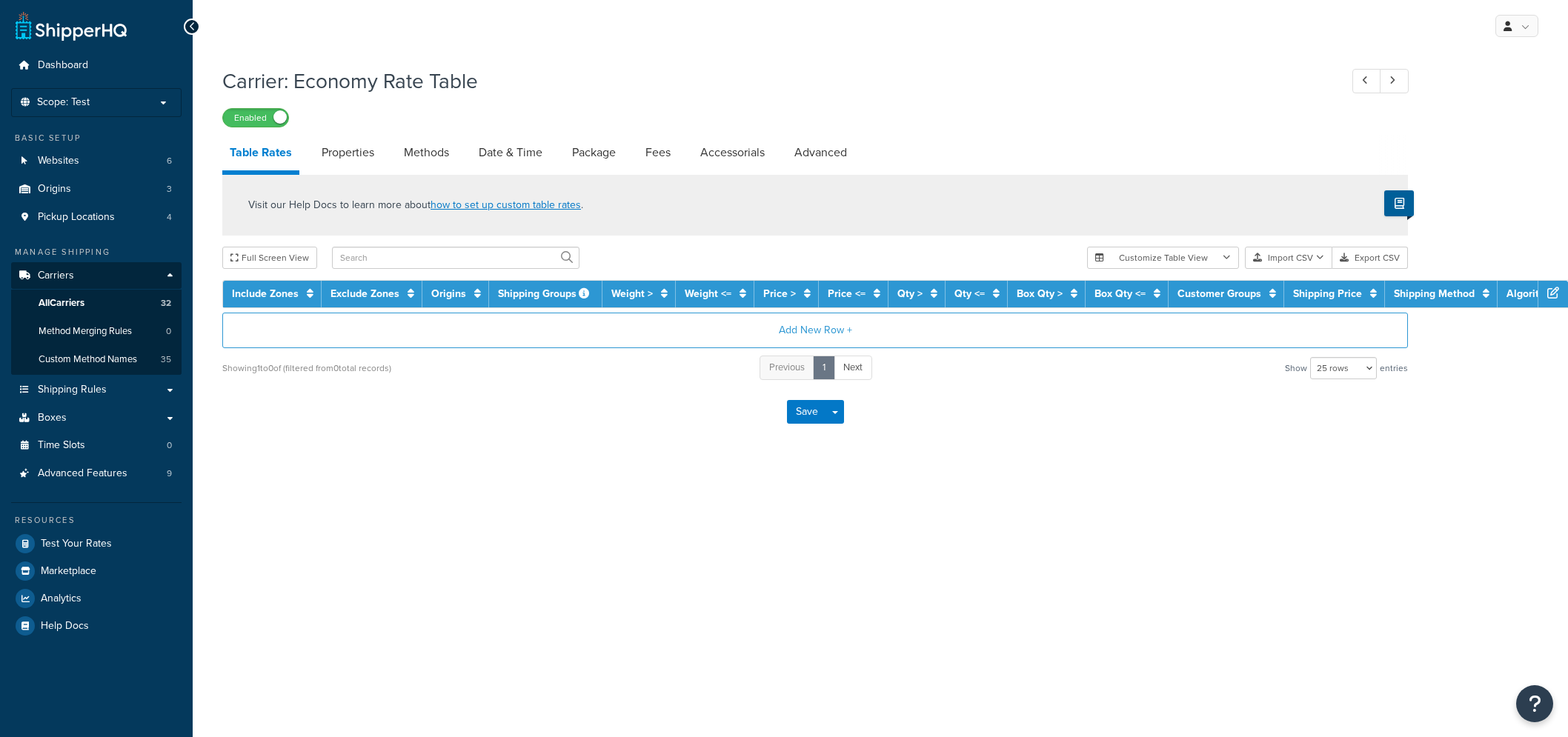 select on "25" 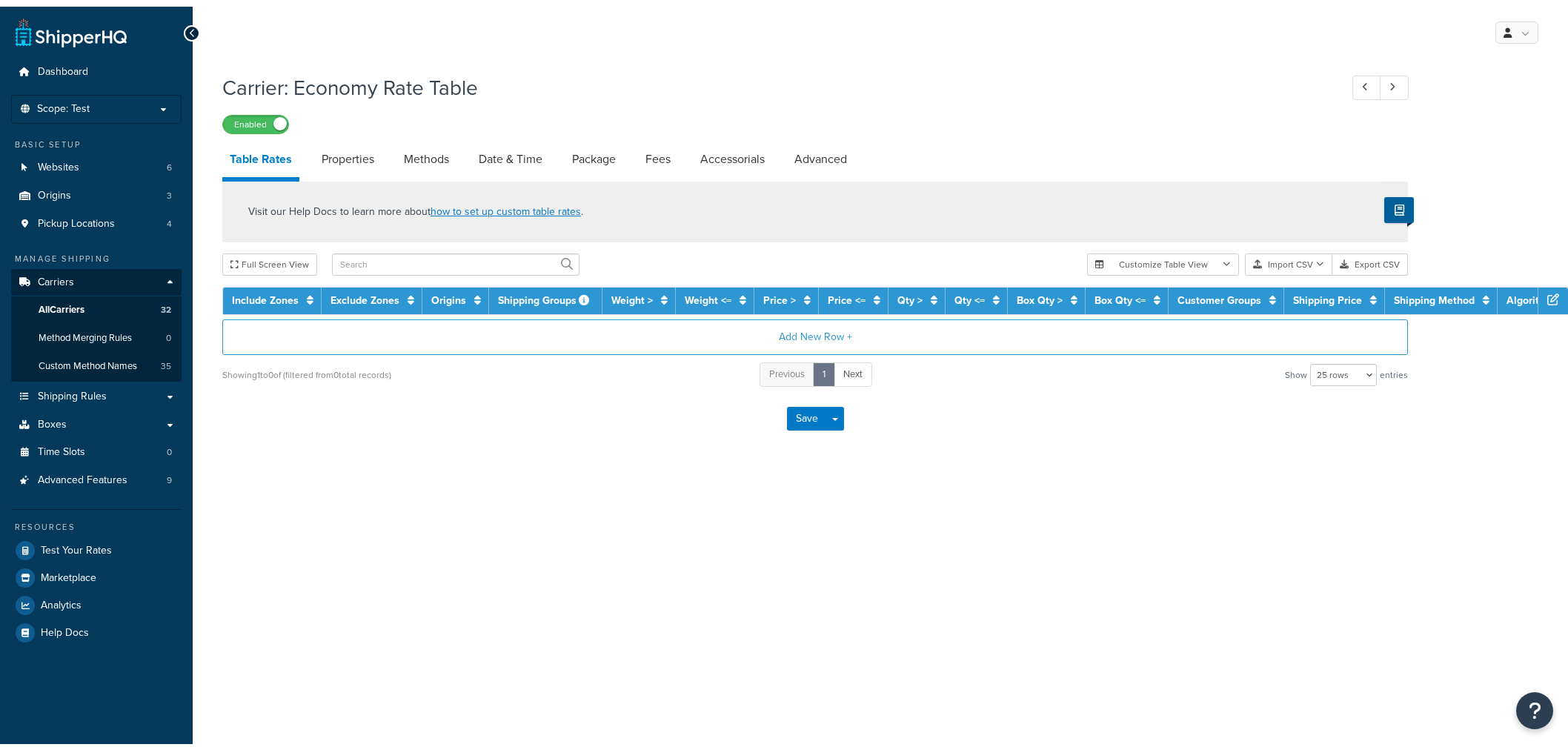 scroll, scrollTop: 0, scrollLeft: 0, axis: both 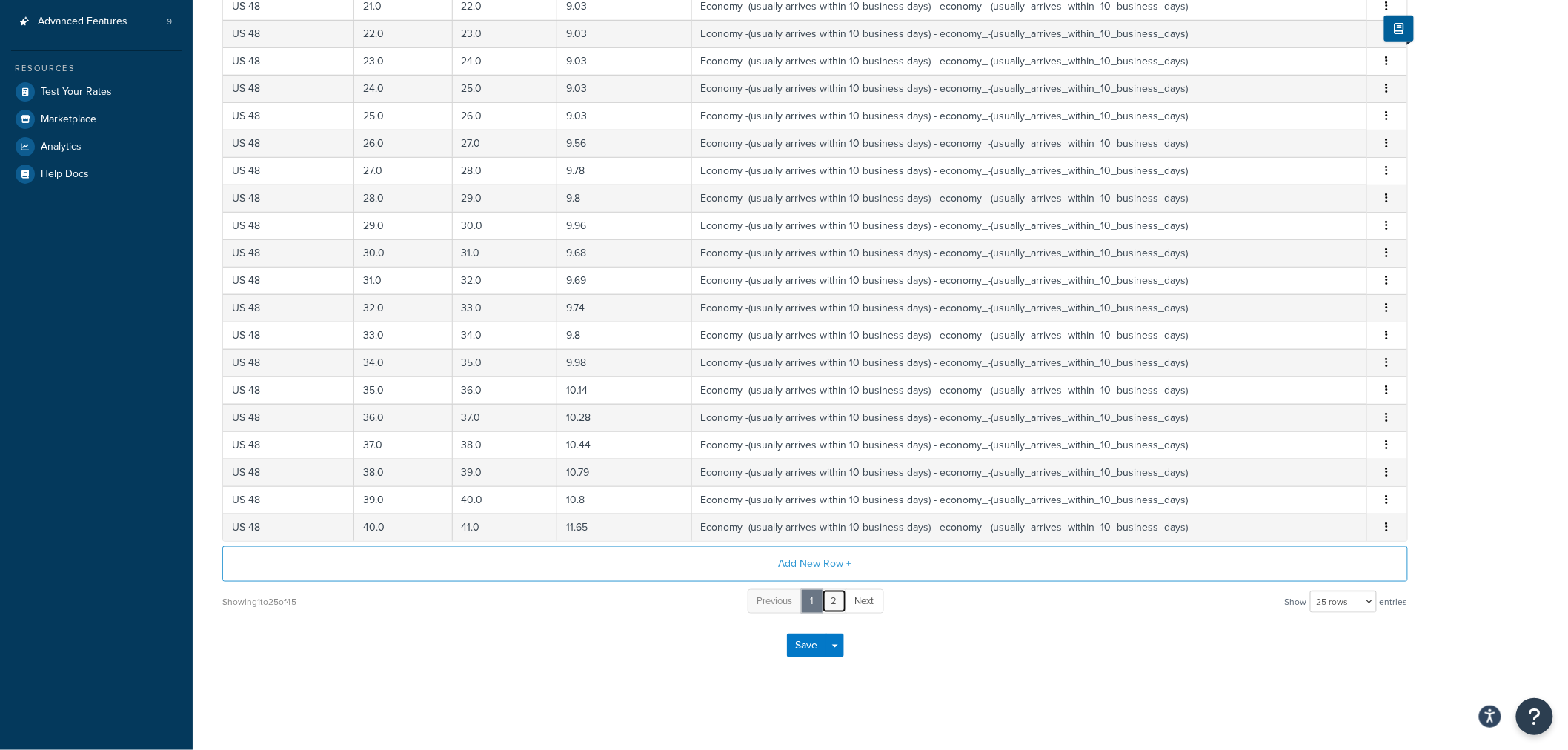 click on "2" at bounding box center [834, 601] 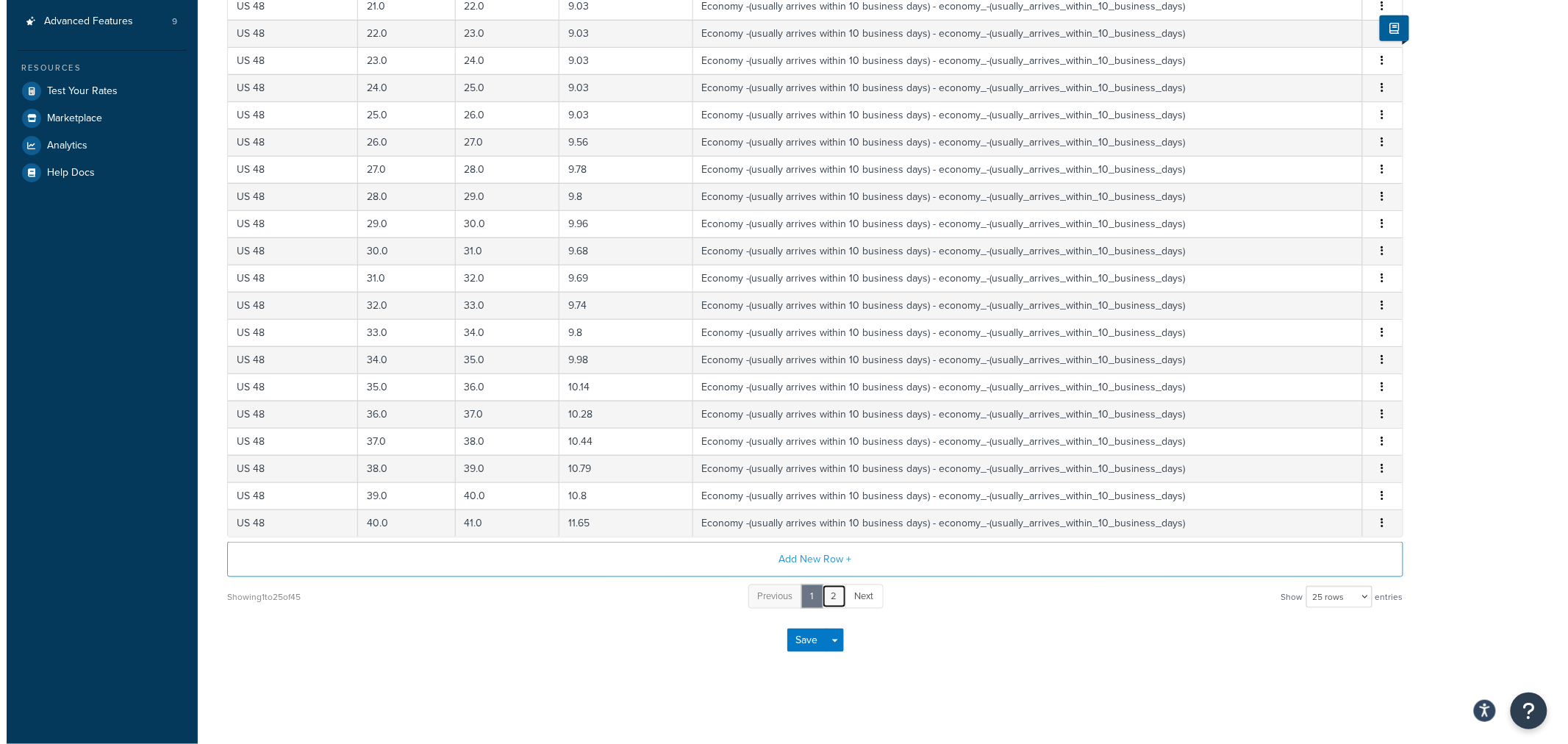 scroll, scrollTop: 312, scrollLeft: 0, axis: vertical 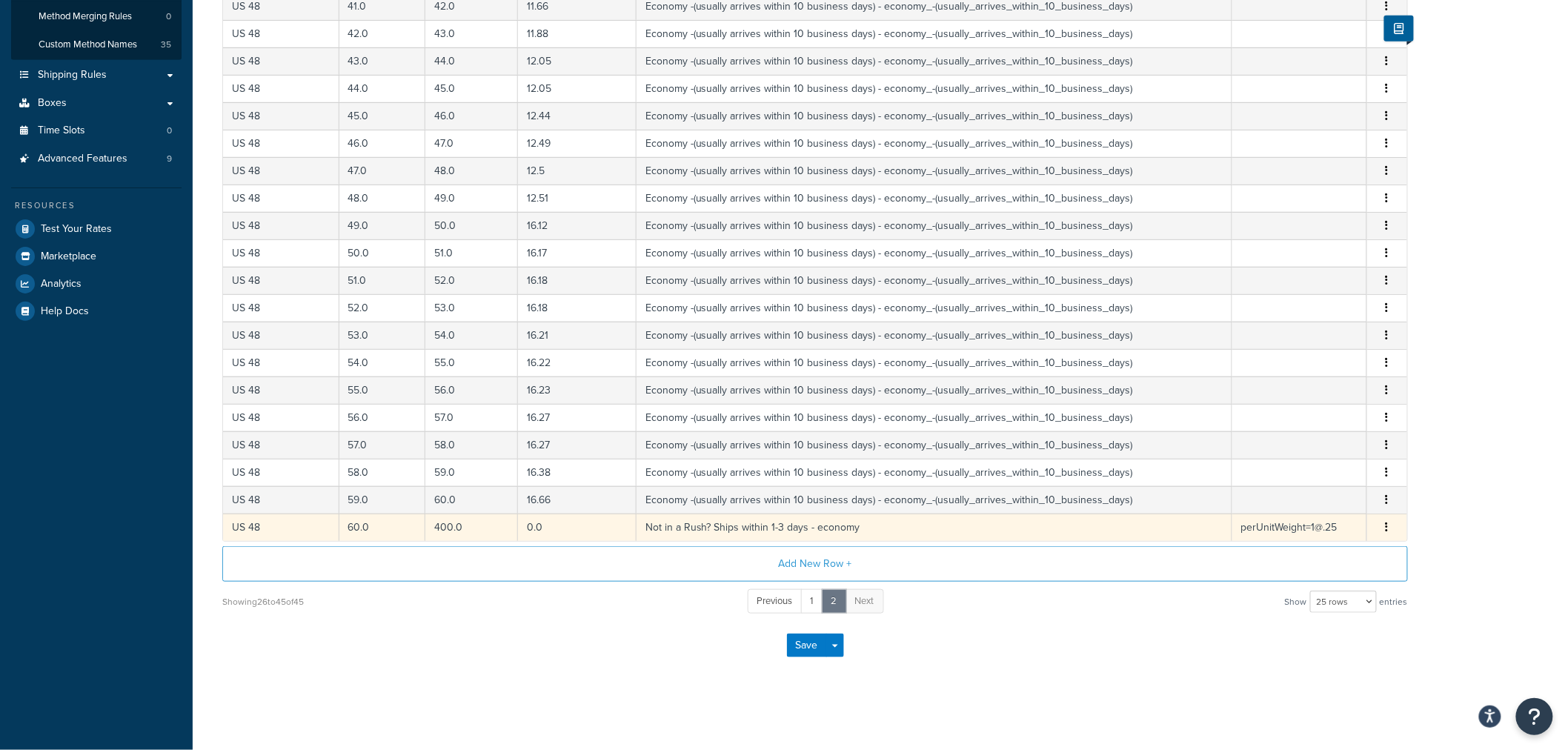 click on "Edit  Duplicate  Delete" at bounding box center [1387, 528] 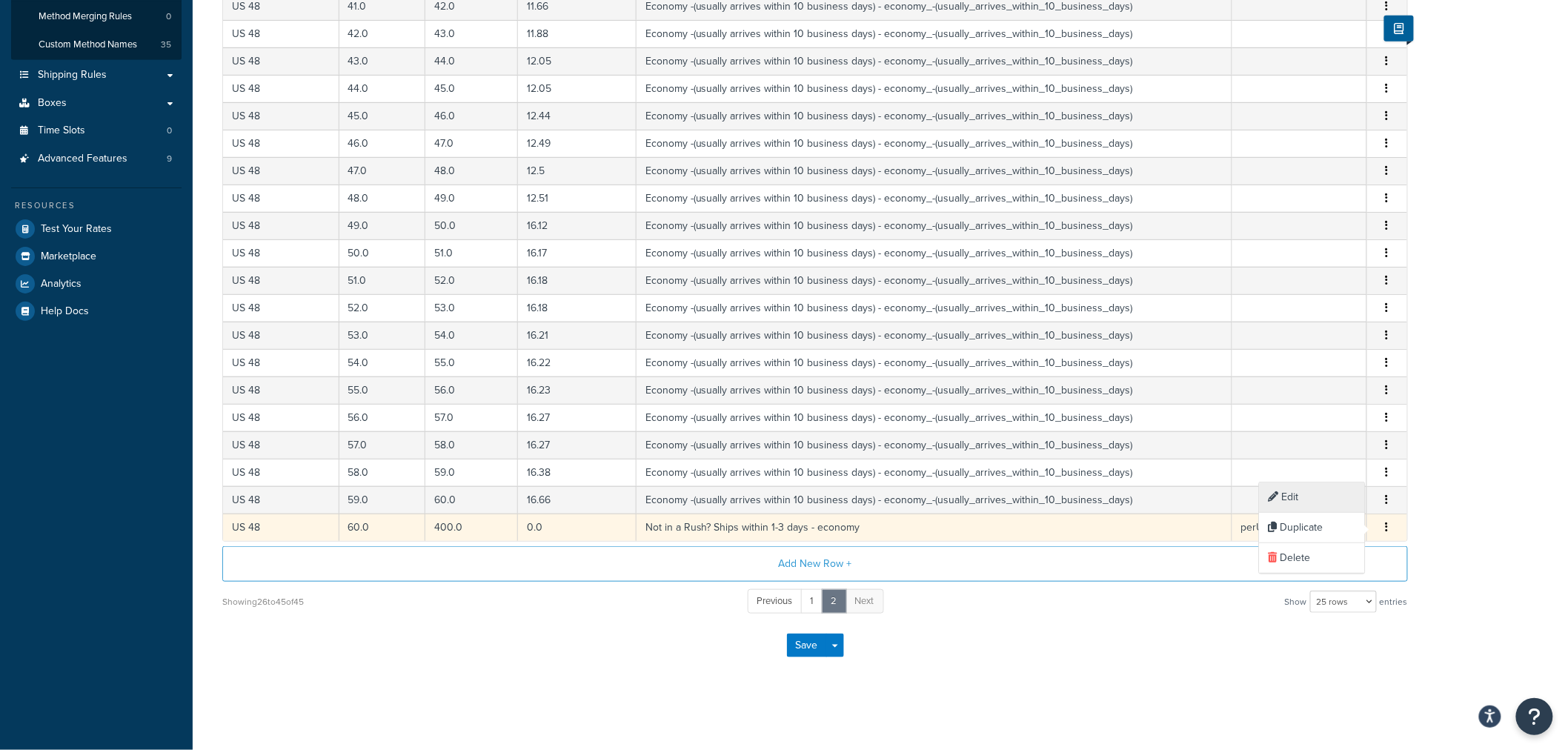 click on "Edit" at bounding box center [1312, 497] 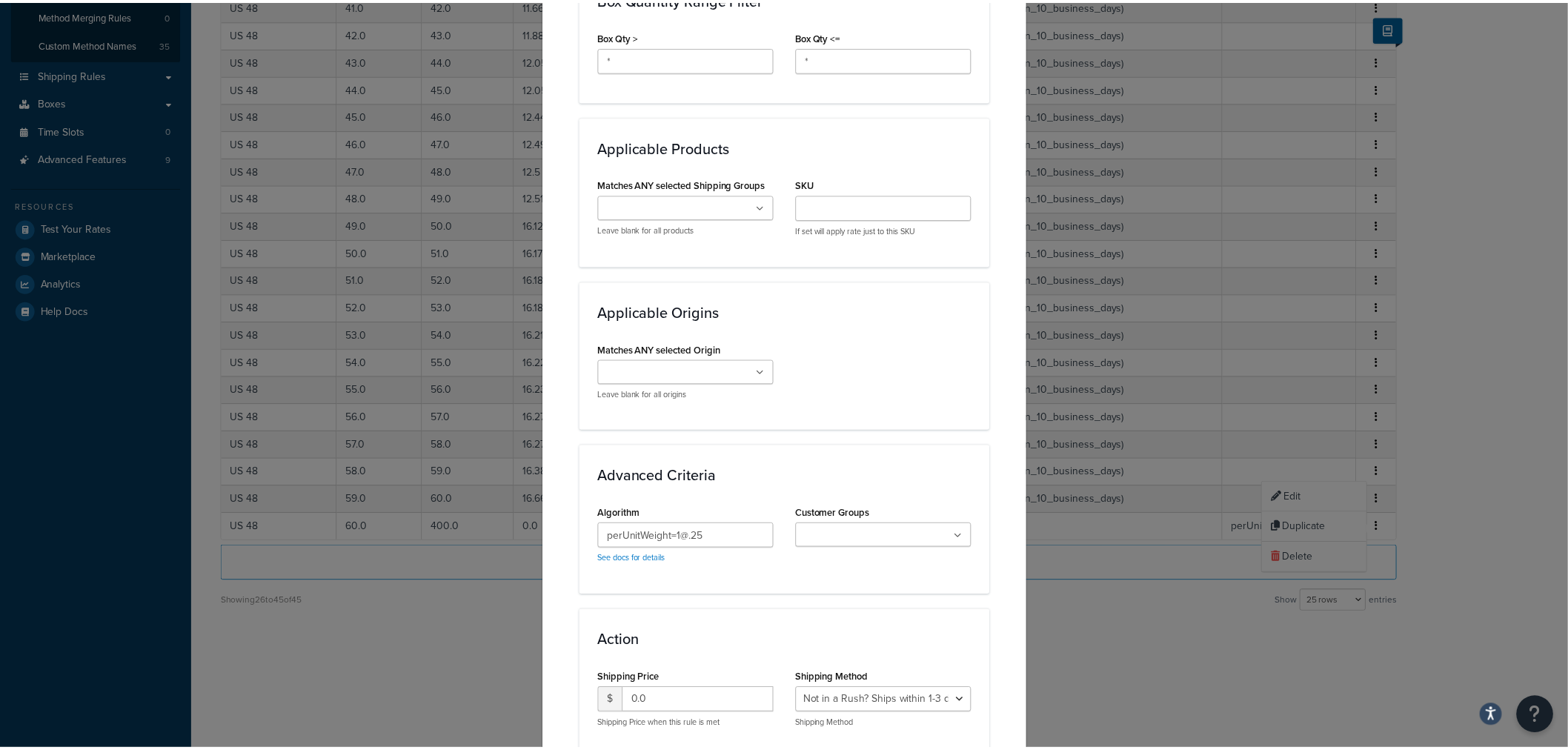 scroll, scrollTop: 986, scrollLeft: 0, axis: vertical 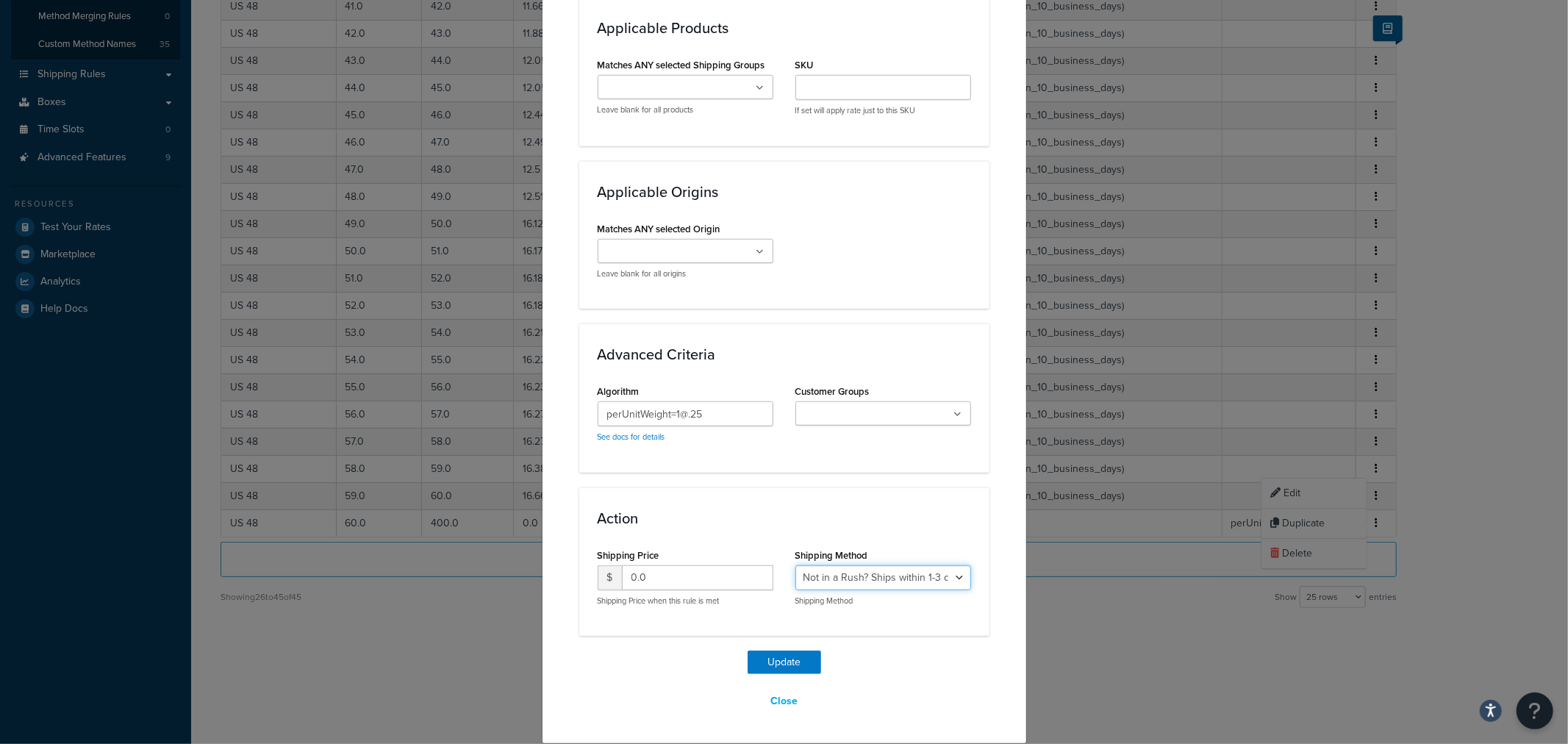click on "Economy Shipping - Delivers 3-9  business days - deferred_ground  Deferred Air - Delivers in approximately 4-8 days - deferred_air  Economy - Delivers in 3-9 business days - economy_shipping_-_delivers_in_3-9_business_days  Economy (usually arrives within 14 days) - Economy_4lbs_and_under  Not in a Rush? Ships within 1-3 days - economy  Economy - (usually arrives within 10 days) - economy_-_(usually_arrives_within_10_days)  Economy -(usually arrives within 14 business days) - economy_-(usually_arrives_within_14_business_days)  Economy -(usually arrives within 10 business days) - economy_-(usually_arrives_within_10_business_days)" at bounding box center (883, 578) 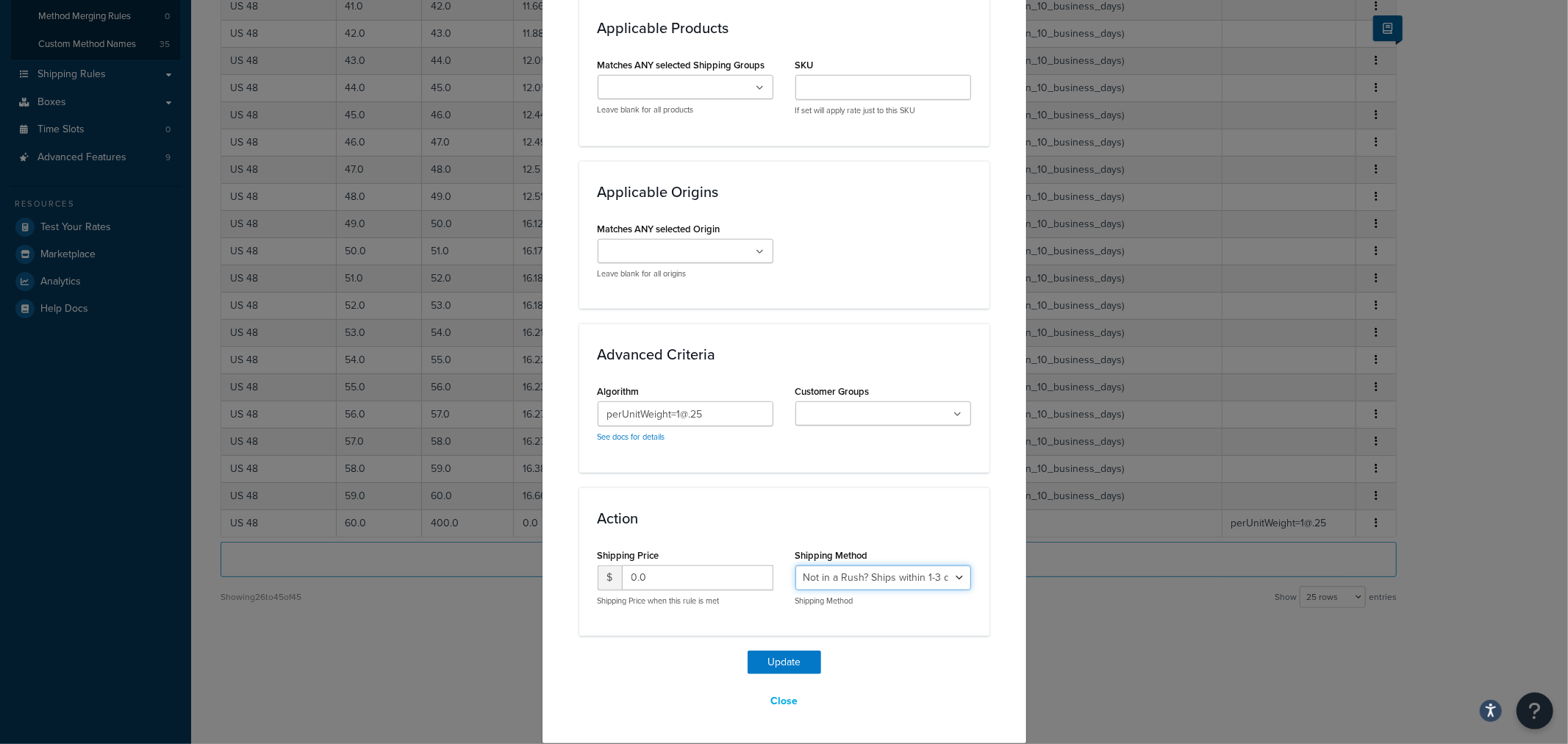 select on "27813" 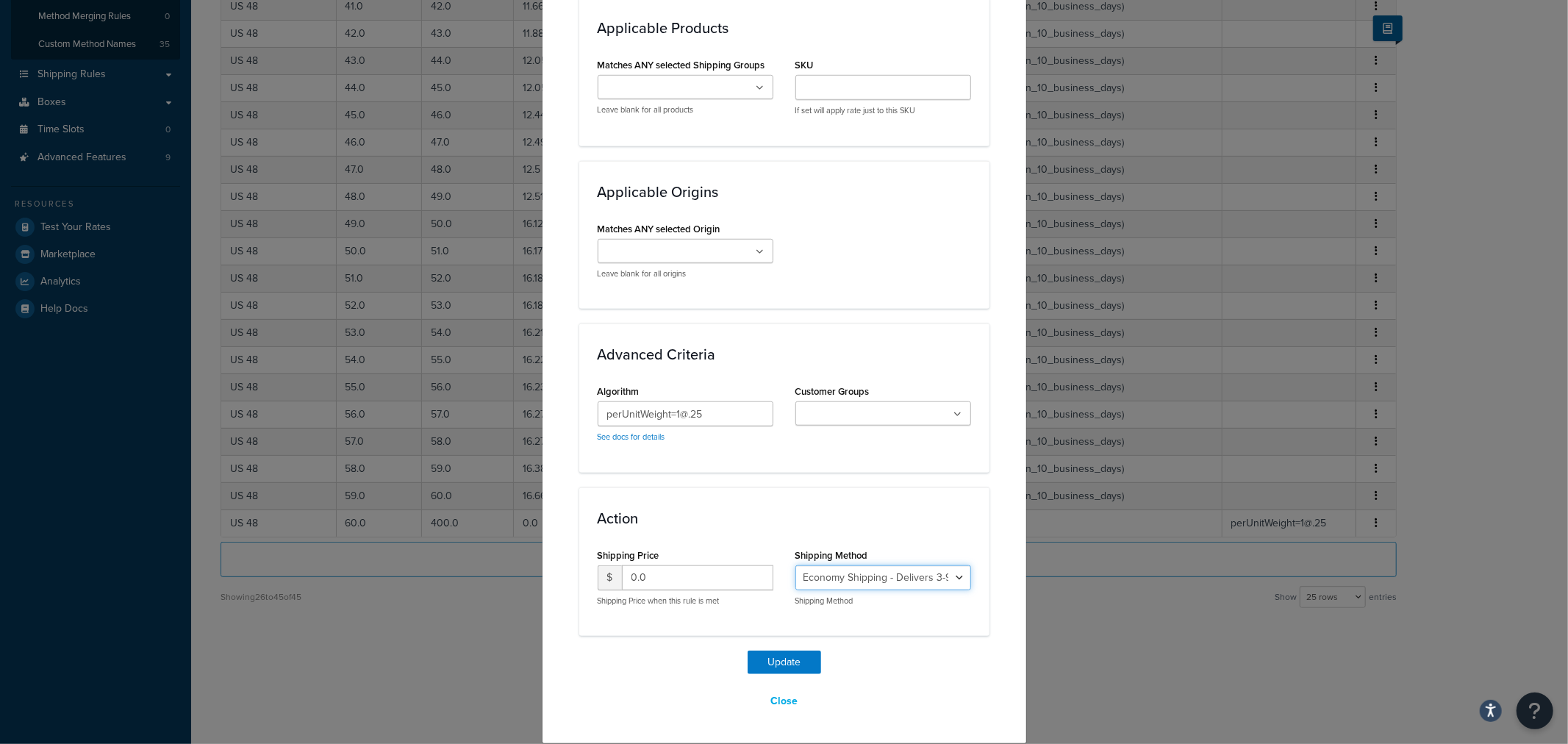 click on "Economy Shipping - Delivers 3-9  business days - deferred_ground  Deferred Air - Delivers in approximately 4-8 days - deferred_air  Economy - Delivers in 3-9 business days - economy_shipping_-_delivers_in_3-9_business_days  Economy (usually arrives within 14 days) - Economy_4lbs_and_under  Not in a Rush? Ships within 1-3 days - economy  Economy - (usually arrives within 10 days) - economy_-_(usually_arrives_within_10_days)  Economy -(usually arrives within 14 business days) - economy_-(usually_arrives_within_14_business_days)  Economy -(usually arrives within 10 business days) - economy_-(usually_arrives_within_10_business_days)" at bounding box center (883, 578) 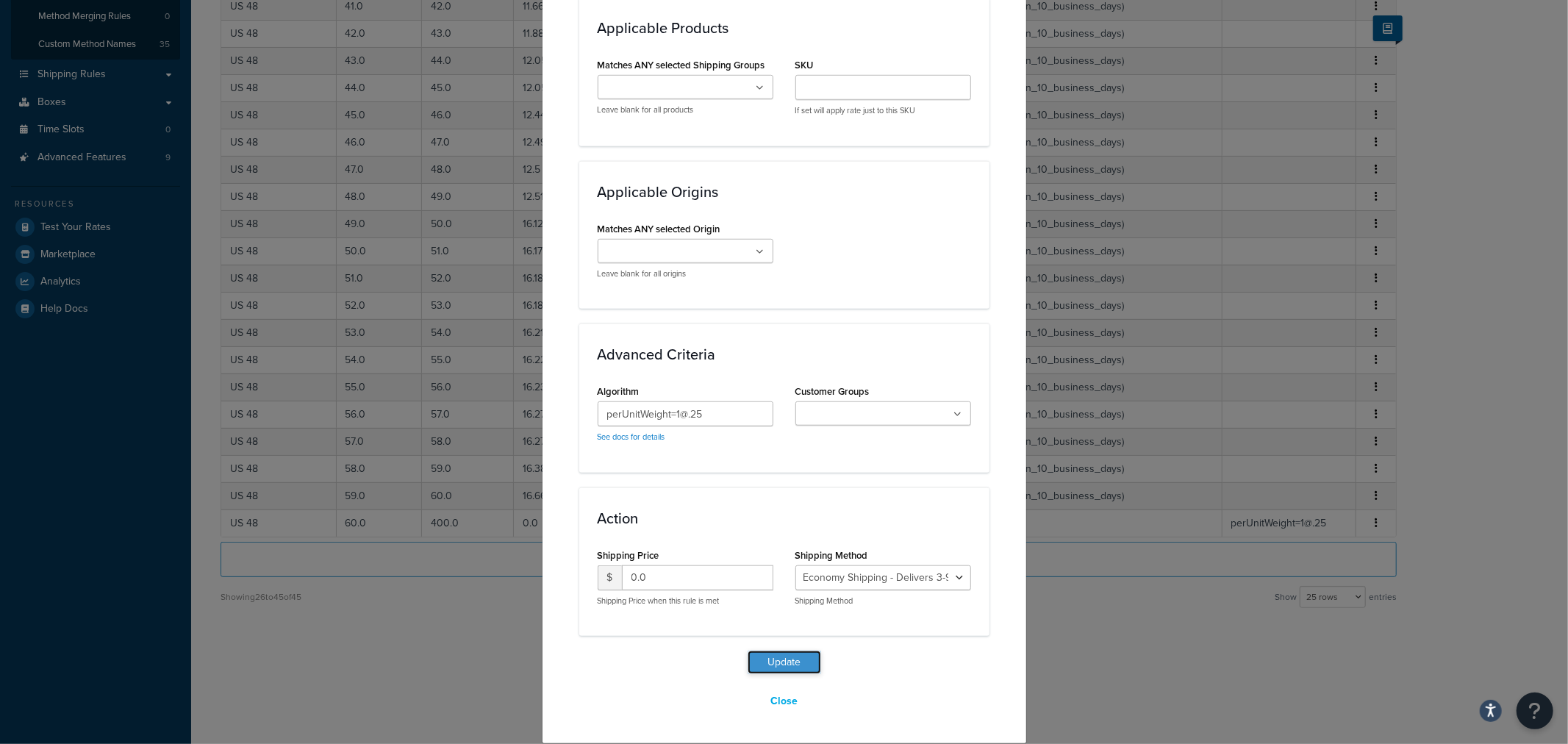 click on "Update" at bounding box center [784, 662] 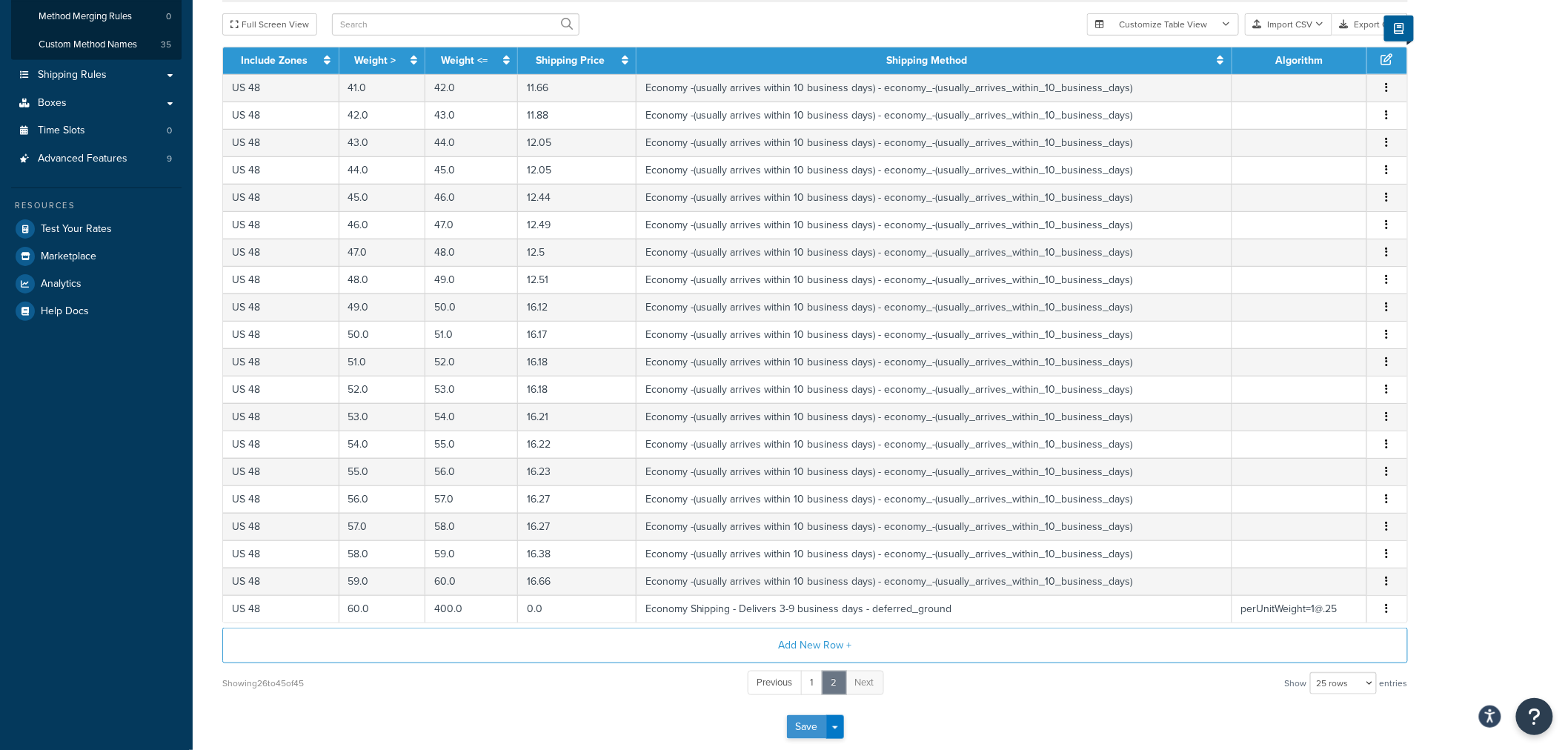 click on "Save" at bounding box center [807, 727] 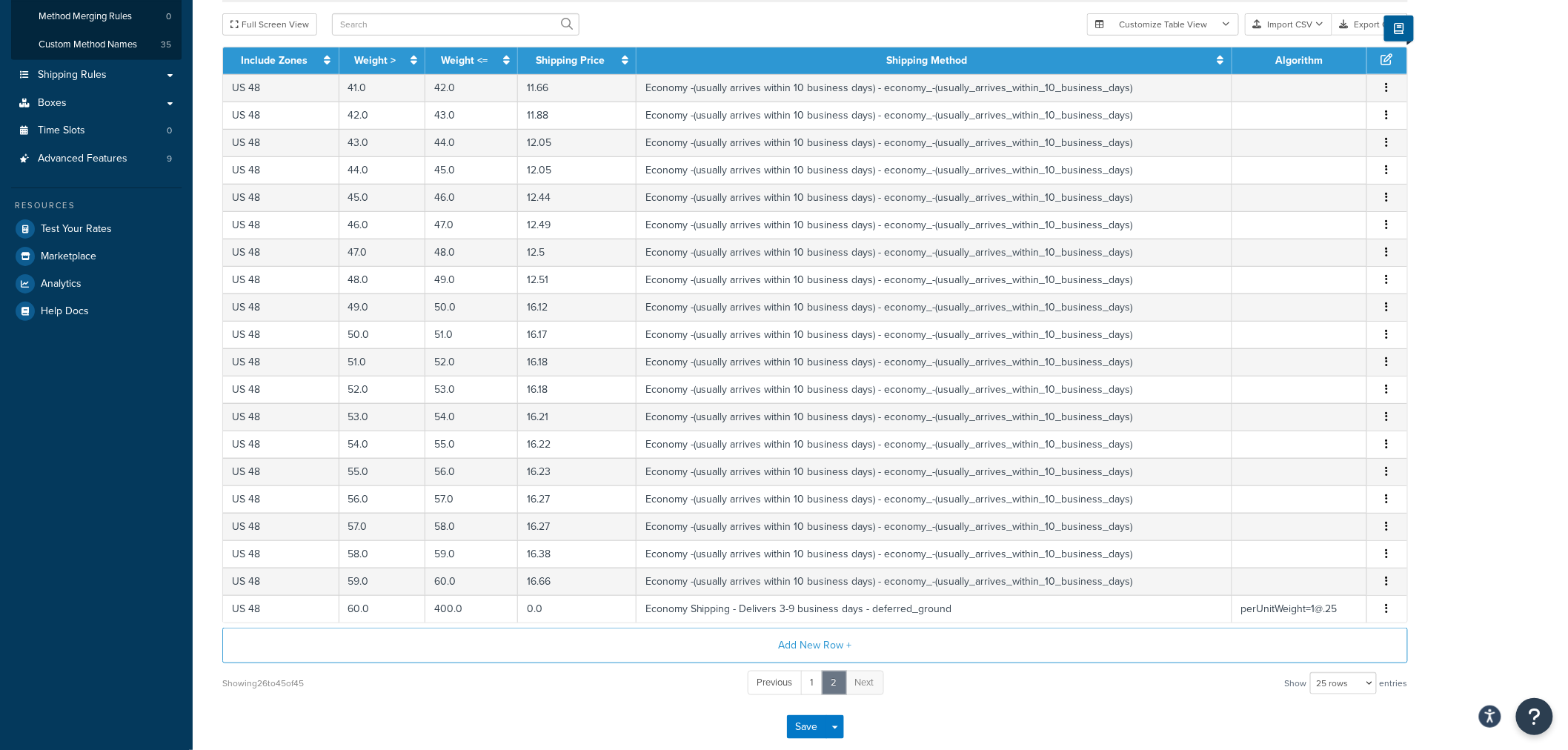 scroll, scrollTop: 0, scrollLeft: 0, axis: both 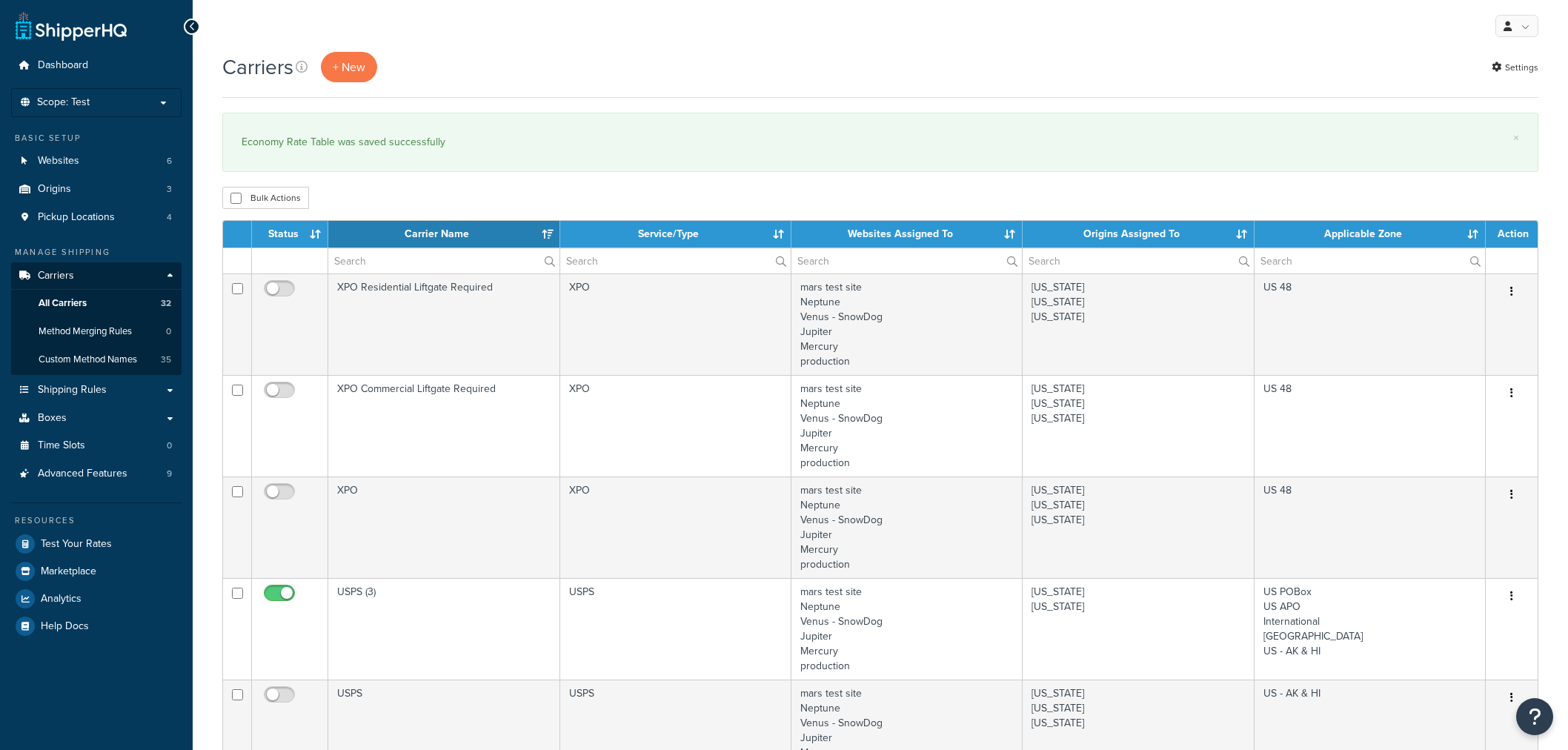 select on "15" 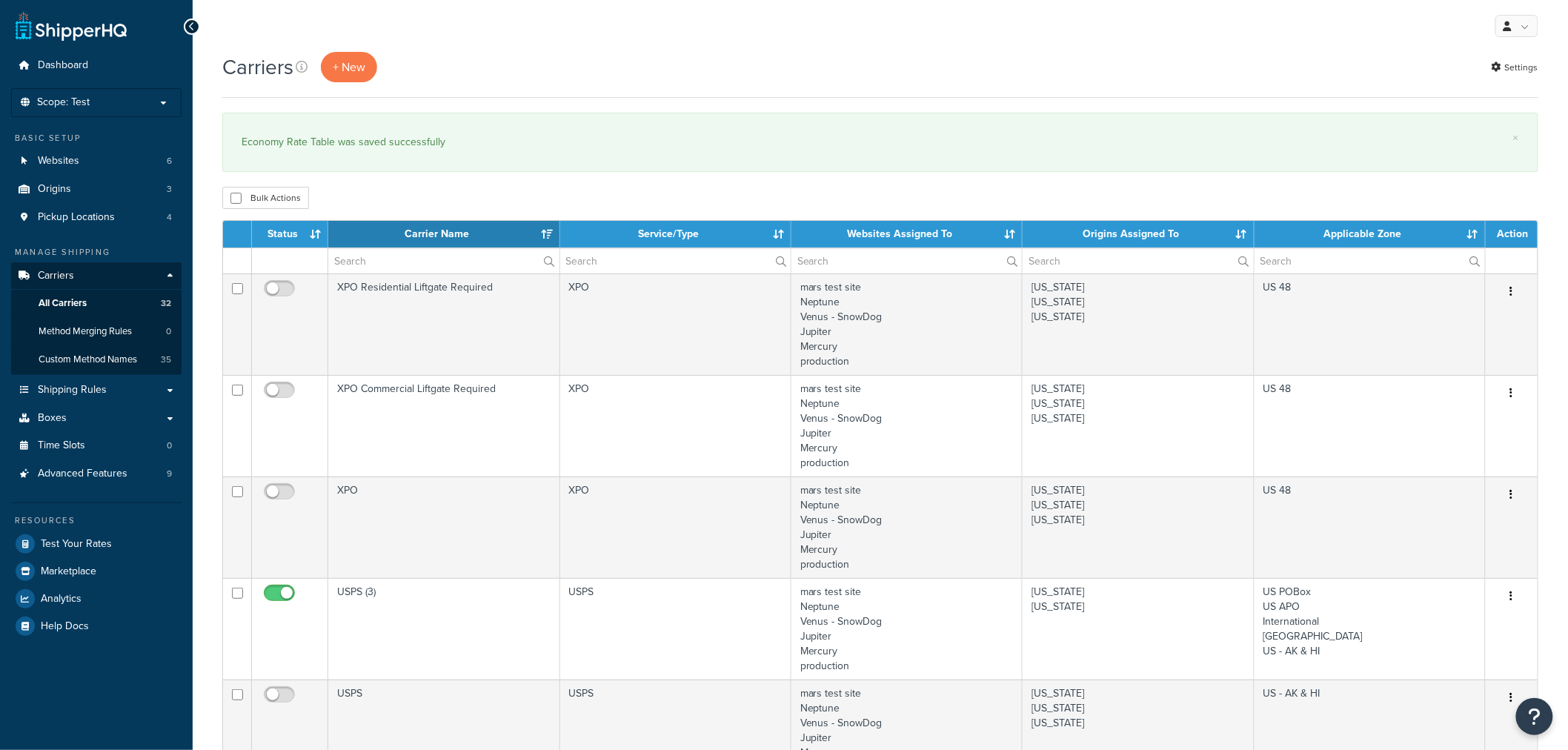 scroll, scrollTop: 0, scrollLeft: 0, axis: both 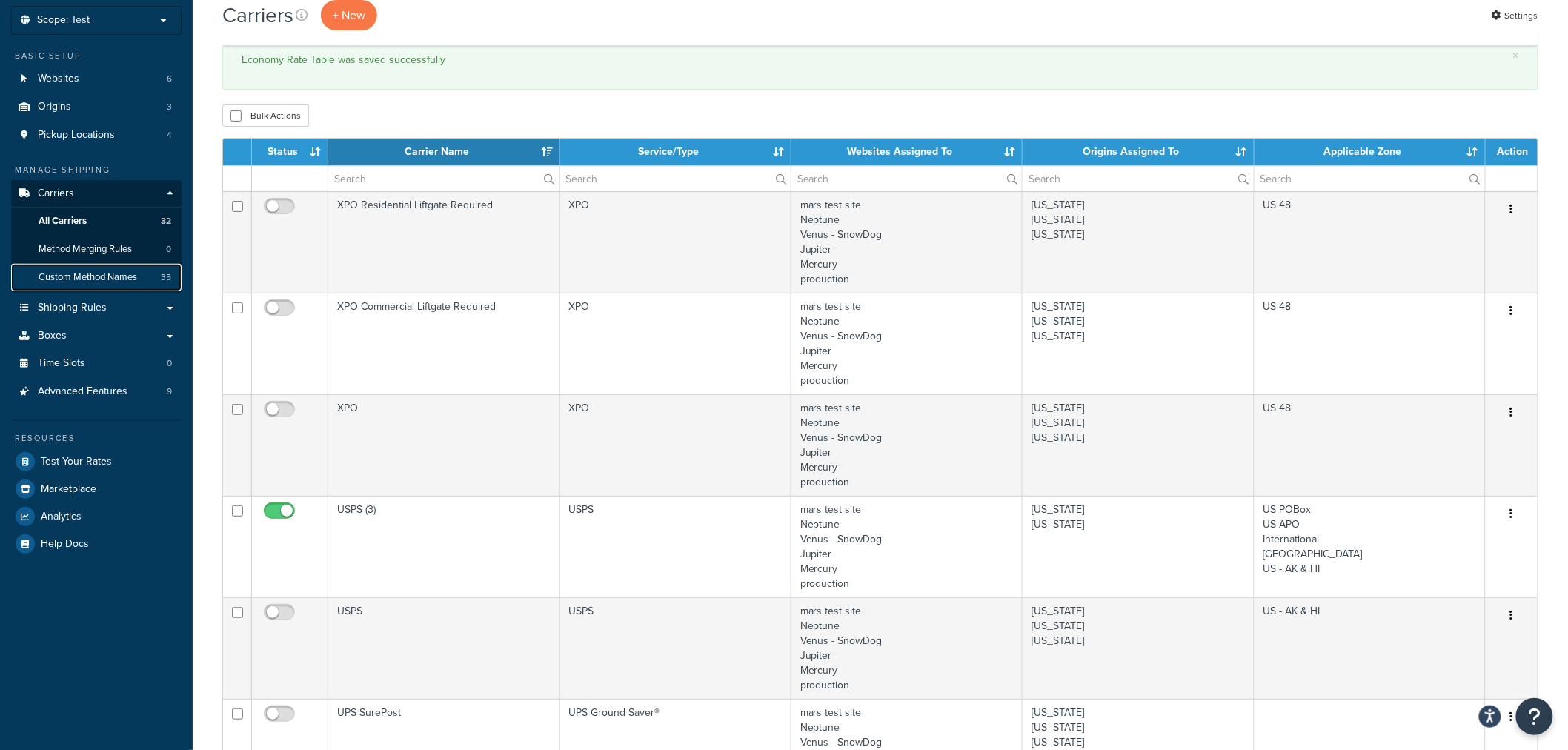 click on "Custom Method Names" at bounding box center (87, 277) 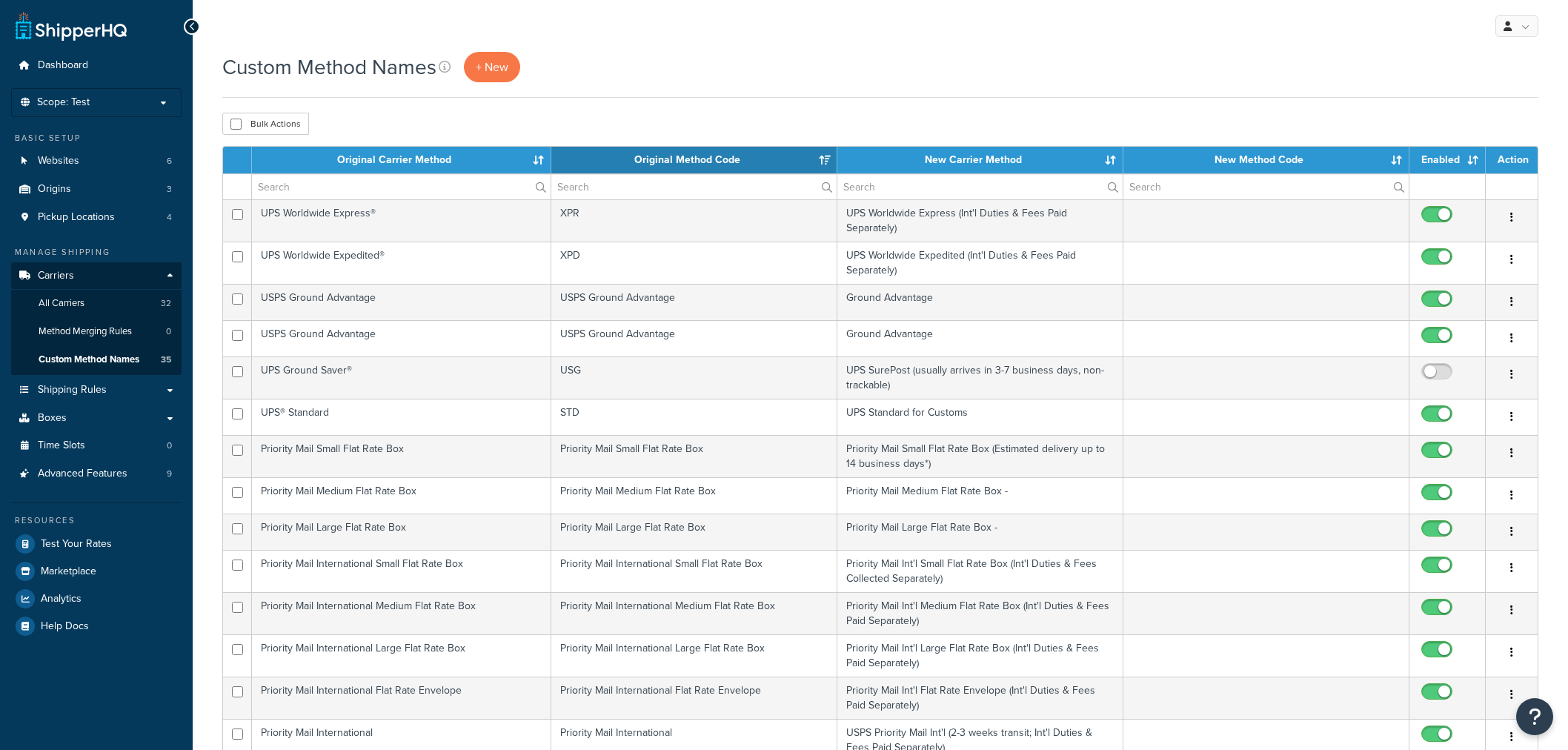 select on "15" 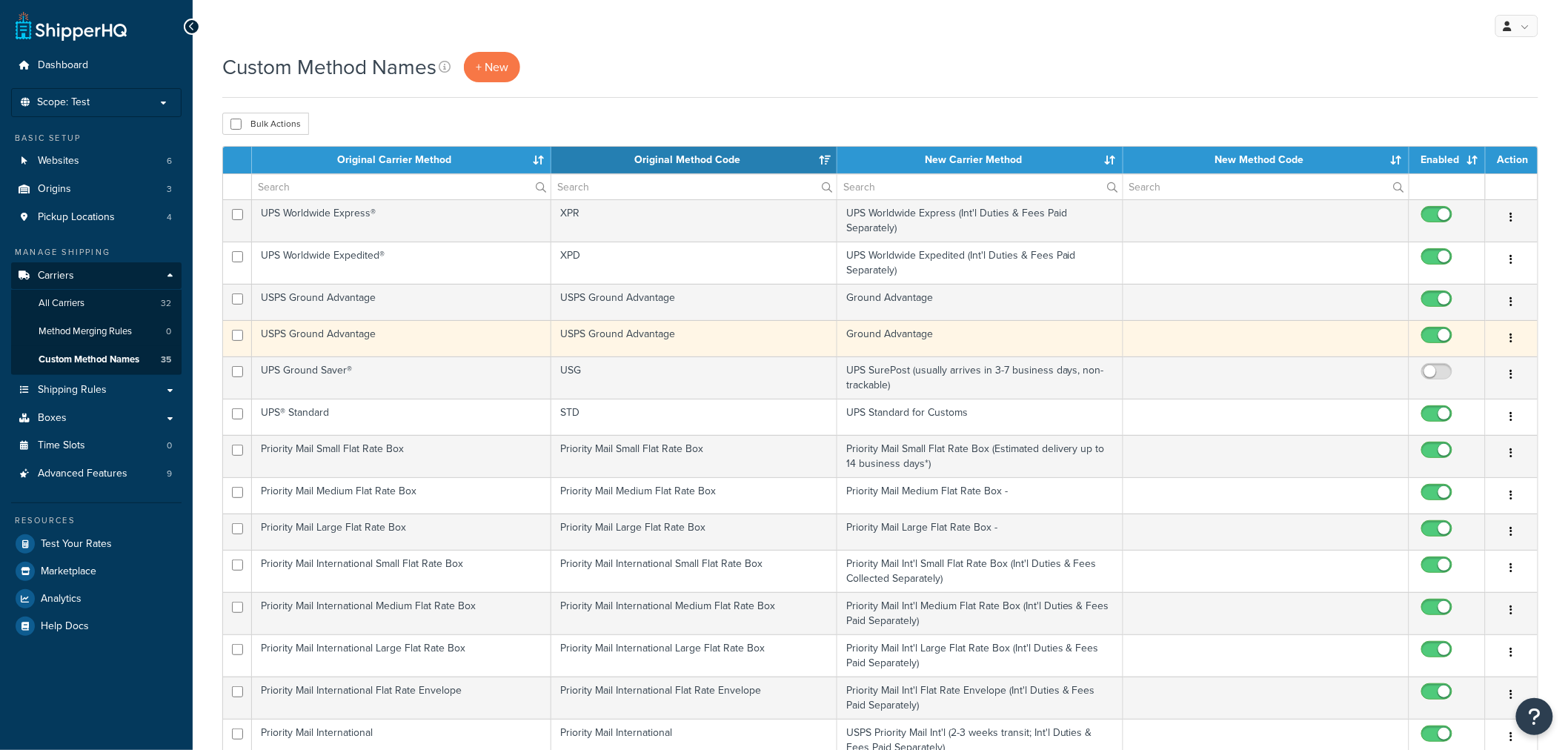 scroll, scrollTop: 0, scrollLeft: 0, axis: both 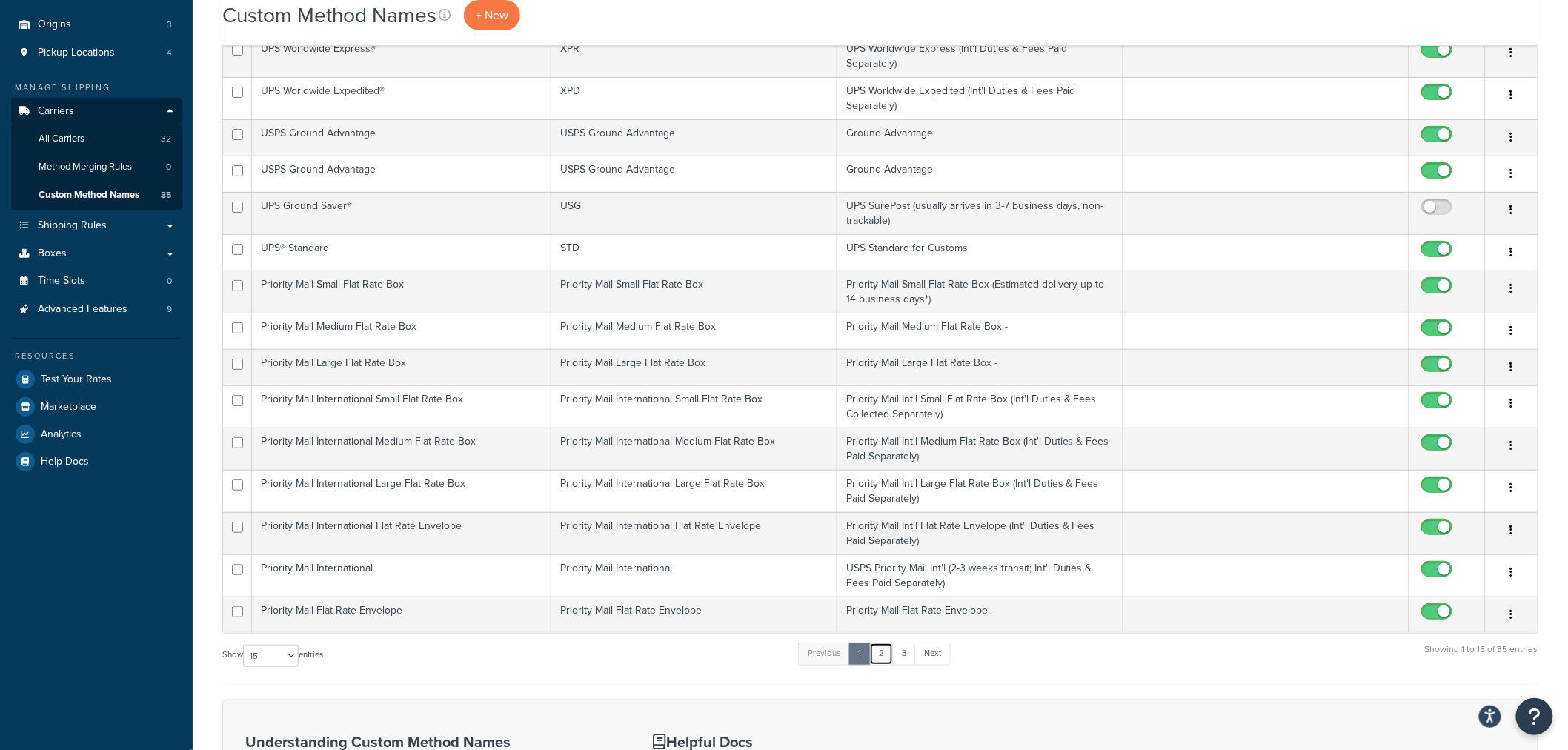 click on "2" at bounding box center [881, 654] 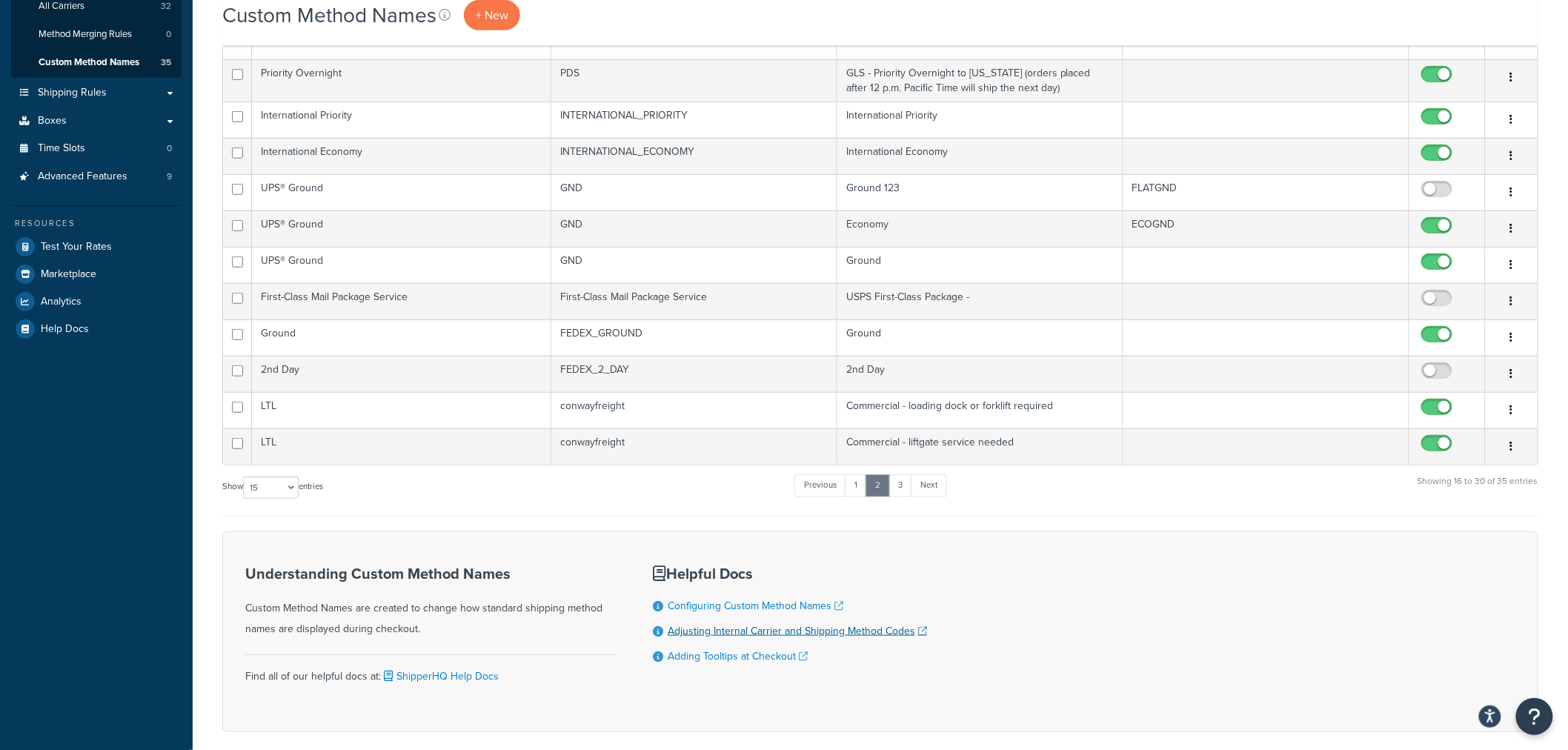 scroll, scrollTop: 329, scrollLeft: 0, axis: vertical 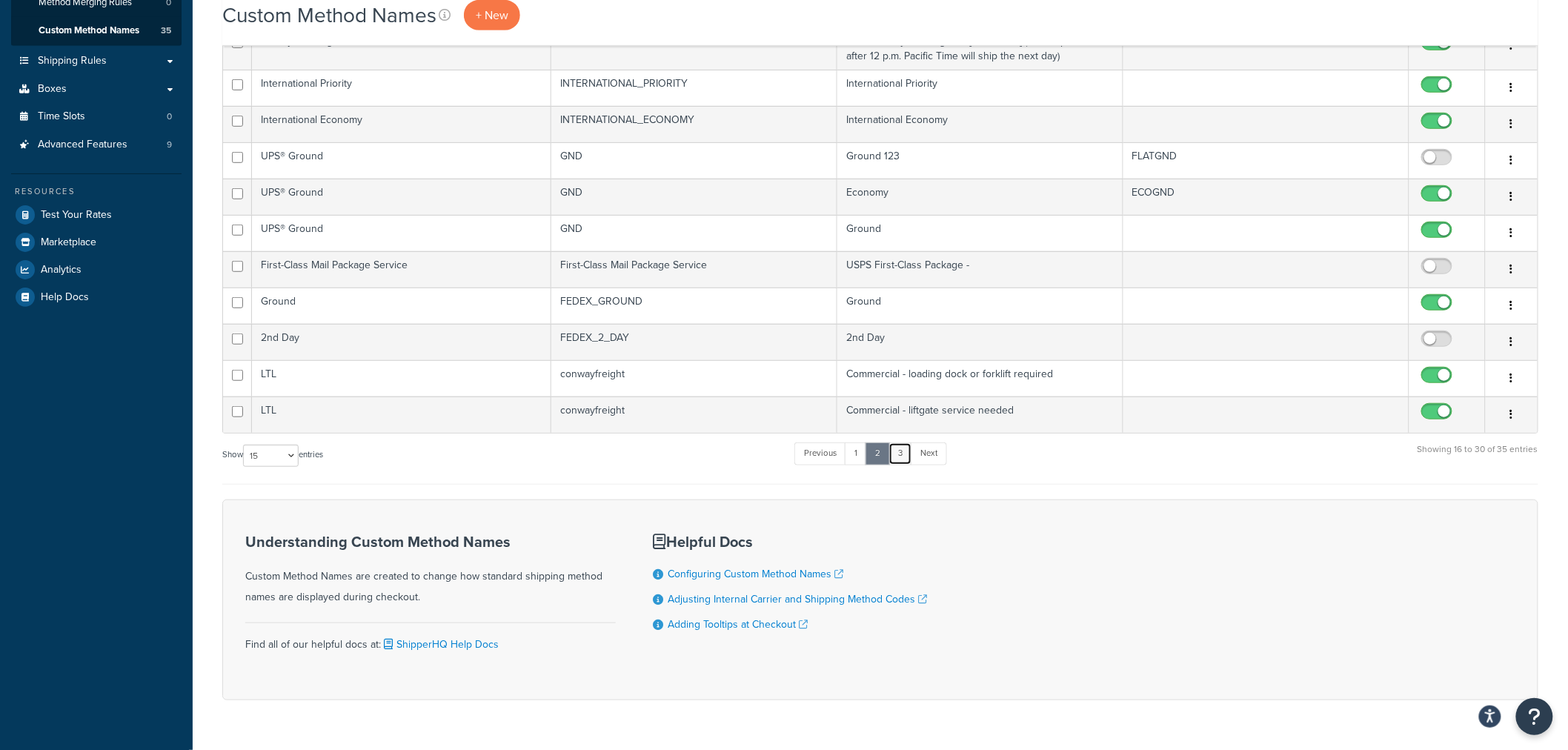 click on "3" at bounding box center [900, 454] 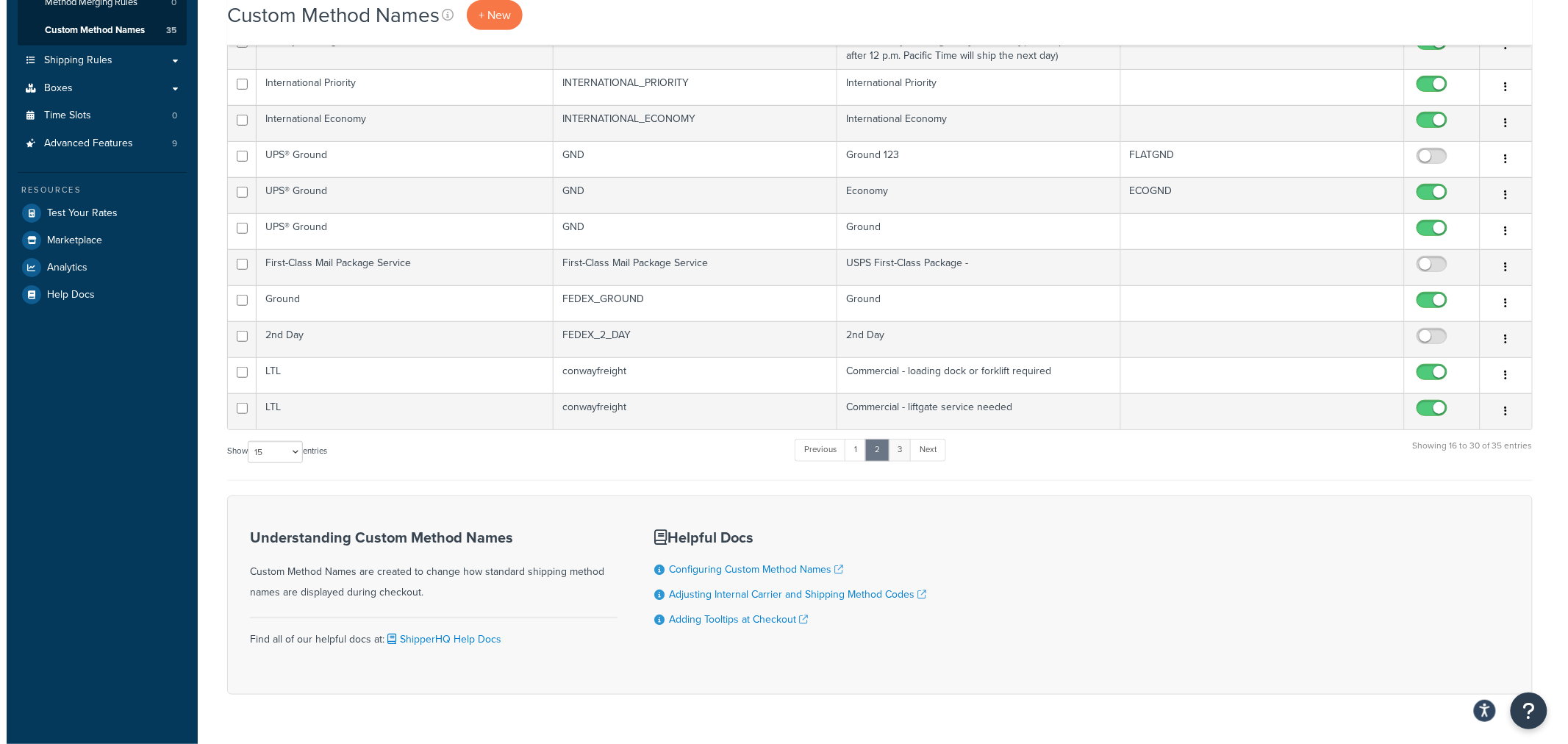 scroll, scrollTop: 0, scrollLeft: 0, axis: both 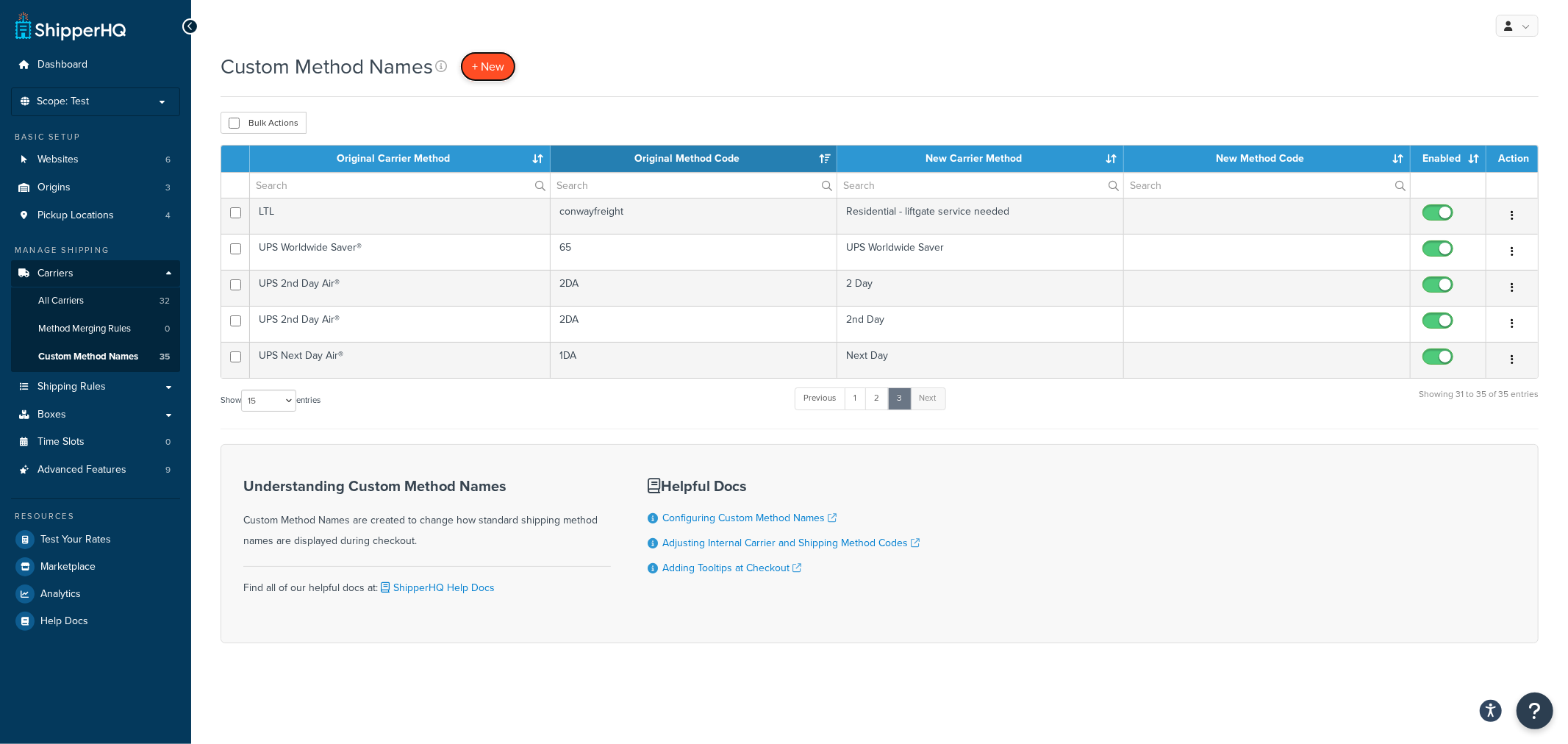 click on "+ New" at bounding box center (488, 66) 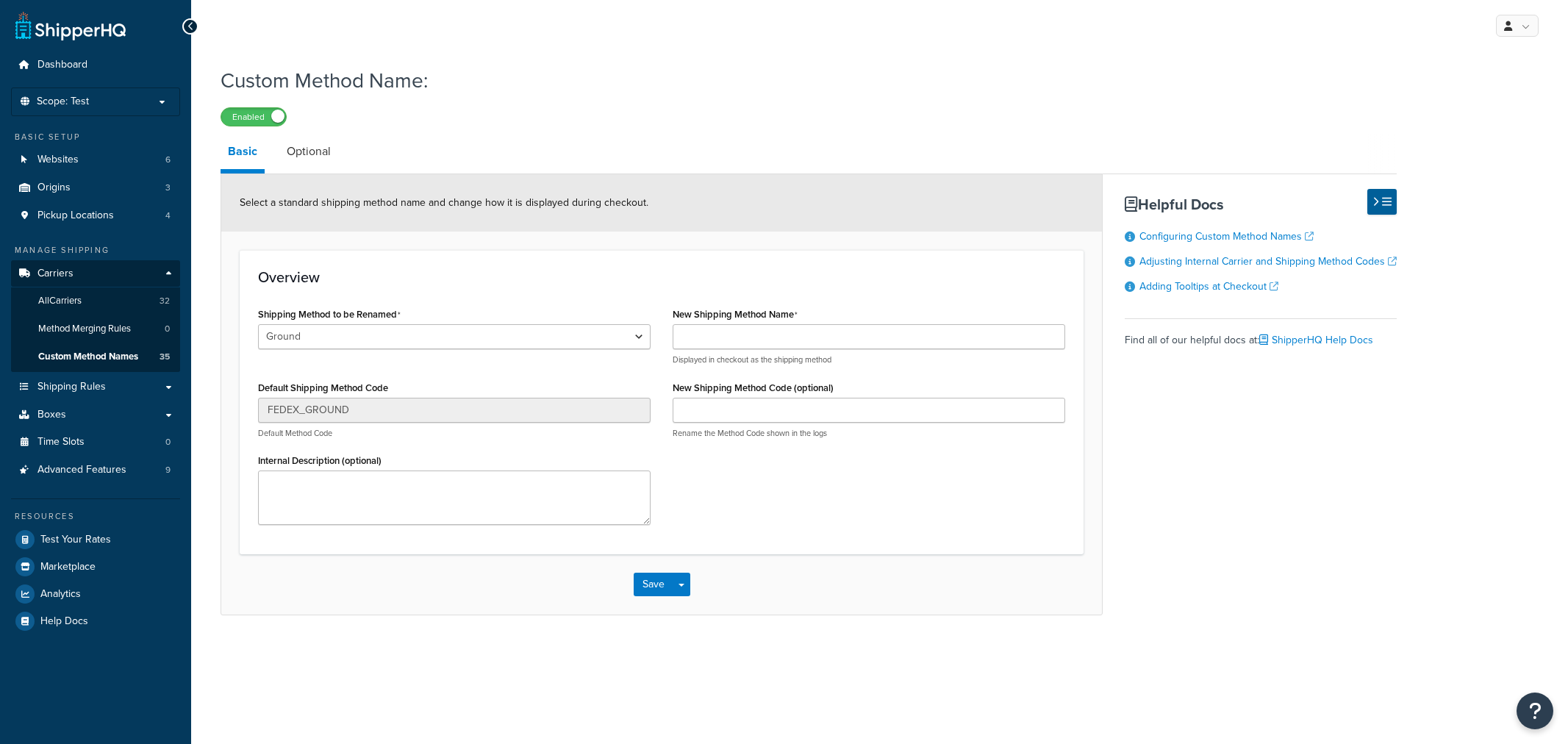 scroll, scrollTop: 0, scrollLeft: 0, axis: both 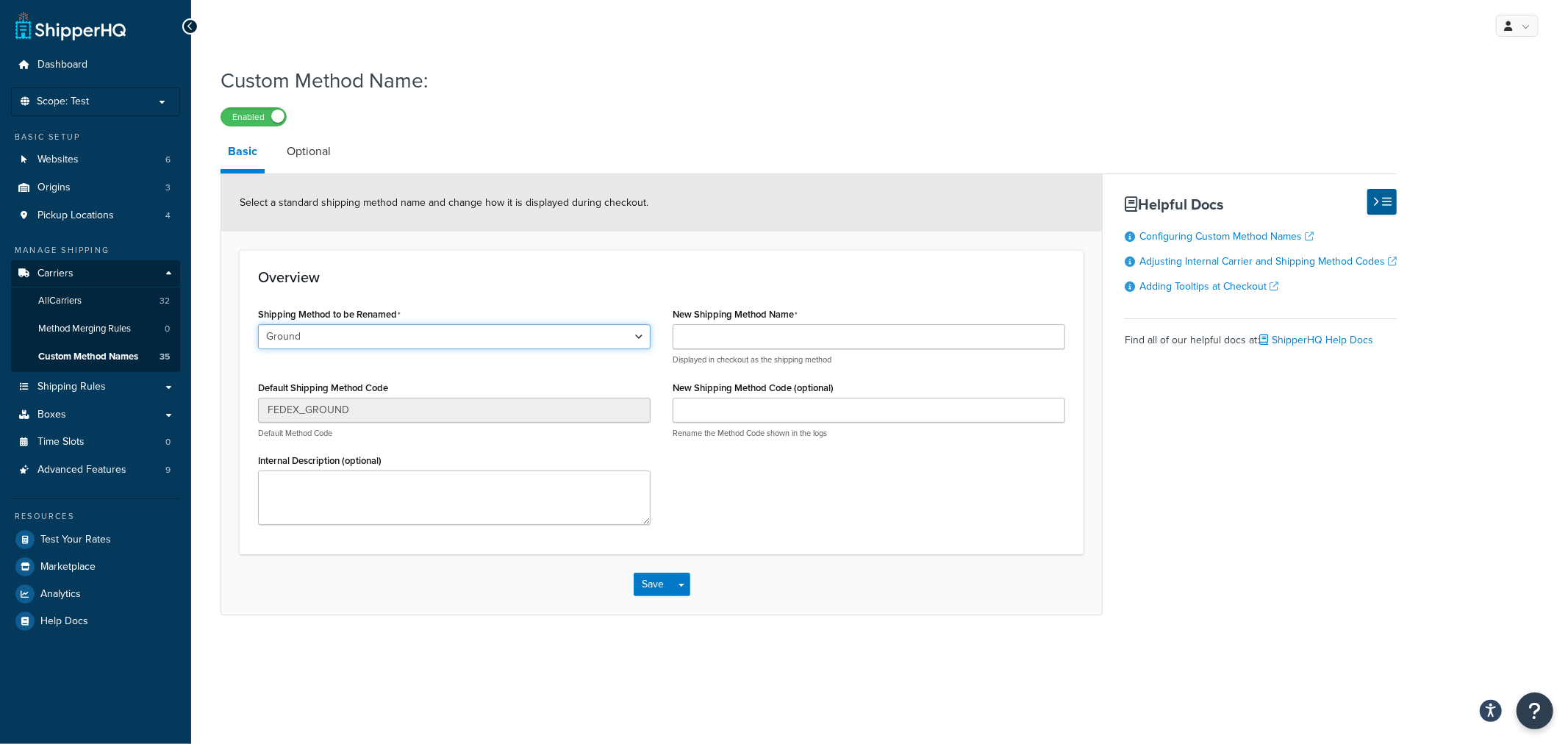 click on "Ground  Home Delivery  2nd Day  Ground  2nd Day  Home Delivery  International Economy  International Priority  UPS® Ground  UPS® Ground  Priority Overnight  UPS Next Day Air®  UPS 2nd Day Air®  UPS® Standard  UPS Worldwide Express®  UPS Worldwide Expedited®  UPS Worldwide Saver®  UPS Next Day Air®  UPS 2nd Day Air®  UPS 3 Day Select®  UPS® Ground  UPS Ground Saver®  Priority Mail  Priority Mail Express International  Priority Mail International  Priority Mail  Retail Ground  Priority Mail Express International  Priority Mail International  LTL  LTL  LTL" at bounding box center [454, 337] 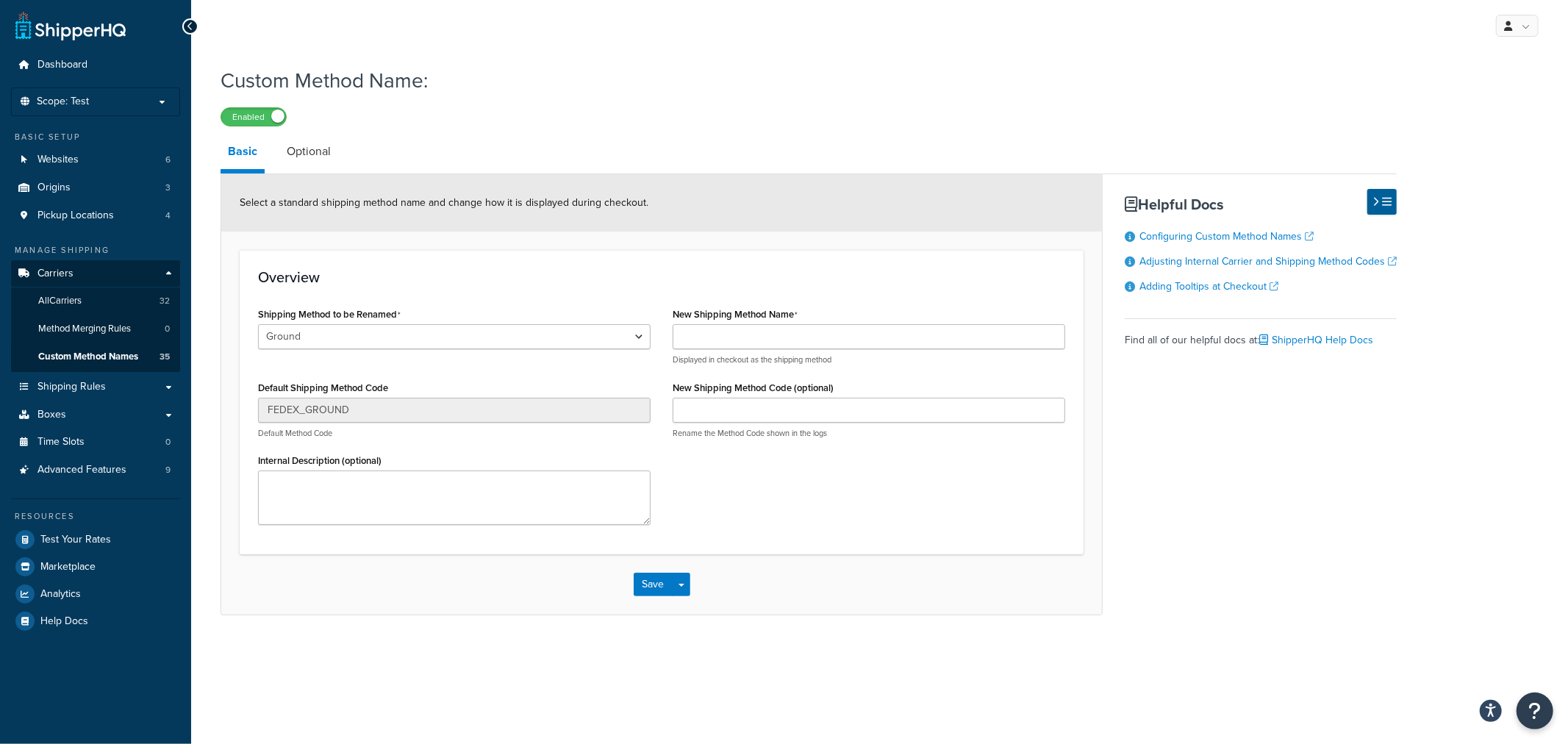 drag, startPoint x: 824, startPoint y: 542, endPoint x: 800, endPoint y: 534, distance: 25.29822 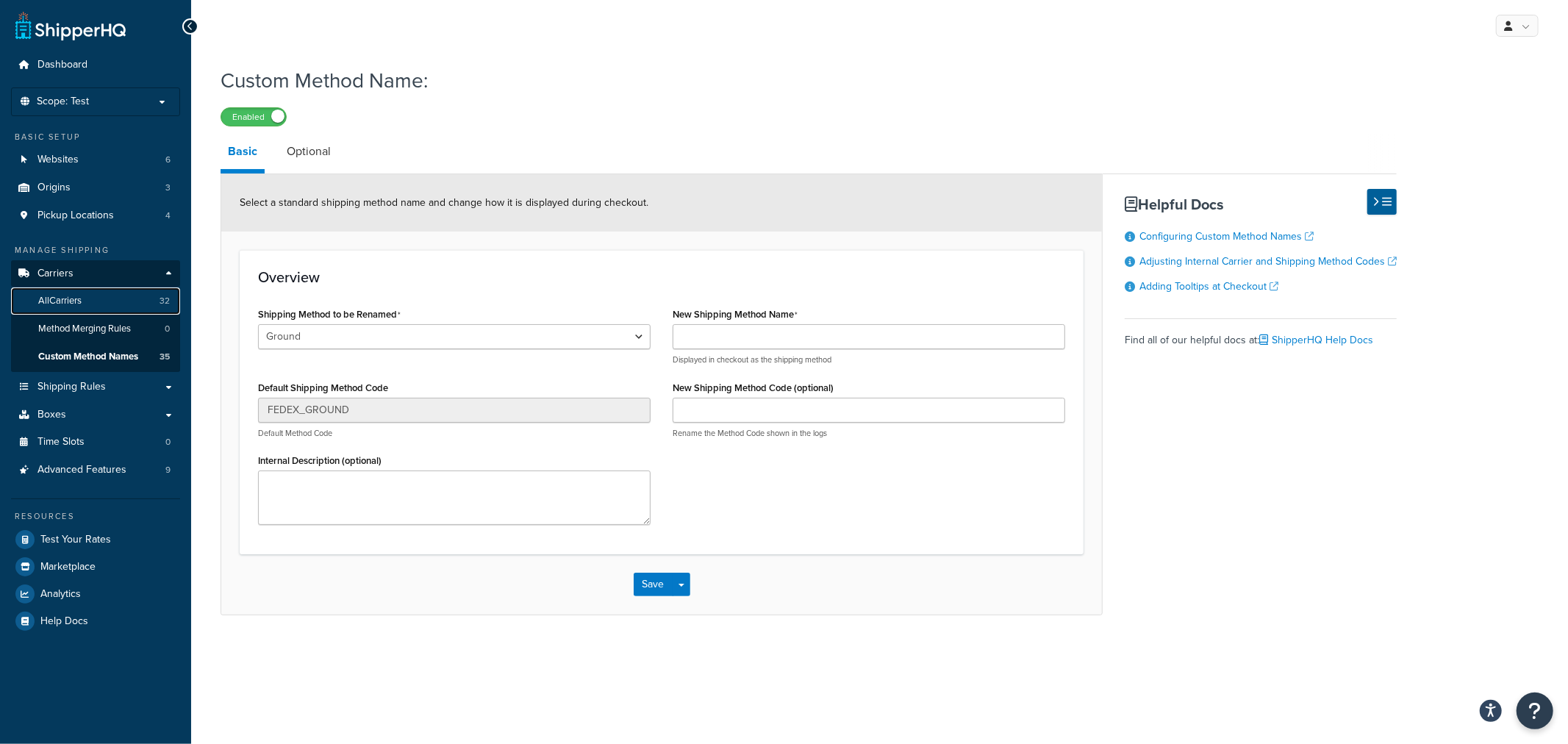 click on "All  Carriers" at bounding box center [60, 301] 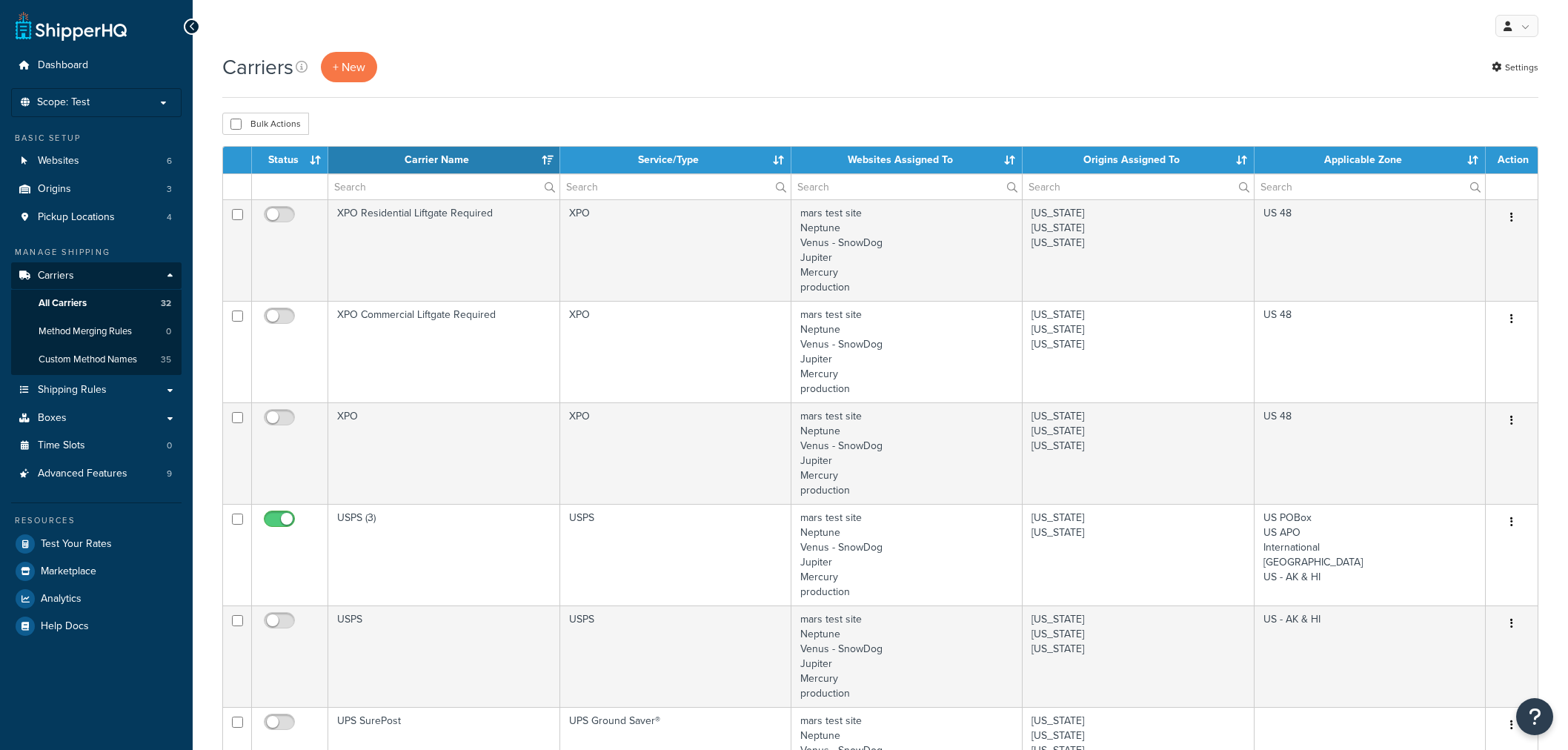 select on "15" 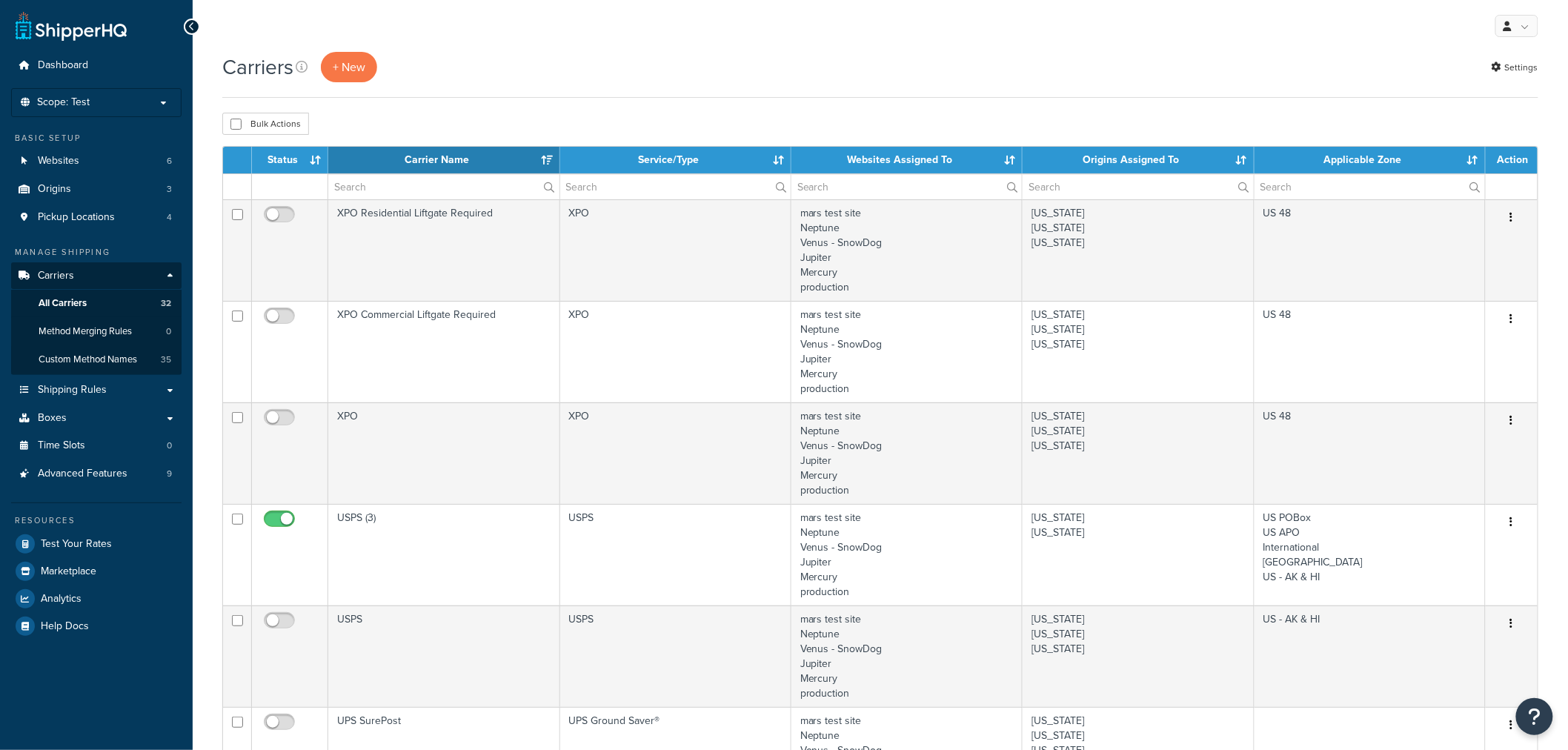 scroll, scrollTop: 0, scrollLeft: 0, axis: both 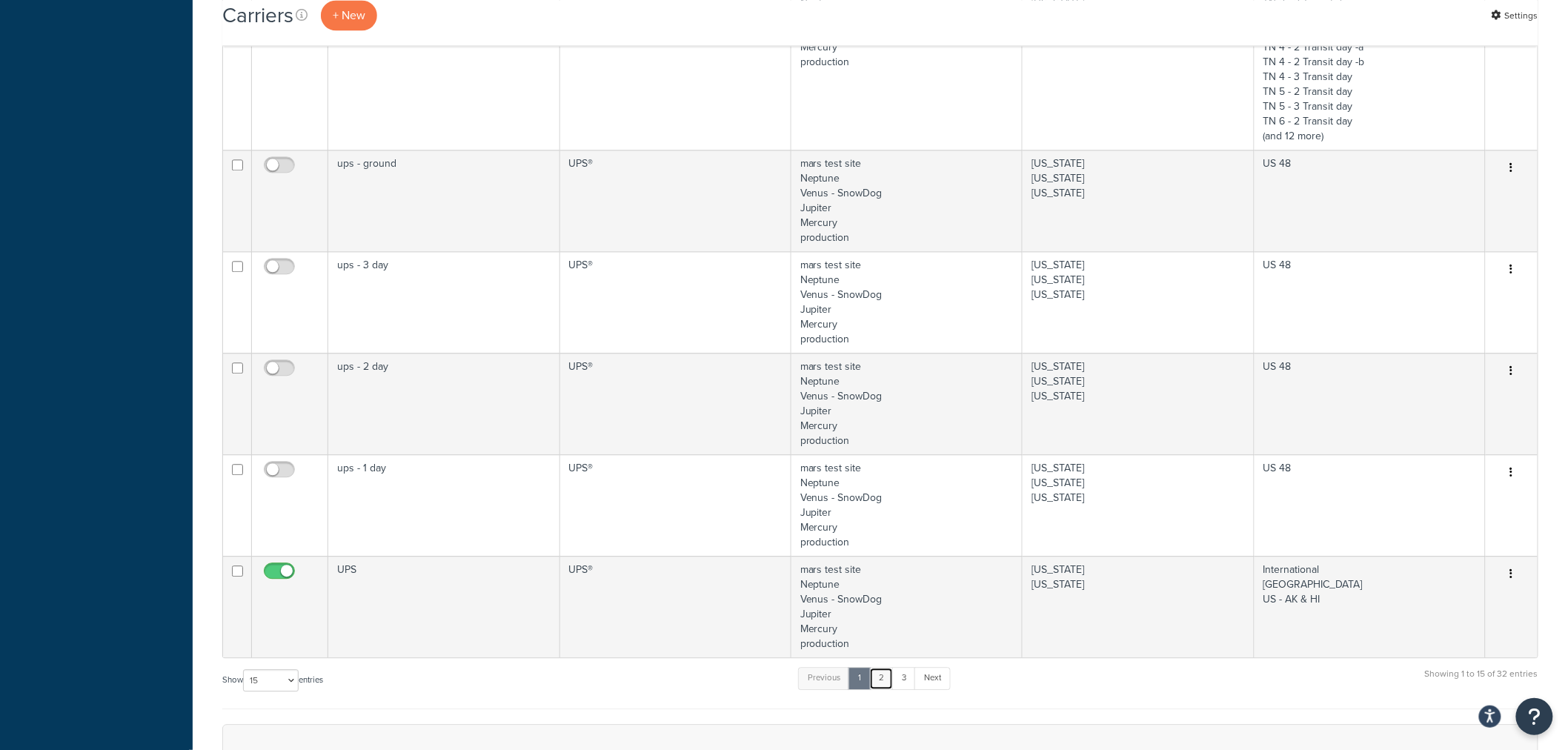 click on "2" at bounding box center (881, 678) 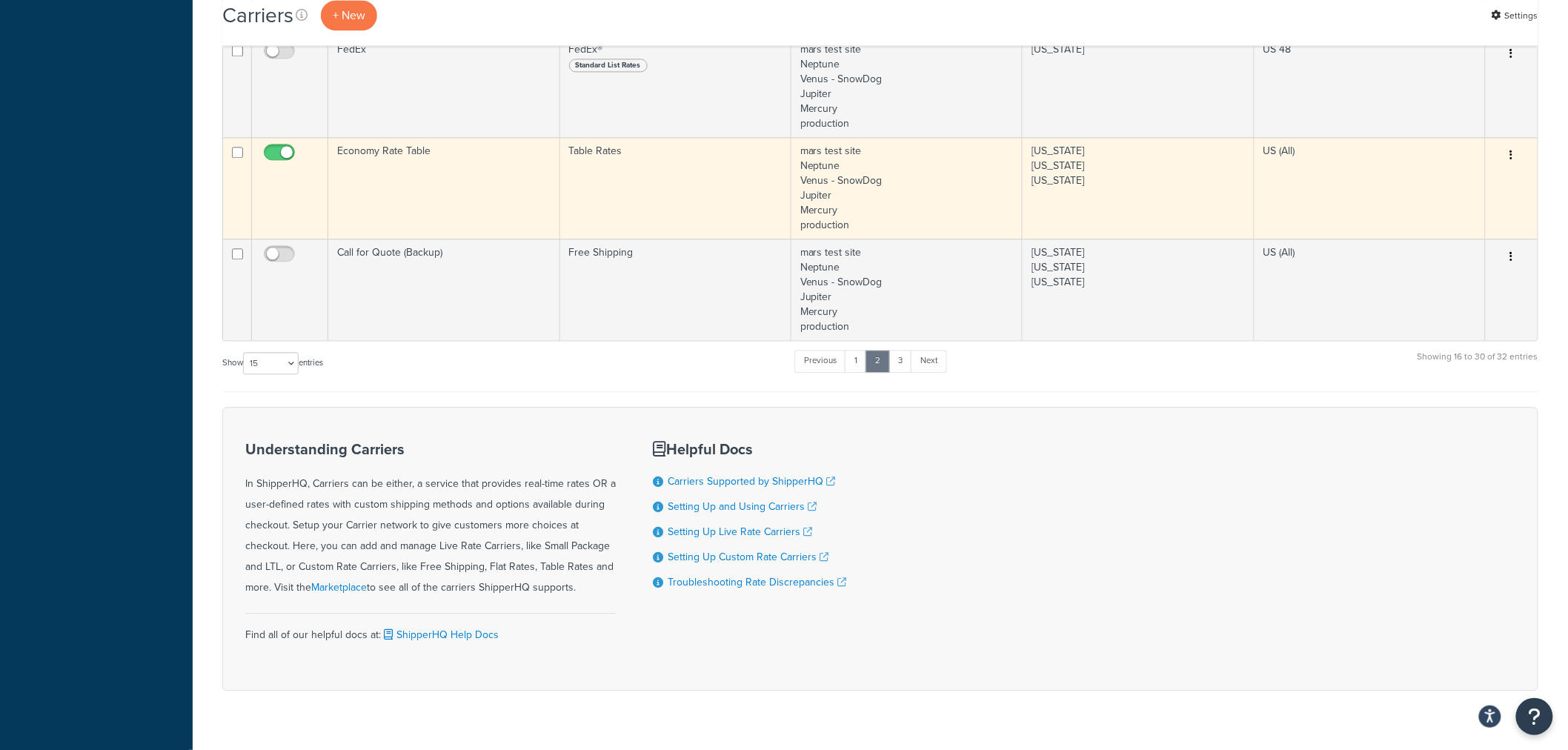 click at bounding box center (1512, 155) 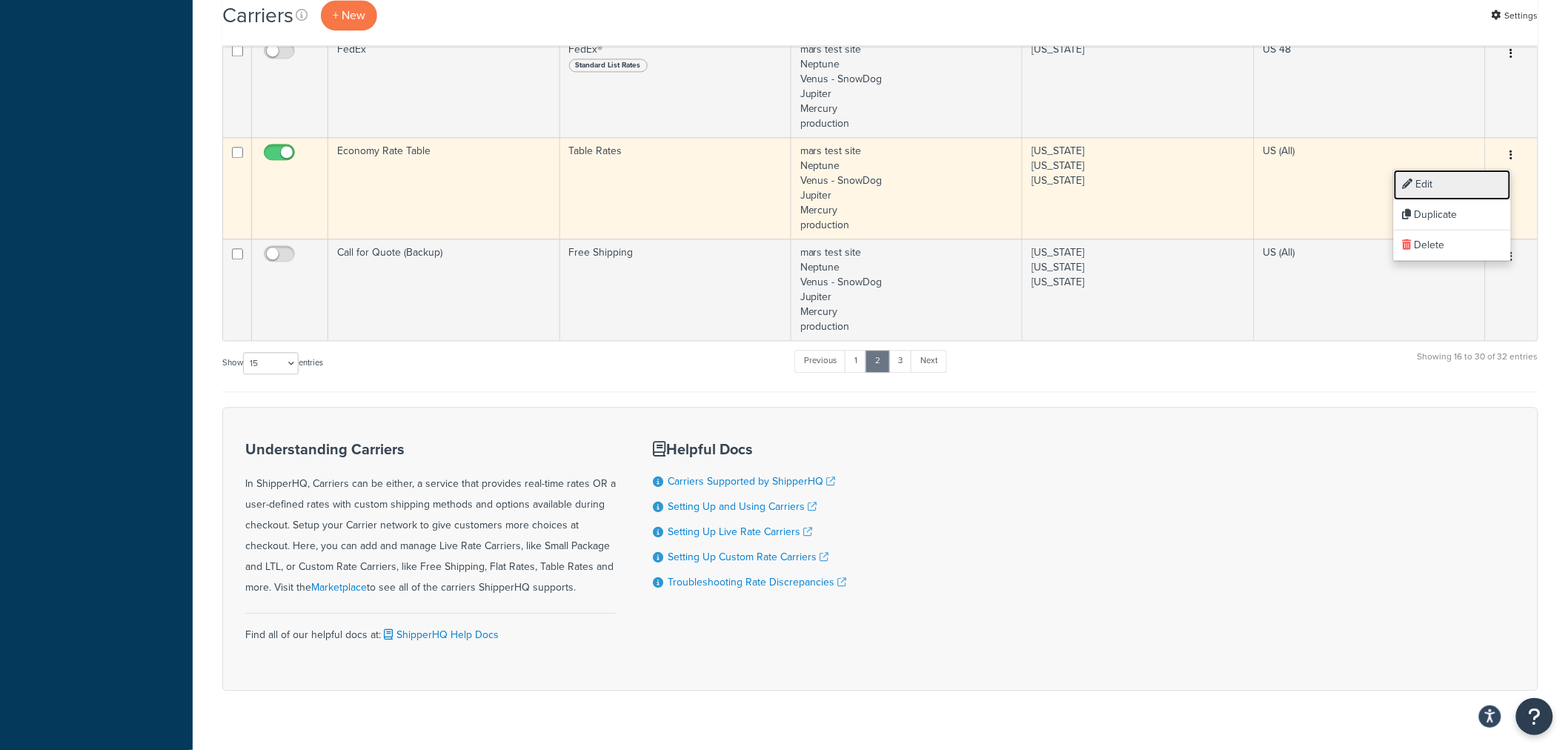 click on "Edit" at bounding box center [1452, 185] 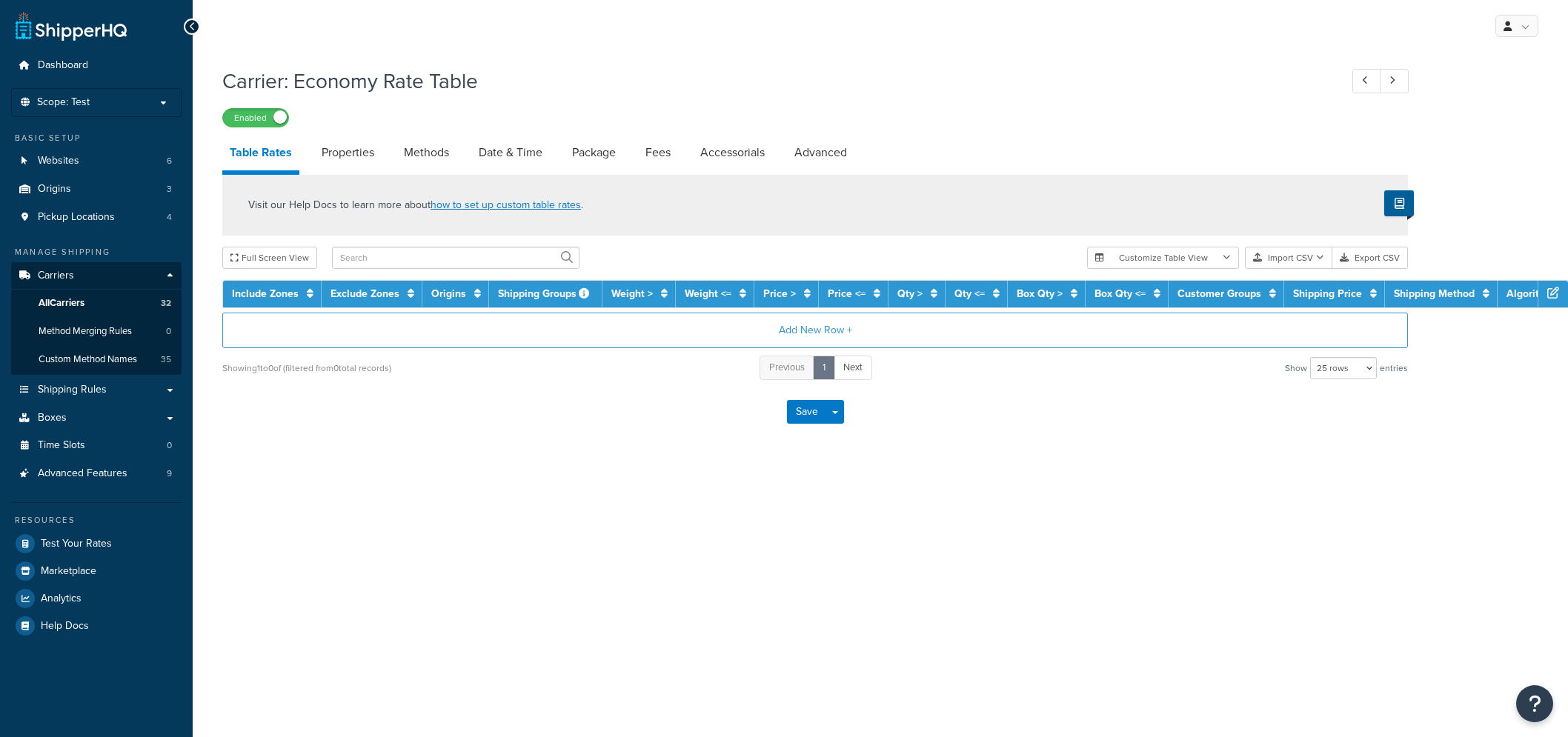 select on "25" 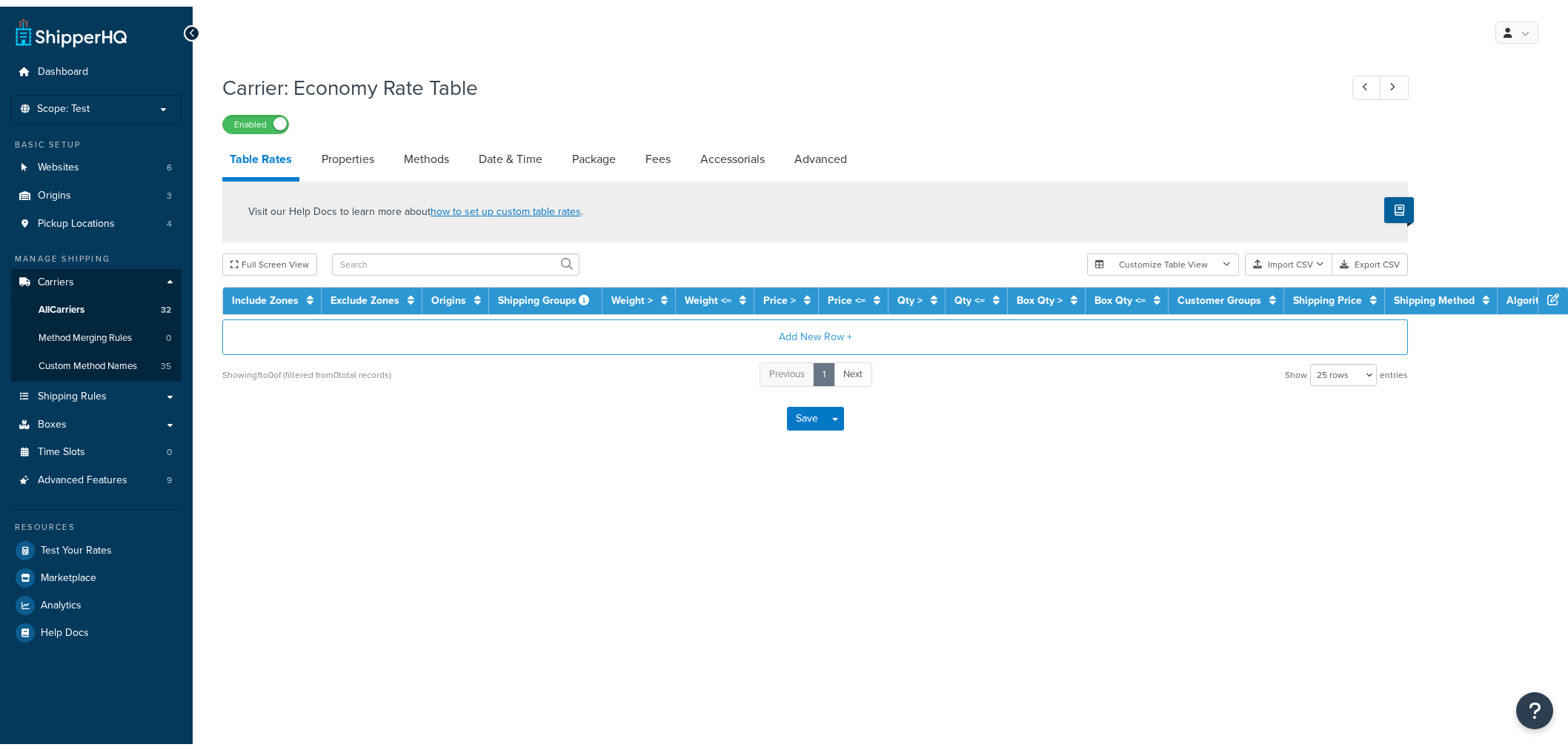 scroll, scrollTop: 0, scrollLeft: 0, axis: both 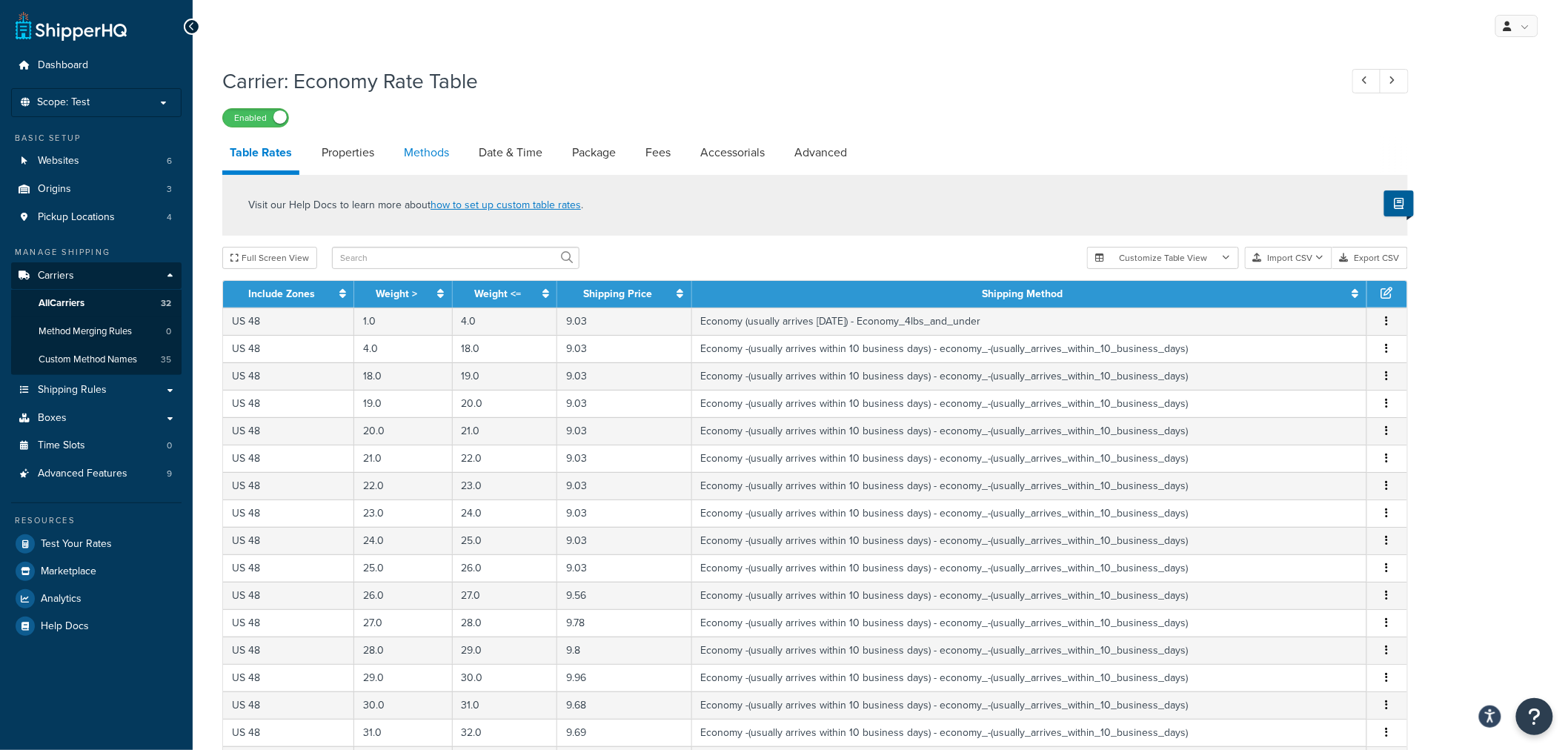 click on "Methods" at bounding box center [426, 153] 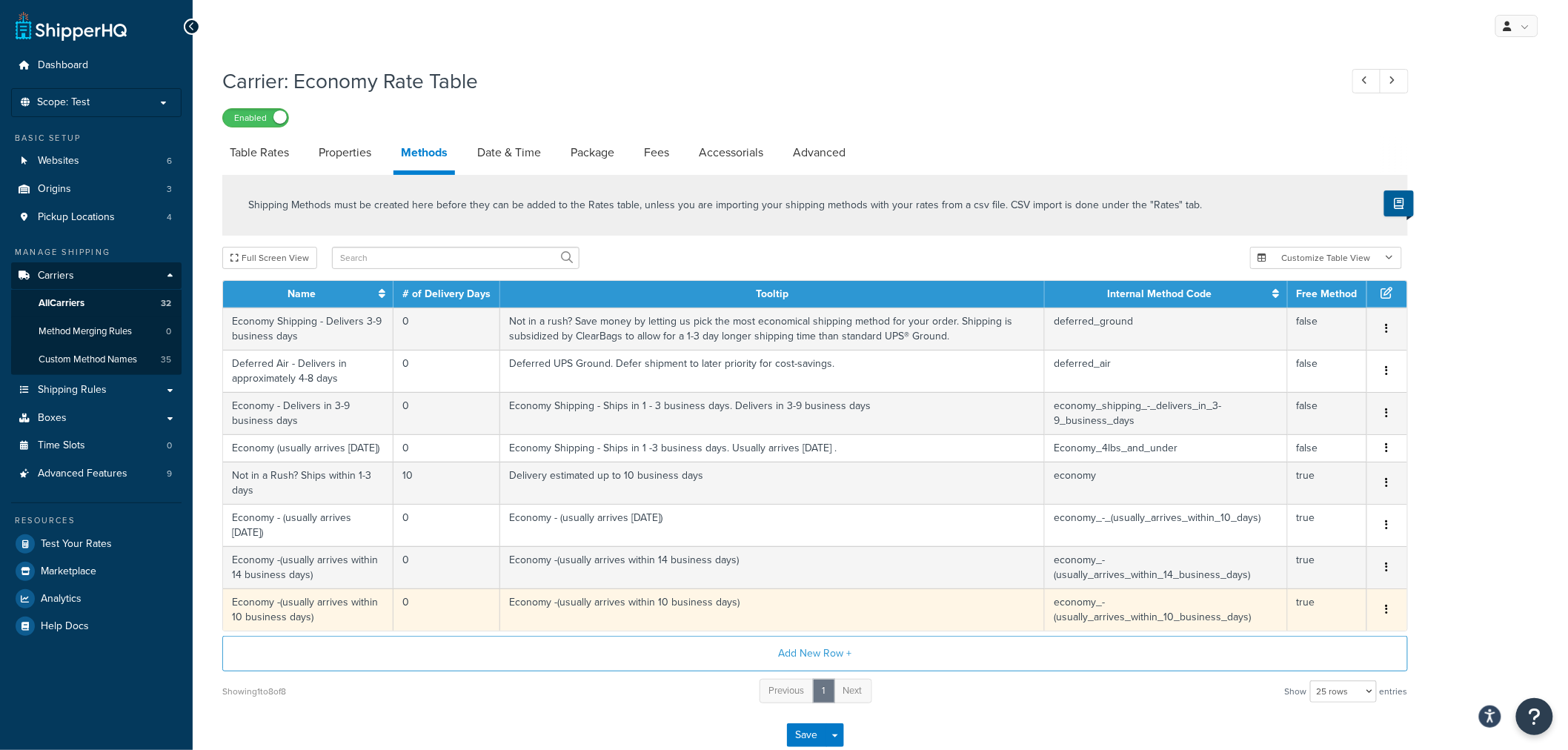 click at bounding box center (1387, 610) 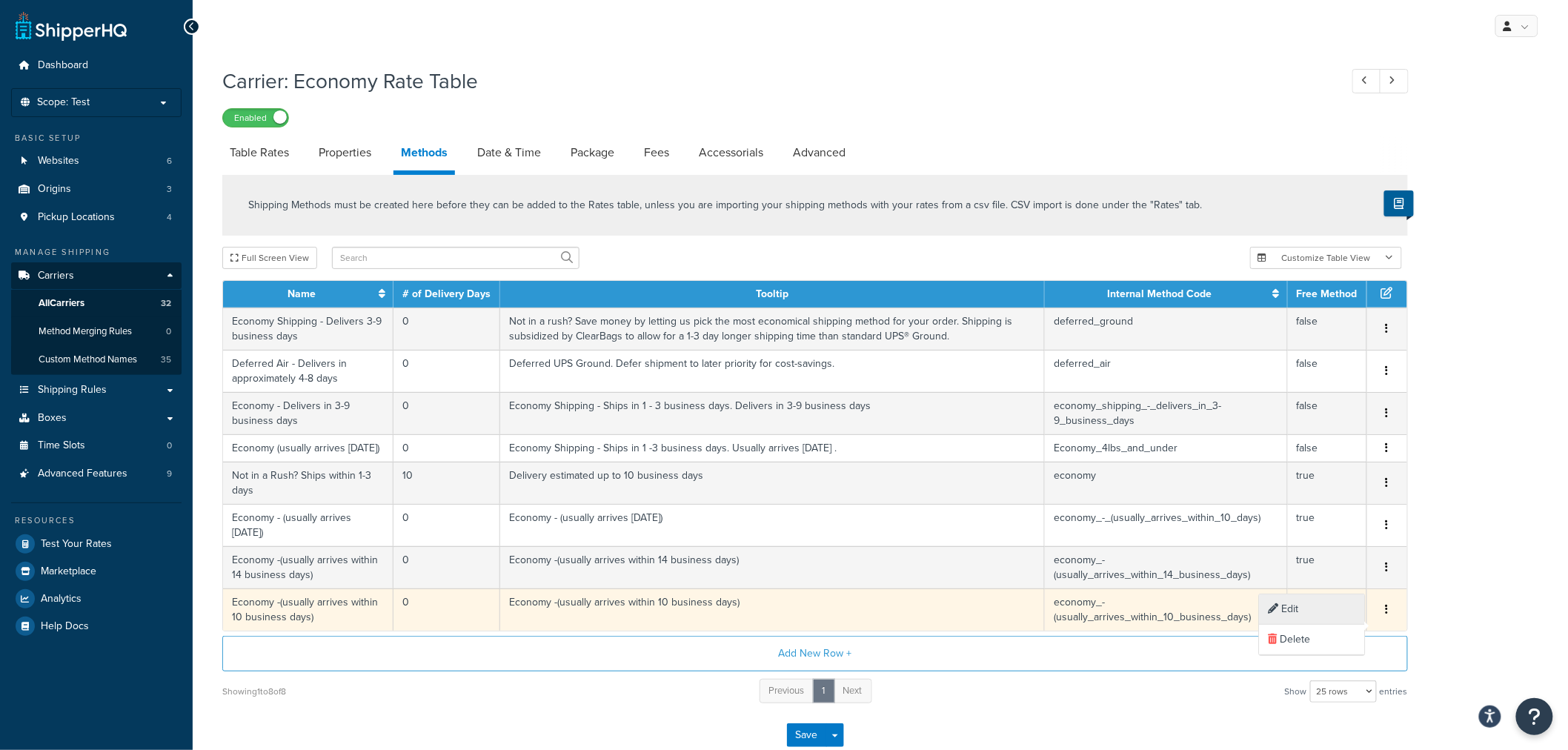 click on "Edit" at bounding box center [1312, 609] 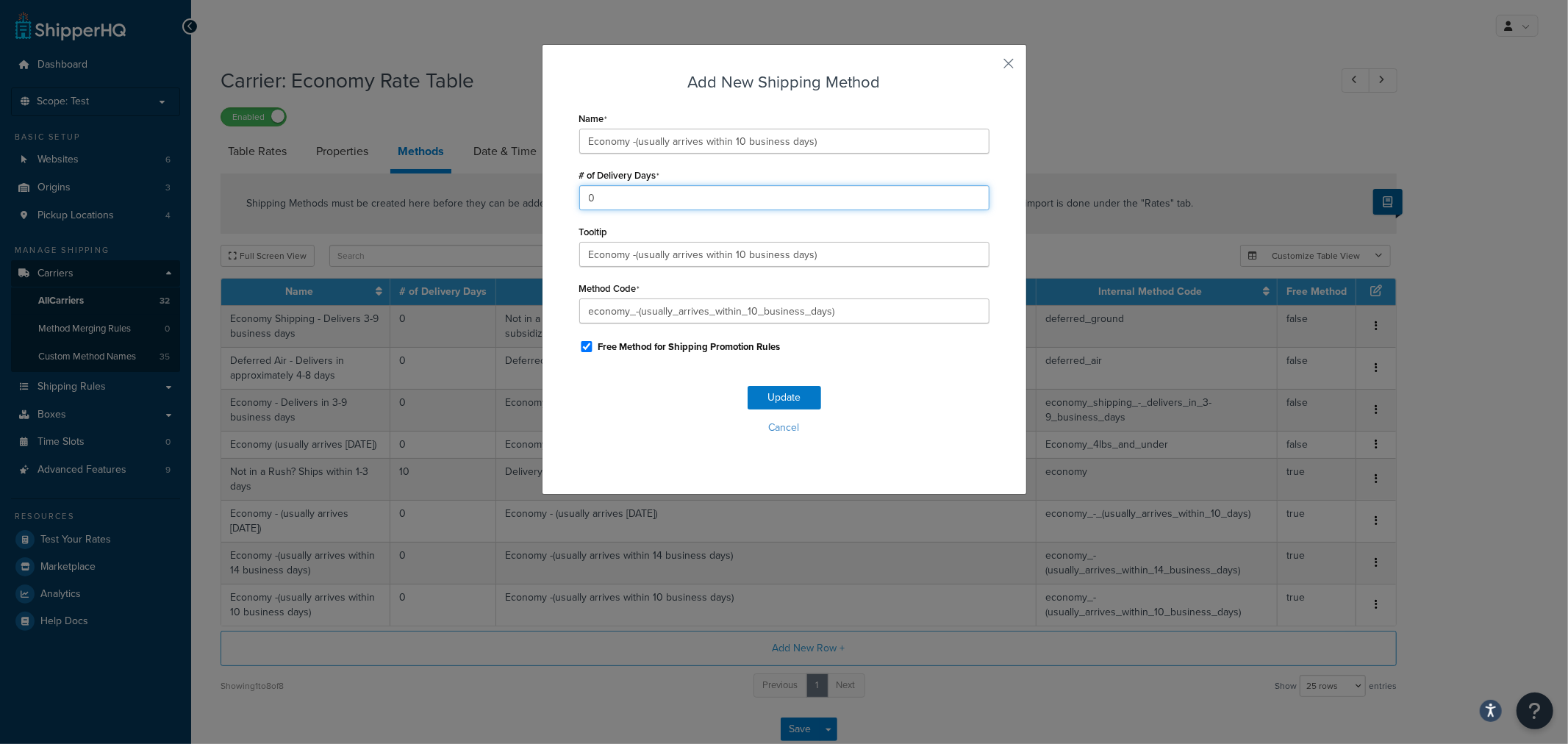 drag, startPoint x: 611, startPoint y: 201, endPoint x: 510, endPoint y: 207, distance: 101.17806 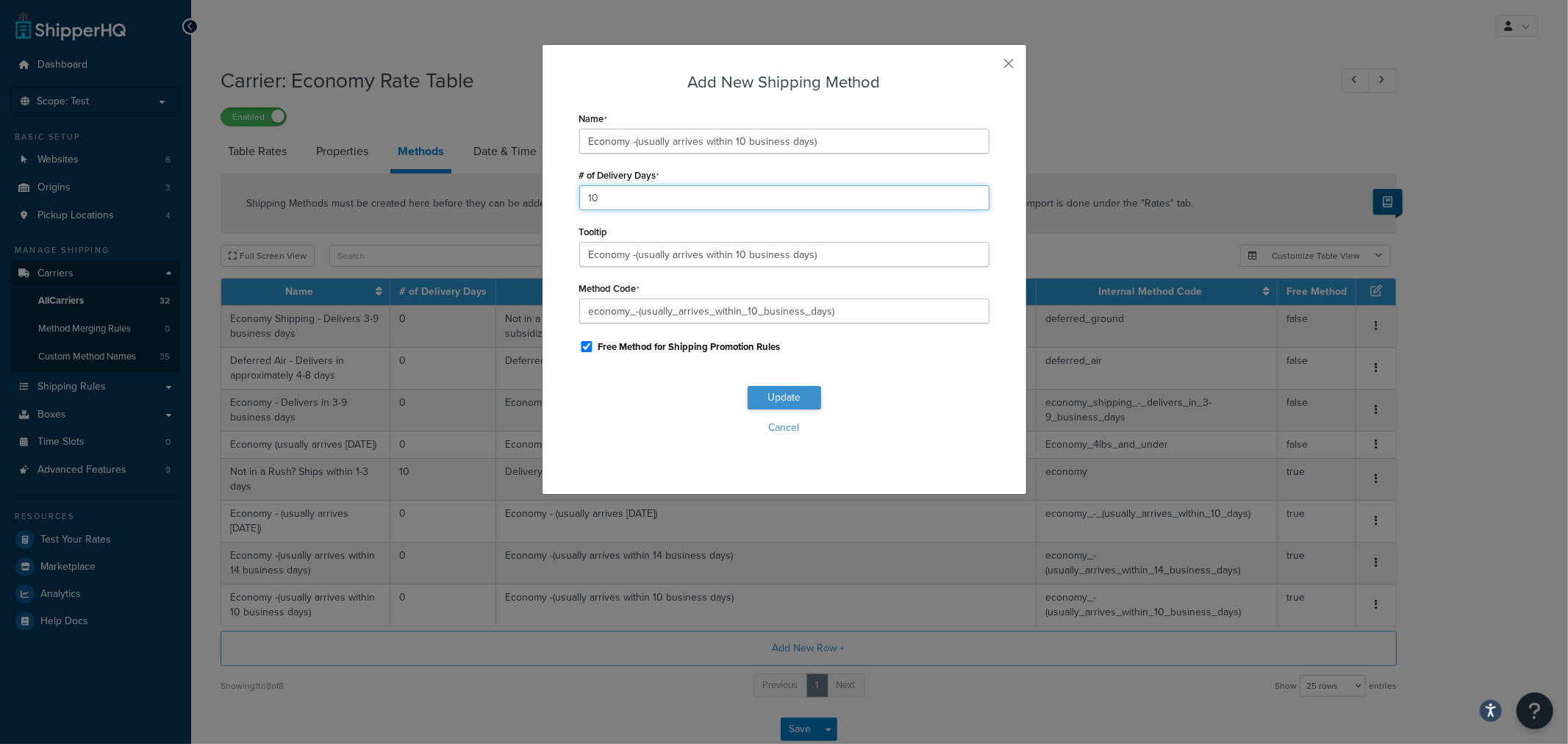 type on "10" 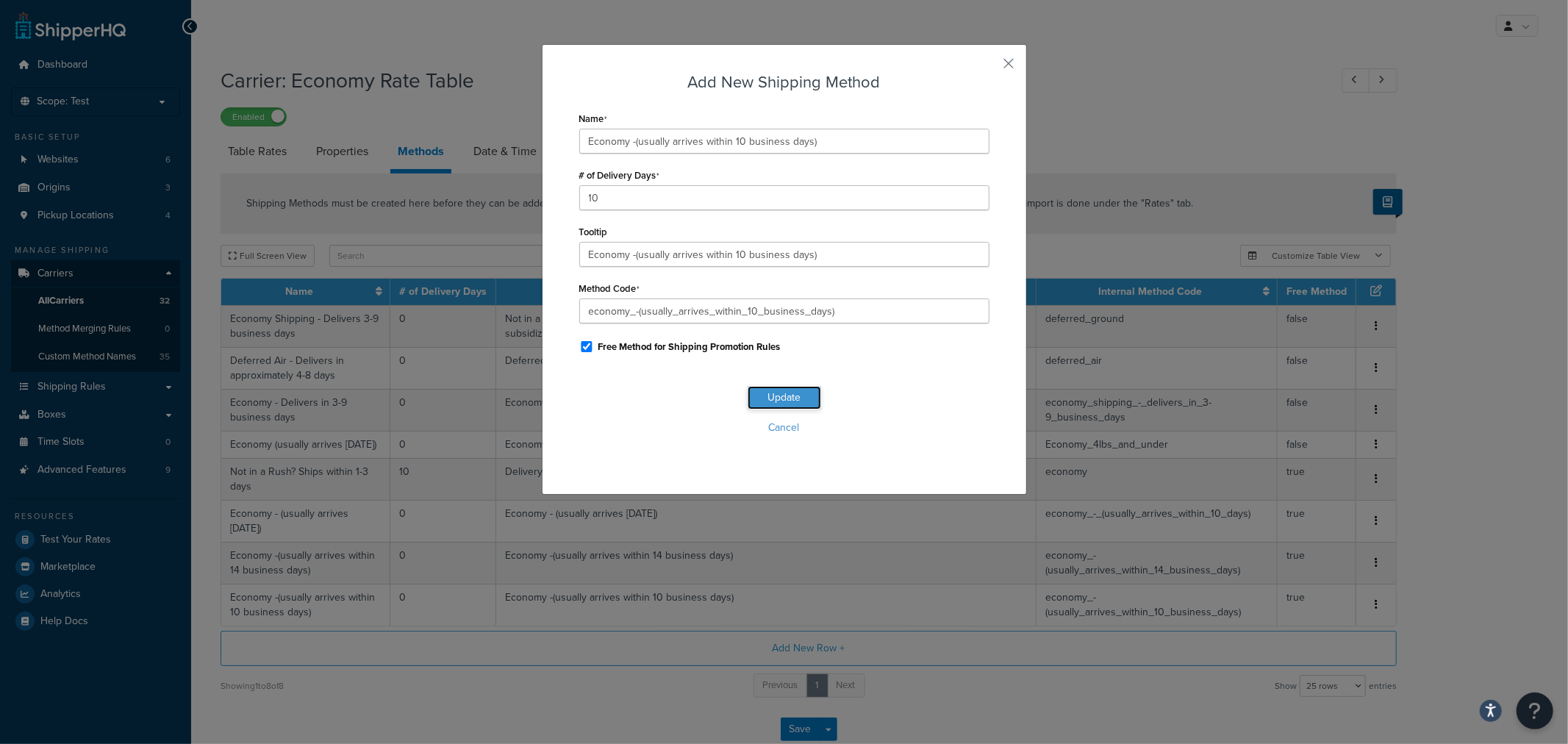 click on "Update" at bounding box center [784, 398] 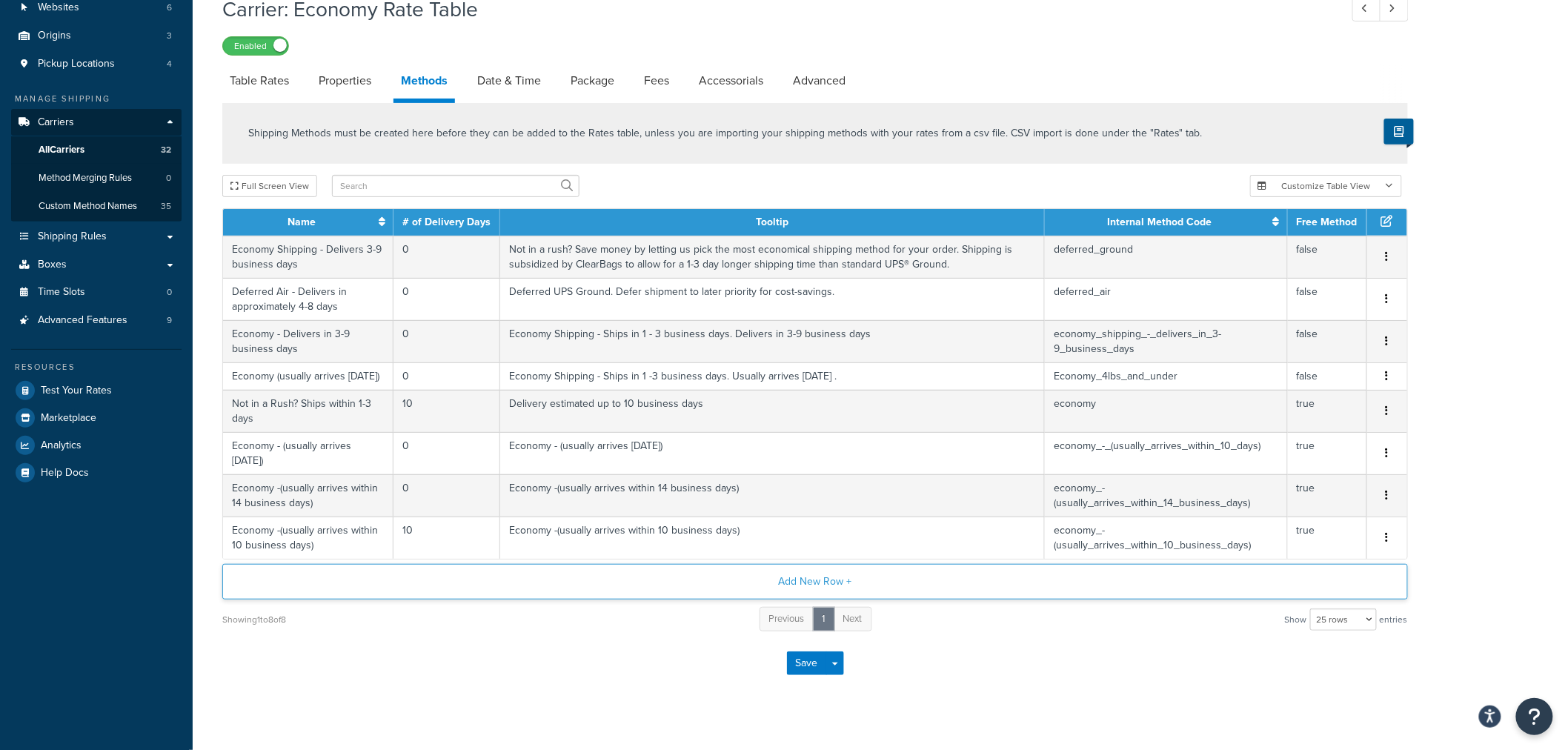 scroll, scrollTop: 186, scrollLeft: 0, axis: vertical 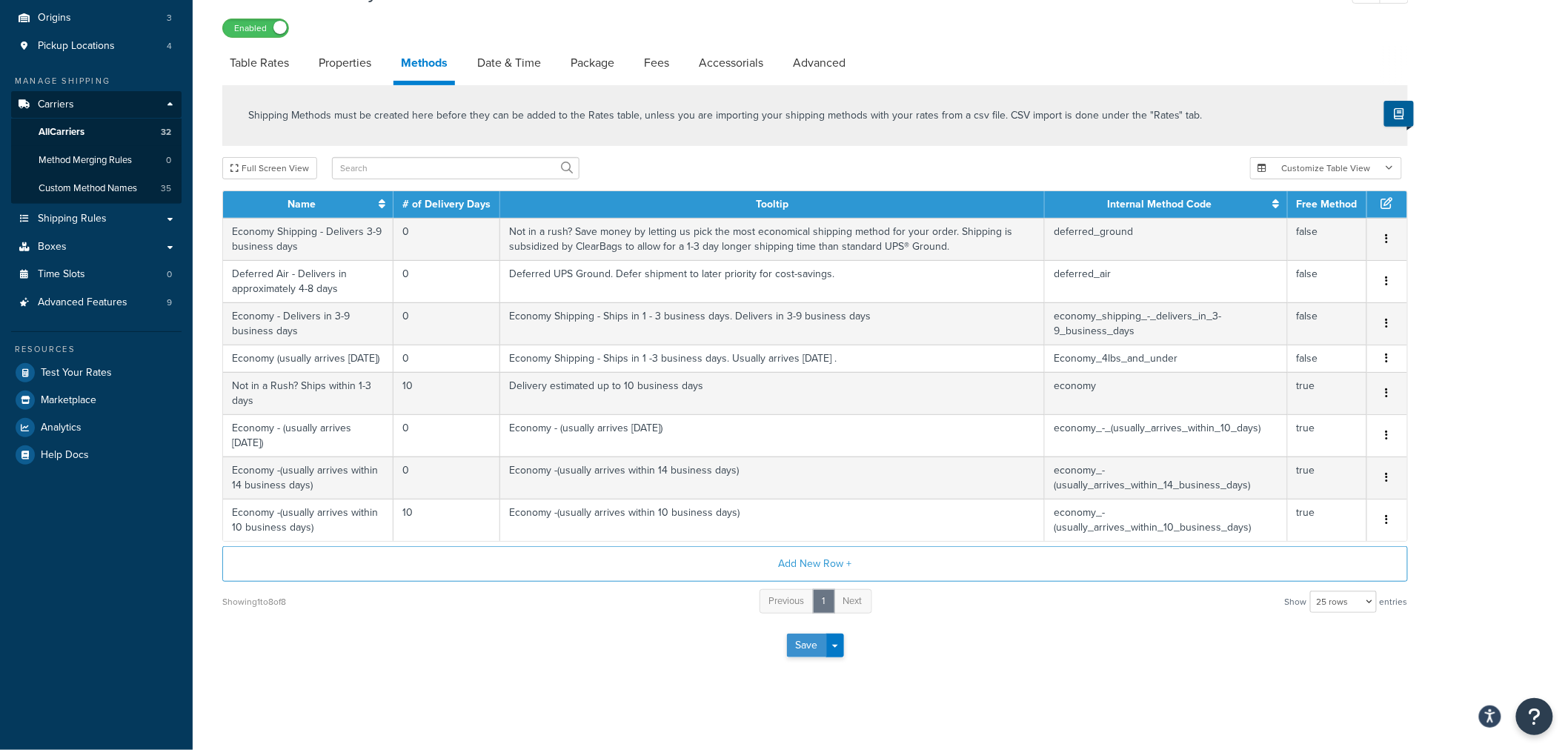 click on "Save" at bounding box center [807, 646] 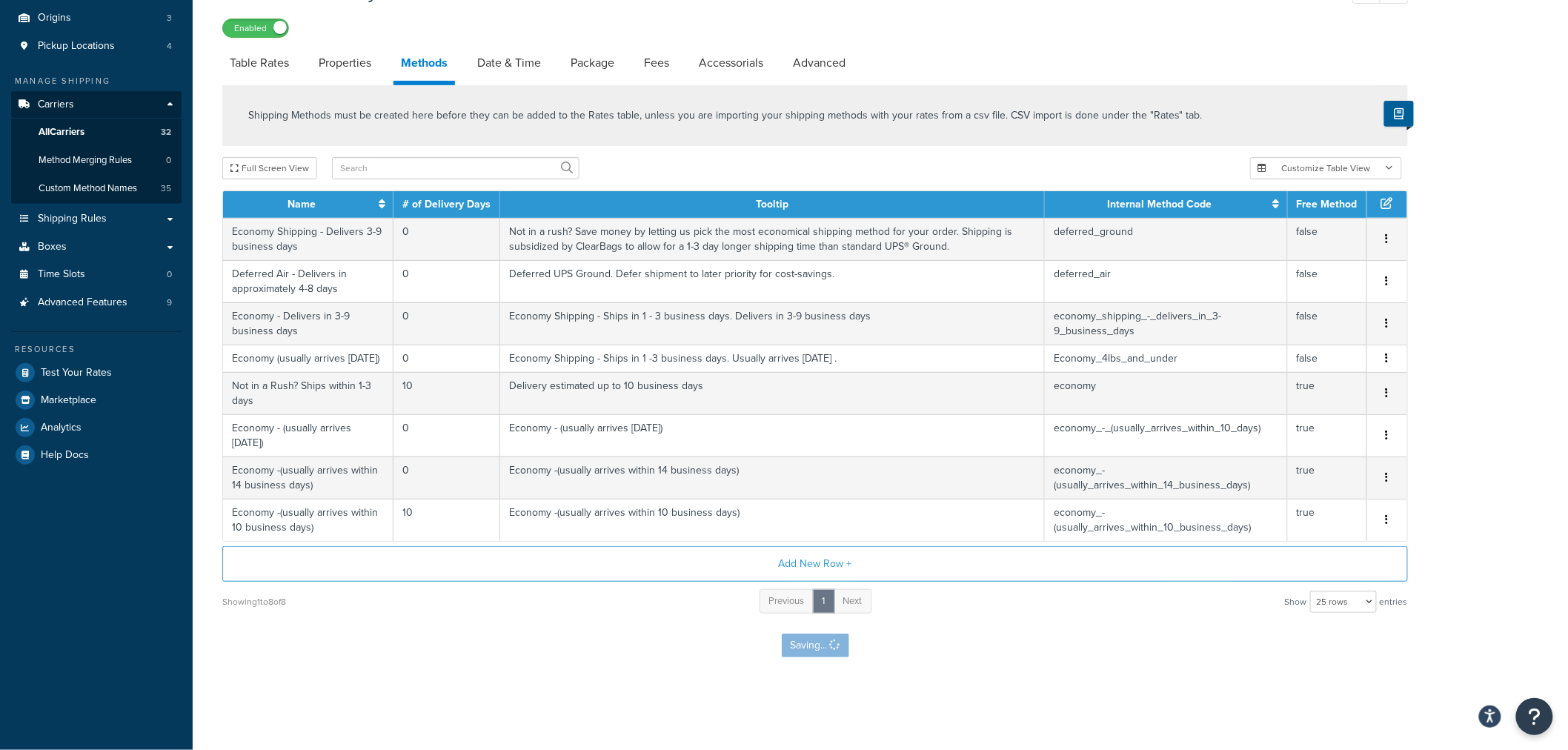 scroll, scrollTop: 0, scrollLeft: 0, axis: both 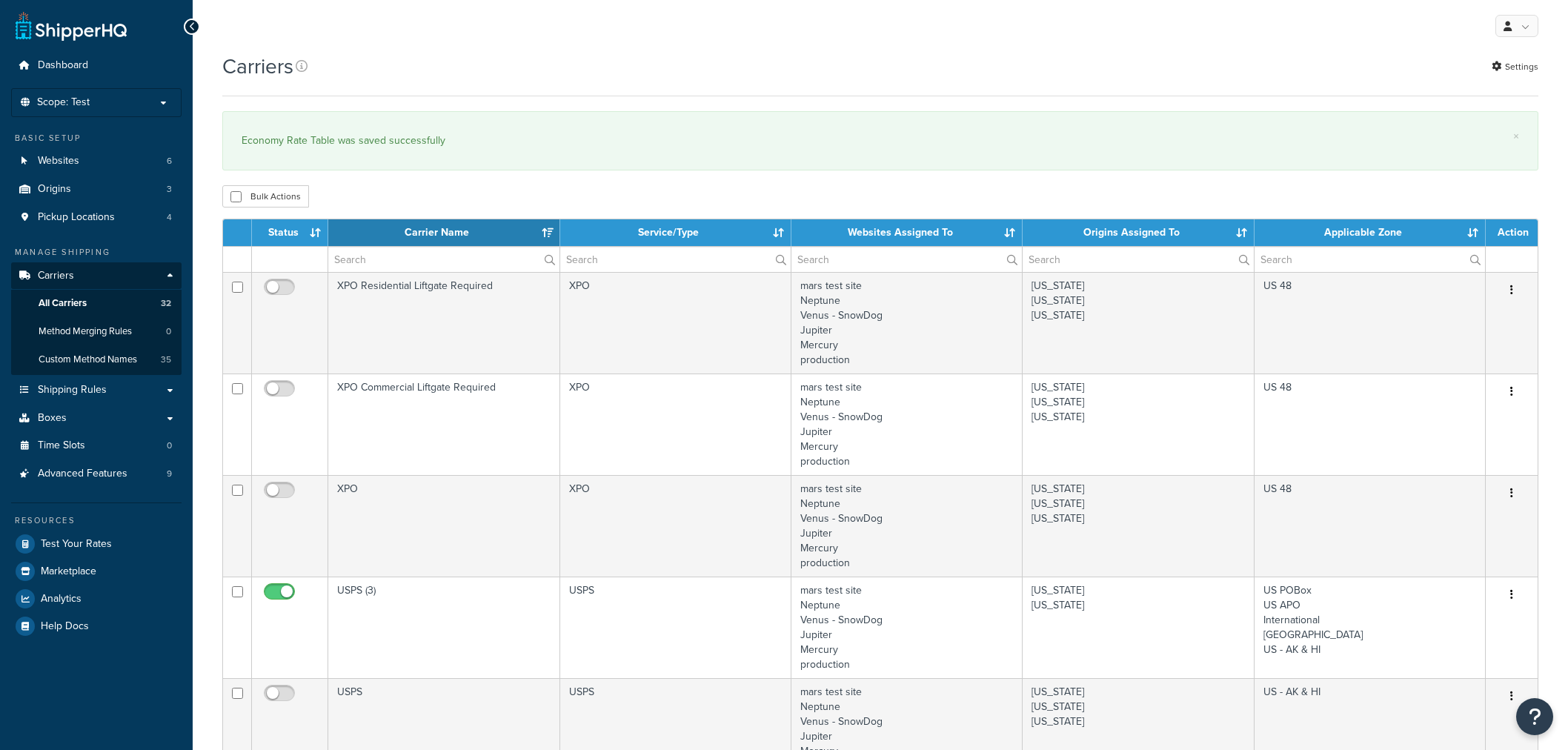 select on "15" 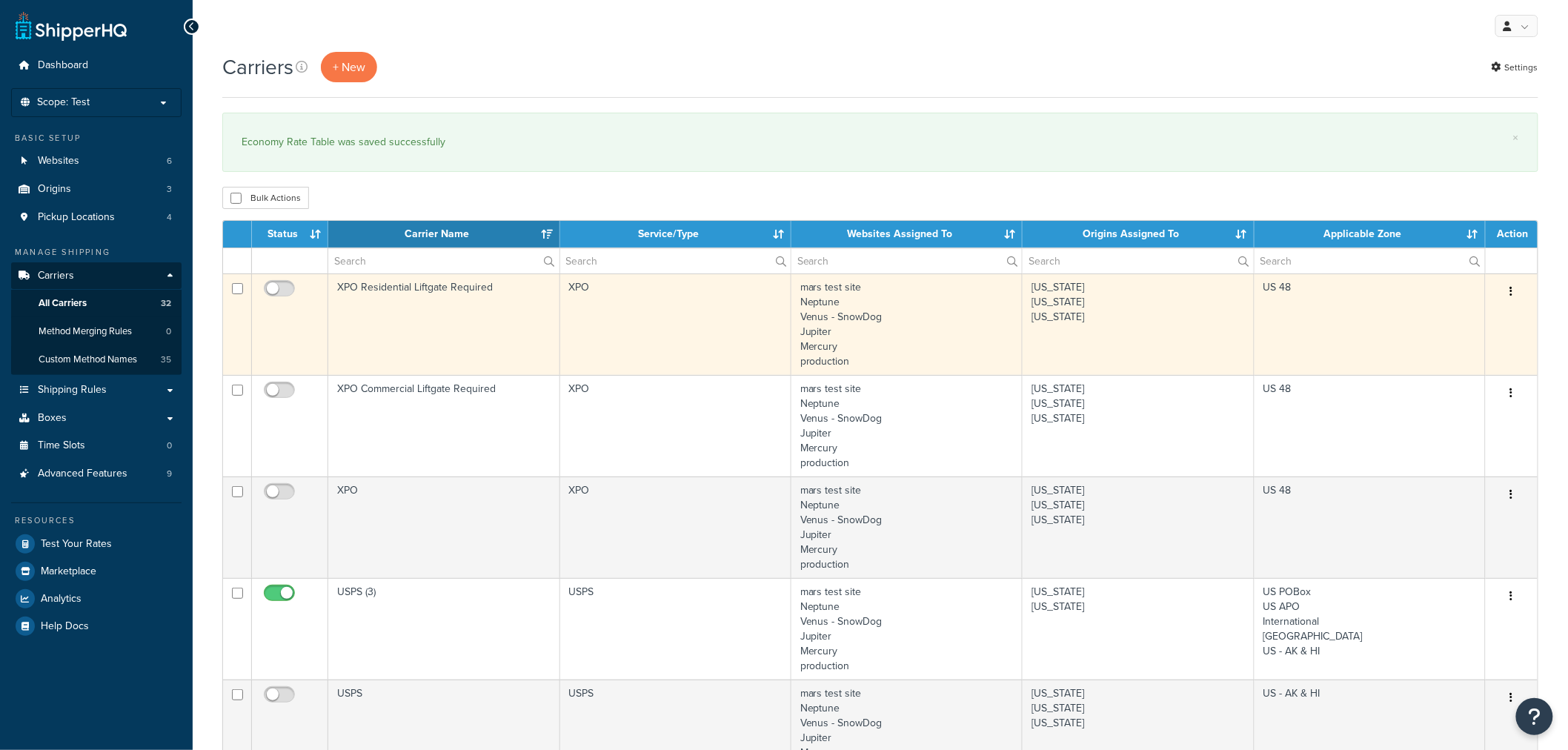 scroll, scrollTop: 0, scrollLeft: 0, axis: both 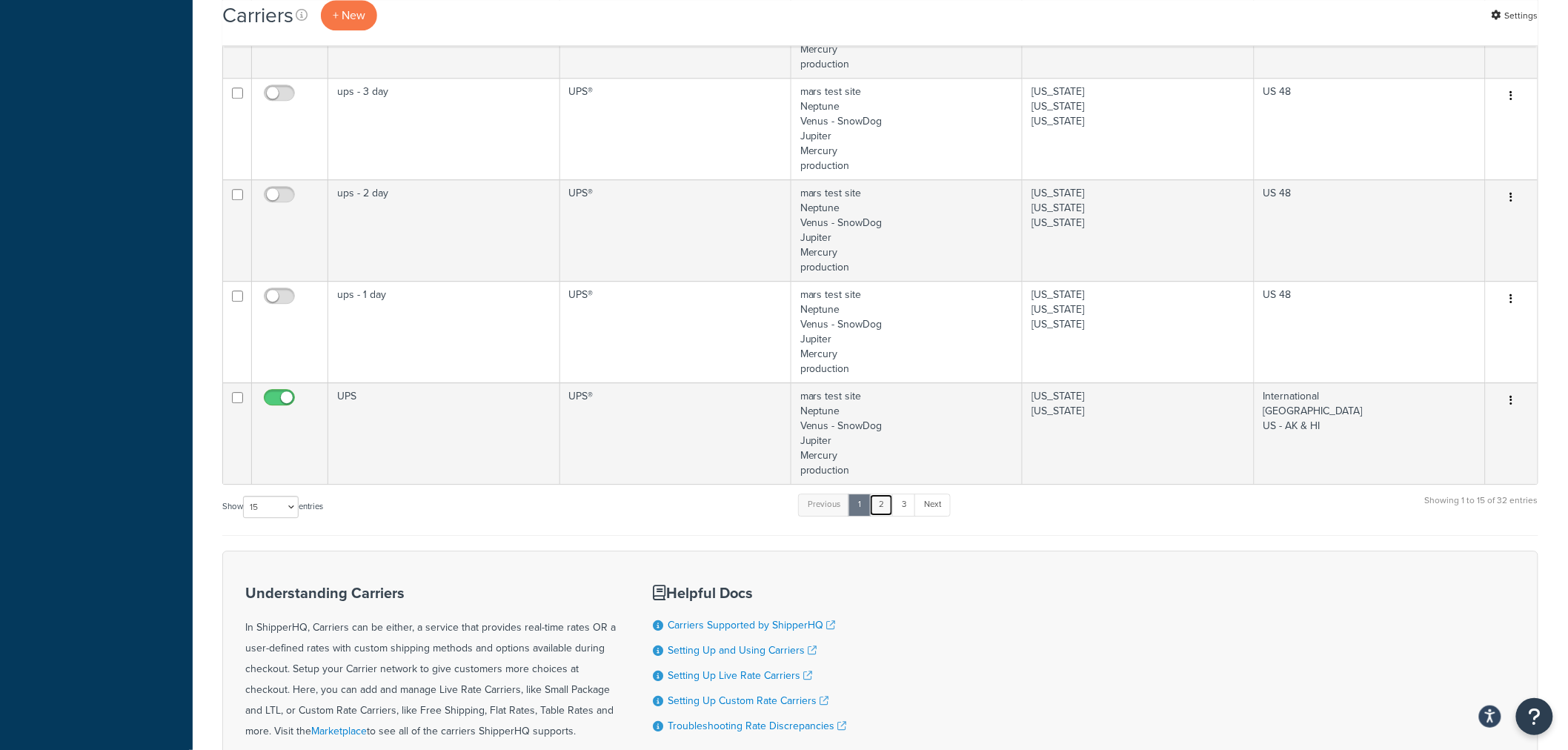 click on "2" at bounding box center (881, 505) 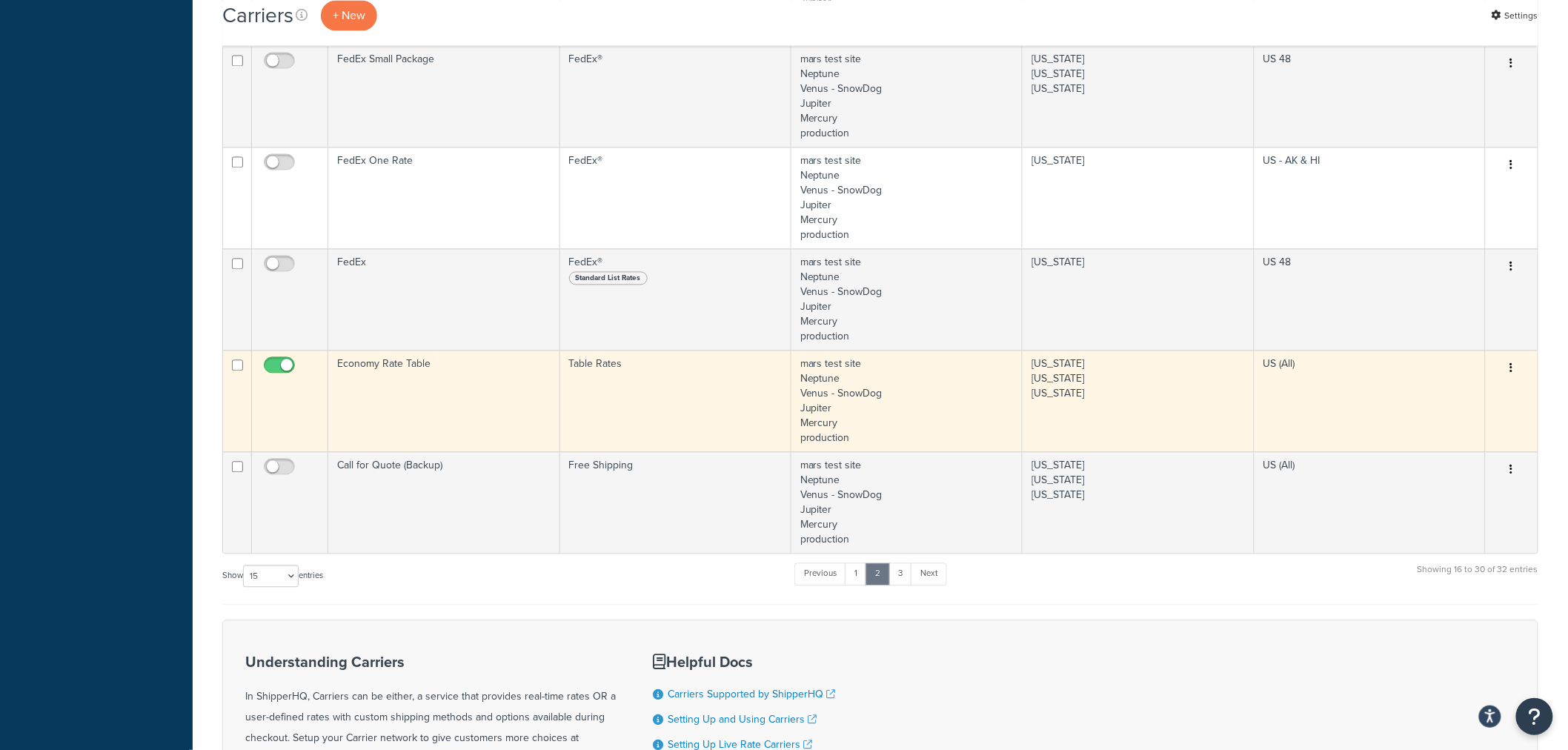 scroll, scrollTop: 1174, scrollLeft: 0, axis: vertical 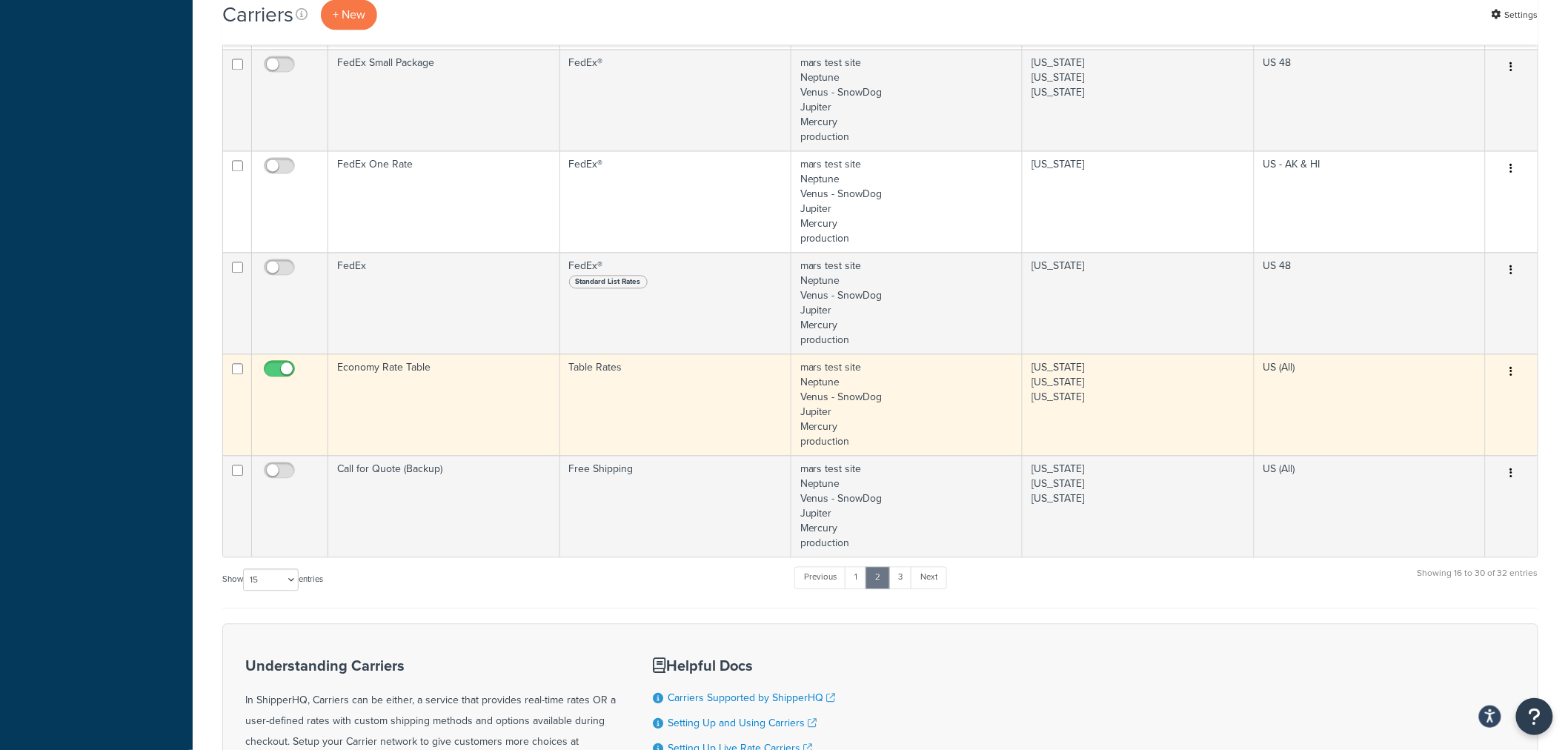 click at bounding box center [1512, 373] 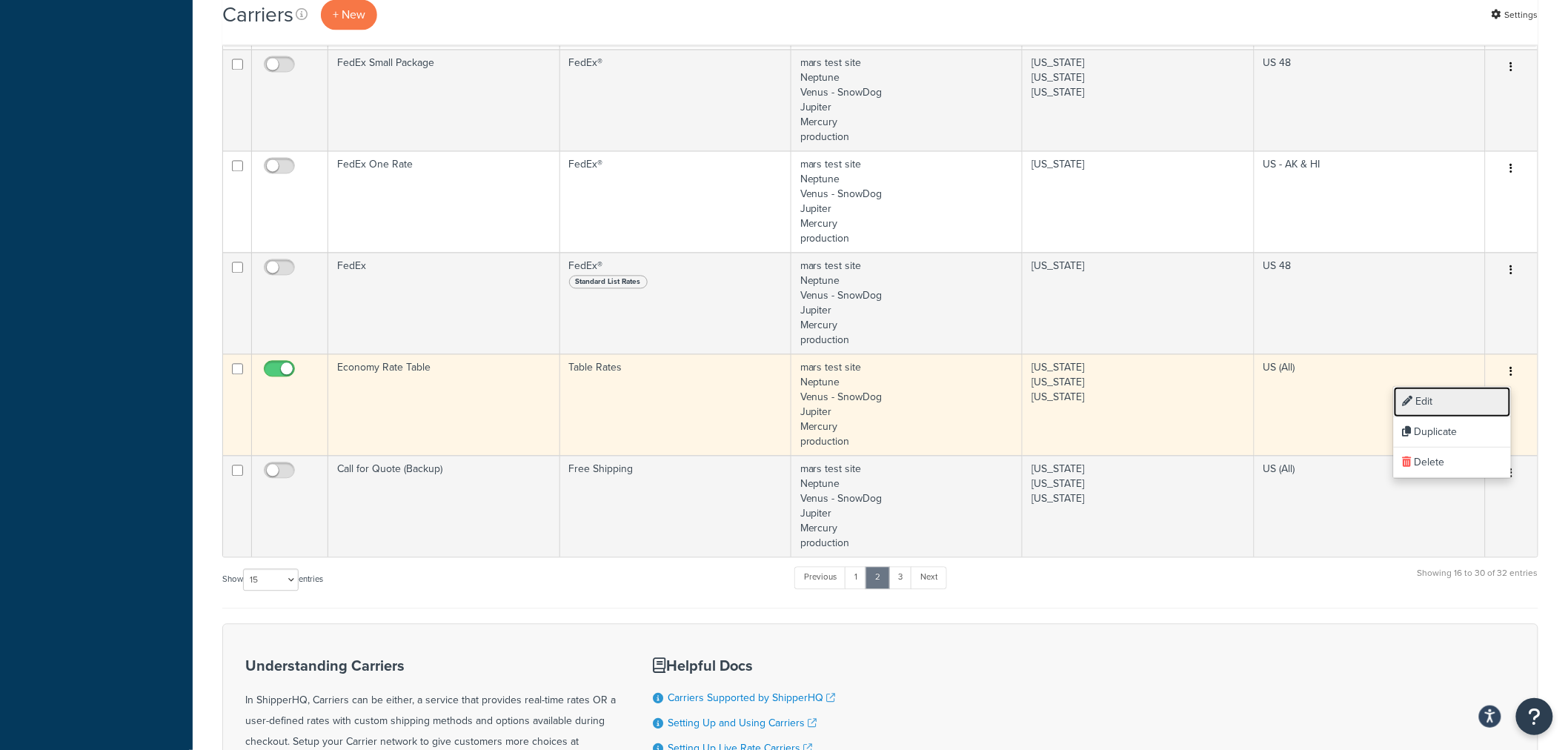 click on "Edit" at bounding box center [1452, 402] 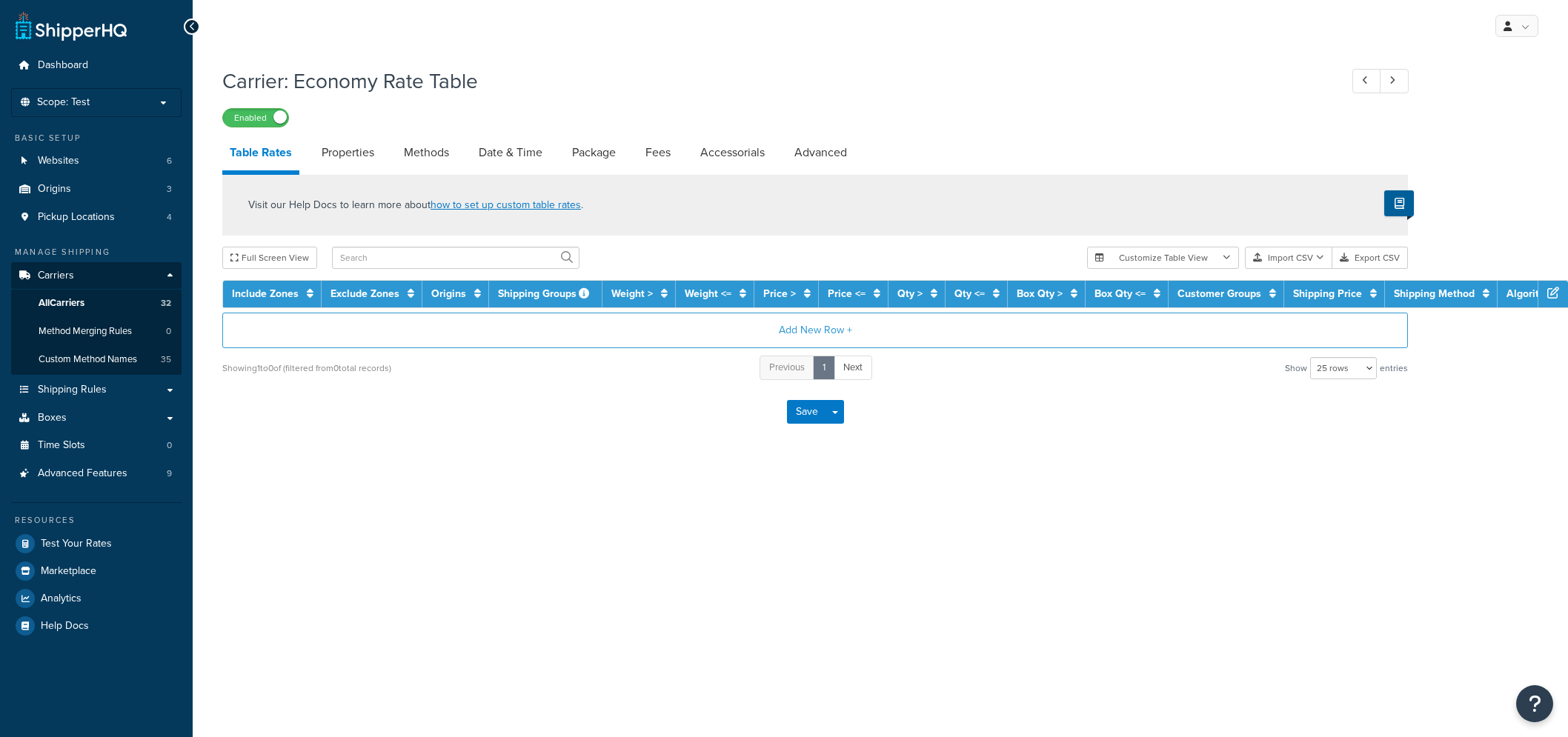 select on "25" 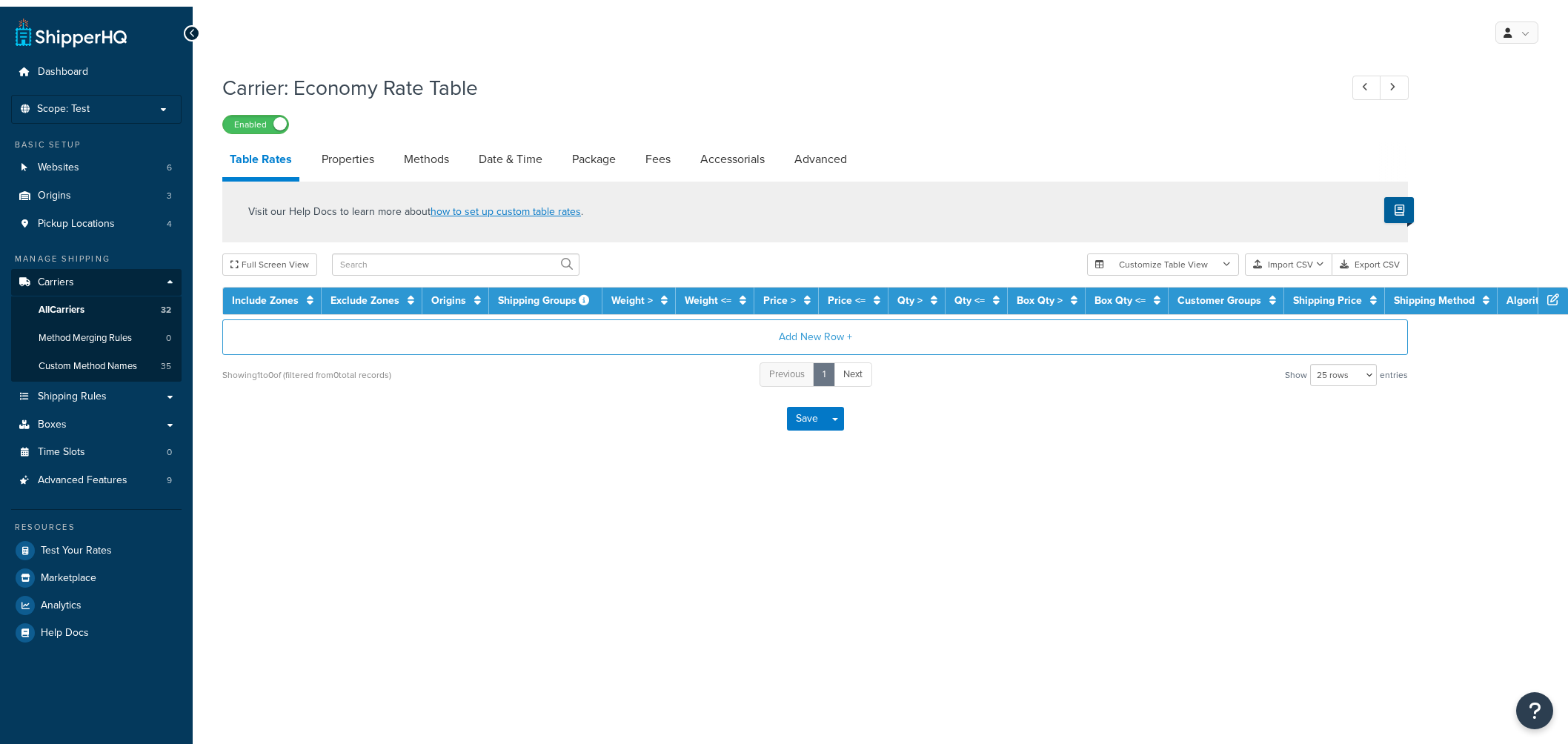 scroll, scrollTop: 0, scrollLeft: 0, axis: both 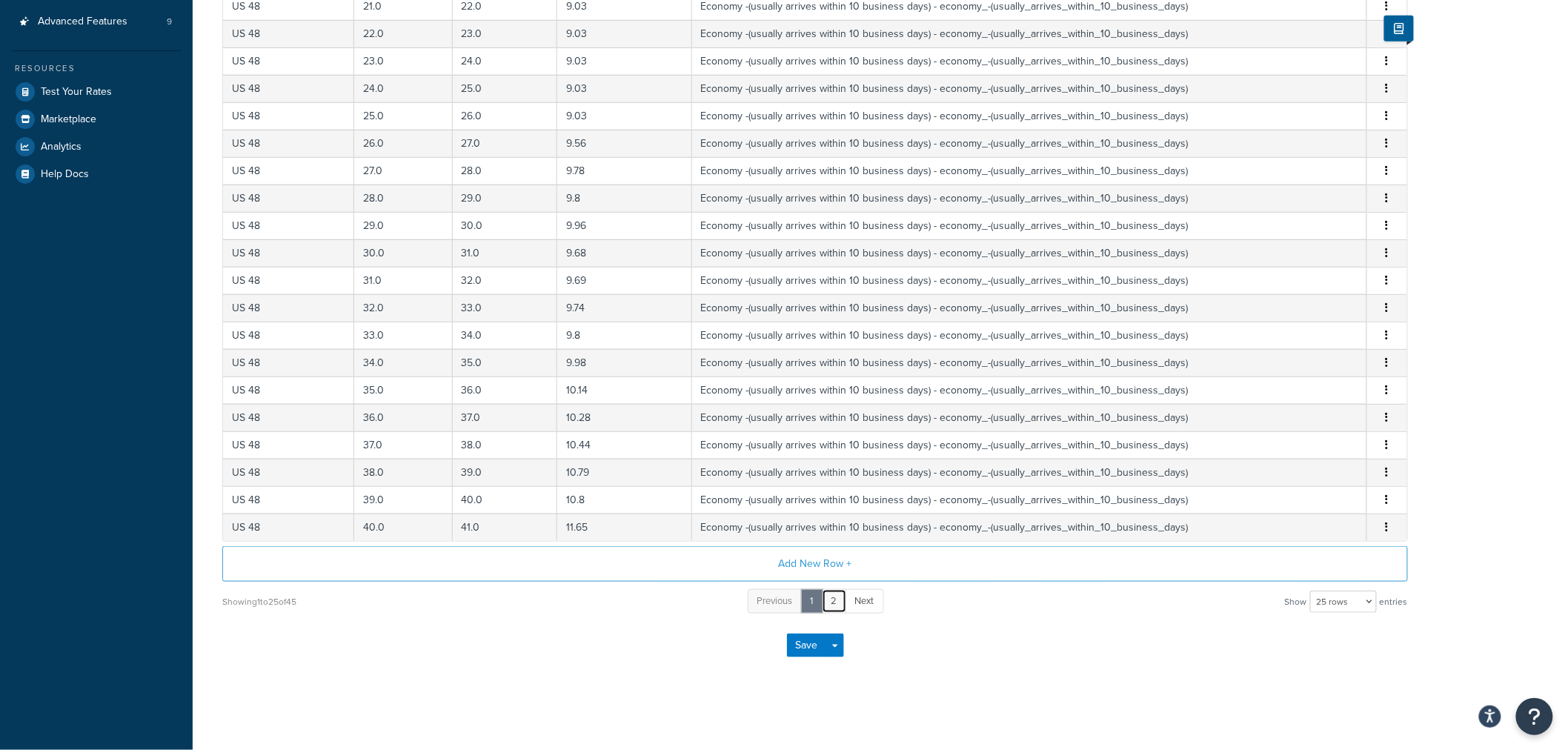 click on "2" at bounding box center (834, 601) 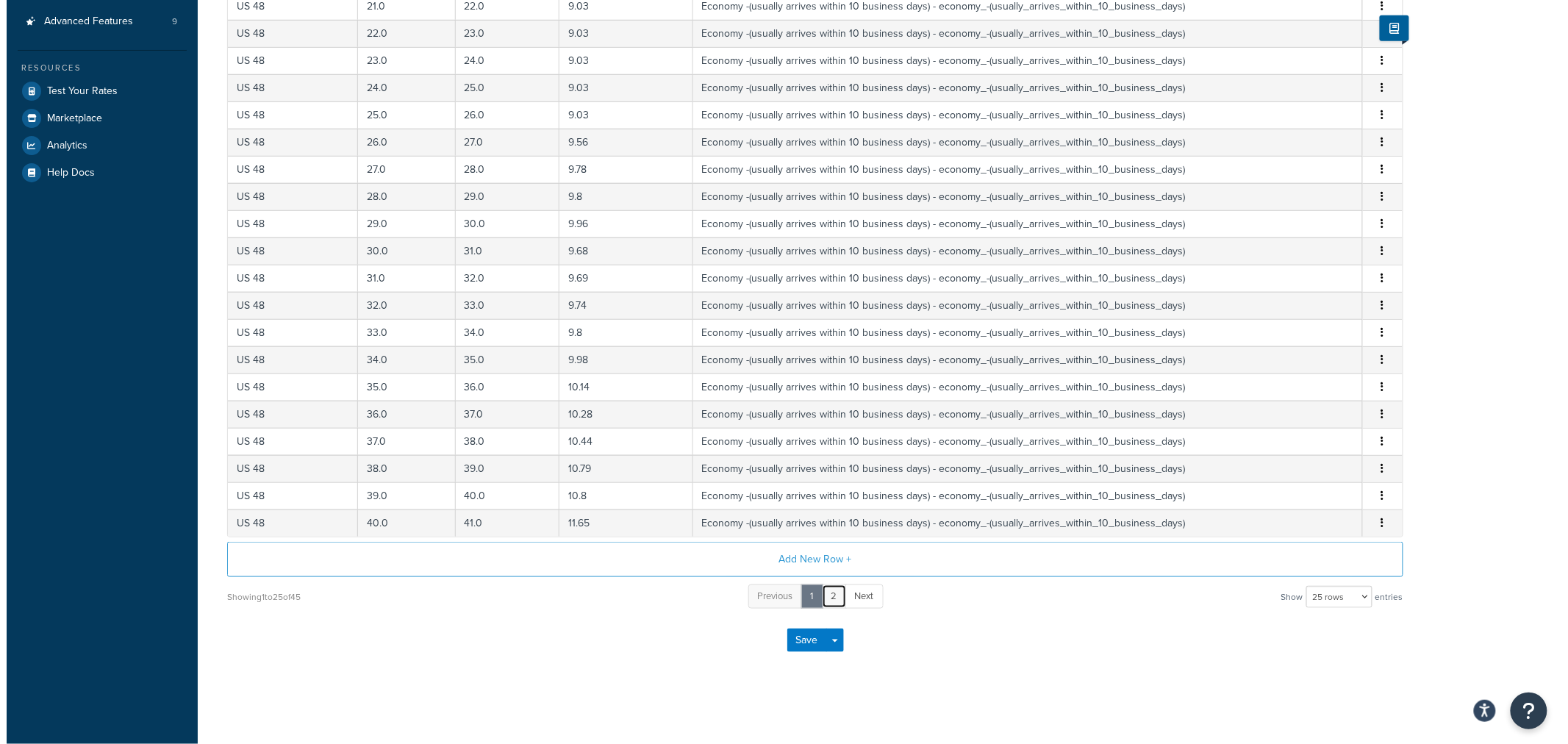 scroll, scrollTop: 312, scrollLeft: 0, axis: vertical 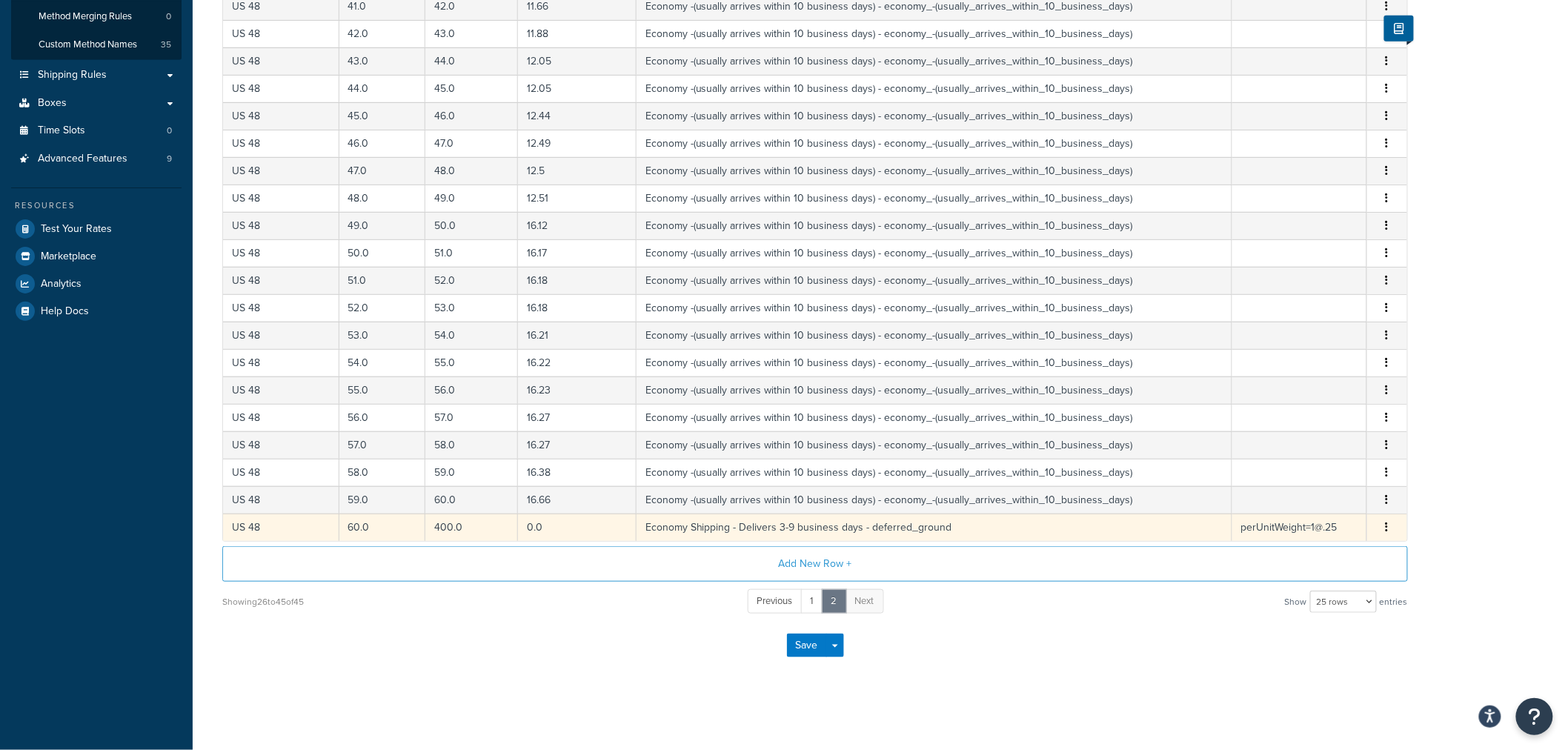 click on "Edit  Duplicate  Delete" at bounding box center (1387, 528) 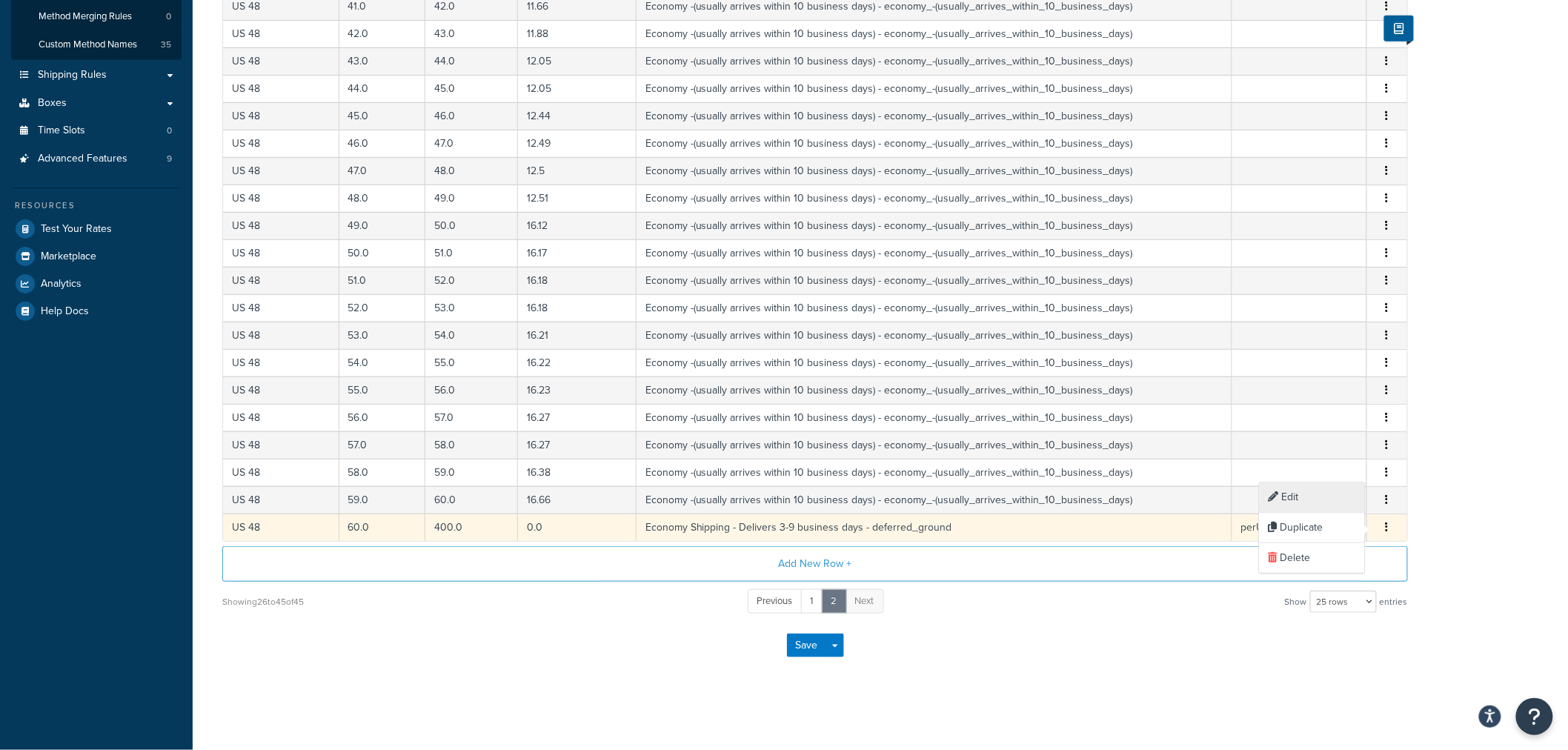 click on "Edit" at bounding box center (1312, 497) 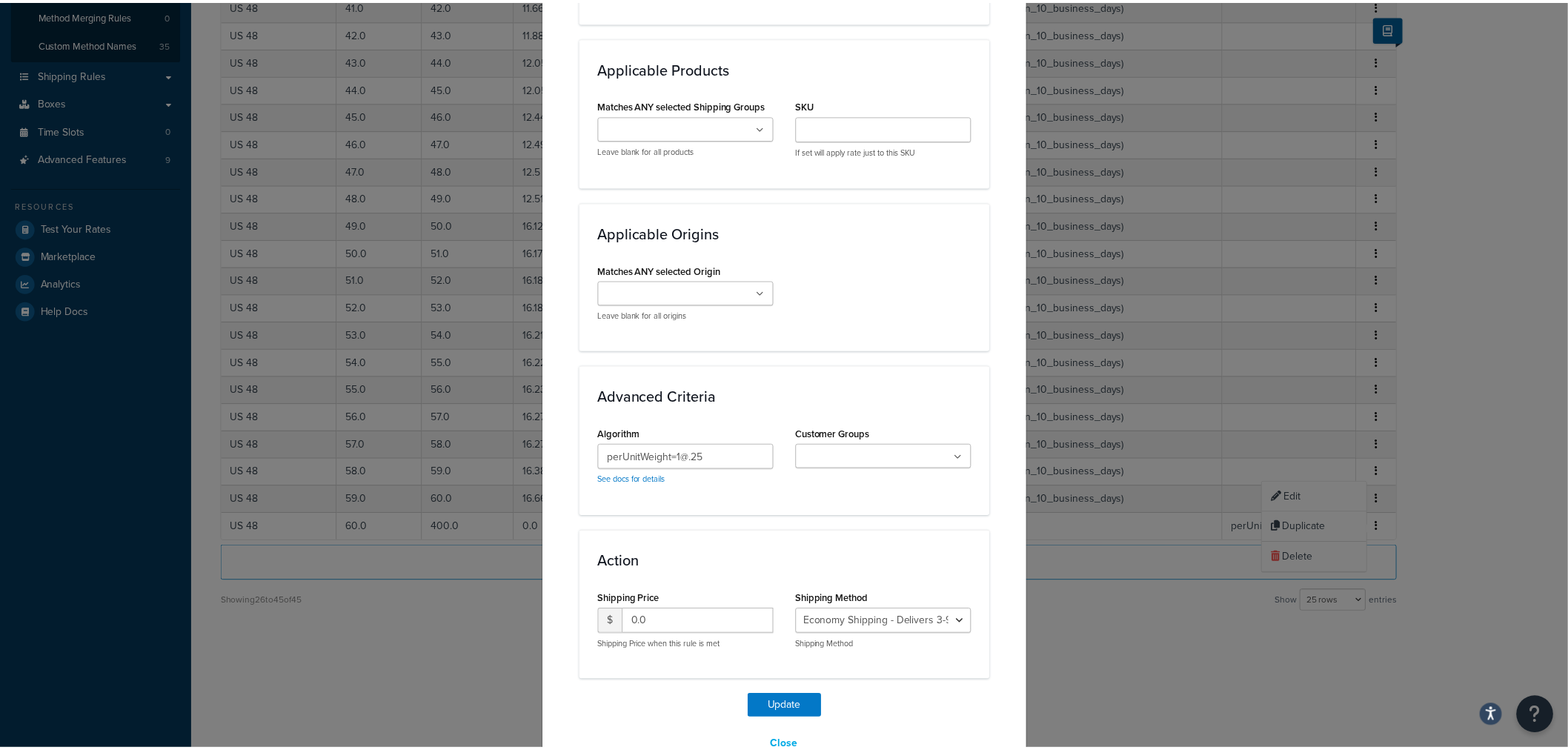 scroll, scrollTop: 986, scrollLeft: 0, axis: vertical 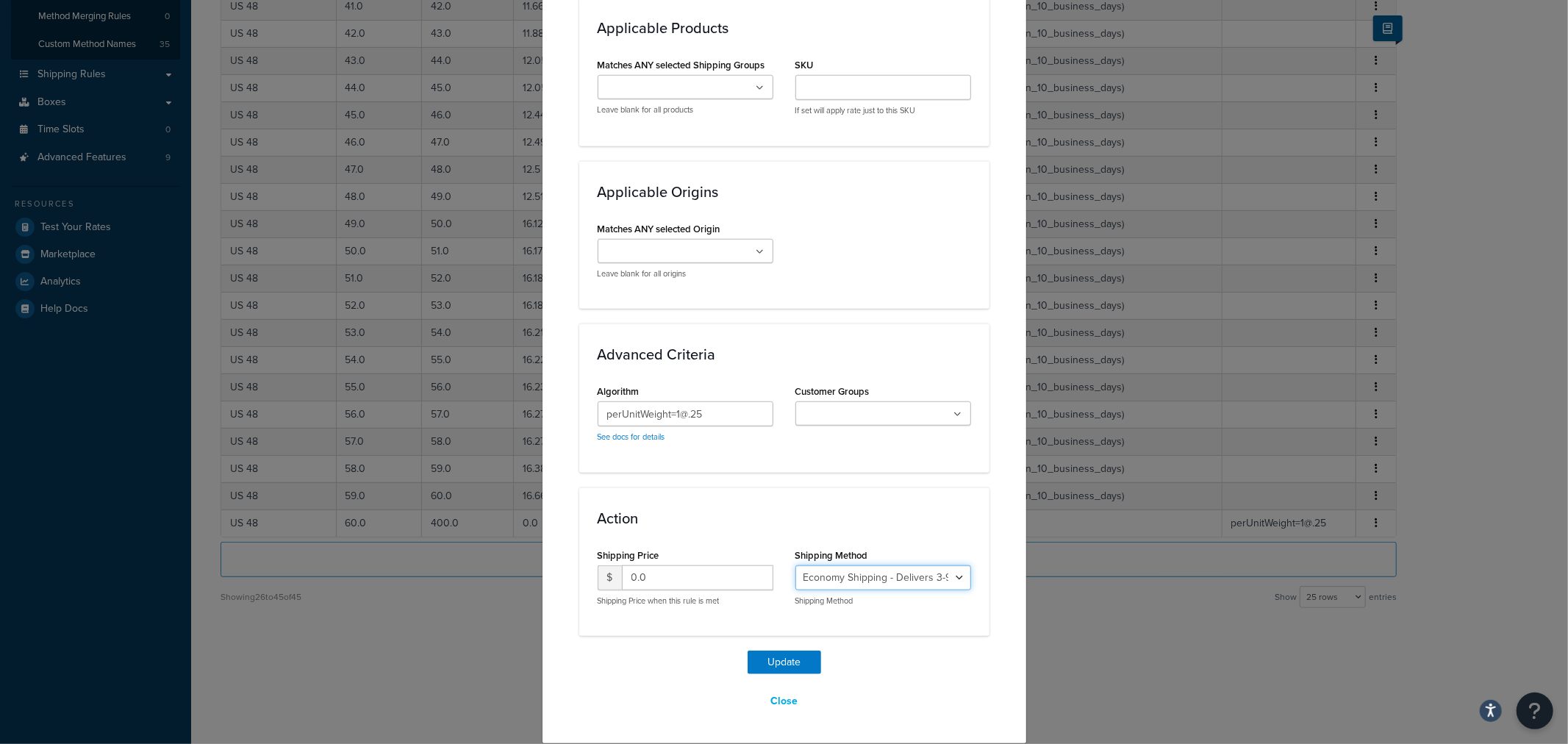 click on "Economy Shipping - Delivers 3-9  business days - deferred_ground  Deferred Air - Delivers in approximately 4-8 days - deferred_air  Economy - Delivers in 3-9 business days - economy_shipping_-_delivers_in_3-9_business_days  Economy (usually arrives [DATE]) - Economy_4lbs_and_under  Not in a Rush? Ships within 1-3 days - economy  Economy - (usually arrives [DATE]) - economy_-_(usually_arrives_within_10_days)  Economy -(usually arrives within 14 business days) - economy_-(usually_arrives_within_14_business_days)  Economy -(usually arrives within 10 business days) - economy_-(usually_arrives_within_10_business_days)" at bounding box center (883, 578) 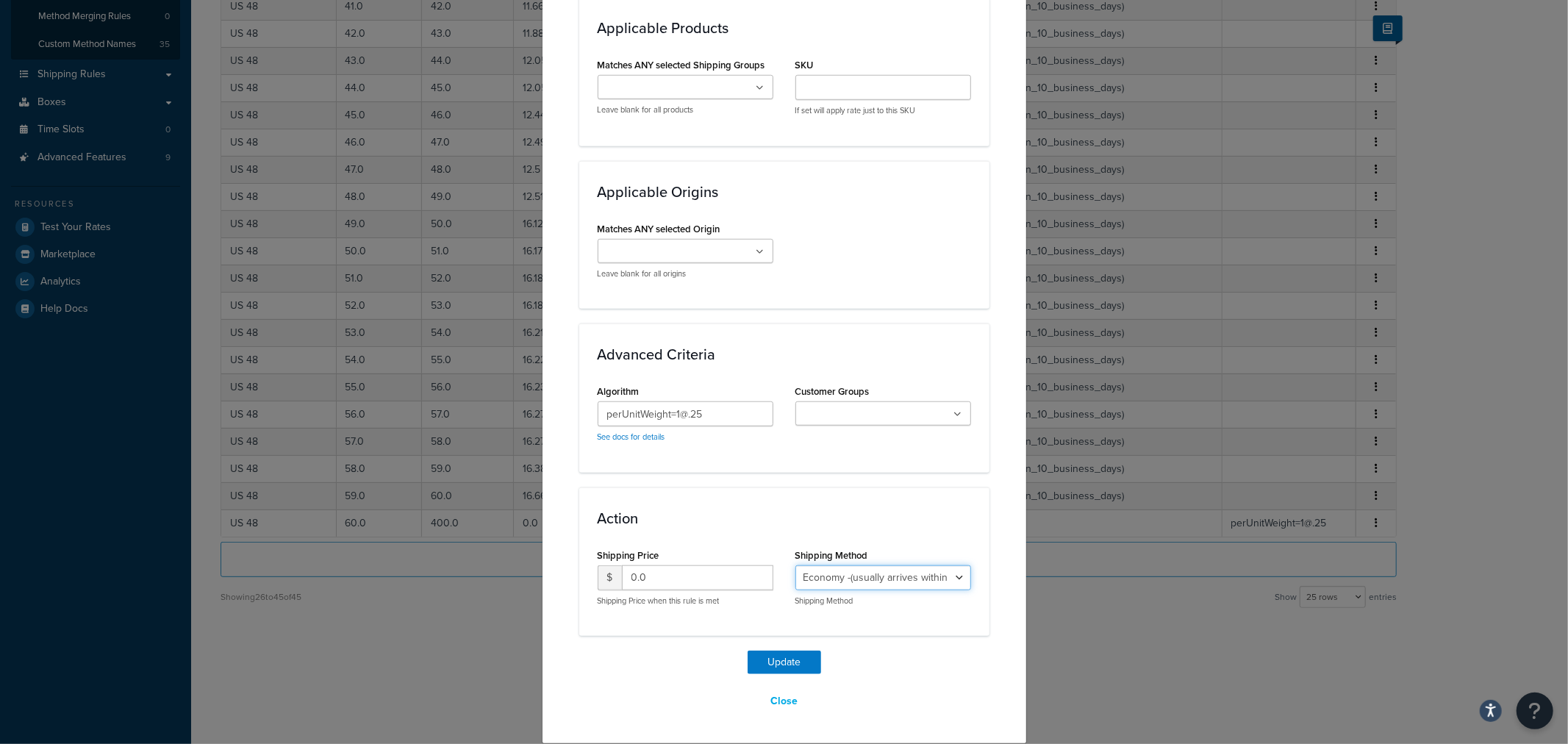 click on "Economy Shipping - Delivers 3-9  business days - deferred_ground  Deferred Air - Delivers in approximately 4-8 days - deferred_air  Economy - Delivers in 3-9 business days - economy_shipping_-_delivers_in_3-9_business_days  Economy (usually arrives [DATE]) - Economy_4lbs_and_under  Not in a Rush? Ships within 1-3 days - economy  Economy - (usually arrives [DATE]) - economy_-_(usually_arrives_within_10_days)  Economy -(usually arrives within 14 business days) - economy_-(usually_arrives_within_14_business_days)  Economy -(usually arrives within 10 business days) - economy_-(usually_arrives_within_10_business_days)" at bounding box center (883, 578) 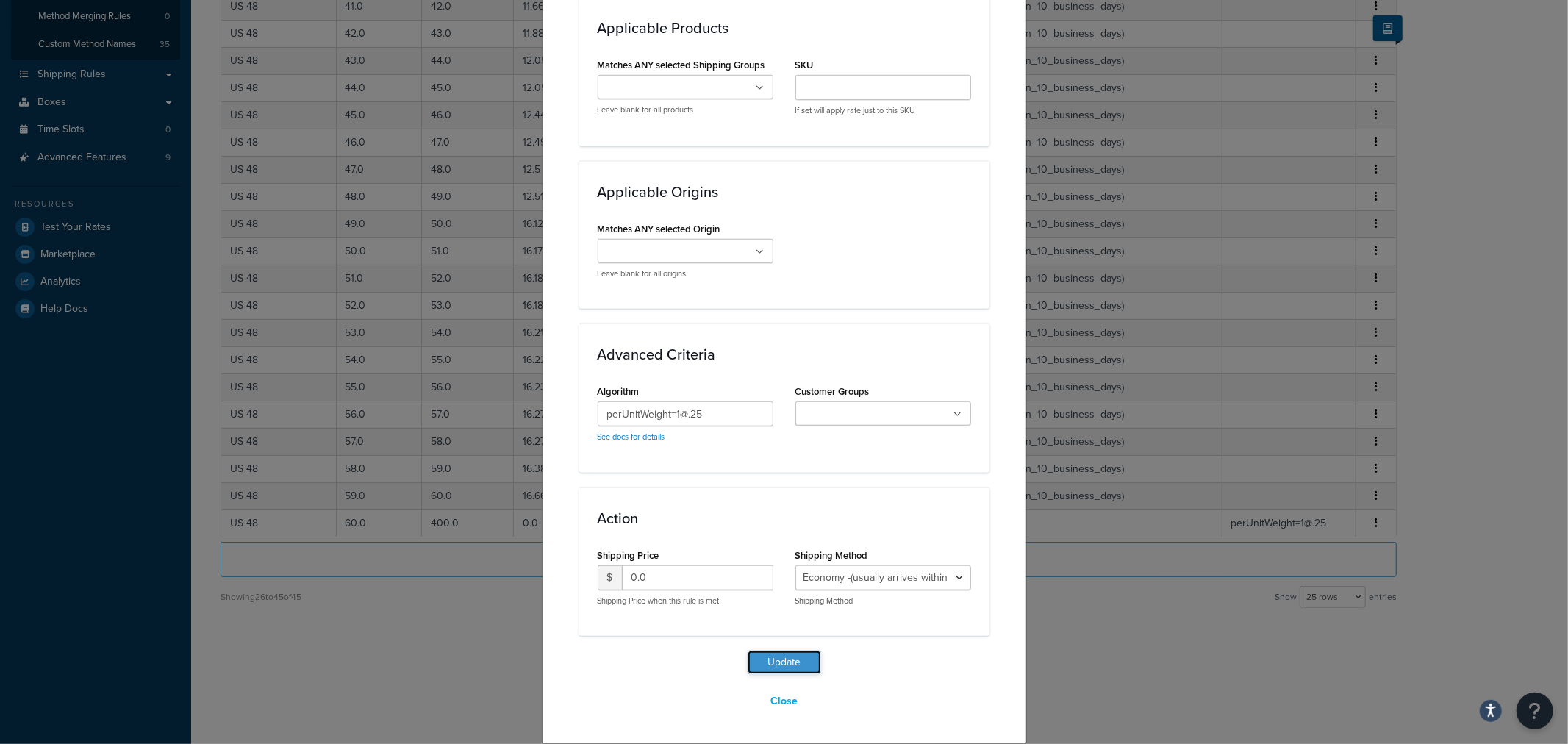 click on "Update" at bounding box center [784, 662] 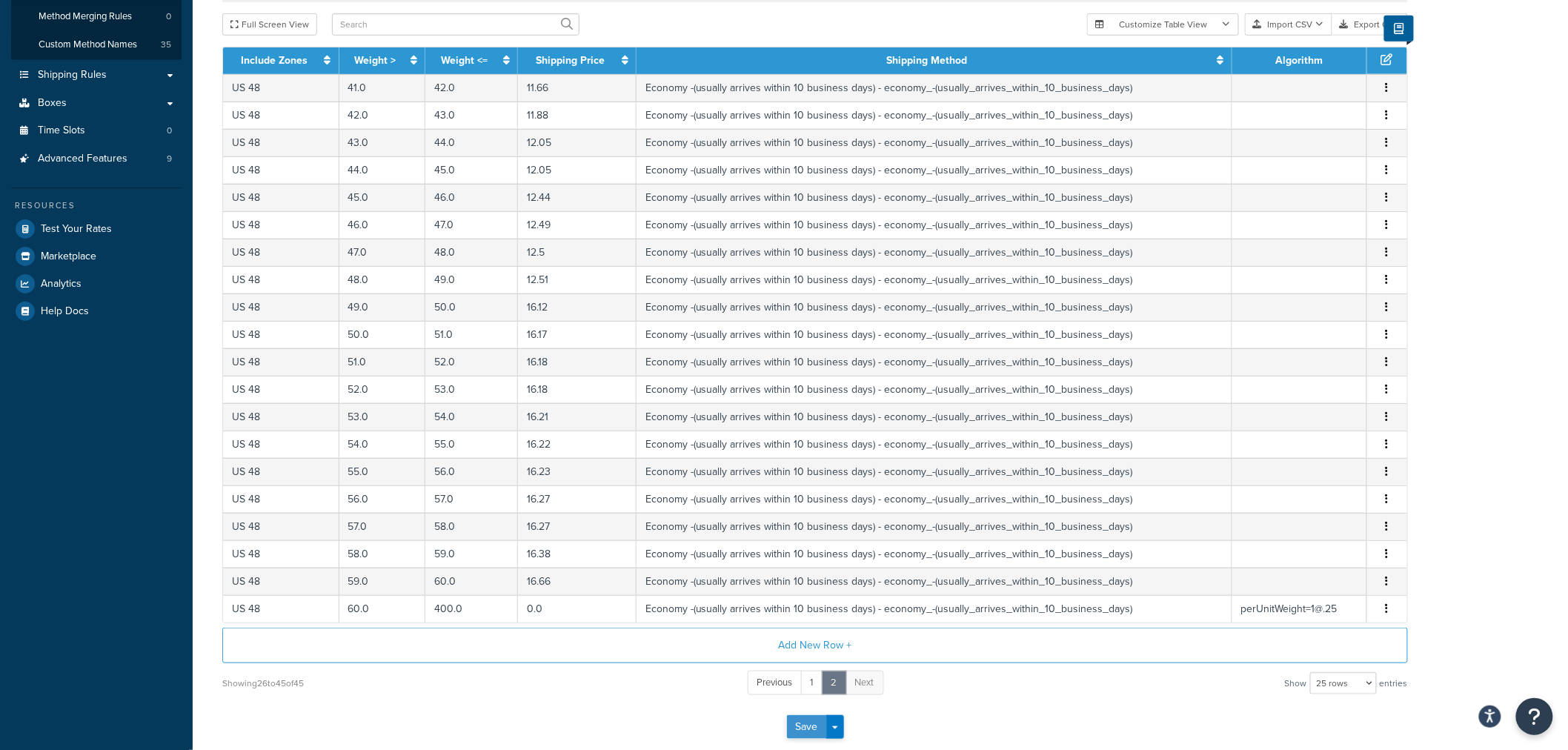 click on "Save" at bounding box center (807, 727) 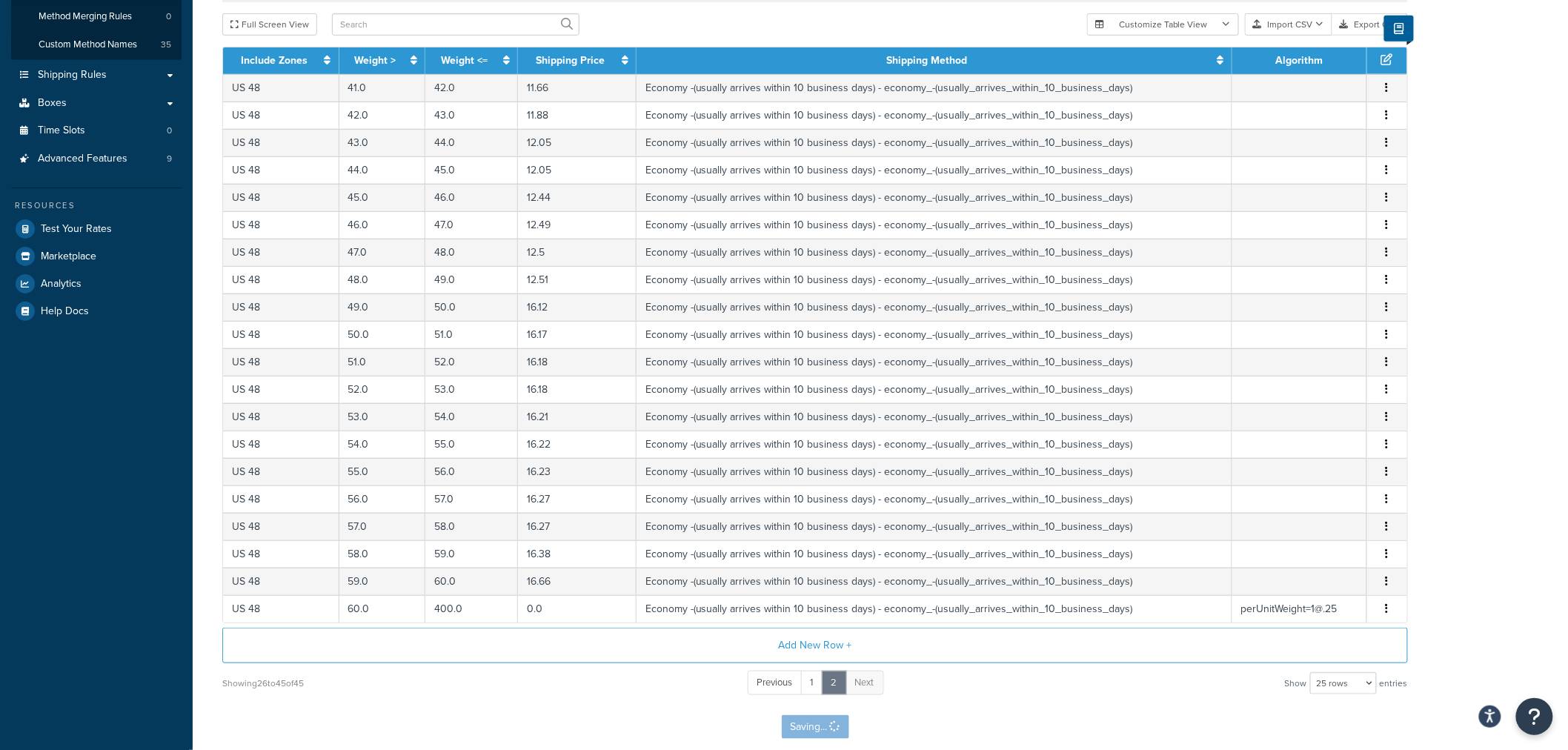 scroll, scrollTop: 0, scrollLeft: 0, axis: both 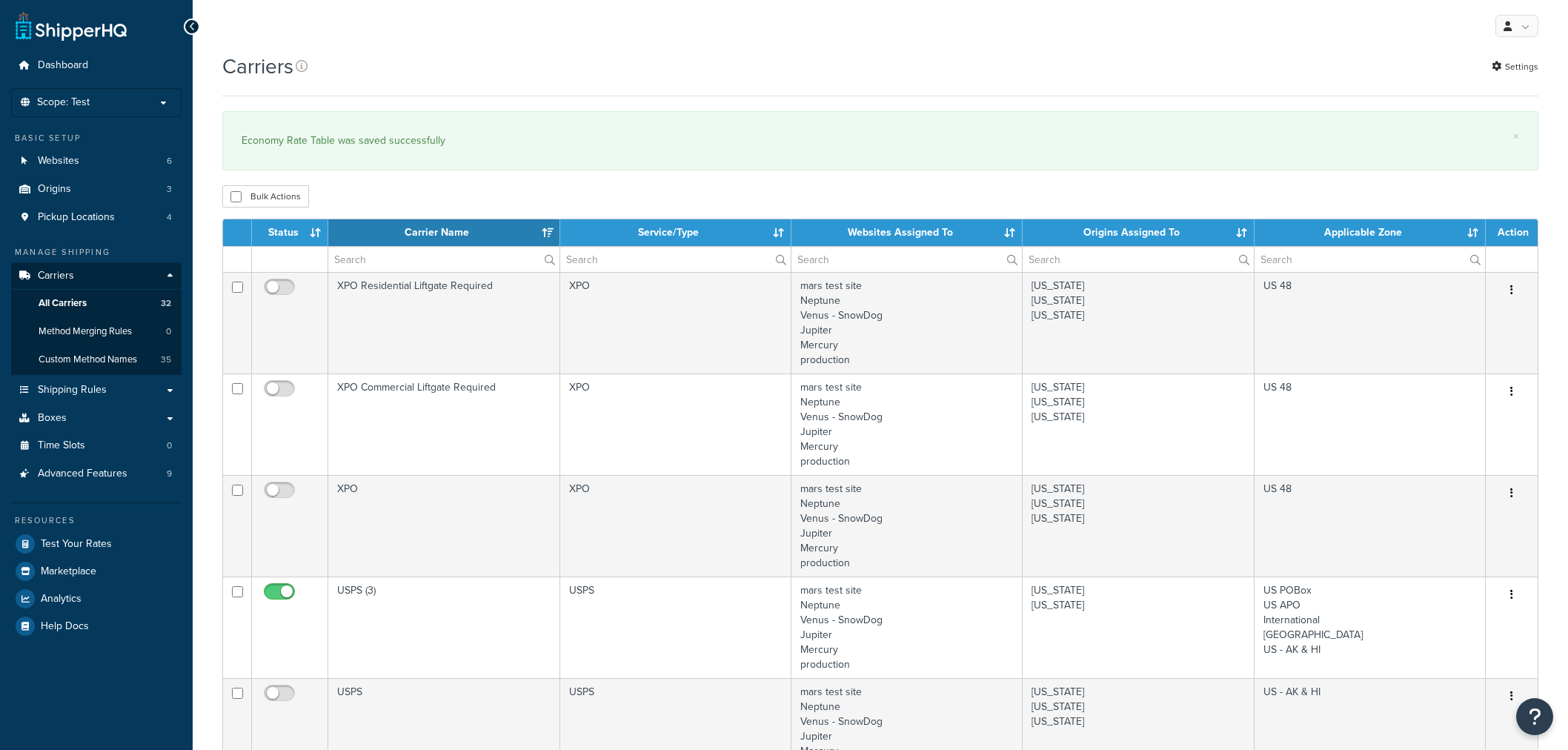 select on "15" 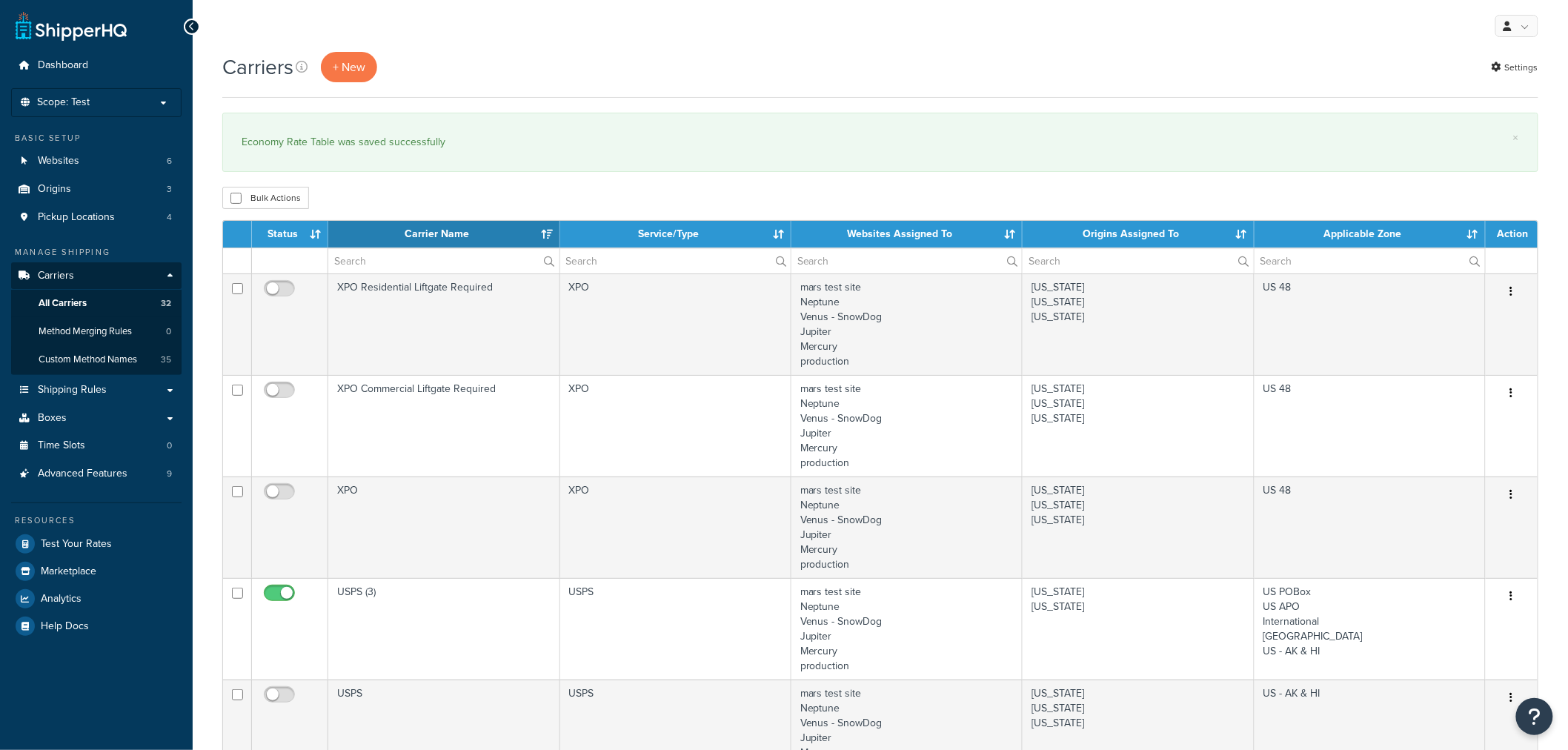 scroll, scrollTop: 0, scrollLeft: 0, axis: both 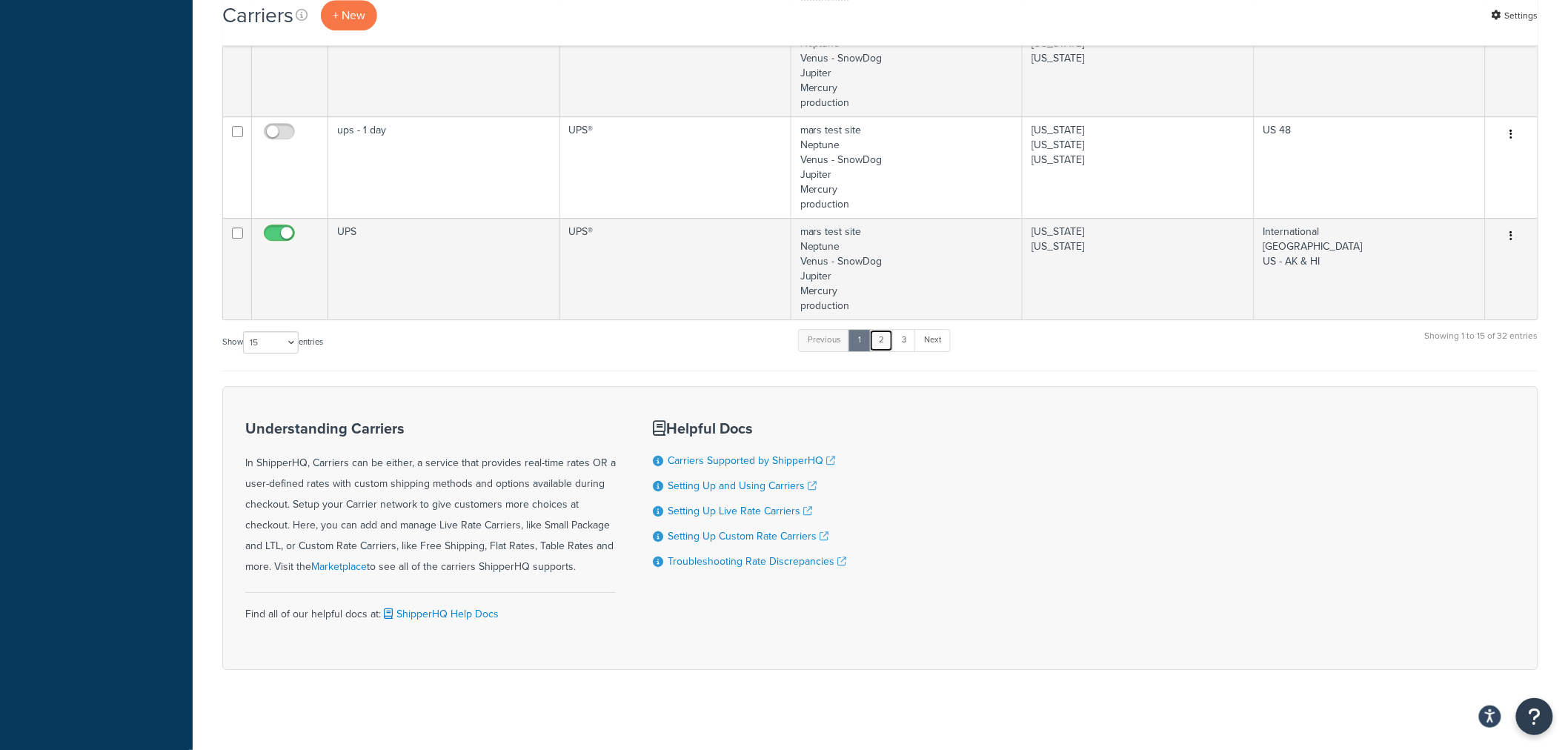 click on "2" at bounding box center (881, 340) 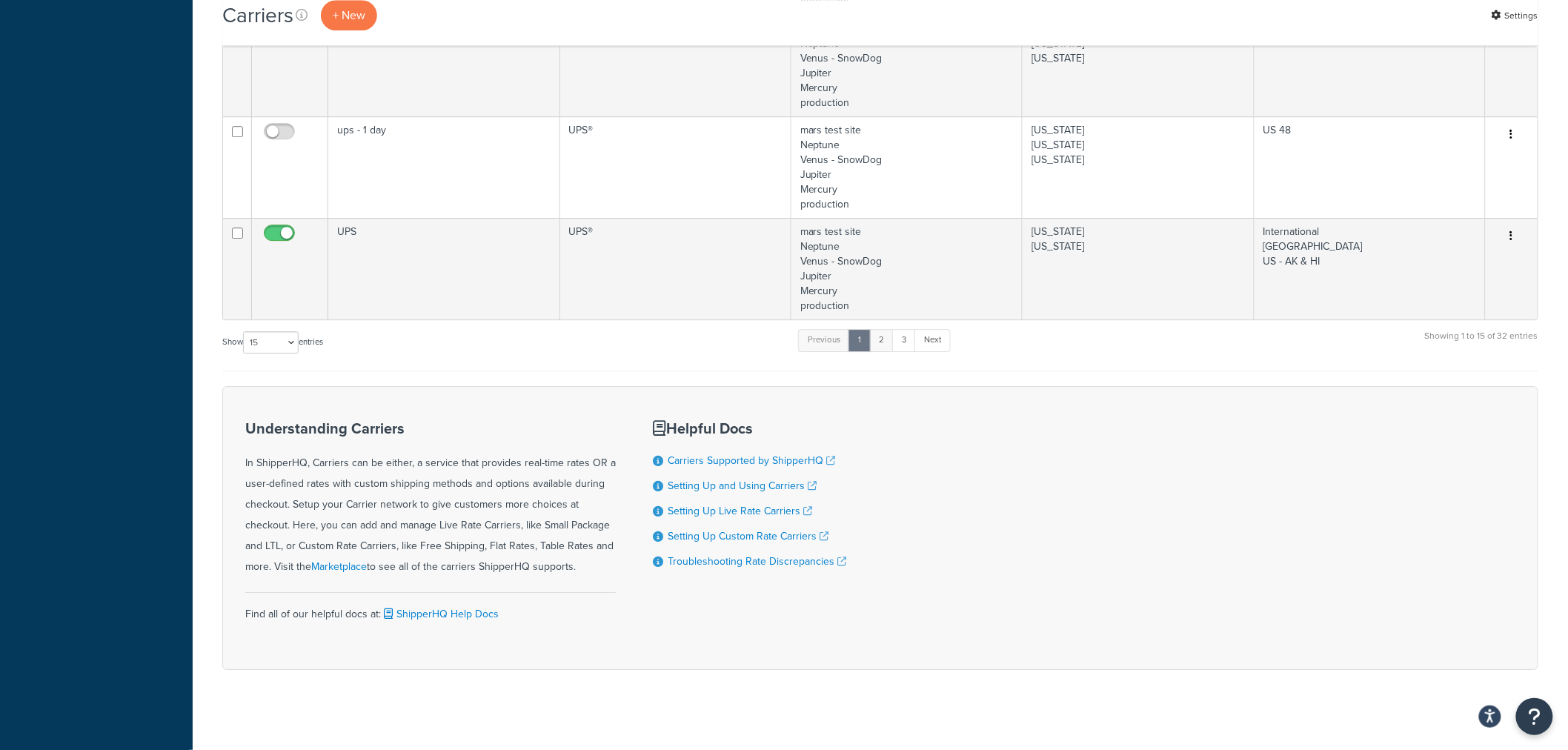 scroll, scrollTop: 1421, scrollLeft: 0, axis: vertical 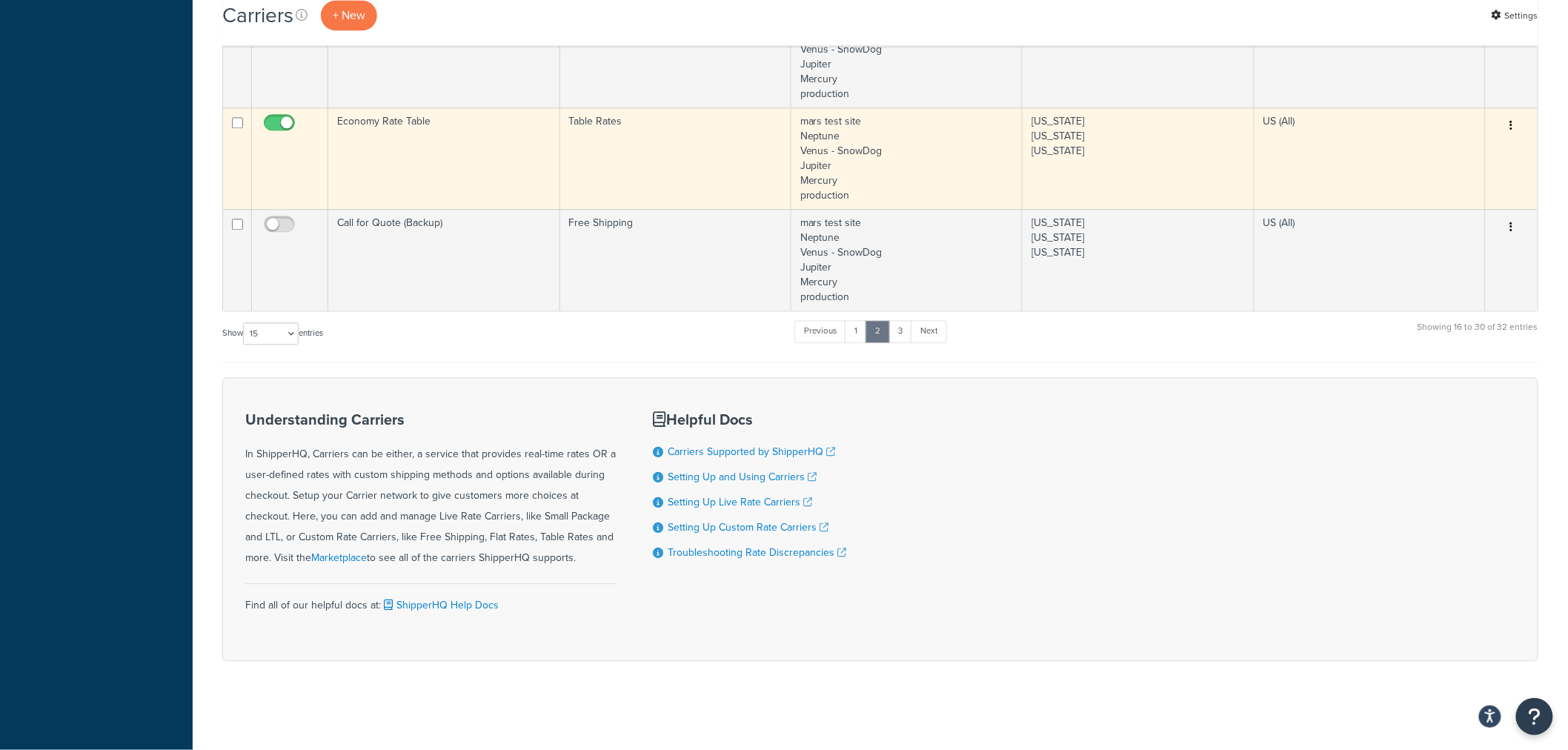 click at bounding box center (1512, 126) 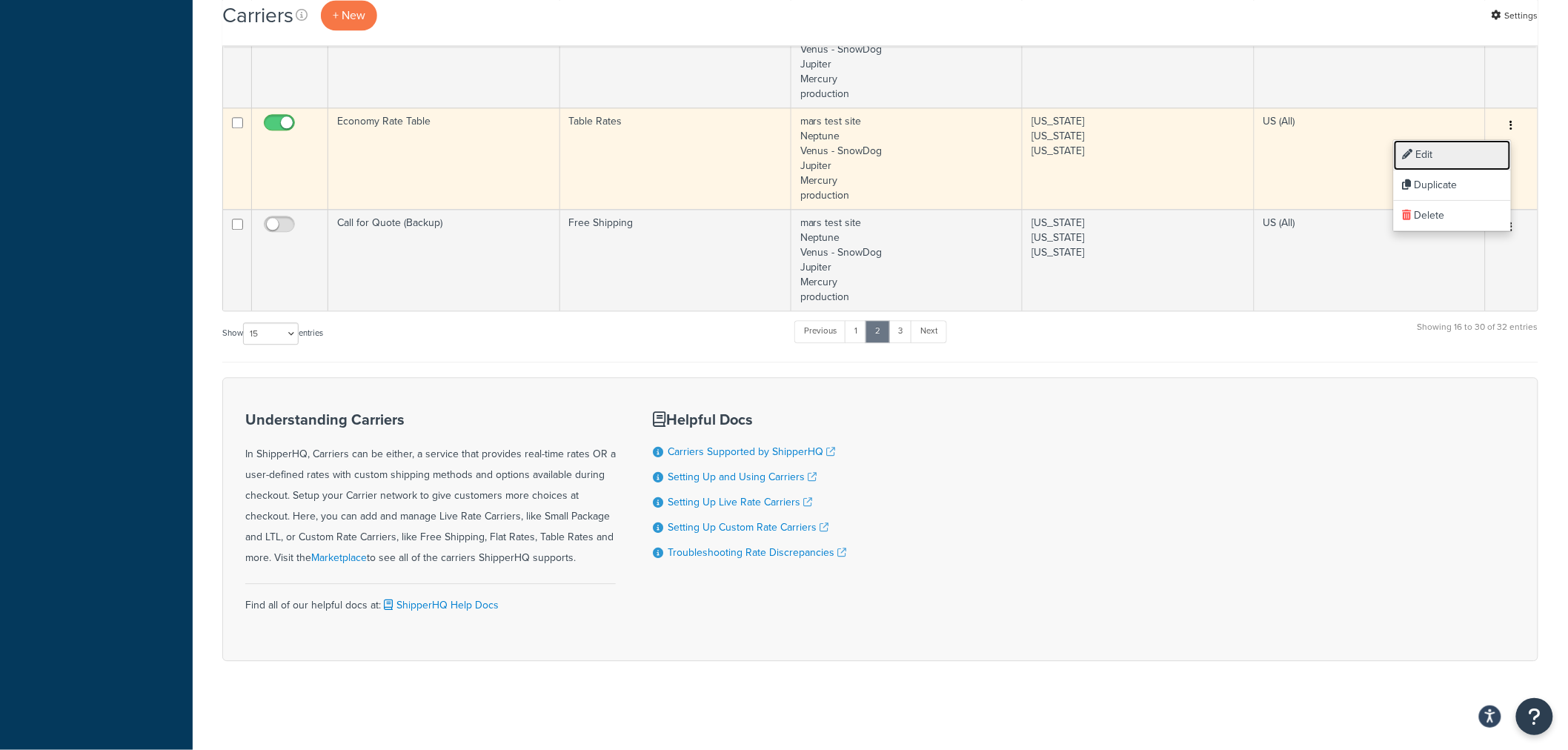 click on "Edit" at bounding box center (1452, 155) 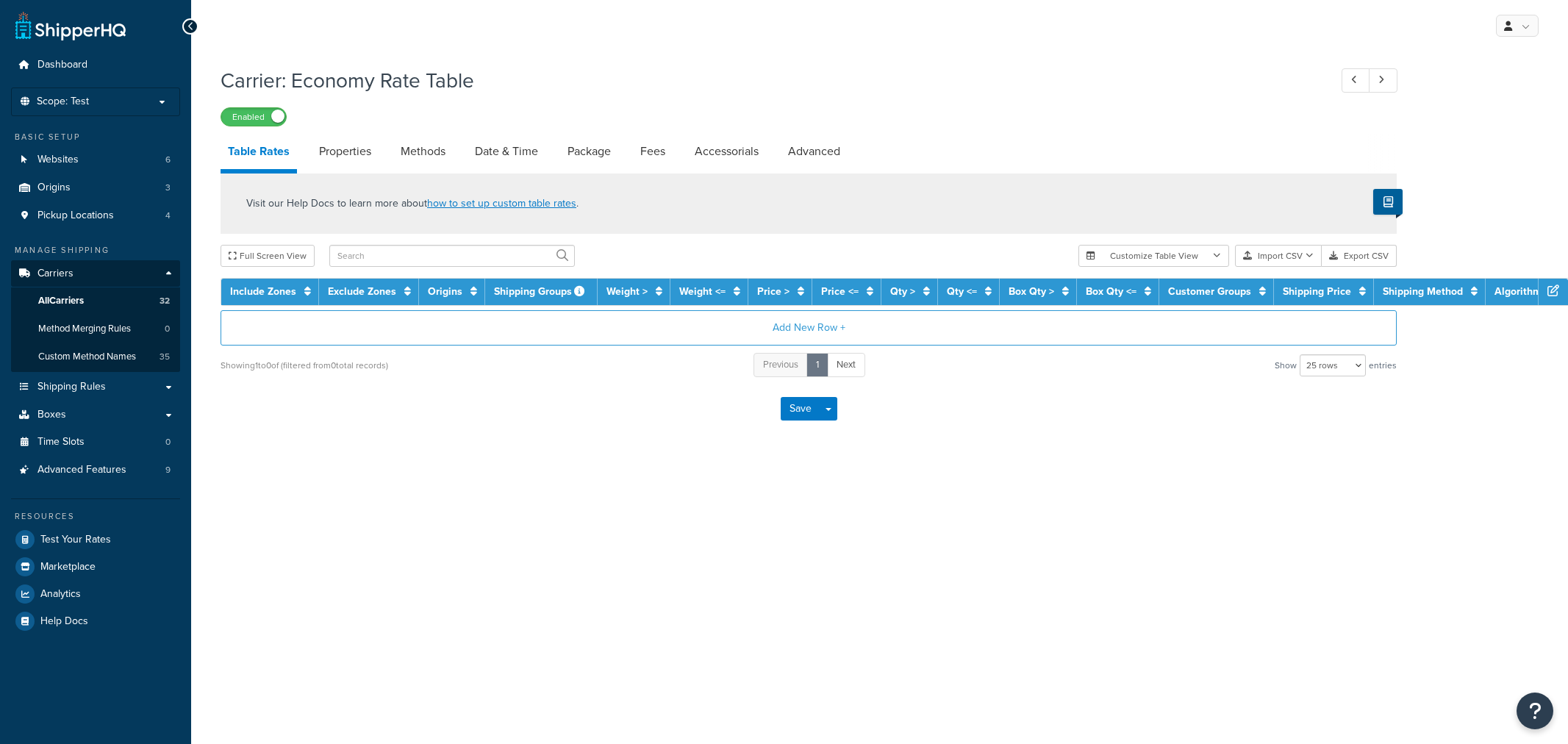 select on "25" 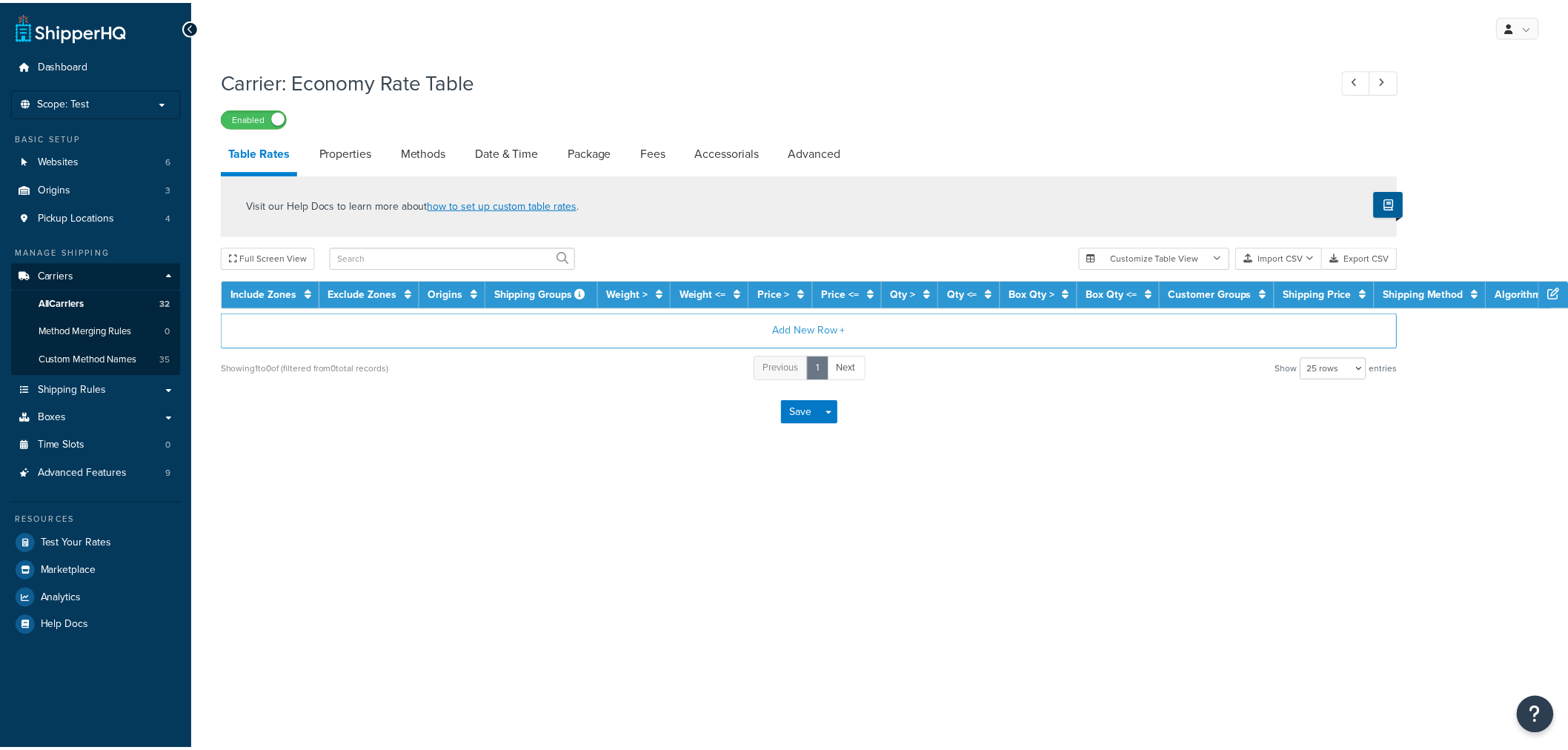 scroll, scrollTop: 0, scrollLeft: 0, axis: both 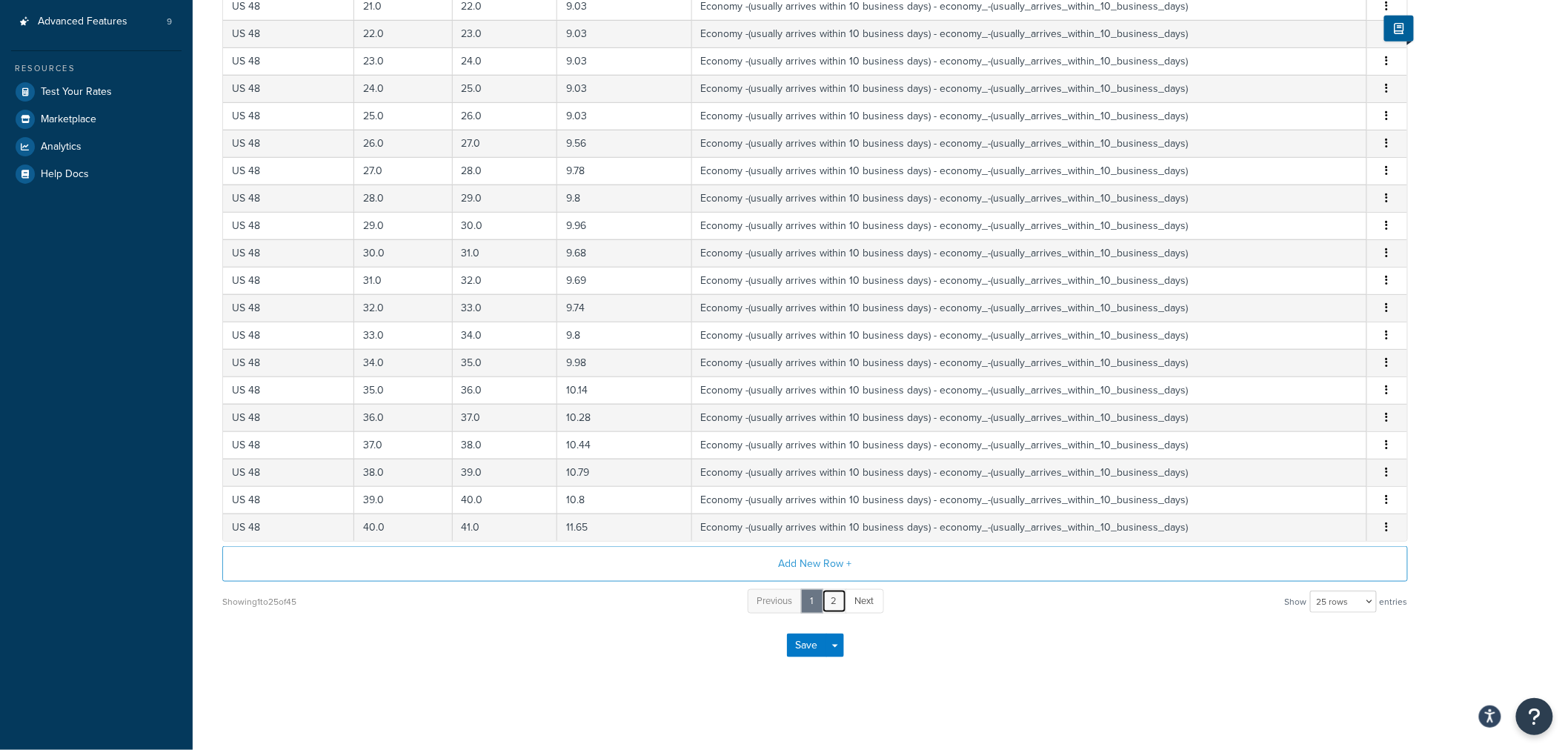 click on "2" at bounding box center (834, 601) 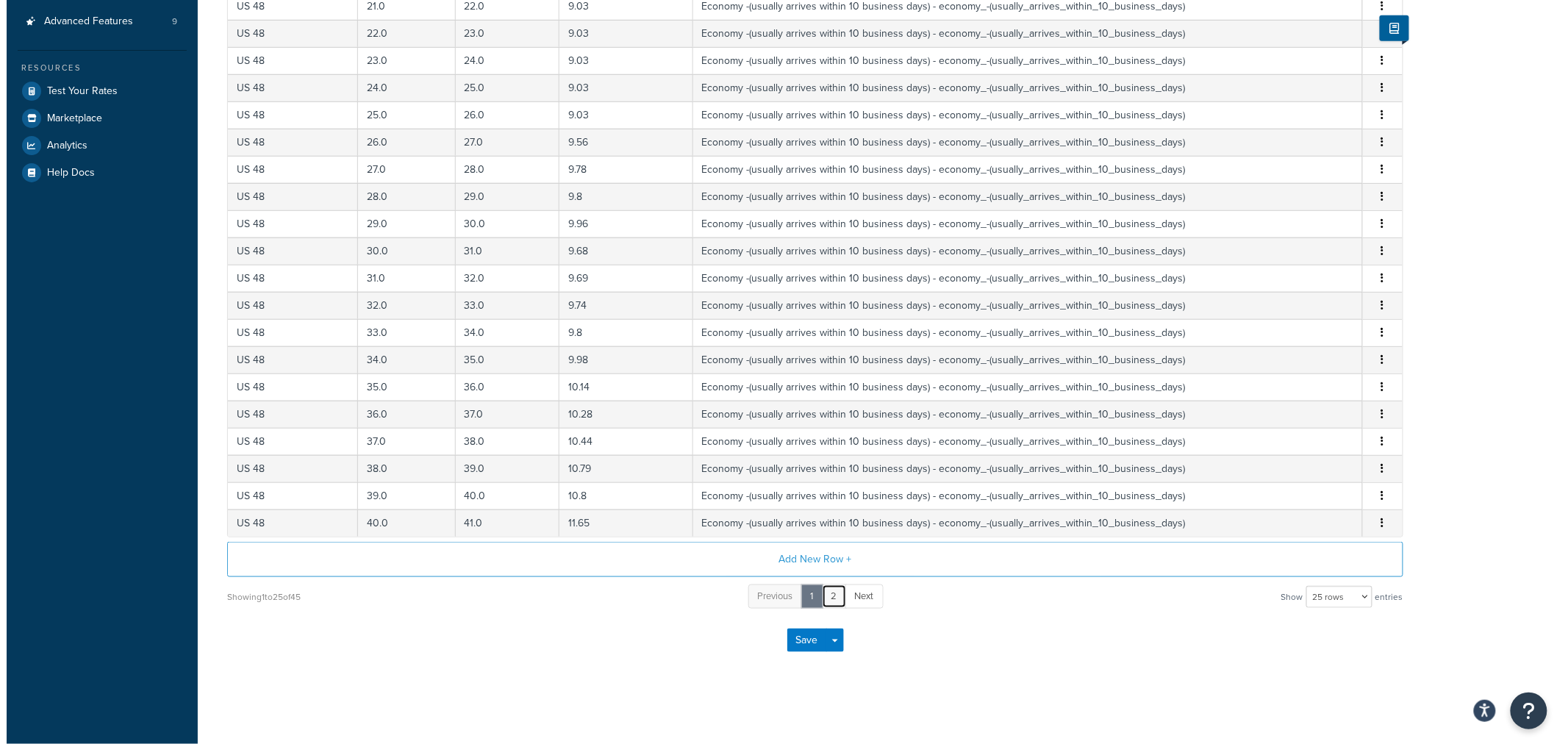 scroll, scrollTop: 312, scrollLeft: 0, axis: vertical 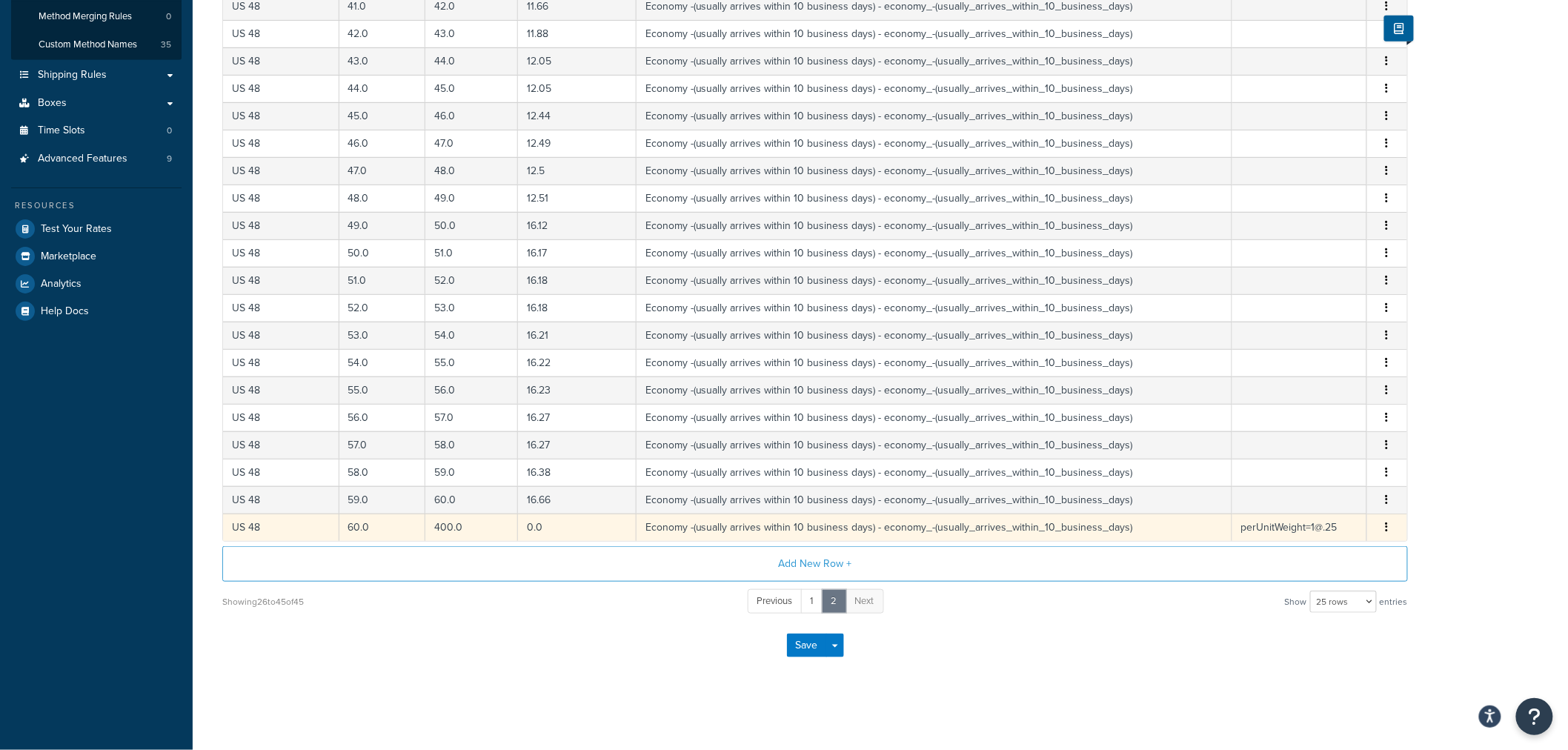 click at bounding box center [1387, 527] 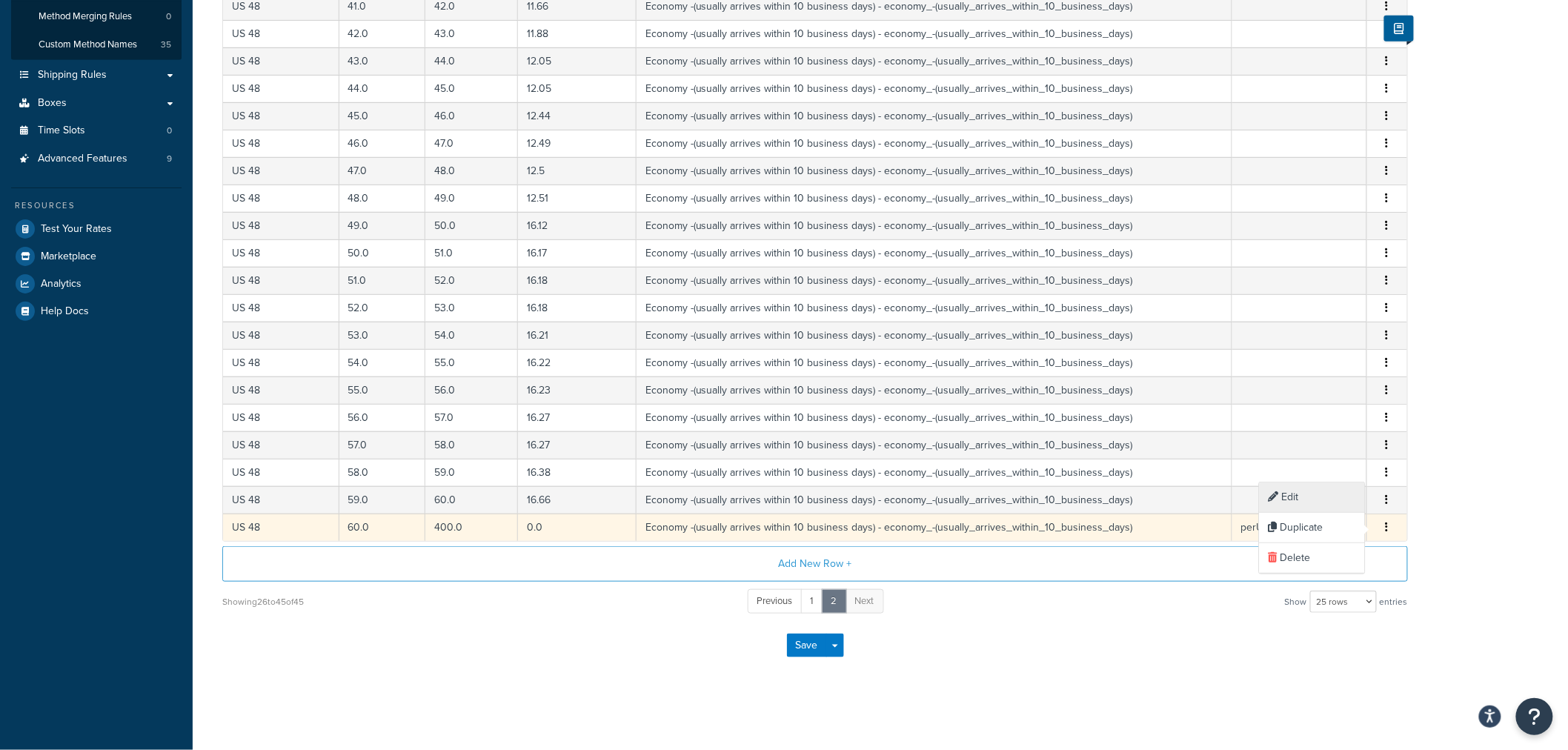 click on "Edit" at bounding box center (1312, 497) 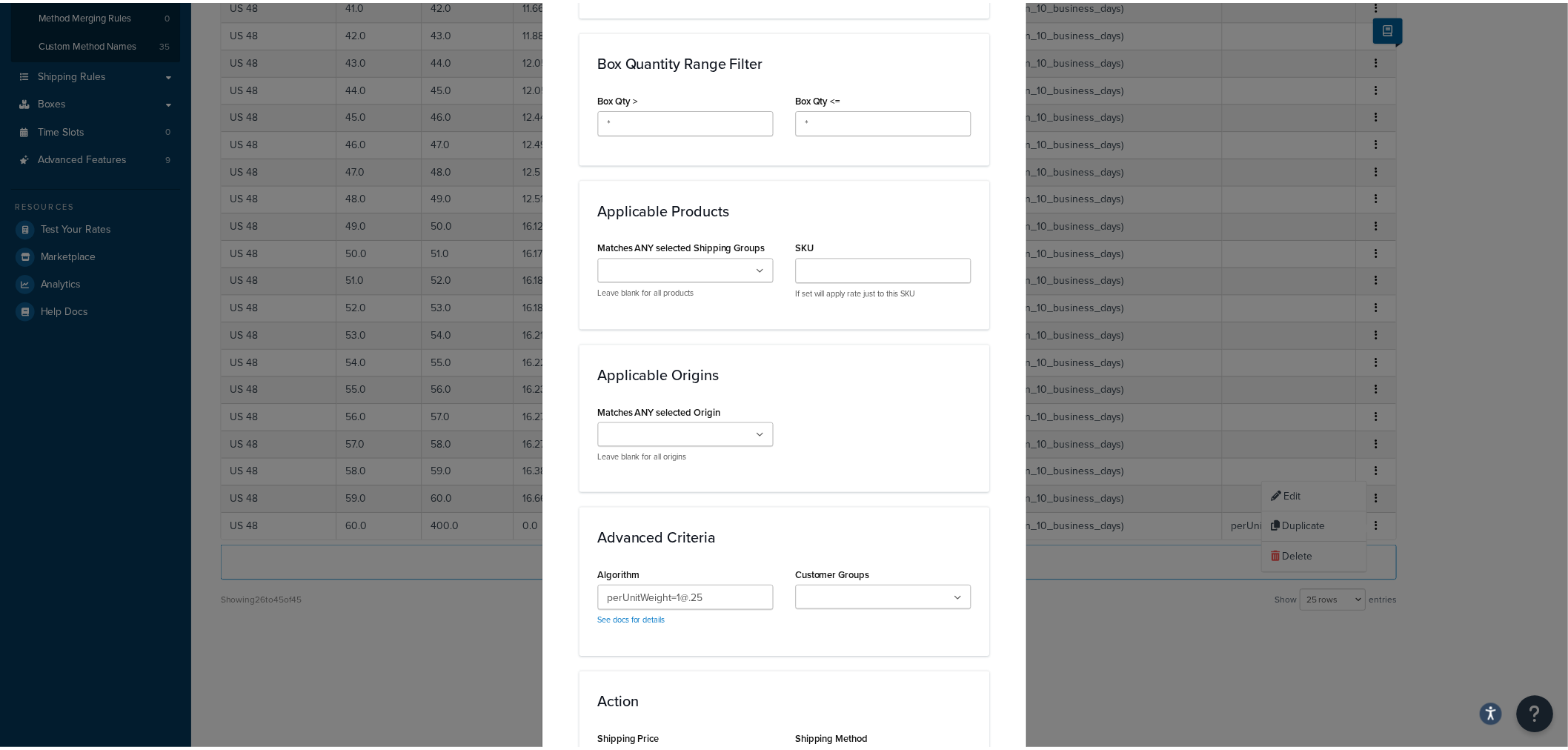 scroll, scrollTop: 986, scrollLeft: 0, axis: vertical 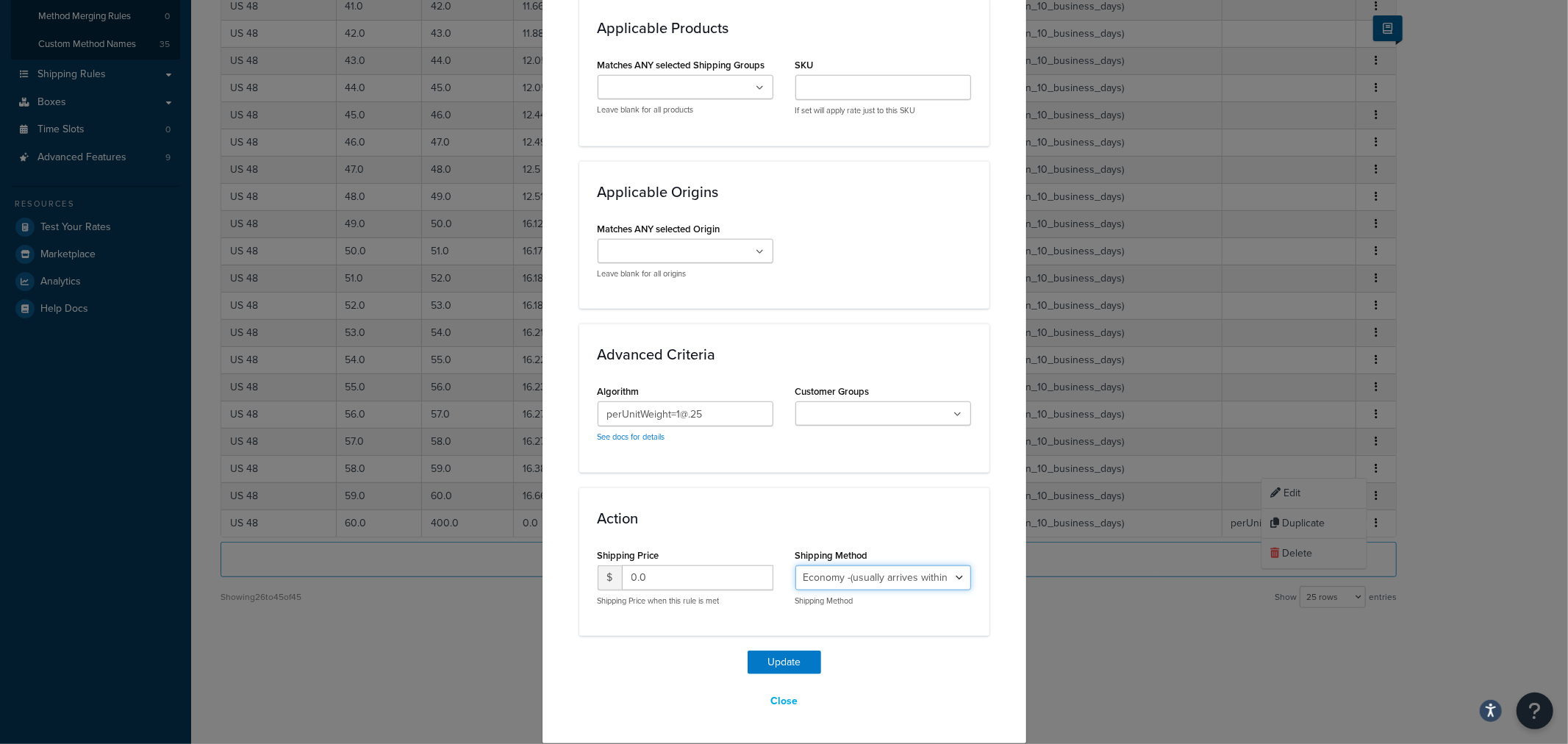 click on "Economy Shipping - Delivers 3-9  business days - deferred_ground  Deferred Air - Delivers in approximately 4-8 days - deferred_air  Economy - Delivers in 3-9 business days - economy_shipping_-_delivers_in_3-9_business_days  Economy (usually arrives within 14 days) - Economy_4lbs_and_under  Not in a Rush? Ships within 1-3 days - economy  Economy - (usually arrives within 10 days) - economy_-_(usually_arrives_within_10_days)  Economy -(usually arrives within 14 business days) - economy_-(usually_arrives_within_14_business_days)  Economy -(usually arrives within 10 business days) - economy_-(usually_arrives_within_10_business_days)" at bounding box center (883, 578) 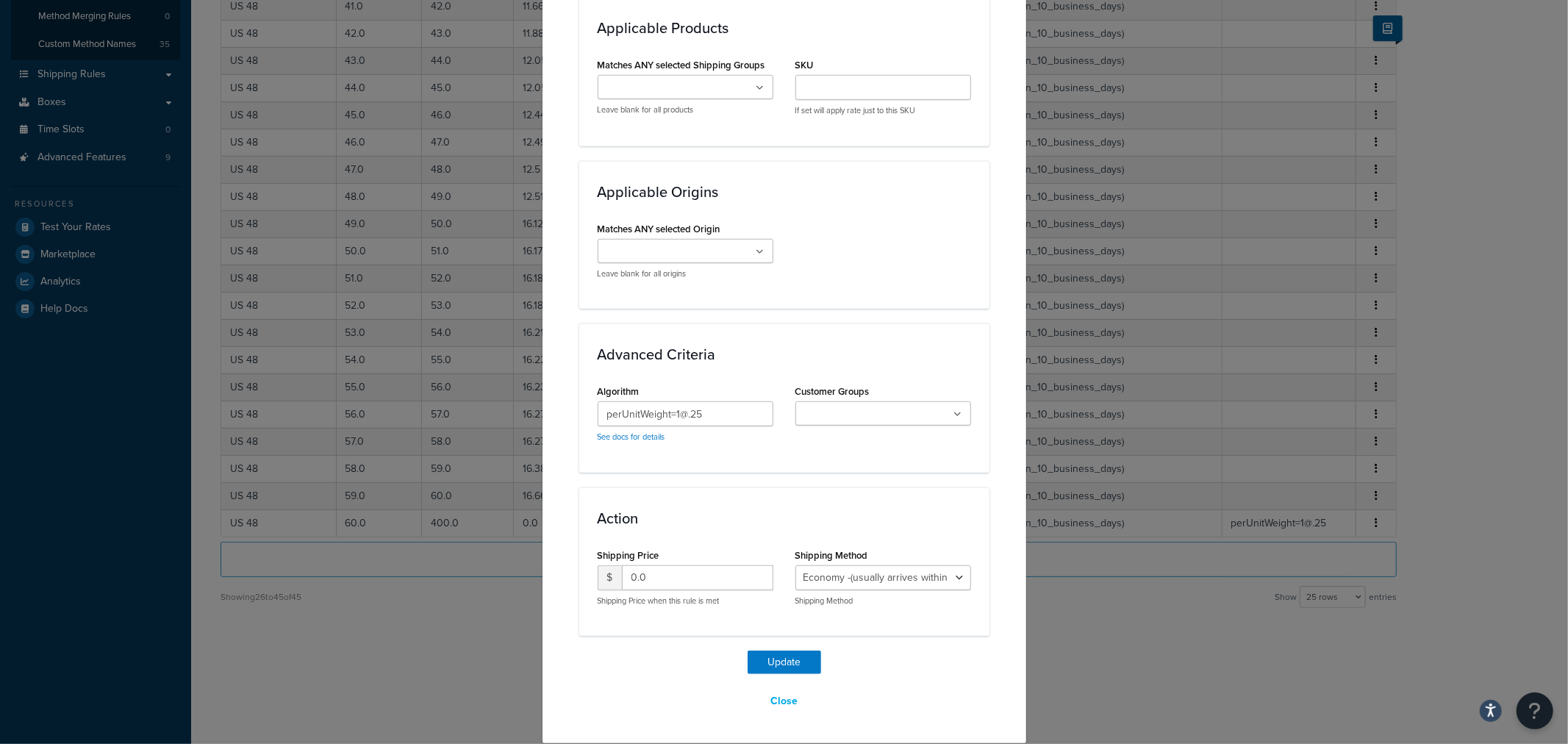 click on "Update Table Rate Applicable Zones See examples and learn more about  how include and exclude zones work. Include Zones   US 48   GSO Shipping Zone US APO Sacramento Region USA US but Not Lower 48 Preferred Fed Ex Ground Lanes Canada US (All) International Mexico US (Territory) US - AK & HI Canada POBox USPS Restricted UPS & Fedex Restricted Fedex Ground Flat Rate AIT Zone A AIT Zone B AIT Zone C AIT Zone D TN 2 - 1 Transit day TN 2 - 2 Transit day TN 3 - 1 Transit day TN 3 - 2 Transit day TN 4 - 2 Transit day -a TN 4 - 2 Transit day -b TN 4 - 3 Transit day TN 5 - 2 Transit day TN 5 - 3 Transit day TN 6 - 2 Transit day TN 6 - 3 Transit day TN 6 - 4 Transit day TN 45 - 4 Transit day NV 2 - 1 Transit day NV 2 - 2 Transit day NV 3 - 1 Transit day NV 3 - 2 Transit day NV 4 - 2 Transit day NV 4 - 3 Transit day NV 5 - 2 Transit day NV 5 - 3 Transit day NV 6 - 3 Transit day NV 7 - 3 Transit day ClearBags NV LTL ClearBags TN LTL US POBox Defines which zone(s) this rate applies to Exclude Zones   GSO Shipping Zone USA" 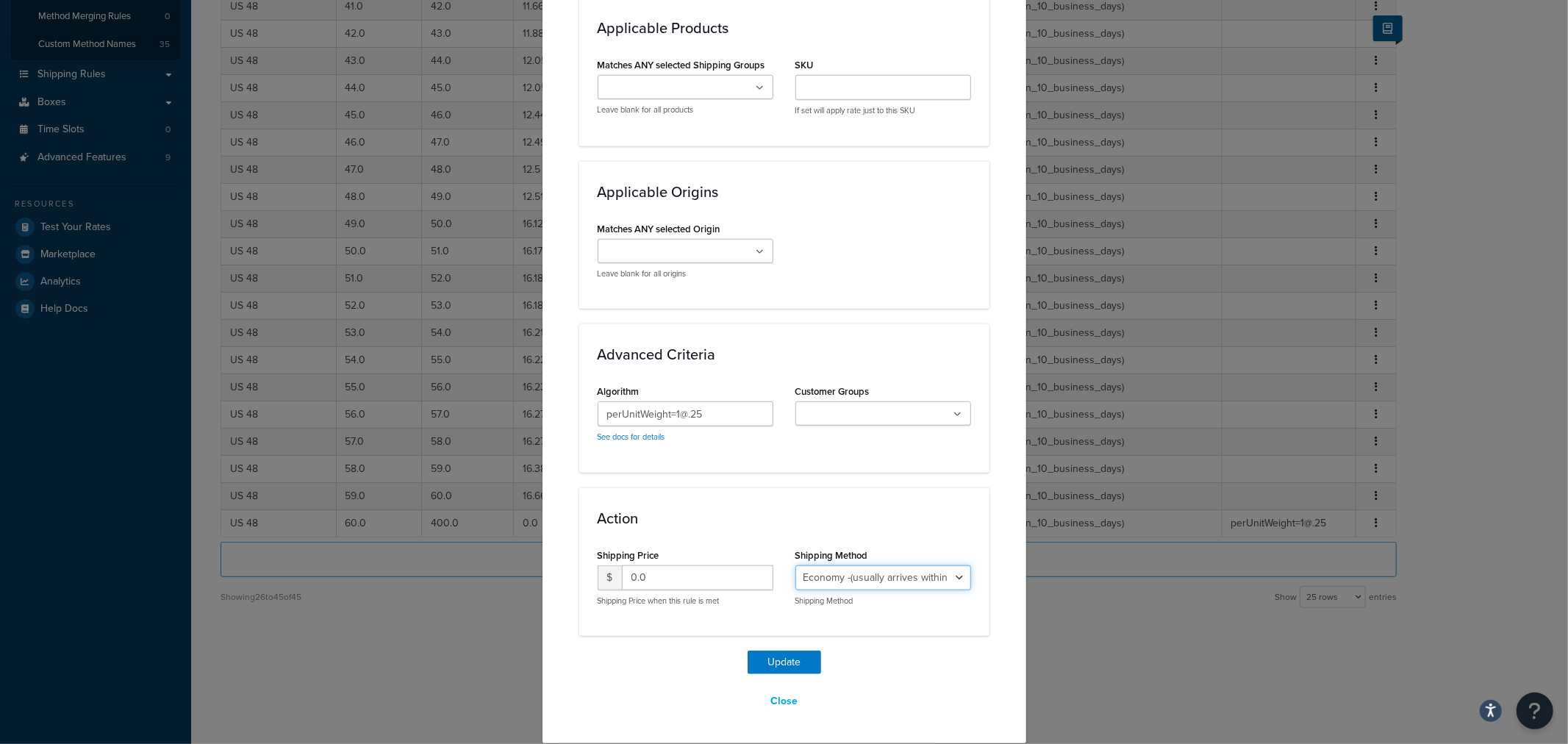 click on "Economy Shipping - Delivers 3-9  business days - deferred_ground  Deferred Air - Delivers in approximately 4-8 days - deferred_air  Economy - Delivers in 3-9 business days - economy_shipping_-_delivers_in_3-9_business_days  Economy (usually arrives within 14 days) - Economy_4lbs_and_under  Not in a Rush? Ships within 1-3 days - economy  Economy - (usually arrives within 10 days) - economy_-_(usually_arrives_within_10_days)  Economy -(usually arrives within 14 business days) - economy_-(usually_arrives_within_14_business_days)  Economy -(usually arrives within 10 business days) - economy_-(usually_arrives_within_10_business_days)" at bounding box center (883, 578) 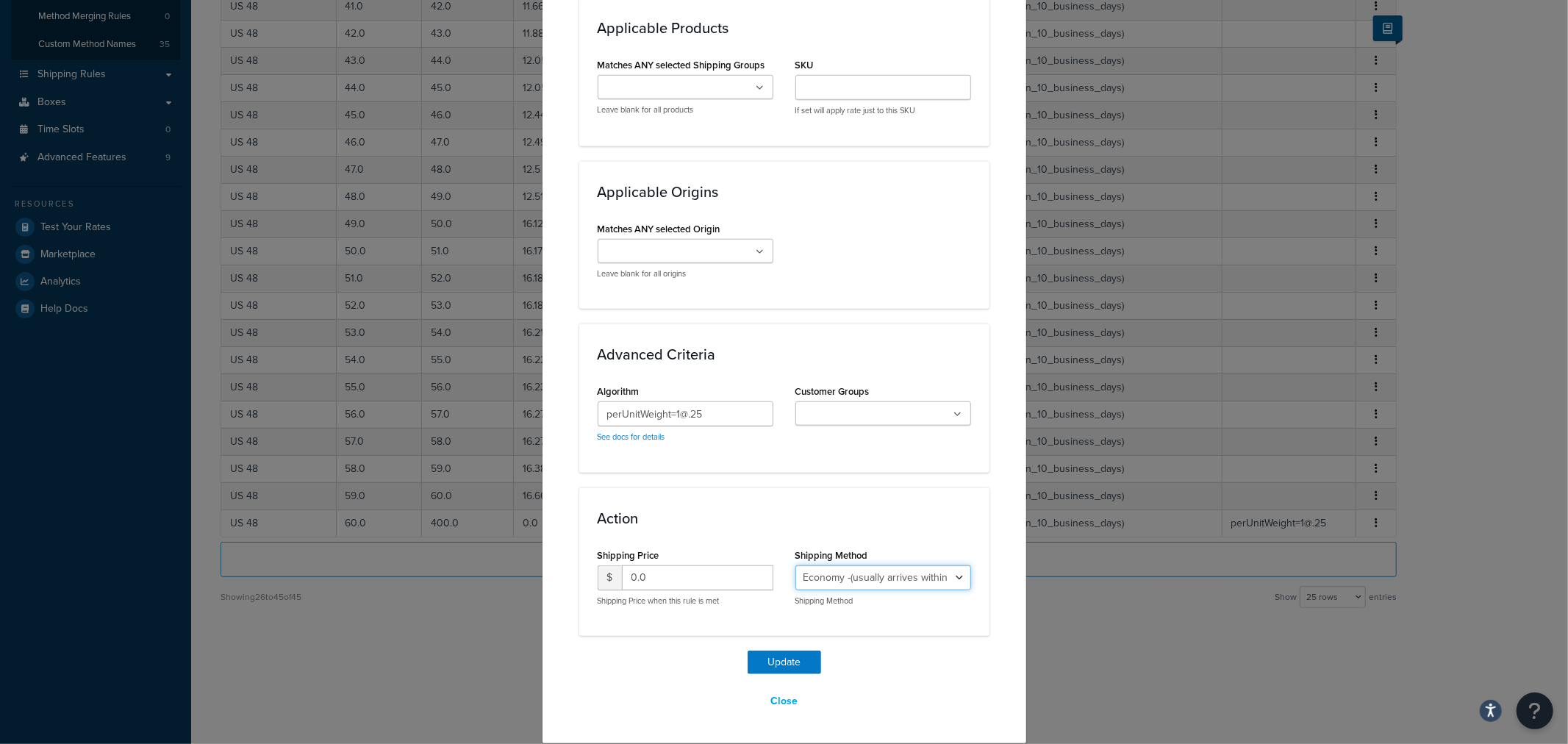 select on "27813" 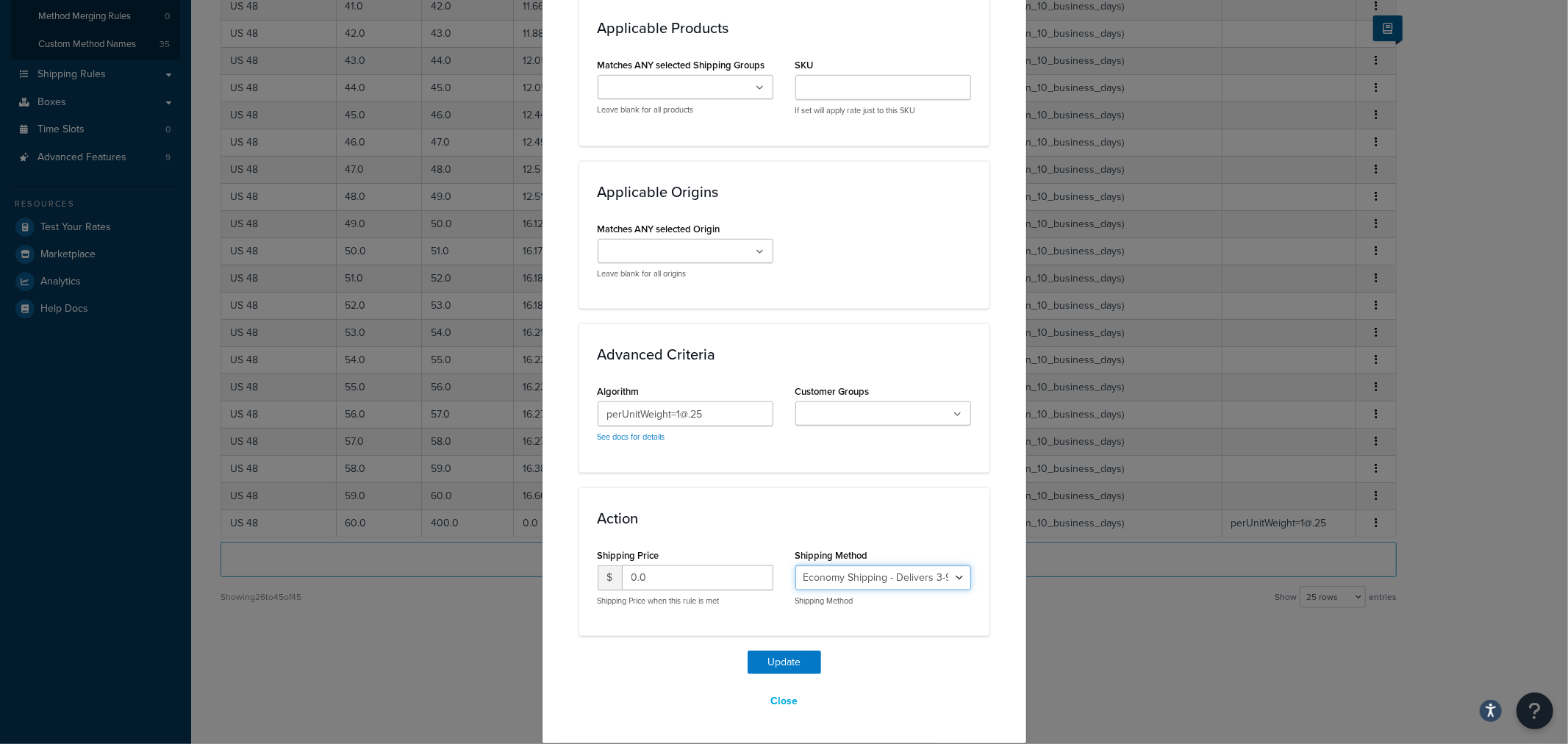 click on "Economy Shipping - Delivers 3-9  business days - deferred_ground  Deferred Air - Delivers in approximately 4-8 days - deferred_air  Economy - Delivers in 3-9 business days - economy_shipping_-_delivers_in_3-9_business_days  Economy (usually arrives within 14 days) - Economy_4lbs_and_under  Not in a Rush? Ships within 1-3 days - economy  Economy - (usually arrives within 10 days) - economy_-_(usually_arrives_within_10_days)  Economy -(usually arrives within 14 business days) - economy_-(usually_arrives_within_14_business_days)  Economy -(usually arrives within 10 business days) - economy_-(usually_arrives_within_10_business_days)" at bounding box center [883, 578] 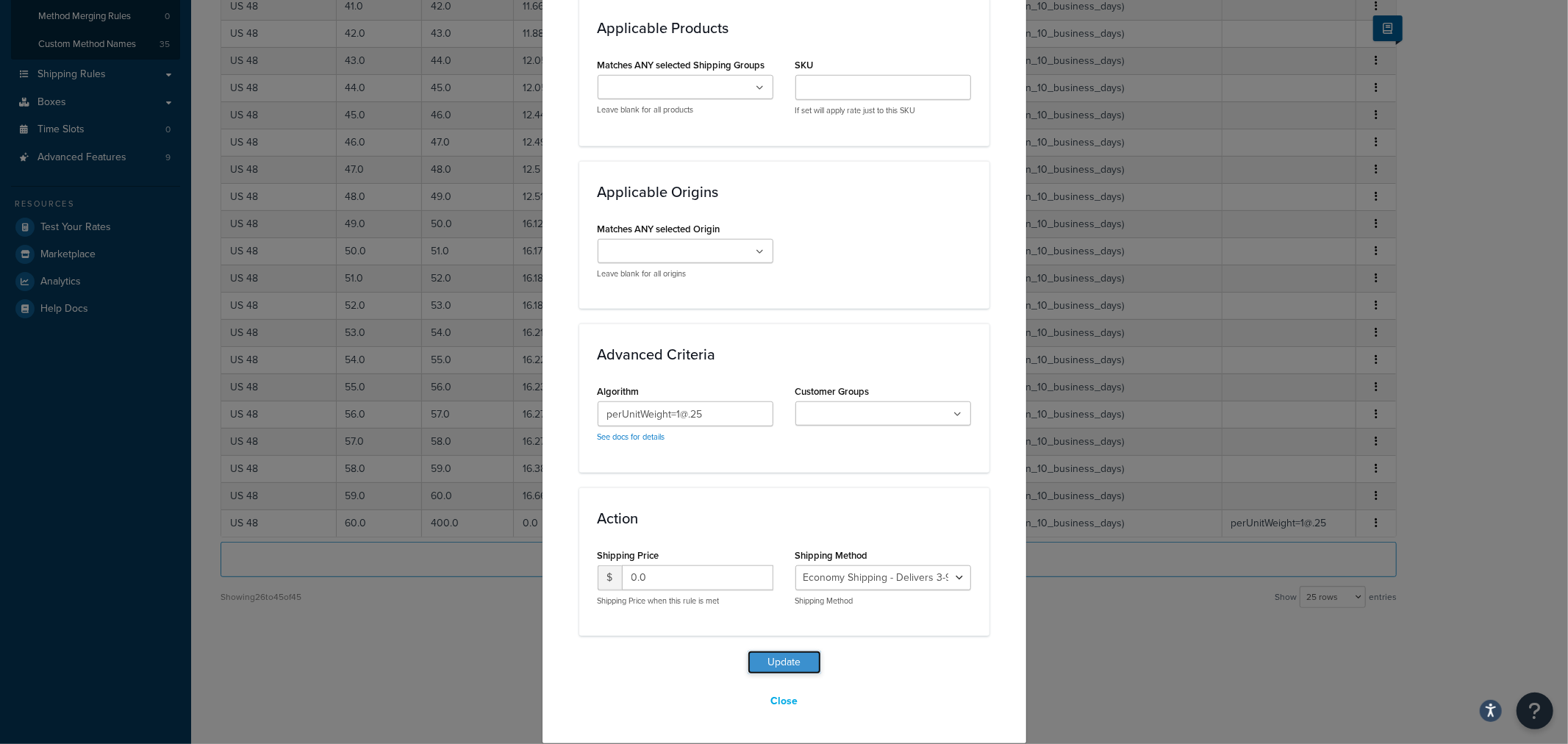 click on "Update" at bounding box center [784, 662] 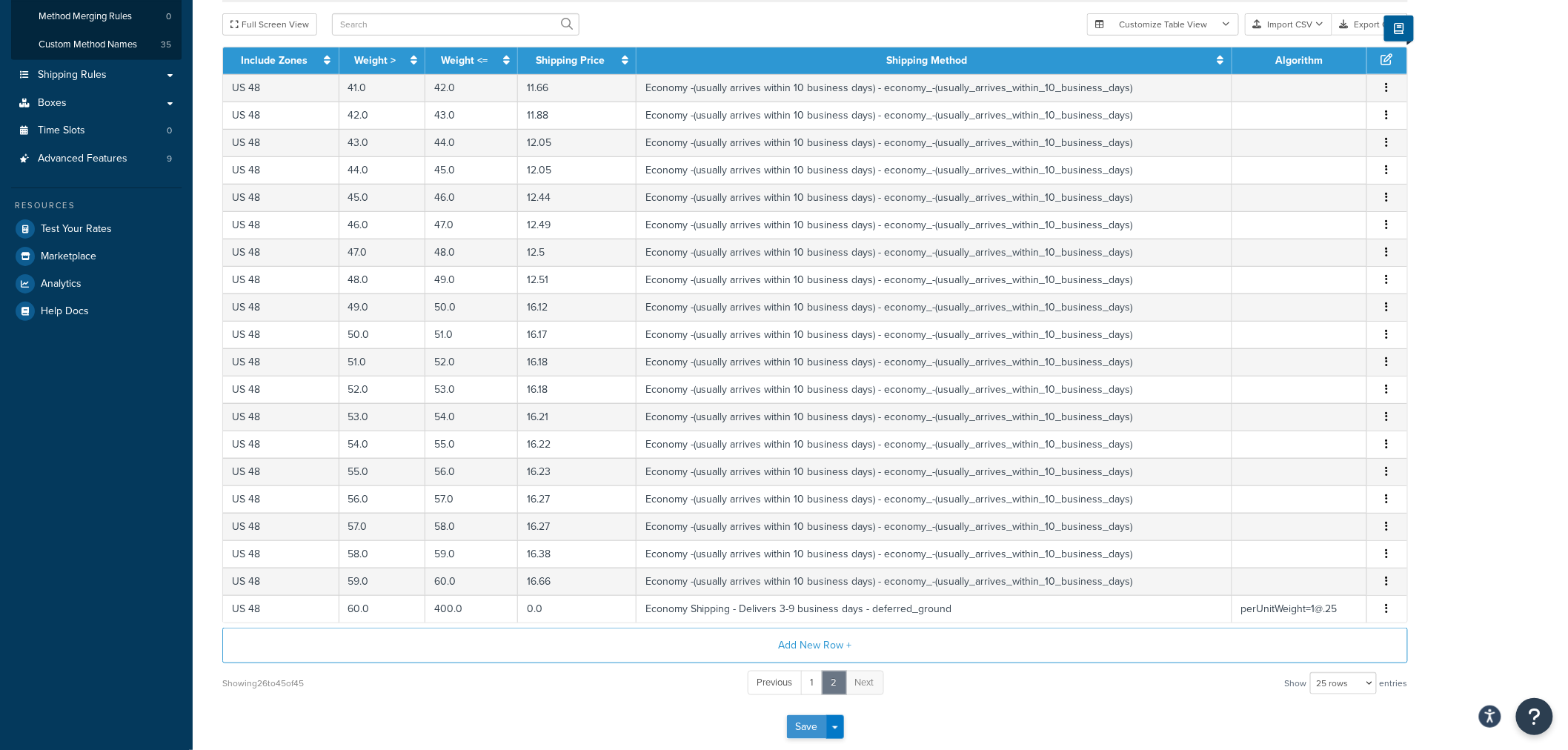 click on "Save" at bounding box center (807, 727) 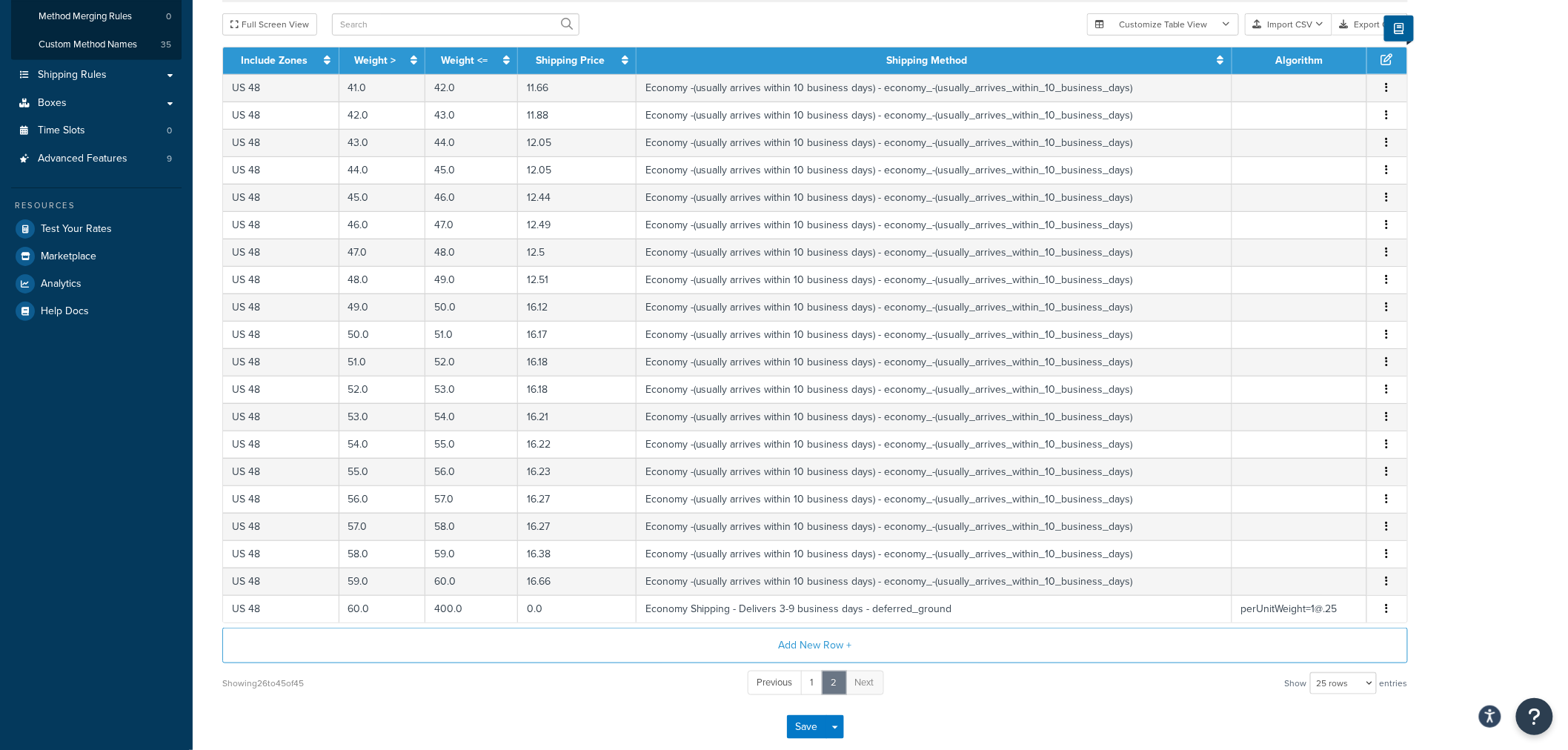 scroll, scrollTop: 0, scrollLeft: 0, axis: both 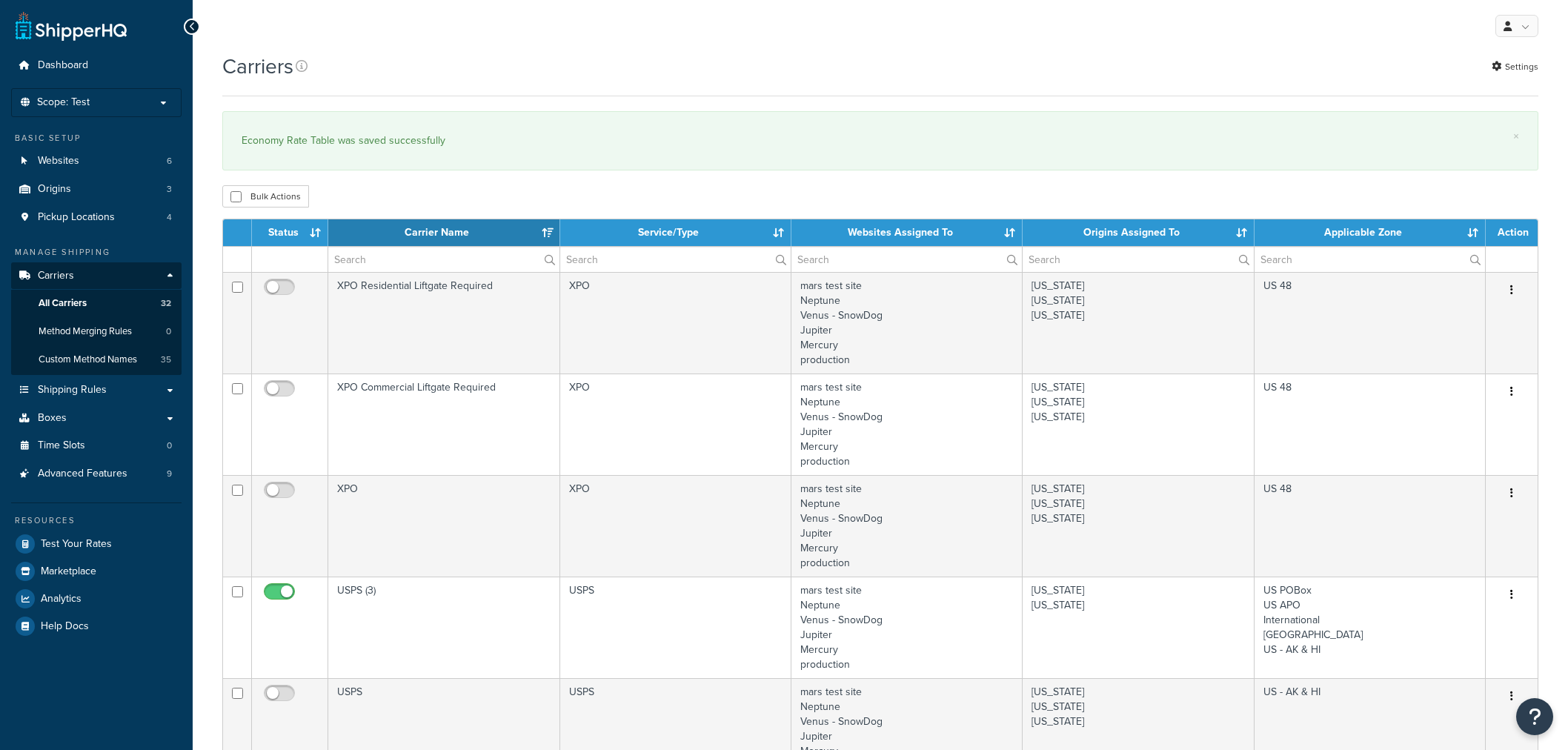 select on "15" 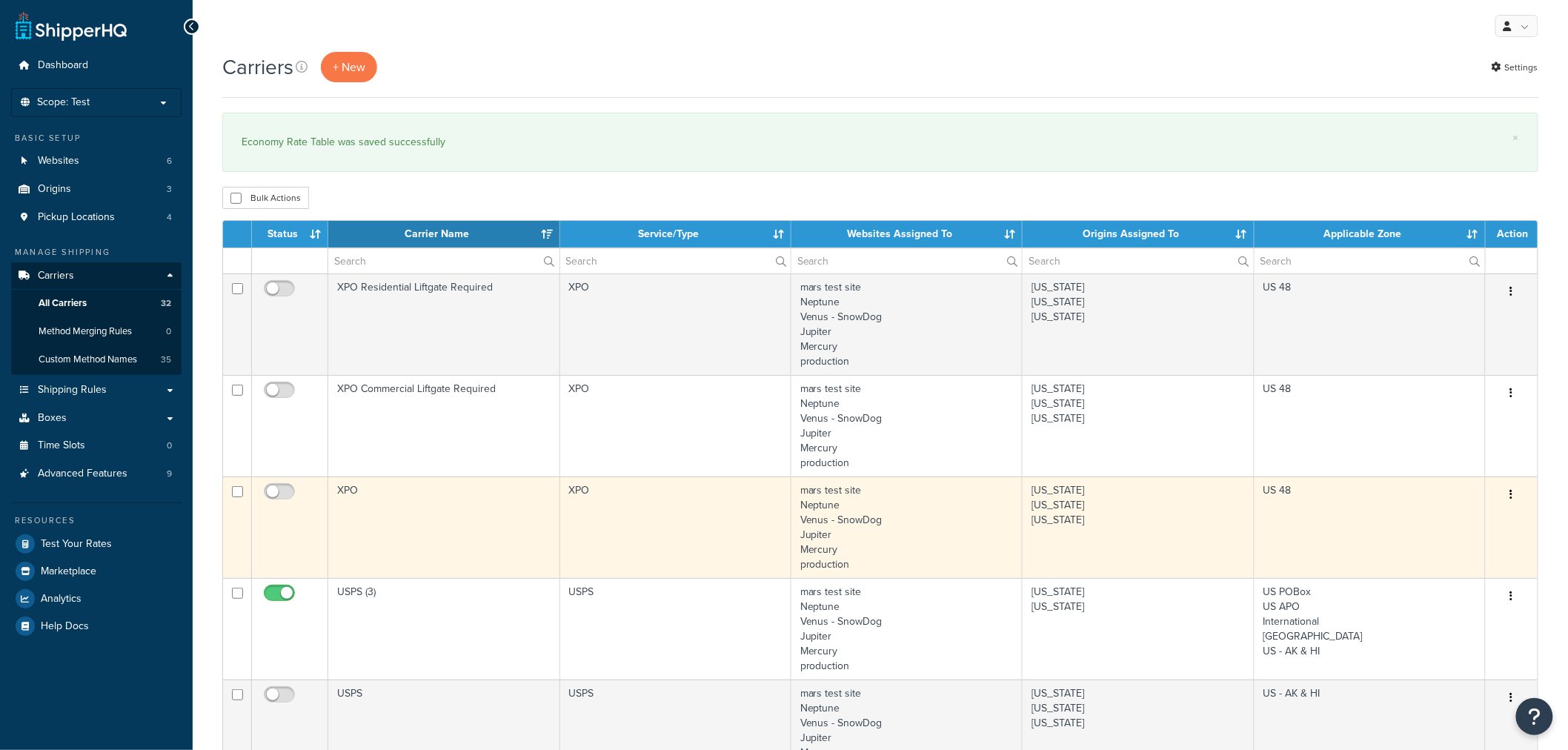 scroll, scrollTop: 0, scrollLeft: 0, axis: both 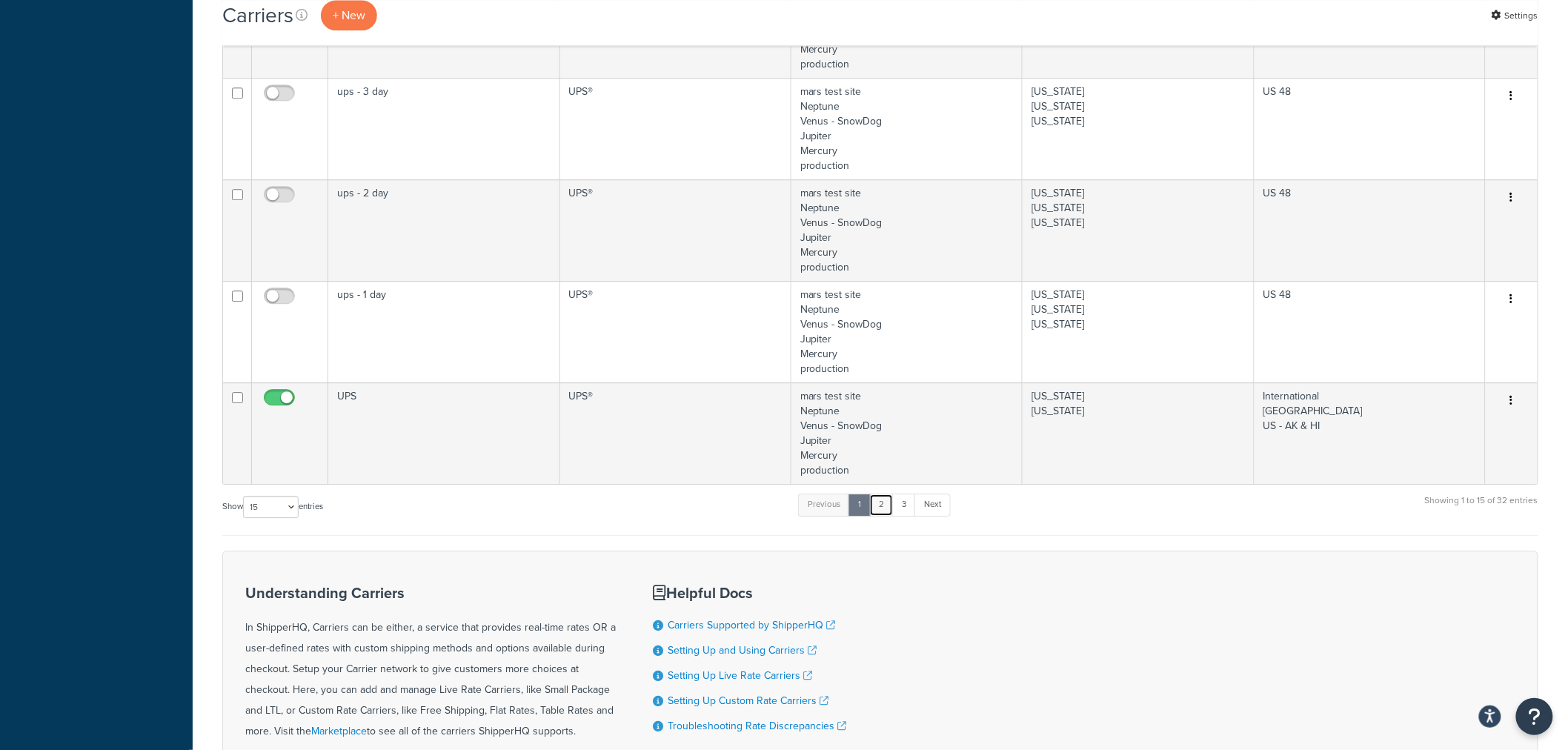 click on "2" at bounding box center (881, 505) 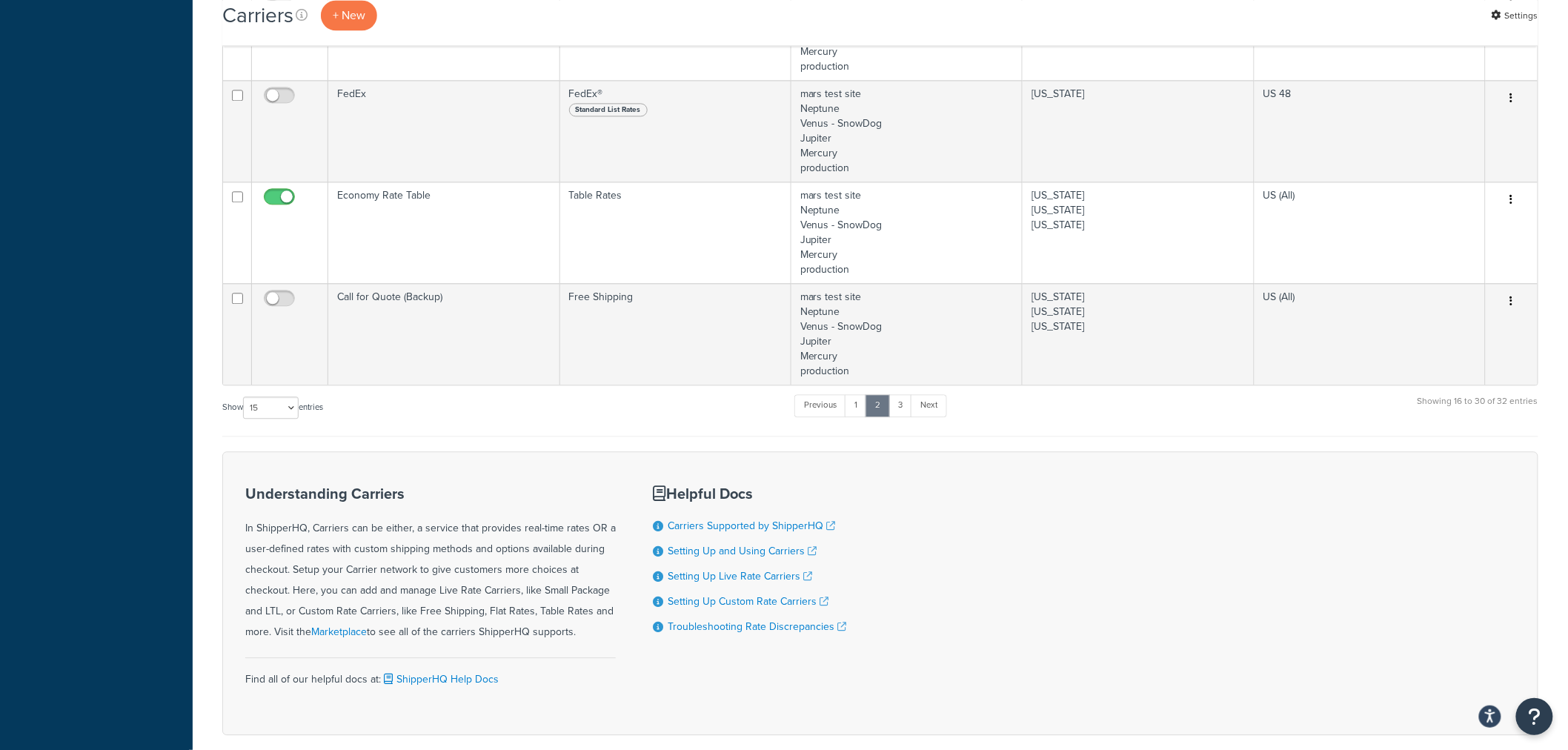 scroll, scrollTop: 1256, scrollLeft: 0, axis: vertical 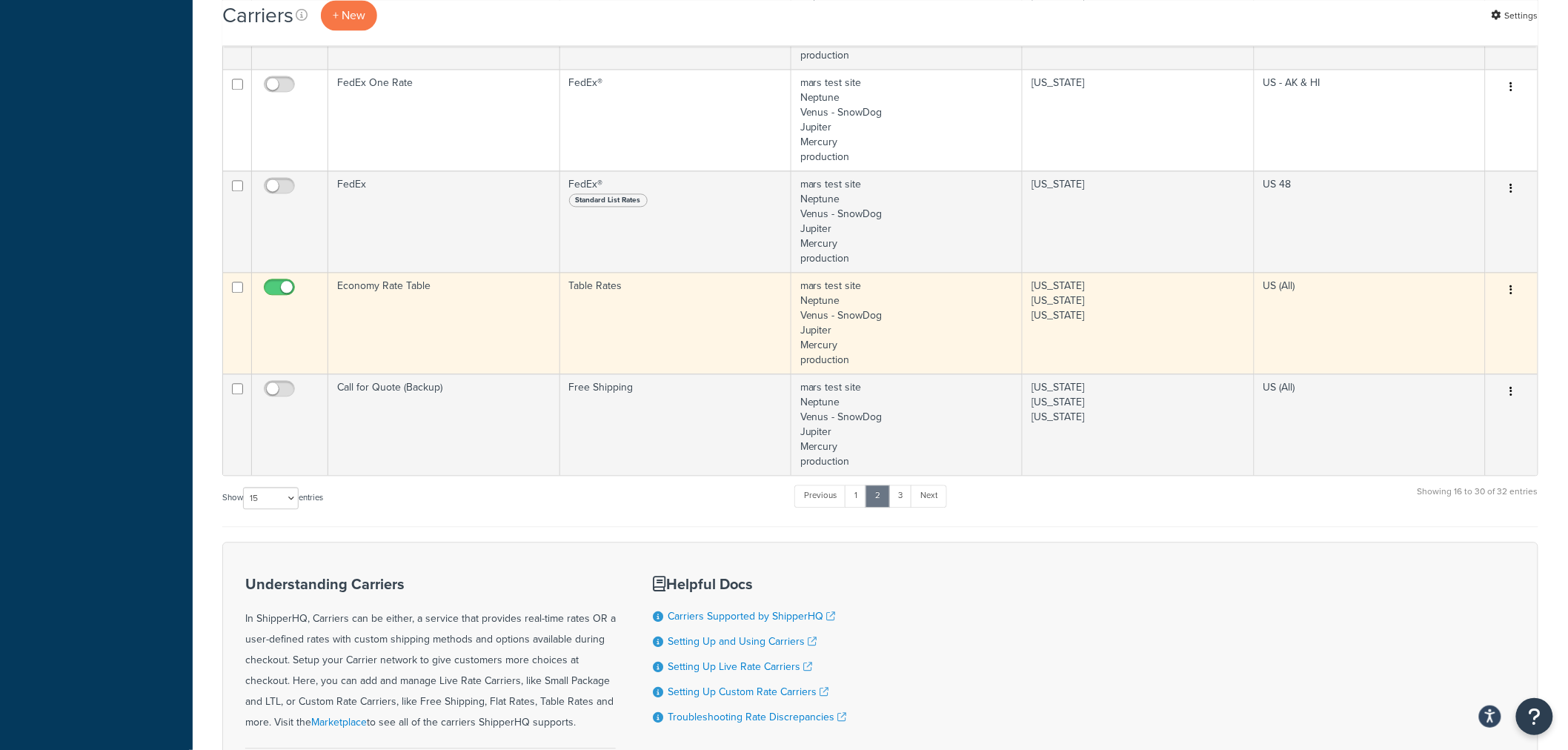 click at bounding box center (1512, 291) 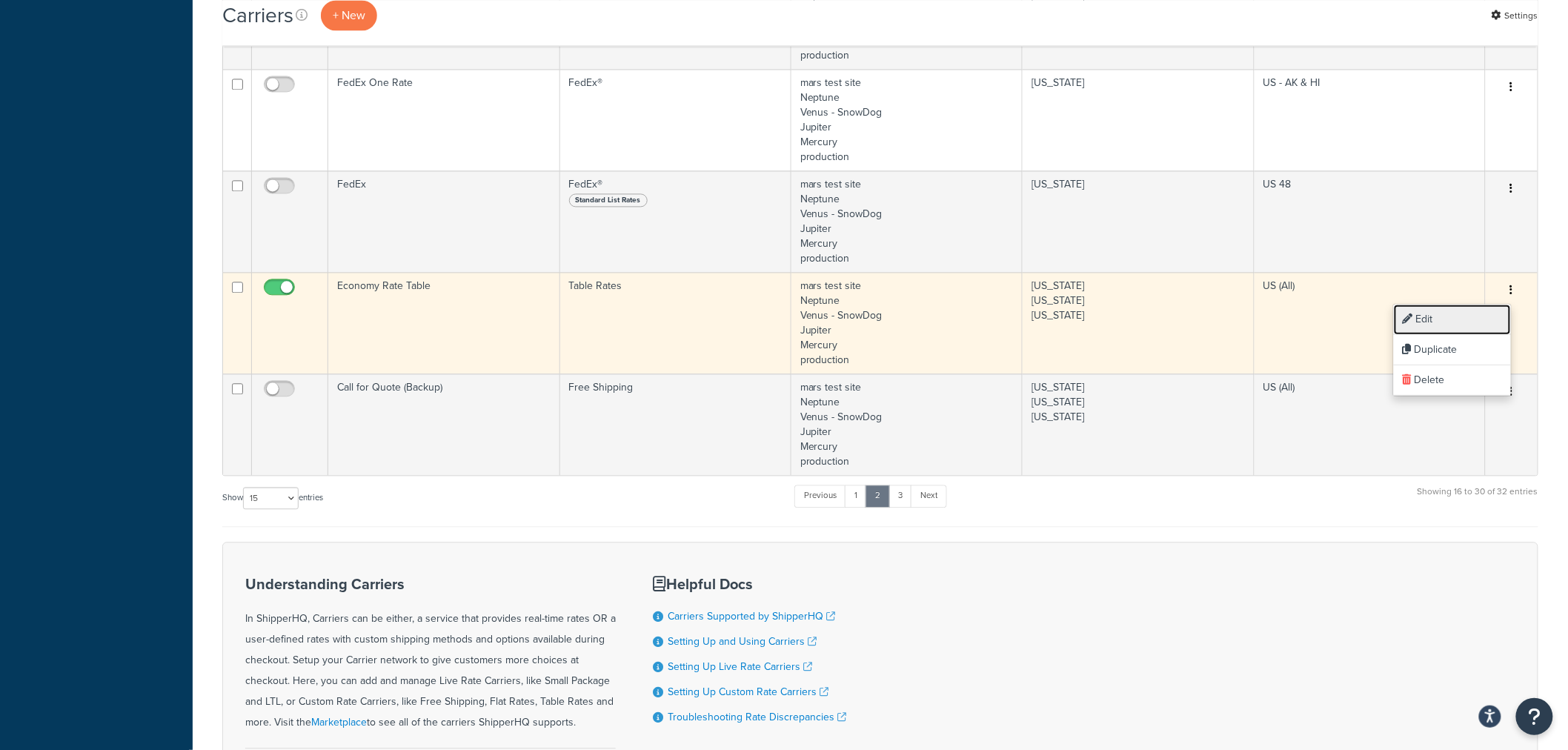 click on "Edit" at bounding box center [1452, 319] 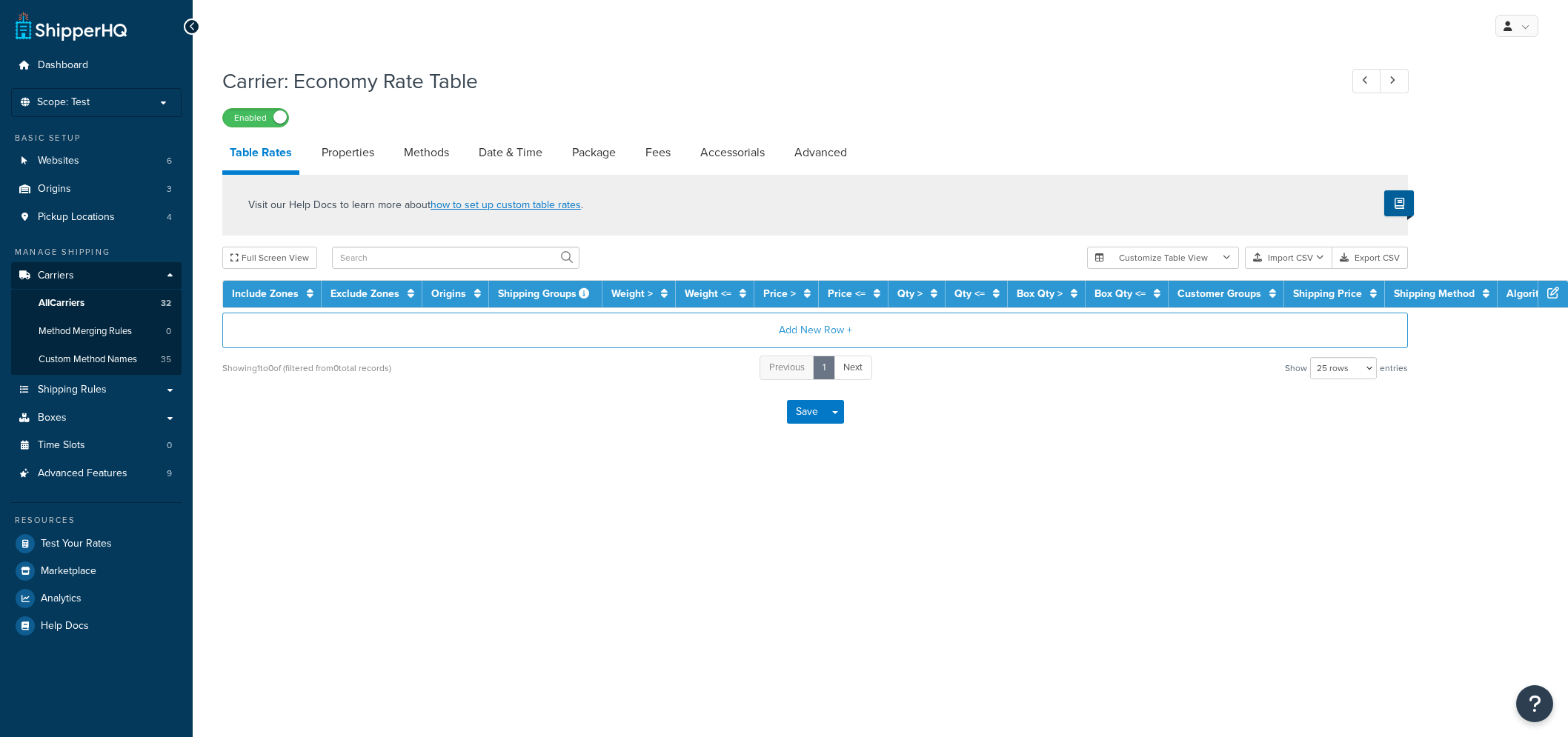 select on "25" 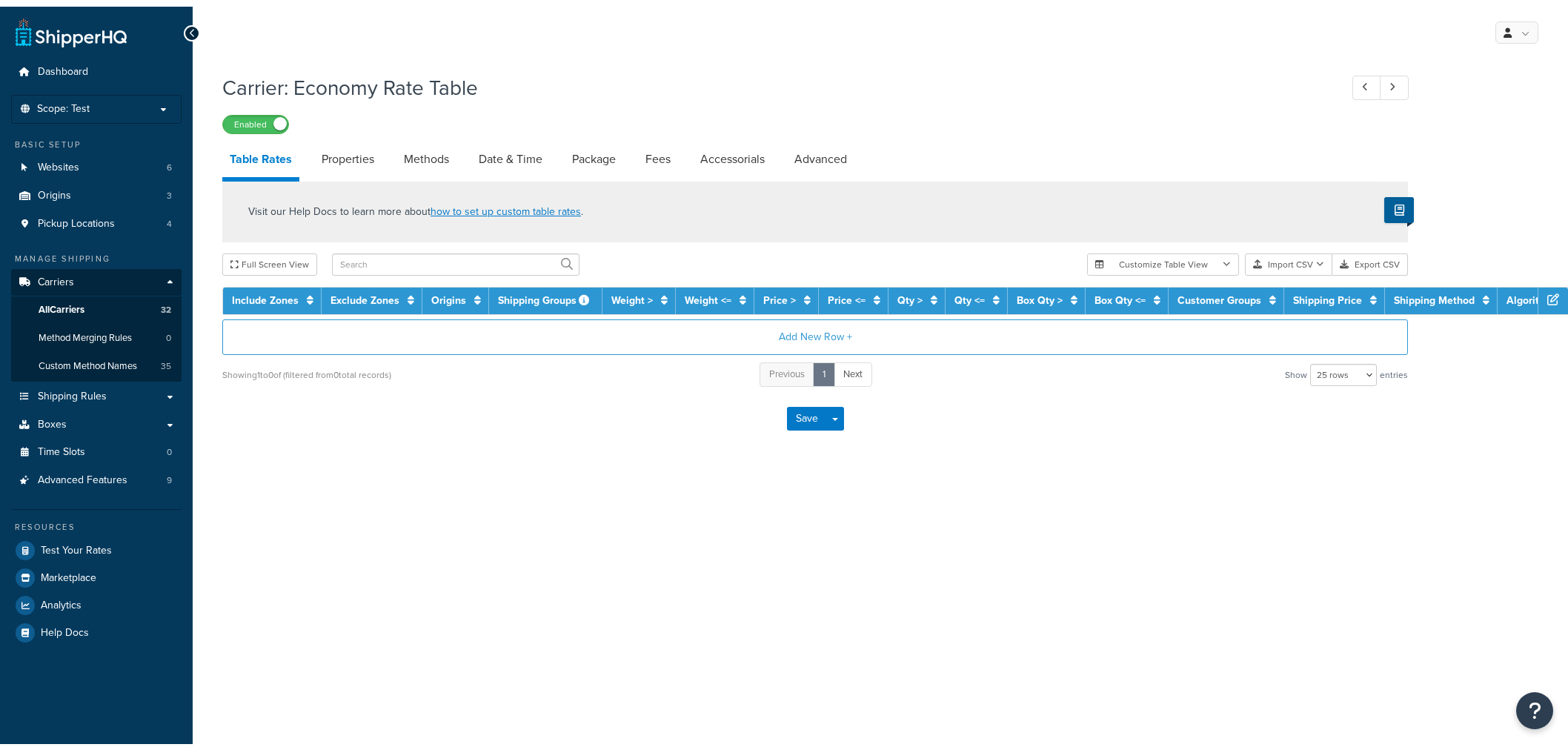 scroll, scrollTop: 0, scrollLeft: 0, axis: both 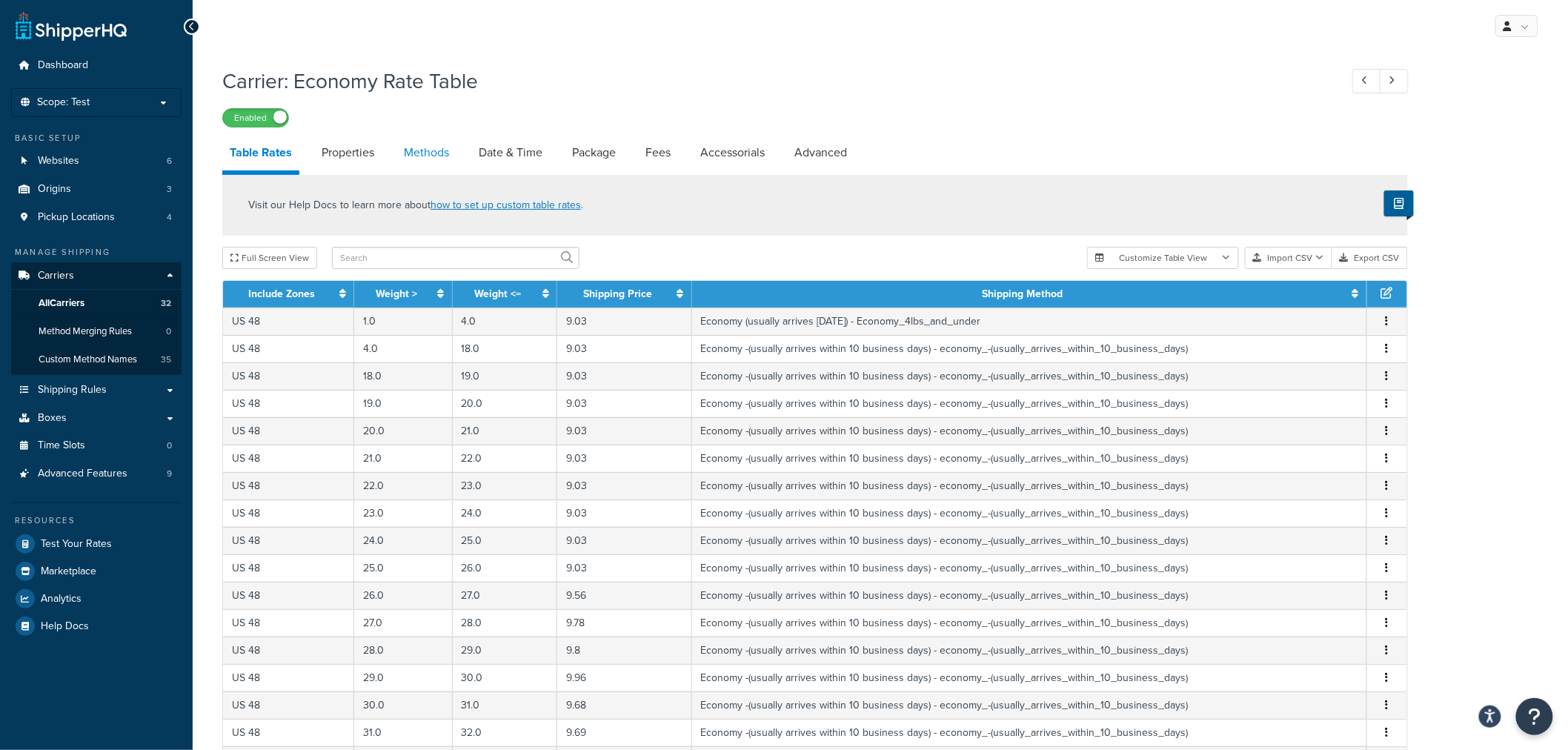 click on "Methods" at bounding box center [426, 153] 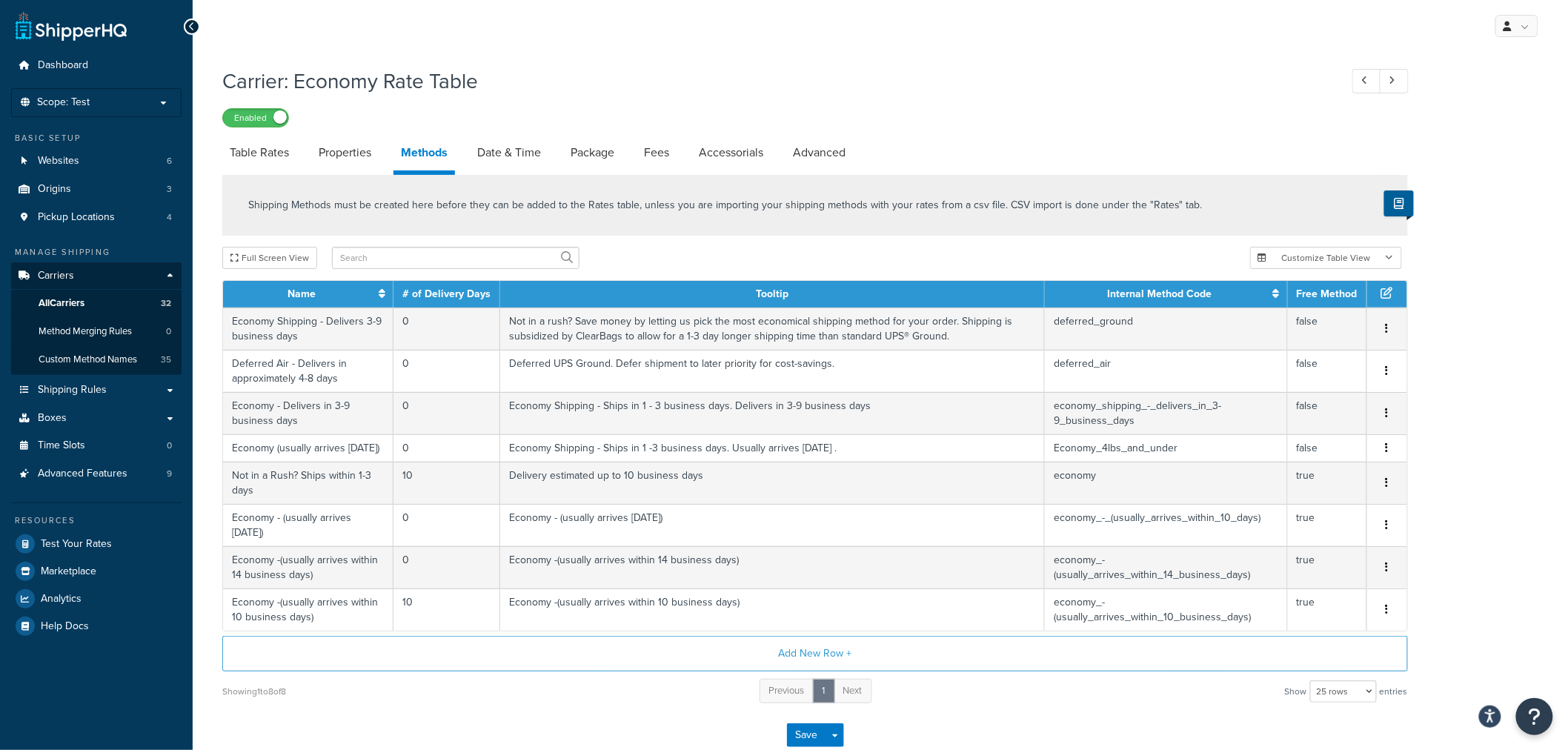 drag, startPoint x: 1908, startPoint y: 468, endPoint x: 2106, endPoint y: 438, distance: 200.2598 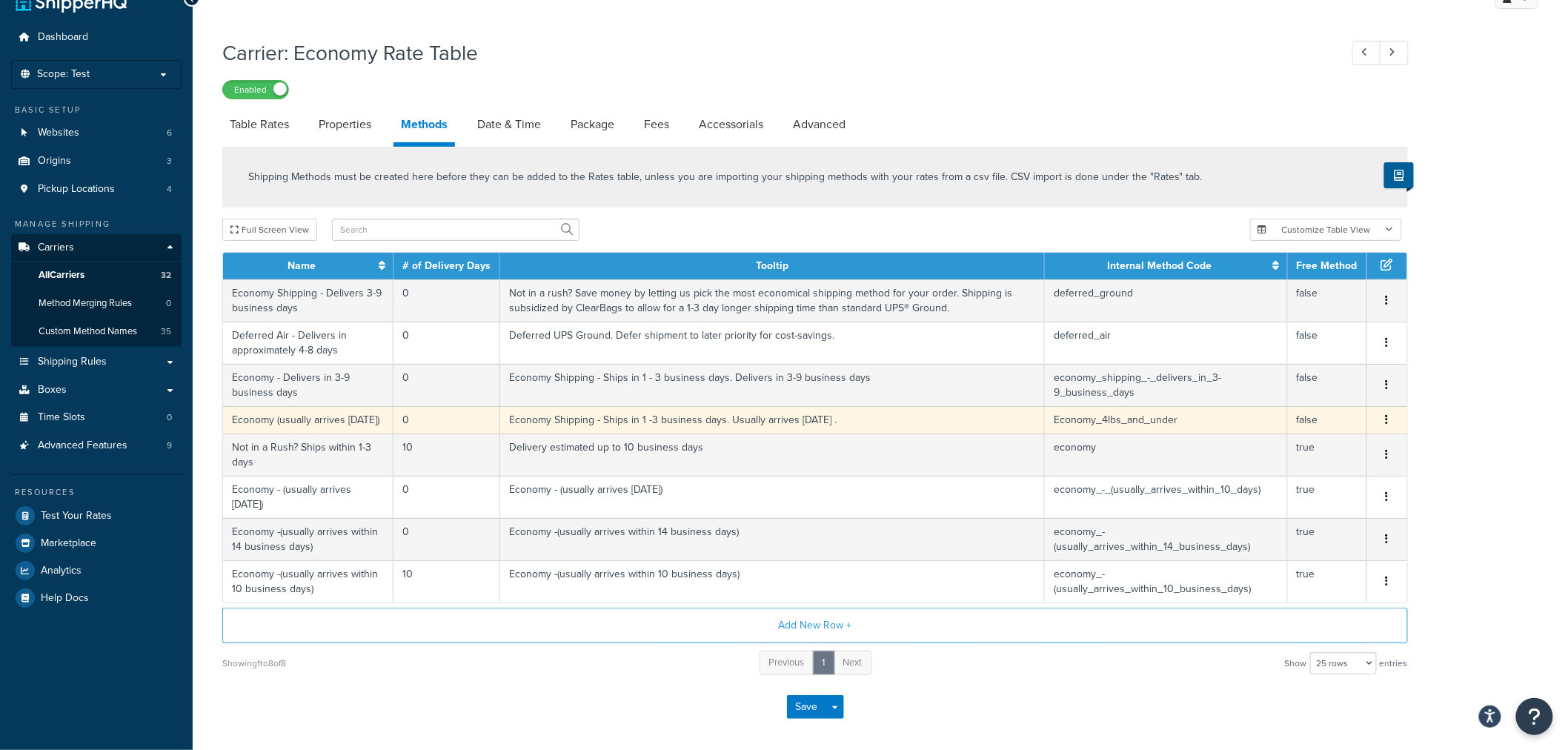 scroll, scrollTop: 0, scrollLeft: 0, axis: both 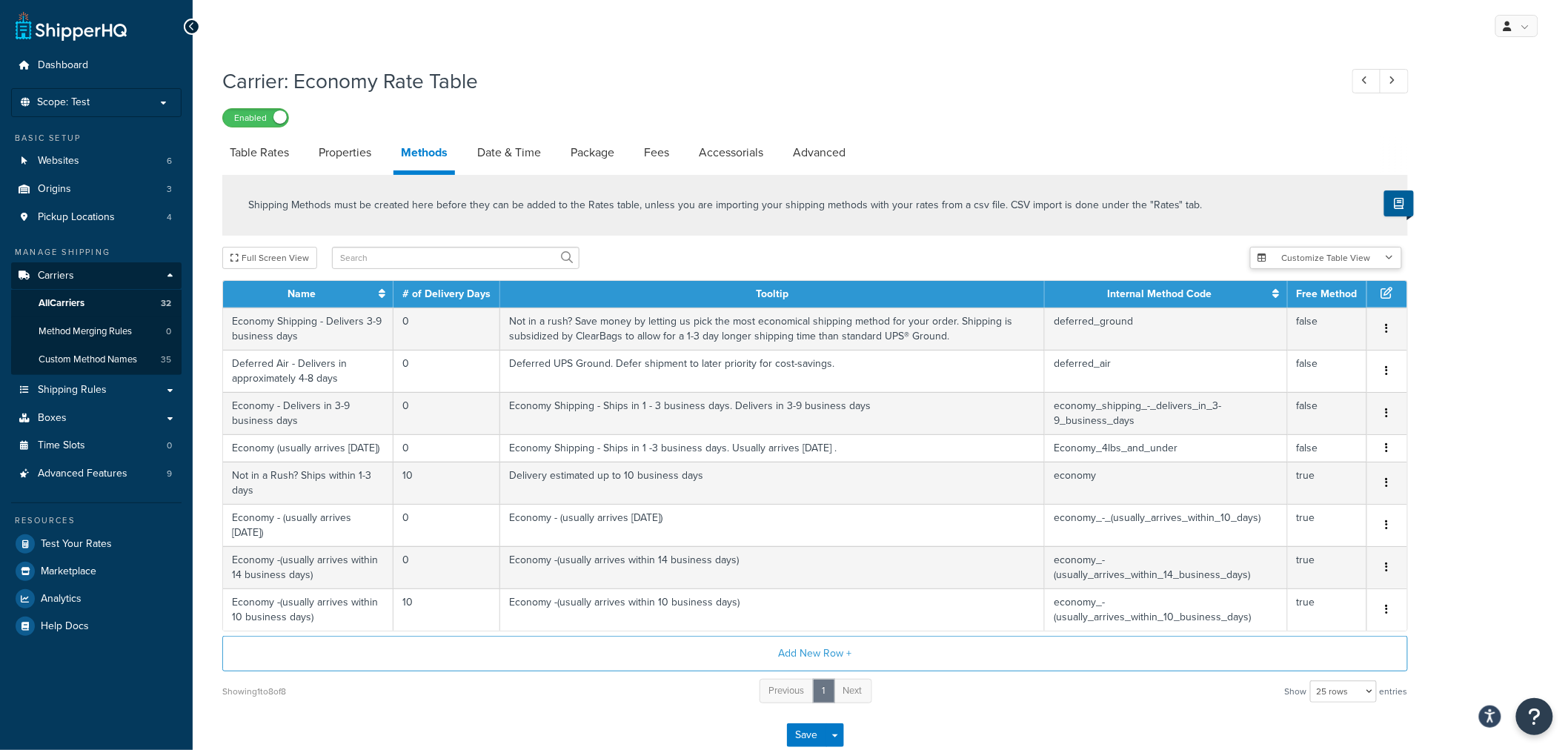 click on "Customize Table View" at bounding box center (1326, 258) 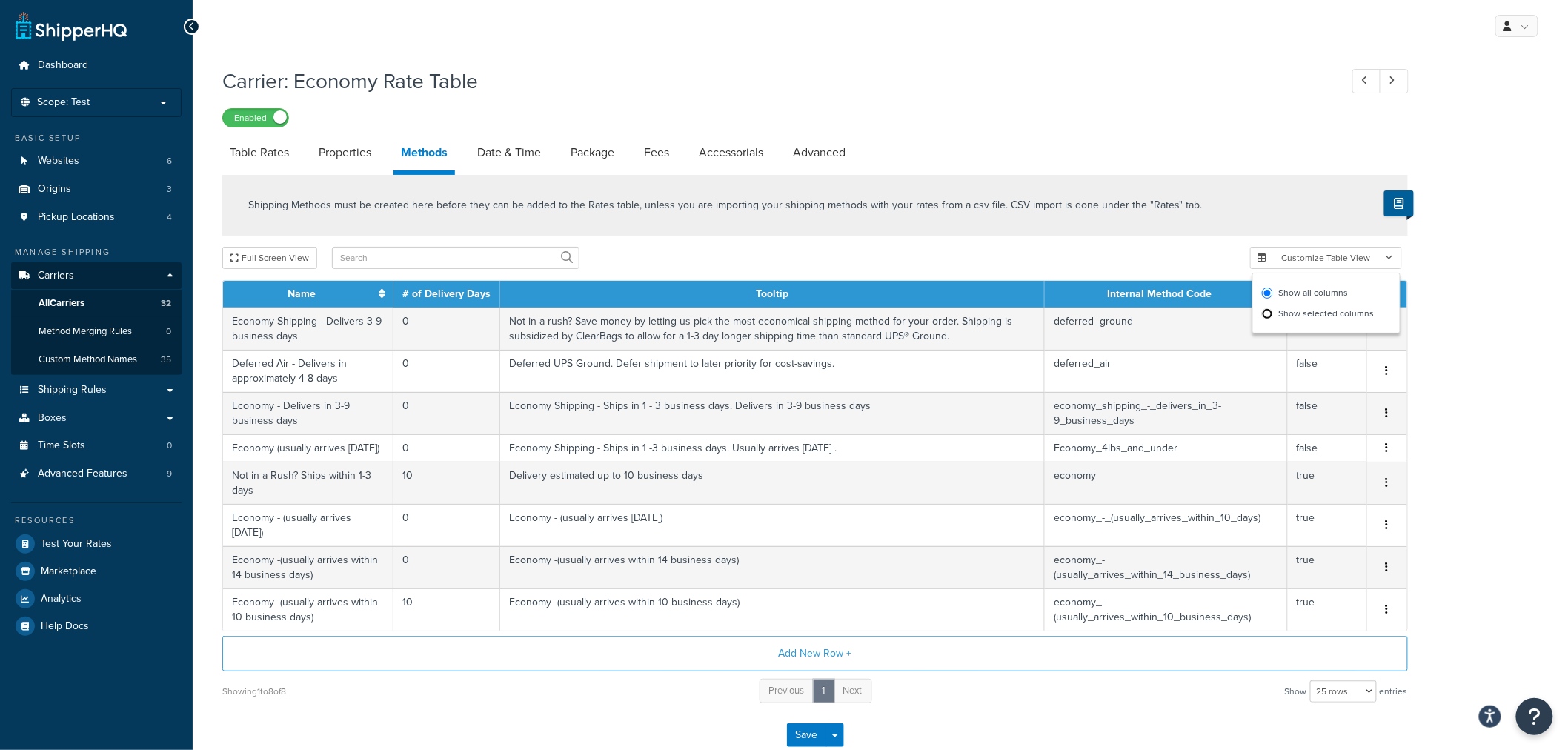 click on "Show selected columns" at bounding box center (1267, 313) 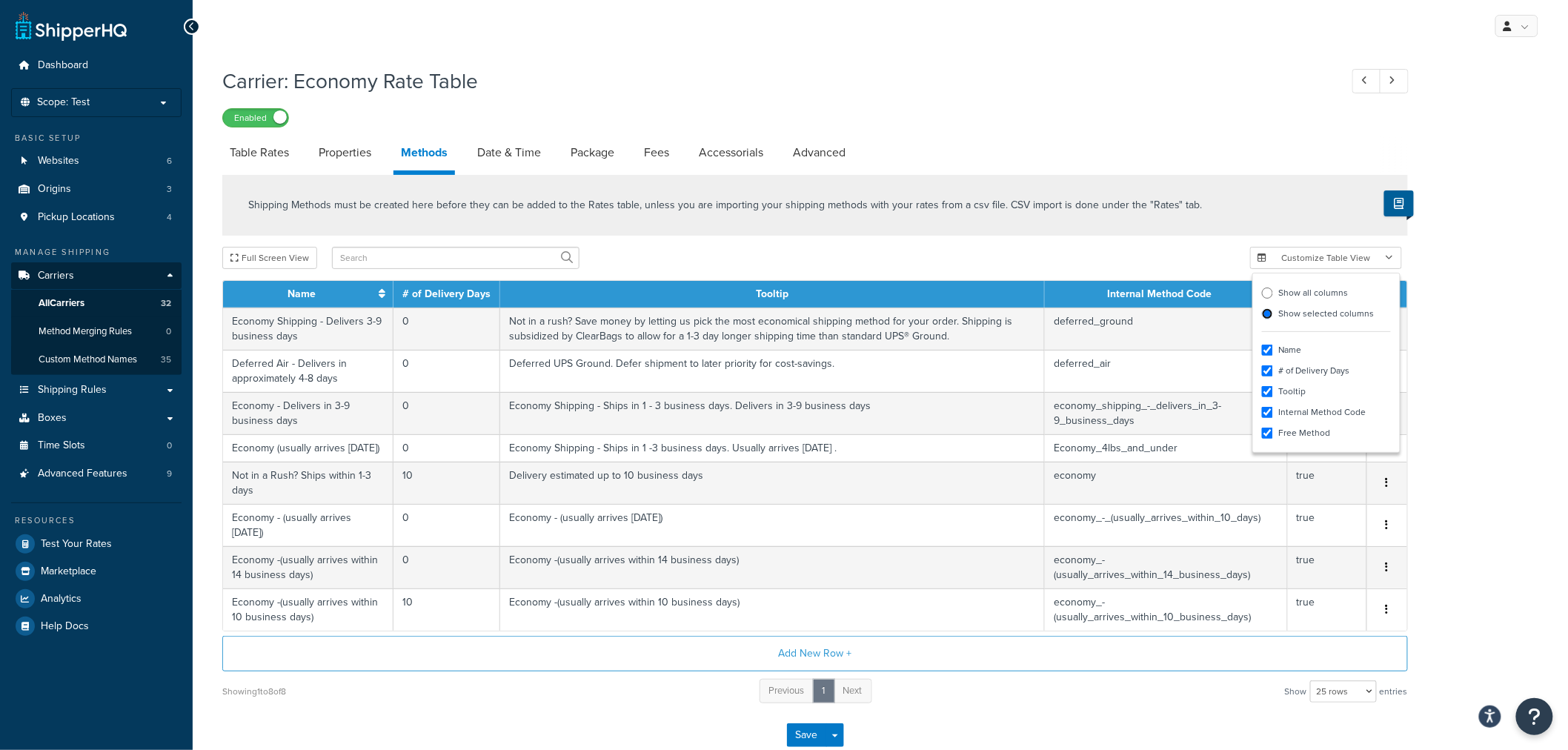 click on "Show selected columns" at bounding box center (1267, 313) 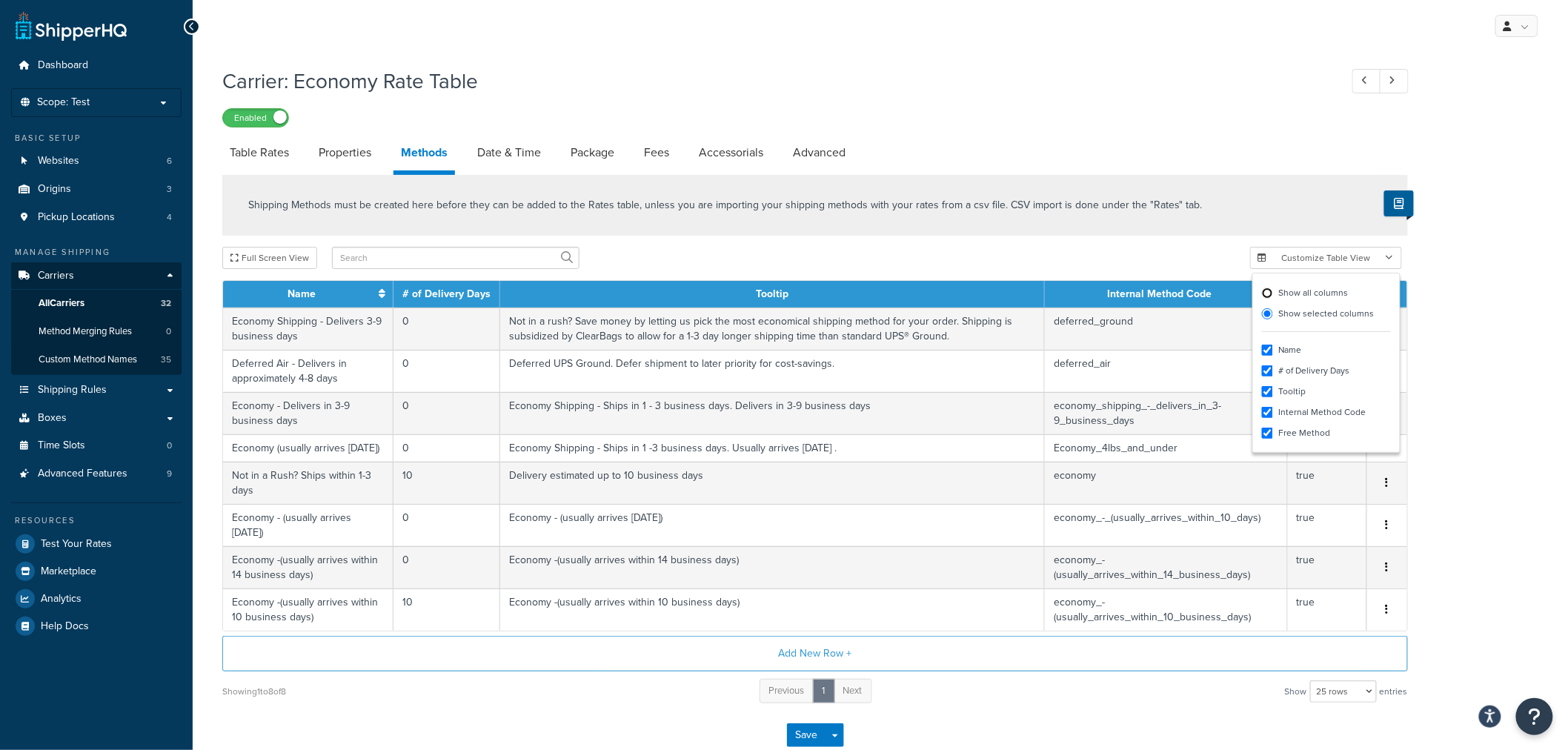 click on "Show all columns" at bounding box center [1267, 293] 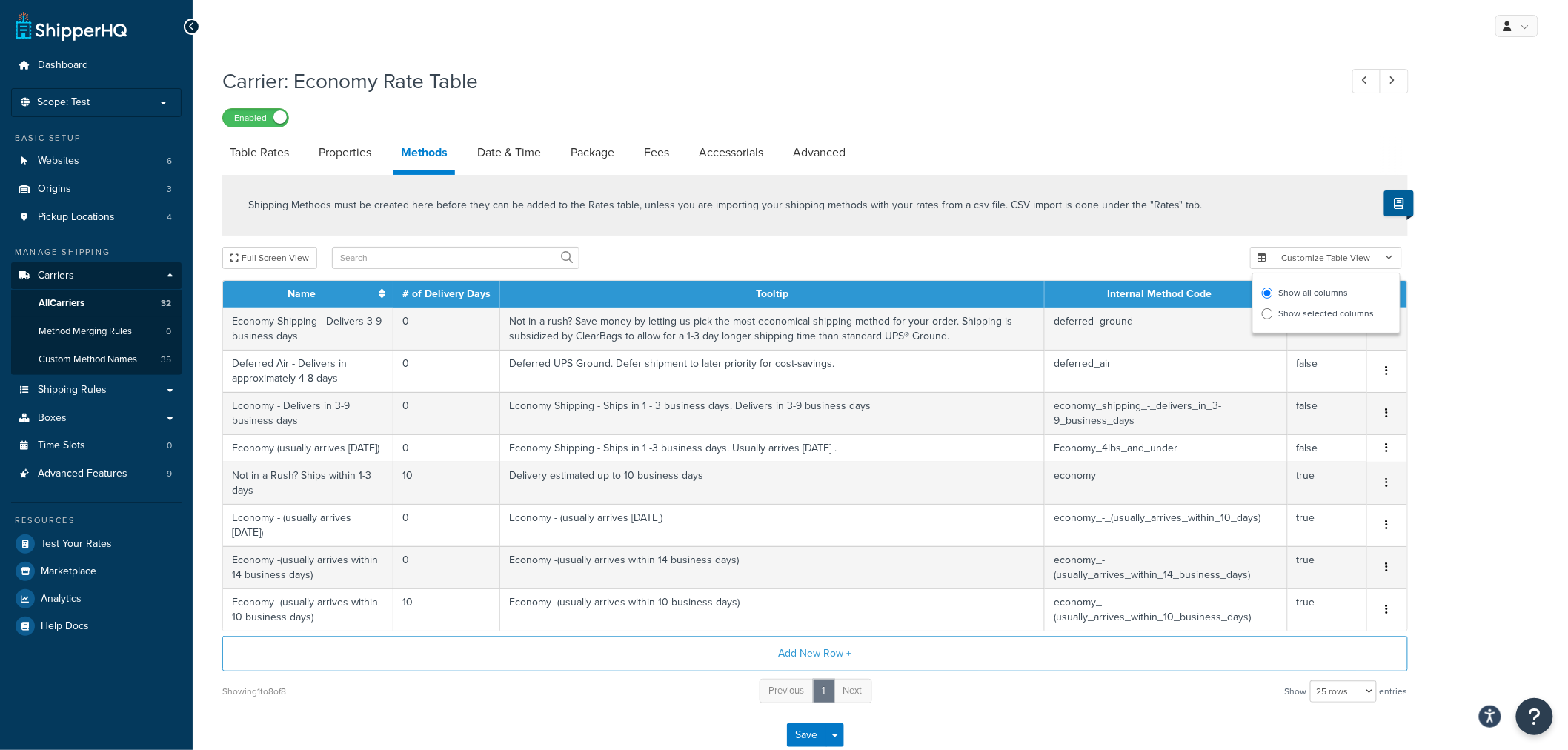 click on "Carrier: Economy Rate Table Enabled Table Rates   Properties   Methods   Date & Time   Package   Fees   Accessorials   Advanced   Shipping Methods must be created here before they can be added to the Rates table, unless you are importing your shipping methods with your rates from a csv file. CSV import is done under the "Rates" tab. Full Screen View Customize Table View Show all columns Show selected columns Name   # of Delivery Days Tooltip Internal Method Code   Free Method Economy Shipping - Delivers 3-9  business days 0 Not in a rush? Save money by letting us pick the most economical shipping method for your order. Shipping is subsidized by ClearBags to allow for a 1-3 day longer shipping time than standard UPS® Ground. deferred_ground false  Edit  Delete Deferred Air - Delivers in approximately 4-8 days 0 Deferred UPS Ground. Defer shipment to later priority for cost-savings. deferred_air false  Edit  Delete Economy - Delivers in 3-9 business days 0 economy_shipping_-_delivers_in_3-9_business_days false" at bounding box center (880, 431) 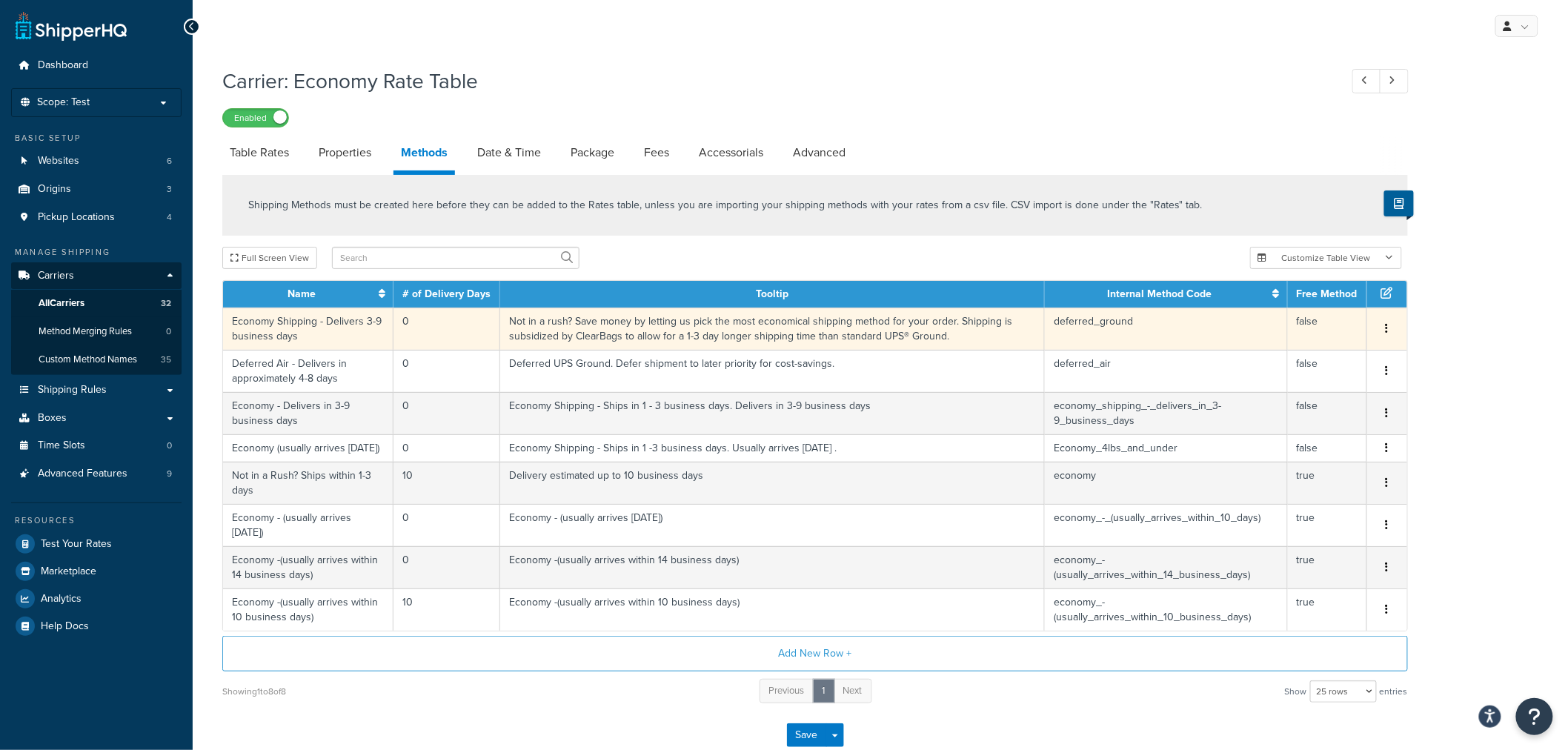 click on "Economy Shipping - Delivers 3-9  business days" at bounding box center (308, 328) 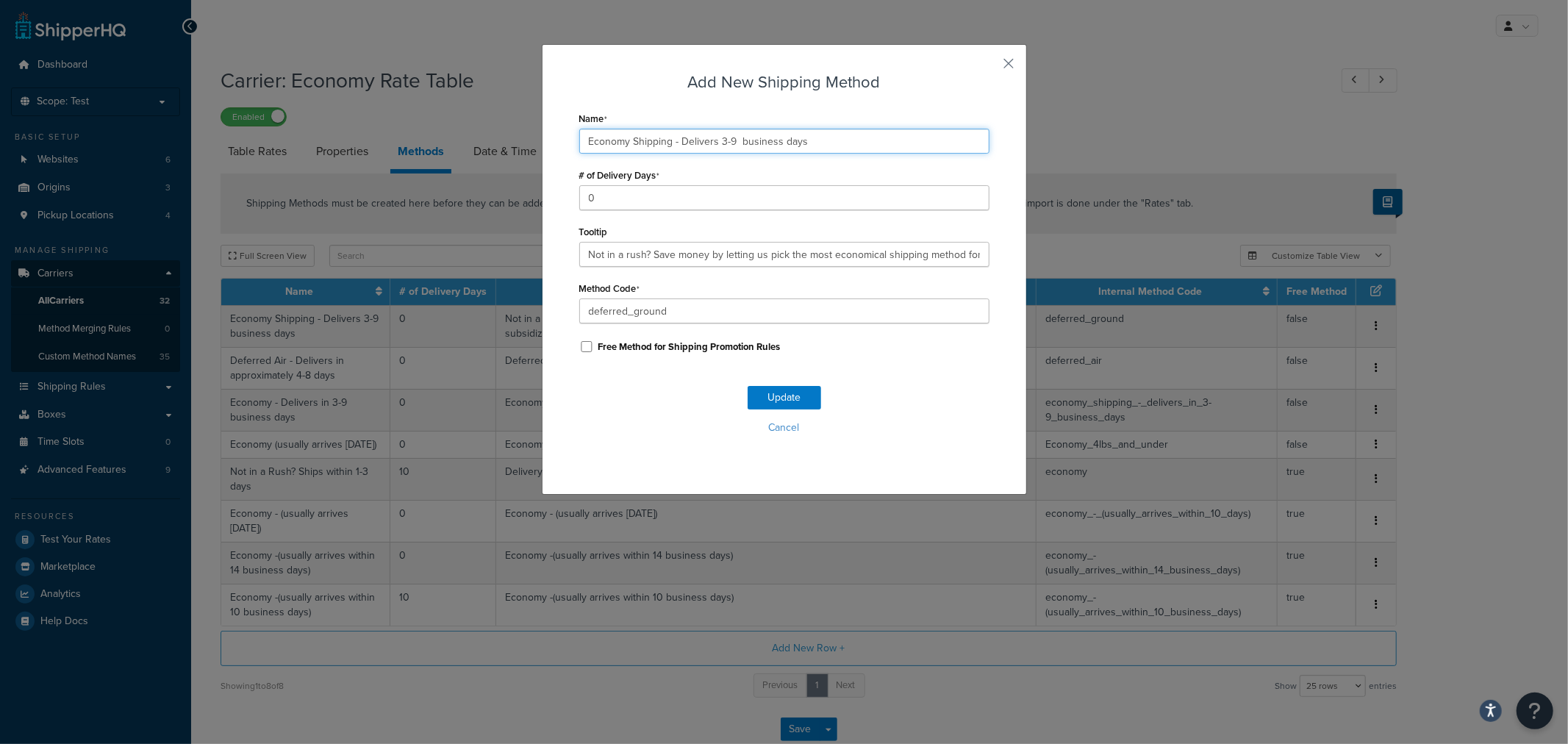 drag, startPoint x: 626, startPoint y: 142, endPoint x: 845, endPoint y: 143, distance: 219.00228 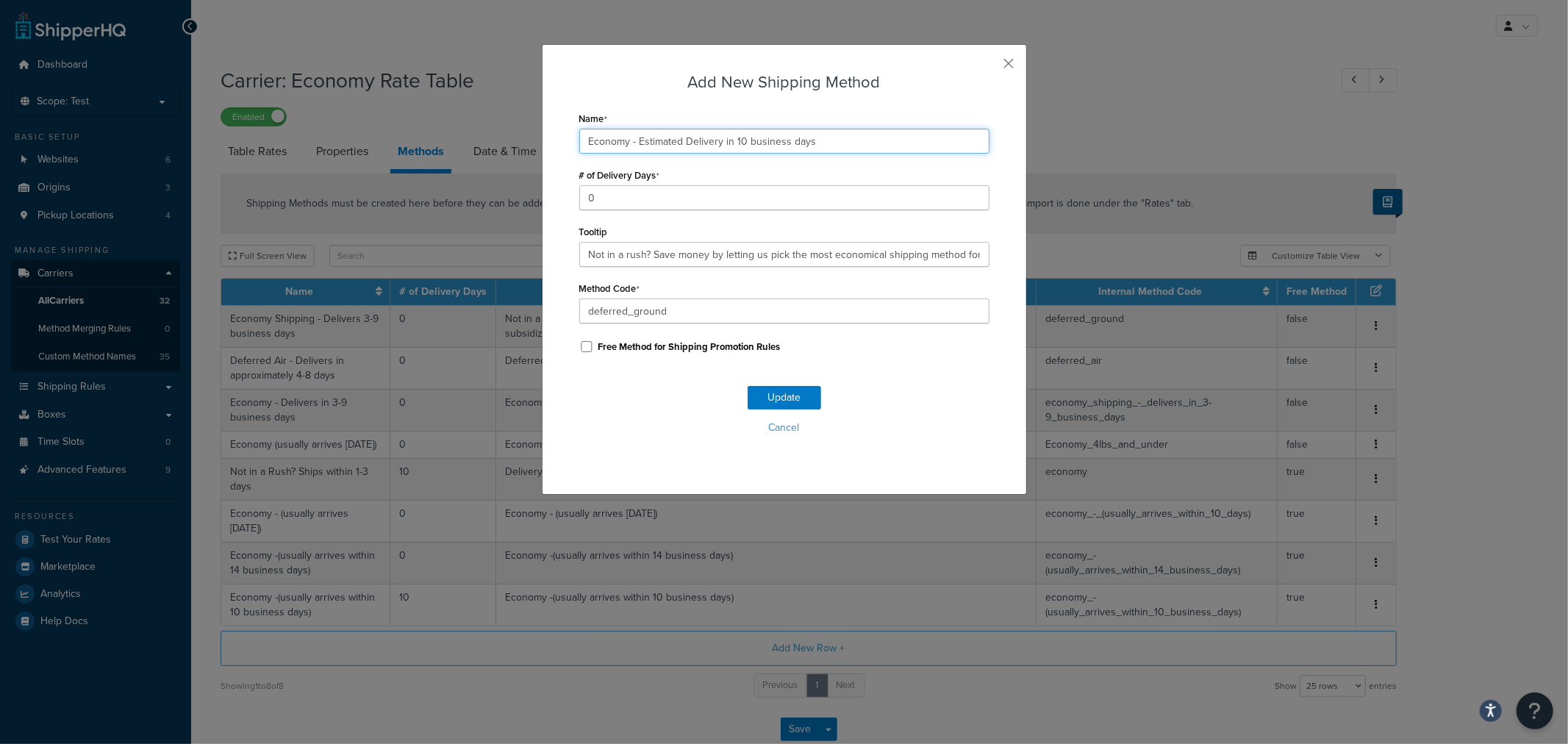 type on "Economy - Estimated Delivery in 10 business days" 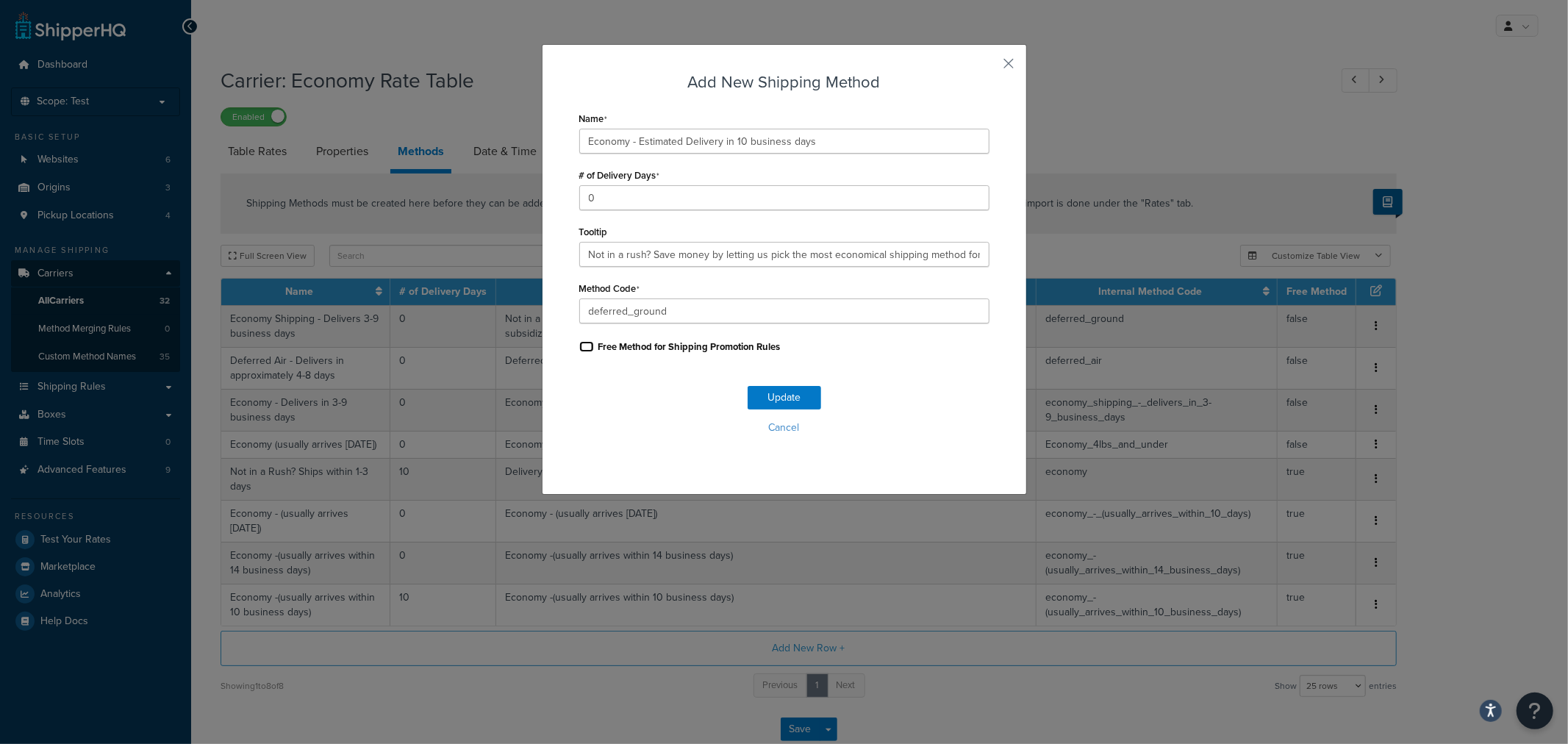 click on "Free Method for Shipping Promotion Rules" at bounding box center (587, 346) 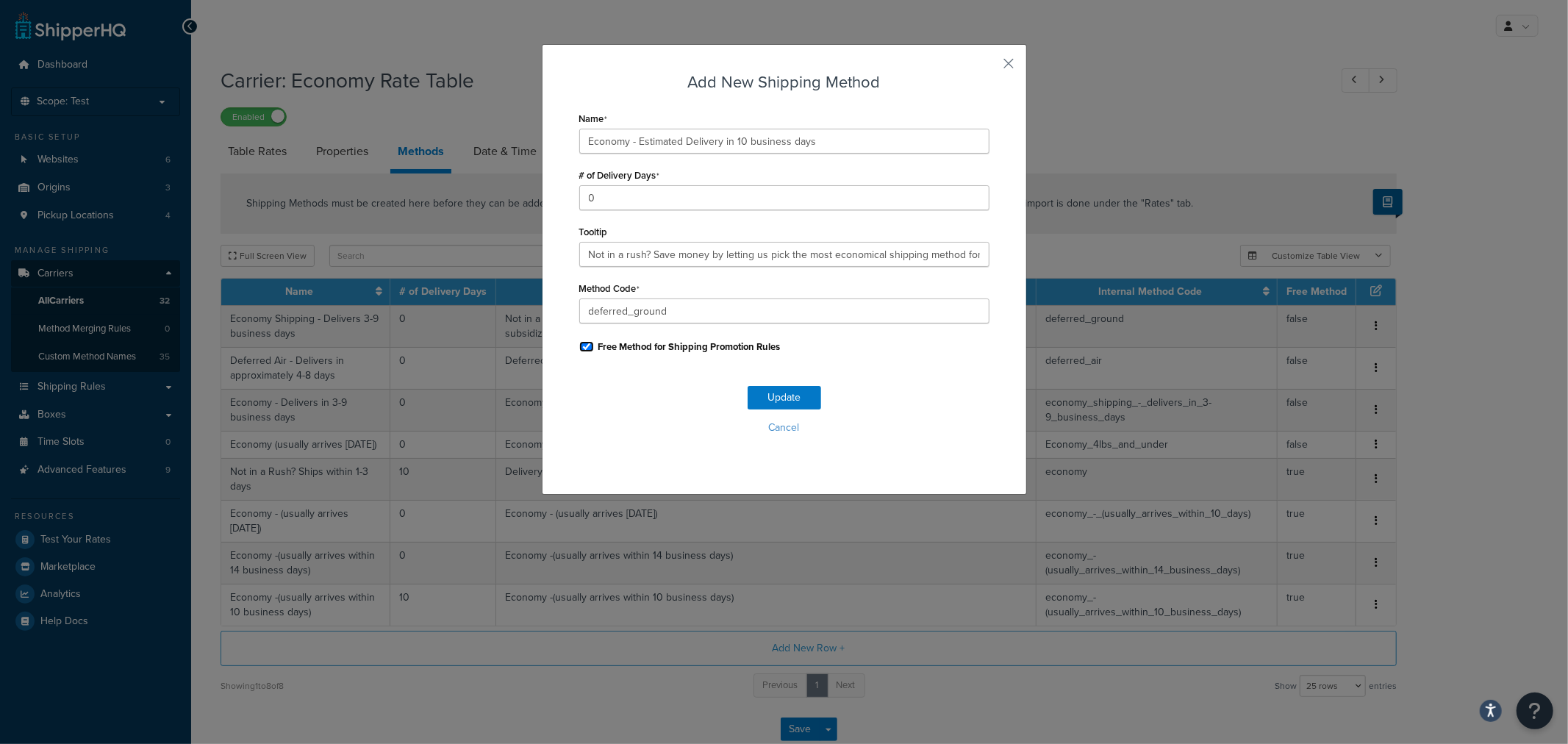 checkbox on "true" 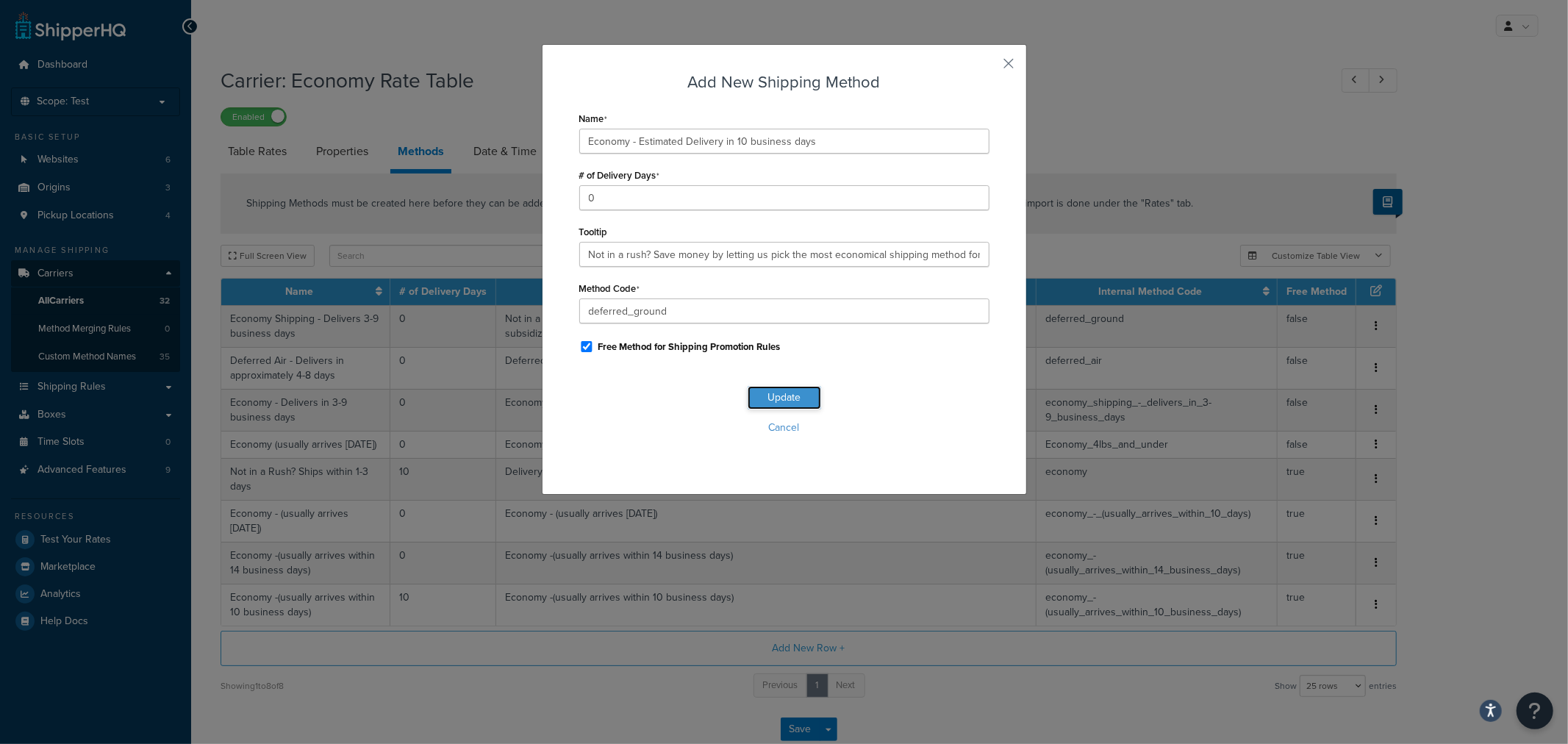 click on "Update" at bounding box center (784, 398) 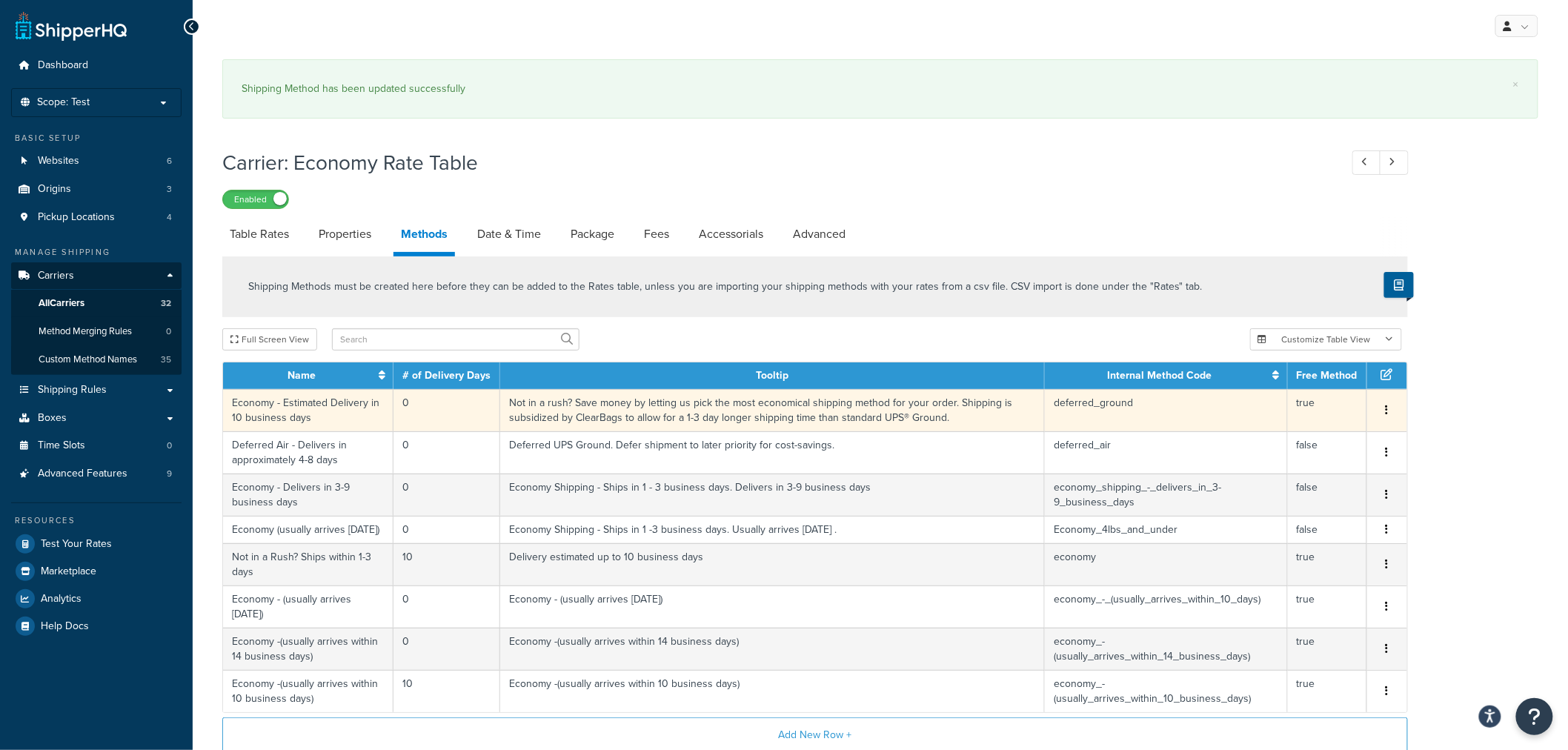 click on "Not in a rush? Save money by letting us pick the most economical shipping method for your order. Shipping is subsidized by ClearBags to allow for a 1-3 day longer shipping time than standard UPS® Ground." at bounding box center (772, 410) 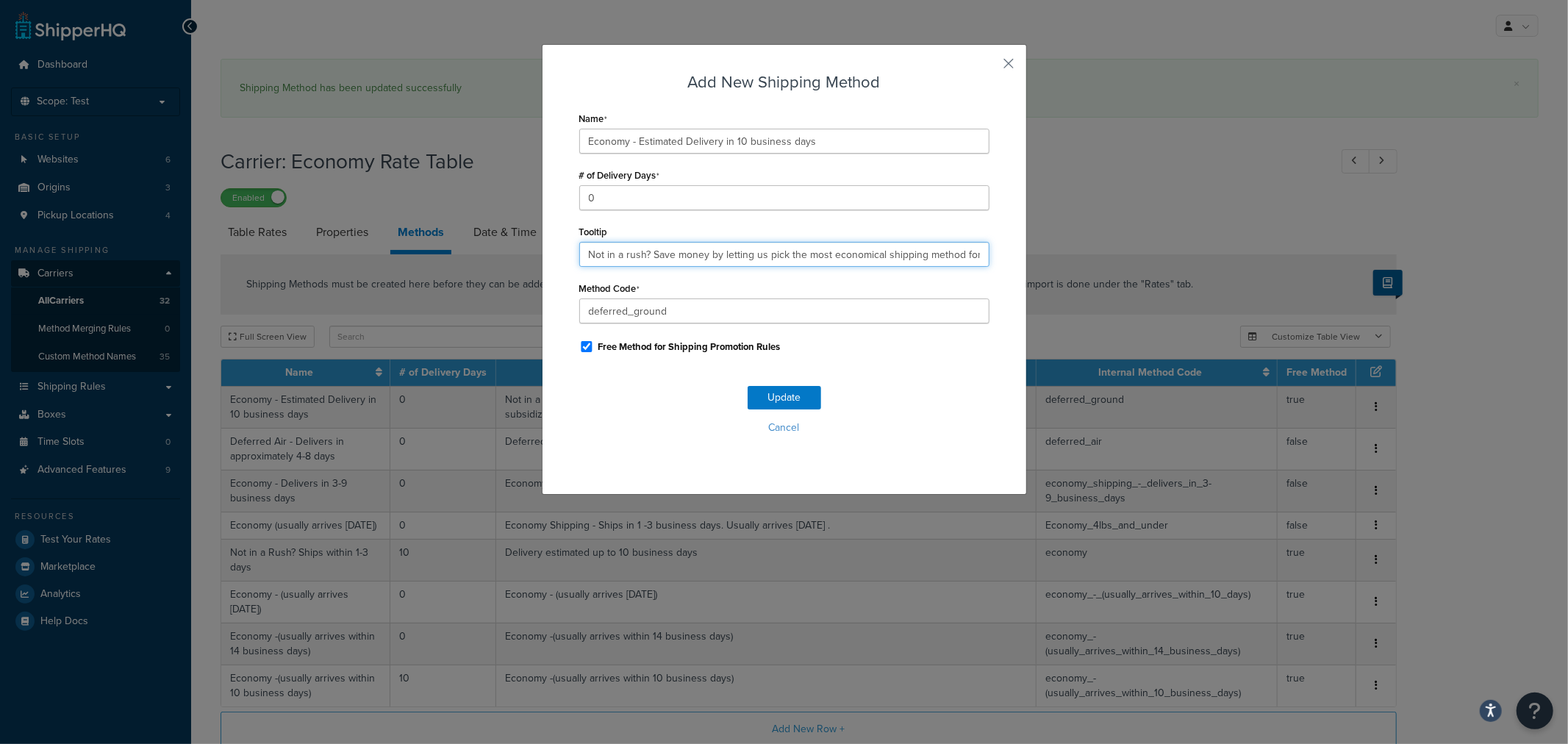 click on "Not in a rush? Save money by letting us pick the most economical shipping method for your order. Shipping is subsidized by ClearBags to allow for a 1-3 day longer shipping time than standard UPS® Ground." at bounding box center [784, 254] 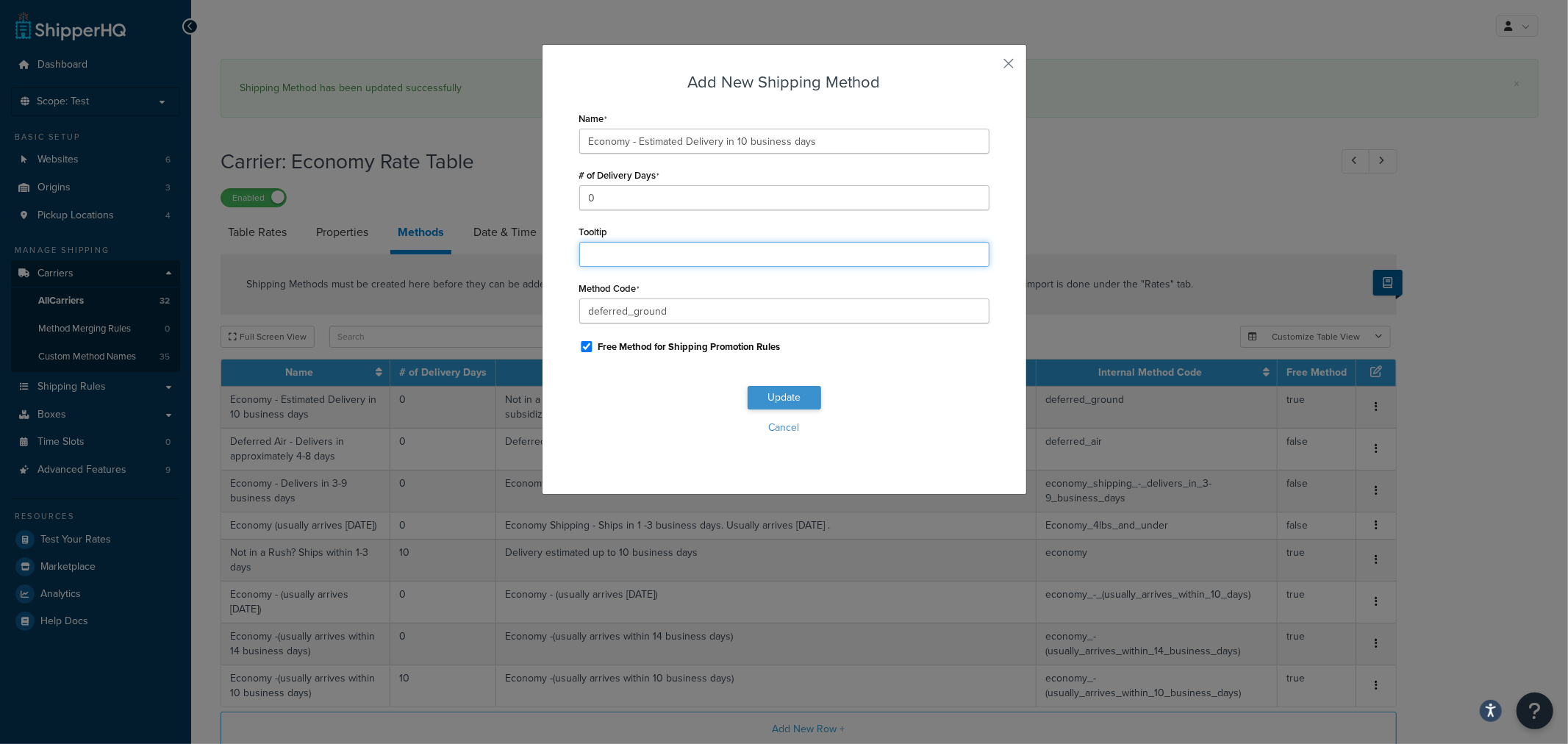 type 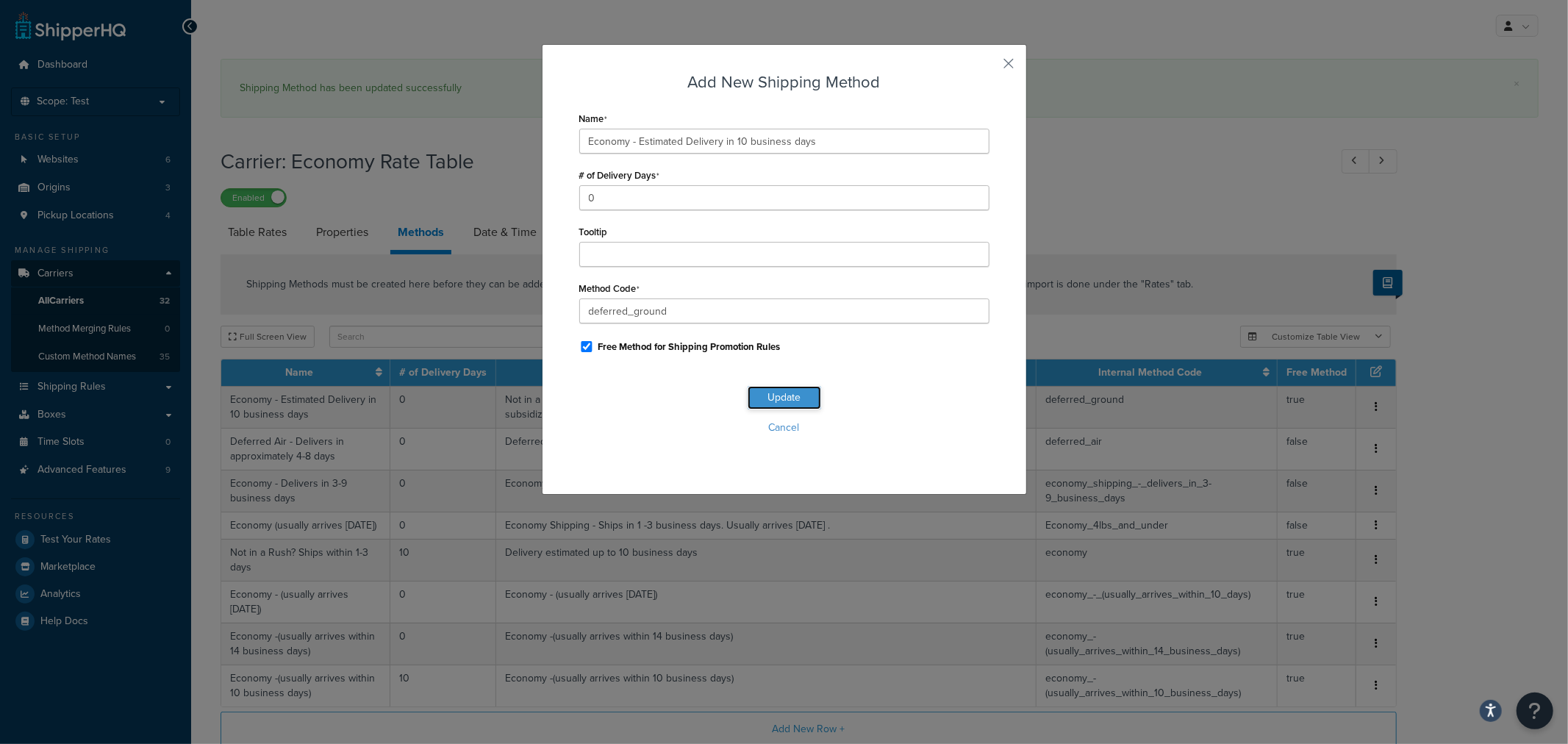 click on "Update" at bounding box center (784, 398) 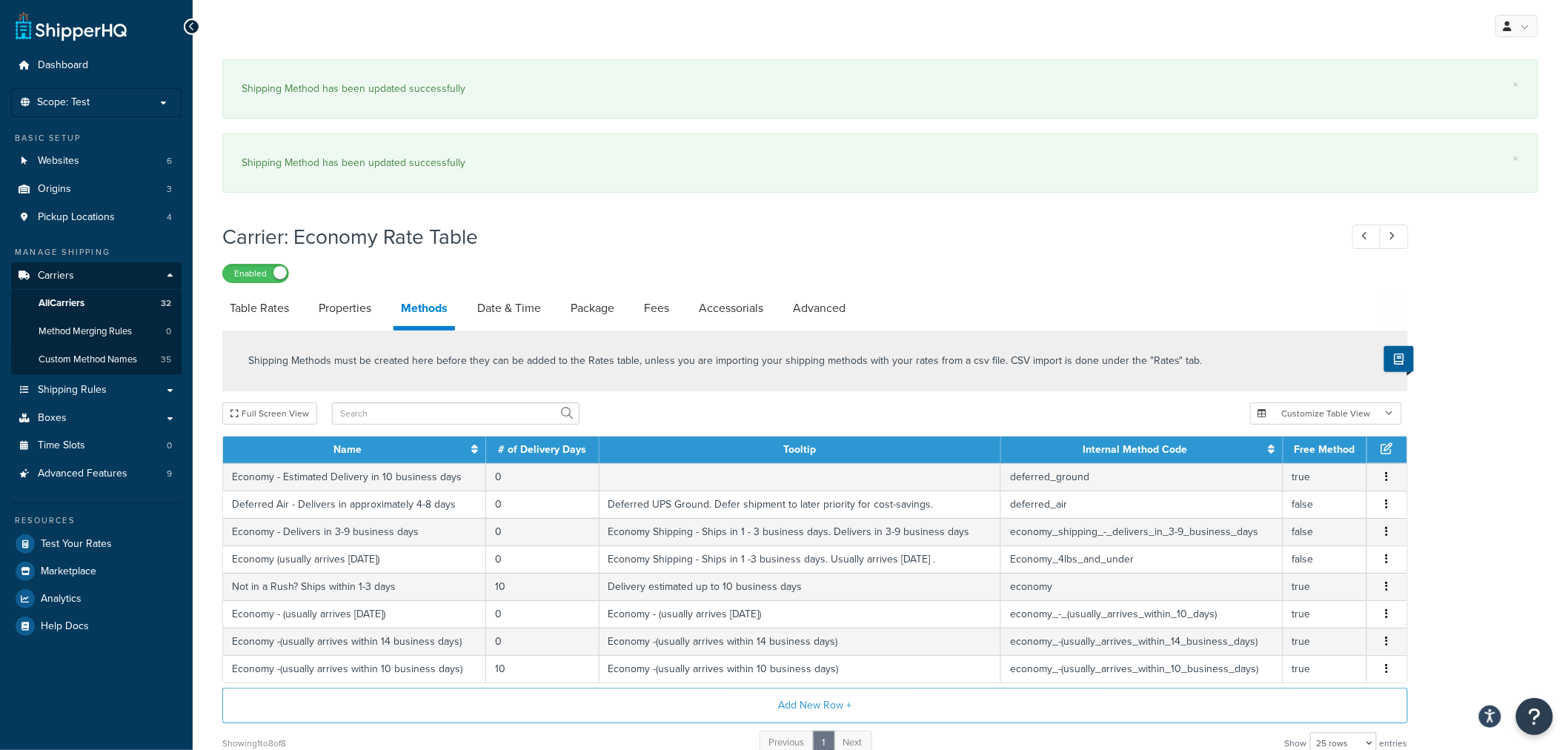 click at bounding box center [1387, 477] 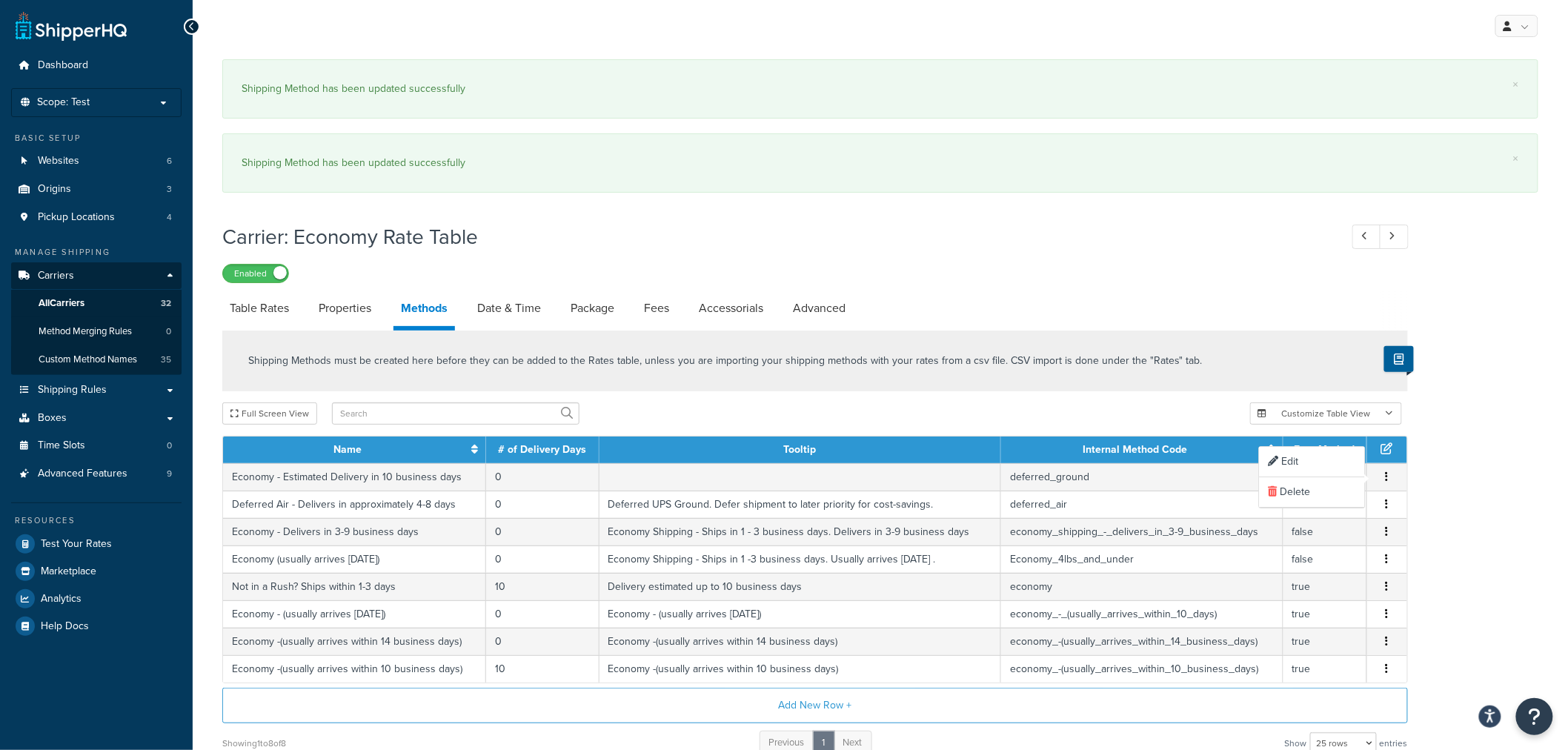 click on "Full Screen View" at bounding box center (730, 414) 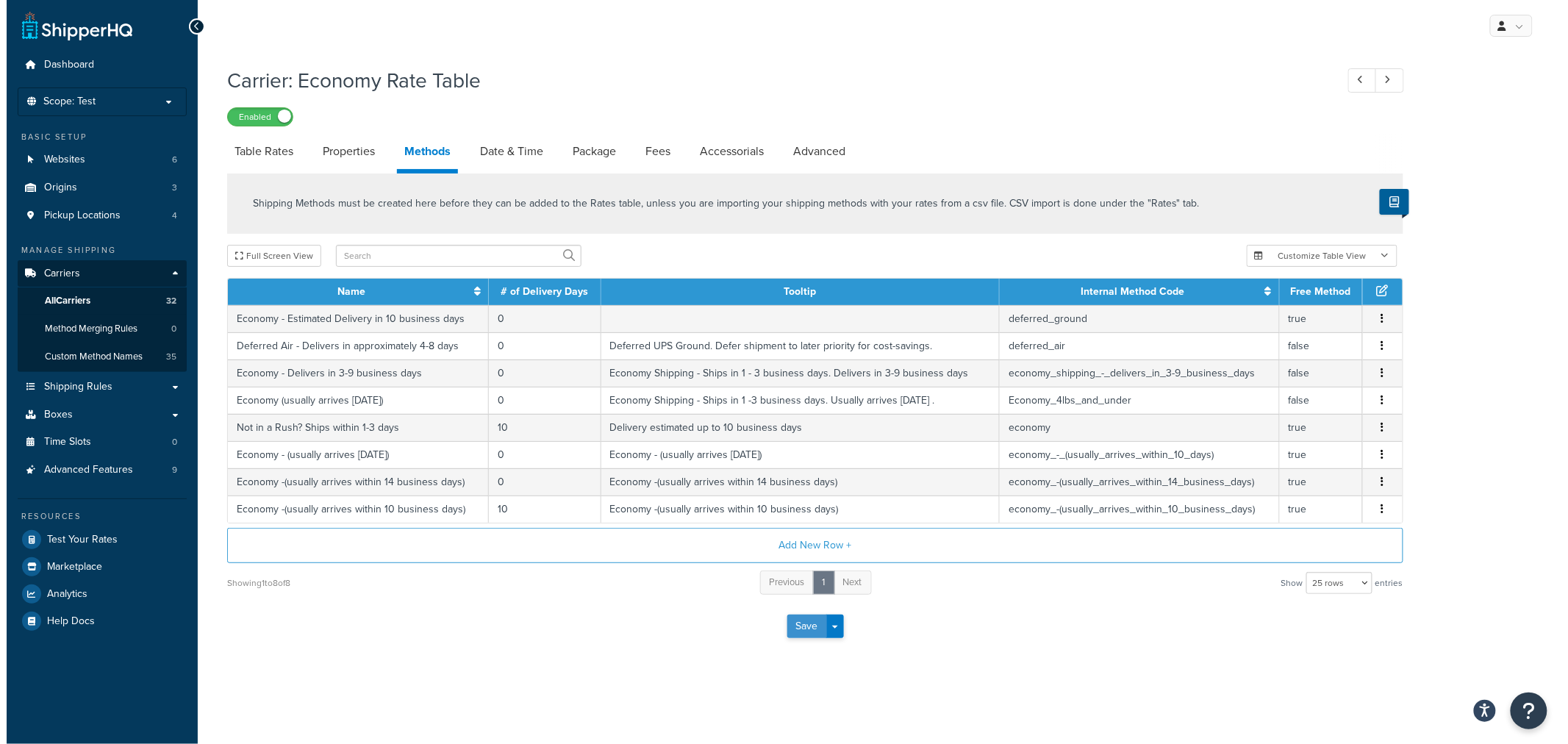 scroll, scrollTop: 0, scrollLeft: 0, axis: both 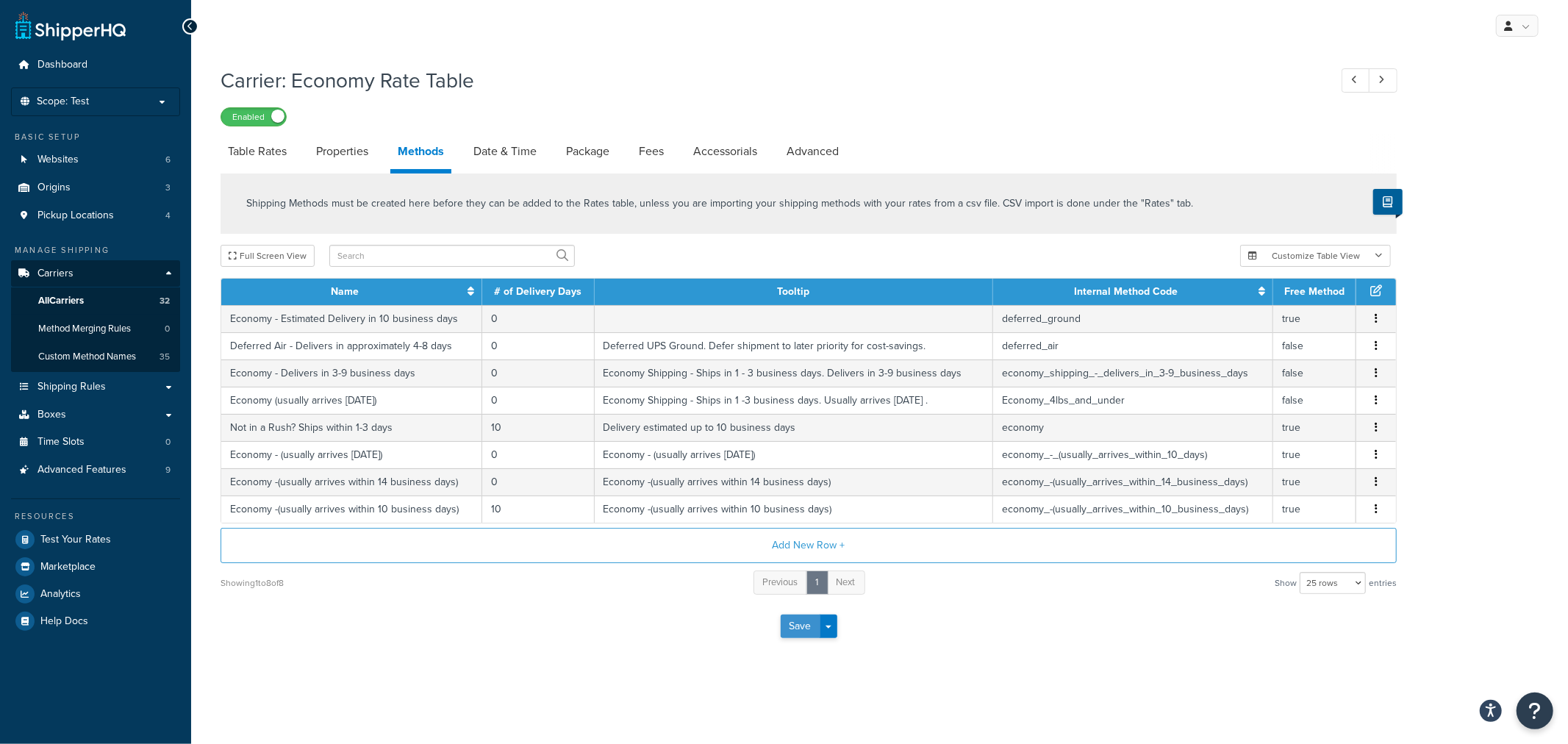 click on "Save" at bounding box center [801, 626] 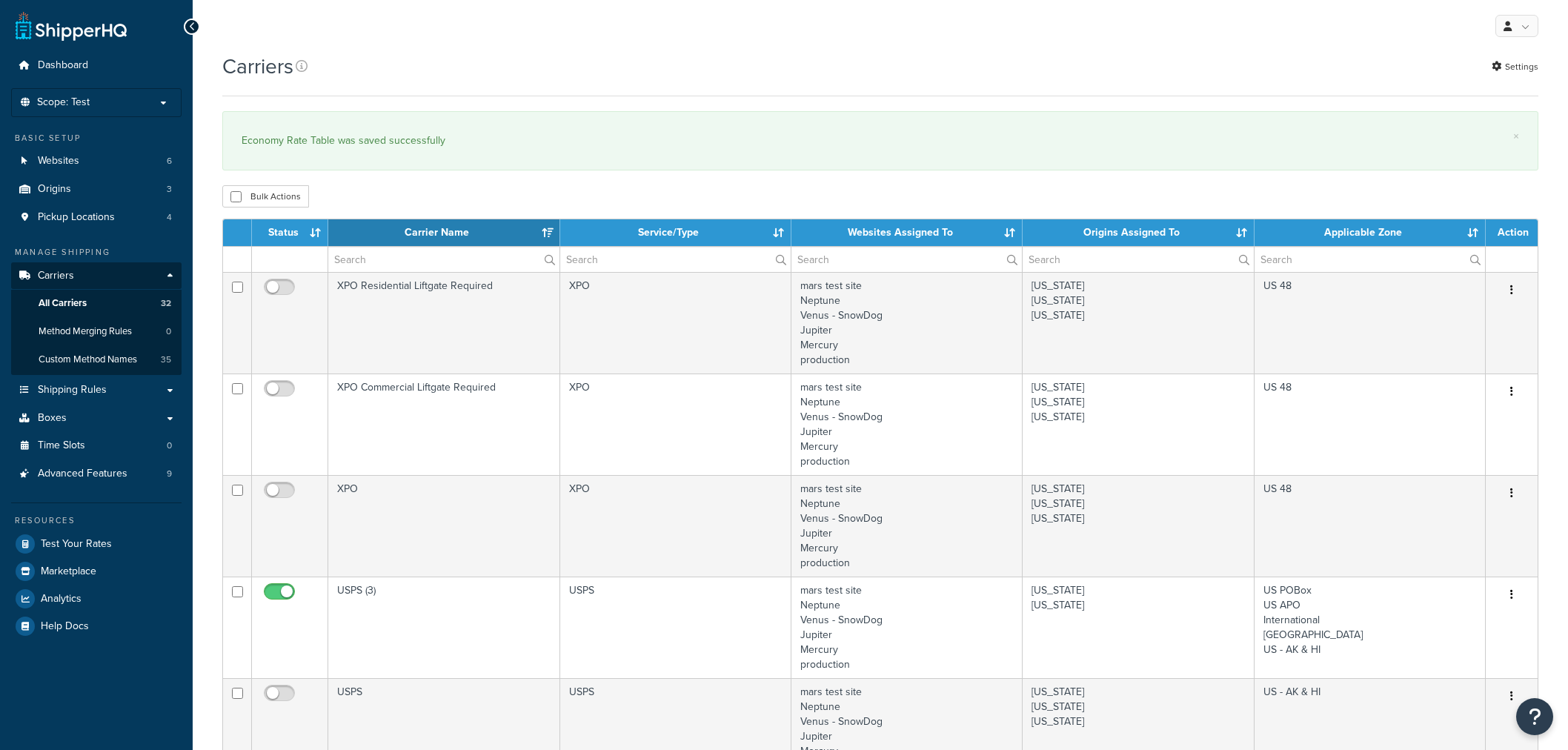 select on "15" 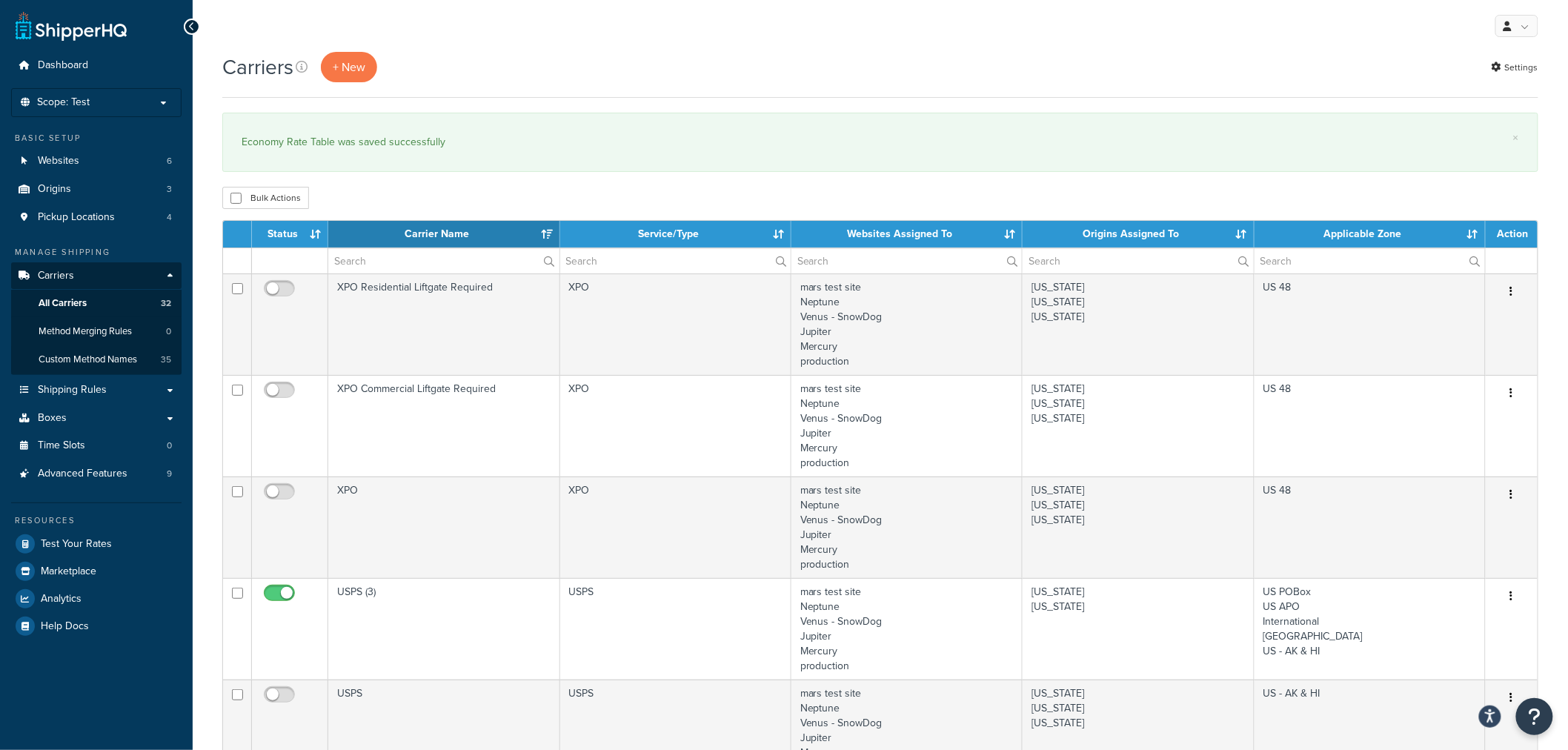 scroll, scrollTop: 0, scrollLeft: 0, axis: both 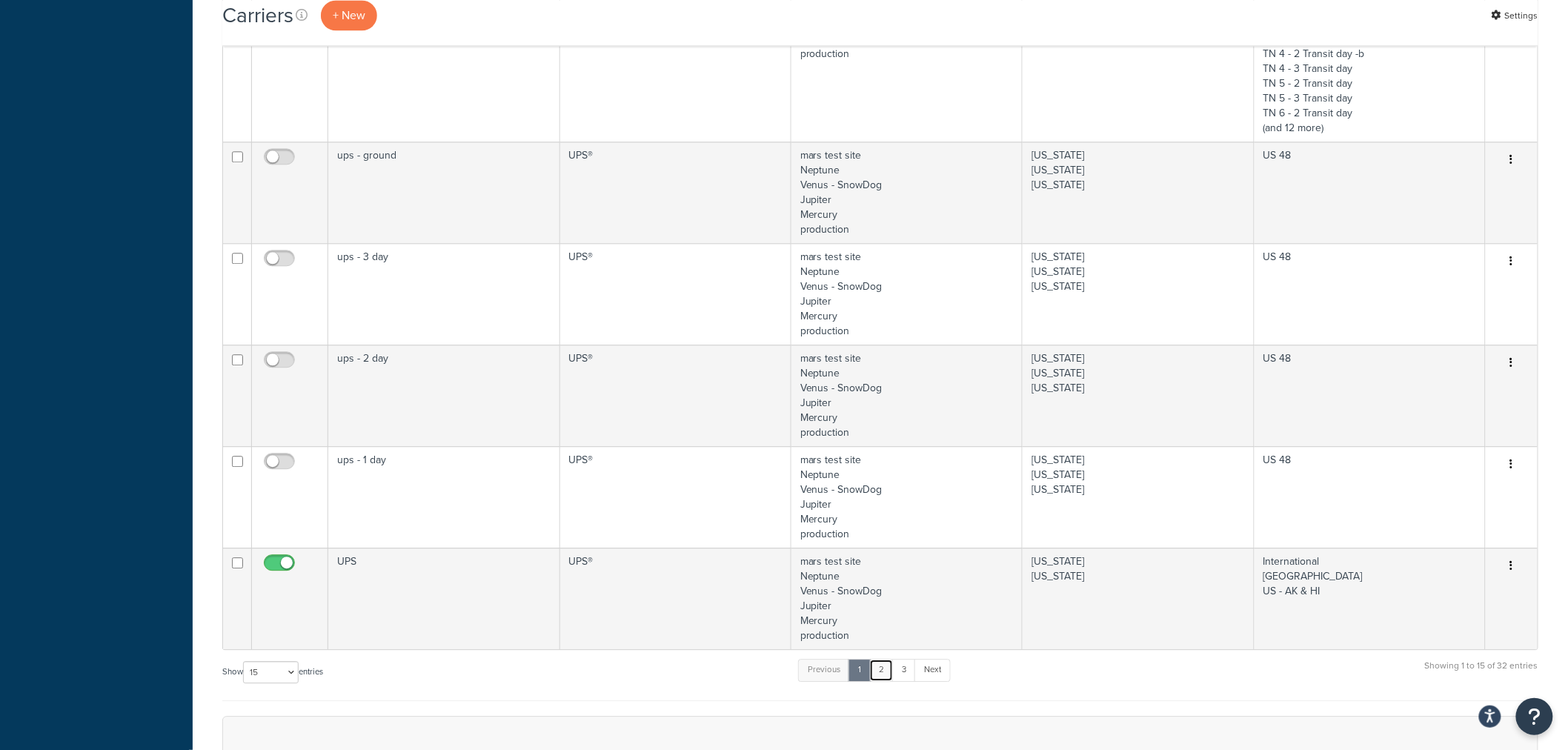 click on "2" at bounding box center [881, 670] 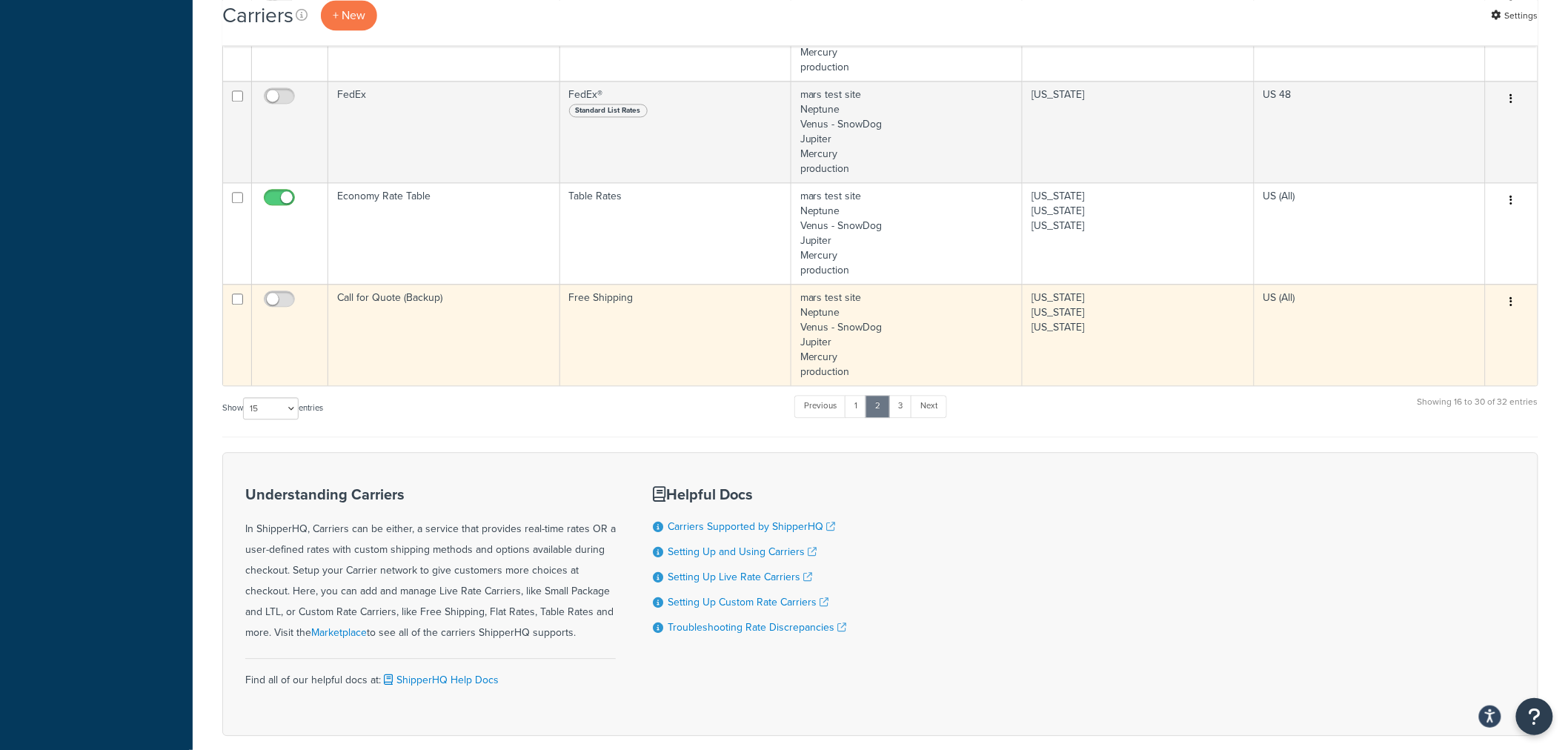 scroll, scrollTop: 1317, scrollLeft: 0, axis: vertical 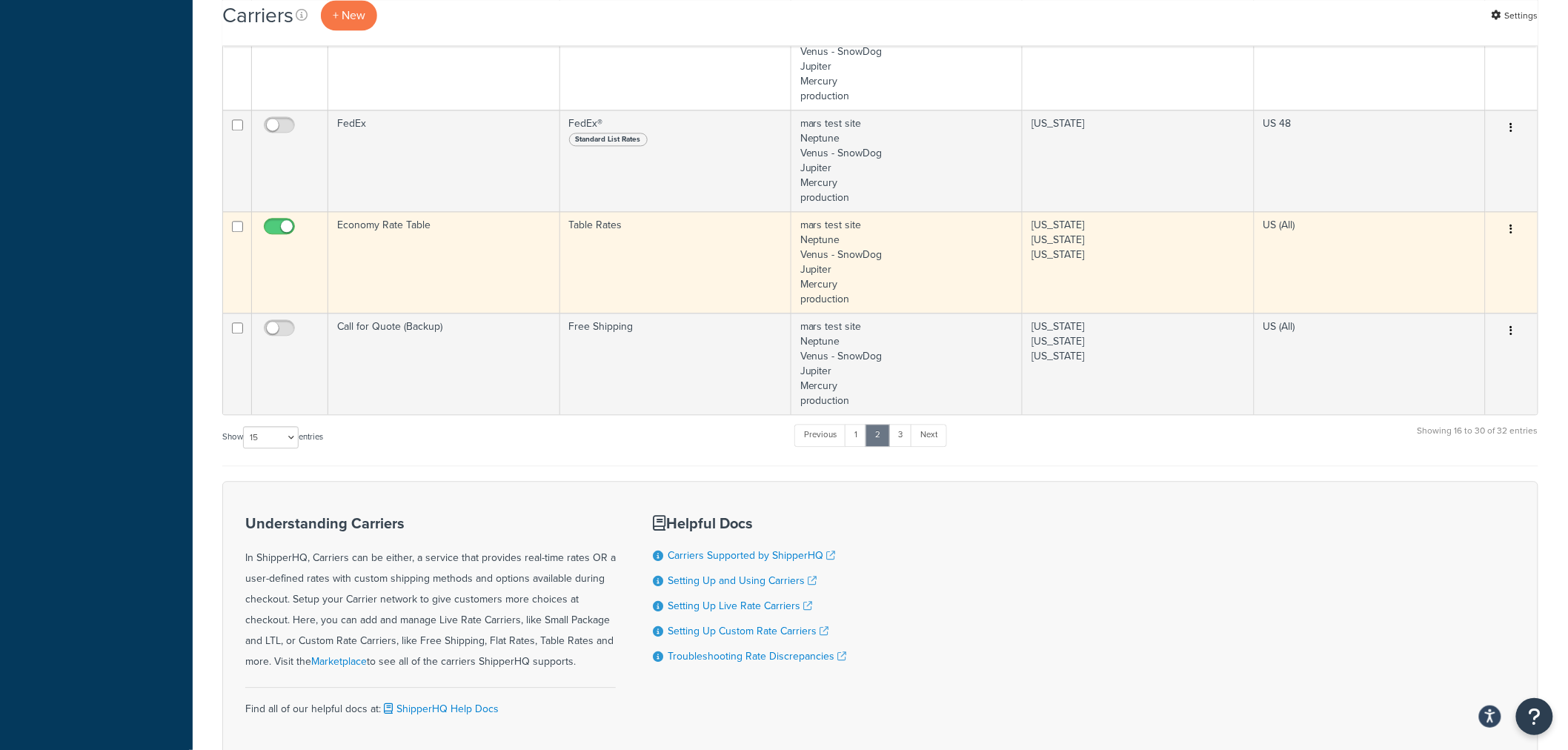 click at bounding box center (1512, 229) 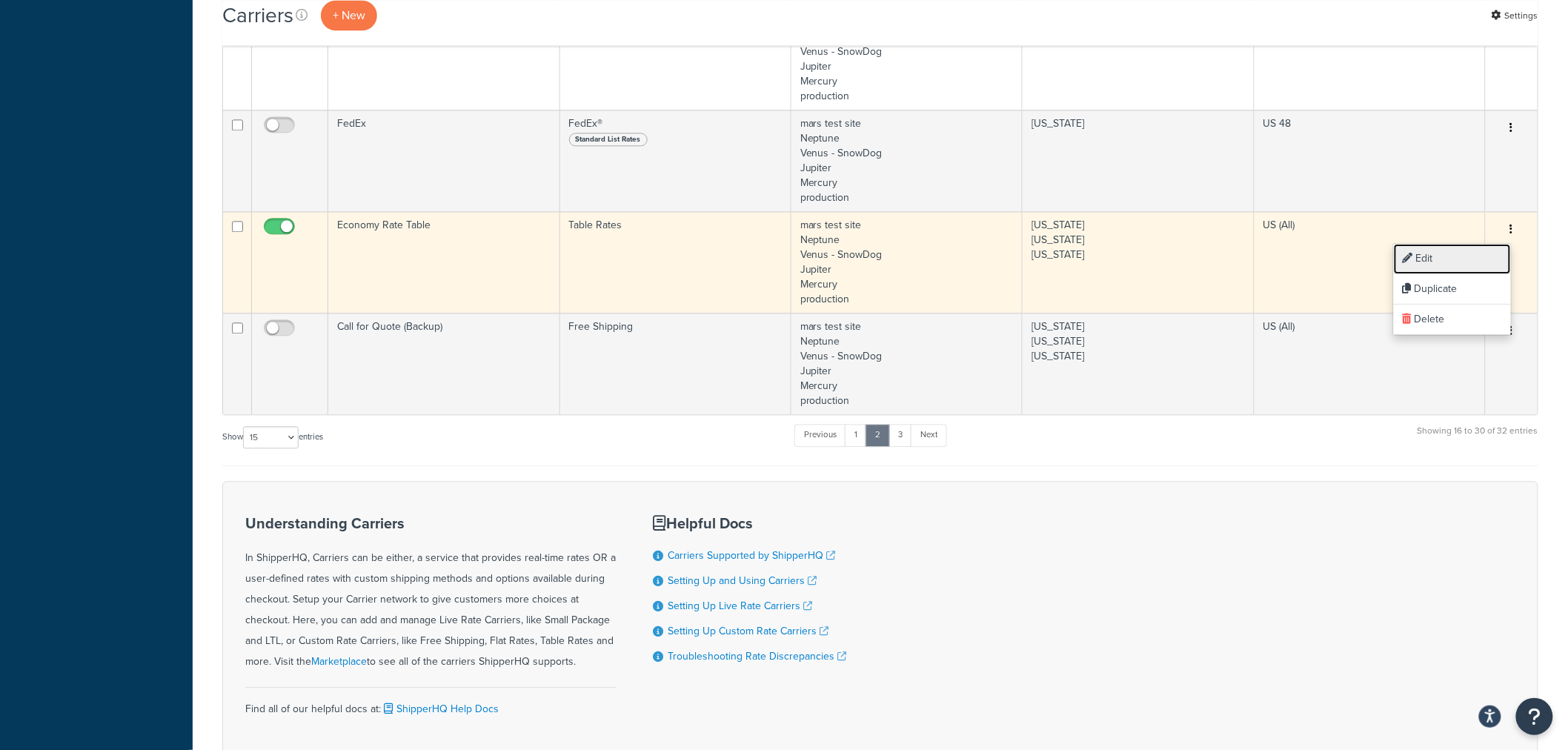 click on "Edit" at bounding box center (1452, 259) 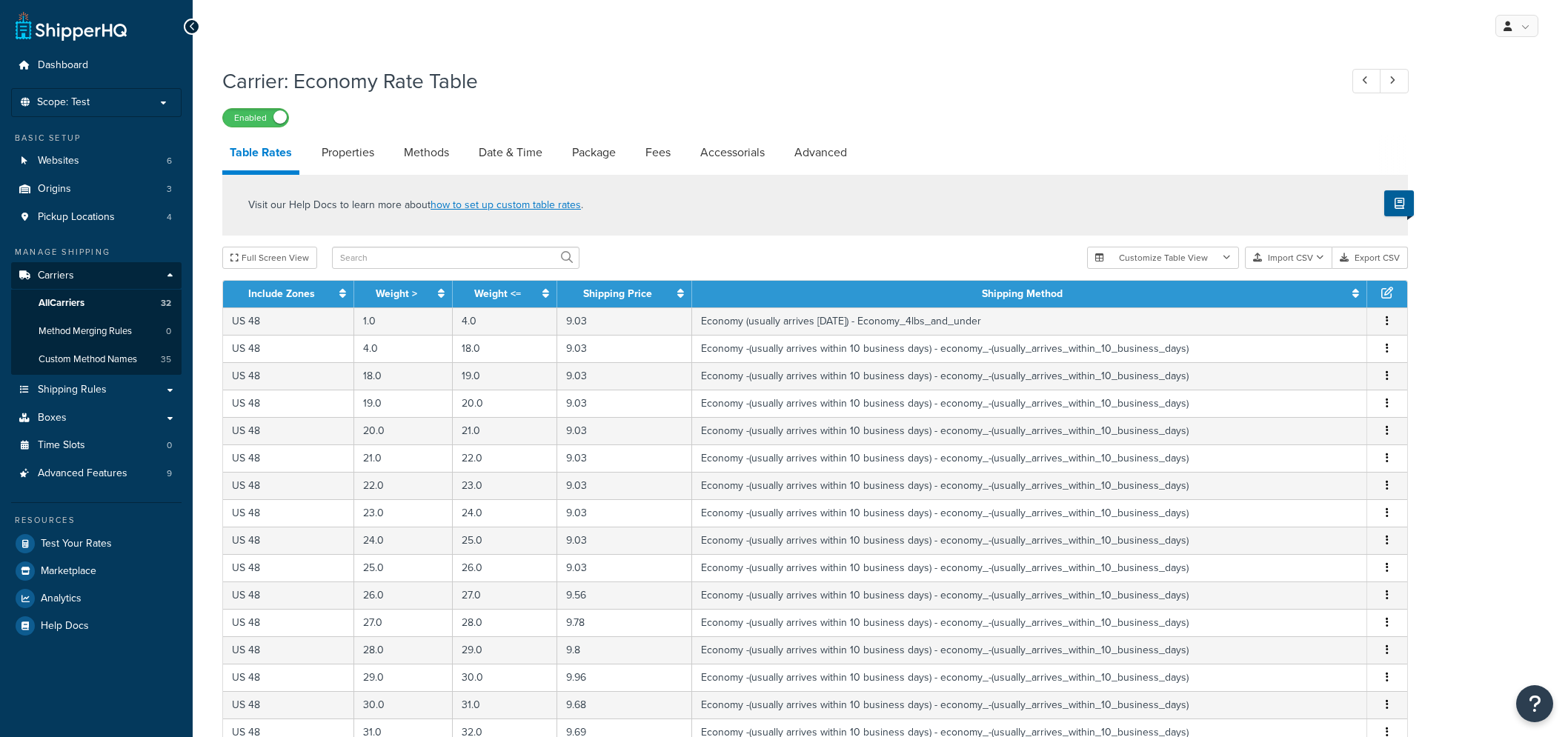 select on "25" 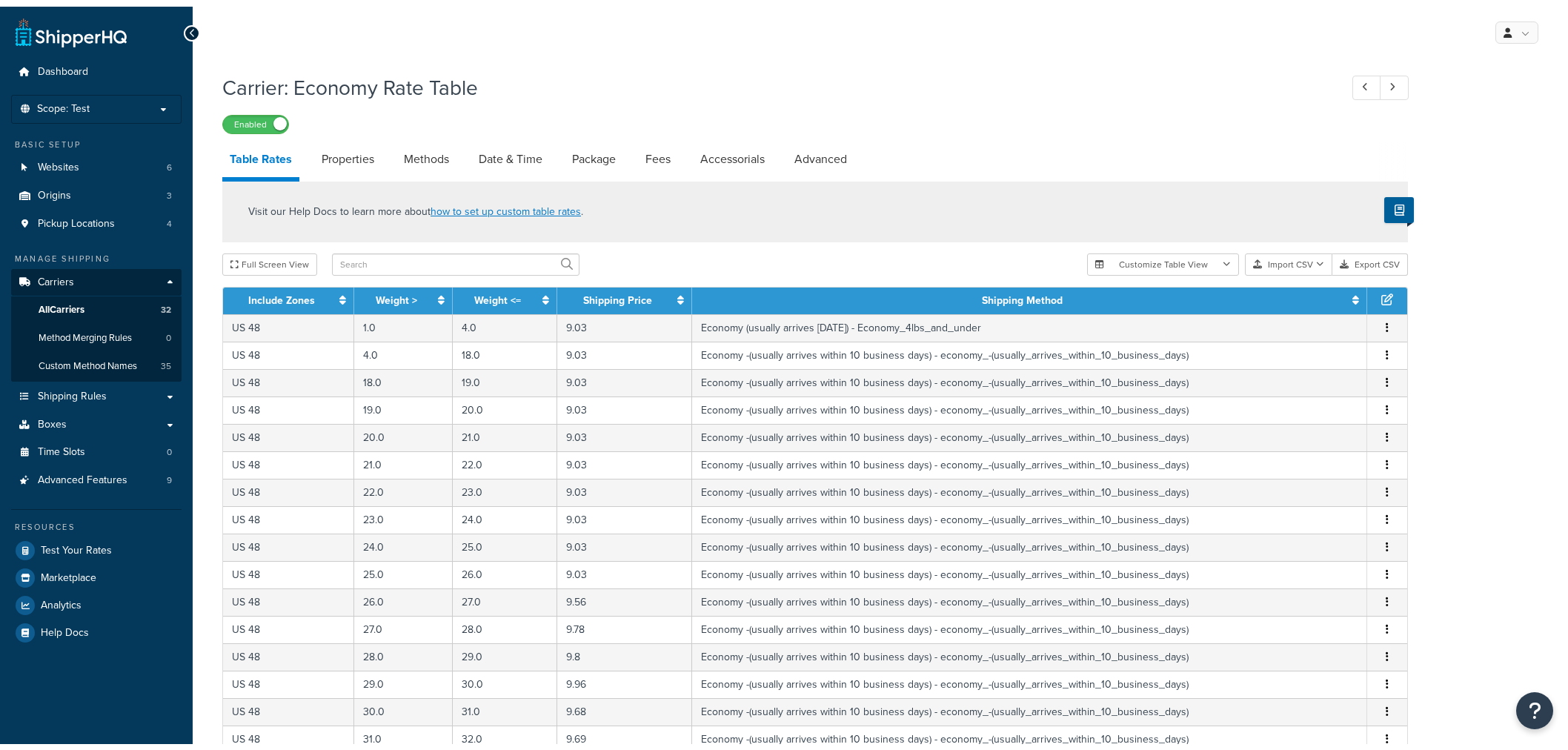 scroll, scrollTop: 0, scrollLeft: 0, axis: both 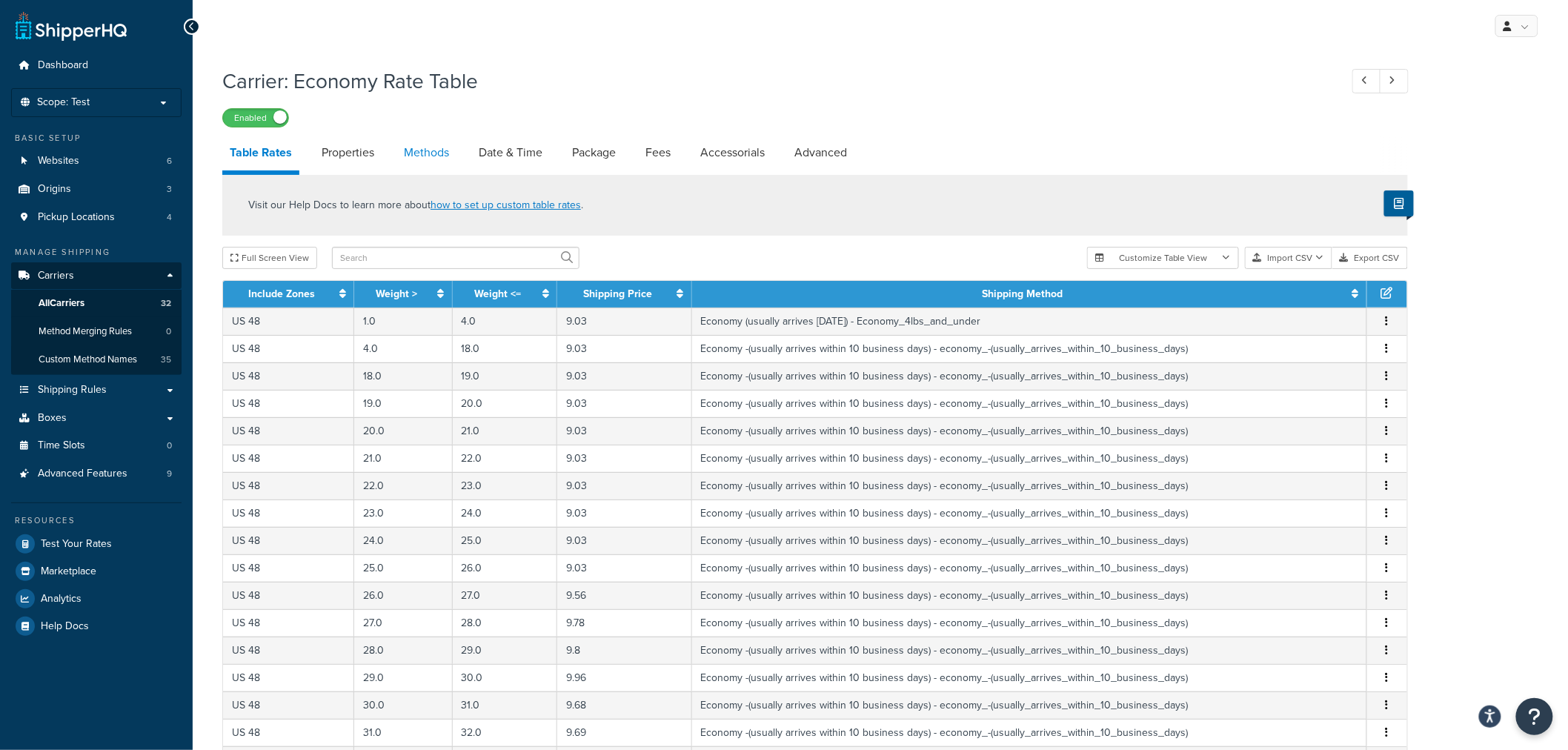 click on "Methods" at bounding box center (426, 153) 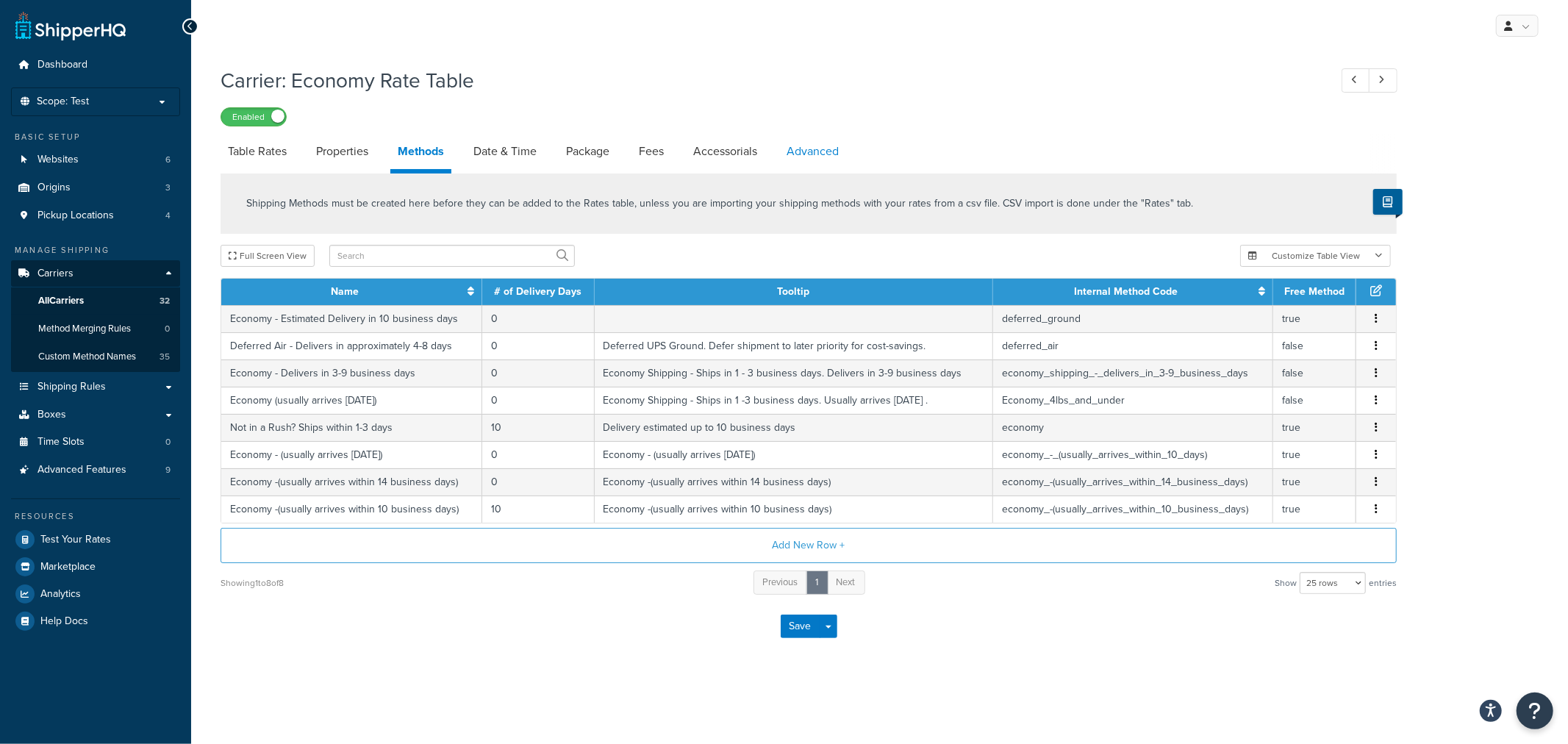 click on "Advanced" at bounding box center (812, 151) 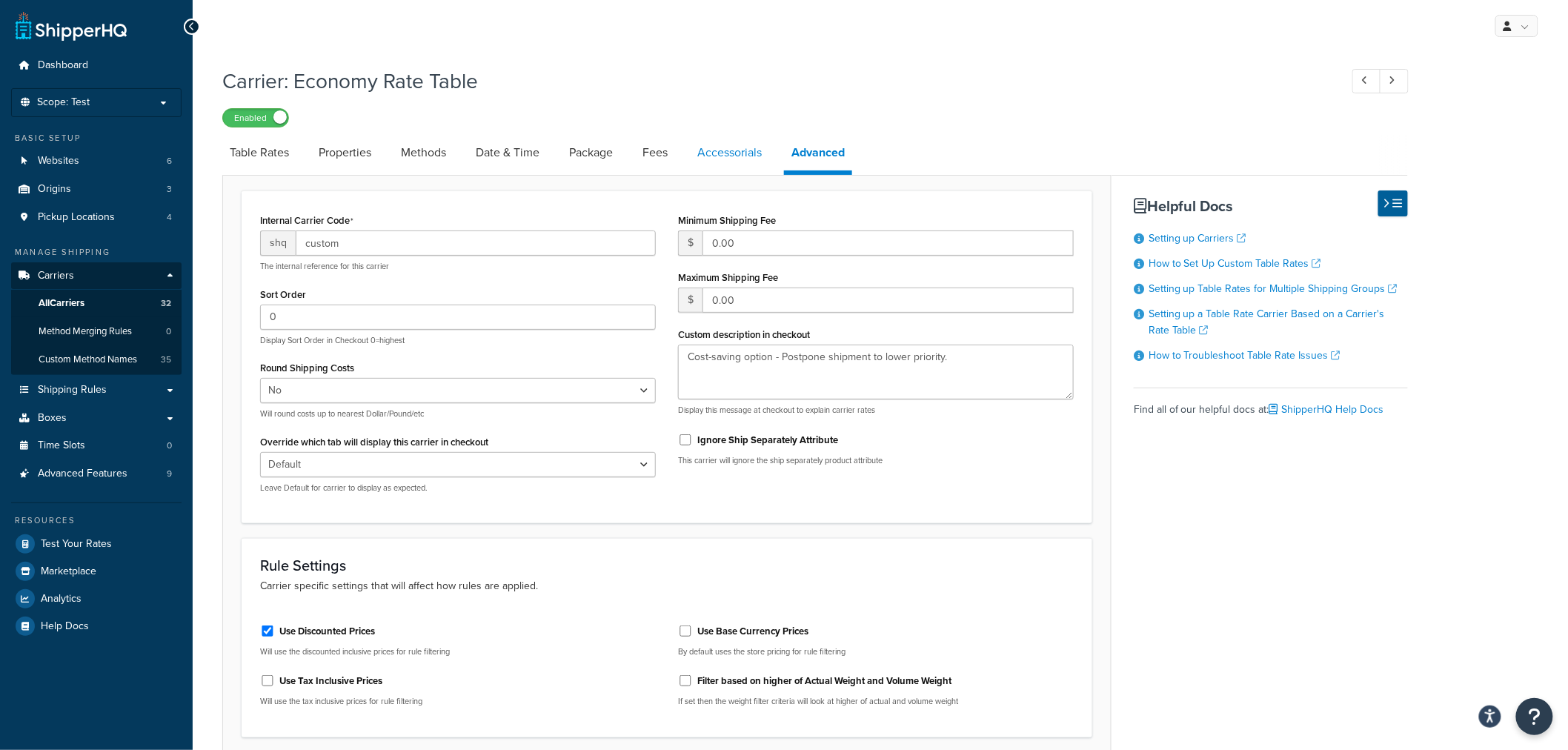 click on "Accessorials" at bounding box center [729, 153] 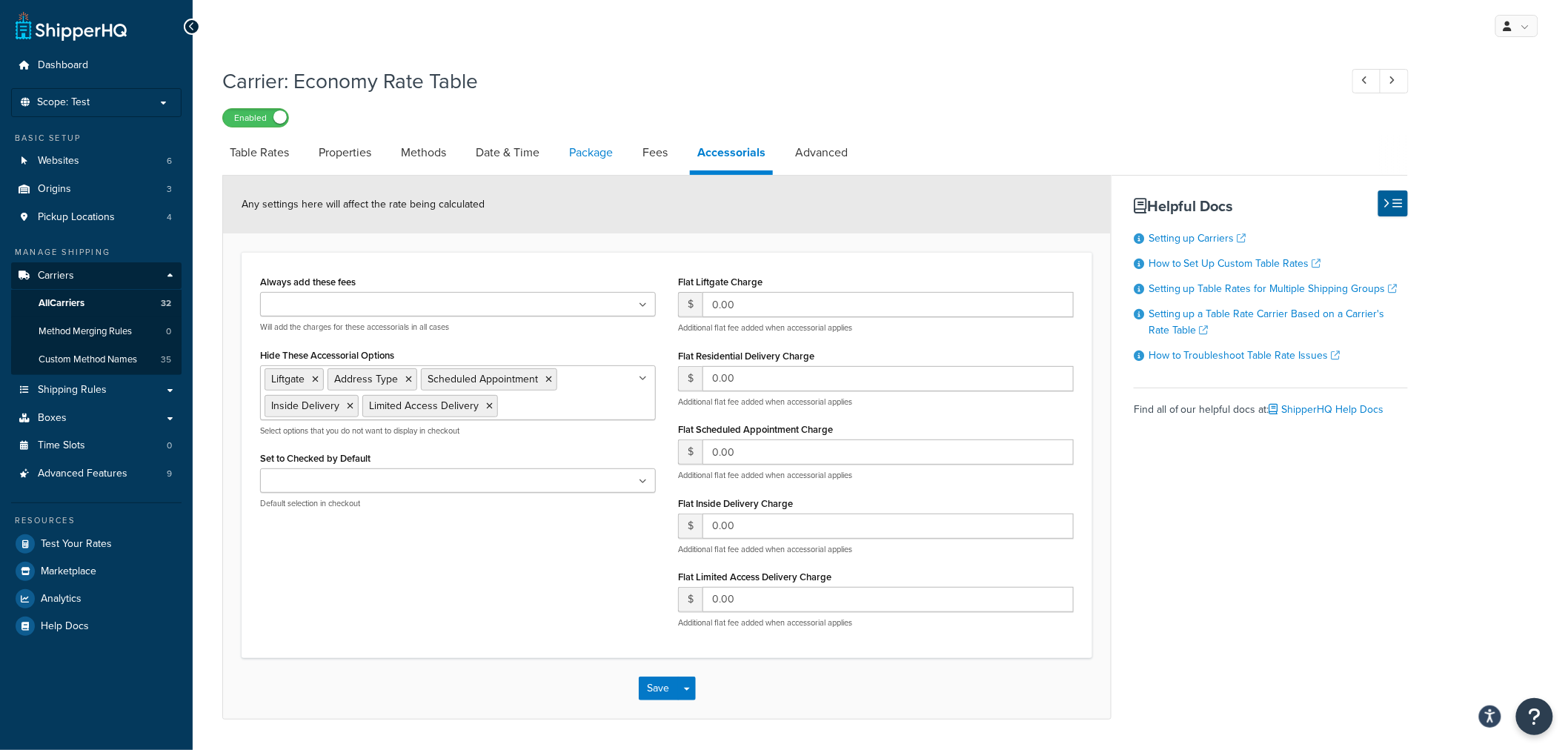 click on "Package" at bounding box center [591, 153] 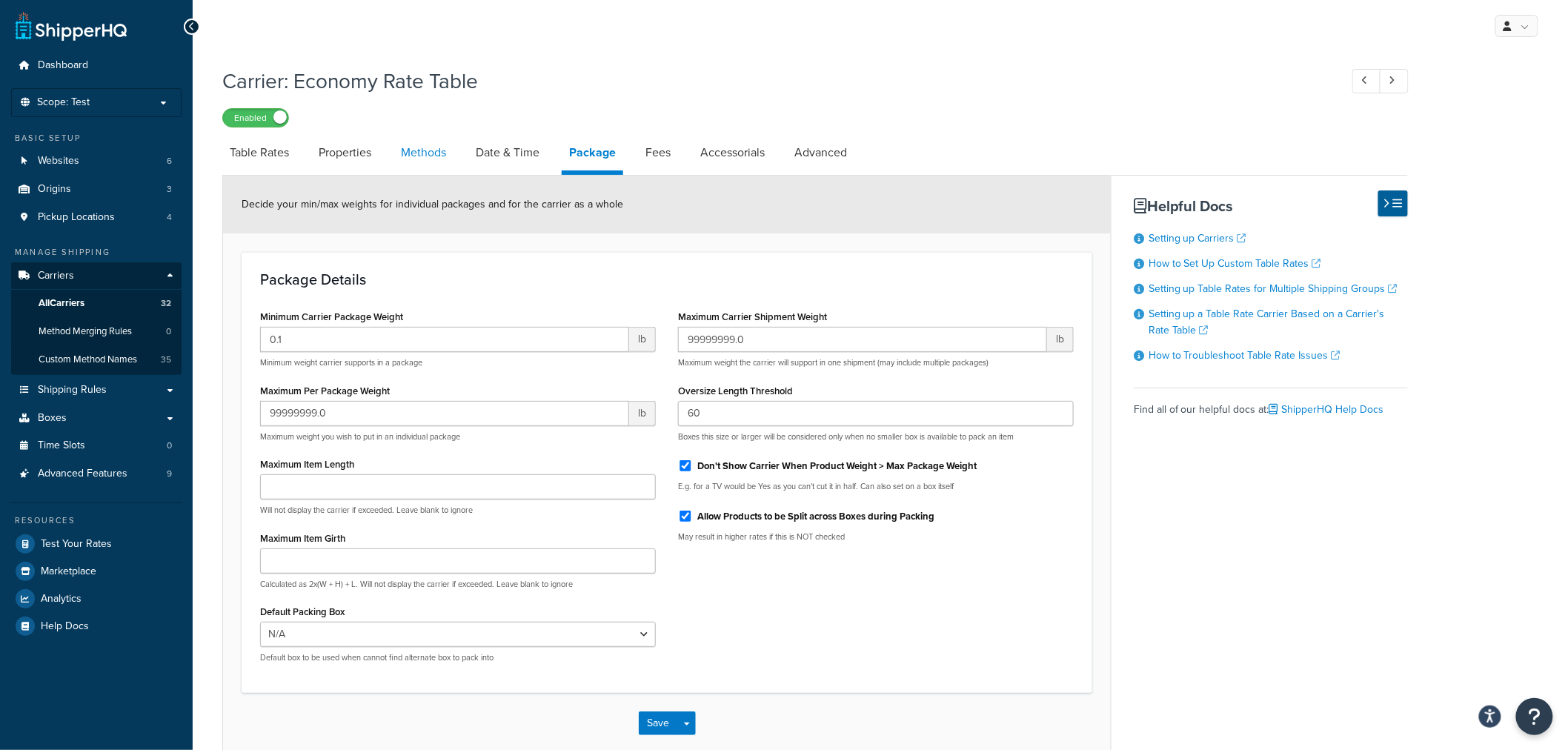 click on "Methods" at bounding box center (423, 153) 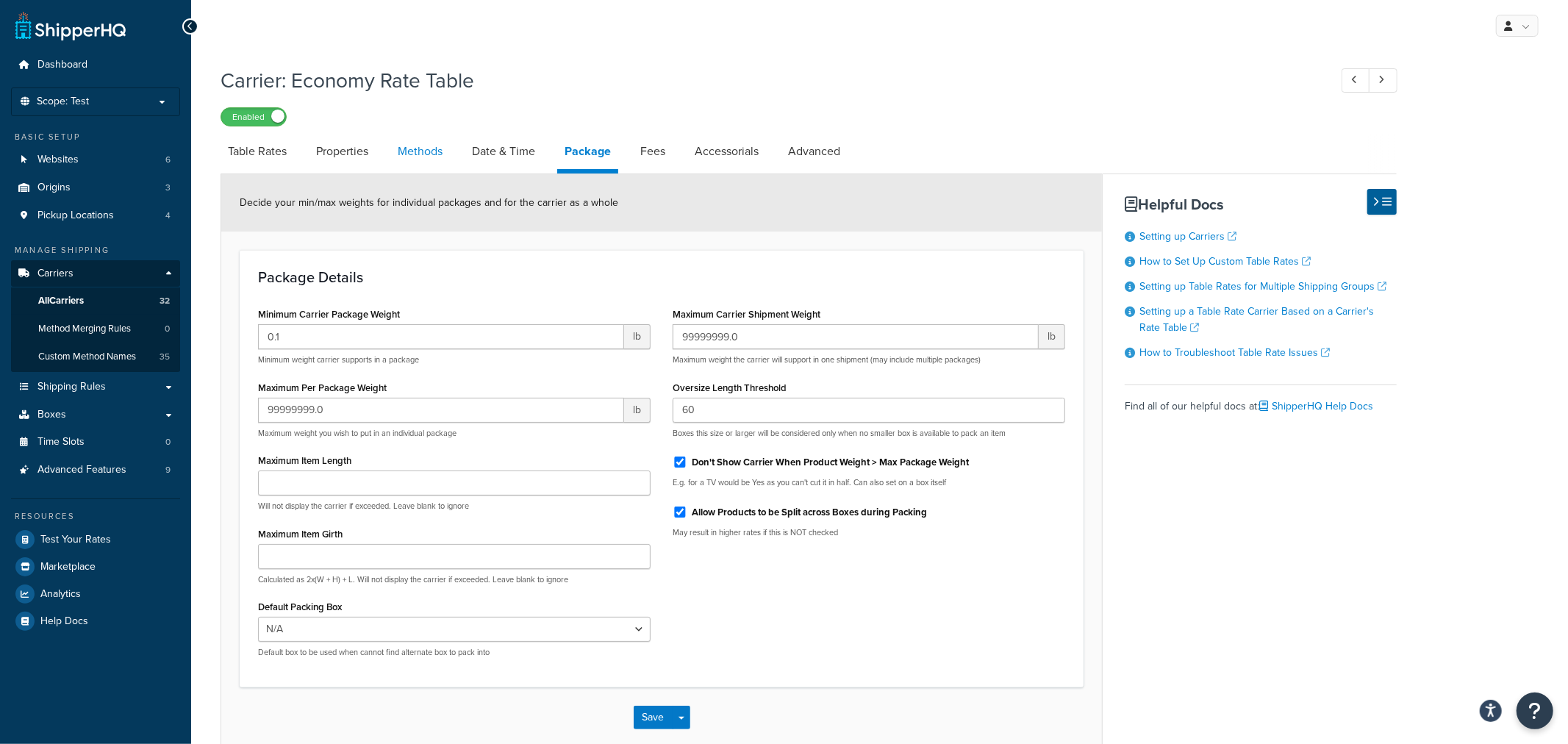 select on "25" 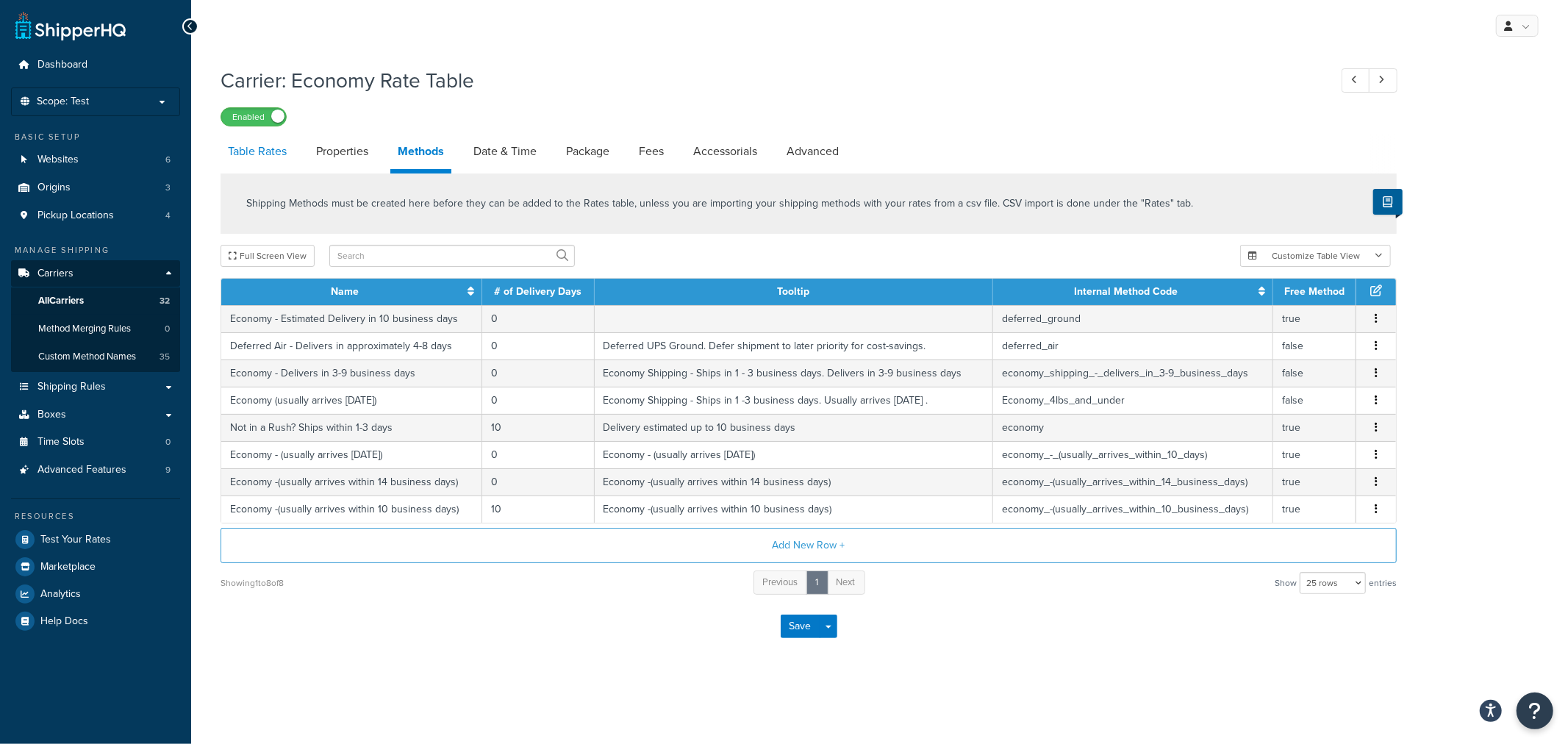 click on "Table Rates" at bounding box center [257, 151] 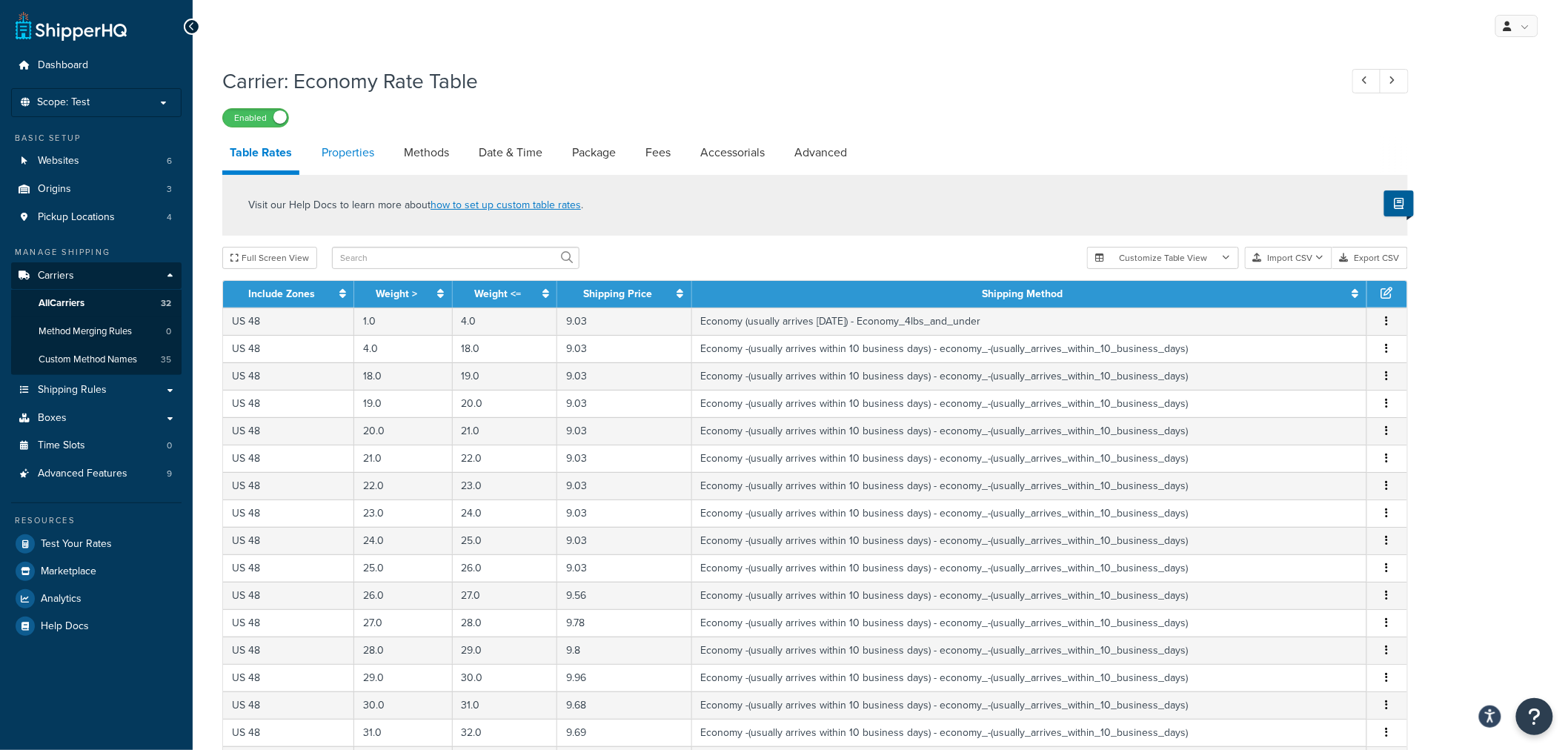 click on "Properties" at bounding box center (348, 153) 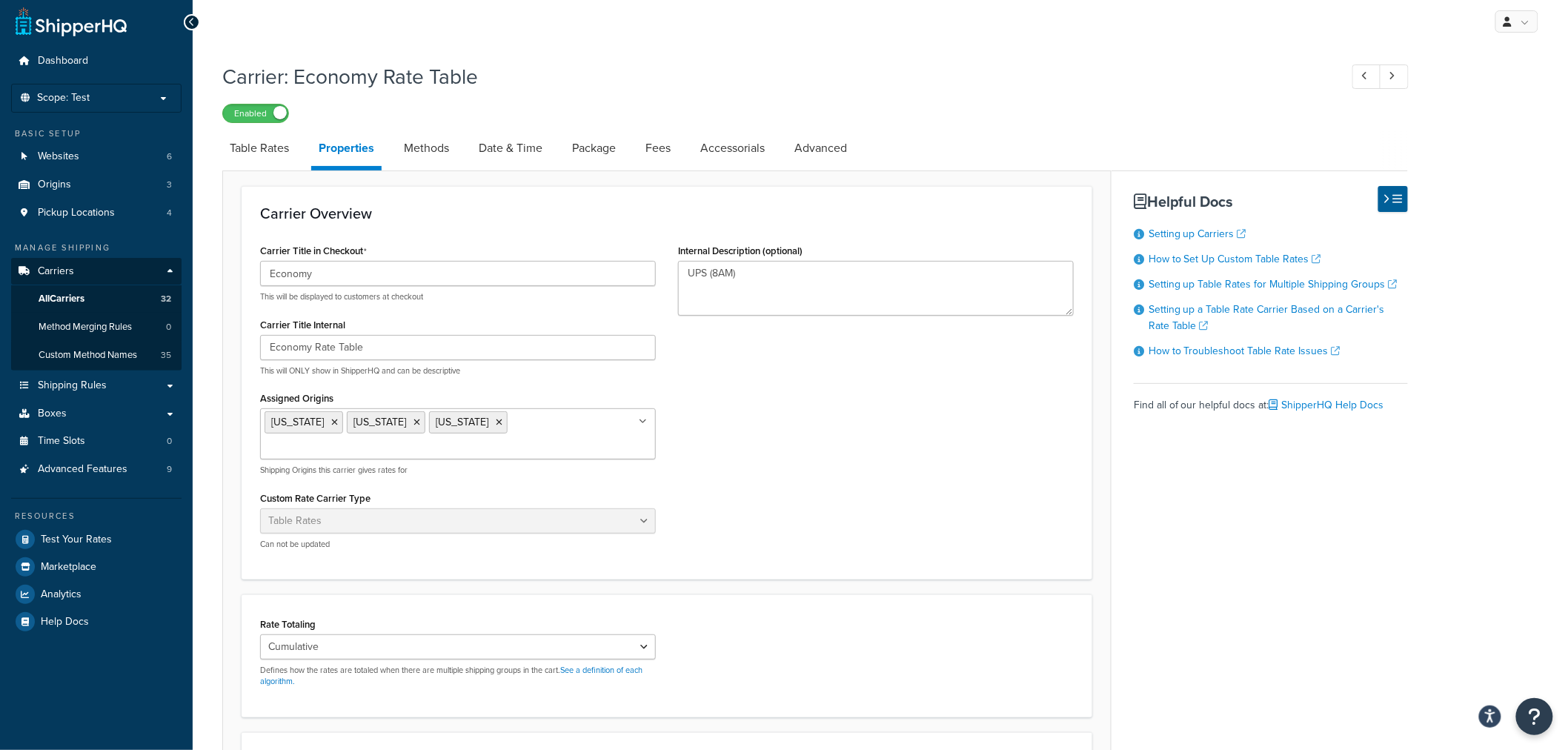 scroll, scrollTop: 0, scrollLeft: 0, axis: both 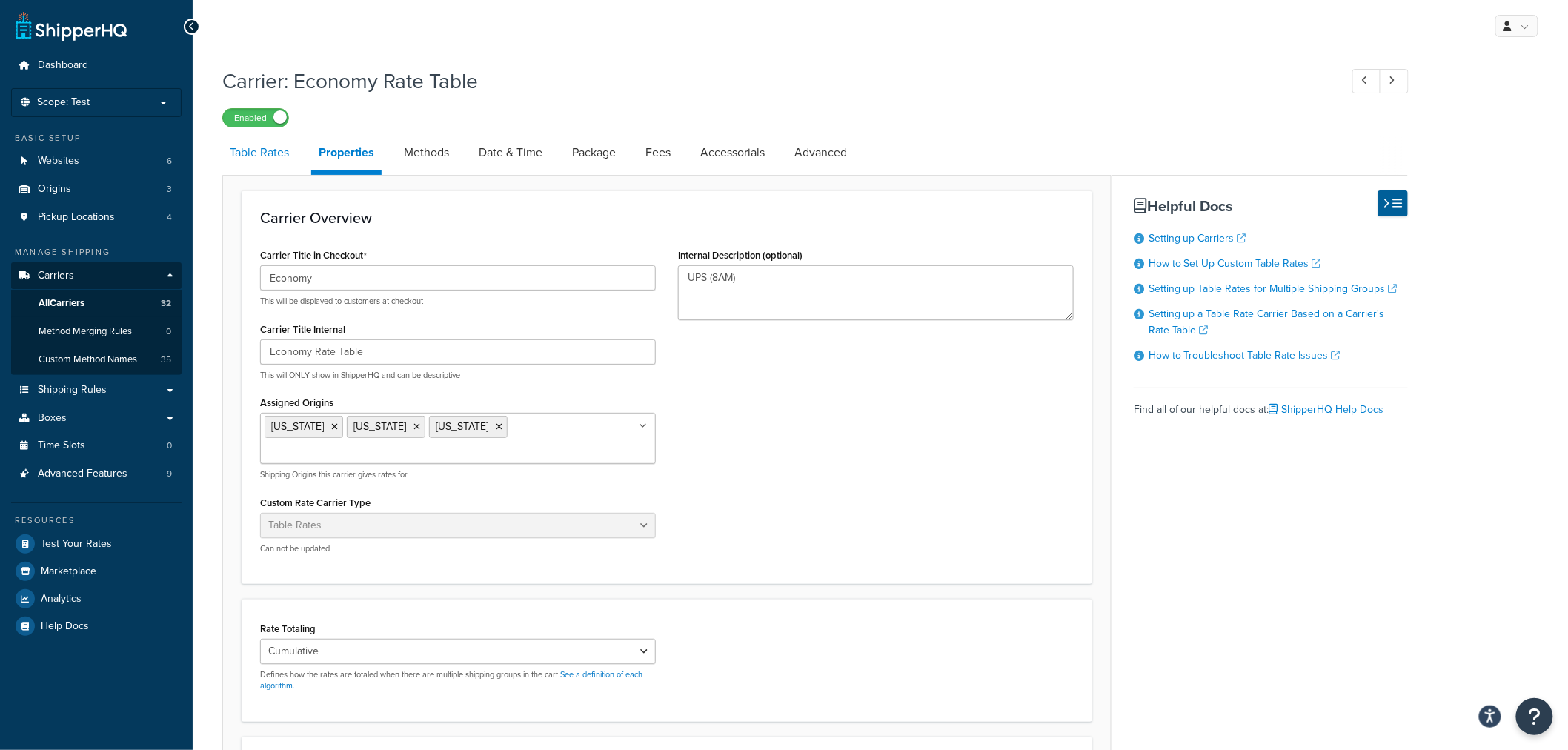 click on "Table Rates" at bounding box center (259, 153) 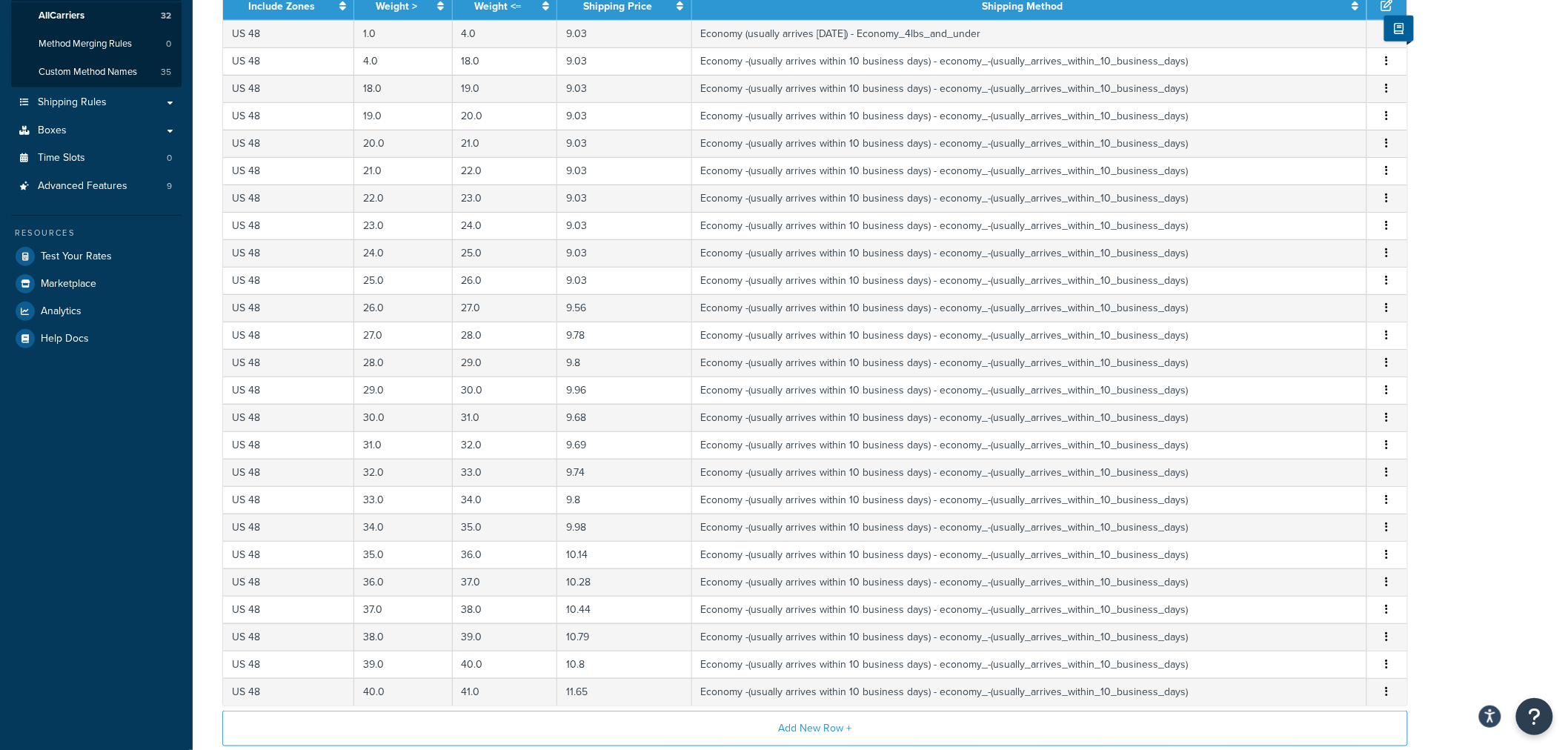 scroll, scrollTop: 453, scrollLeft: 0, axis: vertical 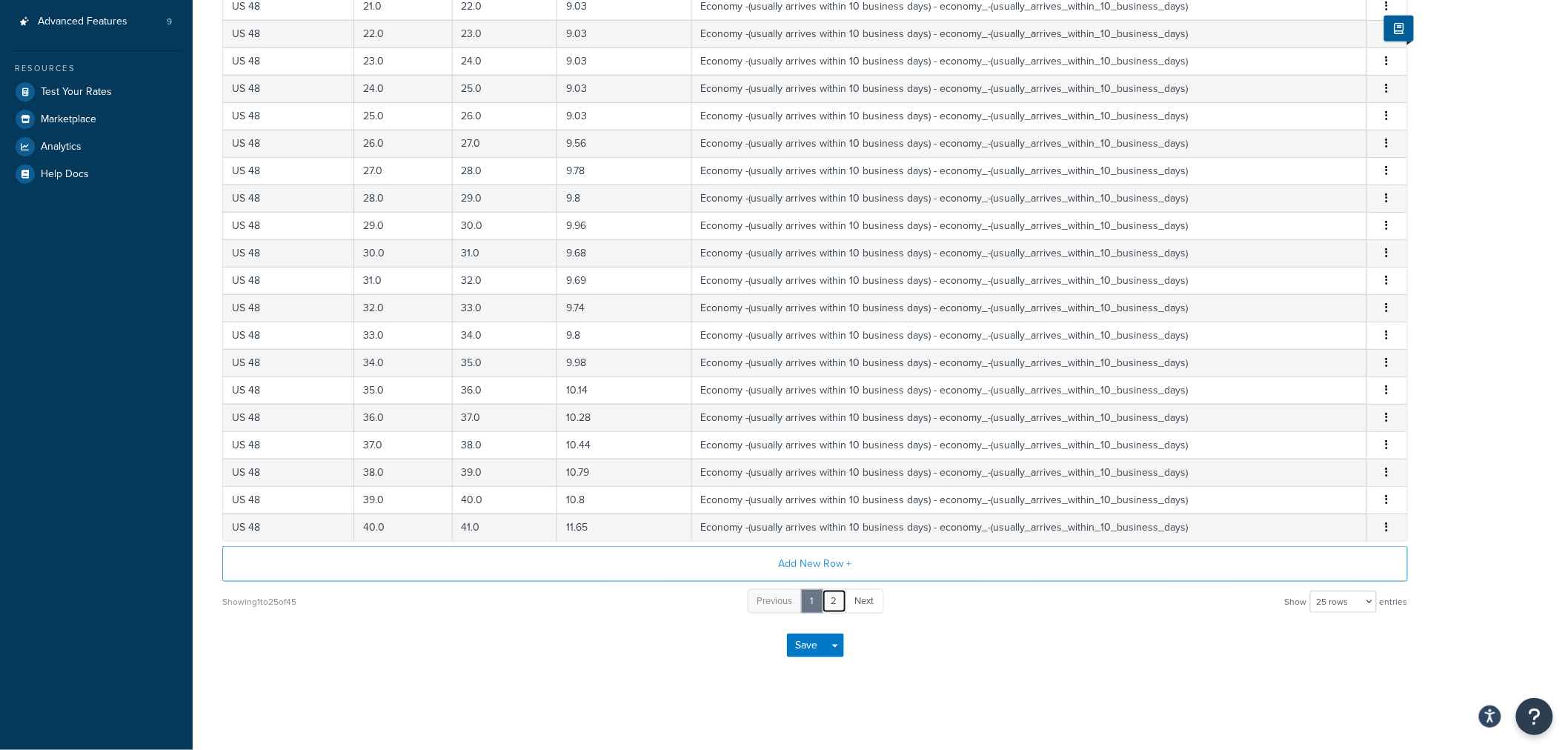 click on "2" at bounding box center [834, 601] 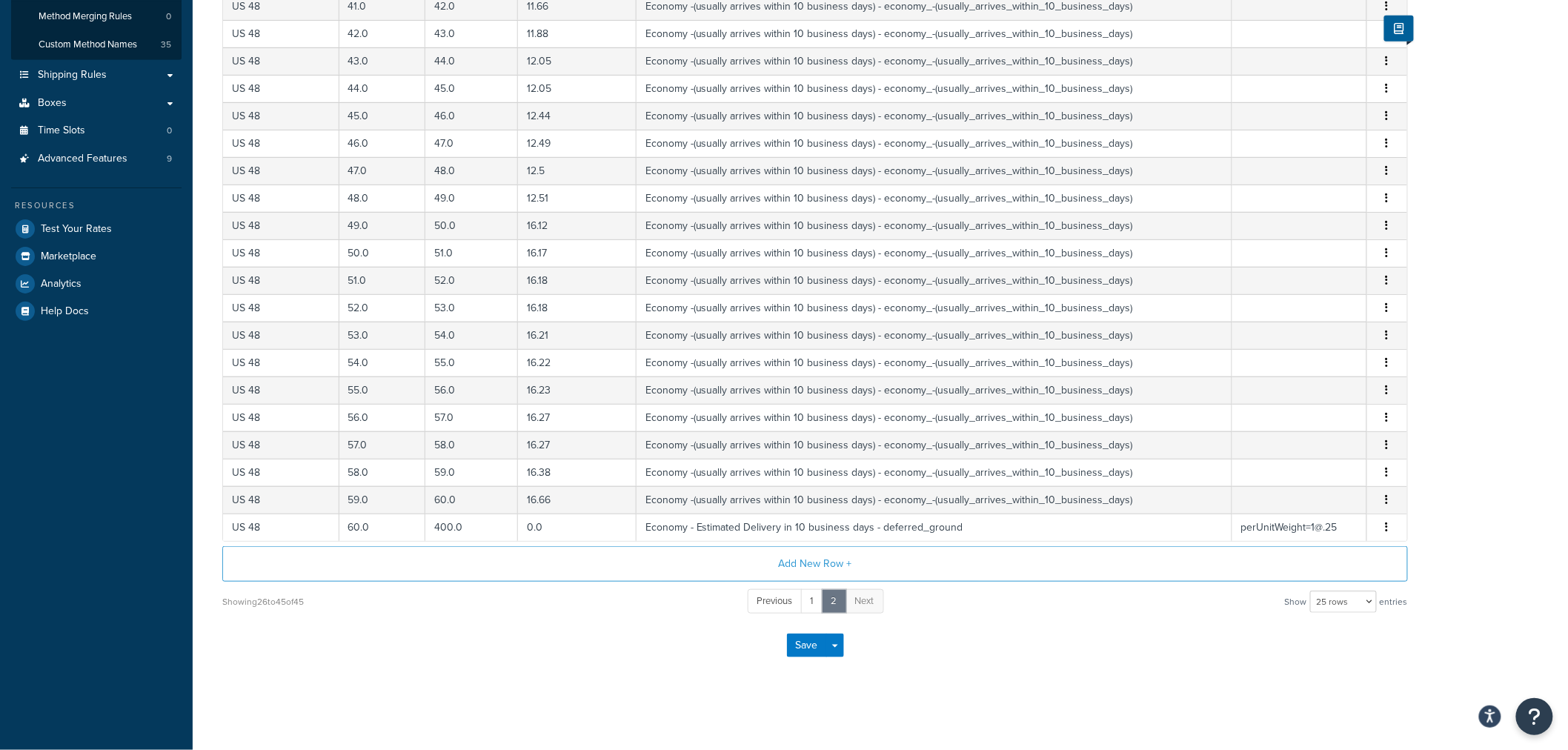 scroll, scrollTop: 0, scrollLeft: 0, axis: both 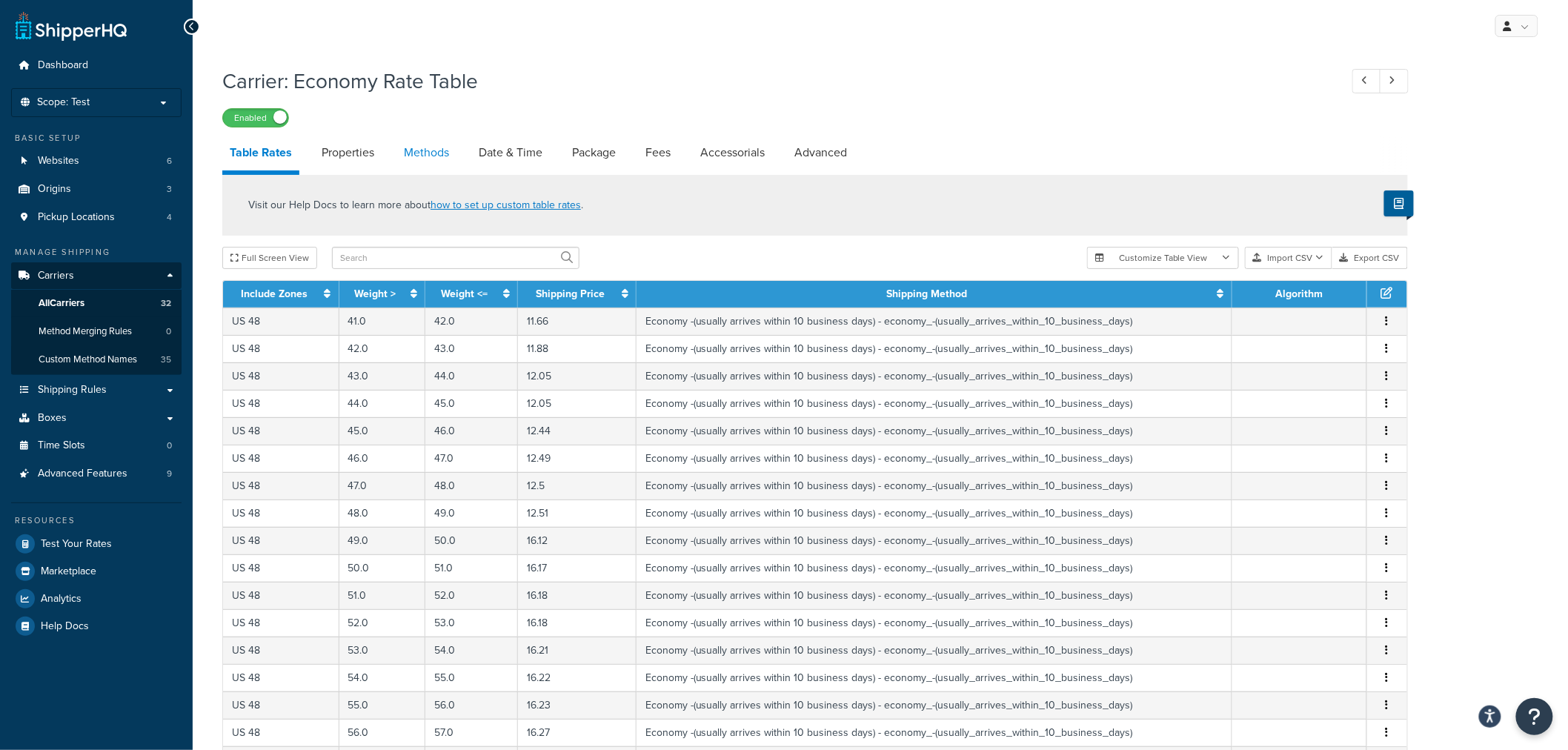 click on "Methods" at bounding box center [426, 153] 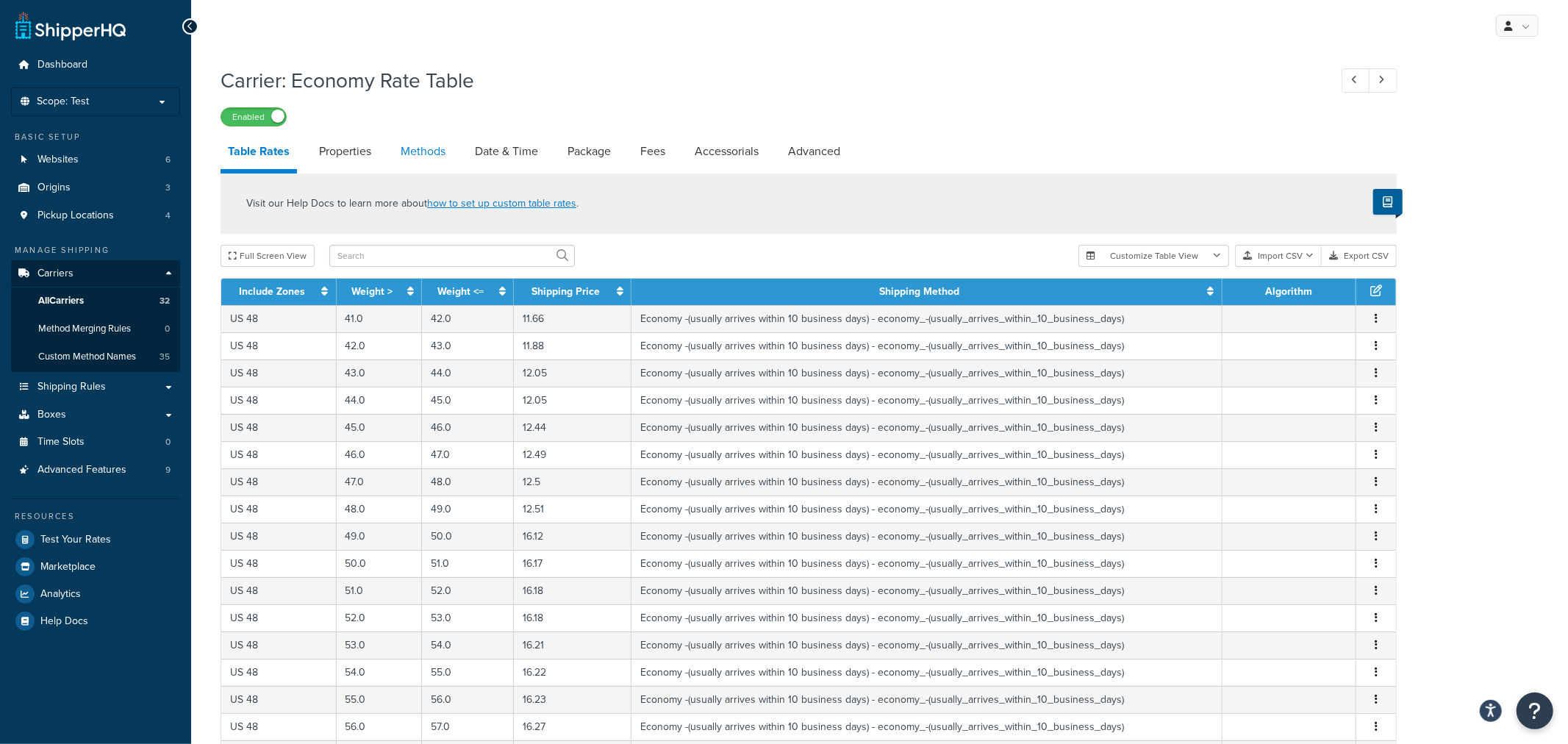 select on "25" 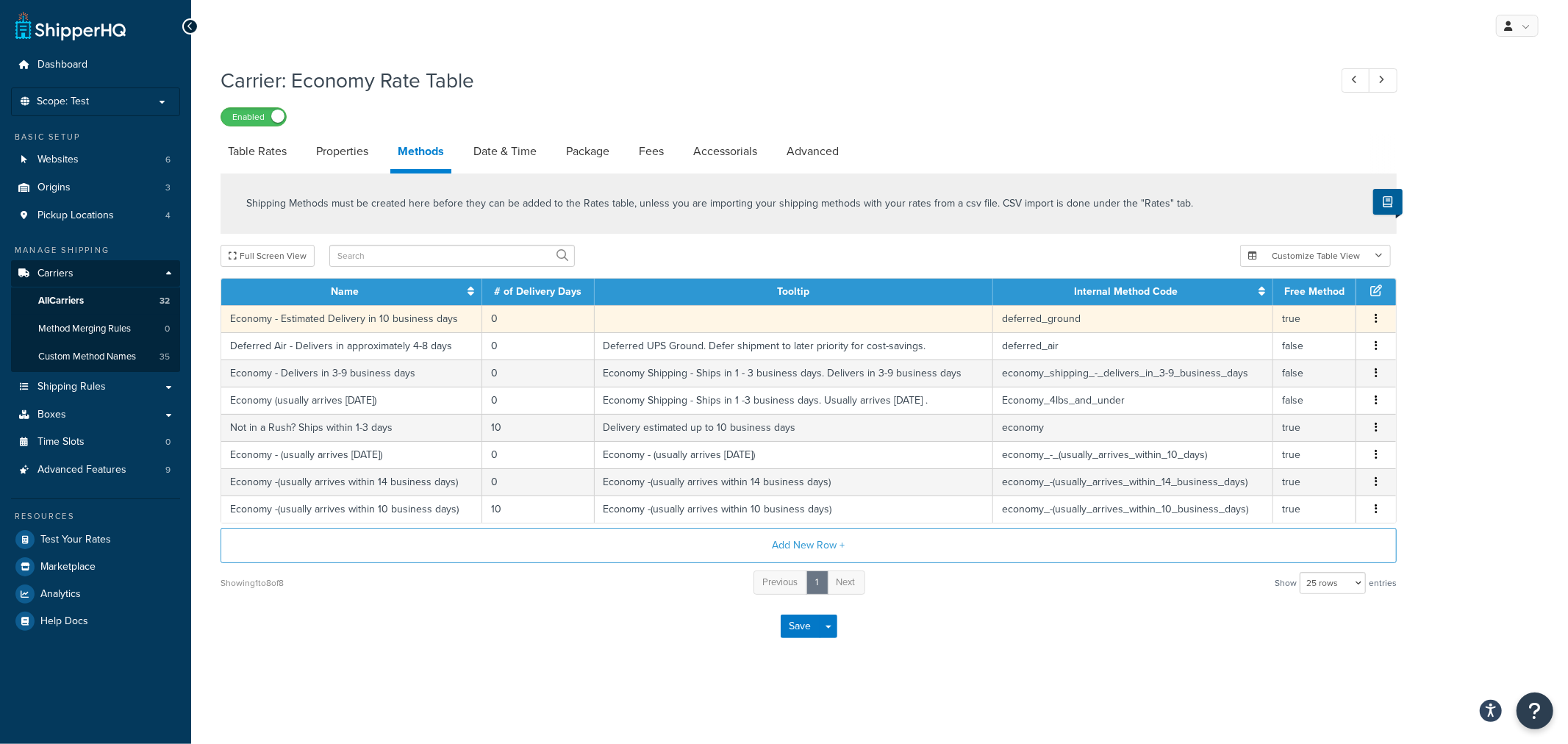 click at bounding box center [1376, 318] 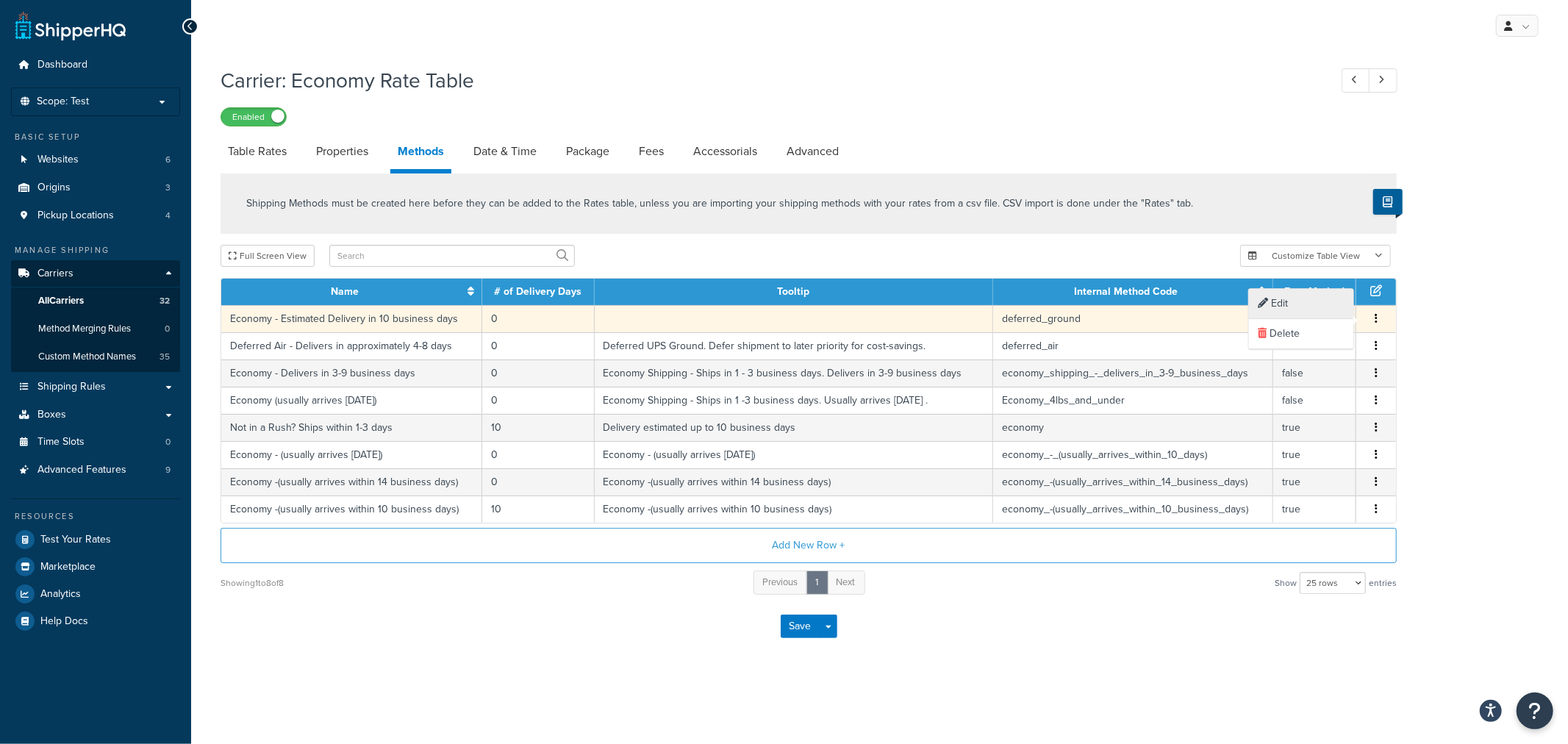 click on "Edit" at bounding box center (1301, 304) 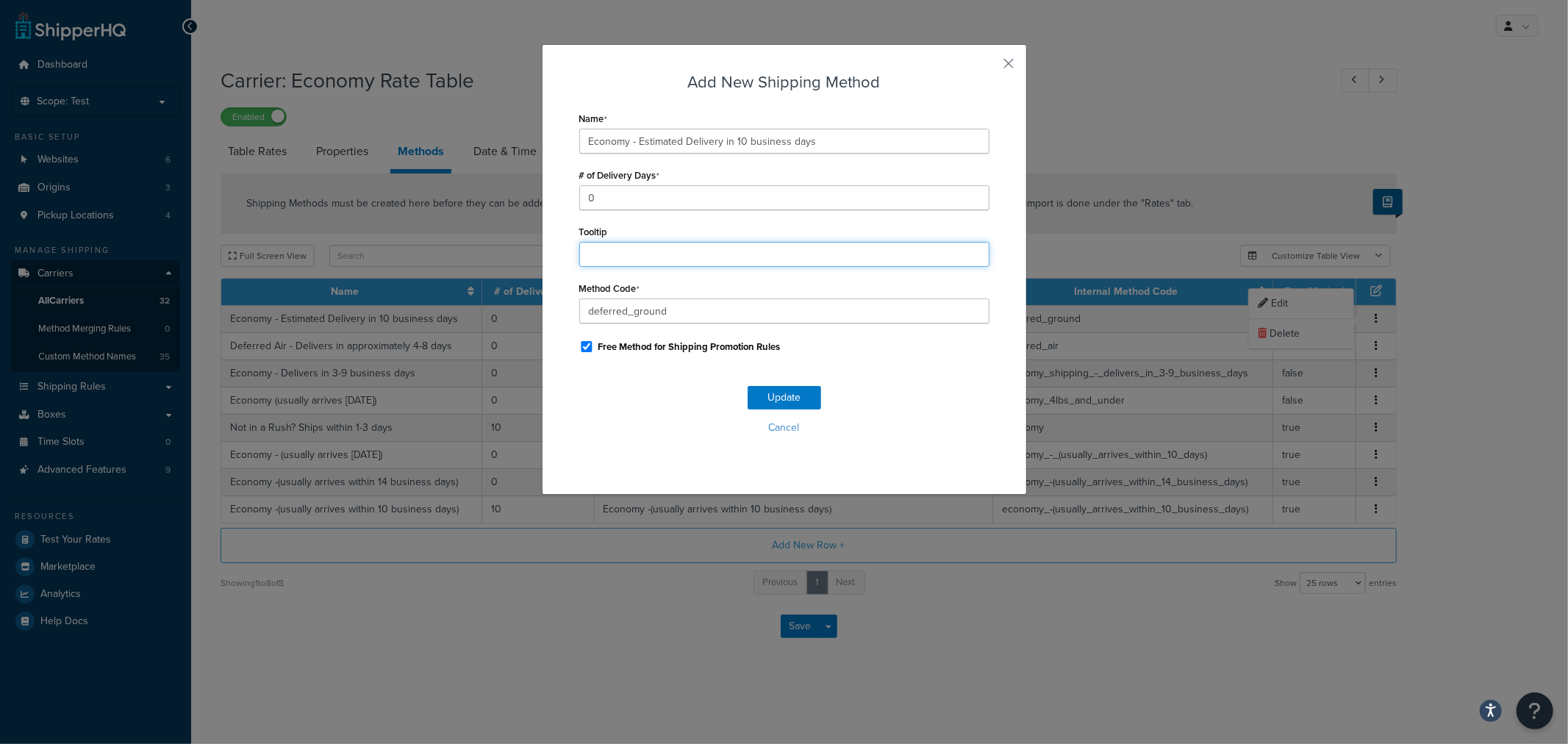 click on "Tooltip" at bounding box center (784, 254) 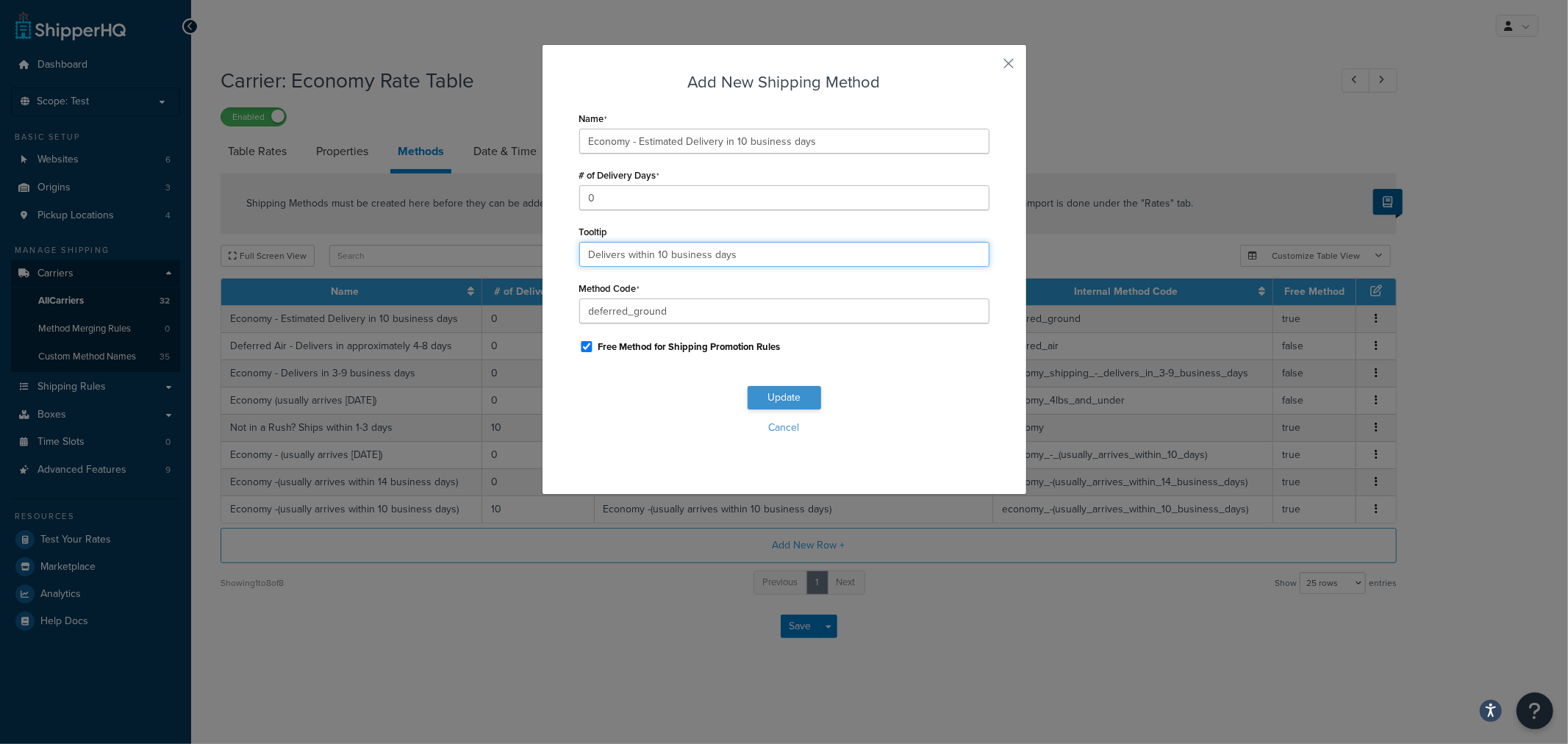 type on "Delivers within 10 business days" 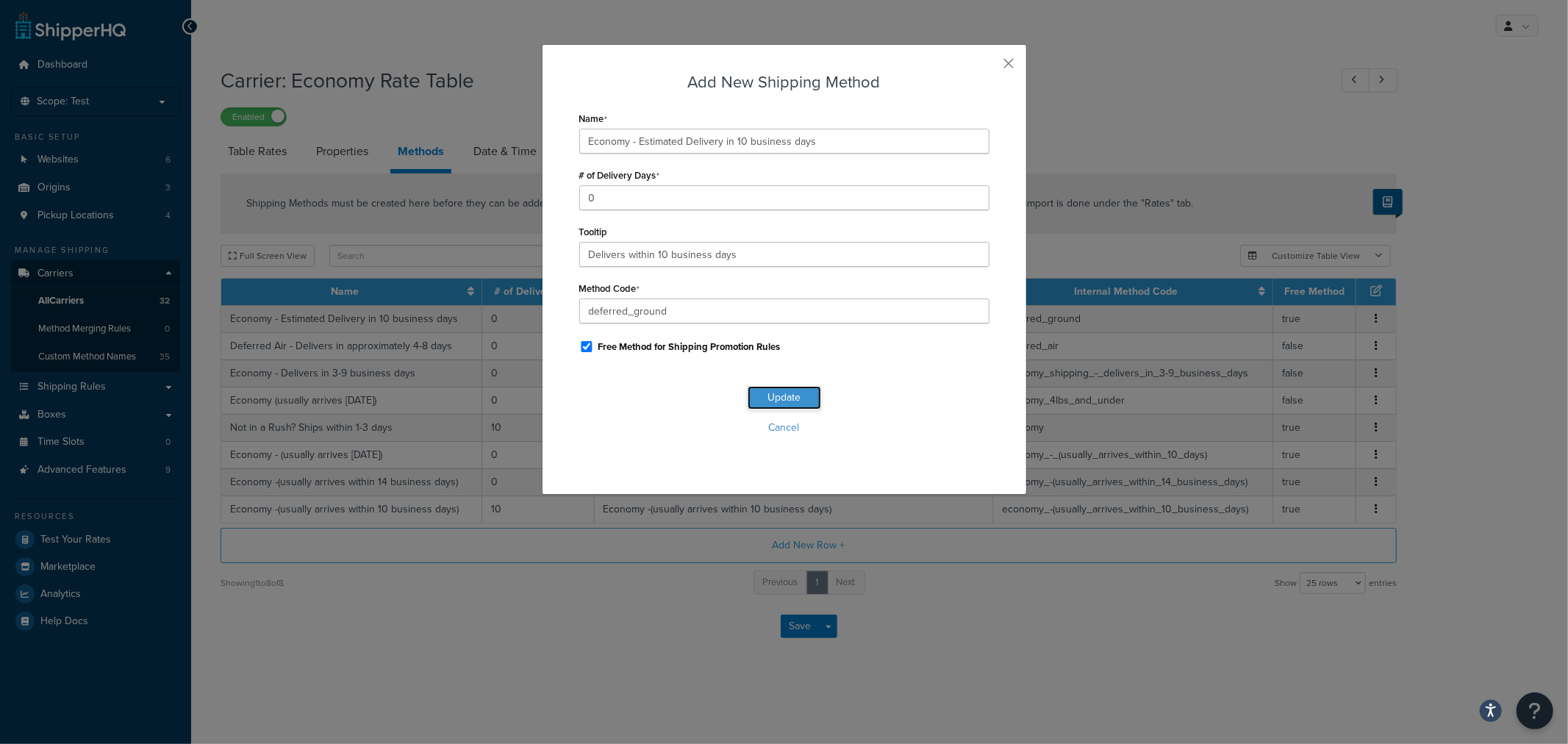 click on "Update" at bounding box center [784, 398] 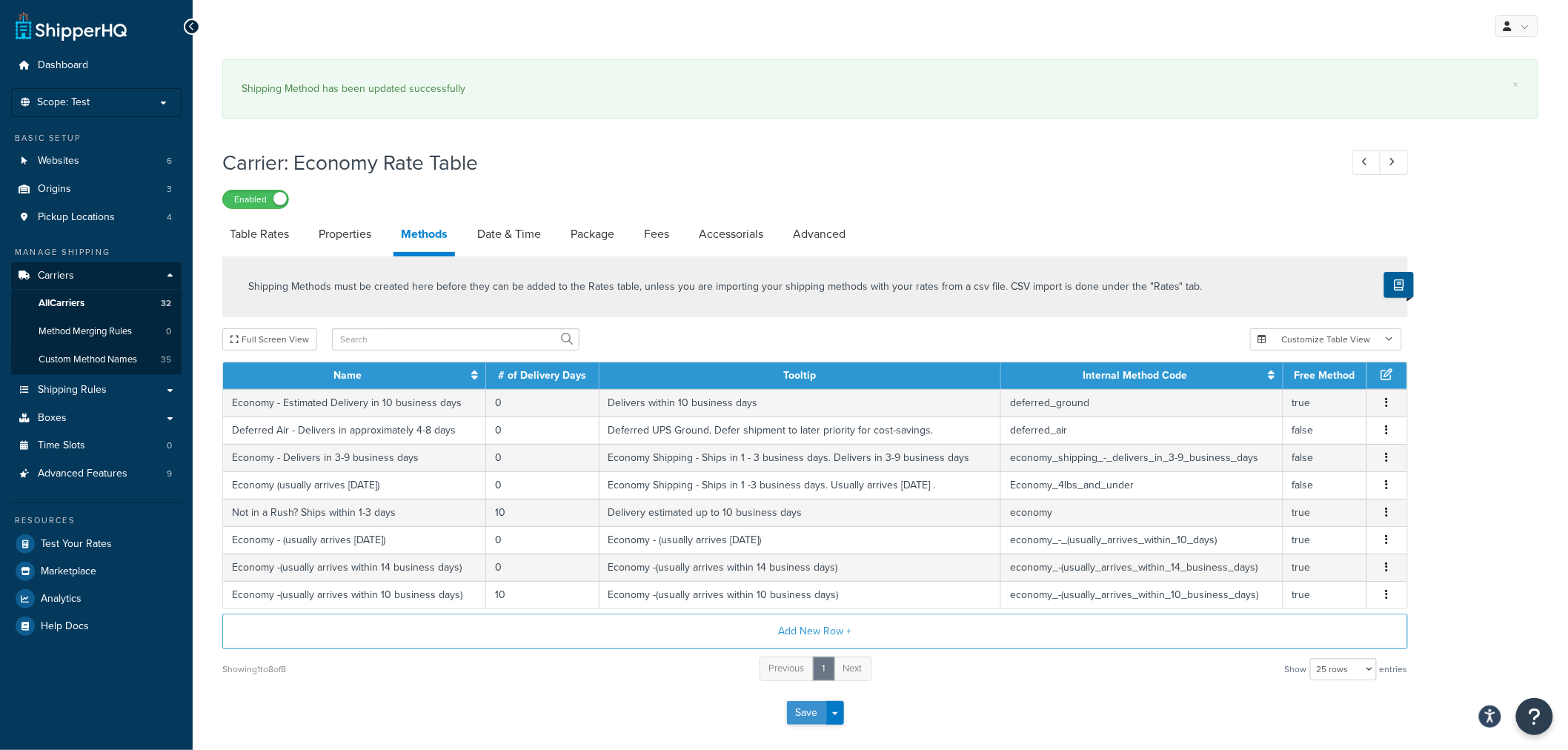 click on "Save" at bounding box center (807, 713) 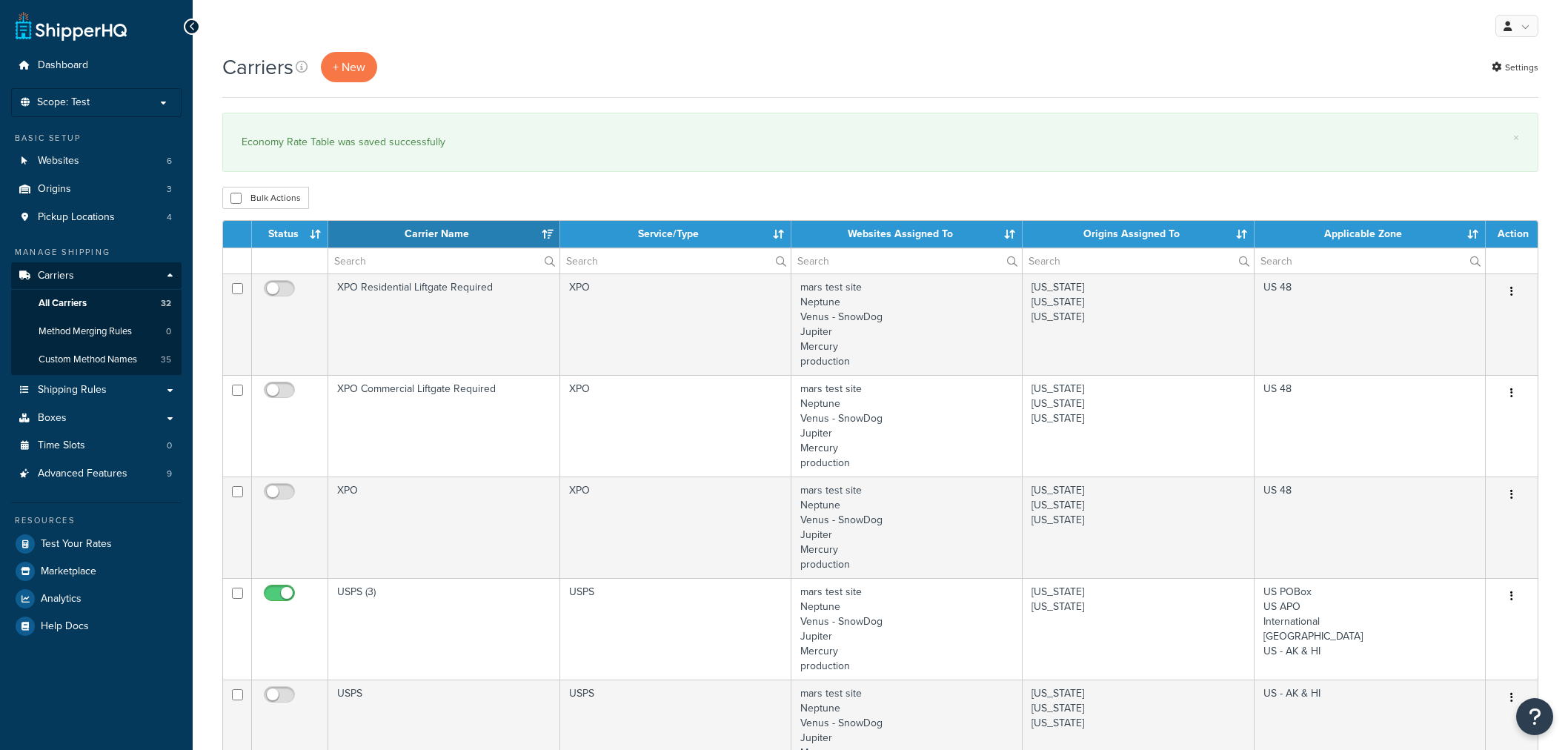 select on "15" 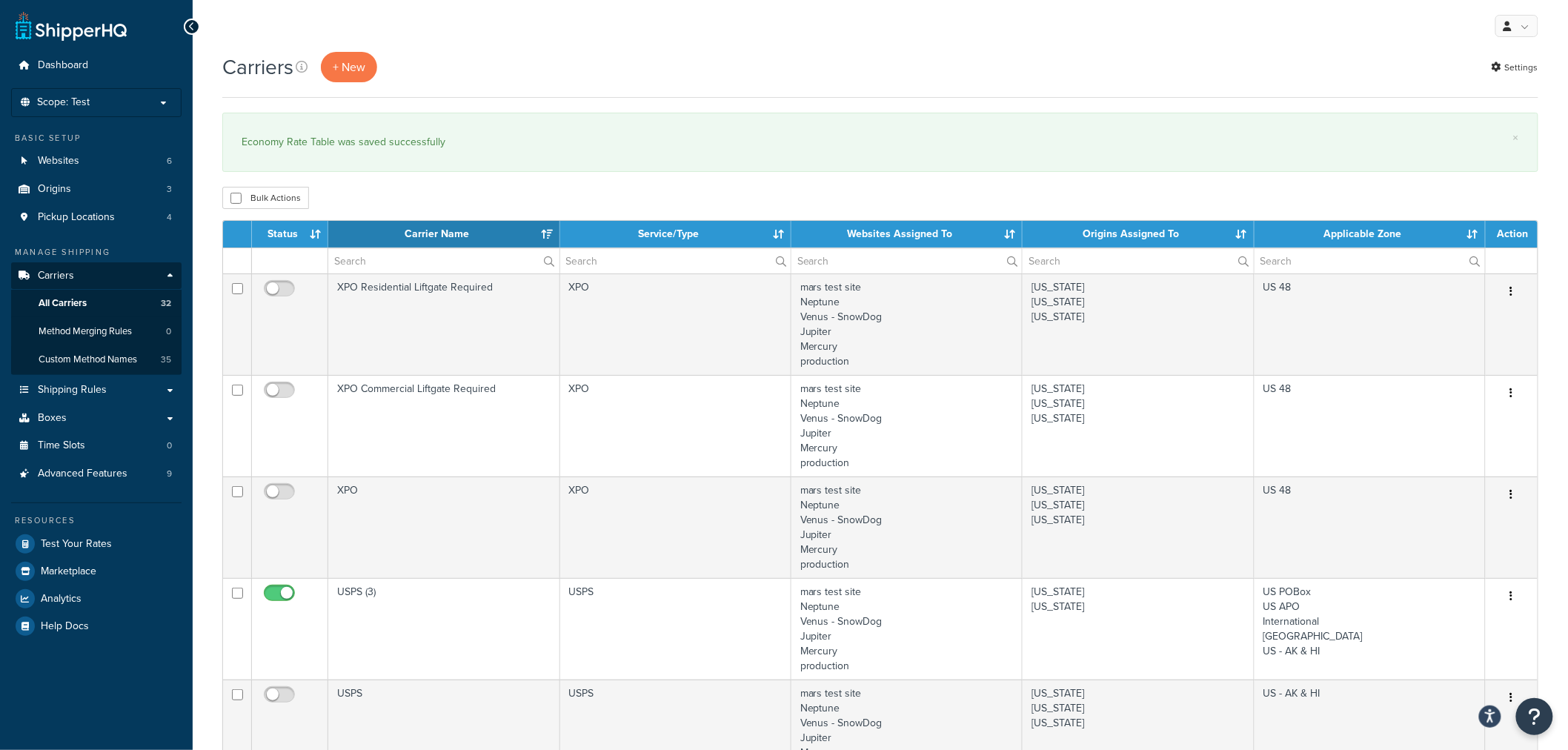 scroll, scrollTop: 0, scrollLeft: 0, axis: both 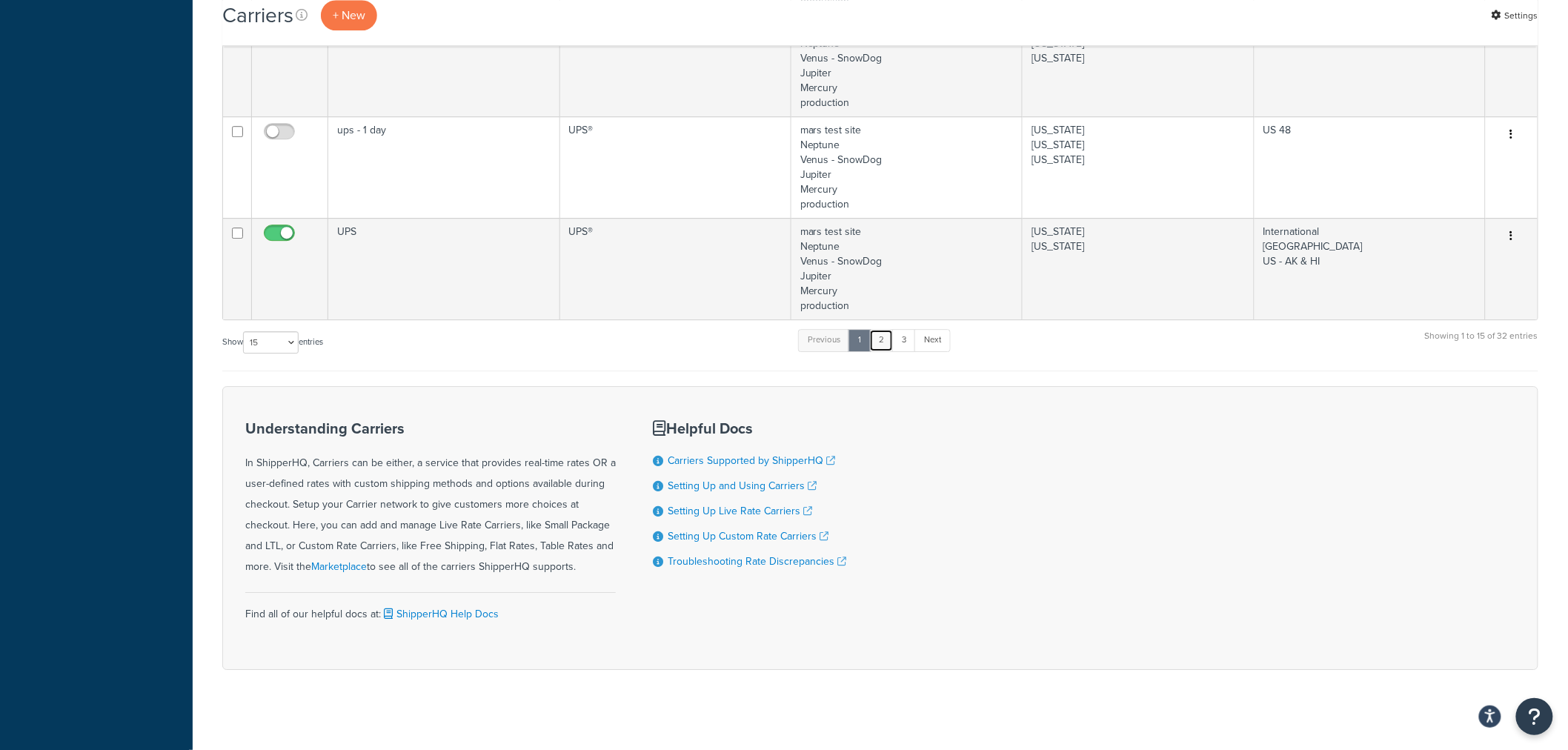 click on "2" at bounding box center [881, 340] 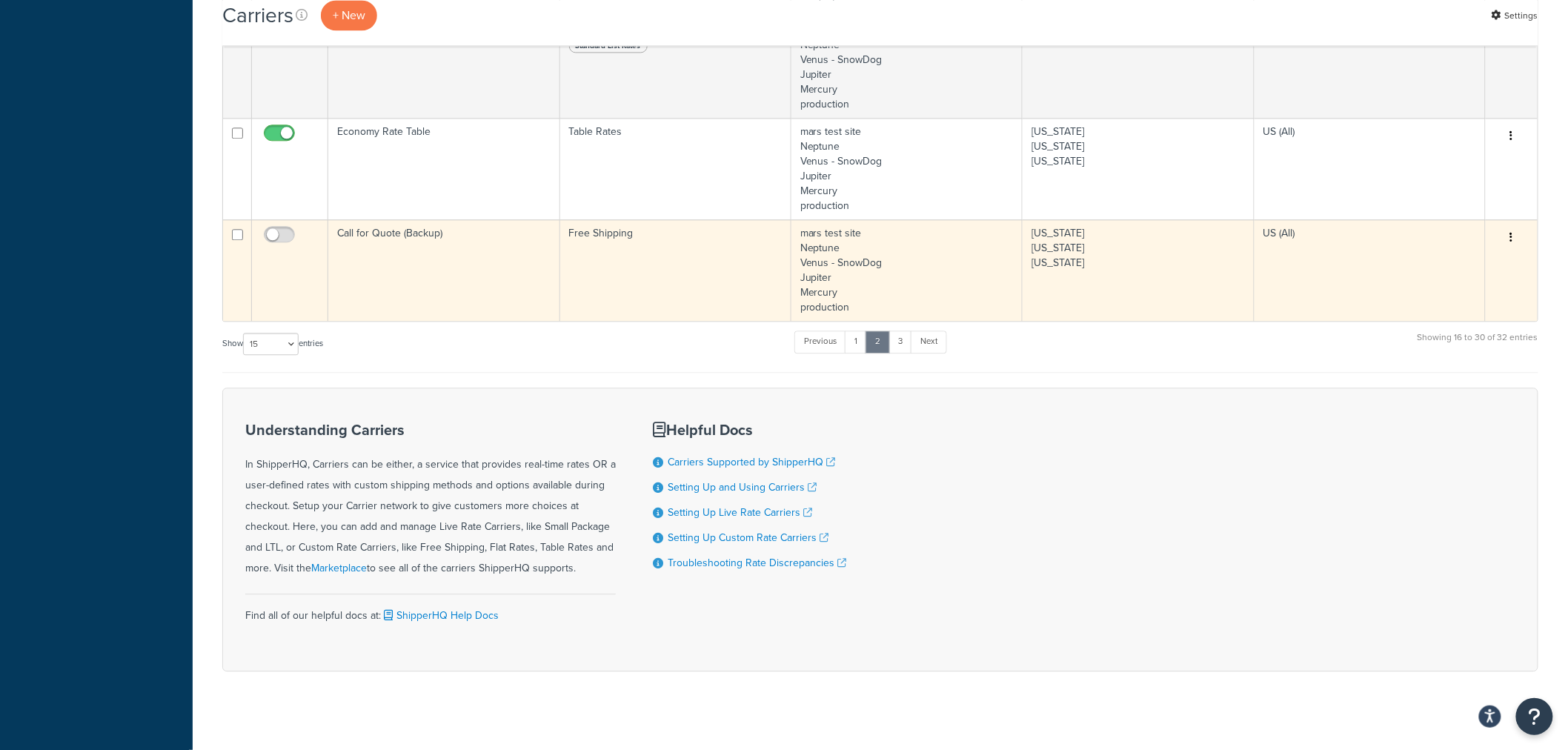 scroll, scrollTop: 1338, scrollLeft: 0, axis: vertical 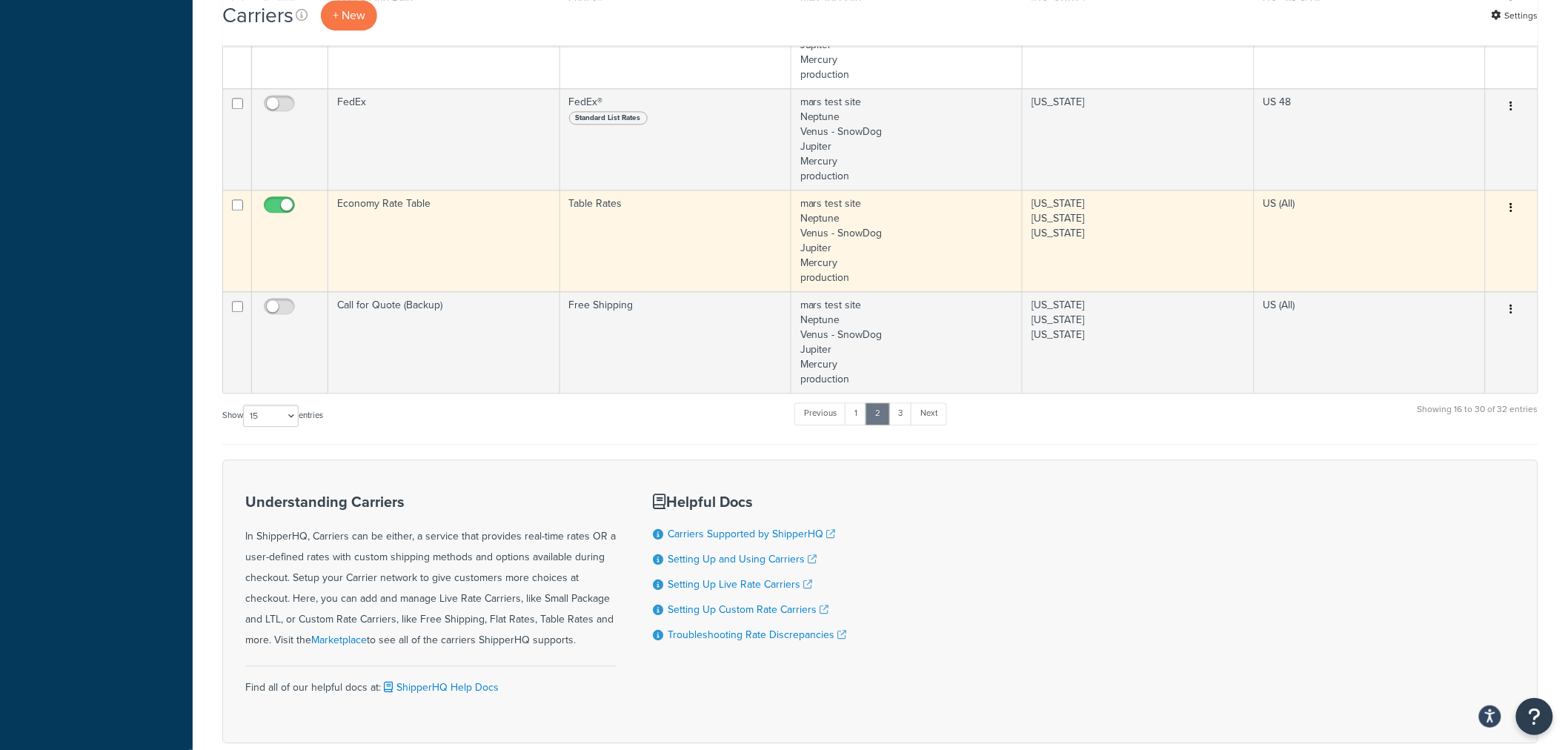 click at bounding box center [1512, 208] 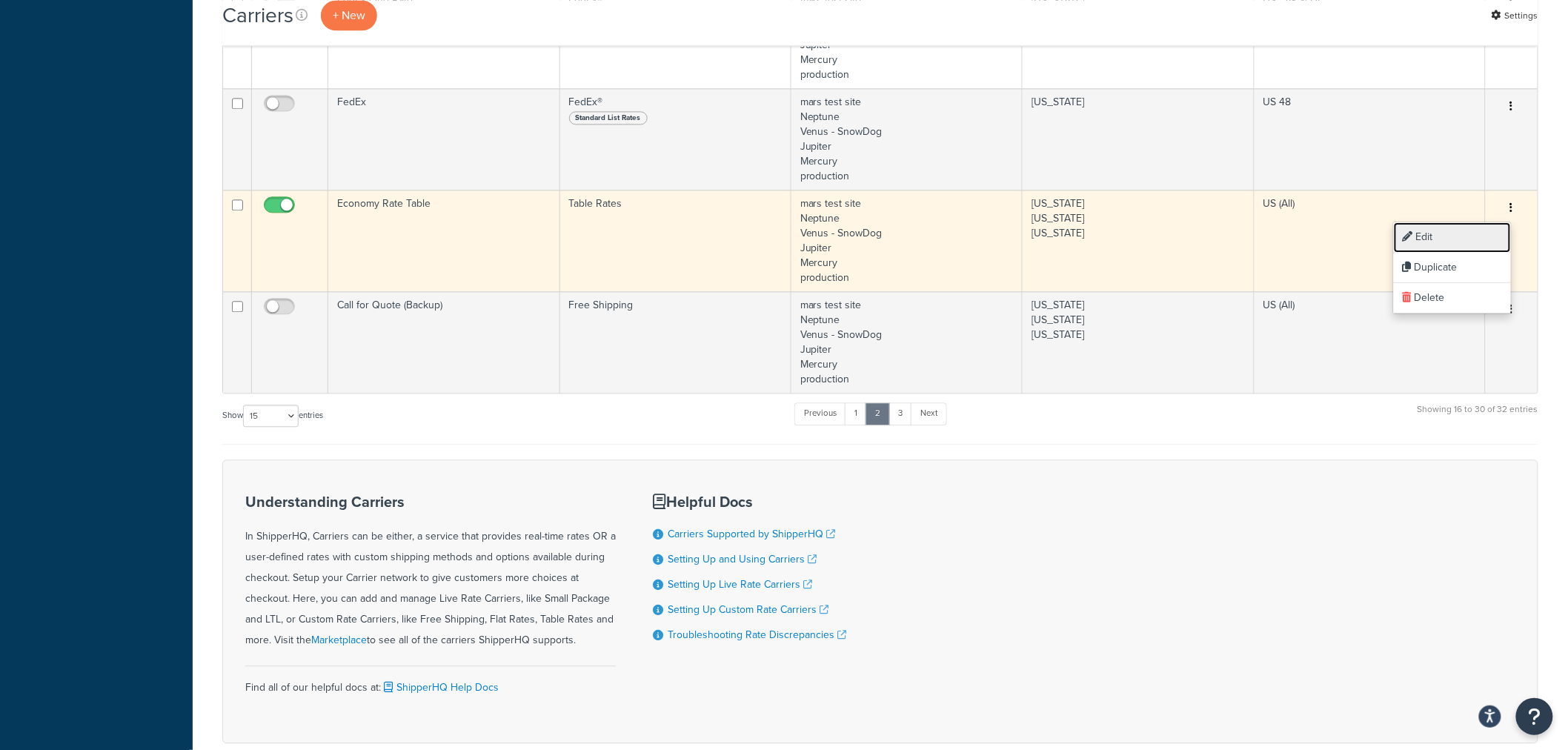 click on "Edit" at bounding box center (1452, 237) 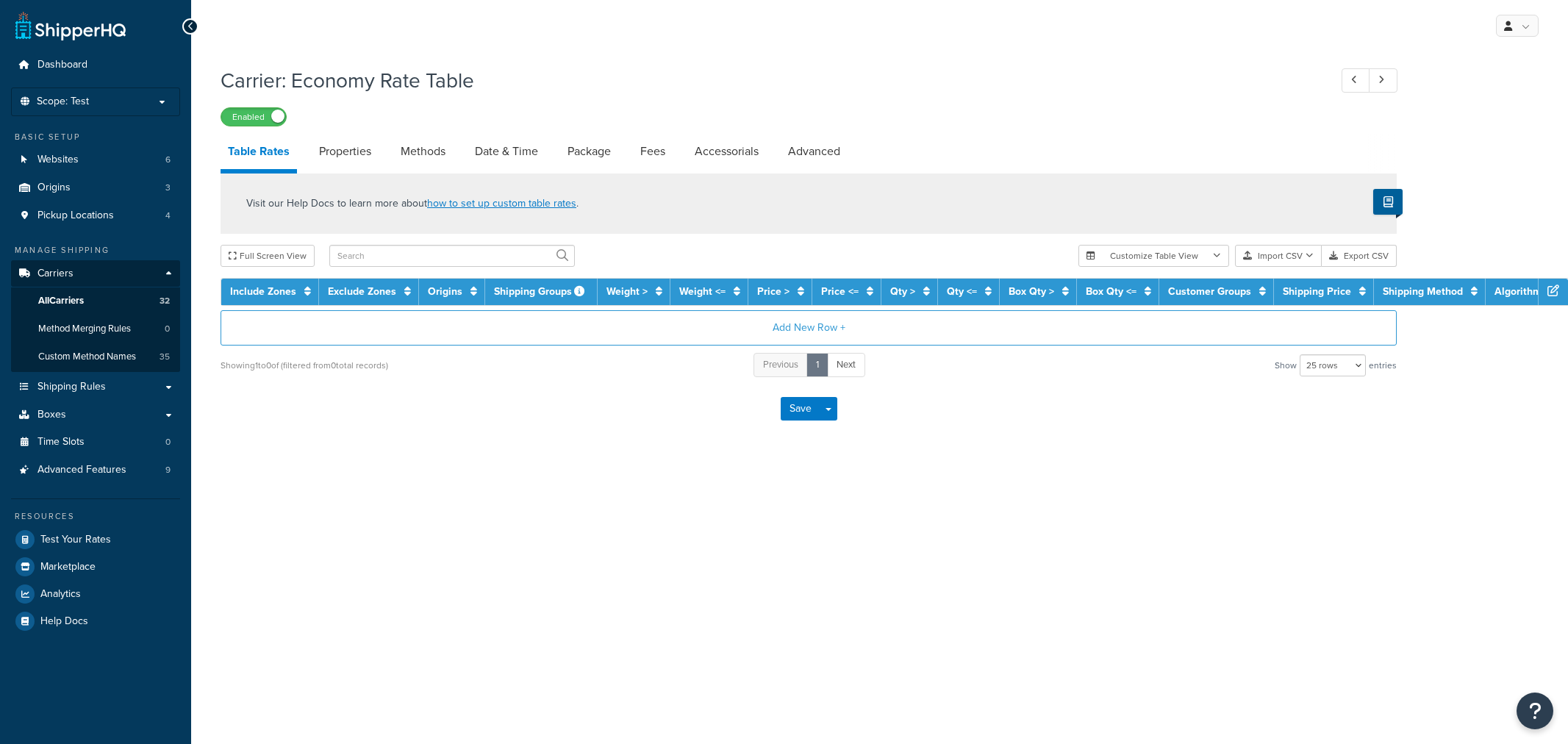 select on "25" 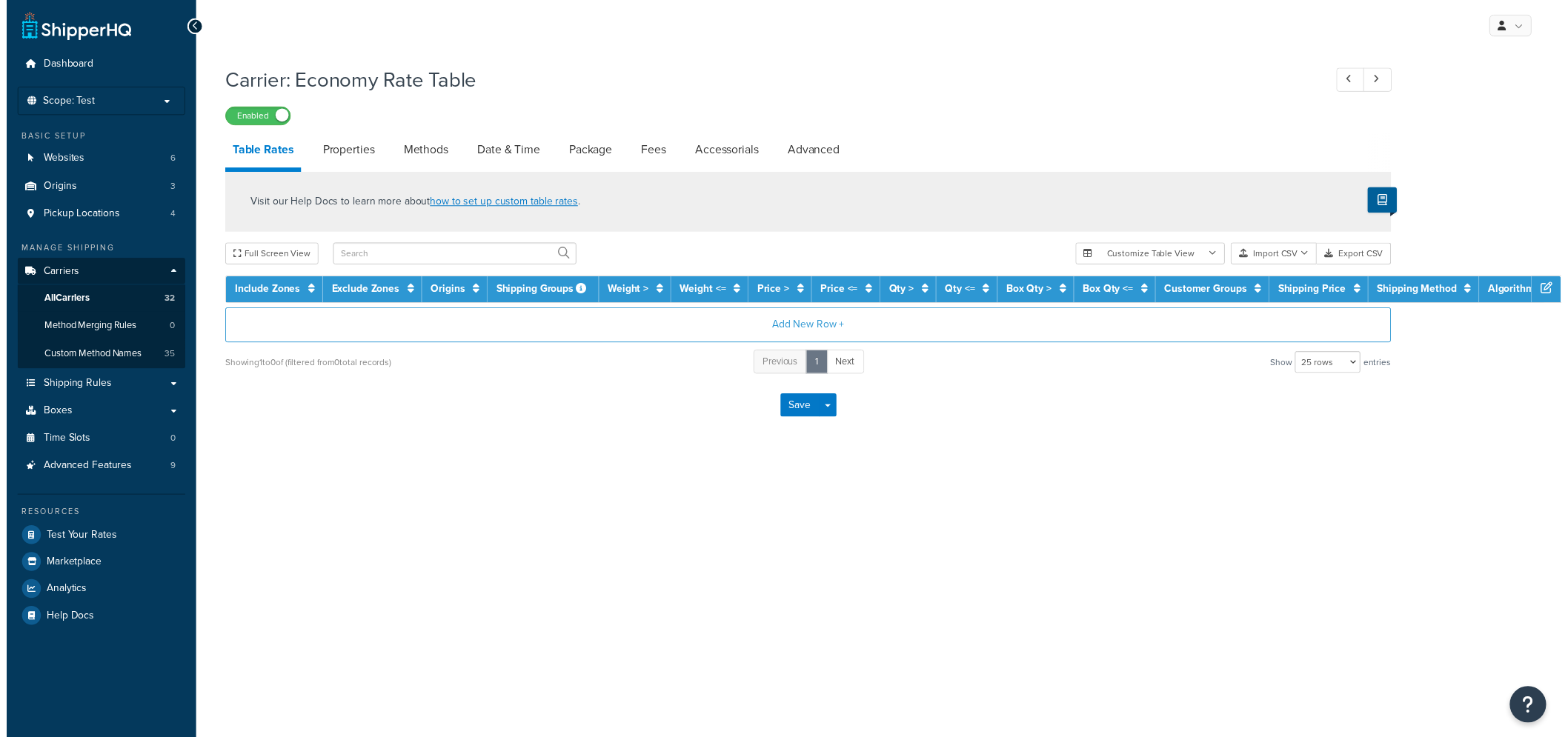 scroll, scrollTop: 0, scrollLeft: 0, axis: both 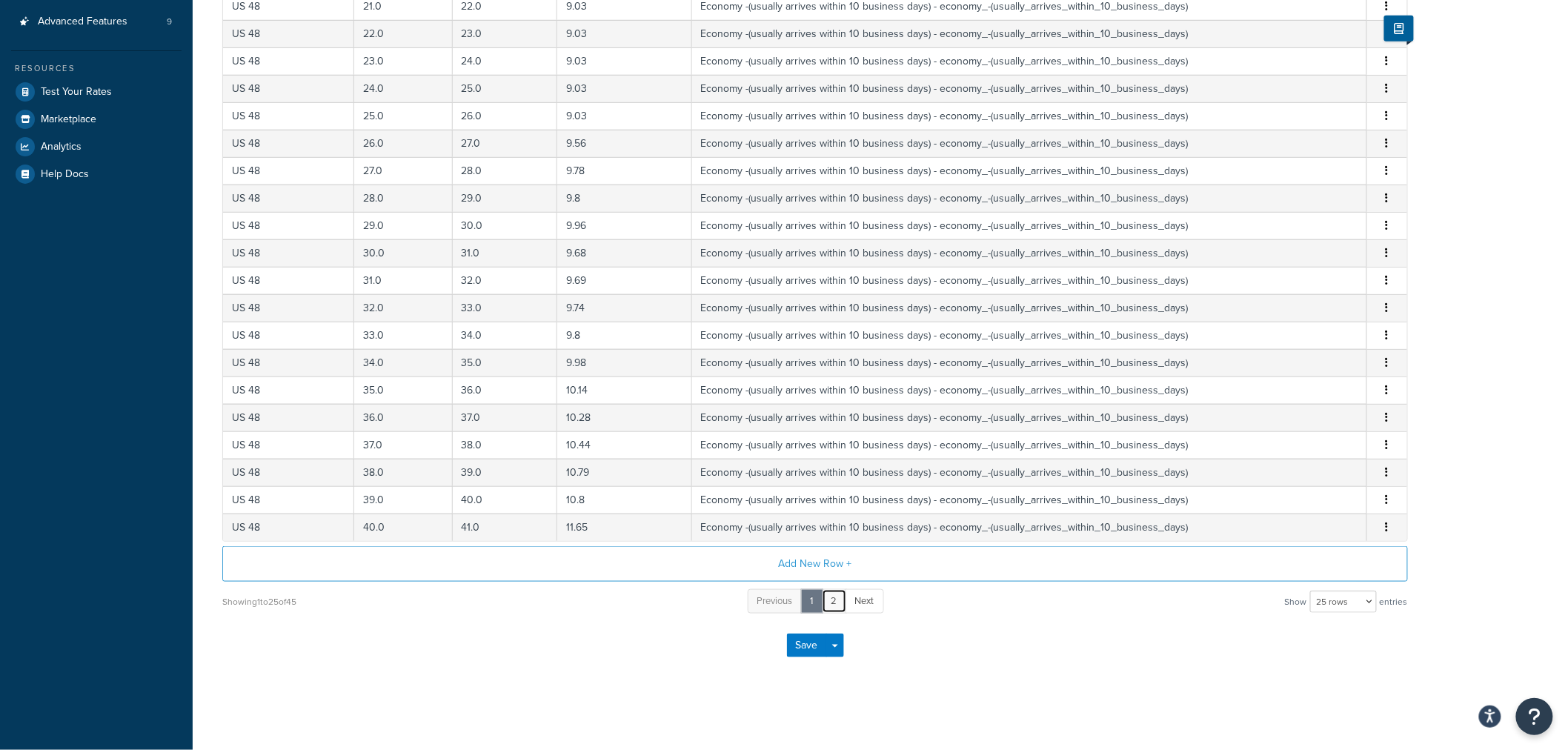 click on "2" at bounding box center [834, 601] 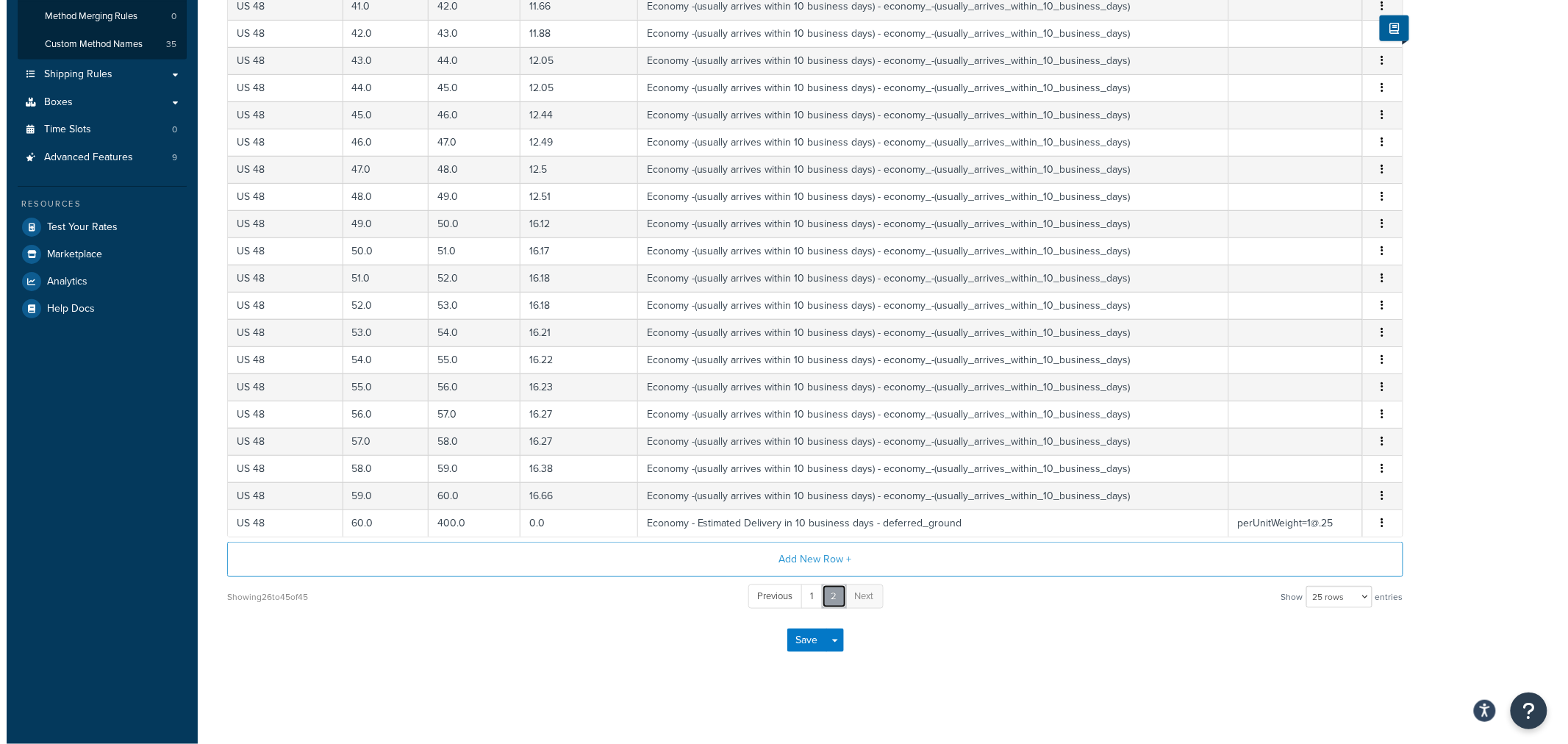 scroll, scrollTop: 312, scrollLeft: 0, axis: vertical 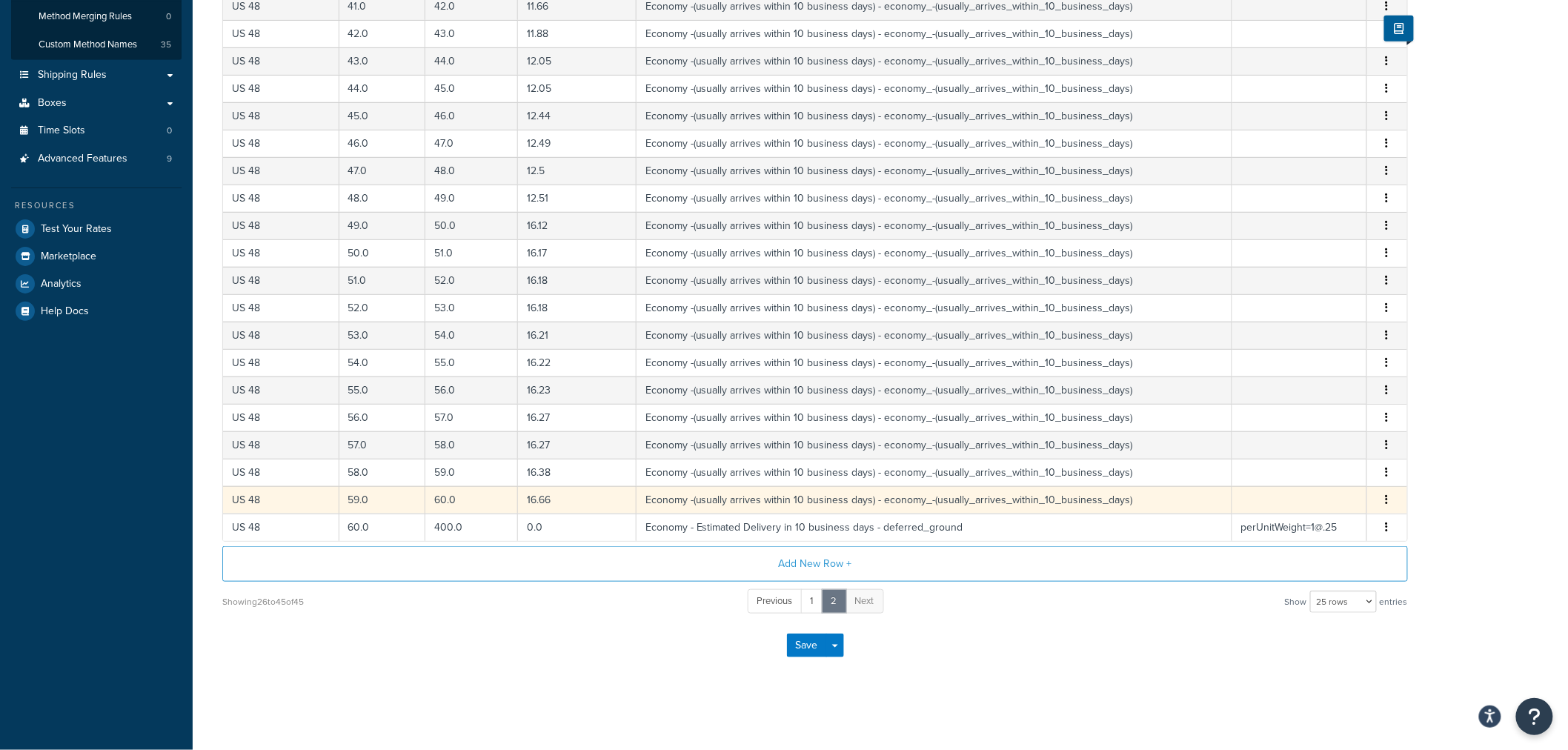 click at bounding box center (1387, 500) 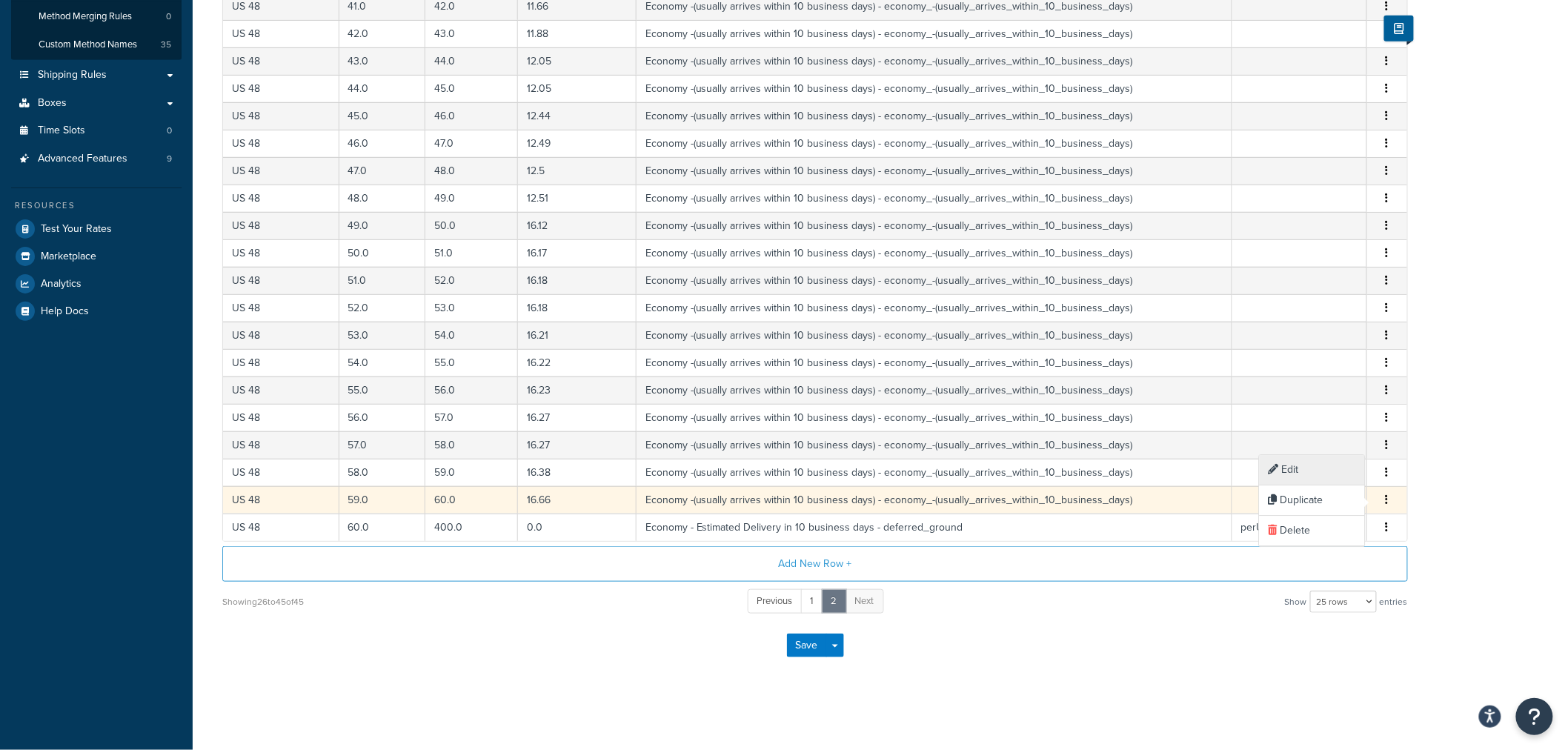 click on "Edit" at bounding box center (1312, 470) 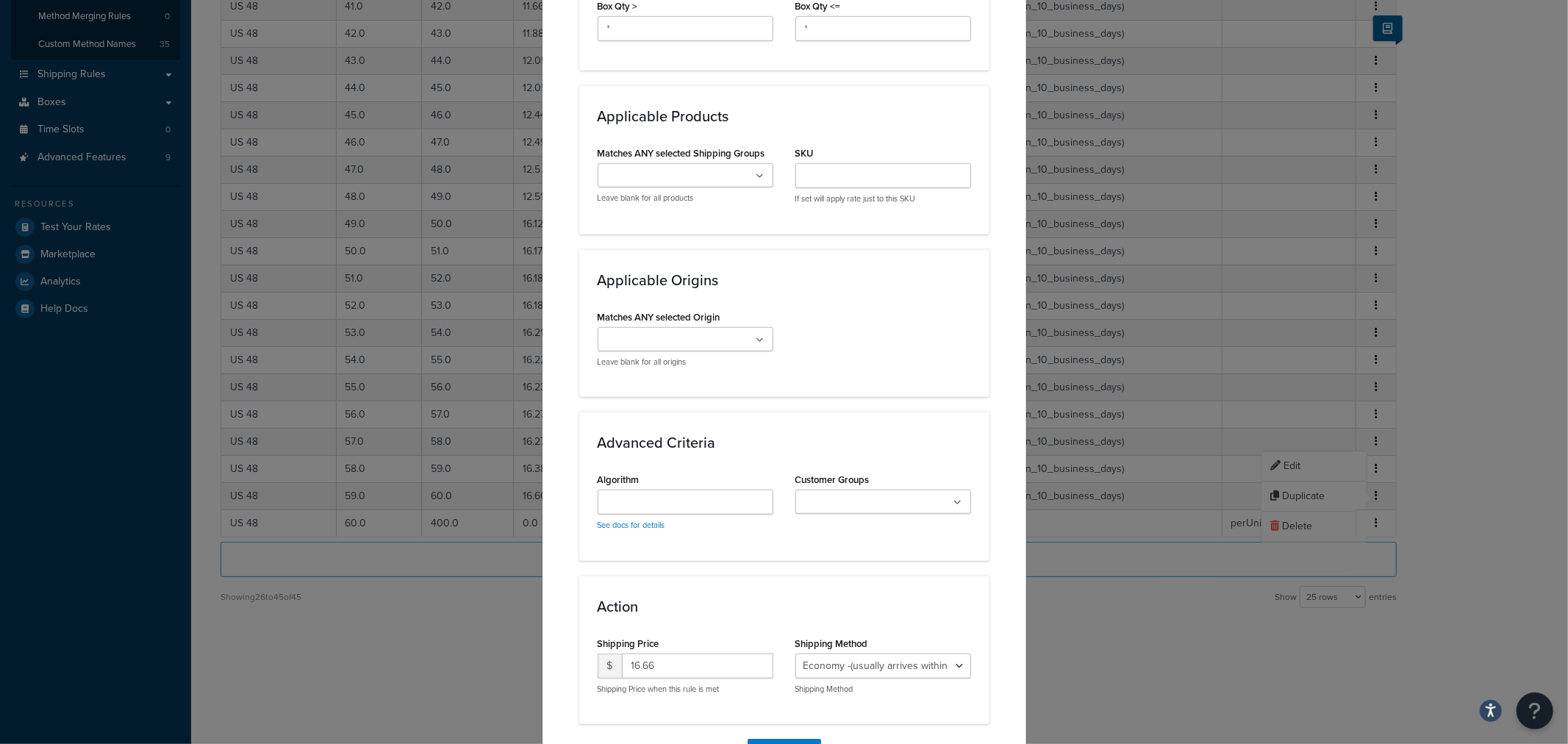 scroll, scrollTop: 979, scrollLeft: 0, axis: vertical 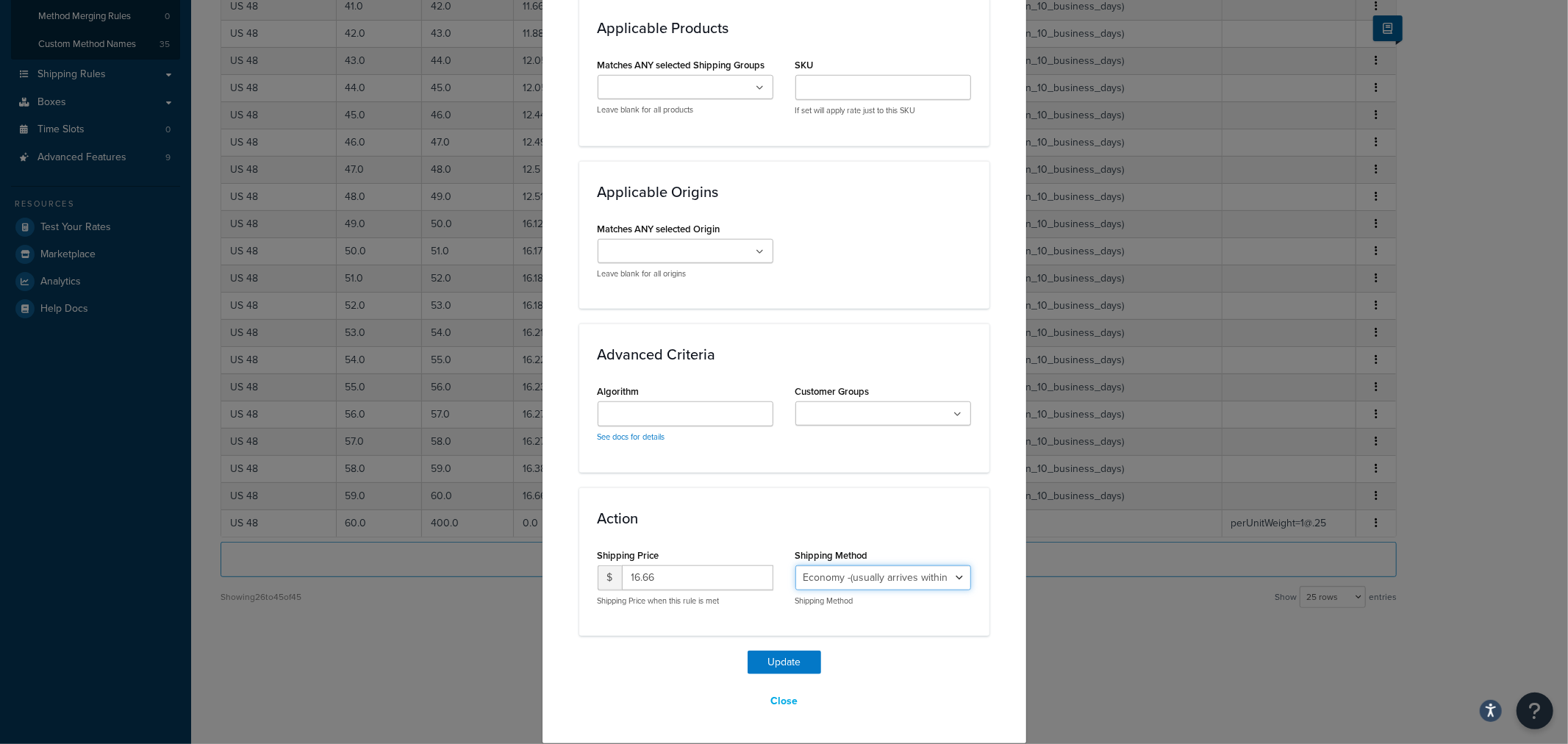 click on "Economy - Estimated Delivery in 10 business days - deferred_ground  Deferred Air - Delivers in approximately 4-8 days - deferred_air  Economy - Delivers in 3-9 business days - economy_shipping_-_delivers_in_3-9_business_days  Economy (usually arrives [DATE]) - Economy_4lbs_and_under  Not in a Rush? Ships within 1-3 days - economy  Economy - (usually arrives [DATE]) - economy_-_(usually_arrives_within_10_days)  Economy -(usually arrives within 14 business days) - economy_-(usually_arrives_within_14_business_days)  Economy -(usually arrives within 10 business days) - economy_-(usually_arrives_within_10_business_days)" at bounding box center (883, 578) 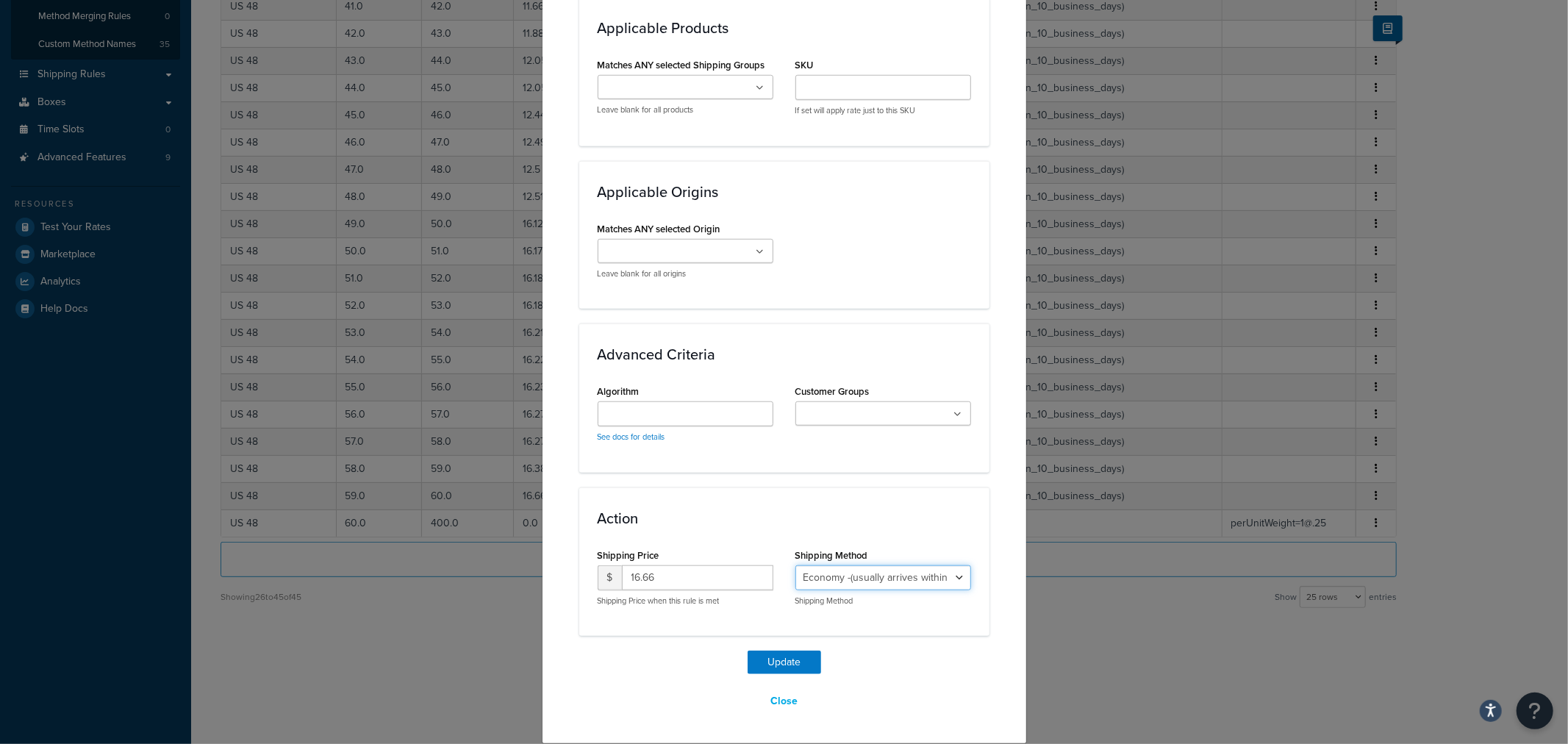 select on "27813" 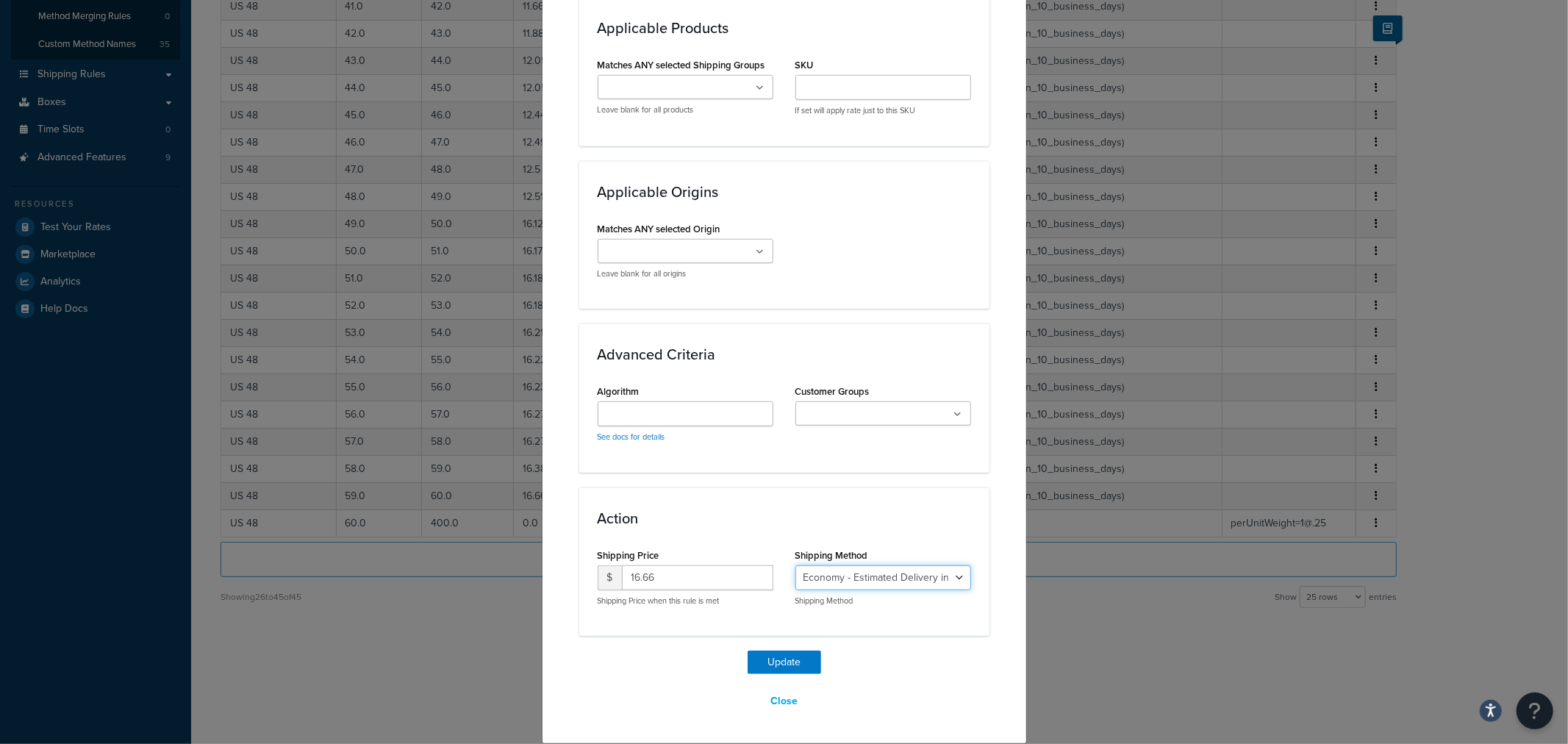 click on "Economy - Estimated Delivery in 10 business days - deferred_ground  Deferred Air - Delivers in approximately 4-8 days - deferred_air  Economy - Delivers in 3-9 business days - economy_shipping_-_delivers_in_3-9_business_days  Economy (usually arrives [DATE]) - Economy_4lbs_and_under  Not in a Rush? Ships within 1-3 days - economy  Economy - (usually arrives [DATE]) - economy_-_(usually_arrives_within_10_days)  Economy -(usually arrives within 14 business days) - economy_-(usually_arrives_within_14_business_days)  Economy -(usually arrives within 10 business days) - economy_-(usually_arrives_within_10_business_days)" at bounding box center (883, 578) 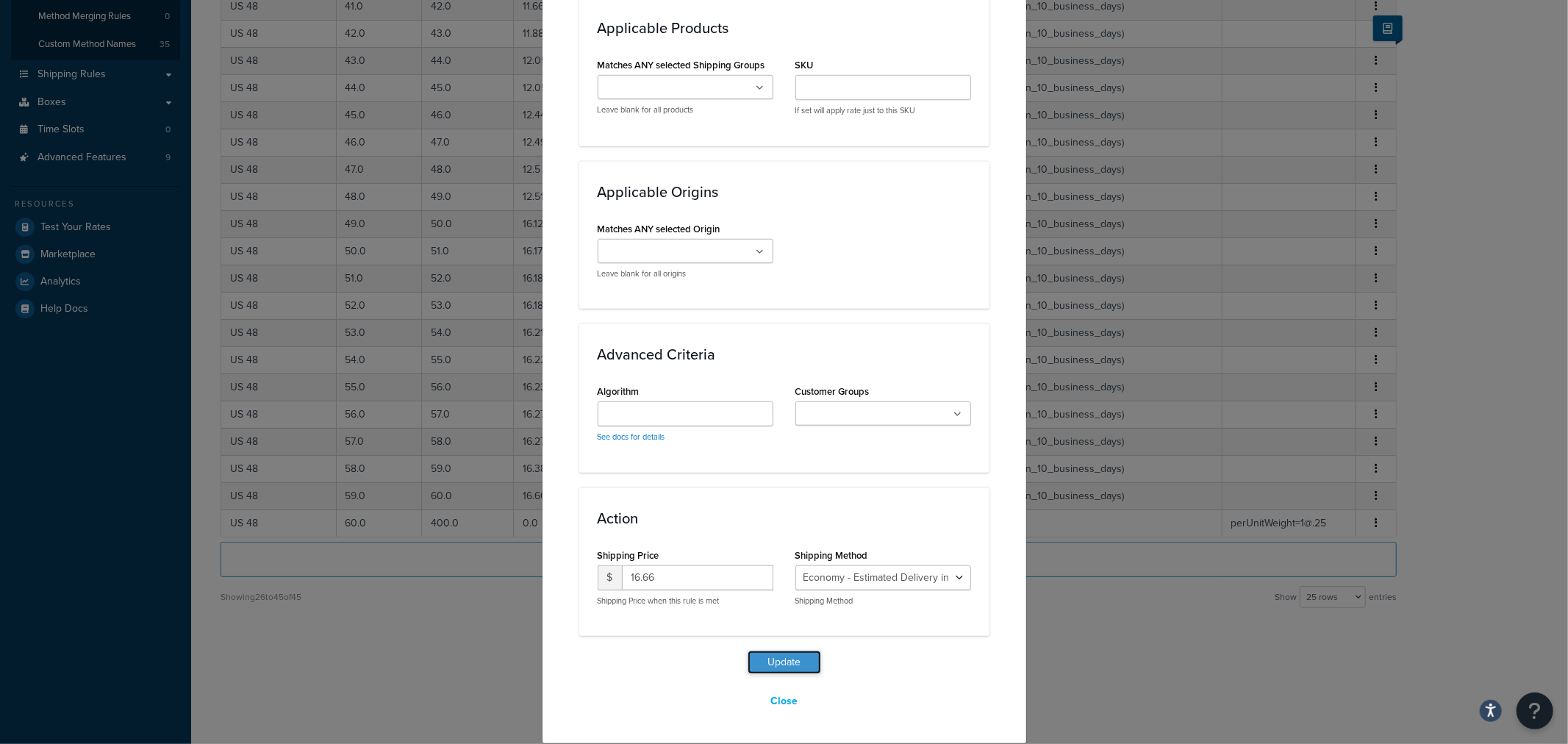 click on "Update" at bounding box center (784, 662) 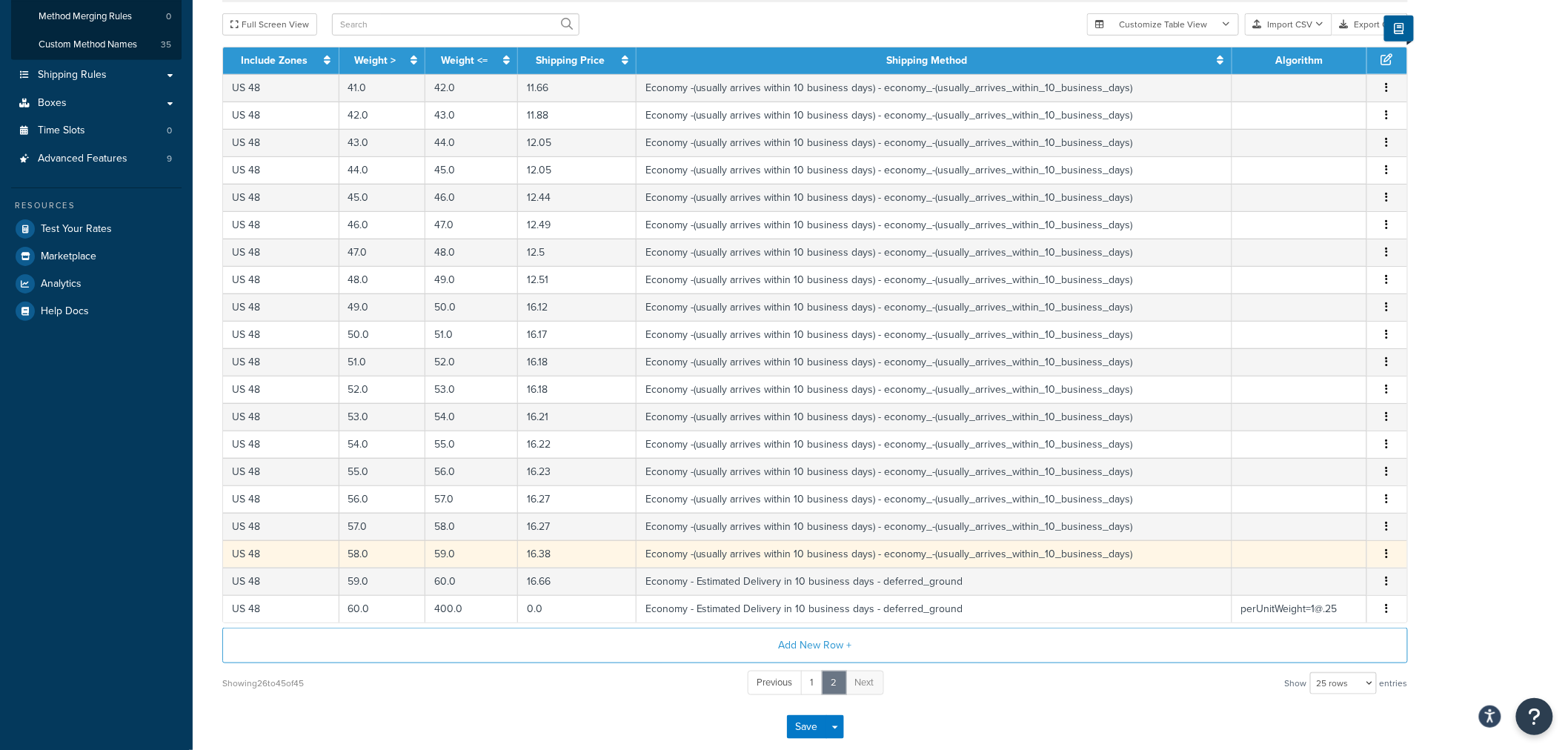 click at bounding box center (1387, 554) 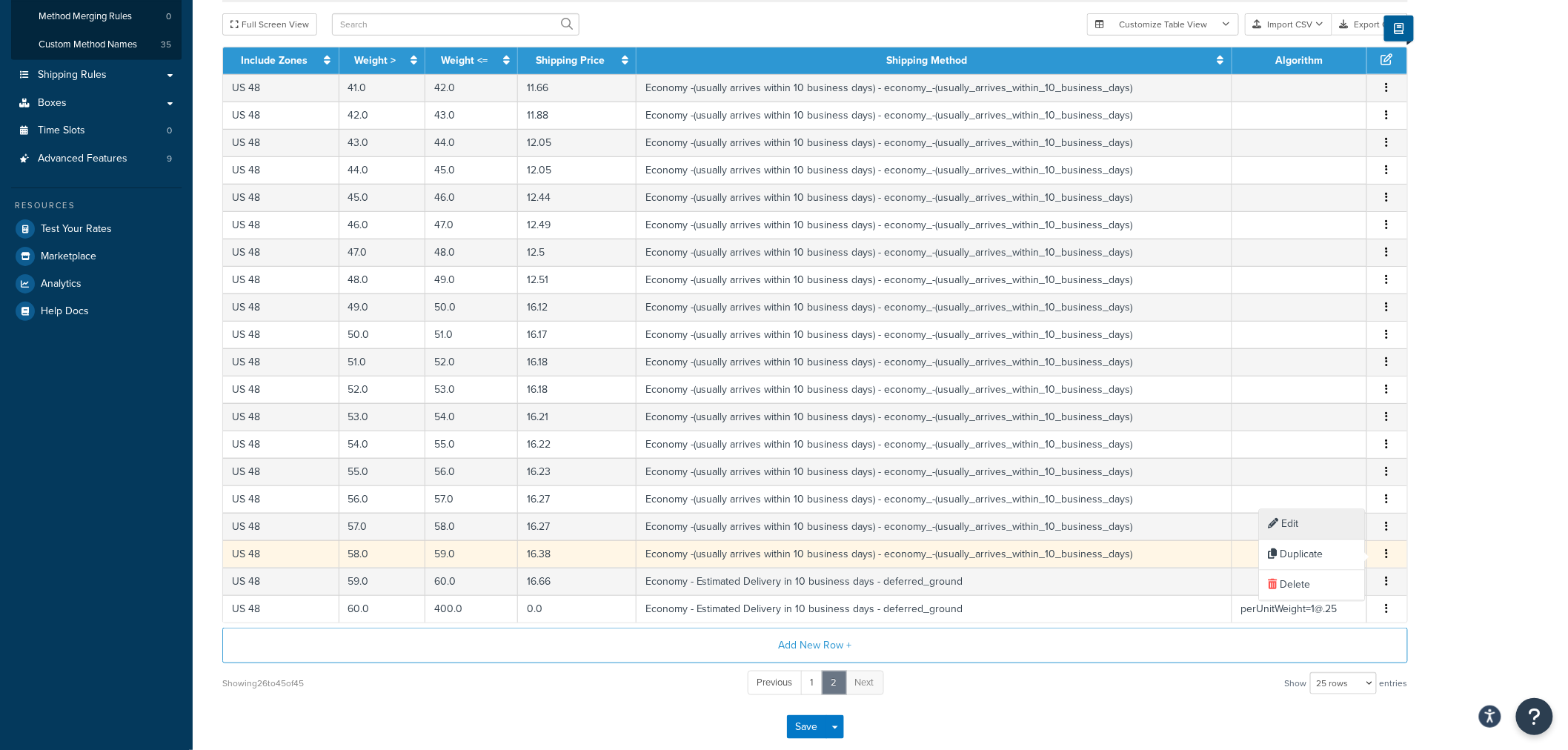 click on "Edit" at bounding box center (1312, 525) 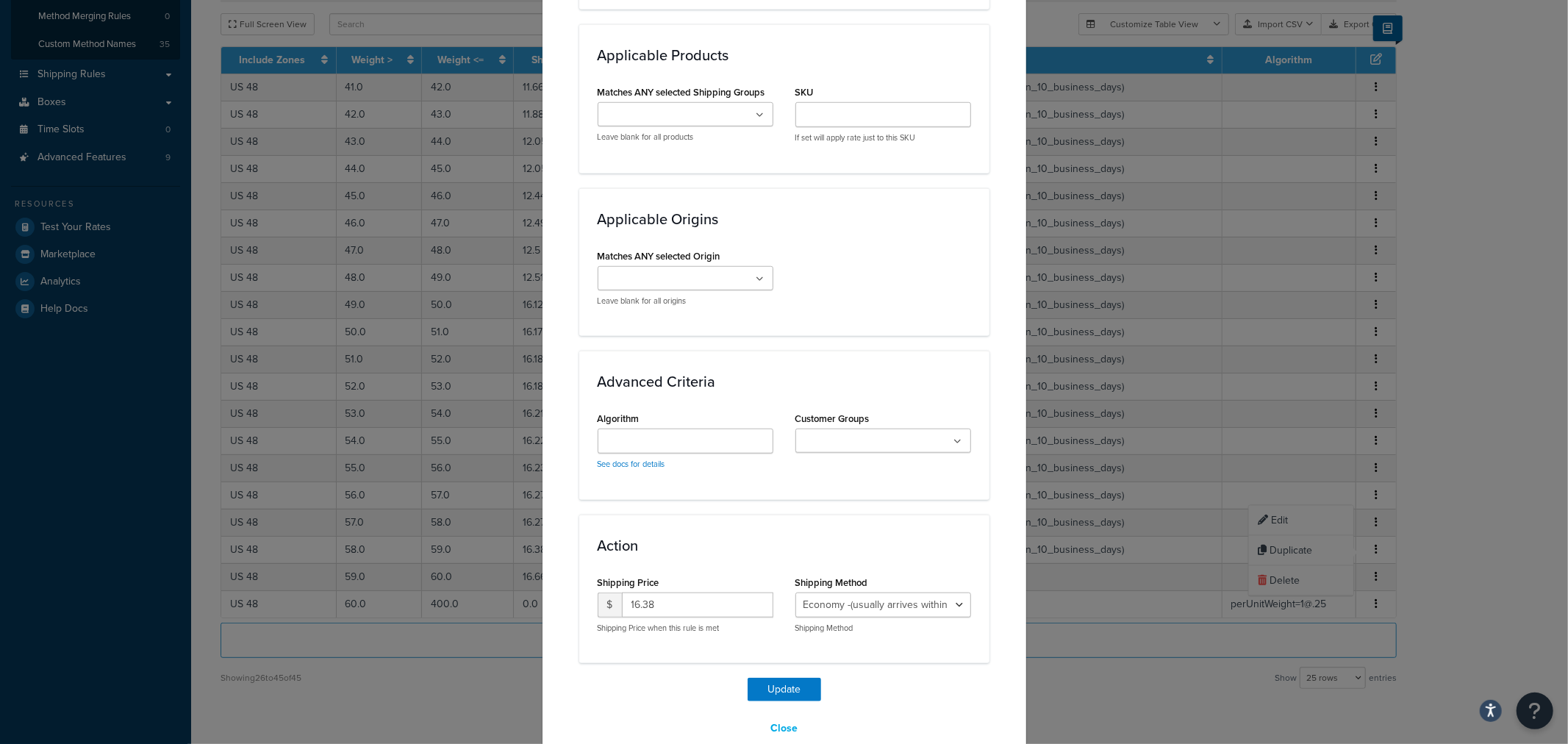 scroll, scrollTop: 979, scrollLeft: 0, axis: vertical 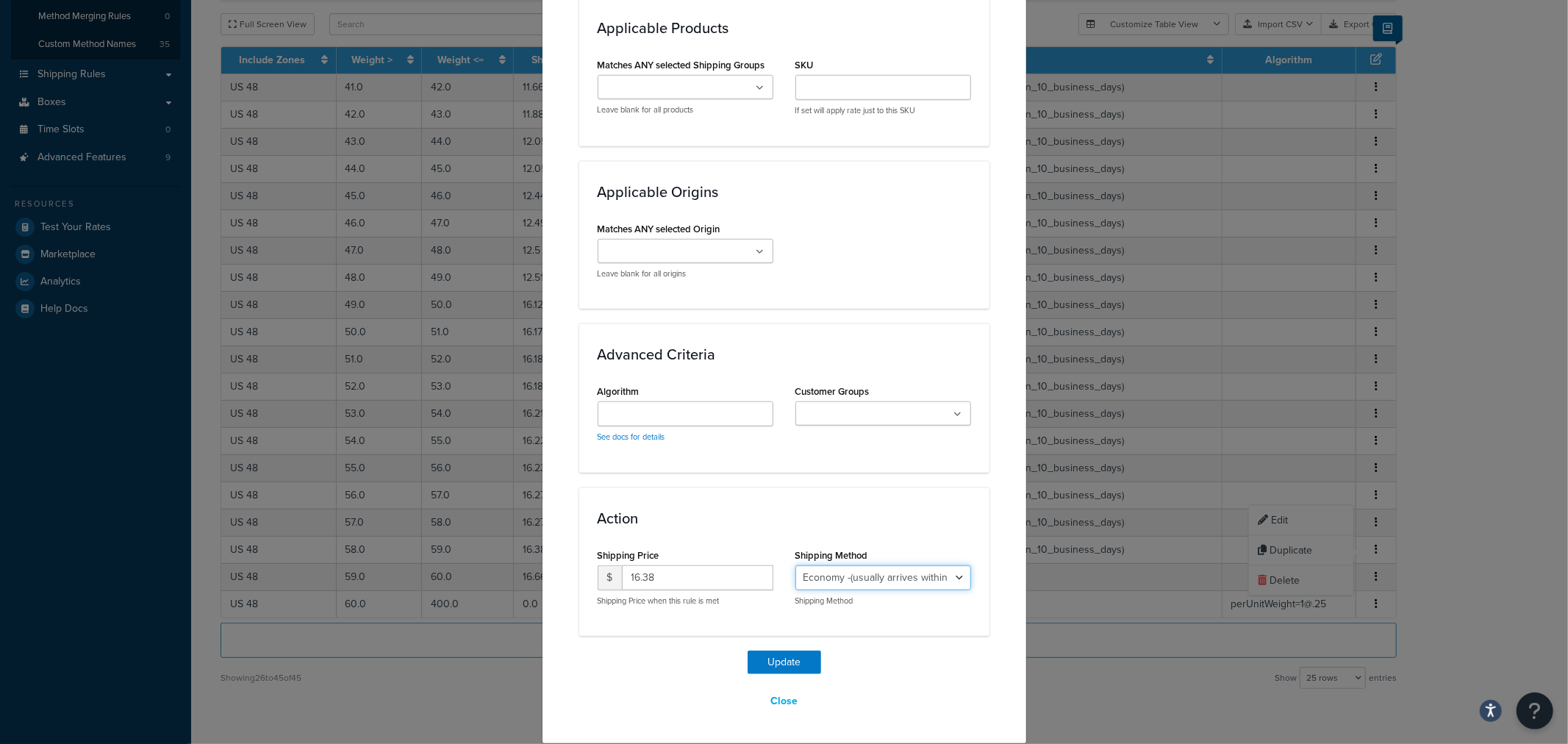 click on "Economy - Estimated Delivery in 10 business days - deferred_ground  Deferred Air - Delivers in approximately 4-8 days - deferred_air  Economy - Delivers in 3-9 business days - economy_shipping_-_delivers_in_3-9_business_days  Economy (usually arrives [DATE]) - Economy_4lbs_and_under  Not in a Rush? Ships within 1-3 days - economy  Economy - (usually arrives [DATE]) - economy_-_(usually_arrives_within_10_days)  Economy -(usually arrives within 14 business days) - economy_-(usually_arrives_within_14_business_days)  Economy -(usually arrives within 10 business days) - economy_-(usually_arrives_within_10_business_days)" at bounding box center (883, 578) 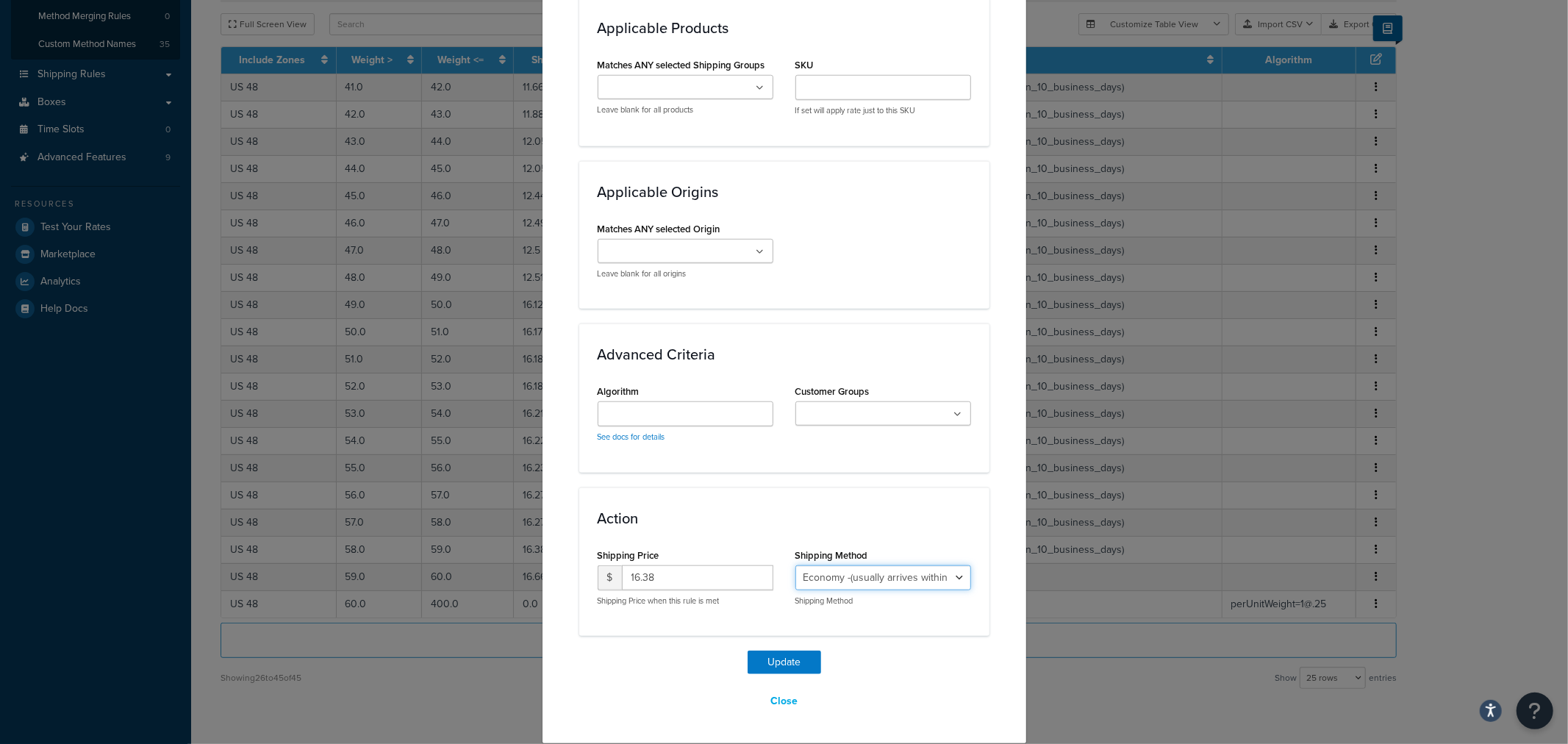 select on "27813" 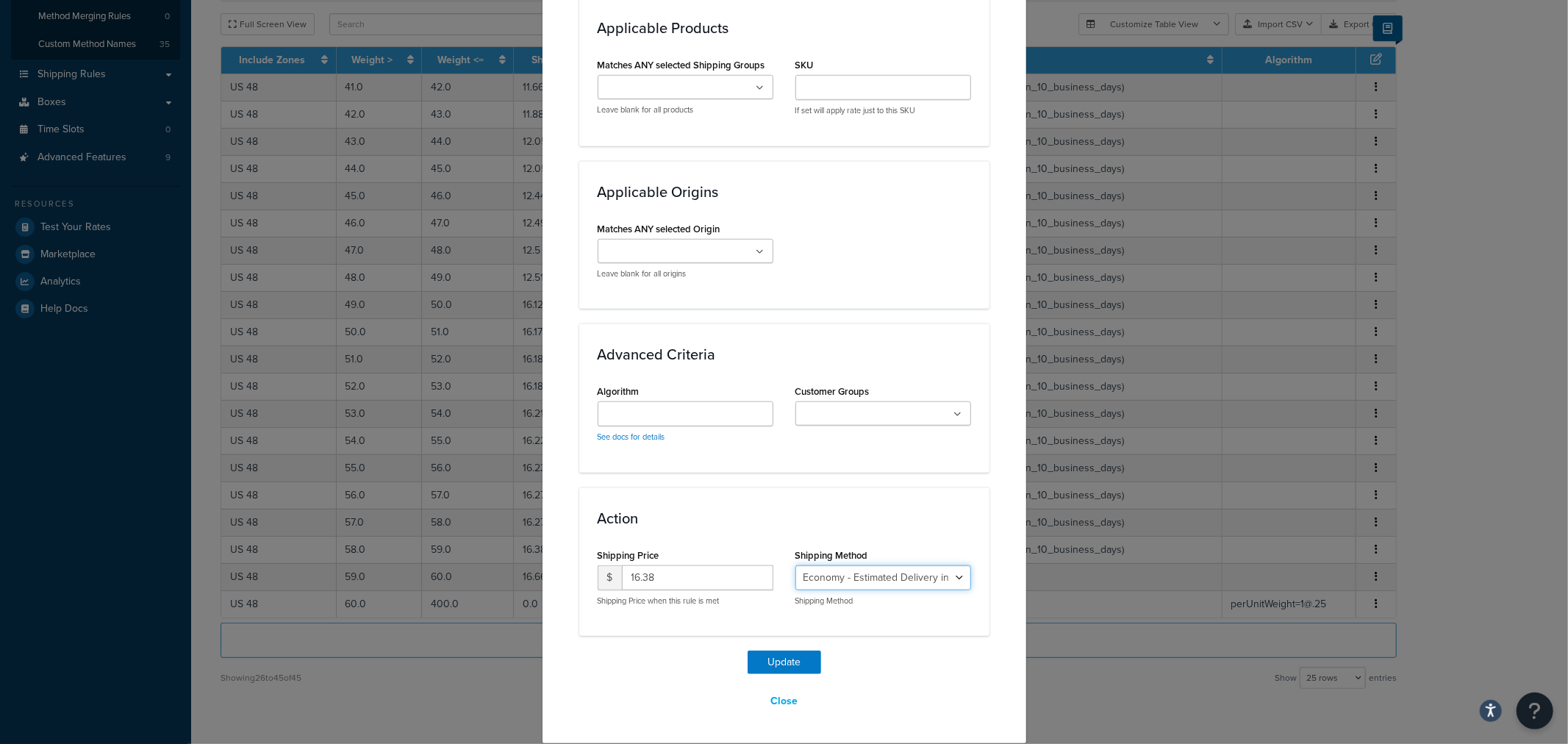 click on "Economy - Estimated Delivery in 10 business days - deferred_ground  Deferred Air - Delivers in approximately 4-8 days - deferred_air  Economy - Delivers in 3-9 business days - economy_shipping_-_delivers_in_3-9_business_days  Economy (usually arrives within 14 days) - Economy_4lbs_and_under  Not in a Rush? Ships within 1-3 days - economy  Economy - (usually arrives within 10 days) - economy_-_(usually_arrives_within_10_days)  Economy -(usually arrives within 14 business days) - economy_-(usually_arrives_within_14_business_days)  Economy -(usually arrives within 10 business days) - economy_-(usually_arrives_within_10_business_days)" at bounding box center [883, 578] 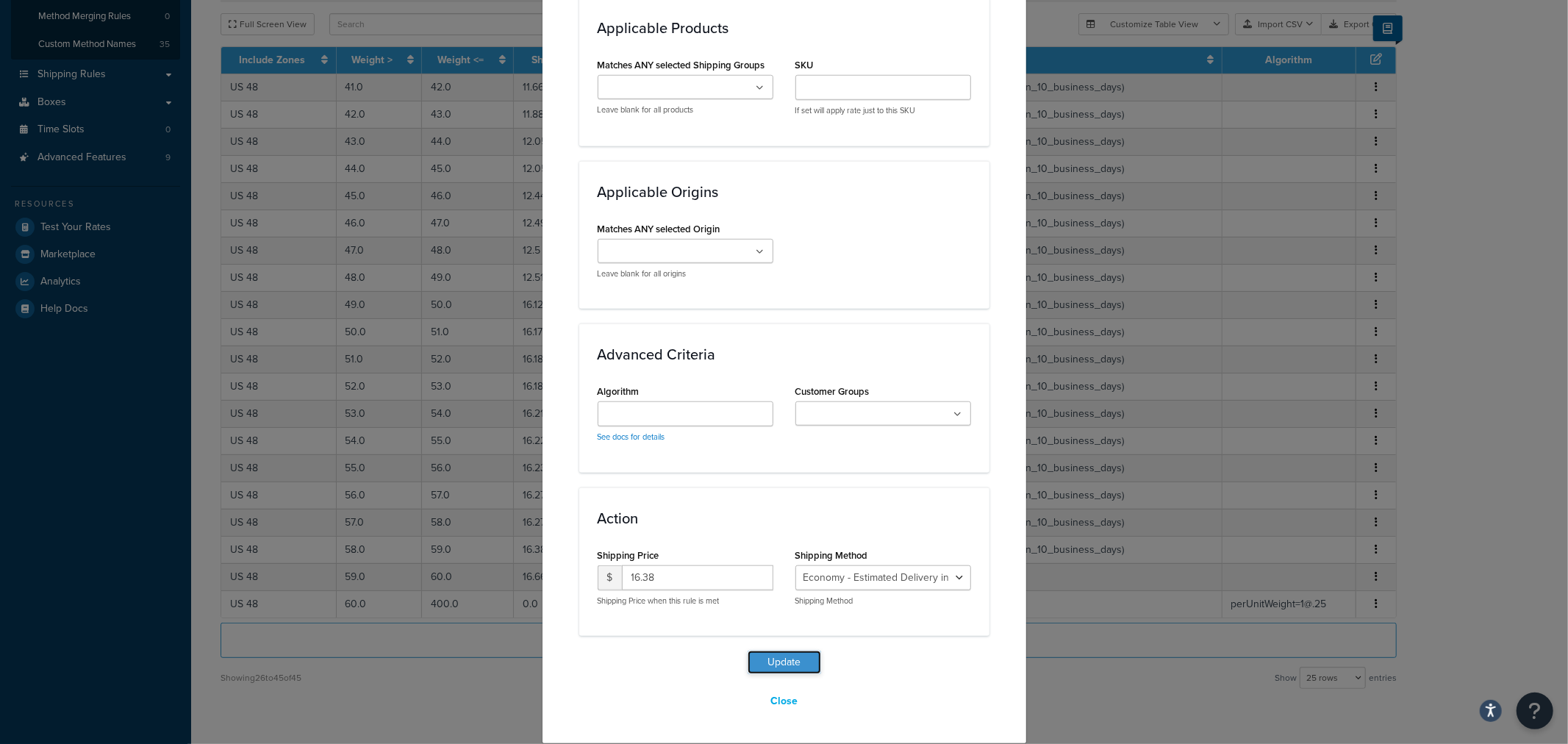 click on "Update" at bounding box center [784, 662] 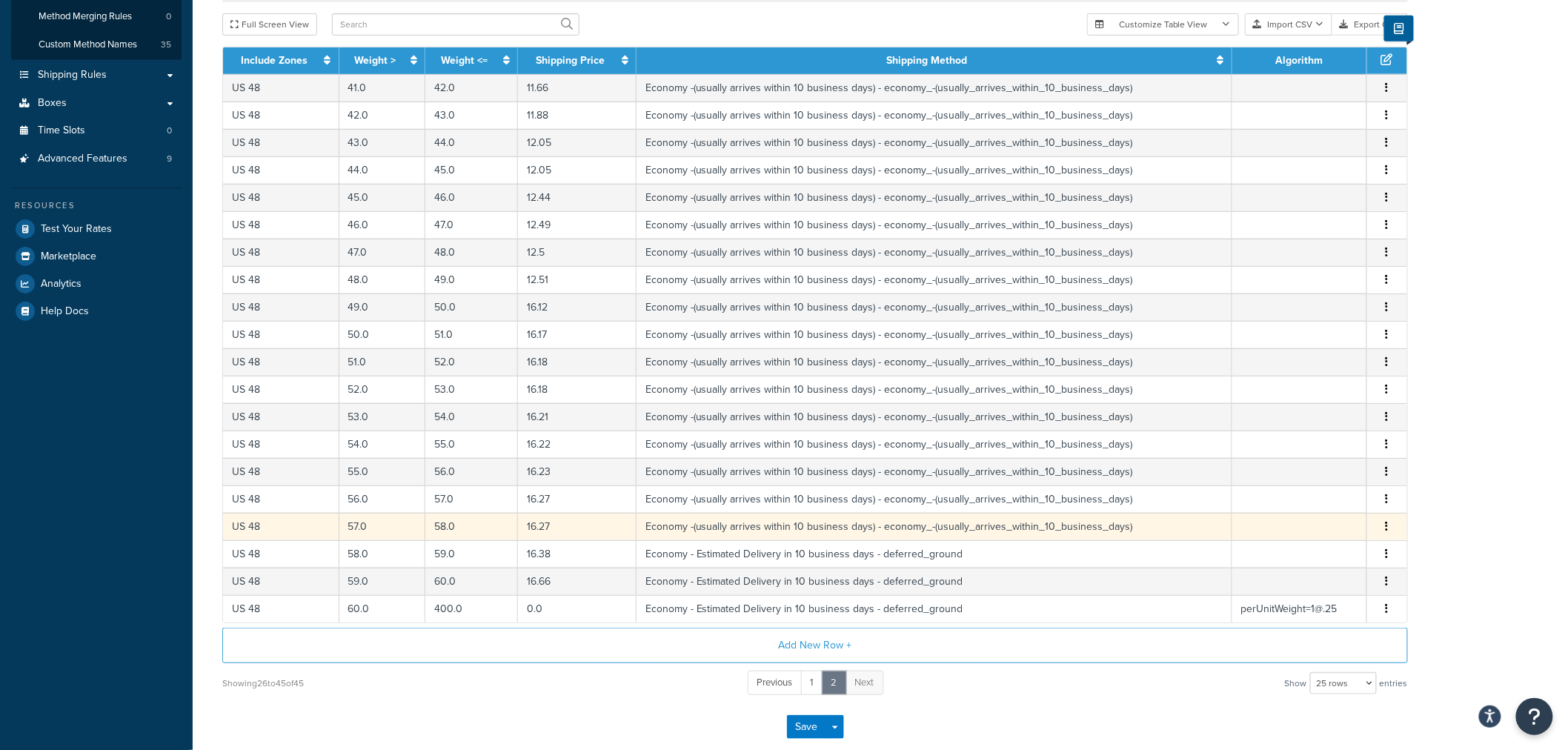 click at bounding box center (1387, 527) 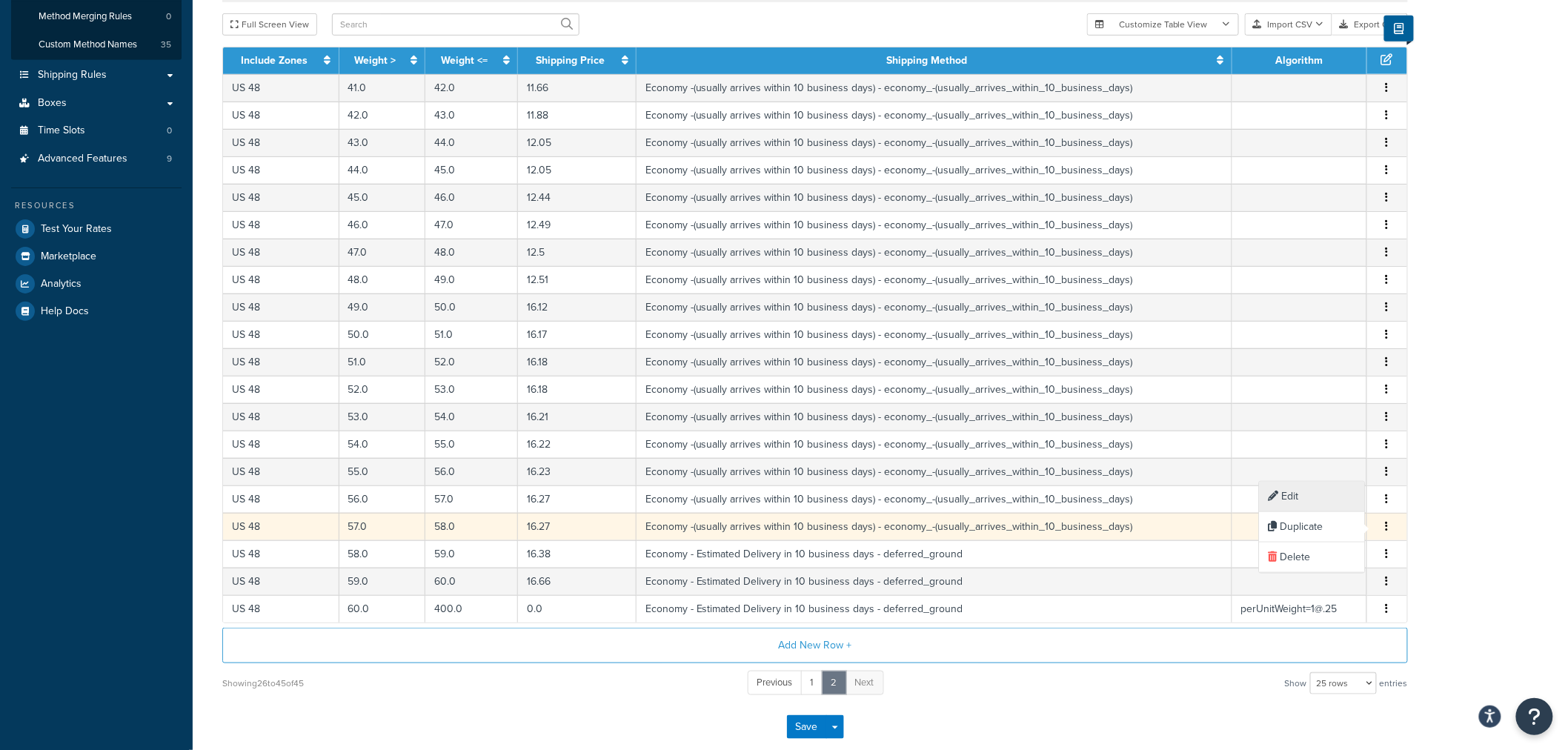 click on "Edit" at bounding box center (1312, 497) 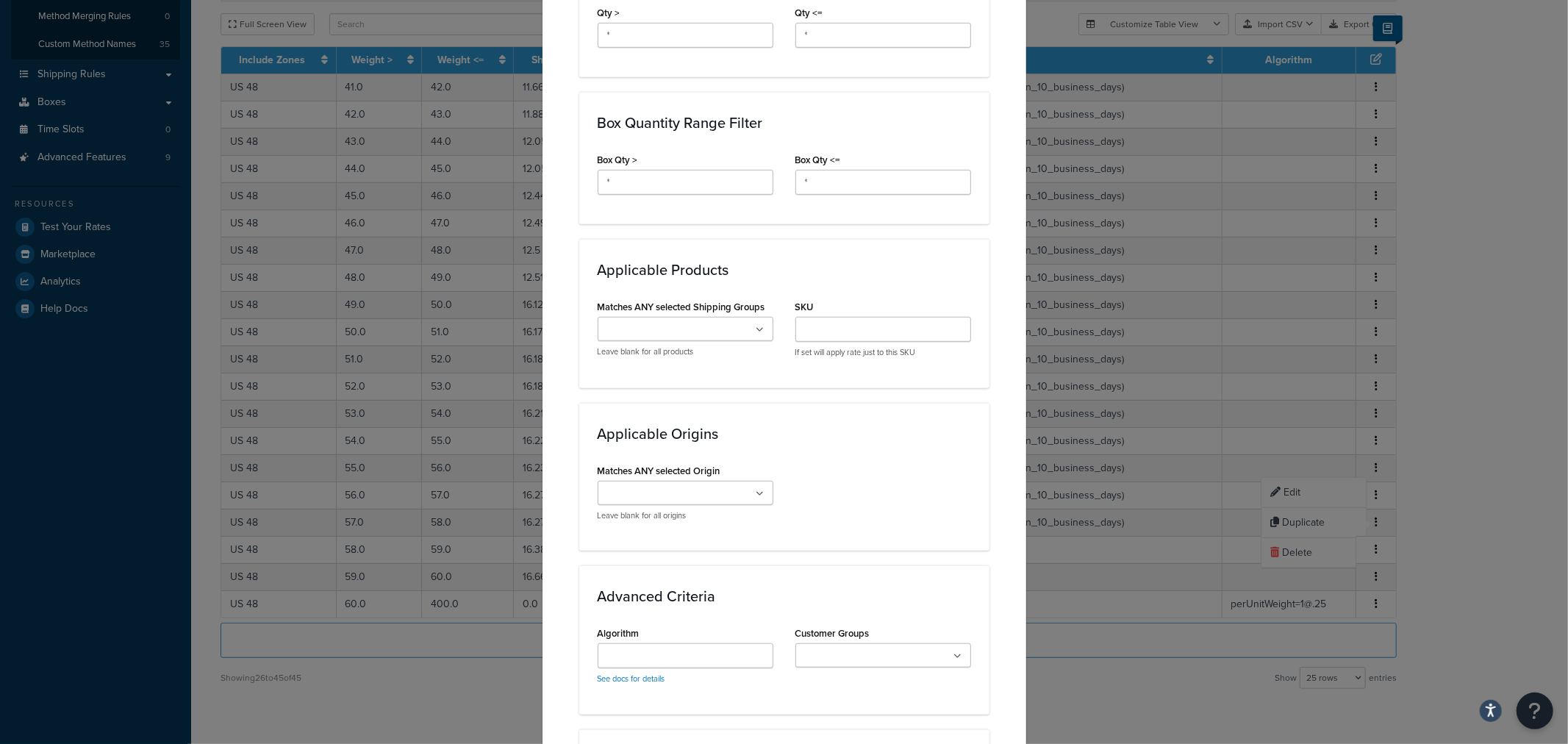 scroll, scrollTop: 979, scrollLeft: 0, axis: vertical 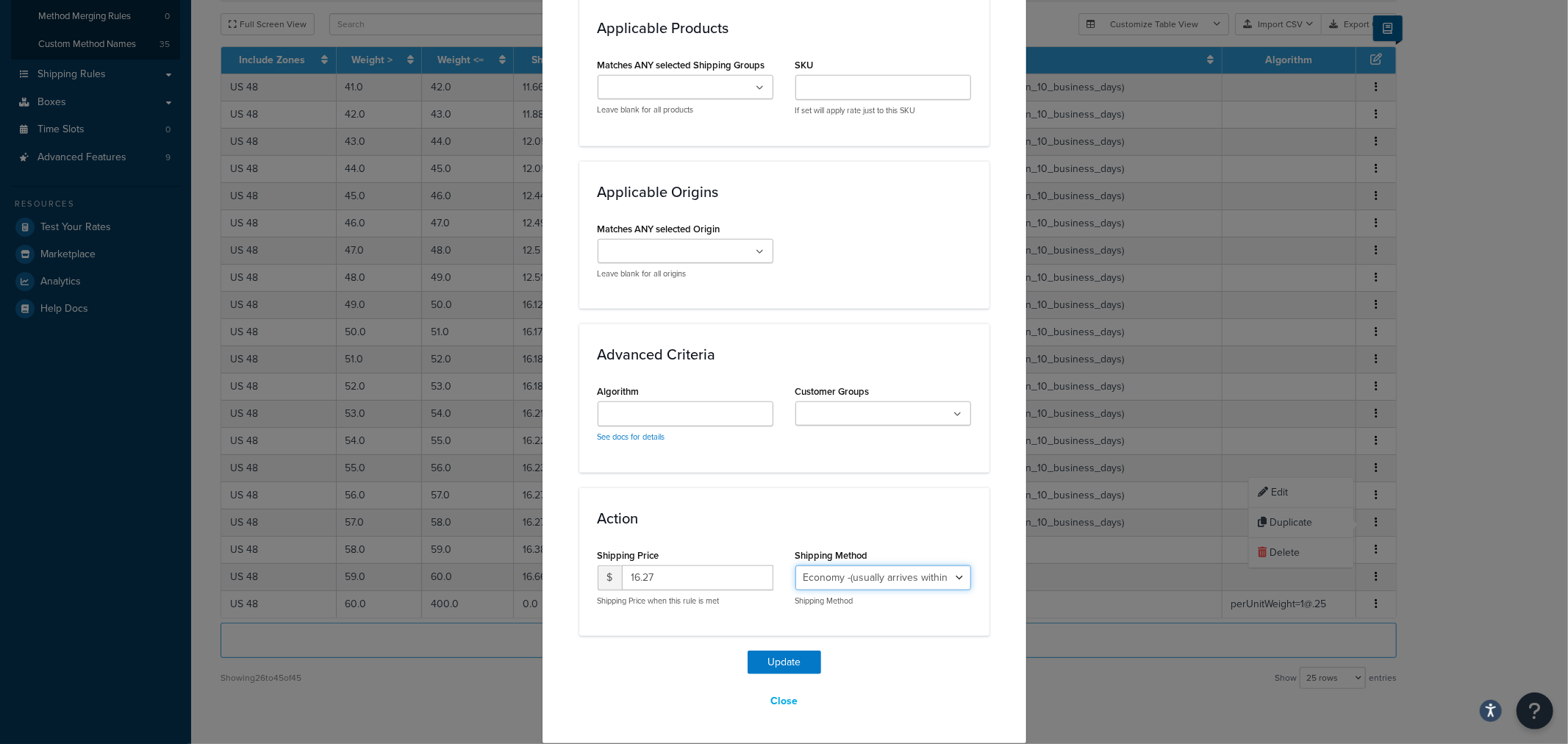 click on "Economy - Estimated Delivery in 10 business days - deferred_ground  Deferred Air - Delivers in approximately 4-8 days - deferred_air  Economy - Delivers in 3-9 business days - economy_shipping_-_delivers_in_3-9_business_days  Economy (usually arrives within 14 days) - Economy_4lbs_and_under  Not in a Rush? Ships within 1-3 days - economy  Economy - (usually arrives within 10 days) - economy_-_(usually_arrives_within_10_days)  Economy -(usually arrives within 14 business days) - economy_-(usually_arrives_within_14_business_days)  Economy -(usually arrives within 10 business days) - economy_-(usually_arrives_within_10_business_days)" at bounding box center (883, 578) 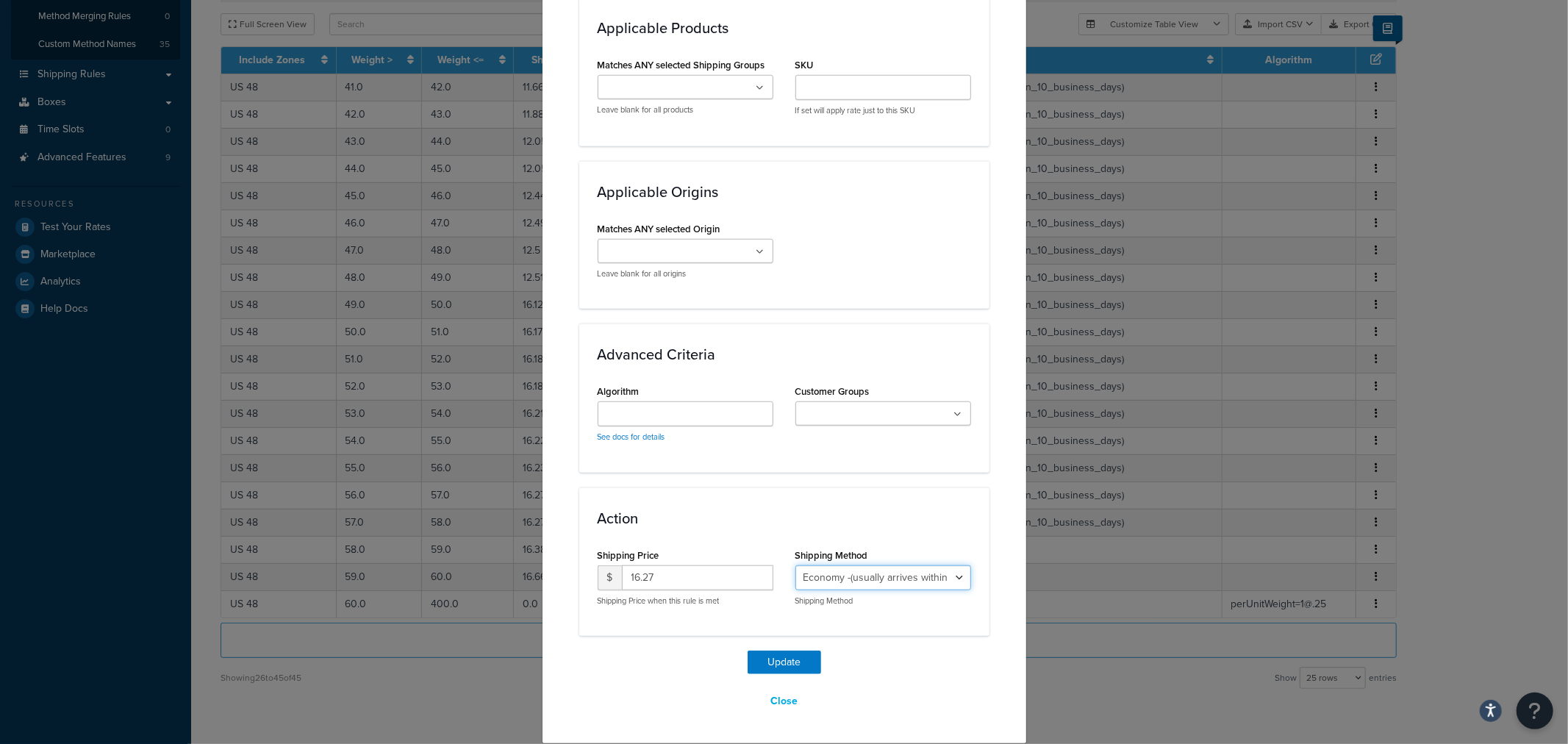 select on "27813" 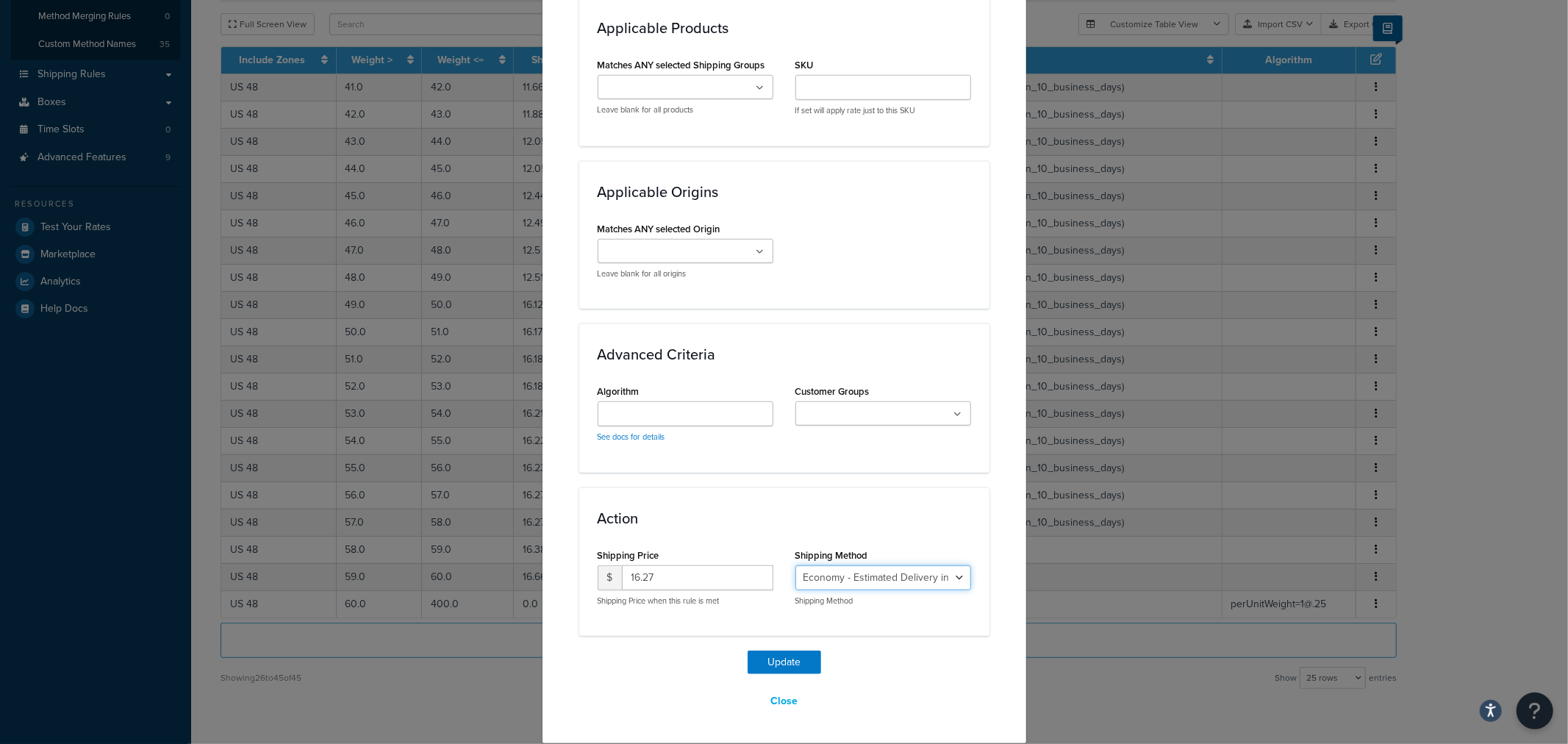 click on "Economy - Estimated Delivery in 10 business days - deferred_ground  Deferred Air - Delivers in approximately 4-8 days - deferred_air  Economy - Delivers in 3-9 business days - economy_shipping_-_delivers_in_3-9_business_days  Economy (usually arrives within 14 days) - Economy_4lbs_and_under  Not in a Rush? Ships within 1-3 days - economy  Economy - (usually arrives within 10 days) - economy_-_(usually_arrives_within_10_days)  Economy -(usually arrives within 14 business days) - economy_-(usually_arrives_within_14_business_days)  Economy -(usually arrives within 10 business days) - economy_-(usually_arrives_within_10_business_days)" at bounding box center [883, 578] 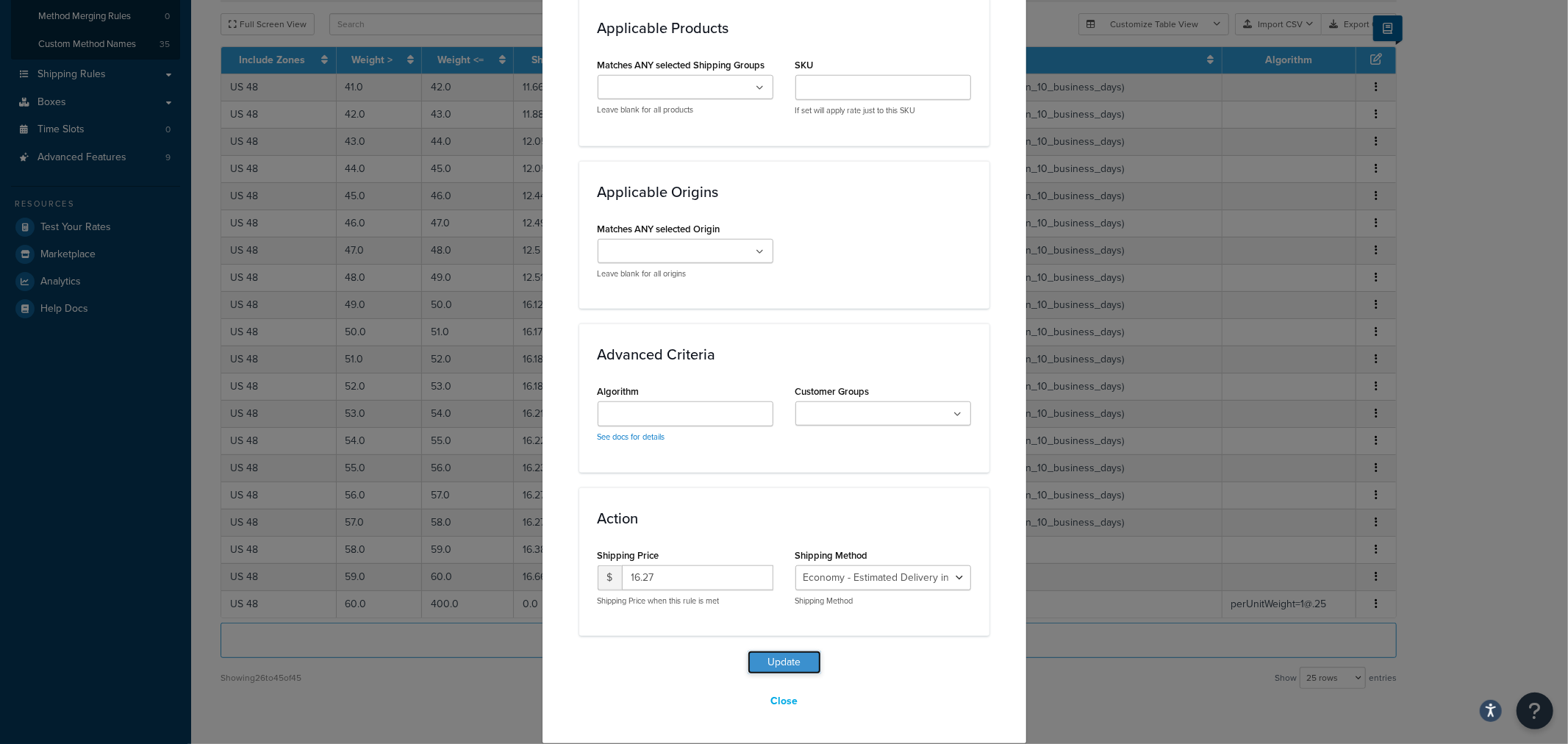 click on "Update" at bounding box center (784, 662) 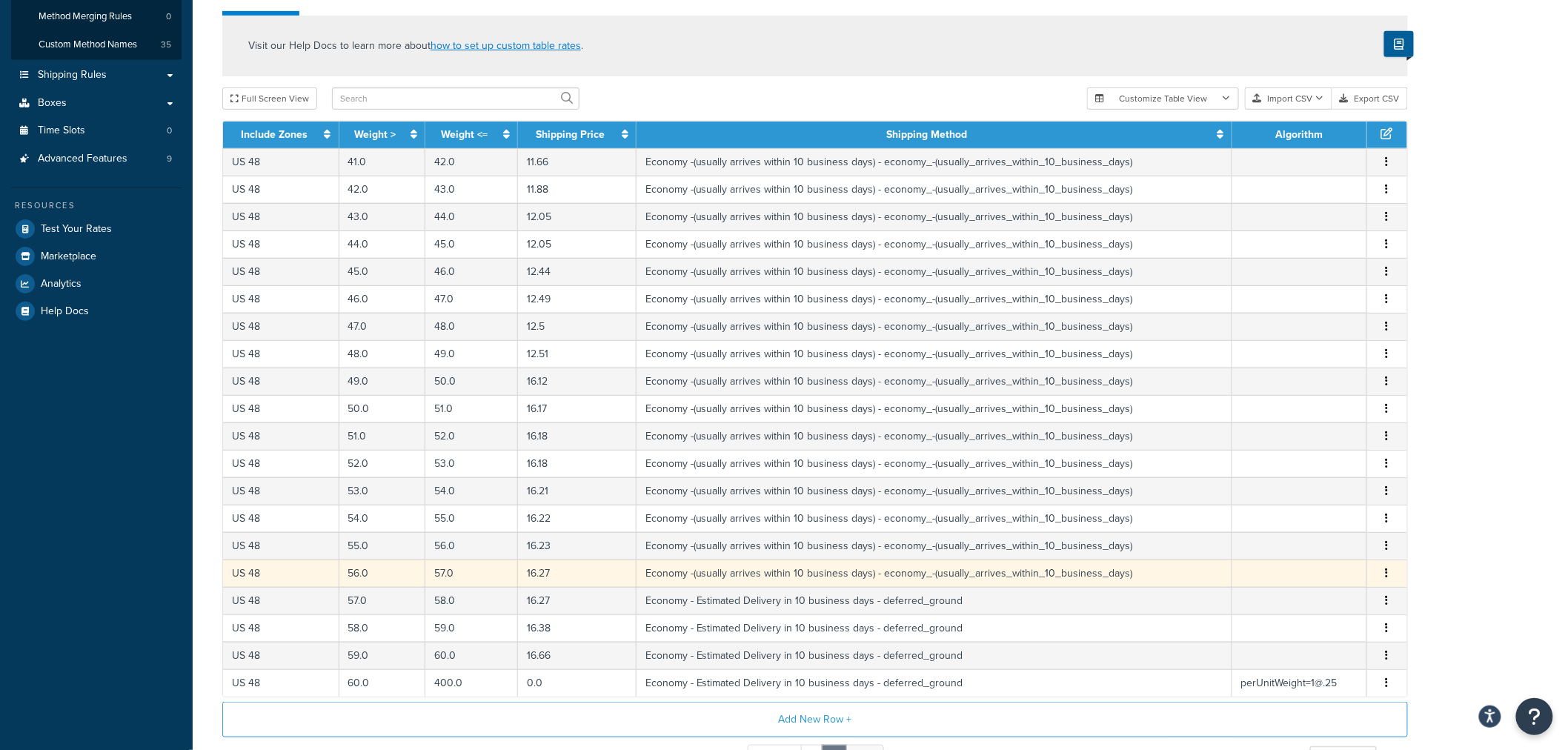 click on "Edit  Duplicate  Delete" at bounding box center (1387, 574) 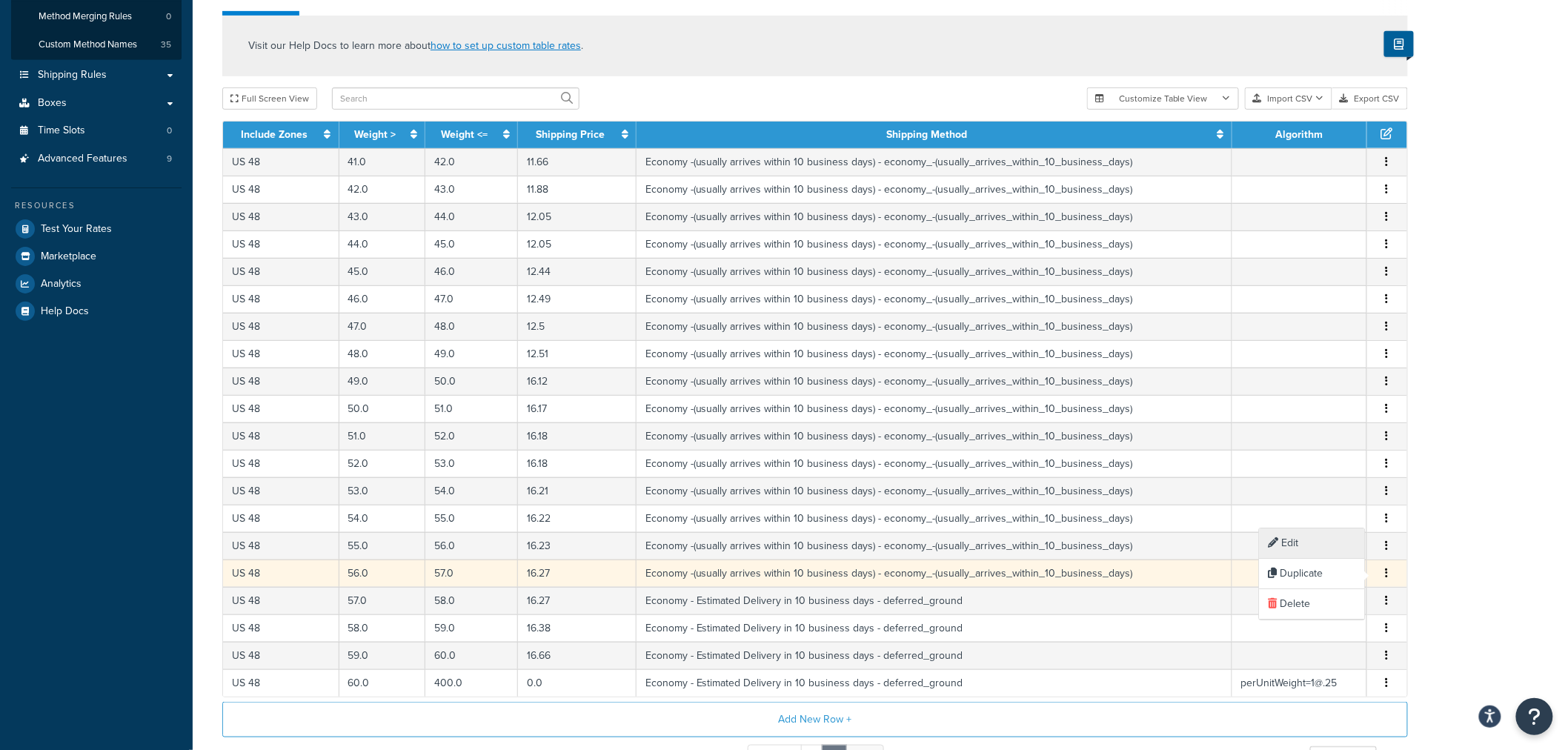 click on "Edit" at bounding box center (1312, 543) 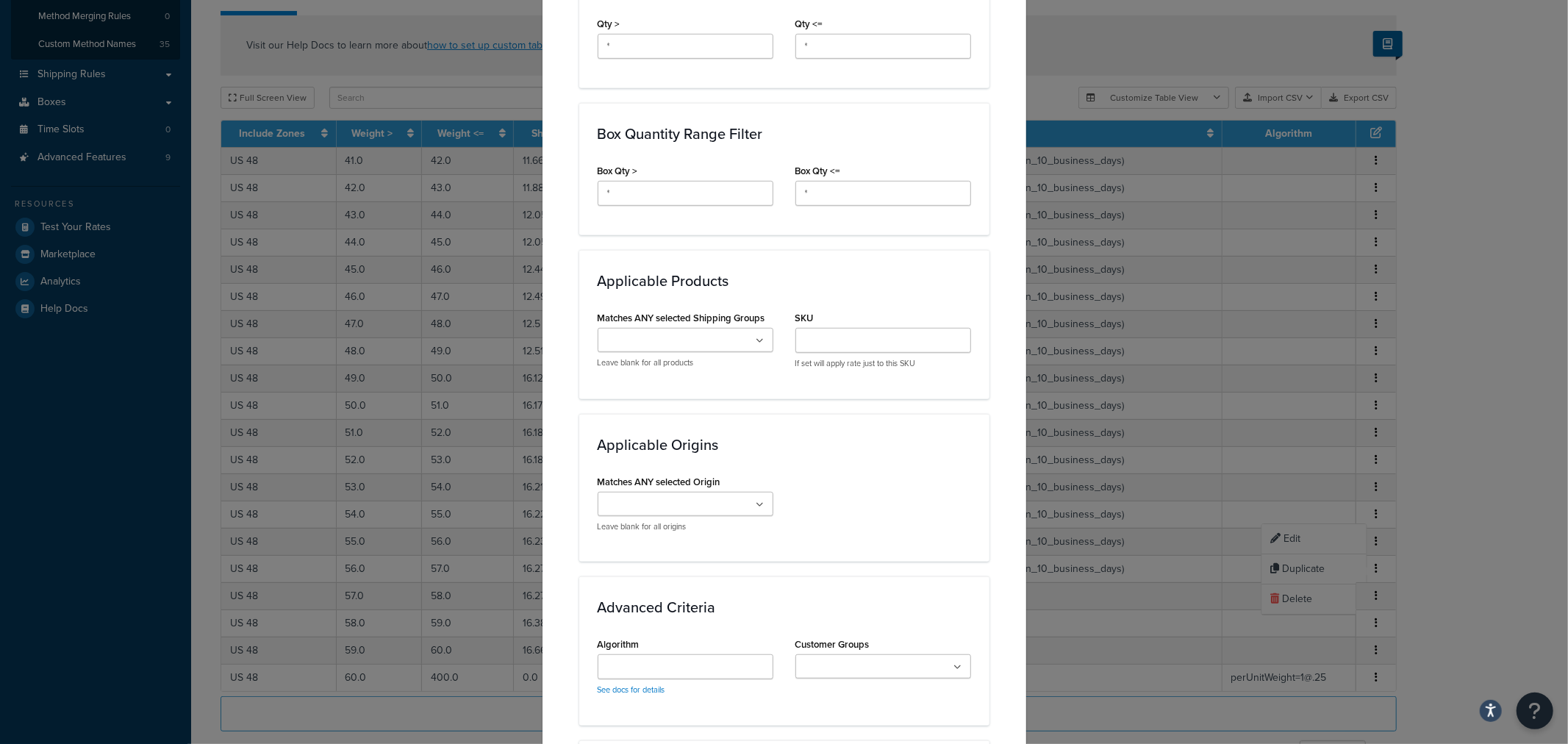 scroll, scrollTop: 979, scrollLeft: 0, axis: vertical 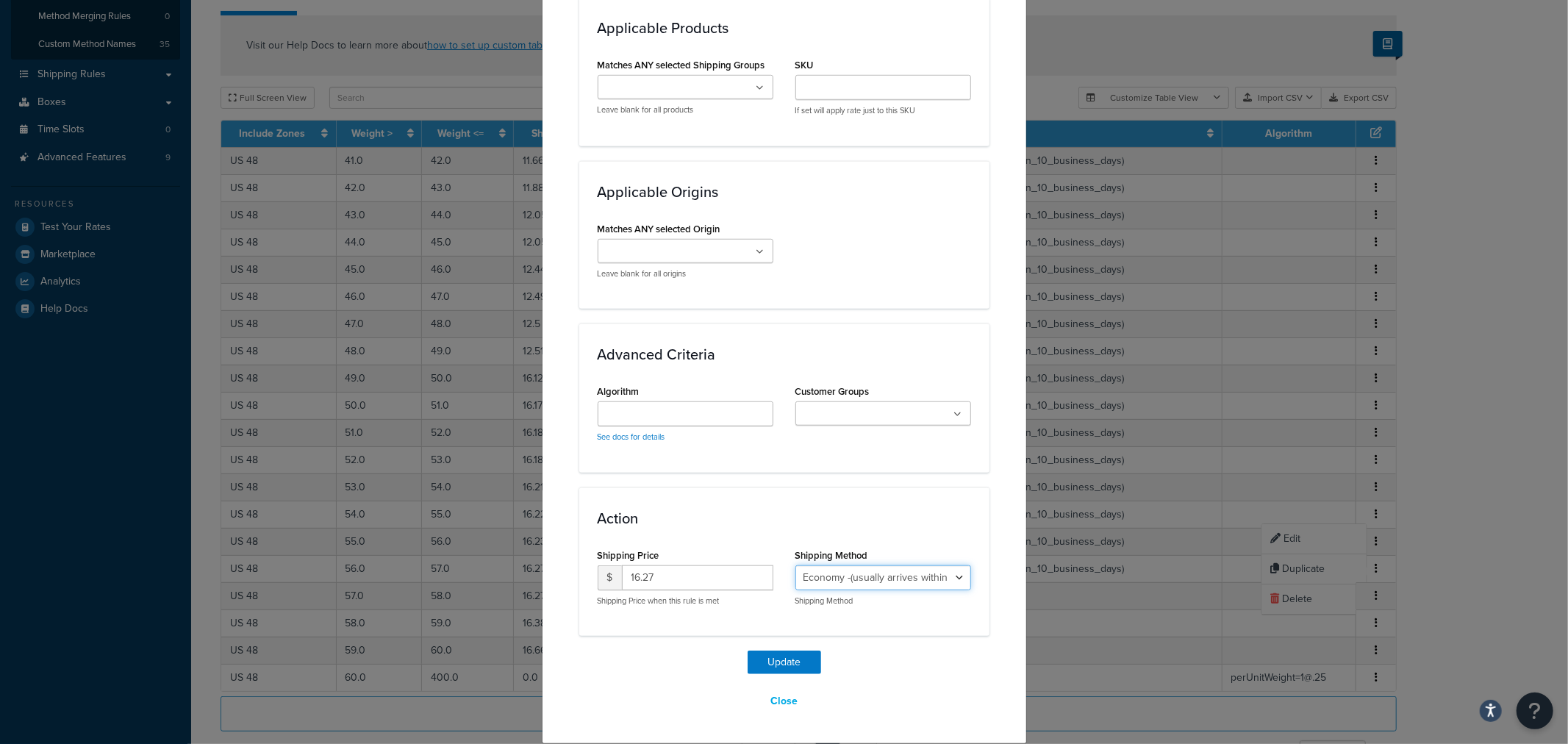 click on "Economy - Estimated Delivery in 10 business days - deferred_ground  Deferred Air - Delivers in approximately 4-8 days - deferred_air  Economy - Delivers in 3-9 business days - economy_shipping_-_delivers_in_3-9_business_days  Economy (usually arrives within 14 days) - Economy_4lbs_and_under  Not in a Rush? Ships within 1-3 days - economy  Economy - (usually arrives within 10 days) - economy_-_(usually_arrives_within_10_days)  Economy -(usually arrives within 14 business days) - economy_-(usually_arrives_within_14_business_days)  Economy -(usually arrives within 10 business days) - economy_-(usually_arrives_within_10_business_days)" at bounding box center [883, 578] 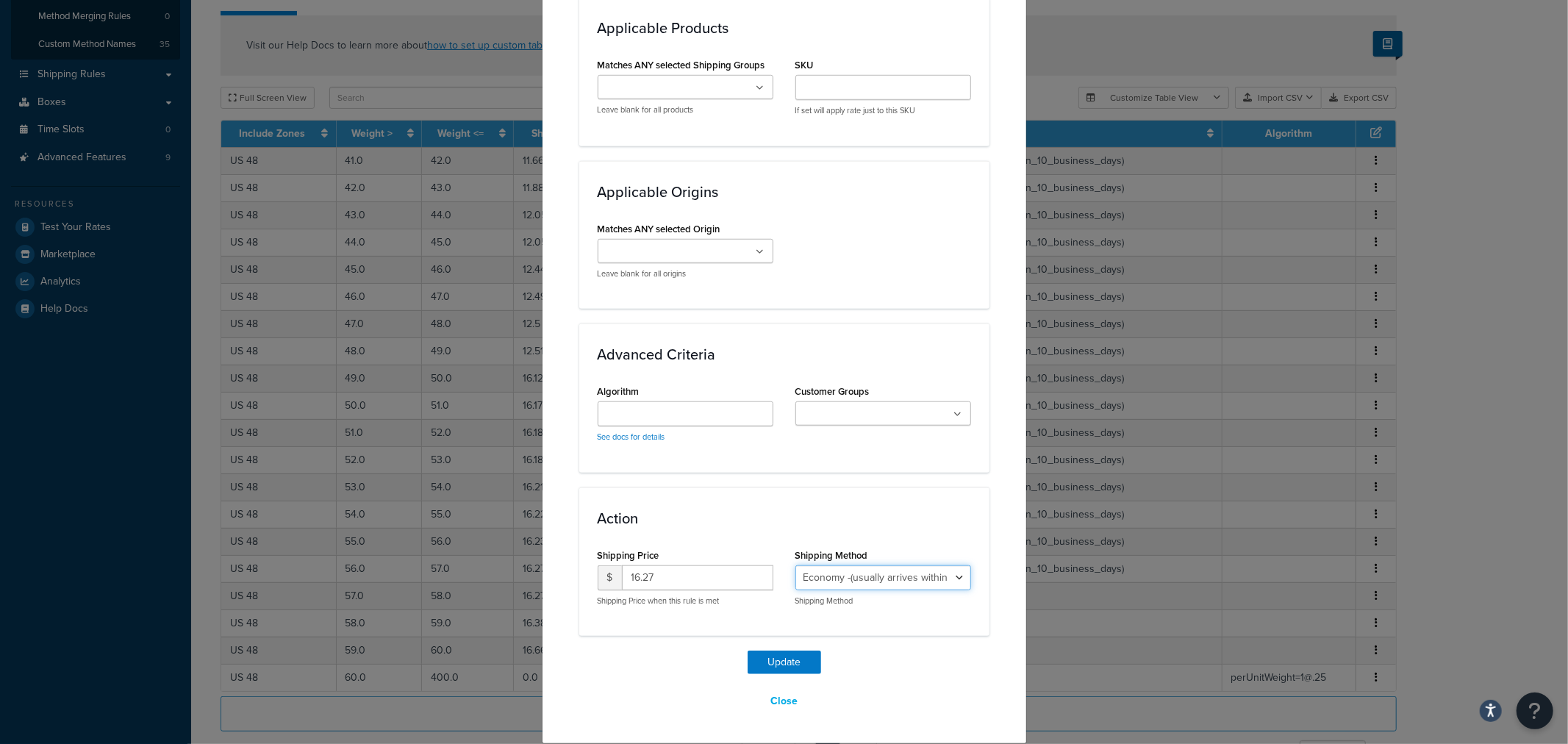 select on "27813" 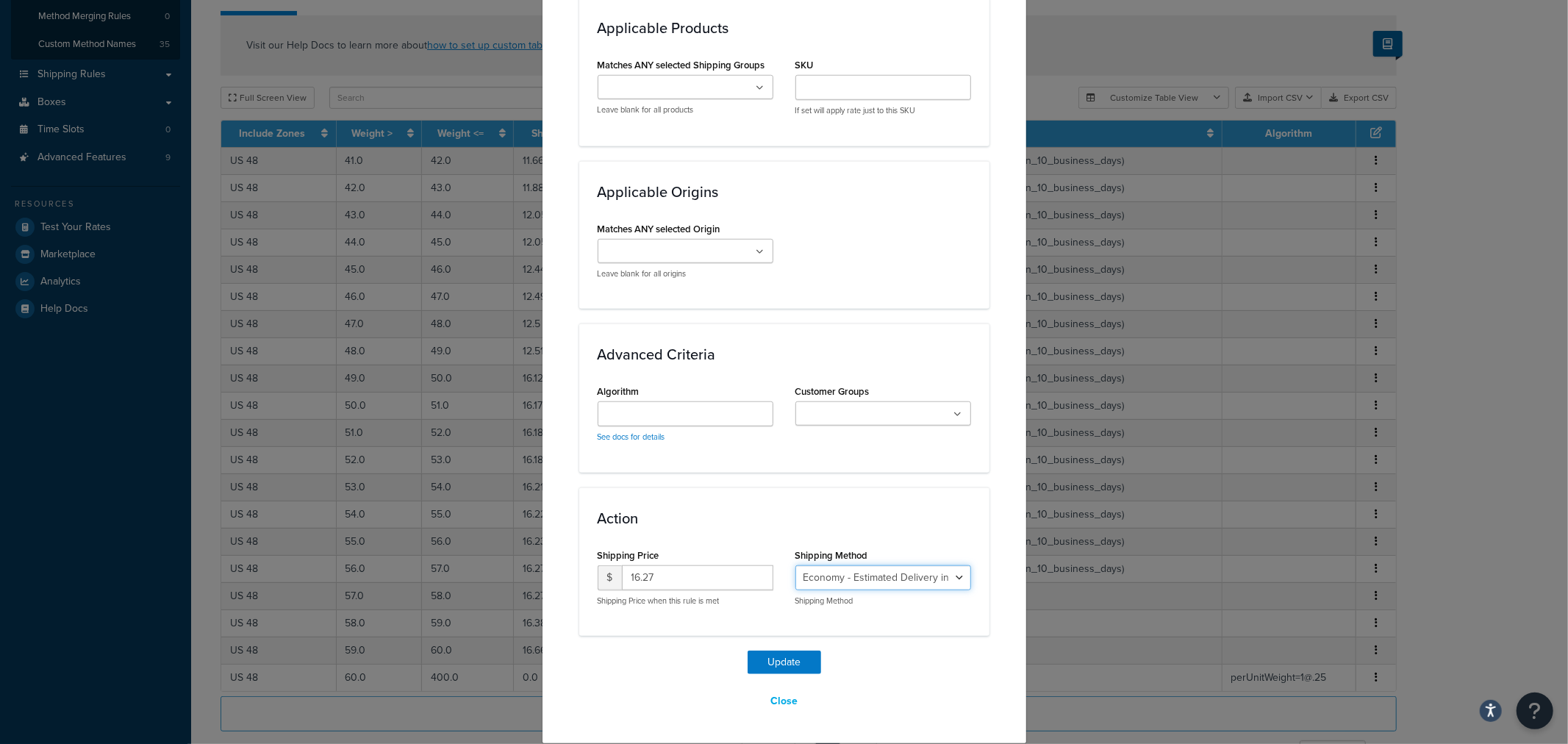 click on "Economy - Estimated Delivery in 10 business days - deferred_ground  Deferred Air - Delivers in approximately 4-8 days - deferred_air  Economy - Delivers in 3-9 business days - economy_shipping_-_delivers_in_3-9_business_days  Economy (usually arrives within 14 days) - Economy_4lbs_and_under  Not in a Rush? Ships within 1-3 days - economy  Economy - (usually arrives within 10 days) - economy_-_(usually_arrives_within_10_days)  Economy -(usually arrives within 14 business days) - economy_-(usually_arrives_within_14_business_days)  Economy -(usually arrives within 10 business days) - economy_-(usually_arrives_within_10_business_days)" at bounding box center (883, 578) 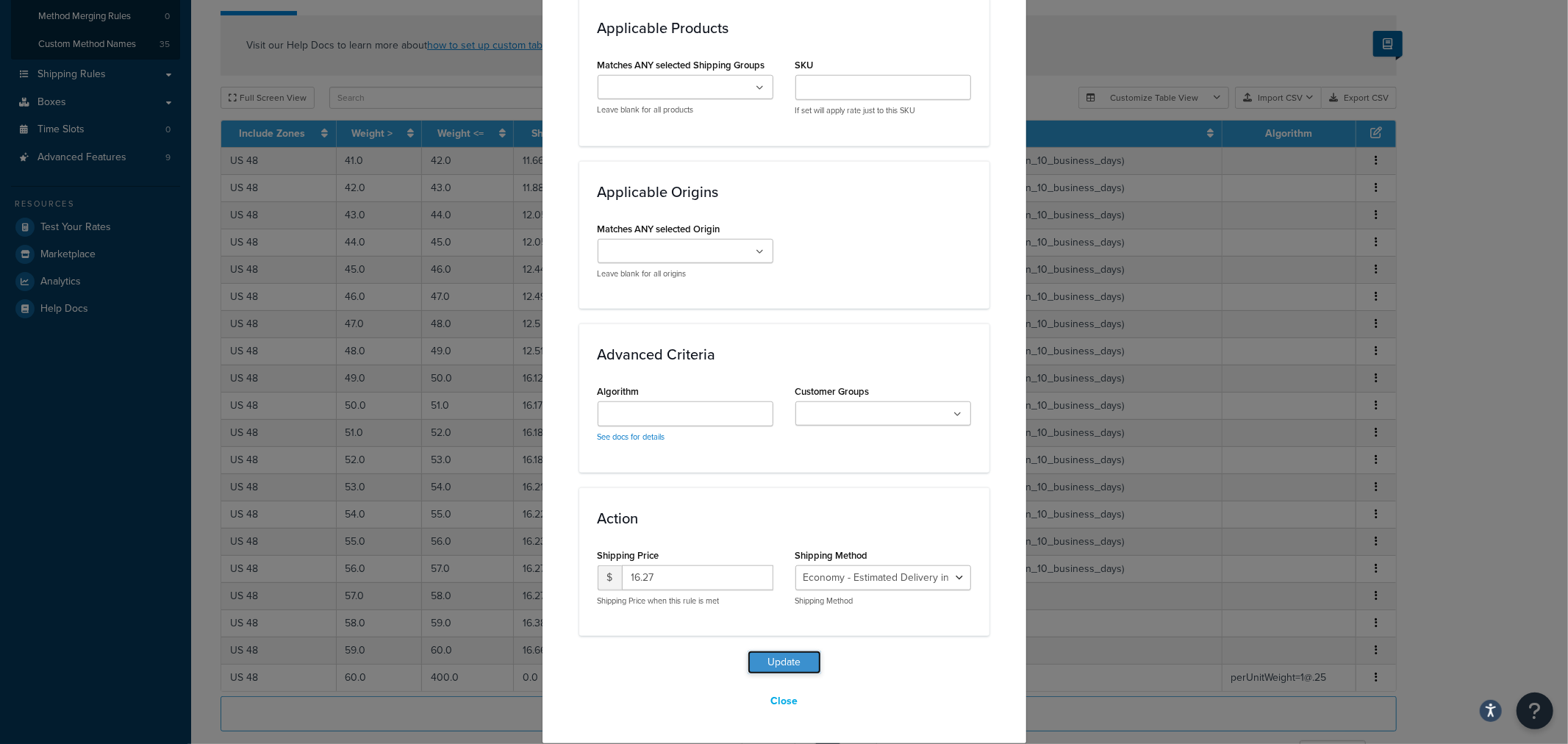 click on "Update" at bounding box center [784, 662] 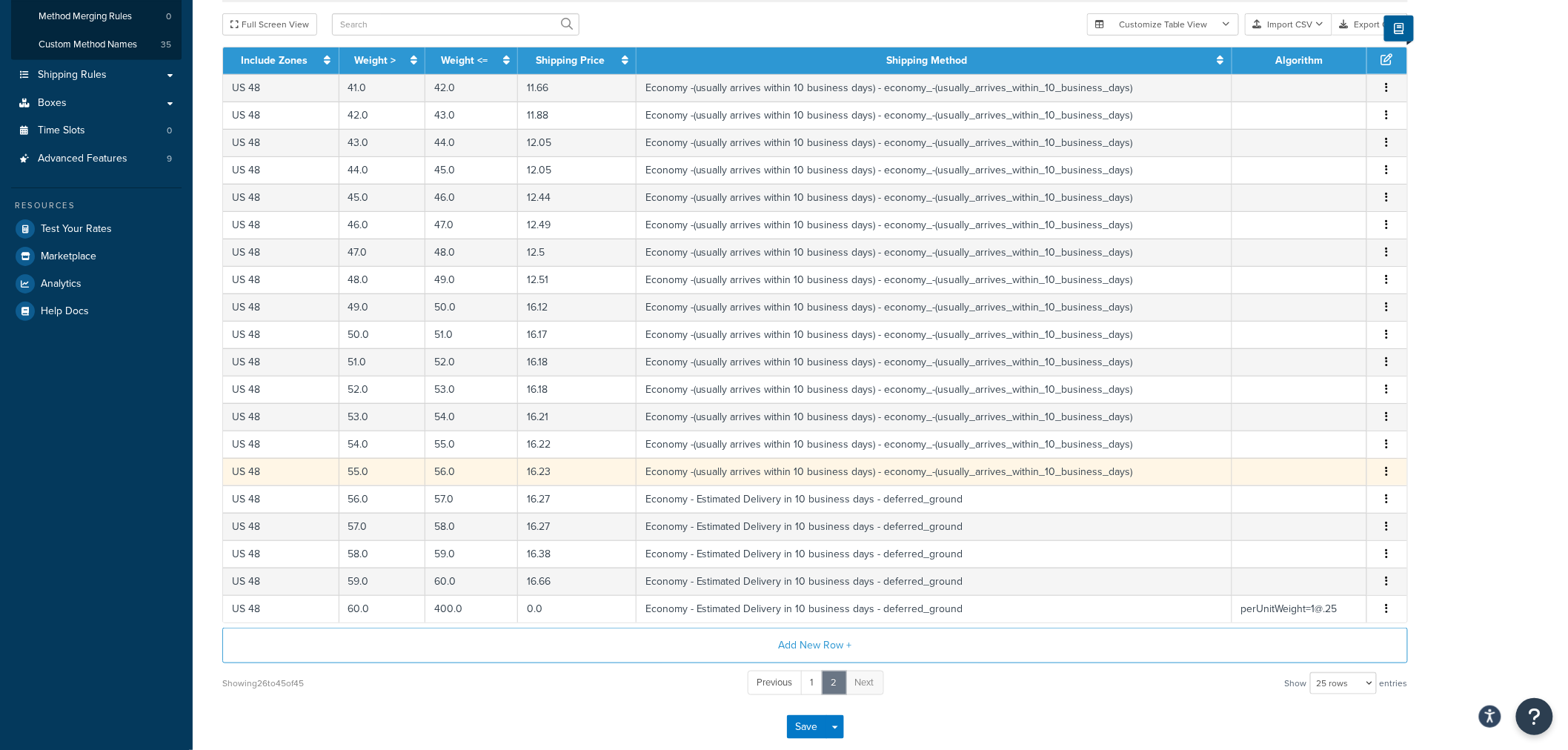 click at bounding box center [1387, 471] 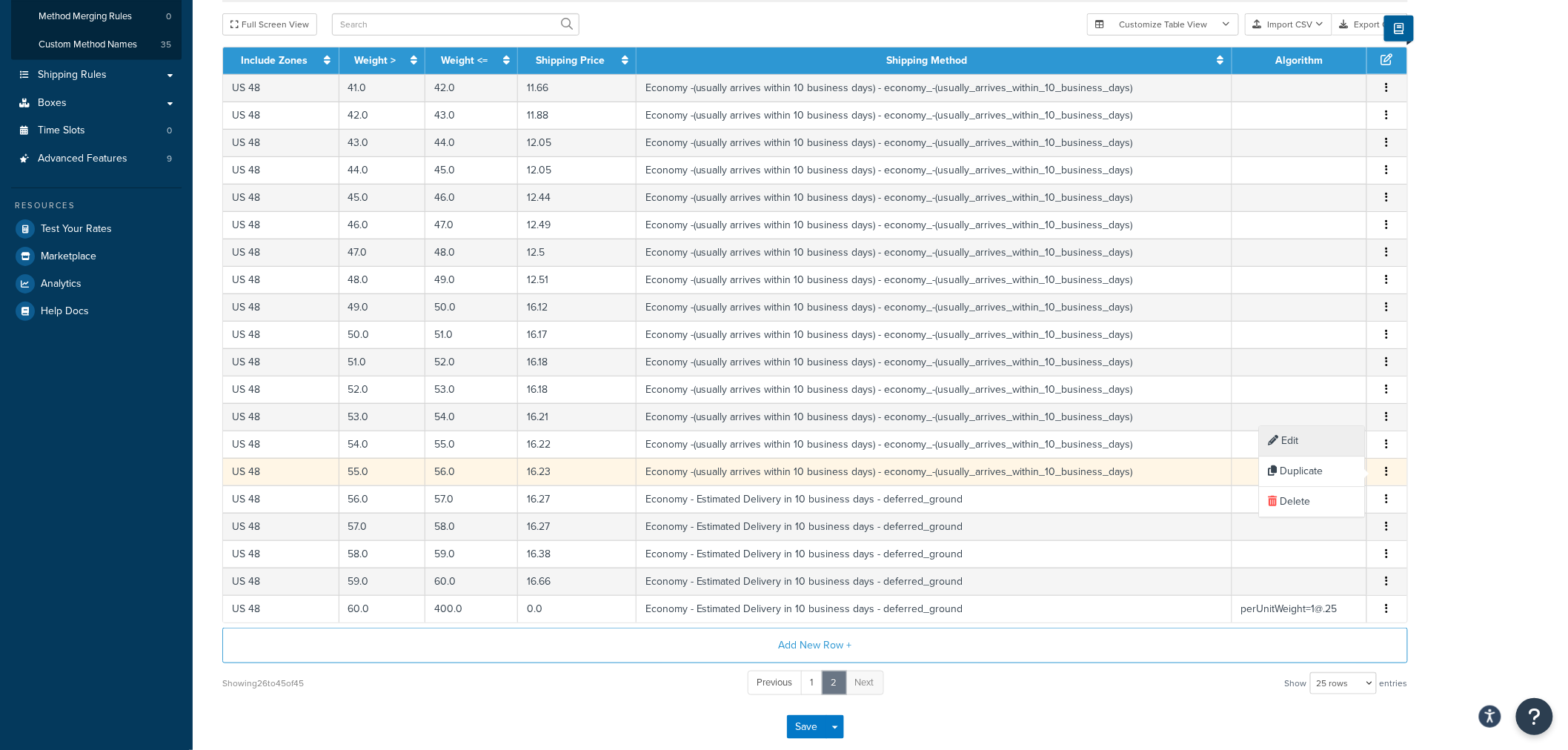 click on "Edit" at bounding box center [1312, 441] 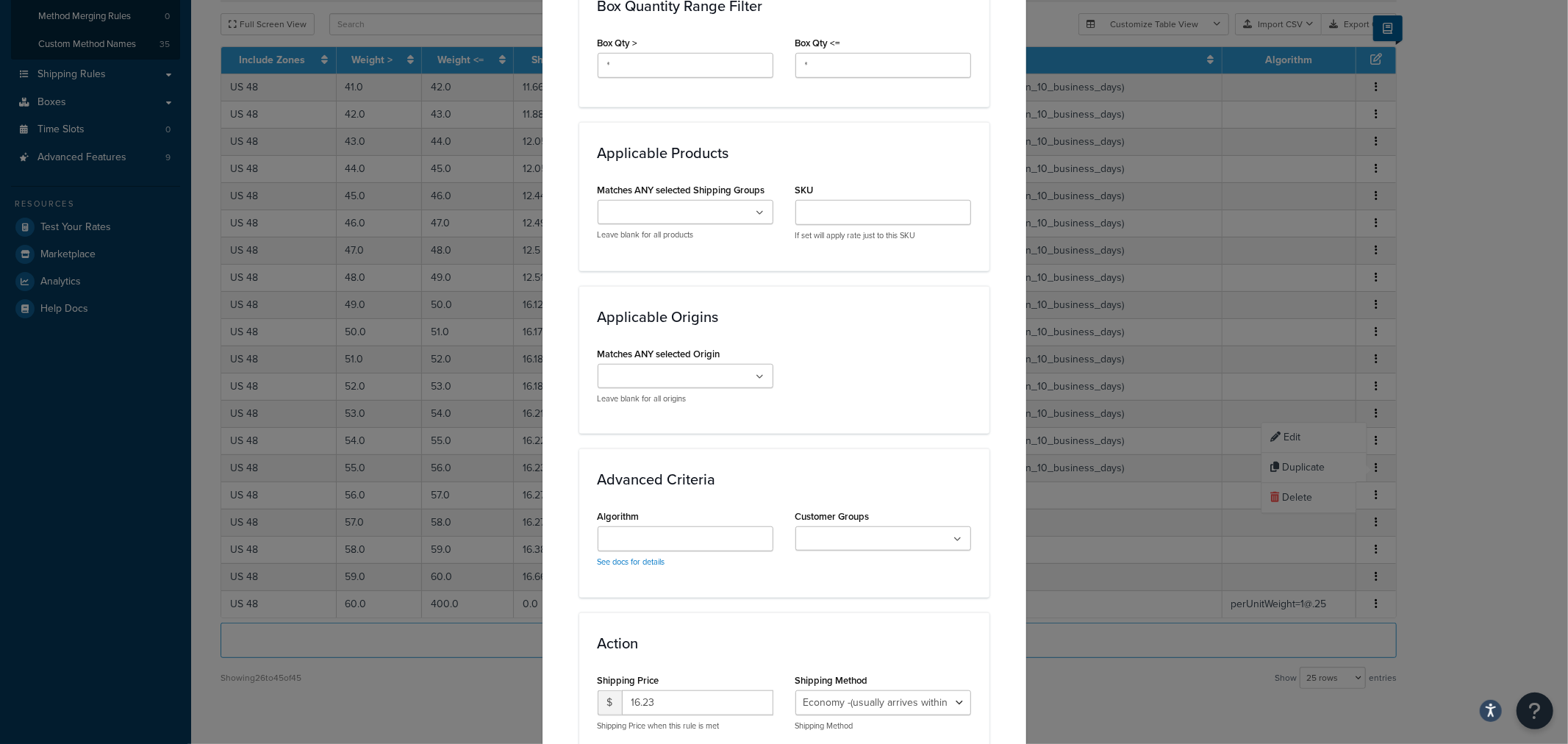 scroll, scrollTop: 979, scrollLeft: 0, axis: vertical 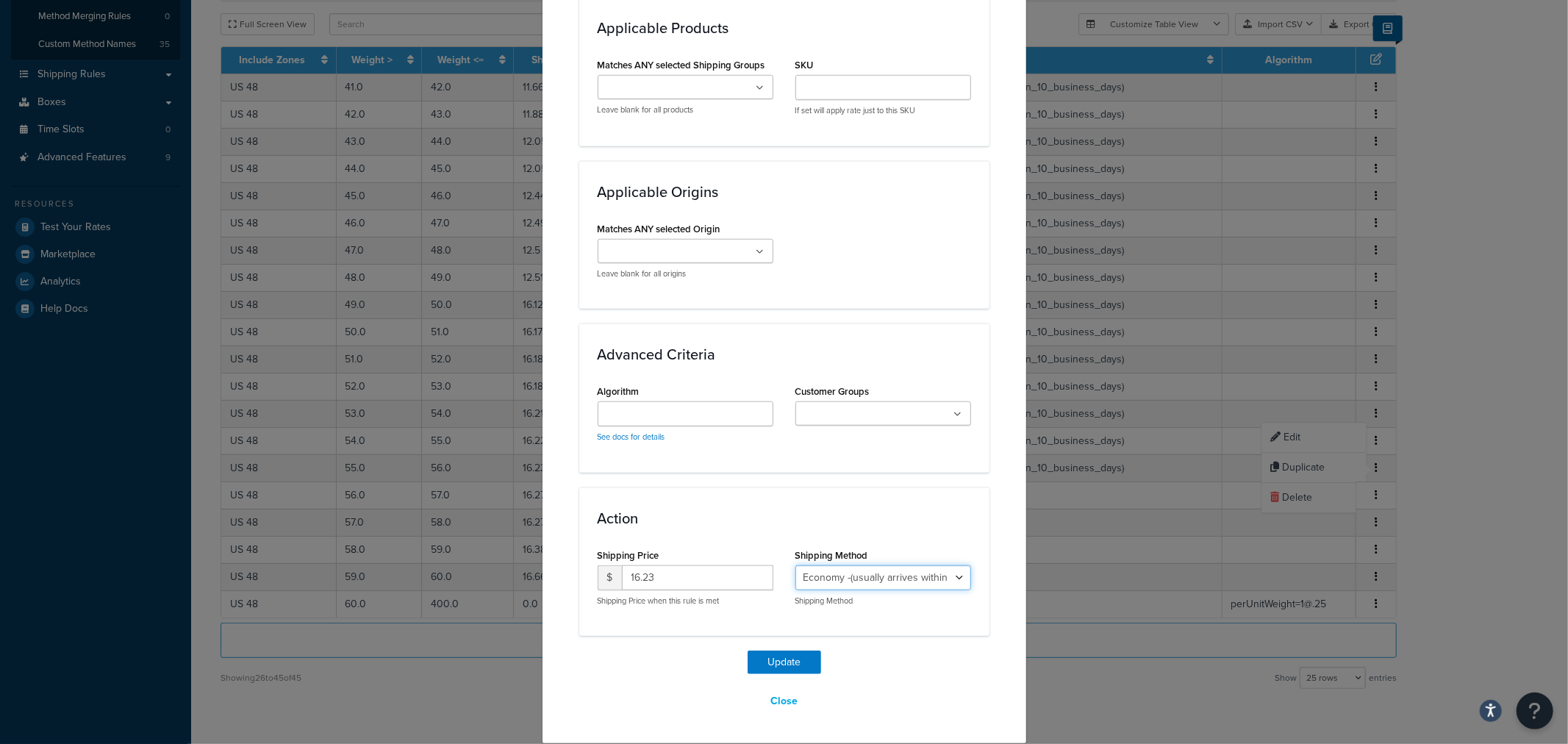 click on "Economy - Estimated Delivery in 10 business days - deferred_ground  Deferred Air - Delivers in approximately 4-8 days - deferred_air  Economy - Delivers in 3-9 business days - economy_shipping_-_delivers_in_3-9_business_days  Economy (usually arrives within 14 days) - Economy_4lbs_and_under  Not in a Rush? Ships within 1-3 days - economy  Economy - (usually arrives within 10 days) - economy_-_(usually_arrives_within_10_days)  Economy -(usually arrives within 14 business days) - economy_-(usually_arrives_within_14_business_days)  Economy -(usually arrives within 10 business days) - economy_-(usually_arrives_within_10_business_days)" at bounding box center [883, 578] 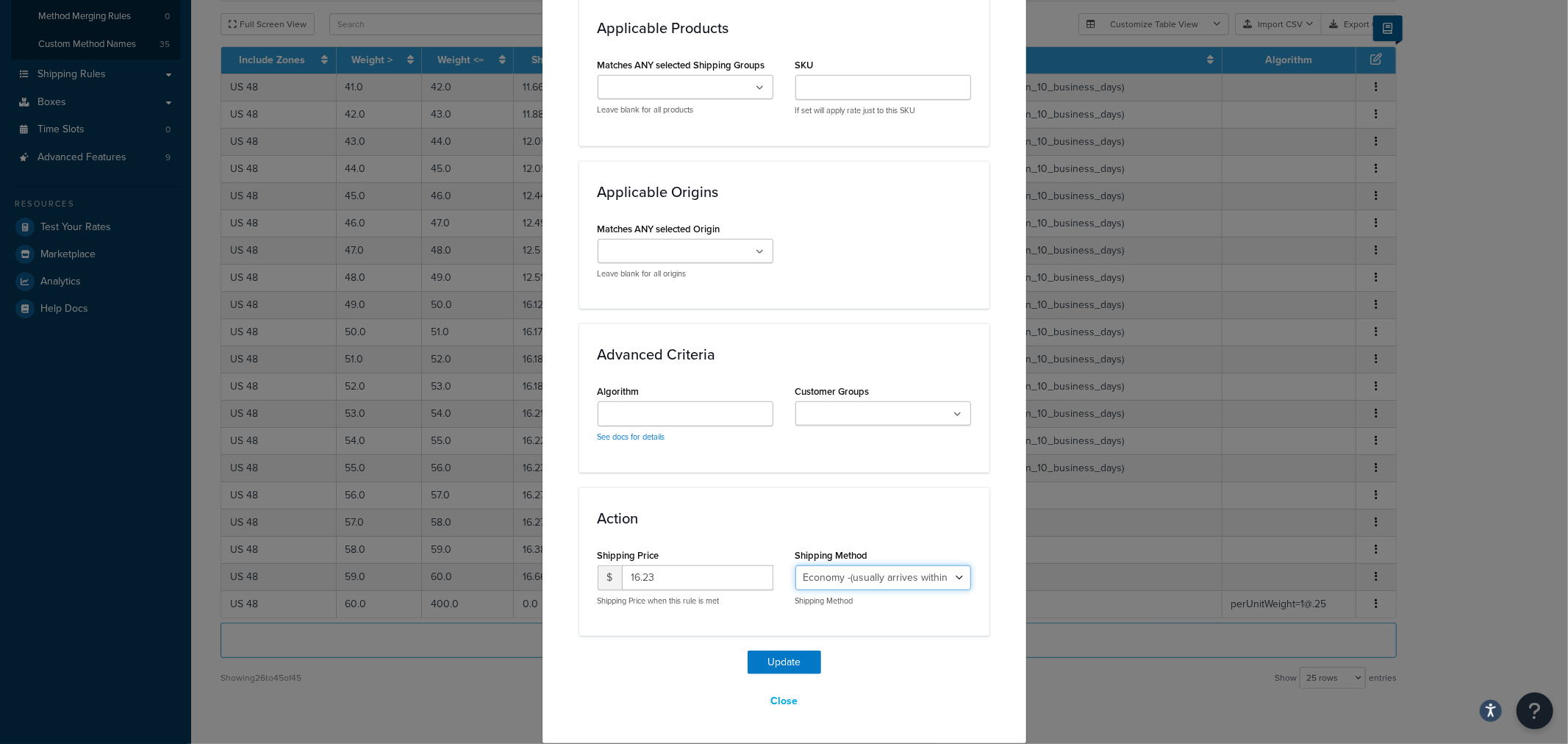 select on "27813" 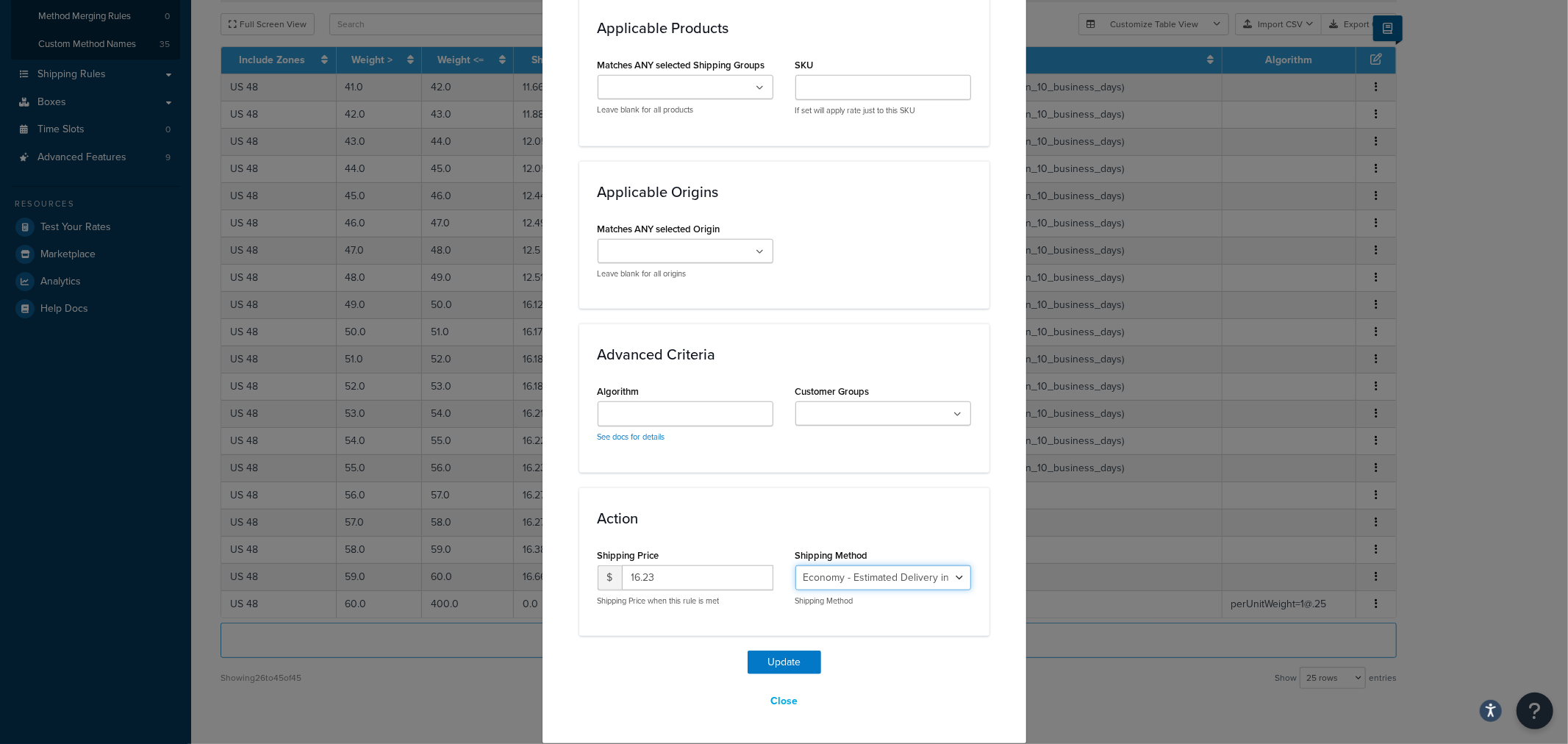click on "Economy - Estimated Delivery in 10 business days - deferred_ground  Deferred Air - Delivers in approximately 4-8 days - deferred_air  Economy - Delivers in 3-9 business days - economy_shipping_-_delivers_in_3-9_business_days  Economy (usually arrives within 14 days) - Economy_4lbs_and_under  Not in a Rush? Ships within 1-3 days - economy  Economy - (usually arrives within 10 days) - economy_-_(usually_arrives_within_10_days)  Economy -(usually arrives within 14 business days) - economy_-(usually_arrives_within_14_business_days)  Economy -(usually arrives within 10 business days) - economy_-(usually_arrives_within_10_business_days)" at bounding box center (883, 578) 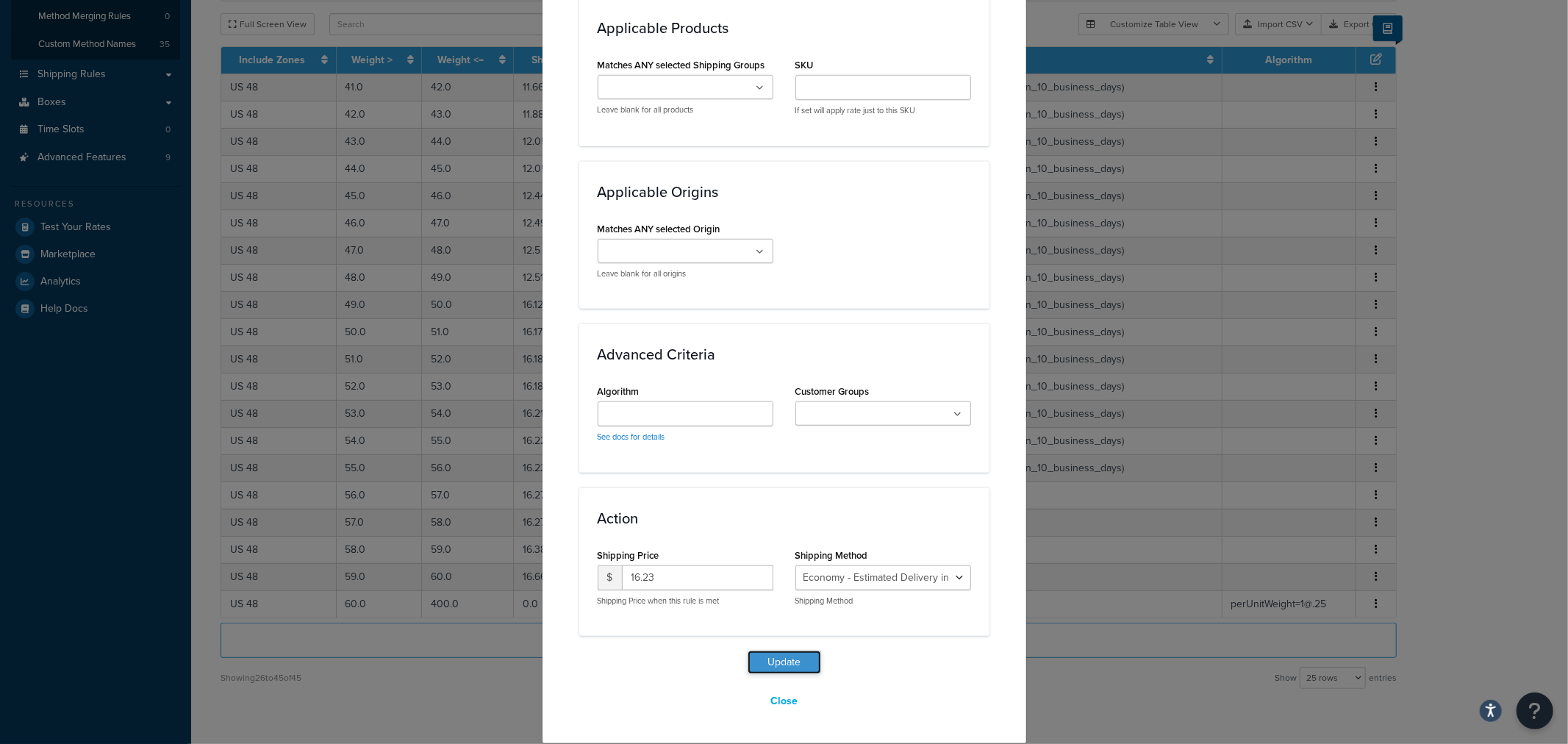 click on "Update" at bounding box center [784, 662] 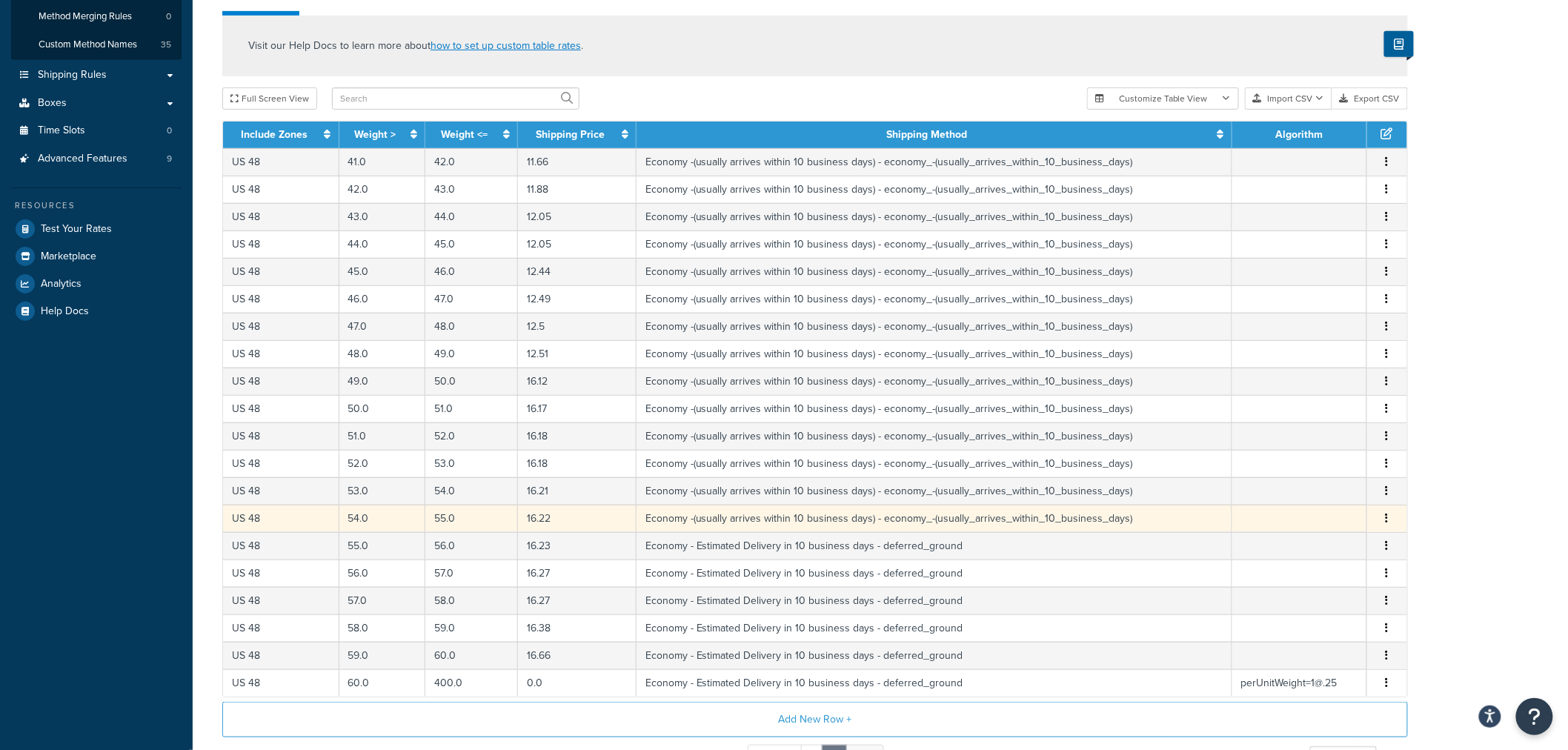 click at bounding box center [1387, 519] 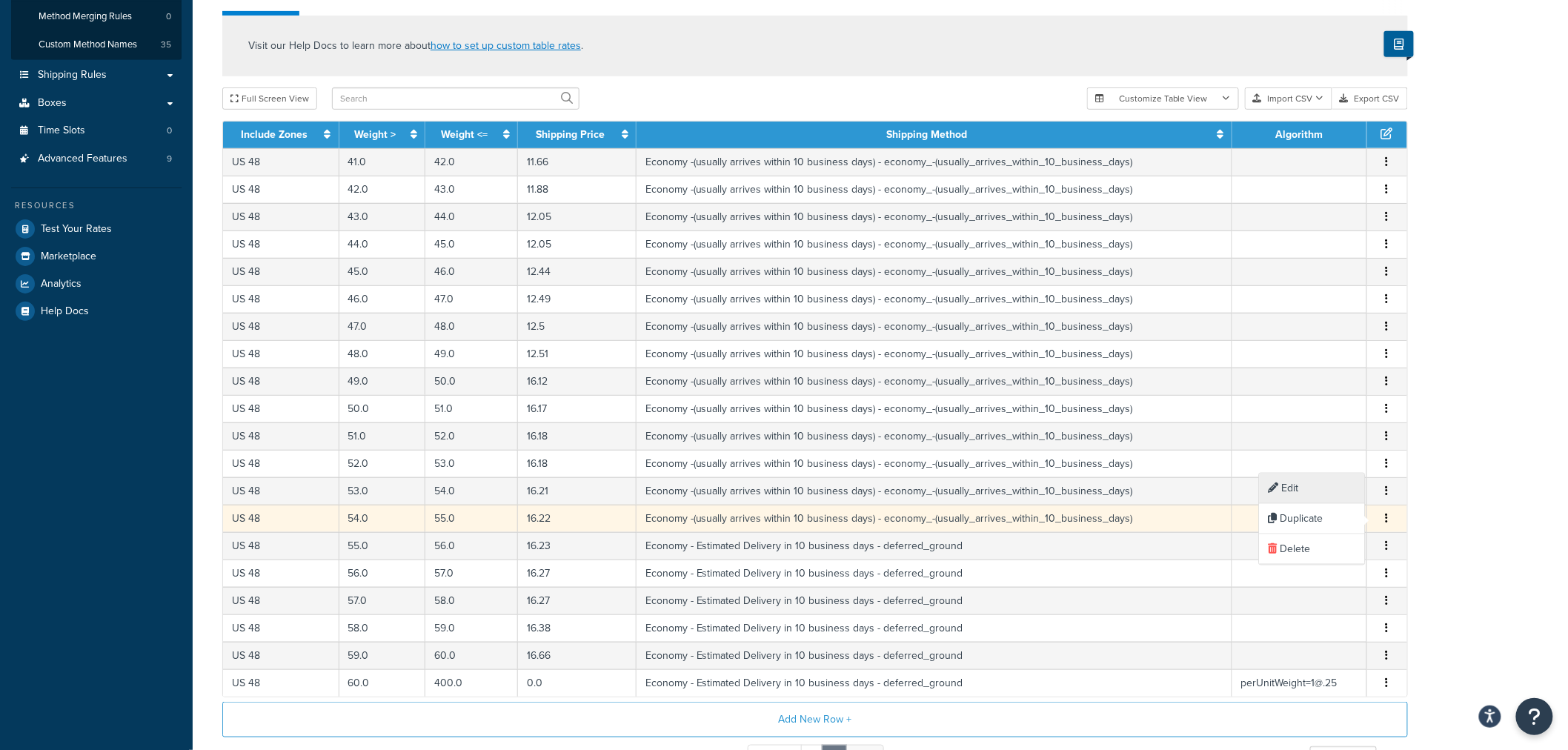 click on "Edit" at bounding box center (1312, 488) 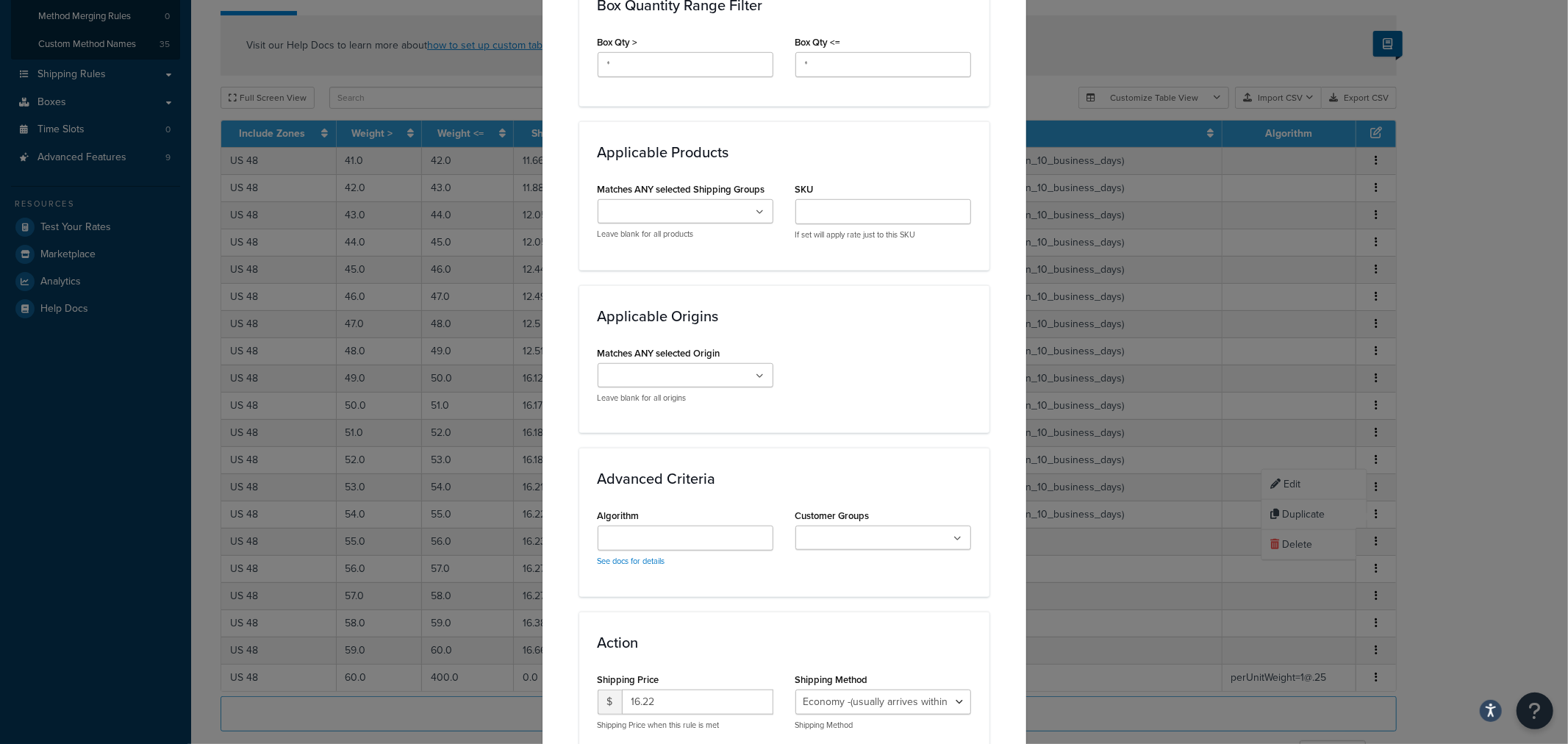 scroll, scrollTop: 979, scrollLeft: 0, axis: vertical 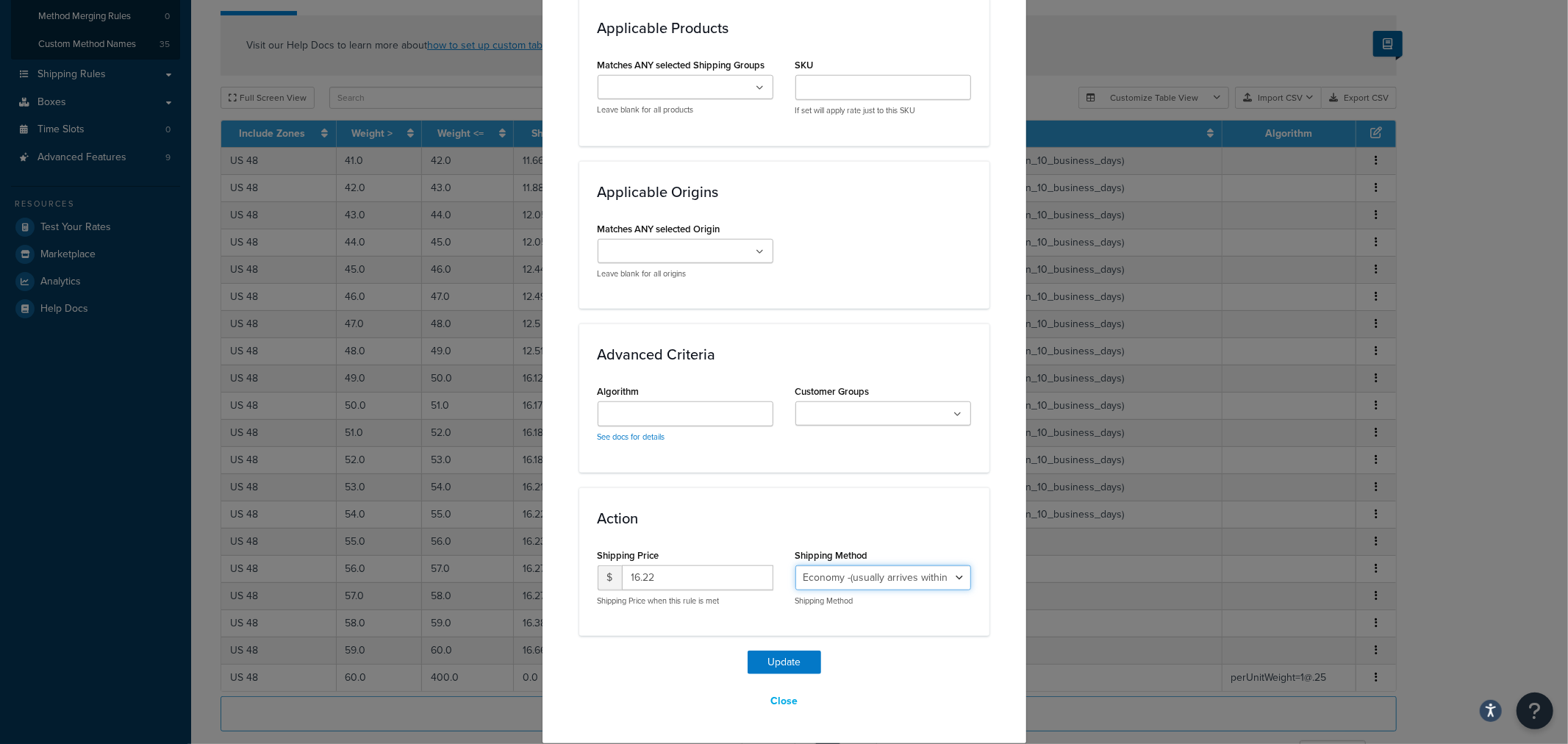 click on "Economy - Estimated Delivery in 10 business days - deferred_ground  Deferred Air - Delivers in approximately 4-8 days - deferred_air  Economy - Delivers in 3-9 business days - economy_shipping_-_delivers_in_3-9_business_days  Economy (usually arrives within 14 days) - Economy_4lbs_and_under  Not in a Rush? Ships within 1-3 days - economy  Economy - (usually arrives within 10 days) - economy_-_(usually_arrives_within_10_days)  Economy -(usually arrives within 14 business days) - economy_-(usually_arrives_within_14_business_days)  Economy -(usually arrives within 10 business days) - economy_-(usually_arrives_within_10_business_days)" at bounding box center (883, 578) 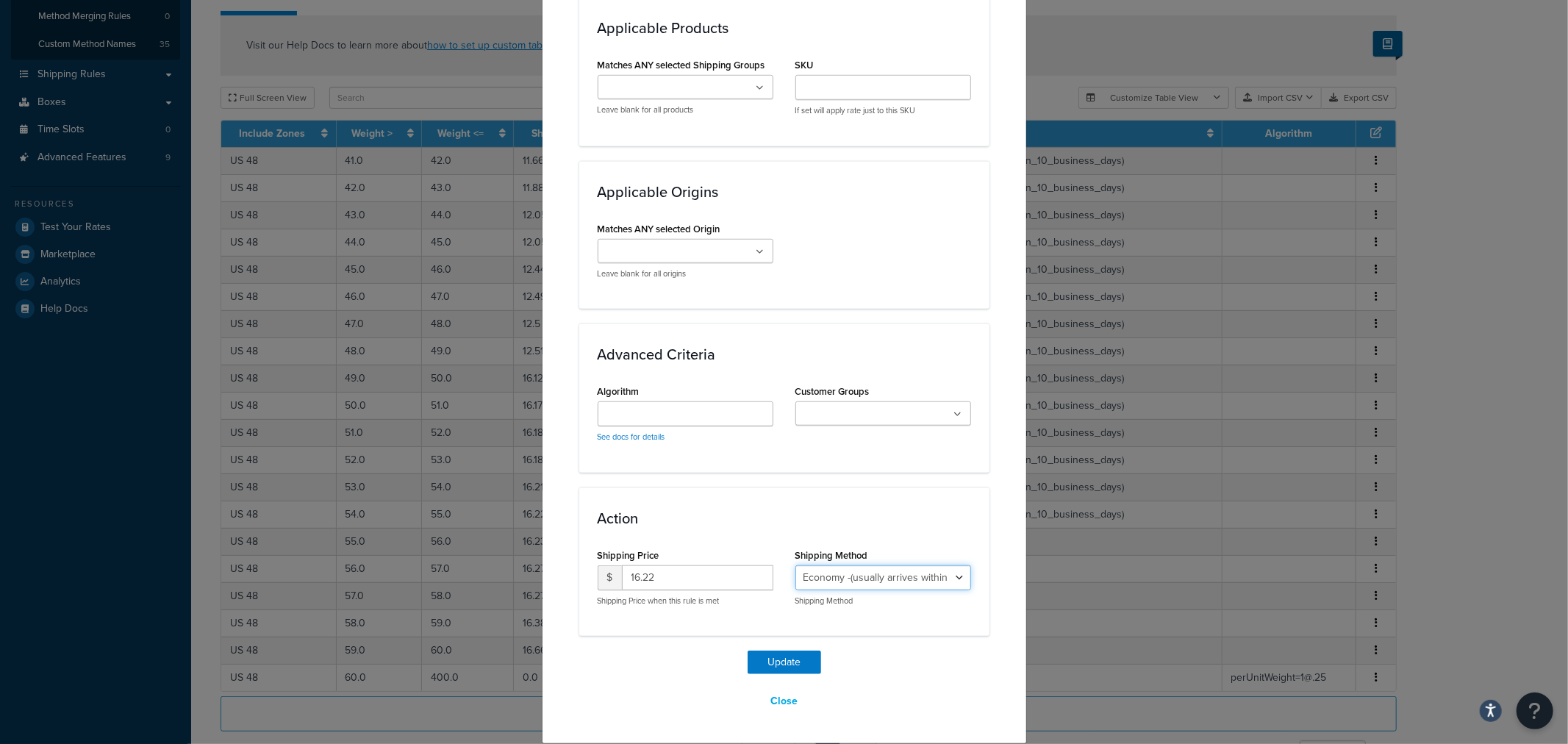 select on "27813" 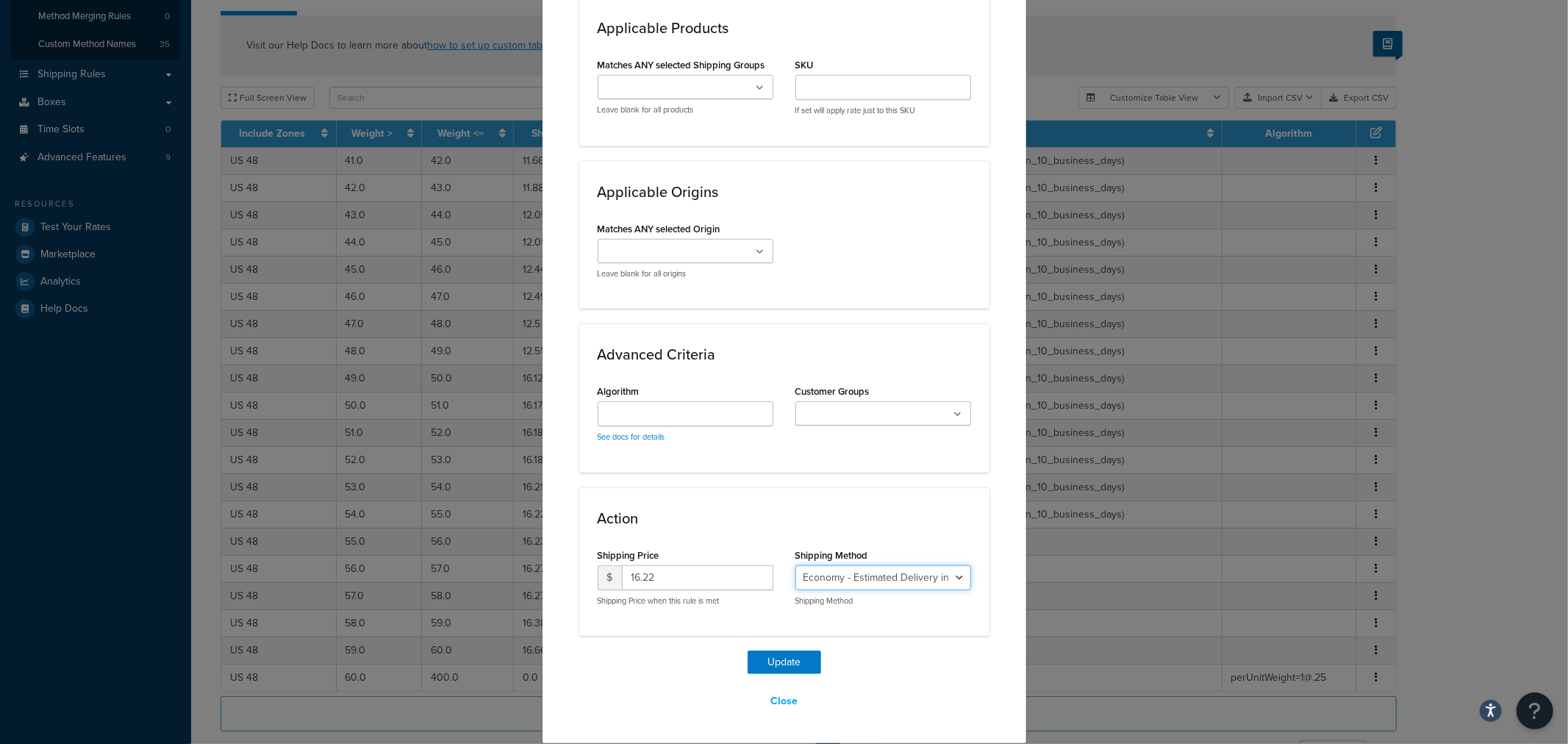 click on "Economy - Estimated Delivery in 10 business days - deferred_ground  Deferred Air - Delivers in approximately 4-8 days - deferred_air  Economy - Delivers in 3-9 business days - economy_shipping_-_delivers_in_3-9_business_days  Economy (usually arrives within 14 days) - Economy_4lbs_and_under  Not in a Rush? Ships within 1-3 days - economy  Economy - (usually arrives within 10 days) - economy_-_(usually_arrives_within_10_days)  Economy -(usually arrives within 14 business days) - economy_-(usually_arrives_within_14_business_days)  Economy -(usually arrives within 10 business days) - economy_-(usually_arrives_within_10_business_days)" at bounding box center [883, 578] 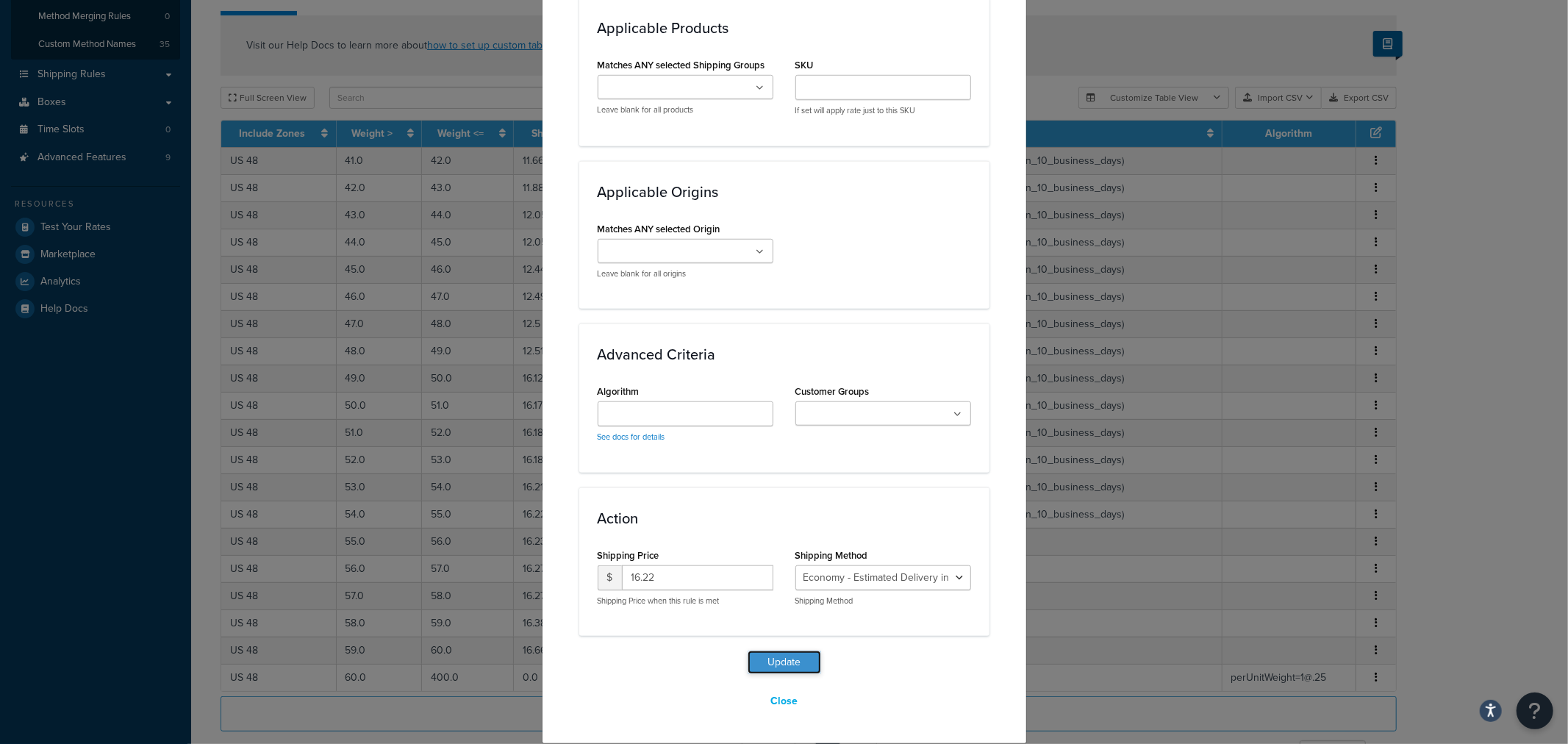 click on "Update" at bounding box center [784, 662] 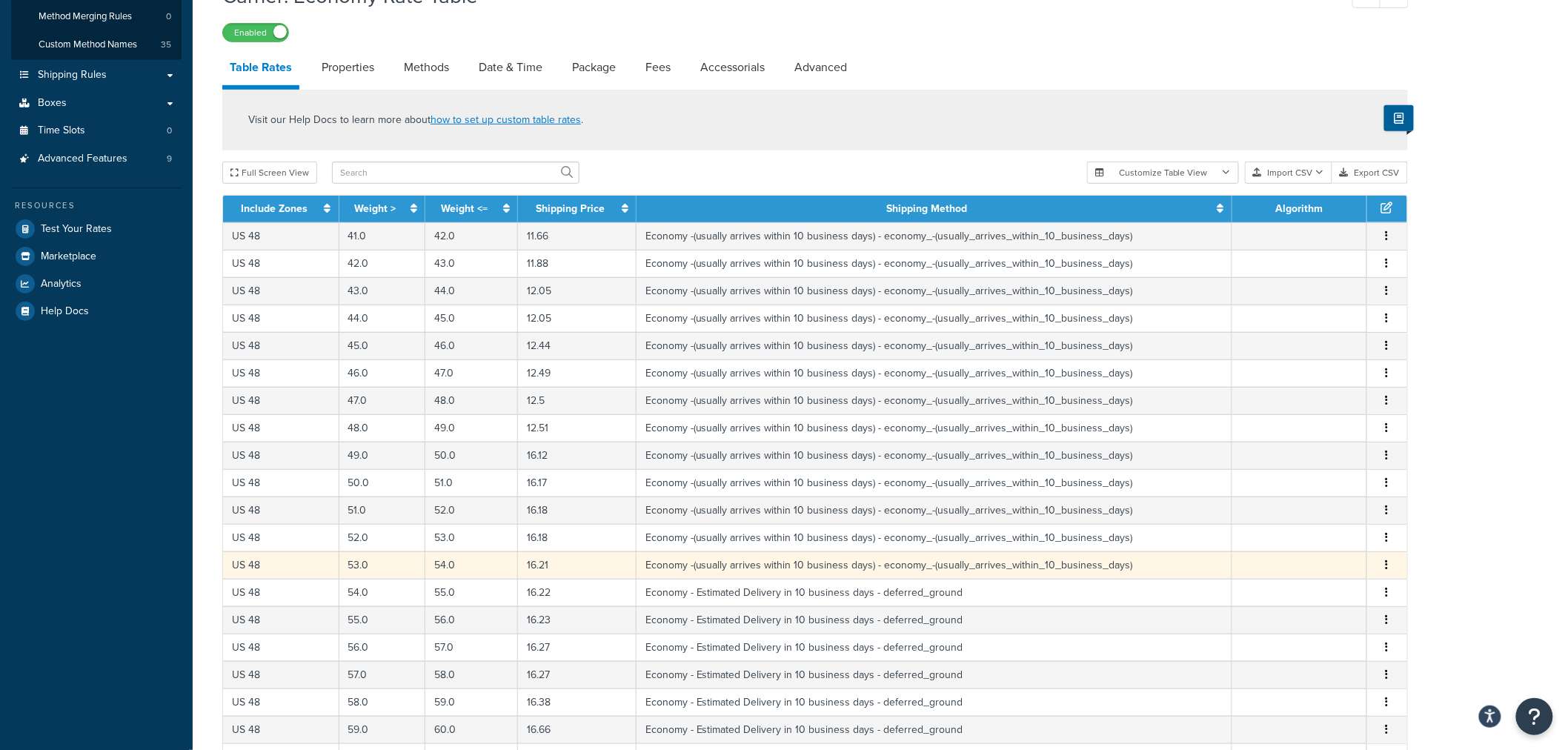 click at bounding box center (1387, 565) 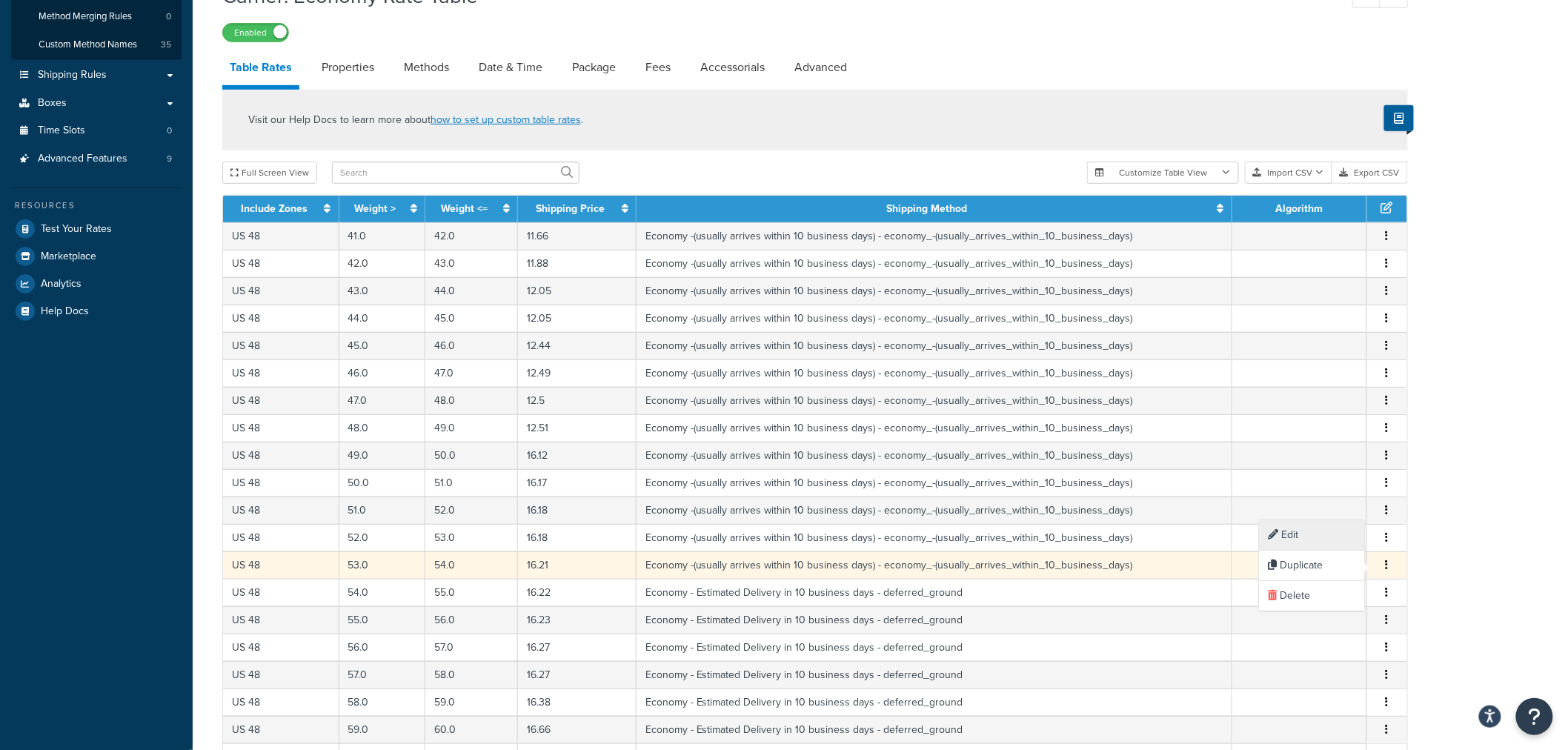 click on "Edit" at bounding box center (1312, 535) 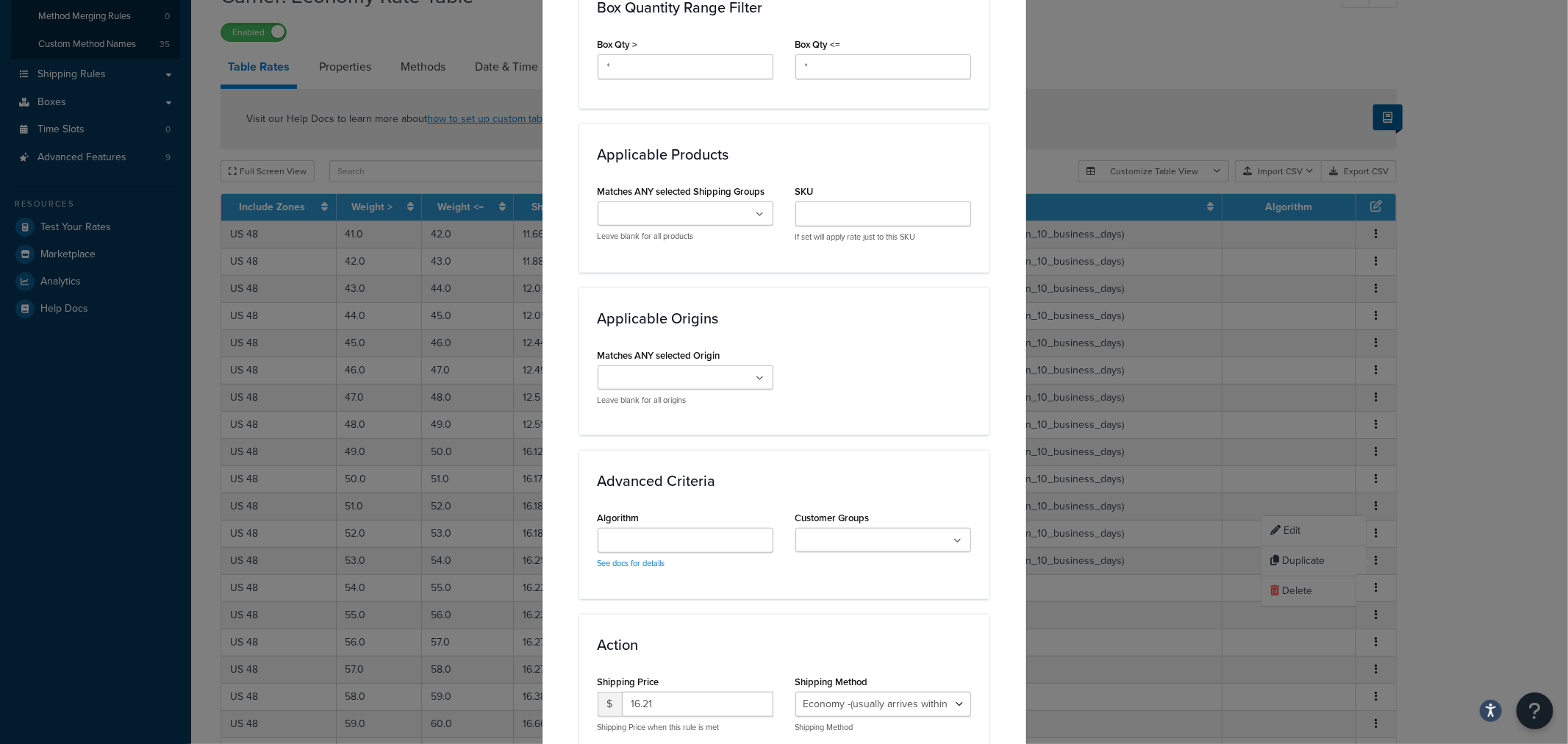 scroll, scrollTop: 979, scrollLeft: 0, axis: vertical 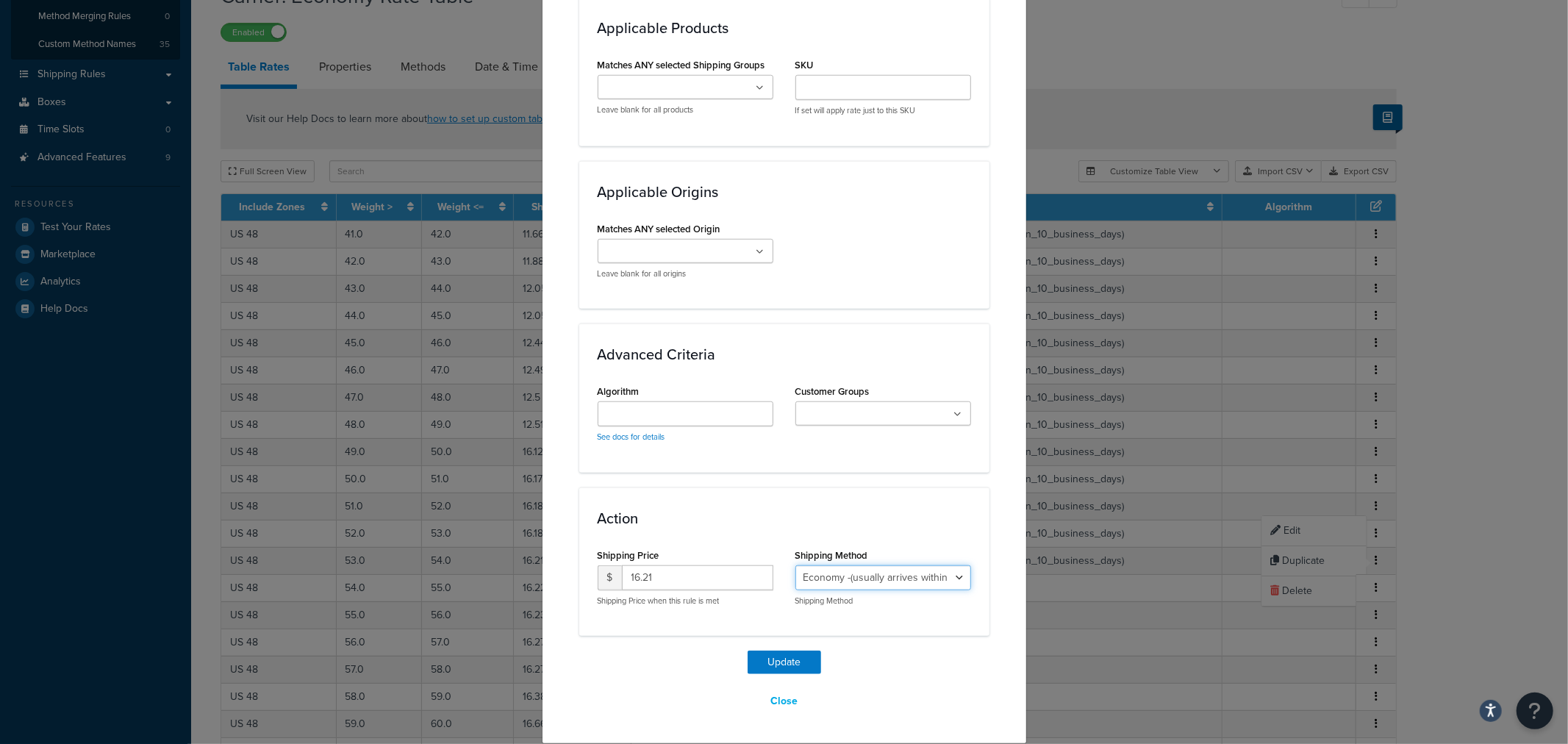 click on "Economy - Estimated Delivery in 10 business days - deferred_ground  Deferred Air - Delivers in approximately 4-8 days - deferred_air  Economy - Delivers in 3-9 business days - economy_shipping_-_delivers_in_3-9_business_days  Economy (usually arrives within 14 days) - Economy_4lbs_and_under  Not in a Rush? Ships within 1-3 days - economy  Economy - (usually arrives within 10 days) - economy_-_(usually_arrives_within_10_days)  Economy -(usually arrives within 14 business days) - economy_-(usually_arrives_within_14_business_days)  Economy -(usually arrives within 10 business days) - economy_-(usually_arrives_within_10_business_days)" at bounding box center [883, 578] 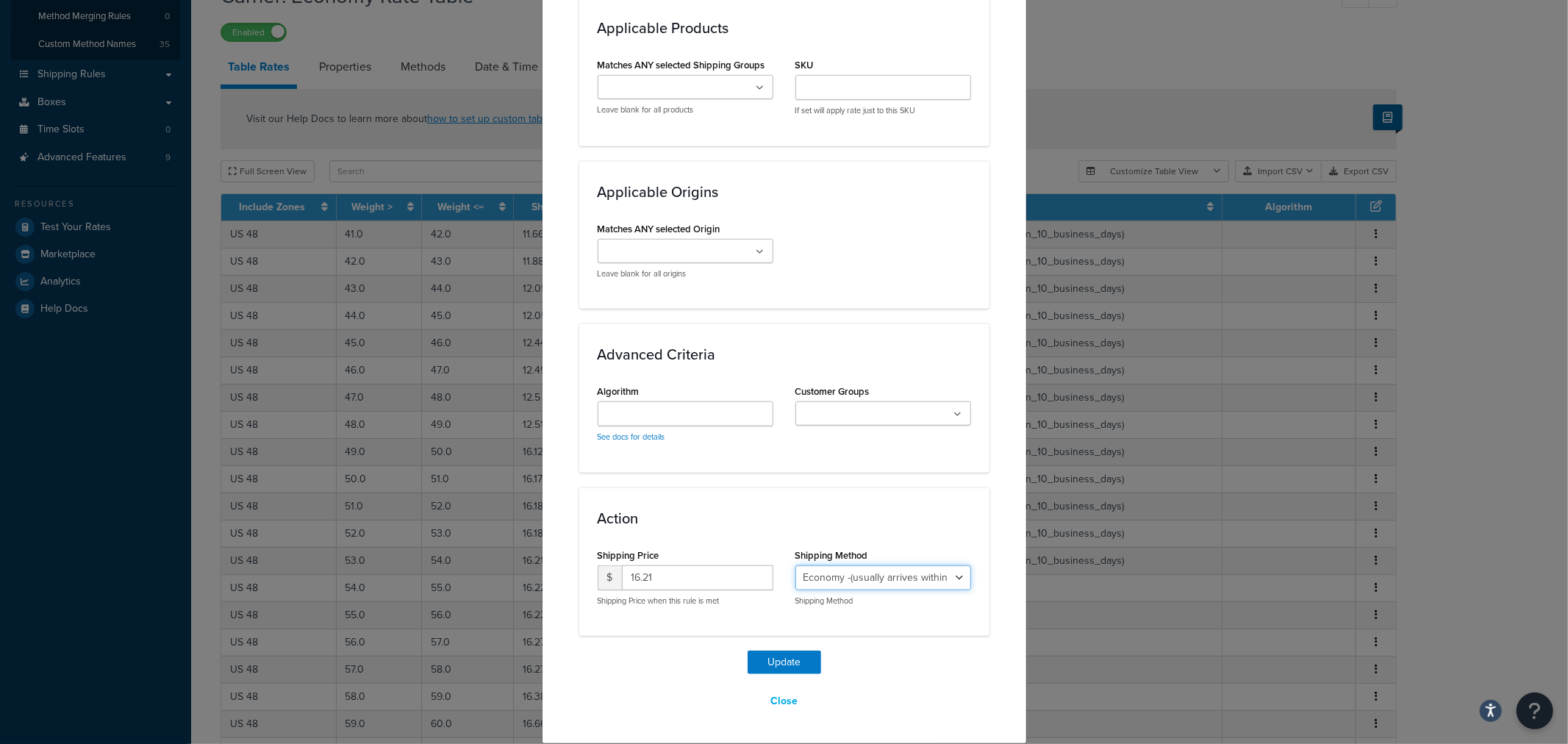 select on "27813" 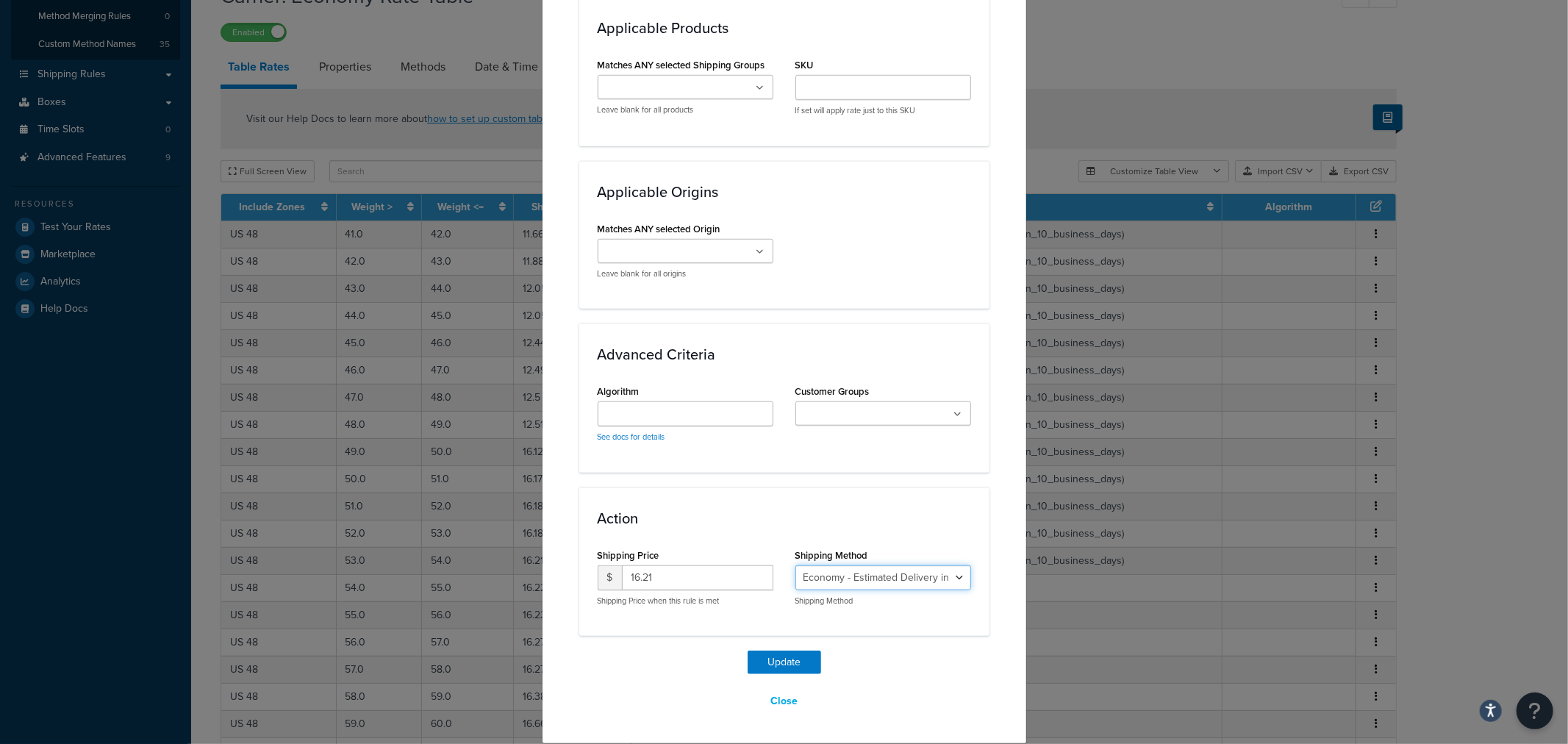 click on "Economy - Estimated Delivery in 10 business days - deferred_ground  Deferred Air - Delivers in approximately 4-8 days - deferred_air  Economy - Delivers in 3-9 business days - economy_shipping_-_delivers_in_3-9_business_days  Economy (usually arrives within 14 days) - Economy_4lbs_and_under  Not in a Rush? Ships within 1-3 days - economy  Economy - (usually arrives within 10 days) - economy_-_(usually_arrives_within_10_days)  Economy -(usually arrives within 14 business days) - economy_-(usually_arrives_within_14_business_days)  Economy -(usually arrives within 10 business days) - economy_-(usually_arrives_within_10_business_days)" at bounding box center (883, 578) 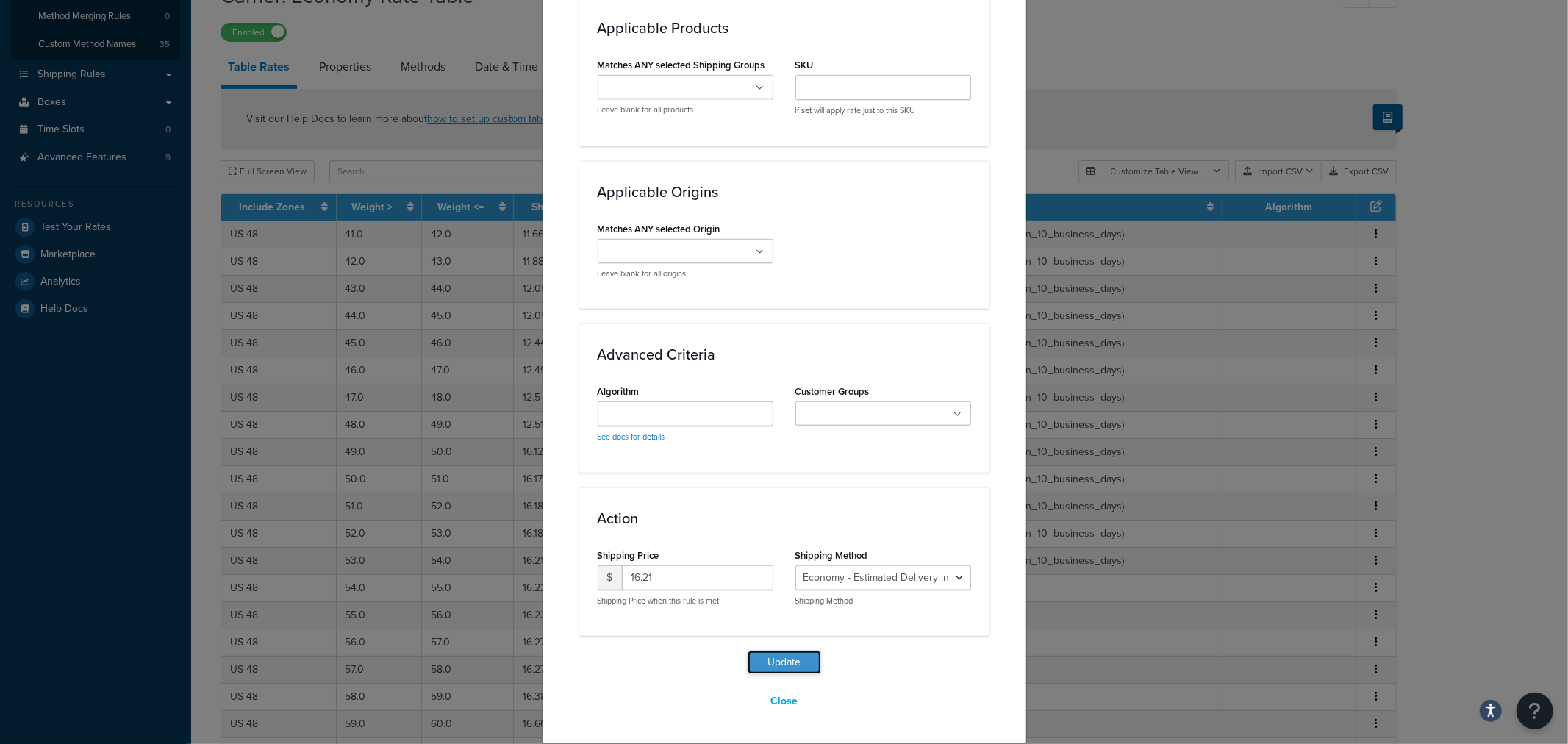 click on "Update" at bounding box center [784, 662] 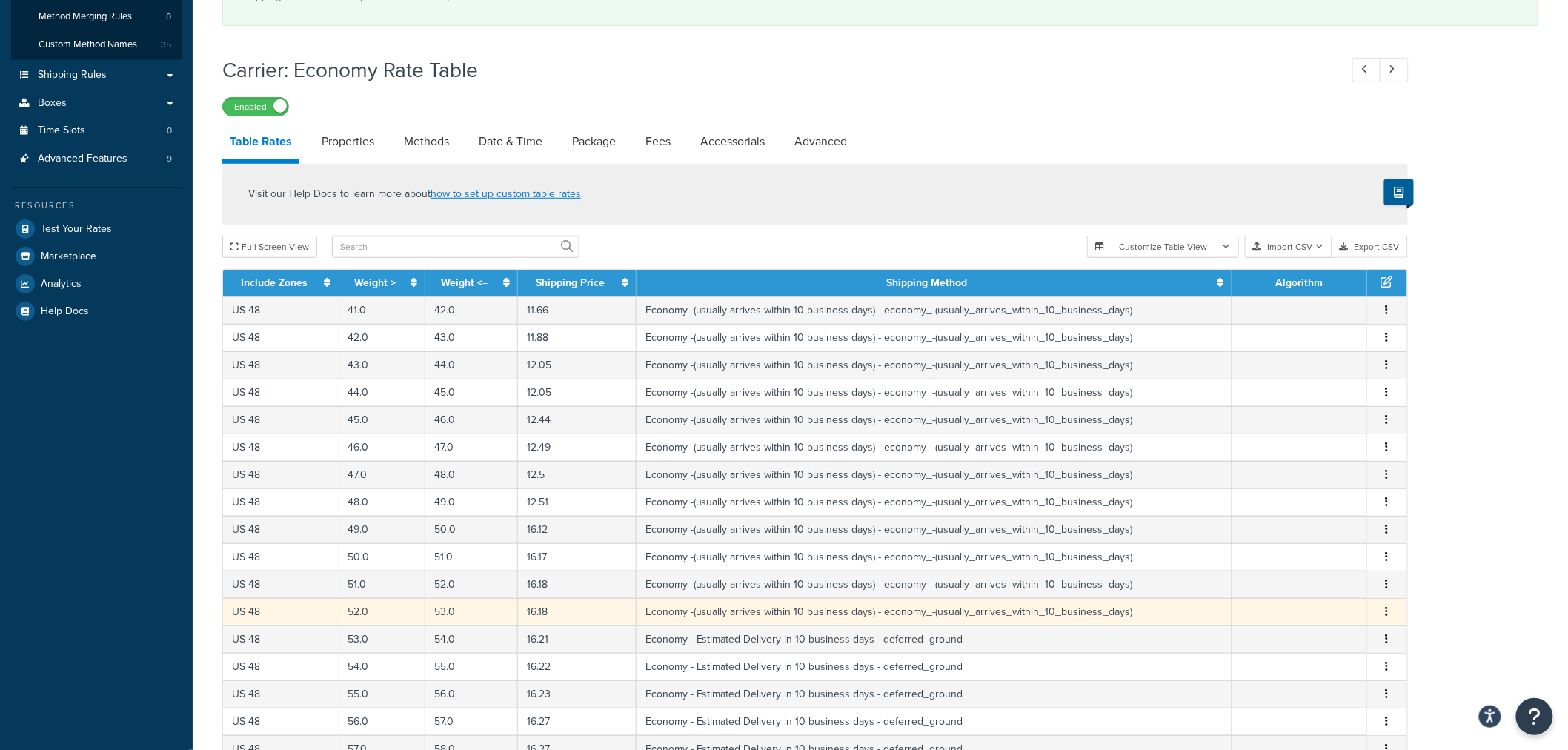 click at bounding box center (1387, 611) 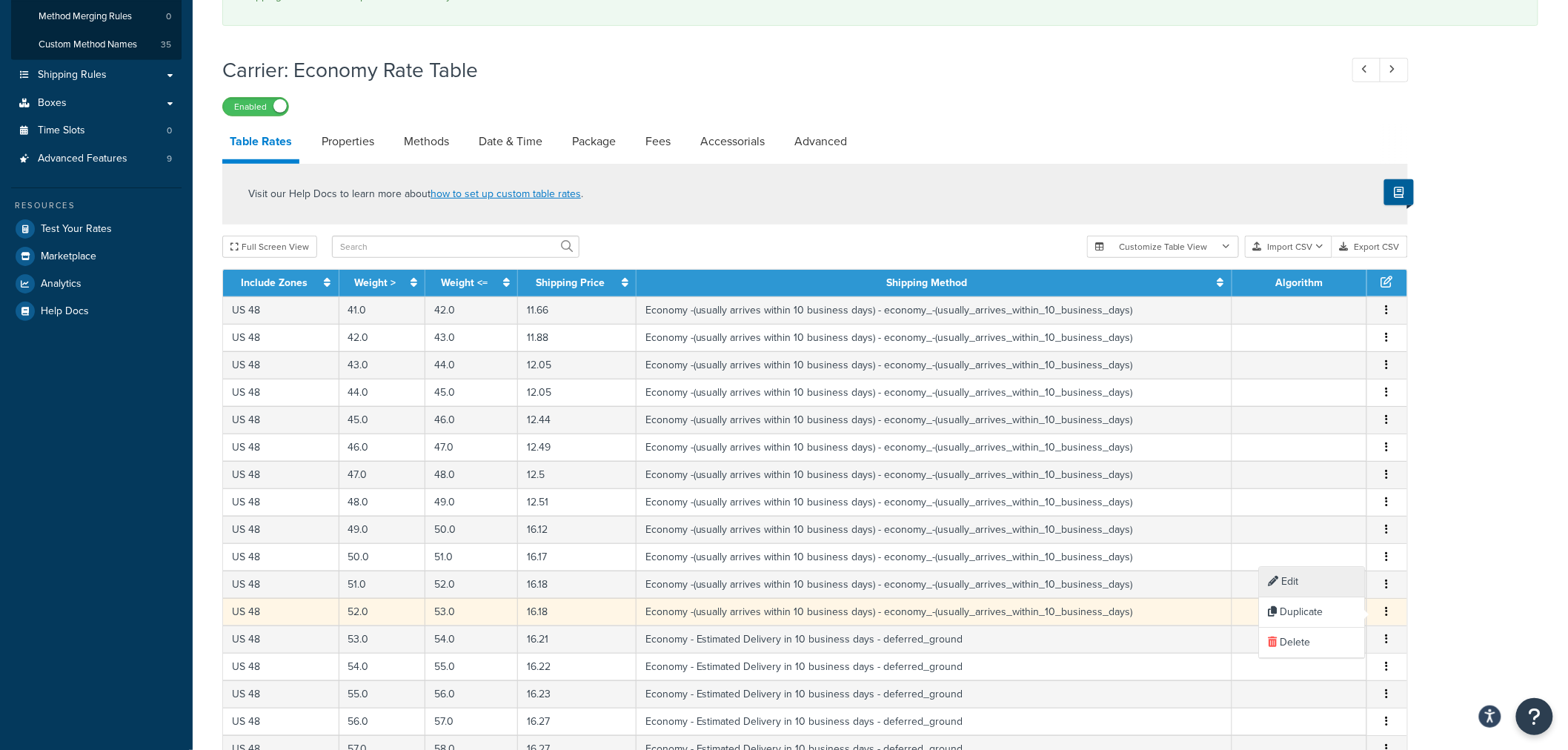 click on "Edit" at bounding box center (1312, 582) 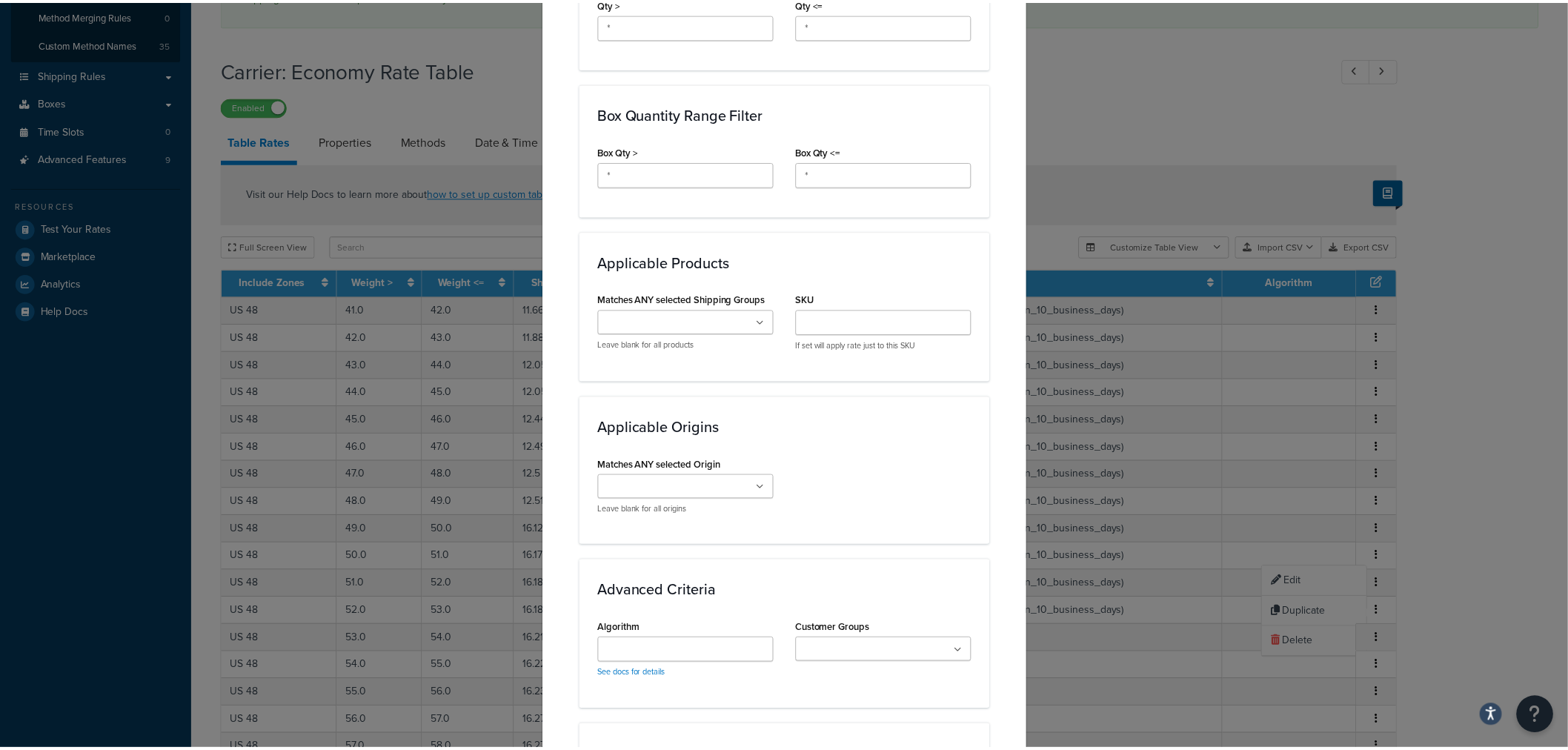 scroll, scrollTop: 986, scrollLeft: 0, axis: vertical 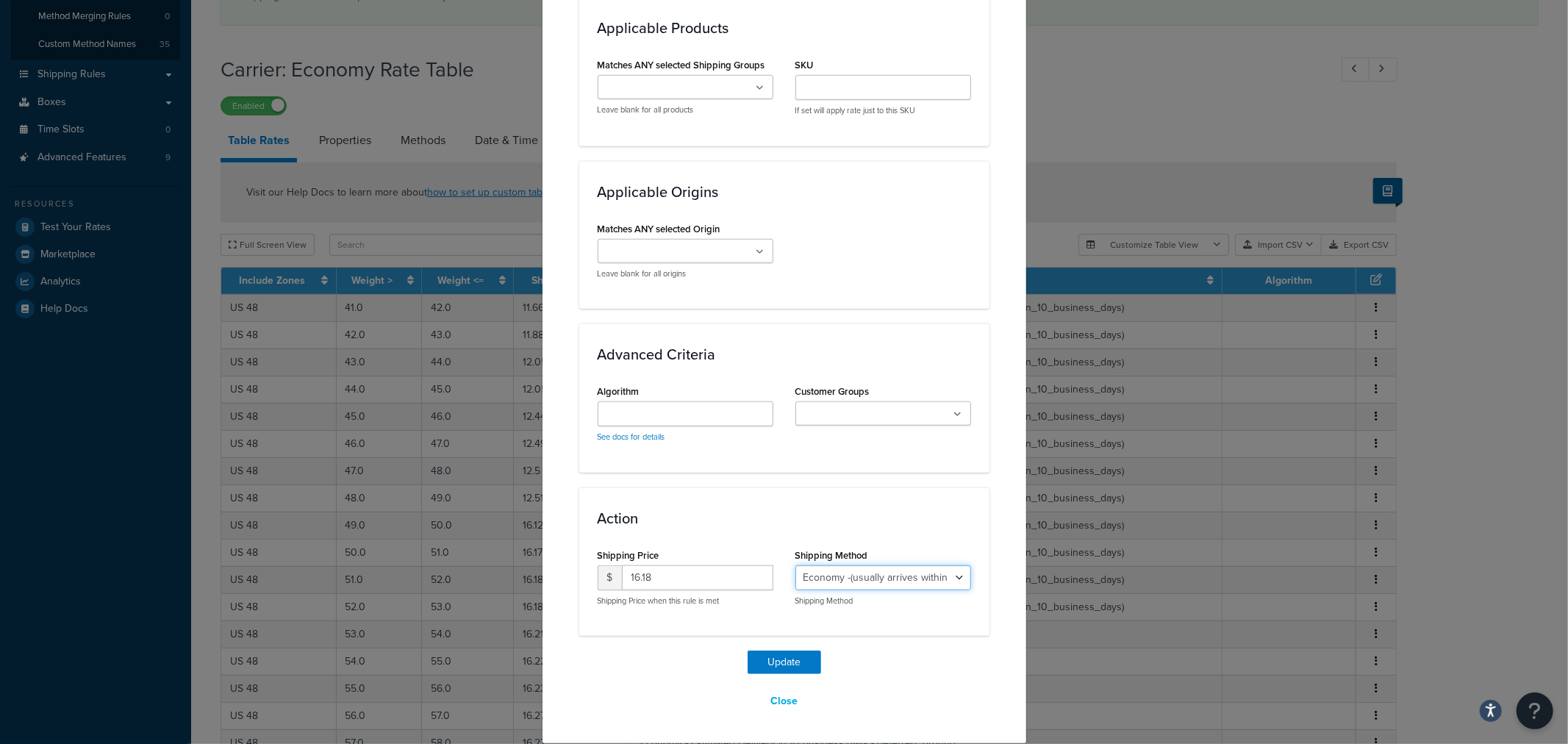 click on "Economy - Estimated Delivery in 10 business days - deferred_ground  Deferred Air - Delivers in approximately 4-8 days - deferred_air  Economy - Delivers in 3-9 business days - economy_shipping_-_delivers_in_3-9_business_days  Economy (usually arrives within 14 days) - Economy_4lbs_and_under  Not in a Rush? Ships within 1-3 days - economy  Economy - (usually arrives within 10 days) - economy_-_(usually_arrives_within_10_days)  Economy -(usually arrives within 14 business days) - economy_-(usually_arrives_within_14_business_days)  Economy -(usually arrives within 10 business days) - economy_-(usually_arrives_within_10_business_days)" at bounding box center [883, 578] 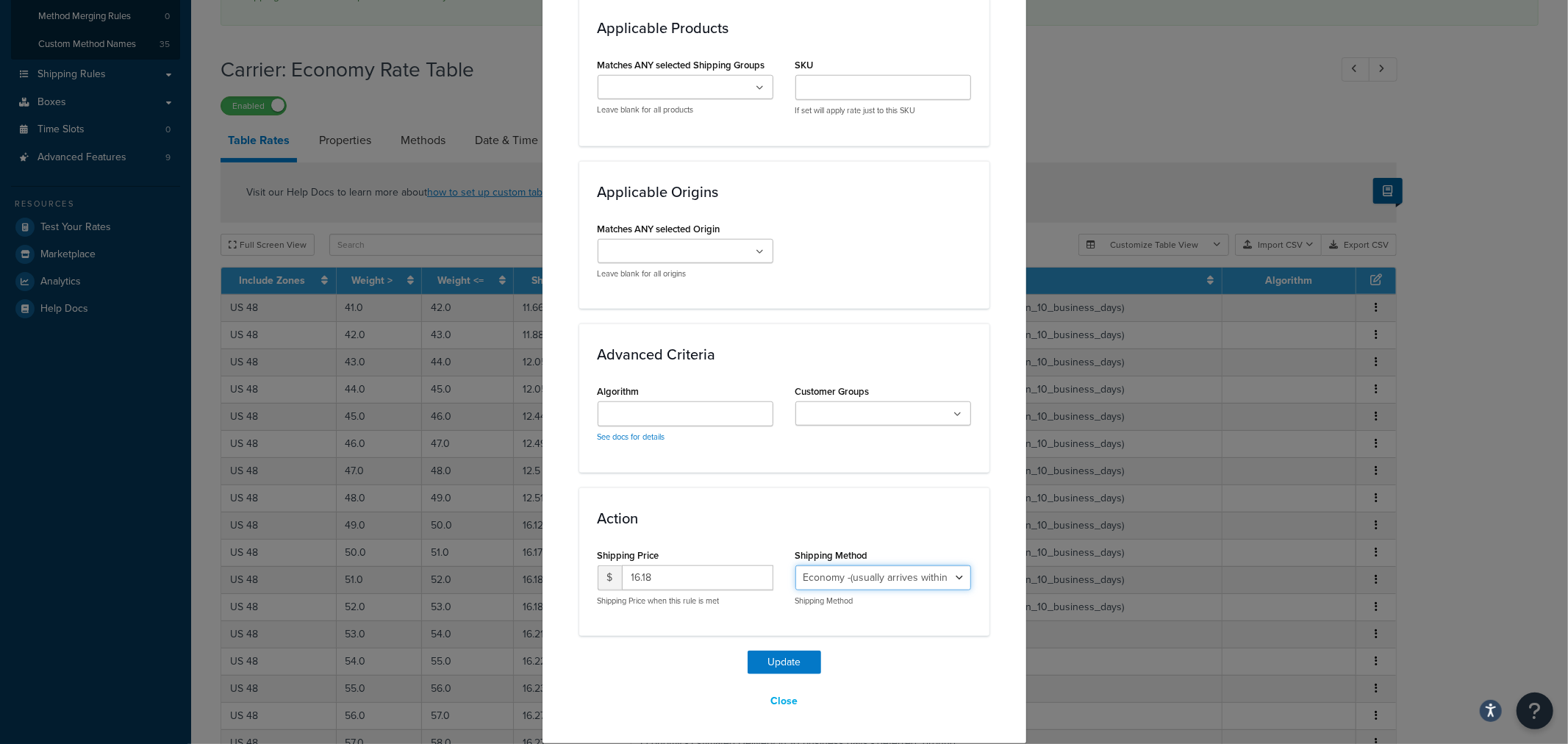 select on "27813" 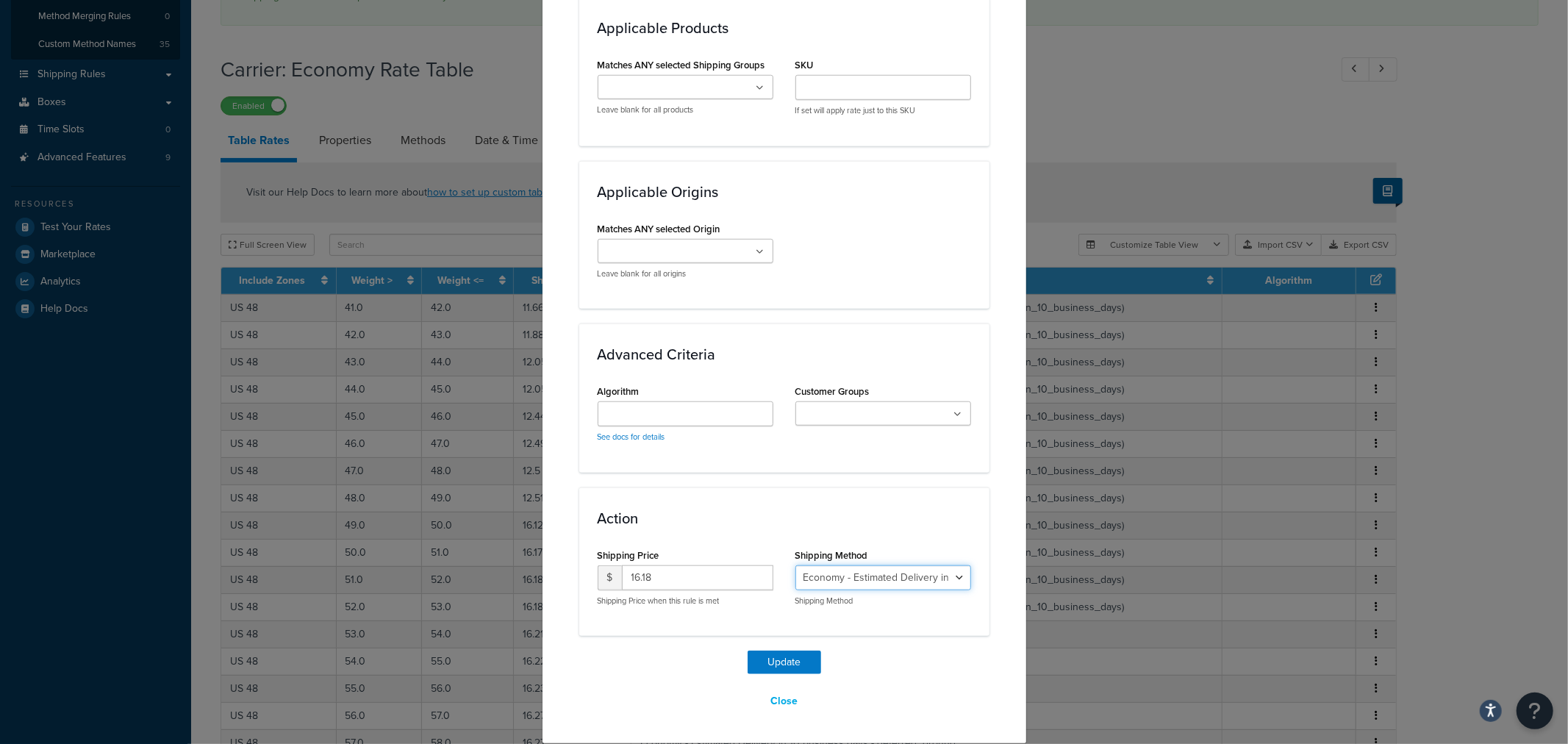 click on "Economy - Estimated Delivery in 10 business days - deferred_ground  Deferred Air - Delivers in approximately 4-8 days - deferred_air  Economy - Delivers in 3-9 business days - economy_shipping_-_delivers_in_3-9_business_days  Economy (usually arrives within 14 days) - Economy_4lbs_and_under  Not in a Rush? Ships within 1-3 days - economy  Economy - (usually arrives within 10 days) - economy_-_(usually_arrives_within_10_days)  Economy -(usually arrives within 14 business days) - economy_-(usually_arrives_within_14_business_days)  Economy -(usually arrives within 10 business days) - economy_-(usually_arrives_within_10_business_days)" at bounding box center (883, 578) 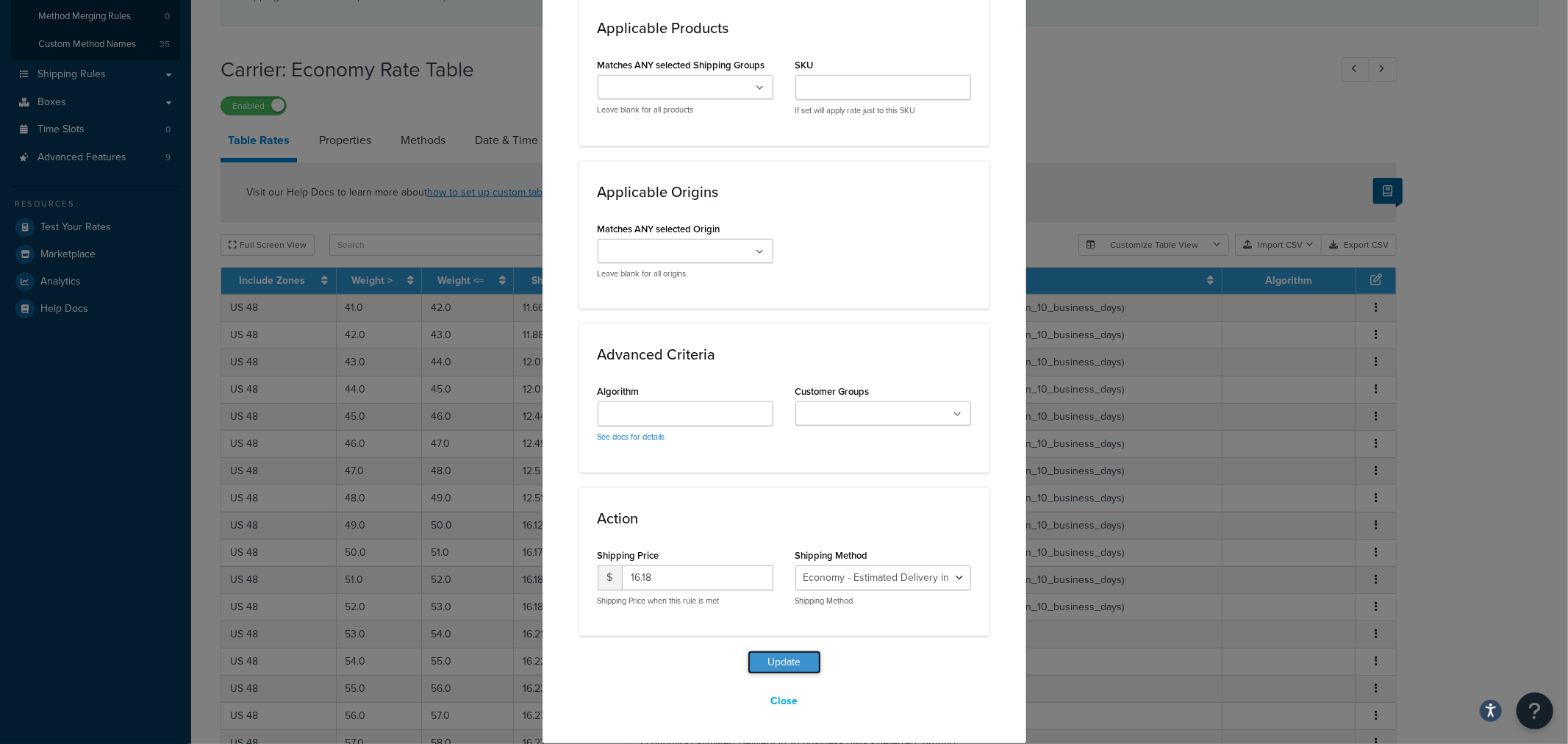 click on "Update" at bounding box center [784, 662] 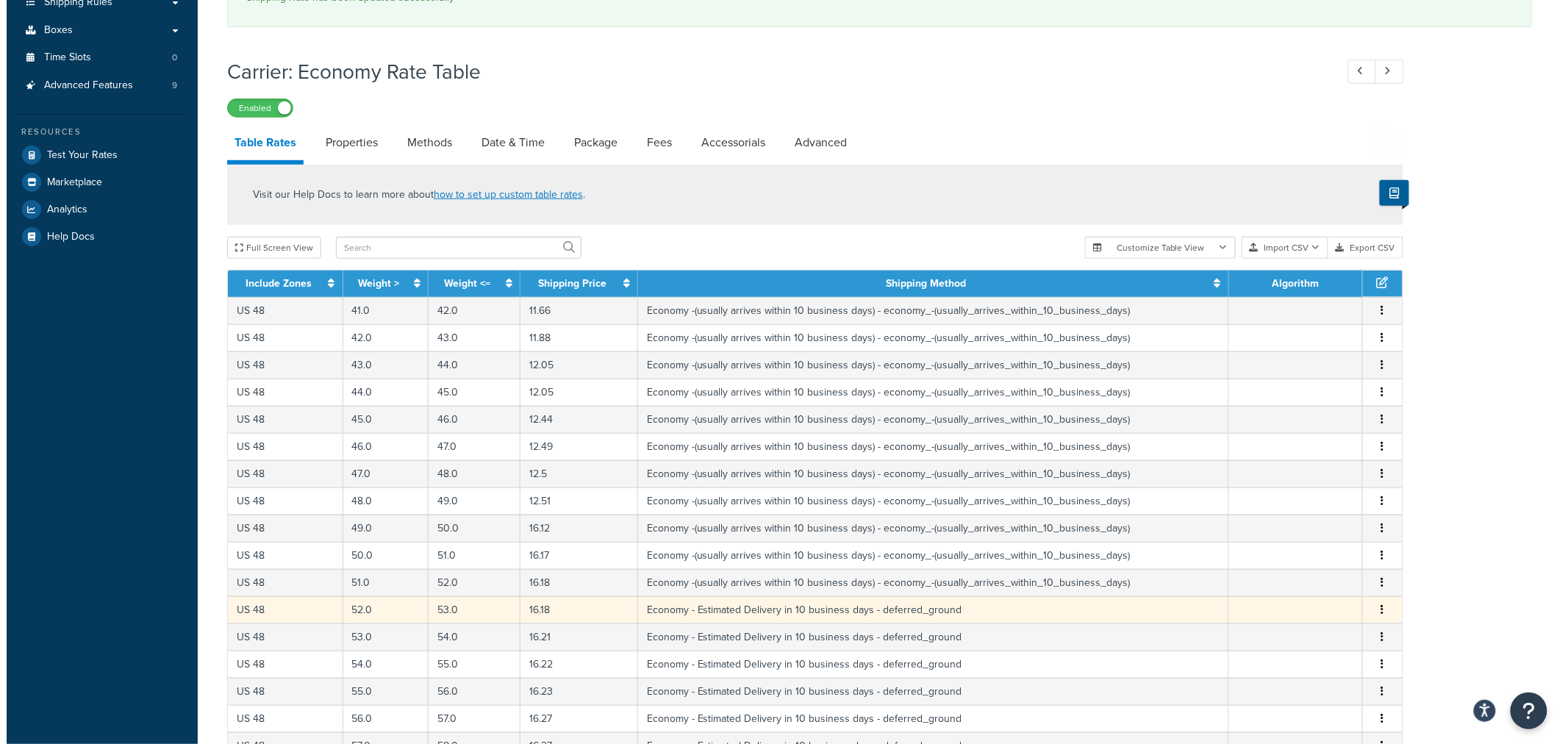 scroll, scrollTop: 394, scrollLeft: 0, axis: vertical 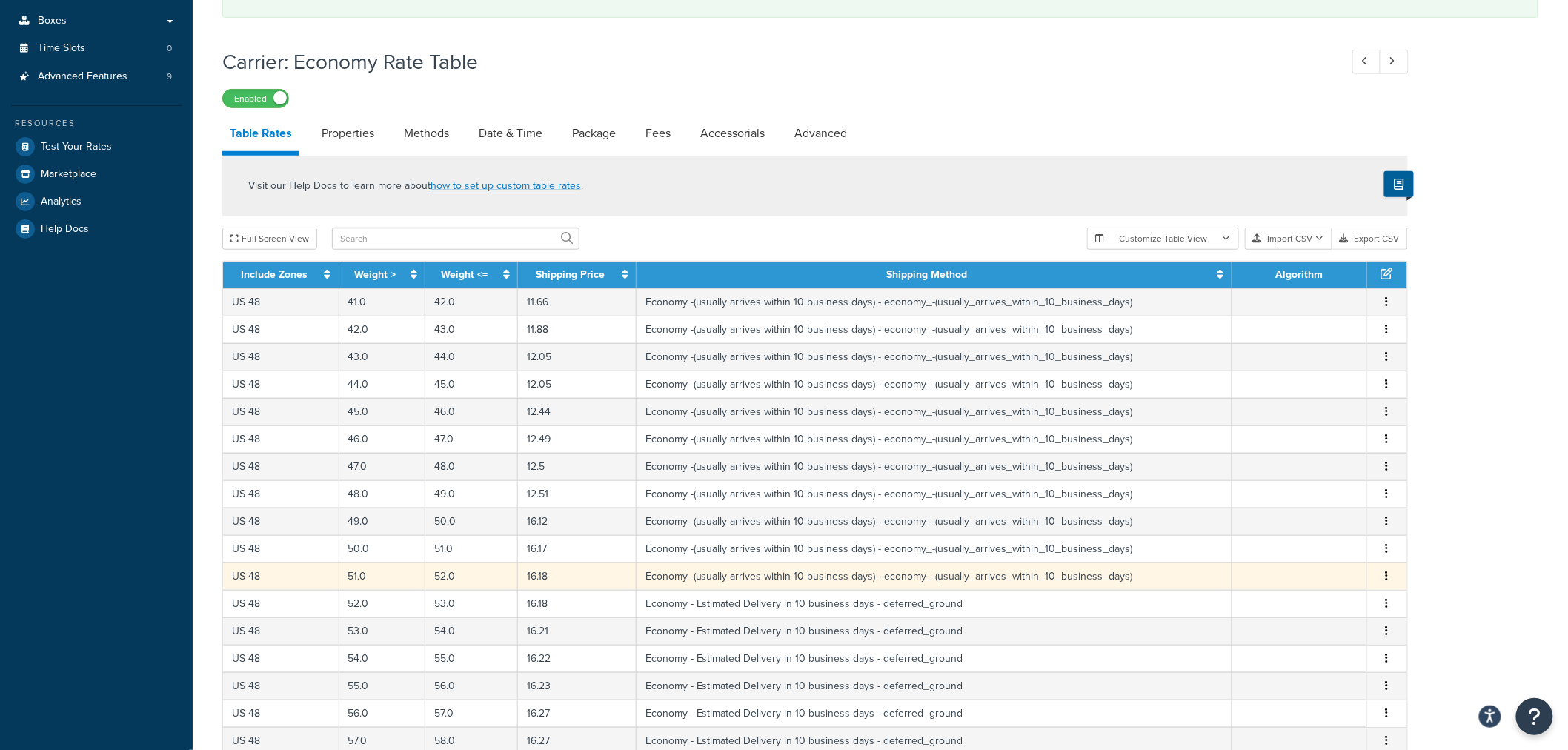 click at bounding box center [1387, 576] 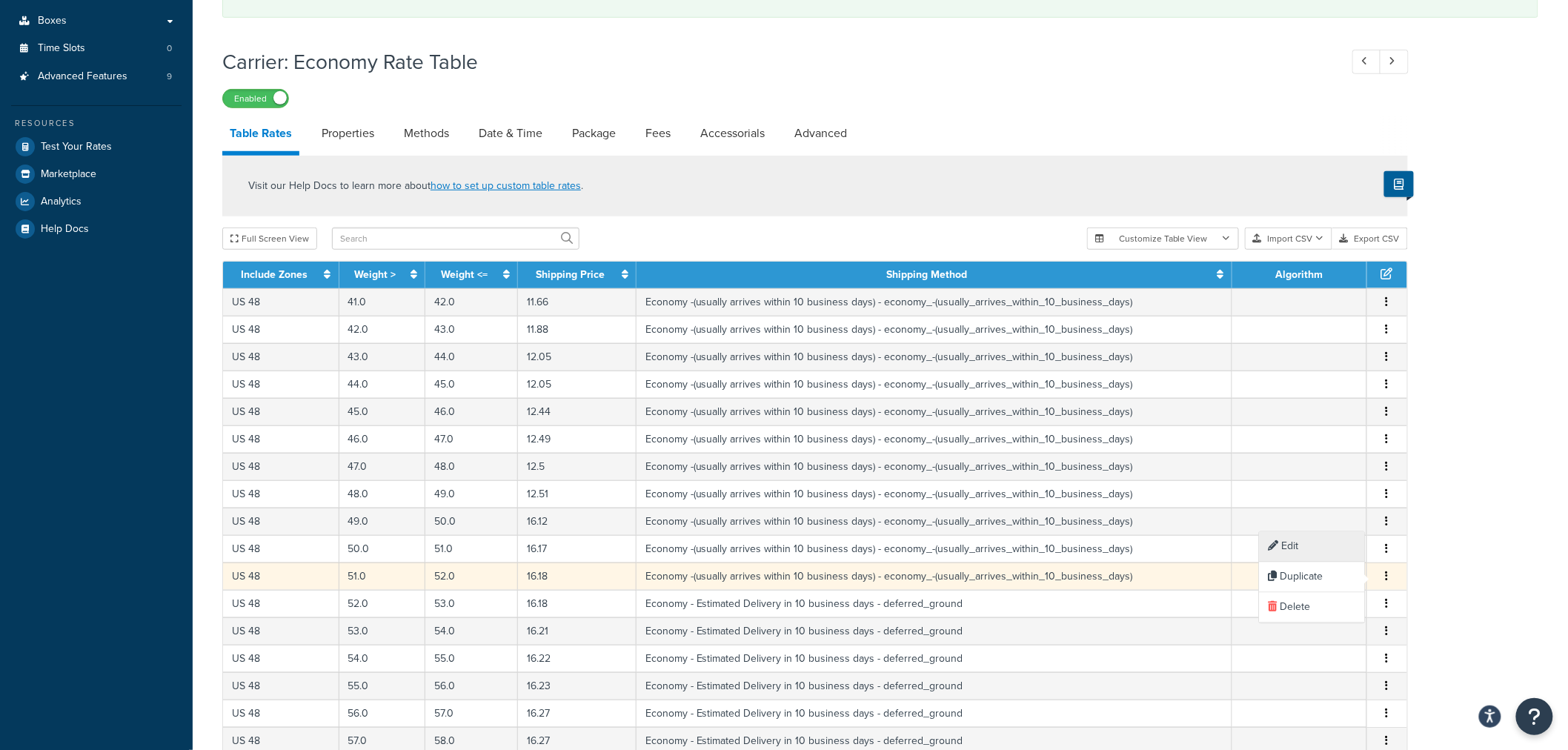 click on "Edit" at bounding box center [1312, 547] 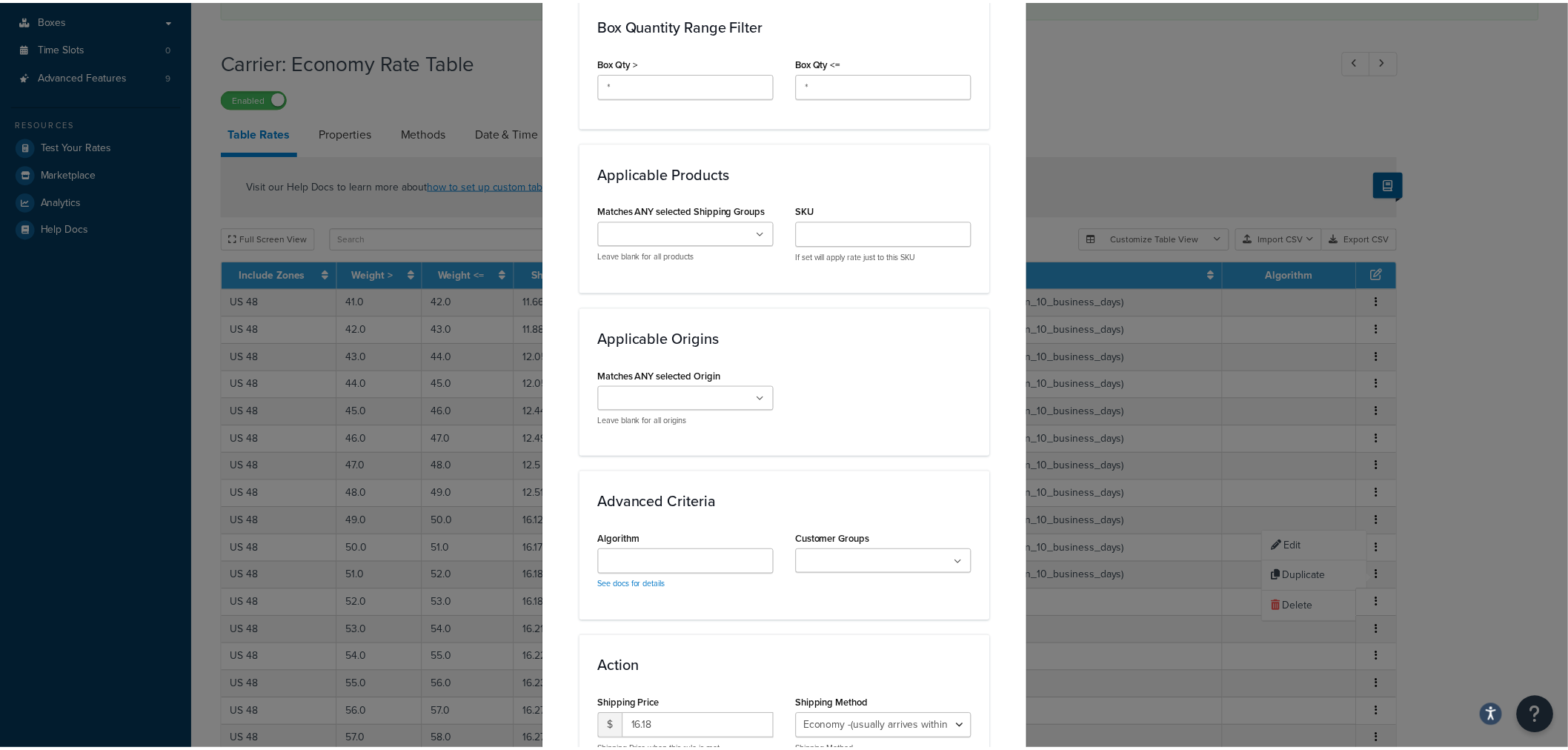 scroll, scrollTop: 986, scrollLeft: 0, axis: vertical 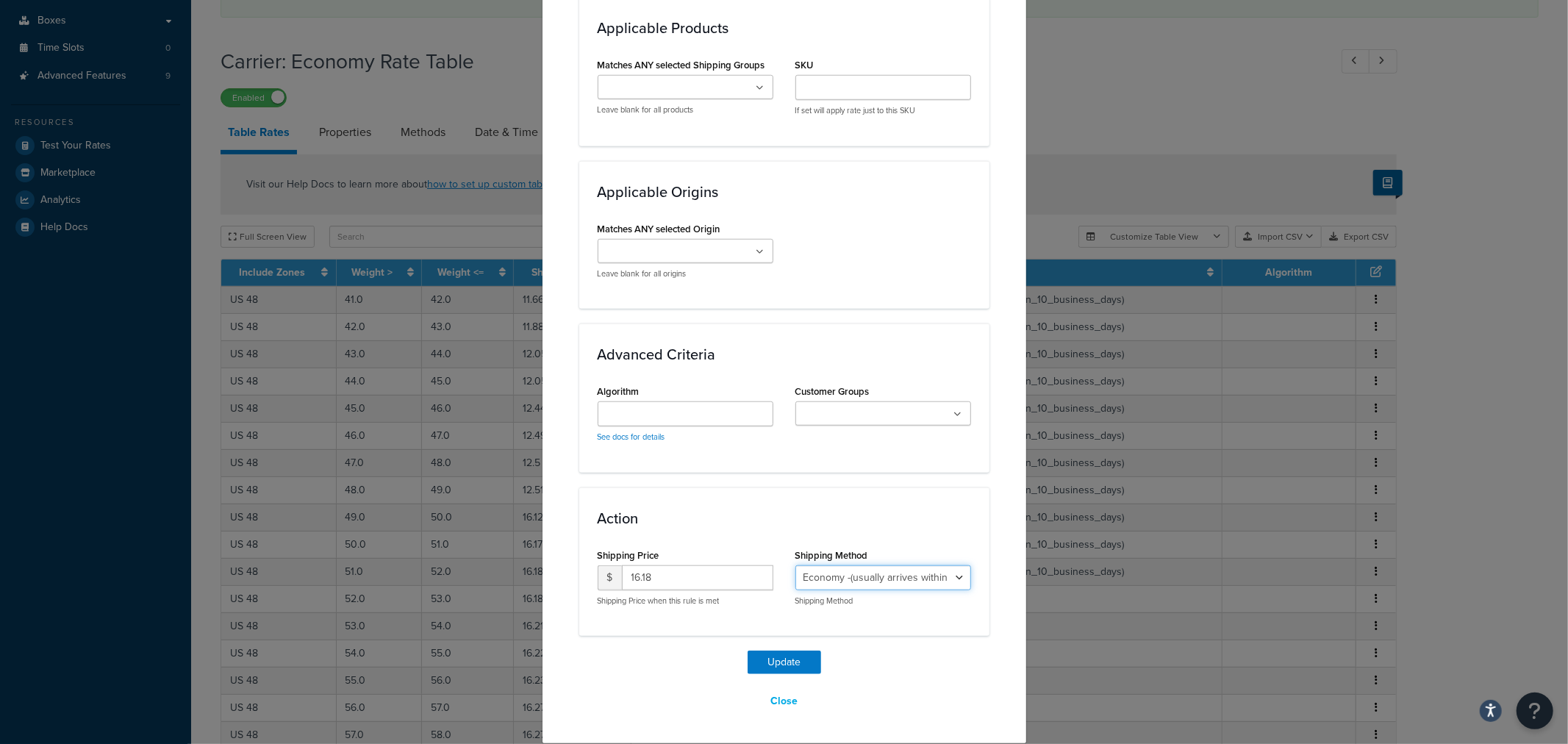 click on "Economy - Estimated Delivery in 10 business days - deferred_ground  Deferred Air - Delivers in approximately 4-8 days - deferred_air  Economy - Delivers in 3-9 business days - economy_shipping_-_delivers_in_3-9_business_days  Economy (usually arrives within 14 days) - Economy_4lbs_and_under  Not in a Rush? Ships within 1-3 days - economy  Economy - (usually arrives within 10 days) - economy_-_(usually_arrives_within_10_days)  Economy -(usually arrives within 14 business days) - economy_-(usually_arrives_within_14_business_days)  Economy -(usually arrives within 10 business days) - economy_-(usually_arrives_within_10_business_days)" at bounding box center [883, 578] 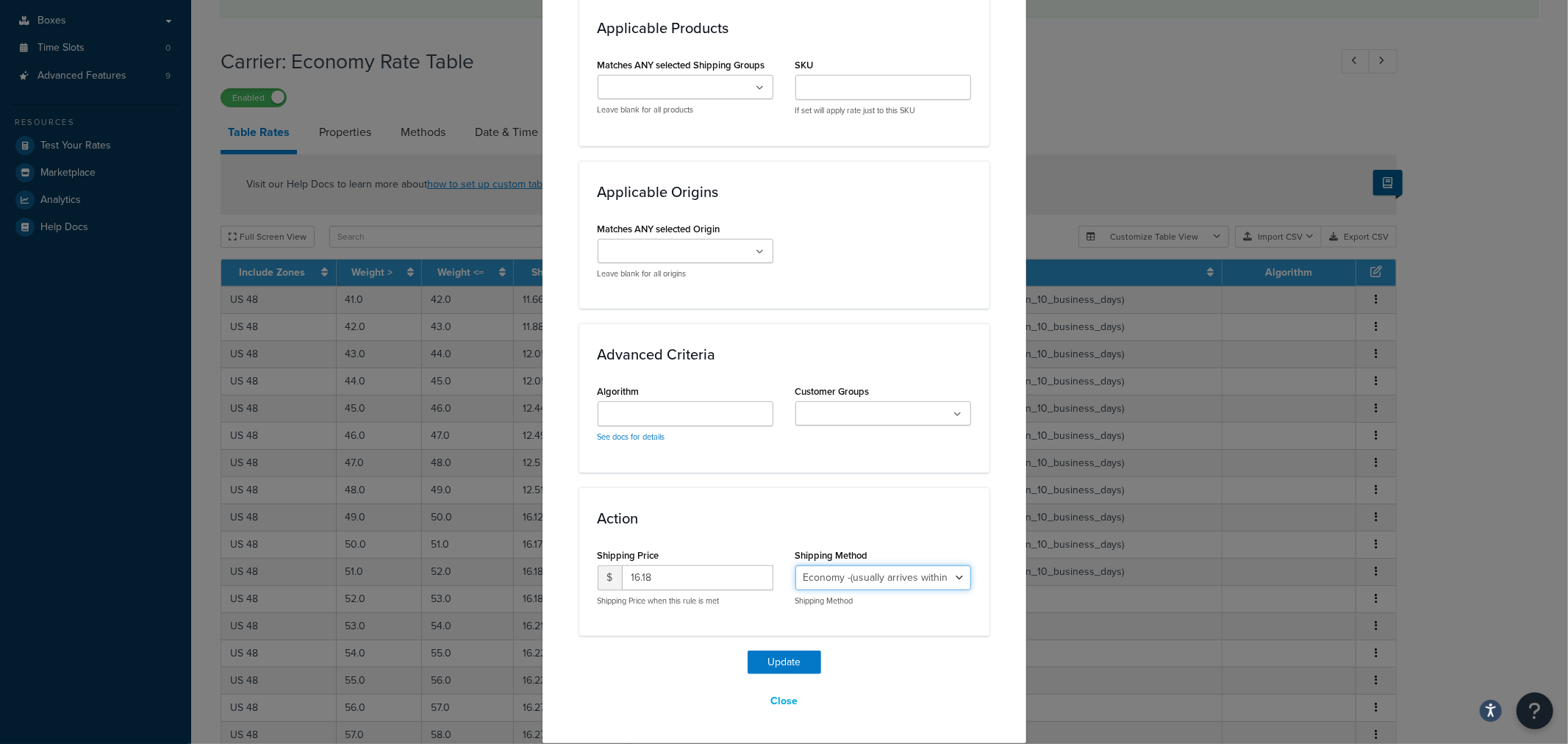 select on "27813" 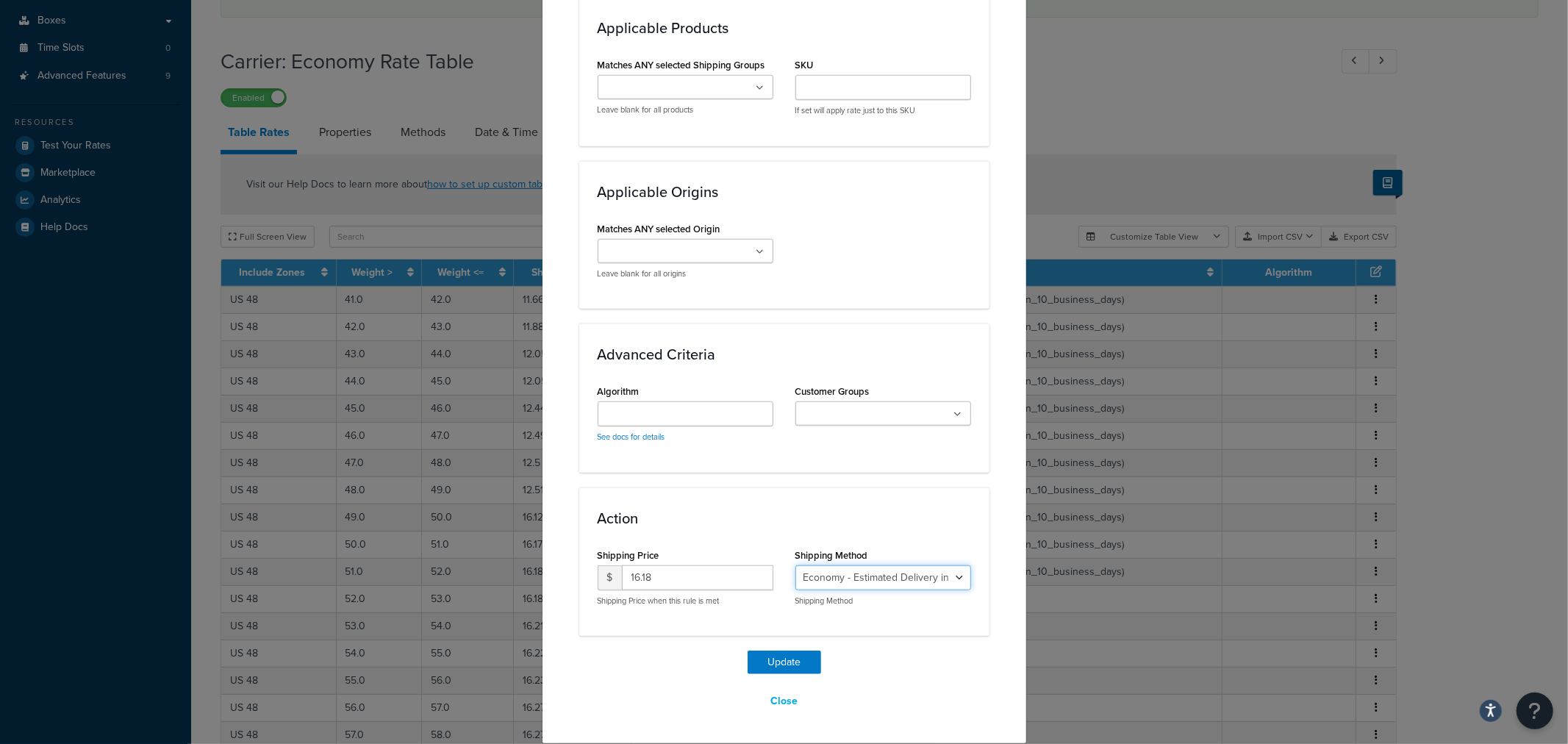 click on "Economy - Estimated Delivery in 10 business days - deferred_ground  Deferred Air - Delivers in approximately 4-8 days - deferred_air  Economy - Delivers in 3-9 business days - economy_shipping_-_delivers_in_3-9_business_days  Economy (usually arrives within 14 days) - Economy_4lbs_and_under  Not in a Rush? Ships within 1-3 days - economy  Economy - (usually arrives within 10 days) - economy_-_(usually_arrives_within_10_days)  Economy -(usually arrives within 14 business days) - economy_-(usually_arrives_within_14_business_days)  Economy -(usually arrives within 10 business days) - economy_-(usually_arrives_within_10_business_days)" at bounding box center [883, 578] 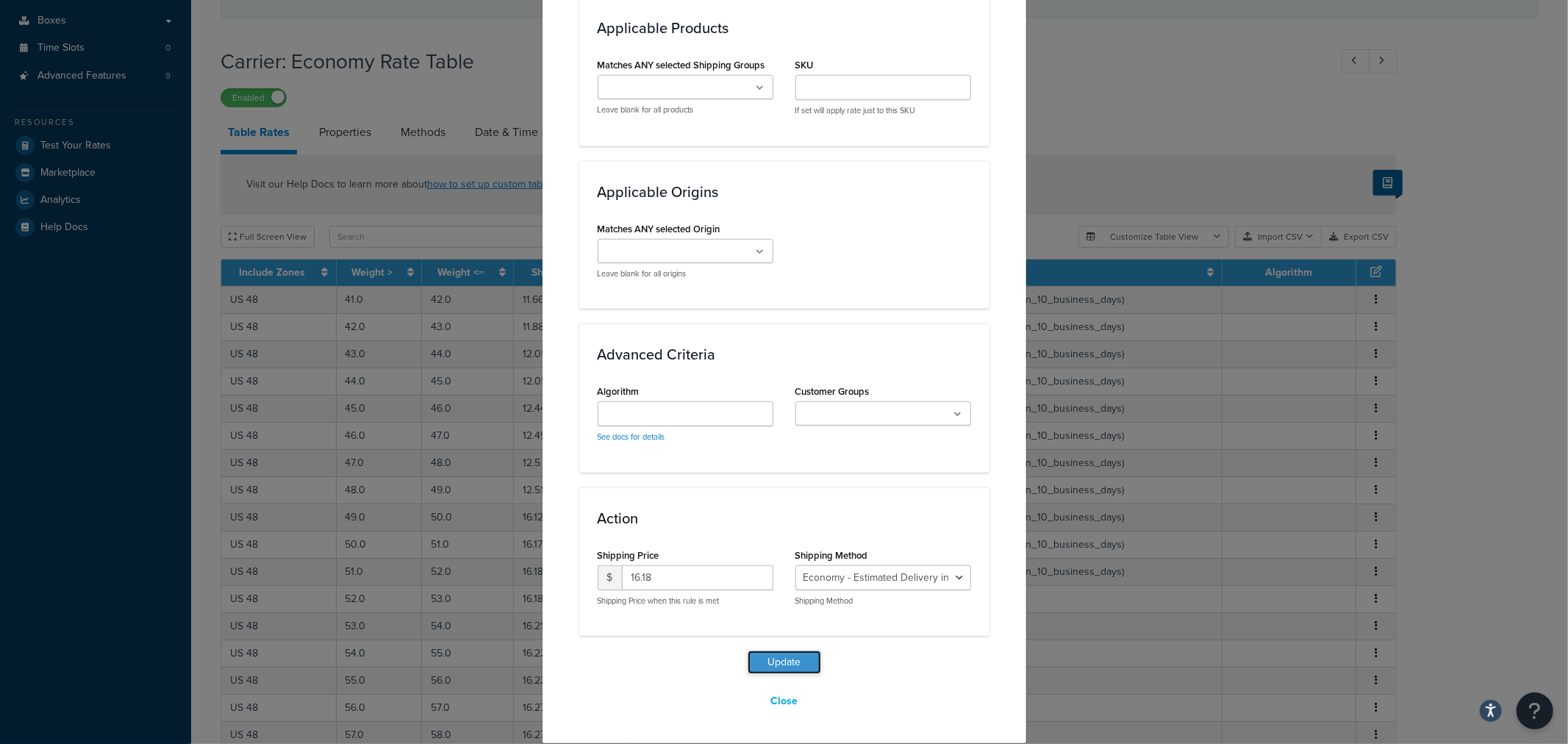 click on "Update" at bounding box center [784, 662] 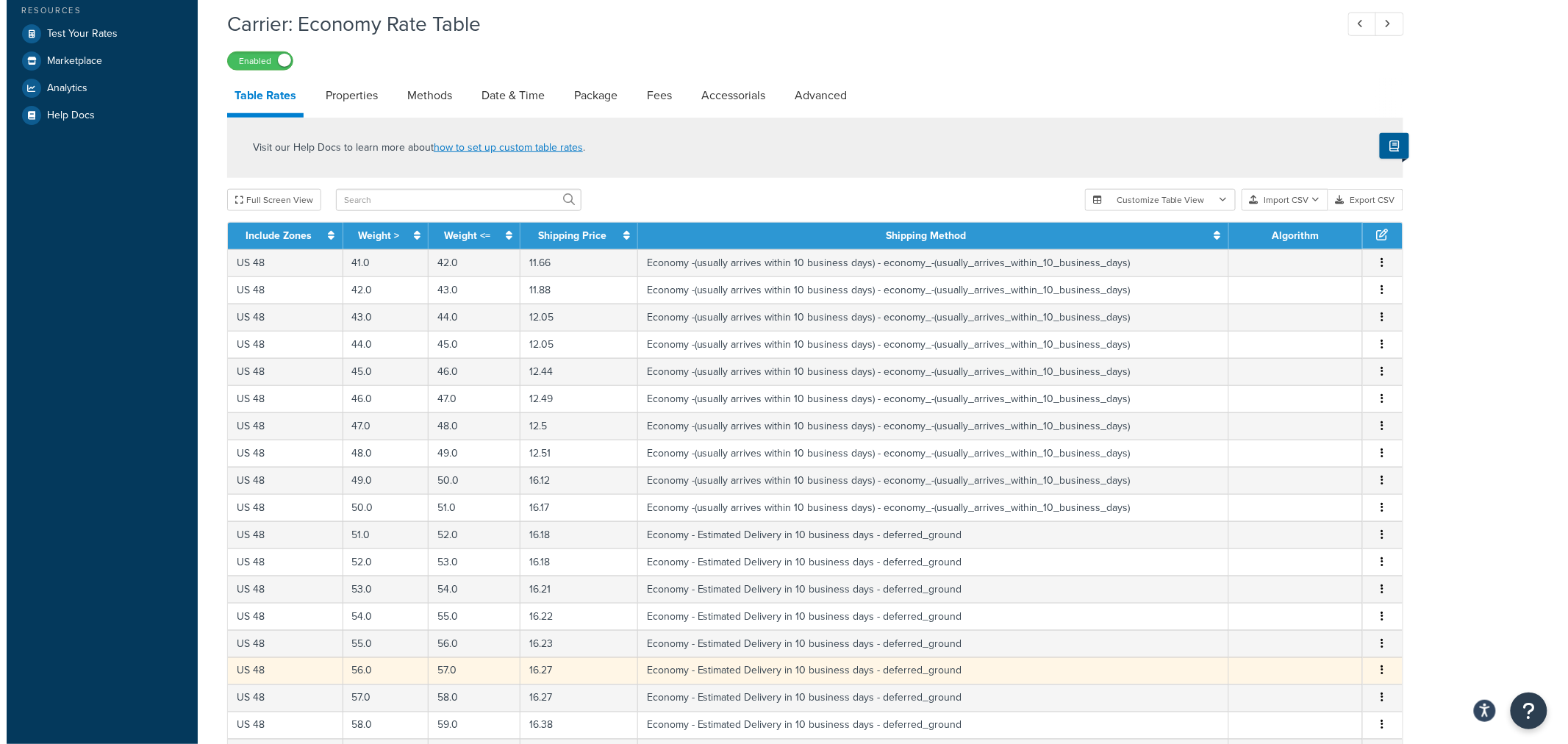 scroll, scrollTop: 557, scrollLeft: 0, axis: vertical 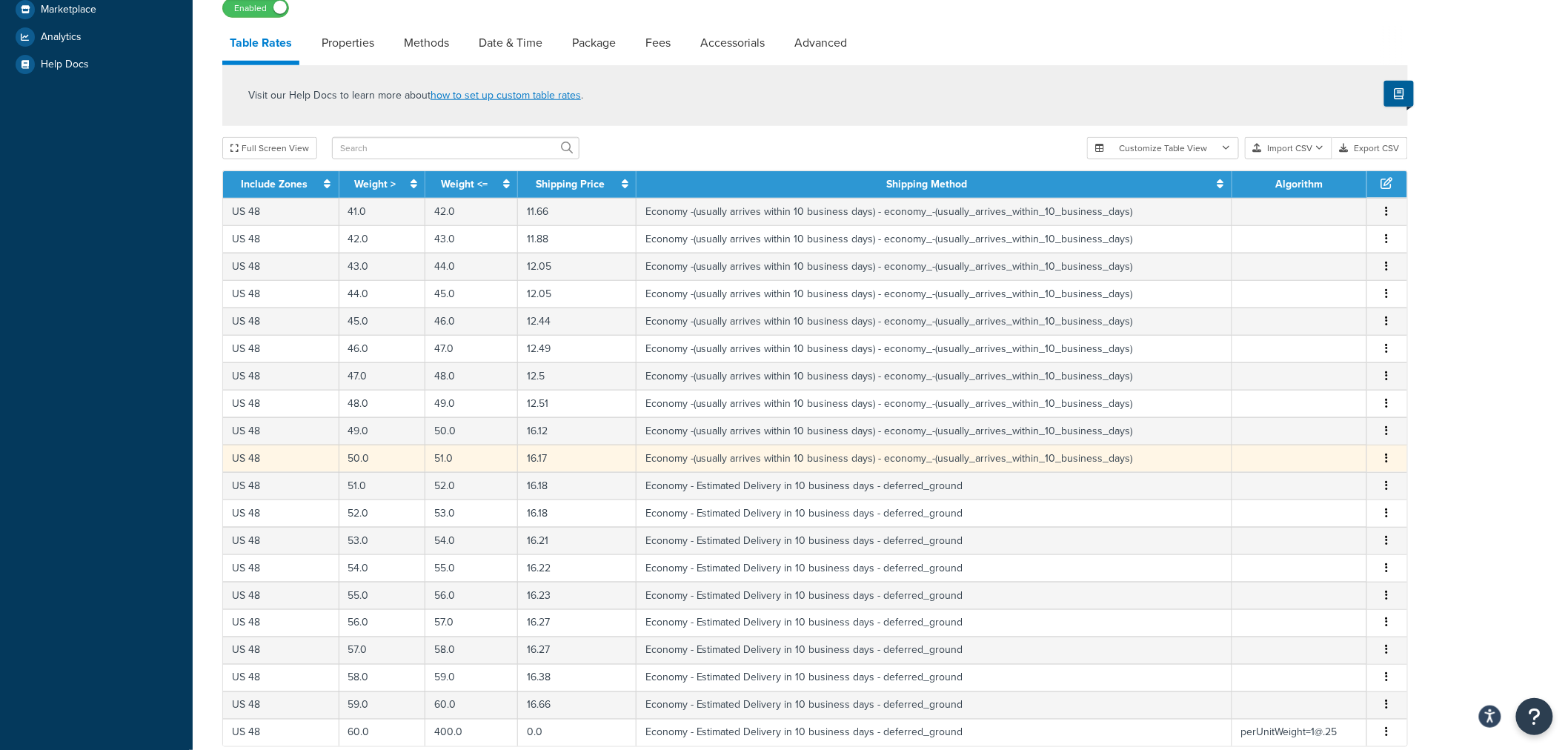 click at bounding box center [1387, 458] 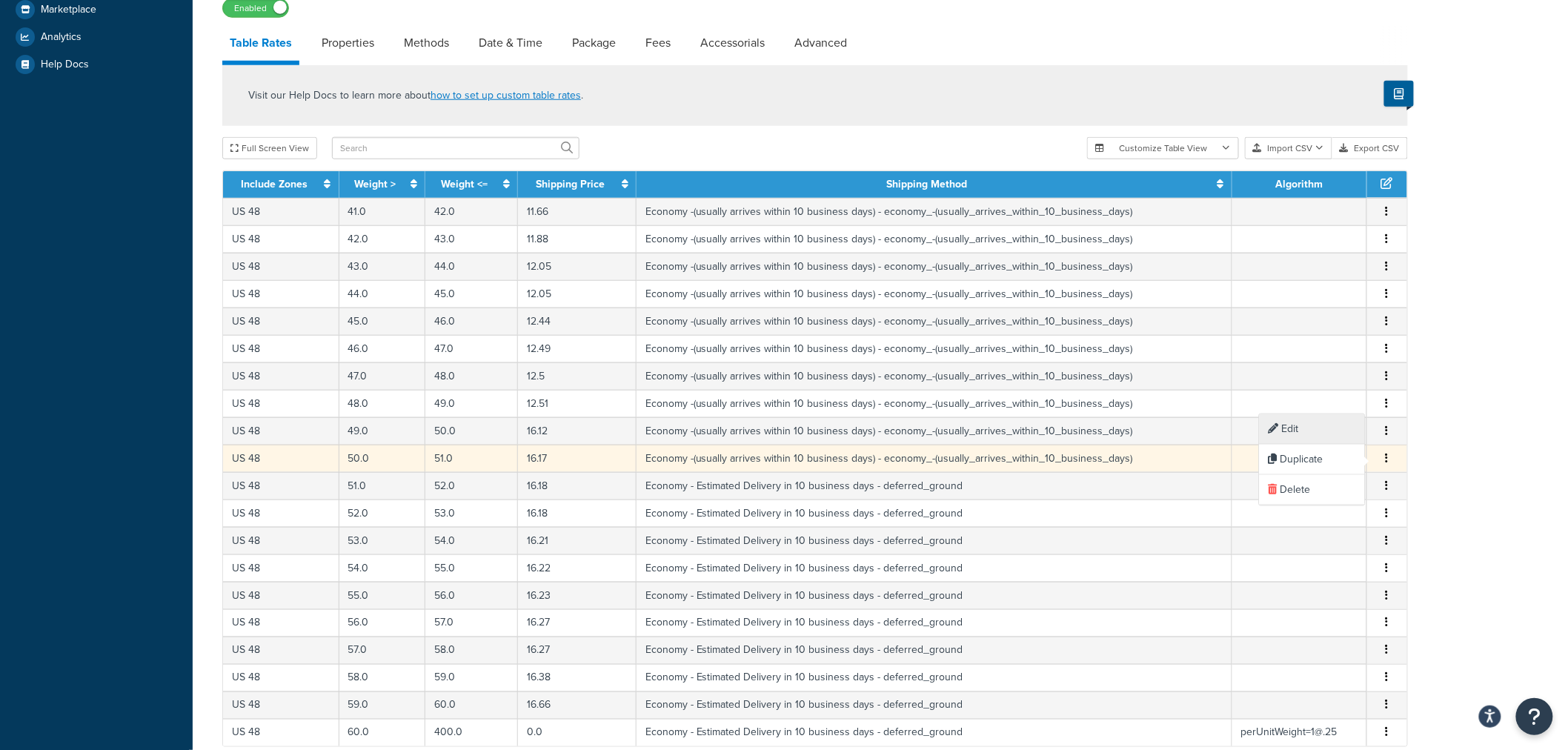 click on "Edit" at bounding box center (1312, 429) 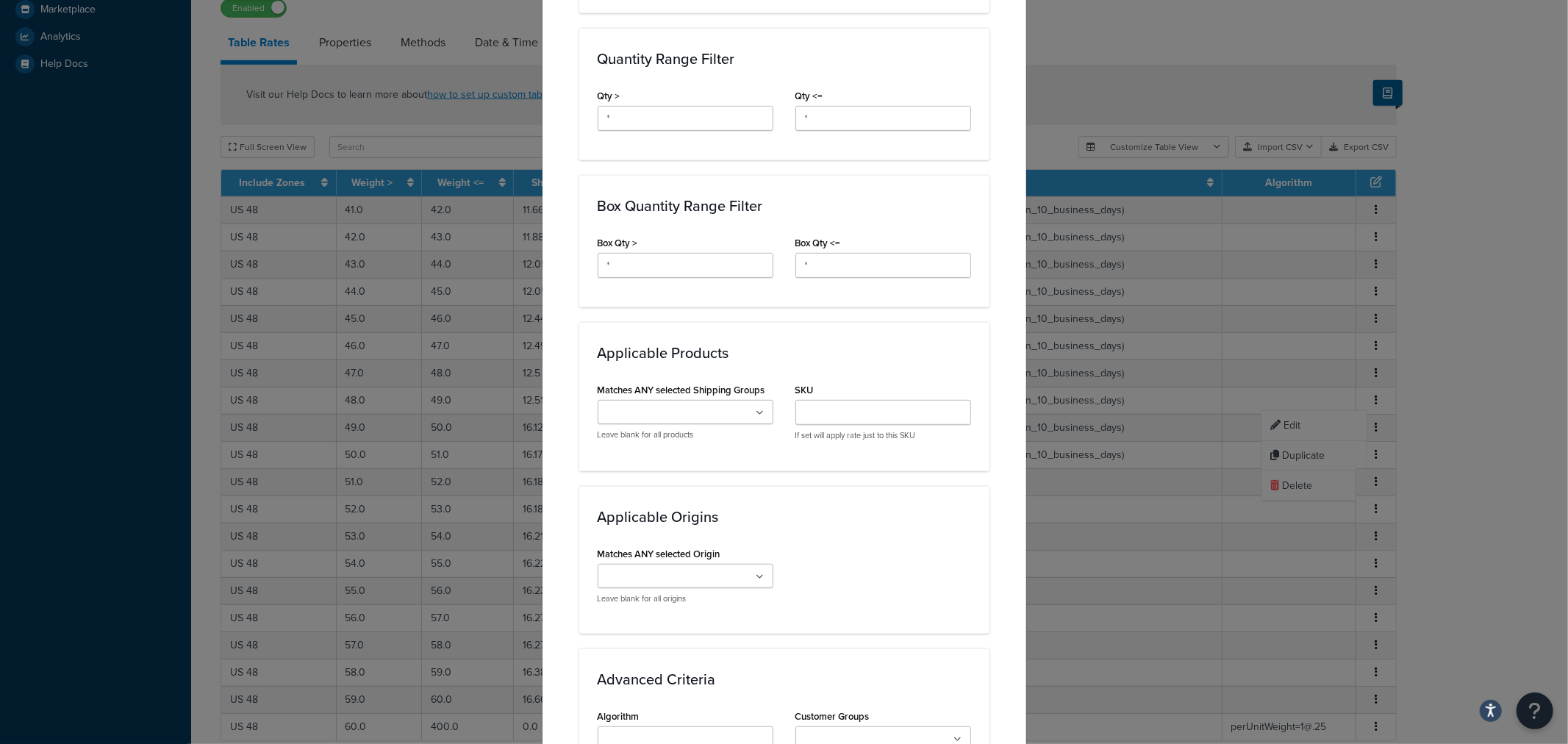 scroll, scrollTop: 979, scrollLeft: 0, axis: vertical 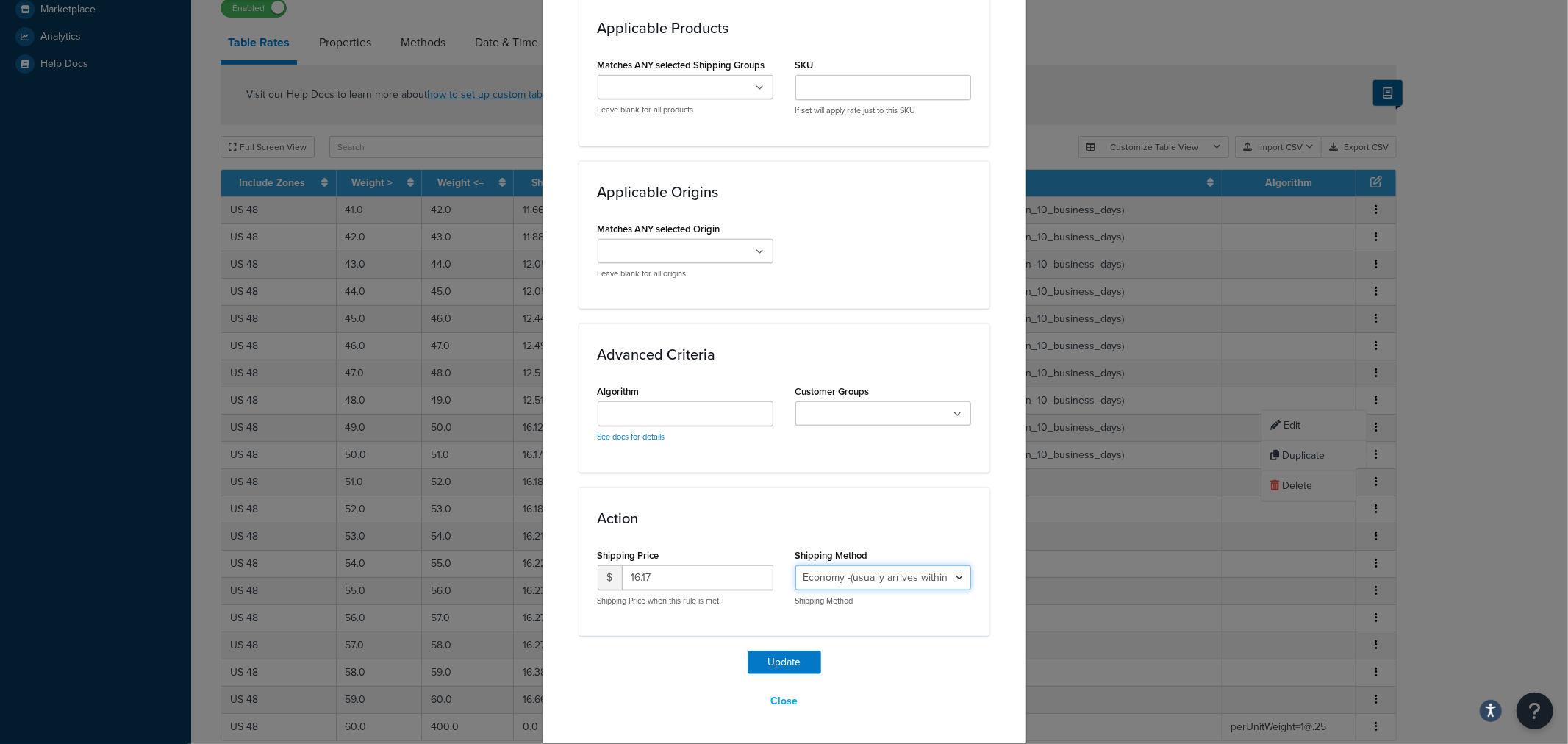 click on "Economy - Estimated Delivery in 10 business days - deferred_ground  Deferred Air - Delivers in approximately 4-8 days - deferred_air  Economy - Delivers in 3-9 business days - economy_shipping_-_delivers_in_3-9_business_days  Economy (usually arrives within 14 days) - Economy_4lbs_and_under  Not in a Rush? Ships within 1-3 days - economy  Economy - (usually arrives within 10 days) - economy_-_(usually_arrives_within_10_days)  Economy -(usually arrives within 14 business days) - economy_-(usually_arrives_within_14_business_days)  Economy -(usually arrives within 10 business days) - economy_-(usually_arrives_within_10_business_days)" at bounding box center (883, 578) 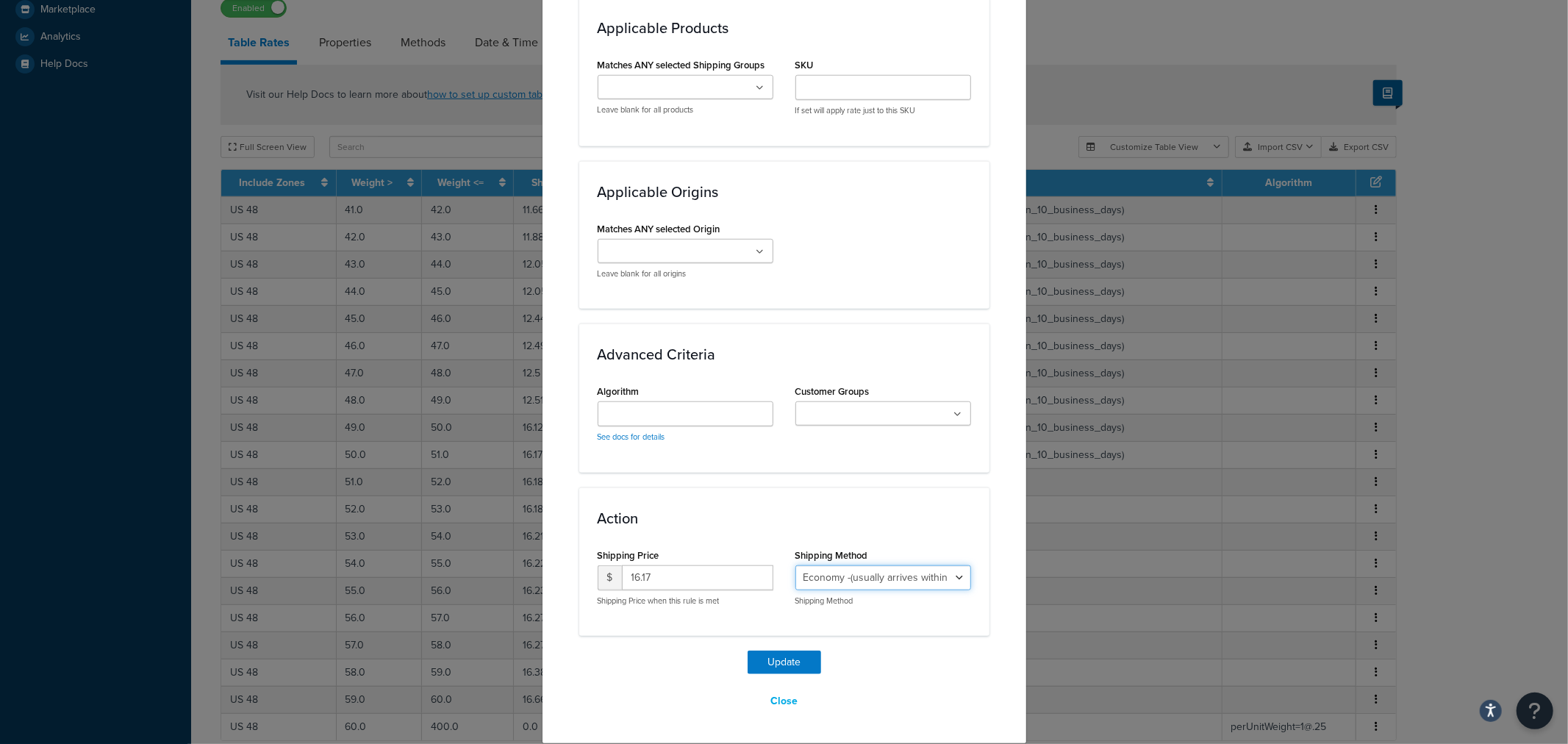 select on "27813" 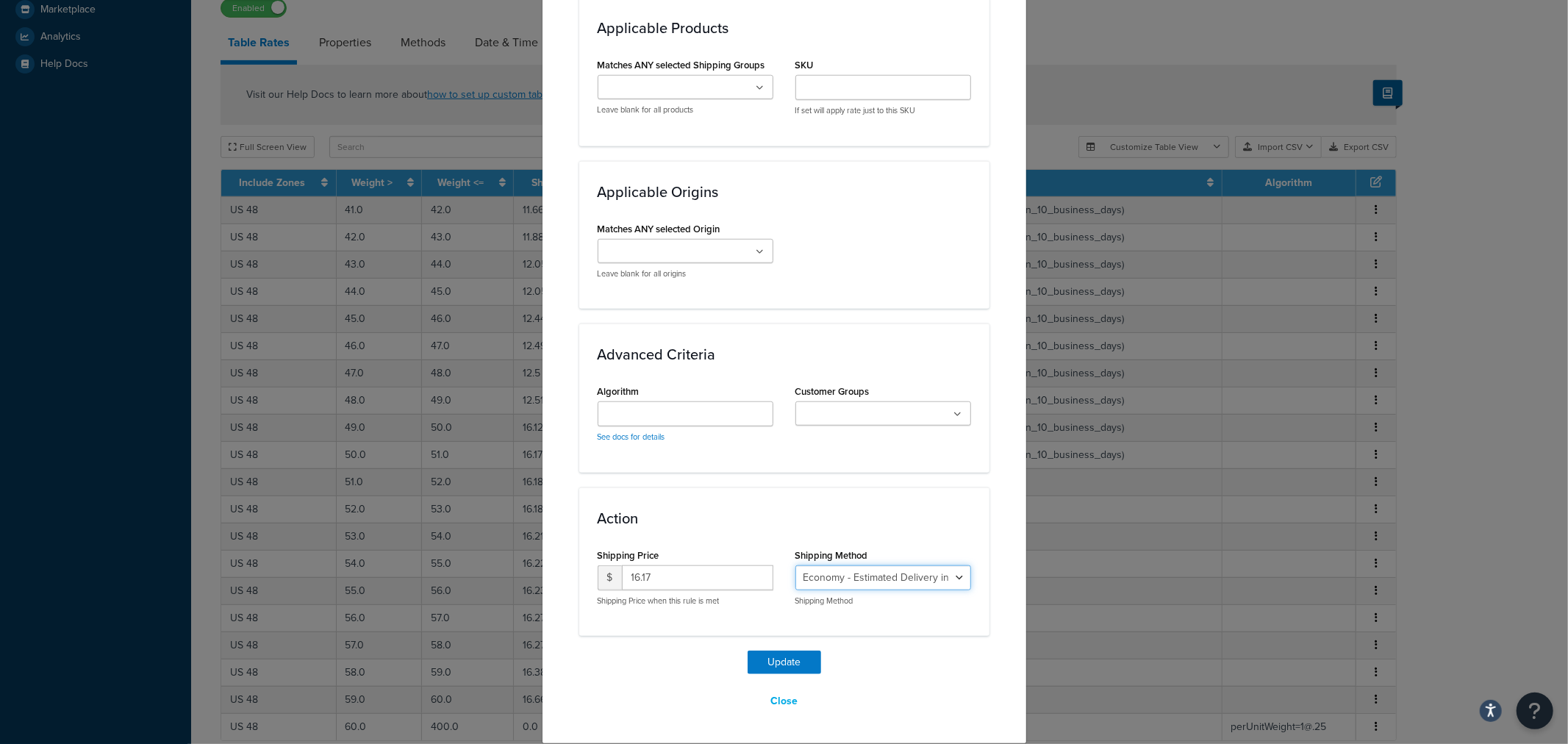 click on "Economy - Estimated Delivery in 10 business days - deferred_ground  Deferred Air - Delivers in approximately 4-8 days - deferred_air  Economy - Delivers in 3-9 business days - economy_shipping_-_delivers_in_3-9_business_days  Economy (usually arrives within 14 days) - Economy_4lbs_and_under  Not in a Rush? Ships within 1-3 days - economy  Economy - (usually arrives within 10 days) - economy_-_(usually_arrives_within_10_days)  Economy -(usually arrives within 14 business days) - economy_-(usually_arrives_within_14_business_days)  Economy -(usually arrives within 10 business days) - economy_-(usually_arrives_within_10_business_days)" at bounding box center [883, 578] 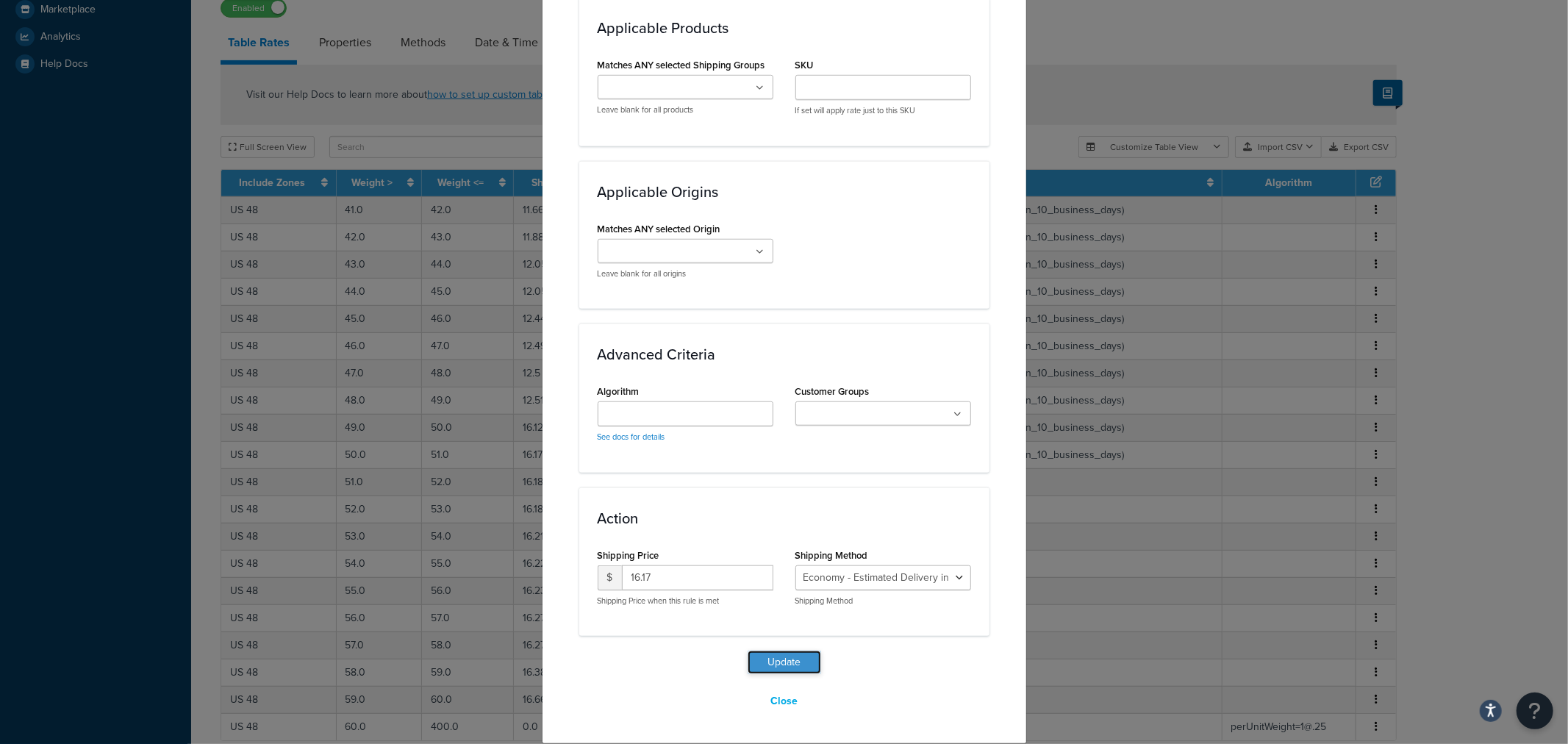click on "Update" at bounding box center (784, 662) 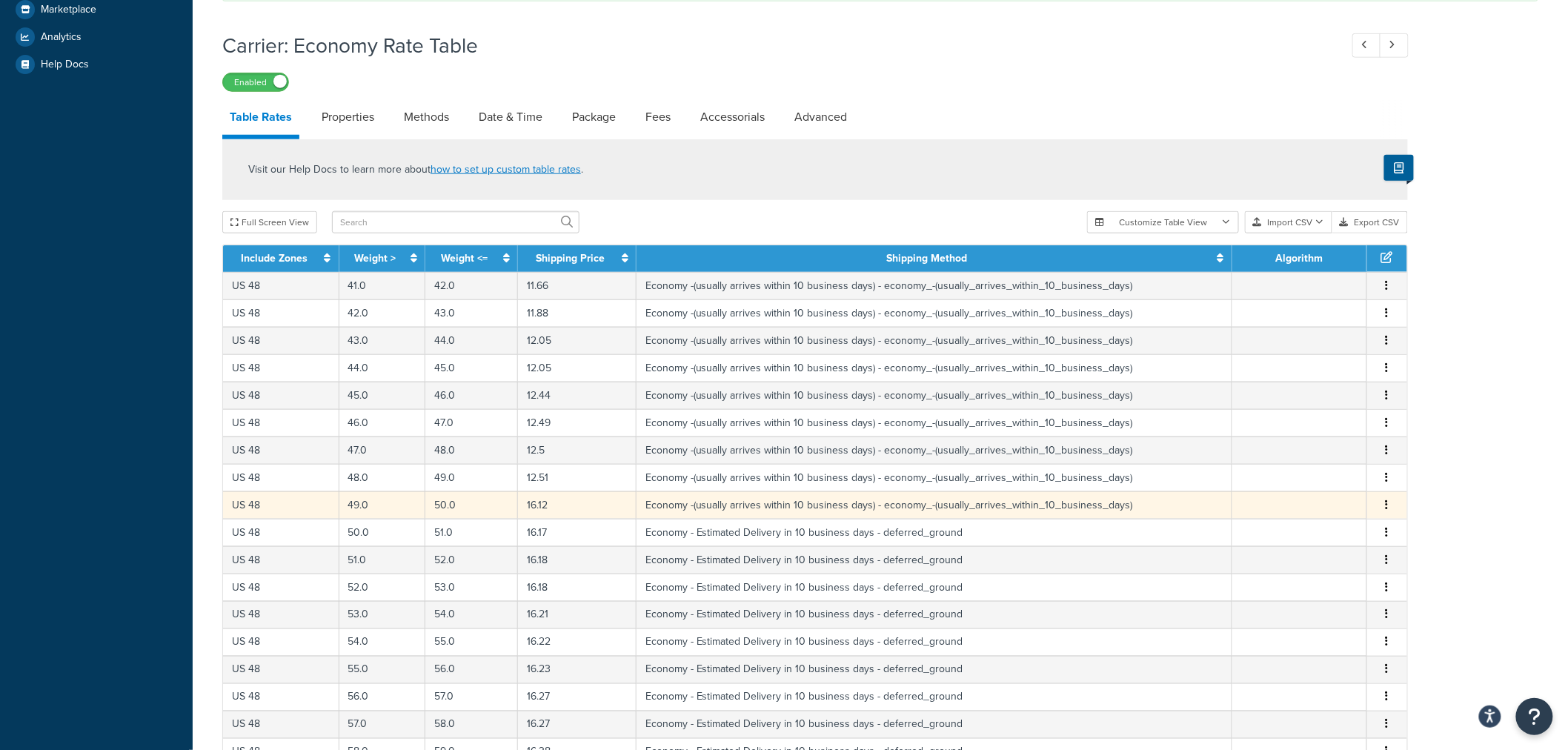 click at bounding box center (1387, 505) 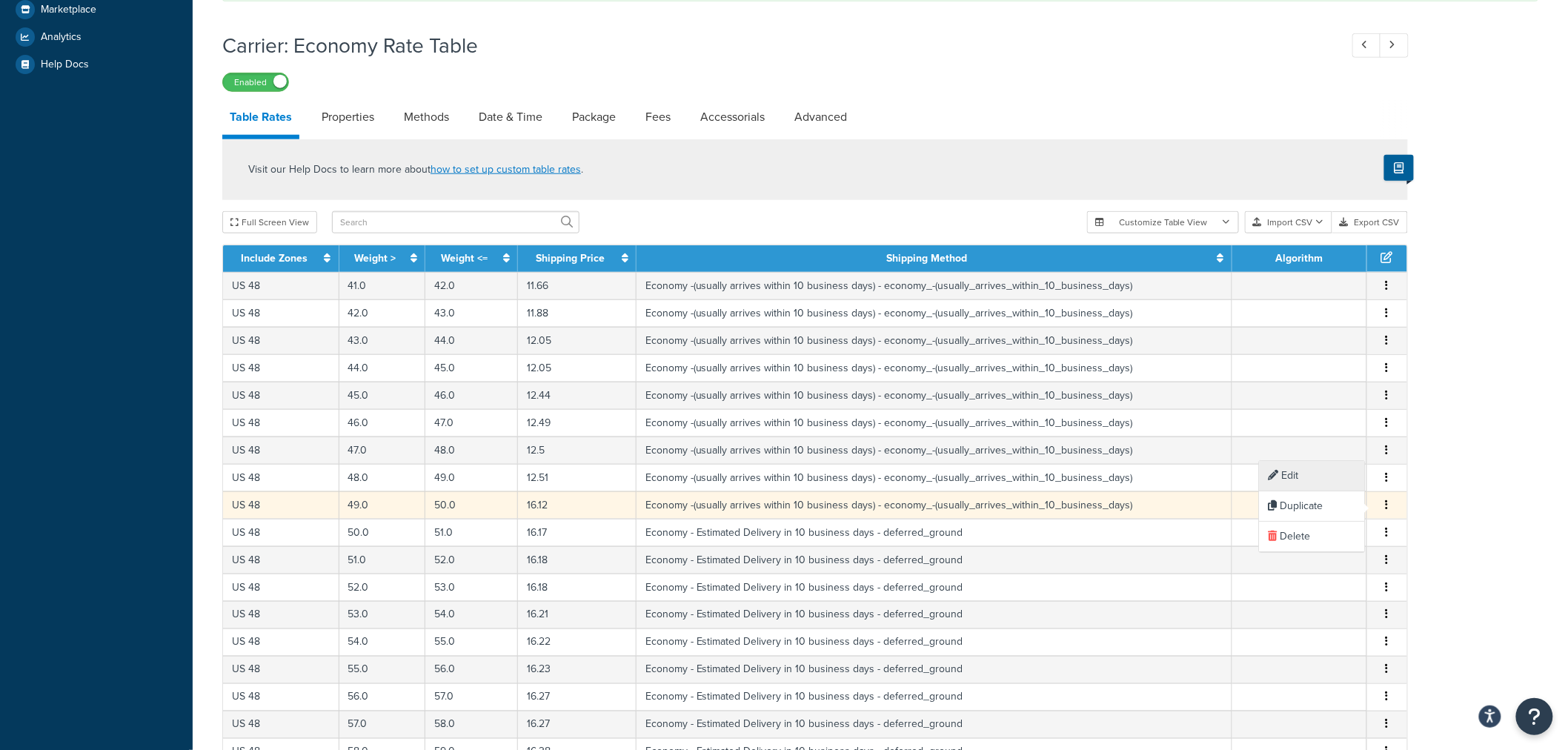 click on "Edit" at bounding box center (1312, 476) 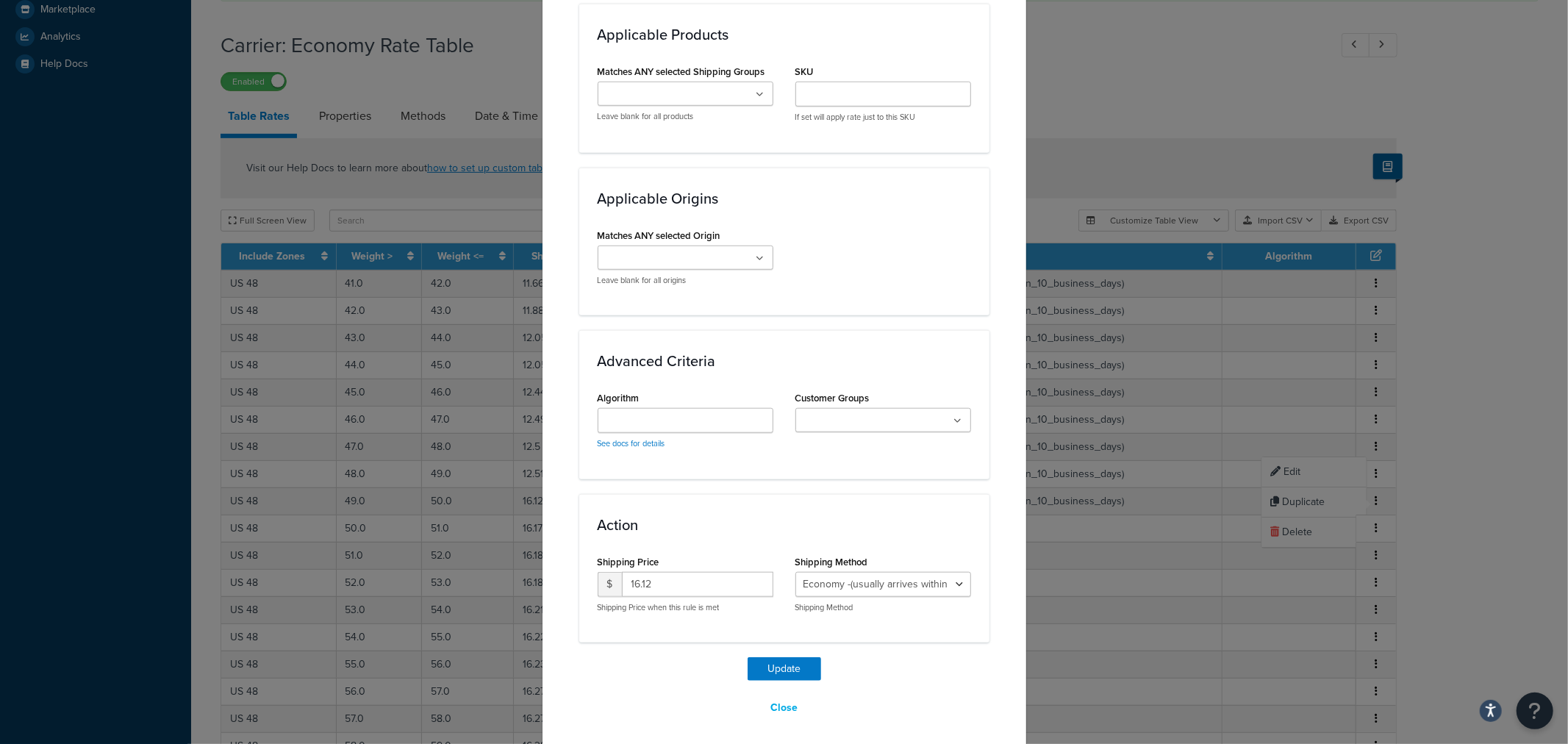 scroll, scrollTop: 979, scrollLeft: 0, axis: vertical 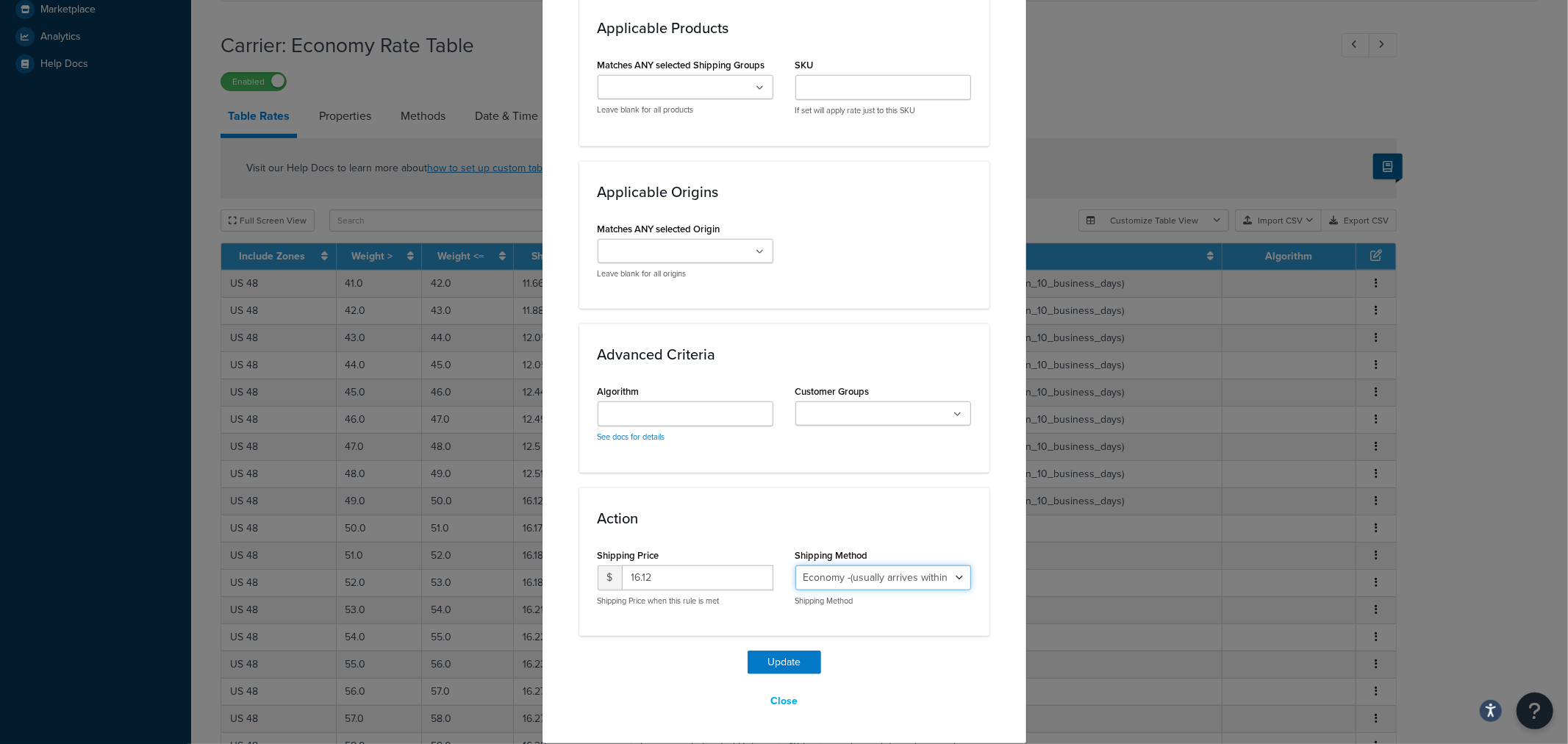 click on "Economy - Estimated Delivery in 10 business days - deferred_ground  Deferred Air - Delivers in approximately 4-8 days - deferred_air  Economy - Delivers in 3-9 business days - economy_shipping_-_delivers_in_3-9_business_days  Economy (usually arrives within 14 days) - Economy_4lbs_and_under  Not in a Rush? Ships within 1-3 days - economy  Economy - (usually arrives within 10 days) - economy_-_(usually_arrives_within_10_days)  Economy -(usually arrives within 14 business days) - economy_-(usually_arrives_within_14_business_days)  Economy -(usually arrives within 10 business days) - economy_-(usually_arrives_within_10_business_days)" at bounding box center (883, 578) 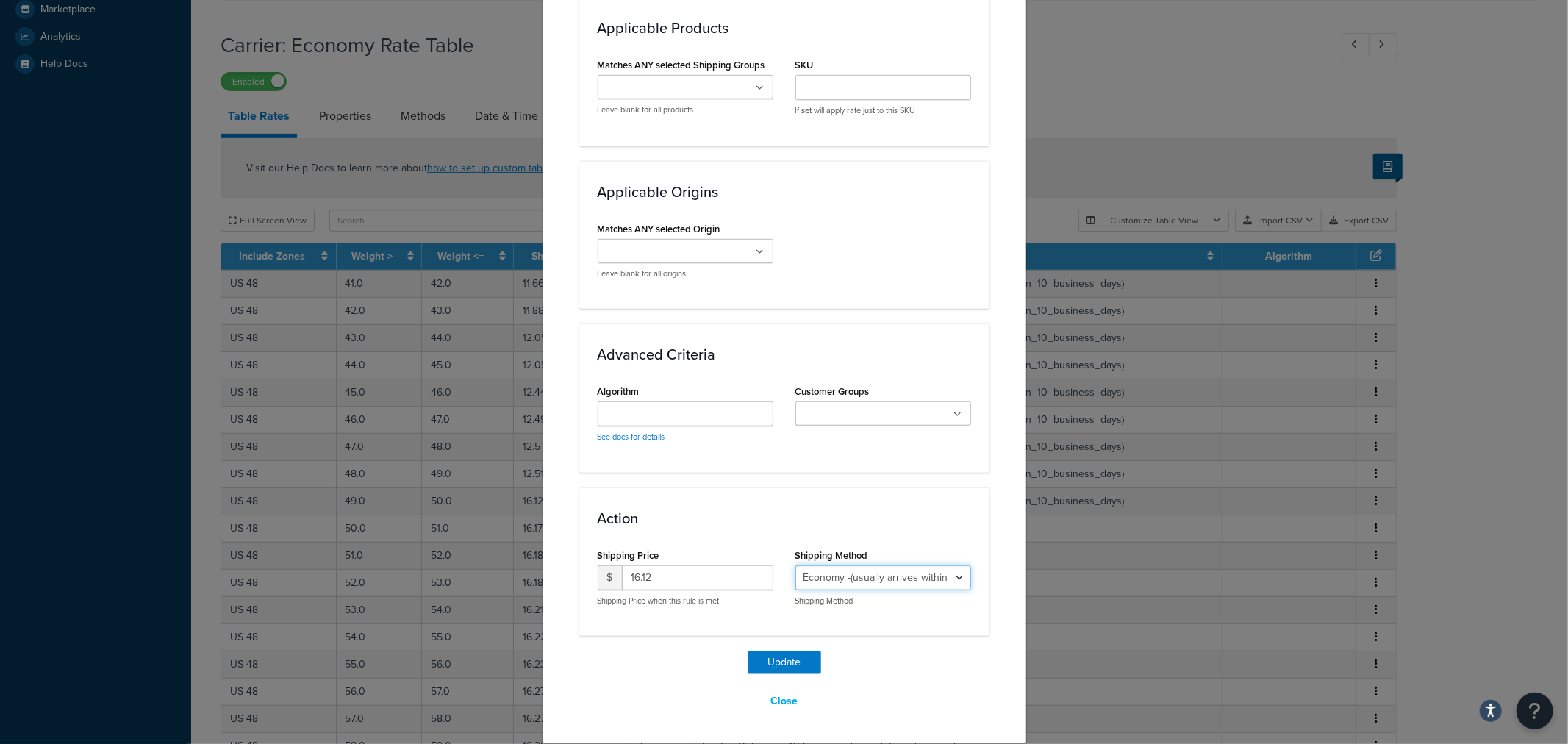 select on "27813" 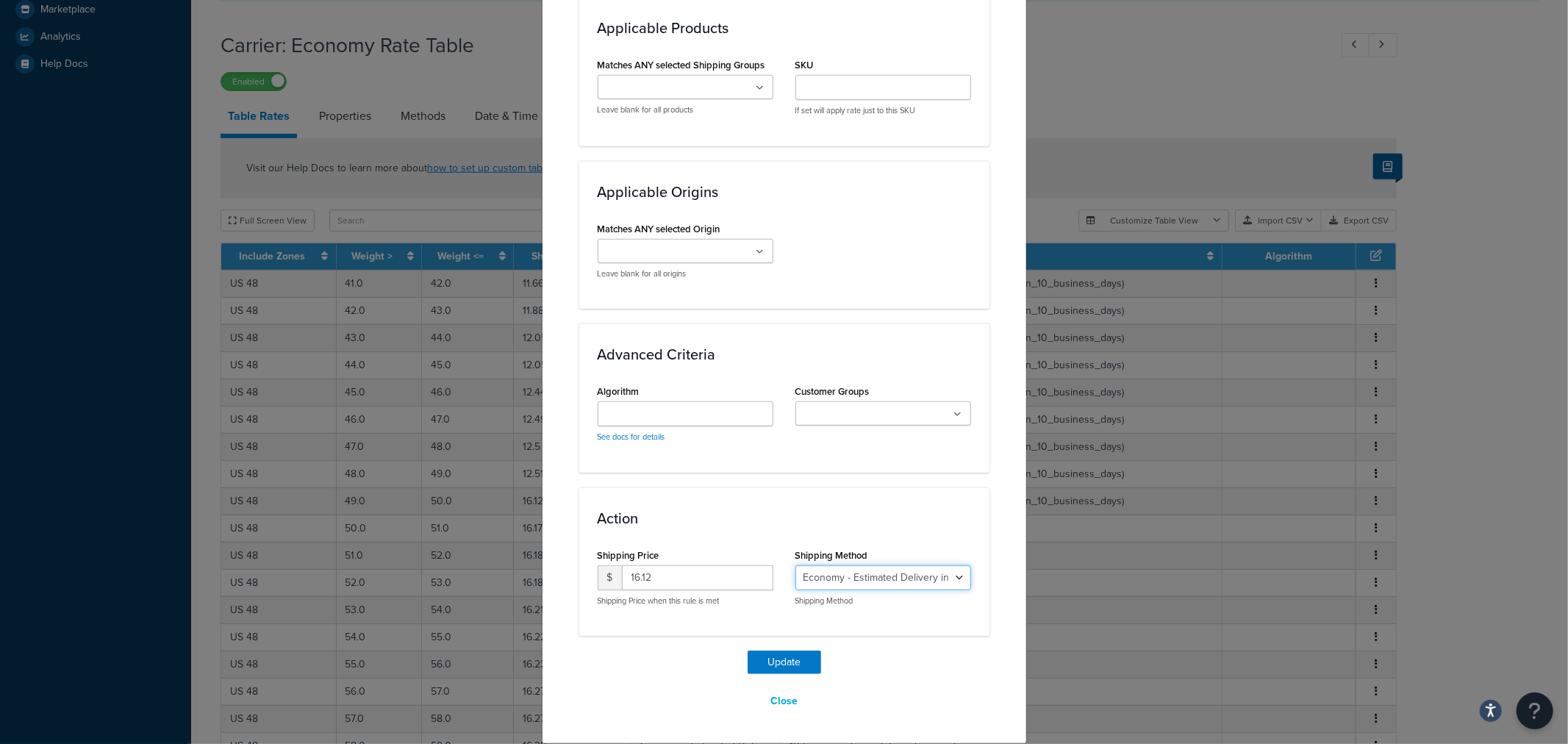 click on "Economy - Estimated Delivery in 10 business days - deferred_ground  Deferred Air - Delivers in approximately 4-8 days - deferred_air  Economy - Delivers in 3-9 business days - economy_shipping_-_delivers_in_3-9_business_days  Economy (usually arrives within 14 days) - Economy_4lbs_and_under  Not in a Rush? Ships within 1-3 days - economy  Economy - (usually arrives within 10 days) - economy_-_(usually_arrives_within_10_days)  Economy -(usually arrives within 14 business days) - economy_-(usually_arrives_within_14_business_days)  Economy -(usually arrives within 10 business days) - economy_-(usually_arrives_within_10_business_days)" at bounding box center (883, 578) 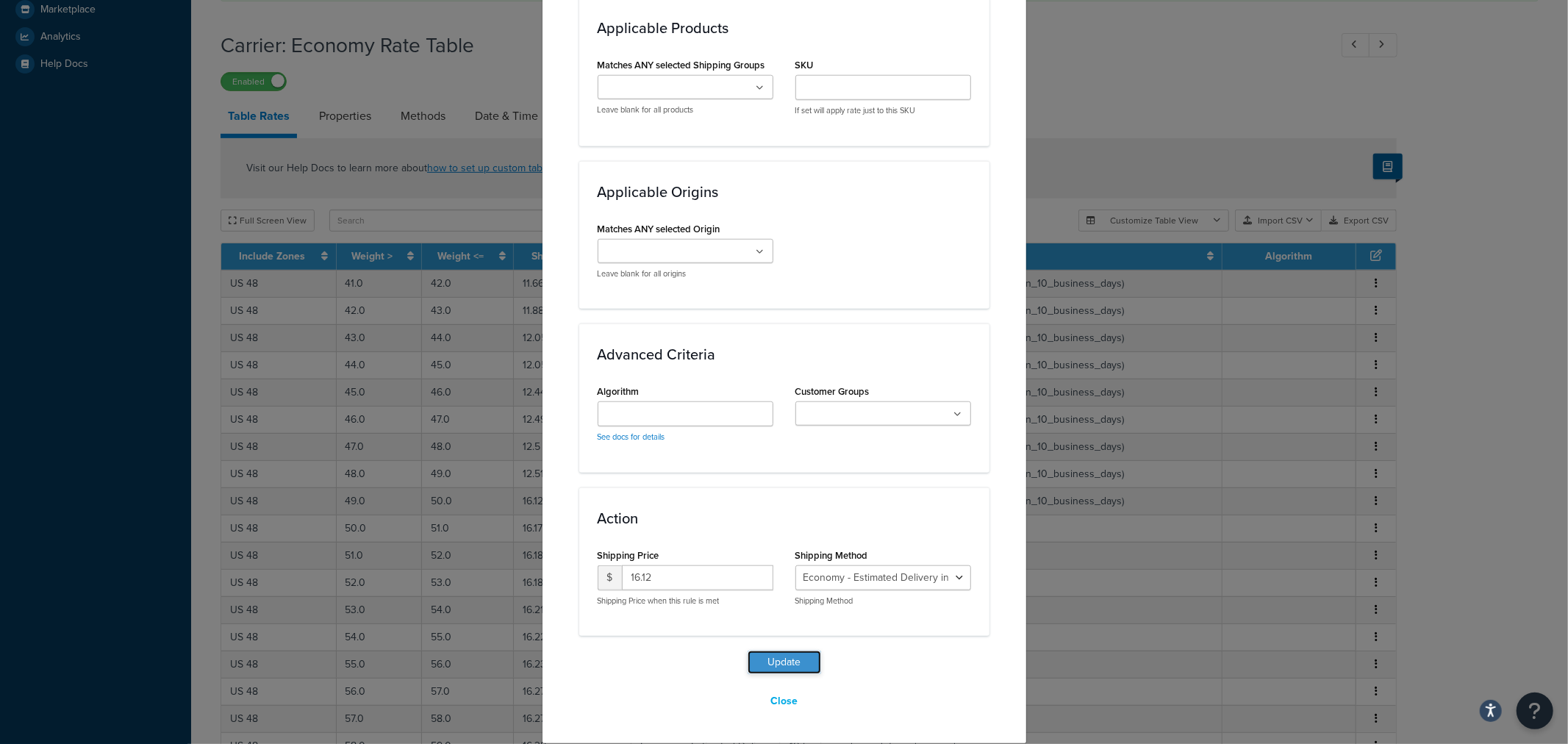 click on "Update" at bounding box center [784, 662] 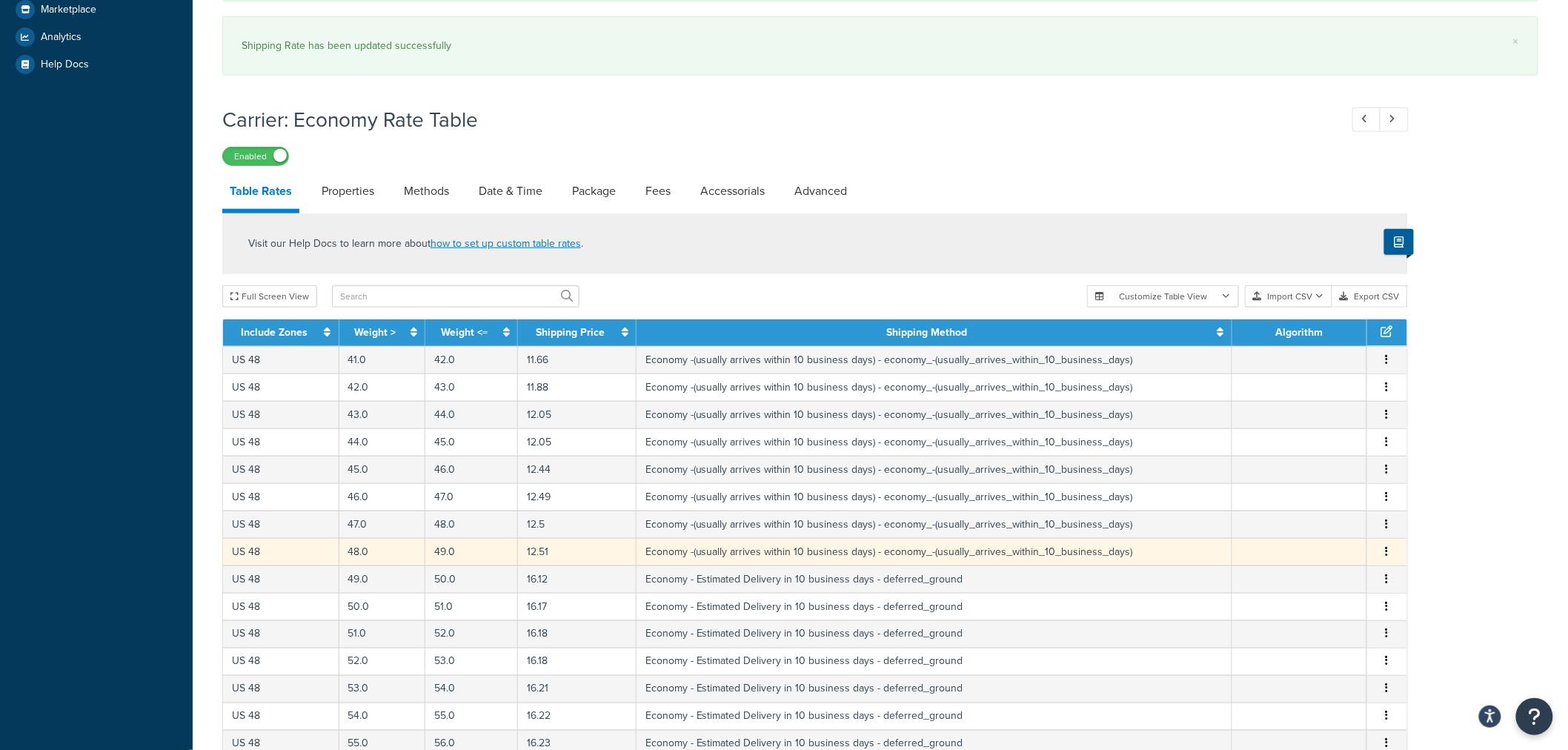 click at bounding box center (1387, 552) 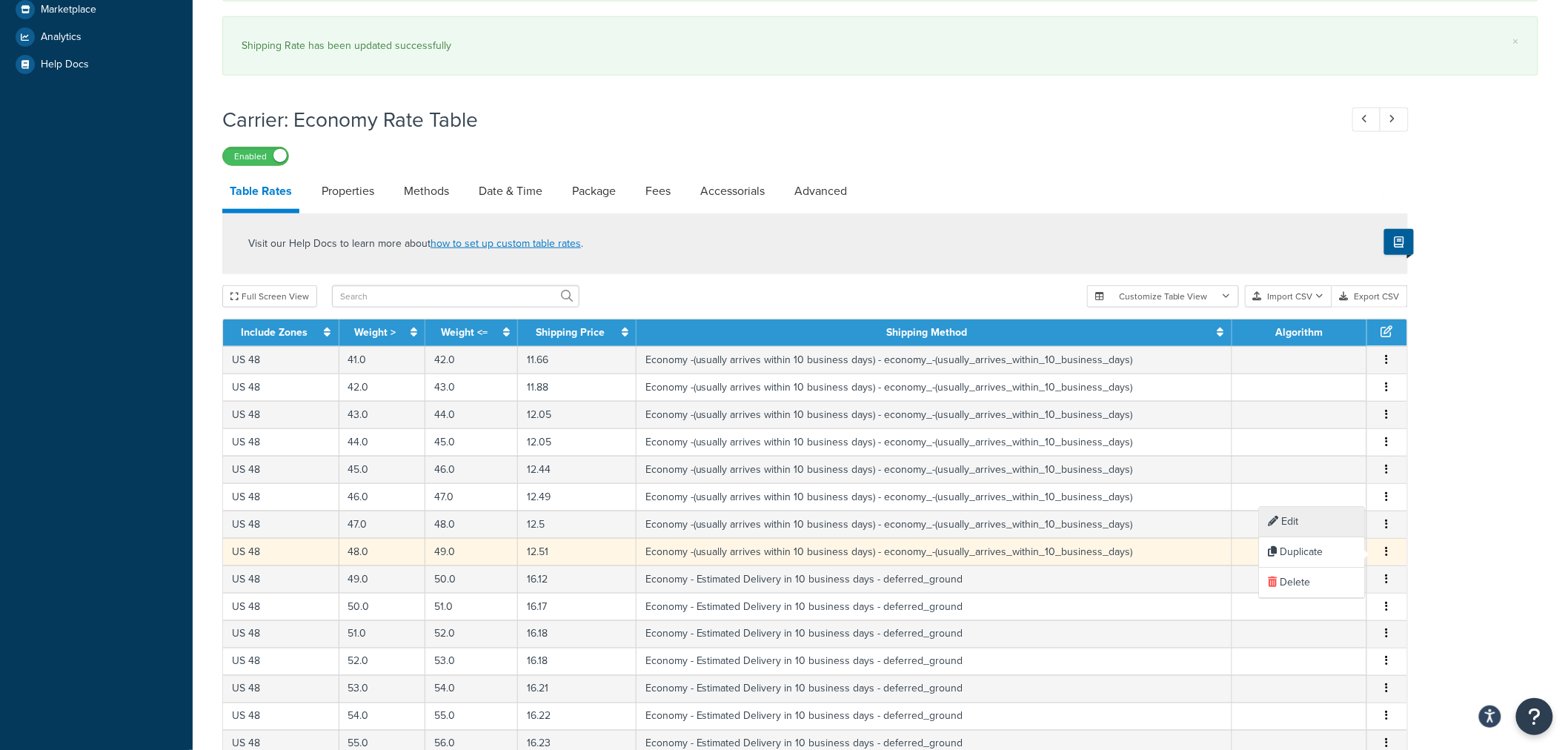 click on "Edit" at bounding box center (1312, 522) 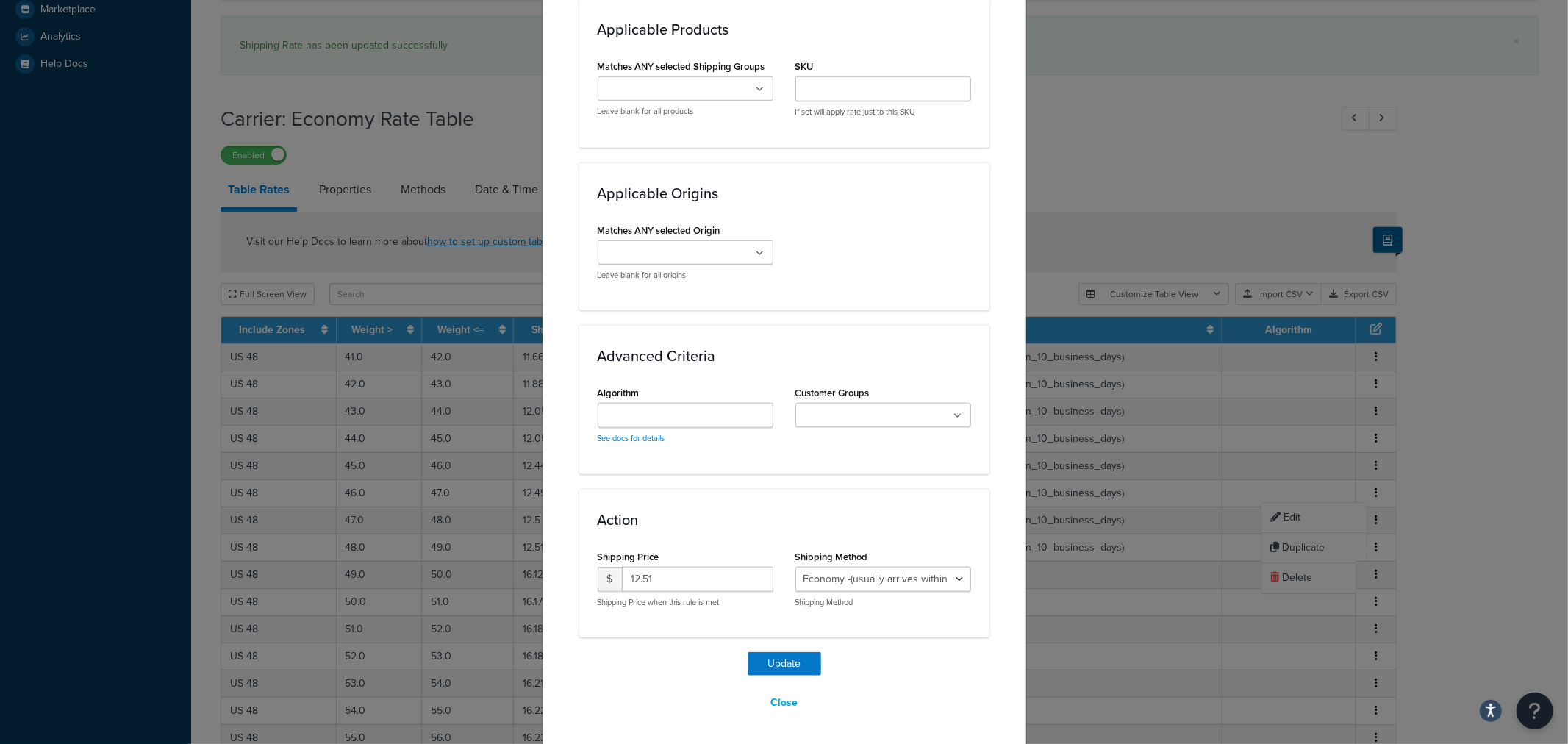 scroll, scrollTop: 979, scrollLeft: 0, axis: vertical 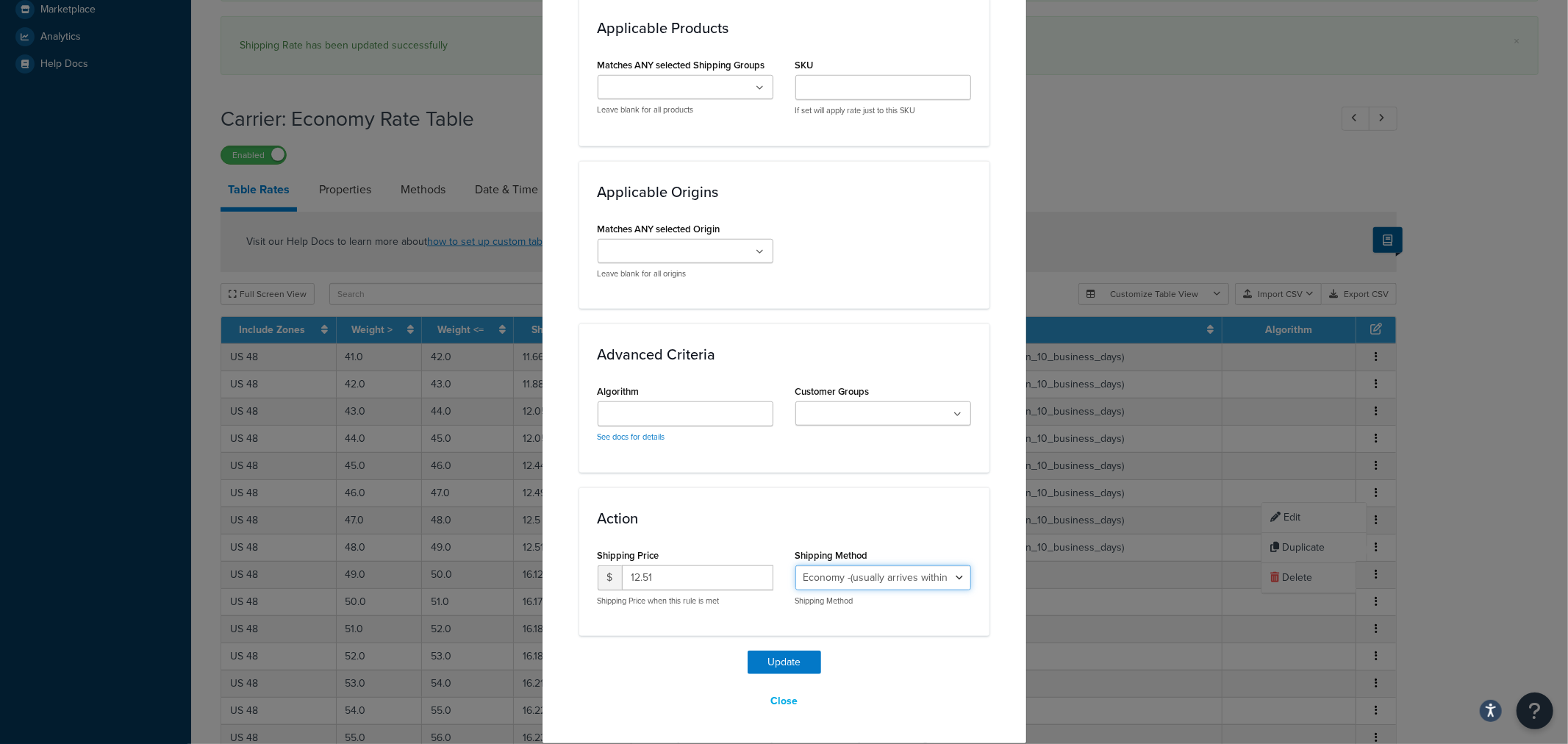 click on "Economy - Estimated Delivery in 10 business days - deferred_ground  Deferred Air - Delivers in approximately 4-8 days - deferred_air  Economy - Delivers in 3-9 business days - economy_shipping_-_delivers_in_3-9_business_days  Economy (usually arrives within 14 days) - Economy_4lbs_and_under  Not in a Rush? Ships within 1-3 days - economy  Economy - (usually arrives within 10 days) - economy_-_(usually_arrives_within_10_days)  Economy -(usually arrives within 14 business days) - economy_-(usually_arrives_within_14_business_days)  Economy -(usually arrives within 10 business days) - economy_-(usually_arrives_within_10_business_days)" at bounding box center [883, 578] 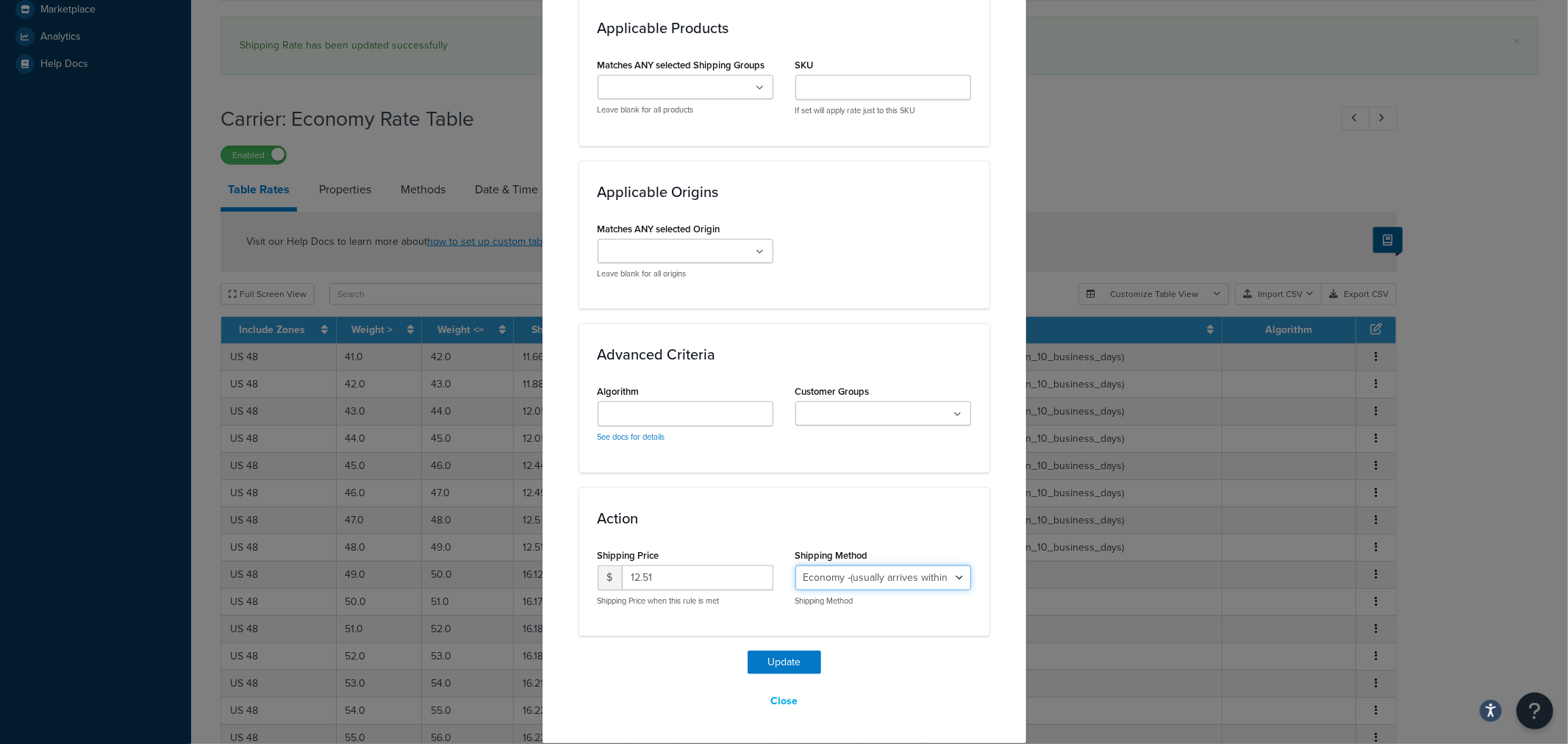 select on "27813" 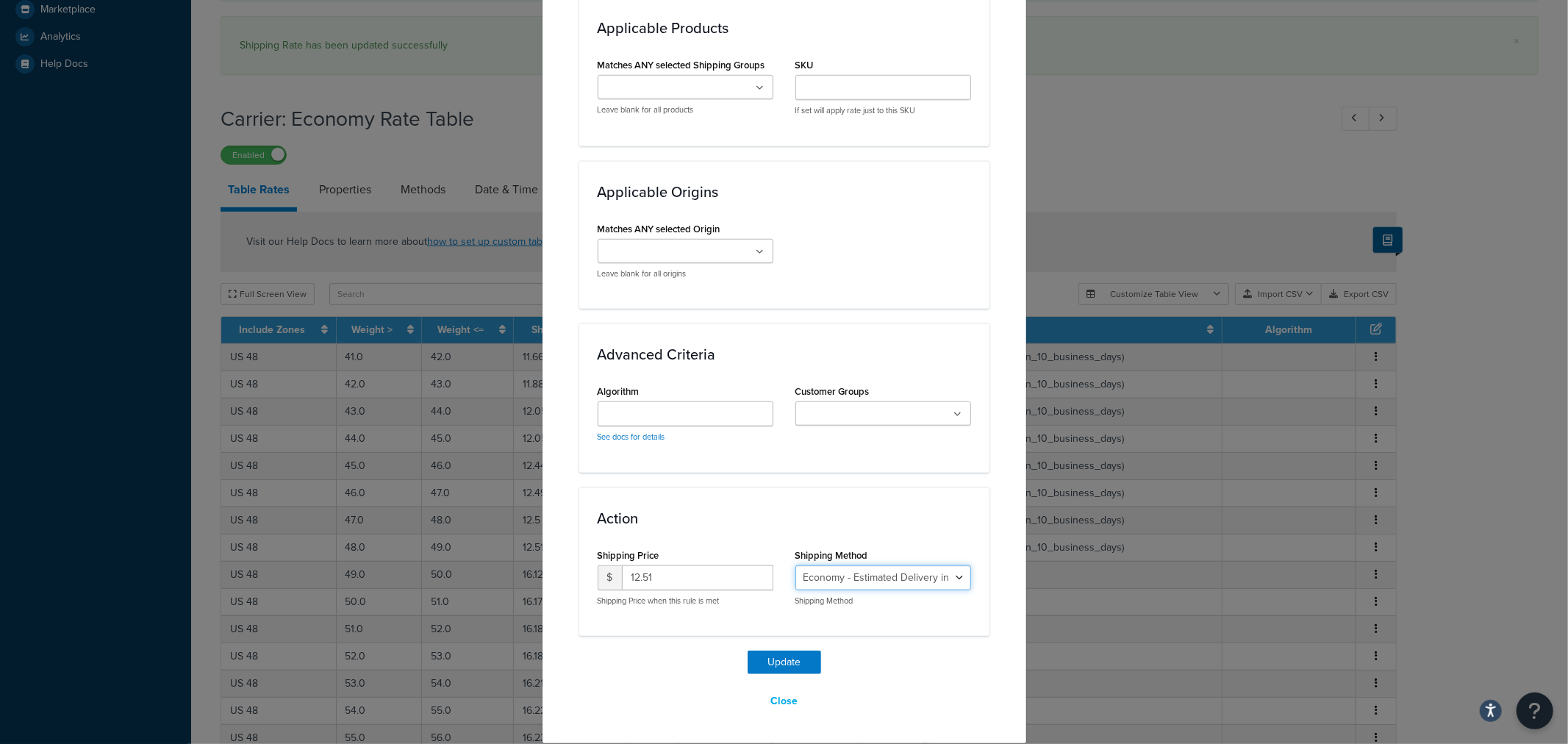 click on "Economy - Estimated Delivery in 10 business days - deferred_ground  Deferred Air - Delivers in approximately 4-8 days - deferred_air  Economy - Delivers in 3-9 business days - economy_shipping_-_delivers_in_3-9_business_days  Economy (usually arrives within 14 days) - Economy_4lbs_and_under  Not in a Rush? Ships within 1-3 days - economy  Economy - (usually arrives within 10 days) - economy_-_(usually_arrives_within_10_days)  Economy -(usually arrives within 14 business days) - economy_-(usually_arrives_within_14_business_days)  Economy -(usually arrives within 10 business days) - economy_-(usually_arrives_within_10_business_days)" at bounding box center [883, 578] 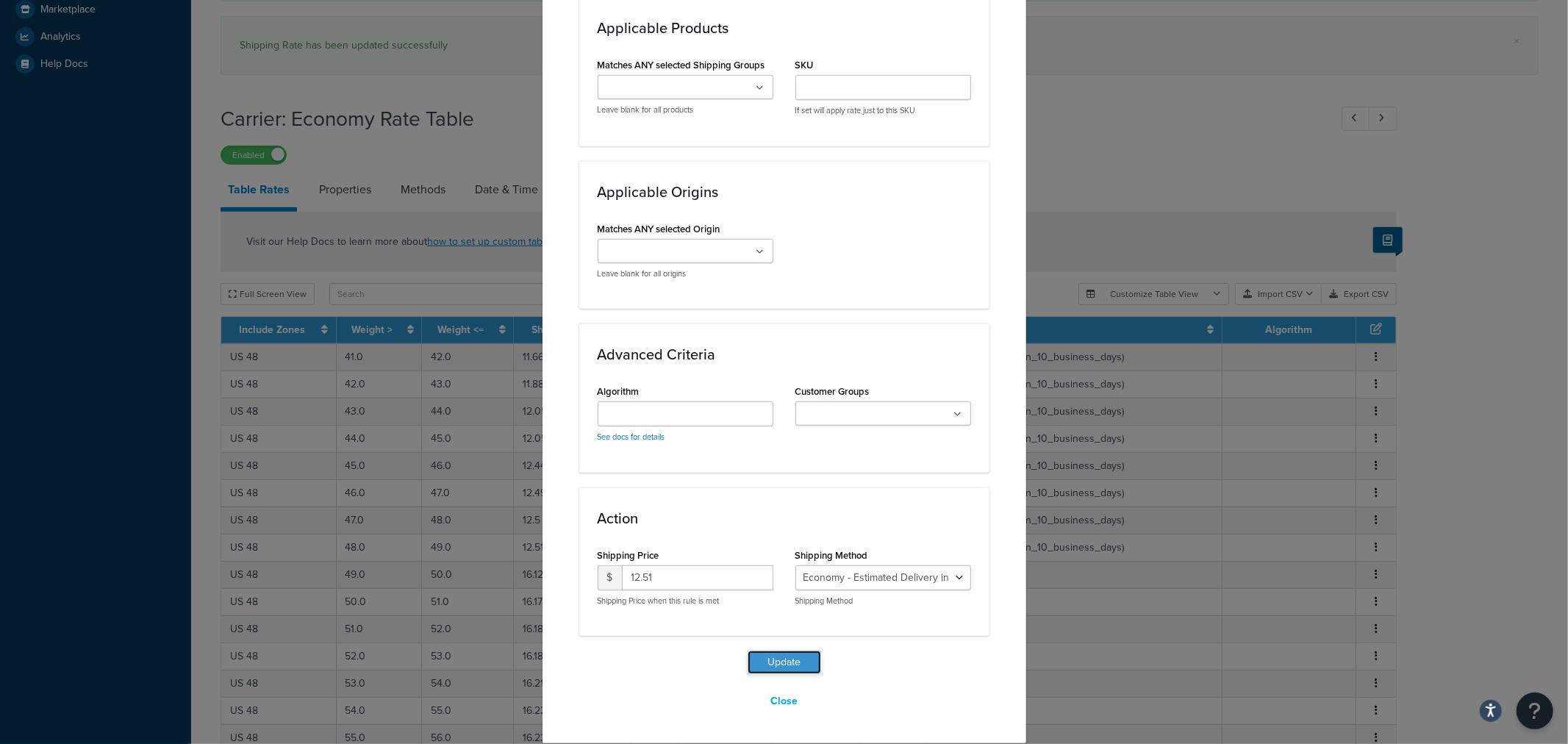 click on "Update" at bounding box center (784, 662) 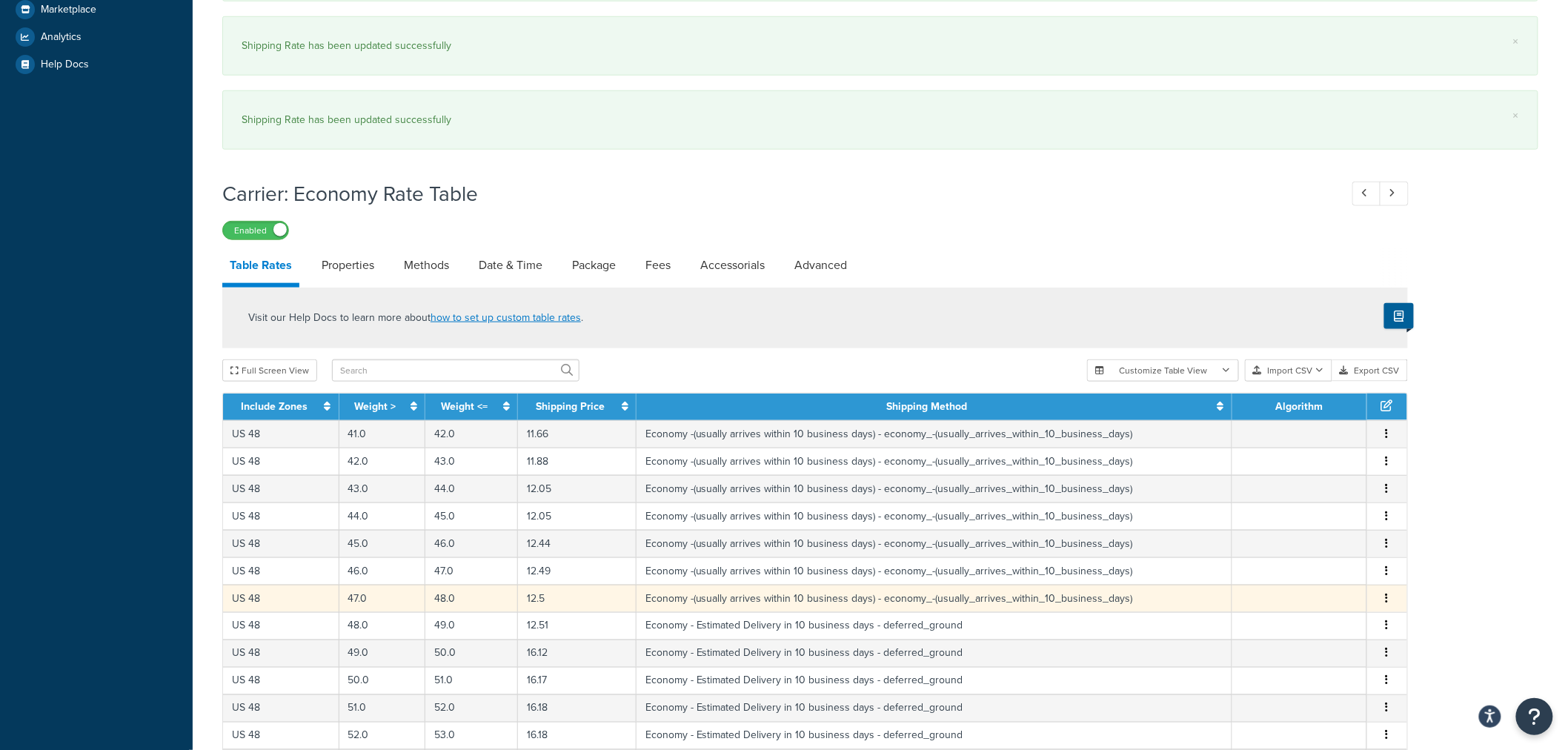 click at bounding box center (1387, 599) 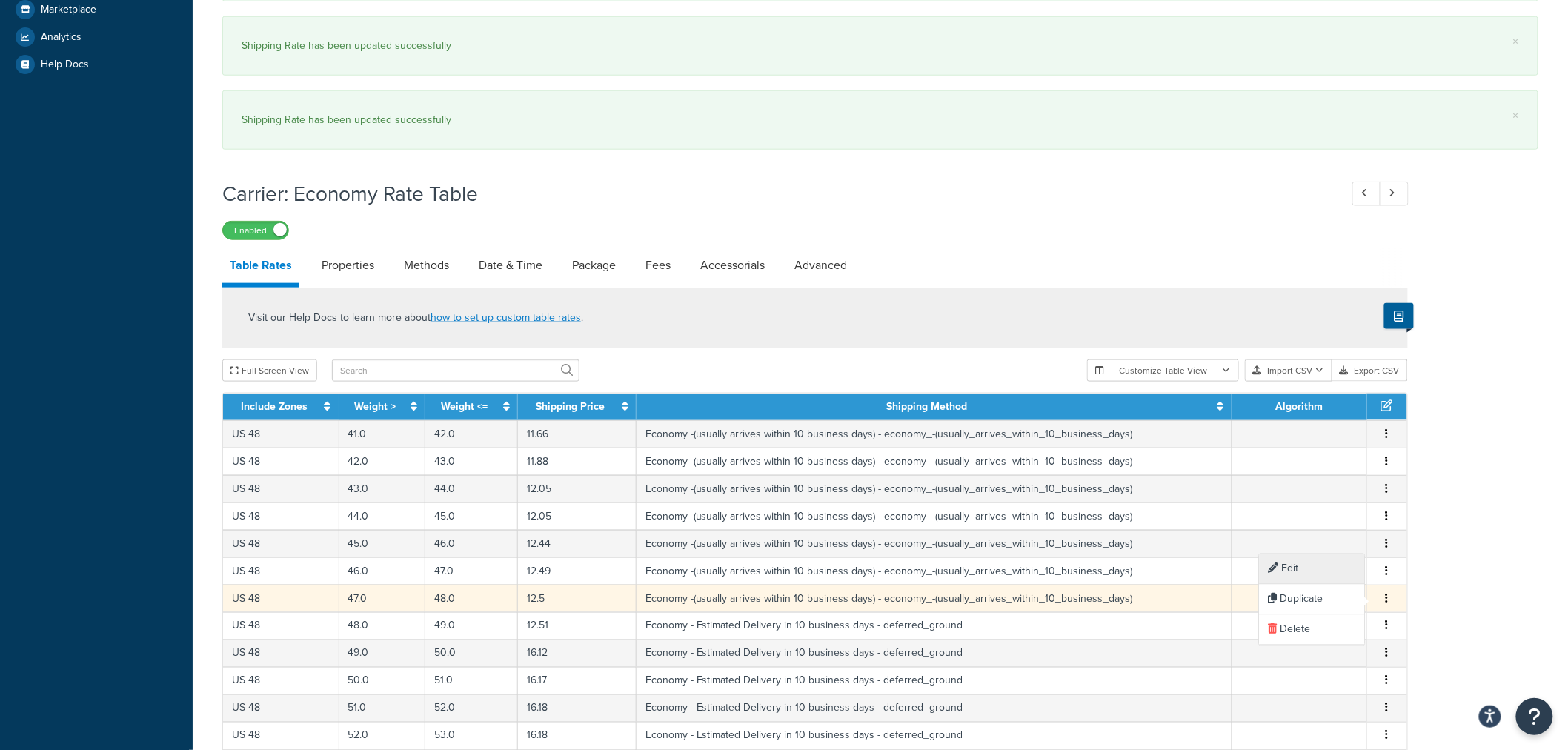 click on "Edit" at bounding box center (1312, 569) 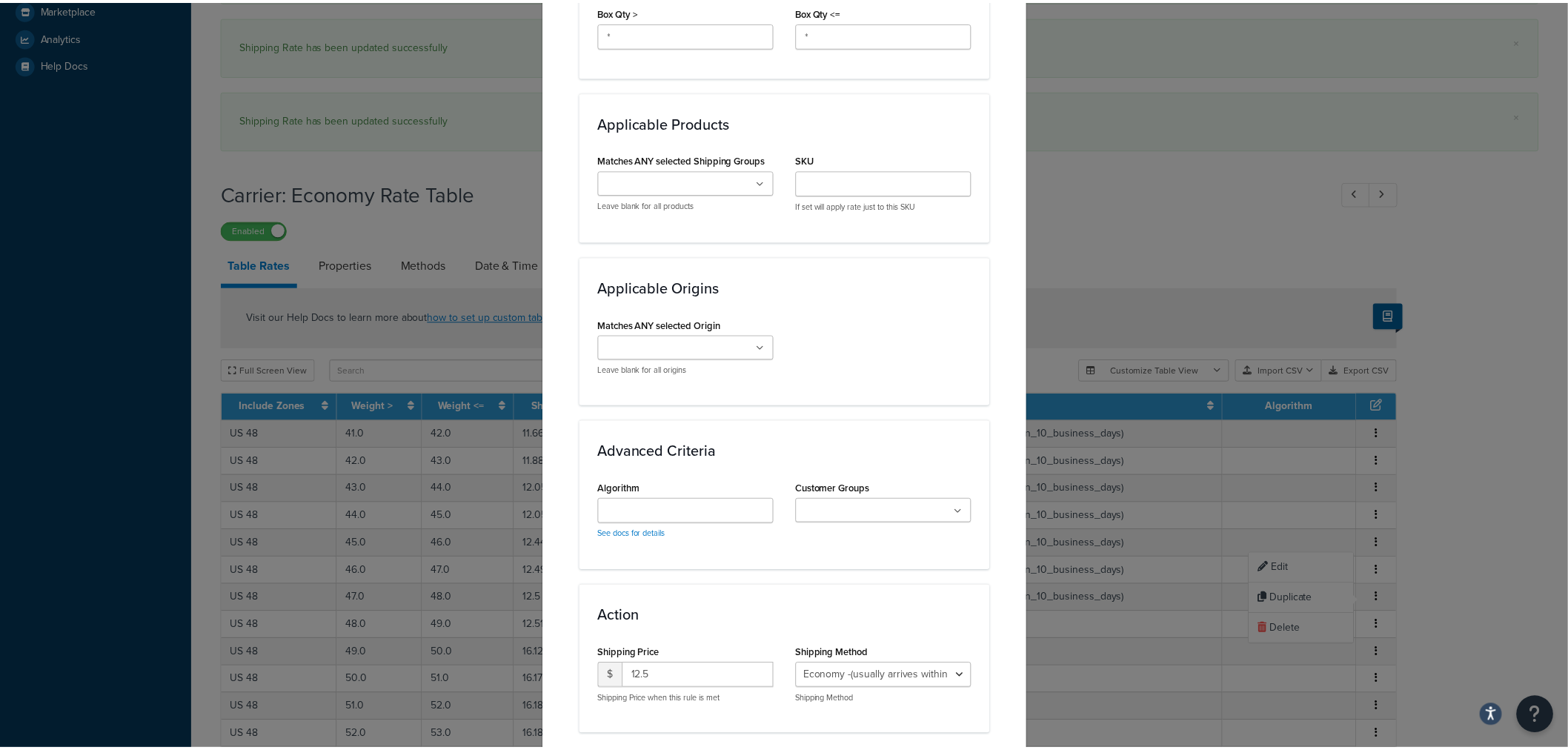 scroll, scrollTop: 986, scrollLeft: 0, axis: vertical 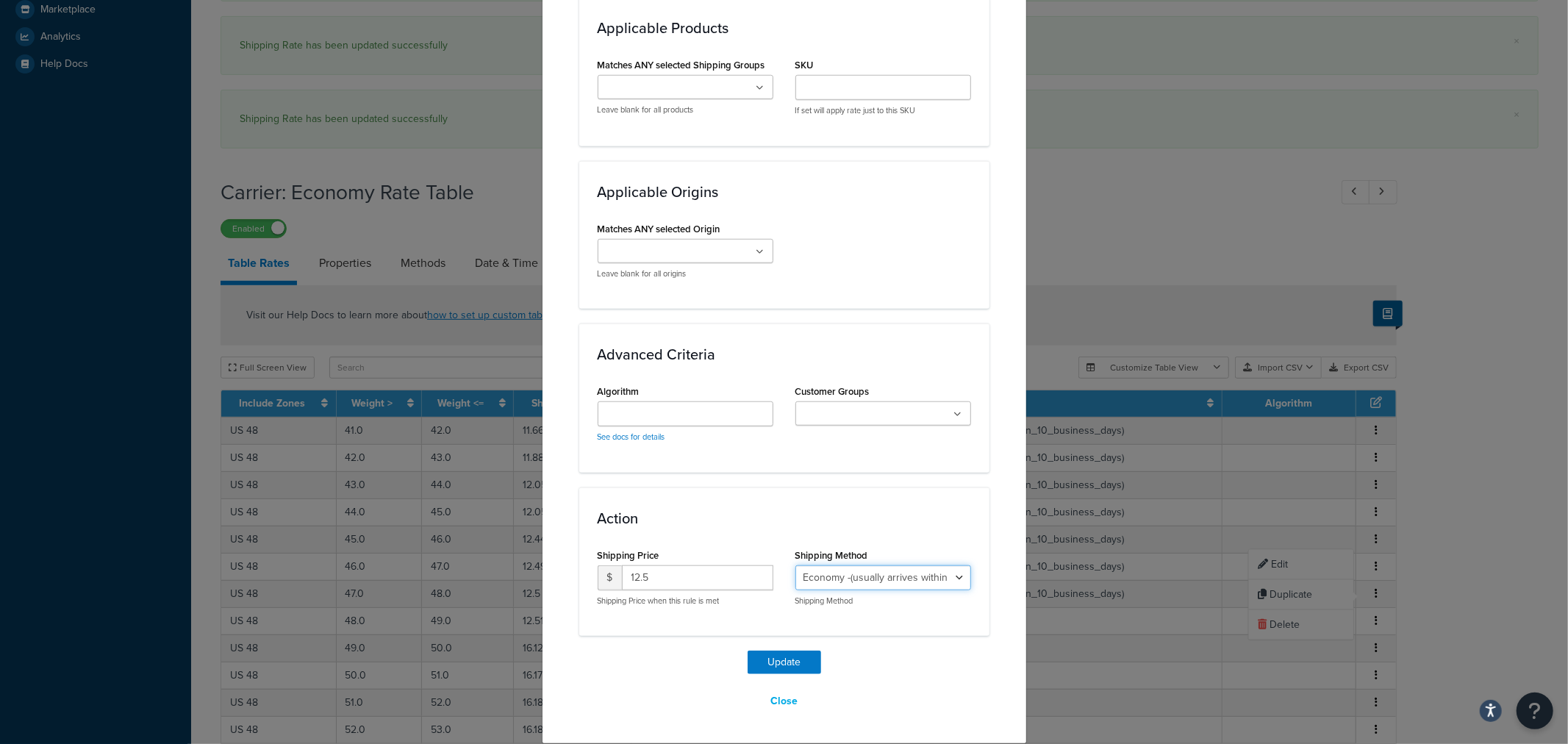 click on "Economy - Estimated Delivery in 10 business days - deferred_ground  Deferred Air - Delivers in approximately 4-8 days - deferred_air  Economy - Delivers in 3-9 business days - economy_shipping_-_delivers_in_3-9_business_days  Economy (usually arrives within 14 days) - Economy_4lbs_and_under  Not in a Rush? Ships within 1-3 days - economy  Economy - (usually arrives within 10 days) - economy_-_(usually_arrives_within_10_days)  Economy -(usually arrives within 14 business days) - economy_-(usually_arrives_within_14_business_days)  Economy -(usually arrives within 10 business days) - economy_-(usually_arrives_within_10_business_days)" at bounding box center (883, 578) 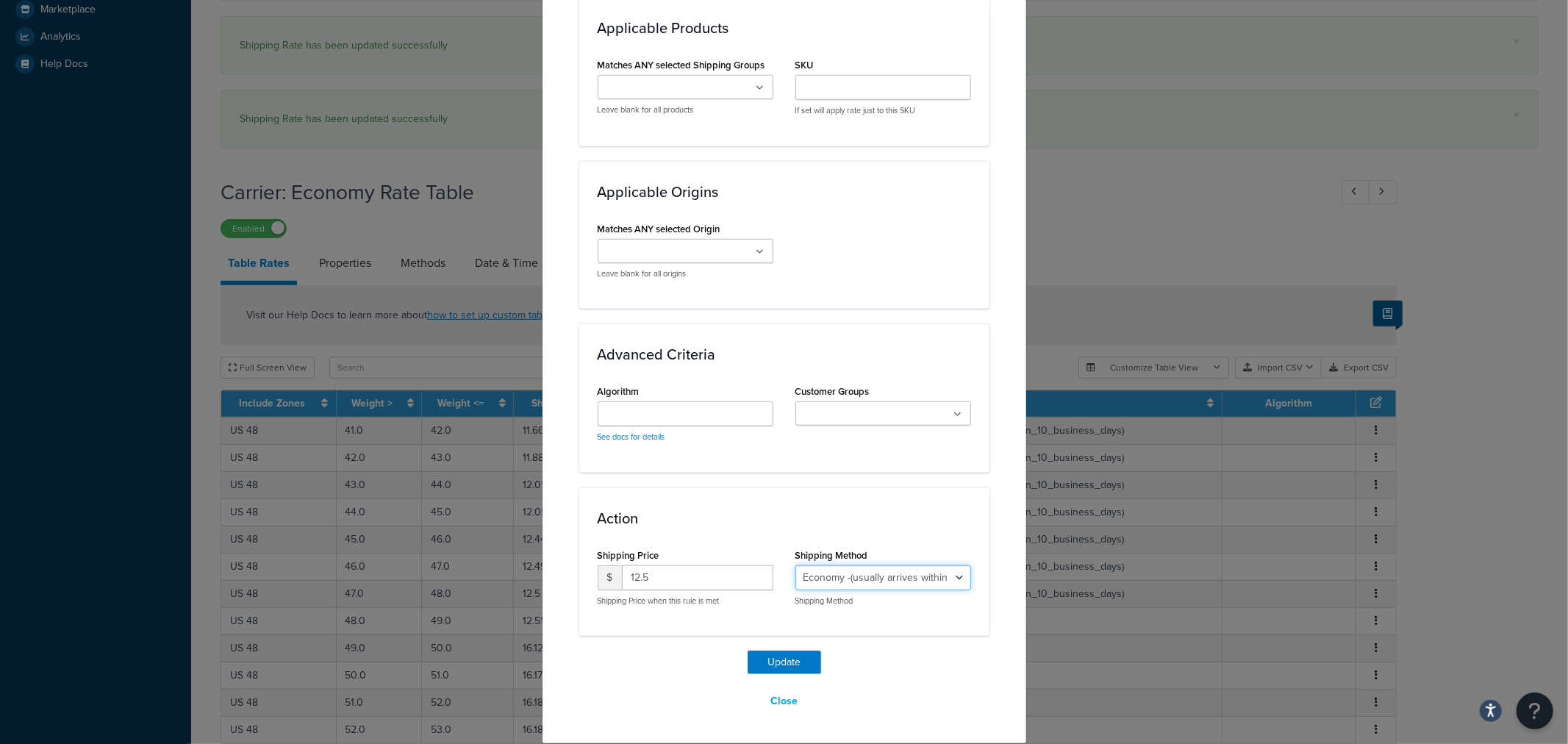 select on "27813" 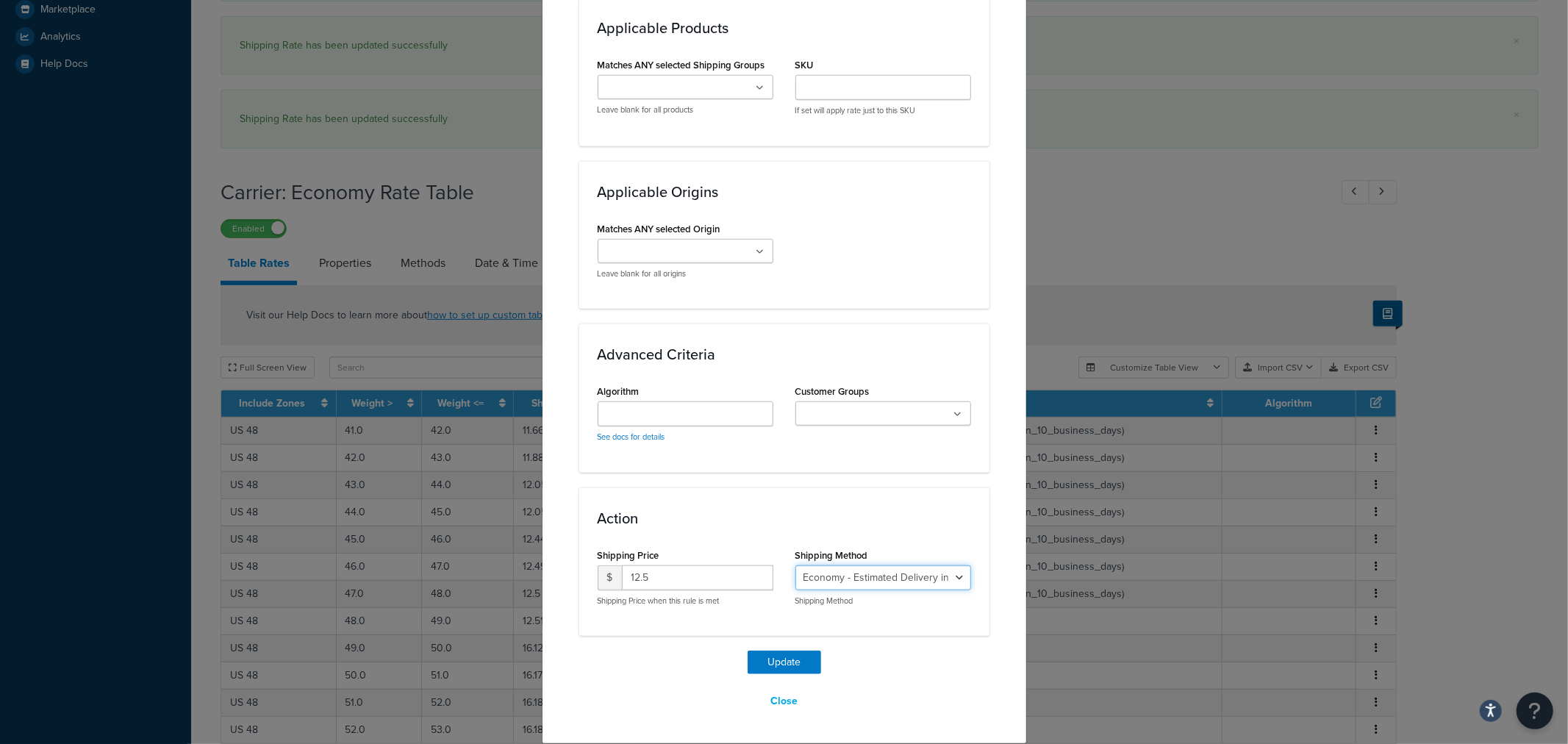 click on "Economy - Estimated Delivery in 10 business days - deferred_ground  Deferred Air - Delivers in approximately 4-8 days - deferred_air  Economy - Delivers in 3-9 business days - economy_shipping_-_delivers_in_3-9_business_days  Economy (usually arrives within 14 days) - Economy_4lbs_and_under  Not in a Rush? Ships within 1-3 days - economy  Economy - (usually arrives within 10 days) - economy_-_(usually_arrives_within_10_days)  Economy -(usually arrives within 14 business days) - economy_-(usually_arrives_within_14_business_days)  Economy -(usually arrives within 10 business days) - economy_-(usually_arrives_within_10_business_days)" at bounding box center (883, 578) 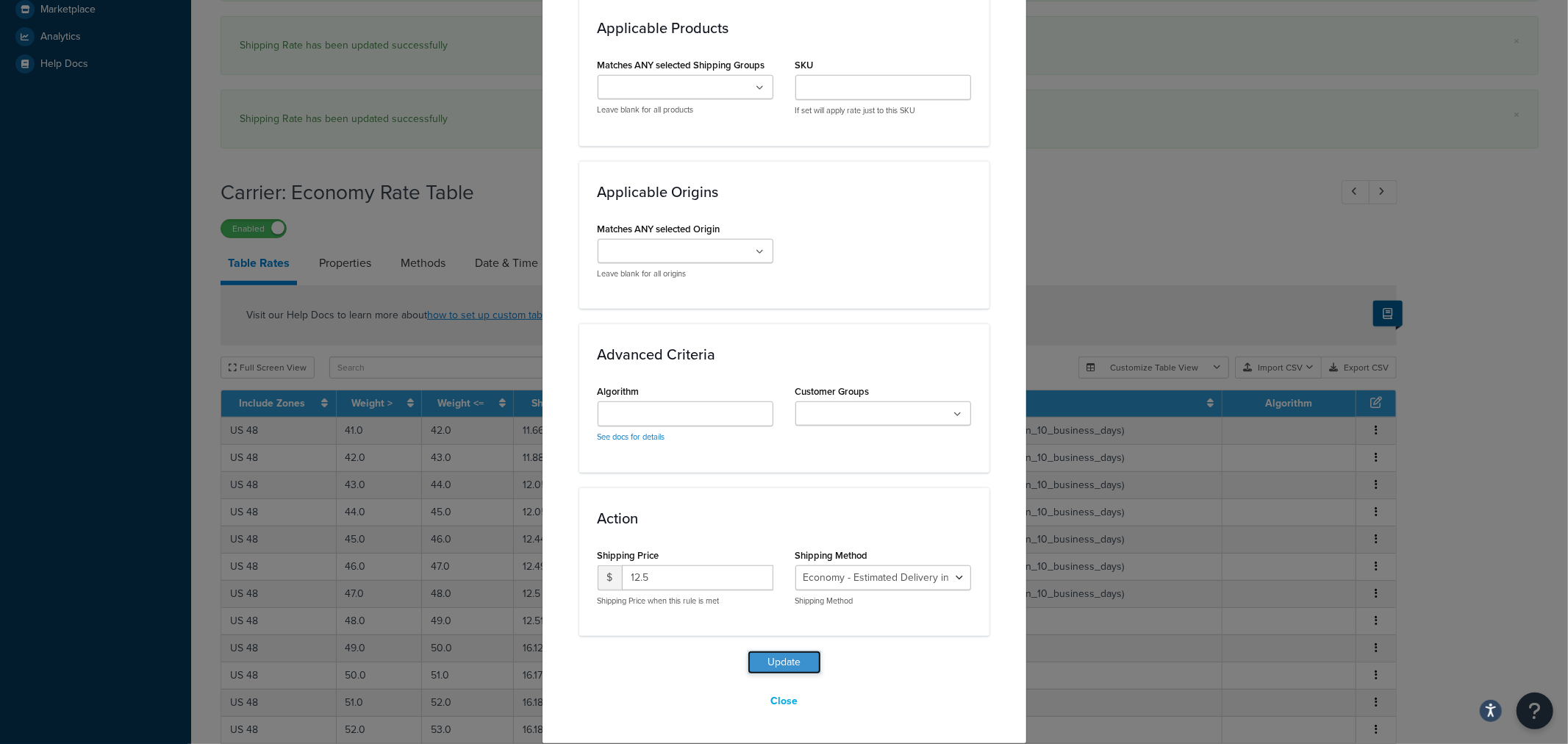 click on "Update" at bounding box center (784, 662) 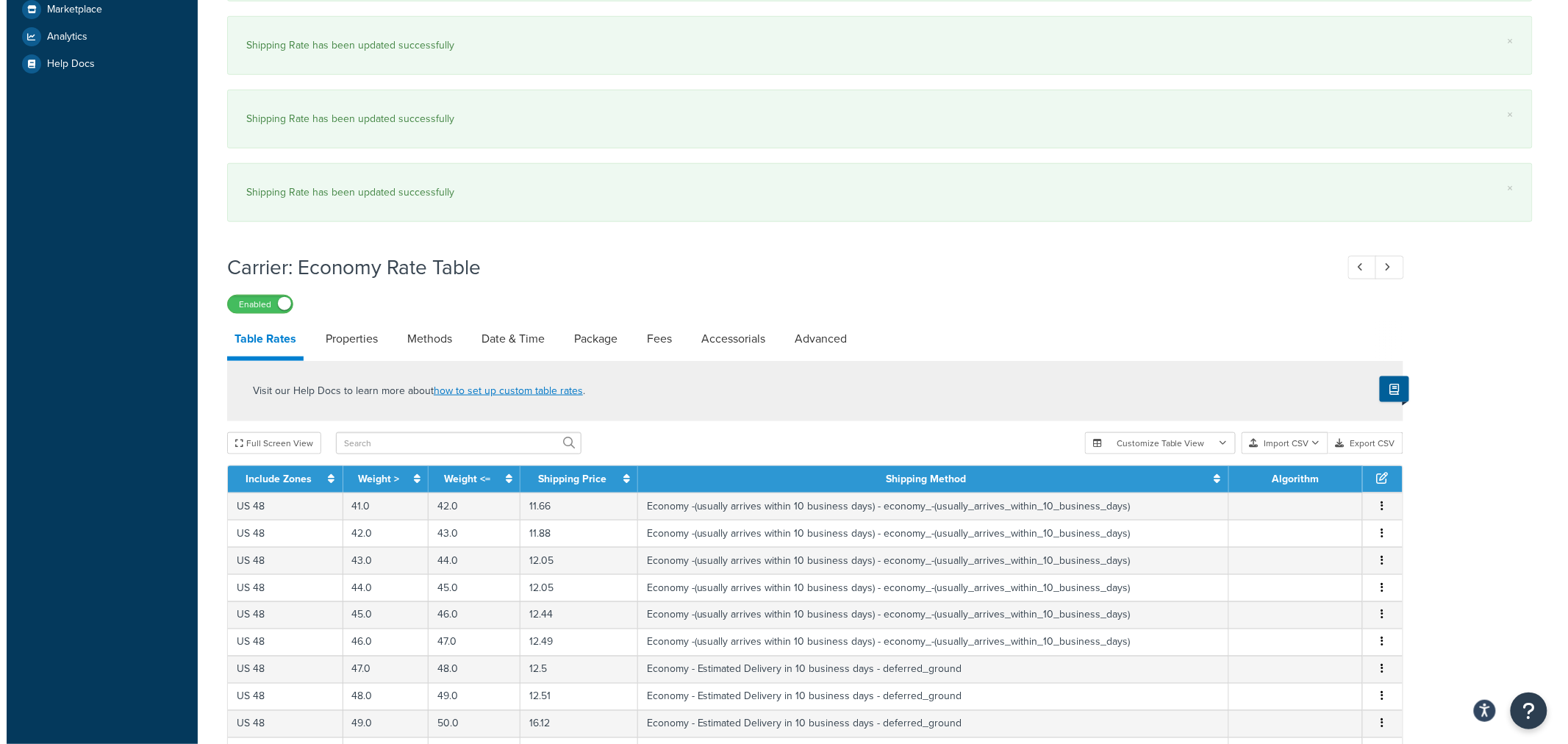 scroll, scrollTop: 803, scrollLeft: 0, axis: vertical 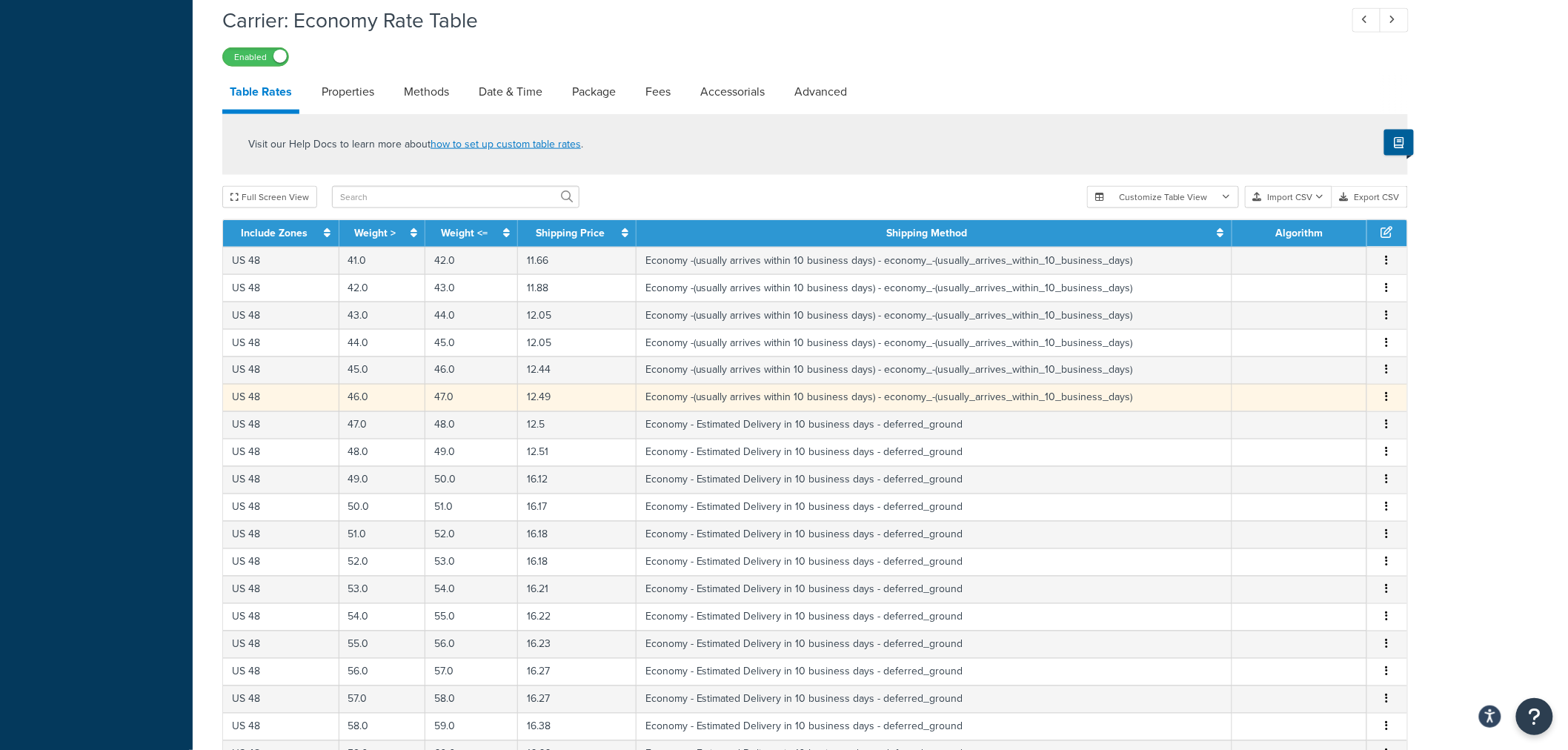 click at bounding box center (1387, 397) 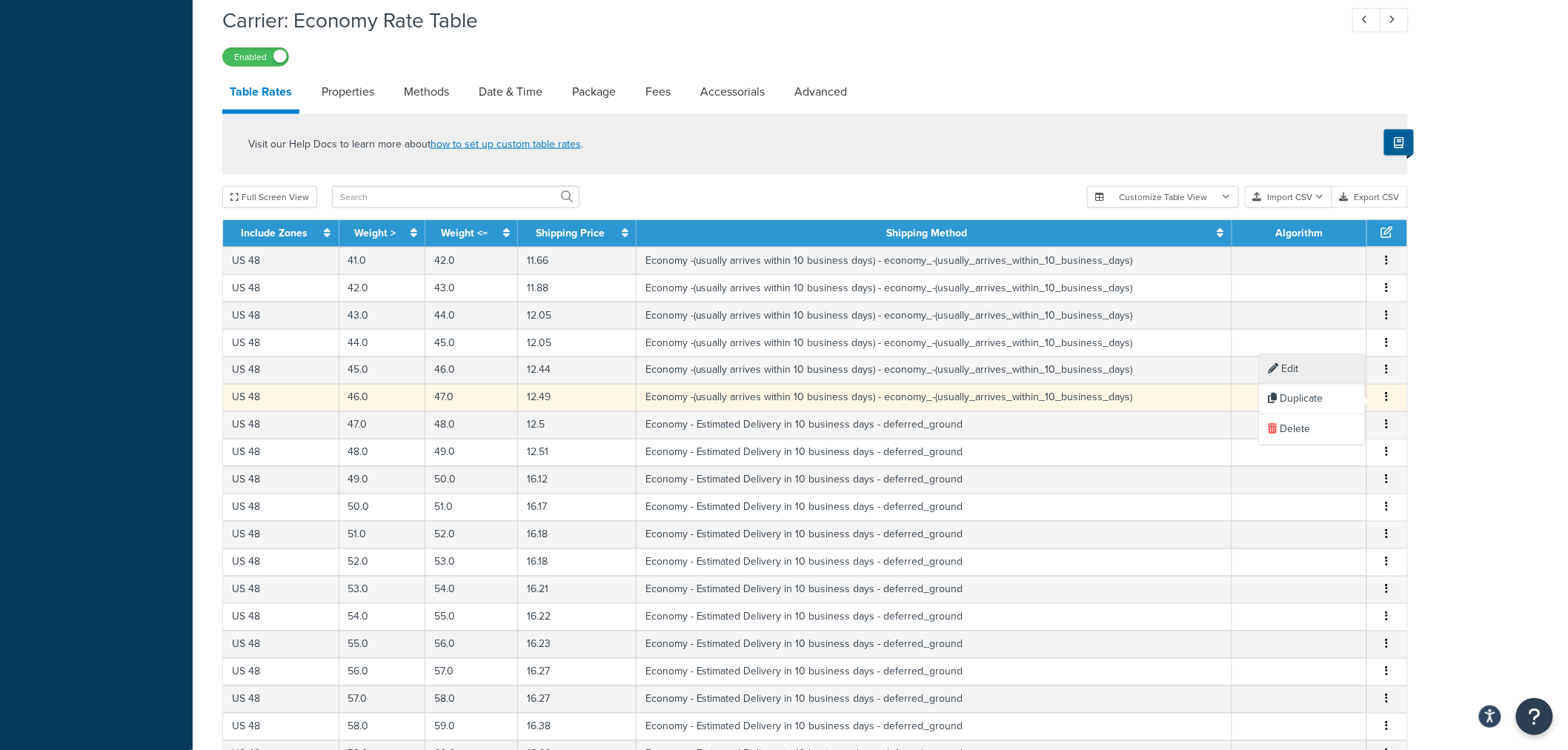 click on "Edit" at bounding box center [1312, 369] 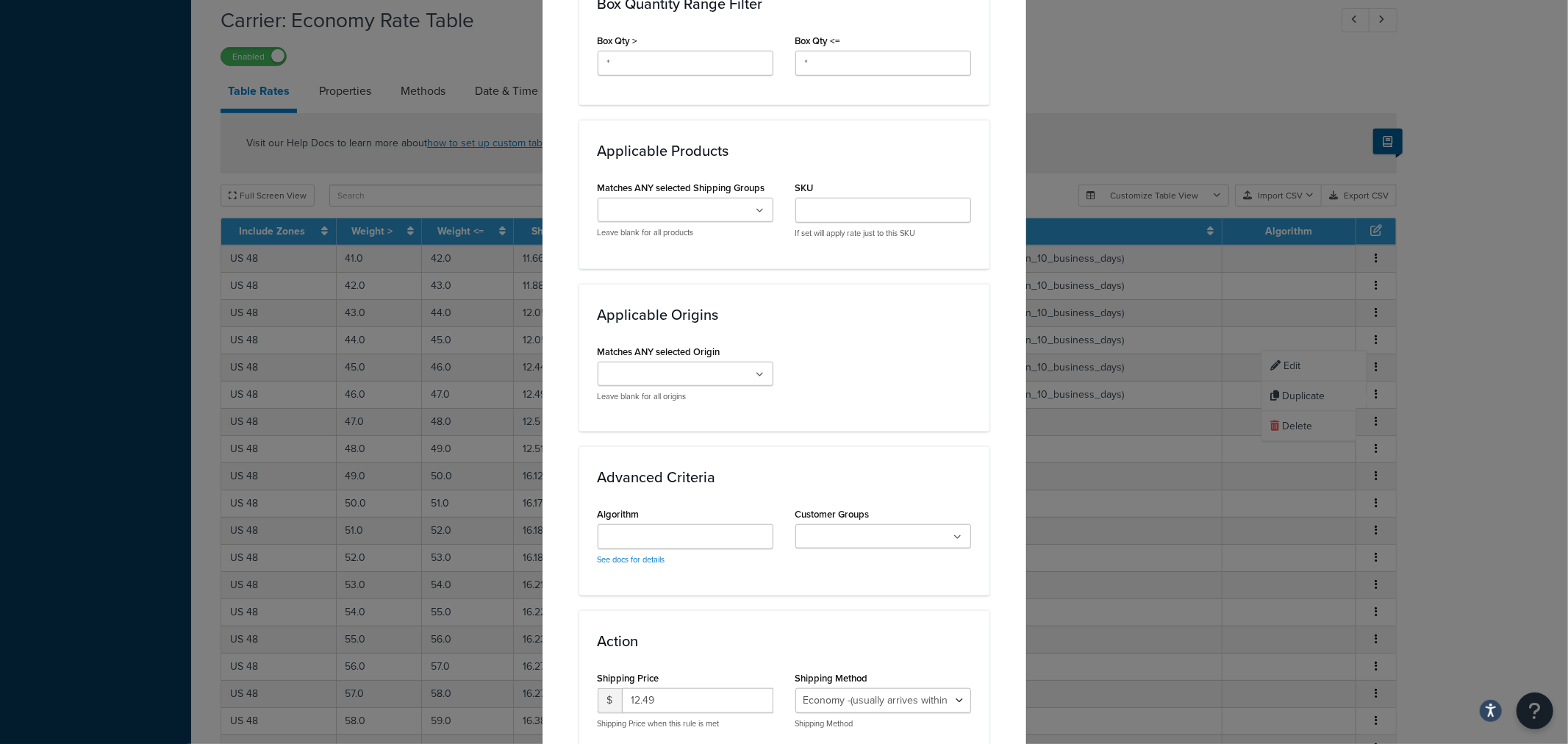 scroll, scrollTop: 979, scrollLeft: 0, axis: vertical 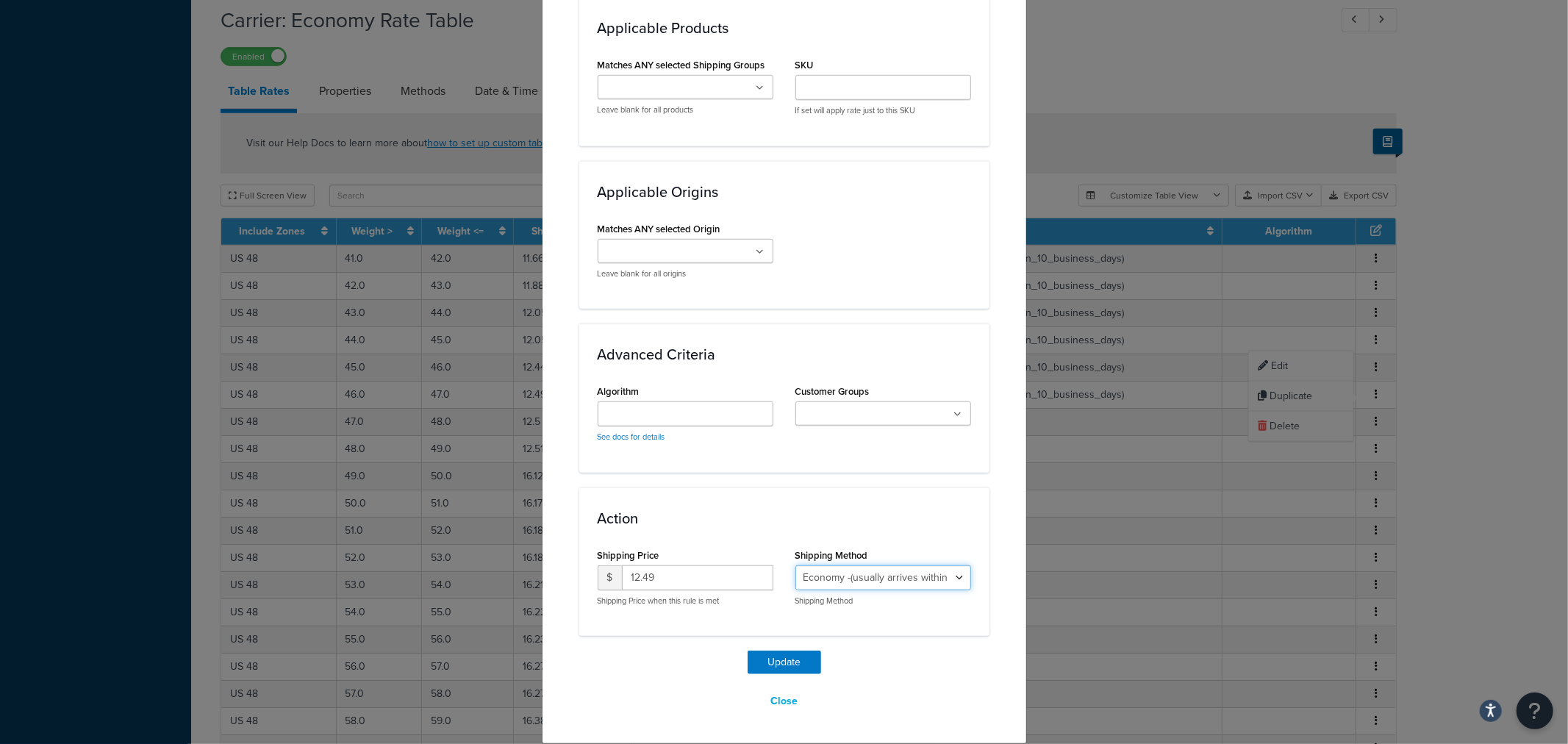click on "Economy - Estimated Delivery in 10 business days - deferred_ground  Deferred Air - Delivers in approximately 4-8 days - deferred_air  Economy - Delivers in 3-9 business days - economy_shipping_-_delivers_in_3-9_business_days  Economy (usually arrives within 14 days) - Economy_4lbs_and_under  Not in a Rush? Ships within 1-3 days - economy  Economy - (usually arrives within 10 days) - economy_-_(usually_arrives_within_10_days)  Economy -(usually arrives within 14 business days) - economy_-(usually_arrives_within_14_business_days)  Economy -(usually arrives within 10 business days) - economy_-(usually_arrives_within_10_business_days)" at bounding box center [883, 578] 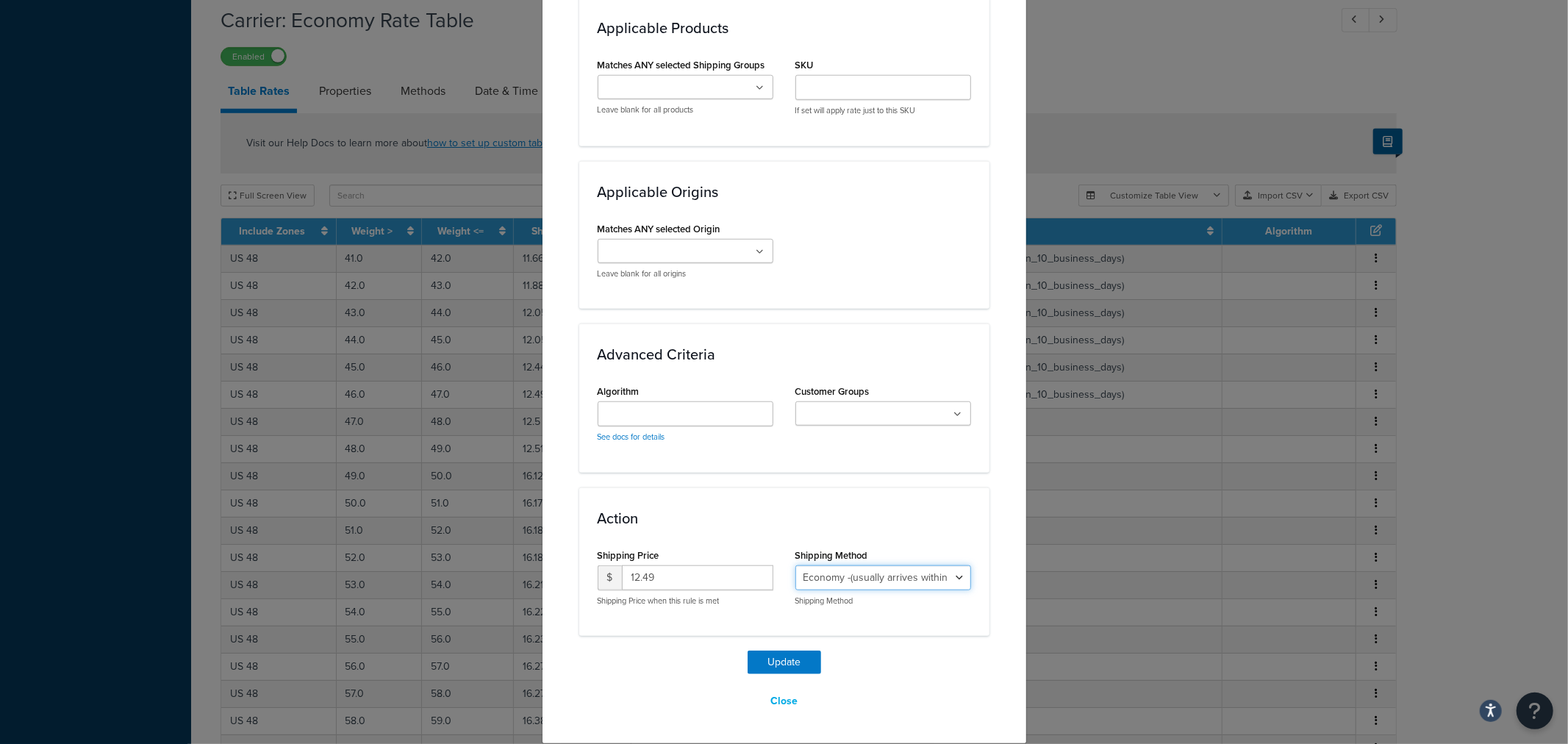 select on "27813" 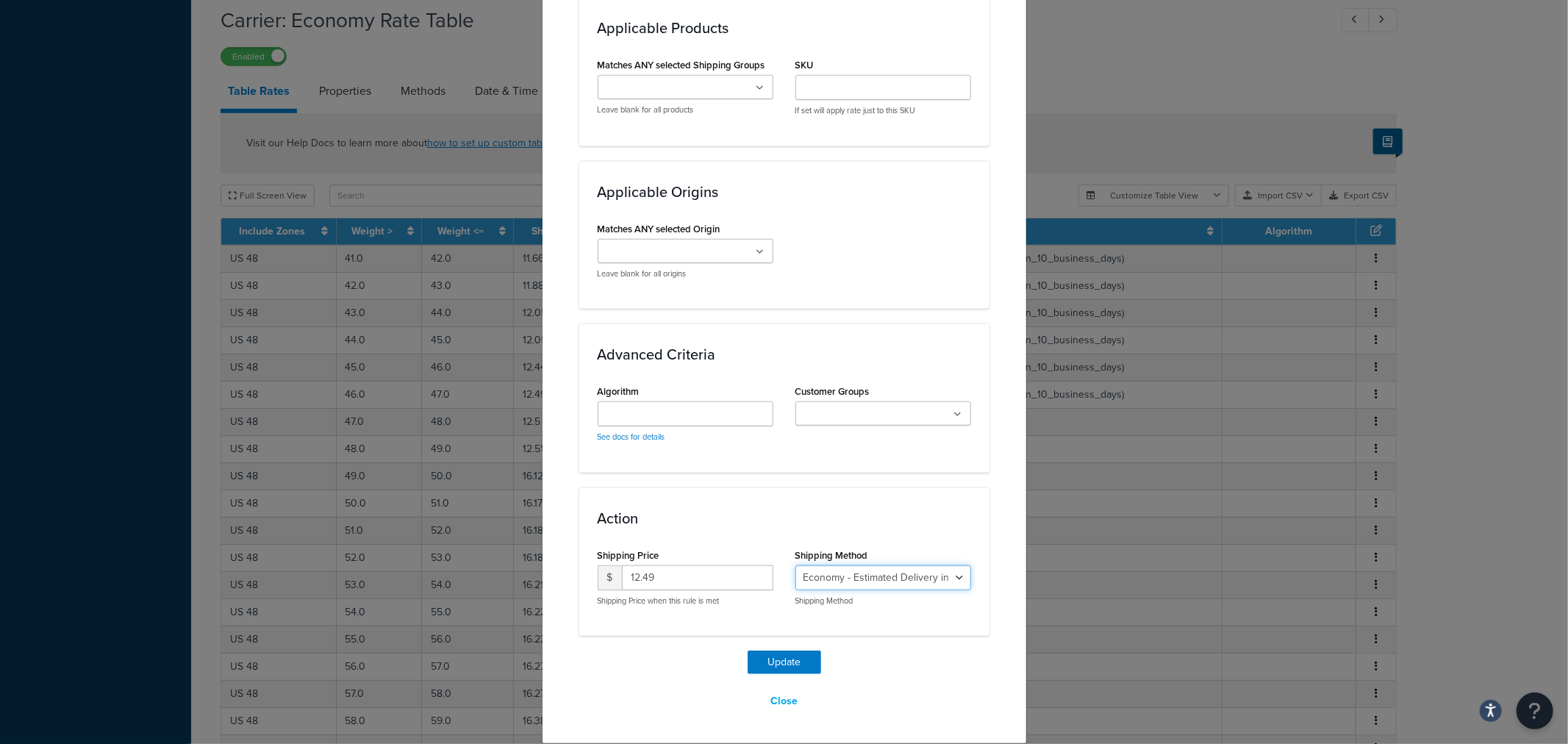 click on "Economy - Estimated Delivery in 10 business days - deferred_ground  Deferred Air - Delivers in approximately 4-8 days - deferred_air  Economy - Delivers in 3-9 business days - economy_shipping_-_delivers_in_3-9_business_days  Economy (usually arrives within 14 days) - Economy_4lbs_and_under  Not in a Rush? Ships within 1-3 days - economy  Economy - (usually arrives within 10 days) - economy_-_(usually_arrives_within_10_days)  Economy -(usually arrives within 14 business days) - economy_-(usually_arrives_within_14_business_days)  Economy -(usually arrives within 10 business days) - economy_-(usually_arrives_within_10_business_days)" at bounding box center [883, 578] 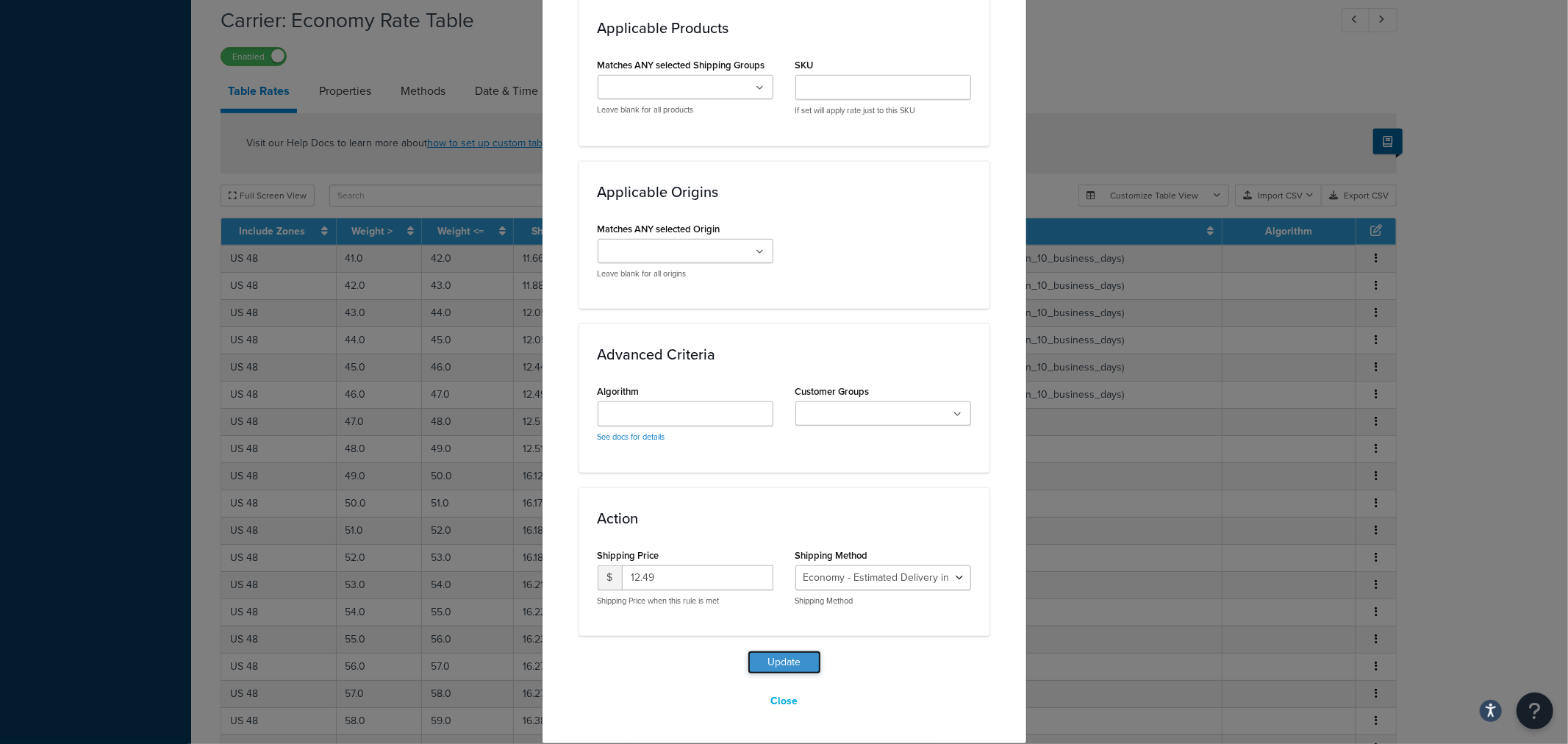 click on "Update" at bounding box center [784, 662] 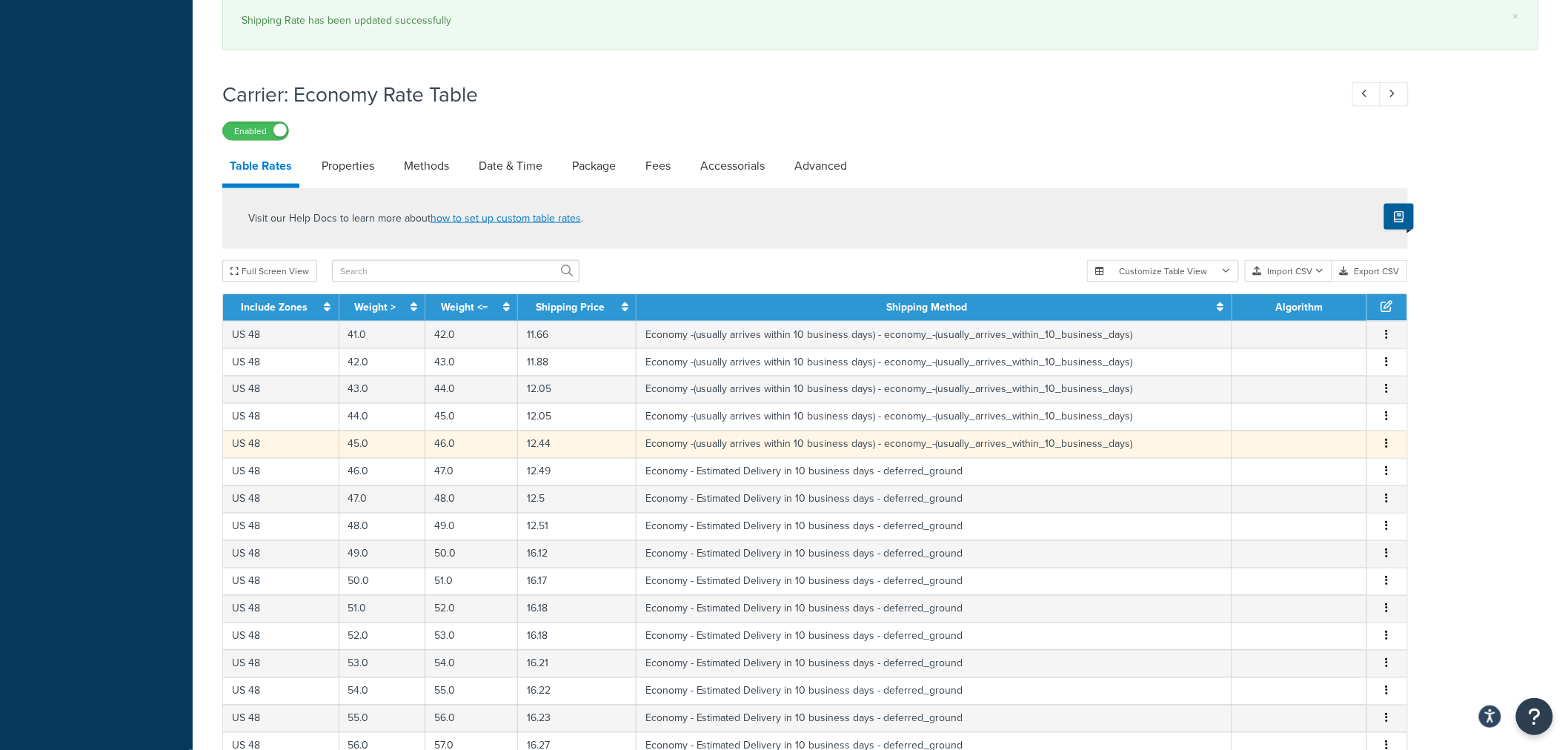 click at bounding box center [1387, 444] 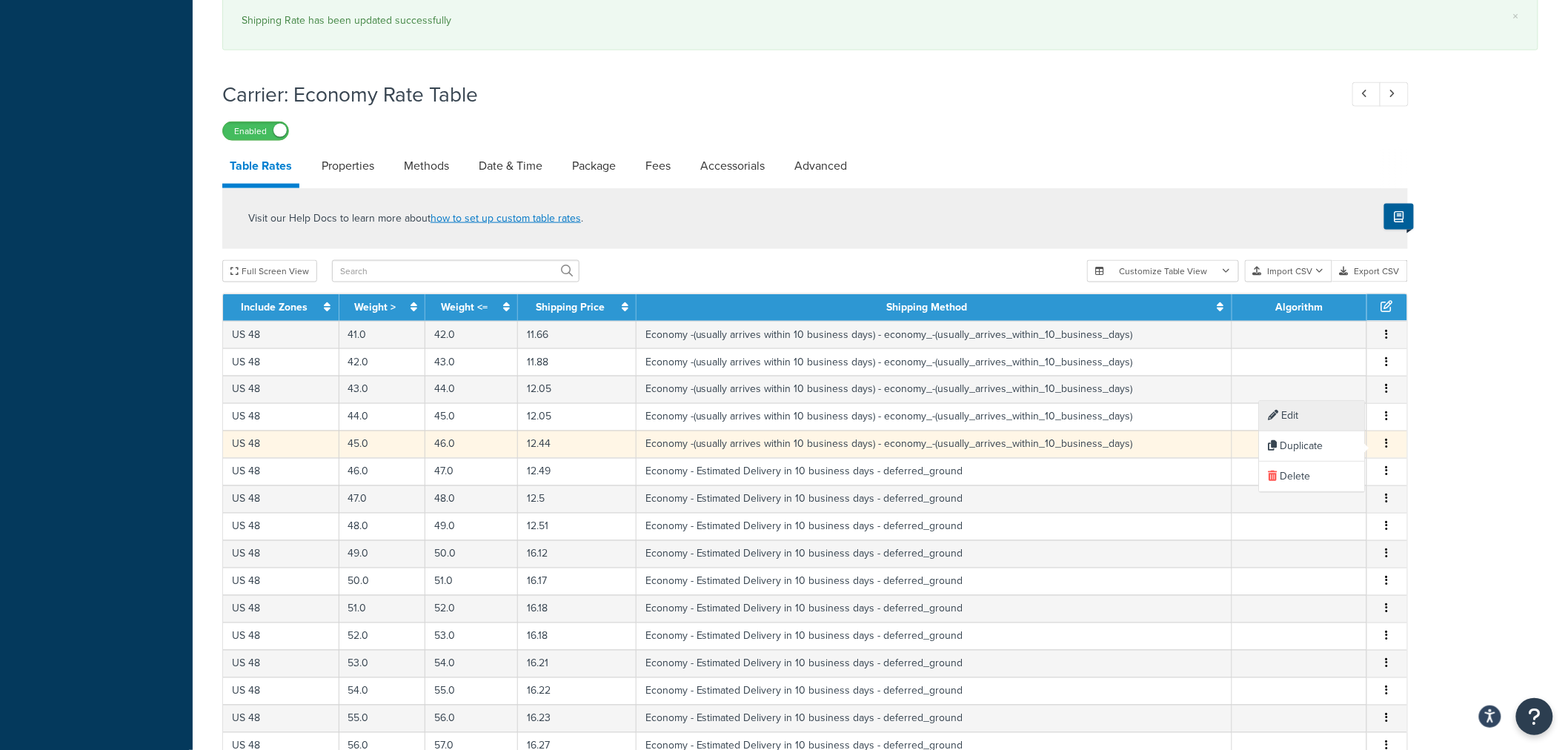 click on "Edit" at bounding box center (1312, 416) 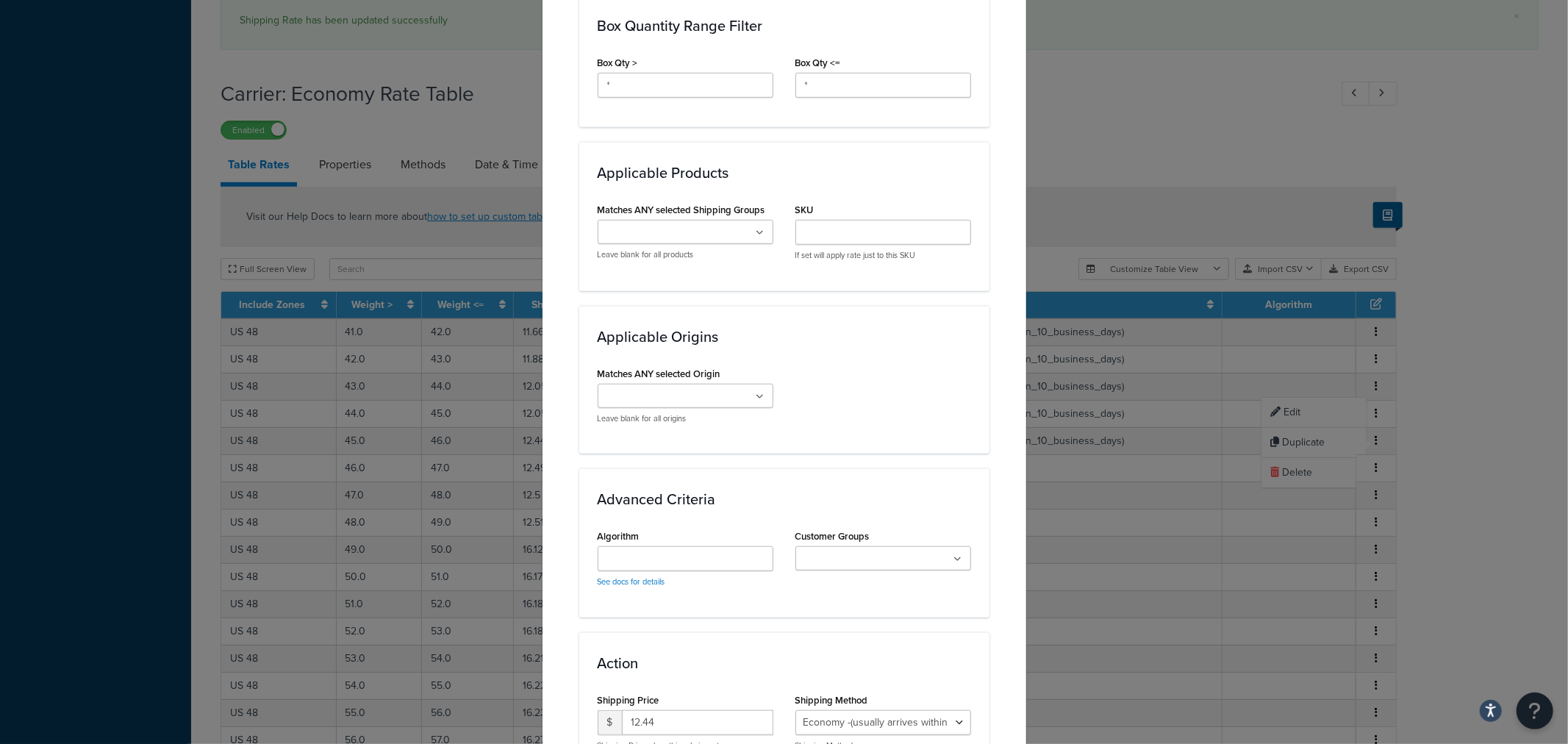 scroll, scrollTop: 979, scrollLeft: 0, axis: vertical 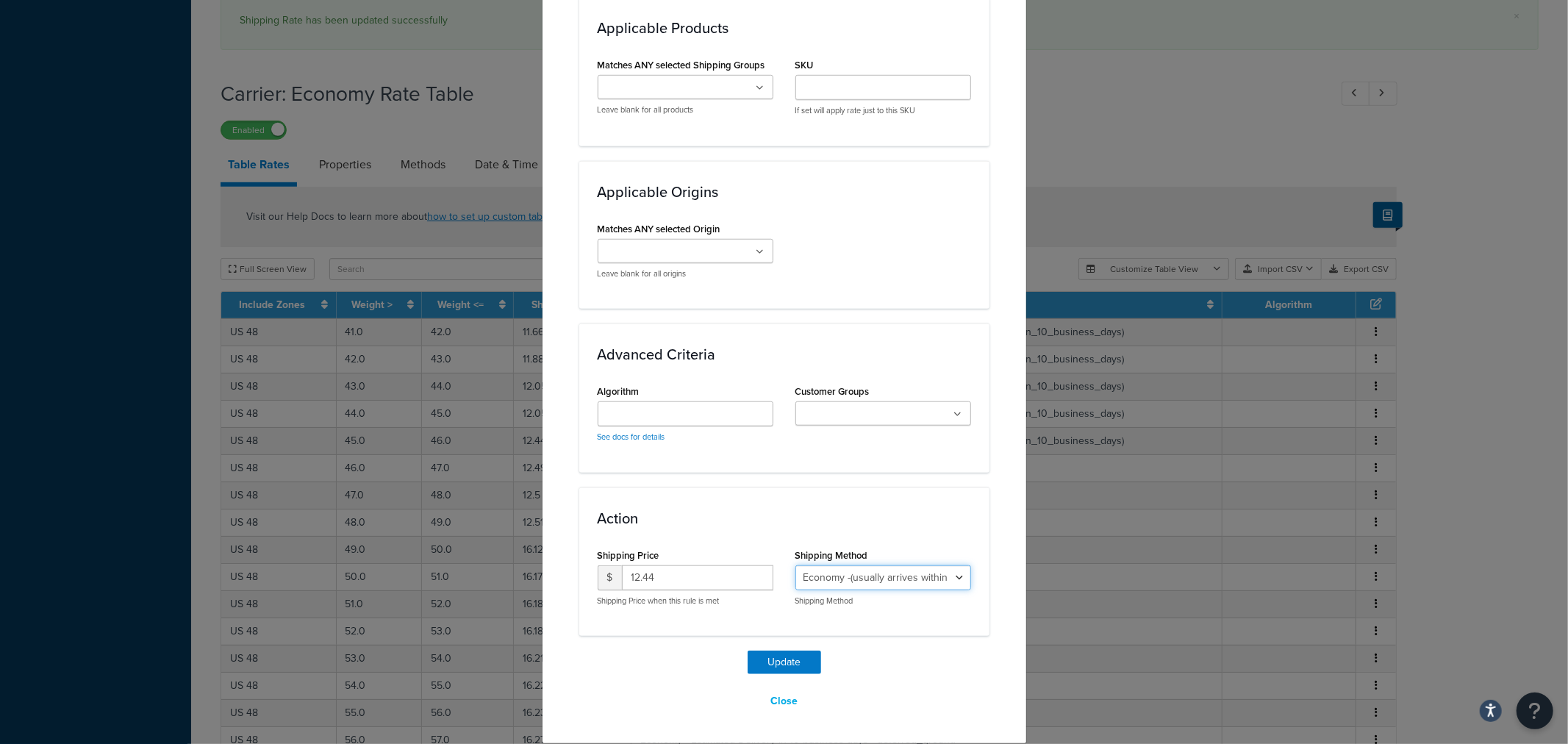 click on "Economy - Estimated Delivery in 10 business days - deferred_ground  Deferred Air - Delivers in approximately 4-8 days - deferred_air  Economy - Delivers in 3-9 business days - economy_shipping_-_delivers_in_3-9_business_days  Economy (usually arrives within 14 days) - Economy_4lbs_and_under  Not in a Rush? Ships within 1-3 days - economy  Economy - (usually arrives within 10 days) - economy_-_(usually_arrives_within_10_days)  Economy -(usually arrives within 14 business days) - economy_-(usually_arrives_within_14_business_days)  Economy -(usually arrives within 10 business days) - economy_-(usually_arrives_within_10_business_days)" at bounding box center (883, 578) 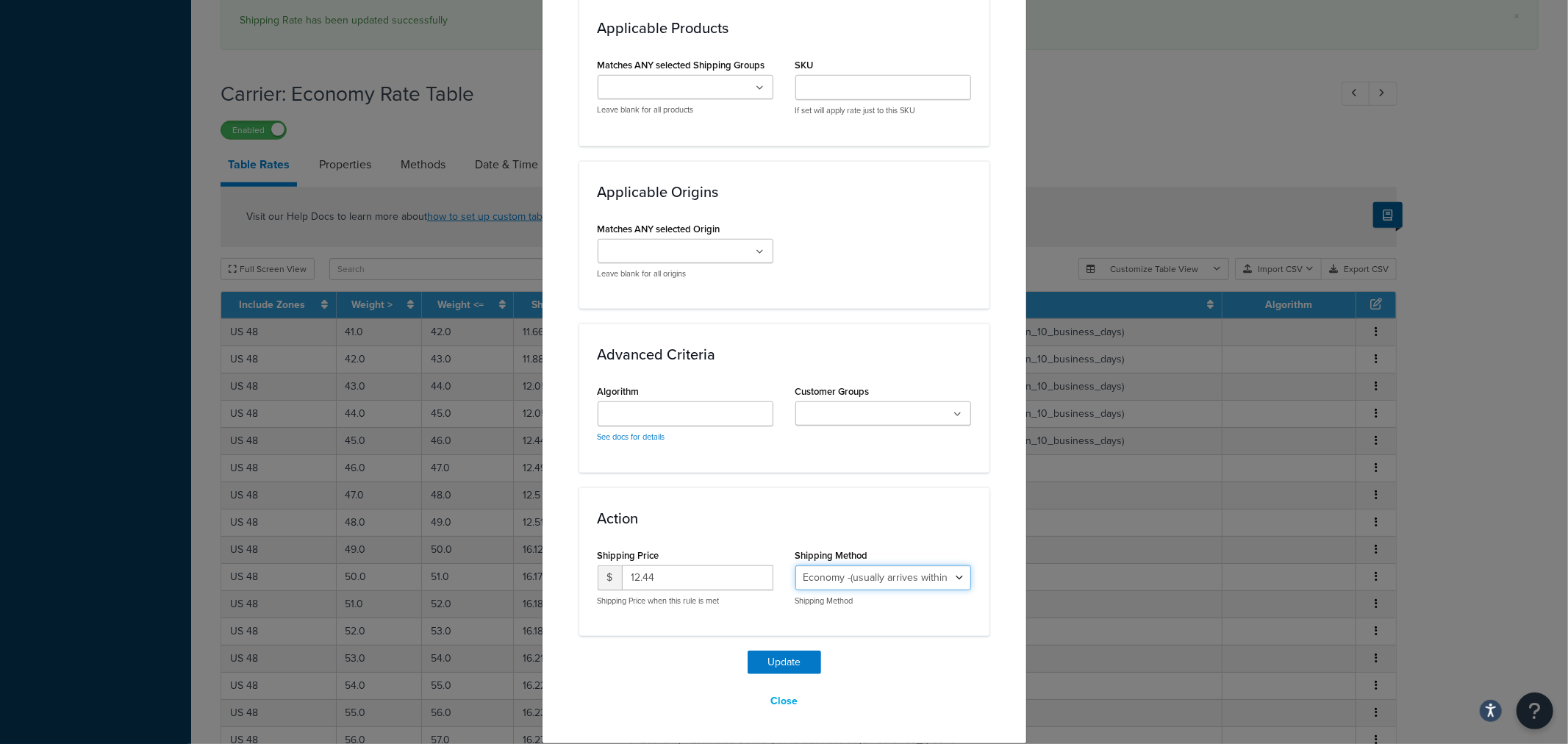 select on "27813" 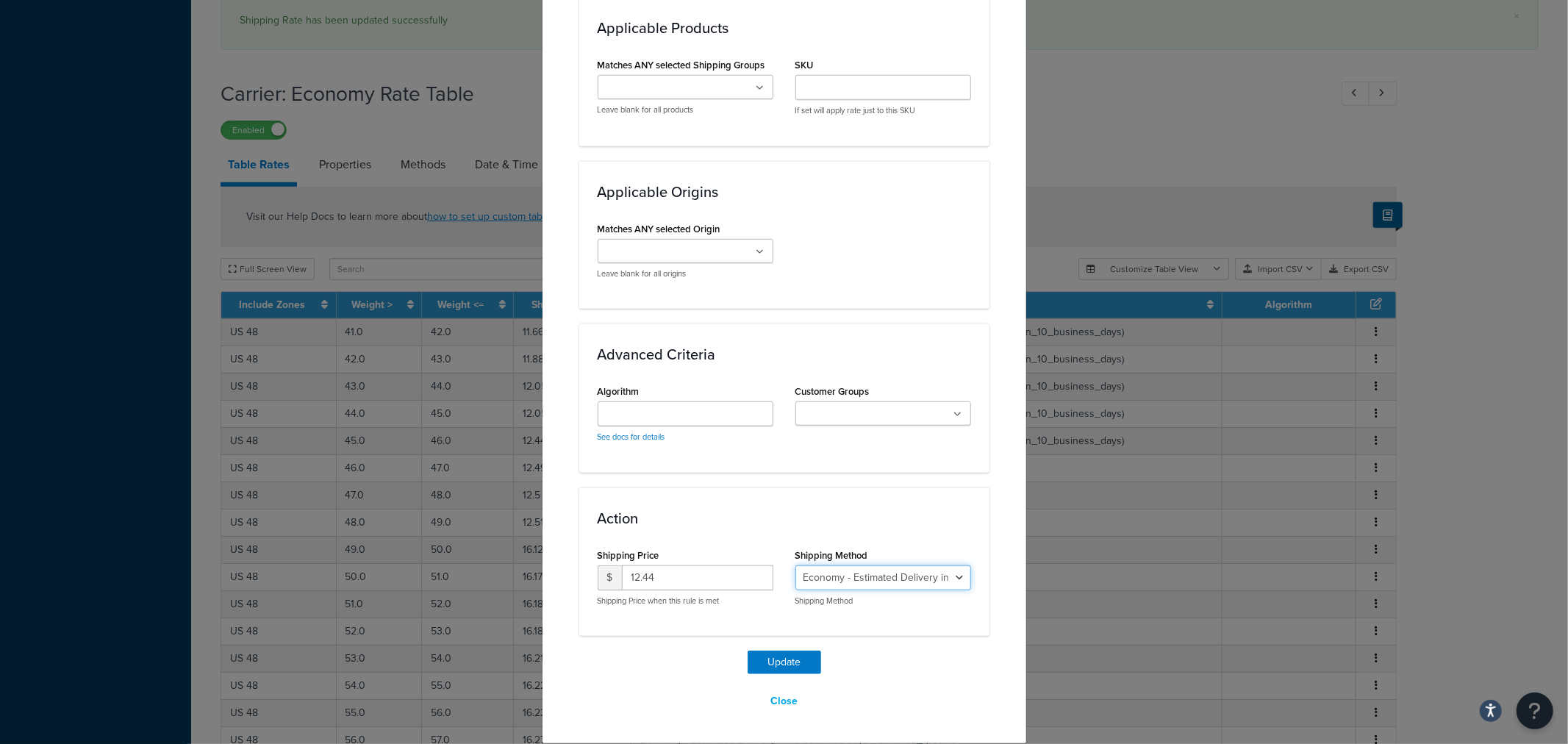 click on "Economy - Estimated Delivery in 10 business days - deferred_ground  Deferred Air - Delivers in approximately 4-8 days - deferred_air  Economy - Delivers in 3-9 business days - economy_shipping_-_delivers_in_3-9_business_days  Economy (usually arrives within 14 days) - Economy_4lbs_and_under  Not in a Rush? Ships within 1-3 days - economy  Economy - (usually arrives within 10 days) - economy_-_(usually_arrives_within_10_days)  Economy -(usually arrives within 14 business days) - economy_-(usually_arrives_within_14_business_days)  Economy -(usually arrives within 10 business days) - economy_-(usually_arrives_within_10_business_days)" at bounding box center [883, 578] 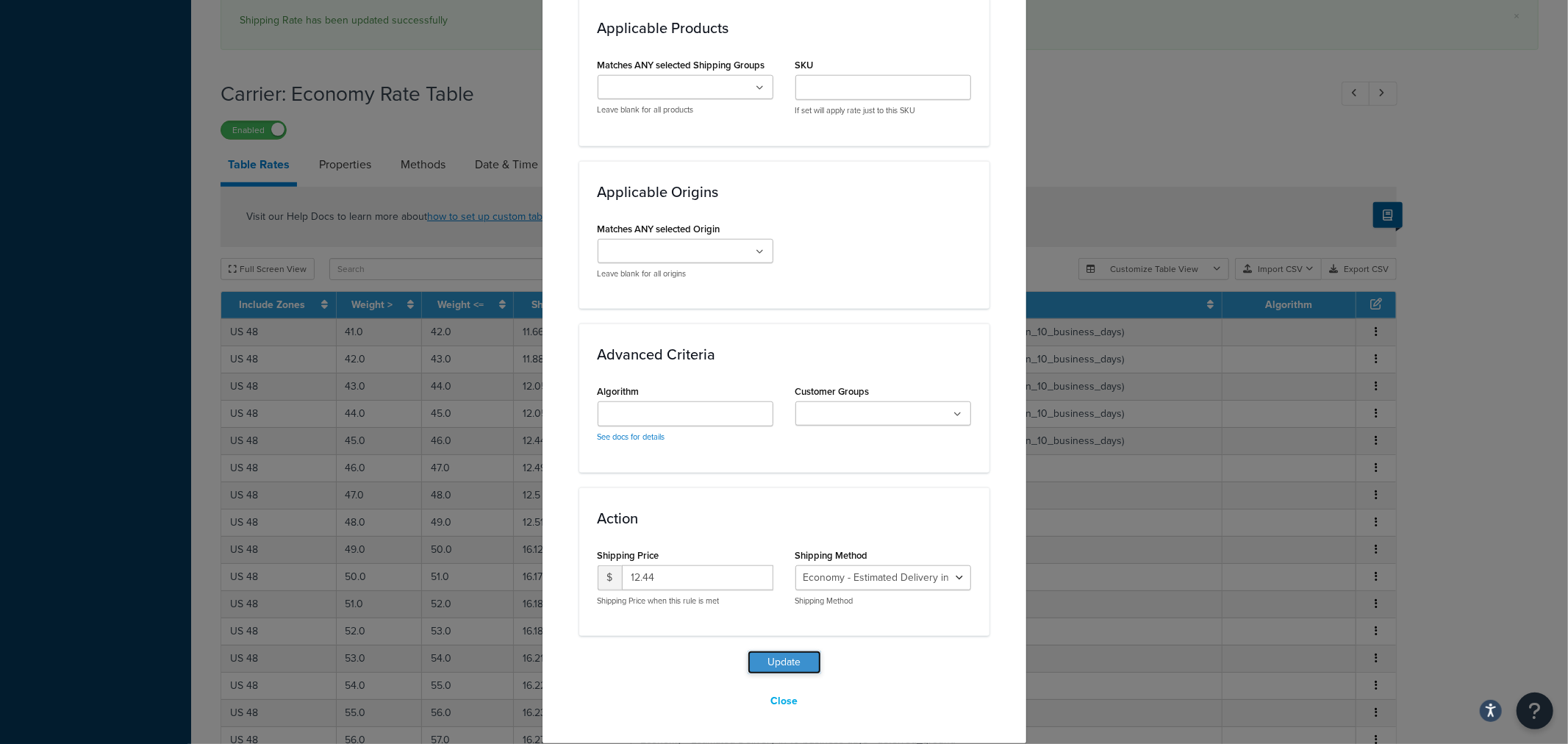 click on "Update" at bounding box center [784, 662] 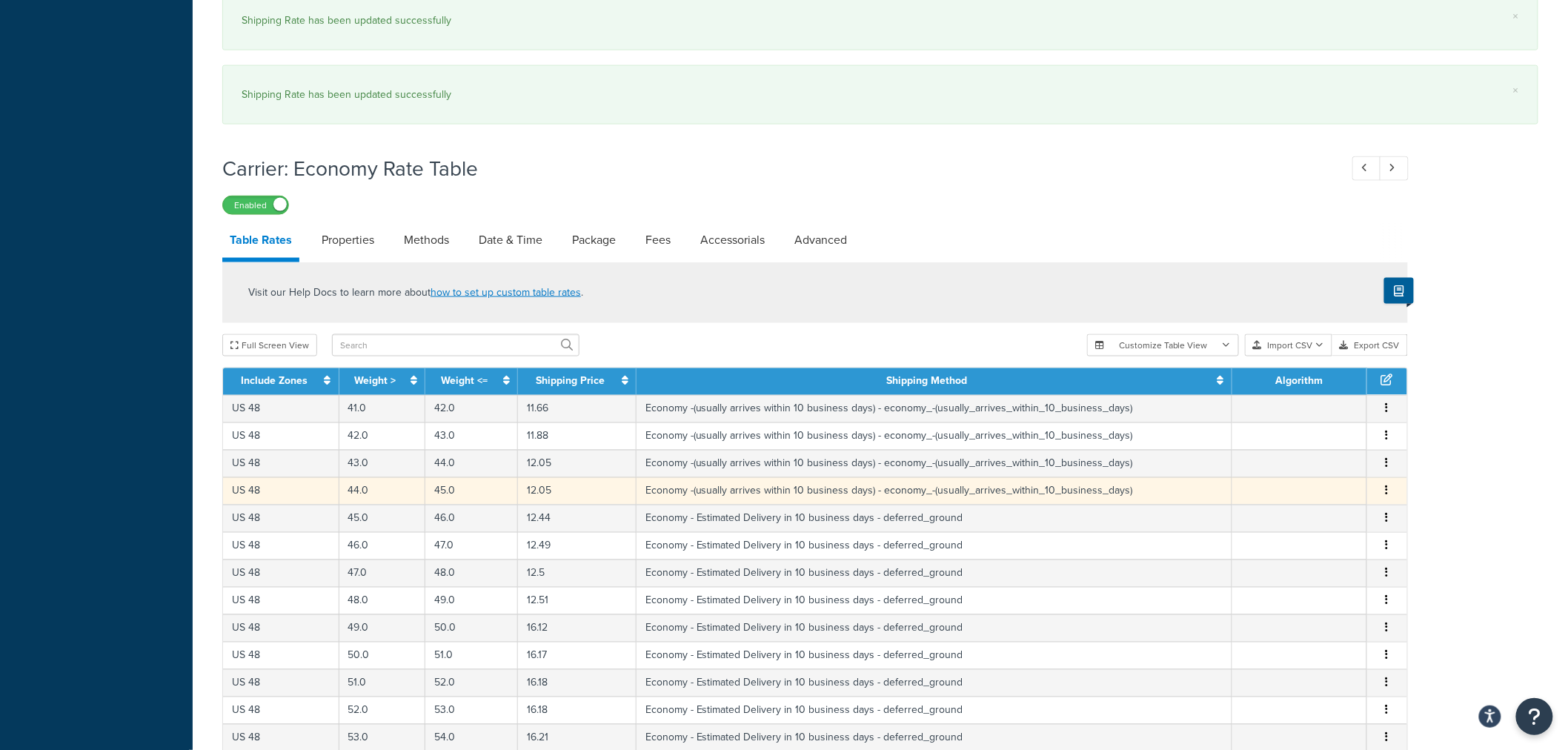 click at bounding box center [1387, 491] 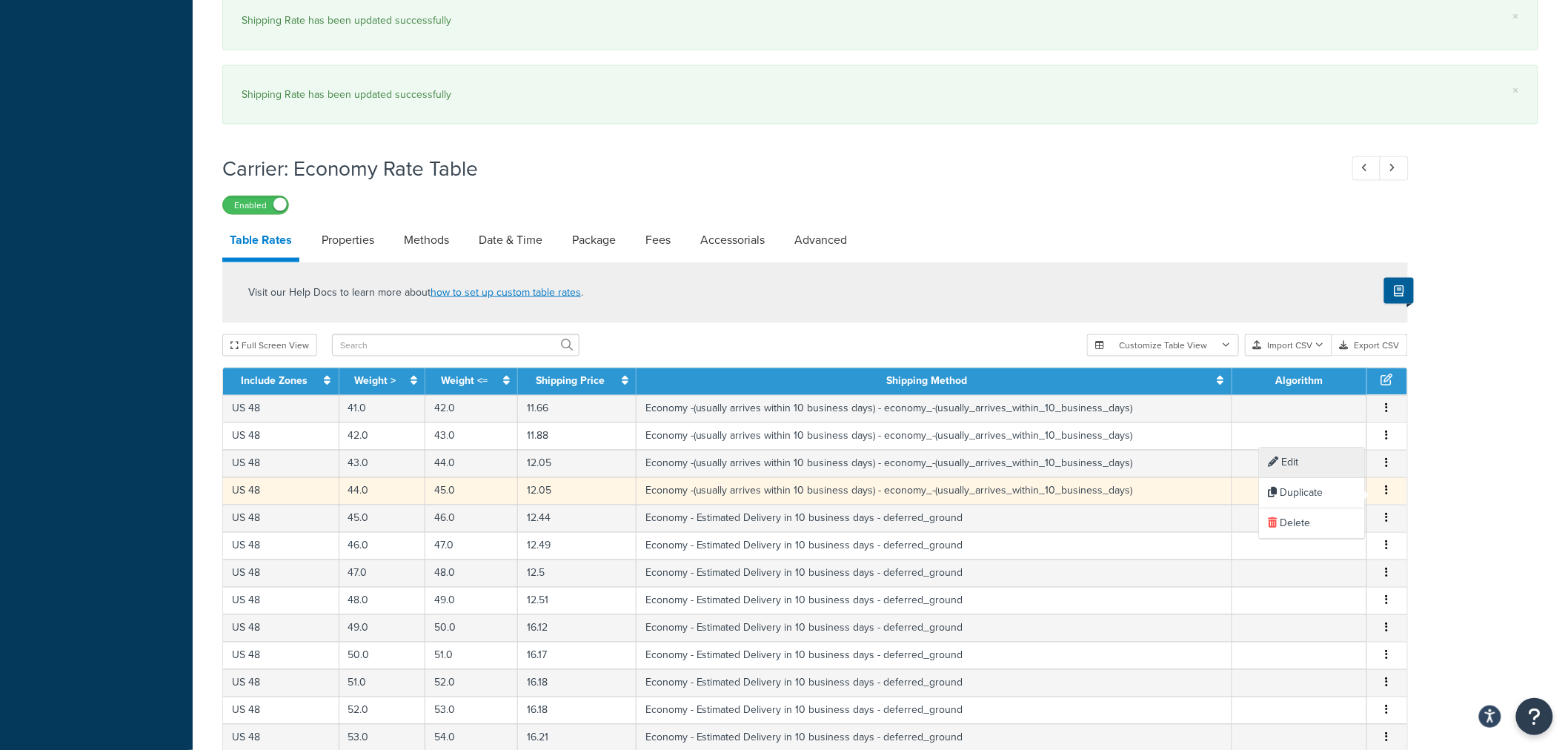 click on "Edit" at bounding box center [1312, 462] 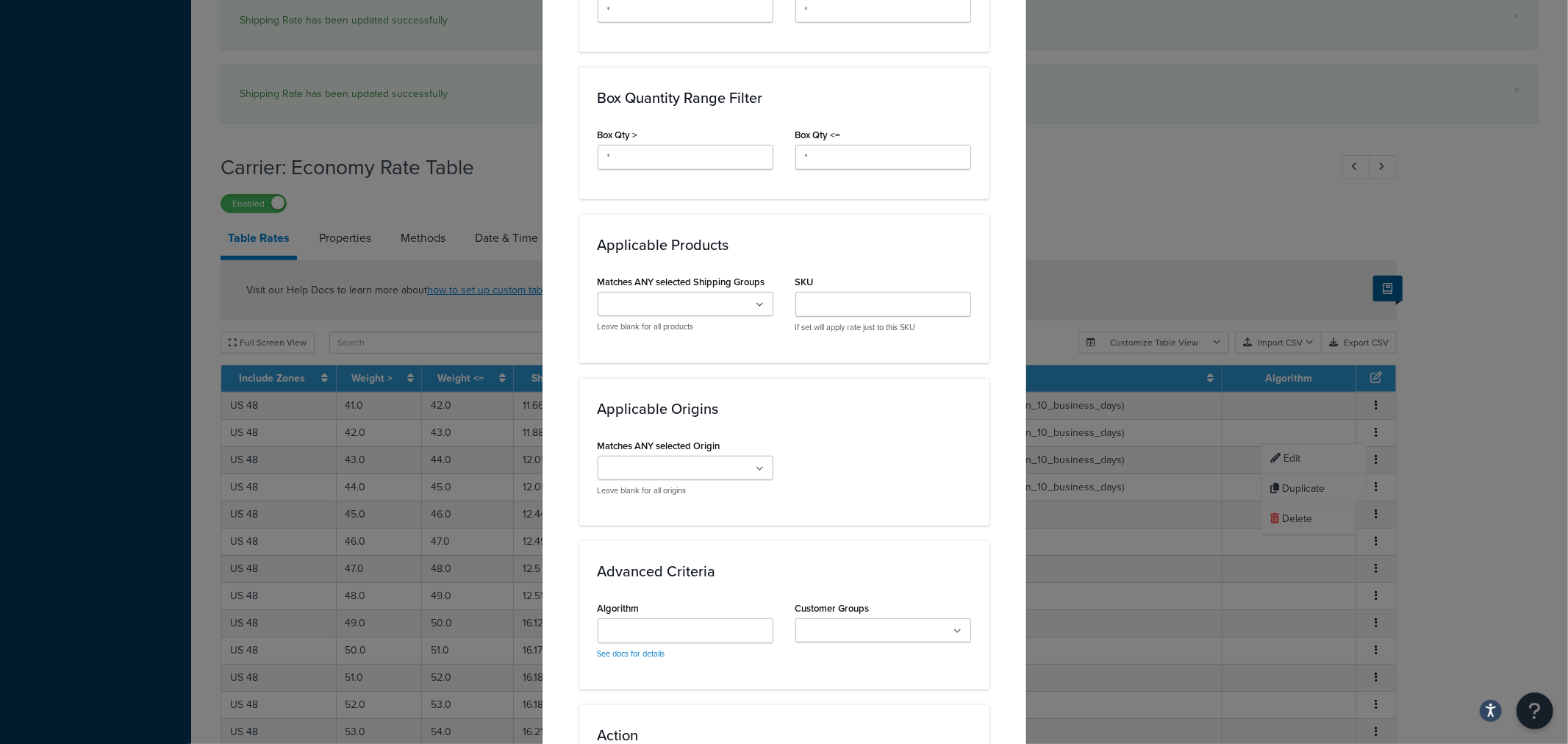 scroll, scrollTop: 979, scrollLeft: 0, axis: vertical 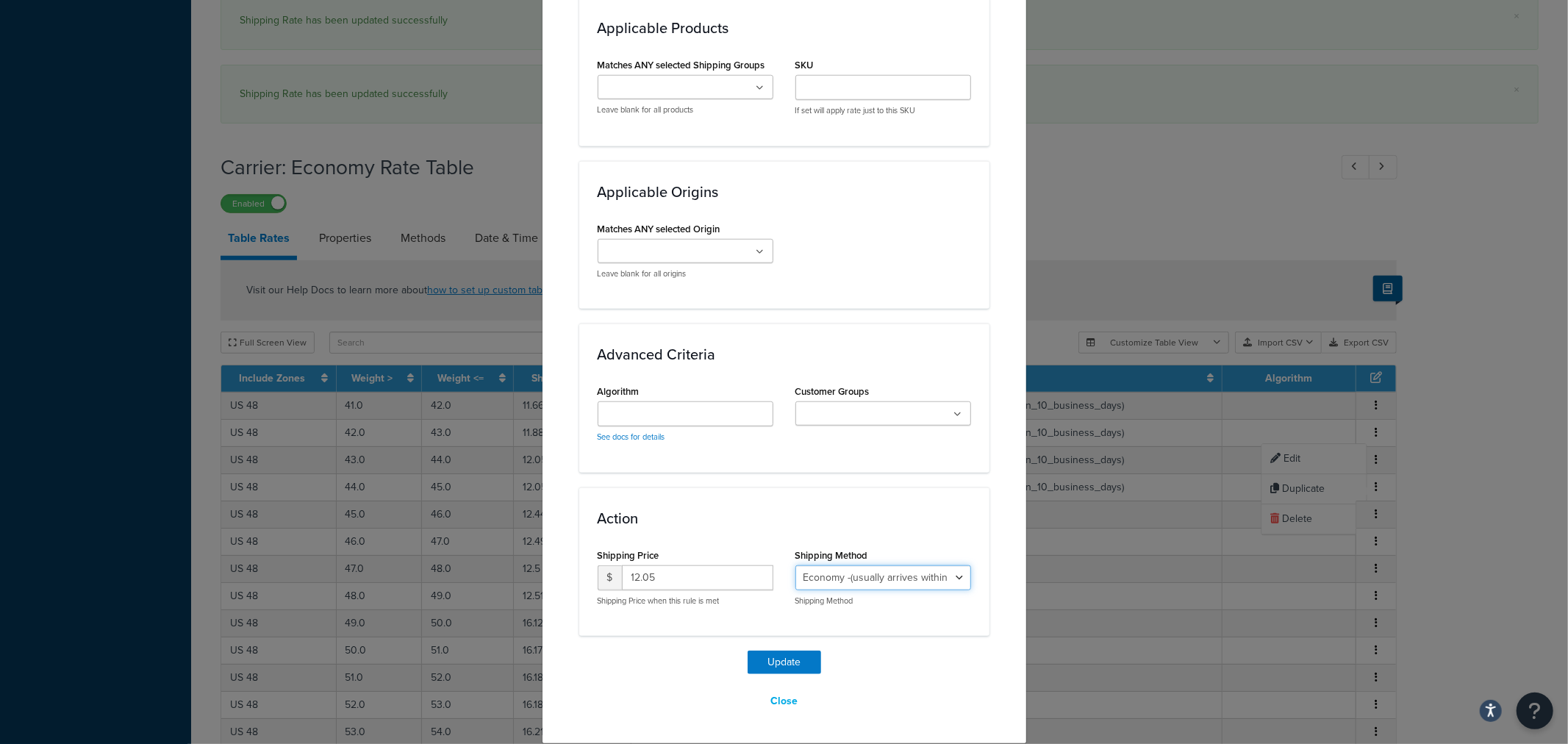 click on "Economy - Estimated Delivery in 10 business days - deferred_ground  Deferred Air - Delivers in approximately 4-8 days - deferred_air  Economy - Delivers in 3-9 business days - economy_shipping_-_delivers_in_3-9_business_days  Economy (usually arrives within 14 days) - Economy_4lbs_and_under  Not in a Rush? Ships within 1-3 days - economy  Economy - (usually arrives within 10 days) - economy_-_(usually_arrives_within_10_days)  Economy -(usually arrives within 14 business days) - economy_-(usually_arrives_within_14_business_days)  Economy -(usually arrives within 10 business days) - economy_-(usually_arrives_within_10_business_days)" at bounding box center [883, 578] 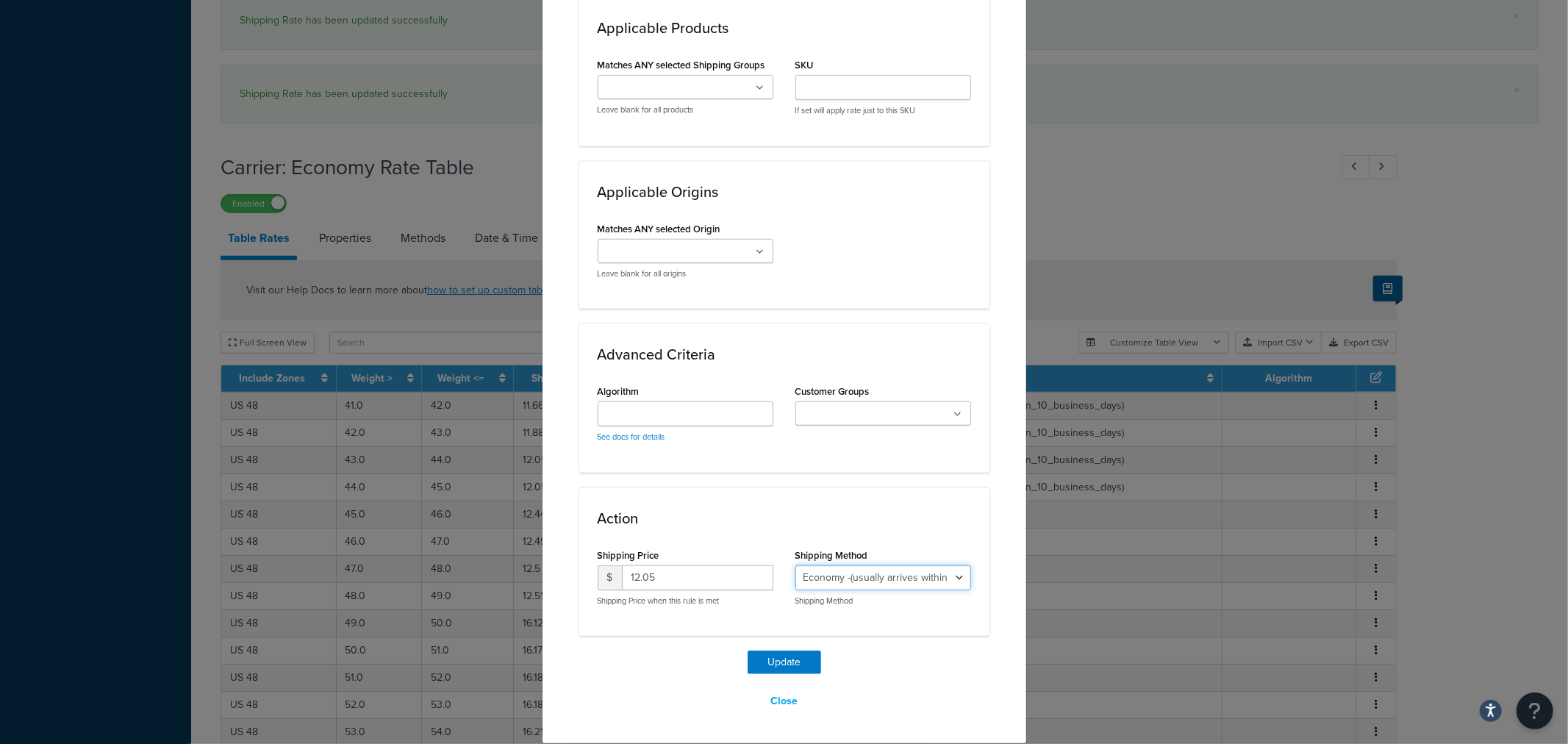 select on "27813" 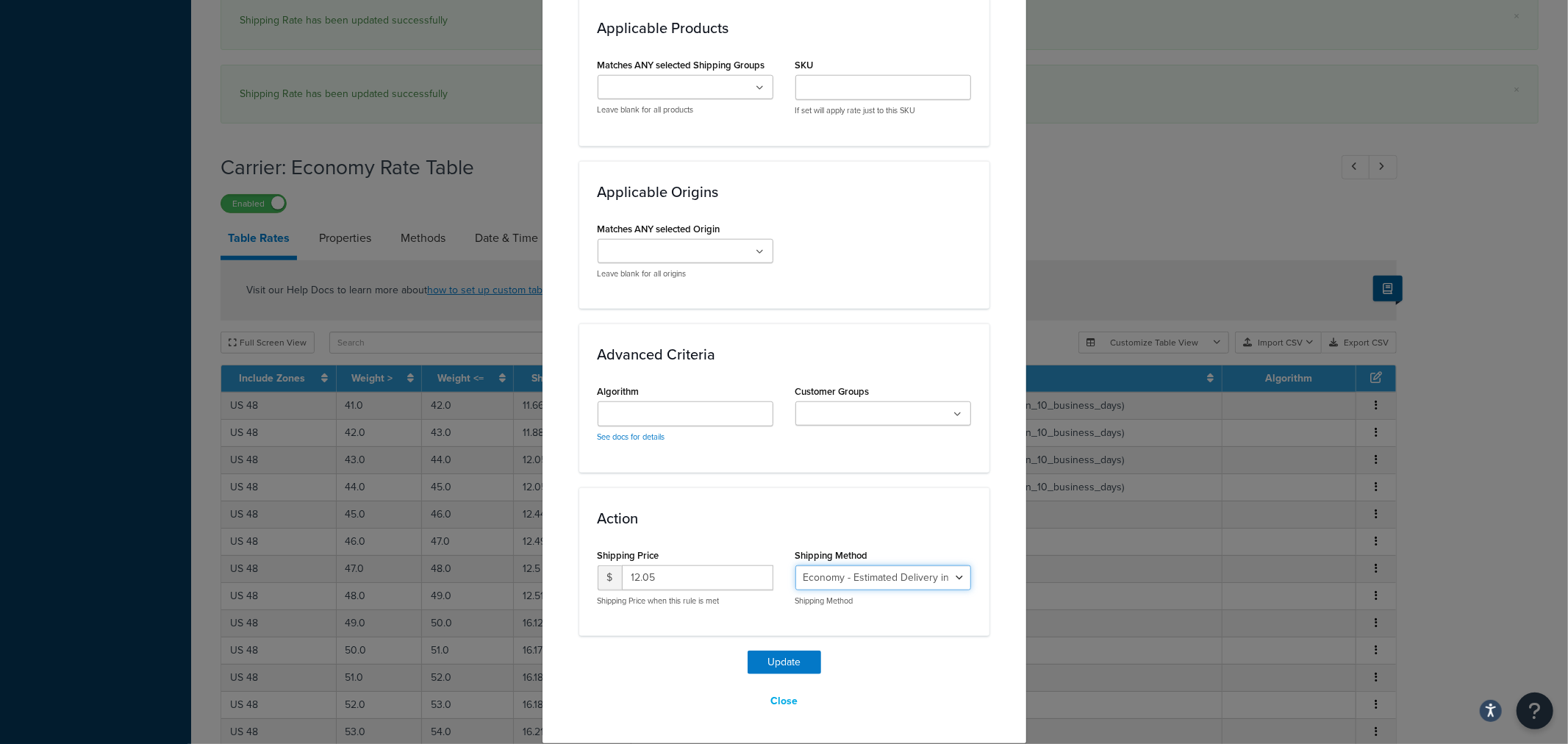click on "Economy - Estimated Delivery in 10 business days - deferred_ground  Deferred Air - Delivers in approximately 4-8 days - deferred_air  Economy - Delivers in 3-9 business days - economy_shipping_-_delivers_in_3-9_business_days  Economy (usually arrives within 14 days) - Economy_4lbs_and_under  Not in a Rush? Ships within 1-3 days - economy  Economy - (usually arrives within 10 days) - economy_-_(usually_arrives_within_10_days)  Economy -(usually arrives within 14 business days) - economy_-(usually_arrives_within_14_business_days)  Economy -(usually arrives within 10 business days) - economy_-(usually_arrives_within_10_business_days)" at bounding box center [883, 578] 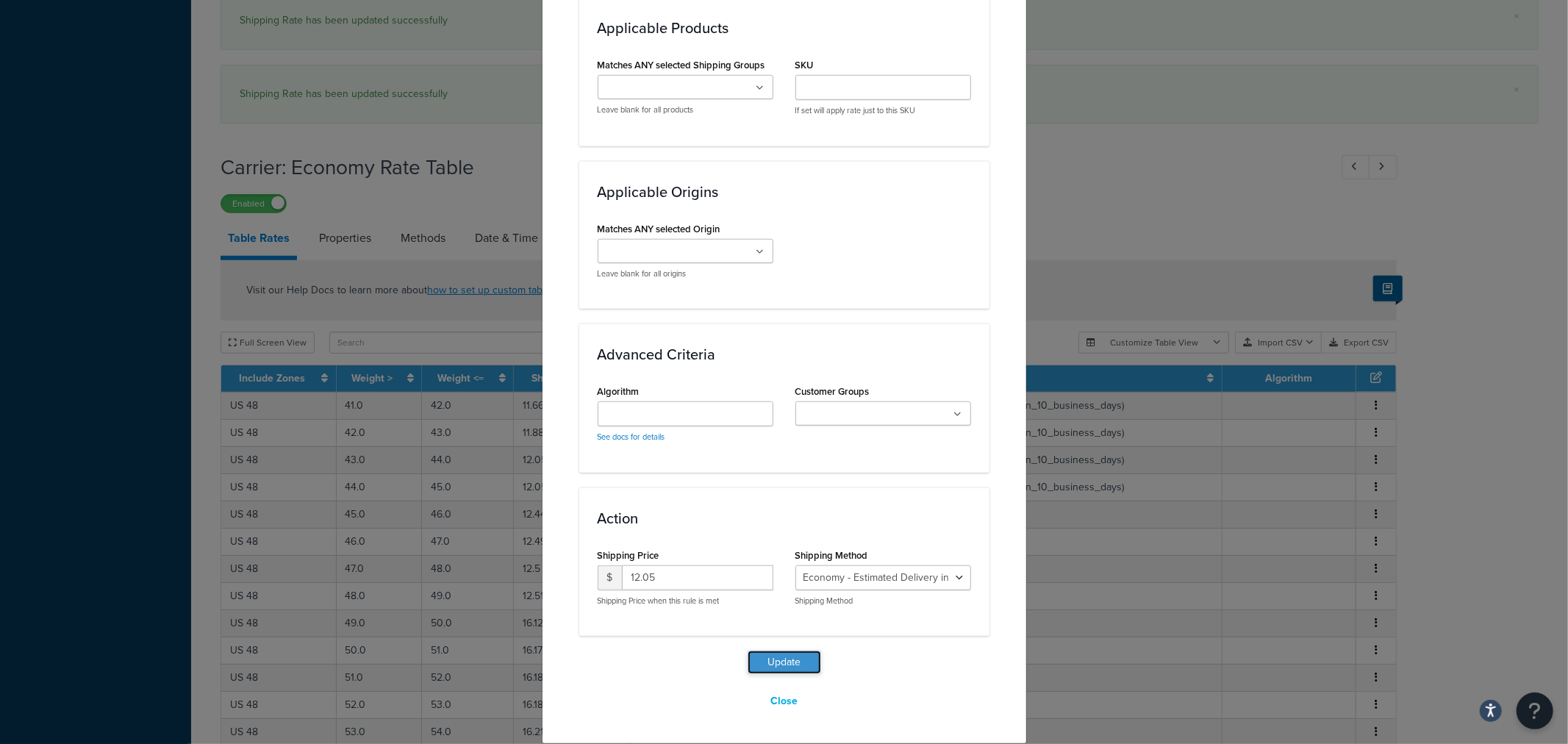 click on "Update" at bounding box center (784, 662) 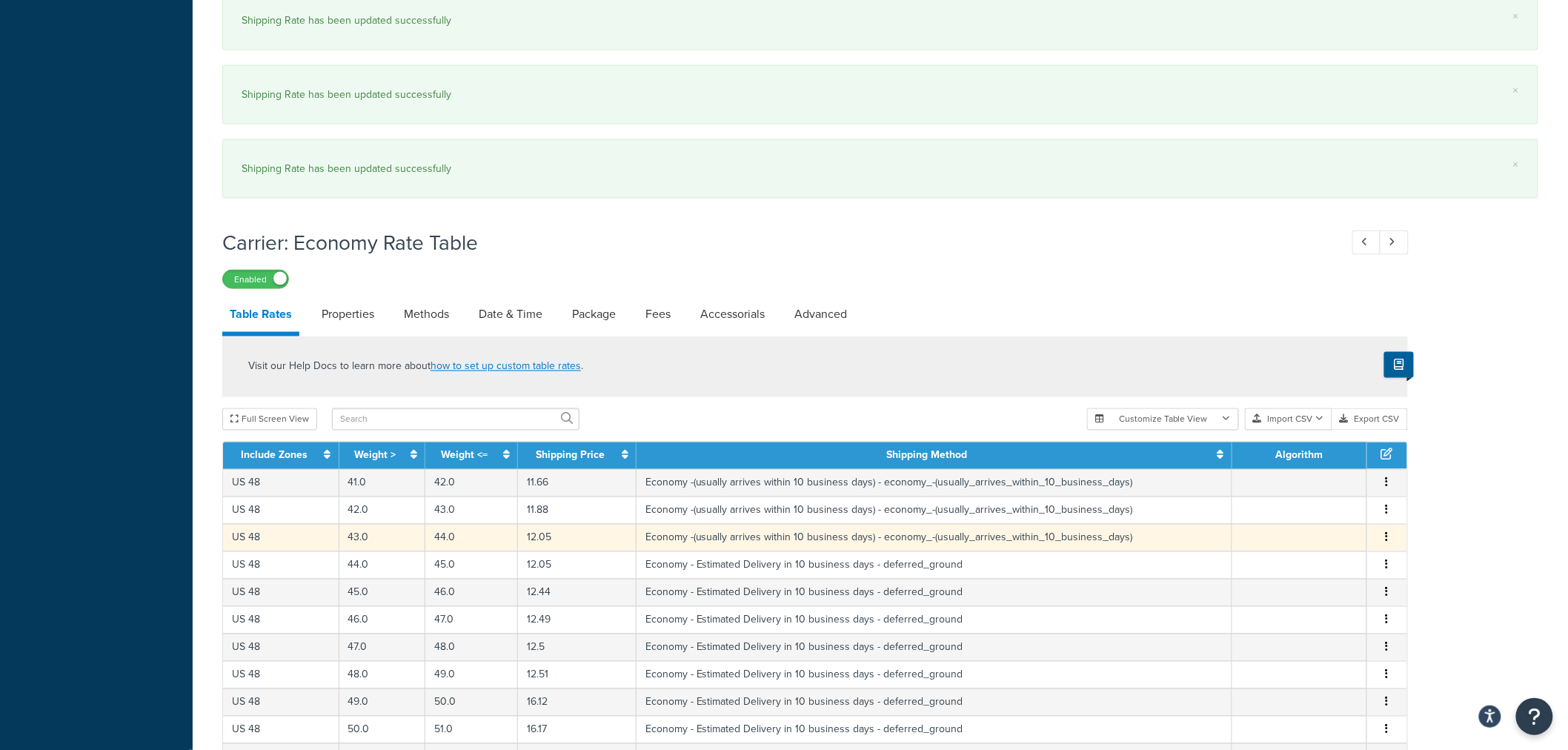 click at bounding box center [1387, 537] 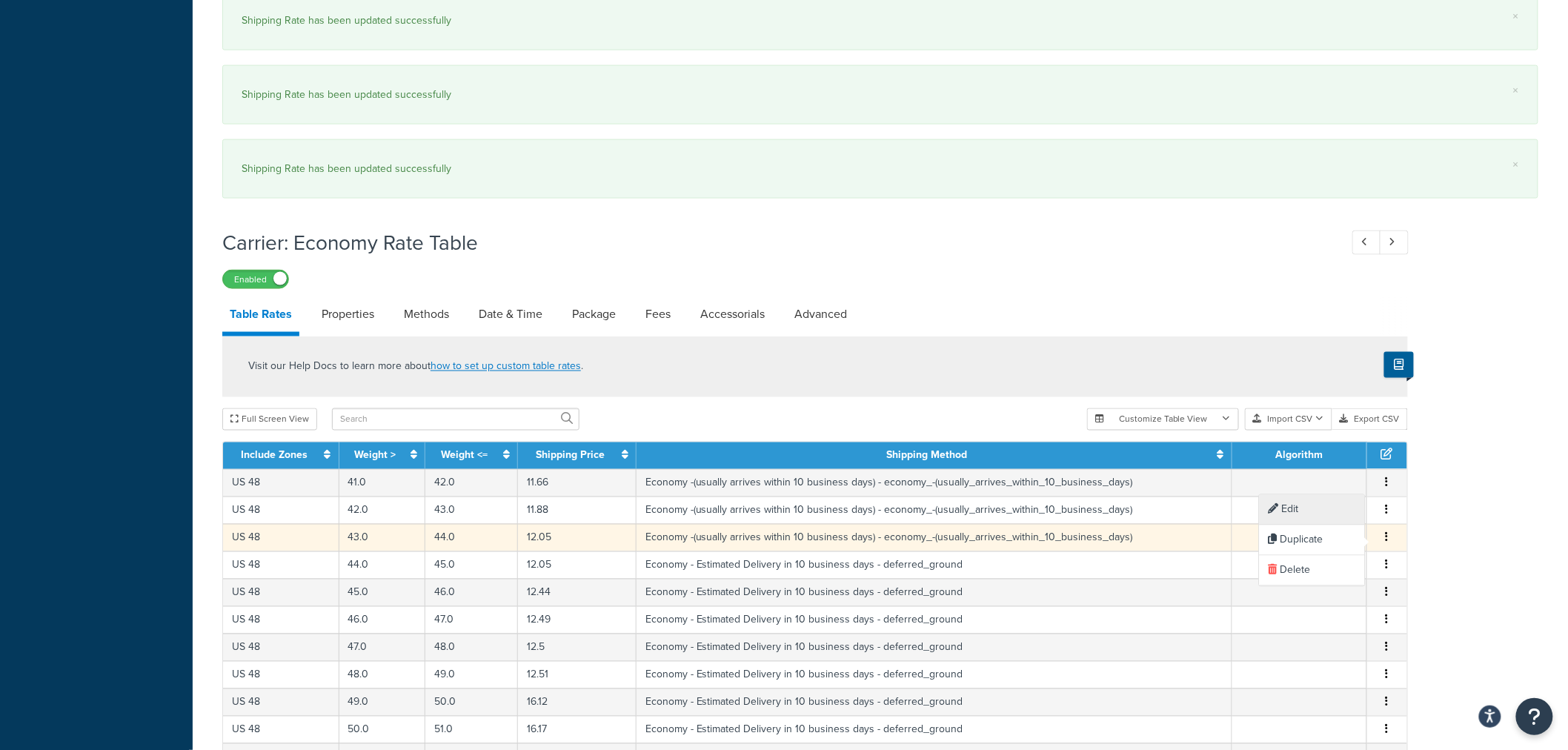 click on "Edit" at bounding box center [1312, 510] 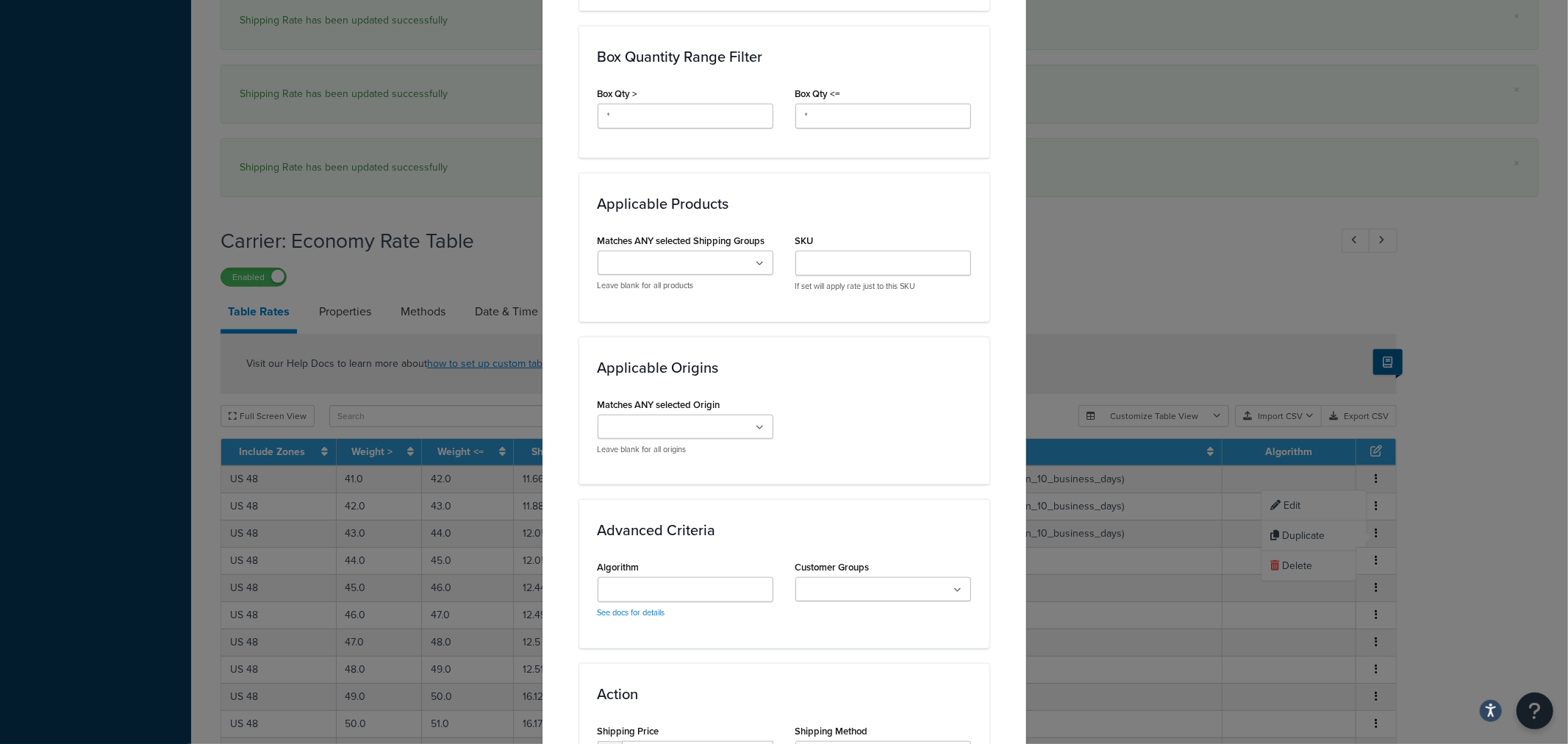 scroll, scrollTop: 979, scrollLeft: 0, axis: vertical 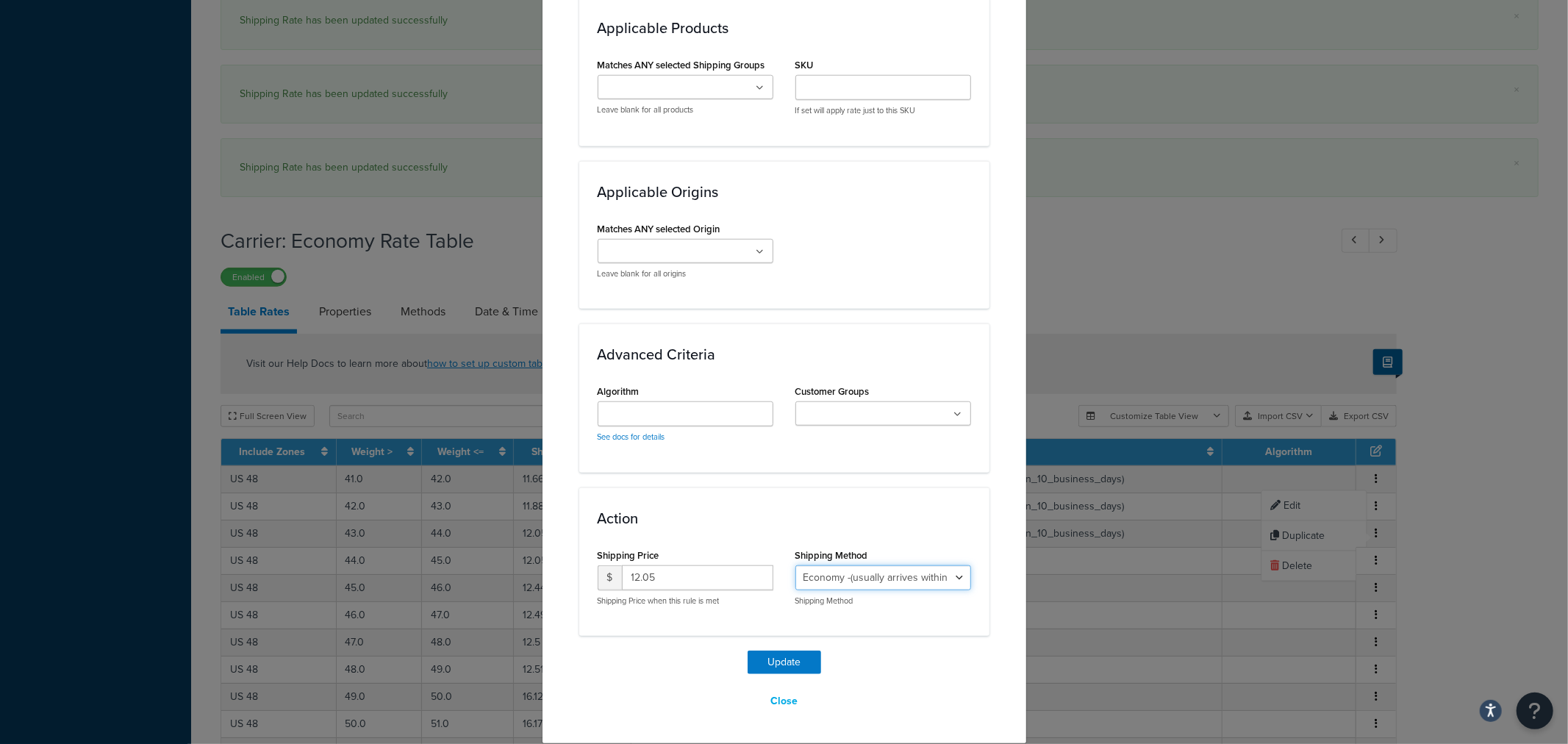 click on "Economy - Estimated Delivery in 10 business days - deferred_ground  Deferred Air - Delivers in approximately 4-8 days - deferred_air  Economy - Delivers in 3-9 business days - economy_shipping_-_delivers_in_3-9_business_days  Economy (usually arrives within 14 days) - Economy_4lbs_and_under  Not in a Rush? Ships within 1-3 days - economy  Economy - (usually arrives within 10 days) - economy_-_(usually_arrives_within_10_days)  Economy -(usually arrives within 14 business days) - economy_-(usually_arrives_within_14_business_days)  Economy -(usually arrives within 10 business days) - economy_-(usually_arrives_within_10_business_days)" at bounding box center [883, 578] 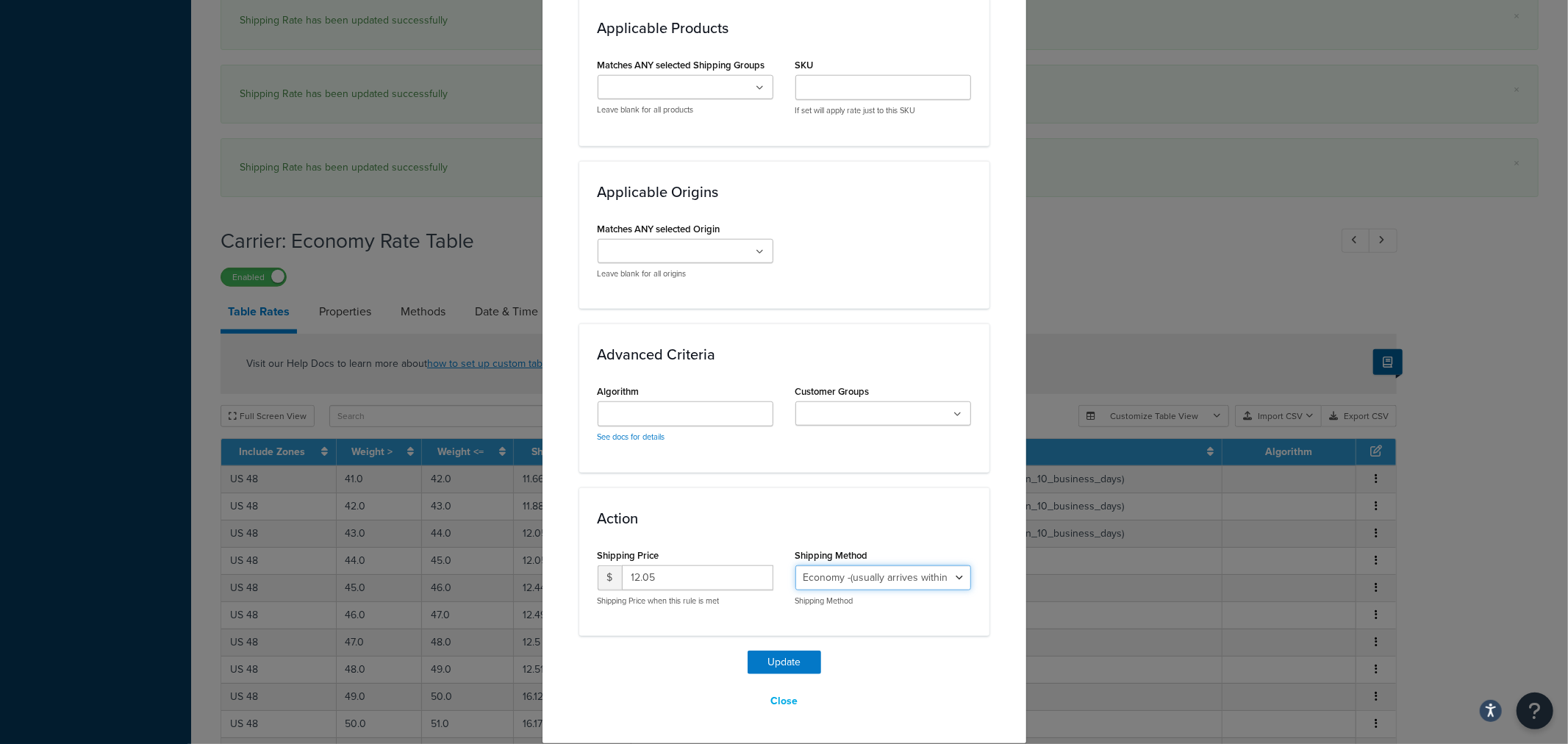 select on "27813" 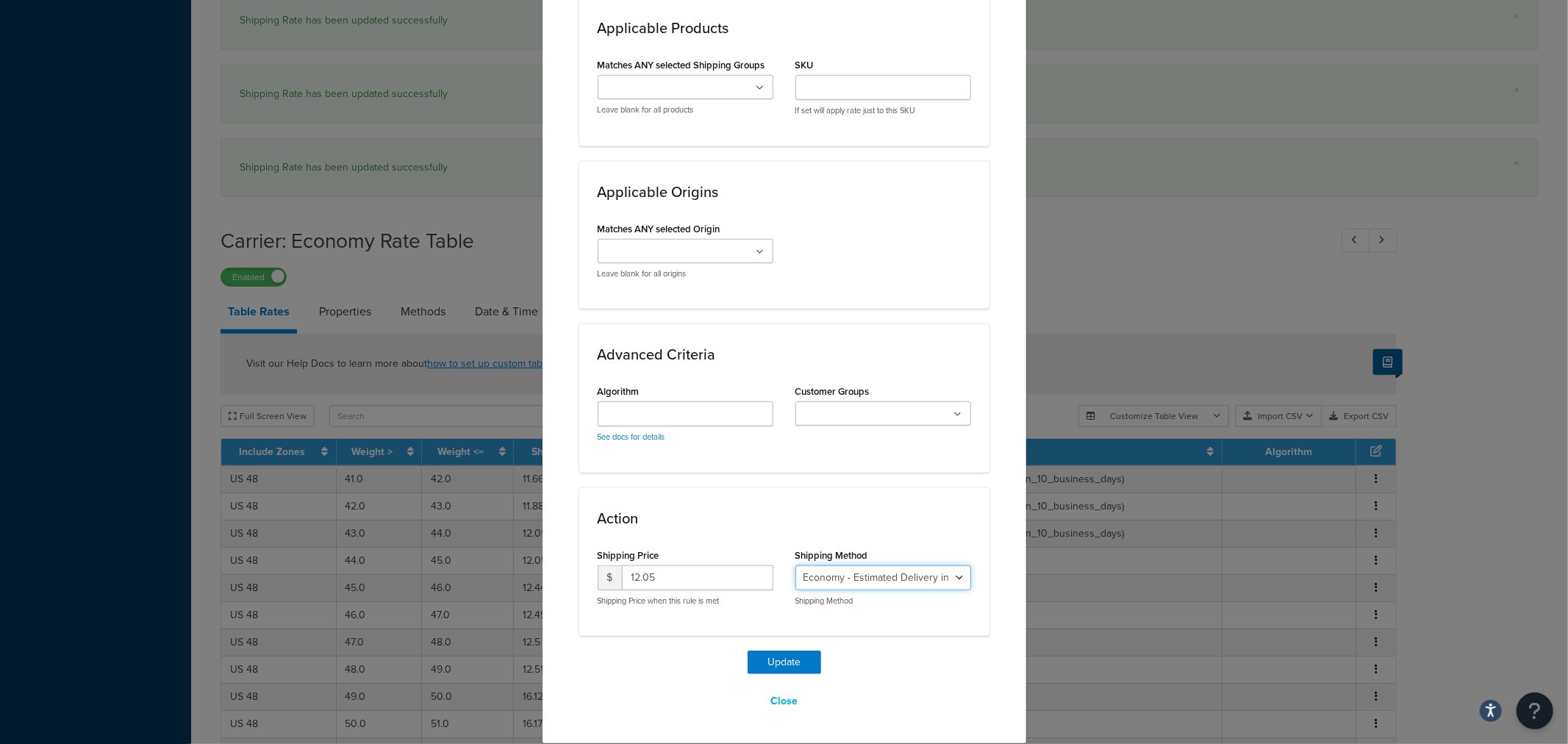 click on "Economy - Estimated Delivery in 10 business days - deferred_ground  Deferred Air - Delivers in approximately 4-8 days - deferred_air  Economy - Delivers in 3-9 business days - economy_shipping_-_delivers_in_3-9_business_days  Economy (usually arrives within 14 days) - Economy_4lbs_and_under  Not in a Rush? Ships within 1-3 days - economy  Economy - (usually arrives within 10 days) - economy_-_(usually_arrives_within_10_days)  Economy -(usually arrives within 14 business days) - economy_-(usually_arrives_within_14_business_days)  Economy -(usually arrives within 10 business days) - economy_-(usually_arrives_within_10_business_days)" at bounding box center [883, 578] 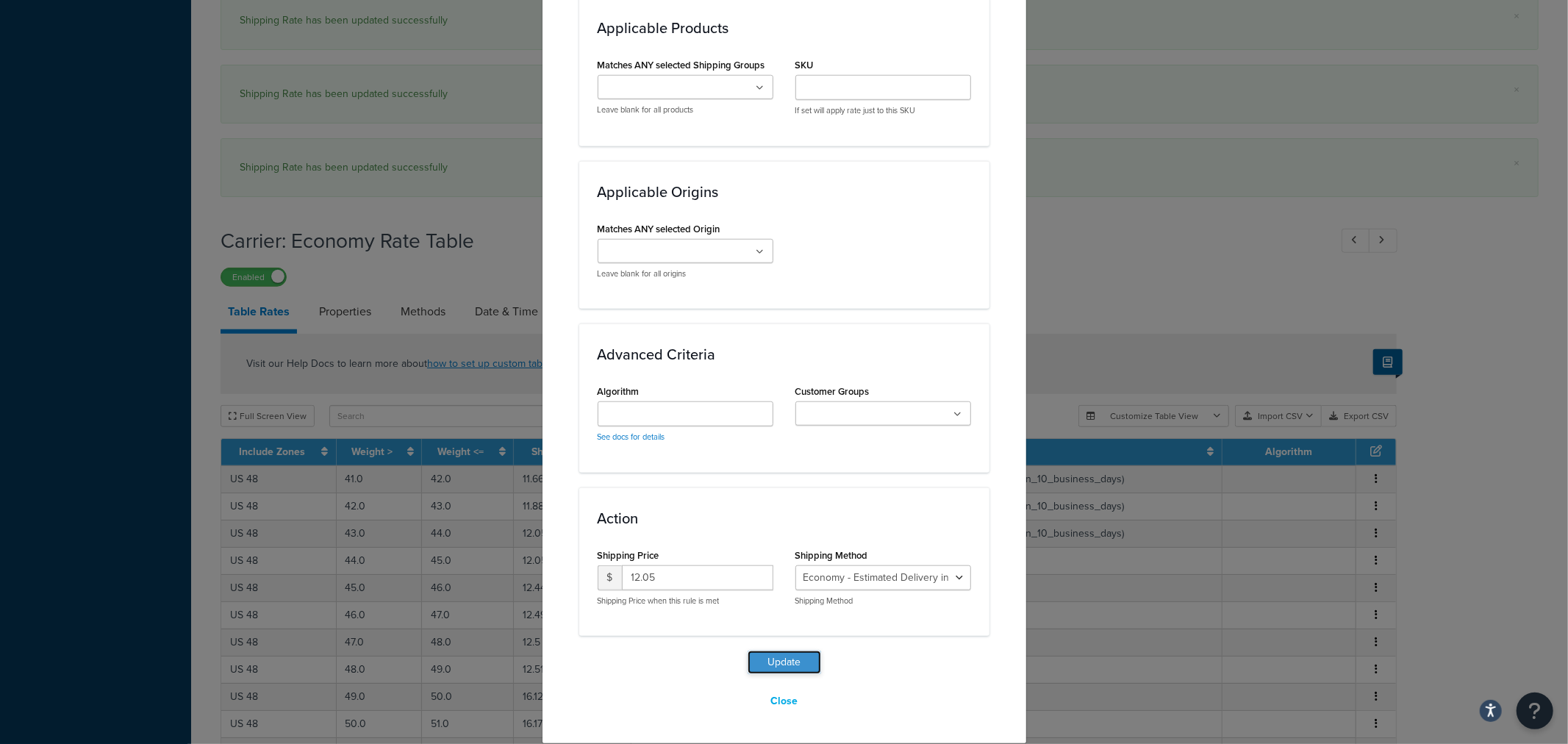 click on "Update" at bounding box center [784, 662] 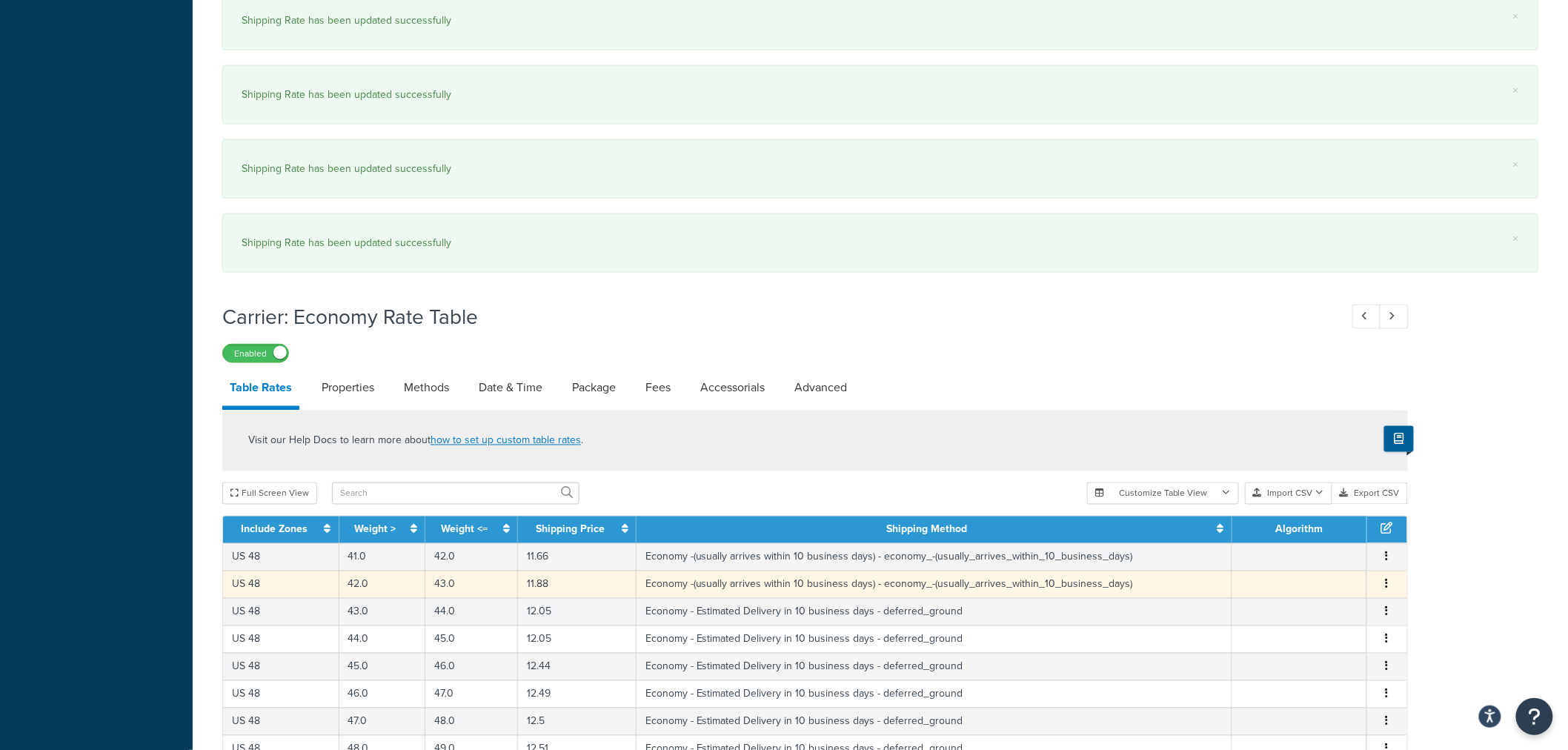 click at bounding box center (1387, 584) 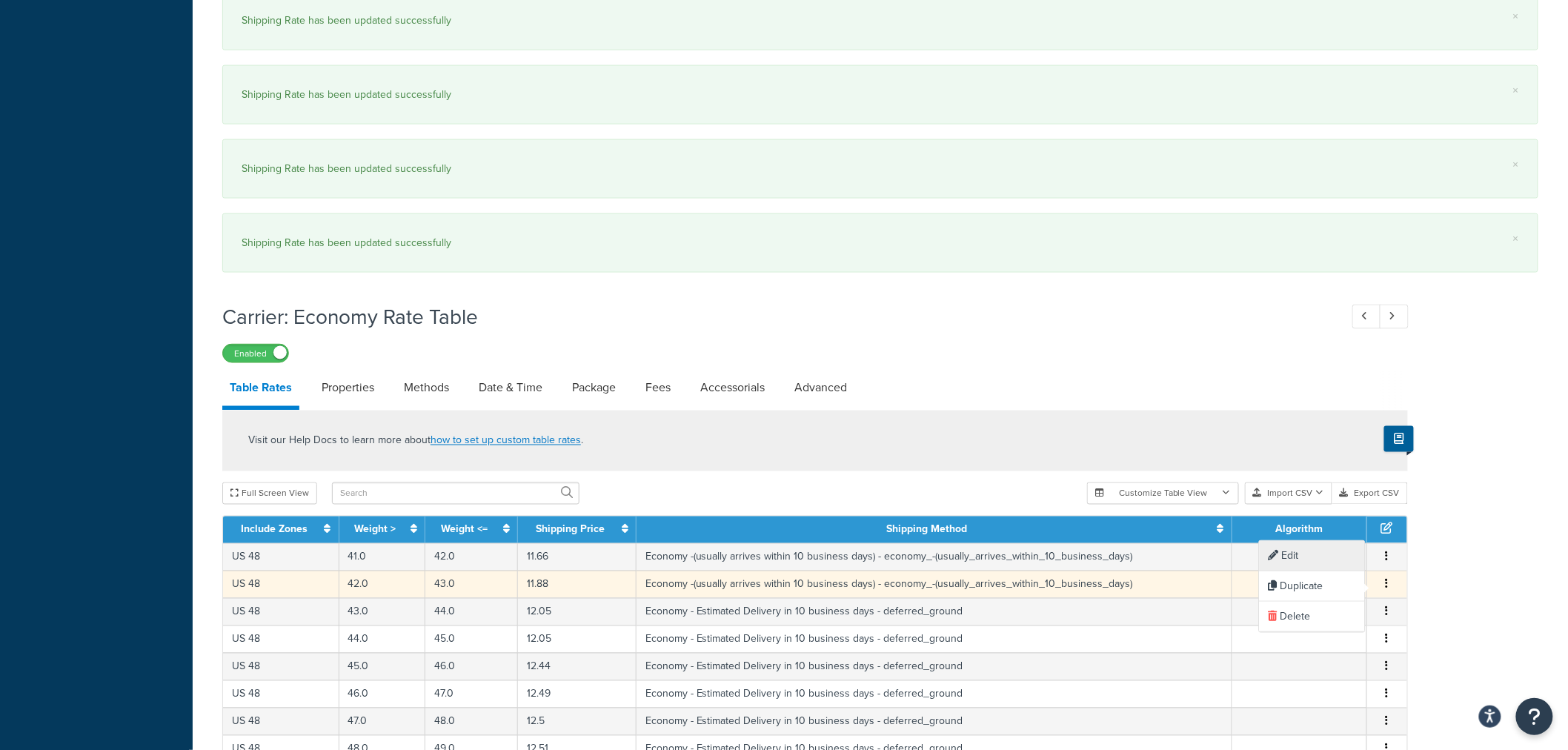 click on "Edit" at bounding box center (1312, 556) 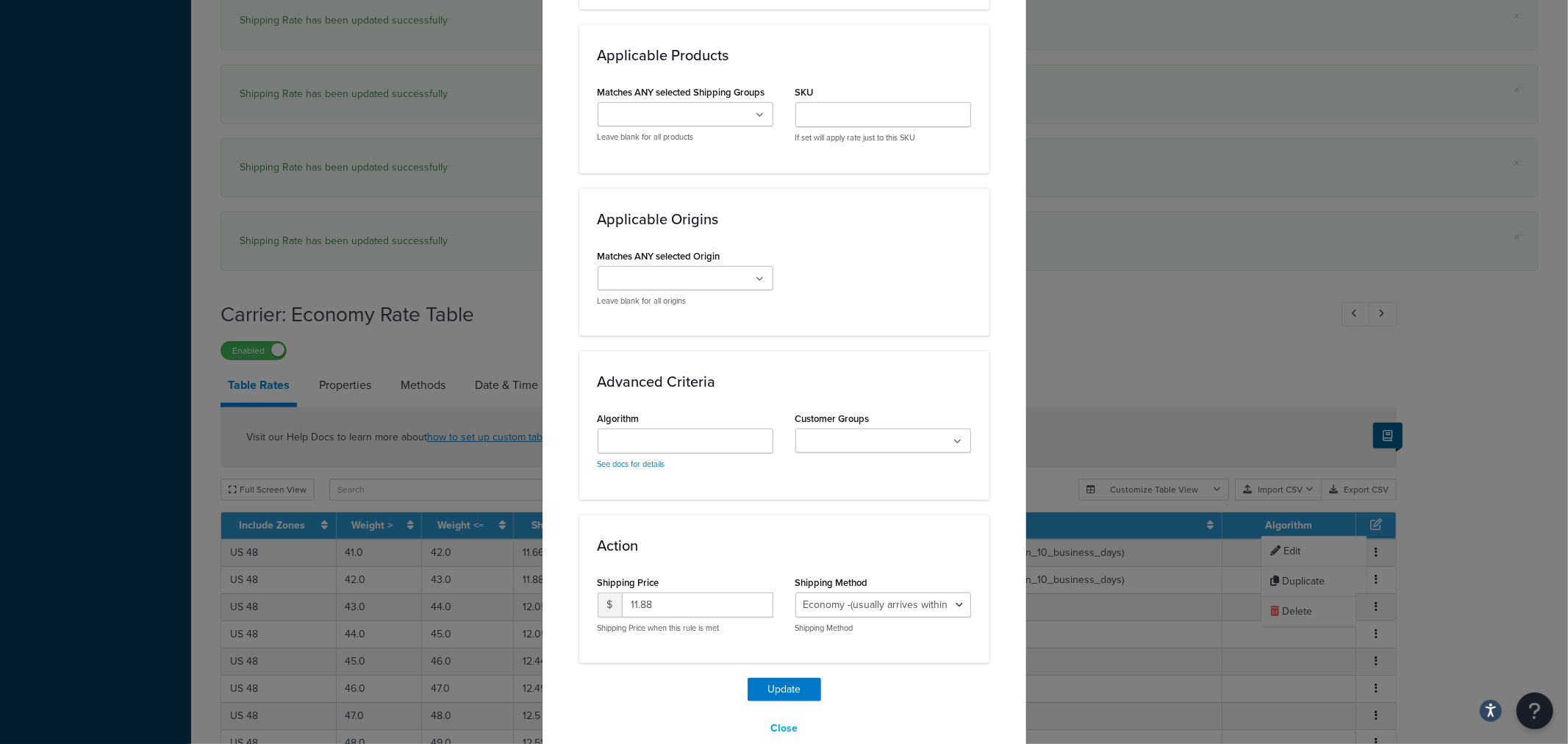 scroll, scrollTop: 979, scrollLeft: 0, axis: vertical 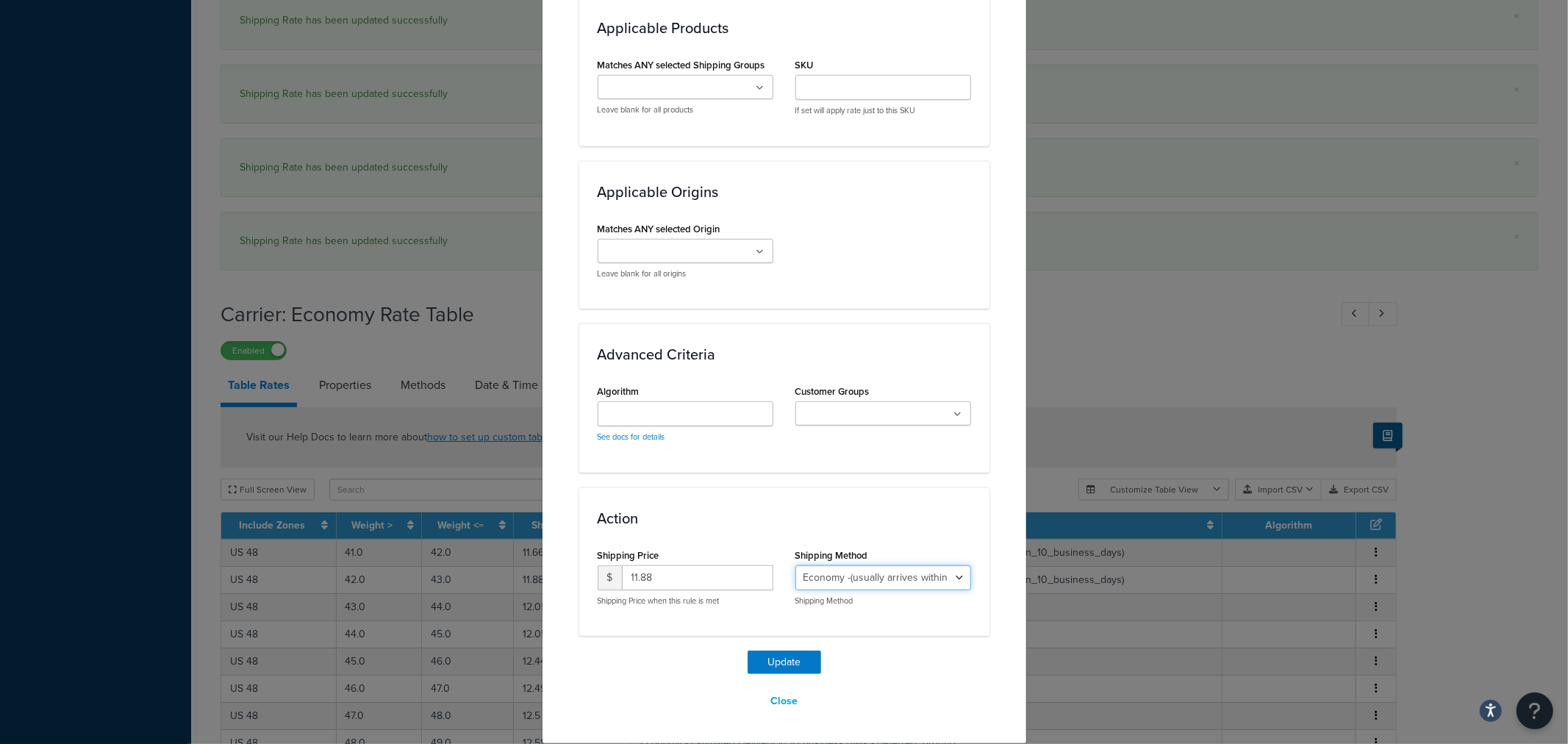 click on "Economy - Estimated Delivery in 10 business days - deferred_ground  Deferred Air - Delivers in approximately 4-8 days - deferred_air  Economy - Delivers in 3-9 business days - economy_shipping_-_delivers_in_3-9_business_days  Economy (usually arrives within 14 days) - Economy_4lbs_and_under  Not in a Rush? Ships within 1-3 days - economy  Economy - (usually arrives within 10 days) - economy_-_(usually_arrives_within_10_days)  Economy -(usually arrives within 14 business days) - economy_-(usually_arrives_within_14_business_days)  Economy -(usually arrives within 10 business days) - economy_-(usually_arrives_within_10_business_days)" at bounding box center [883, 578] 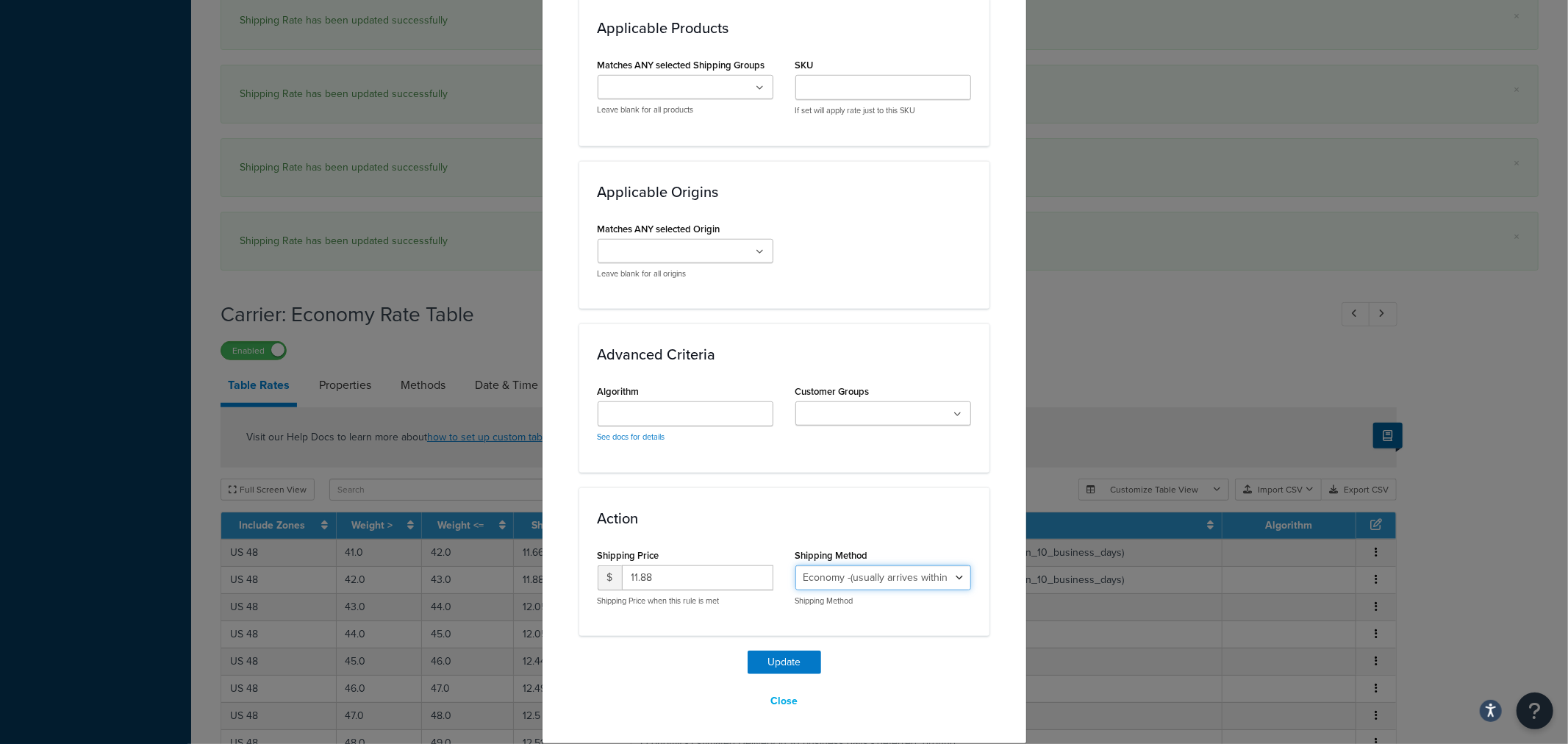 select on "27813" 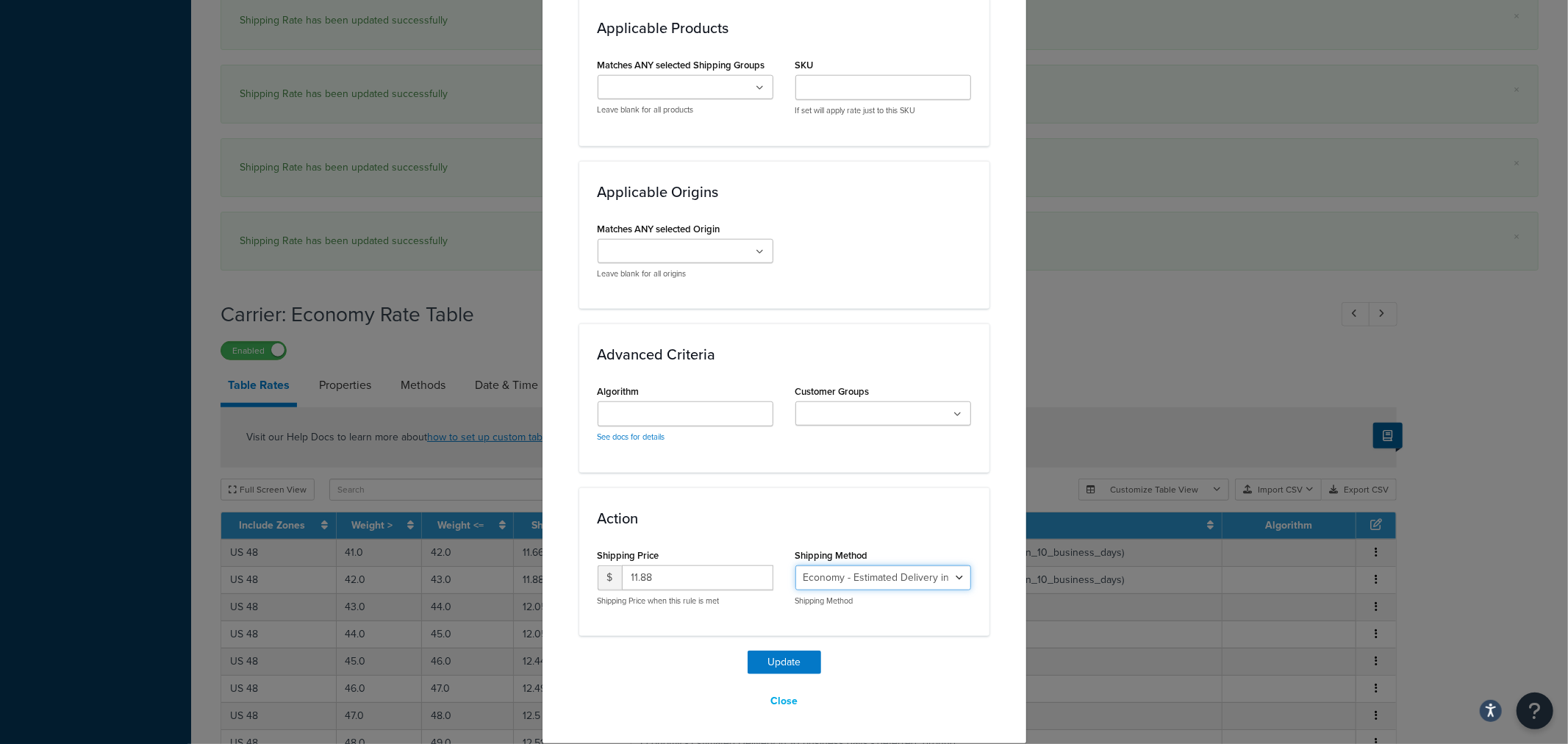 click on "Economy - Estimated Delivery in 10 business days - deferred_ground  Deferred Air - Delivers in approximately 4-8 days - deferred_air  Economy - Delivers in 3-9 business days - economy_shipping_-_delivers_in_3-9_business_days  Economy (usually arrives within 14 days) - Economy_4lbs_and_under  Not in a Rush? Ships within 1-3 days - economy  Economy - (usually arrives within 10 days) - economy_-_(usually_arrives_within_10_days)  Economy -(usually arrives within 14 business days) - economy_-(usually_arrives_within_14_business_days)  Economy -(usually arrives within 10 business days) - economy_-(usually_arrives_within_10_business_days)" at bounding box center (883, 578) 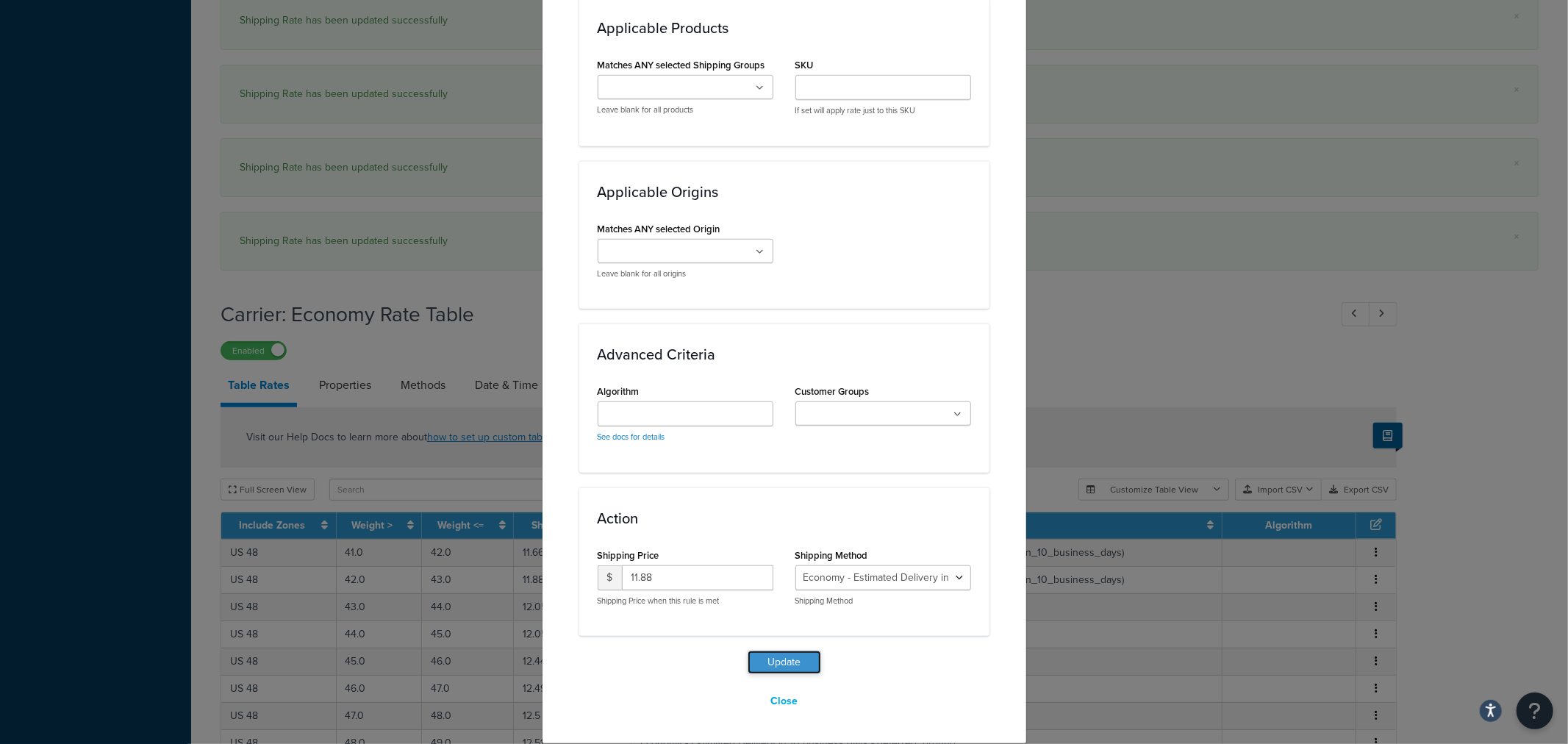 click on "Update" at bounding box center [784, 662] 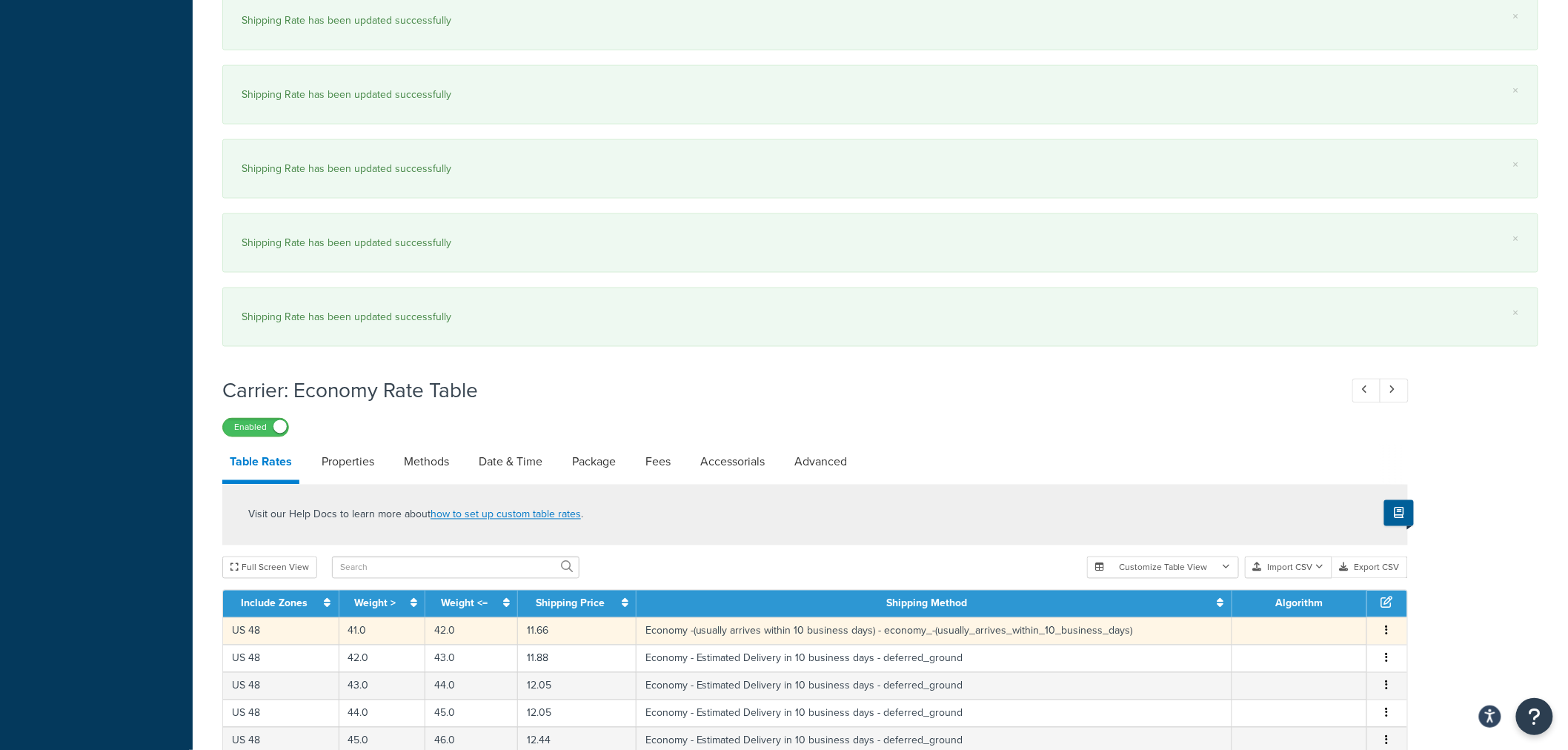 click at bounding box center [1387, 631] 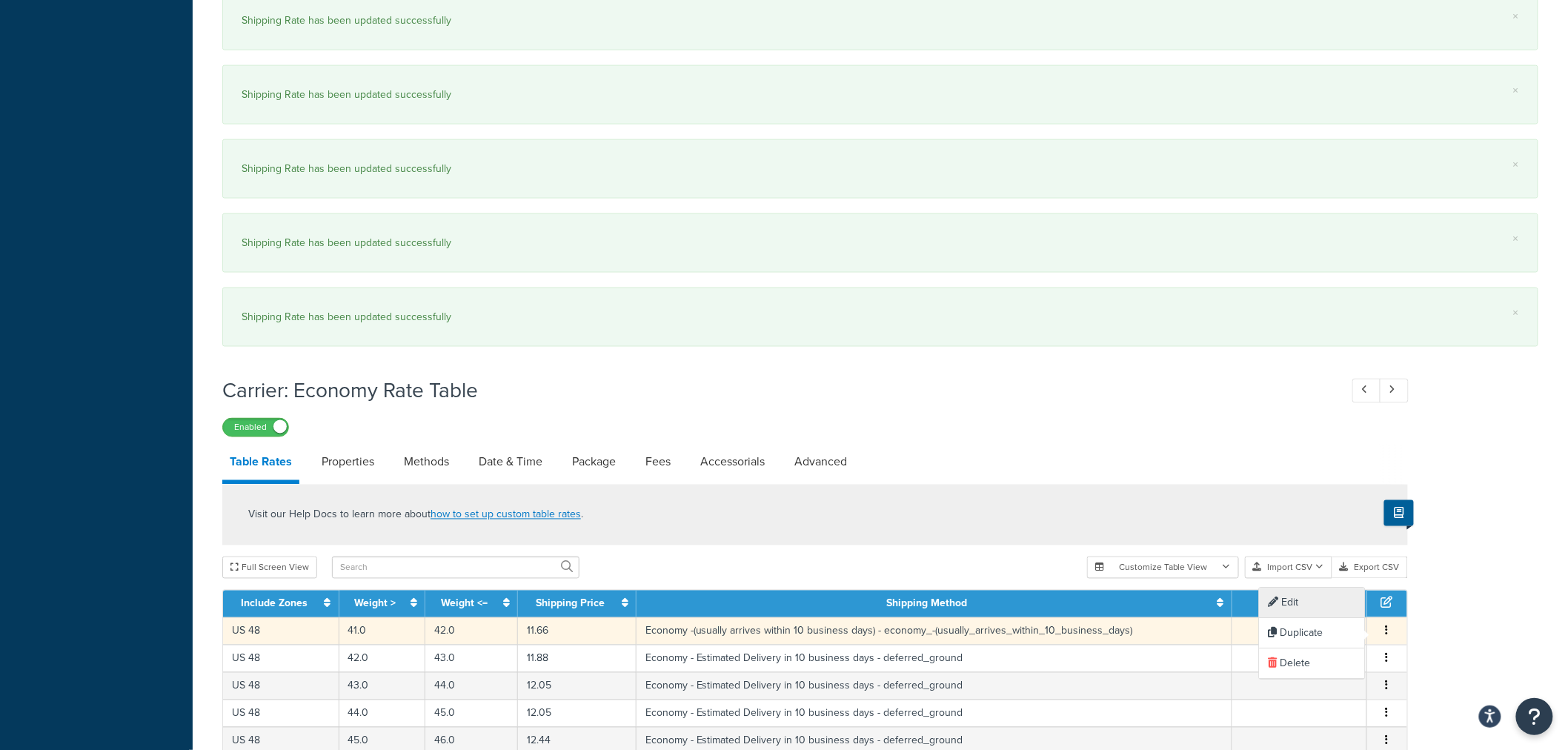 click on "Edit" at bounding box center (1312, 603) 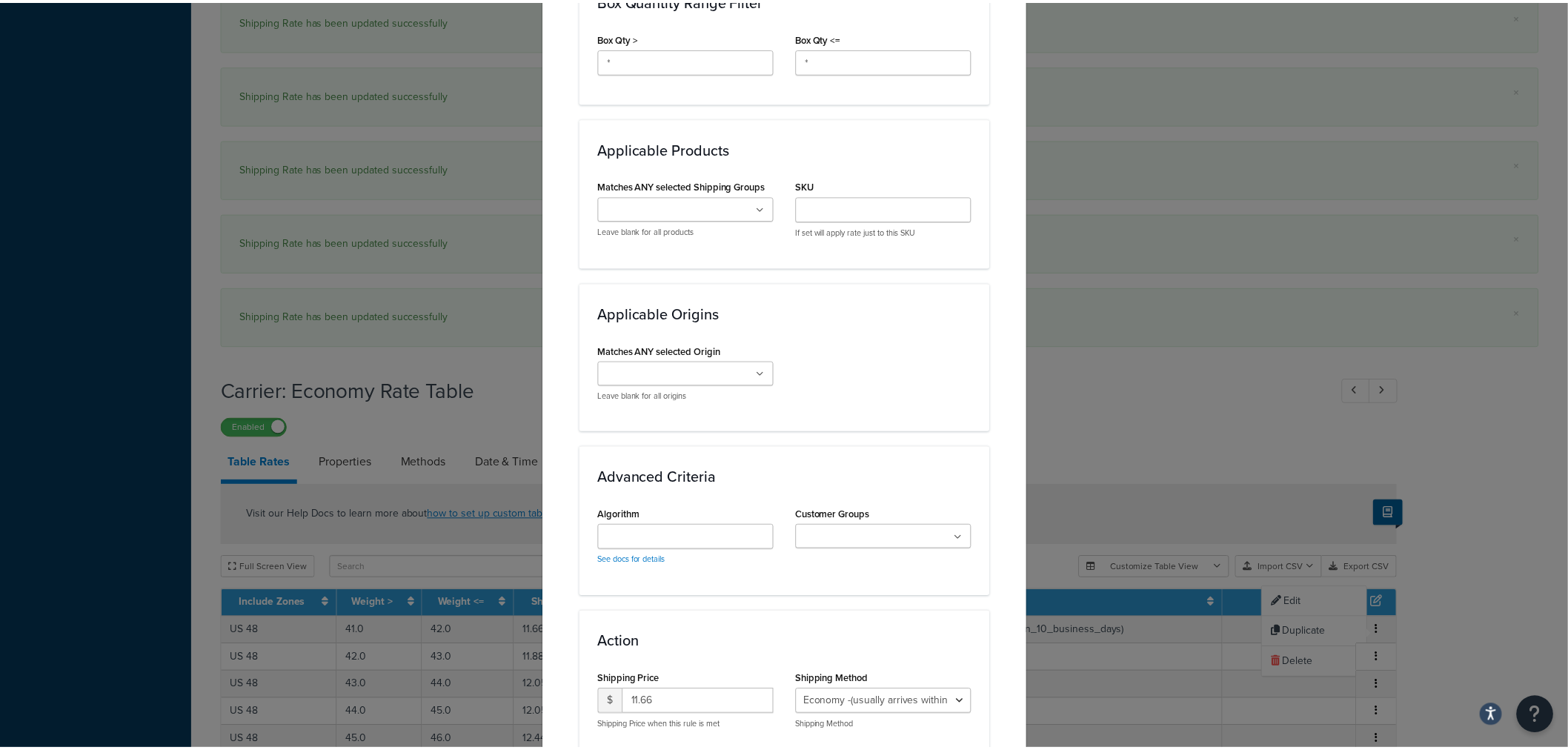 scroll, scrollTop: 986, scrollLeft: 0, axis: vertical 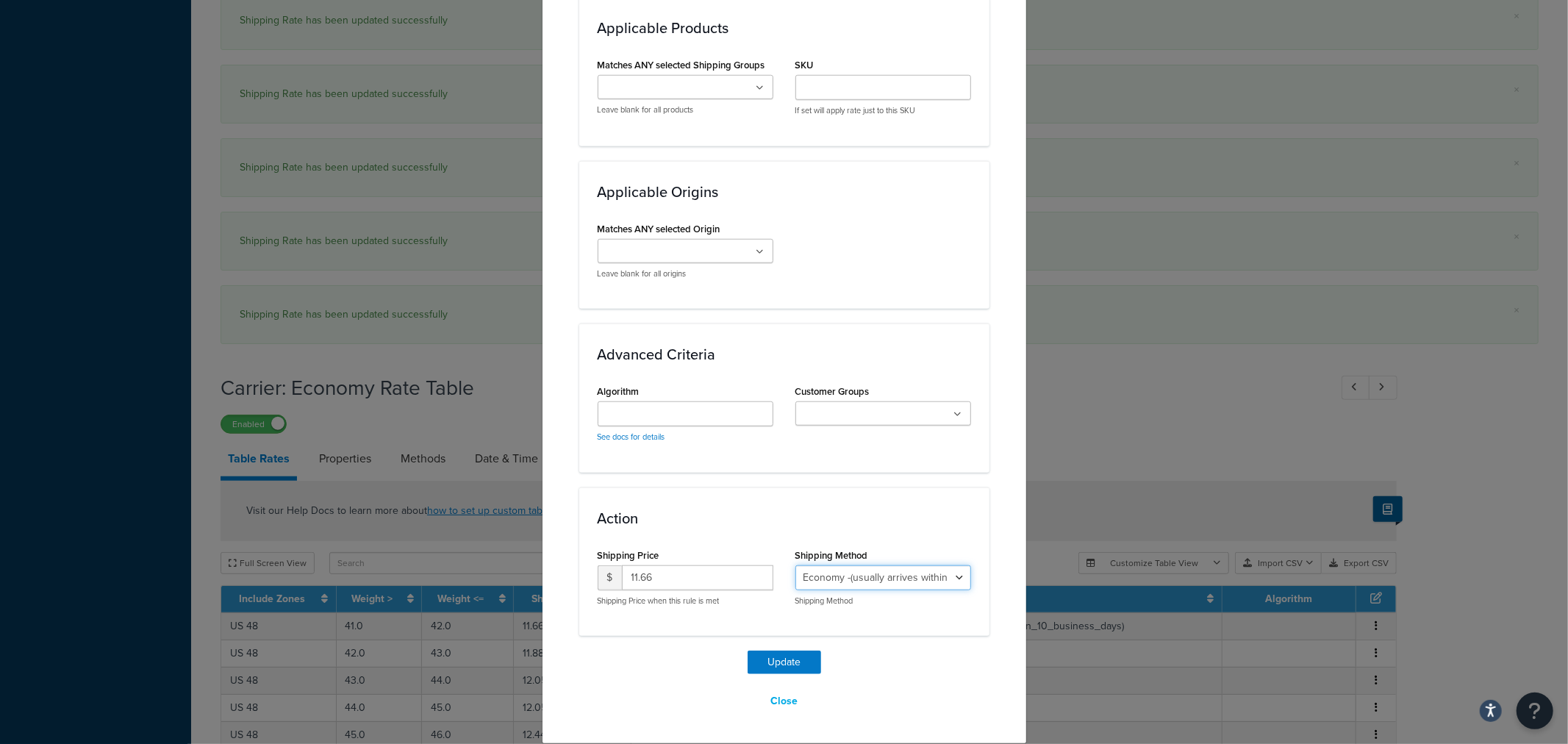 click on "Economy - Estimated Delivery in 10 business days - deferred_ground  Deferred Air - Delivers in approximately 4-8 days - deferred_air  Economy - Delivers in 3-9 business days - economy_shipping_-_delivers_in_3-9_business_days  Economy (usually arrives within 14 days) - Economy_4lbs_and_under  Not in a Rush? Ships within 1-3 days - economy  Economy - (usually arrives within 10 days) - economy_-_(usually_arrives_within_10_days)  Economy -(usually arrives within 14 business days) - economy_-(usually_arrives_within_14_business_days)  Economy -(usually arrives within 10 business days) - economy_-(usually_arrives_within_10_business_days)" at bounding box center (883, 578) 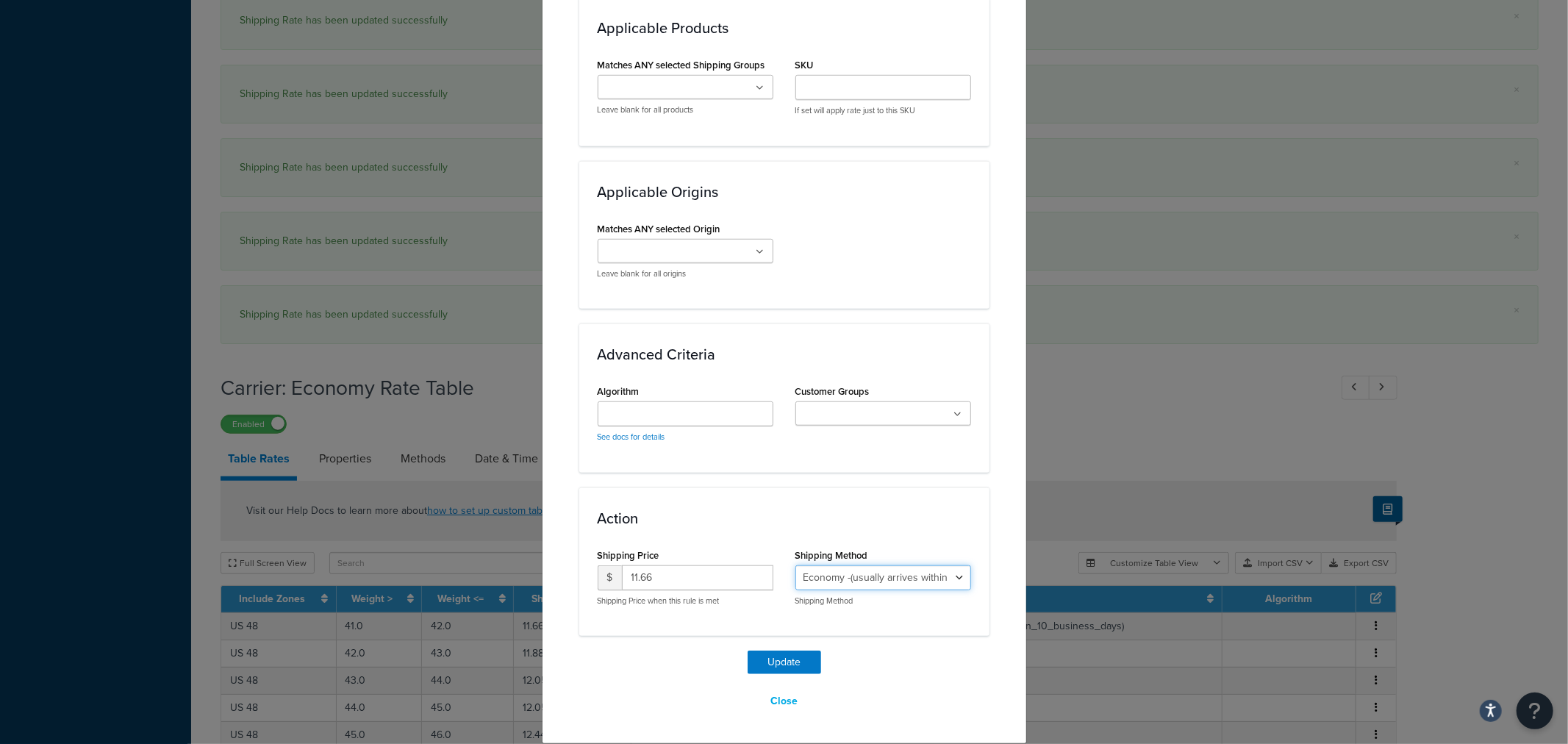 select on "27813" 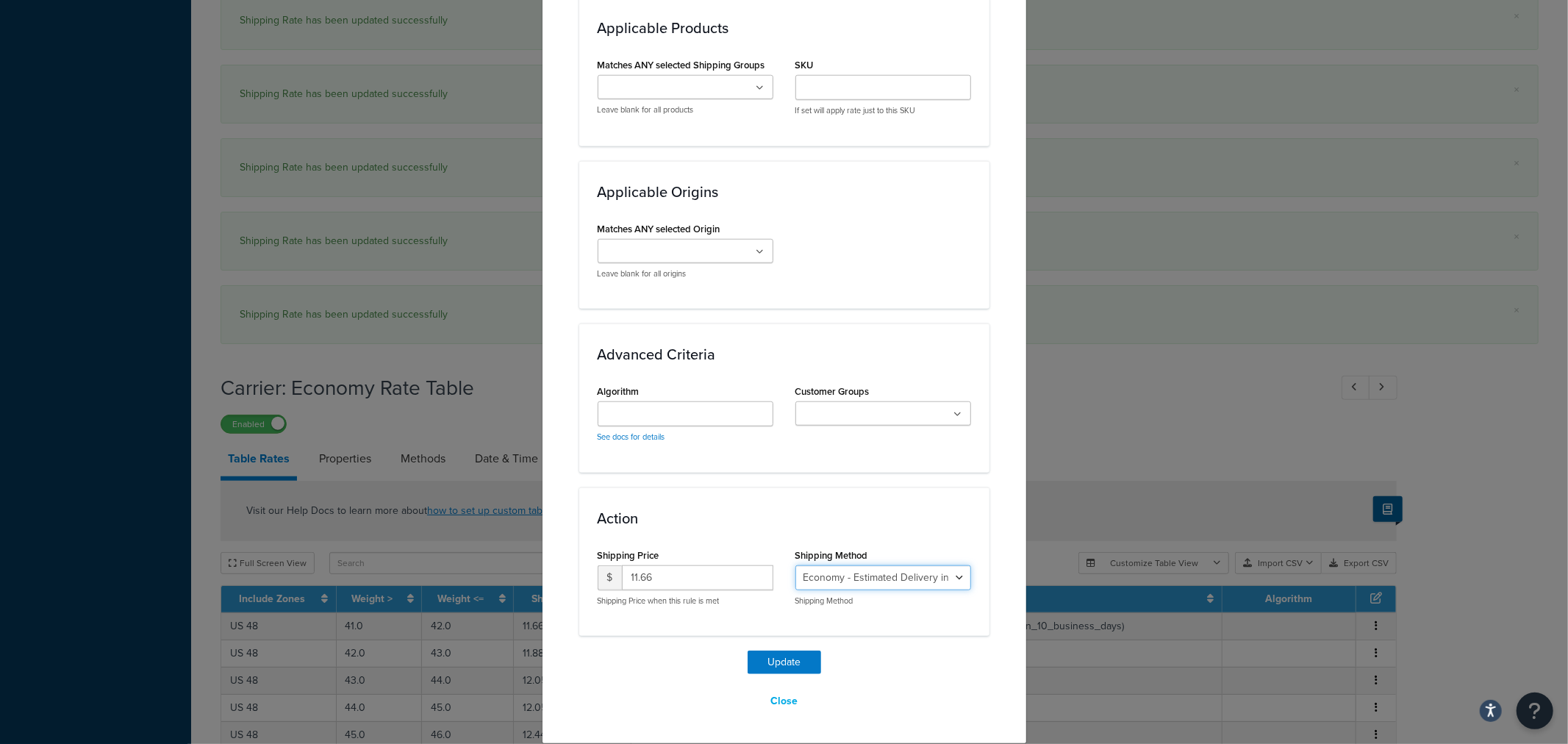 click on "Economy - Estimated Delivery in 10 business days - deferred_ground  Deferred Air - Delivers in approximately 4-8 days - deferred_air  Economy - Delivers in 3-9 business days - economy_shipping_-_delivers_in_3-9_business_days  Economy (usually arrives within 14 days) - Economy_4lbs_and_under  Not in a Rush? Ships within 1-3 days - economy  Economy - (usually arrives within 10 days) - economy_-_(usually_arrives_within_10_days)  Economy -(usually arrives within 14 business days) - economy_-(usually_arrives_within_14_business_days)  Economy -(usually arrives within 10 business days) - economy_-(usually_arrives_within_10_business_days)" at bounding box center (883, 578) 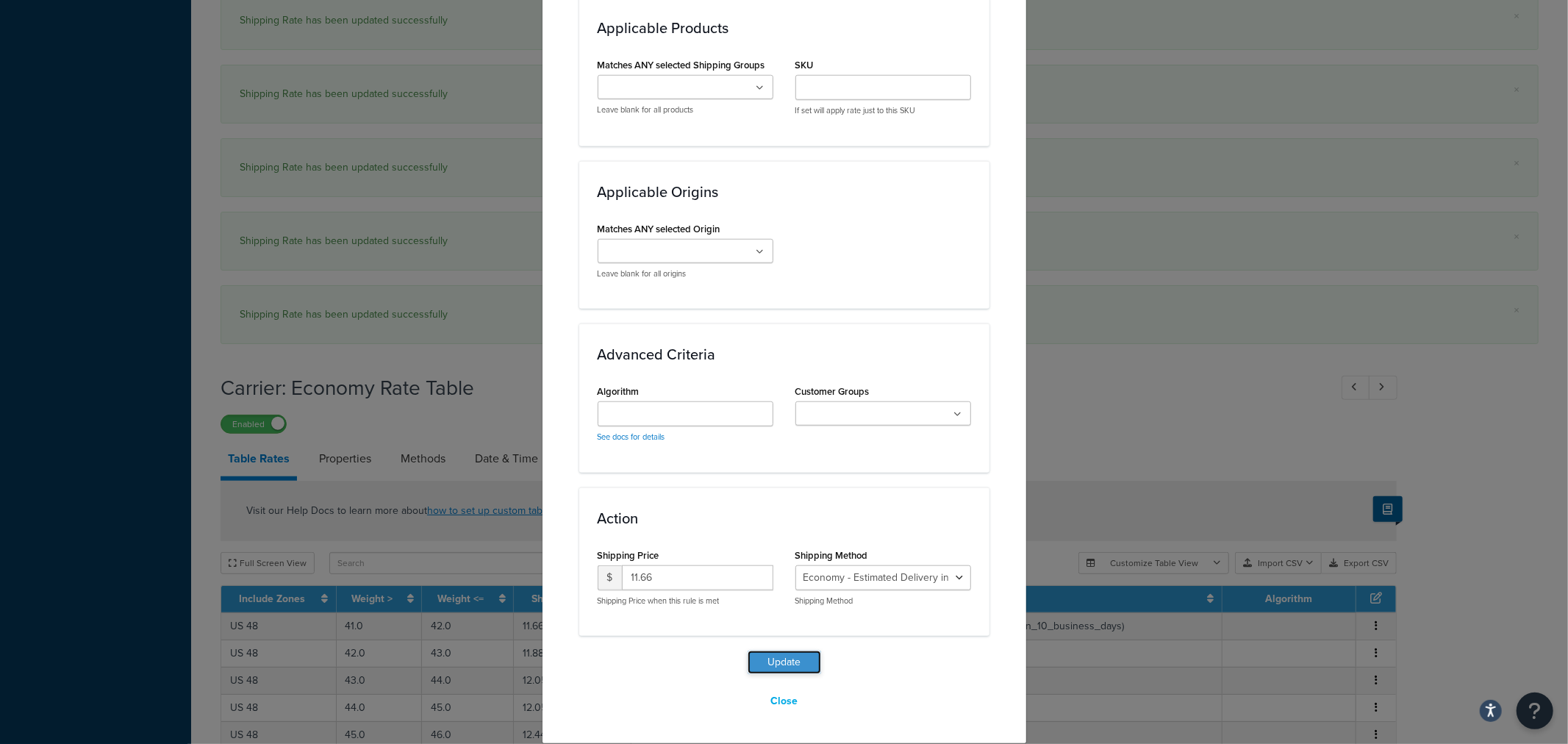 click on "Update" at bounding box center (784, 662) 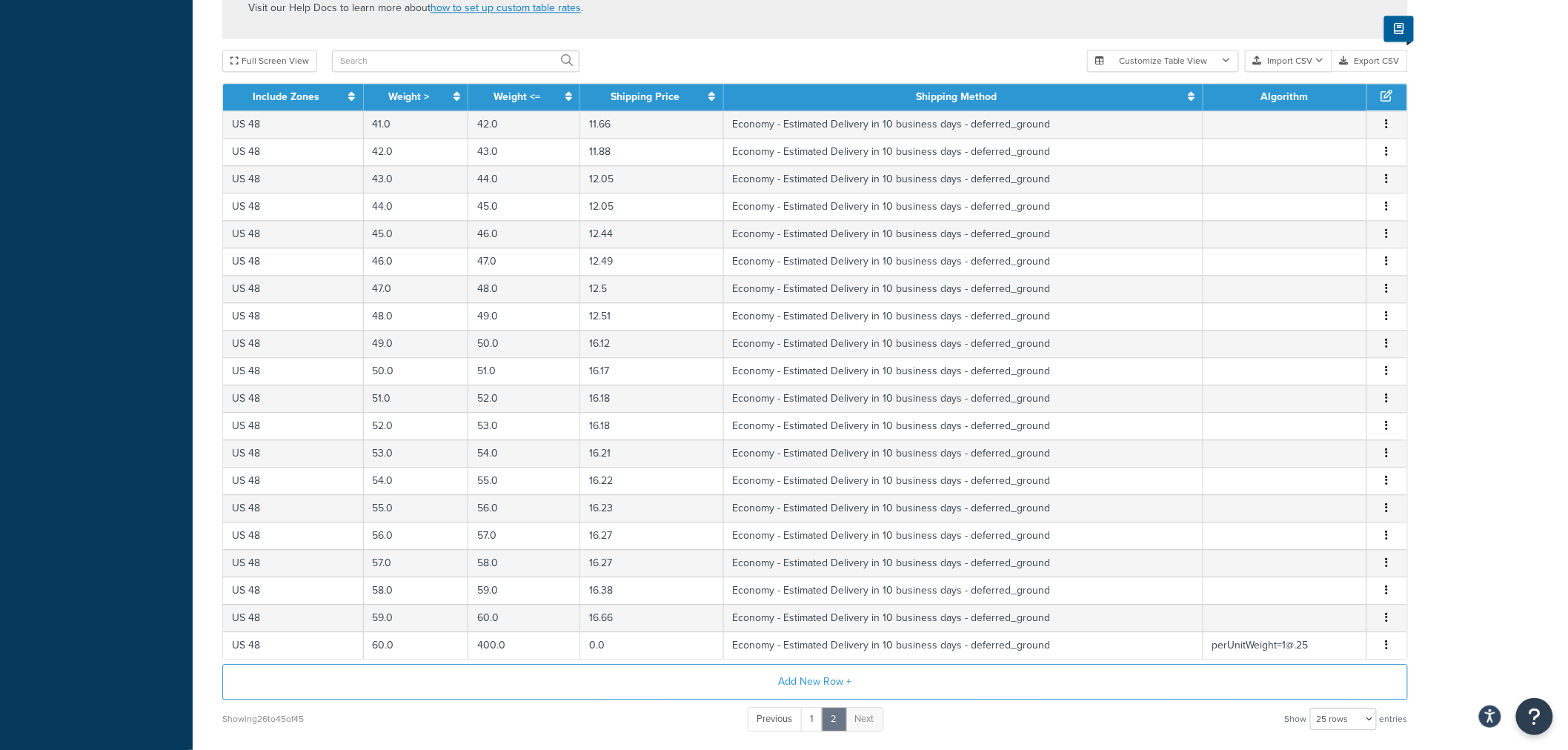scroll, scrollTop: 1488, scrollLeft: 0, axis: vertical 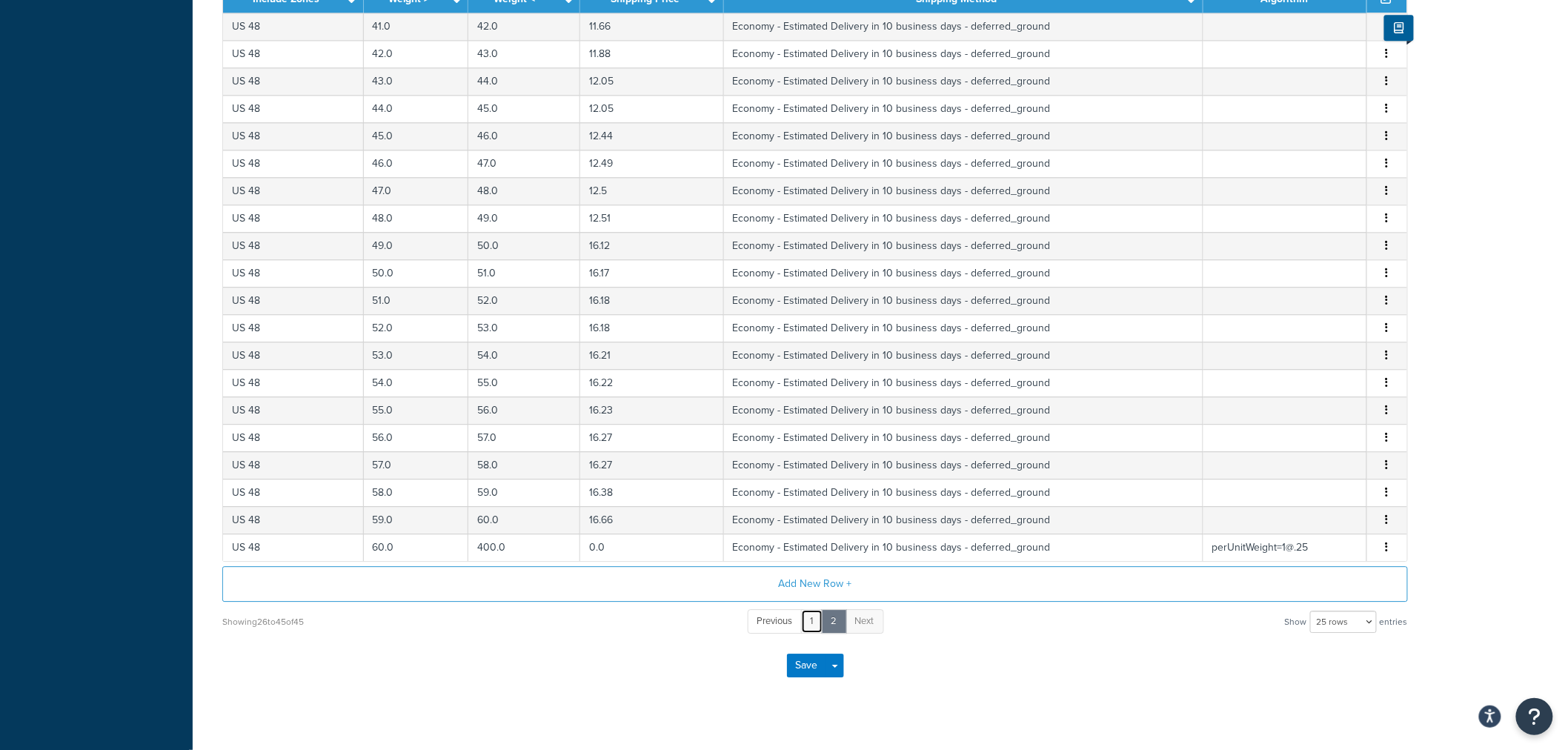 click on "1" at bounding box center [812, 621] 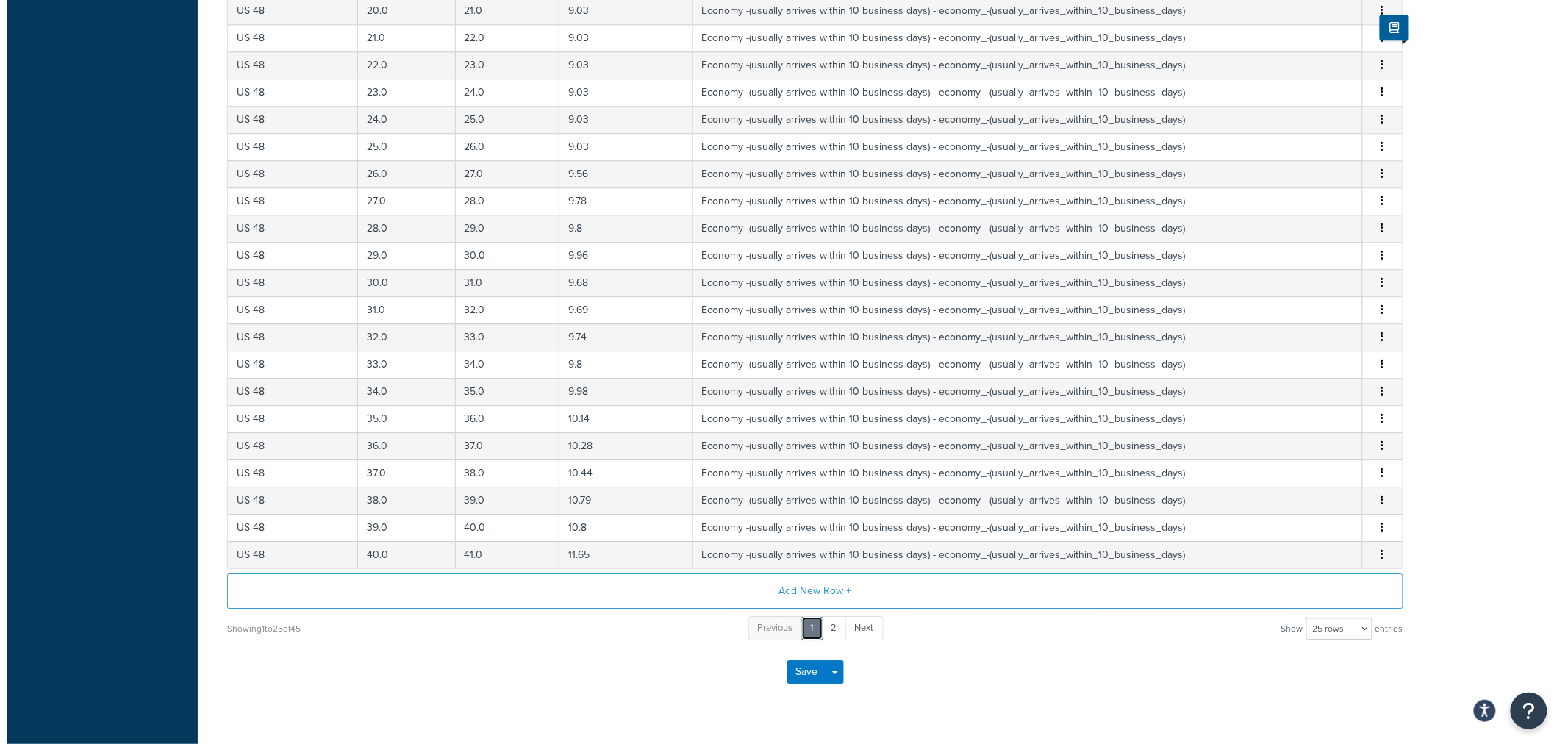 scroll, scrollTop: 1635, scrollLeft: 0, axis: vertical 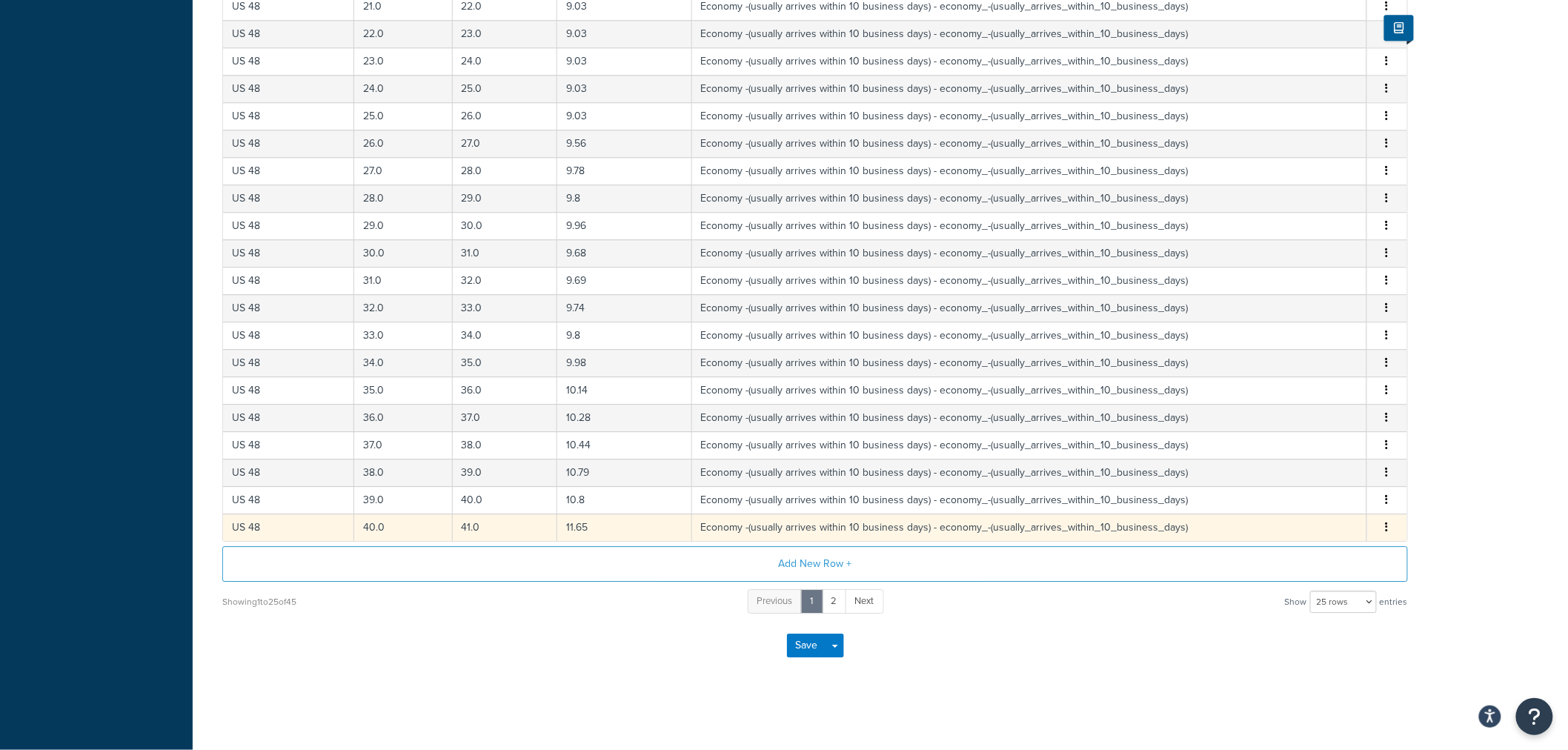 click at bounding box center [1387, 527] 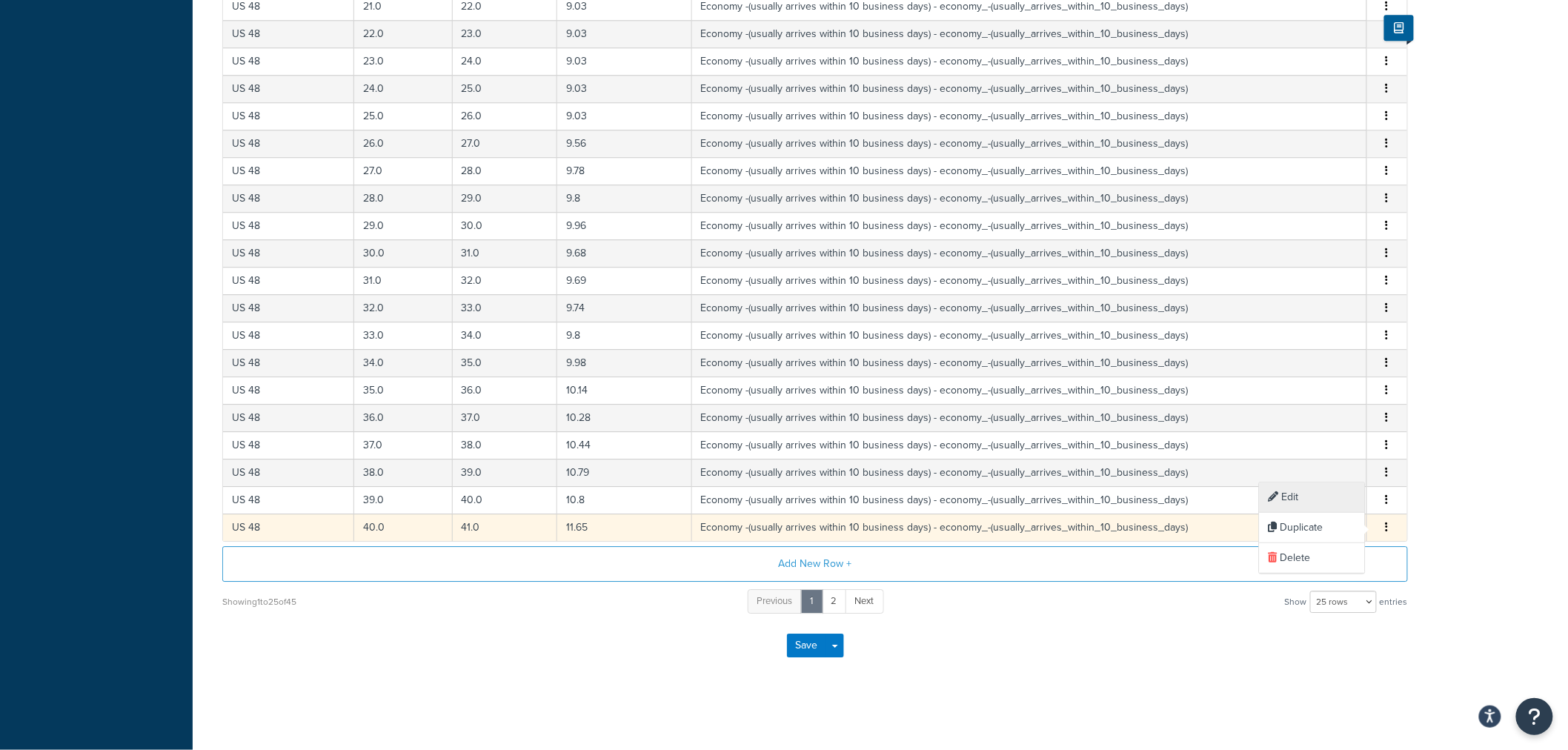 click on "Edit" at bounding box center (1312, 497) 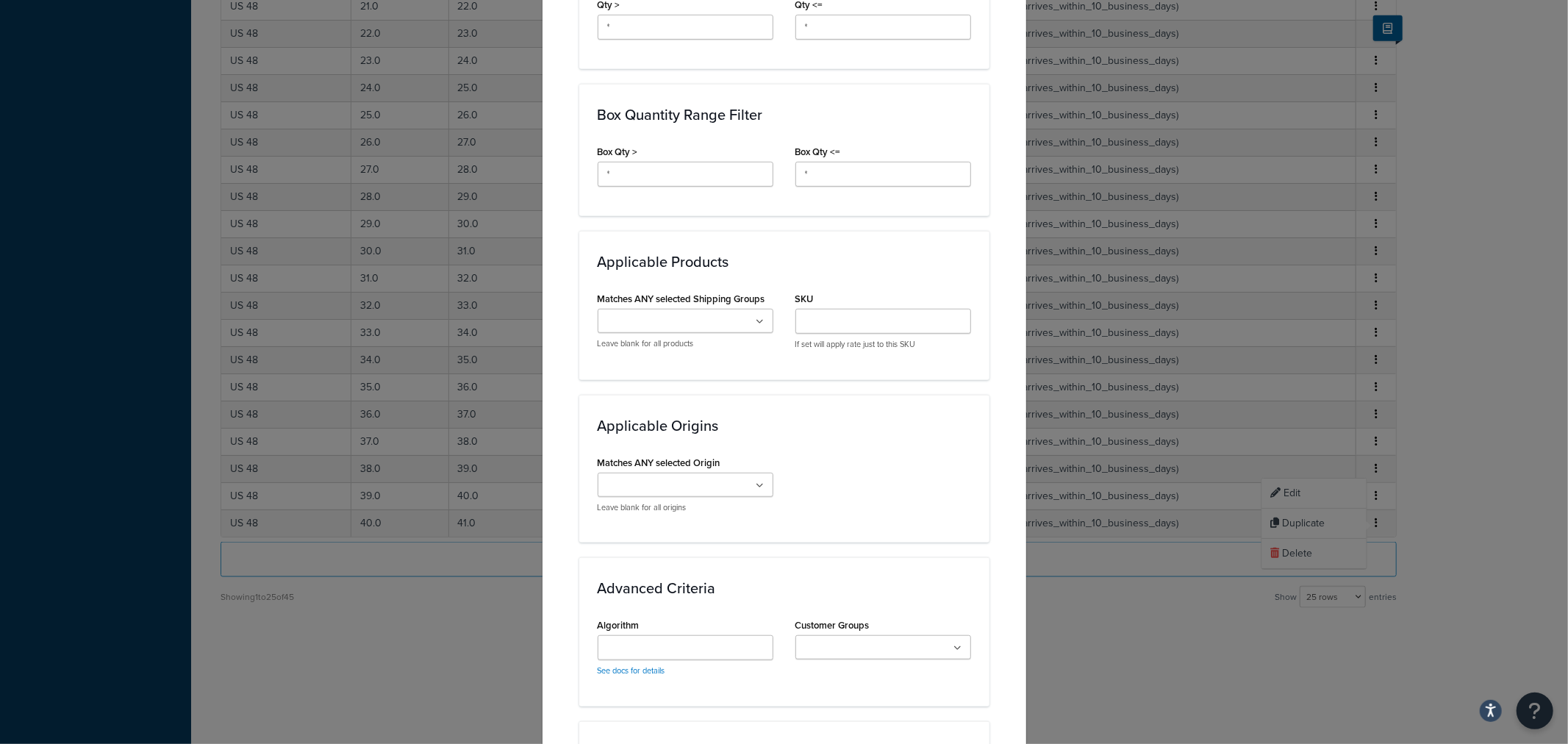 scroll, scrollTop: 979, scrollLeft: 0, axis: vertical 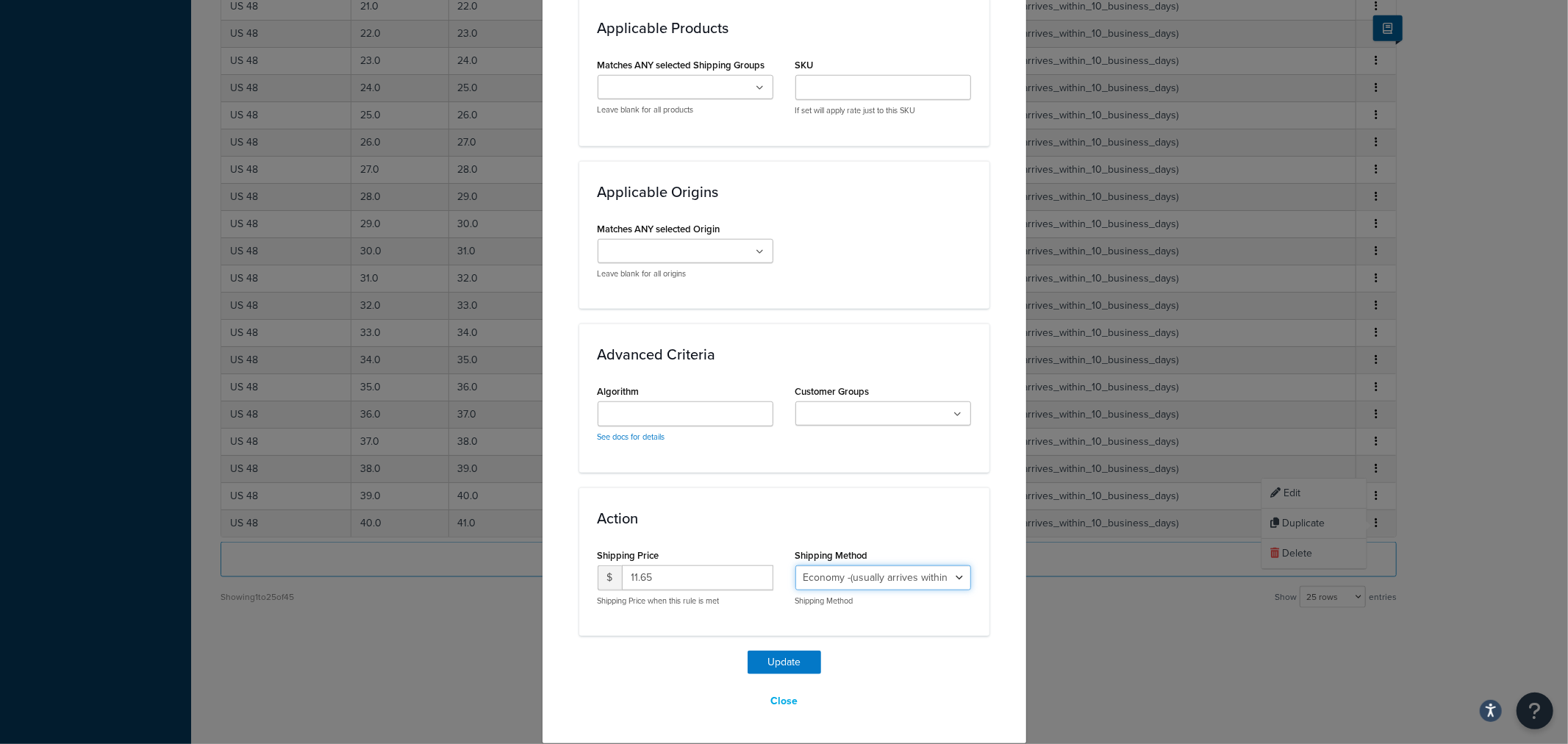 click on "Economy - Estimated Delivery in 10 business days - deferred_ground  Deferred Air - Delivers in approximately 4-8 days - deferred_air  Economy - Delivers in 3-9 business days - economy_shipping_-_delivers_in_3-9_business_days  Economy (usually arrives within 14 days) - Economy_4lbs_and_under  Not in a Rush? Ships within 1-3 days - economy  Economy - (usually arrives within 10 days) - economy_-_(usually_arrives_within_10_days)  Economy -(usually arrives within 14 business days) - economy_-(usually_arrives_within_14_business_days)  Economy -(usually arrives within 10 business days) - economy_-(usually_arrives_within_10_business_days)" at bounding box center (883, 578) 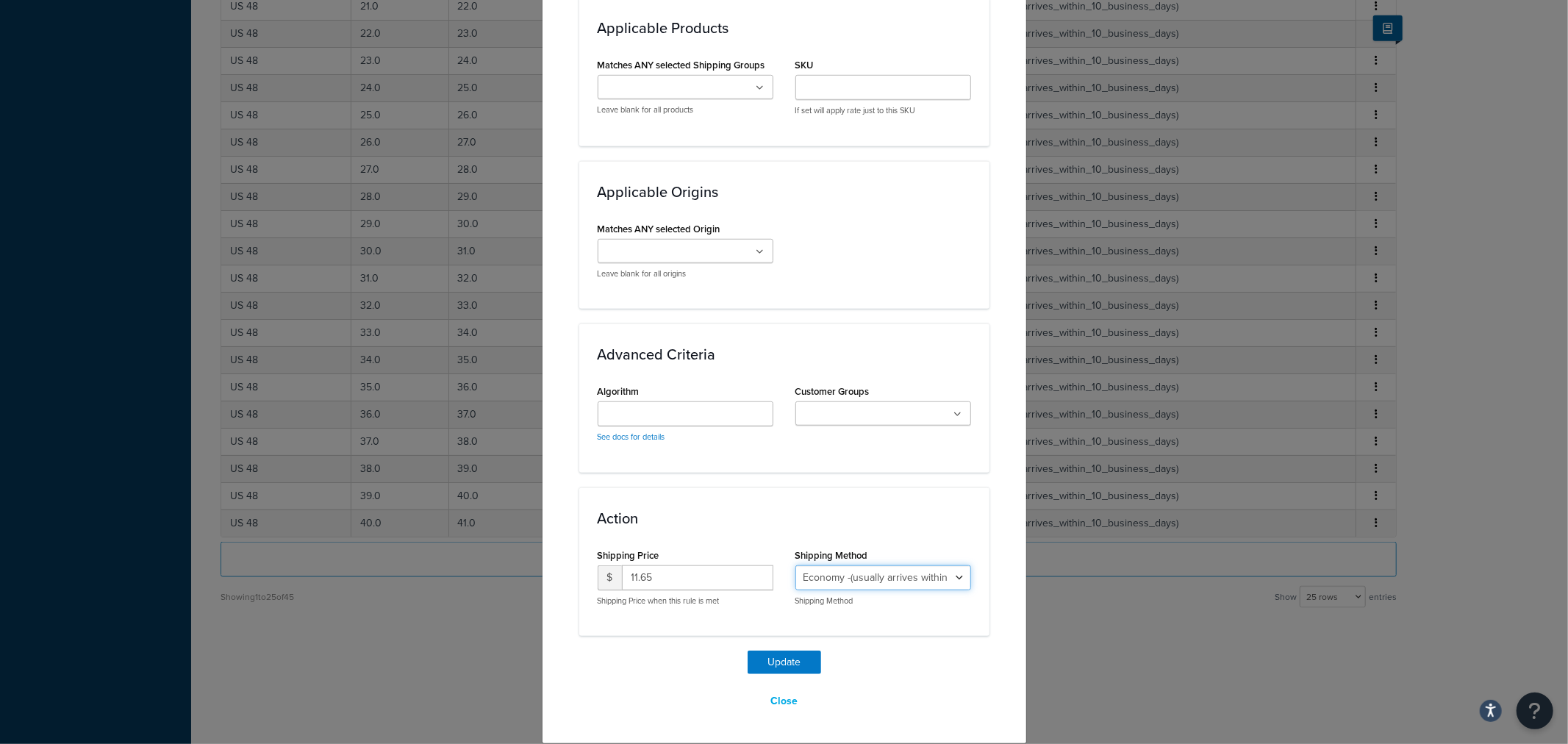 select on "27813" 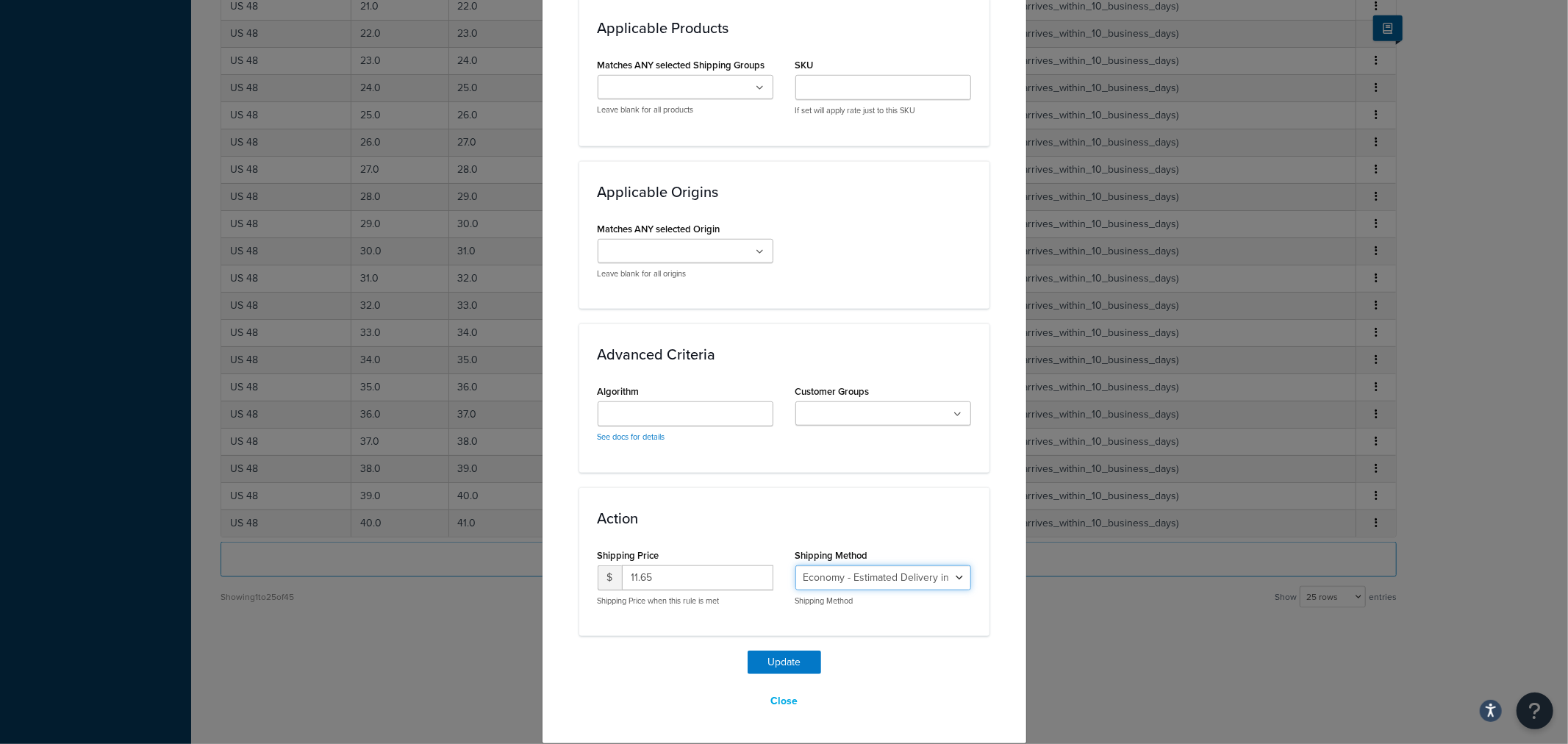click on "Economy - Estimated Delivery in 10 business days - deferred_ground  Deferred Air - Delivers in approximately 4-8 days - deferred_air  Economy - Delivers in 3-9 business days - economy_shipping_-_delivers_in_3-9_business_days  Economy (usually arrives within 14 days) - Economy_4lbs_and_under  Not in a Rush? Ships within 1-3 days - economy  Economy - (usually arrives within 10 days) - economy_-_(usually_arrives_within_10_days)  Economy -(usually arrives within 14 business days) - economy_-(usually_arrives_within_14_business_days)  Economy -(usually arrives within 10 business days) - economy_-(usually_arrives_within_10_business_days)" at bounding box center (883, 578) 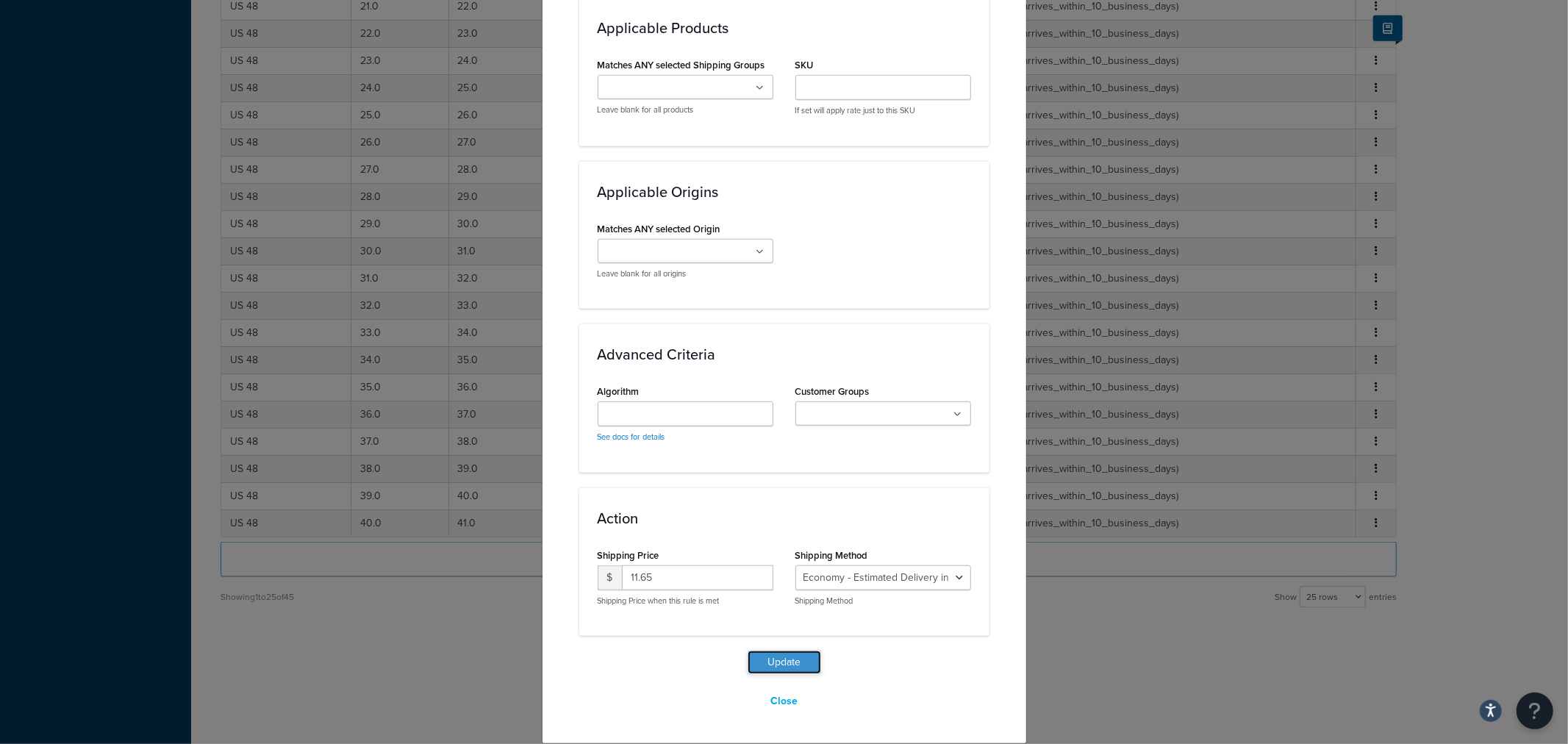 click on "Update" at bounding box center (784, 662) 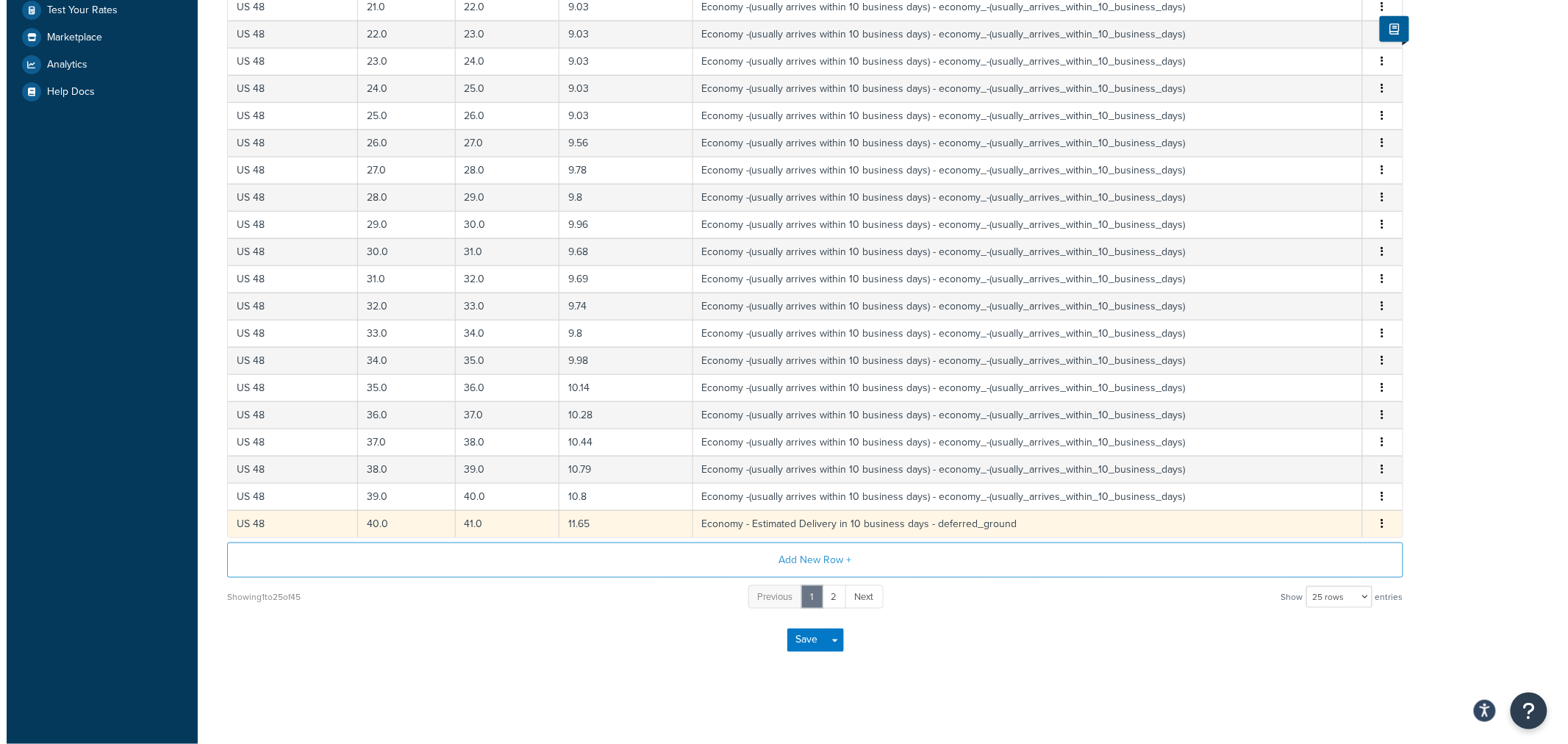 scroll, scrollTop: 530, scrollLeft: 0, axis: vertical 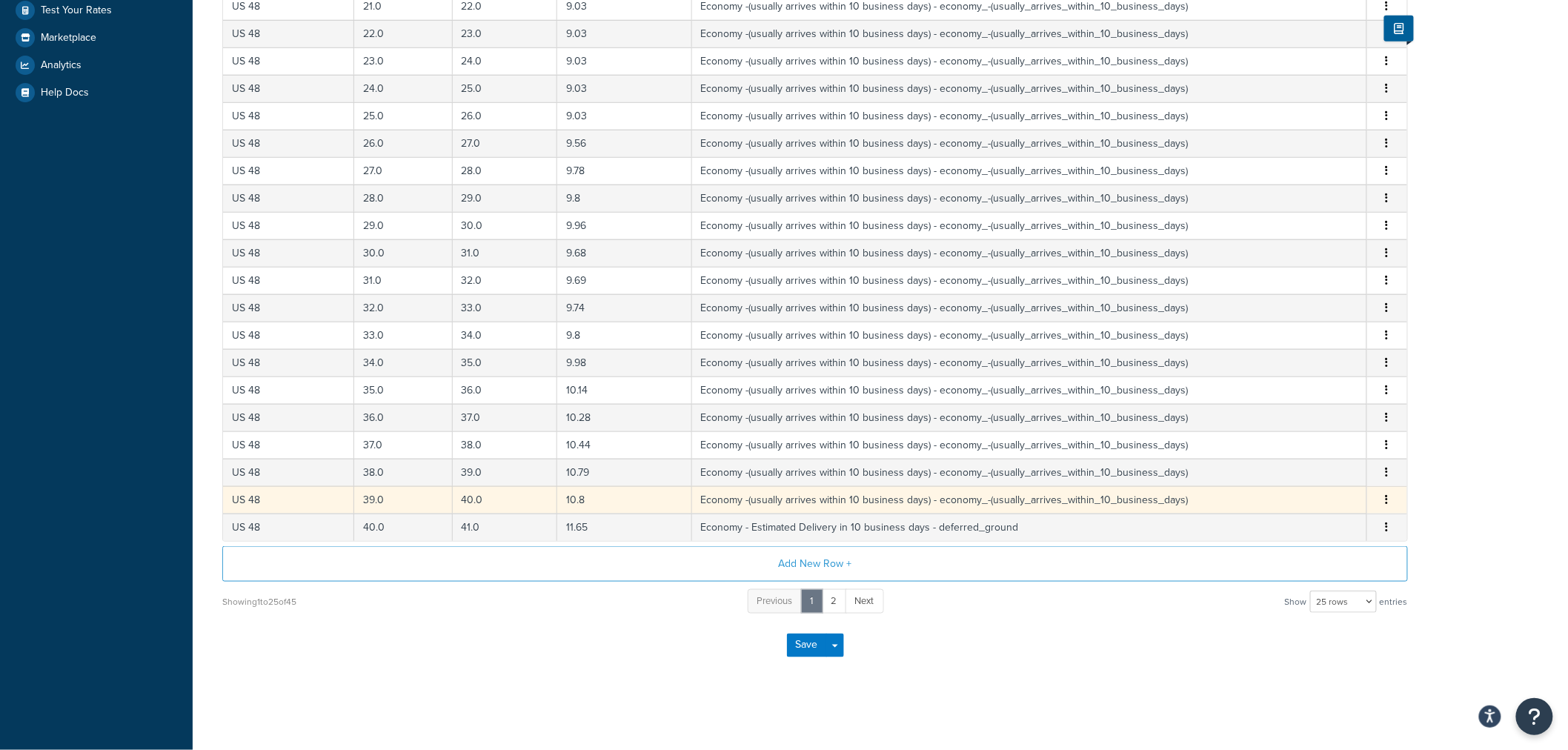 click at bounding box center [1387, 500] 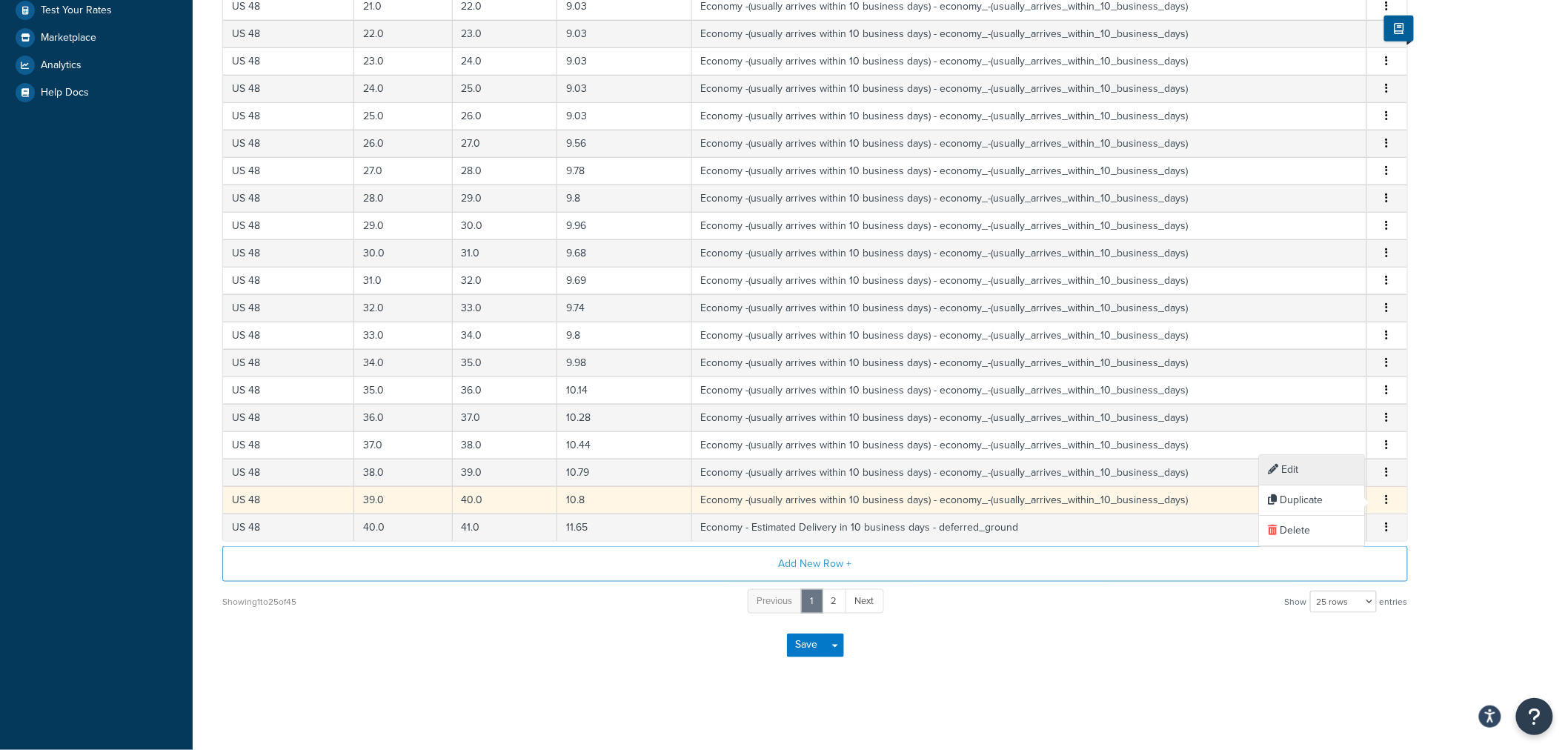 click on "Edit" at bounding box center [1312, 470] 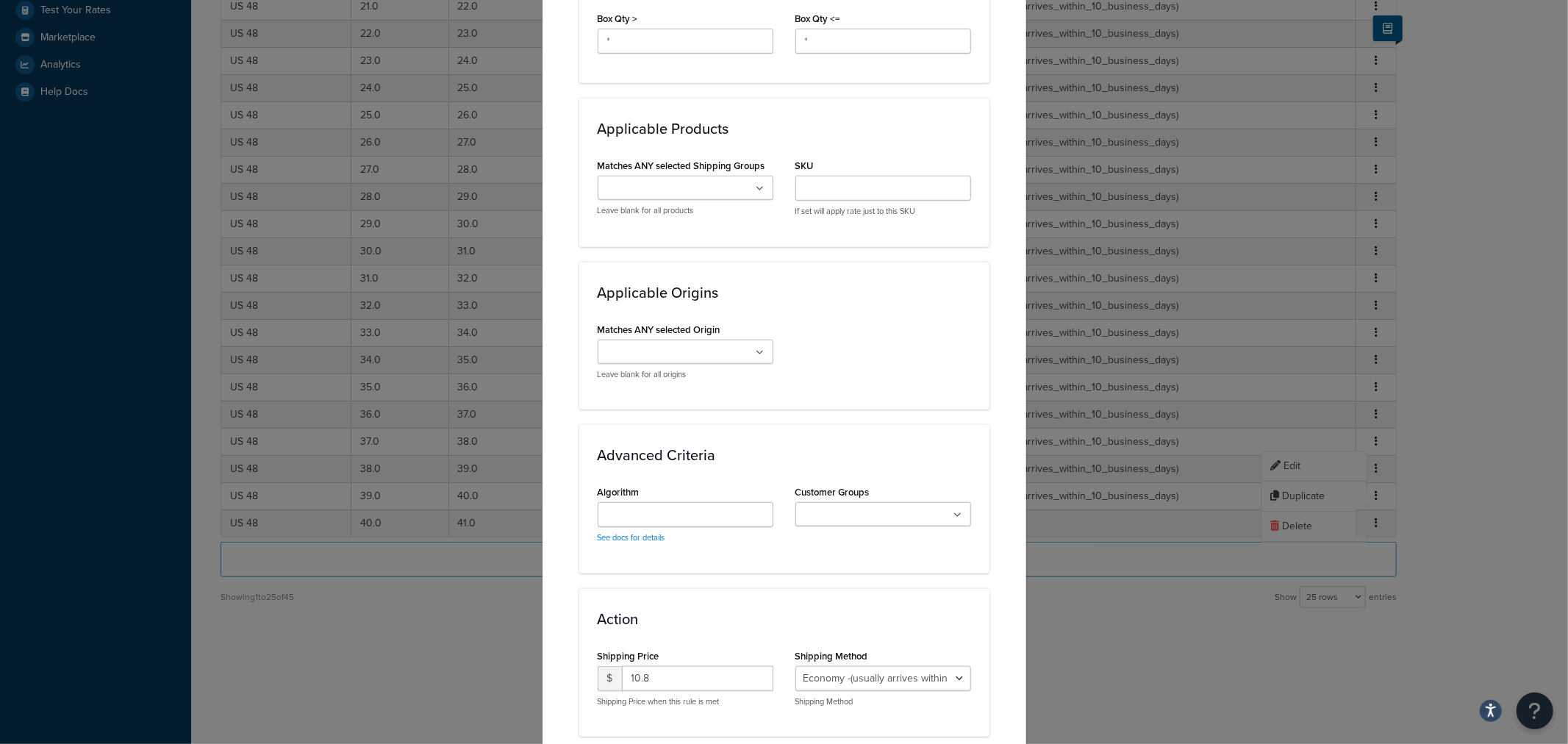 scroll, scrollTop: 979, scrollLeft: 0, axis: vertical 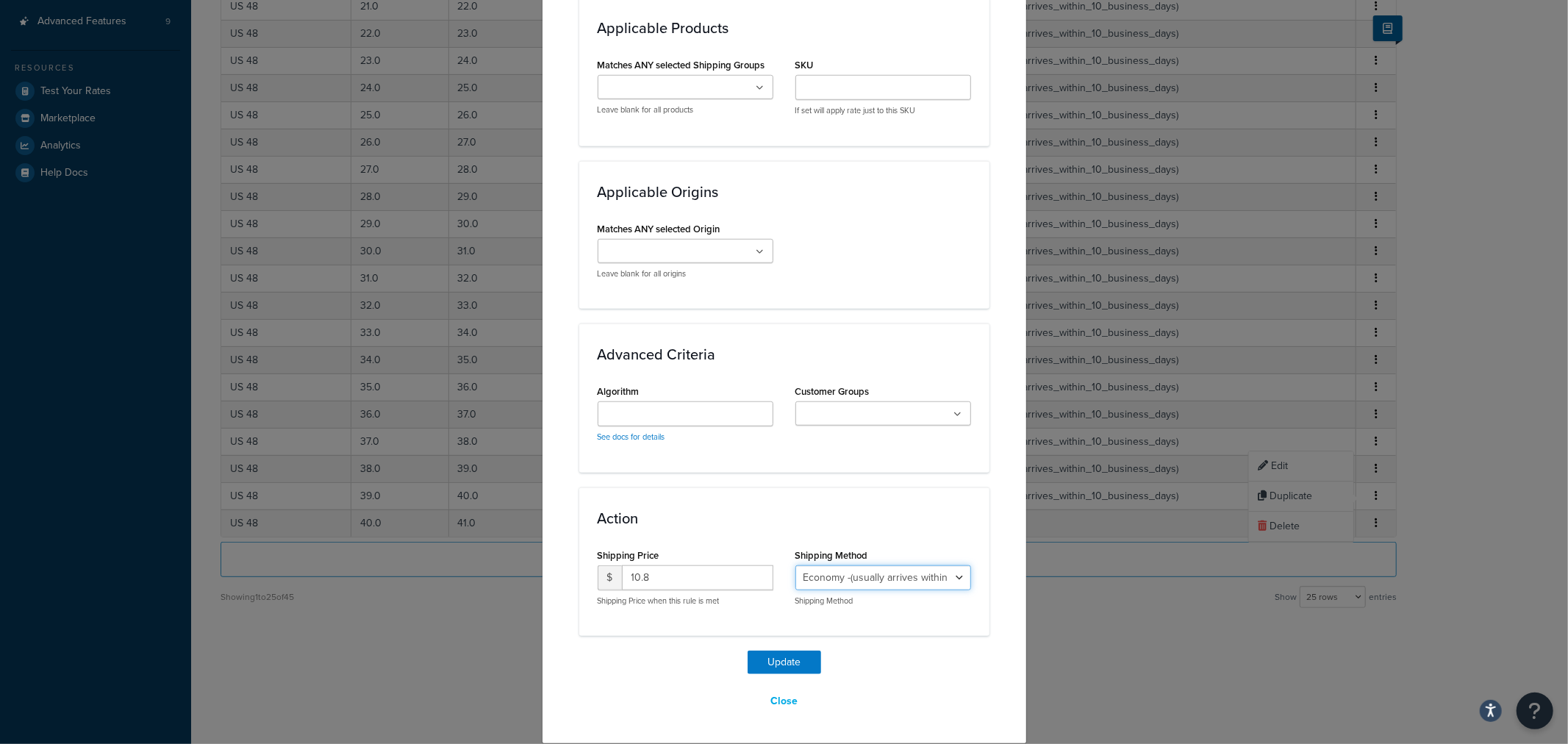 click on "Economy - Estimated Delivery in 10 business days - deferred_ground  Deferred Air - Delivers in approximately 4-8 days - deferred_air  Economy - Delivers in 3-9 business days - economy_shipping_-_delivers_in_3-9_business_days  Economy (usually arrives within 14 days) - Economy_4lbs_and_under  Not in a Rush? Ships within 1-3 days - economy  Economy - (usually arrives within 10 days) - economy_-_(usually_arrives_within_10_days)  Economy -(usually arrives within 14 business days) - economy_-(usually_arrives_within_14_business_days)  Economy -(usually arrives within 10 business days) - economy_-(usually_arrives_within_10_business_days)" at bounding box center (883, 578) 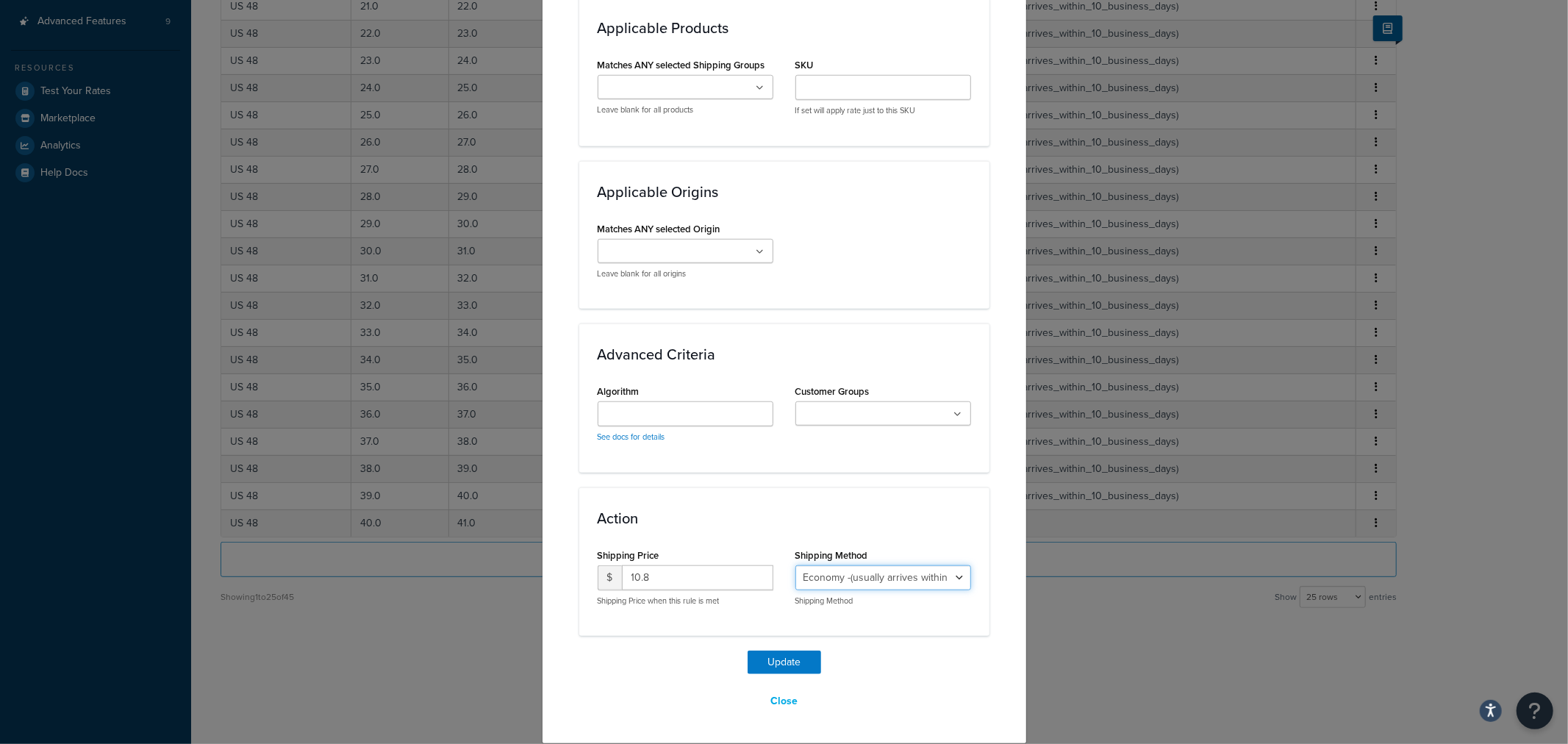 select on "27813" 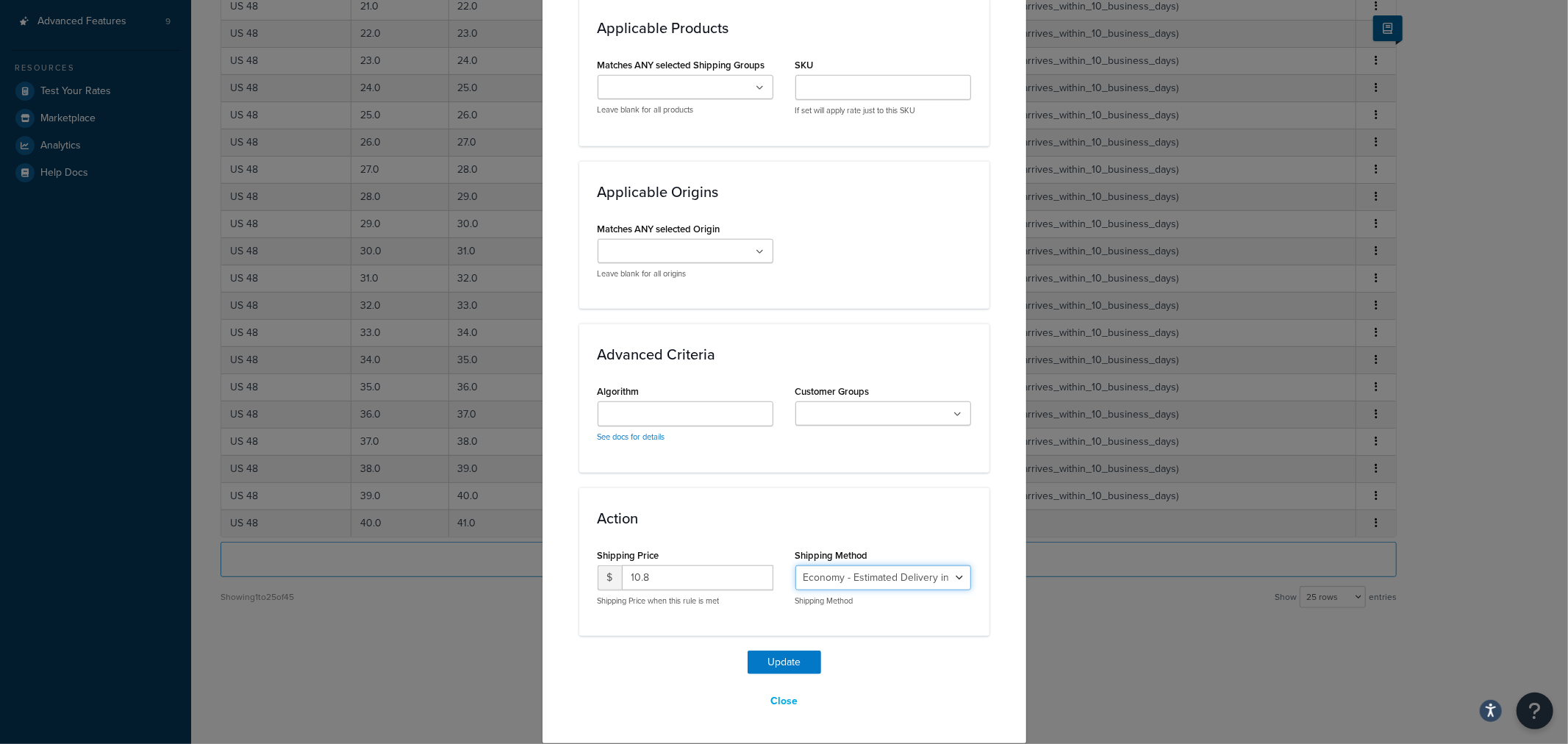 click on "Economy - Estimated Delivery in 10 business days - deferred_ground  Deferred Air - Delivers in approximately 4-8 days - deferred_air  Economy - Delivers in 3-9 business days - economy_shipping_-_delivers_in_3-9_business_days  Economy (usually arrives within 14 days) - Economy_4lbs_and_under  Not in a Rush? Ships within 1-3 days - economy  Economy - (usually arrives within 10 days) - economy_-_(usually_arrives_within_10_days)  Economy -(usually arrives within 14 business days) - economy_-(usually_arrives_within_14_business_days)  Economy -(usually arrives within 10 business days) - economy_-(usually_arrives_within_10_business_days)" at bounding box center (883, 578) 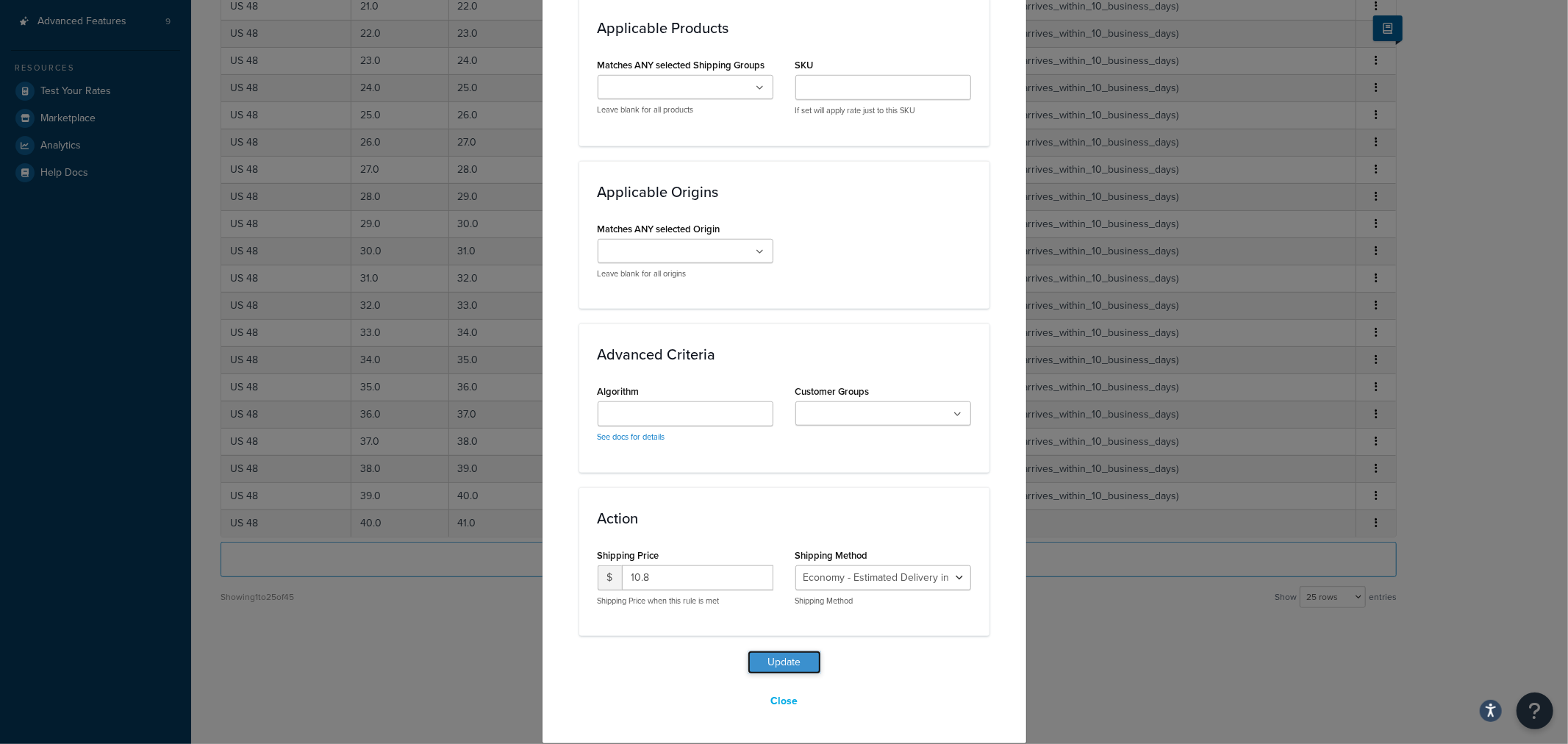 click on "Update" at bounding box center [784, 662] 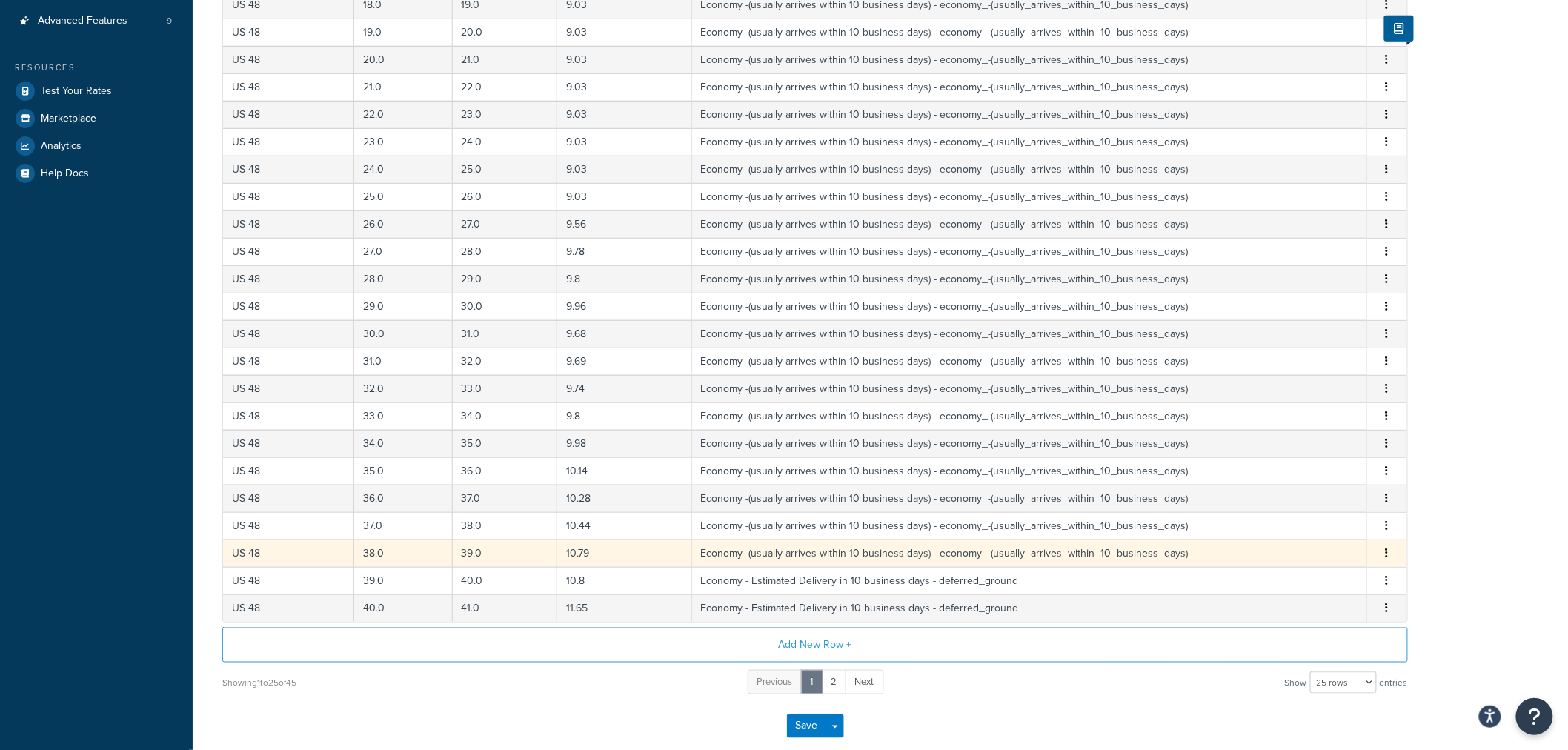 click at bounding box center [1387, 554] 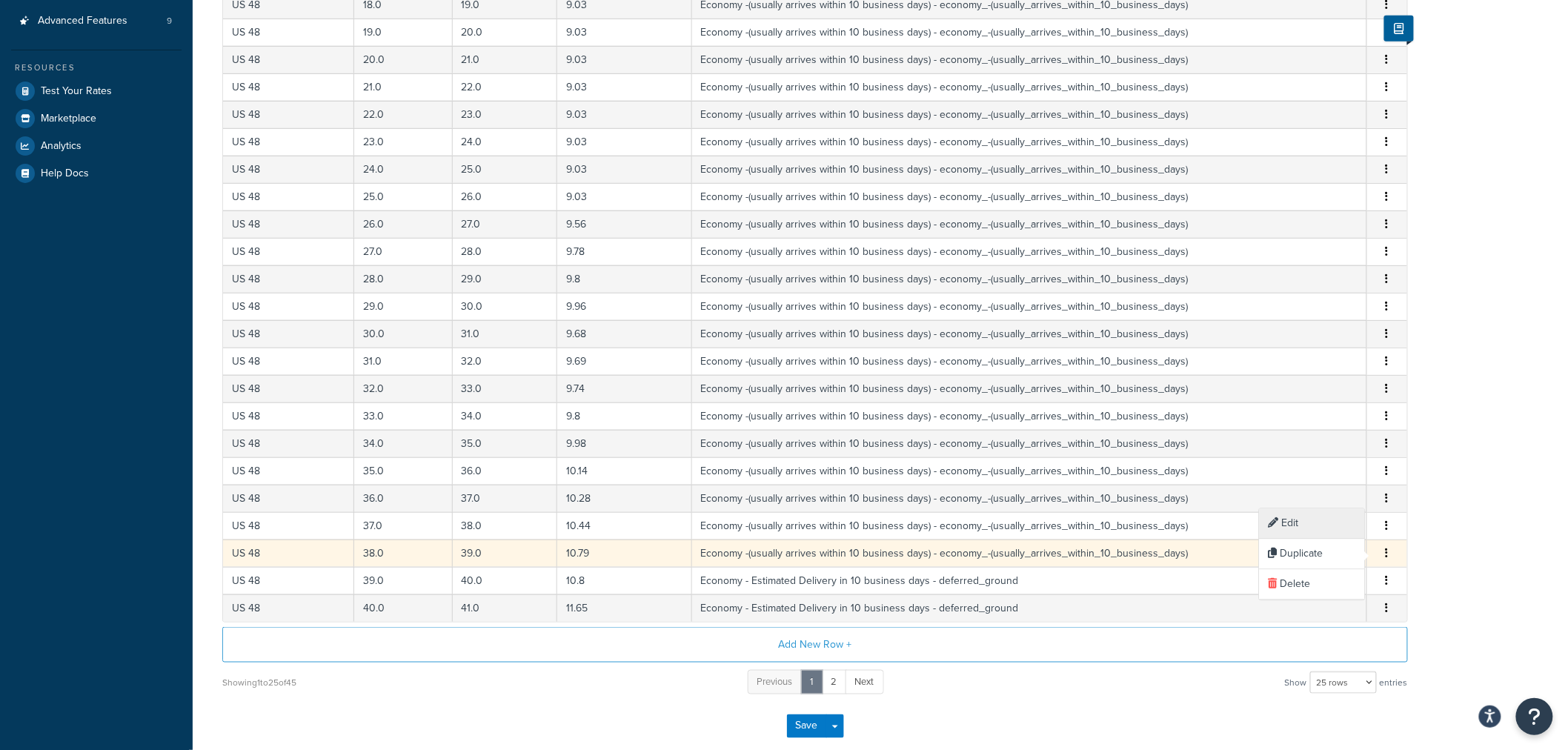 click on "Edit" at bounding box center (1312, 524) 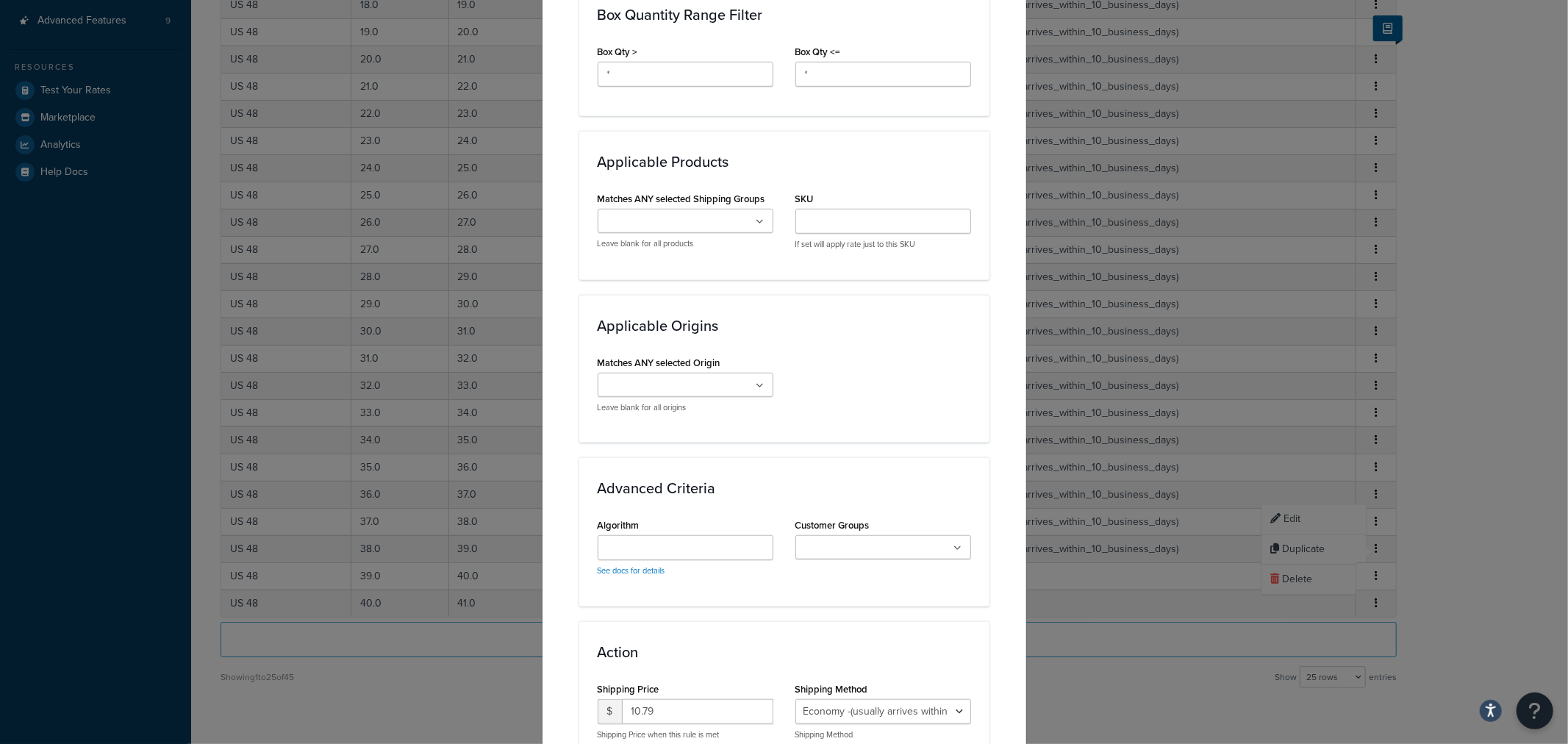 scroll, scrollTop: 979, scrollLeft: 0, axis: vertical 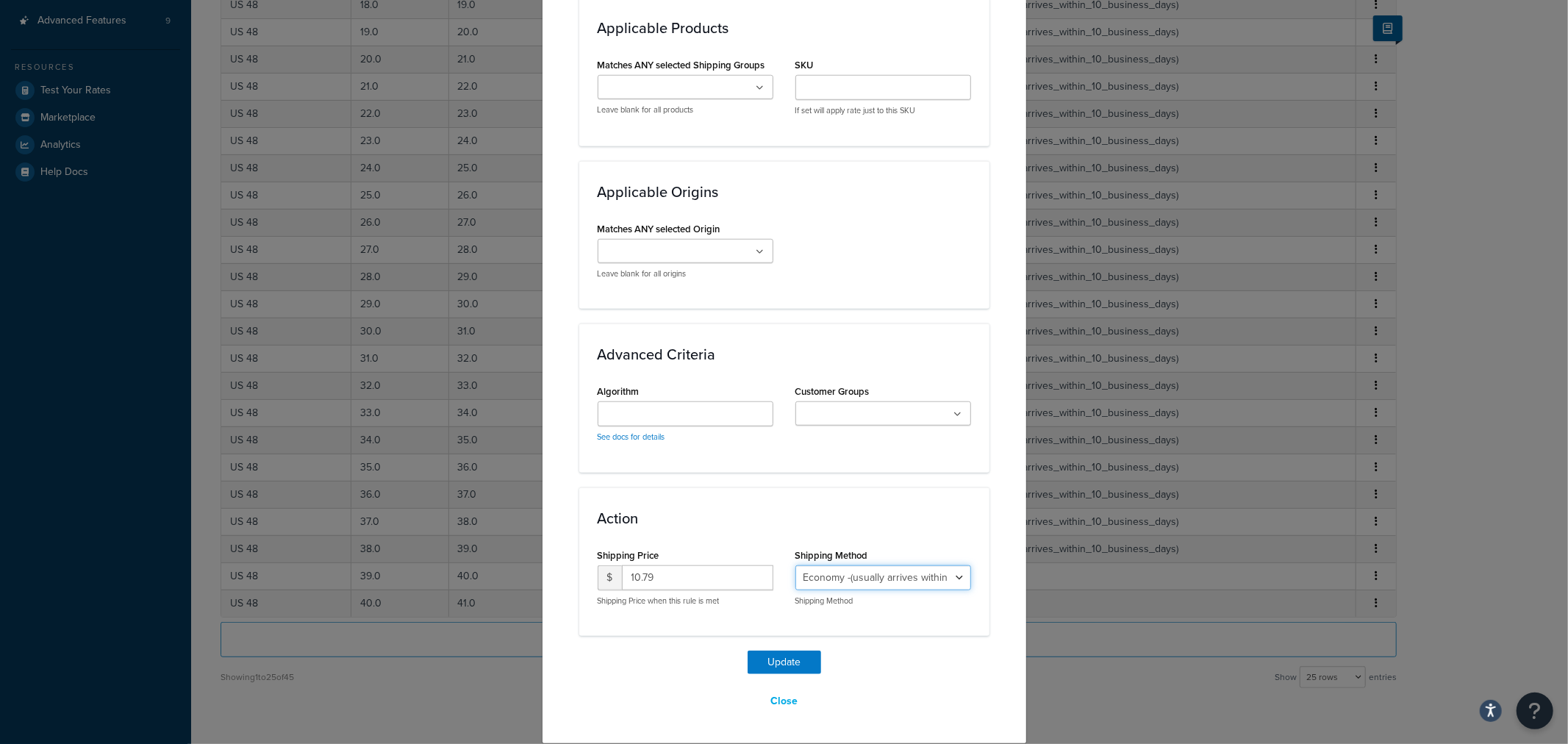 click on "Economy - Estimated Delivery in 10 business days - deferred_ground  Deferred Air - Delivers in approximately 4-8 days - deferred_air  Economy - Delivers in 3-9 business days - economy_shipping_-_delivers_in_3-9_business_days  Economy (usually arrives within 14 days) - Economy_4lbs_and_under  Not in a Rush? Ships within 1-3 days - economy  Economy - (usually arrives within 10 days) - economy_-_(usually_arrives_within_10_days)  Economy -(usually arrives within 14 business days) - economy_-(usually_arrives_within_14_business_days)  Economy -(usually arrives within 10 business days) - economy_-(usually_arrives_within_10_business_days)" at bounding box center [883, 578] 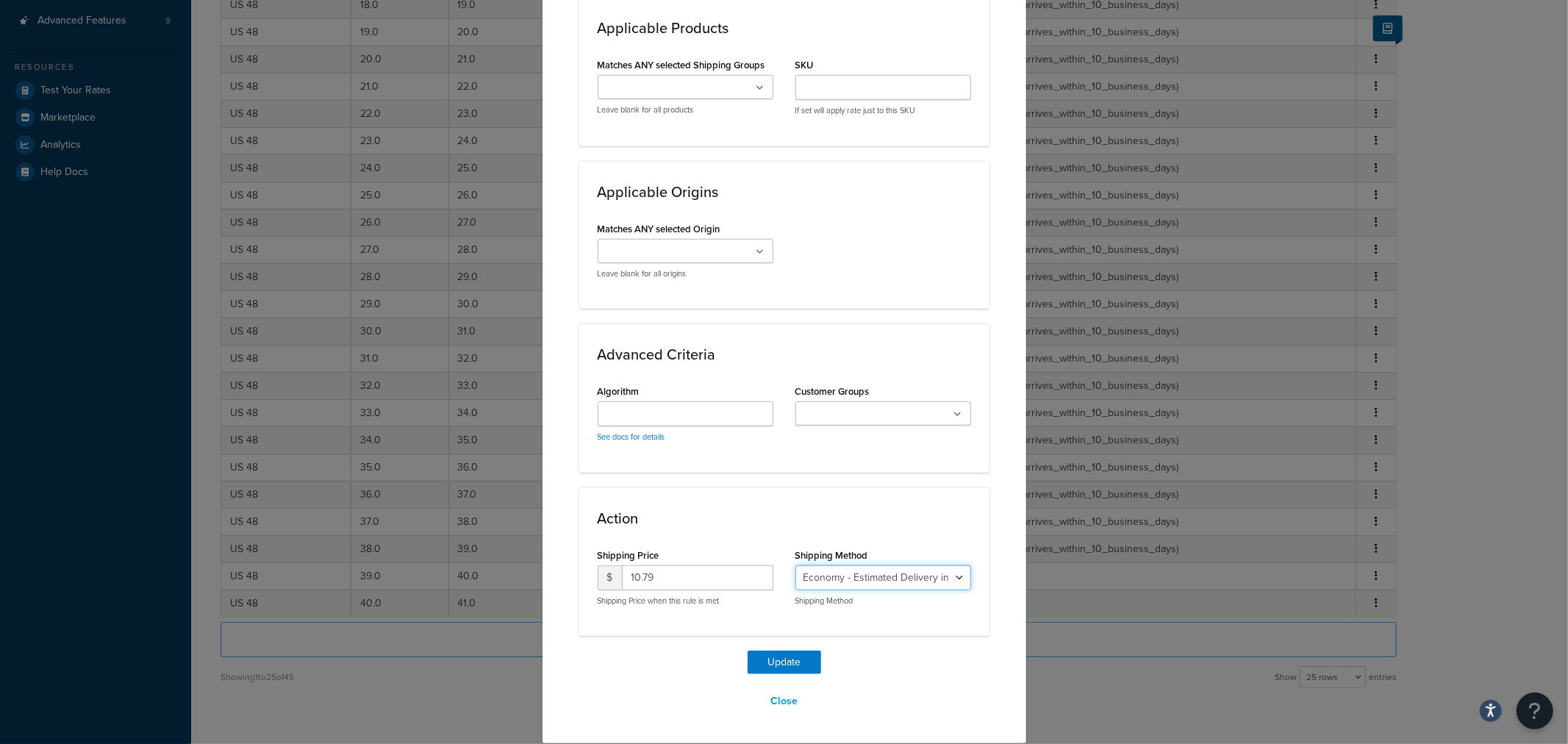 click on "Economy - Estimated Delivery in 10 business days - deferred_ground  Deferred Air - Delivers in approximately 4-8 days - deferred_air  Economy - Delivers in 3-9 business days - economy_shipping_-_delivers_in_3-9_business_days  Economy (usually arrives within 14 days) - Economy_4lbs_and_under  Not in a Rush? Ships within 1-3 days - economy  Economy - (usually arrives within 10 days) - economy_-_(usually_arrives_within_10_days)  Economy -(usually arrives within 14 business days) - economy_-(usually_arrives_within_14_business_days)  Economy -(usually arrives within 10 business days) - economy_-(usually_arrives_within_10_business_days)" at bounding box center [883, 578] 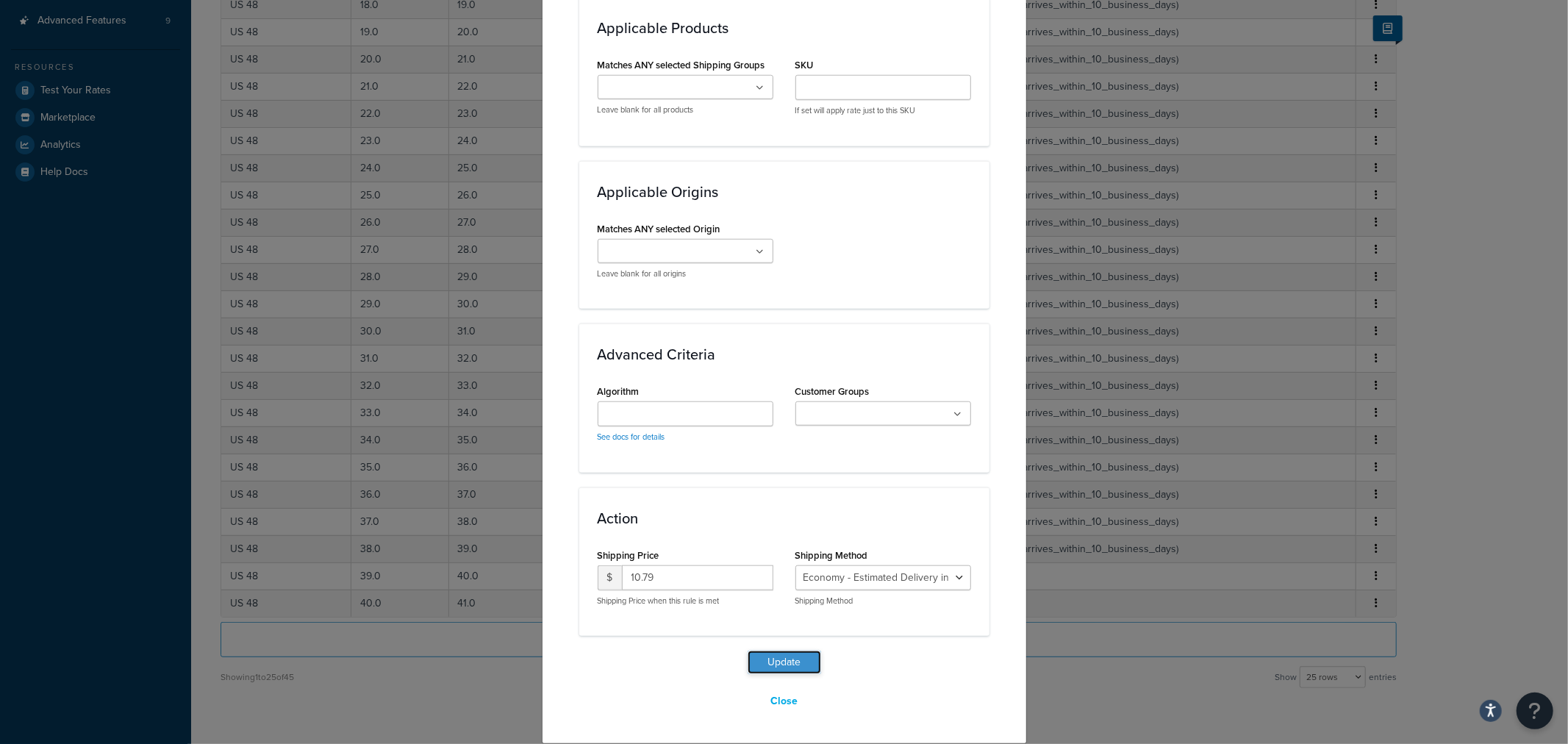 click on "Update" at bounding box center (784, 662) 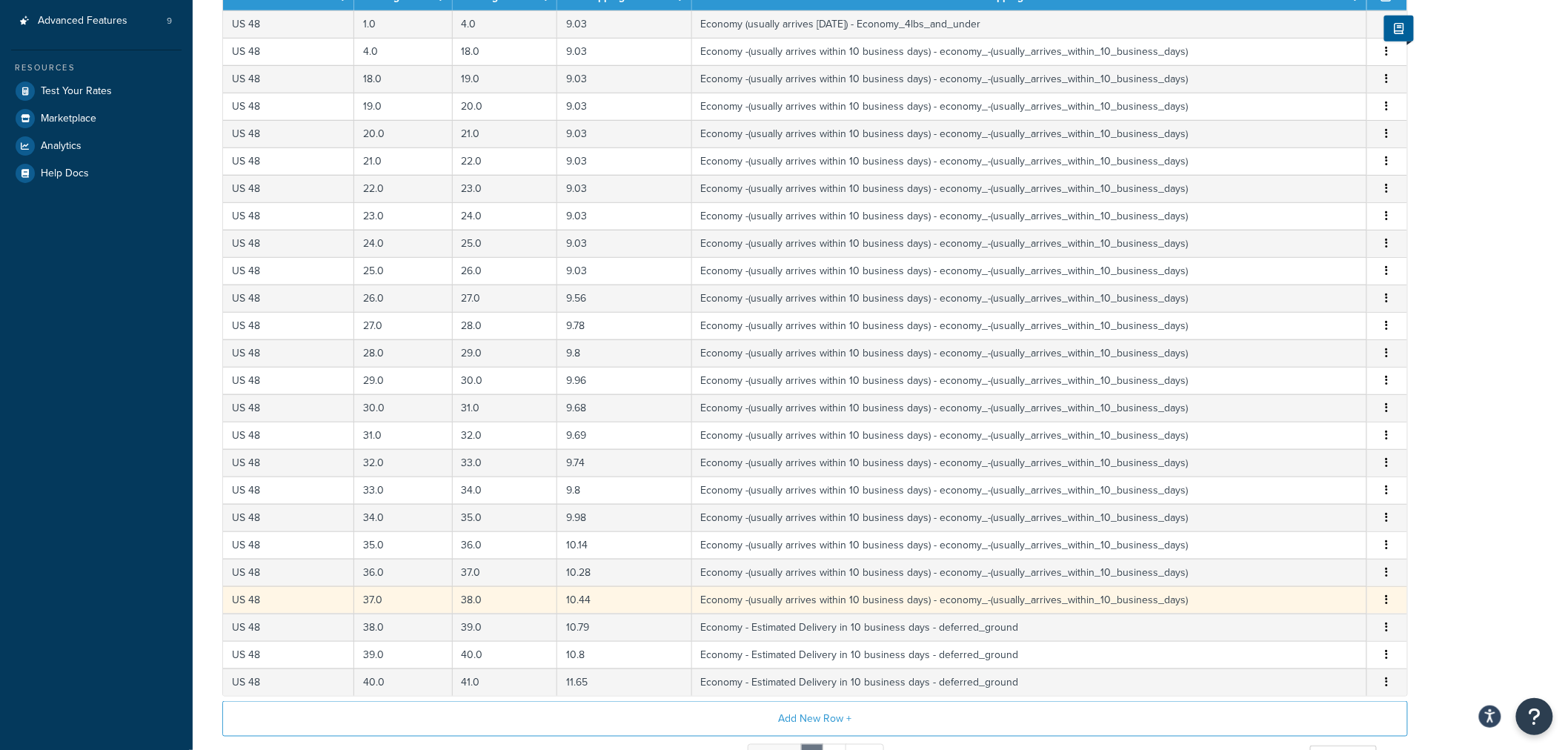 click at bounding box center [1387, 600] 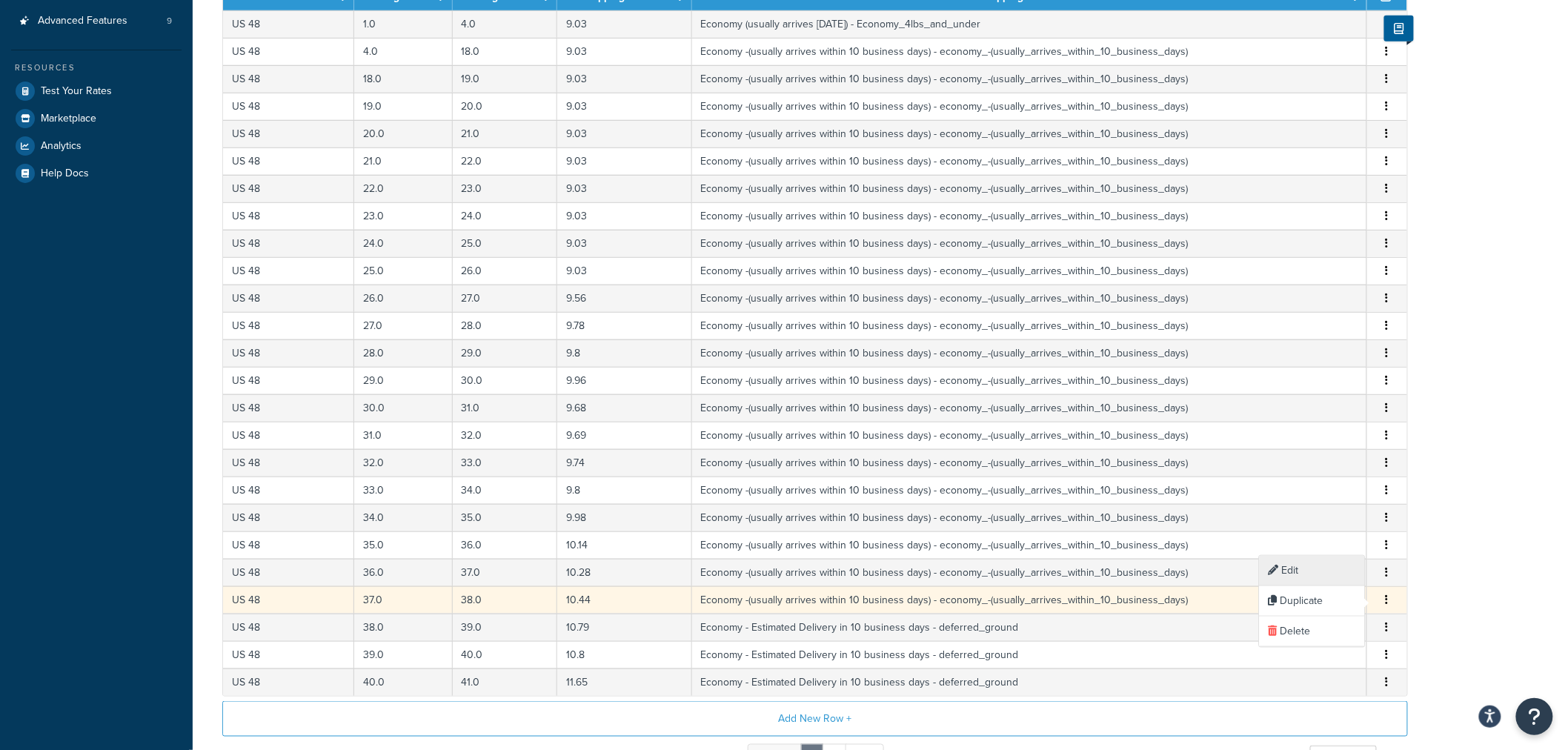 click on "Edit" at bounding box center (1312, 571) 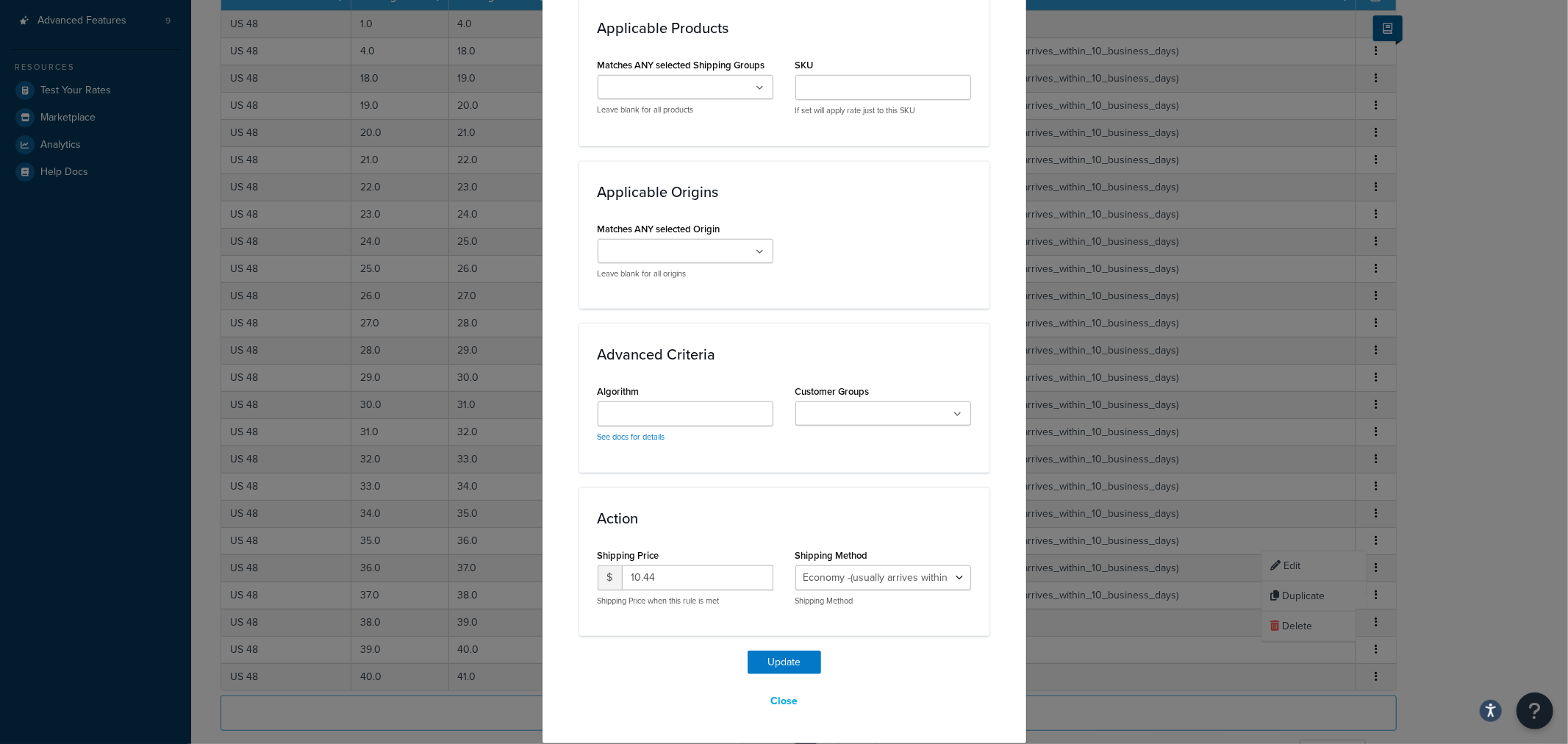 scroll, scrollTop: 979, scrollLeft: 0, axis: vertical 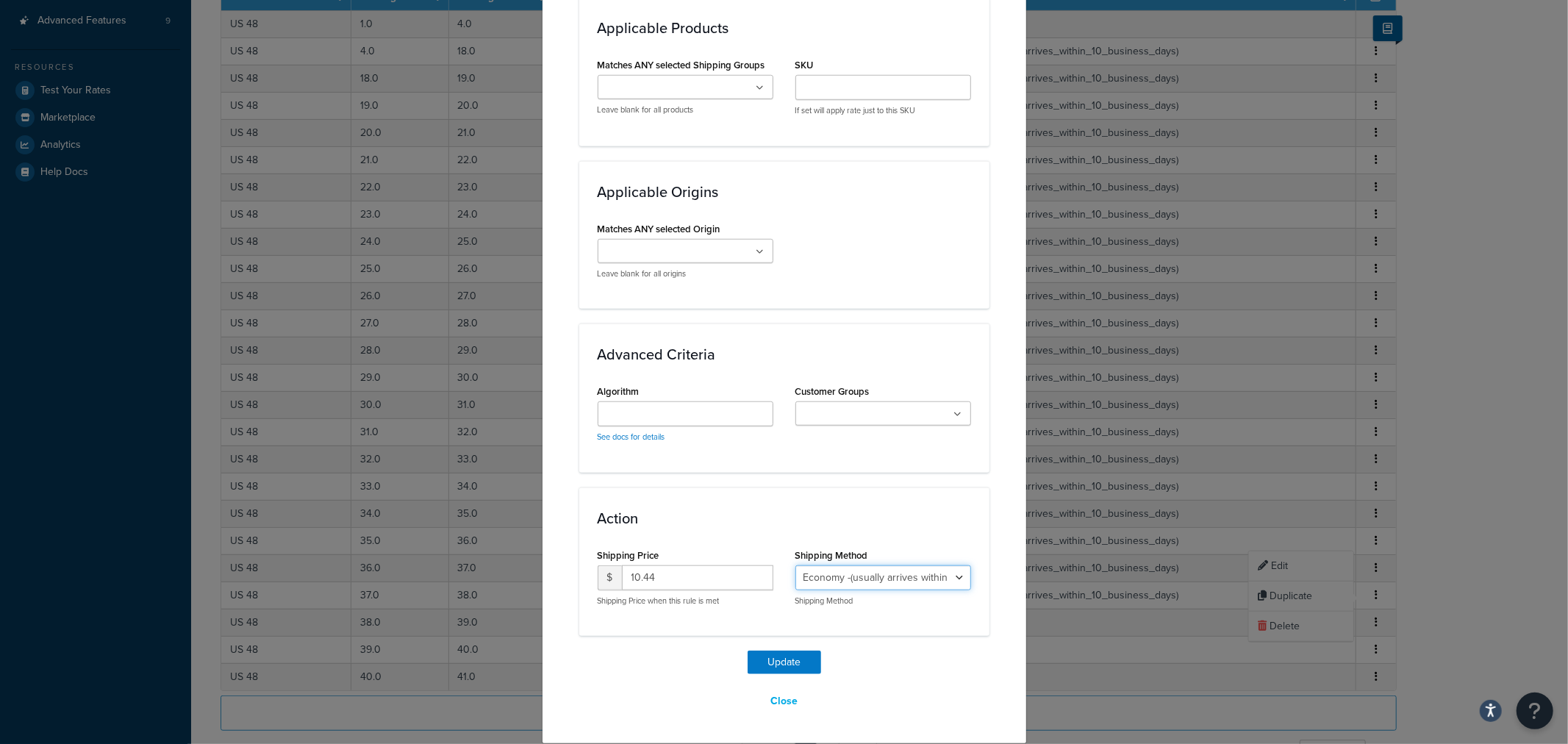 click on "Economy - Estimated Delivery in 10 business days - deferred_ground  Deferred Air - Delivers in approximately 4-8 days - deferred_air  Economy - Delivers in 3-9 business days - economy_shipping_-_delivers_in_3-9_business_days  Economy (usually arrives within 14 days) - Economy_4lbs_and_under  Not in a Rush? Ships within 1-3 days - economy  Economy - (usually arrives within 10 days) - economy_-_(usually_arrives_within_10_days)  Economy -(usually arrives within 14 business days) - economy_-(usually_arrives_within_14_business_days)  Economy -(usually arrives within 10 business days) - economy_-(usually_arrives_within_10_business_days)" at bounding box center (883, 578) 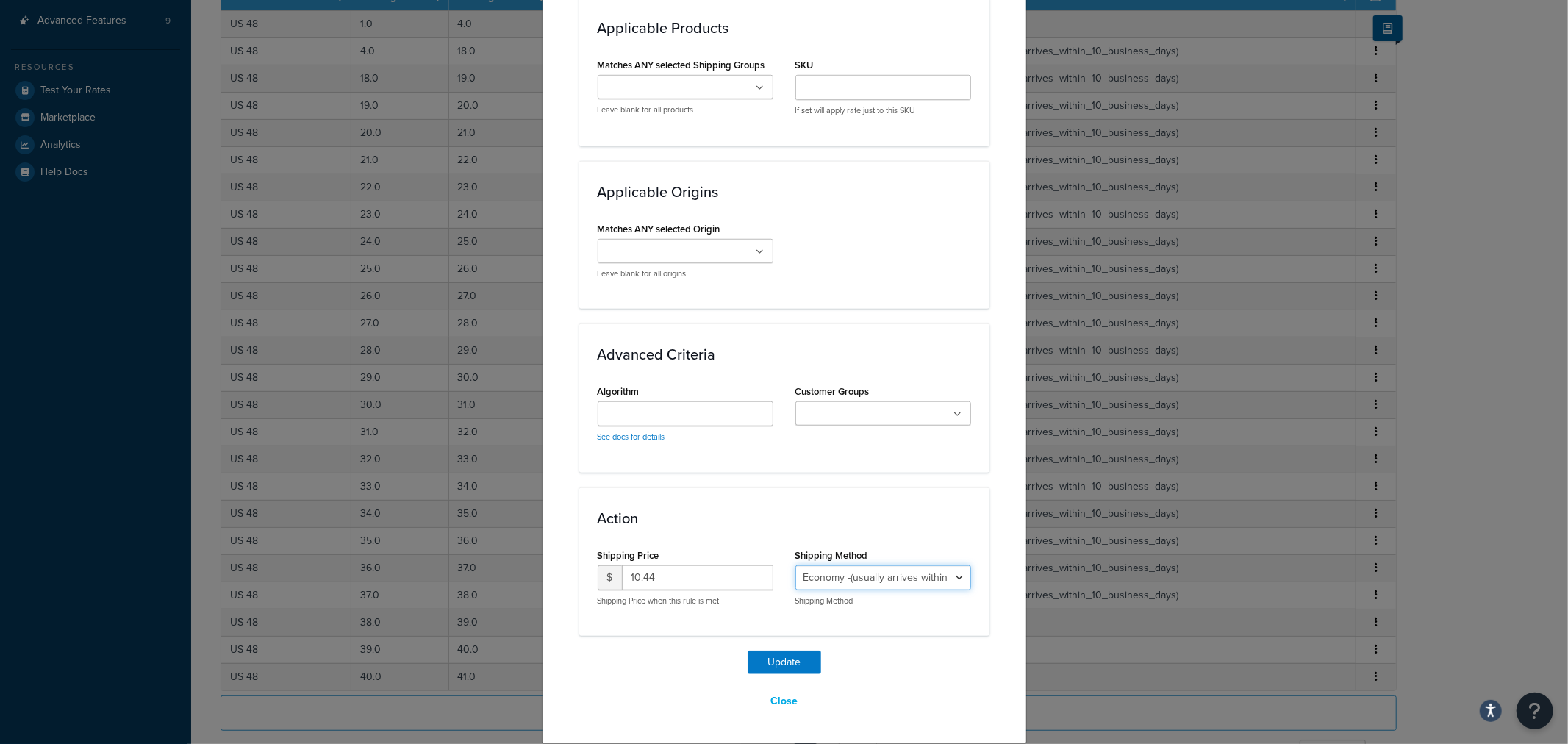 select on "27813" 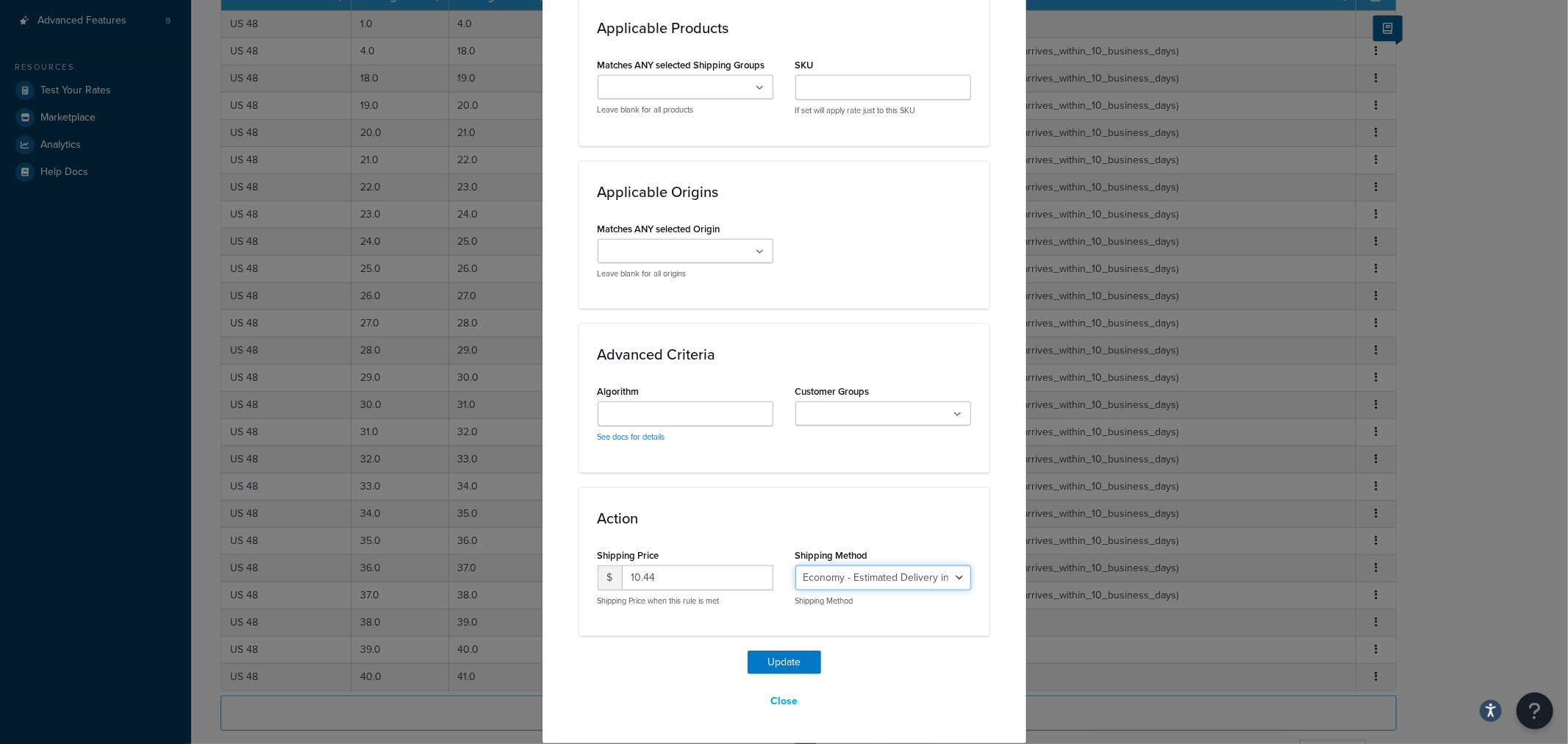 click on "Economy - Estimated Delivery in 10 business days - deferred_ground  Deferred Air - Delivers in approximately 4-8 days - deferred_air  Economy - Delivers in 3-9 business days - economy_shipping_-_delivers_in_3-9_business_days  Economy (usually arrives within 14 days) - Economy_4lbs_and_under  Not in a Rush? Ships within 1-3 days - economy  Economy - (usually arrives within 10 days) - economy_-_(usually_arrives_within_10_days)  Economy -(usually arrives within 14 business days) - economy_-(usually_arrives_within_14_business_days)  Economy -(usually arrives within 10 business days) - economy_-(usually_arrives_within_10_business_days)" at bounding box center (883, 578) 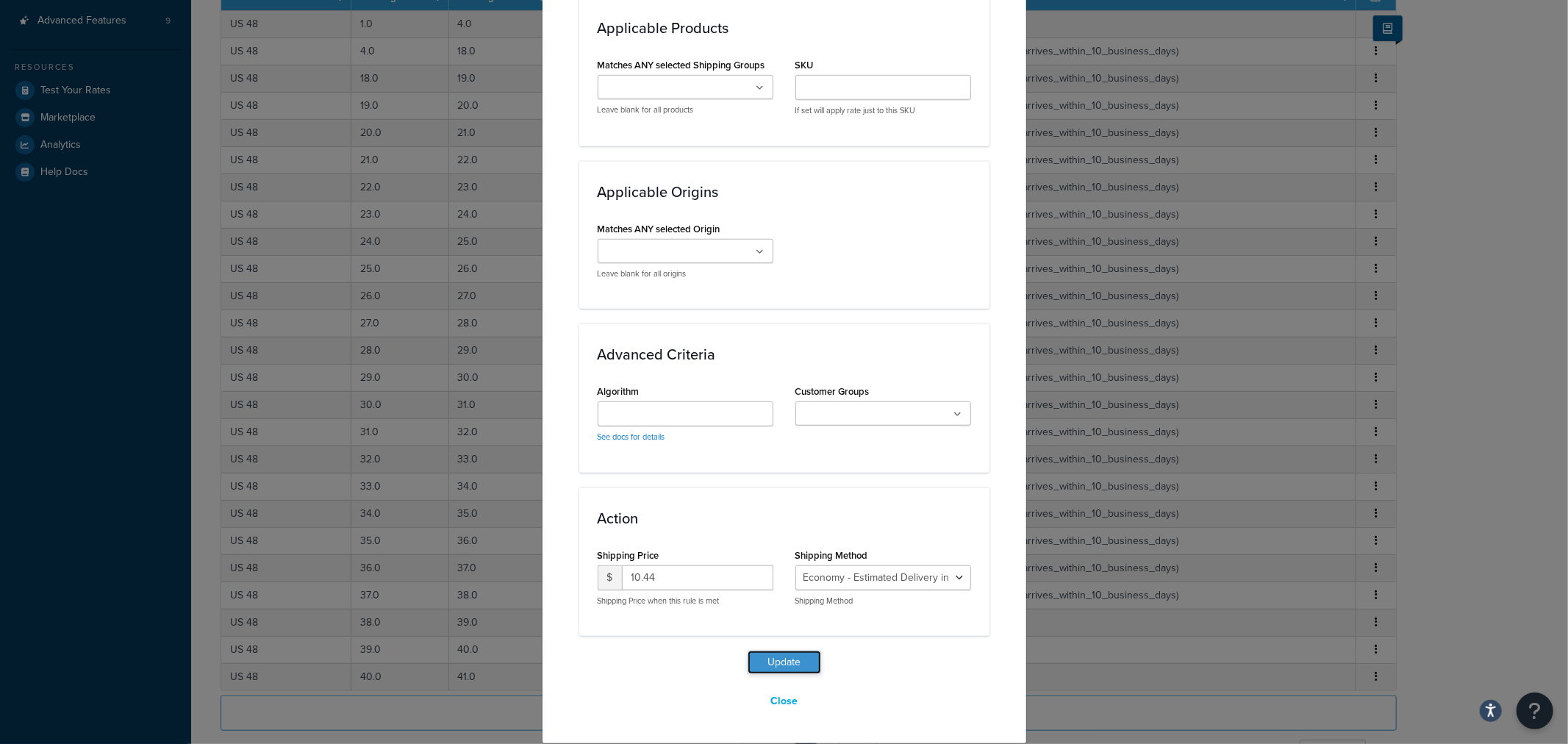 click on "Update" at bounding box center (784, 662) 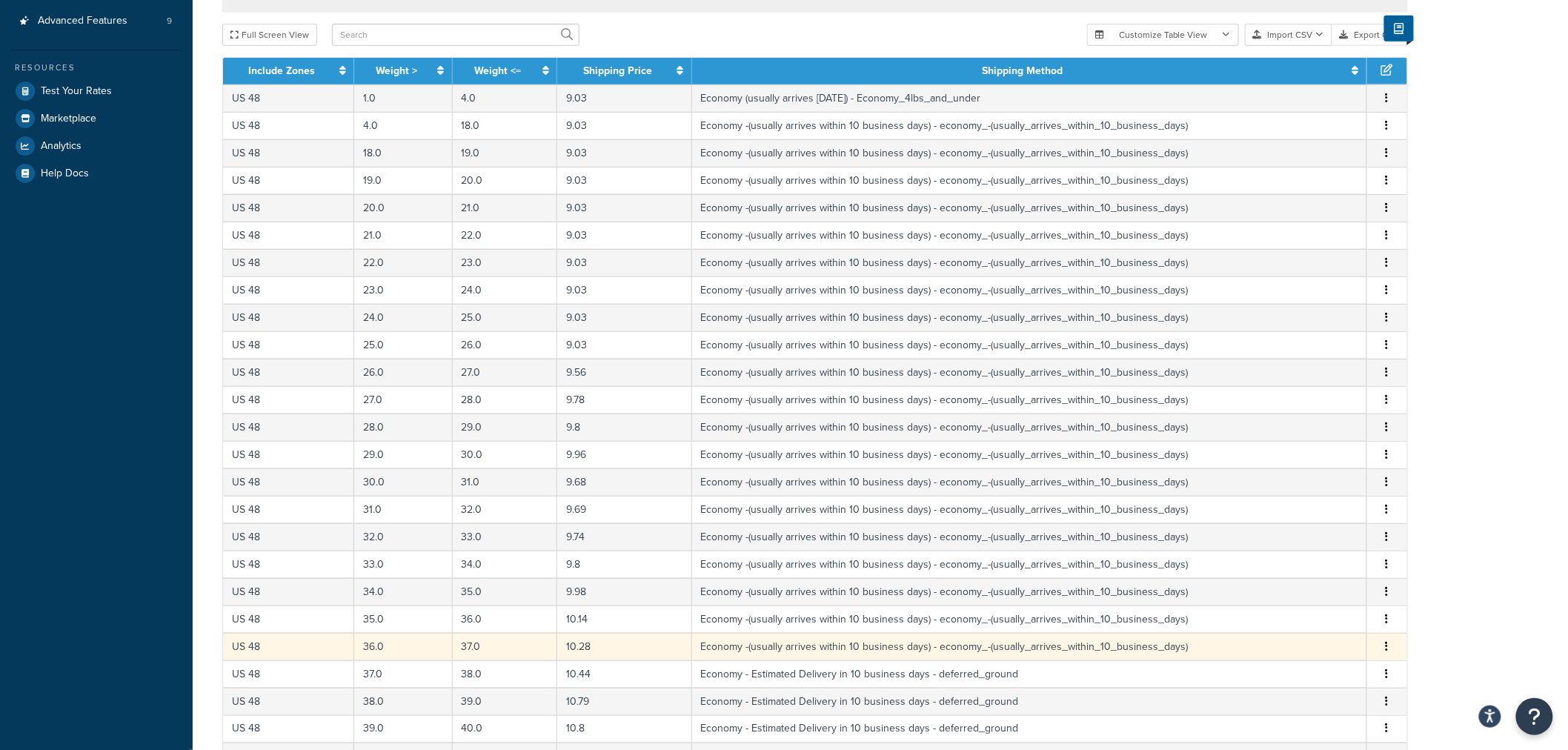 click at bounding box center (1387, 647) 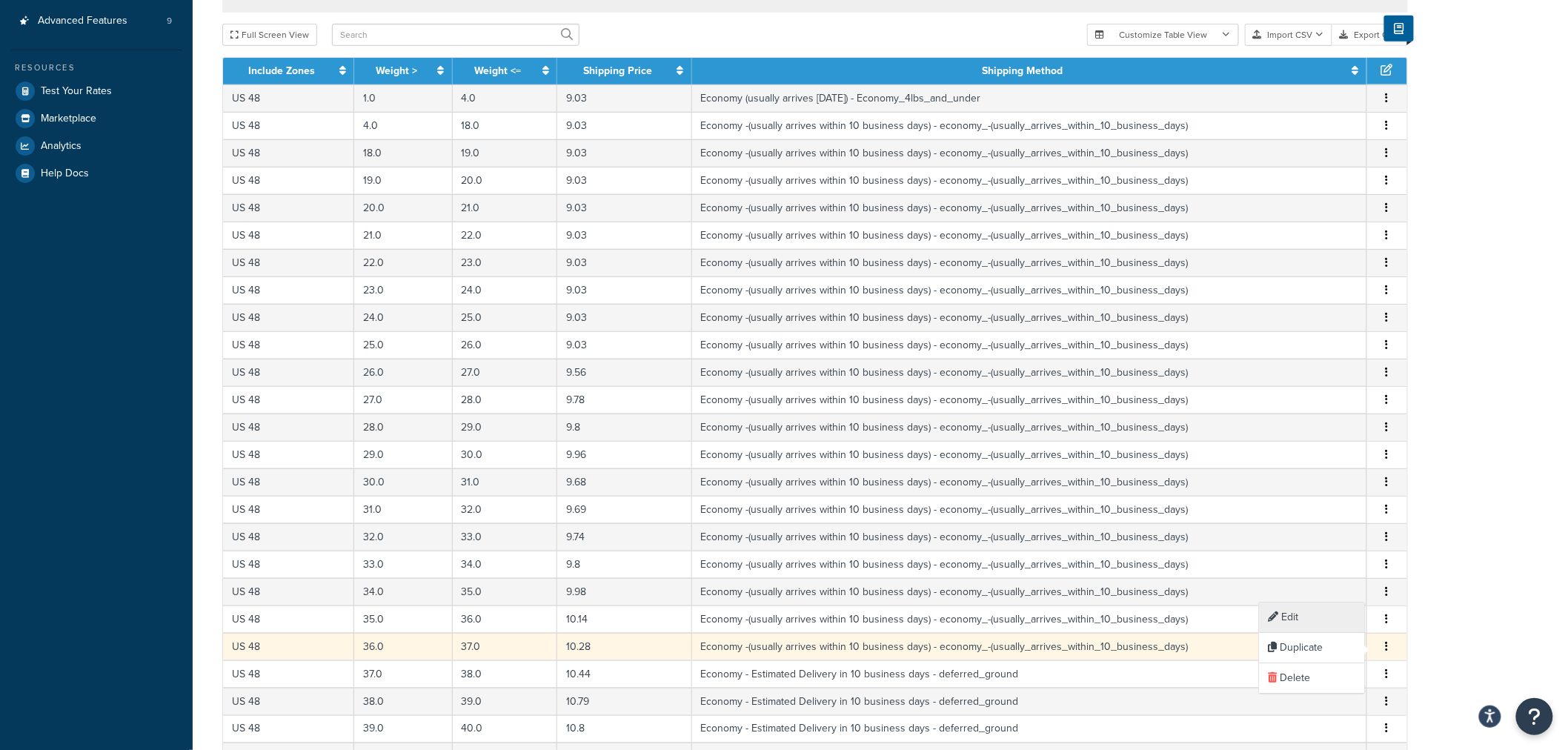 click on "Edit" at bounding box center [1312, 617] 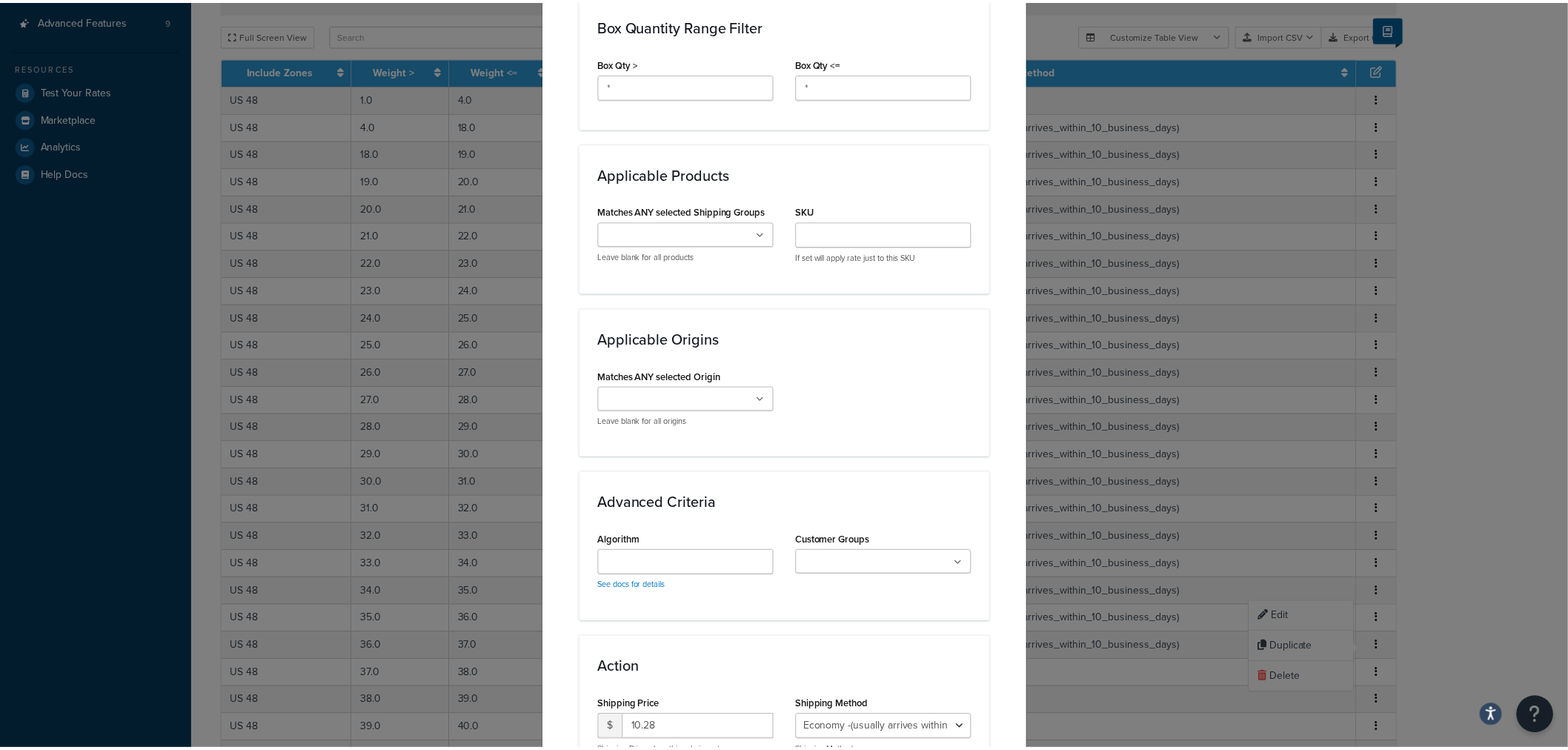 scroll, scrollTop: 986, scrollLeft: 0, axis: vertical 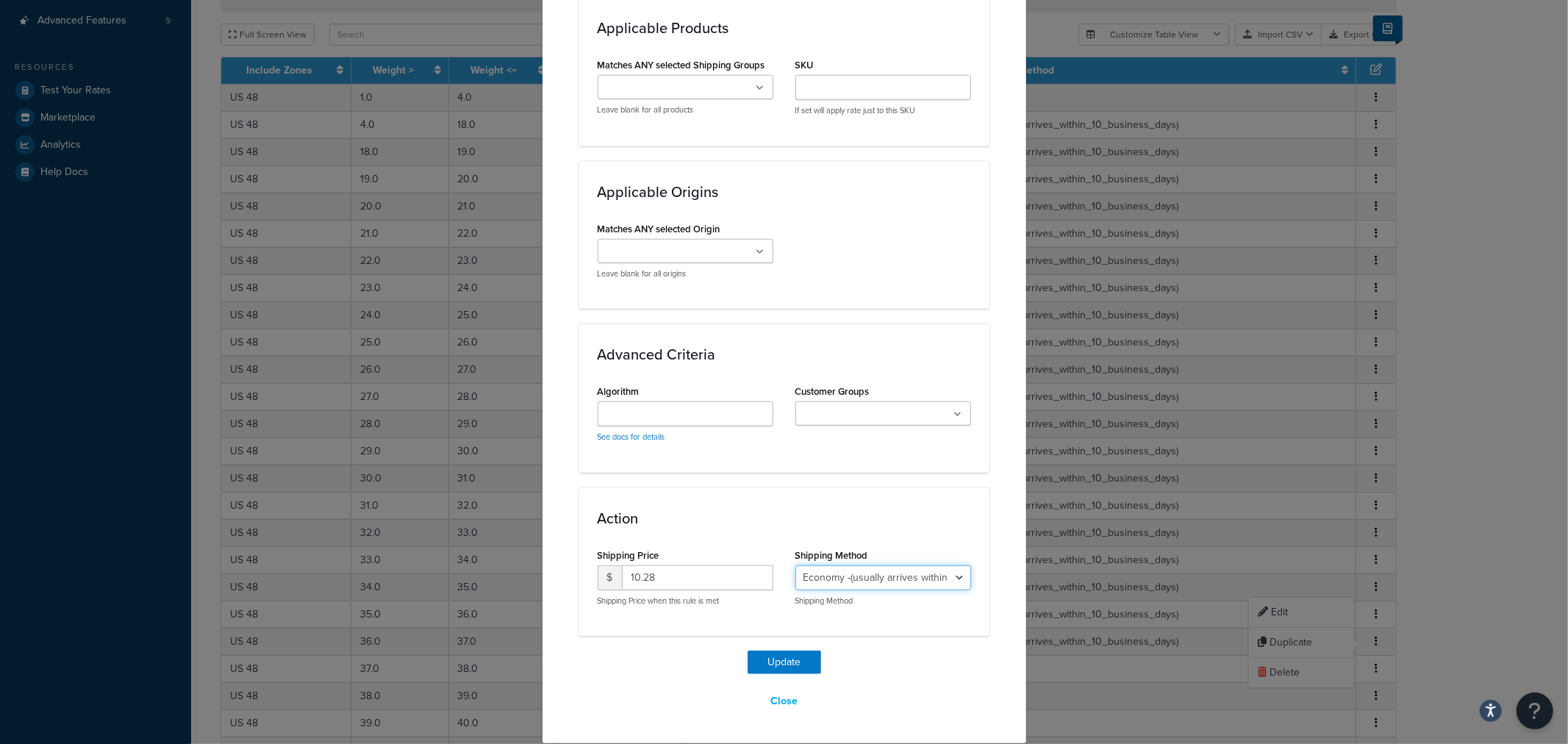 click on "Economy - Estimated Delivery in 10 business days - deferred_ground  Deferred Air - Delivers in approximately 4-8 days - deferred_air  Economy - Delivers in 3-9 business days - economy_shipping_-_delivers_in_3-9_business_days  Economy (usually arrives within 14 days) - Economy_4lbs_and_under  Not in a Rush? Ships within 1-3 days - economy  Economy - (usually arrives within 10 days) - economy_-_(usually_arrives_within_10_days)  Economy -(usually arrives within 14 business days) - economy_-(usually_arrives_within_14_business_days)  Economy -(usually arrives within 10 business days) - economy_-(usually_arrives_within_10_business_days)" at bounding box center [883, 578] 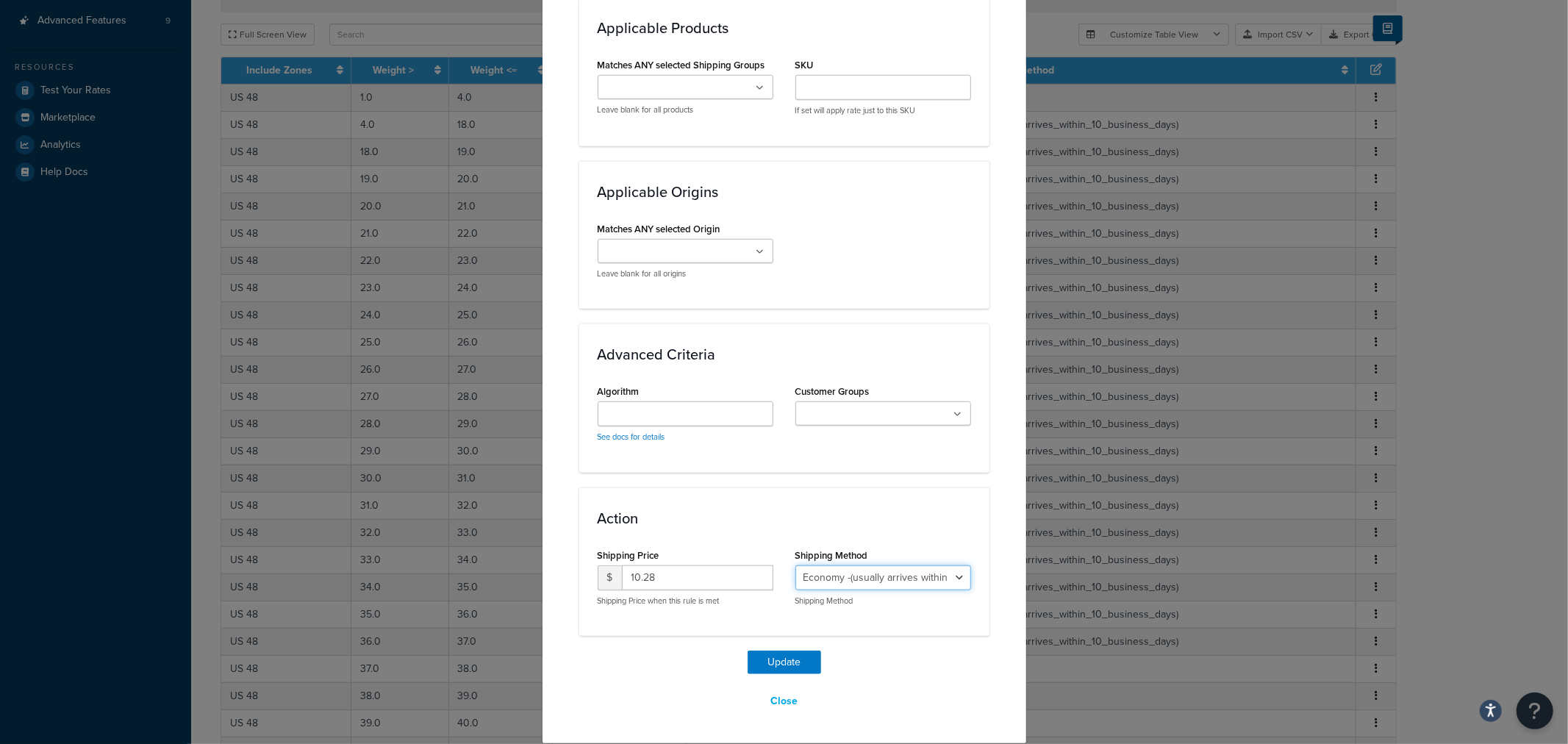 select on "27813" 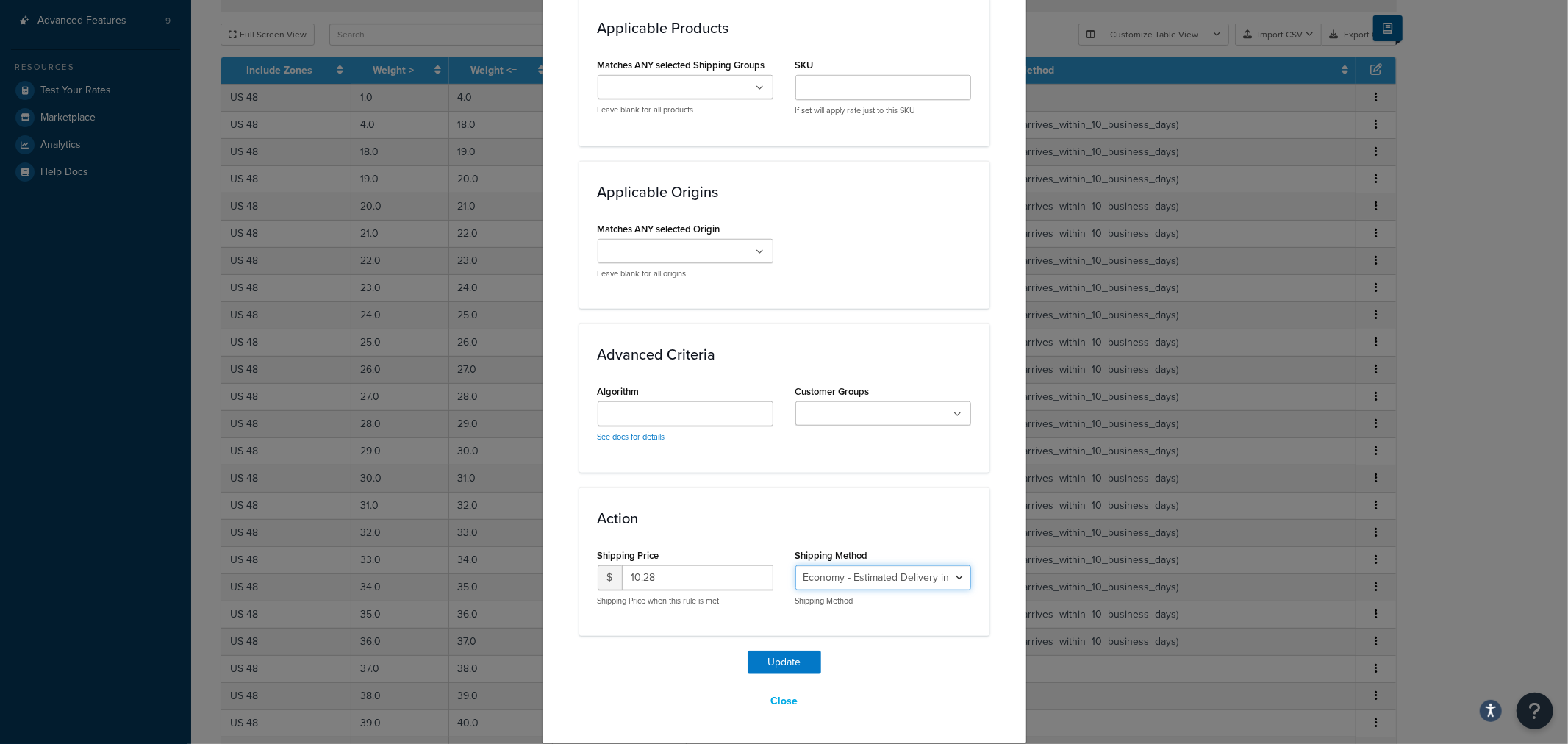click on "Economy - Estimated Delivery in 10 business days - deferred_ground  Deferred Air - Delivers in approximately 4-8 days - deferred_air  Economy - Delivers in 3-9 business days - economy_shipping_-_delivers_in_3-9_business_days  Economy (usually arrives within 14 days) - Economy_4lbs_and_under  Not in a Rush? Ships within 1-3 days - economy  Economy - (usually arrives within 10 days) - economy_-_(usually_arrives_within_10_days)  Economy -(usually arrives within 14 business days) - economy_-(usually_arrives_within_14_business_days)  Economy -(usually arrives within 10 business days) - economy_-(usually_arrives_within_10_business_days)" at bounding box center [883, 578] 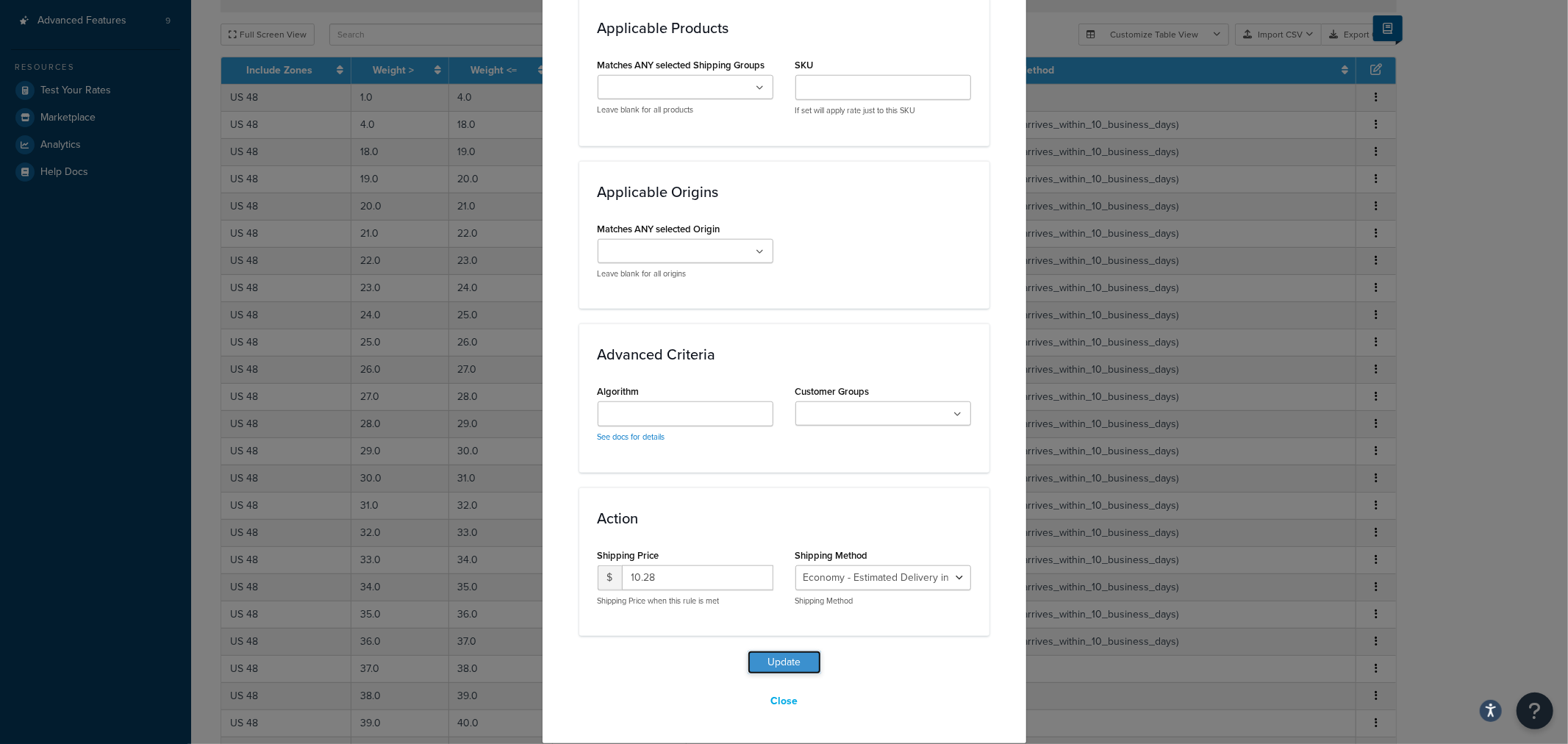 click on "Update" at bounding box center [784, 662] 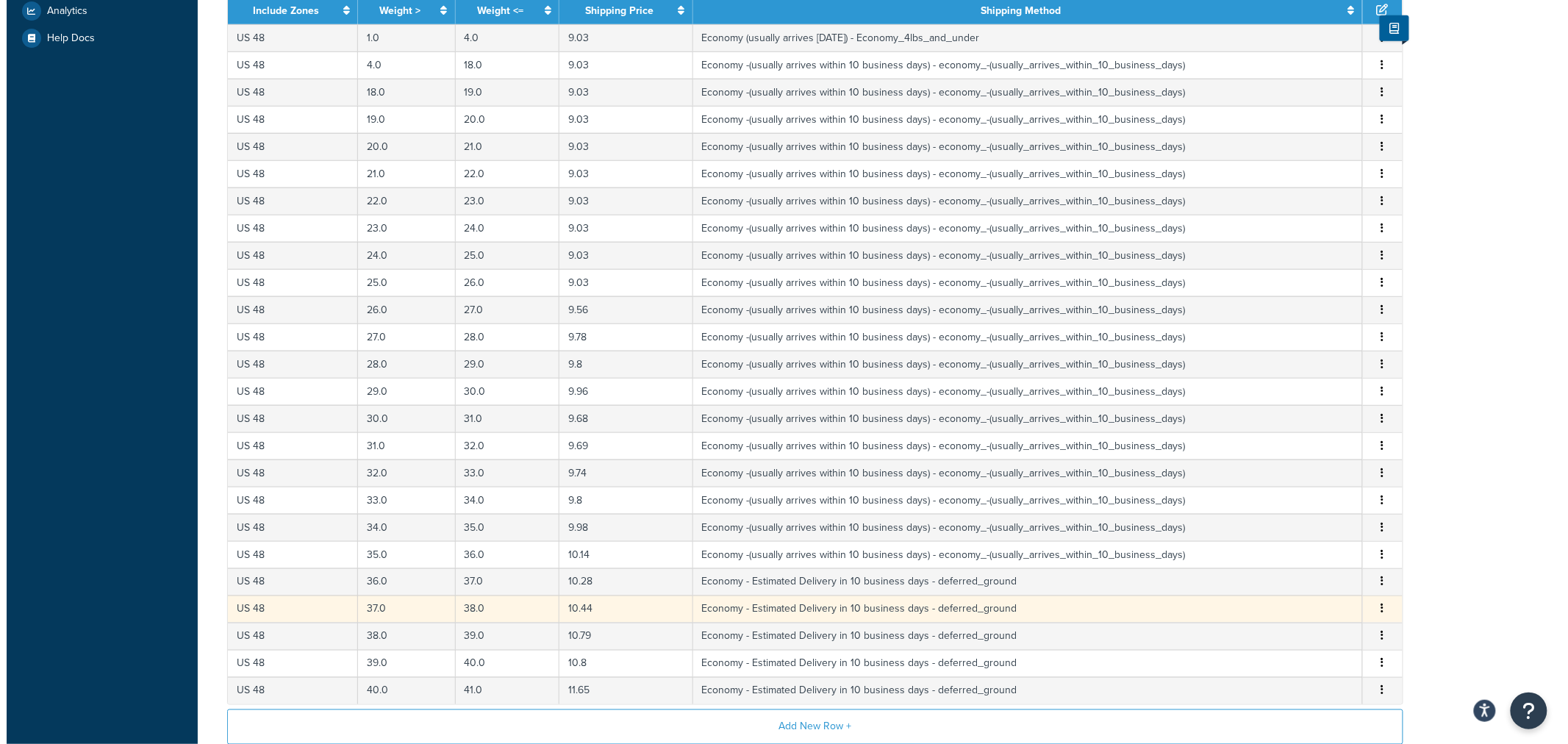 scroll, scrollTop: 612, scrollLeft: 0, axis: vertical 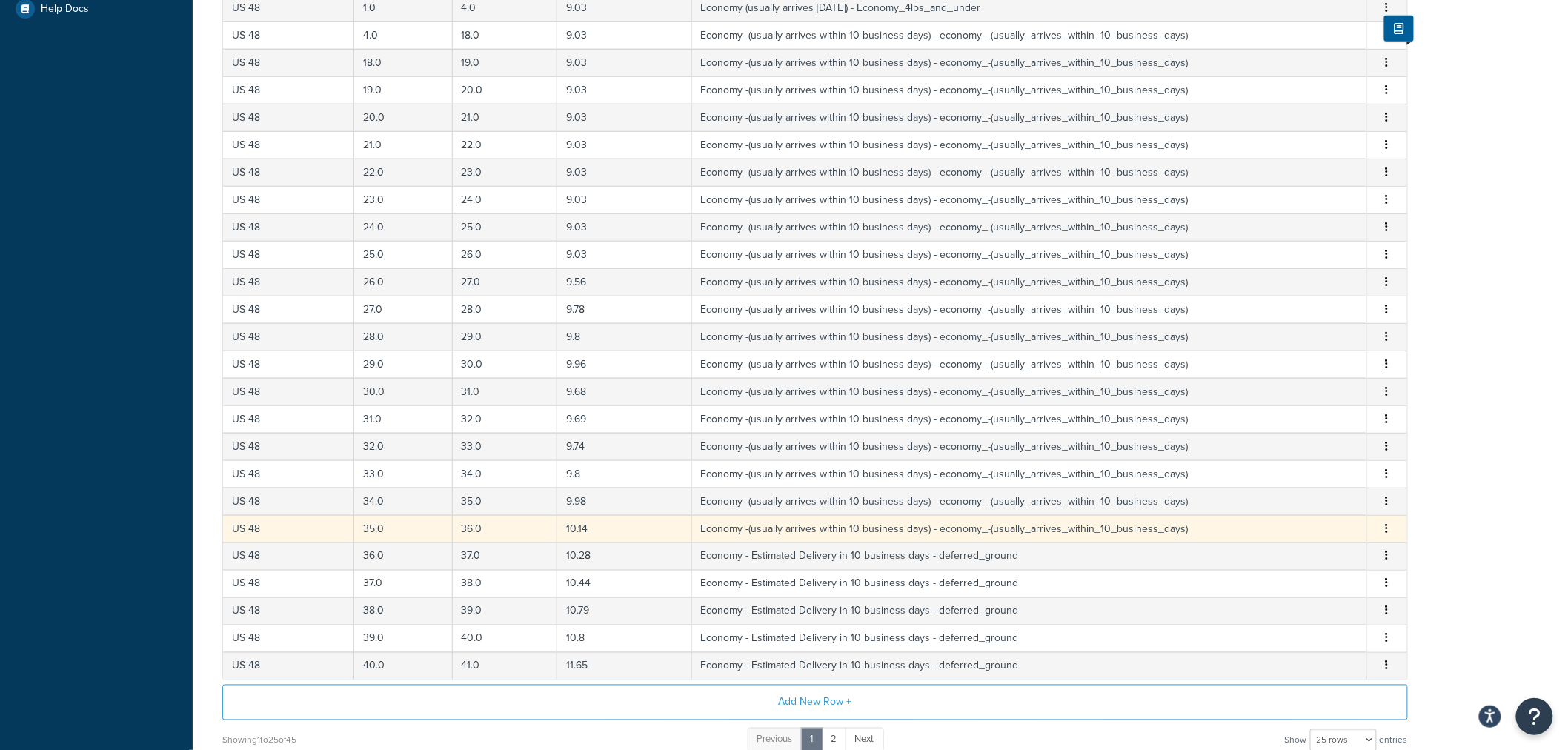 click at bounding box center [1387, 529] 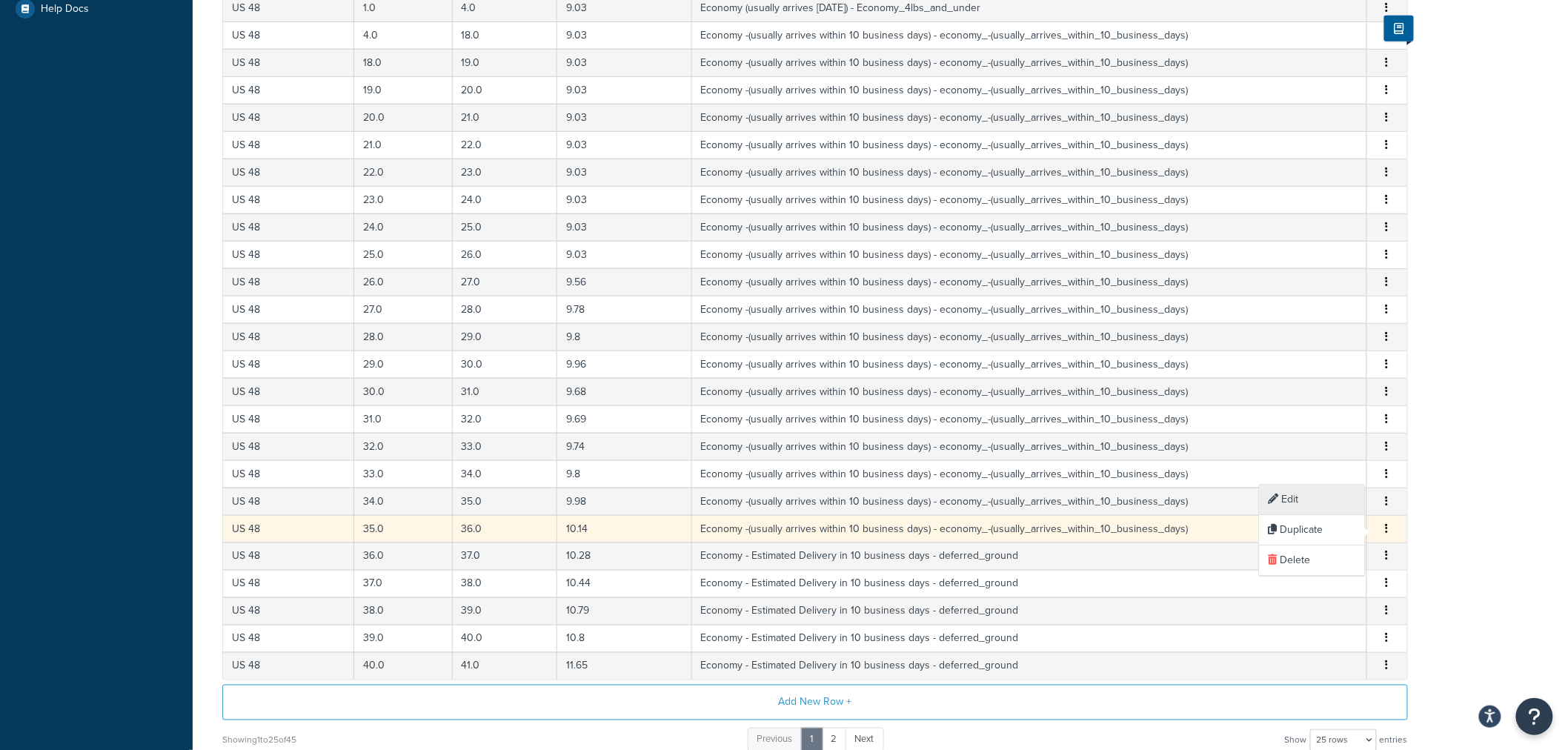 click on "Edit" at bounding box center (1312, 500) 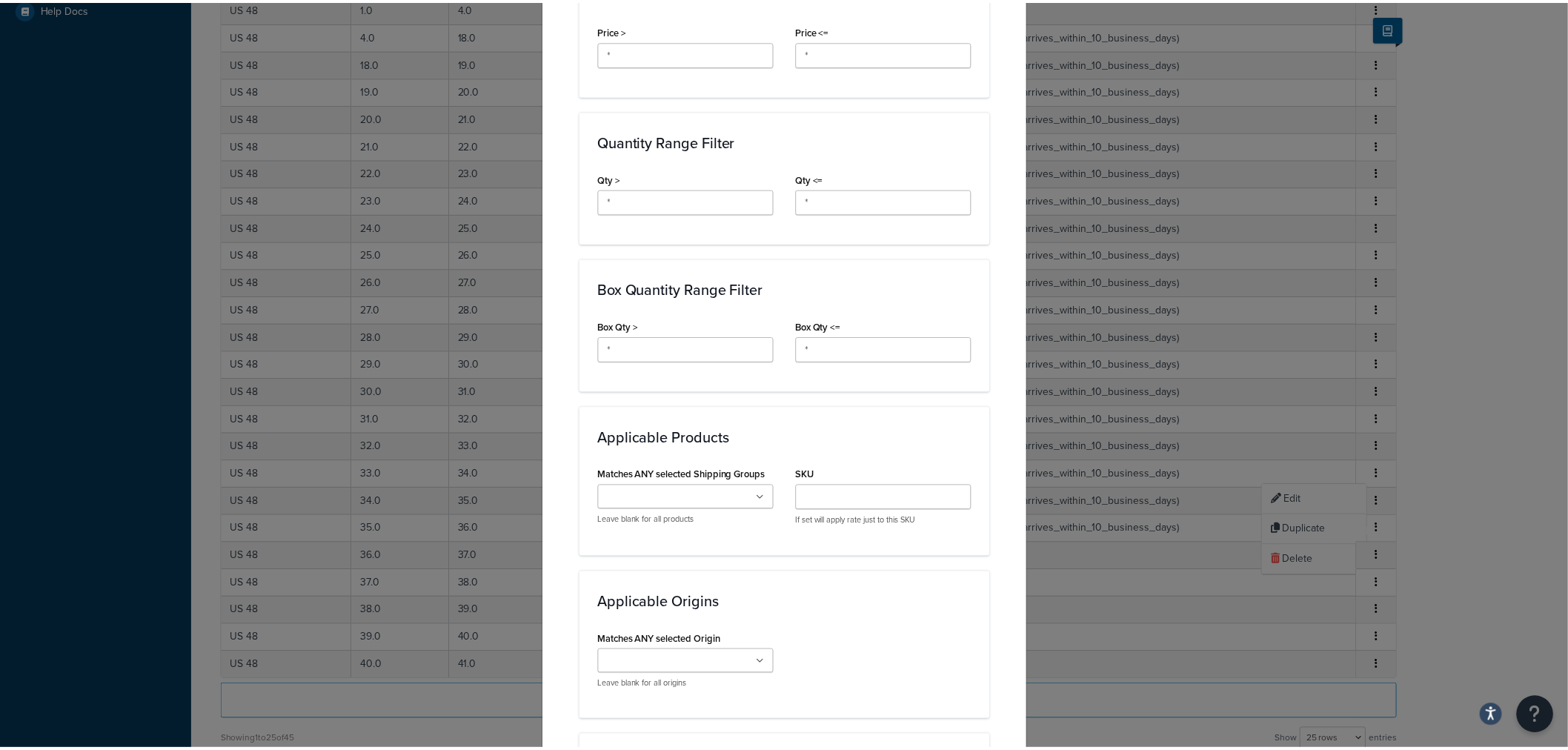 scroll, scrollTop: 986, scrollLeft: 0, axis: vertical 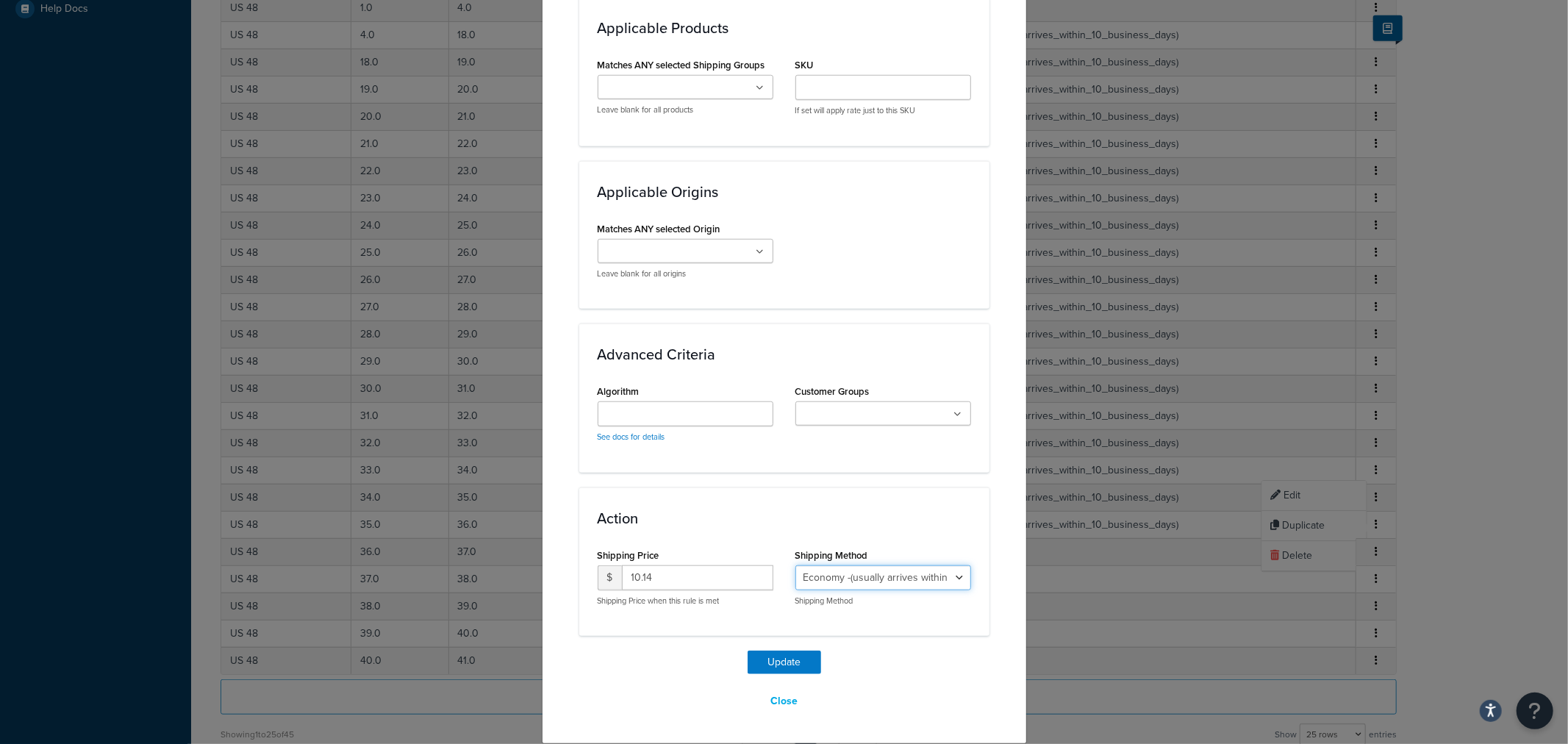 click on "Economy - Estimated Delivery in 10 business days - deferred_ground  Deferred Air - Delivers in approximately 4-8 days - deferred_air  Economy - Delivers in 3-9 business days - economy_shipping_-_delivers_in_3-9_business_days  Economy (usually arrives within 14 days) - Economy_4lbs_and_under  Not in a Rush? Ships within 1-3 days - economy  Economy - (usually arrives within 10 days) - economy_-_(usually_arrives_within_10_days)  Economy -(usually arrives within 14 business days) - economy_-(usually_arrives_within_14_business_days)  Economy -(usually arrives within 10 business days) - economy_-(usually_arrives_within_10_business_days)" at bounding box center (883, 578) 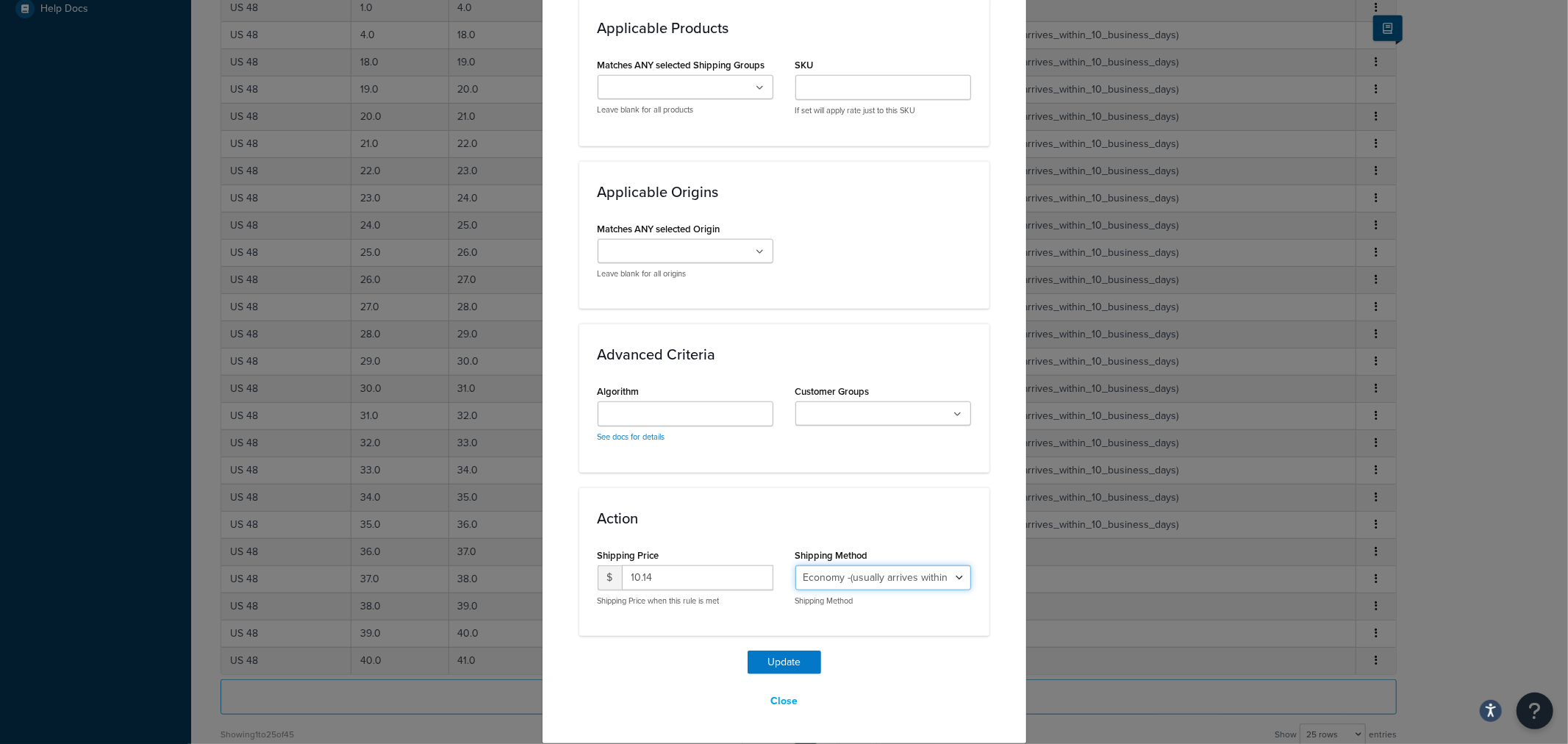 select on "27813" 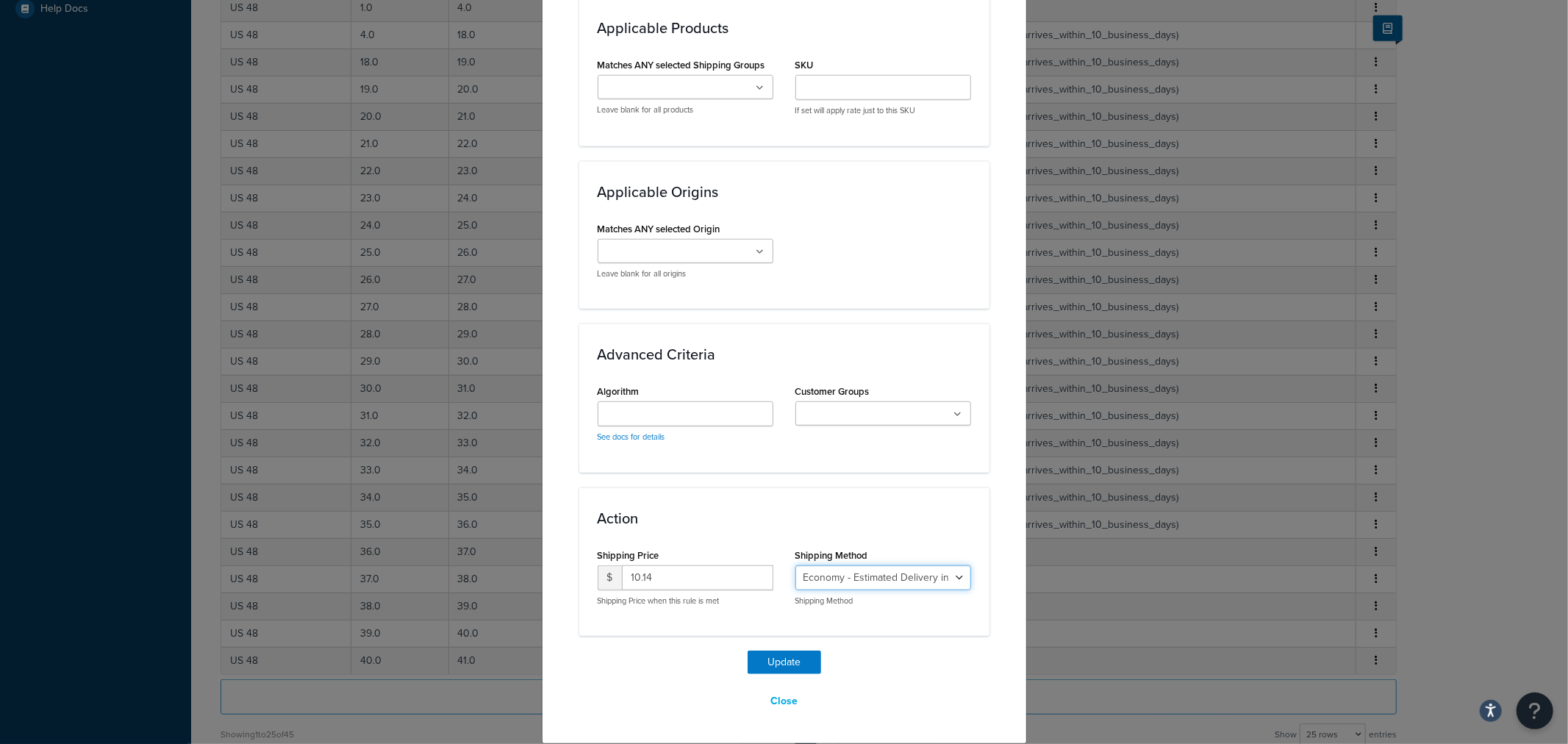 click on "Economy - Estimated Delivery in 10 business days - deferred_ground  Deferred Air - Delivers in approximately 4-8 days - deferred_air  Economy - Delivers in 3-9 business days - economy_shipping_-_delivers_in_3-9_business_days  Economy (usually arrives within 14 days) - Economy_4lbs_and_under  Not in a Rush? Ships within 1-3 days - economy  Economy - (usually arrives within 10 days) - economy_-_(usually_arrives_within_10_days)  Economy -(usually arrives within 14 business days) - economy_-(usually_arrives_within_14_business_days)  Economy -(usually arrives within 10 business days) - economy_-(usually_arrives_within_10_business_days)" at bounding box center [883, 578] 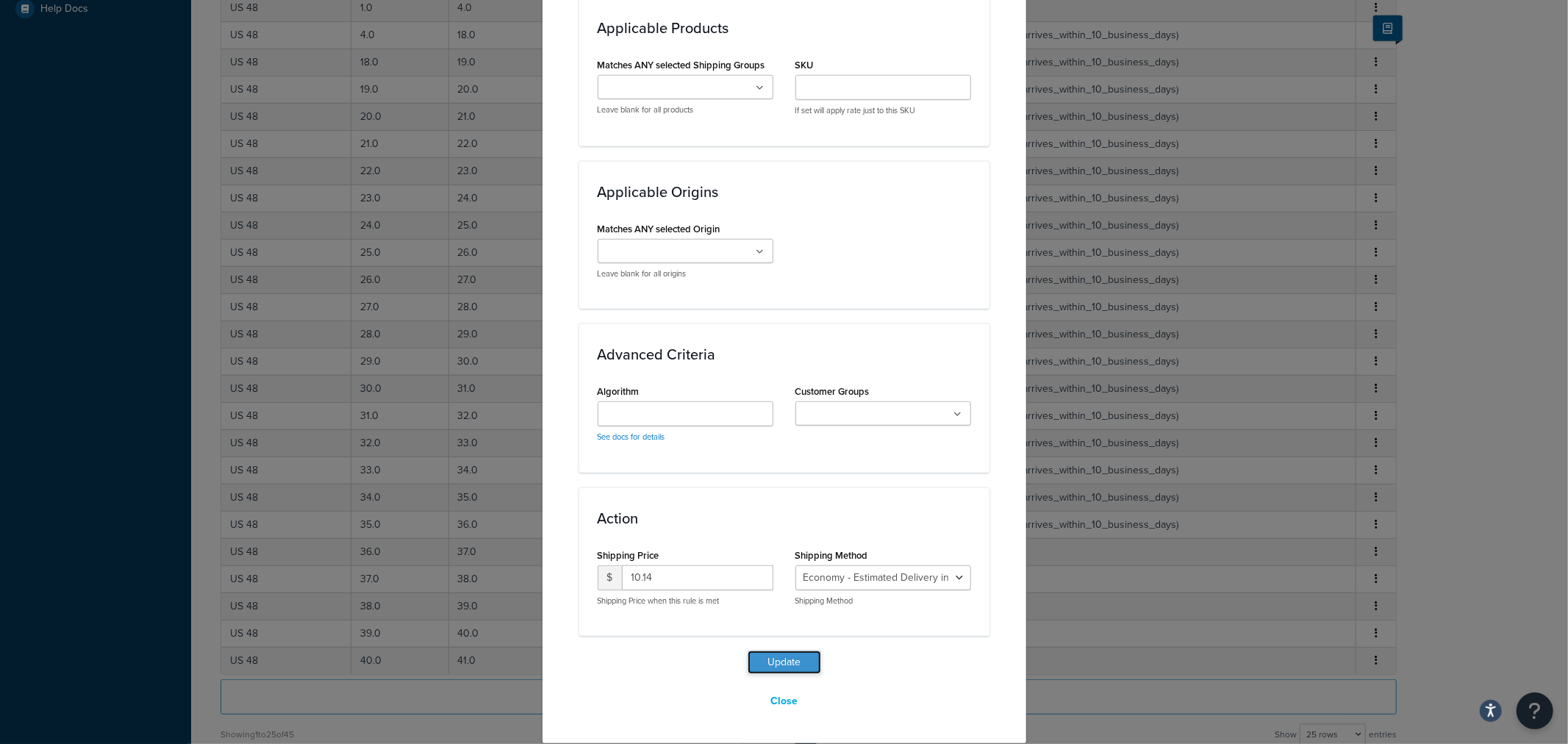 click on "Update" at bounding box center (784, 662) 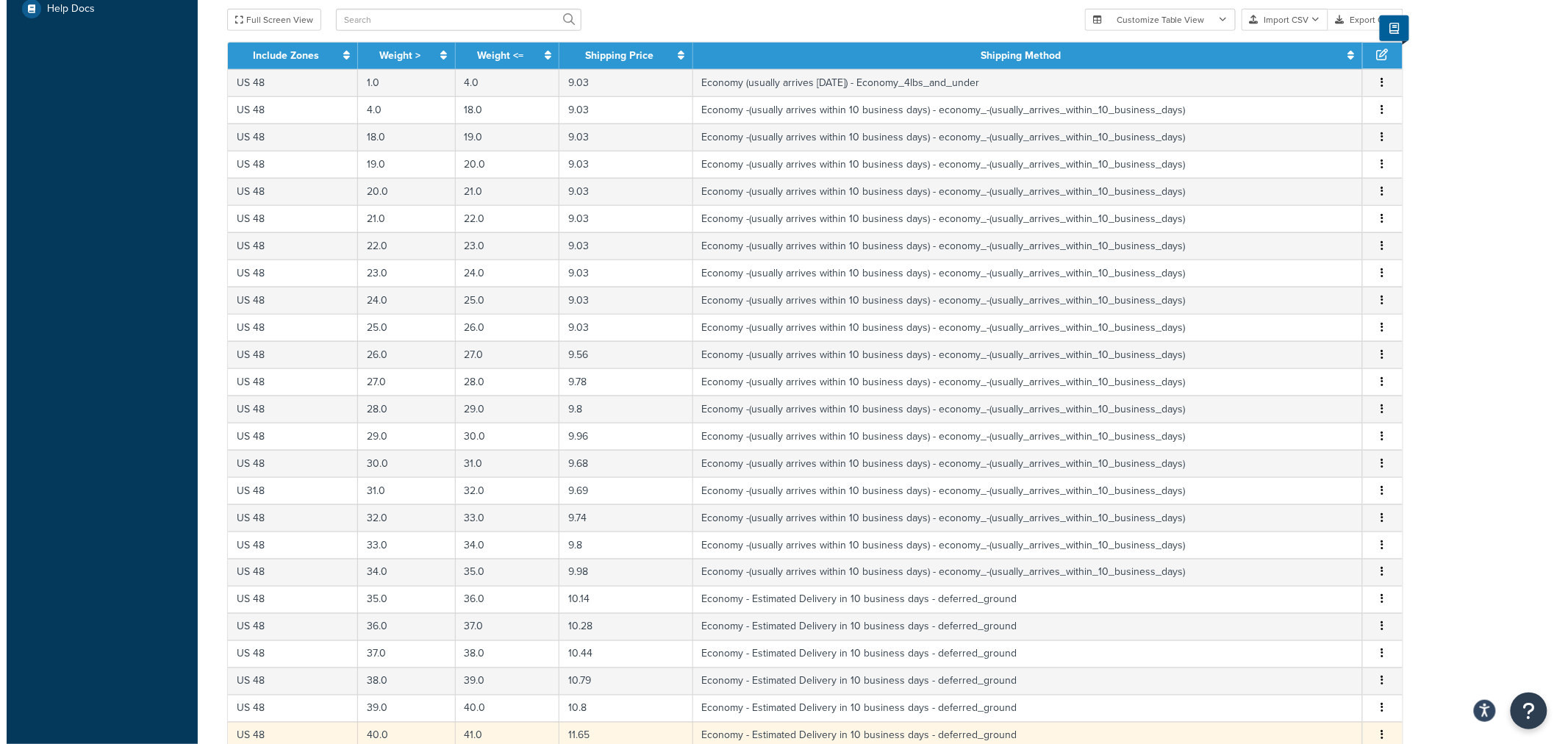 scroll, scrollTop: 776, scrollLeft: 0, axis: vertical 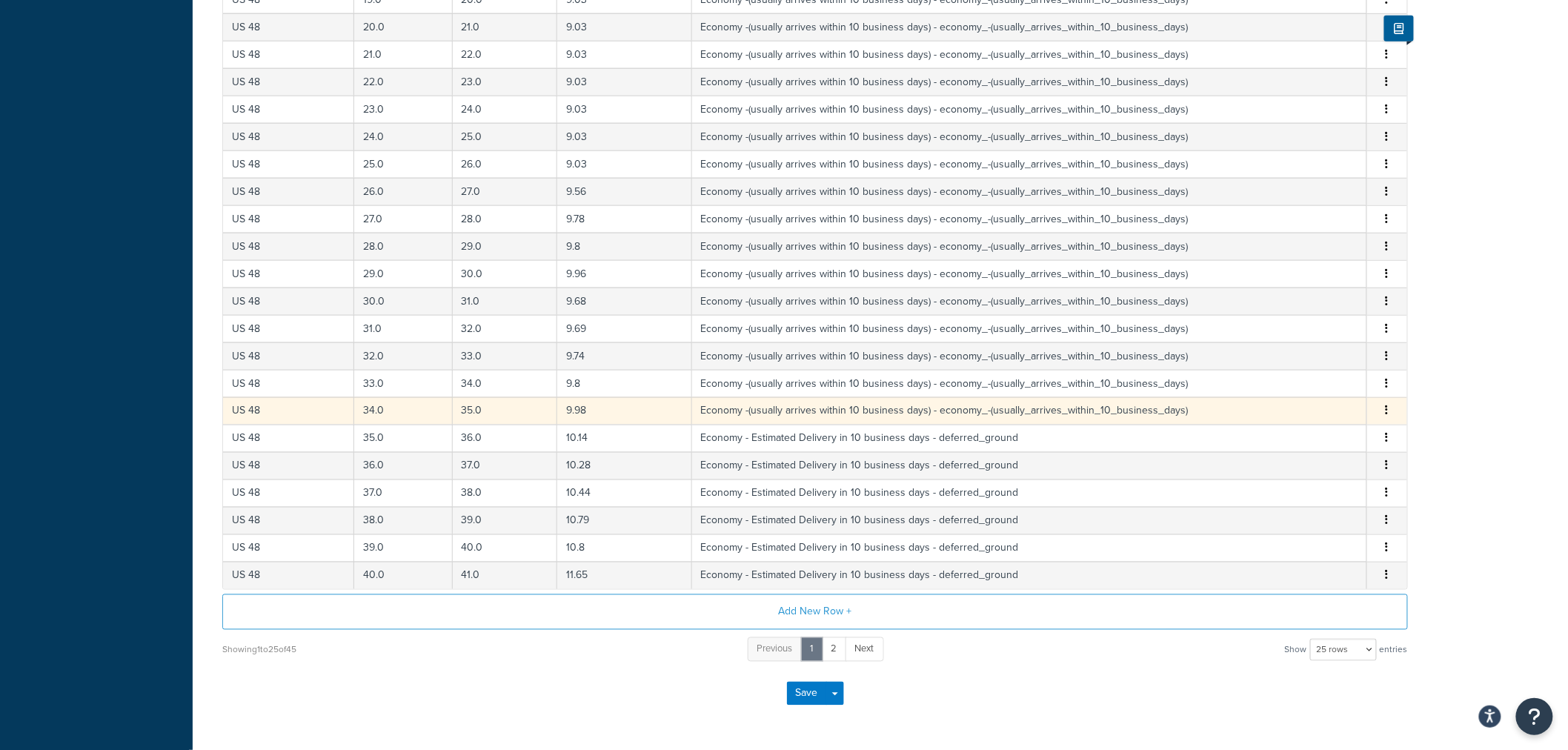 click at bounding box center [1387, 411] 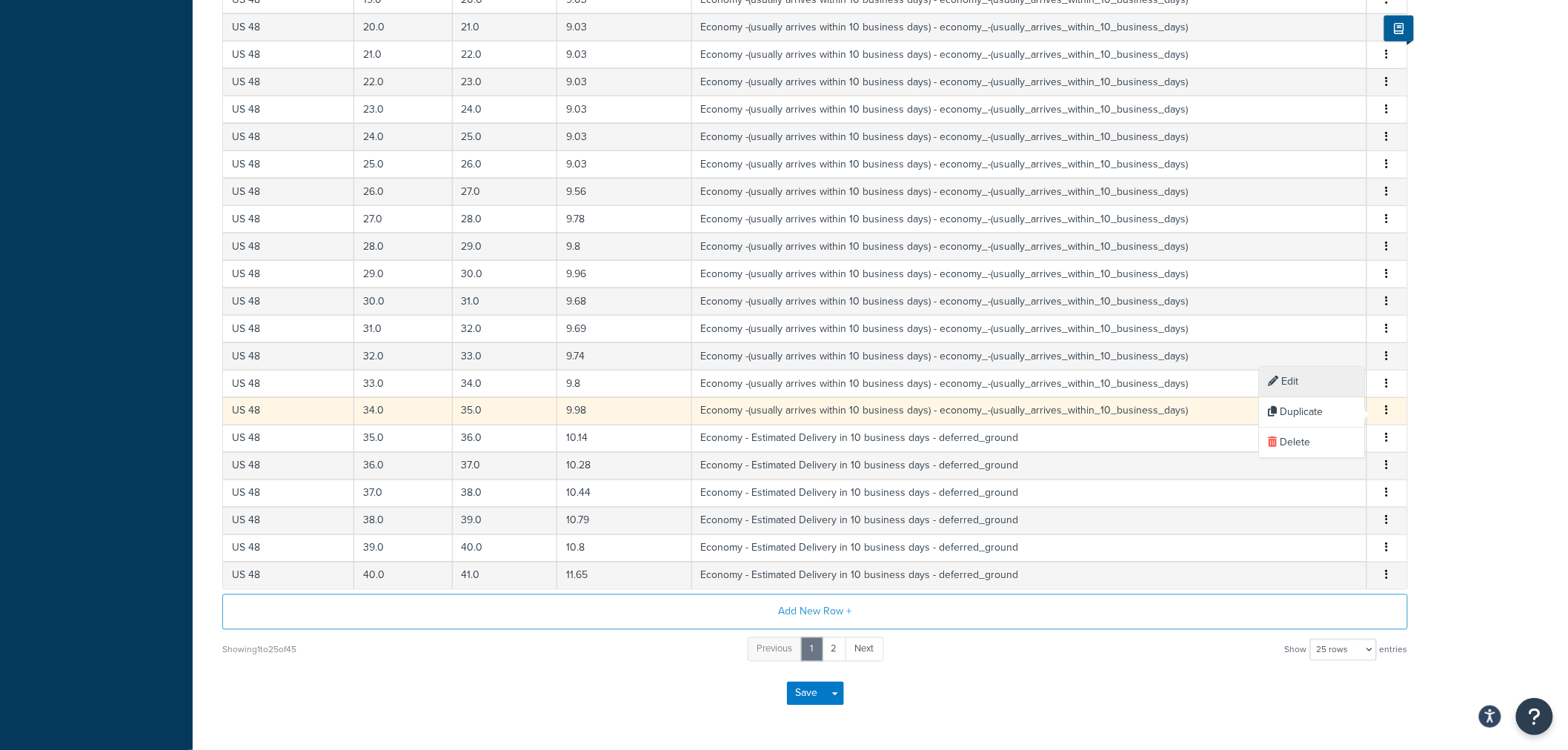 click on "Edit" at bounding box center (1312, 382) 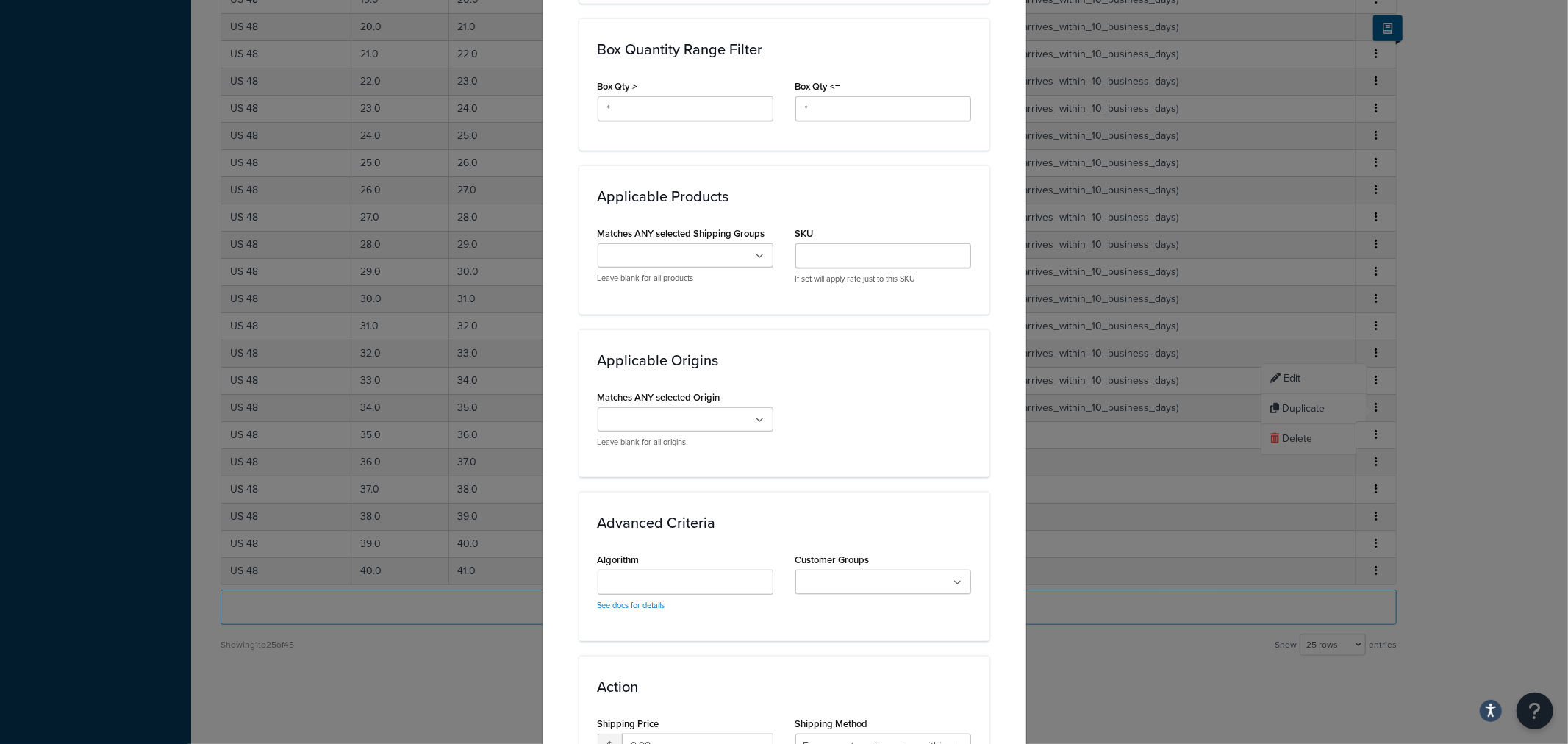 scroll, scrollTop: 979, scrollLeft: 0, axis: vertical 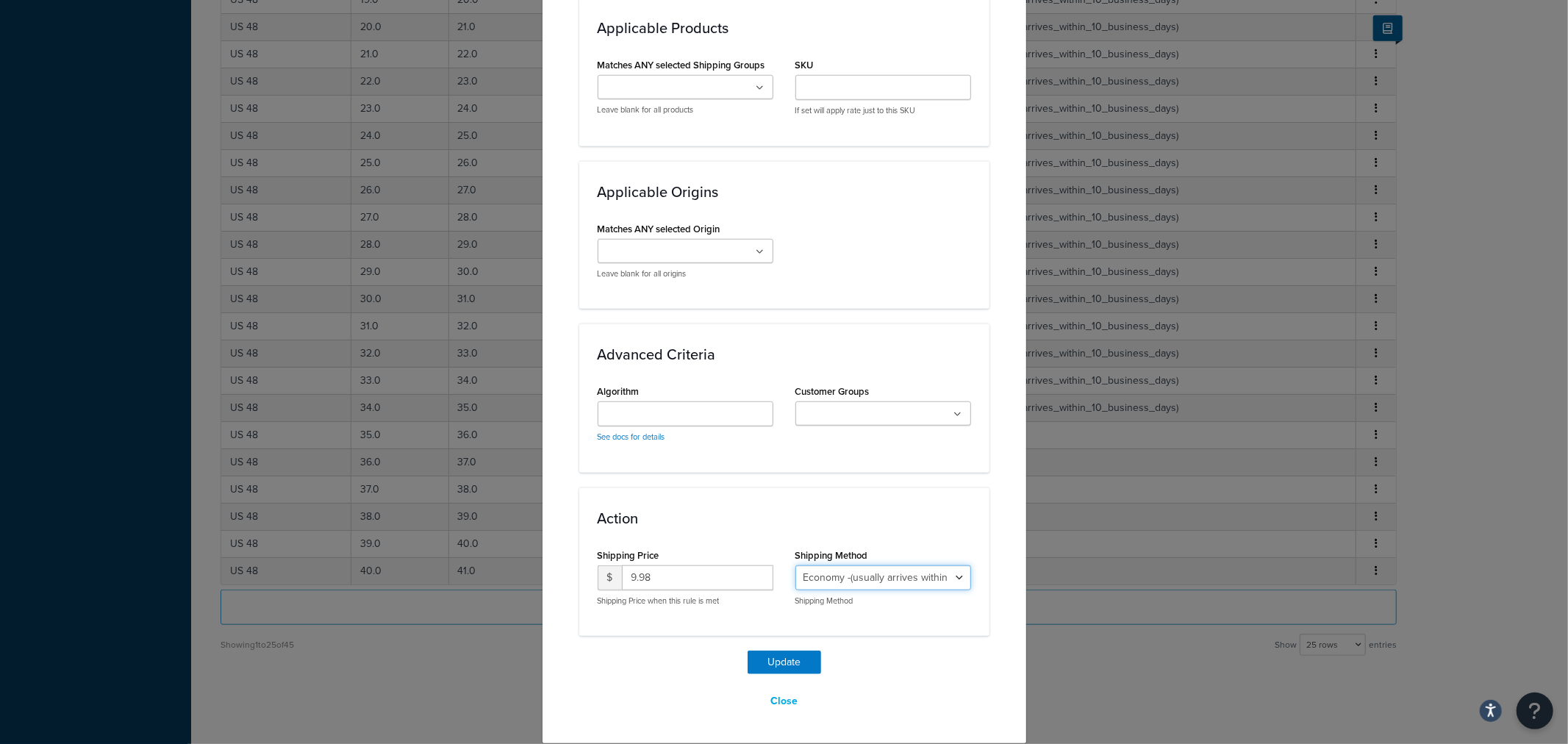 click on "Economy - Estimated Delivery in 10 business days - deferred_ground  Deferred Air - Delivers in approximately 4-8 days - deferred_air  Economy - Delivers in 3-9 business days - economy_shipping_-_delivers_in_3-9_business_days  Economy (usually arrives within 14 days) - Economy_4lbs_and_under  Not in a Rush? Ships within 1-3 days - economy  Economy - (usually arrives within 10 days) - economy_-_(usually_arrives_within_10_days)  Economy -(usually arrives within 14 business days) - economy_-(usually_arrives_within_14_business_days)  Economy -(usually arrives within 10 business days) - economy_-(usually_arrives_within_10_business_days)" at bounding box center (883, 578) 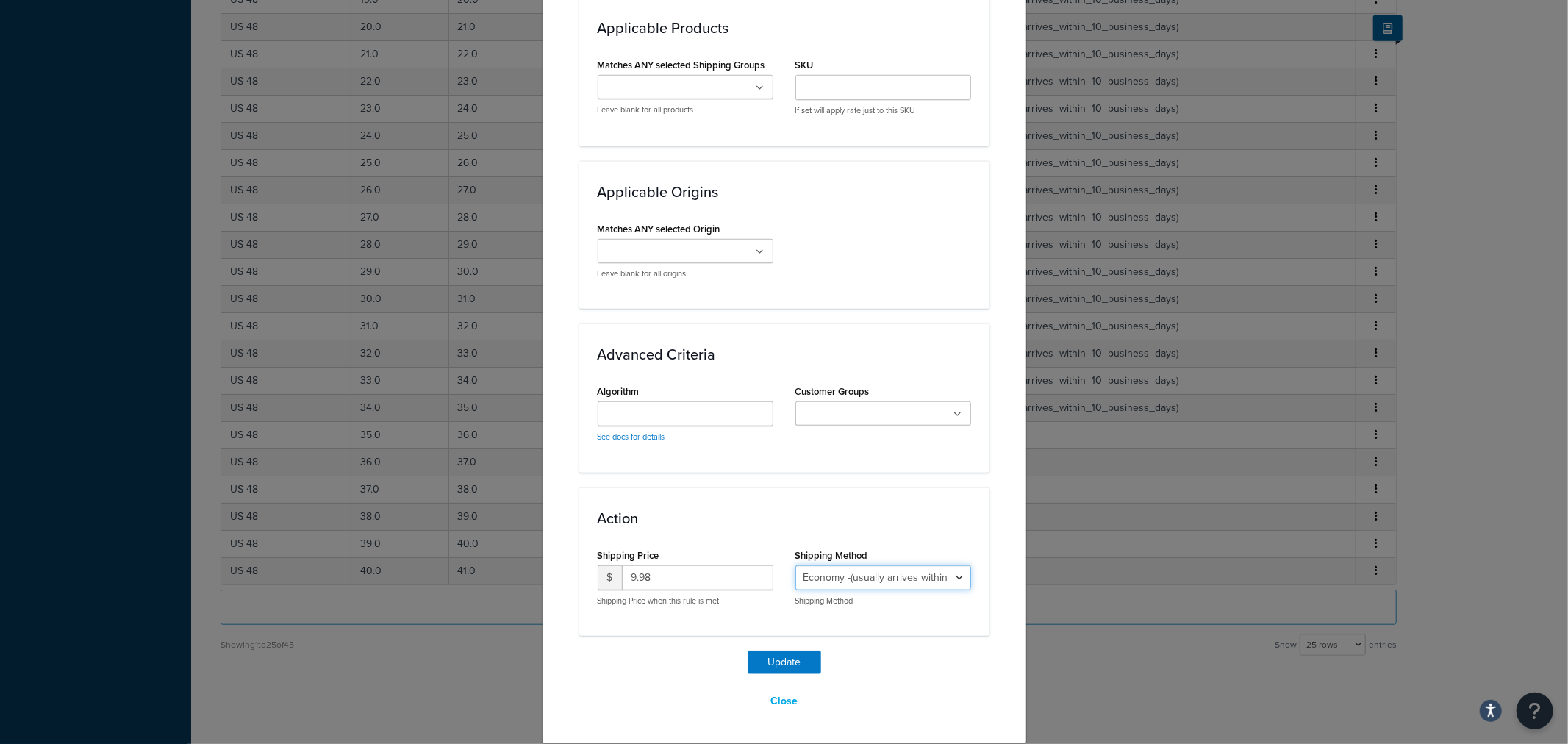 select on "27813" 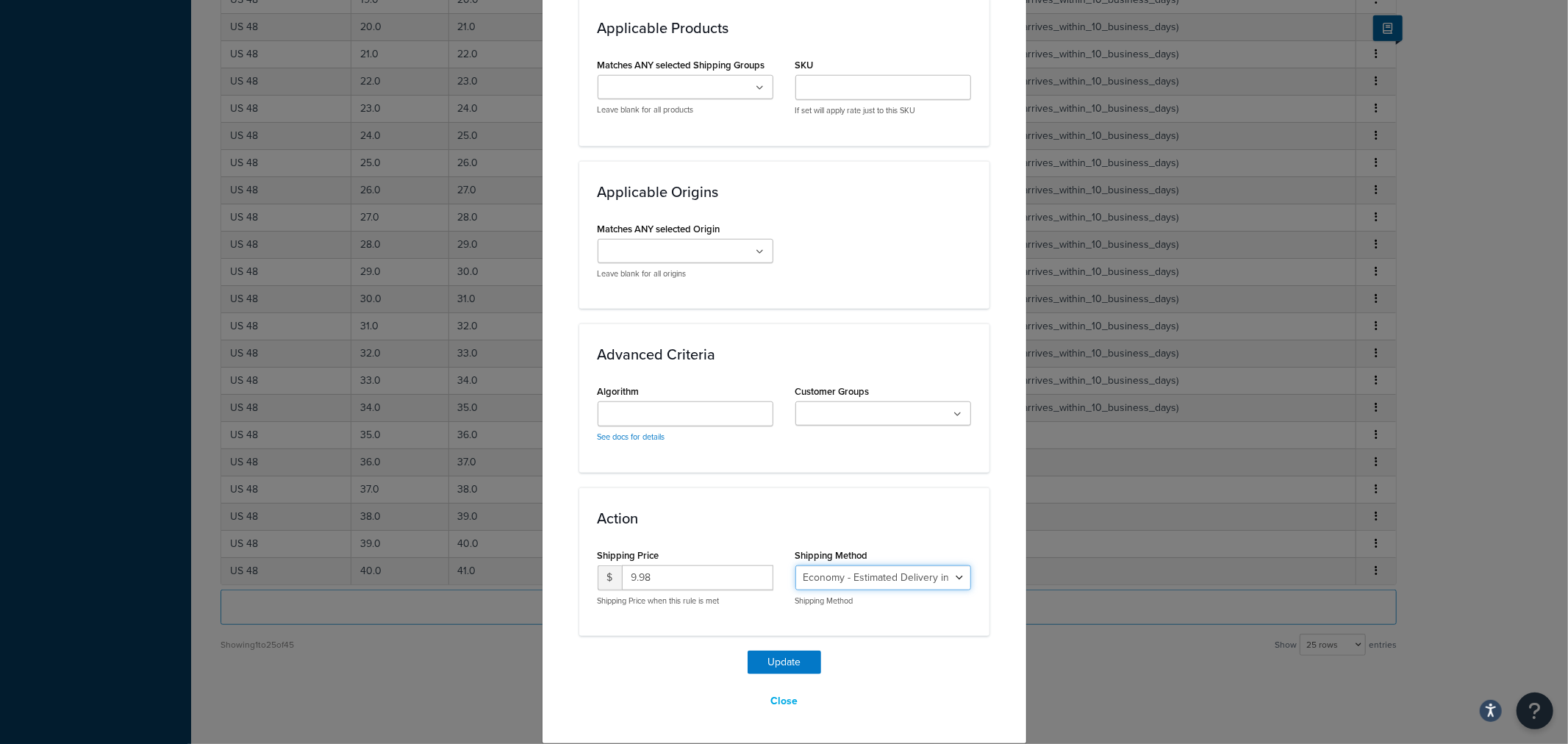 click on "Economy - Estimated Delivery in 10 business days - deferred_ground  Deferred Air - Delivers in approximately 4-8 days - deferred_air  Economy - Delivers in 3-9 business days - economy_shipping_-_delivers_in_3-9_business_days  Economy (usually arrives within 14 days) - Economy_4lbs_and_under  Not in a Rush? Ships within 1-3 days - economy  Economy - (usually arrives within 10 days) - economy_-_(usually_arrives_within_10_days)  Economy -(usually arrives within 14 business days) - economy_-(usually_arrives_within_14_business_days)  Economy -(usually arrives within 10 business days) - economy_-(usually_arrives_within_10_business_days)" at bounding box center [883, 578] 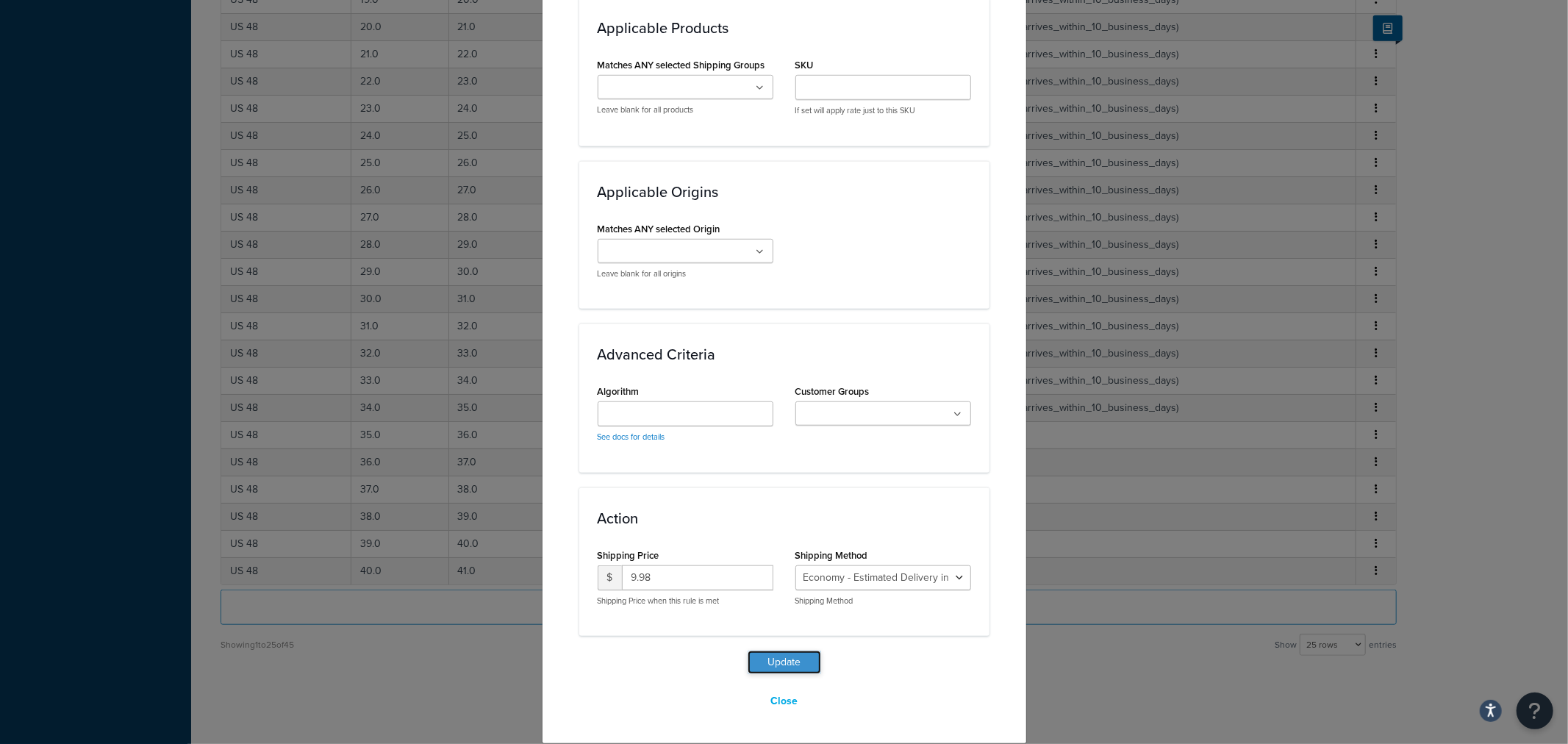 click on "Update" at bounding box center [784, 662] 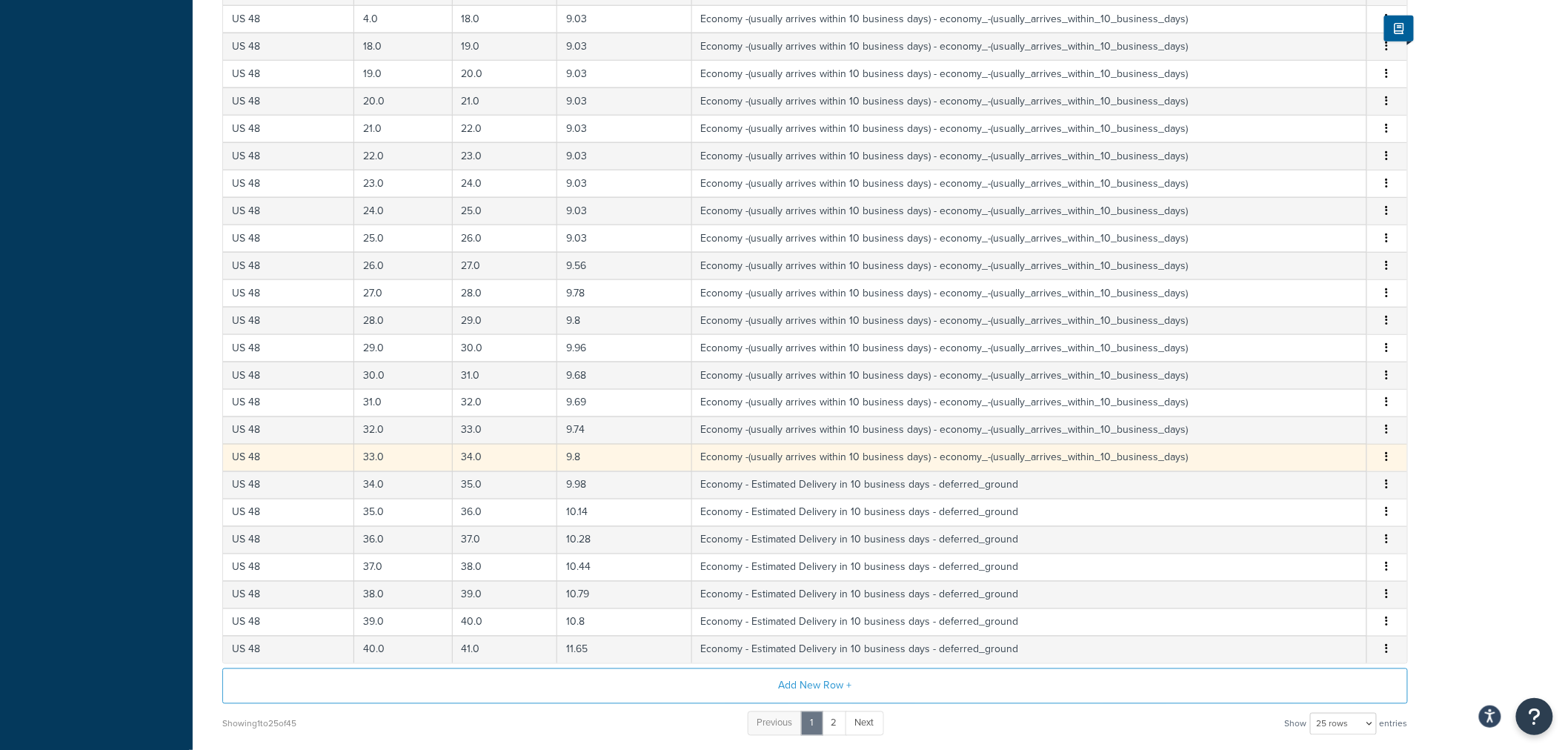 click at bounding box center (1387, 458) 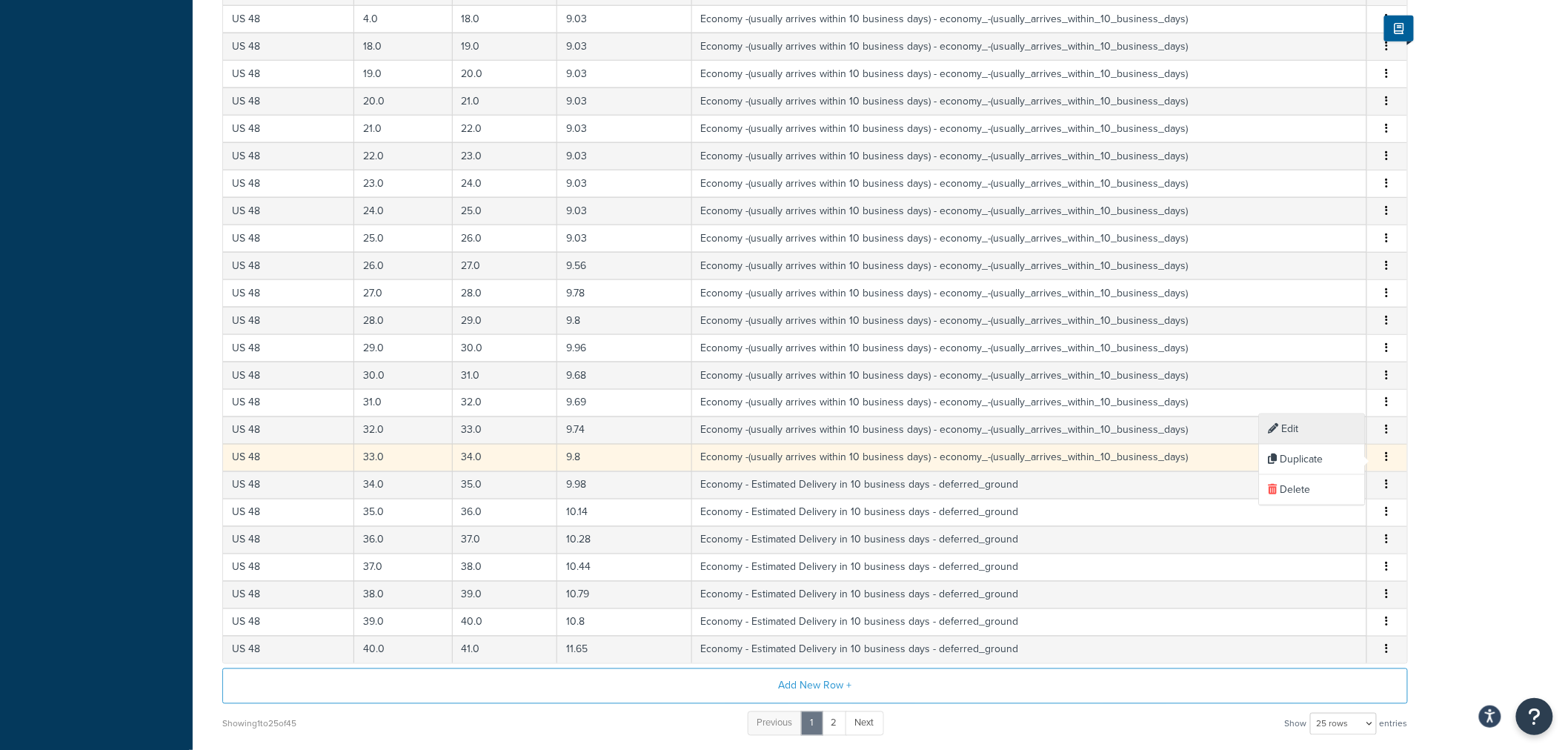 click on "Edit" at bounding box center (1312, 429) 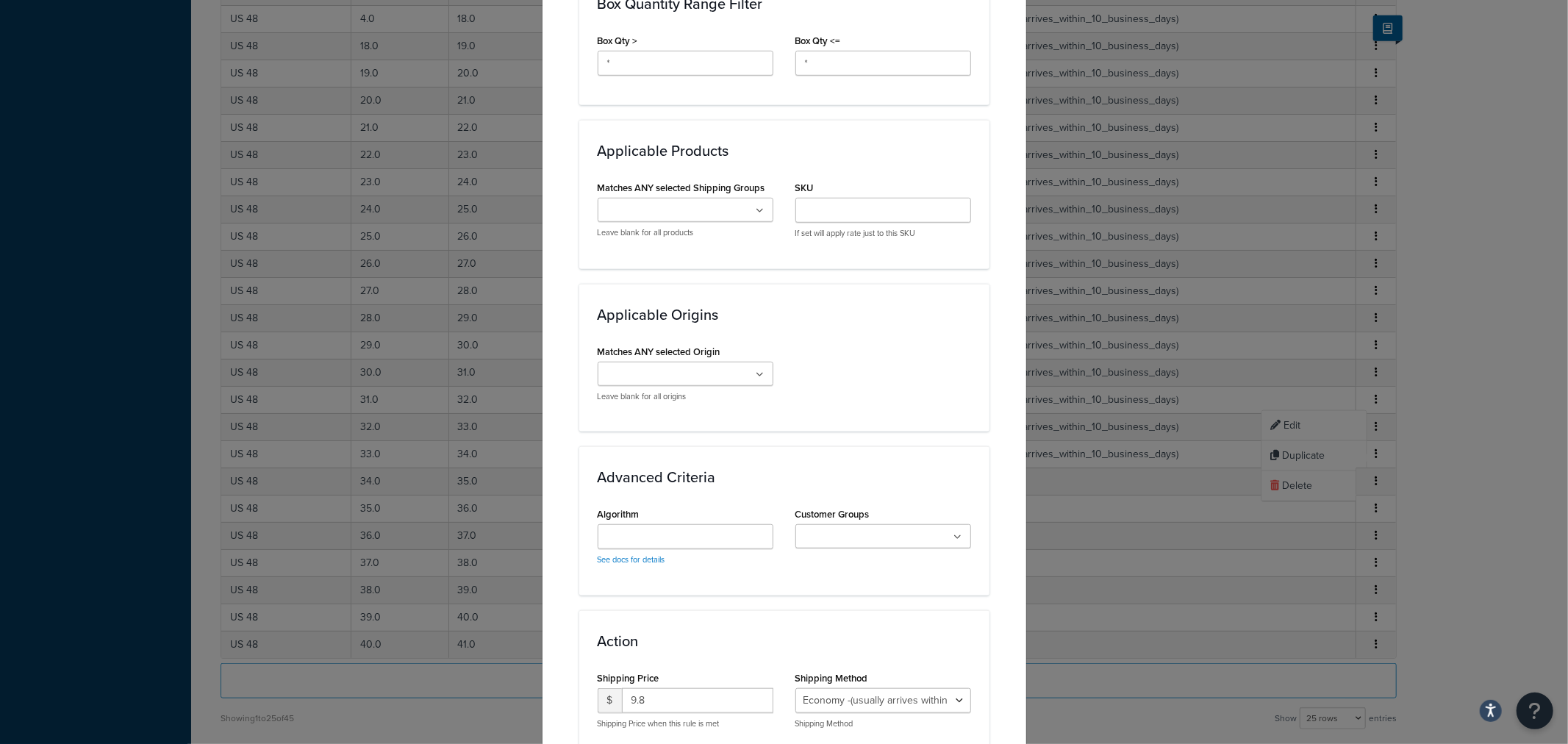 scroll, scrollTop: 979, scrollLeft: 0, axis: vertical 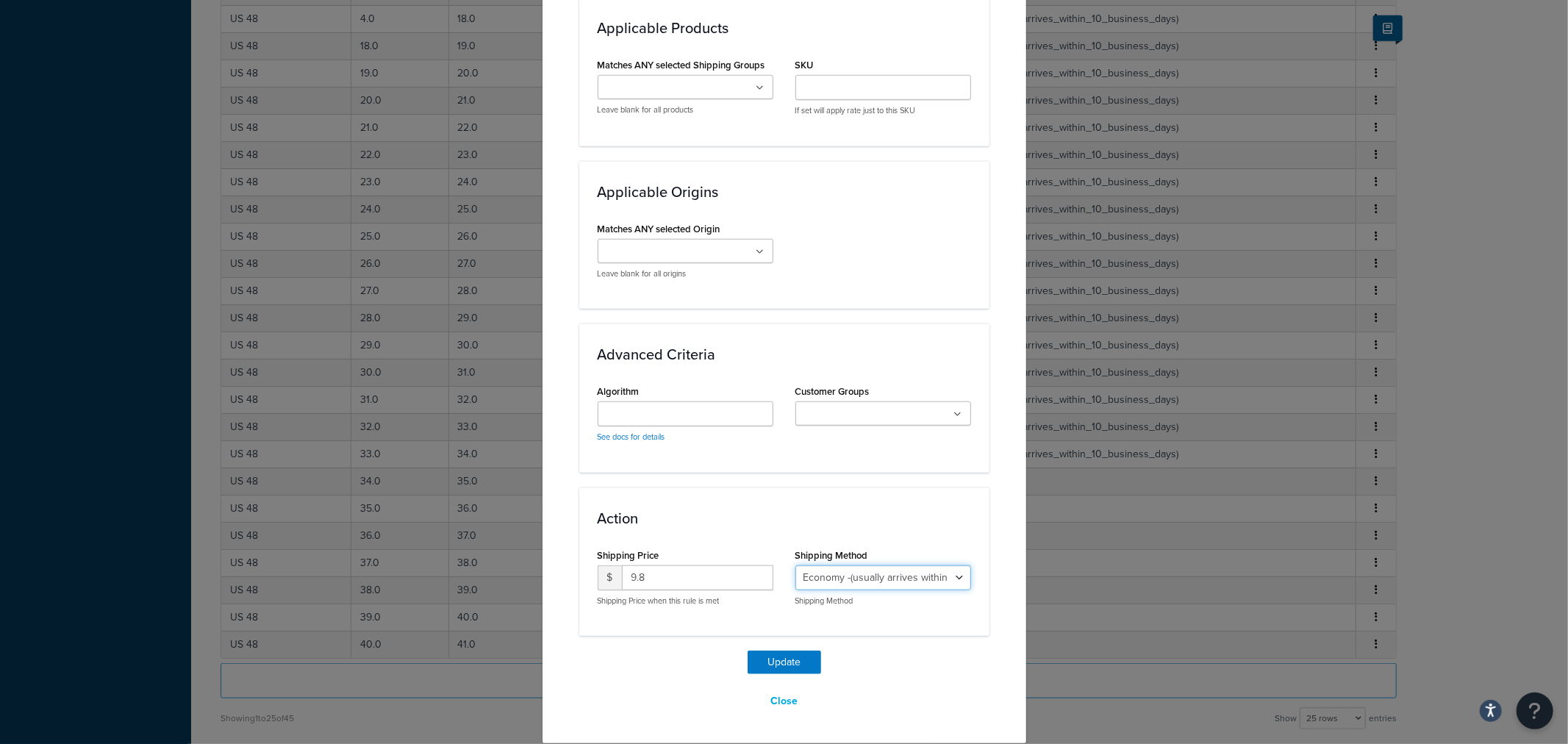click on "Economy - Estimated Delivery in 10 business days - deferred_ground  Deferred Air - Delivers in approximately 4-8 days - deferred_air  Economy - Delivers in 3-9 business days - economy_shipping_-_delivers_in_3-9_business_days  Economy (usually arrives within 14 days) - Economy_4lbs_and_under  Not in a Rush? Ships within 1-3 days - economy  Economy - (usually arrives within 10 days) - economy_-_(usually_arrives_within_10_days)  Economy -(usually arrives within 14 business days) - economy_-(usually_arrives_within_14_business_days)  Economy -(usually arrives within 10 business days) - economy_-(usually_arrives_within_10_business_days)" at bounding box center (883, 578) 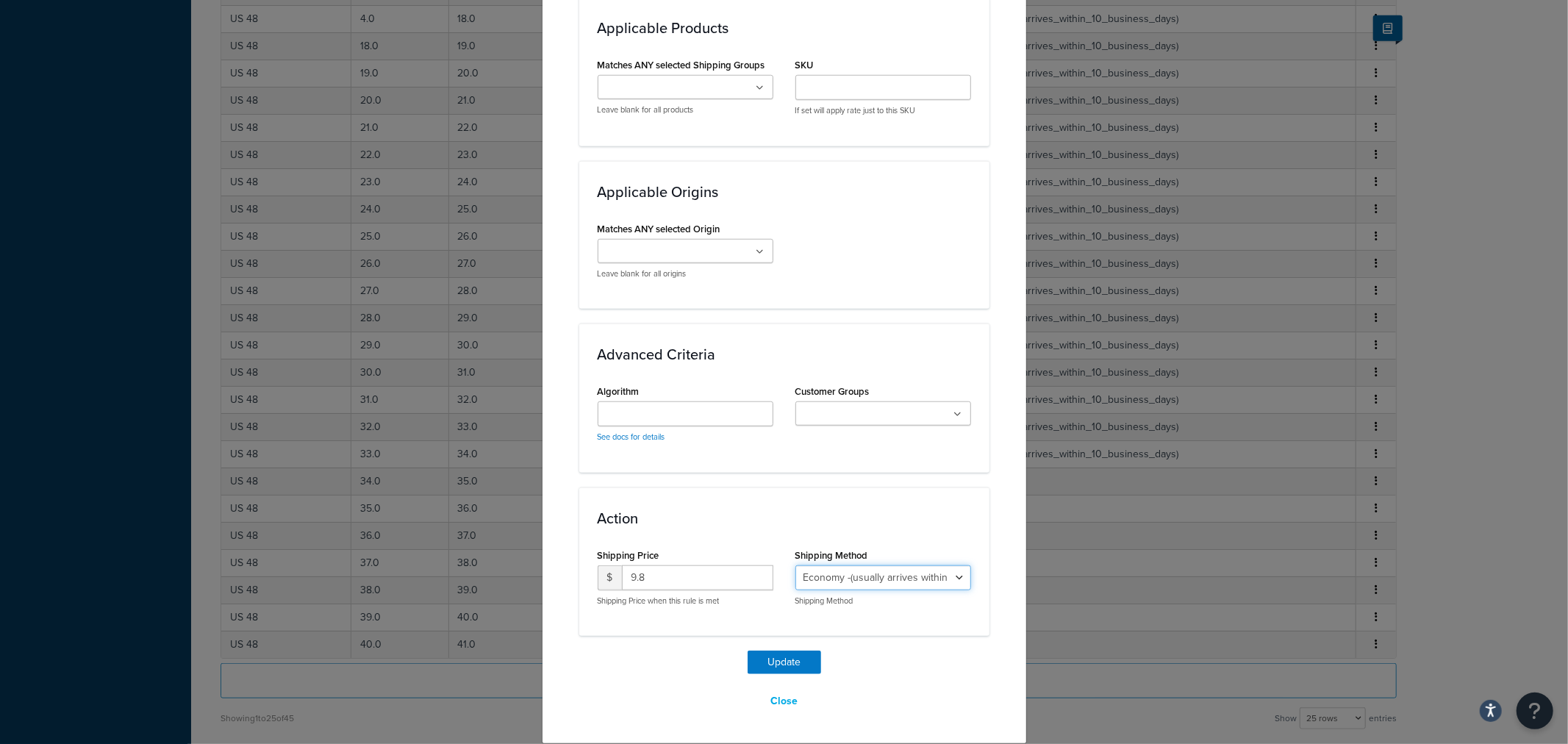 click on "Economy - Estimated Delivery in 10 business days - deferred_ground  Deferred Air - Delivers in approximately 4-8 days - deferred_air  Economy - Delivers in 3-9 business days - economy_shipping_-_delivers_in_3-9_business_days  Economy (usually arrives within 14 days) - Economy_4lbs_and_under  Not in a Rush? Ships within 1-3 days - economy  Economy - (usually arrives within 10 days) - economy_-_(usually_arrives_within_10_days)  Economy -(usually arrives within 14 business days) - economy_-(usually_arrives_within_14_business_days)  Economy -(usually arrives within 10 business days) - economy_-(usually_arrives_within_10_business_days)" at bounding box center (883, 578) 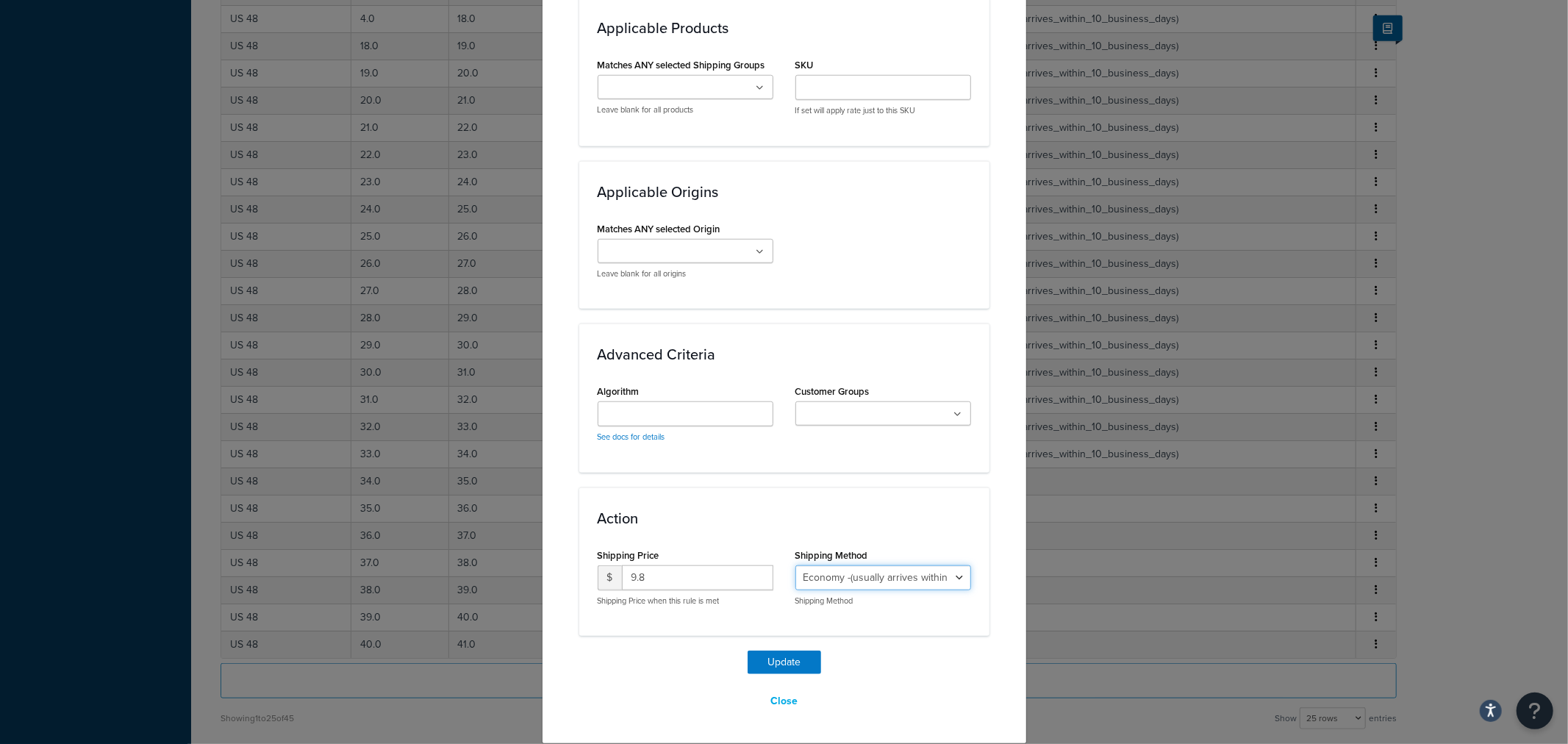 select on "27813" 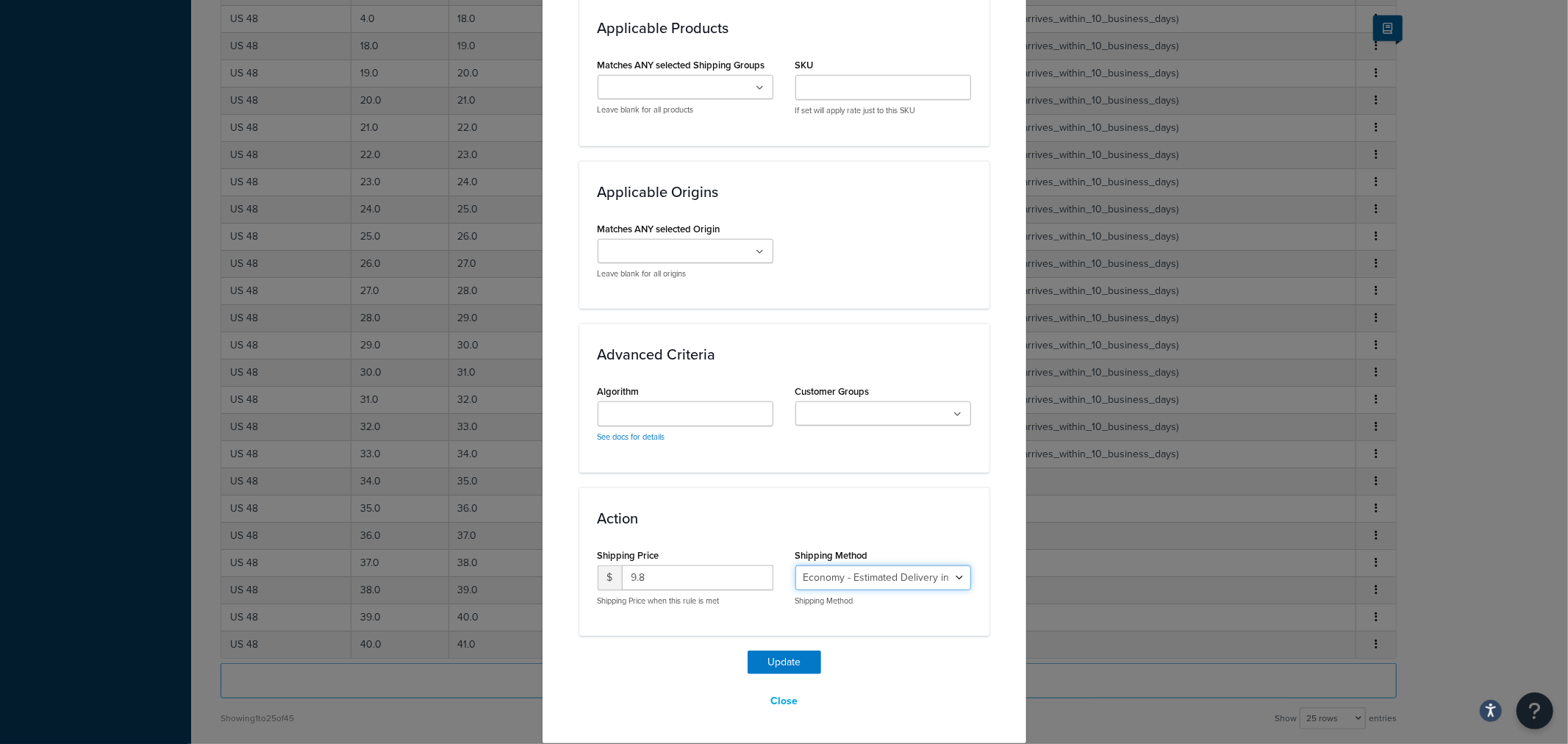 click on "Economy - Estimated Delivery in 10 business days - deferred_ground  Deferred Air - Delivers in approximately 4-8 days - deferred_air  Economy - Delivers in 3-9 business days - economy_shipping_-_delivers_in_3-9_business_days  Economy (usually arrives within 14 days) - Economy_4lbs_and_under  Not in a Rush? Ships within 1-3 days - economy  Economy - (usually arrives within 10 days) - economy_-_(usually_arrives_within_10_days)  Economy -(usually arrives within 14 business days) - economy_-(usually_arrives_within_14_business_days)  Economy -(usually arrives within 10 business days) - economy_-(usually_arrives_within_10_business_days)" at bounding box center [883, 578] 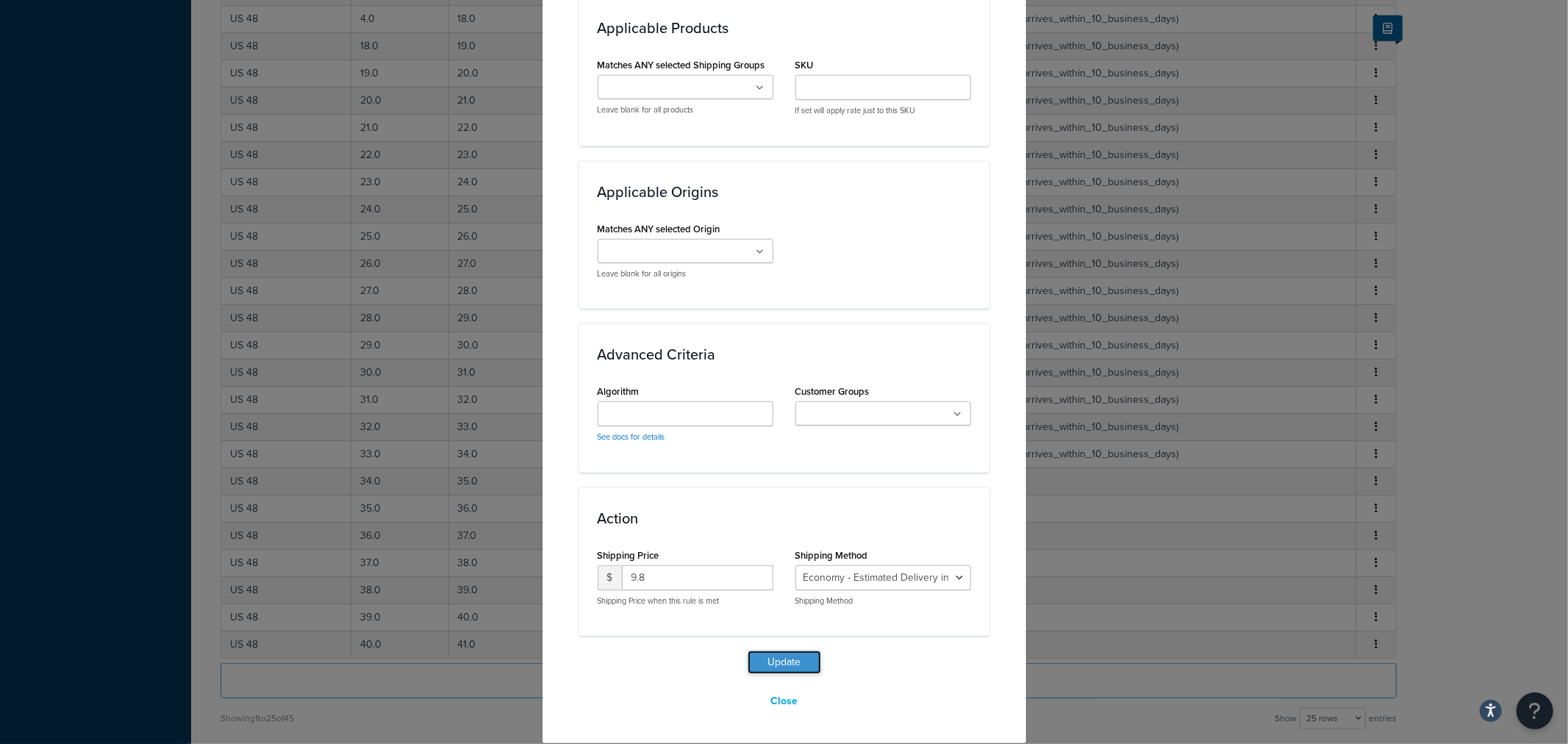 click on "Update" at bounding box center (784, 662) 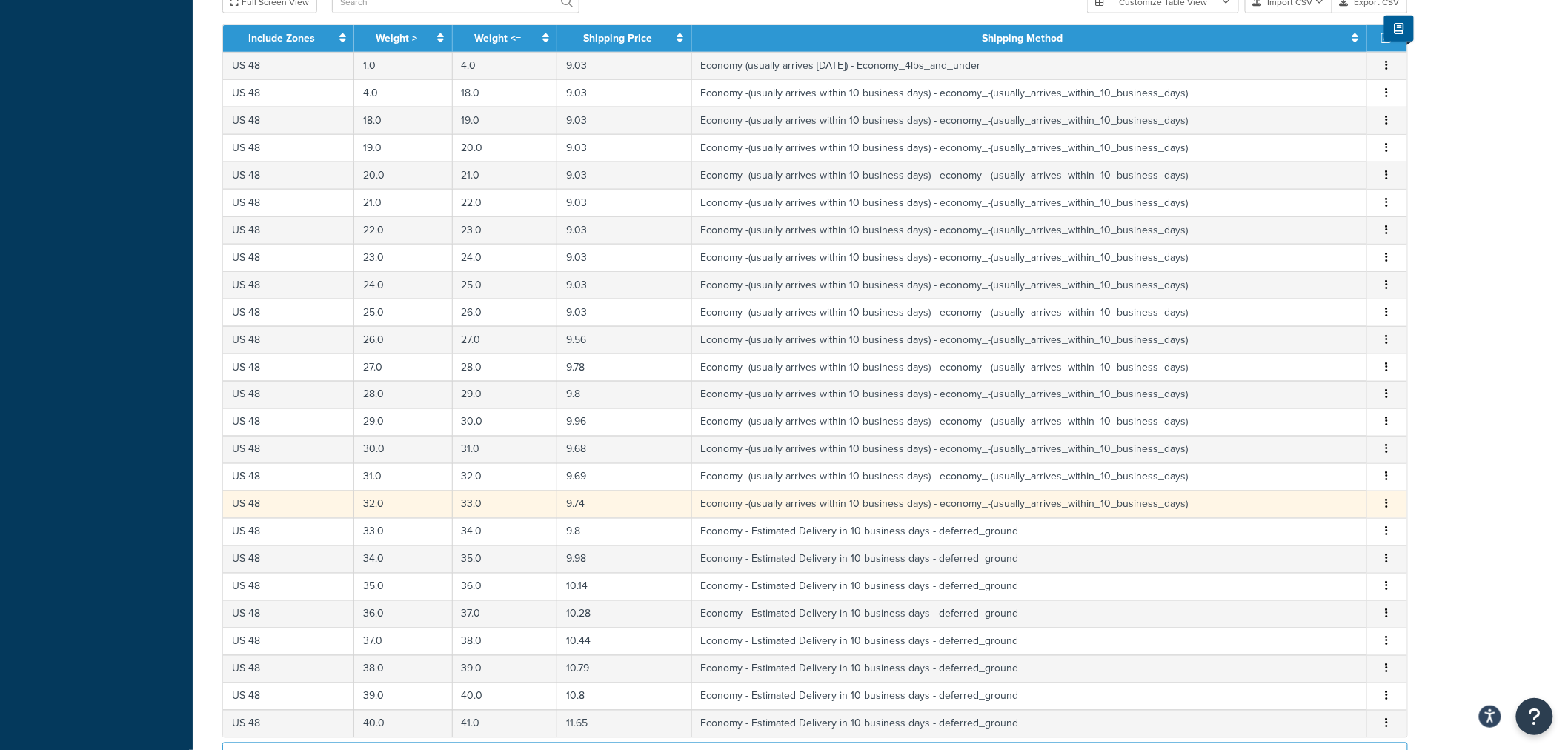 click at bounding box center [1387, 504] 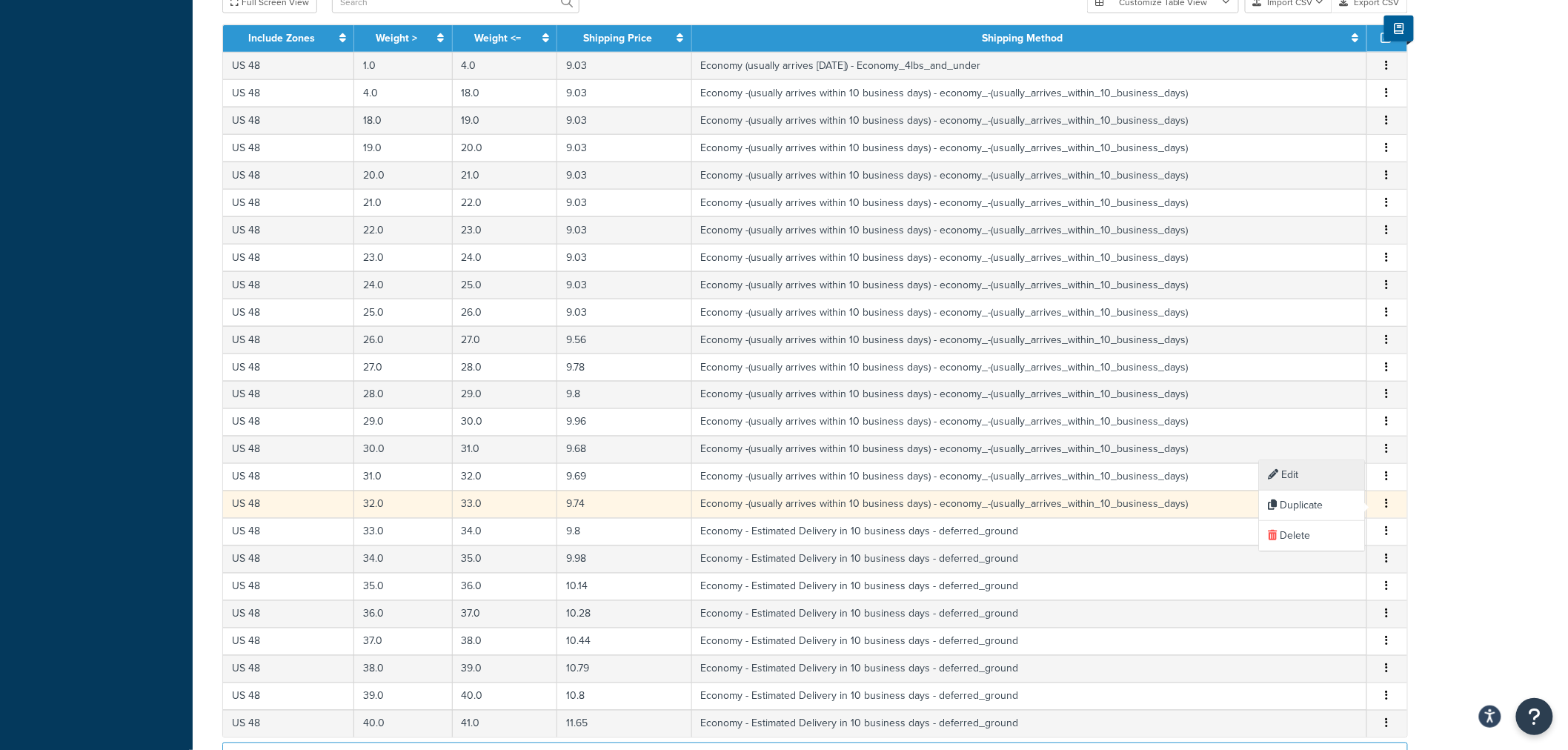 click on "Edit" at bounding box center (1312, 475) 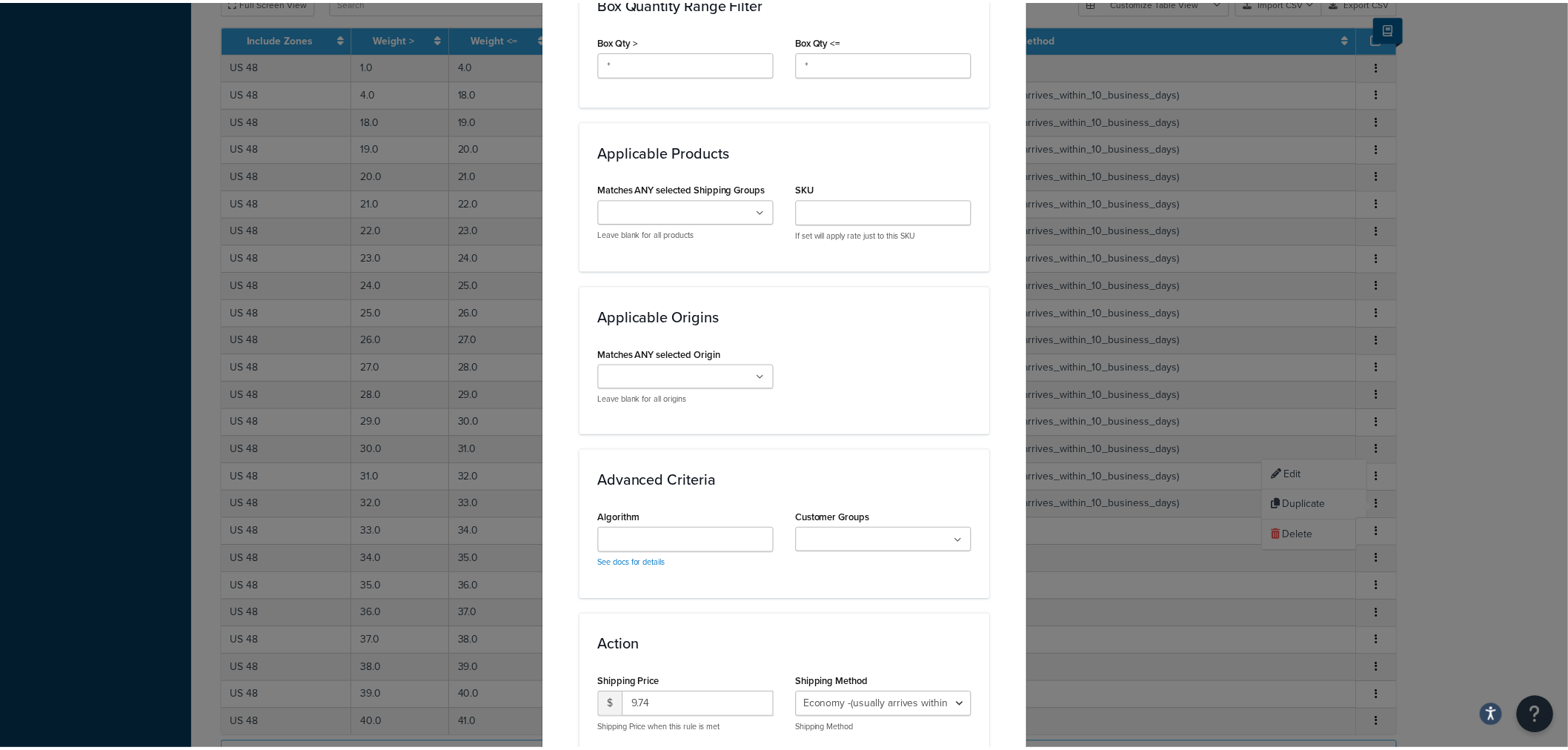 scroll, scrollTop: 986, scrollLeft: 0, axis: vertical 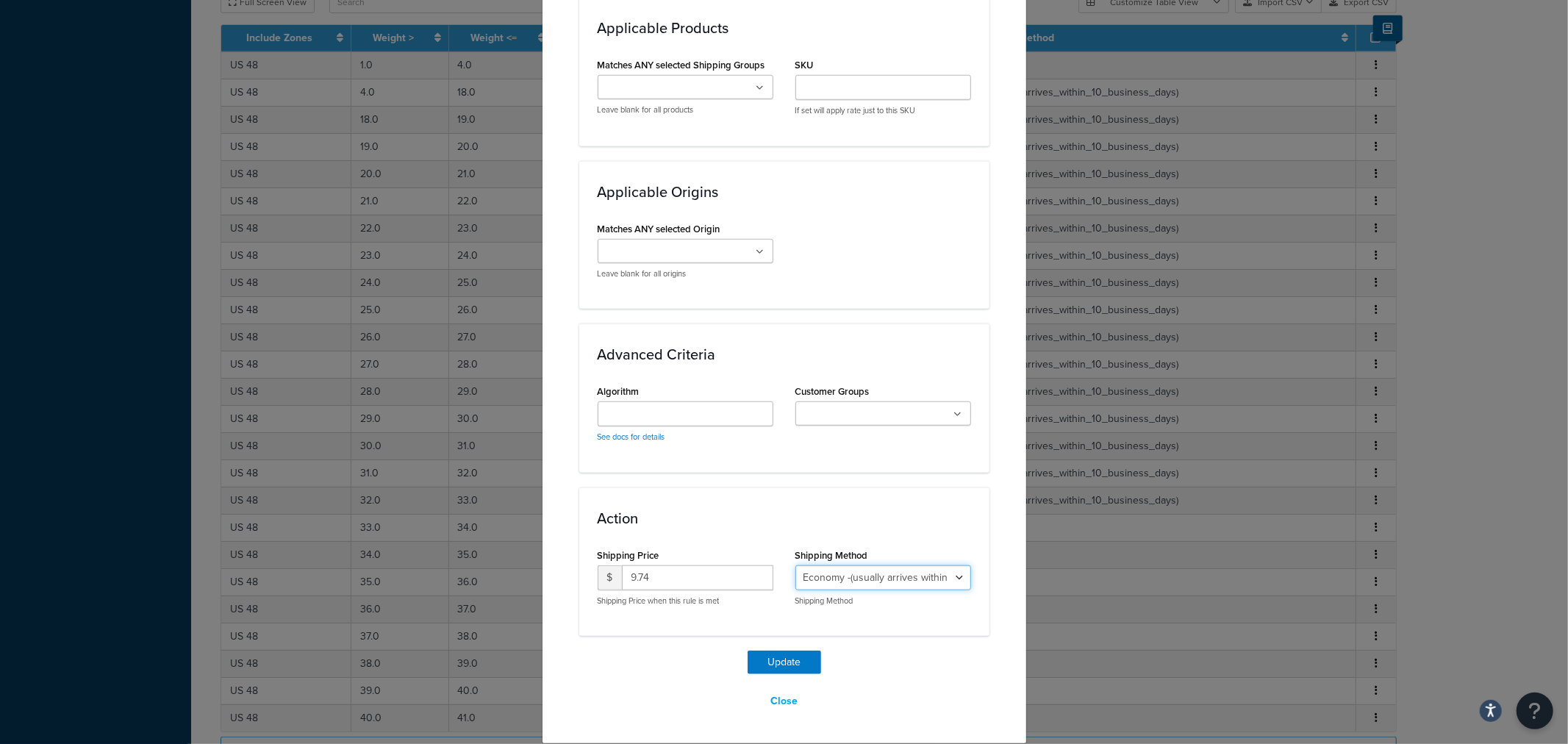 click on "Economy - Estimated Delivery in 10 business days - deferred_ground  Deferred Air - Delivers in approximately 4-8 days - deferred_air  Economy - Delivers in 3-9 business days - economy_shipping_-_delivers_in_3-9_business_days  Economy (usually arrives within 14 days) - Economy_4lbs_and_under  Not in a Rush? Ships within 1-3 days - economy  Economy - (usually arrives within 10 days) - economy_-_(usually_arrives_within_10_days)  Economy -(usually arrives within 14 business days) - economy_-(usually_arrives_within_14_business_days)  Economy -(usually arrives within 10 business days) - economy_-(usually_arrives_within_10_business_days)" at bounding box center (883, 578) 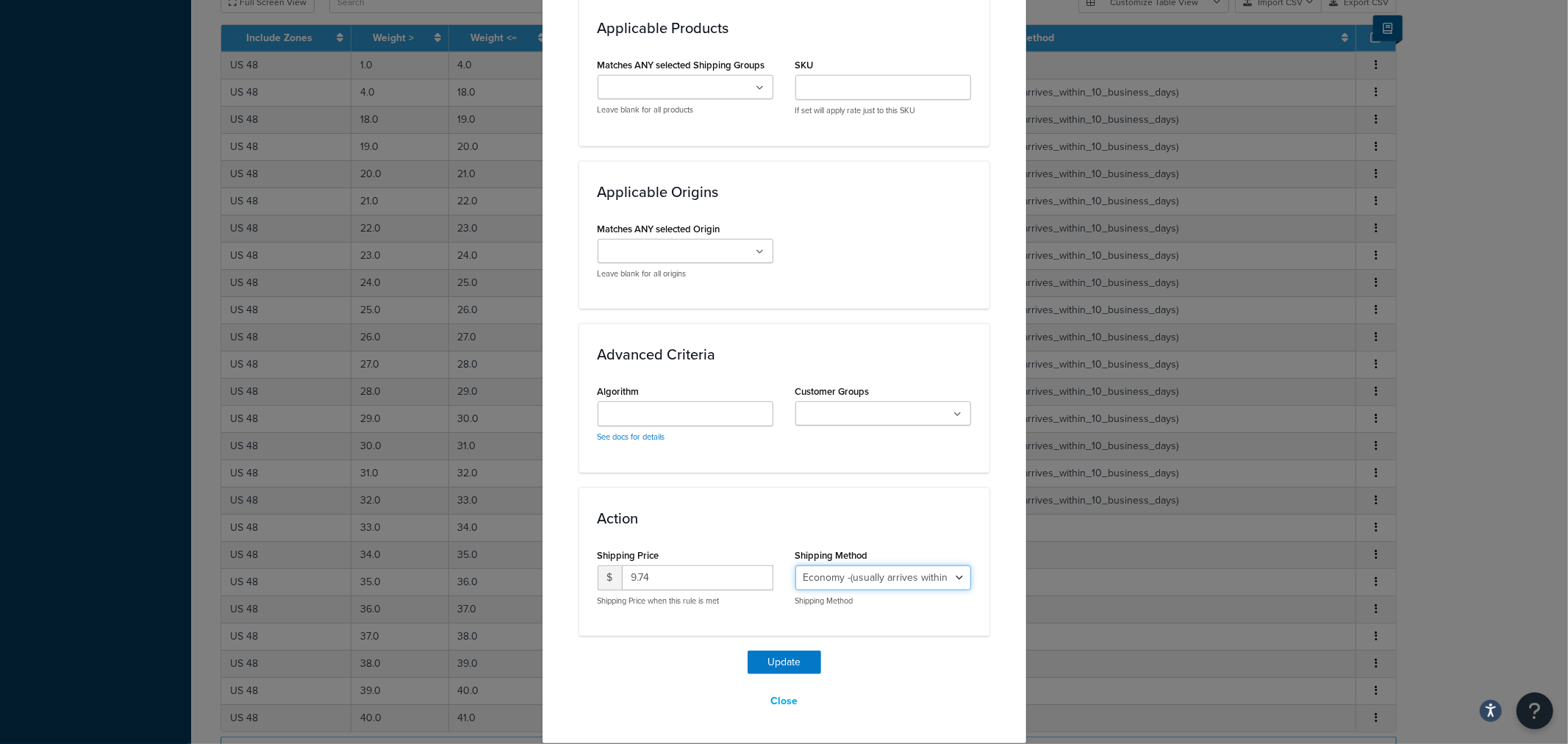 select on "27813" 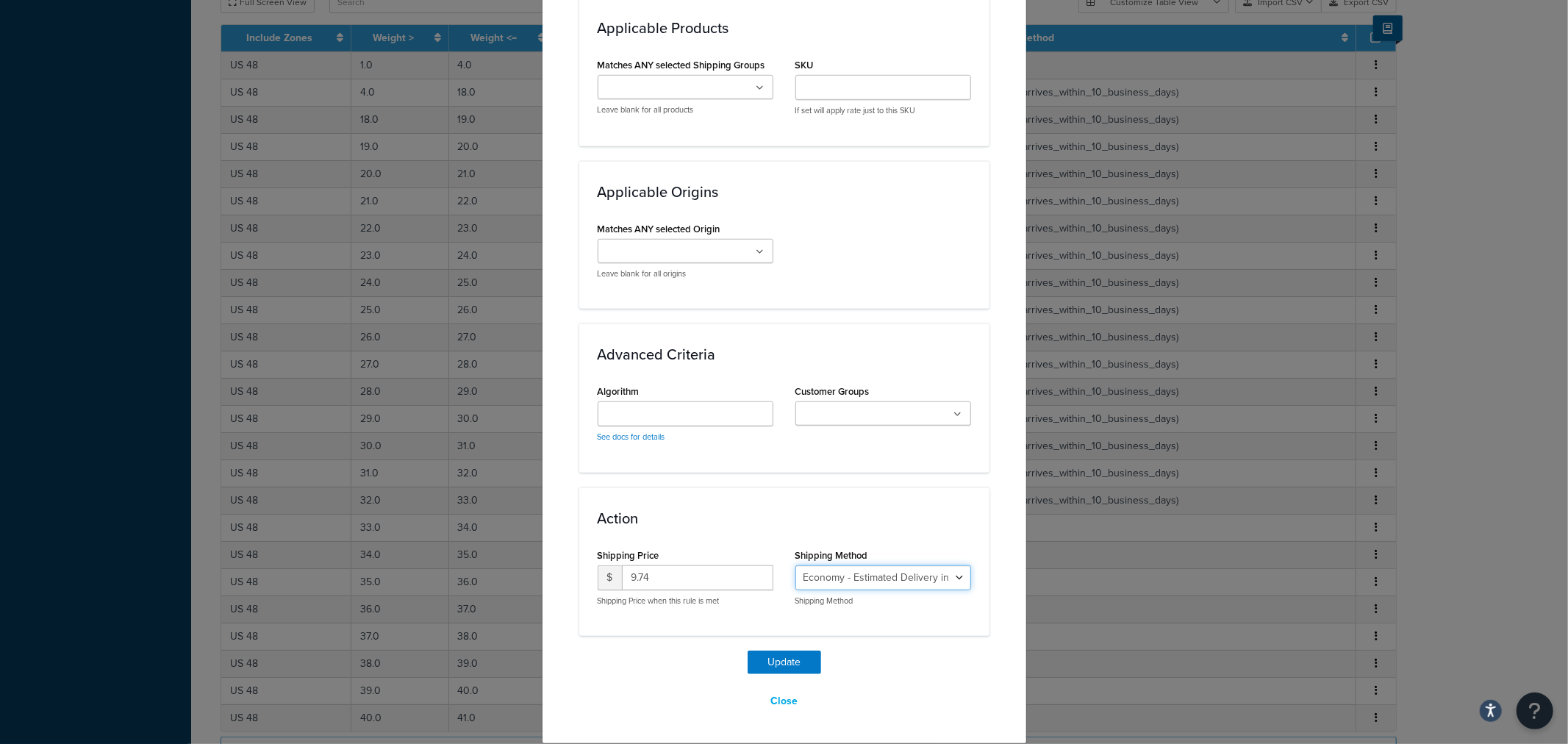 click on "Economy - Estimated Delivery in 10 business days - deferred_ground  Deferred Air - Delivers in approximately 4-8 days - deferred_air  Economy - Delivers in 3-9 business days - economy_shipping_-_delivers_in_3-9_business_days  Economy (usually arrives within 14 days) - Economy_4lbs_and_under  Not in a Rush? Ships within 1-3 days - economy  Economy - (usually arrives within 10 days) - economy_-_(usually_arrives_within_10_days)  Economy -(usually arrives within 14 business days) - economy_-(usually_arrives_within_14_business_days)  Economy -(usually arrives within 10 business days) - economy_-(usually_arrives_within_10_business_days)" at bounding box center (883, 578) 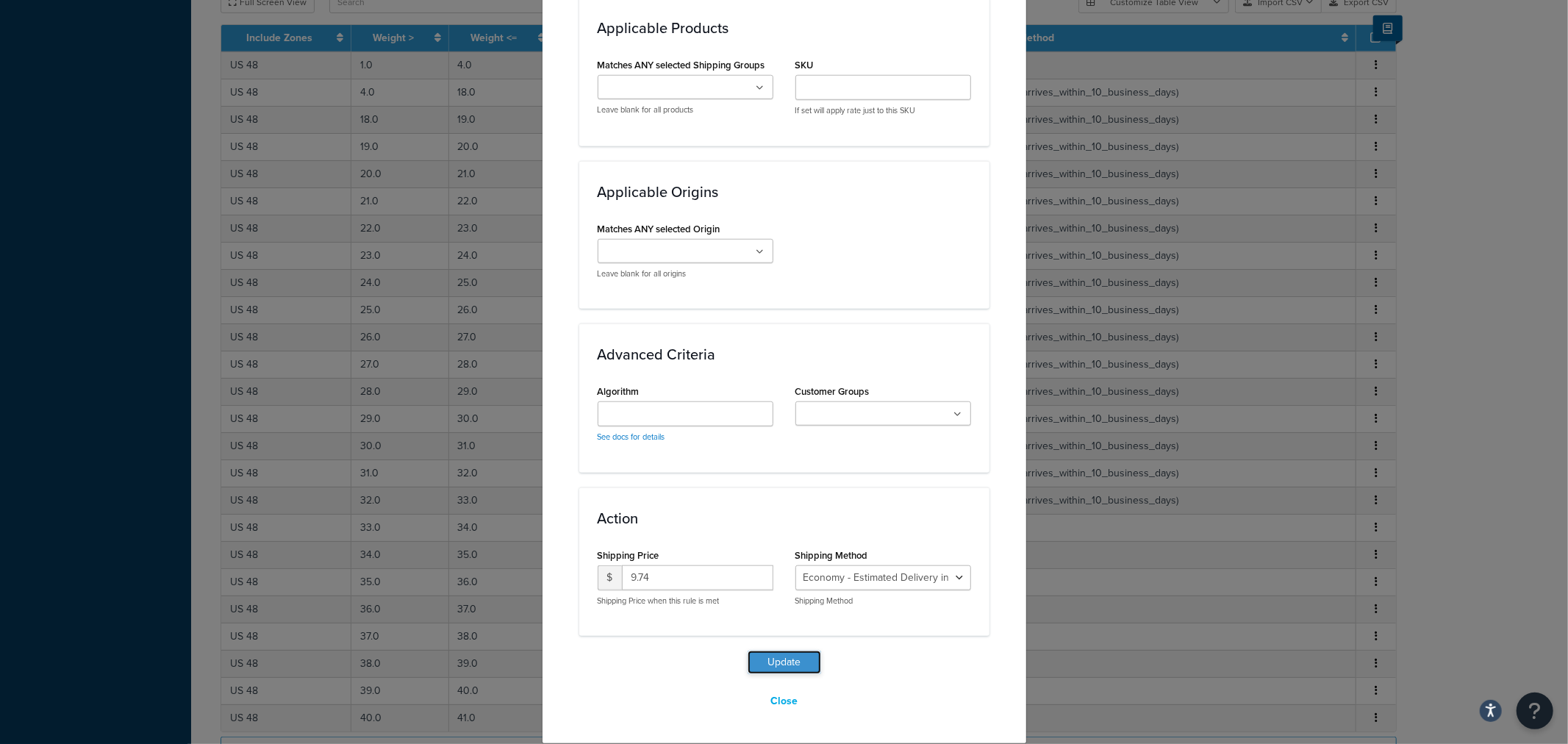 click on "Update" at bounding box center [784, 662] 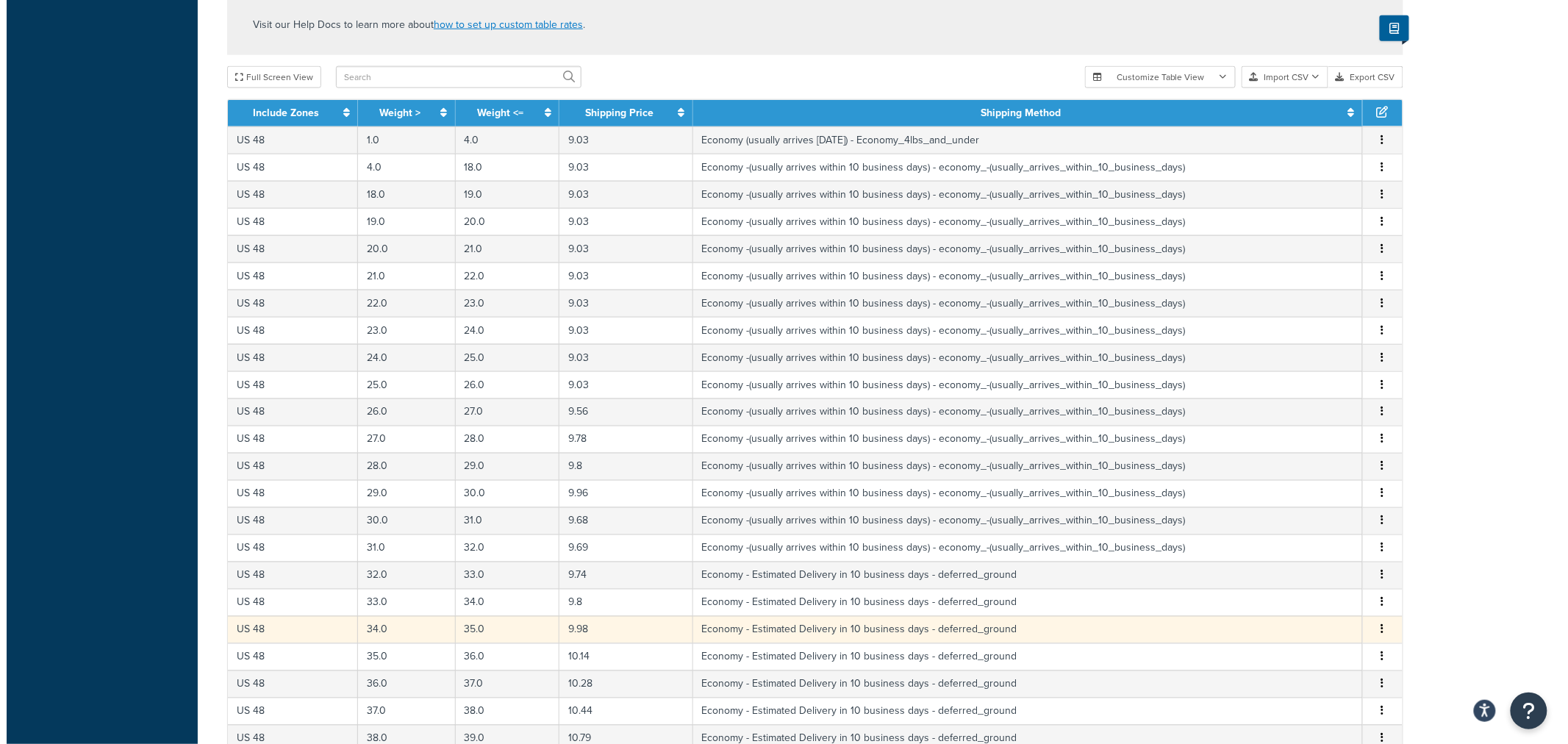 scroll, scrollTop: 939, scrollLeft: 0, axis: vertical 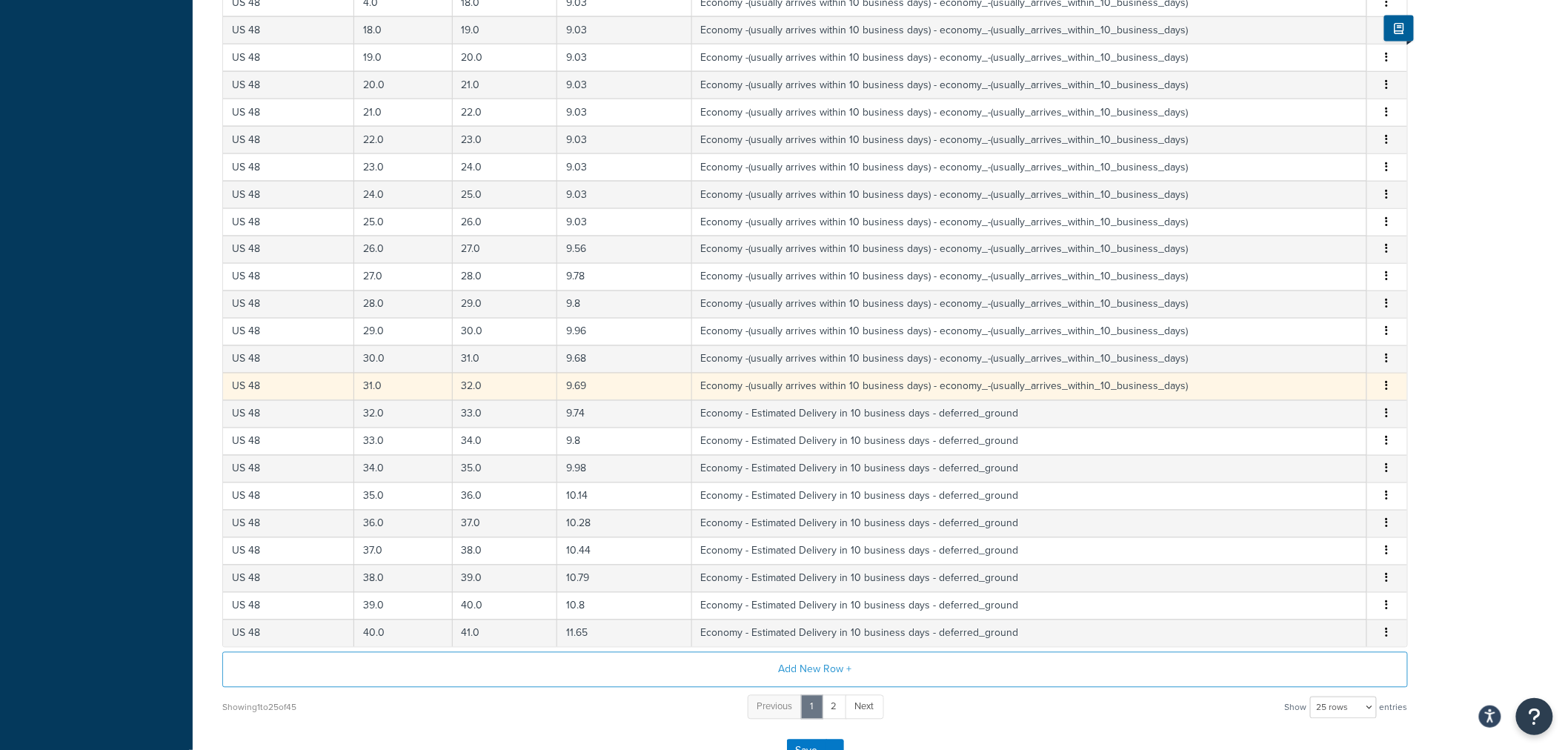 click at bounding box center (1387, 387) 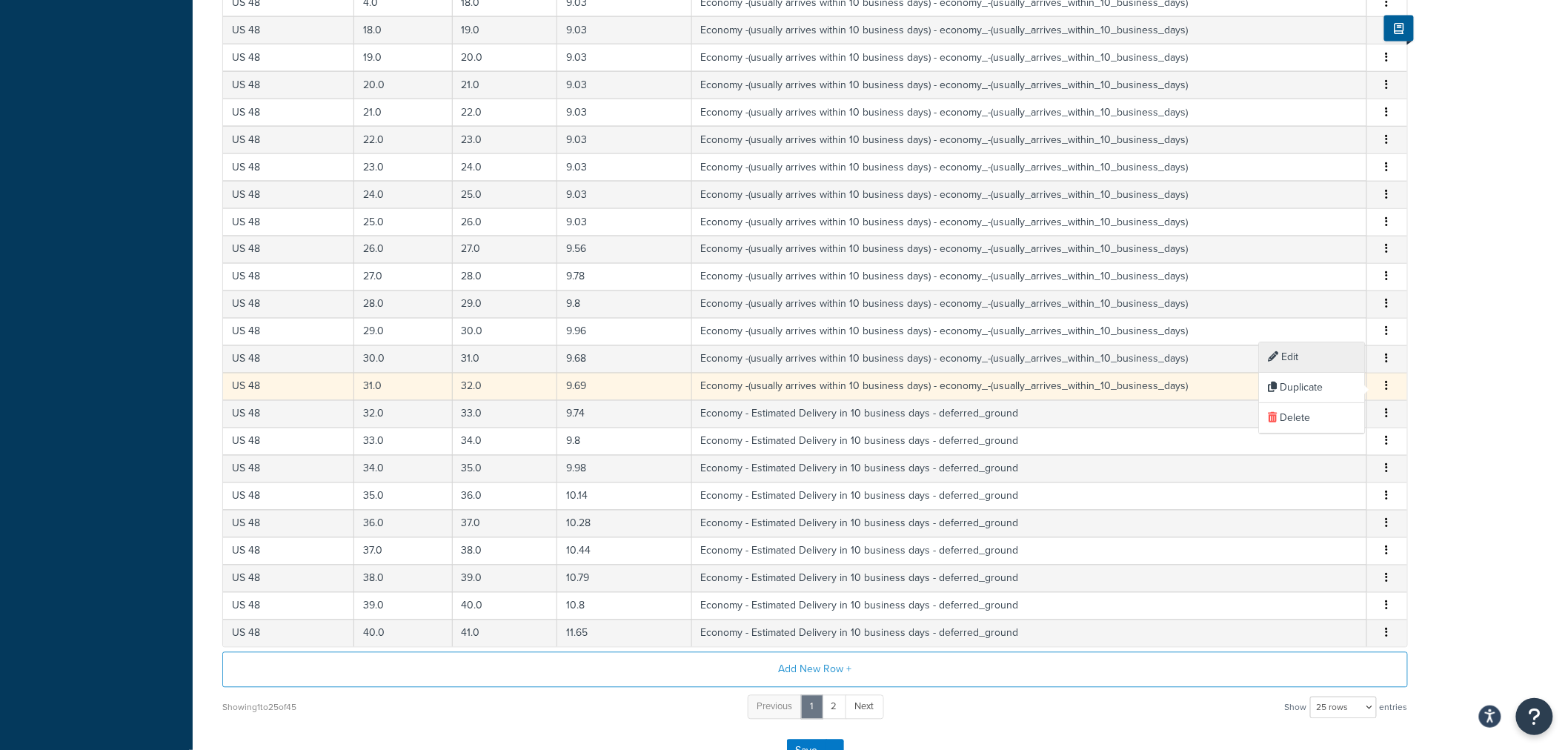 click on "Edit" at bounding box center [1312, 357] 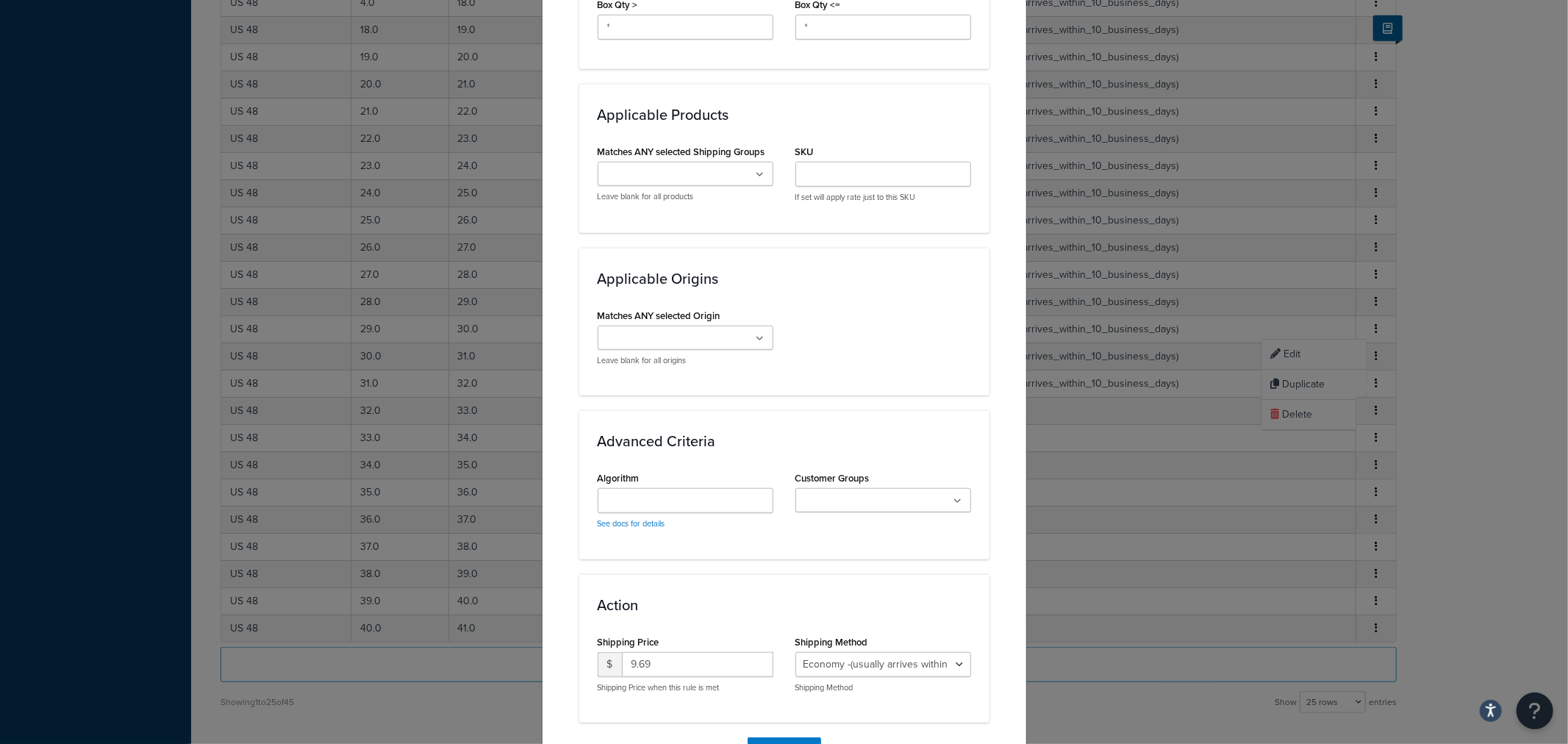 scroll, scrollTop: 979, scrollLeft: 0, axis: vertical 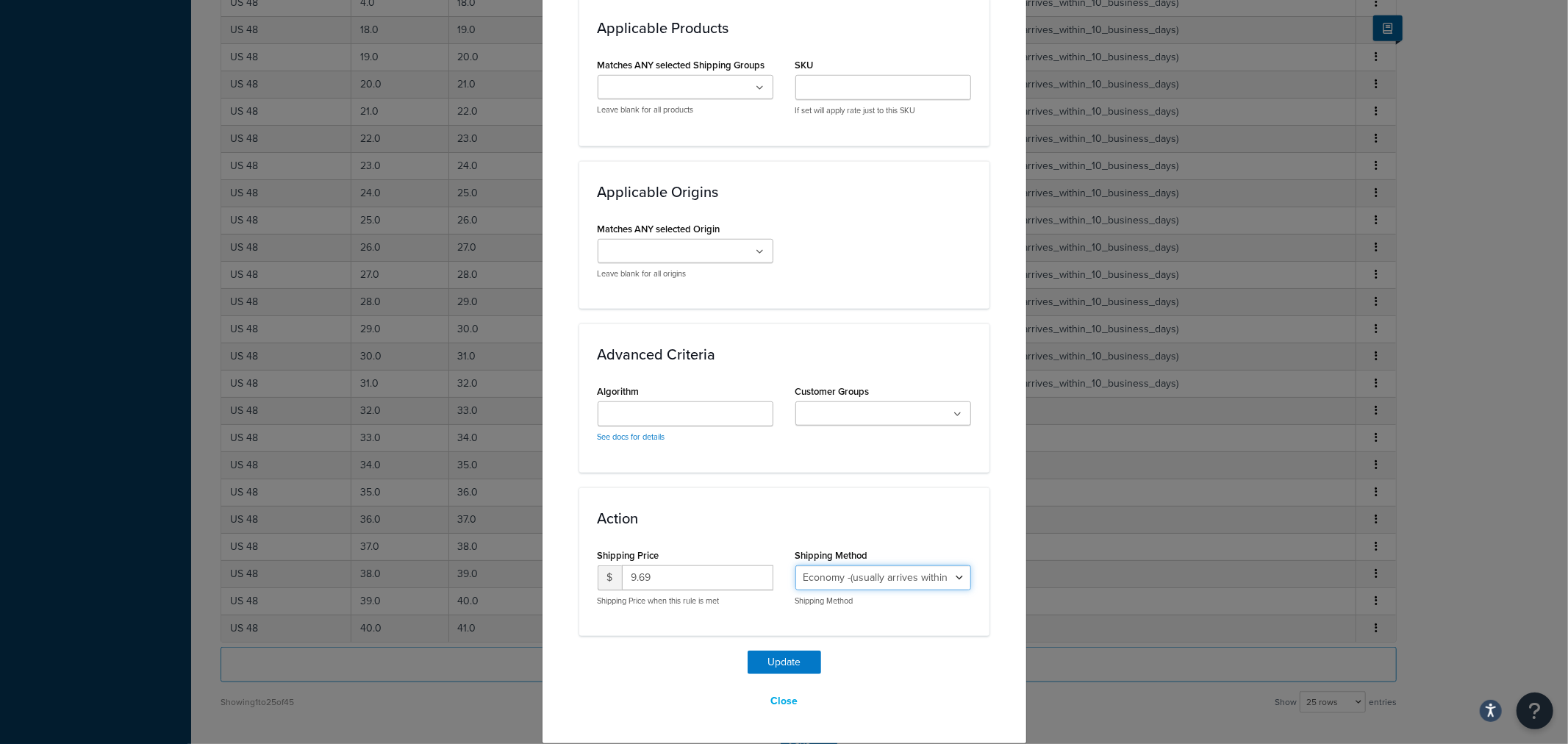 click on "Economy - Estimated Delivery in 10 business days - deferred_ground  Deferred Air - Delivers in approximately 4-8 days - deferred_air  Economy - Delivers in 3-9 business days - economy_shipping_-_delivers_in_3-9_business_days  Economy (usually arrives within 14 days) - Economy_4lbs_and_under  Not in a Rush? Ships within 1-3 days - economy  Economy - (usually arrives within 10 days) - economy_-_(usually_arrives_within_10_days)  Economy -(usually arrives within 14 business days) - economy_-(usually_arrives_within_14_business_days)  Economy -(usually arrives within 10 business days) - economy_-(usually_arrives_within_10_business_days)" at bounding box center (883, 578) 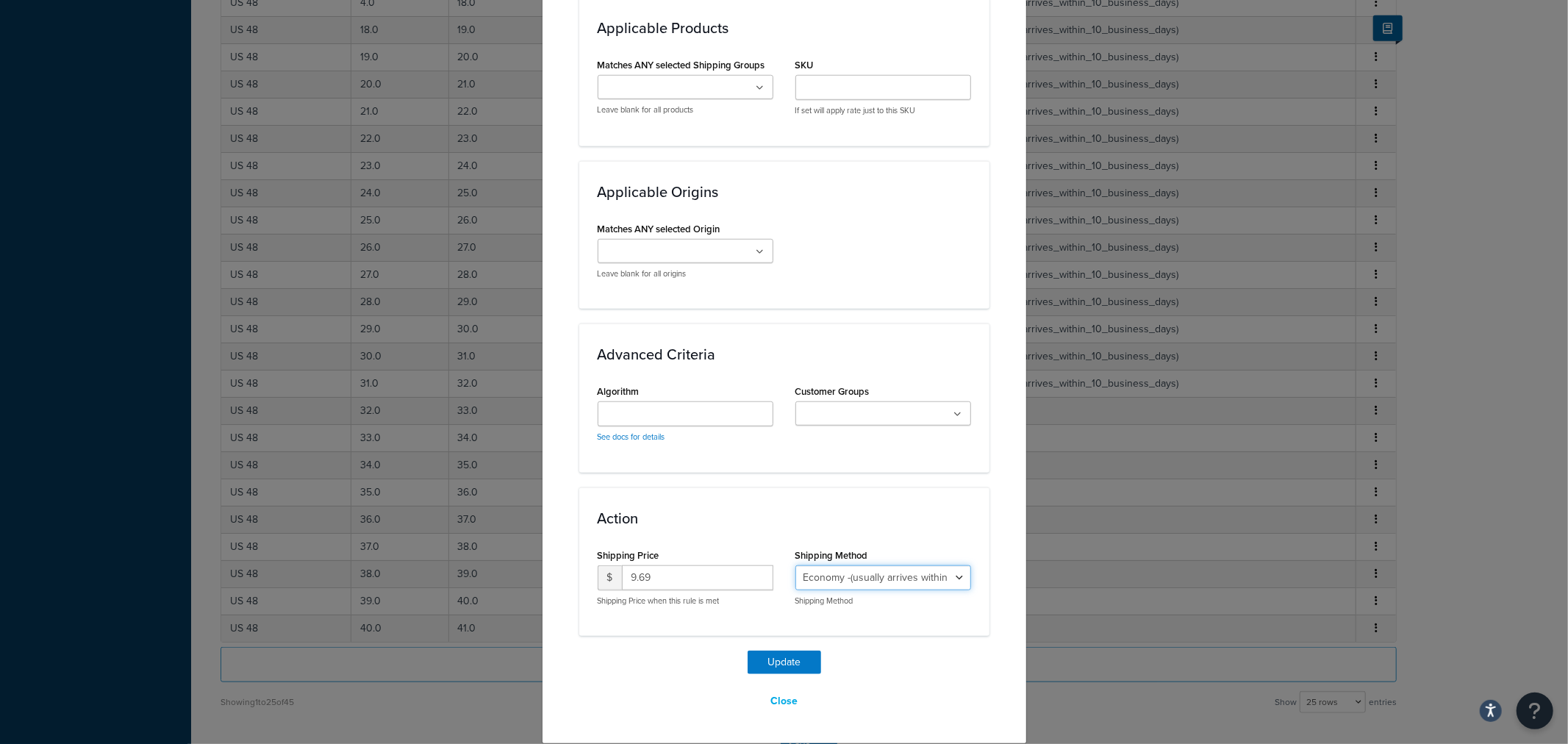 select on "27813" 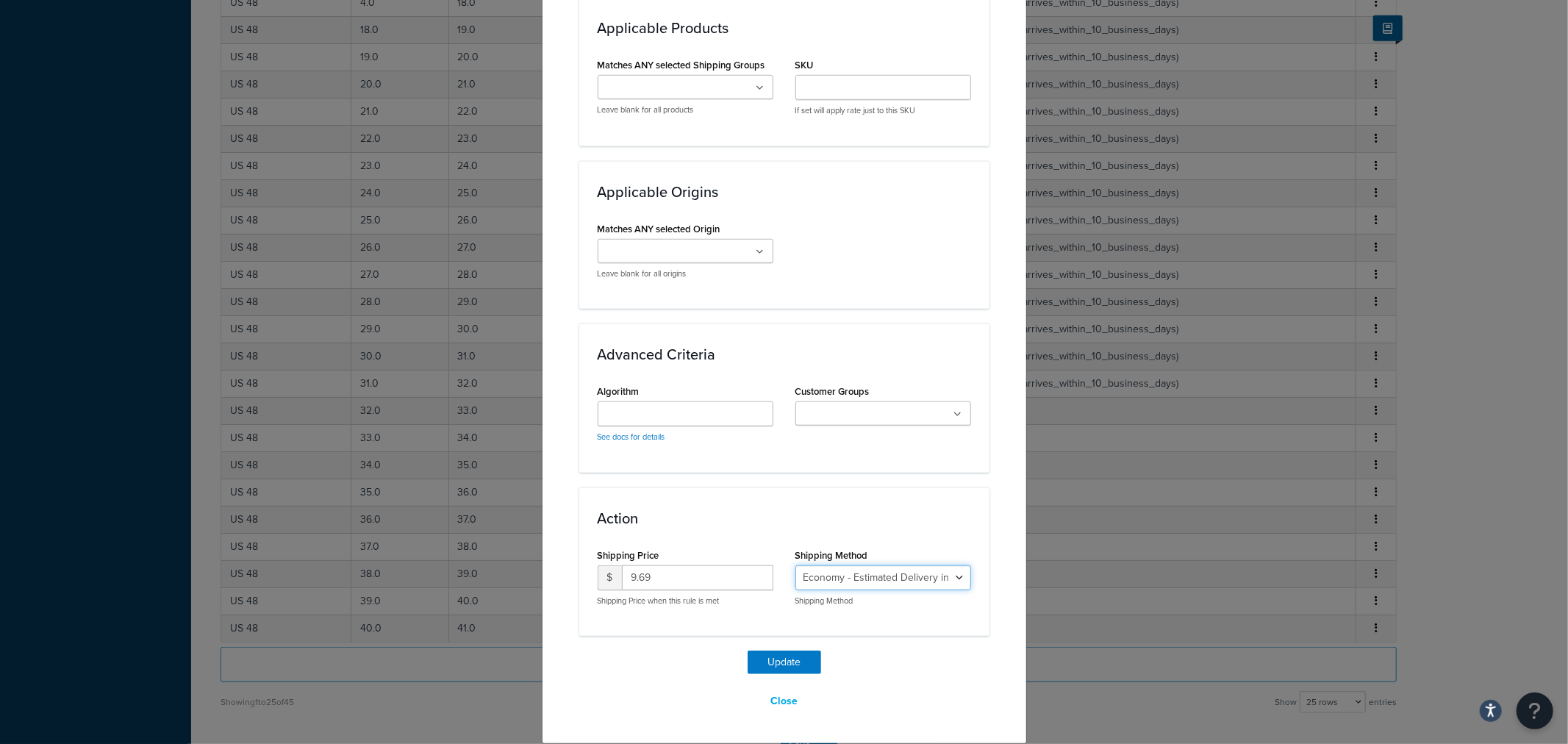 click on "Economy - Estimated Delivery in 10 business days - deferred_ground  Deferred Air - Delivers in approximately 4-8 days - deferred_air  Economy - Delivers in 3-9 business days - economy_shipping_-_delivers_in_3-9_business_days  Economy (usually arrives within 14 days) - Economy_4lbs_and_under  Not in a Rush? Ships within 1-3 days - economy  Economy - (usually arrives within 10 days) - economy_-_(usually_arrives_within_10_days)  Economy -(usually arrives within 14 business days) - economy_-(usually_arrives_within_14_business_days)  Economy -(usually arrives within 10 business days) - economy_-(usually_arrives_within_10_business_days)" at bounding box center [883, 578] 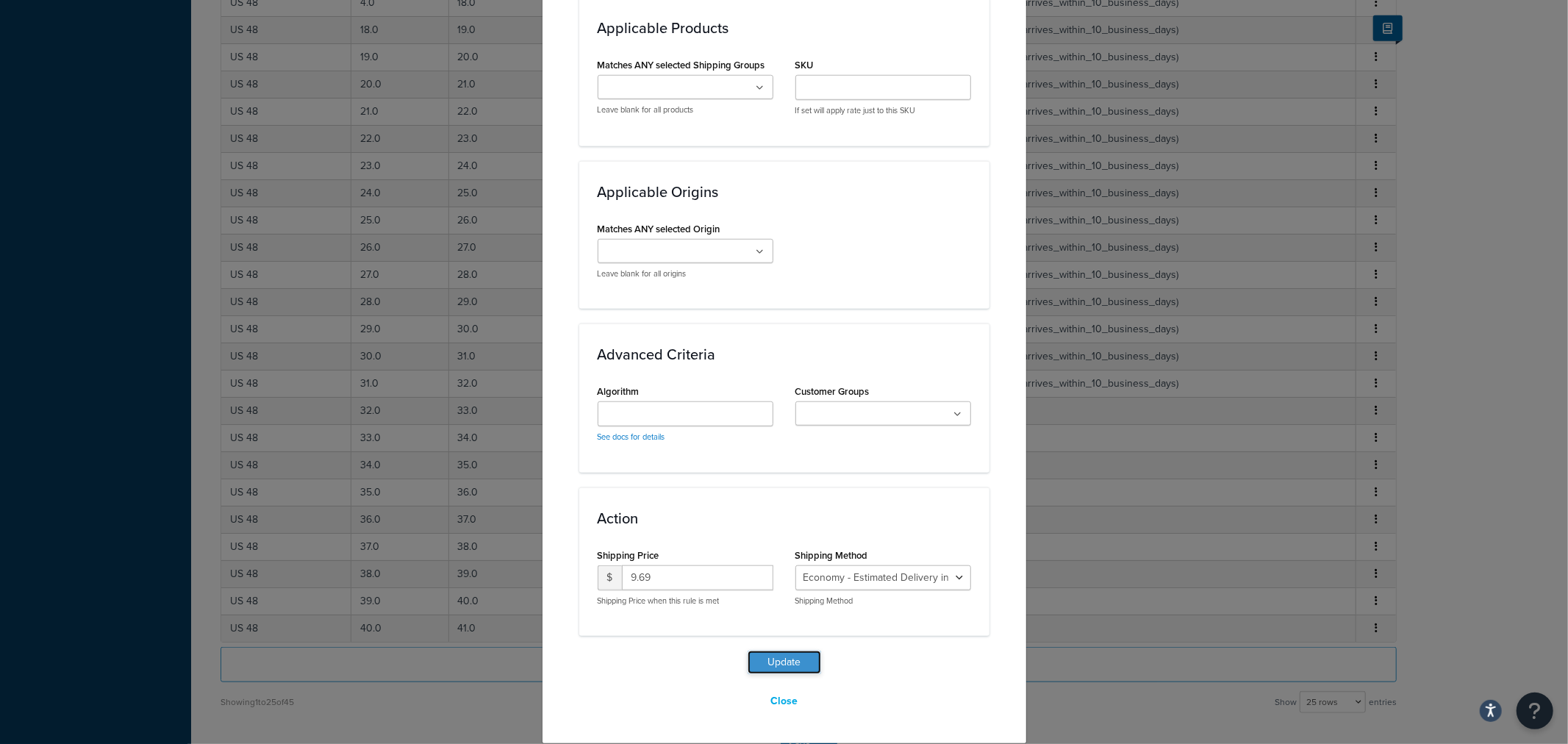 click on "Update" at bounding box center (784, 662) 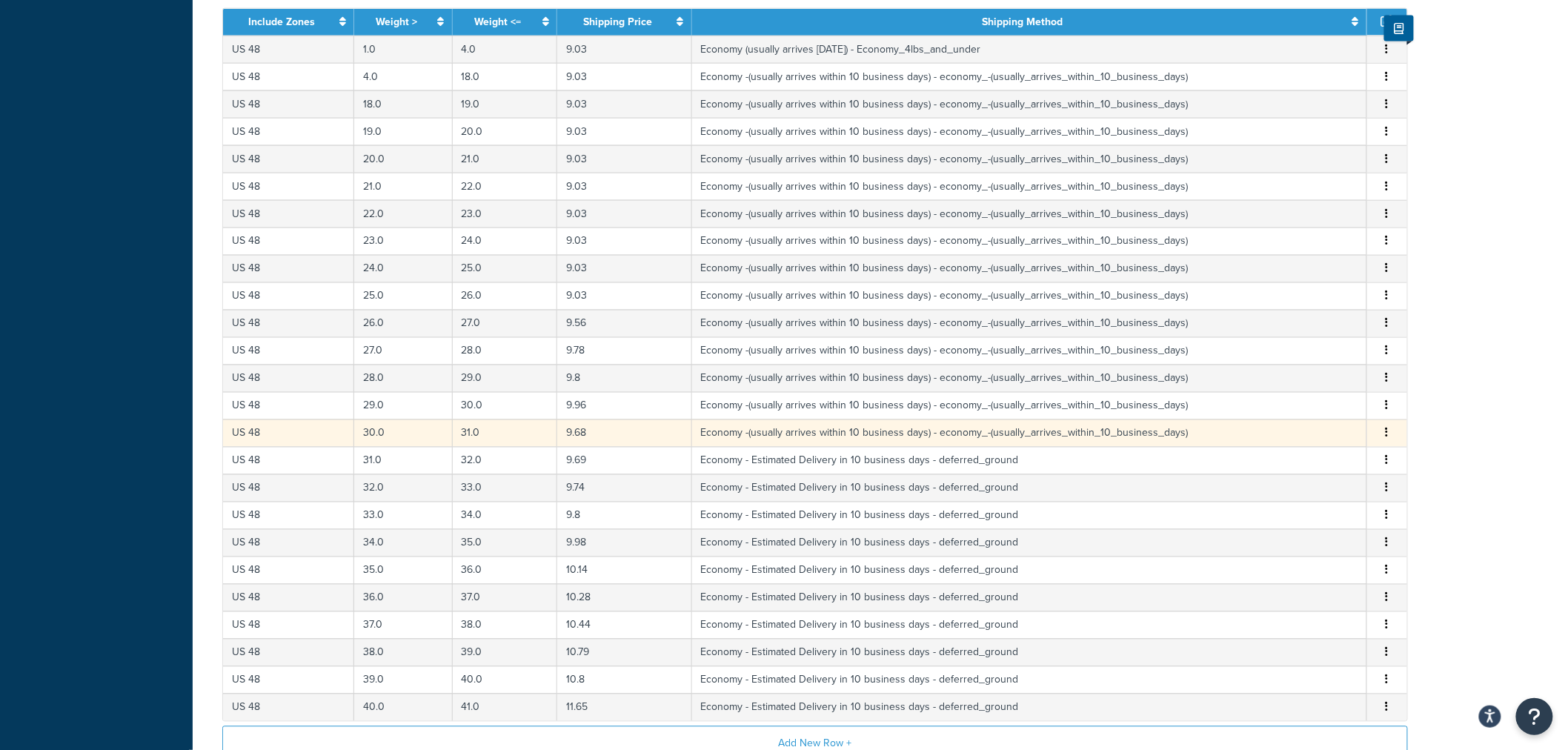click on "Edit  Duplicate  Delete" at bounding box center (1387, 434) 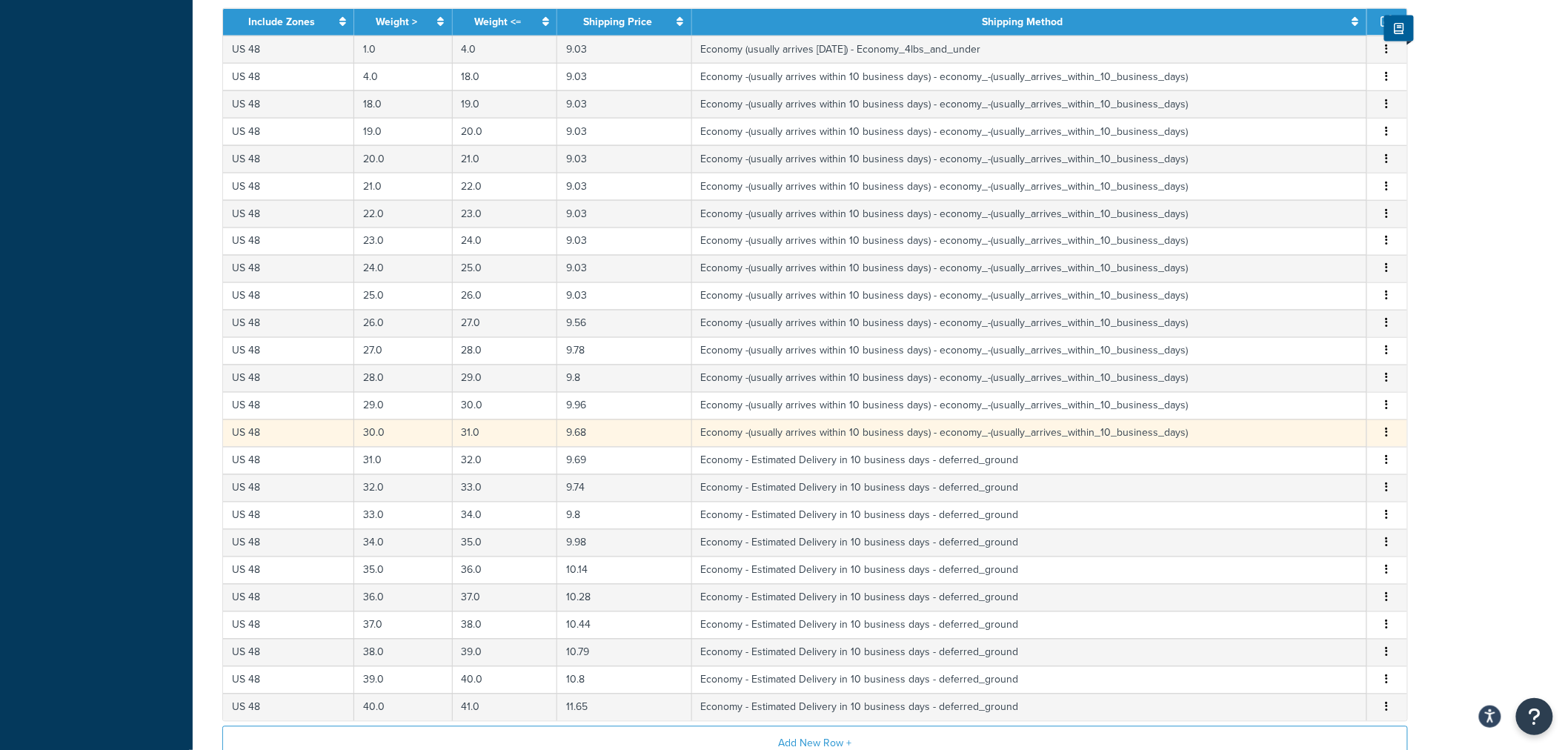 click at bounding box center (1387, 433) 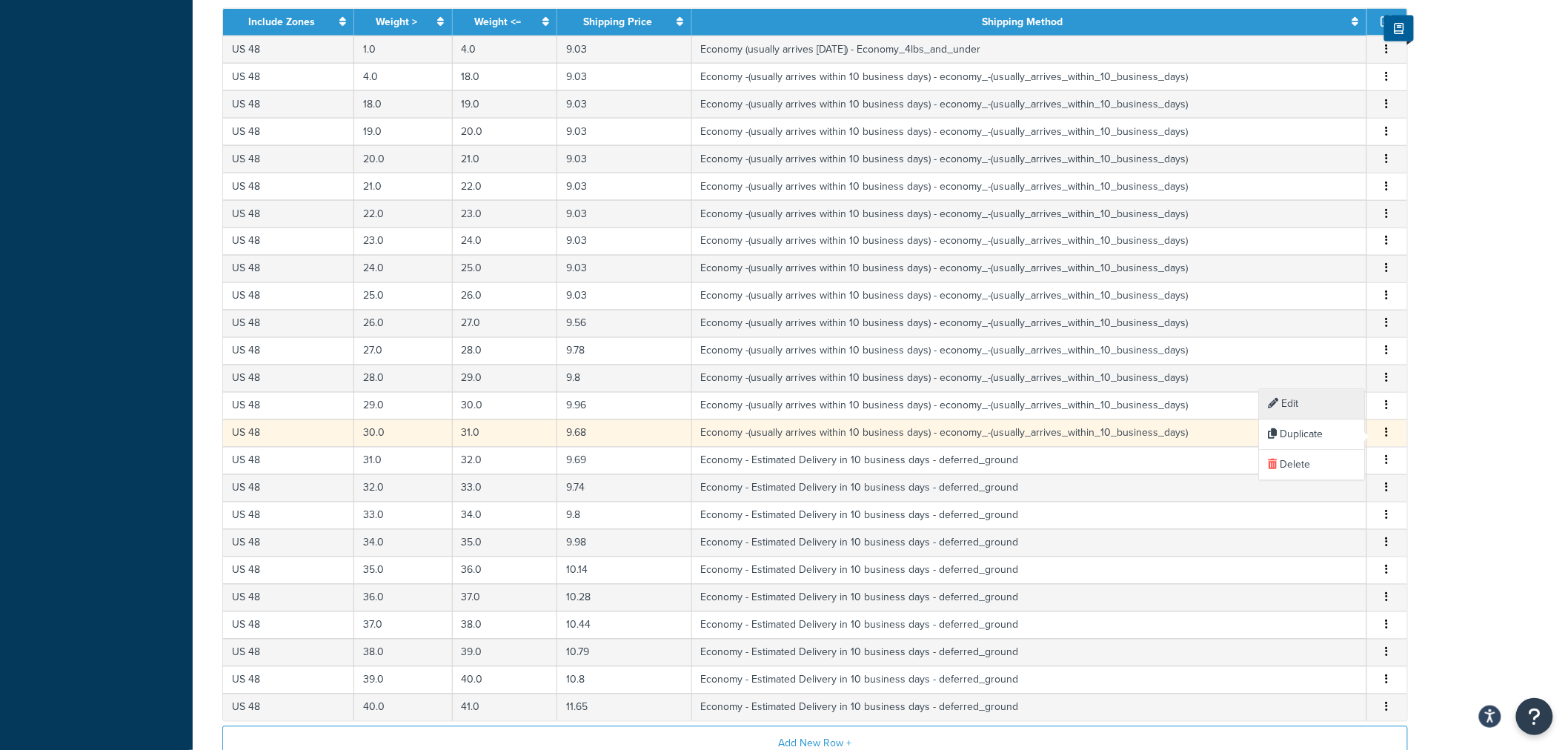 click on "Edit" at bounding box center (1312, 404) 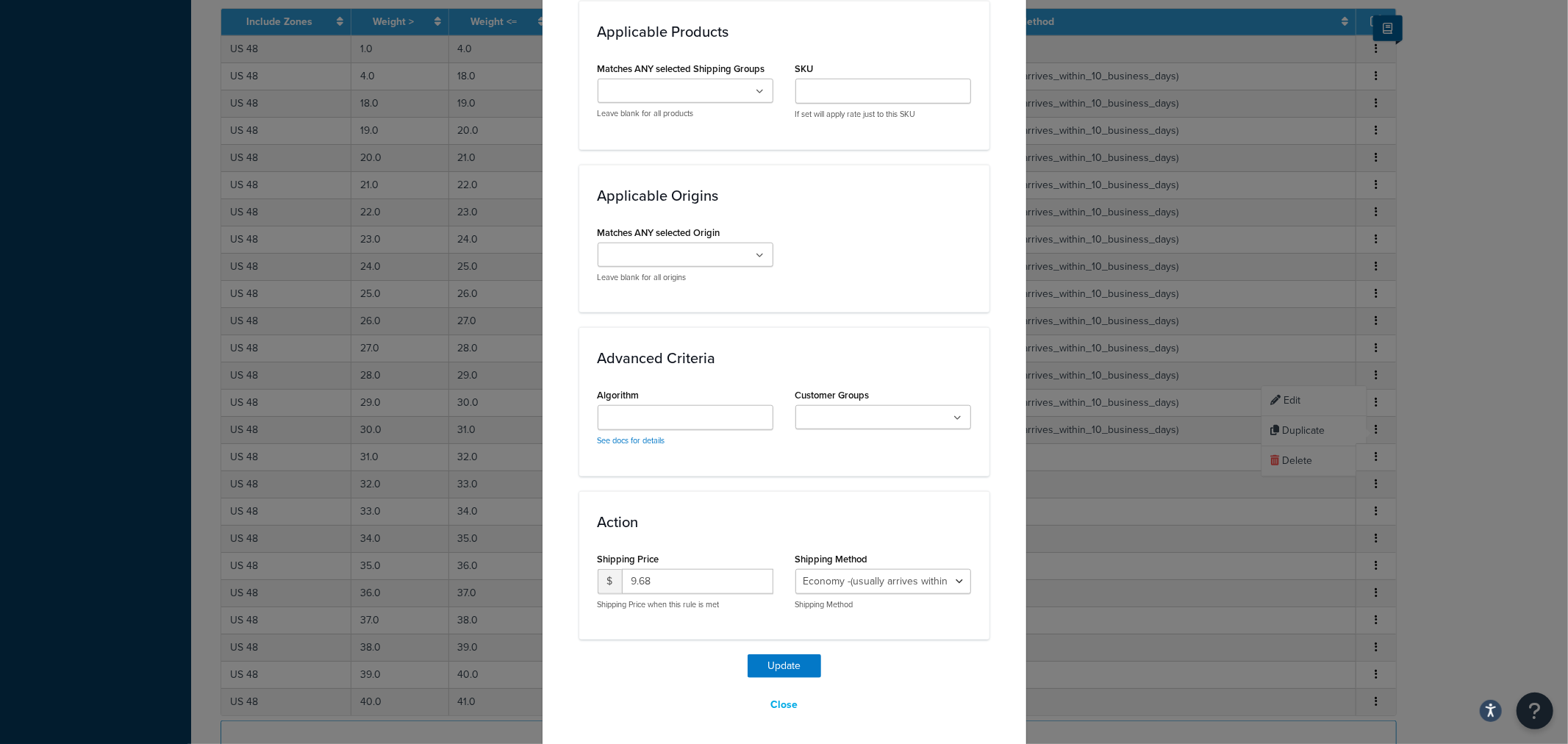scroll, scrollTop: 979, scrollLeft: 0, axis: vertical 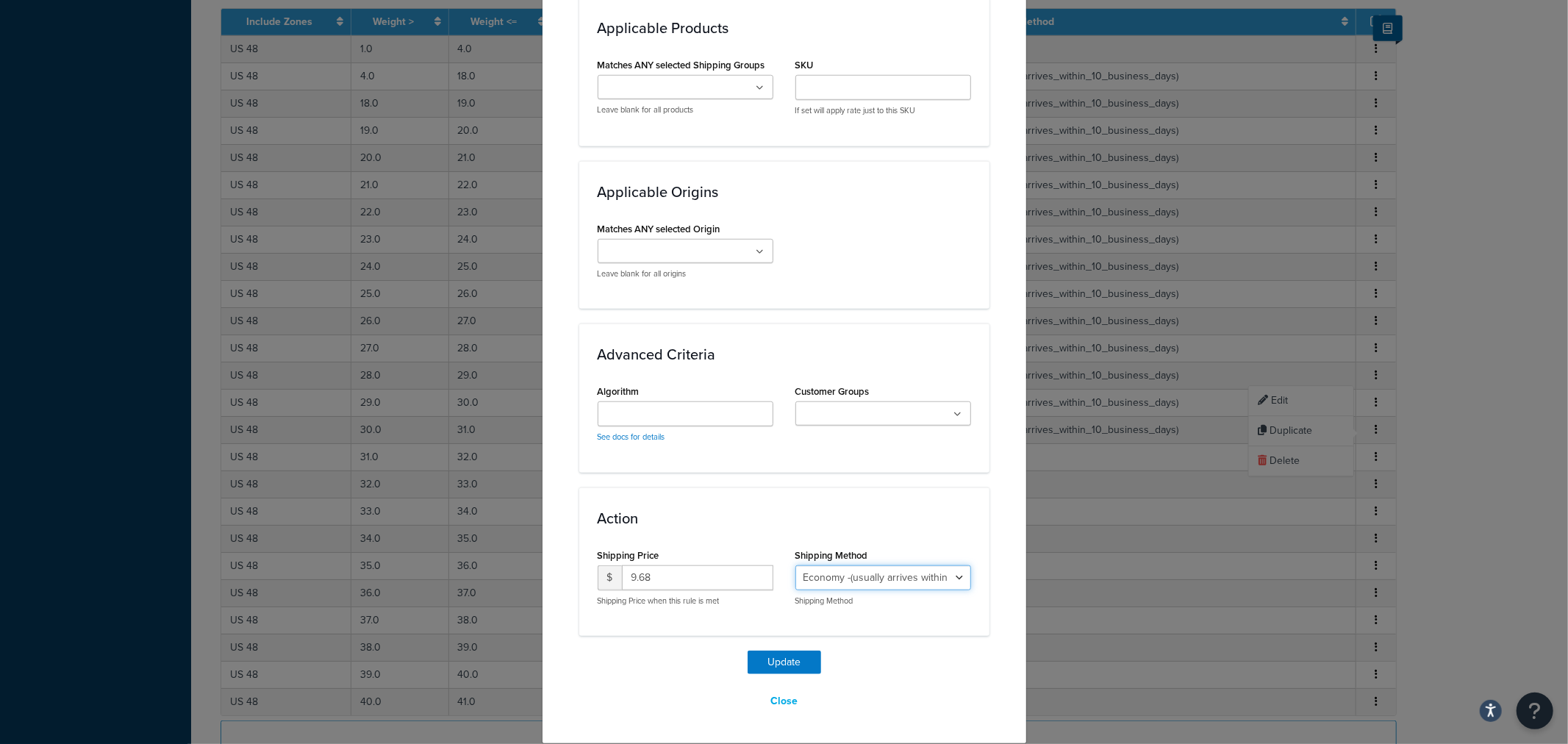 click on "Economy - Estimated Delivery in 10 business days - deferred_ground  Deferred Air - Delivers in approximately 4-8 days - deferred_air  Economy - Delivers in 3-9 business days - economy_shipping_-_delivers_in_3-9_business_days  Economy (usually arrives within 14 days) - Economy_4lbs_and_under  Not in a Rush? Ships within 1-3 days - economy  Economy - (usually arrives within 10 days) - economy_-_(usually_arrives_within_10_days)  Economy -(usually arrives within 14 business days) - economy_-(usually_arrives_within_14_business_days)  Economy -(usually arrives within 10 business days) - economy_-(usually_arrives_within_10_business_days)" at bounding box center [883, 578] 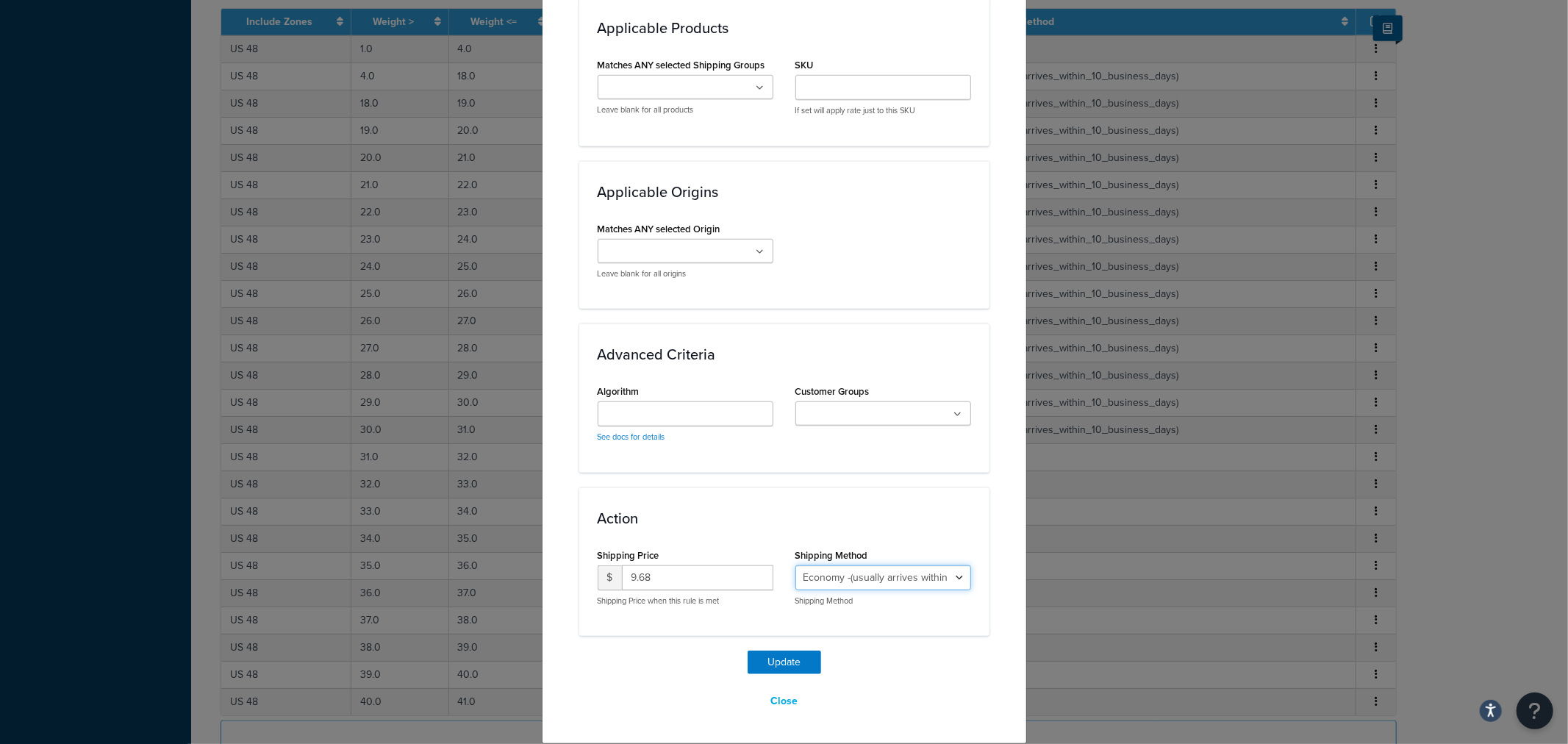 select on "27813" 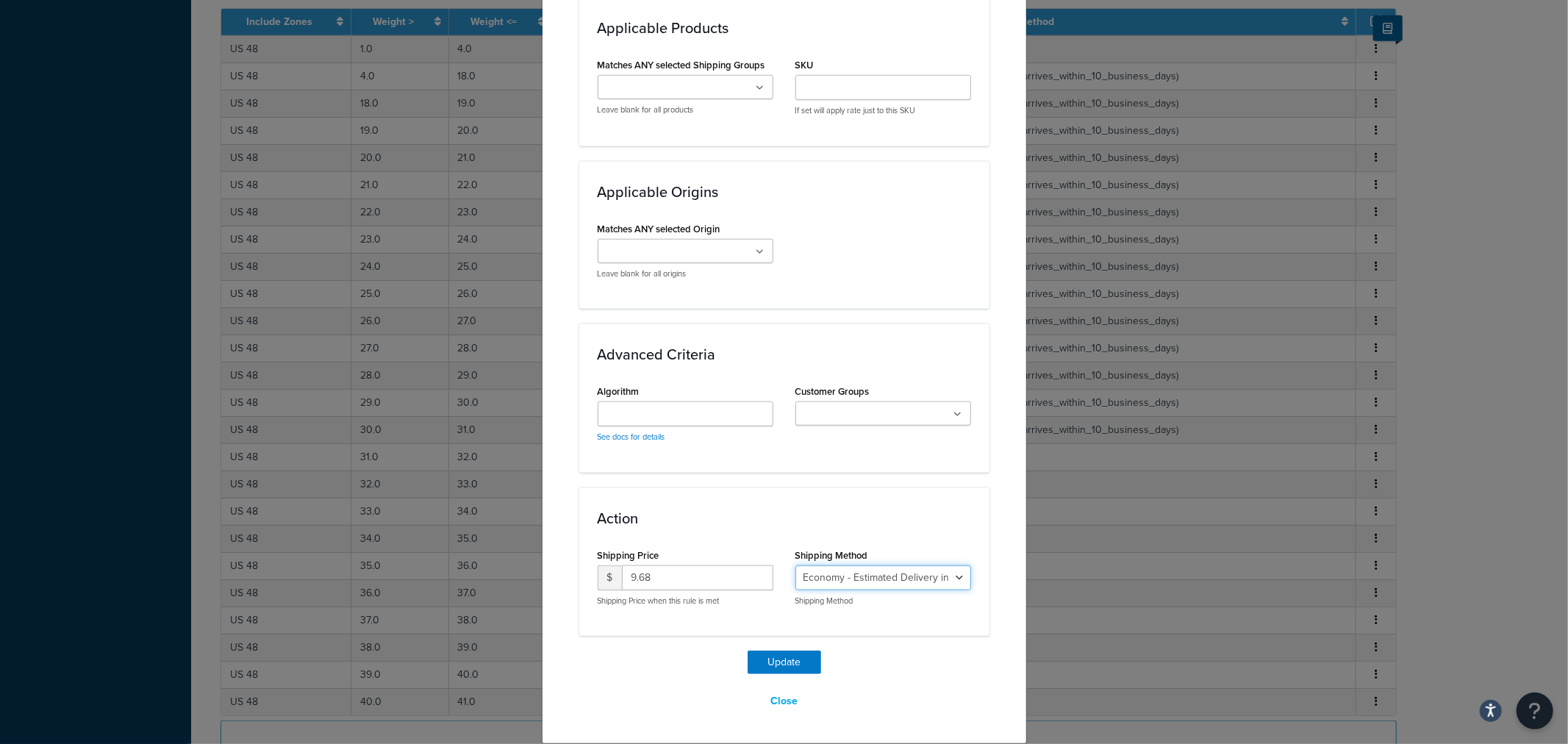 click on "Economy - Estimated Delivery in 10 business days - deferred_ground  Deferred Air - Delivers in approximately 4-8 days - deferred_air  Economy - Delivers in 3-9 business days - economy_shipping_-_delivers_in_3-9_business_days  Economy (usually arrives within 14 days) - Economy_4lbs_and_under  Not in a Rush? Ships within 1-3 days - economy  Economy - (usually arrives within 10 days) - economy_-_(usually_arrives_within_10_days)  Economy -(usually arrives within 14 business days) - economy_-(usually_arrives_within_14_business_days)  Economy -(usually arrives within 10 business days) - economy_-(usually_arrives_within_10_business_days)" at bounding box center [883, 578] 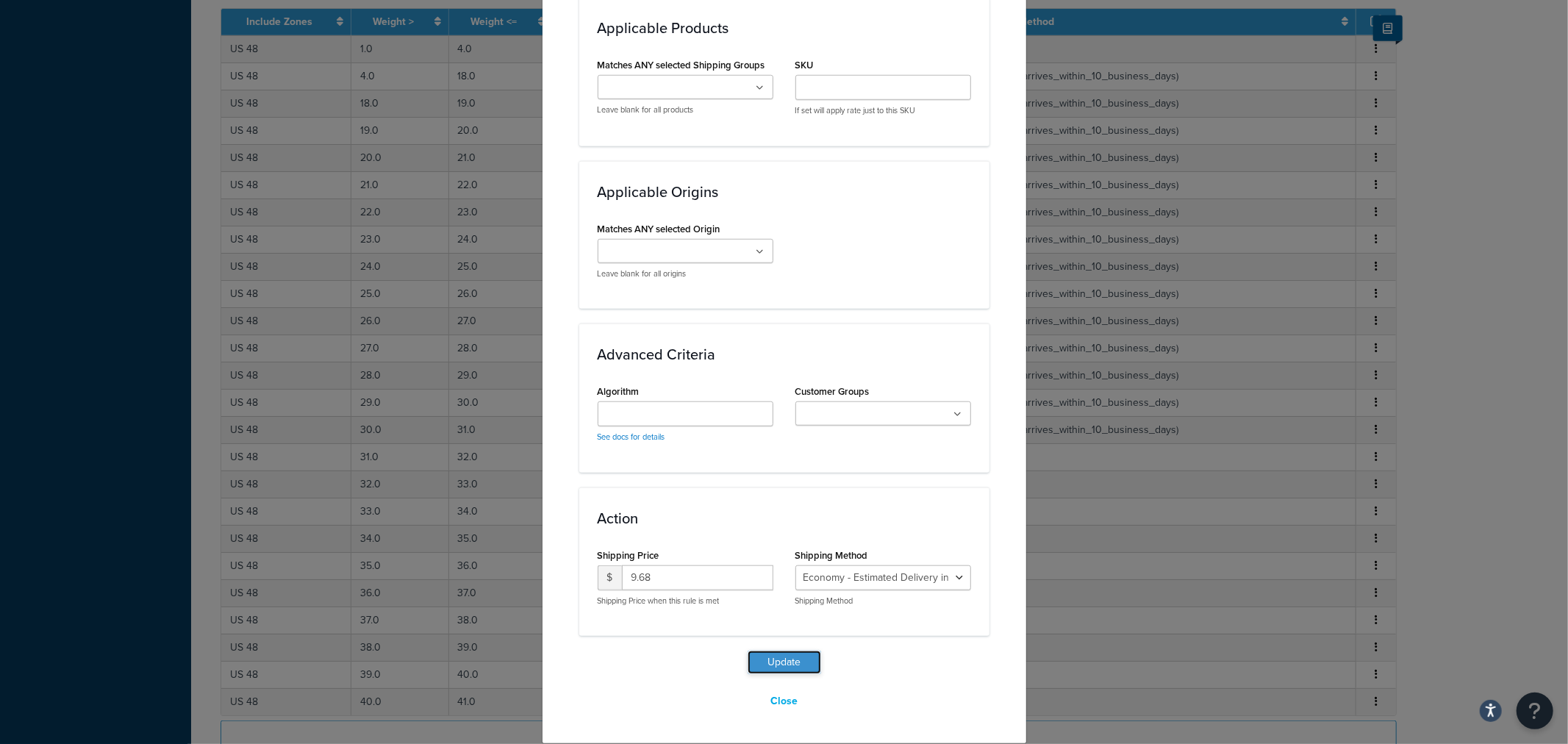 click on "Update" at bounding box center (784, 662) 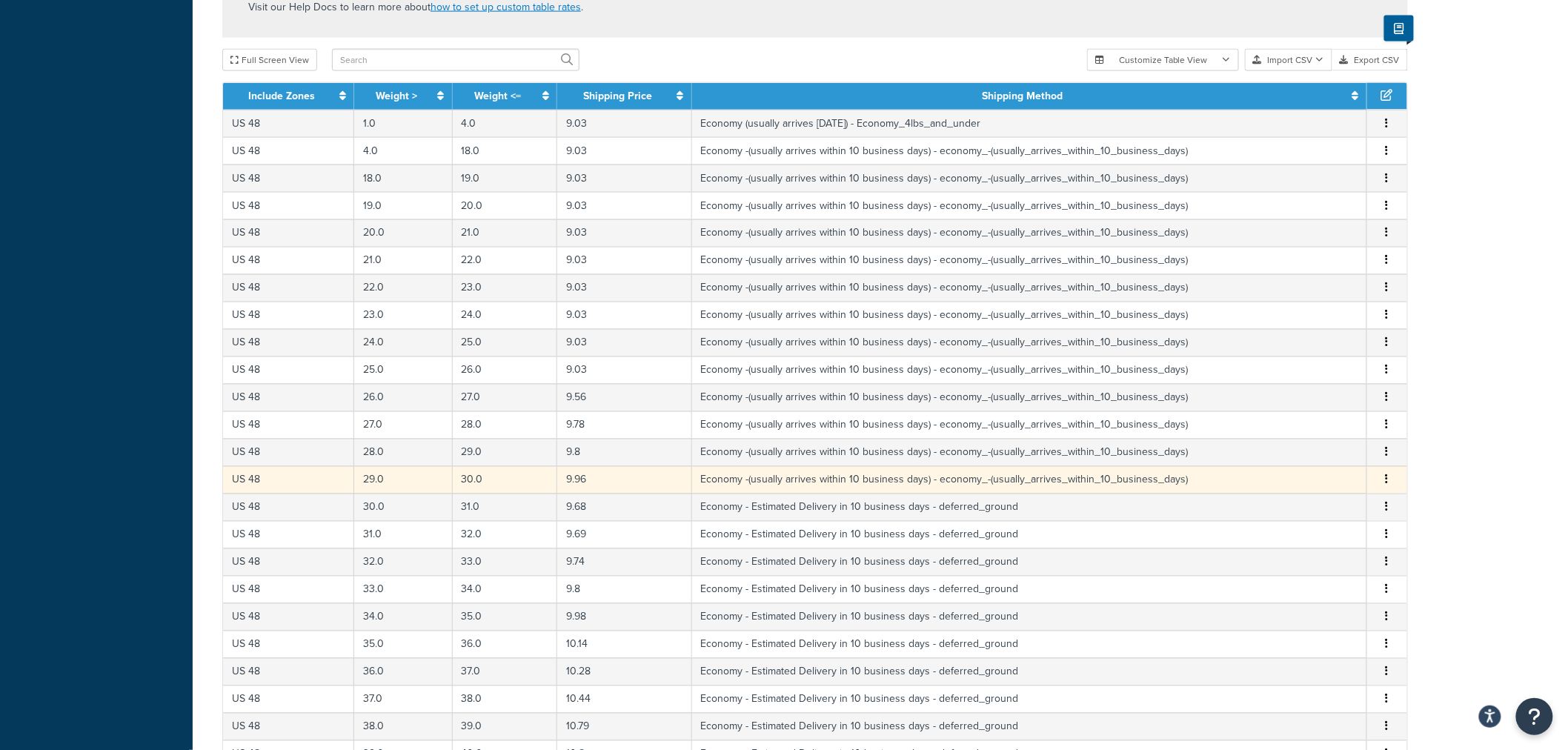 click at bounding box center (1387, 480) 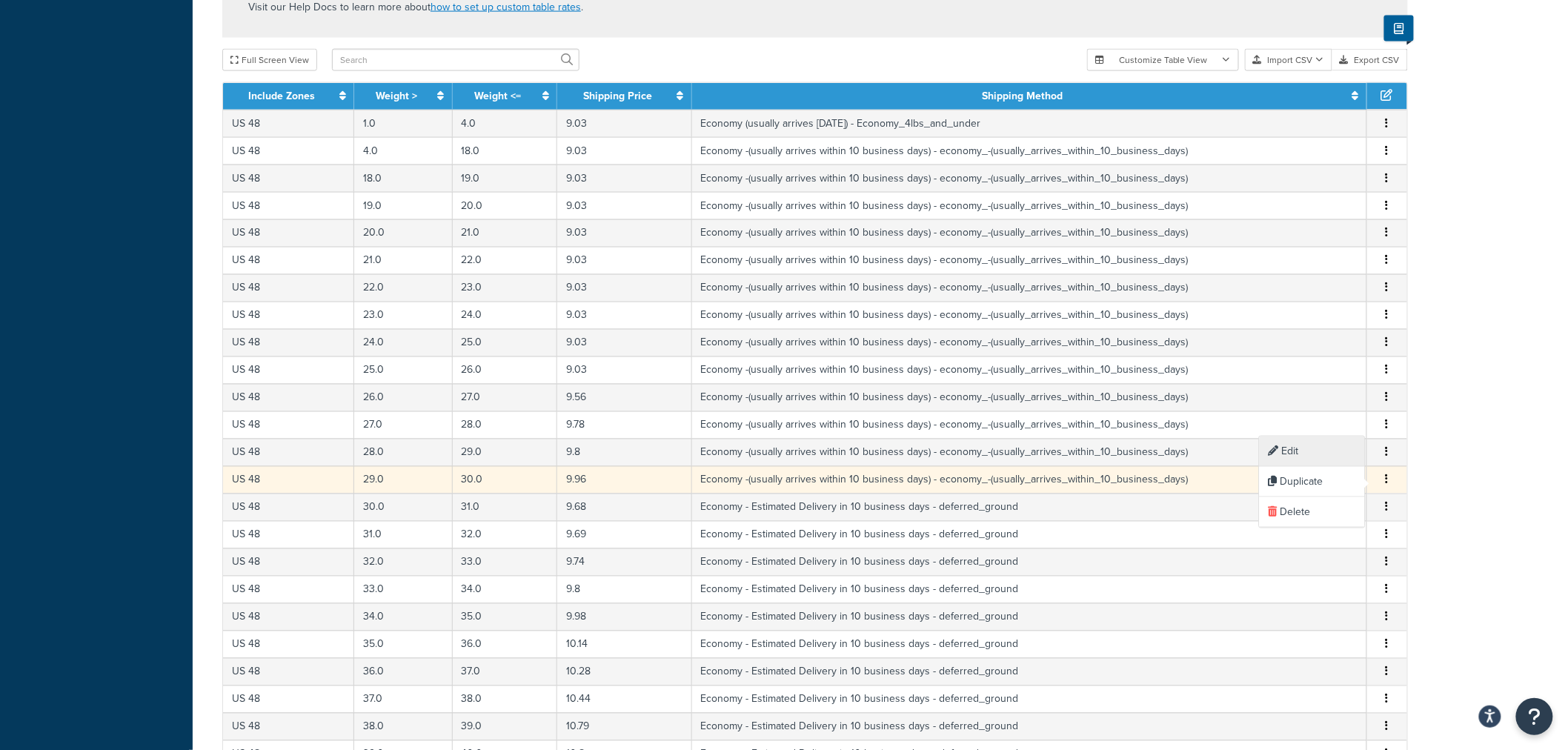 click on "Edit" at bounding box center [1312, 451] 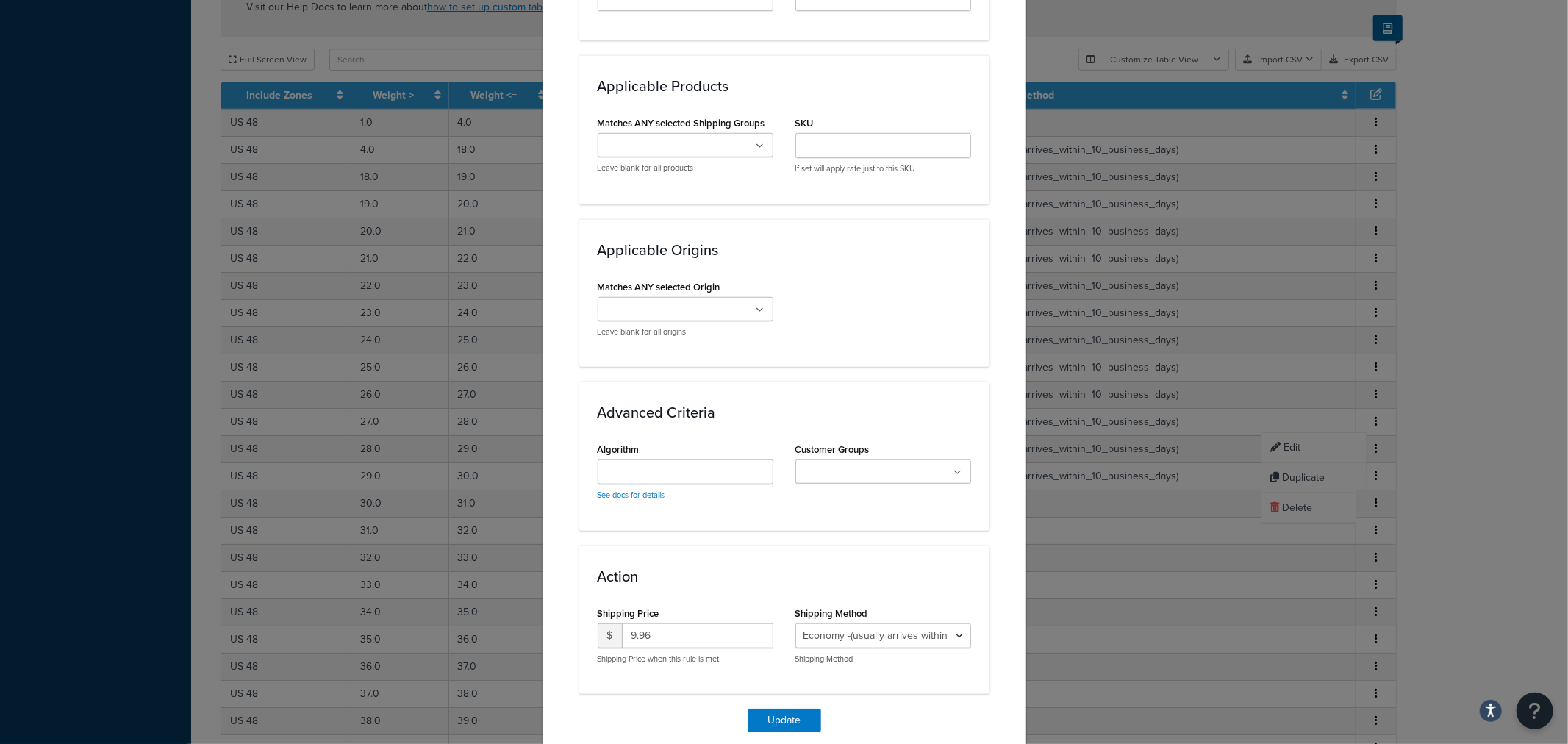 scroll, scrollTop: 979, scrollLeft: 0, axis: vertical 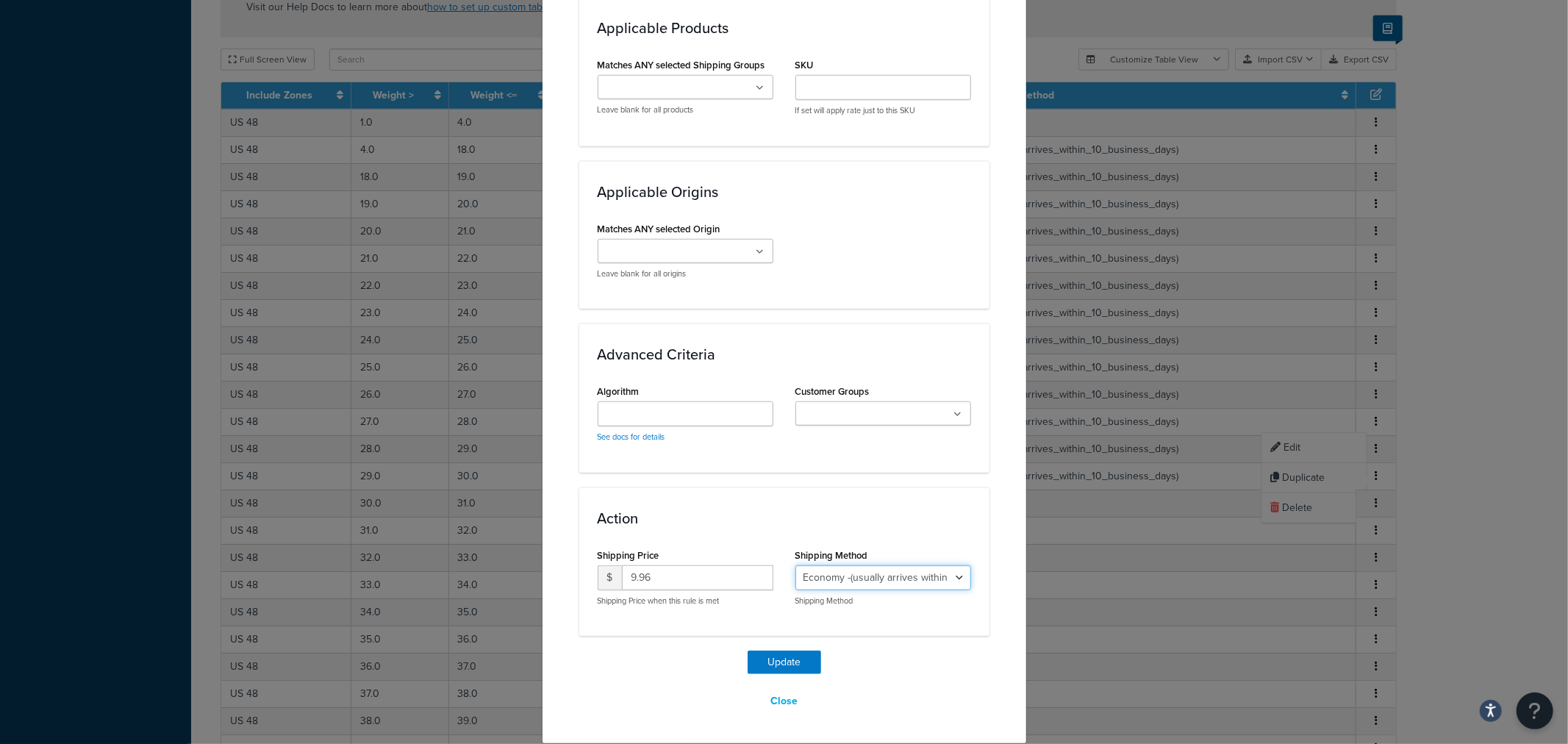 click on "Economy - Estimated Delivery in 10 business days - deferred_ground  Deferred Air - Delivers in approximately 4-8 days - deferred_air  Economy - Delivers in 3-9 business days - economy_shipping_-_delivers_in_3-9_business_days  Economy (usually arrives within 14 days) - Economy_4lbs_and_under  Not in a Rush? Ships within 1-3 days - economy  Economy - (usually arrives within 10 days) - economy_-_(usually_arrives_within_10_days)  Economy -(usually arrives within 14 business days) - economy_-(usually_arrives_within_14_business_days)  Economy -(usually arrives within 10 business days) - economy_-(usually_arrives_within_10_business_days)" at bounding box center (883, 578) 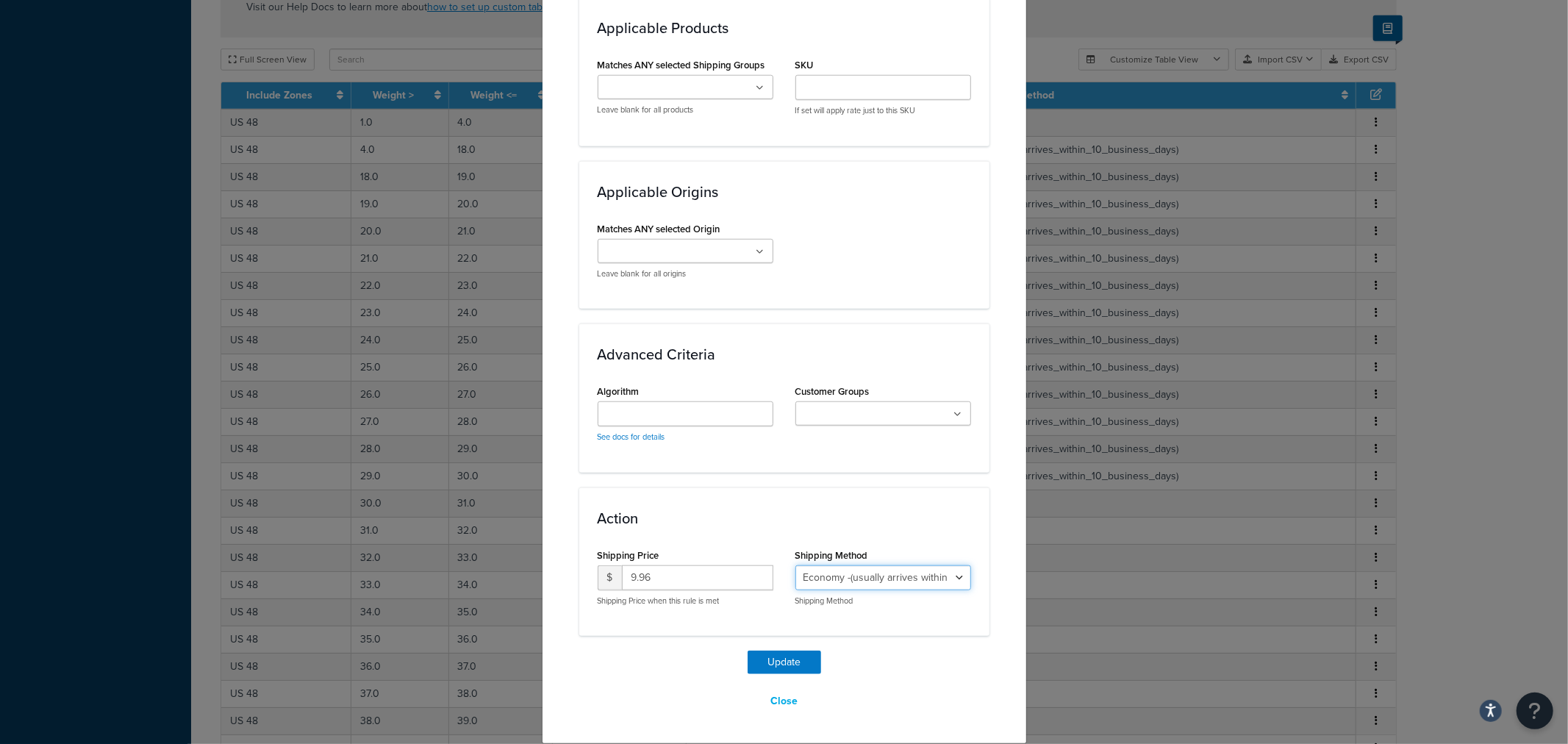 select on "27813" 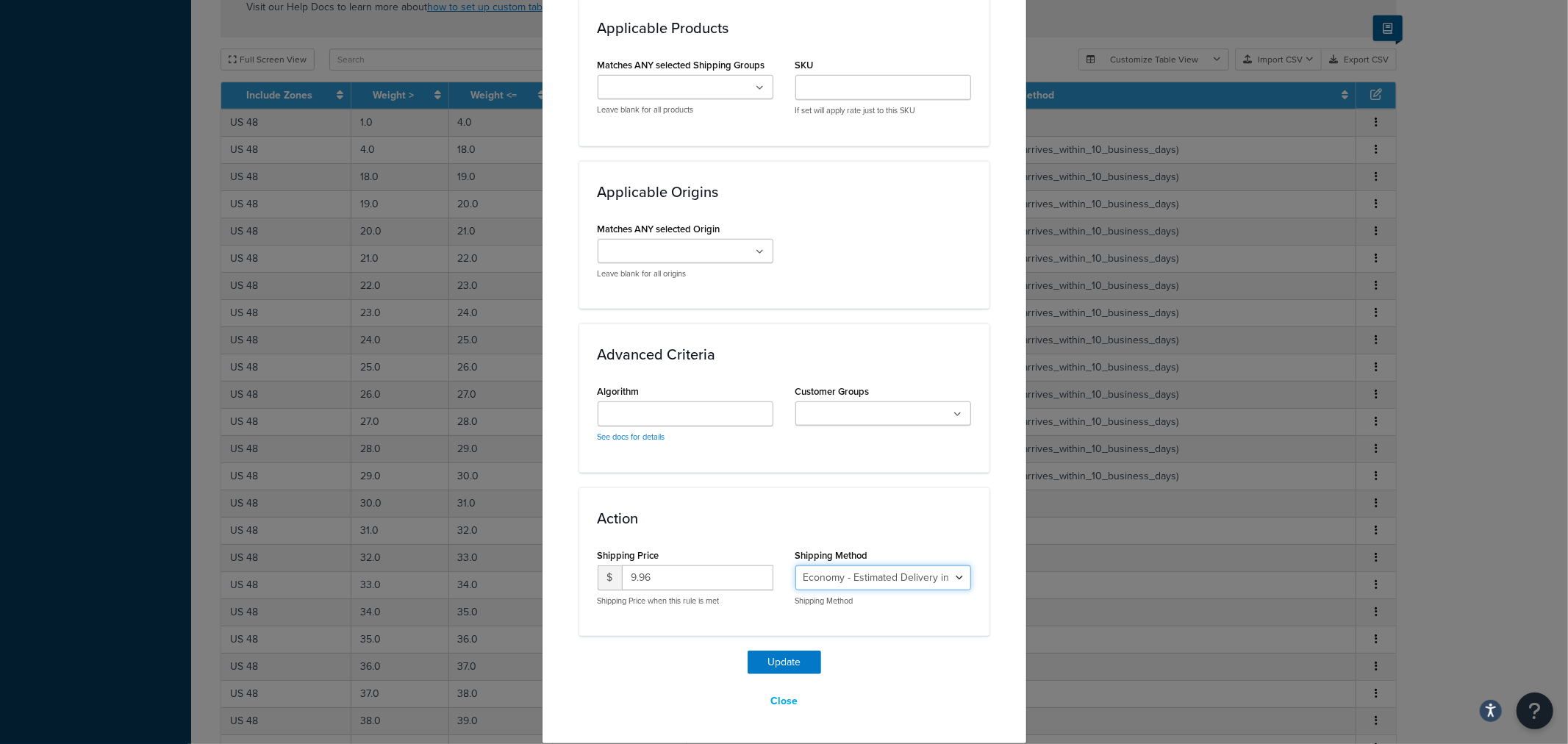 click on "Economy - Estimated Delivery in 10 business days - deferred_ground  Deferred Air - Delivers in approximately 4-8 days - deferred_air  Economy - Delivers in 3-9 business days - economy_shipping_-_delivers_in_3-9_business_days  Economy (usually arrives within 14 days) - Economy_4lbs_and_under  Not in a Rush? Ships within 1-3 days - economy  Economy - (usually arrives within 10 days) - economy_-_(usually_arrives_within_10_days)  Economy -(usually arrives within 14 business days) - economy_-(usually_arrives_within_14_business_days)  Economy -(usually arrives within 10 business days) - economy_-(usually_arrives_within_10_business_days)" at bounding box center (883, 578) 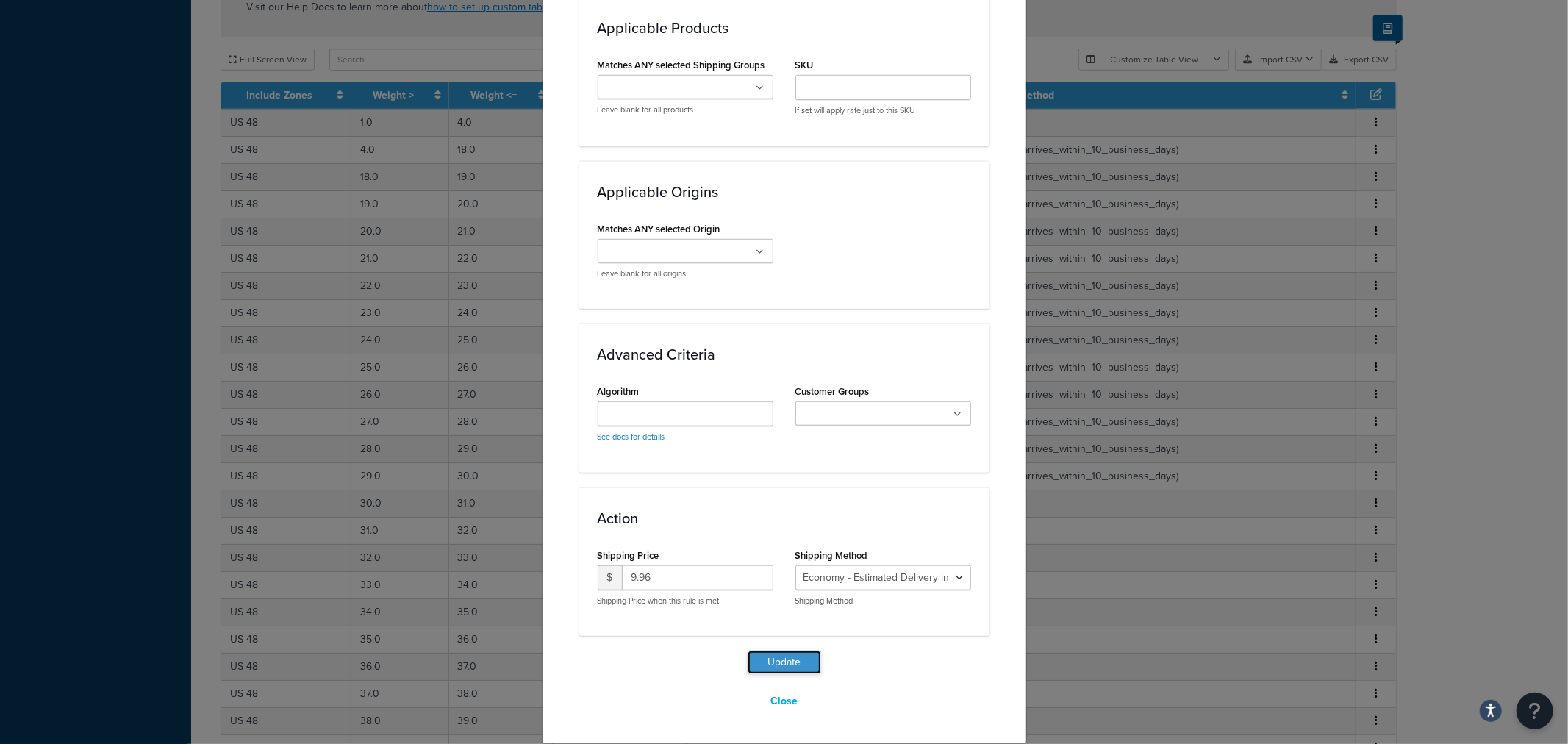 click on "Update" at bounding box center (784, 662) 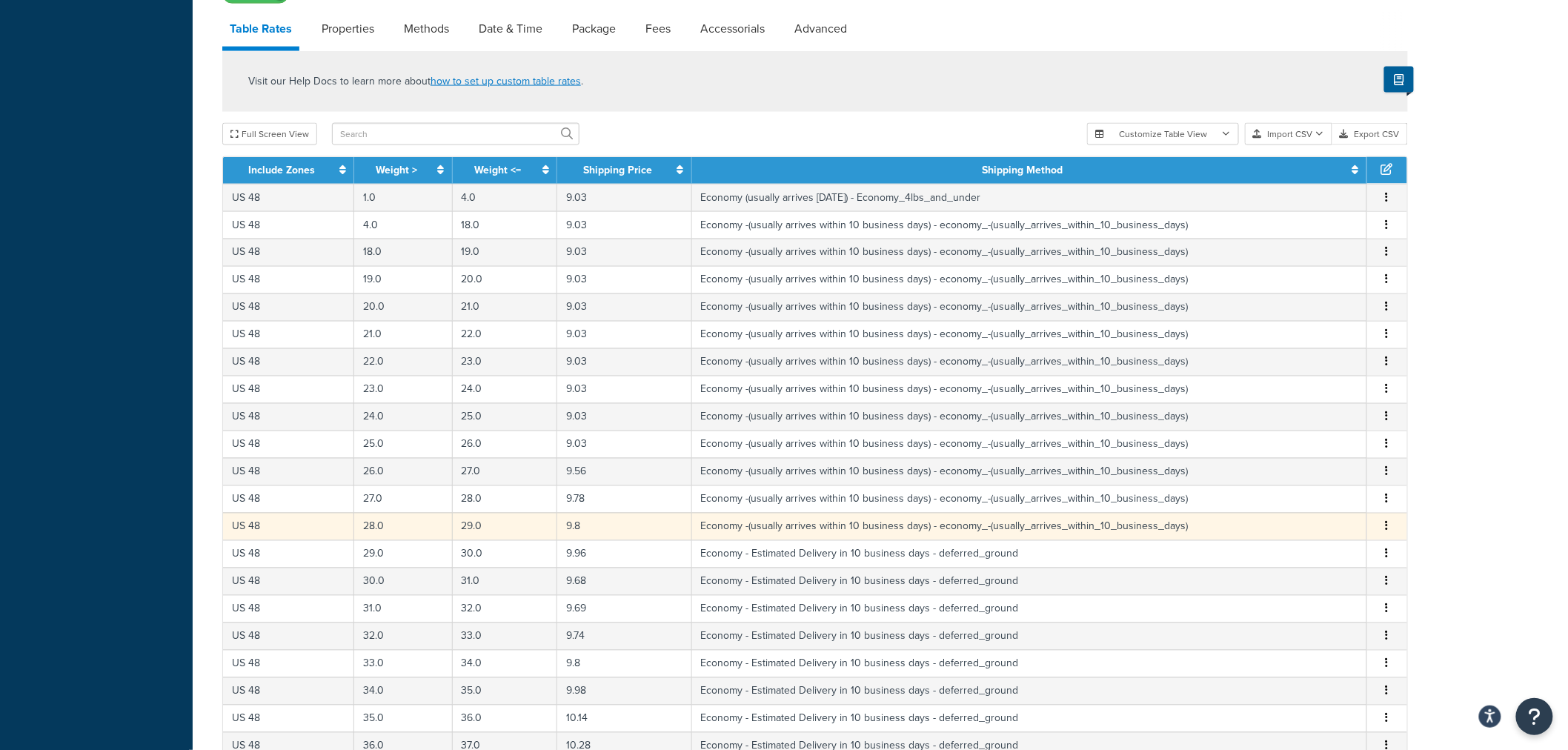 click at bounding box center [1387, 527] 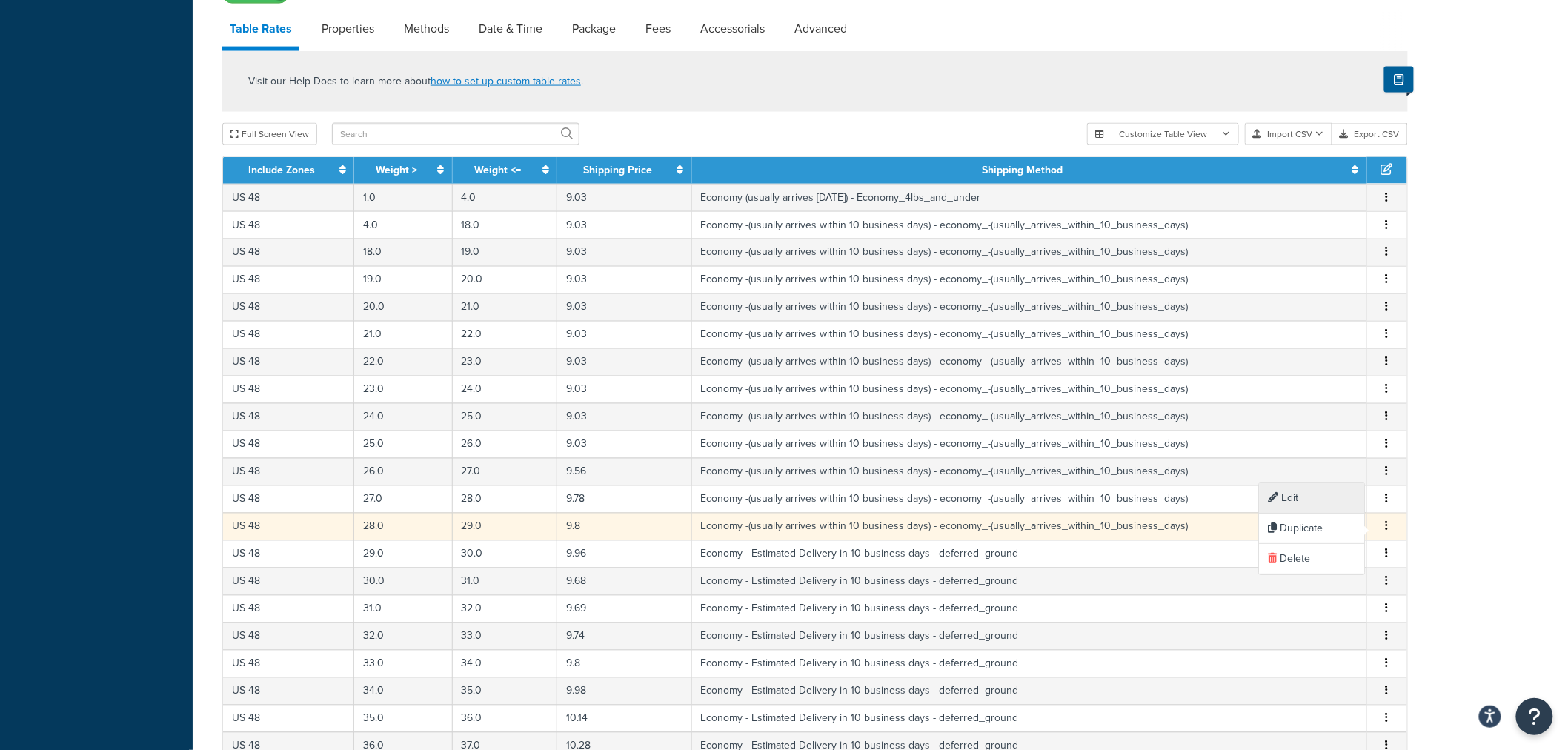 click on "Edit" at bounding box center (1312, 498) 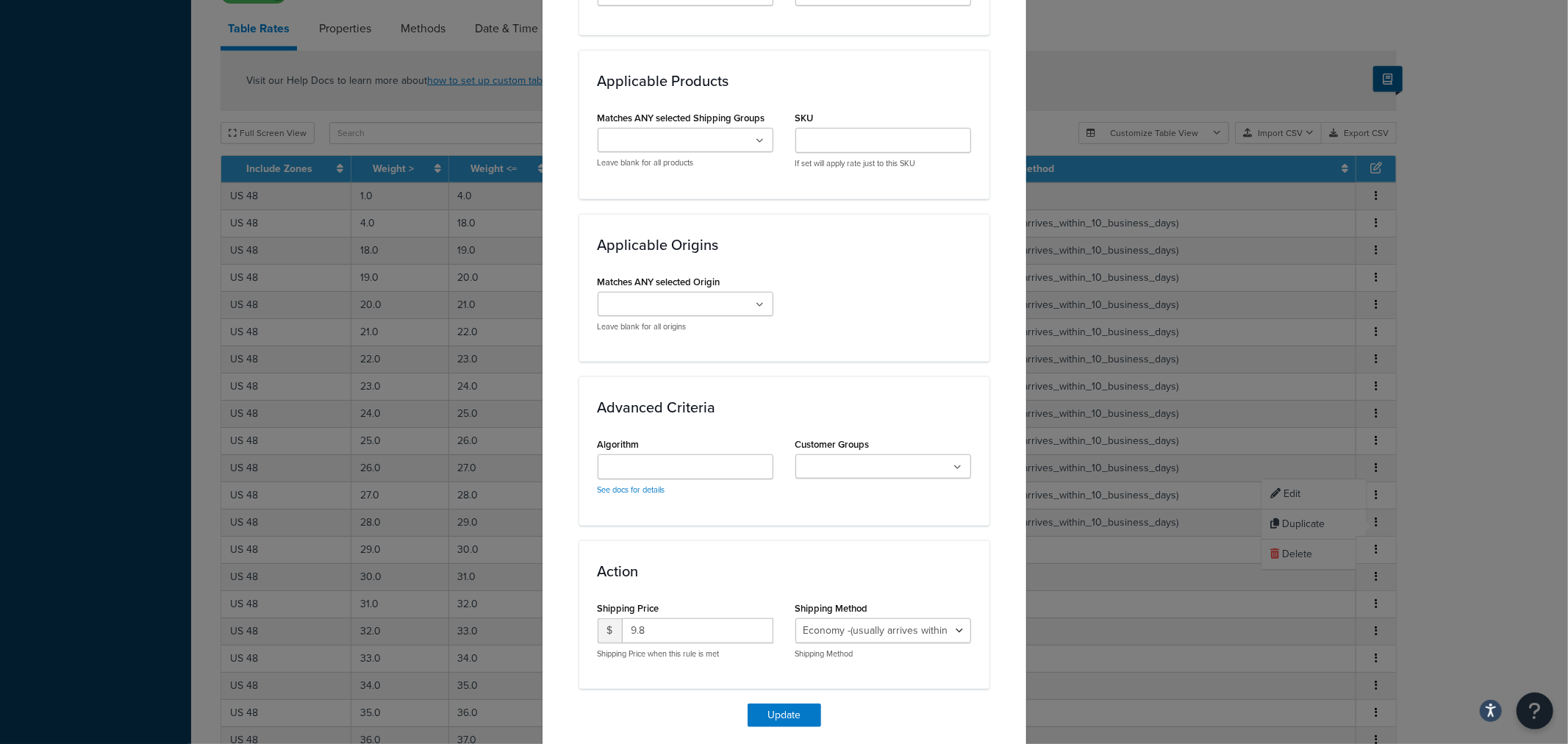 scroll, scrollTop: 979, scrollLeft: 0, axis: vertical 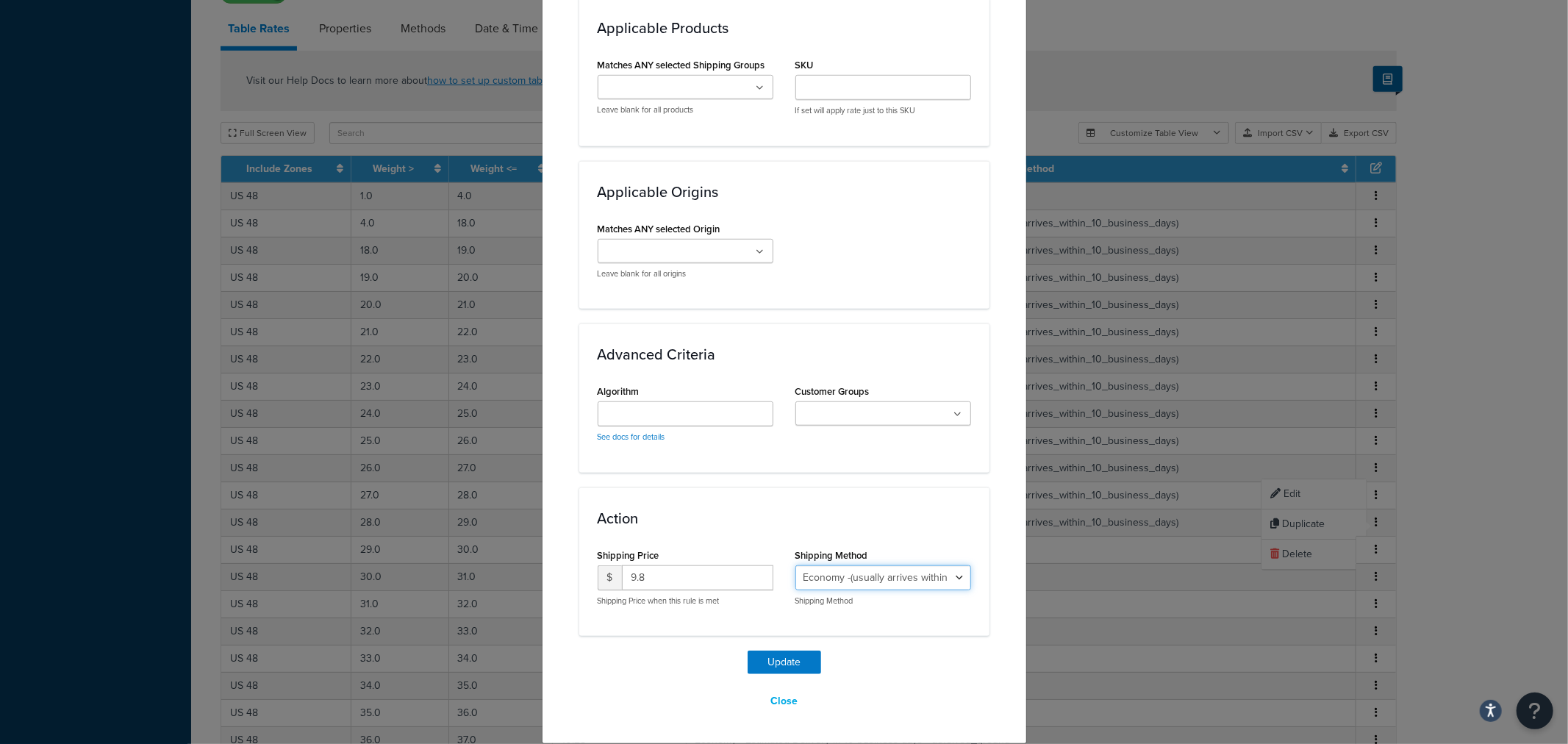 click on "Economy - Estimated Delivery in 10 business days - deferred_ground  Deferred Air - Delivers in approximately 4-8 days - deferred_air  Economy - Delivers in 3-9 business days - economy_shipping_-_delivers_in_3-9_business_days  Economy (usually arrives within 14 days) - Economy_4lbs_and_under  Not in a Rush? Ships within 1-3 days - economy  Economy - (usually arrives within 10 days) - economy_-_(usually_arrives_within_10_days)  Economy -(usually arrives within 14 business days) - economy_-(usually_arrives_within_14_business_days)  Economy -(usually arrives within 10 business days) - economy_-(usually_arrives_within_10_business_days)" at bounding box center [883, 578] 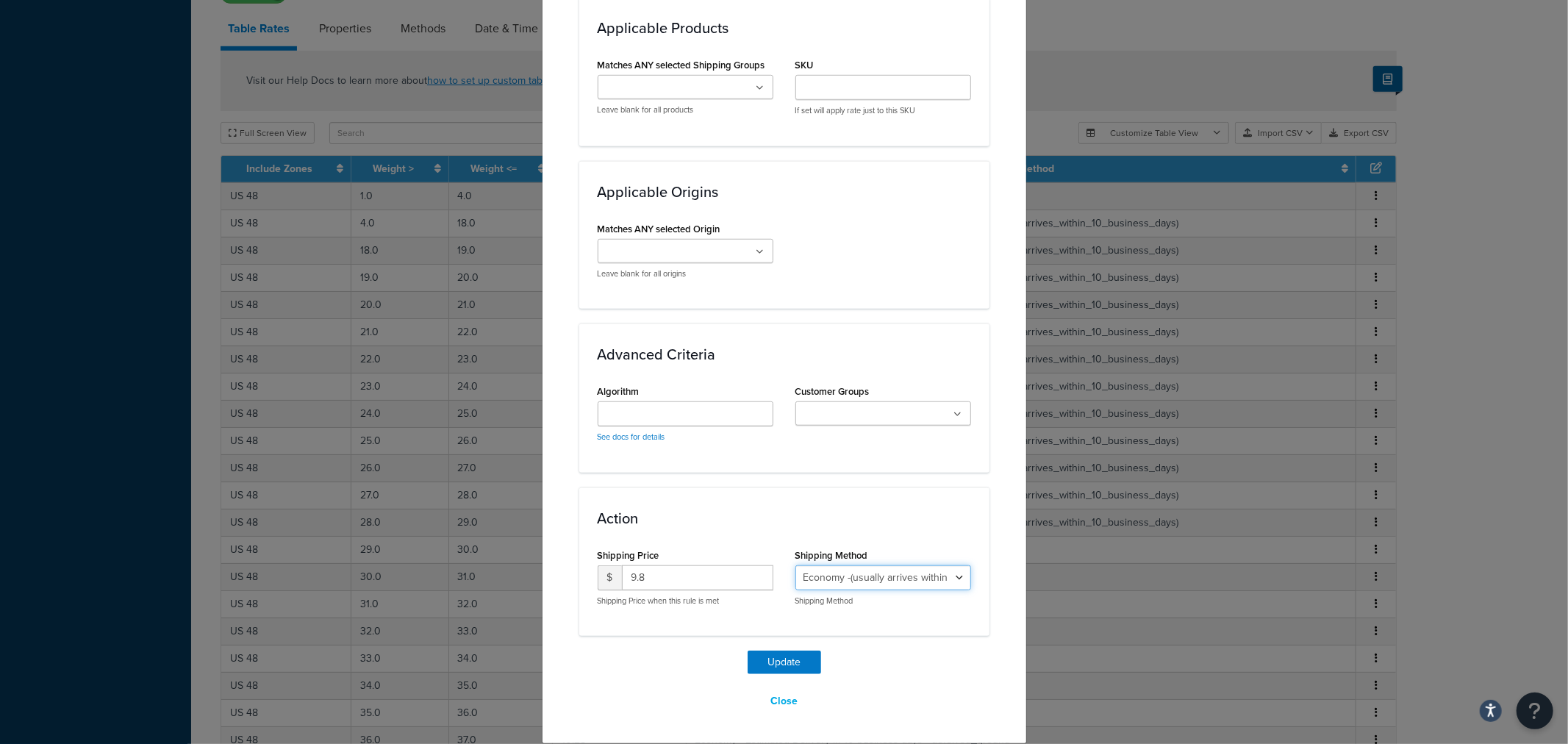 select on "27813" 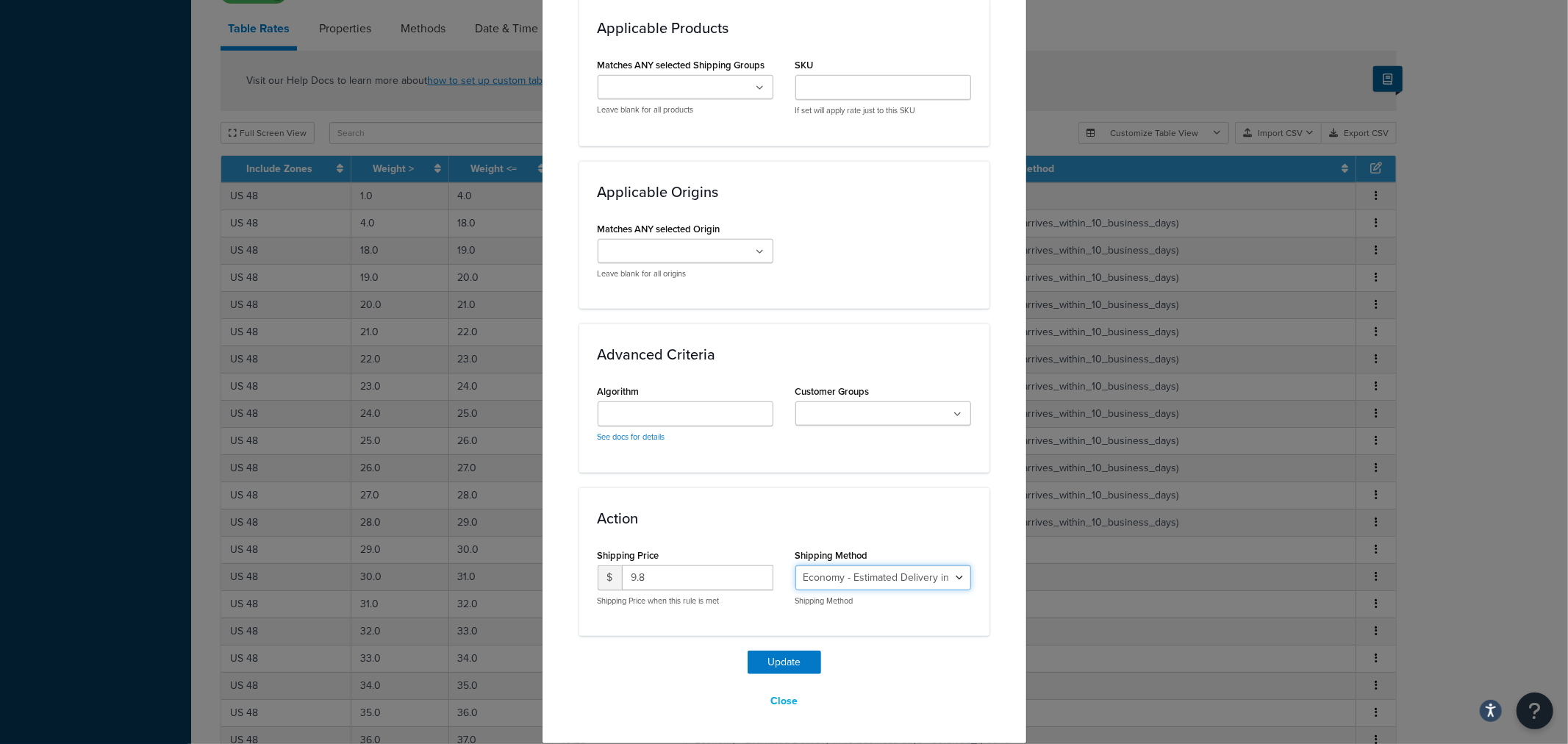 click on "Economy - Estimated Delivery in 10 business days - deferred_ground  Deferred Air - Delivers in approximately 4-8 days - deferred_air  Economy - Delivers in 3-9 business days - economy_shipping_-_delivers_in_3-9_business_days  Economy (usually arrives within 14 days) - Economy_4lbs_and_under  Not in a Rush? Ships within 1-3 days - economy  Economy - (usually arrives within 10 days) - economy_-_(usually_arrives_within_10_days)  Economy -(usually arrives within 14 business days) - economy_-(usually_arrives_within_14_business_days)  Economy -(usually arrives within 10 business days) - economy_-(usually_arrives_within_10_business_days)" at bounding box center (883, 578) 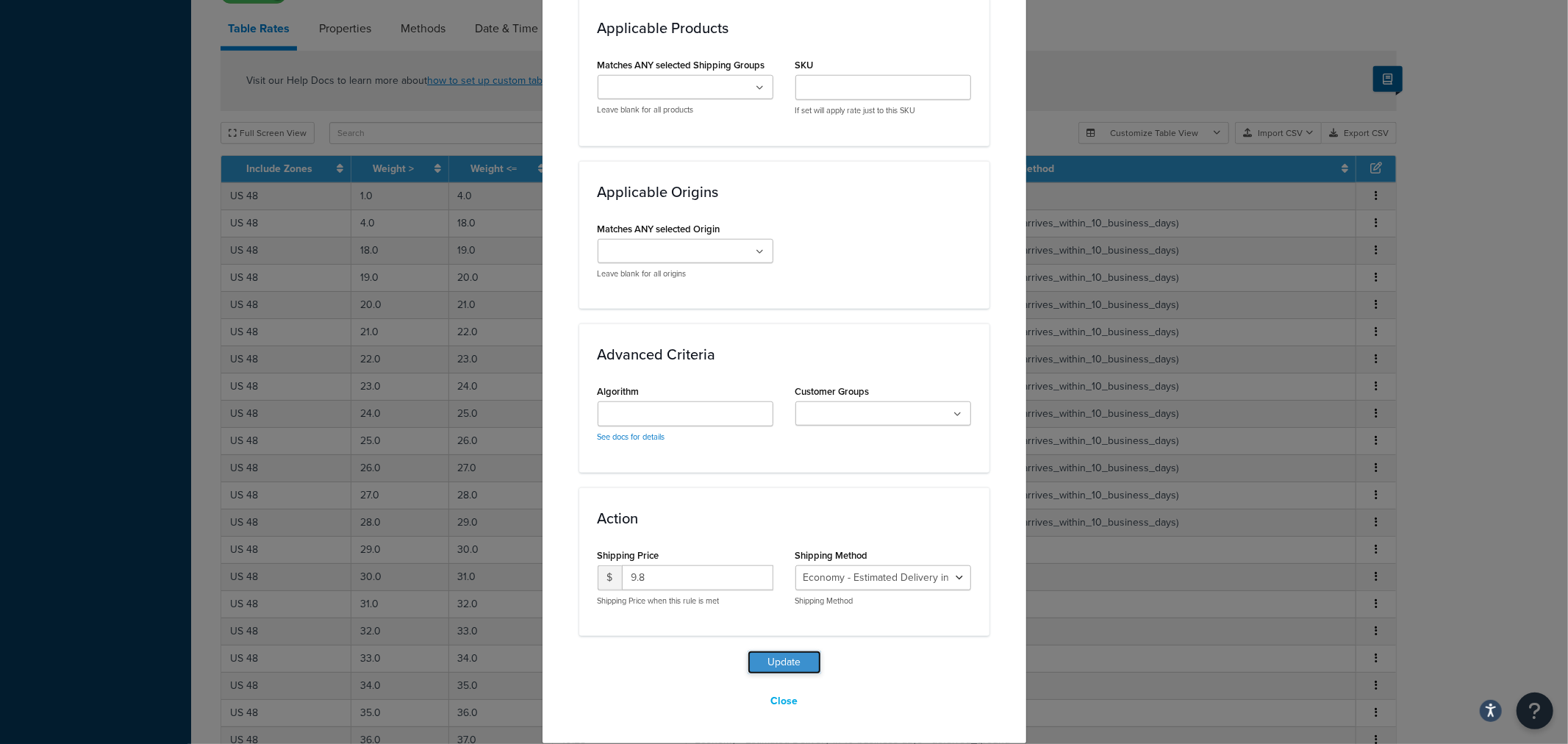 click on "Update" at bounding box center [784, 662] 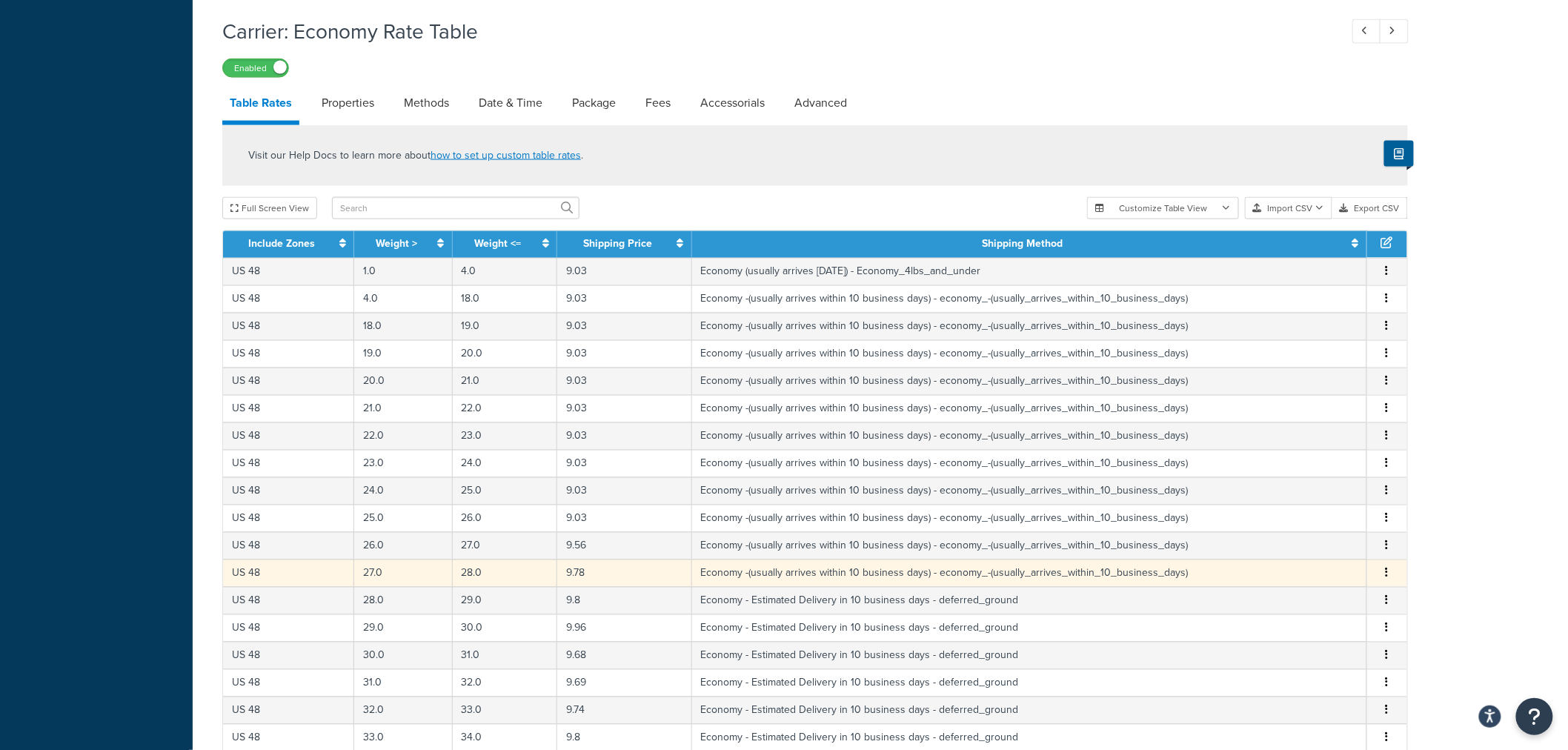 click at bounding box center [1387, 573] 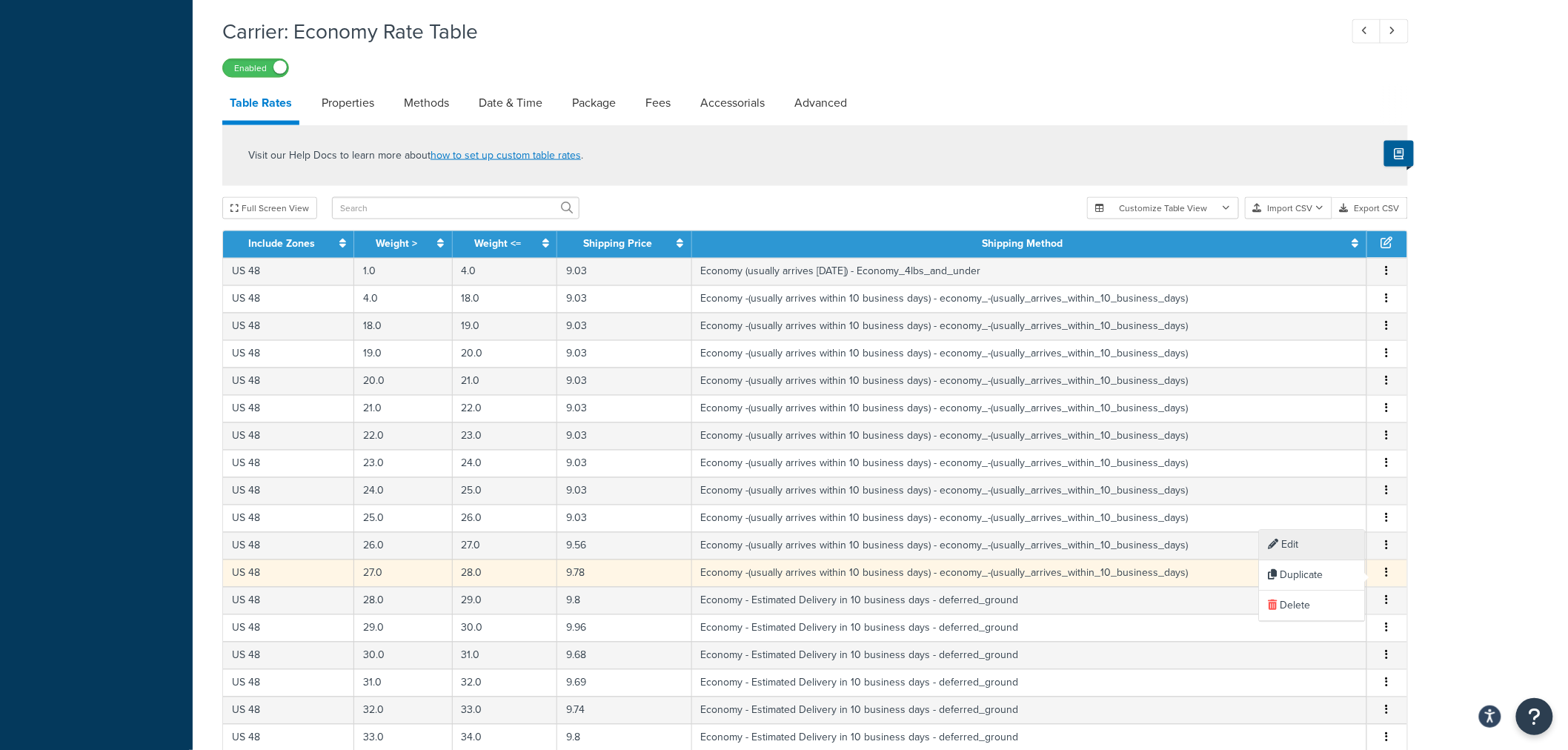 click on "Edit" at bounding box center (1312, 545) 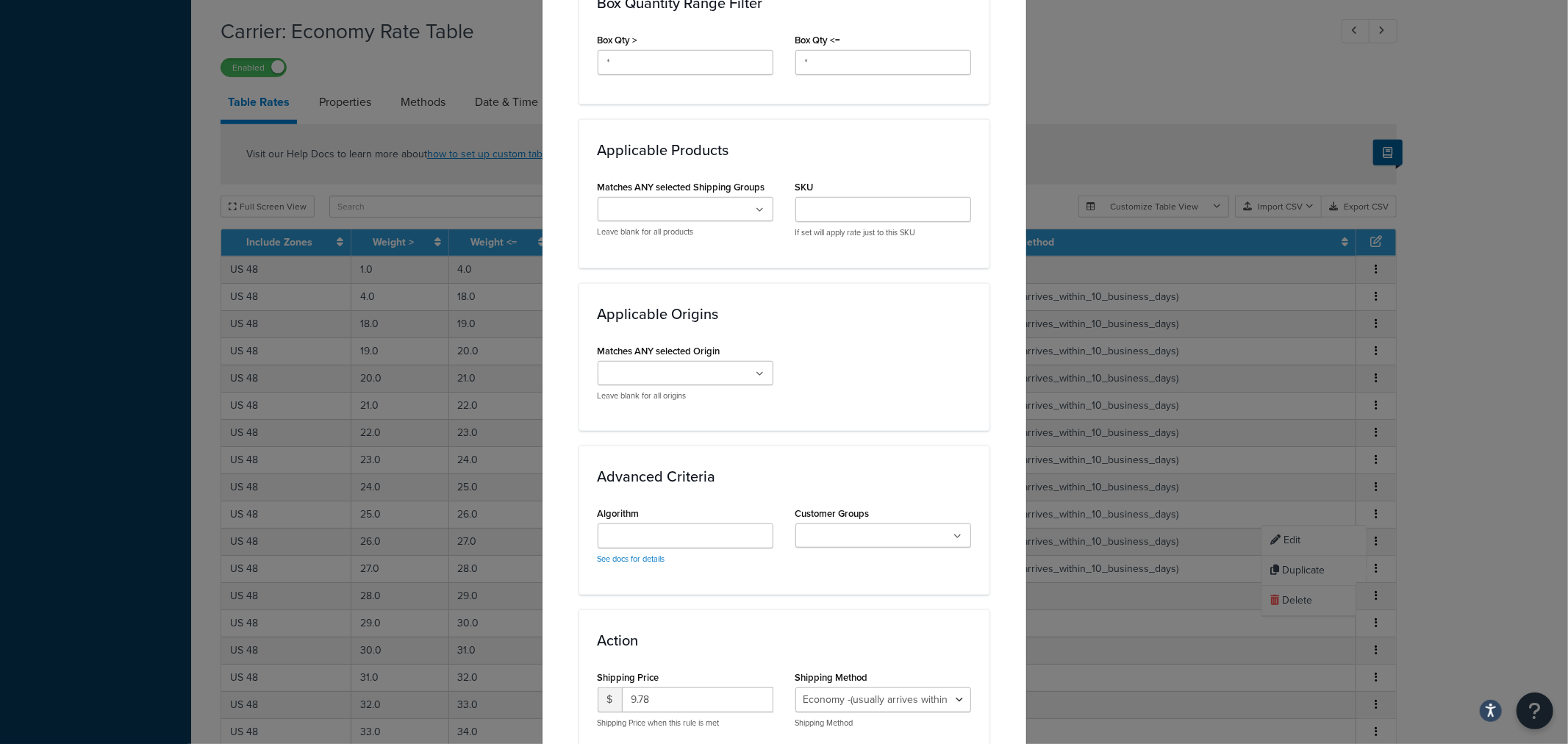 scroll, scrollTop: 979, scrollLeft: 0, axis: vertical 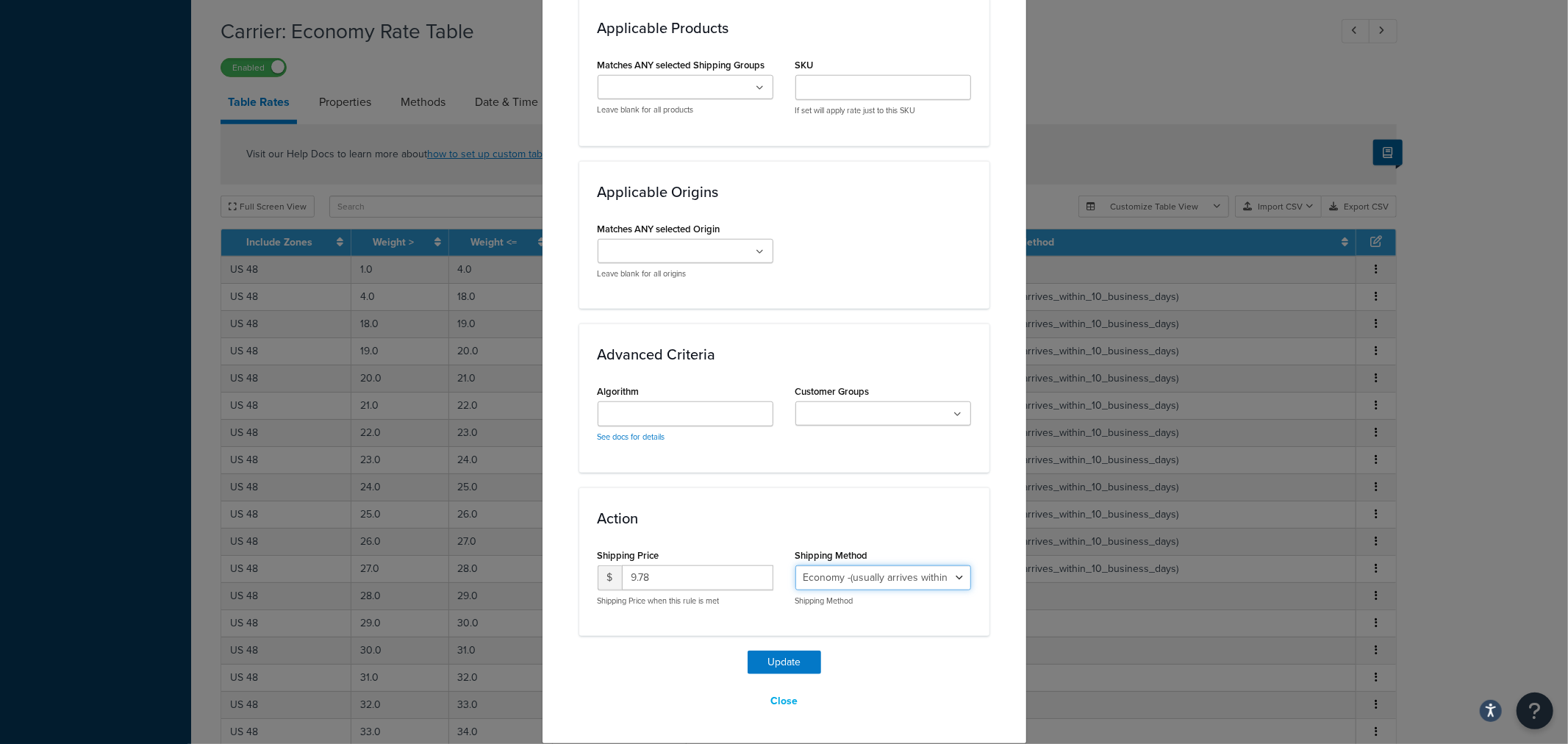 click on "Economy - Estimated Delivery in 10 business days - deferred_ground  Deferred Air - Delivers in approximately 4-8 days - deferred_air  Economy - Delivers in 3-9 business days - economy_shipping_-_delivers_in_3-9_business_days  Economy (usually arrives within 14 days) - Economy_4lbs_and_under  Not in a Rush? Ships within 1-3 days - economy  Economy - (usually arrives within 10 days) - economy_-_(usually_arrives_within_10_days)  Economy -(usually arrives within 14 business days) - economy_-(usually_arrives_within_14_business_days)  Economy -(usually arrives within 10 business days) - economy_-(usually_arrives_within_10_business_days)" at bounding box center [883, 578] 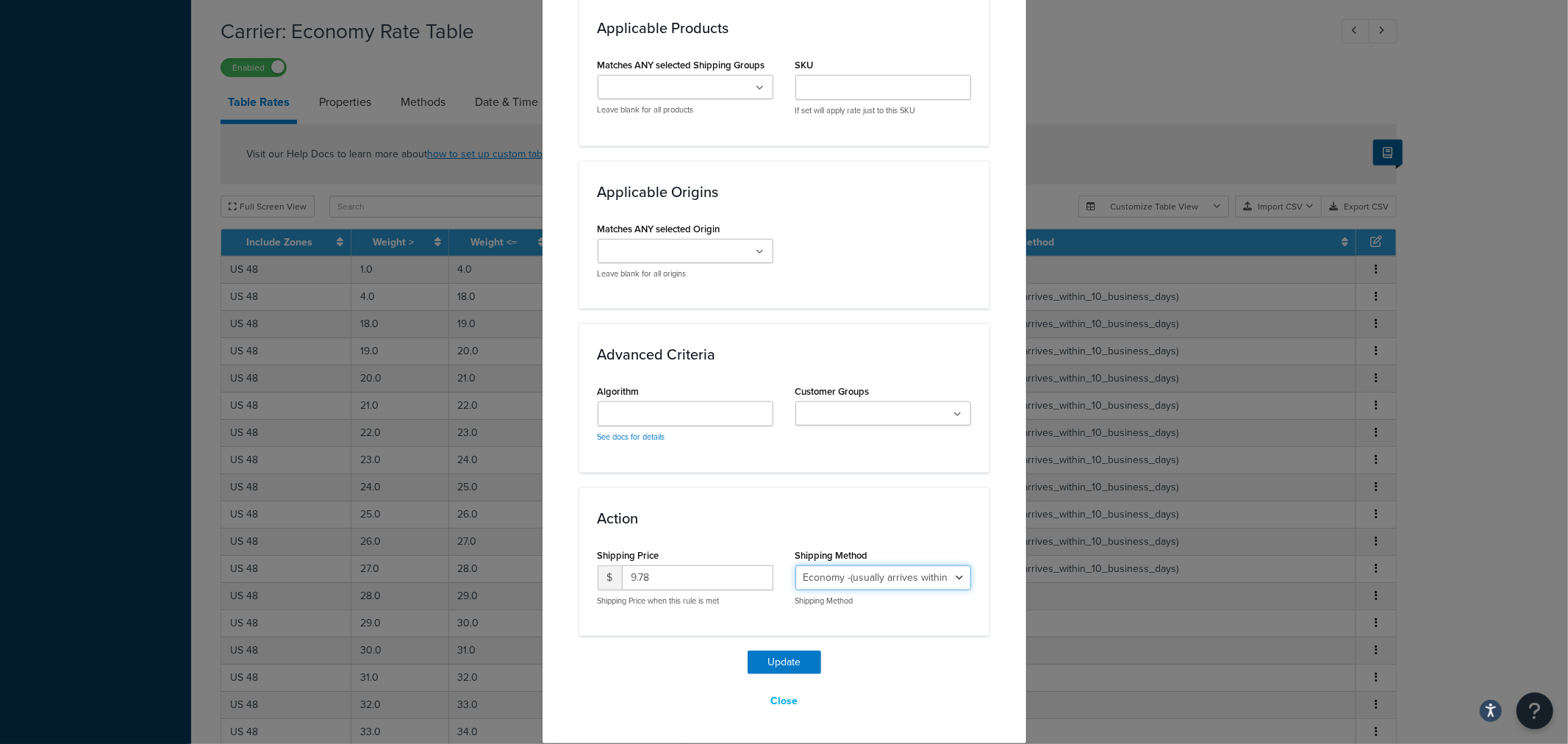 select on "27813" 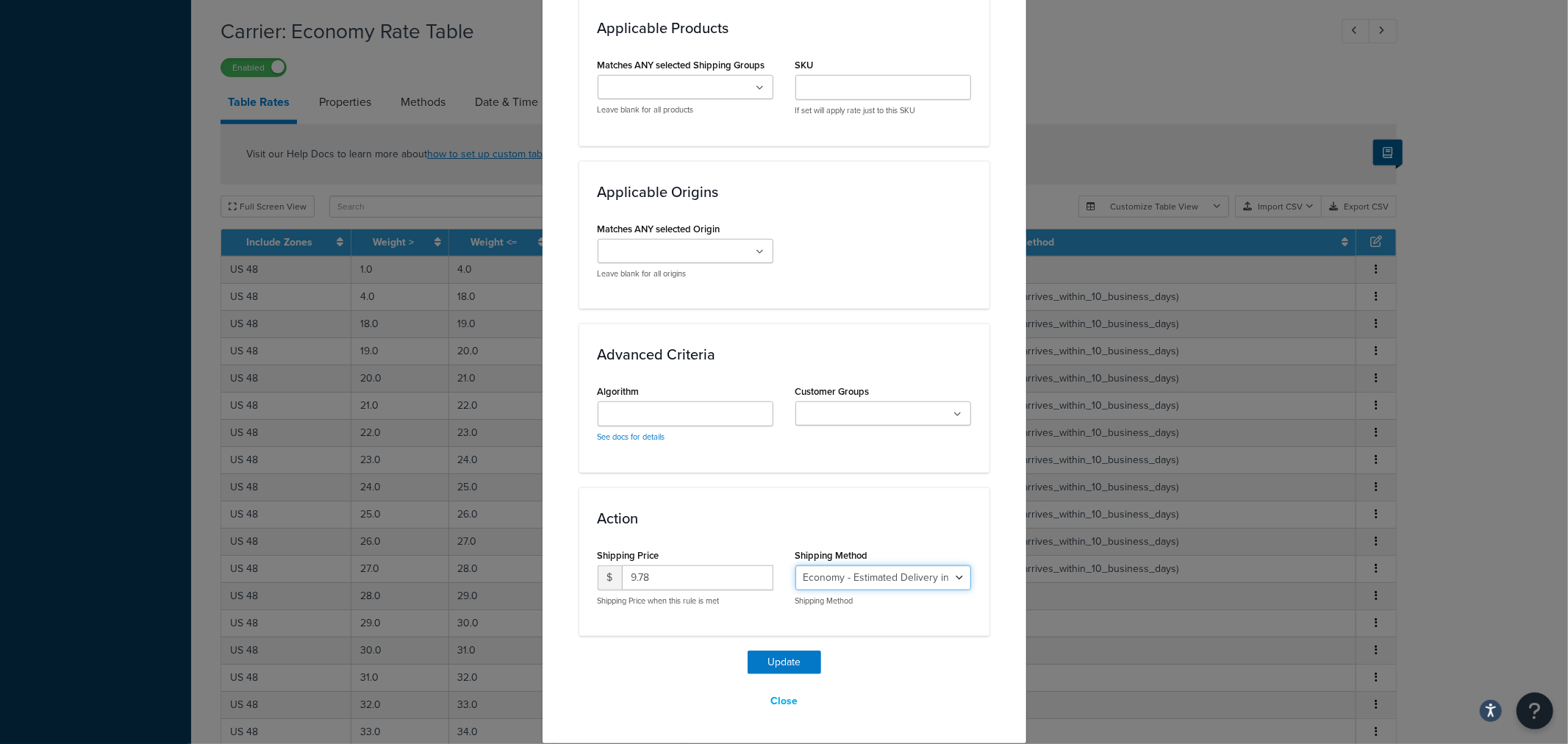 click on "Economy - Estimated Delivery in 10 business days - deferred_ground  Deferred Air - Delivers in approximately 4-8 days - deferred_air  Economy - Delivers in 3-9 business days - economy_shipping_-_delivers_in_3-9_business_days  Economy (usually arrives within 14 days) - Economy_4lbs_and_under  Not in a Rush? Ships within 1-3 days - economy  Economy - (usually arrives within 10 days) - economy_-_(usually_arrives_within_10_days)  Economy -(usually arrives within 14 business days) - economy_-(usually_arrives_within_14_business_days)  Economy -(usually arrives within 10 business days) - economy_-(usually_arrives_within_10_business_days)" at bounding box center [883, 578] 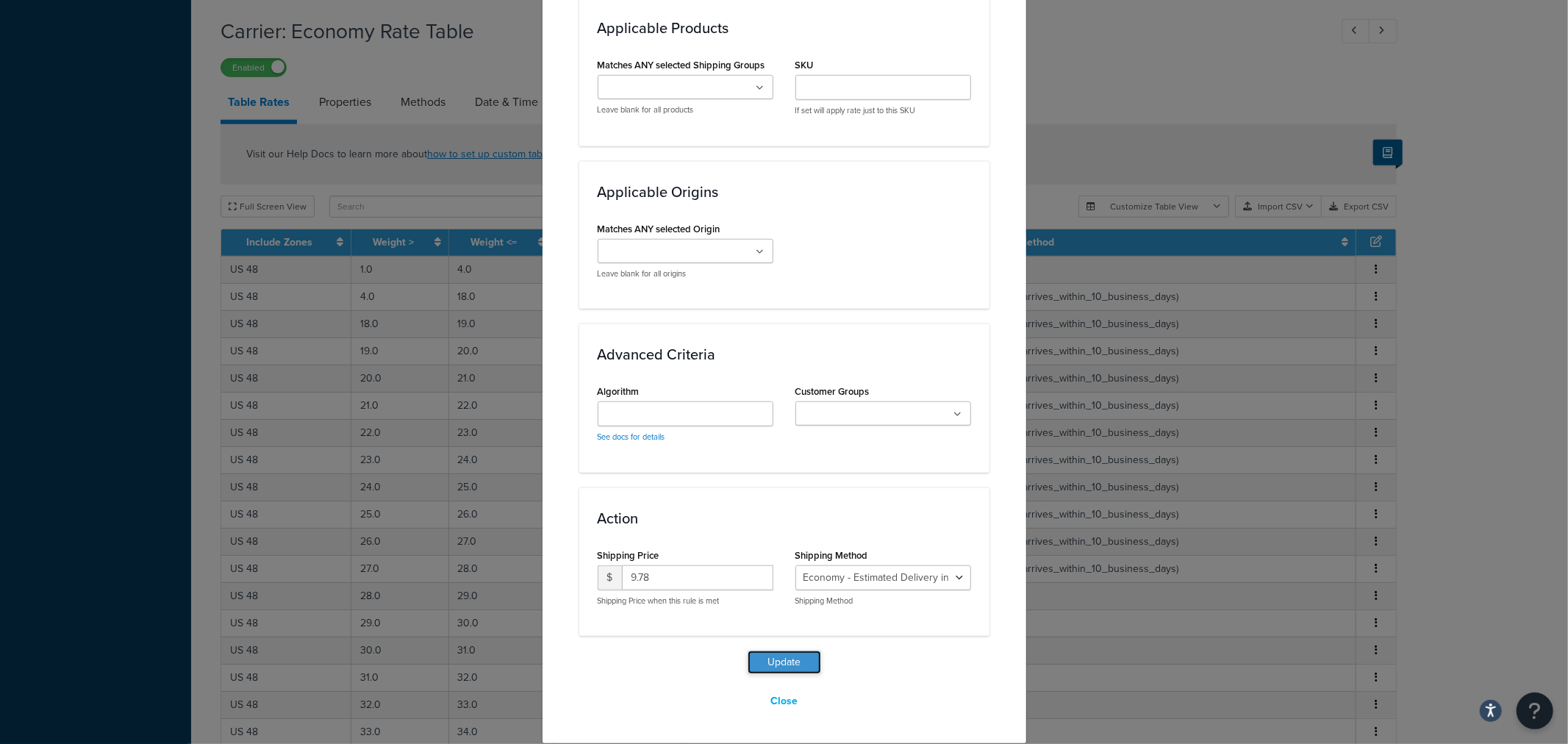 click on "Update" at bounding box center [784, 662] 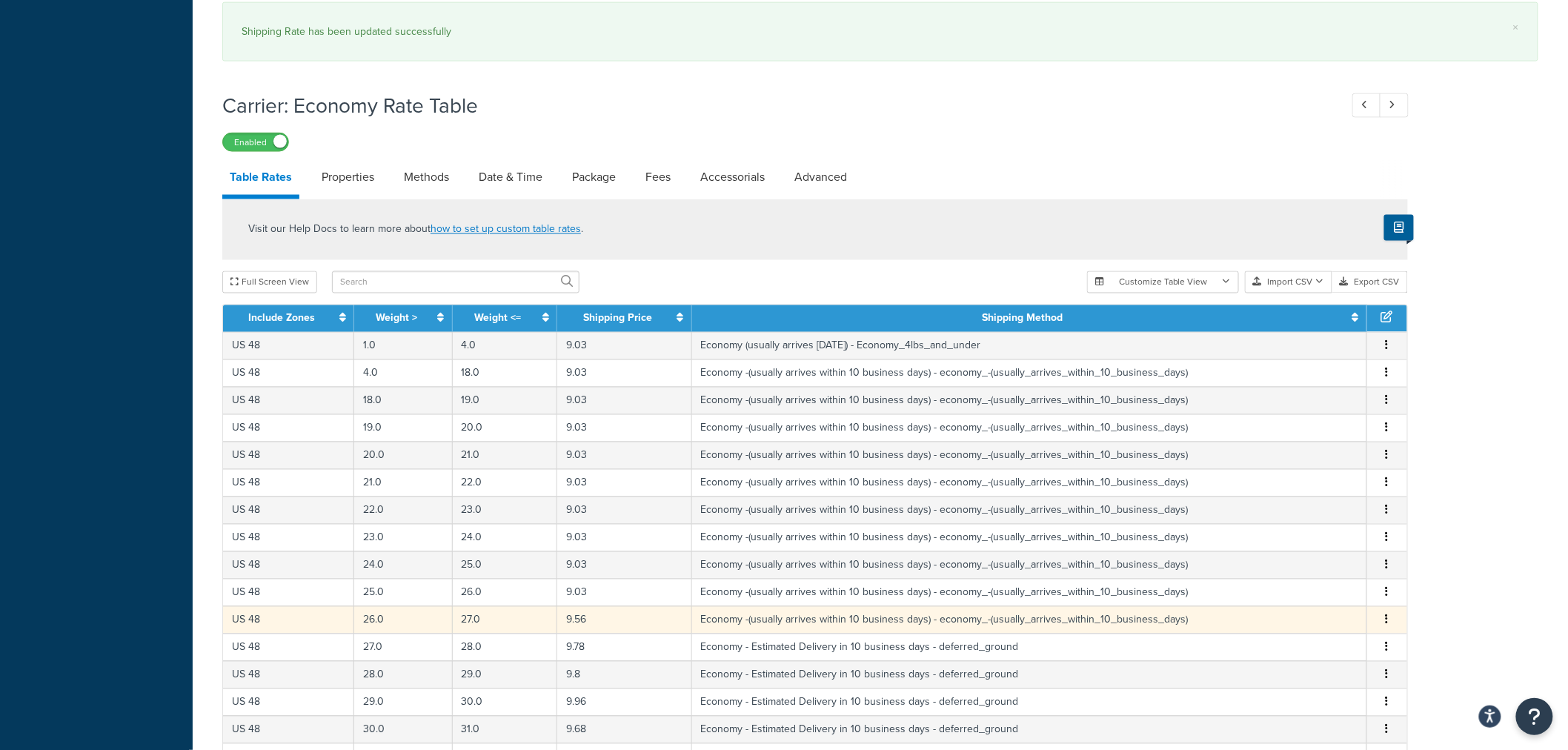 click at bounding box center [1387, 620] 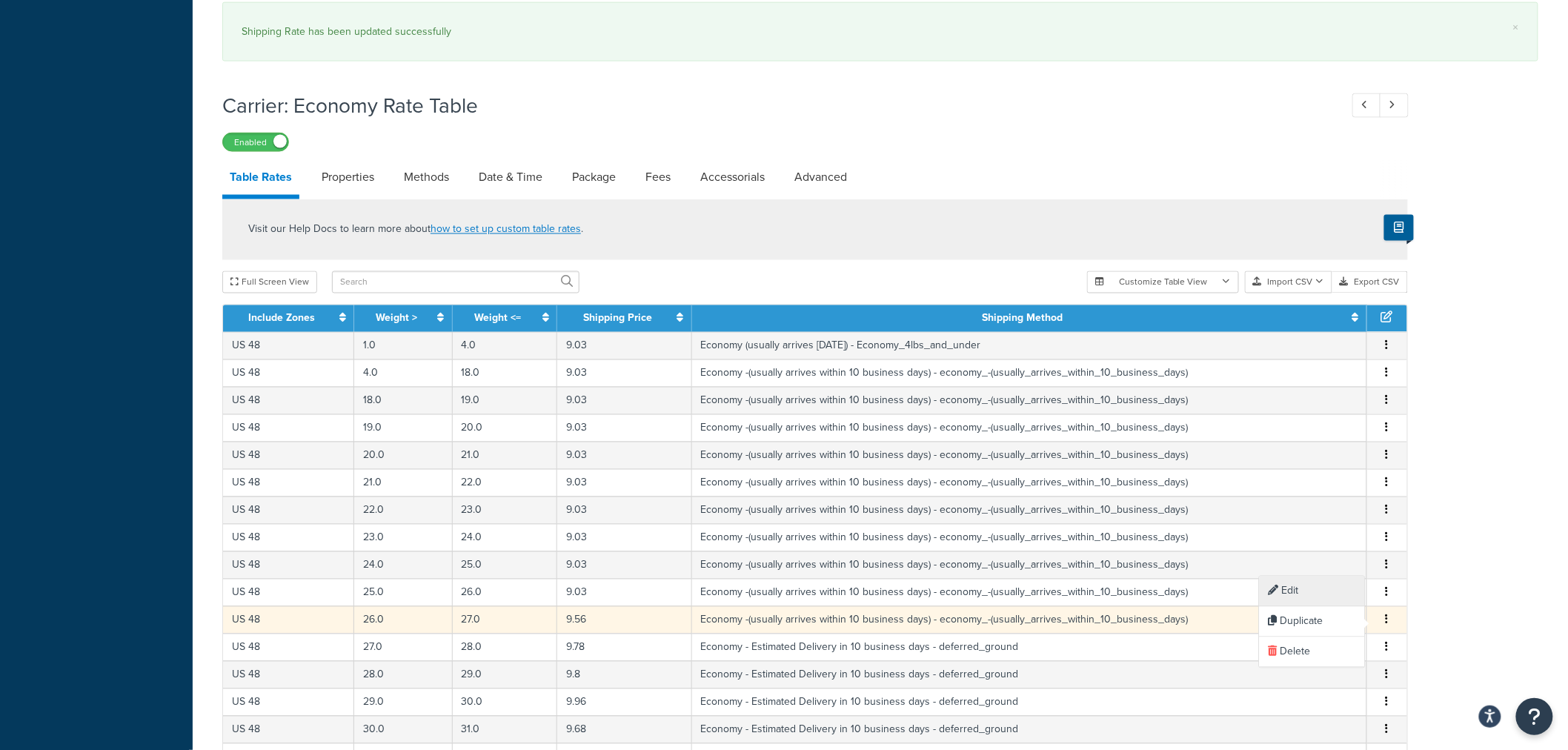 click on "Edit" at bounding box center (1312, 591) 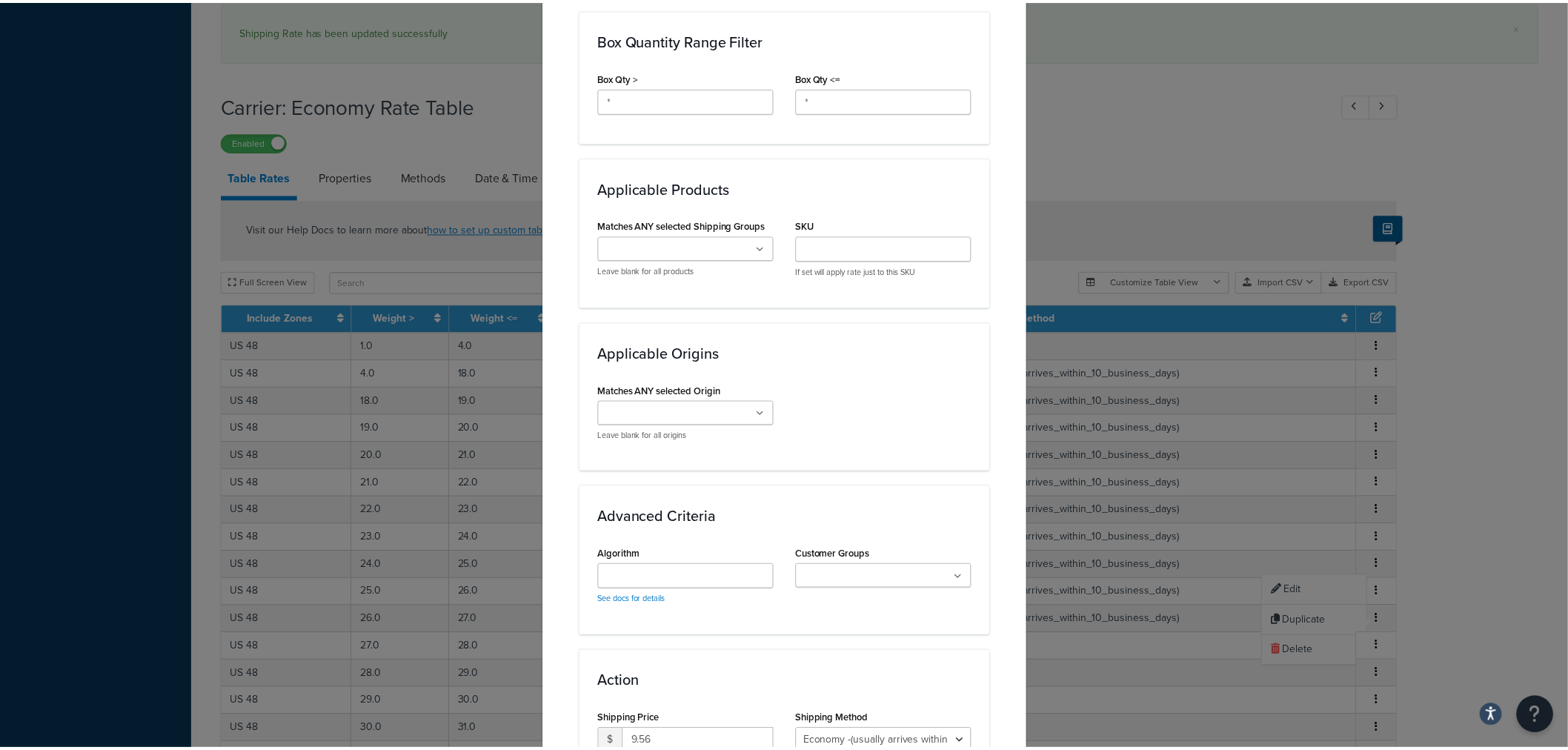 scroll, scrollTop: 986, scrollLeft: 0, axis: vertical 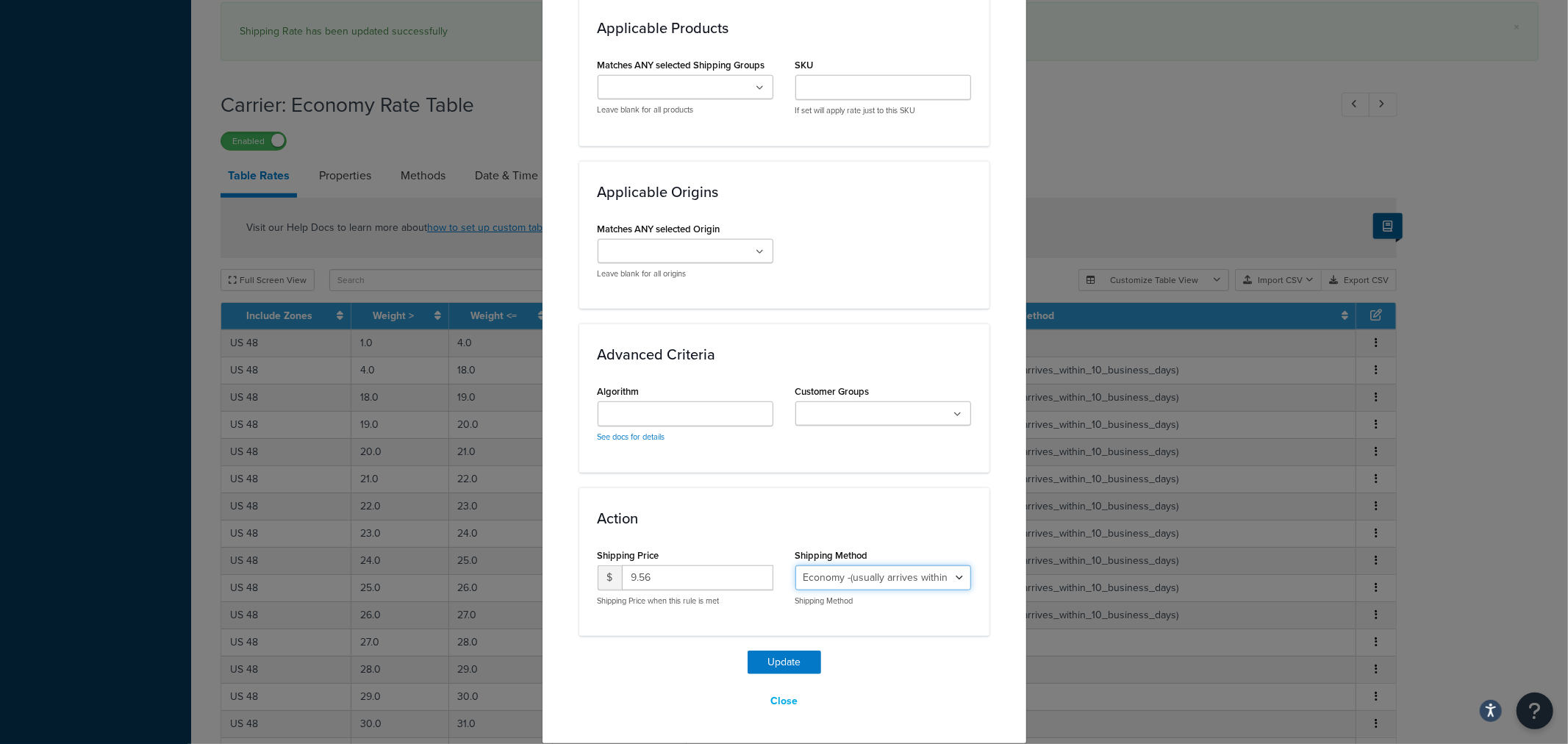 click on "Economy - Estimated Delivery in 10 business days - deferred_ground  Deferred Air - Delivers in approximately 4-8 days - deferred_air  Economy - Delivers in 3-9 business days - economy_shipping_-_delivers_in_3-9_business_days  Economy (usually arrives within 14 days) - Economy_4lbs_and_under  Not in a Rush? Ships within 1-3 days - economy  Economy - (usually arrives within 10 days) - economy_-_(usually_arrives_within_10_days)  Economy -(usually arrives within 14 business days) - economy_-(usually_arrives_within_14_business_days)  Economy -(usually arrives within 10 business days) - economy_-(usually_arrives_within_10_business_days)" at bounding box center [883, 578] 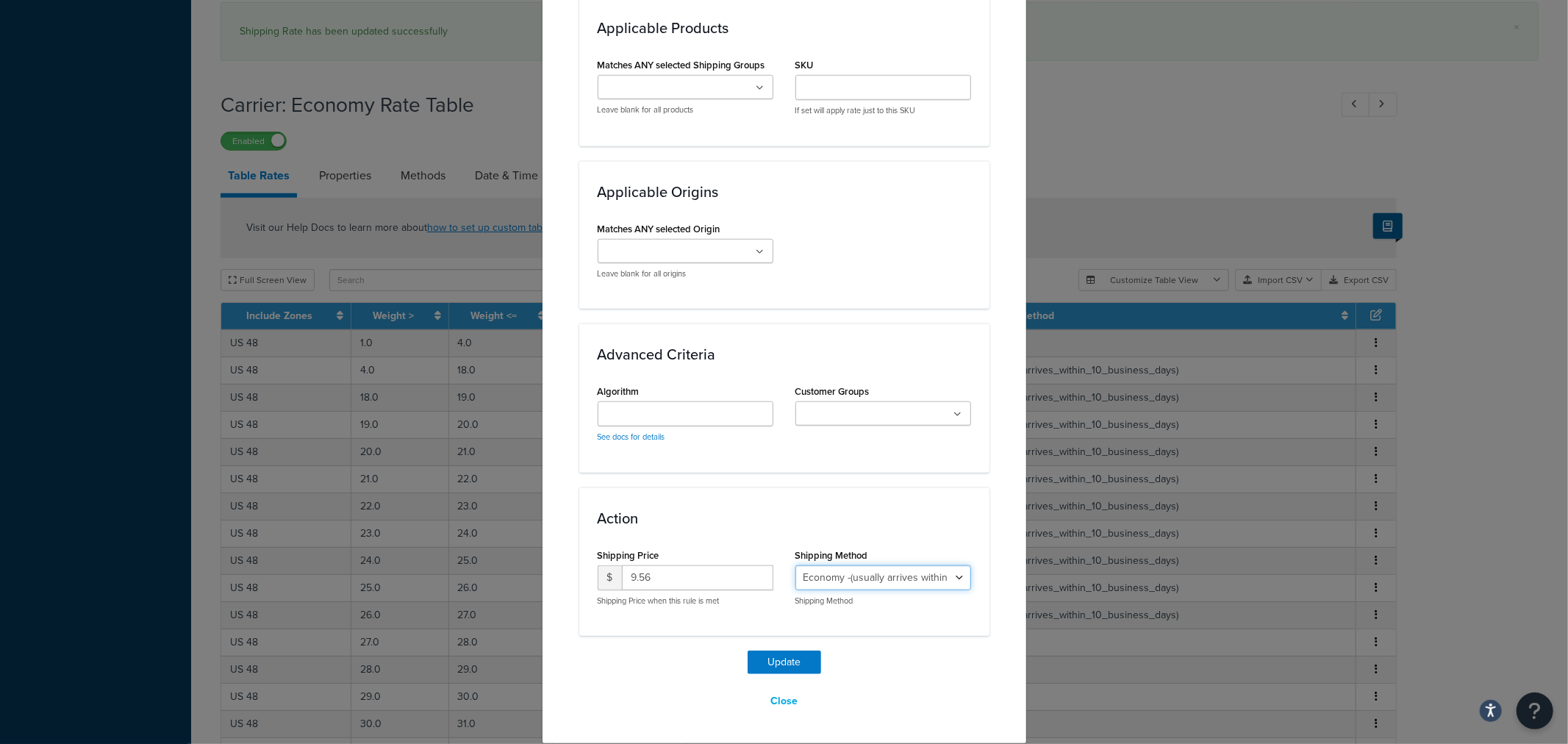 select on "27813" 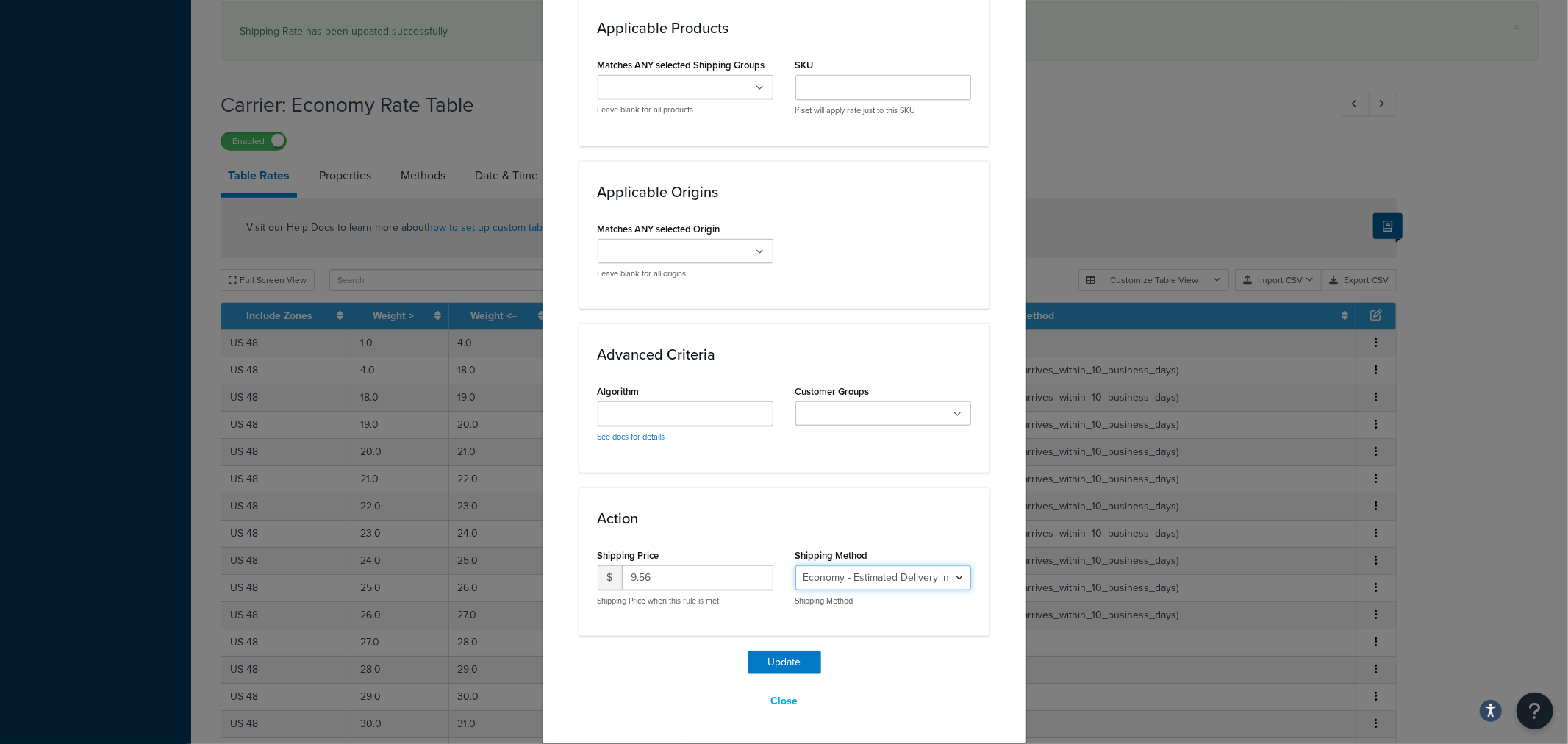 click on "Economy - Estimated Delivery in 10 business days - deferred_ground  Deferred Air - Delivers in approximately 4-8 days - deferred_air  Economy - Delivers in 3-9 business days - economy_shipping_-_delivers_in_3-9_business_days  Economy (usually arrives within 14 days) - Economy_4lbs_and_under  Not in a Rush? Ships within 1-3 days - economy  Economy - (usually arrives within 10 days) - economy_-_(usually_arrives_within_10_days)  Economy -(usually arrives within 14 business days) - economy_-(usually_arrives_within_14_business_days)  Economy -(usually arrives within 10 business days) - economy_-(usually_arrives_within_10_business_days)" at bounding box center (883, 578) 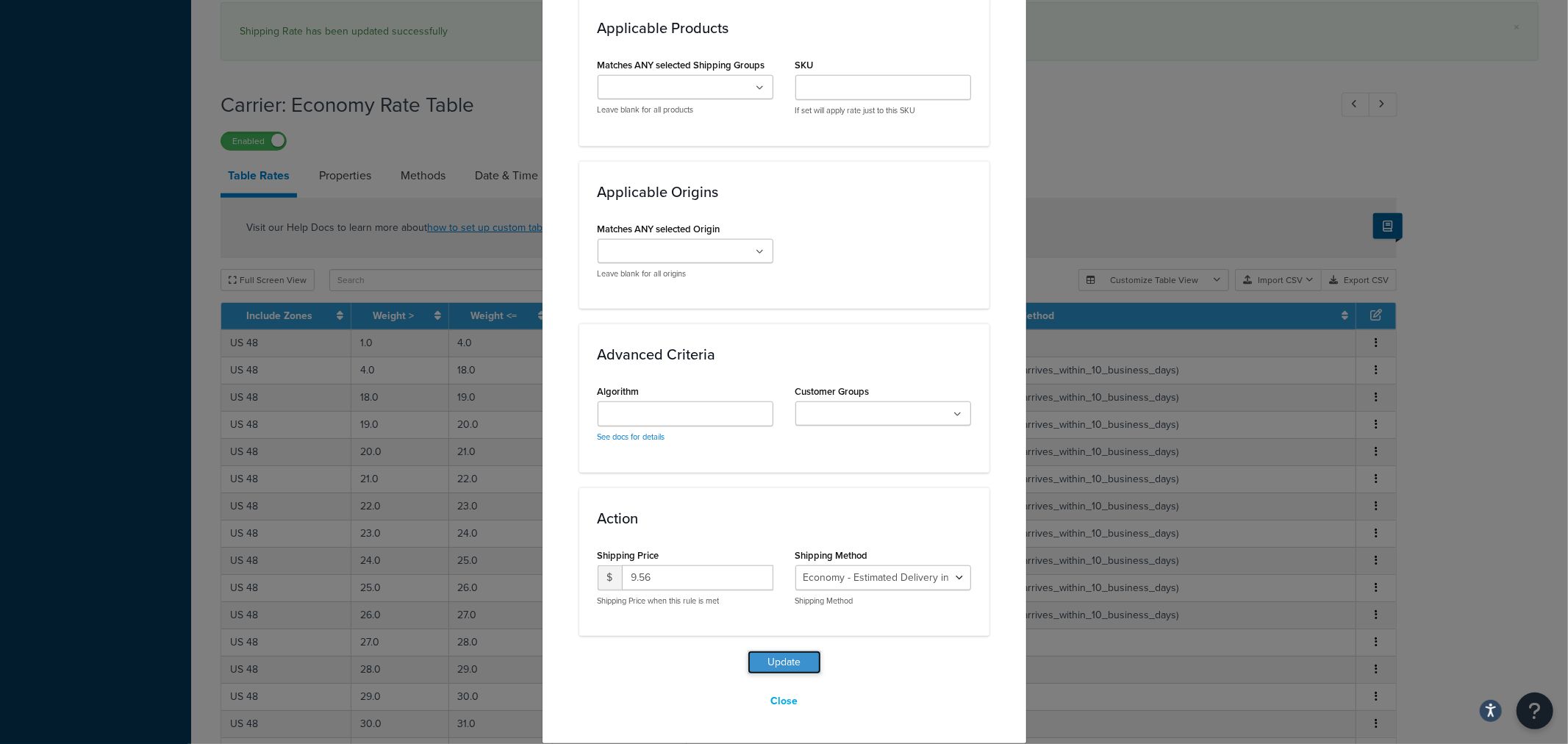 click on "Update" at bounding box center (784, 662) 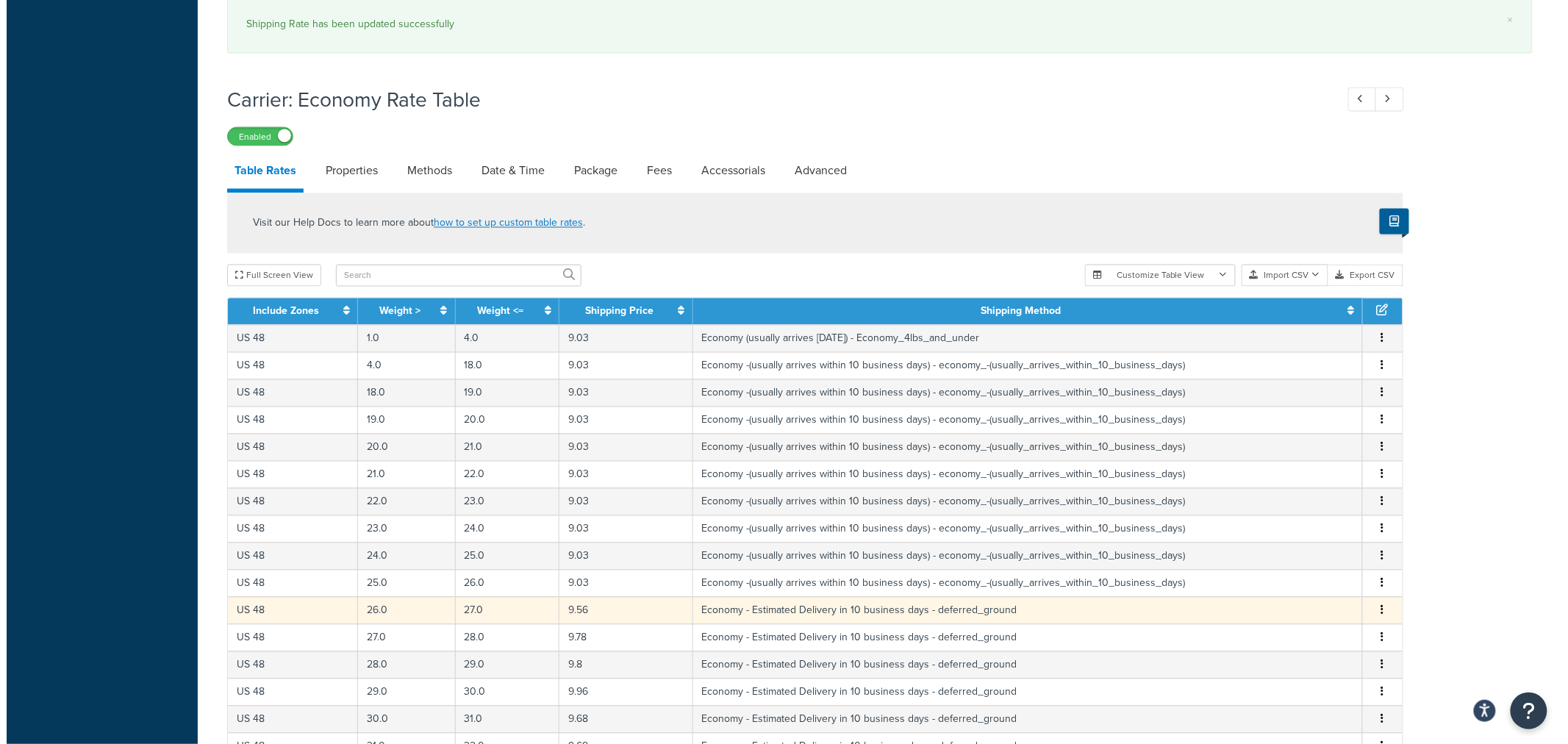 scroll, scrollTop: 1020, scrollLeft: 0, axis: vertical 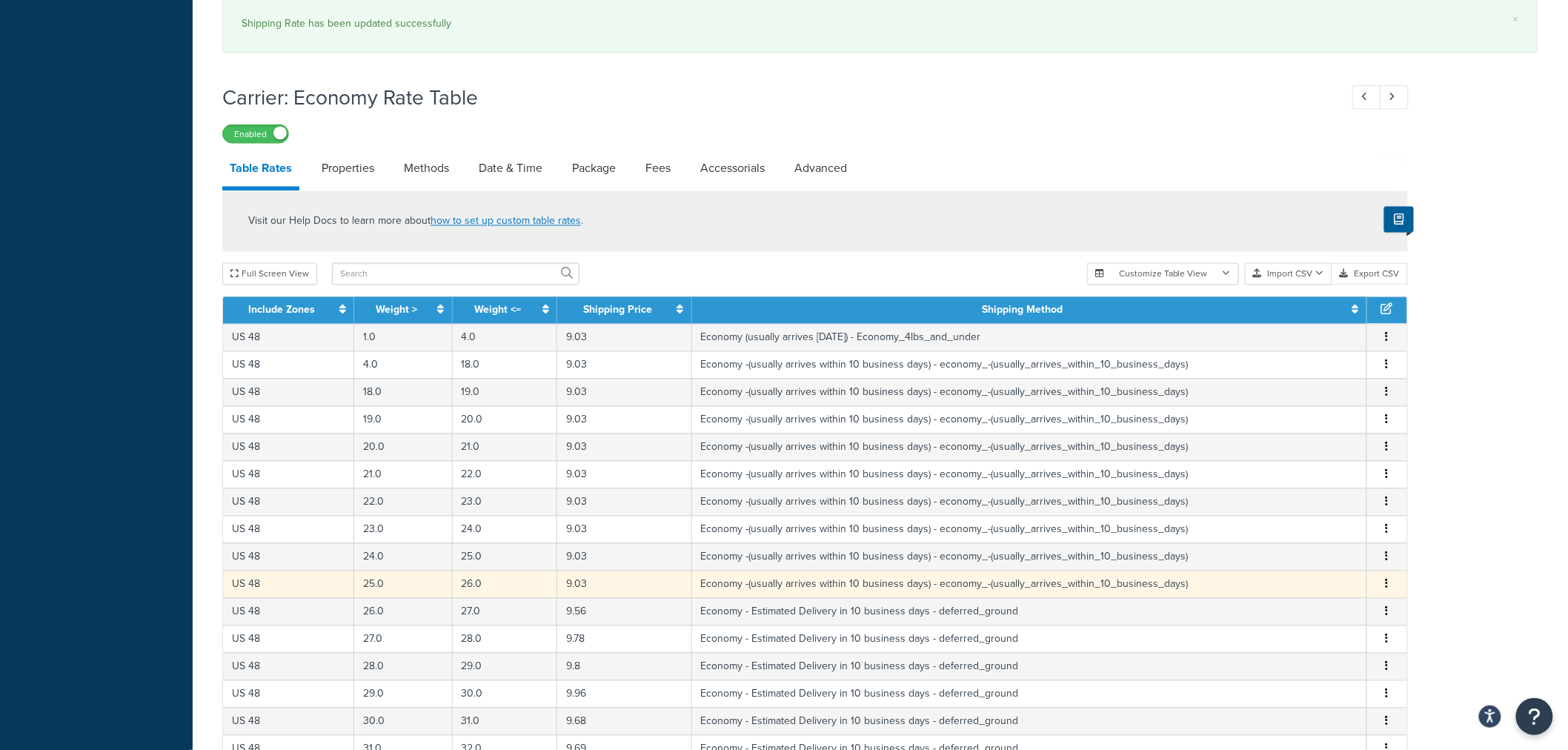 click at bounding box center (1387, 585) 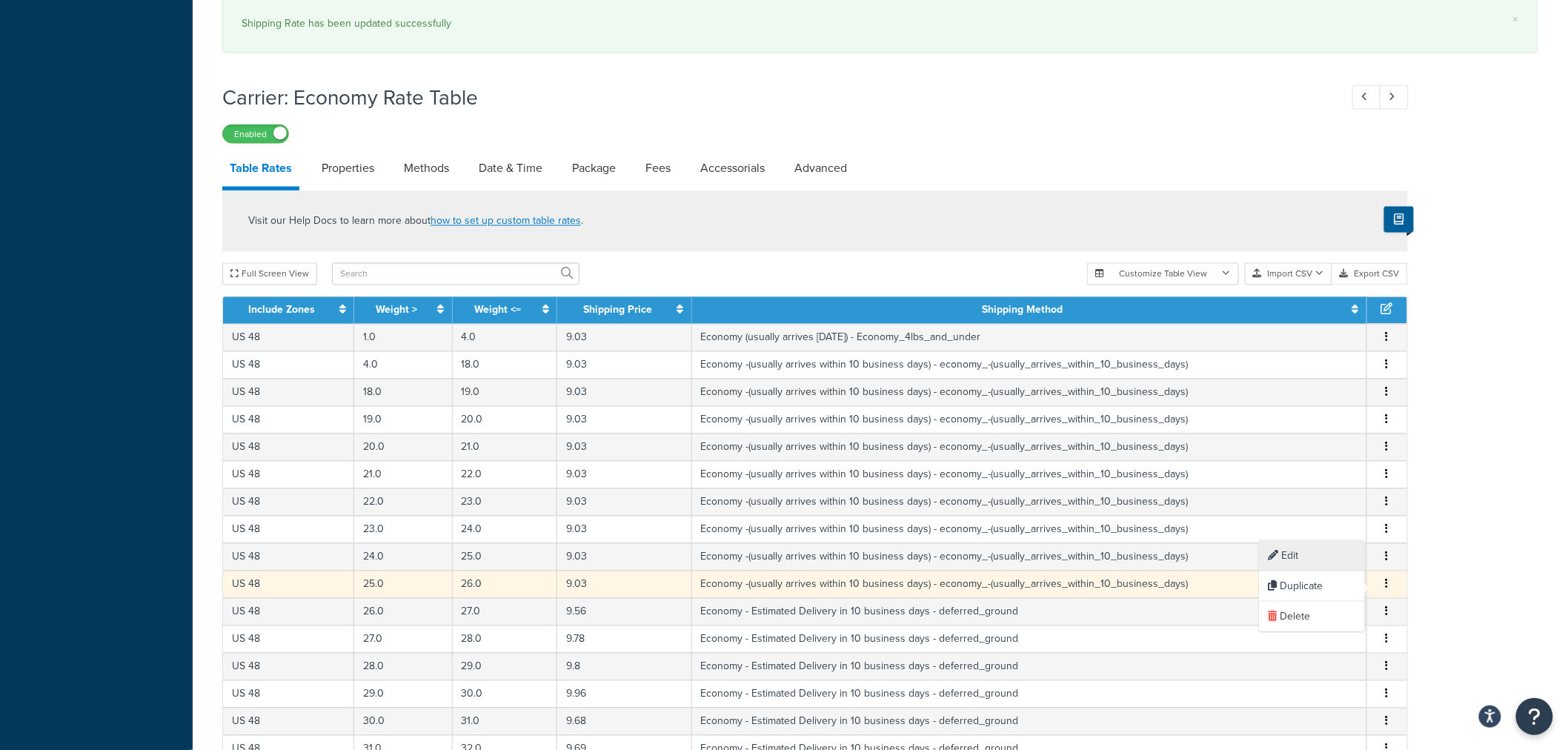 click on "Edit" at bounding box center [1312, 556] 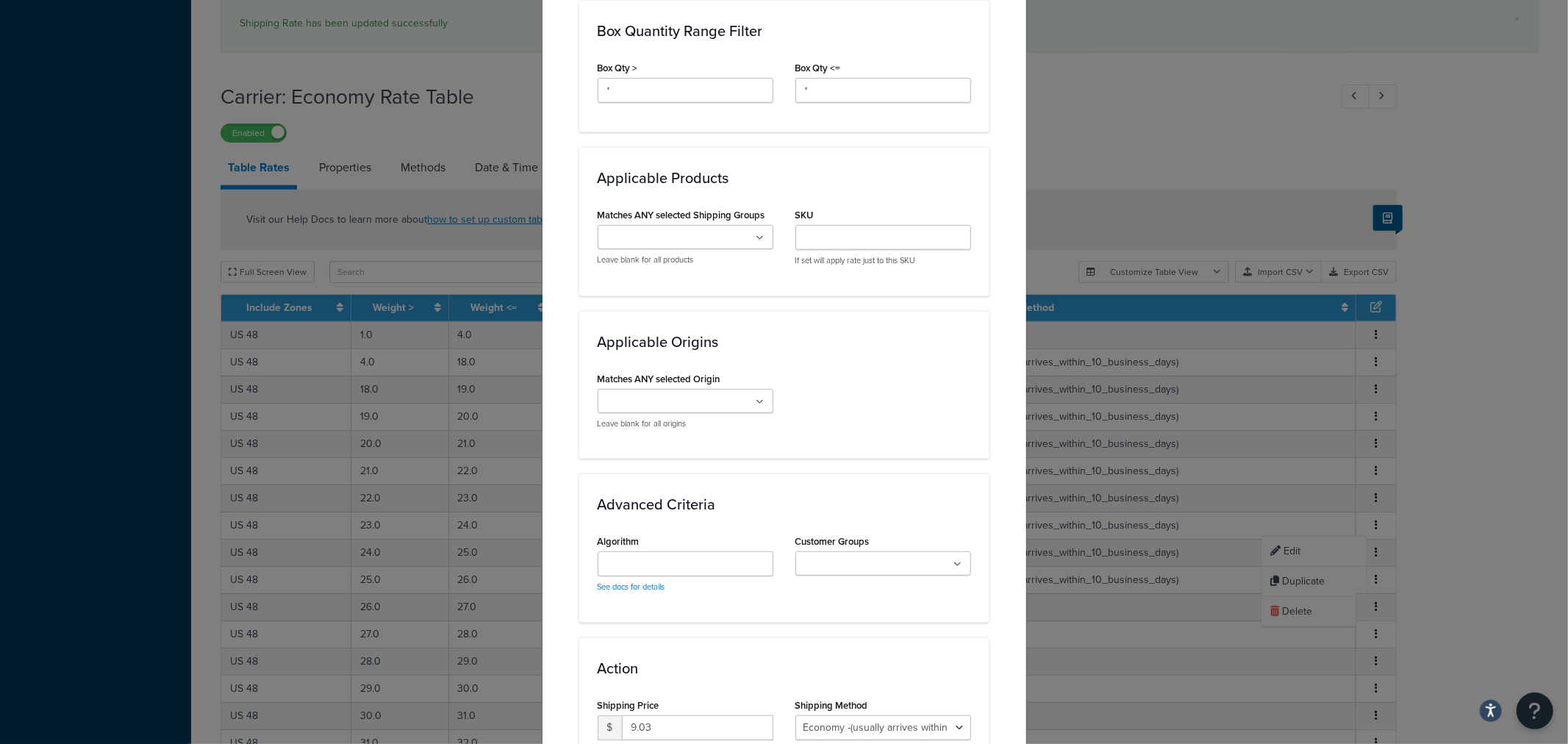 scroll, scrollTop: 979, scrollLeft: 0, axis: vertical 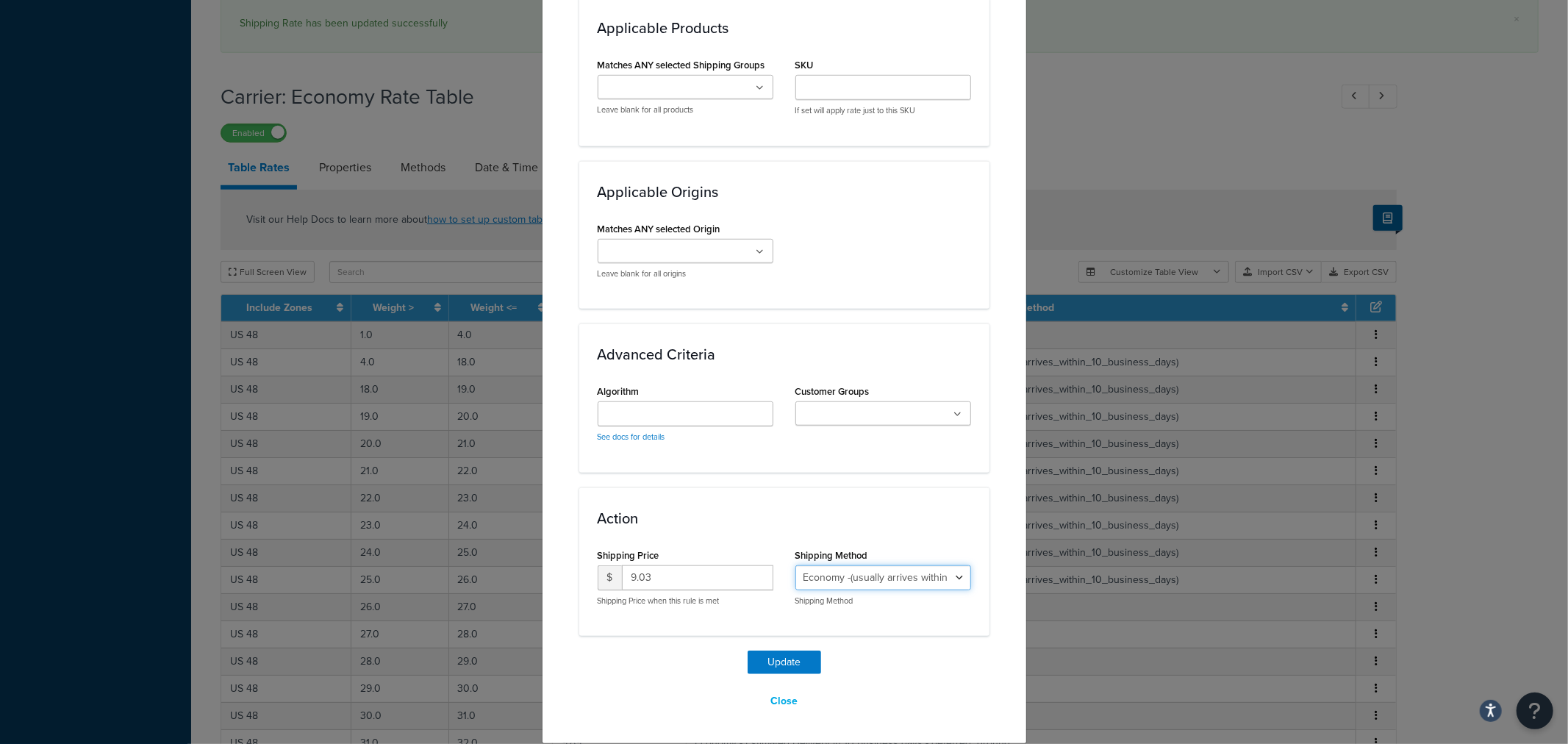 click on "Economy - Estimated Delivery in 10 business days - deferred_ground  Deferred Air - Delivers in approximately 4-8 days - deferred_air  Economy - Delivers in 3-9 business days - economy_shipping_-_delivers_in_3-9_business_days  Economy (usually arrives within 14 days) - Economy_4lbs_and_under  Not in a Rush? Ships within 1-3 days - economy  Economy - (usually arrives within 10 days) - economy_-_(usually_arrives_within_10_days)  Economy -(usually arrives within 14 business days) - economy_-(usually_arrives_within_14_business_days)  Economy -(usually arrives within 10 business days) - economy_-(usually_arrives_within_10_business_days)" at bounding box center (883, 578) 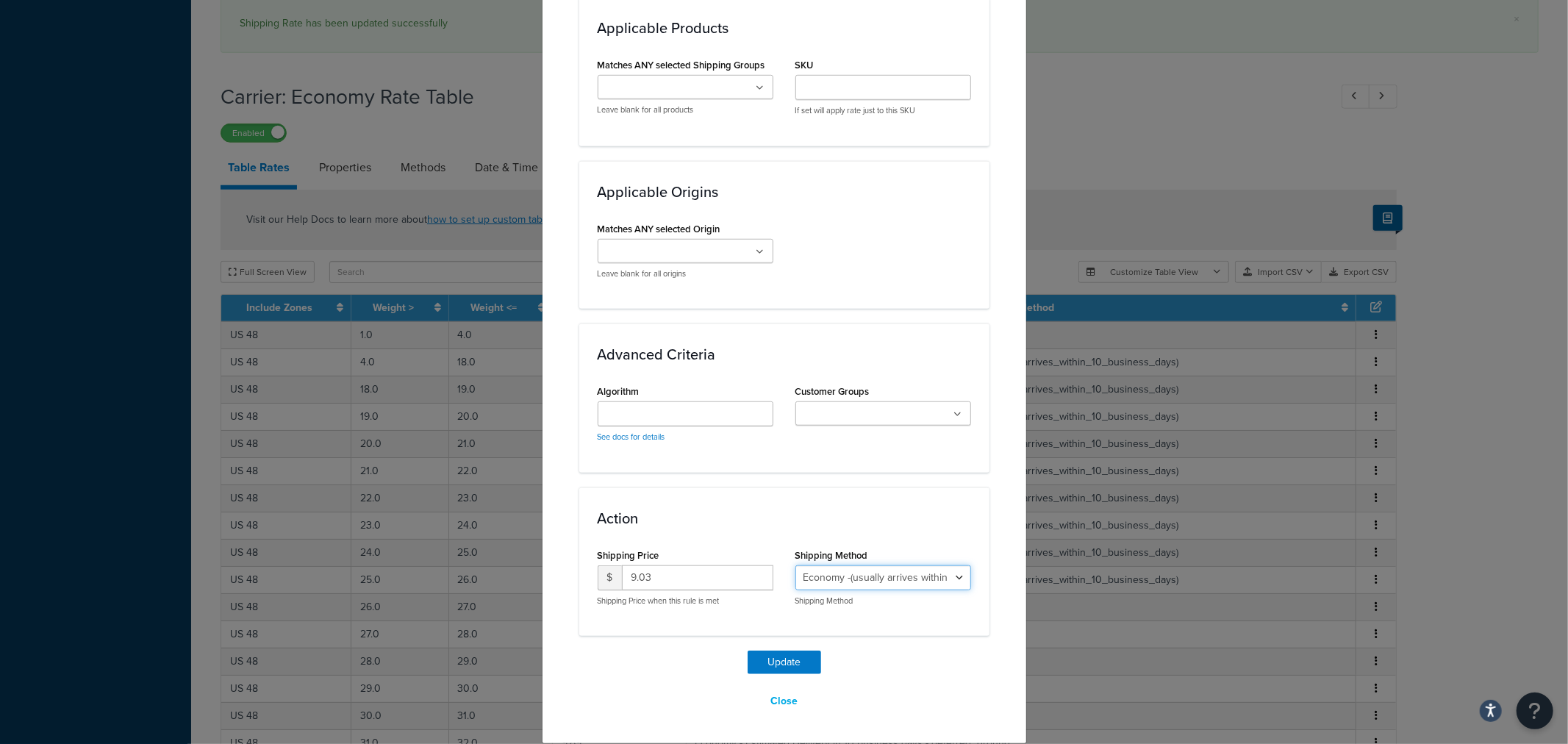 select on "27813" 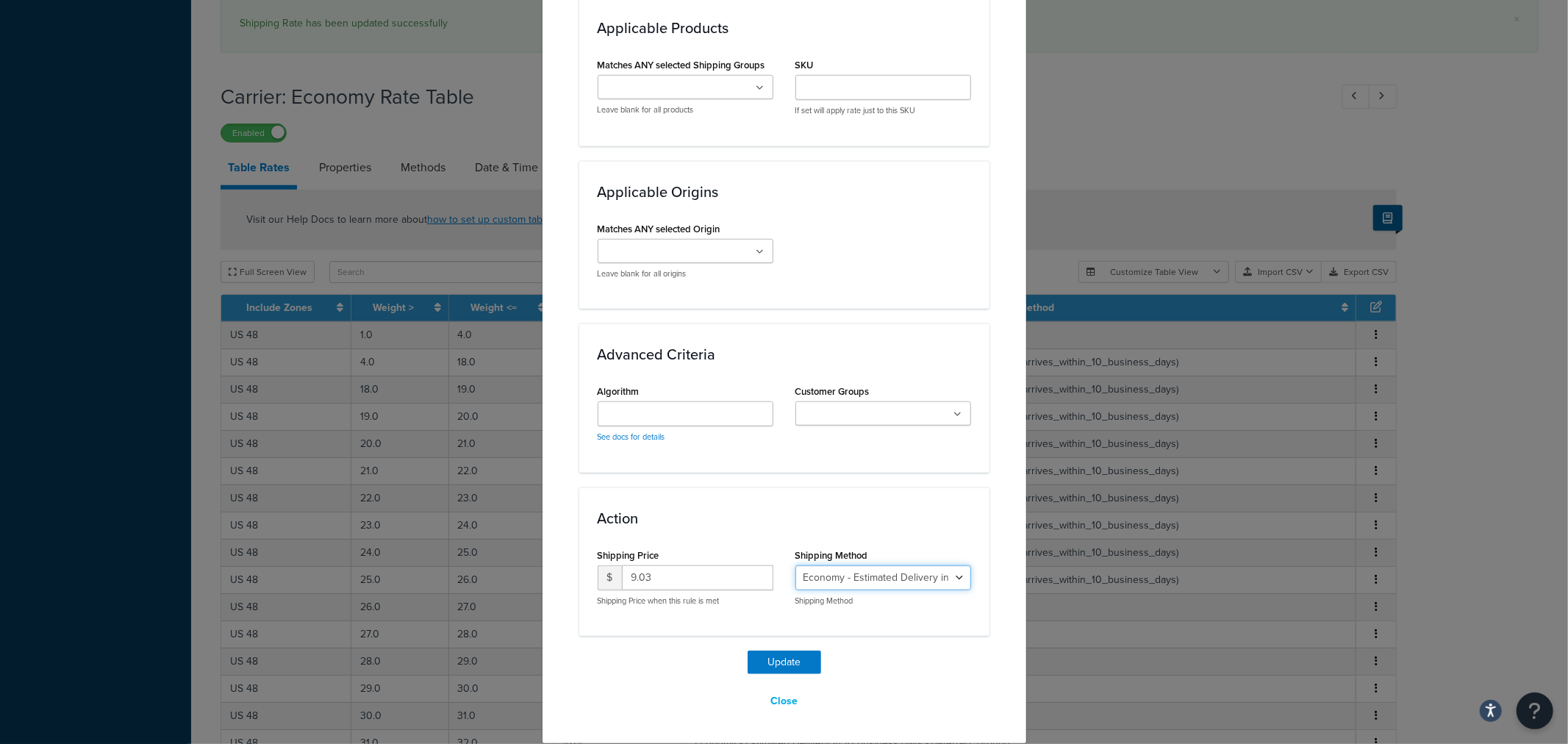 click on "Economy - Estimated Delivery in 10 business days - deferred_ground  Deferred Air - Delivers in approximately 4-8 days - deferred_air  Economy - Delivers in 3-9 business days - economy_shipping_-_delivers_in_3-9_business_days  Economy (usually arrives within 14 days) - Economy_4lbs_and_under  Not in a Rush? Ships within 1-3 days - economy  Economy - (usually arrives within 10 days) - economy_-_(usually_arrives_within_10_days)  Economy -(usually arrives within 14 business days) - economy_-(usually_arrives_within_14_business_days)  Economy -(usually arrives within 10 business days) - economy_-(usually_arrives_within_10_business_days)" at bounding box center [883, 578] 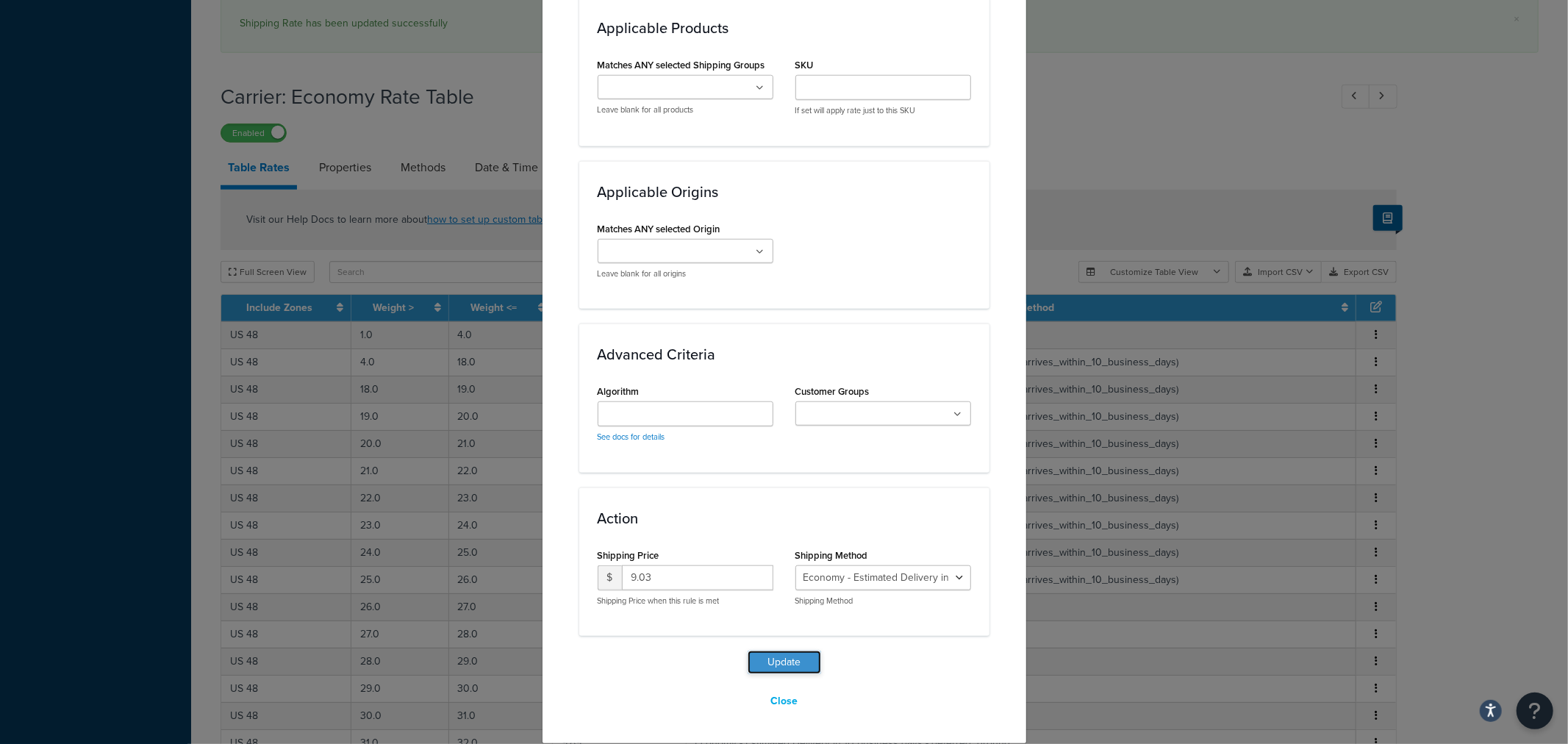 click on "Update" at bounding box center [784, 662] 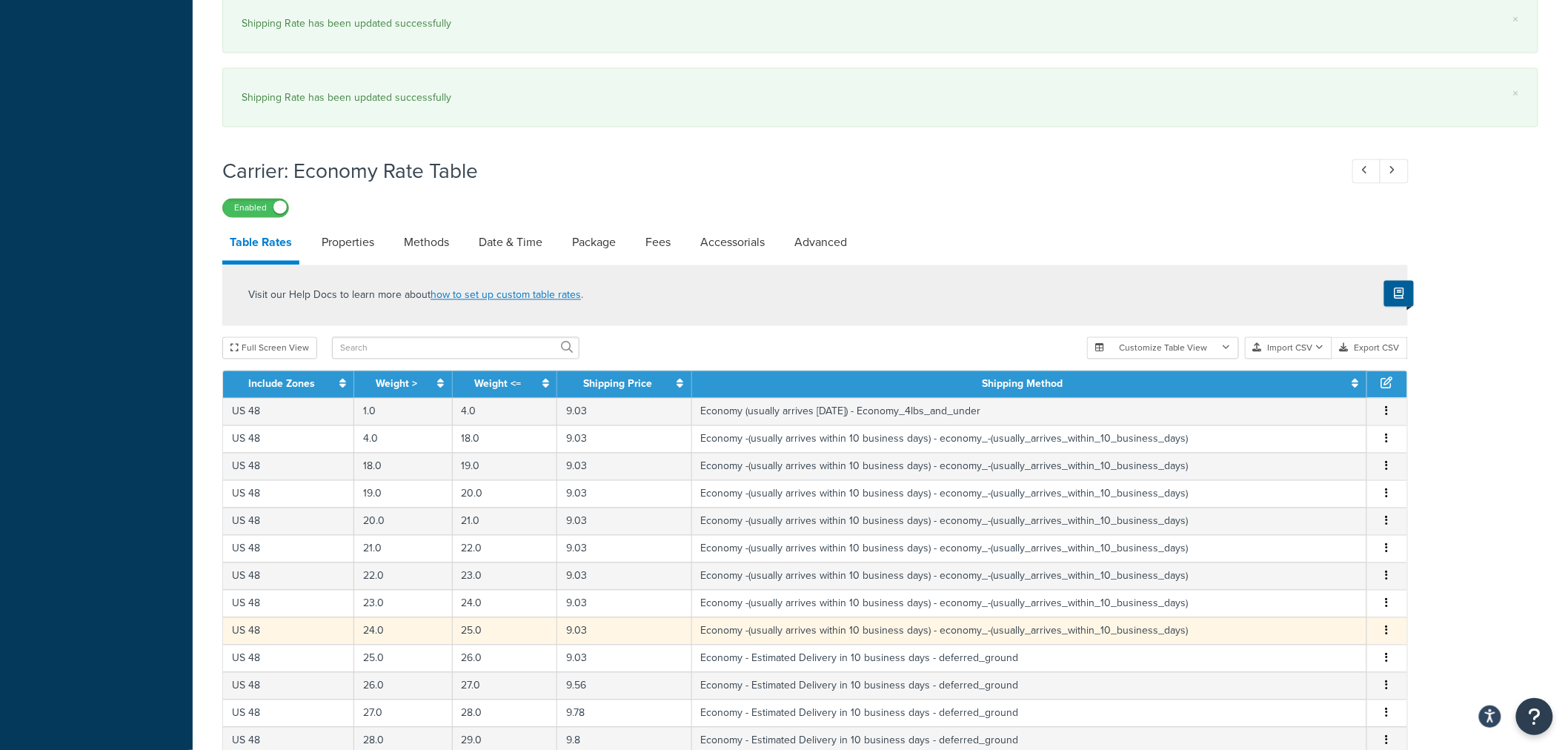click at bounding box center (1387, 631) 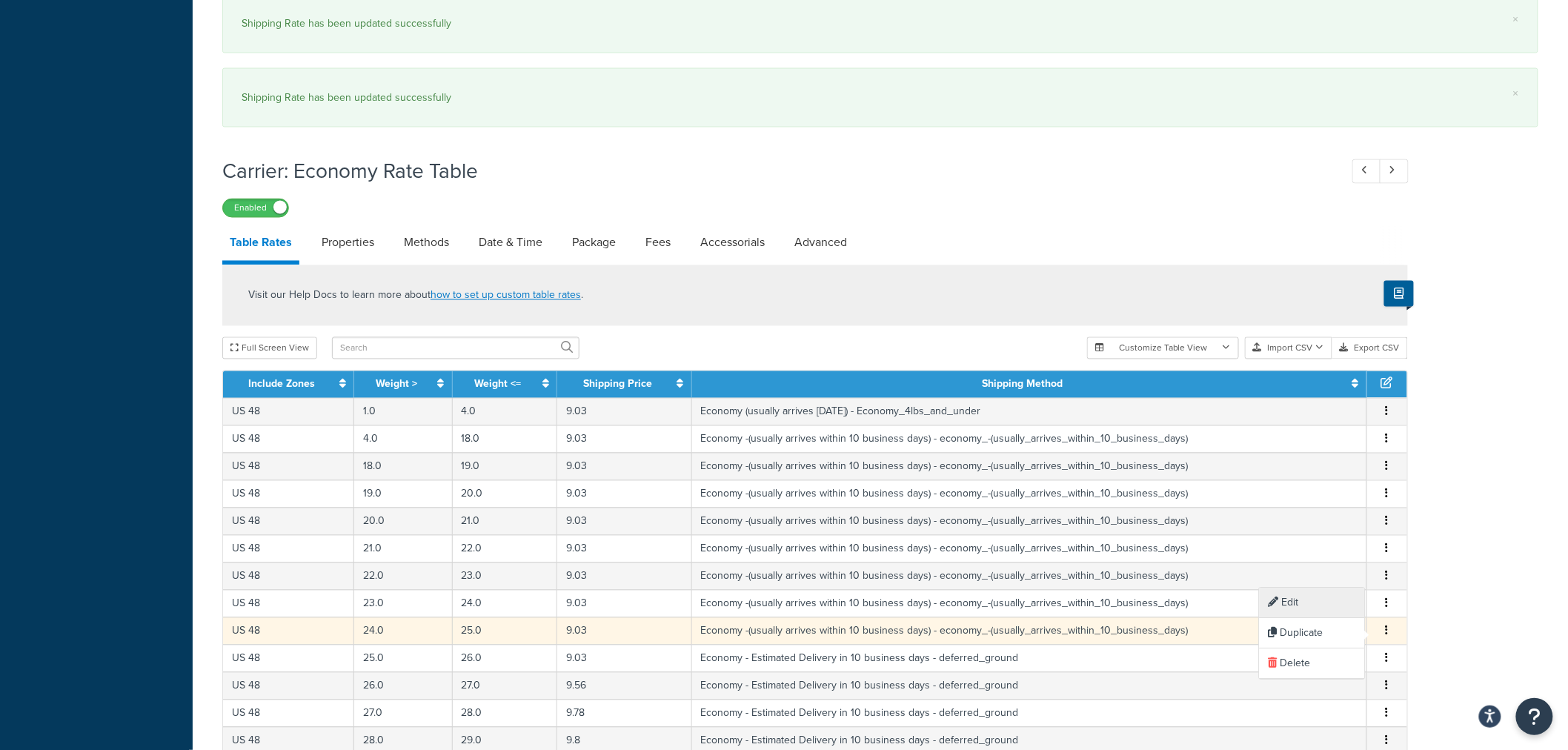 click on "Edit" at bounding box center [1312, 603] 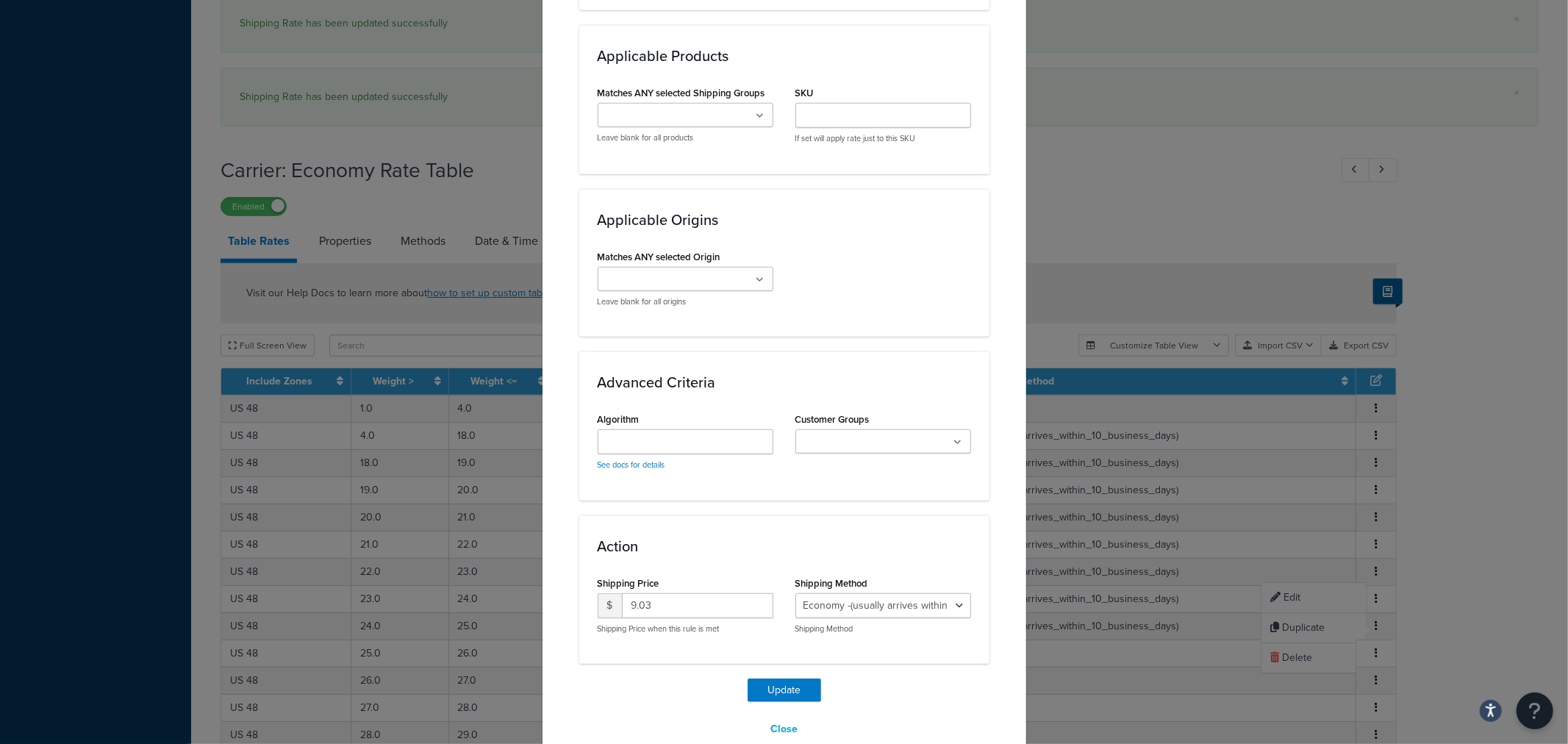 scroll, scrollTop: 979, scrollLeft: 0, axis: vertical 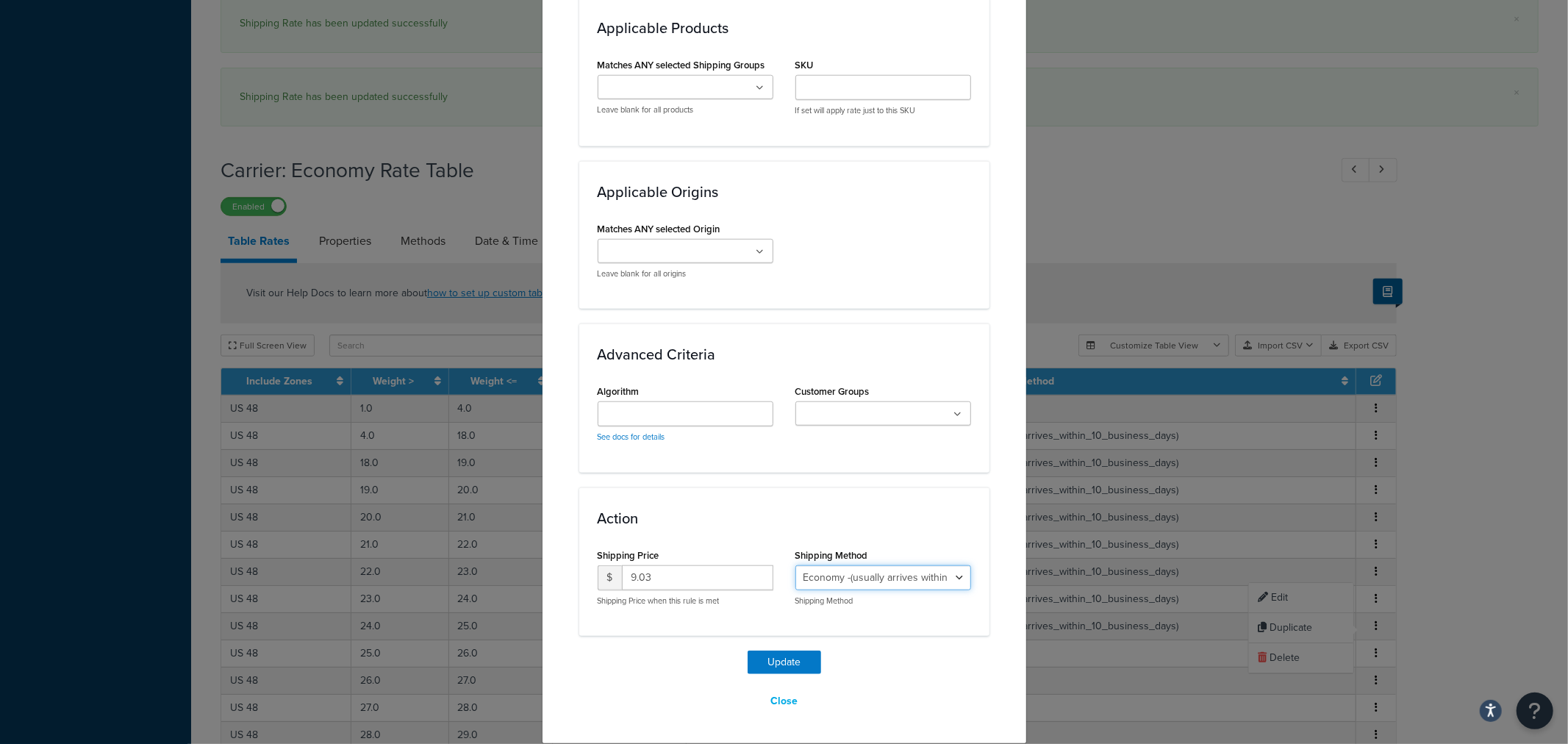 click on "Economy - Estimated Delivery in 10 business days - deferred_ground  Deferred Air - Delivers in approximately 4-8 days - deferred_air  Economy - Delivers in 3-9 business days - economy_shipping_-_delivers_in_3-9_business_days  Economy (usually arrives within 14 days) - Economy_4lbs_and_under  Not in a Rush? Ships within 1-3 days - economy  Economy - (usually arrives within 10 days) - economy_-_(usually_arrives_within_10_days)  Economy -(usually arrives within 14 business days) - economy_-(usually_arrives_within_14_business_days)  Economy -(usually arrives within 10 business days) - economy_-(usually_arrives_within_10_business_days)" at bounding box center (883, 578) 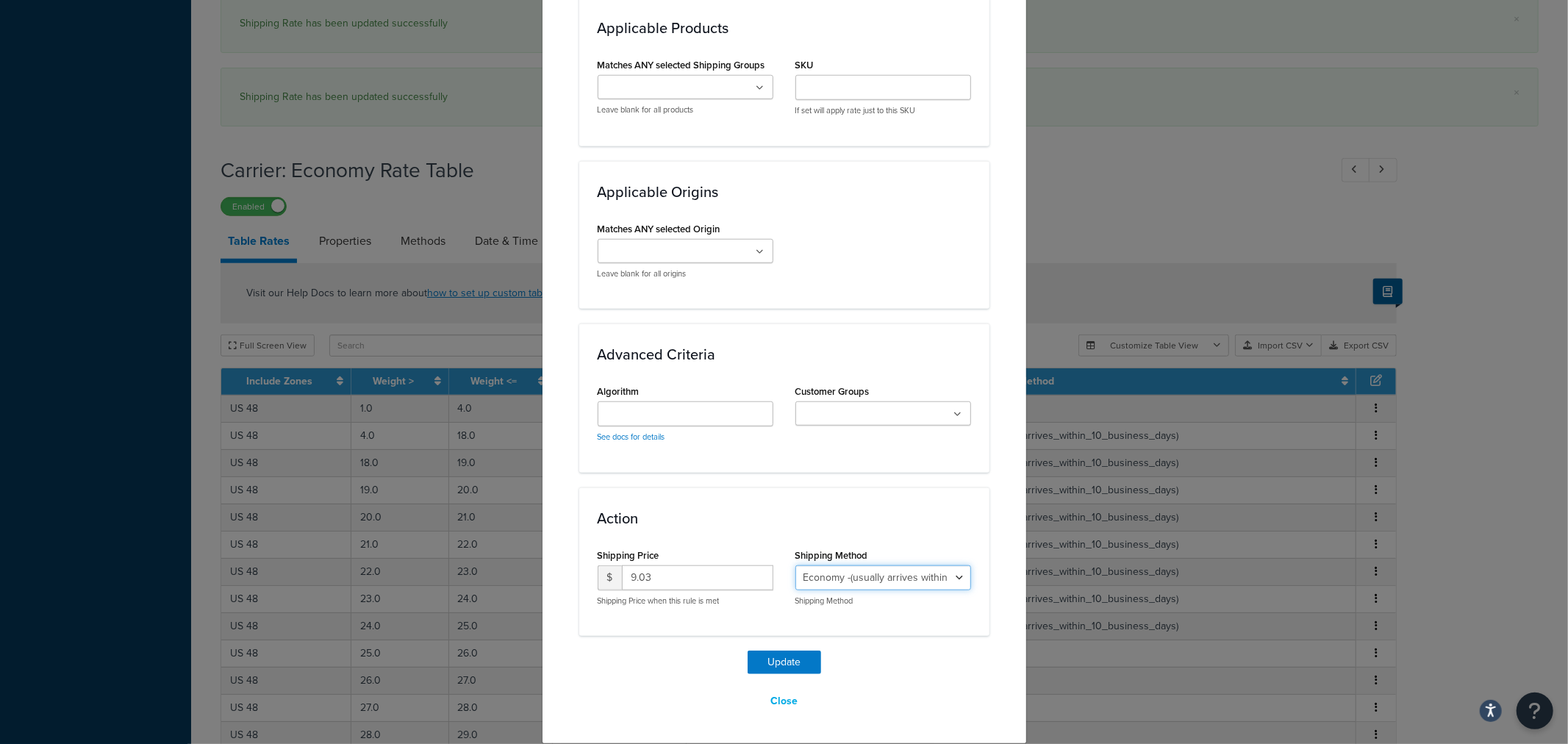 select on "27813" 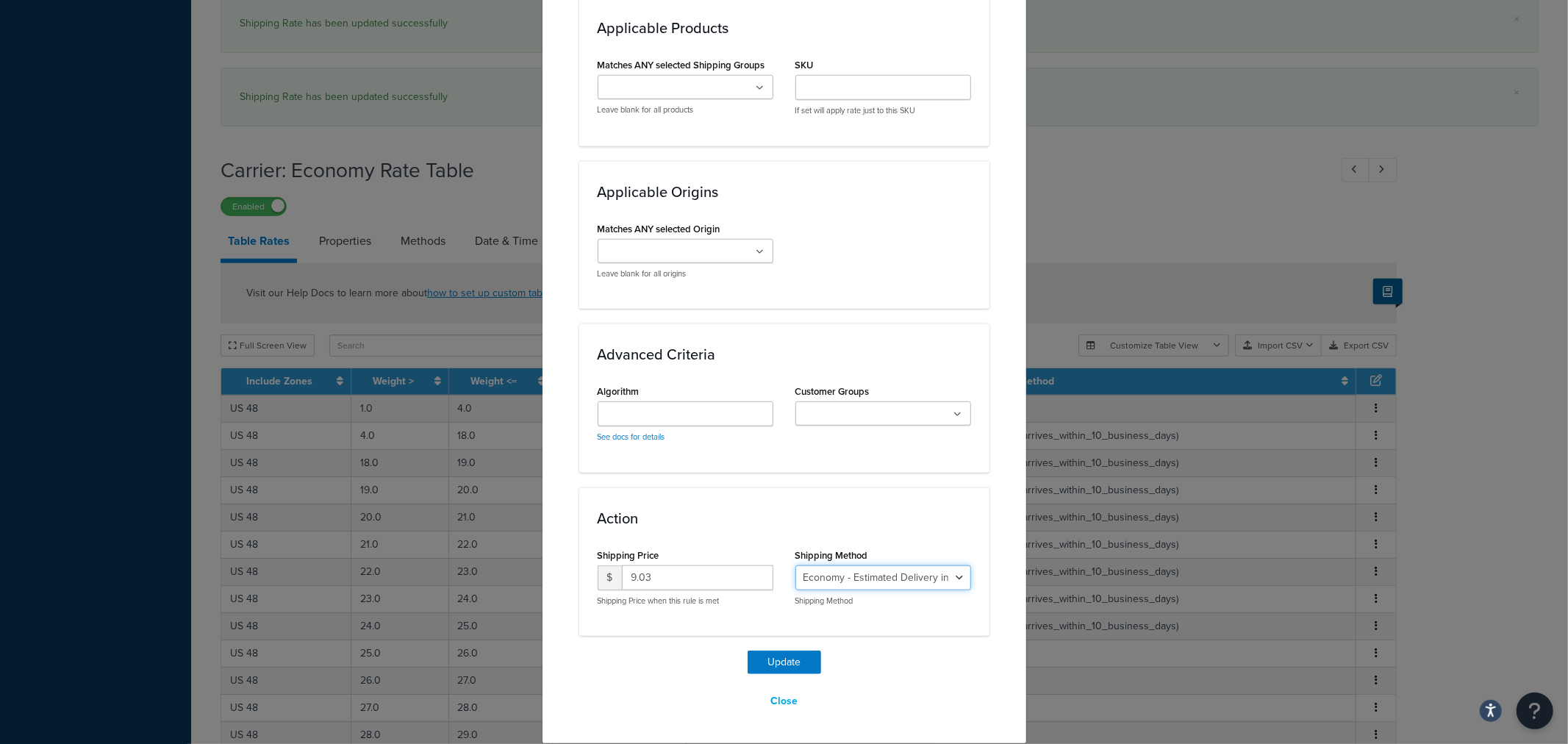 click on "Economy - Estimated Delivery in 10 business days - deferred_ground  Deferred Air - Delivers in approximately 4-8 days - deferred_air  Economy - Delivers in 3-9 business days - economy_shipping_-_delivers_in_3-9_business_days  Economy (usually arrives within 14 days) - Economy_4lbs_and_under  Not in a Rush? Ships within 1-3 days - economy  Economy - (usually arrives within 10 days) - economy_-_(usually_arrives_within_10_days)  Economy -(usually arrives within 14 business days) - economy_-(usually_arrives_within_14_business_days)  Economy -(usually arrives within 10 business days) - economy_-(usually_arrives_within_10_business_days)" at bounding box center [883, 578] 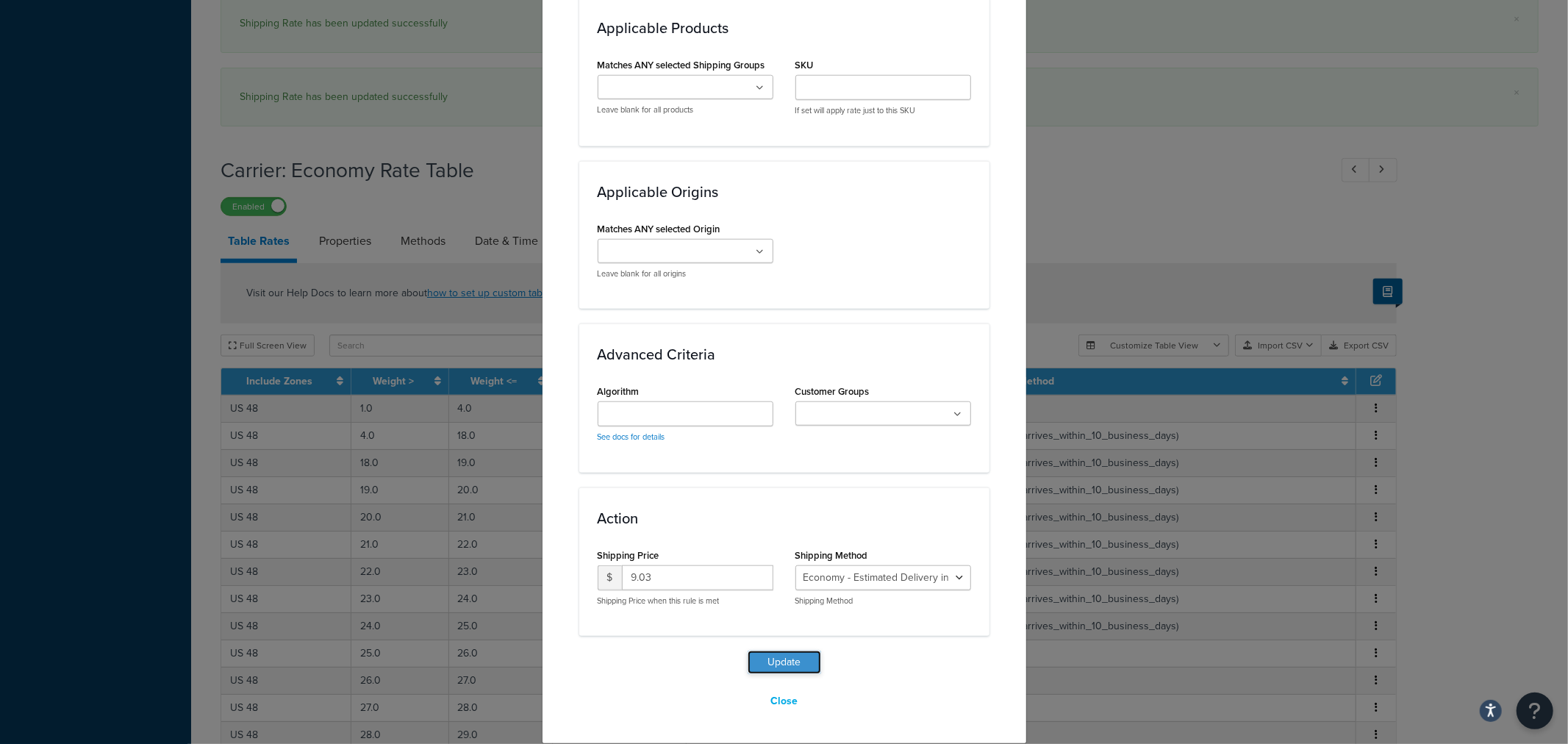 click on "Update" at bounding box center [784, 662] 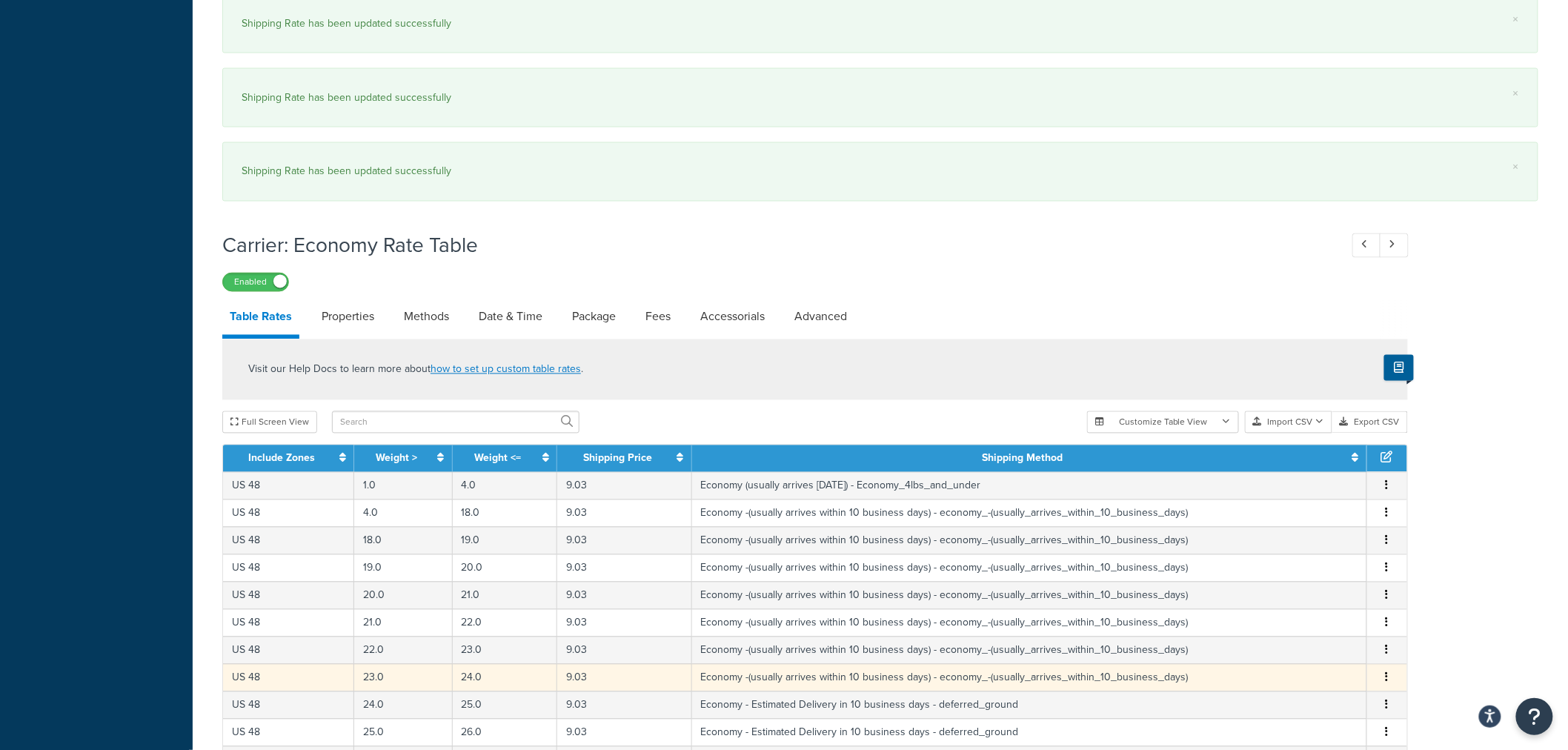 click at bounding box center [1387, 678] 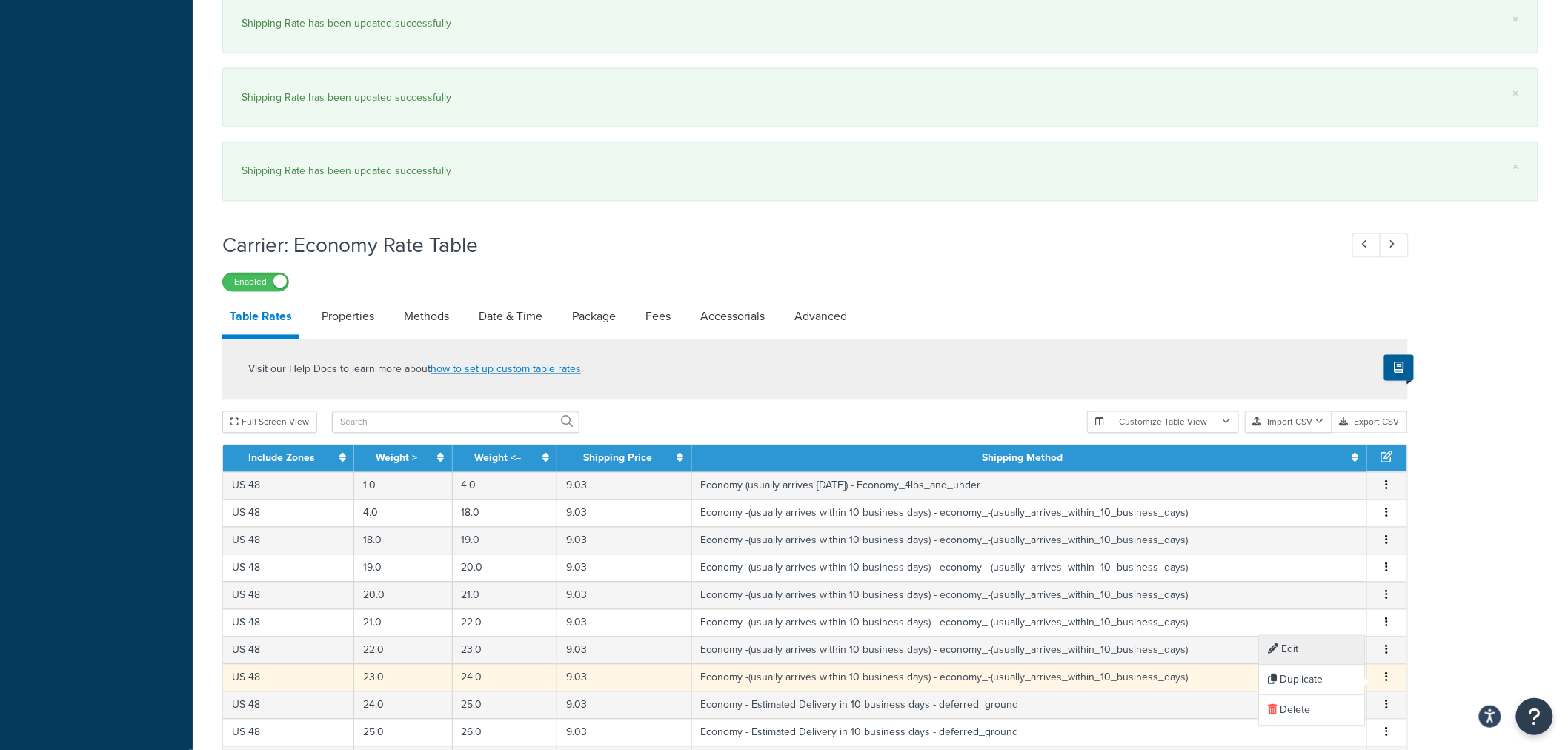 click on "Edit" at bounding box center [1312, 650] 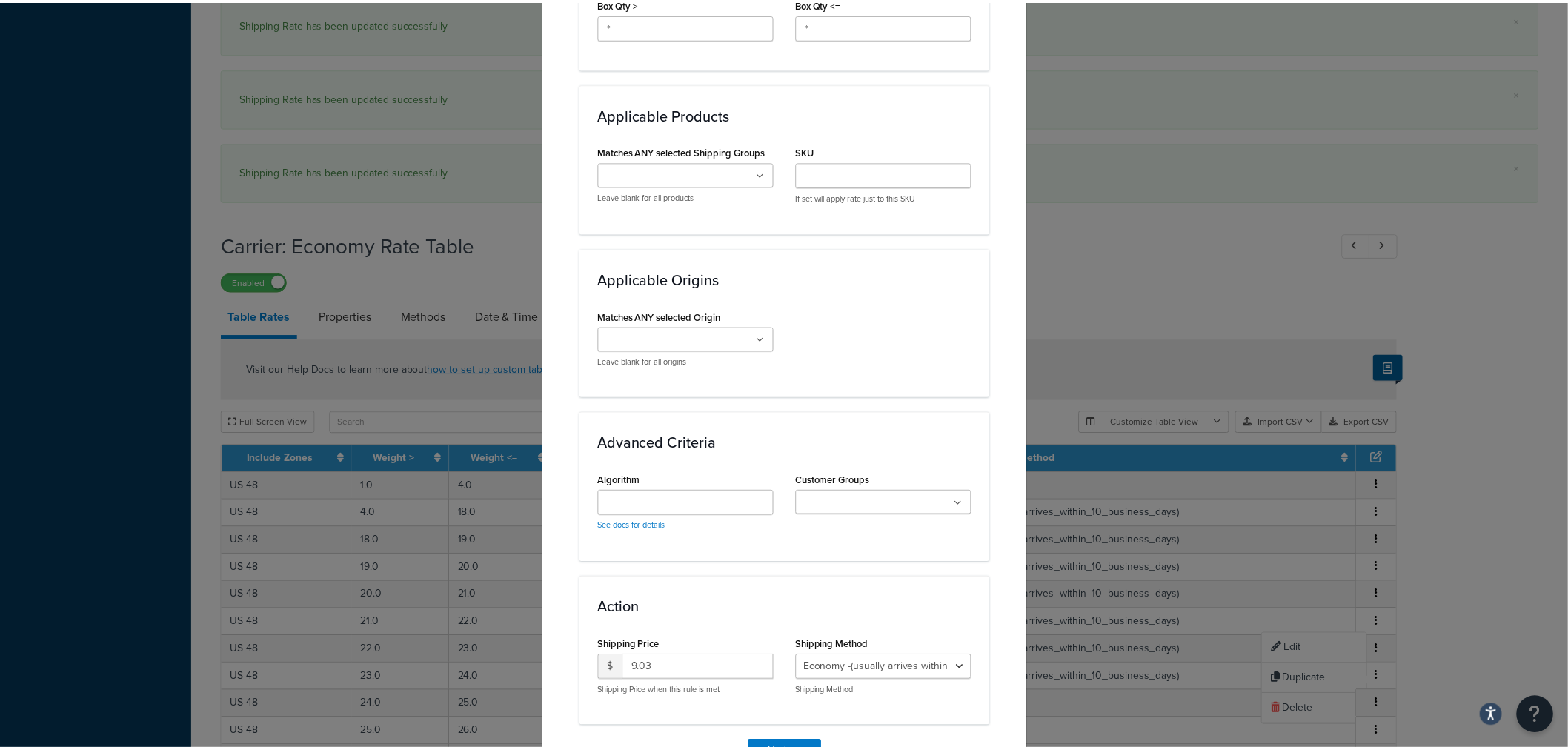 scroll, scrollTop: 986, scrollLeft: 0, axis: vertical 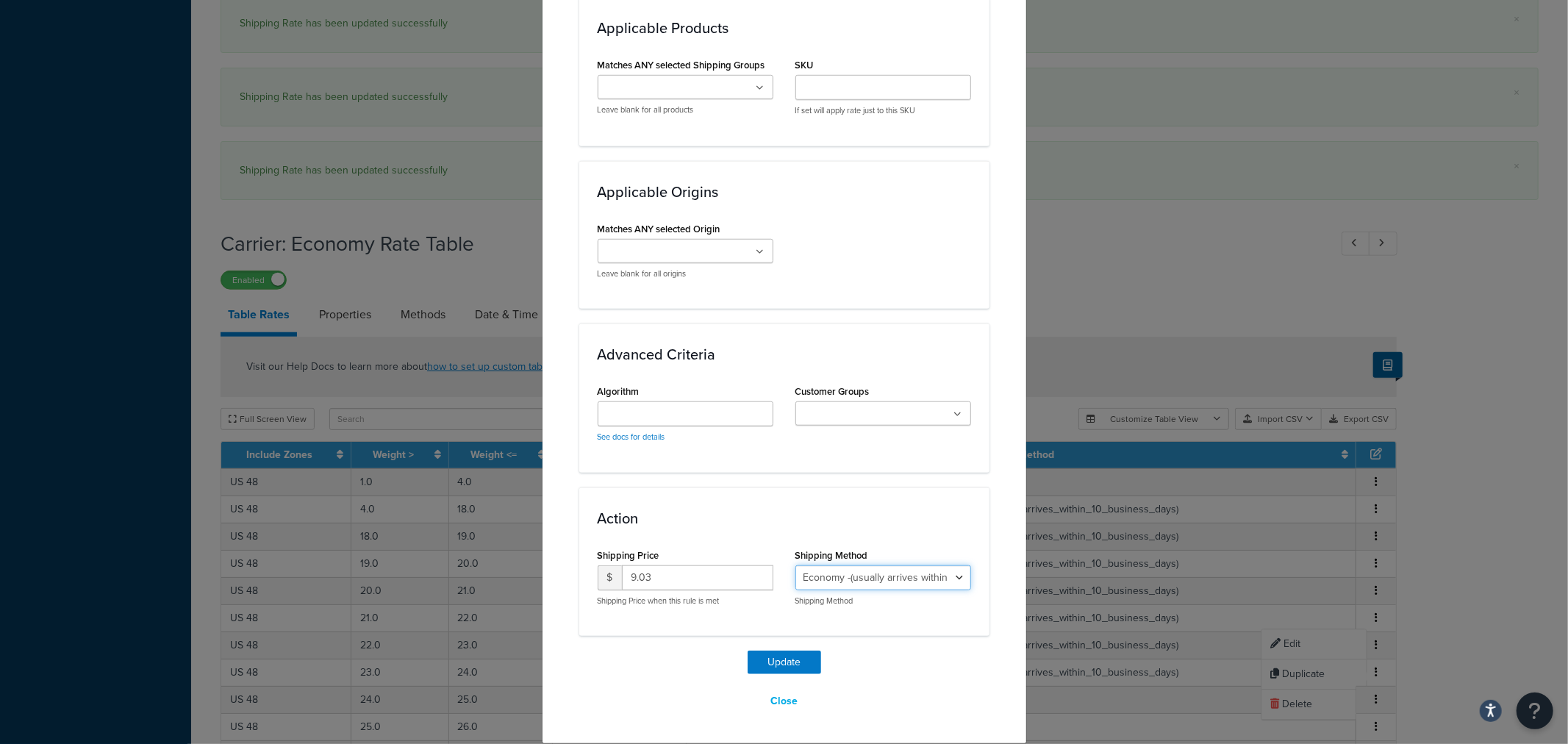 click on "Economy - Estimated Delivery in 10 business days - deferred_ground  Deferred Air - Delivers in approximately 4-8 days - deferred_air  Economy - Delivers in 3-9 business days - economy_shipping_-_delivers_in_3-9_business_days  Economy (usually arrives within 14 days) - Economy_4lbs_and_under  Not in a Rush? Ships within 1-3 days - economy  Economy - (usually arrives within 10 days) - economy_-_(usually_arrives_within_10_days)  Economy -(usually arrives within 14 business days) - economy_-(usually_arrives_within_14_business_days)  Economy -(usually arrives within 10 business days) - economy_-(usually_arrives_within_10_business_days)" at bounding box center [883, 578] 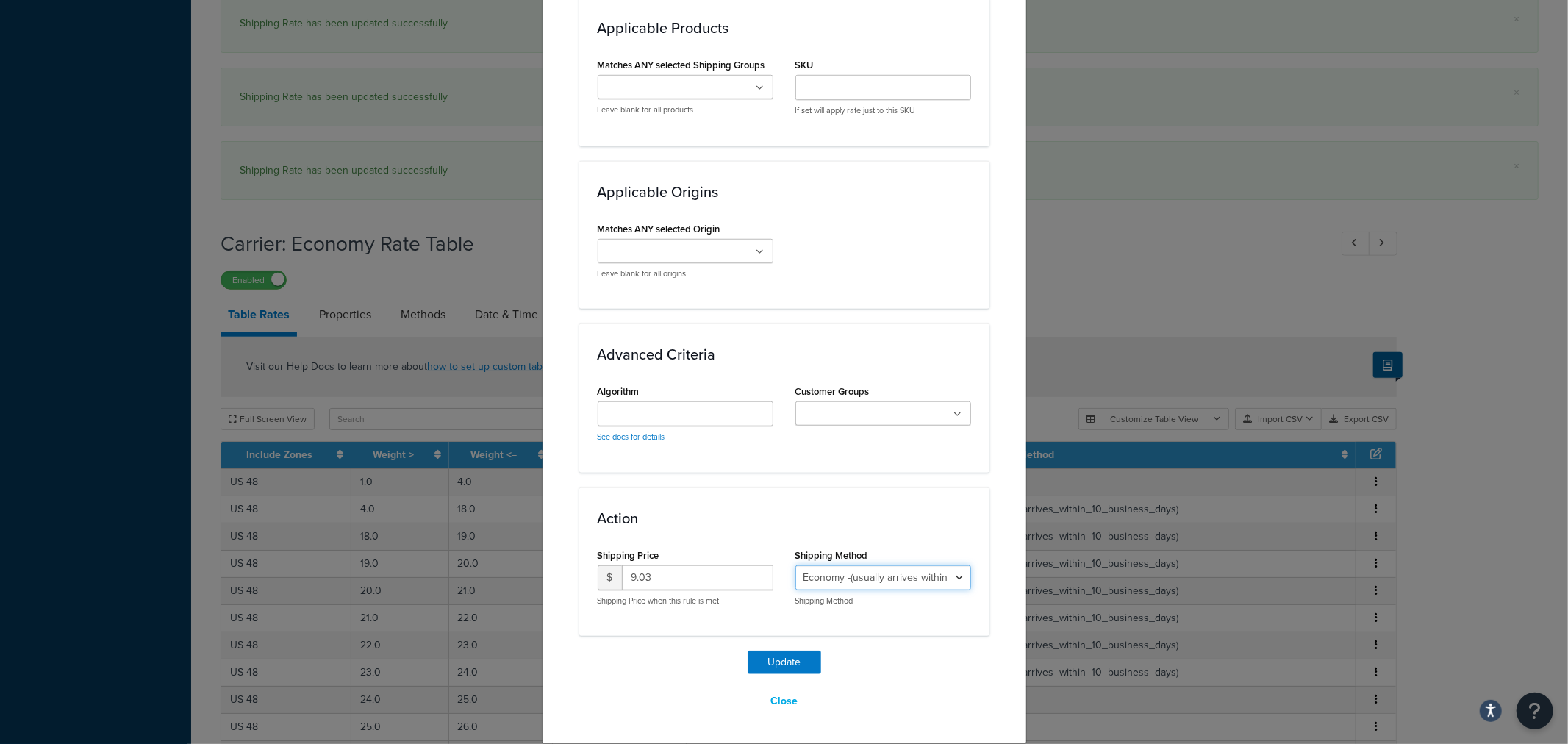select on "27813" 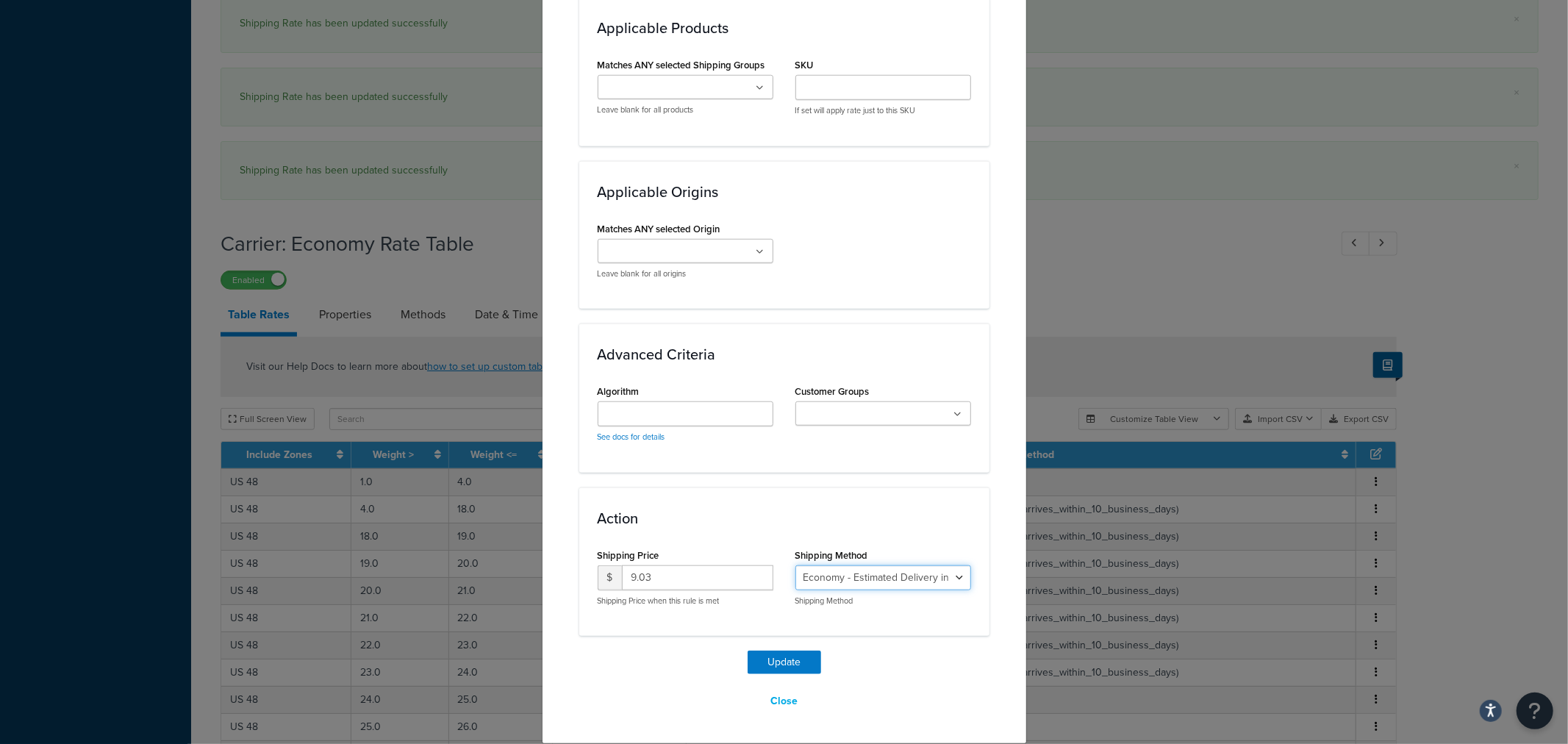click on "Economy - Estimated Delivery in 10 business days - deferred_ground  Deferred Air - Delivers in approximately 4-8 days - deferred_air  Economy - Delivers in 3-9 business days - economy_shipping_-_delivers_in_3-9_business_days  Economy (usually arrives within 14 days) - Economy_4lbs_and_under  Not in a Rush? Ships within 1-3 days - economy  Economy - (usually arrives within 10 days) - economy_-_(usually_arrives_within_10_days)  Economy -(usually arrives within 14 business days) - economy_-(usually_arrives_within_14_business_days)  Economy -(usually arrives within 10 business days) - economy_-(usually_arrives_within_10_business_days)" at bounding box center (883, 578) 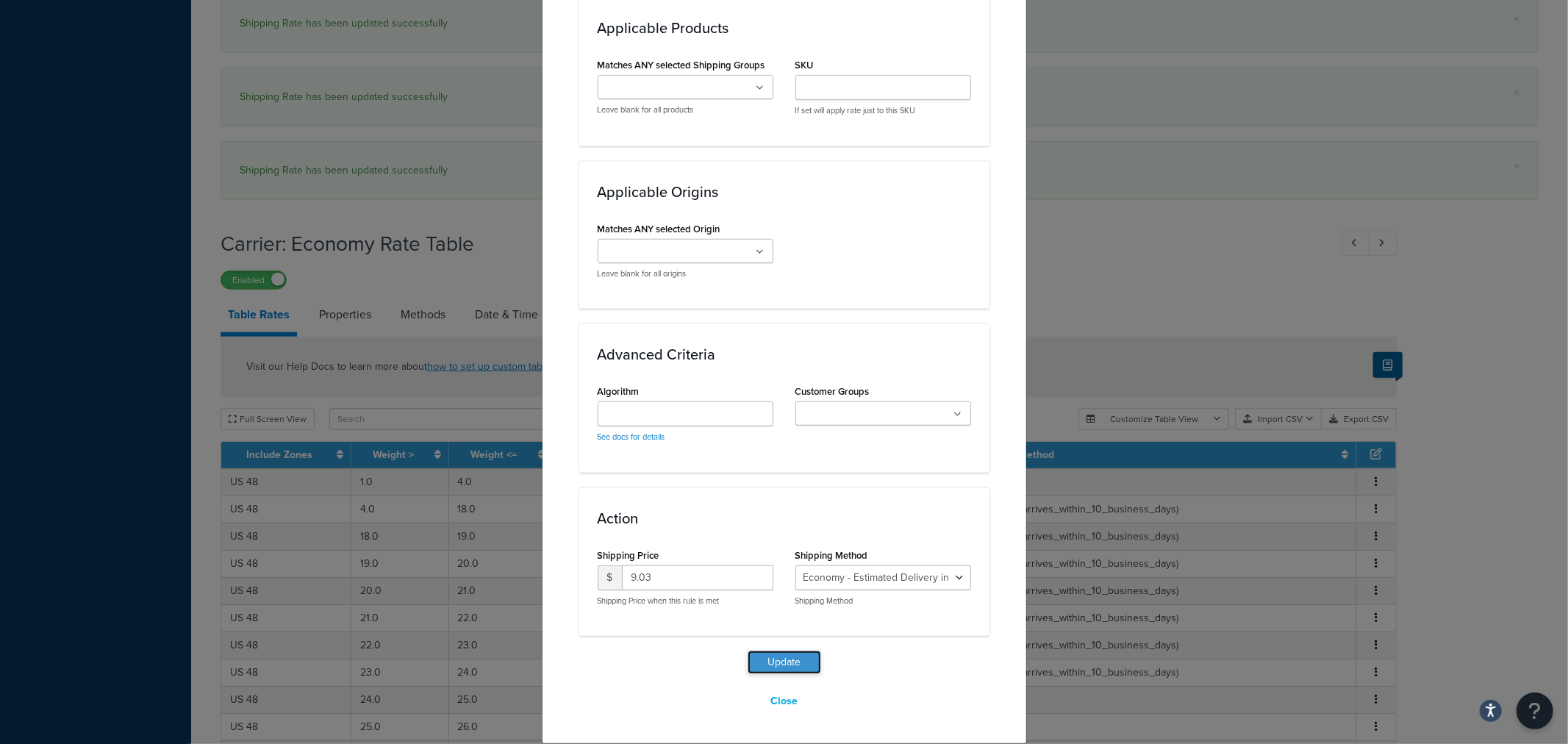 click on "Update" at bounding box center [784, 662] 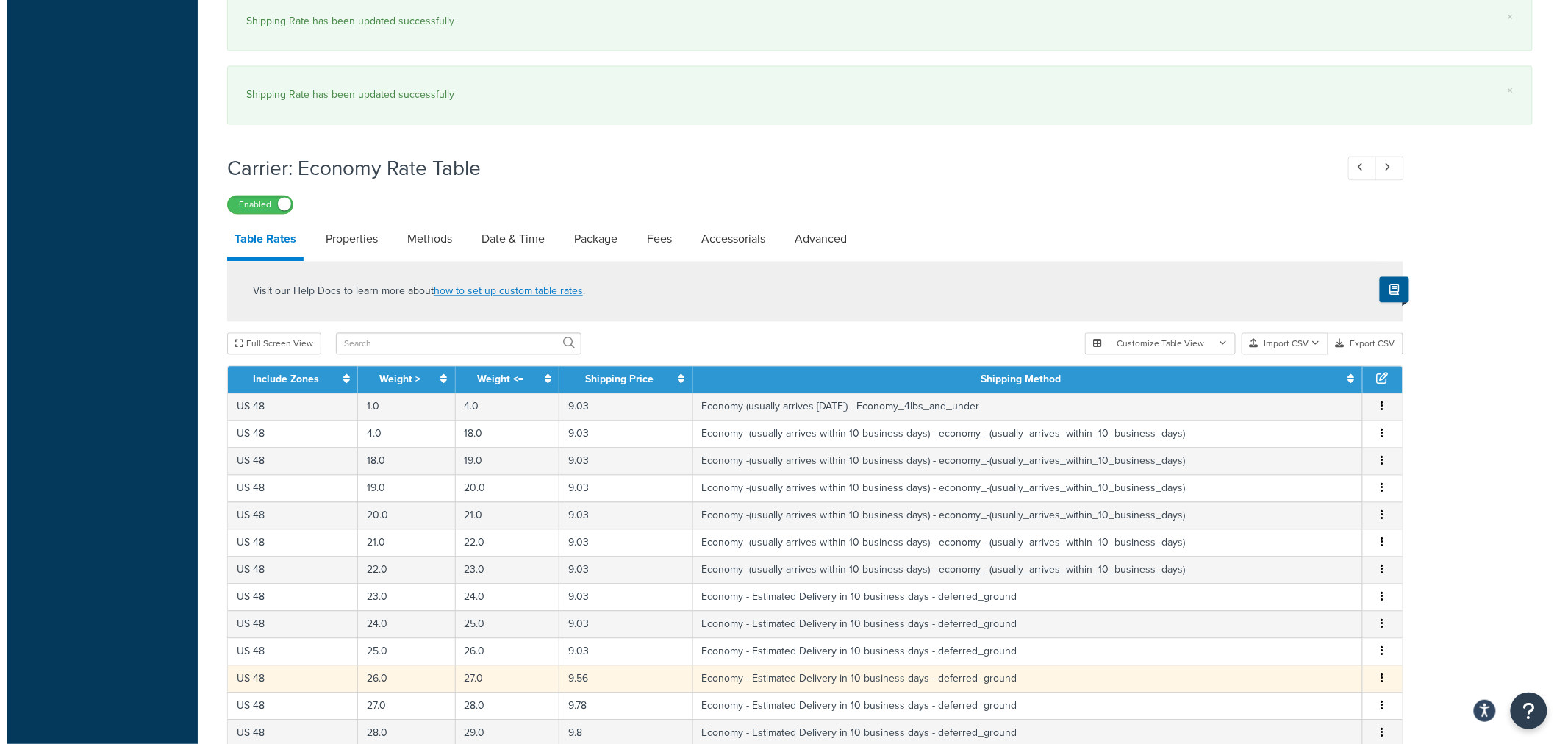 scroll, scrollTop: 1266, scrollLeft: 0, axis: vertical 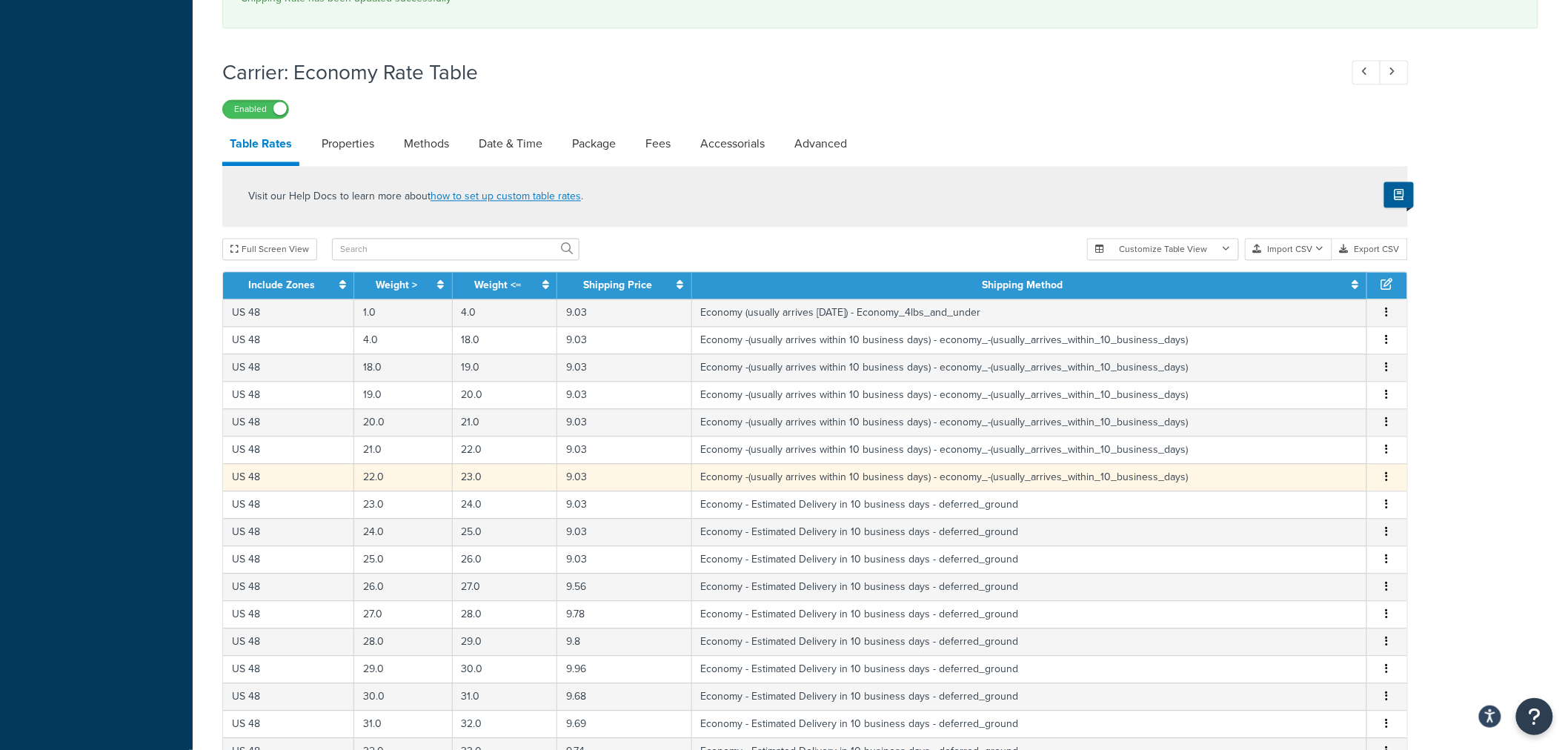 click at bounding box center [1387, 477] 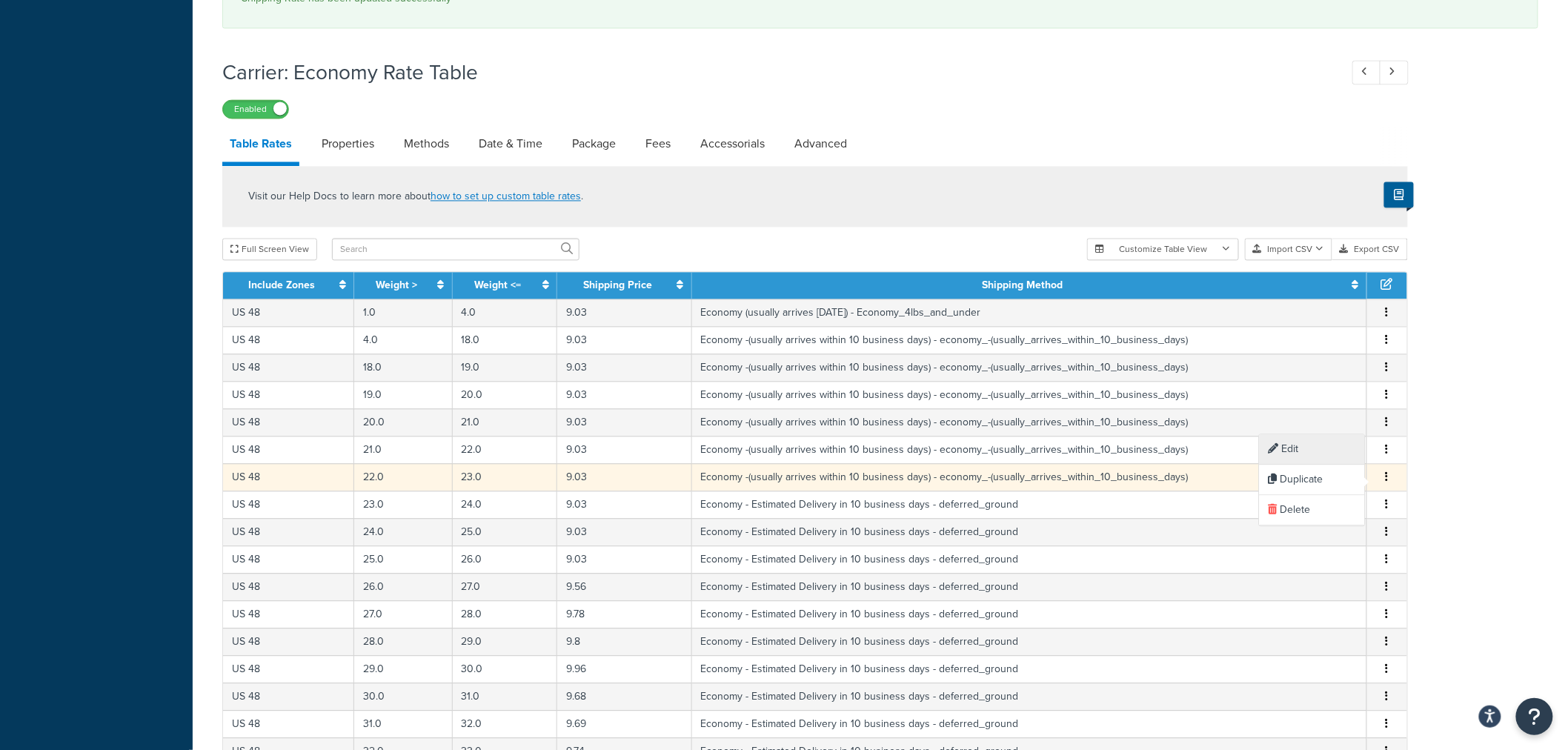 click on "Edit" at bounding box center [1312, 450] 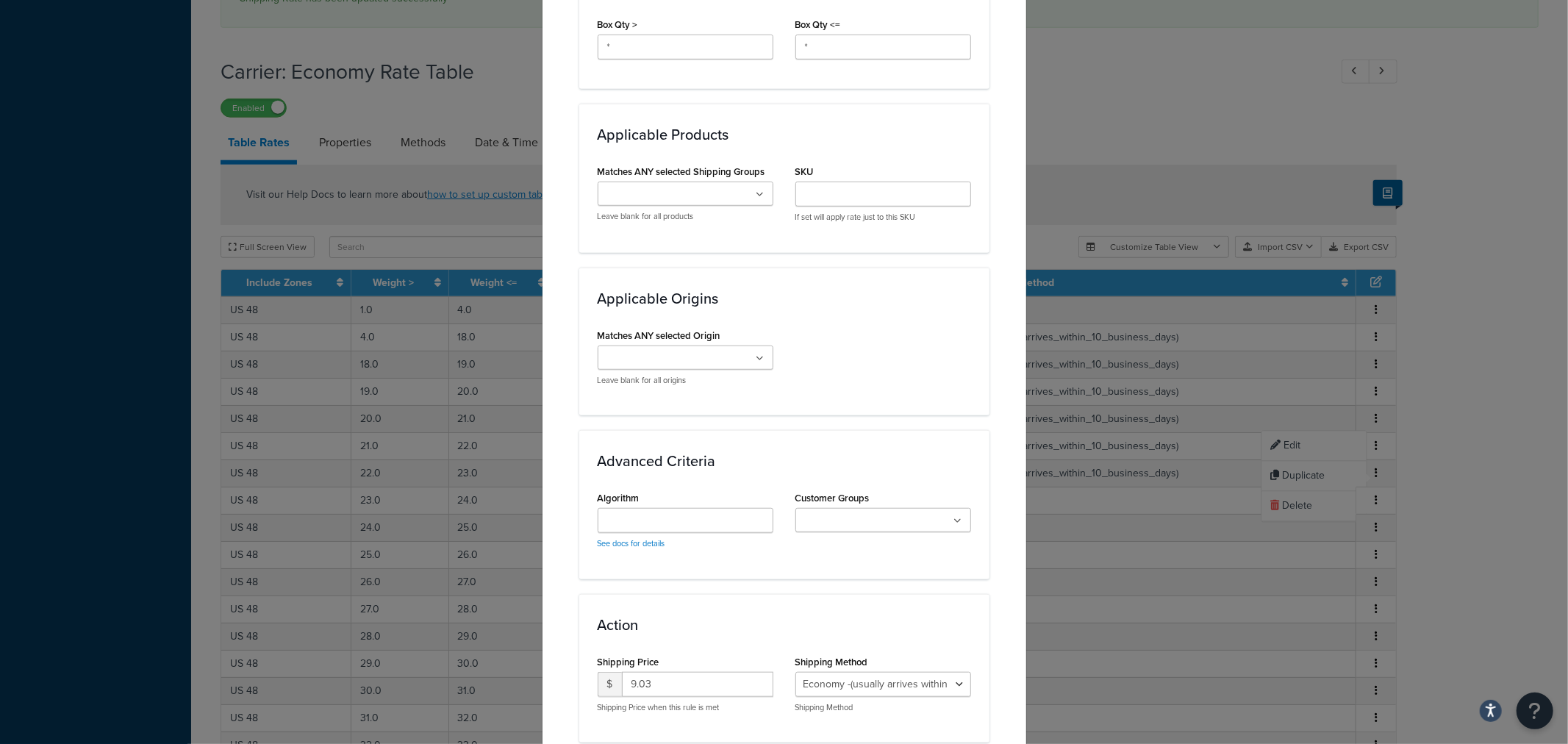 scroll, scrollTop: 979, scrollLeft: 0, axis: vertical 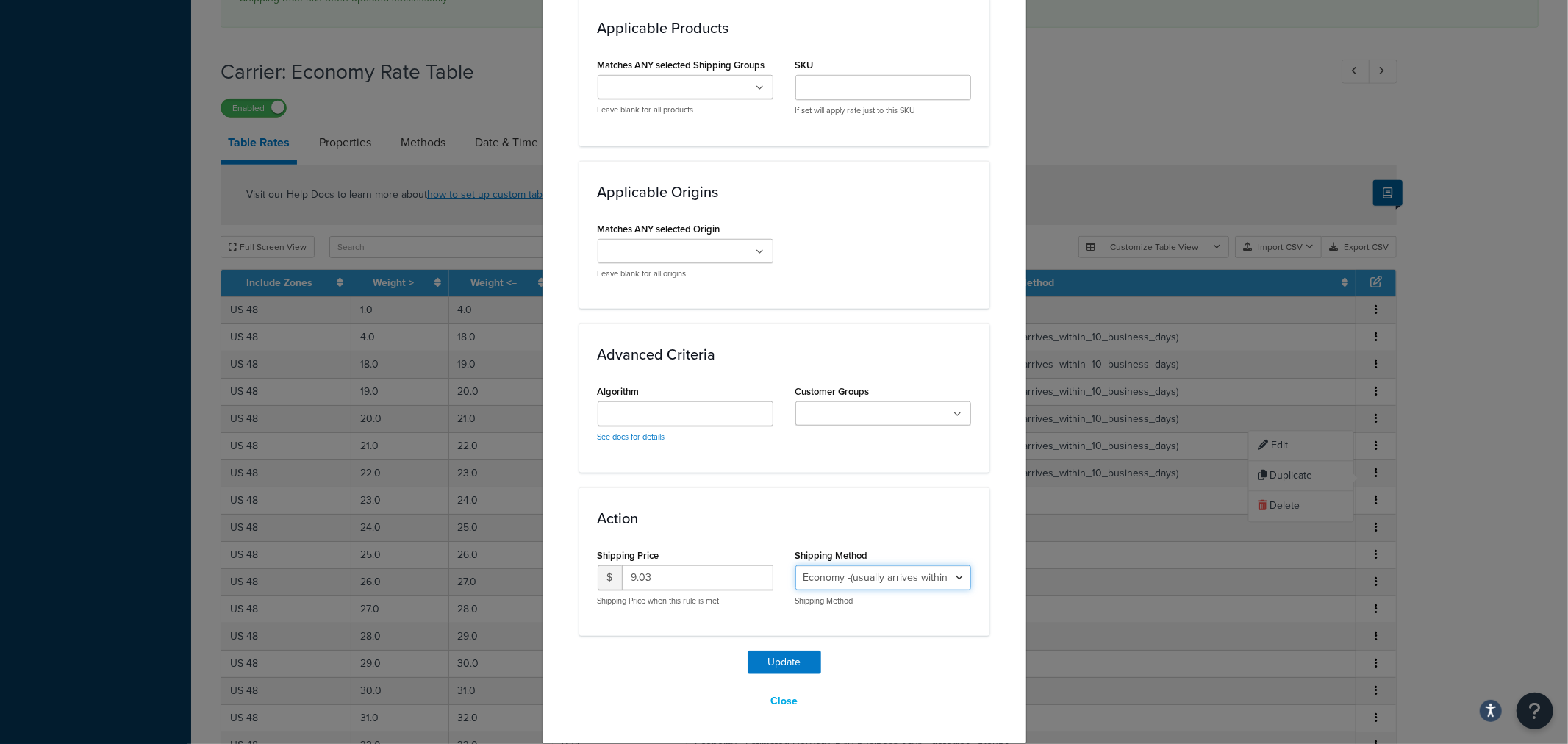 click on "Economy - Estimated Delivery in 10 business days - deferred_ground  Deferred Air - Delivers in approximately 4-8 days - deferred_air  Economy - Delivers in 3-9 business days - economy_shipping_-_delivers_in_3-9_business_days  Economy (usually arrives within 14 days) - Economy_4lbs_and_under  Not in a Rush? Ships within 1-3 days - economy  Economy - (usually arrives within 10 days) - economy_-_(usually_arrives_within_10_days)  Economy -(usually arrives within 14 business days) - economy_-(usually_arrives_within_14_business_days)  Economy -(usually arrives within 10 business days) - economy_-(usually_arrives_within_10_business_days)" at bounding box center [883, 578] 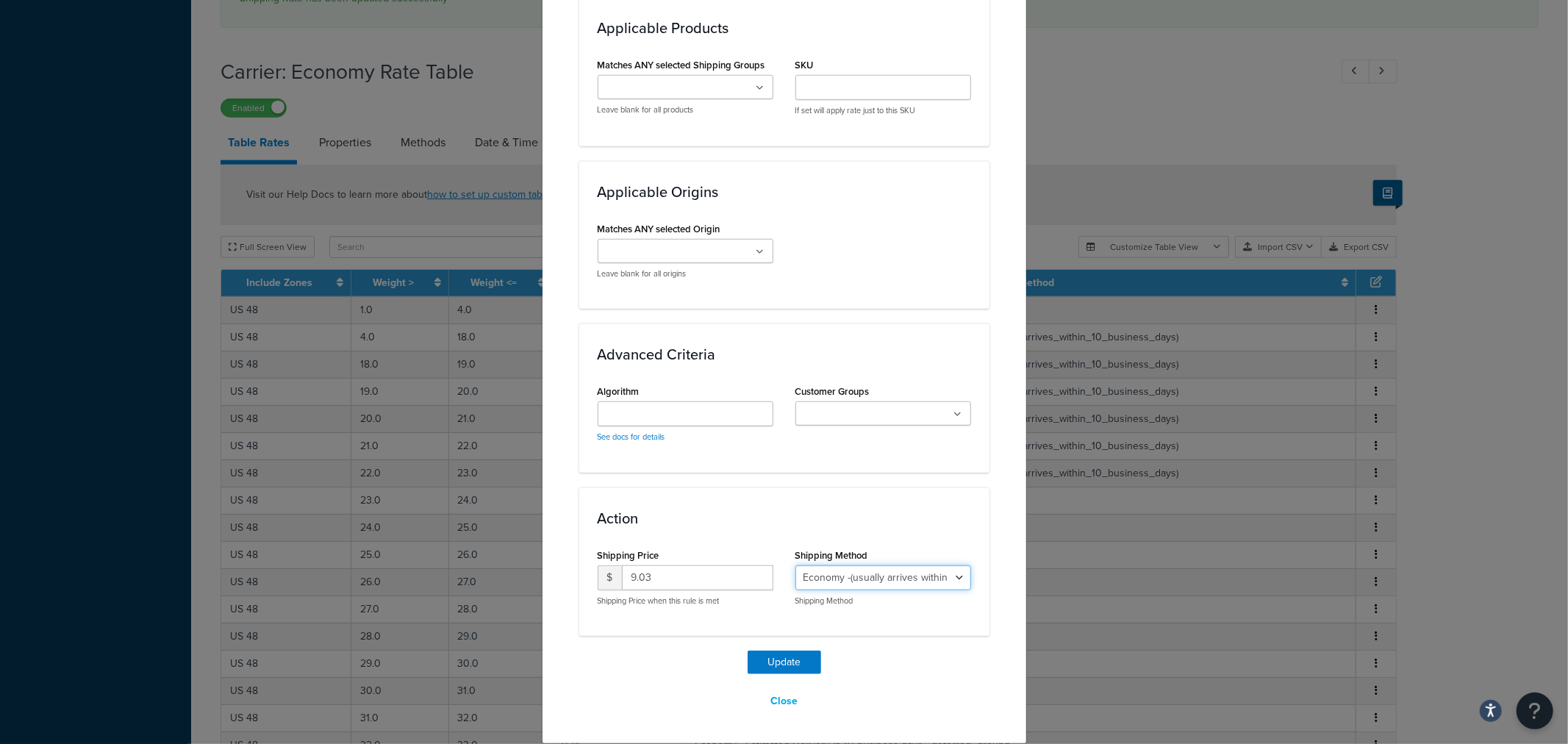 select on "27813" 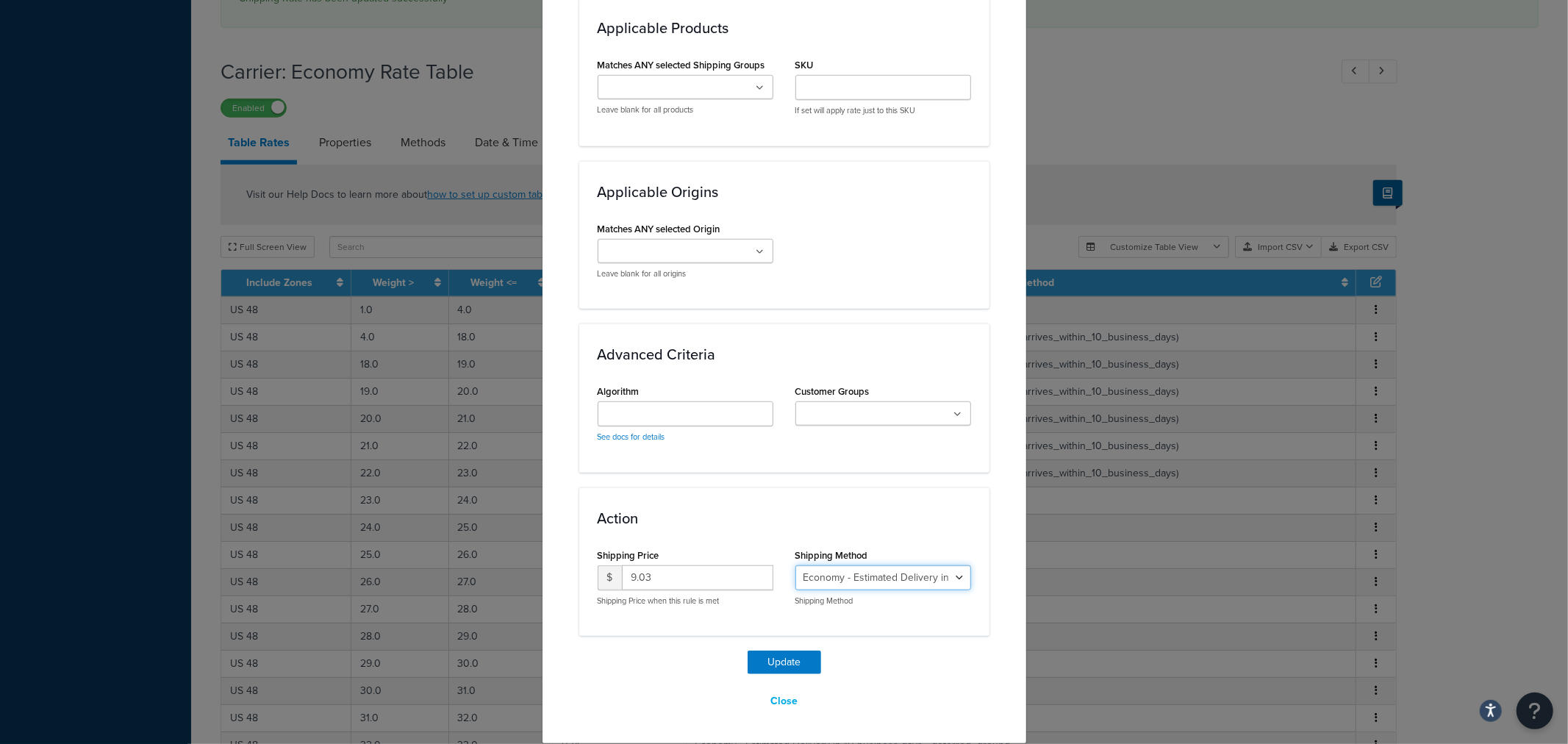 click on "Economy - Estimated Delivery in 10 business days - deferred_ground  Deferred Air - Delivers in approximately 4-8 days - deferred_air  Economy - Delivers in 3-9 business days - economy_shipping_-_delivers_in_3-9_business_days  Economy (usually arrives within 14 days) - Economy_4lbs_and_under  Not in a Rush? Ships within 1-3 days - economy  Economy - (usually arrives within 10 days) - economy_-_(usually_arrives_within_10_days)  Economy -(usually arrives within 14 business days) - economy_-(usually_arrives_within_14_business_days)  Economy -(usually arrives within 10 business days) - economy_-(usually_arrives_within_10_business_days)" at bounding box center [883, 578] 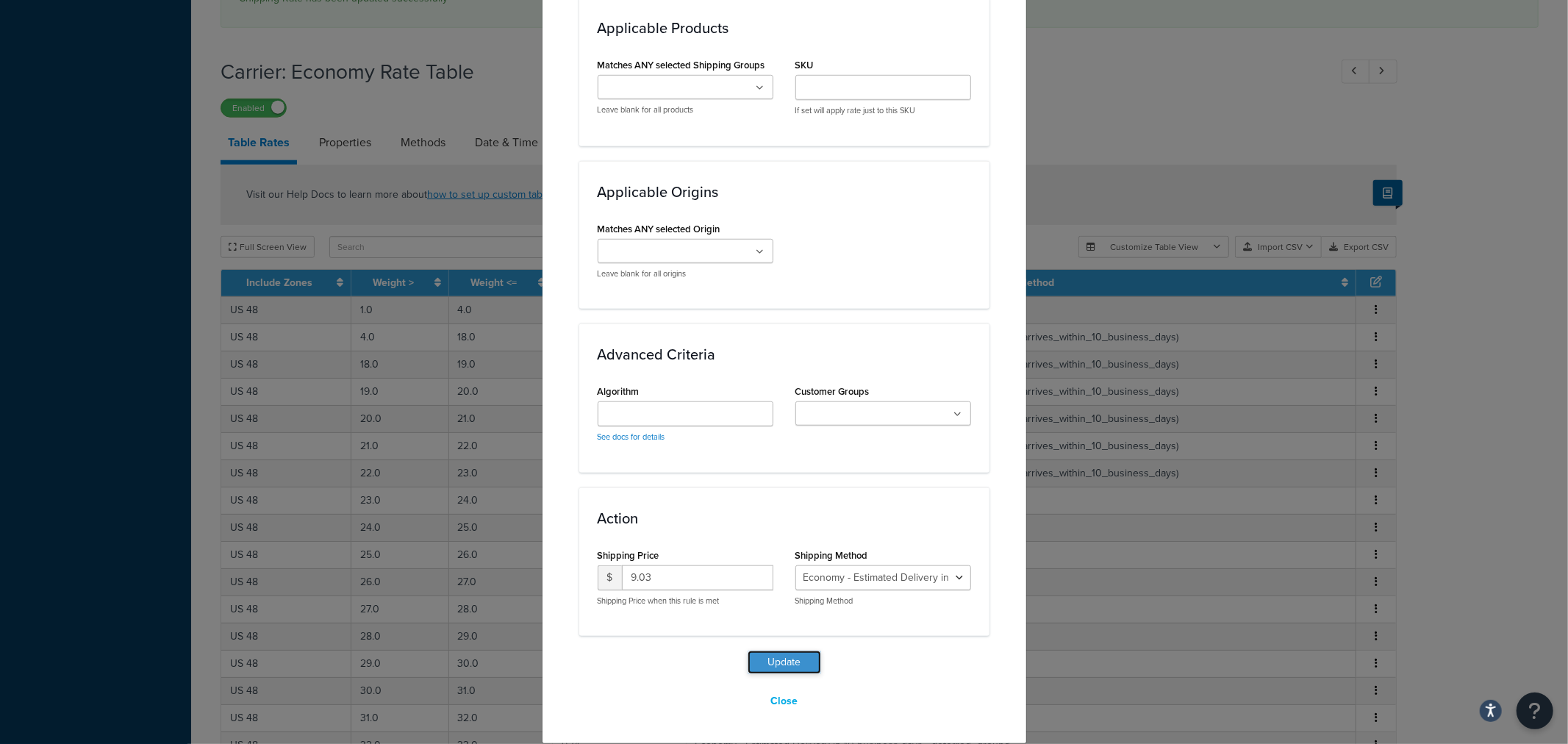 click on "Update" at bounding box center [784, 662] 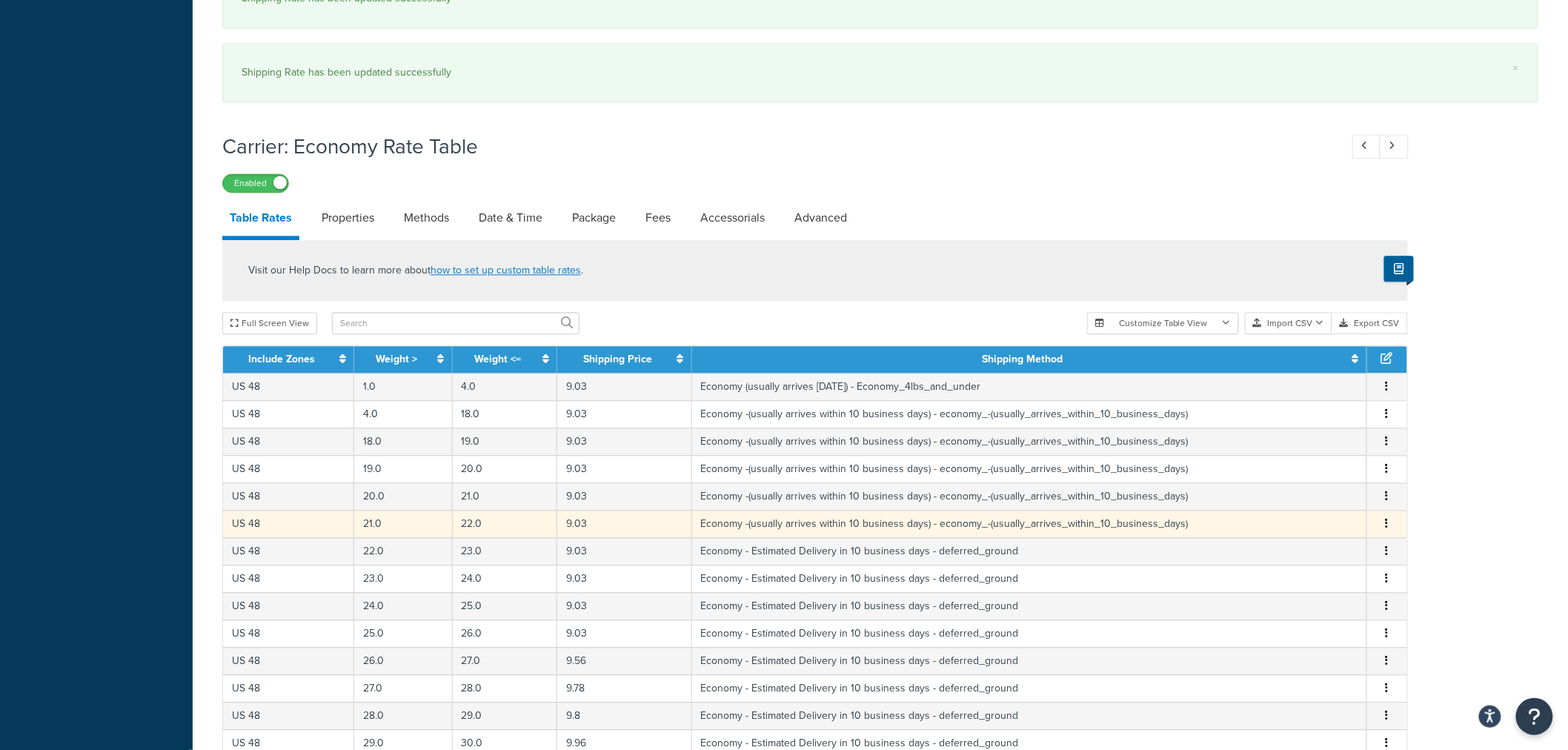 click at bounding box center (1387, 523) 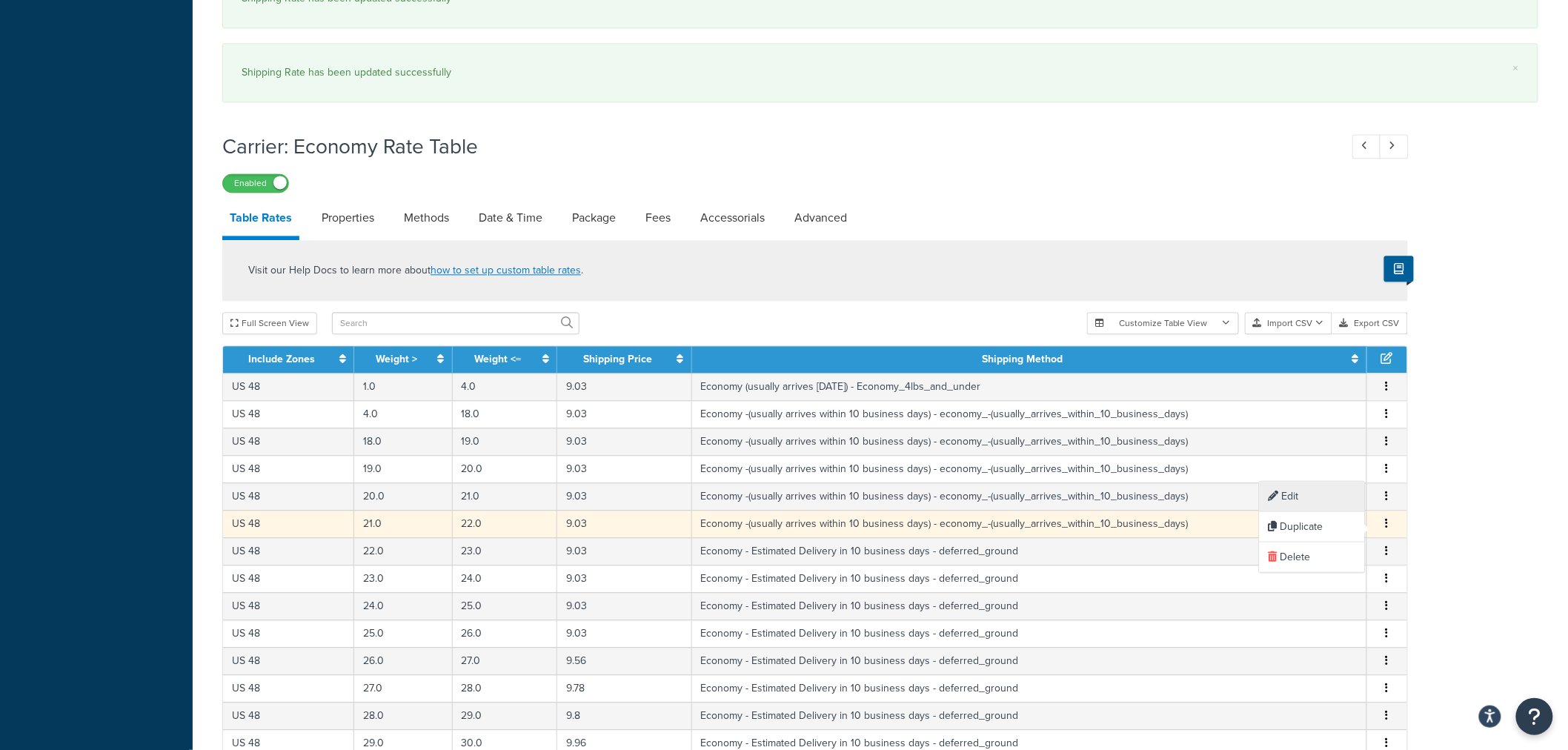 click on "Edit" at bounding box center [1312, 497] 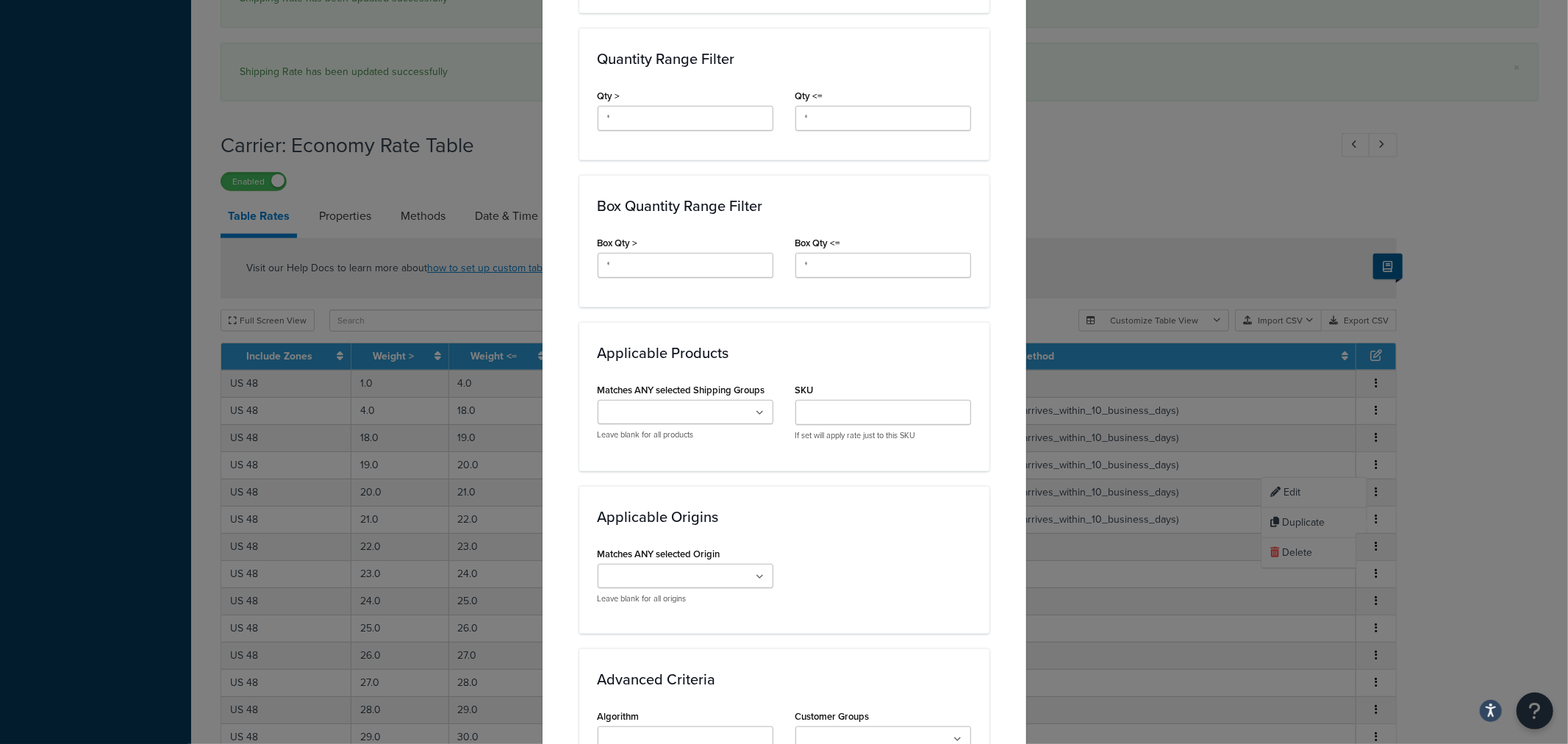 scroll, scrollTop: 979, scrollLeft: 0, axis: vertical 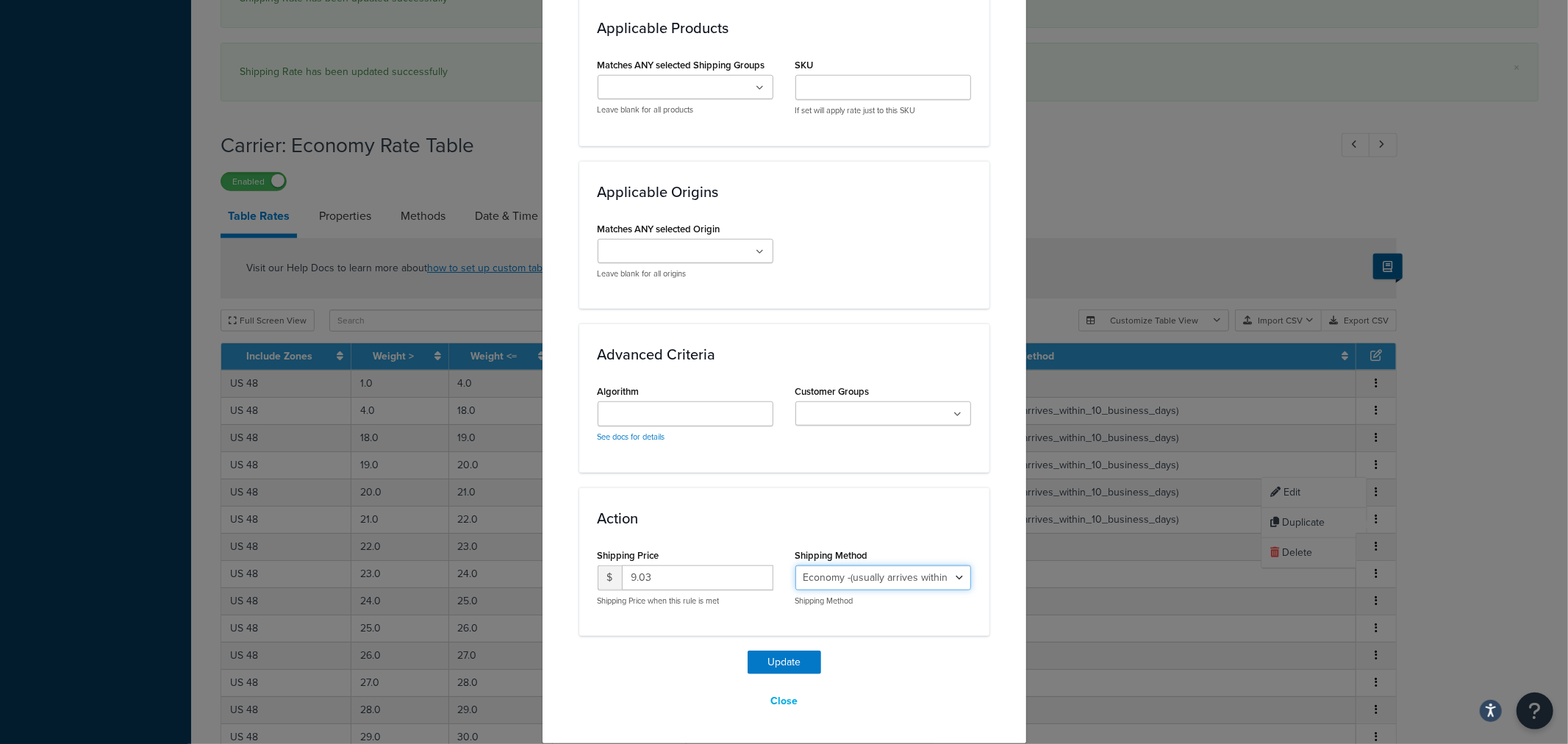 click on "Economy - Estimated Delivery in 10 business days - deferred_ground  Deferred Air - Delivers in approximately 4-8 days - deferred_air  Economy - Delivers in 3-9 business days - economy_shipping_-_delivers_in_3-9_business_days  Economy (usually arrives within 14 days) - Economy_4lbs_and_under  Not in a Rush? Ships within 1-3 days - economy  Economy - (usually arrives within 10 days) - economy_-_(usually_arrives_within_10_days)  Economy -(usually arrives within 14 business days) - economy_-(usually_arrives_within_14_business_days)  Economy -(usually arrives within 10 business days) - economy_-(usually_arrives_within_10_business_days)" at bounding box center (883, 578) 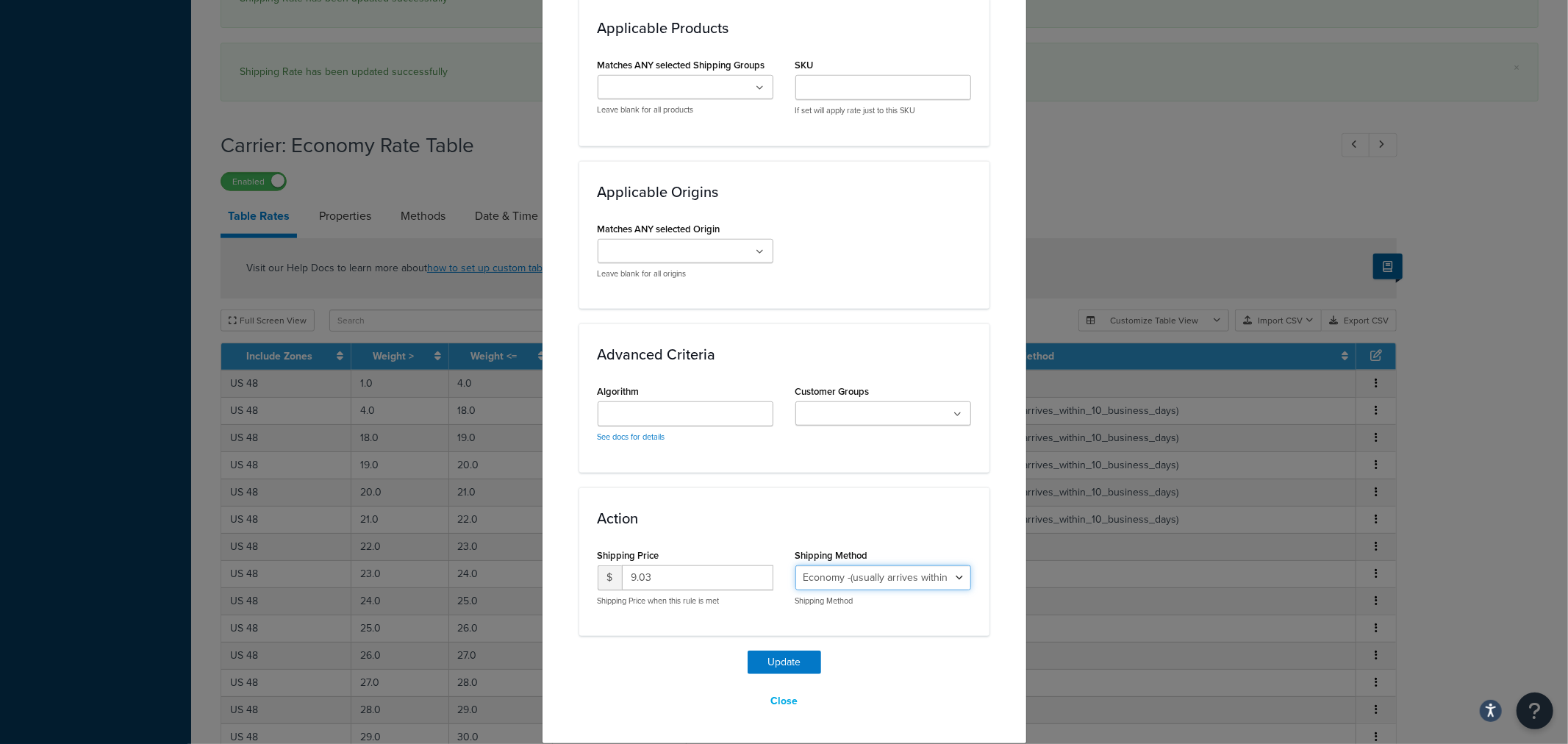 select on "27813" 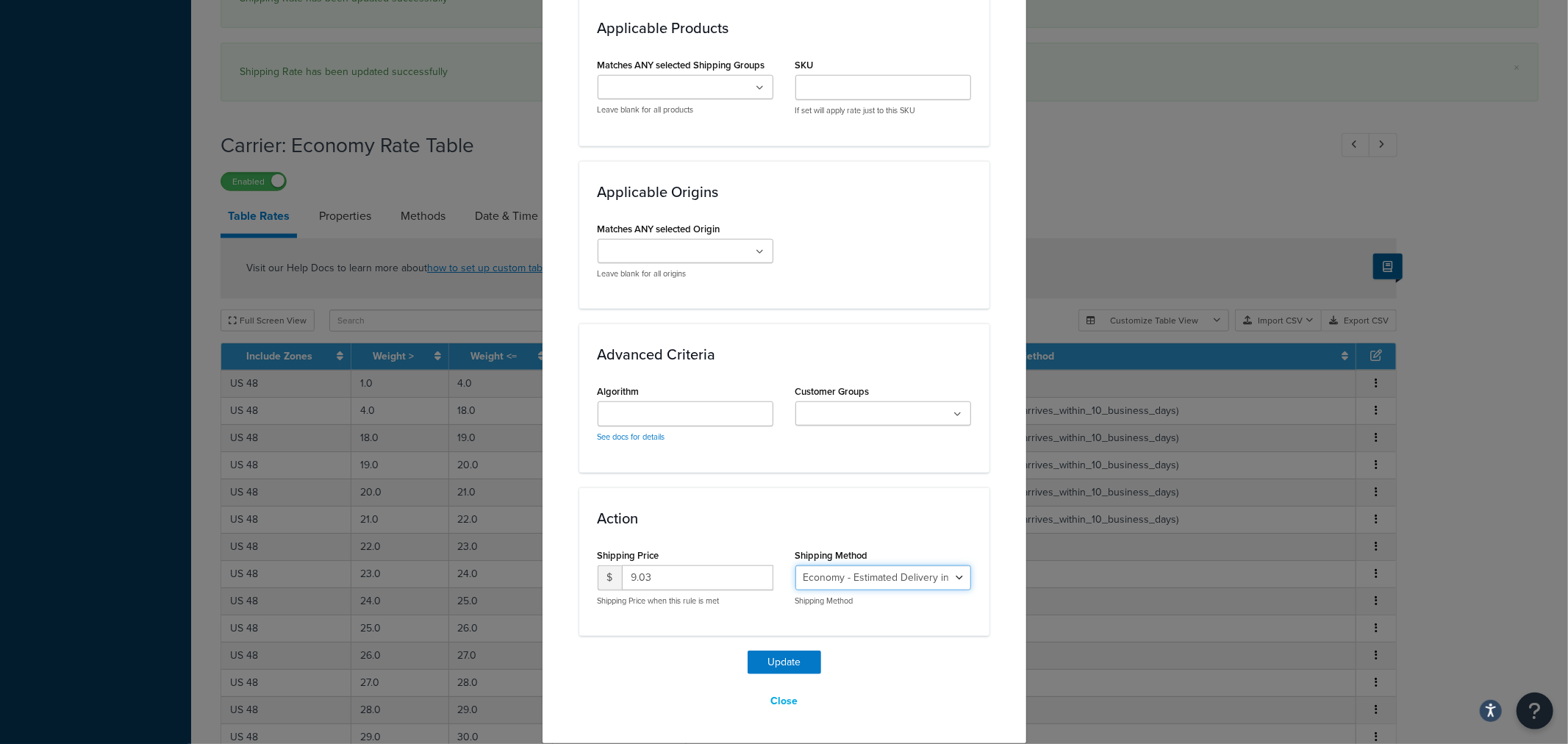 click on "Economy - Estimated Delivery in 10 business days - deferred_ground  Deferred Air - Delivers in approximately 4-8 days - deferred_air  Economy - Delivers in 3-9 business days - economy_shipping_-_delivers_in_3-9_business_days  Economy (usually arrives within 14 days) - Economy_4lbs_and_under  Not in a Rush? Ships within 1-3 days - economy  Economy - (usually arrives within 10 days) - economy_-_(usually_arrives_within_10_days)  Economy -(usually arrives within 14 business days) - economy_-(usually_arrives_within_14_business_days)  Economy -(usually arrives within 10 business days) - economy_-(usually_arrives_within_10_business_days)" at bounding box center [883, 578] 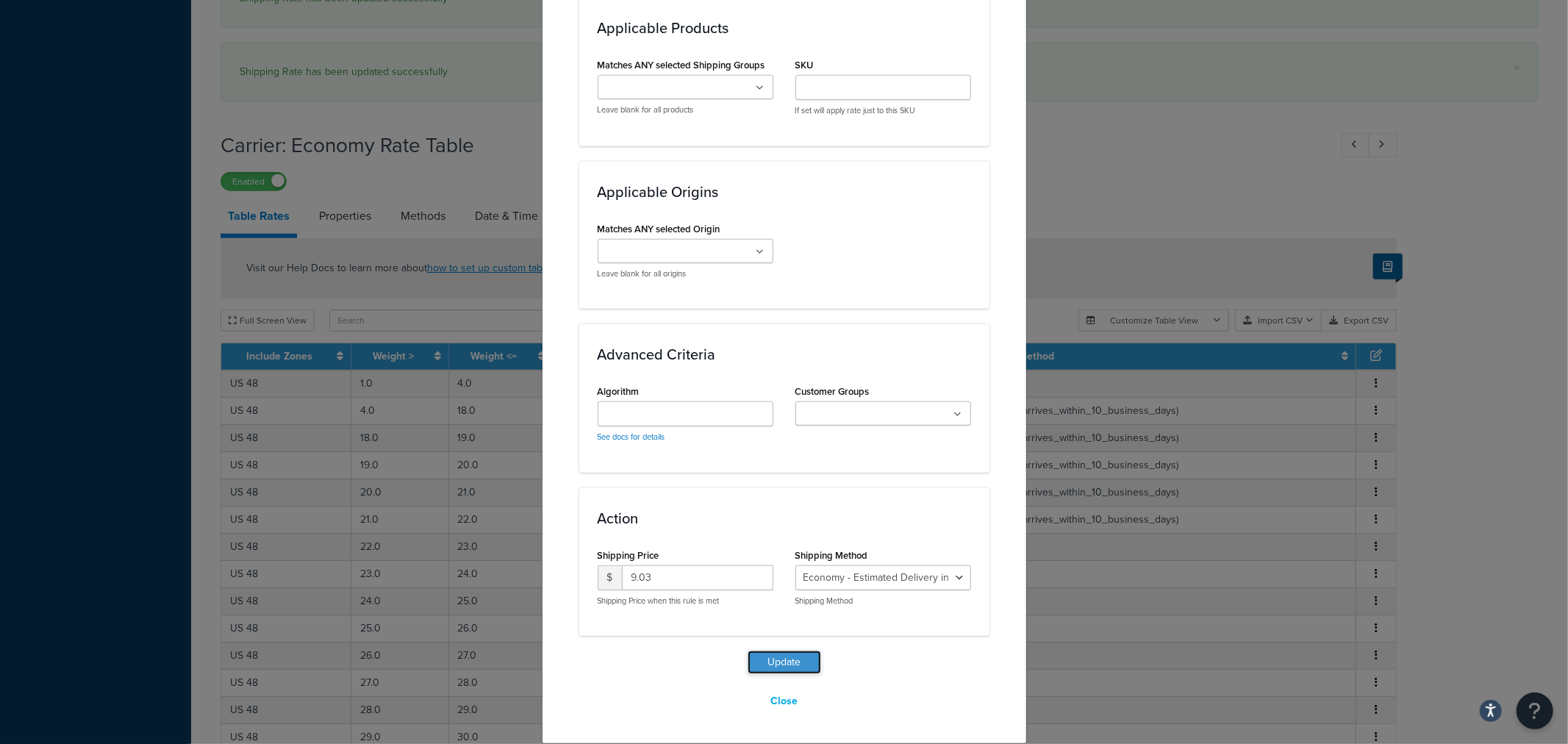 click on "Update" at bounding box center [784, 662] 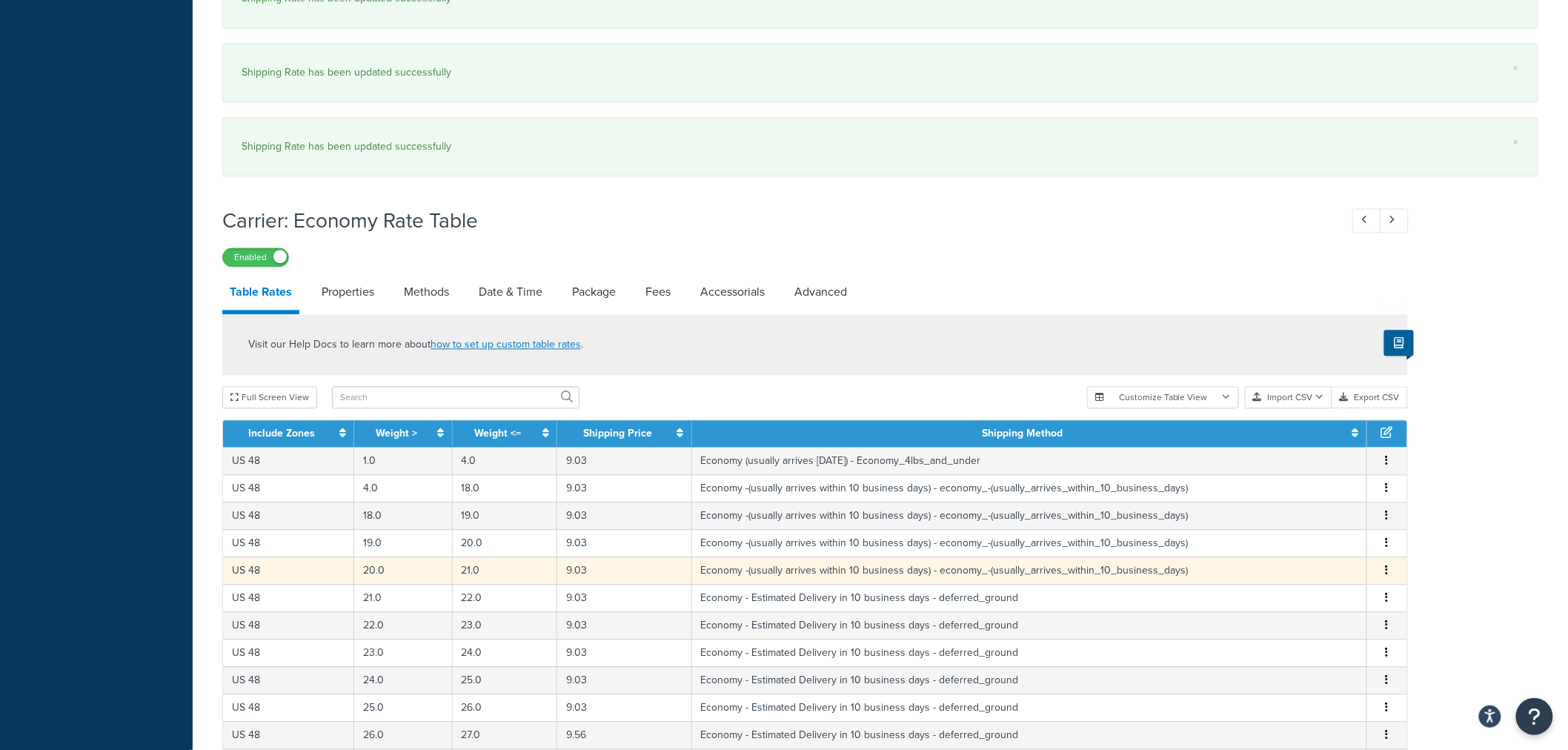 click at bounding box center (1387, 570) 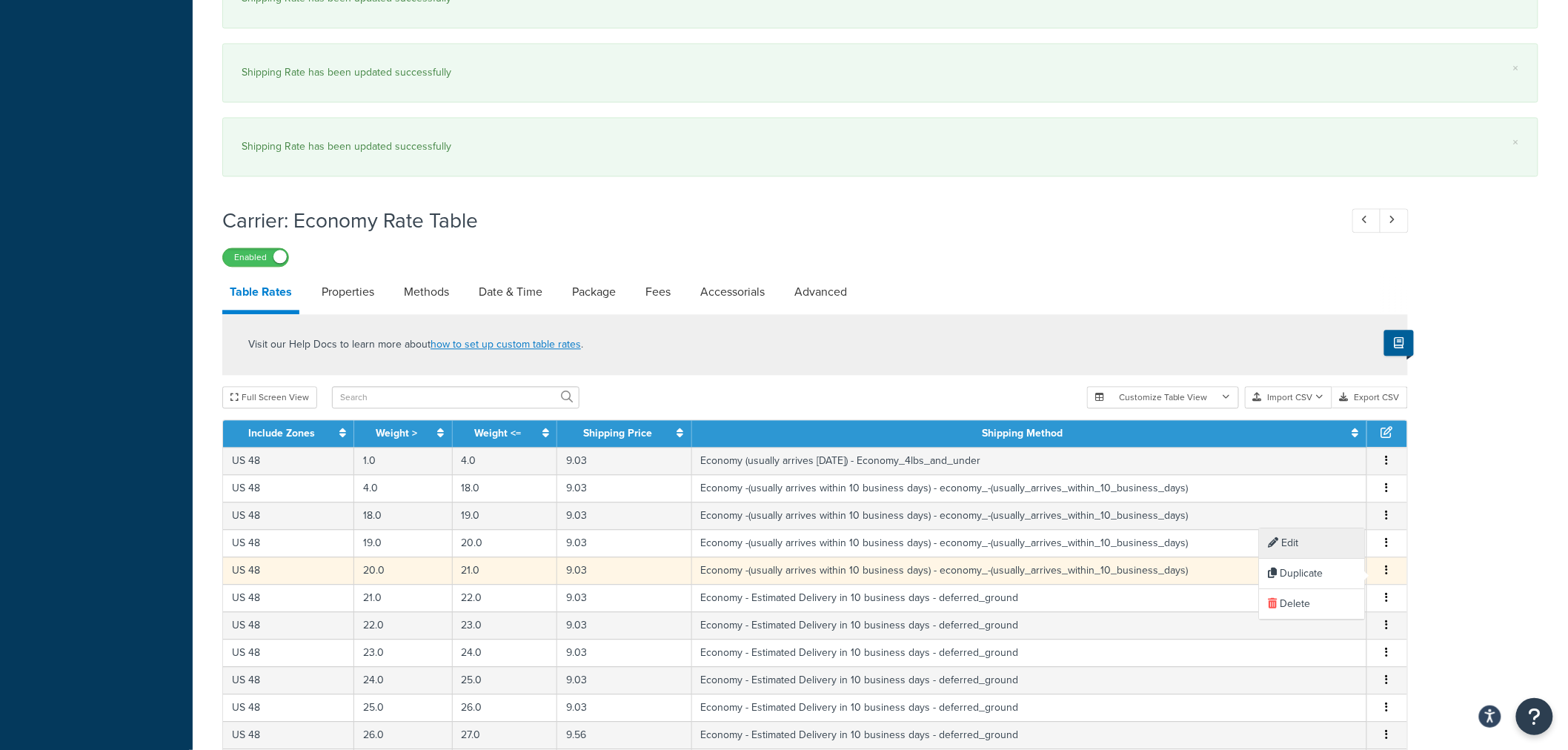 click on "Edit" at bounding box center [1312, 543] 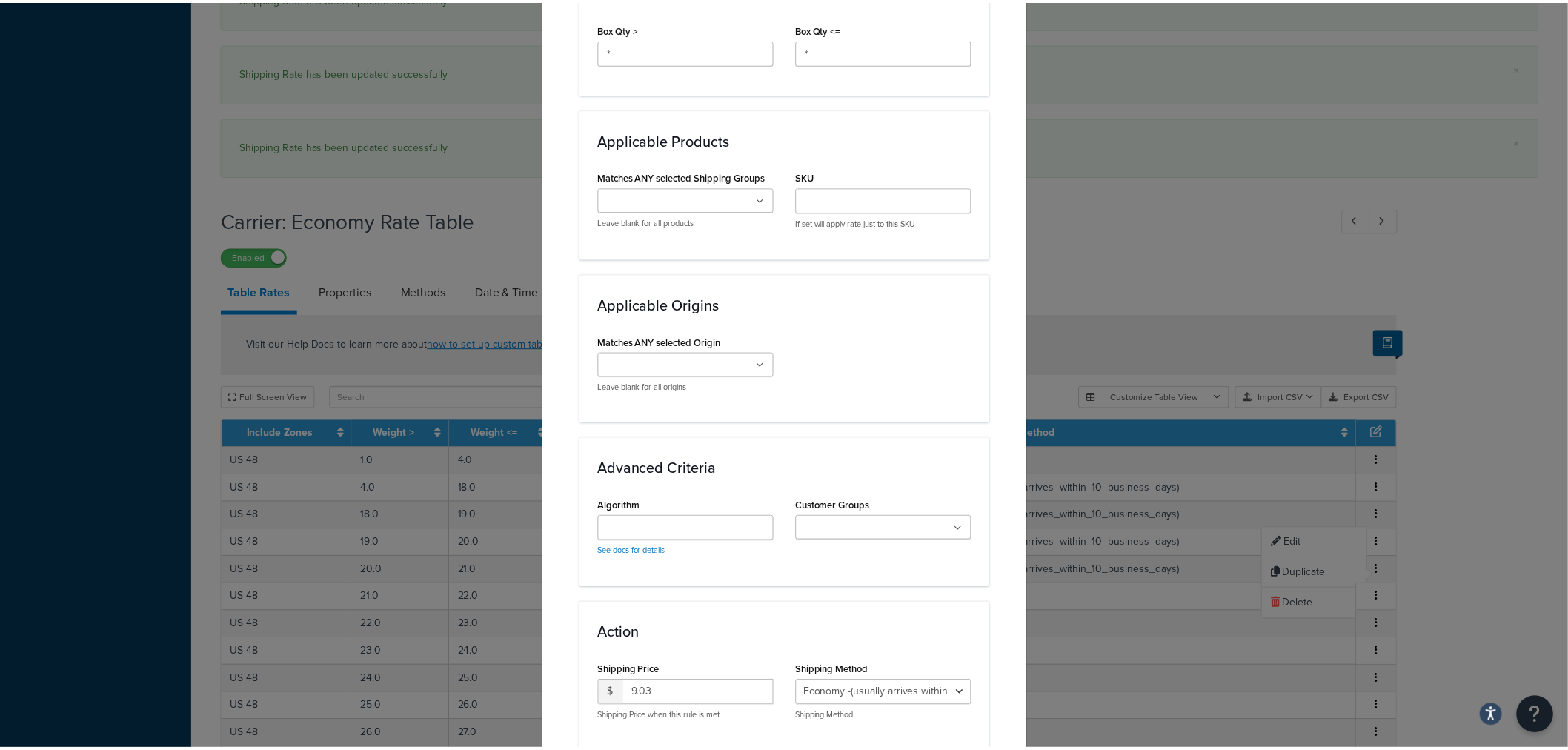 scroll, scrollTop: 986, scrollLeft: 0, axis: vertical 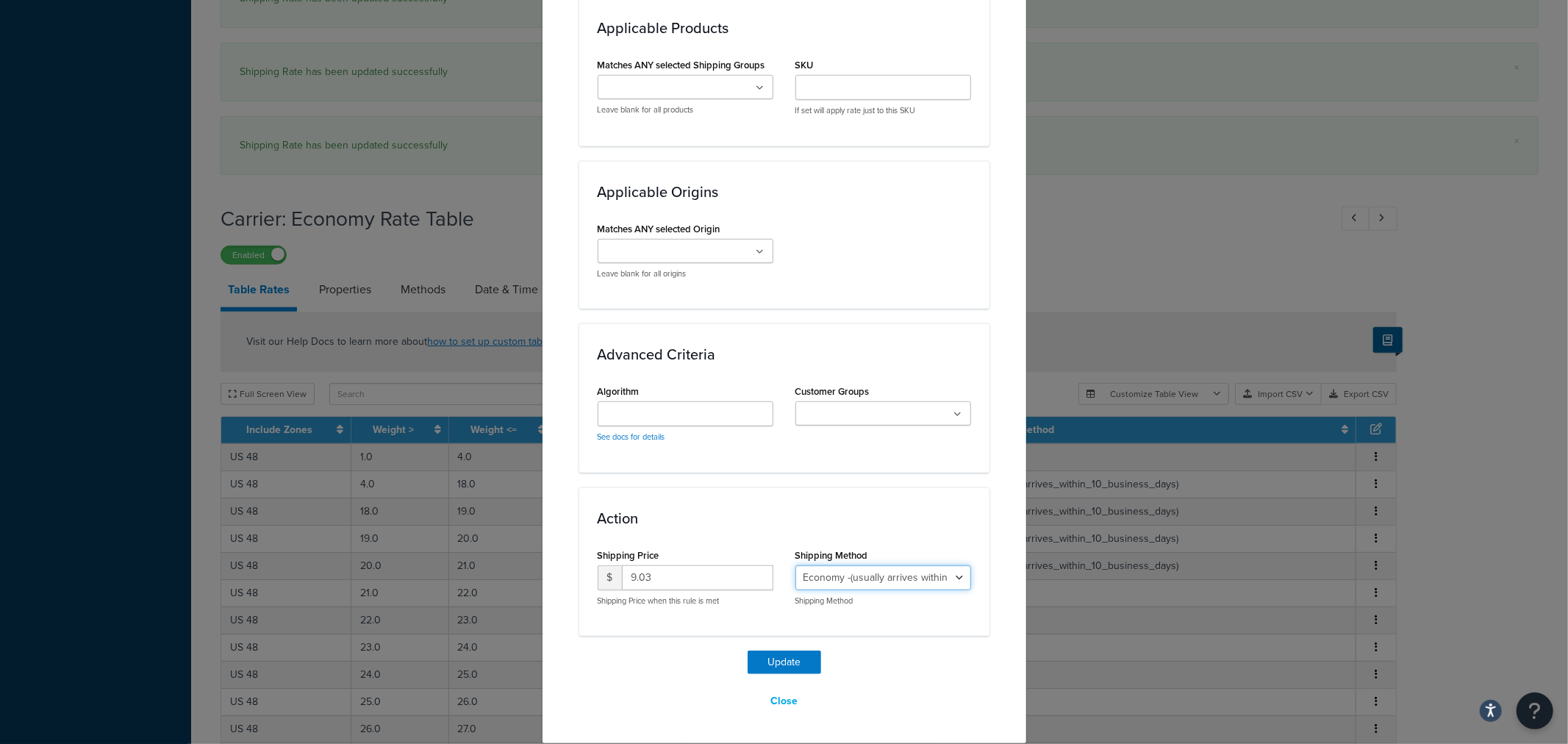 click on "Economy - Estimated Delivery in 10 business days - deferred_ground  Deferred Air - Delivers in approximately 4-8 days - deferred_air  Economy - Delivers in 3-9 business days - economy_shipping_-_delivers_in_3-9_business_days  Economy (usually arrives within 14 days) - Economy_4lbs_and_under  Not in a Rush? Ships within 1-3 days - economy  Economy - (usually arrives within 10 days) - economy_-_(usually_arrives_within_10_days)  Economy -(usually arrives within 14 business days) - economy_-(usually_arrives_within_14_business_days)  Economy -(usually arrives within 10 business days) - economy_-(usually_arrives_within_10_business_days)" at bounding box center [883, 578] 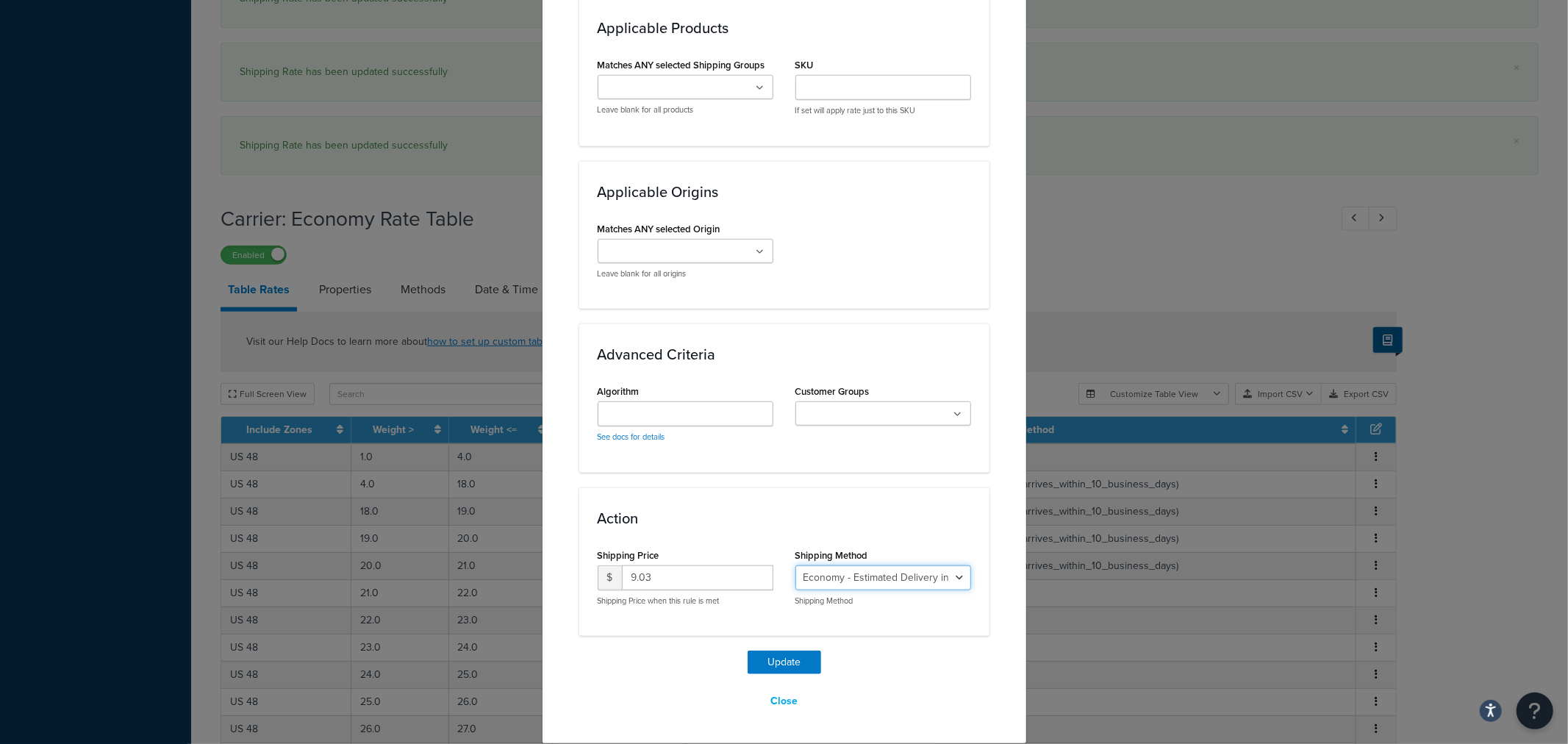 click on "Economy - Estimated Delivery in 10 business days - deferred_ground  Deferred Air - Delivers in approximately 4-8 days - deferred_air  Economy - Delivers in 3-9 business days - economy_shipping_-_delivers_in_3-9_business_days  Economy (usually arrives within 14 days) - Economy_4lbs_and_under  Not in a Rush? Ships within 1-3 days - economy  Economy - (usually arrives within 10 days) - economy_-_(usually_arrives_within_10_days)  Economy -(usually arrives within 14 business days) - economy_-(usually_arrives_within_14_business_days)  Economy -(usually arrives within 10 business days) - economy_-(usually_arrives_within_10_business_days)" at bounding box center (883, 578) 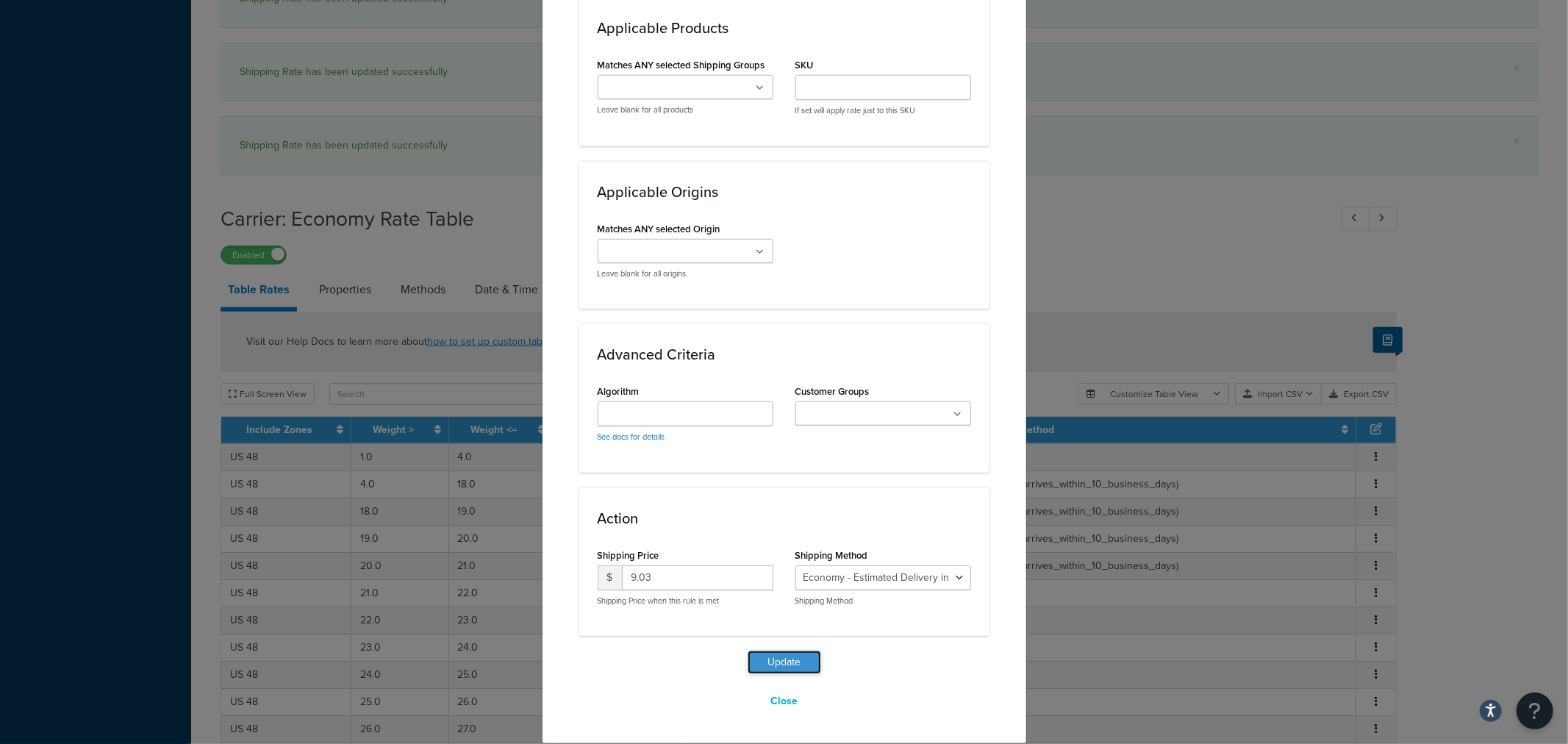 click on "Update" at bounding box center [784, 662] 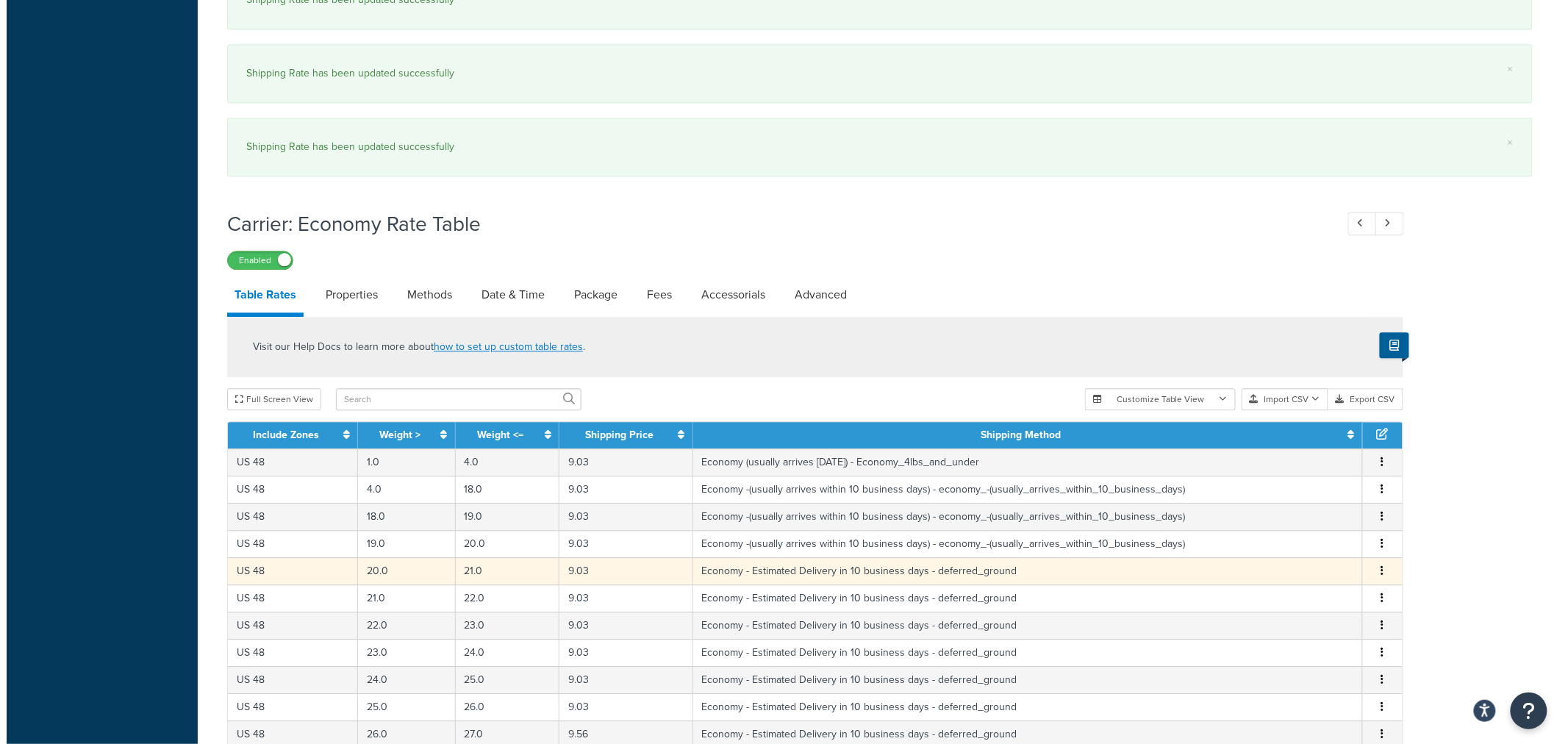 scroll, scrollTop: 1348, scrollLeft: 0, axis: vertical 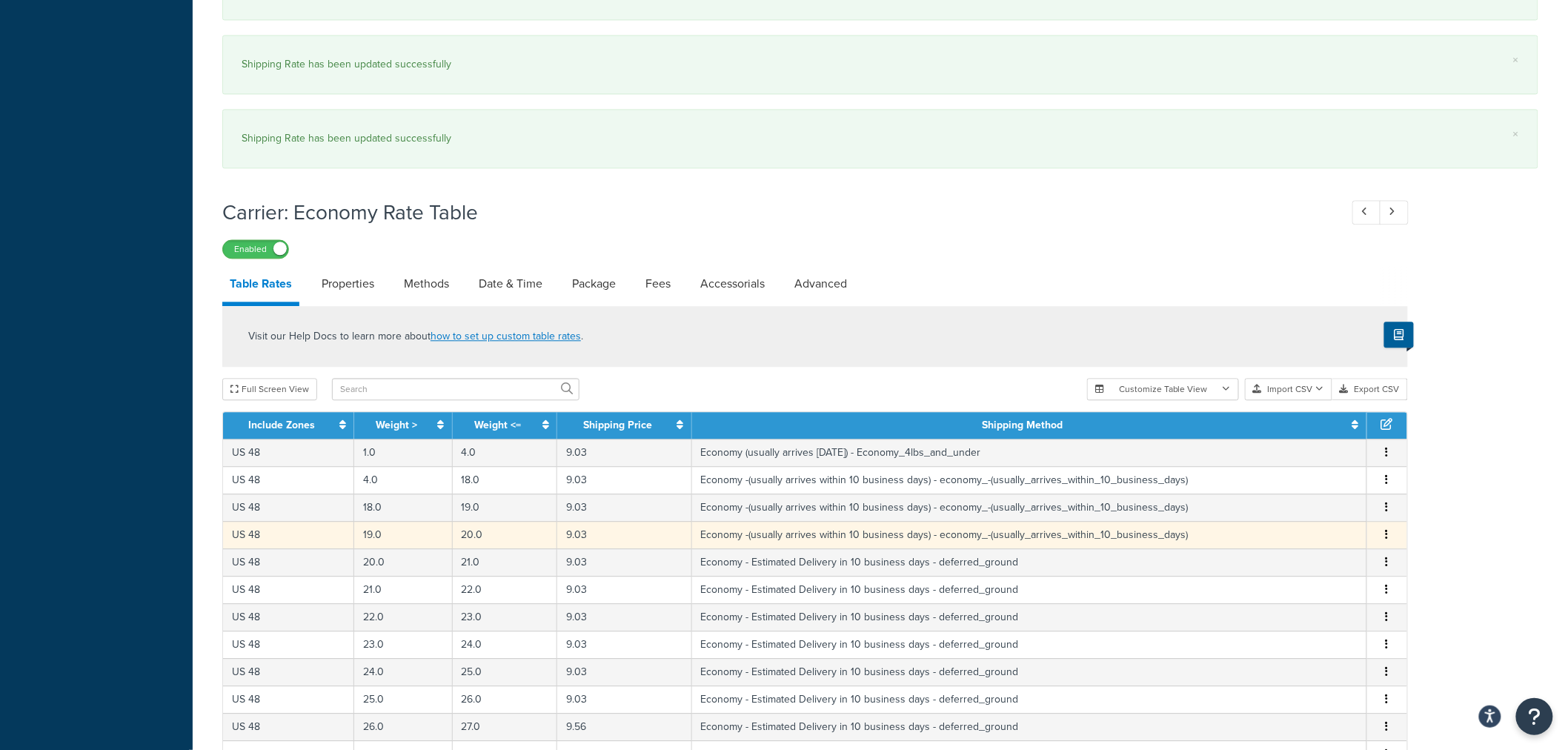 click on "Edit  Duplicate  Delete" at bounding box center [1387, 535] 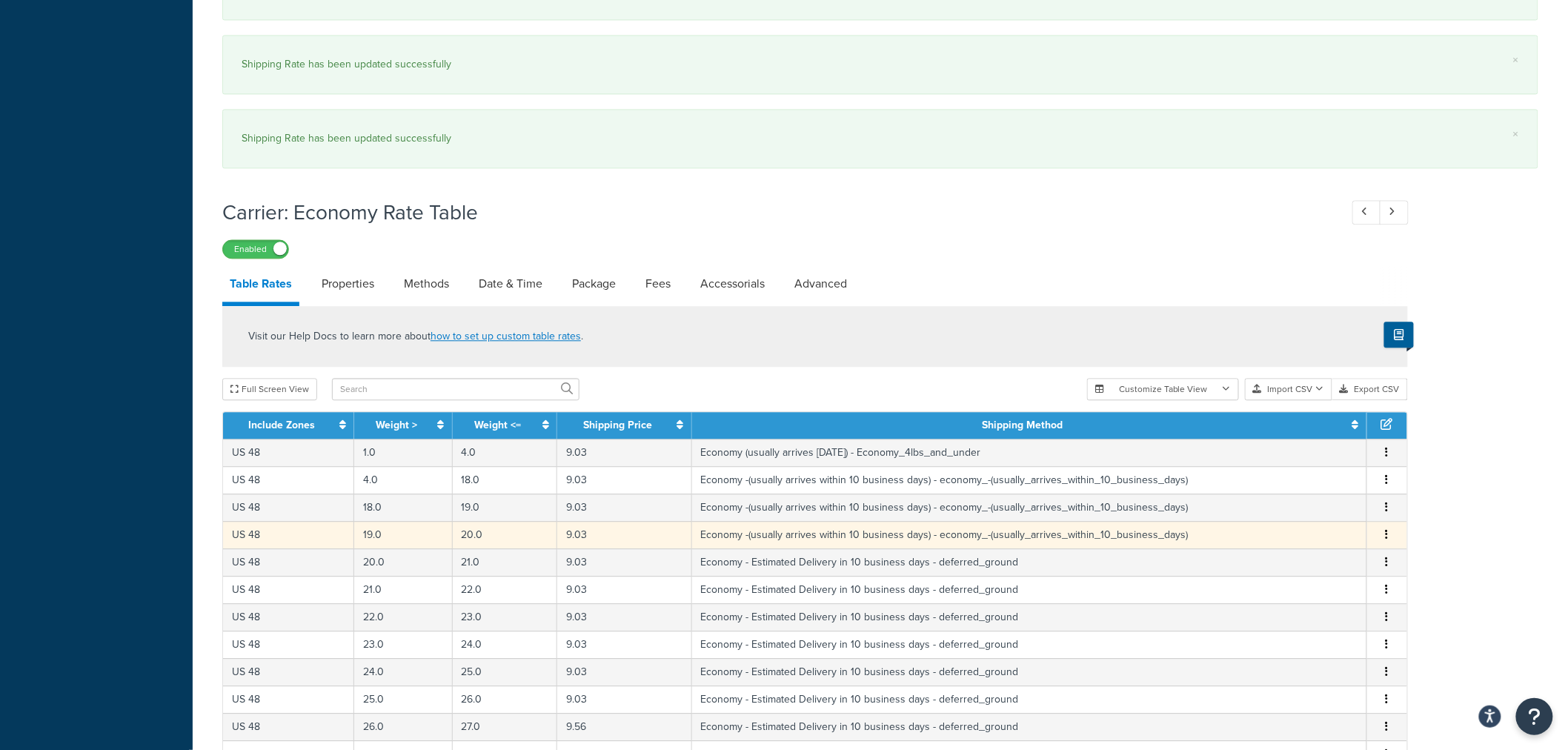 click at bounding box center (1387, 535) 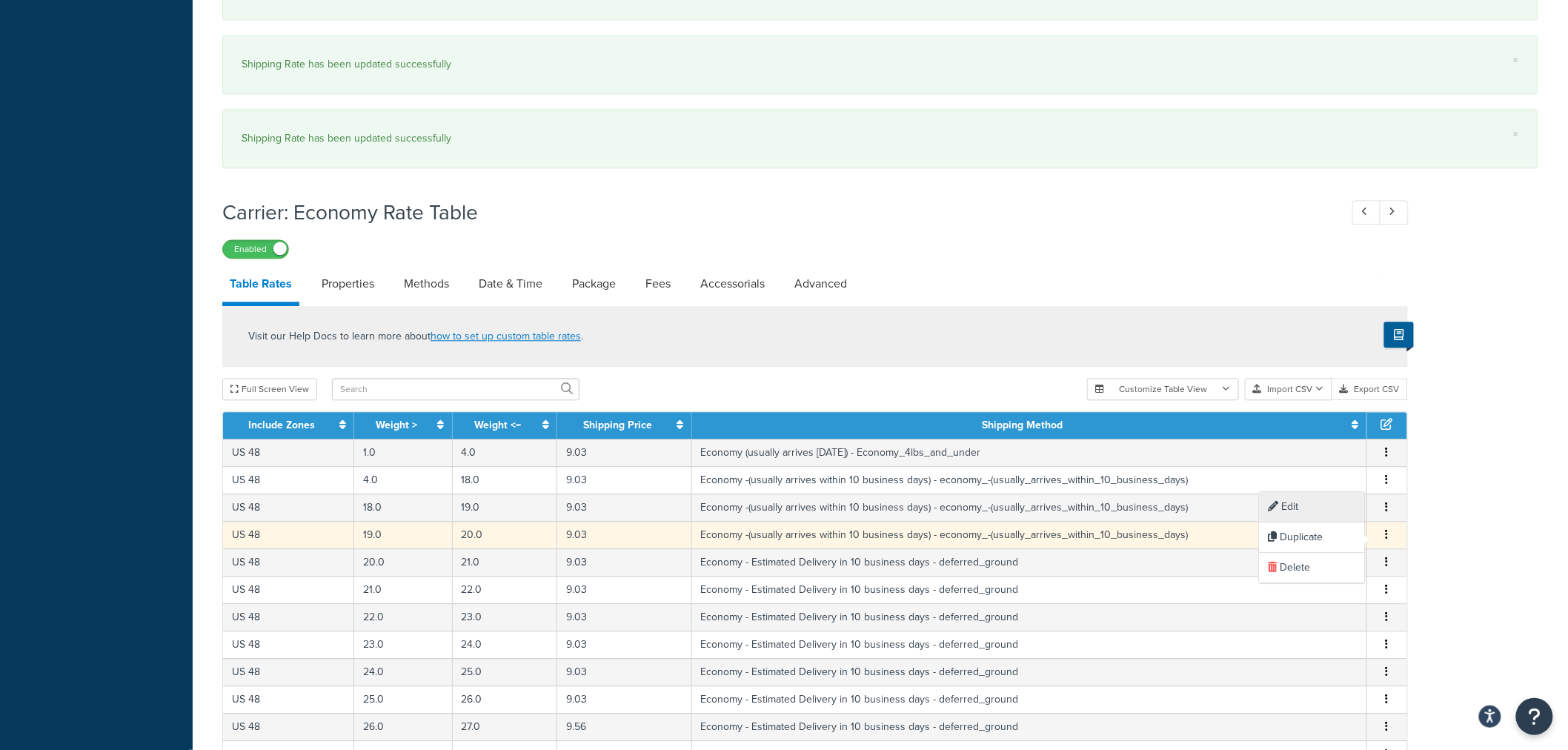 click on "Edit" at bounding box center (1312, 507) 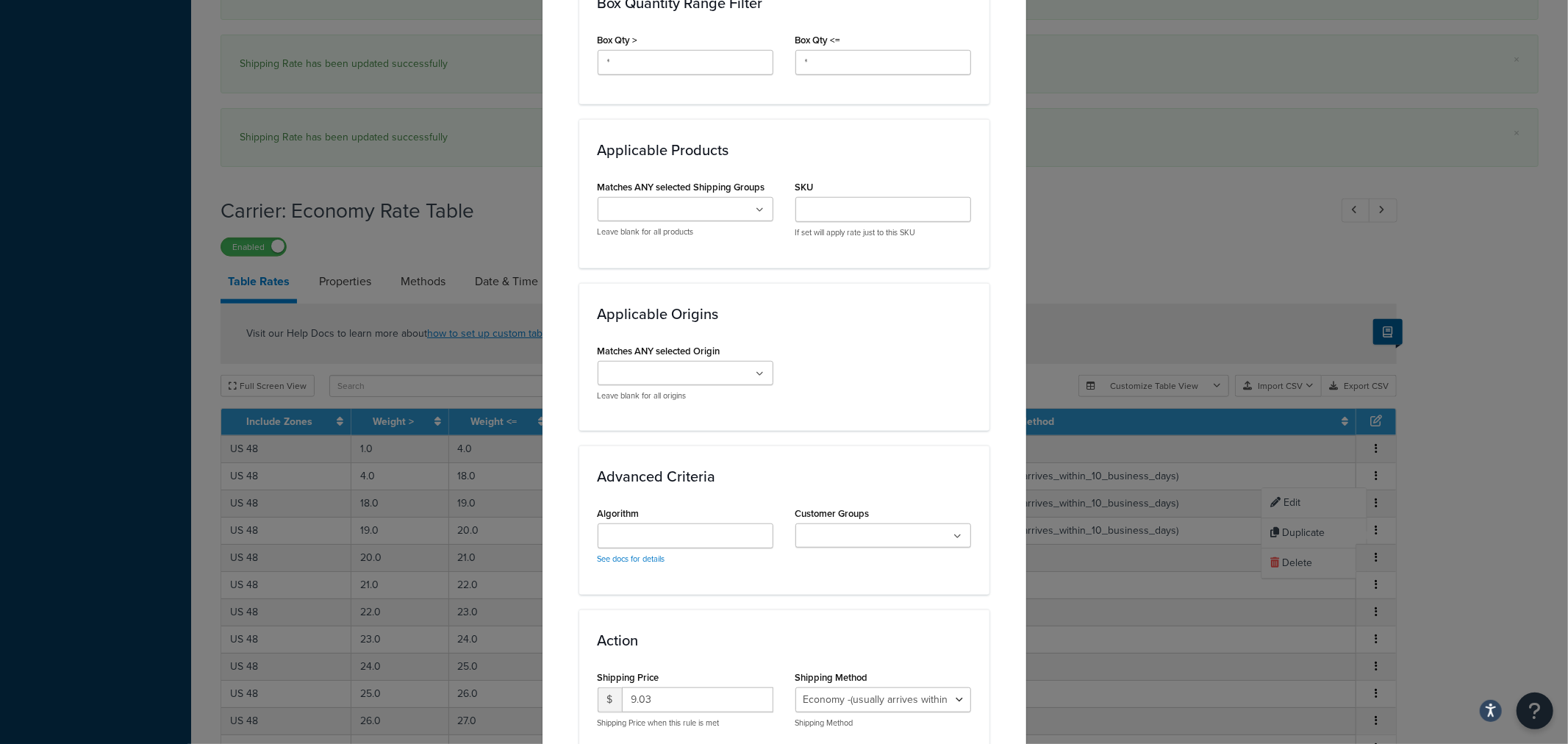 scroll, scrollTop: 979, scrollLeft: 0, axis: vertical 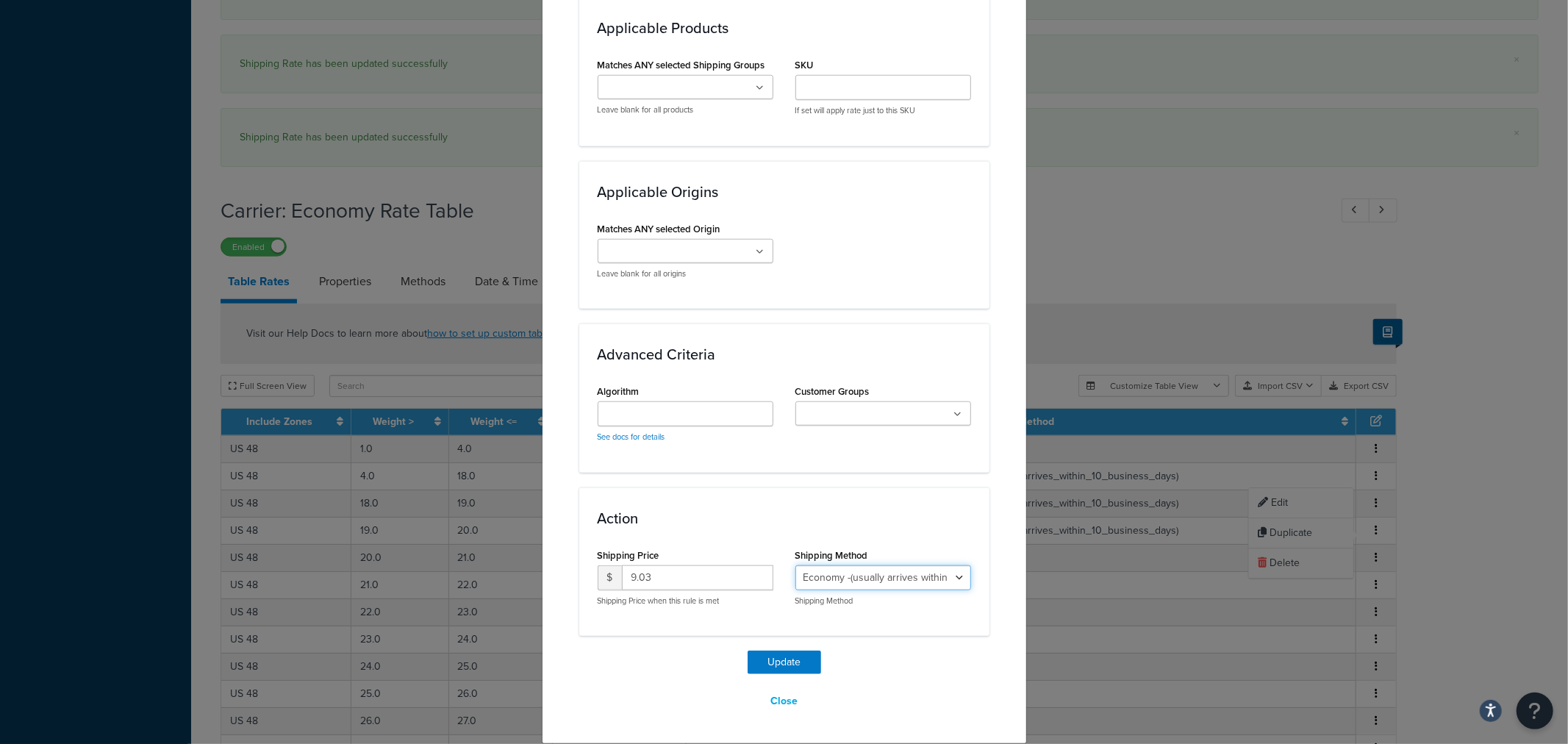 click on "Economy - Estimated Delivery in 10 business days - deferred_ground  Deferred Air - Delivers in approximately 4-8 days - deferred_air  Economy - Delivers in 3-9 business days - economy_shipping_-_delivers_in_3-9_business_days  Economy (usually arrives within 14 days) - Economy_4lbs_and_under  Not in a Rush? Ships within 1-3 days - economy  Economy - (usually arrives within 10 days) - economy_-_(usually_arrives_within_10_days)  Economy -(usually arrives within 14 business days) - economy_-(usually_arrives_within_14_business_days)  Economy -(usually arrives within 10 business days) - economy_-(usually_arrives_within_10_business_days)" at bounding box center [883, 578] 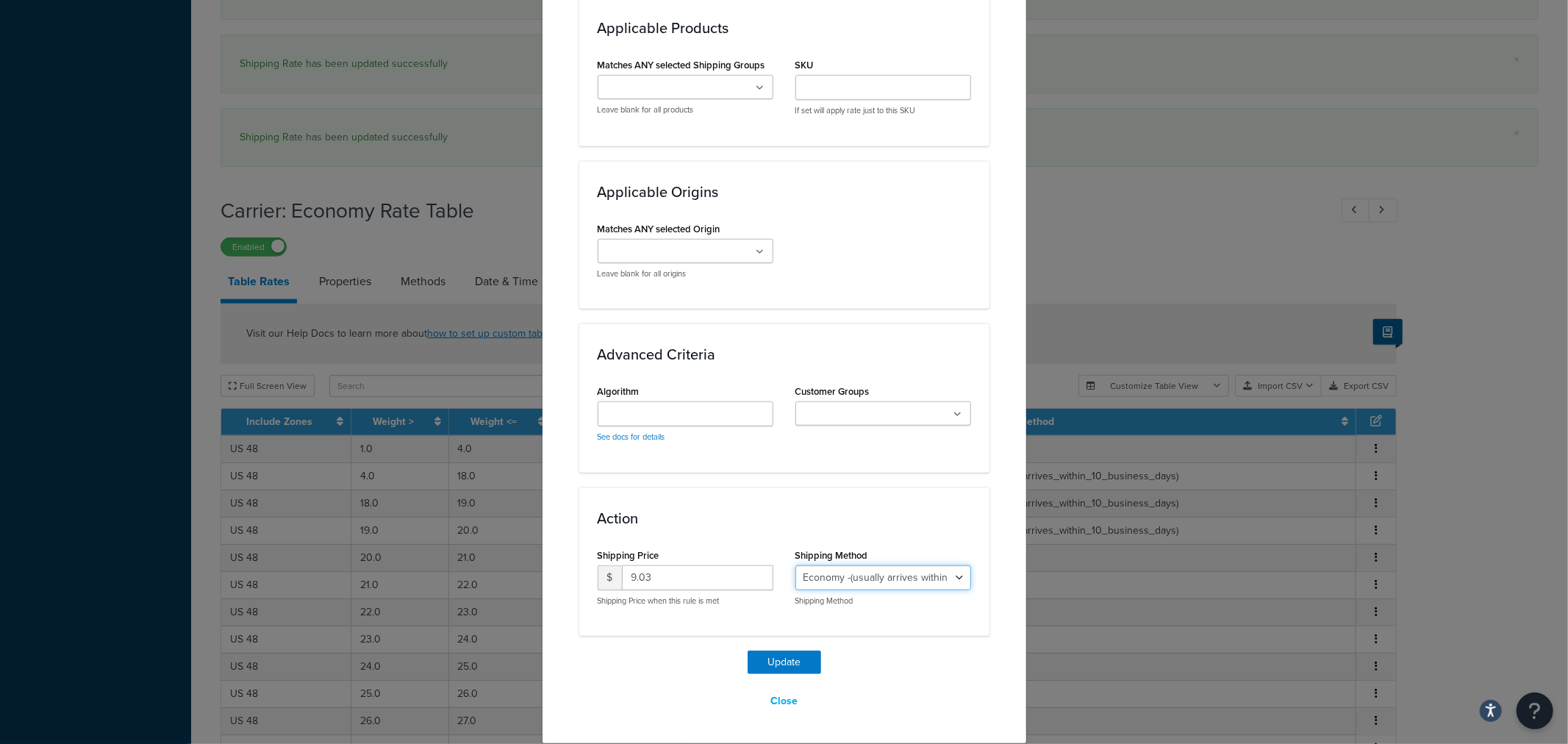 select on "27813" 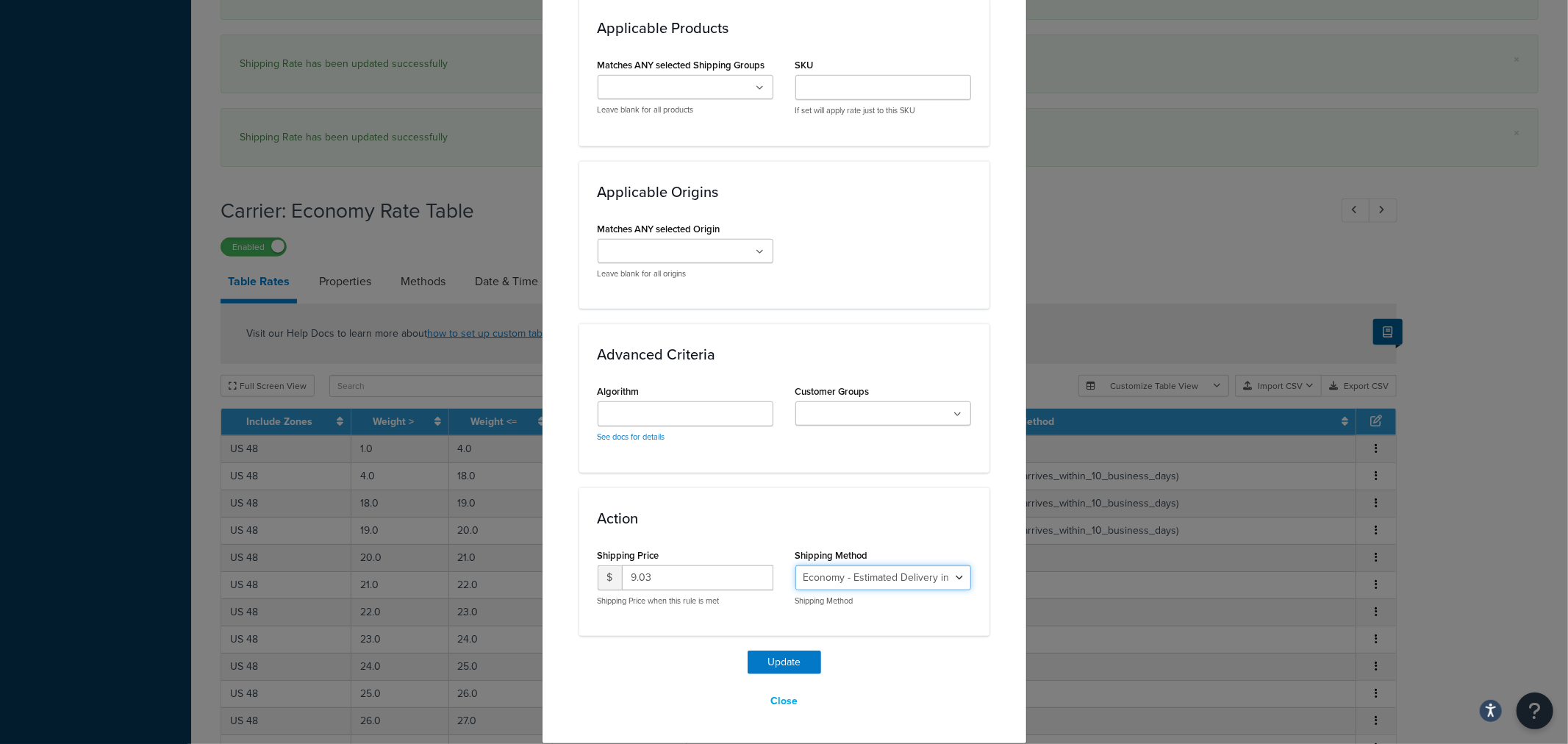click on "Economy - Estimated Delivery in 10 business days - deferred_ground  Deferred Air - Delivers in approximately 4-8 days - deferred_air  Economy - Delivers in 3-9 business days - economy_shipping_-_delivers_in_3-9_business_days  Economy (usually arrives within 14 days) - Economy_4lbs_and_under  Not in a Rush? Ships within 1-3 days - economy  Economy - (usually arrives within 10 days) - economy_-_(usually_arrives_within_10_days)  Economy -(usually arrives within 14 business days) - economy_-(usually_arrives_within_14_business_days)  Economy -(usually arrives within 10 business days) - economy_-(usually_arrives_within_10_business_days)" at bounding box center (883, 578) 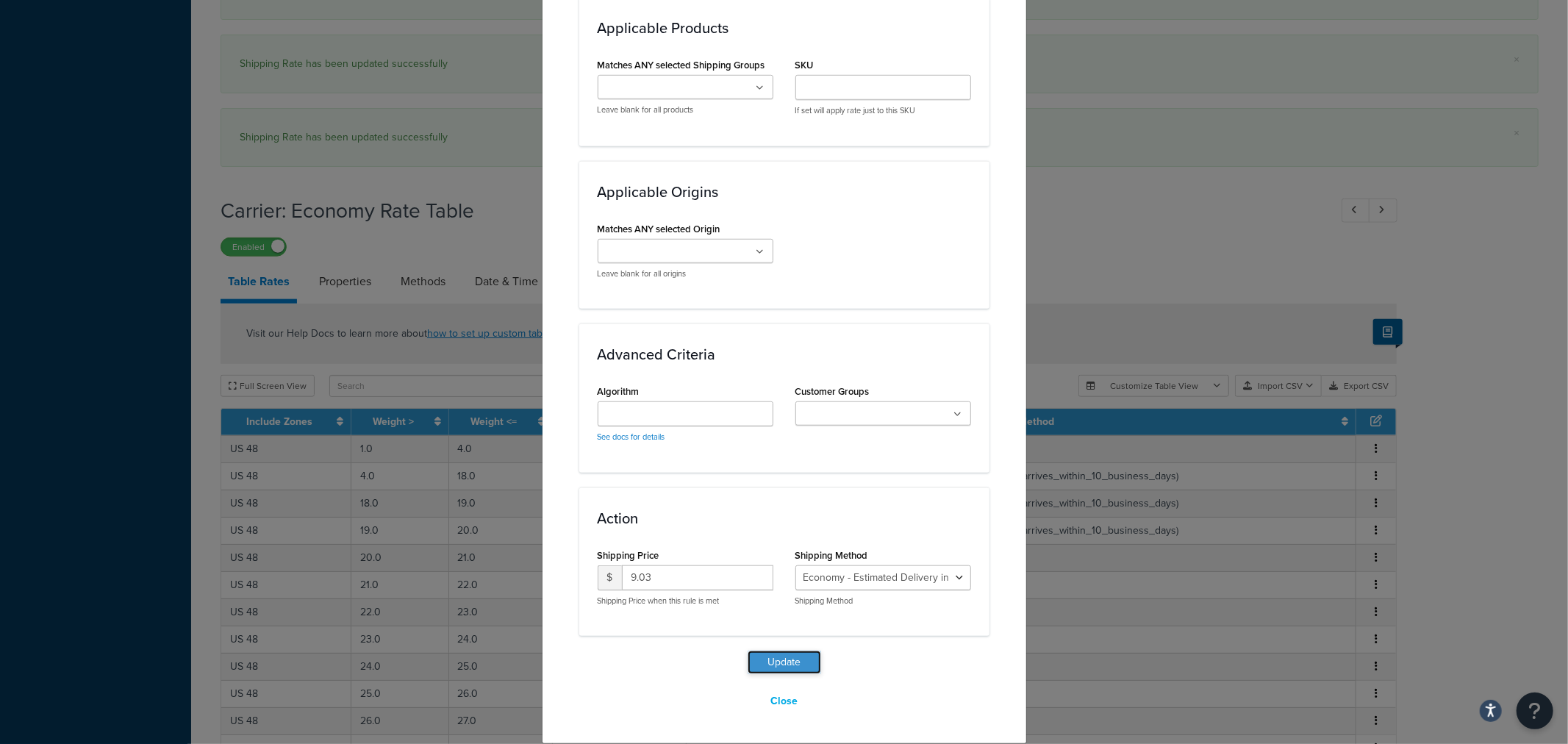 click on "Update" at bounding box center (784, 662) 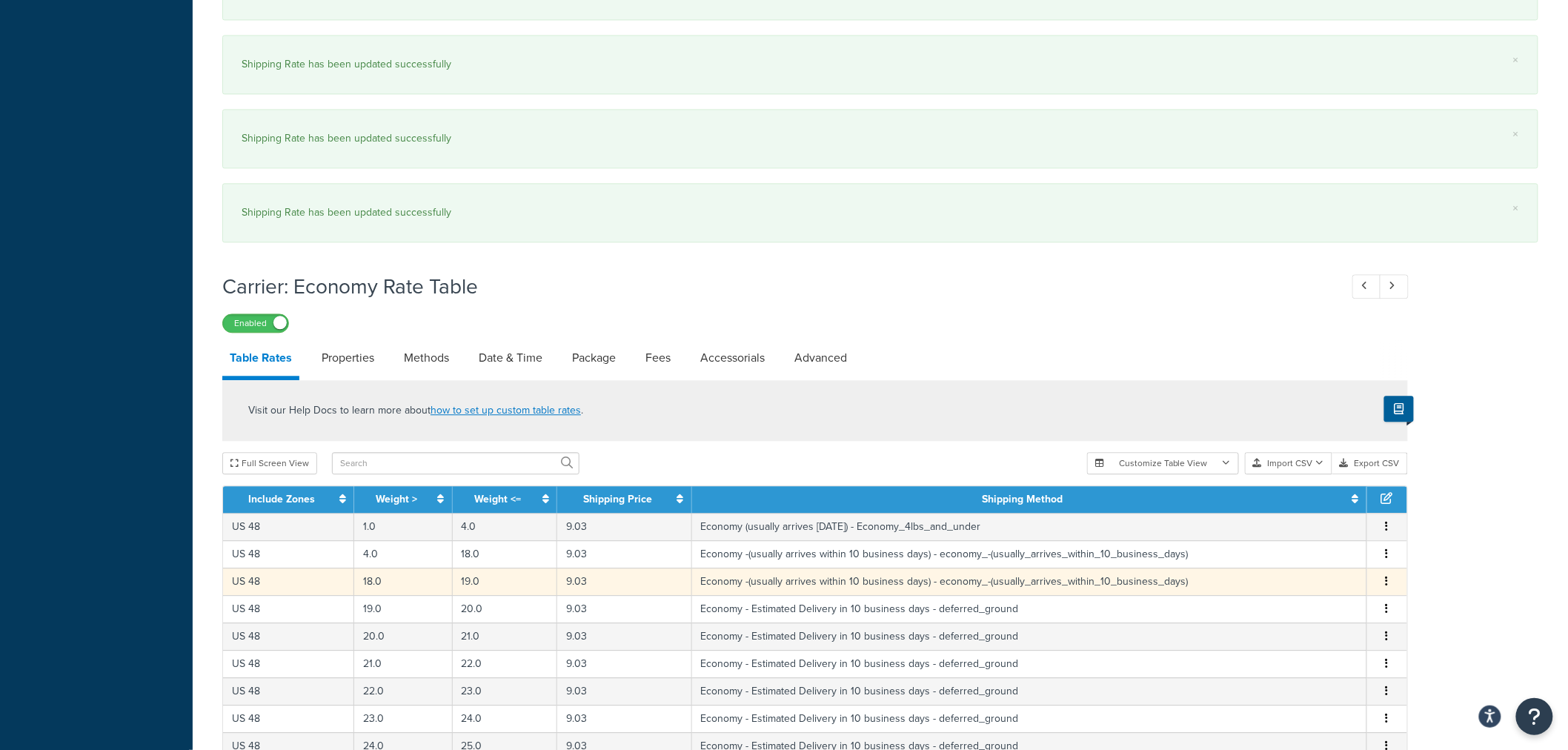 click at bounding box center [1387, 581] 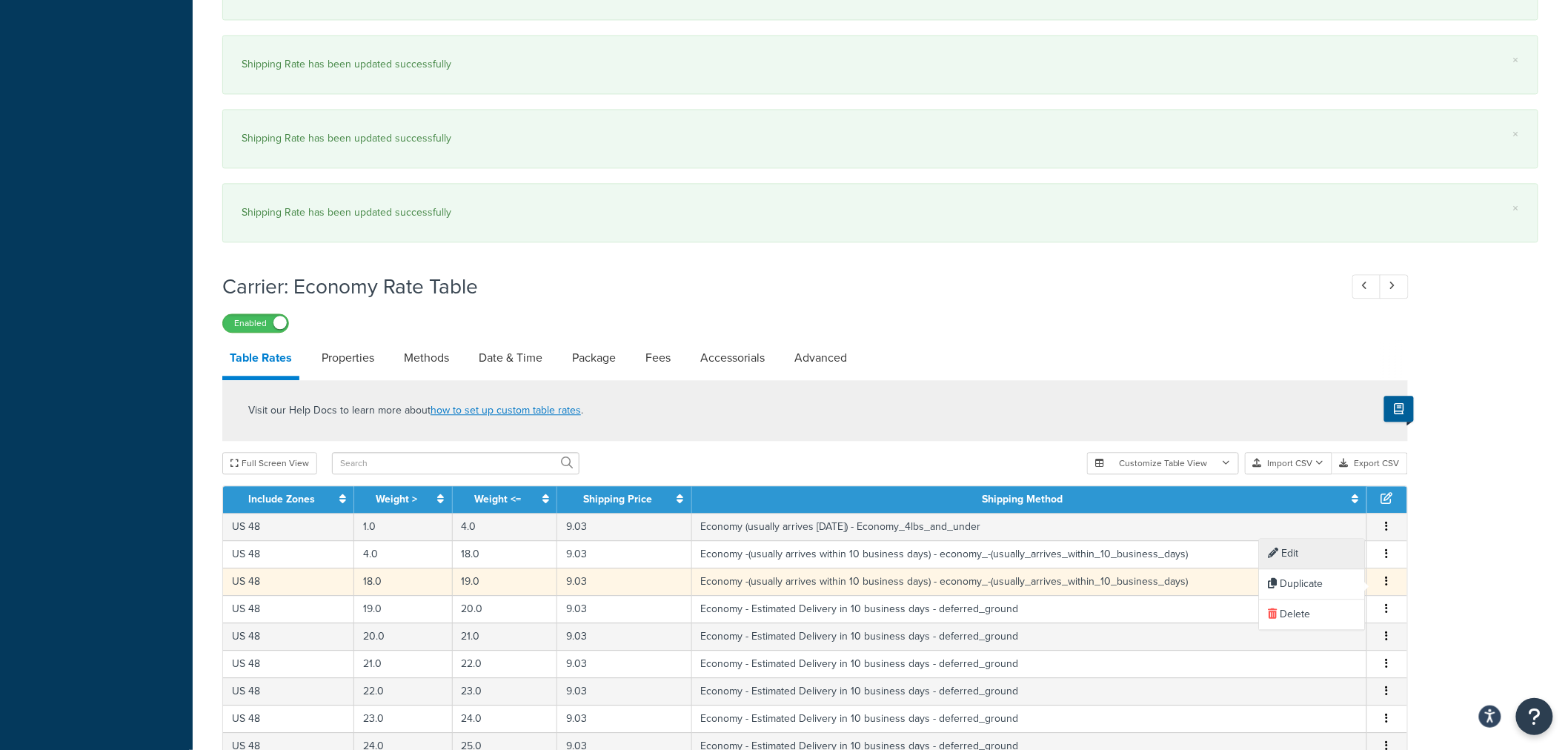 click on "Edit" at bounding box center (1312, 554) 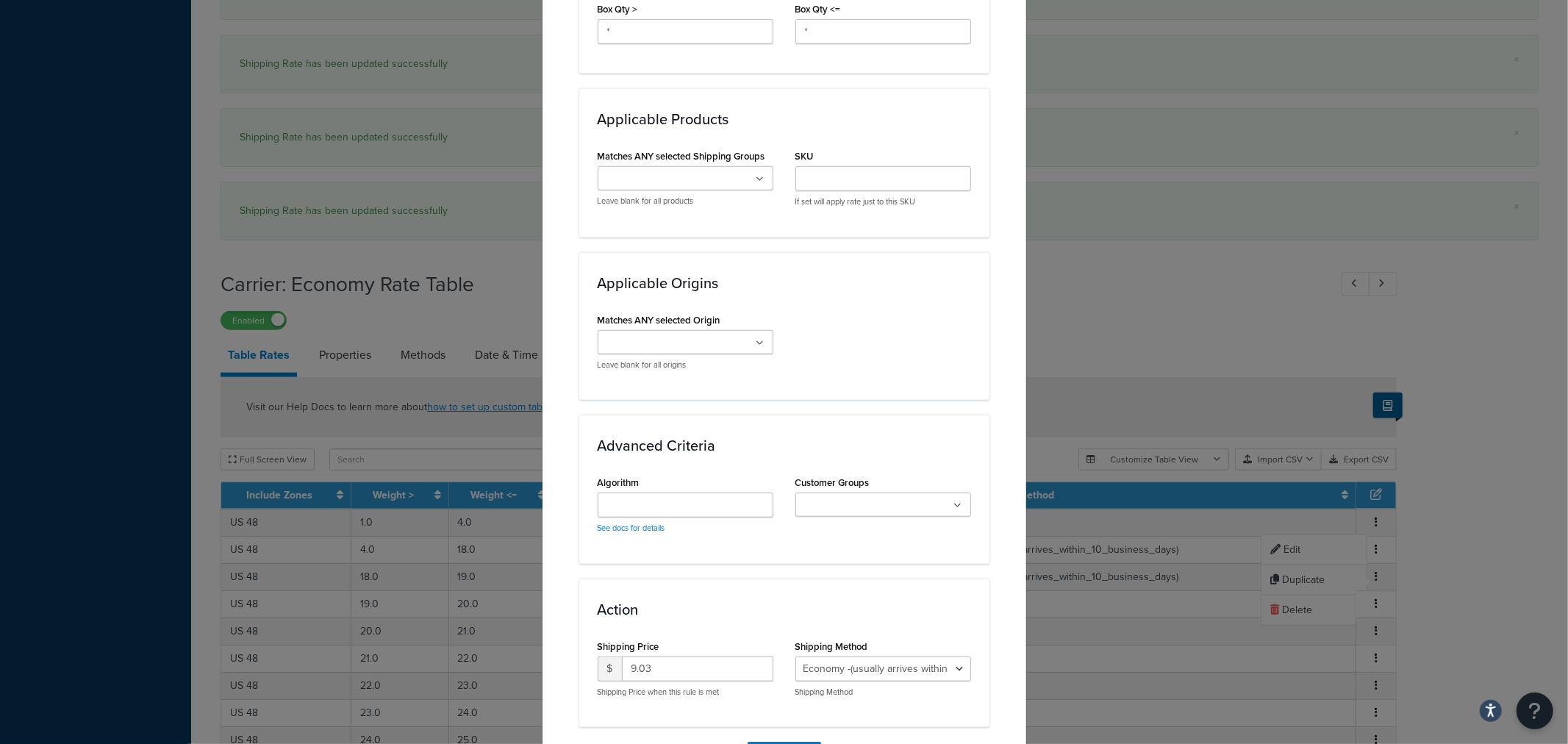 scroll, scrollTop: 979, scrollLeft: 0, axis: vertical 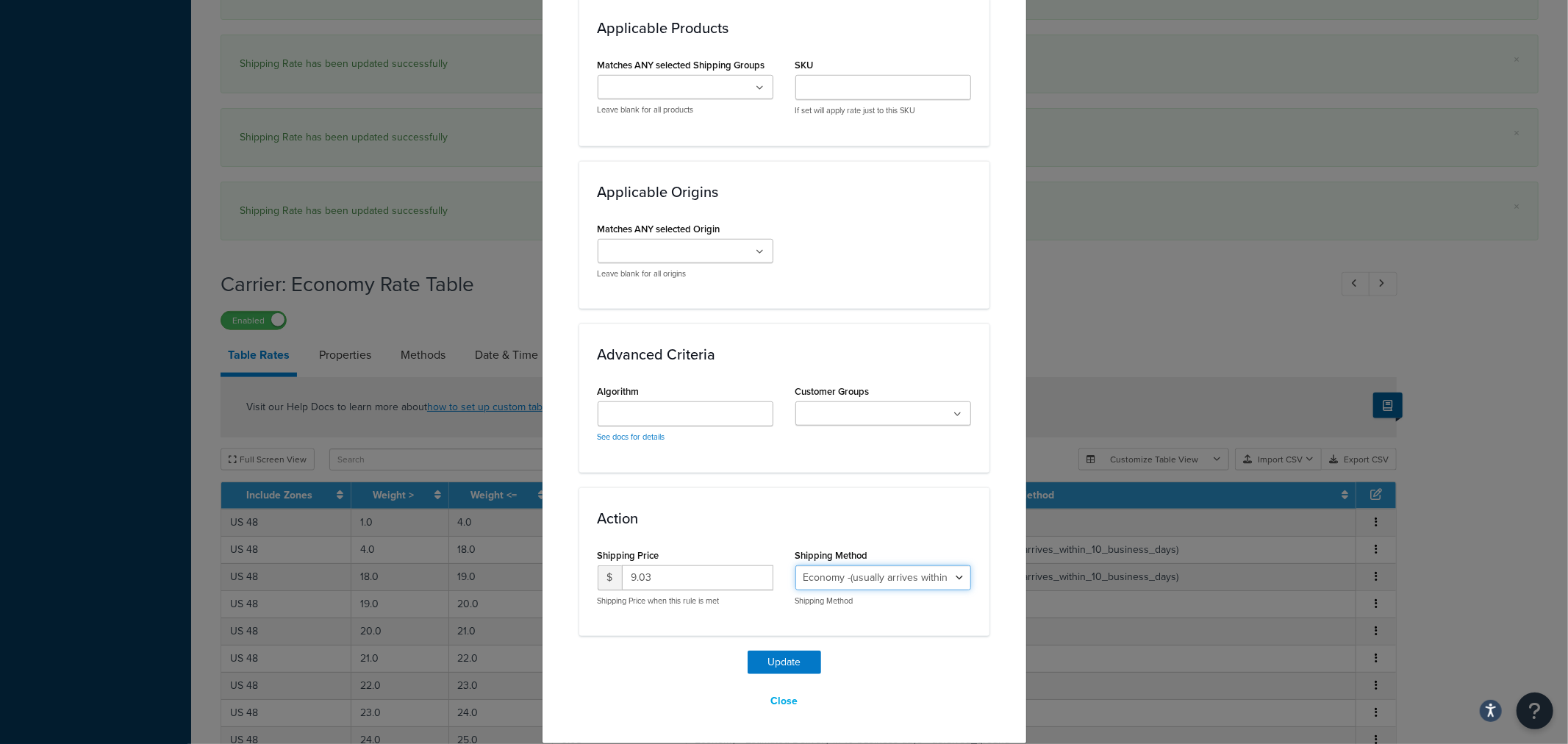 click on "Economy - Estimated Delivery in 10 business days - deferred_ground  Deferred Air - Delivers in approximately 4-8 days - deferred_air  Economy - Delivers in 3-9 business days - economy_shipping_-_delivers_in_3-9_business_days  Economy (usually arrives within 14 days) - Economy_4lbs_and_under  Not in a Rush? Ships within 1-3 days - economy  Economy - (usually arrives within 10 days) - economy_-_(usually_arrives_within_10_days)  Economy -(usually arrives within 14 business days) - economy_-(usually_arrives_within_14_business_days)  Economy -(usually arrives within 10 business days) - economy_-(usually_arrives_within_10_business_days)" at bounding box center [883, 578] 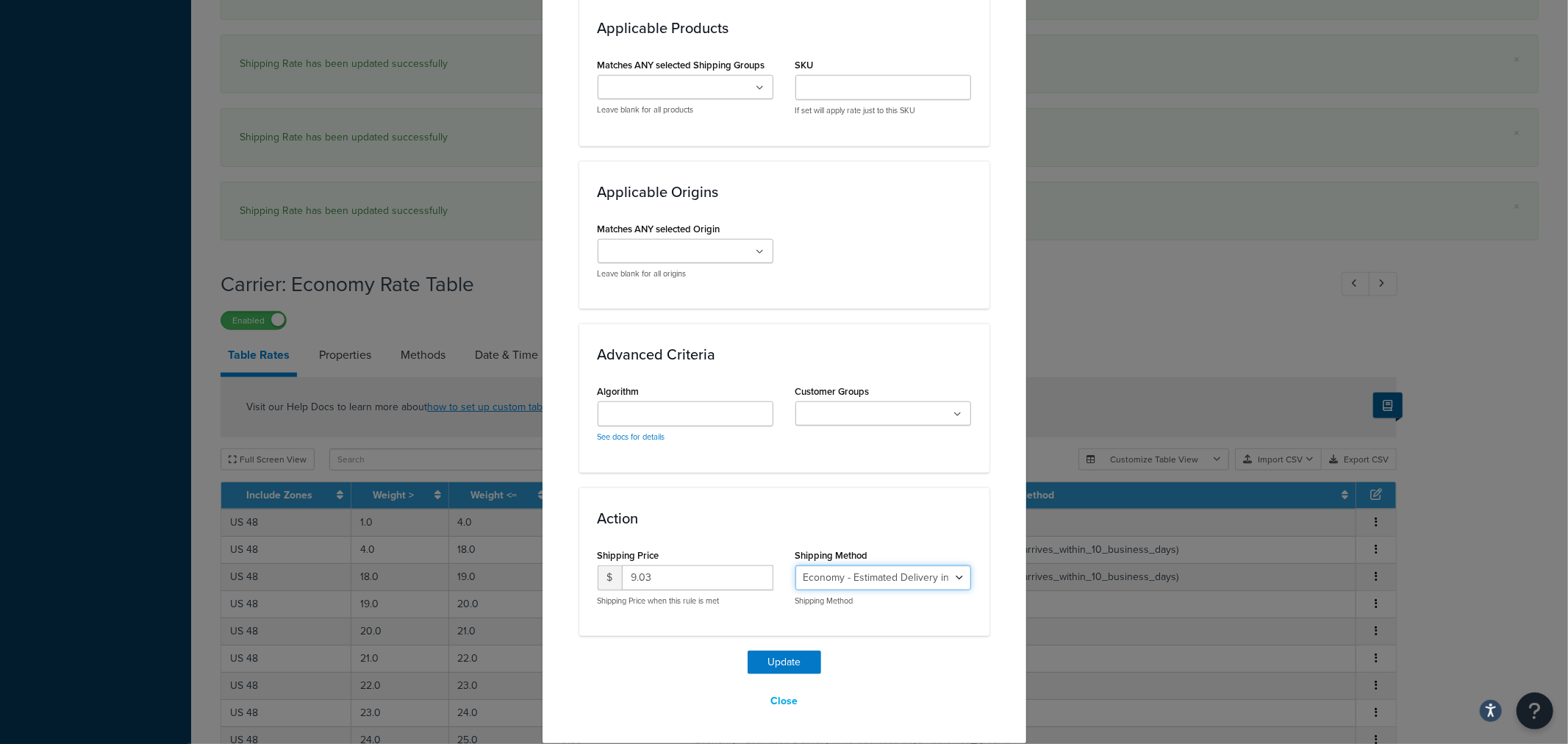 click on "Economy - Estimated Delivery in 10 business days - deferred_ground  Deferred Air - Delivers in approximately 4-8 days - deferred_air  Economy - Delivers in 3-9 business days - economy_shipping_-_delivers_in_3-9_business_days  Economy (usually arrives within 14 days) - Economy_4lbs_and_under  Not in a Rush? Ships within 1-3 days - economy  Economy - (usually arrives within 10 days) - economy_-_(usually_arrives_within_10_days)  Economy -(usually arrives within 14 business days) - economy_-(usually_arrives_within_14_business_days)  Economy -(usually arrives within 10 business days) - economy_-(usually_arrives_within_10_business_days)" at bounding box center [883, 578] 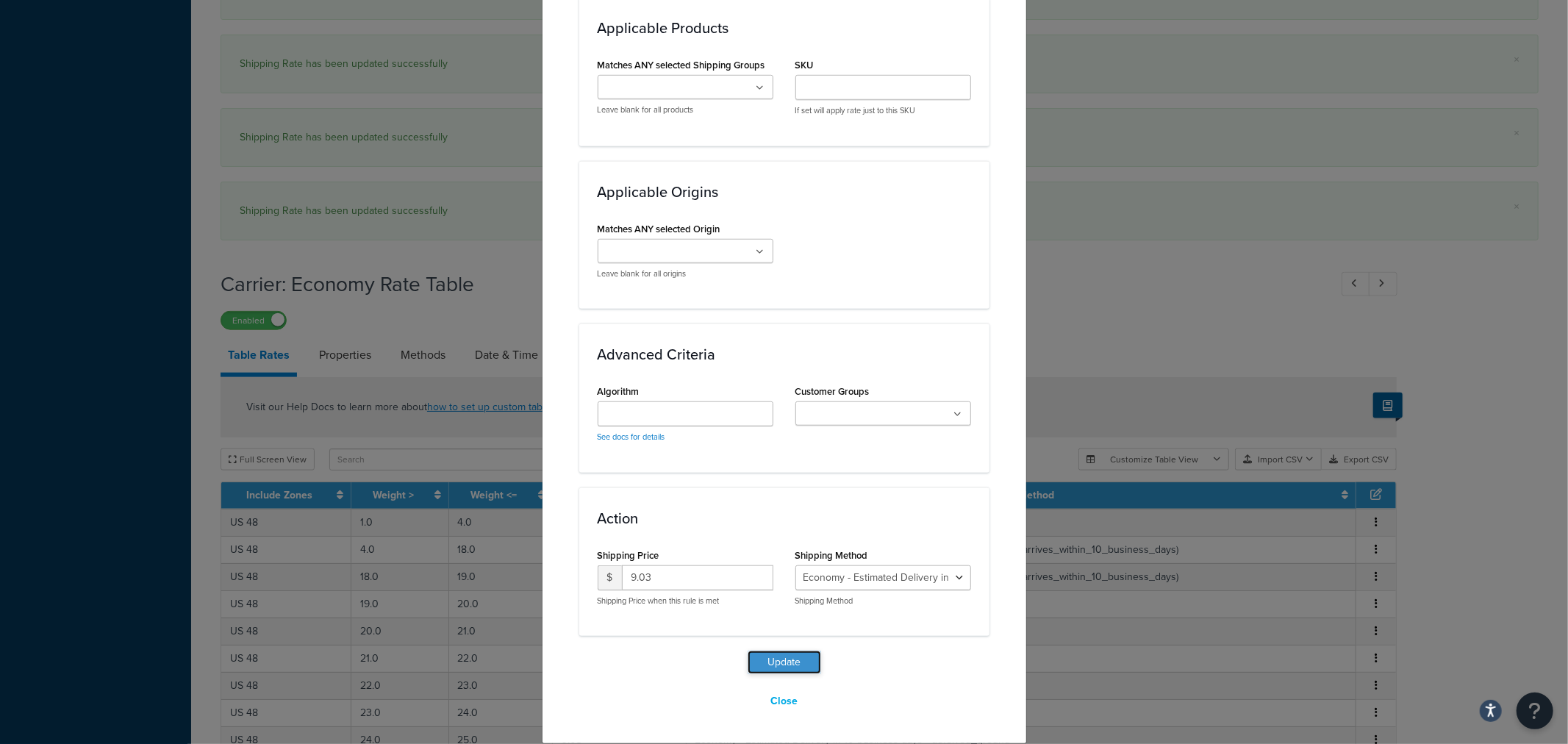 click on "Update" at bounding box center (784, 662) 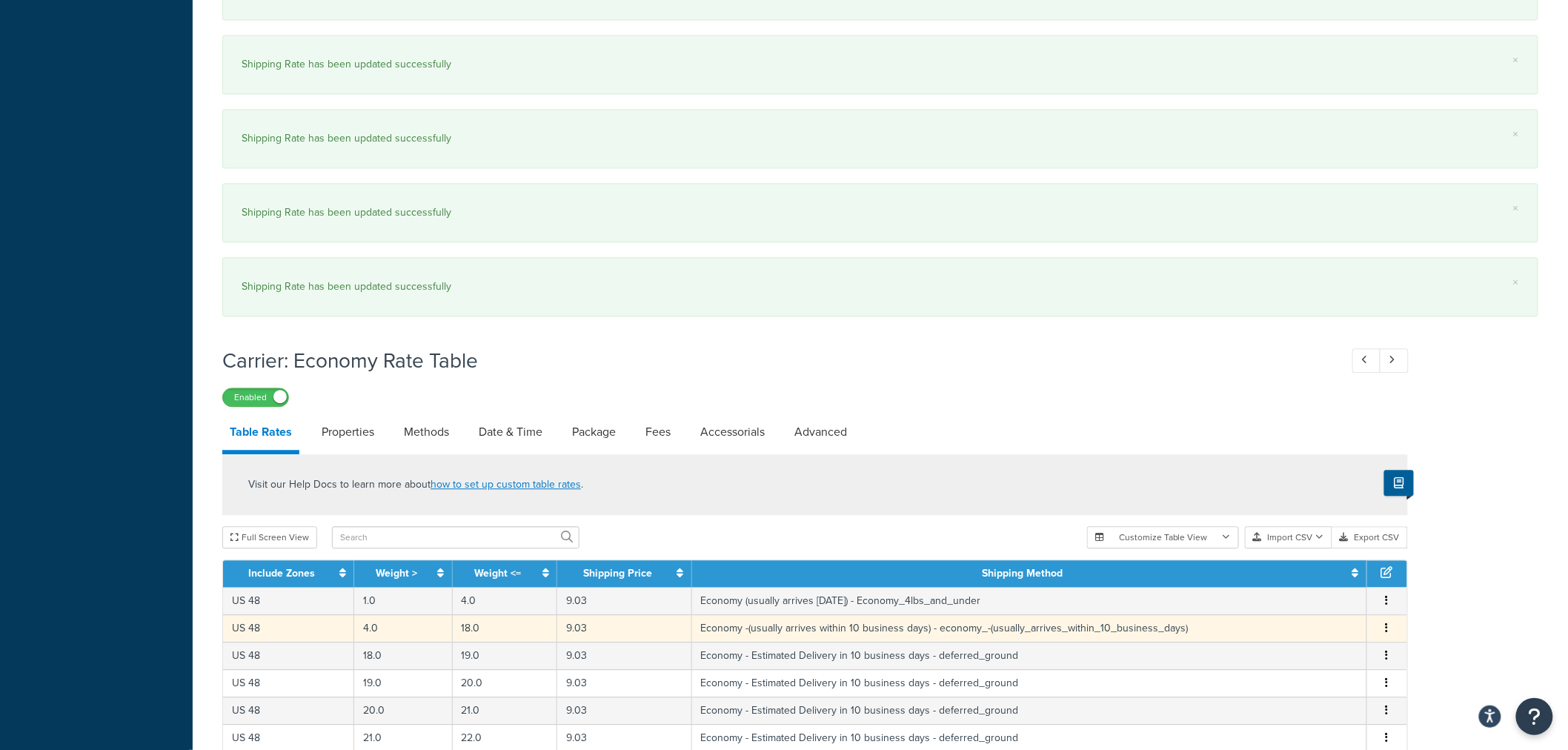 click at bounding box center [1387, 628] 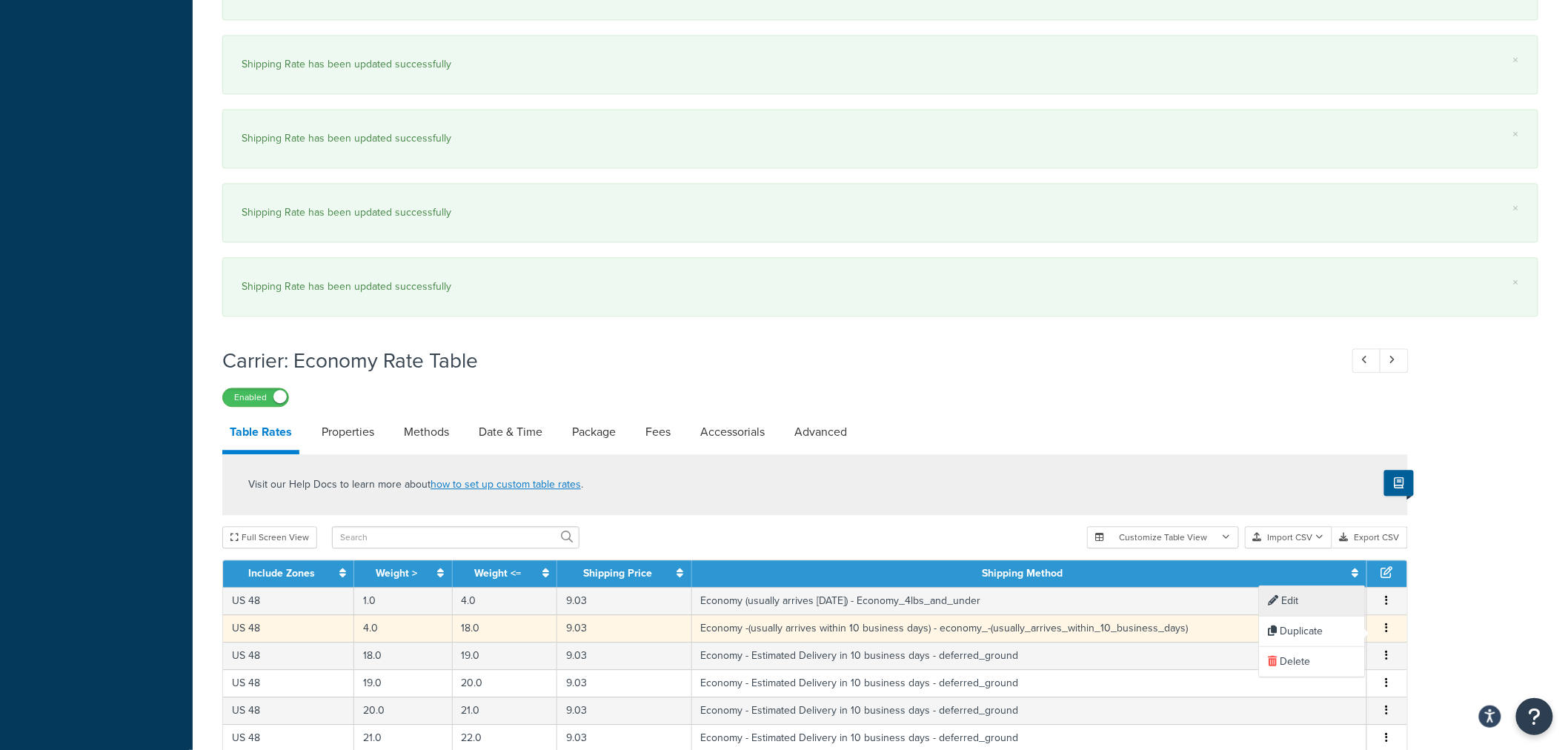 click on "Edit" at bounding box center [1312, 601] 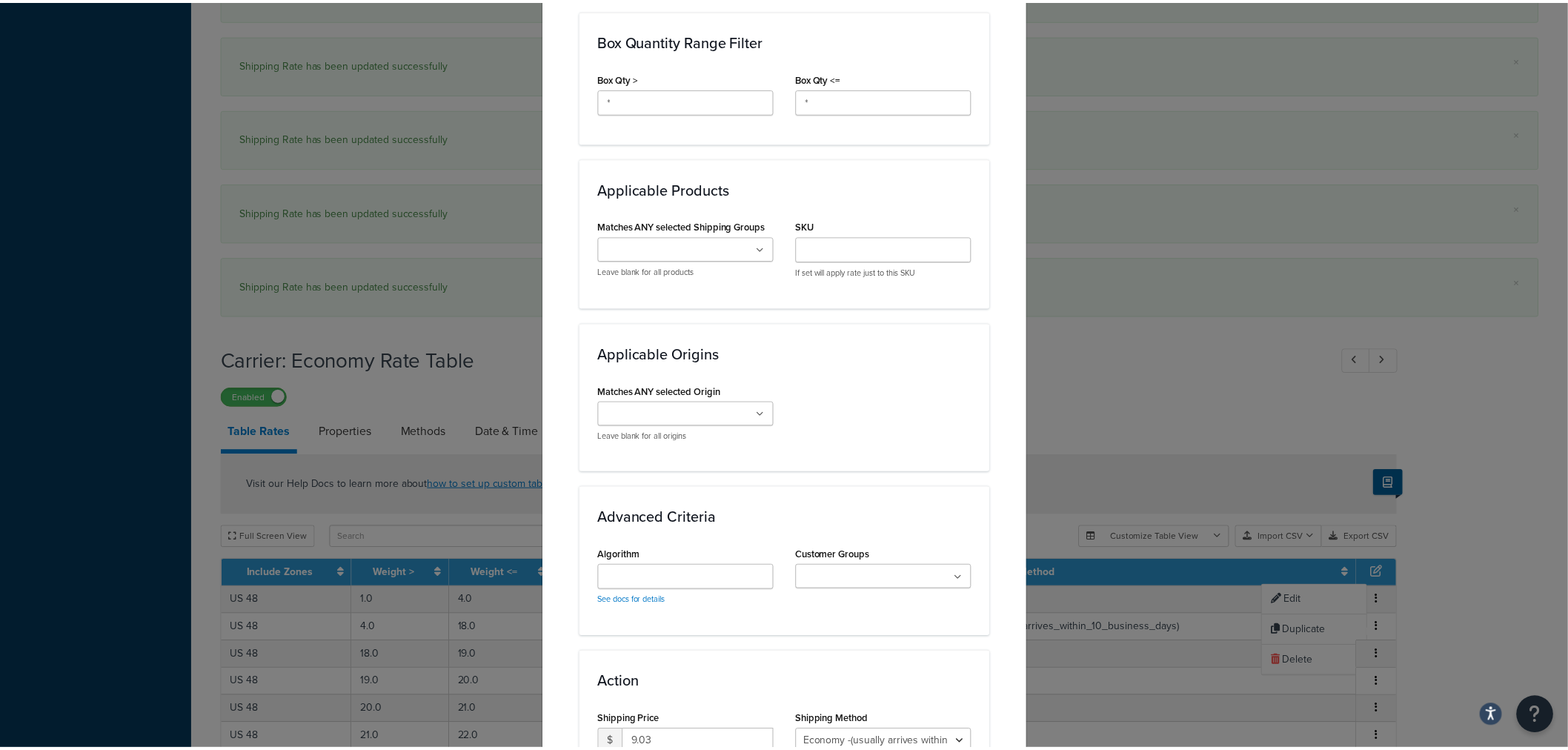 scroll, scrollTop: 986, scrollLeft: 0, axis: vertical 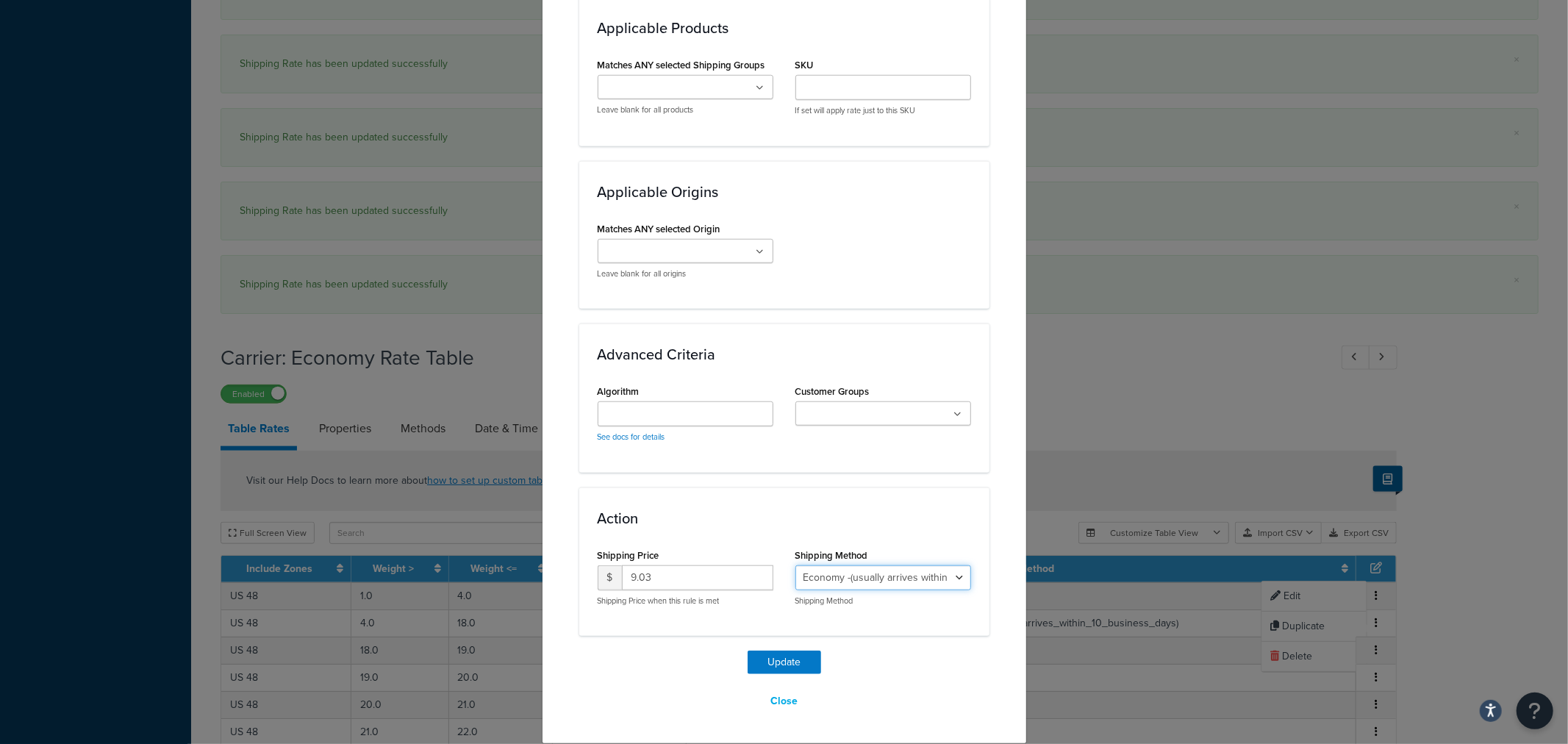 click on "Economy - Estimated Delivery in 10 business days - deferred_ground  Deferred Air - Delivers in approximately 4-8 days - deferred_air  Economy - Delivers in 3-9 business days - economy_shipping_-_delivers_in_3-9_business_days  Economy (usually arrives within 14 days) - Economy_4lbs_and_under  Not in a Rush? Ships within 1-3 days - economy  Economy - (usually arrives within 10 days) - economy_-_(usually_arrives_within_10_days)  Economy -(usually arrives within 14 business days) - economy_-(usually_arrives_within_14_business_days)  Economy -(usually arrives within 10 business days) - economy_-(usually_arrives_within_10_business_days)" at bounding box center (883, 578) 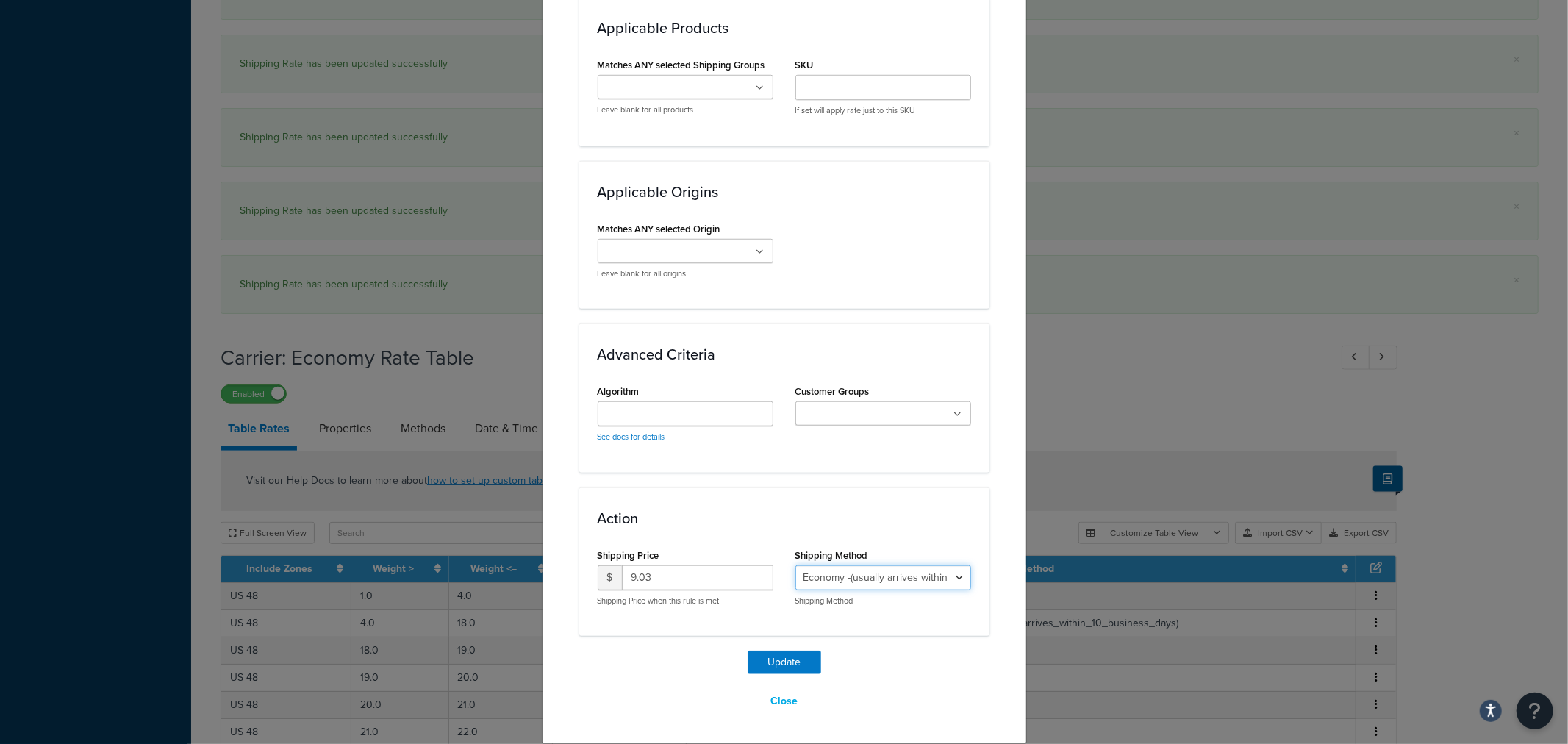select on "27813" 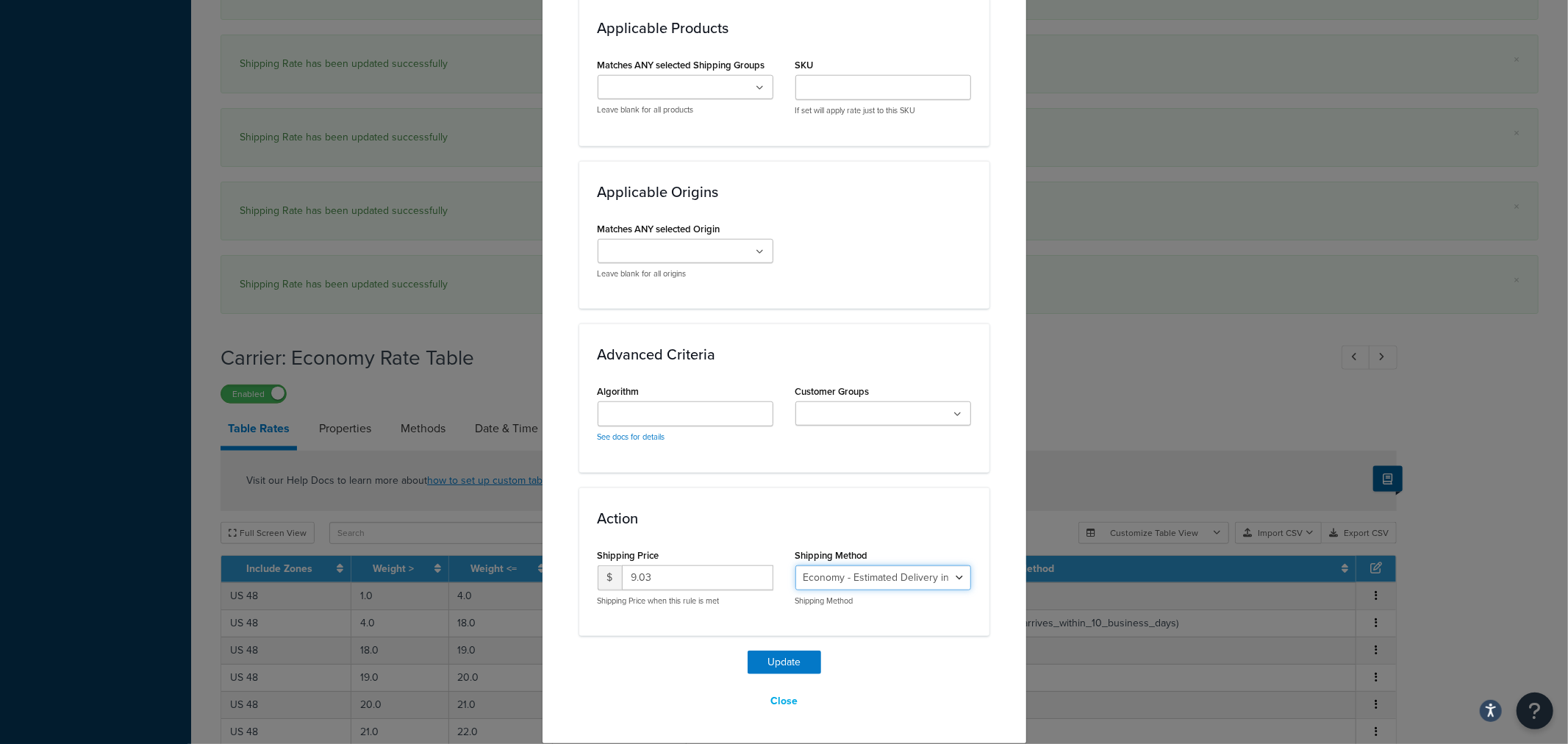 click on "Economy - Estimated Delivery in 10 business days - deferred_ground  Deferred Air - Delivers in approximately 4-8 days - deferred_air  Economy - Delivers in 3-9 business days - economy_shipping_-_delivers_in_3-9_business_days  Economy (usually arrives within 14 days) - Economy_4lbs_and_under  Not in a Rush? Ships within 1-3 days - economy  Economy - (usually arrives within 10 days) - economy_-_(usually_arrives_within_10_days)  Economy -(usually arrives within 14 business days) - economy_-(usually_arrives_within_14_business_days)  Economy -(usually arrives within 10 business days) - economy_-(usually_arrives_within_10_business_days)" at bounding box center (883, 578) 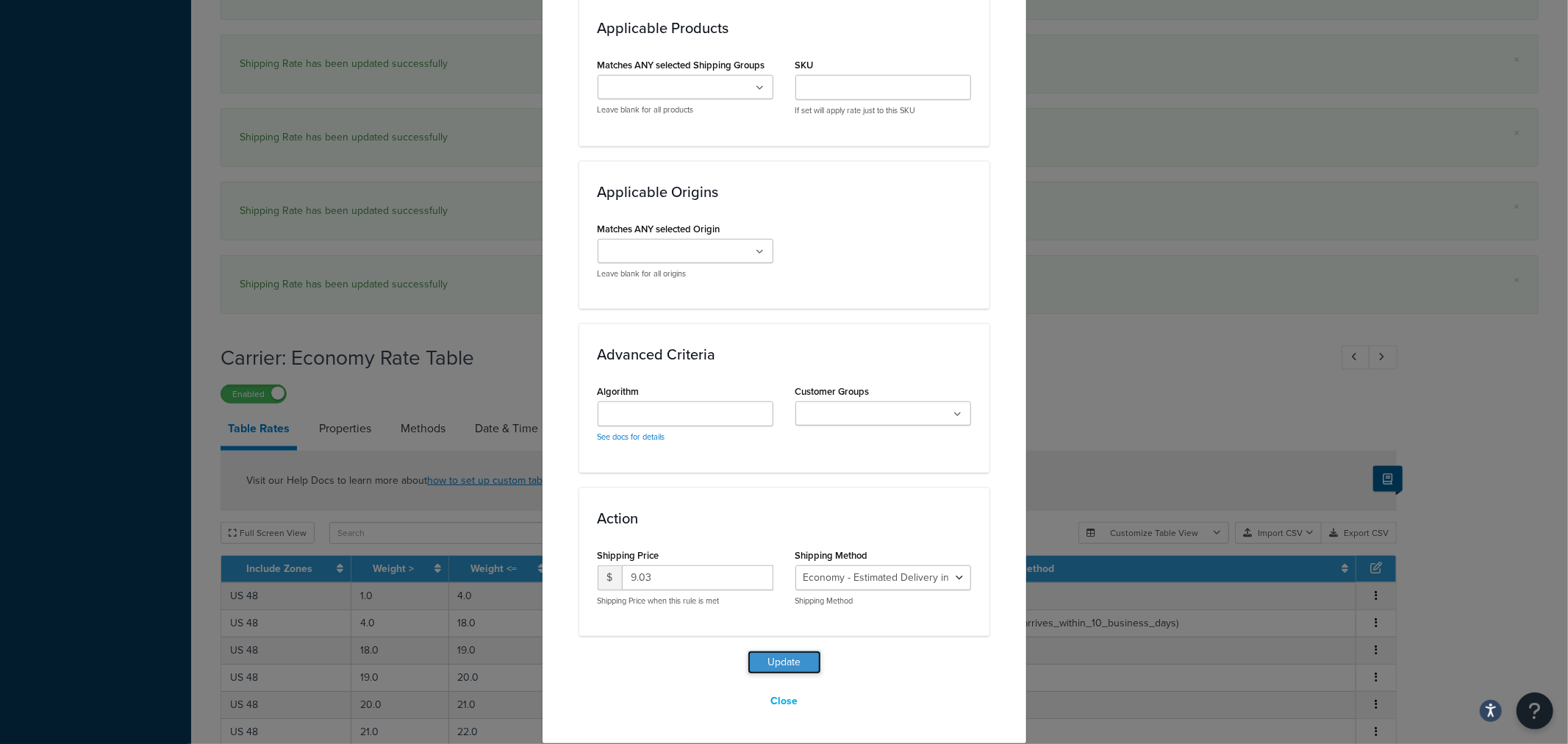 click on "Update" at bounding box center (784, 662) 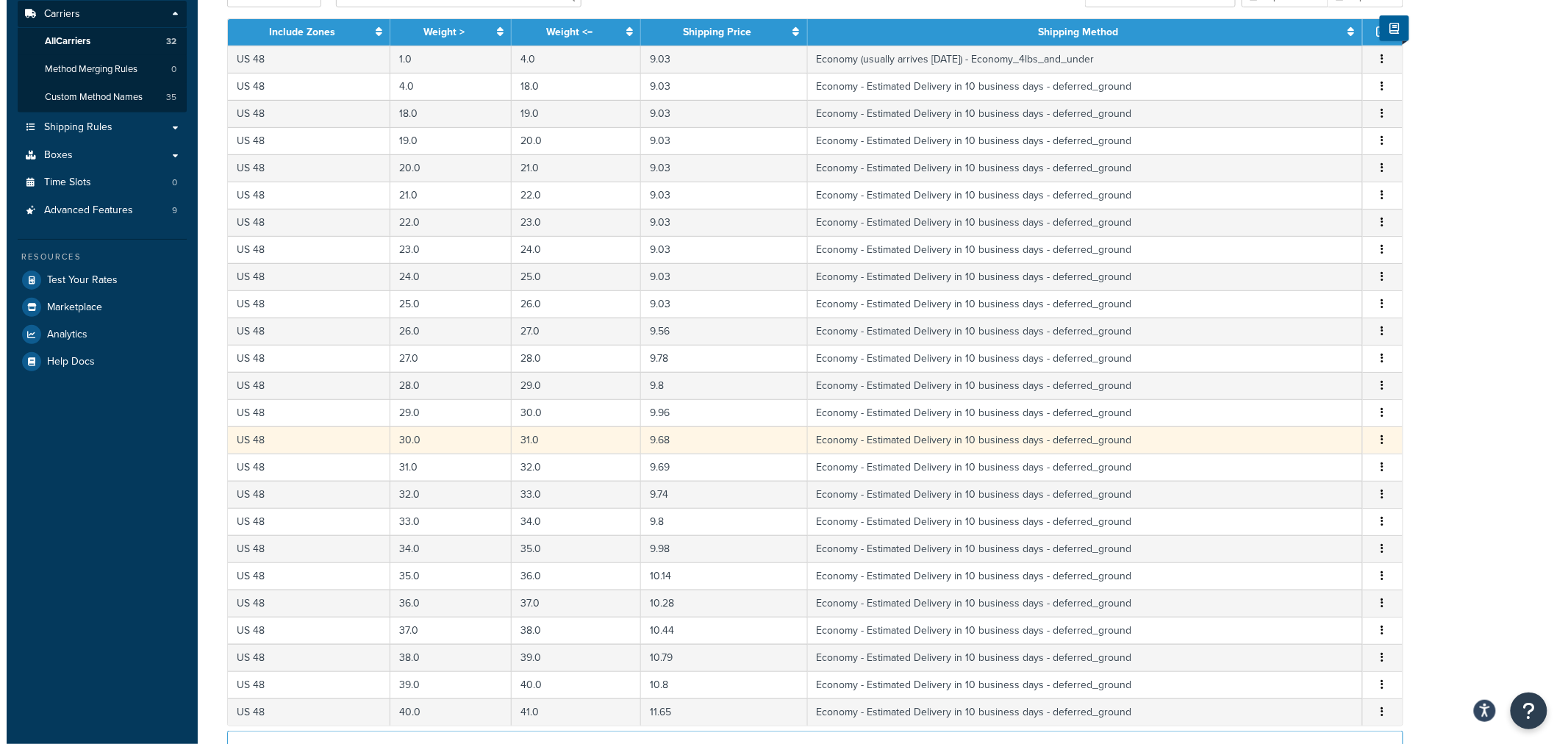 scroll, scrollTop: 197, scrollLeft: 0, axis: vertical 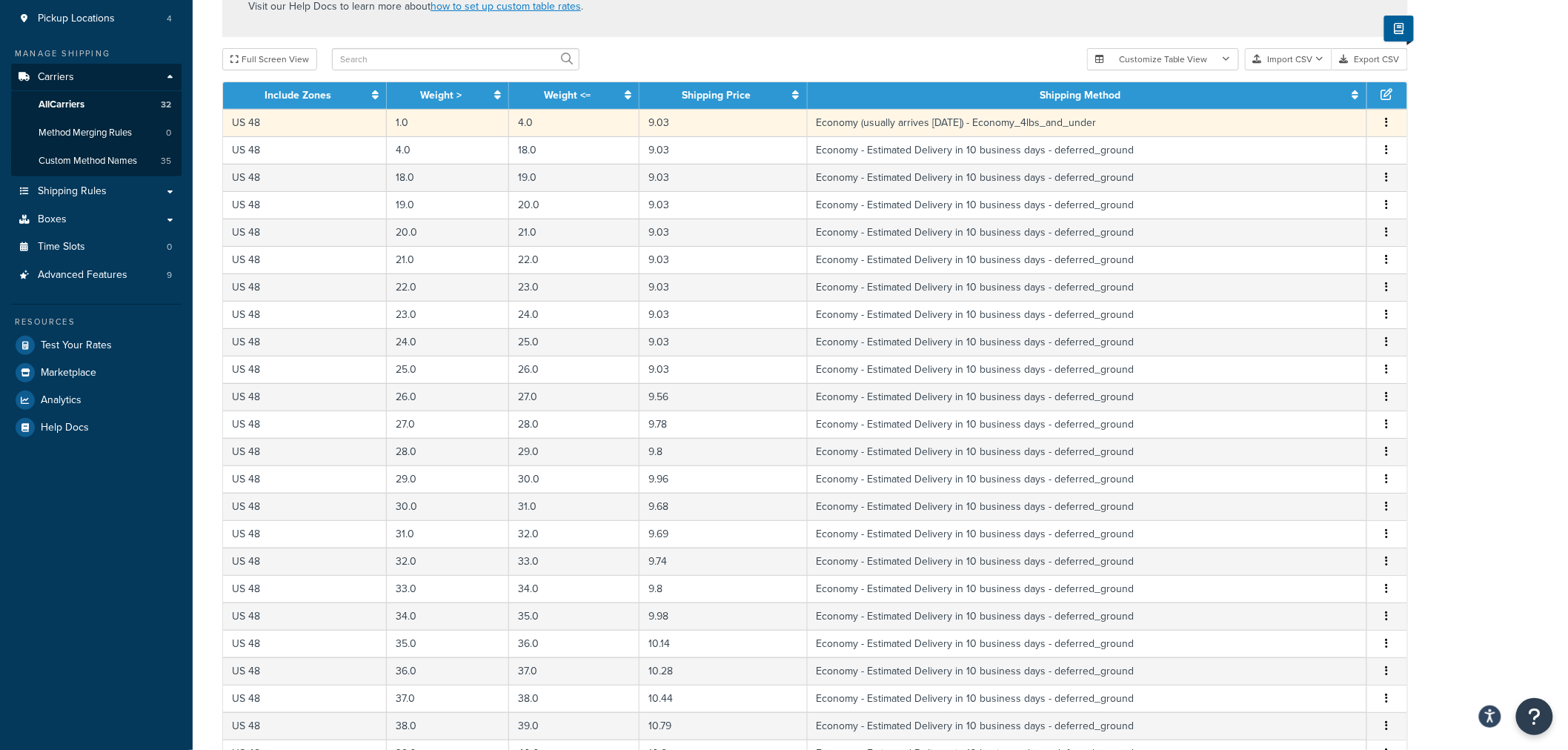click at bounding box center (1387, 123) 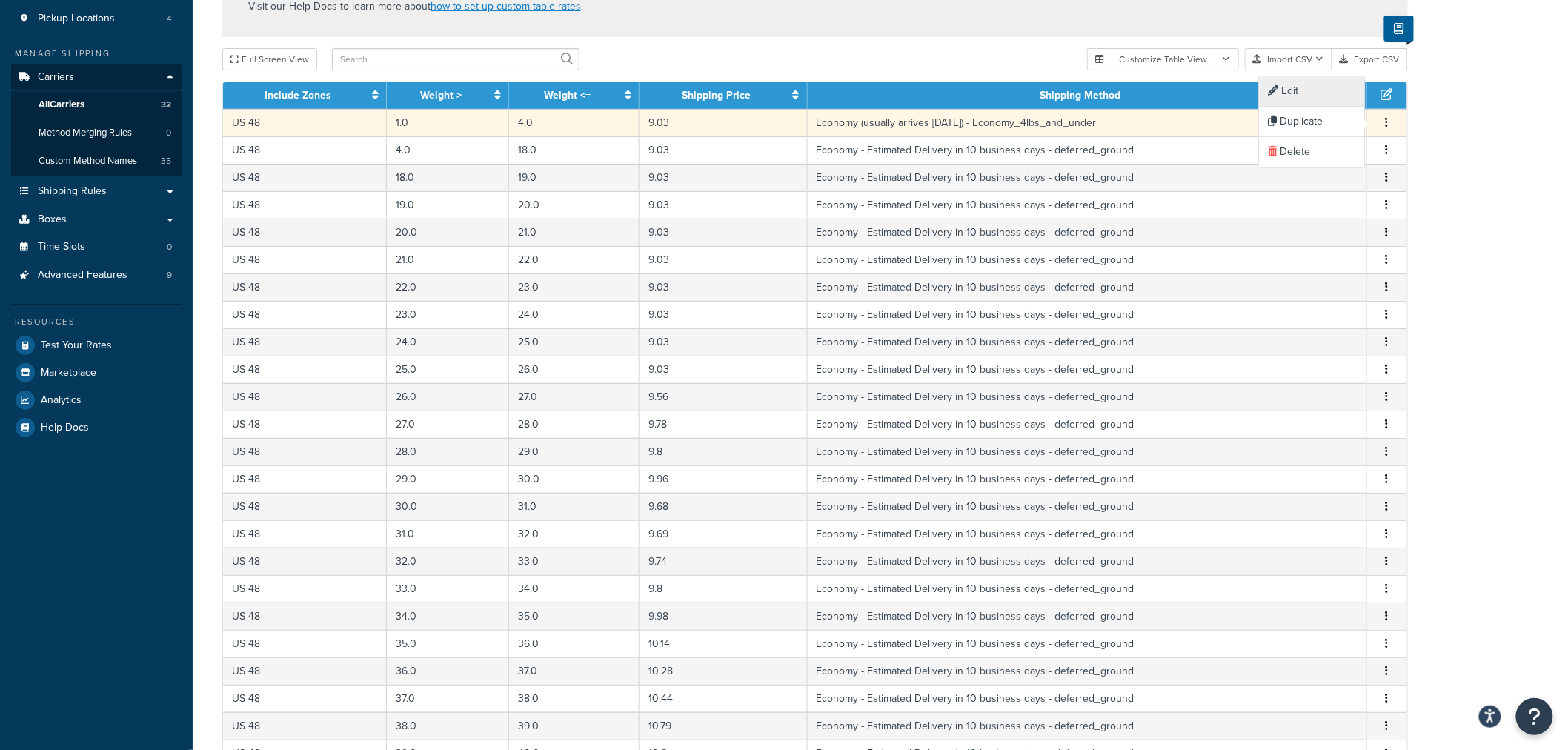 click on "Edit" at bounding box center (1312, 91) 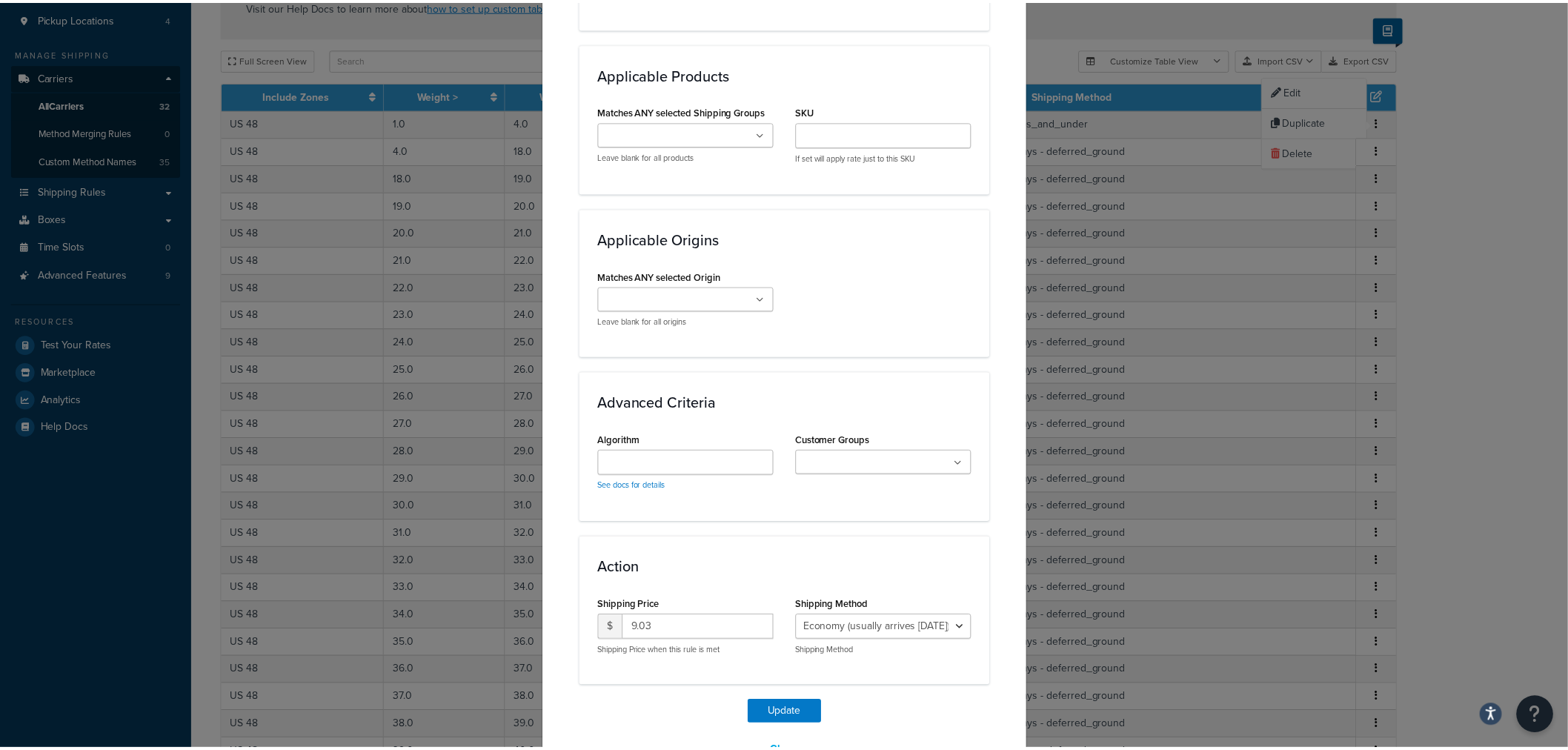 scroll, scrollTop: 986, scrollLeft: 0, axis: vertical 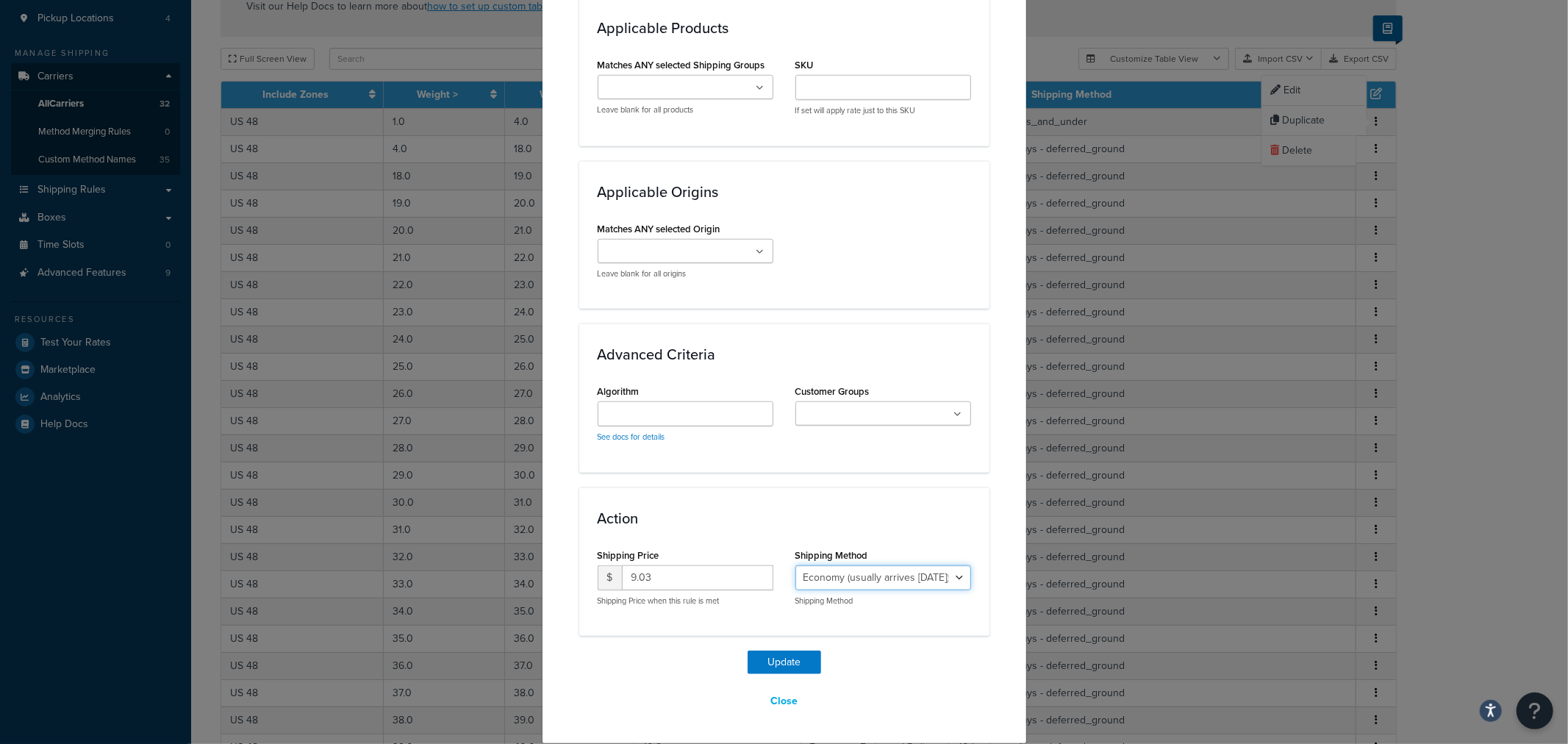 click on "Economy - Estimated Delivery in 10 business days - deferred_ground  Deferred Air - Delivers in approximately 4-8 days - deferred_air  Economy - Delivers in 3-9 business days - economy_shipping_-_delivers_in_3-9_business_days  Economy (usually arrives within 14 days) - Economy_4lbs_and_under  Not in a Rush? Ships within 1-3 days - economy  Economy - (usually arrives within 10 days) - economy_-_(usually_arrives_within_10_days)  Economy -(usually arrives within 14 business days) - economy_-(usually_arrives_within_14_business_days)  Economy -(usually arrives within 10 business days) - economy_-(usually_arrives_within_10_business_days)" at bounding box center (883, 578) 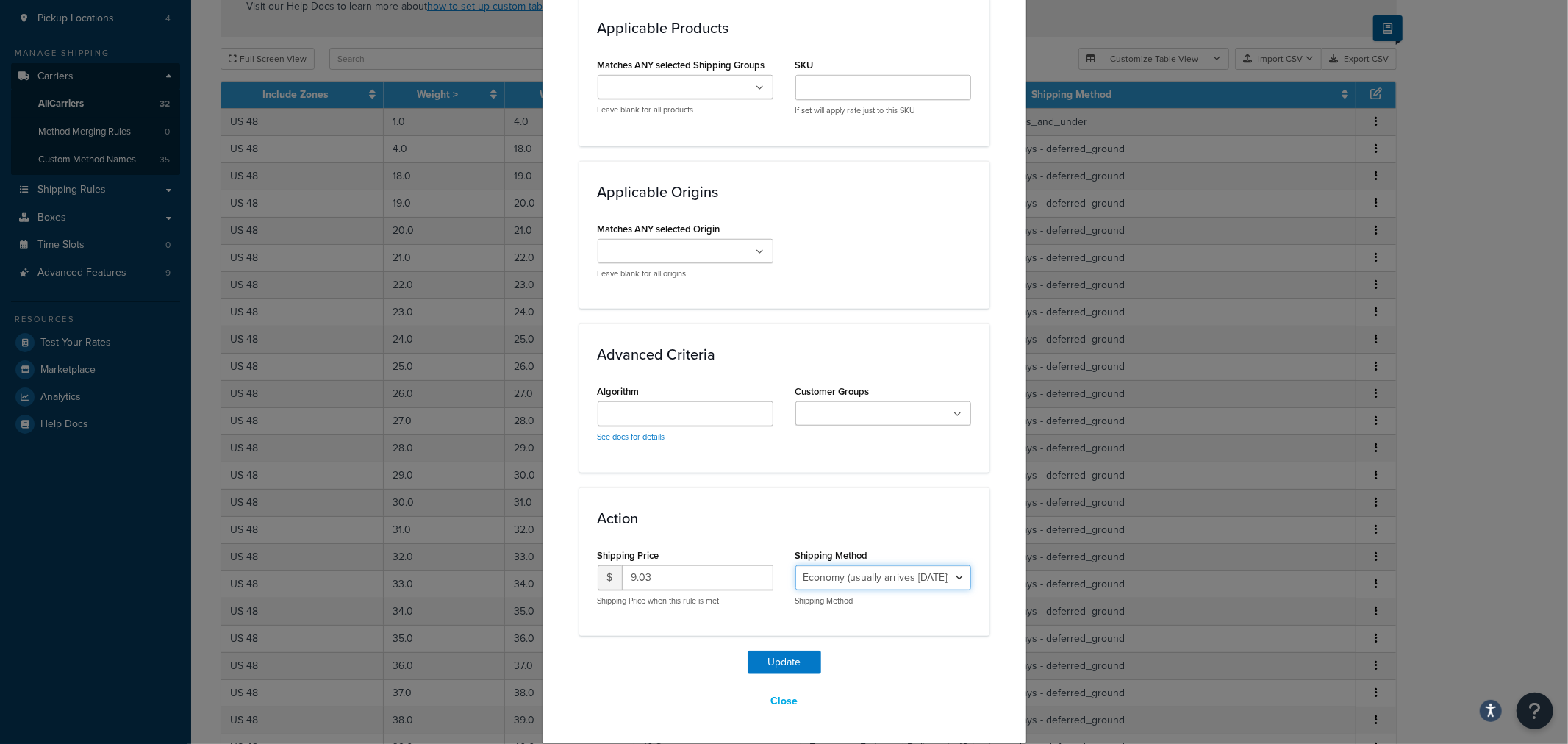 select on "27813" 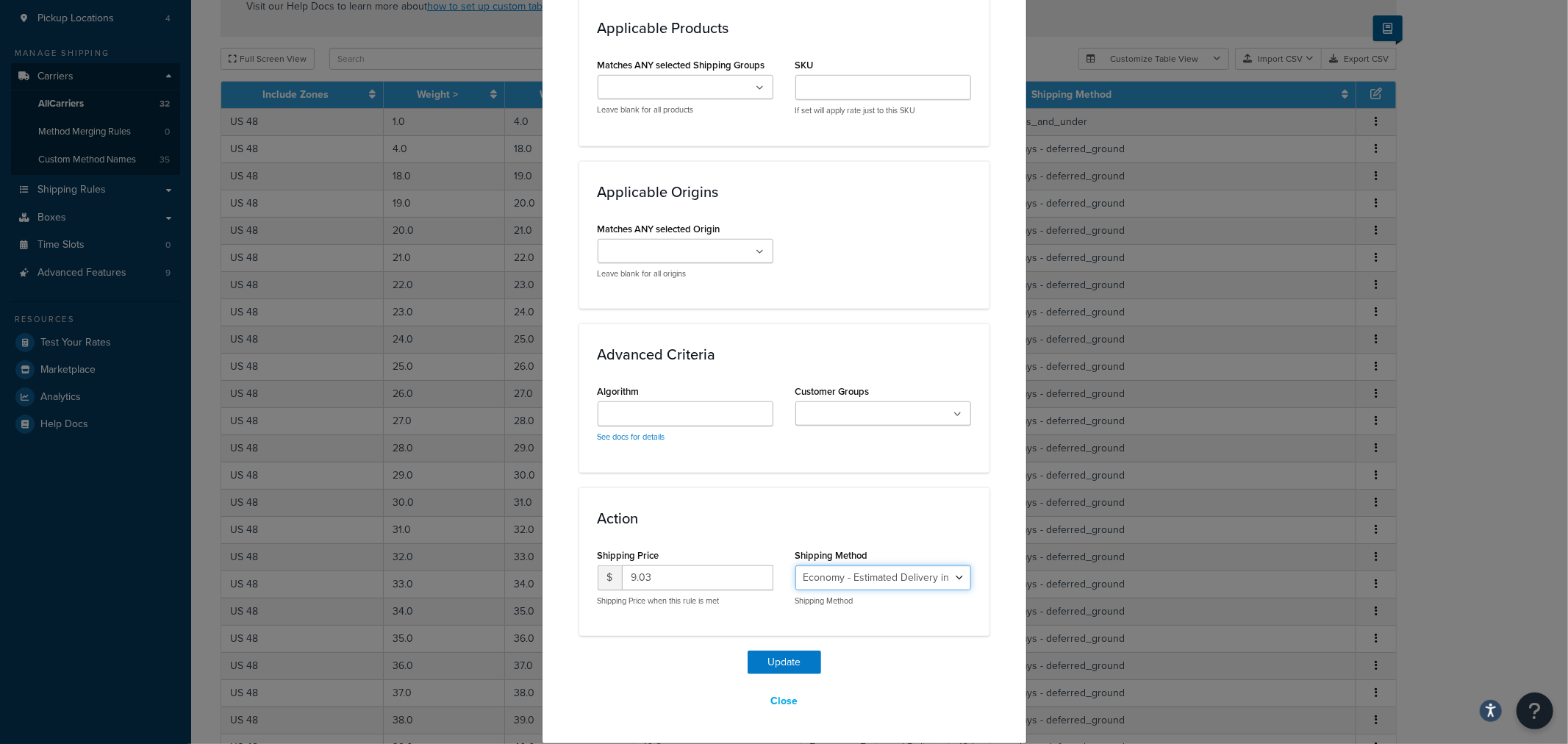click on "Economy - Estimated Delivery in 10 business days - deferred_ground  Deferred Air - Delivers in approximately 4-8 days - deferred_air  Economy - Delivers in 3-9 business days - economy_shipping_-_delivers_in_3-9_business_days  Economy (usually arrives within 14 days) - Economy_4lbs_and_under  Not in a Rush? Ships within 1-3 days - economy  Economy - (usually arrives within 10 days) - economy_-_(usually_arrives_within_10_days)  Economy -(usually arrives within 14 business days) - economy_-(usually_arrives_within_14_business_days)  Economy -(usually arrives within 10 business days) - economy_-(usually_arrives_within_10_business_days)" at bounding box center (883, 578) 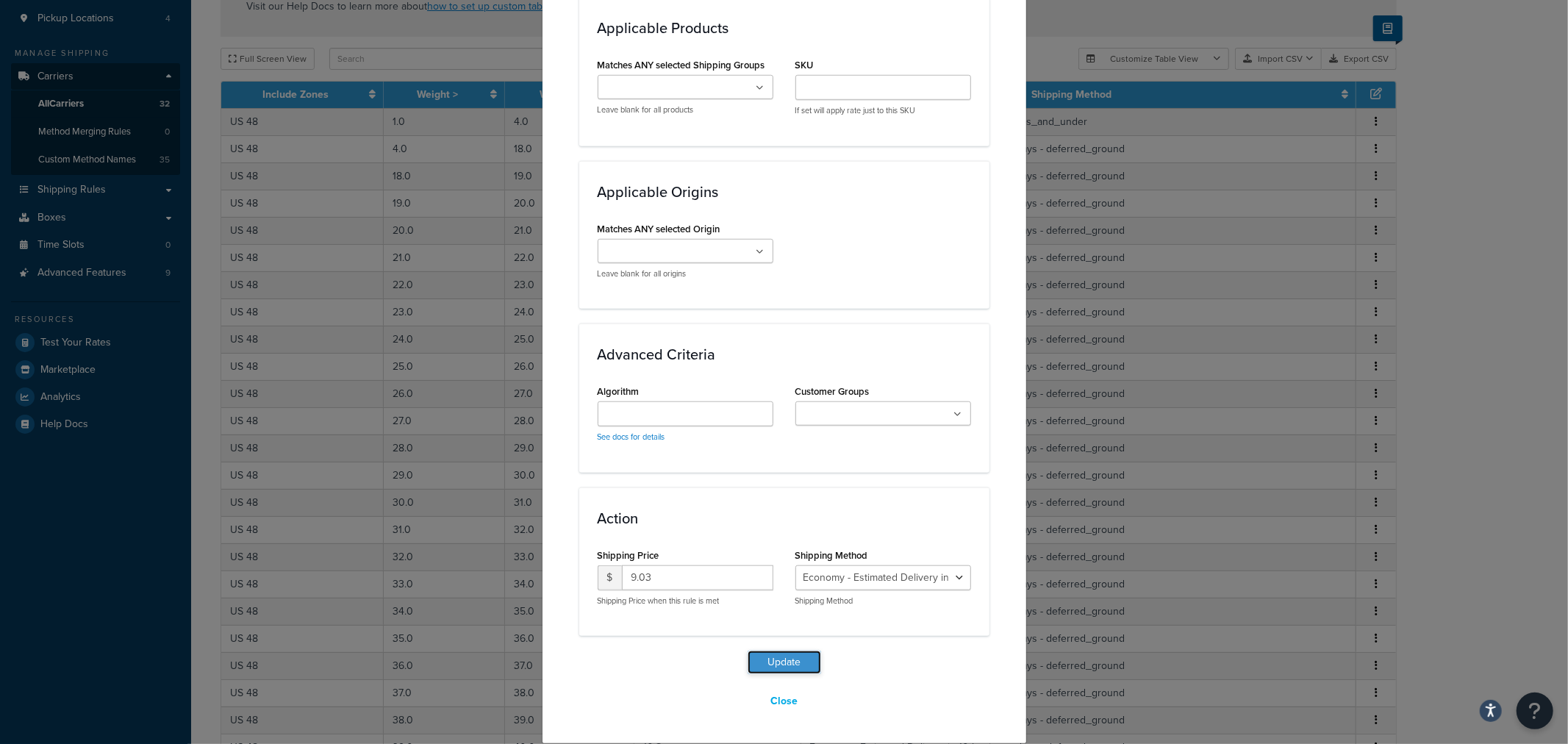 click on "Update" at bounding box center (784, 662) 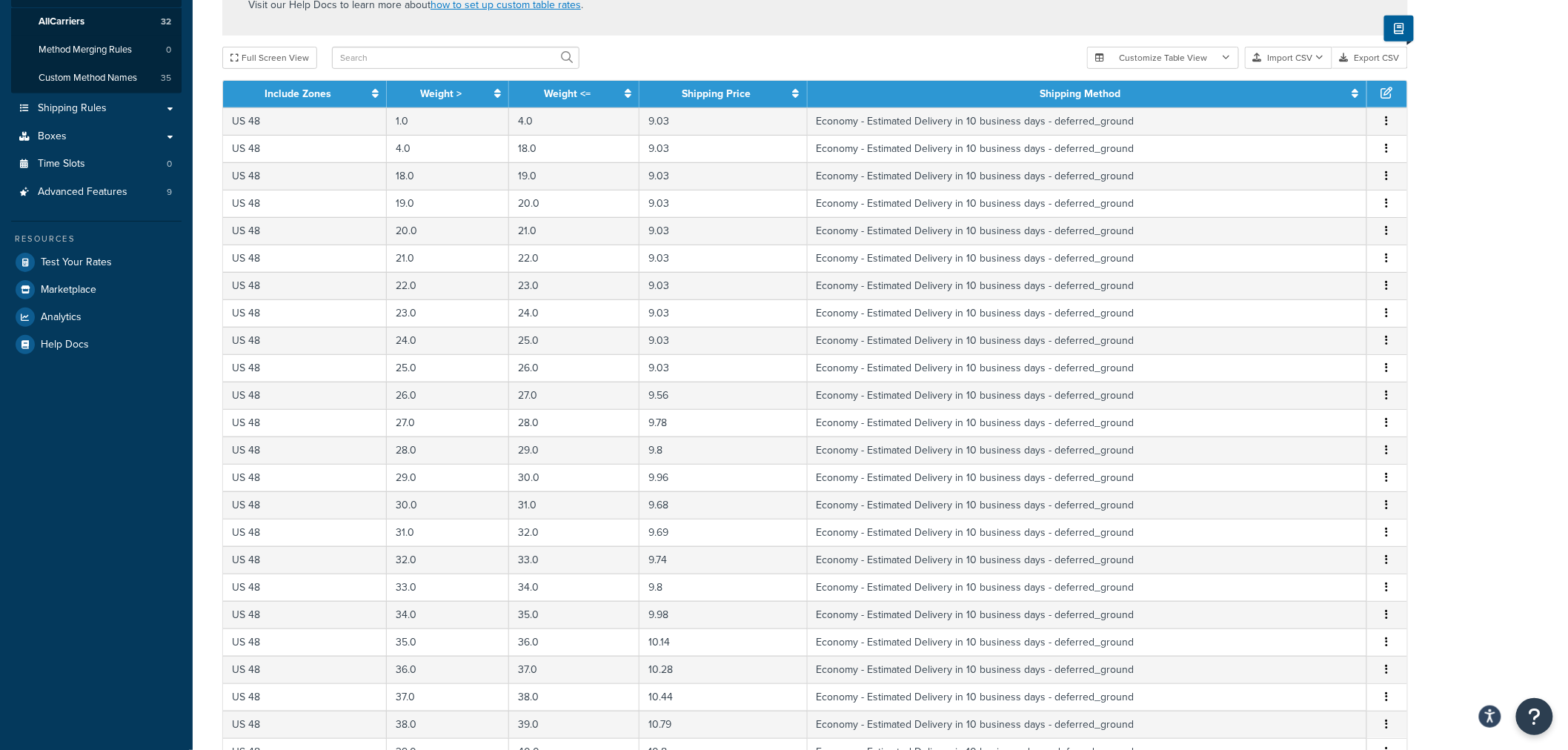 scroll, scrollTop: 534, scrollLeft: 0, axis: vertical 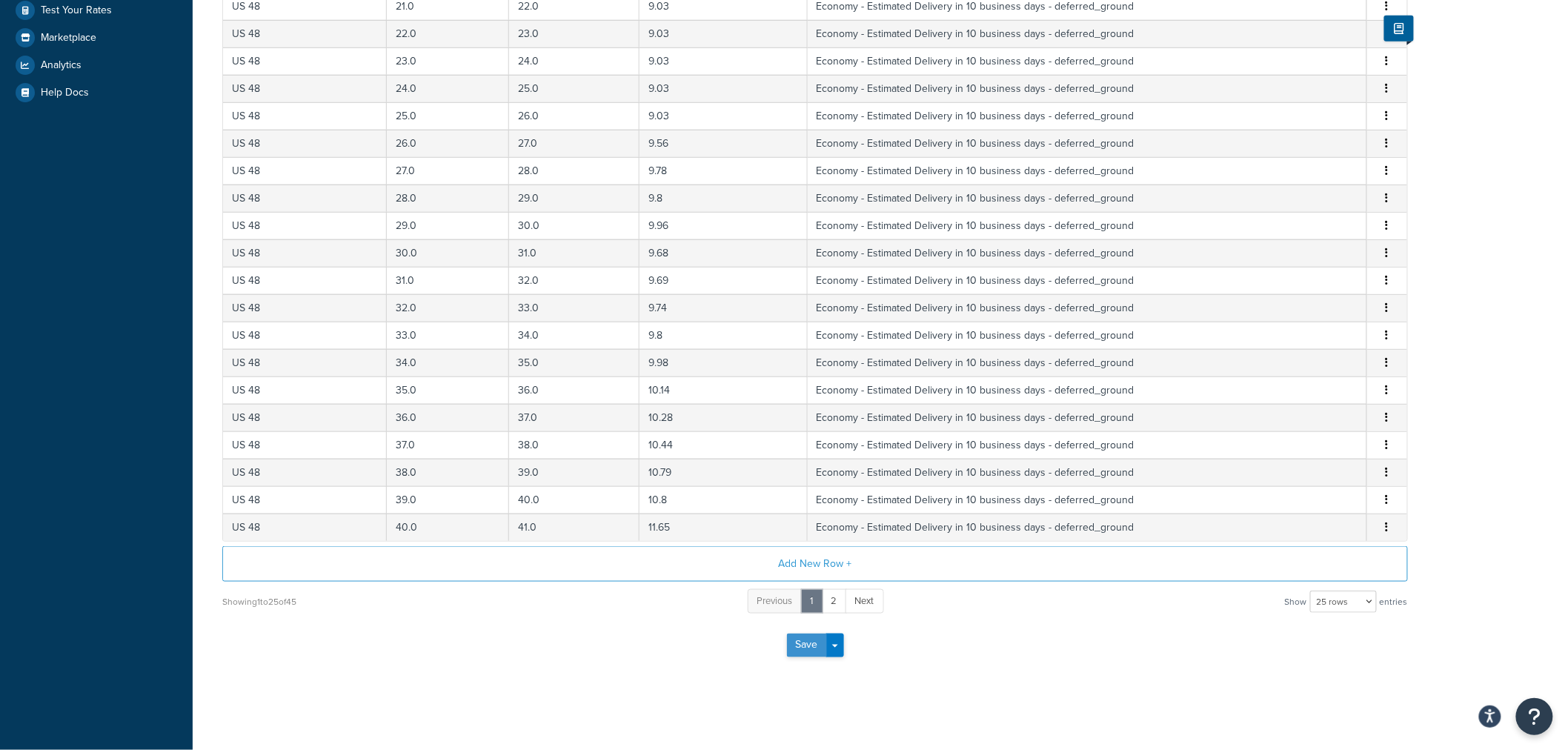 click on "Save" at bounding box center [807, 646] 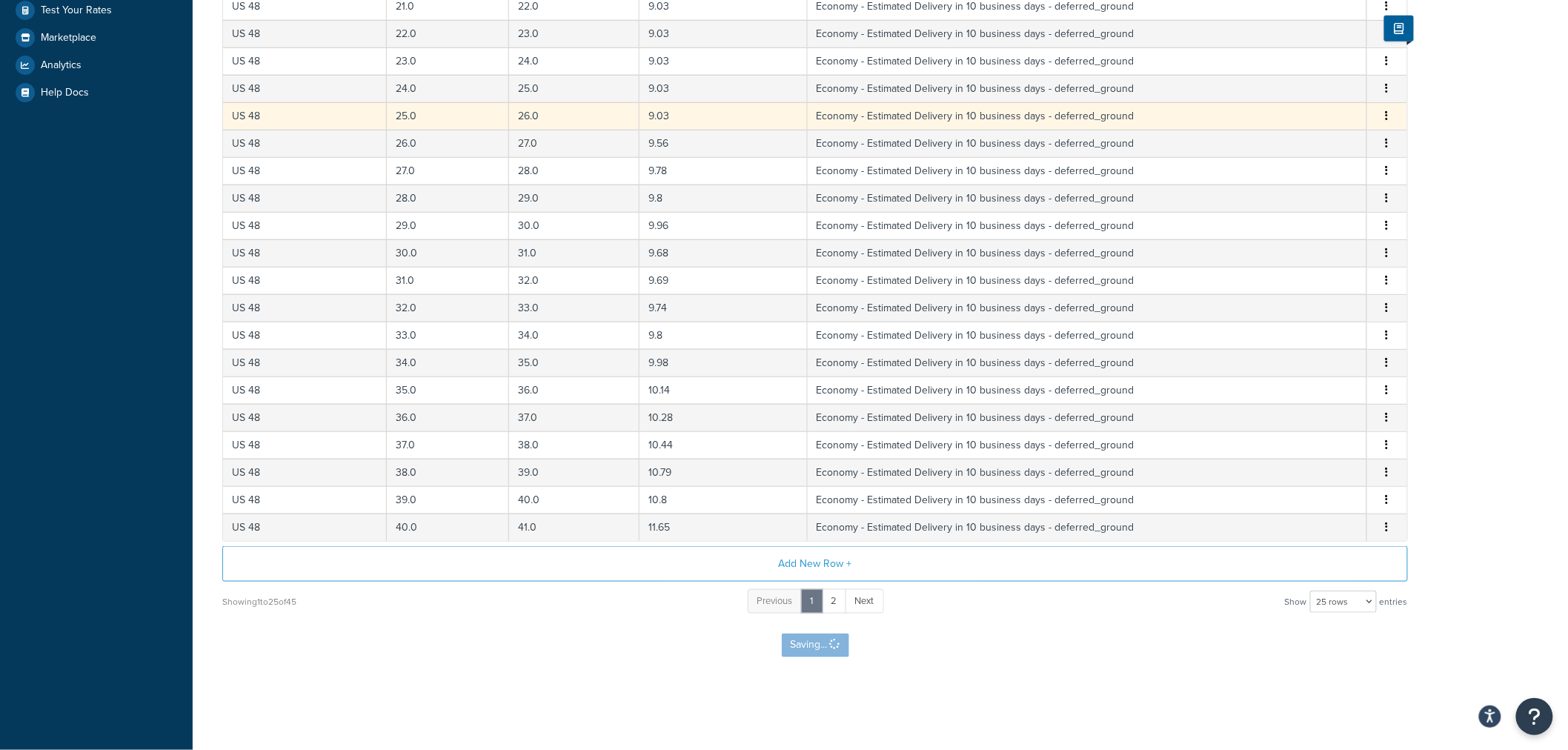 scroll, scrollTop: 0, scrollLeft: 0, axis: both 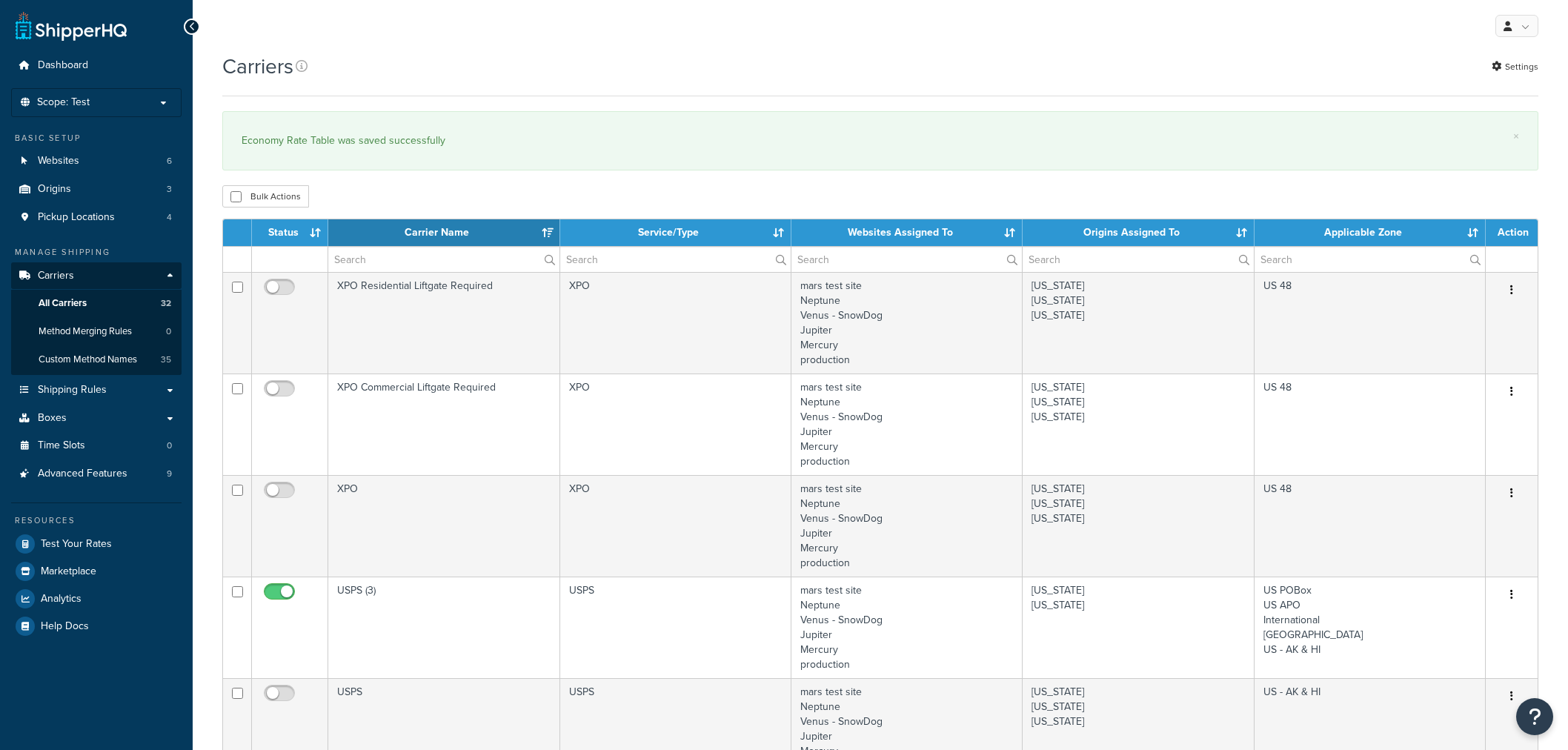 select on "15" 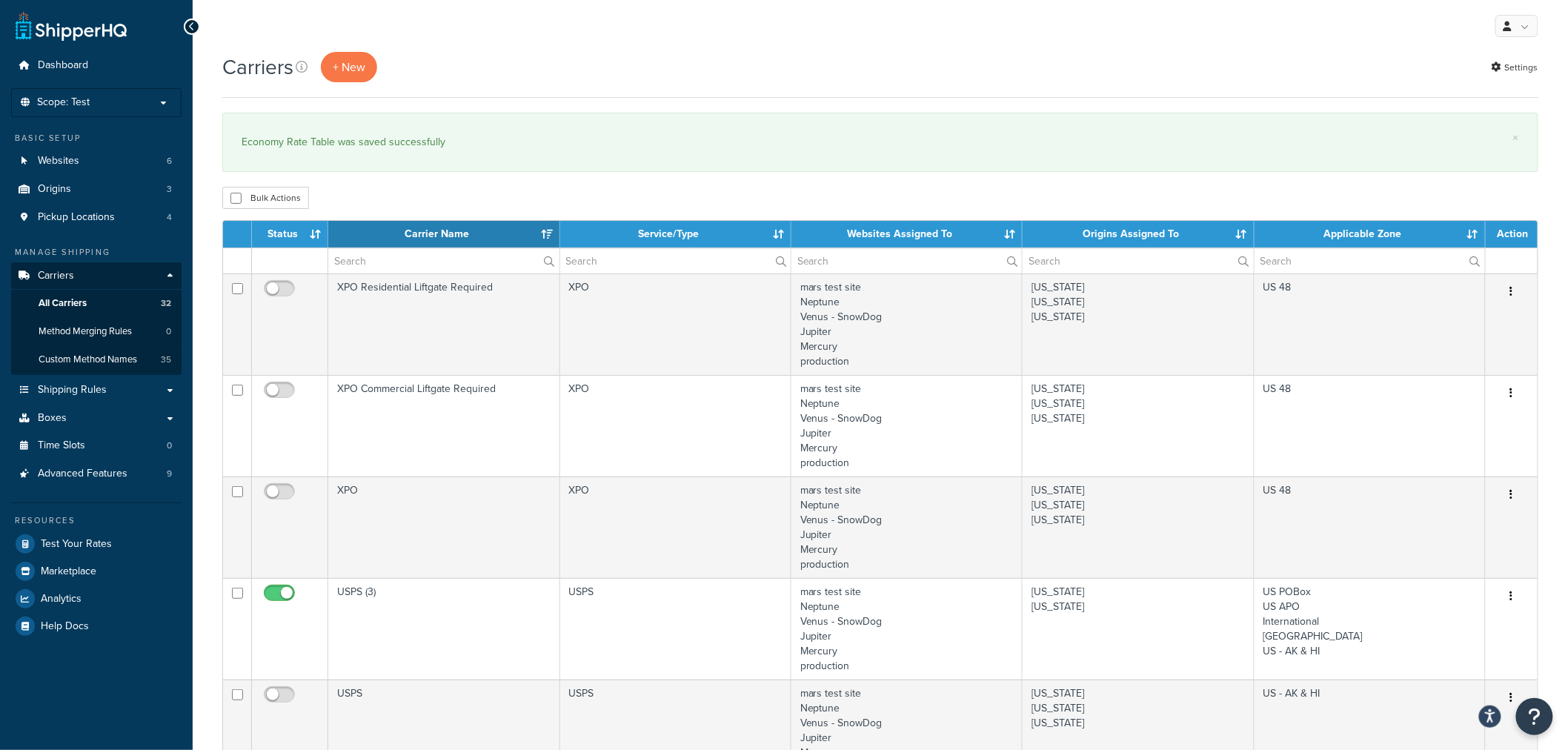 scroll, scrollTop: 0, scrollLeft: 0, axis: both 